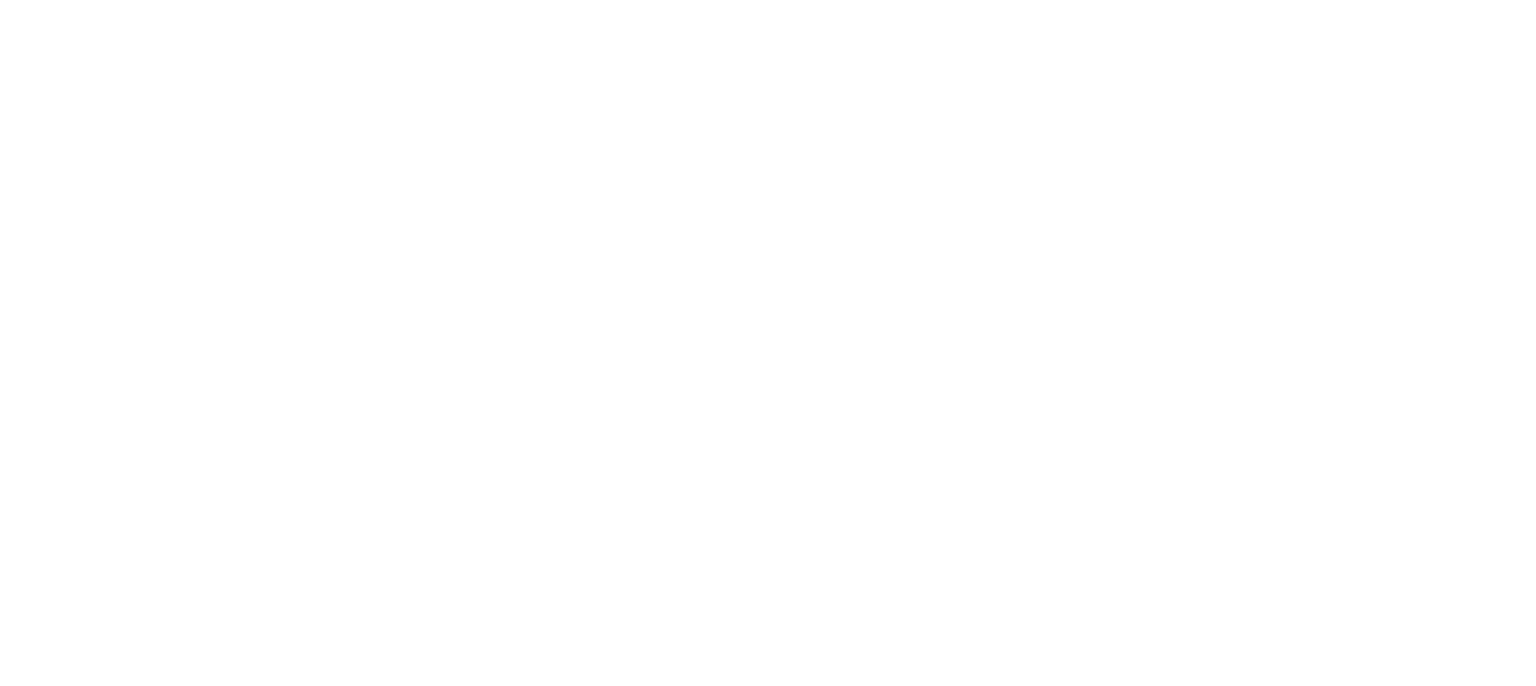 scroll, scrollTop: 0, scrollLeft: 0, axis: both 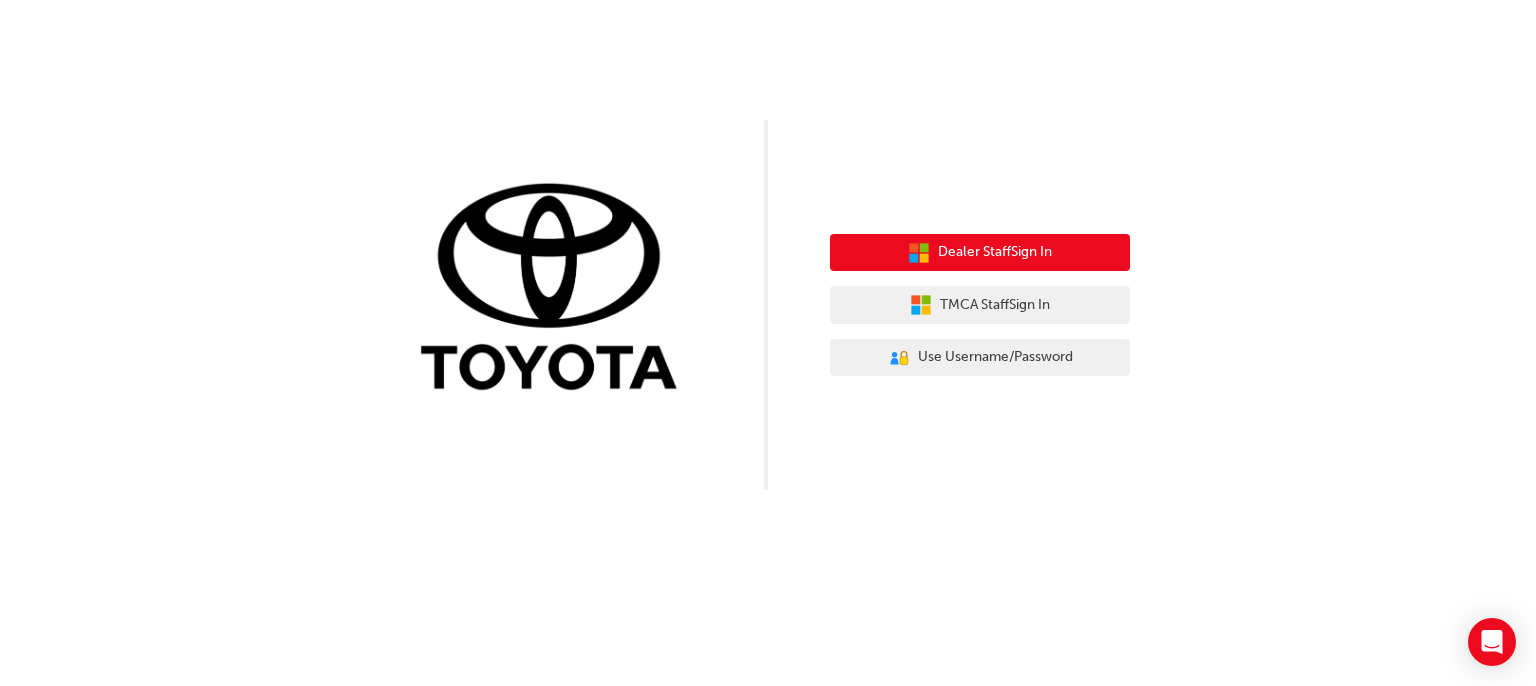 click on "Dealer Staff  Sign In" at bounding box center [995, 252] 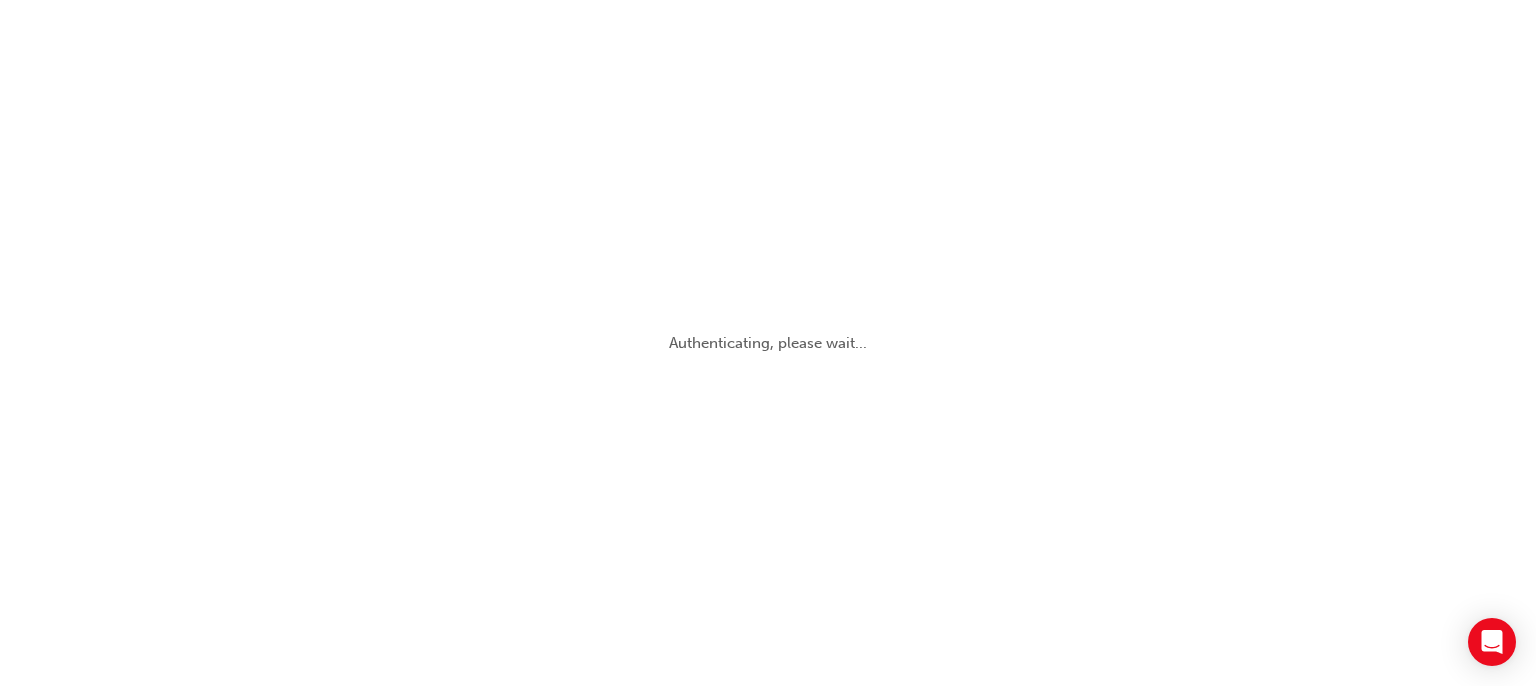 scroll, scrollTop: 0, scrollLeft: 0, axis: both 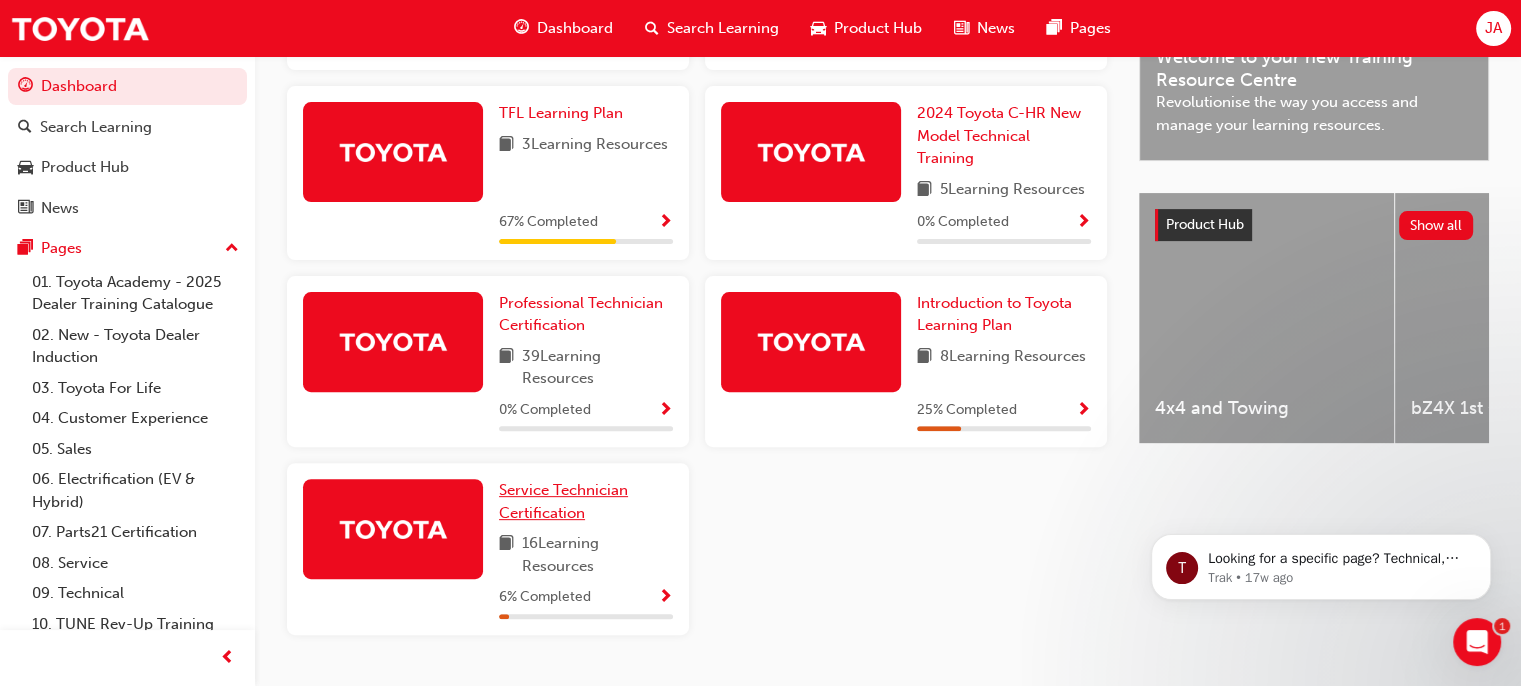 click on "Service Technician Certification" at bounding box center (563, 501) 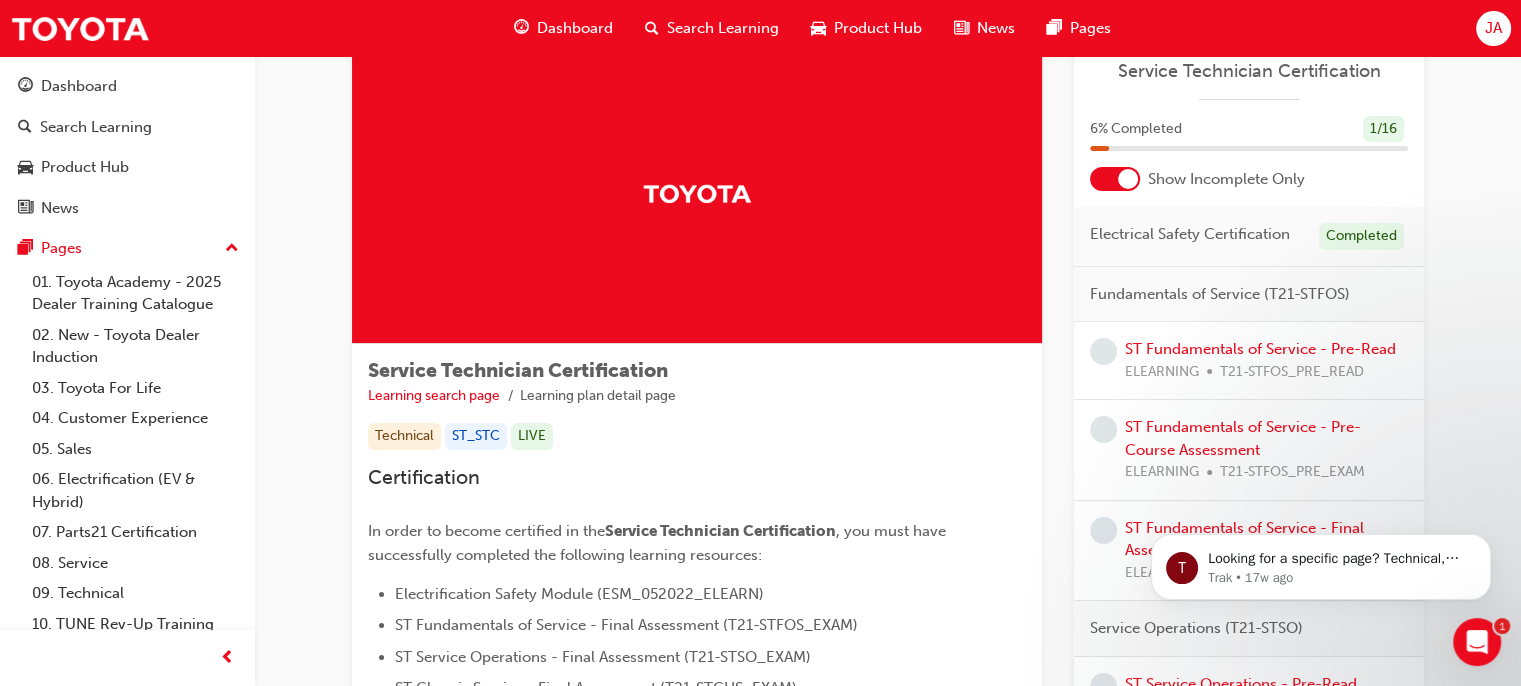 scroll, scrollTop: 37, scrollLeft: 0, axis: vertical 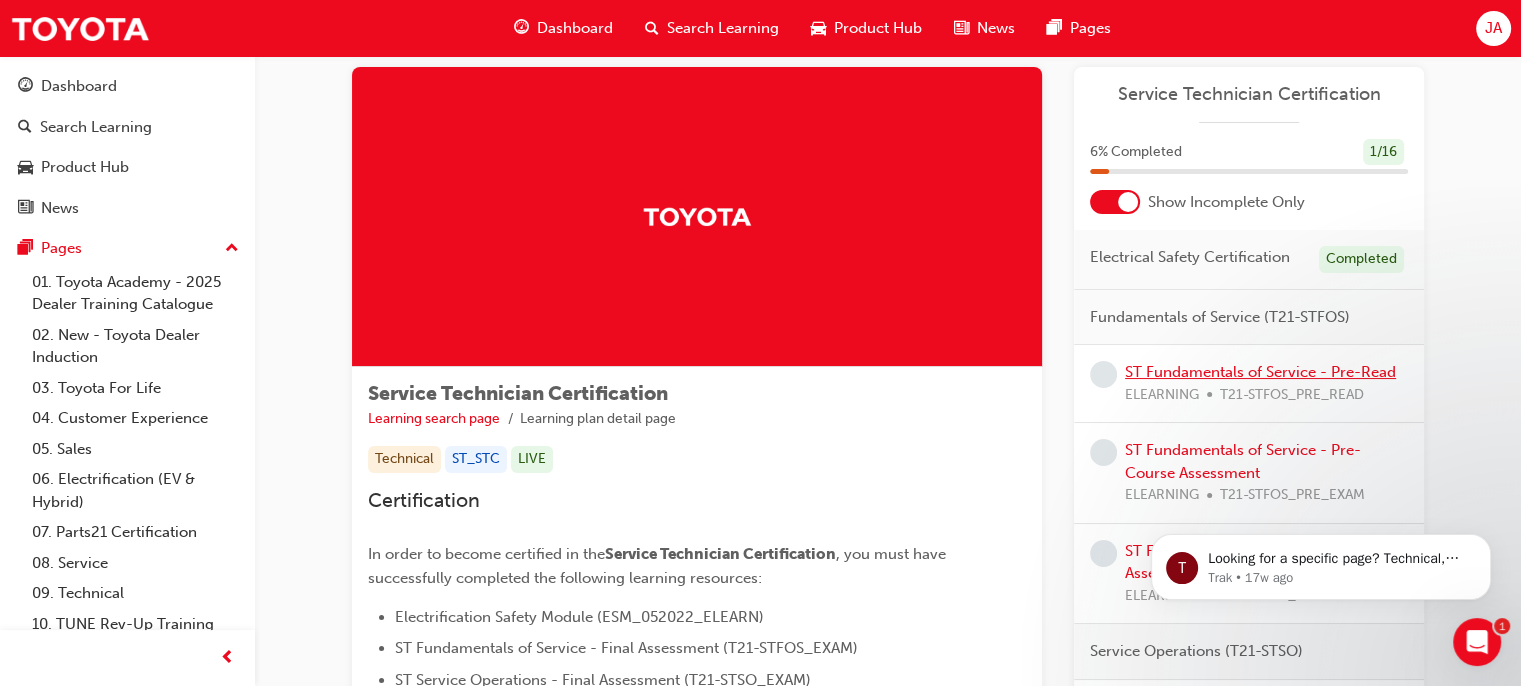 click on "ST Fundamentals of Service - Pre-Read" at bounding box center (1260, 372) 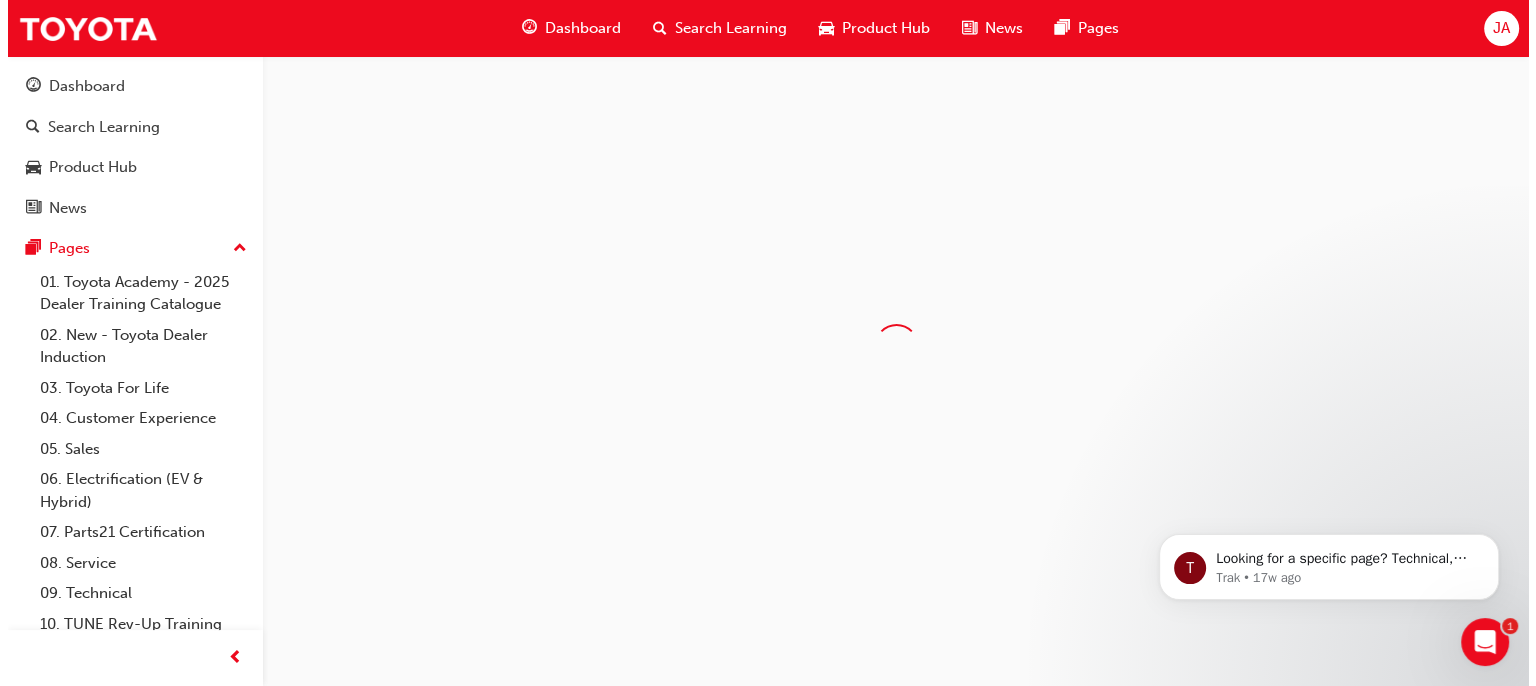 scroll, scrollTop: 0, scrollLeft: 0, axis: both 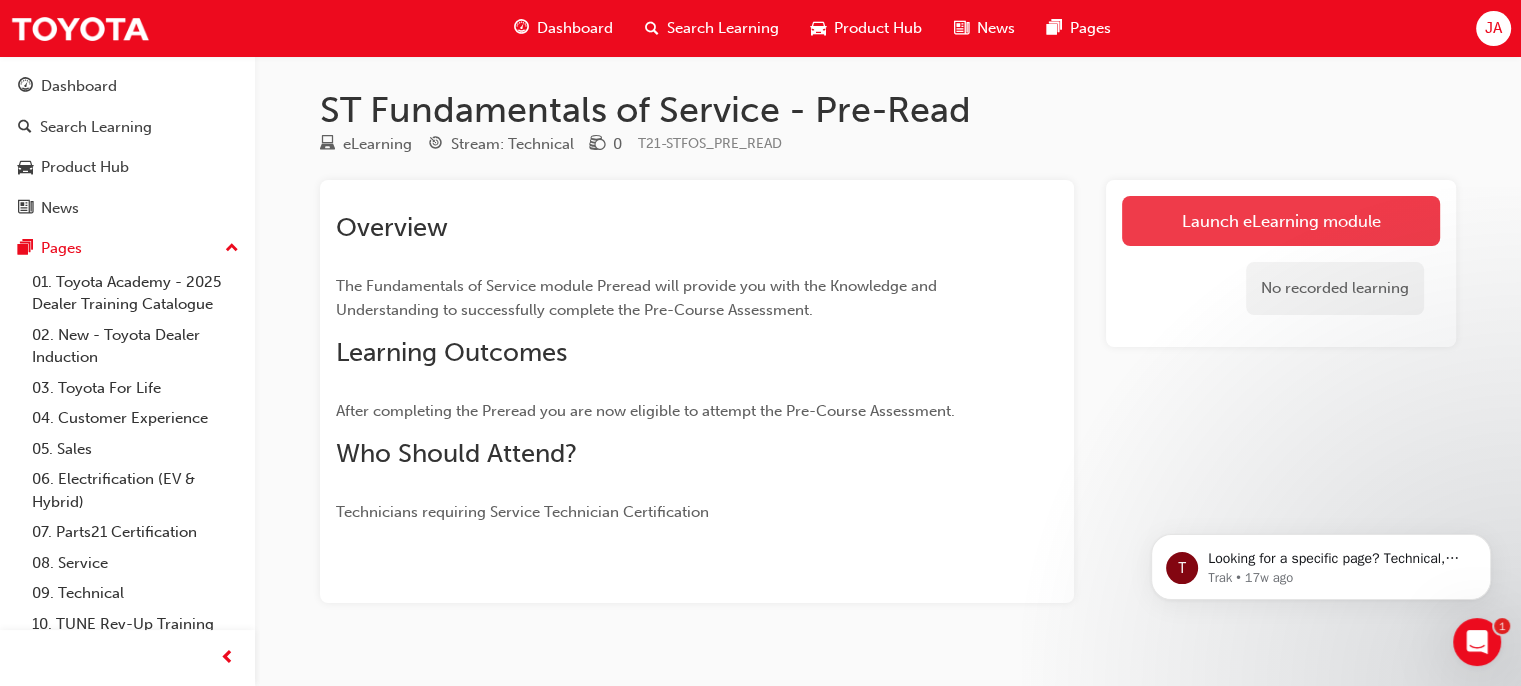 click on "Launch eLearning module" at bounding box center [1281, 221] 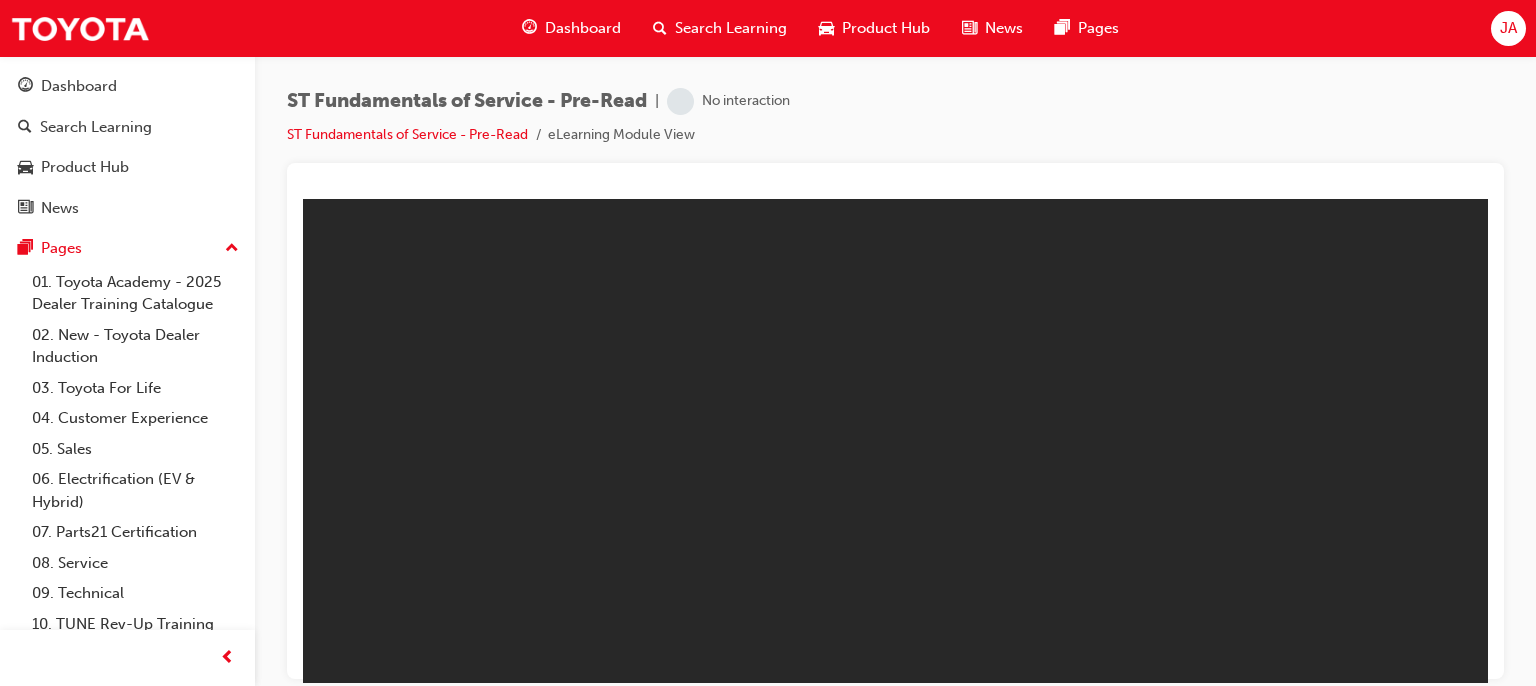scroll, scrollTop: 0, scrollLeft: 0, axis: both 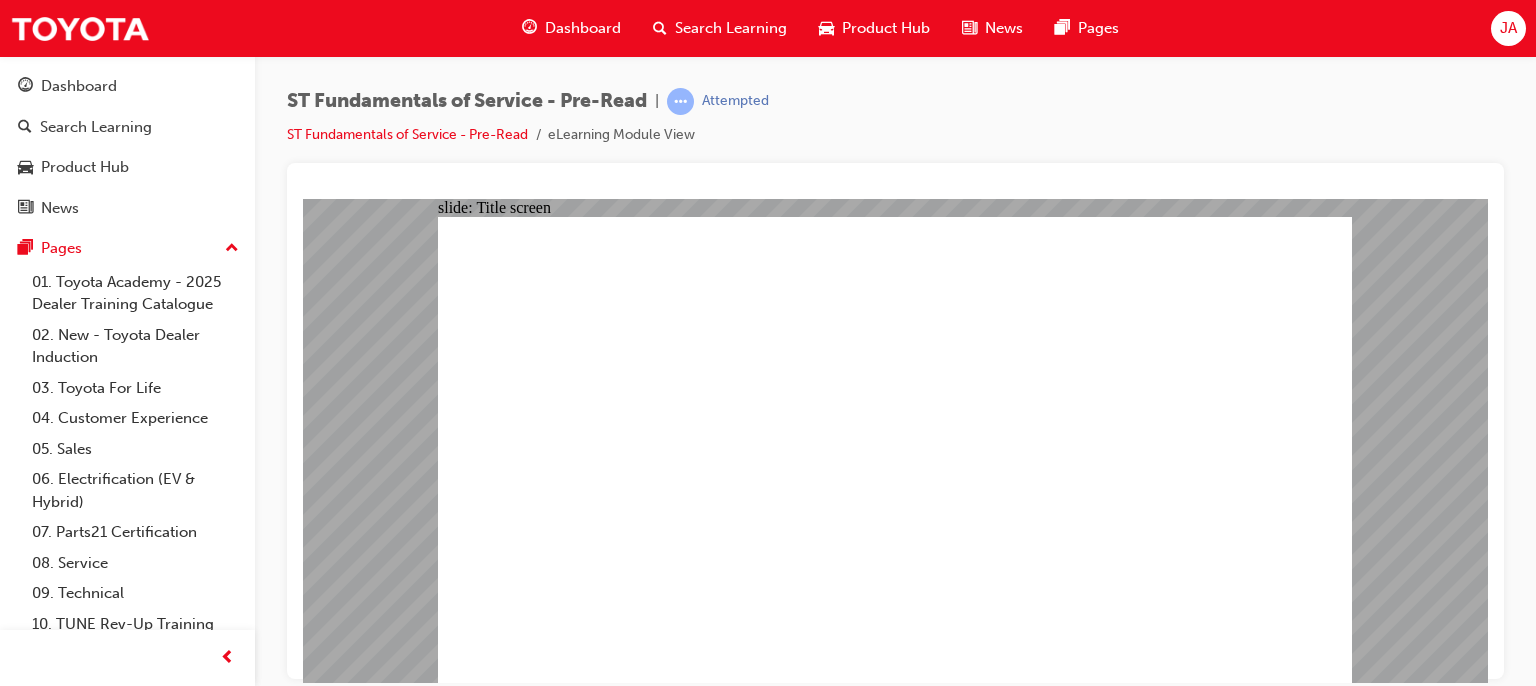 click 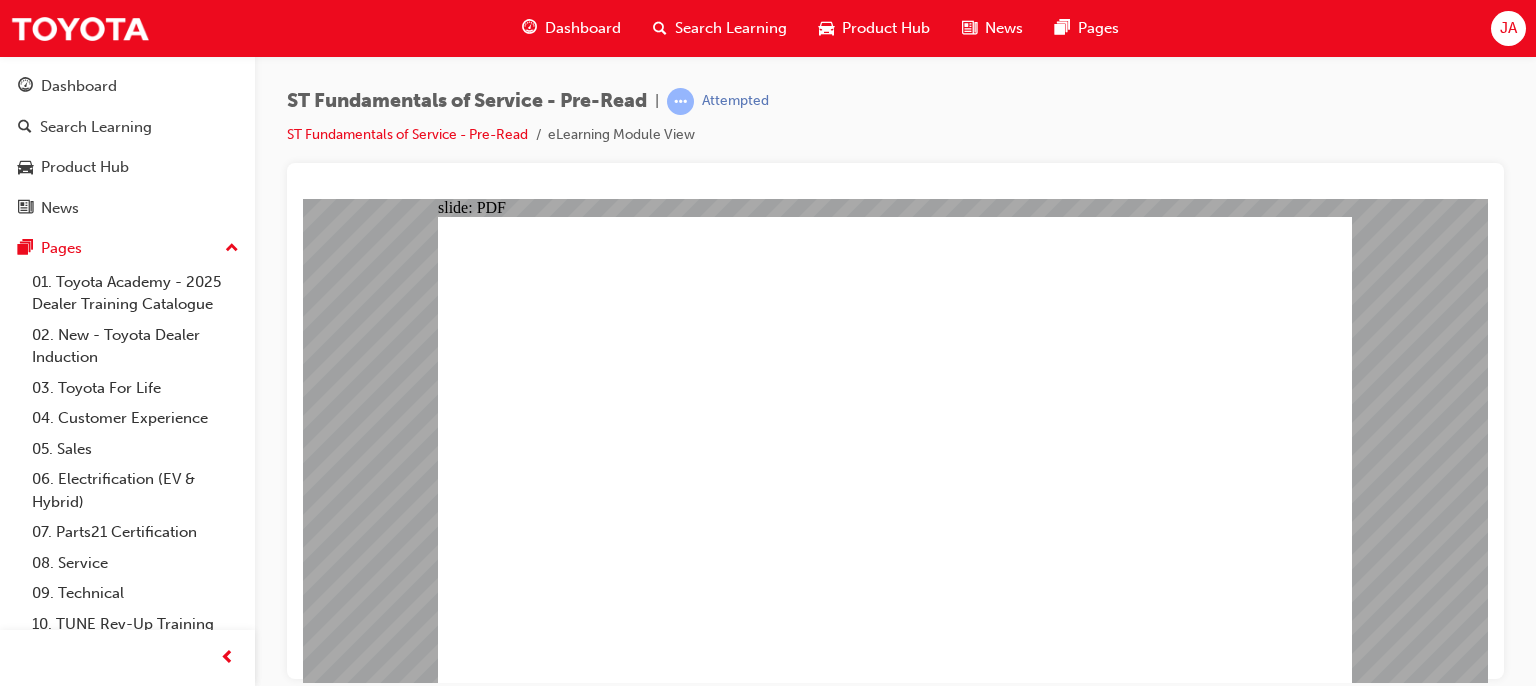 click 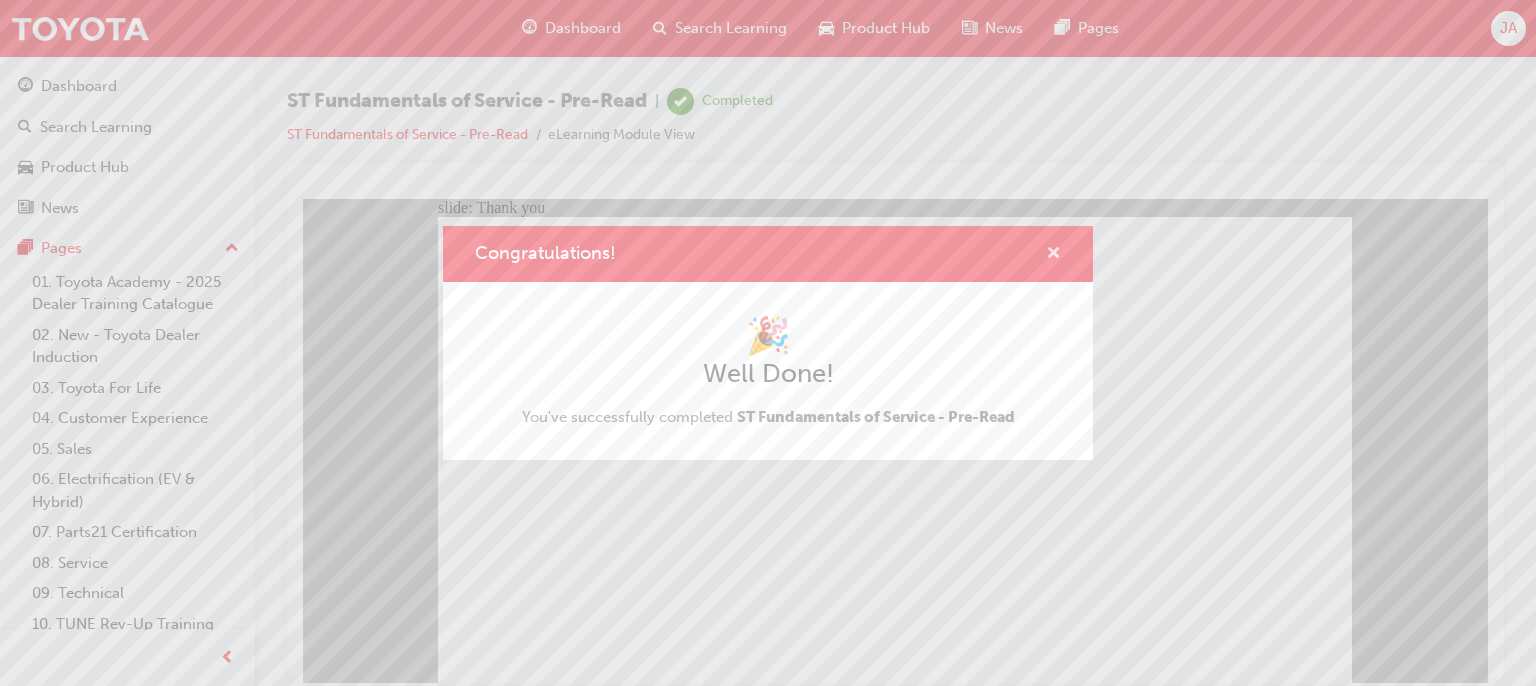 drag, startPoint x: 1043, startPoint y: 260, endPoint x: 1058, endPoint y: 250, distance: 18.027756 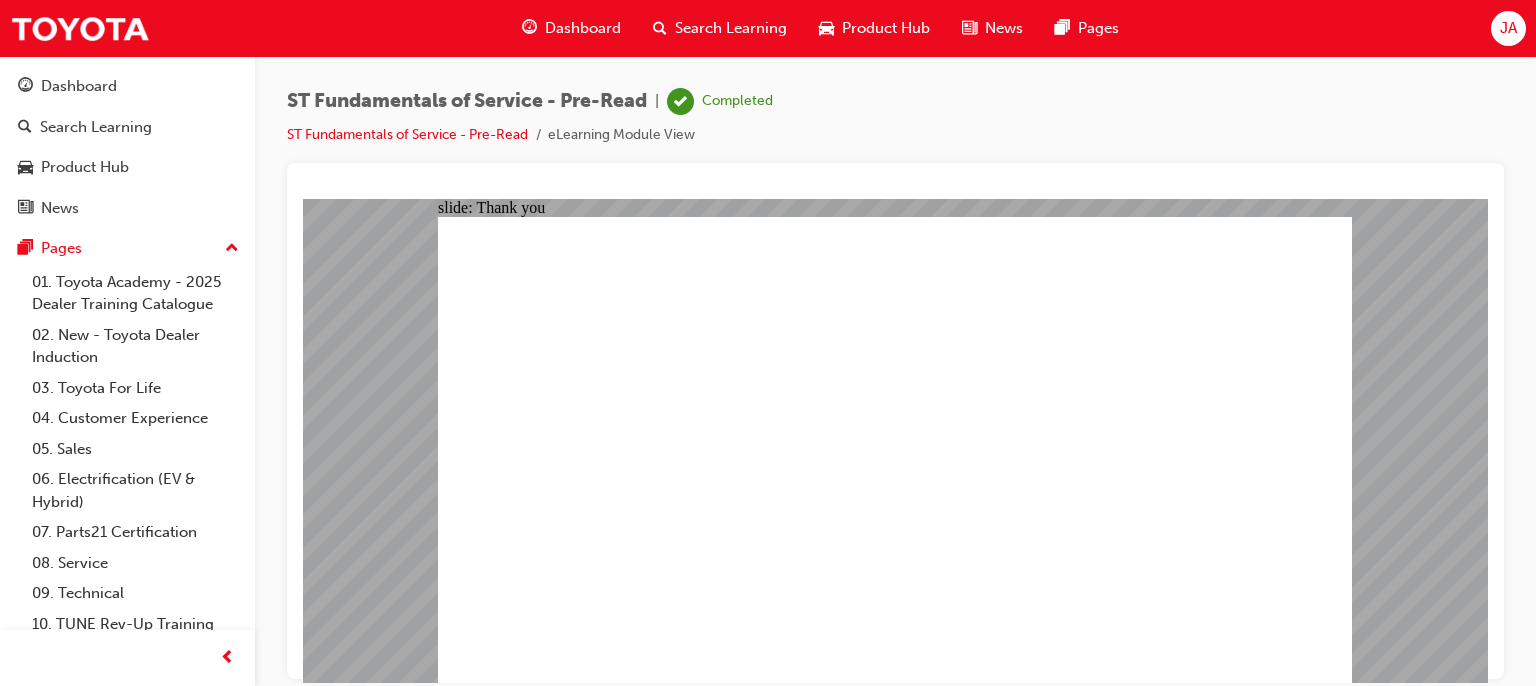 click 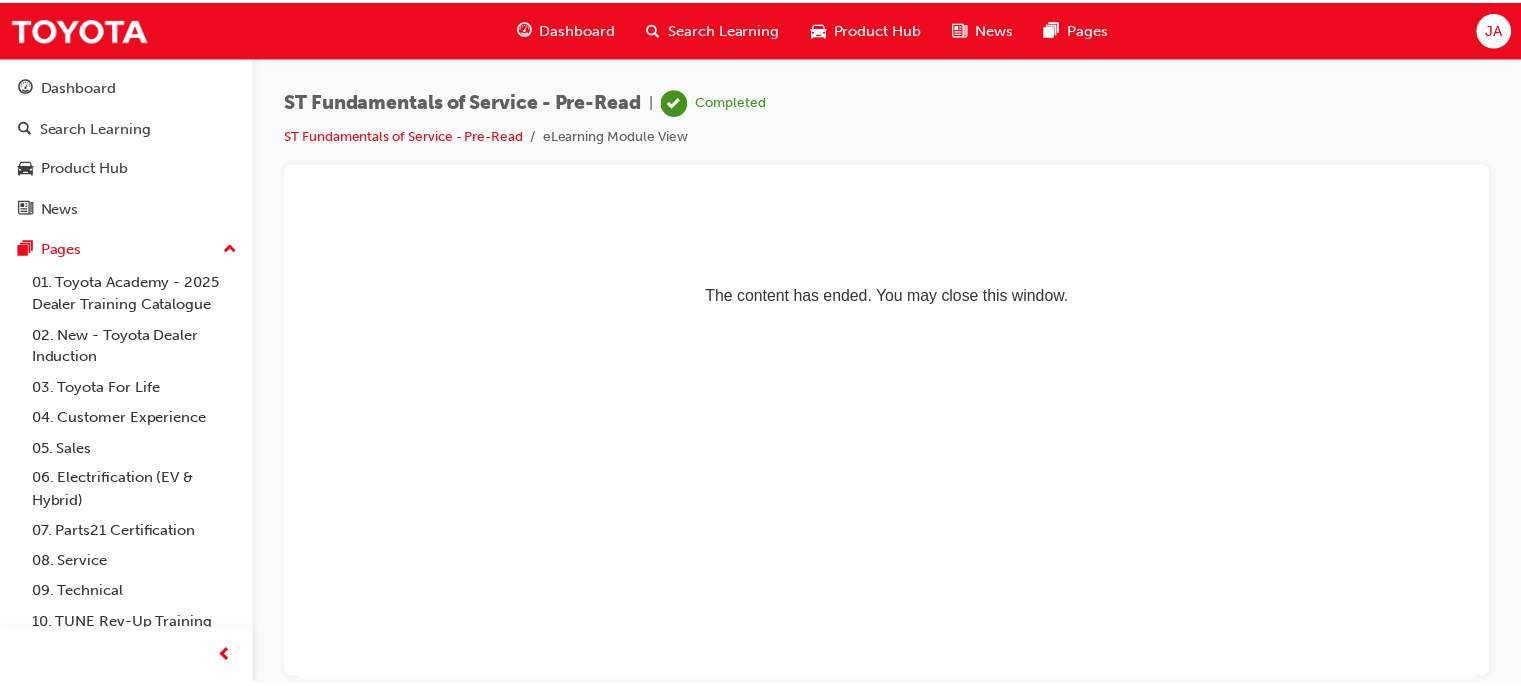 scroll, scrollTop: 0, scrollLeft: 0, axis: both 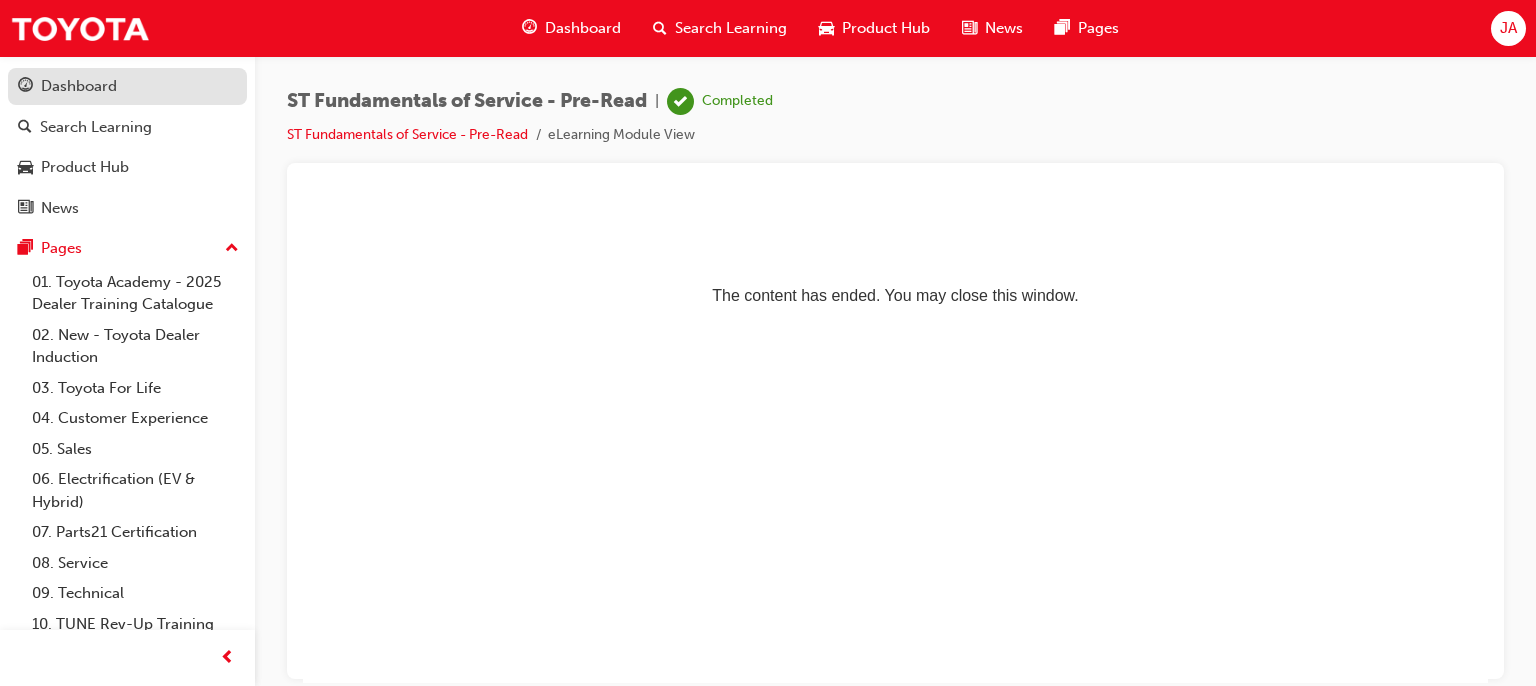 click on "Dashboard" at bounding box center [127, 86] 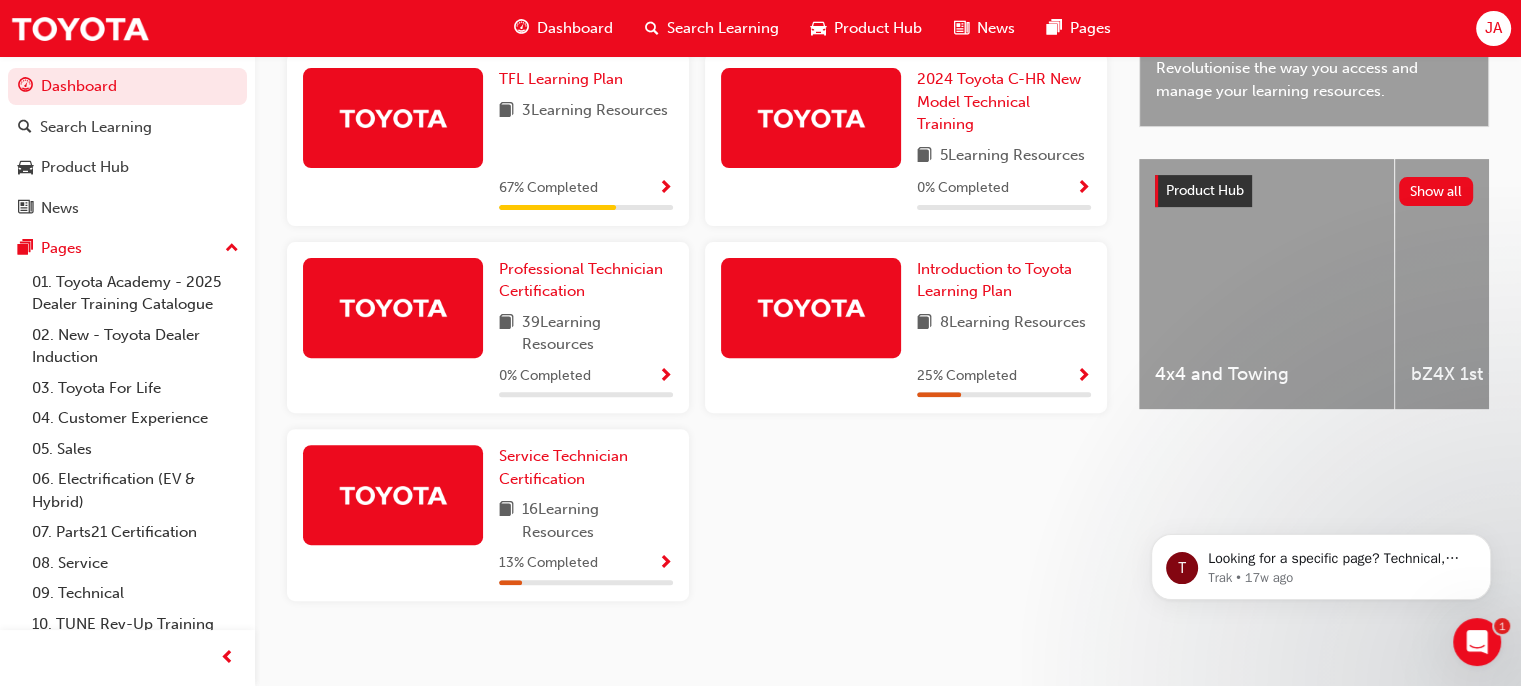 scroll, scrollTop: 705, scrollLeft: 0, axis: vertical 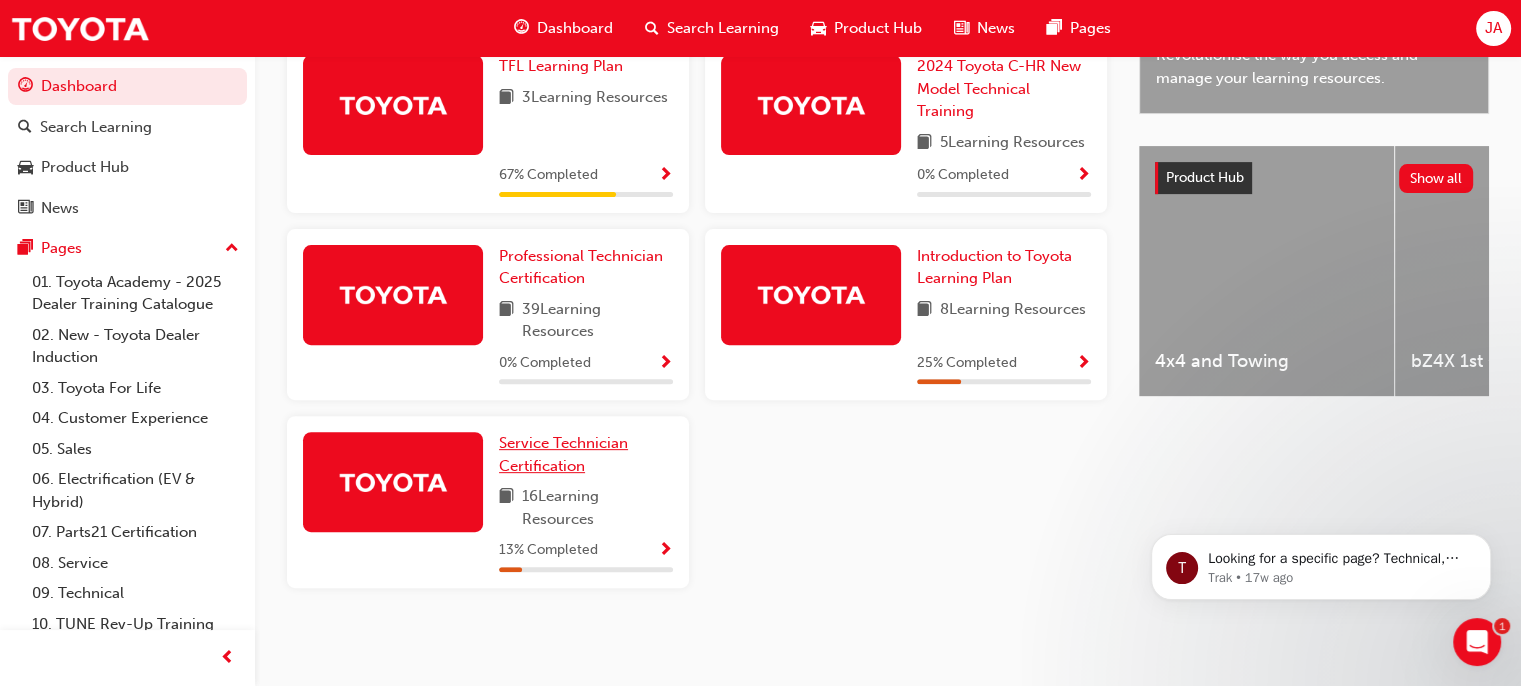 click on "Service Technician Certification" at bounding box center (563, 454) 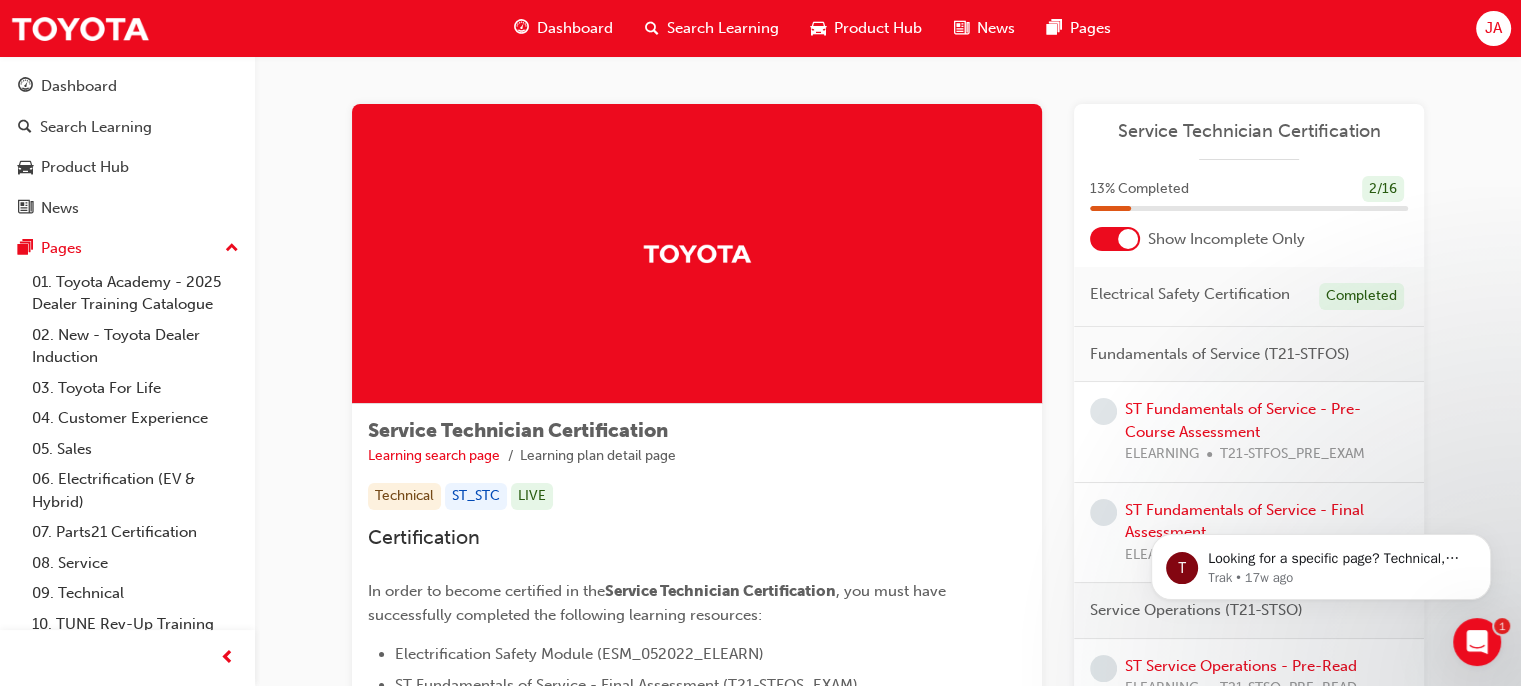 click on "Service Technician Certification   Learning search page Learning plan detail page Service Technician Certification   Learning search page Learning plan detail page Technical ST_STC LIVE Certification In order to become certified in the  Service Technician Certification , you must have successfully completed the following learning resources: Electrification Safety Module (ESM_052022_ELEARN) ST Fundamentals of Service - Final Assessment (T21-STFOS_EXAM) ST Service Operations - Final Assessment (T21-STSO_EXAM) ST Chassis Service - Final Assessment (T21-STCHS_EXAM) ST Engine Service - Final Assessment (T21-STENS_EXAM) ST Driveline Service - Final Assessment (T21-STDLS_EXAM) Learning Plan Service Technician Certification 13 % Completed 2 / 16 Show Incomplete Only Electrical Safety Certification Completed Fundamentals of Service (T21-STFOS) ST Fundamentals of Service - Pre-Course Assessment ELEARNING T21-STFOS_PRE_EXAM ST Fundamentals of Service - Final Assessment ELEARNING T21-STFOS_EXAM ELEARNING ELEARNING" at bounding box center (888, 1011) 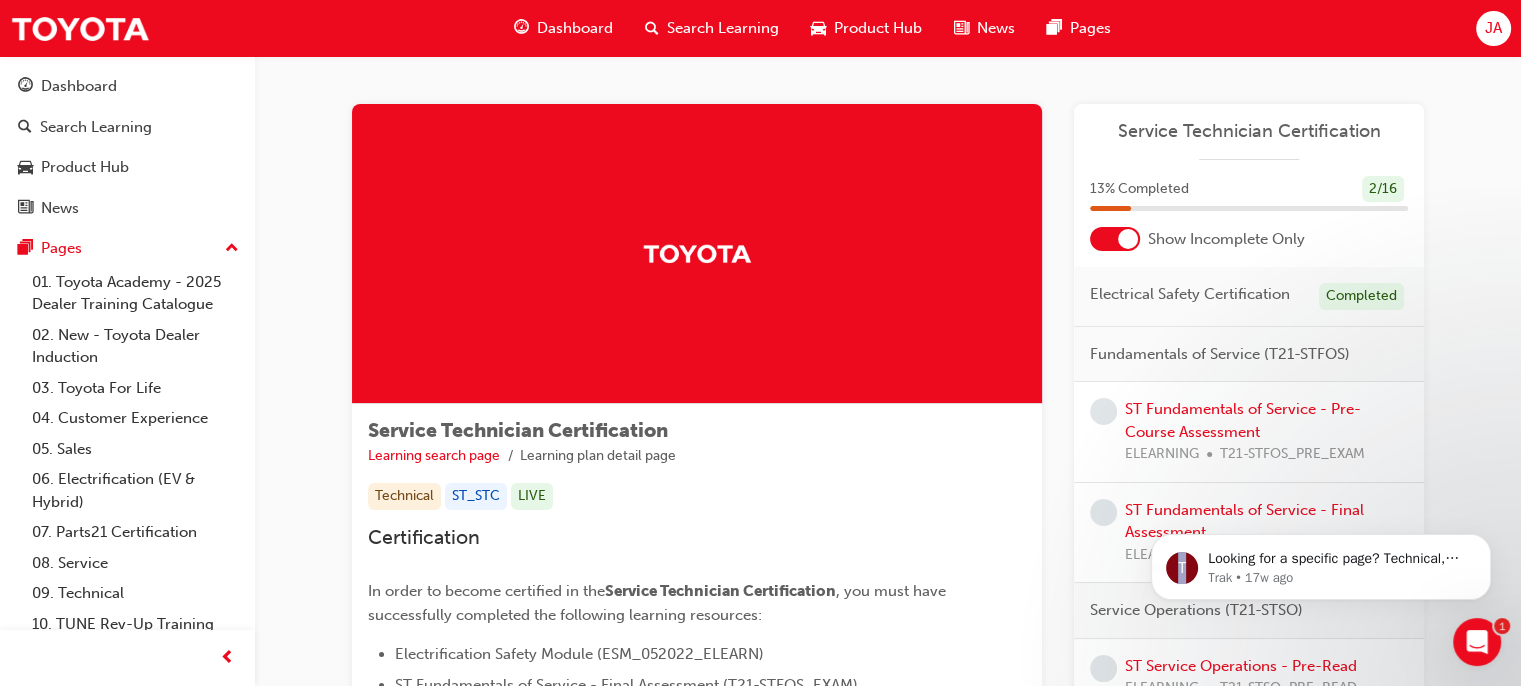 click on "T Looking for a specific page? Technical, Toyota Network Training, Technical Training Calendars Trak • 17w ago" at bounding box center (1321, 475) 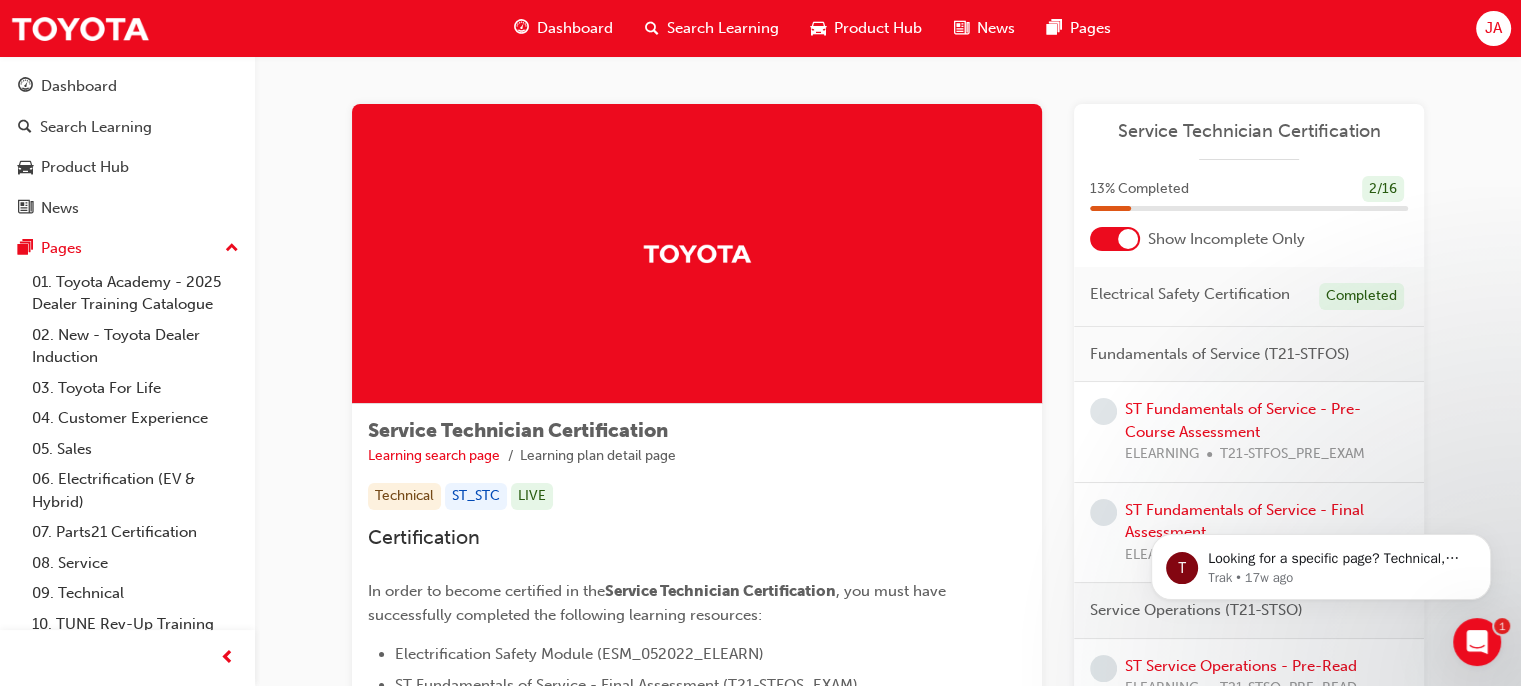 click on "T Looking for a specific page? Technical, Toyota Network Training, Technical Training Calendars Trak • 17w ago" at bounding box center (1321, 475) 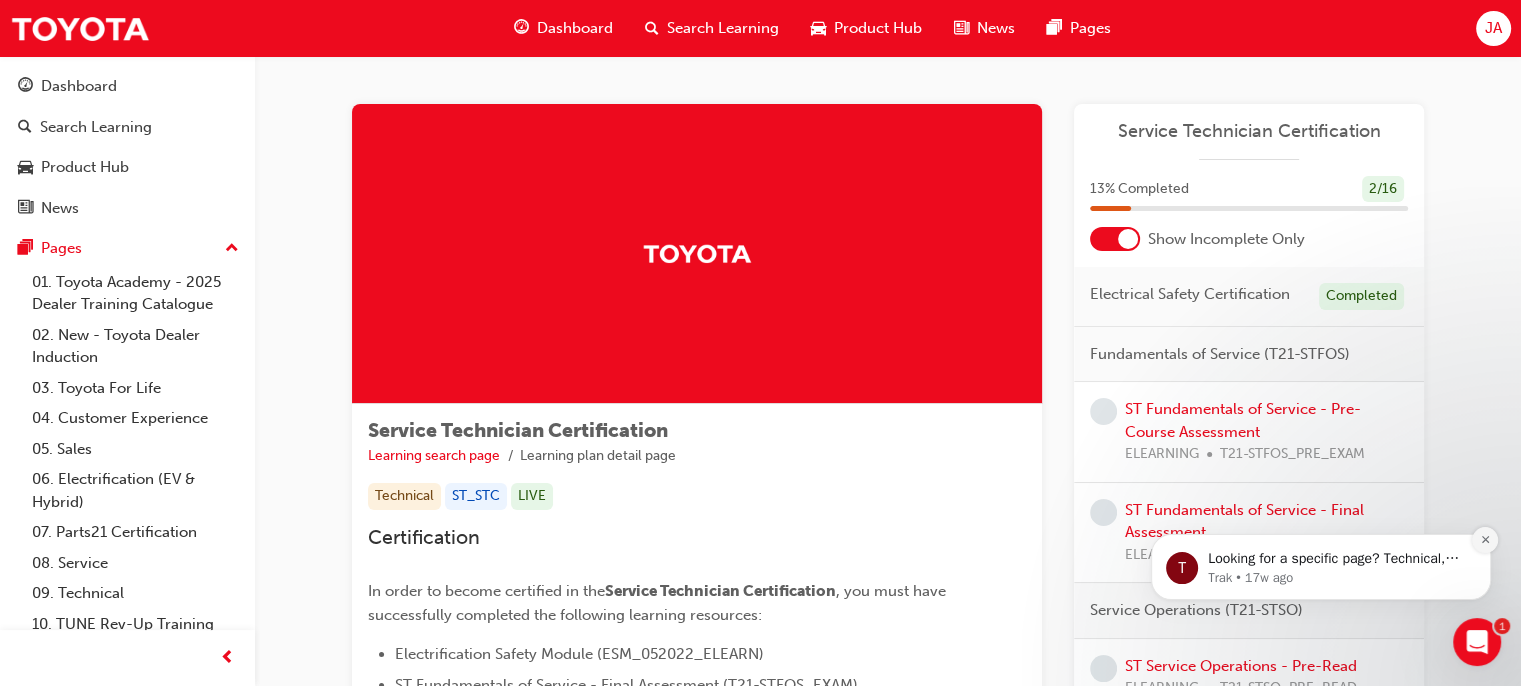click 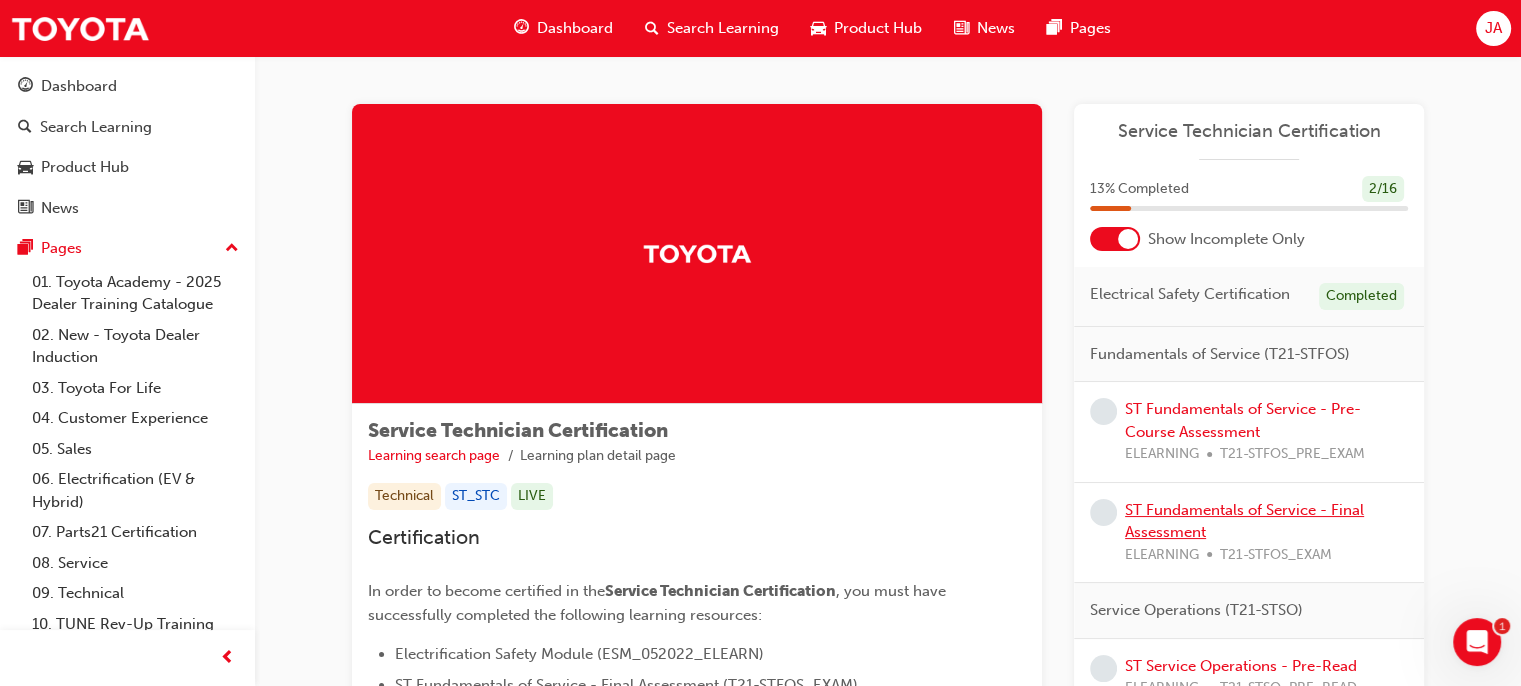 click on "ST Fundamentals of Service - Final Assessment" at bounding box center (1244, 521) 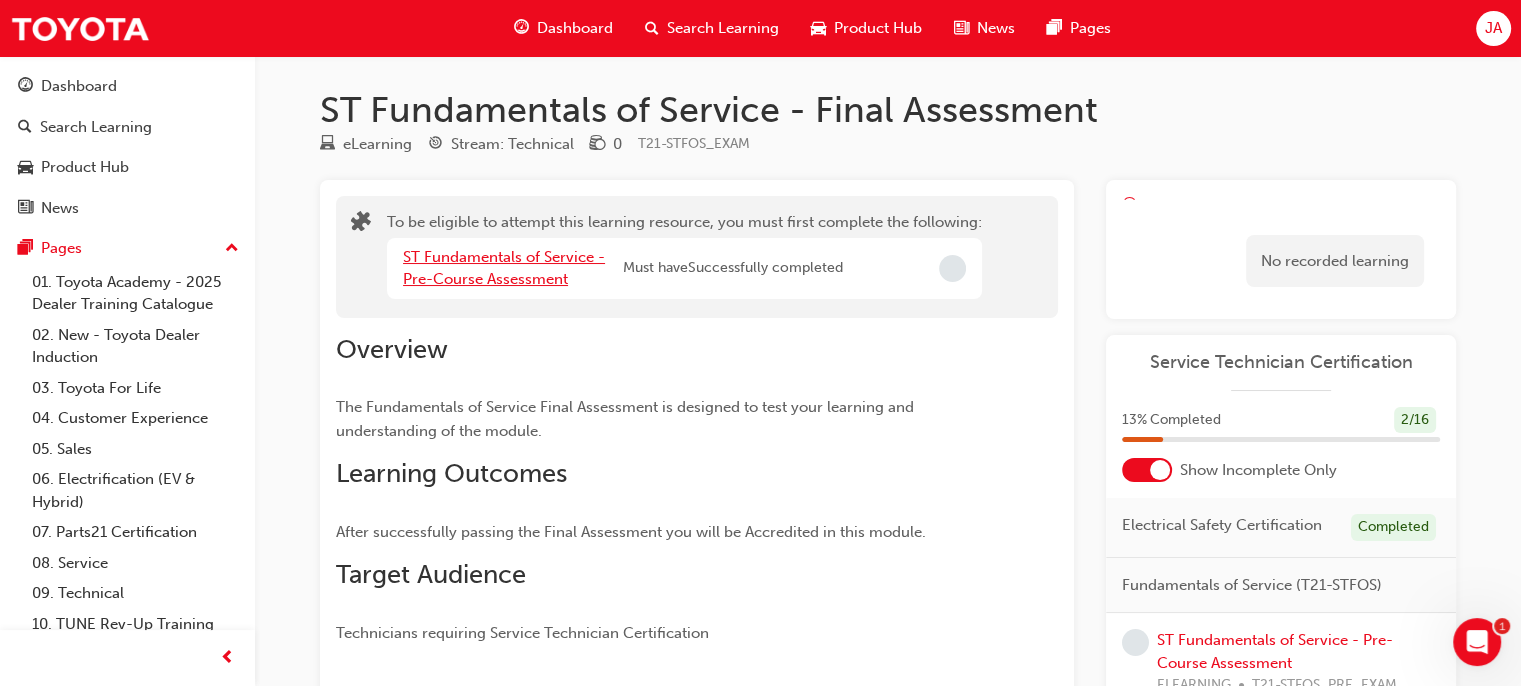 click on "ST Fundamentals of Service - Pre-Course Assessment" at bounding box center [504, 268] 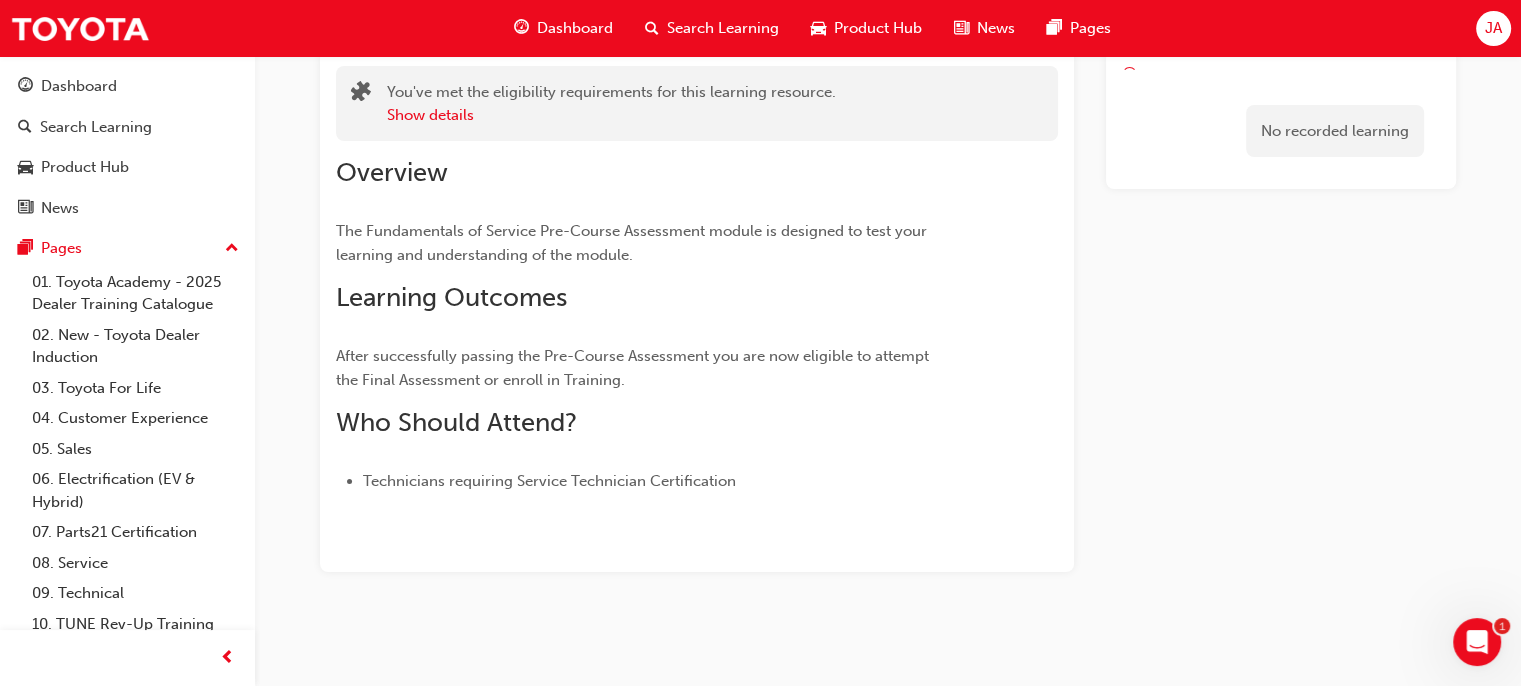 scroll, scrollTop: 0, scrollLeft: 0, axis: both 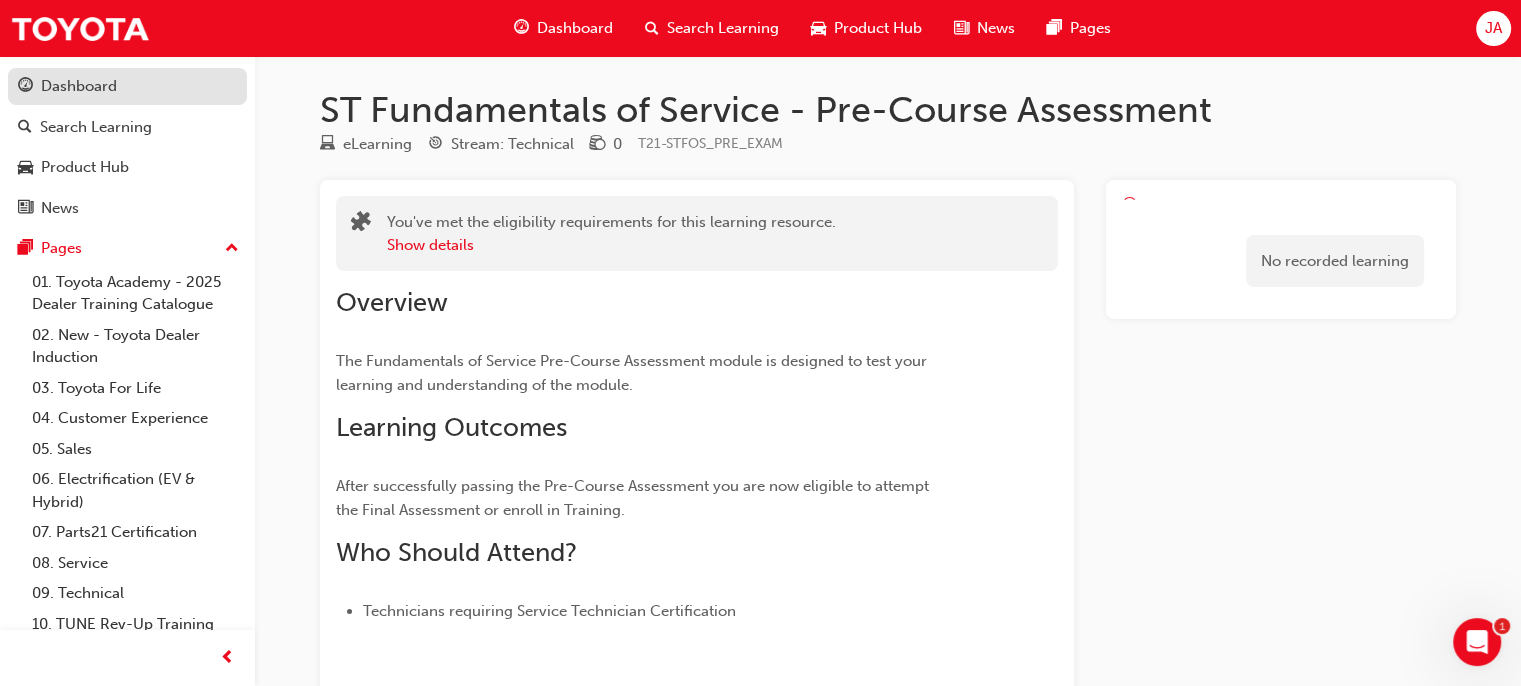 click on "Dashboard" at bounding box center [79, 86] 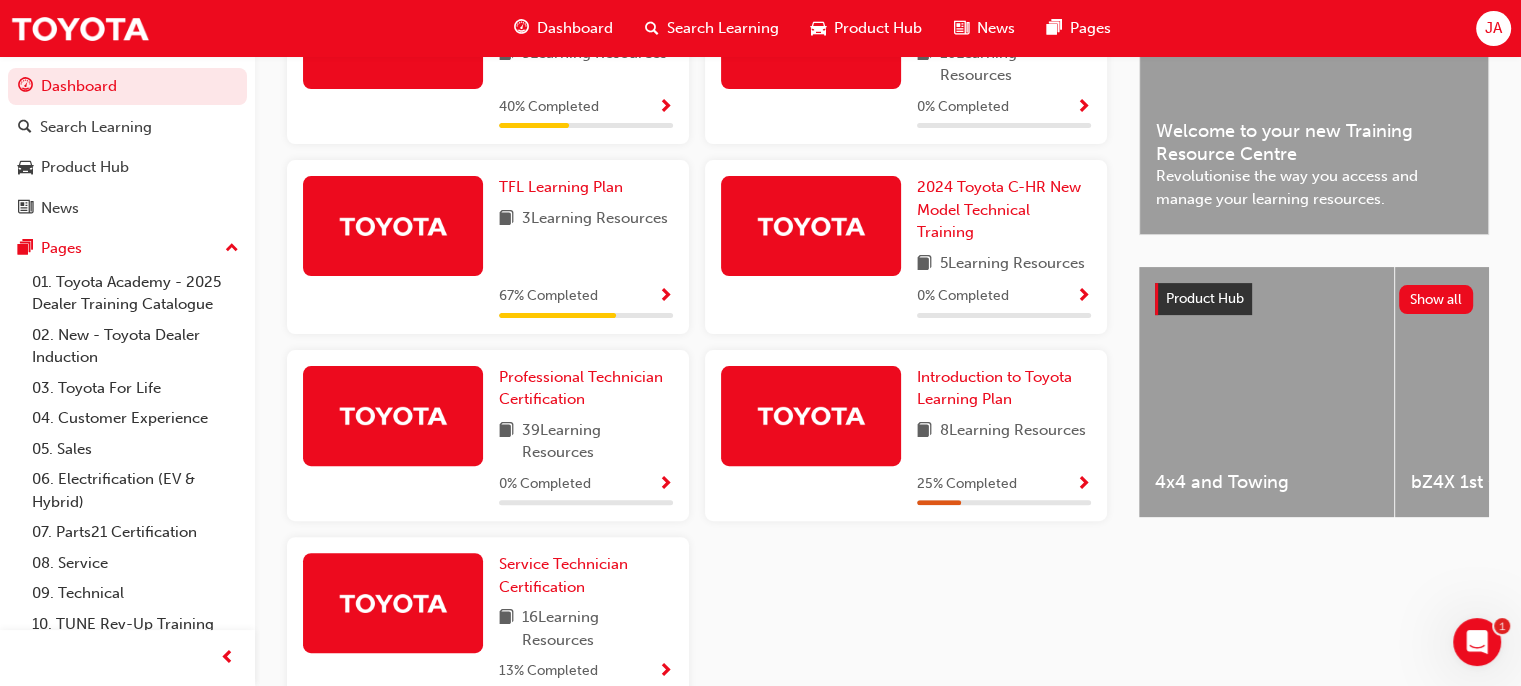scroll, scrollTop: 580, scrollLeft: 0, axis: vertical 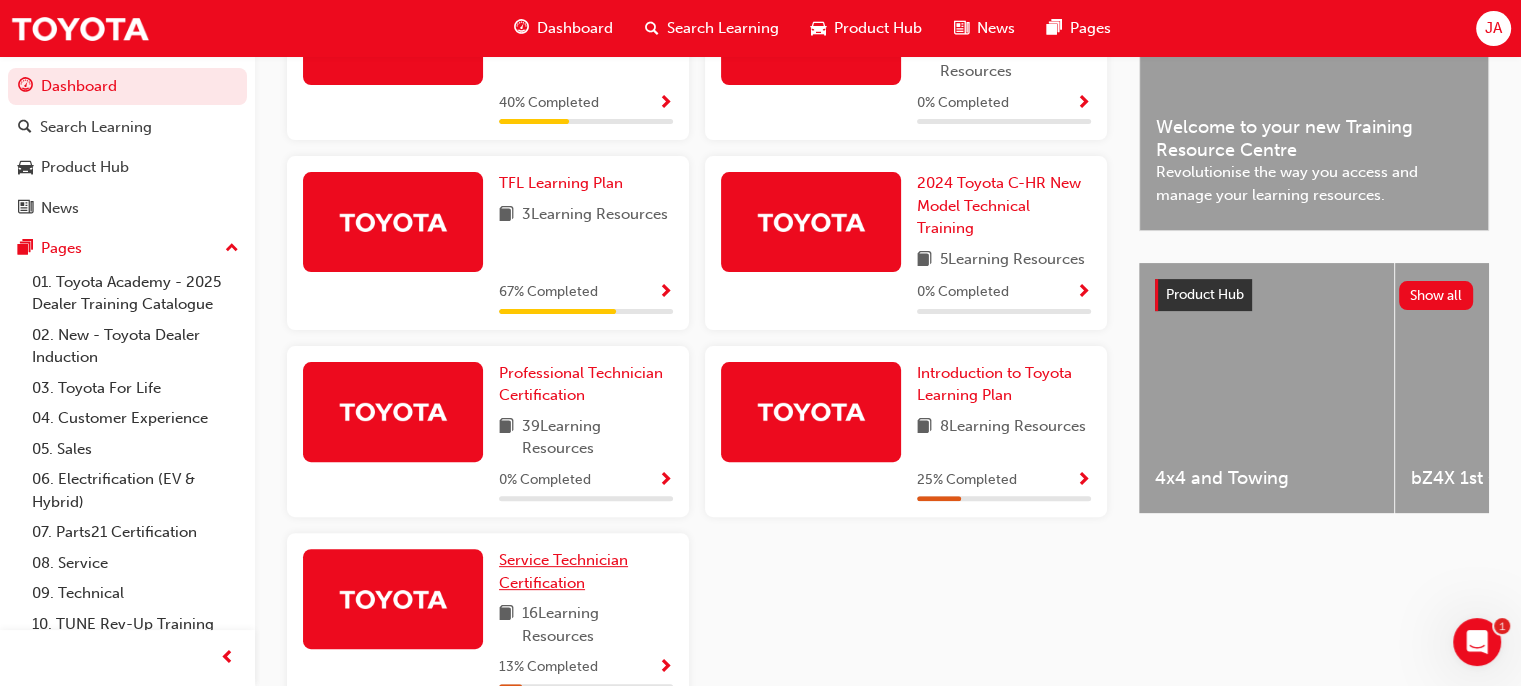 click on "Service Technician Certification" at bounding box center (563, 571) 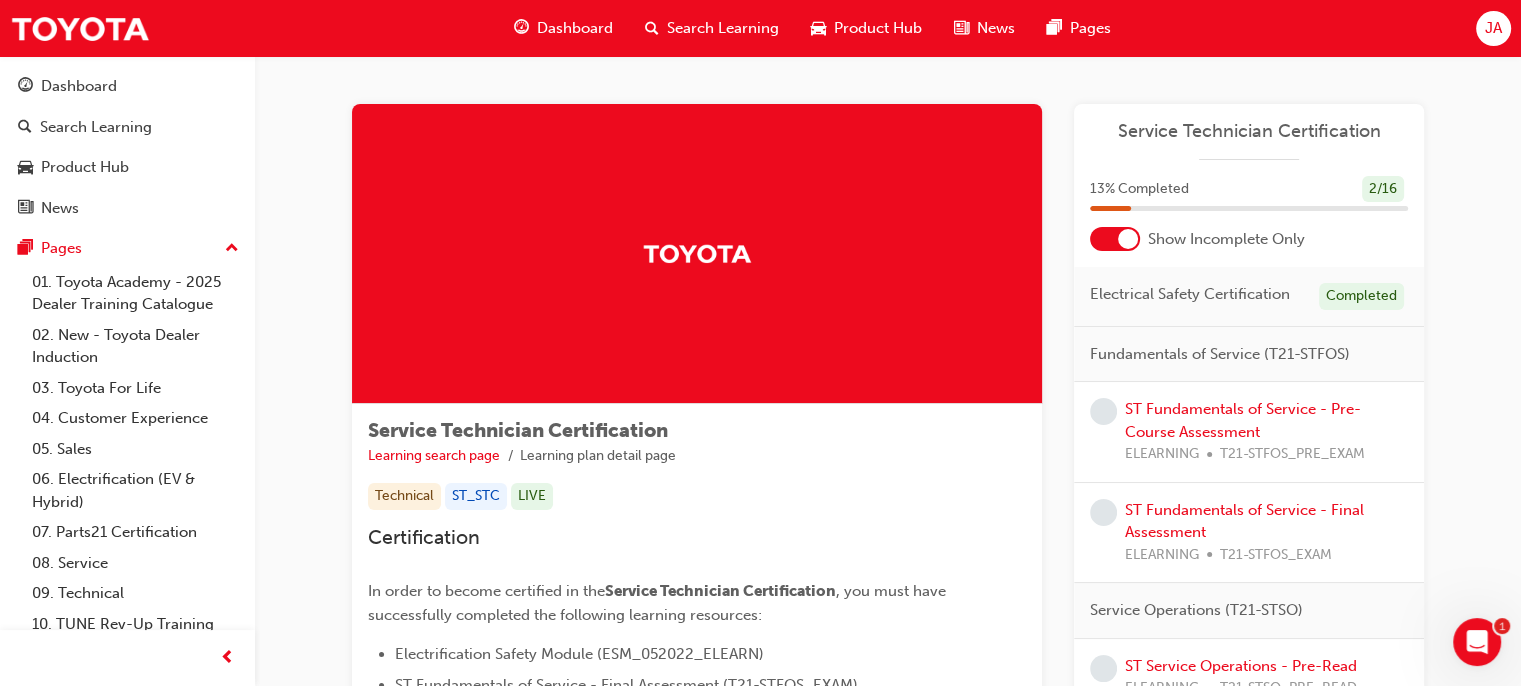 click on "ST Fundamentals of Service - Final Assessment ELEARNING T21-STFOS_EXAM" at bounding box center [1266, 533] 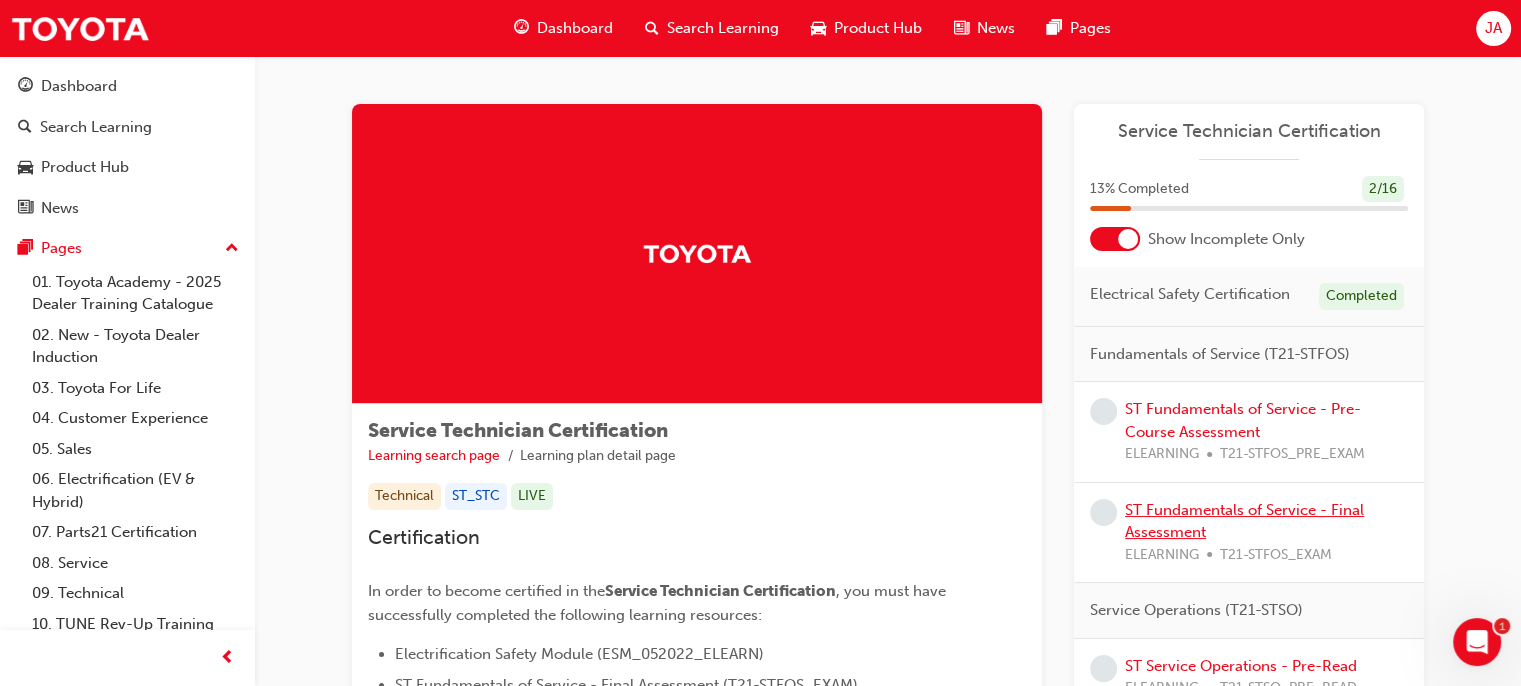 click on "ST Fundamentals of Service - Final Assessment" at bounding box center (1244, 521) 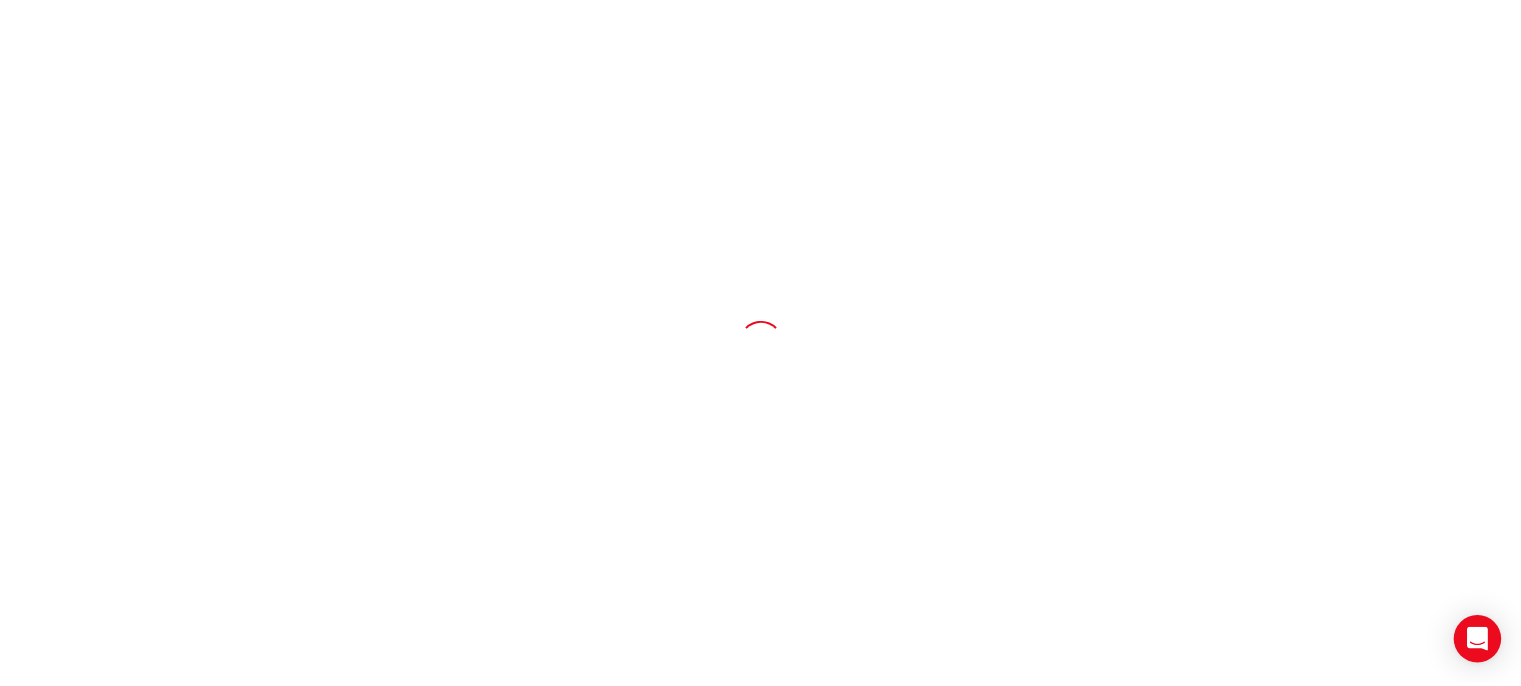 scroll, scrollTop: 0, scrollLeft: 0, axis: both 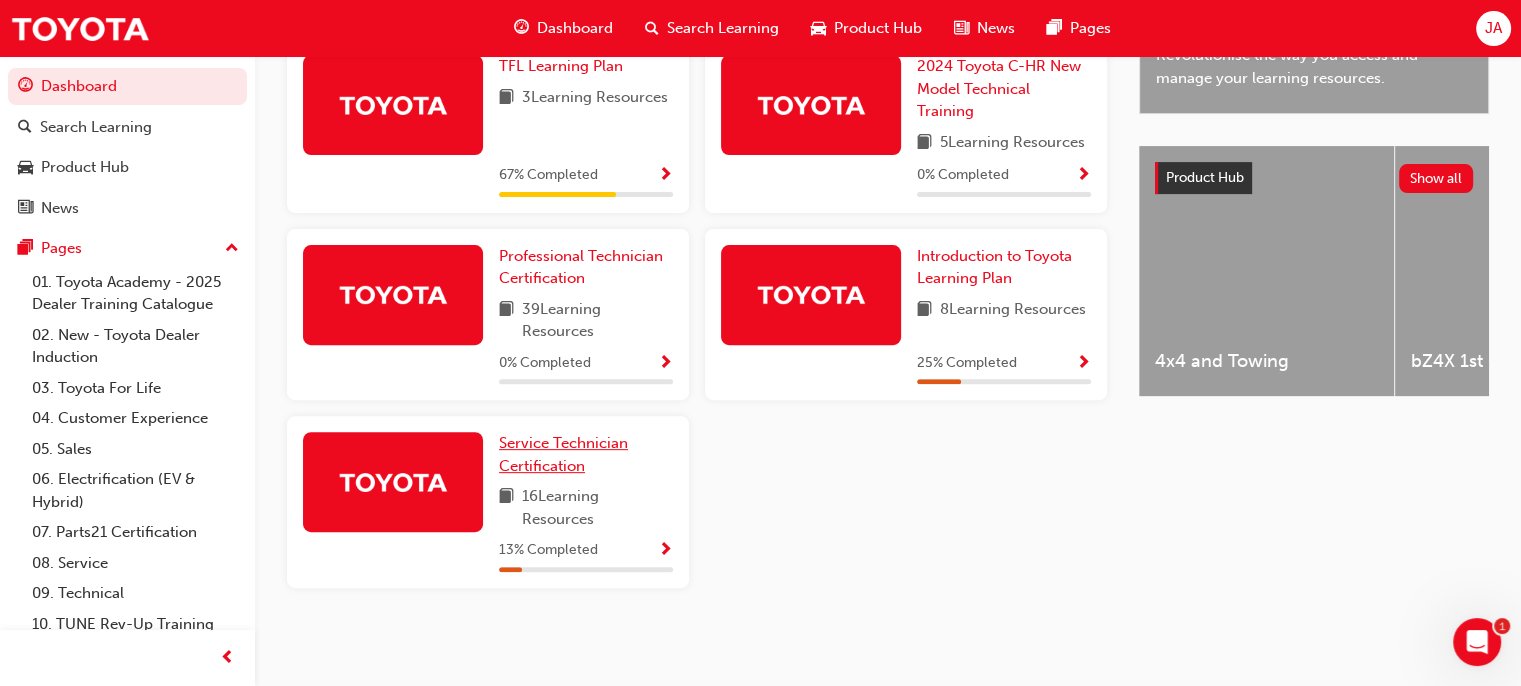 click on "Service Technician Certification" at bounding box center (563, 454) 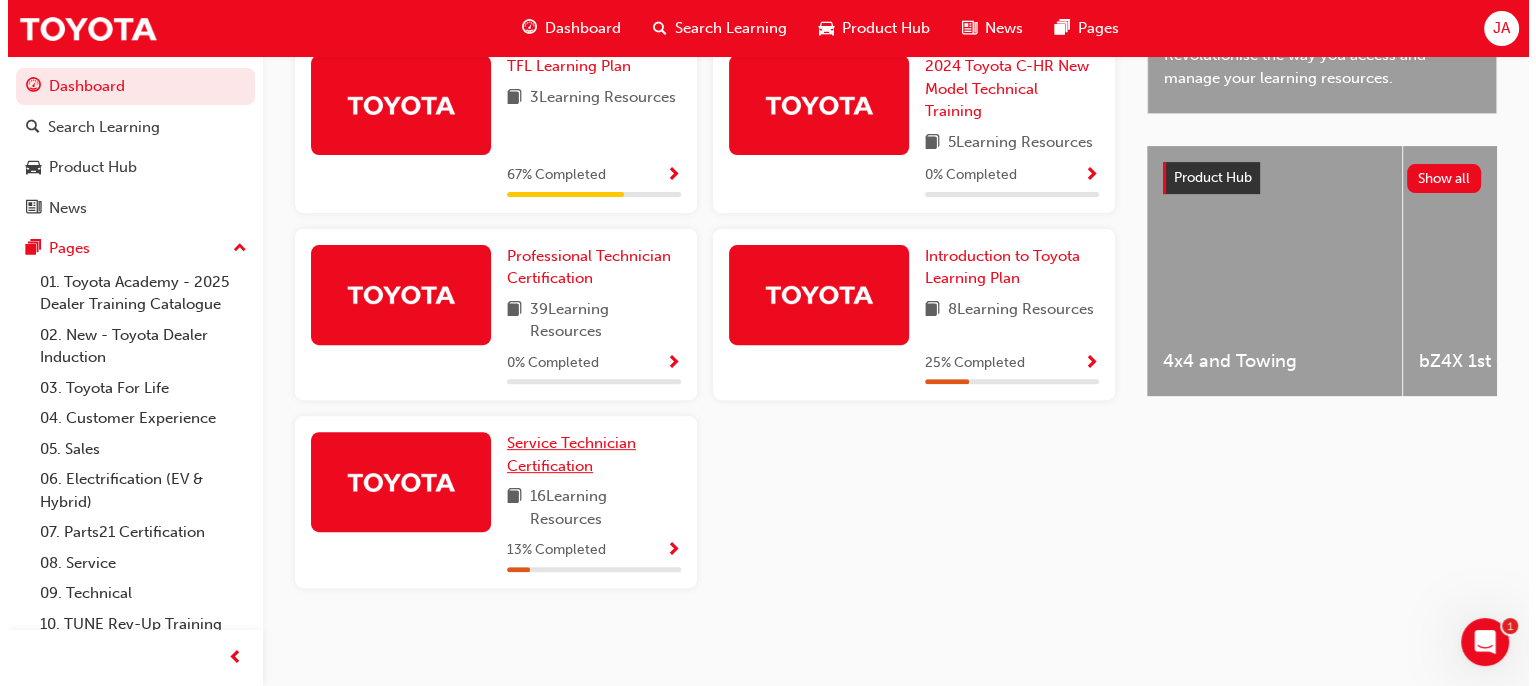scroll, scrollTop: 0, scrollLeft: 0, axis: both 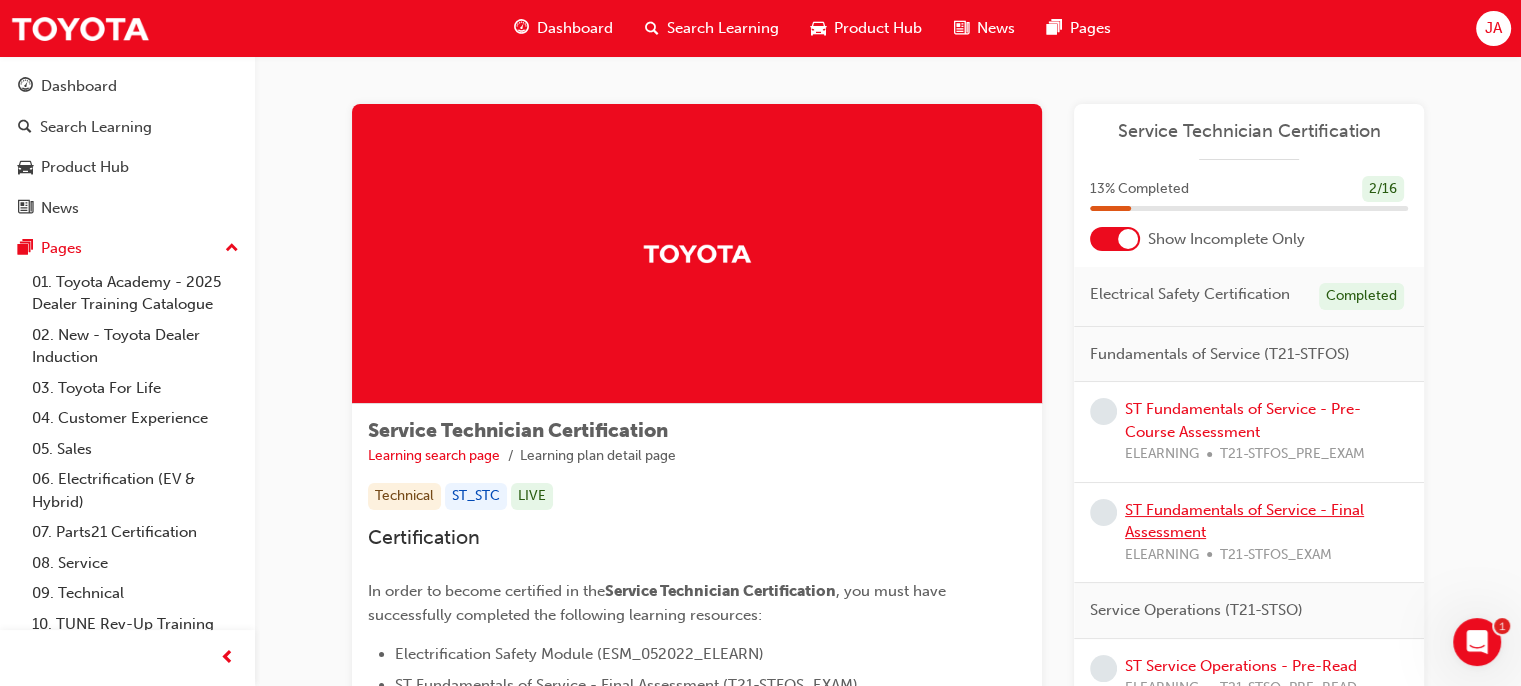 click on "ST Fundamentals of Service - Final Assessment" at bounding box center [1244, 521] 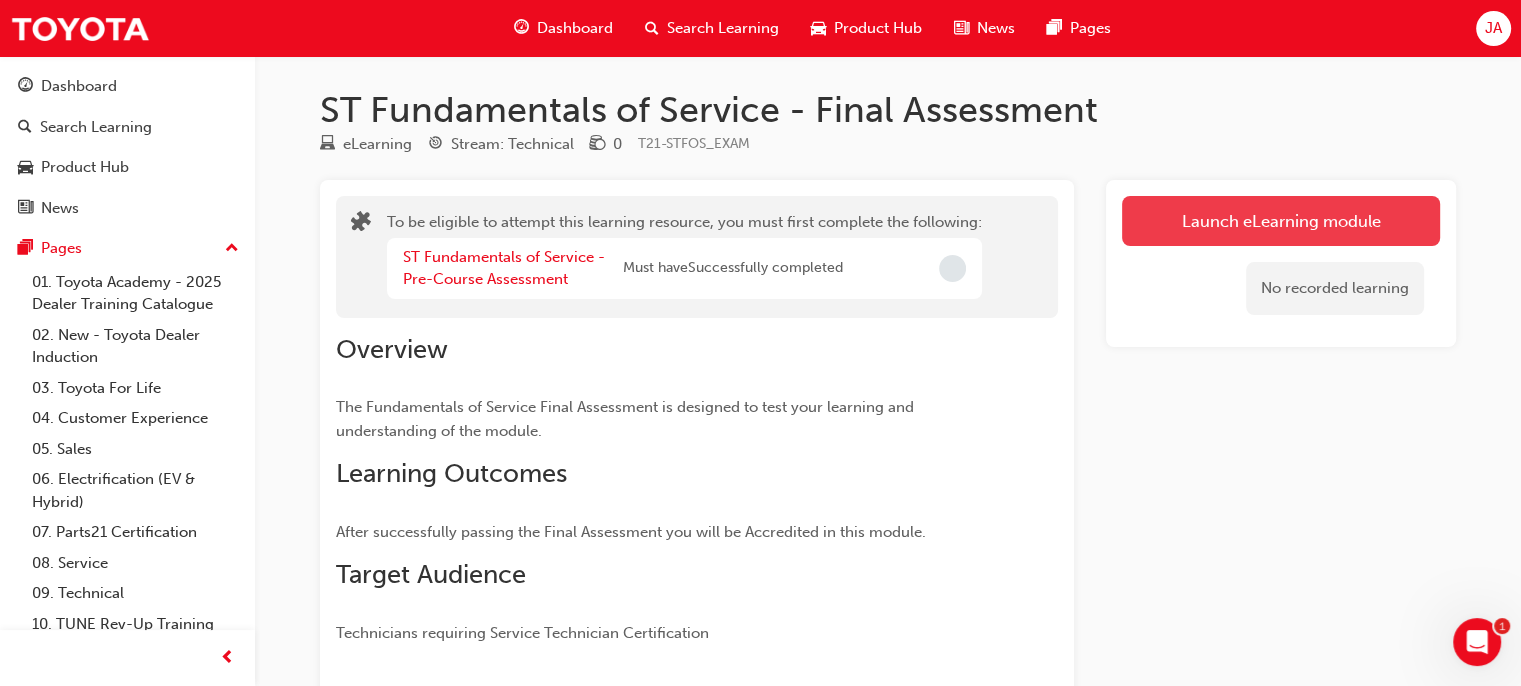 click on "Launch eLearning module" at bounding box center (1281, 221) 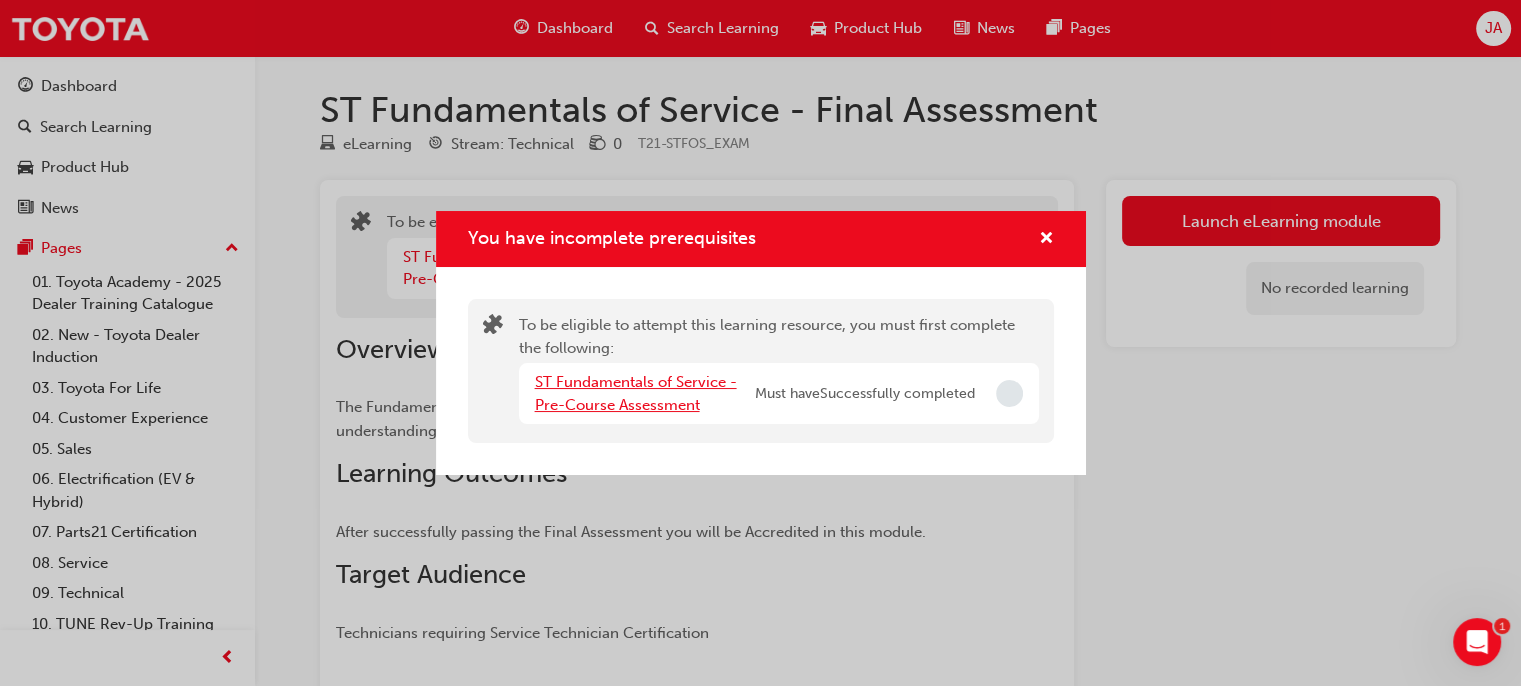 click on "ST Fundamentals of Service - Pre-Course Assessment" at bounding box center (636, 393) 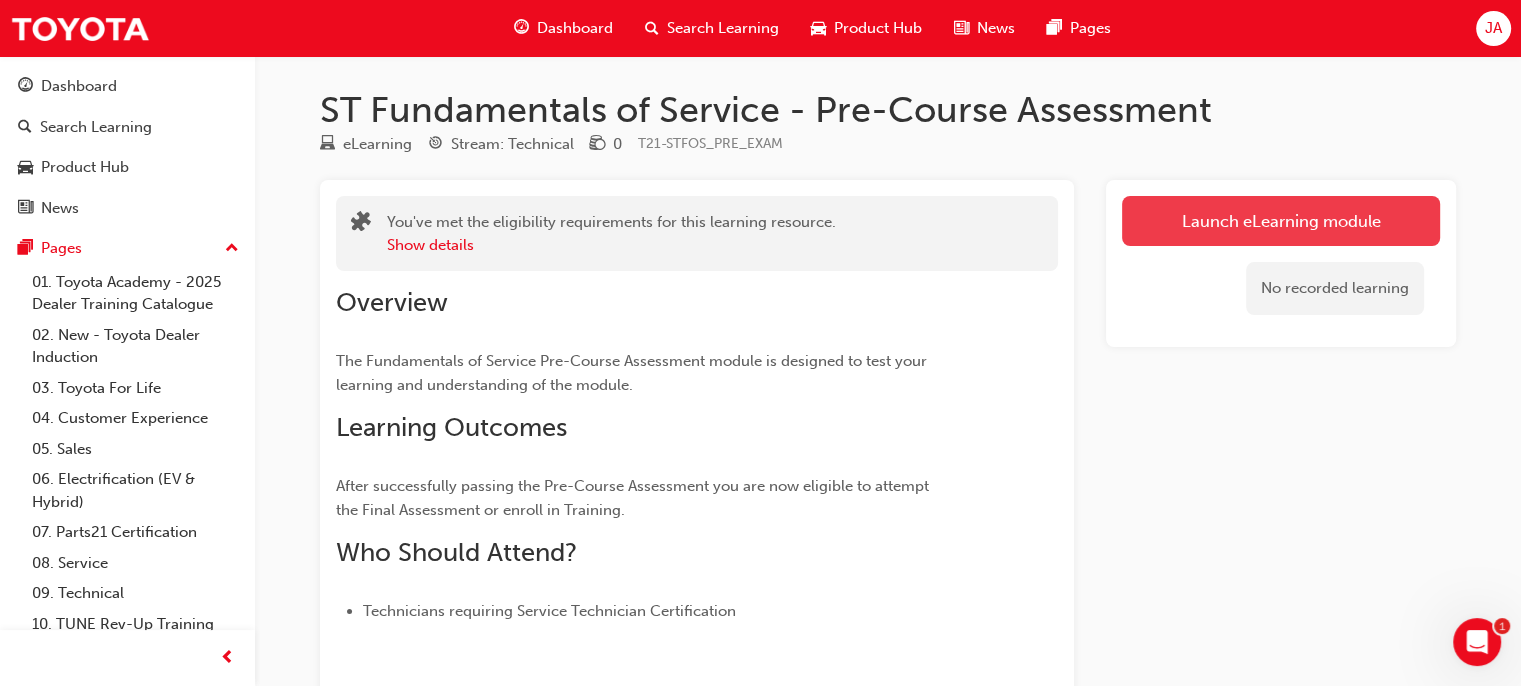 click on "Launch eLearning module" at bounding box center [1281, 221] 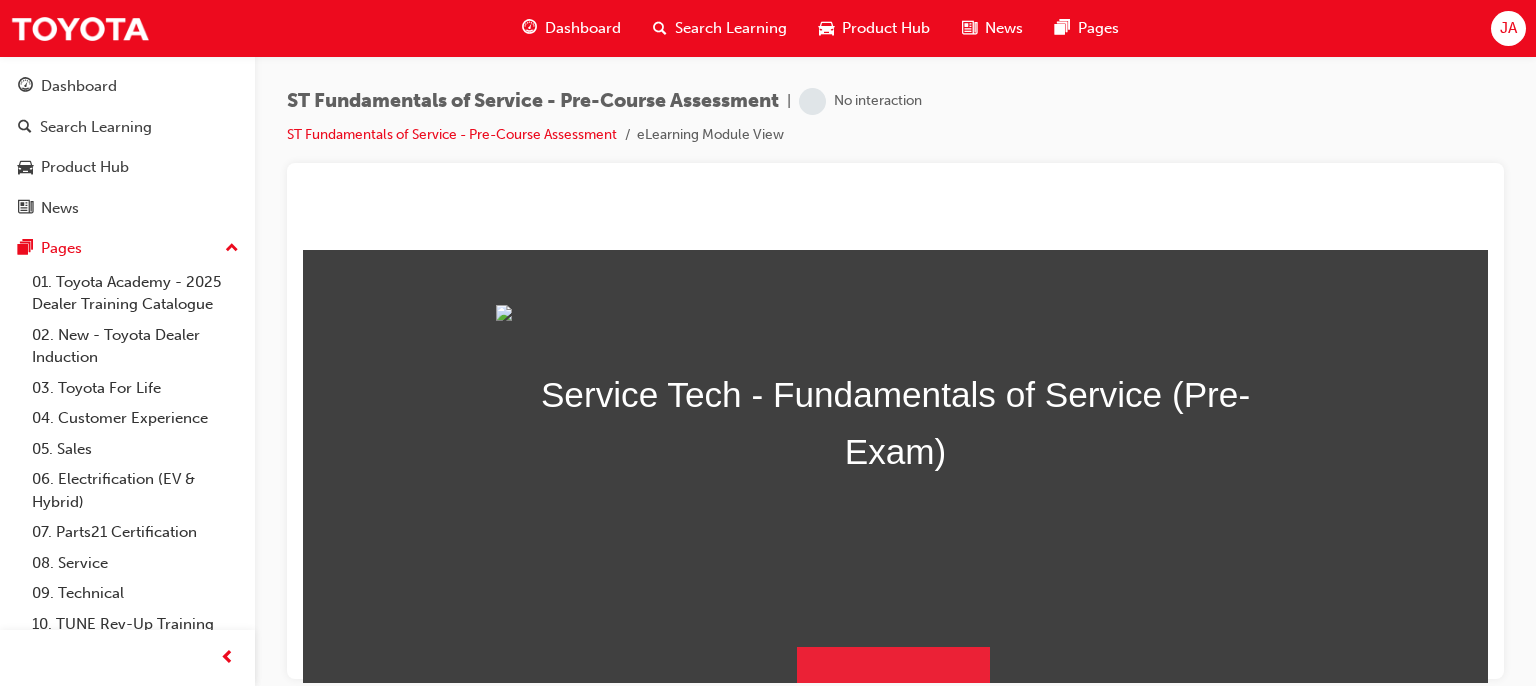 scroll, scrollTop: 0, scrollLeft: 0, axis: both 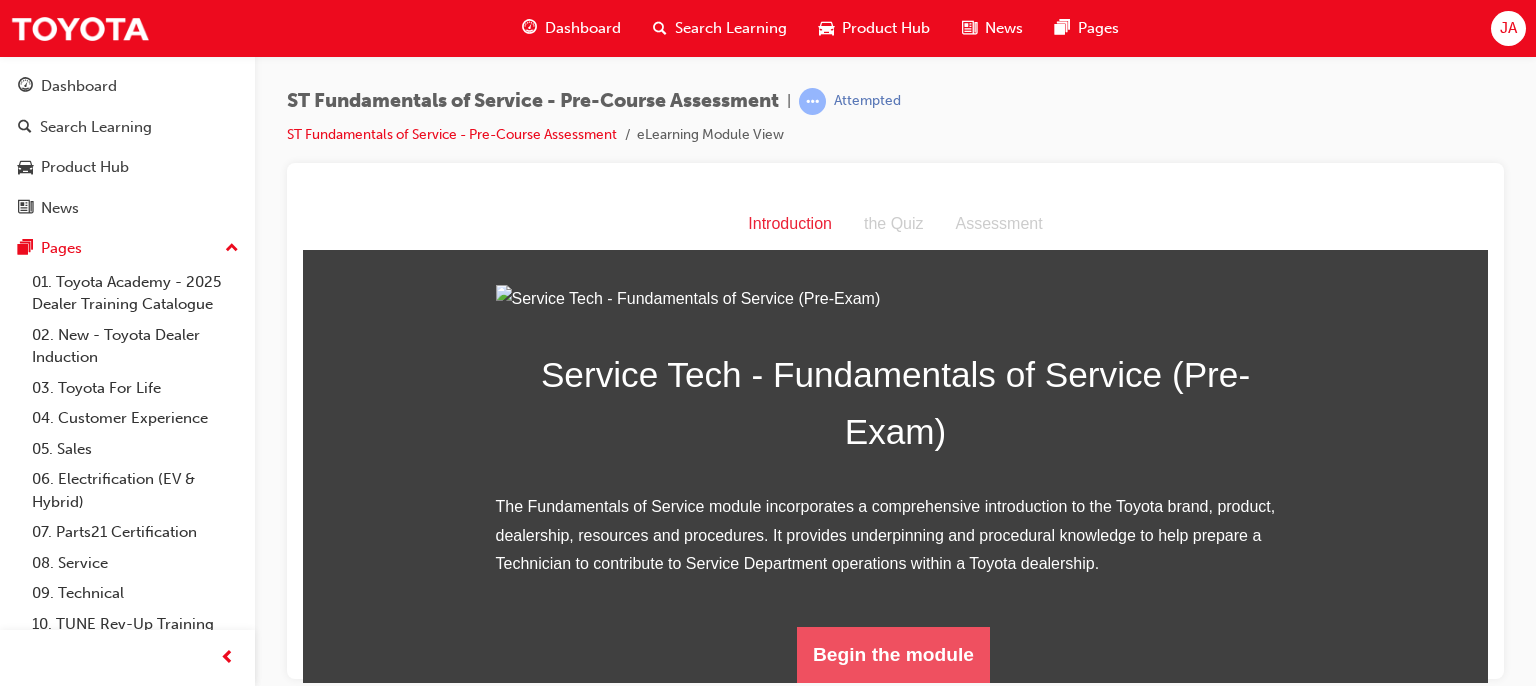 click on "Begin the module" at bounding box center (893, 654) 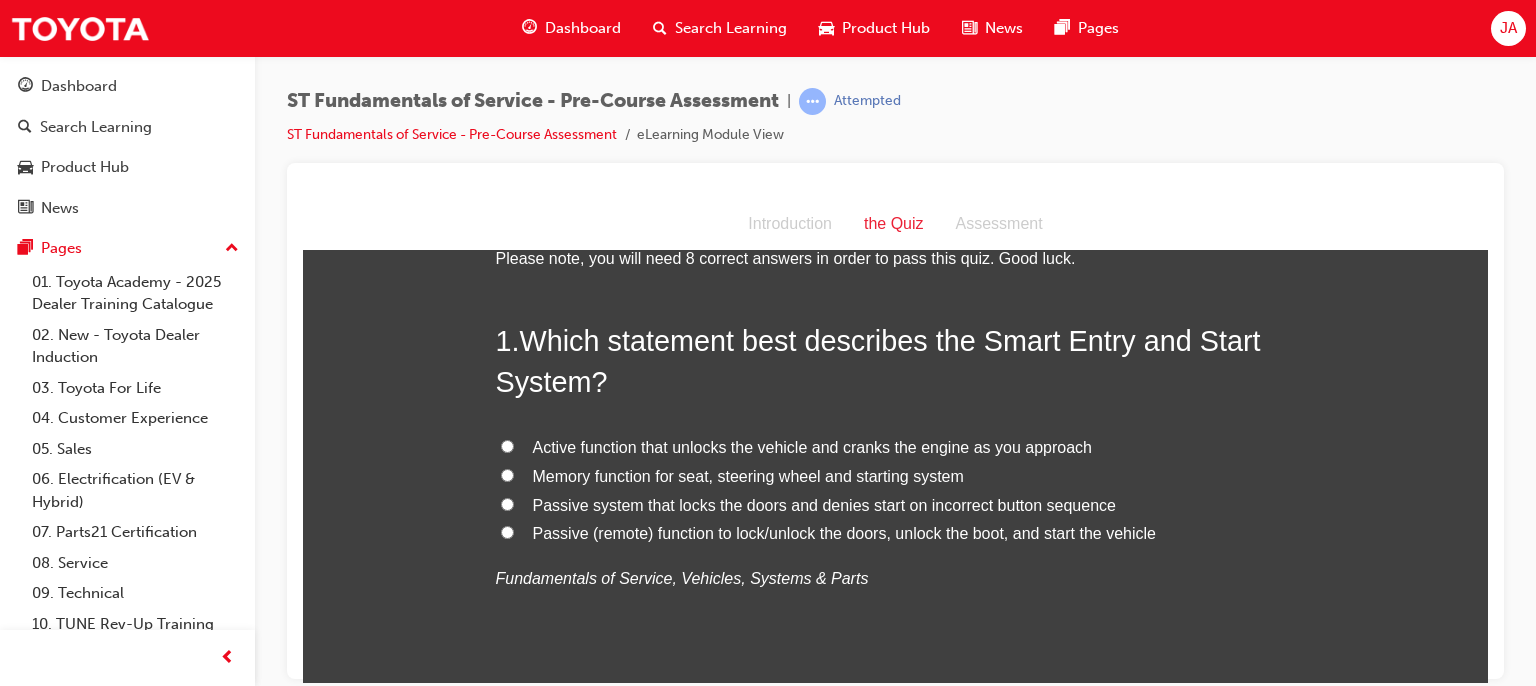 scroll, scrollTop: 0, scrollLeft: 0, axis: both 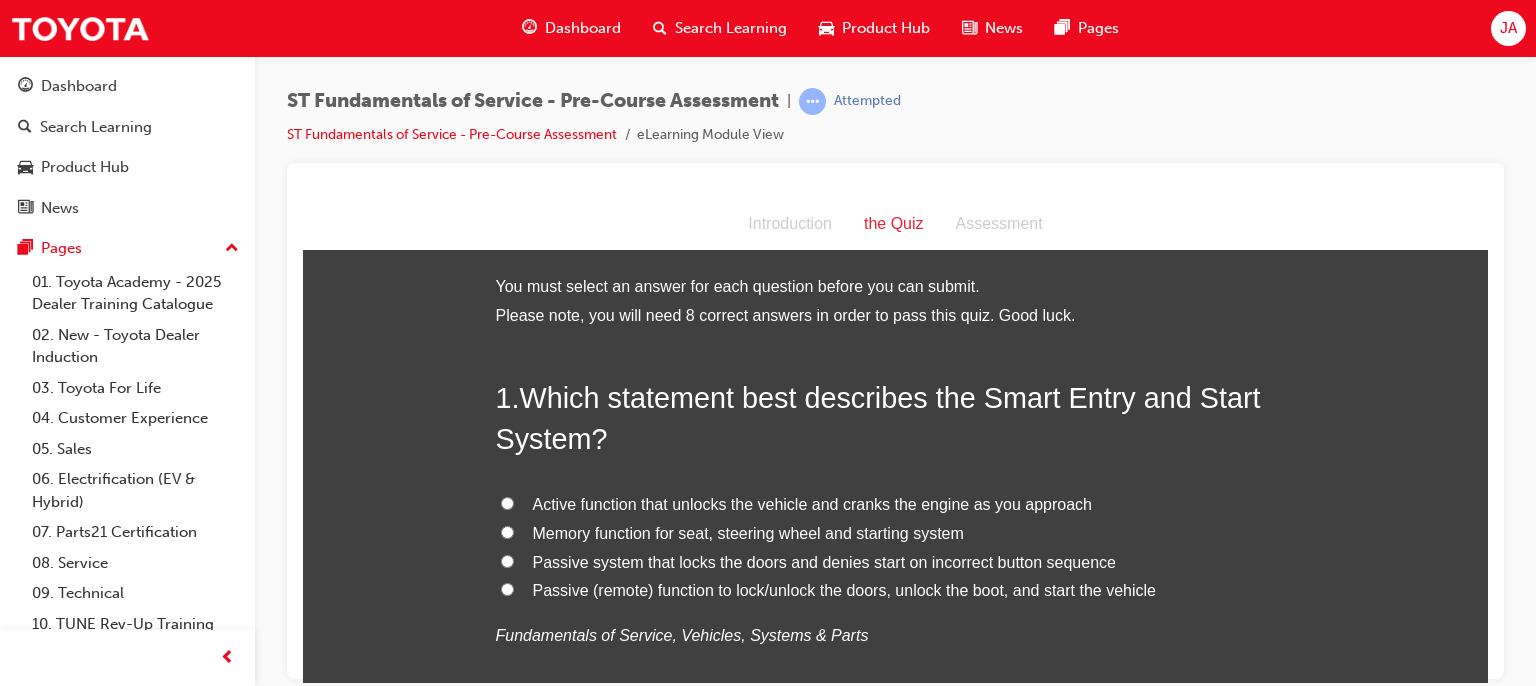 drag, startPoint x: 1484, startPoint y: 243, endPoint x: 1738, endPoint y: 347, distance: 274.46677 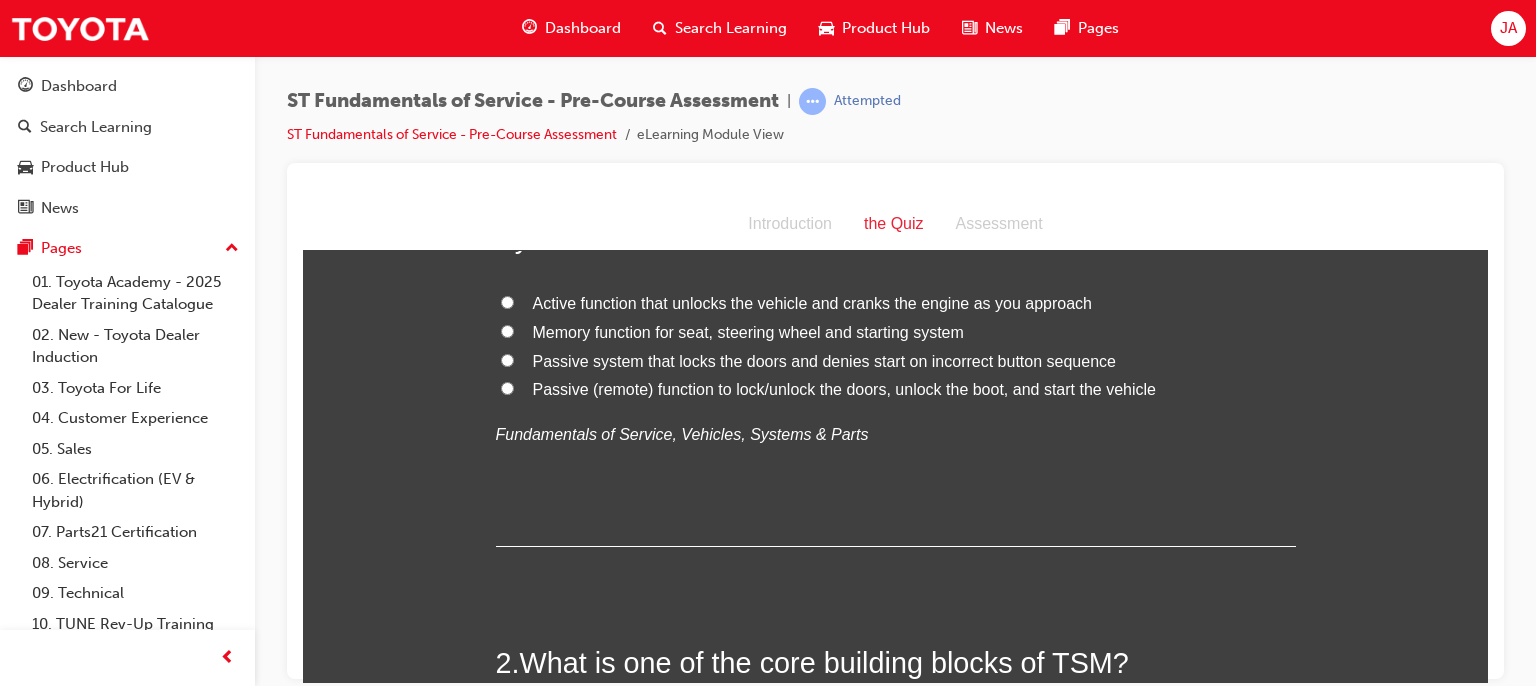 scroll, scrollTop: 210, scrollLeft: 0, axis: vertical 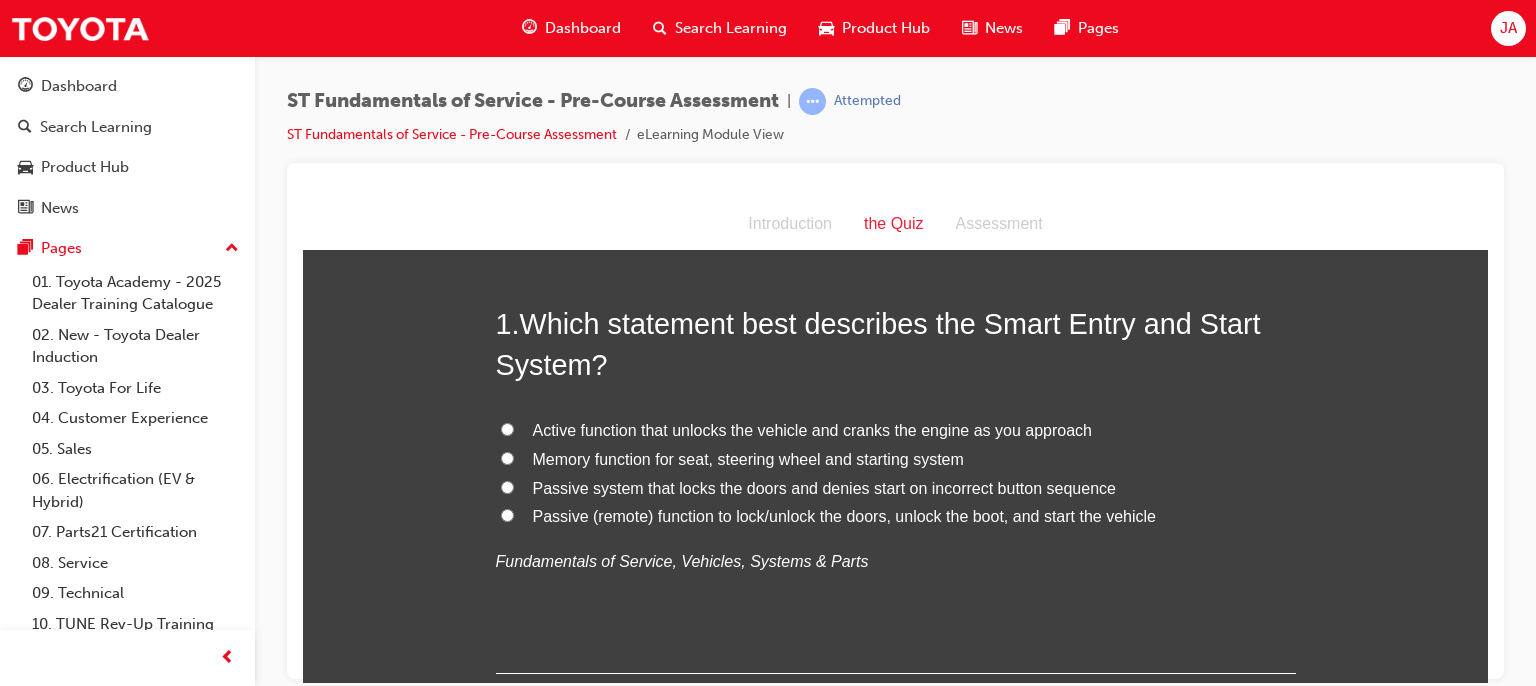 click on "Passive (remote) function to lock/unlock the doors, unlock the boot, and start the vehicle" at bounding box center [844, 515] 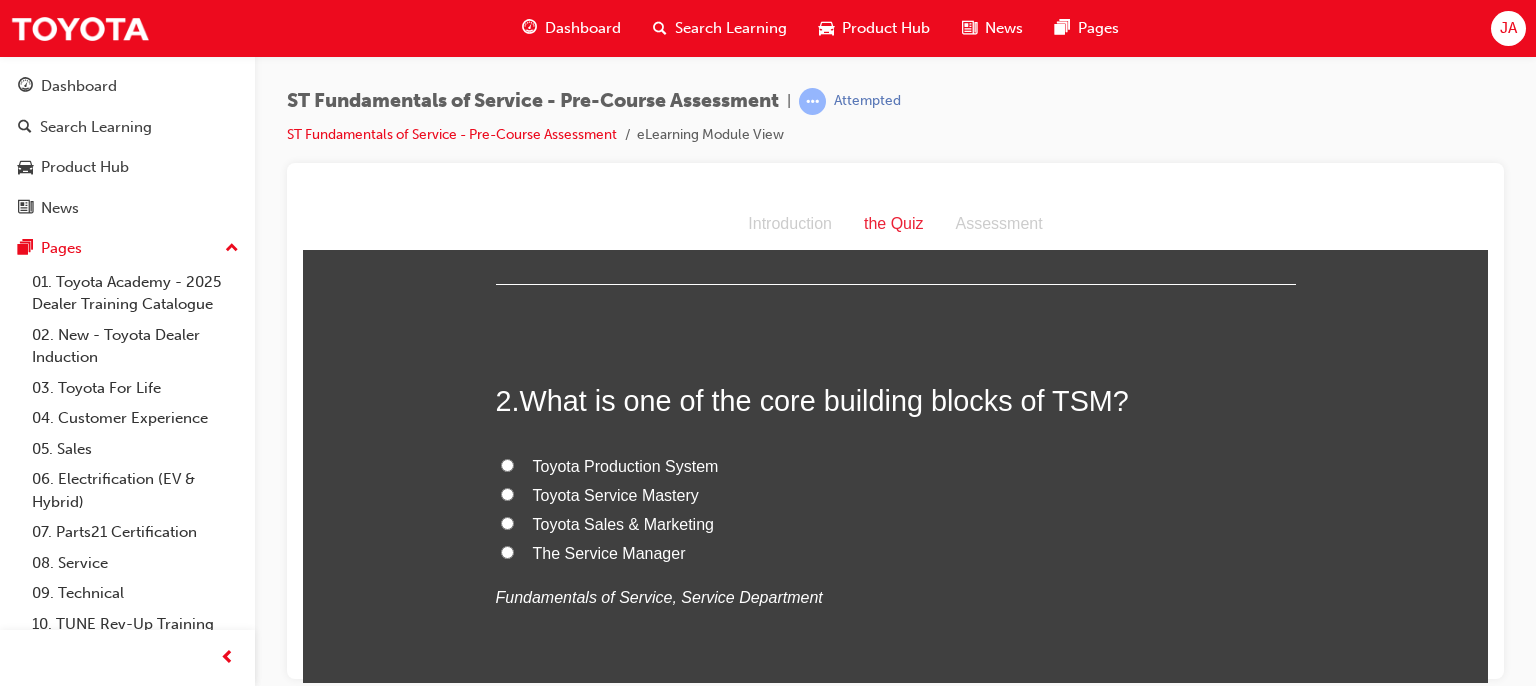 scroll, scrollTop: 505, scrollLeft: 0, axis: vertical 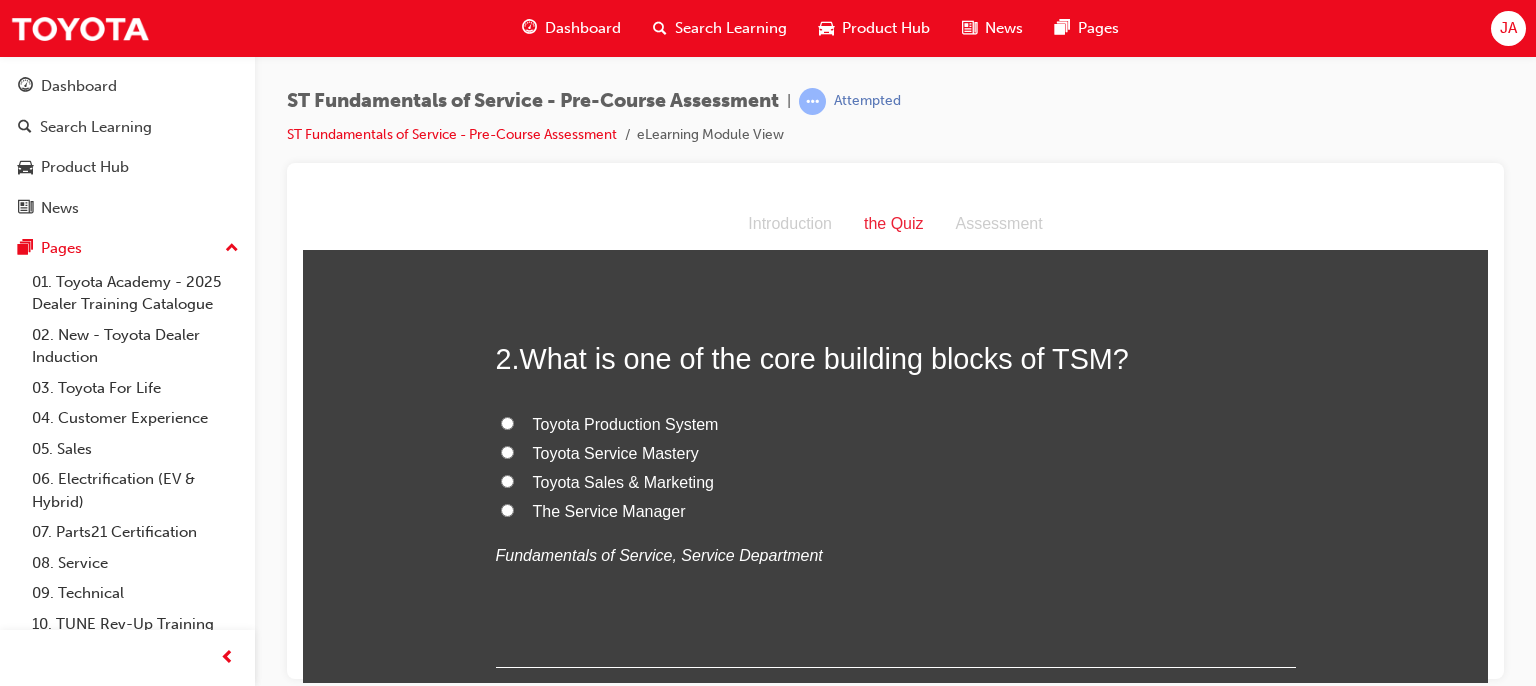 click on "Toyota Service Mastery" at bounding box center (507, 451) 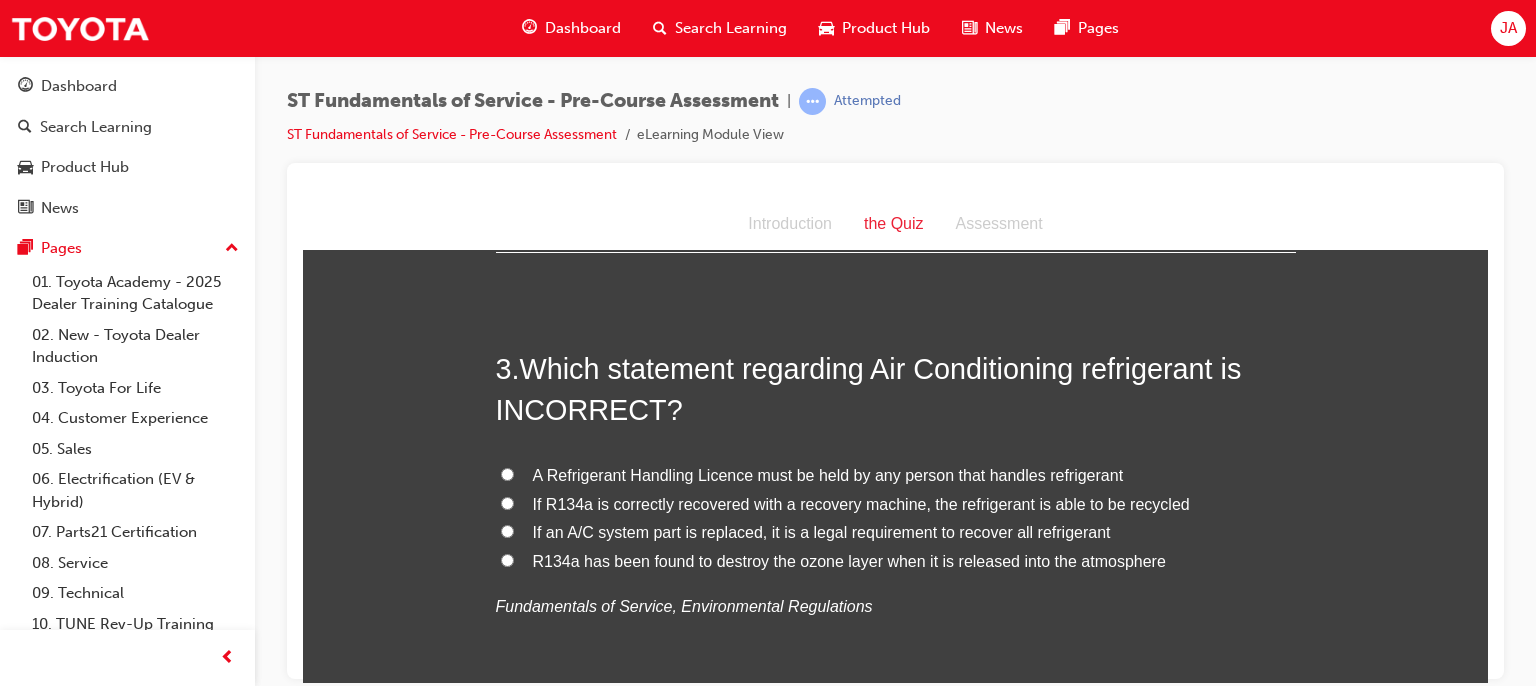 scroll, scrollTop: 945, scrollLeft: 0, axis: vertical 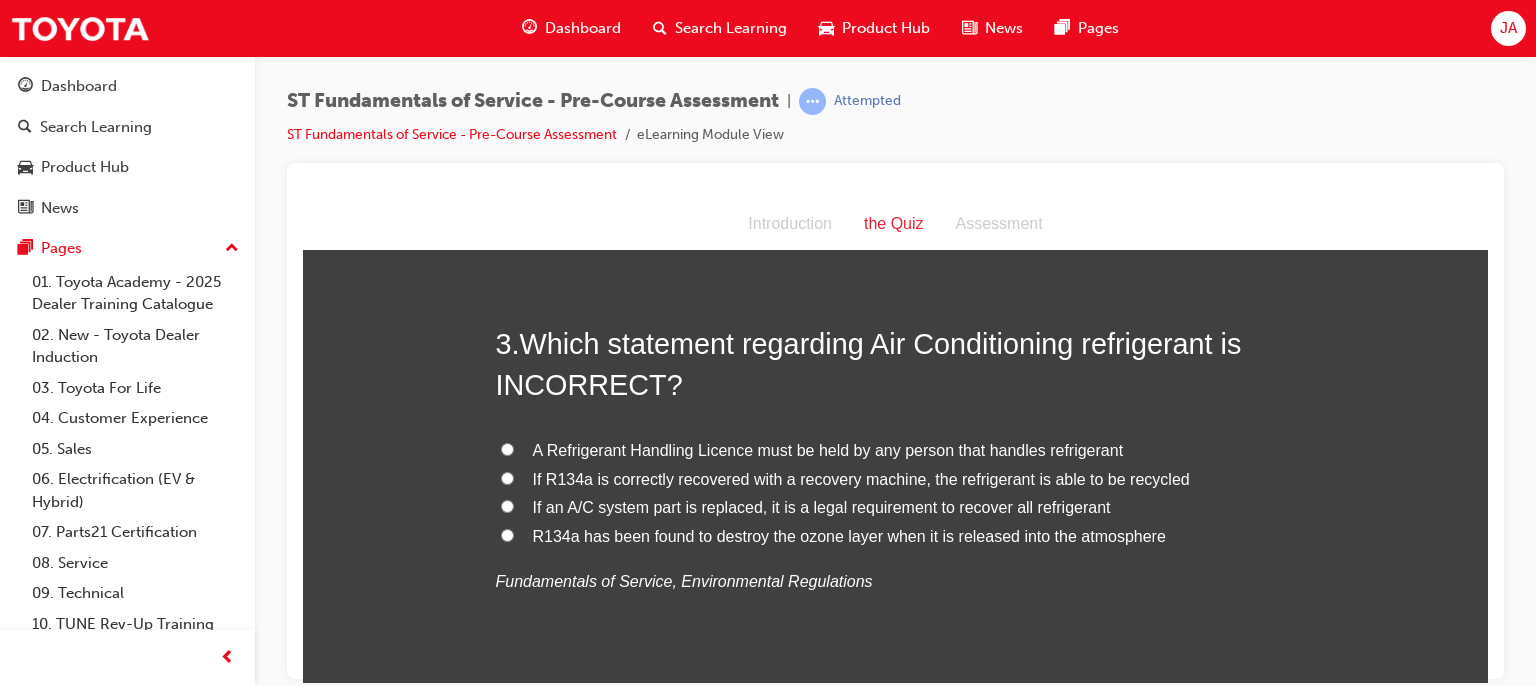 click on "A Refrigerant Handling Licence must be held by any person that handles refrigerant" at bounding box center [828, 449] 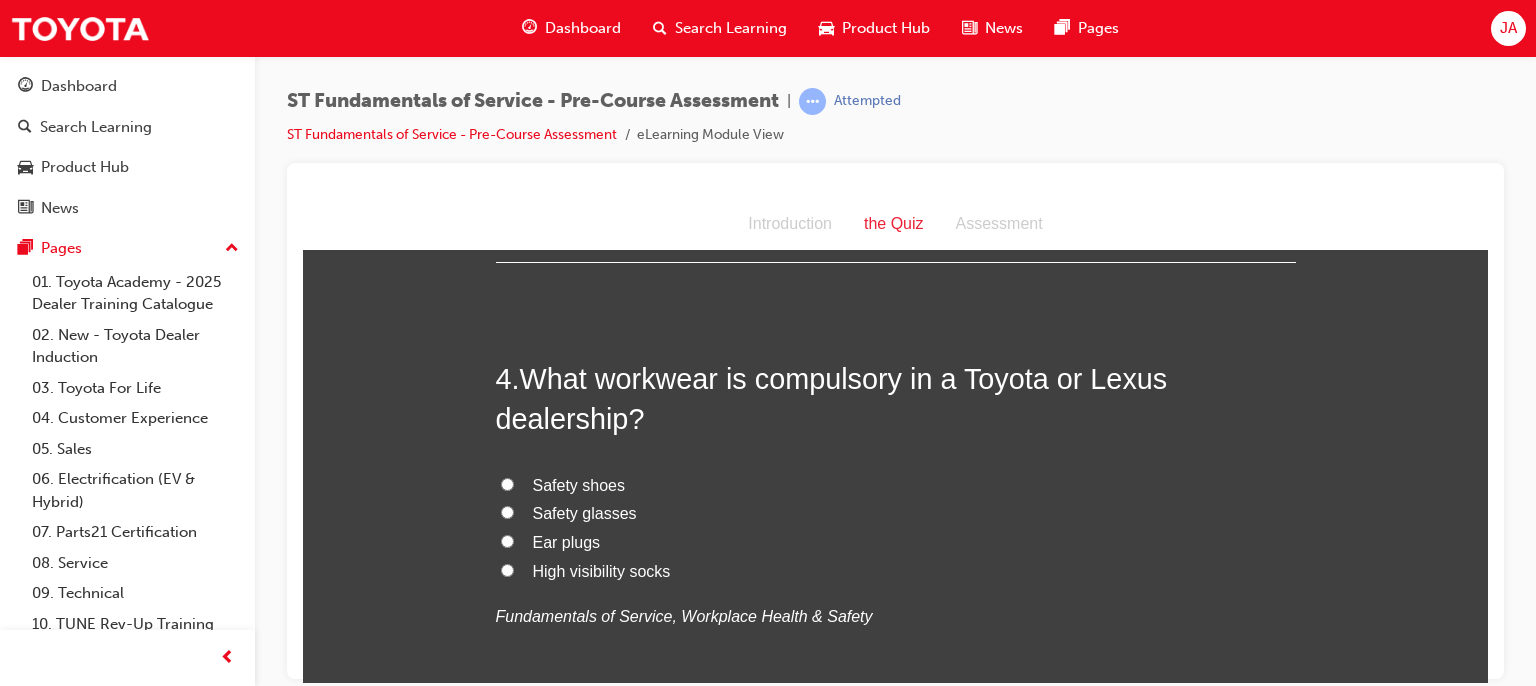 scroll, scrollTop: 1402, scrollLeft: 0, axis: vertical 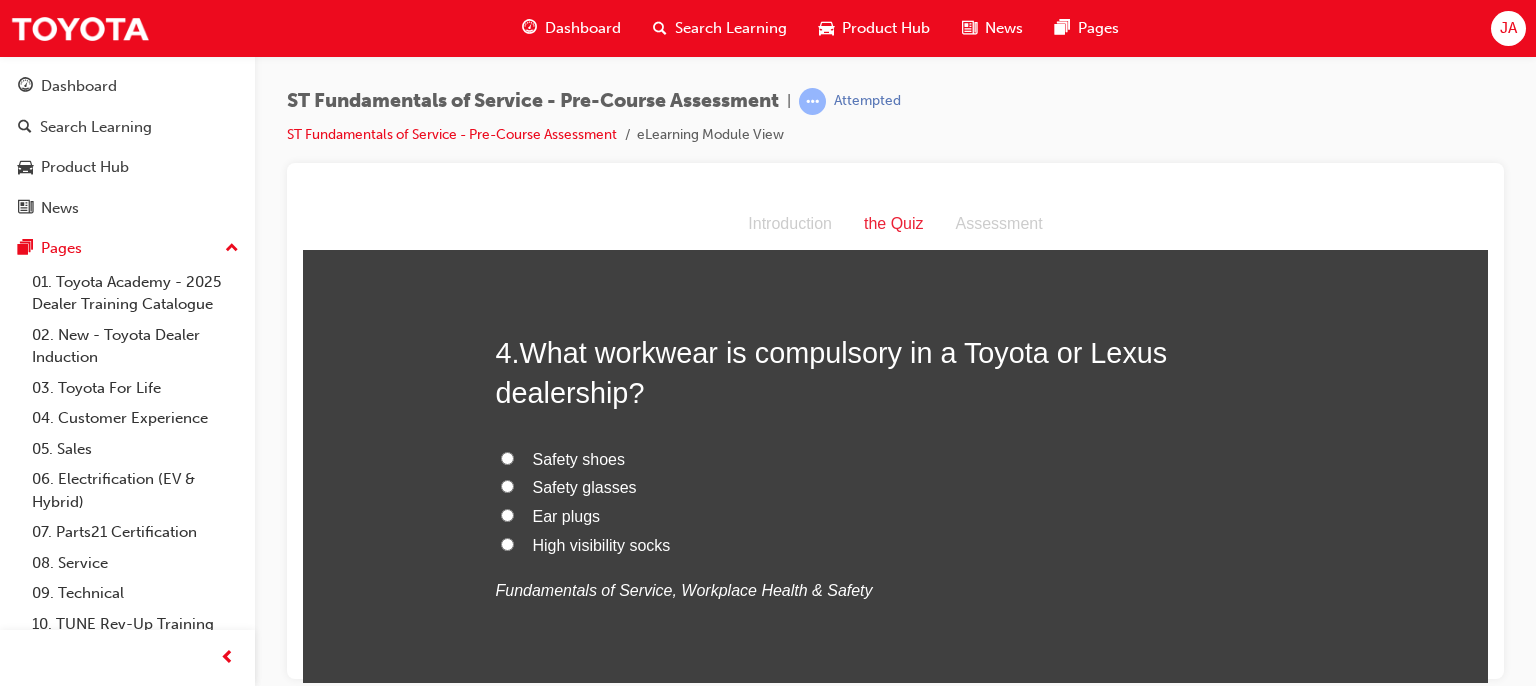 click on "Safety shoes" at bounding box center [507, 457] 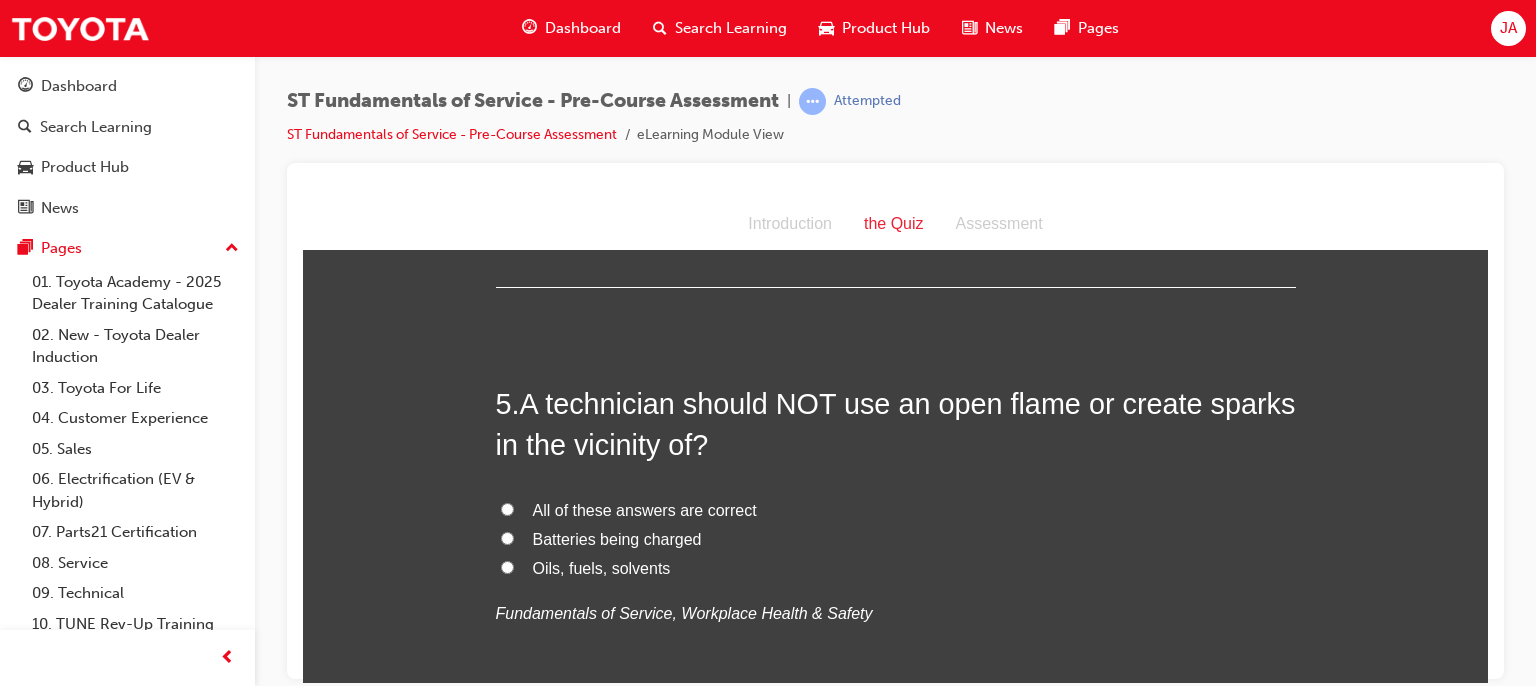 scroll, scrollTop: 1850, scrollLeft: 0, axis: vertical 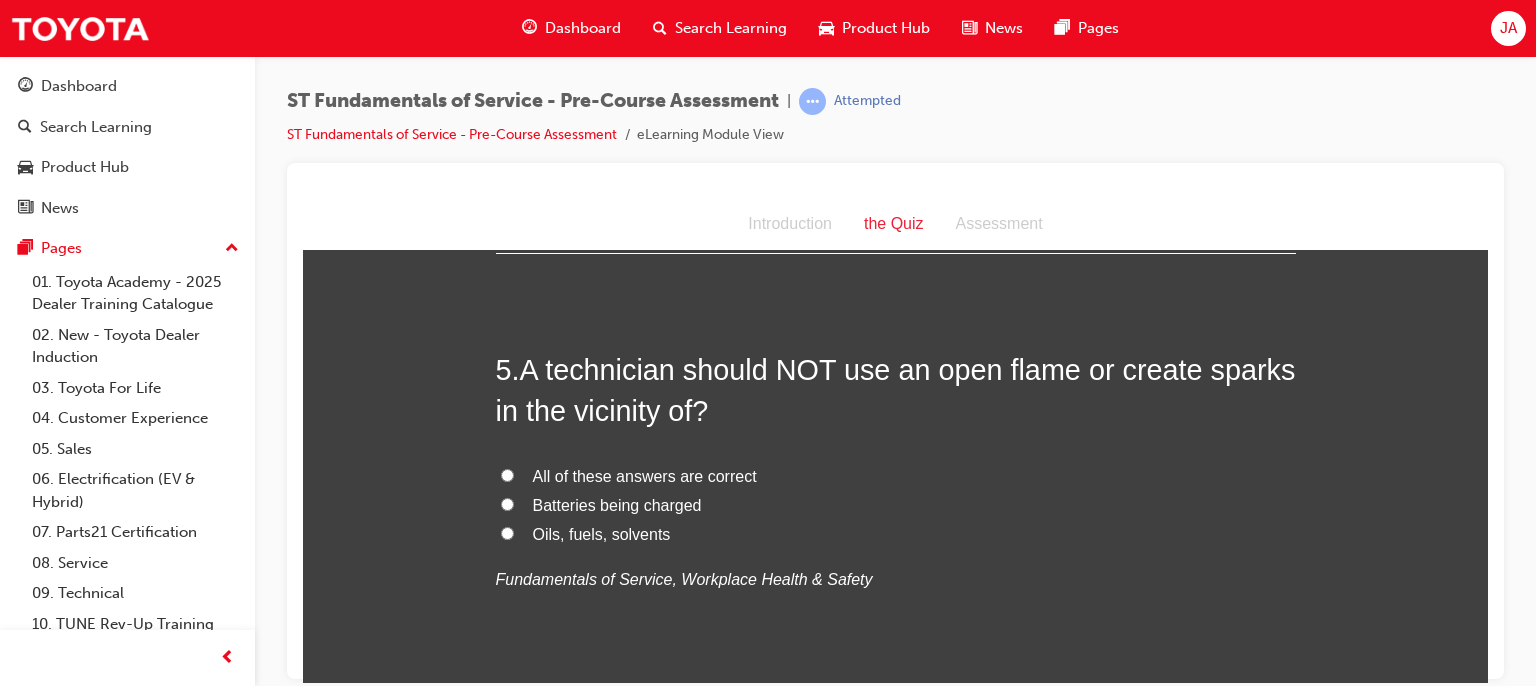 click on "All of these answers are correct" at bounding box center [507, 474] 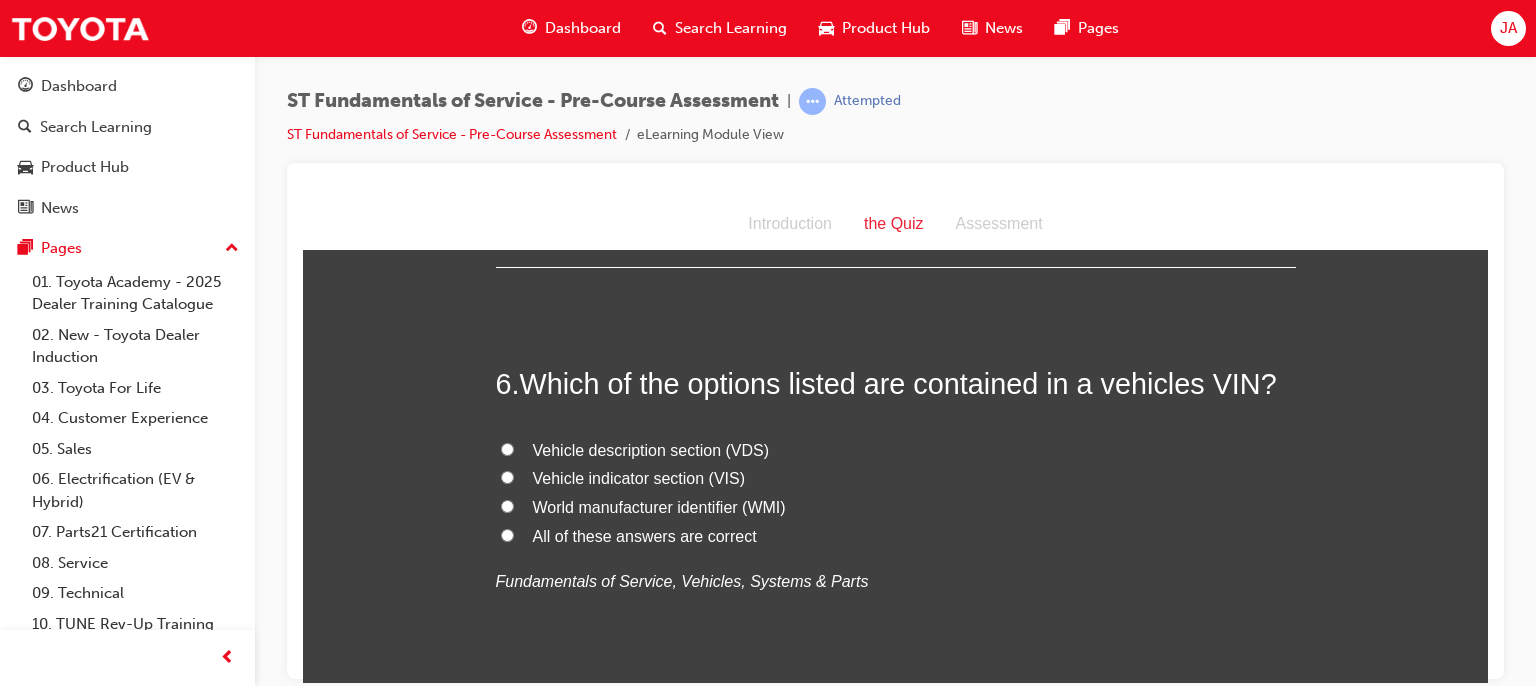 scroll, scrollTop: 2349, scrollLeft: 0, axis: vertical 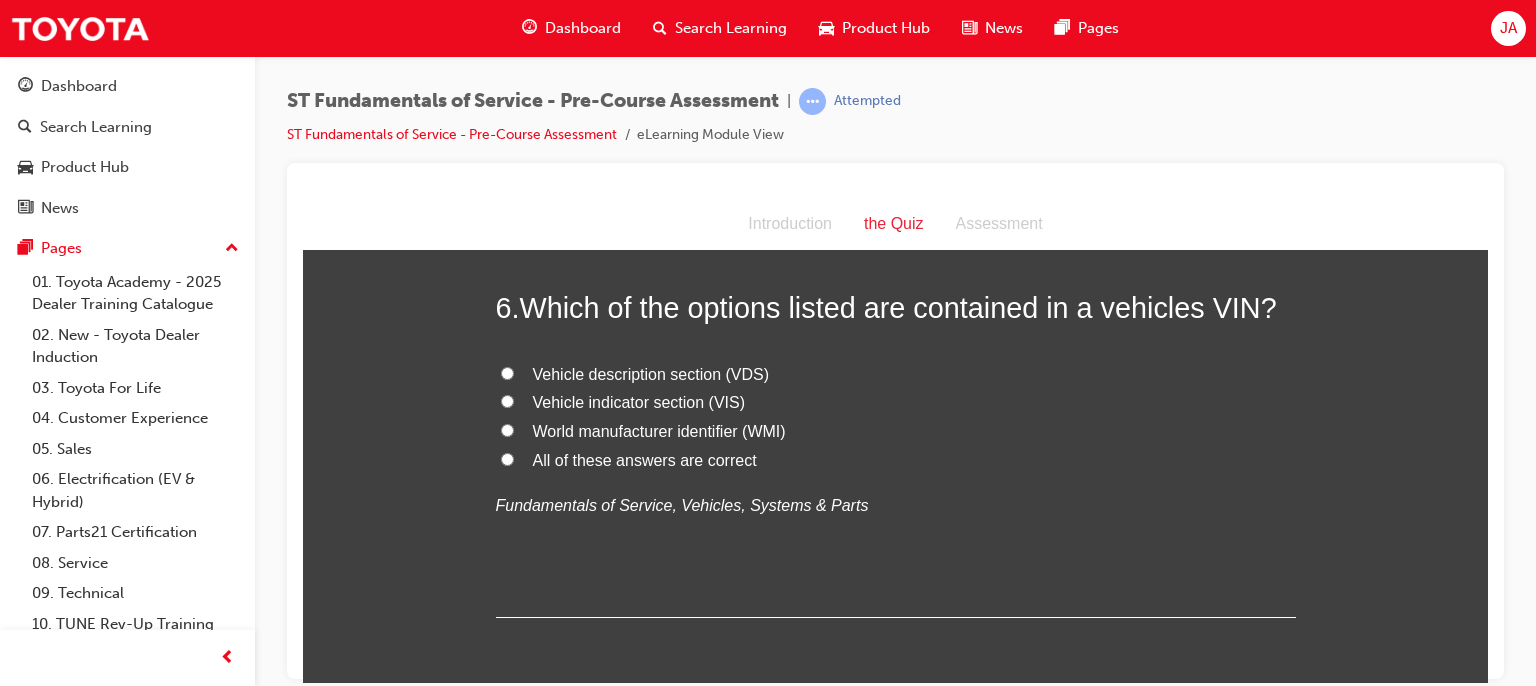 click on "All of these answers are correct" at bounding box center (645, 459) 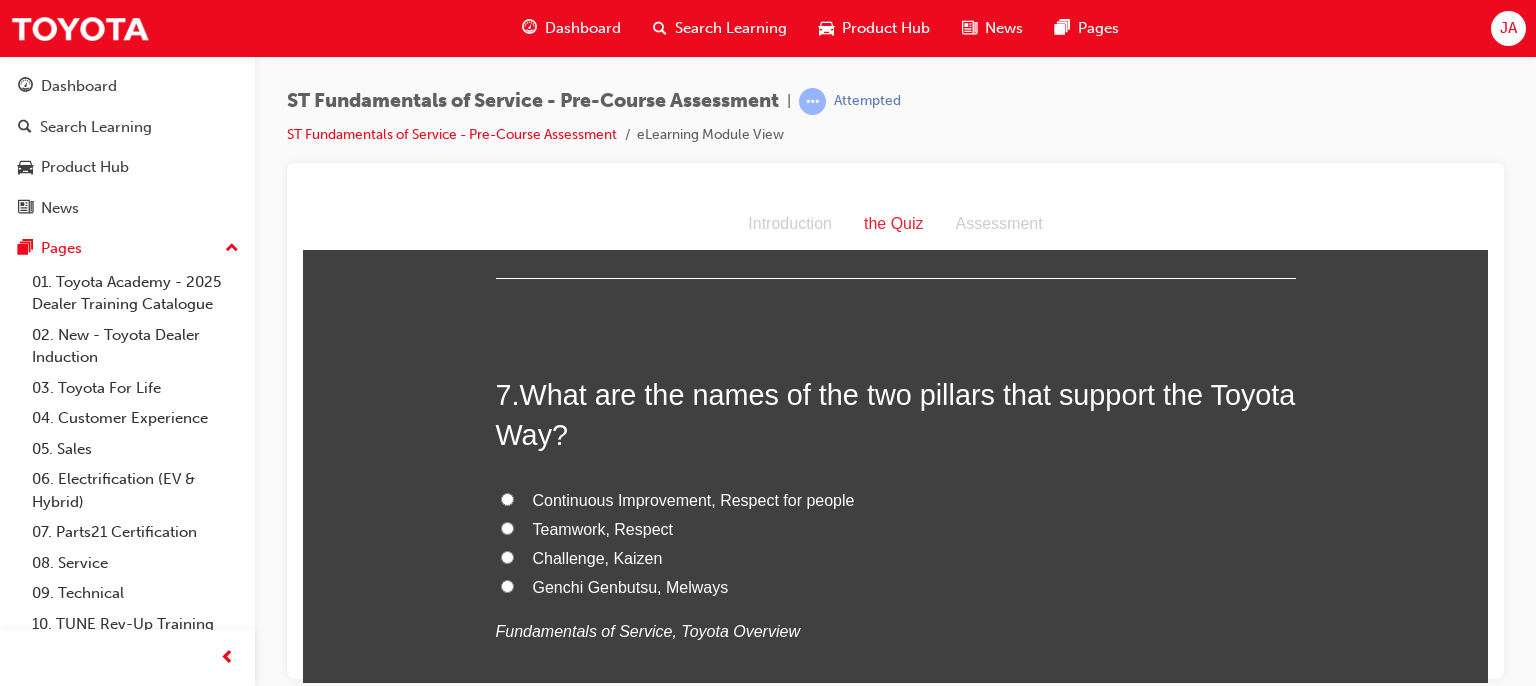 scroll, scrollTop: 2730, scrollLeft: 0, axis: vertical 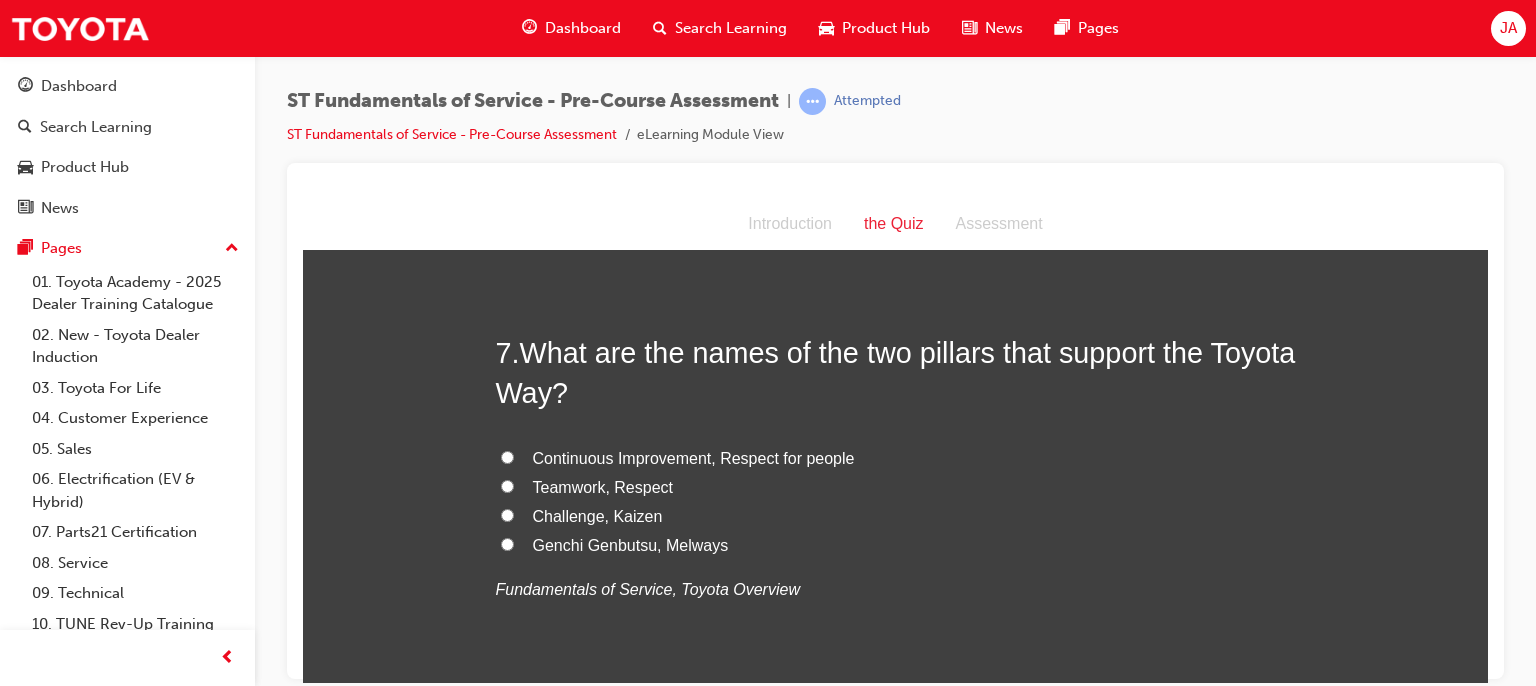 click on "Continuous Improvement, Respect for people" at bounding box center [694, 457] 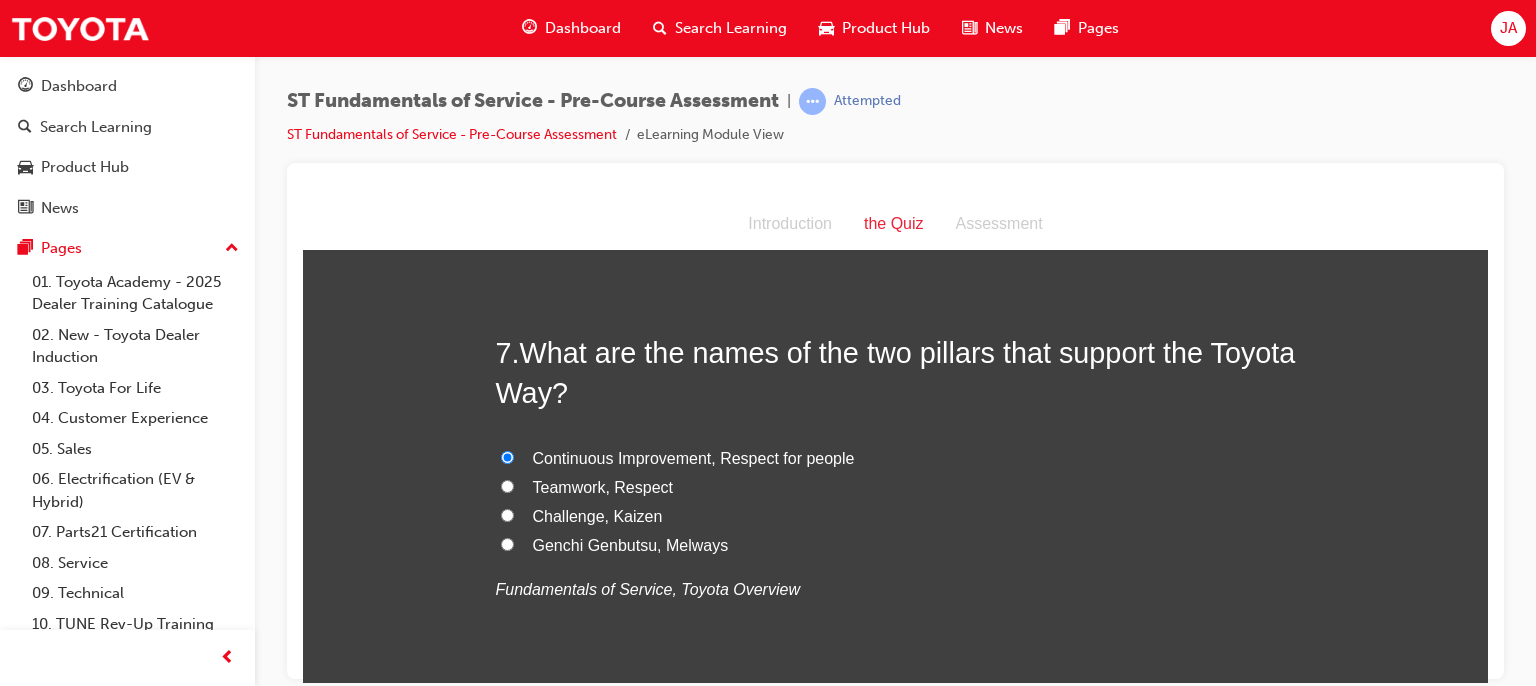 click on "Teamwork, Respect" at bounding box center [896, 487] 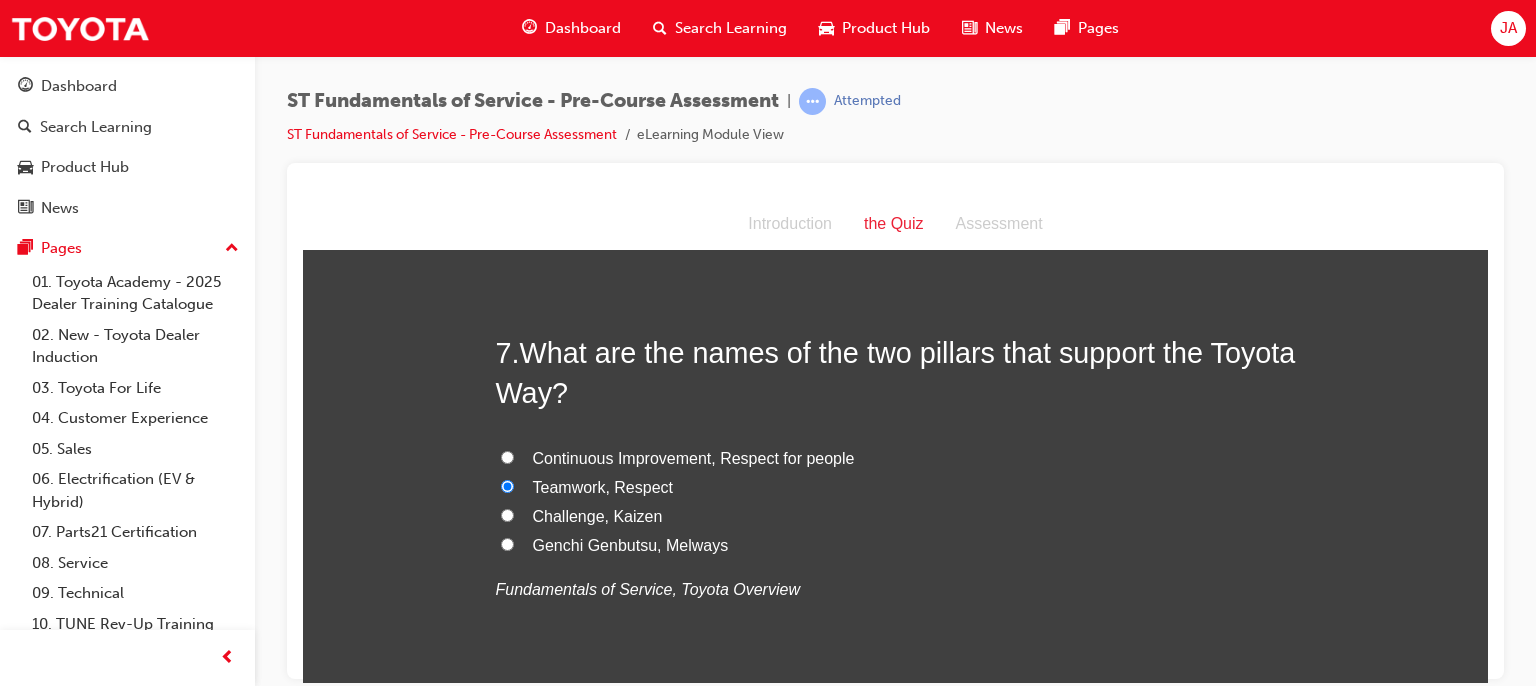 click on "Continuous Improvement, Respect for people" at bounding box center (507, 456) 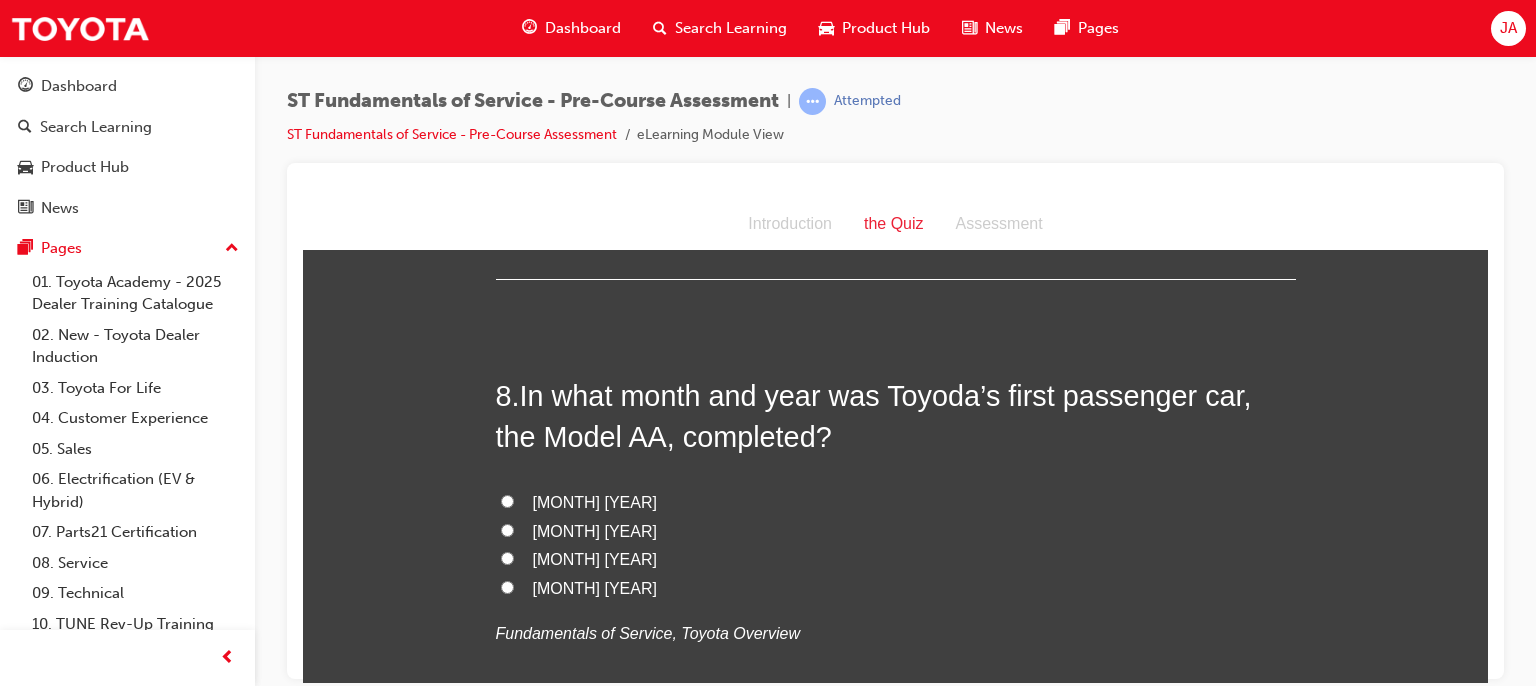 scroll, scrollTop: 3229, scrollLeft: 0, axis: vertical 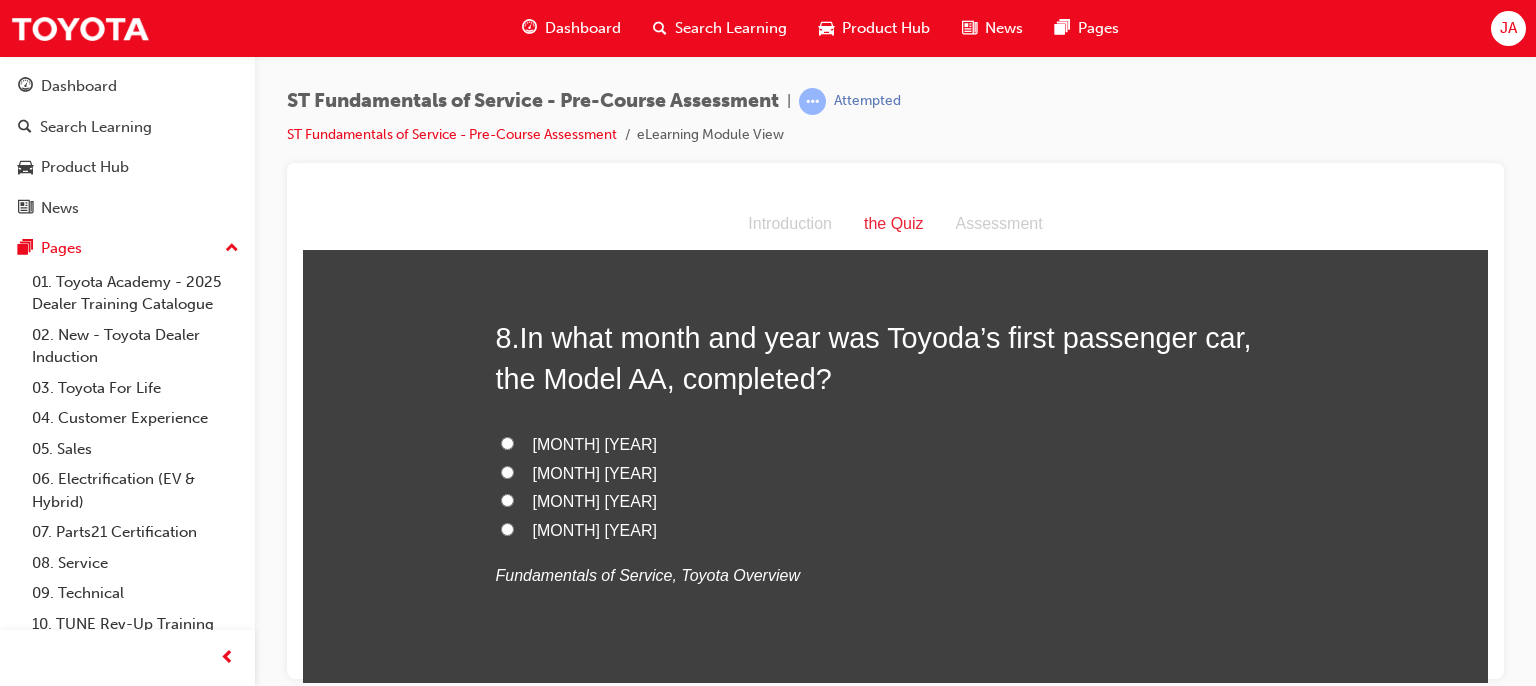 click on "January 1937" at bounding box center [595, 443] 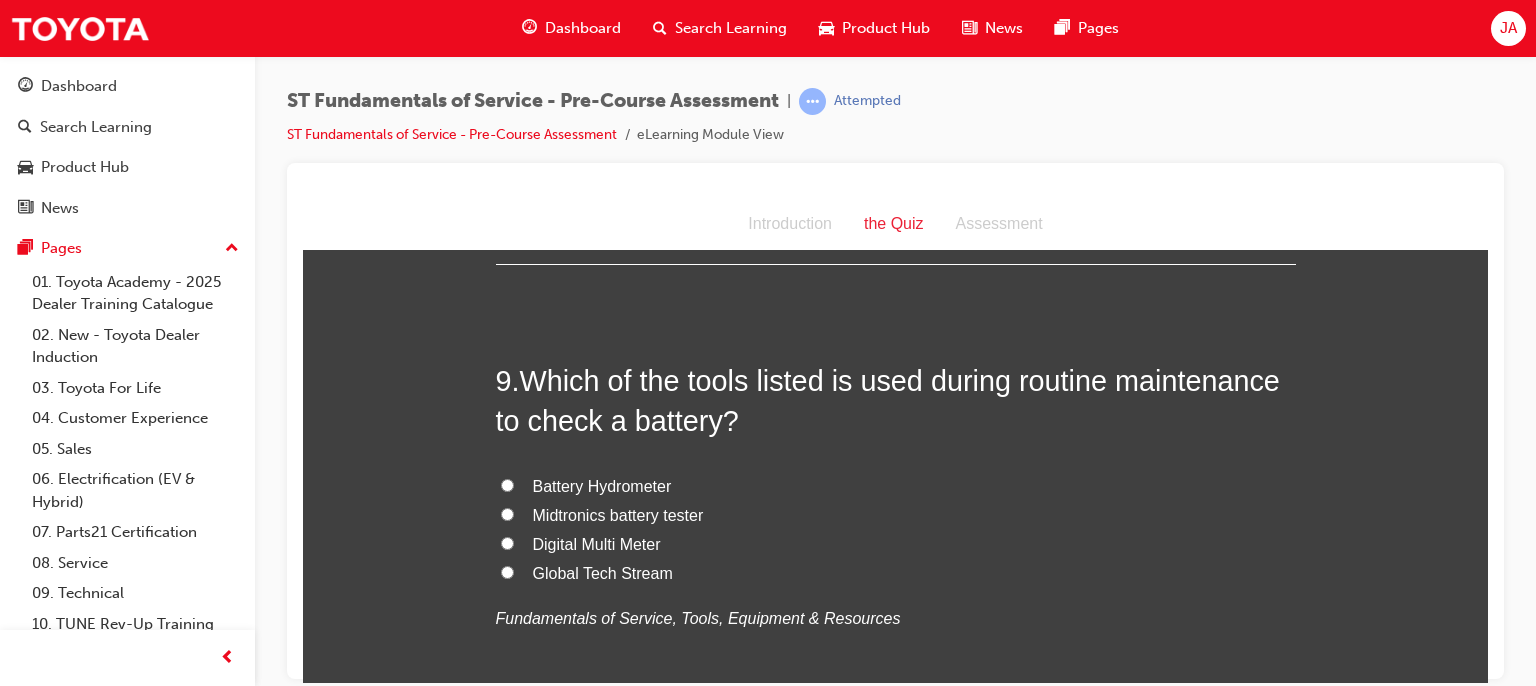 scroll, scrollTop: 3641, scrollLeft: 0, axis: vertical 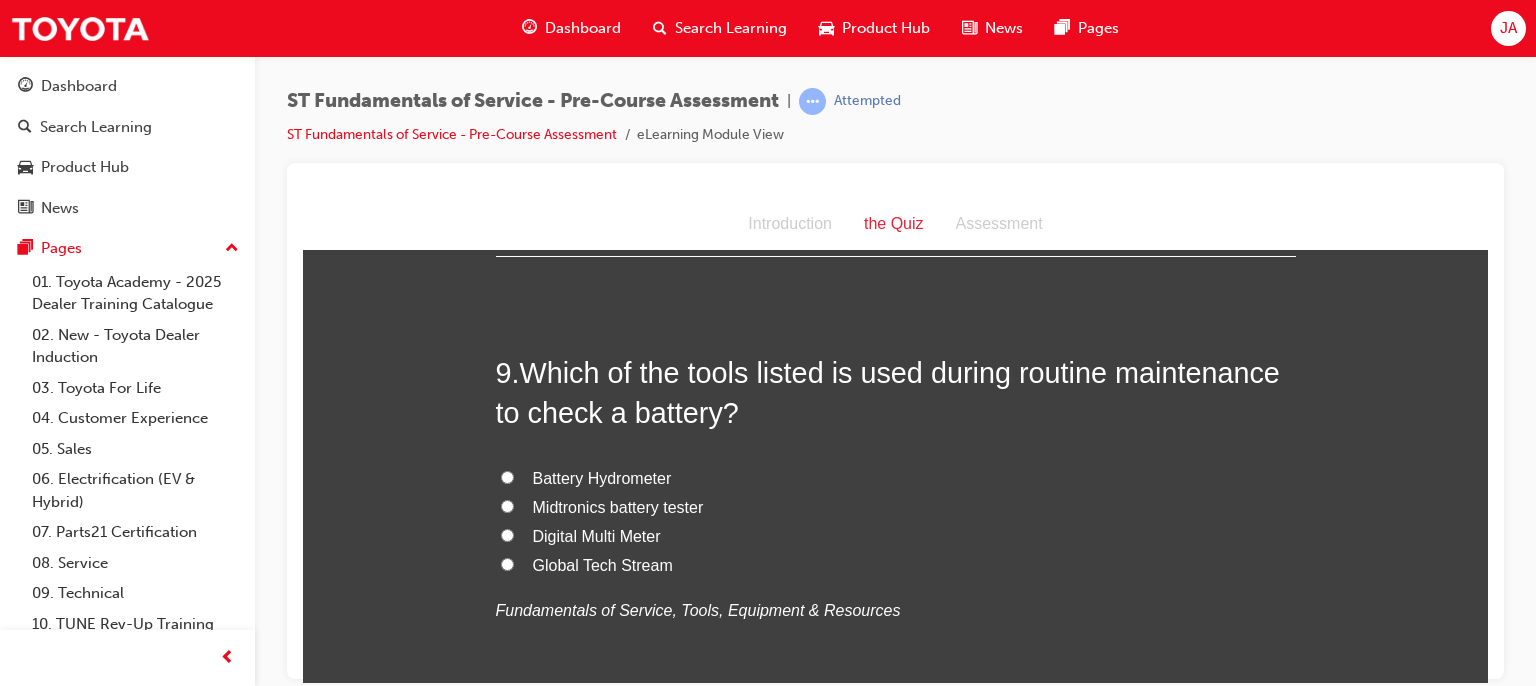 click on "Midtronics battery tester" at bounding box center [618, 506] 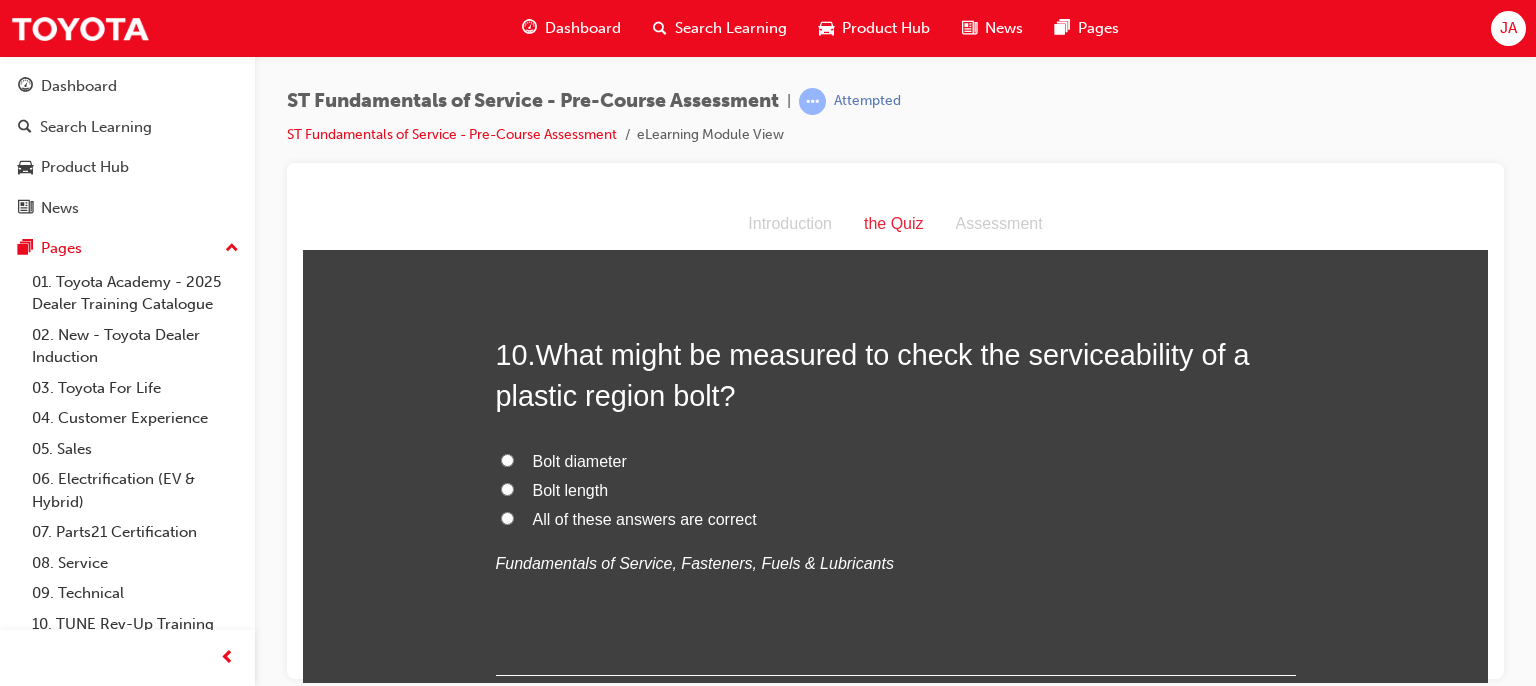 scroll, scrollTop: 4132, scrollLeft: 0, axis: vertical 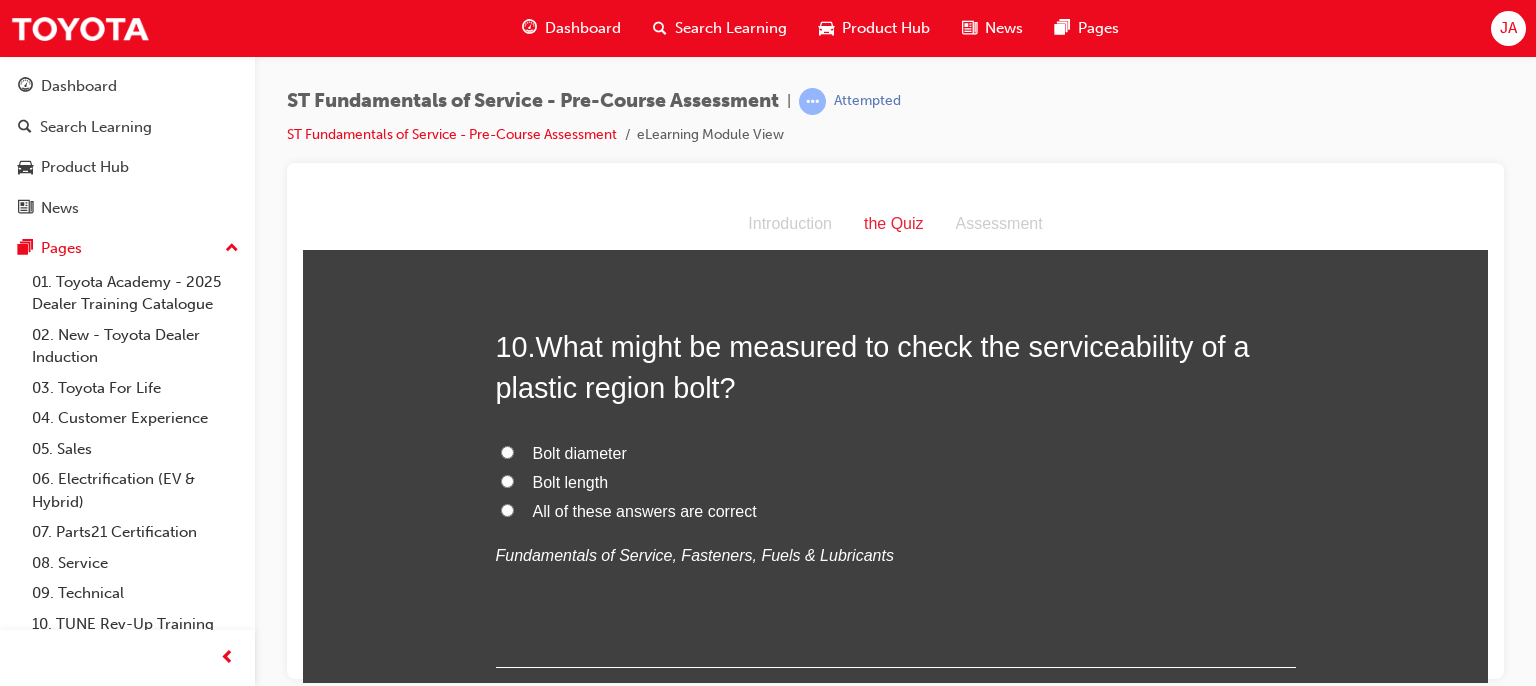 click on "All of these answers are correct" at bounding box center [645, 510] 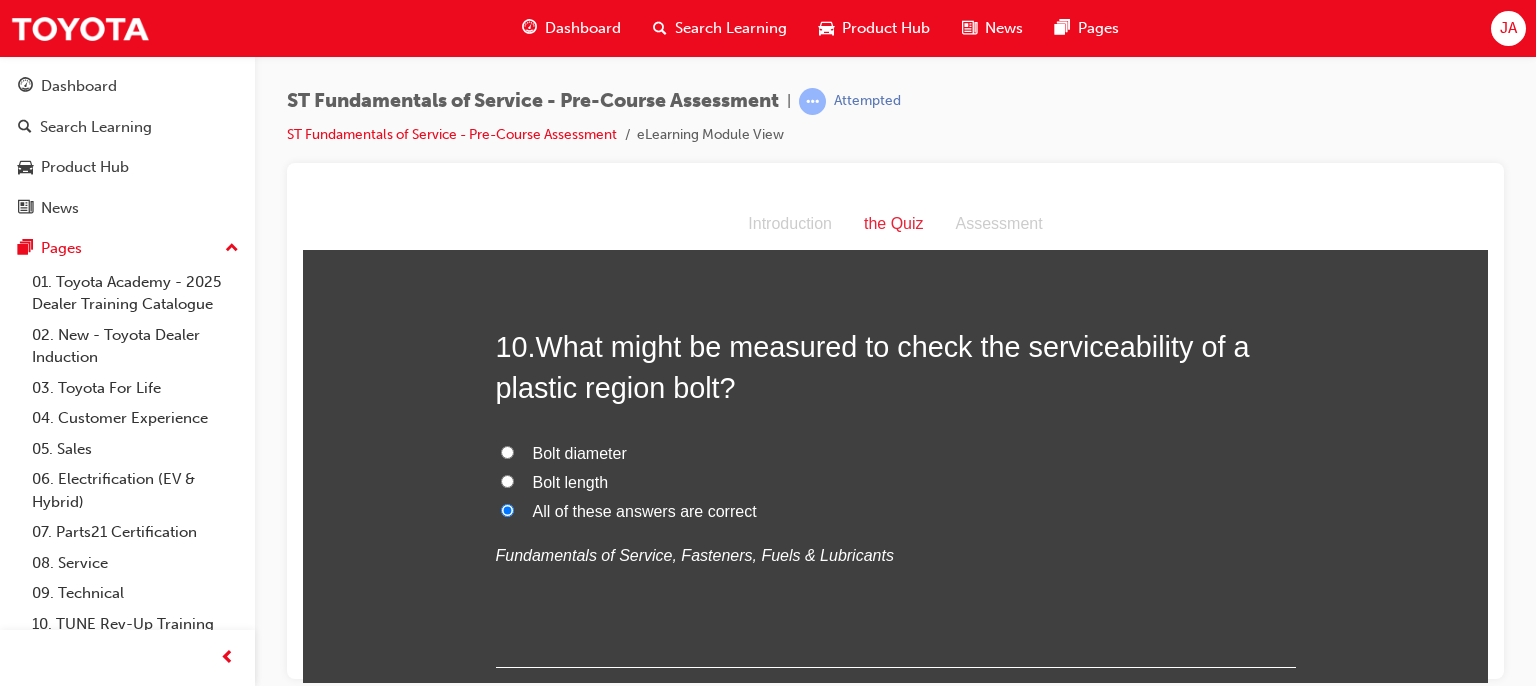 scroll, scrollTop: 4266, scrollLeft: 0, axis: vertical 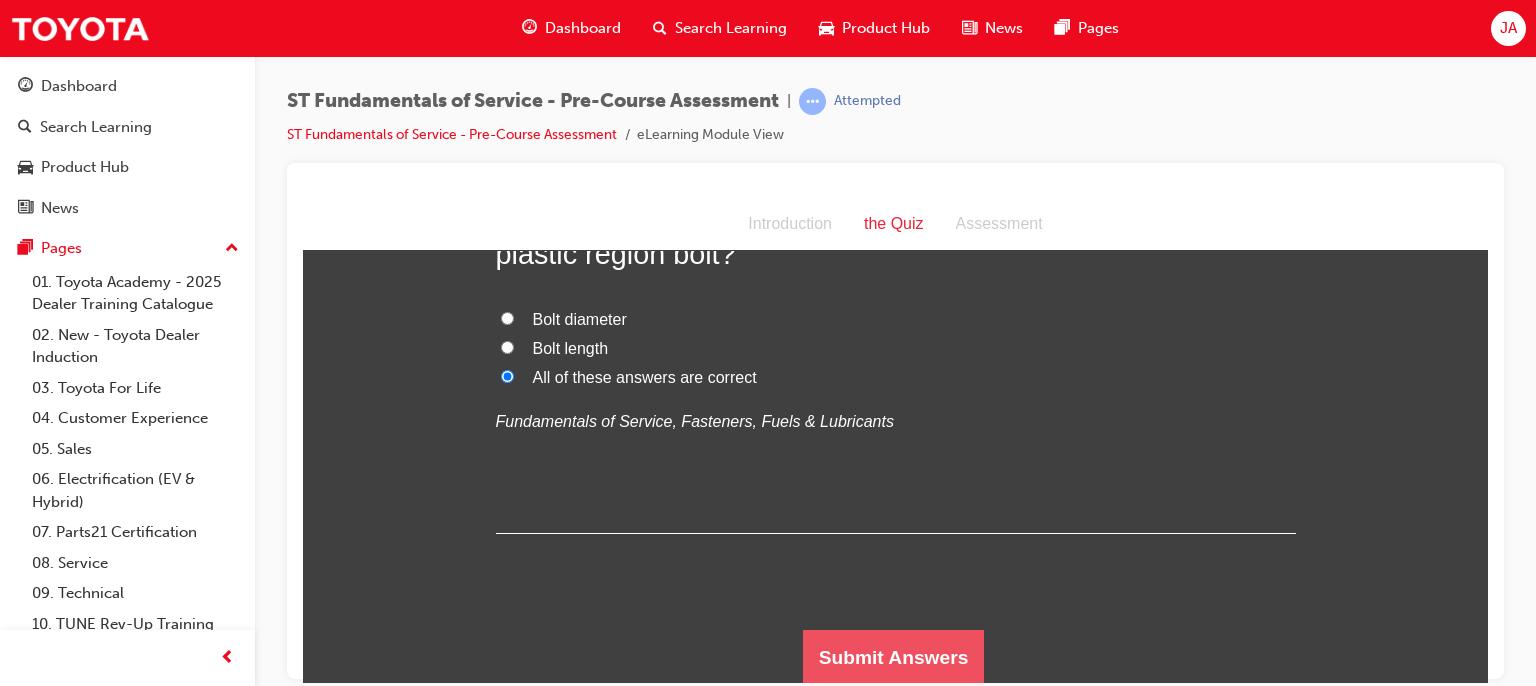 click on "Submit Answers" at bounding box center [894, 657] 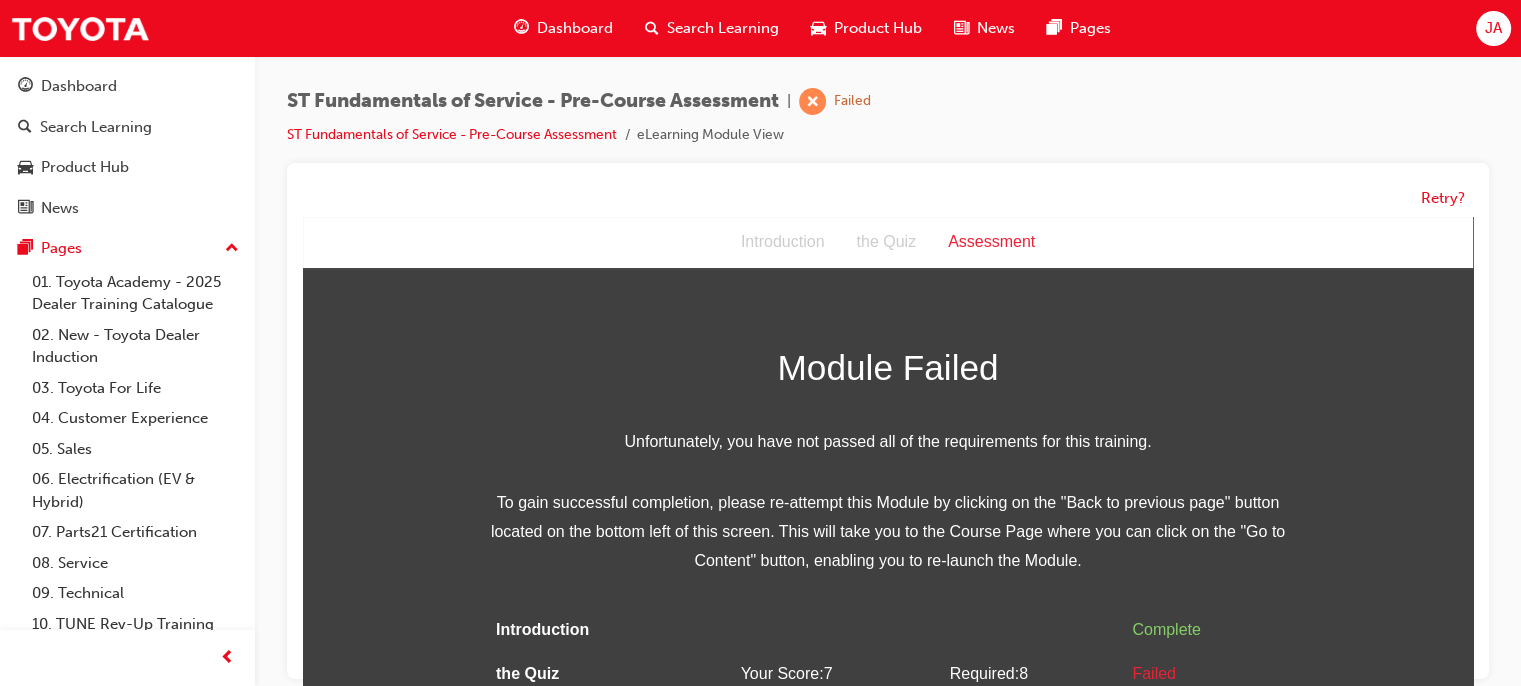 scroll, scrollTop: 40, scrollLeft: 0, axis: vertical 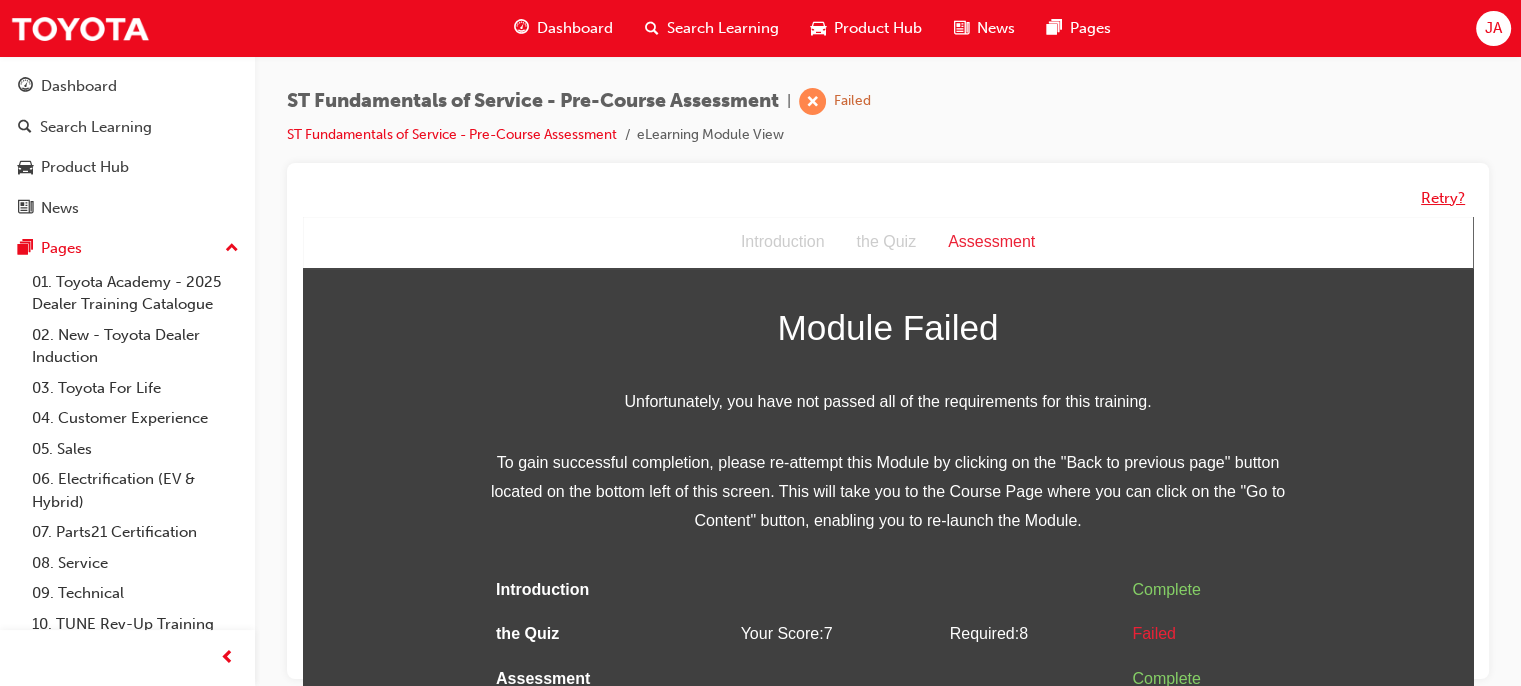 click on "Retry?" at bounding box center [1443, 198] 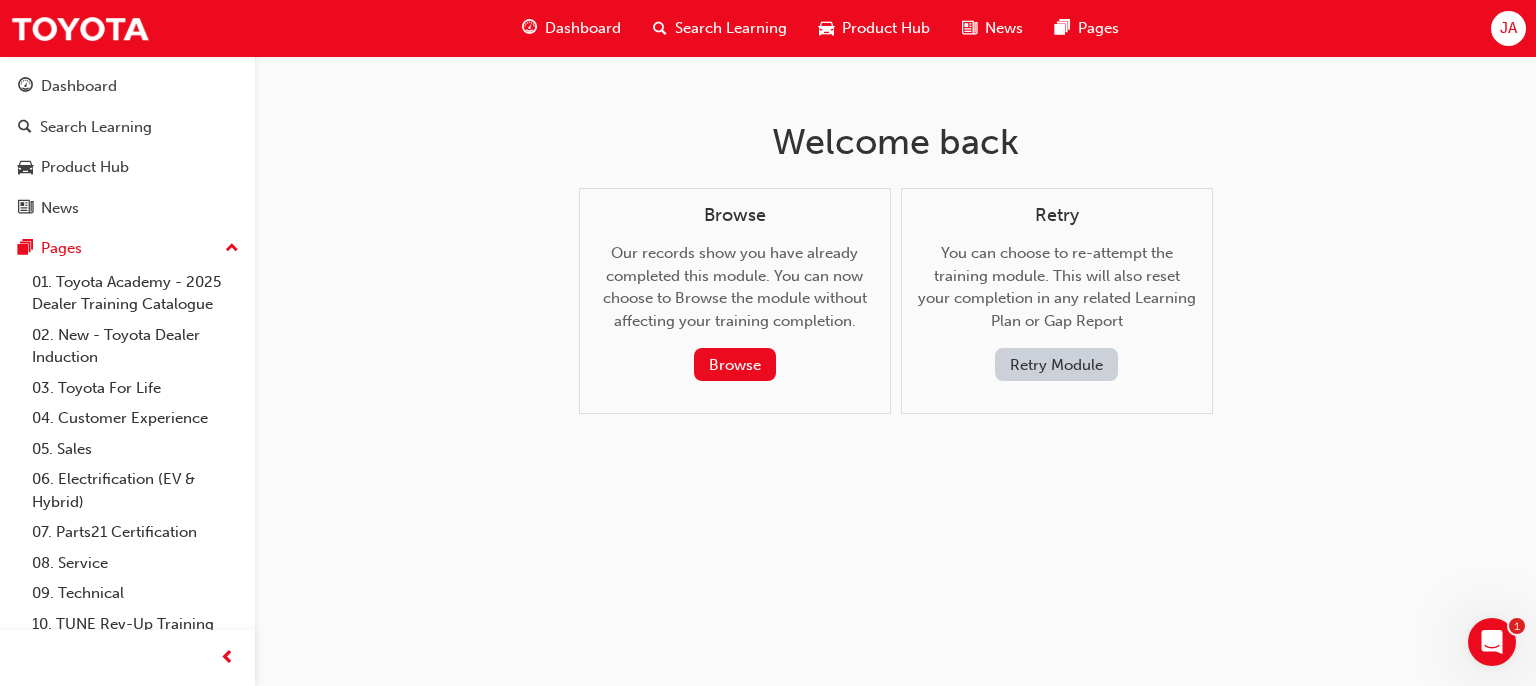 click on "Retry Module" at bounding box center [1056, 364] 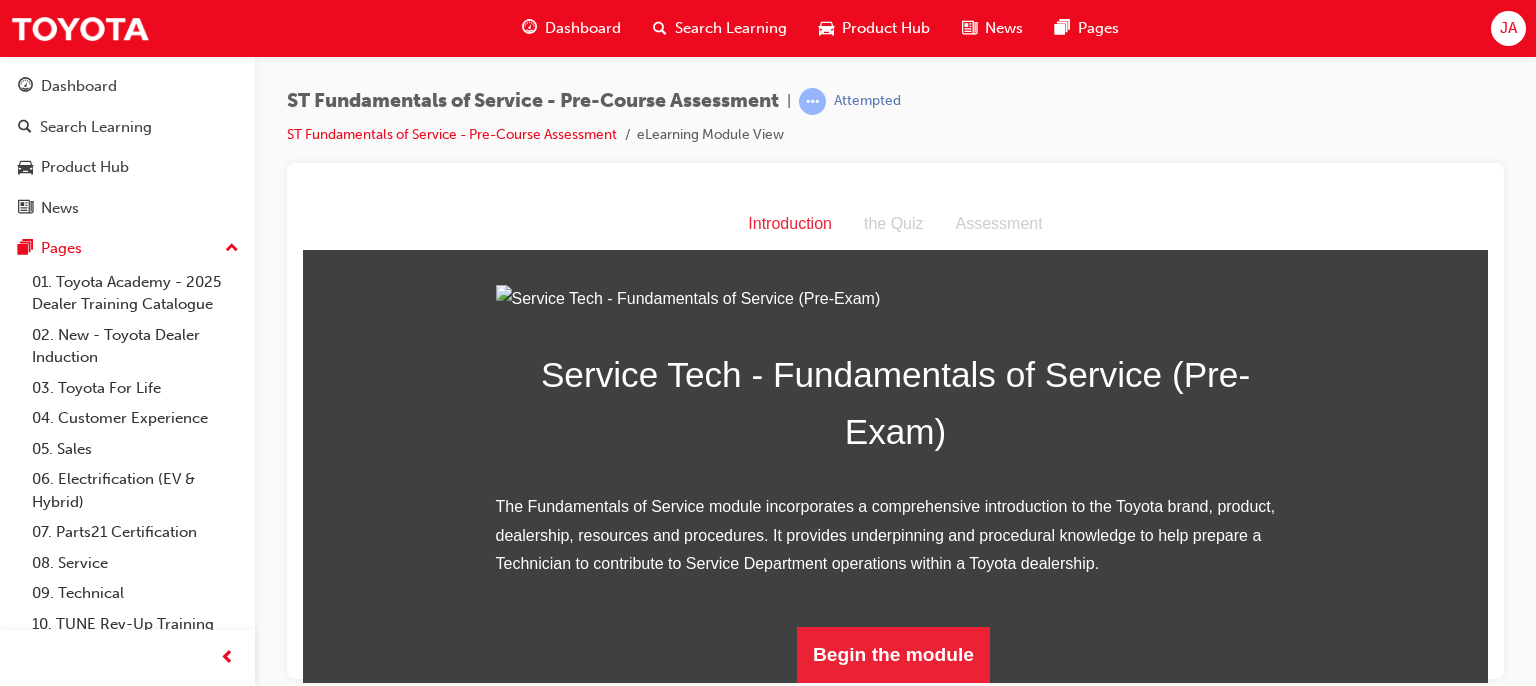 scroll, scrollTop: 240, scrollLeft: 0, axis: vertical 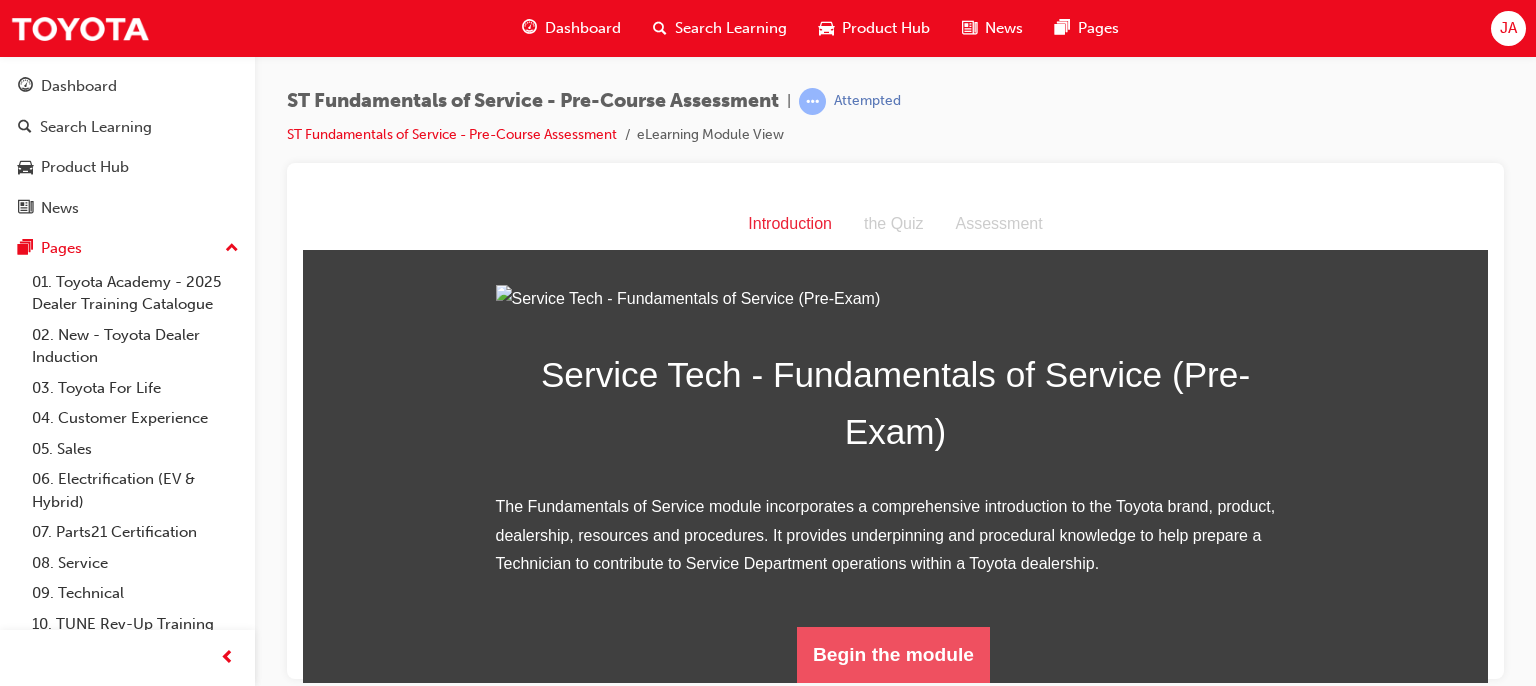 click on "Begin the module" at bounding box center (893, 654) 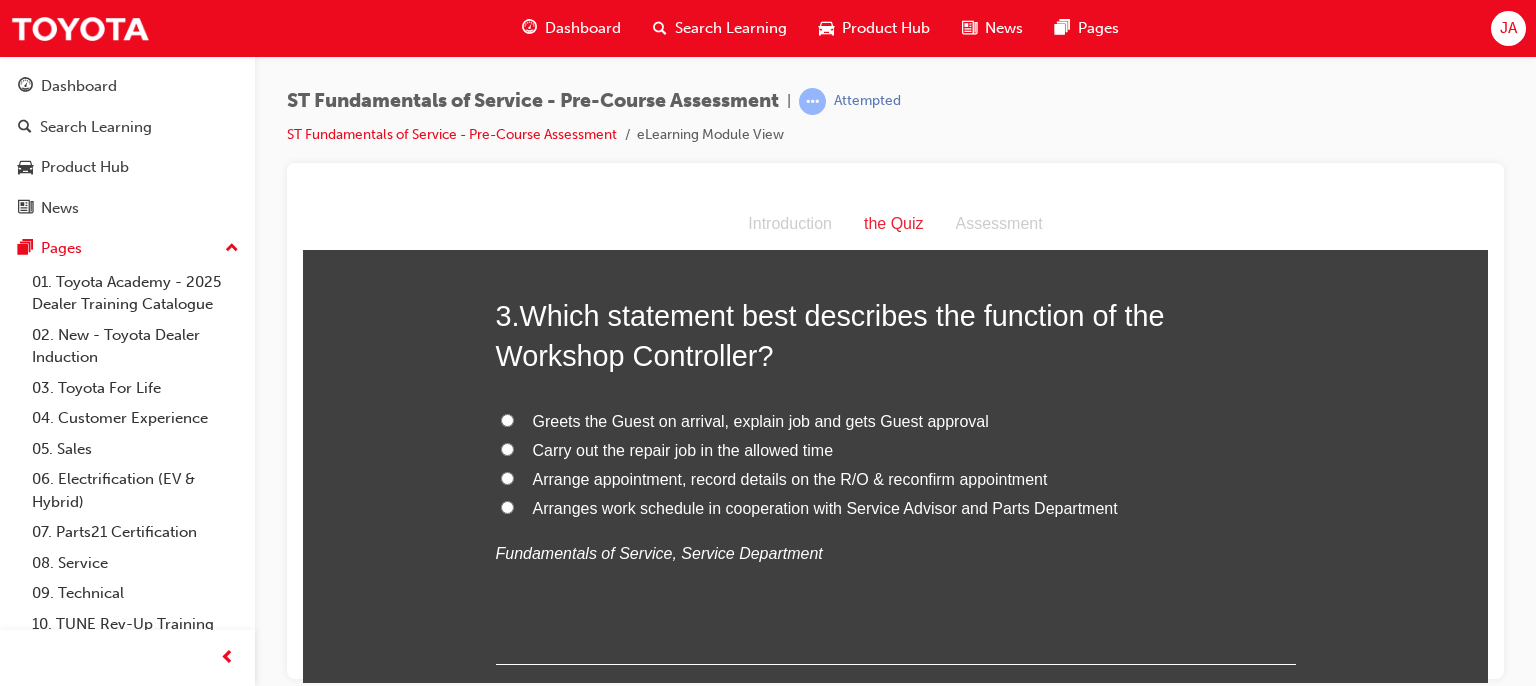 scroll, scrollTop: 0, scrollLeft: 0, axis: both 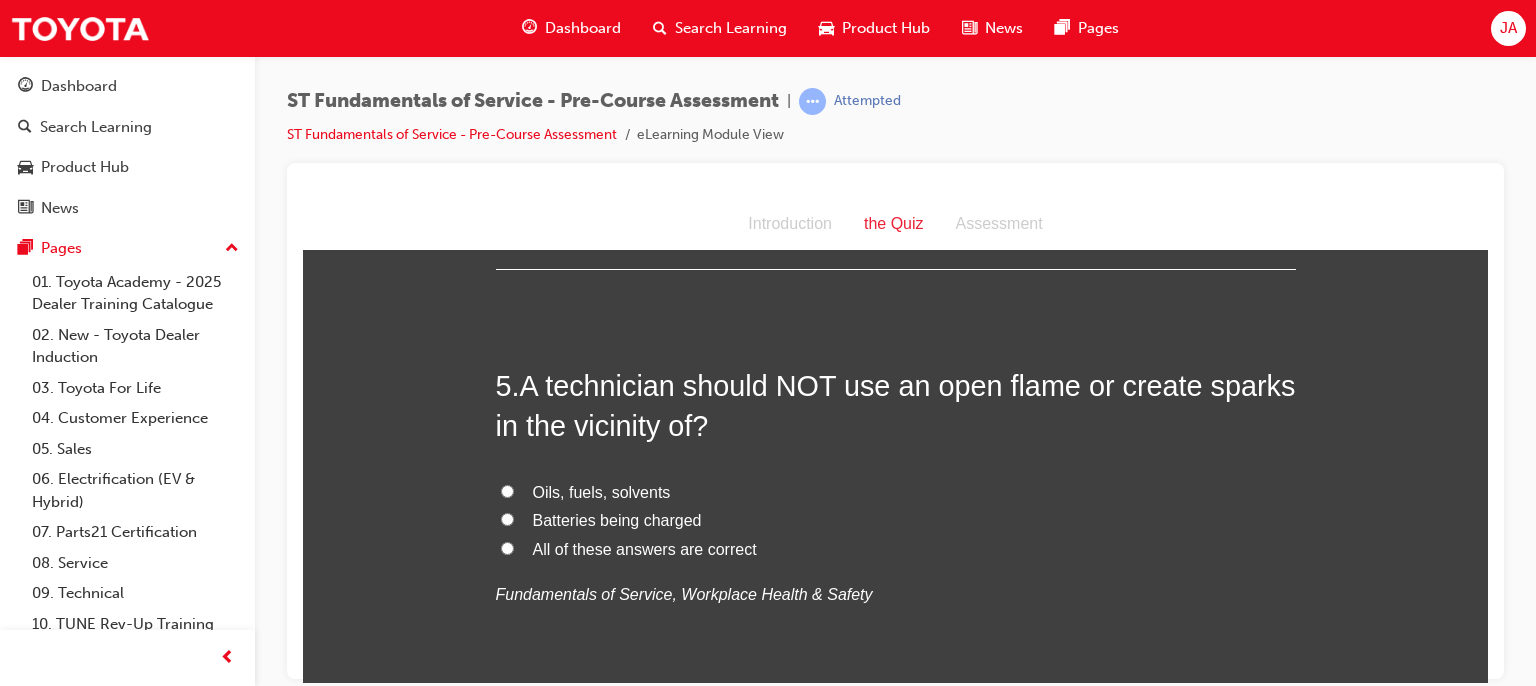 drag, startPoint x: 1484, startPoint y: 230, endPoint x: 1795, endPoint y: 603, distance: 485.6439 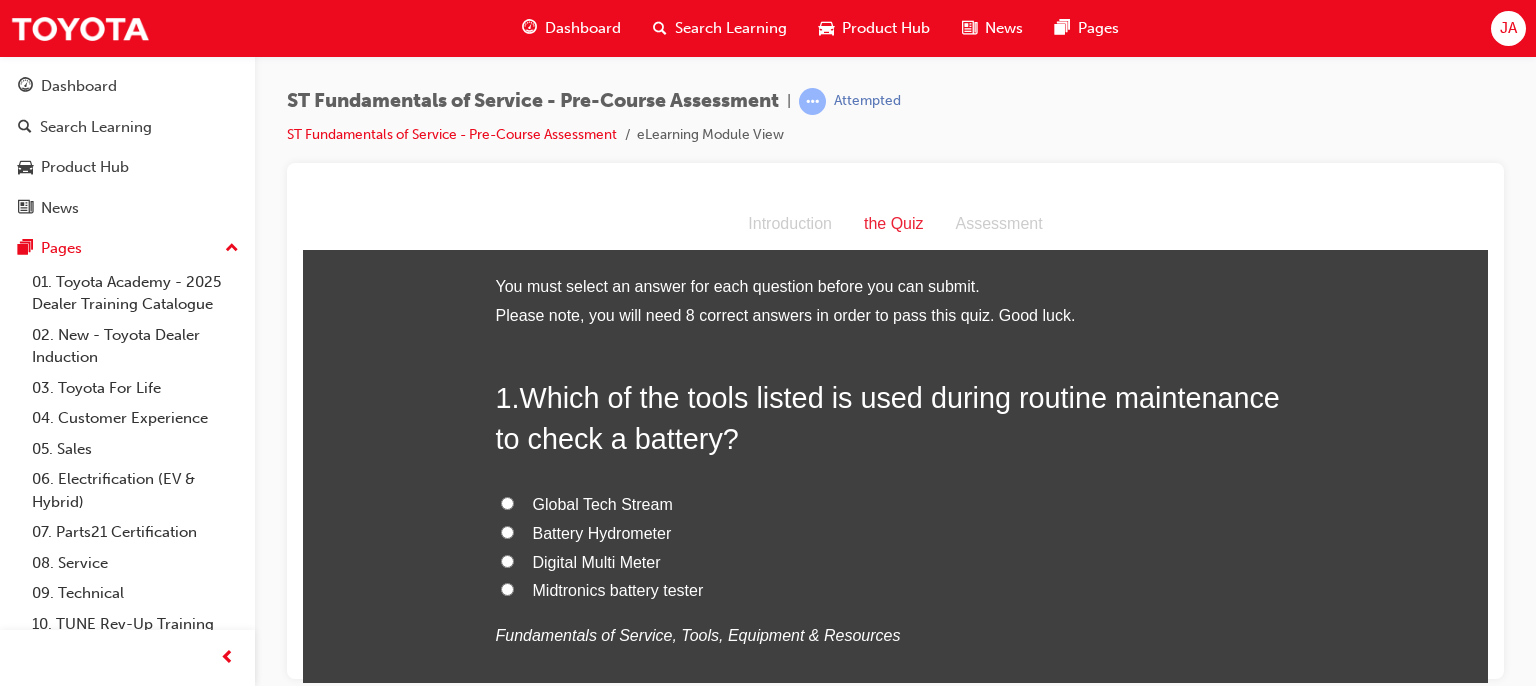 click on "Midtronics battery tester" at bounding box center (618, 589) 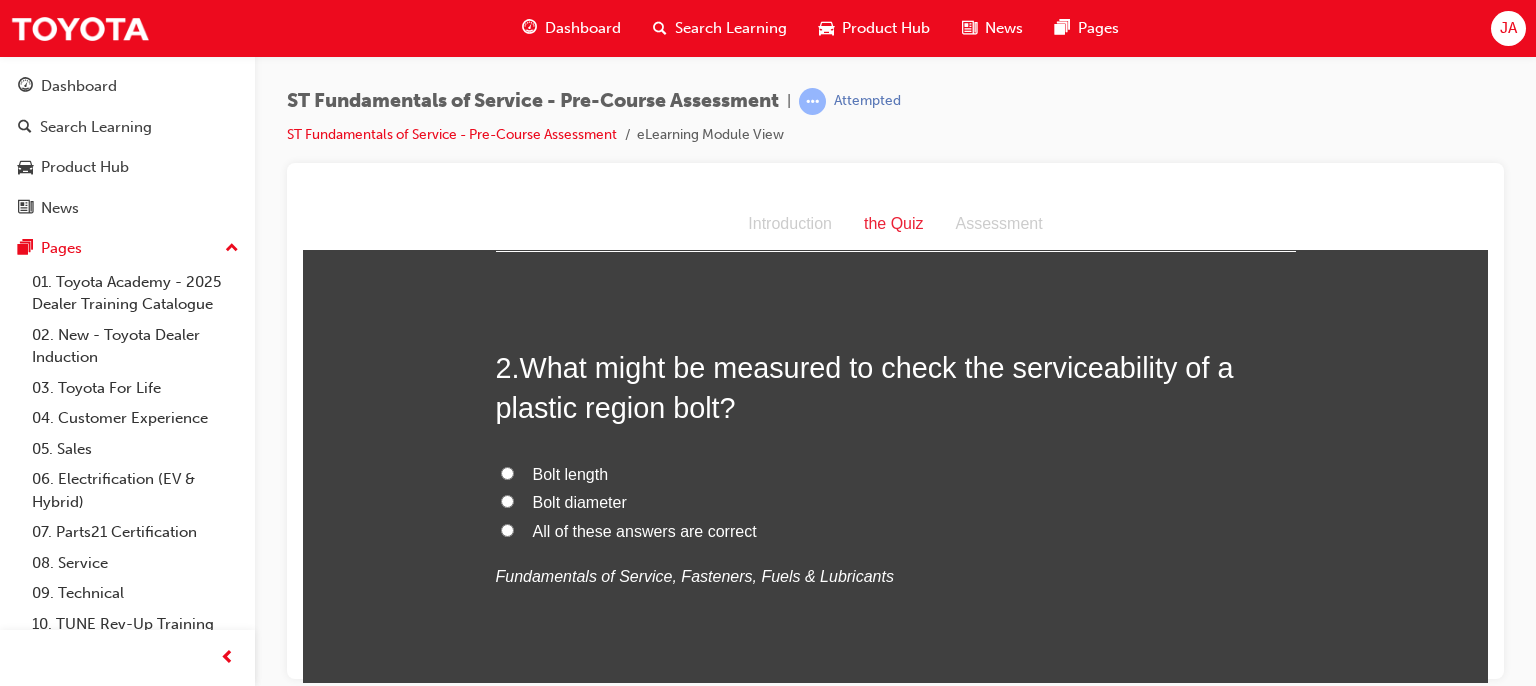 scroll, scrollTop: 512, scrollLeft: 0, axis: vertical 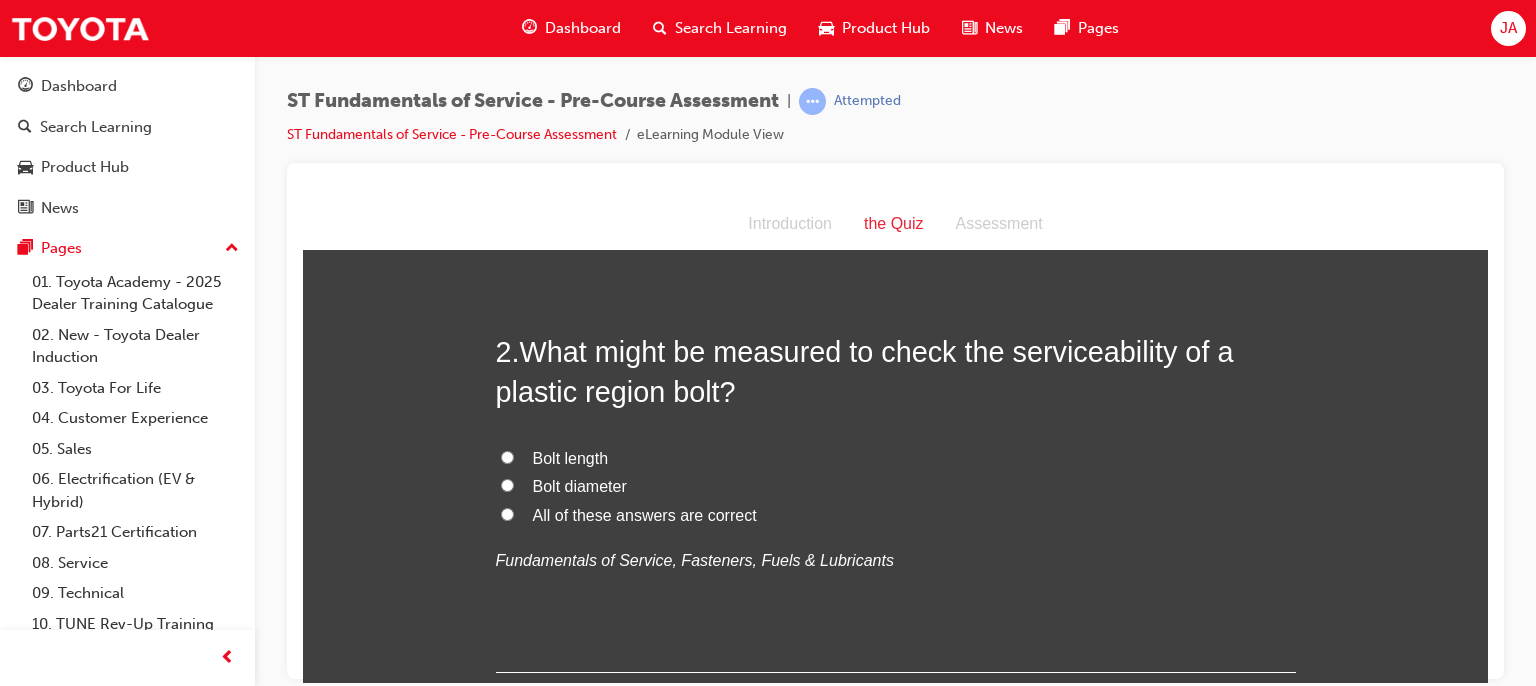 click on "All of these answers are correct" at bounding box center [507, 513] 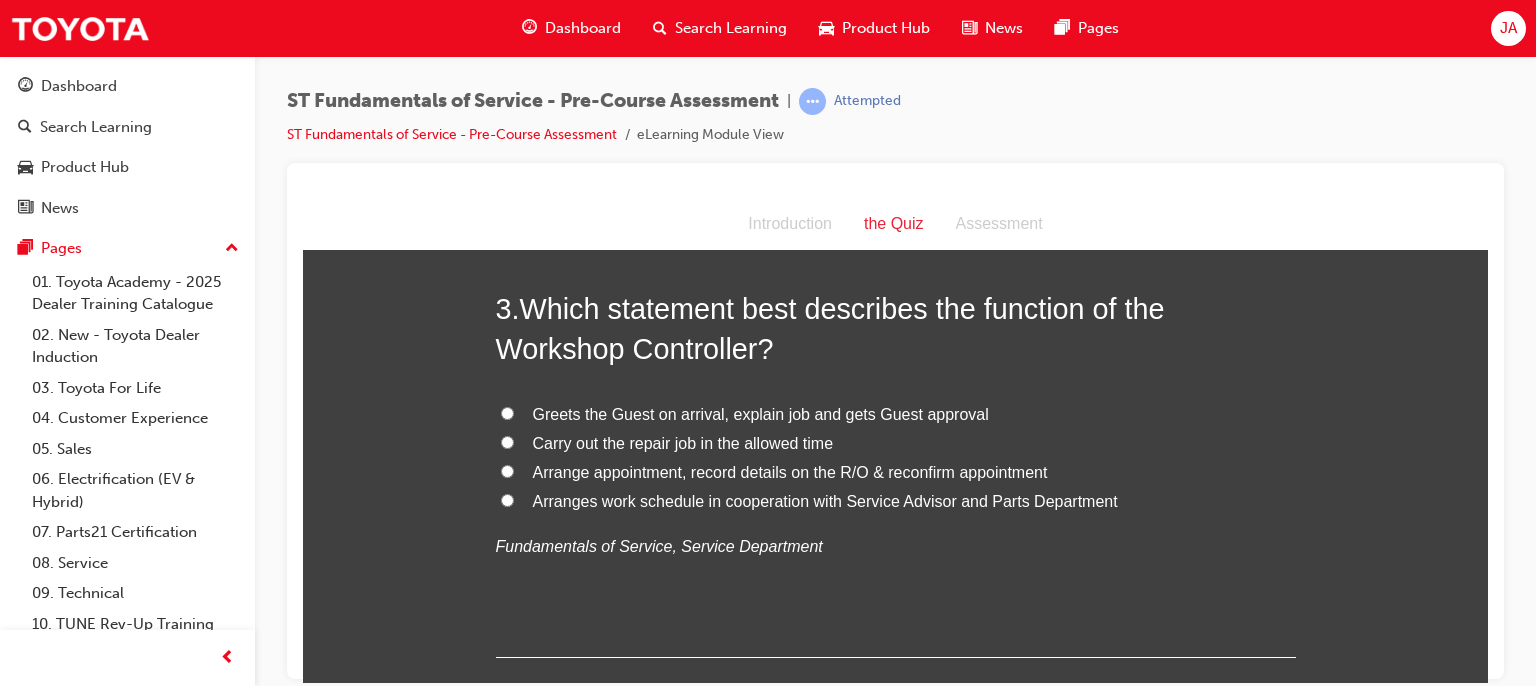 scroll, scrollTop: 949, scrollLeft: 0, axis: vertical 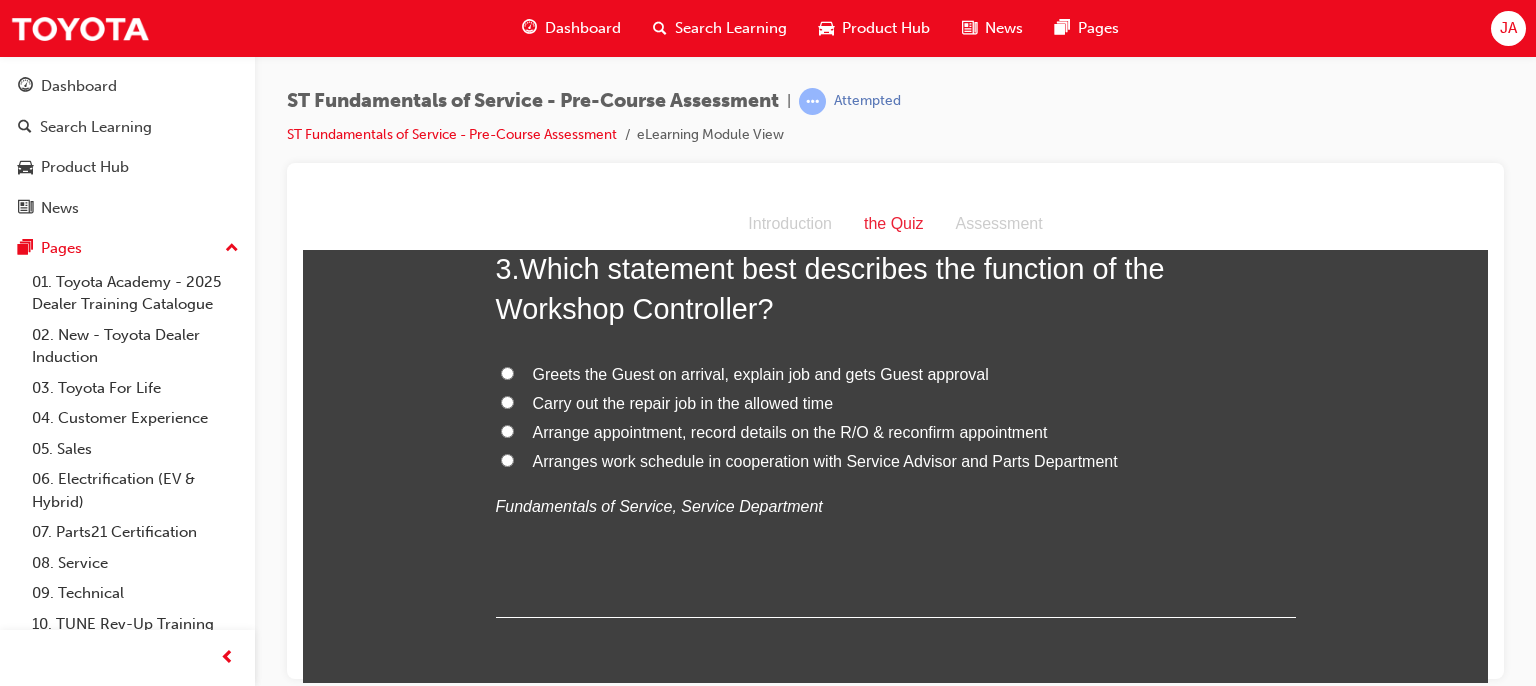 click on "Arranges work schedule in cooperation with Service Advisor and Parts Department" at bounding box center (825, 460) 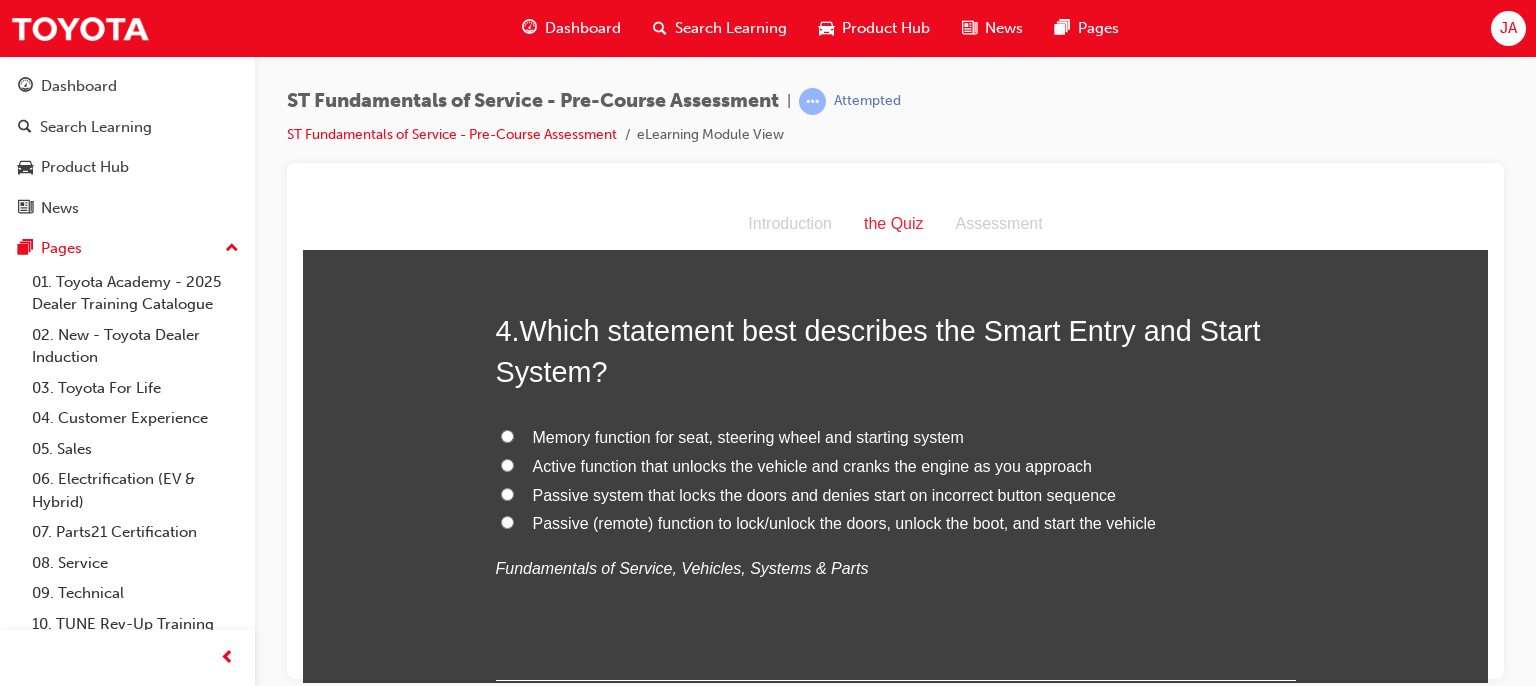scroll, scrollTop: 1468, scrollLeft: 0, axis: vertical 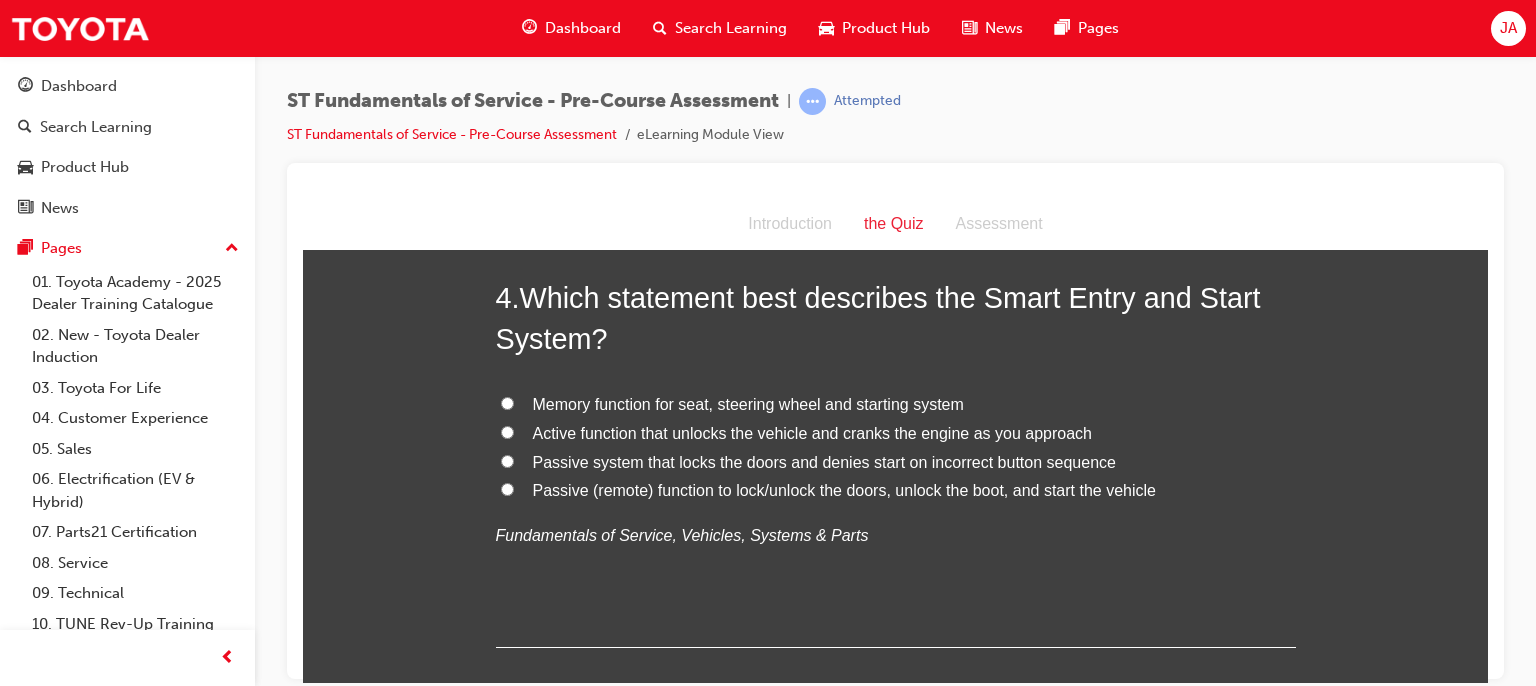 click on "Passive (remote) function to lock/unlock the doors, unlock the boot, and start the vehicle" at bounding box center (844, 489) 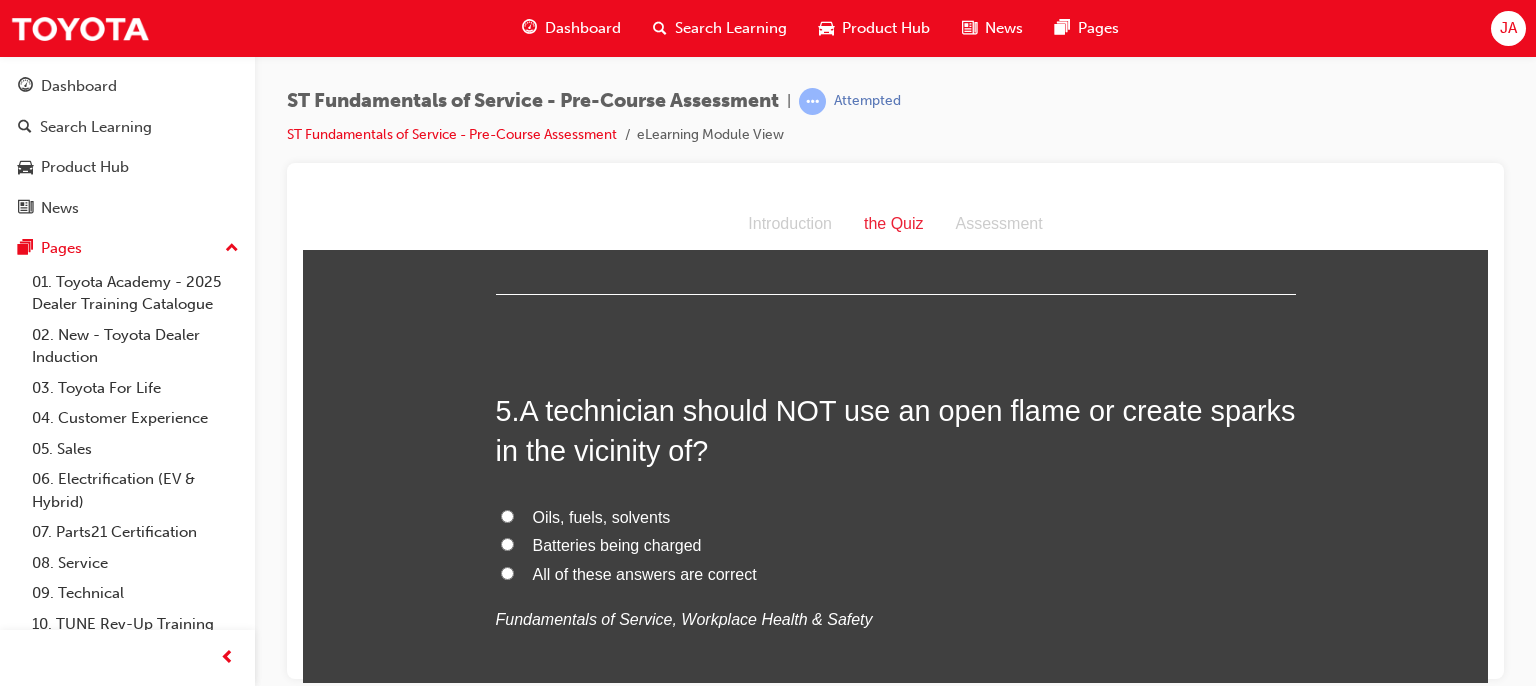 scroll, scrollTop: 1872, scrollLeft: 0, axis: vertical 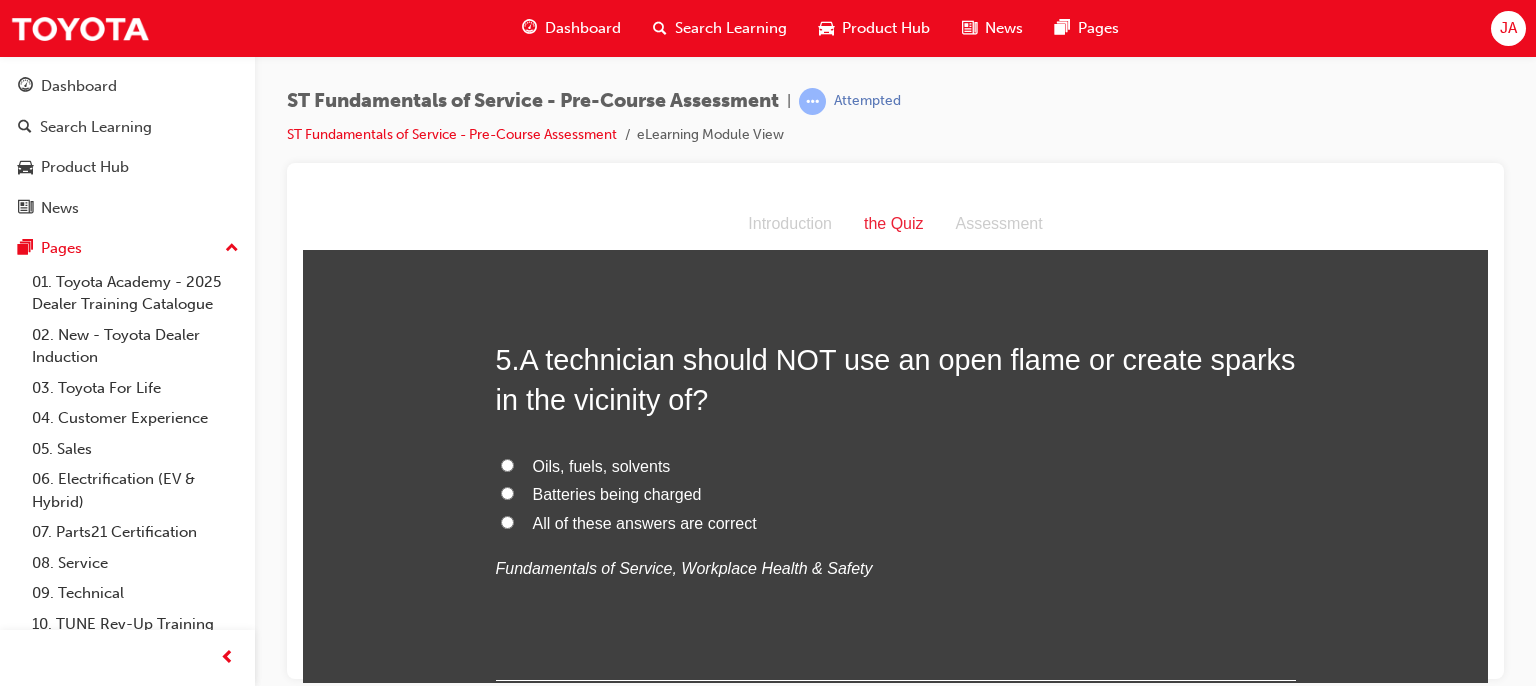 click on "All of these answers are correct" at bounding box center (645, 522) 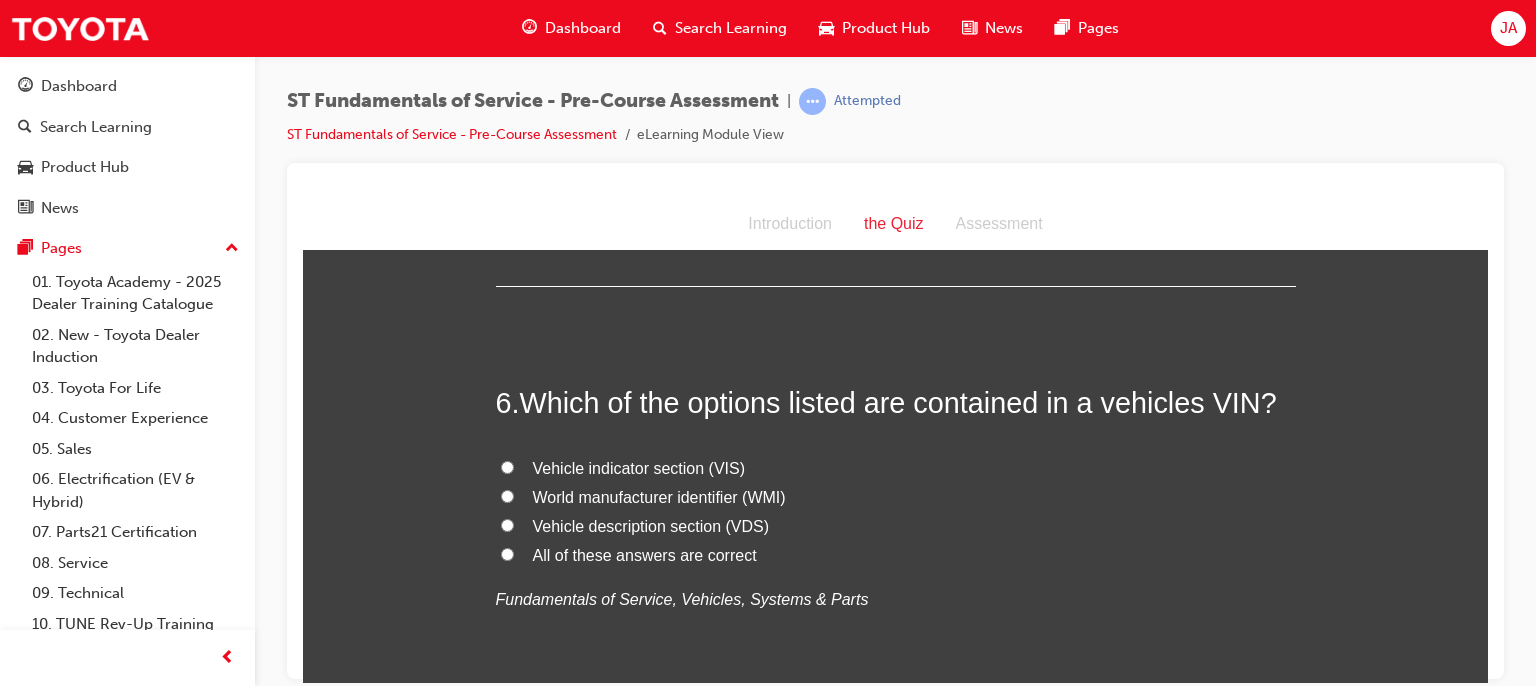 scroll, scrollTop: 2316, scrollLeft: 0, axis: vertical 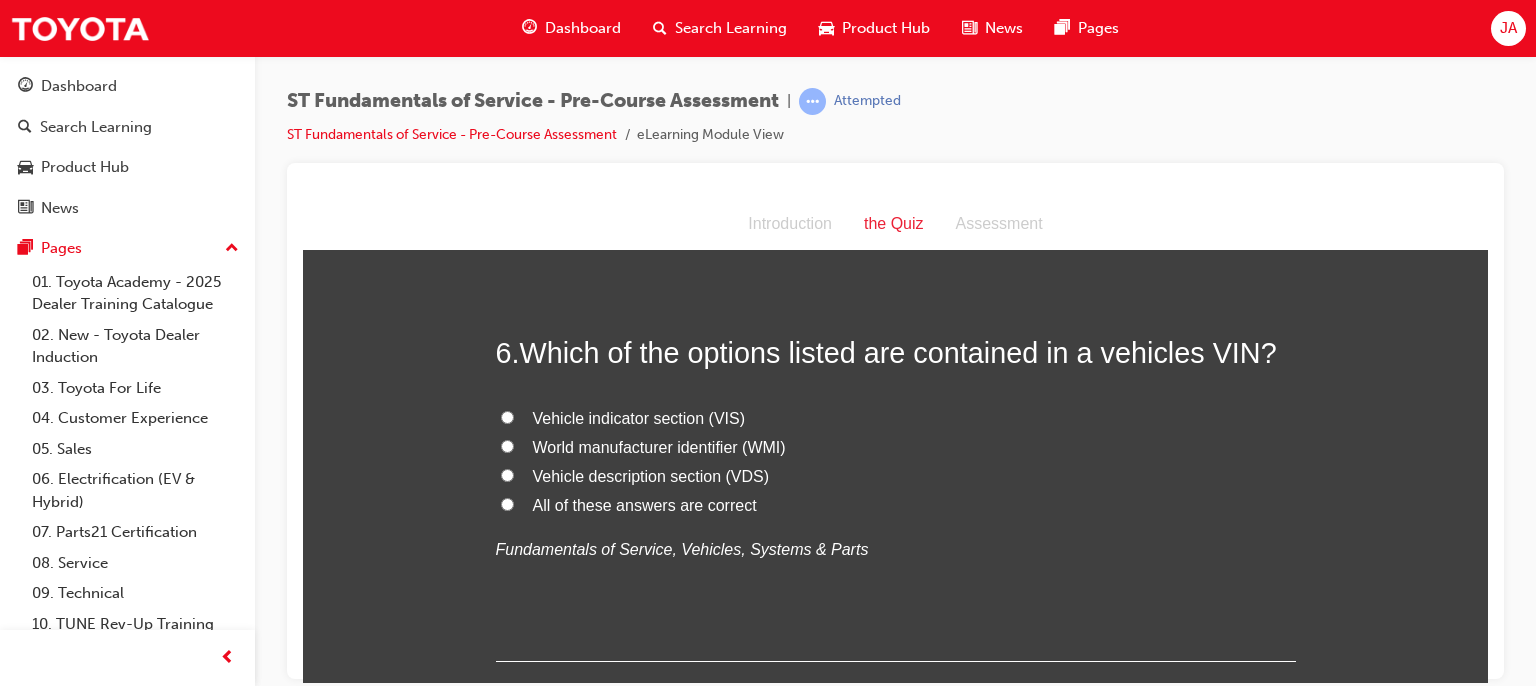 click on "All of these answers are correct" at bounding box center [645, 504] 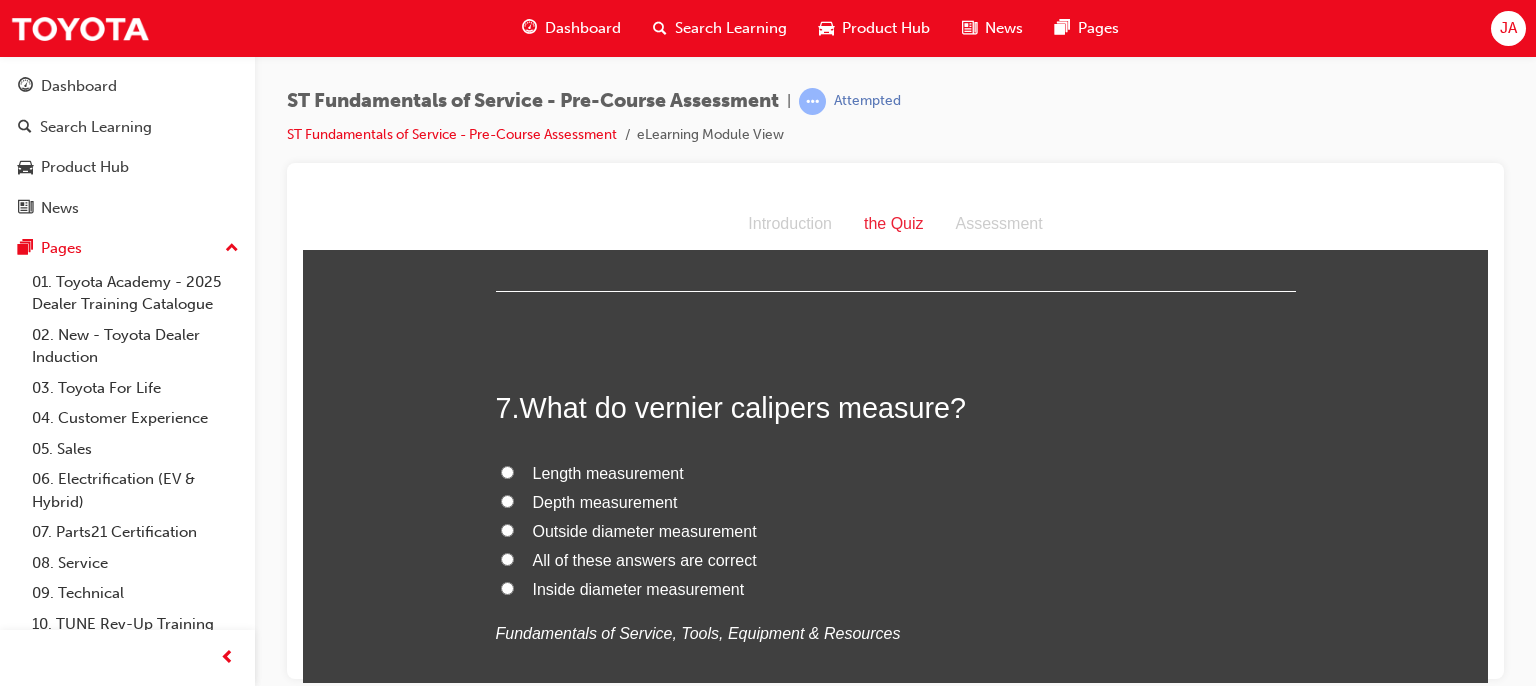 scroll, scrollTop: 2745, scrollLeft: 0, axis: vertical 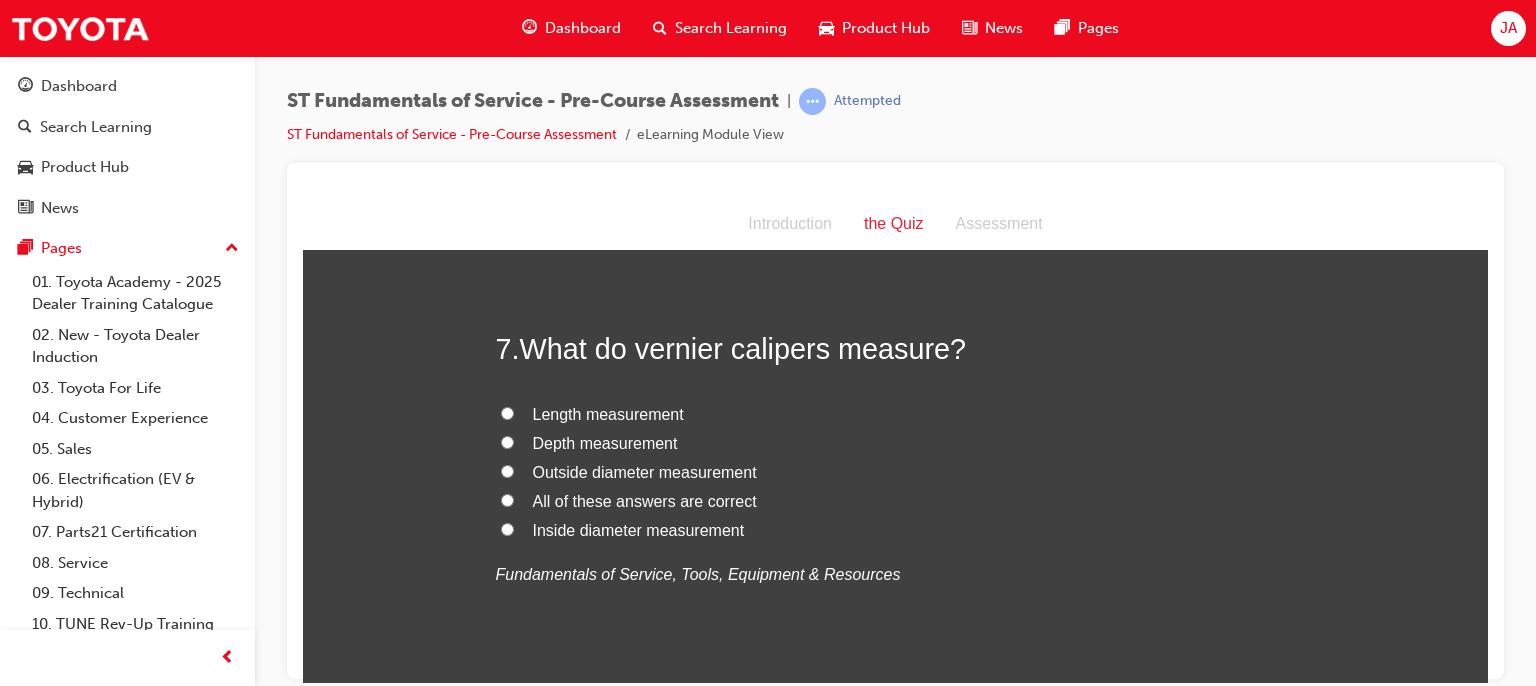 click on "All of these answers are correct" at bounding box center [507, 499] 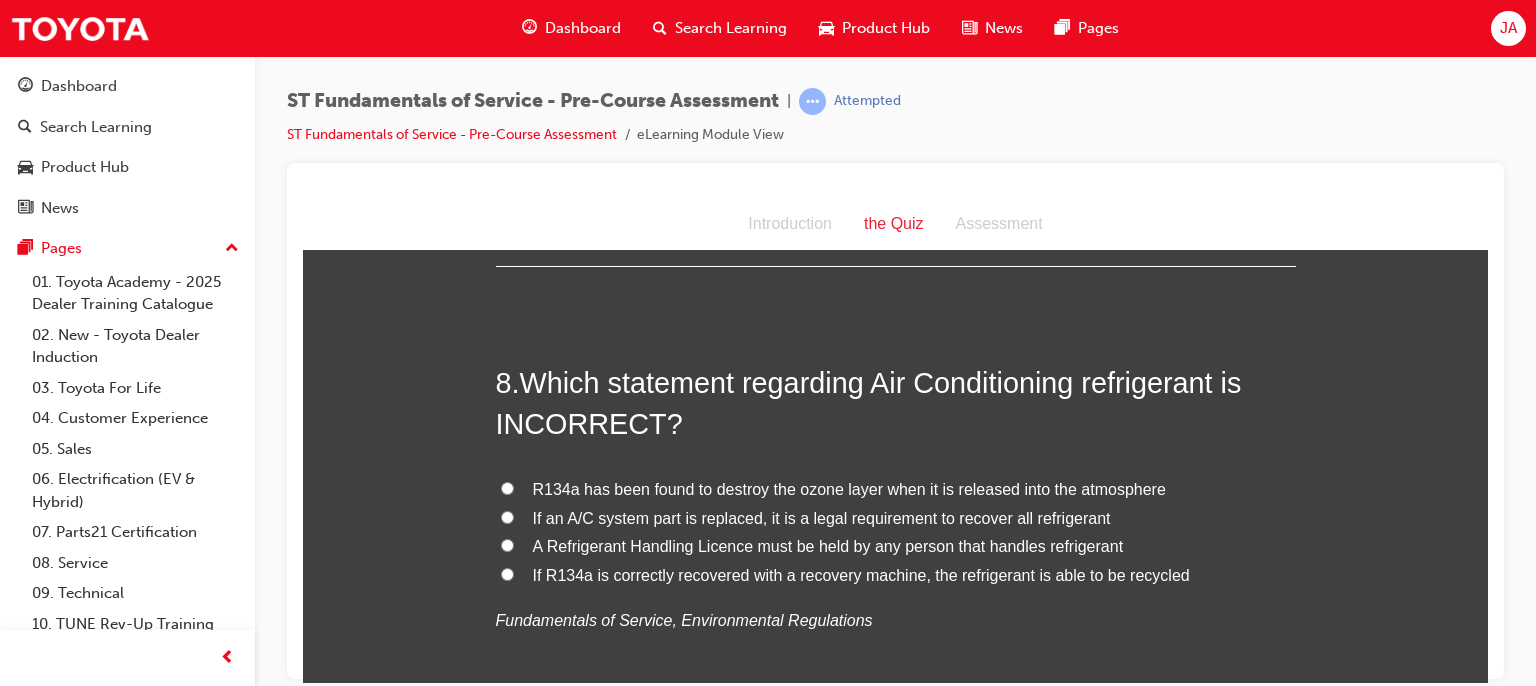 scroll, scrollTop: 3182, scrollLeft: 0, axis: vertical 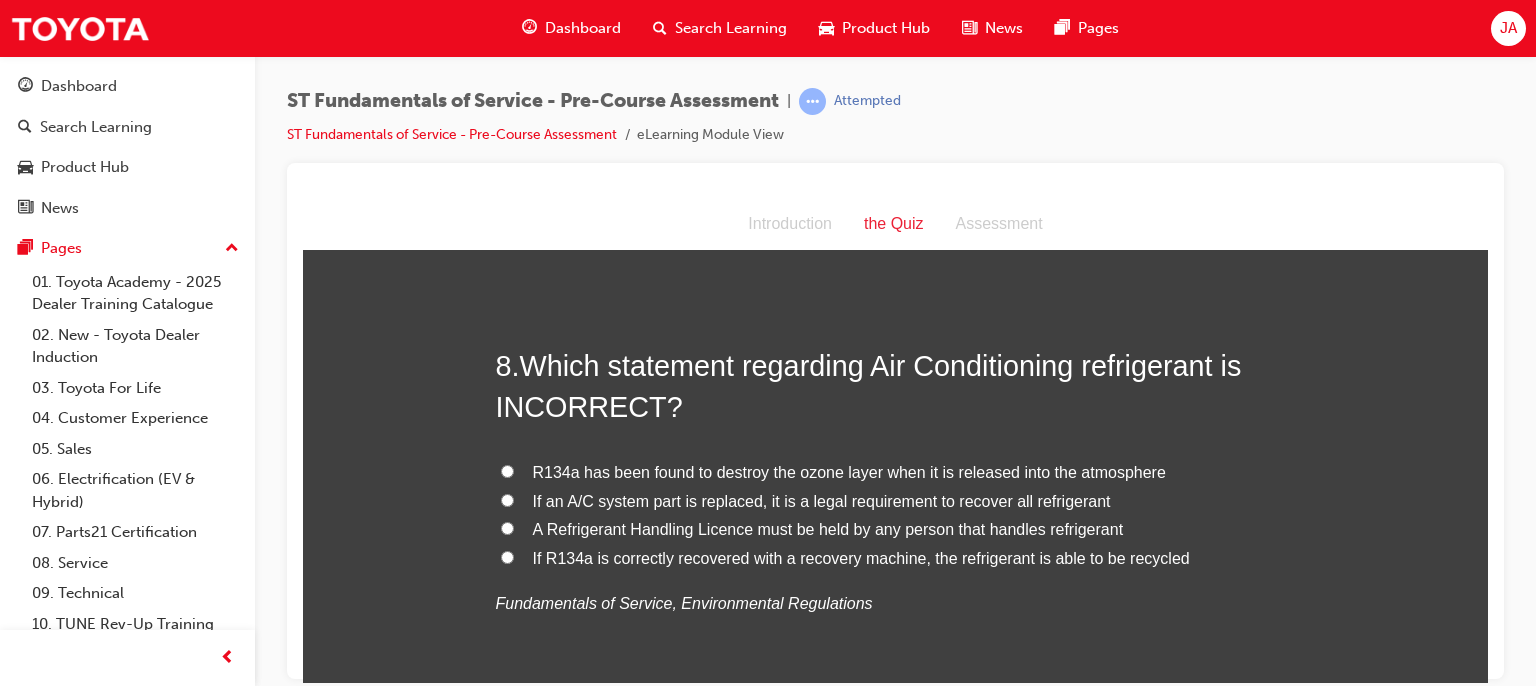 click on "A Refrigerant Handling Licence must be held by any person that handles refrigerant" at bounding box center (828, 528) 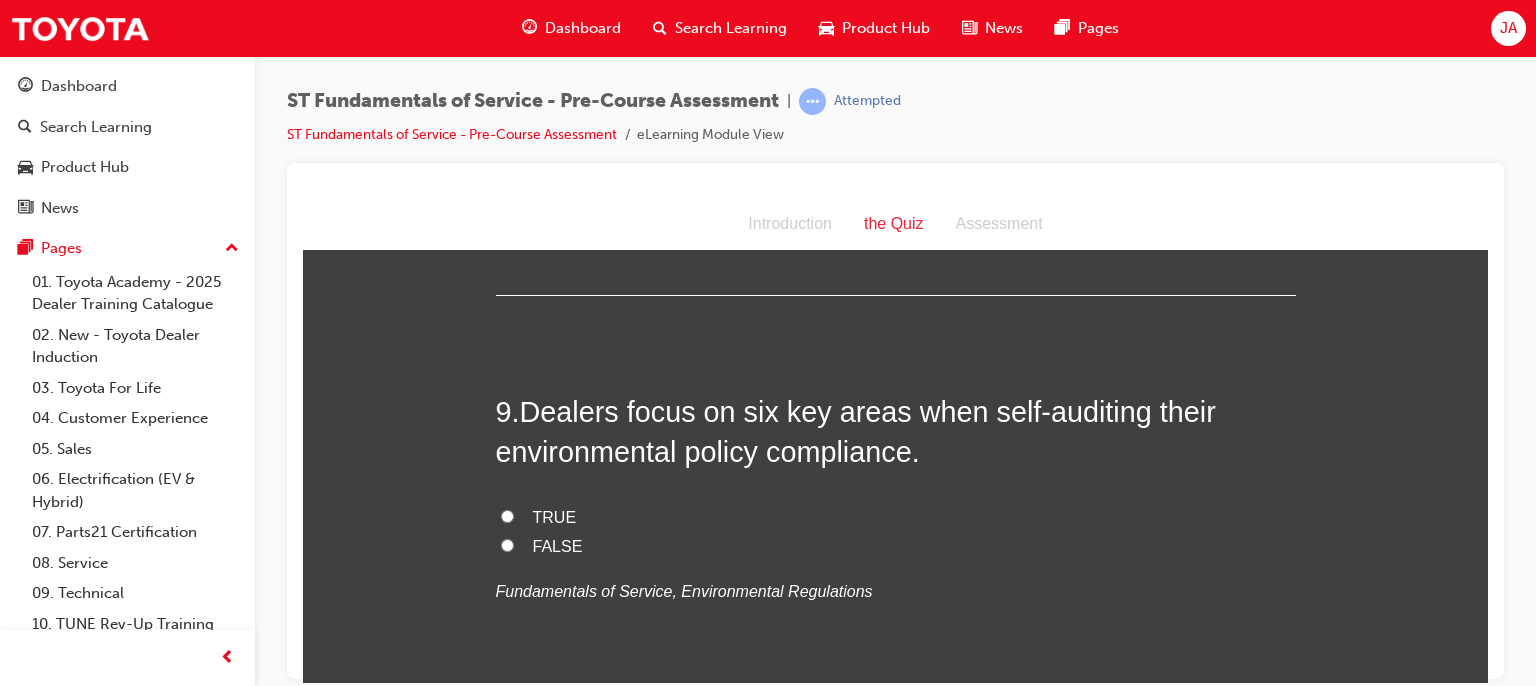 scroll, scrollTop: 3182, scrollLeft: 0, axis: vertical 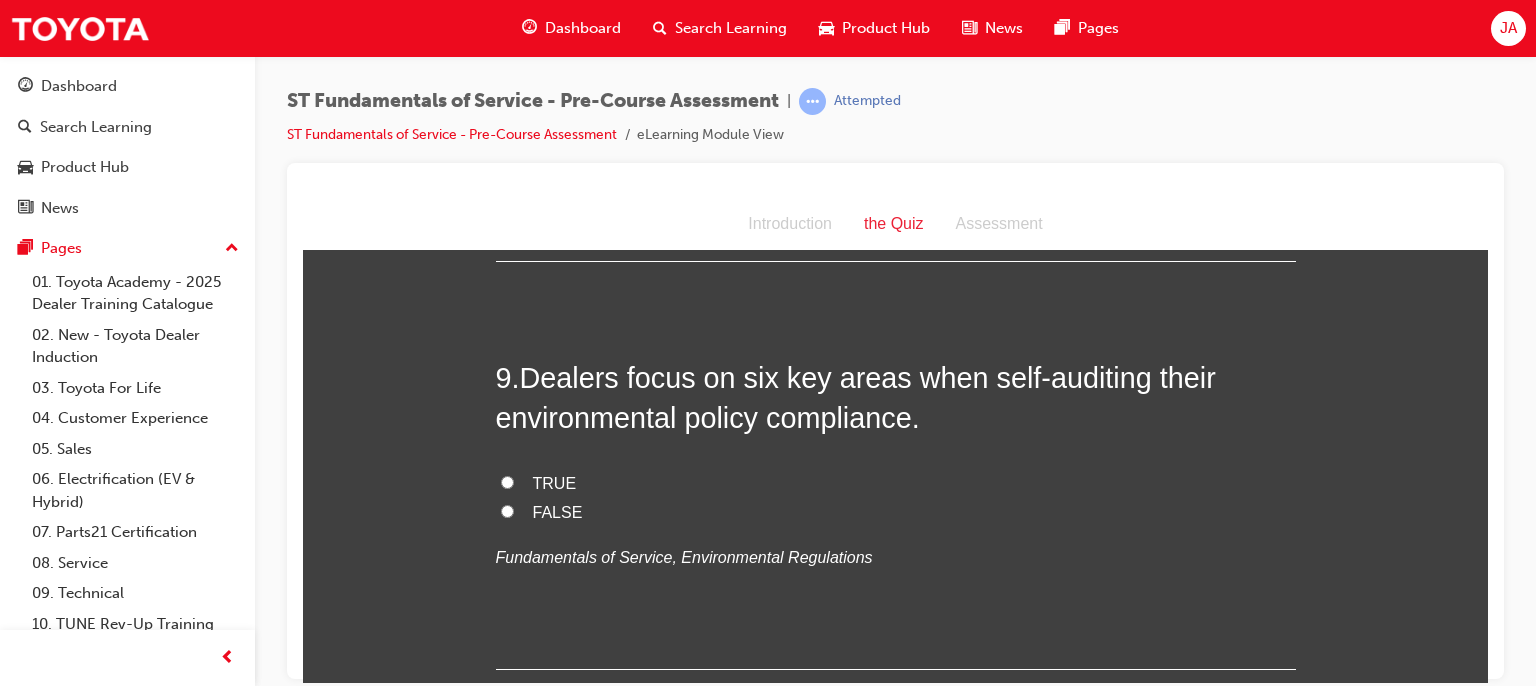 click on "TRUE" at bounding box center [507, 481] 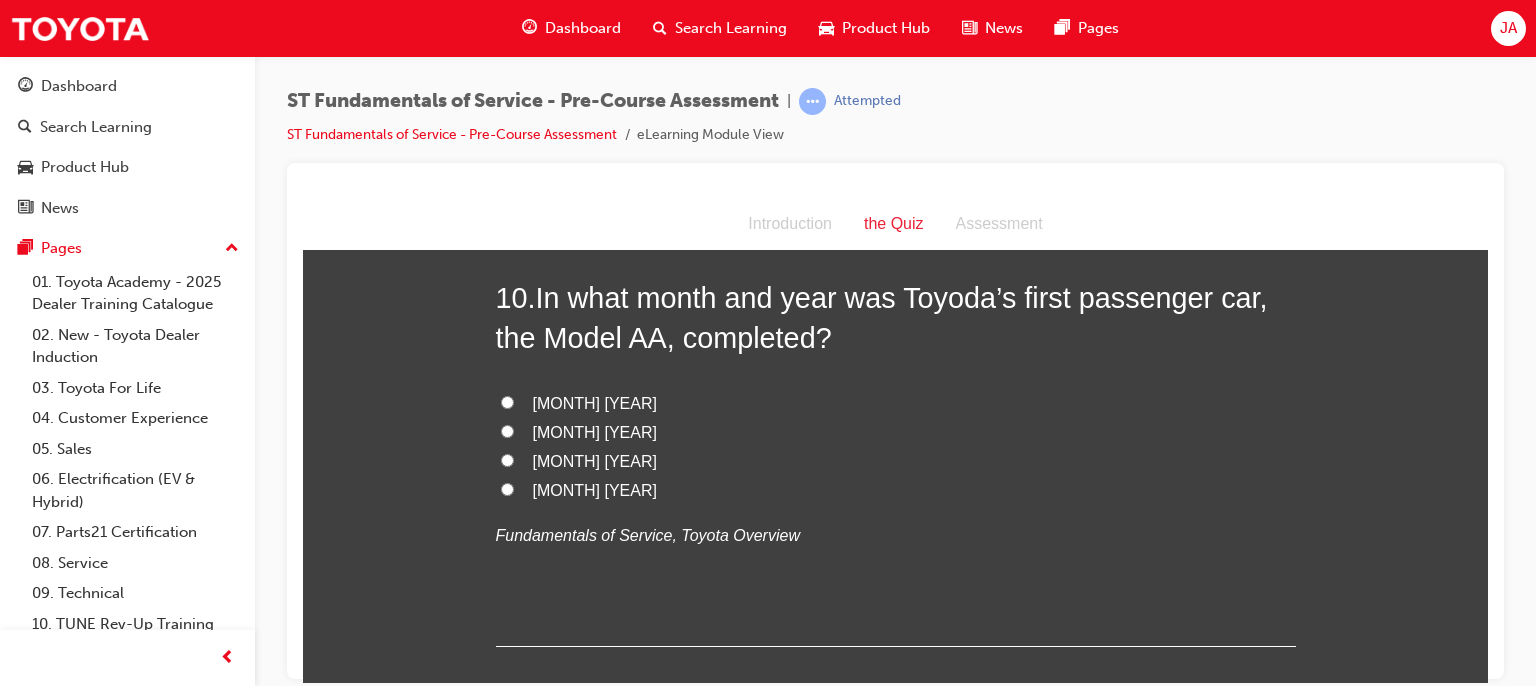 scroll, scrollTop: 3988, scrollLeft: 0, axis: vertical 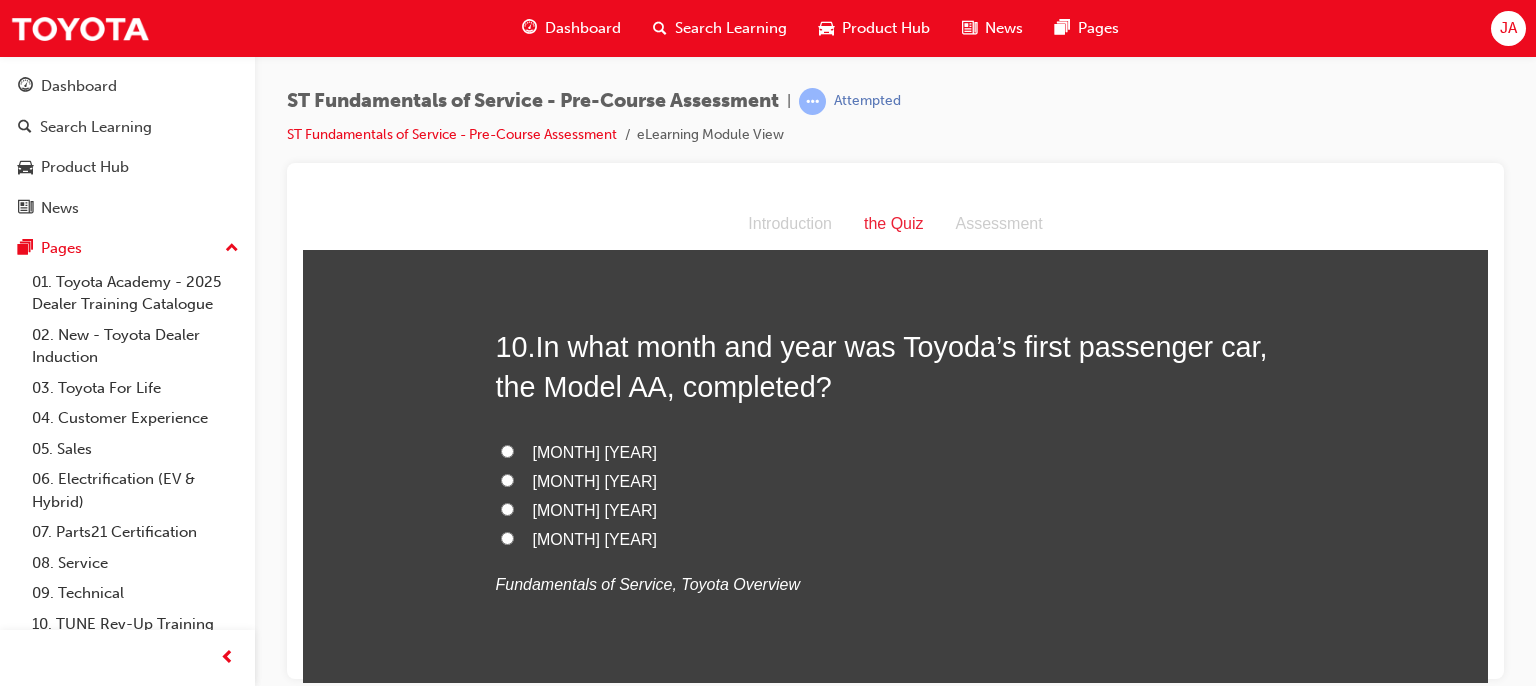 click on "June 1935" at bounding box center [595, 451] 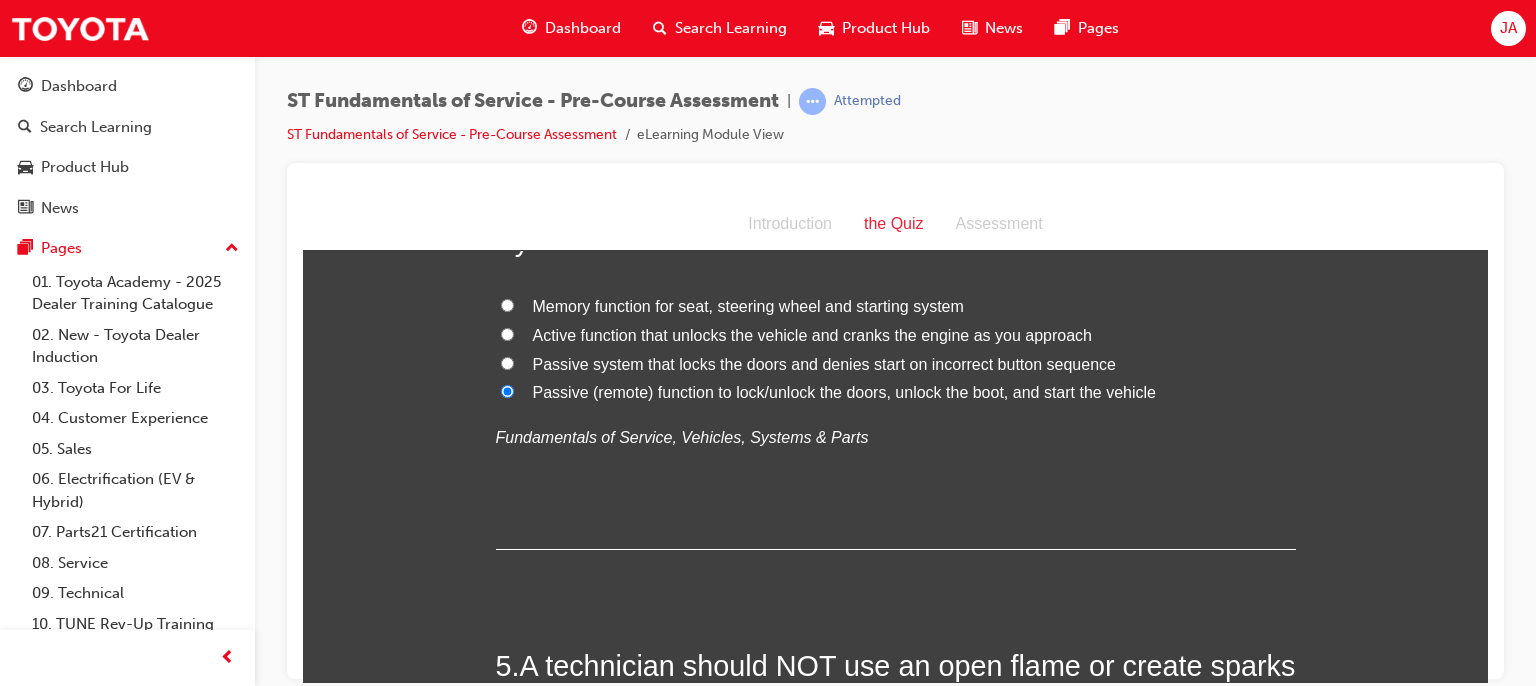 scroll, scrollTop: 1507, scrollLeft: 0, axis: vertical 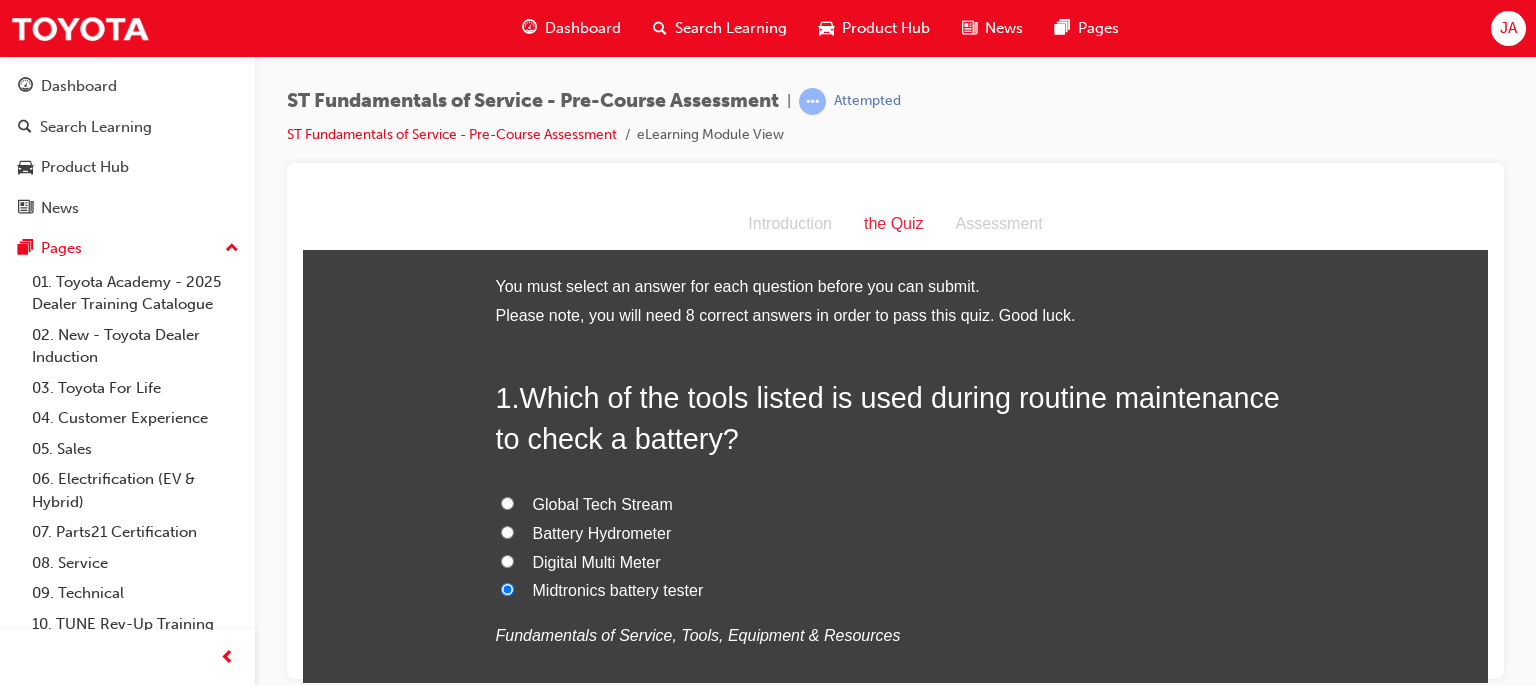 drag, startPoint x: 1483, startPoint y: 334, endPoint x: 1788, endPoint y: 225, distance: 323.89197 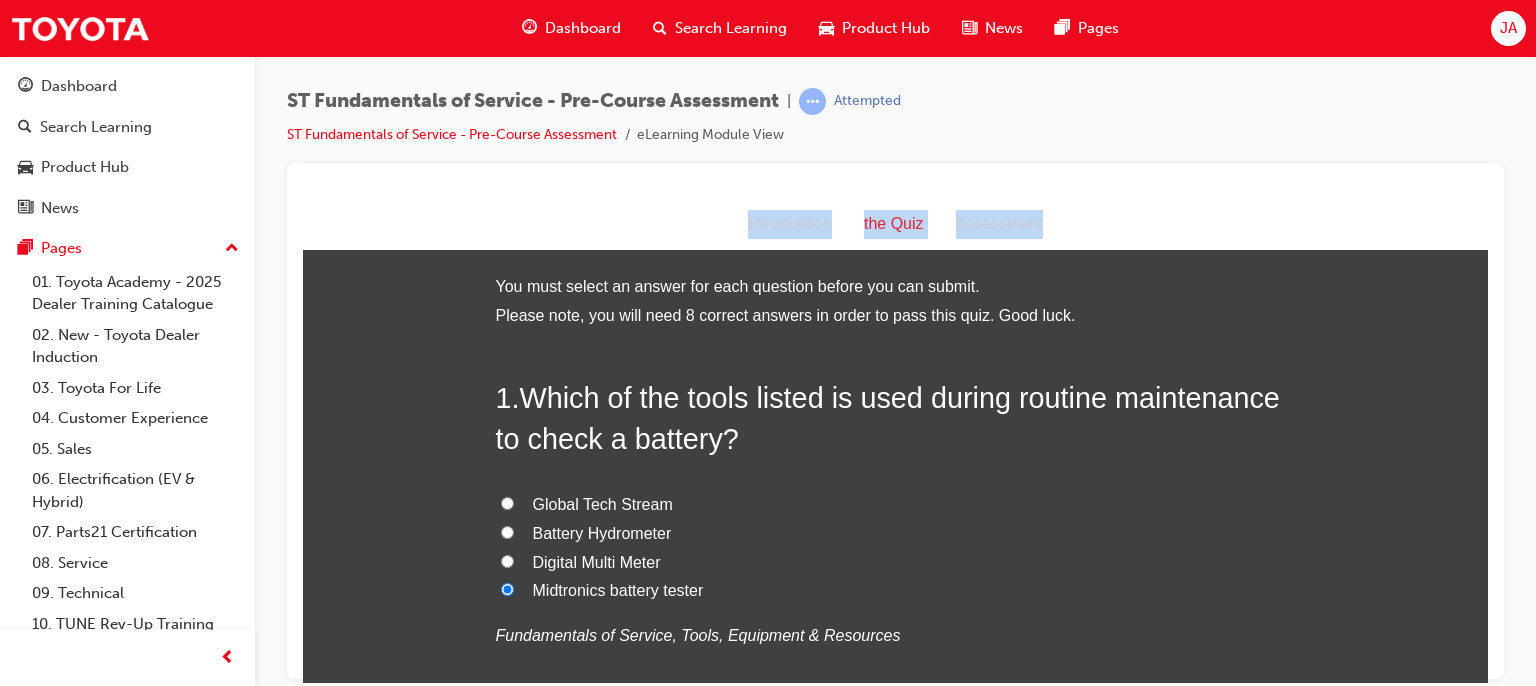 click on "the Quiz Introduction   the Quiz Assessment You must select an answer for each question before you can submit. Please note, you will need 8 correct answers in order to pass this quiz. Good luck. 1 .  Which of the tools listed is used during routine maintenance to check a battery? Global Tech Stream Battery Hydrometer Digital Multi Meter Midtronics battery tester
Fundamentals of Service, Tools, Equipment & Resources 2 .  What might be measured to check the serviceability of a plastic region bolt? Bolt length Bolt diameter All of these answers are correct
Fundamentals of Service, Fasteners, Fuels & Lubricants 3 .  Which statement best describes the function of the Workshop Controller? Greets the Guest on arrival, explain job and gets Guest approval Carry out the repair job in the allowed time Arrange appointment, record details on the R/O & reconfirm appointment Arranges work schedule in cooperation with Service Advisor and Parts Department
Fundamentals of Service, Service Department 4 .
5" at bounding box center (895, 440) 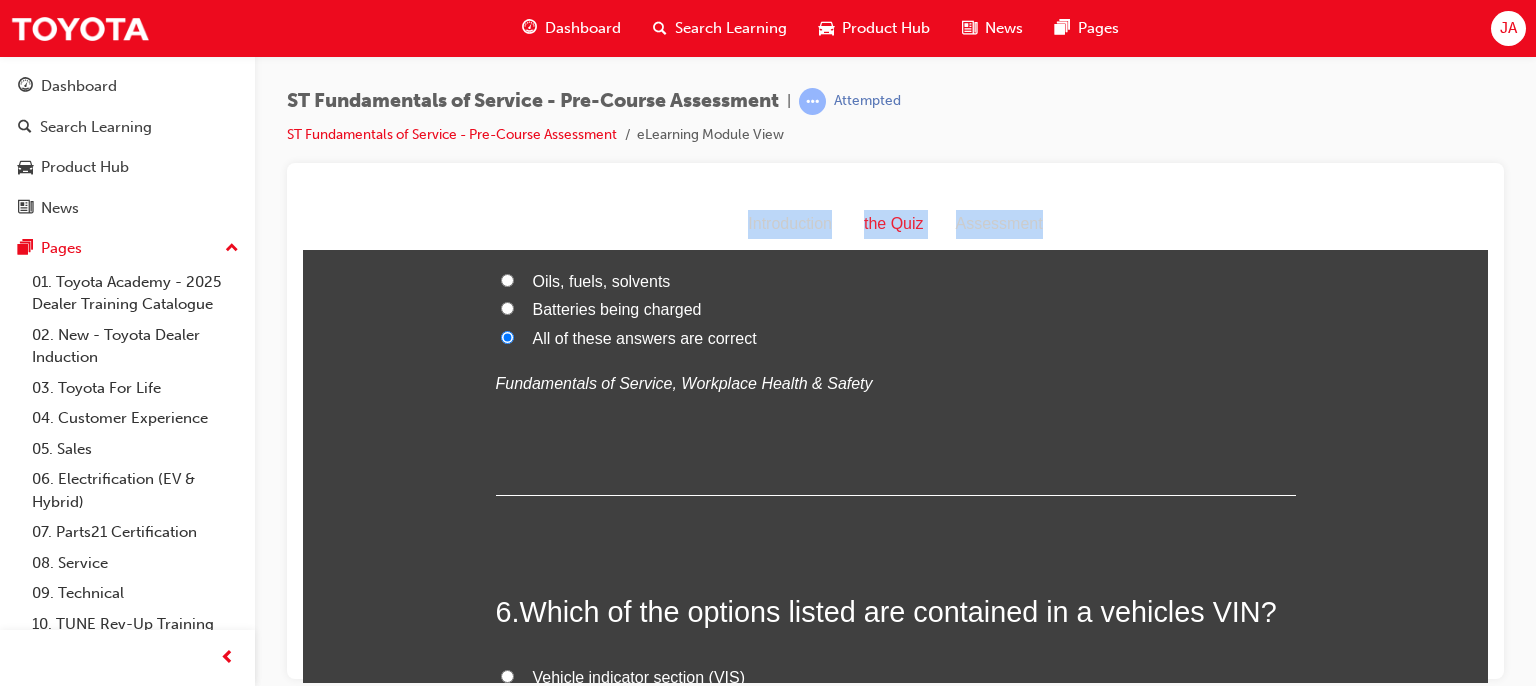 scroll, scrollTop: 2184, scrollLeft: 0, axis: vertical 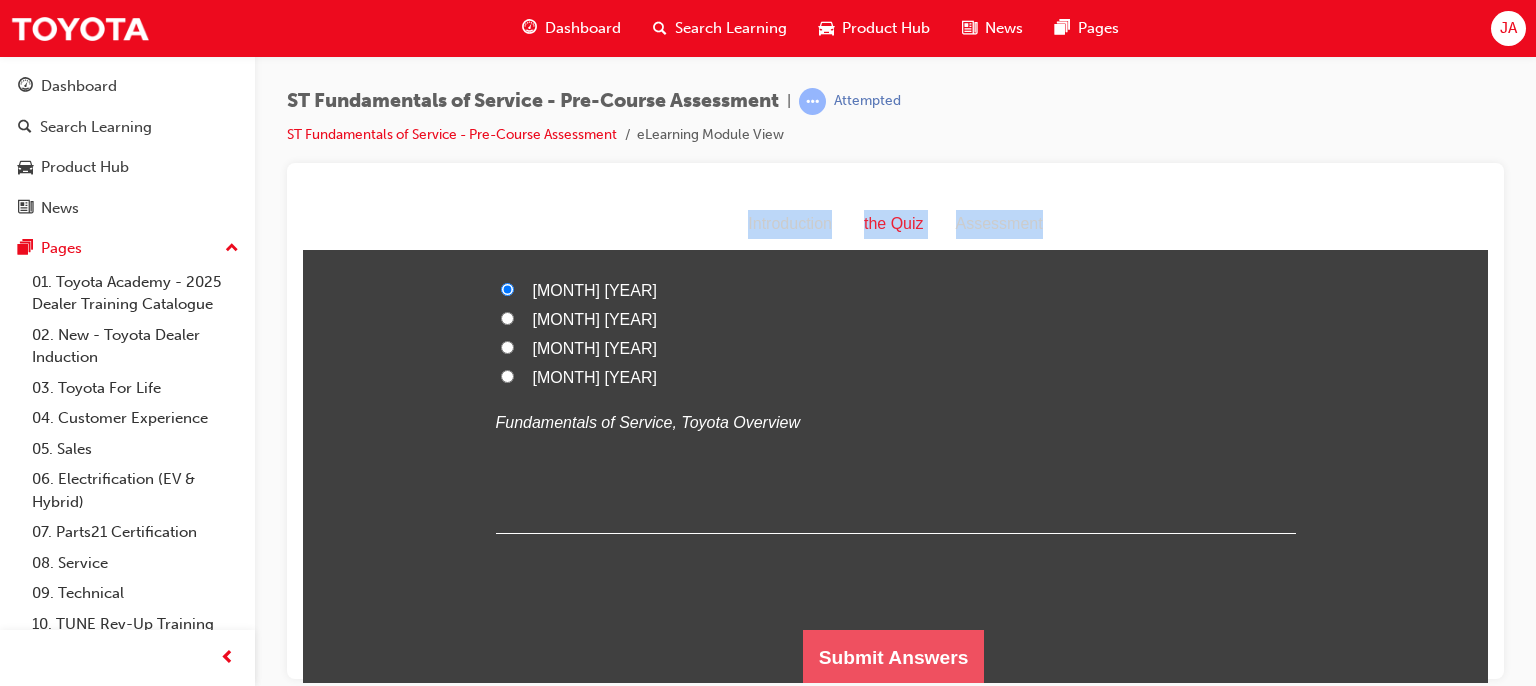 click on "Submit Answers" at bounding box center (894, 657) 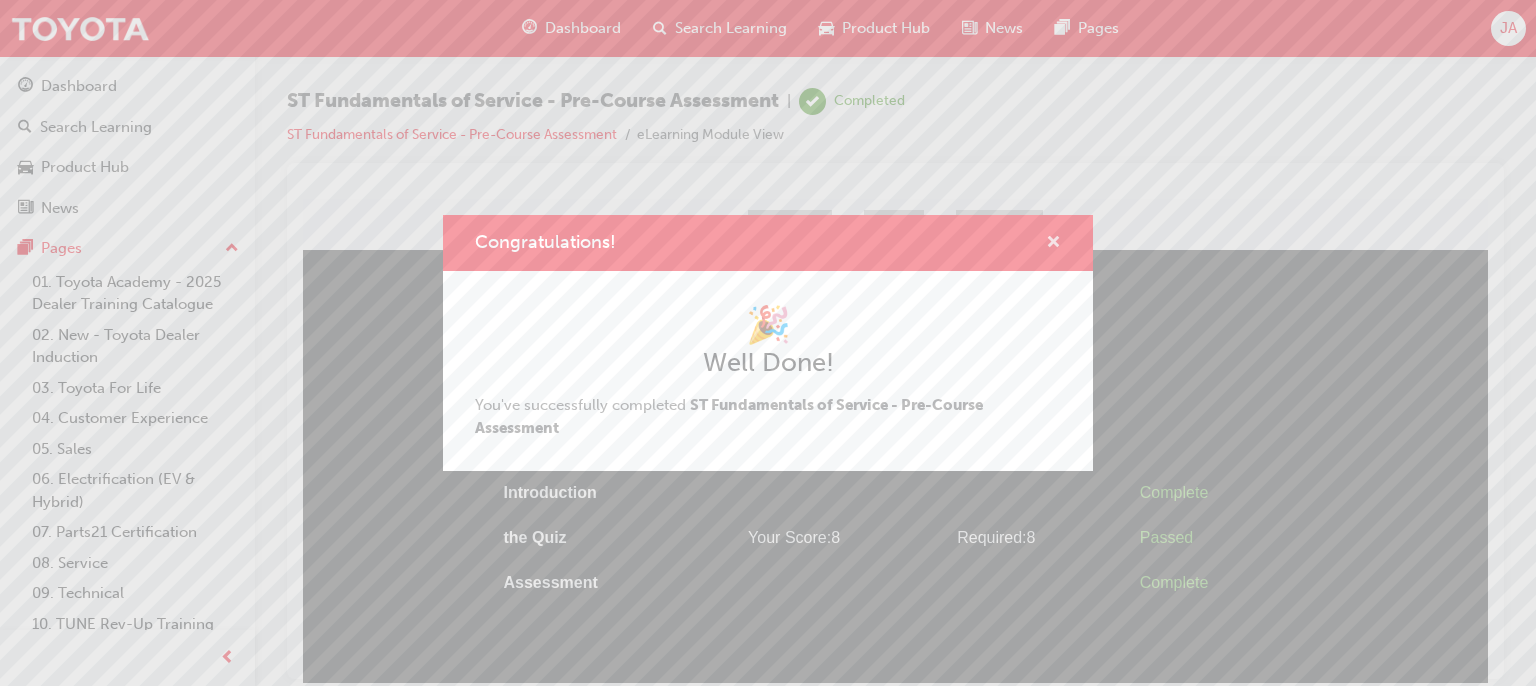 click at bounding box center (1053, 244) 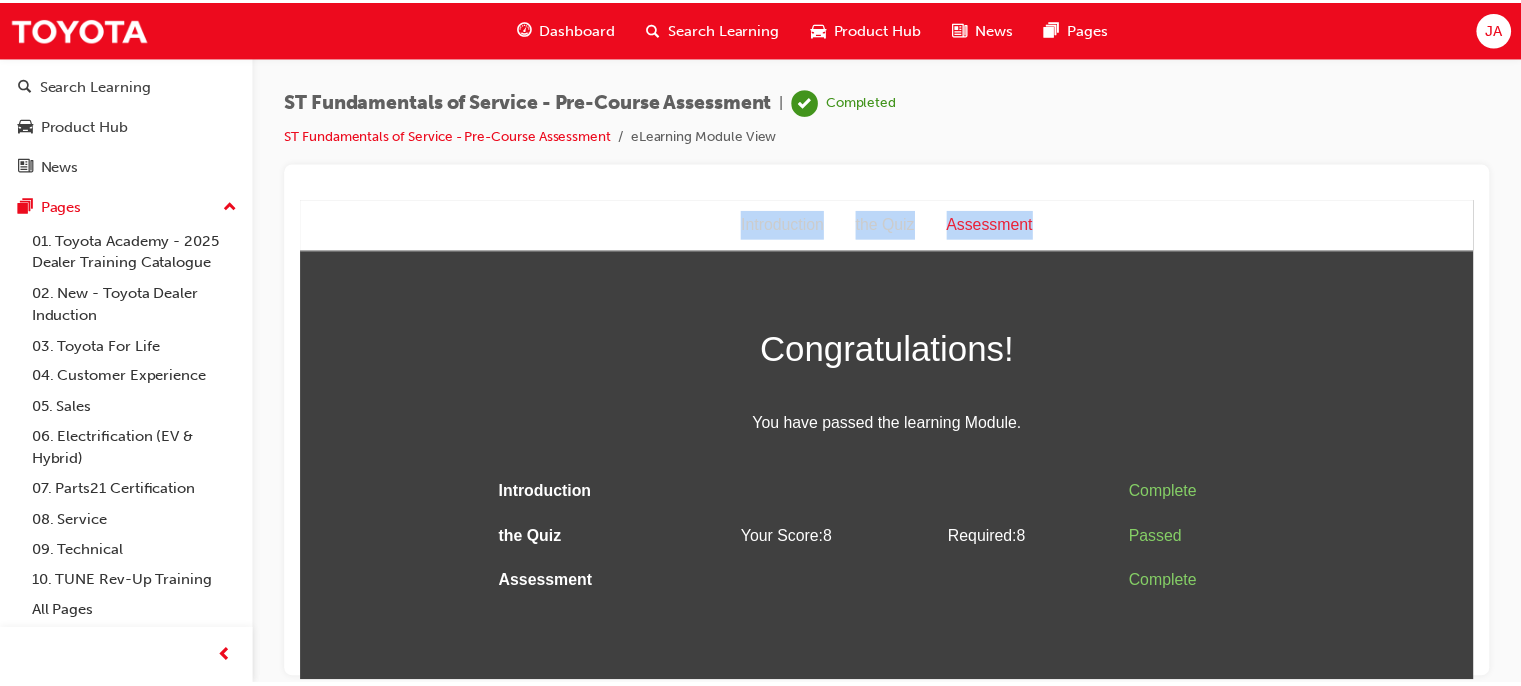 scroll, scrollTop: 0, scrollLeft: 0, axis: both 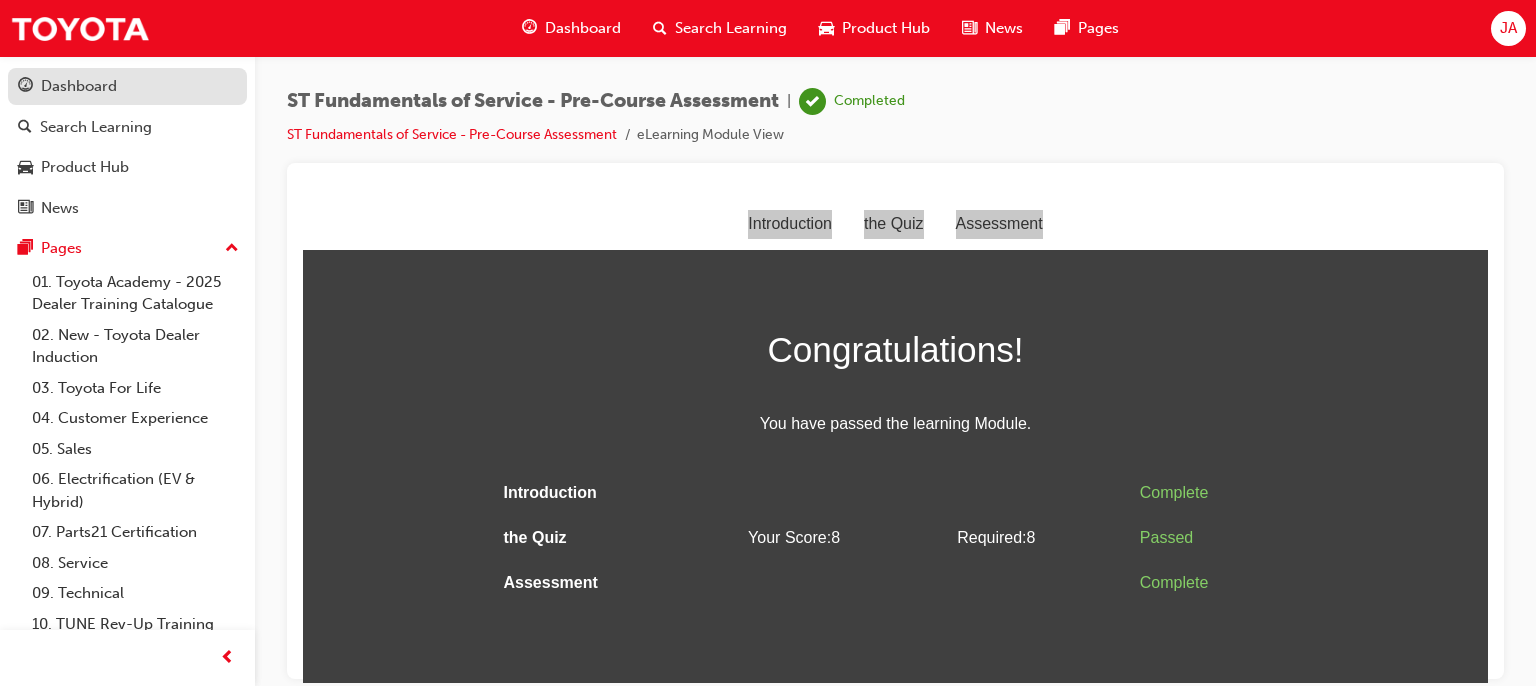 click on "Dashboard" at bounding box center [79, 86] 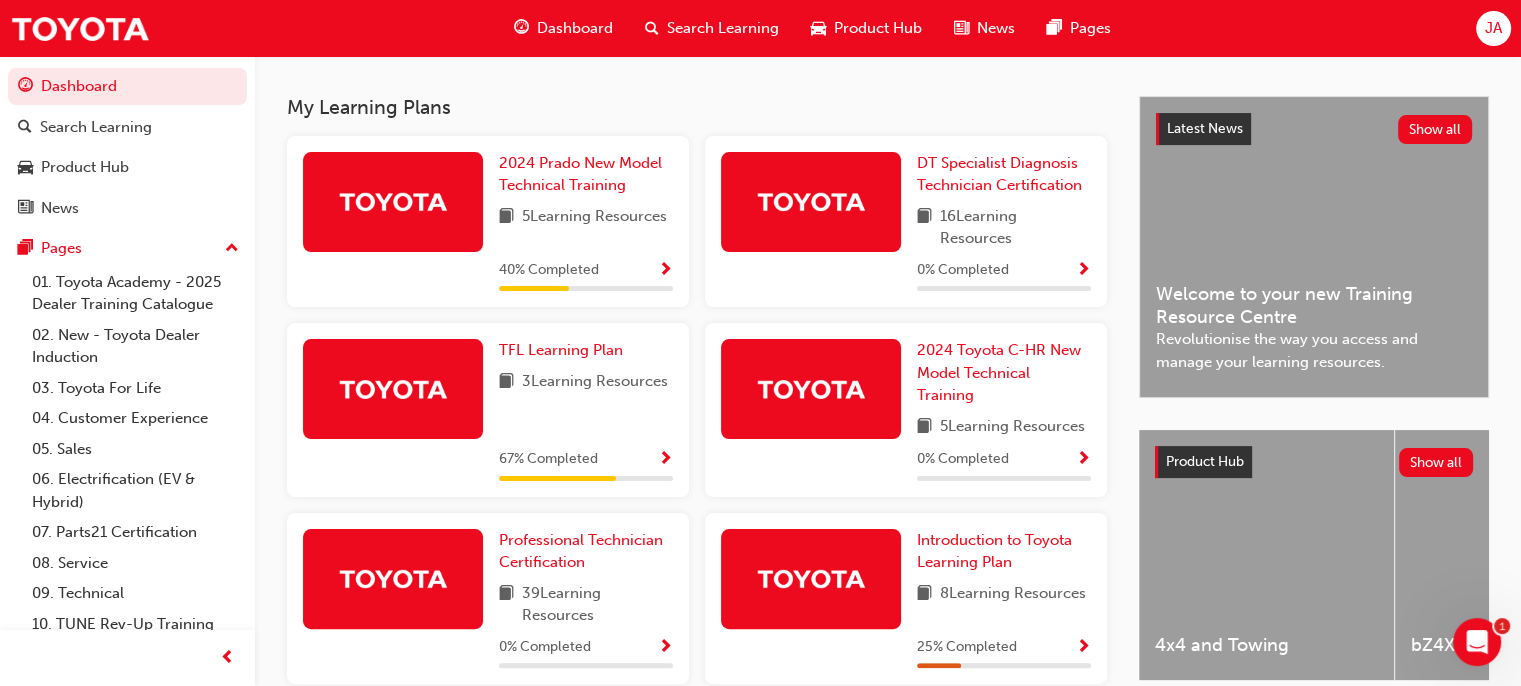 scroll, scrollTop: 415, scrollLeft: 0, axis: vertical 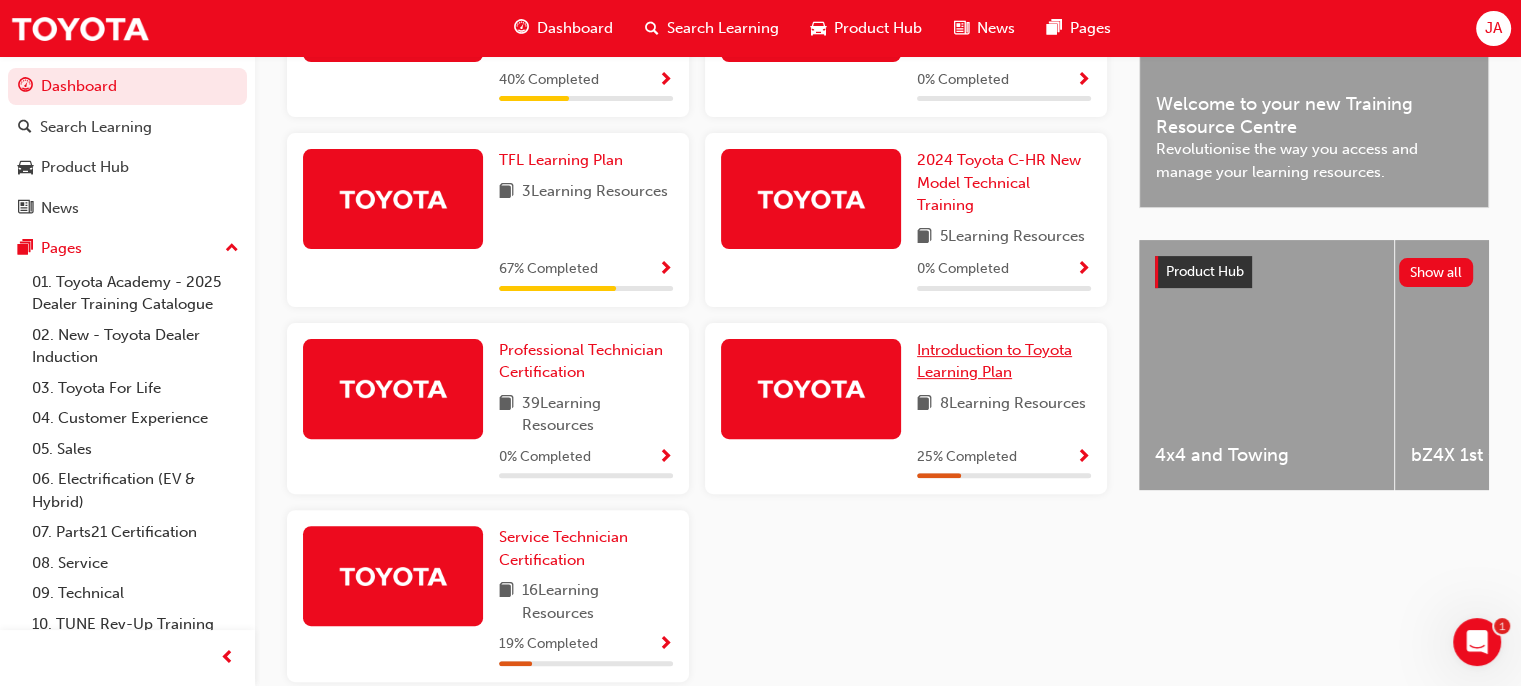 click on "Introduction to Toyota Learning Plan" at bounding box center (994, 361) 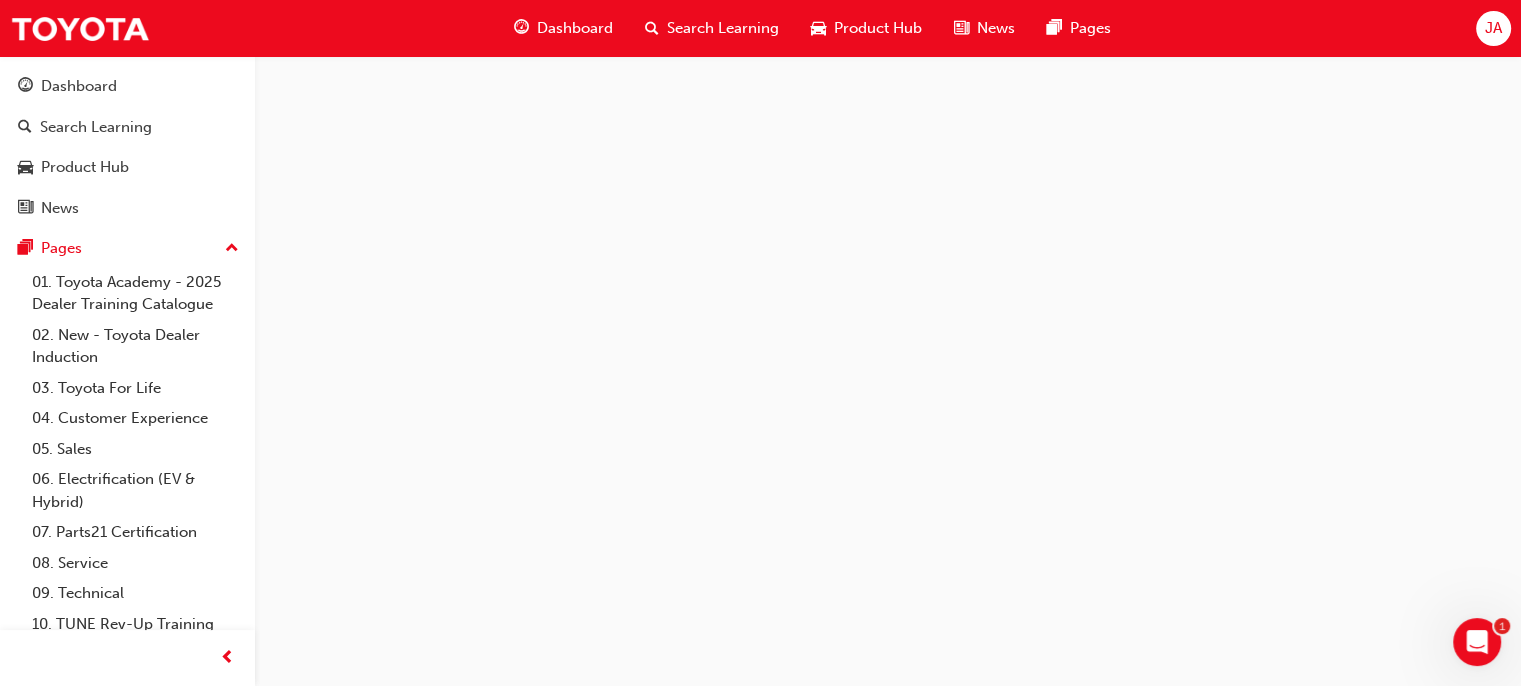 scroll, scrollTop: 0, scrollLeft: 0, axis: both 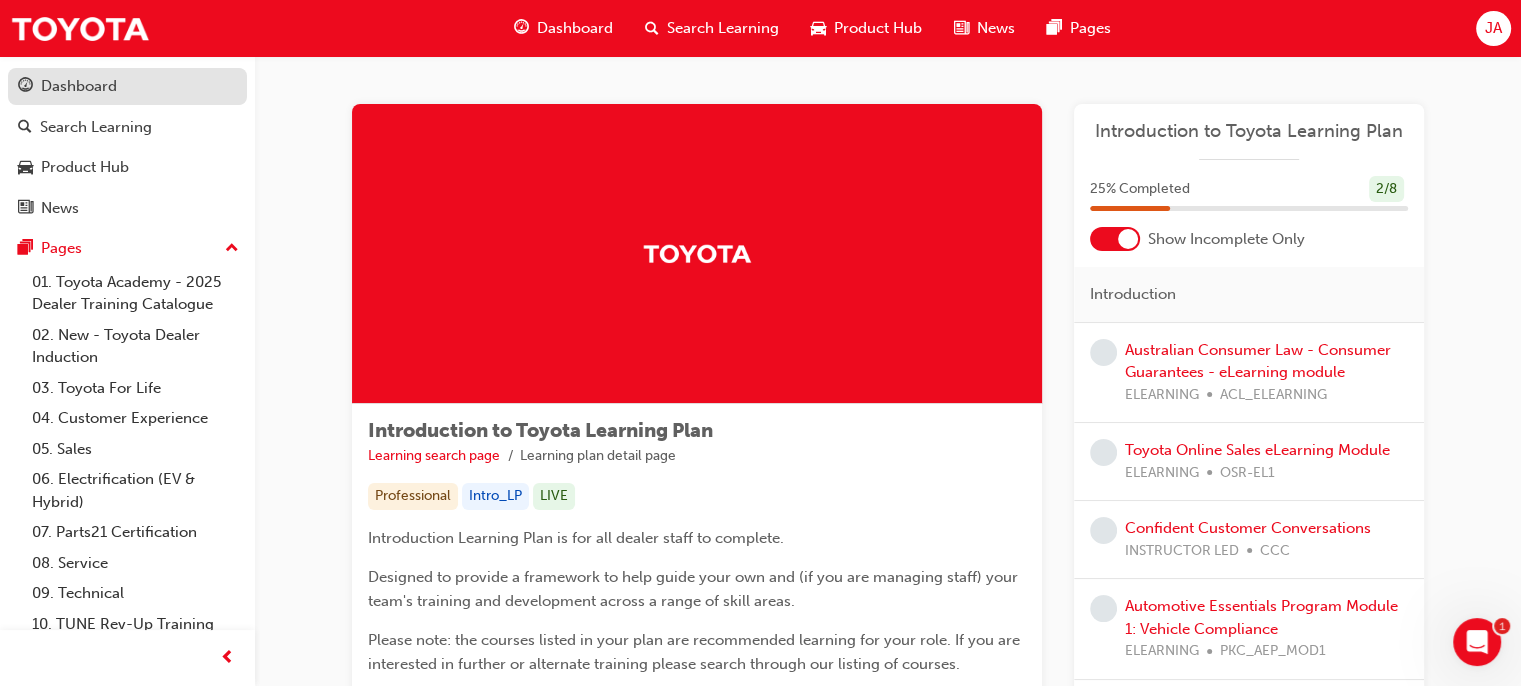 click on "Dashboard" at bounding box center [79, 86] 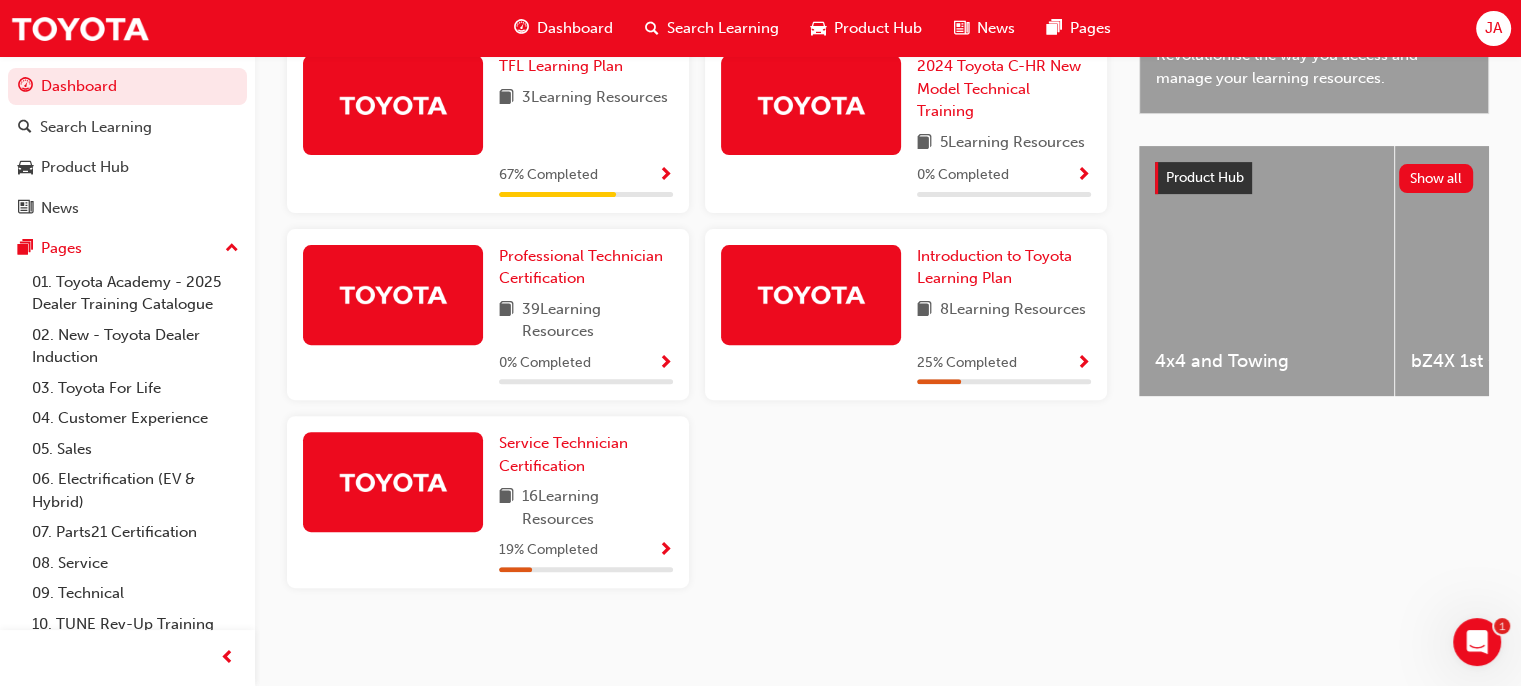 scroll, scrollTop: 696, scrollLeft: 0, axis: vertical 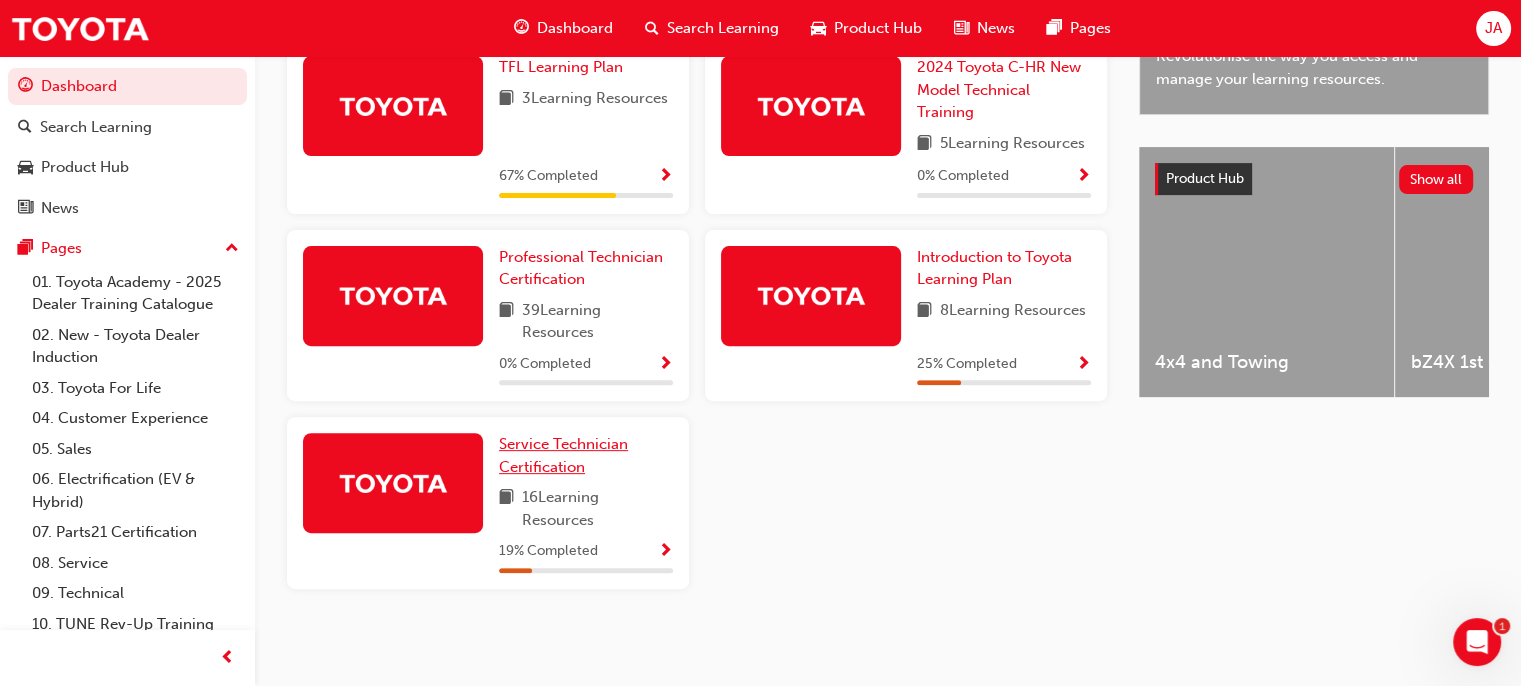click on "Service Technician Certification" at bounding box center [563, 455] 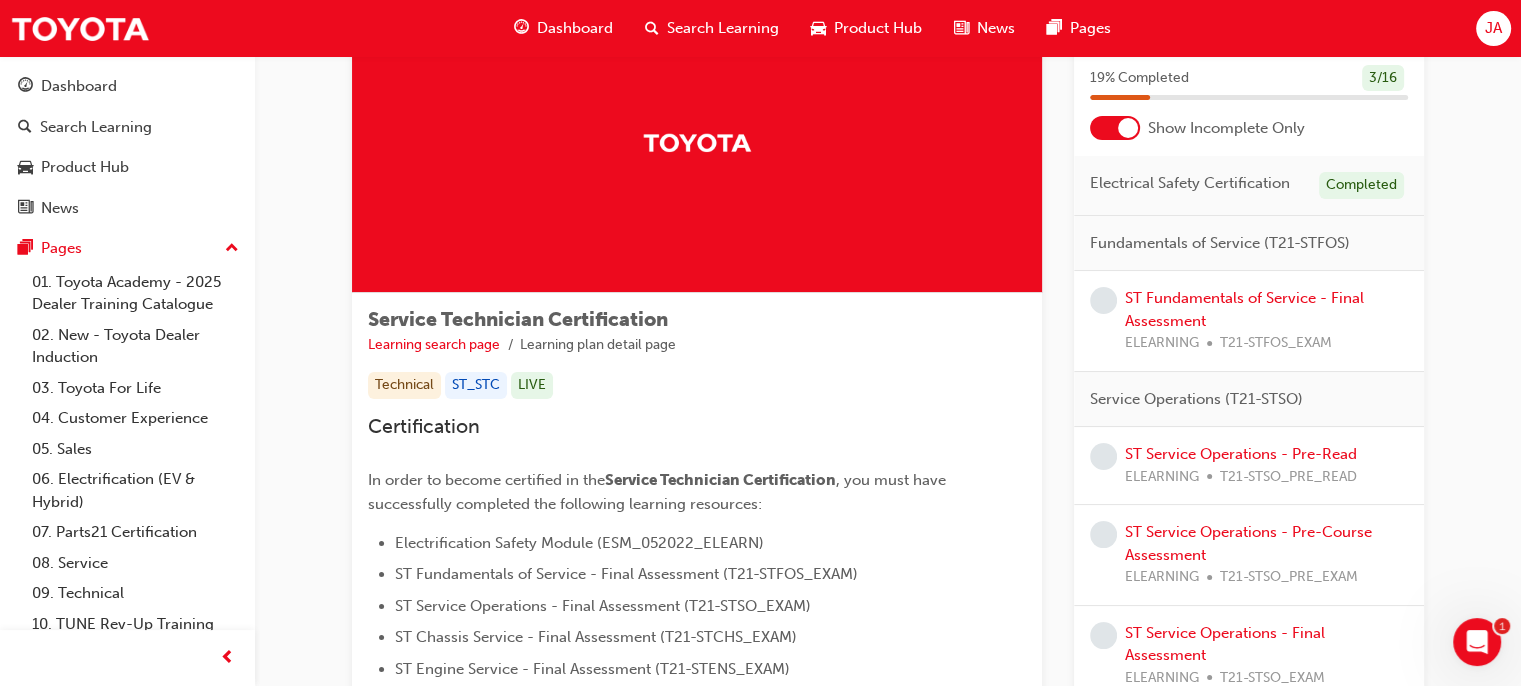scroll, scrollTop: 128, scrollLeft: 0, axis: vertical 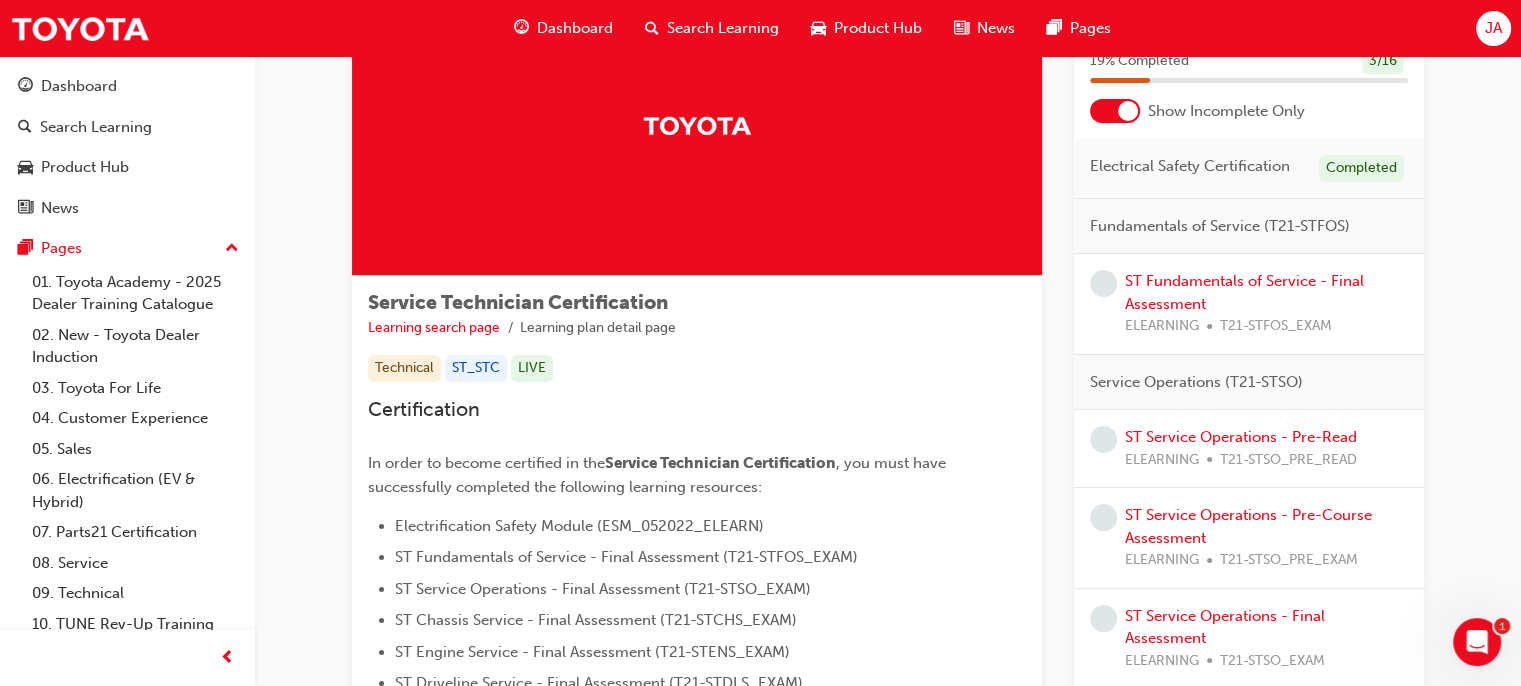 click on "ST Fundamentals of Service - Final Assessment ELEARNING T21-STFOS_EXAM" at bounding box center [1266, 304] 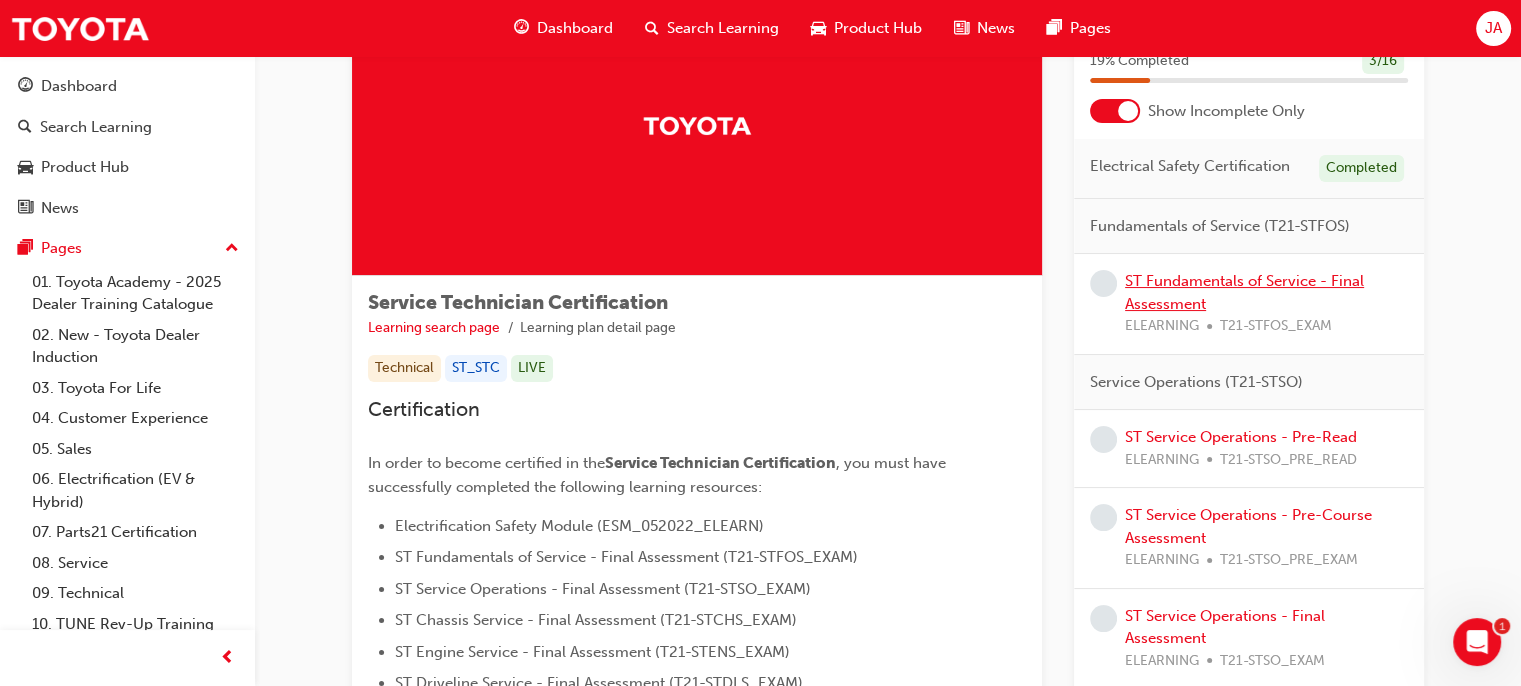 click on "ST Fundamentals of Service - Final Assessment" at bounding box center (1244, 292) 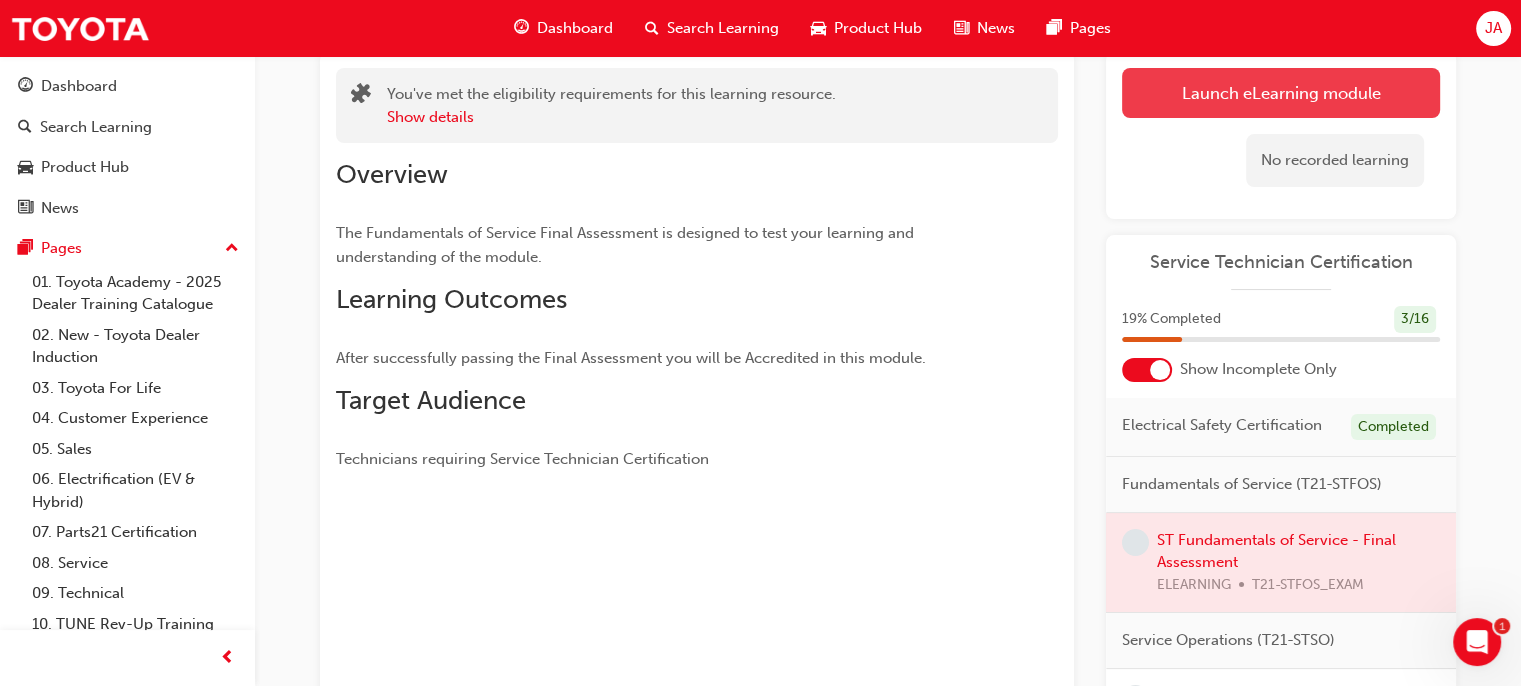 click on "Launch eLearning module" at bounding box center [1281, 93] 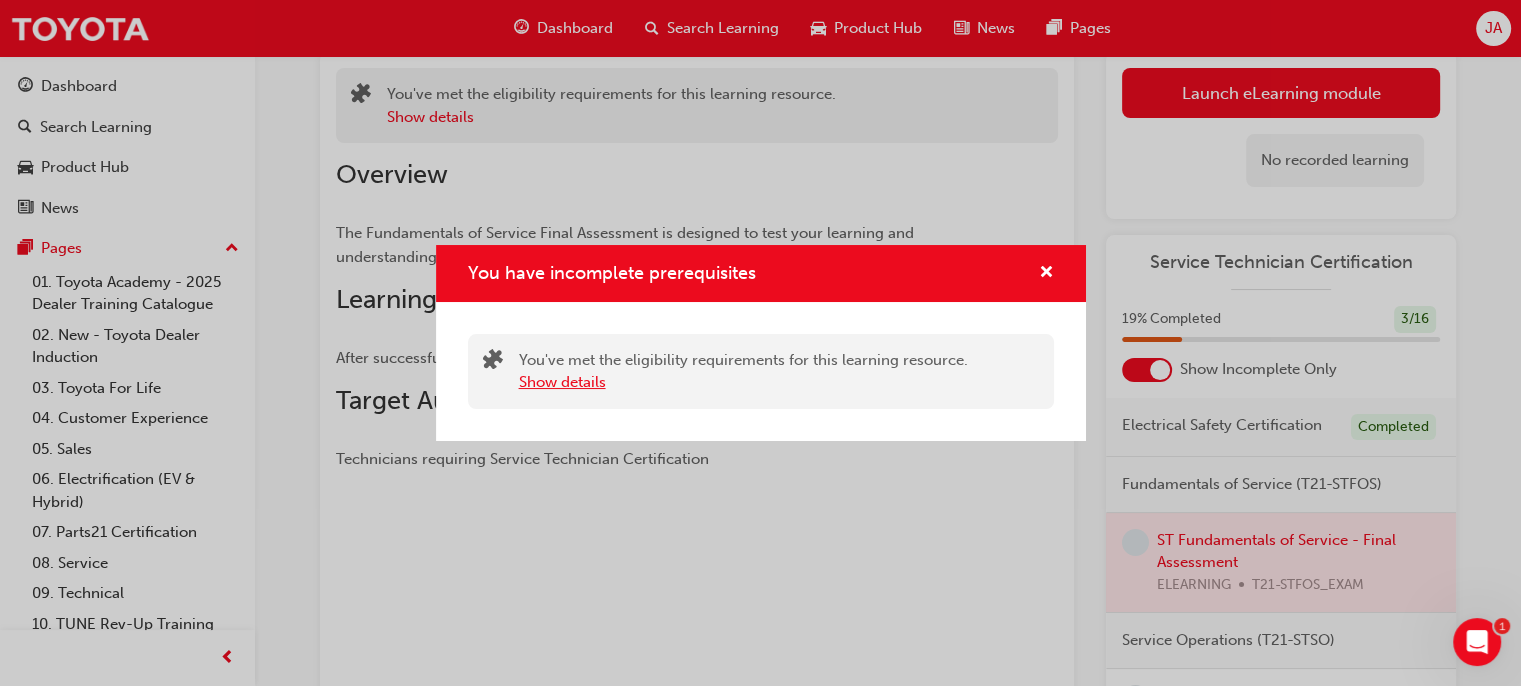 click on "Show details" at bounding box center (562, 382) 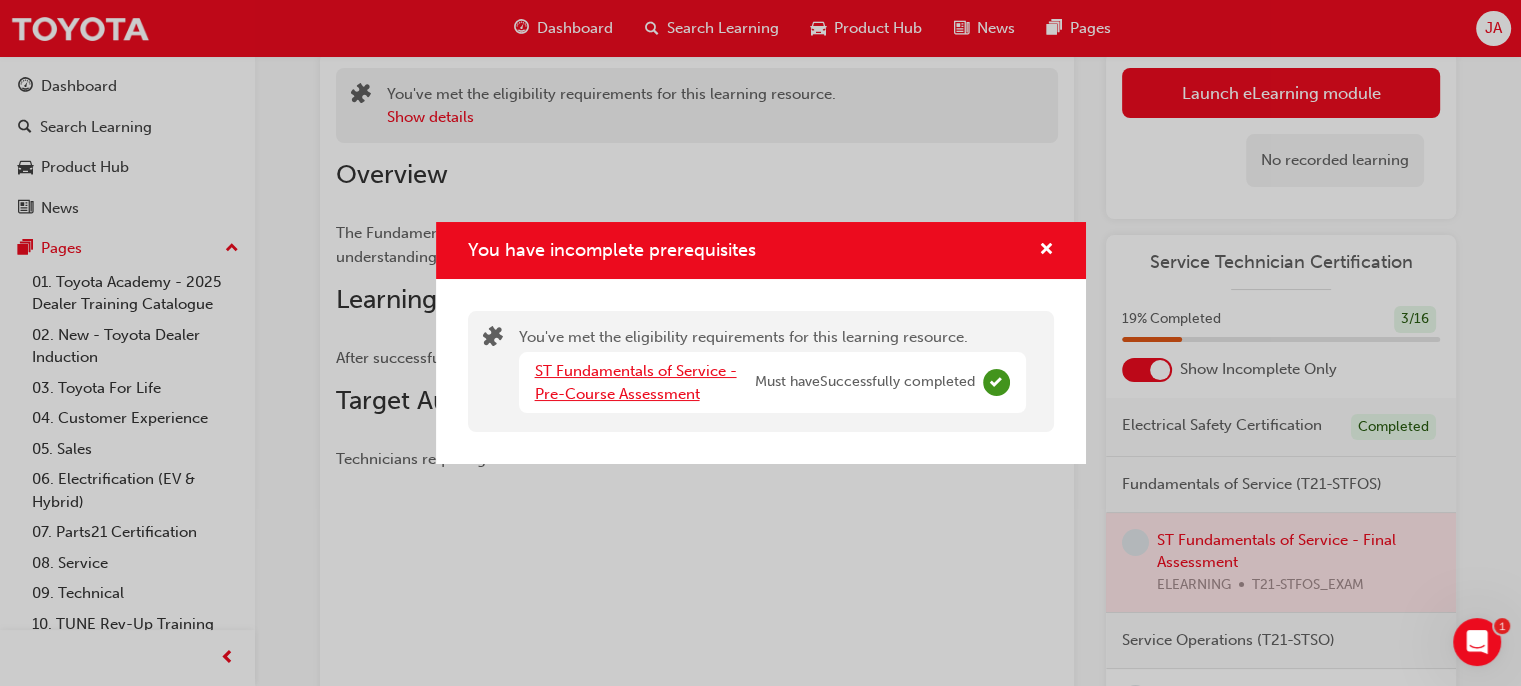 click on "ST Fundamentals of Service - Pre-Course Assessment" at bounding box center (636, 382) 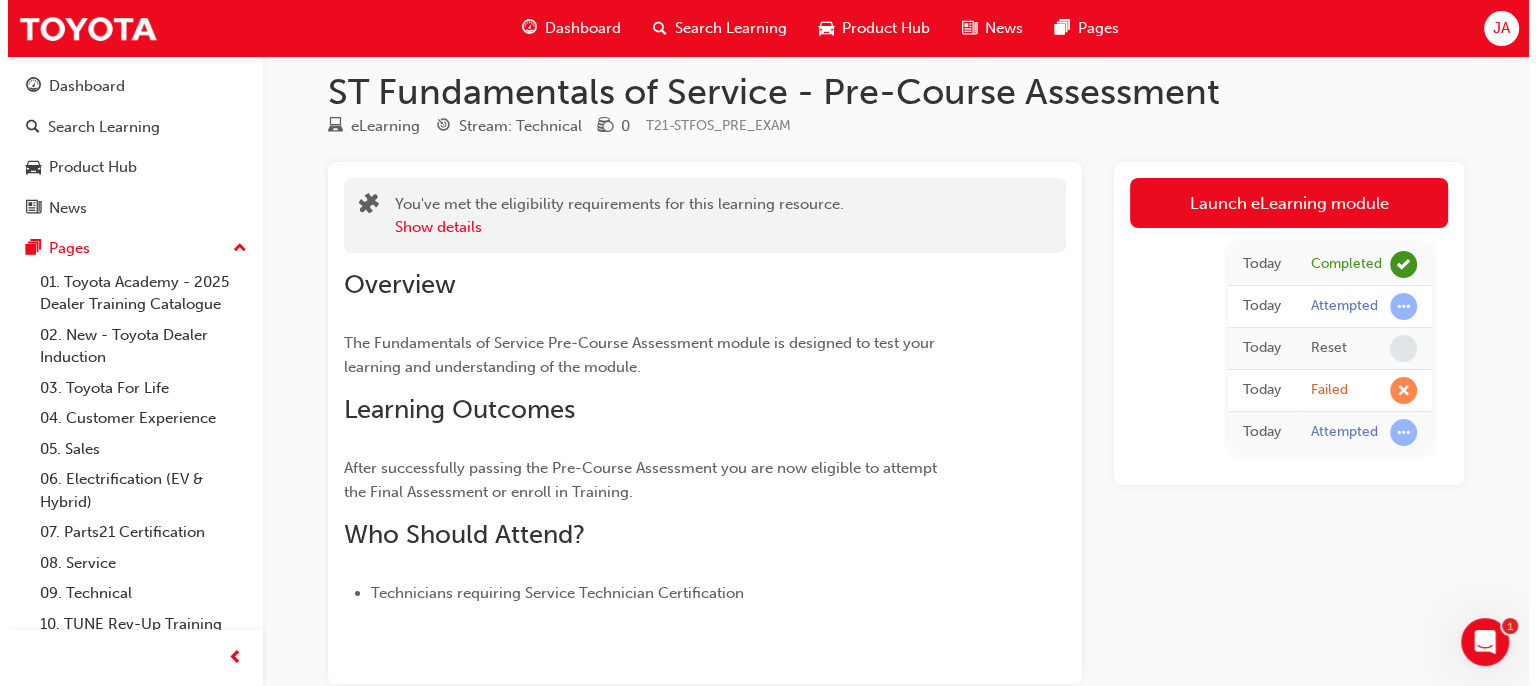 scroll, scrollTop: 0, scrollLeft: 0, axis: both 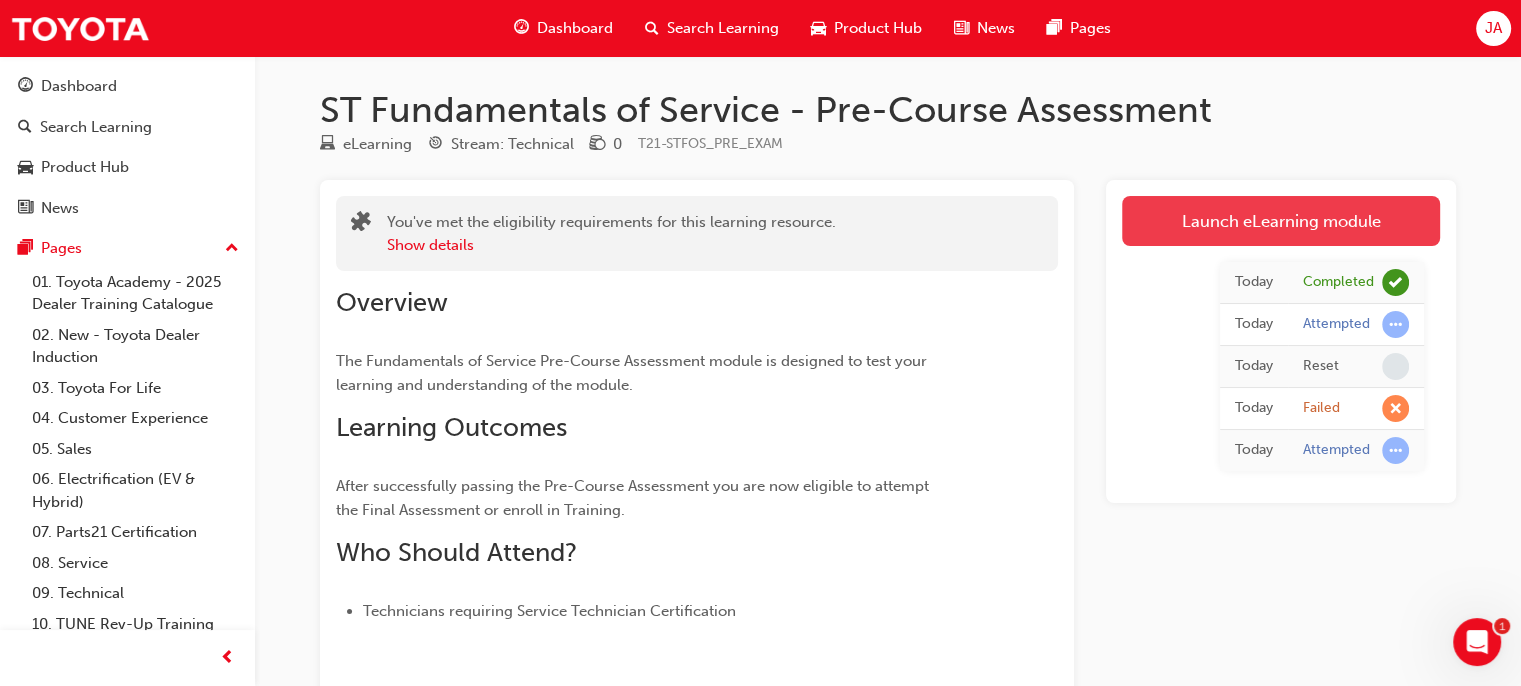 click on "Launch eLearning module" at bounding box center [1281, 221] 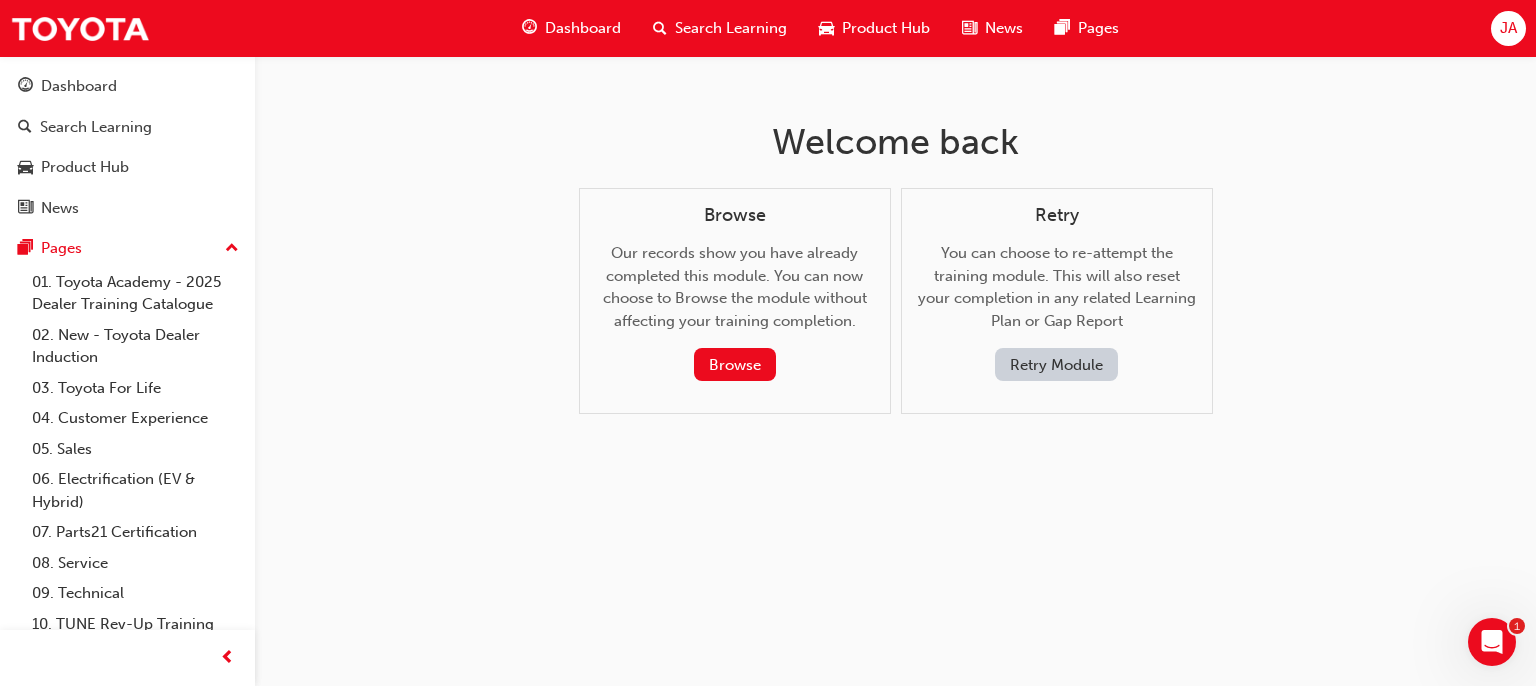 click on "Retry Module" at bounding box center [1056, 364] 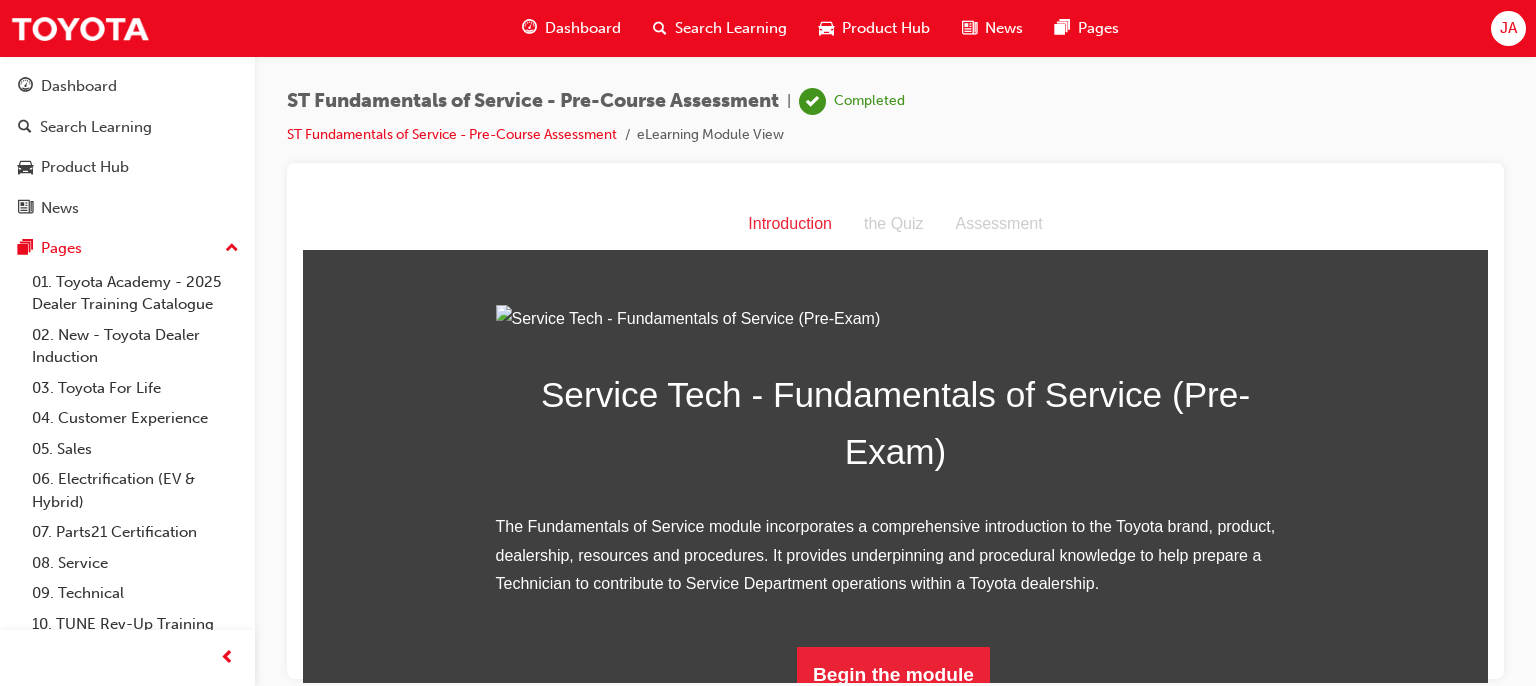 scroll, scrollTop: 0, scrollLeft: 0, axis: both 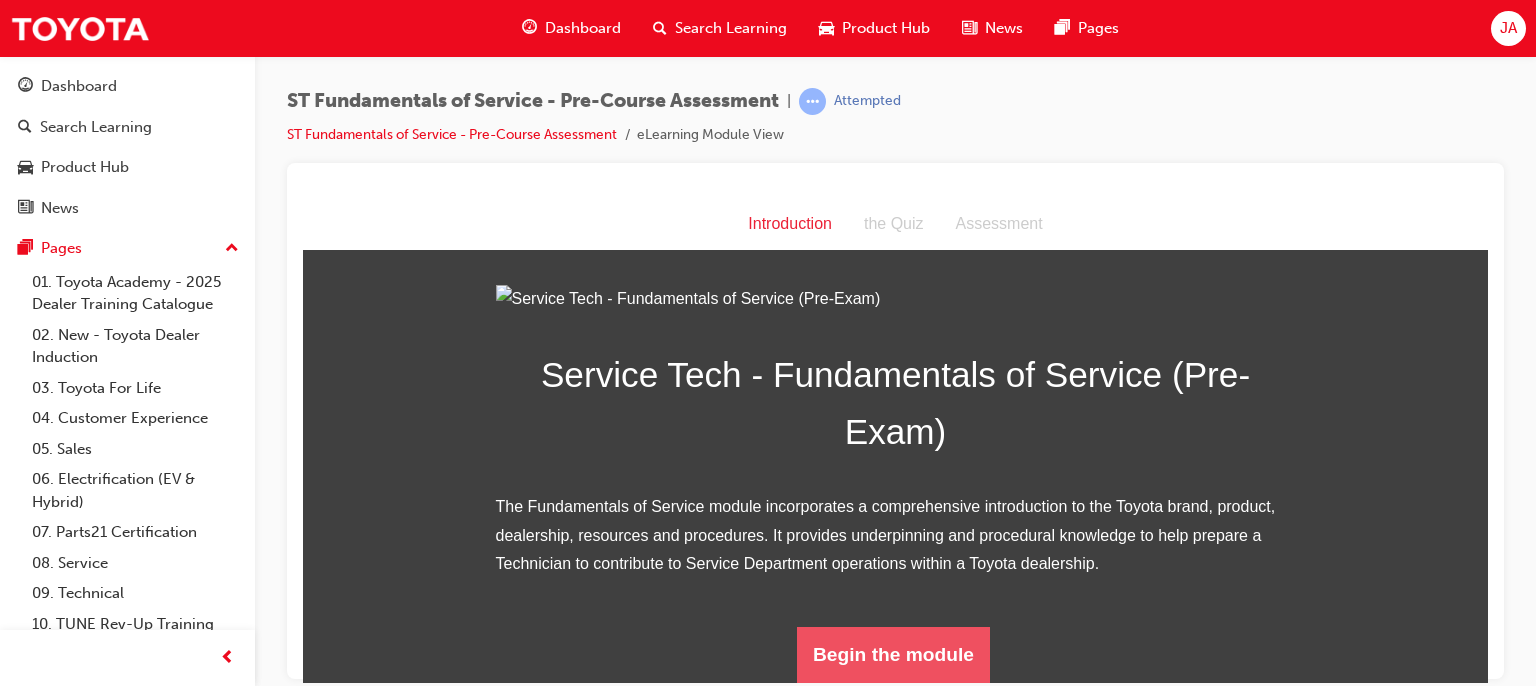 click on "Begin the module" at bounding box center (893, 654) 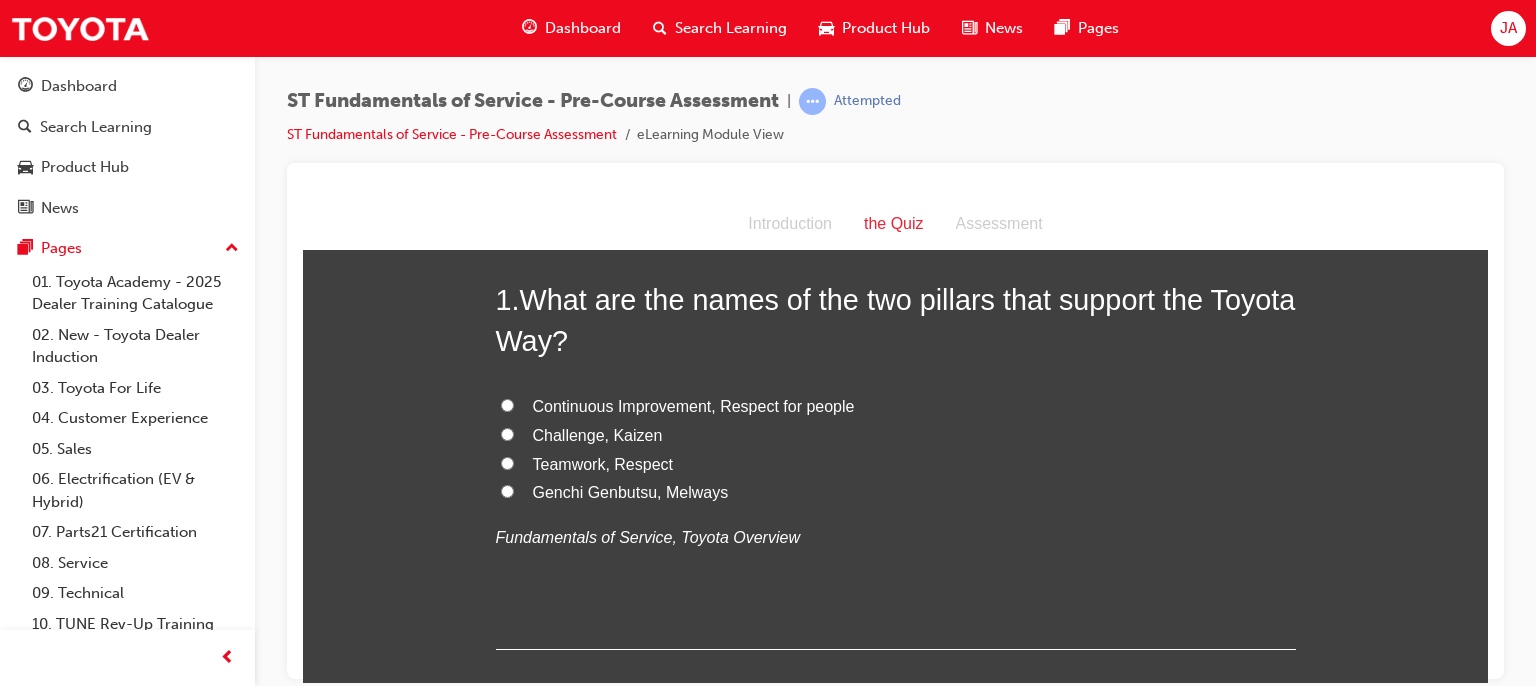 scroll, scrollTop: 56, scrollLeft: 0, axis: vertical 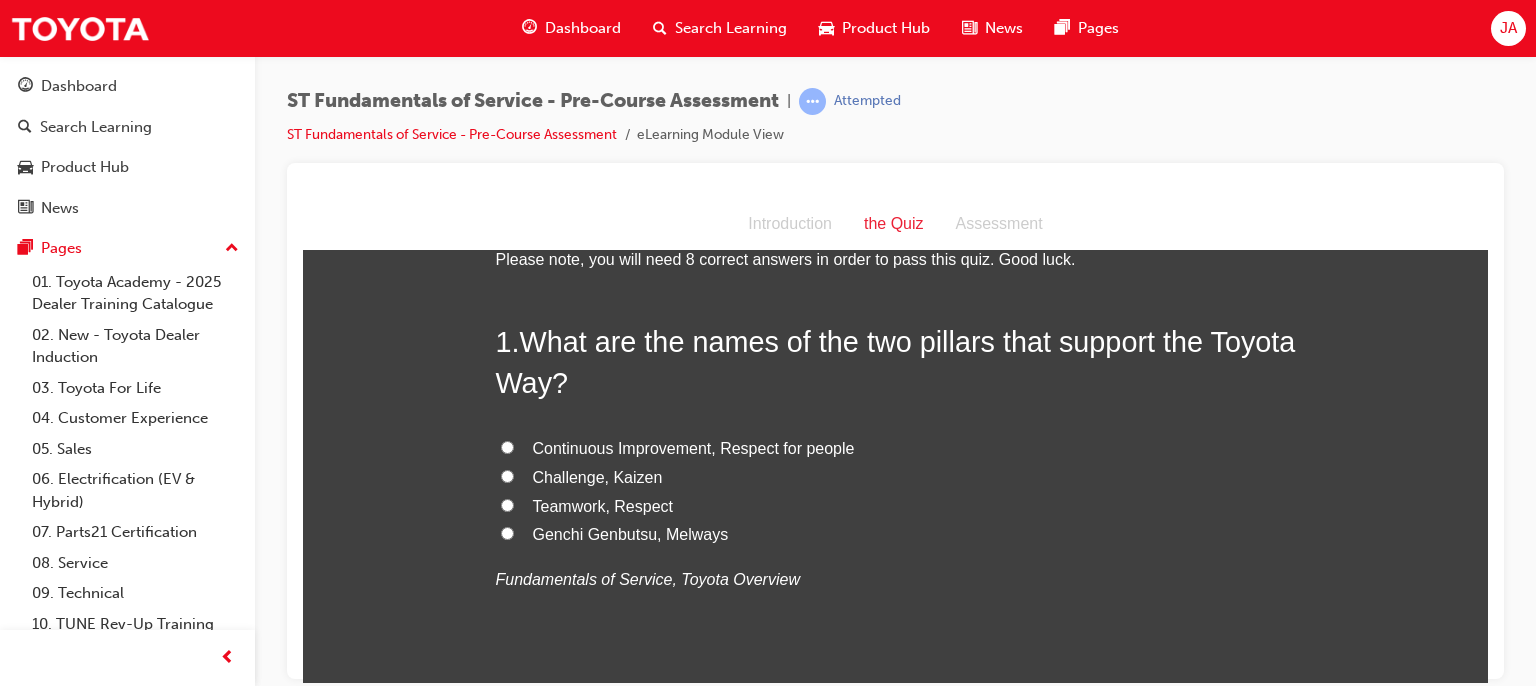 click on "Continuous Improvement, Respect for people" at bounding box center [694, 447] 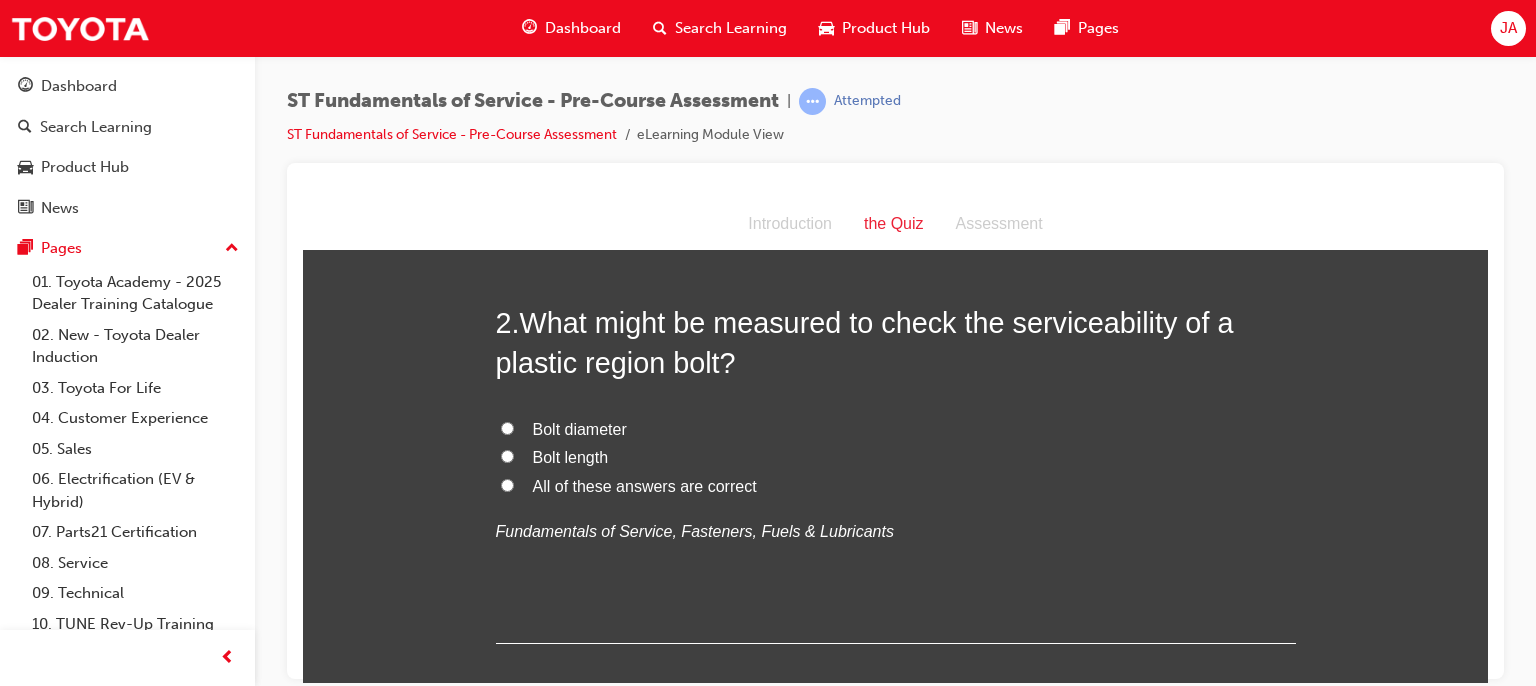 scroll, scrollTop: 550, scrollLeft: 0, axis: vertical 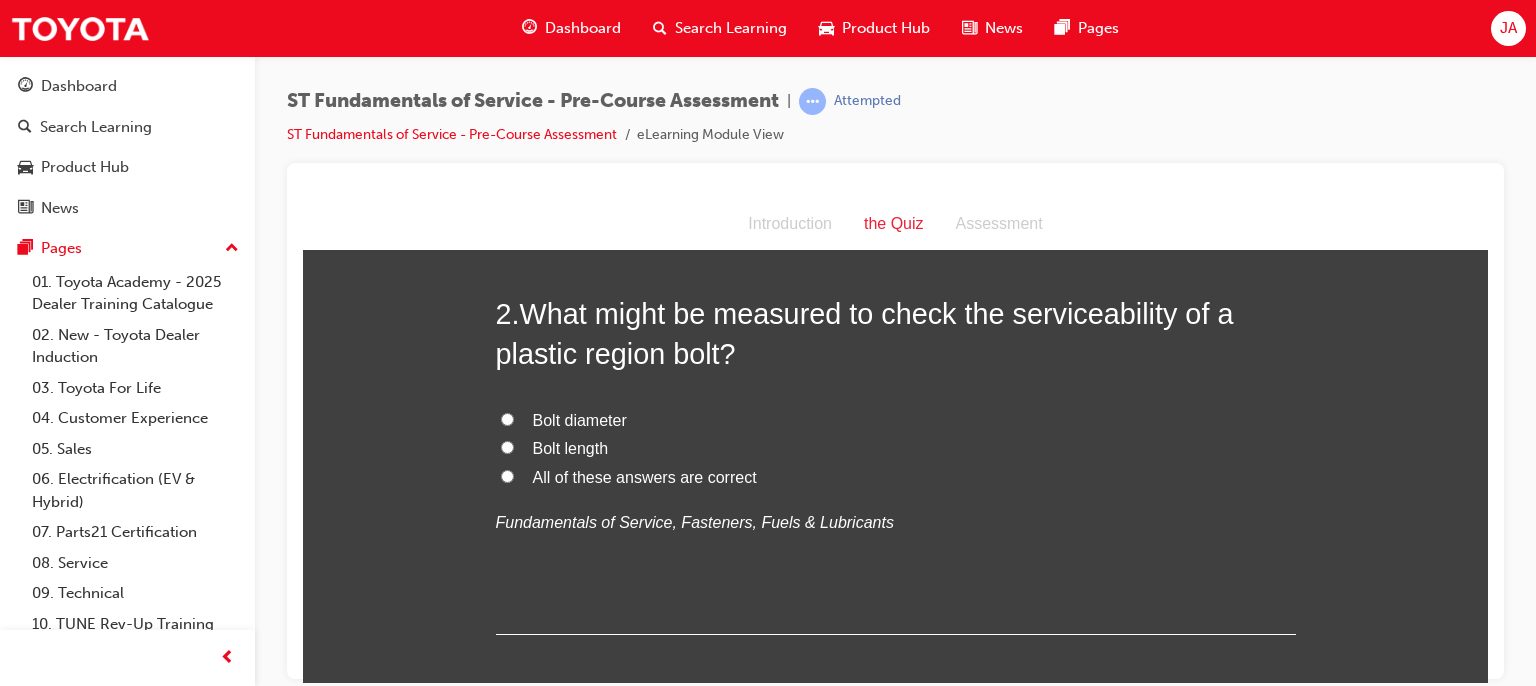 click on "All of these answers are correct" at bounding box center [507, 475] 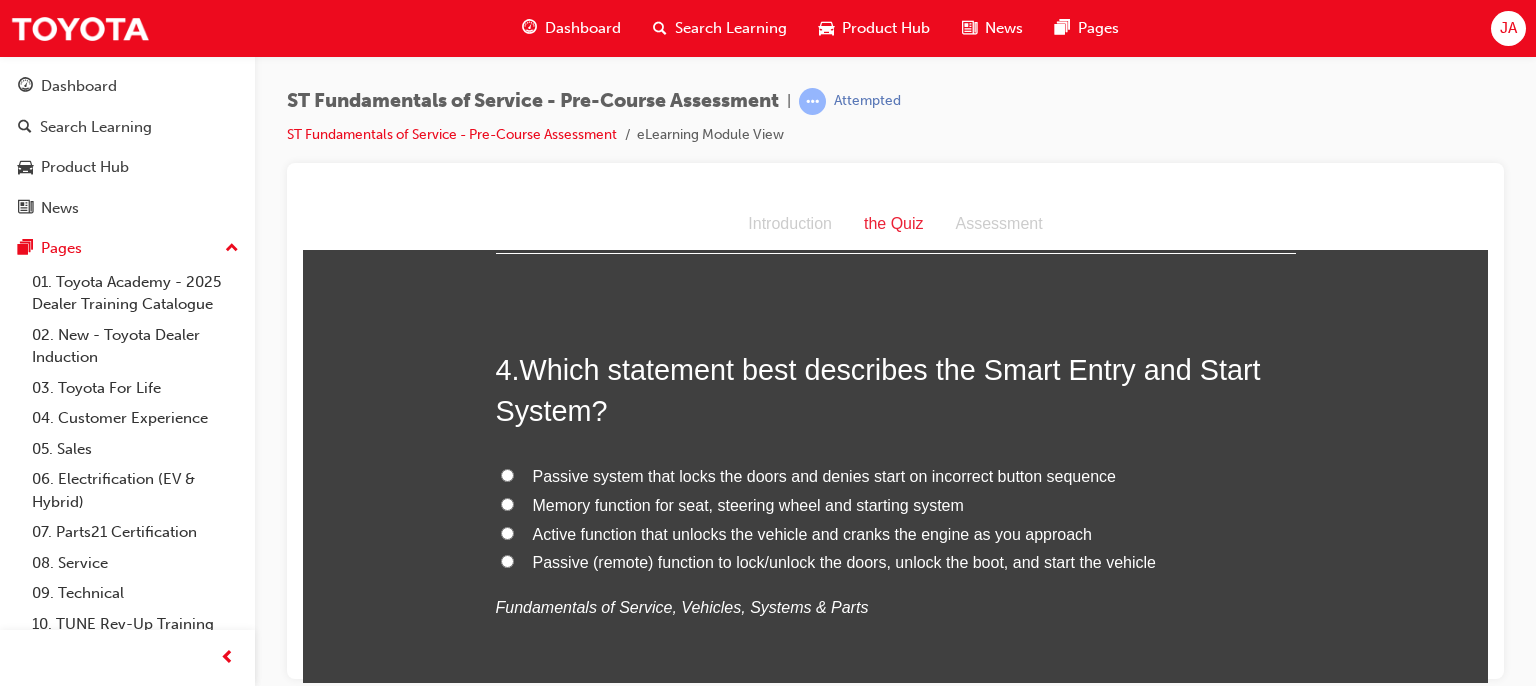 scroll, scrollTop: 1388, scrollLeft: 0, axis: vertical 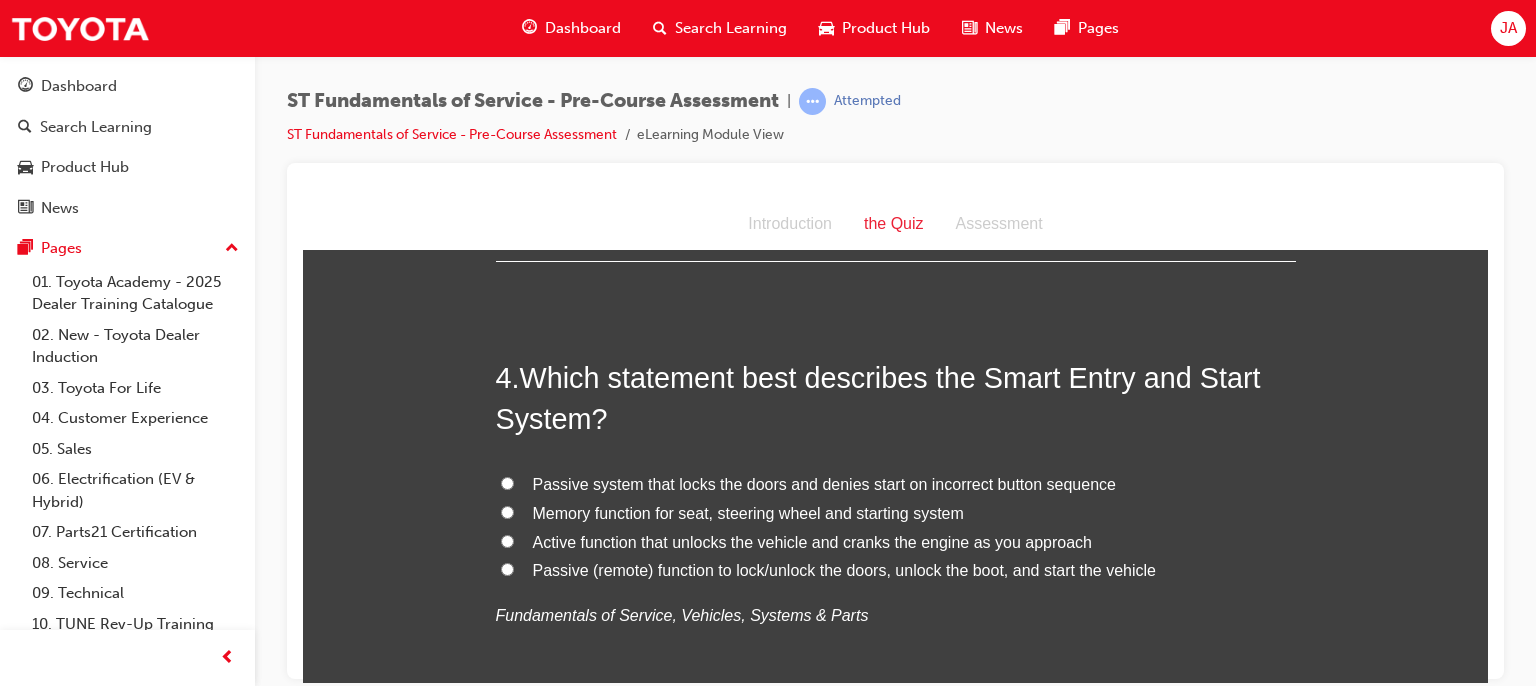 click on "Passive (remote) function to lock/unlock the doors, unlock the boot, and start the vehicle" at bounding box center (844, 569) 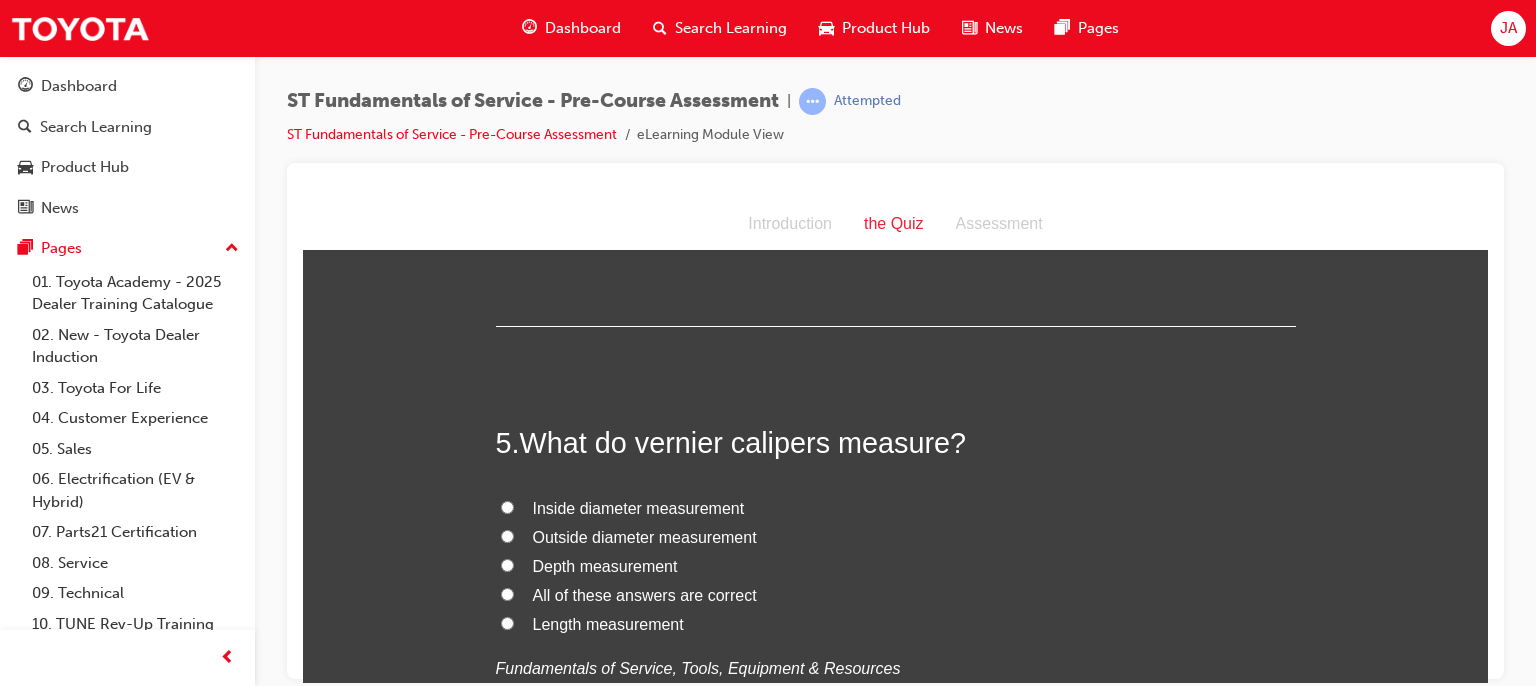 scroll, scrollTop: 1806, scrollLeft: 0, axis: vertical 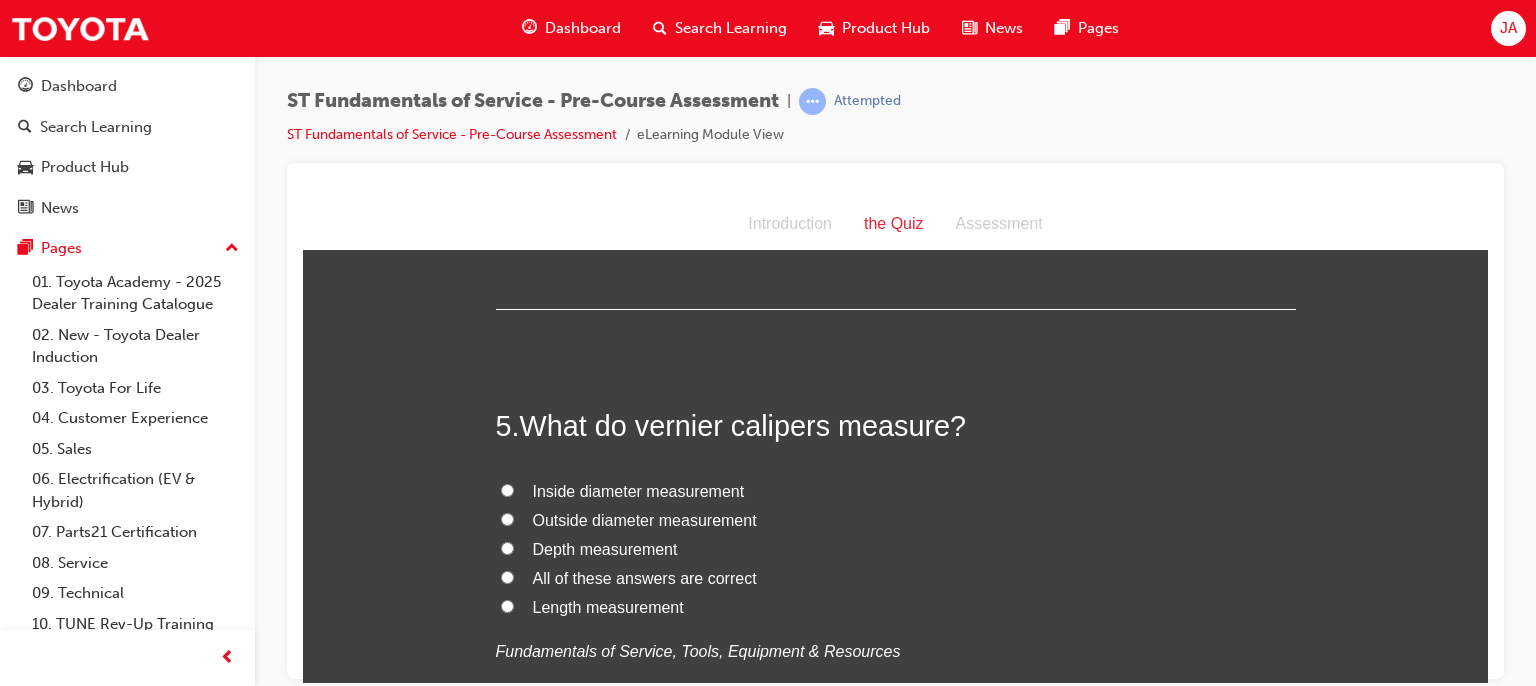 click on "All of these answers are correct" at bounding box center (645, 577) 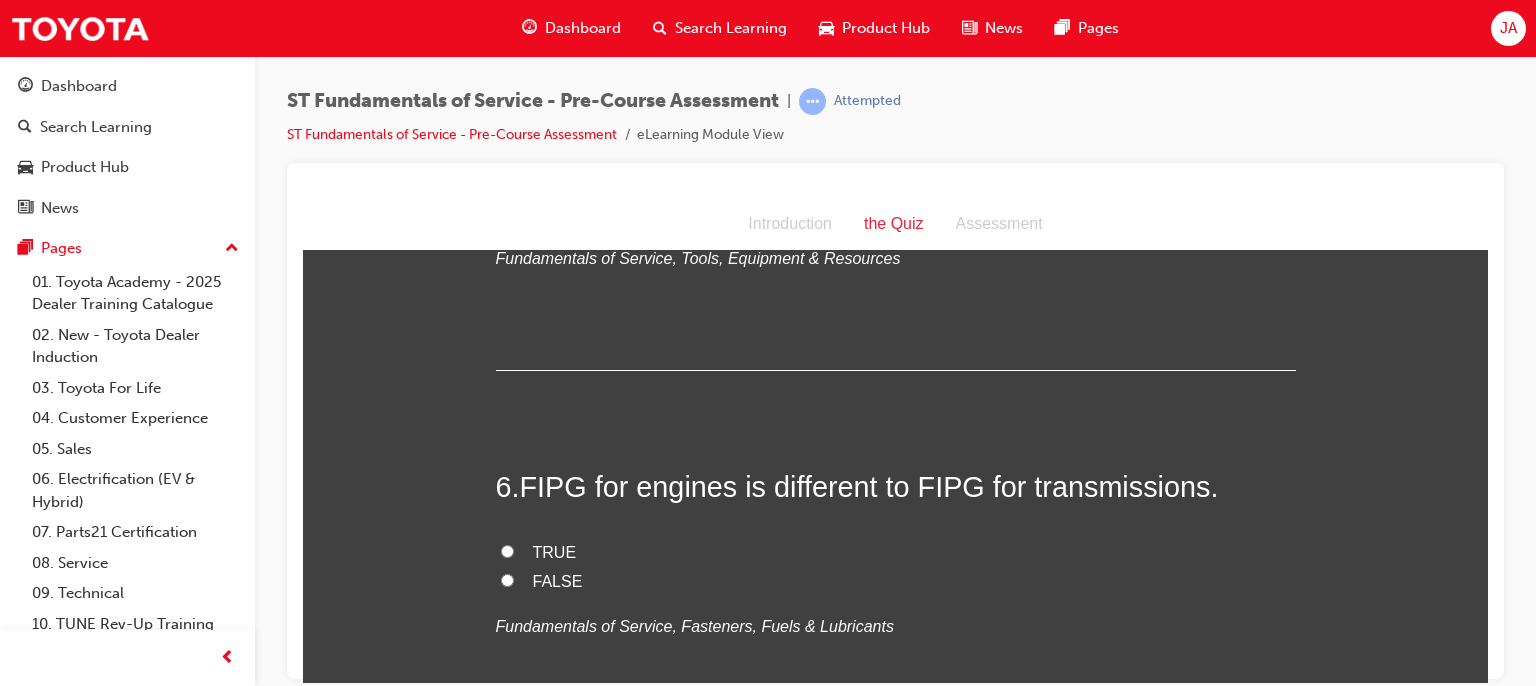 scroll, scrollTop: 2257, scrollLeft: 0, axis: vertical 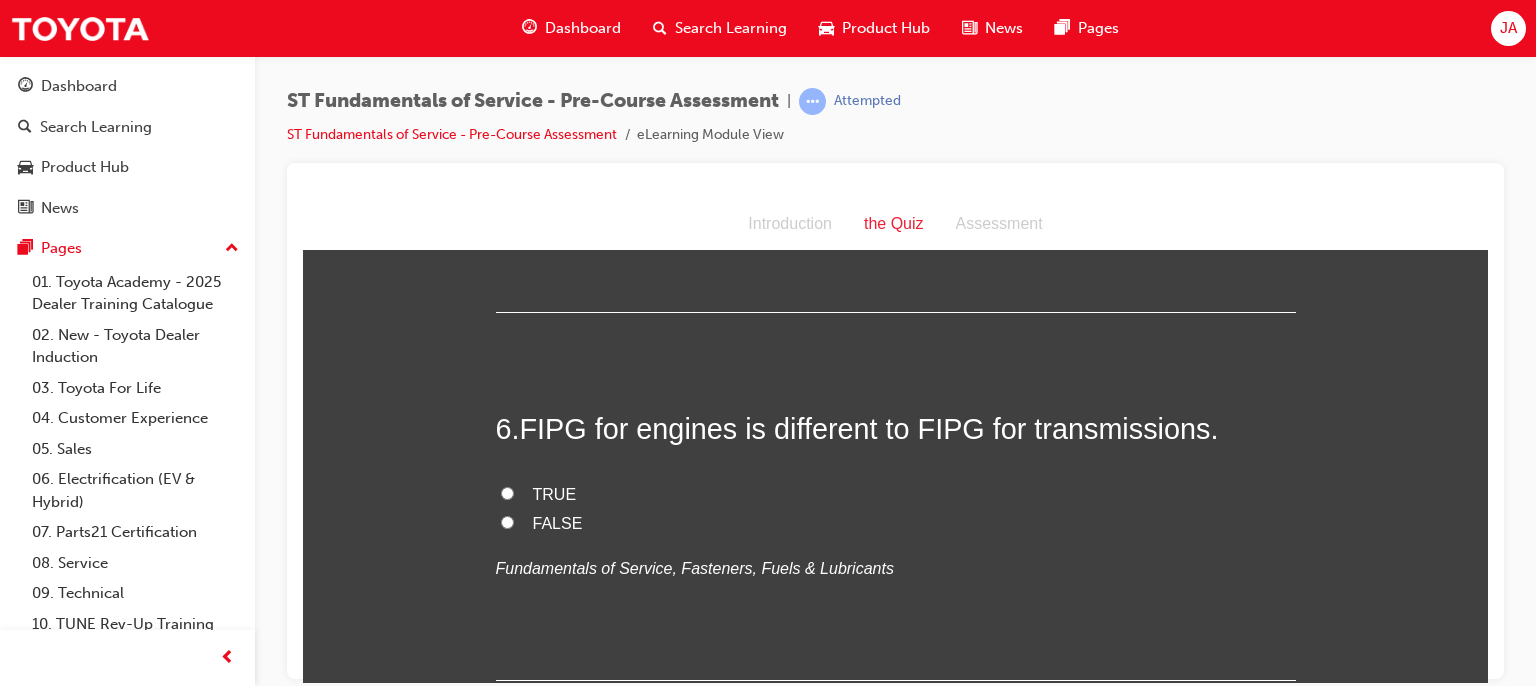 click on "TRUE" at bounding box center [507, 492] 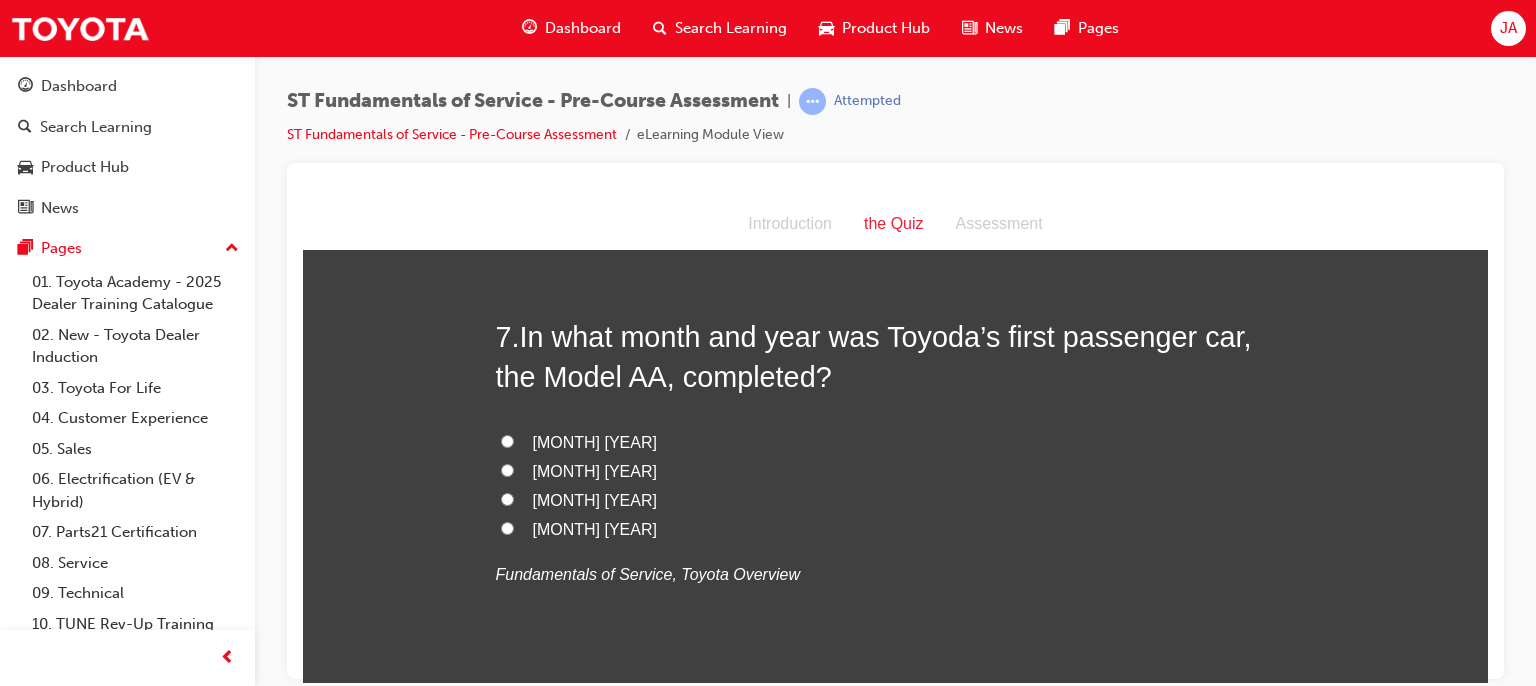 scroll, scrollTop: 2726, scrollLeft: 0, axis: vertical 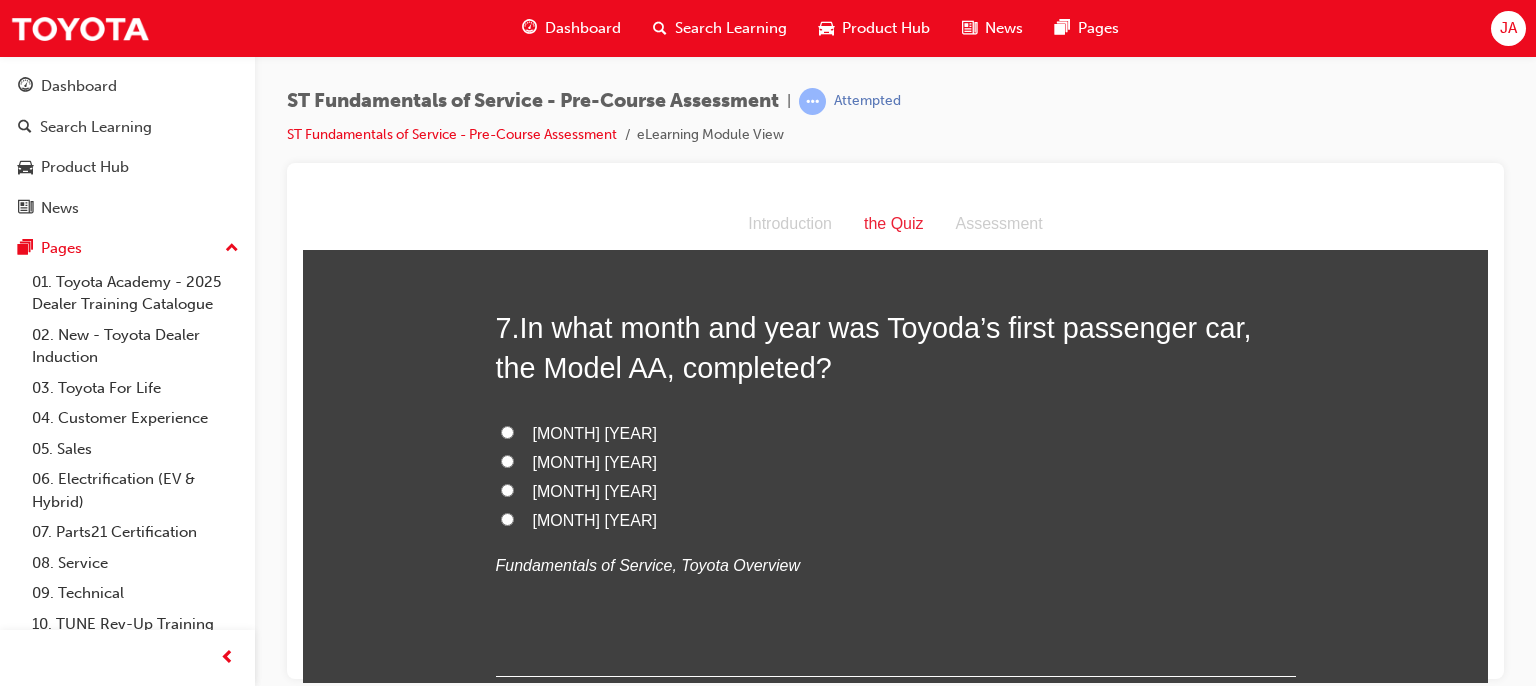 click on "June 1935" at bounding box center [595, 519] 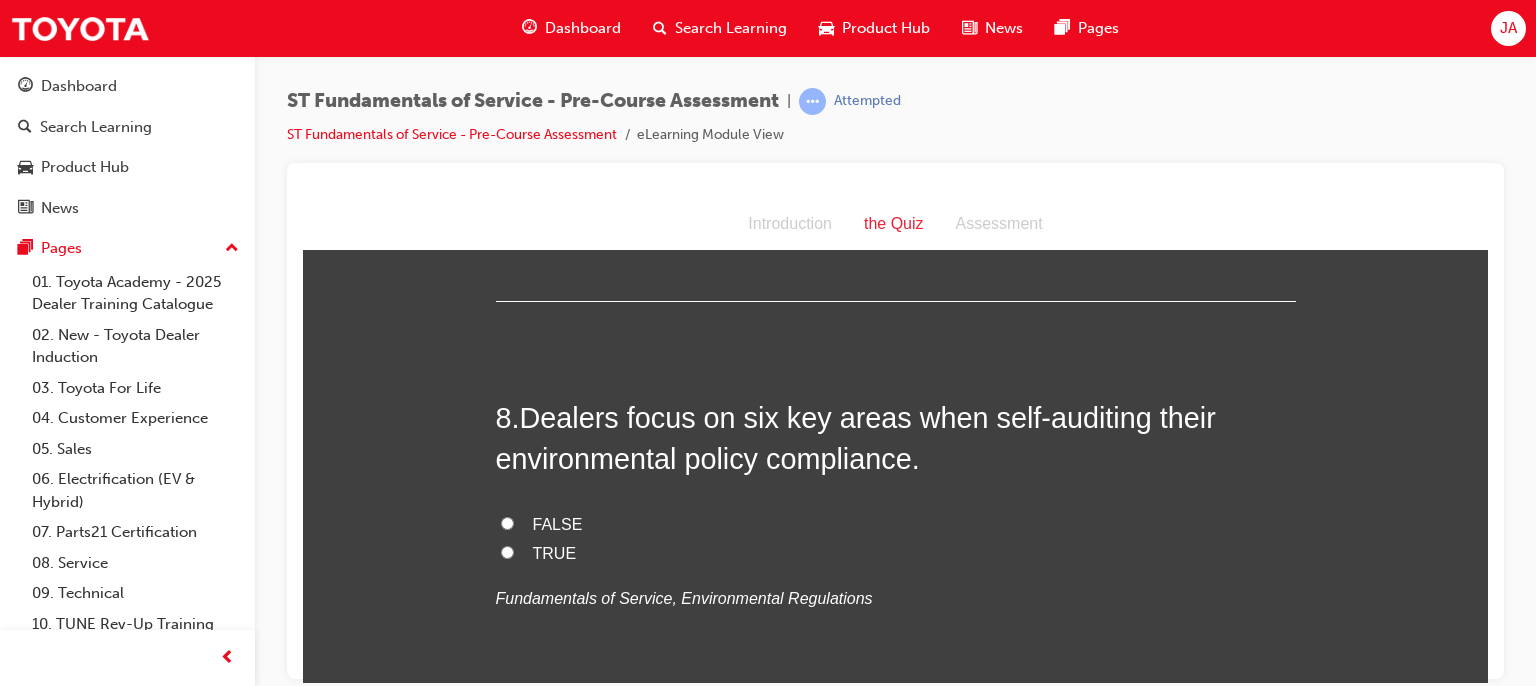 scroll, scrollTop: 3110, scrollLeft: 0, axis: vertical 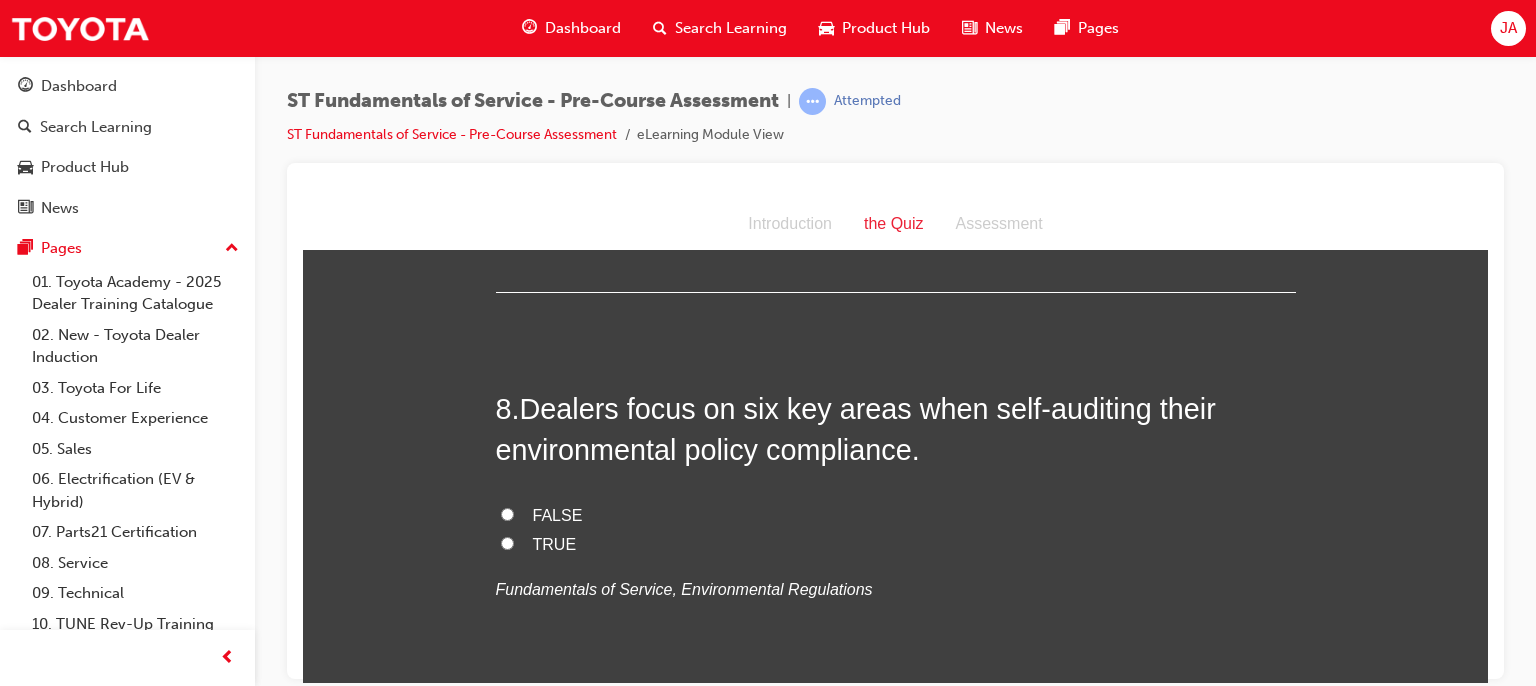 click on "TRUE" at bounding box center [507, 542] 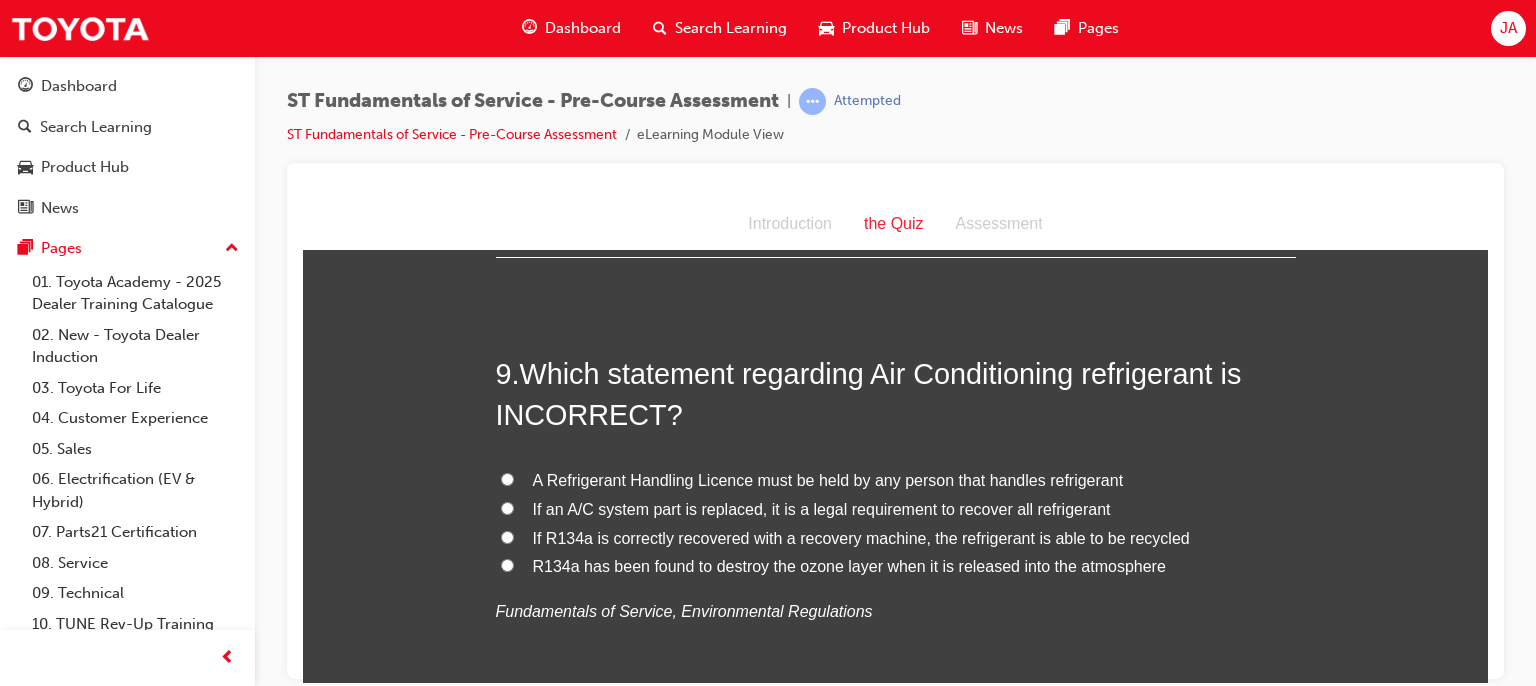 scroll, scrollTop: 3561, scrollLeft: 0, axis: vertical 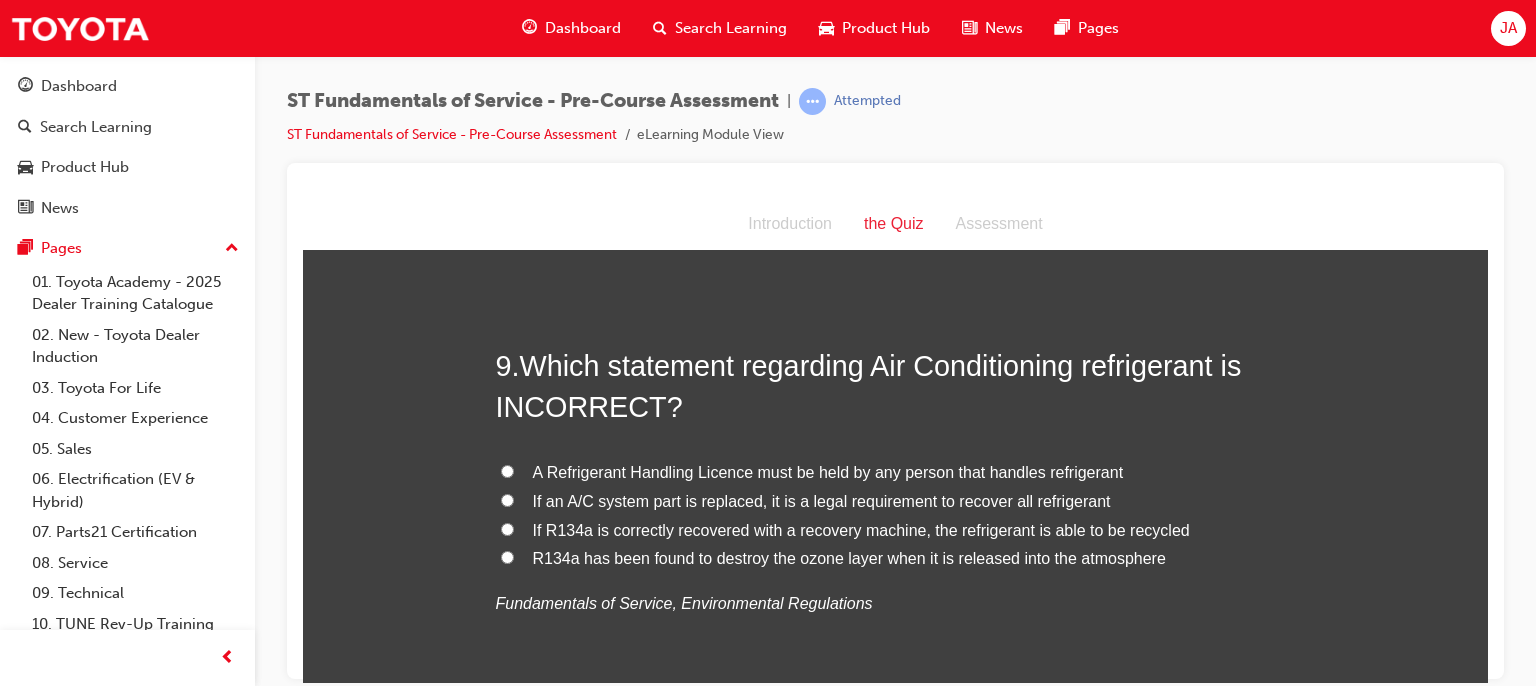 click on "A Refrigerant Handling Licence must be held by any person that handles refrigerant" at bounding box center [828, 471] 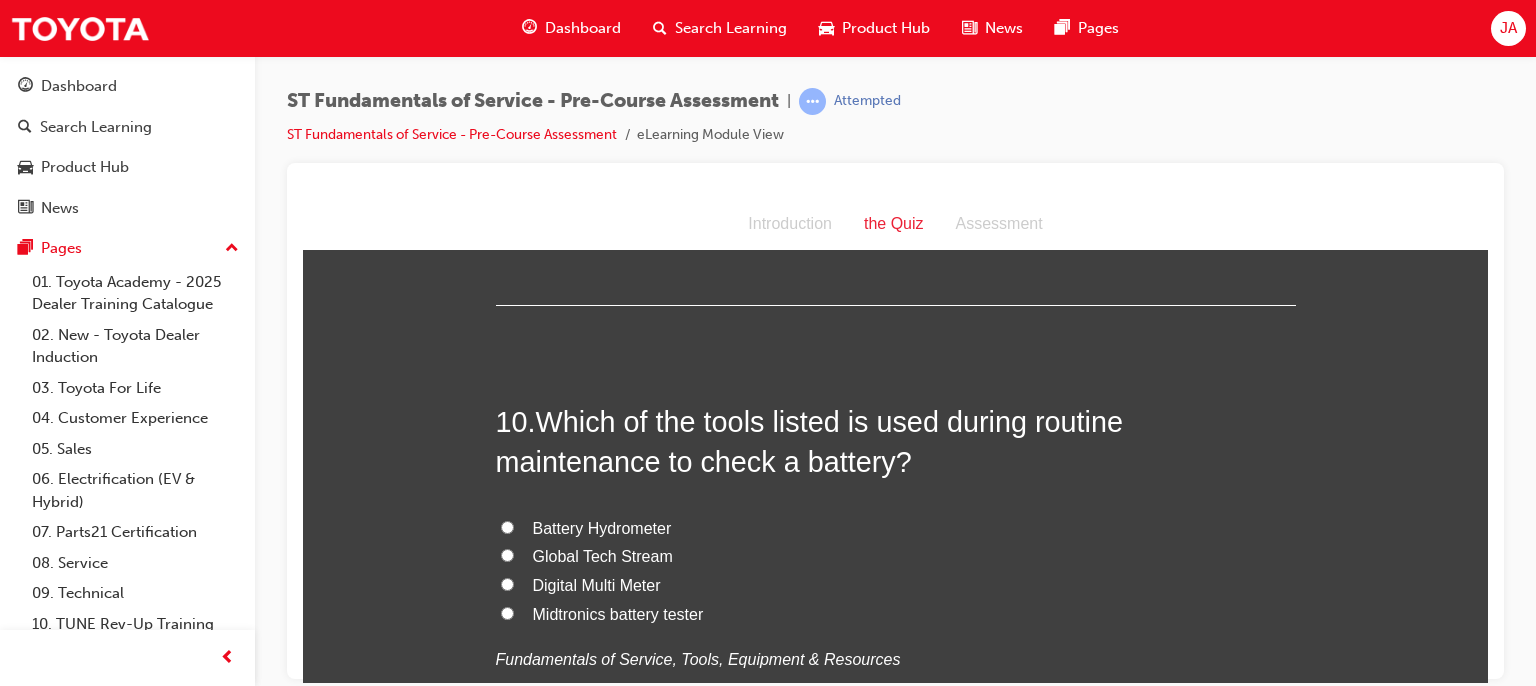 scroll, scrollTop: 3988, scrollLeft: 0, axis: vertical 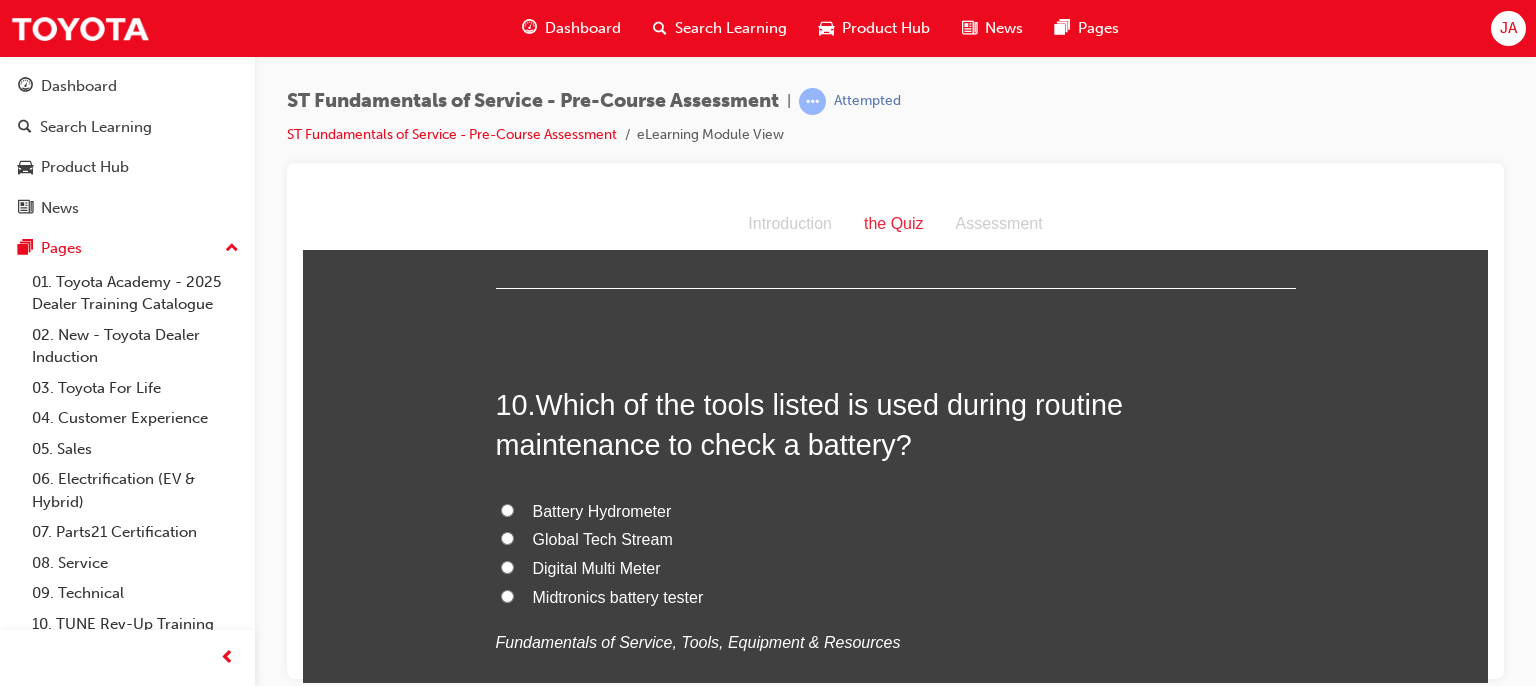 click on "Midtronics battery tester" at bounding box center [507, 595] 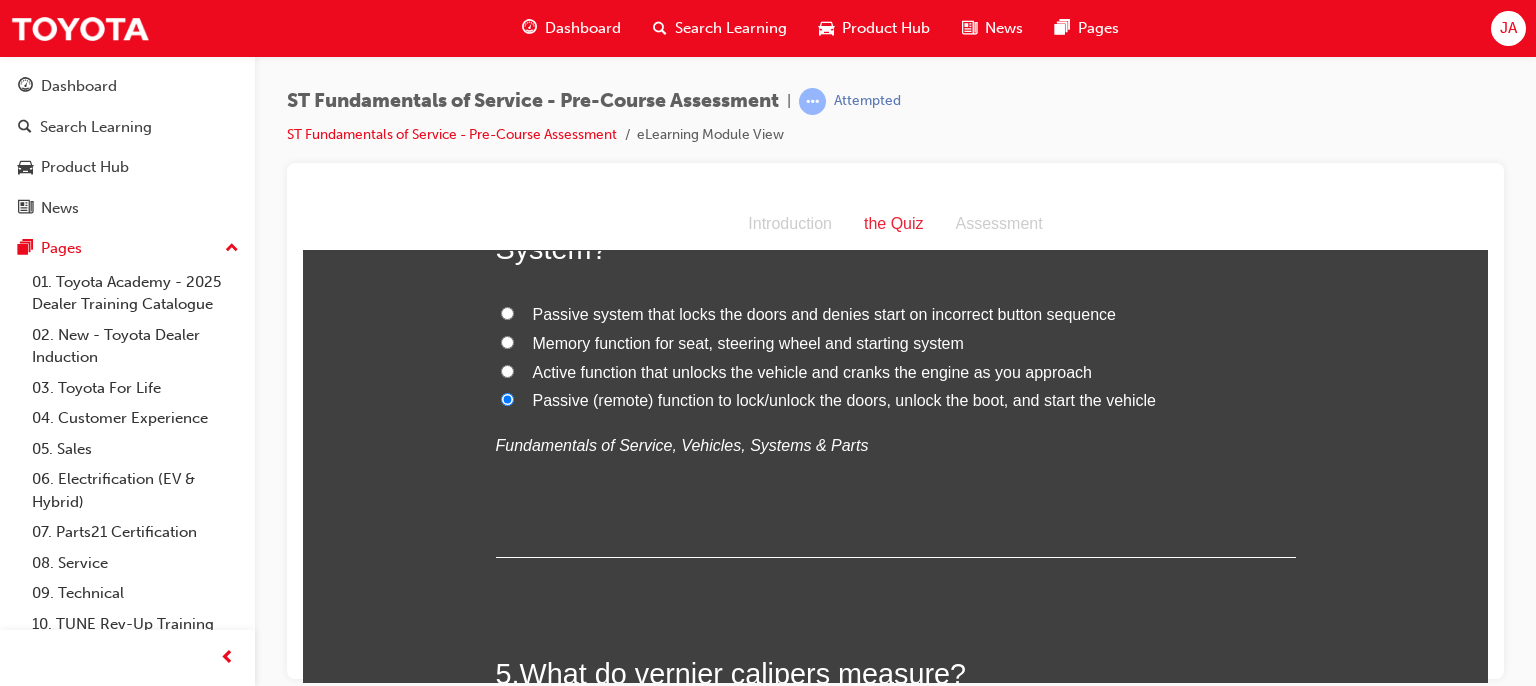 scroll, scrollTop: 1155, scrollLeft: 0, axis: vertical 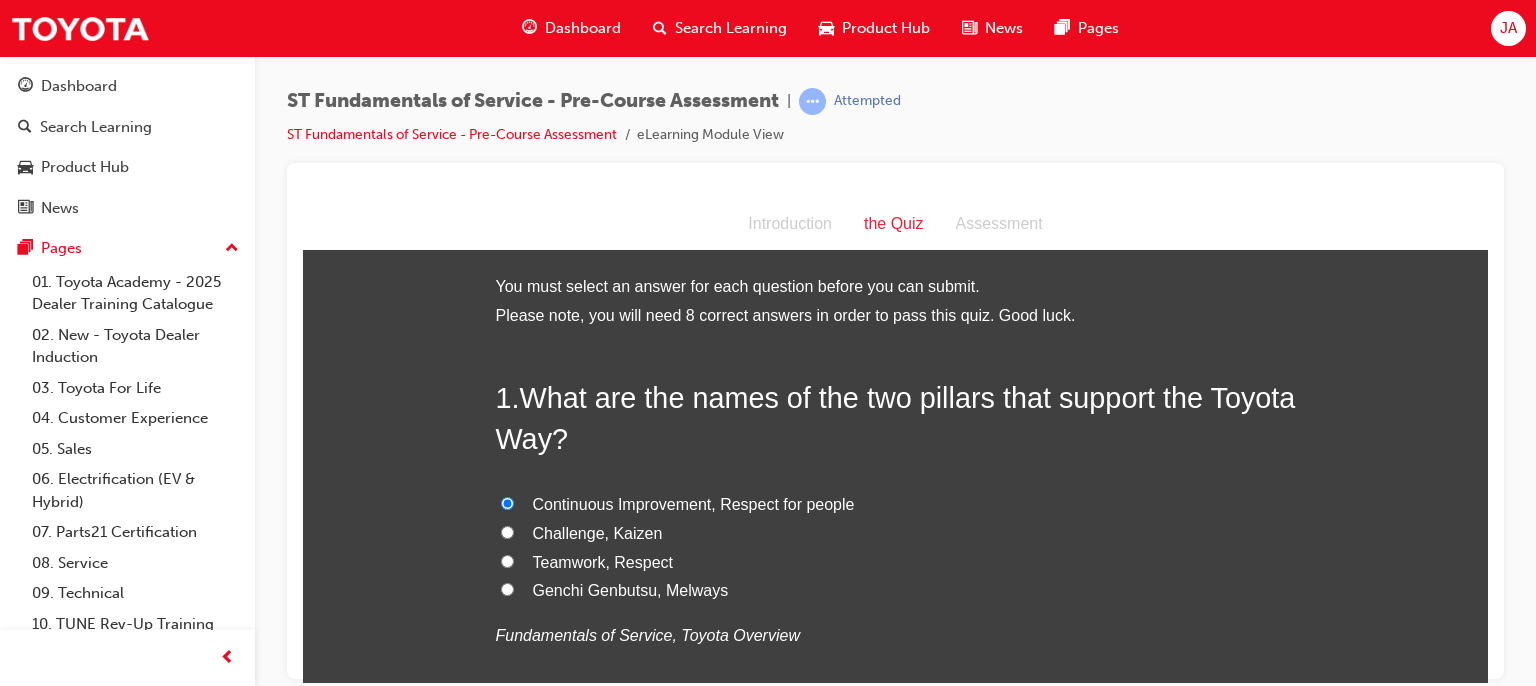 drag, startPoint x: 1483, startPoint y: 343, endPoint x: 1771, endPoint y: 253, distance: 301.735 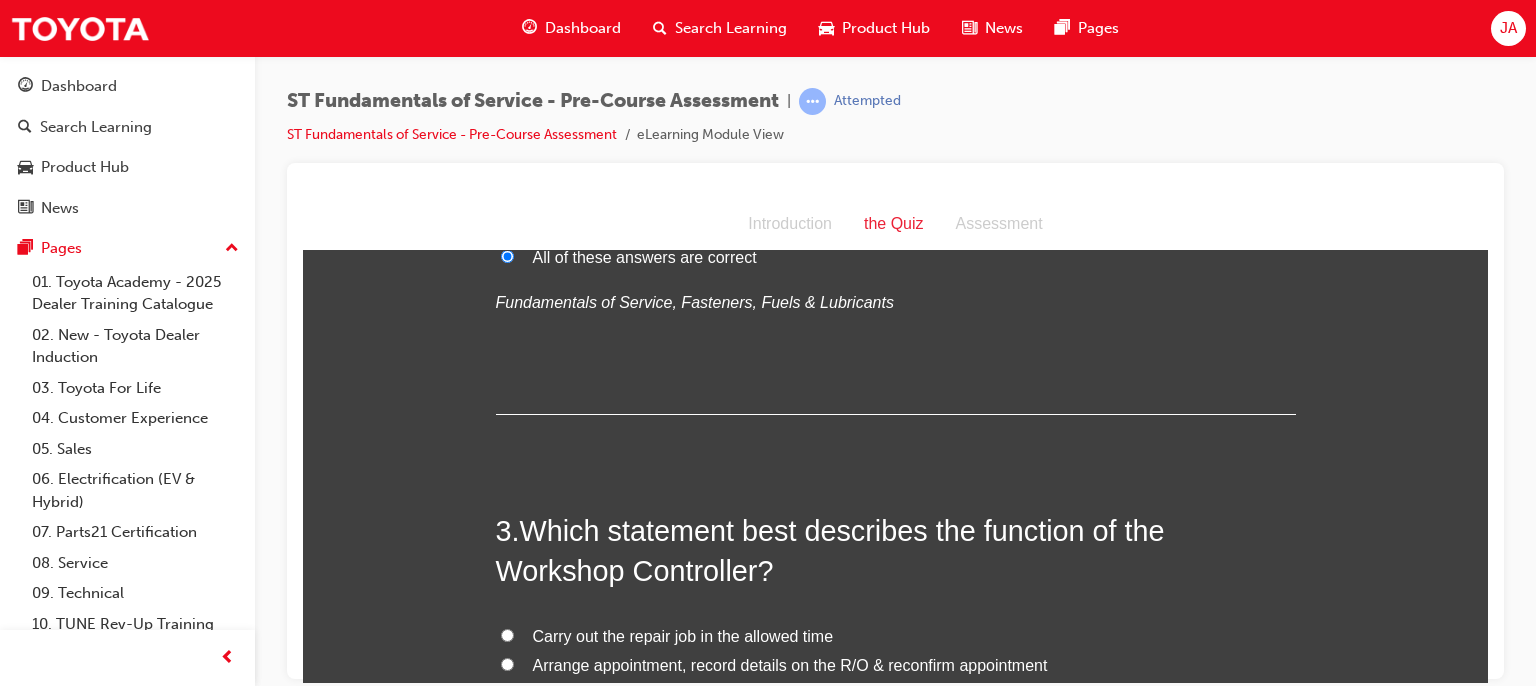 scroll, scrollTop: 787, scrollLeft: 0, axis: vertical 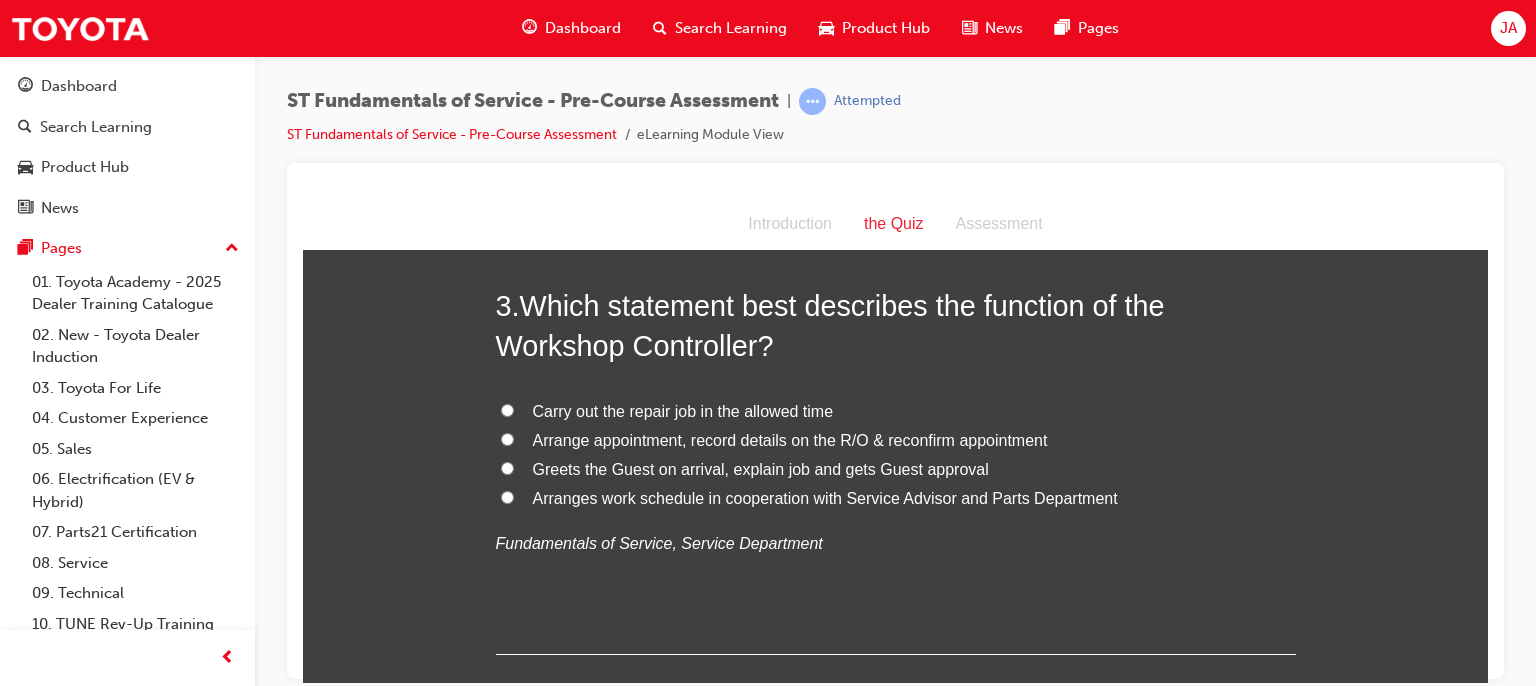 click on "Arranges work schedule in cooperation with Service Advisor and Parts Department" at bounding box center (825, 497) 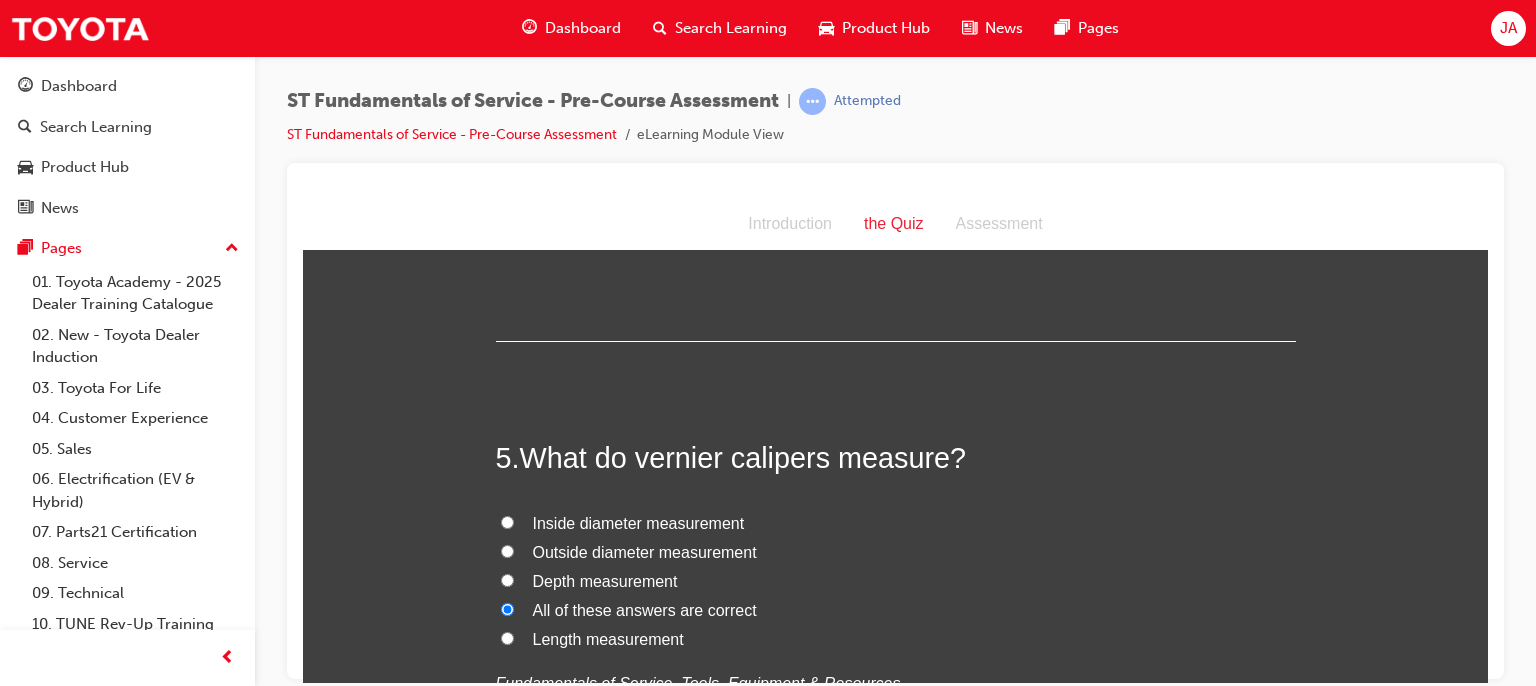 scroll, scrollTop: 1858, scrollLeft: 0, axis: vertical 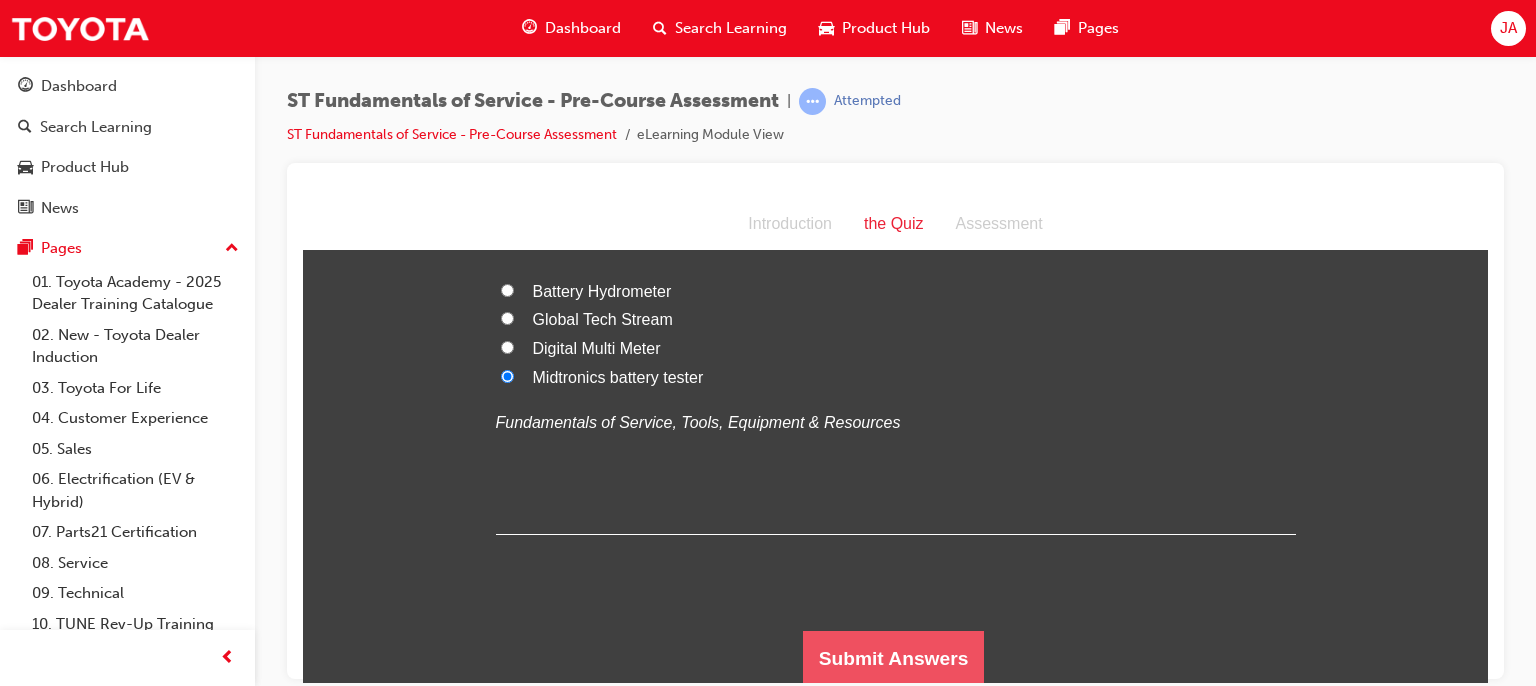 click on "Submit Answers" at bounding box center (894, 658) 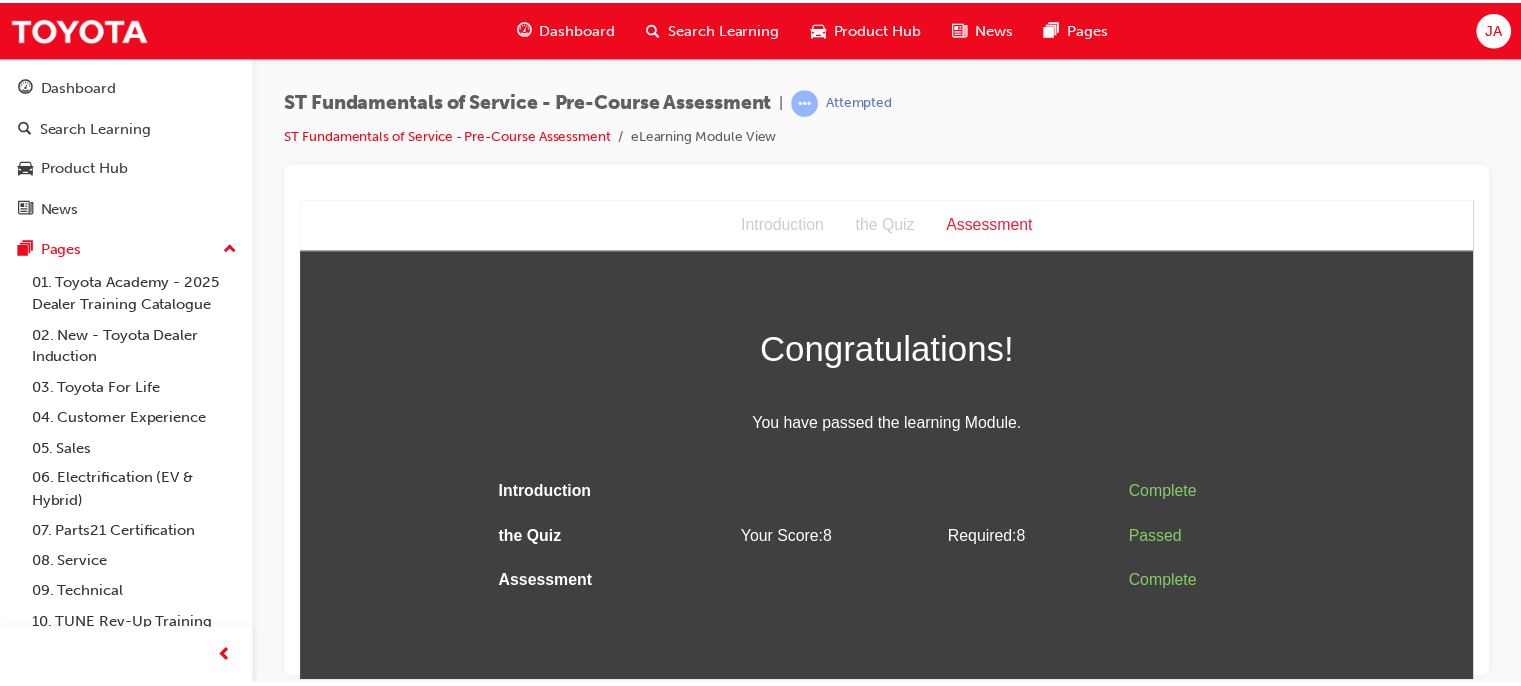 scroll, scrollTop: 0, scrollLeft: 0, axis: both 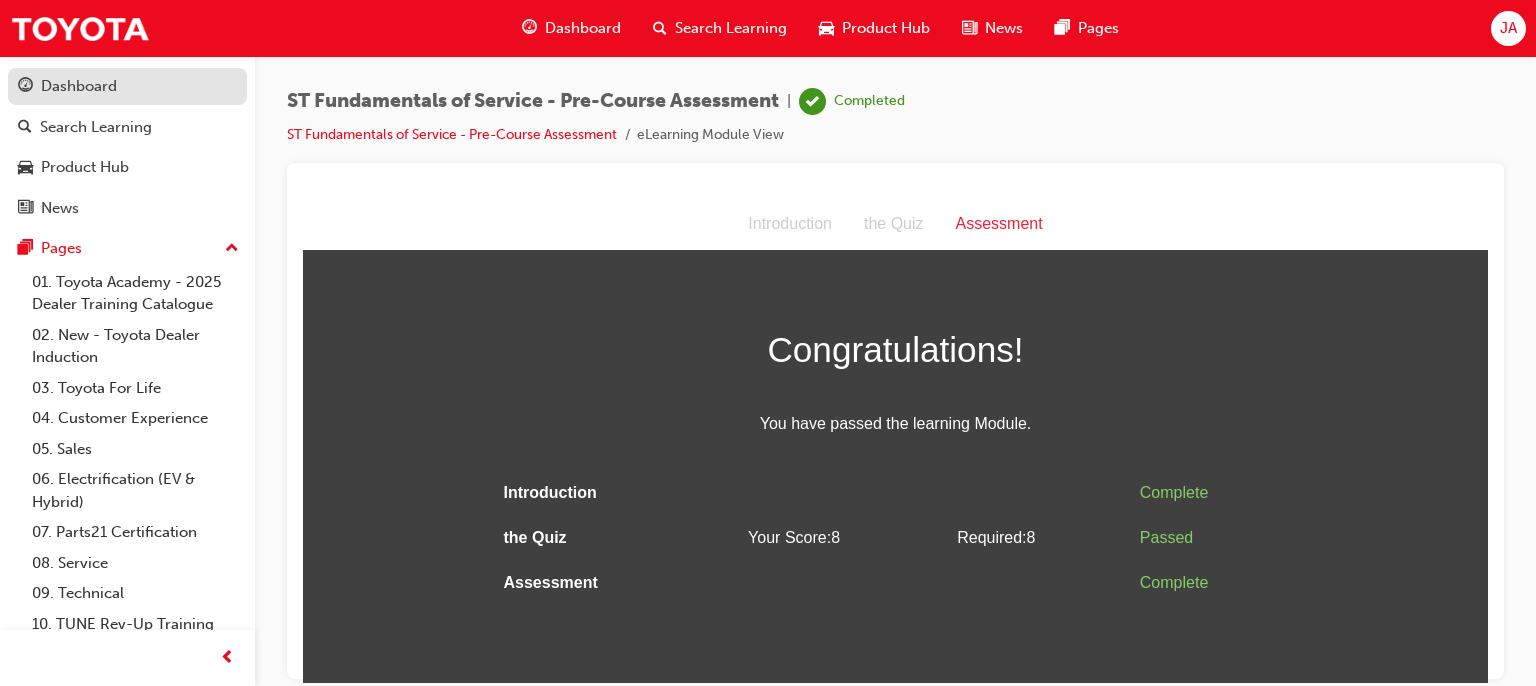 click on "Dashboard" at bounding box center [79, 86] 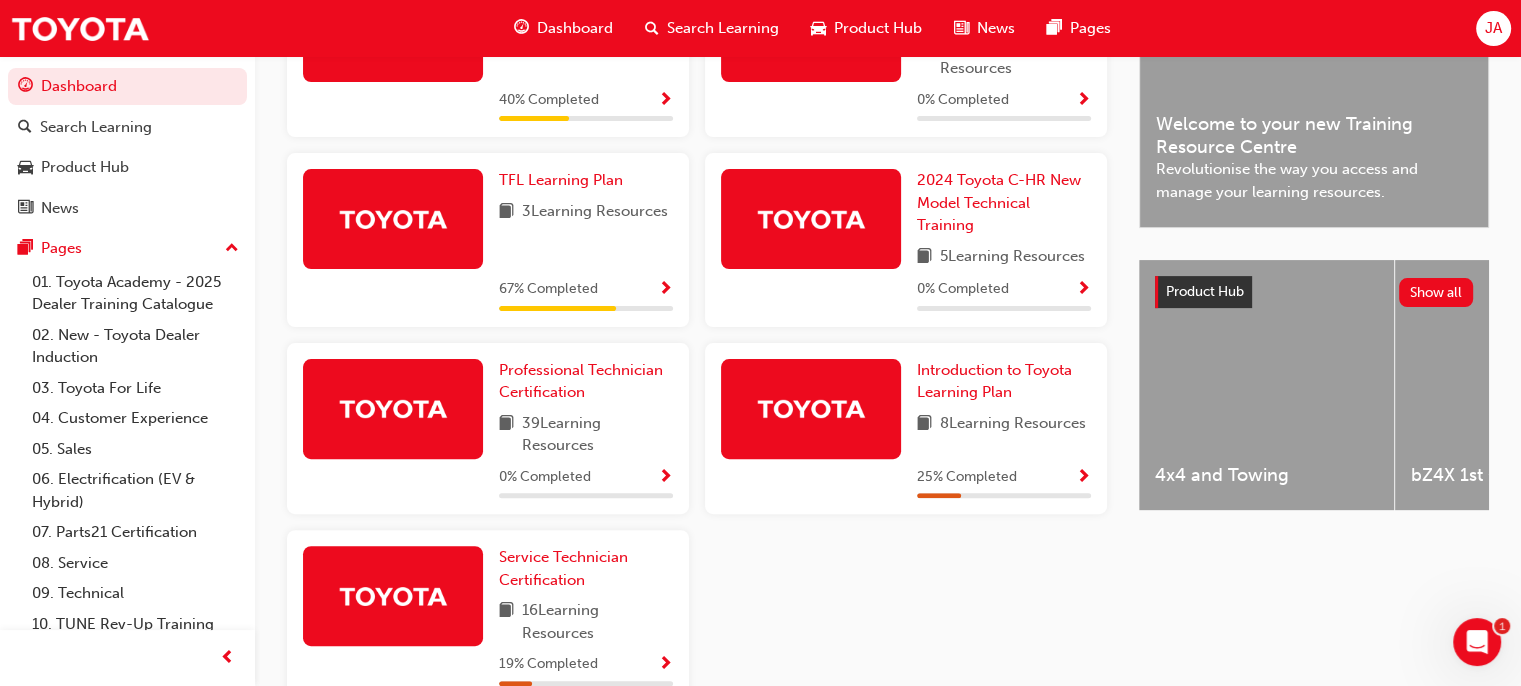 scroll, scrollTop: 584, scrollLeft: 0, axis: vertical 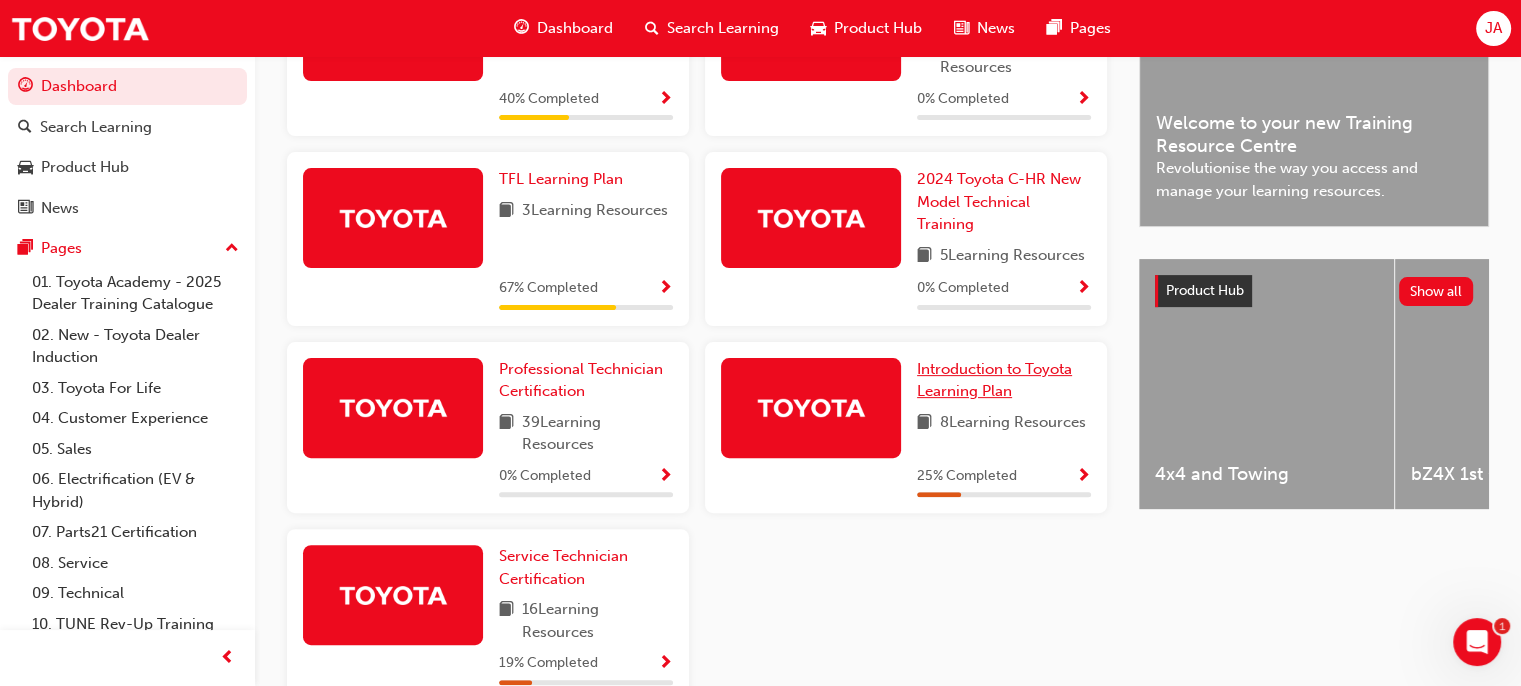 click on "Introduction to Toyota Learning Plan" at bounding box center (994, 380) 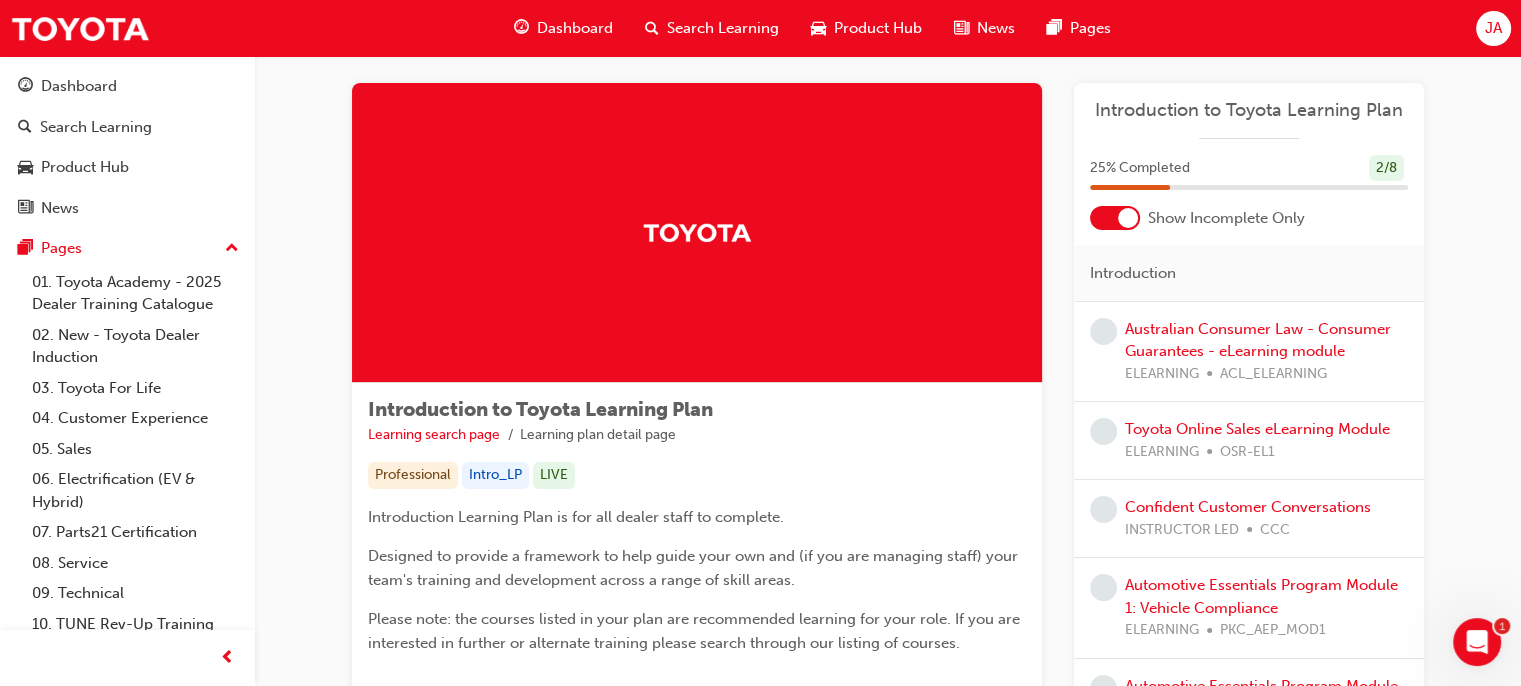 scroll, scrollTop: 0, scrollLeft: 0, axis: both 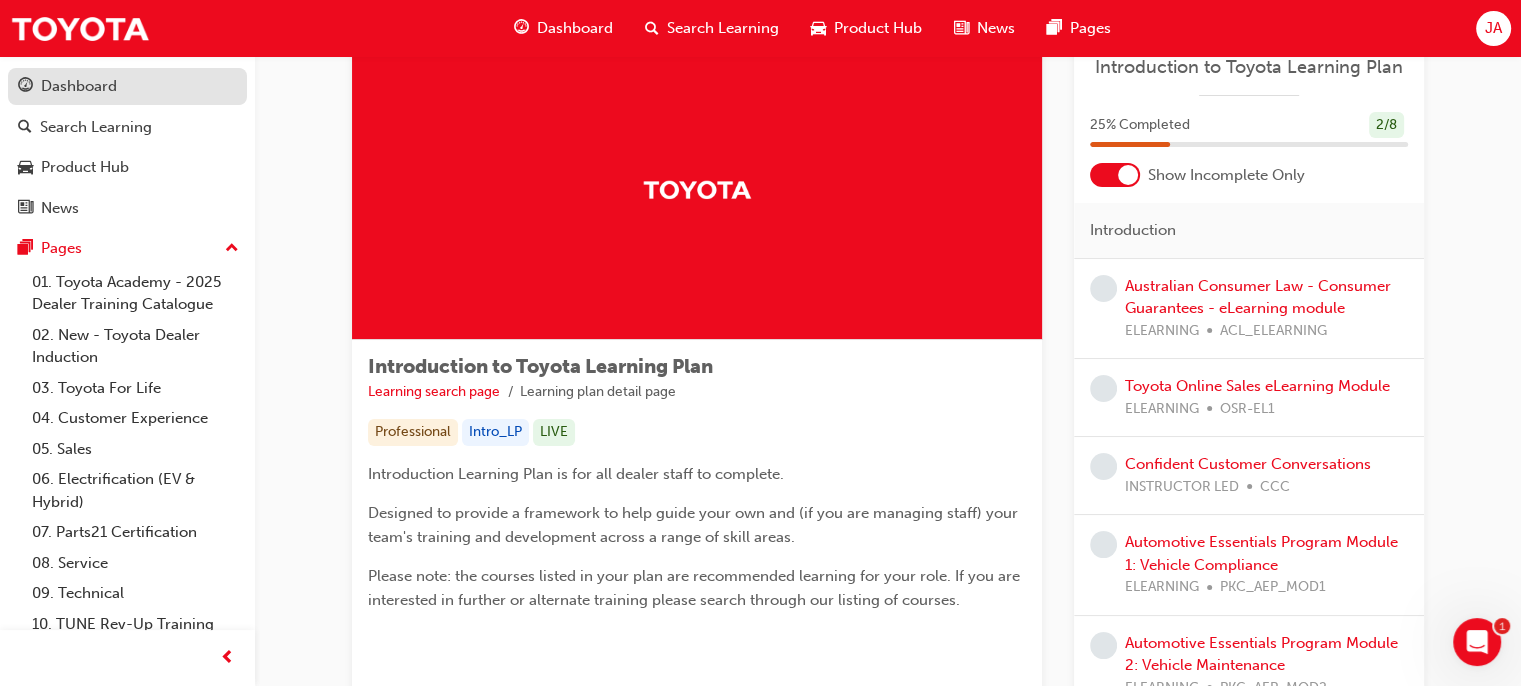 click on "Dashboard" at bounding box center [79, 86] 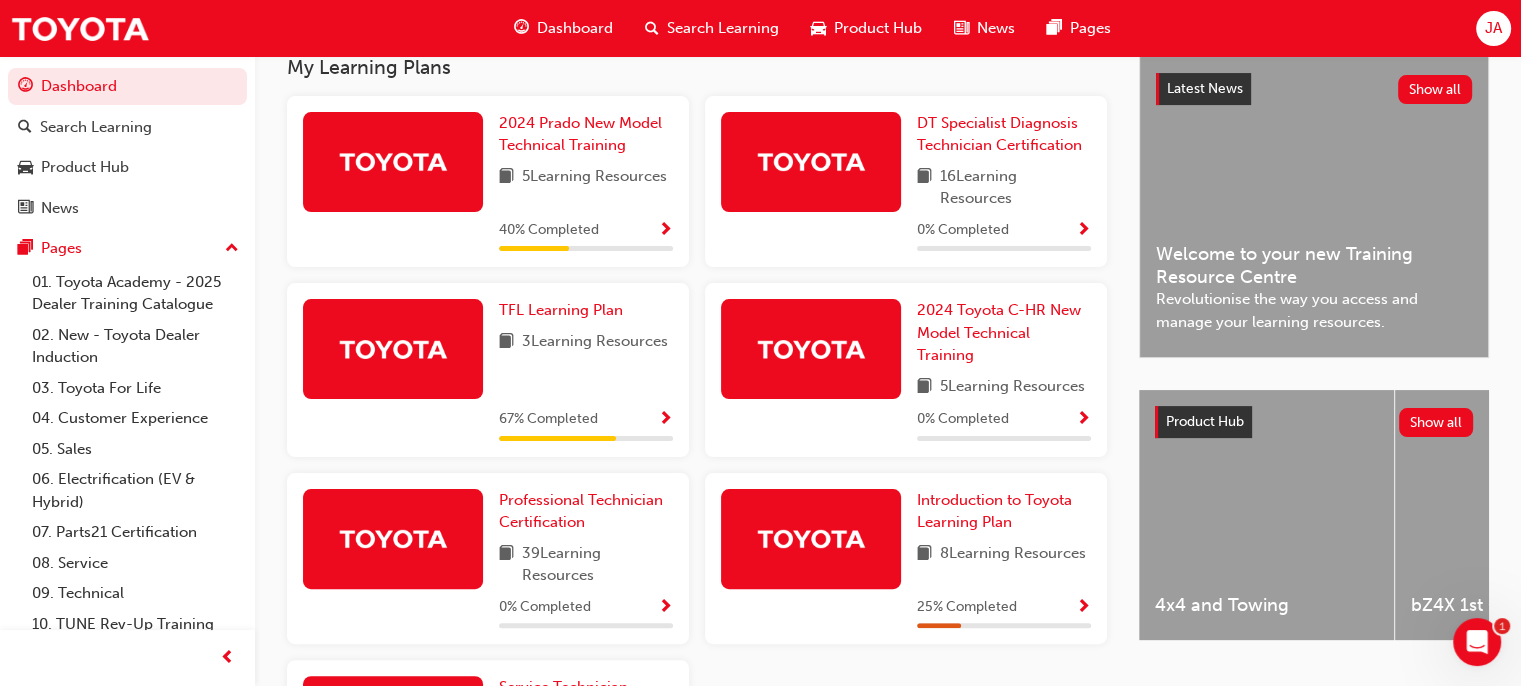 scroll, scrollTop: 459, scrollLeft: 0, axis: vertical 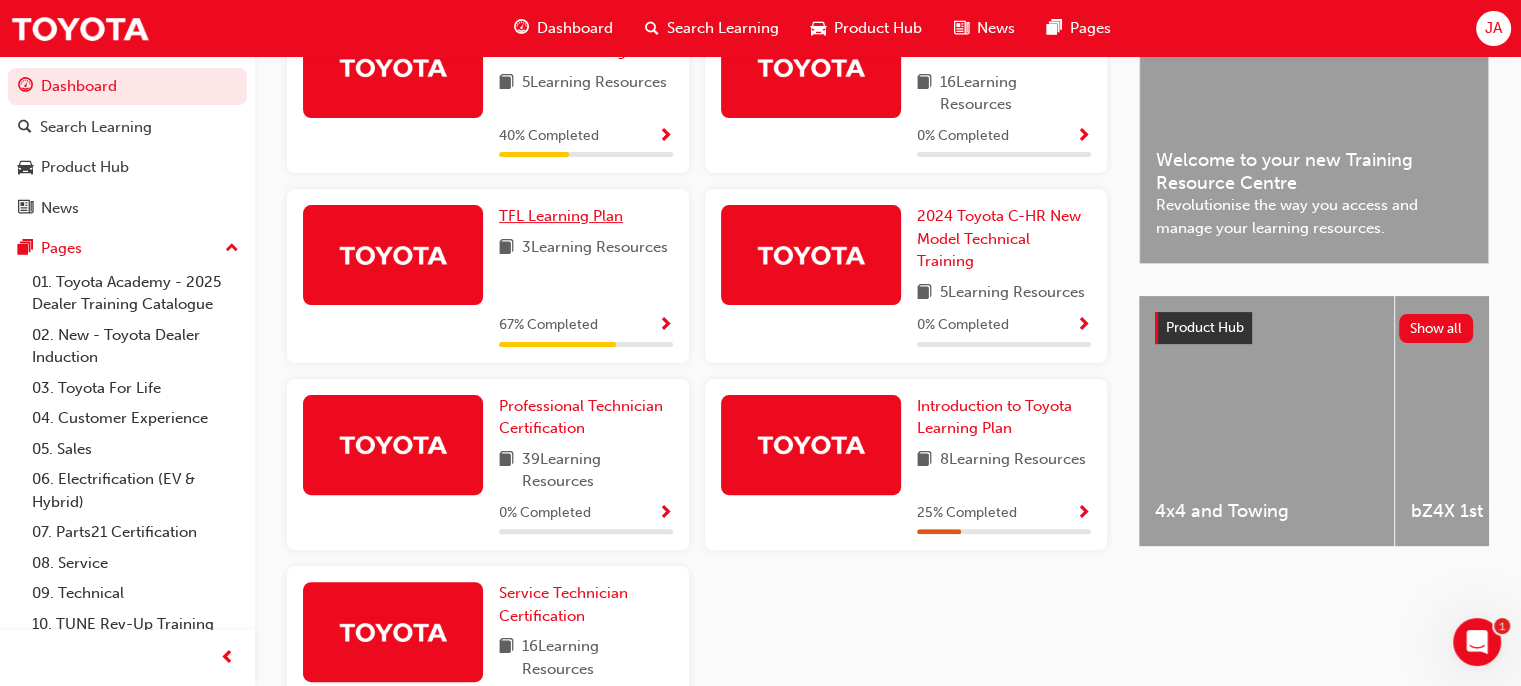click on "TFL Learning Plan" at bounding box center (561, 216) 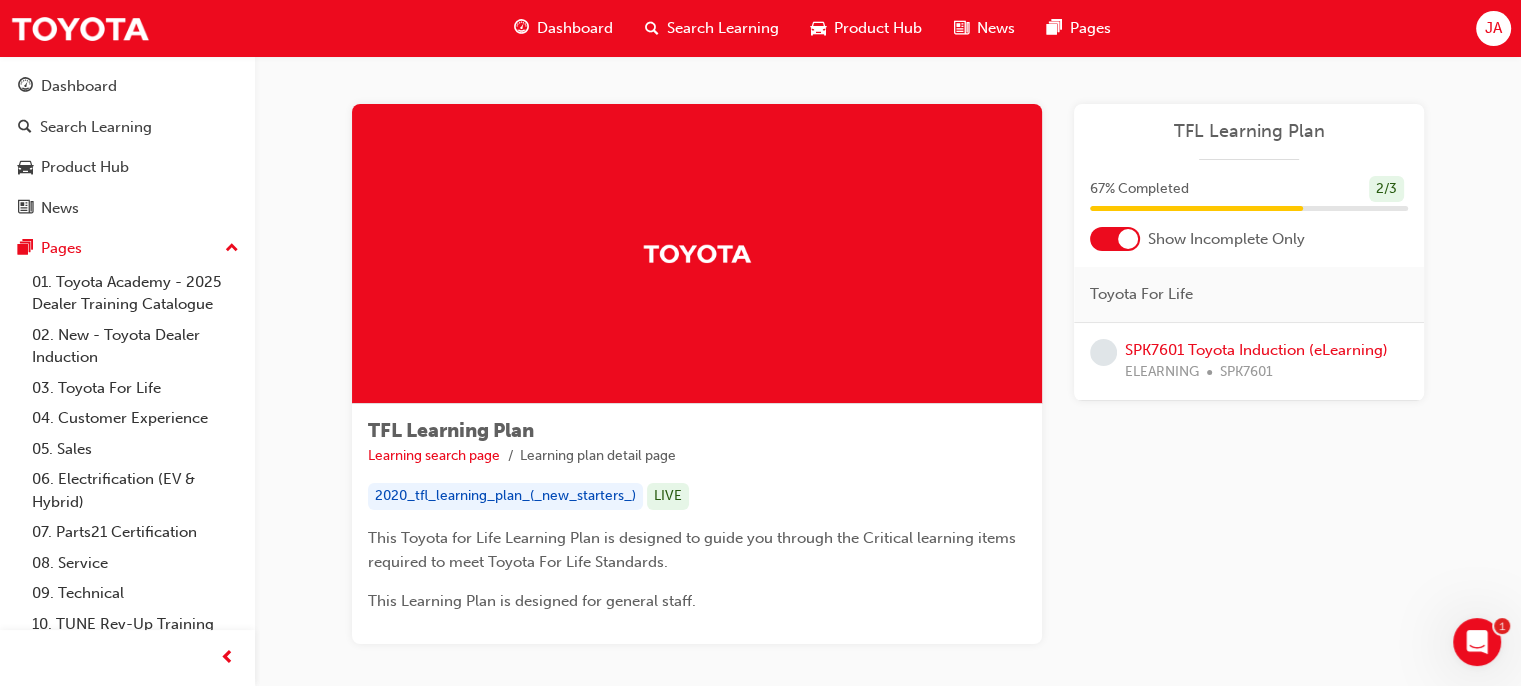 scroll, scrollTop: 103, scrollLeft: 0, axis: vertical 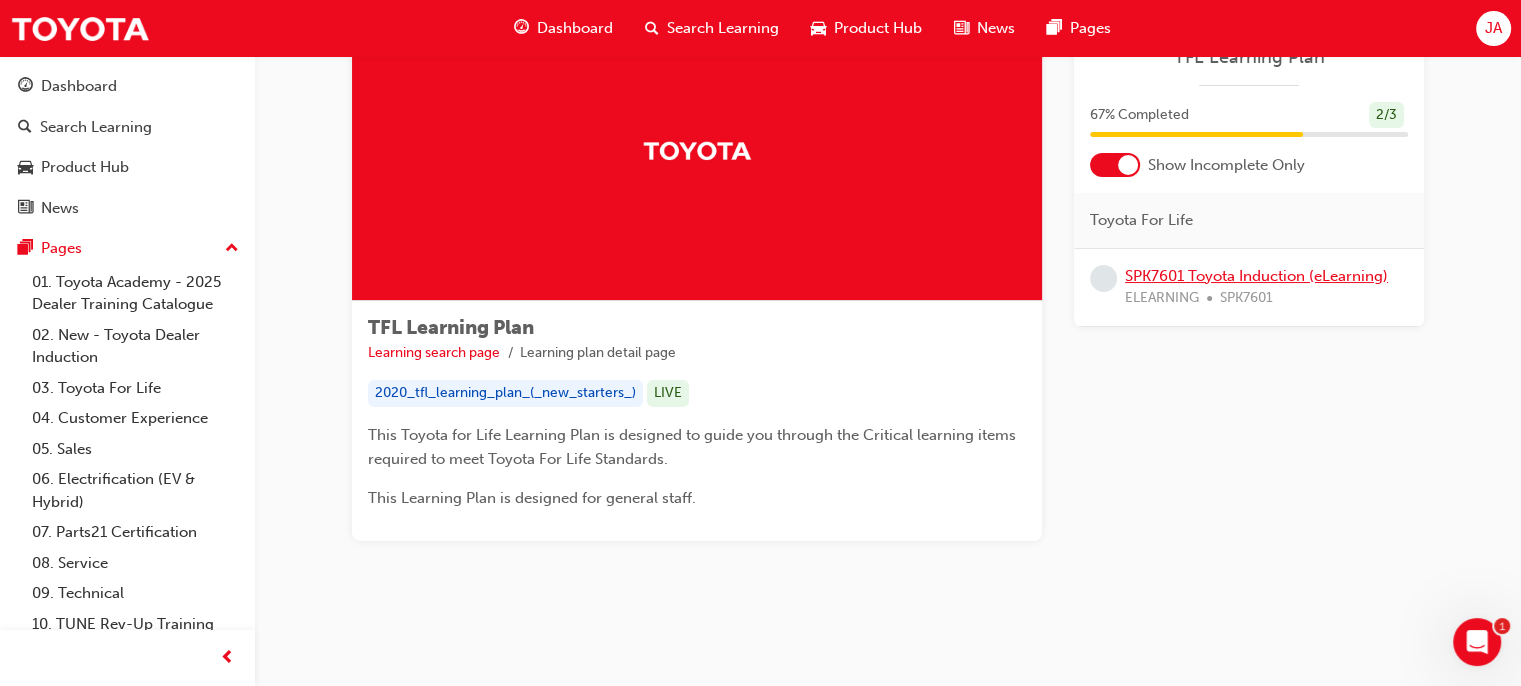 click on "SPK7601 Toyota  Induction (eLearning)" at bounding box center (1256, 276) 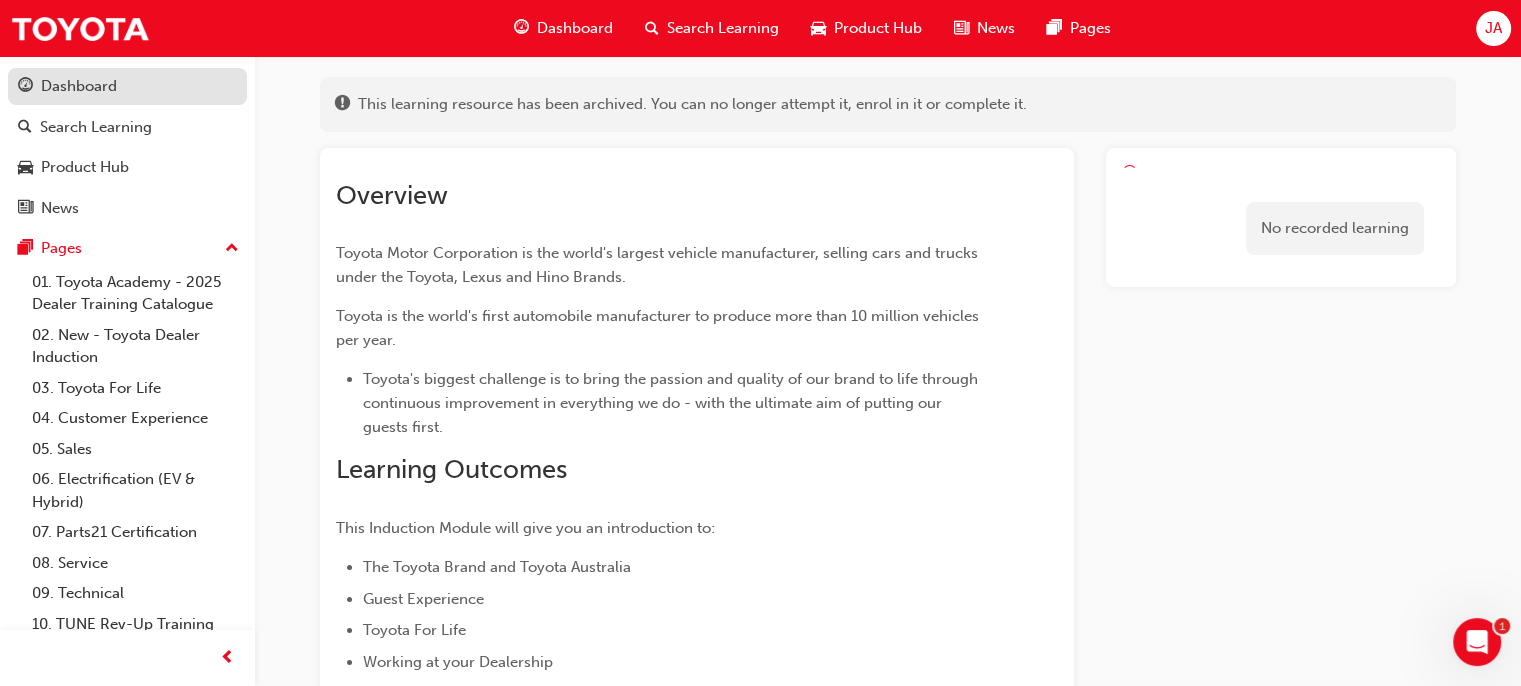 click on "Dashboard" at bounding box center (79, 86) 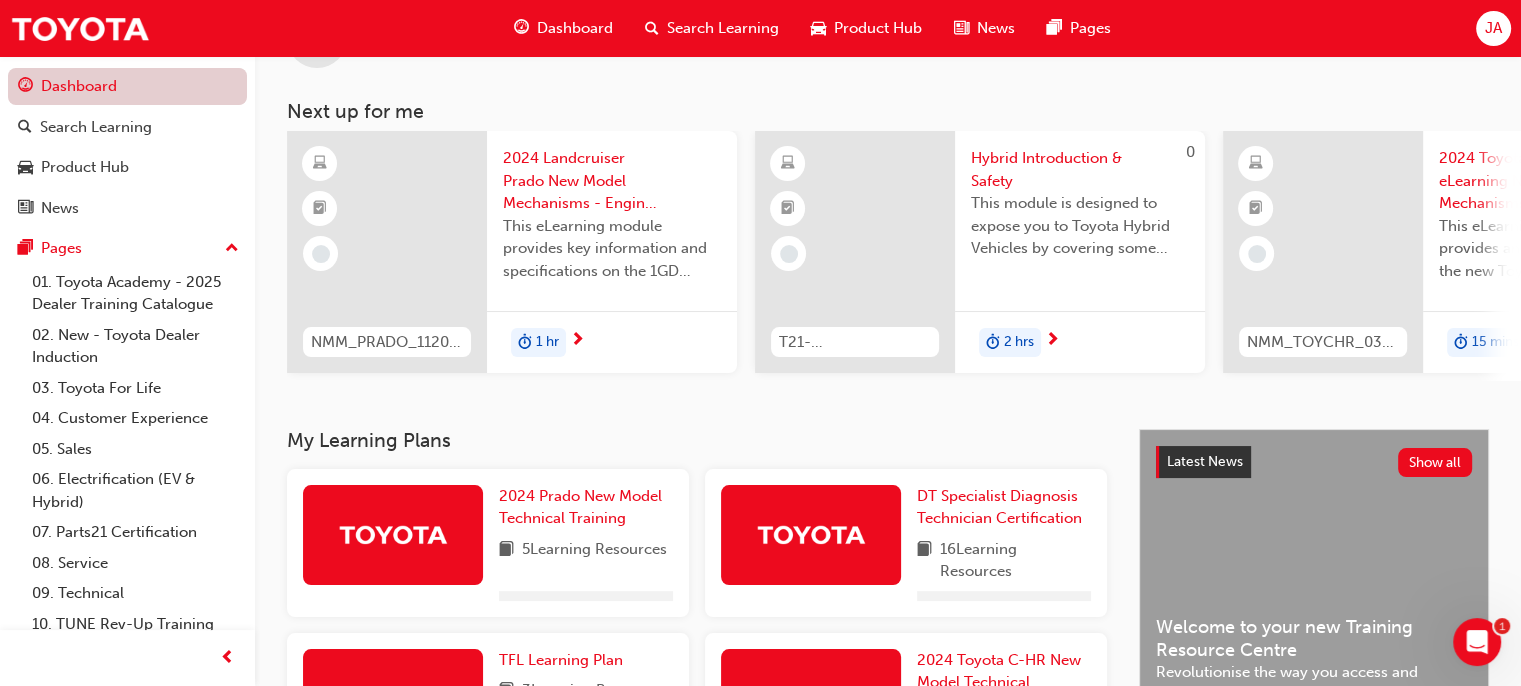 scroll, scrollTop: 103, scrollLeft: 0, axis: vertical 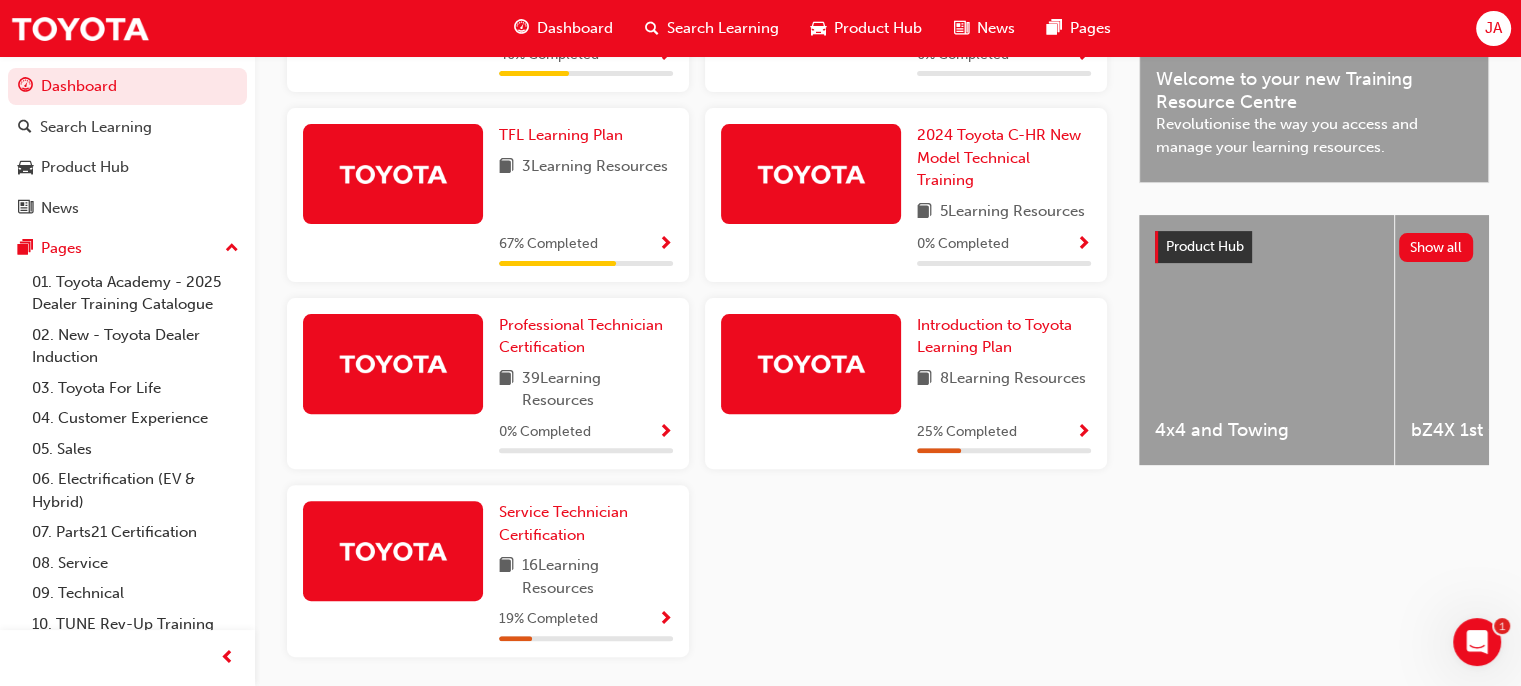 drag, startPoint x: 1519, startPoint y: 497, endPoint x: 1525, endPoint y: 440, distance: 57.31492 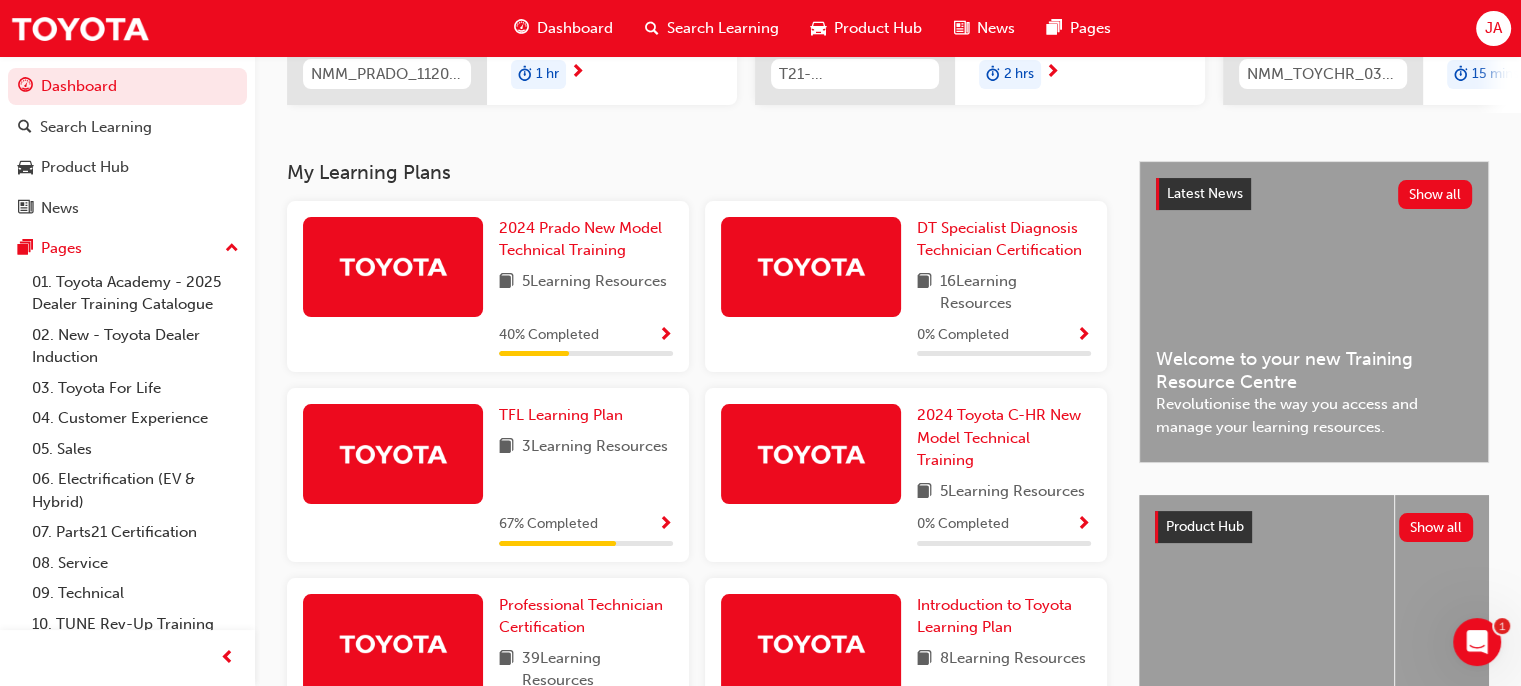 scroll, scrollTop: 256, scrollLeft: 0, axis: vertical 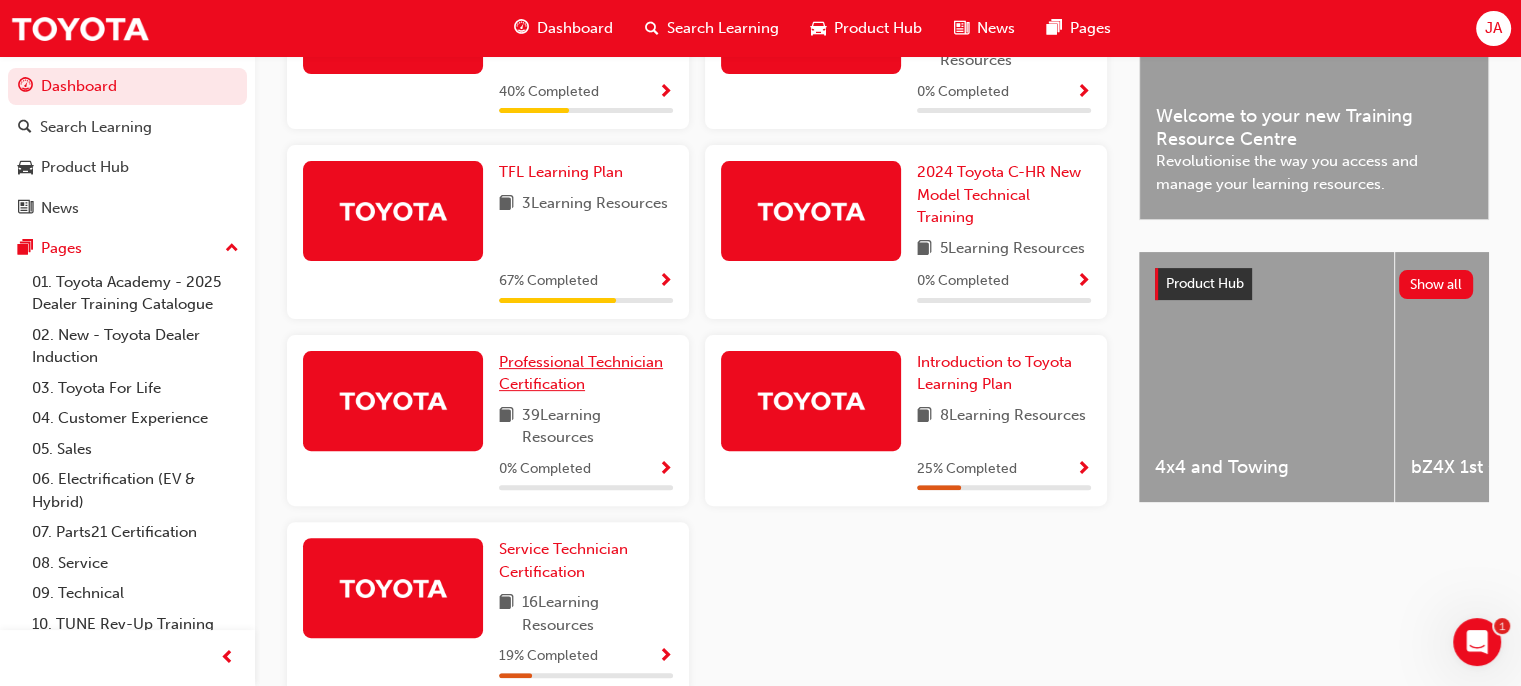click on "Professional Technician Certification" at bounding box center [581, 373] 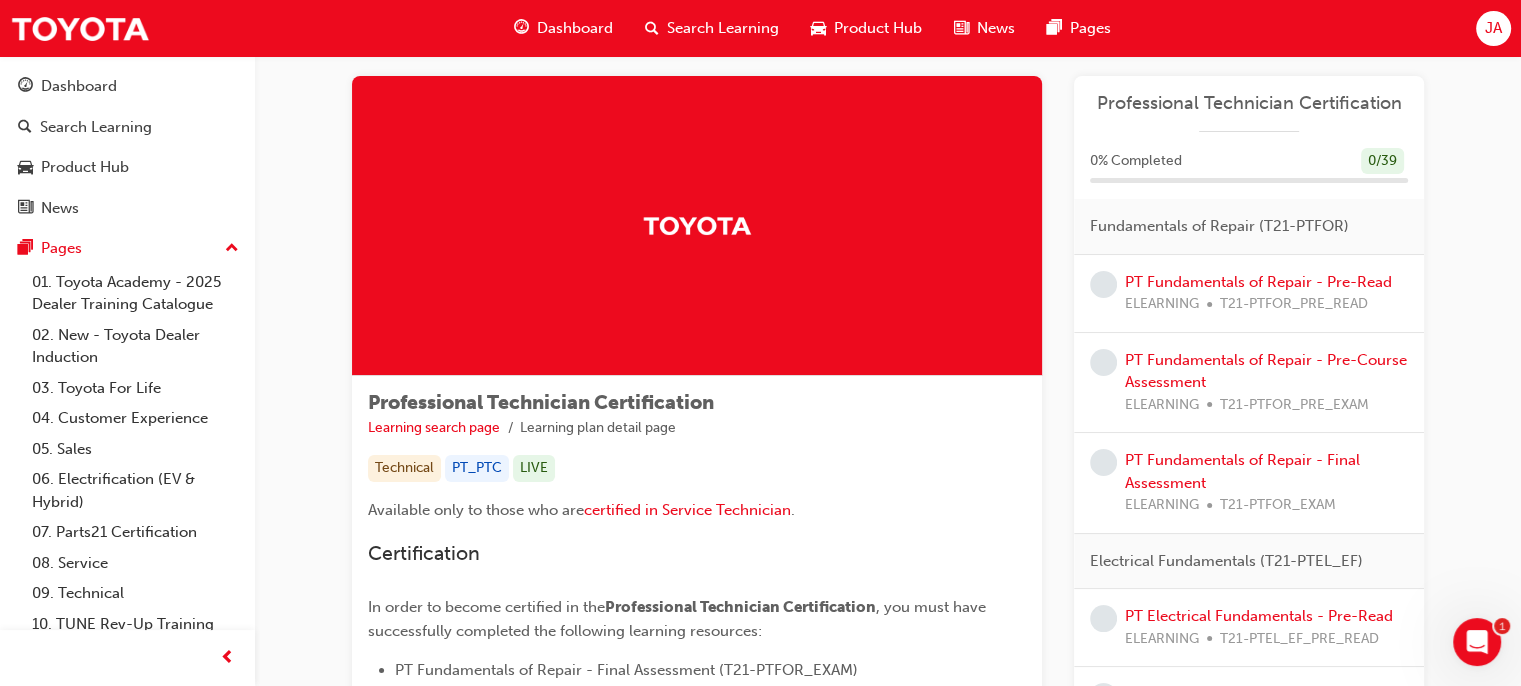 scroll, scrollTop: 0, scrollLeft: 0, axis: both 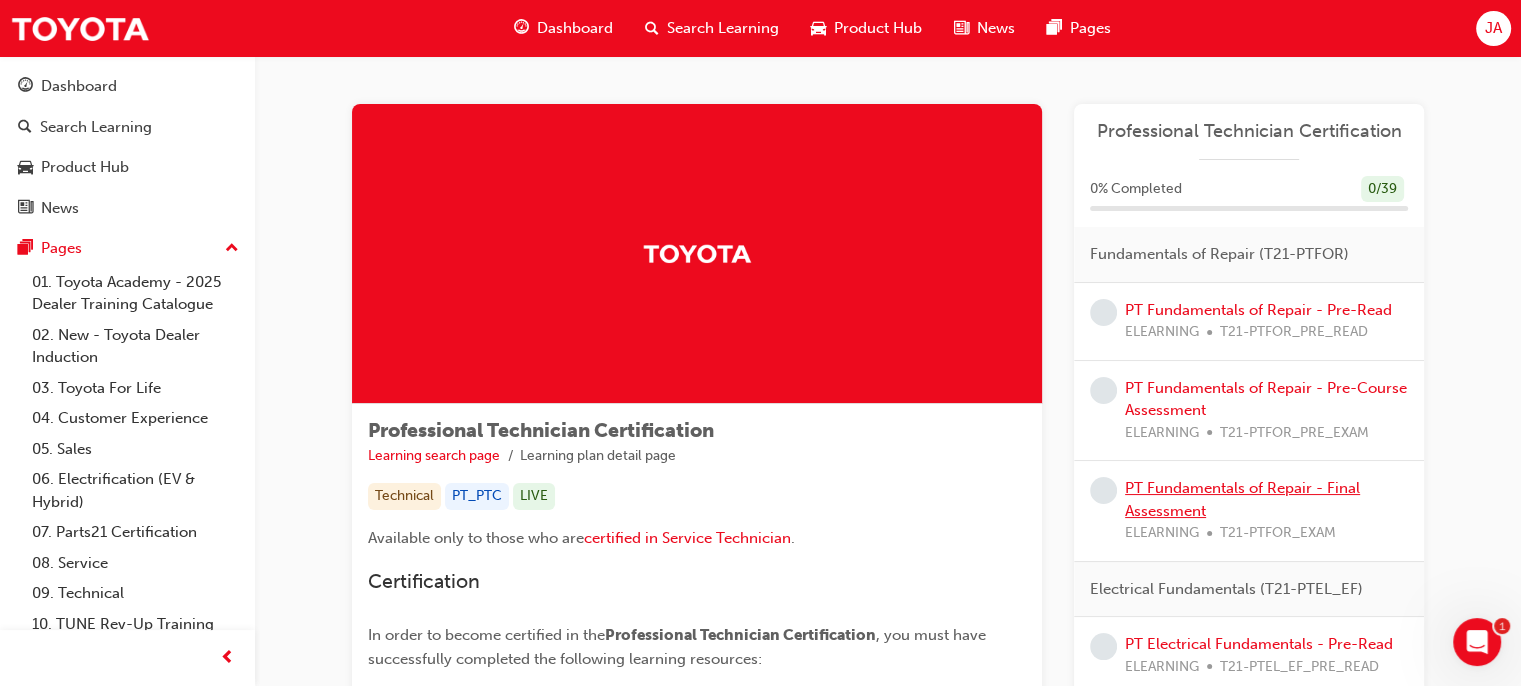 click on "PT Fundamentals of Repair - Final Assessment" at bounding box center [1242, 499] 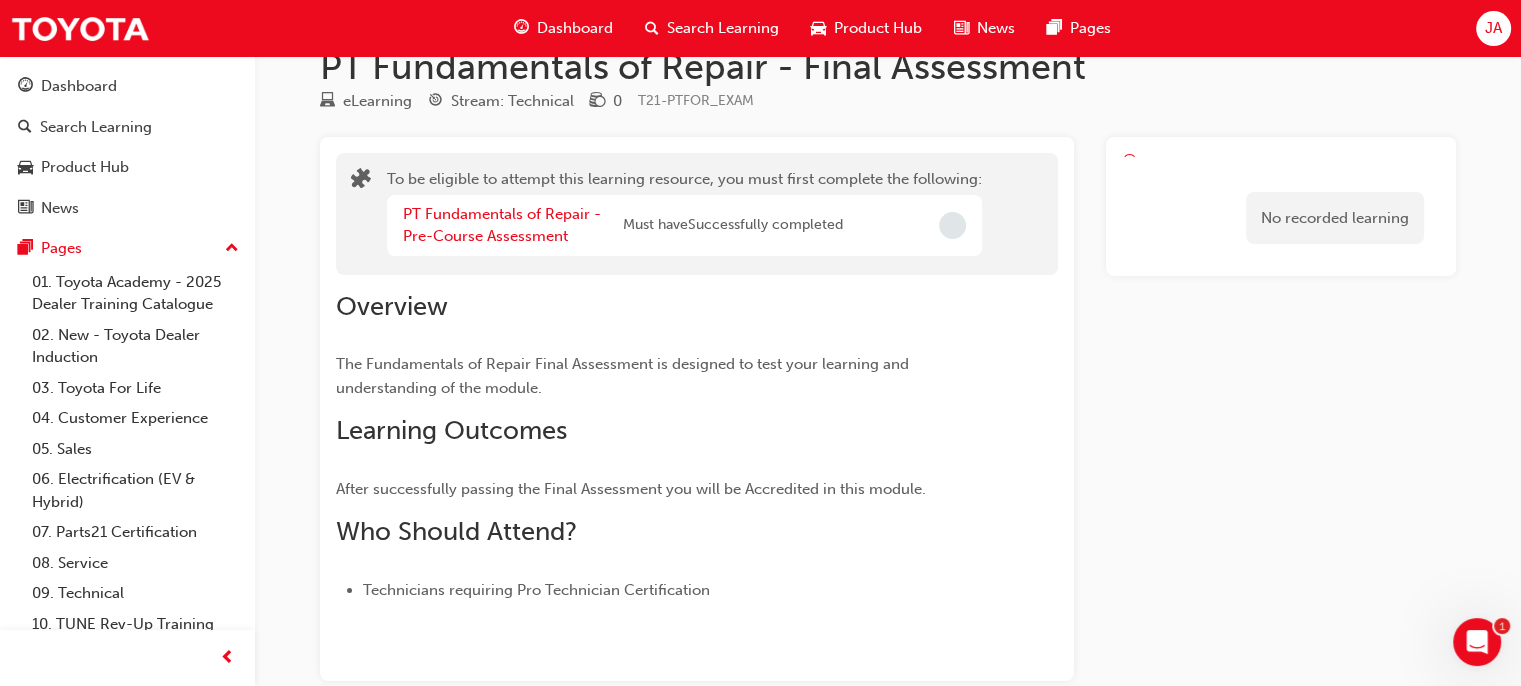 scroll, scrollTop: 12, scrollLeft: 0, axis: vertical 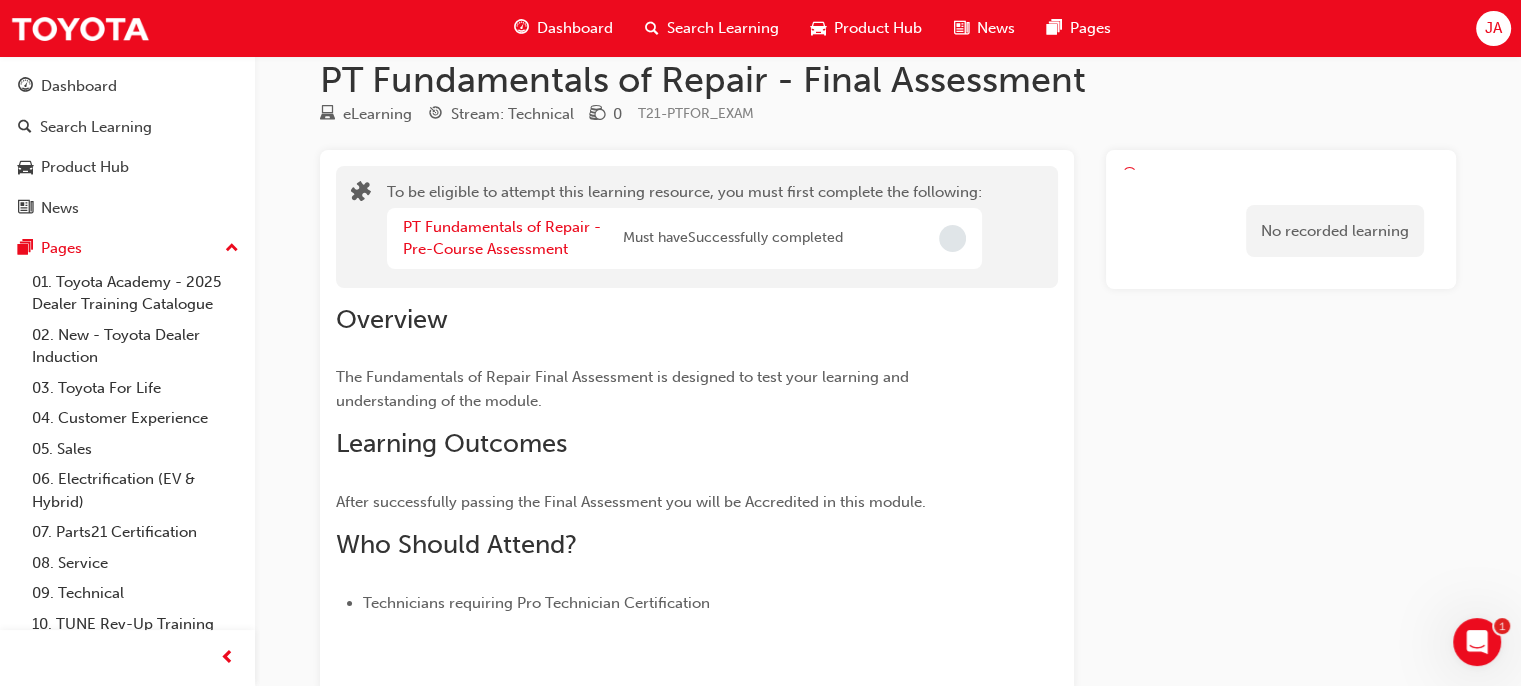 click at bounding box center (952, 238) 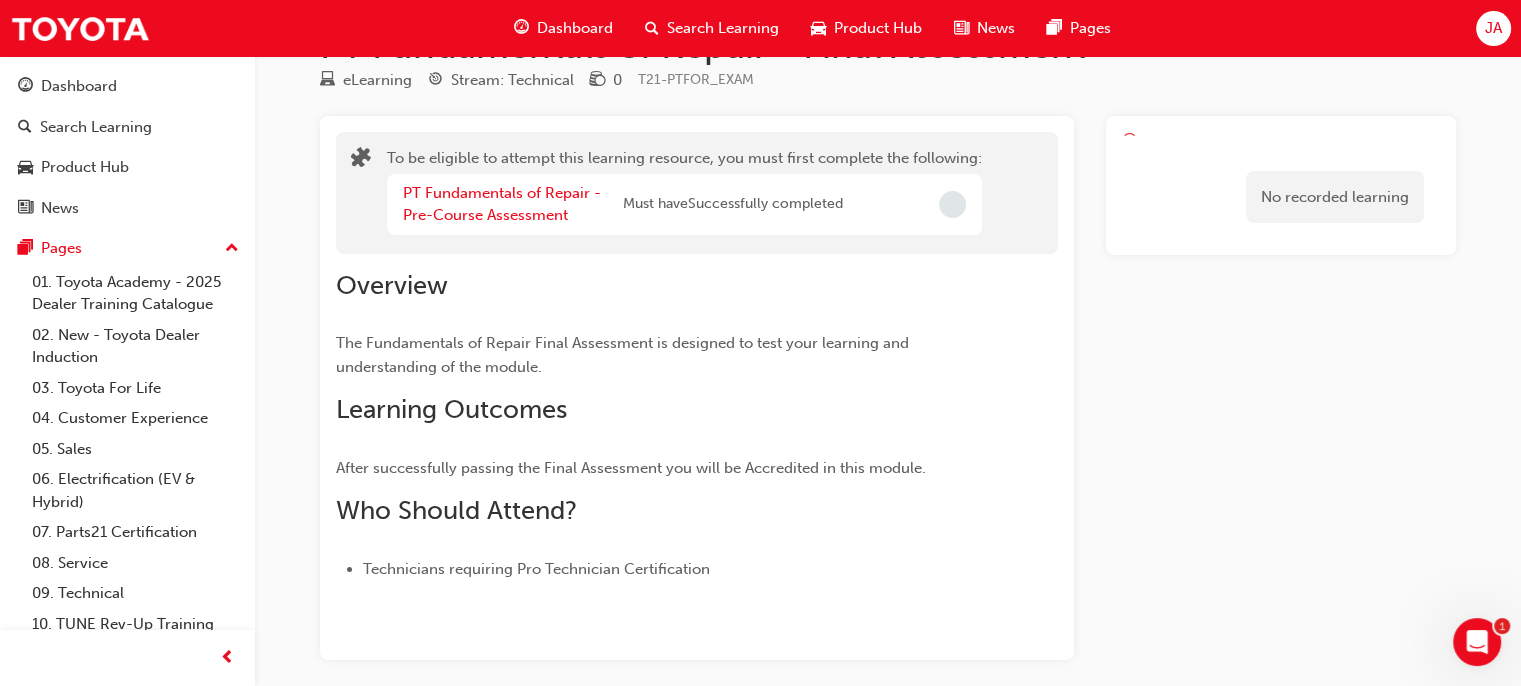 scroll, scrollTop: 152, scrollLeft: 0, axis: vertical 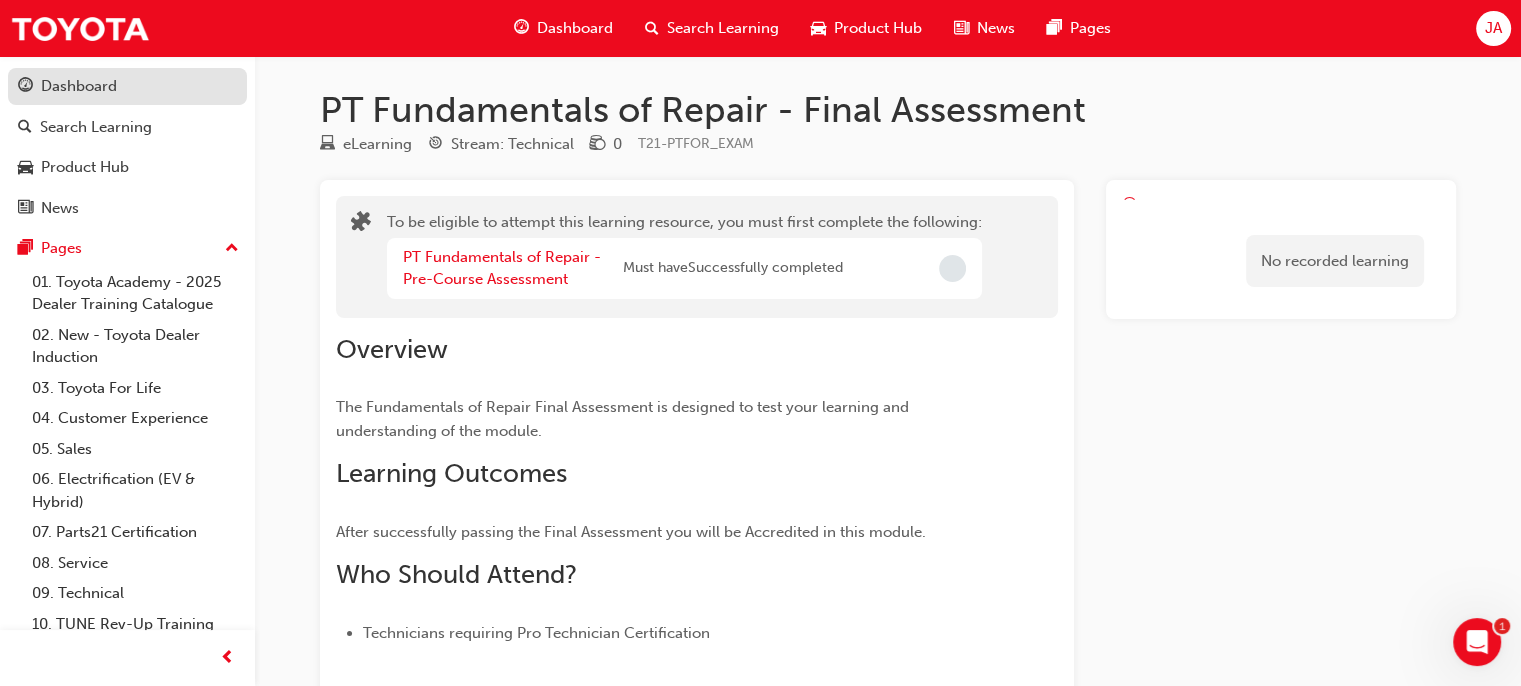 click on "Dashboard" at bounding box center [79, 86] 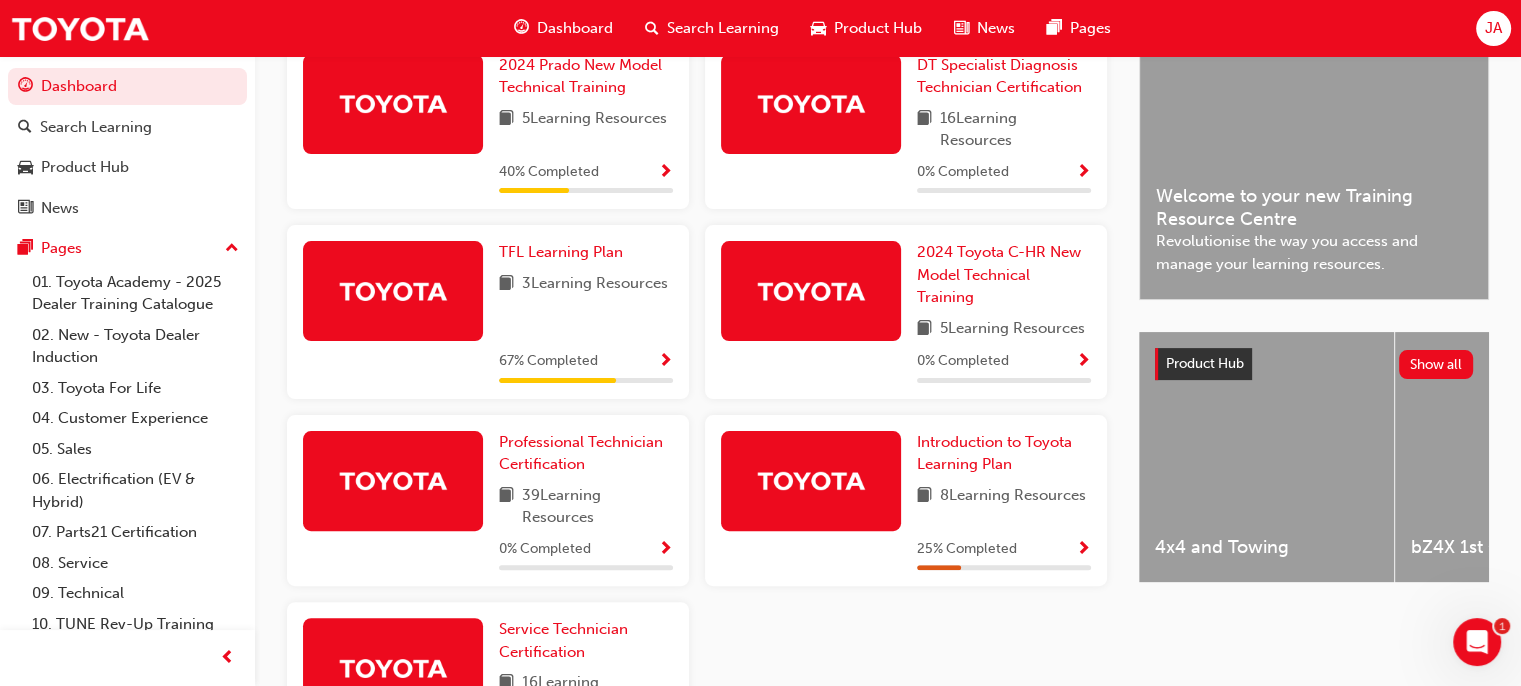 scroll, scrollTop: 520, scrollLeft: 0, axis: vertical 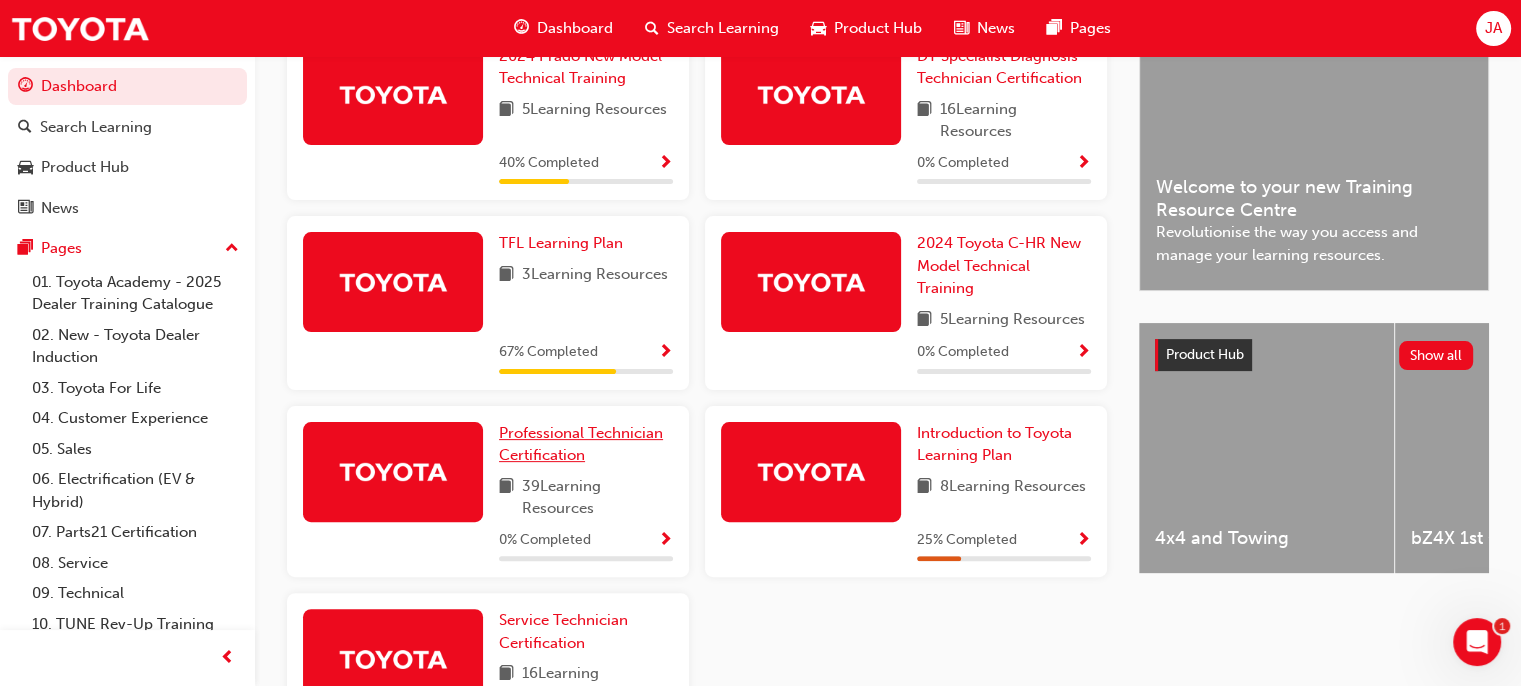 click on "Professional Technician Certification" at bounding box center [581, 444] 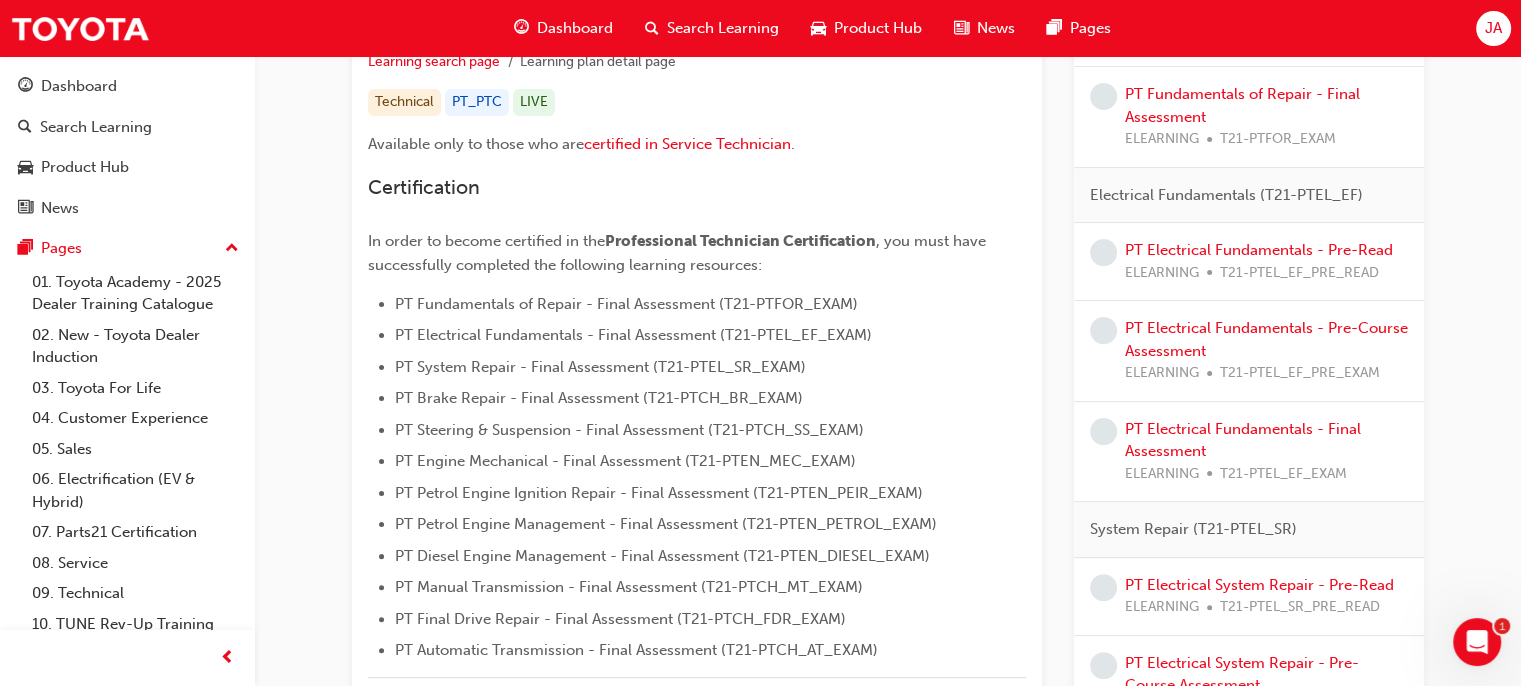 scroll, scrollTop: 0, scrollLeft: 0, axis: both 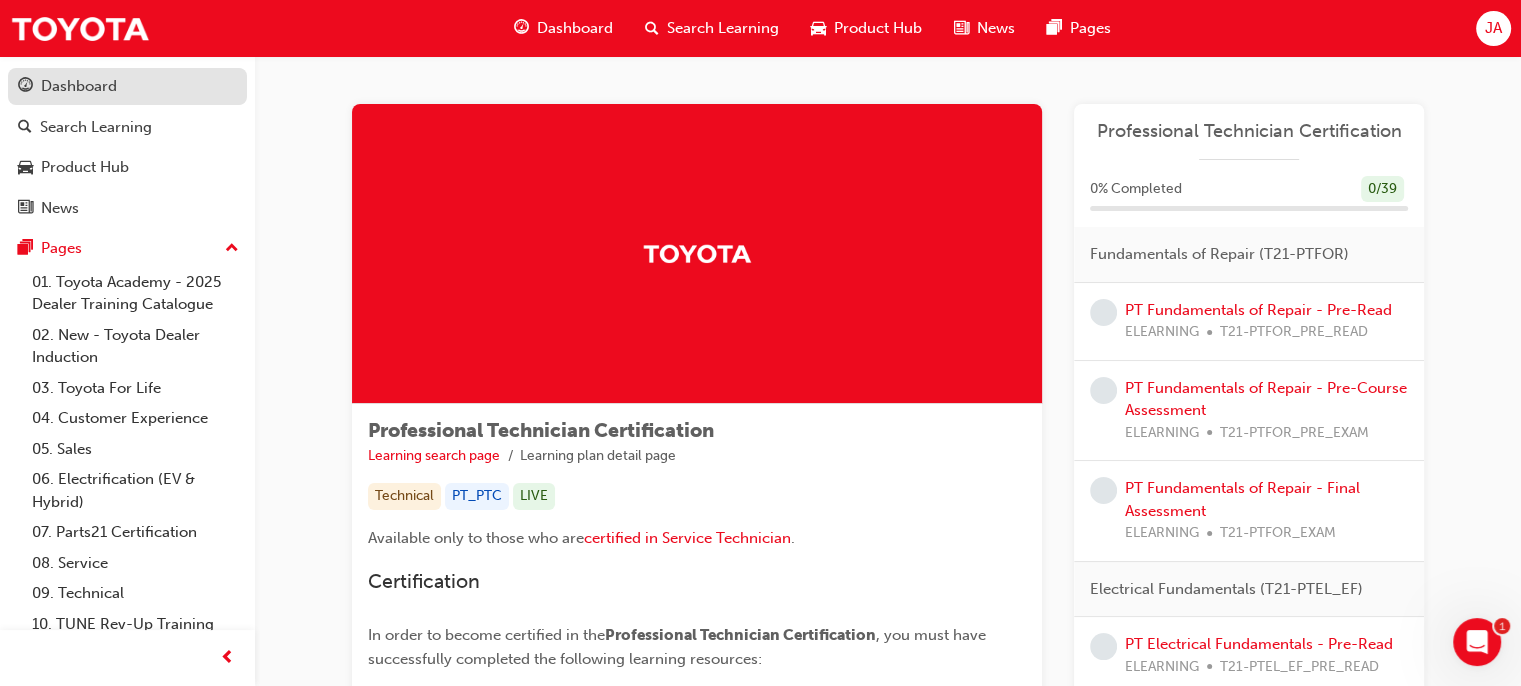 drag, startPoint x: 1531, startPoint y: 48, endPoint x: 62, endPoint y: 85, distance: 1469.466 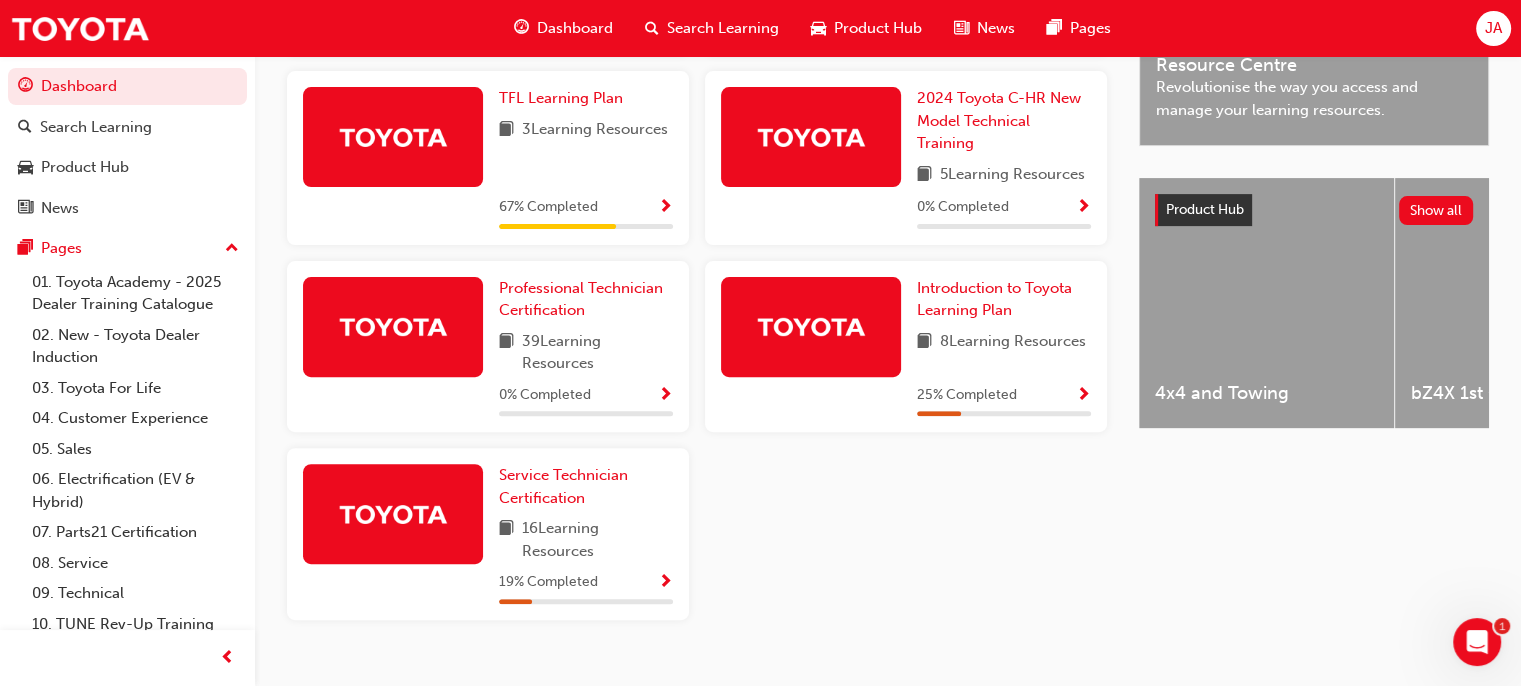 scroll, scrollTop: 705, scrollLeft: 0, axis: vertical 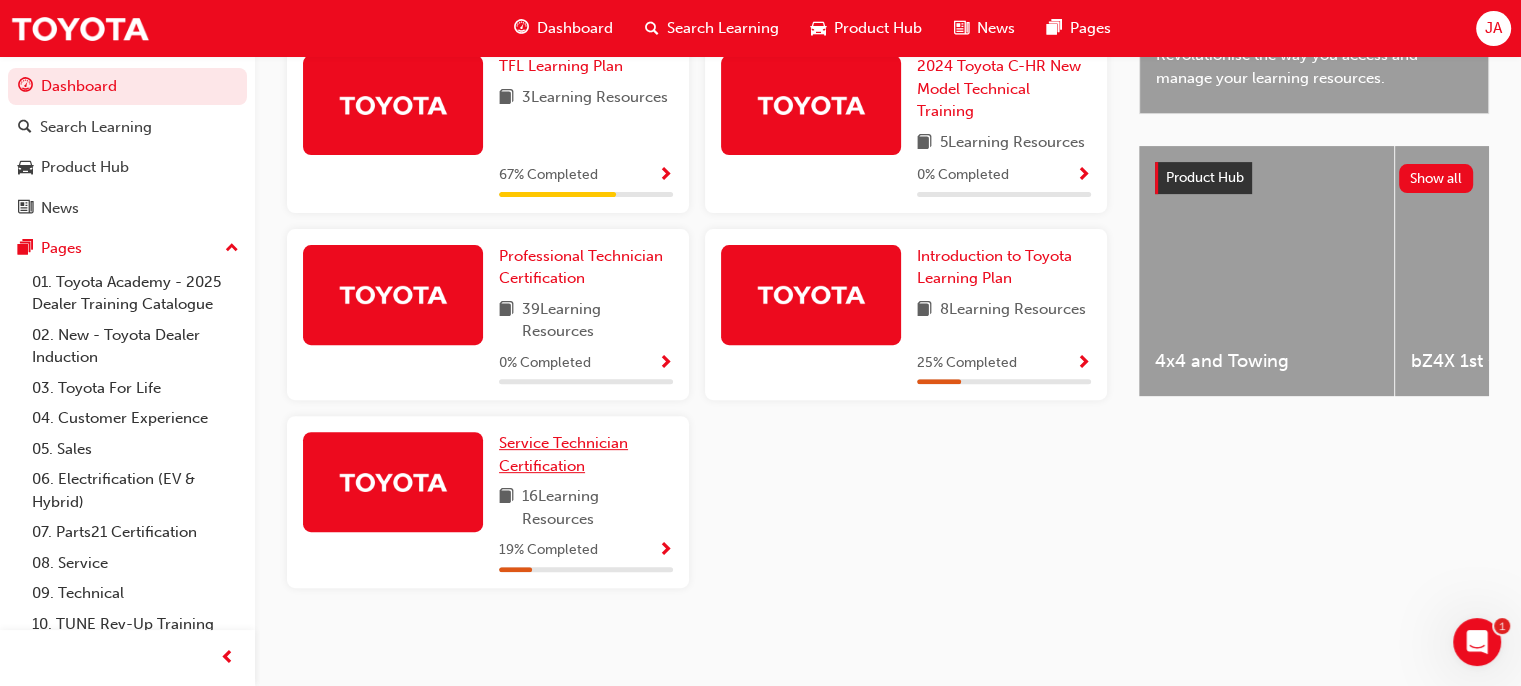 click on "Service Technician Certification" at bounding box center (563, 454) 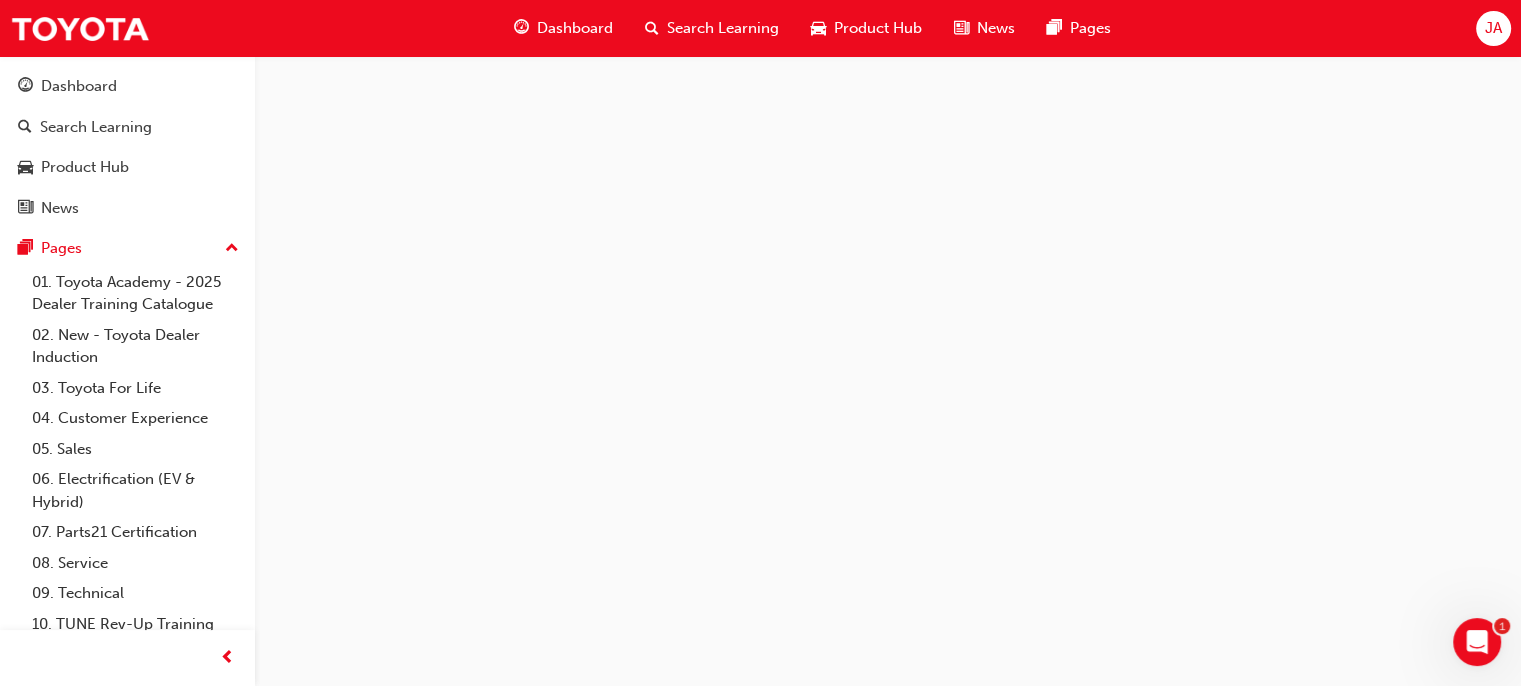 scroll, scrollTop: 0, scrollLeft: 0, axis: both 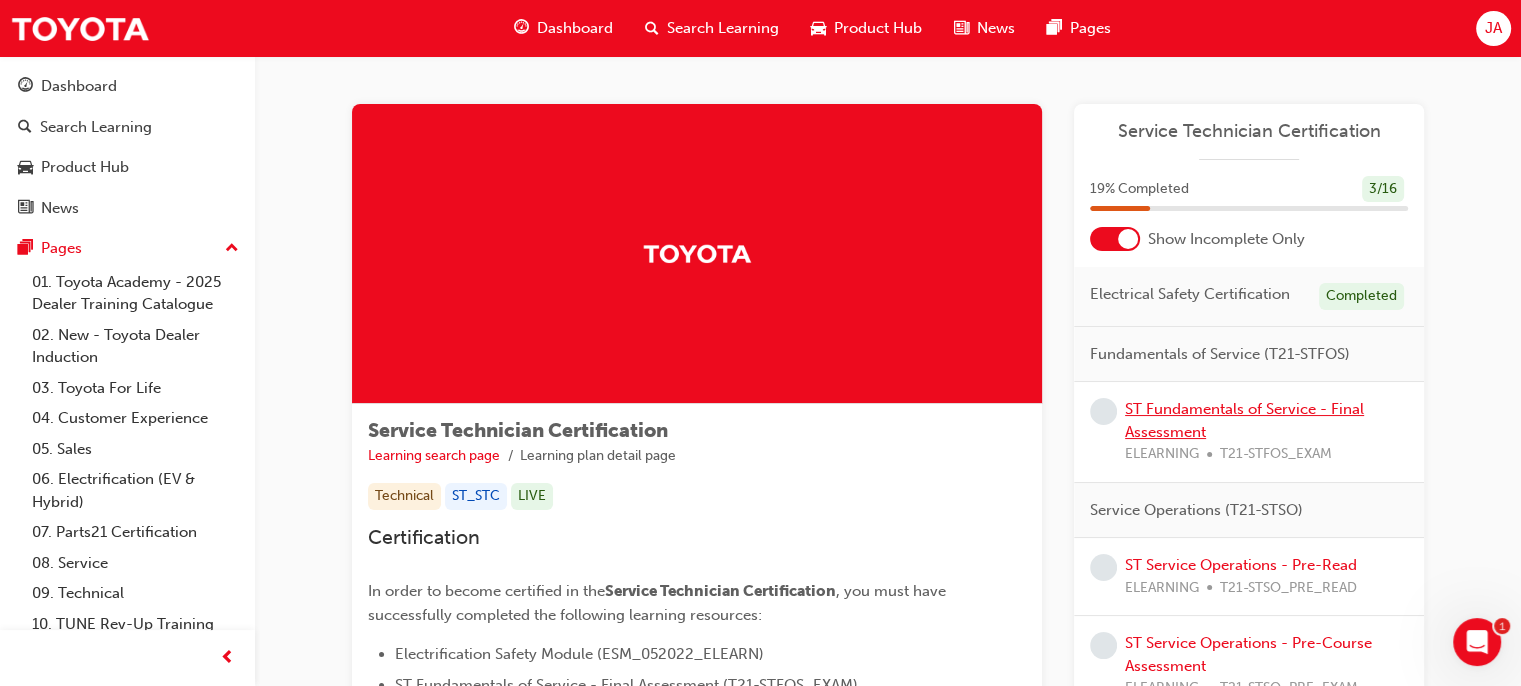 click on "ST Fundamentals of Service - Final Assessment" at bounding box center [1244, 420] 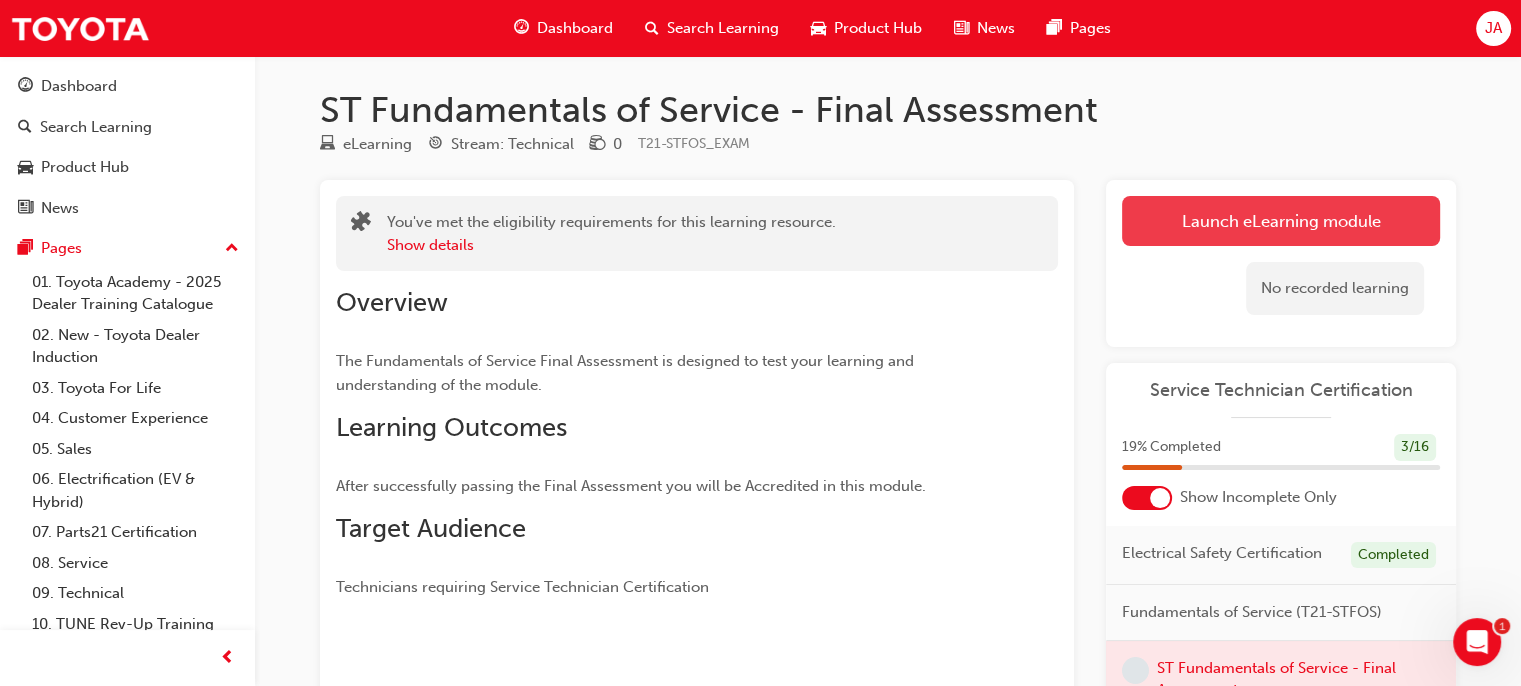 click on "Launch eLearning module" at bounding box center [1281, 221] 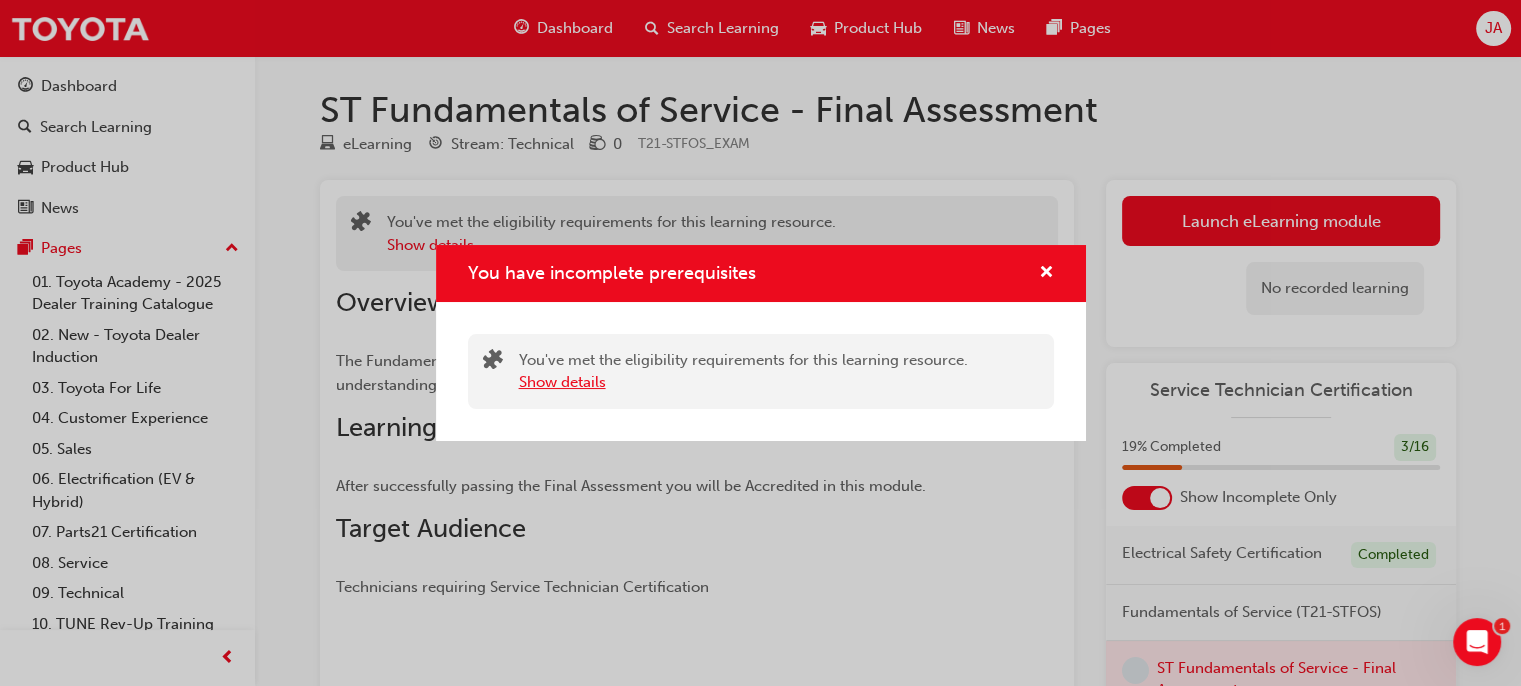 click on "Show details" at bounding box center [562, 382] 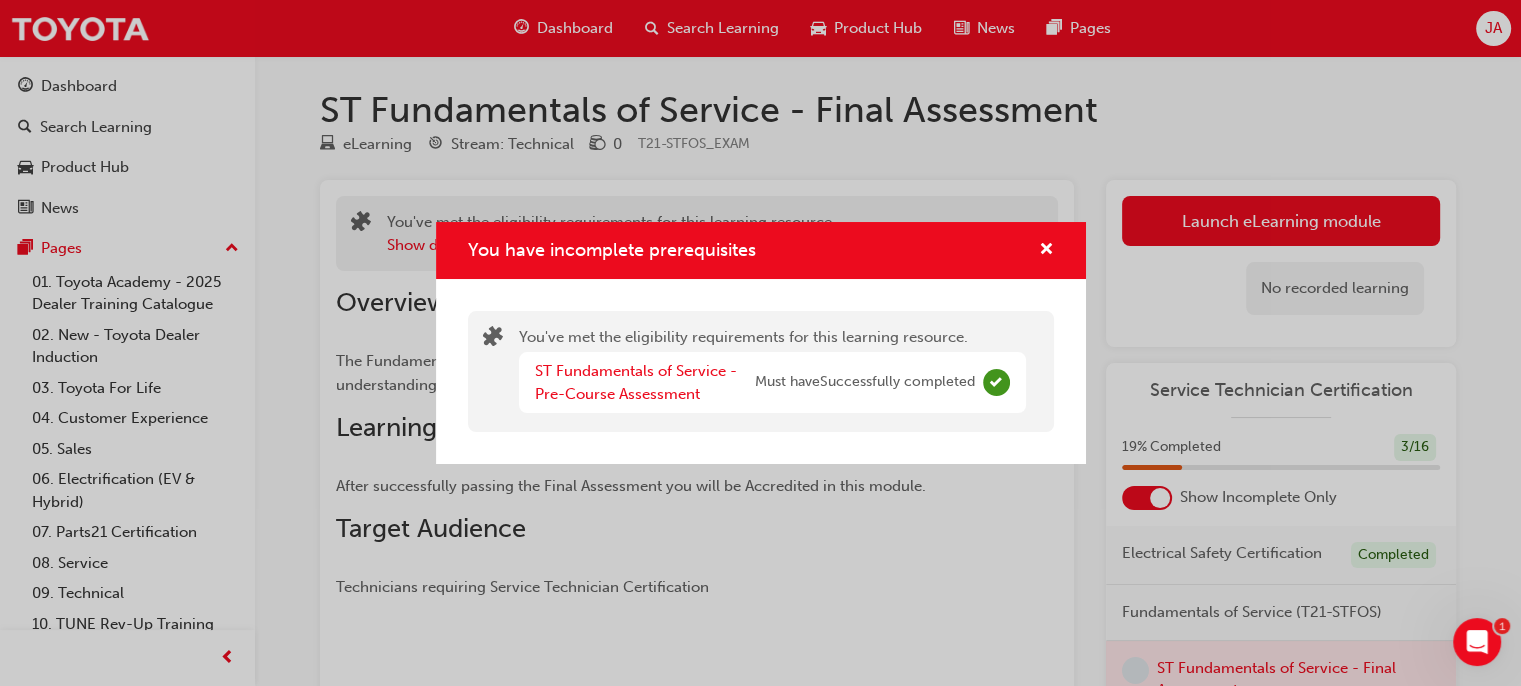 click on "ST Fundamentals of Service - Pre-Course Assessment" at bounding box center (645, 382) 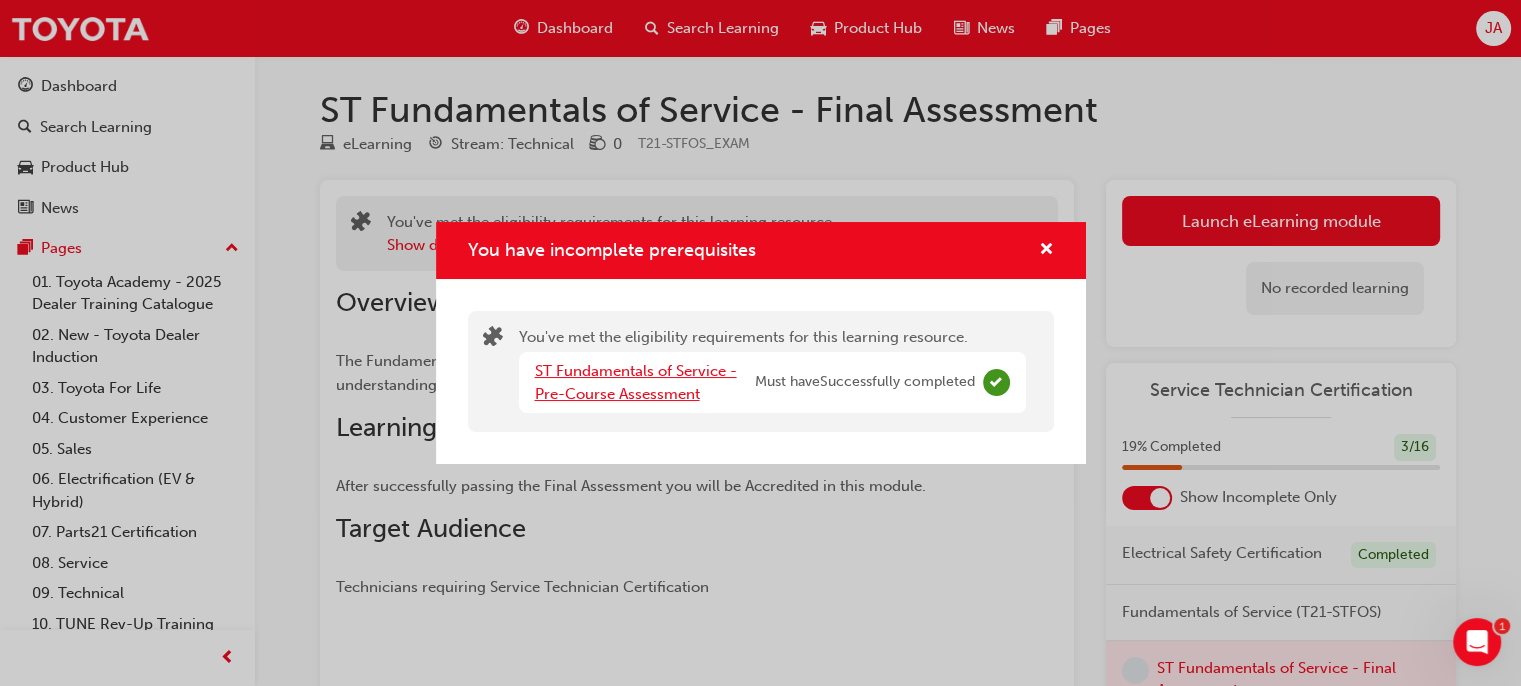 click on "ST Fundamentals of Service - Pre-Course Assessment" at bounding box center (636, 382) 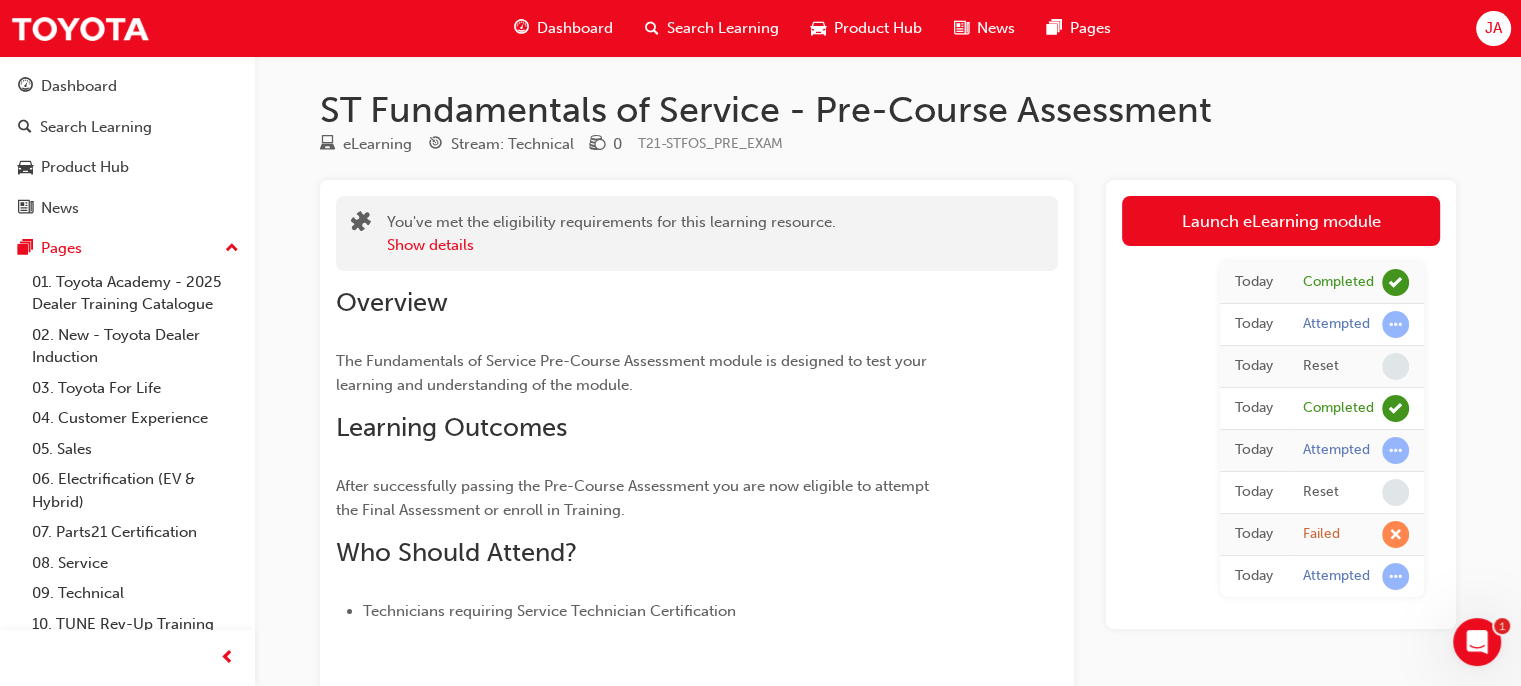 click on "Dashboard" at bounding box center [575, 28] 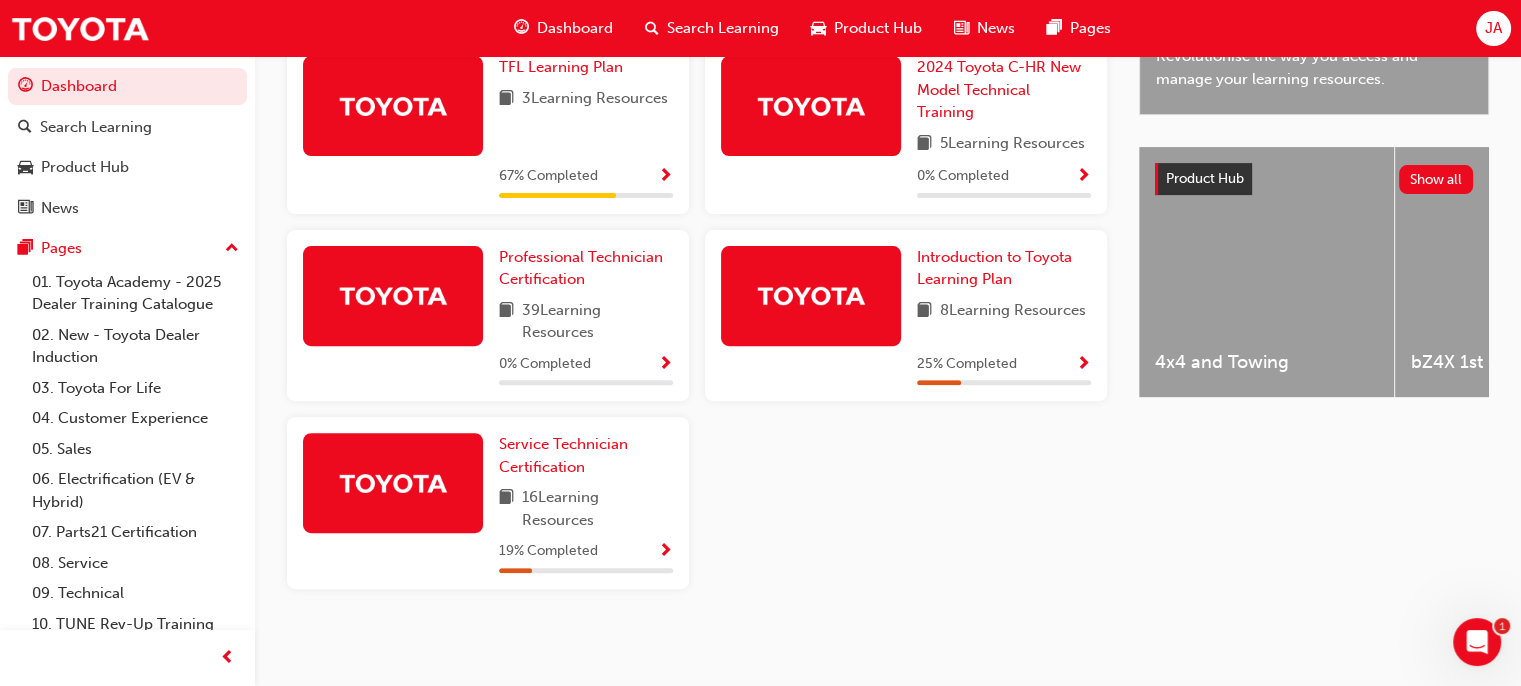 scroll, scrollTop: 698, scrollLeft: 0, axis: vertical 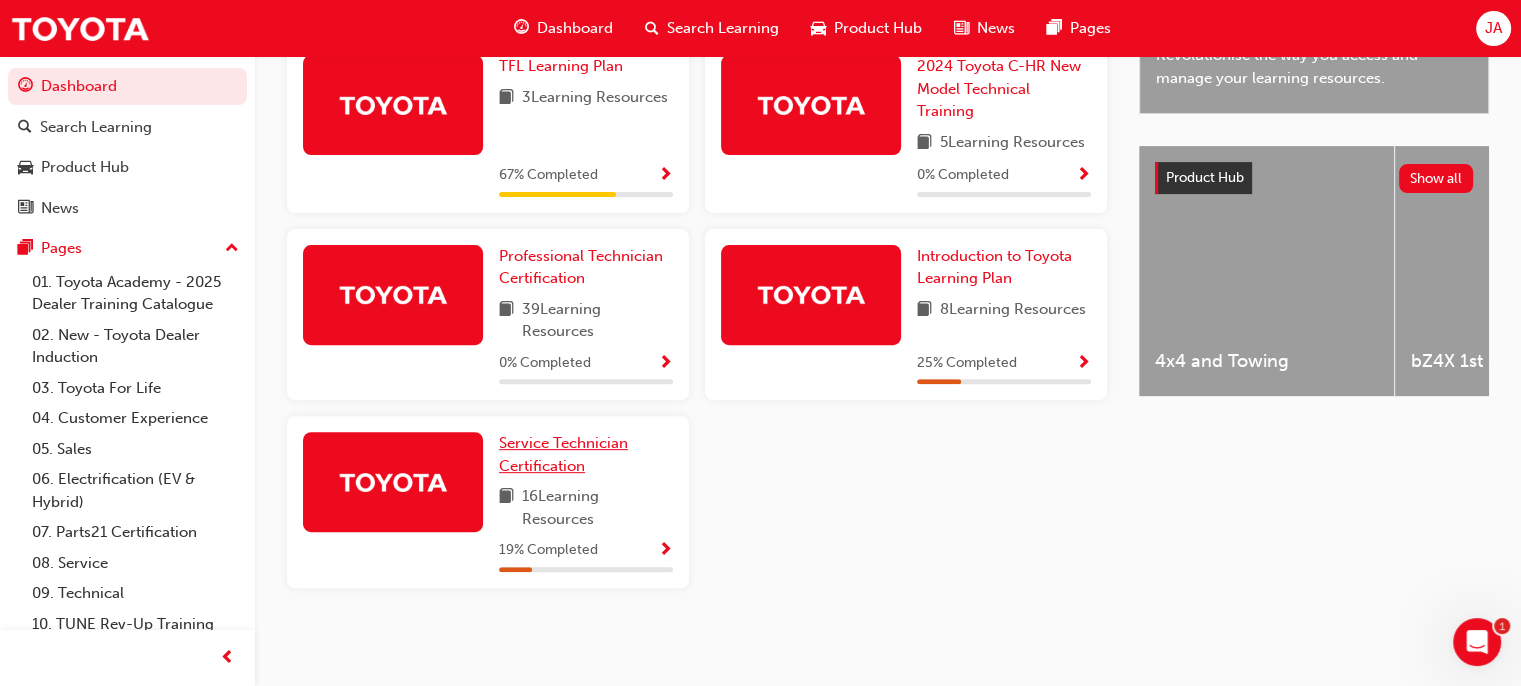 click on "Service Technician Certification" at bounding box center [563, 454] 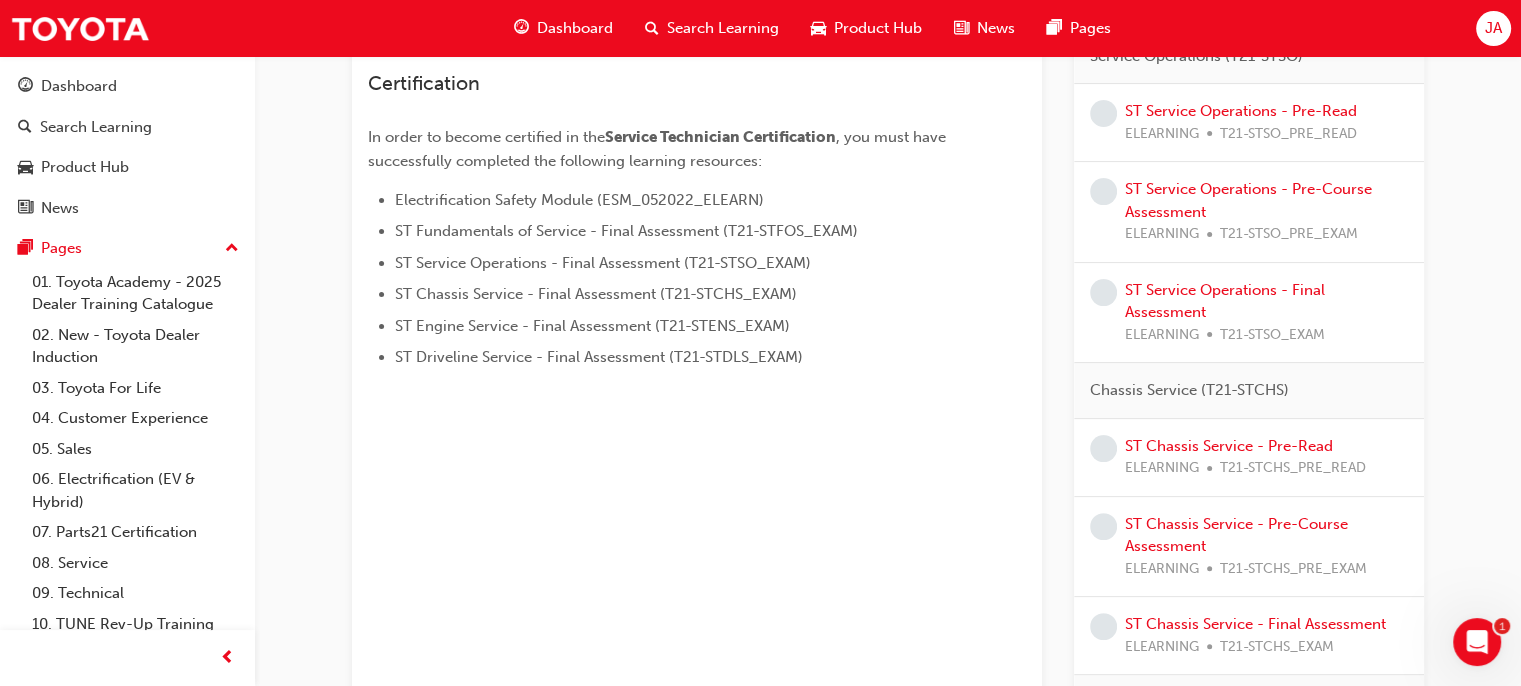 scroll, scrollTop: 459, scrollLeft: 0, axis: vertical 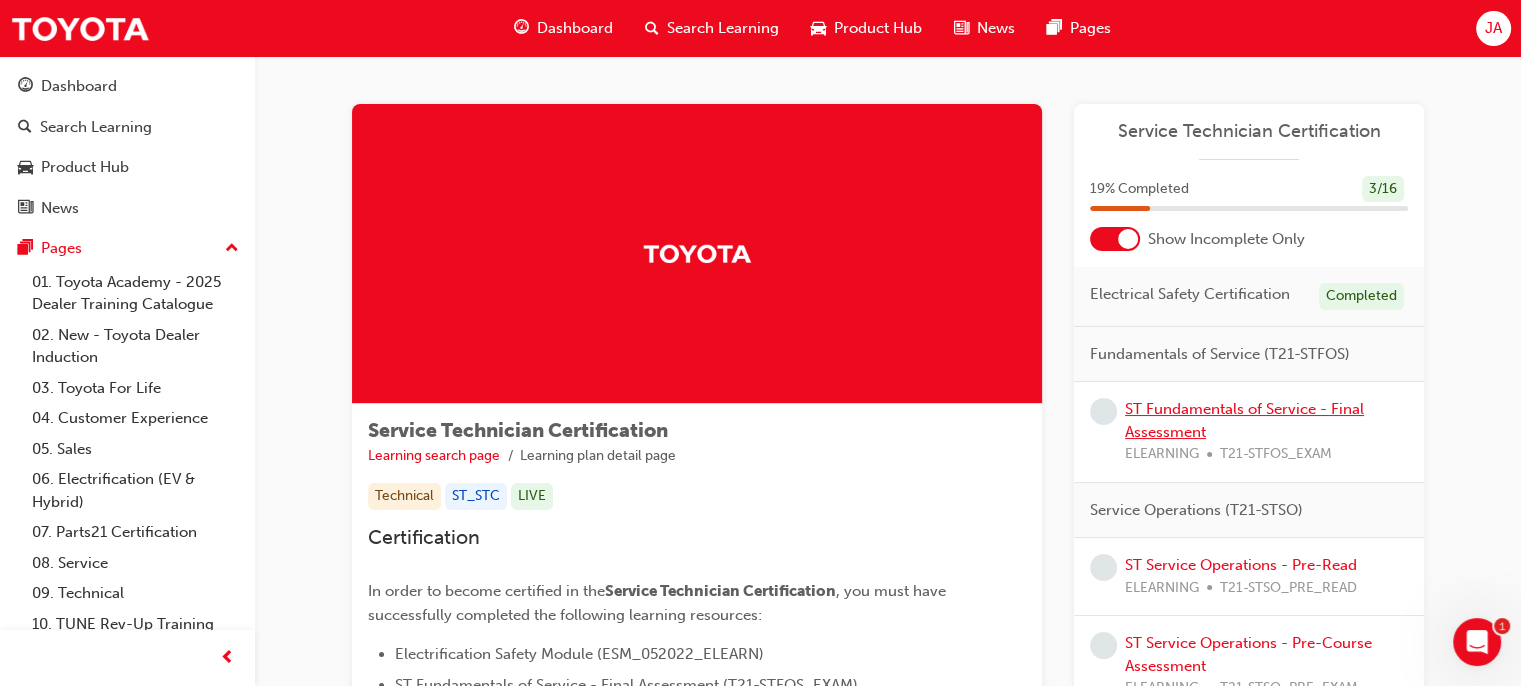click on "ST Fundamentals of Service - Final Assessment" at bounding box center (1244, 420) 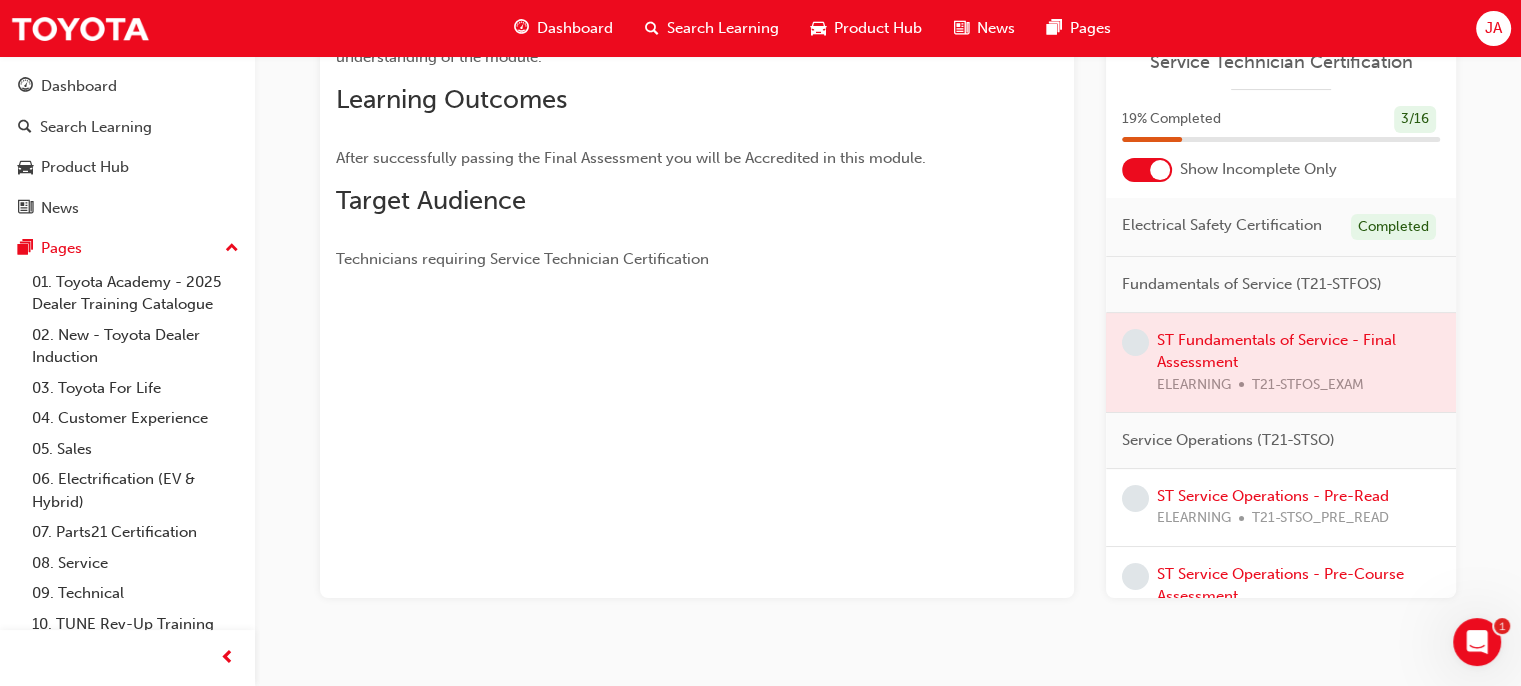 scroll, scrollTop: 353, scrollLeft: 0, axis: vertical 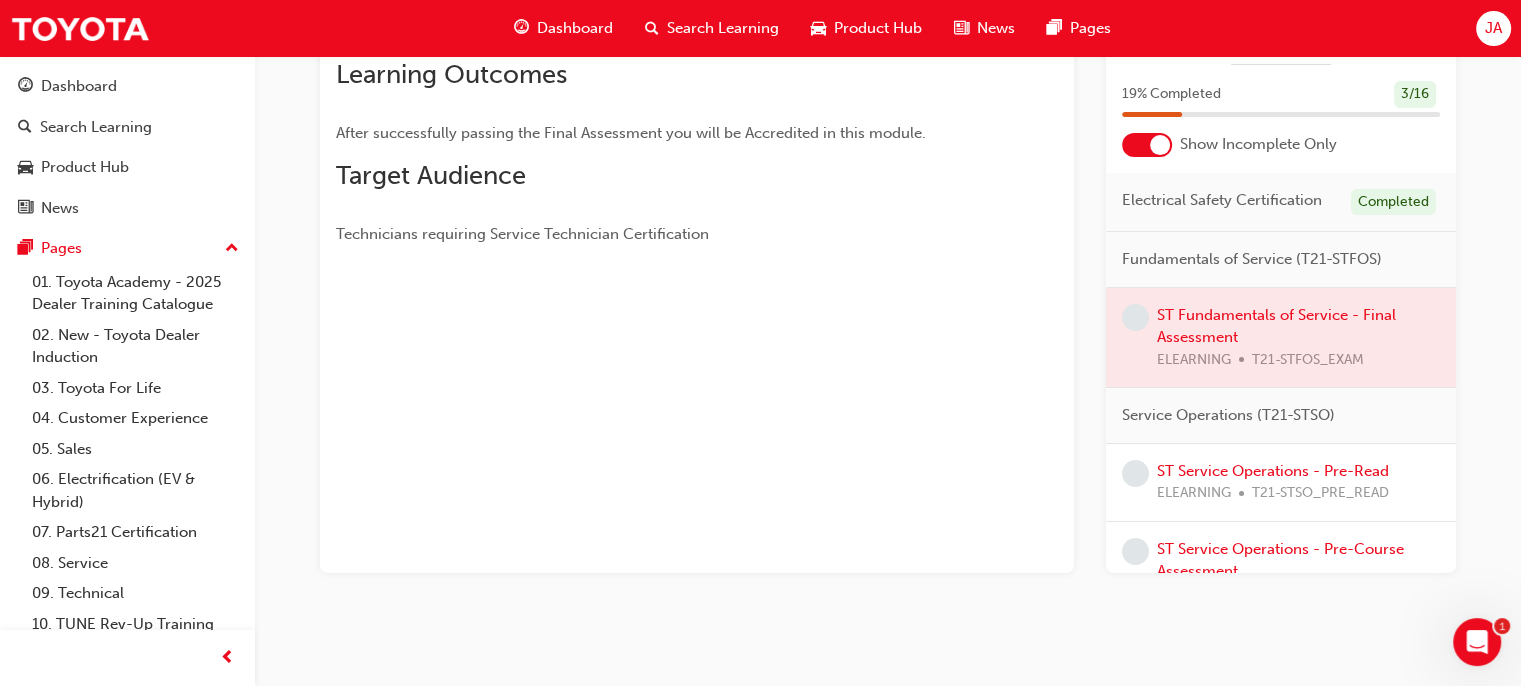 click at bounding box center (1281, 338) 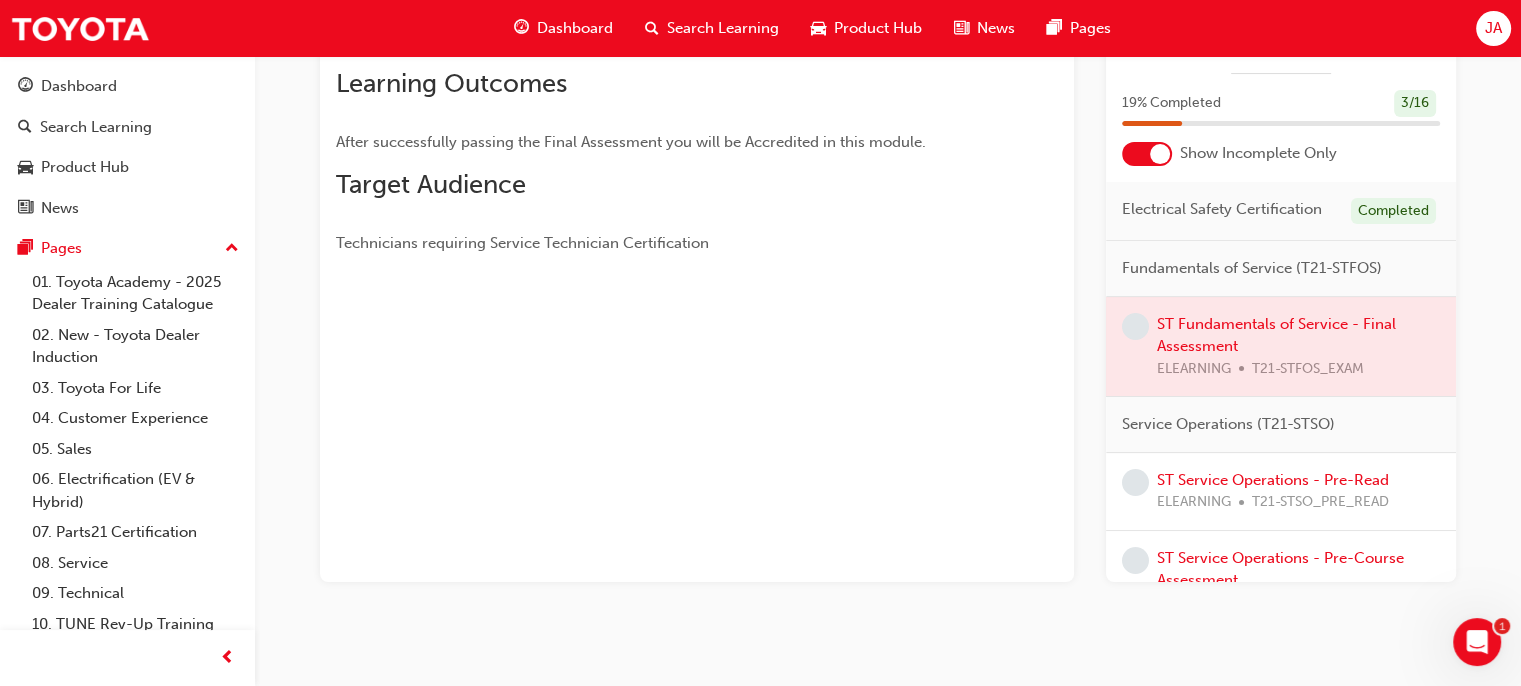 scroll, scrollTop: 353, scrollLeft: 0, axis: vertical 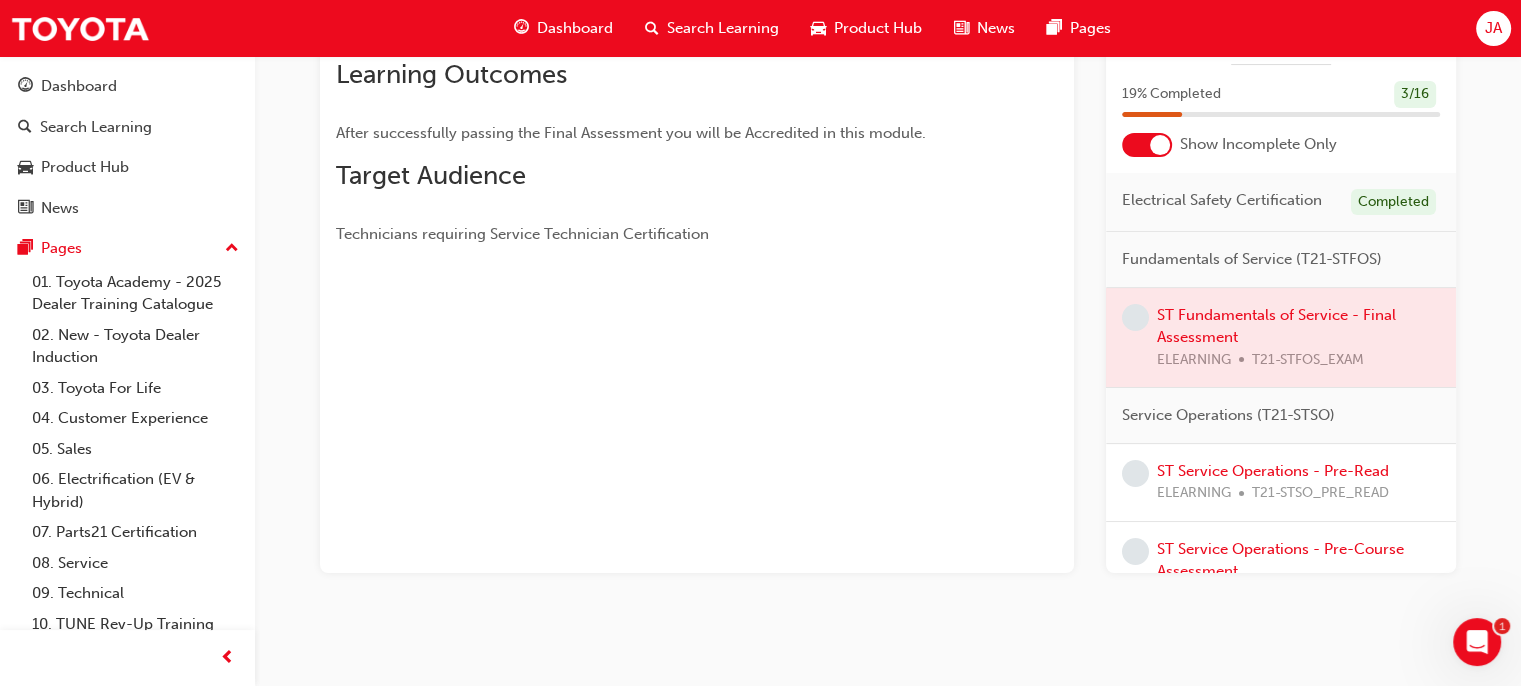 click at bounding box center (1281, 338) 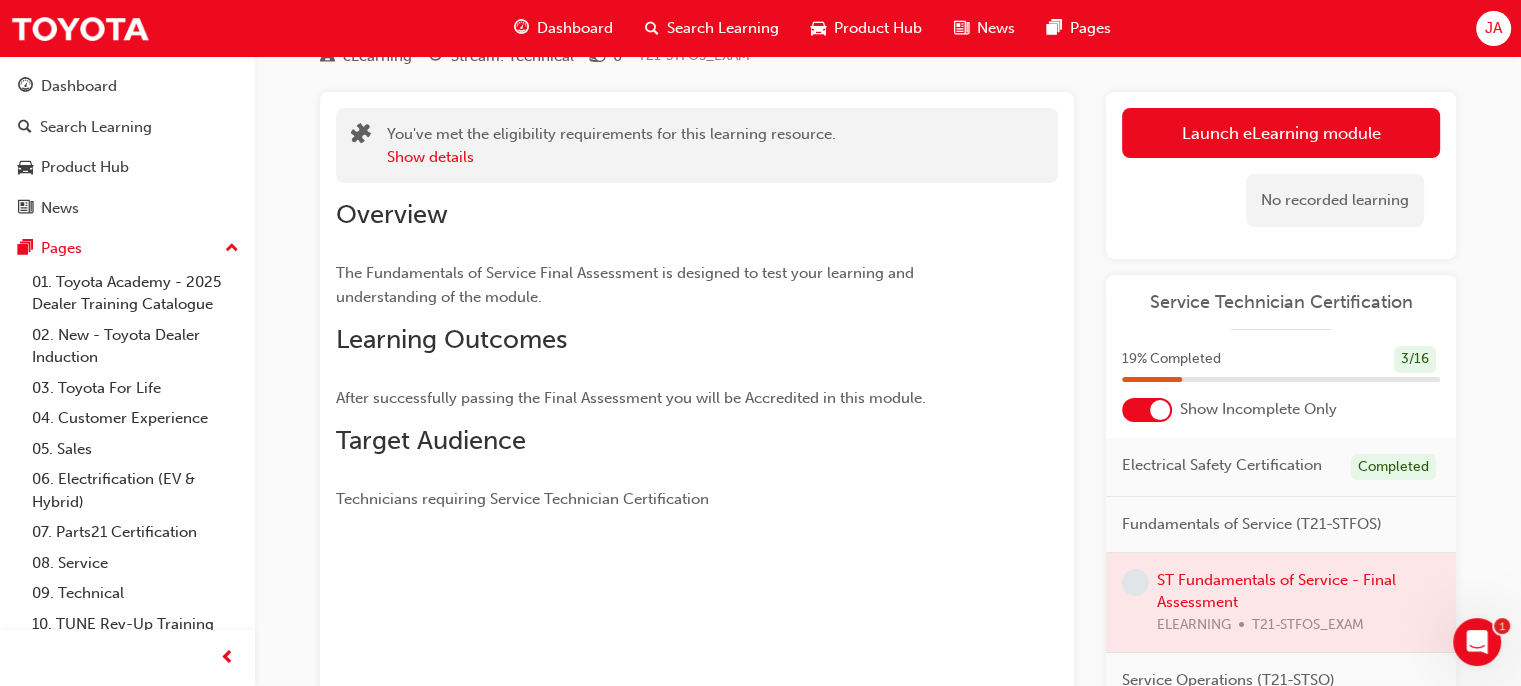 scroll, scrollTop: 0, scrollLeft: 0, axis: both 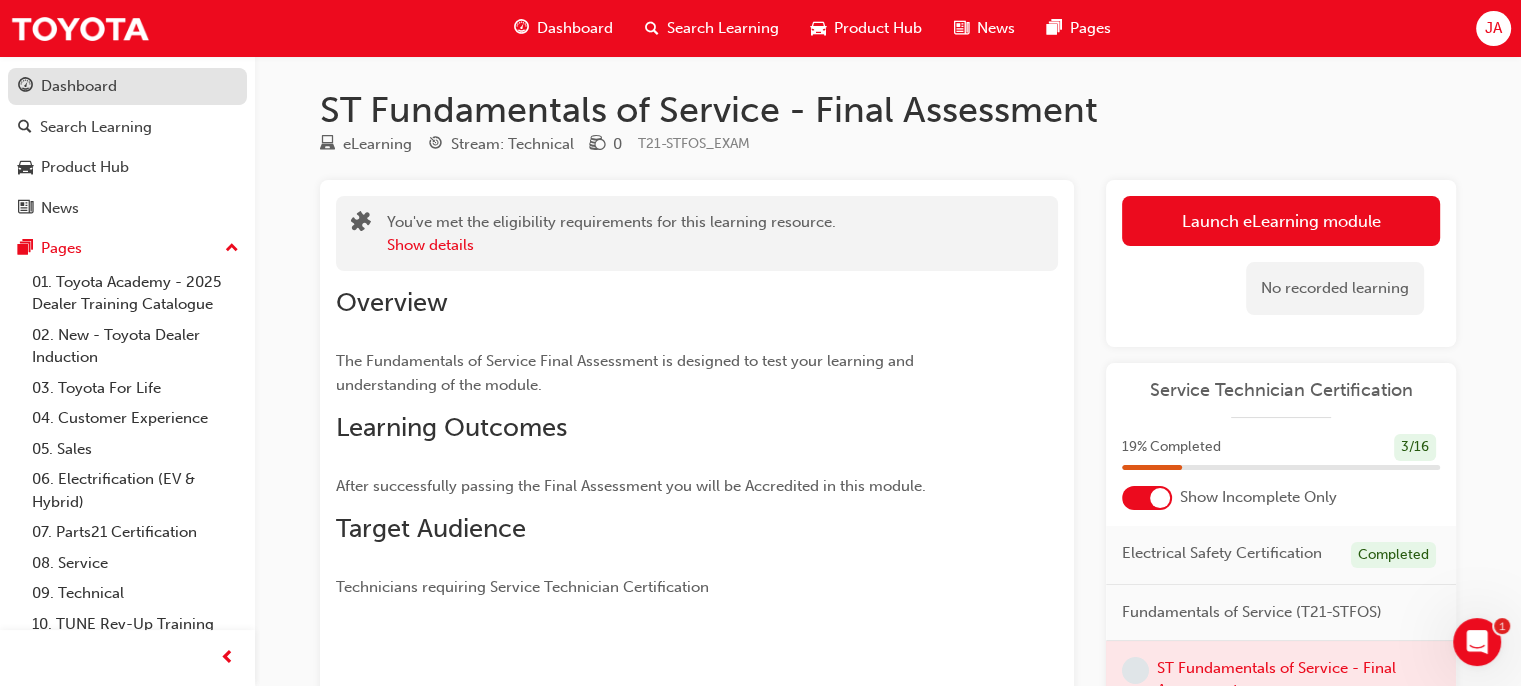 click on "Dashboard" at bounding box center [79, 86] 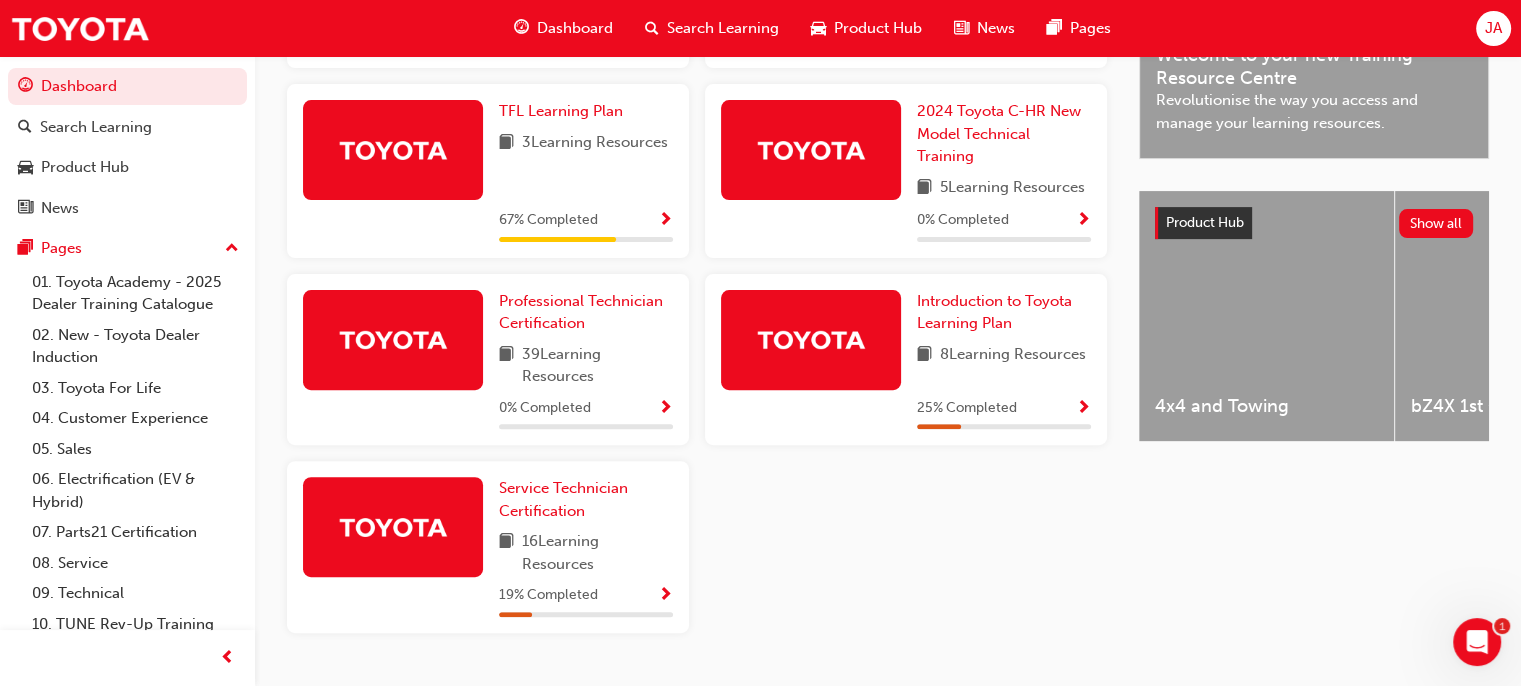 scroll, scrollTop: 705, scrollLeft: 0, axis: vertical 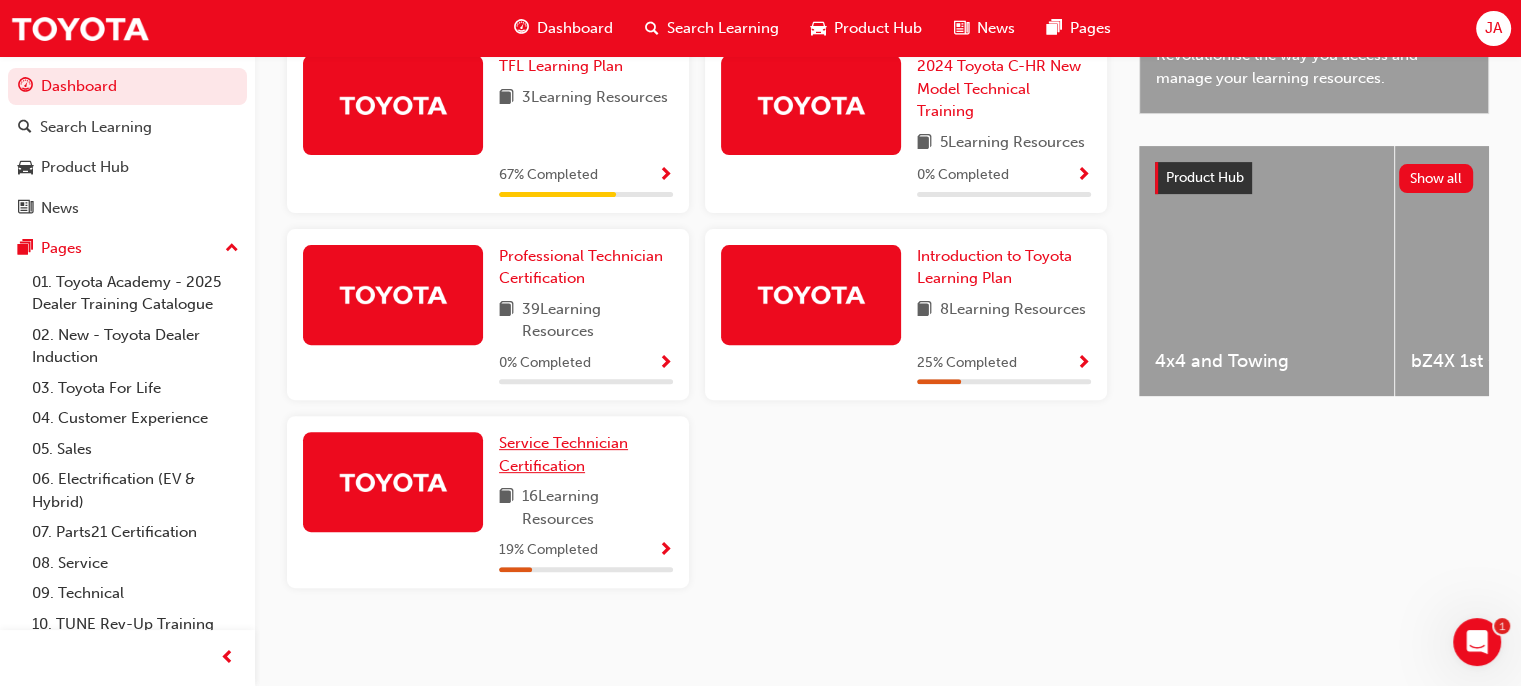 click on "Service Technician Certification" at bounding box center [563, 454] 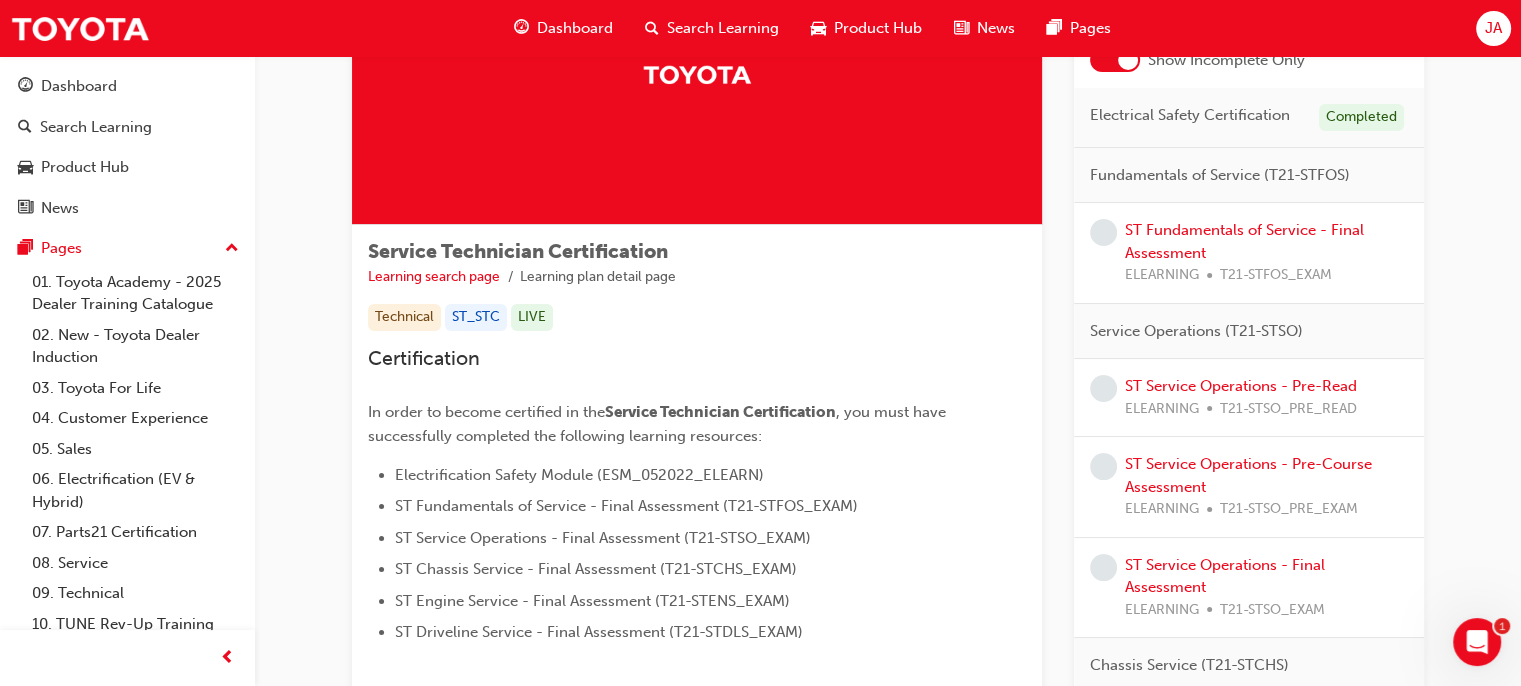 scroll, scrollTop: 144, scrollLeft: 0, axis: vertical 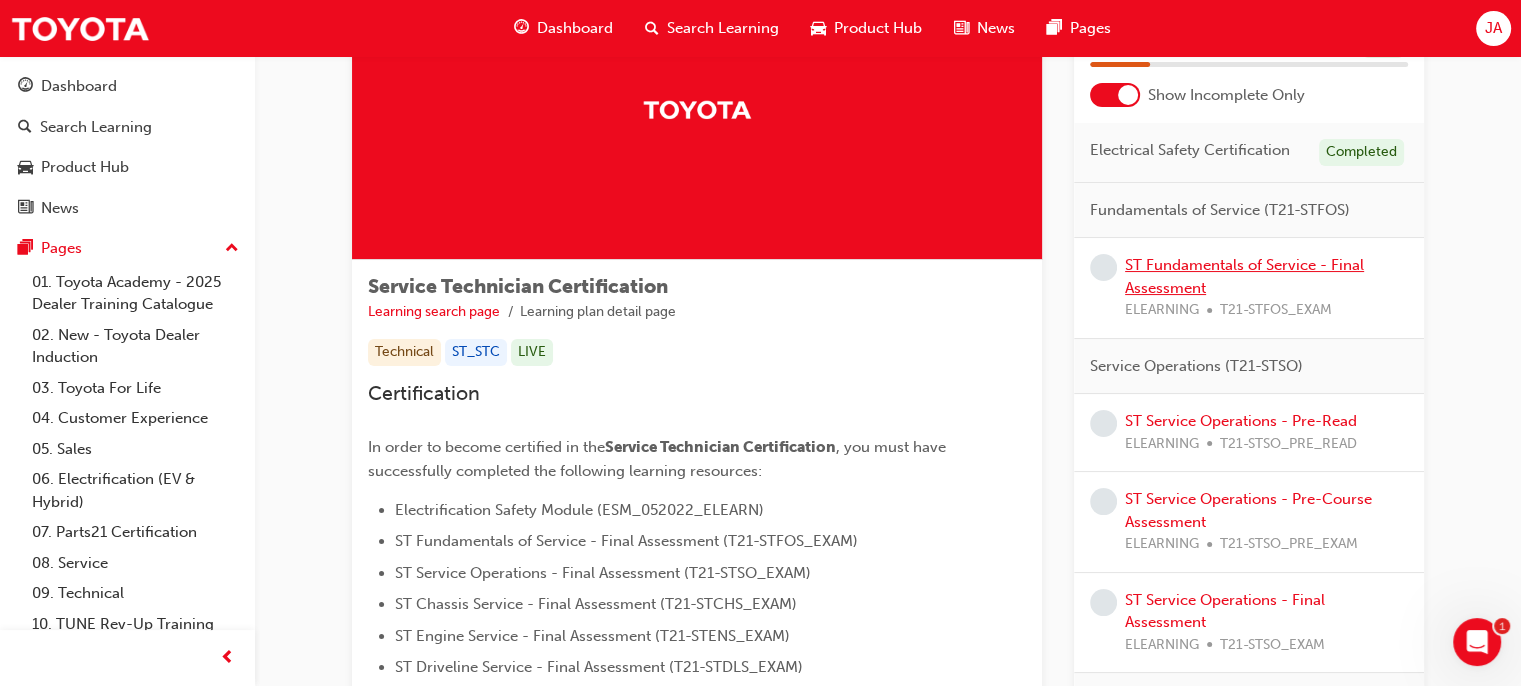 click on "ST Fundamentals of Service - Final Assessment" at bounding box center (1244, 276) 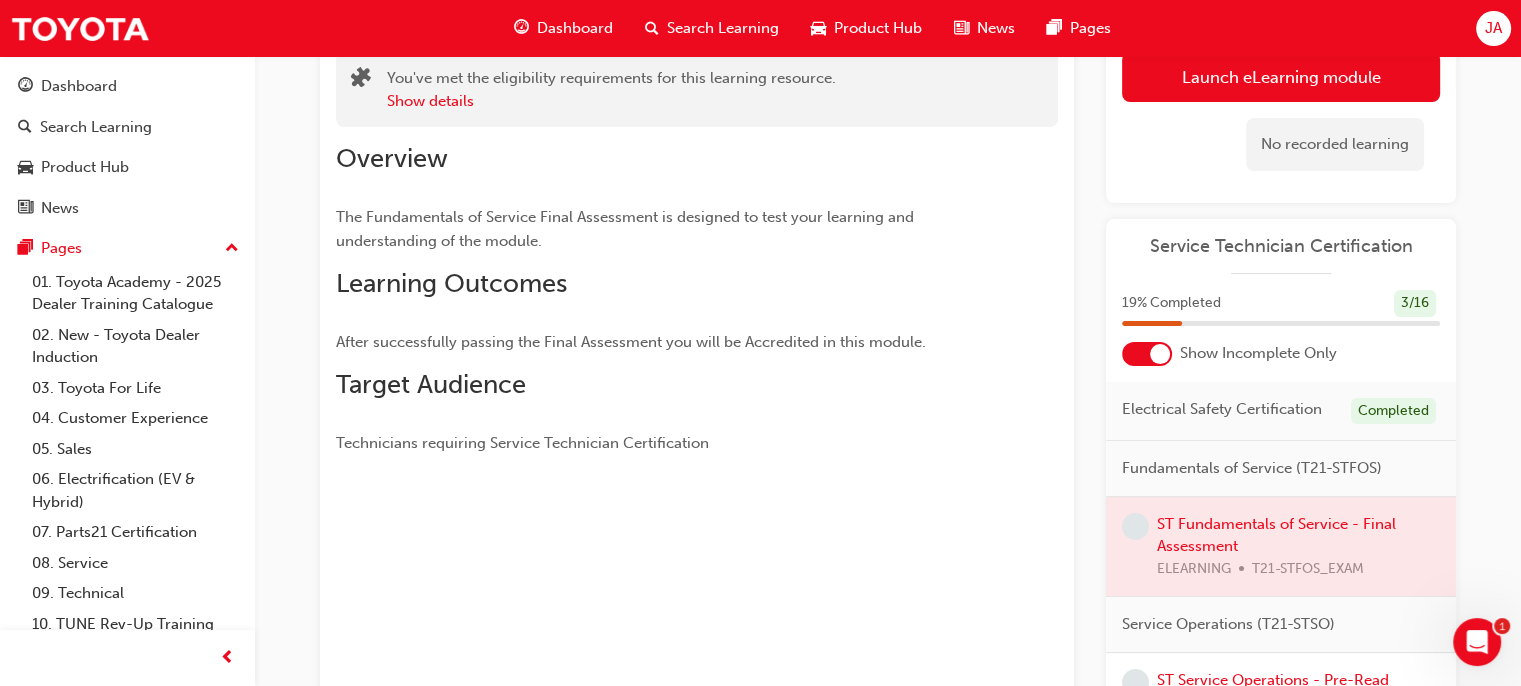 scroll, scrollTop: 0, scrollLeft: 0, axis: both 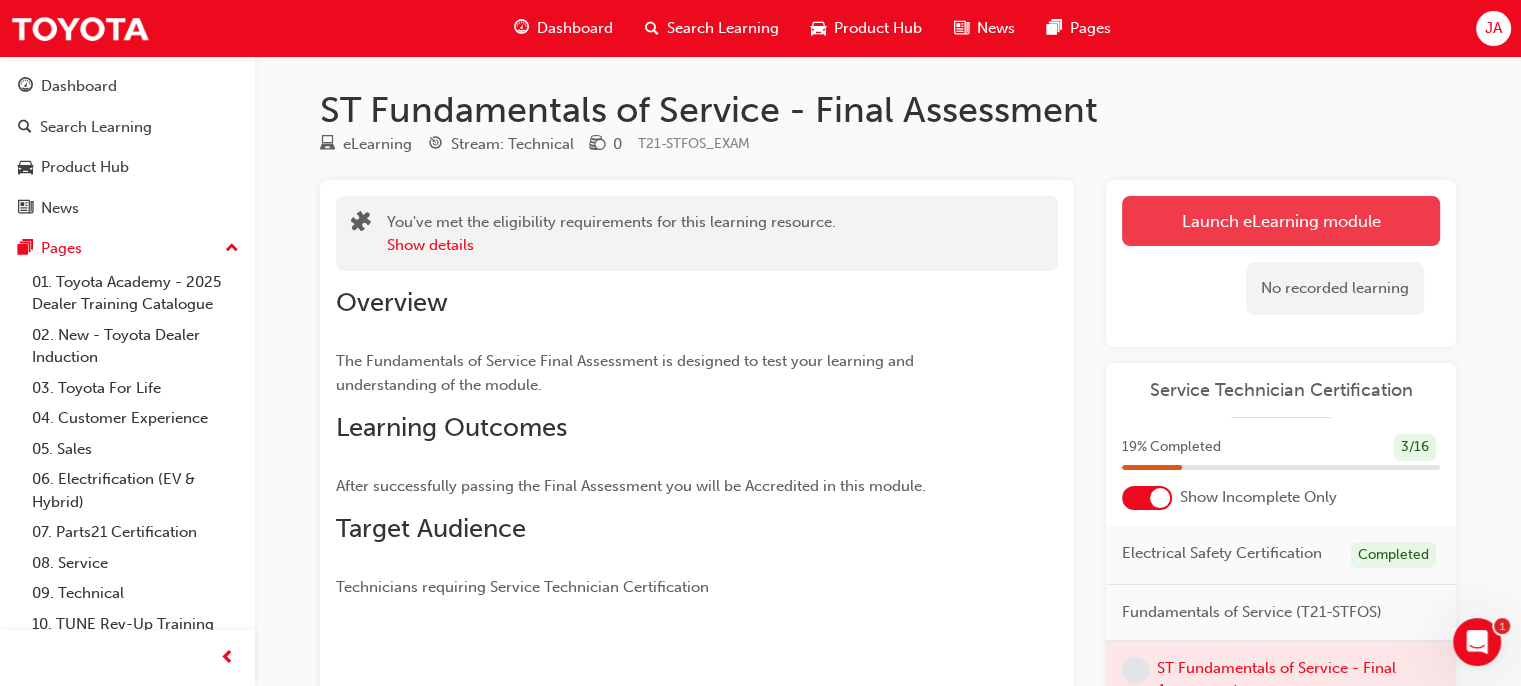 click on "Launch eLearning module" at bounding box center [1281, 221] 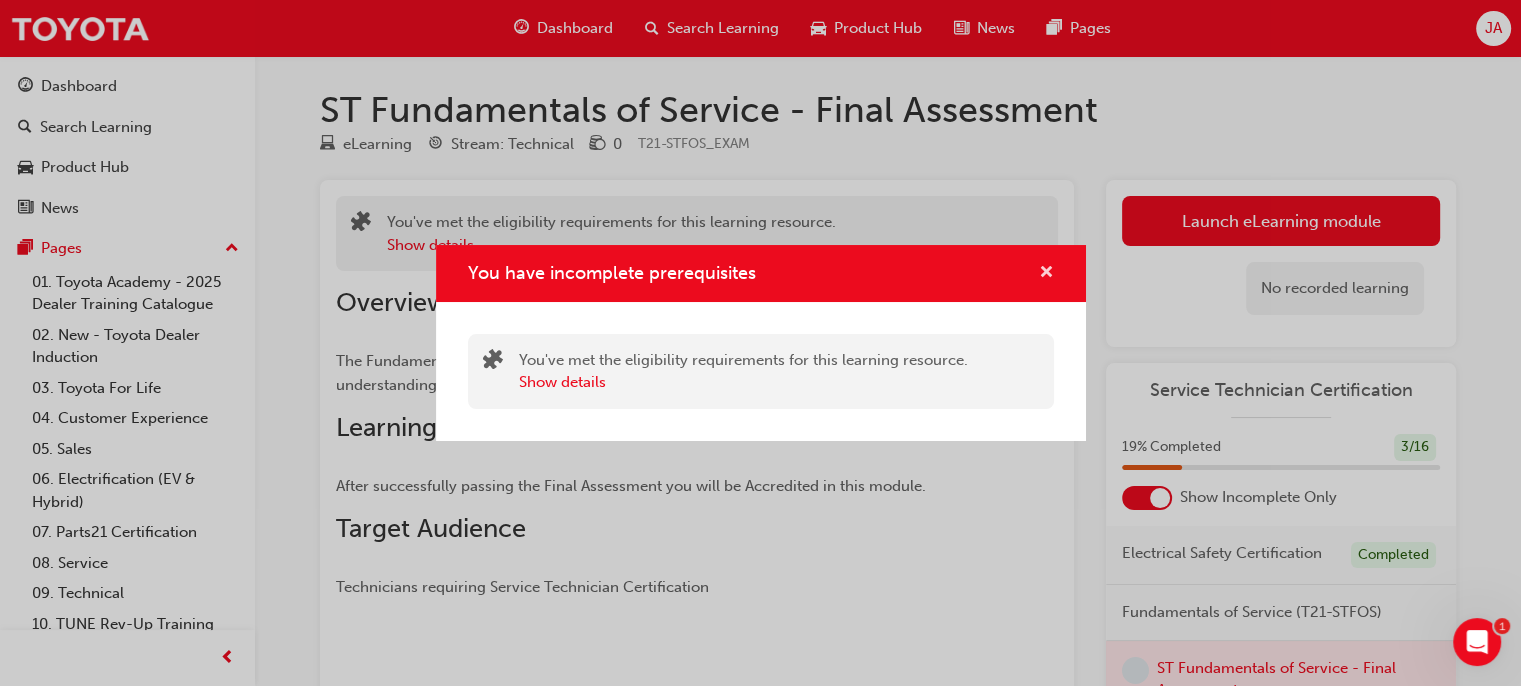 click at bounding box center [1046, 274] 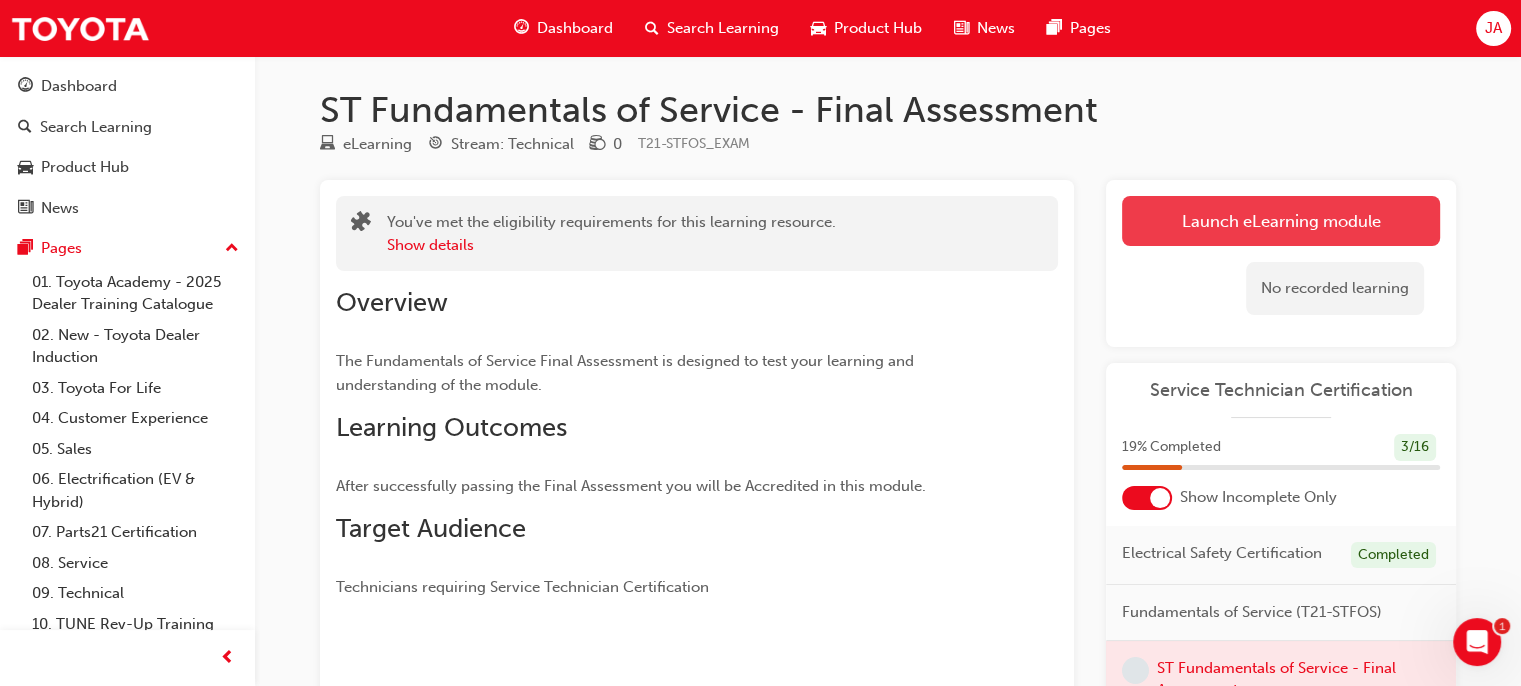 click on "Launch eLearning module" at bounding box center (1281, 221) 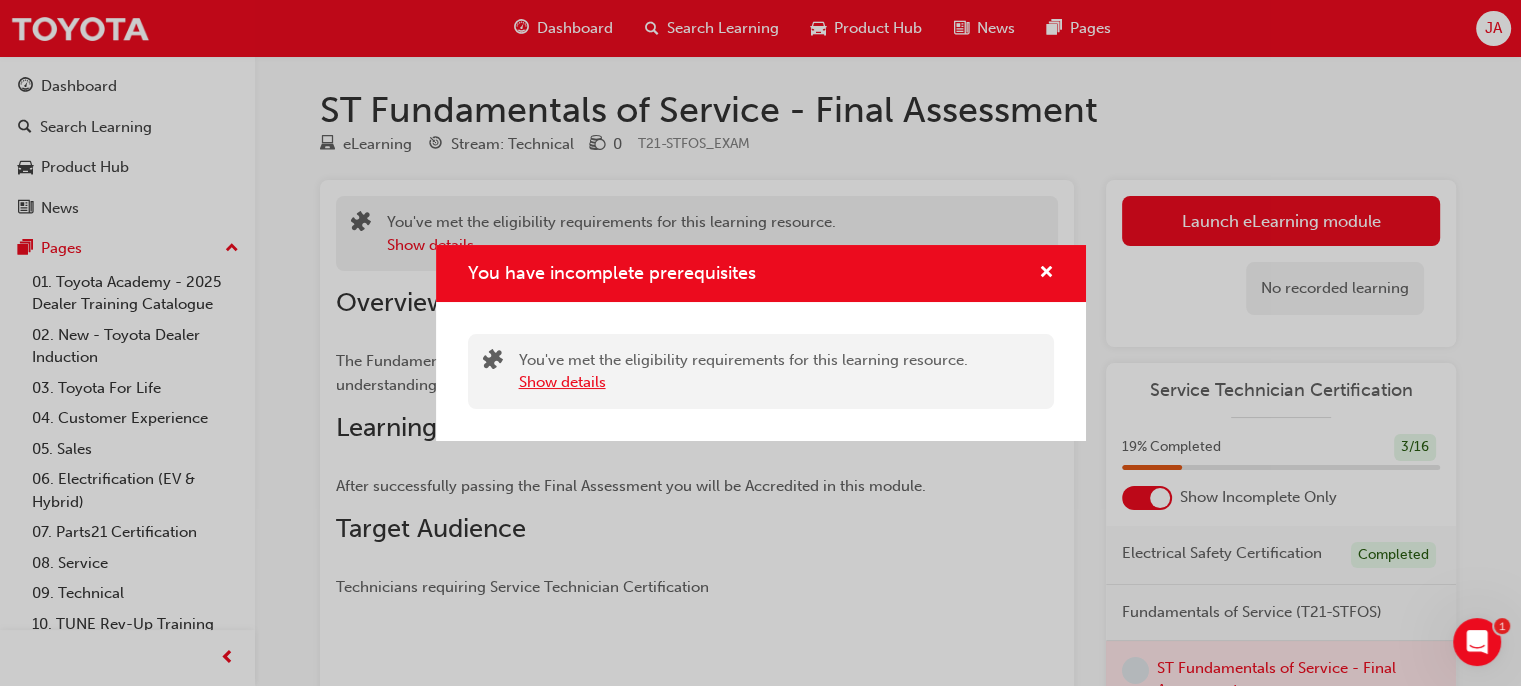 click on "Show details" at bounding box center [562, 382] 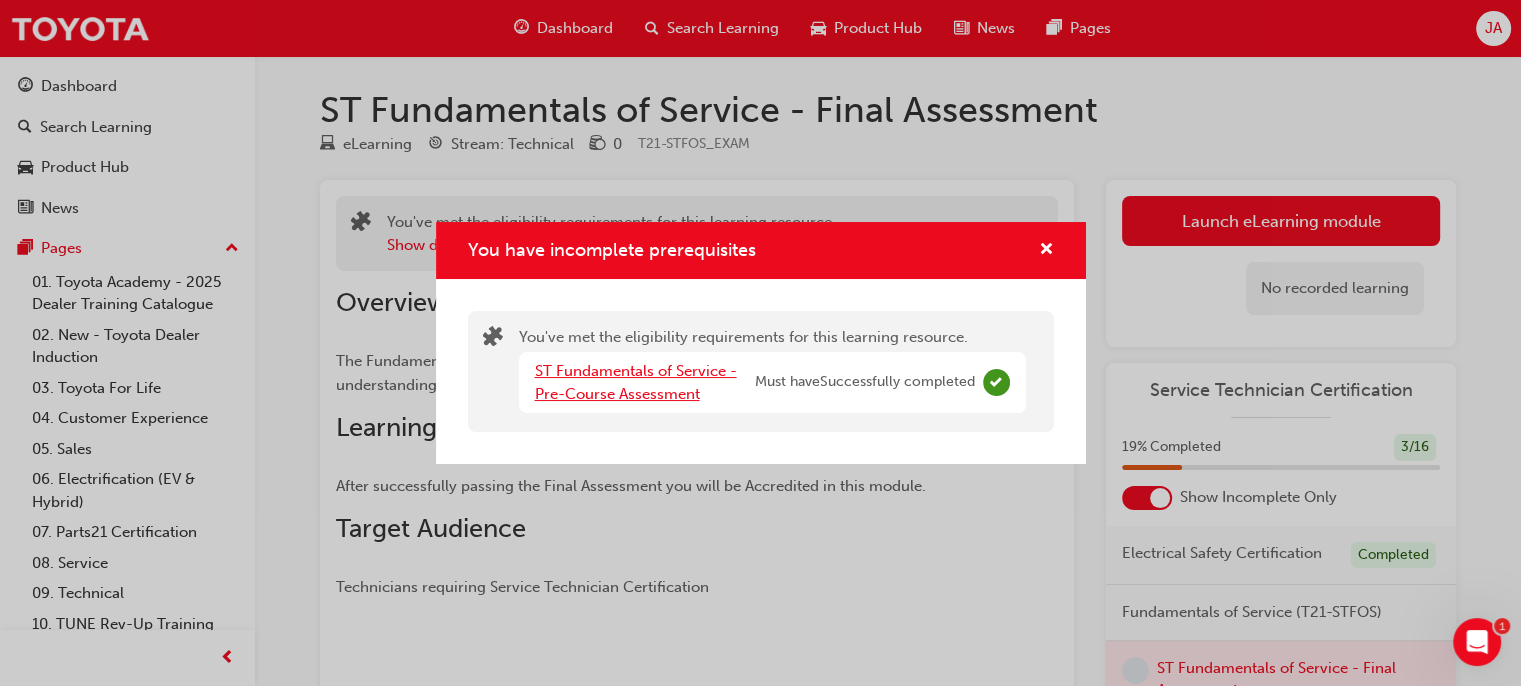 click on "ST Fundamentals of Service - Pre-Course Assessment" at bounding box center (636, 382) 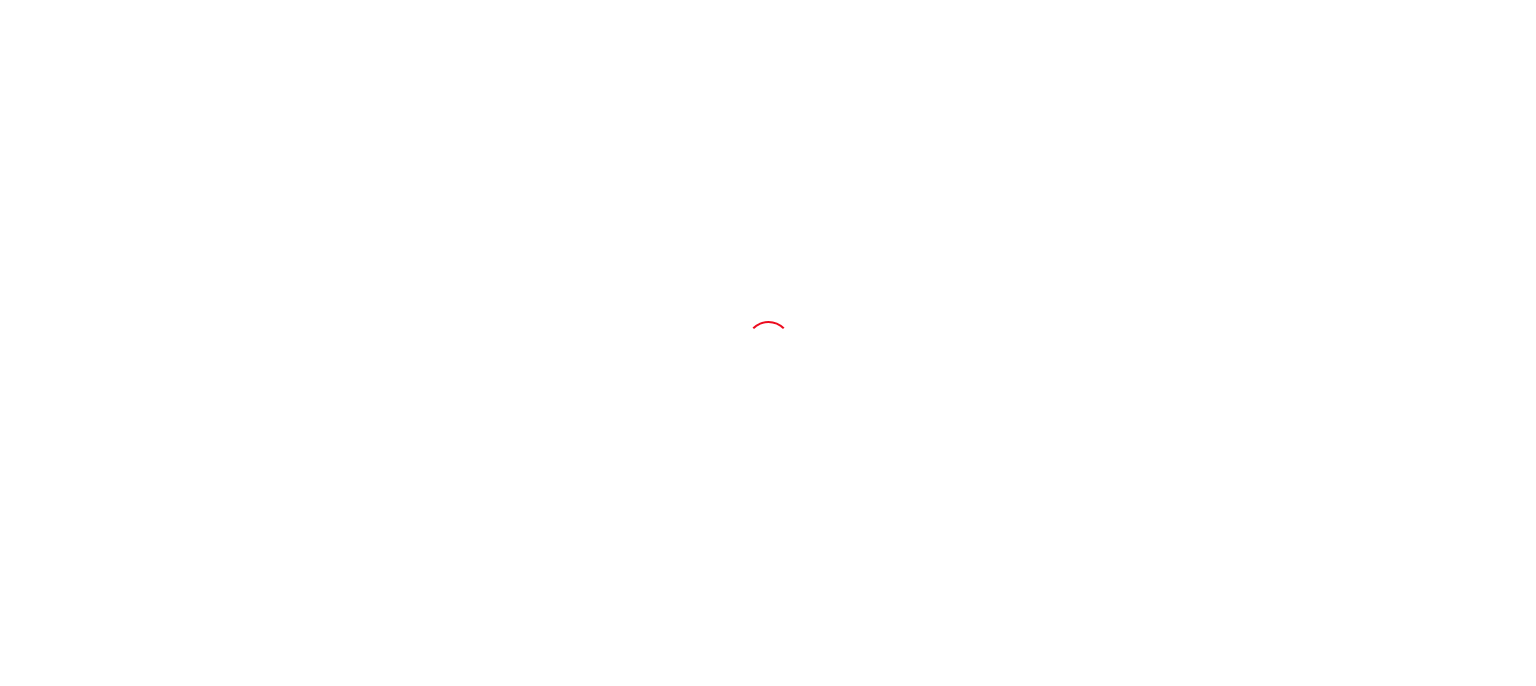 scroll, scrollTop: 0, scrollLeft: 0, axis: both 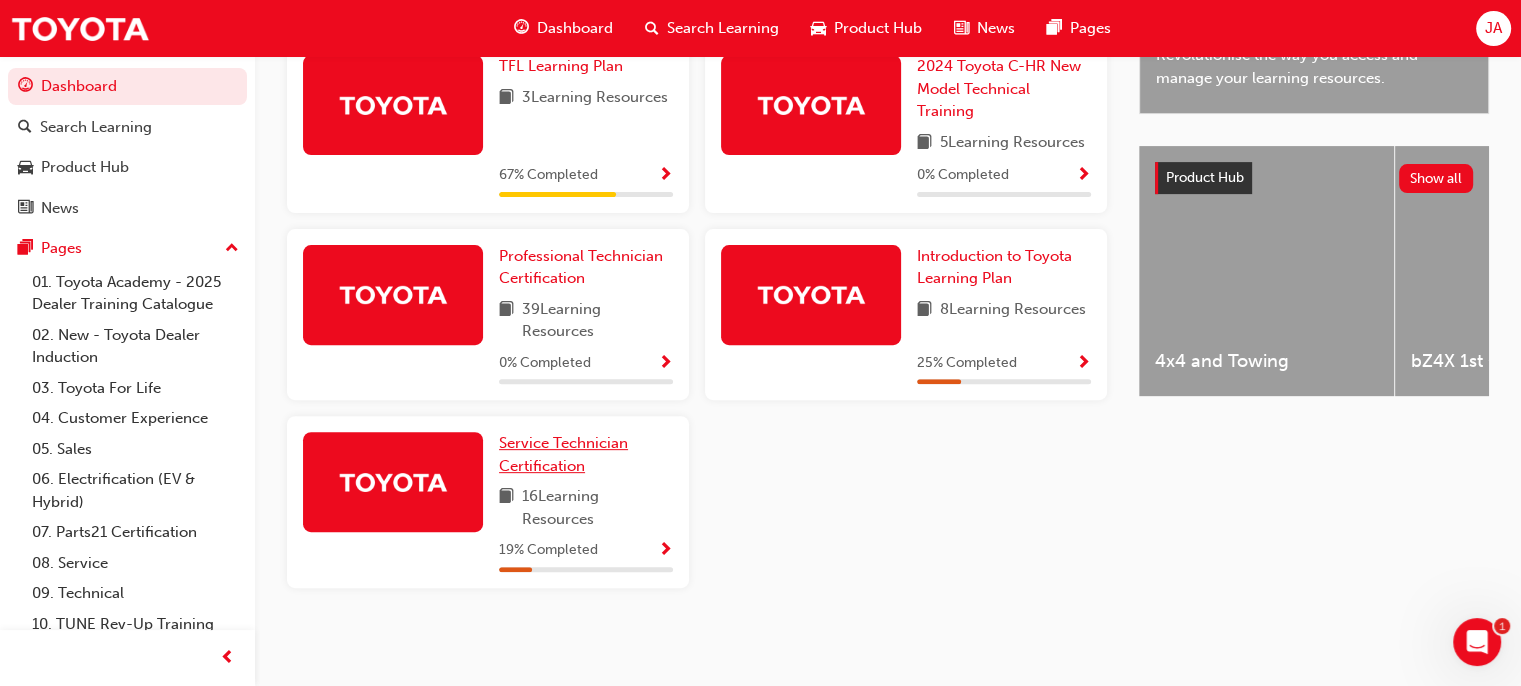click on "Service Technician Certification" at bounding box center (563, 454) 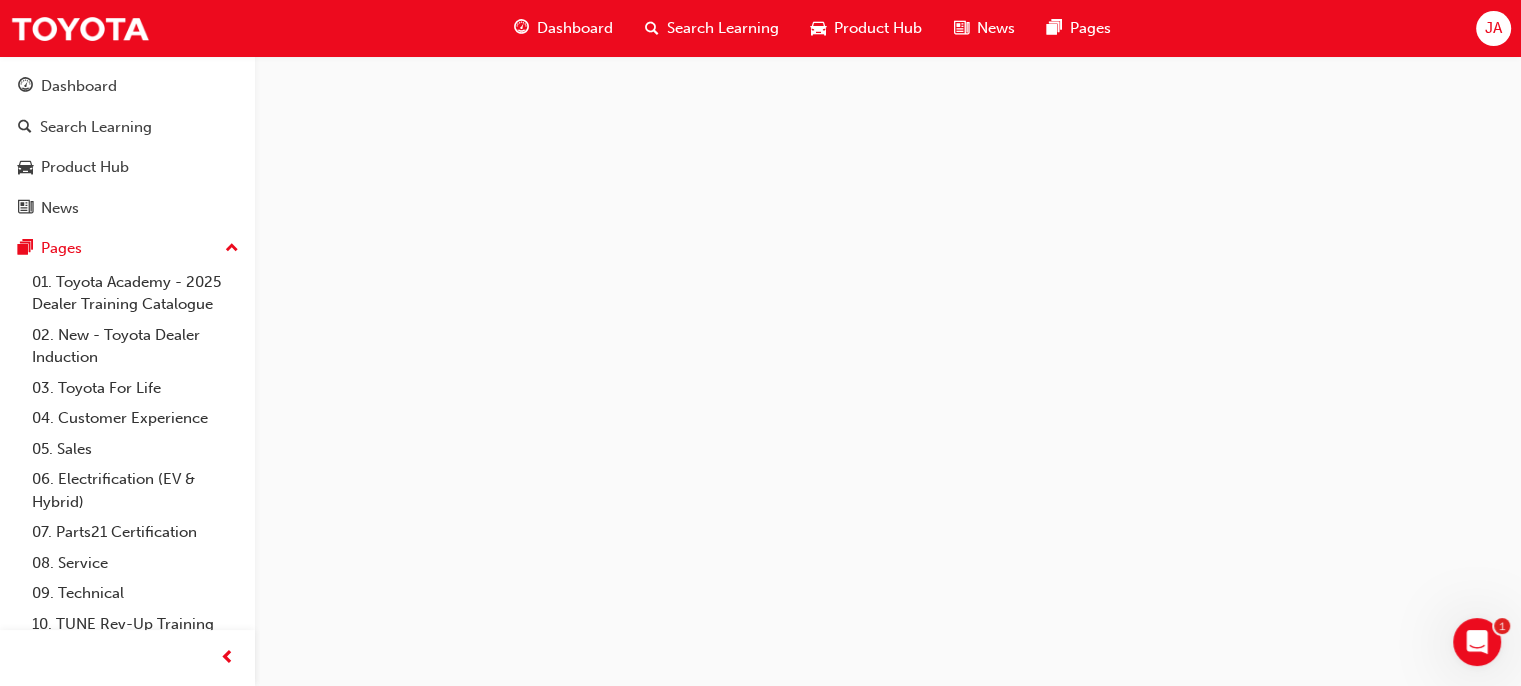 scroll, scrollTop: 0, scrollLeft: 0, axis: both 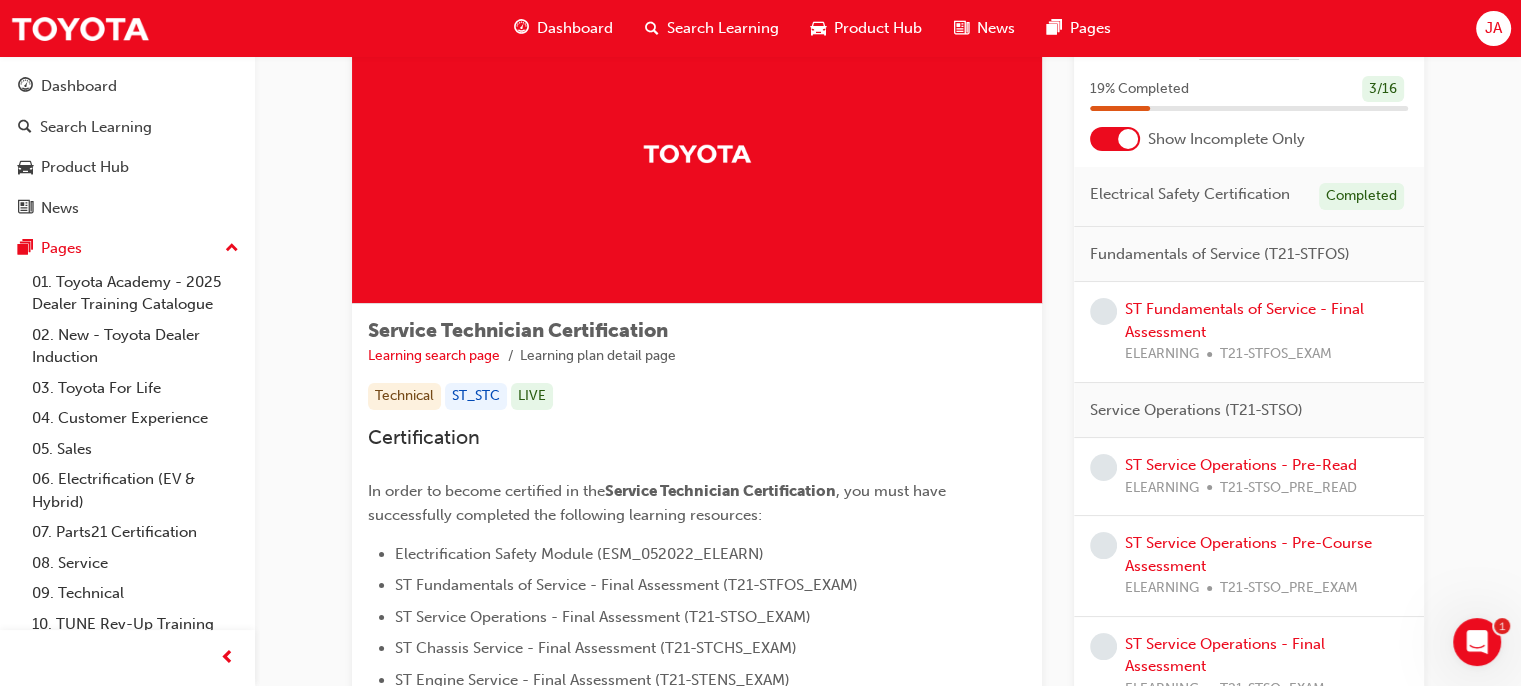 click on "ST Fundamentals of Service - Final Assessment ELEARNING T21-STFOS_EXAM" at bounding box center (1266, 332) 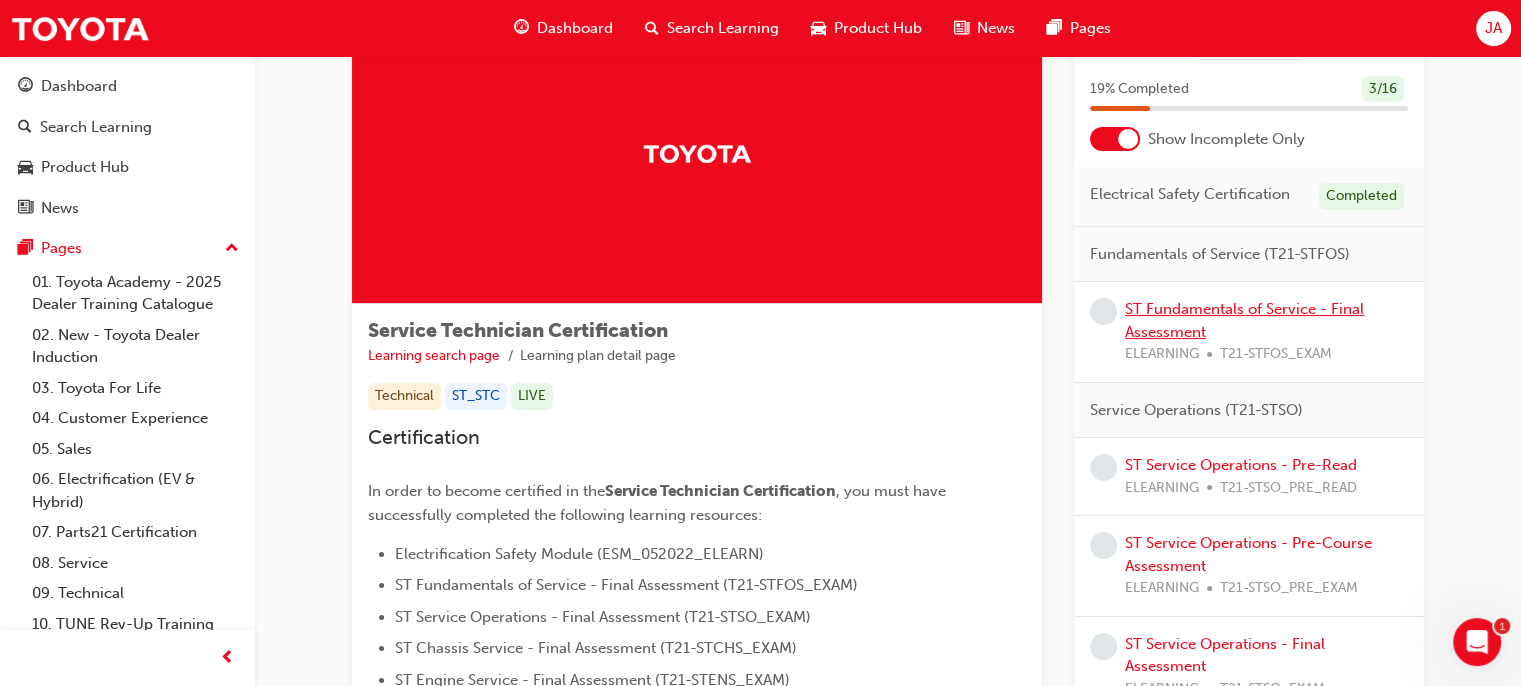 click on "ST Fundamentals of Service - Final Assessment" at bounding box center [1244, 320] 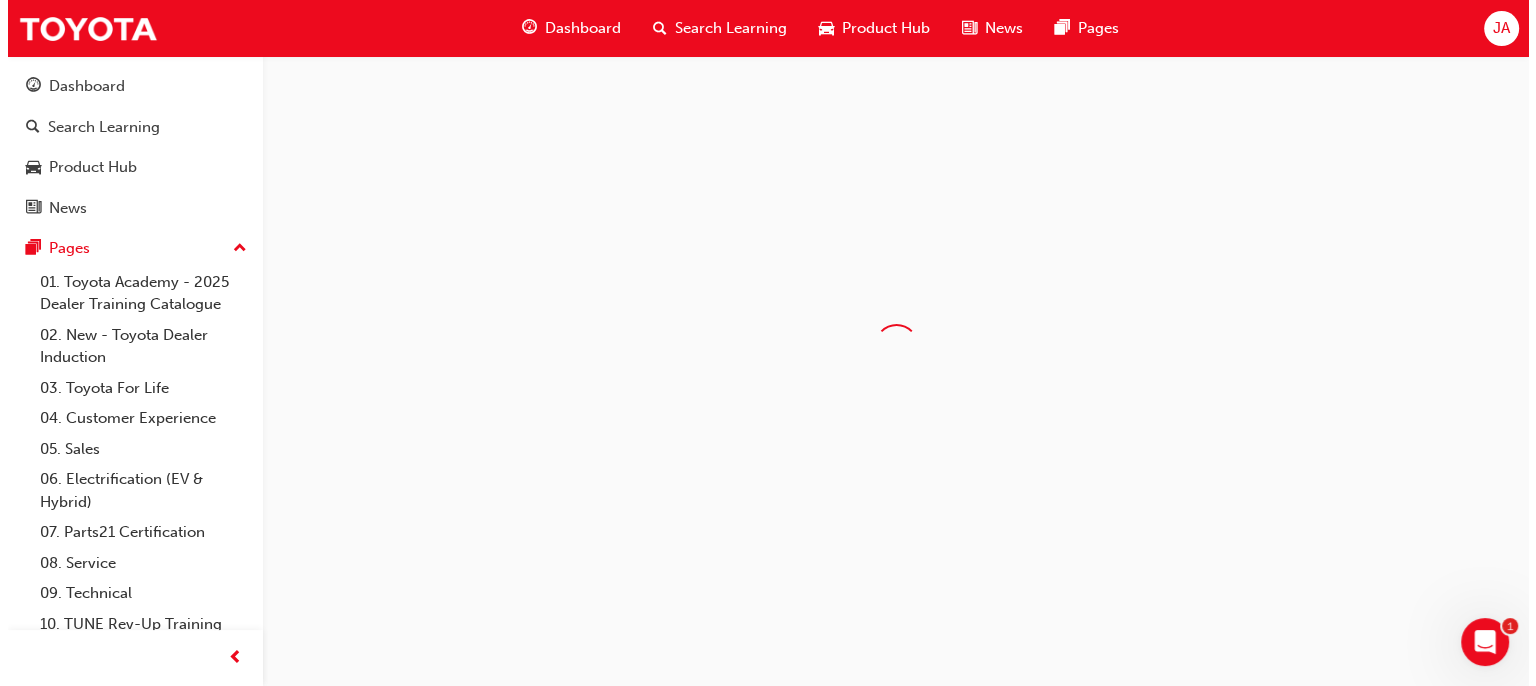 scroll, scrollTop: 0, scrollLeft: 0, axis: both 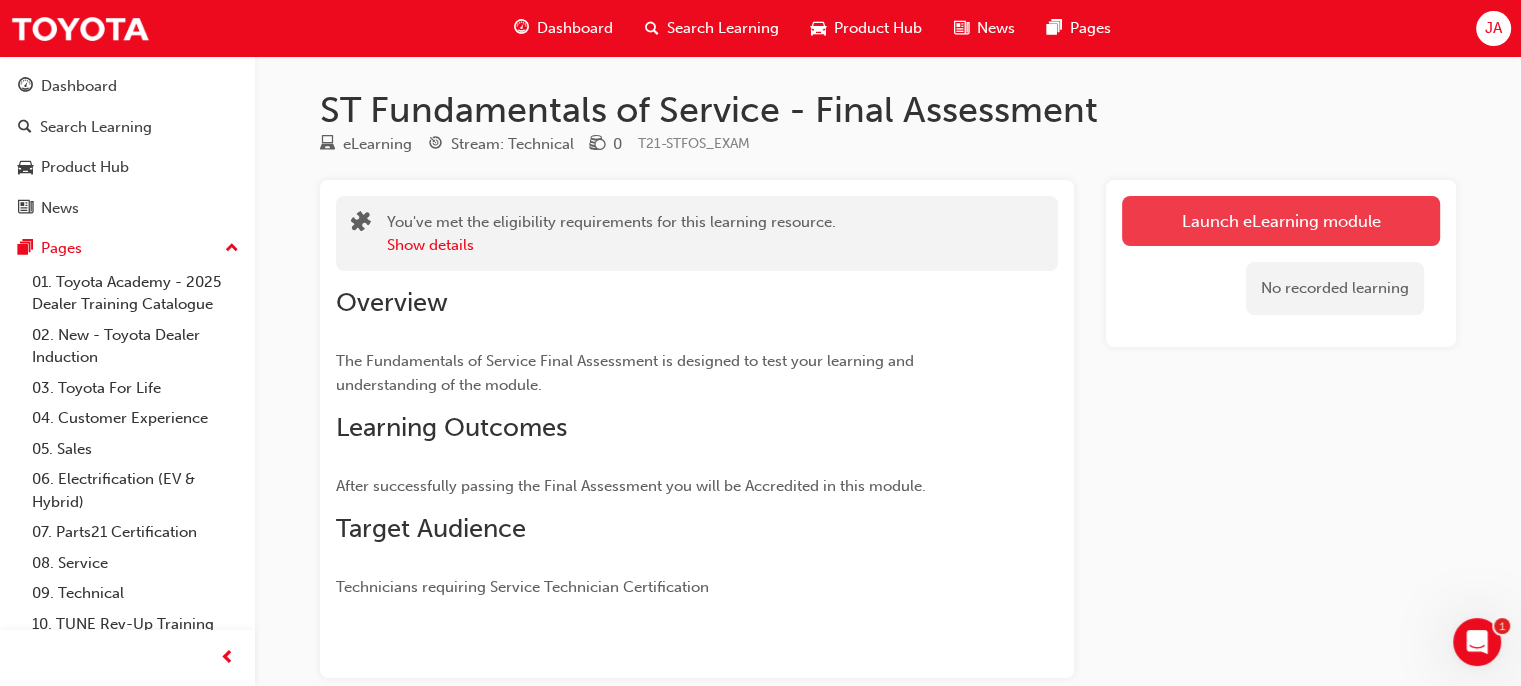 click on "Launch eLearning module" at bounding box center (1281, 221) 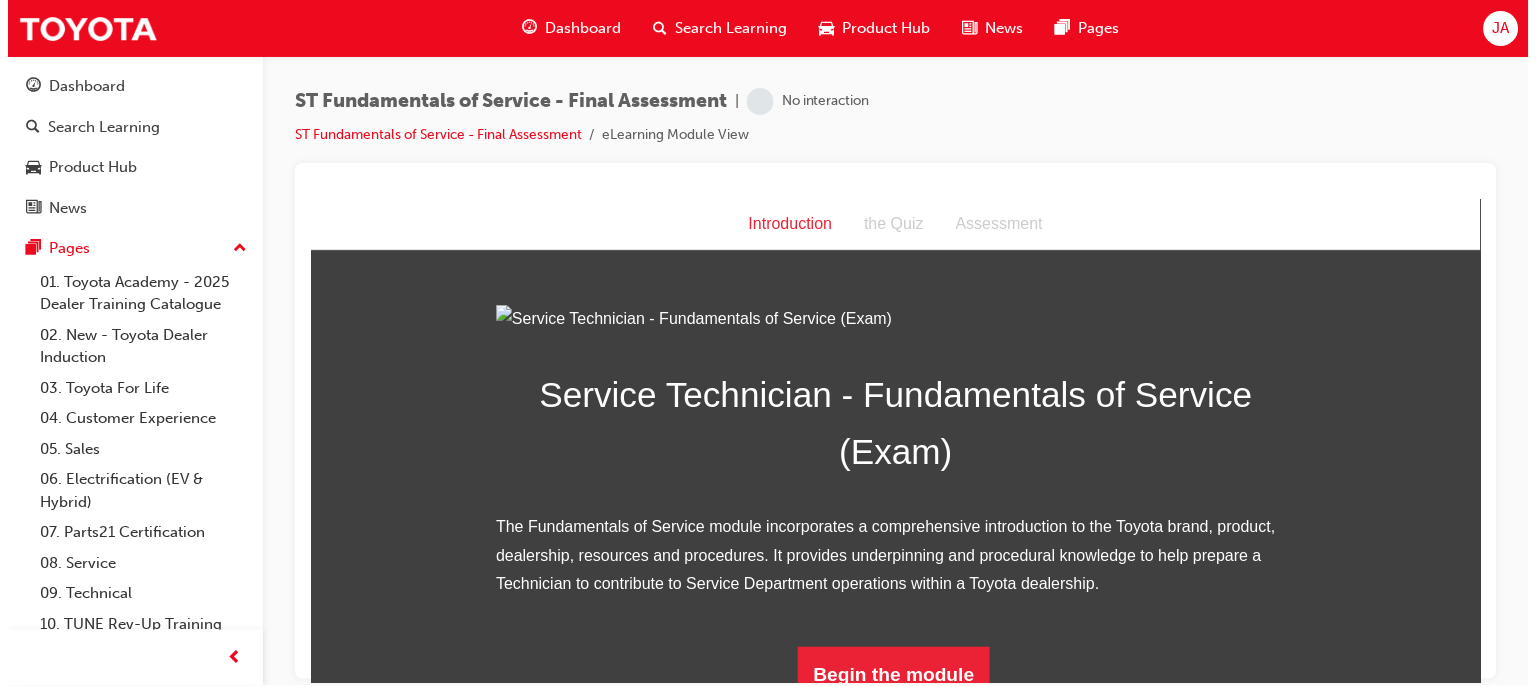 scroll, scrollTop: 0, scrollLeft: 0, axis: both 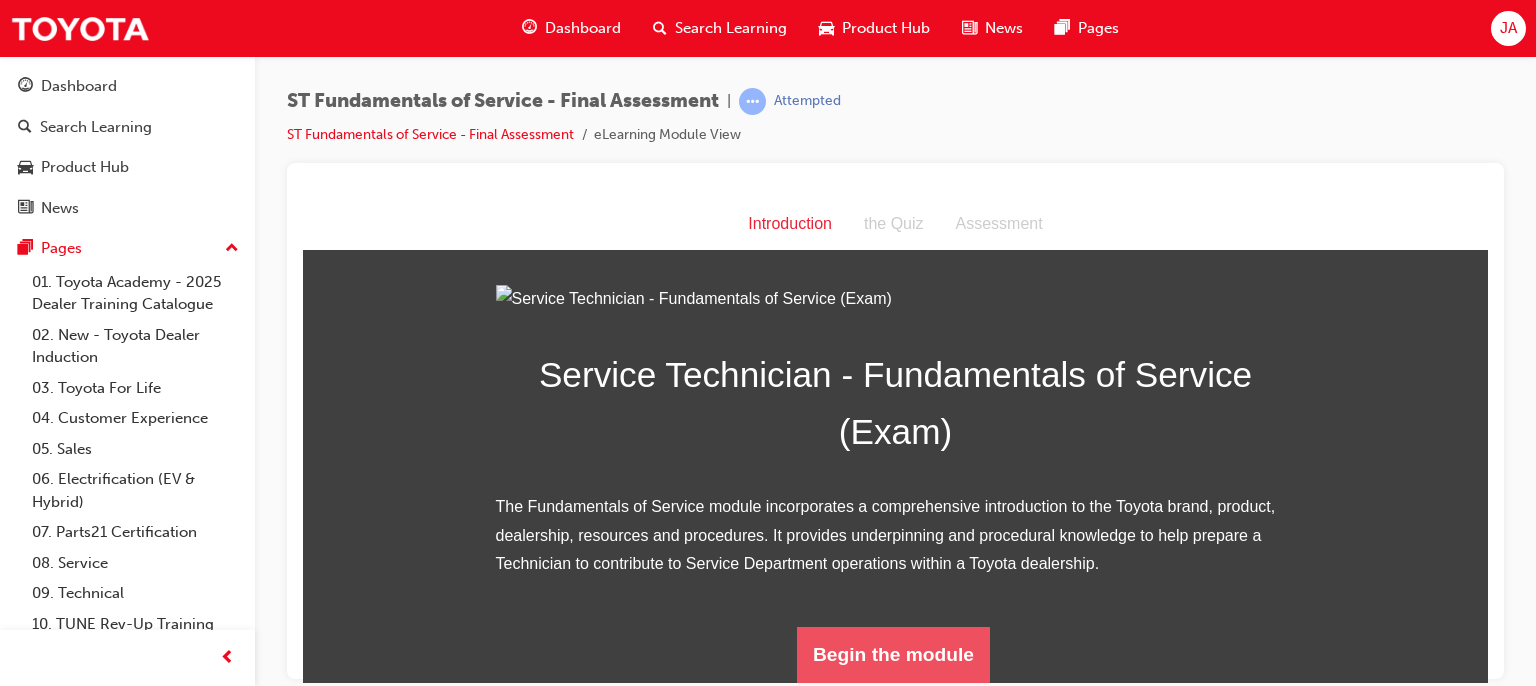click on "Begin the module" at bounding box center [893, 654] 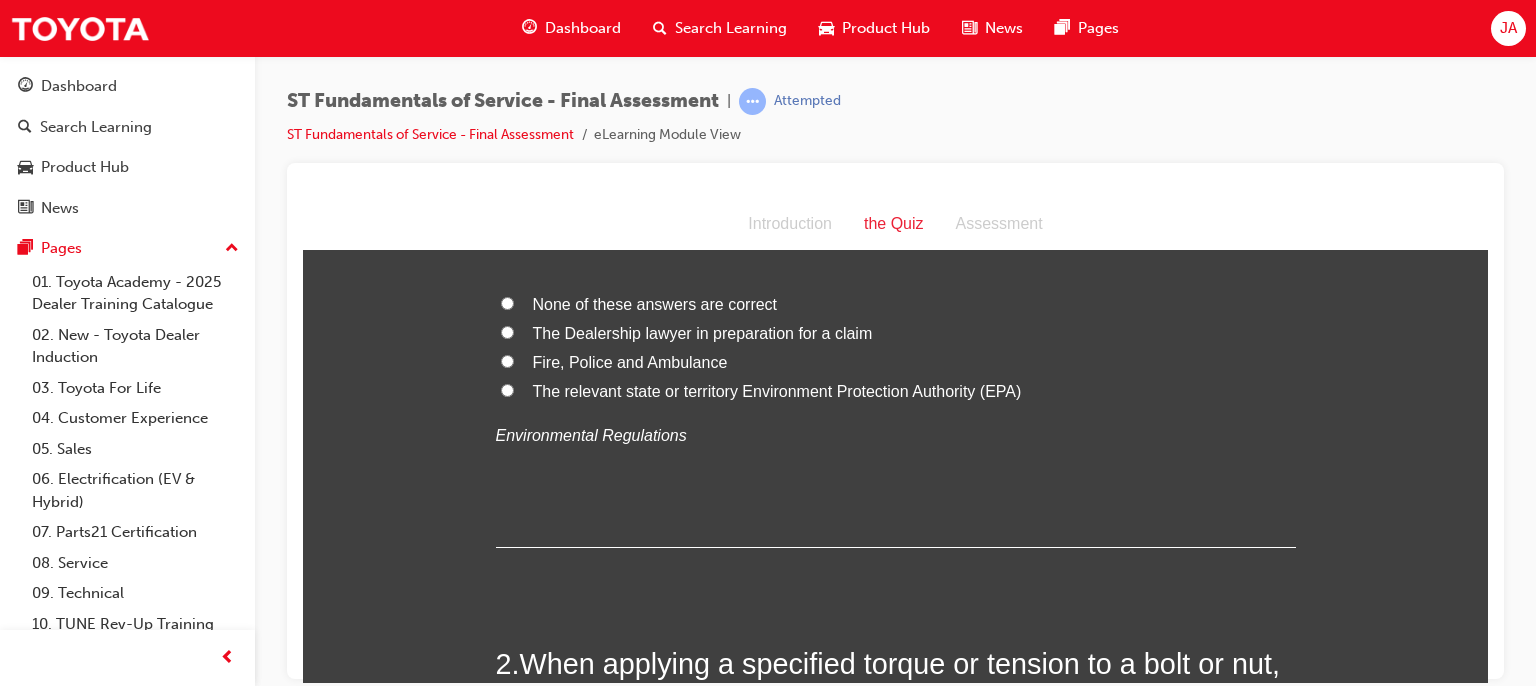scroll, scrollTop: 0, scrollLeft: 0, axis: both 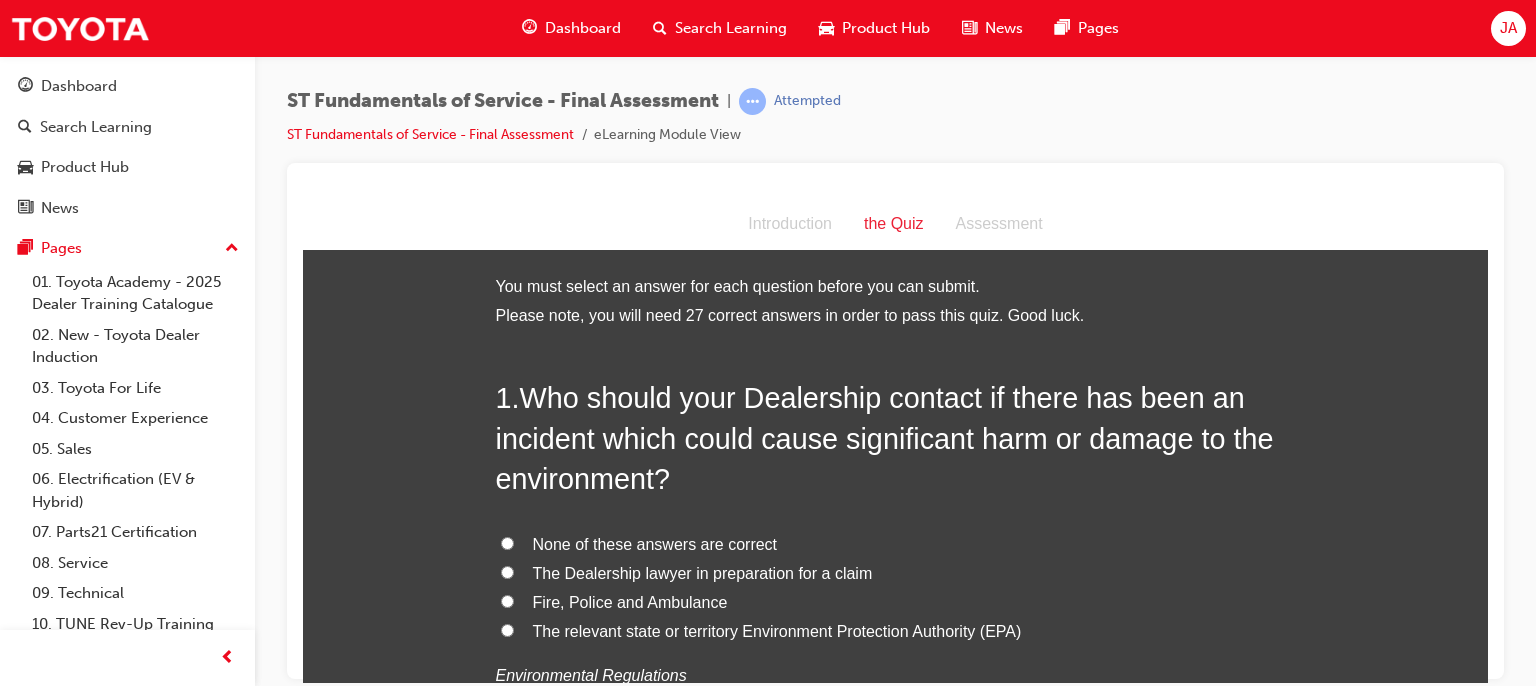 drag, startPoint x: 1482, startPoint y: 221, endPoint x: 1722, endPoint y: 264, distance: 243.82166 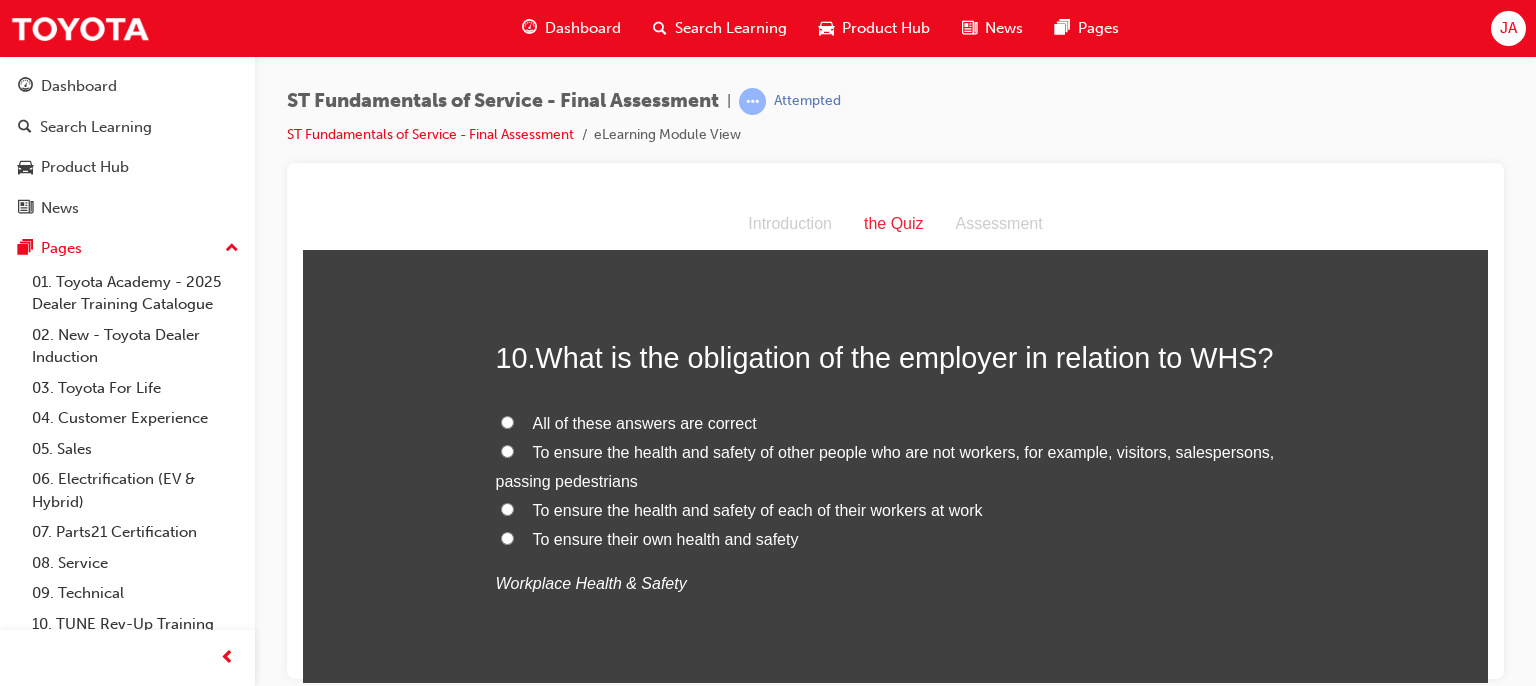 scroll, scrollTop: 3088, scrollLeft: 0, axis: vertical 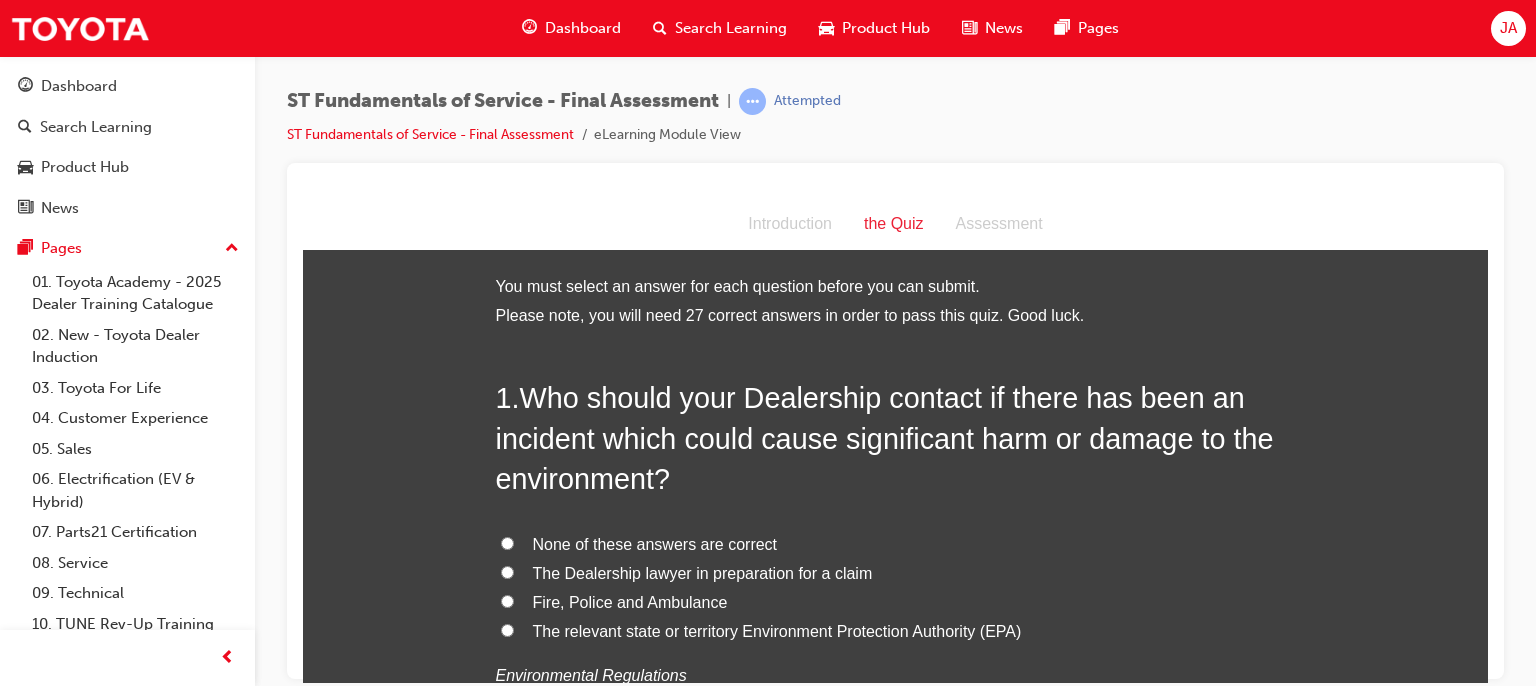 click on "The relevant state or territory Environment Protection Authority (EPA)" at bounding box center (507, 629) 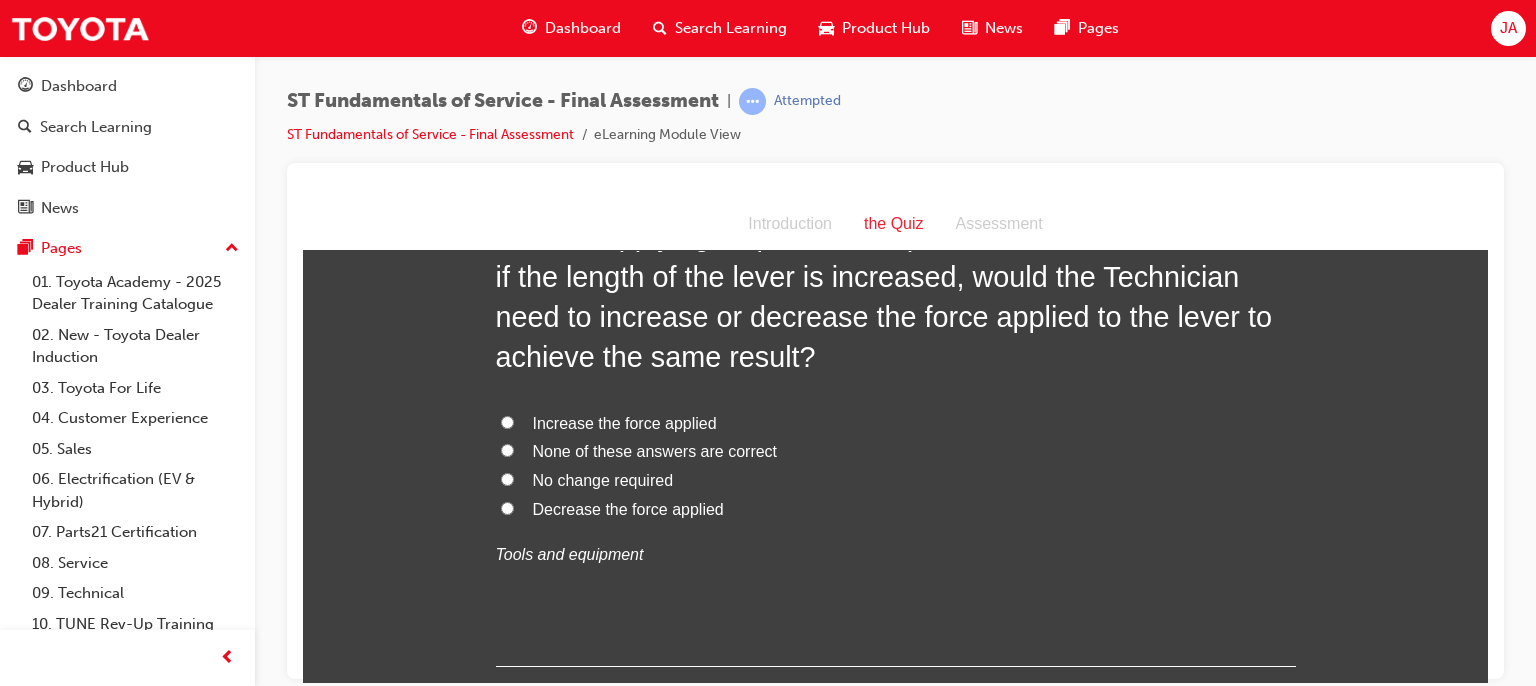 scroll, scrollTop: 640, scrollLeft: 0, axis: vertical 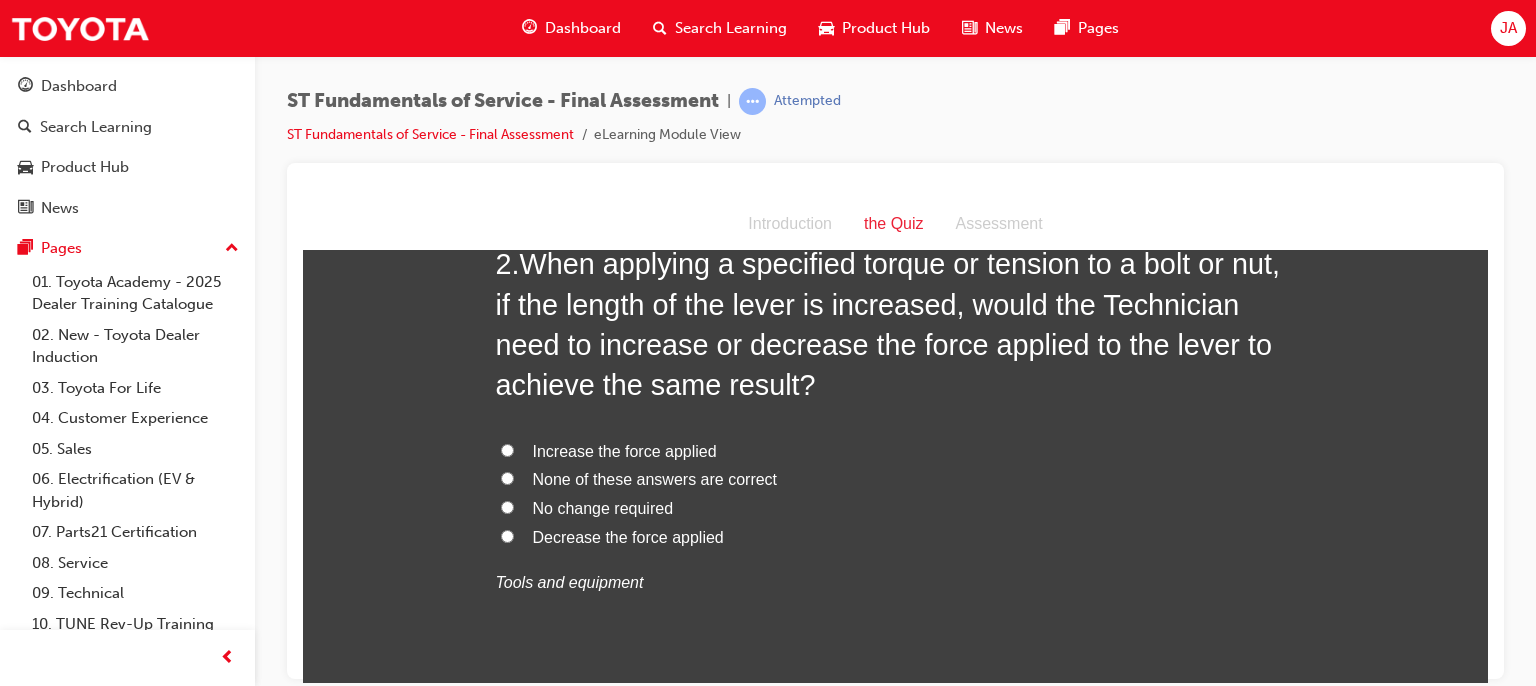 click on "None of these answers are correct" at bounding box center [507, 477] 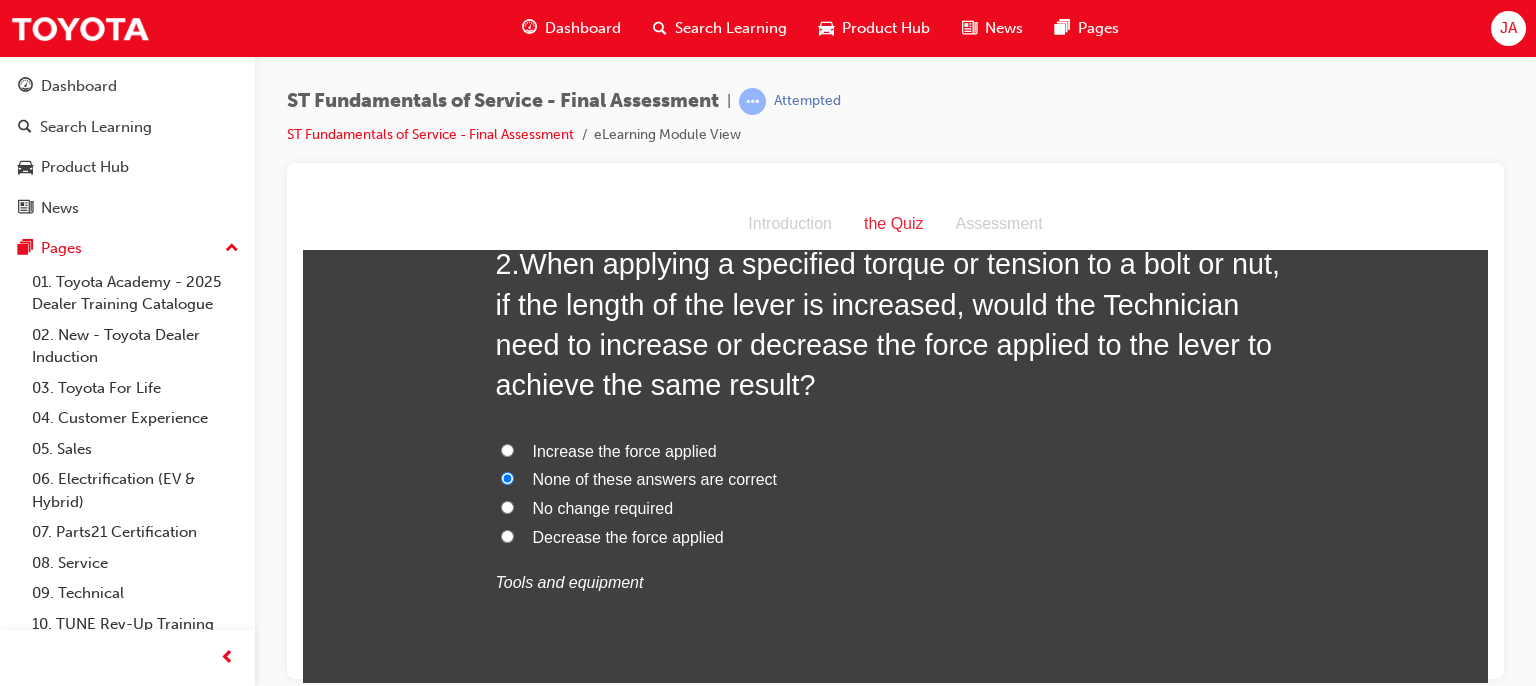 click on "Decrease the force applied" at bounding box center (507, 535) 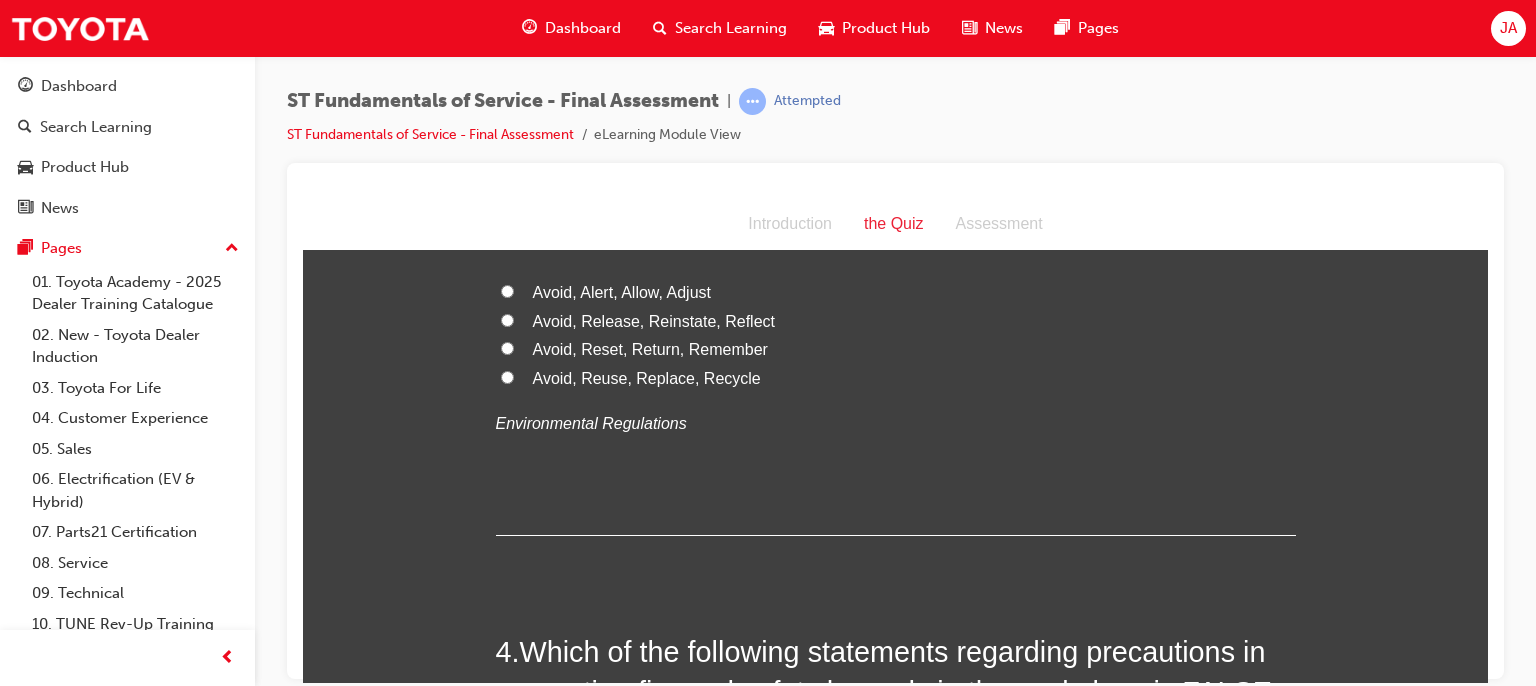 scroll, scrollTop: 1084, scrollLeft: 0, axis: vertical 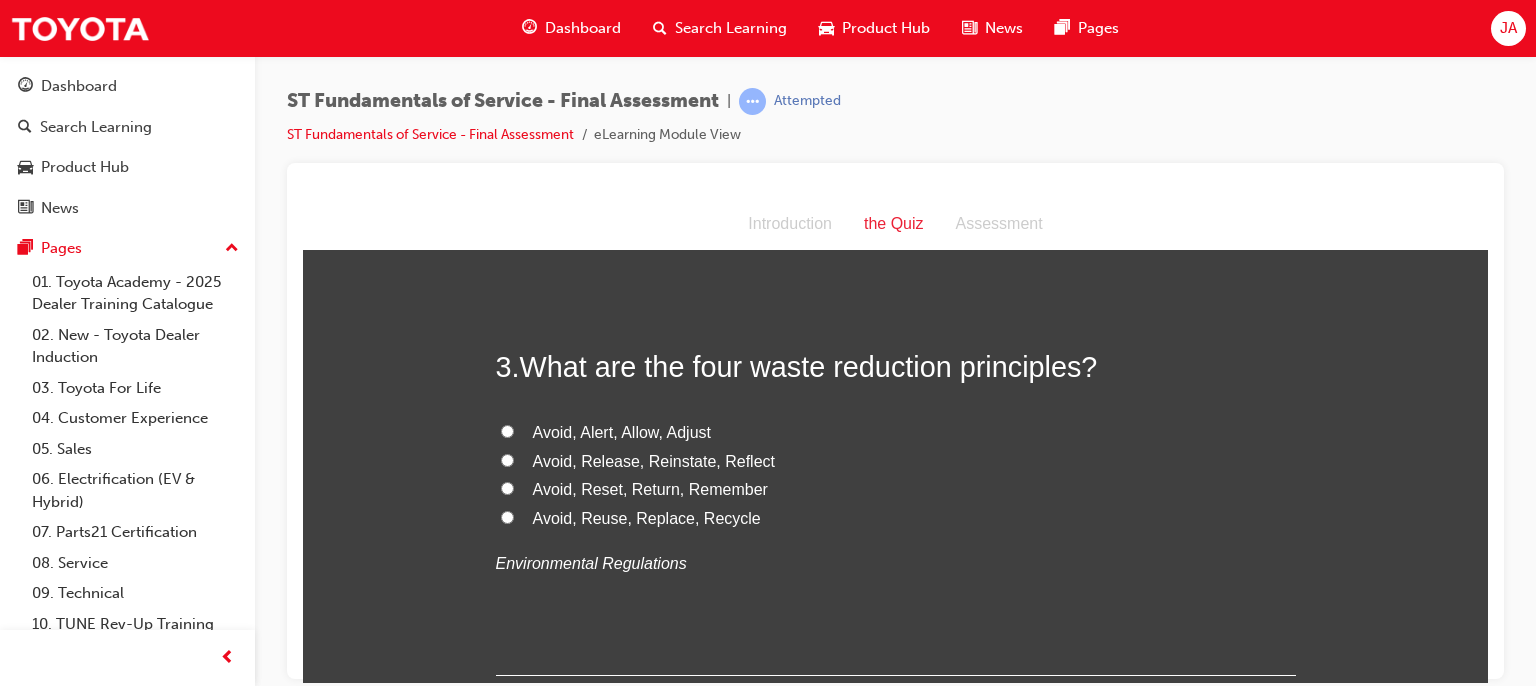 click on "Avoid, Reuse, Replace, Recycle" at bounding box center (647, 517) 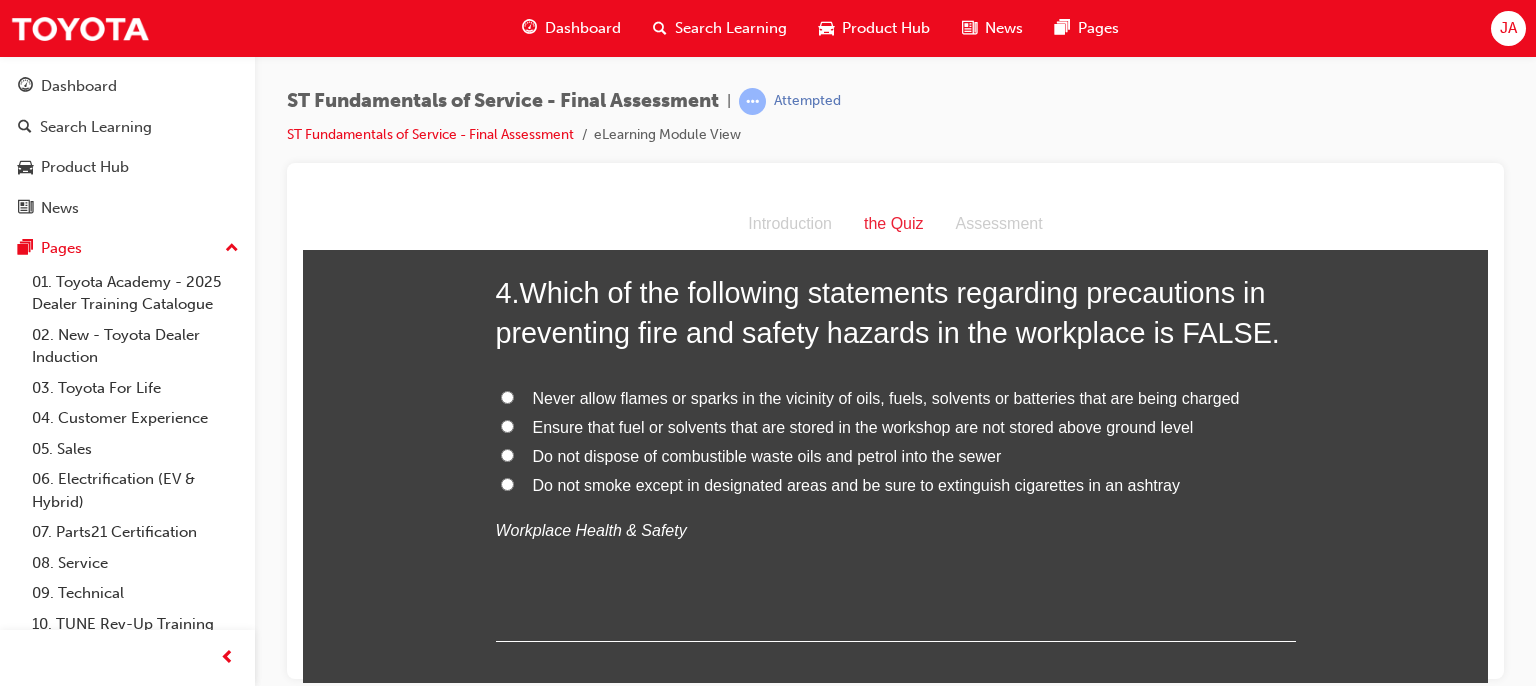 scroll, scrollTop: 1611, scrollLeft: 0, axis: vertical 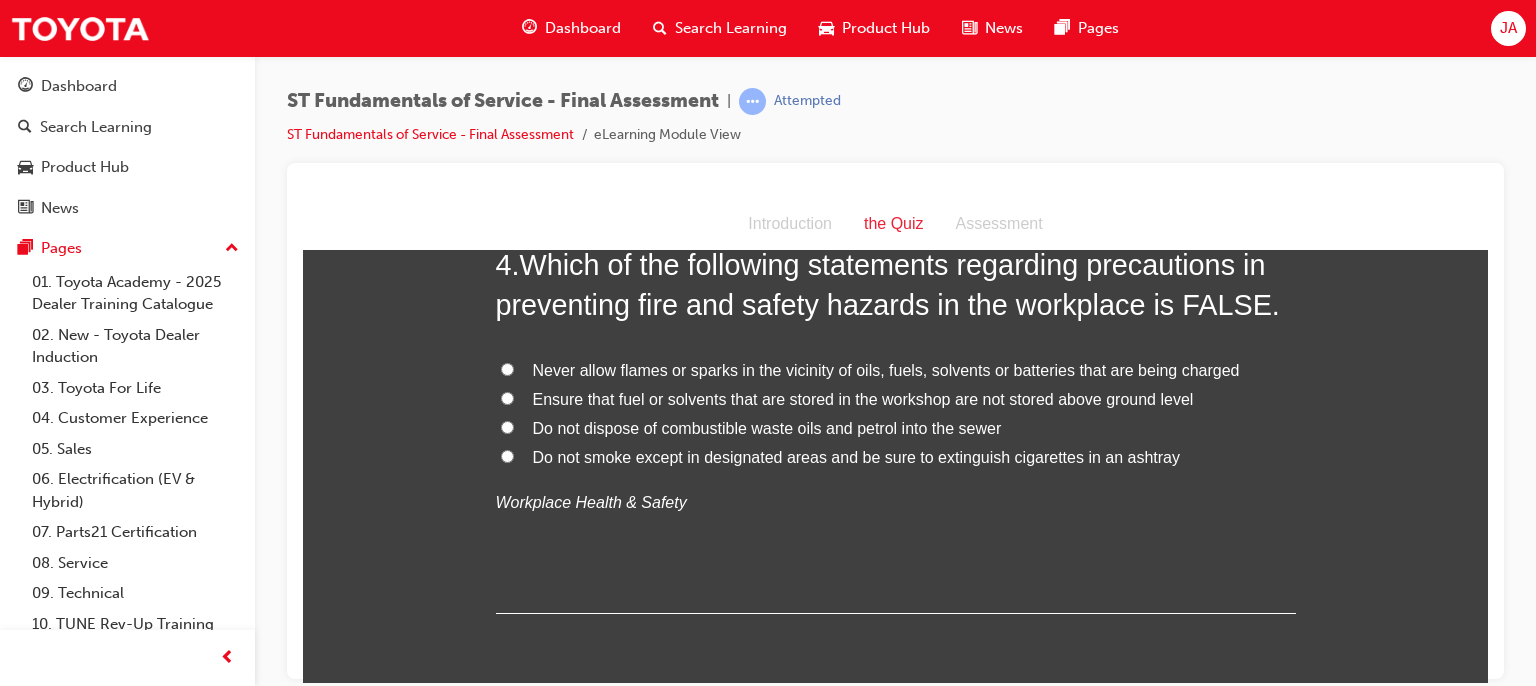 click on "Ensure that fuel or solvents that are stored in the workshop are not stored above ground level" at bounding box center [863, 398] 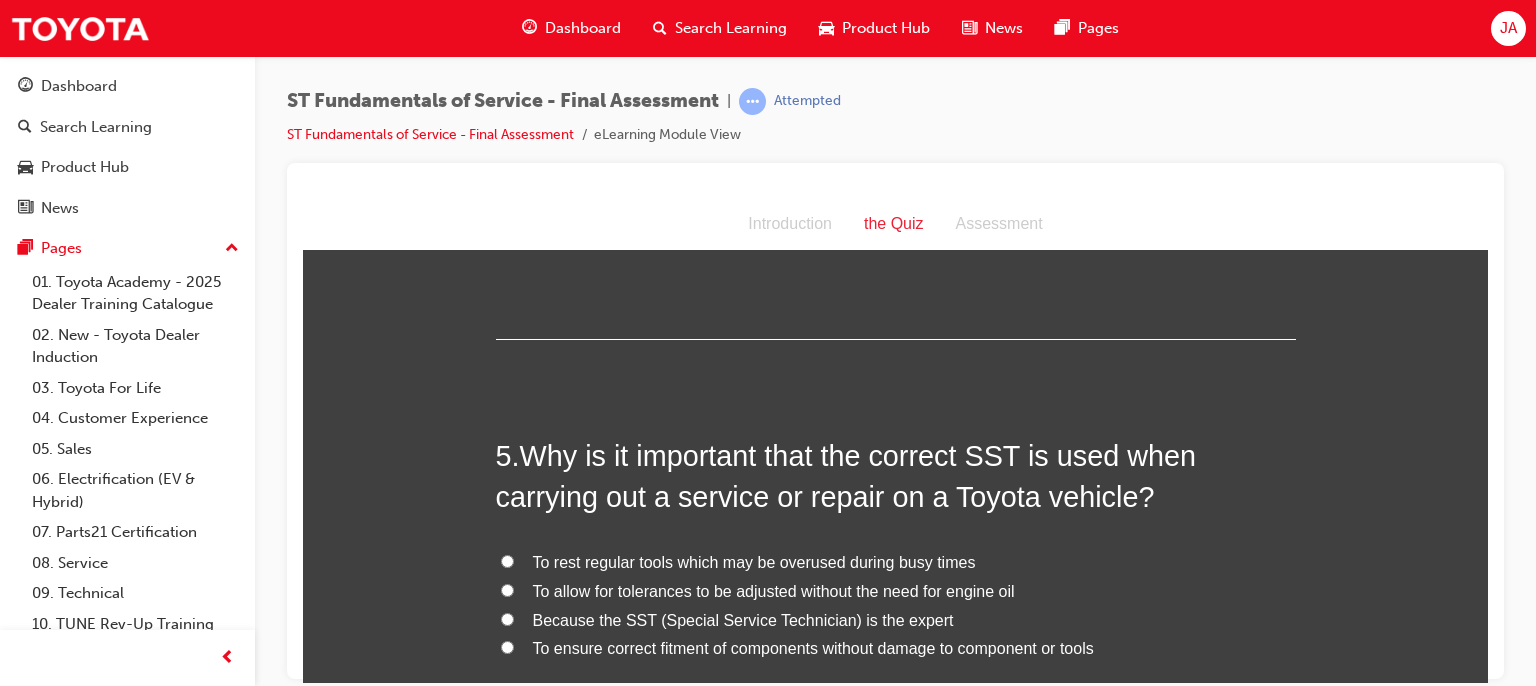 scroll, scrollTop: 2167, scrollLeft: 0, axis: vertical 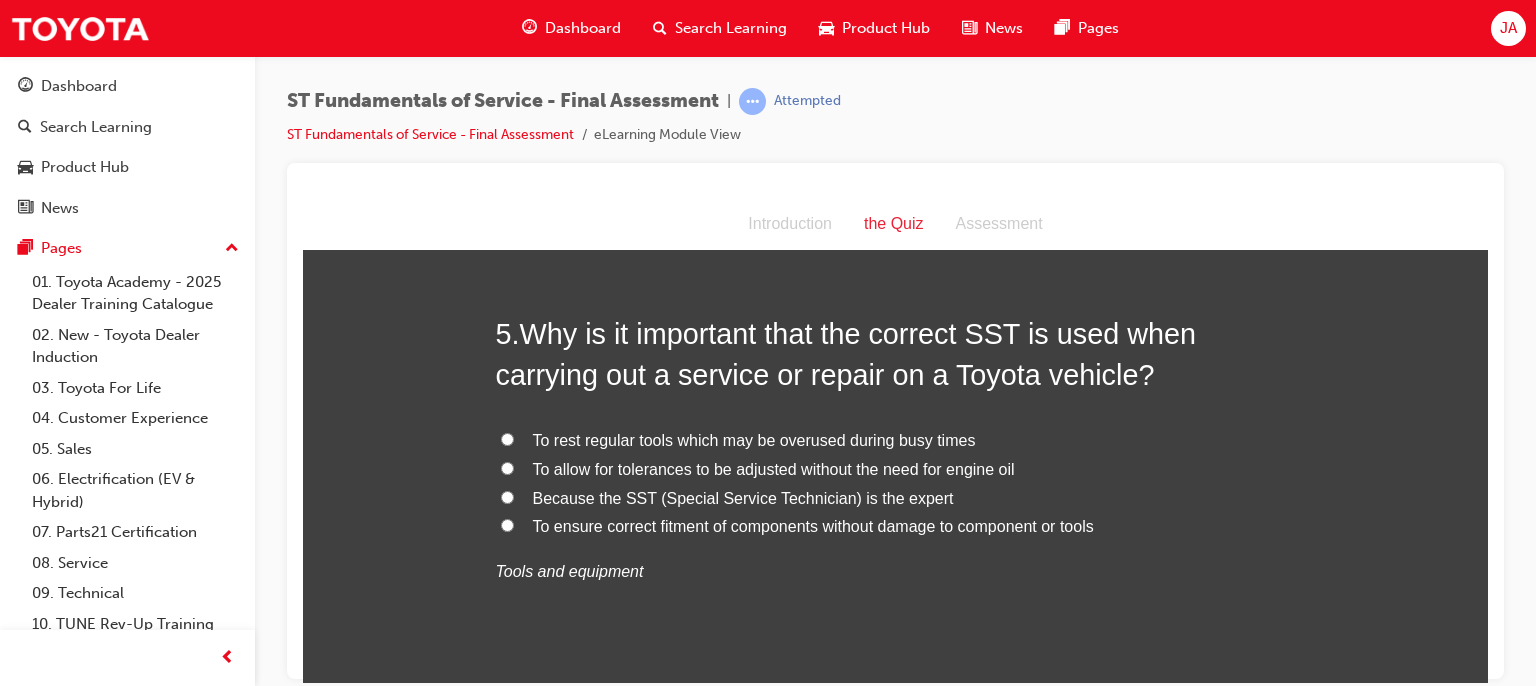 click on "To ensure correct fitment of components without damage to component or tools" at bounding box center [813, 525] 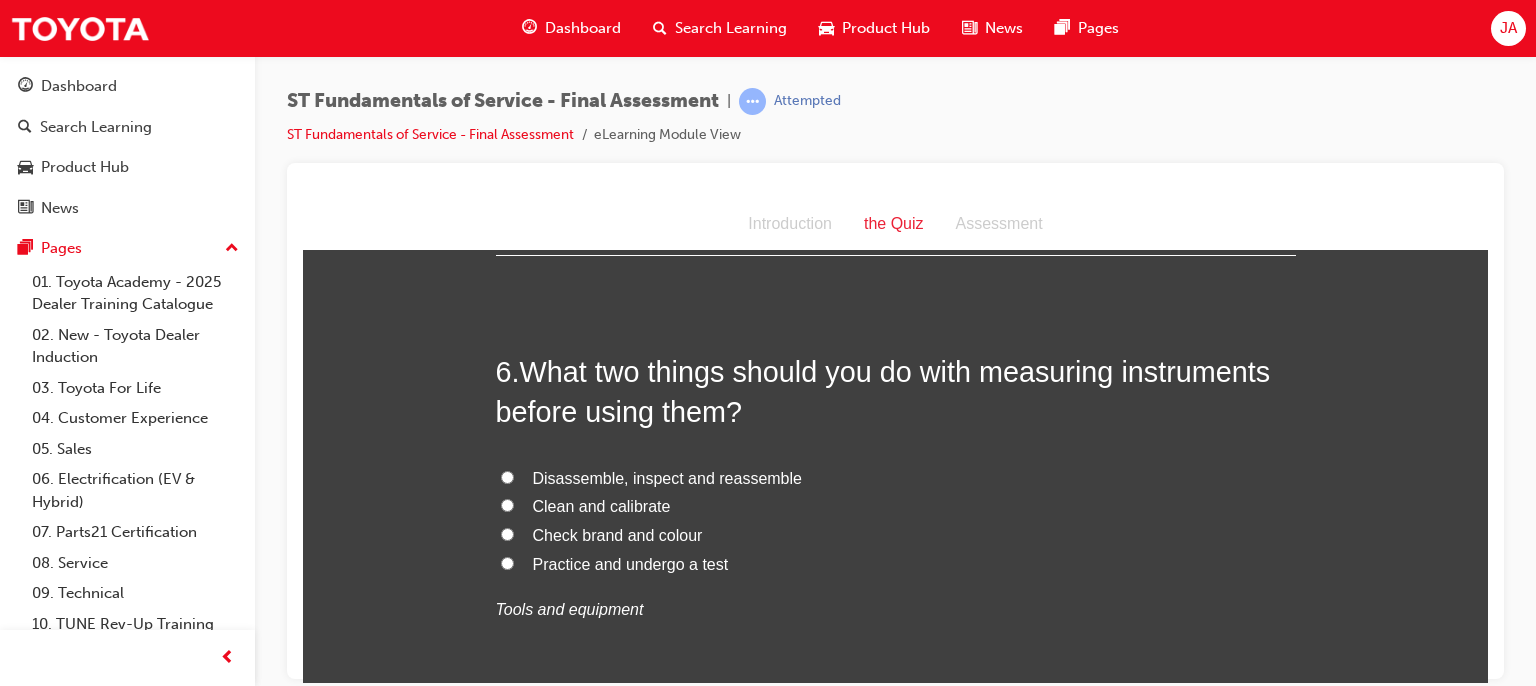 scroll, scrollTop: 2447, scrollLeft: 0, axis: vertical 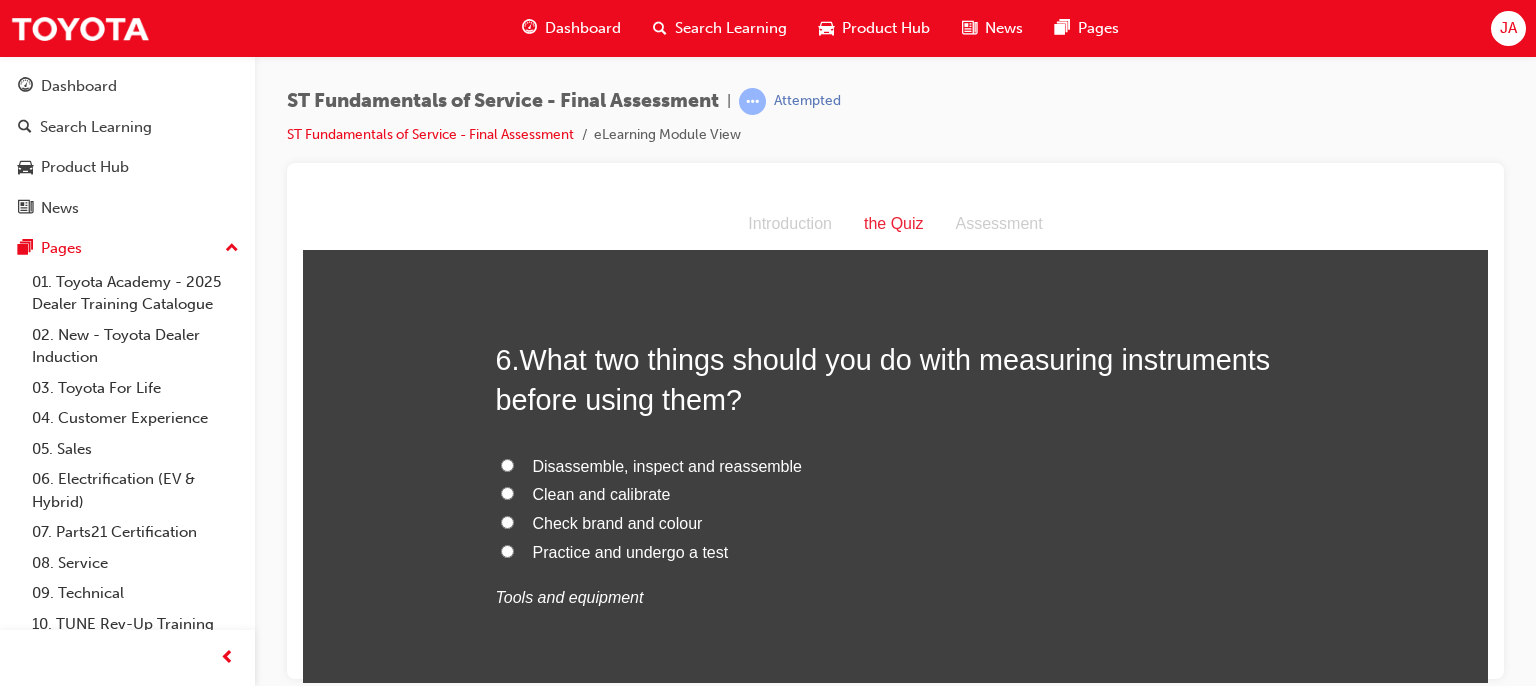 click on "Clean and calibrate" at bounding box center (602, 493) 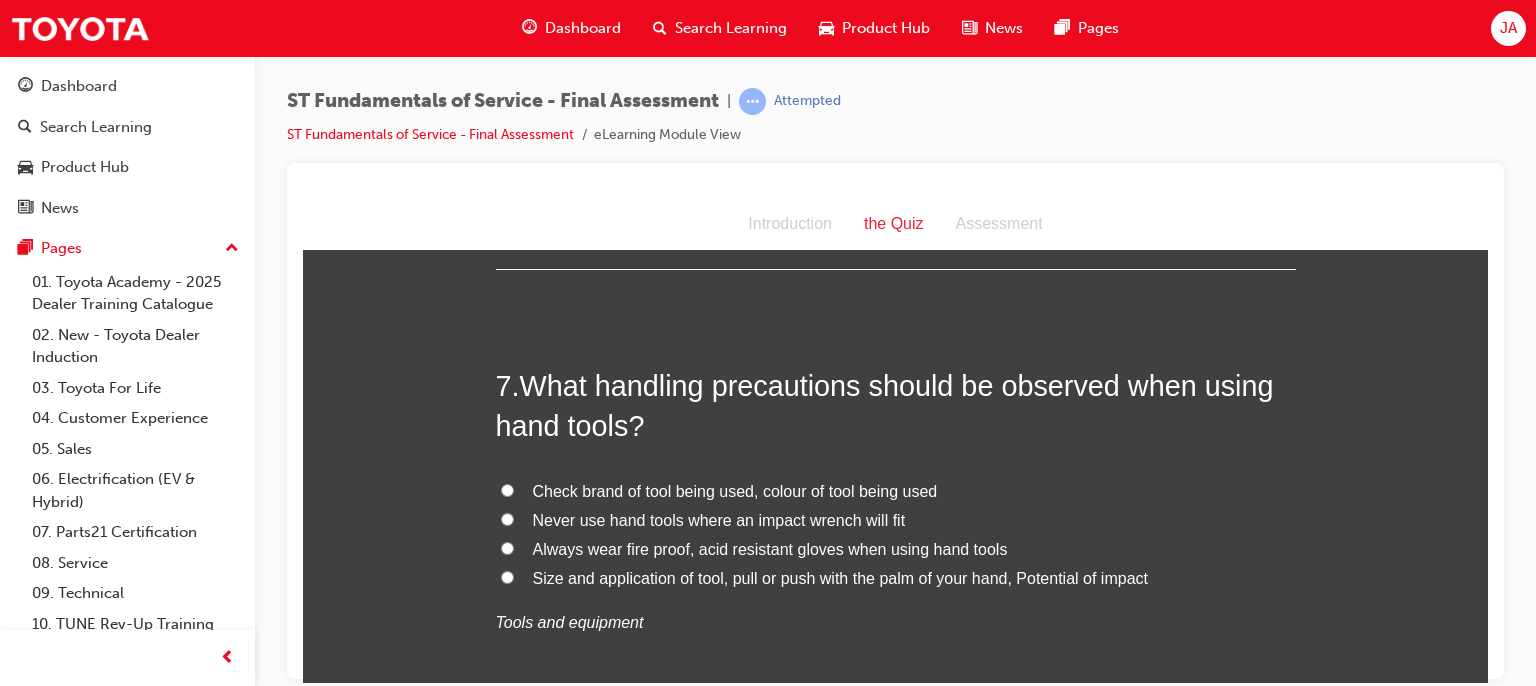 scroll, scrollTop: 2927, scrollLeft: 0, axis: vertical 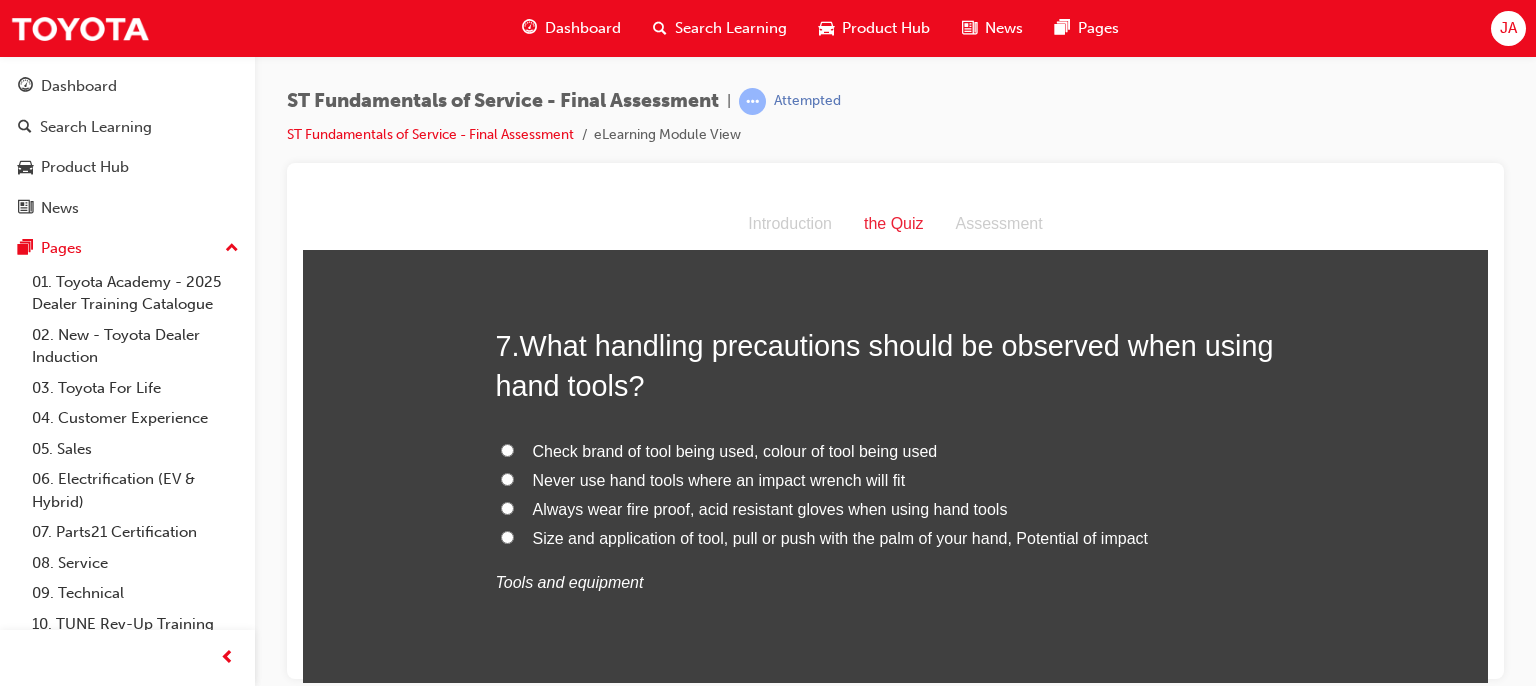 click on "Size and application of tool, pull or push with the palm of your hand, Potential of impact" at bounding box center (840, 537) 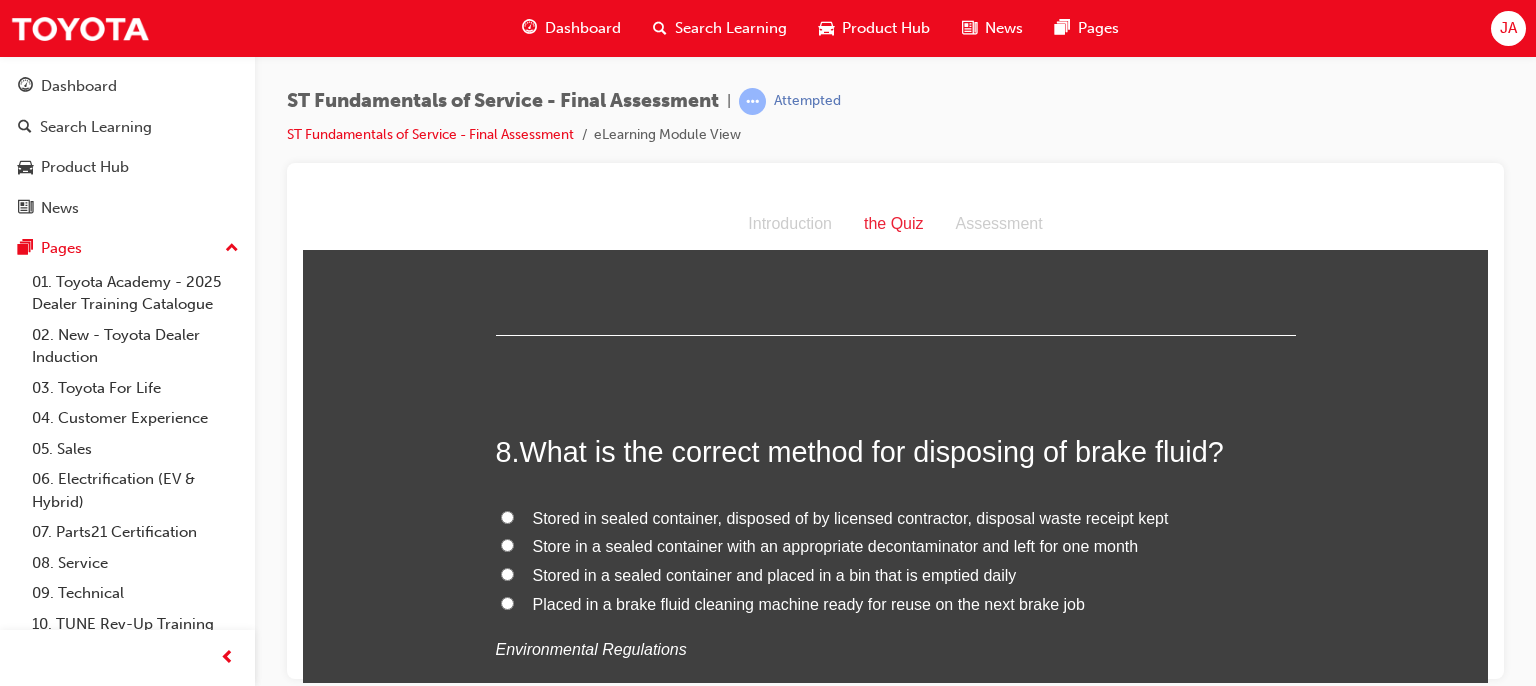 scroll, scrollTop: 3455, scrollLeft: 0, axis: vertical 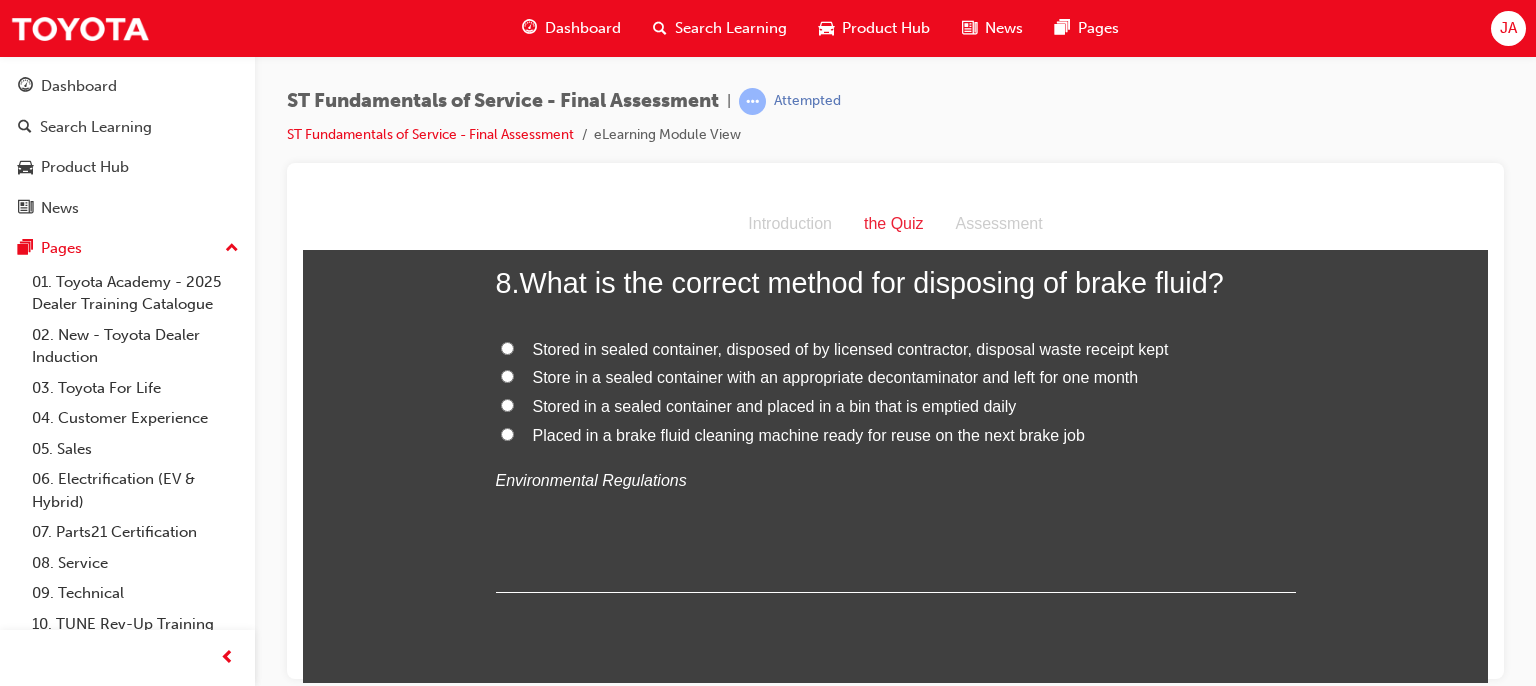 click on "Stored in sealed container, disposed of by licensed contractor, disposal waste receipt kept" at bounding box center [851, 348] 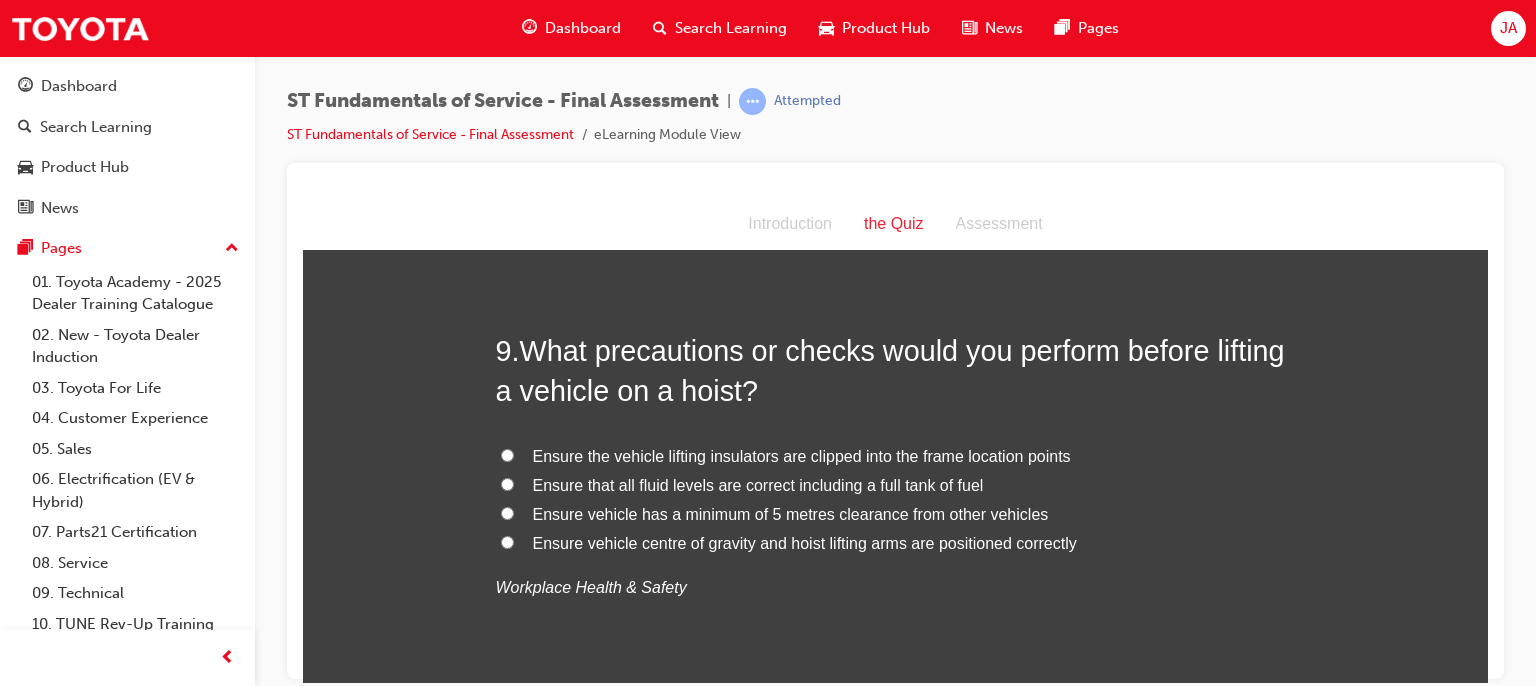 scroll, scrollTop: 3815, scrollLeft: 0, axis: vertical 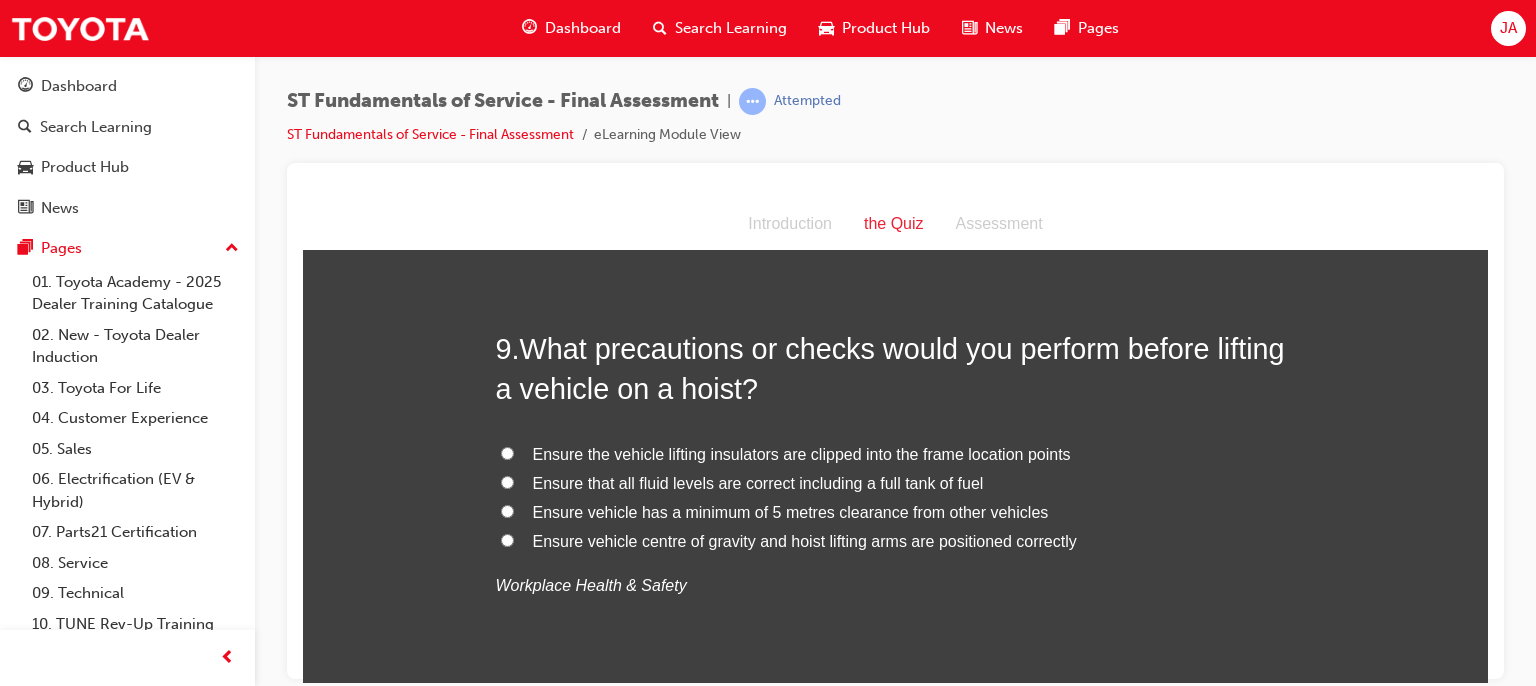 click on "Ensure vehicle centre of gravity and hoist lifting arms are positioned correctly" at bounding box center (805, 540) 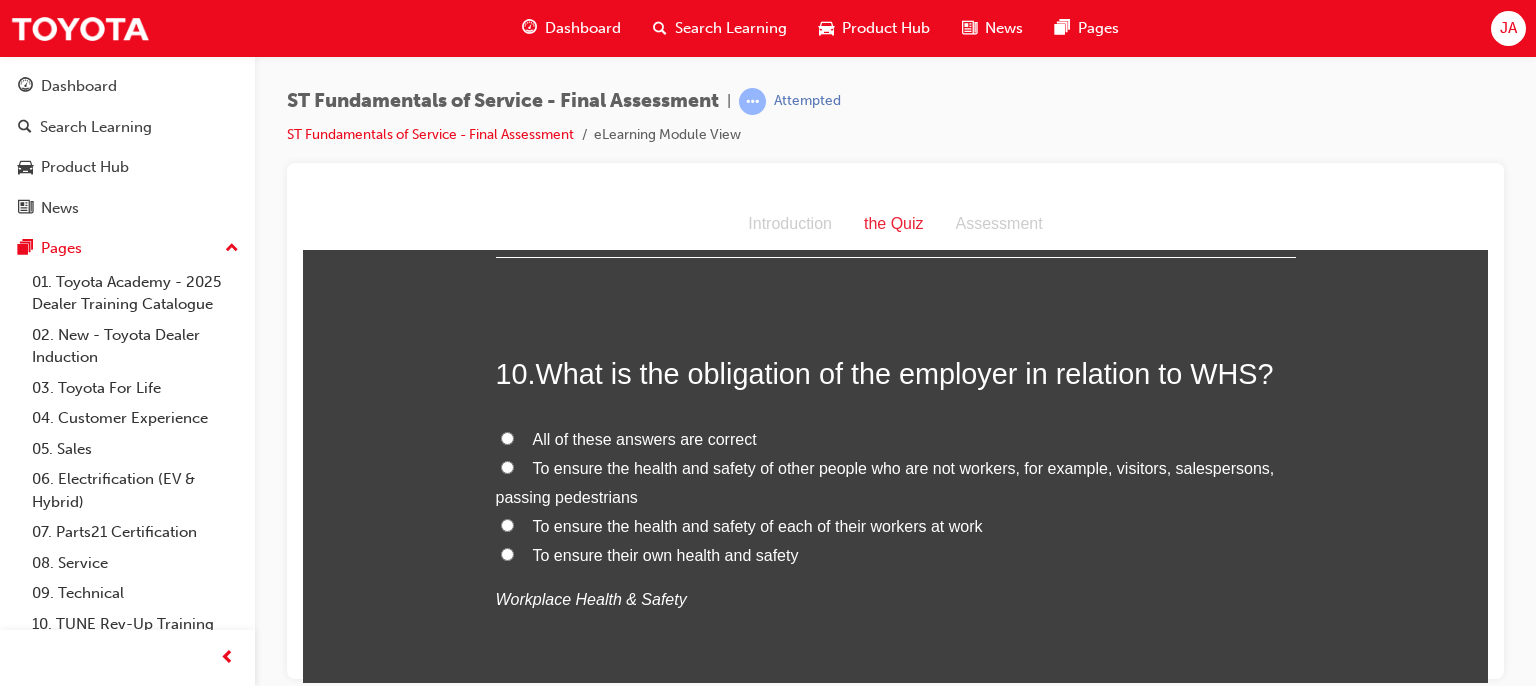 scroll, scrollTop: 4295, scrollLeft: 0, axis: vertical 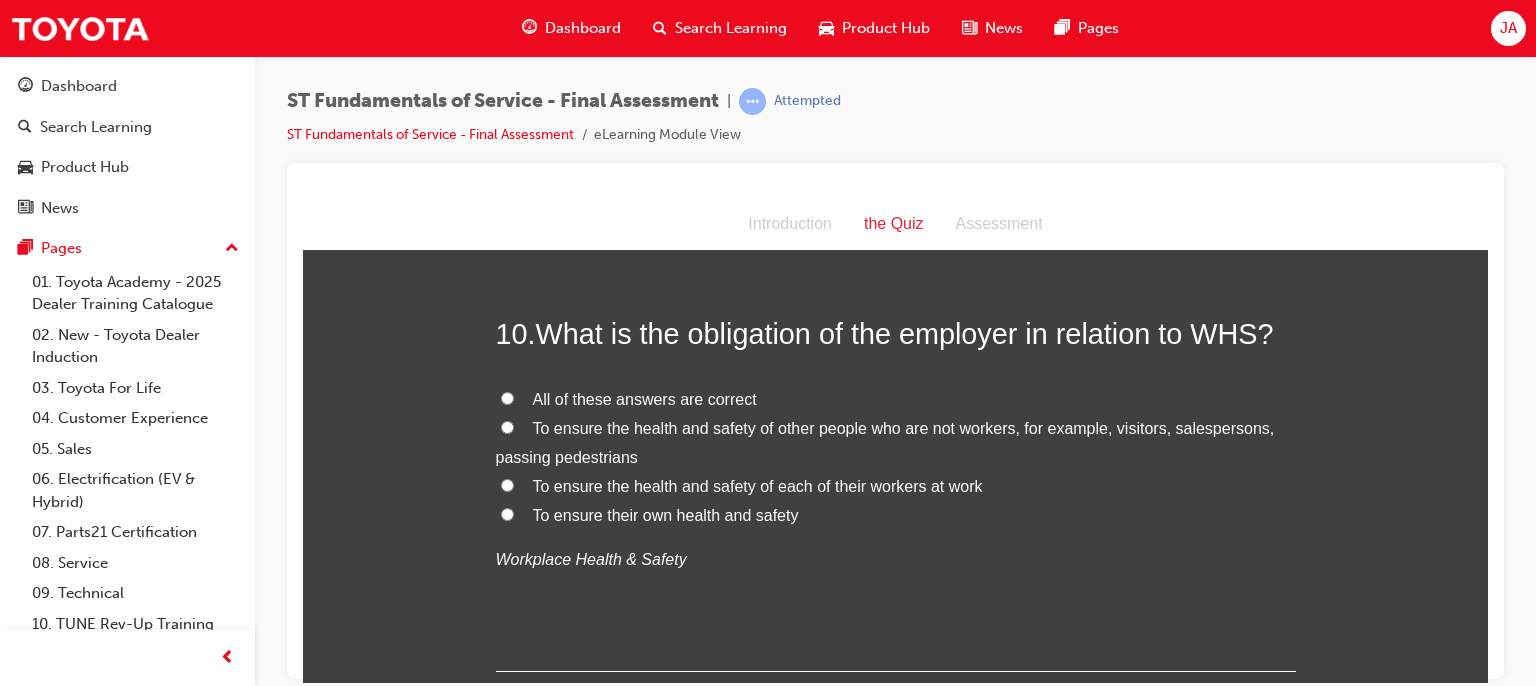 click on "All of these answers are correct" at bounding box center [507, 397] 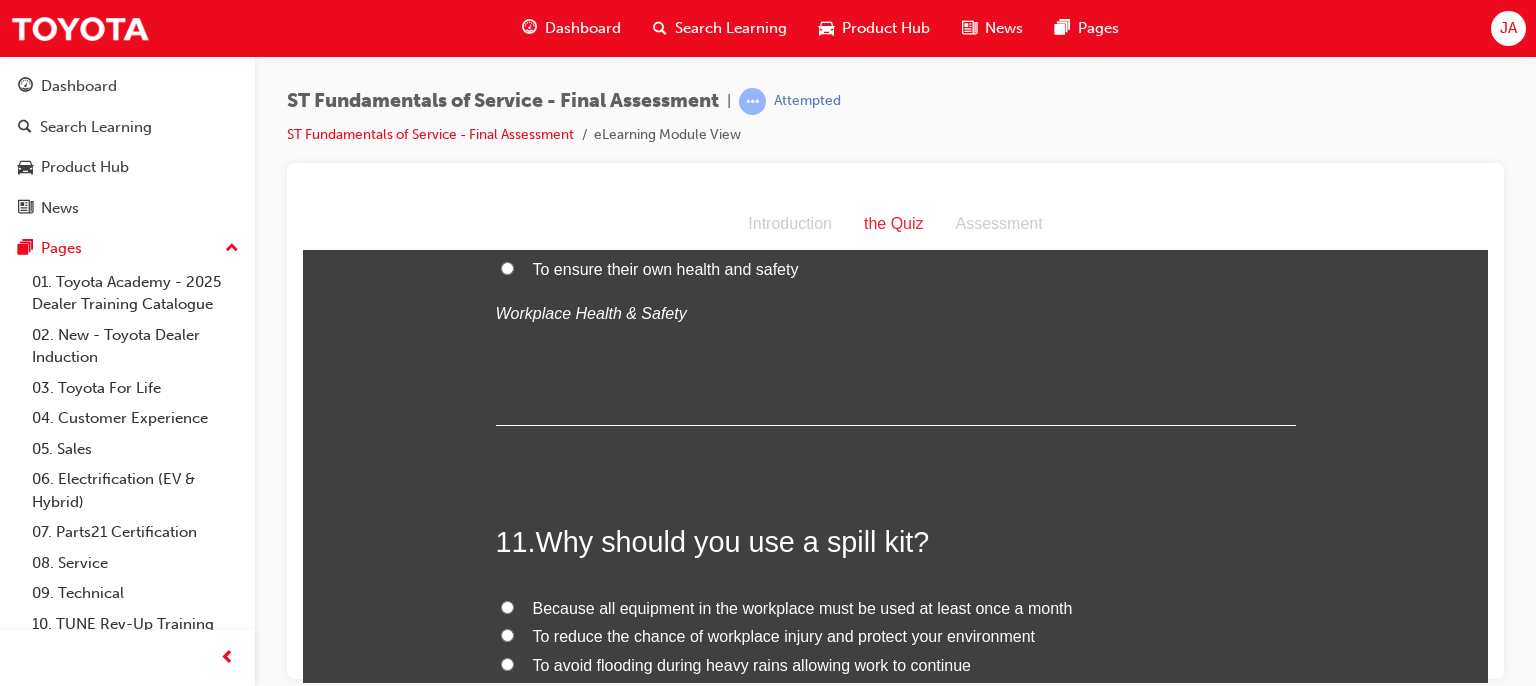 scroll, scrollTop: 4653, scrollLeft: 0, axis: vertical 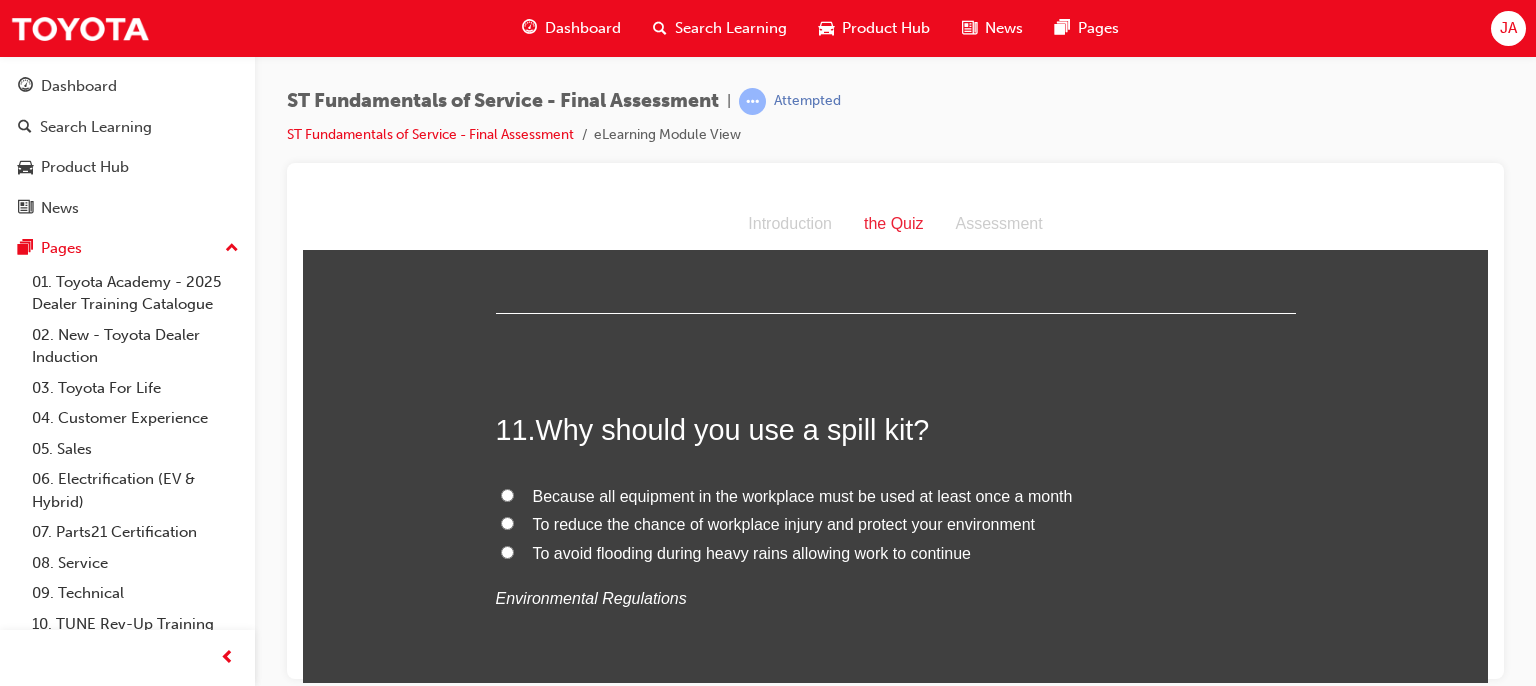 click on "To reduce the chance of workplace injury and protect your environment" at bounding box center (784, 523) 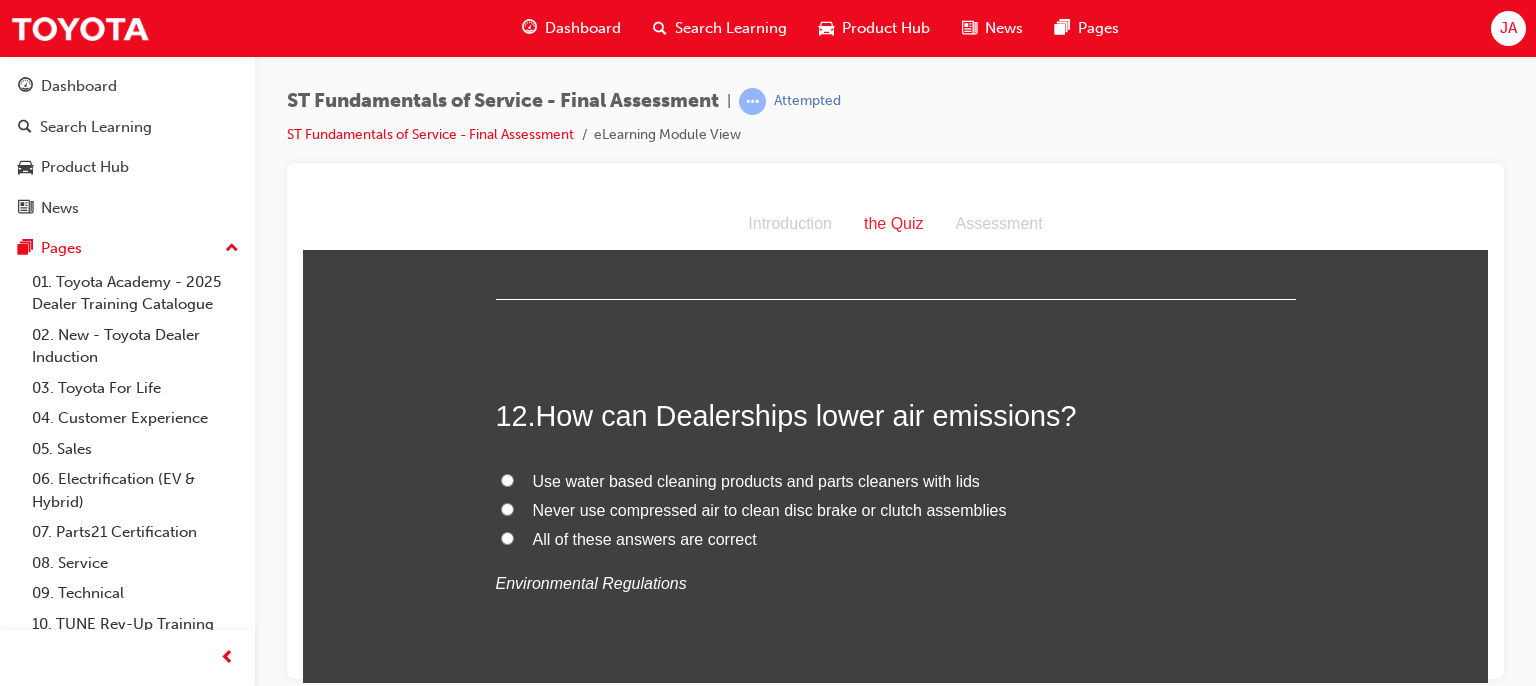 scroll, scrollTop: 5093, scrollLeft: 0, axis: vertical 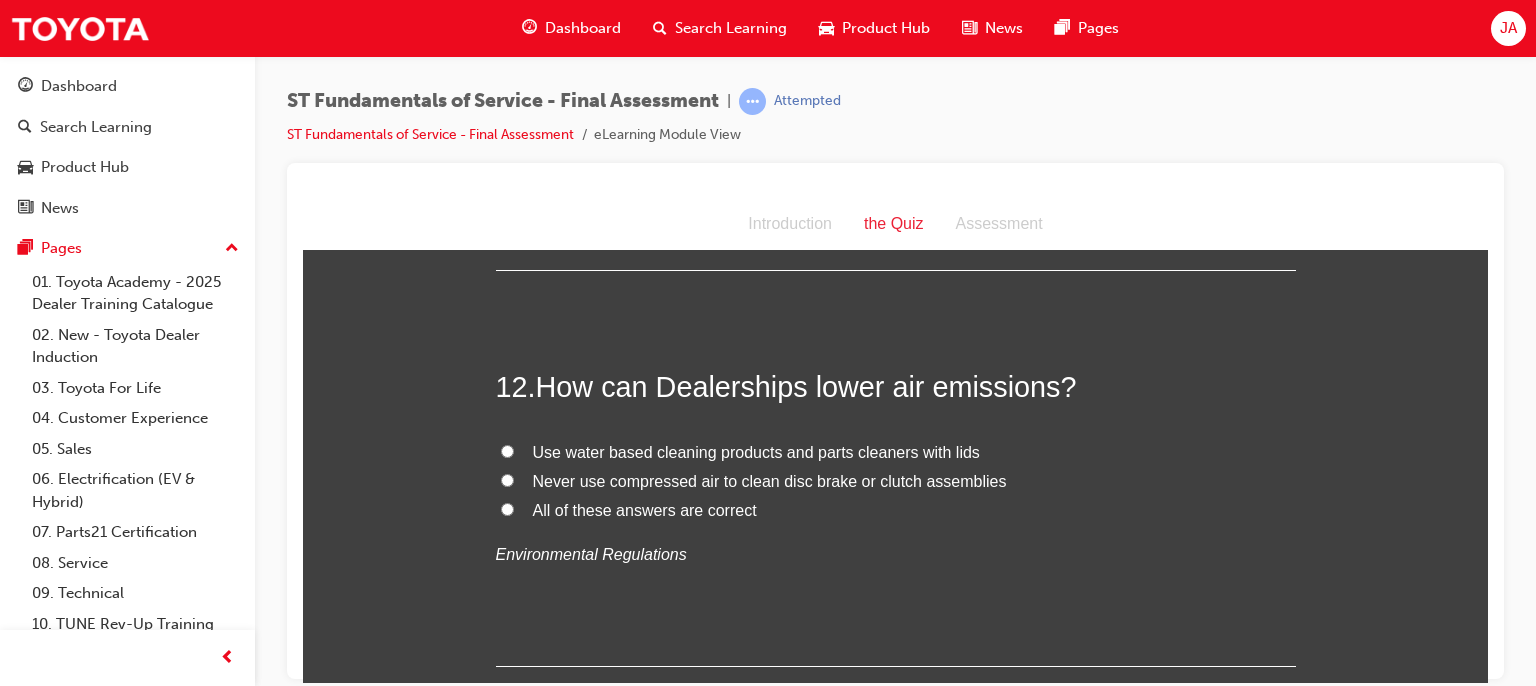 click on "All of these answers are correct" at bounding box center (507, 508) 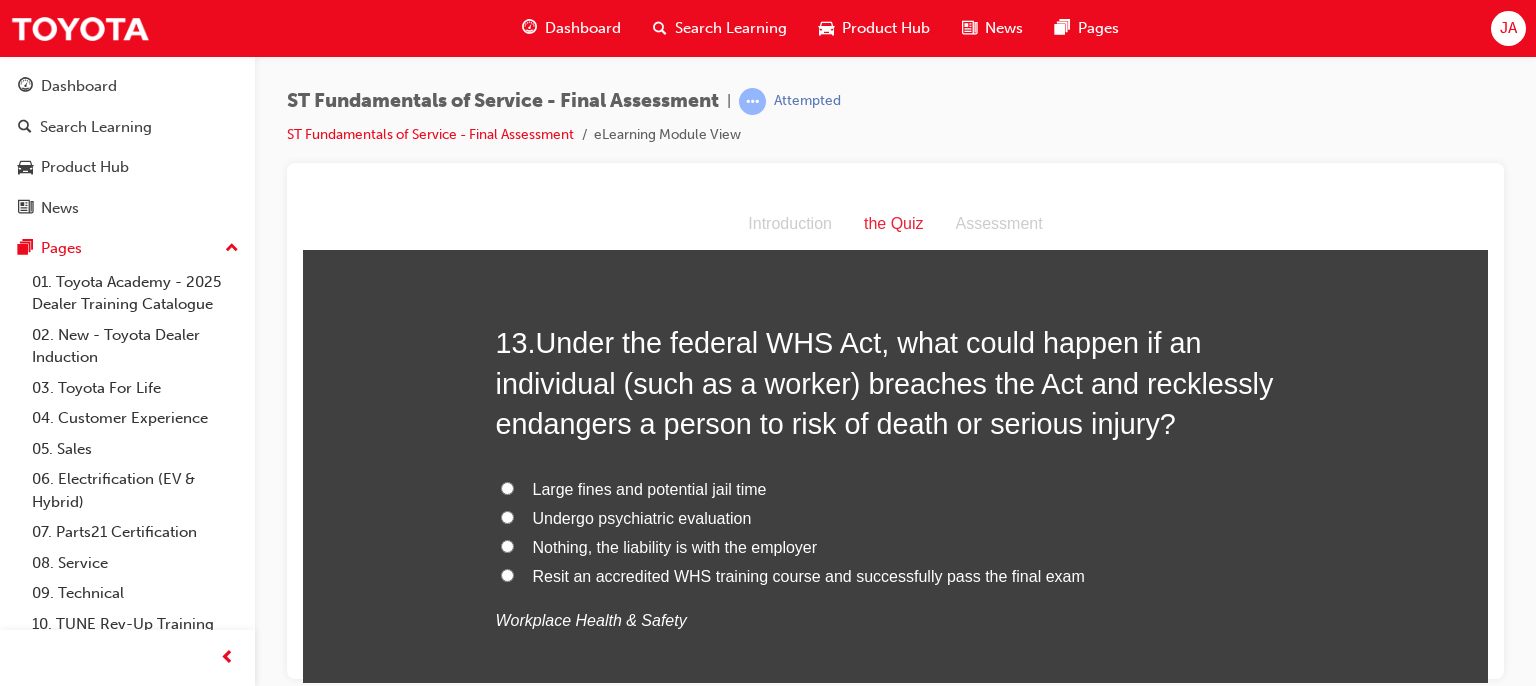 scroll, scrollTop: 5547, scrollLeft: 0, axis: vertical 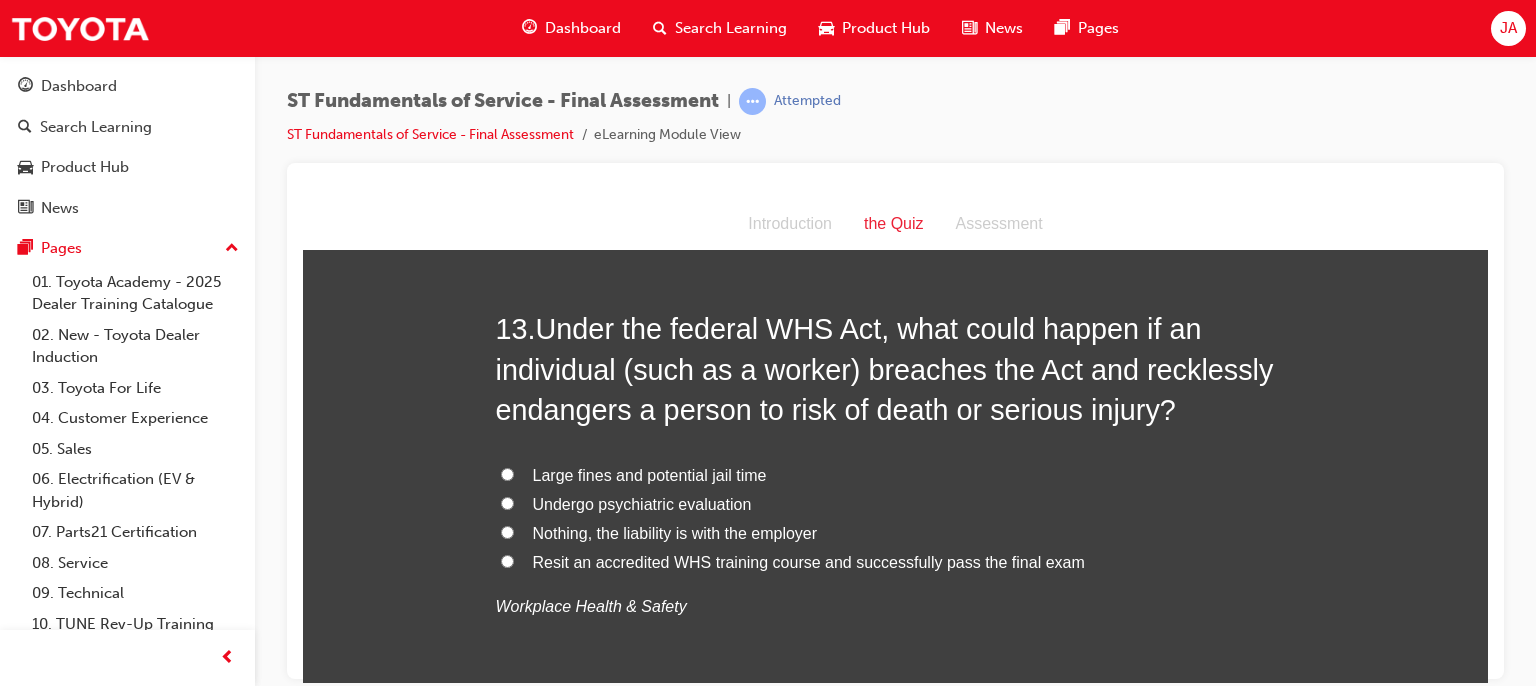 click on "Large fines and potential jail time" at bounding box center [650, 474] 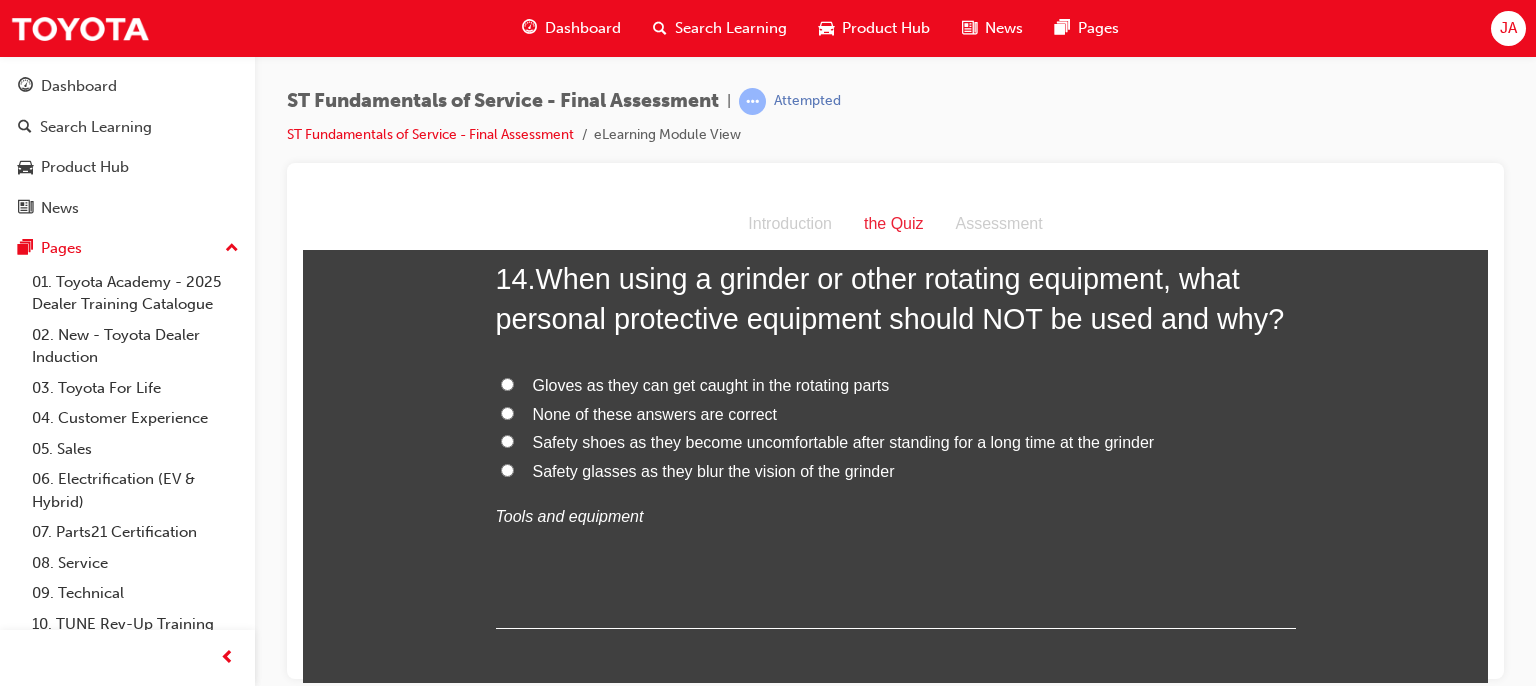 scroll, scrollTop: 6188, scrollLeft: 0, axis: vertical 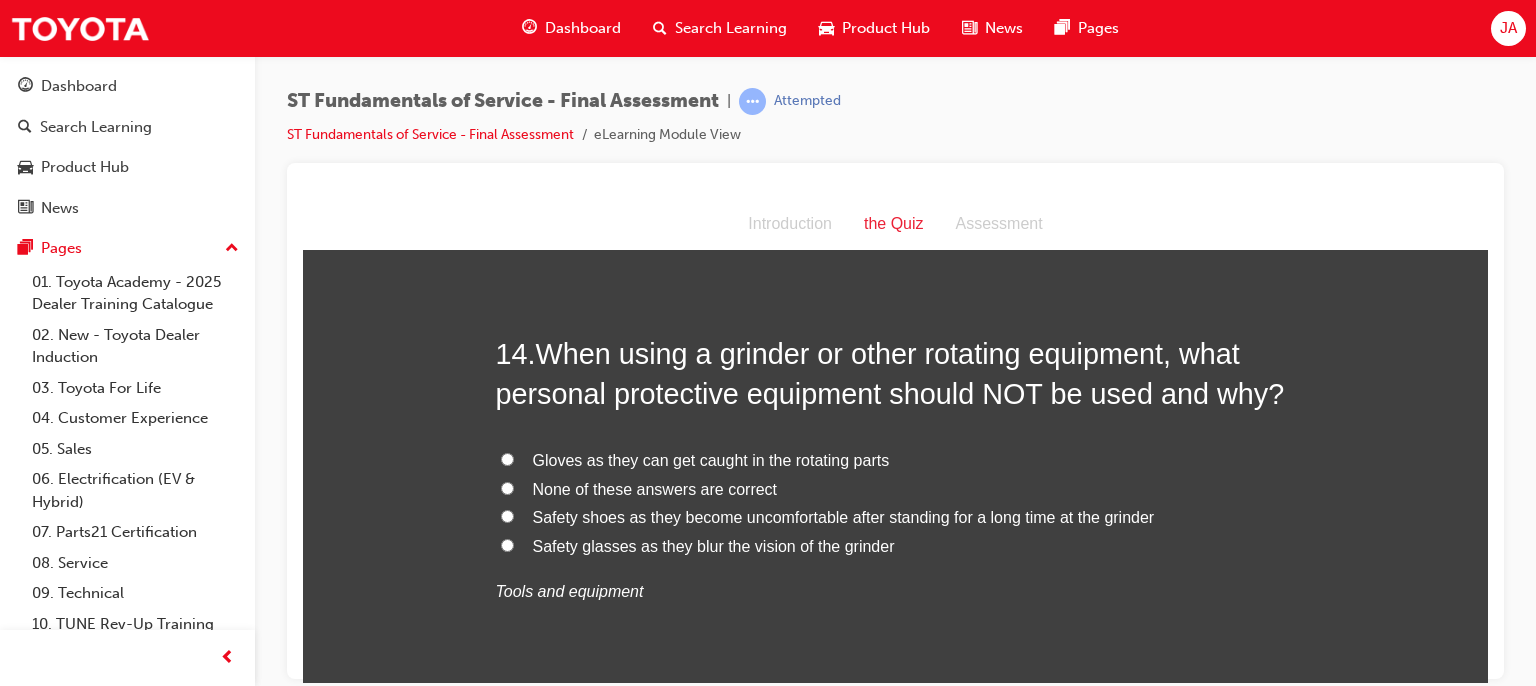click on "Gloves as they can get caught in the rotating parts" at bounding box center (711, 459) 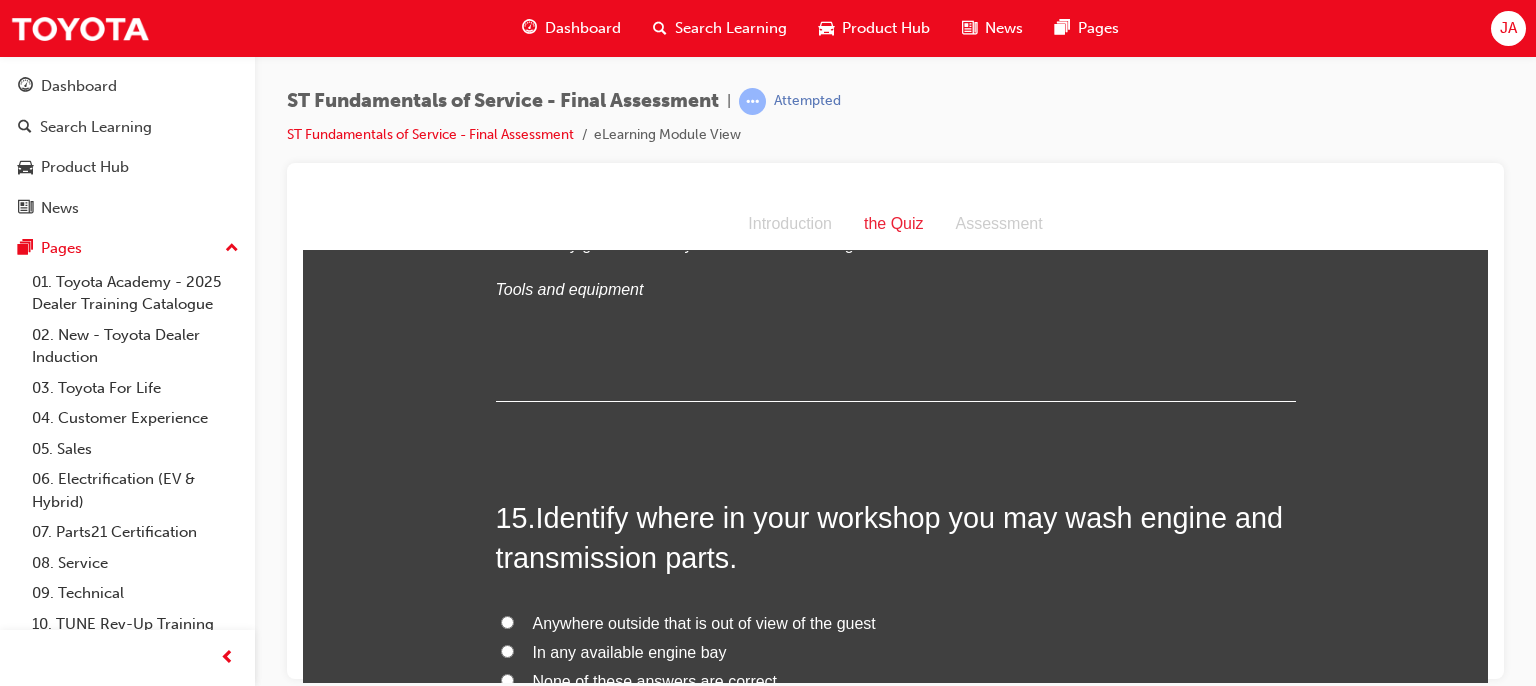scroll, scrollTop: 6443, scrollLeft: 0, axis: vertical 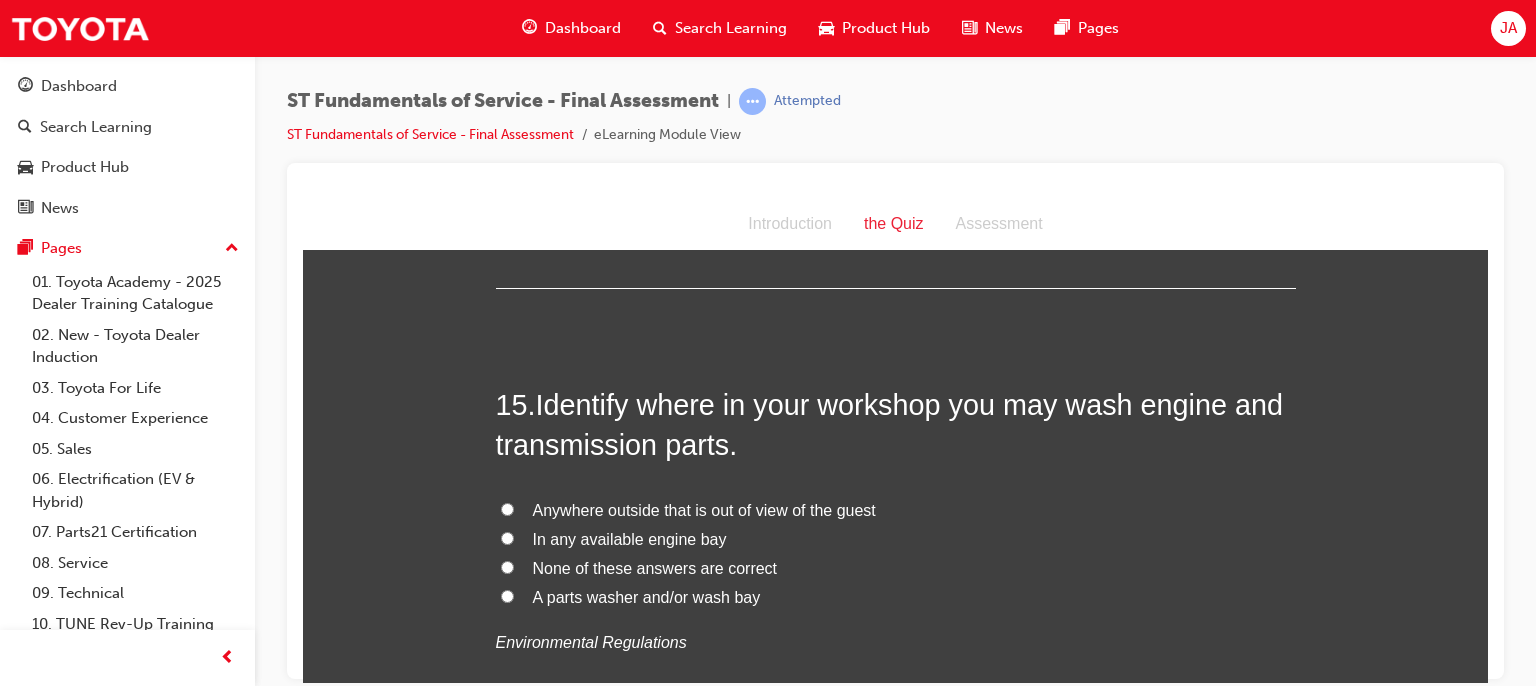 click on "A parts washer and/or wash bay" at bounding box center (647, 596) 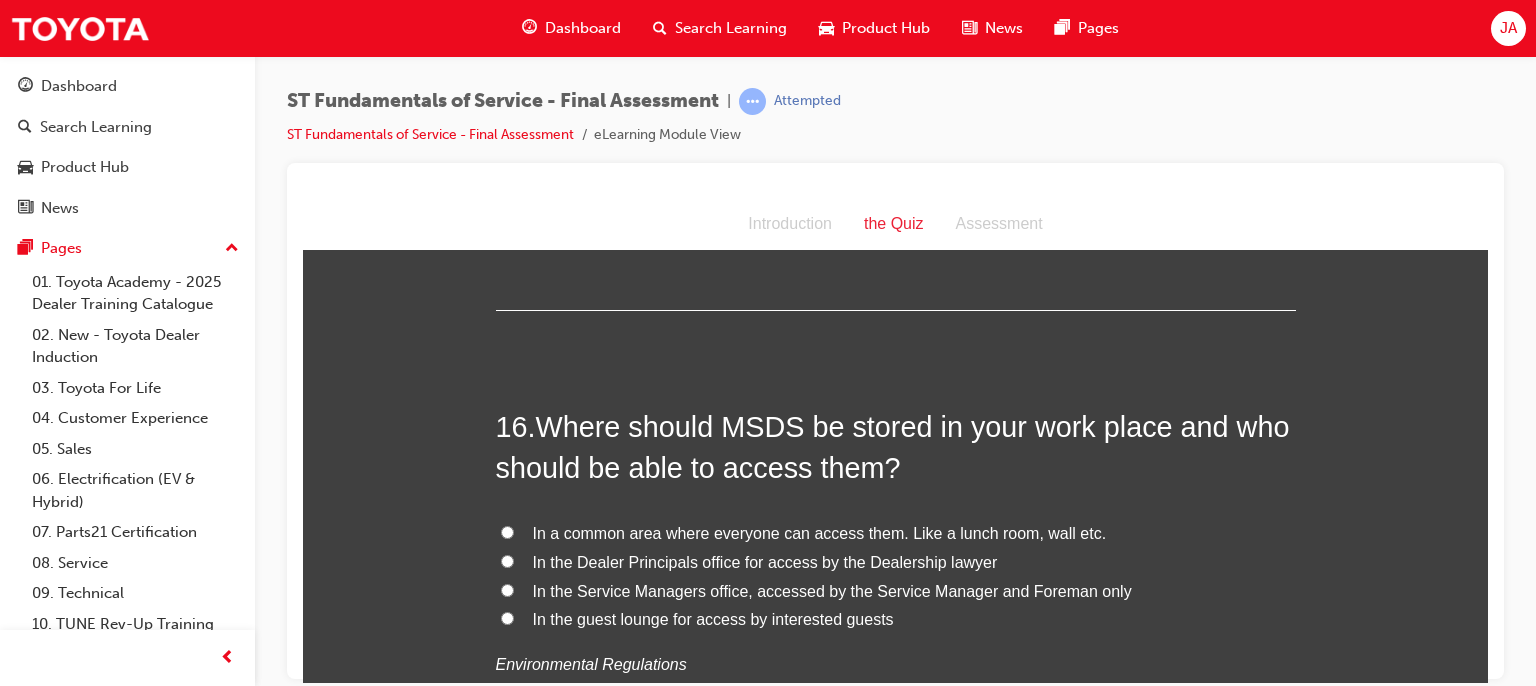 scroll, scrollTop: 6914, scrollLeft: 0, axis: vertical 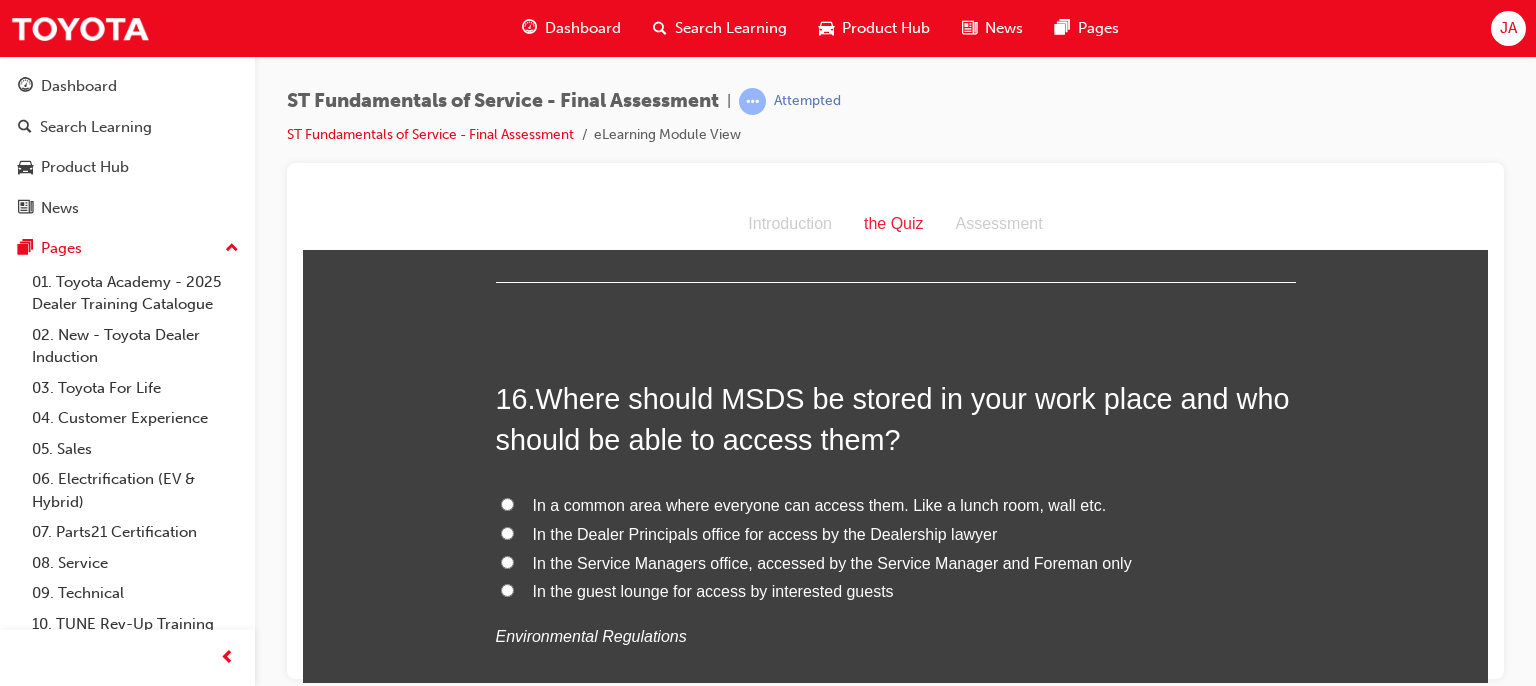 click on "In a common area where everyone can access them. Like a lunch room, wall etc." at bounding box center (820, 504) 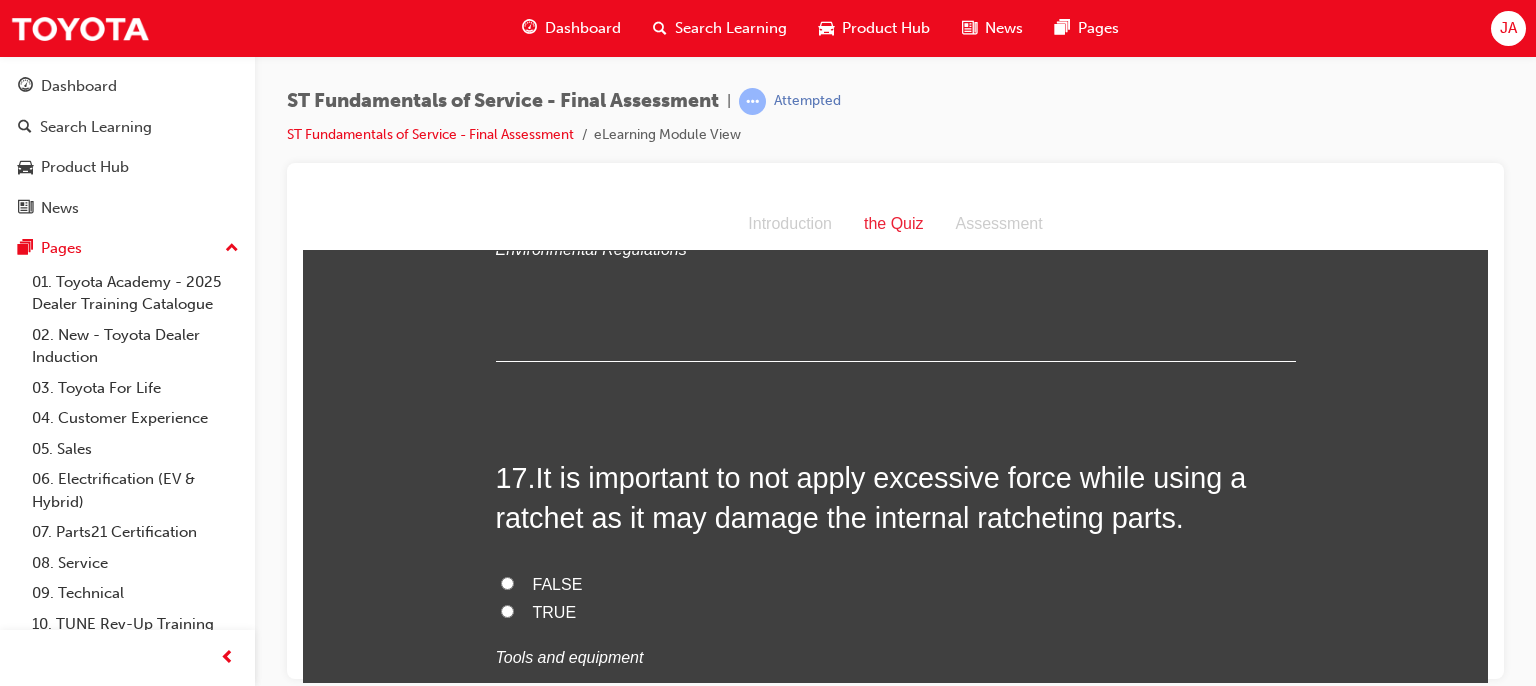 scroll, scrollTop: 7470, scrollLeft: 0, axis: vertical 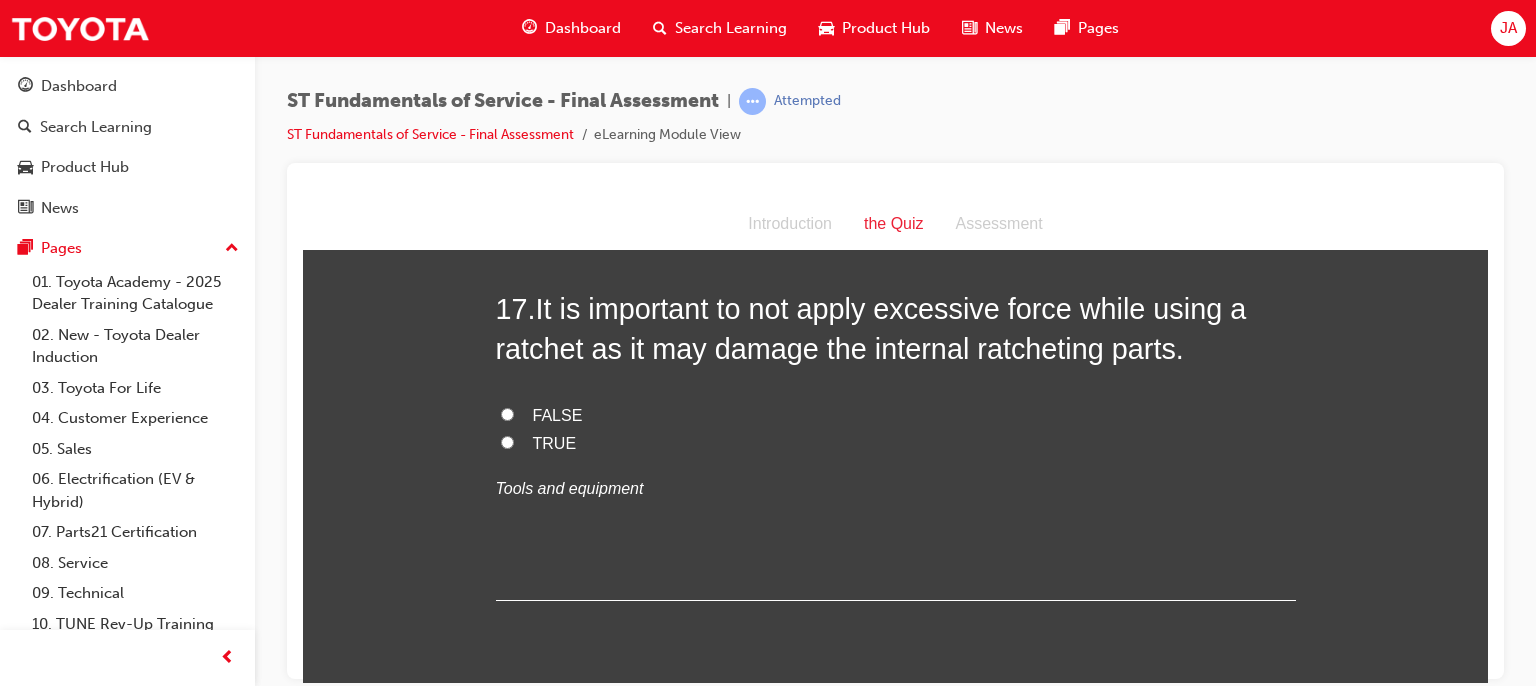click on "TRUE" at bounding box center (507, 441) 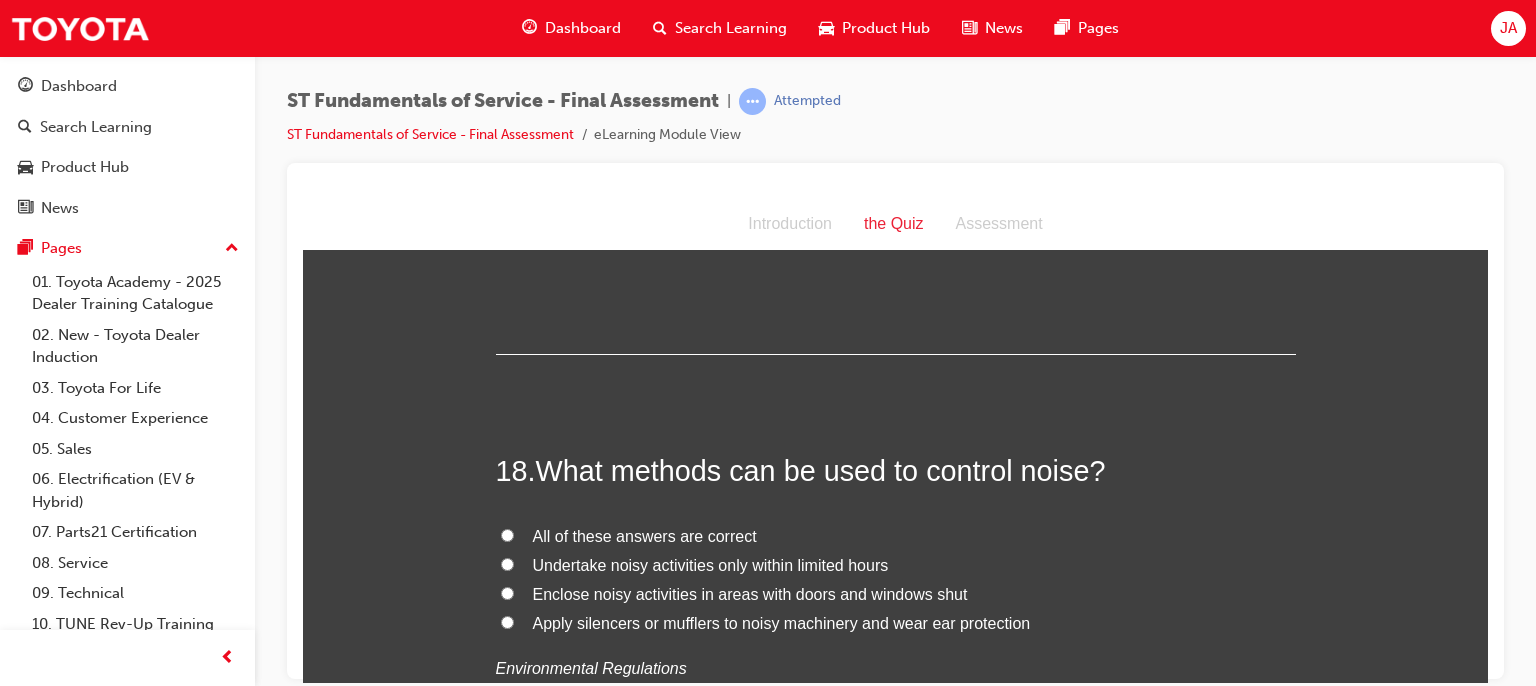 scroll, scrollTop: 7800, scrollLeft: 0, axis: vertical 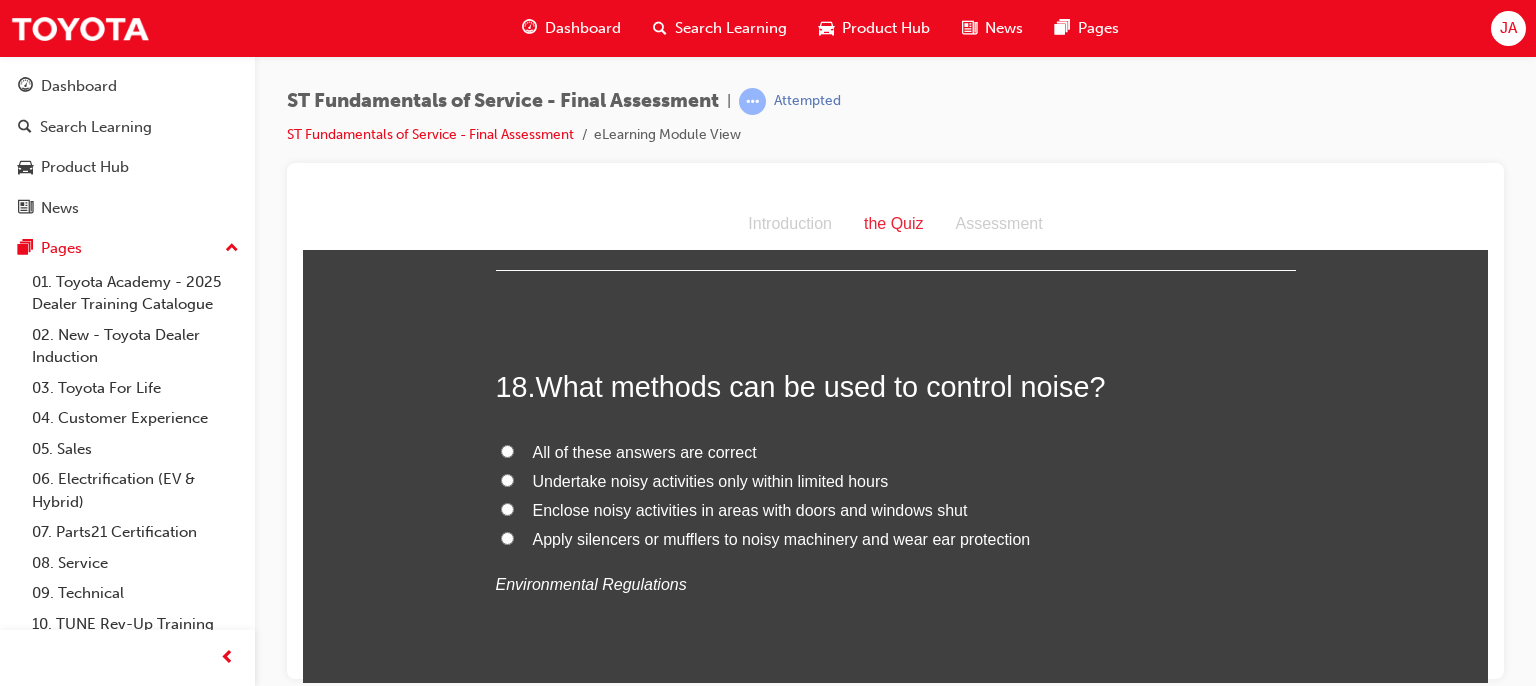 click on "All of these answers are correct" at bounding box center [507, 450] 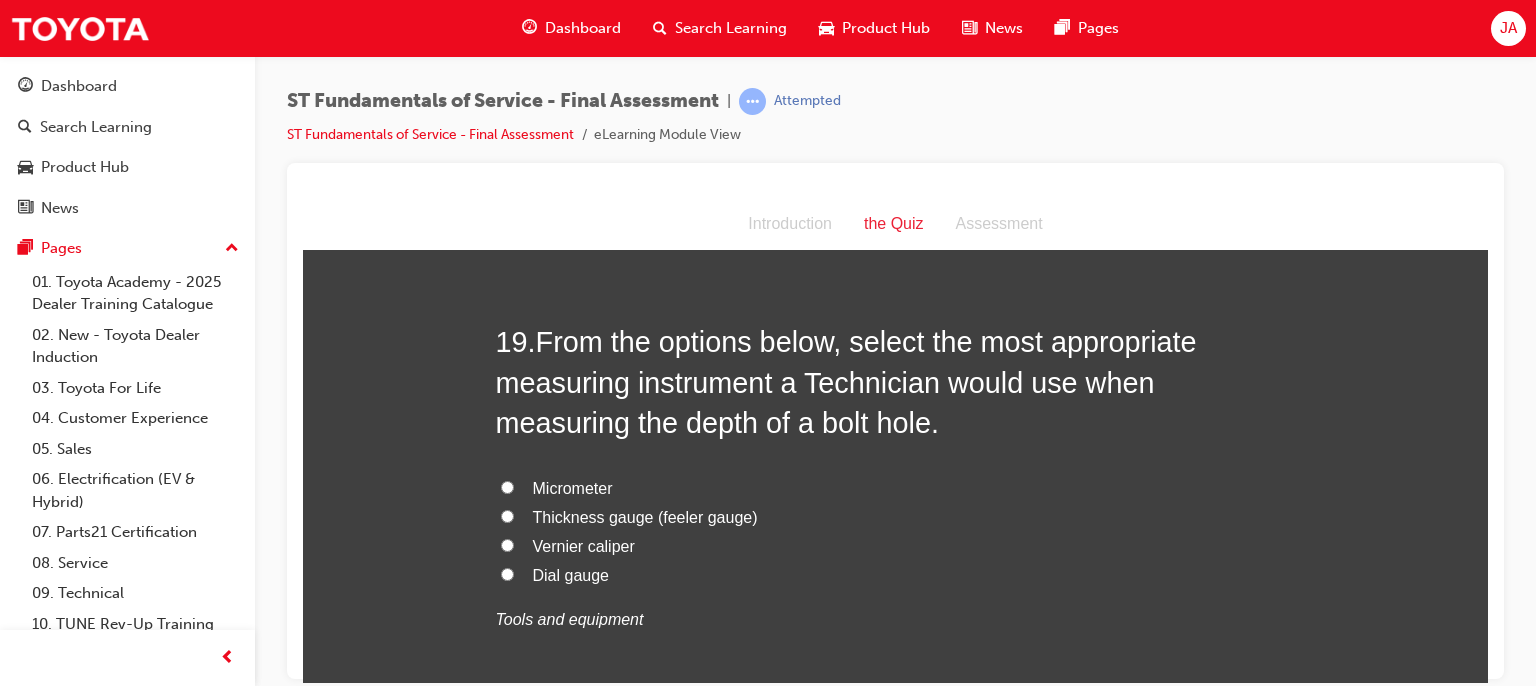 scroll, scrollTop: 8280, scrollLeft: 0, axis: vertical 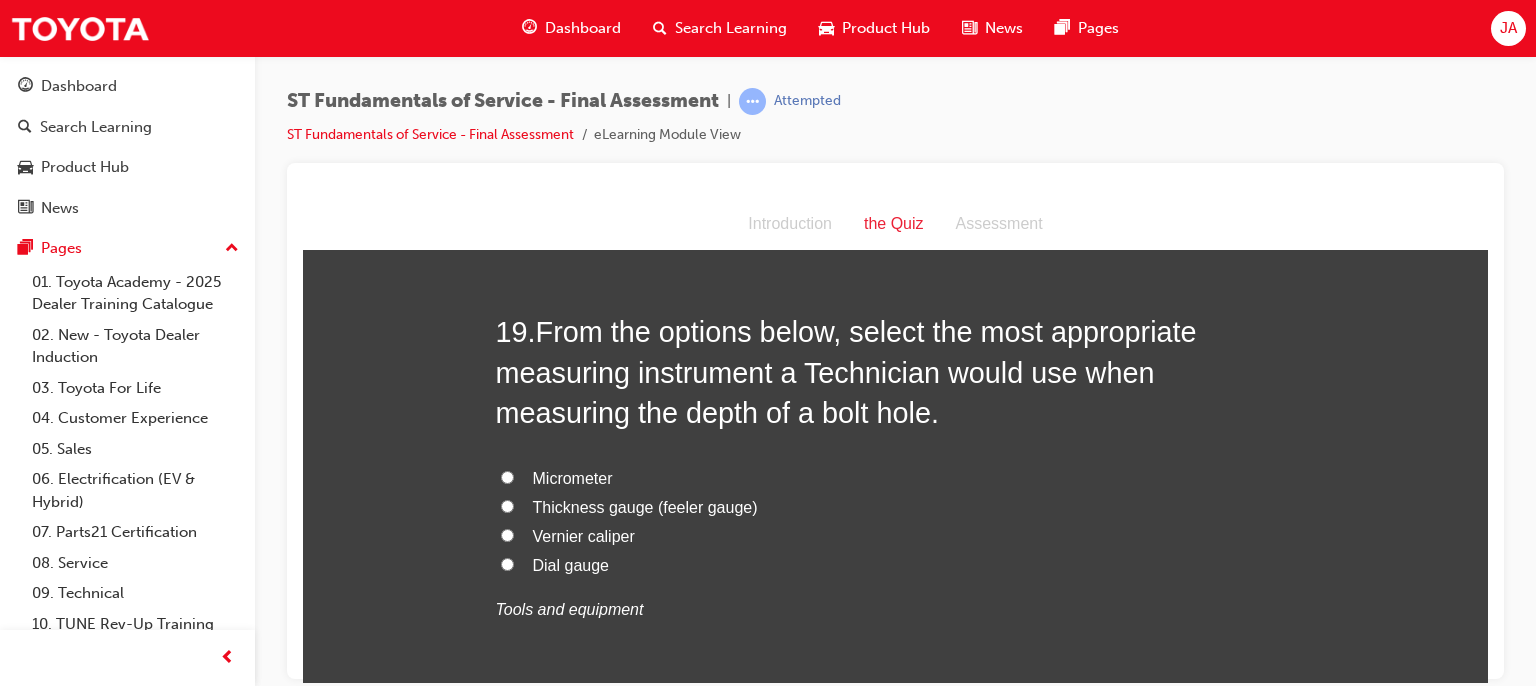 click on "Vernier caliper" at bounding box center (584, 535) 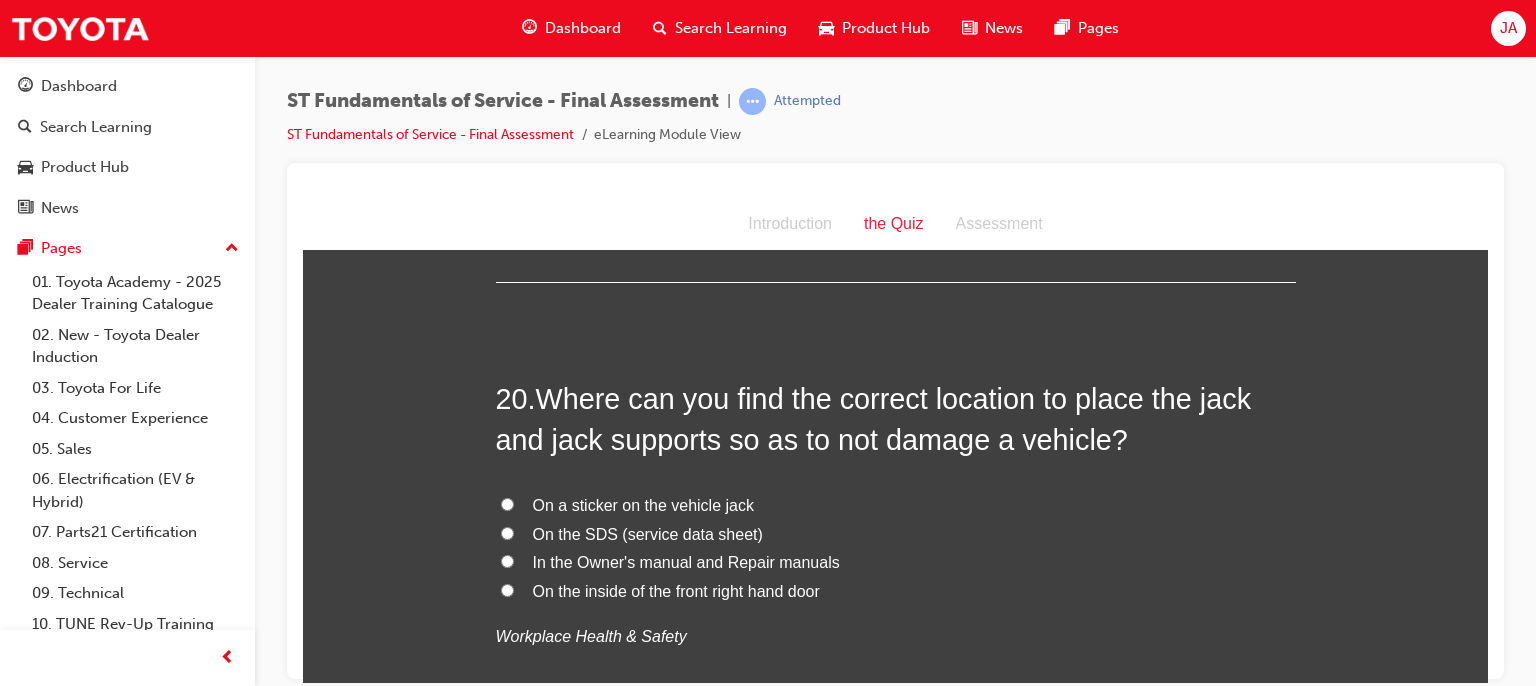 scroll, scrollTop: 8720, scrollLeft: 0, axis: vertical 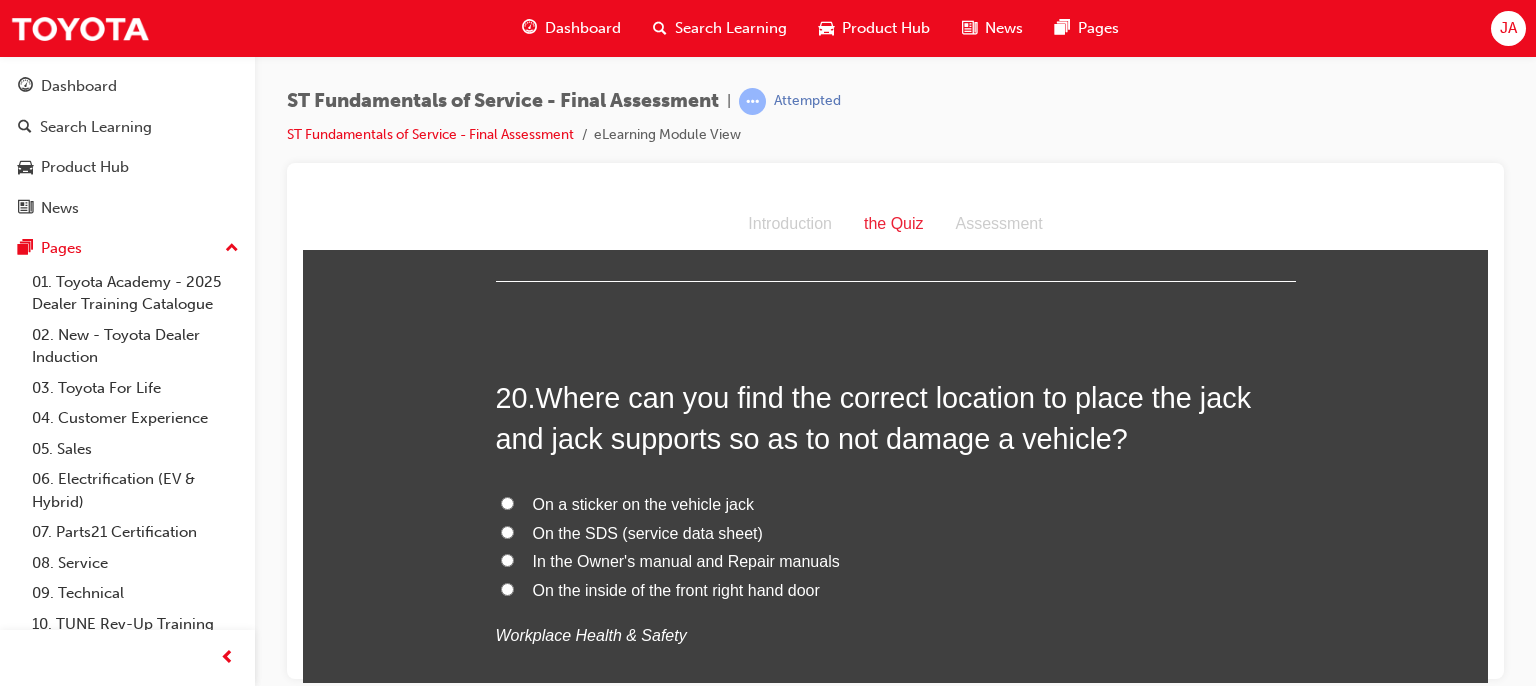 click on "In the Owner's manual and Repair manuals" at bounding box center (686, 560) 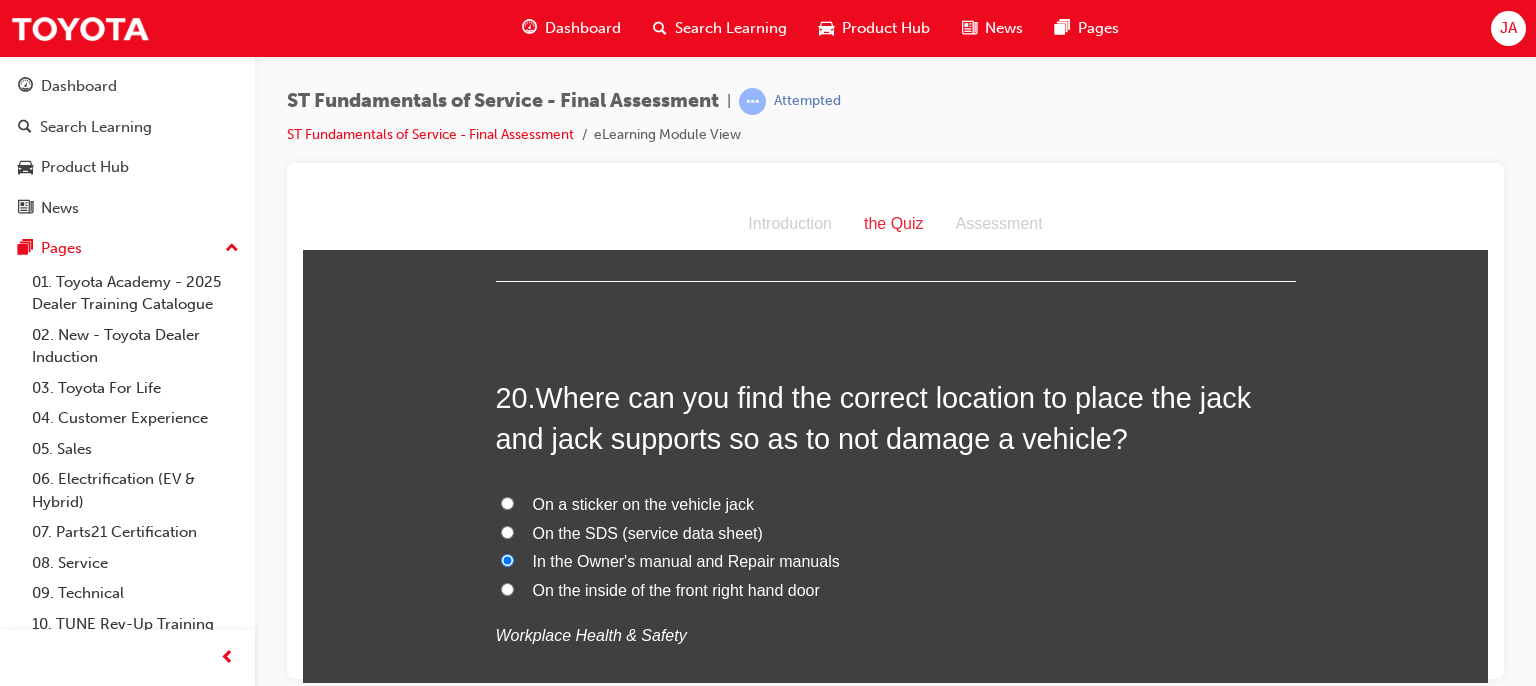 click on "On the SDS (service data sheet)" at bounding box center (896, 533) 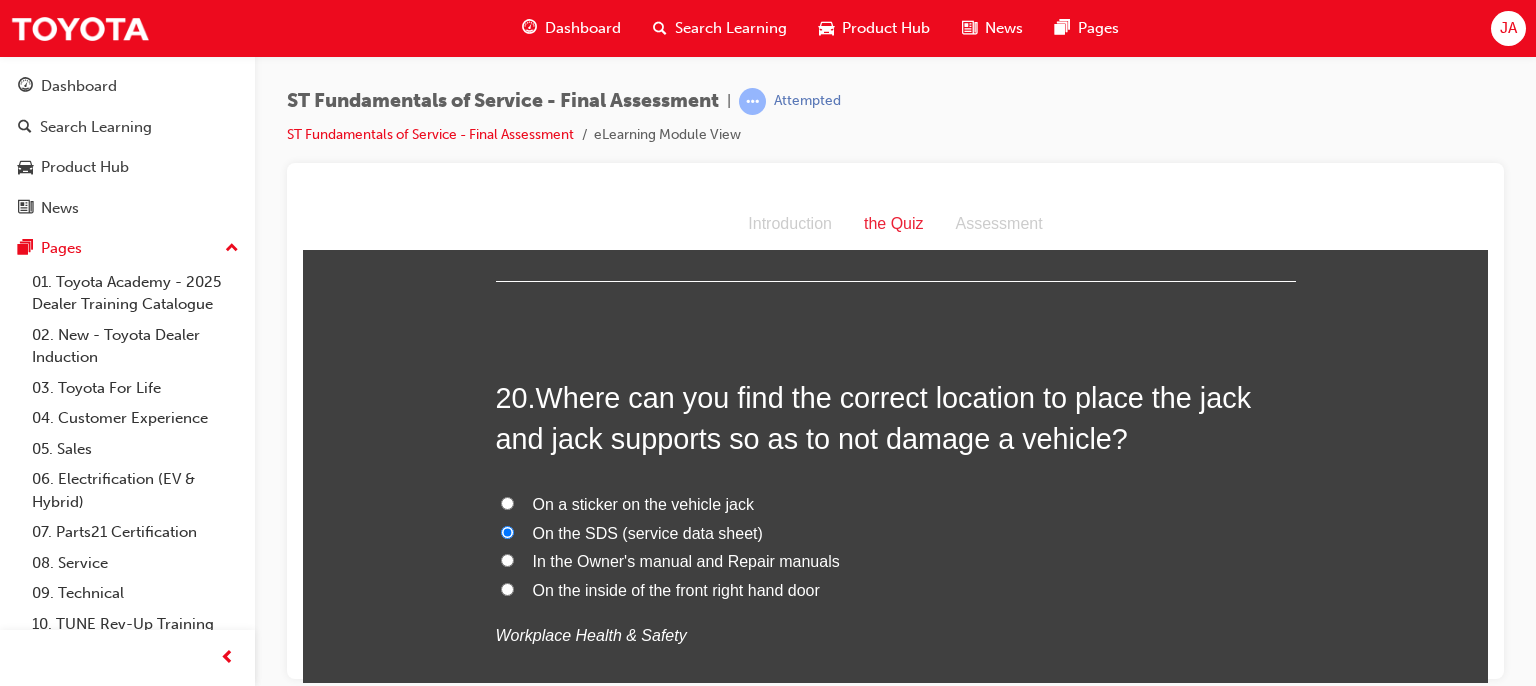 click on "In the Owner's manual and Repair manuals" at bounding box center [507, 559] 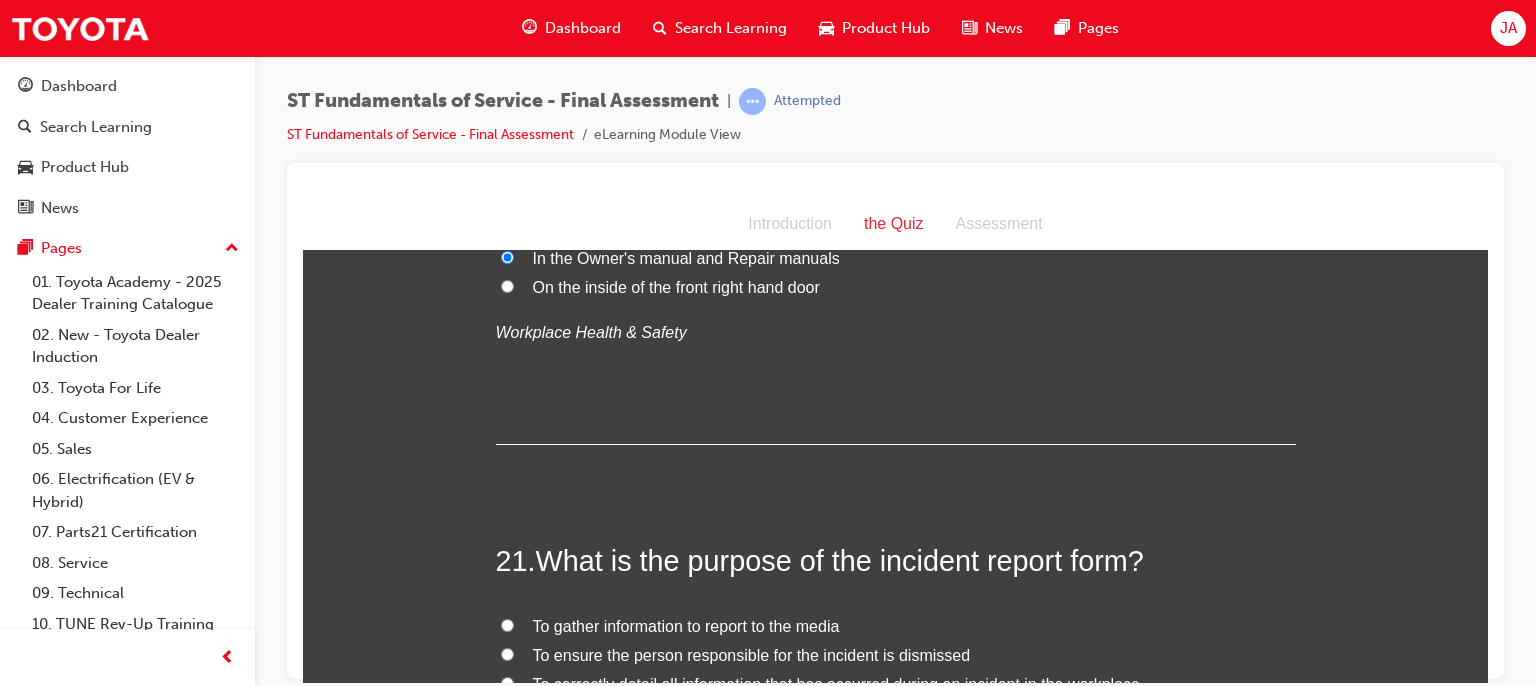 scroll, scrollTop: 9052, scrollLeft: 0, axis: vertical 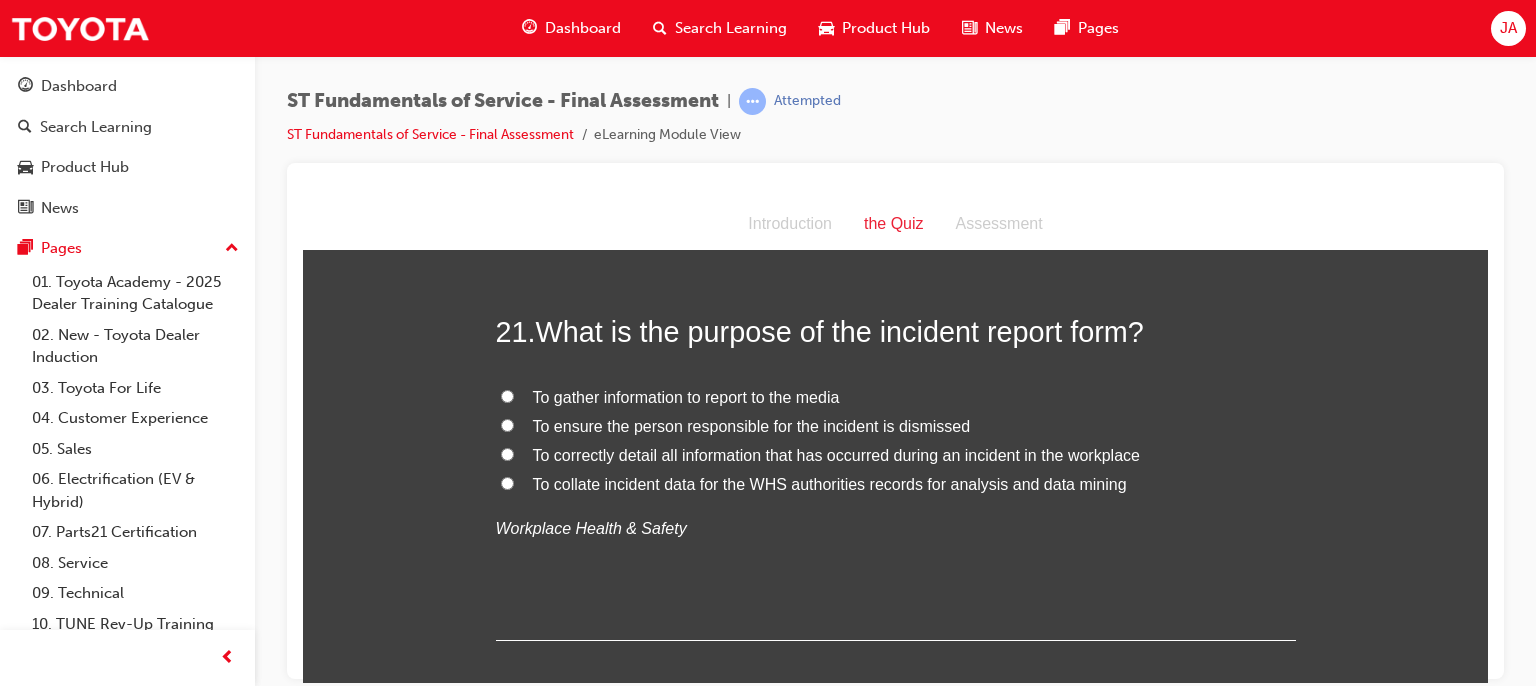 click on "To correctly detail all information that has occurred during an incident in the workplace" at bounding box center (836, 454) 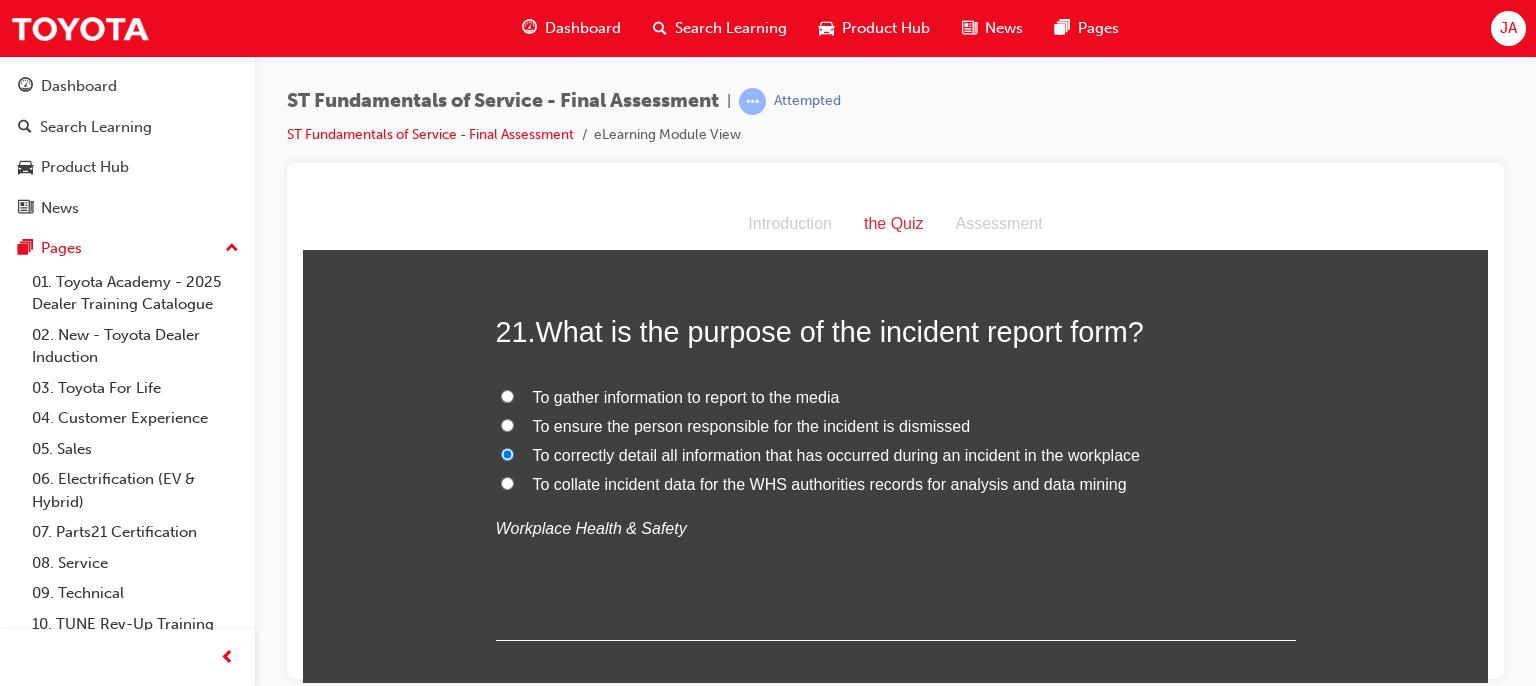scroll, scrollTop: 9272, scrollLeft: 0, axis: vertical 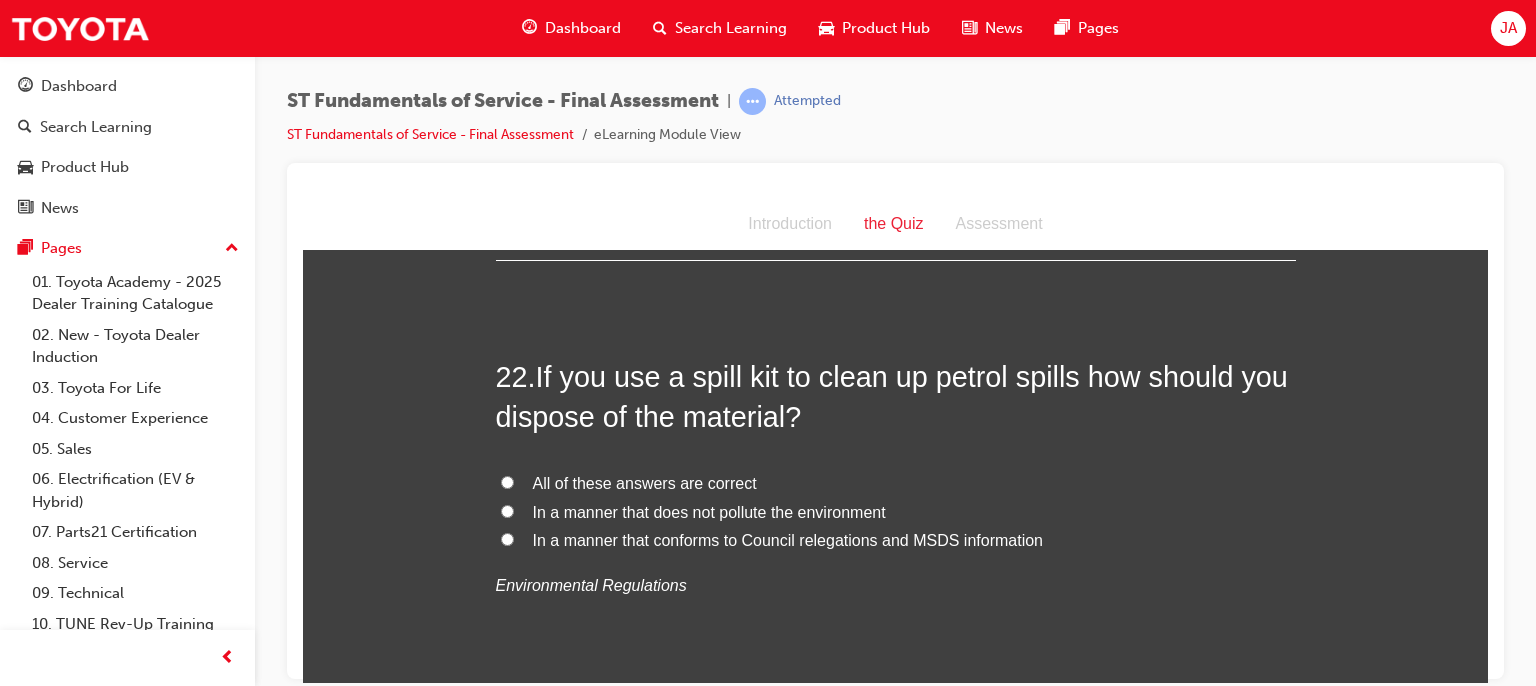 click on "All of these answers are correct" at bounding box center (507, 481) 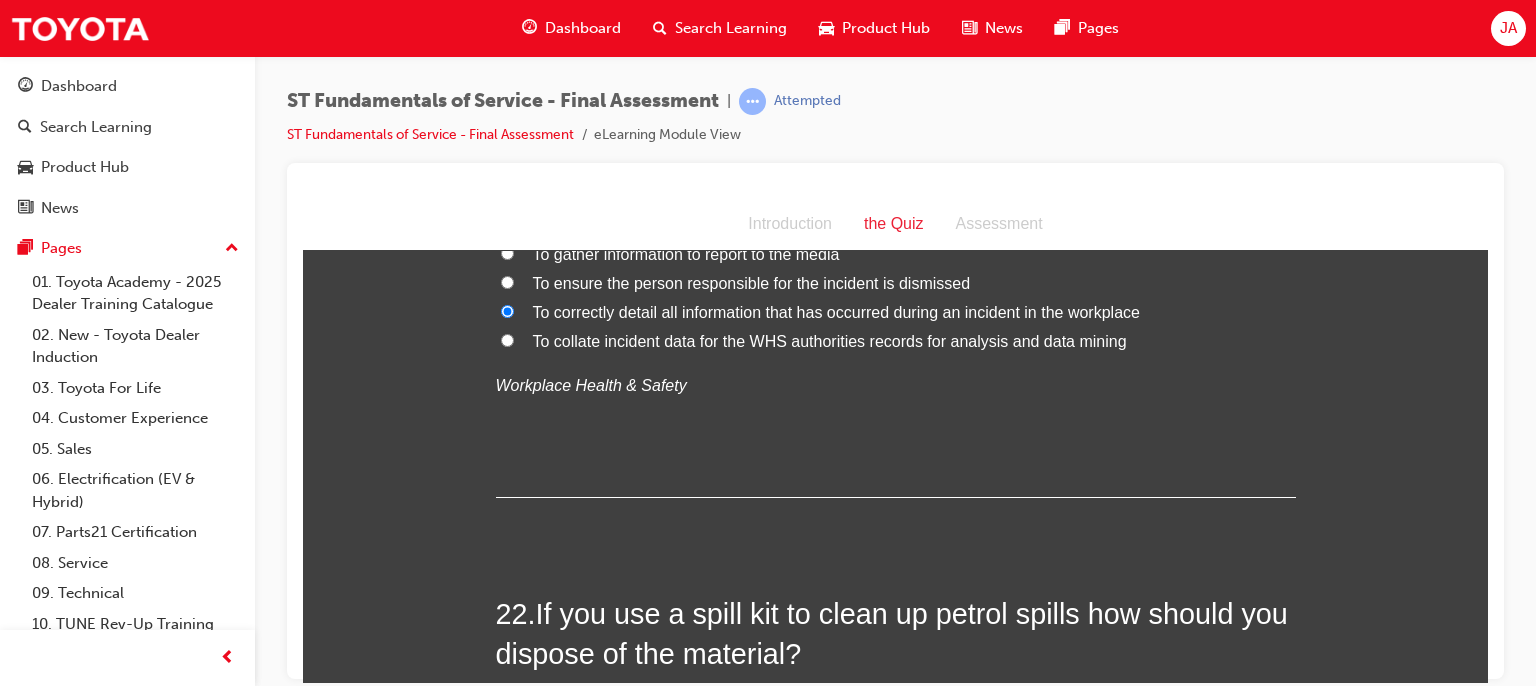 scroll, scrollTop: 9392, scrollLeft: 0, axis: vertical 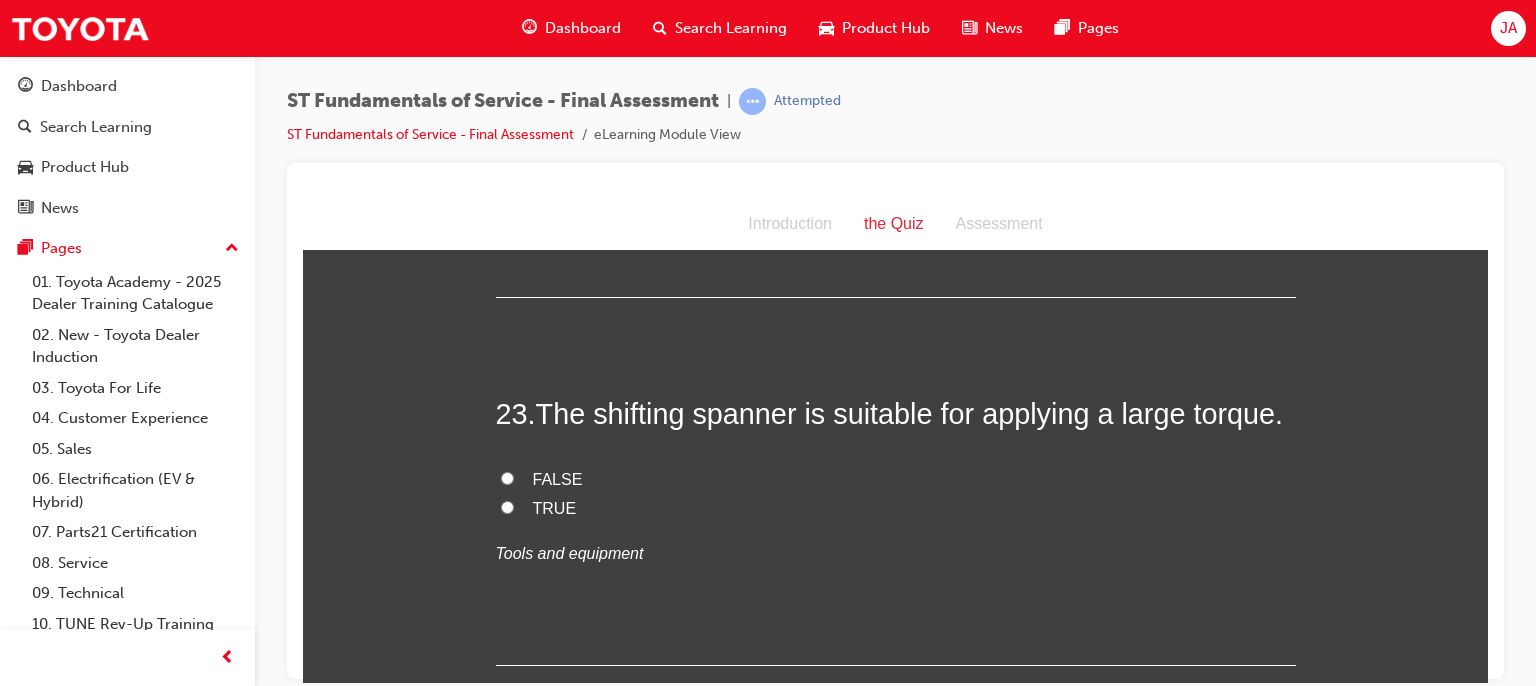 click on "FALSE" at bounding box center (507, 477) 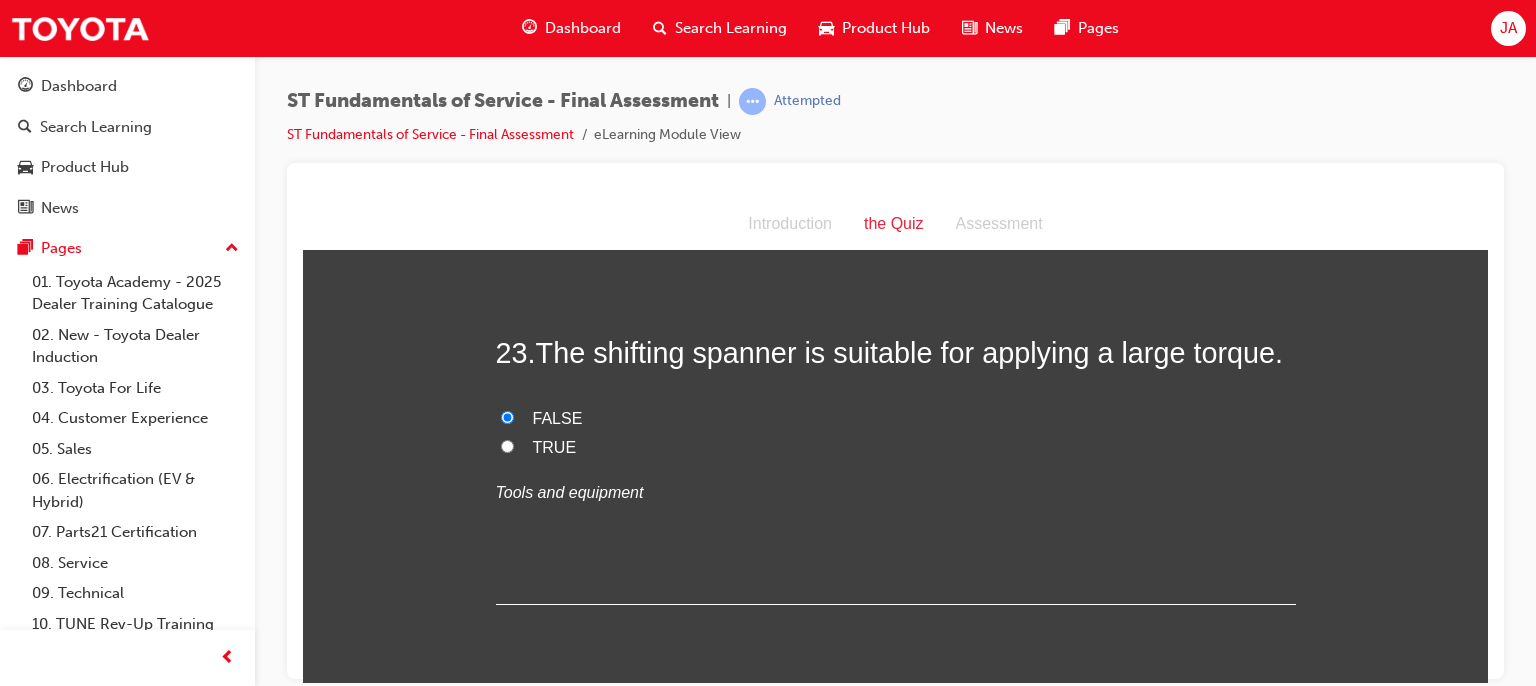 scroll, scrollTop: 10112, scrollLeft: 0, axis: vertical 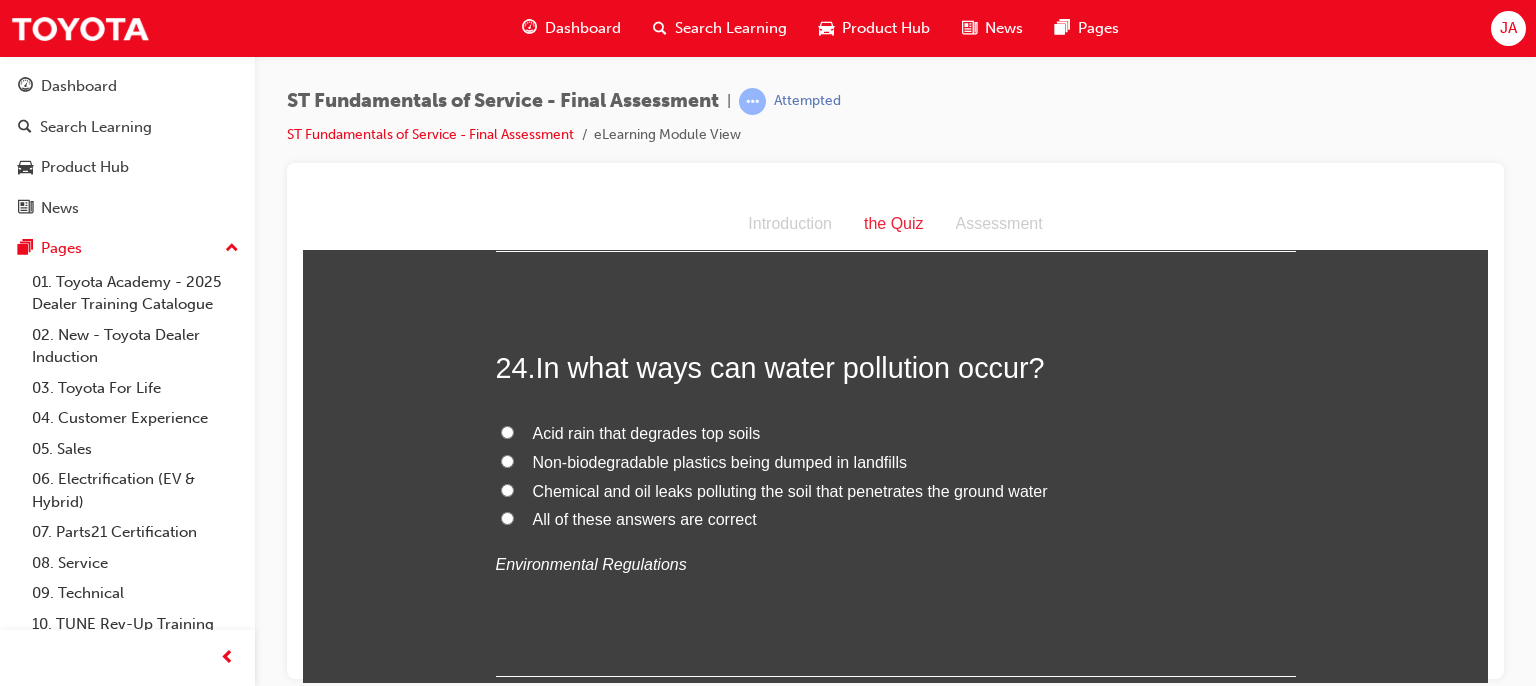 click on "All of these answers are correct" at bounding box center (507, 517) 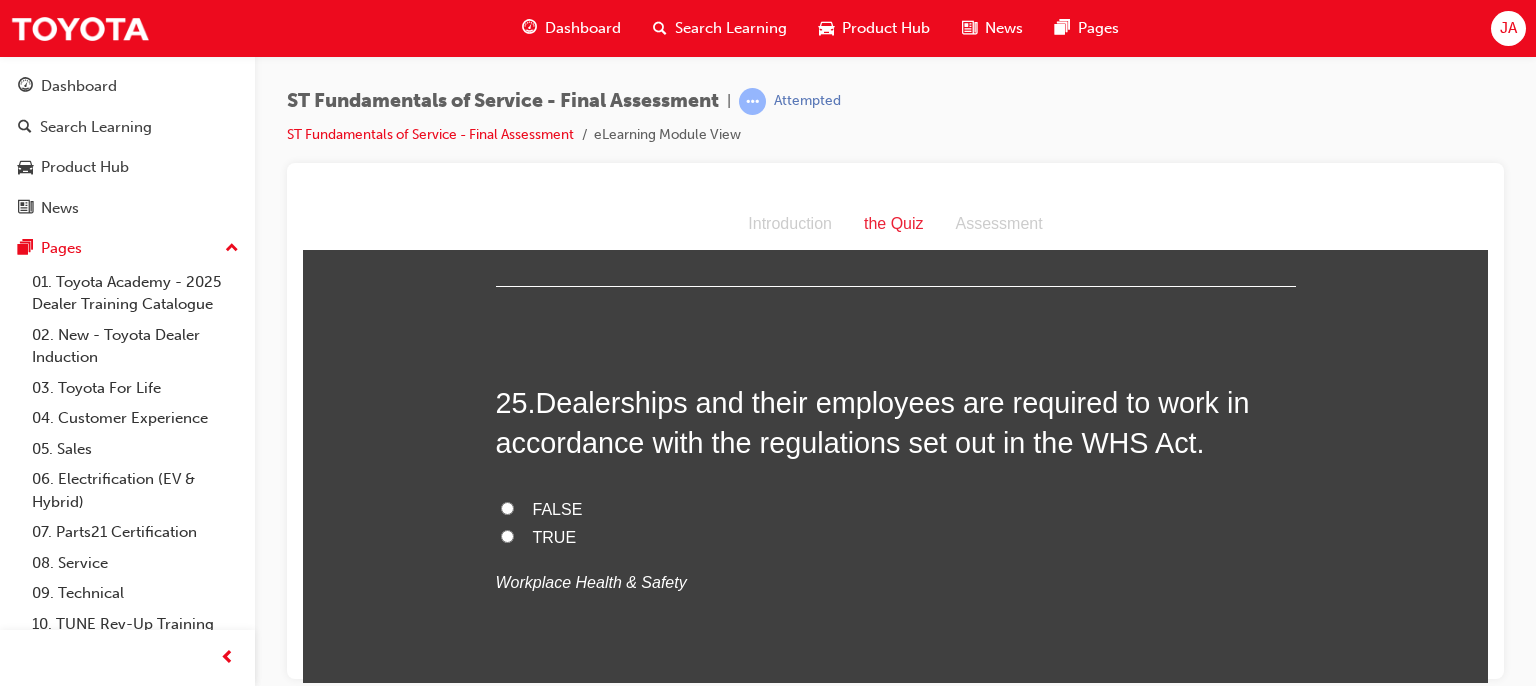 scroll, scrollTop: 10846, scrollLeft: 0, axis: vertical 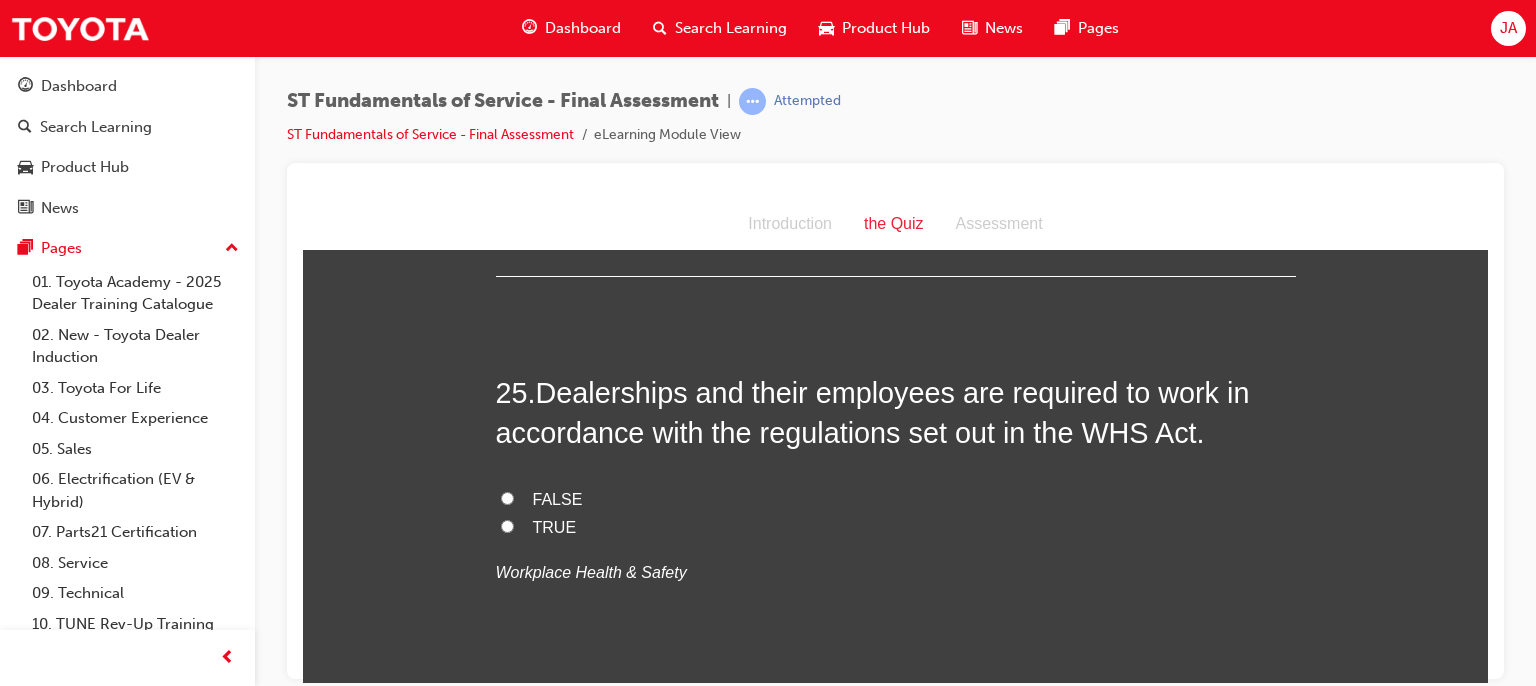 click on "TRUE" at bounding box center (507, 525) 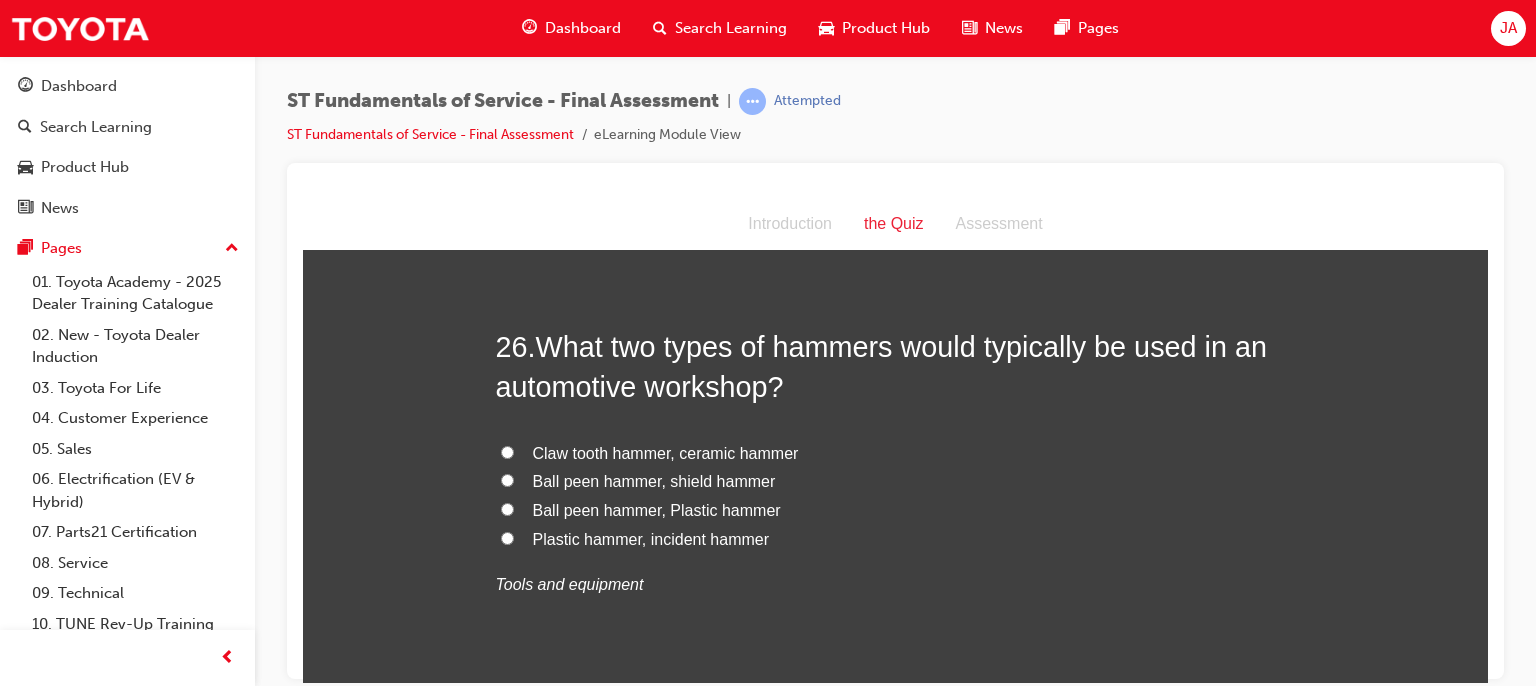 scroll, scrollTop: 11326, scrollLeft: 0, axis: vertical 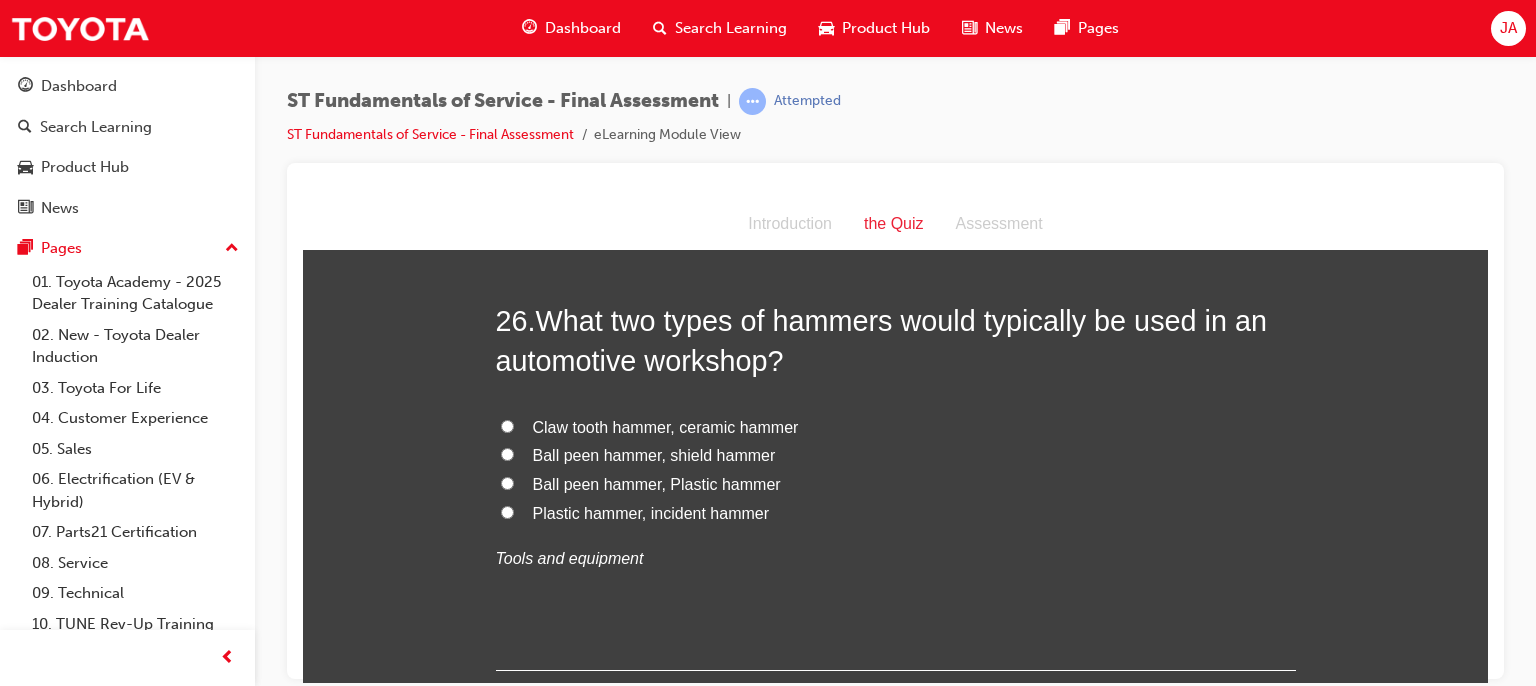 click on "Ball peen hammer, Plastic hammer" at bounding box center (507, 482) 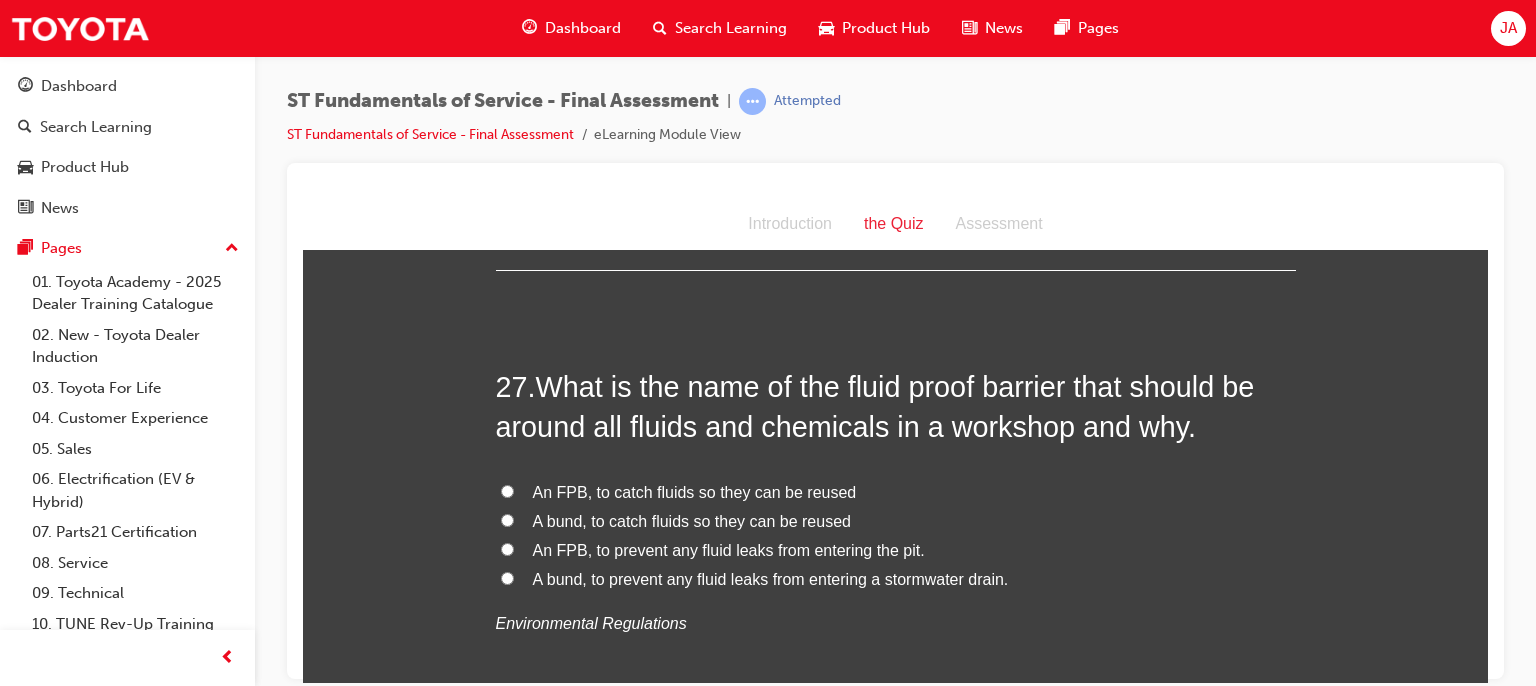 scroll, scrollTop: 11766, scrollLeft: 0, axis: vertical 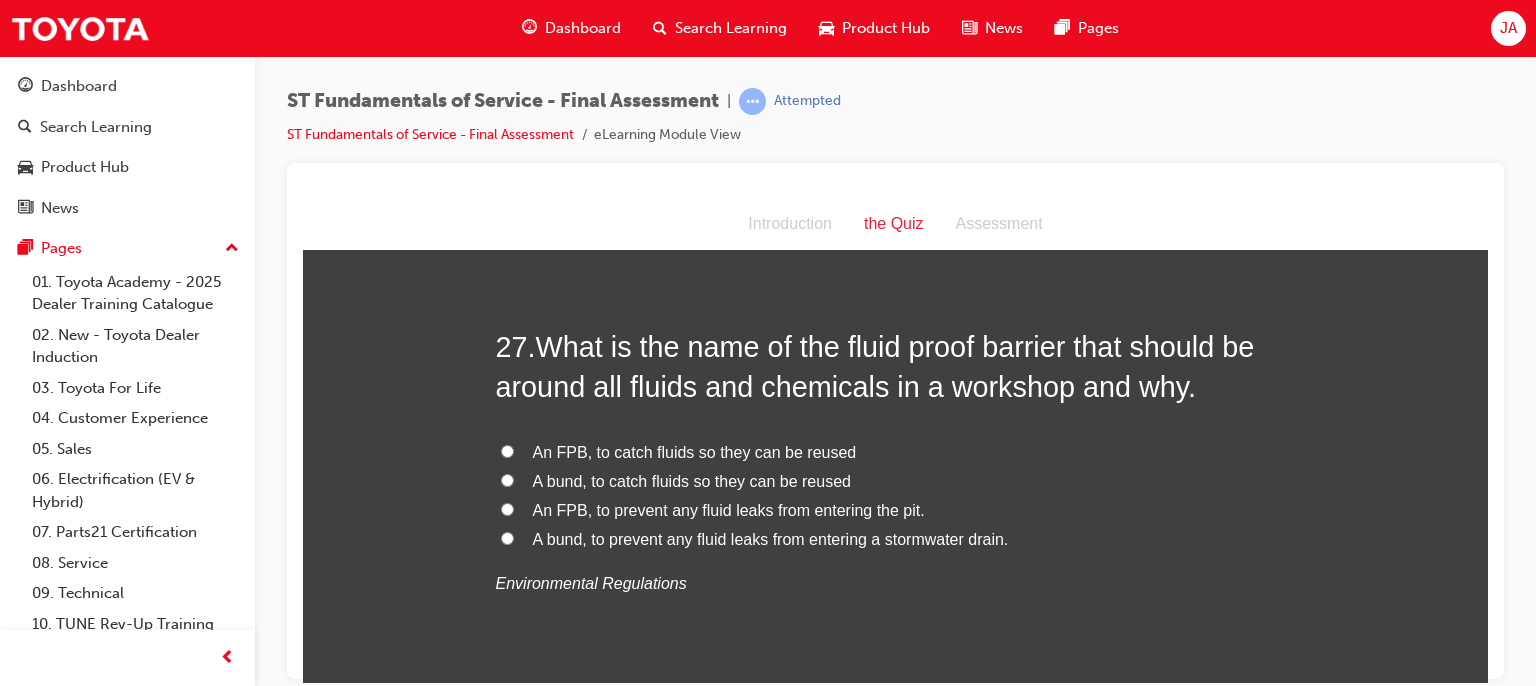 click on "A bund, to prevent any fluid leaks from entering a stormwater drain." at bounding box center [771, 538] 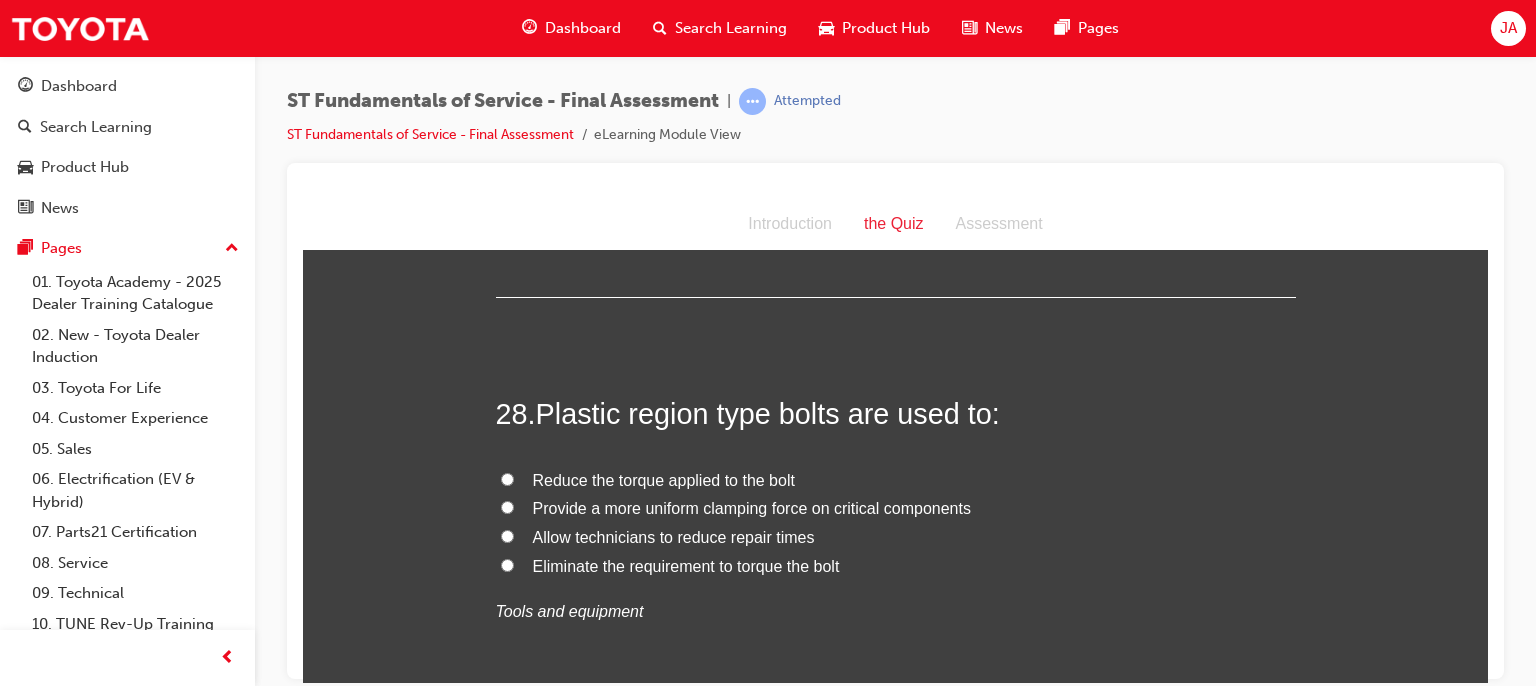 scroll, scrollTop: 12166, scrollLeft: 0, axis: vertical 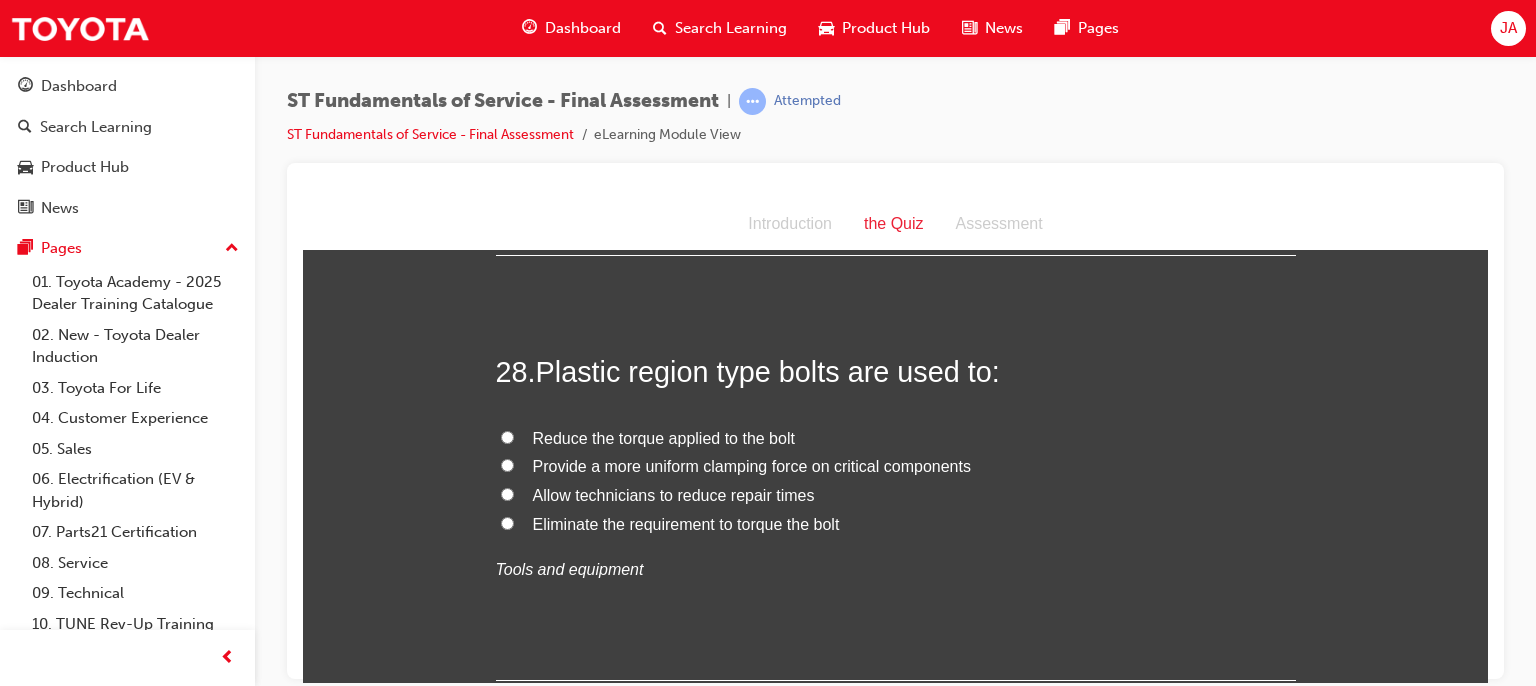 click on "Provide a more uniform clamping force on critical components" at bounding box center [507, 464] 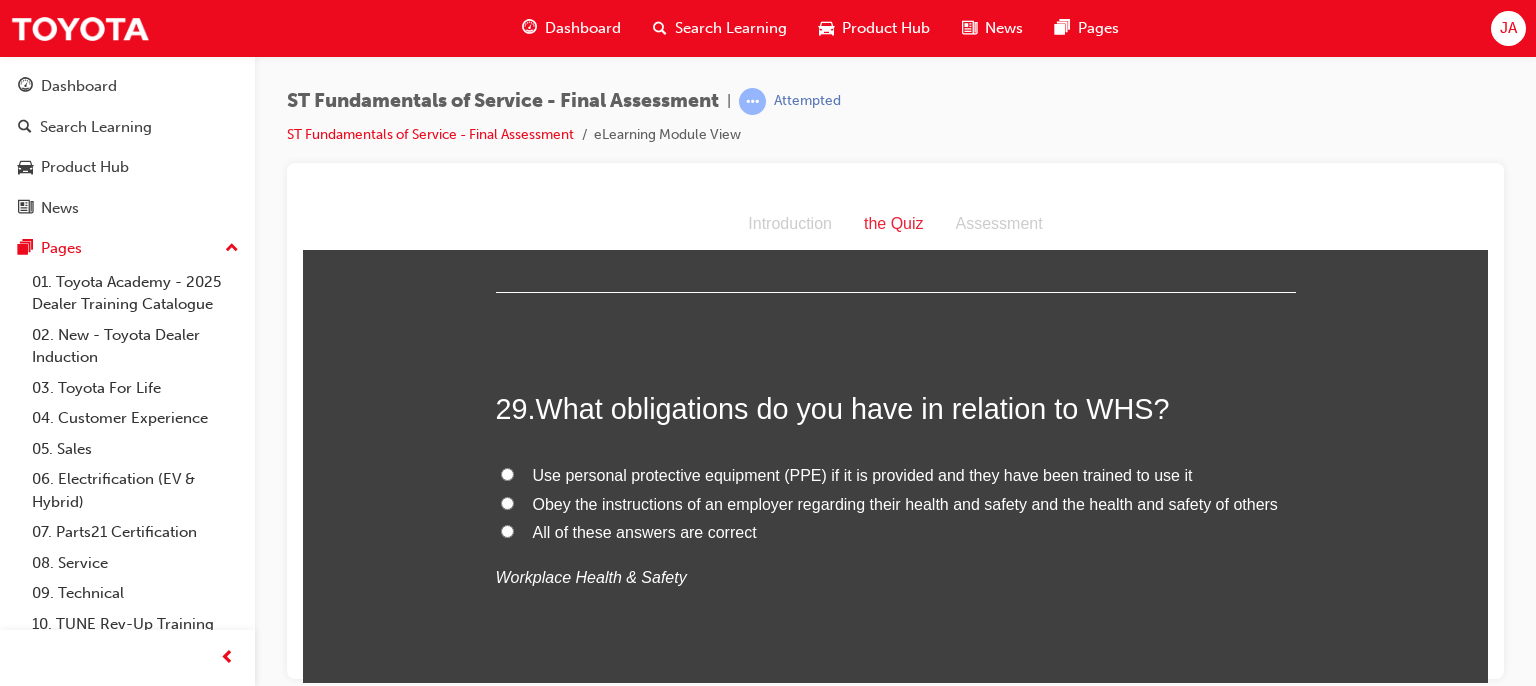 scroll, scrollTop: 12606, scrollLeft: 0, axis: vertical 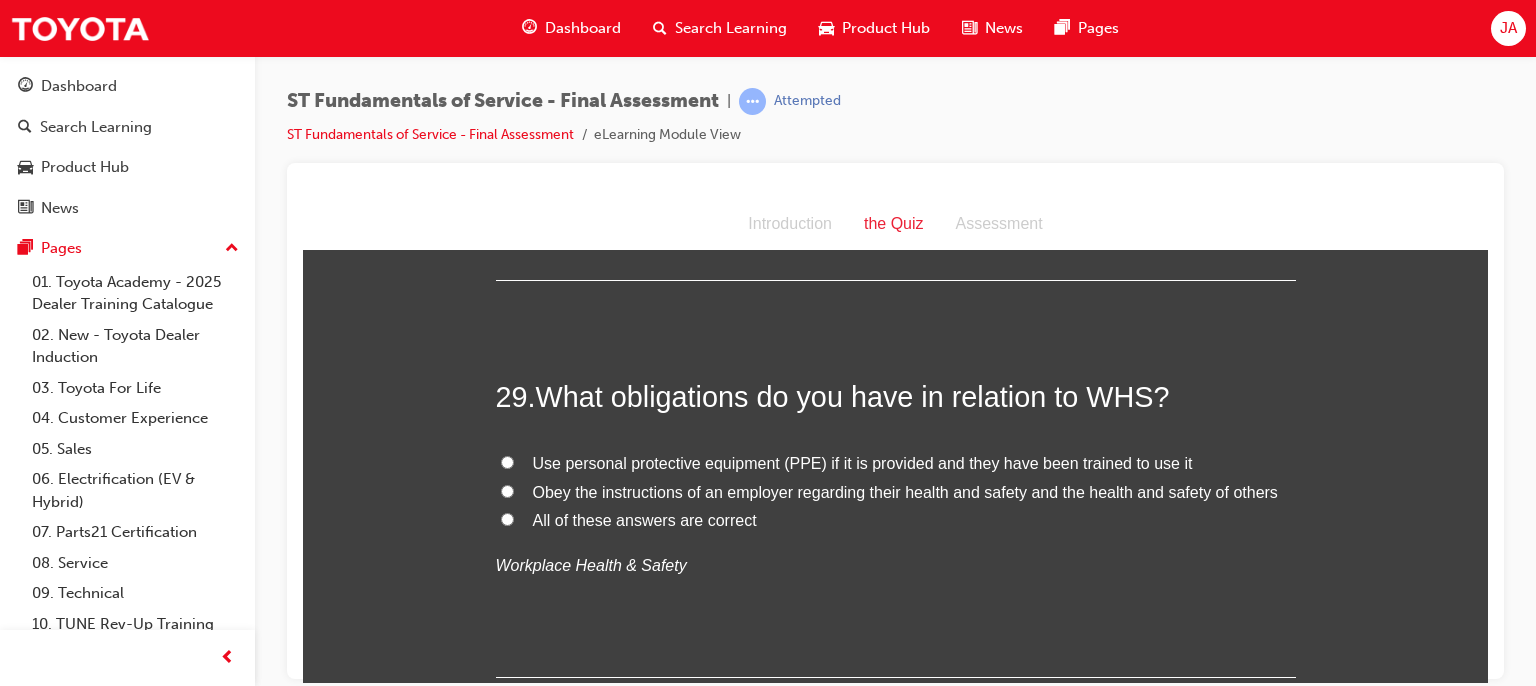 click on "All of these answers are correct" at bounding box center (896, 520) 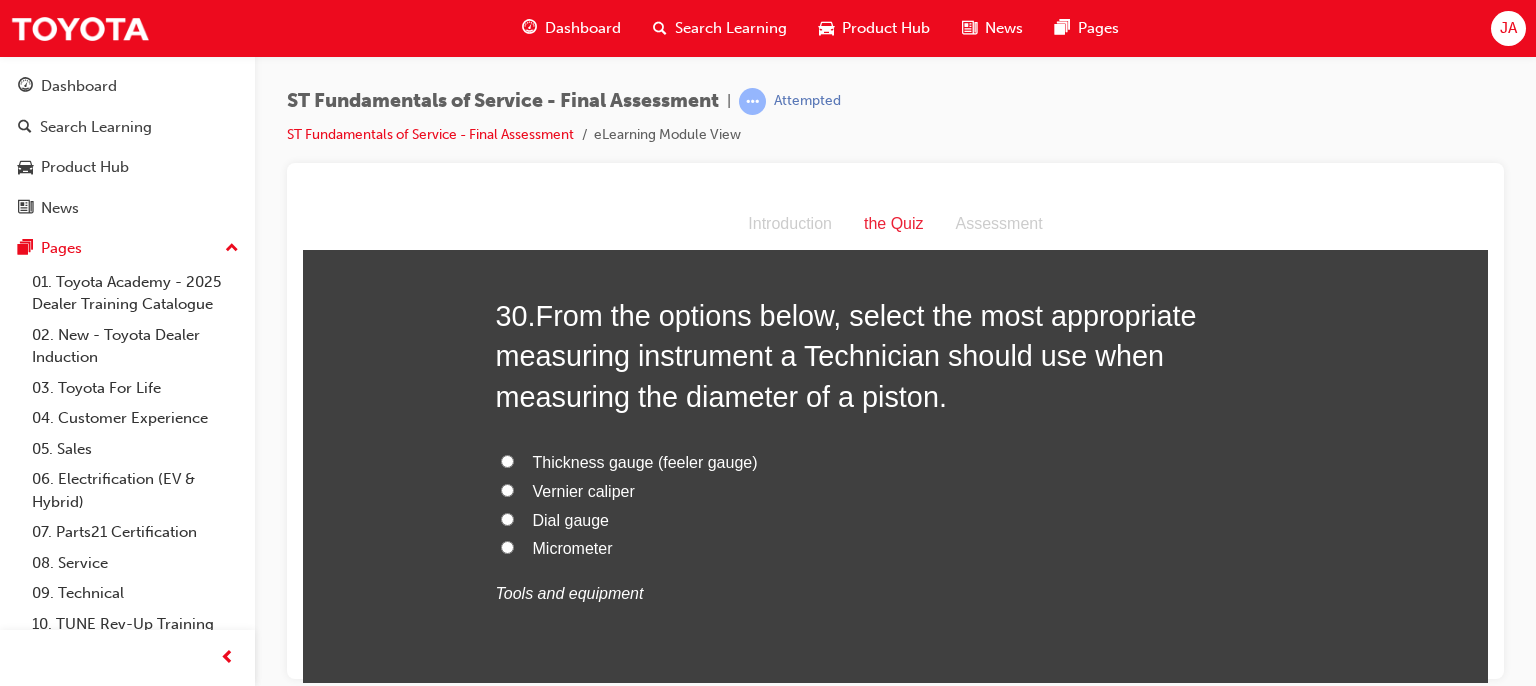 scroll, scrollTop: 13086, scrollLeft: 0, axis: vertical 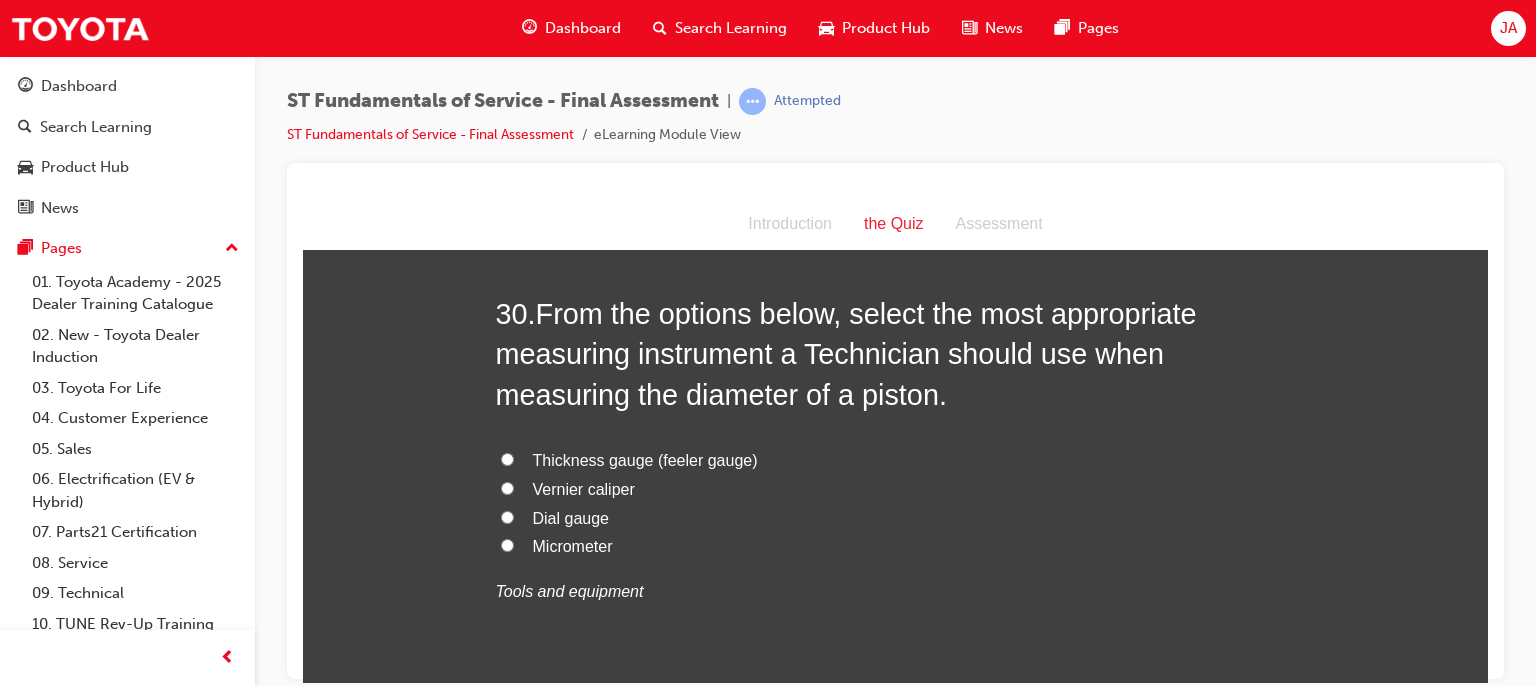 click on "Micrometer" at bounding box center (573, 545) 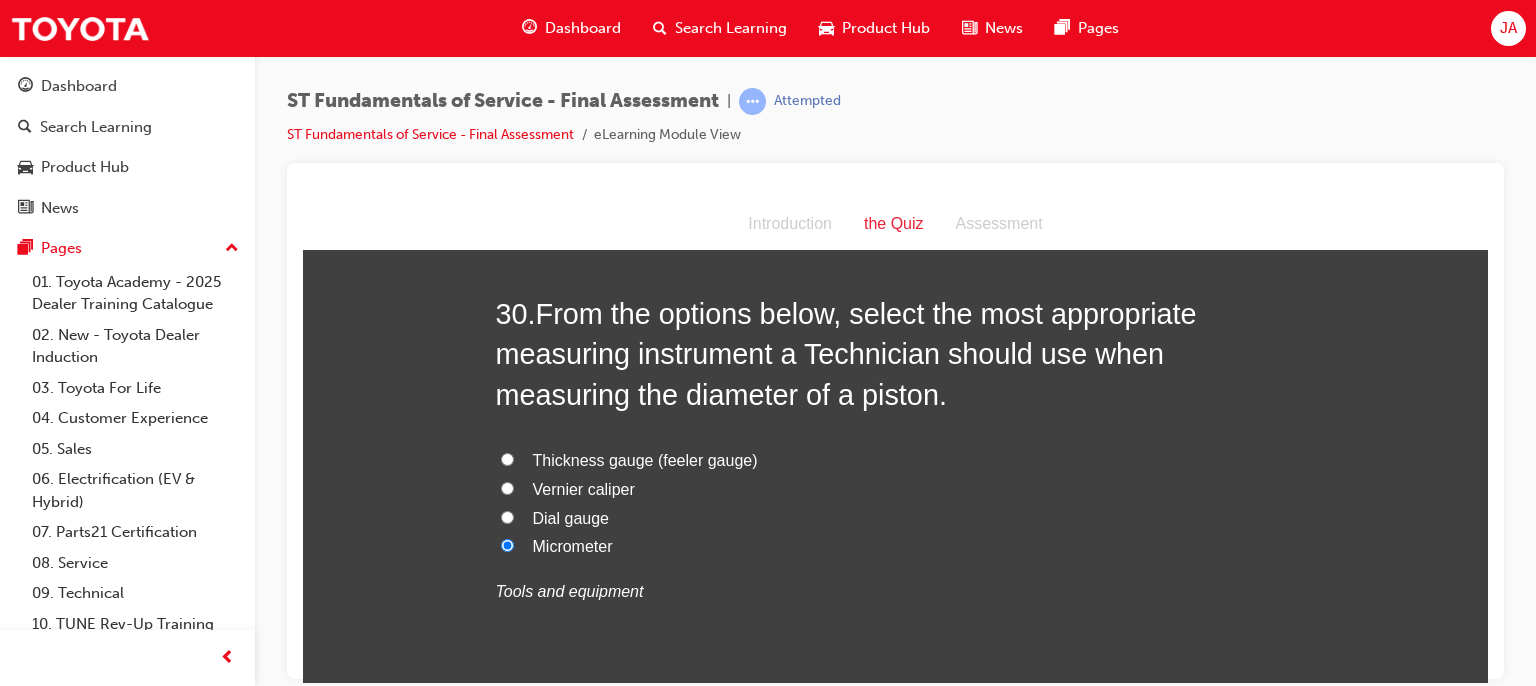 scroll, scrollTop: 13107, scrollLeft: 0, axis: vertical 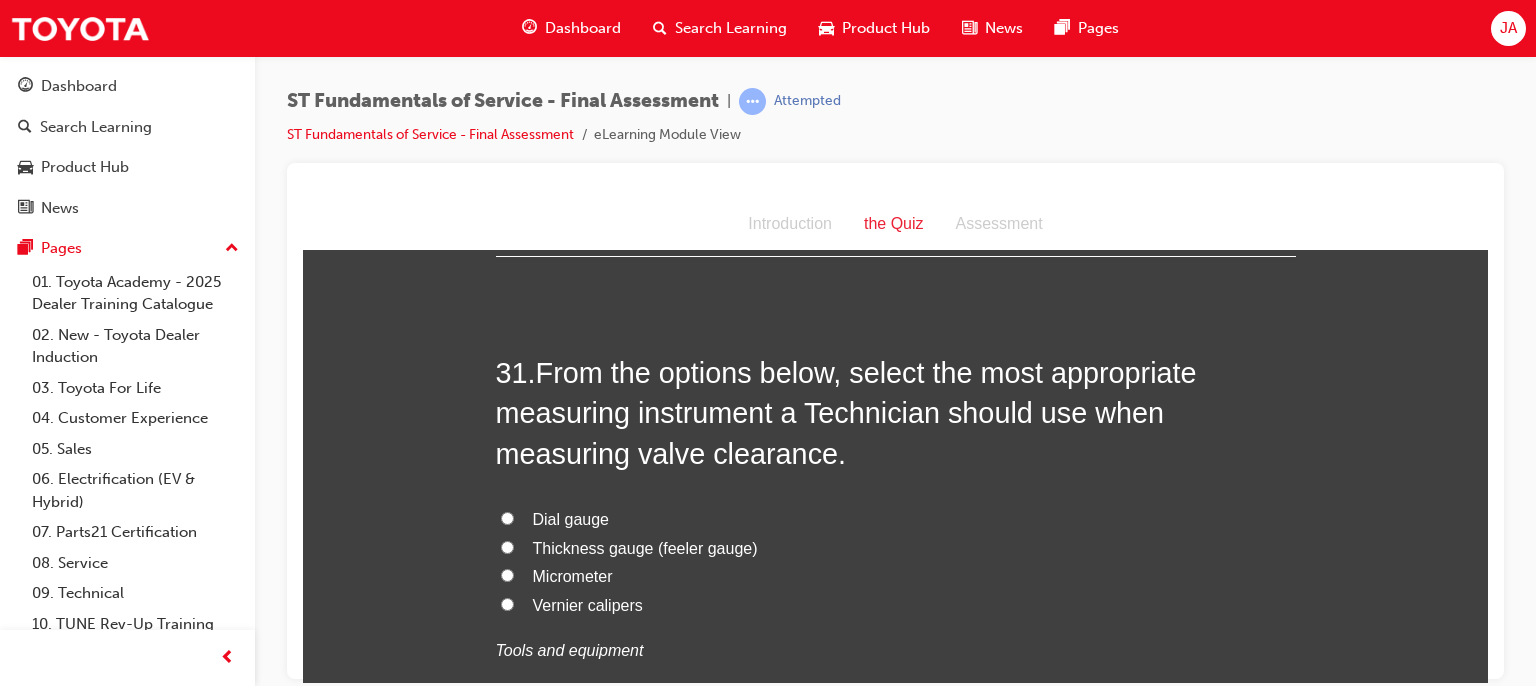 click on "Thickness gauge (feeler gauge)" at bounding box center (645, 547) 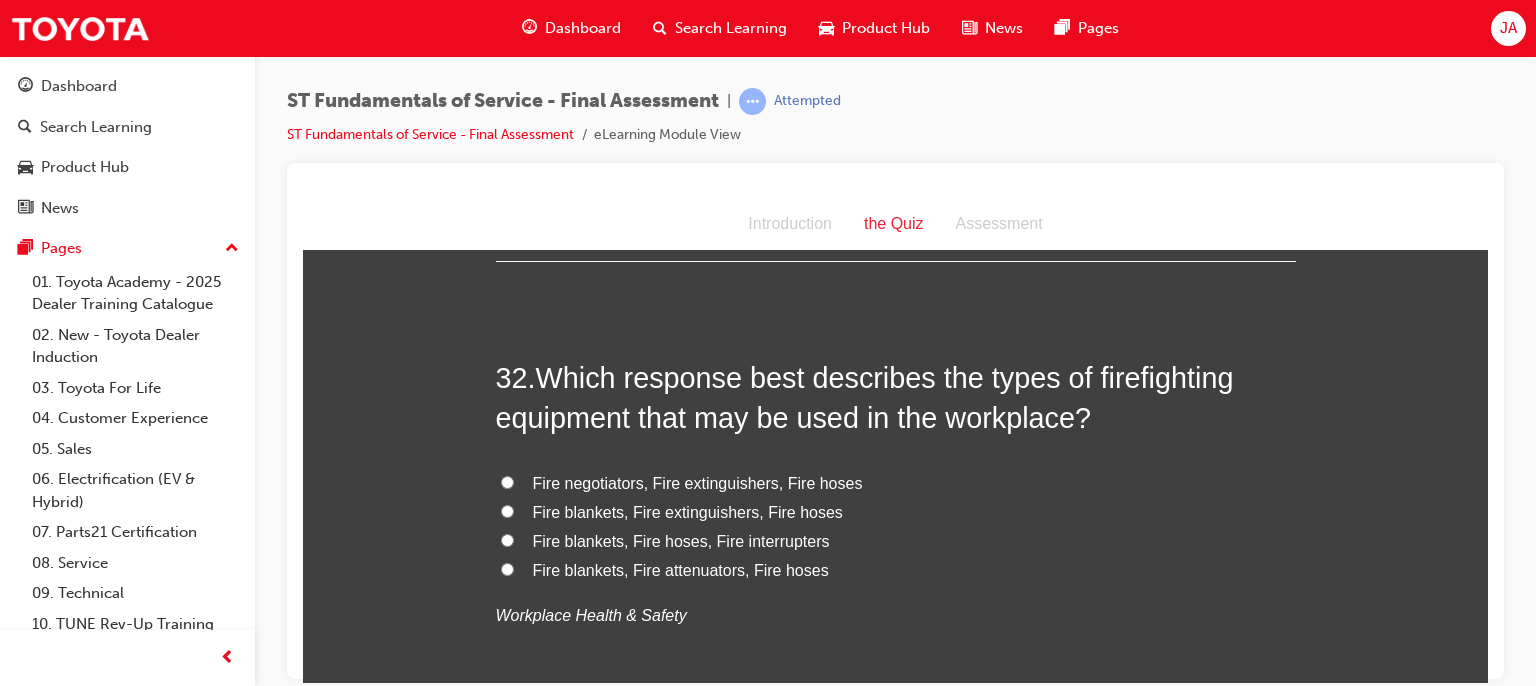scroll, scrollTop: 14053, scrollLeft: 0, axis: vertical 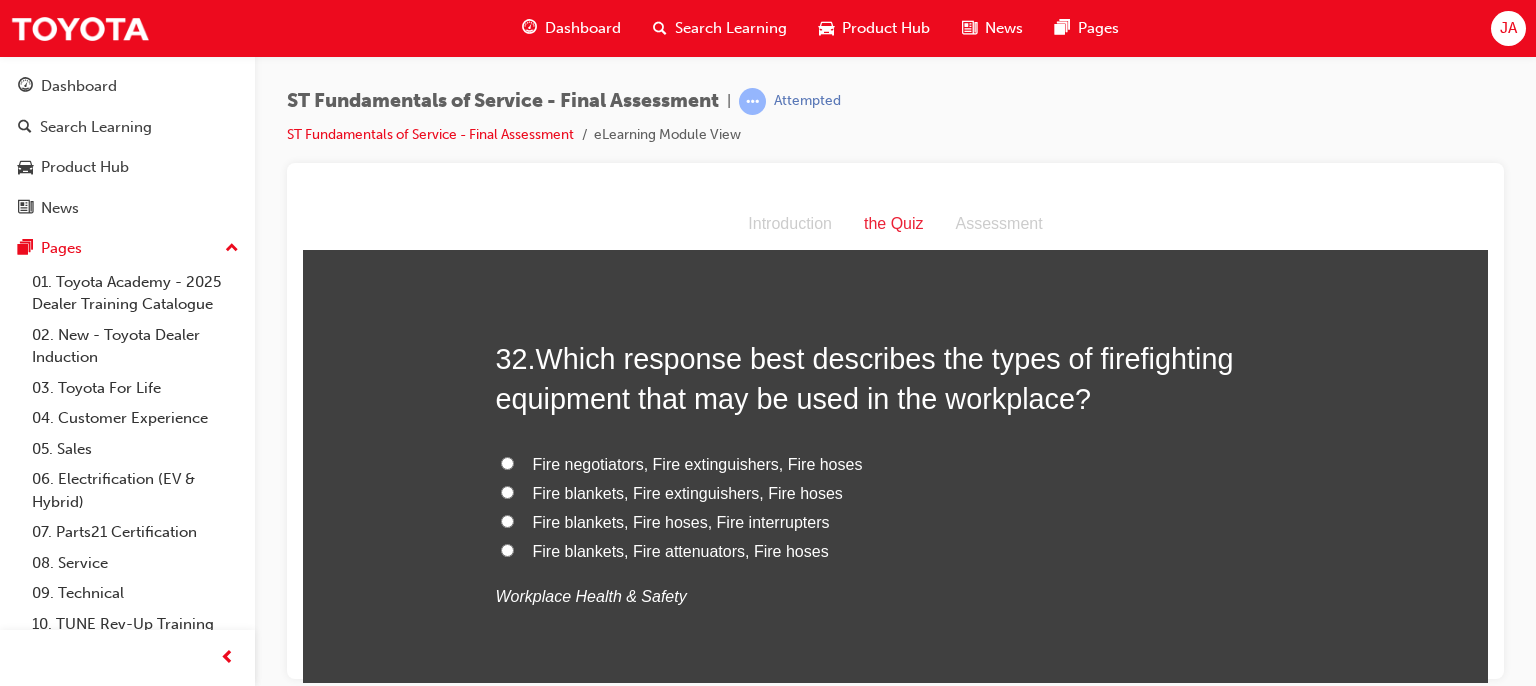 click on "Fire blankets, Fire extinguishers, Fire hoses" at bounding box center [688, 492] 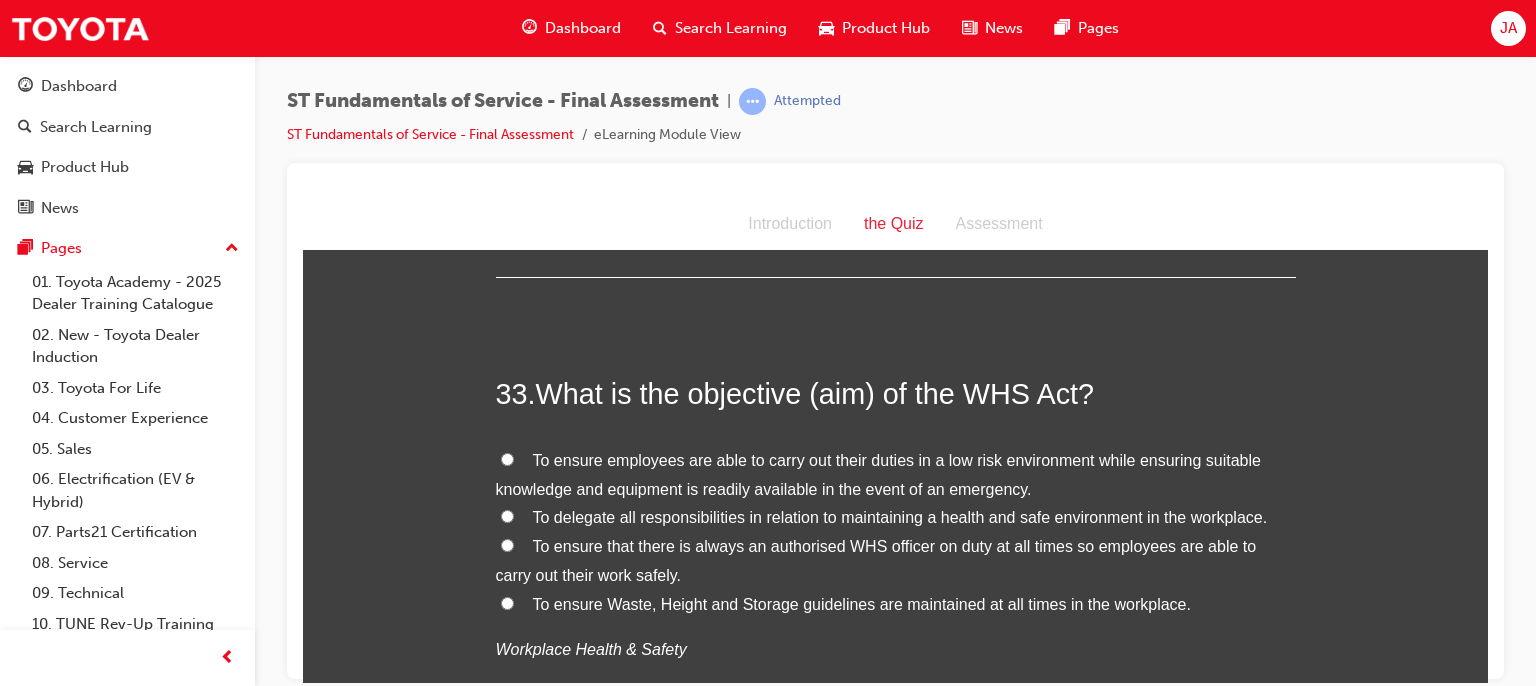 scroll, scrollTop: 14533, scrollLeft: 0, axis: vertical 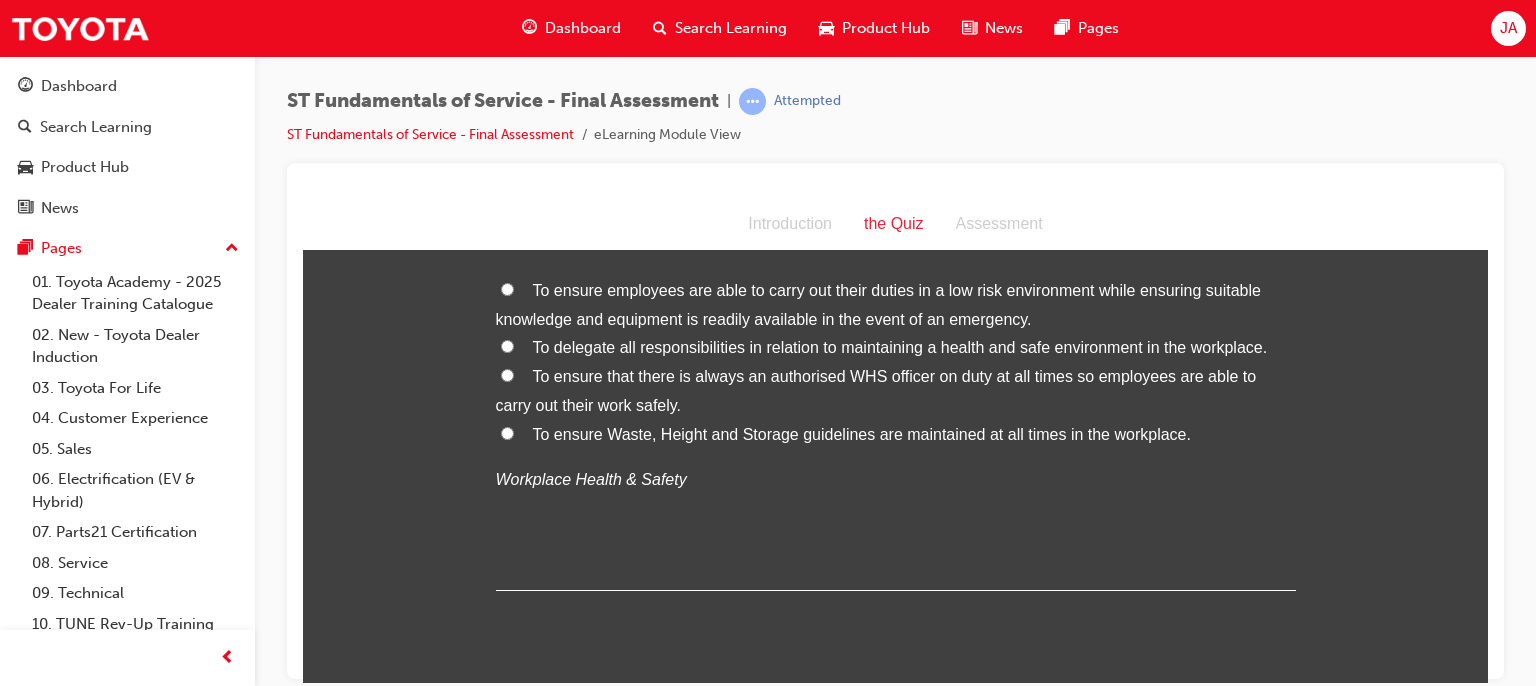 click on "To ensure employees are able to carry out their duties in a low risk environment while ensuring suitable knowledge and equipment is readily available in the event of an emergency." at bounding box center [507, 288] 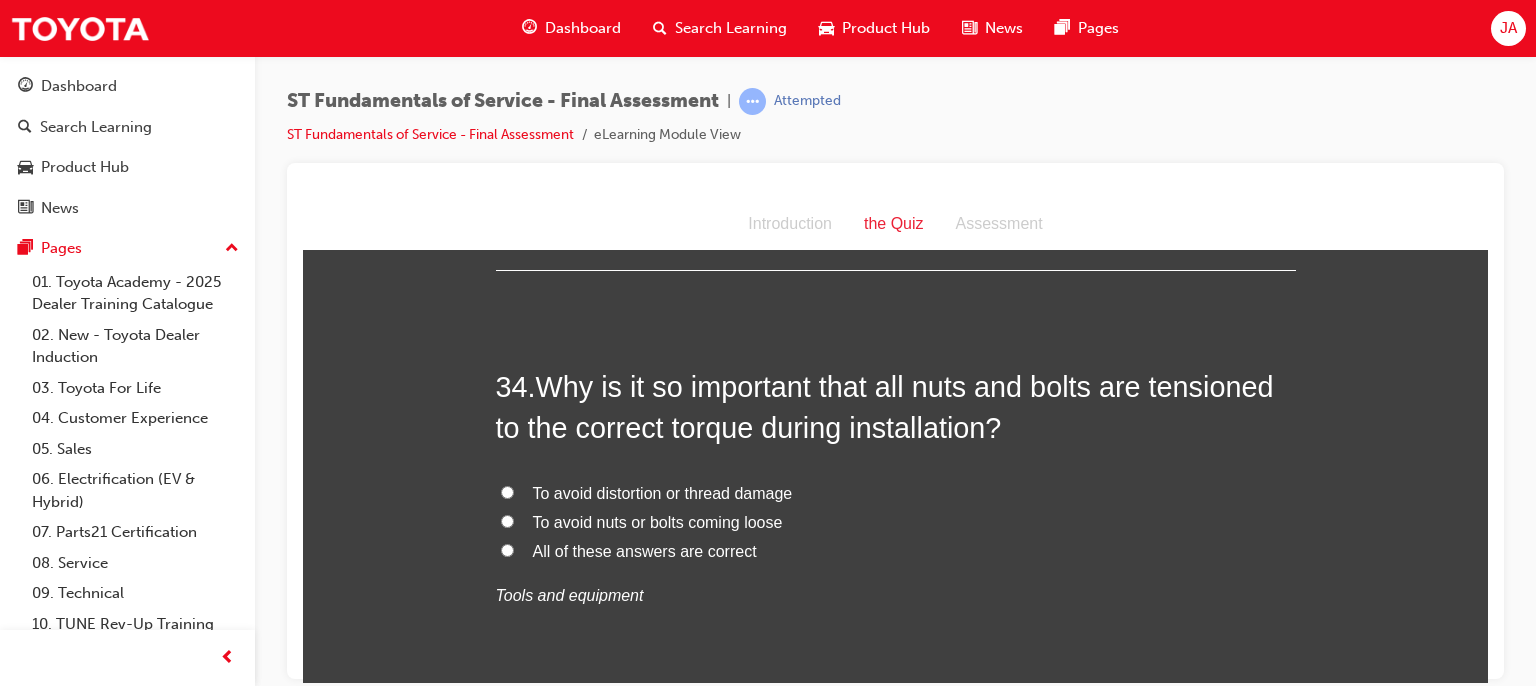 scroll, scrollTop: 15013, scrollLeft: 0, axis: vertical 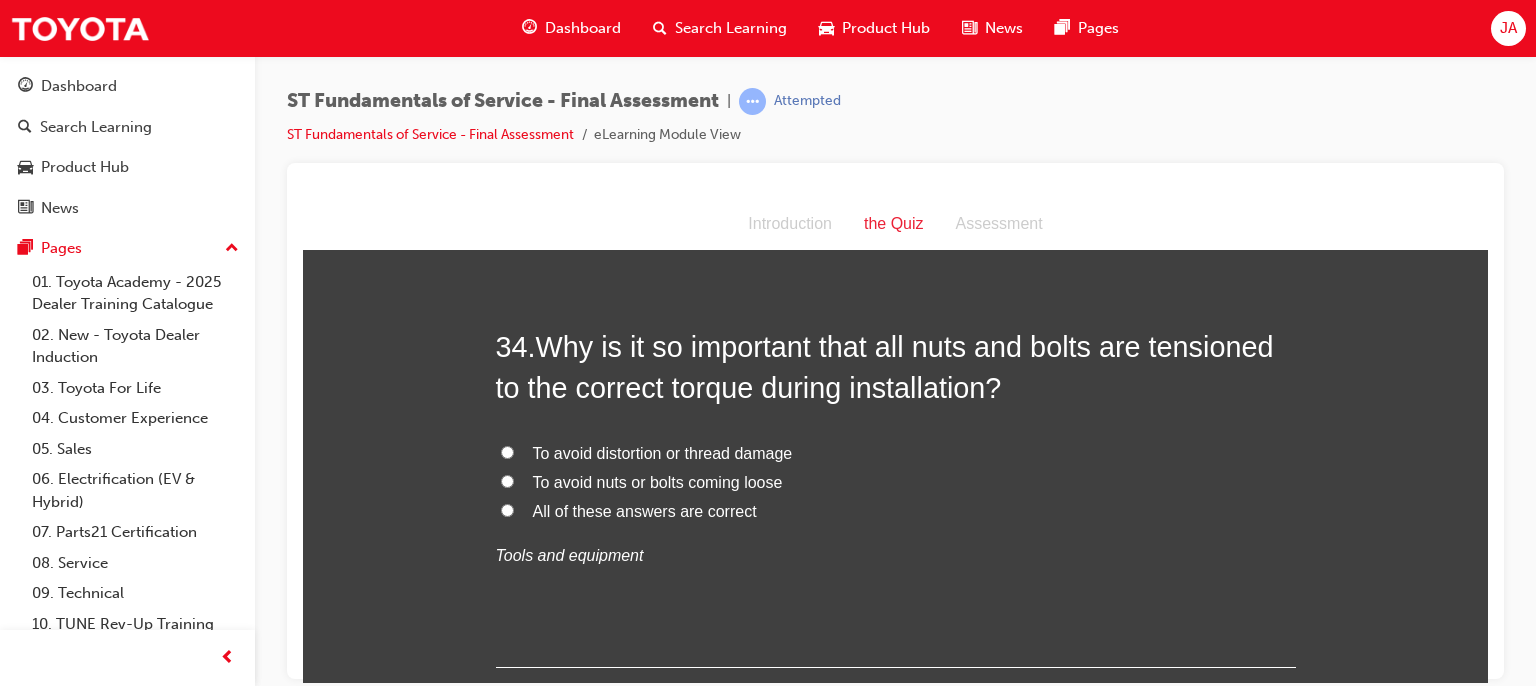 click on "All of these answers are correct" at bounding box center [507, 509] 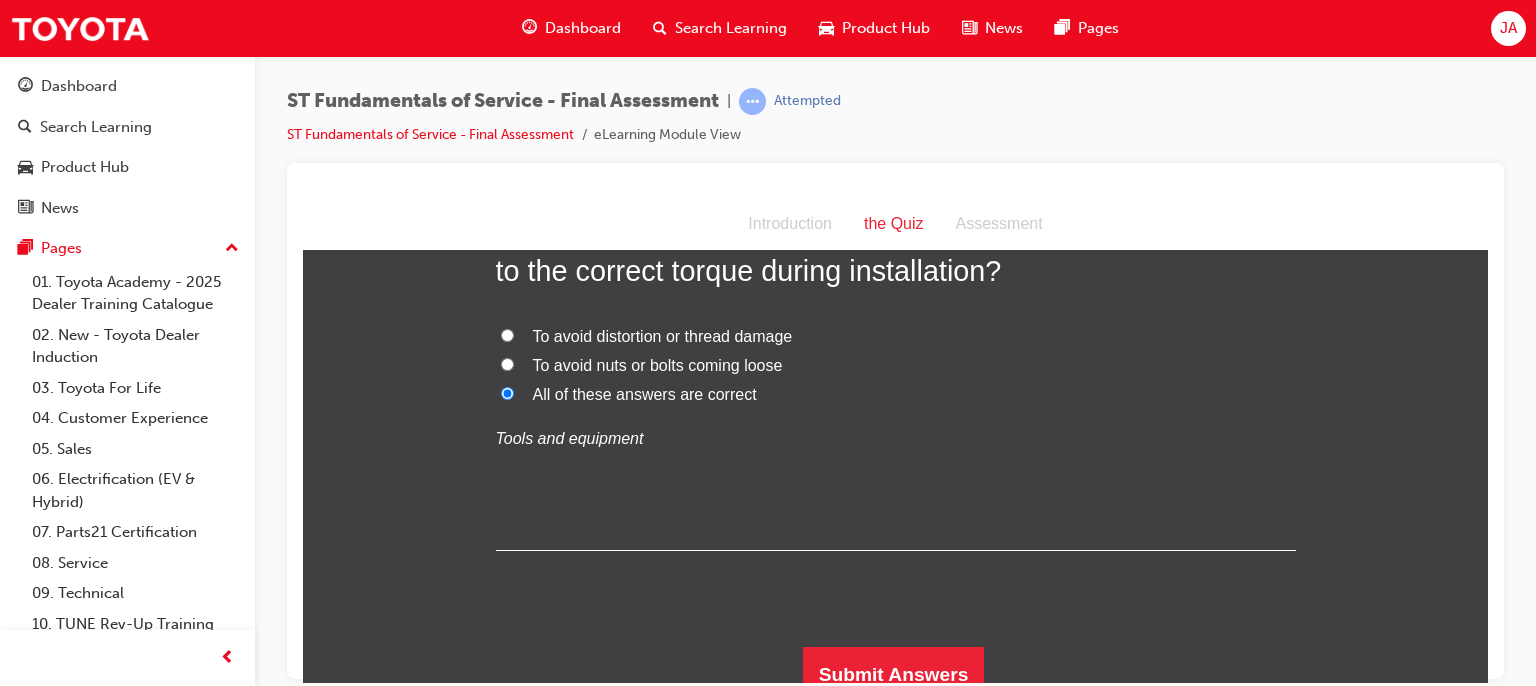 scroll, scrollTop: 15143, scrollLeft: 0, axis: vertical 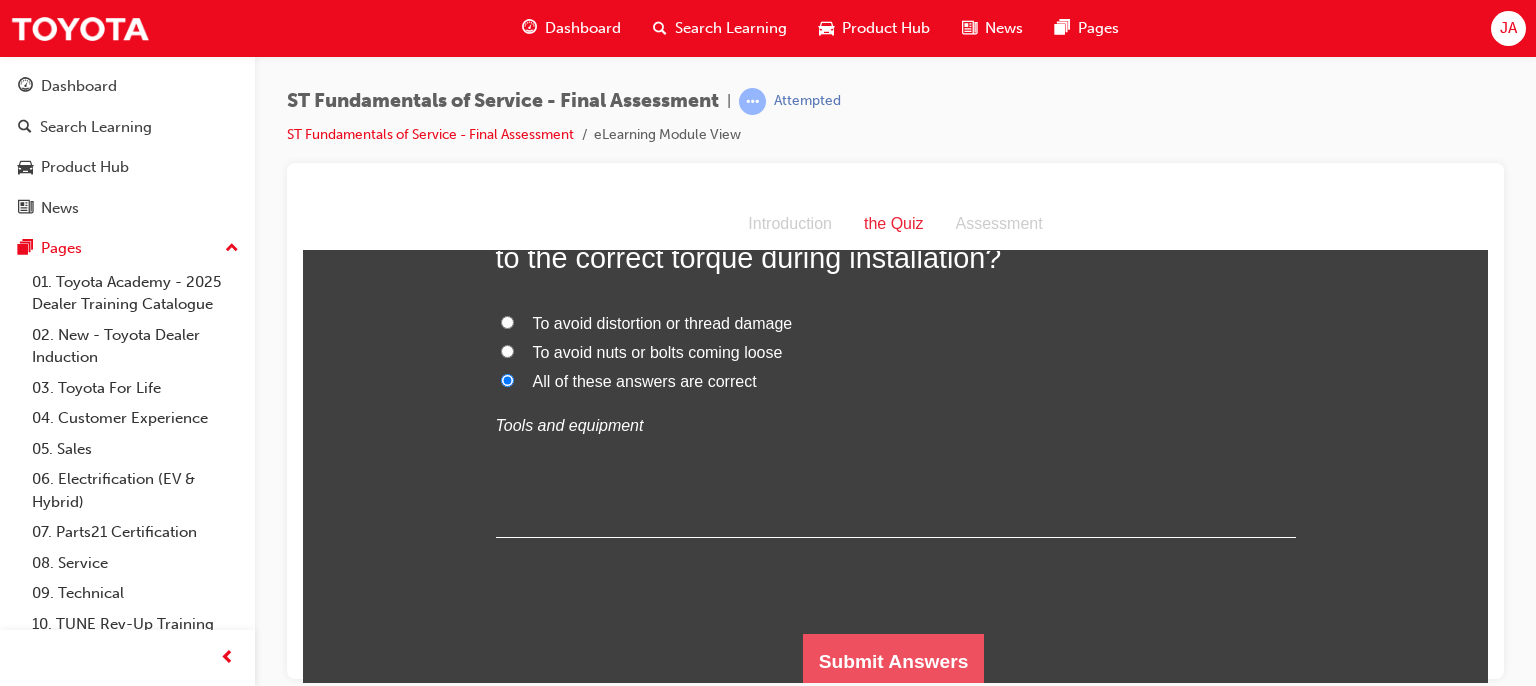 click on "Submit Answers" at bounding box center [894, 661] 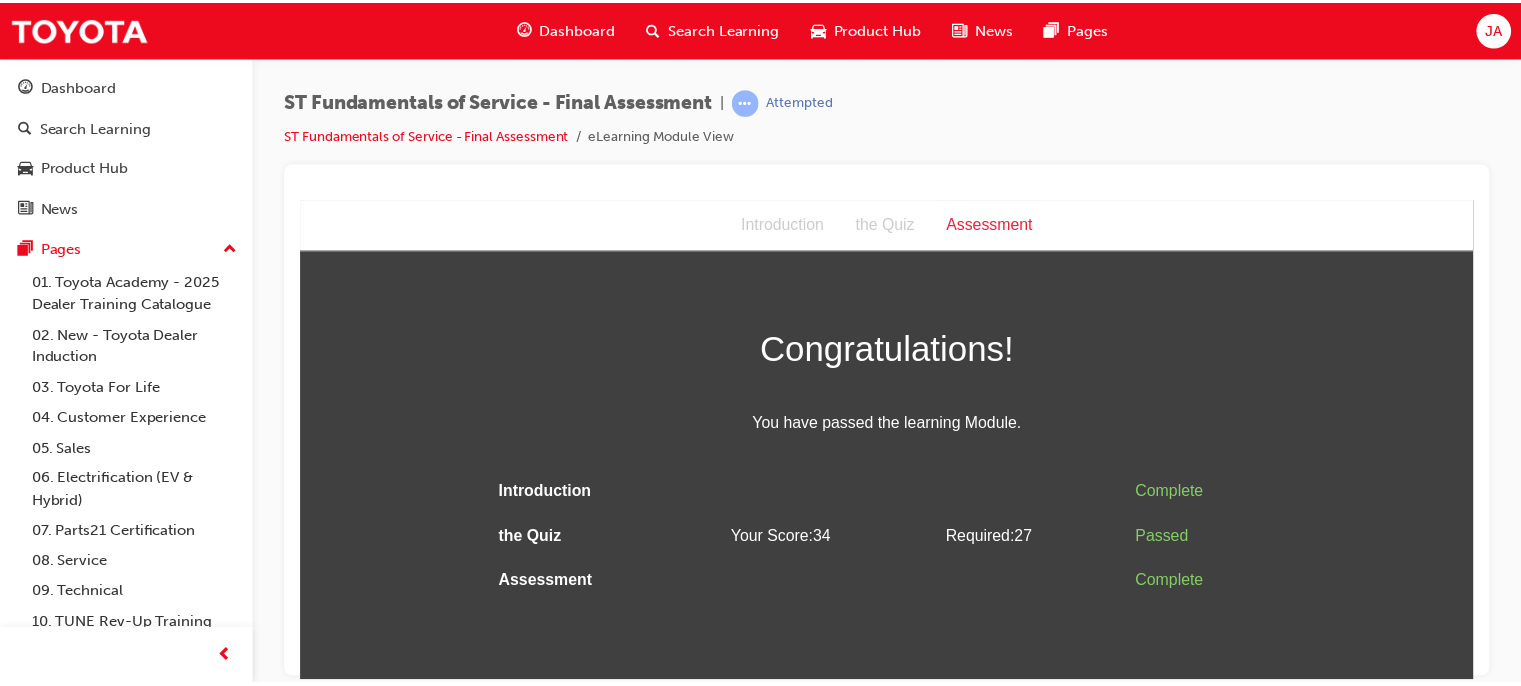 scroll, scrollTop: 0, scrollLeft: 0, axis: both 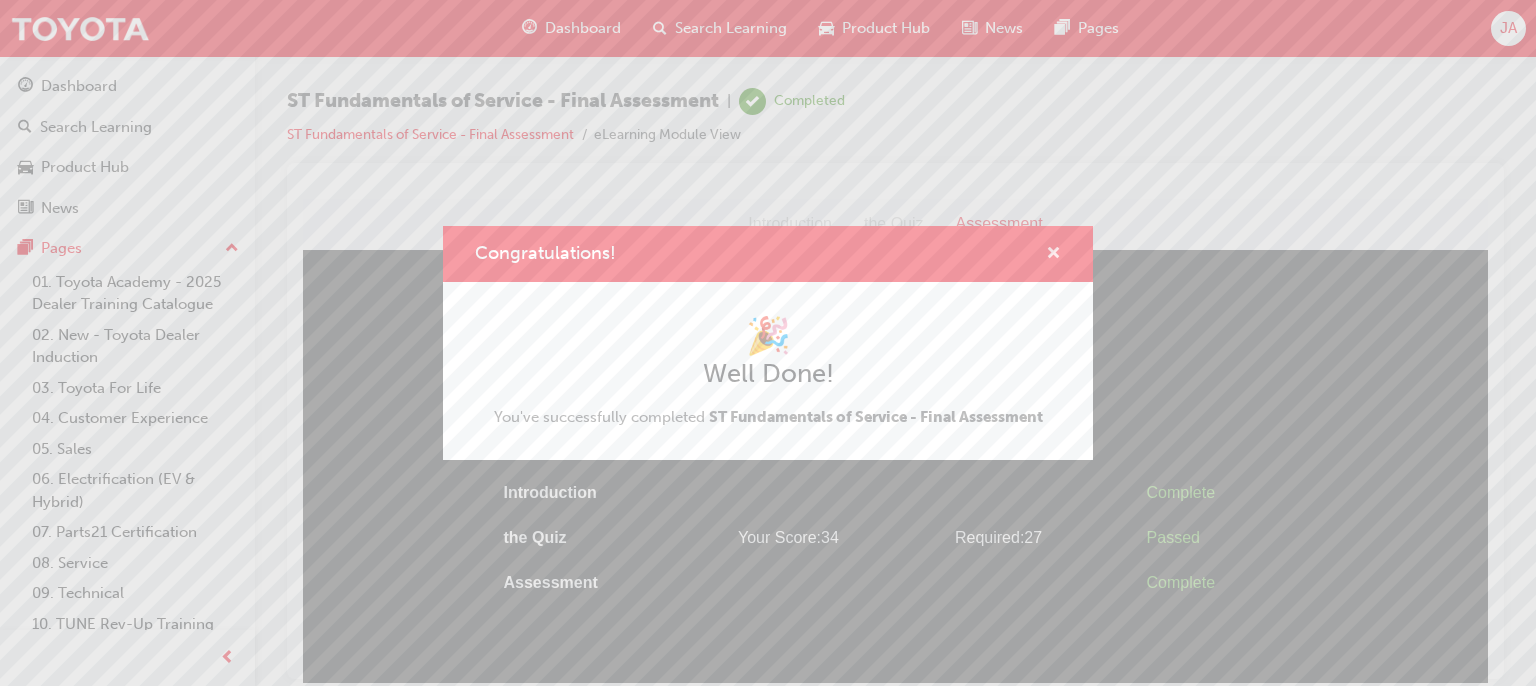 click at bounding box center (1053, 255) 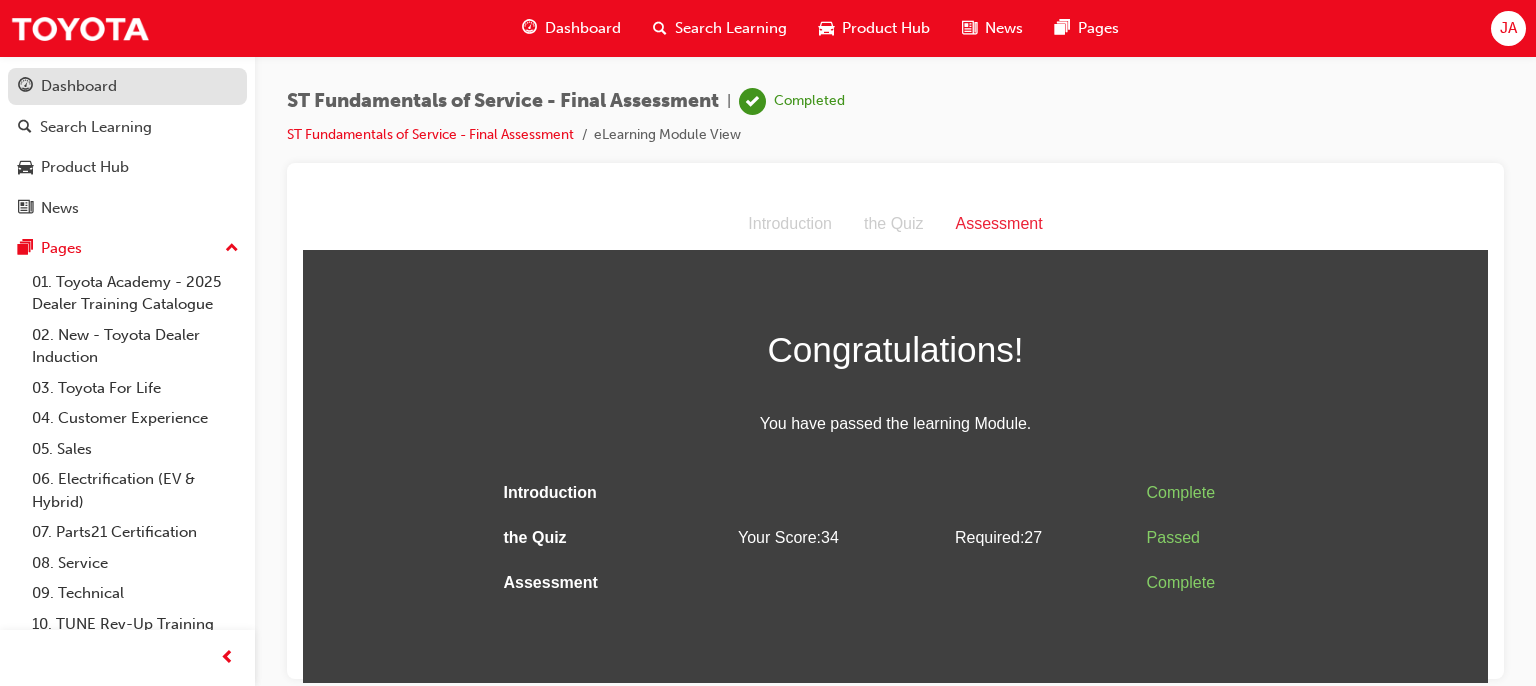 click on "Dashboard" at bounding box center (127, 86) 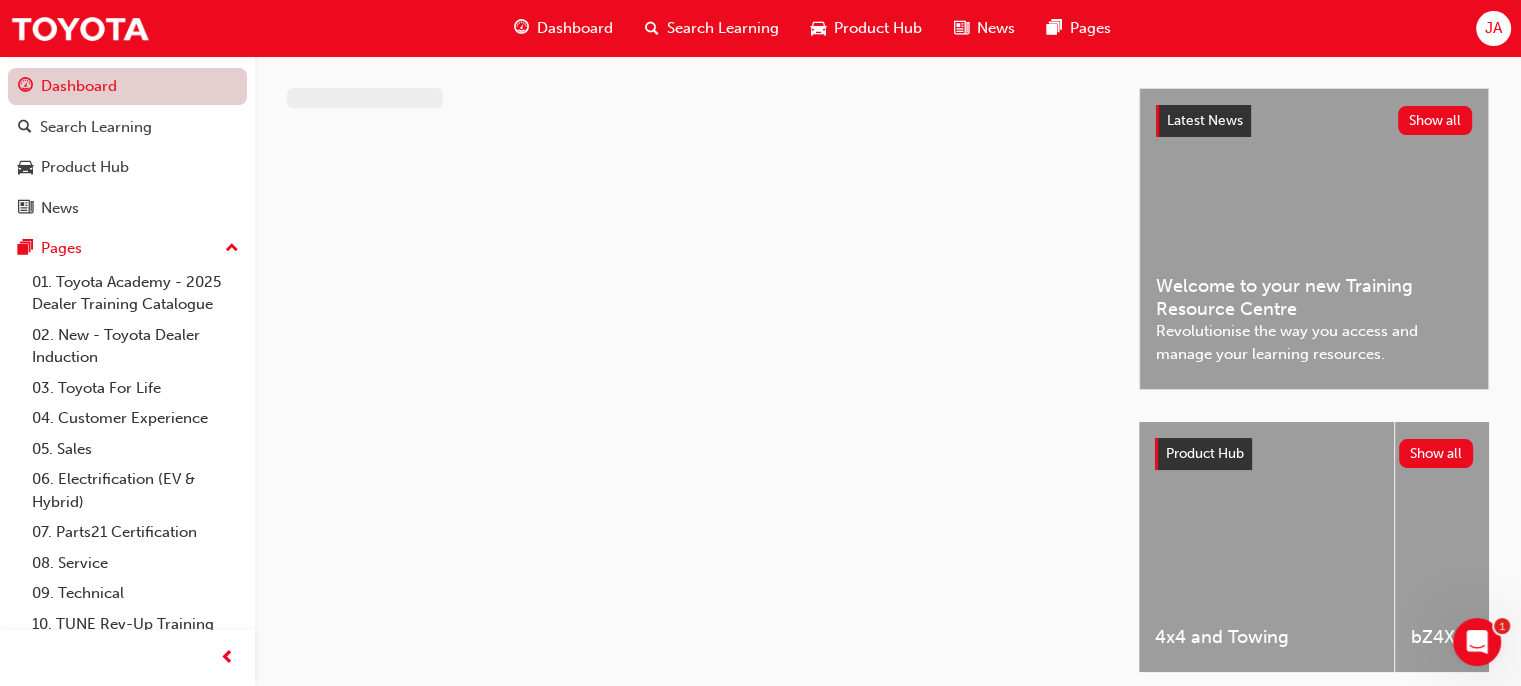 click on "Dashboard" at bounding box center (127, 86) 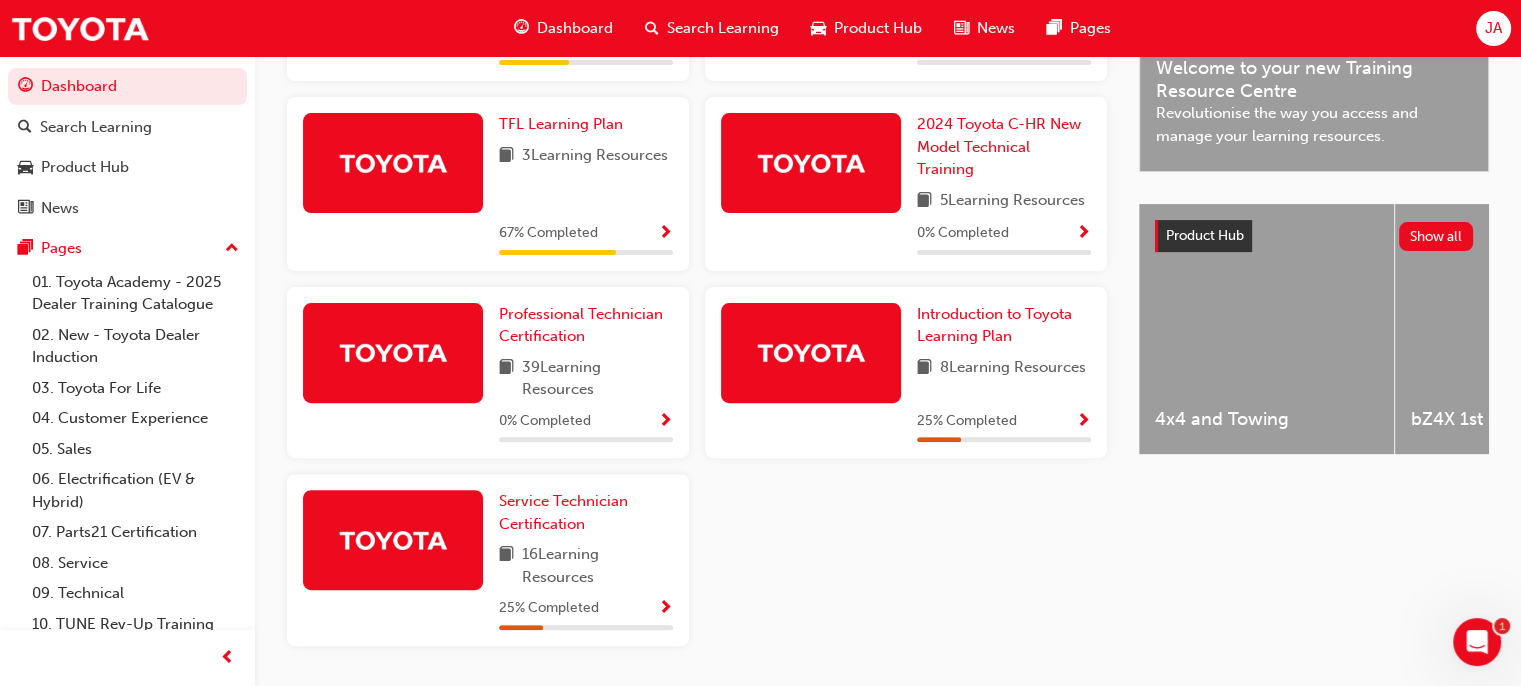 scroll, scrollTop: 668, scrollLeft: 0, axis: vertical 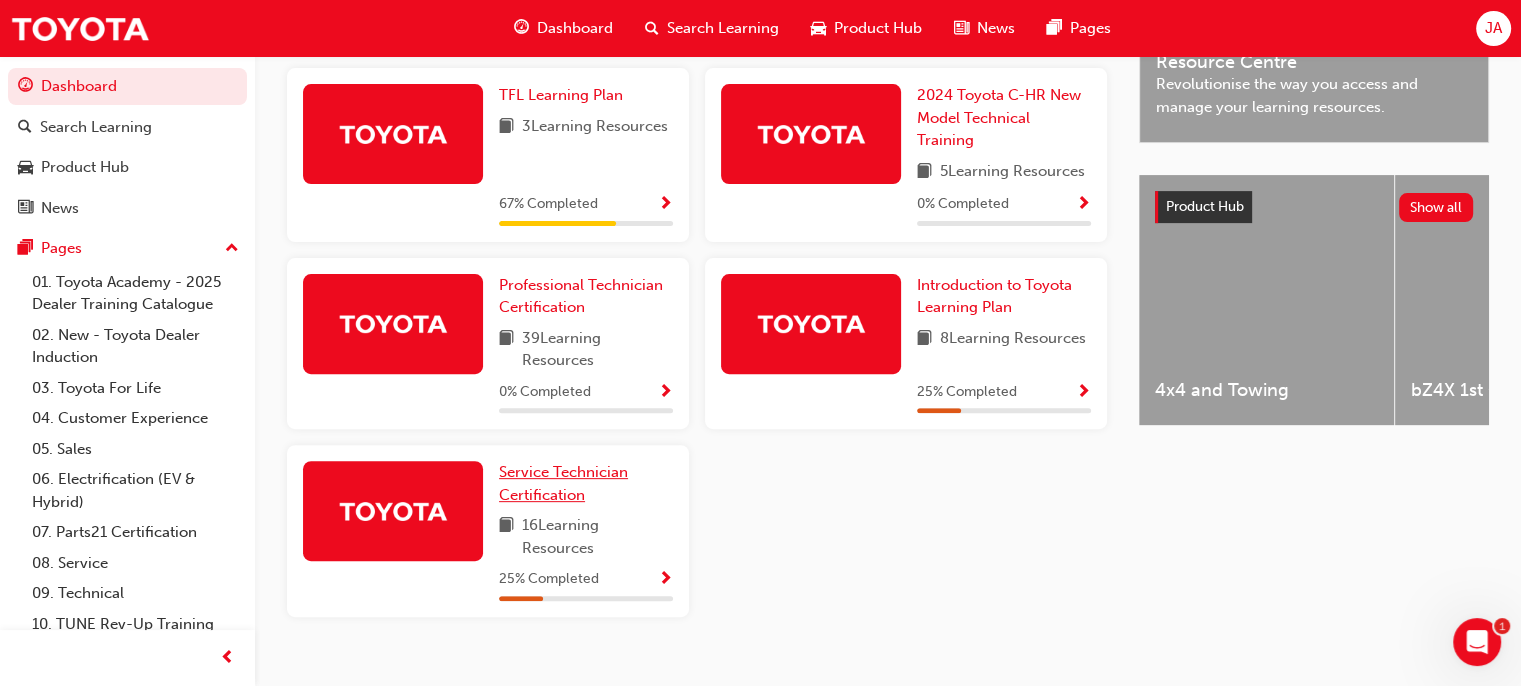 click on "Service Technician Certification" at bounding box center (563, 483) 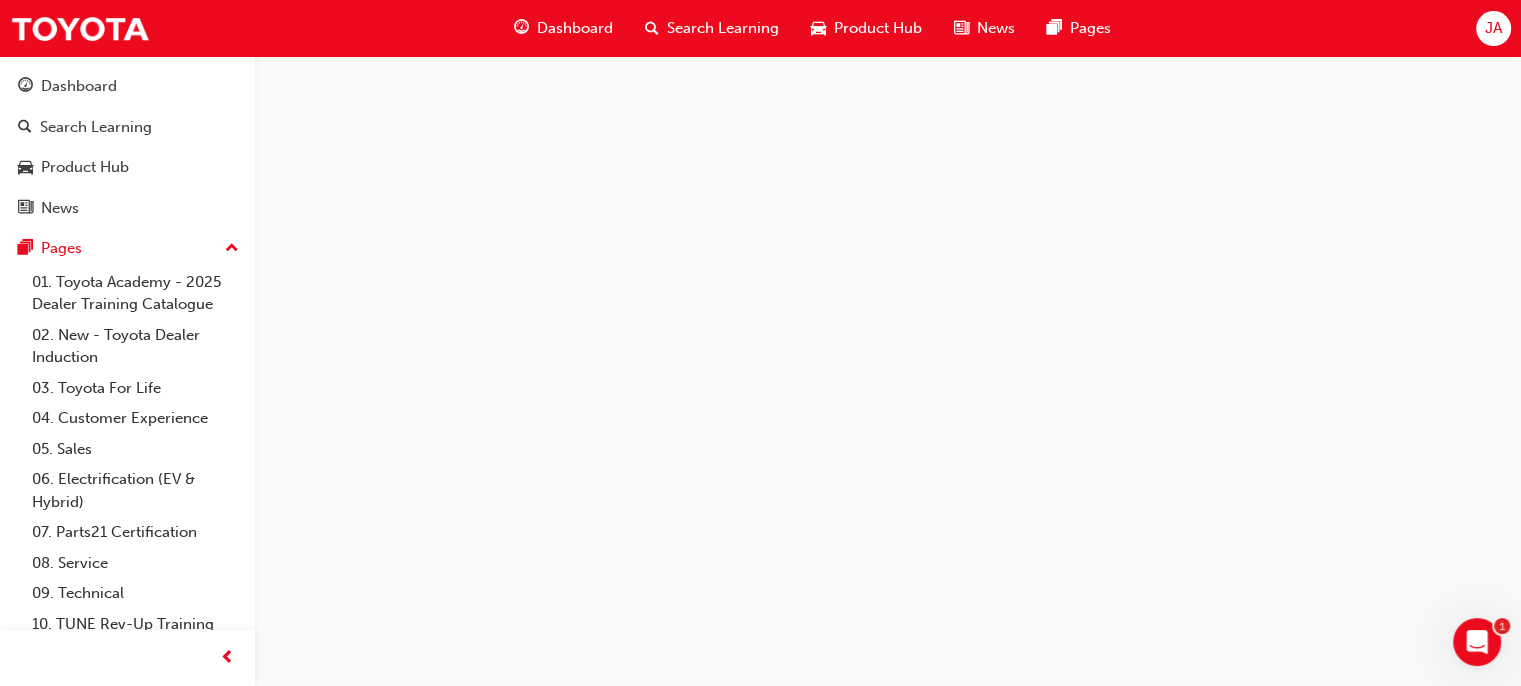 scroll, scrollTop: 0, scrollLeft: 0, axis: both 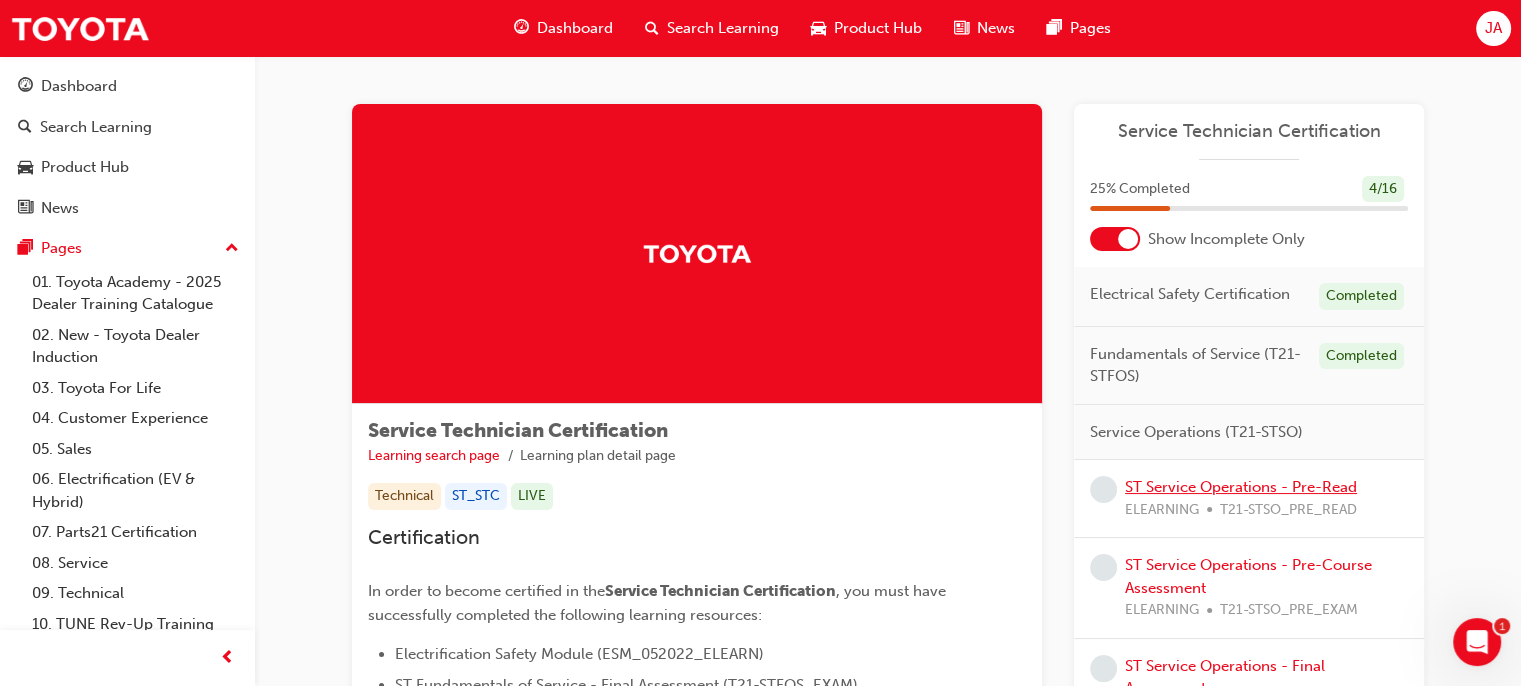 click on "ST Service Operations - Pre-Read" at bounding box center [1241, 487] 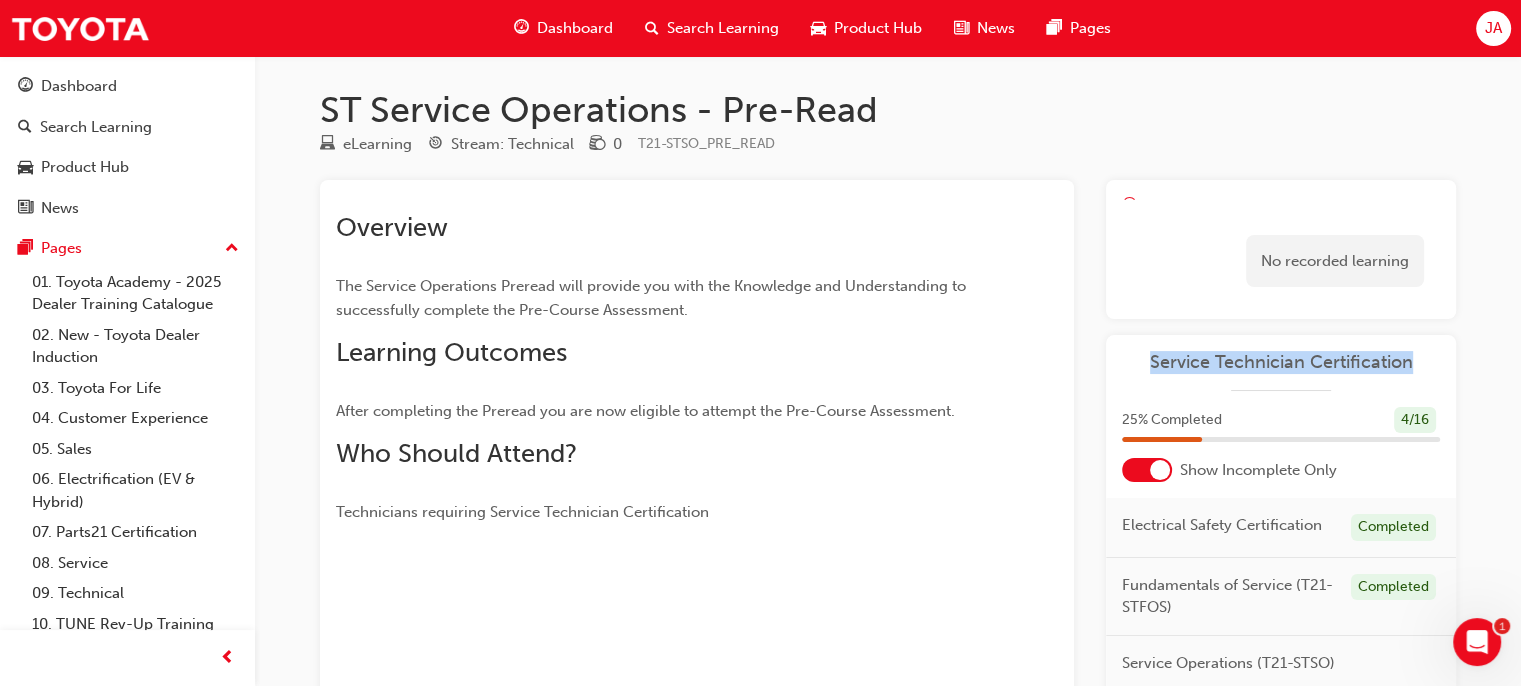 drag, startPoint x: 1520, startPoint y: 298, endPoint x: 1504, endPoint y: 381, distance: 84.5281 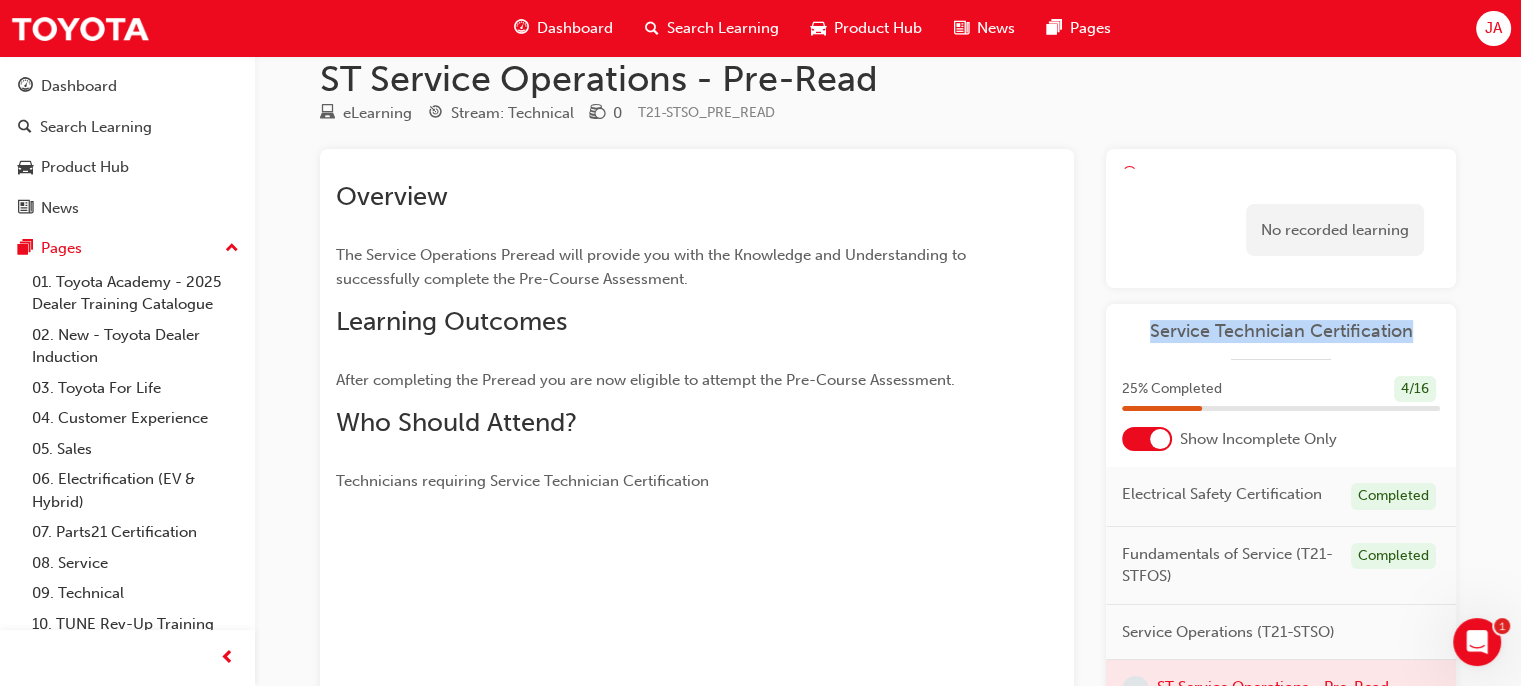 scroll, scrollTop: 0, scrollLeft: 0, axis: both 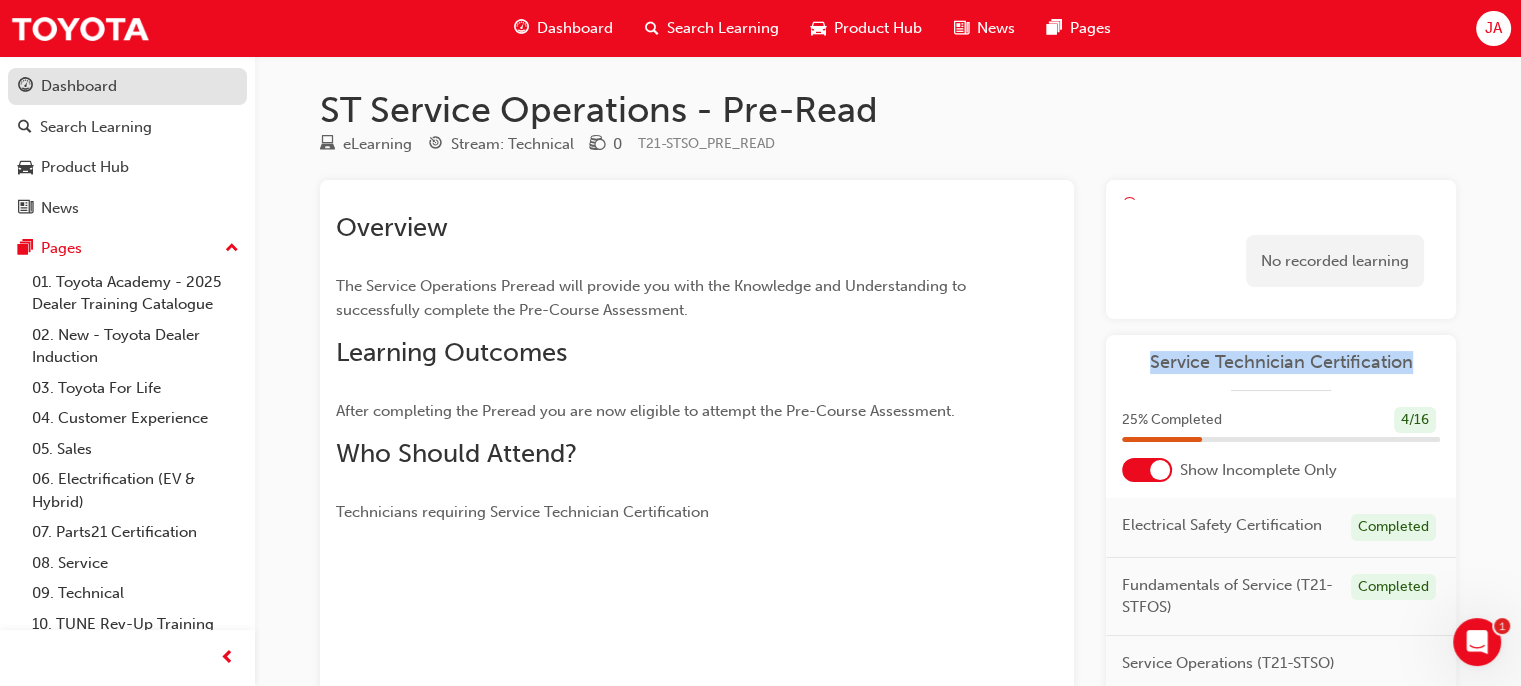 click on "Dashboard" at bounding box center (127, 86) 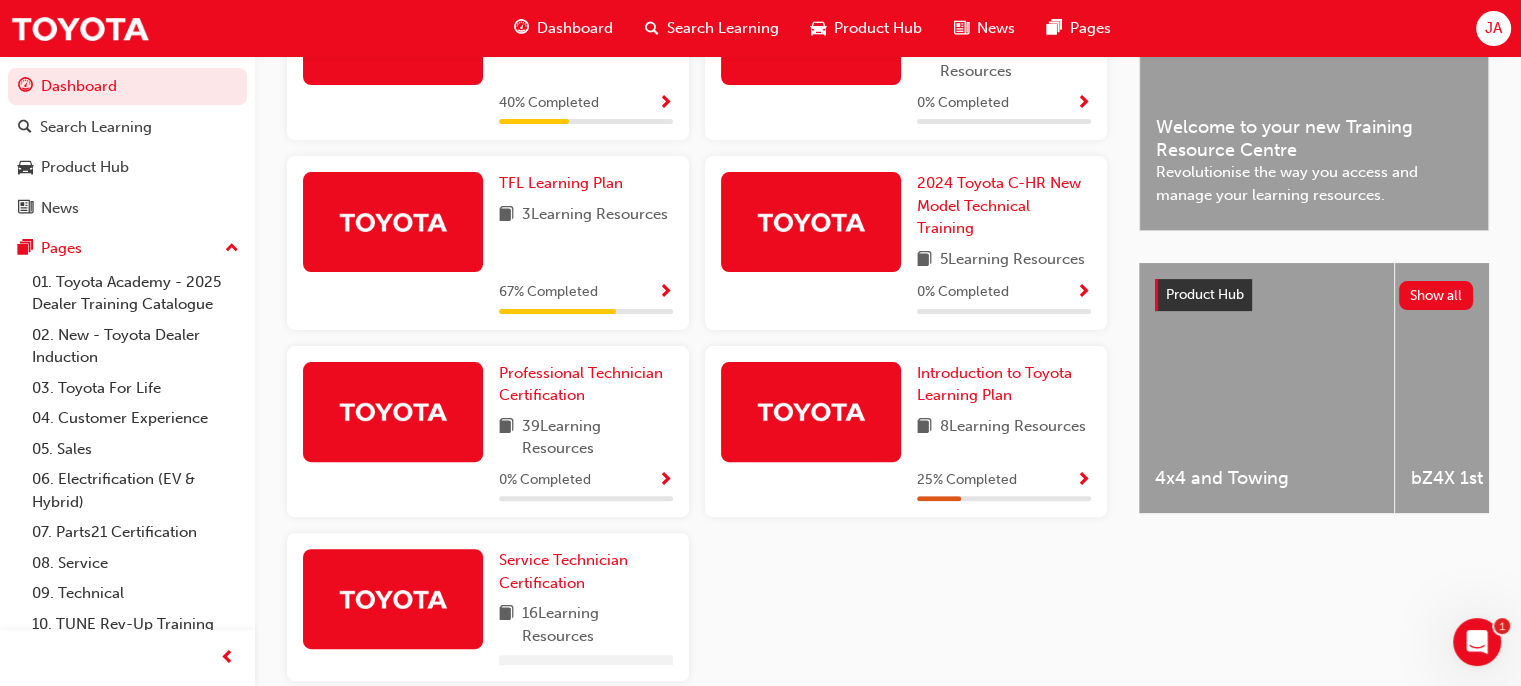 scroll, scrollTop: 680, scrollLeft: 0, axis: vertical 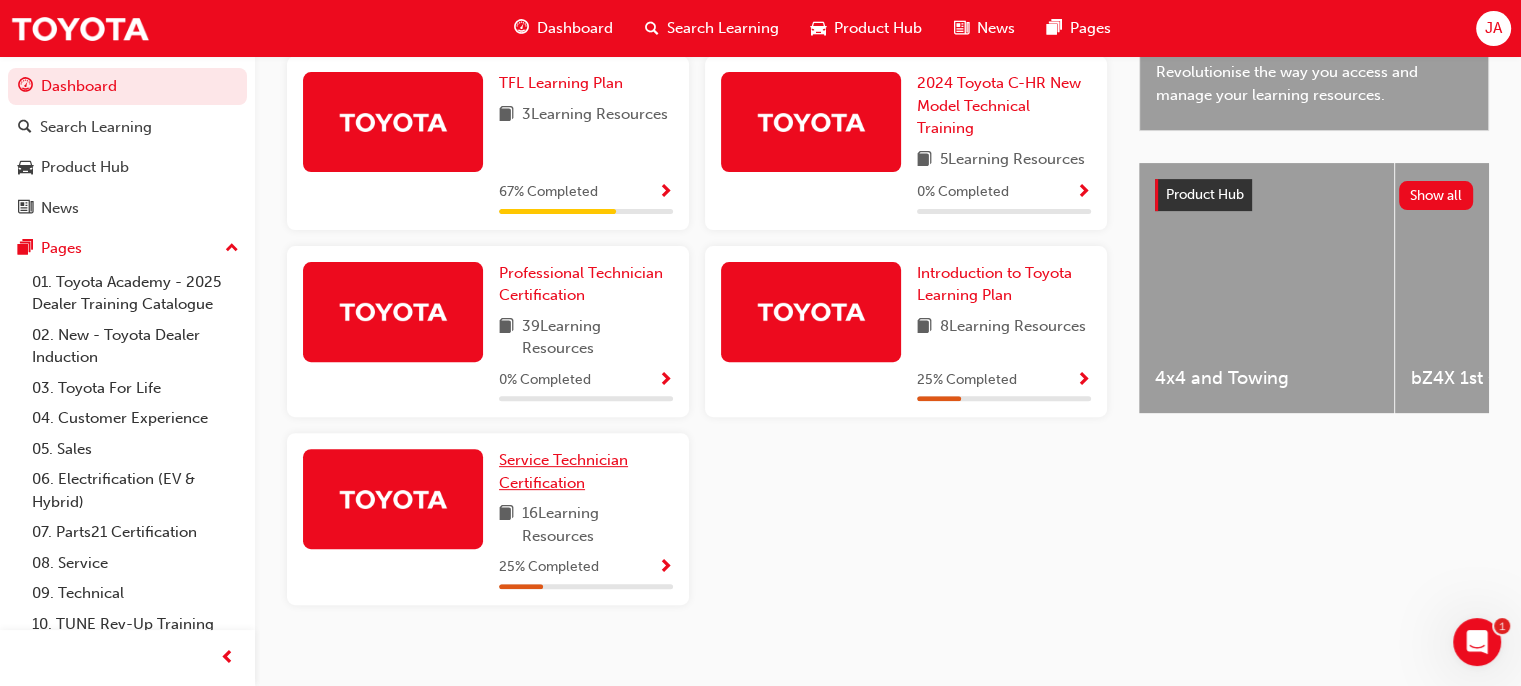 click on "Service Technician Certification" at bounding box center [563, 471] 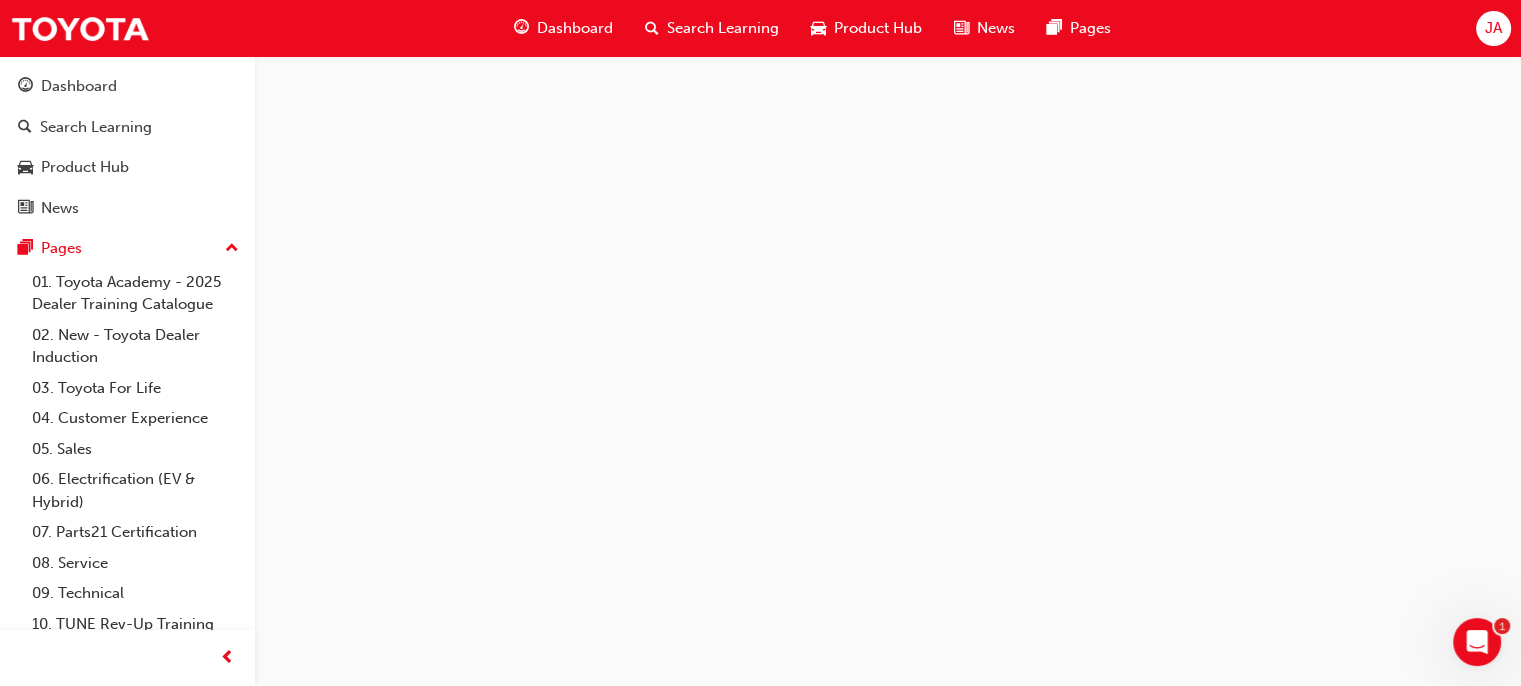 scroll, scrollTop: 0, scrollLeft: 0, axis: both 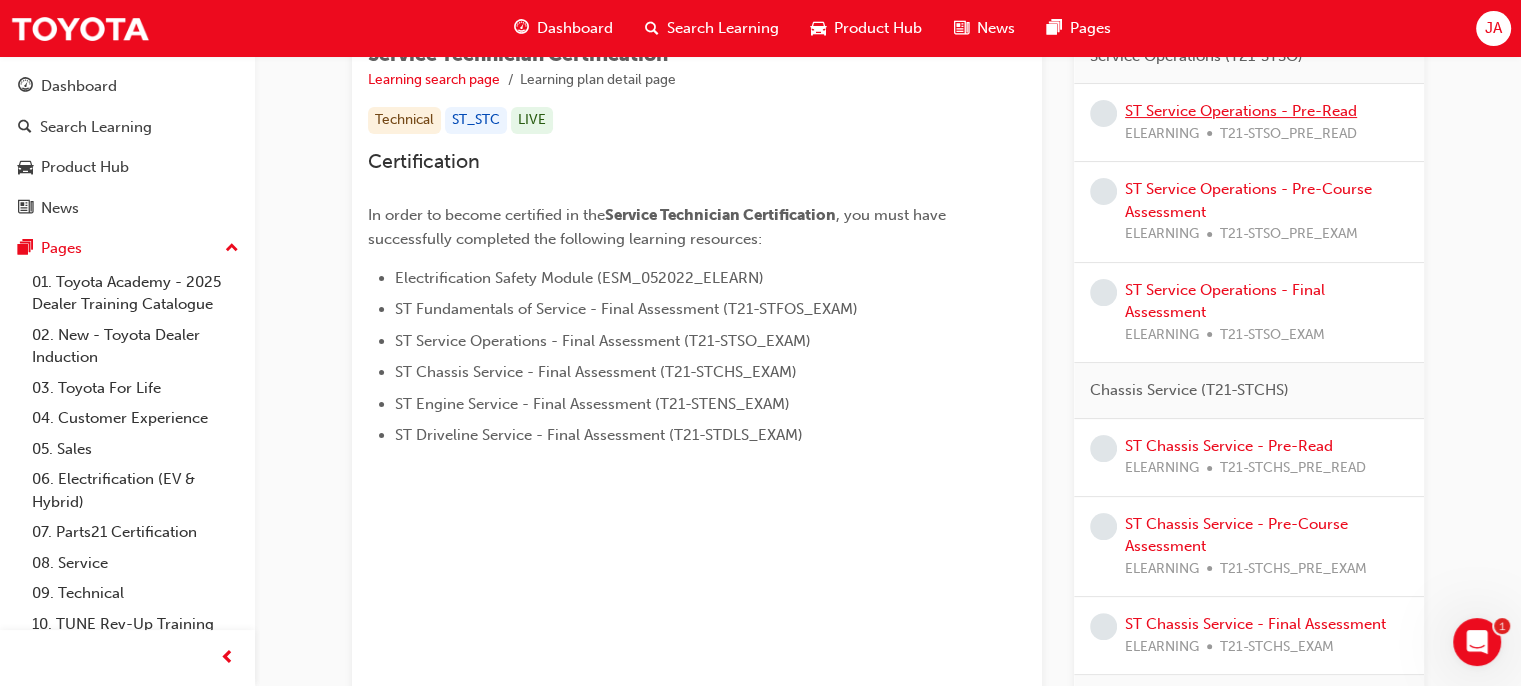 click on "ST Service Operations - Pre-Read" at bounding box center (1241, 111) 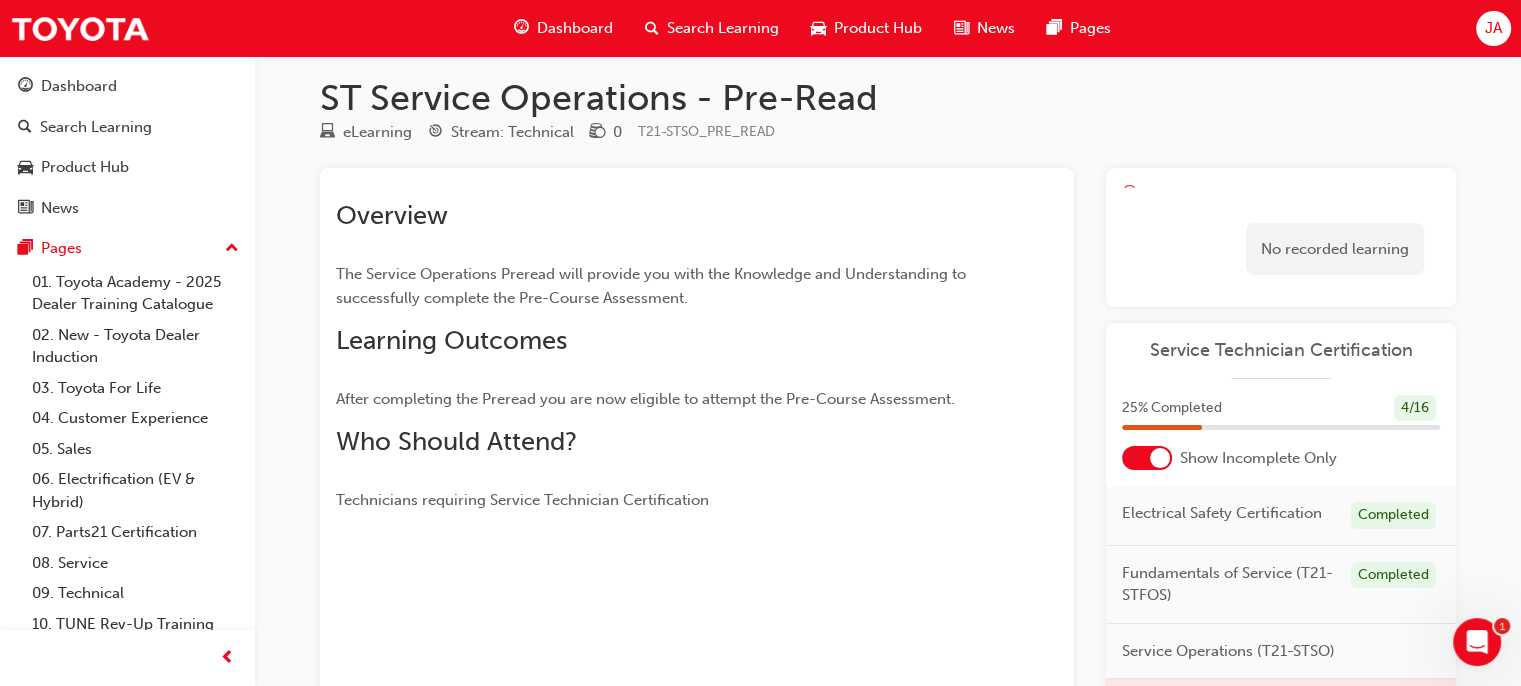 scroll, scrollTop: 0, scrollLeft: 0, axis: both 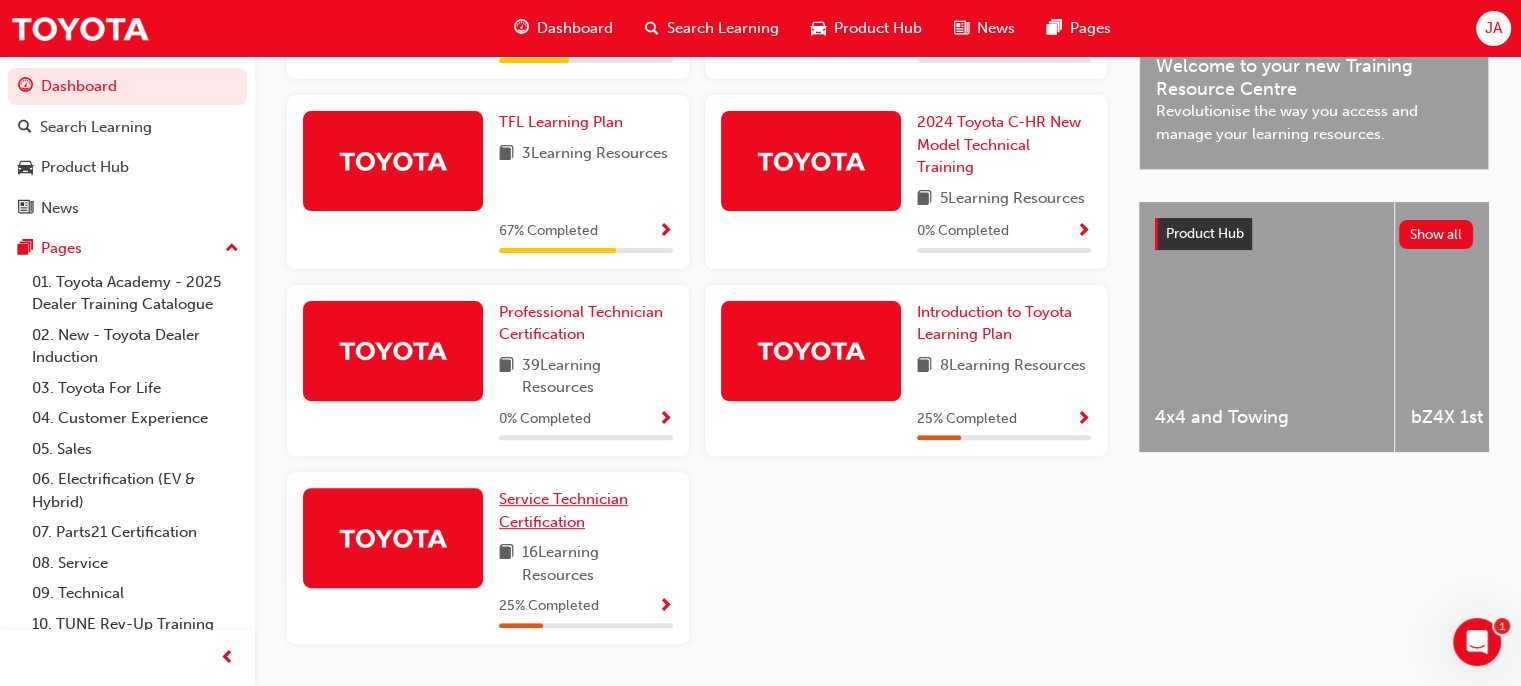 click on "Service Technician Certification" at bounding box center [563, 510] 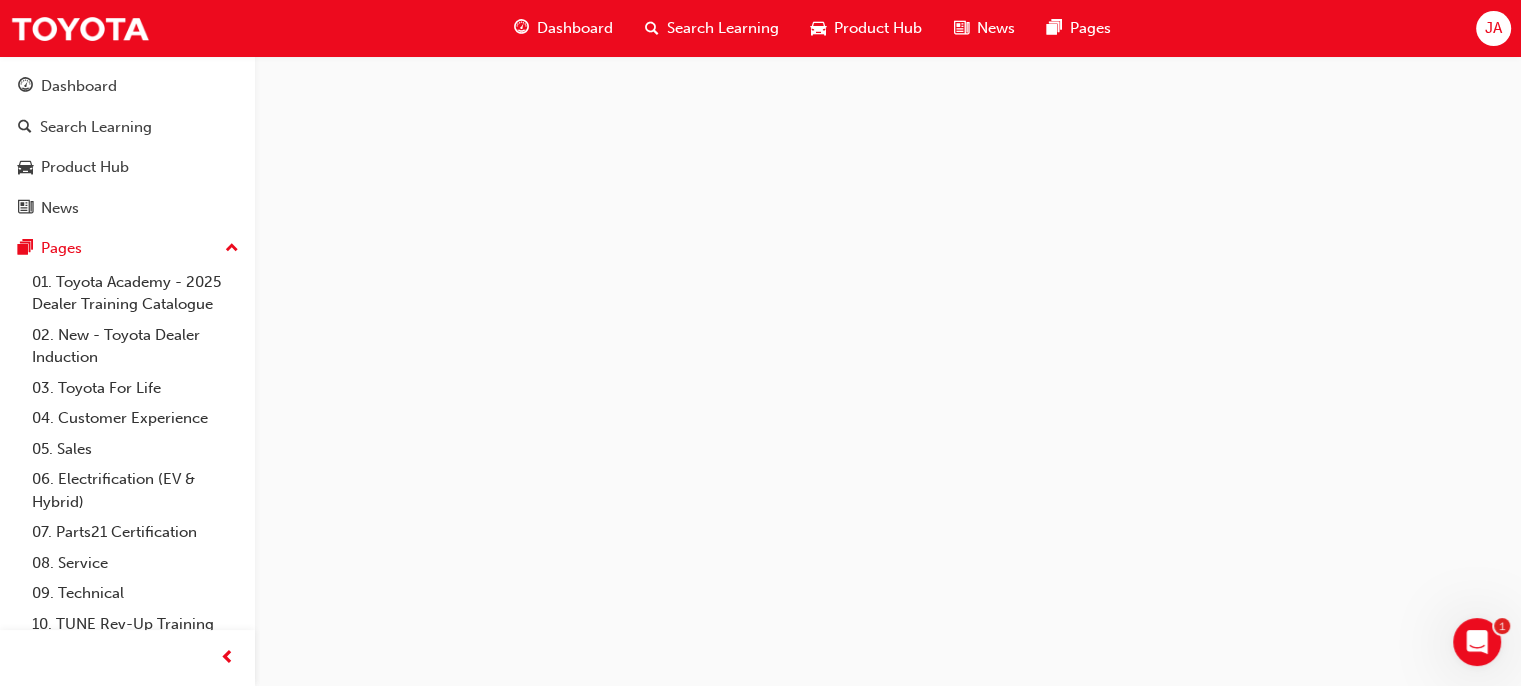 scroll, scrollTop: 0, scrollLeft: 0, axis: both 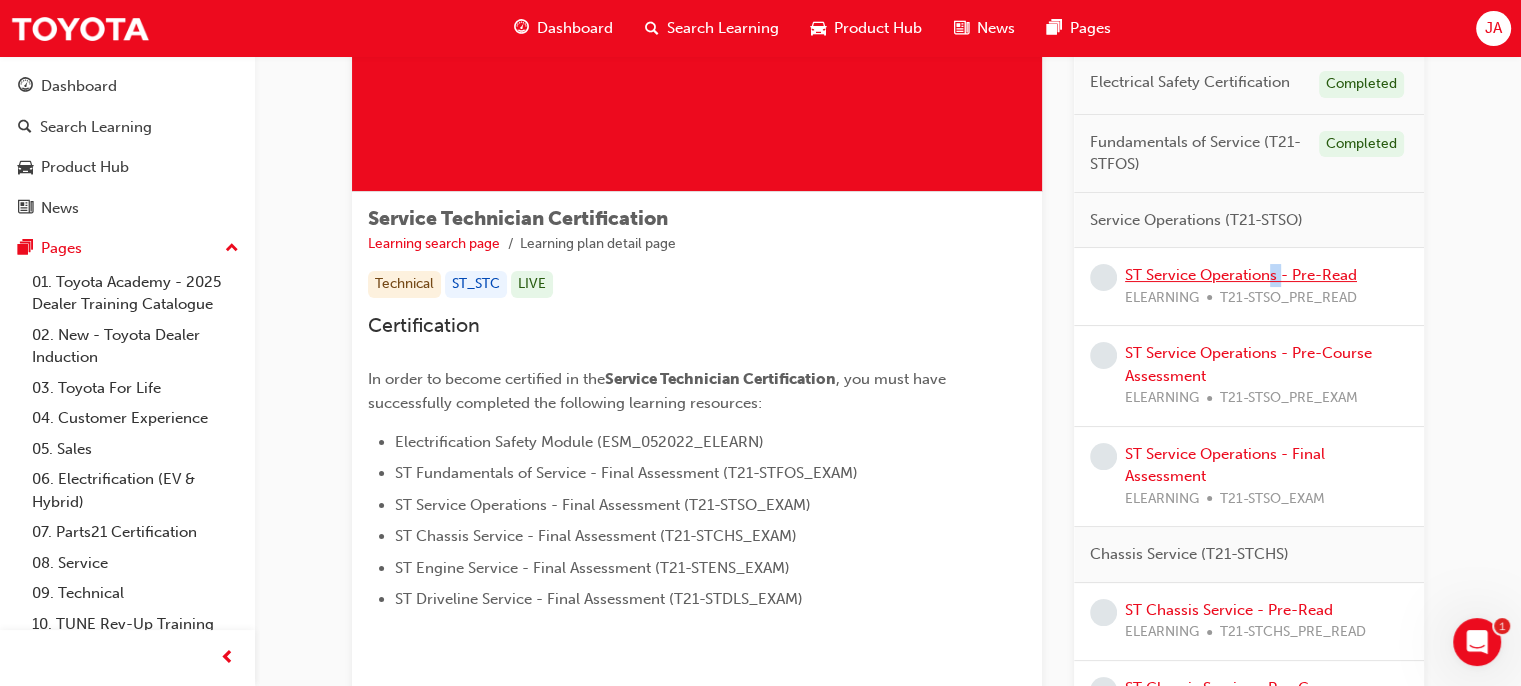 drag, startPoint x: 1279, startPoint y: 262, endPoint x: 1267, endPoint y: 270, distance: 14.422205 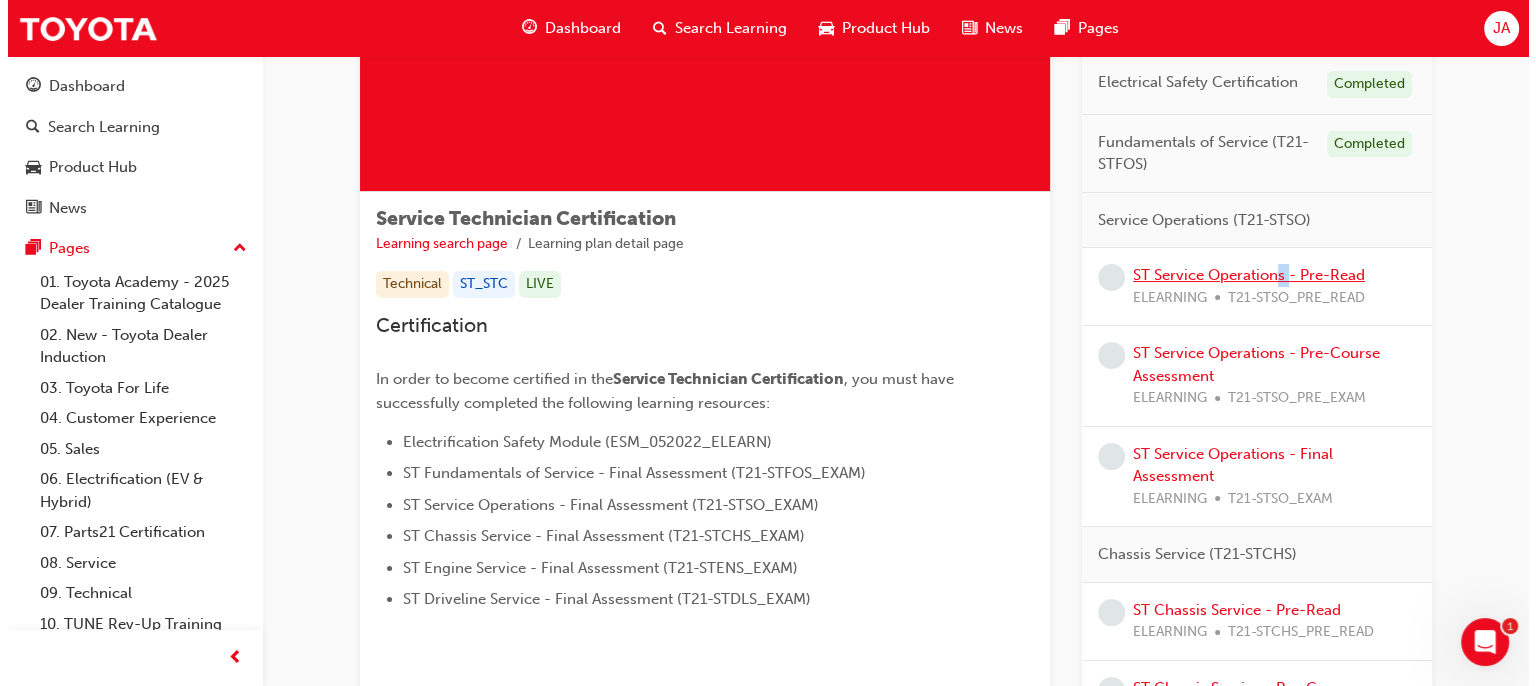 scroll, scrollTop: 0, scrollLeft: 0, axis: both 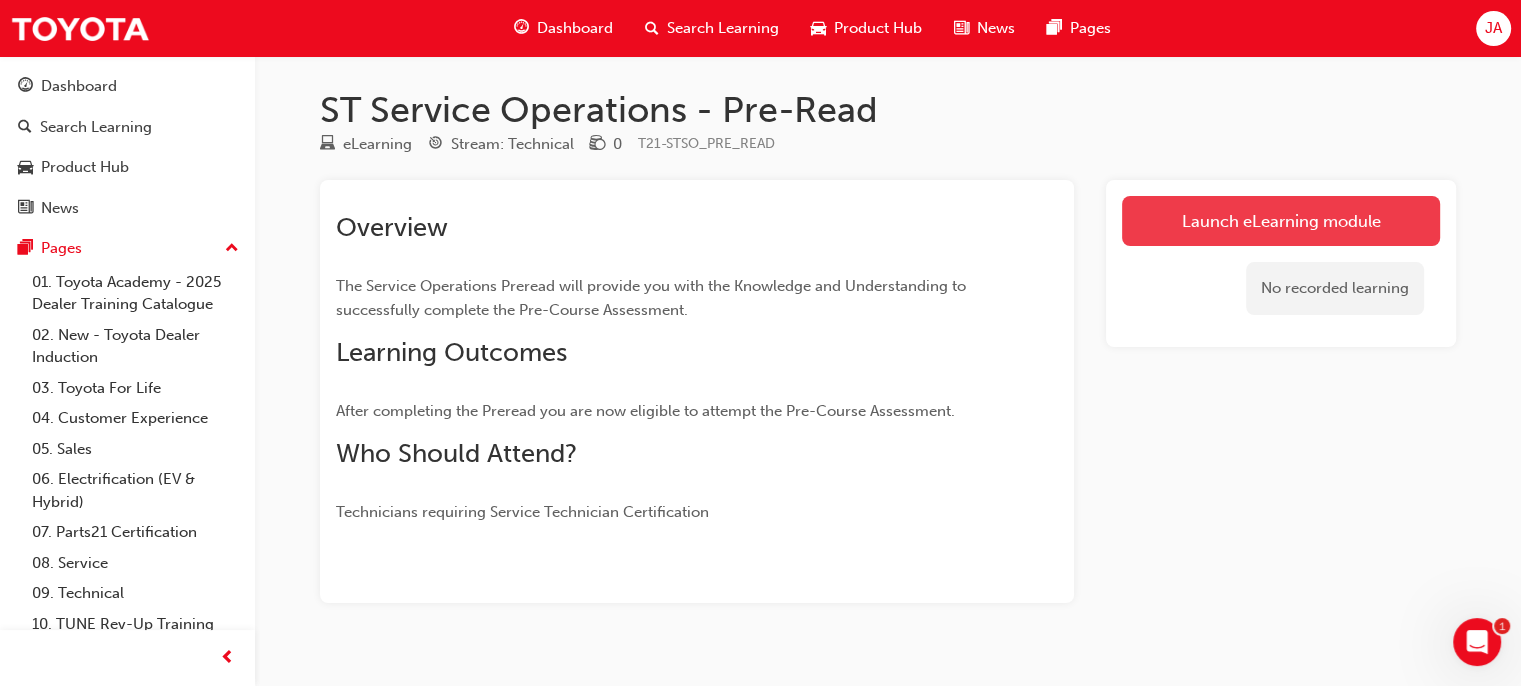 click on "Launch eLearning module" at bounding box center [1281, 221] 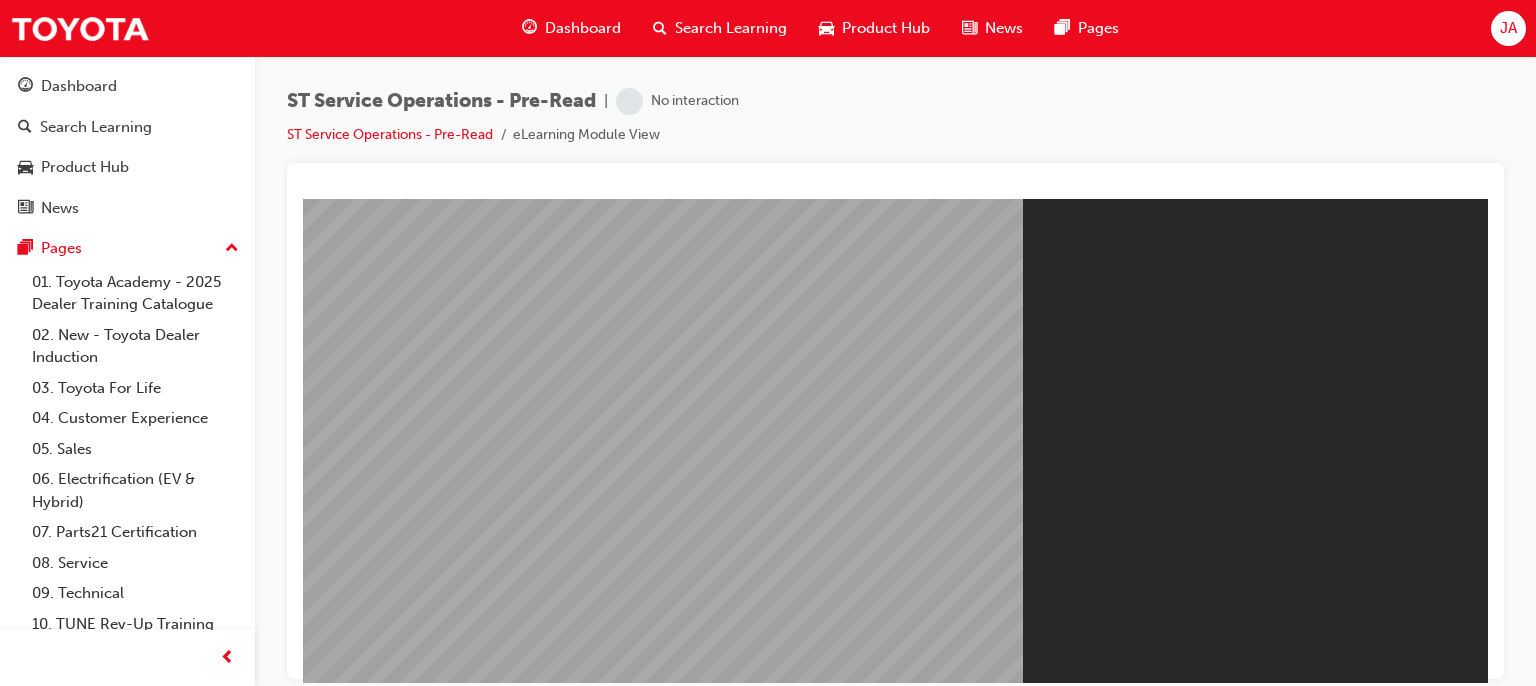 scroll, scrollTop: 0, scrollLeft: 0, axis: both 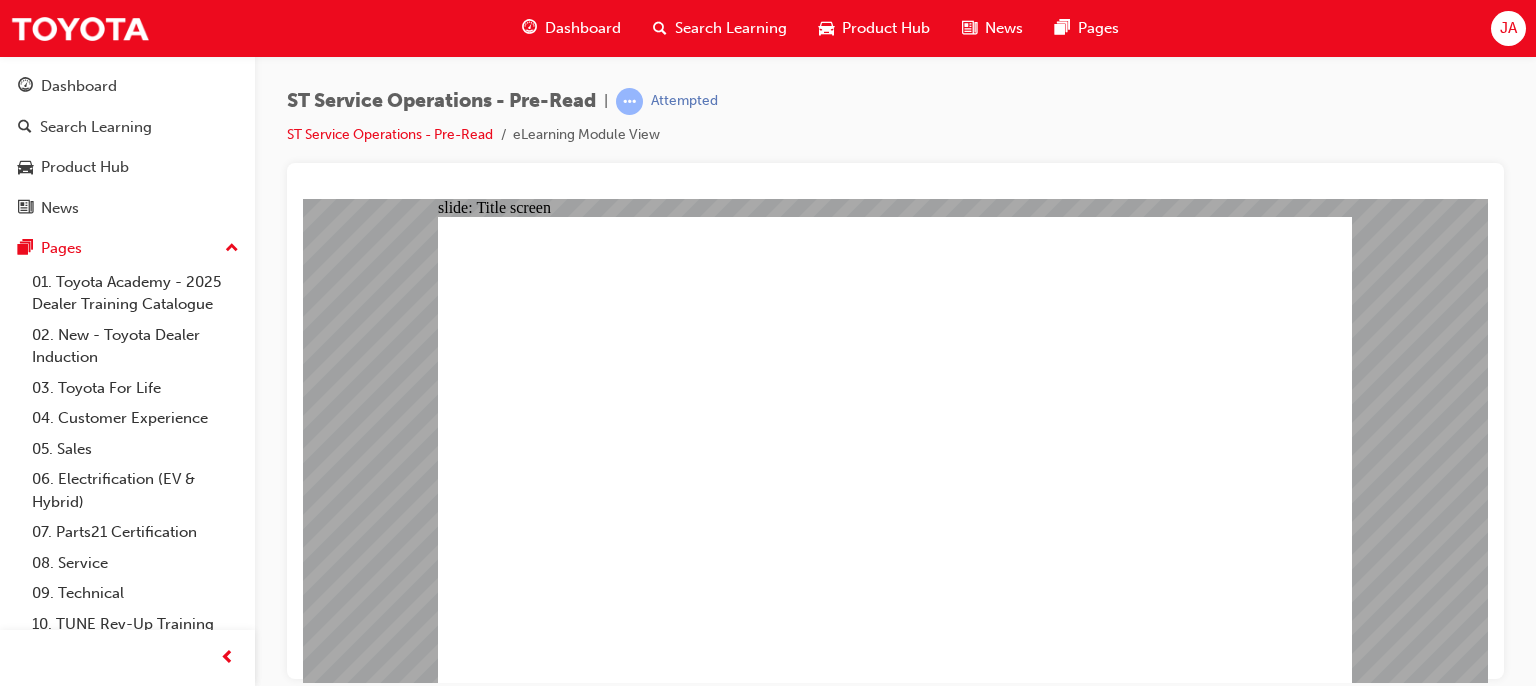 click 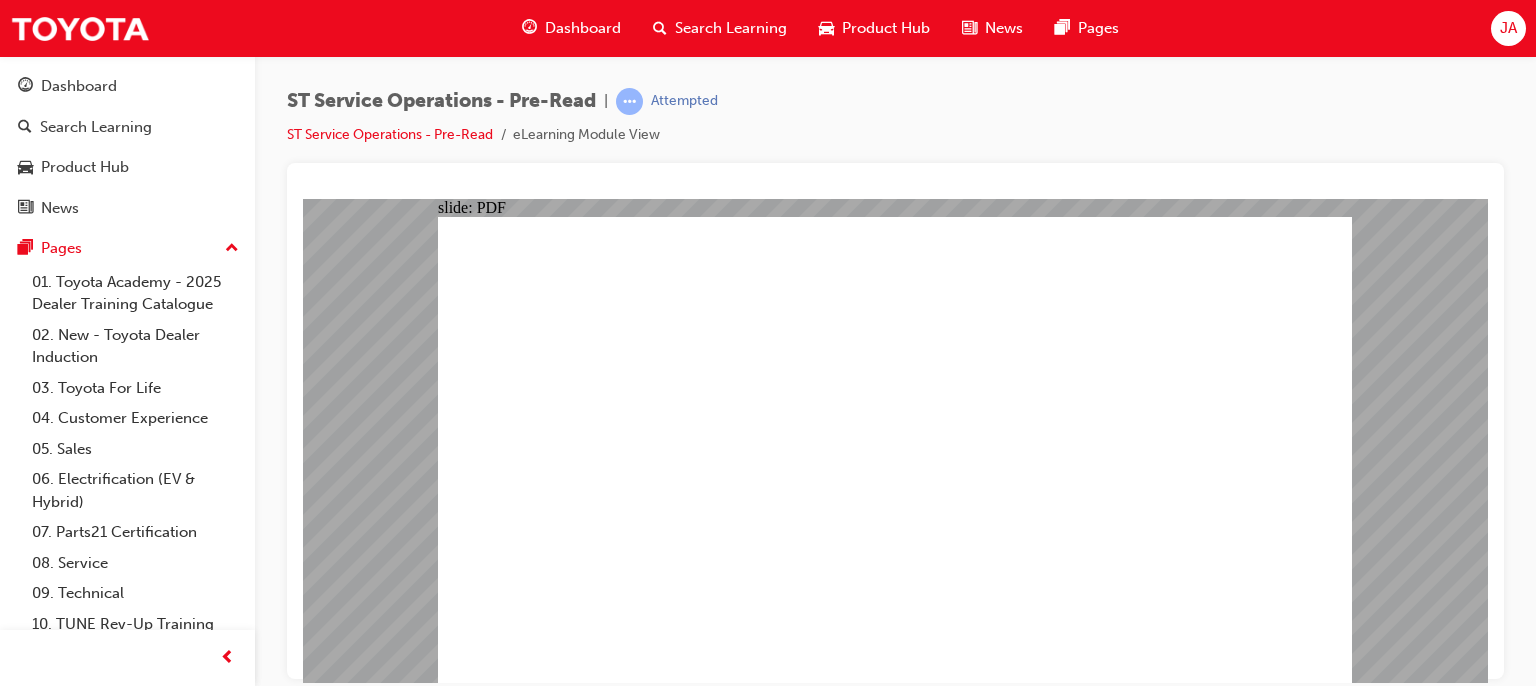 click 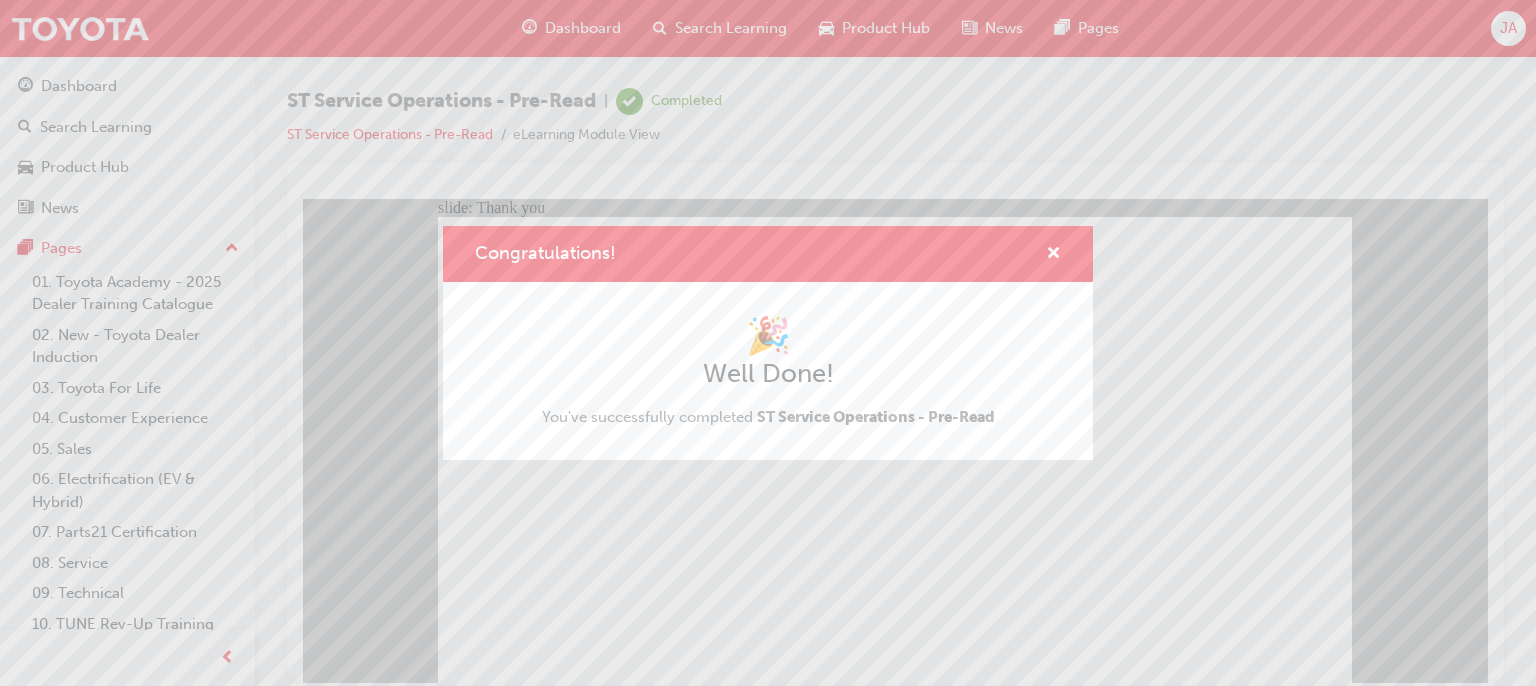 click at bounding box center [1045, 254] 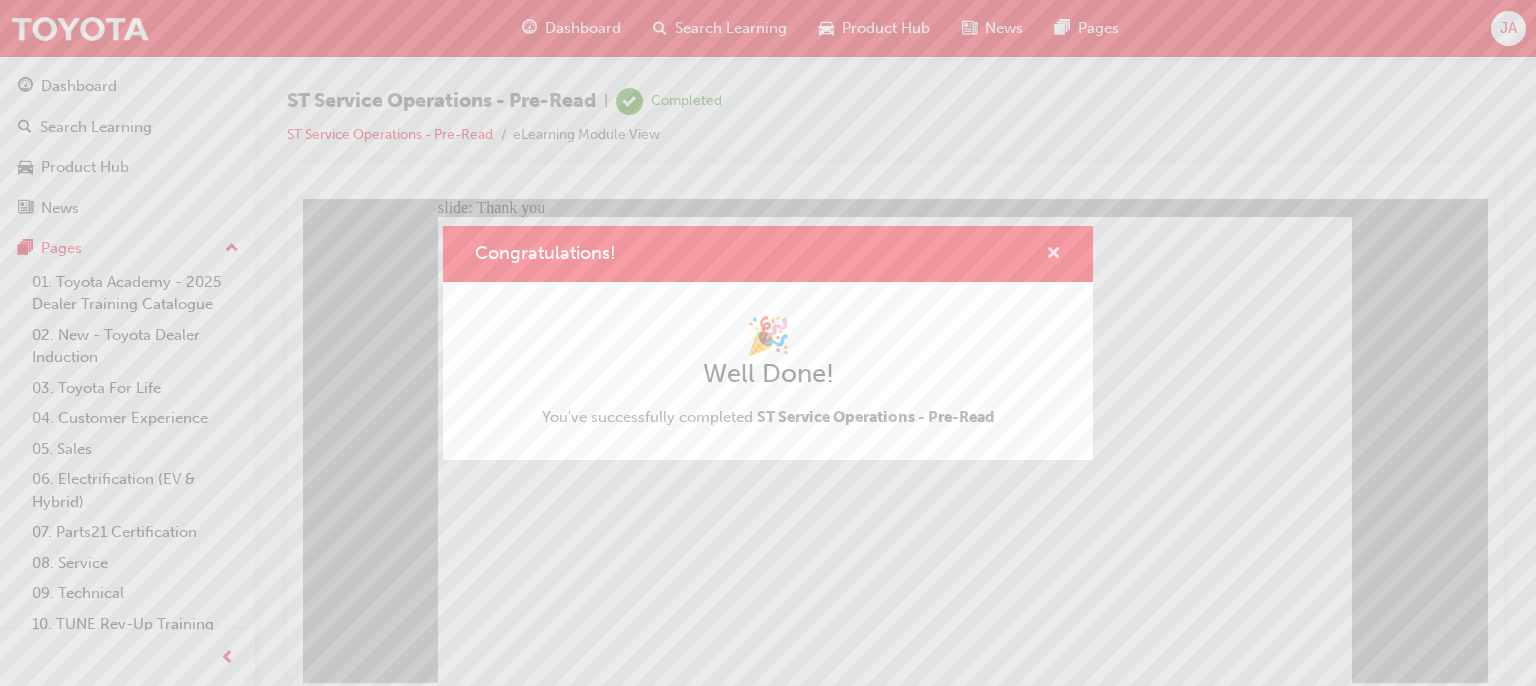 click at bounding box center (1053, 255) 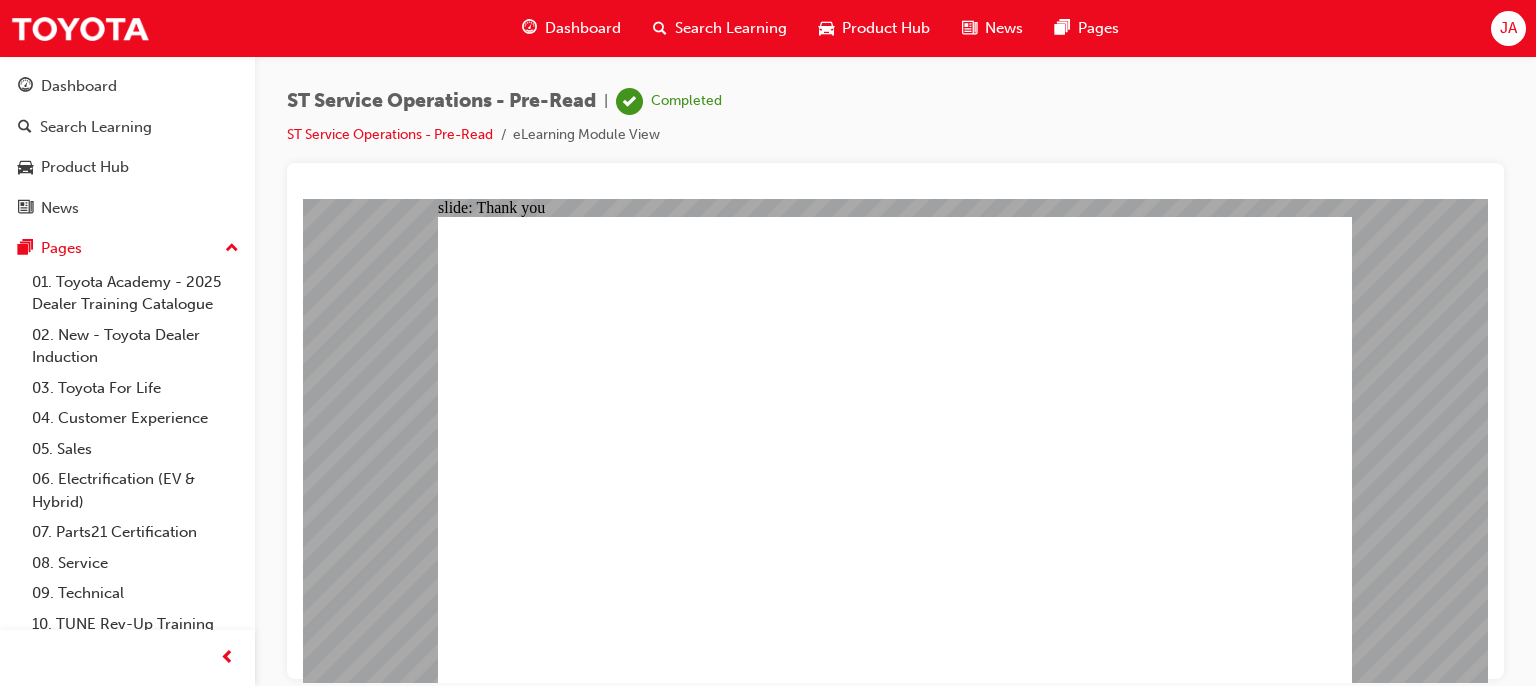 click 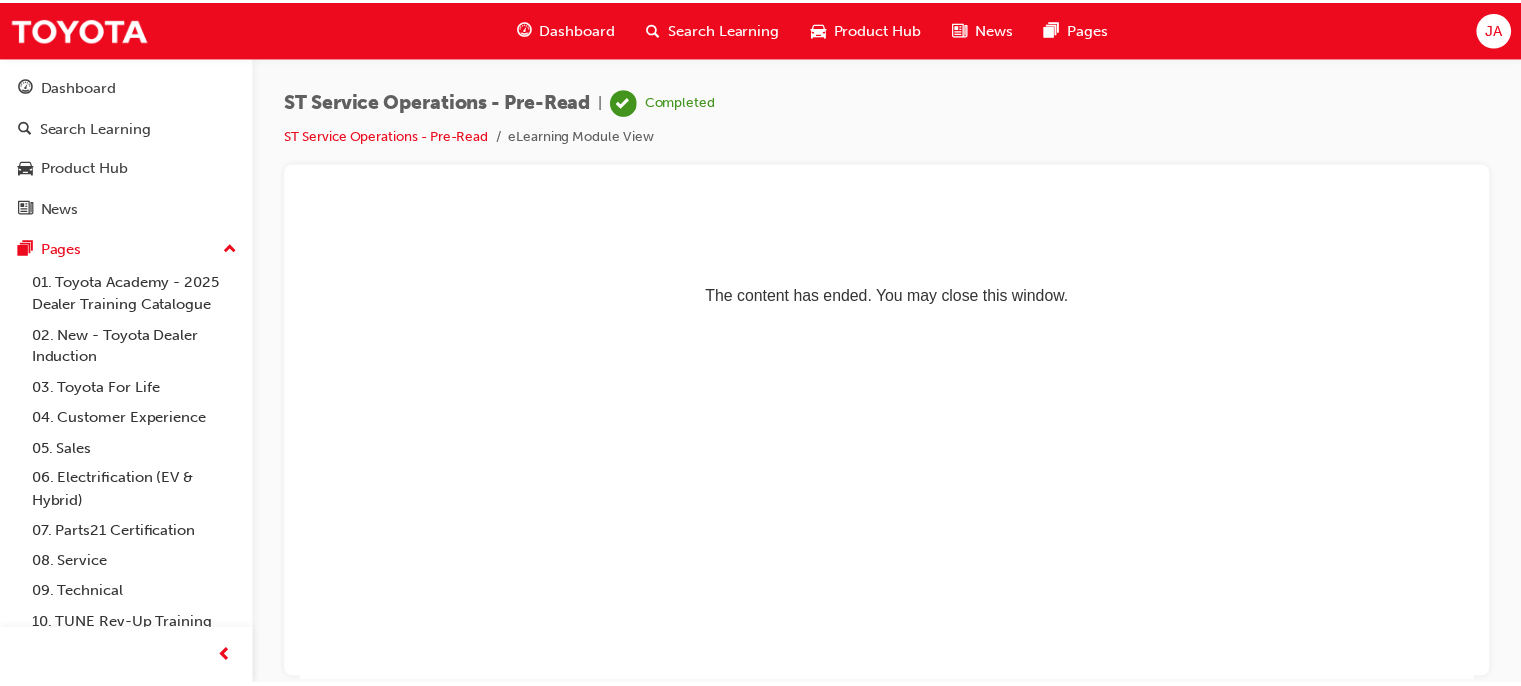 scroll, scrollTop: 0, scrollLeft: 0, axis: both 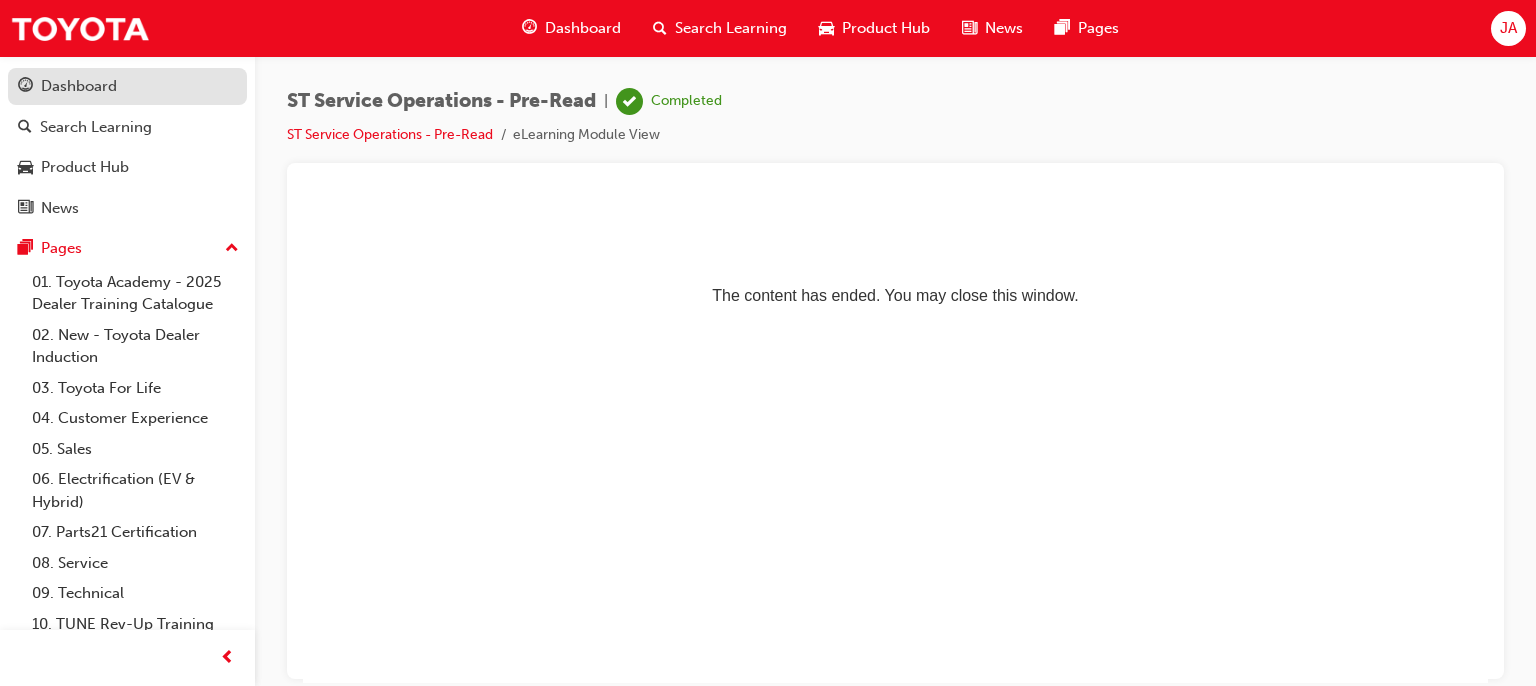 click on "Dashboard" at bounding box center (127, 86) 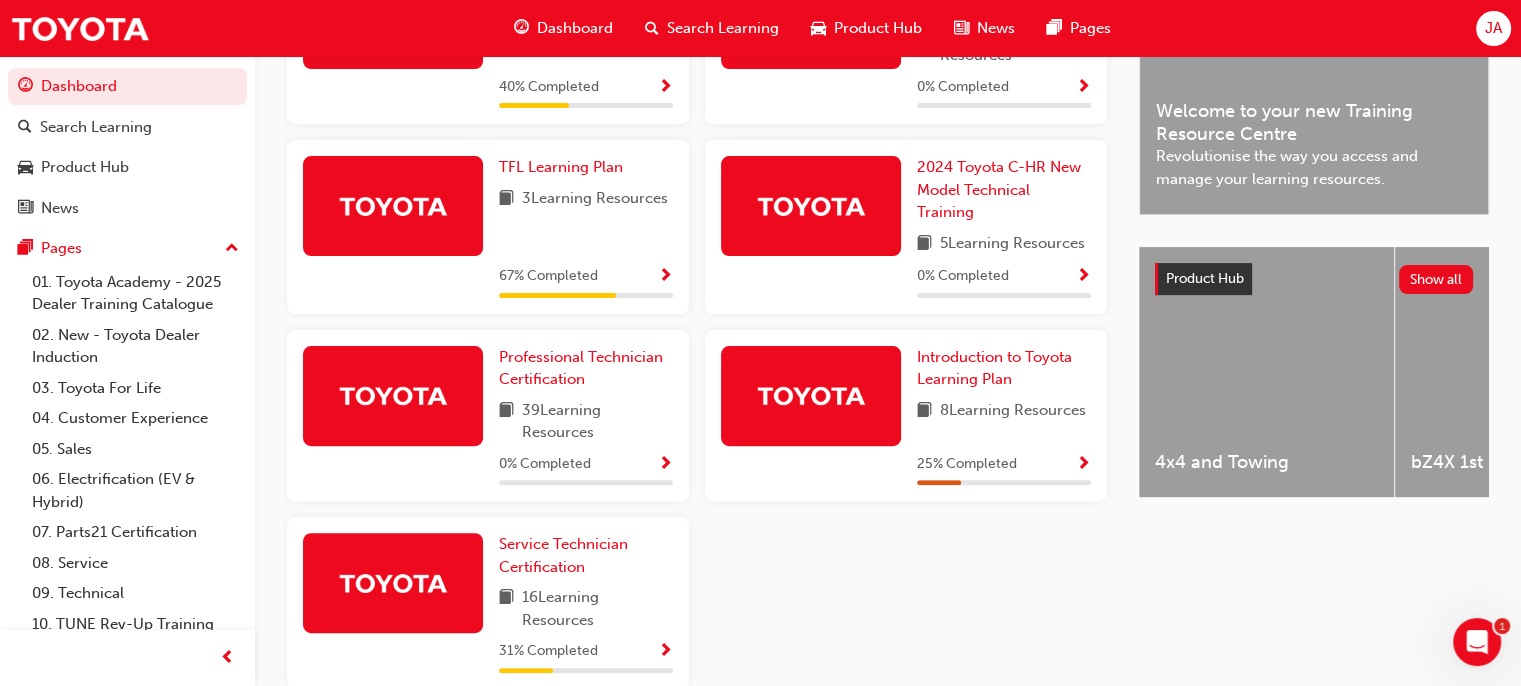scroll, scrollTop: 705, scrollLeft: 0, axis: vertical 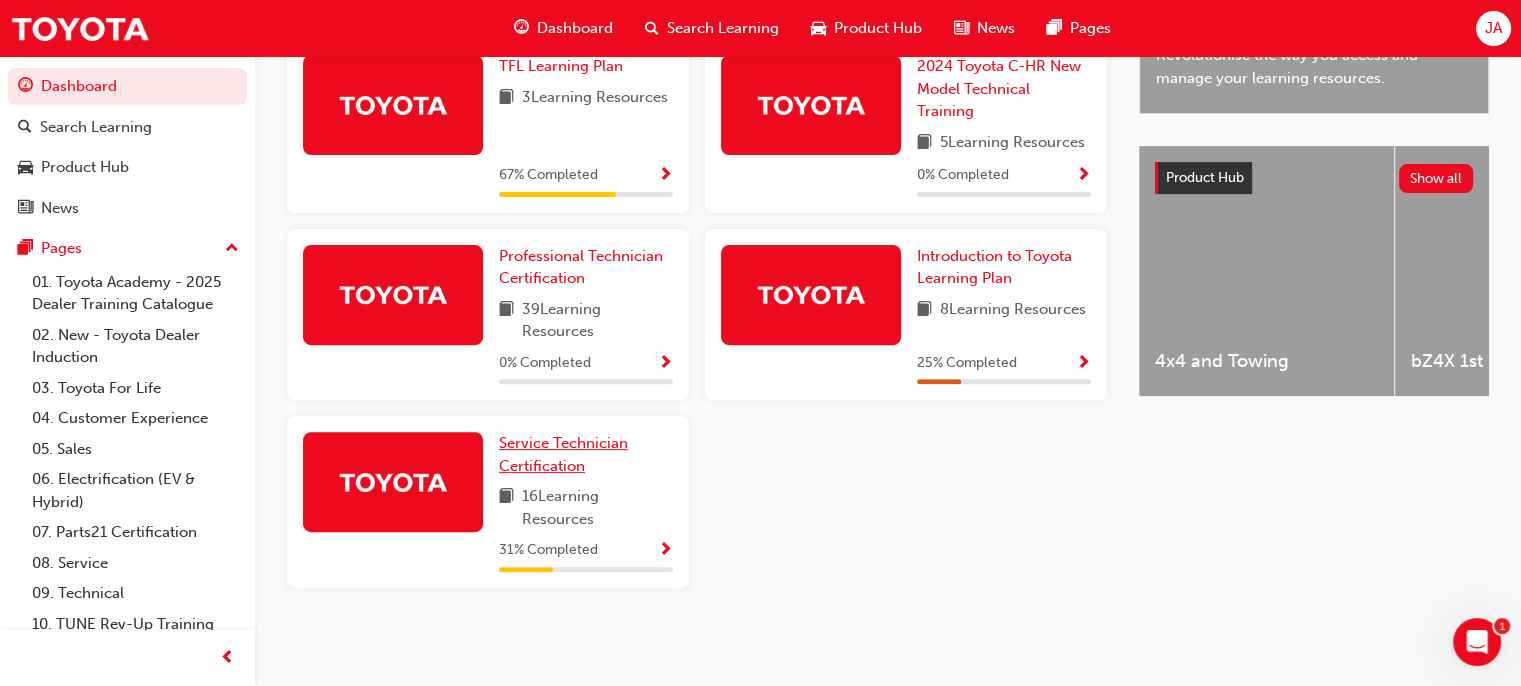 click on "Service Technician Certification" at bounding box center (563, 454) 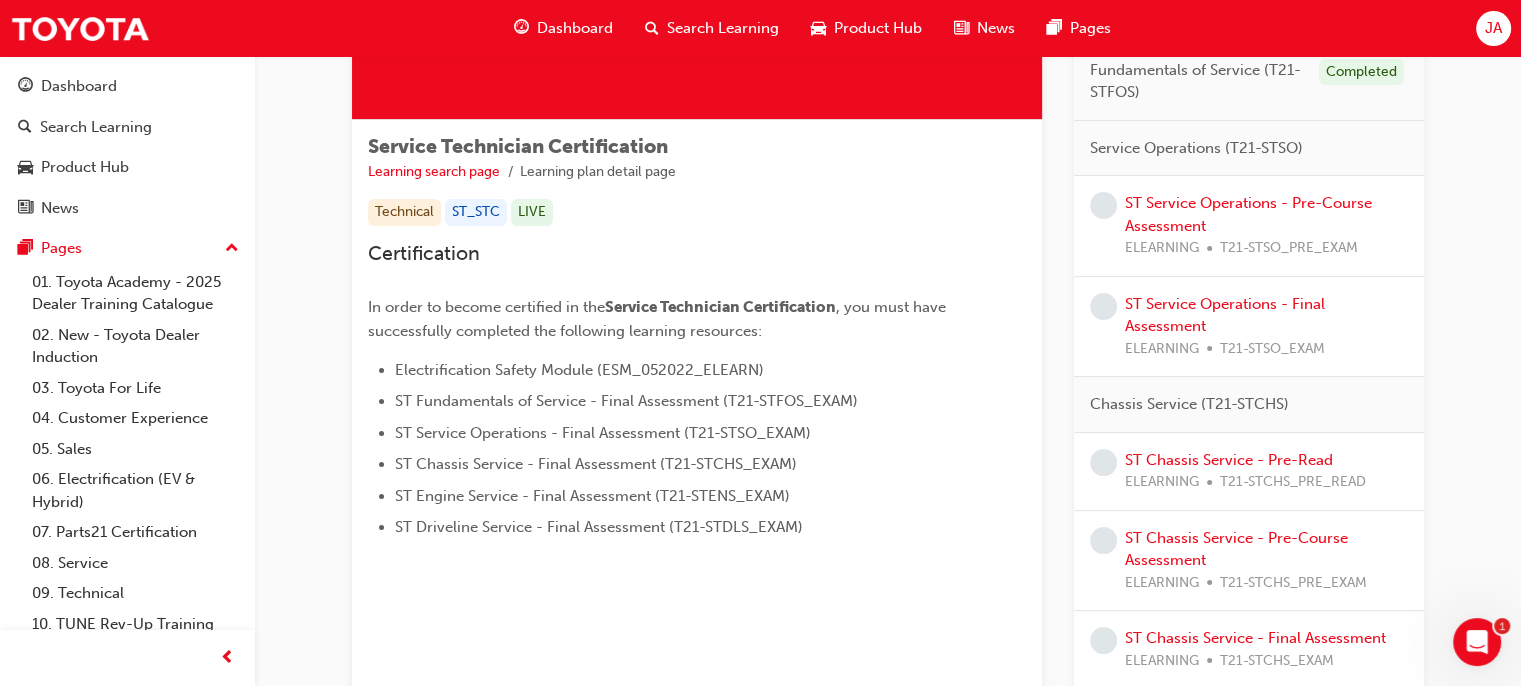 scroll, scrollTop: 272, scrollLeft: 0, axis: vertical 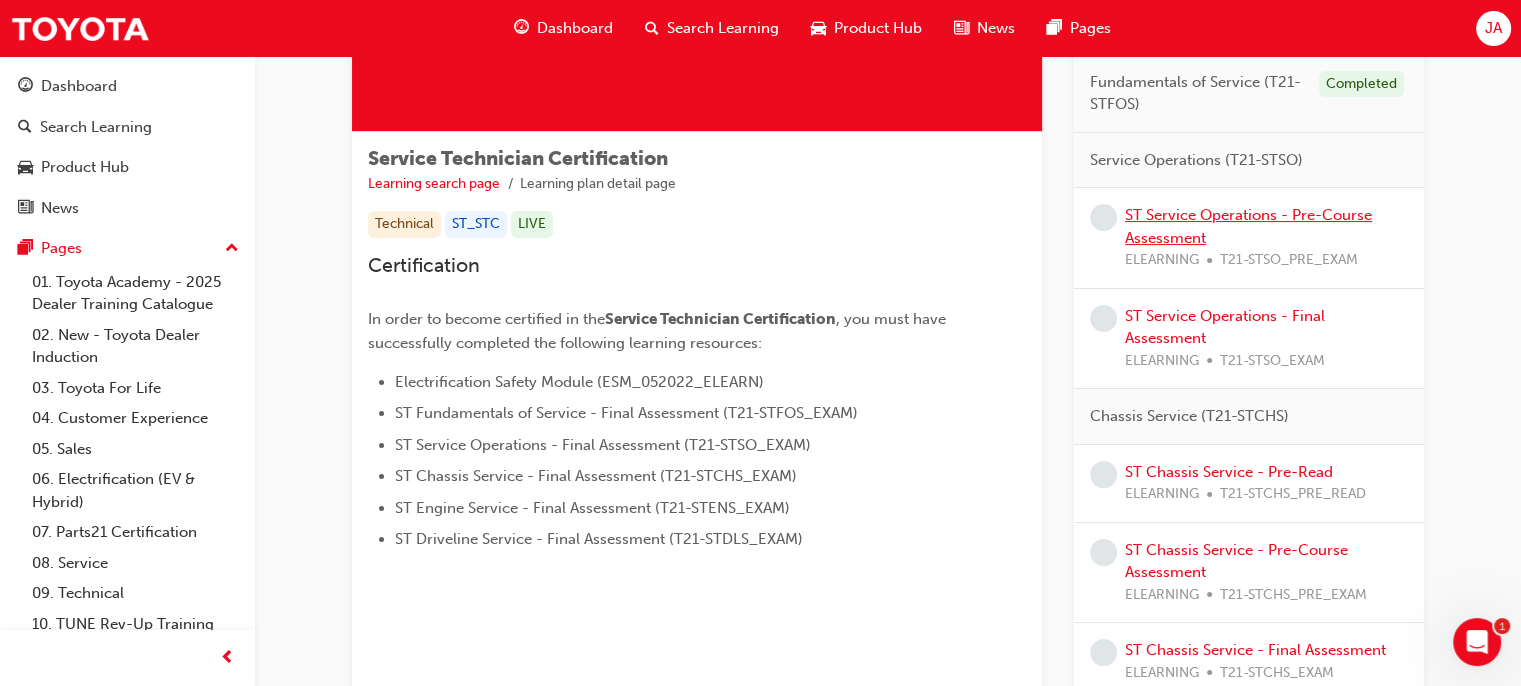 click on "ST Service Operations - Pre-Course Assessment" at bounding box center [1248, 226] 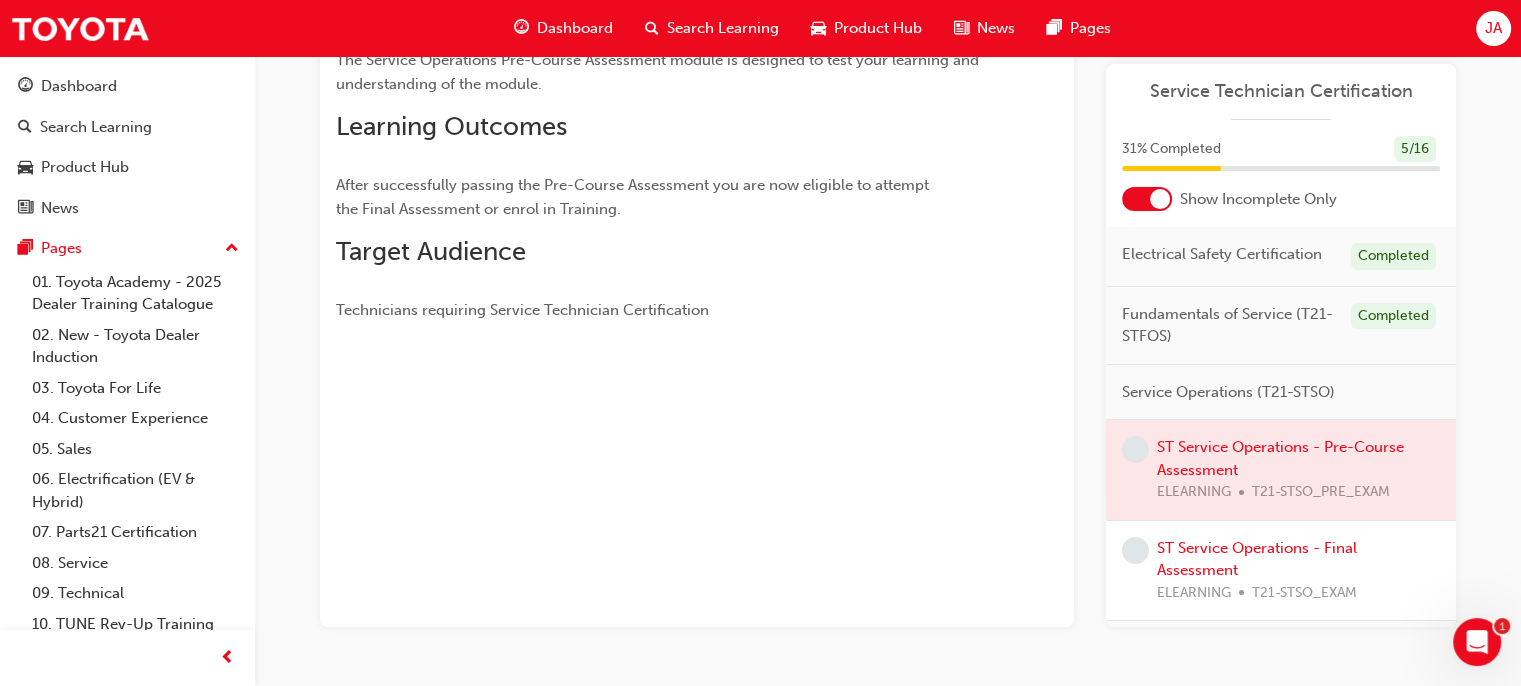 scroll, scrollTop: 272, scrollLeft: 0, axis: vertical 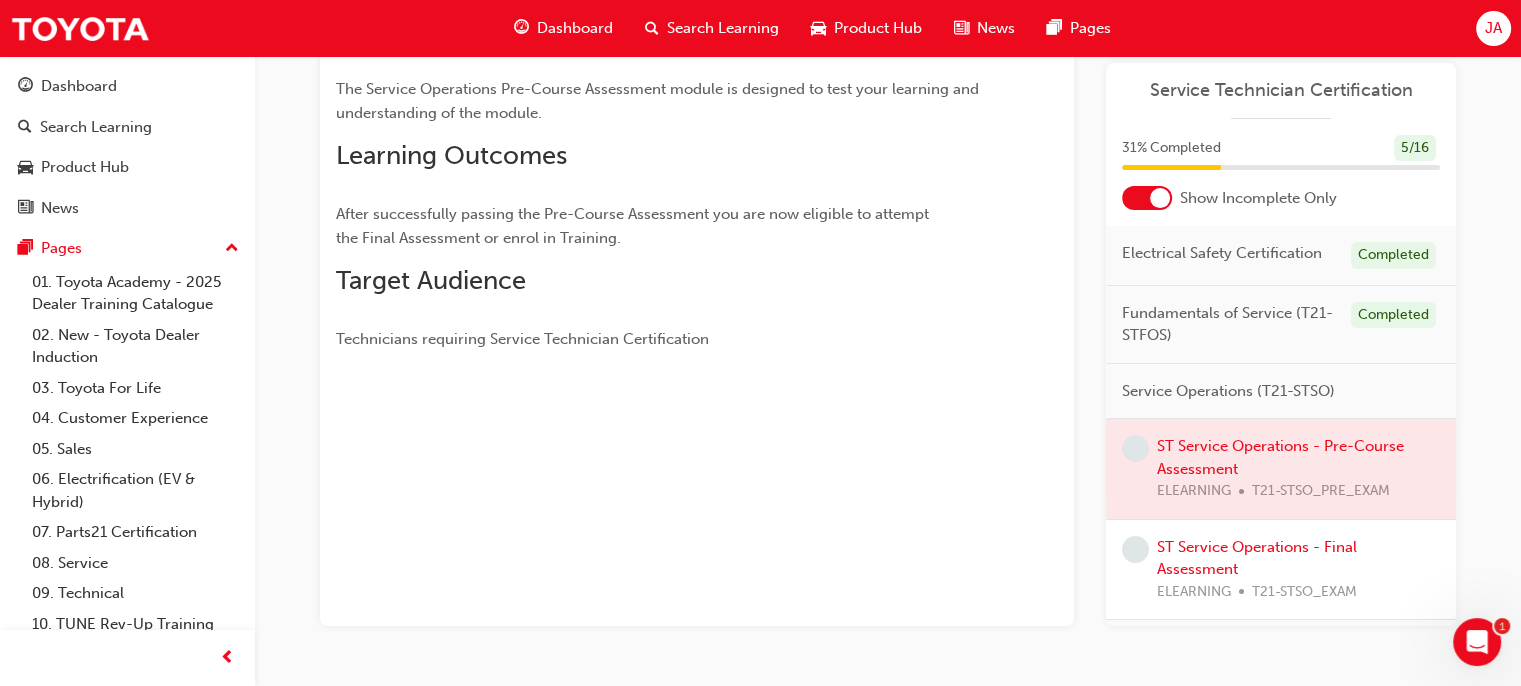 click on "ST Service Operations - Pre-Course Assessment eLearning Stream:   Technical 0 T21-STSO_PRE_EXAM You've met the eligibility requirements for this learning resource. Show details Overview The Service Operations Pre-Course Assessment module is designed to test your learning and understanding of the module. Learning Outcomes After successfully passing the Pre-Course Assessment you are now eligible to attempt the Final Assessment or enrol in Training. Target Audience Technicians requiring Service Technician Certification  Learning Plan No recorded learning Service Technician Certification 31 % Completed 5 / 16 Show Incomplete Only Electrical Safety Certification Completed Fundamentals of Service (T21-STFOS) Completed Service Operations (T21-STSO) ST Service Operations - Pre-Course Assessment ELEARNING T21-STSO_PRE_EXAM ST Service Operations - Final Assessment ELEARNING T21-STSO_EXAM Chassis Service (T21-STCHS) ST Chassis Service - Pre-Read ELEARNING T21-STCHS_PRE_READ ST Chassis Service - Pre-Course Assessment" at bounding box center (760, 234) 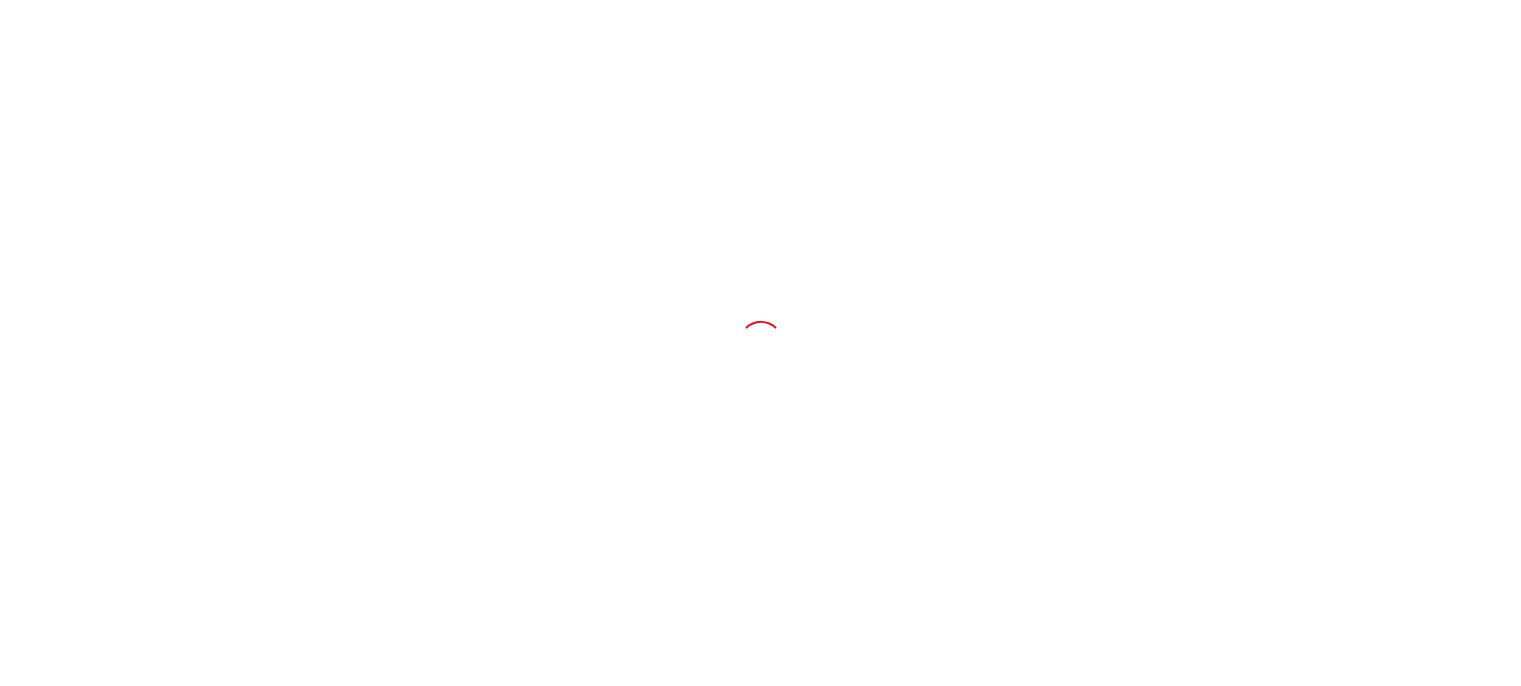 scroll, scrollTop: 0, scrollLeft: 0, axis: both 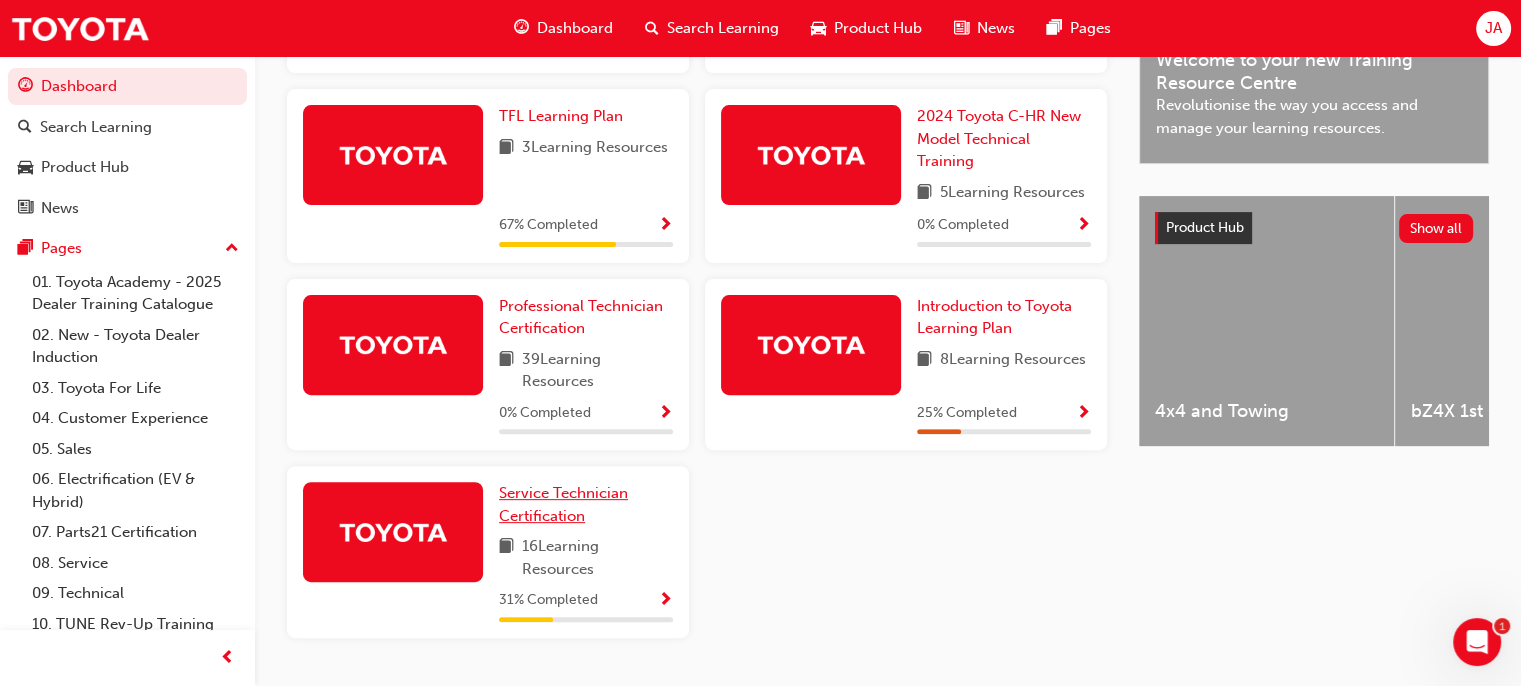 click on "Service Technician Certification" at bounding box center (563, 504) 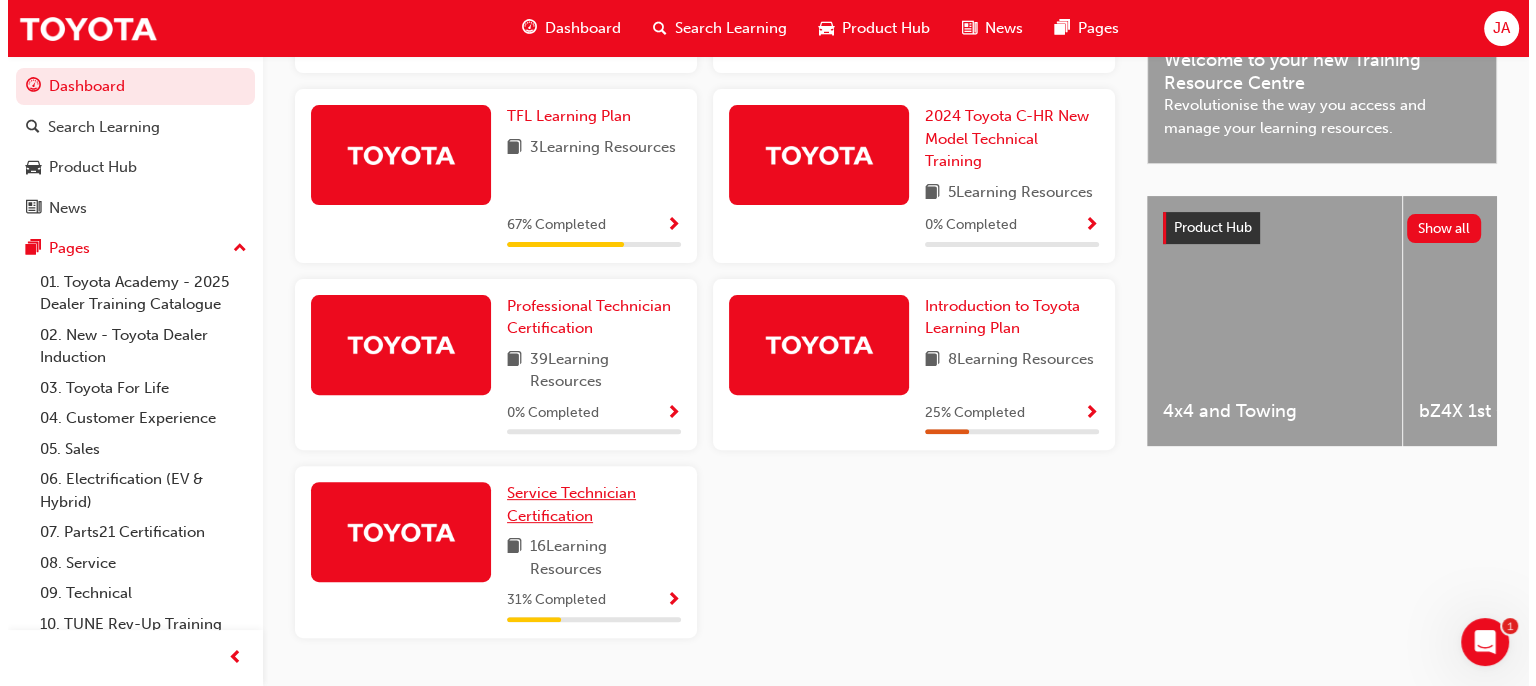 scroll, scrollTop: 0, scrollLeft: 0, axis: both 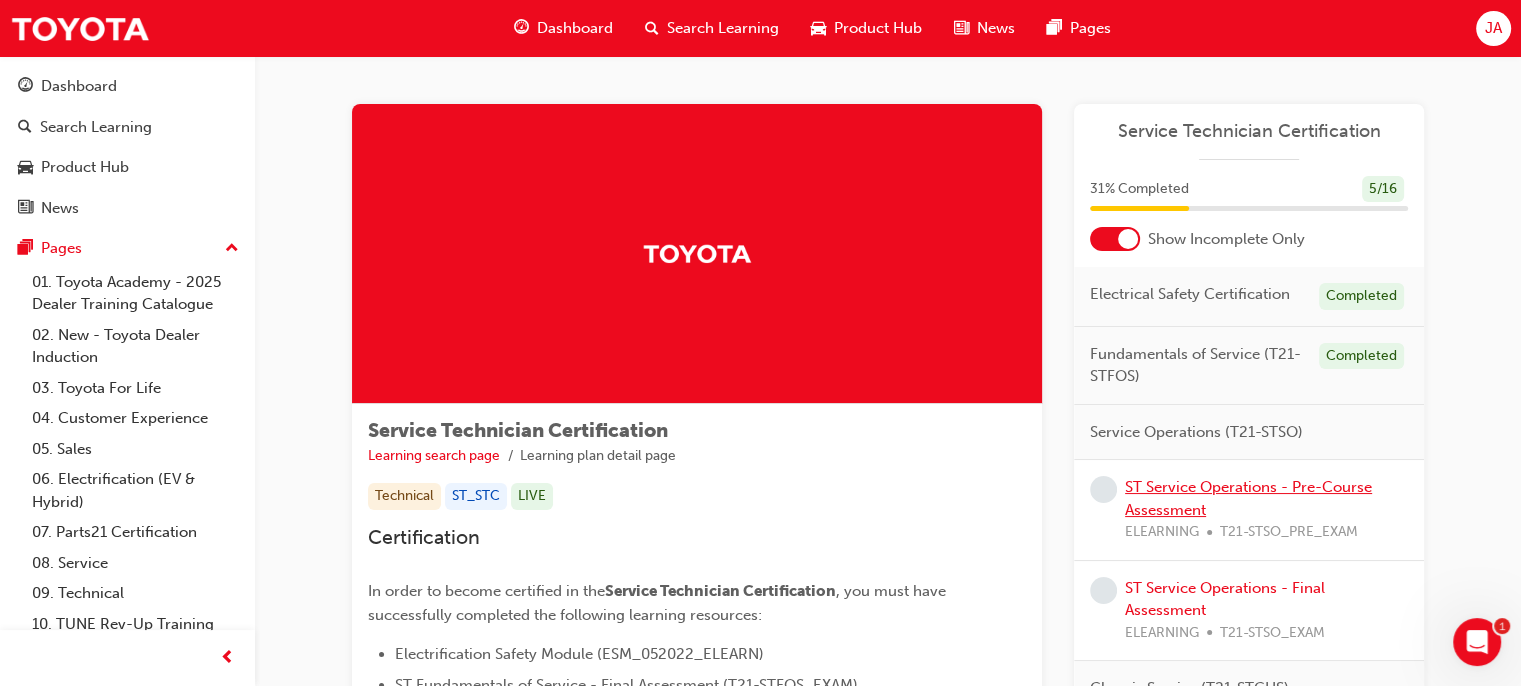 click on "ST Service Operations - Pre-Course Assessment" at bounding box center (1248, 498) 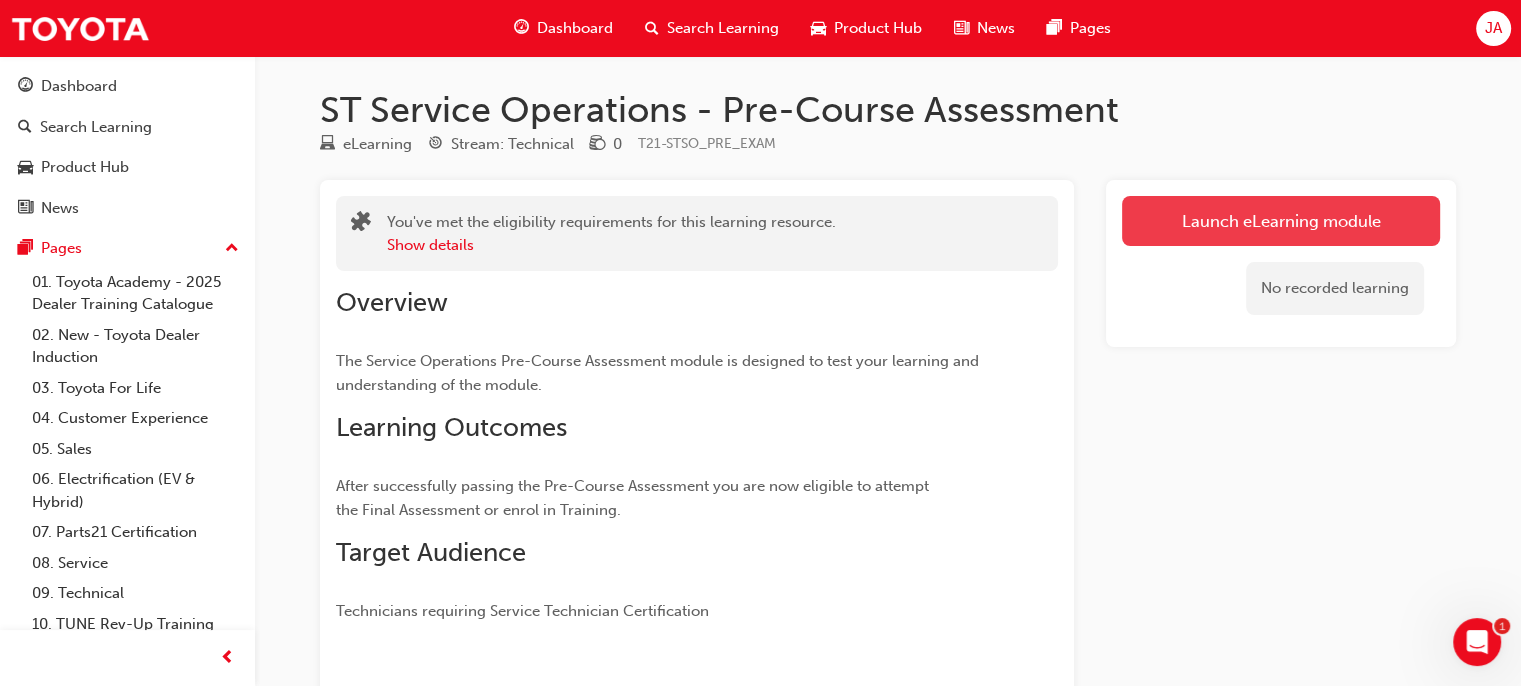 click on "Launch eLearning module" at bounding box center (1281, 221) 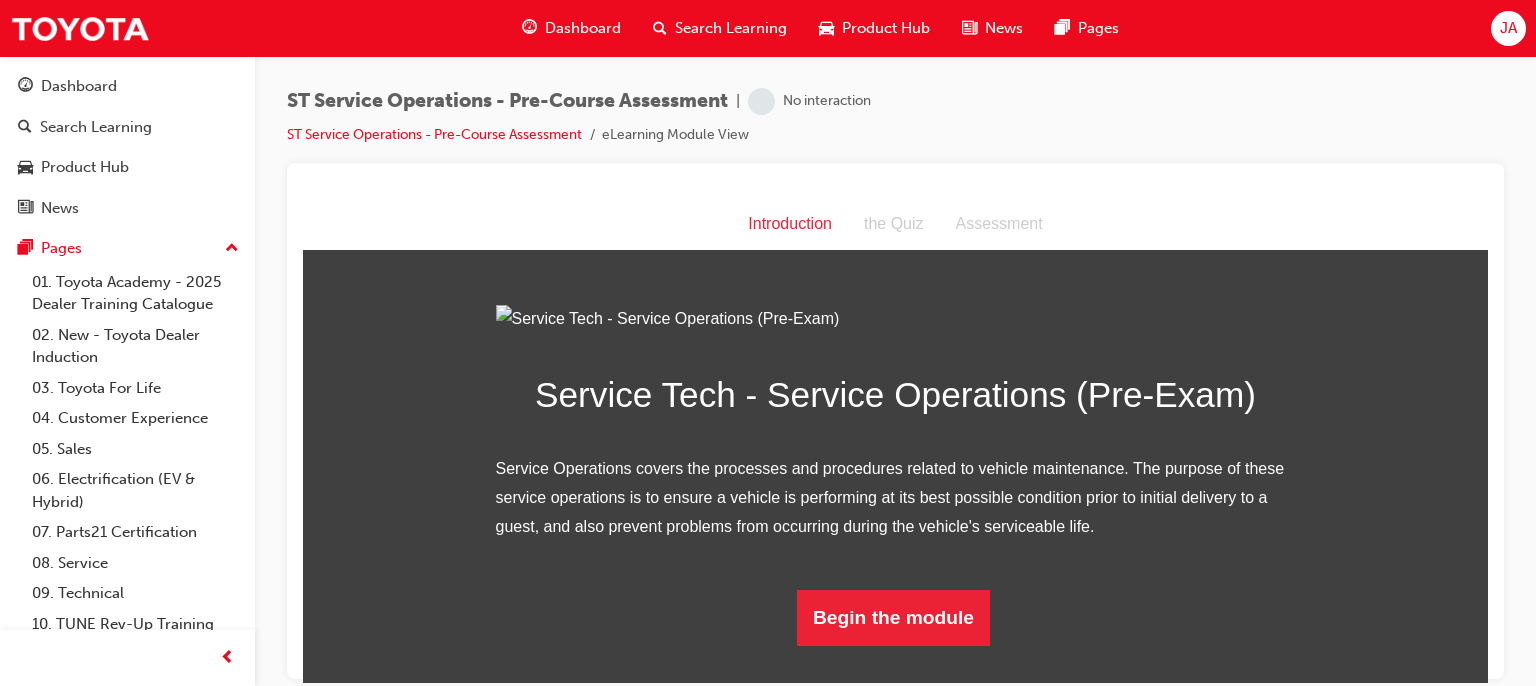 scroll, scrollTop: 0, scrollLeft: 0, axis: both 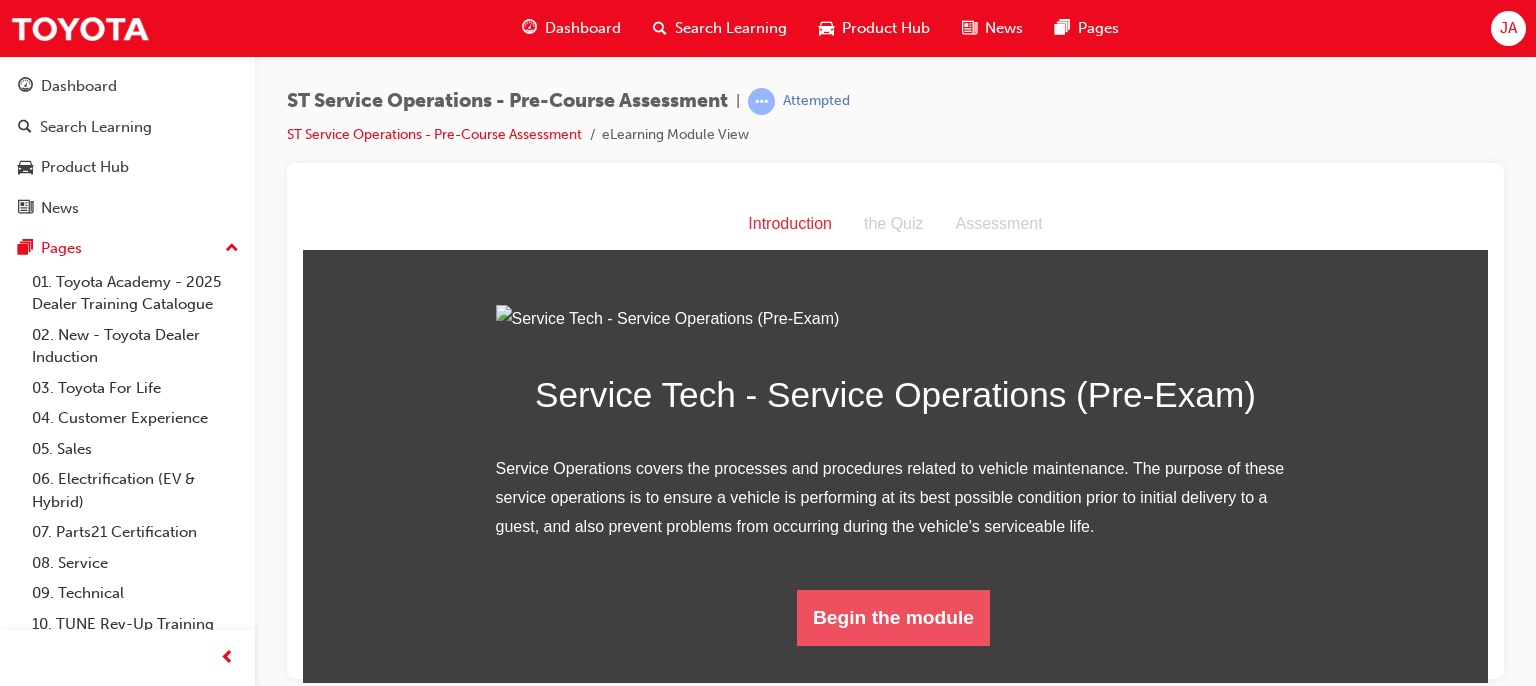 click on "Begin the module" at bounding box center (893, 617) 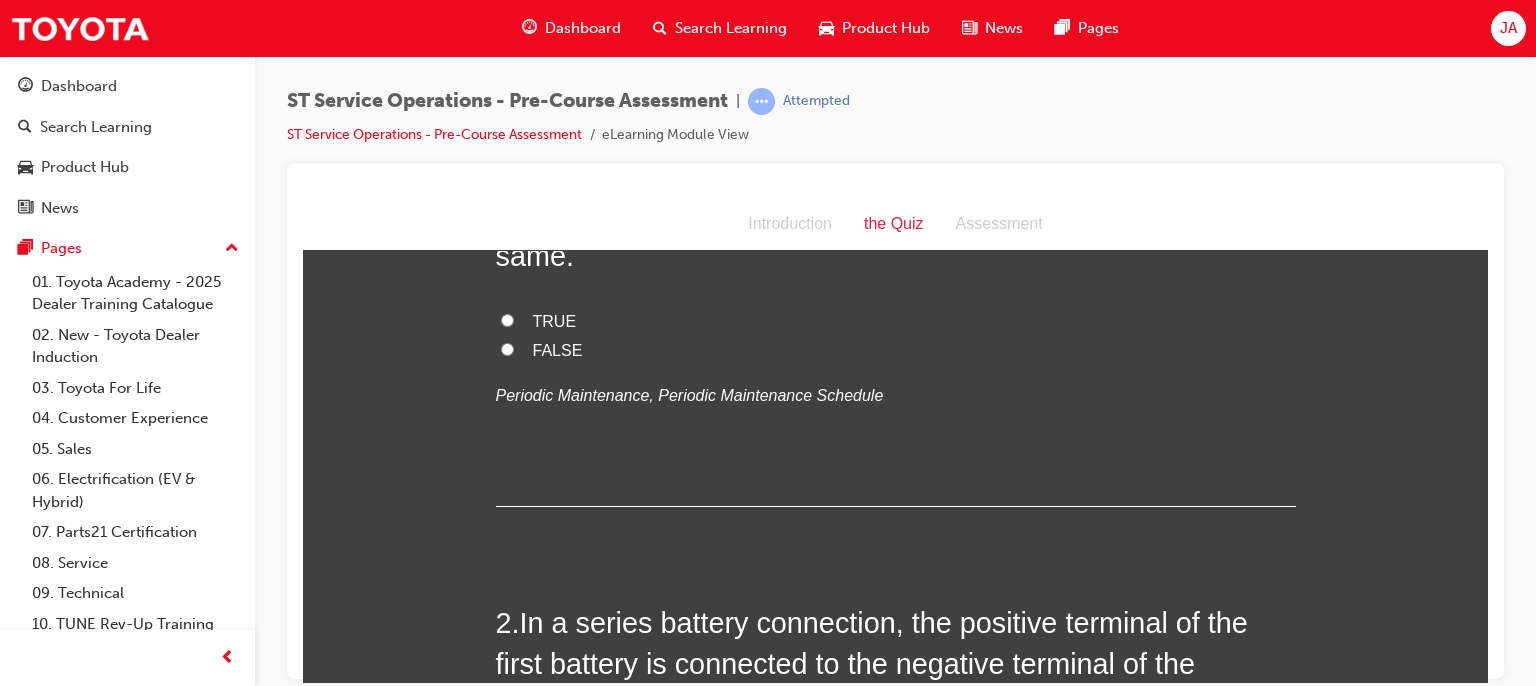 scroll, scrollTop: 0, scrollLeft: 0, axis: both 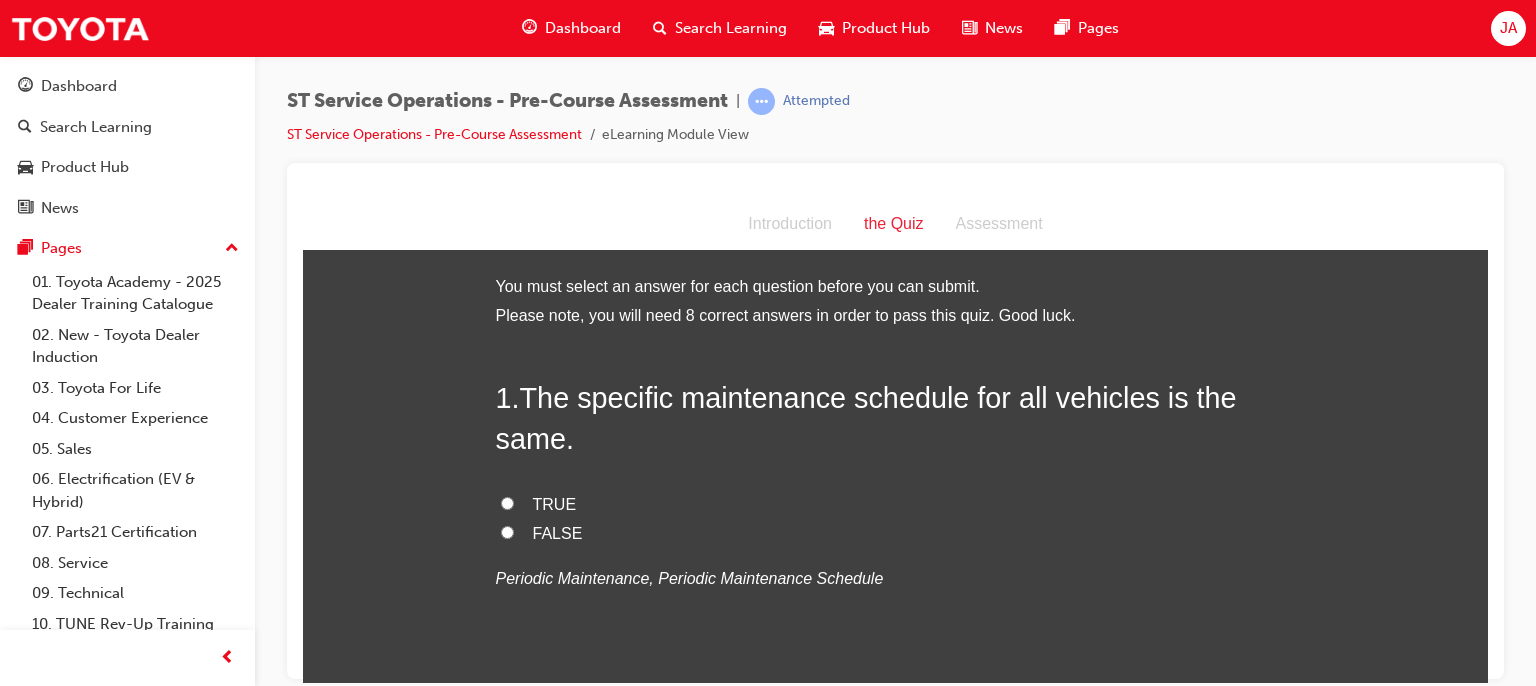 click on "FALSE" at bounding box center [507, 531] 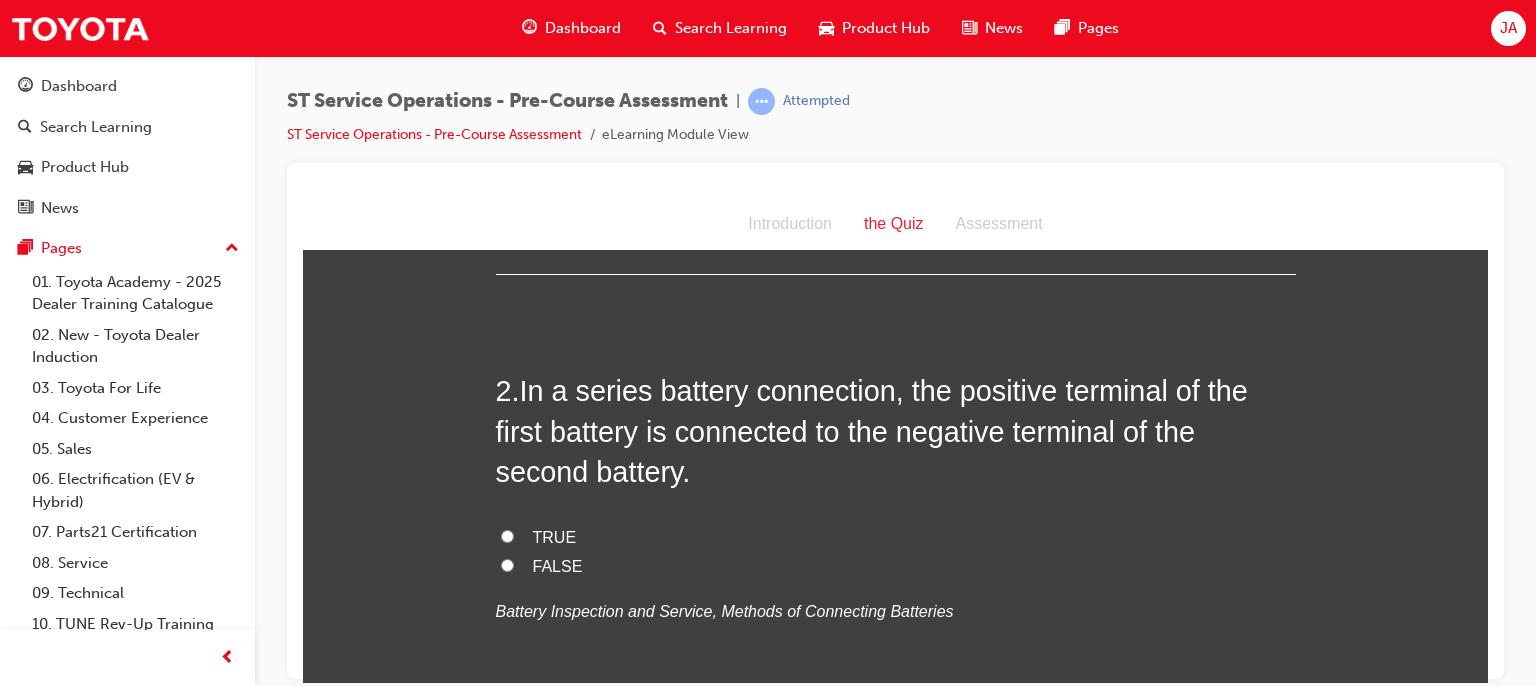 scroll, scrollTop: 440, scrollLeft: 0, axis: vertical 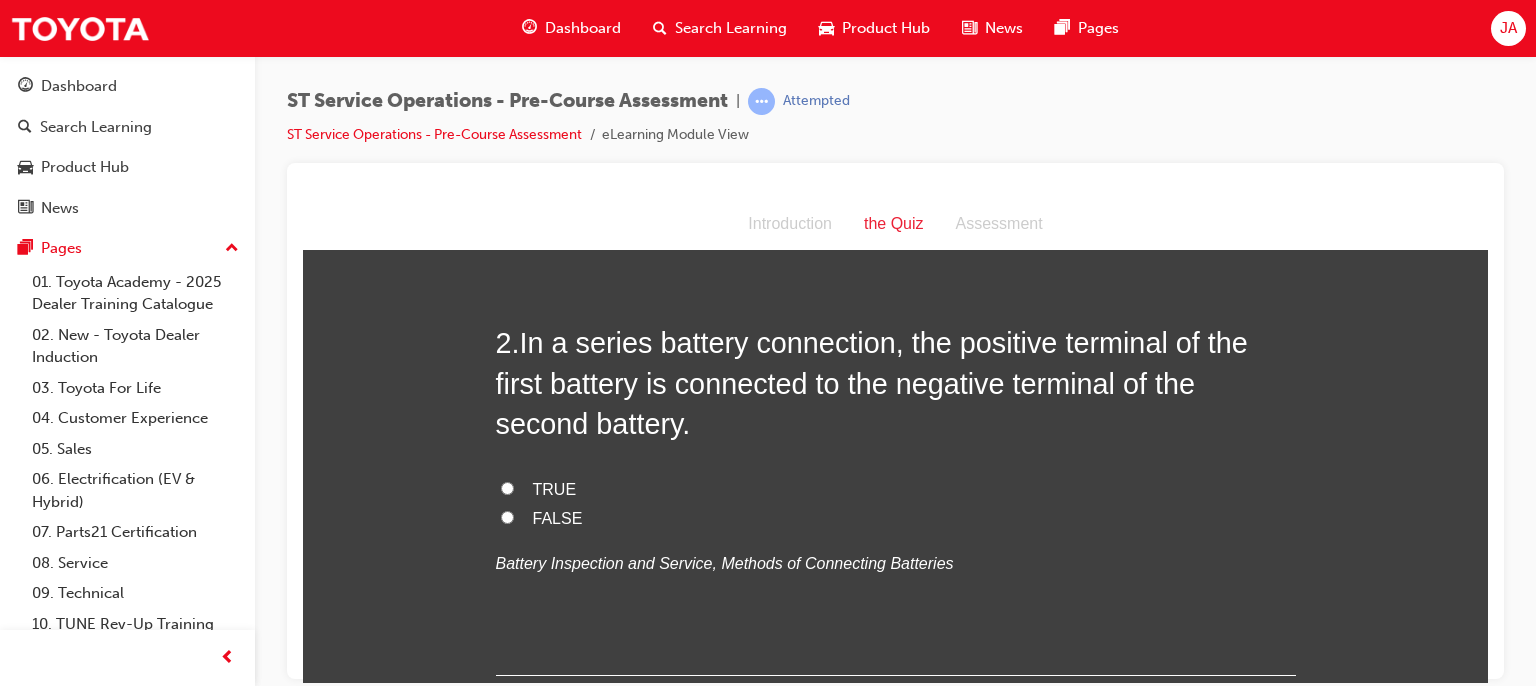 click on "TRUE" at bounding box center [507, 487] 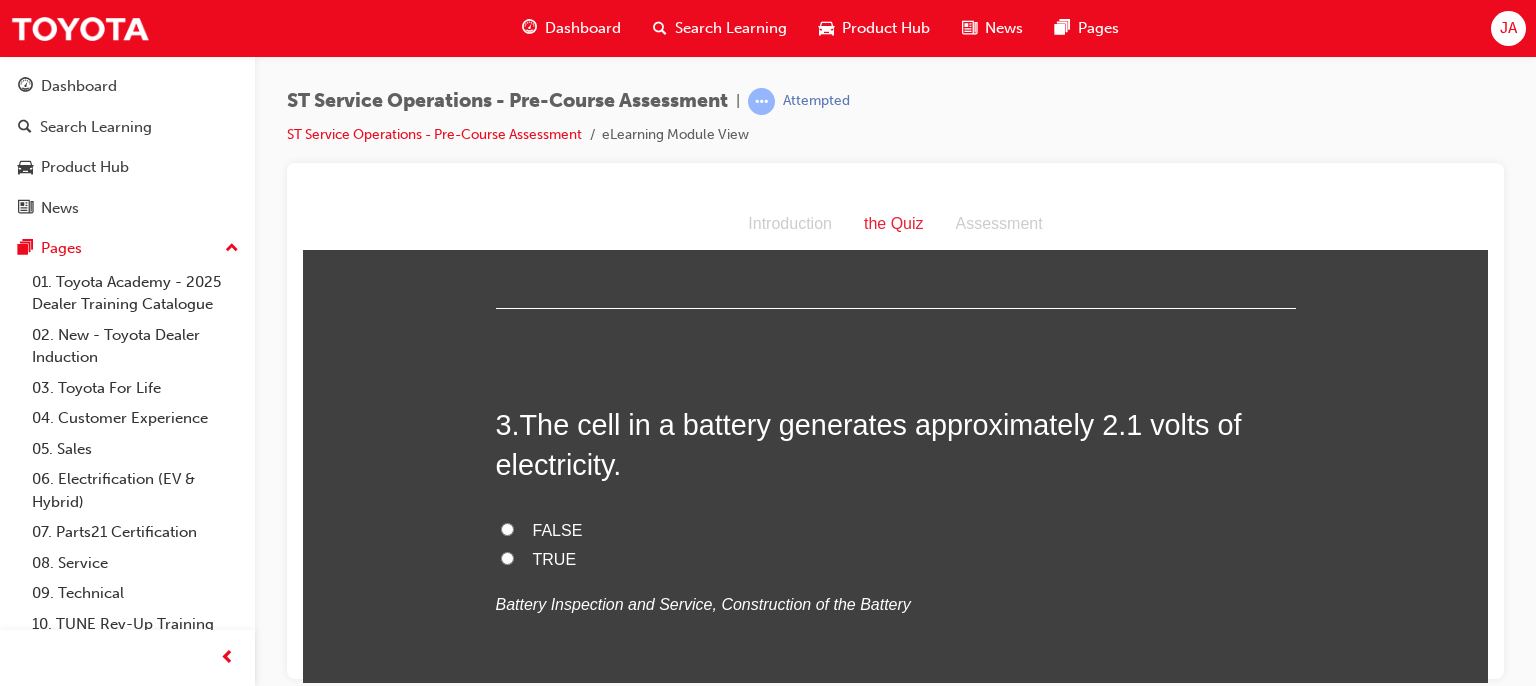scroll, scrollTop: 849, scrollLeft: 0, axis: vertical 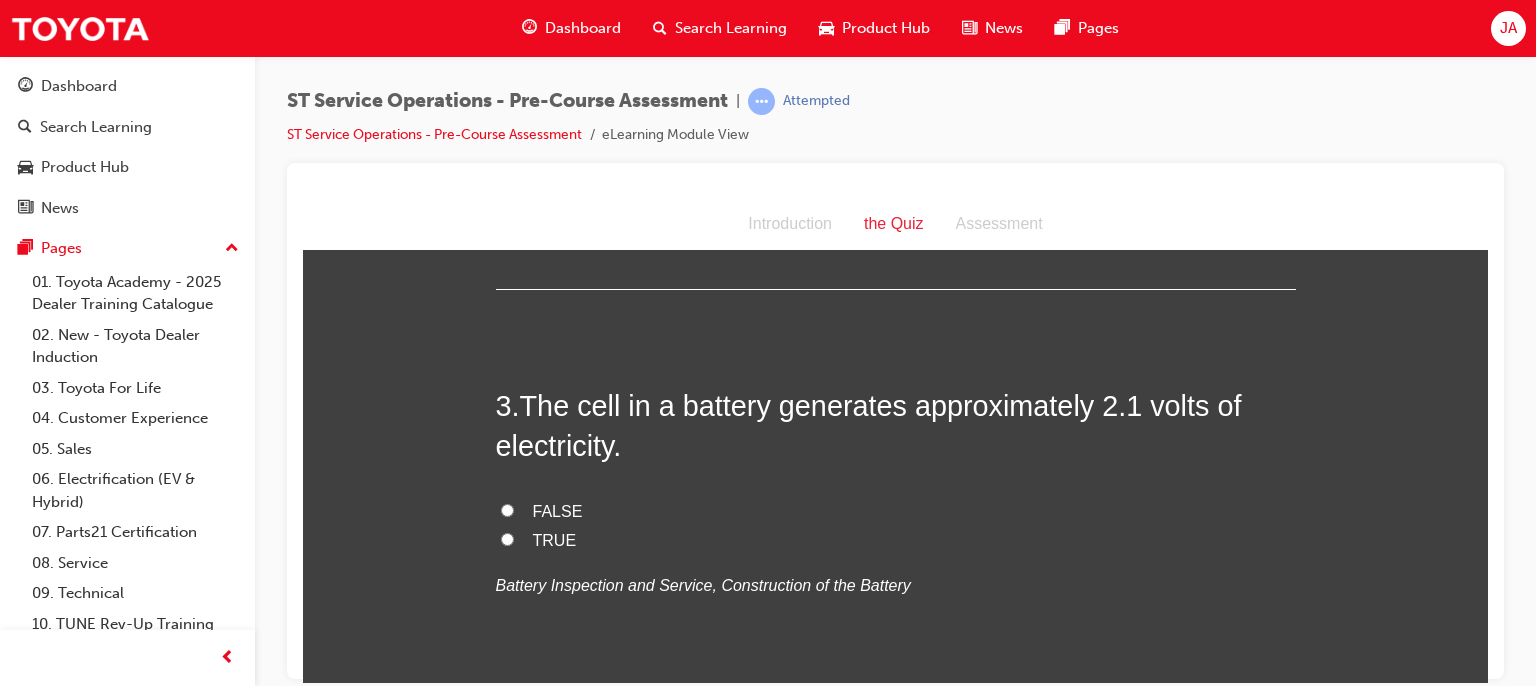 click on "TRUE" at bounding box center [507, 538] 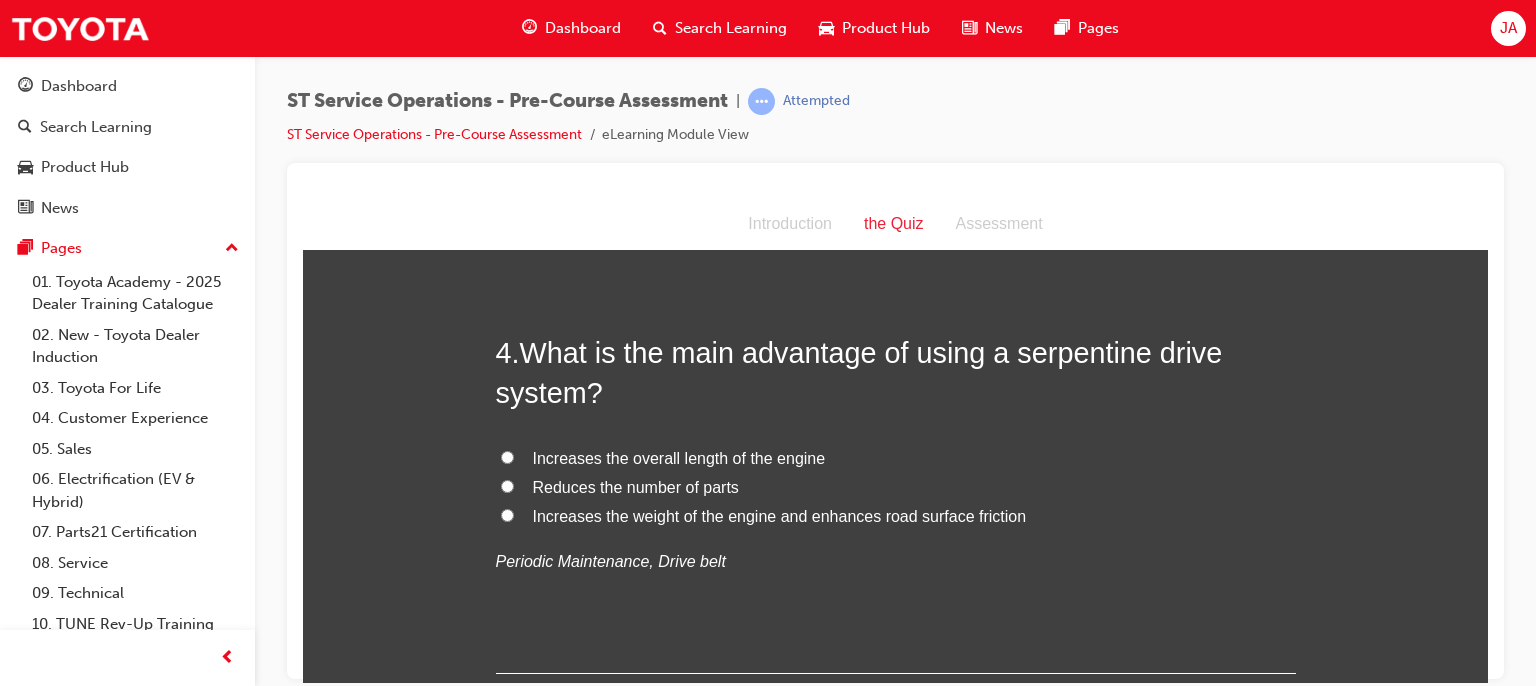scroll, scrollTop: 1329, scrollLeft: 0, axis: vertical 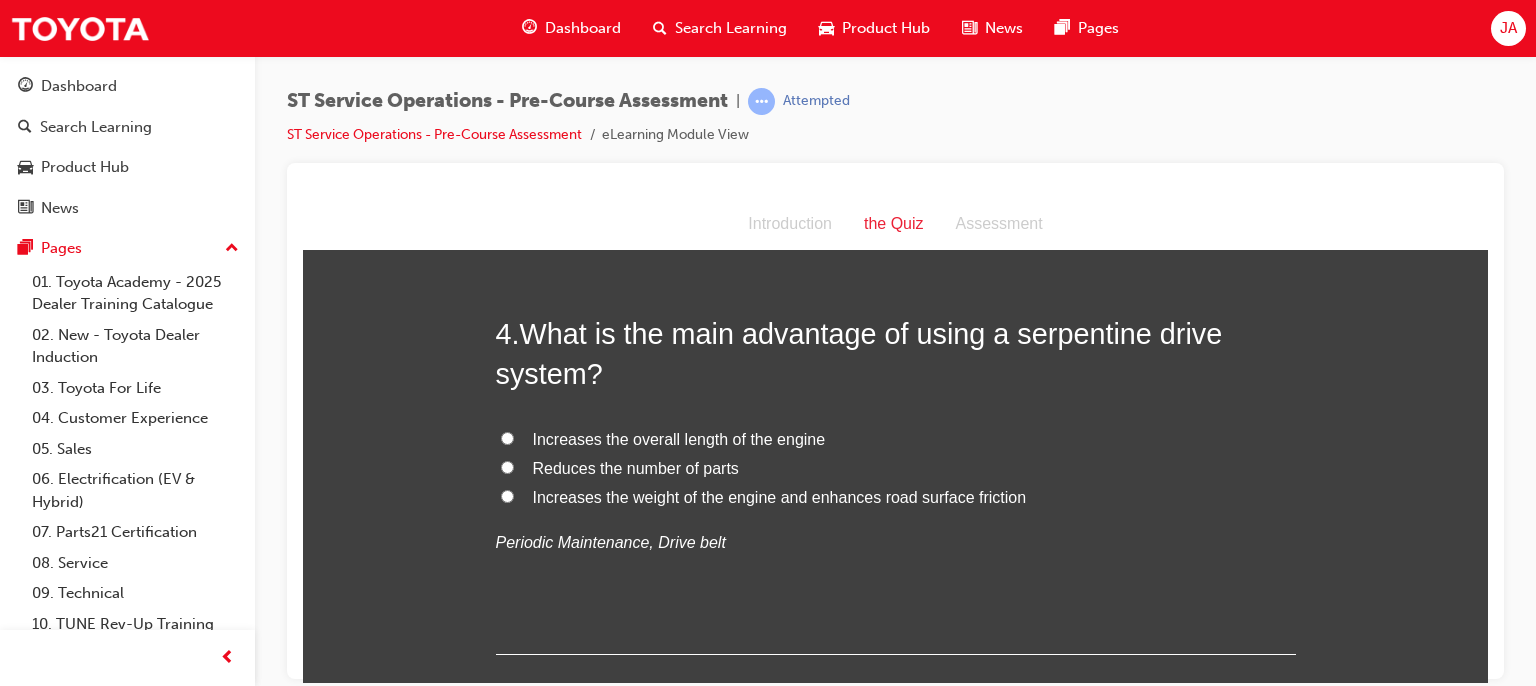 click on "Reduces the number of parts" at bounding box center [636, 467] 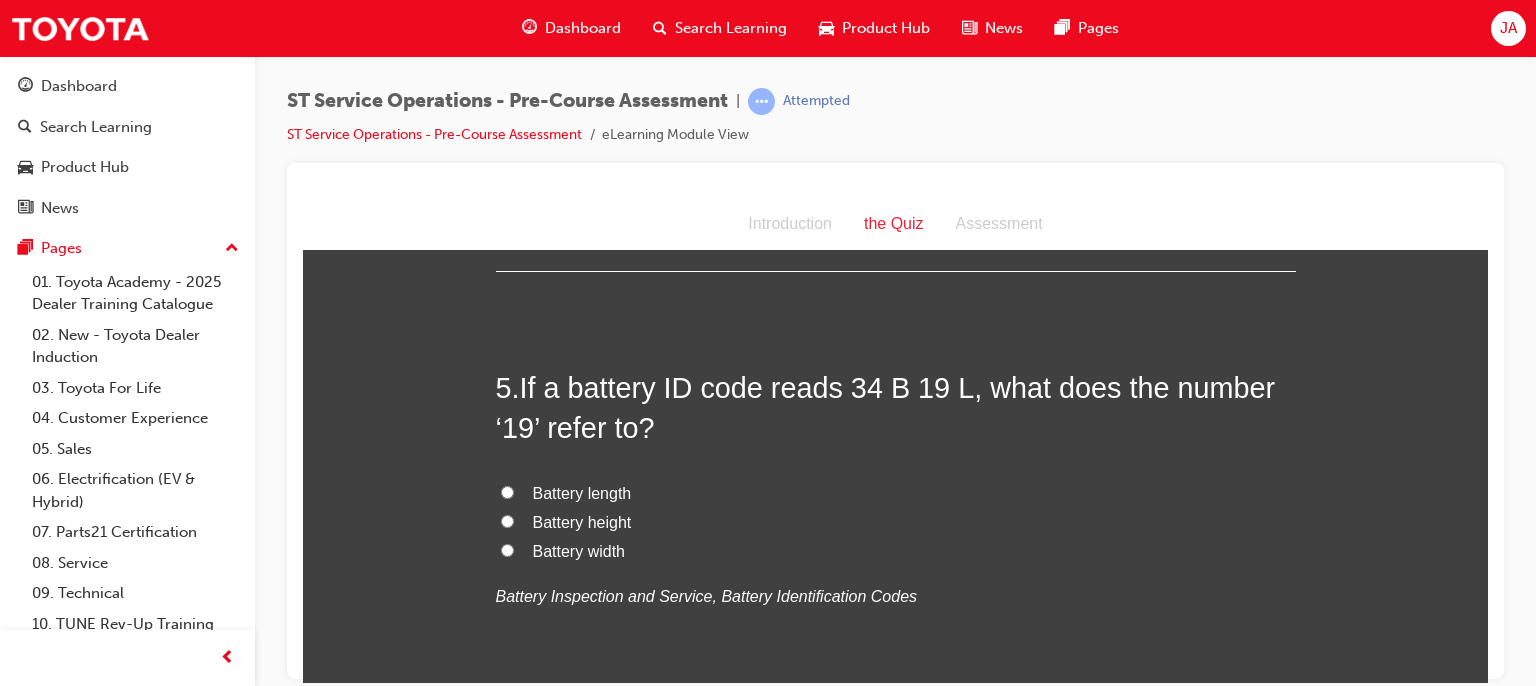 scroll, scrollTop: 1729, scrollLeft: 0, axis: vertical 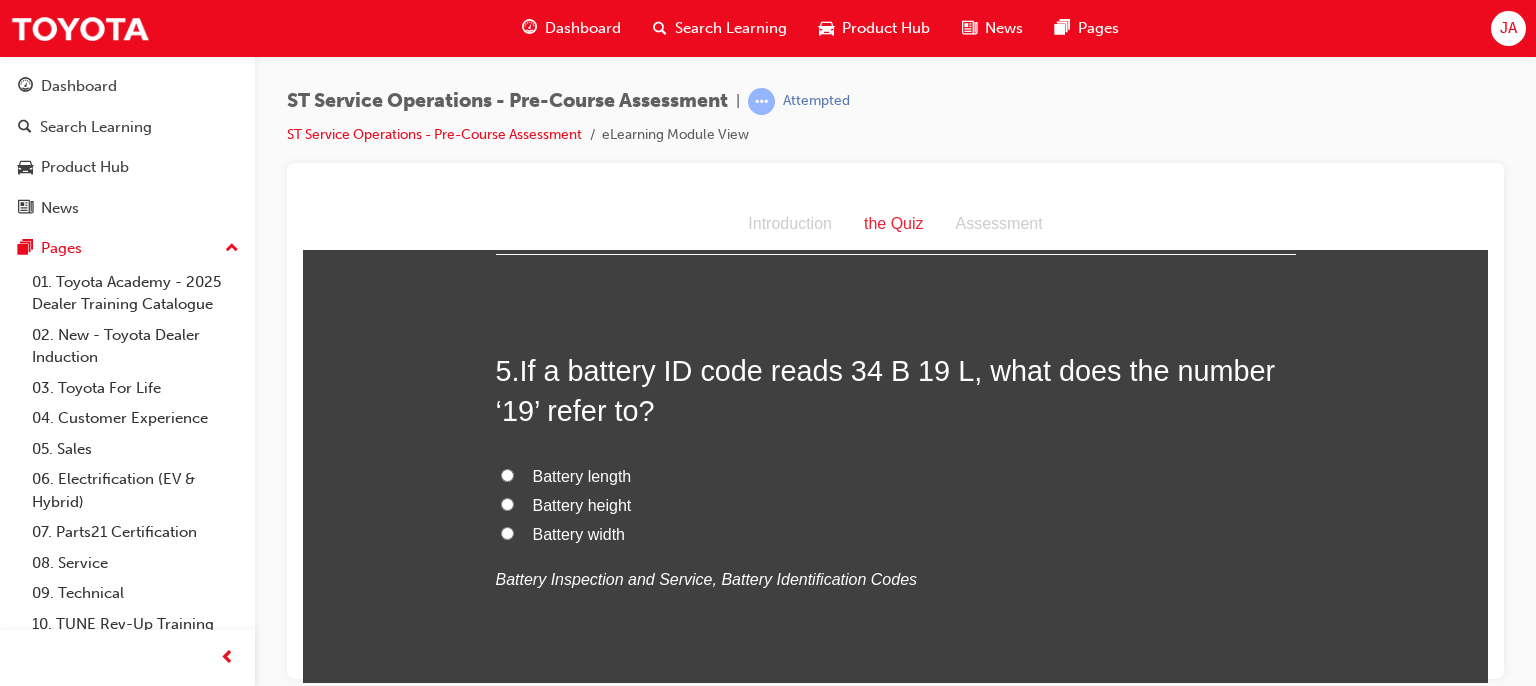 click on "Battery height" at bounding box center [582, 504] 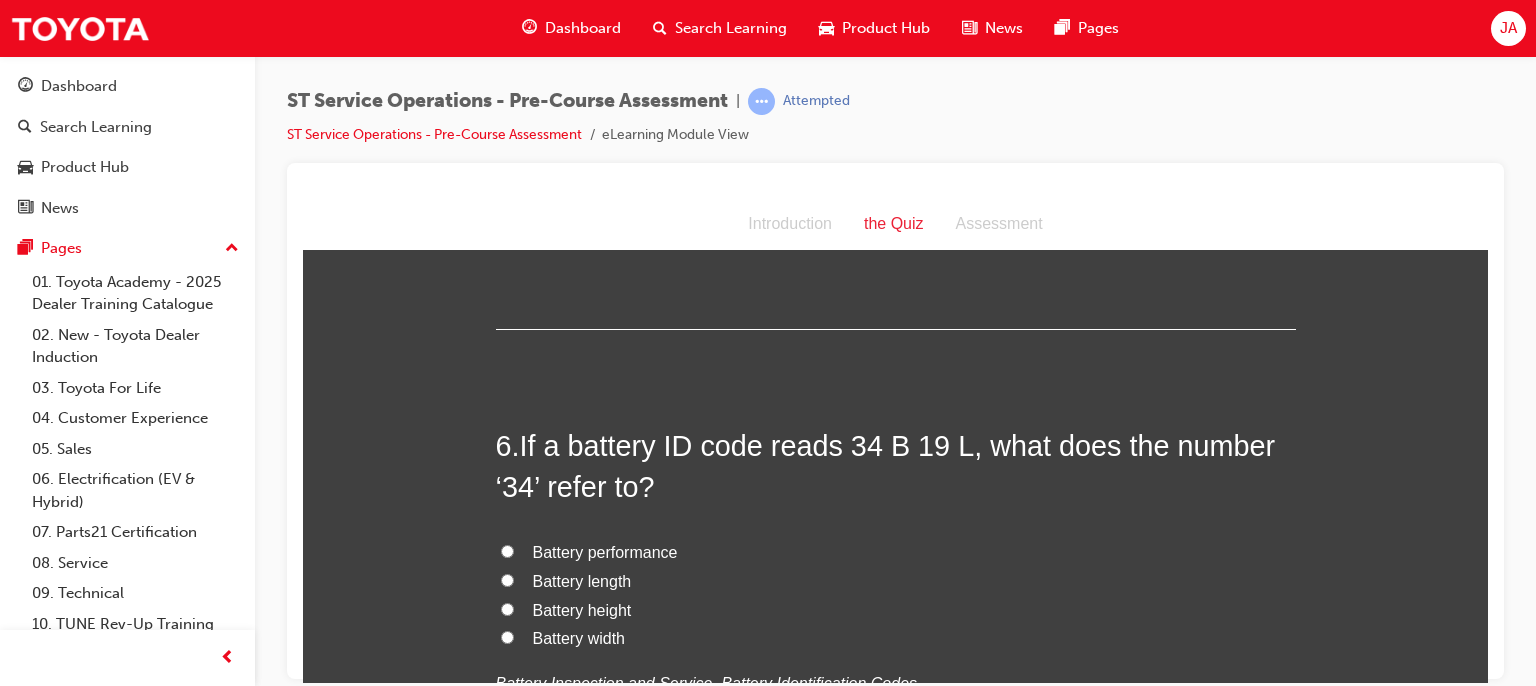 scroll, scrollTop: 2129, scrollLeft: 0, axis: vertical 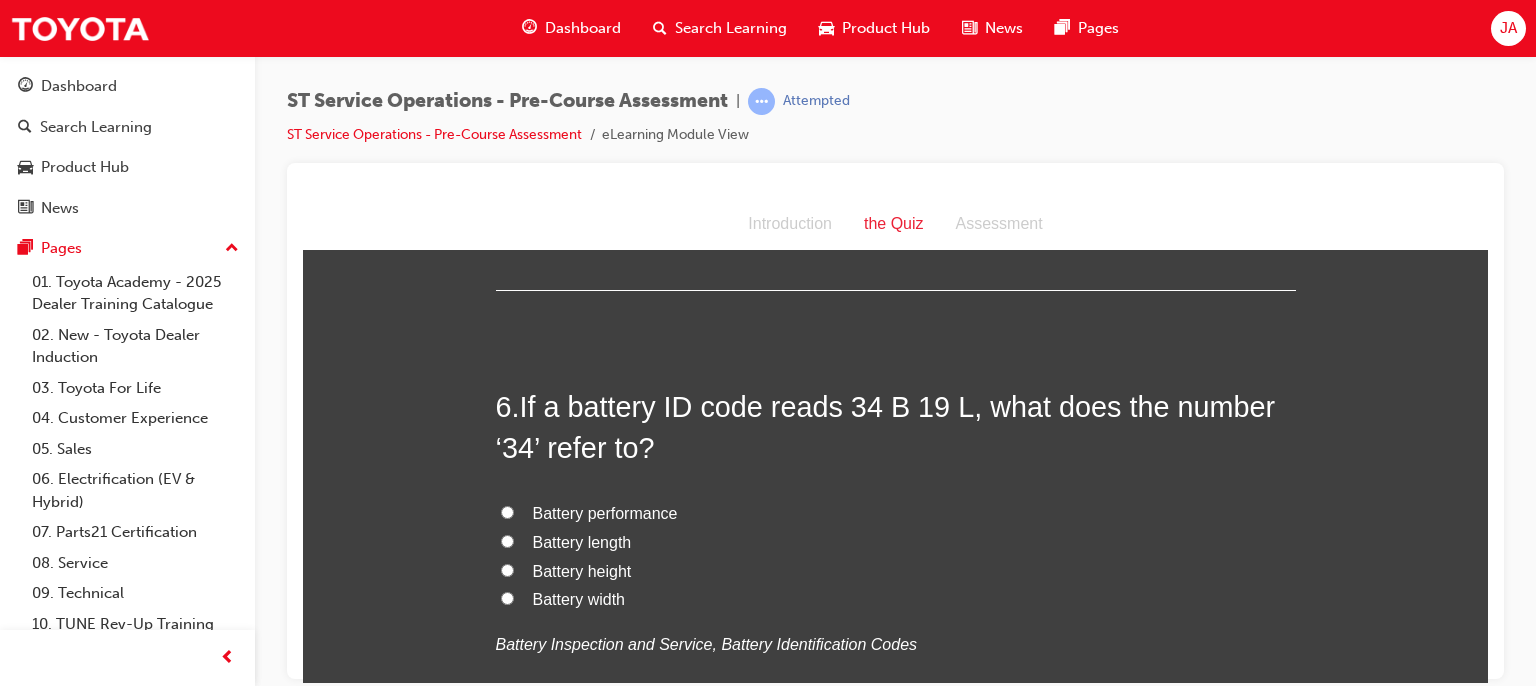 click on "Battery width" at bounding box center (507, 597) 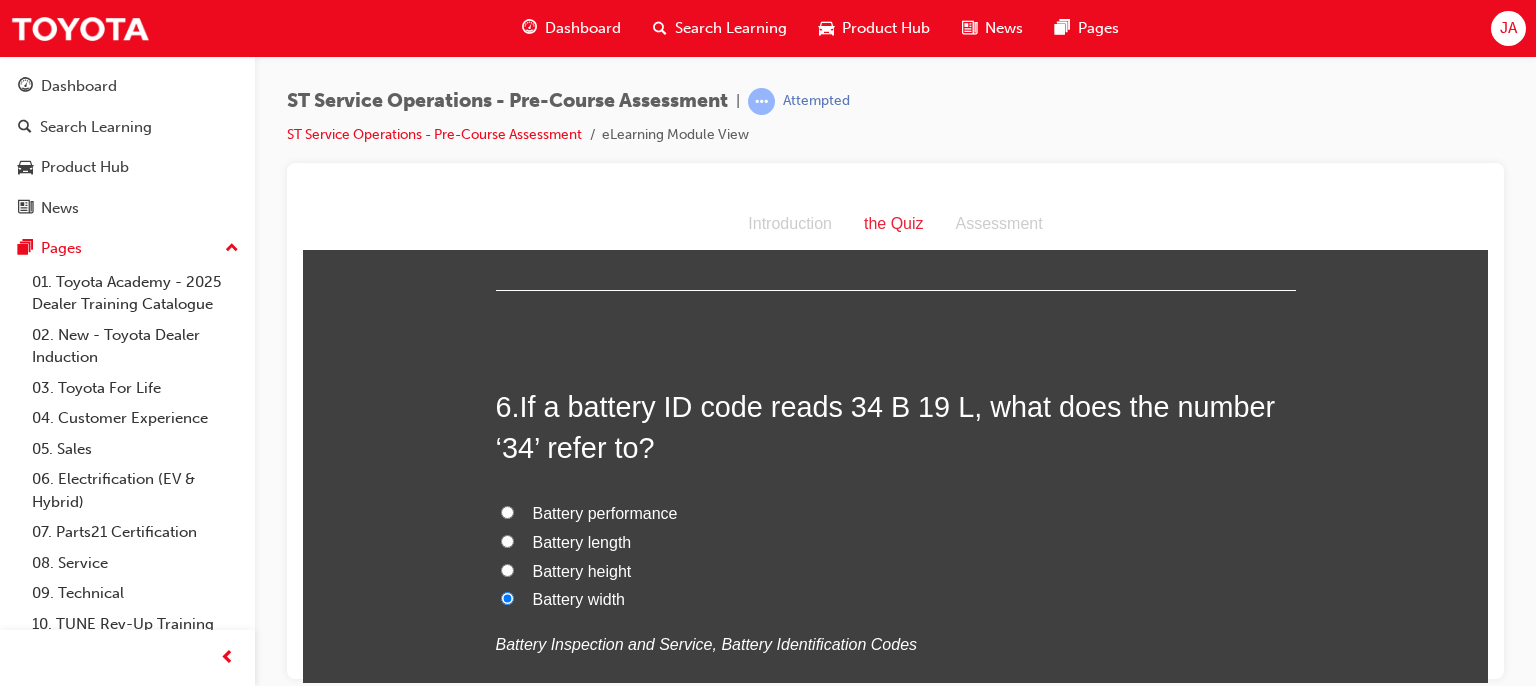 click on "Battery performance" at bounding box center (507, 511) 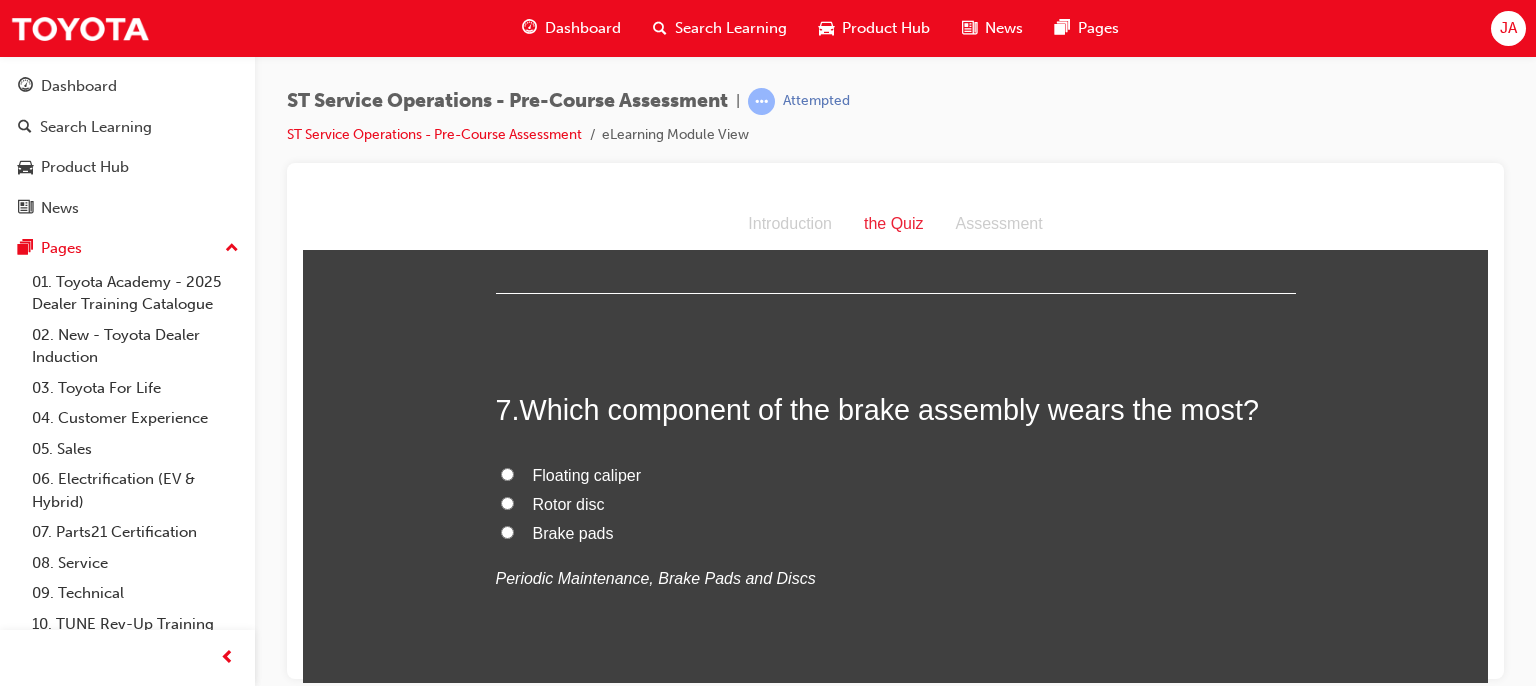 scroll, scrollTop: 2609, scrollLeft: 0, axis: vertical 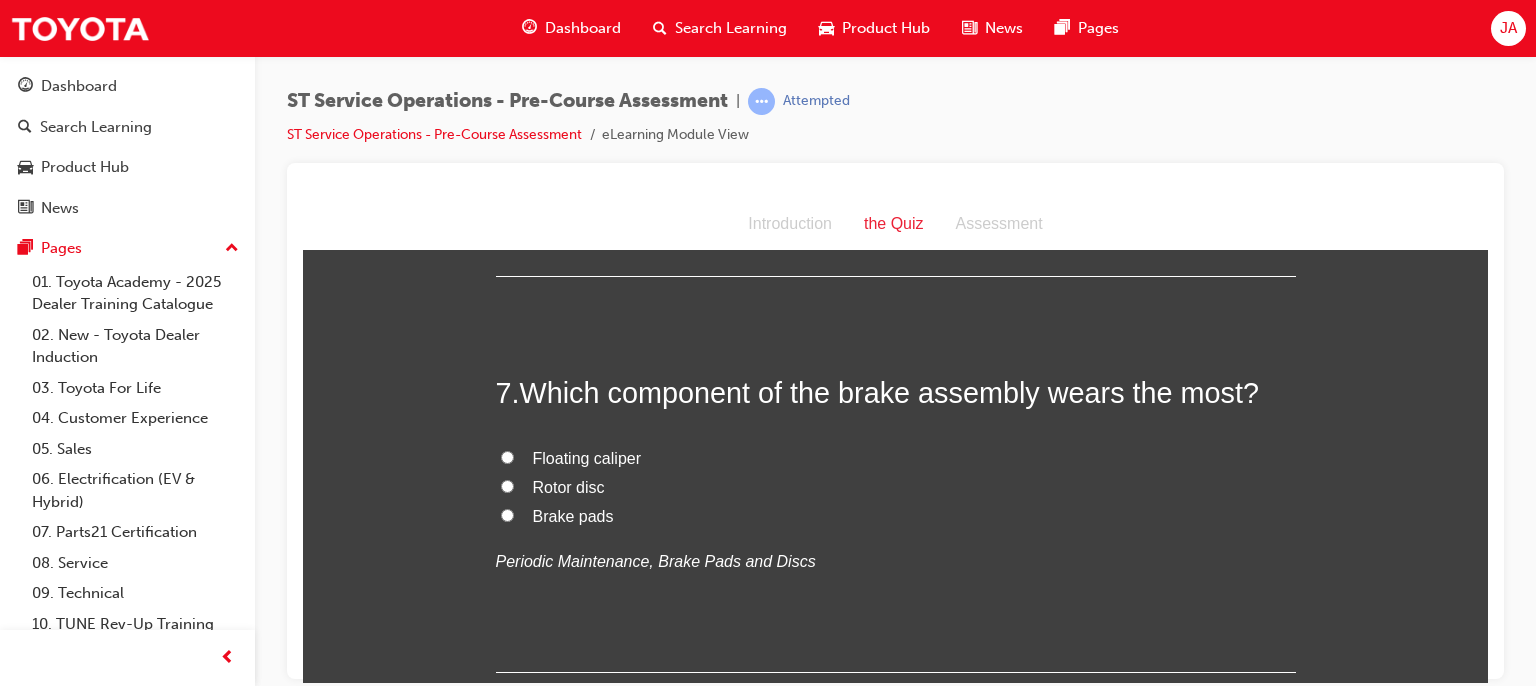 click on "Brake pads" at bounding box center (507, 514) 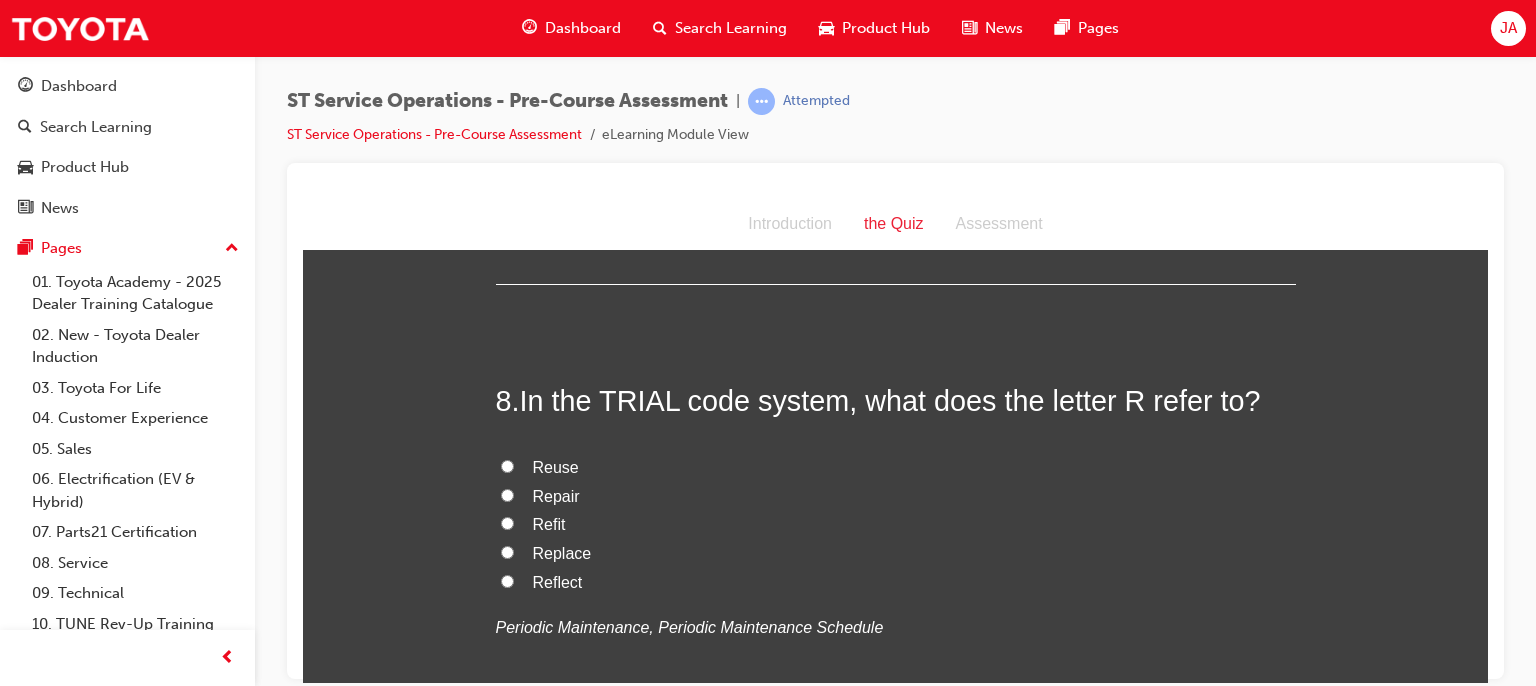 scroll, scrollTop: 3009, scrollLeft: 0, axis: vertical 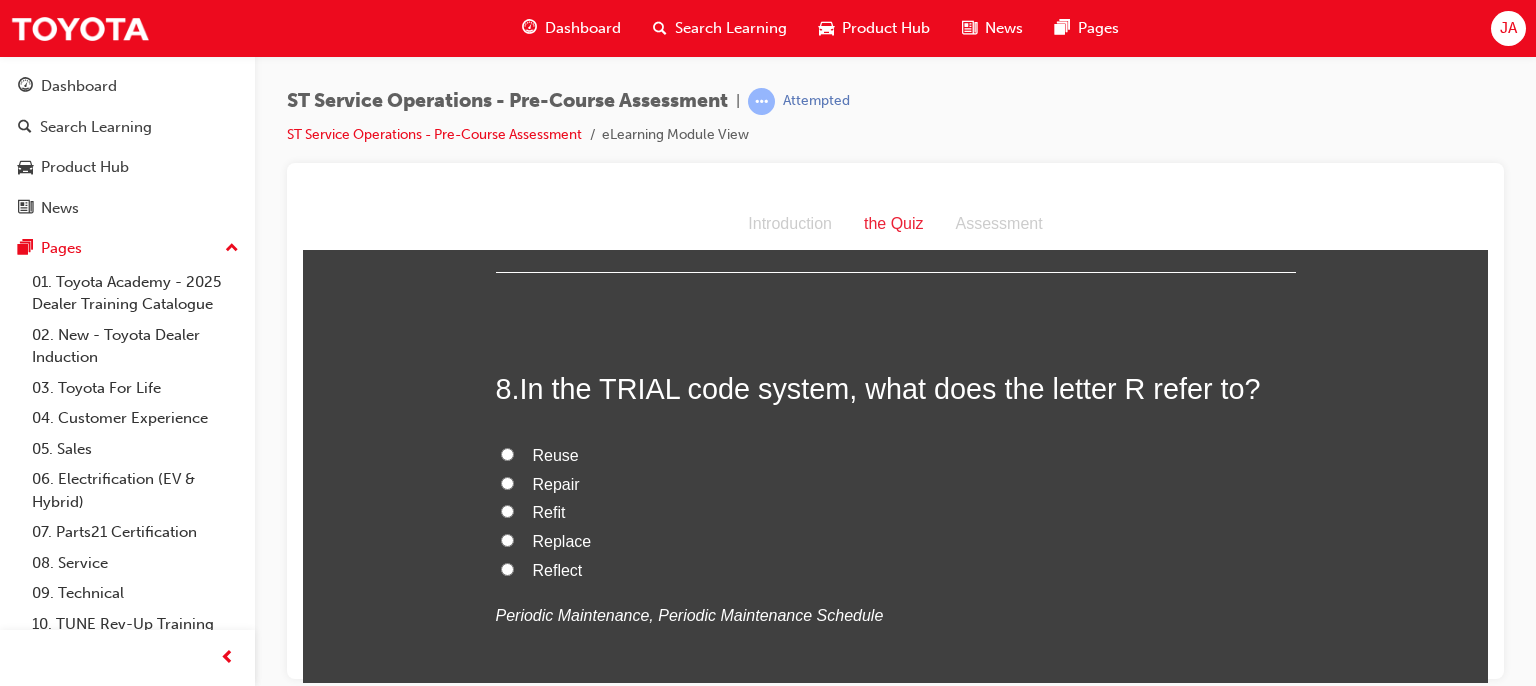 click on "Reuse" at bounding box center [507, 453] 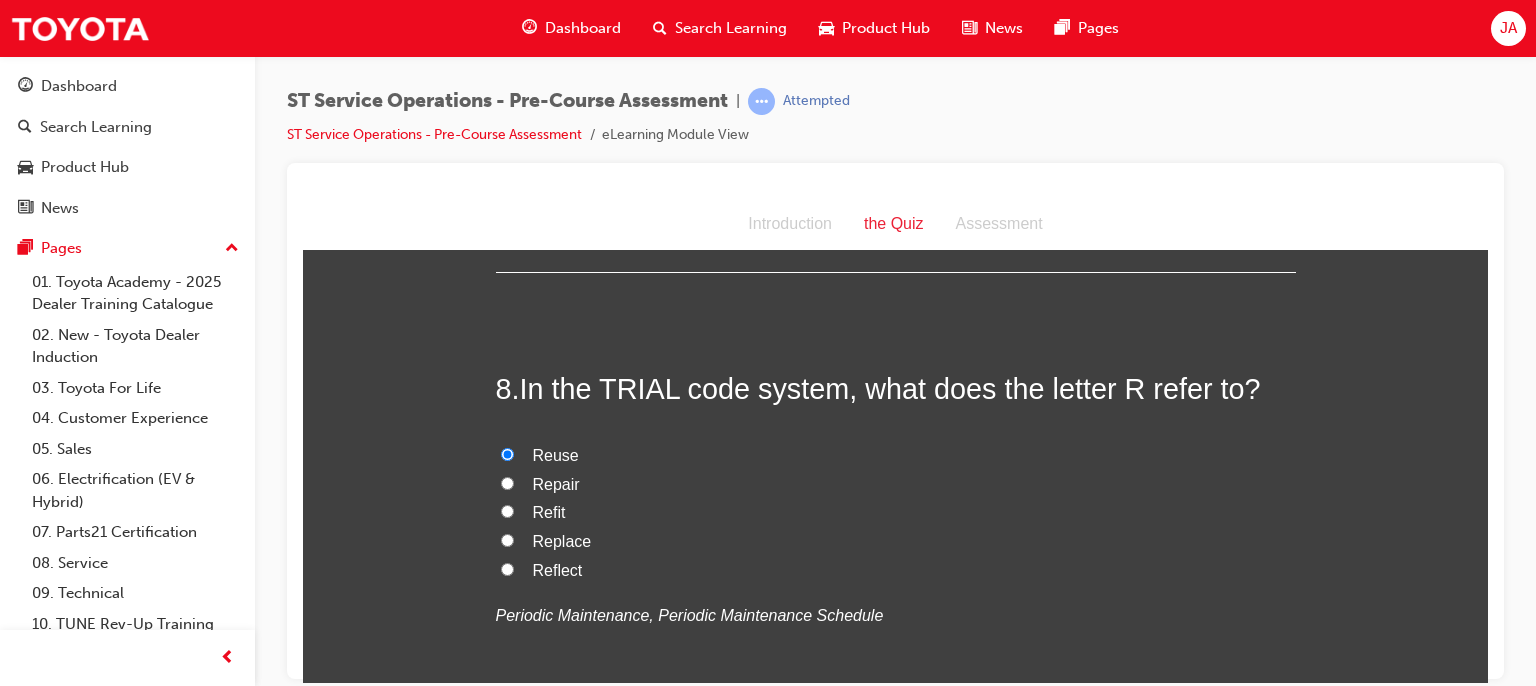 scroll, scrollTop: 3049, scrollLeft: 0, axis: vertical 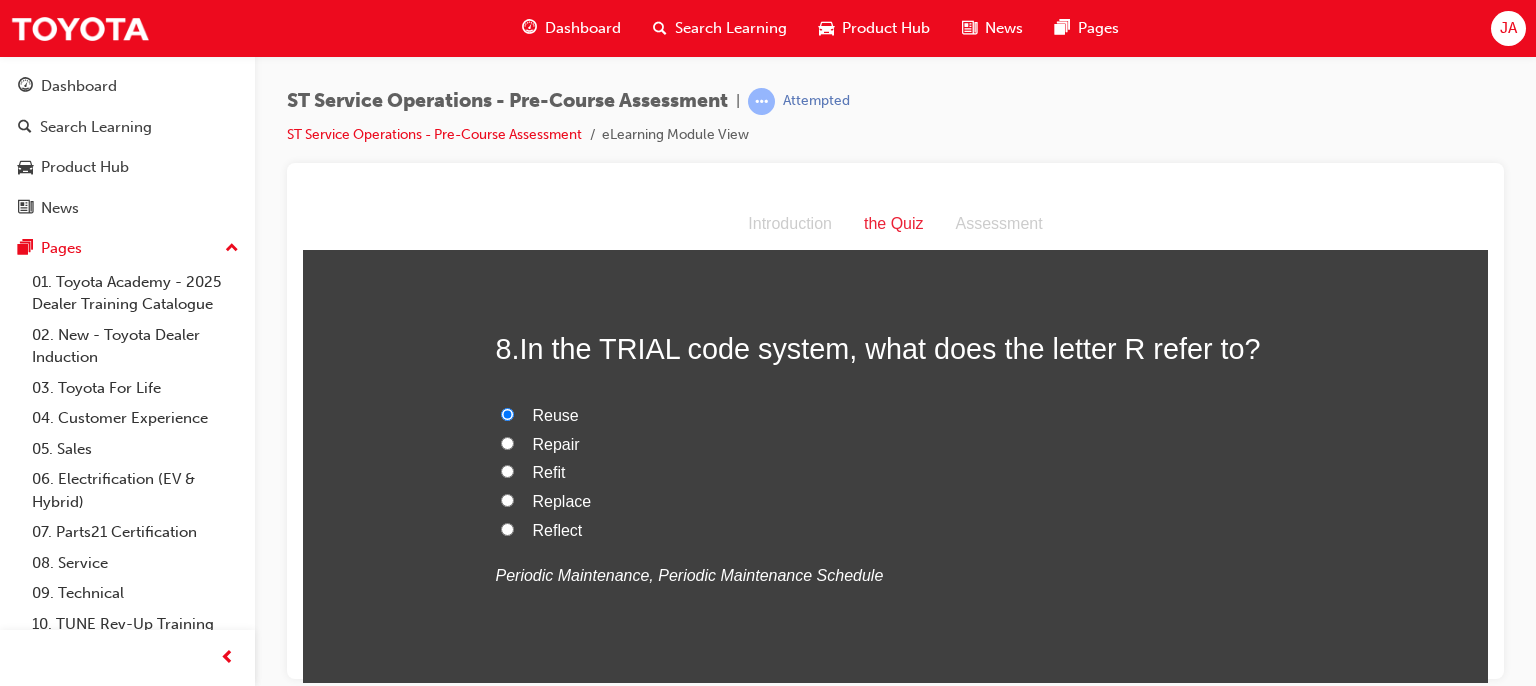 click on "Replace" at bounding box center [507, 499] 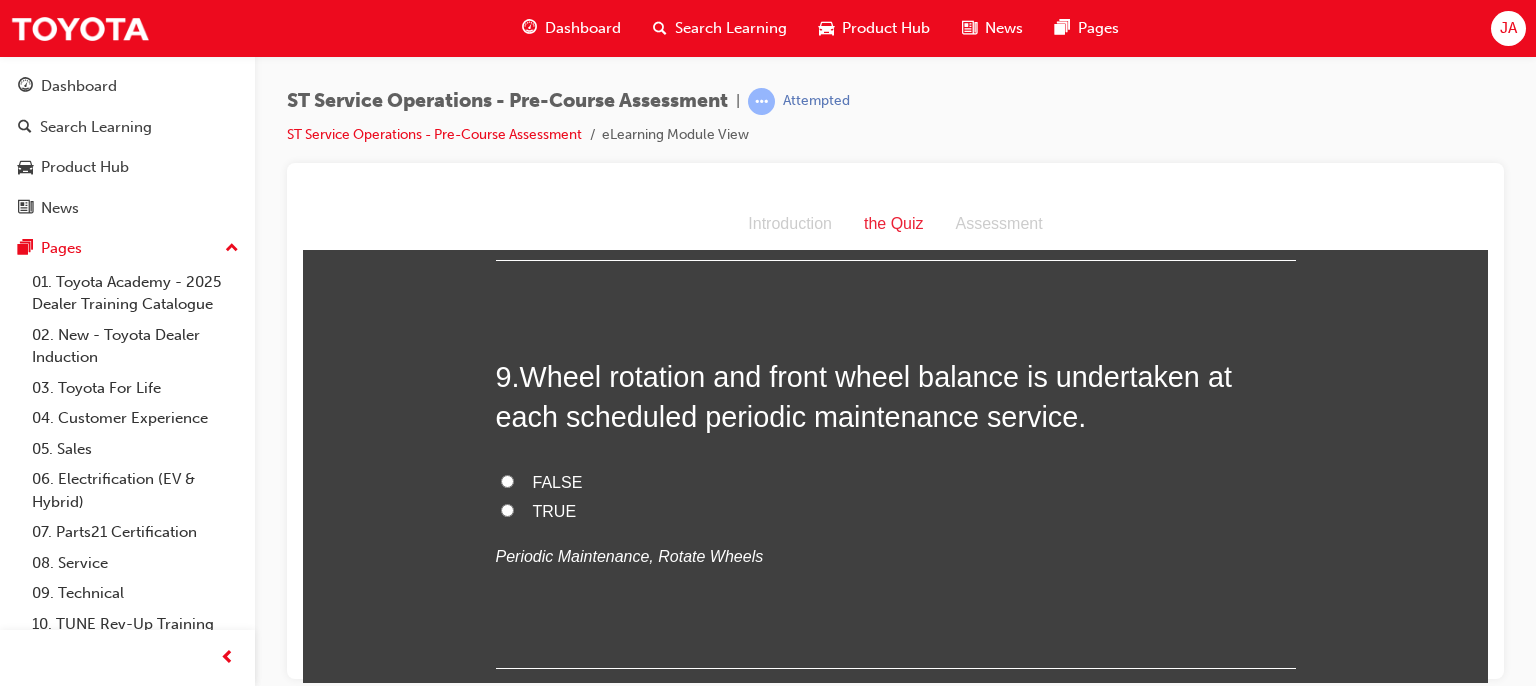 scroll, scrollTop: 3489, scrollLeft: 0, axis: vertical 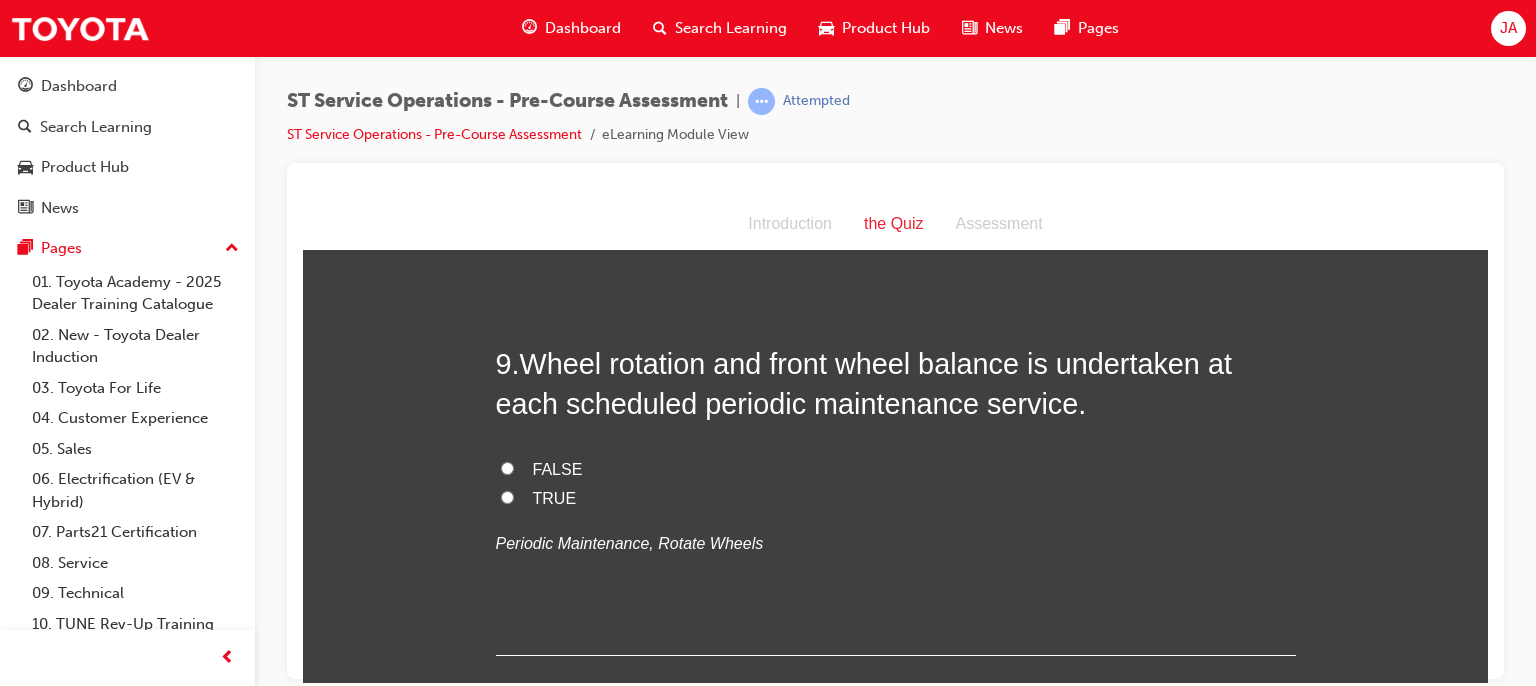 click on "TRUE" at bounding box center [507, 496] 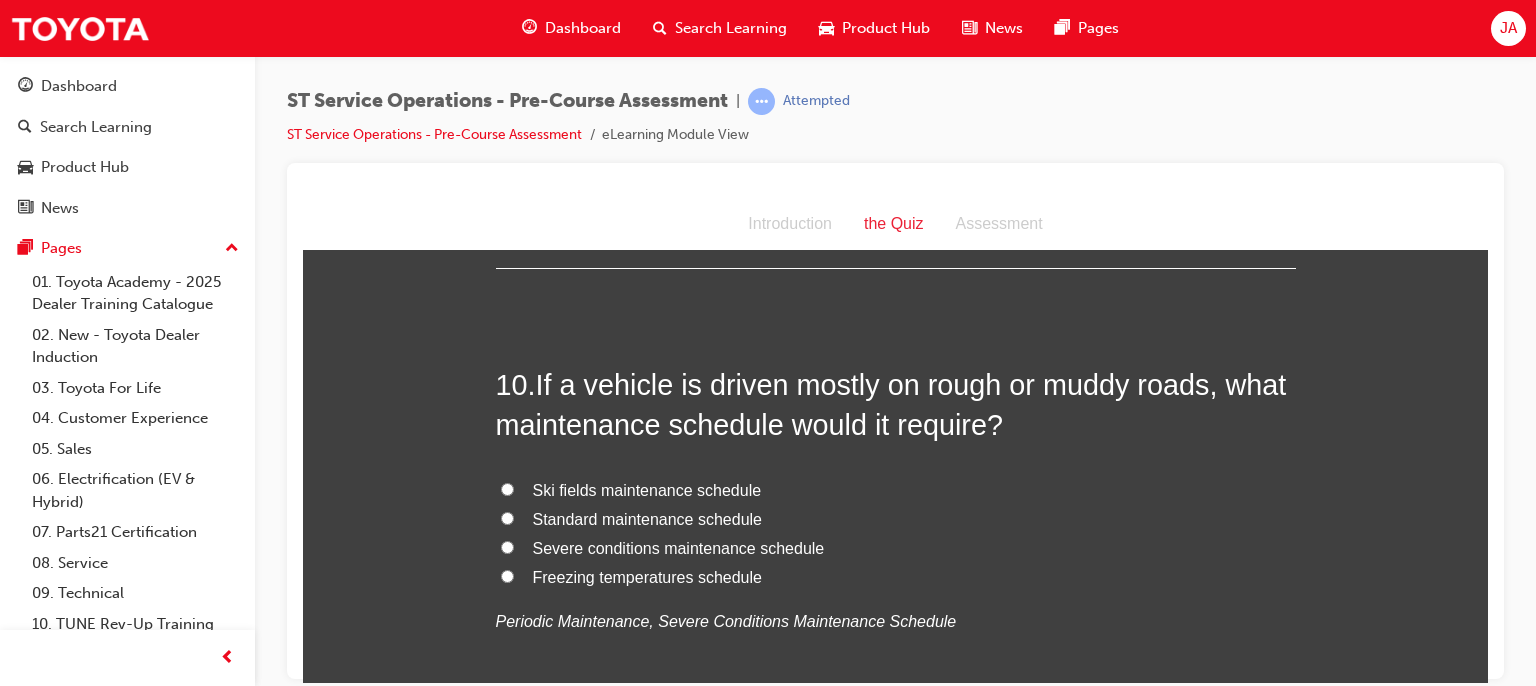 scroll, scrollTop: 3889, scrollLeft: 0, axis: vertical 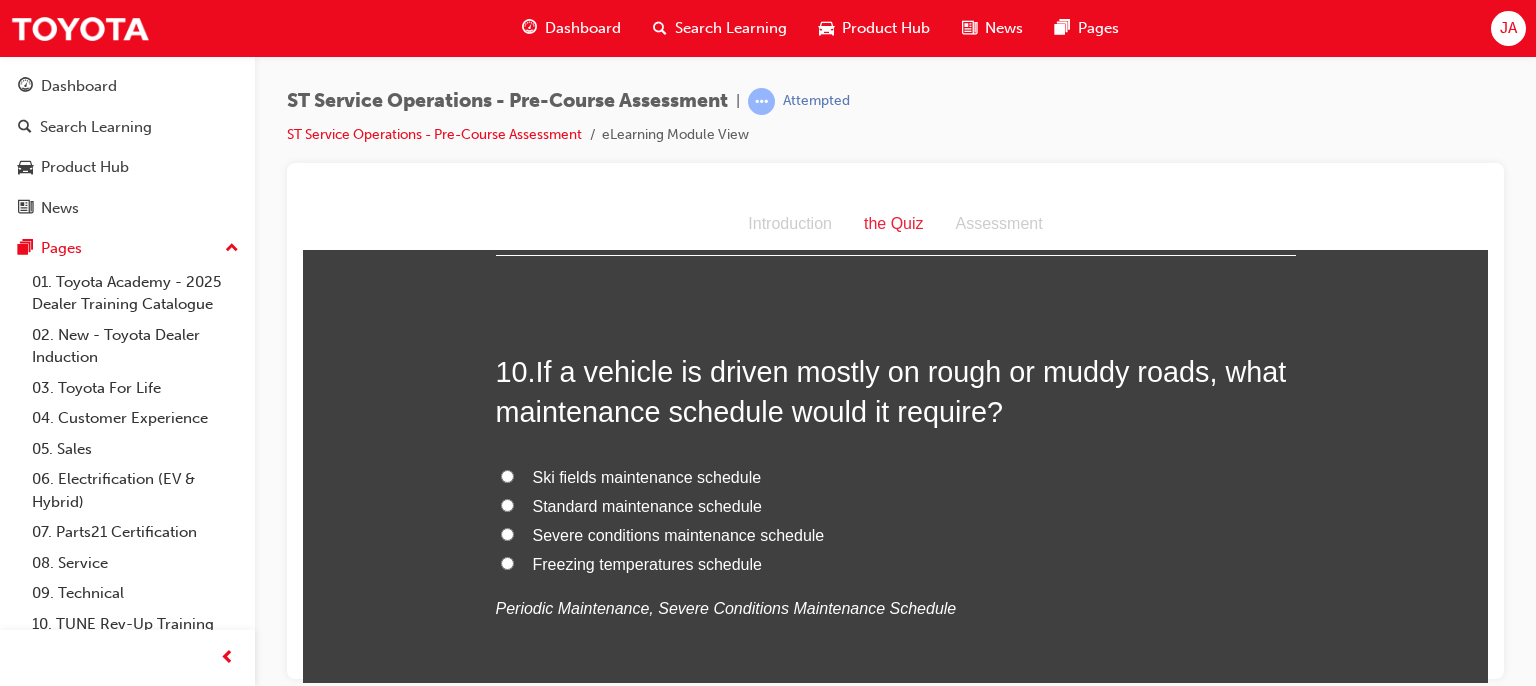 click on "Severe conditions maintenance schedule" at bounding box center [679, 534] 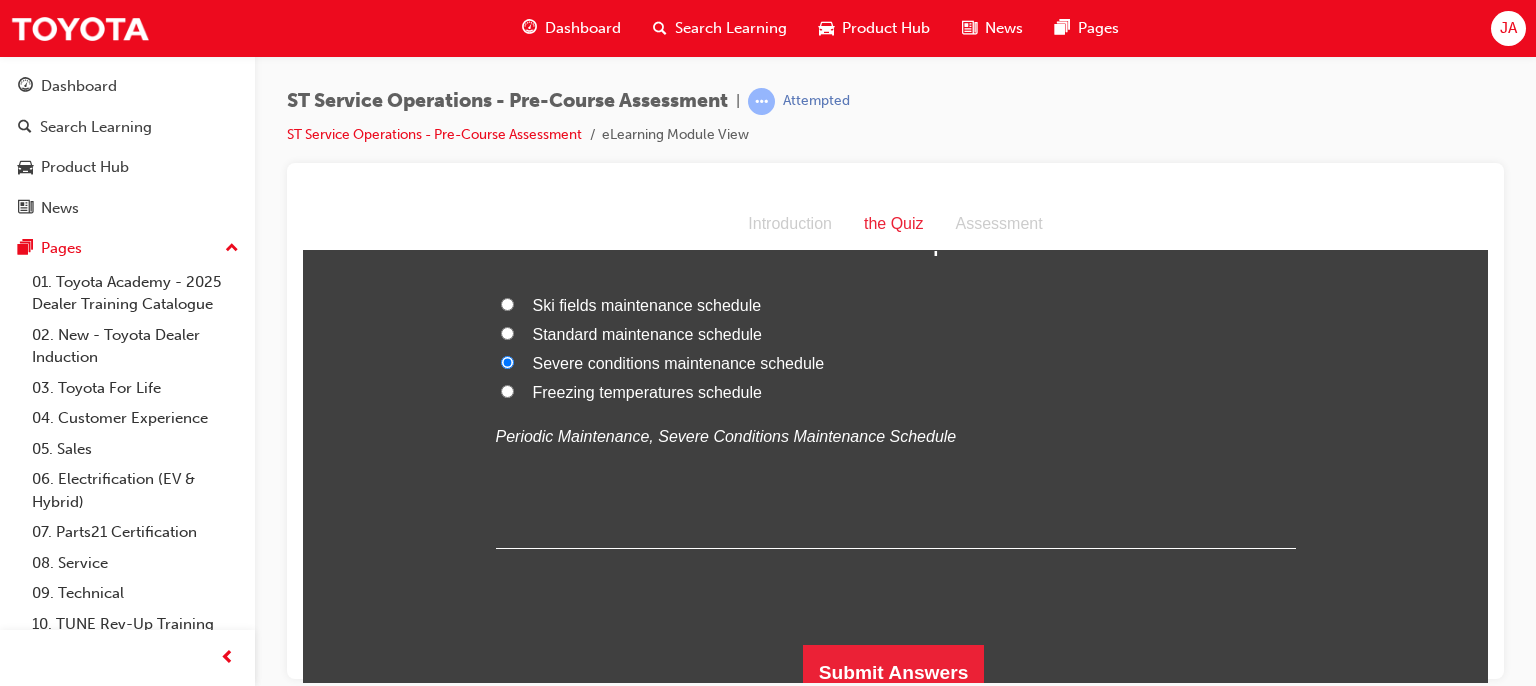 scroll, scrollTop: 4076, scrollLeft: 0, axis: vertical 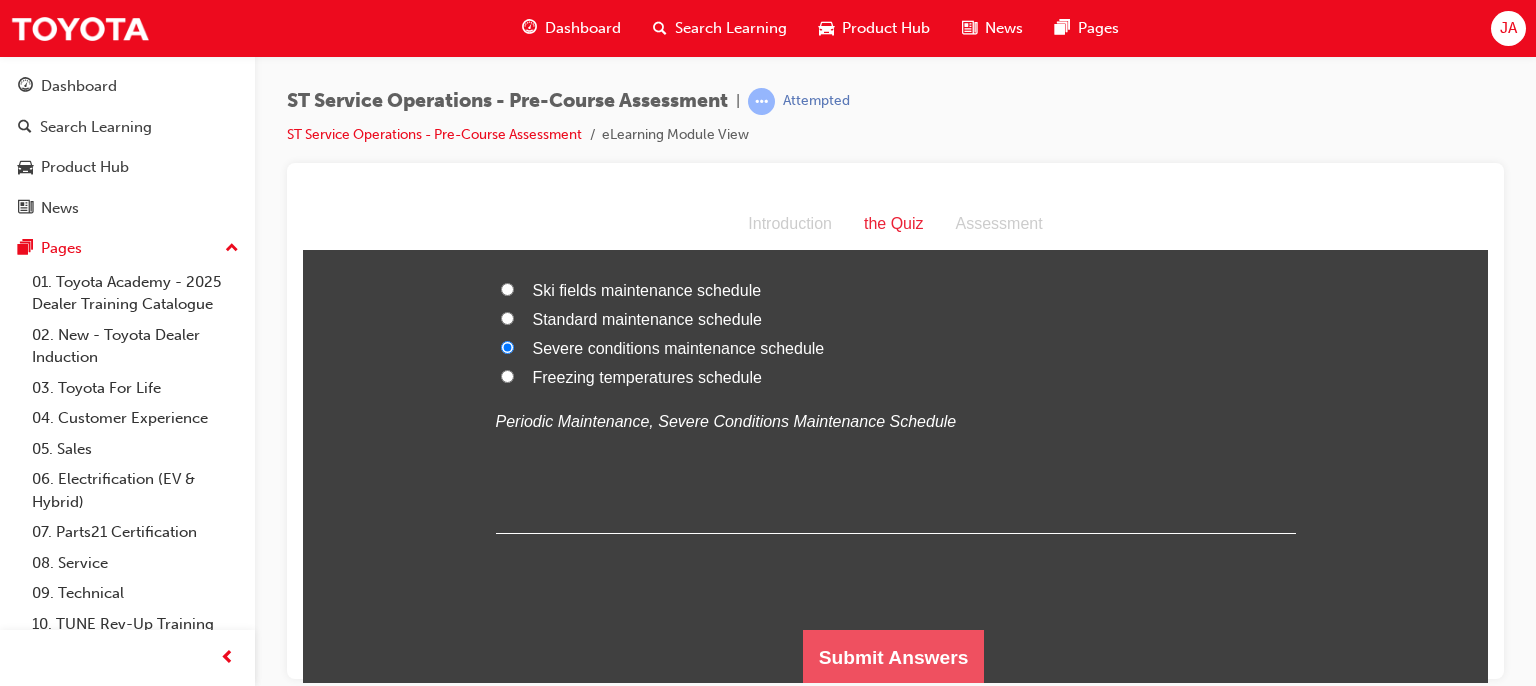 click on "Submit Answers" at bounding box center (894, 657) 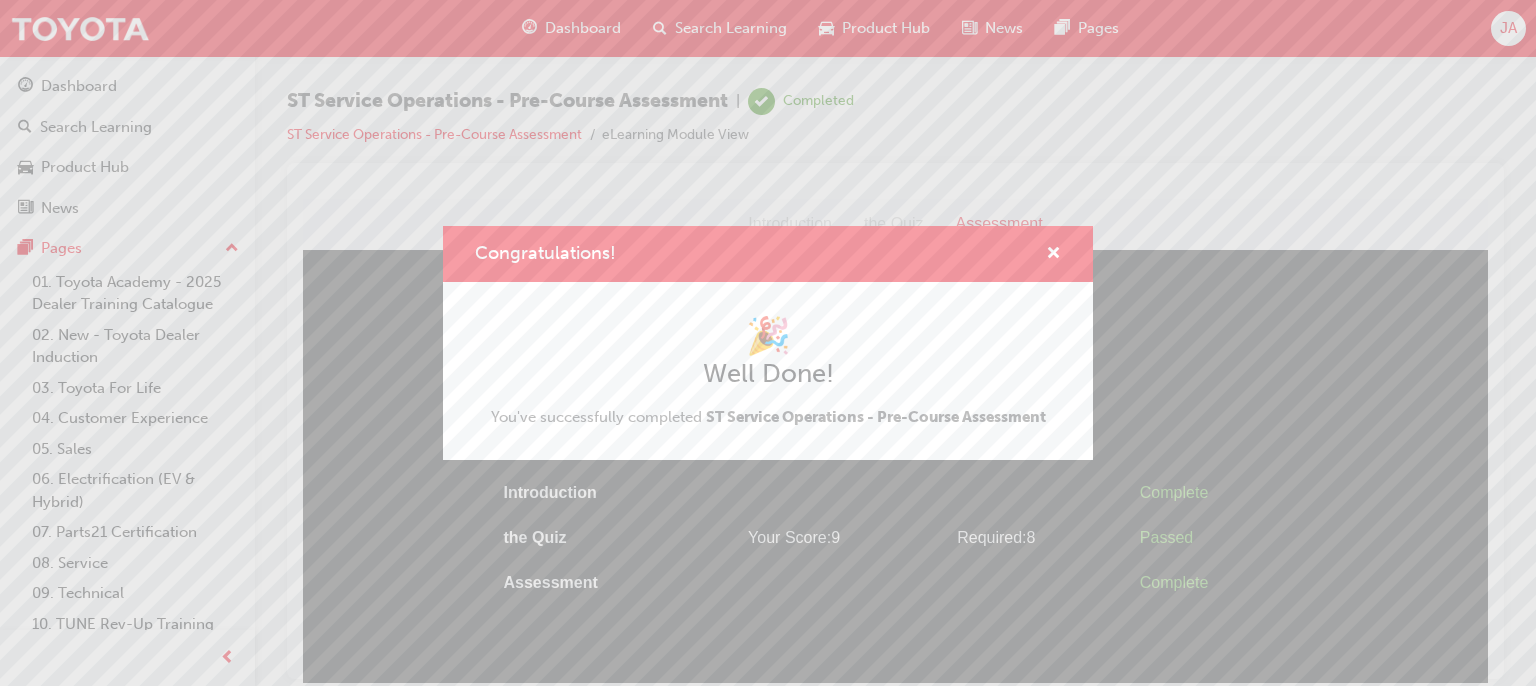 click on "Congratulations! 🎉 Well Done! You've successfully completed   ST Service Operations - Pre-Course Assessment" at bounding box center [768, 343] 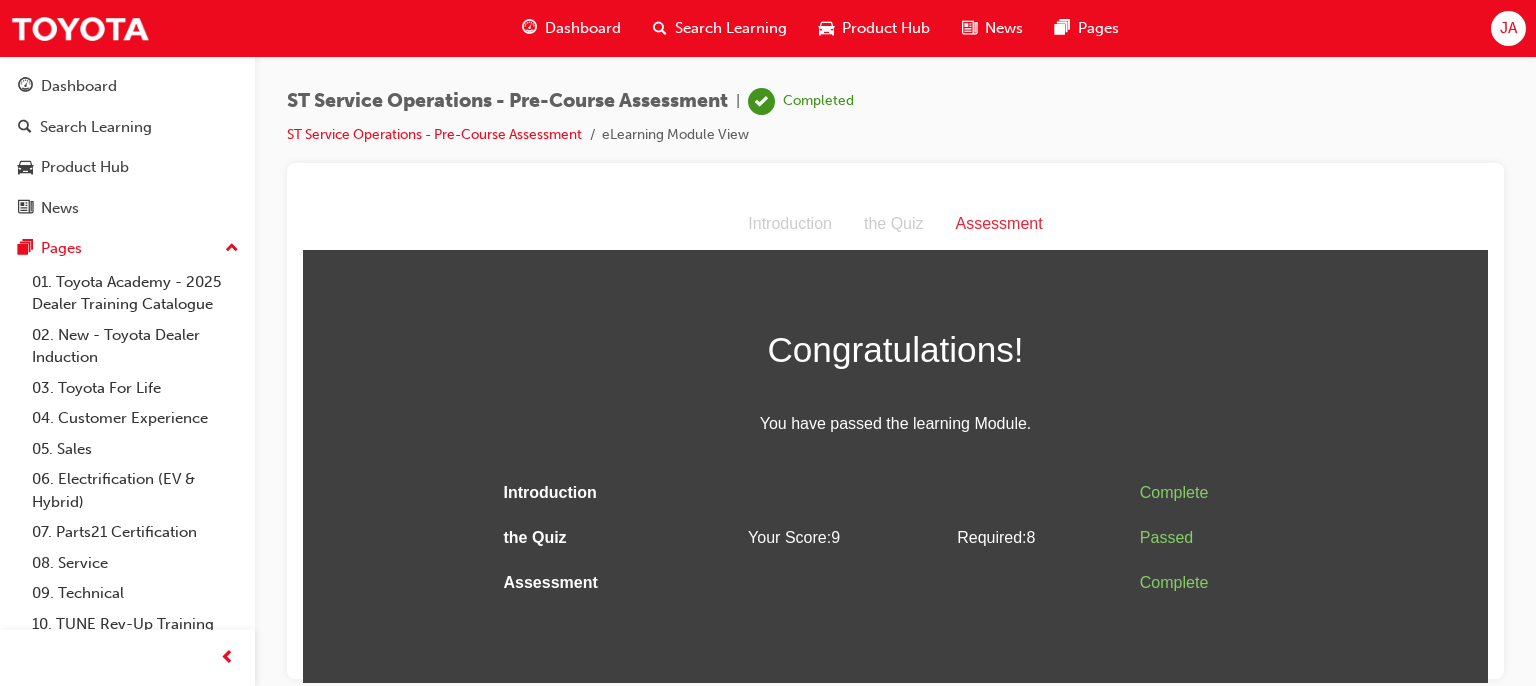 click on "Assessment" at bounding box center [999, 223] 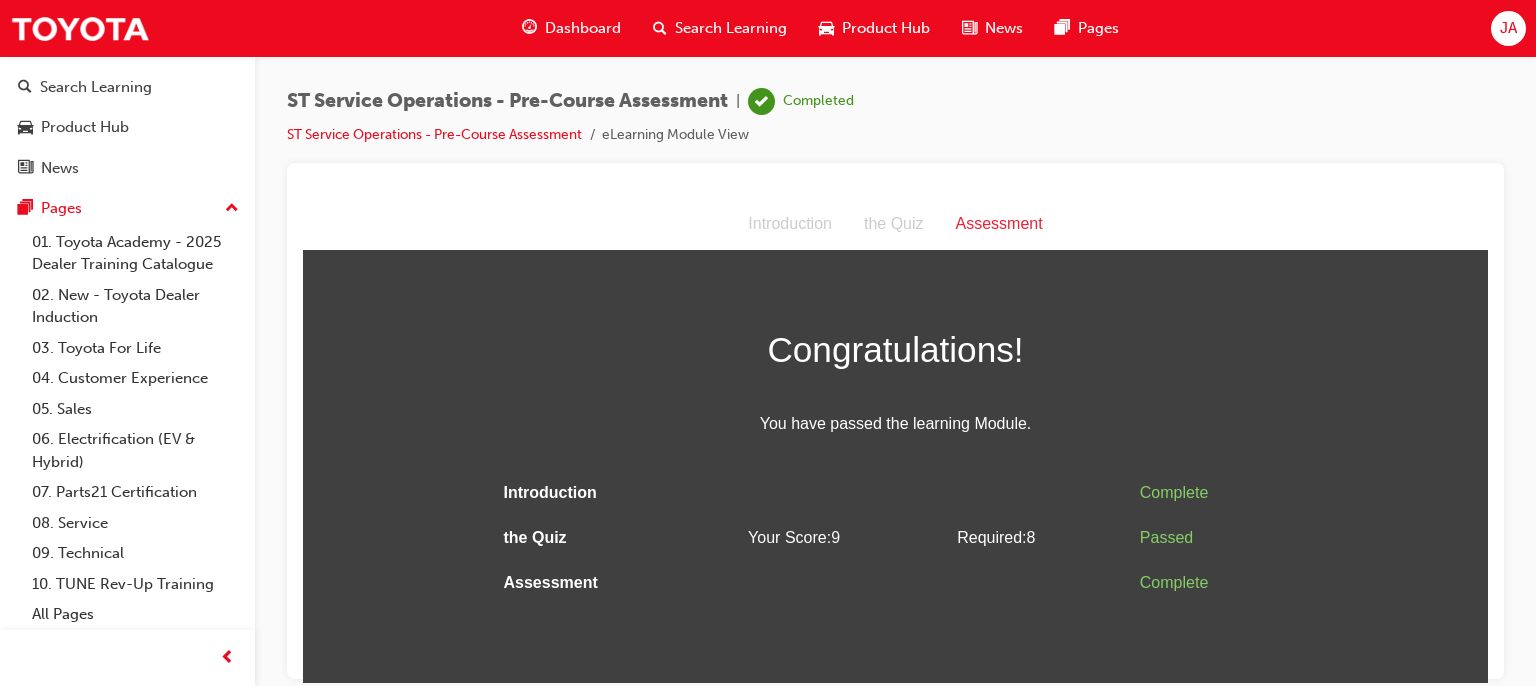 scroll, scrollTop: 42, scrollLeft: 0, axis: vertical 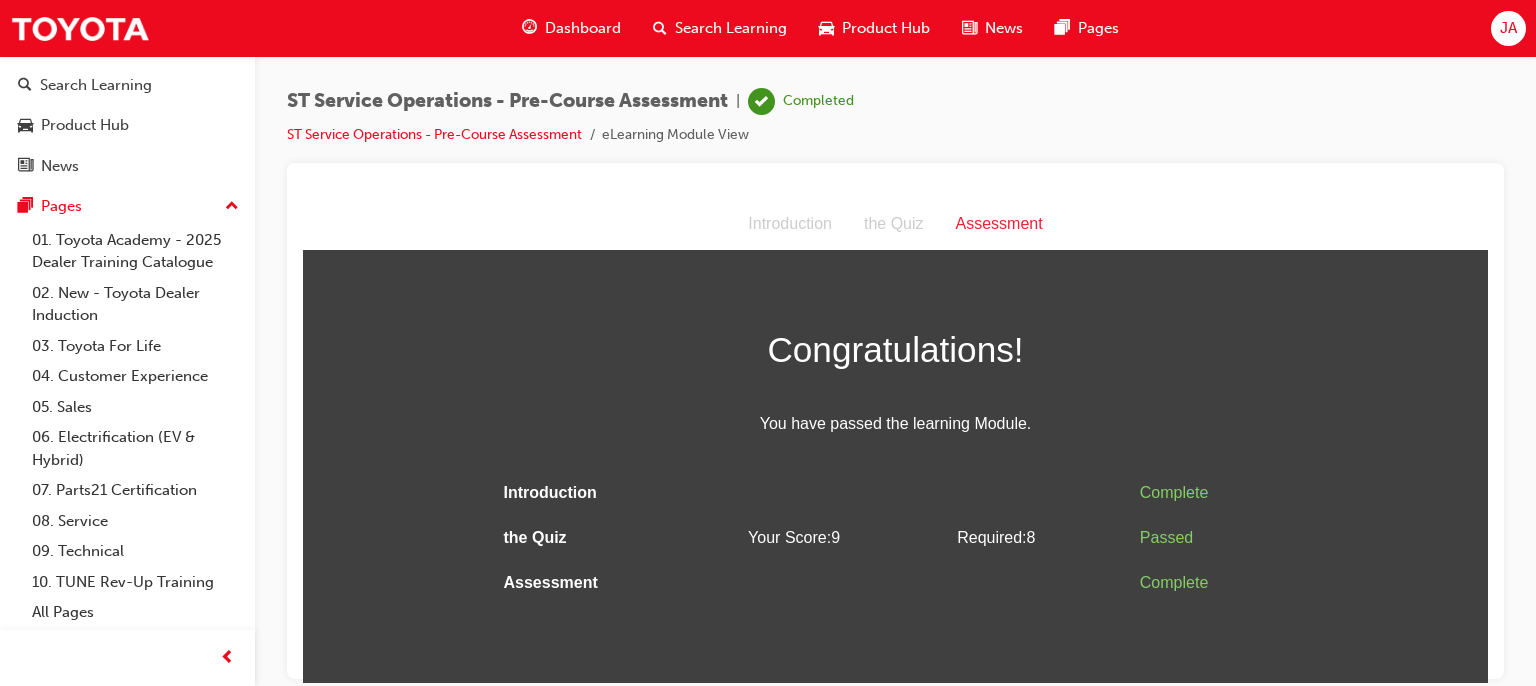 drag, startPoint x: 249, startPoint y: 622, endPoint x: 421, endPoint y: 110, distance: 540.1185 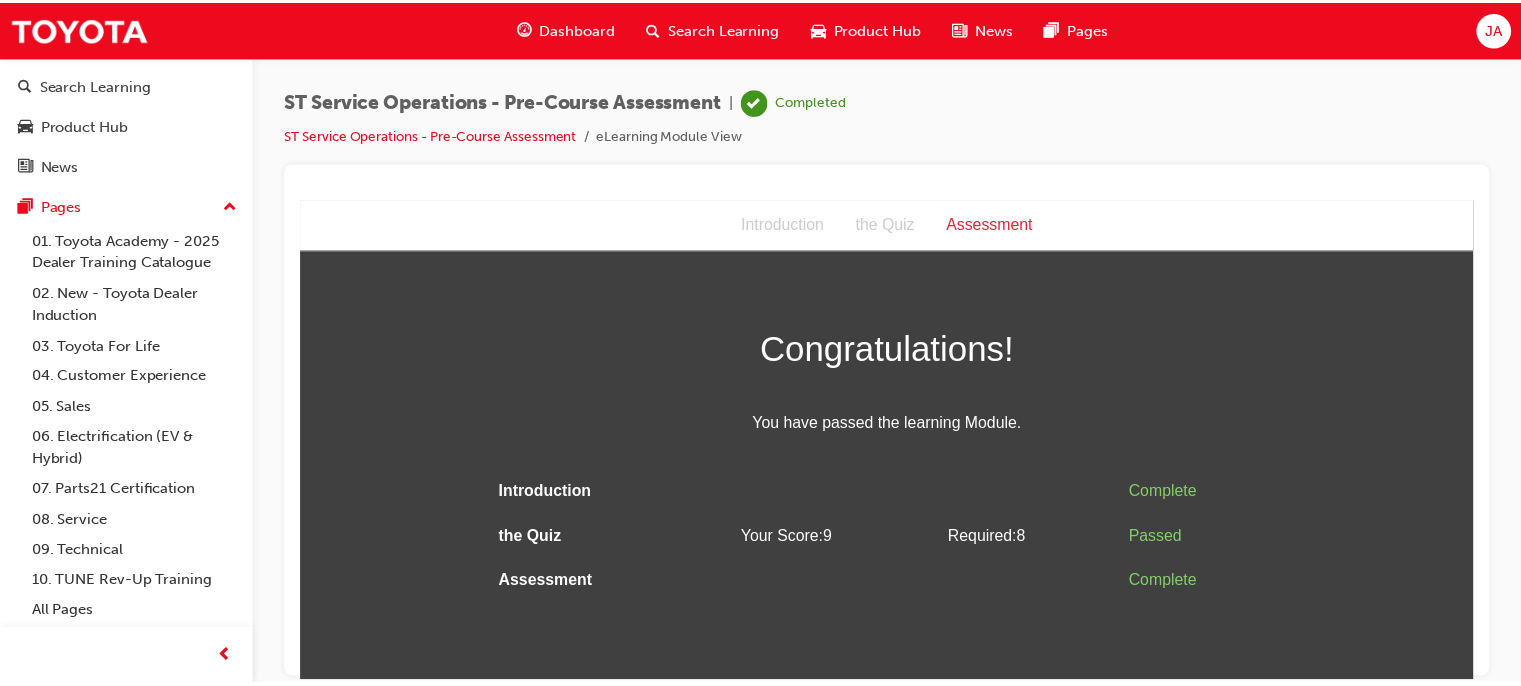 scroll, scrollTop: 0, scrollLeft: 0, axis: both 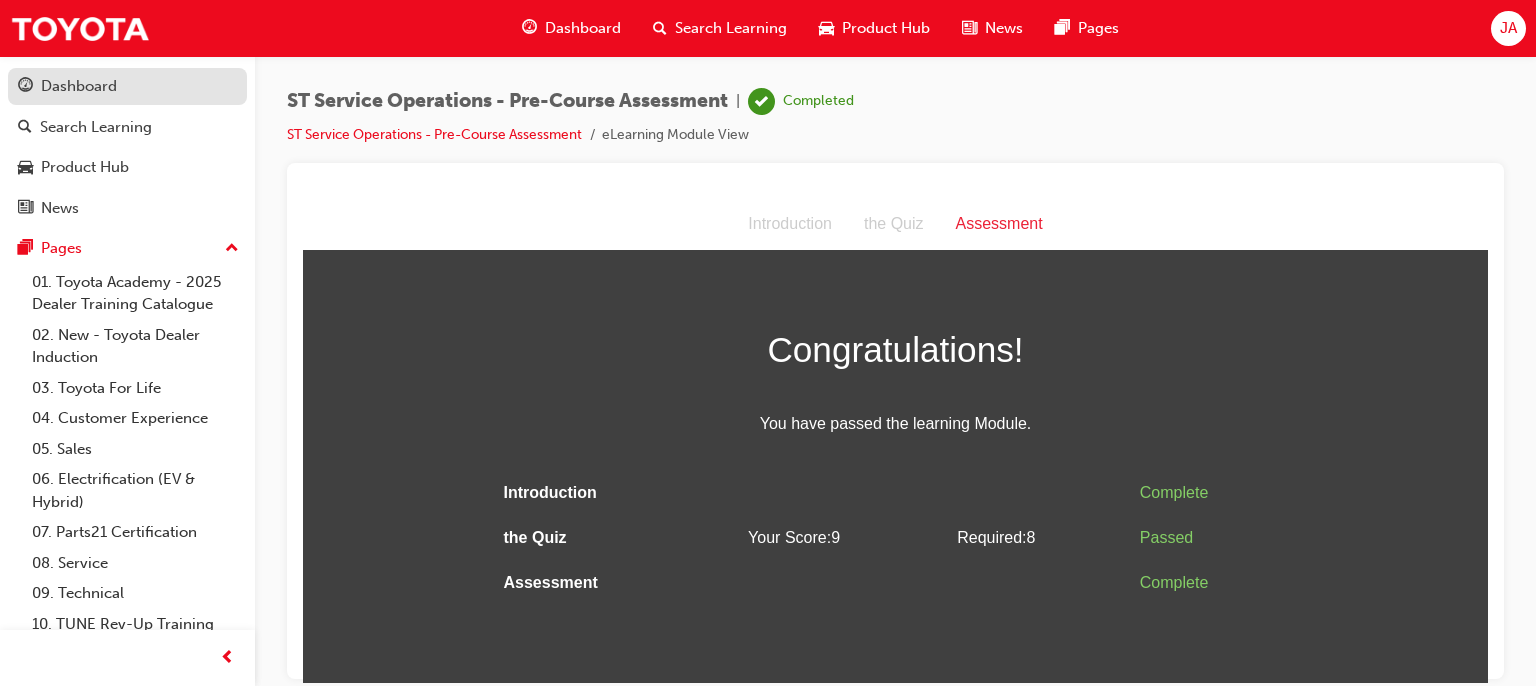 click on "Dashboard" at bounding box center [79, 86] 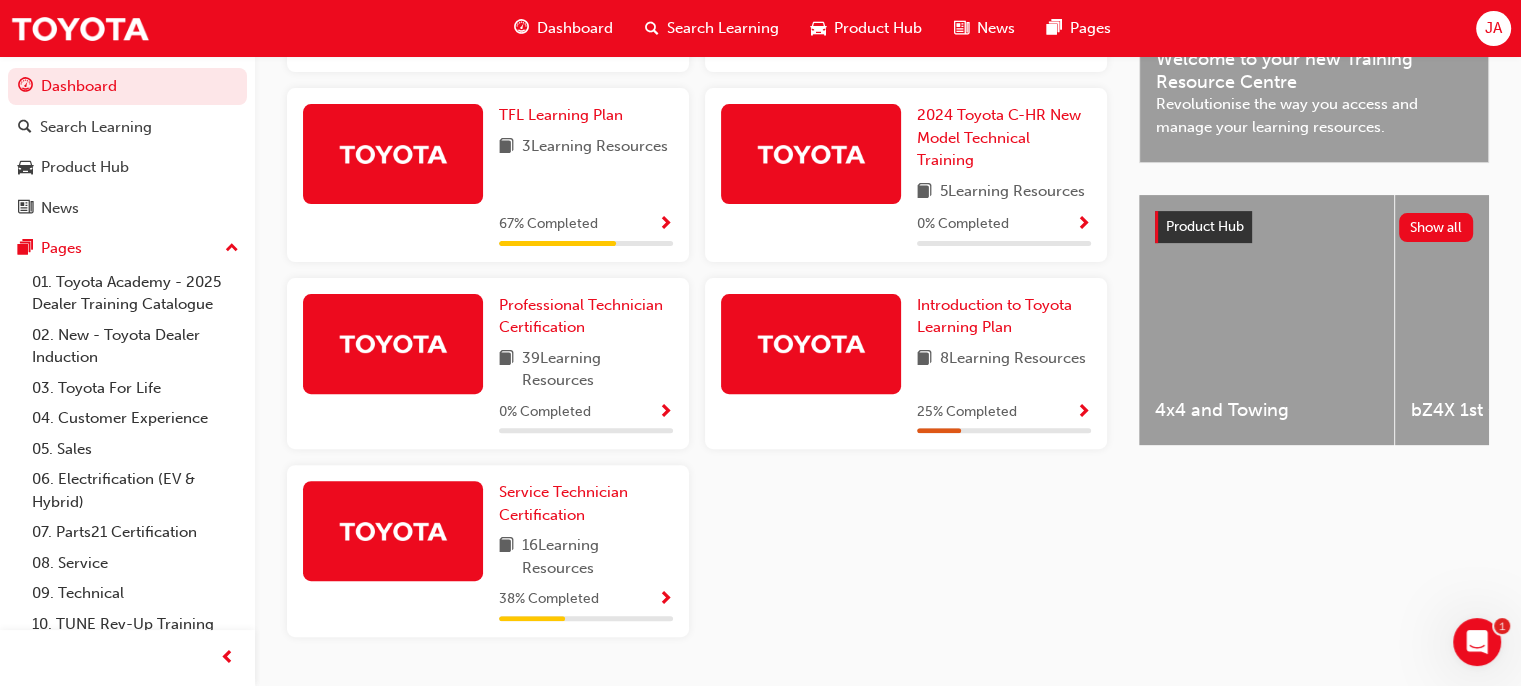 scroll, scrollTop: 705, scrollLeft: 0, axis: vertical 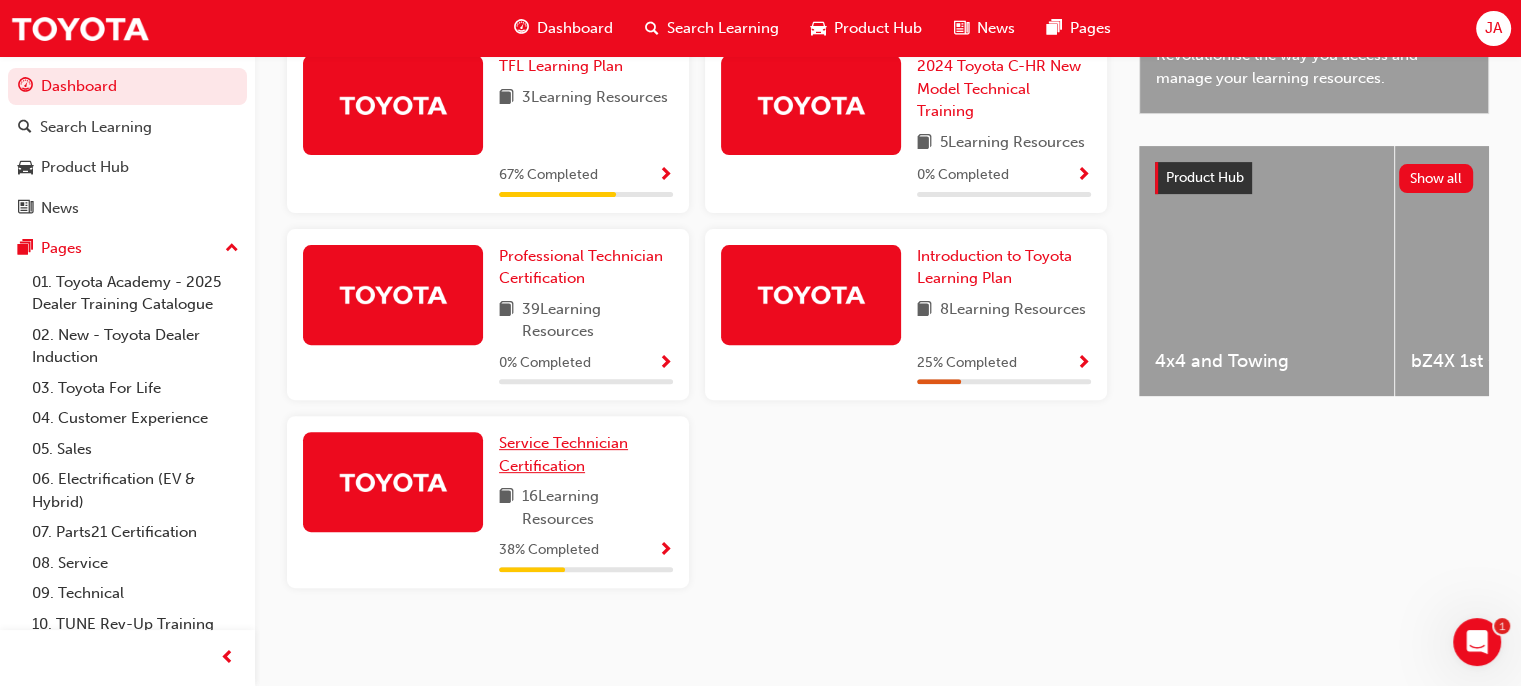 click on "Service Technician Certification" at bounding box center [586, 454] 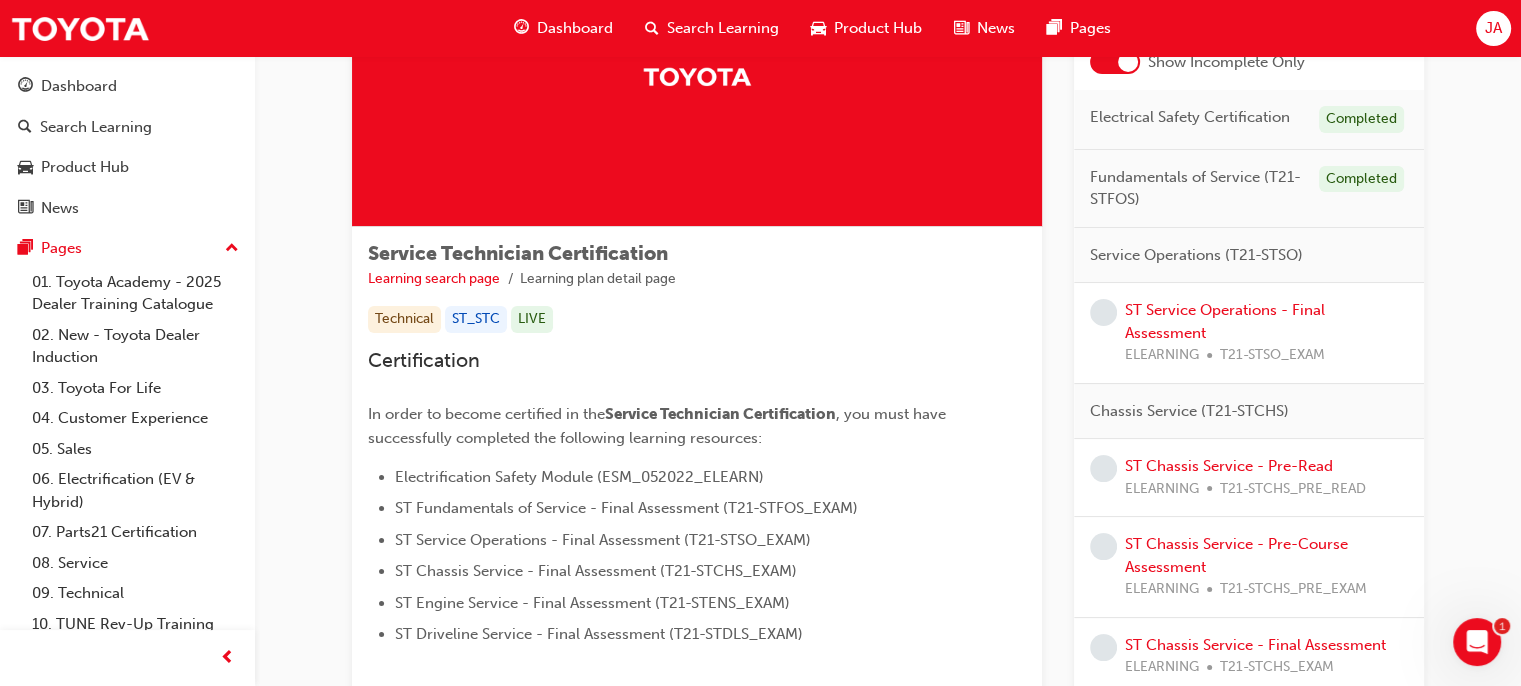 scroll, scrollTop: 191, scrollLeft: 0, axis: vertical 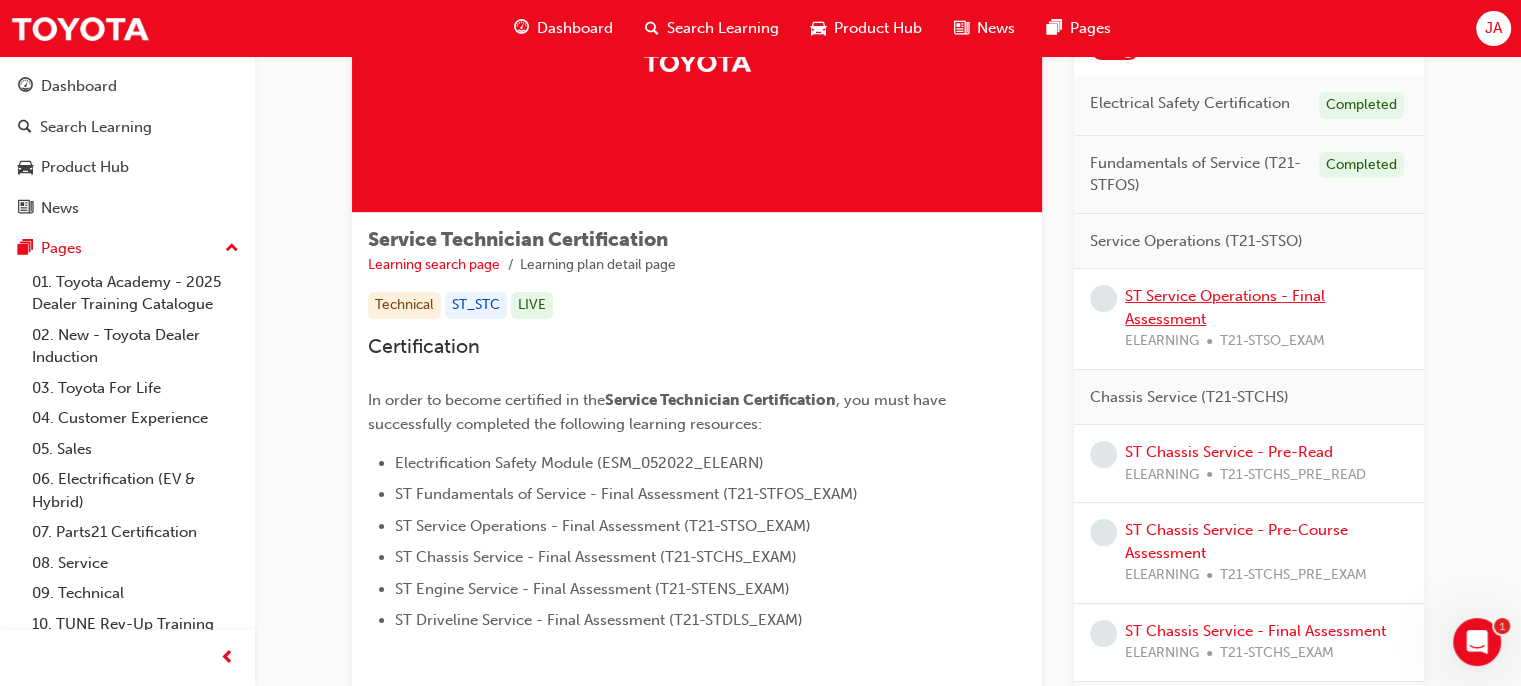 click on "ST Service Operations - Final Assessment" at bounding box center [1225, 307] 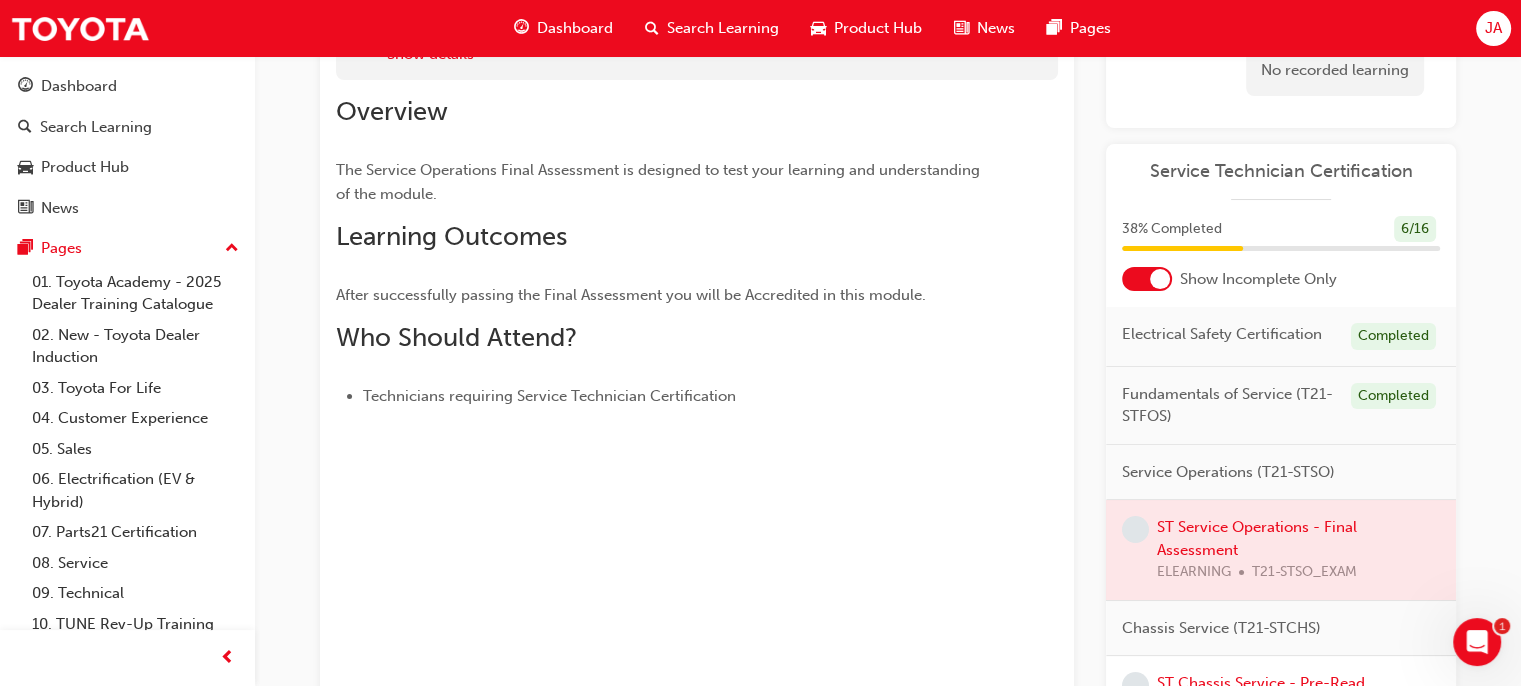 scroll, scrollTop: 326, scrollLeft: 0, axis: vertical 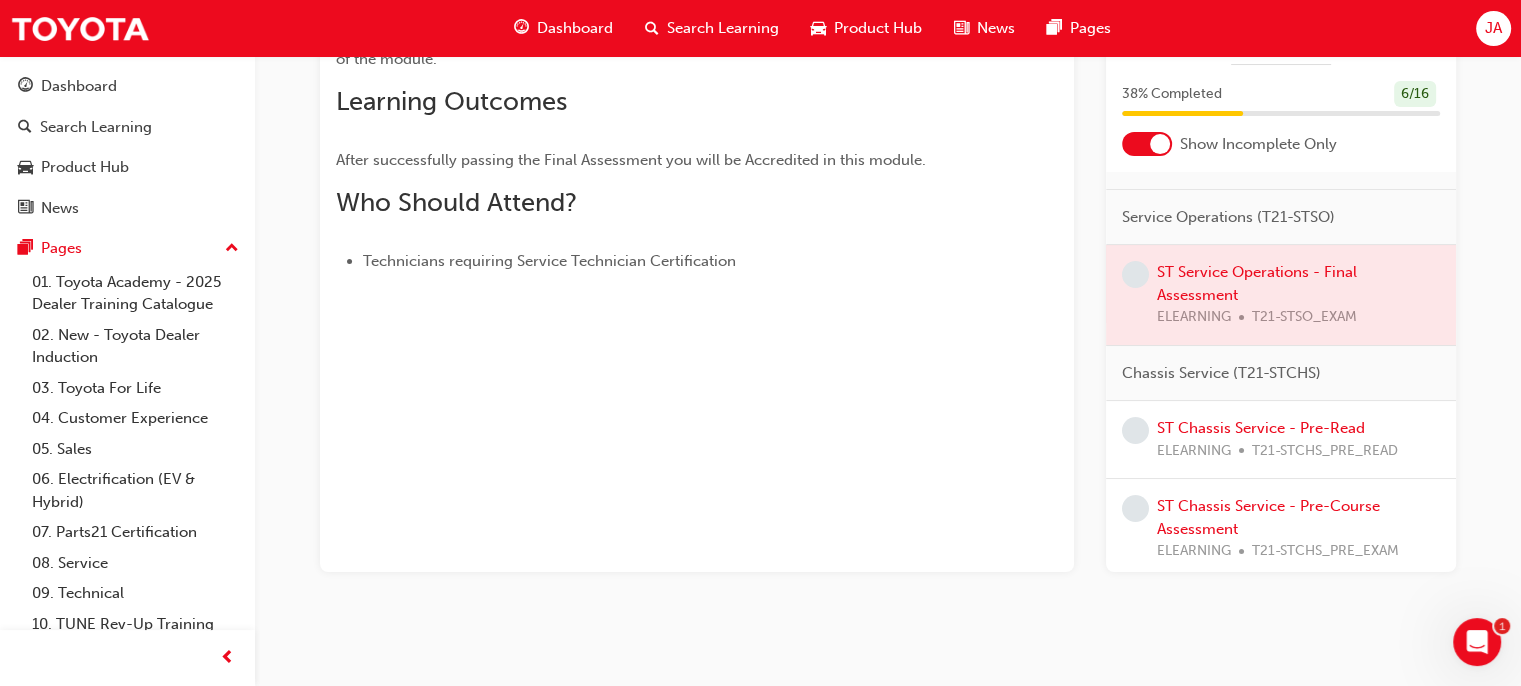 click at bounding box center (1135, 274) 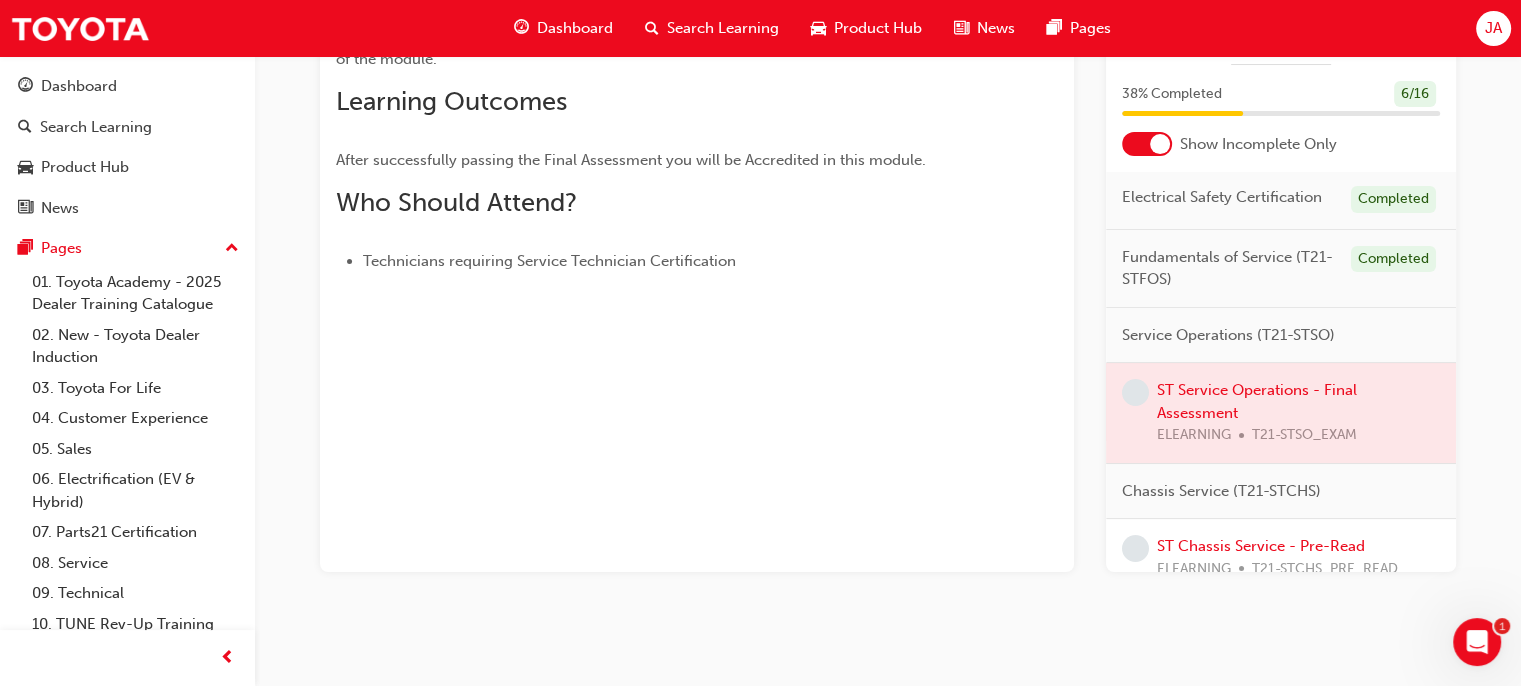 scroll, scrollTop: 0, scrollLeft: 0, axis: both 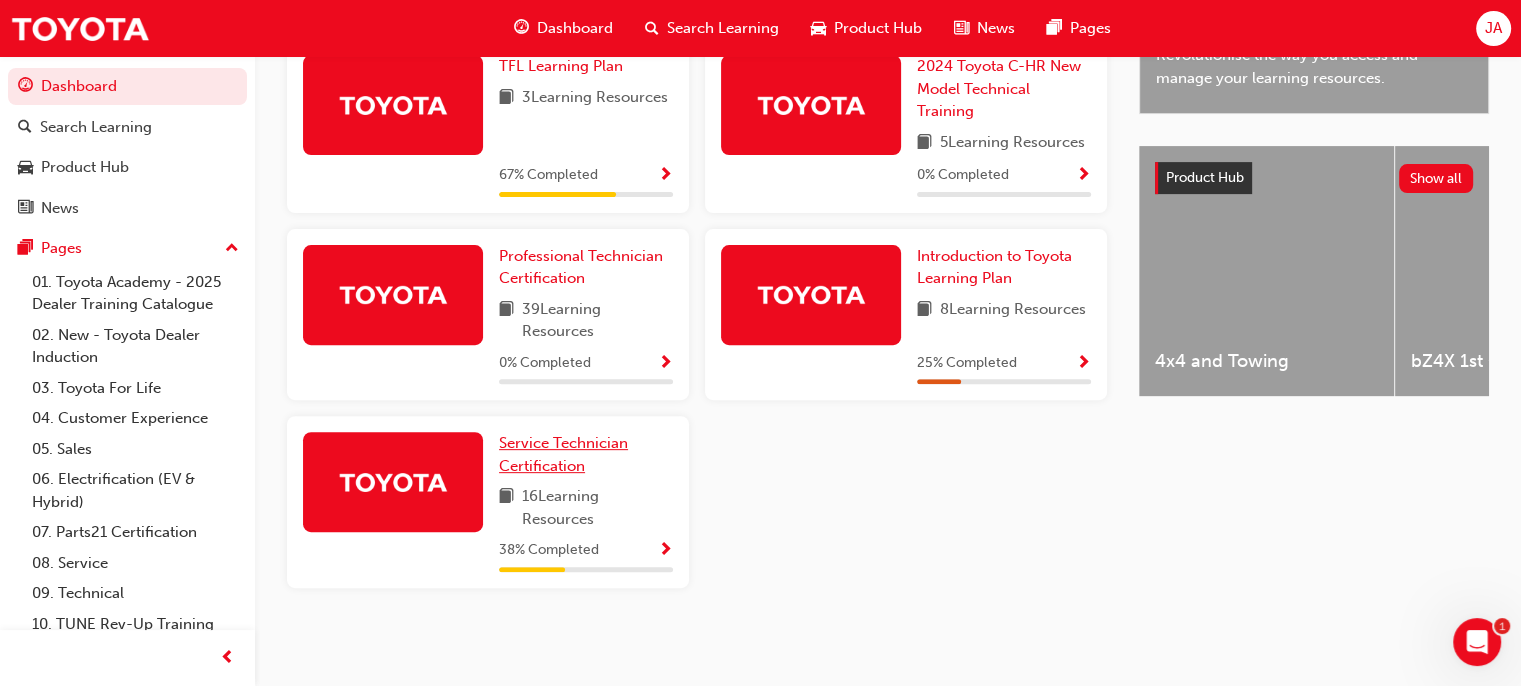 click on "Service Technician Certification" at bounding box center [586, 454] 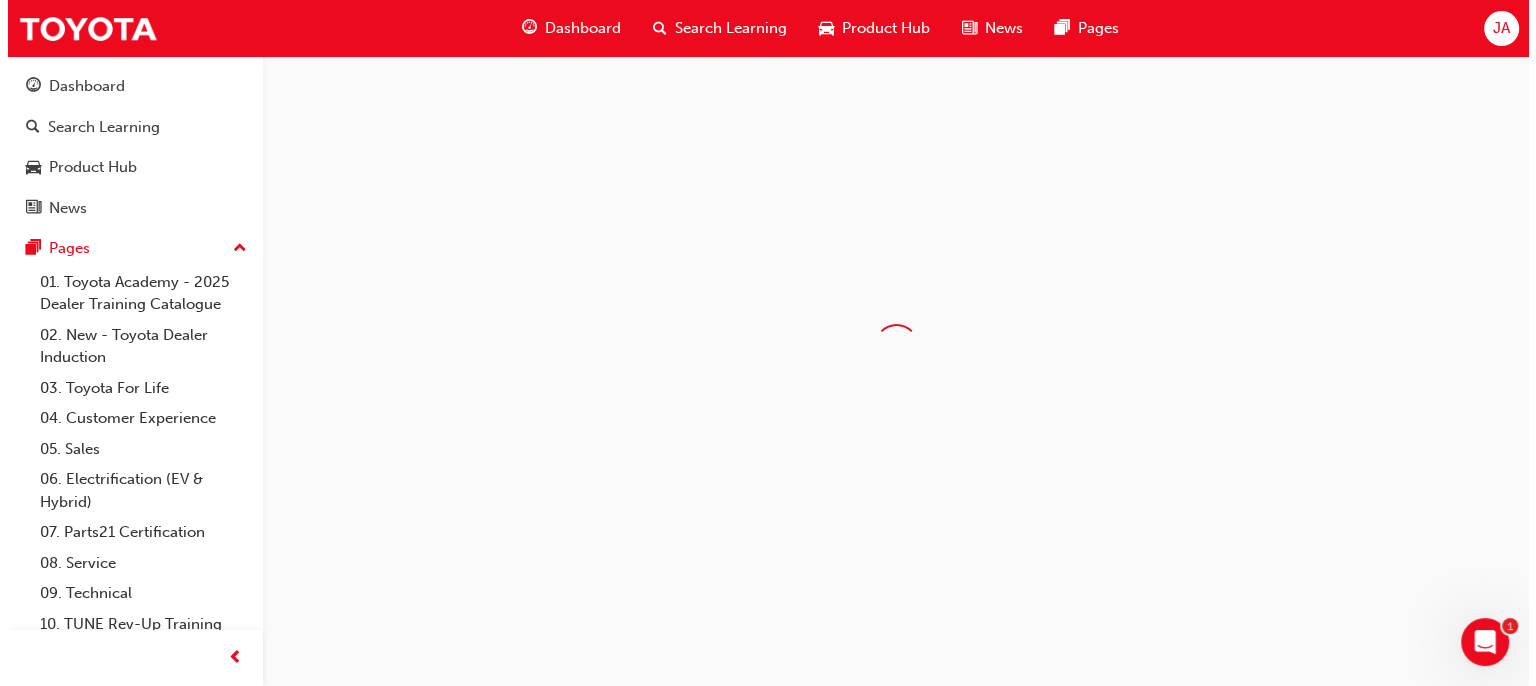 scroll, scrollTop: 0, scrollLeft: 0, axis: both 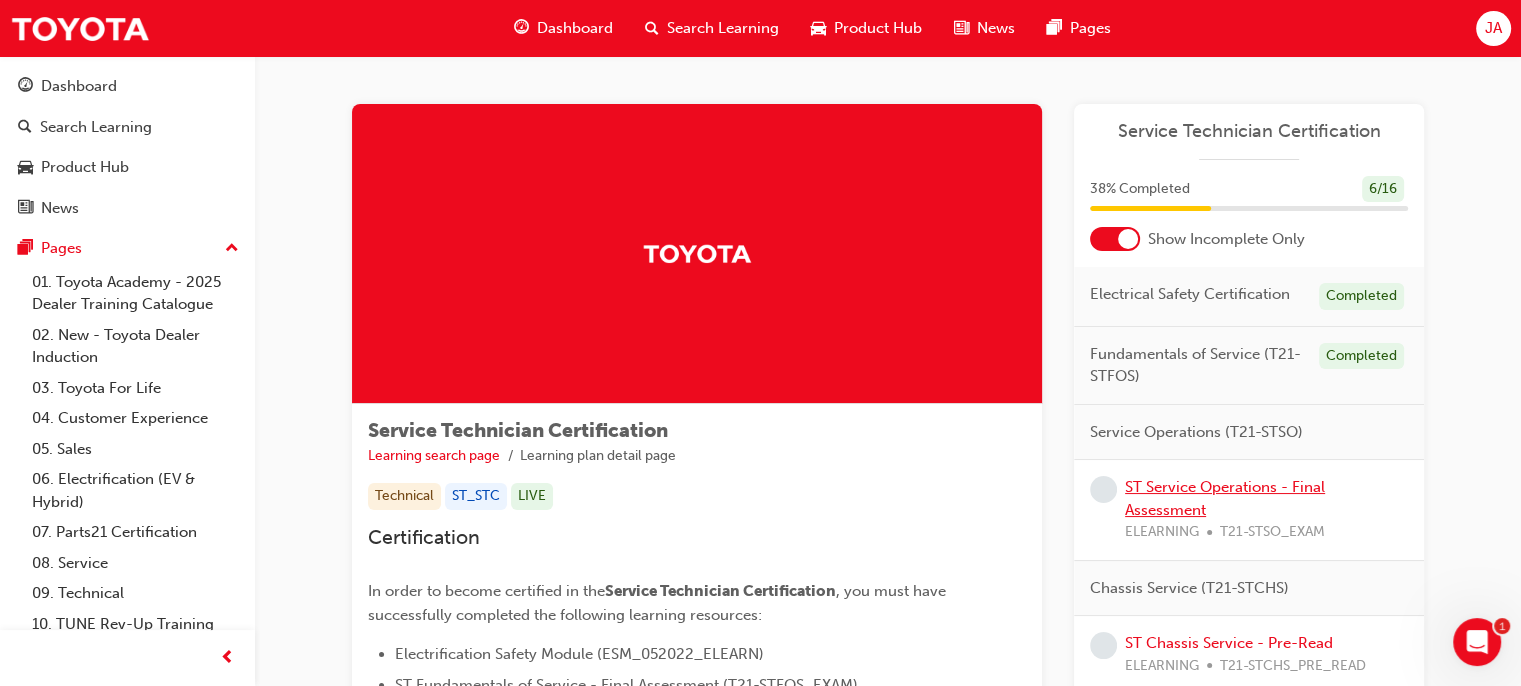 click on "ST Service Operations - Final Assessment" at bounding box center [1225, 498] 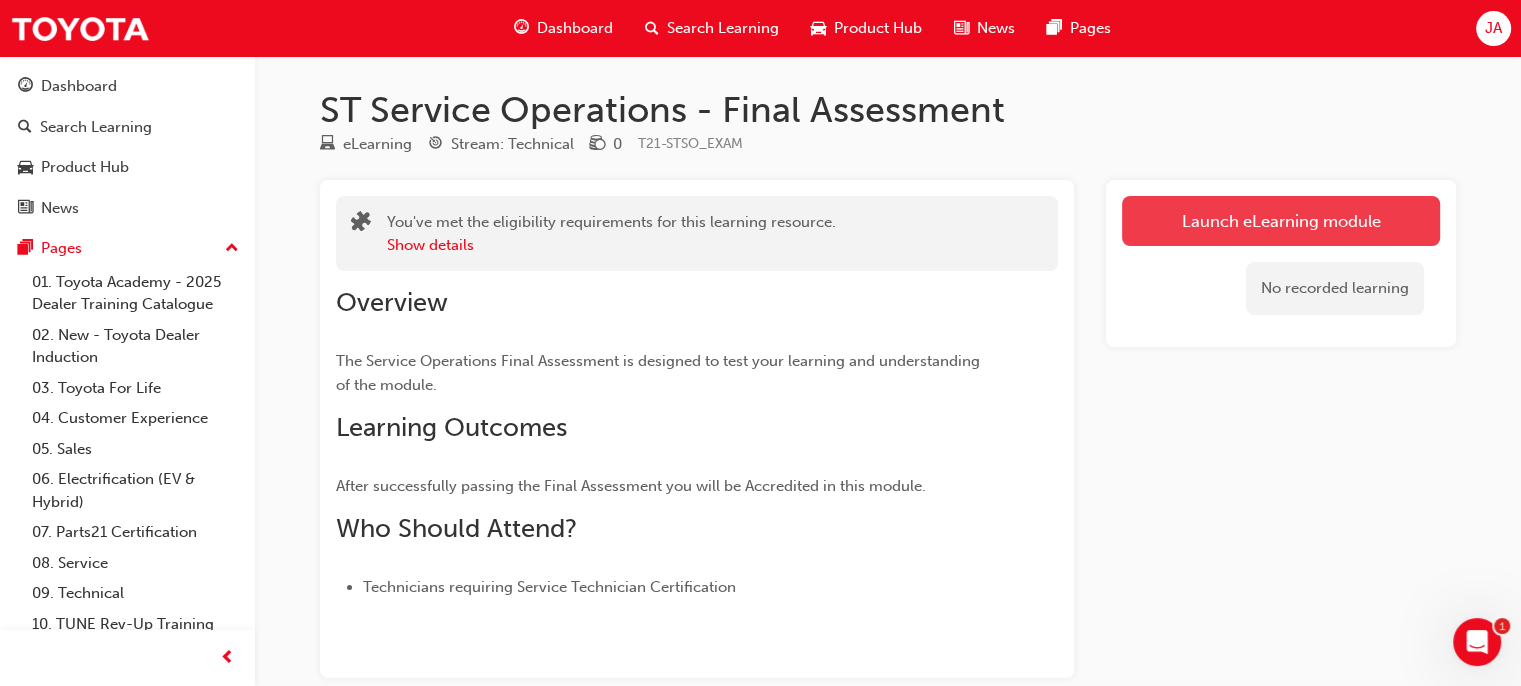 click on "Launch eLearning module" at bounding box center (1281, 221) 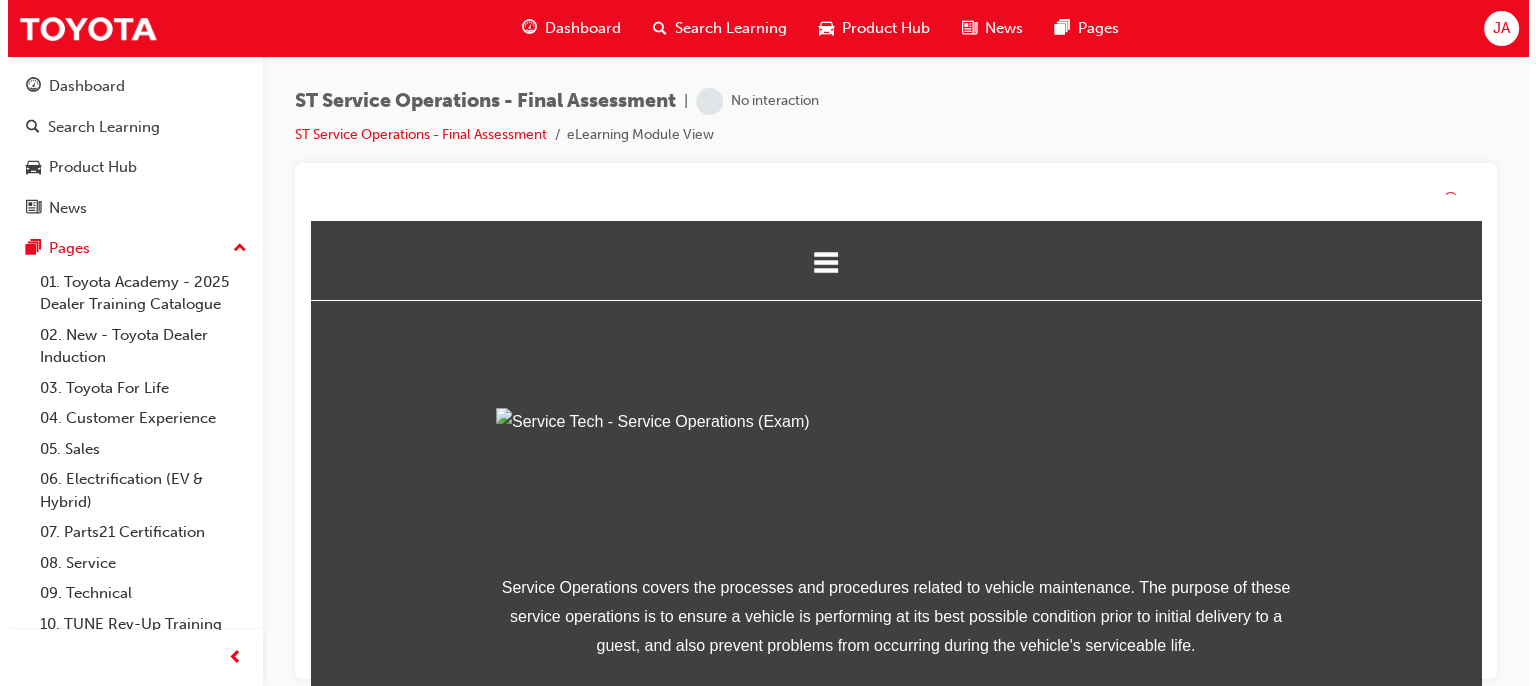 scroll, scrollTop: 0, scrollLeft: 0, axis: both 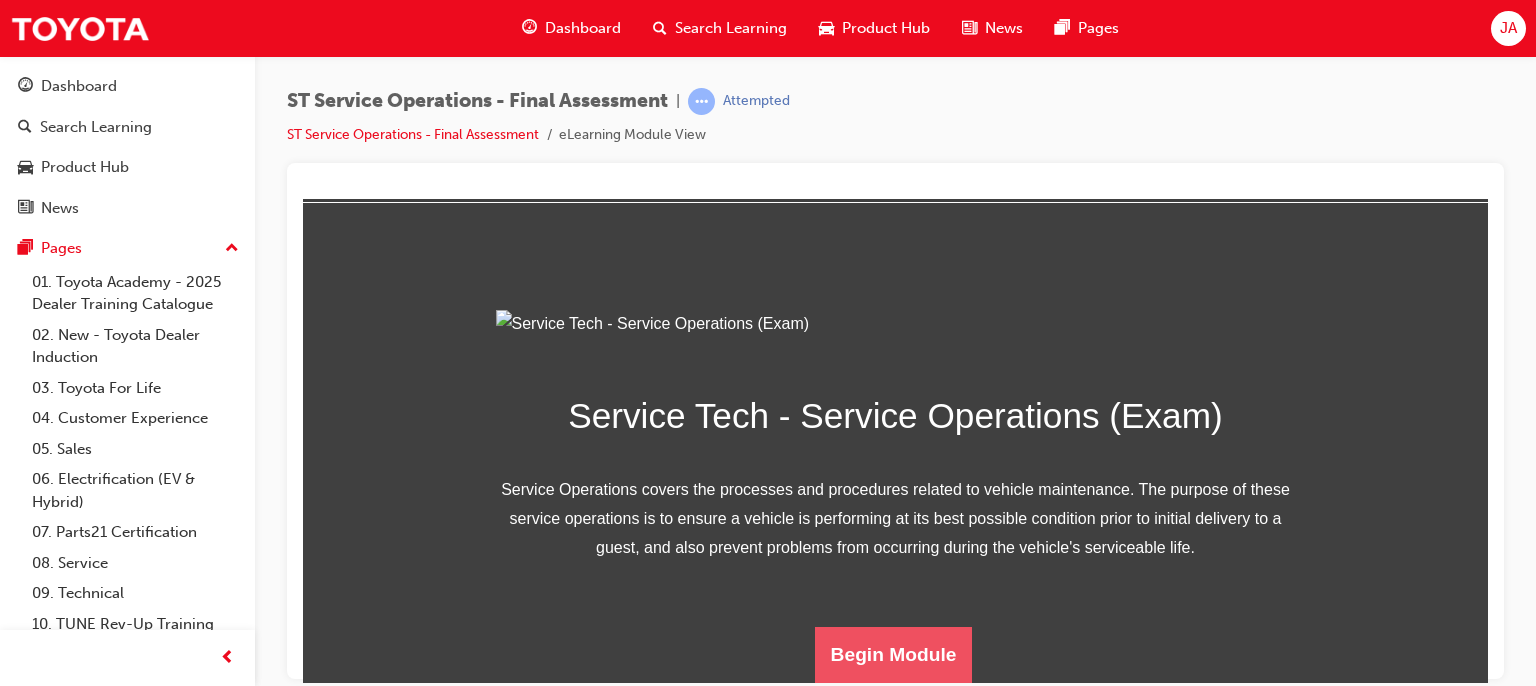 click on "Begin Module" at bounding box center (894, 654) 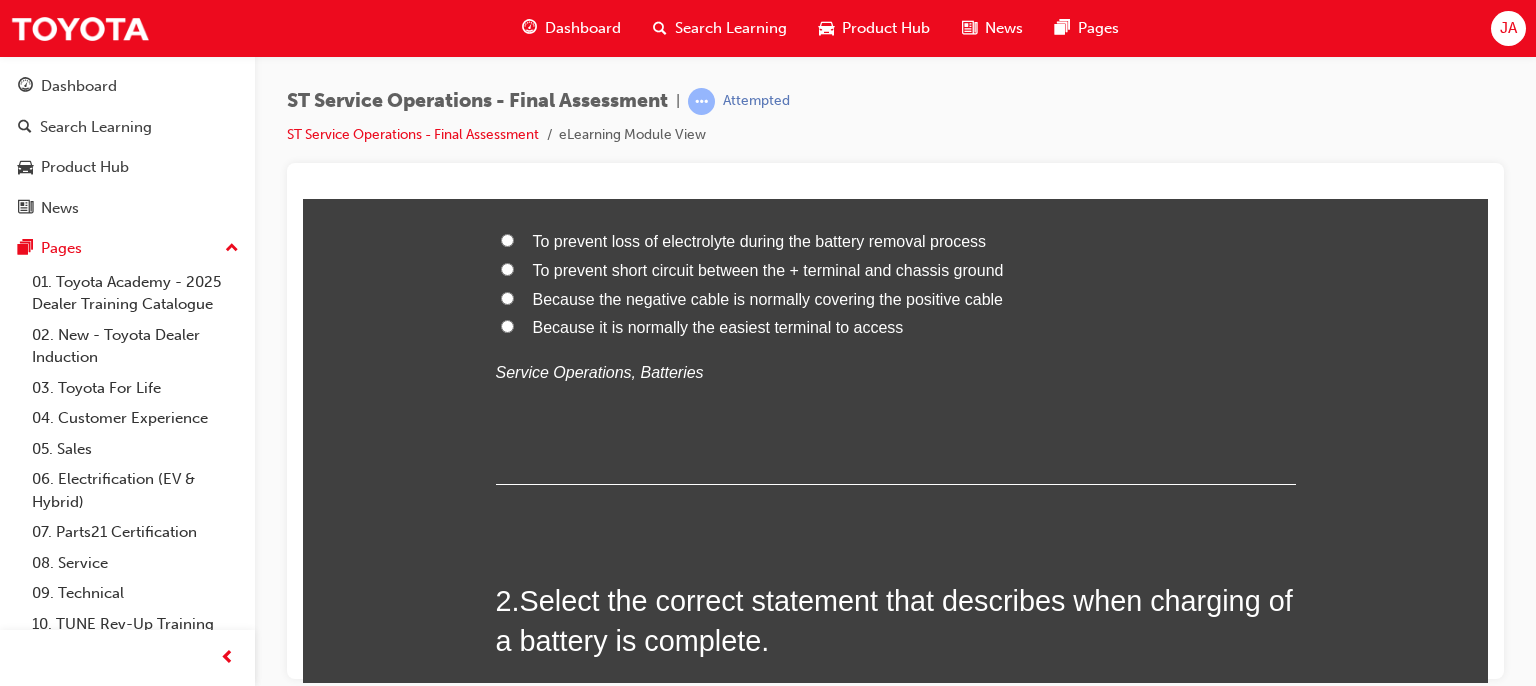 scroll, scrollTop: 0, scrollLeft: 0, axis: both 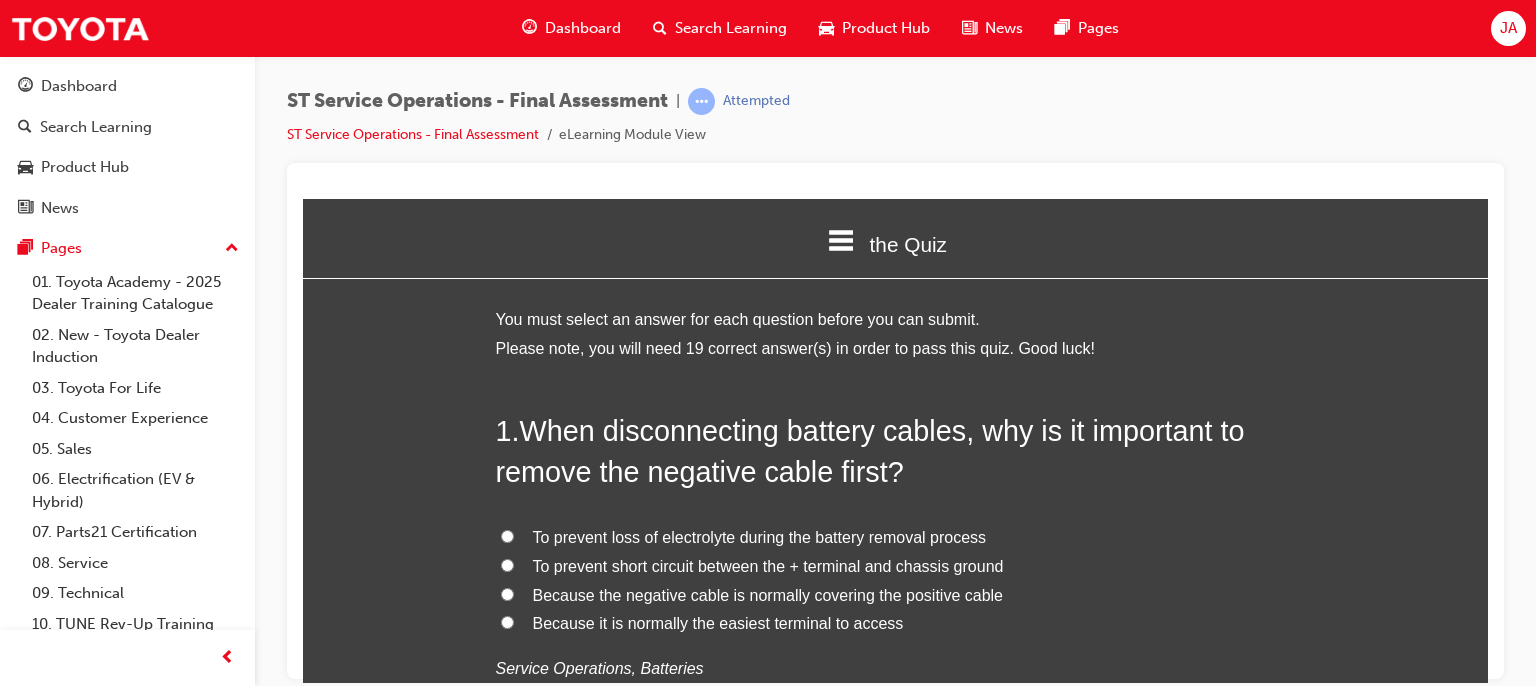 click on "To prevent short circuit between the + terminal and chassis ground" at bounding box center (768, 565) 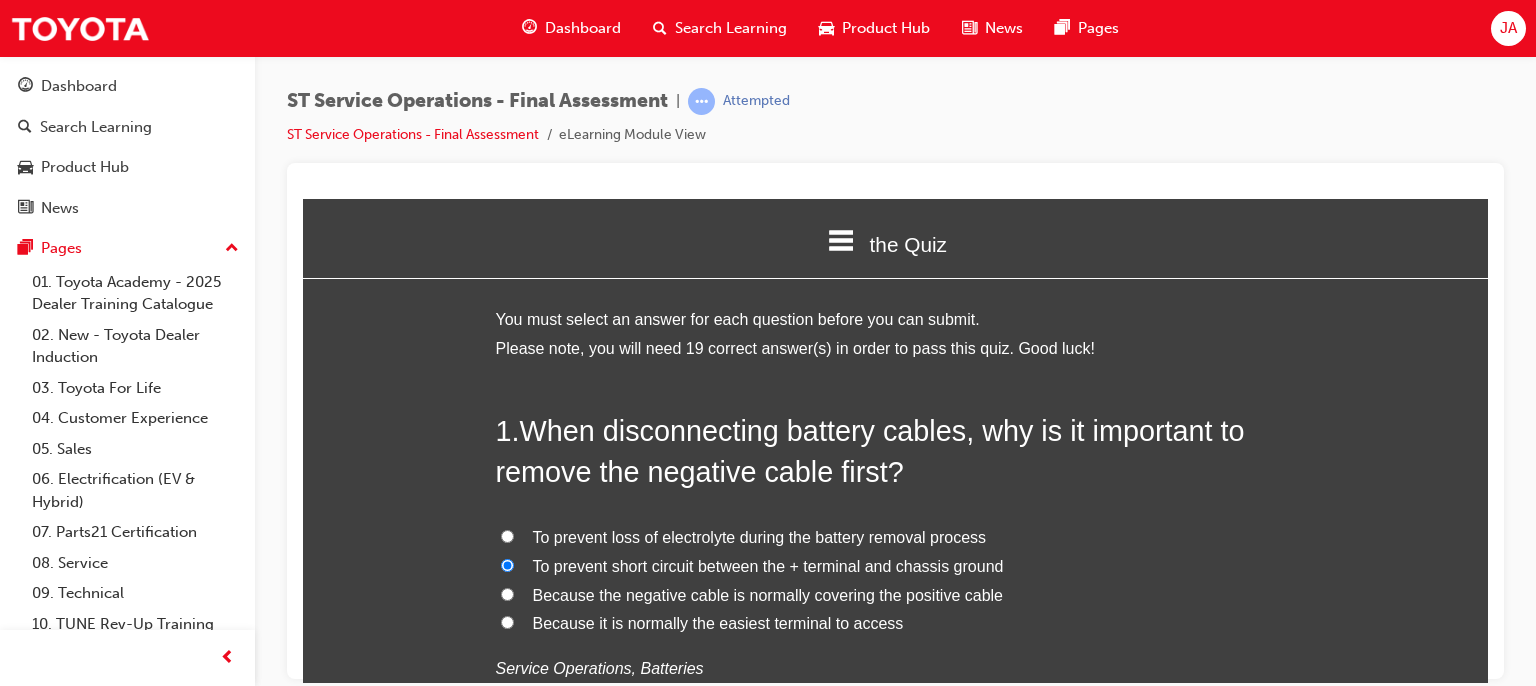 radio on "true" 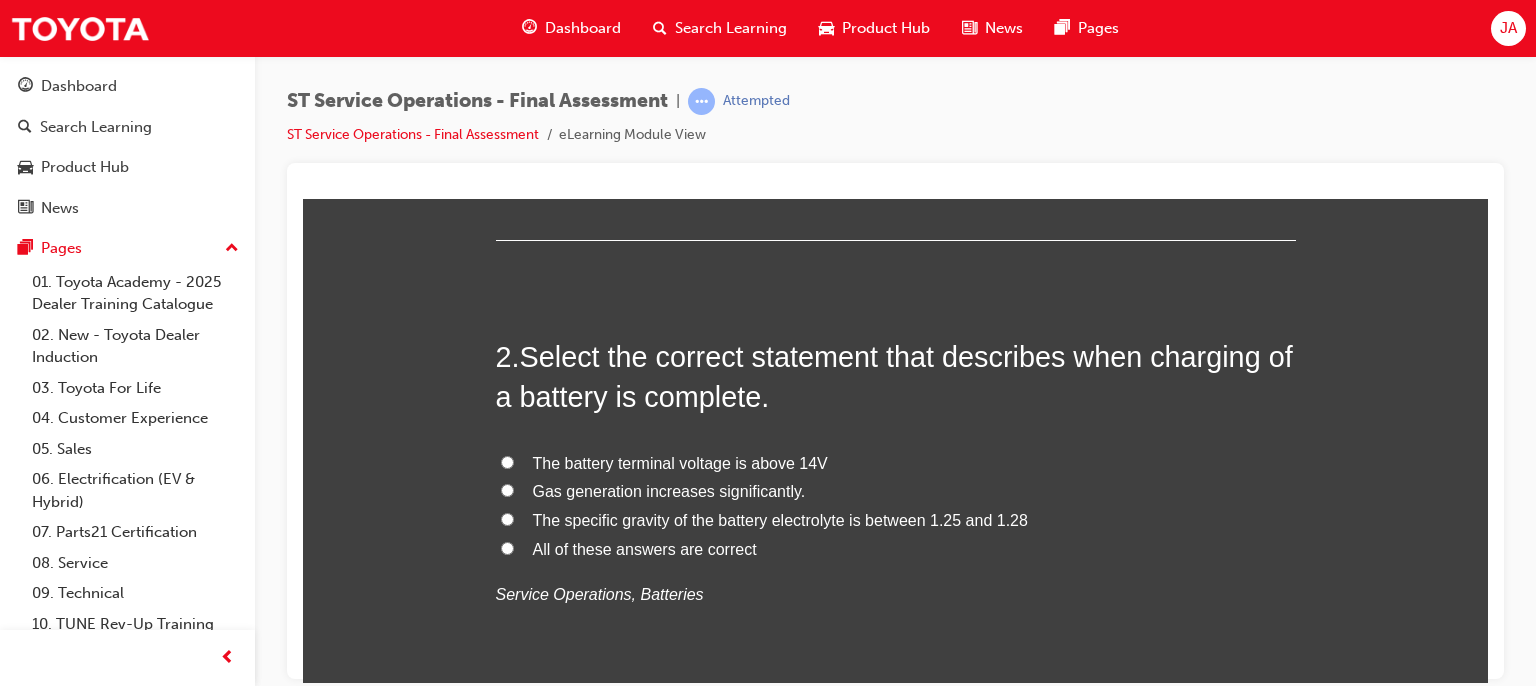 scroll, scrollTop: 846, scrollLeft: 0, axis: vertical 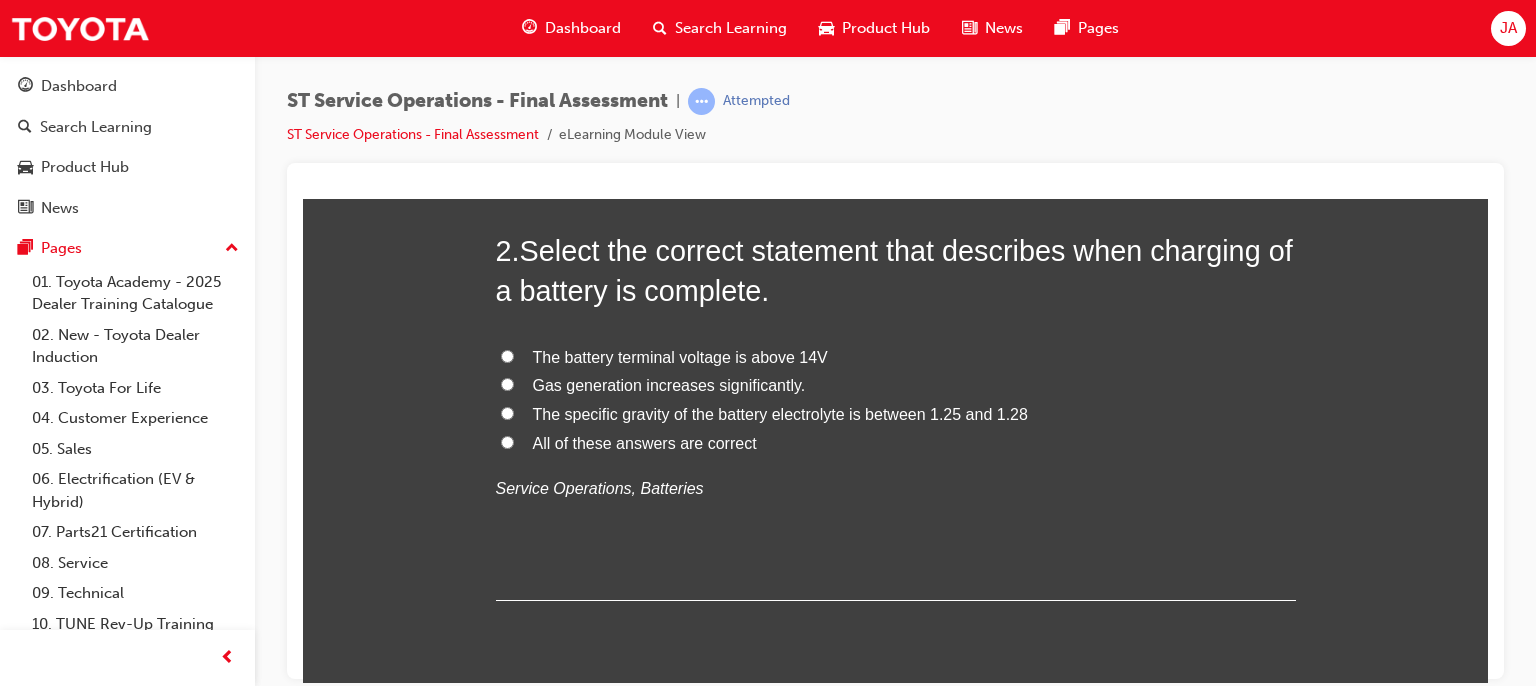 click on "All of these answers are correct" at bounding box center (645, 442) 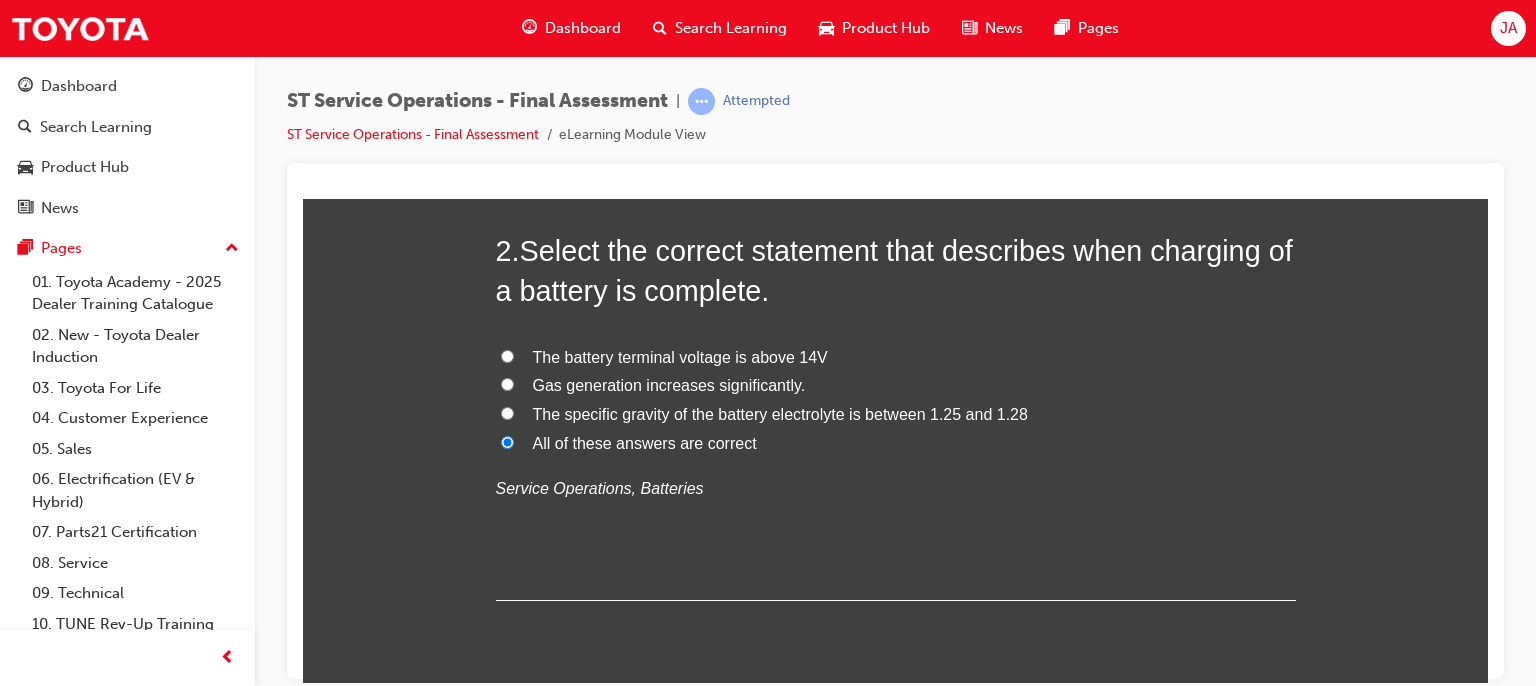 radio on "true" 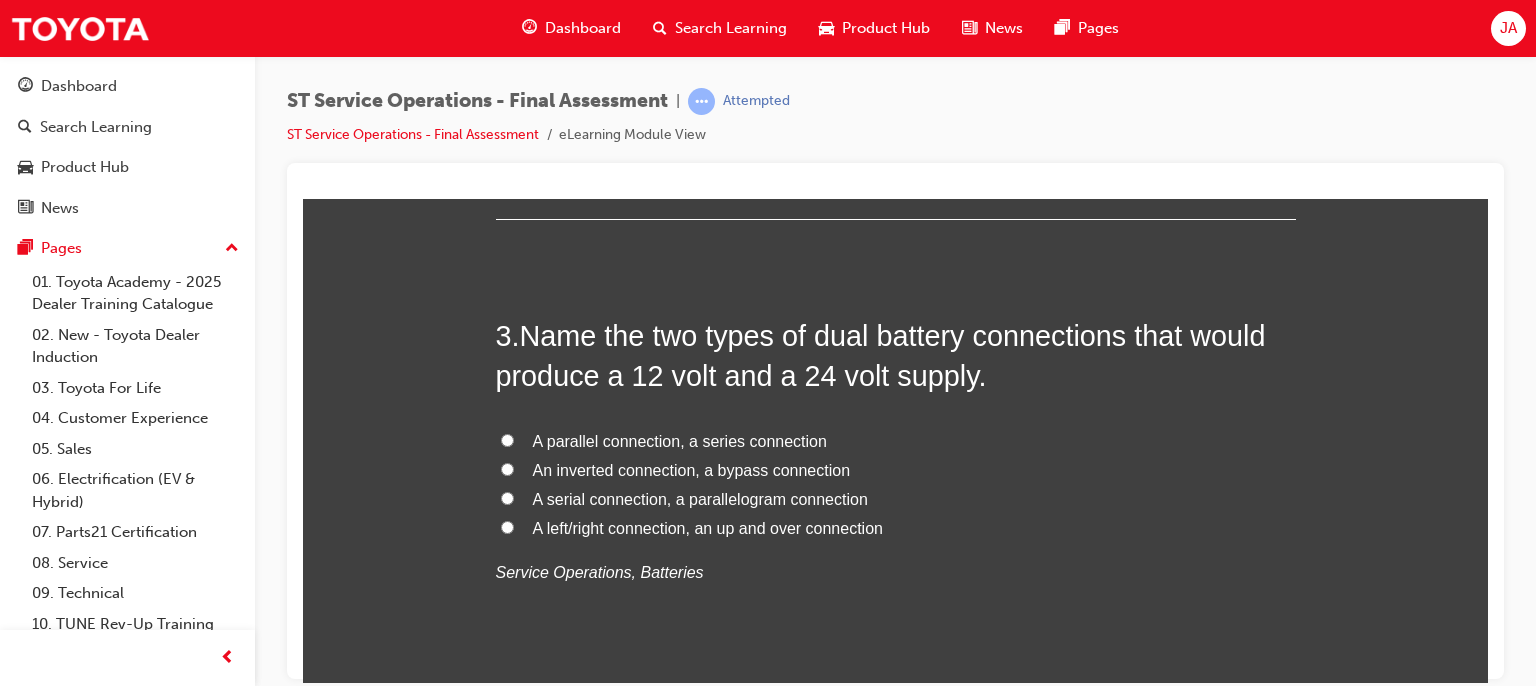scroll, scrollTop: 1046, scrollLeft: 0, axis: vertical 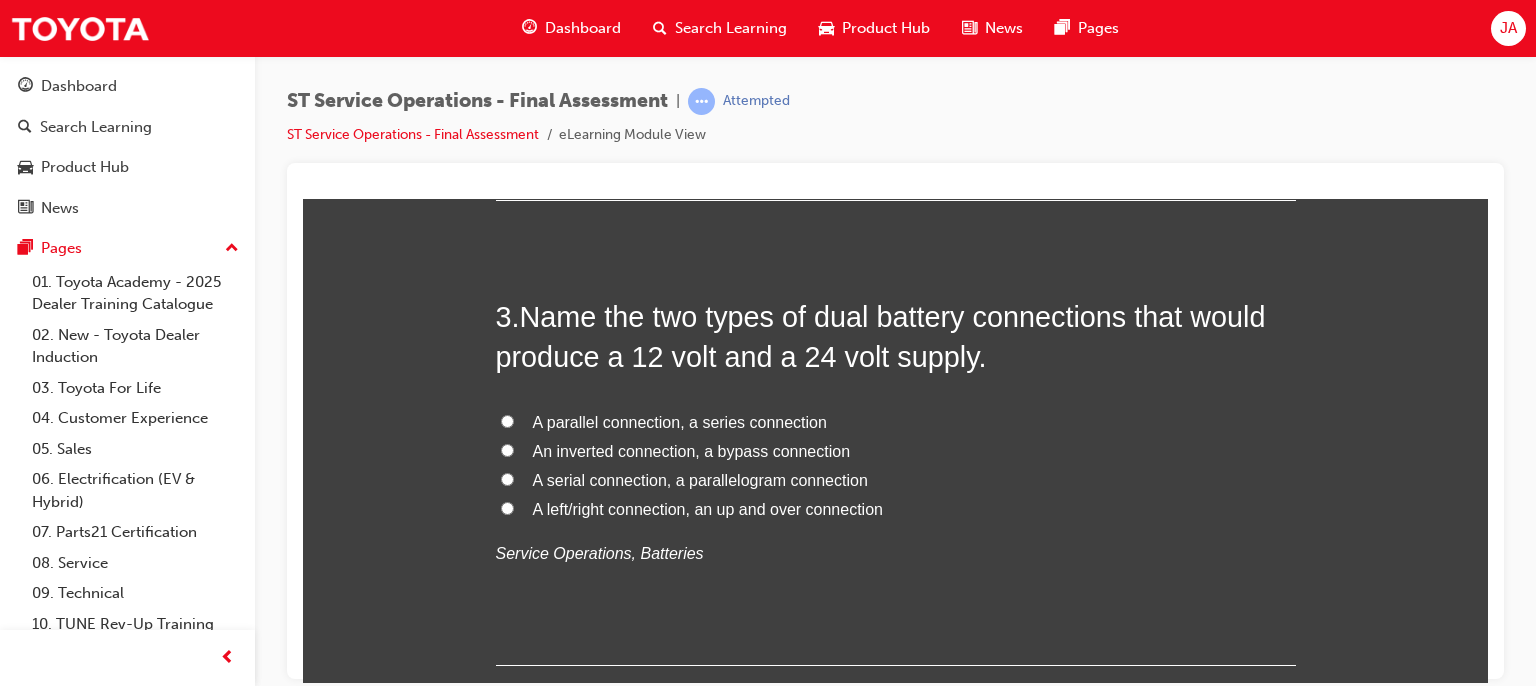 click on "A parallel connection, a series connection" at bounding box center (507, 420) 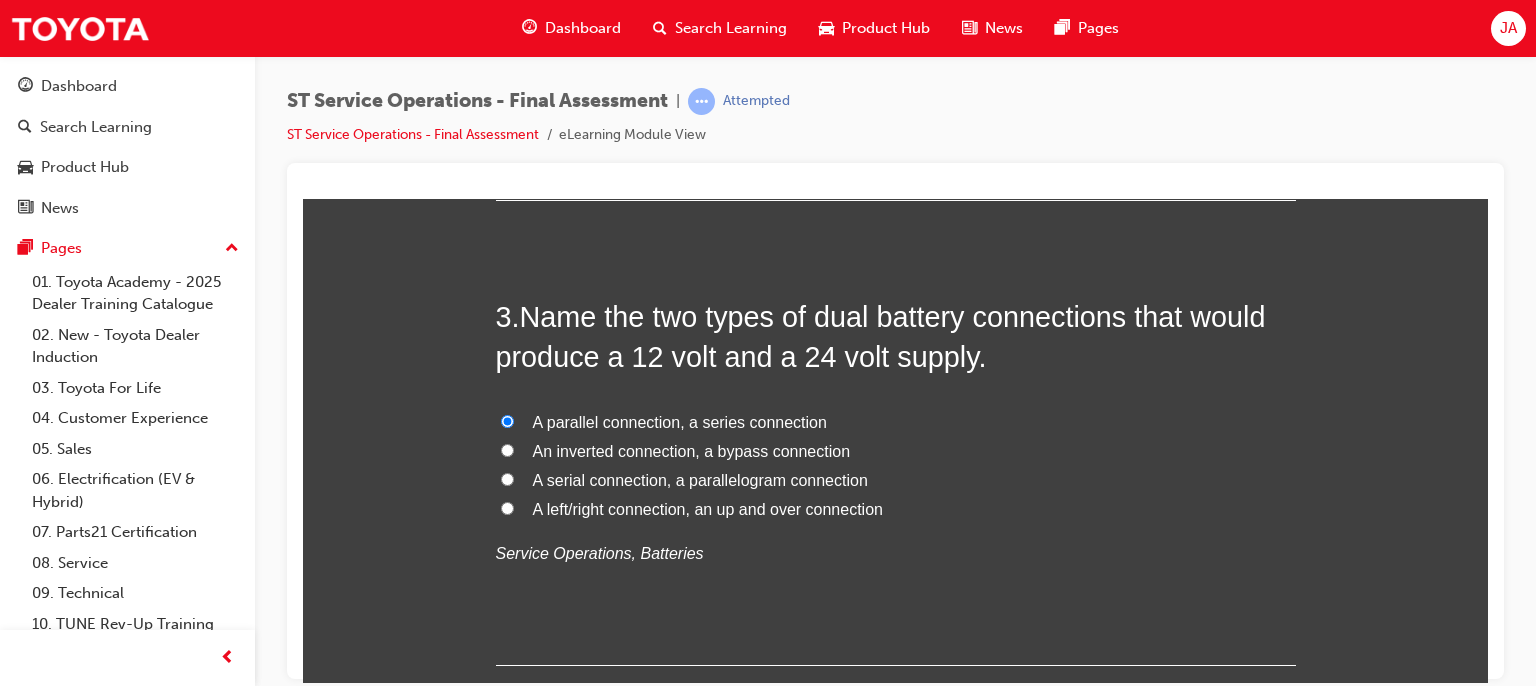 radio on "true" 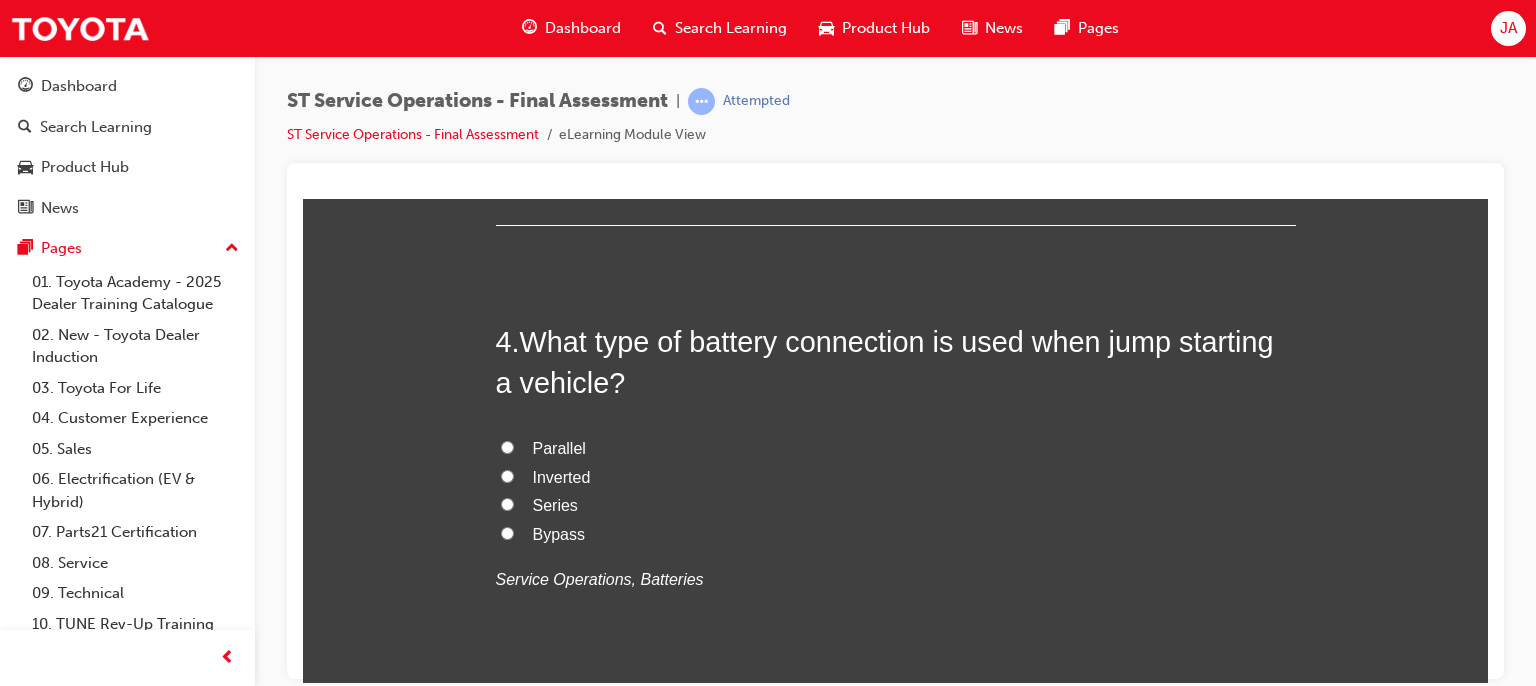 scroll, scrollTop: 1526, scrollLeft: 0, axis: vertical 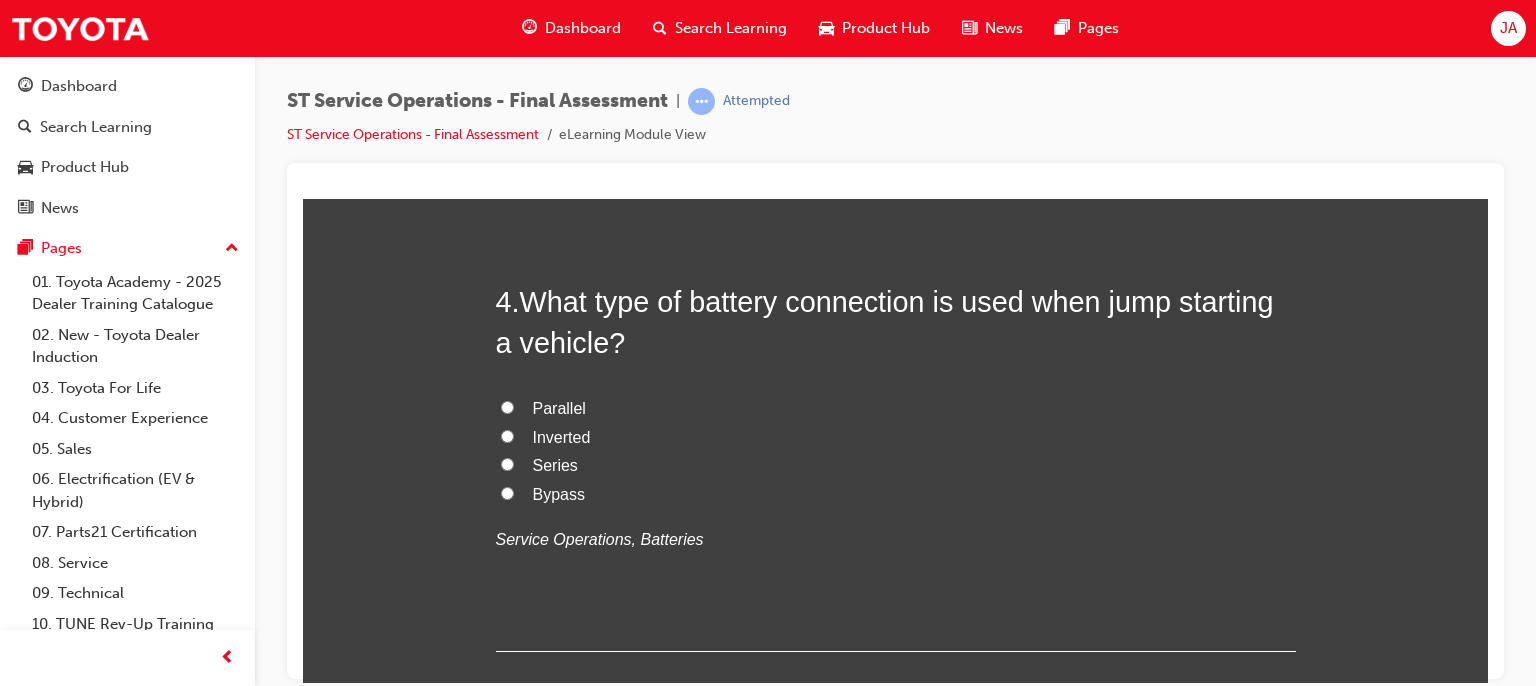 click on "Parallel" at bounding box center (507, 406) 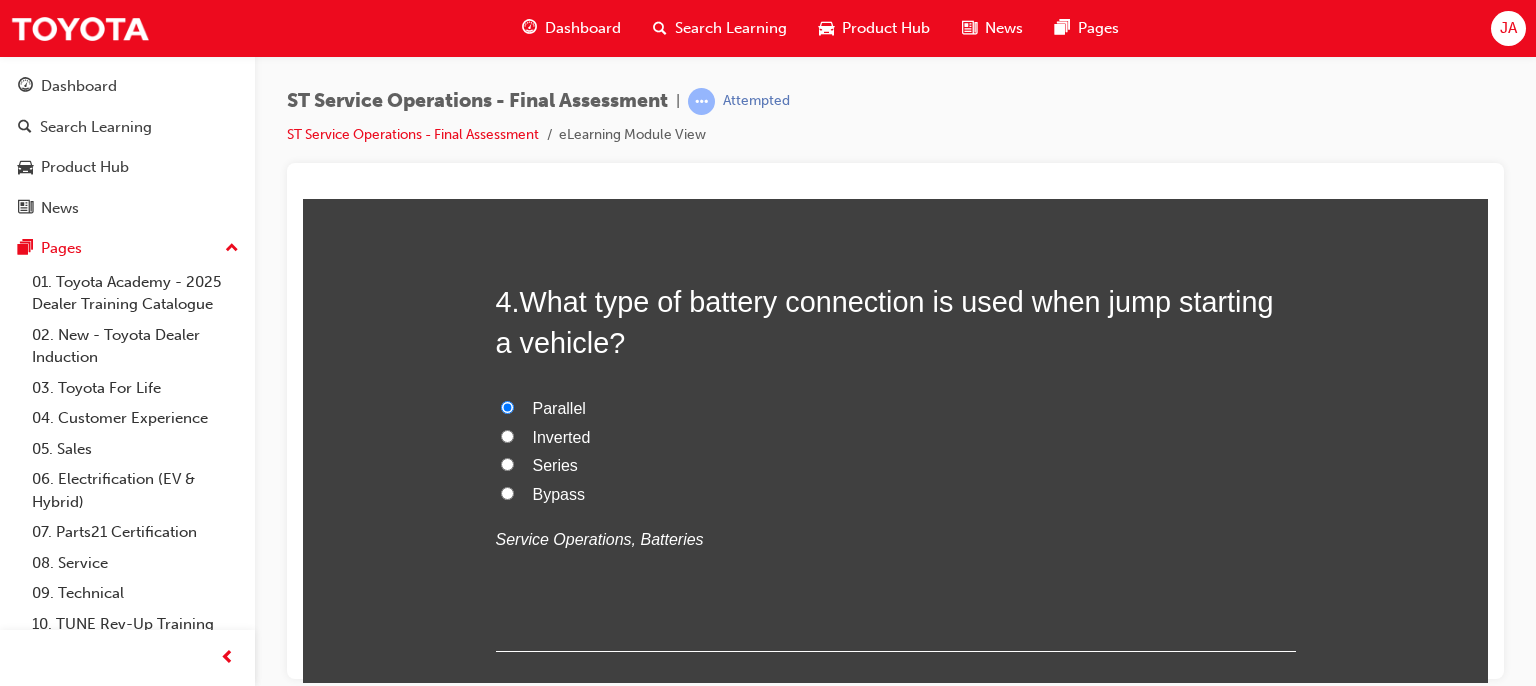 radio on "true" 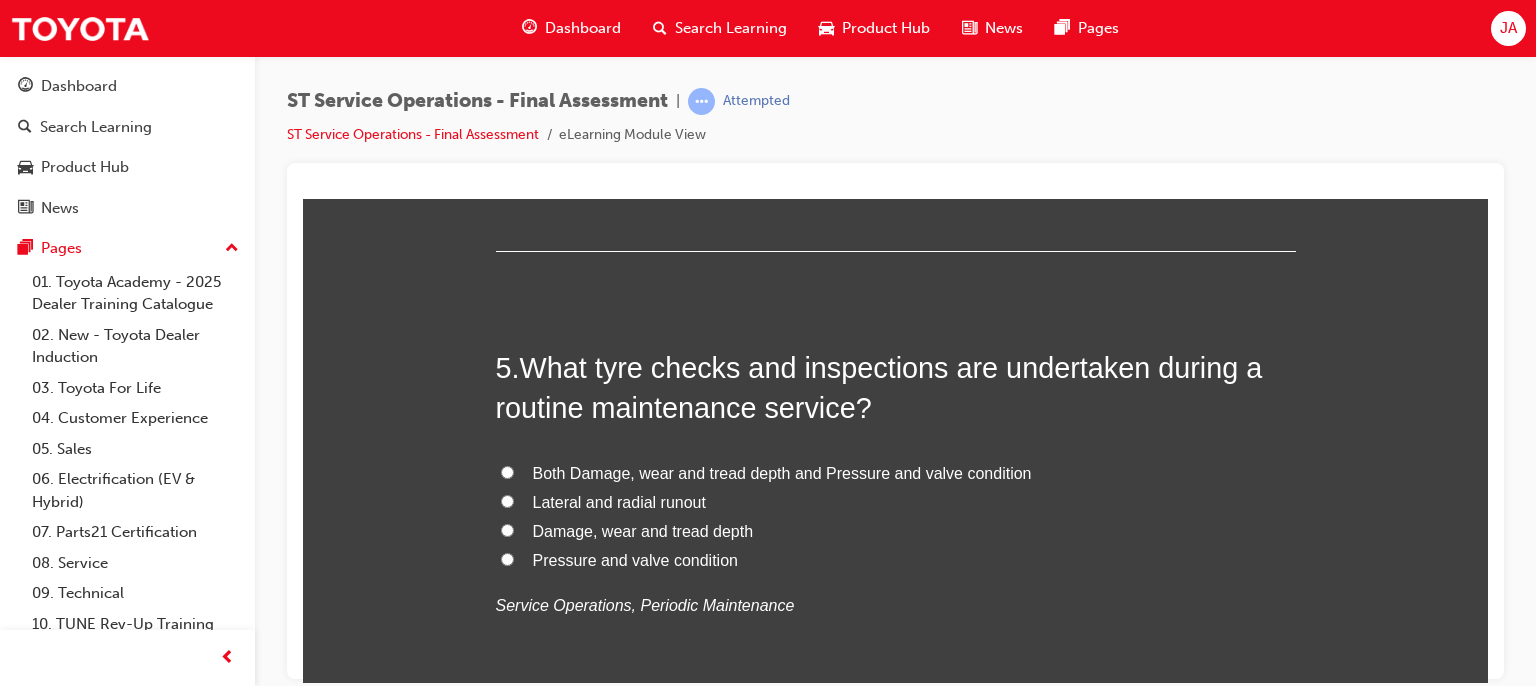 scroll, scrollTop: 1966, scrollLeft: 0, axis: vertical 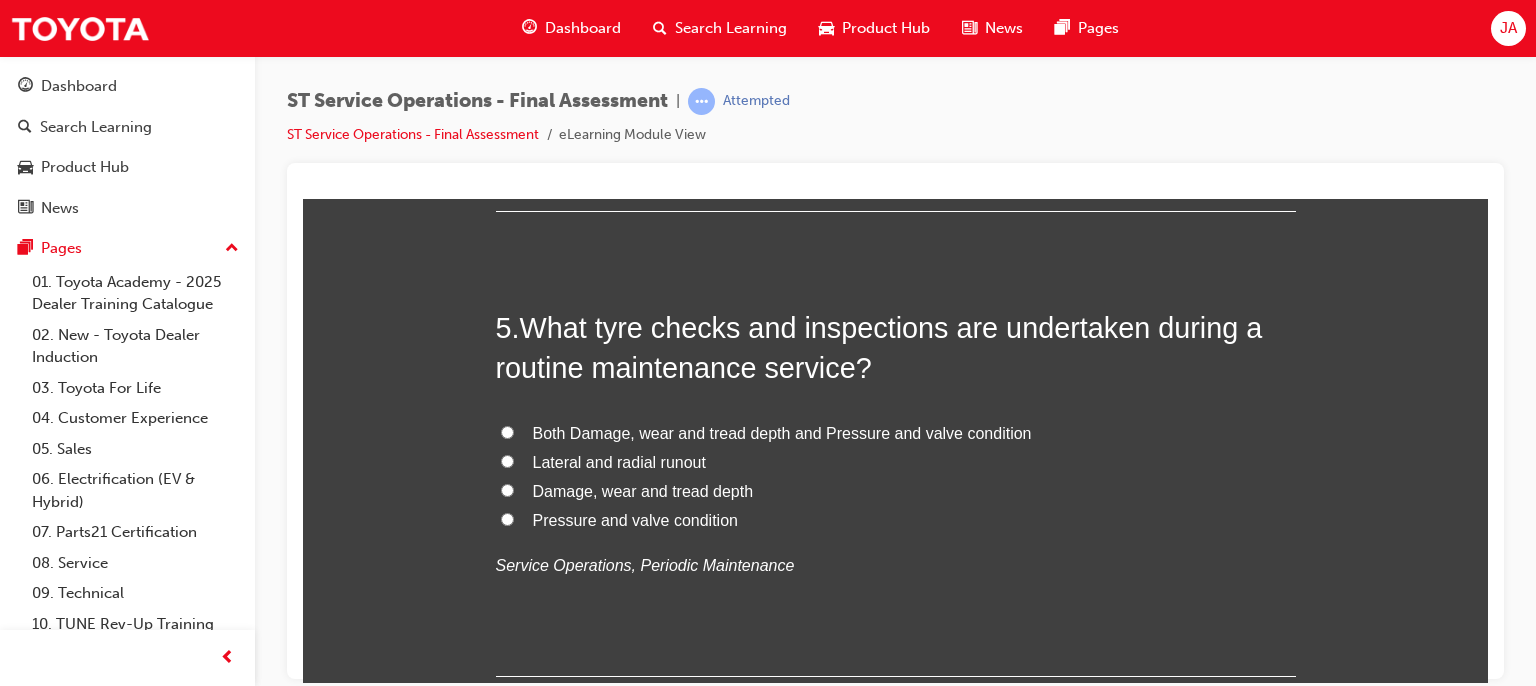 click on "Both Damage, wear and tread depth and Pressure and valve condition" at bounding box center (782, 432) 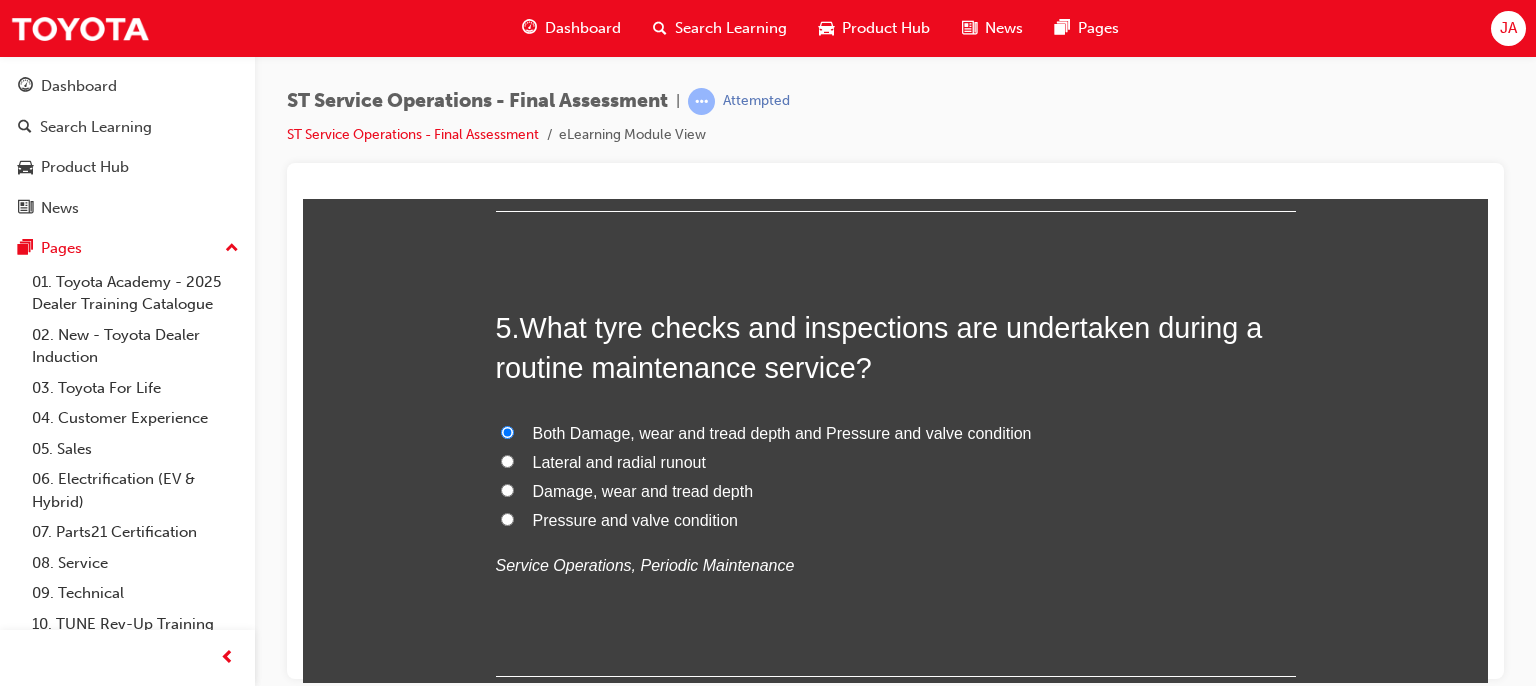 radio on "true" 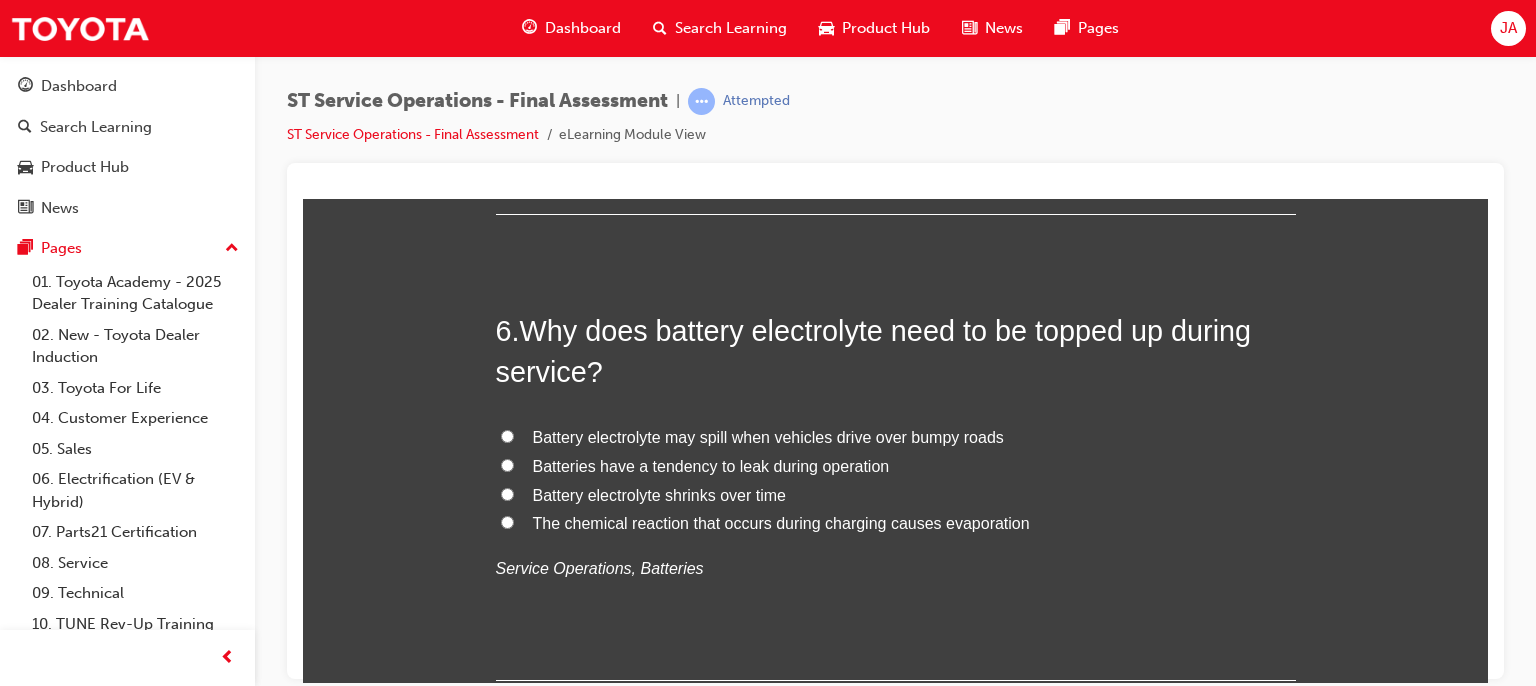 scroll, scrollTop: 2446, scrollLeft: 0, axis: vertical 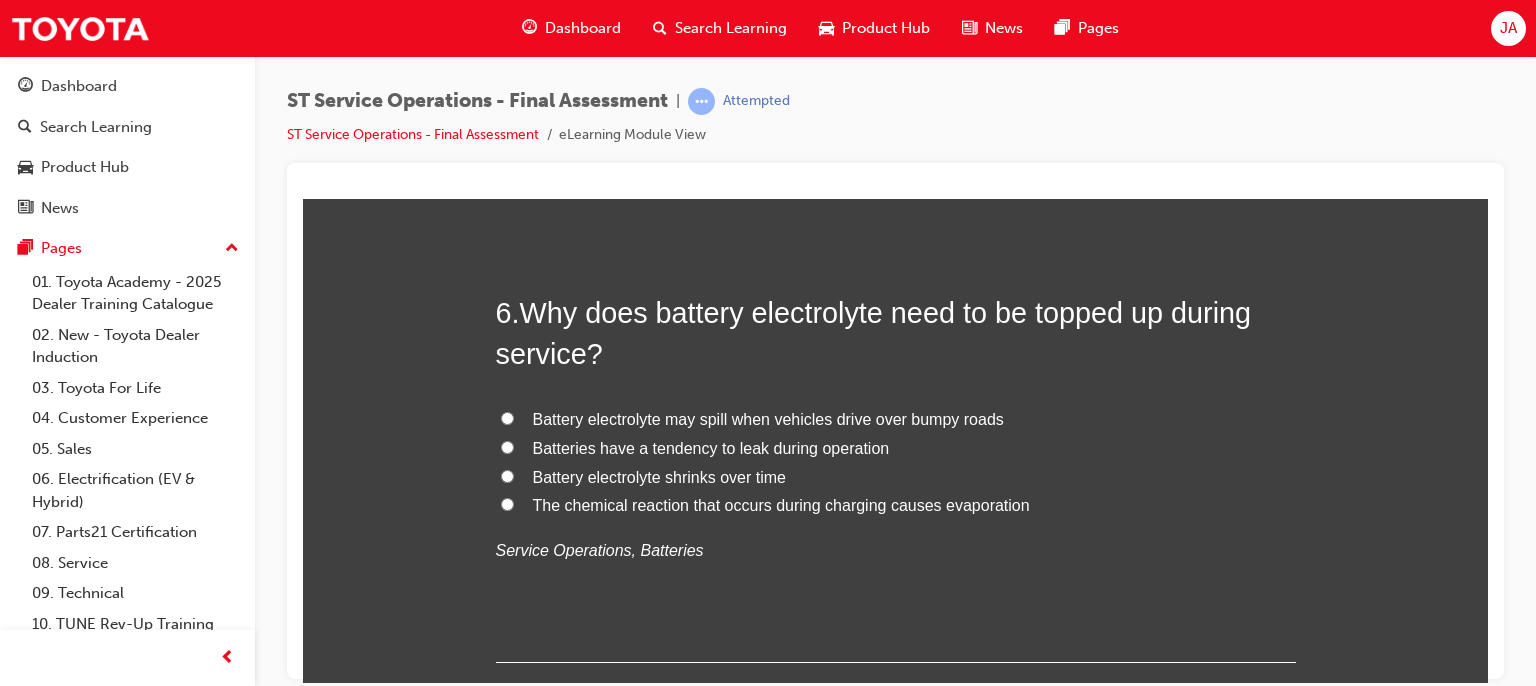 click on "The chemical reaction that occurs during charging causes evaporation" at bounding box center (781, 504) 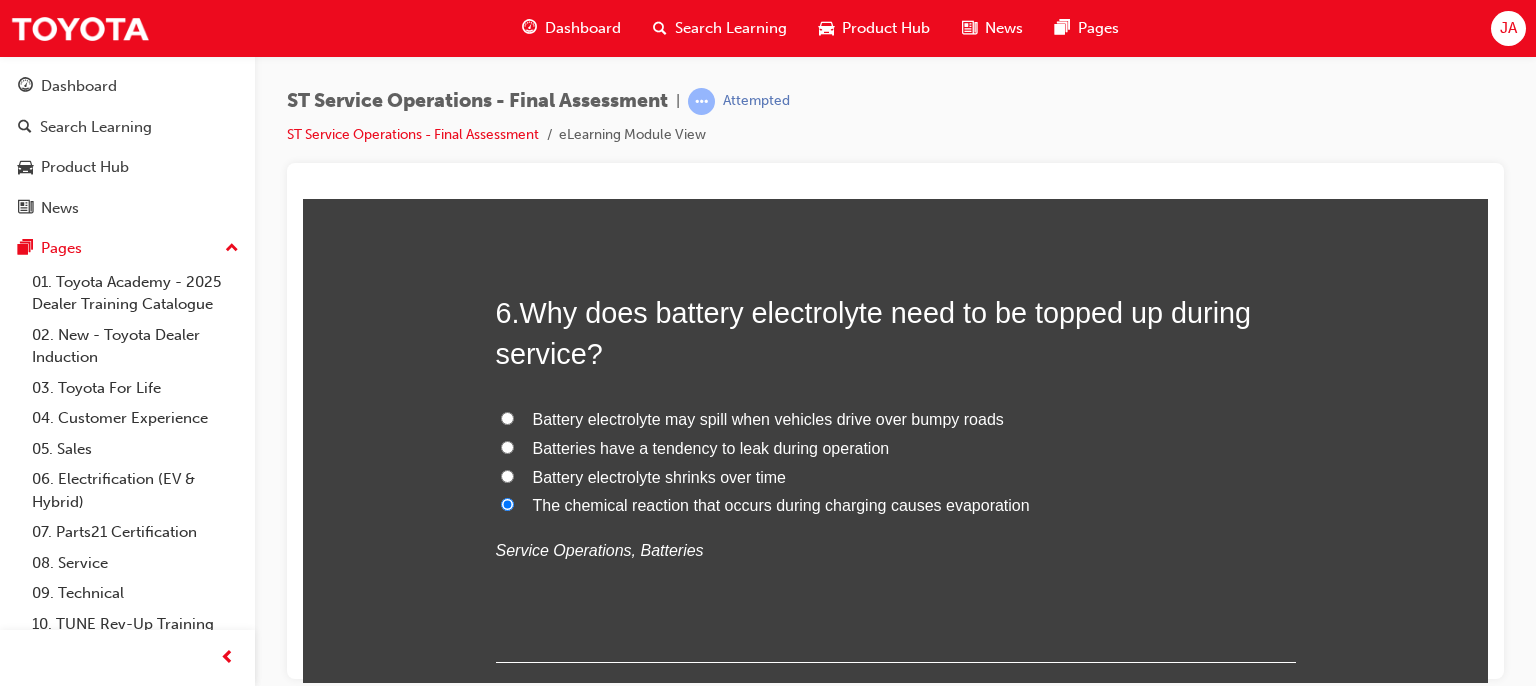 radio on "true" 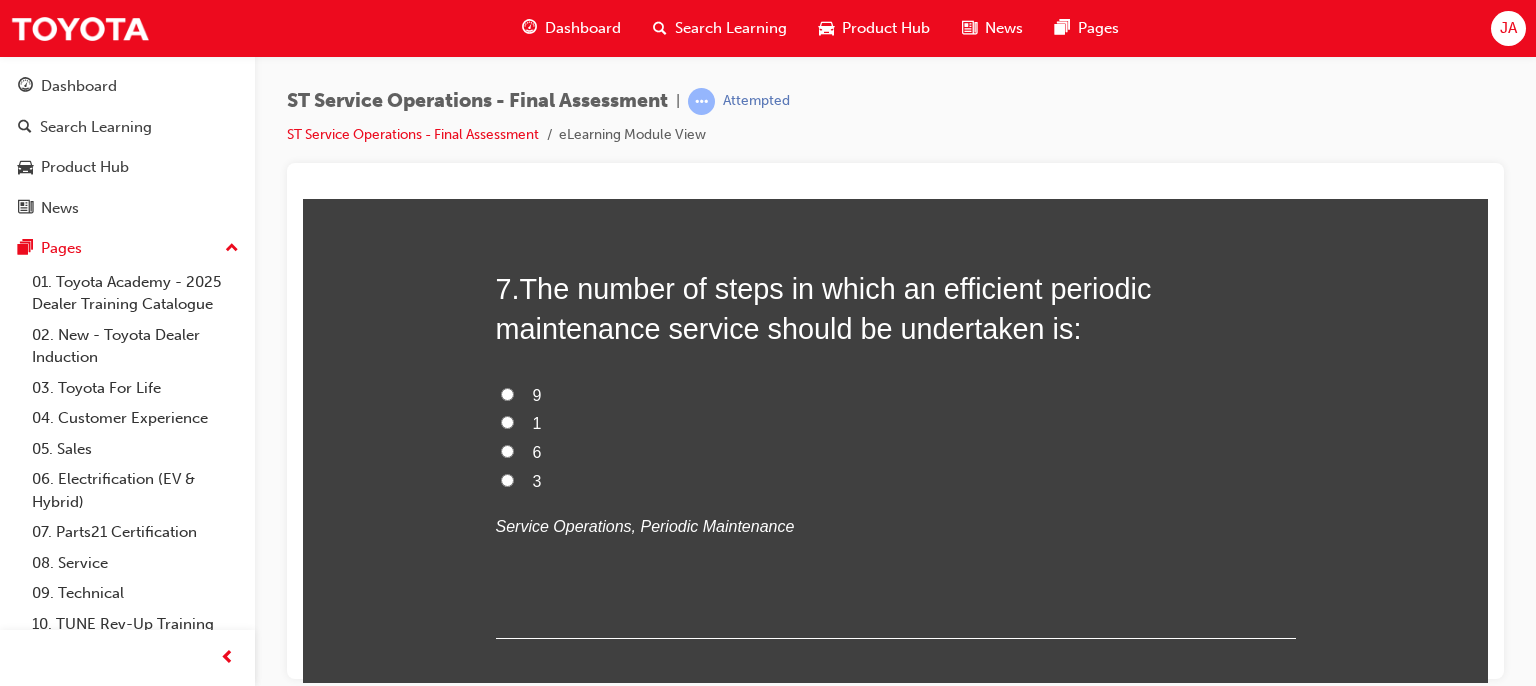 scroll, scrollTop: 2966, scrollLeft: 0, axis: vertical 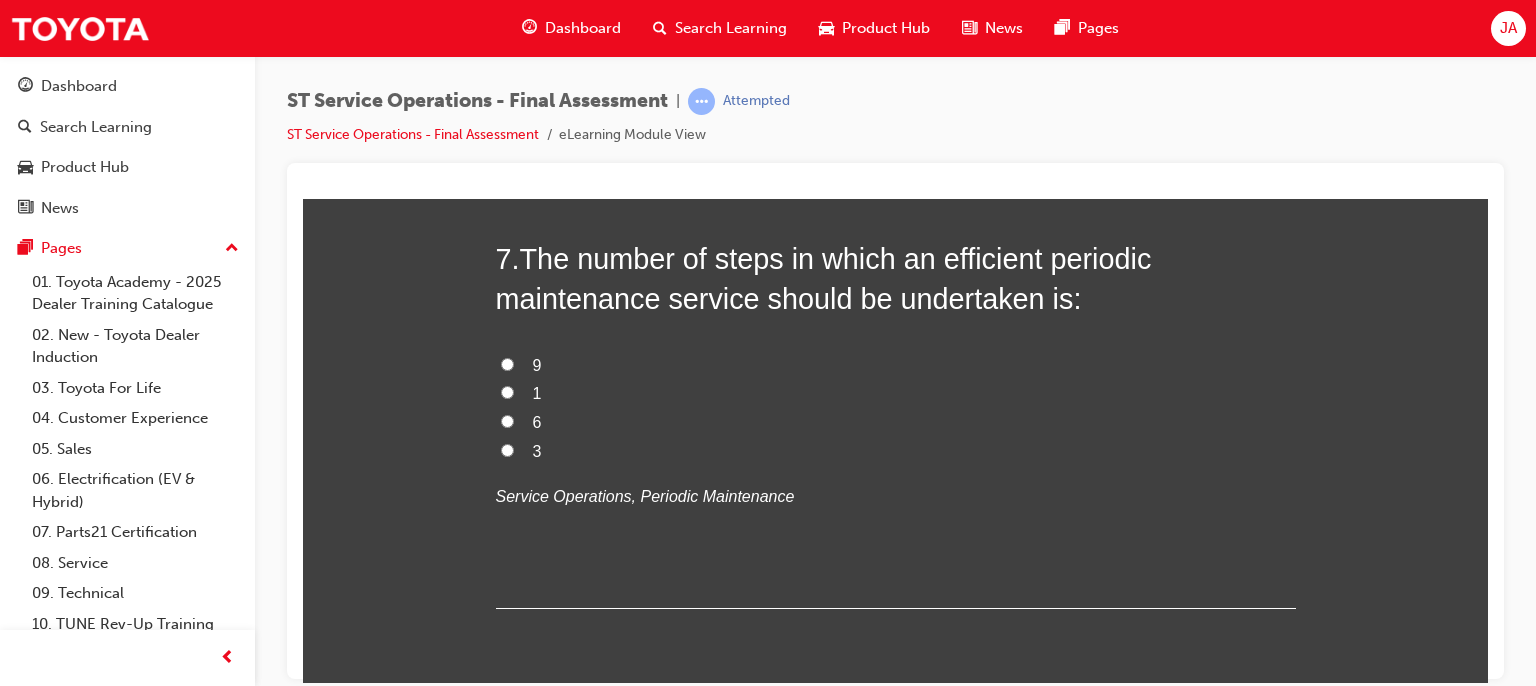 click on "9" at bounding box center [507, 363] 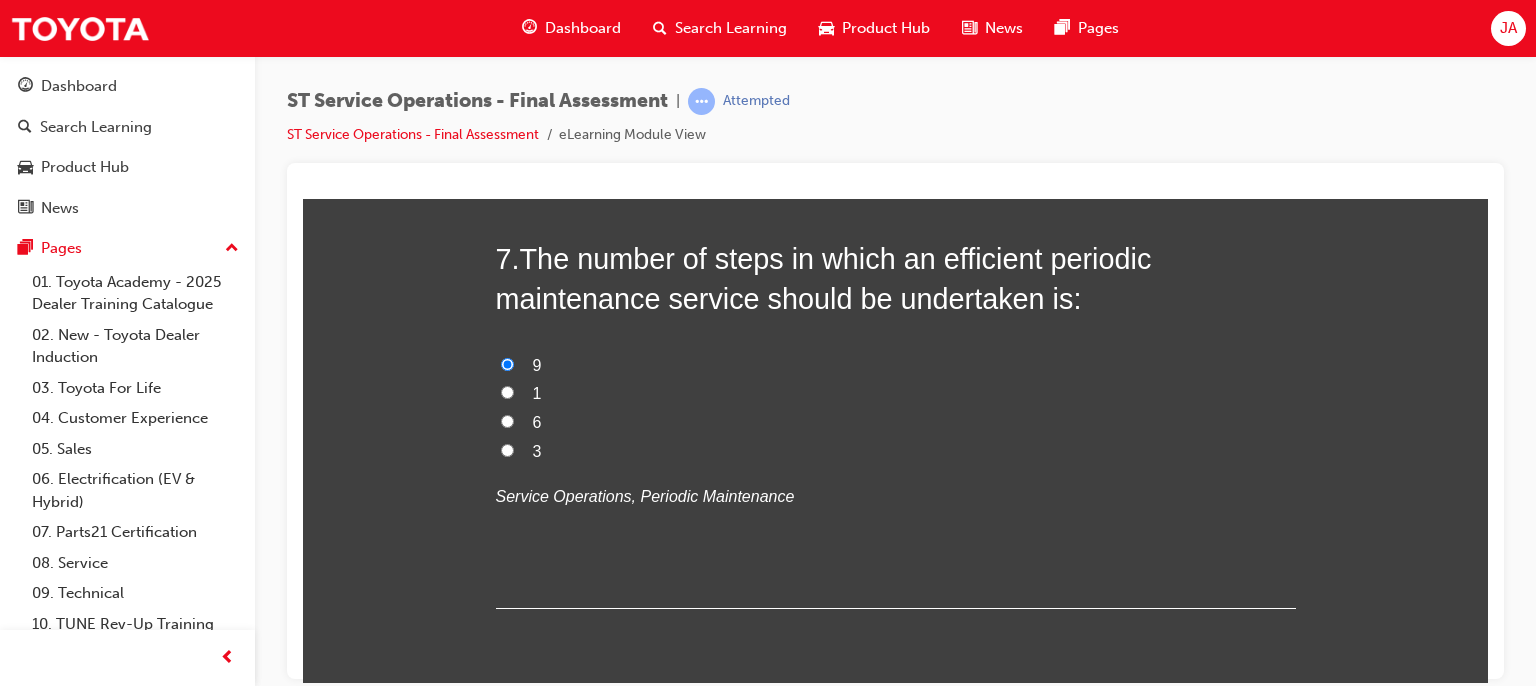 radio on "true" 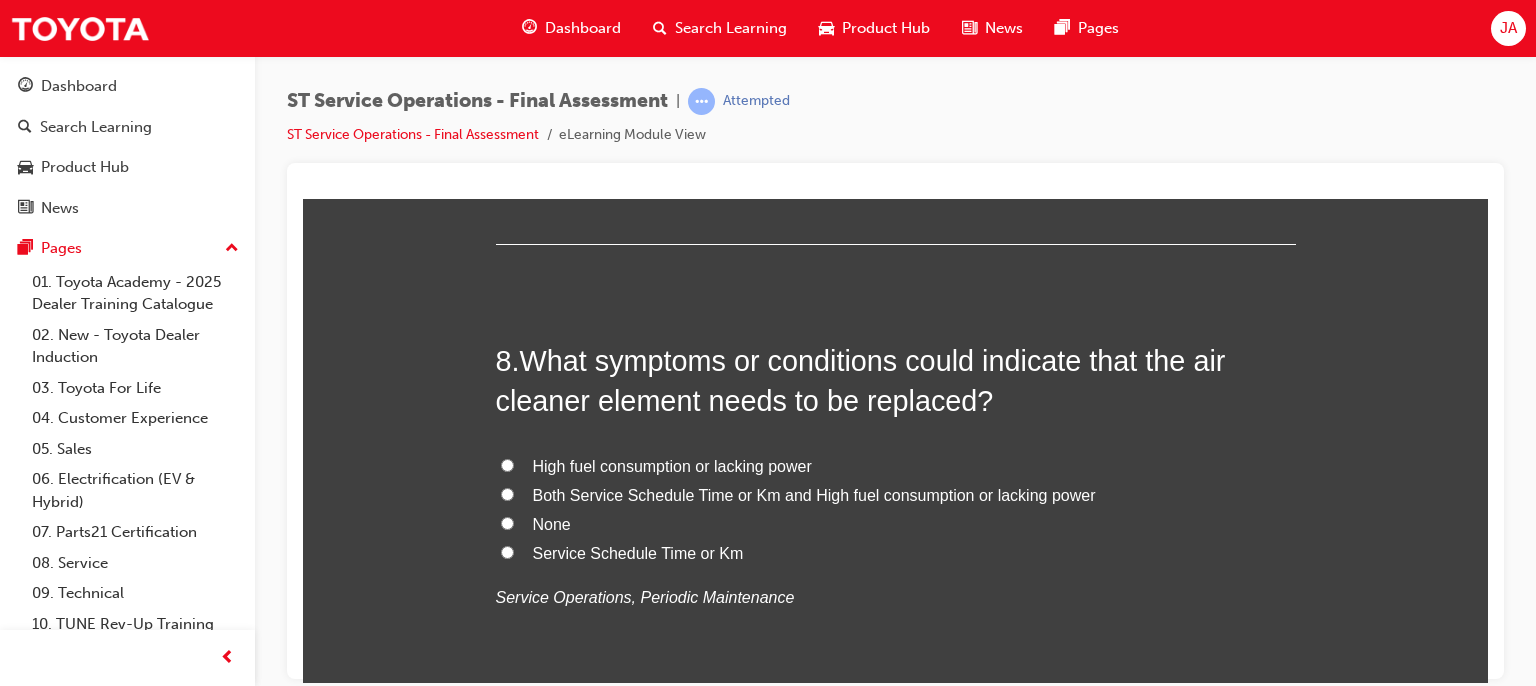 scroll, scrollTop: 3340, scrollLeft: 0, axis: vertical 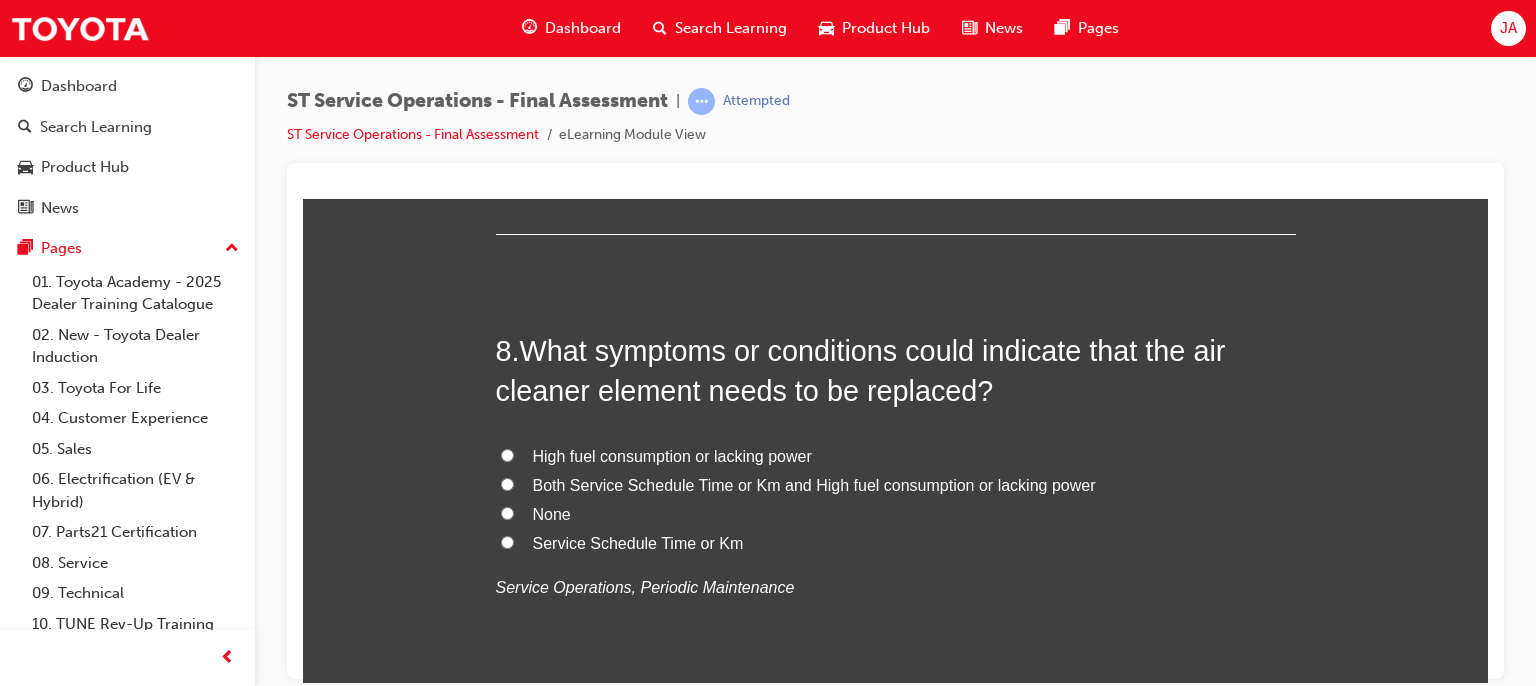 click on "Both Service Schedule Time or Km and High fuel consumption or lacking power" at bounding box center [814, 484] 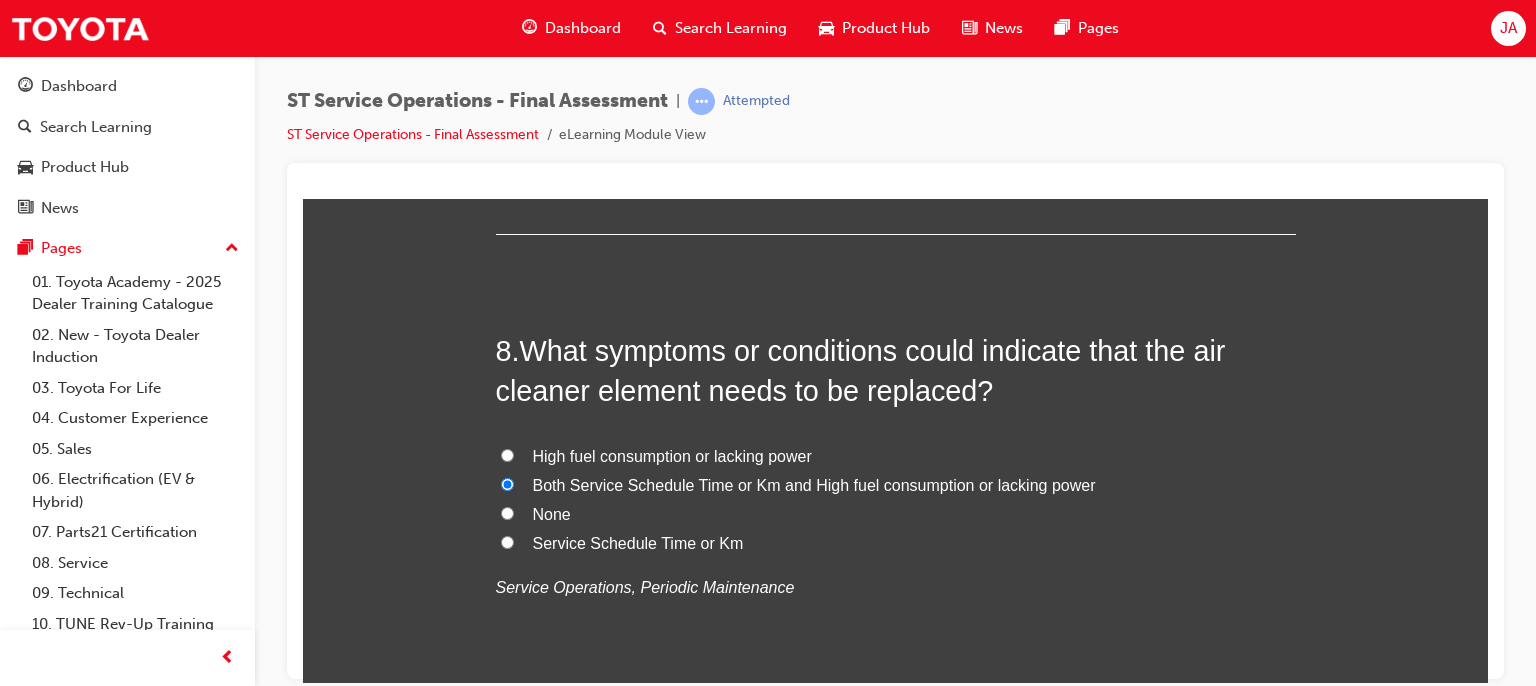 radio on "true" 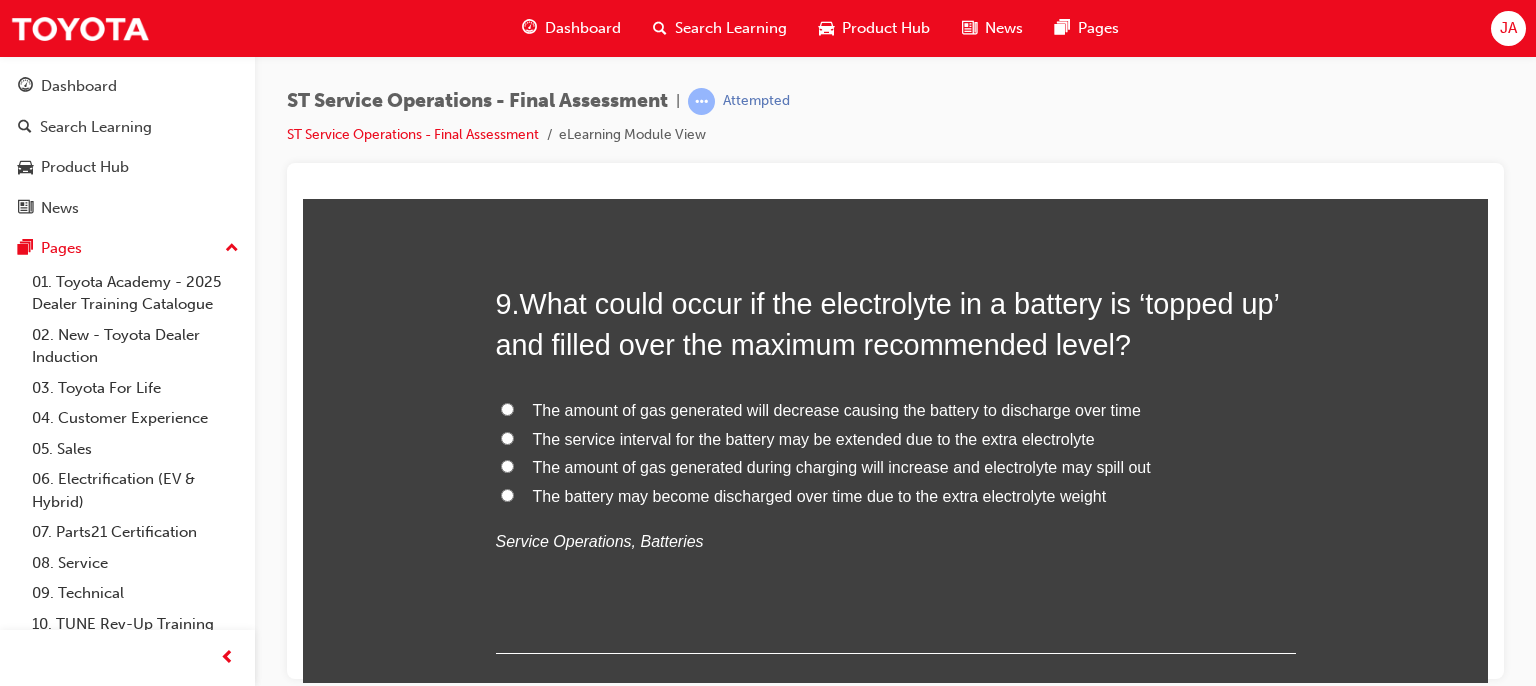 scroll, scrollTop: 3860, scrollLeft: 0, axis: vertical 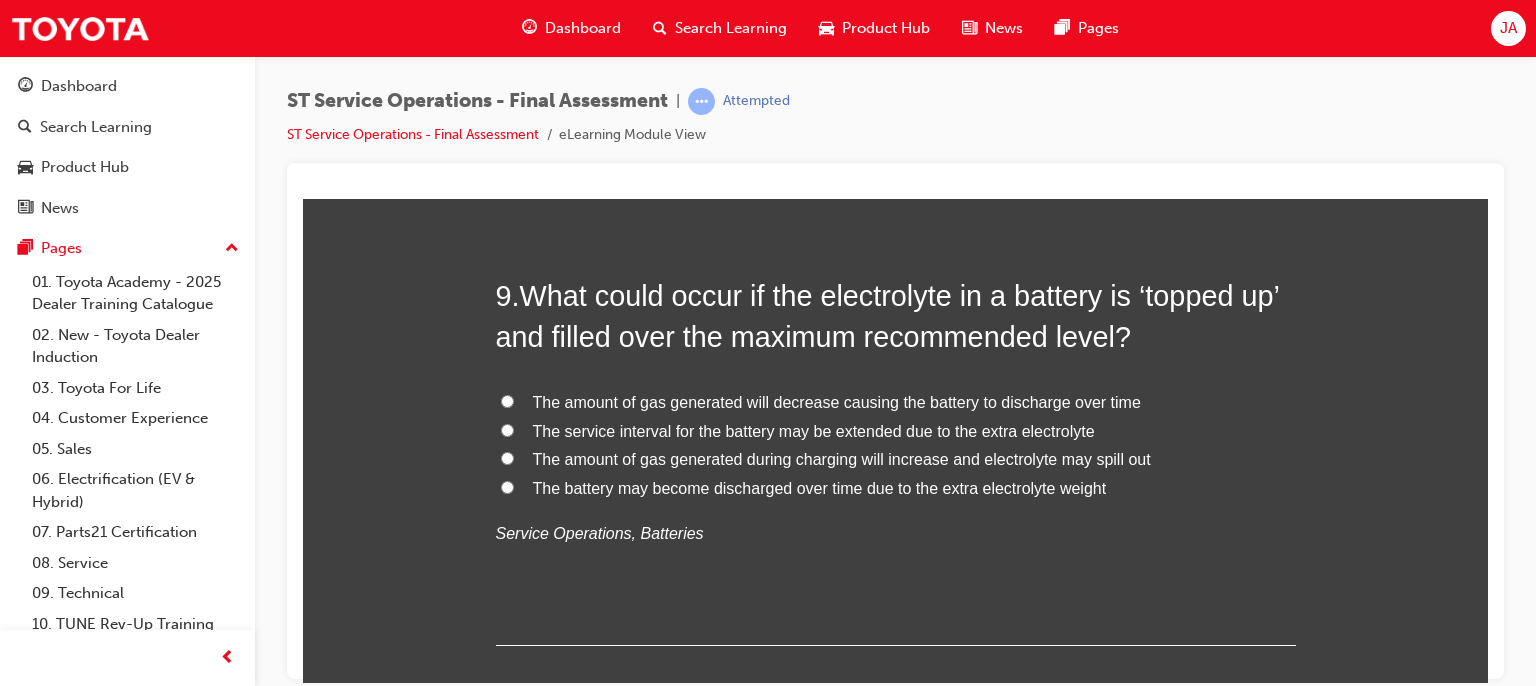 click on "The amount of gas generated will decrease causing the battery to discharge over time" at bounding box center (837, 401) 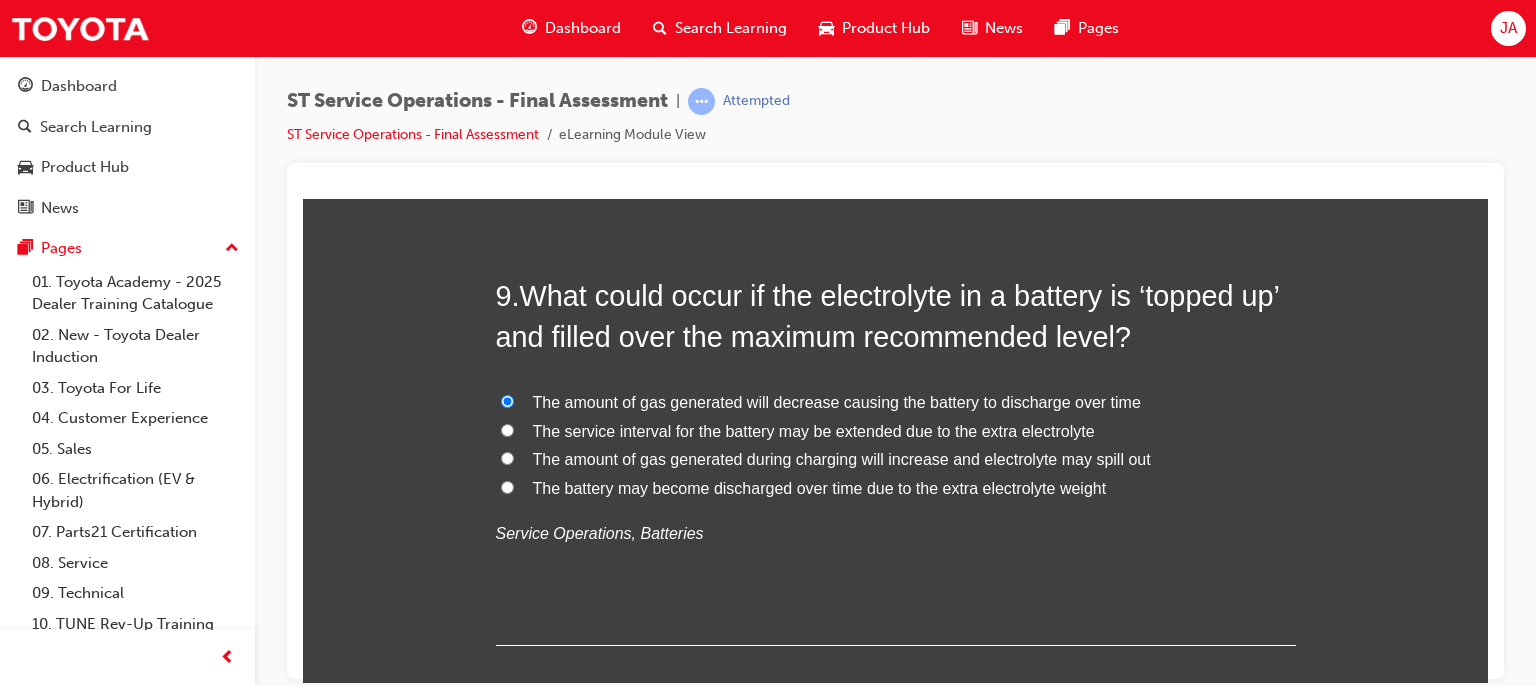 radio on "true" 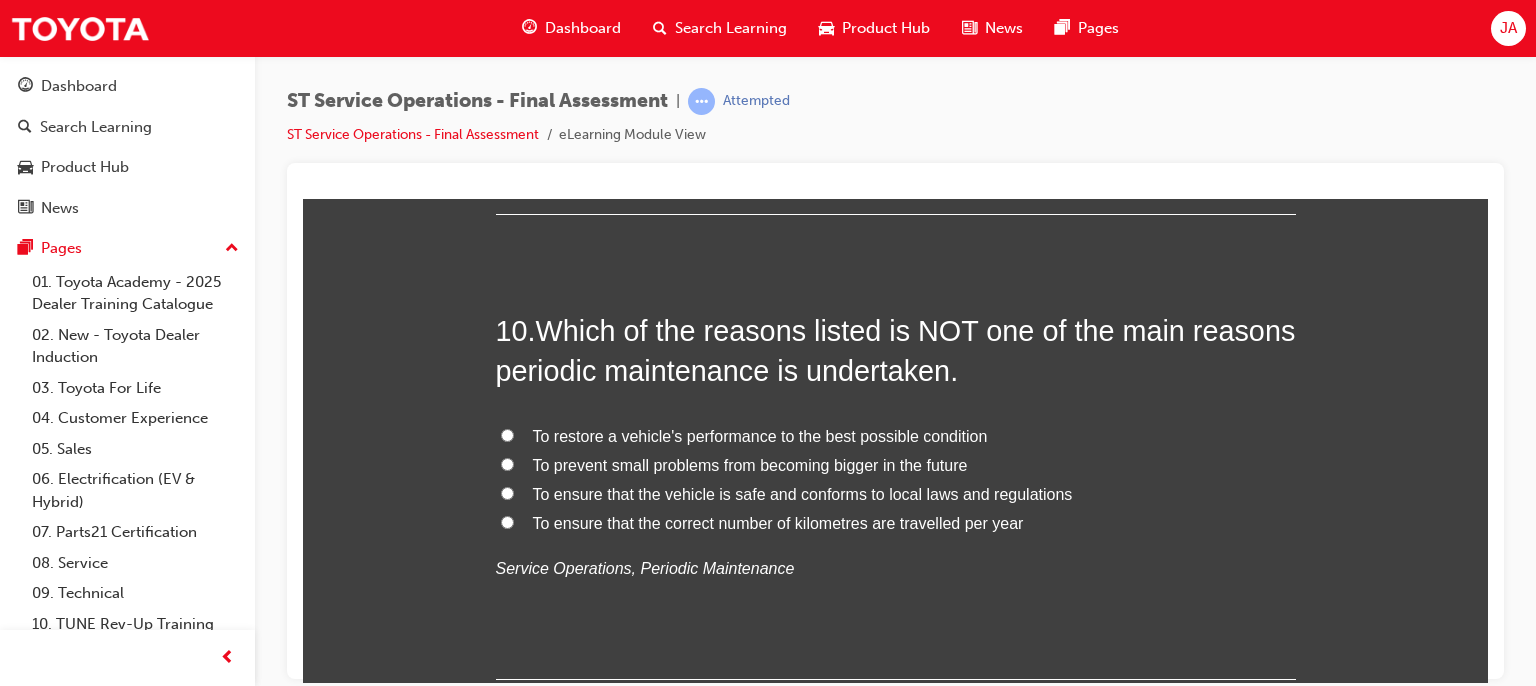scroll, scrollTop: 4300, scrollLeft: 0, axis: vertical 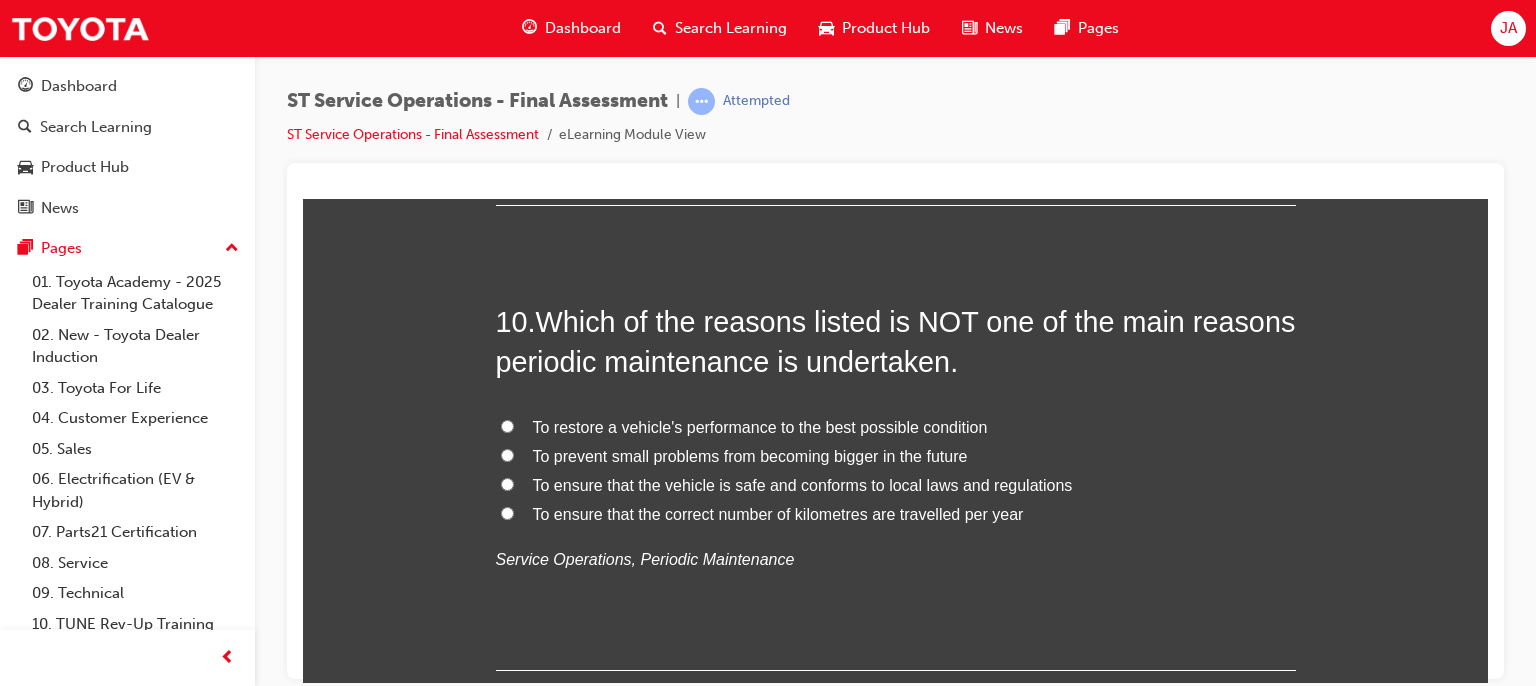 click on "To prevent small problems from becoming bigger in the future" at bounding box center [750, 455] 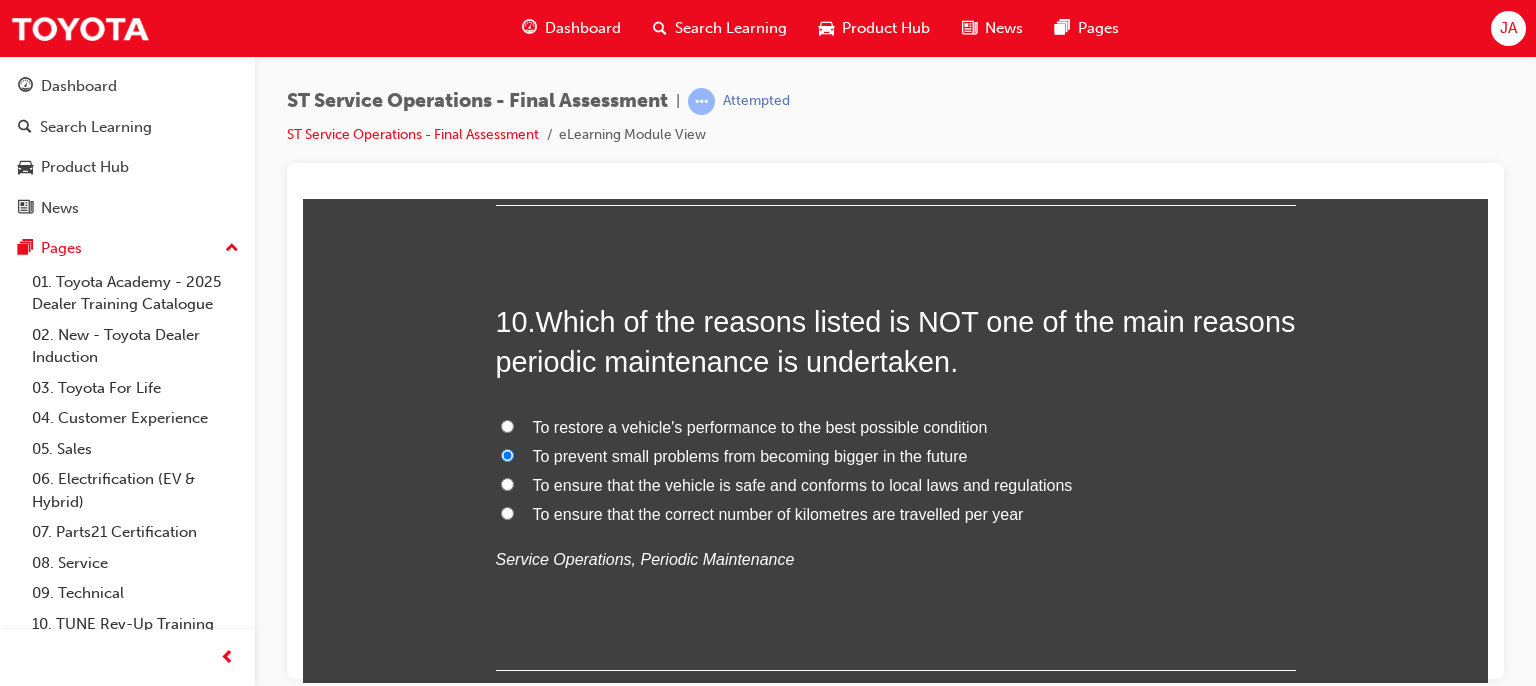 radio on "true" 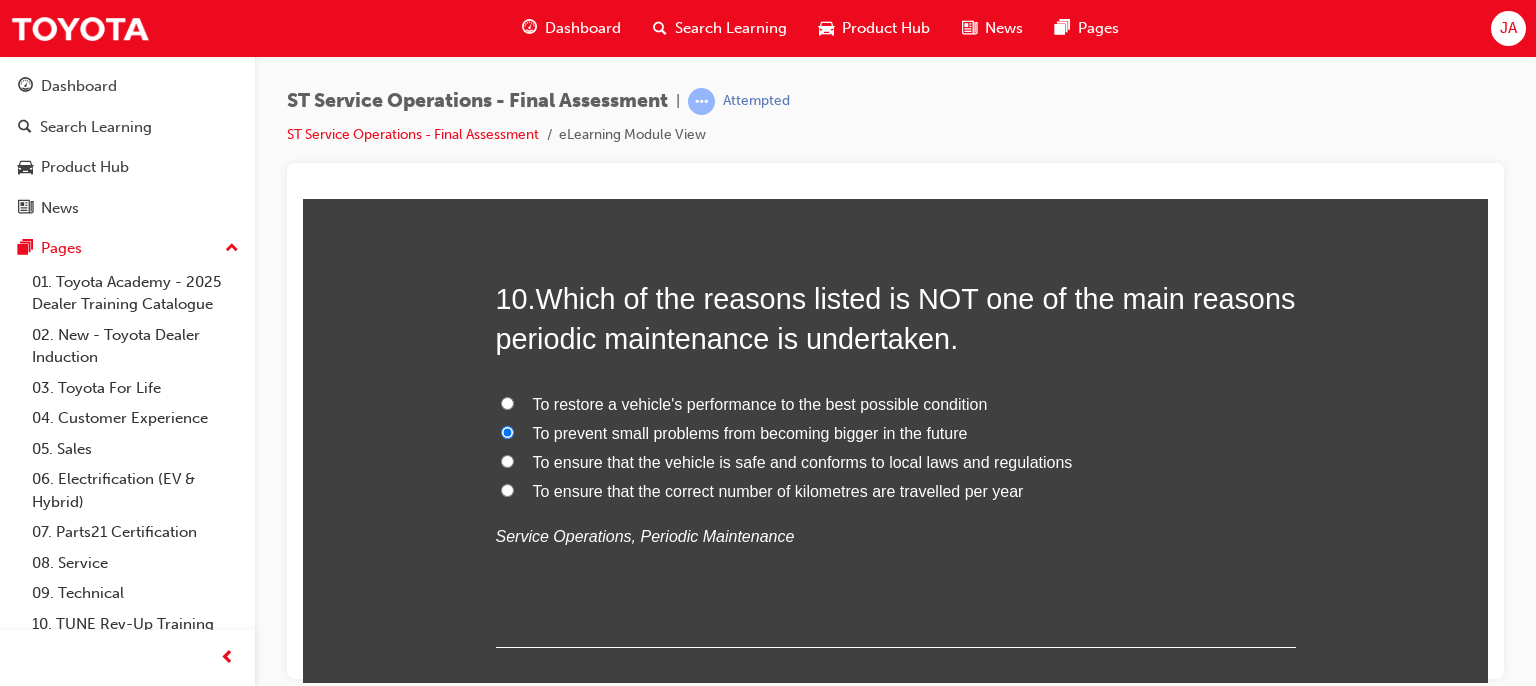 scroll, scrollTop: 4300, scrollLeft: 0, axis: vertical 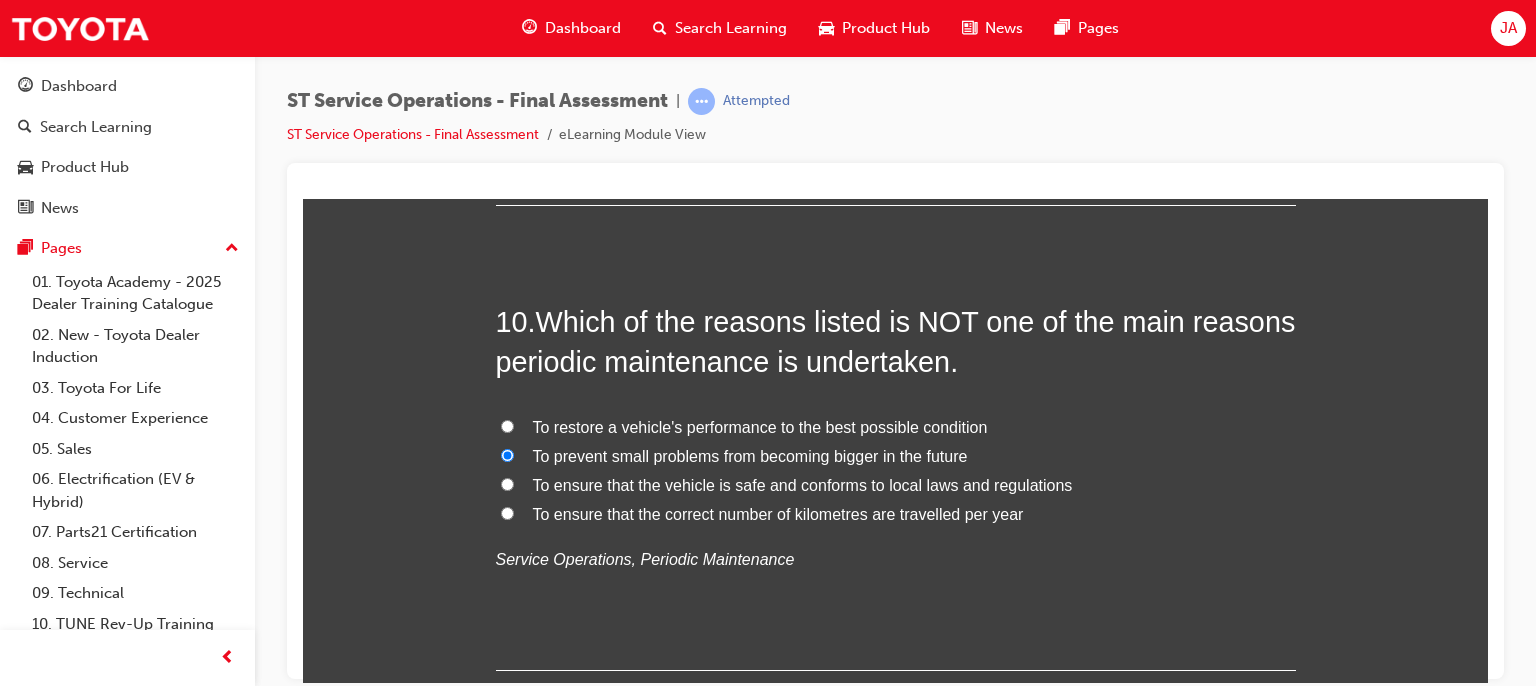 click on "To ensure that the correct number of kilometres are travelled per year" at bounding box center (778, 513) 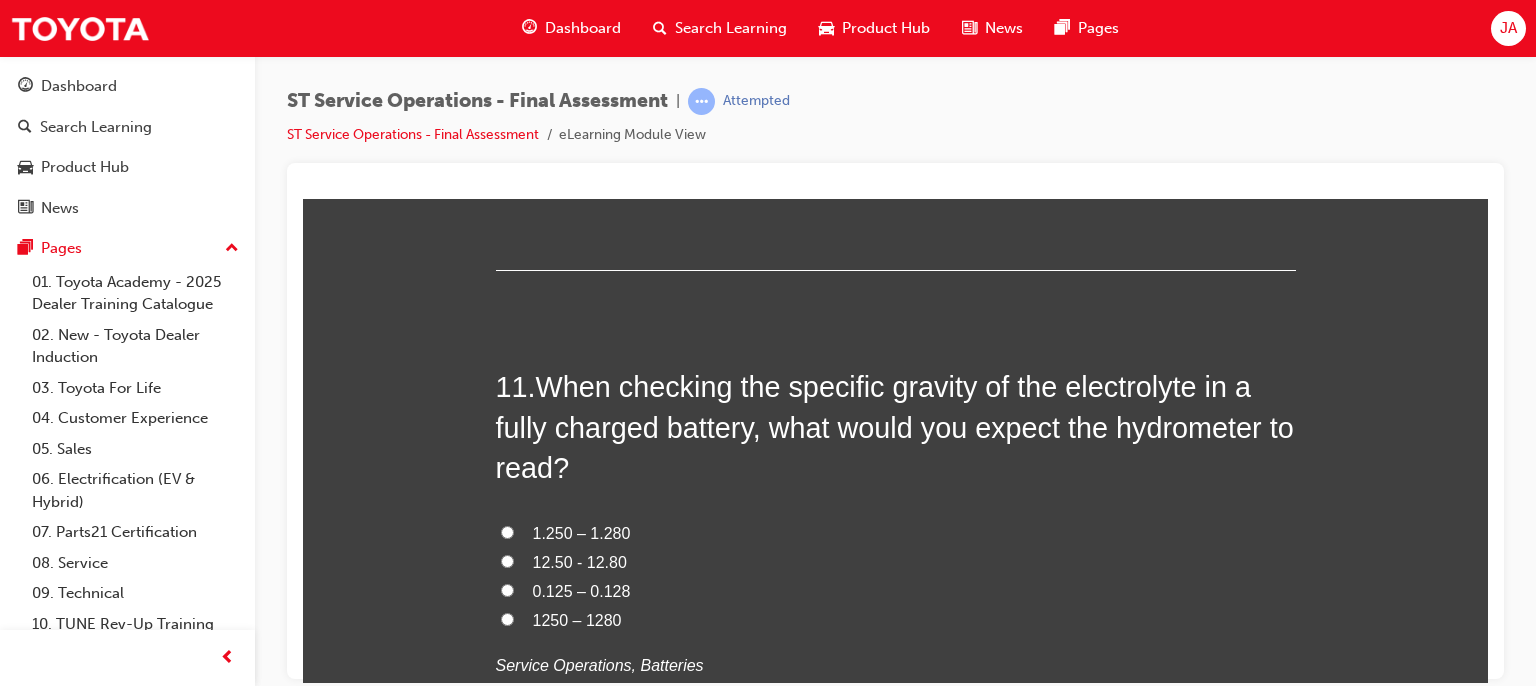 scroll, scrollTop: 4740, scrollLeft: 0, axis: vertical 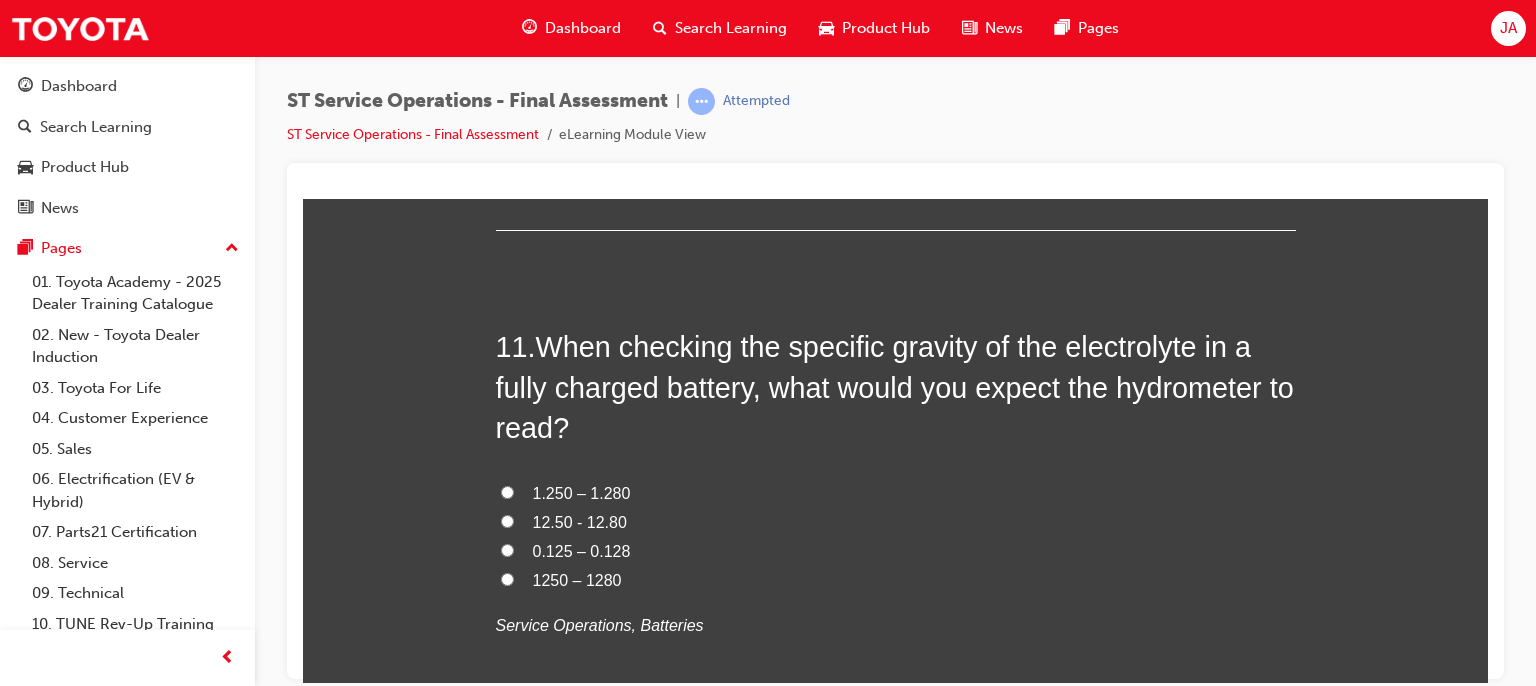 click on "1.250 – 1.280" at bounding box center (507, 491) 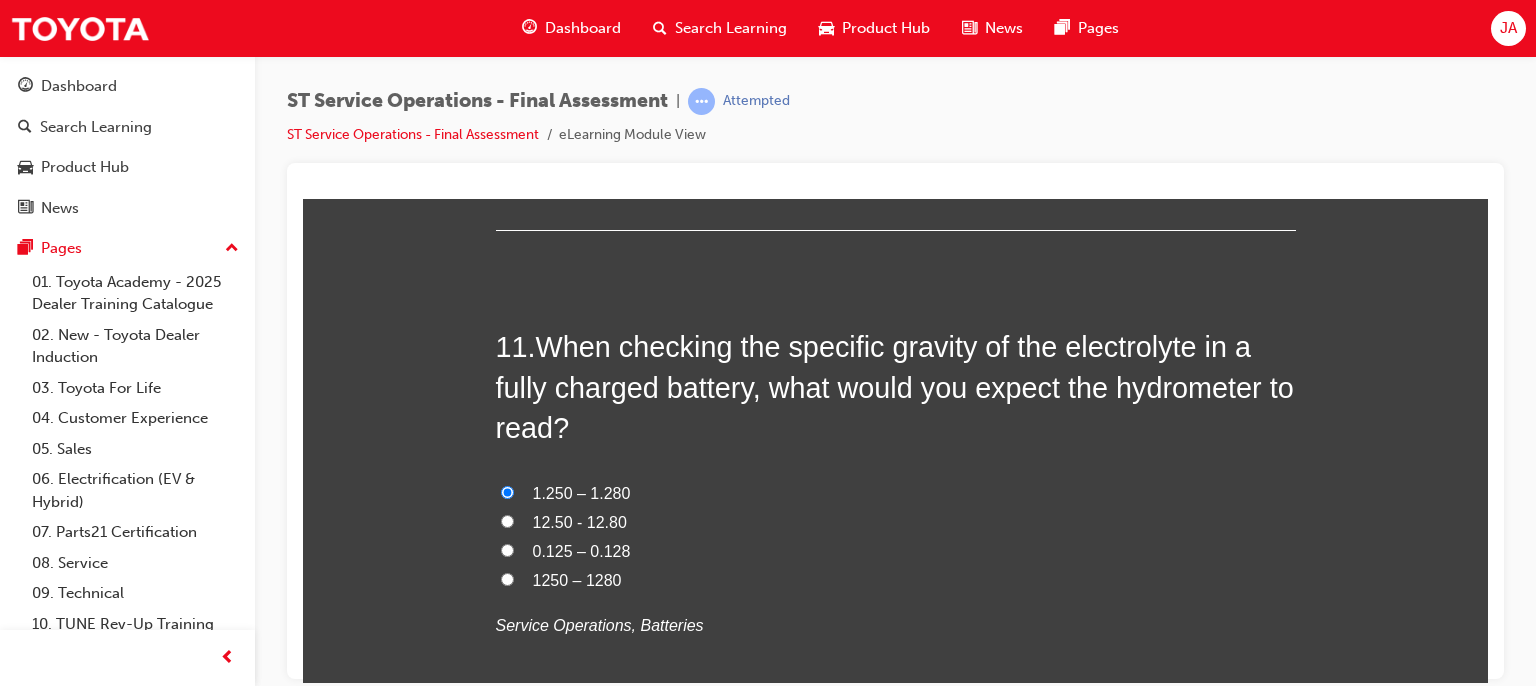 radio on "true" 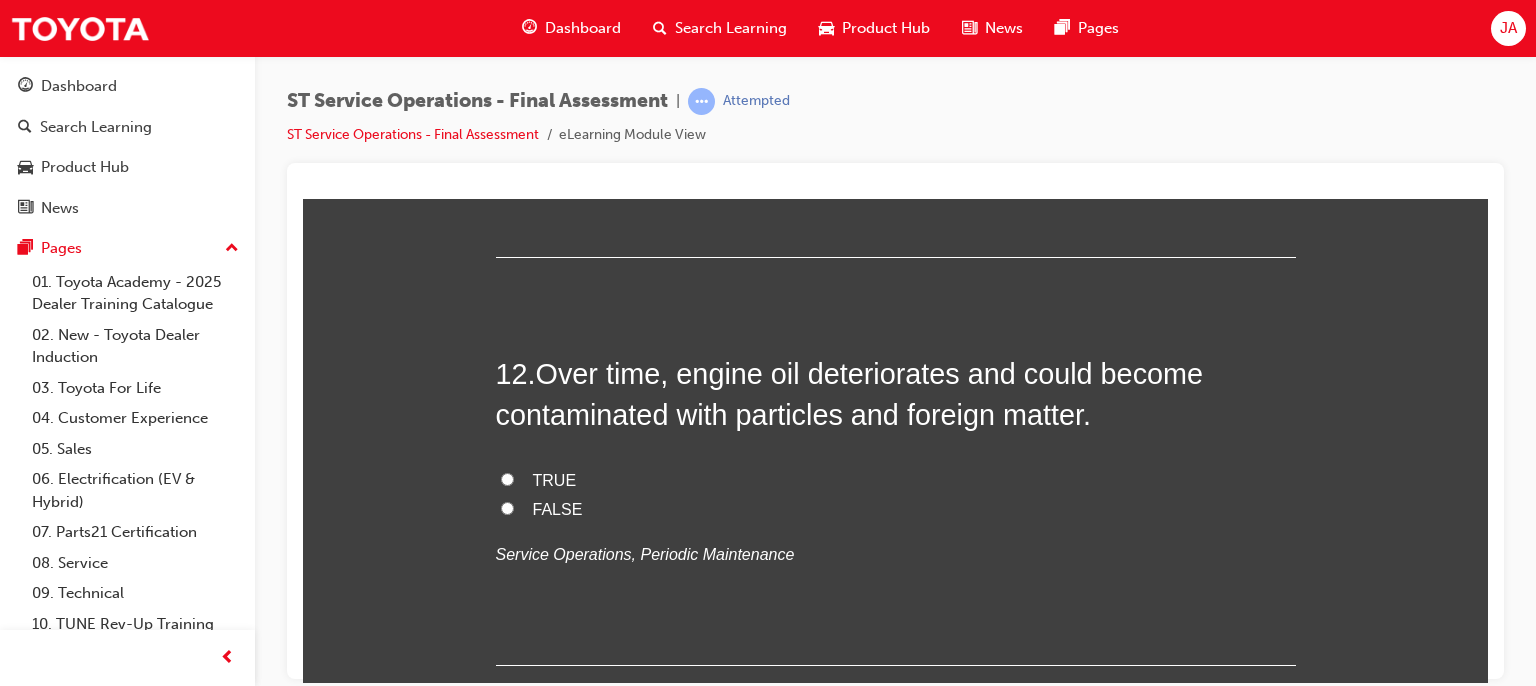 scroll, scrollTop: 5220, scrollLeft: 0, axis: vertical 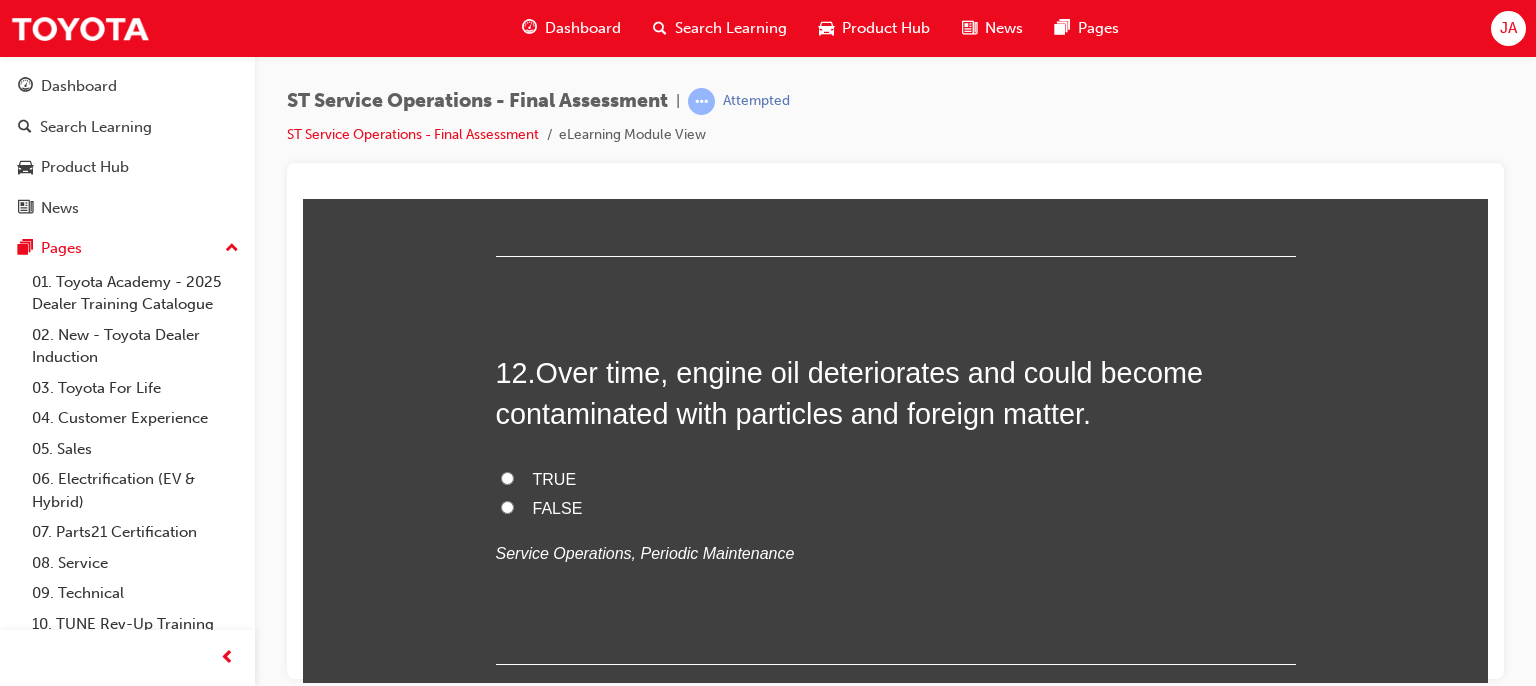 click on "TRUE" at bounding box center [896, 479] 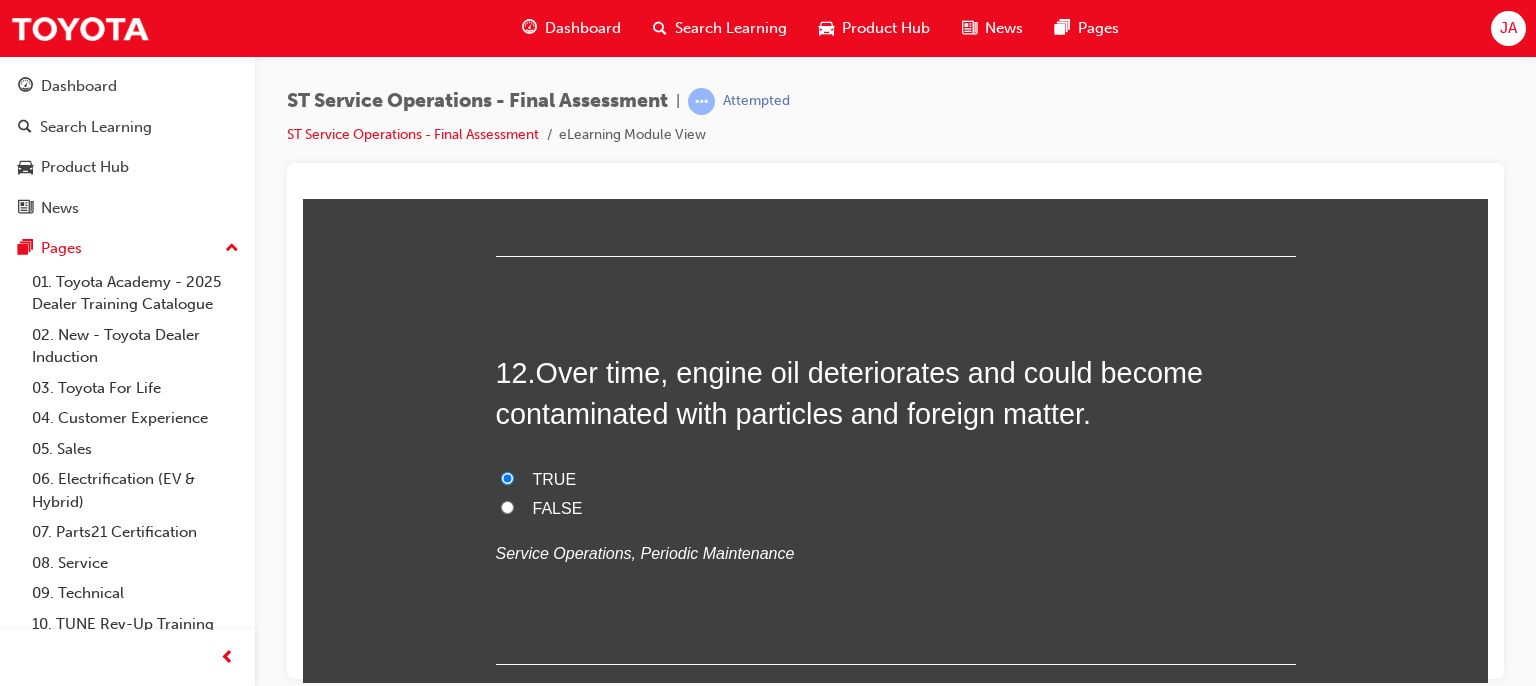 radio on "true" 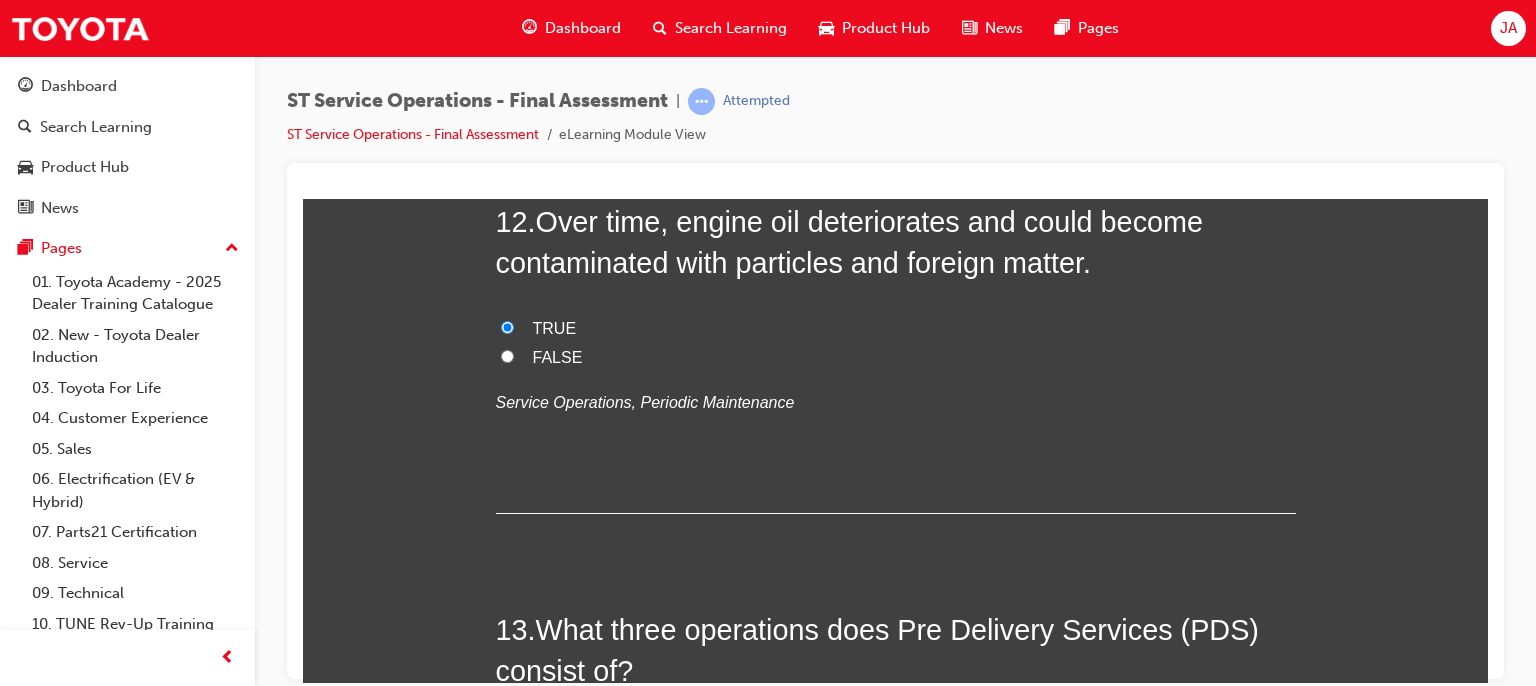 scroll, scrollTop: 5380, scrollLeft: 0, axis: vertical 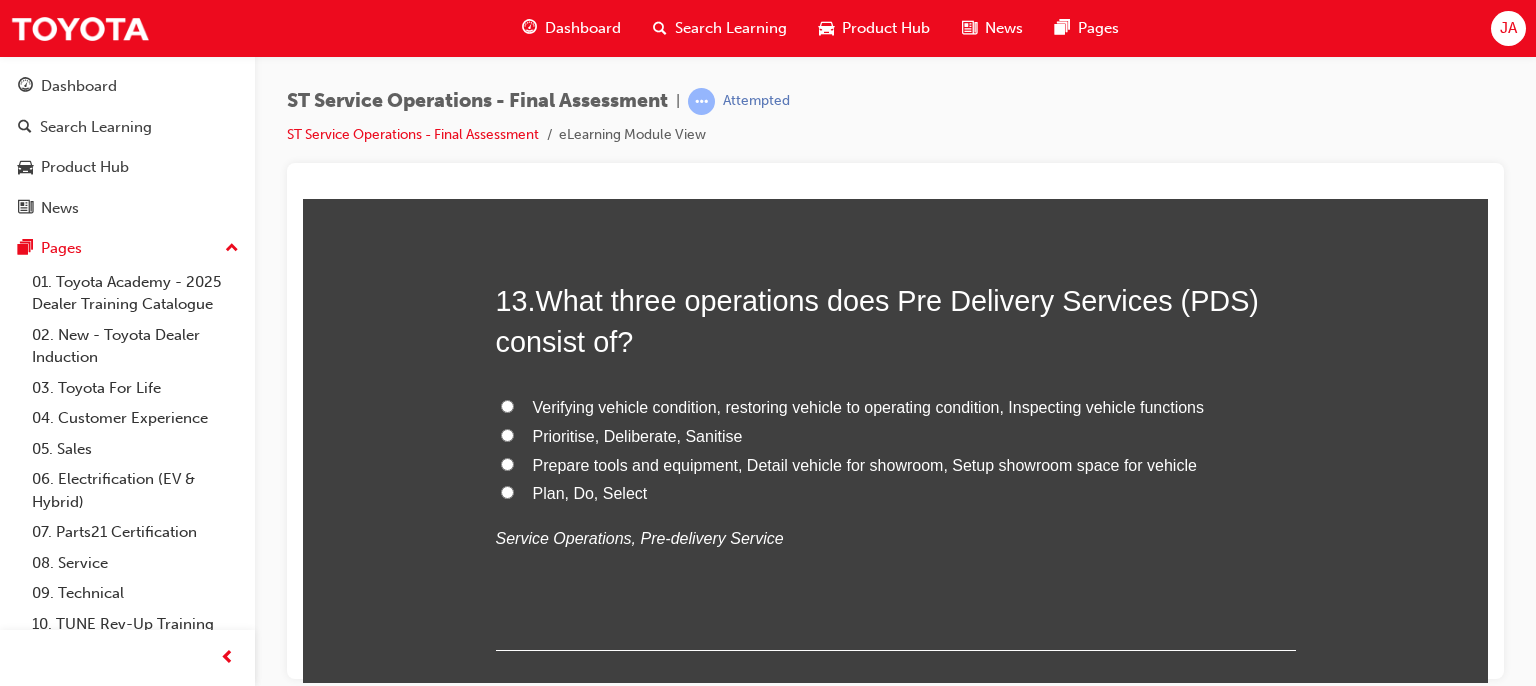 click on "Verifying vehicle condition, restoring vehicle to operating condition, Inspecting vehicle functions" at bounding box center [869, 406] 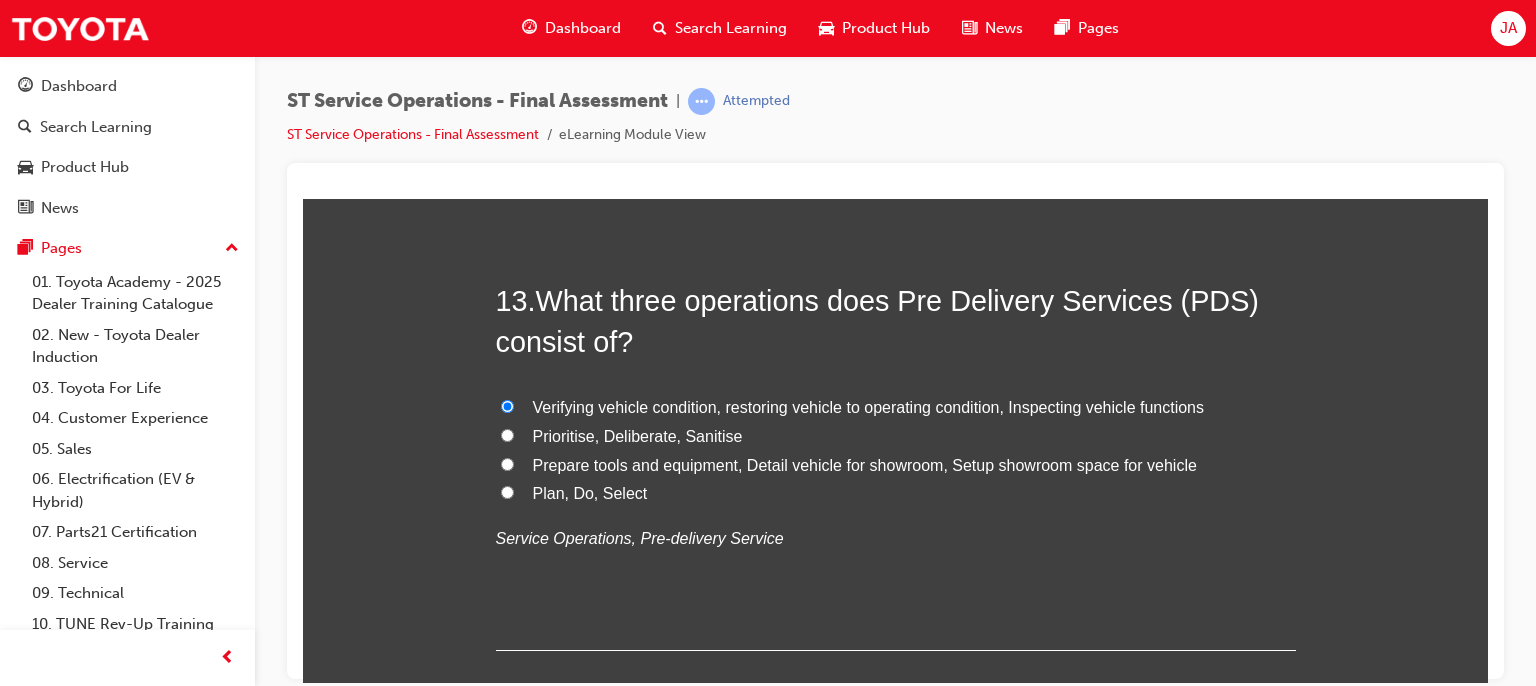 radio on "true" 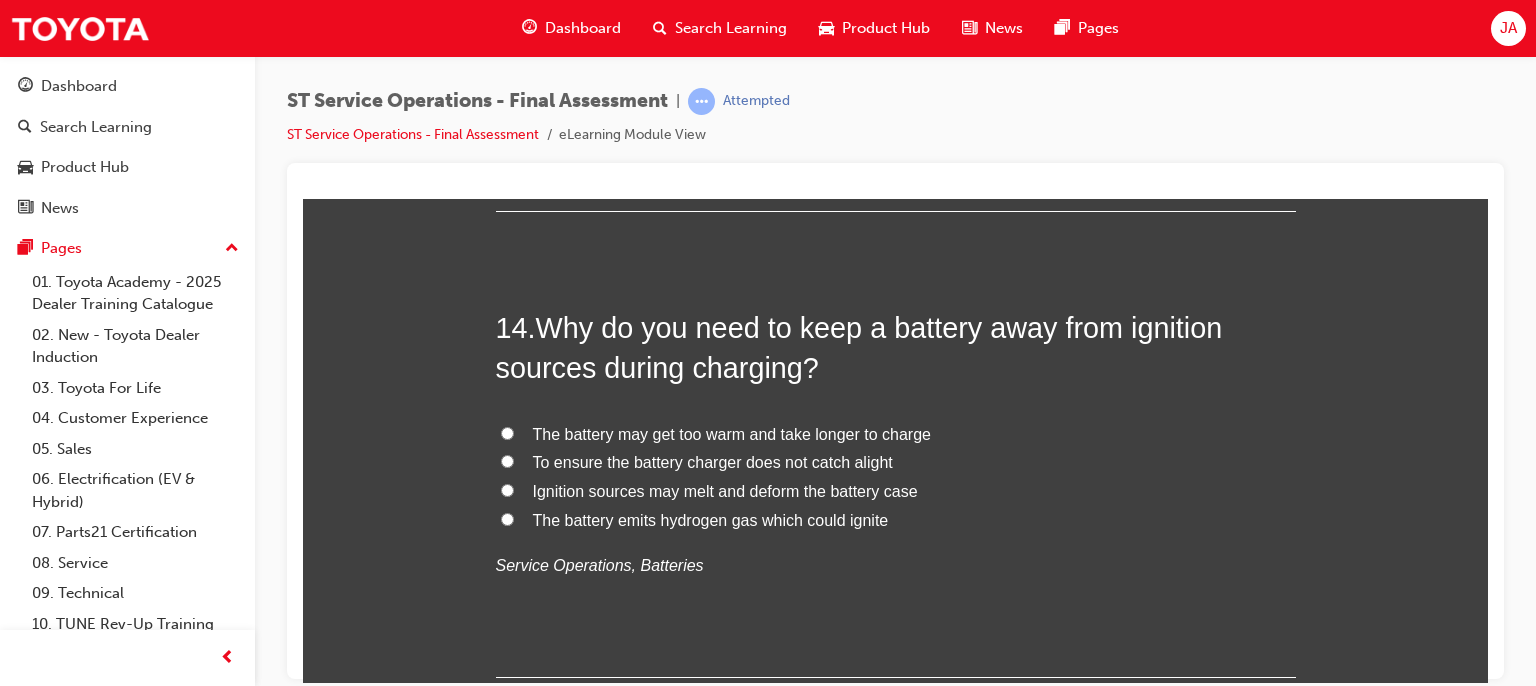 scroll, scrollTop: 6140, scrollLeft: 0, axis: vertical 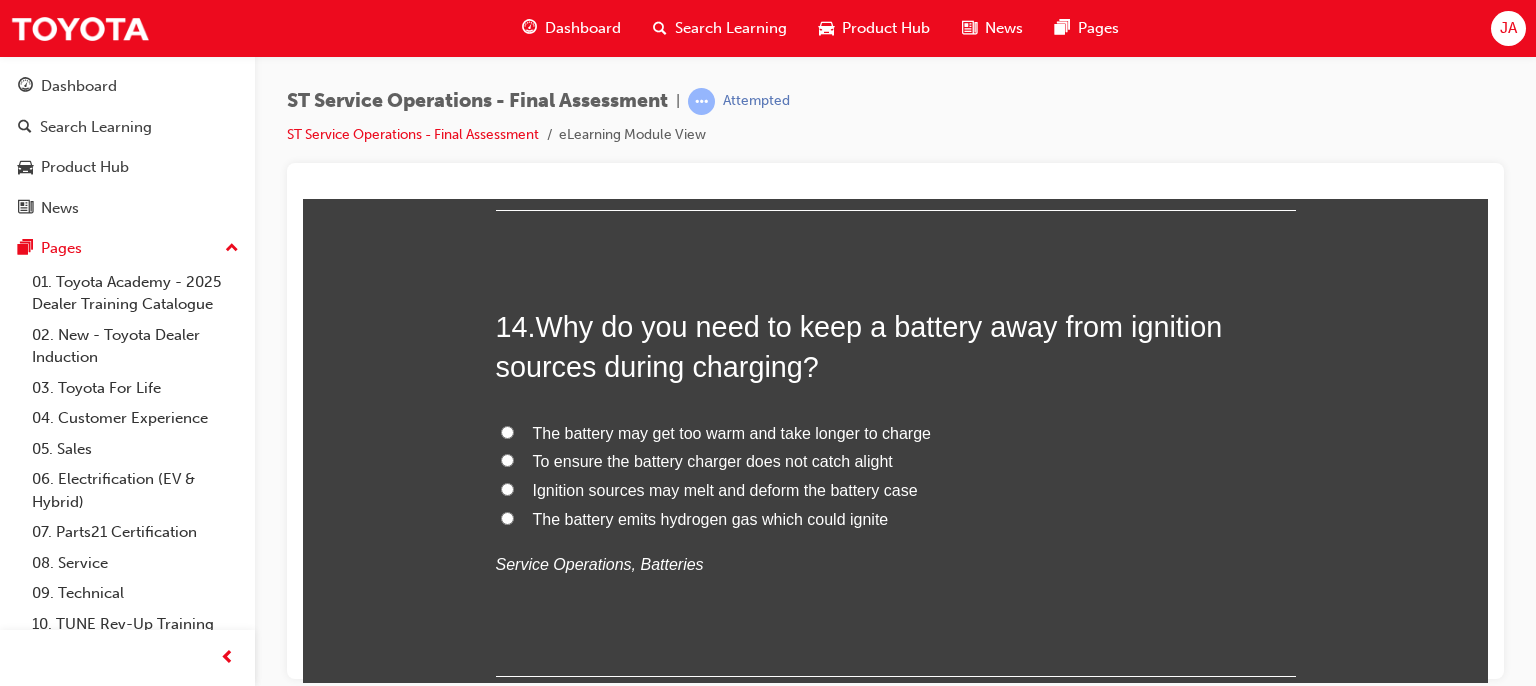 click on "The battery emits hydrogen gas which could ignite" at bounding box center (896, 519) 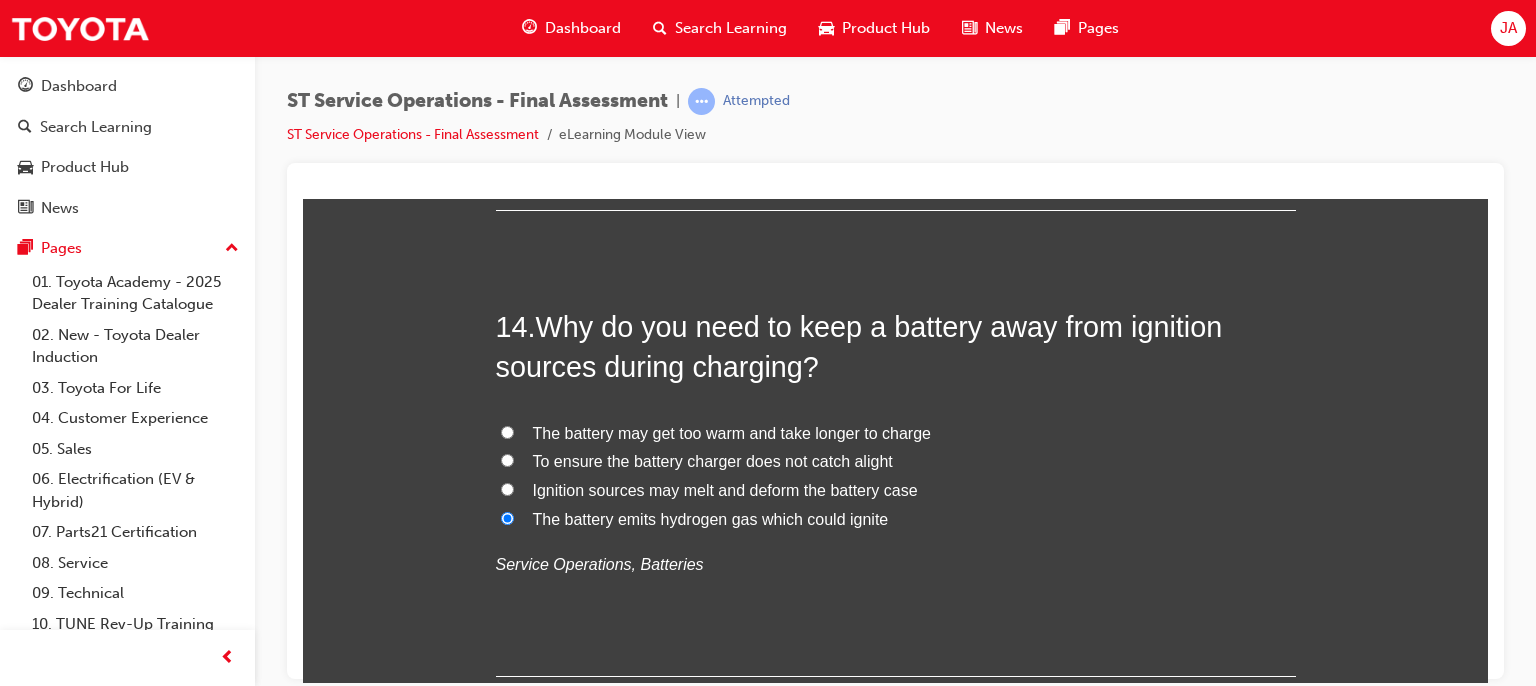 radio on "true" 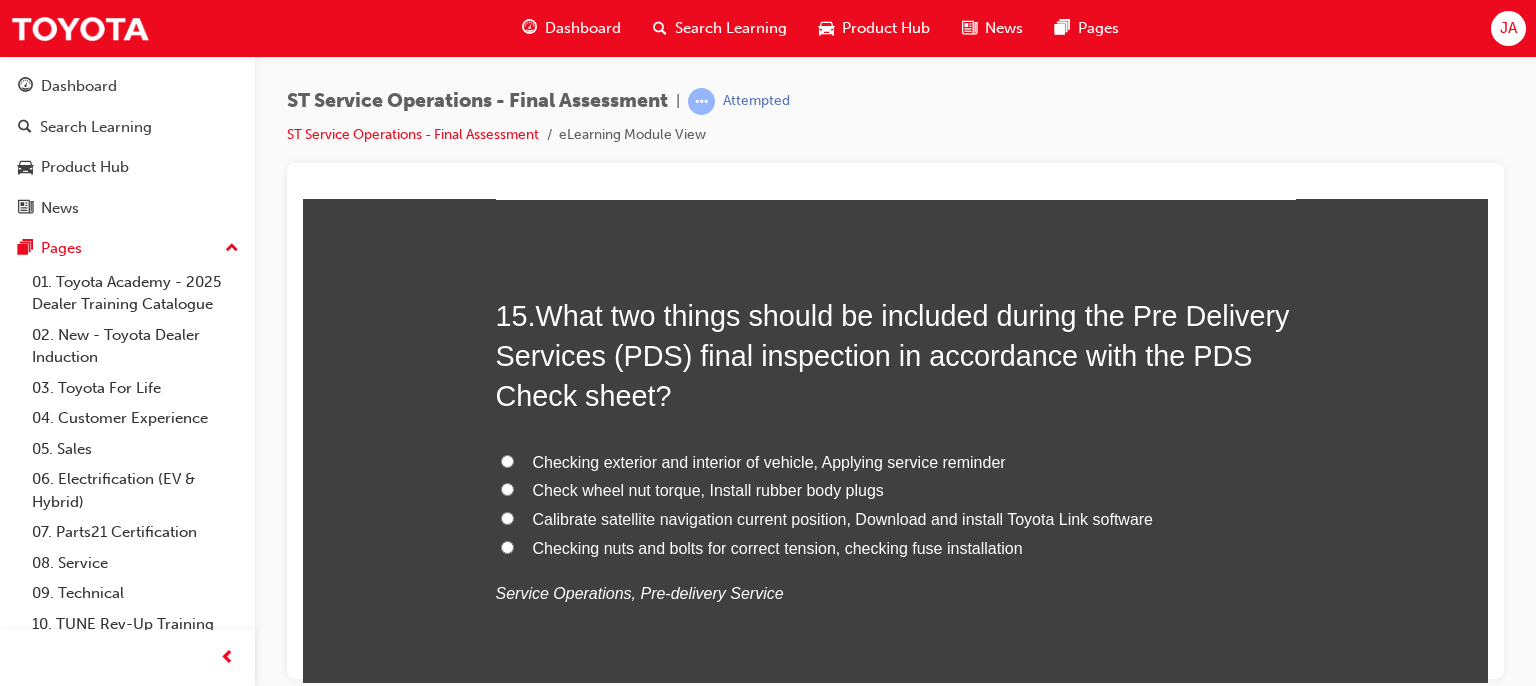 scroll, scrollTop: 6620, scrollLeft: 0, axis: vertical 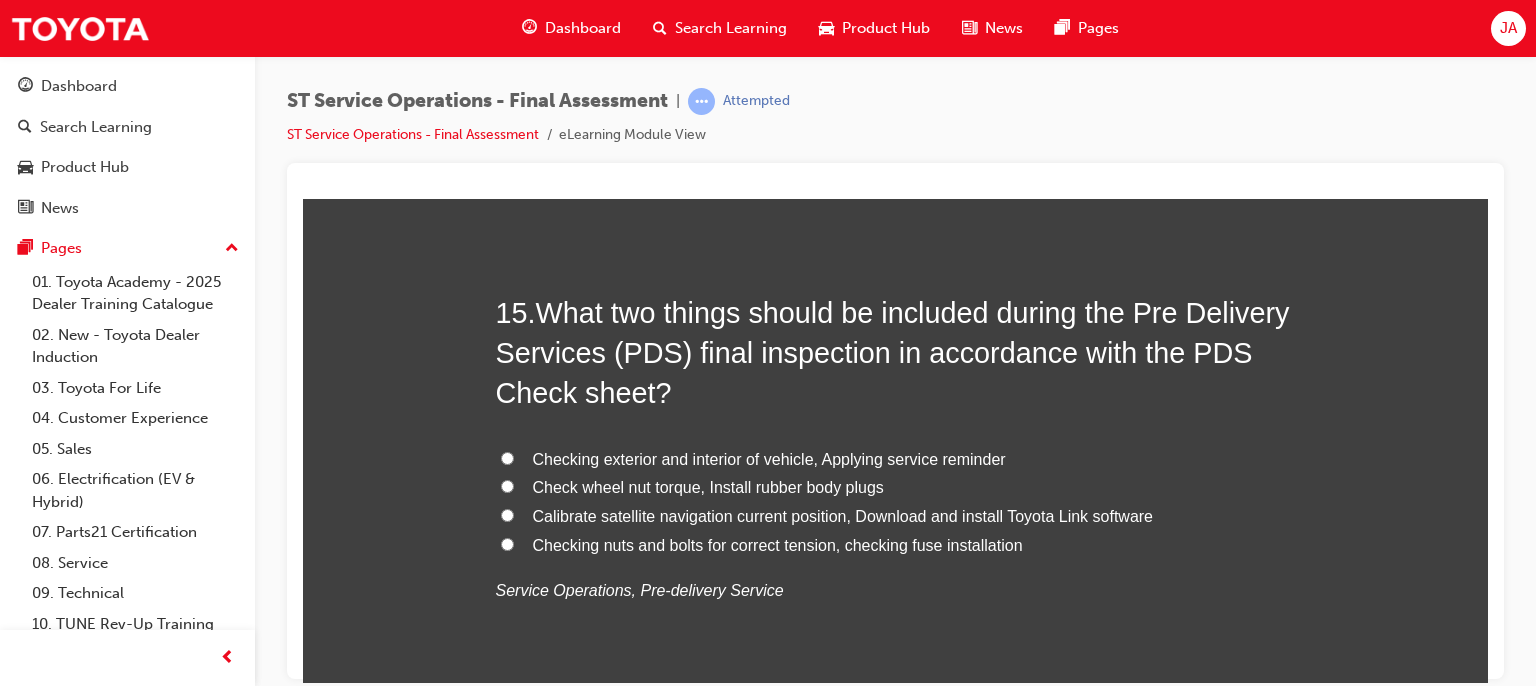 click on "Checking nuts and bolts for correct tension, checking fuse installation" at bounding box center [778, 544] 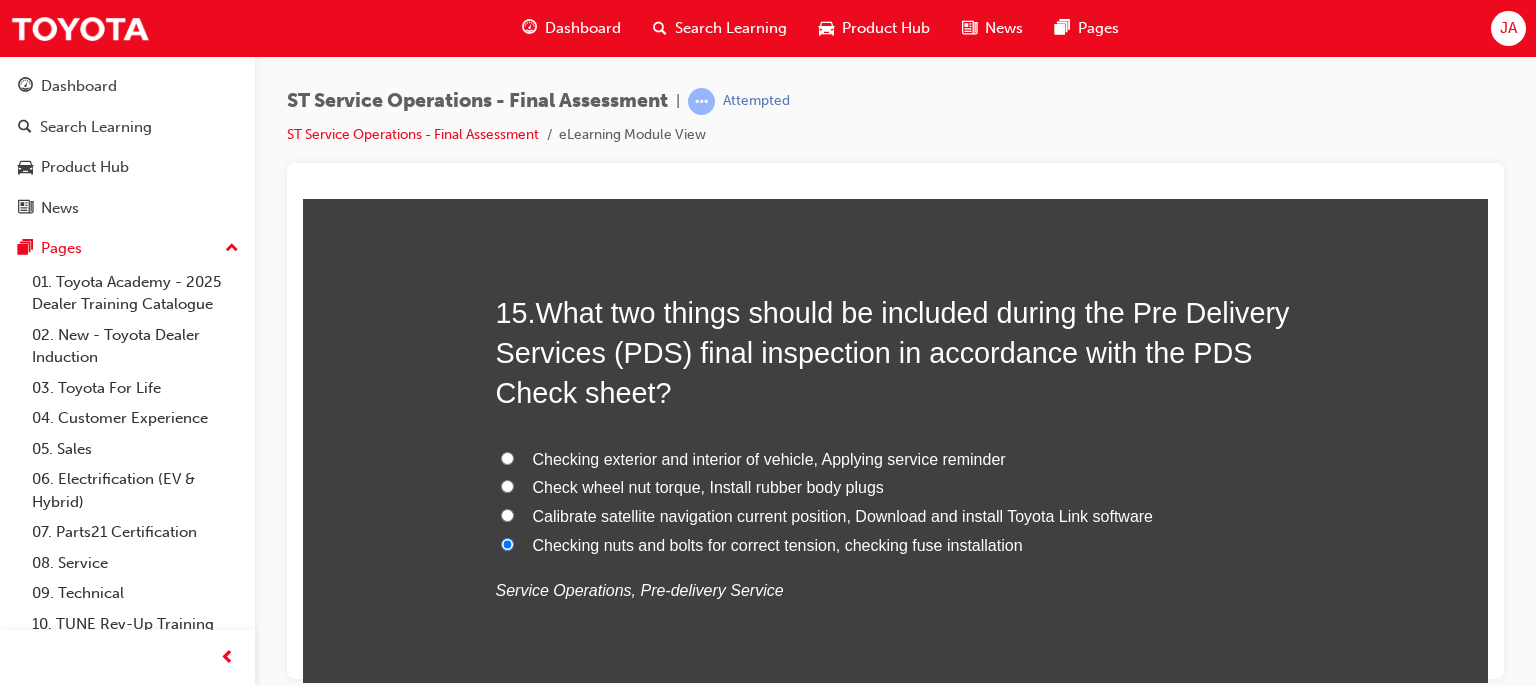 radio on "true" 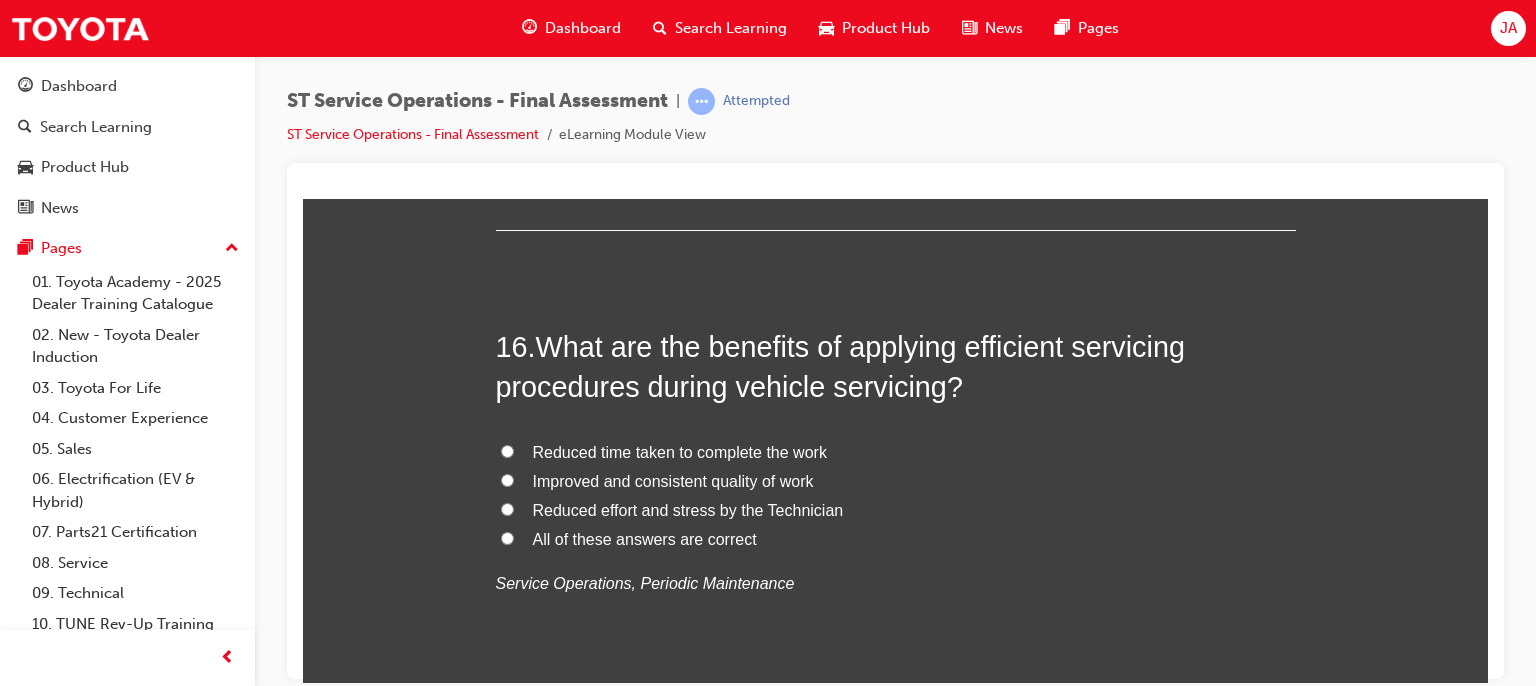scroll, scrollTop: 7100, scrollLeft: 0, axis: vertical 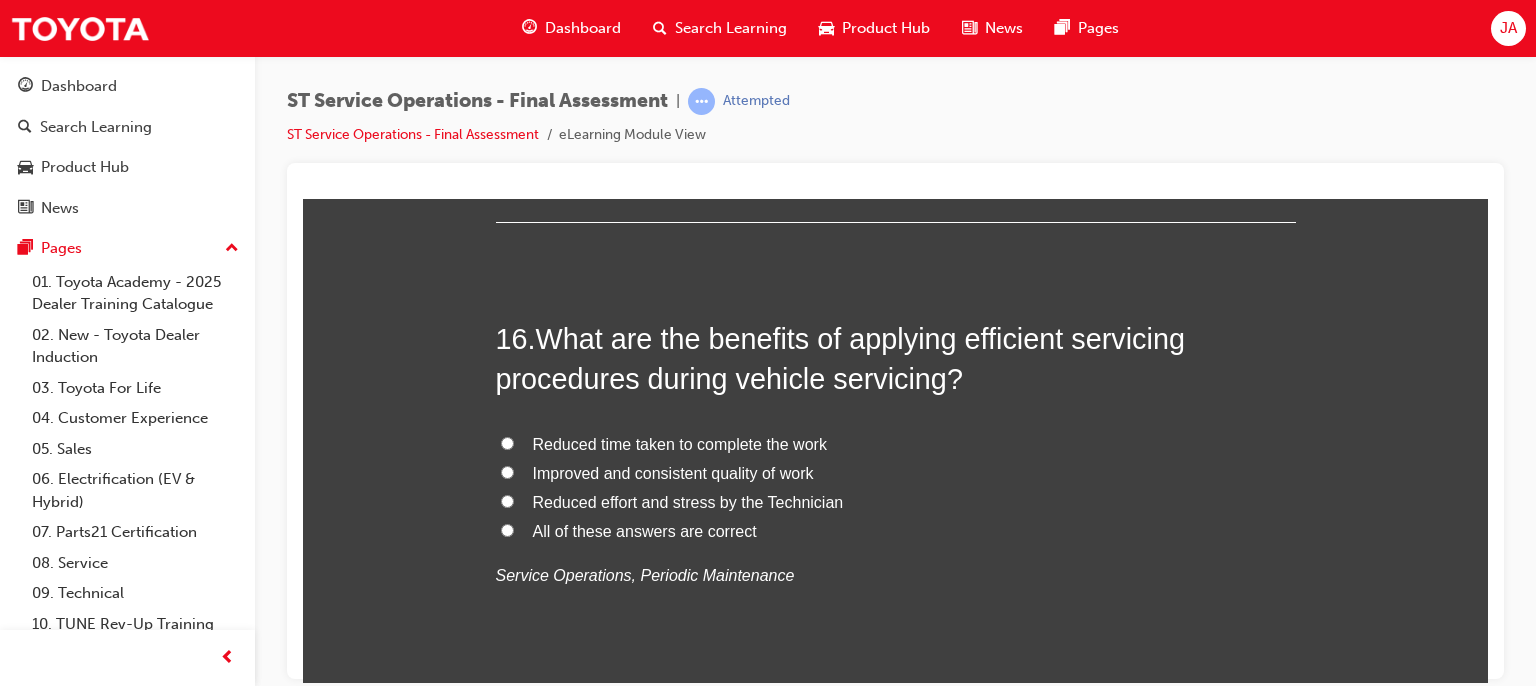 click on "All of these answers are correct" at bounding box center (896, 531) 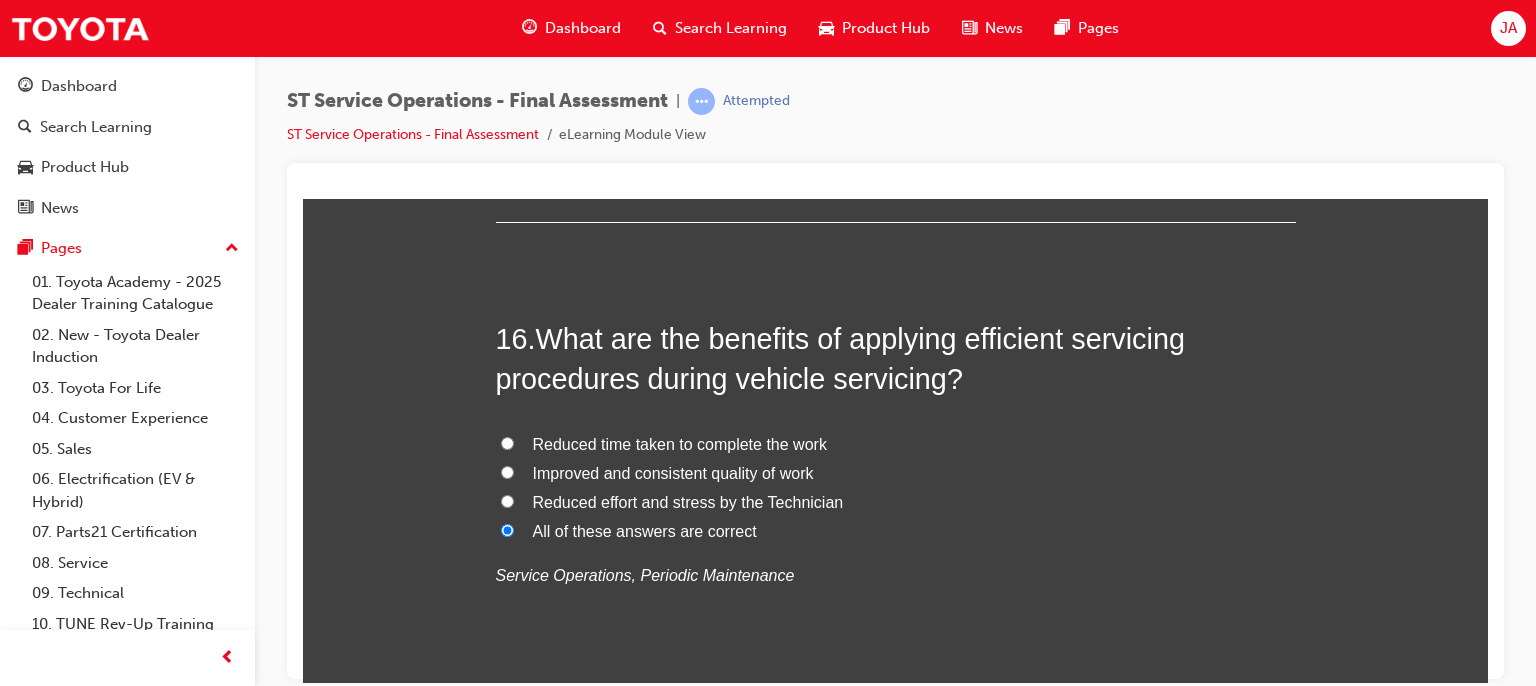 radio on "true" 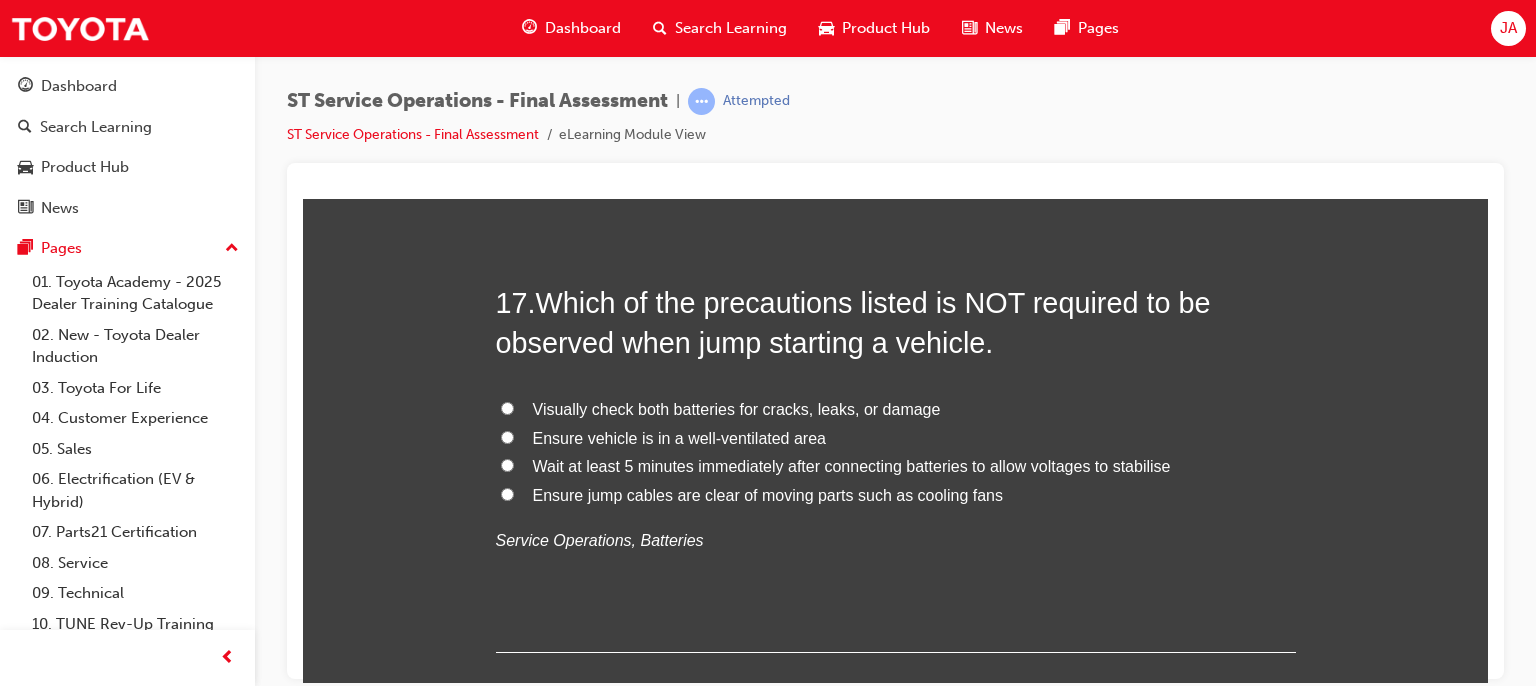 scroll, scrollTop: 7620, scrollLeft: 0, axis: vertical 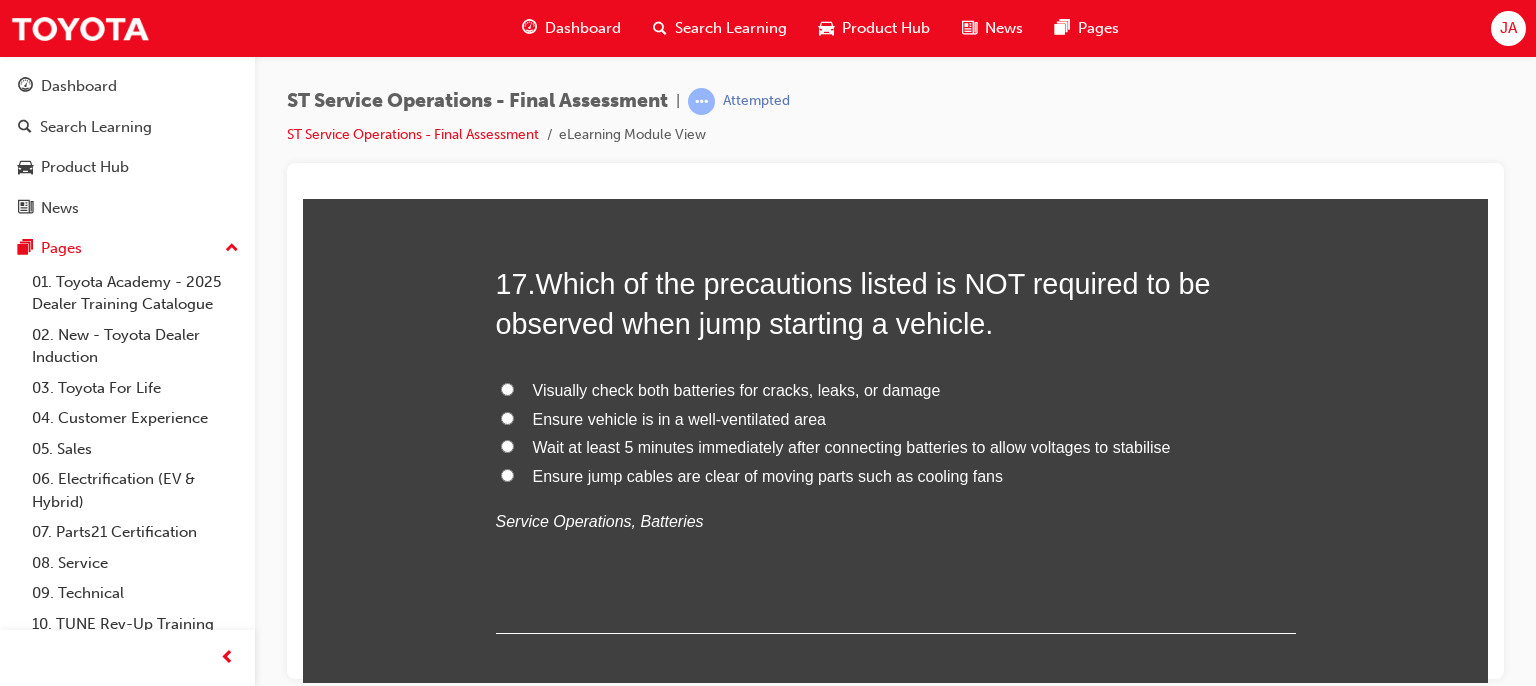 click on "Wait at least 5 minutes immediately after connecting batteries to allow voltages to stabilise" at bounding box center (852, 446) 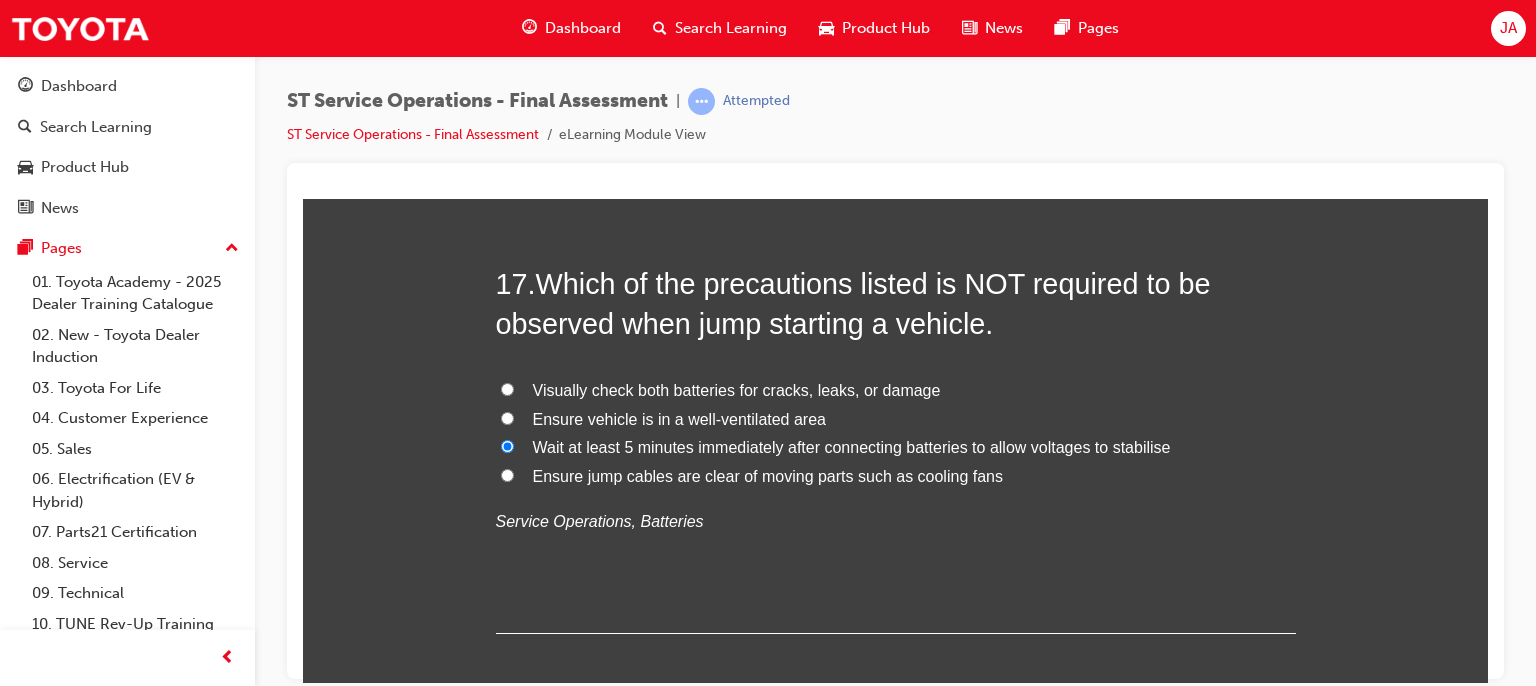 radio on "true" 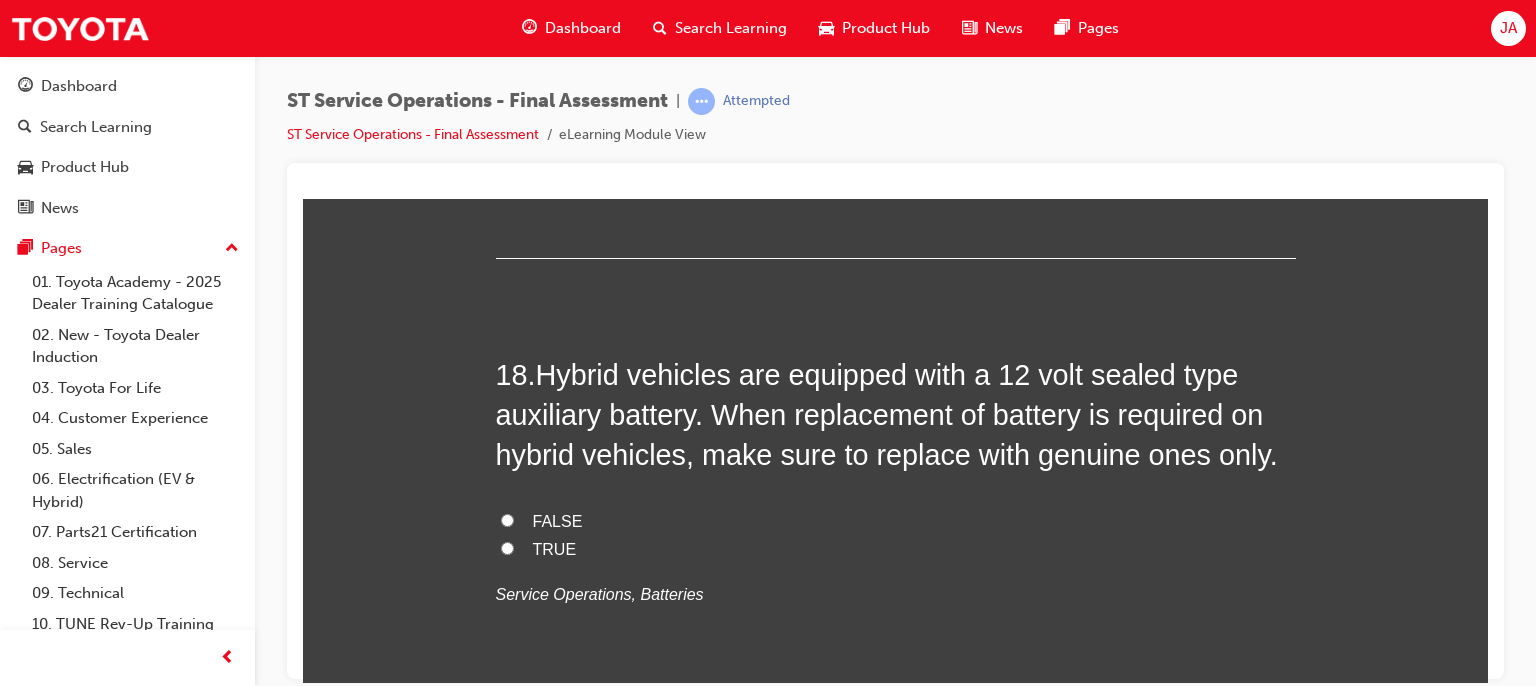scroll, scrollTop: 8020, scrollLeft: 0, axis: vertical 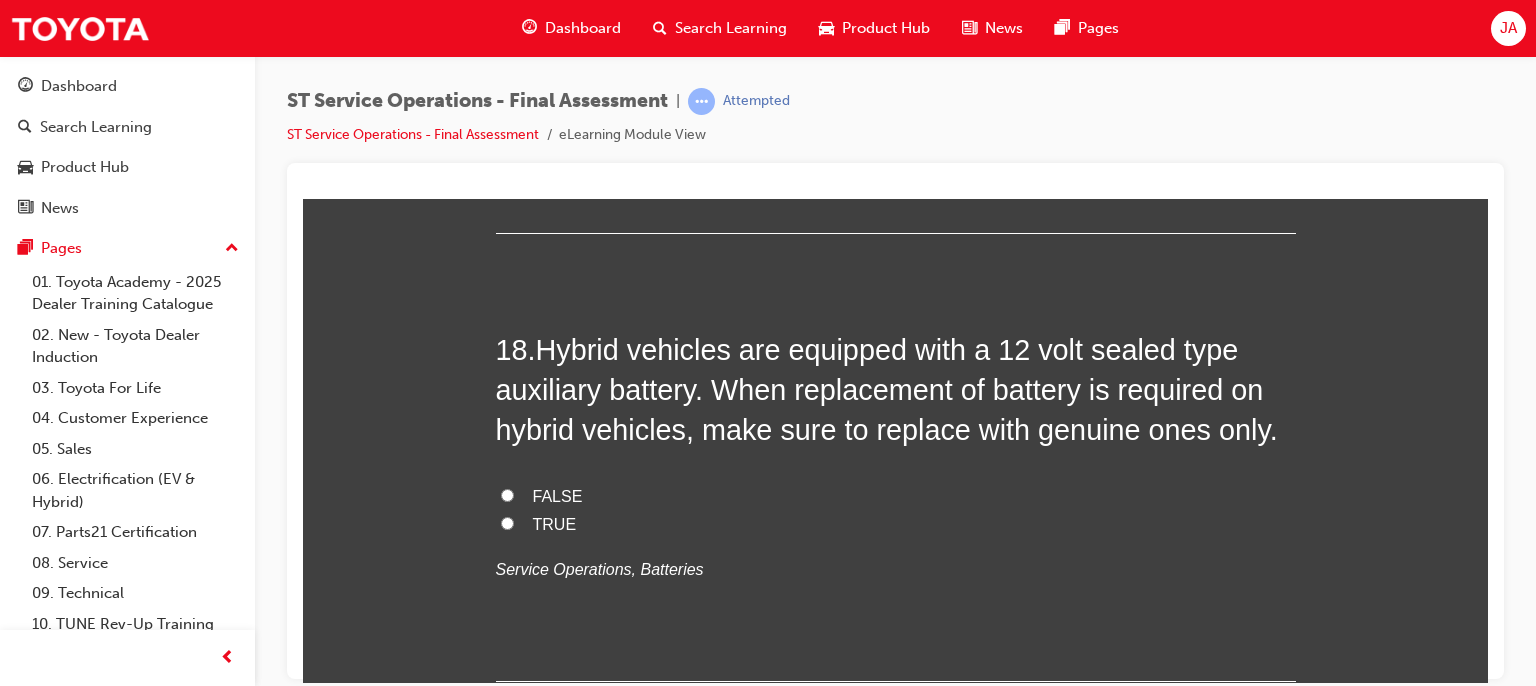 click on "TRUE" at bounding box center (507, 522) 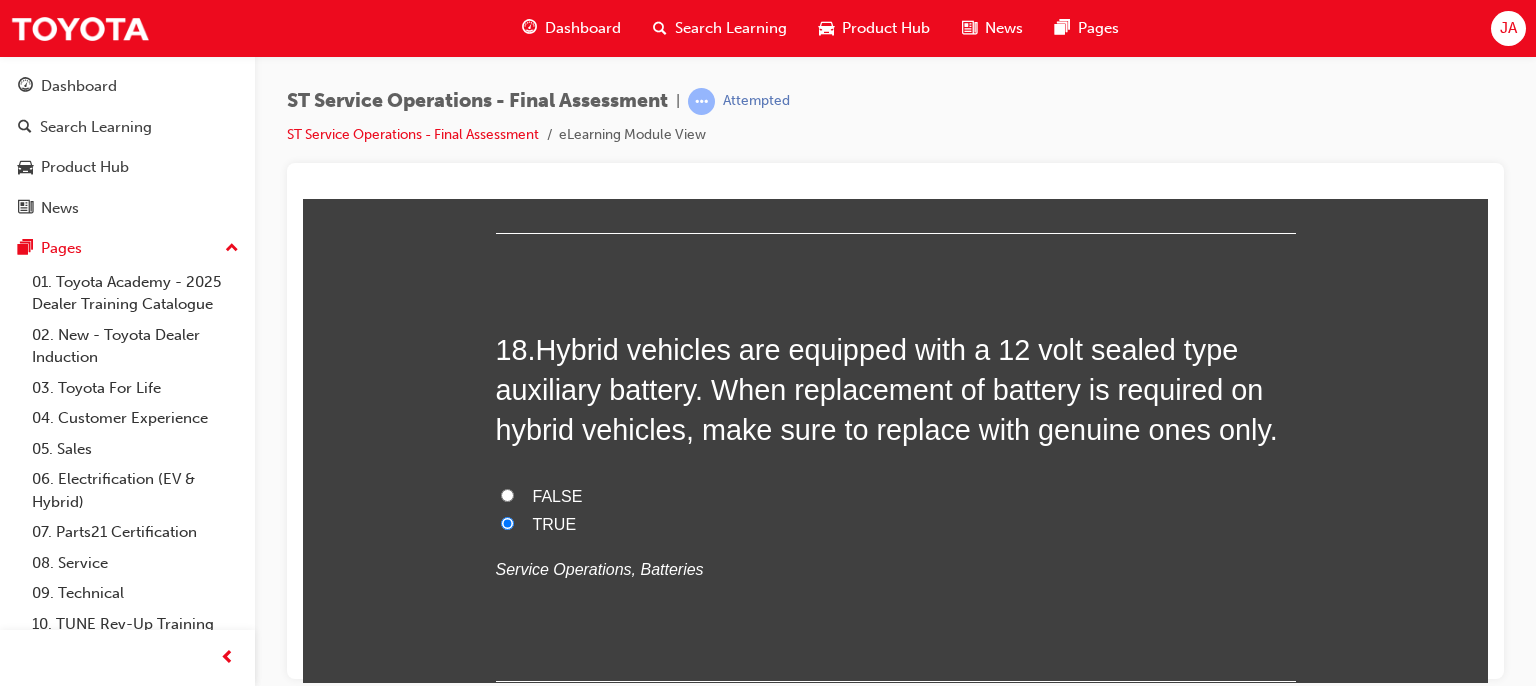 radio on "true" 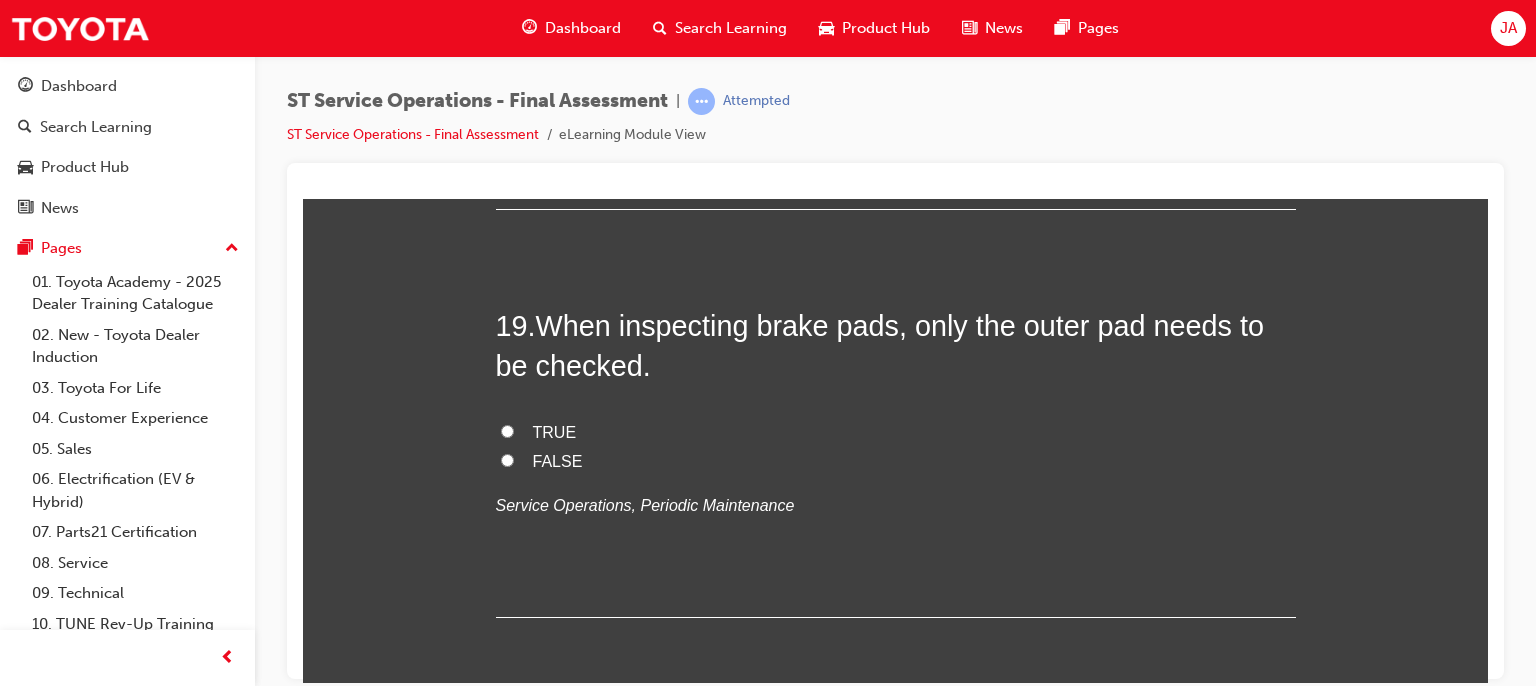 scroll, scrollTop: 8500, scrollLeft: 0, axis: vertical 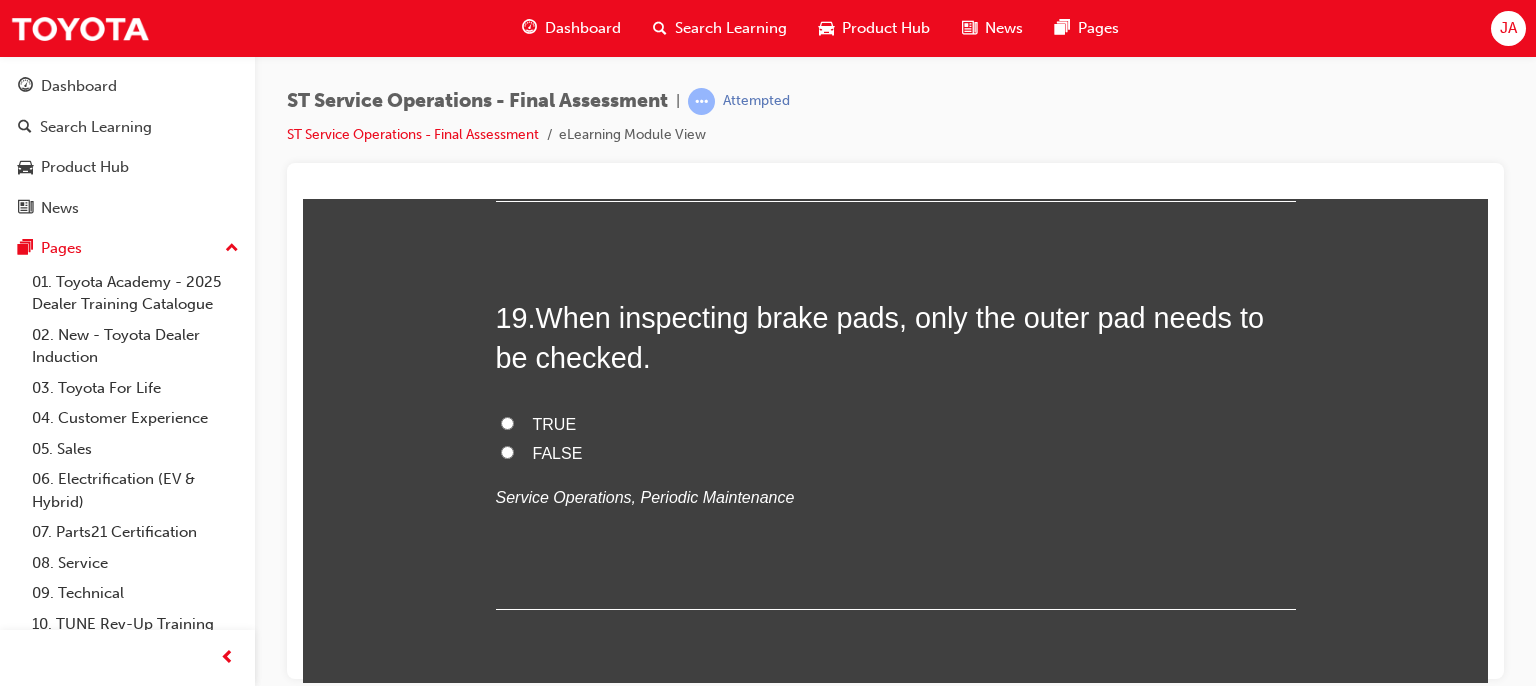 click on "FALSE" at bounding box center [507, 451] 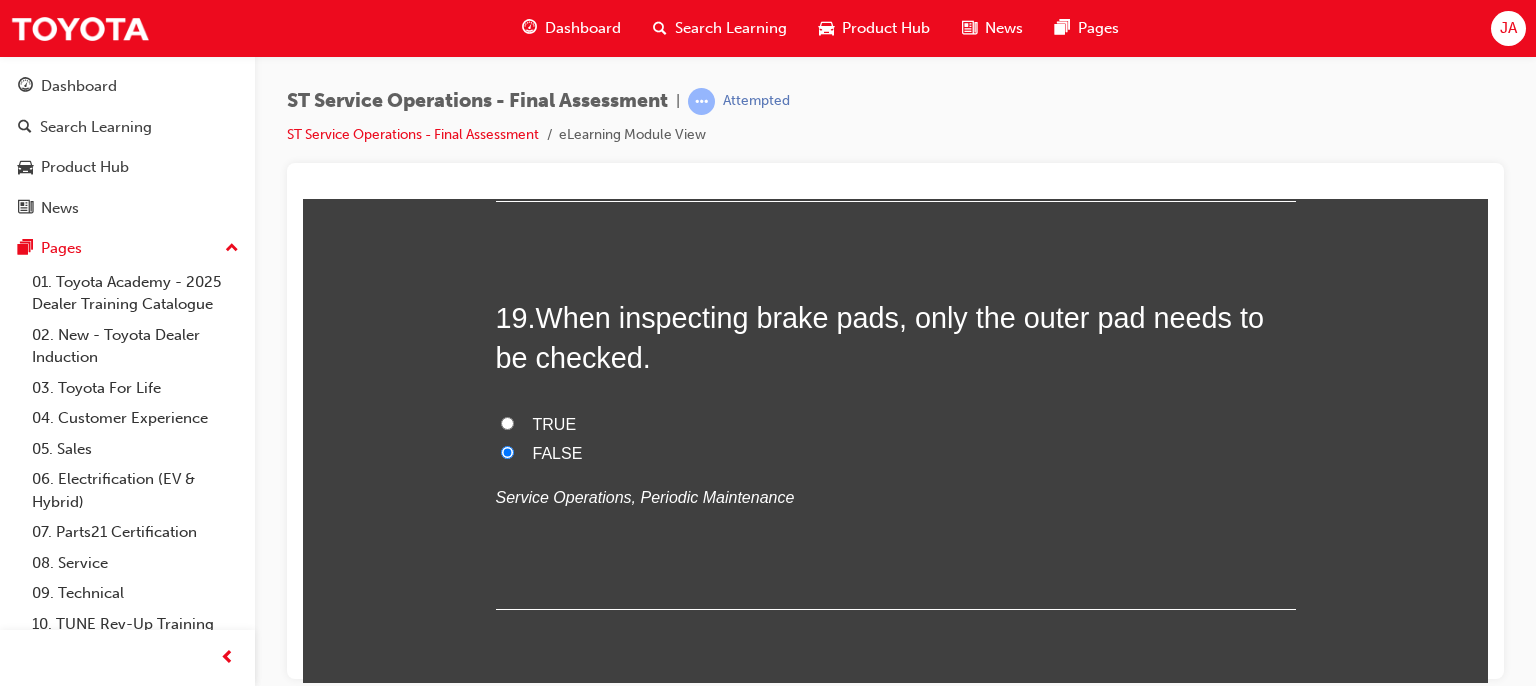 radio on "true" 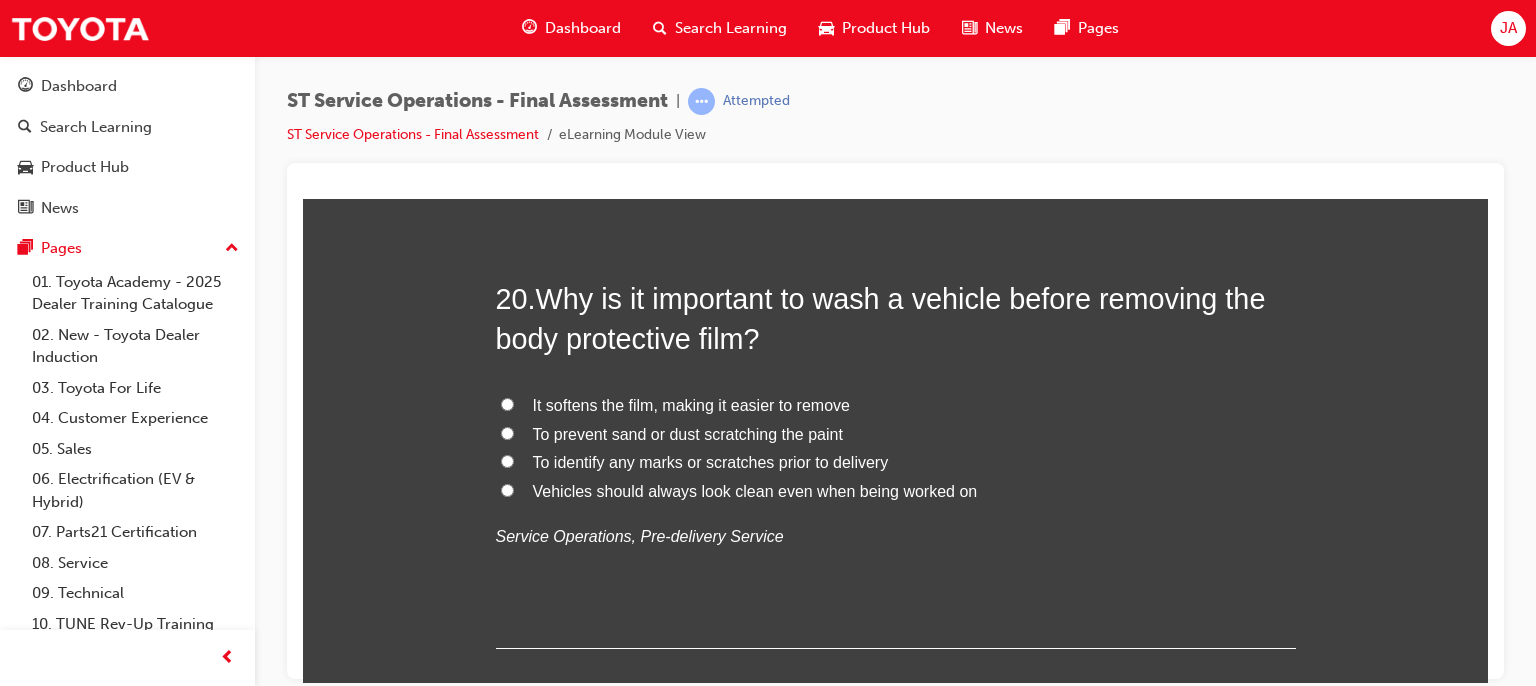 scroll, scrollTop: 8940, scrollLeft: 0, axis: vertical 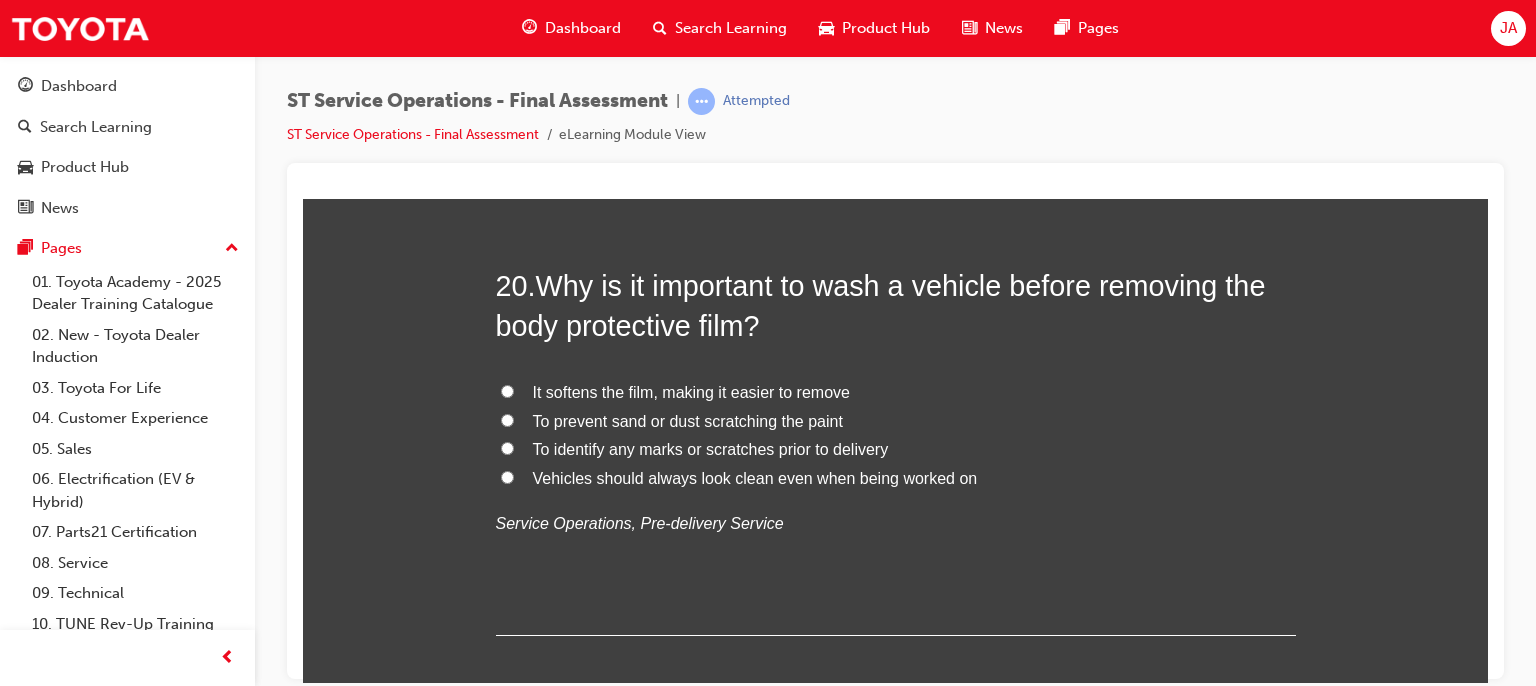 click on "To prevent sand or dust scratching the paint" at bounding box center (507, 419) 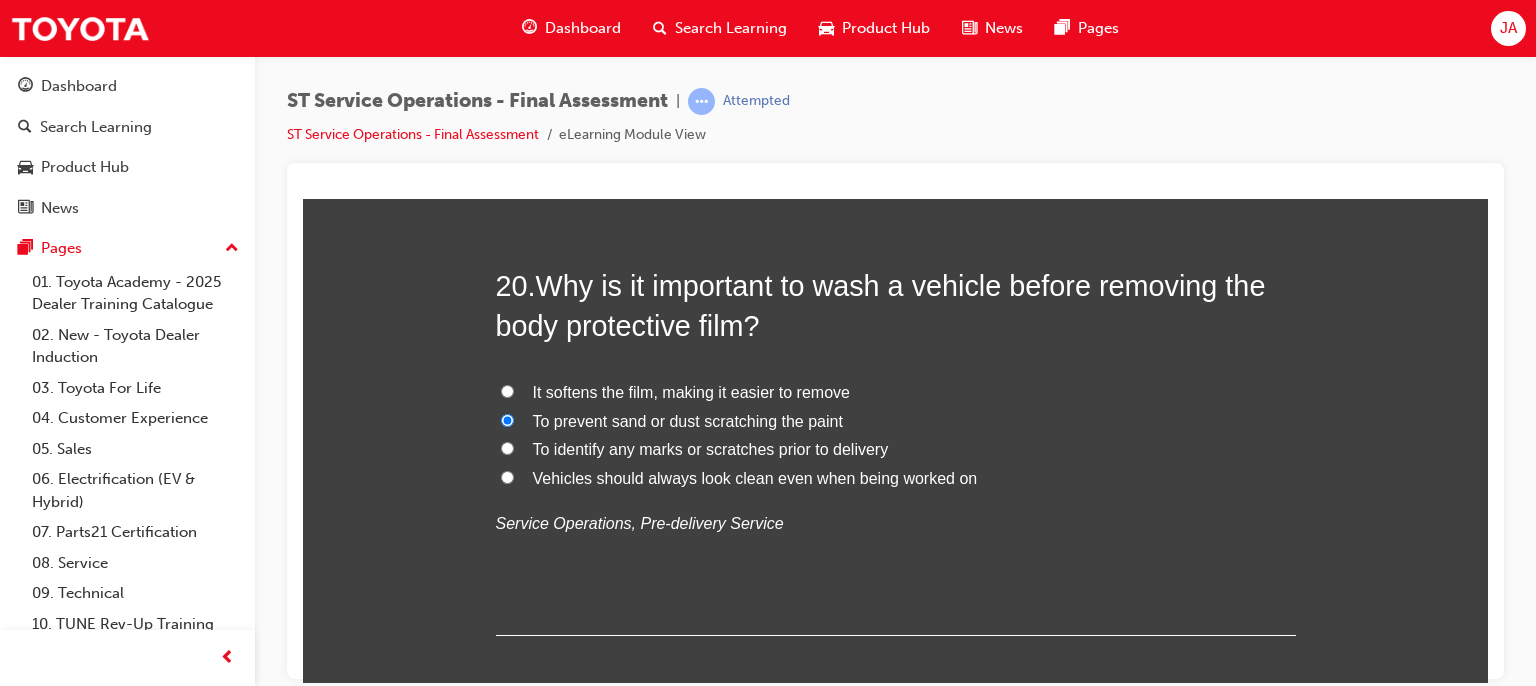radio on "true" 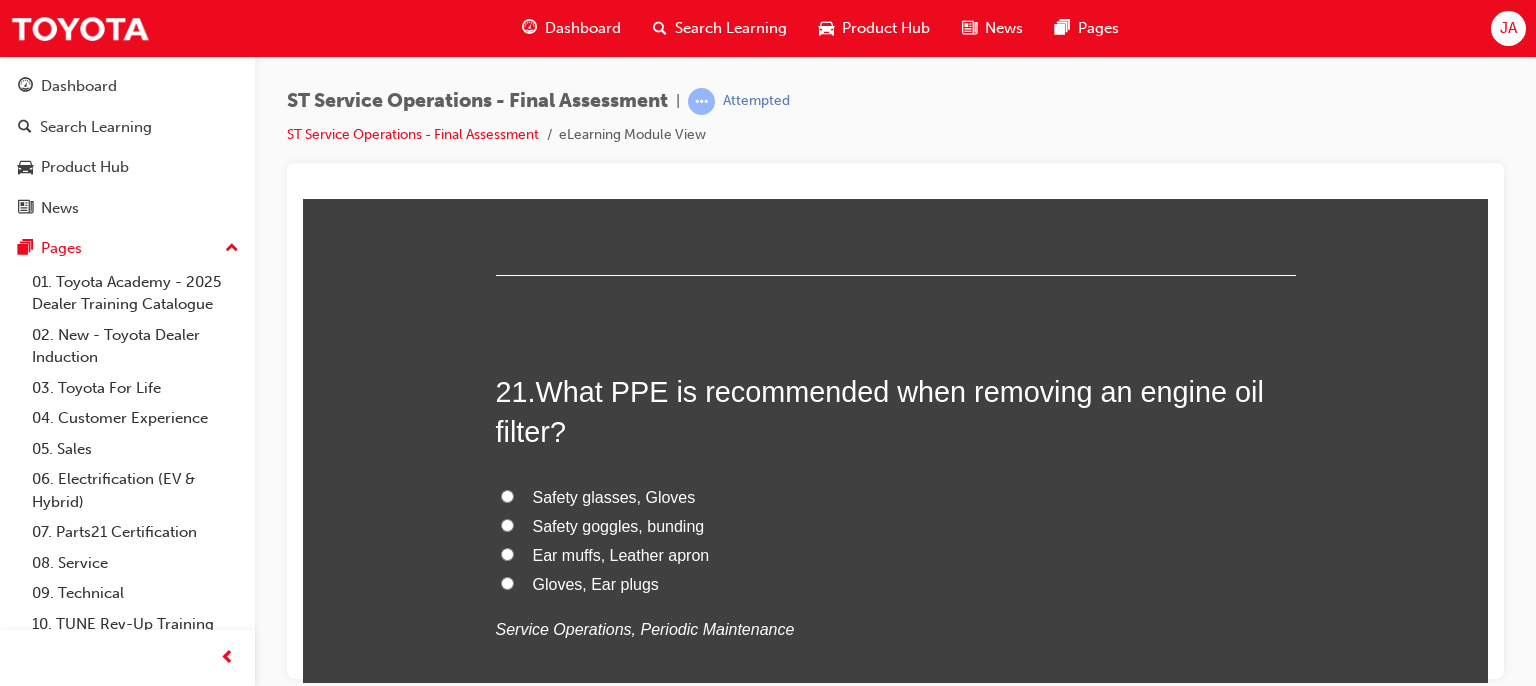 scroll, scrollTop: 9340, scrollLeft: 0, axis: vertical 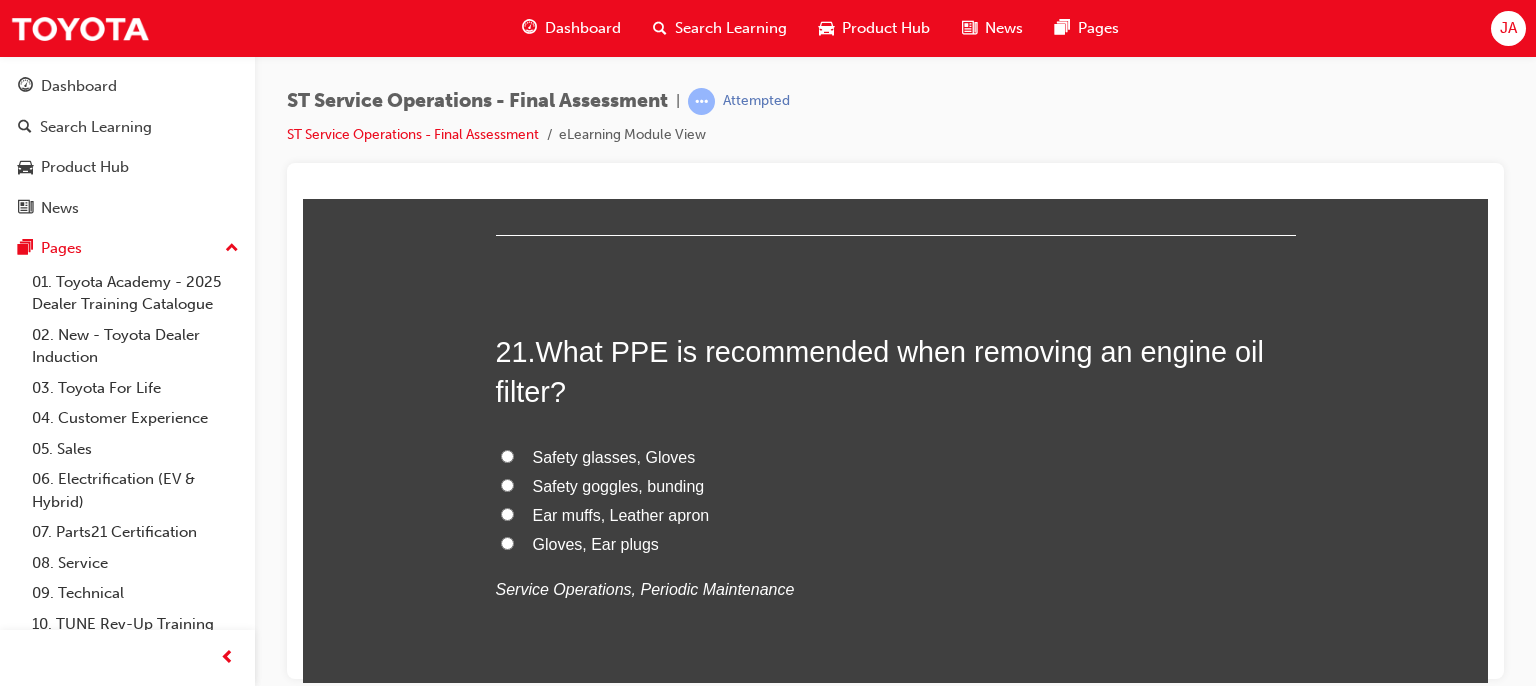 click on "Safety glasses, Gloves" at bounding box center (614, 456) 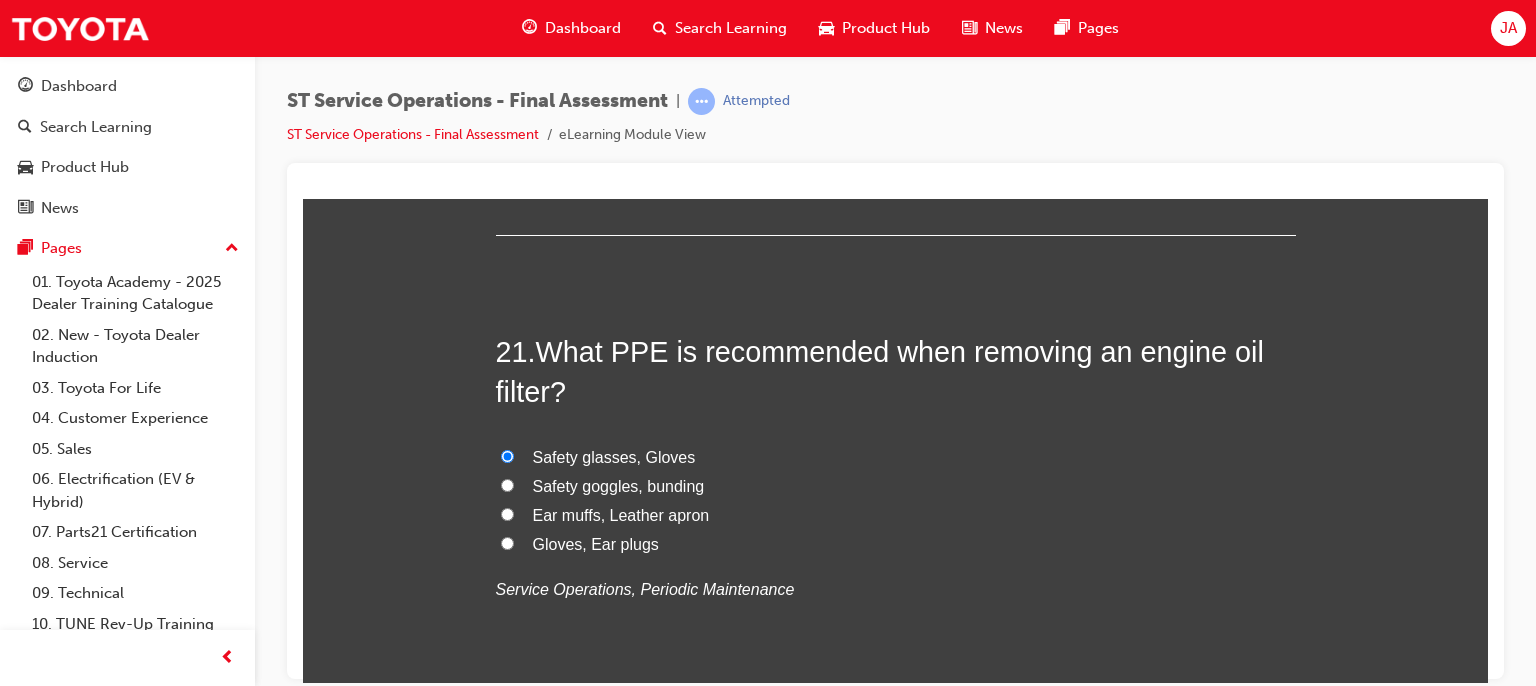 radio on "true" 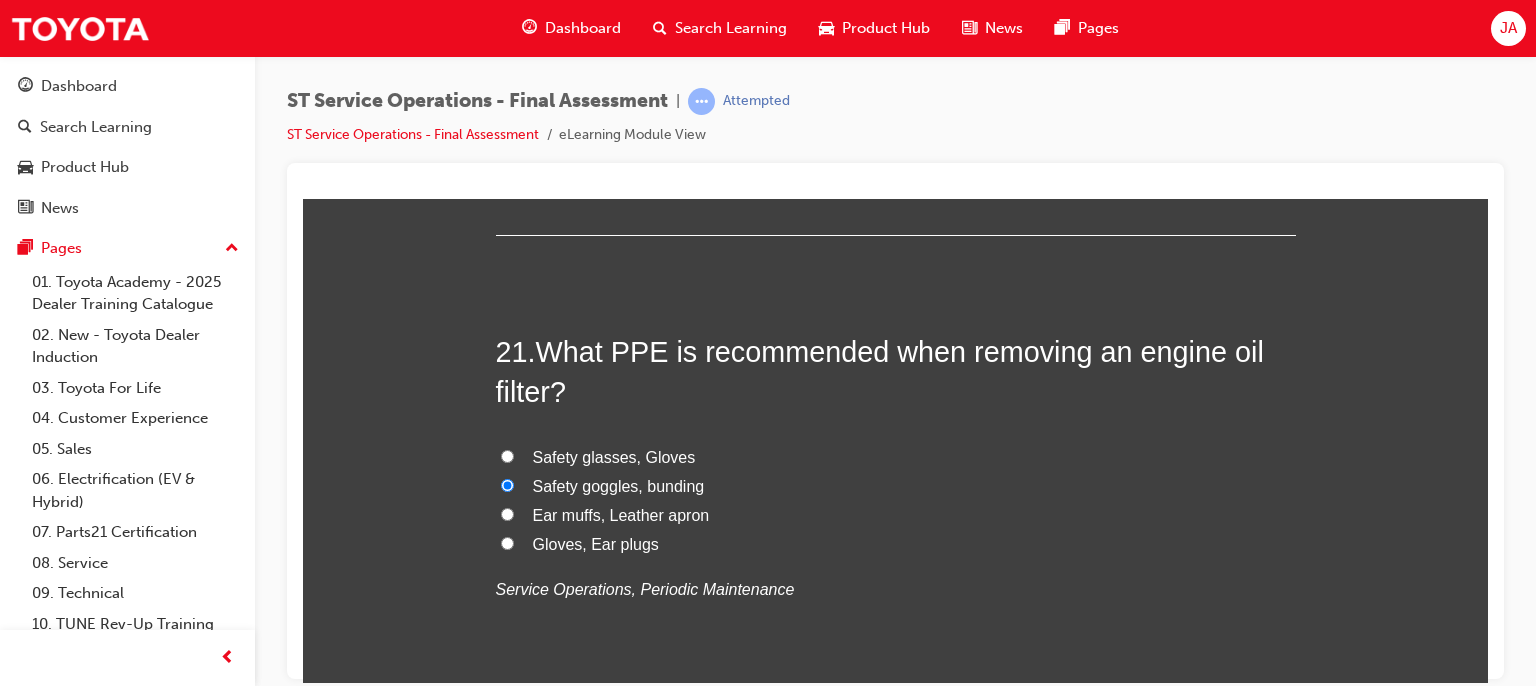 click on "Safety glasses, Gloves" at bounding box center (507, 455) 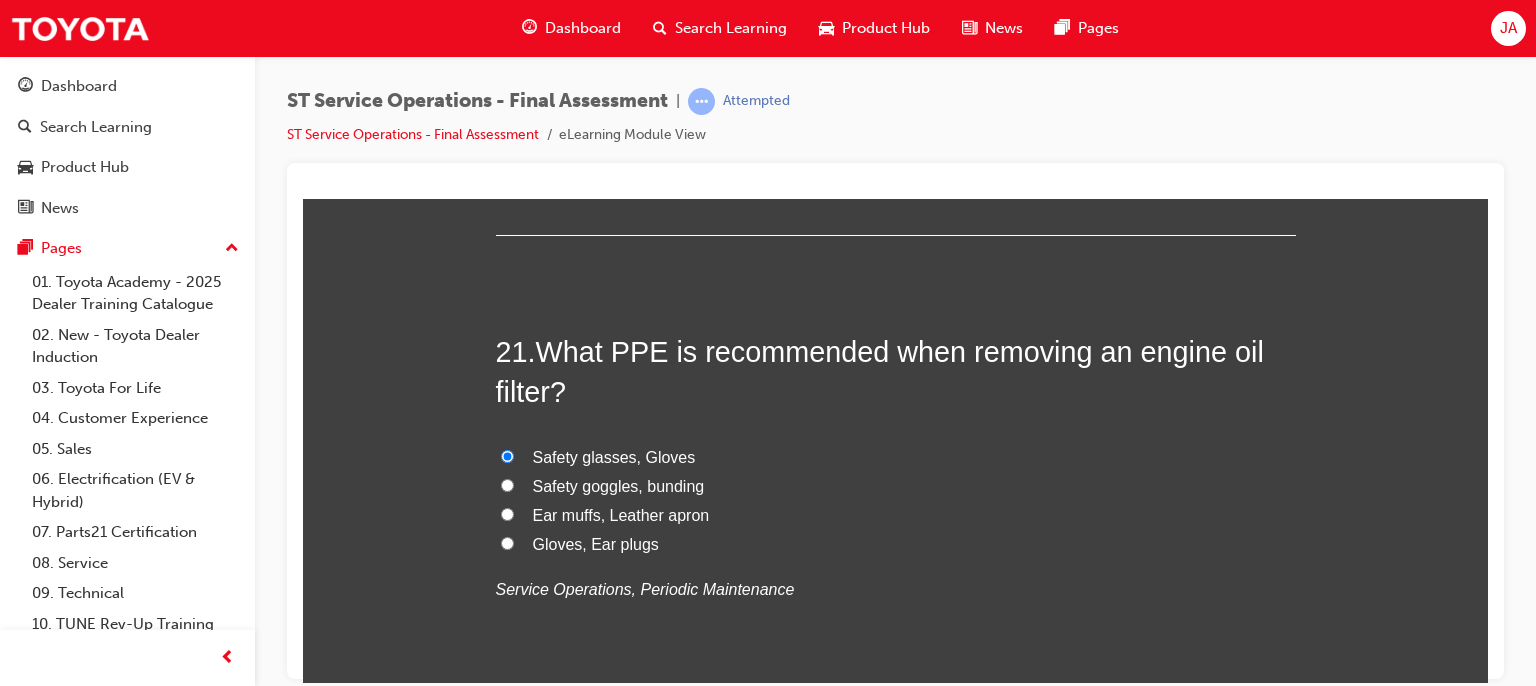 click on "You must select an answer for each question before you can submit. Please note, you will need [NUMBER] correct answer(s) in order to pass this quiz. Good luck! 1 .  When disconnecting battery cables, why is it important to remove the negative cable first? To prevent loss of electrolyte during the battery removal process To prevent short circuit between the + terminal and chassis ground Because the negative cable is normally covering the positive cable Because it is normally the easiest terminal to access
Service Operations, Batteries 2 .  Select the correct statement that describes when charging of a battery is complete. The battery terminal voltage is above [NUMBER]V Gas generation increases significantly. The specific gravity of the battery electrolyte is between [NUMBER] and [NUMBER] All of these answers are correct
Service Operations, Batteries 3 .  Name the two types of dual battery connections that would produce a [NUMBER] volt and a [NUMBER] volt supply. A parallel connection, a series connection
4 .  Parallel Inverted
5" at bounding box center [895, -3422] 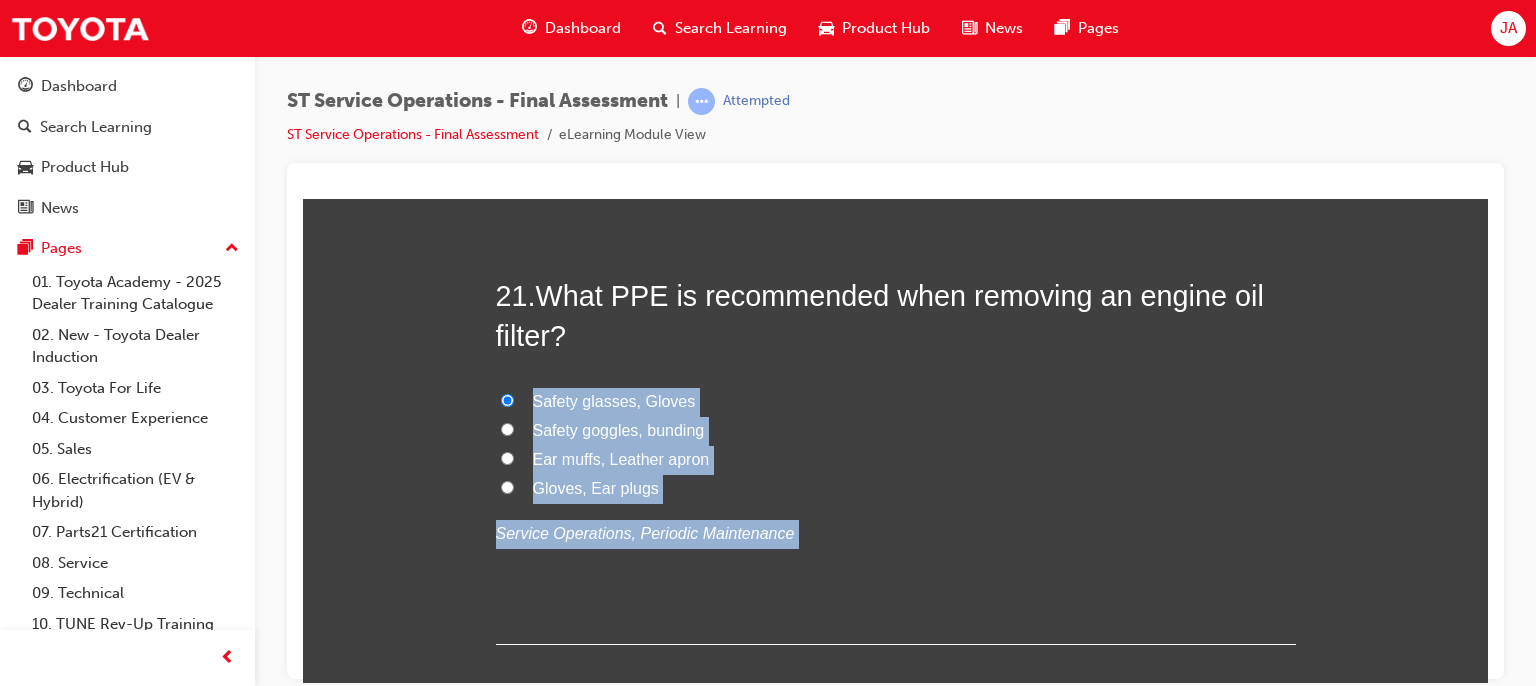 click on "You must select an answer for each question before you can submit. Please note, you will need [NUMBER] correct answer(s) in order to pass this quiz. Good luck! 1 .  When disconnecting battery cables, why is it important to remove the negative cable first? To prevent loss of electrolyte during the battery removal process To prevent short circuit between the + terminal and chassis ground Because the negative cable is normally covering the positive cable Because it is normally the easiest terminal to access
Service Operations, Batteries 2 .  Select the correct statement that describes when charging of a battery is complete. The battery terminal voltage is above [NUMBER]V Gas generation increases significantly. The specific gravity of the battery electrolyte is between [NUMBER] and [NUMBER] All of these answers are correct
Service Operations, Batteries 3 .  Name the two types of dual battery connections that would produce a [NUMBER] volt and a [NUMBER] volt supply. A parallel connection, a series connection
4 .  Parallel Inverted
5" at bounding box center (895, -3478) 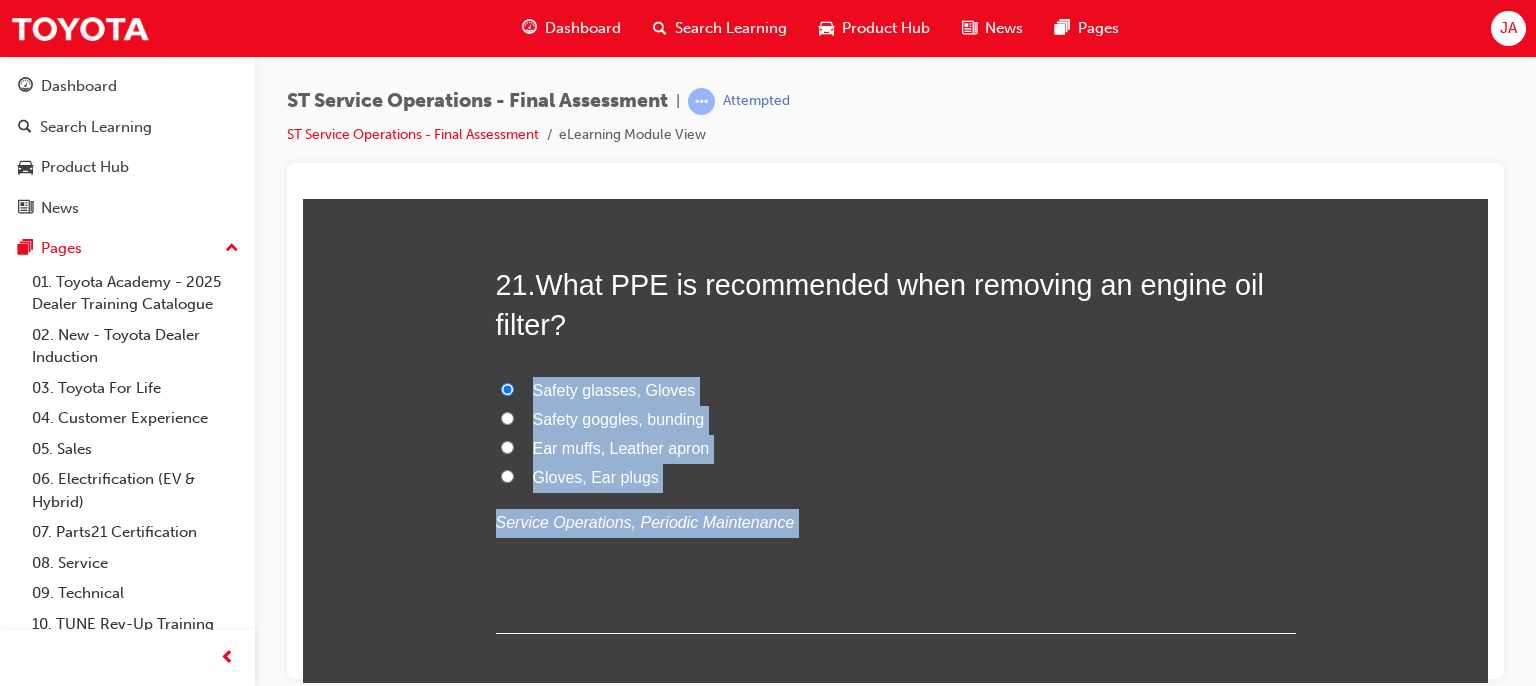 click on "You must select an answer for each question before you can submit. Please note, you will need [NUMBER] correct answer(s) in order to pass this quiz. Good luck! 1 .  When disconnecting battery cables, why is it important to remove the negative cable first? To prevent loss of electrolyte during the battery removal process To prevent short circuit between the + terminal and chassis ground Because the negative cable is normally covering the positive cable Because it is normally the easiest terminal to access
Service Operations, Batteries 2 .  Select the correct statement that describes when charging of a battery is complete. The battery terminal voltage is above [NUMBER]V Gas generation increases significantly. The specific gravity of the battery electrolyte is between [NUMBER] and [NUMBER] All of these answers are correct
Service Operations, Batteries 3 .  Name the two types of dual battery connections that would produce a [NUMBER] volt and a [NUMBER] volt supply. A parallel connection, a series connection
4 .  Parallel Inverted
5" at bounding box center (895, -3489) 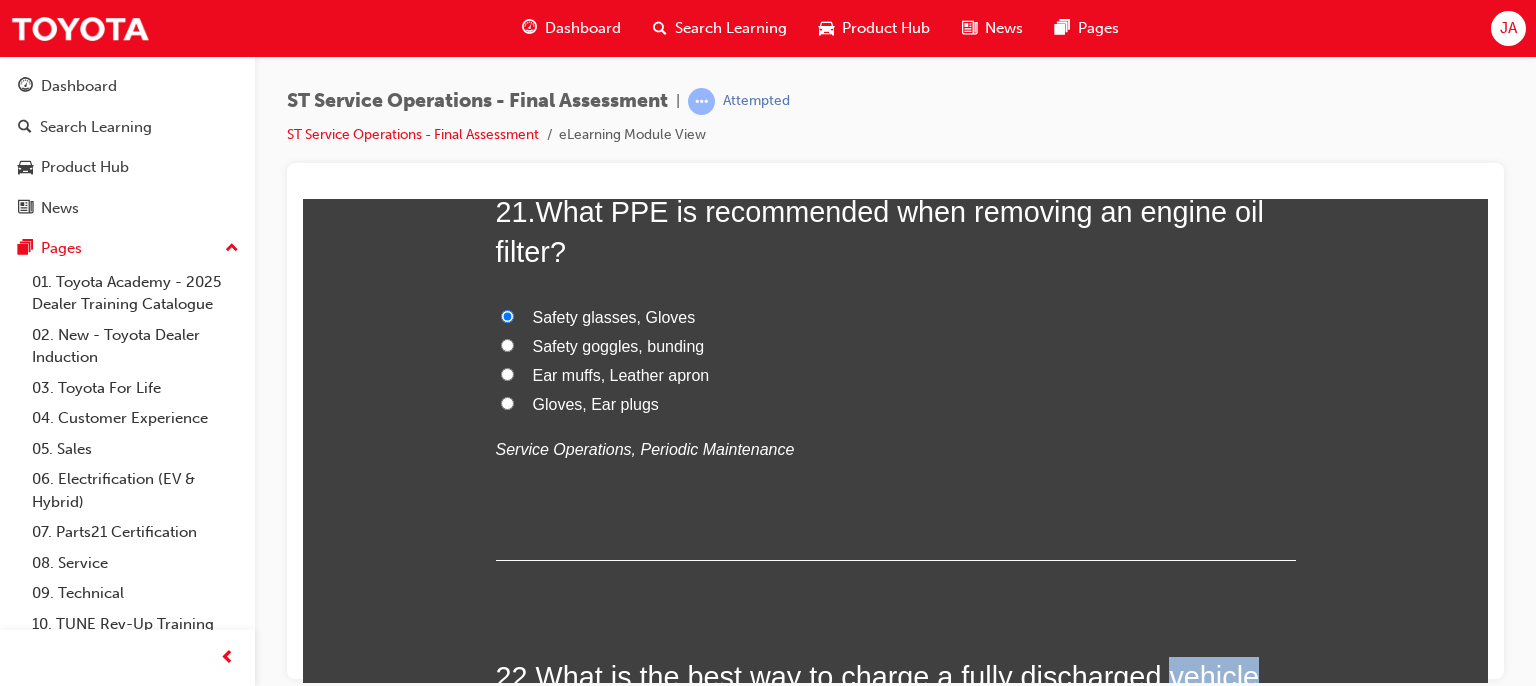 click on "You must select an answer for each question before you can submit. Please note, you will need [NUMBER] correct answer(s) in order to pass this quiz. Good luck! 1 .  When disconnecting battery cables, why is it important to remove the negative cable first? To prevent loss of electrolyte during the battery removal process To prevent short circuit between the + terminal and chassis ground Because the negative cable is normally covering the positive cable Because it is normally the easiest terminal to access
Service Operations, Batteries 2 .  Select the correct statement that describes when charging of a battery is complete. The battery terminal voltage is above [NUMBER]V Gas generation increases significantly. The specific gravity of the battery electrolyte is between [NUMBER] and [NUMBER] All of these answers are correct
Service Operations, Batteries 3 .  Name the two types of dual battery connections that would produce a [NUMBER] volt and a [NUMBER] volt supply. A parallel connection, a series connection
4 .  Parallel Inverted
5" at bounding box center (895, -3562) 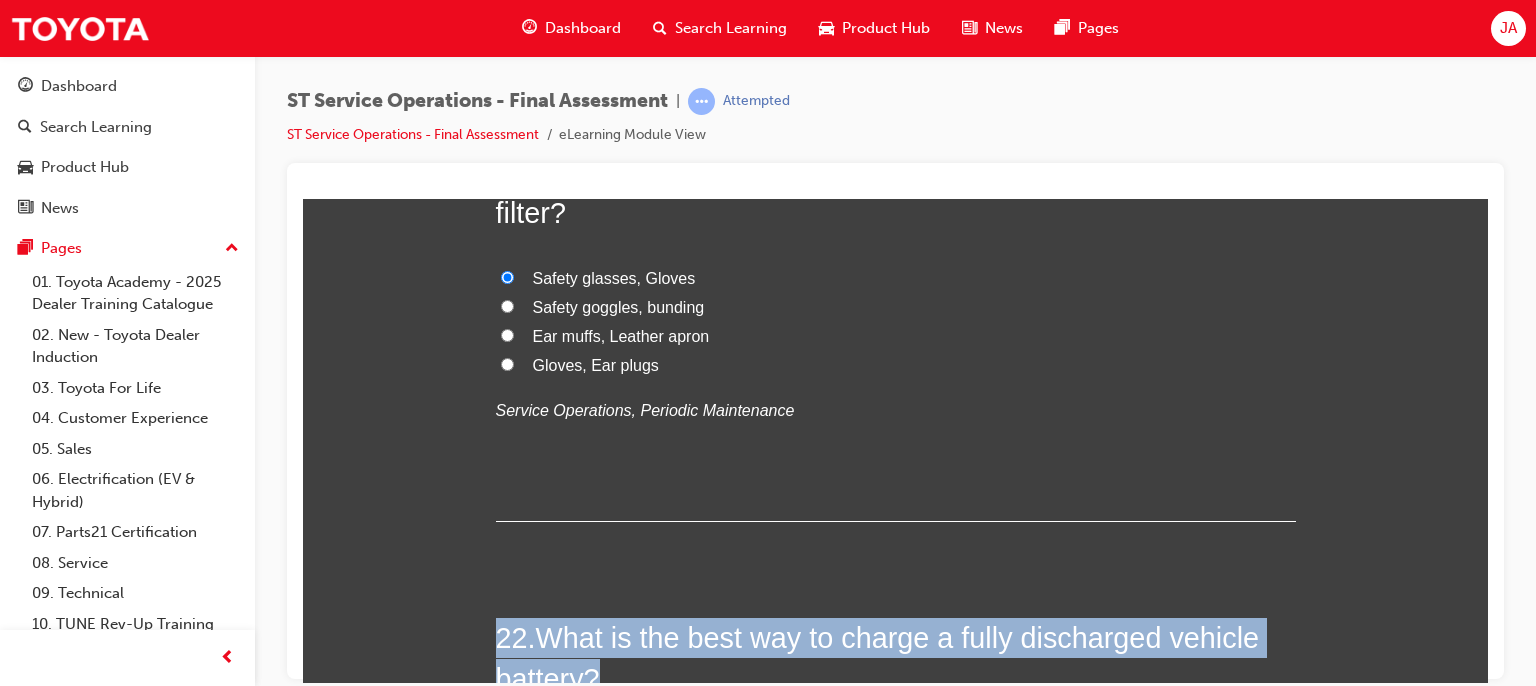 click on "You must select an answer for each question before you can submit. Please note, you will need [NUMBER] correct answer(s) in order to pass this quiz. Good luck! 1 .  When disconnecting battery cables, why is it important to remove the negative cable first? To prevent loss of electrolyte during the battery removal process To prevent short circuit between the + terminal and chassis ground Because the negative cable is normally covering the positive cable Because it is normally the easiest terminal to access
Service Operations, Batteries 2 .  Select the correct statement that describes when charging of a battery is complete. The battery terminal voltage is above [NUMBER]V Gas generation increases significantly. The specific gravity of the battery electrolyte is between [NUMBER] and [NUMBER] All of these answers are correct
Service Operations, Batteries 3 .  Name the two types of dual battery connections that would produce a [NUMBER] volt and a [NUMBER] volt supply. A parallel connection, a series connection
4 .  Parallel Inverted
5" at bounding box center [895, -3601] 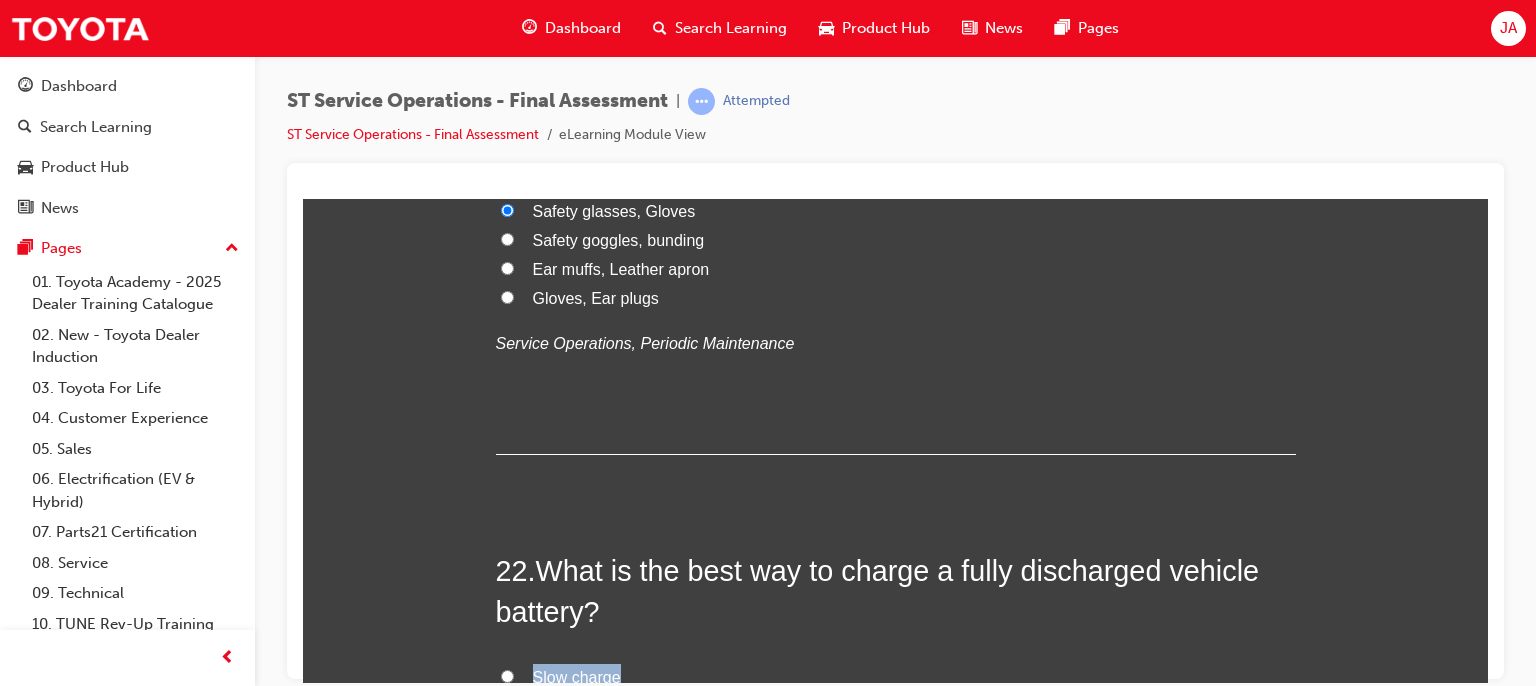 click on "You must select an answer for each question before you can submit. Please note, you will need [NUMBER] correct answer(s) in order to pass this quiz. Good luck! 1 .  When disconnecting battery cables, why is it important to remove the negative cable first? To prevent loss of electrolyte during the battery removal process To prevent short circuit between the + terminal and chassis ground Because the negative cable is normally covering the positive cable Because it is normally the easiest terminal to access
Service Operations, Batteries 2 .  Select the correct statement that describes when charging of a battery is complete. The battery terminal voltage is above [NUMBER]V Gas generation increases significantly. The specific gravity of the battery electrolyte is between [NUMBER] and [NUMBER] All of these answers are correct
Service Operations, Batteries 3 .  Name the two types of dual battery connections that would produce a [NUMBER] volt and a [NUMBER] volt supply. A parallel connection, a series connection
4 .  Parallel Inverted
5" at bounding box center (895, -3668) 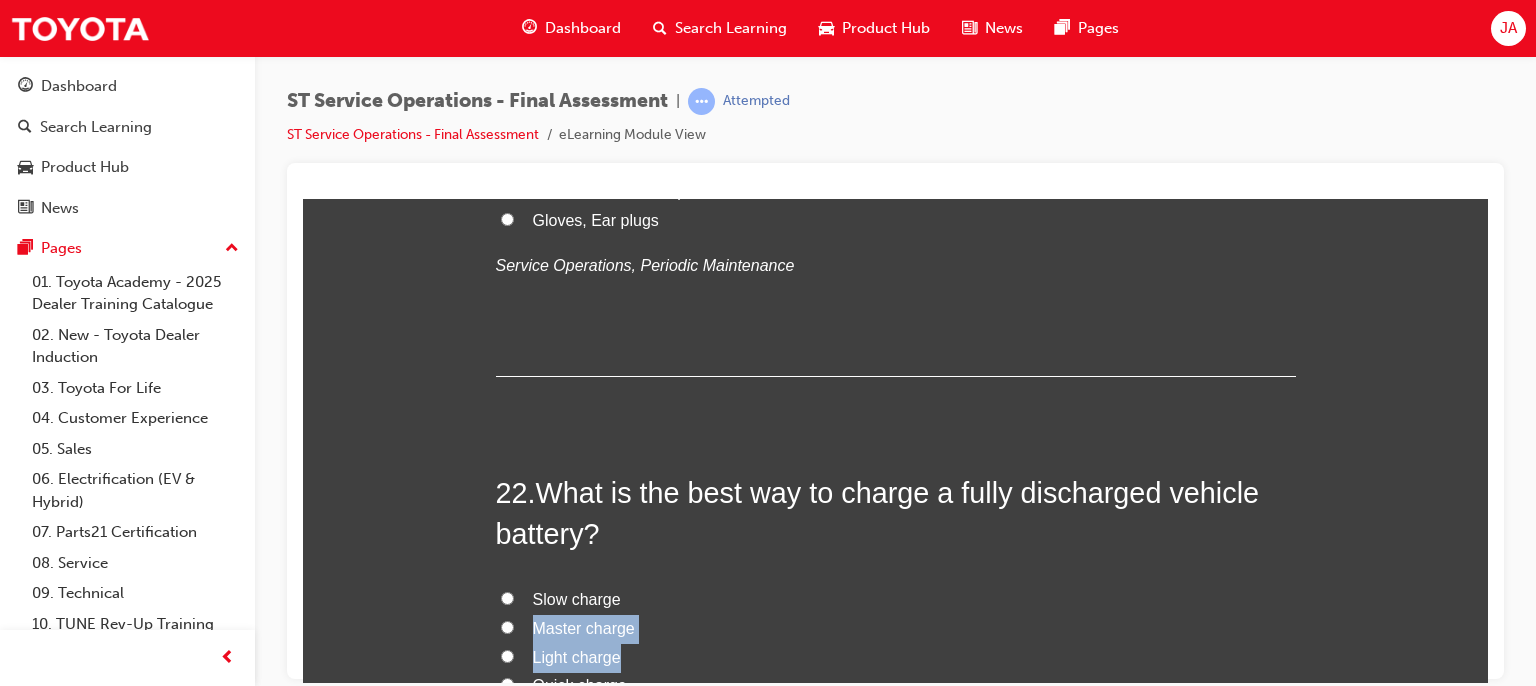 click on "You must select an answer for each question before you can submit. Please note, you will need [NUMBER] correct answer(s) in order to pass this quiz. Good luck! 1 .  When disconnecting battery cables, why is it important to remove the negative cable first? To prevent loss of electrolyte during the battery removal process To prevent short circuit between the + terminal and chassis ground Because the negative cable is normally covering the positive cable Because it is normally the easiest terminal to access
Service Operations, Batteries 2 .  Select the correct statement that describes when charging of a battery is complete. The battery terminal voltage is above [NUMBER]V Gas generation increases significantly. The specific gravity of the battery electrolyte is between [NUMBER] and [NUMBER] All of these answers are correct
Service Operations, Batteries 3 .  Name the two types of dual battery connections that would produce a [NUMBER] volt and a [NUMBER] volt supply. A parallel connection, a series connection
4 .  Parallel Inverted
5" at bounding box center (895, -3746) 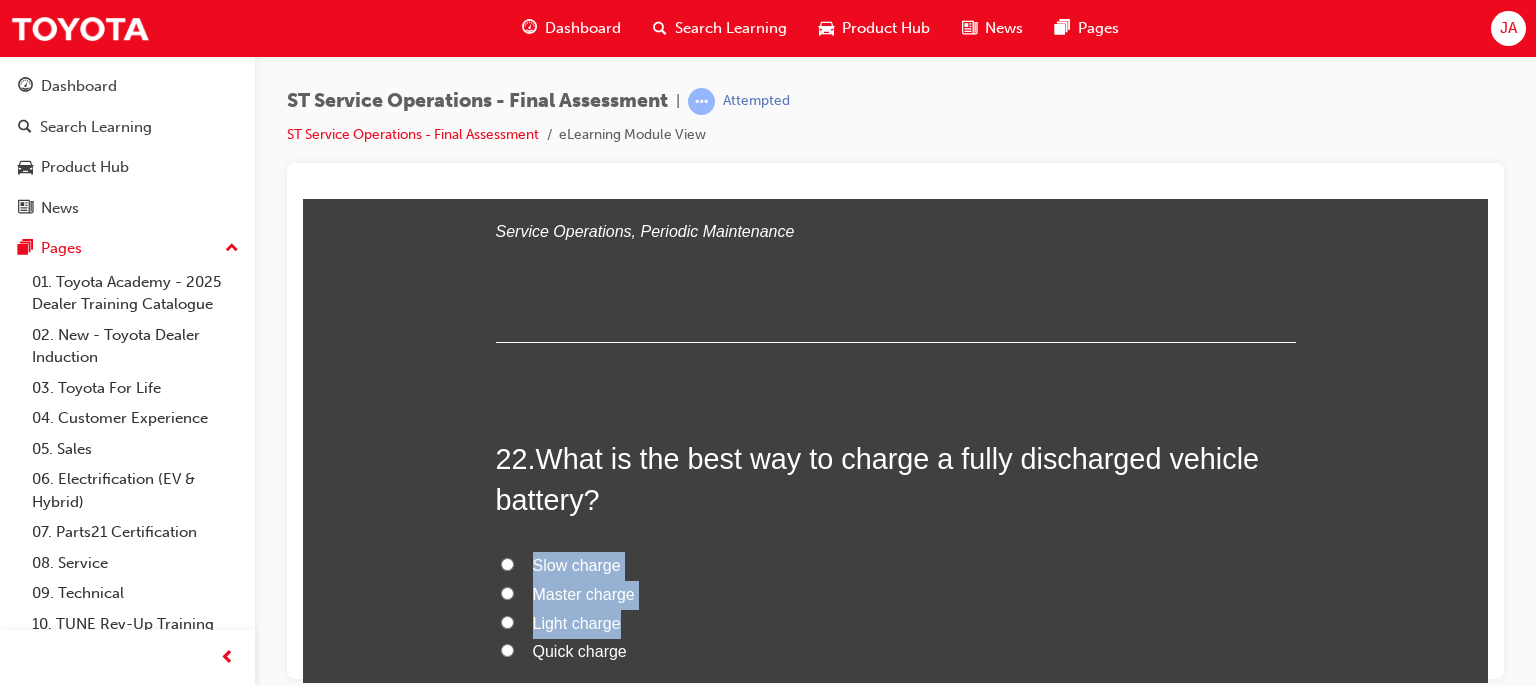 scroll, scrollTop: 9748, scrollLeft: 0, axis: vertical 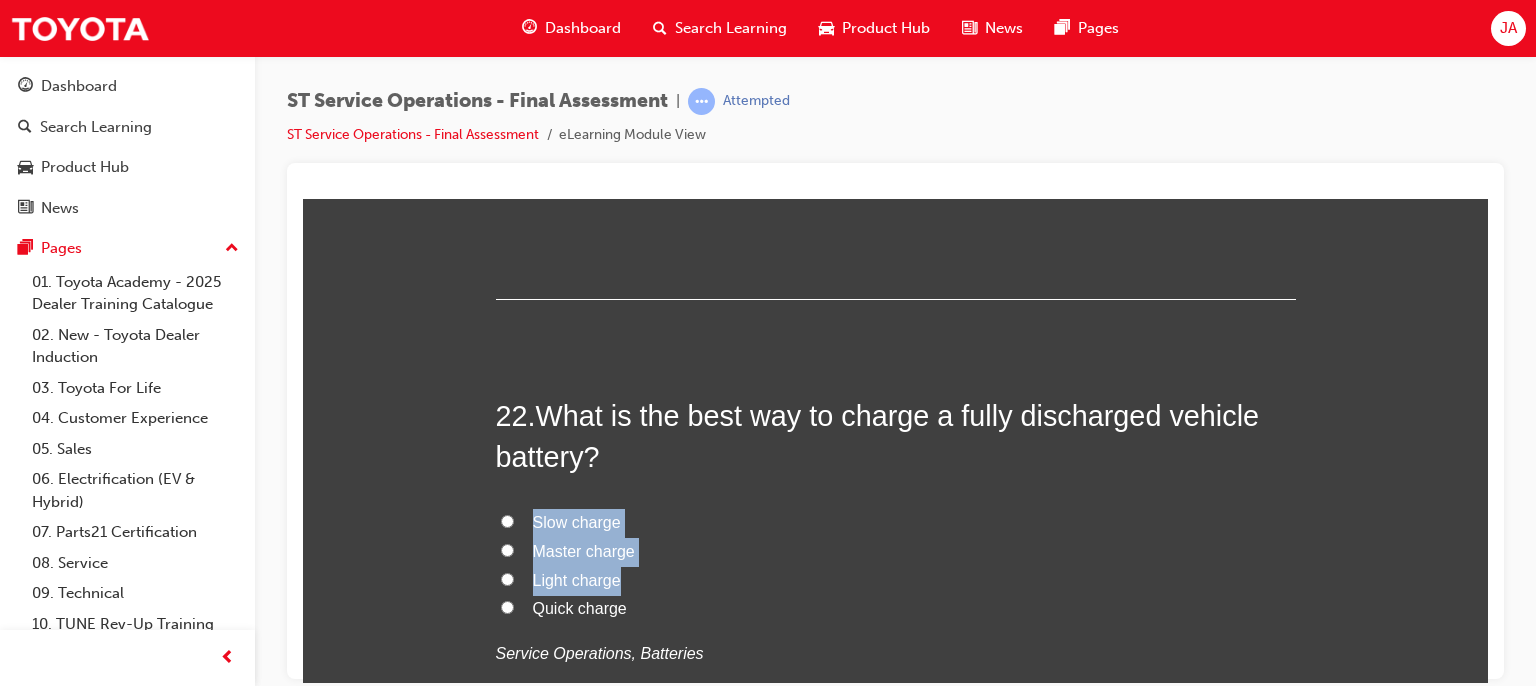 click on "You must select an answer for each question before you can submit. Please note, you will need [NUMBER] correct answer(s) in order to pass this quiz. Good luck! 1 .  When disconnecting battery cables, why is it important to remove the negative cable first? To prevent loss of electrolyte during the battery removal process To prevent short circuit between the + terminal and chassis ground Because the negative cable is normally covering the positive cable Because it is normally the easiest terminal to access
Service Operations, Batteries 2 .  Select the correct statement that describes when charging of a battery is complete. The battery terminal voltage is above [NUMBER]V Gas generation increases significantly. The specific gravity of the battery electrolyte is between [NUMBER] and [NUMBER] All of these answers are correct
Service Operations, Batteries 3 .  Name the two types of dual battery connections that would produce a [NUMBER] volt and a [NUMBER] volt supply. A parallel connection, a series connection
4 .  Parallel Inverted
5" at bounding box center [895, -3823] 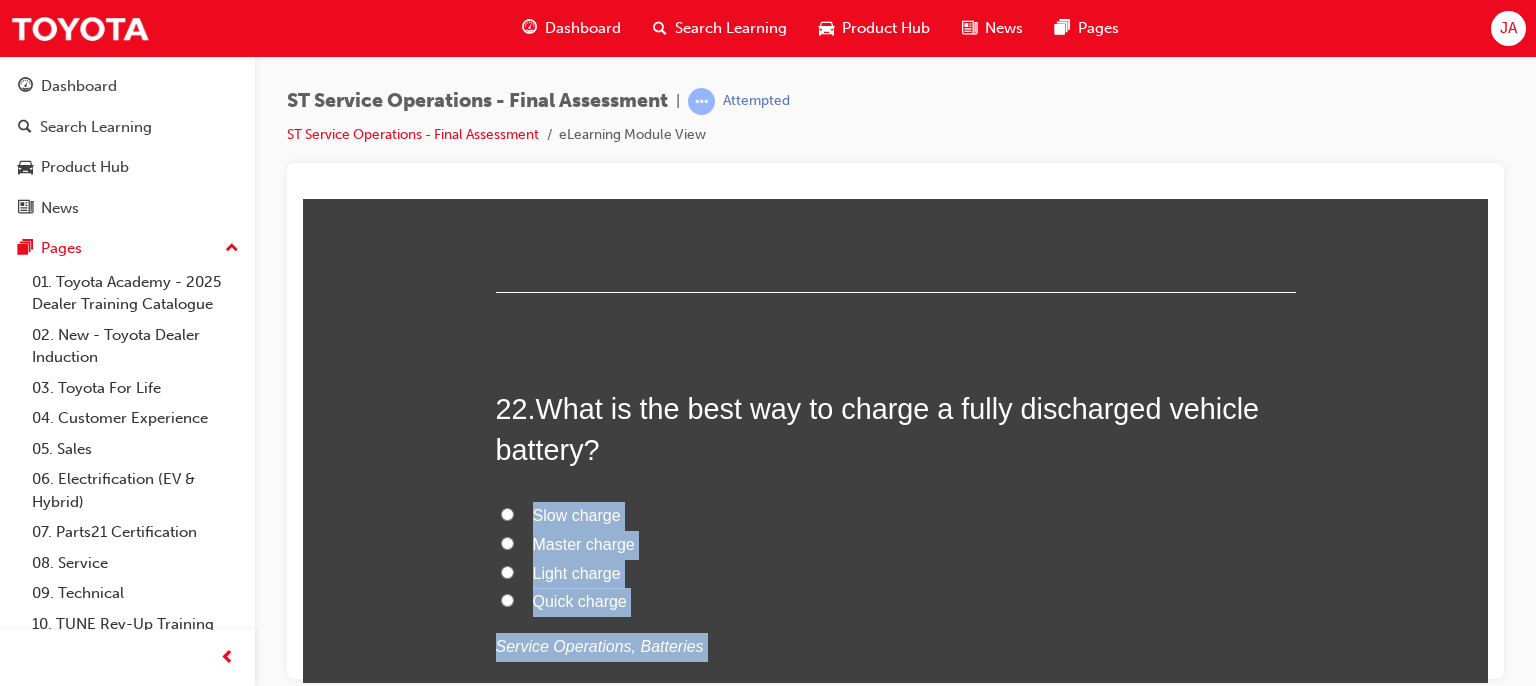 click on "You must select an answer for each question before you can submit. Please note, you will need [NUMBER] correct answer(s) in order to pass this quiz. Good luck! 1 .  When disconnecting battery cables, why is it important to remove the negative cable first? To prevent loss of electrolyte during the battery removal process To prevent short circuit between the + terminal and chassis ground Because the negative cable is normally covering the positive cable Because it is normally the easiest terminal to access
Service Operations, Batteries 2 .  Select the correct statement that describes when charging of a battery is complete. The battery terminal voltage is above [NUMBER]V Gas generation increases significantly. The specific gravity of the battery electrolyte is between [NUMBER] and [NUMBER] All of these answers are correct
Service Operations, Batteries 3 .  Name the two types of dual battery connections that would produce a [NUMBER] volt and a [NUMBER] volt supply. A parallel connection, a series connection
4 .  Parallel Inverted
5" at bounding box center (895, -3830) 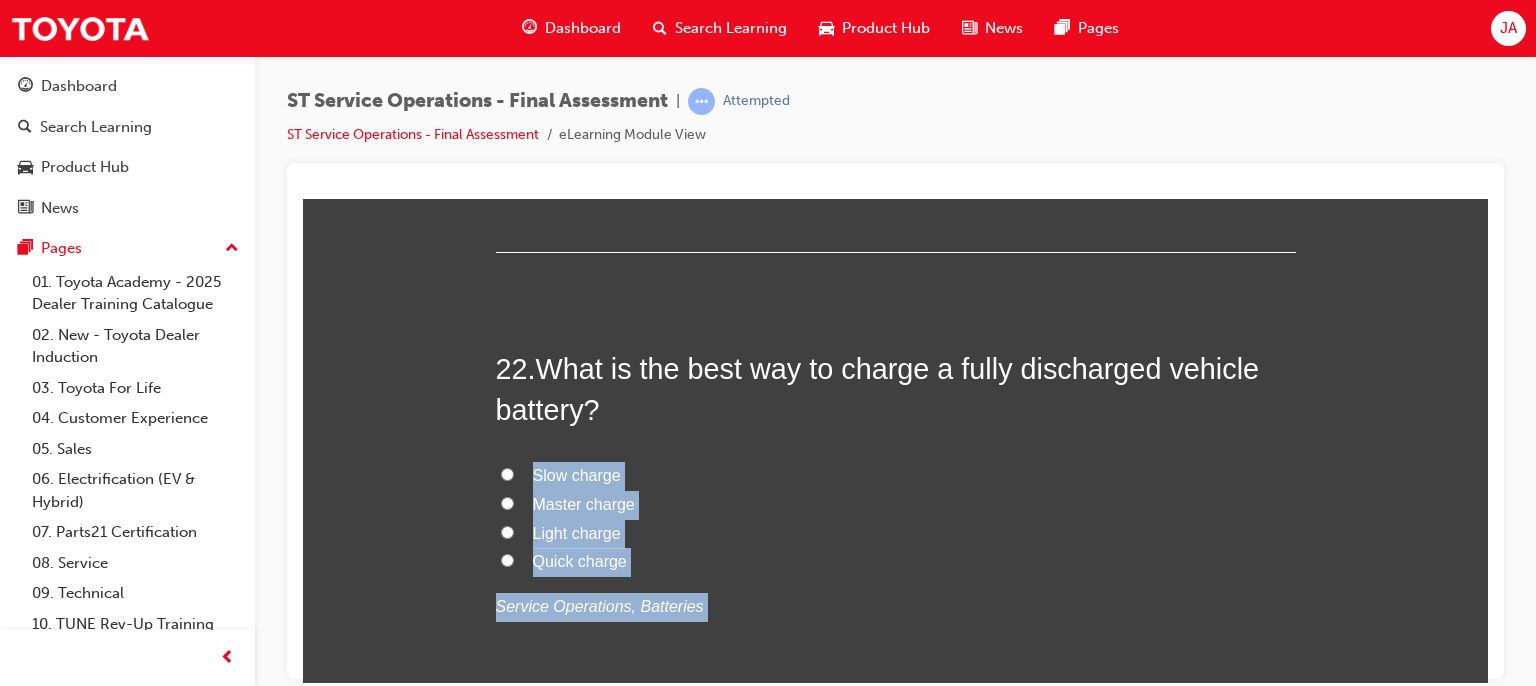 scroll, scrollTop: 9828, scrollLeft: 0, axis: vertical 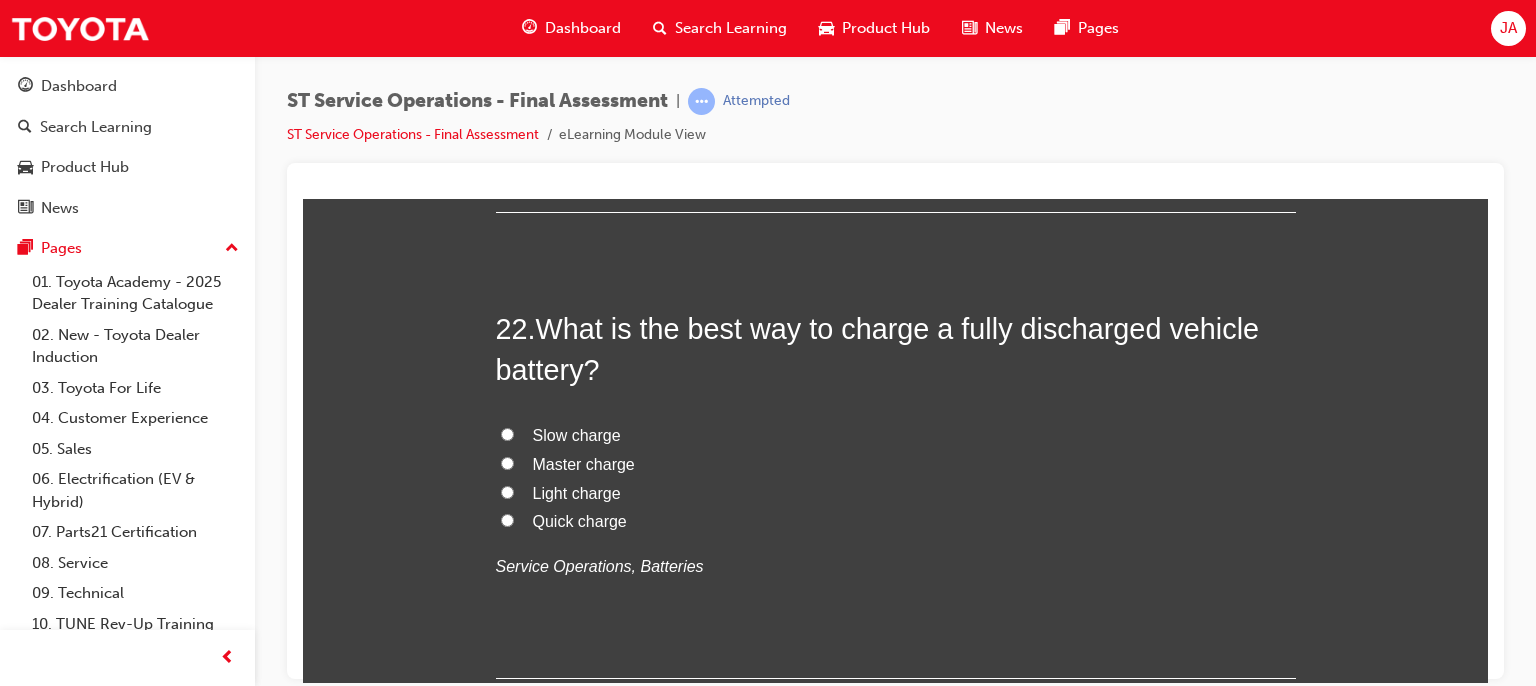 click on "Slow charge" at bounding box center [577, 434] 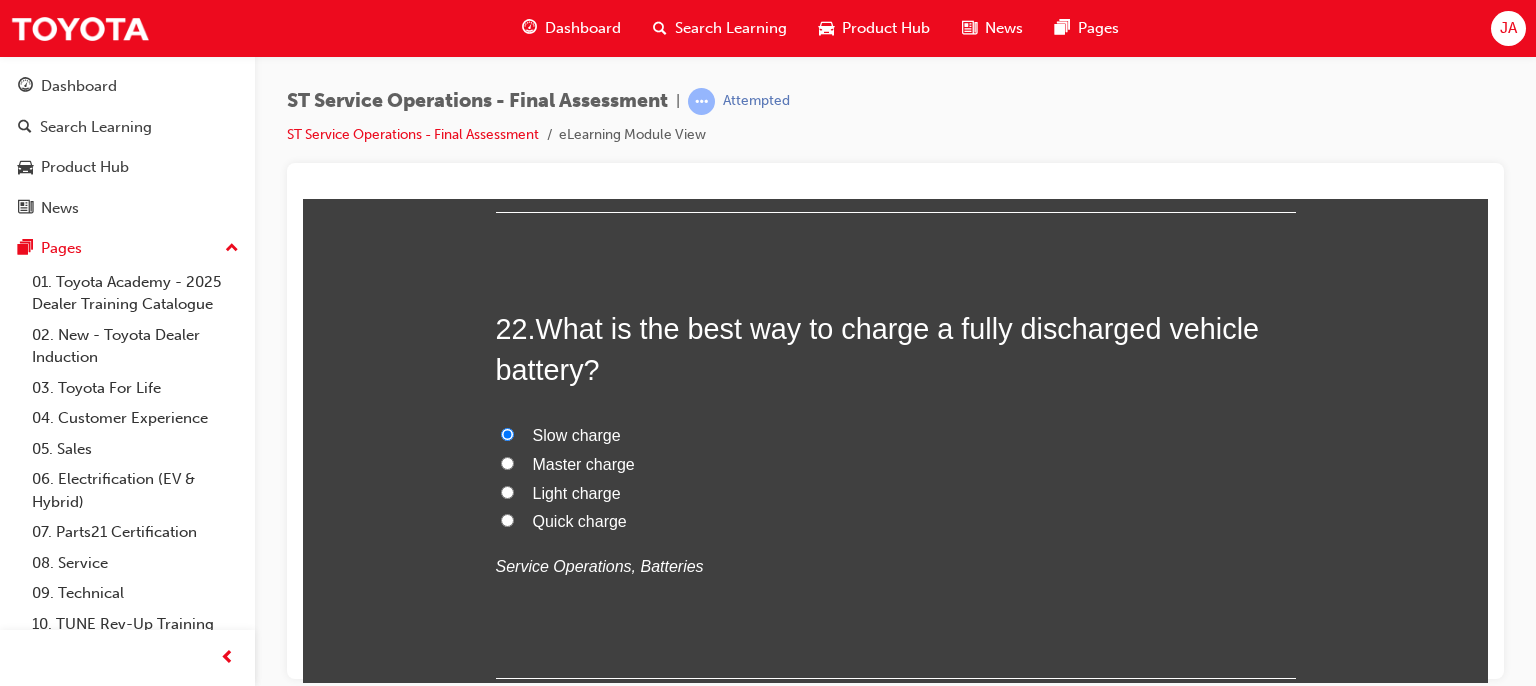 radio on "true" 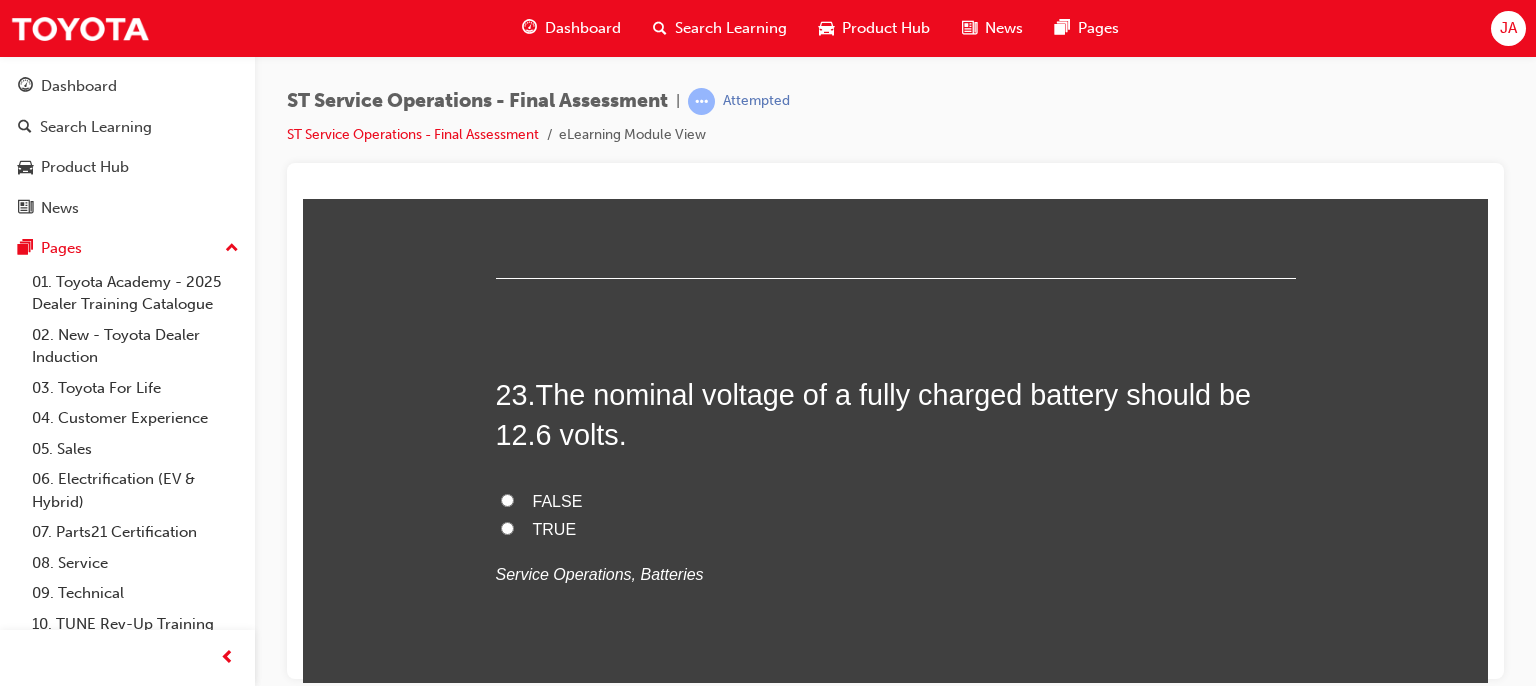 scroll, scrollTop: 10268, scrollLeft: 0, axis: vertical 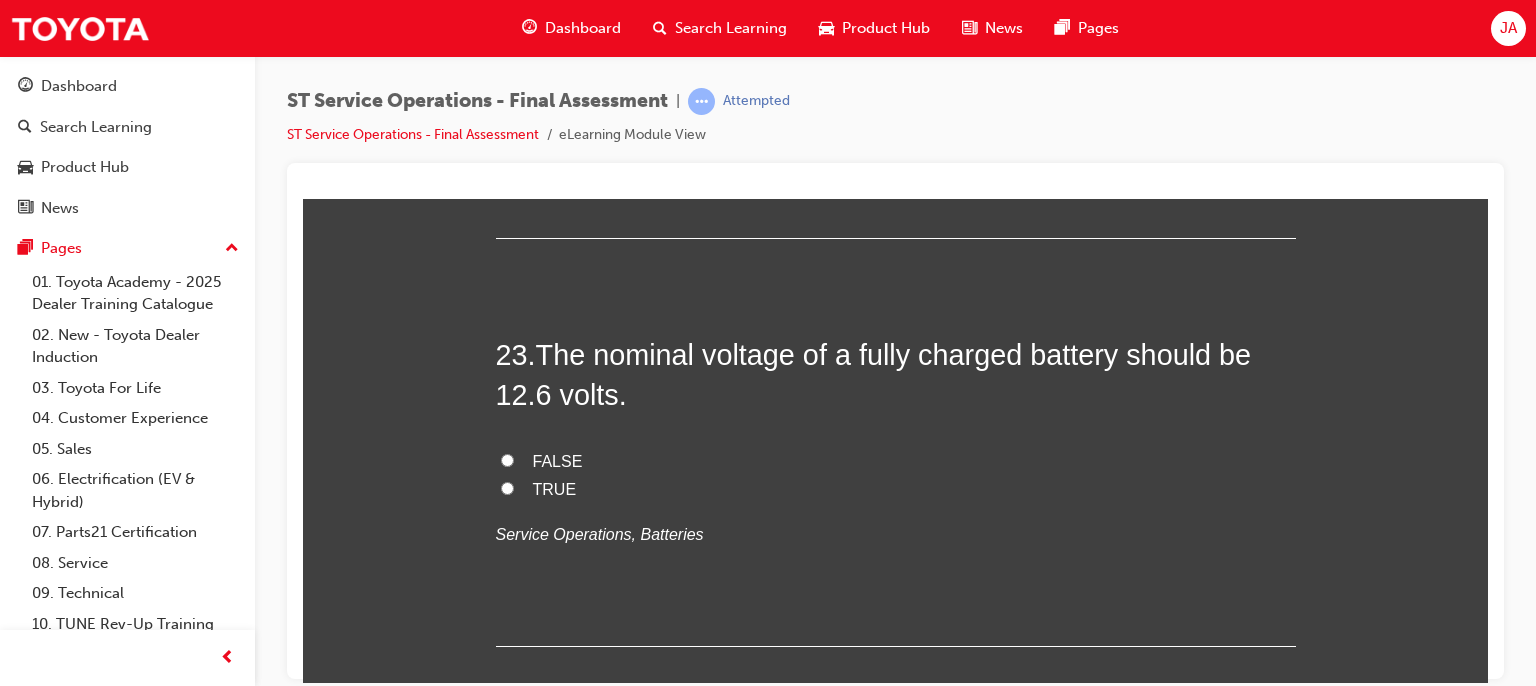 click on "TRUE" at bounding box center (507, 487) 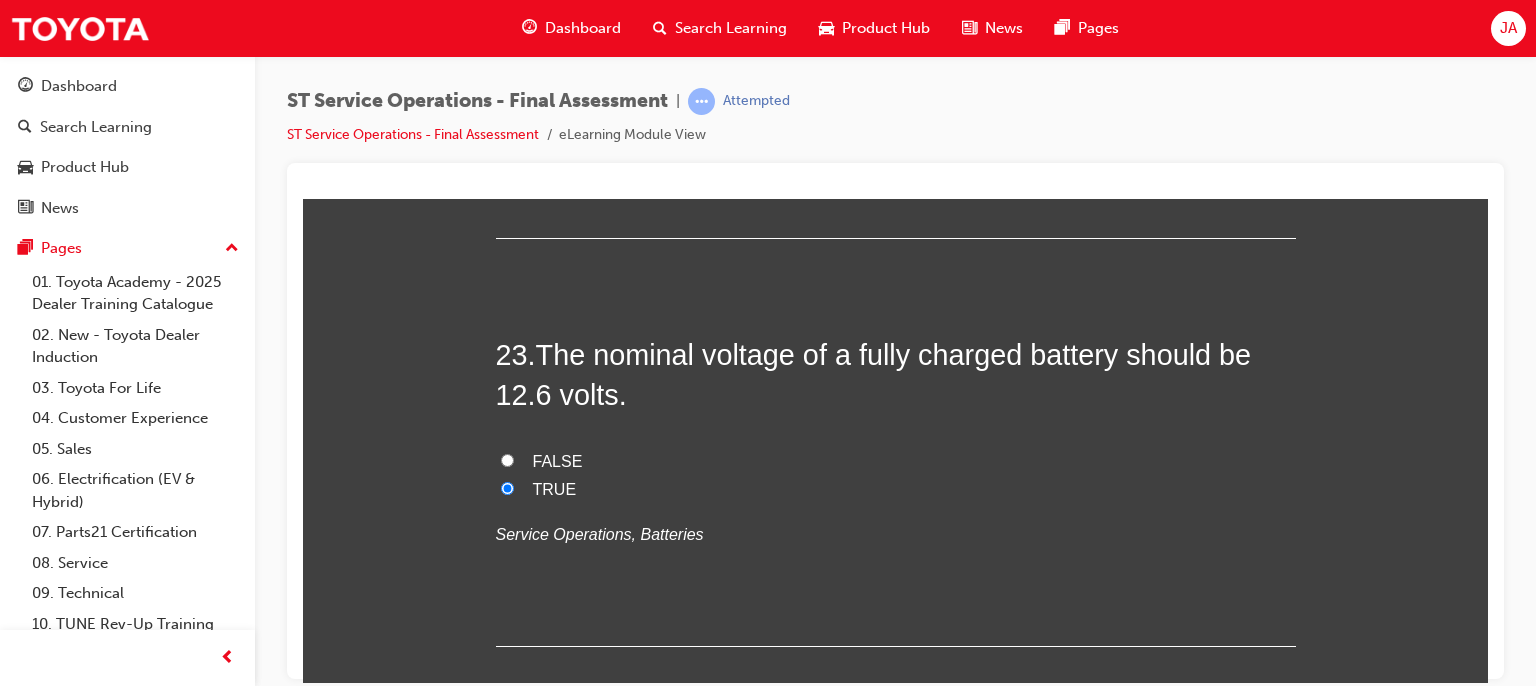 radio on "true" 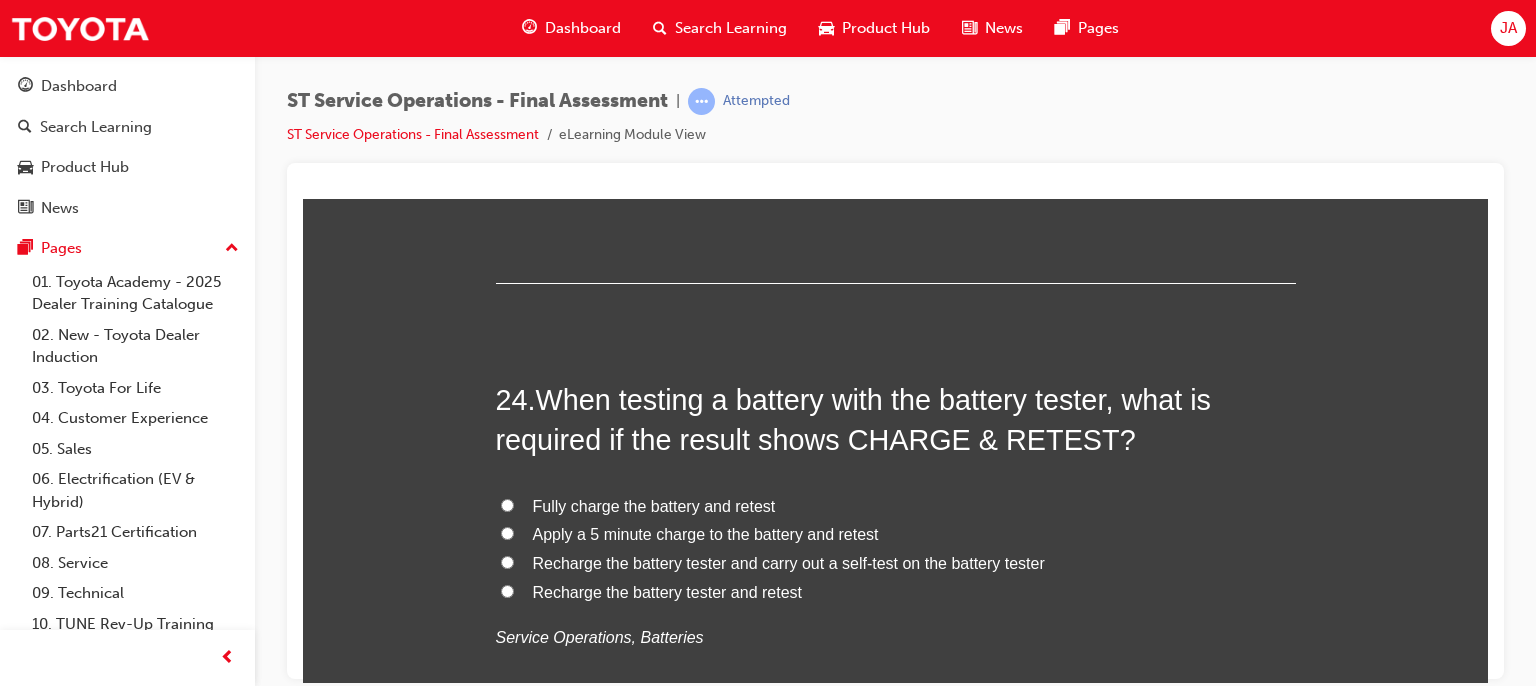 scroll, scrollTop: 10668, scrollLeft: 0, axis: vertical 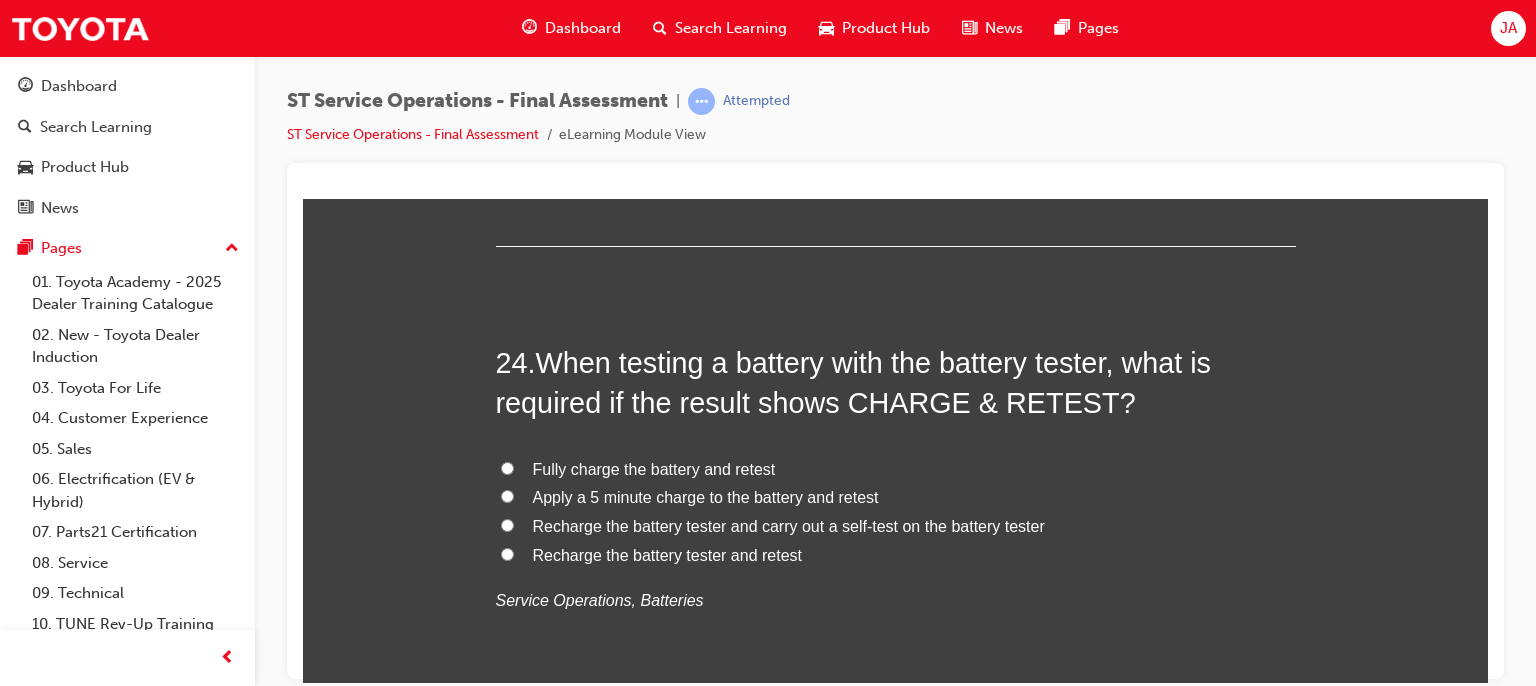 click on "Recharge the battery tester and retest" at bounding box center [667, 554] 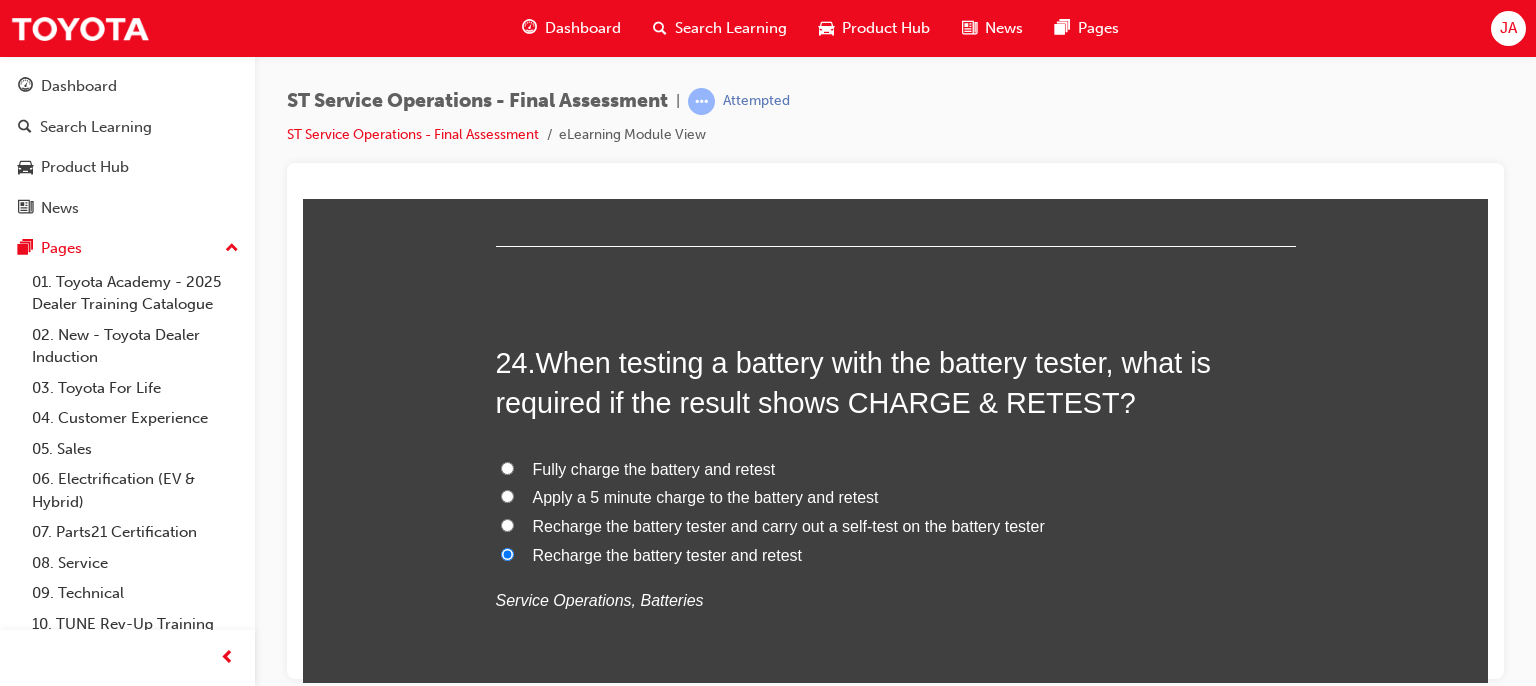 radio on "true" 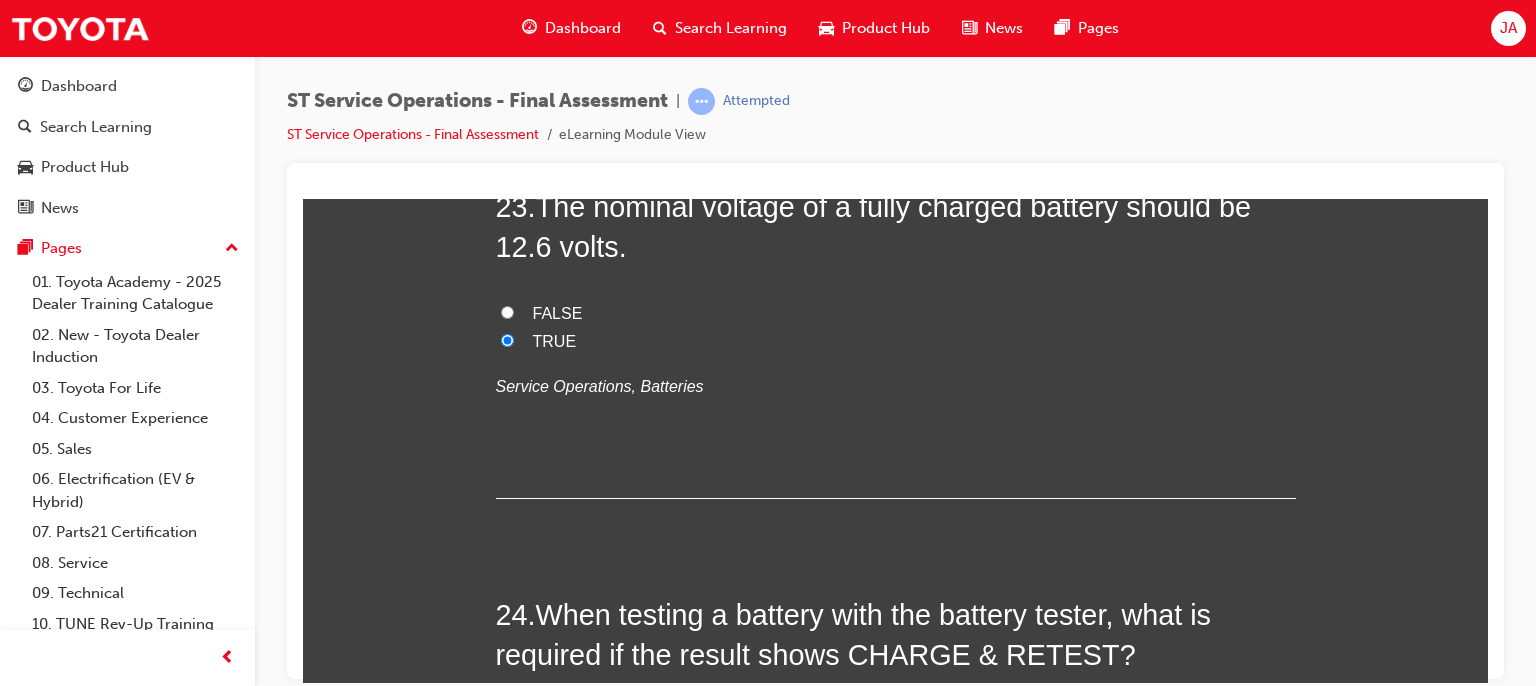 scroll, scrollTop: 10388, scrollLeft: 0, axis: vertical 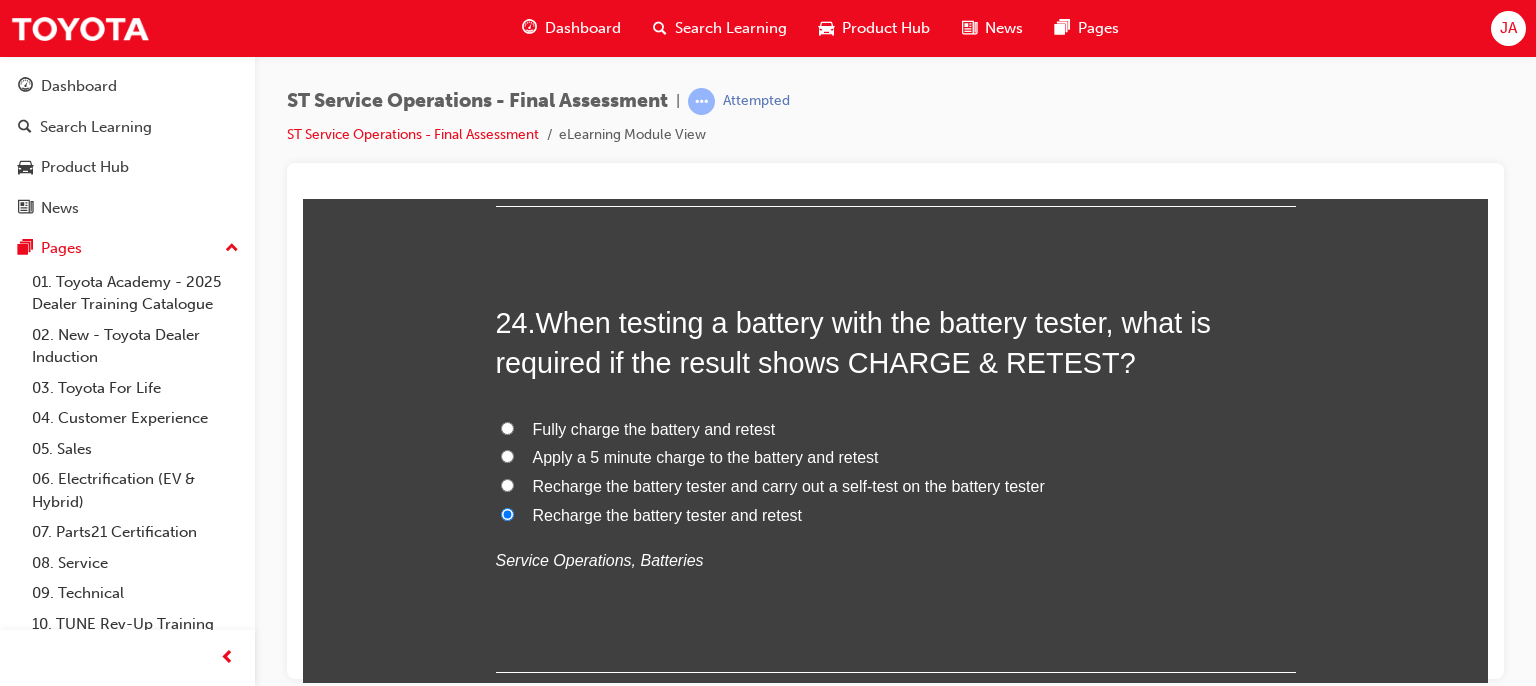 click on "Fully charge the battery and retest" at bounding box center (654, 428) 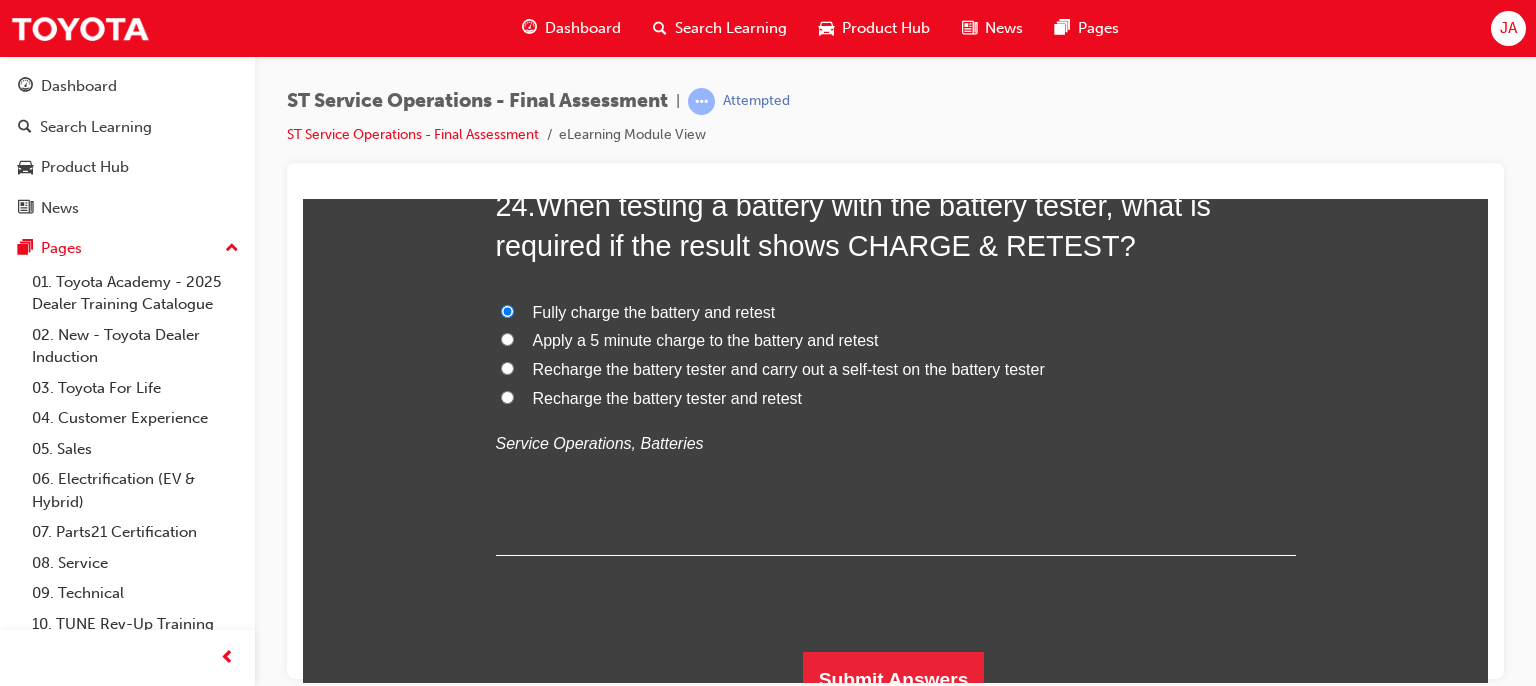 scroll, scrollTop: 10844, scrollLeft: 0, axis: vertical 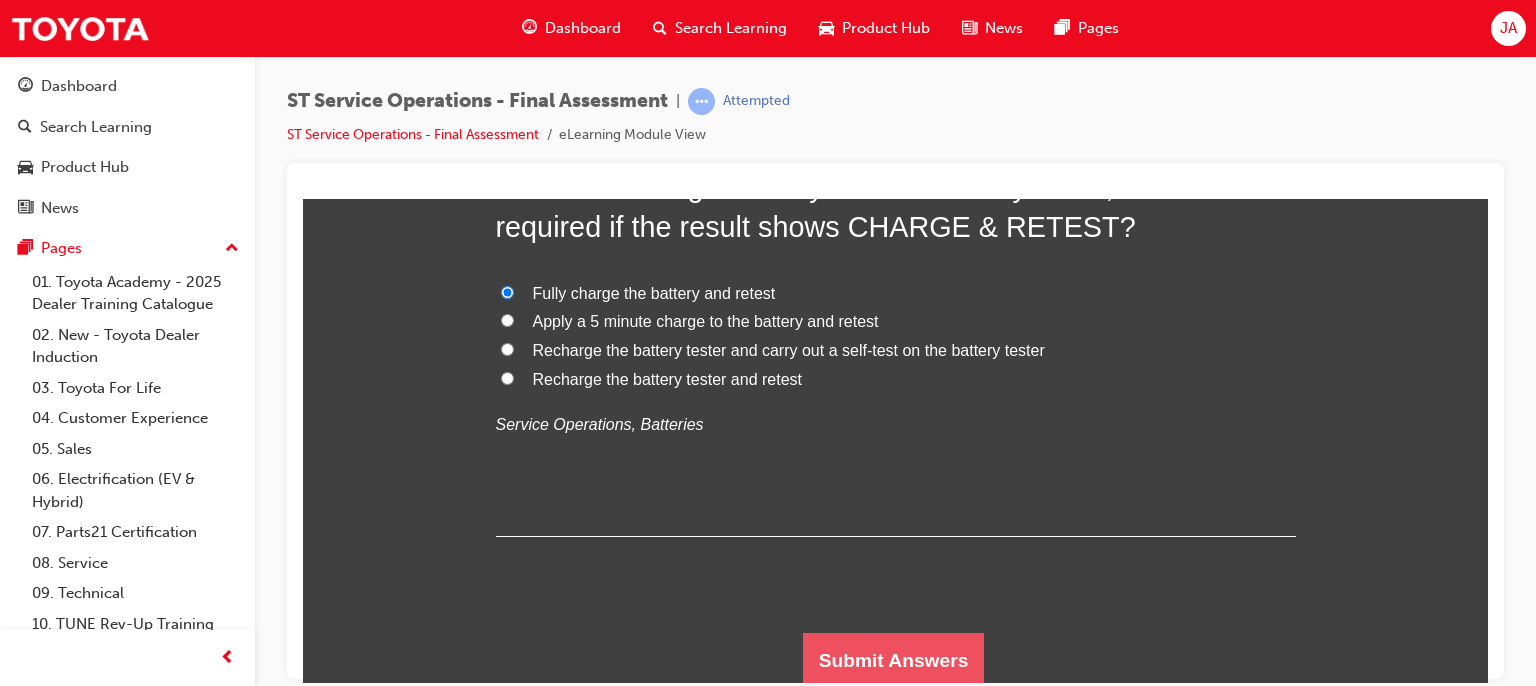 click on "Submit Answers" at bounding box center (894, 660) 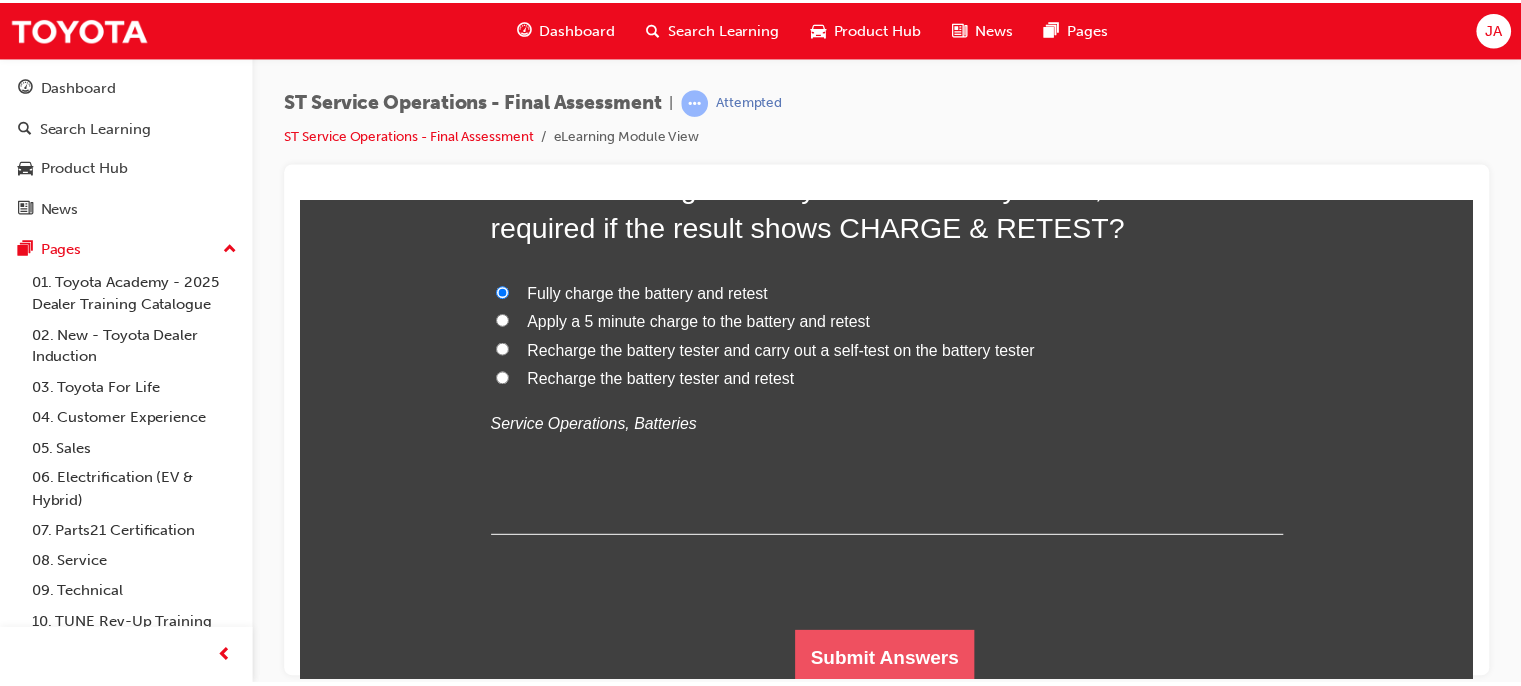scroll, scrollTop: 0, scrollLeft: 0, axis: both 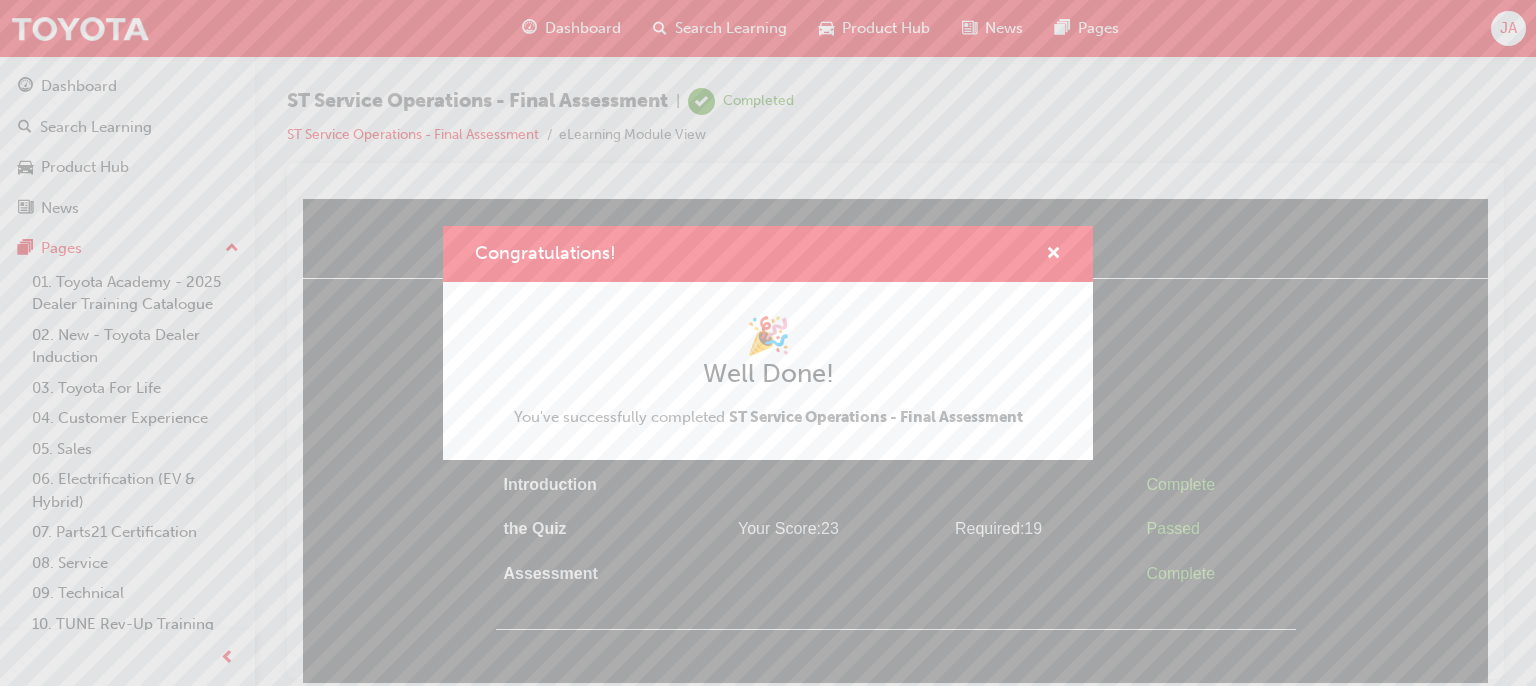 click on "Congratulations! 🎉 Well Done! You've successfully completed   ST Service Operations - Final Assessment" at bounding box center [768, 343] 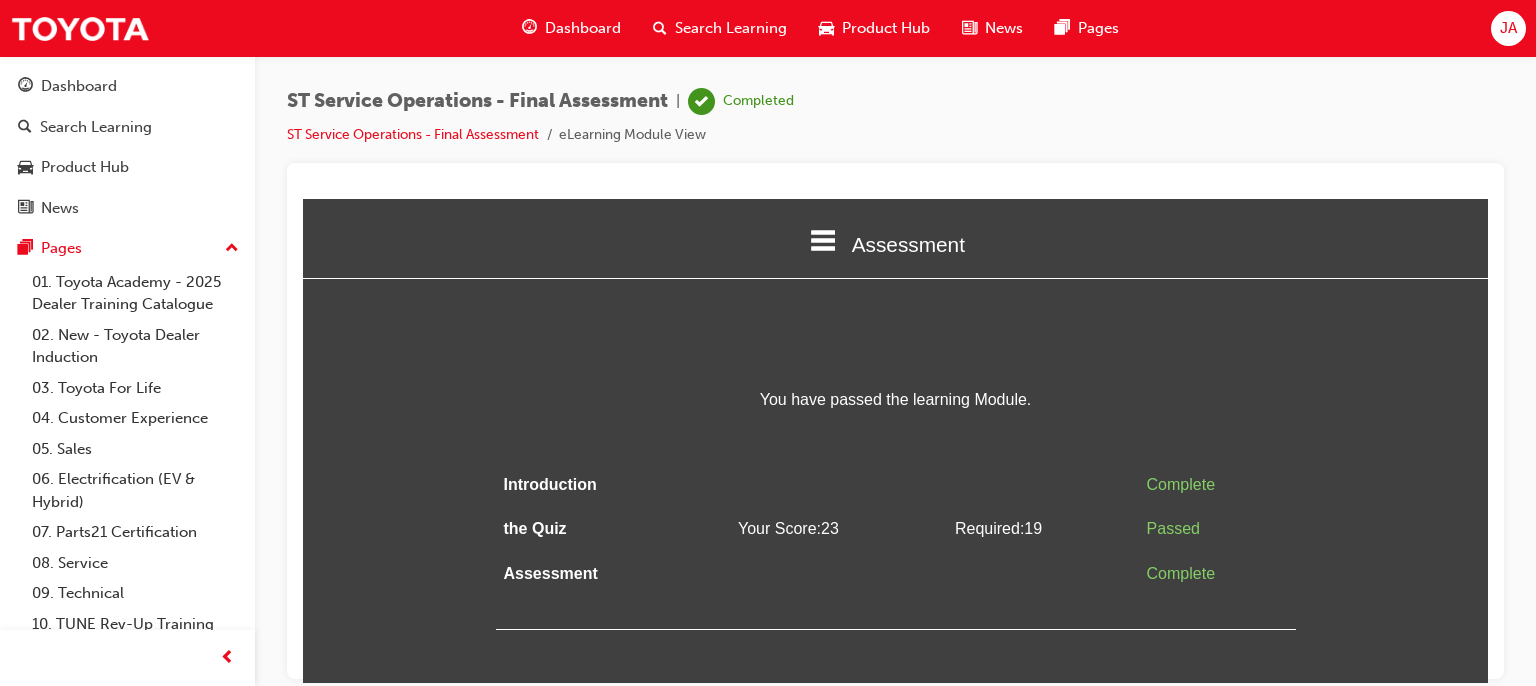 click on "Dashboard" at bounding box center [79, 86] 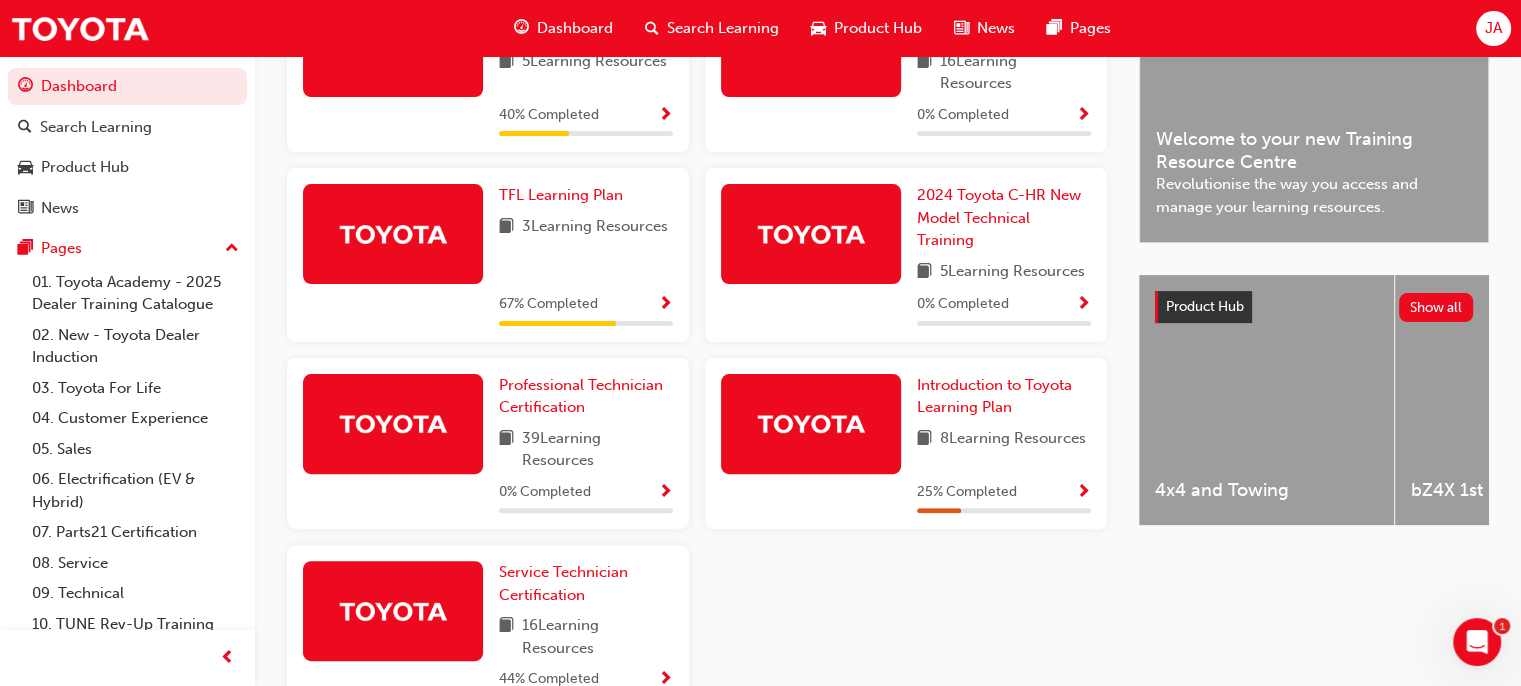 scroll, scrollTop: 705, scrollLeft: 0, axis: vertical 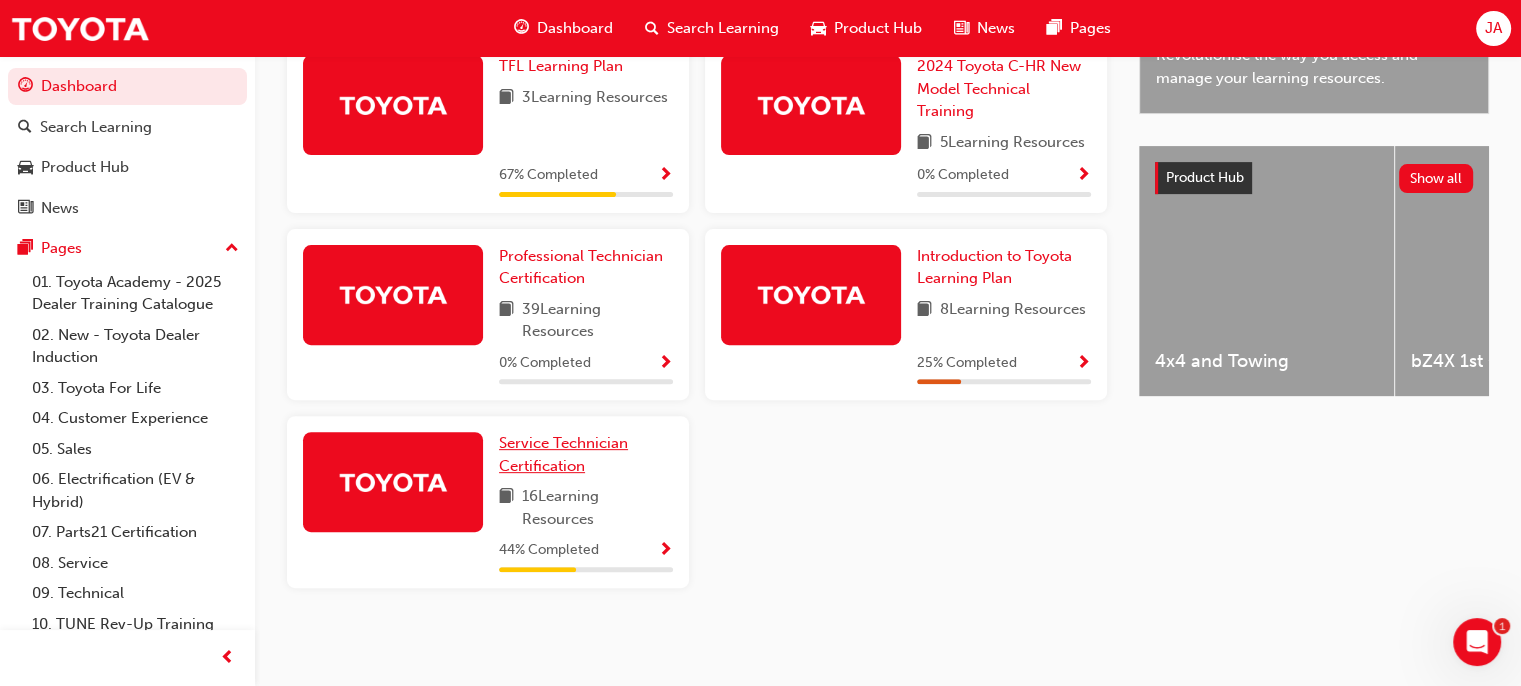 click on "Service Technician Certification" at bounding box center [563, 454] 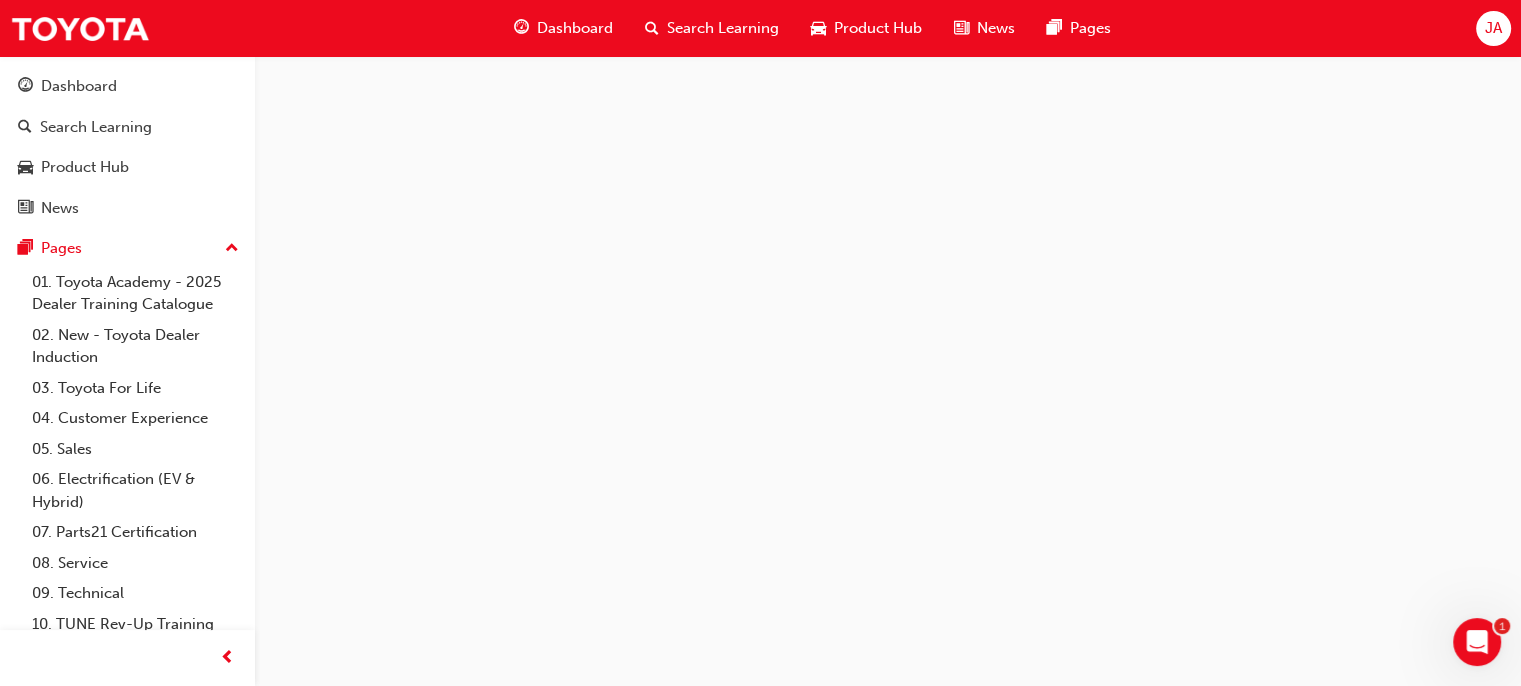 scroll, scrollTop: 0, scrollLeft: 0, axis: both 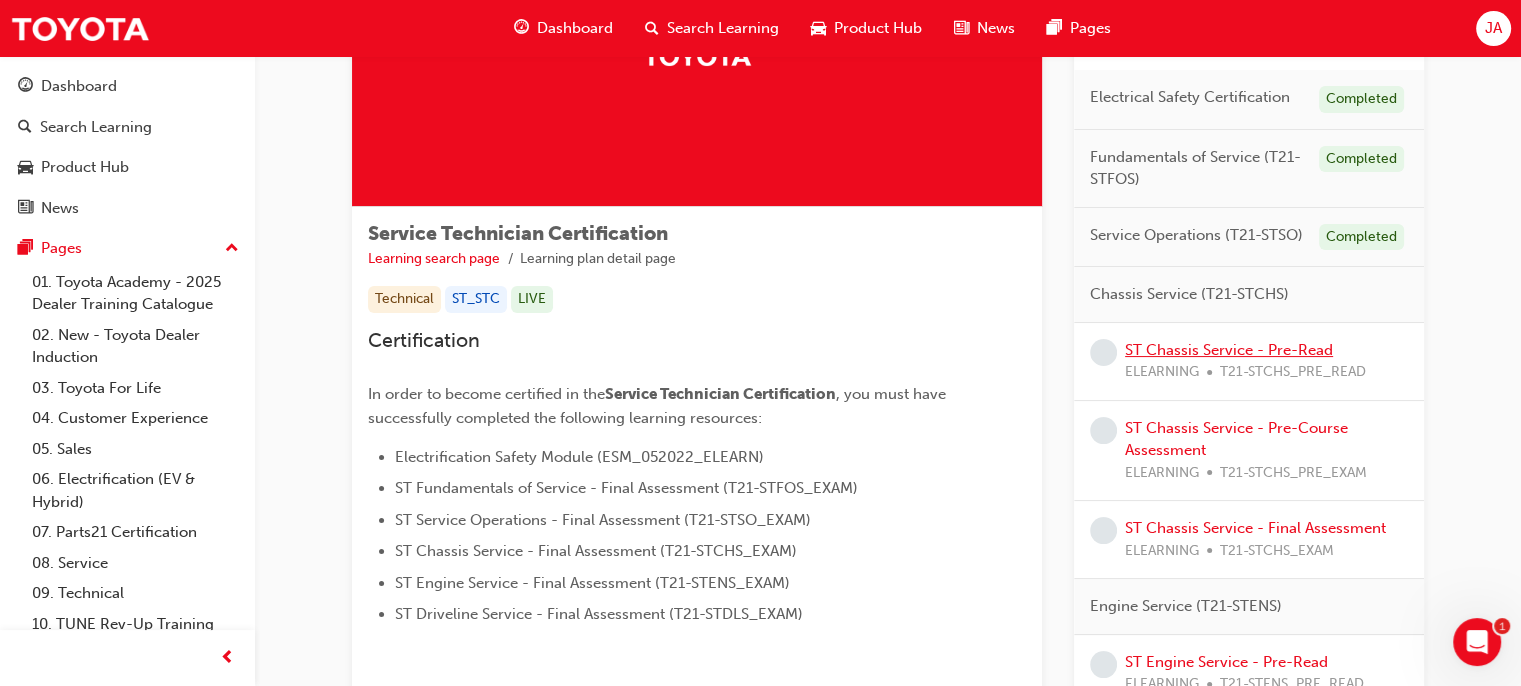 click on "ST Chassis Service - Pre-Read" at bounding box center (1229, 350) 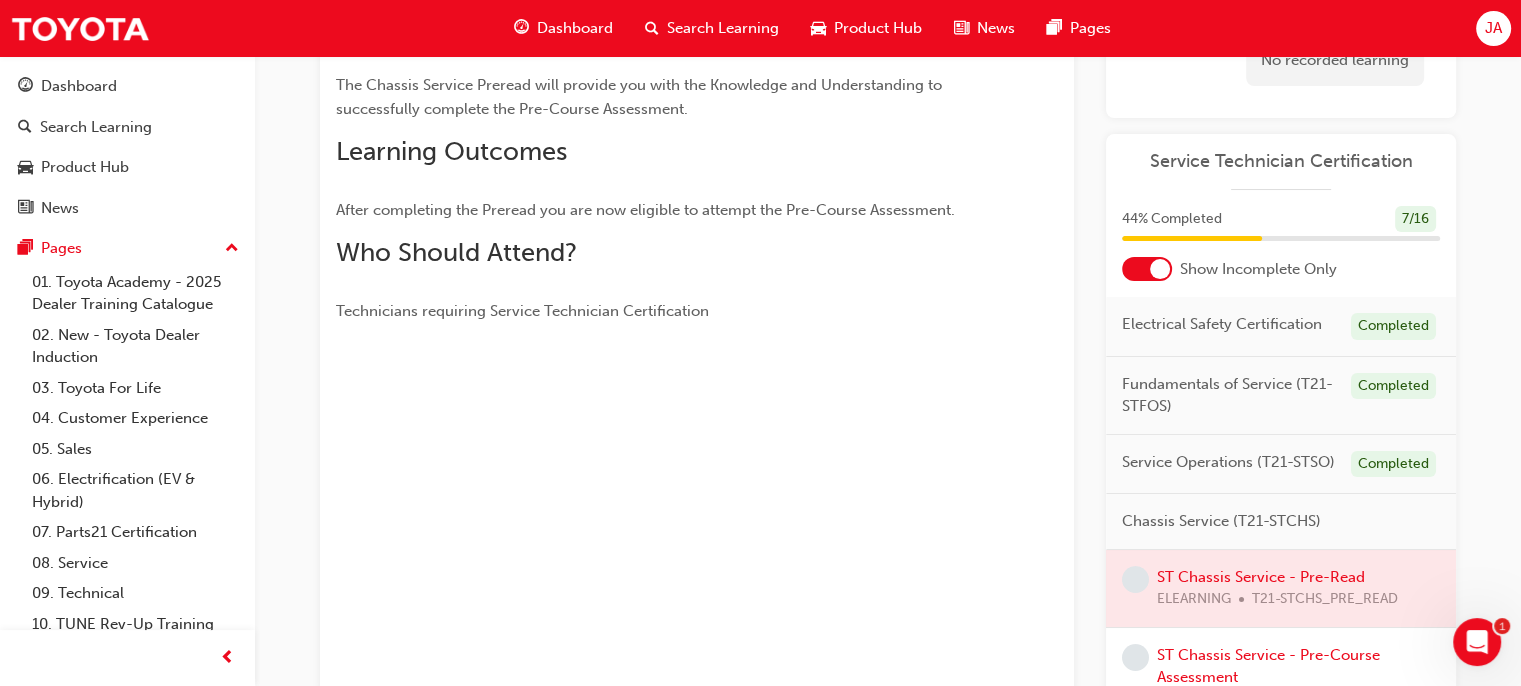 scroll, scrollTop: 326, scrollLeft: 0, axis: vertical 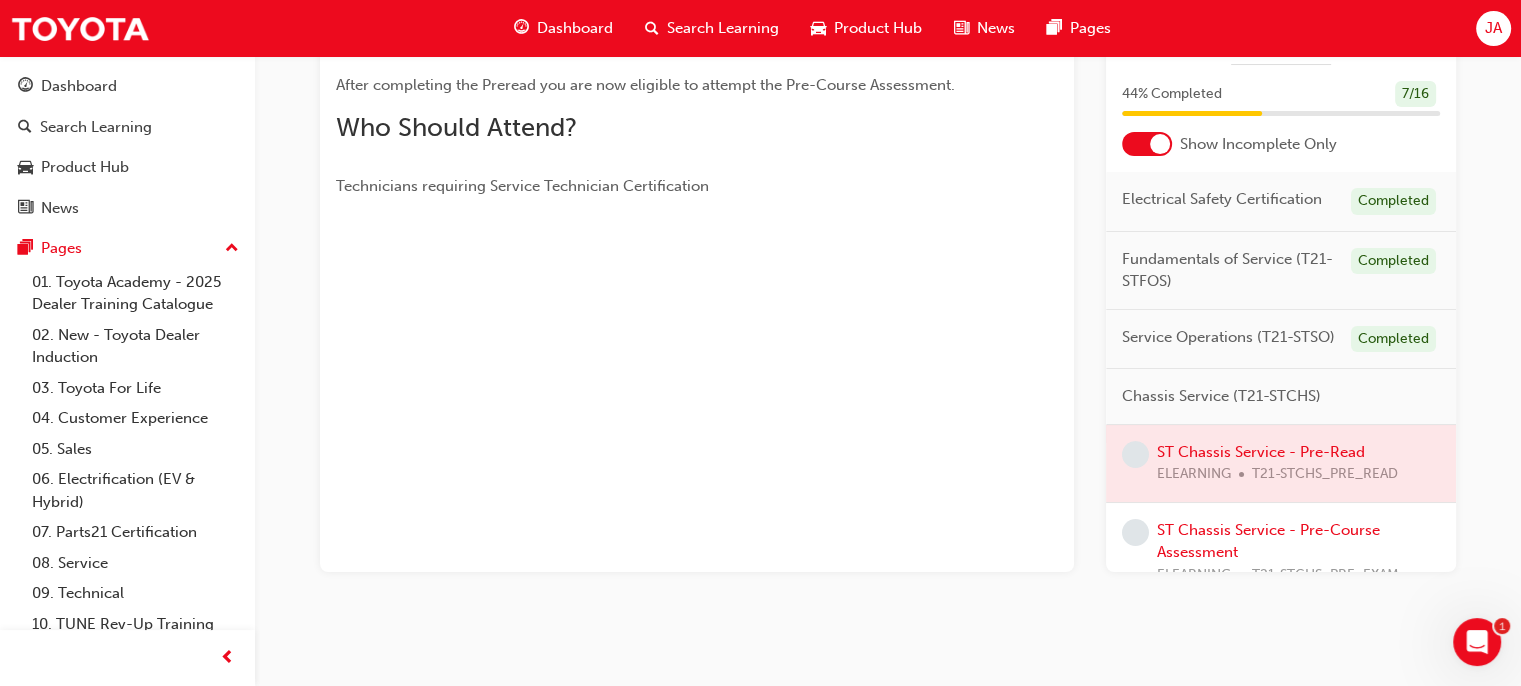 click at bounding box center (1281, 463) 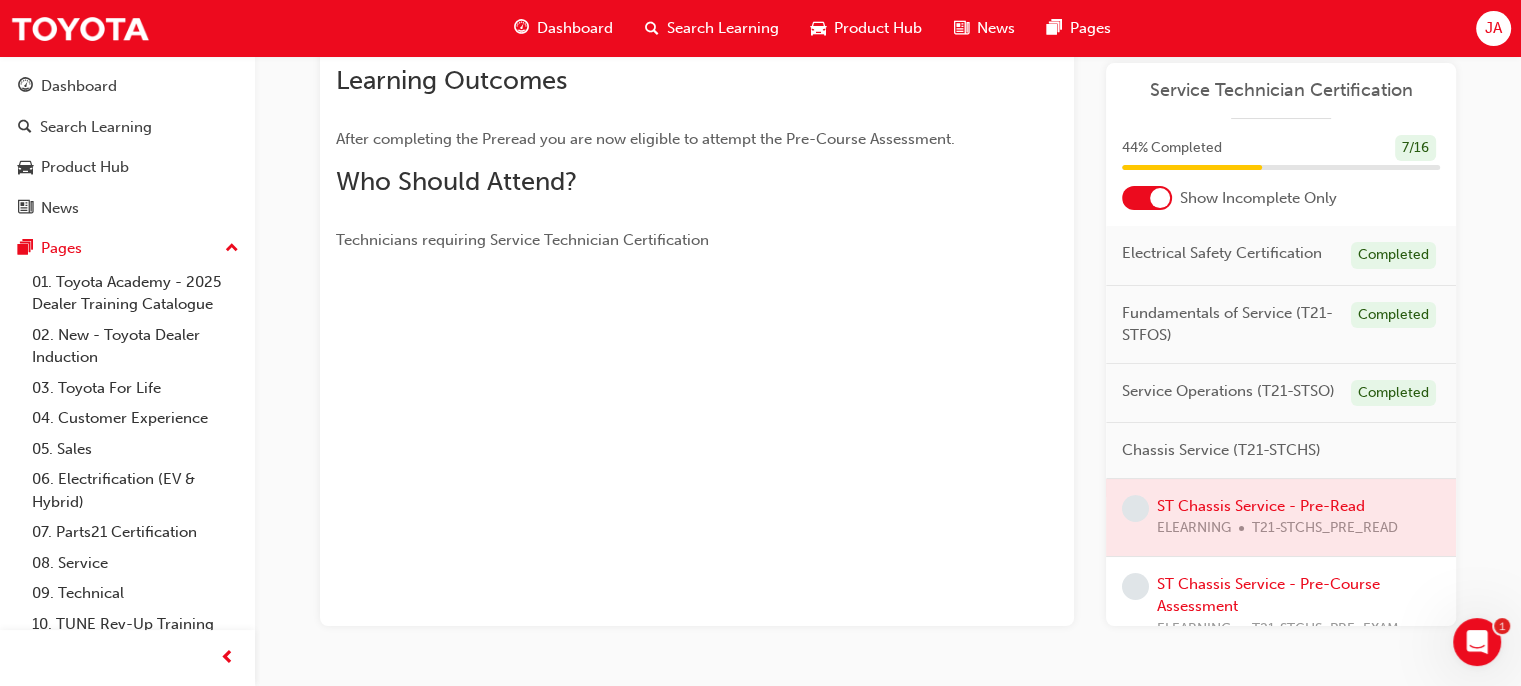 scroll, scrollTop: 118, scrollLeft: 0, axis: vertical 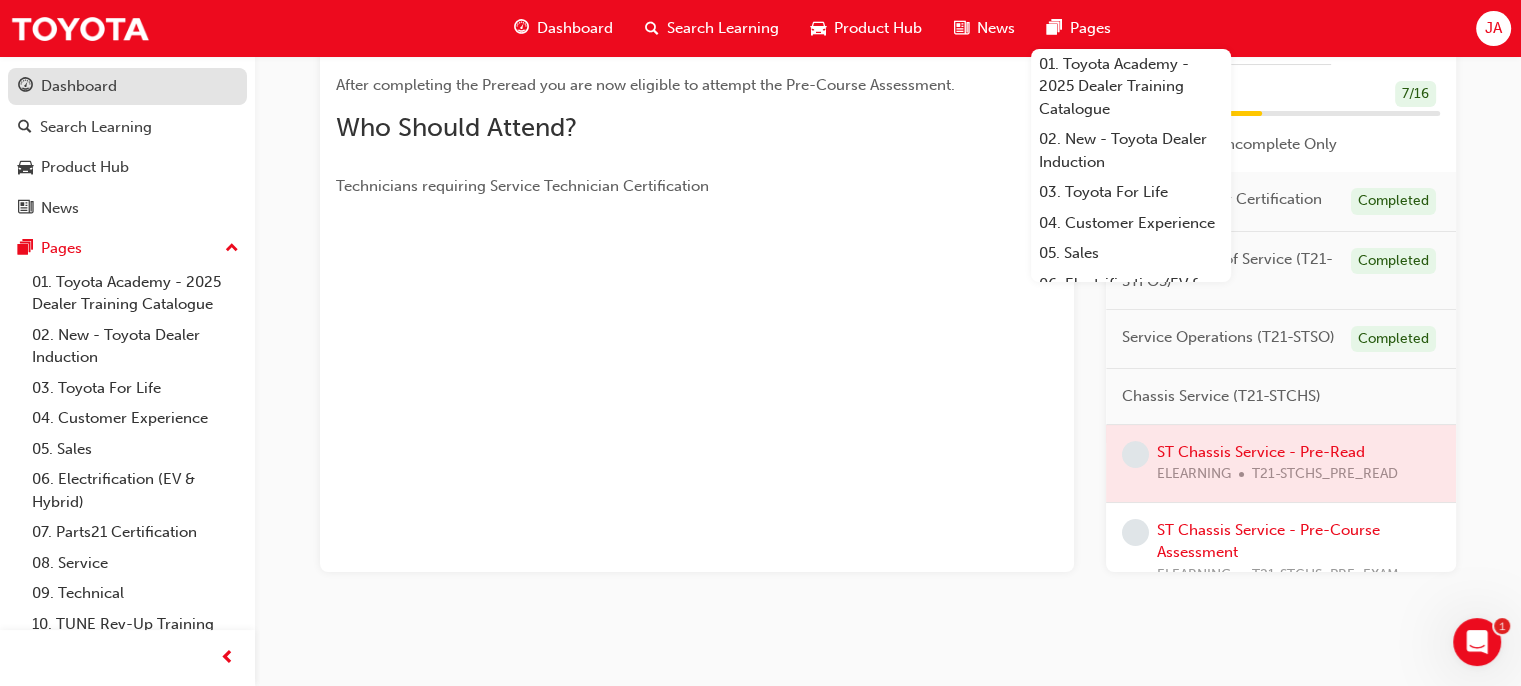 click on "Dashboard" at bounding box center [79, 86] 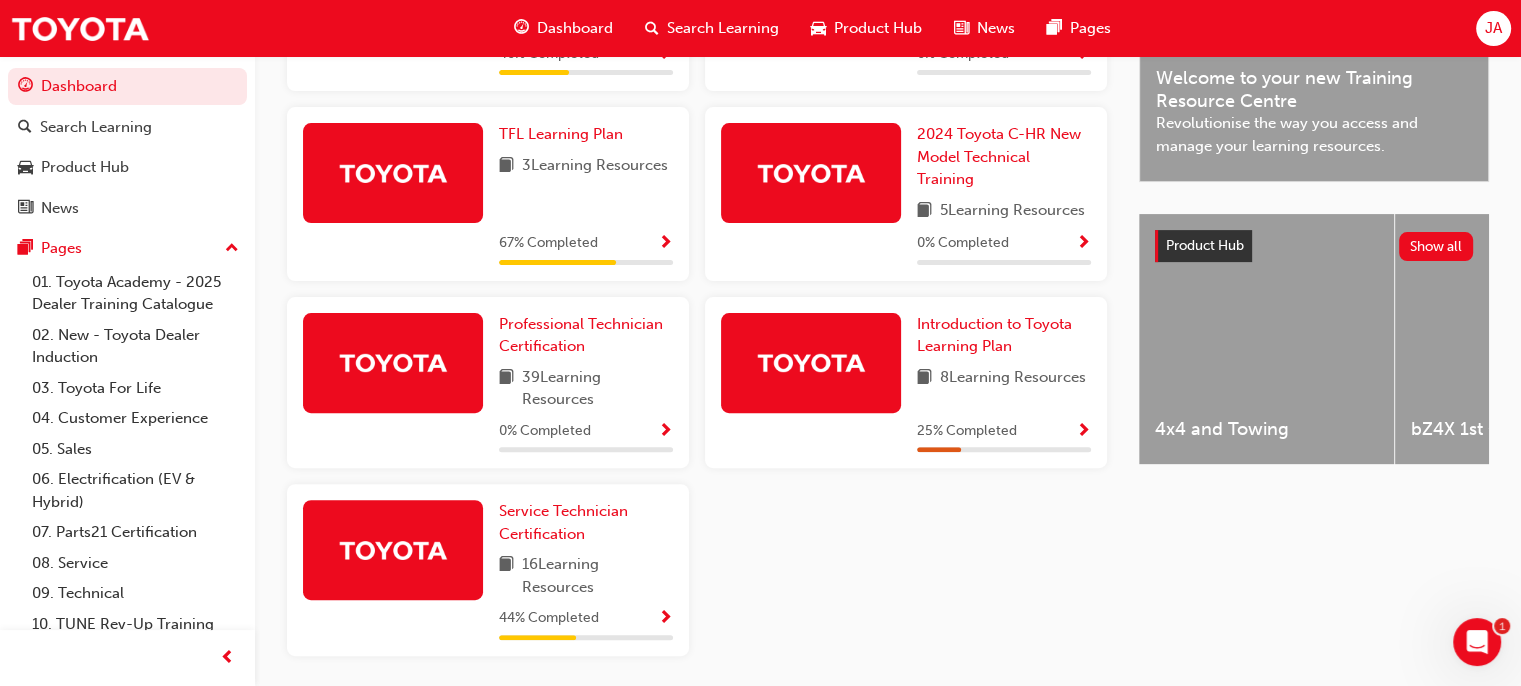scroll, scrollTop: 705, scrollLeft: 0, axis: vertical 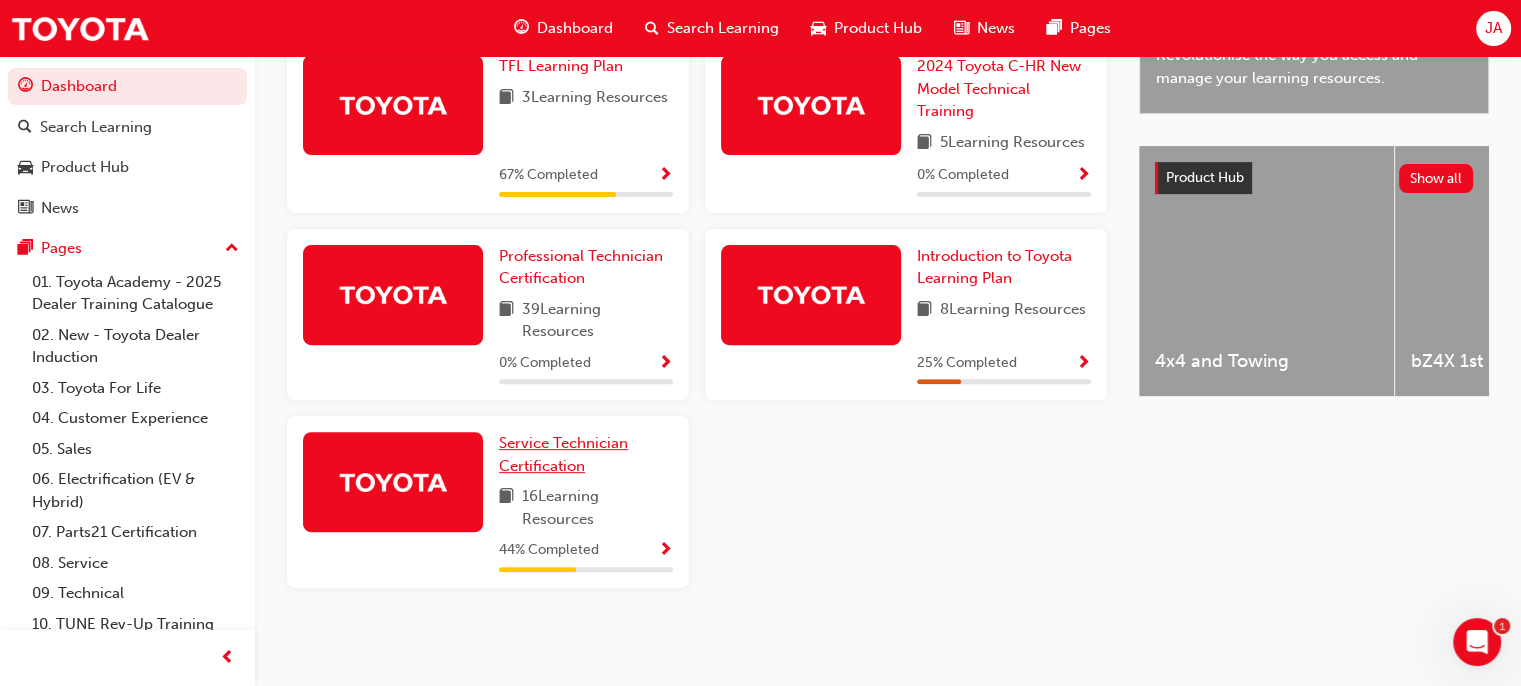 click on "Service Technician Certification" at bounding box center (586, 454) 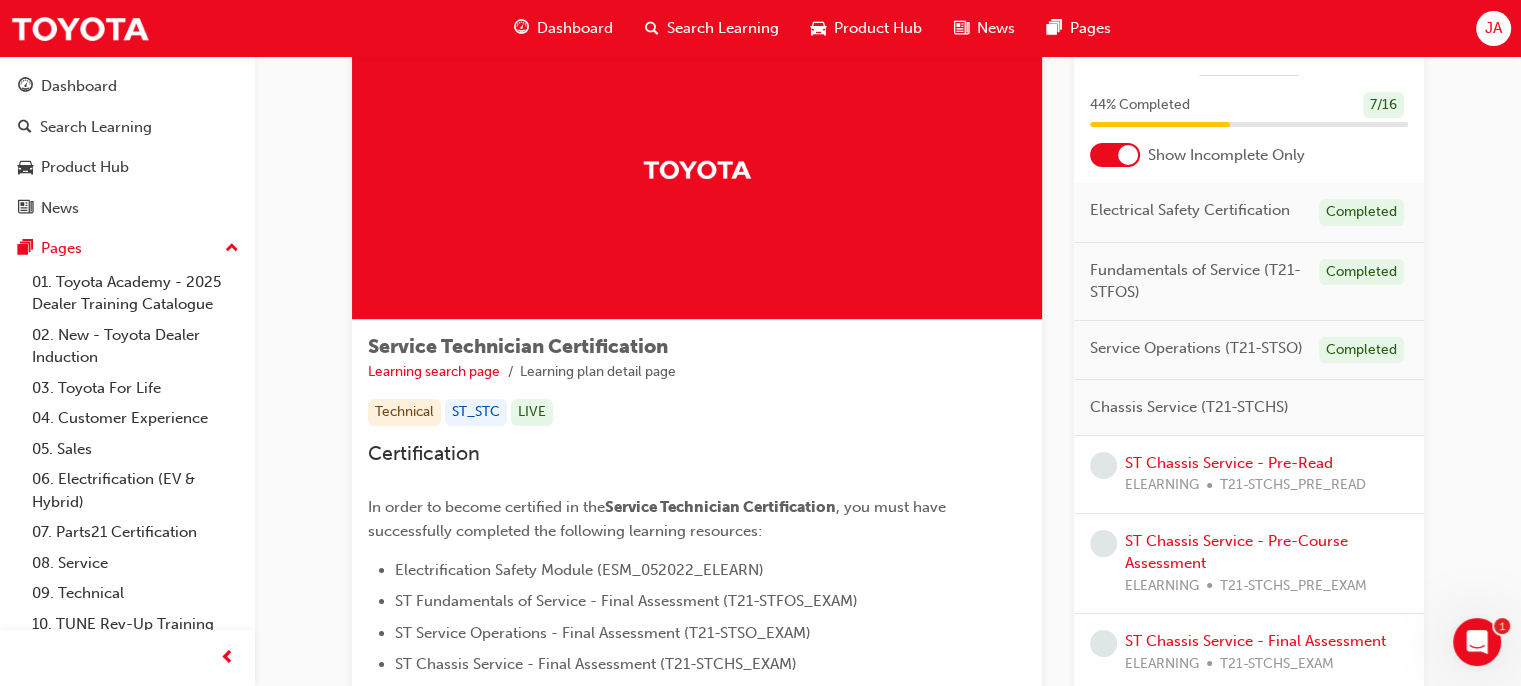 scroll, scrollTop: 0, scrollLeft: 0, axis: both 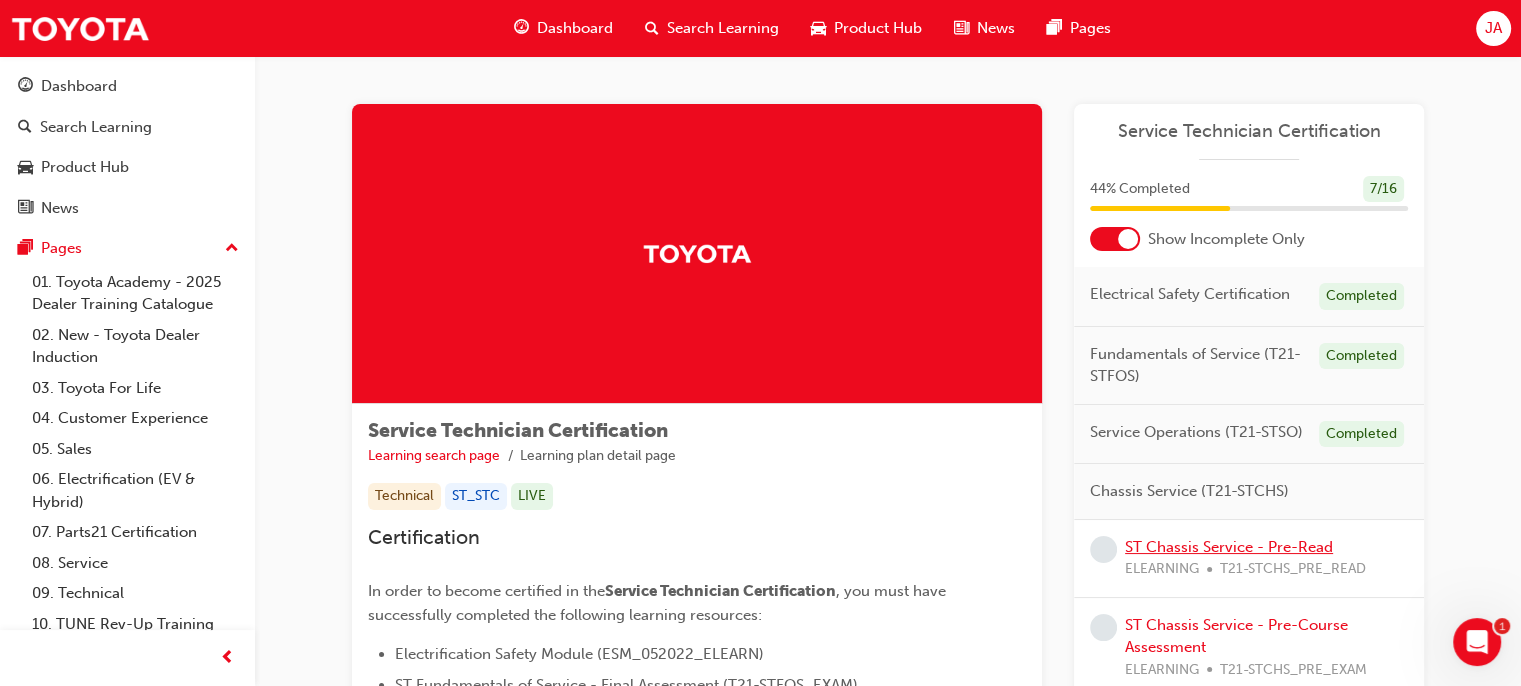 click on "ST Chassis Service - Pre-Read" at bounding box center [1229, 547] 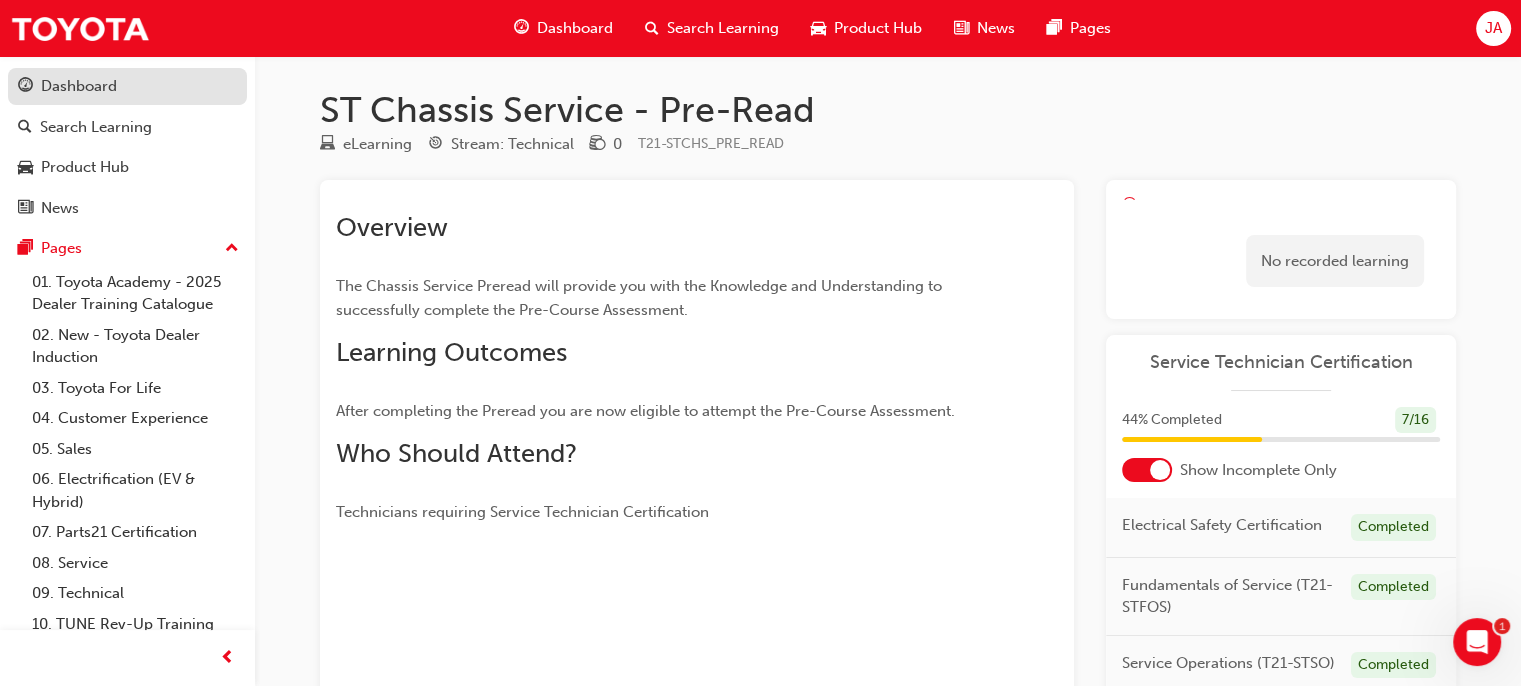 click on "Dashboard" at bounding box center (79, 86) 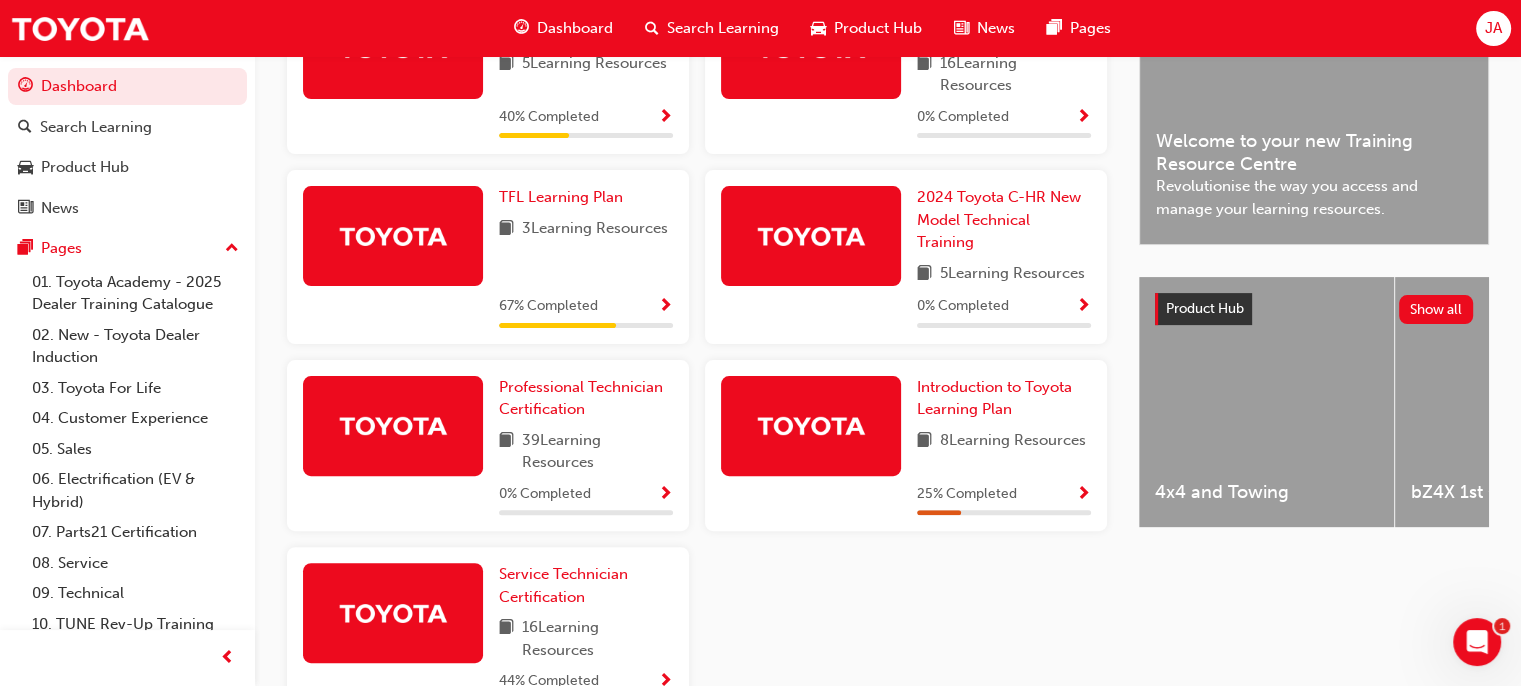 scroll, scrollTop: 705, scrollLeft: 0, axis: vertical 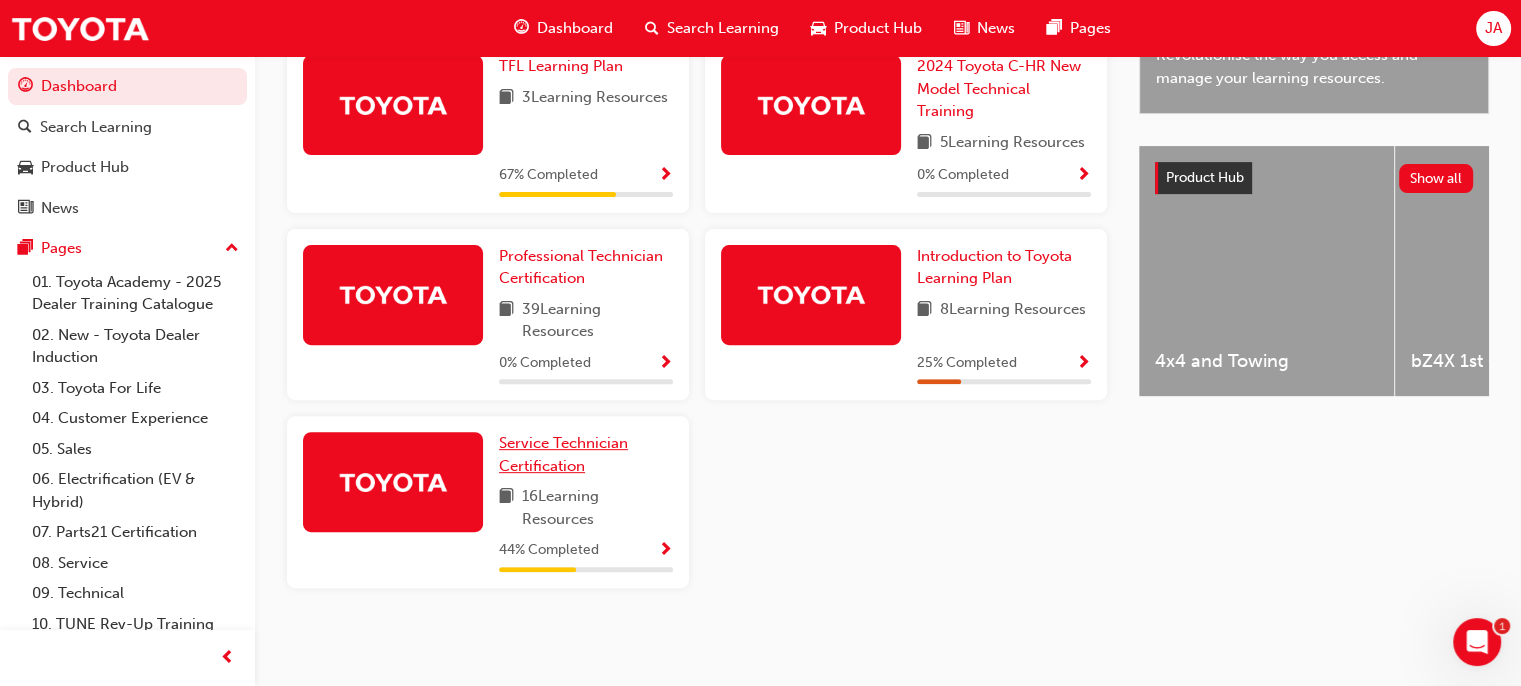click on "Service Technician Certification" at bounding box center [563, 454] 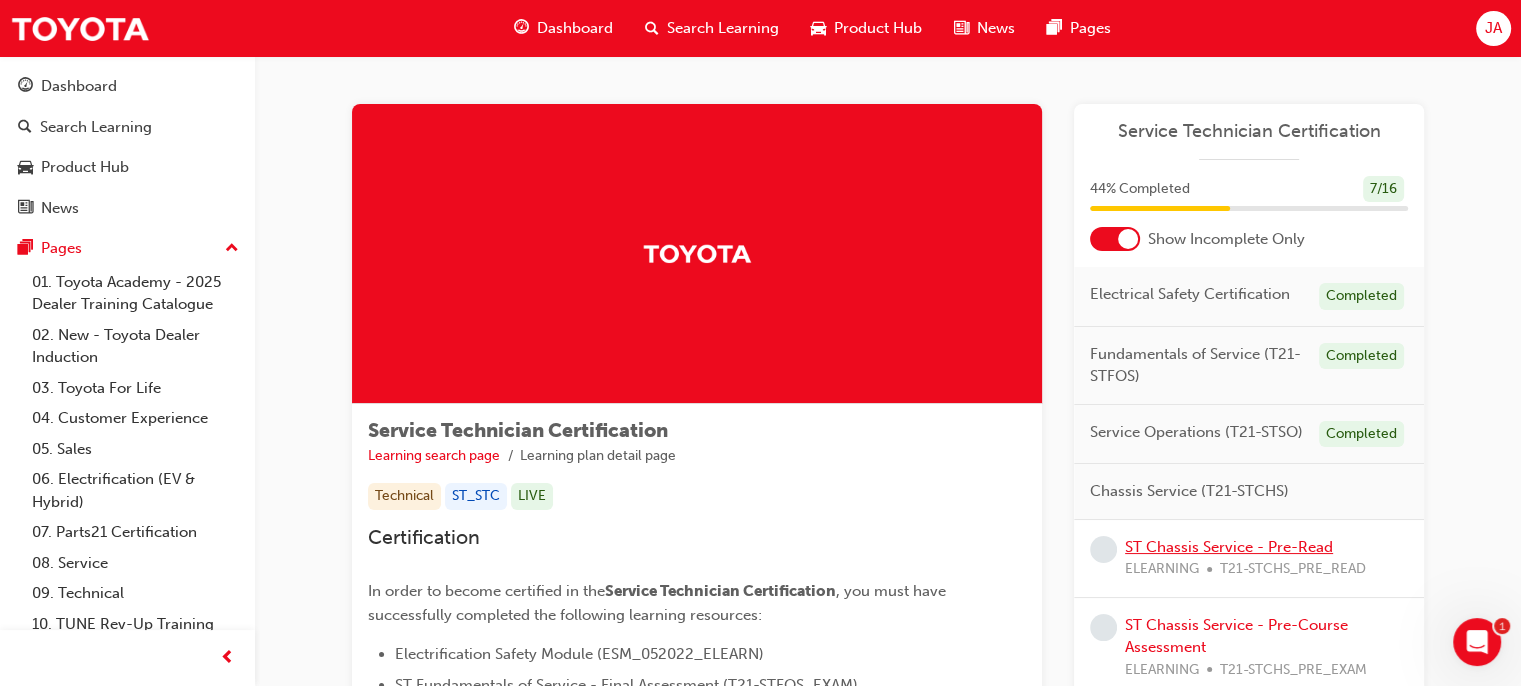 click on "ST Chassis Service - Pre-Read" at bounding box center (1229, 547) 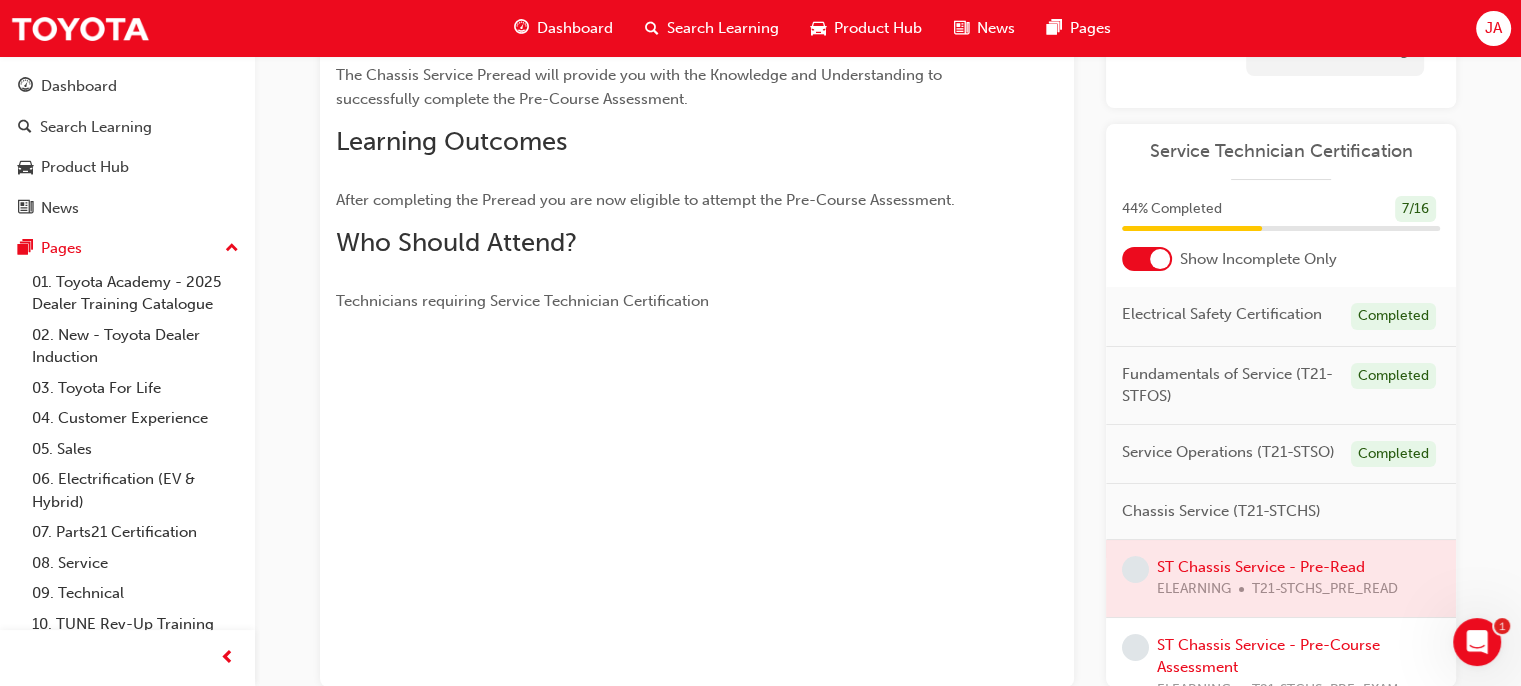 scroll, scrollTop: 326, scrollLeft: 0, axis: vertical 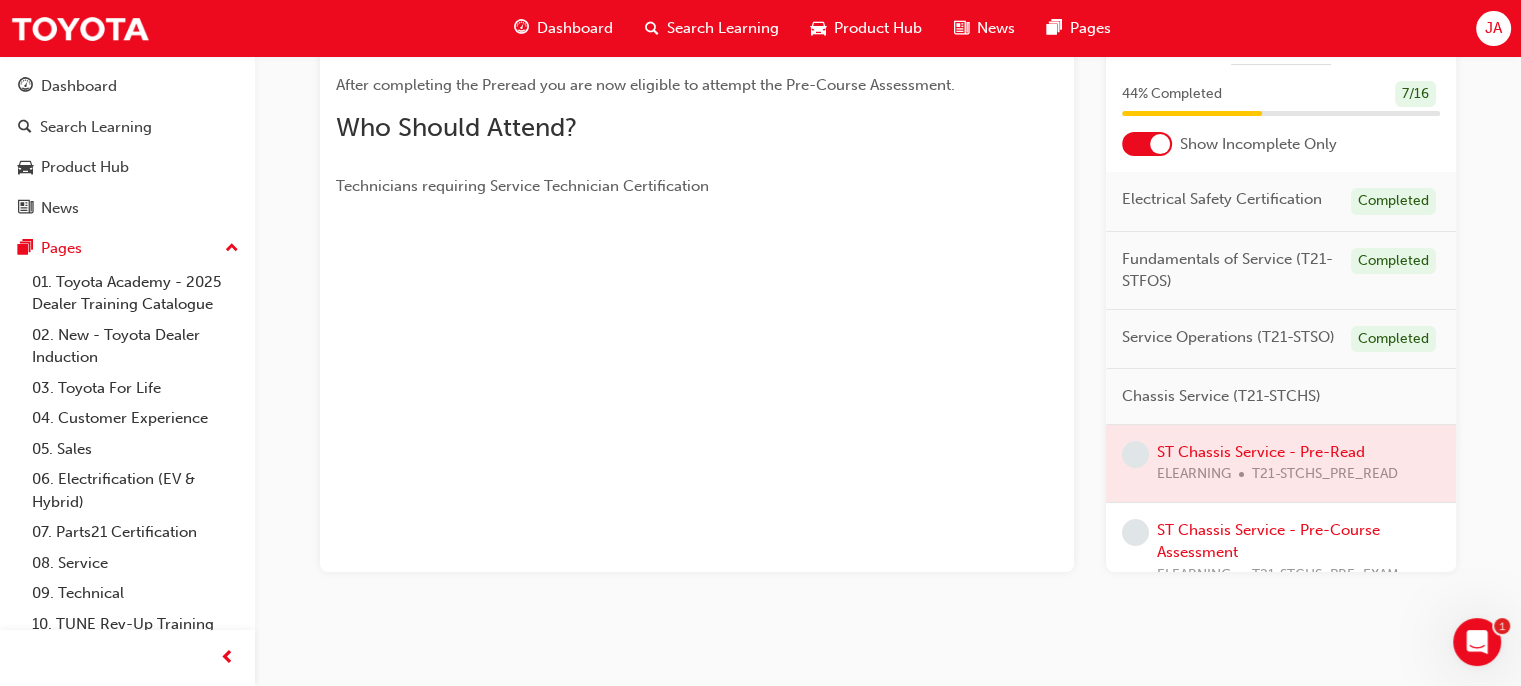 click at bounding box center (1281, 463) 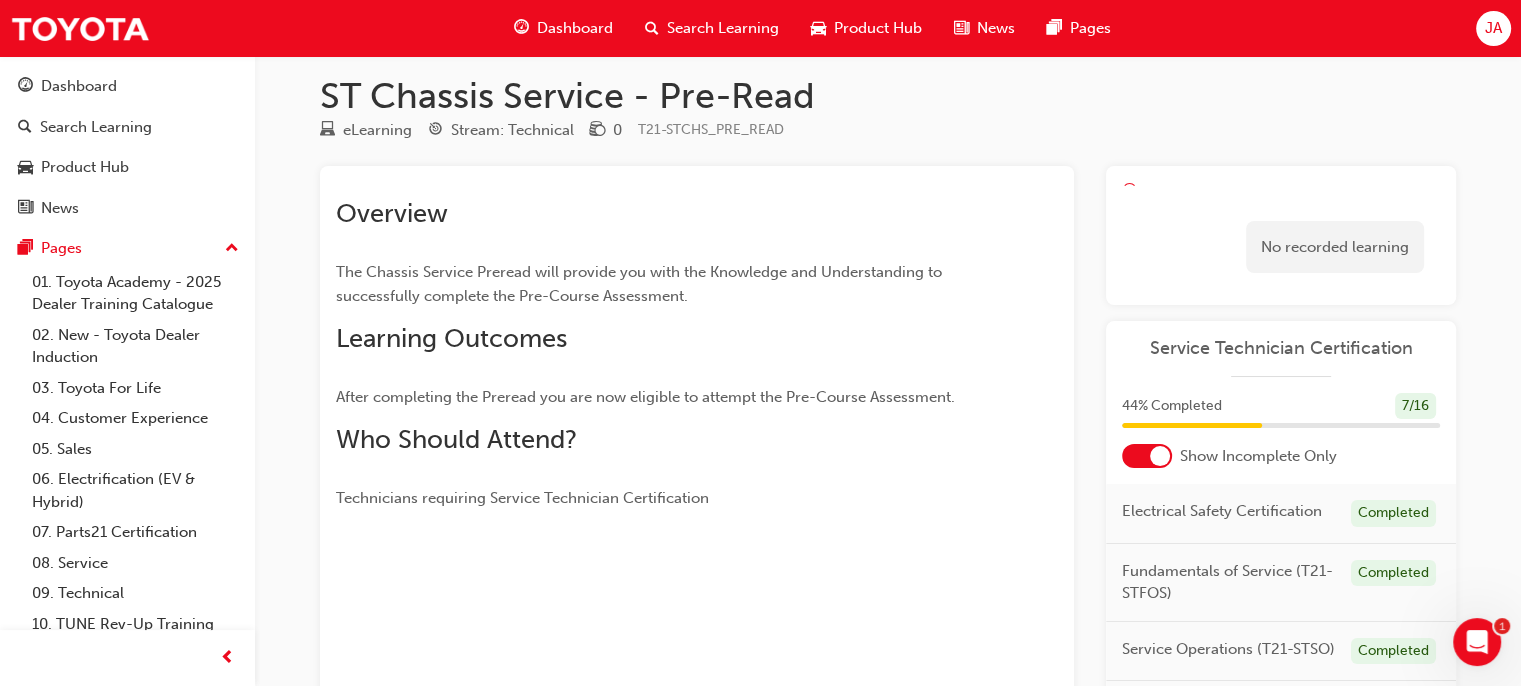 scroll, scrollTop: 10, scrollLeft: 0, axis: vertical 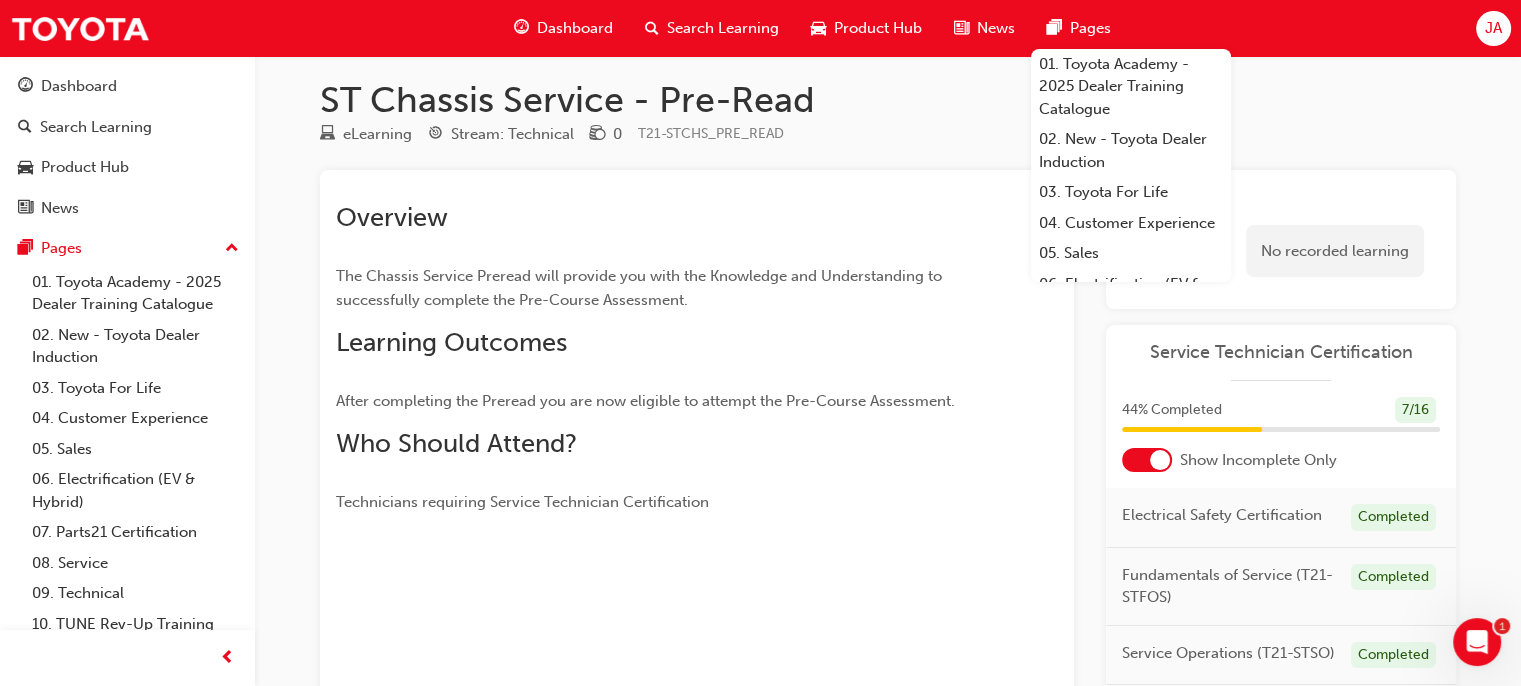 click on "ST Chassis Service - Pre-Read eLearning Stream:   Technical 0 T21-STCHS_PRE_READ Overview The Chassis Service Preread will provide you with the Knowledge and Understanding to successfully complete the Pre-Course Assessment. Learning Outcomes After completing the Preread you are now eligible to attempt the Pre-Course Assessment. Who Should Attend? Technicians requiring Service Technician Certification Learning Plan No recorded learning Service Technician Certification 44 % Completed 7 / 16 Show Incomplete Only Electrical Safety Certification Completed Fundamentals of Service (T21-STFOS) Completed Service Operations (T21-STSO) Completed Chassis Service (T21-STCHS) ST Chassis Service - Pre-Read ELEARNING T21-STCHS_PRE_READ ST Chassis Service - Pre-Course Assessment ELEARNING T21-STCHS_PRE_EXAM ST Chassis Service - Final Assessment ELEARNING T21-STCHS_EXAM Engine Service (T21-STENS) ST Engine Service - Pre-Read ELEARNING T21-STENS_PRE_READ ST Engine Service - Pre-Course Assessment ELEARNING T21-STENS_PRE_EXAM" at bounding box center (888, 515) 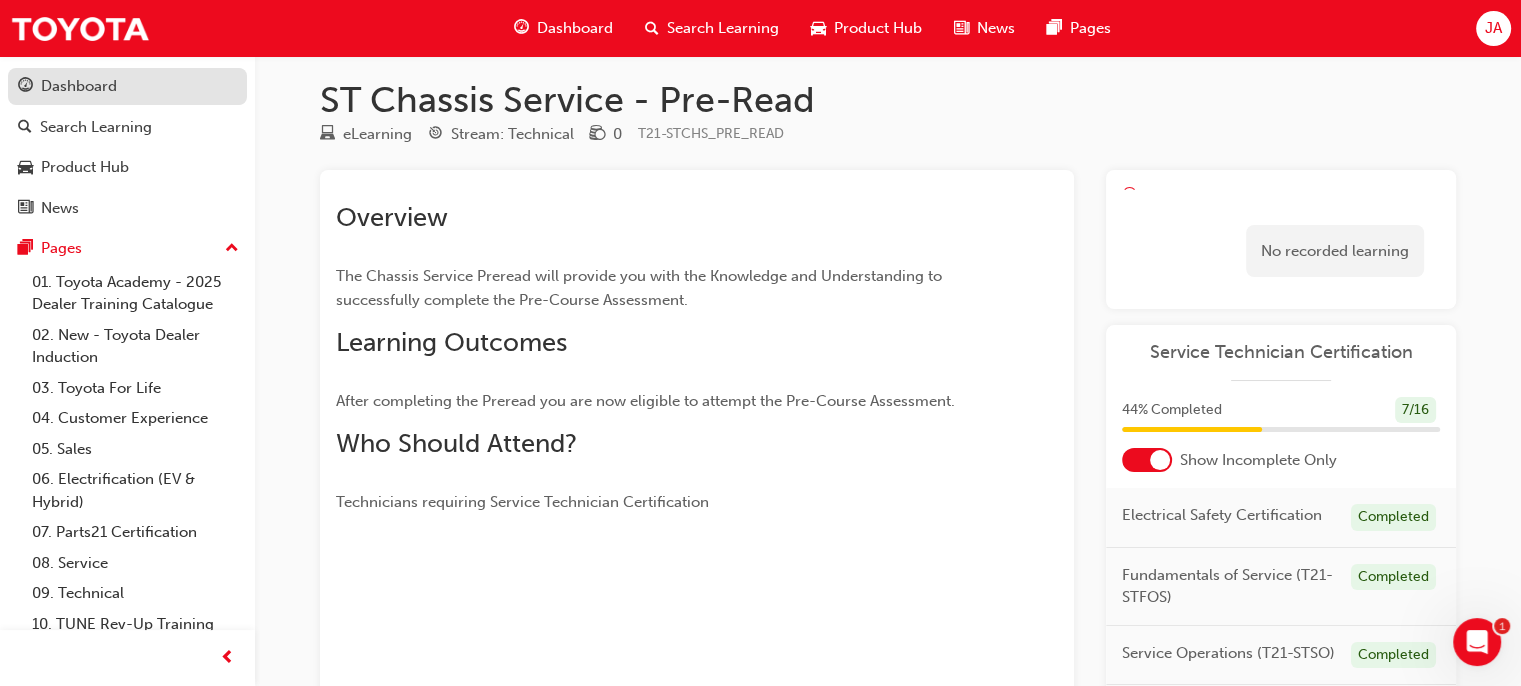 click on "Dashboard" at bounding box center [79, 86] 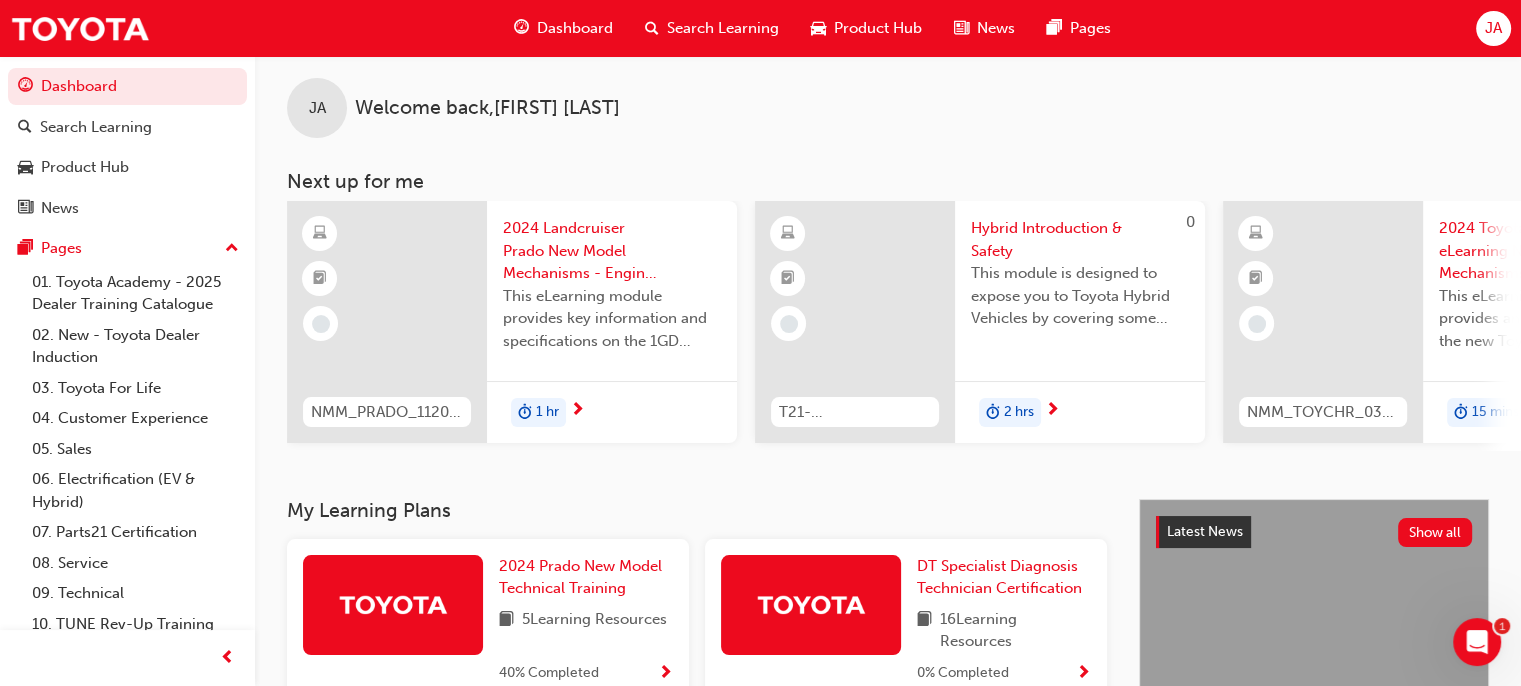click on "Dashboard" at bounding box center [575, 28] 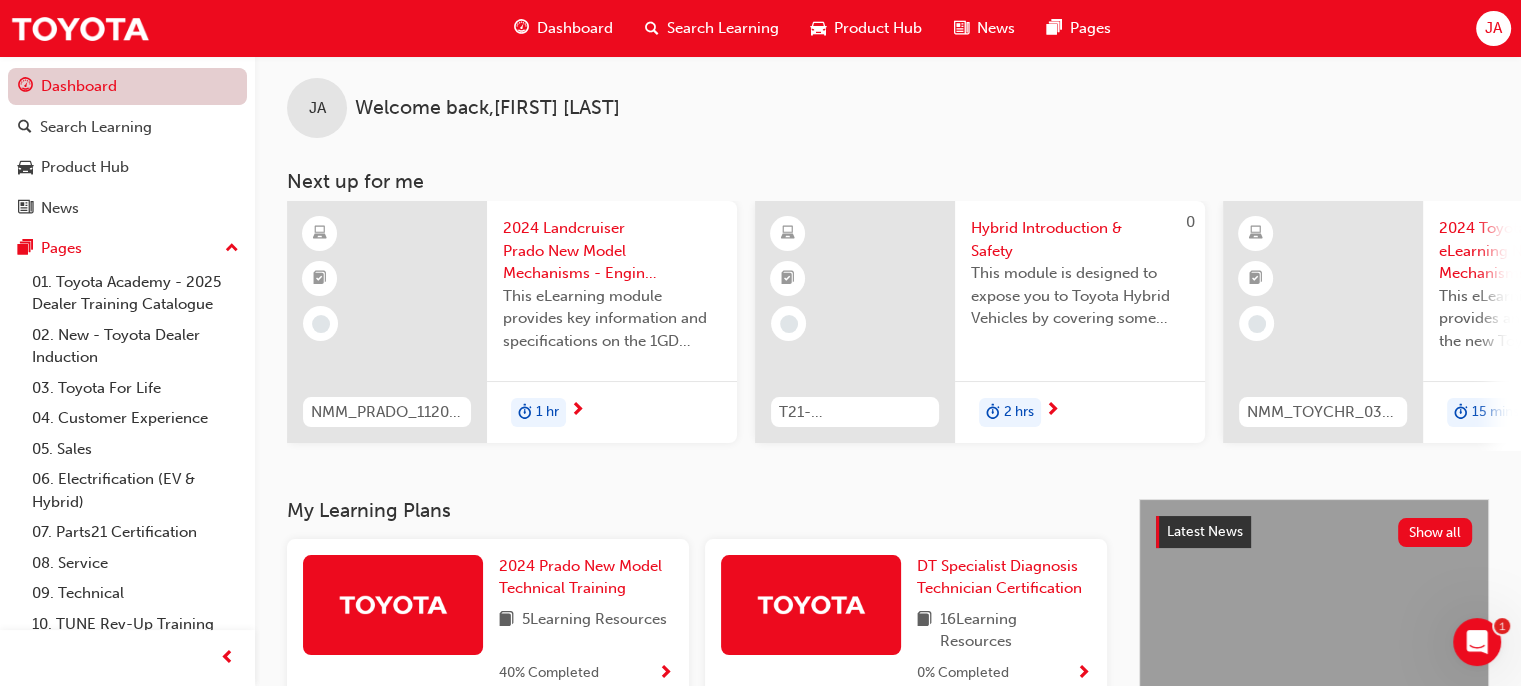click on "Dashboard" at bounding box center (127, 86) 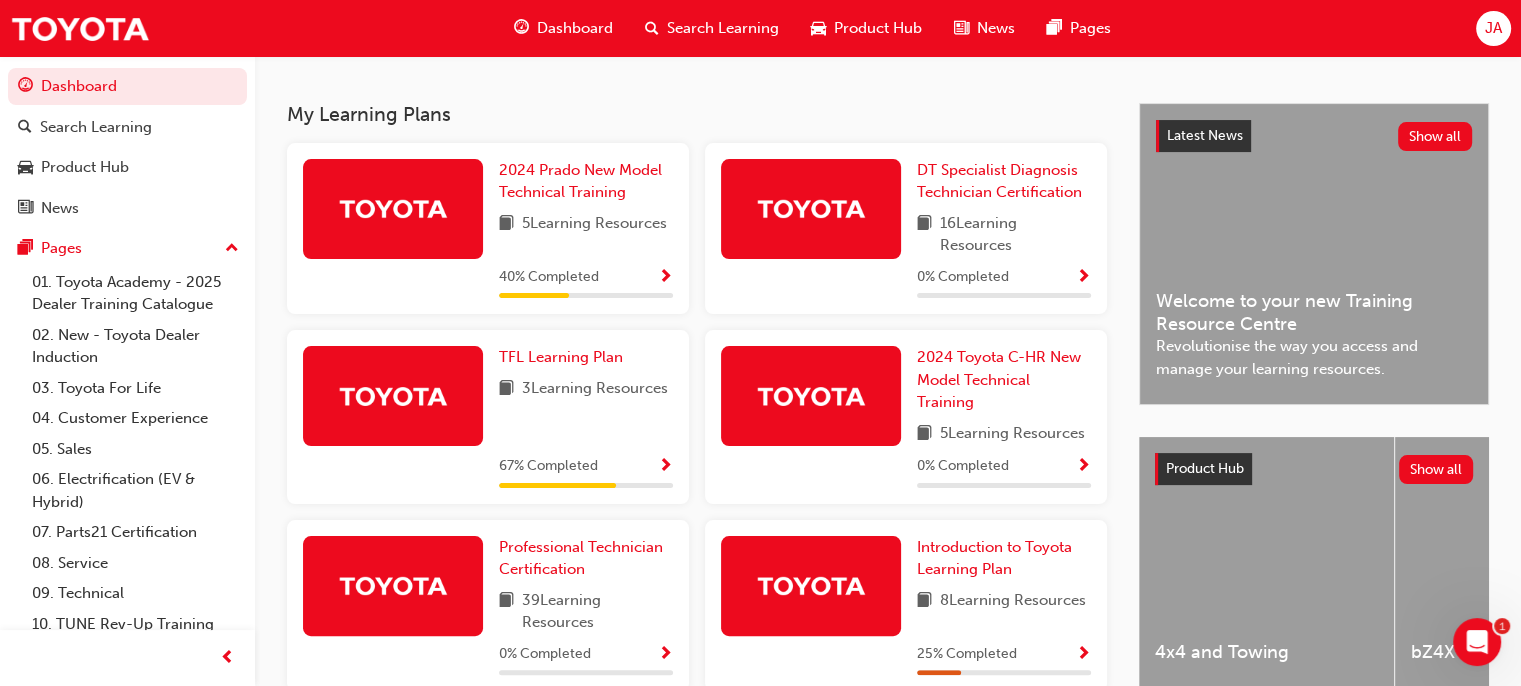 scroll, scrollTop: 705, scrollLeft: 0, axis: vertical 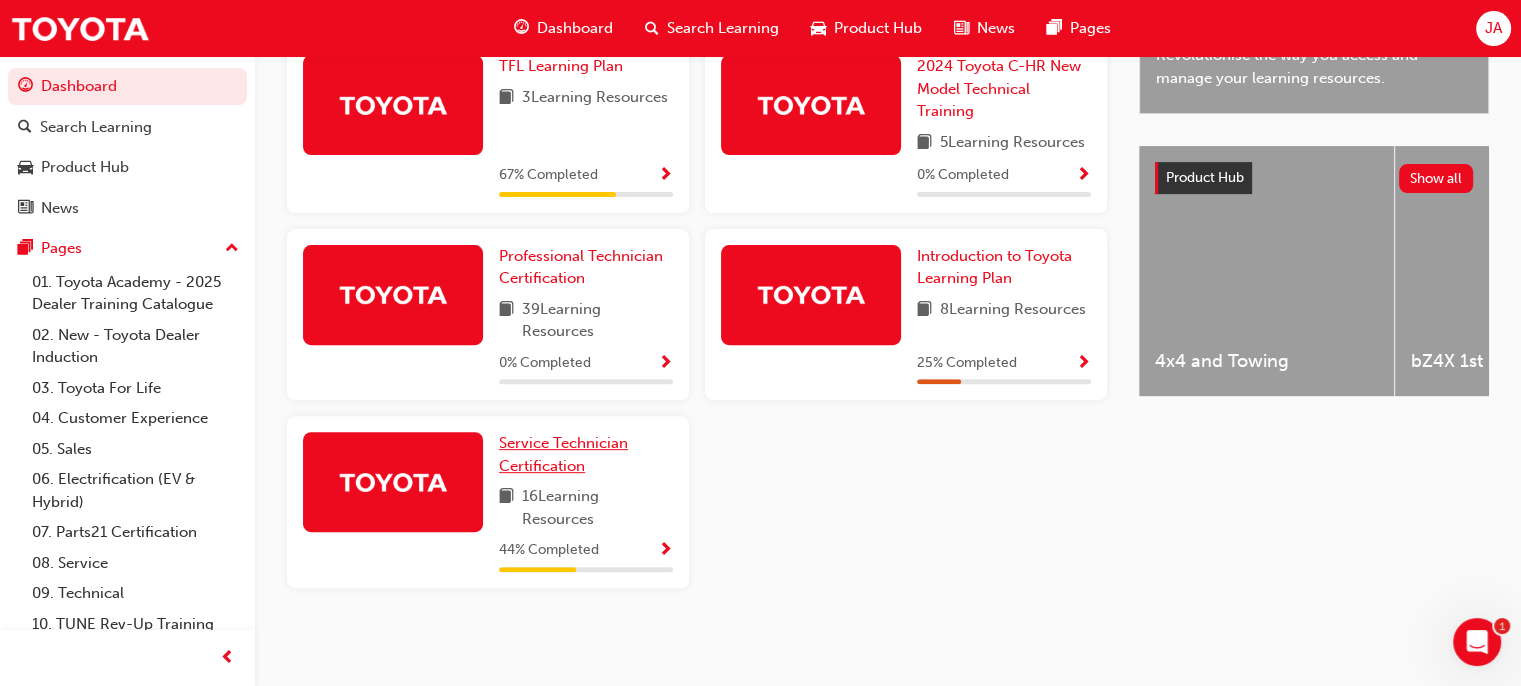 click on "Service Technician Certification" at bounding box center [563, 454] 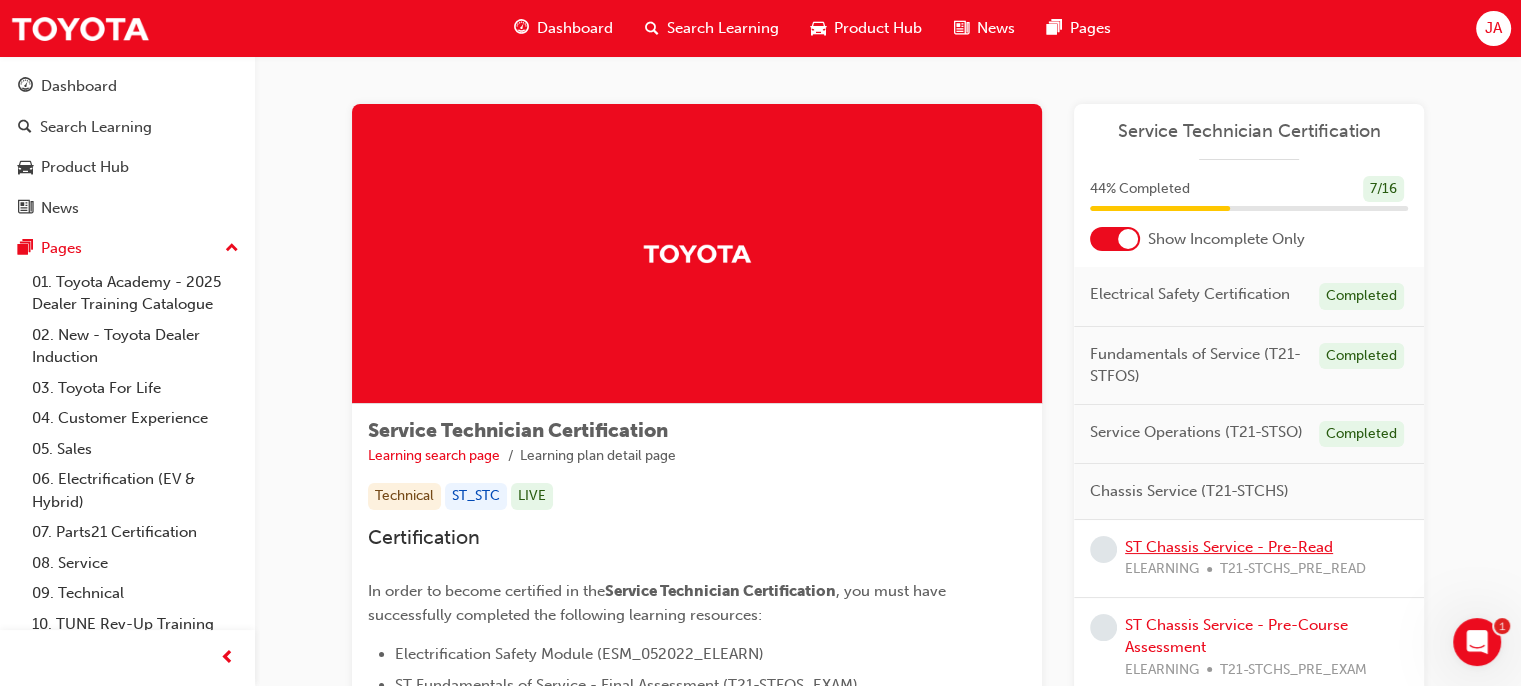 click on "ST Chassis Service - Pre-Read" at bounding box center (1229, 547) 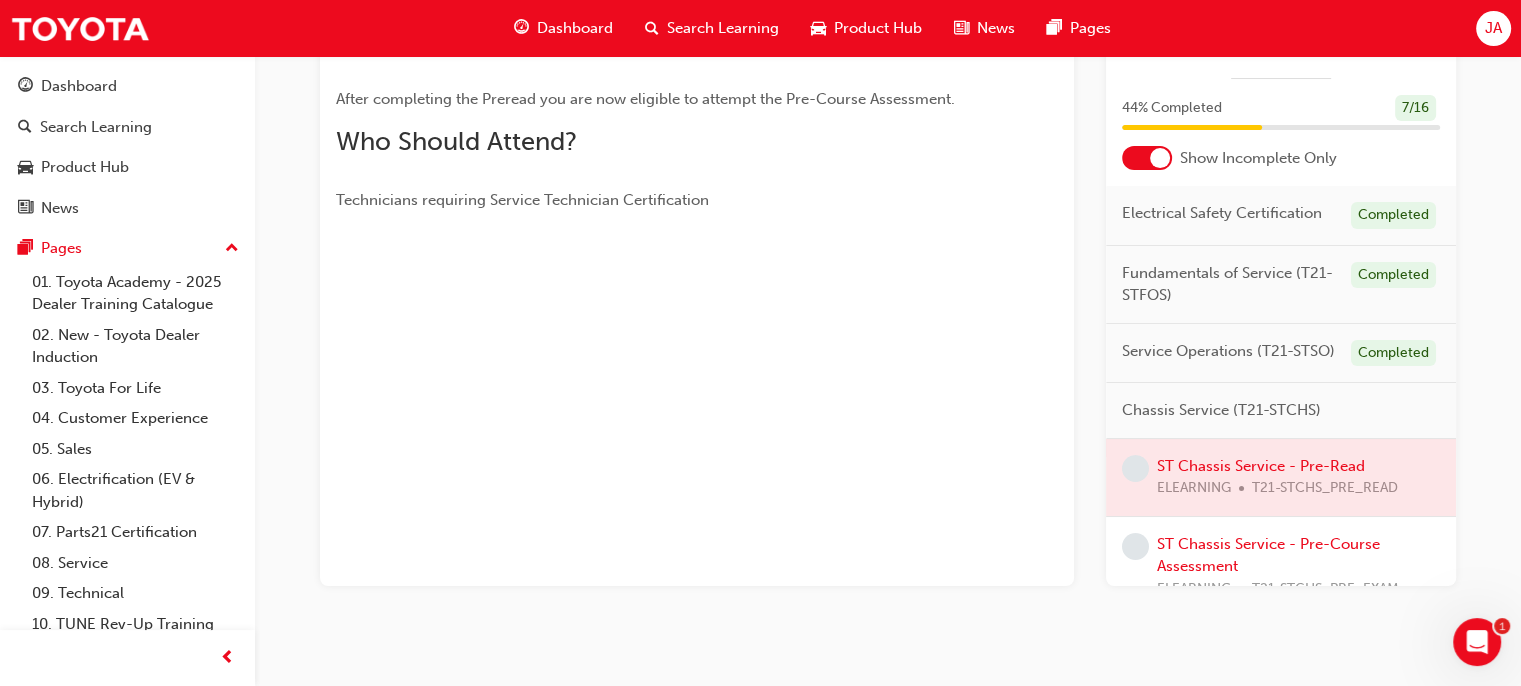 scroll, scrollTop: 326, scrollLeft: 0, axis: vertical 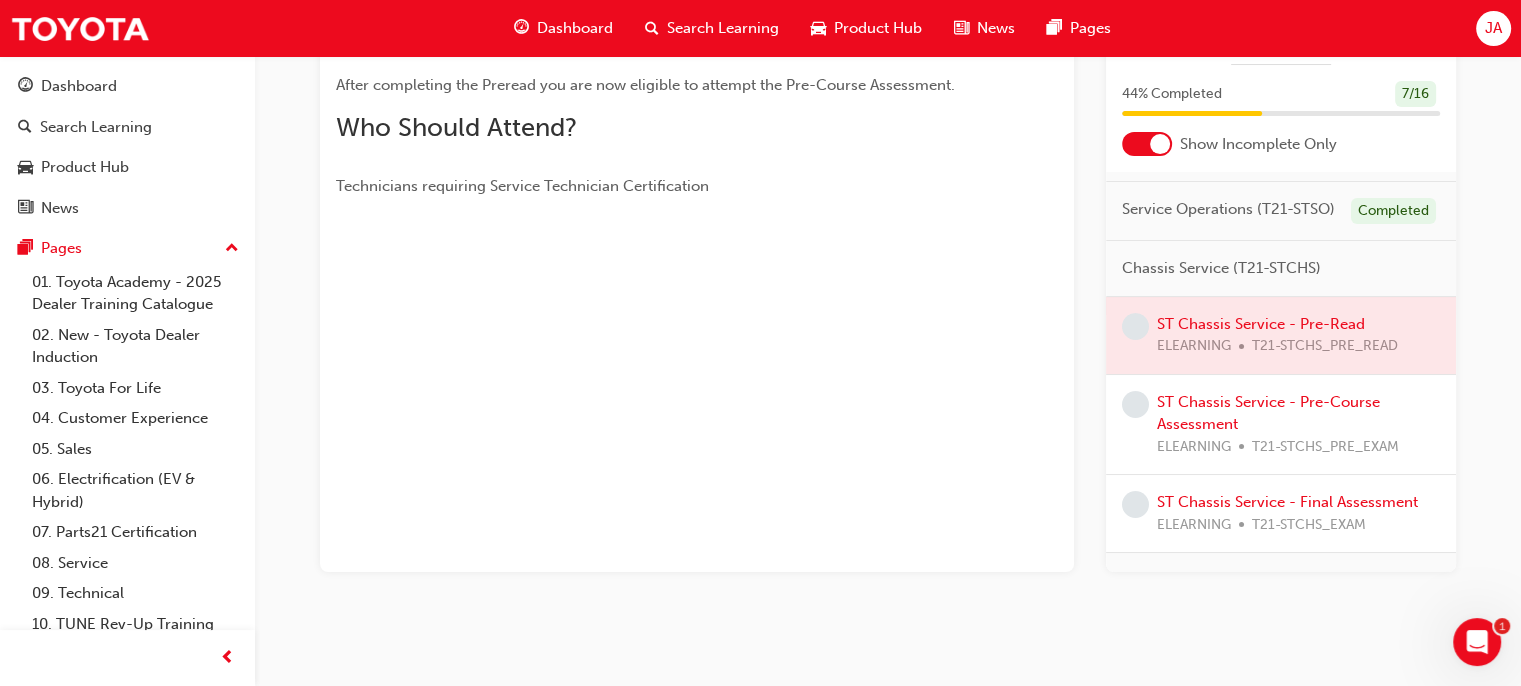 drag, startPoint x: 1259, startPoint y: 373, endPoint x: 1264, endPoint y: 361, distance: 13 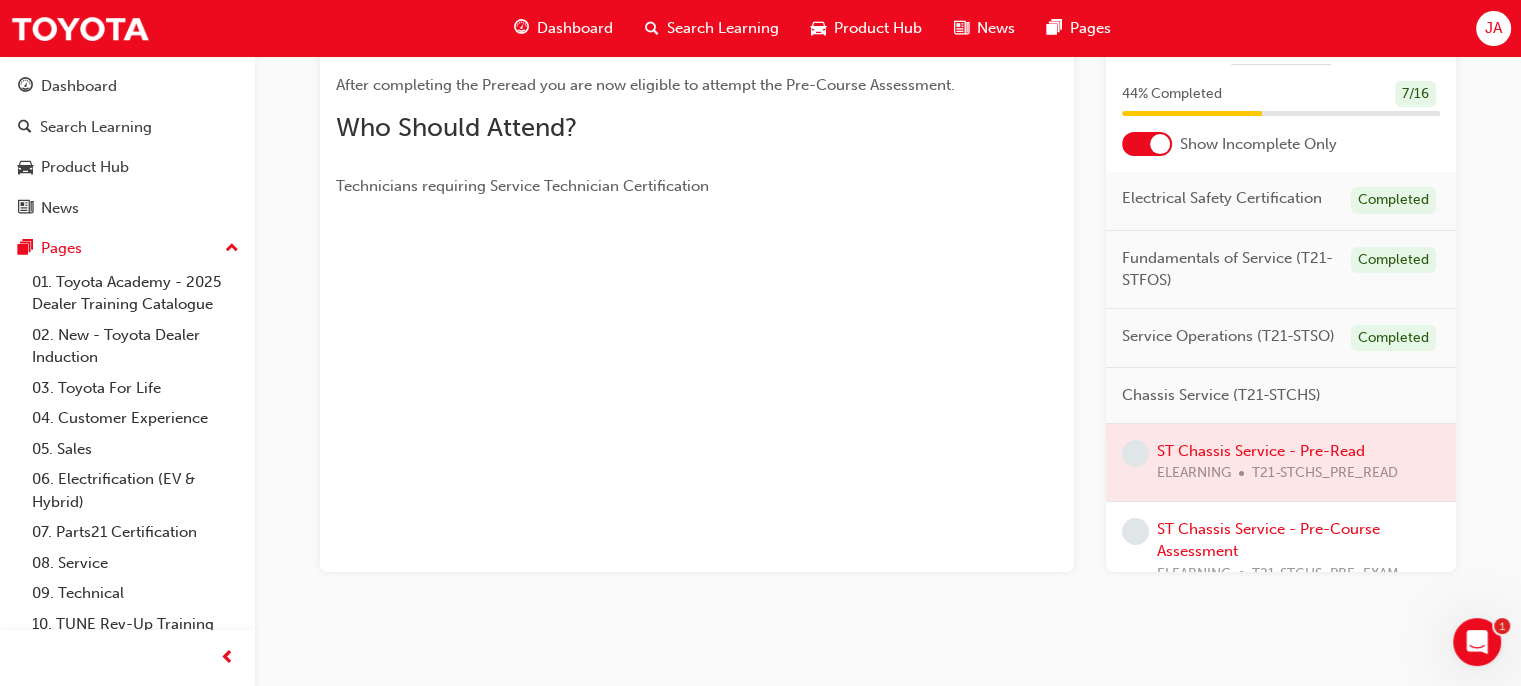 scroll, scrollTop: 0, scrollLeft: 0, axis: both 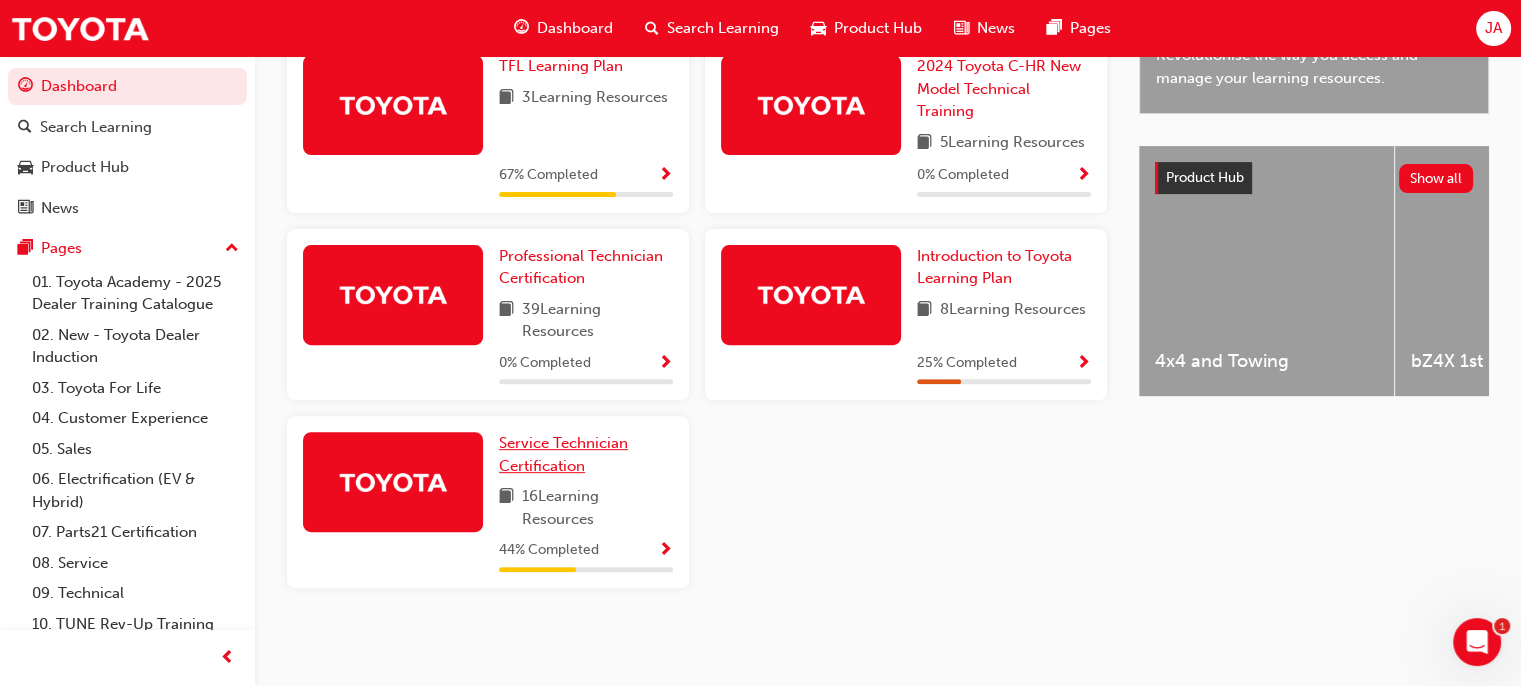 click on "Service Technician Certification" at bounding box center (563, 454) 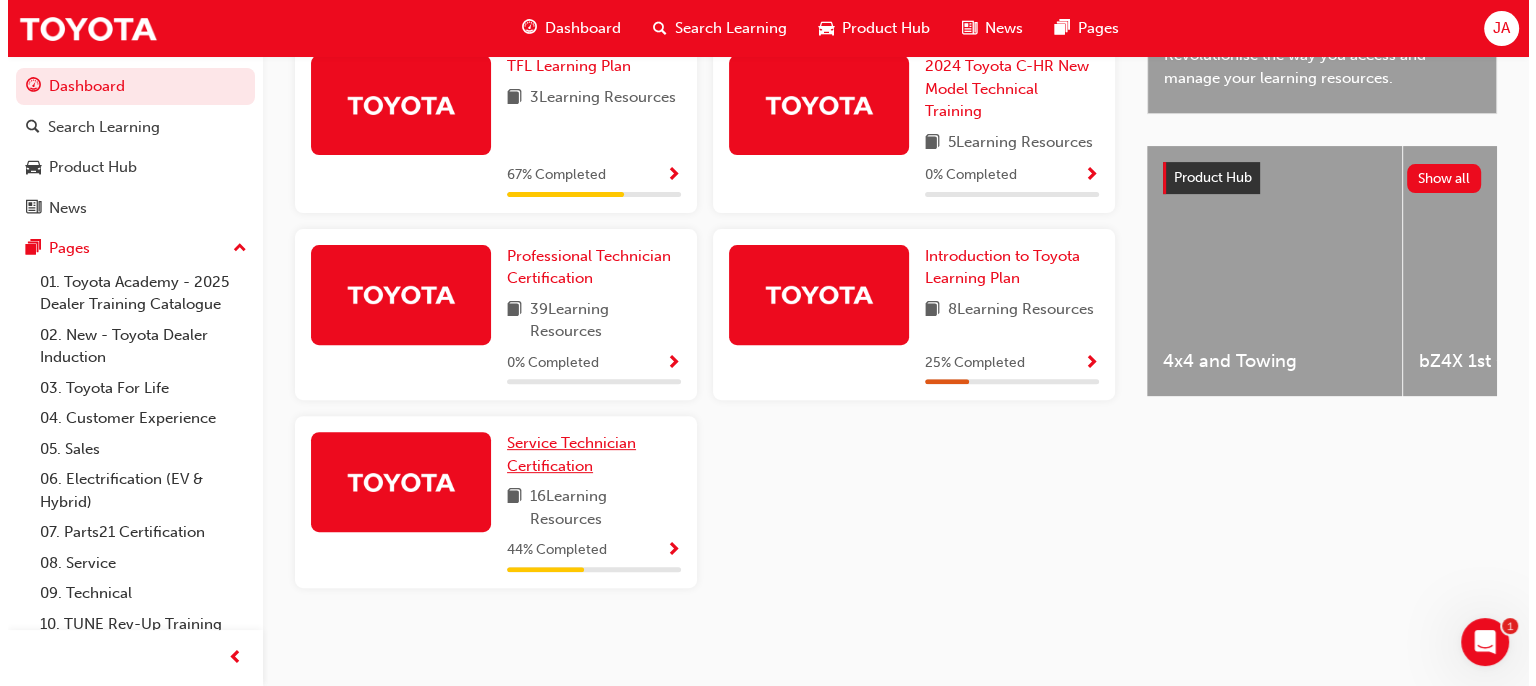 scroll, scrollTop: 0, scrollLeft: 0, axis: both 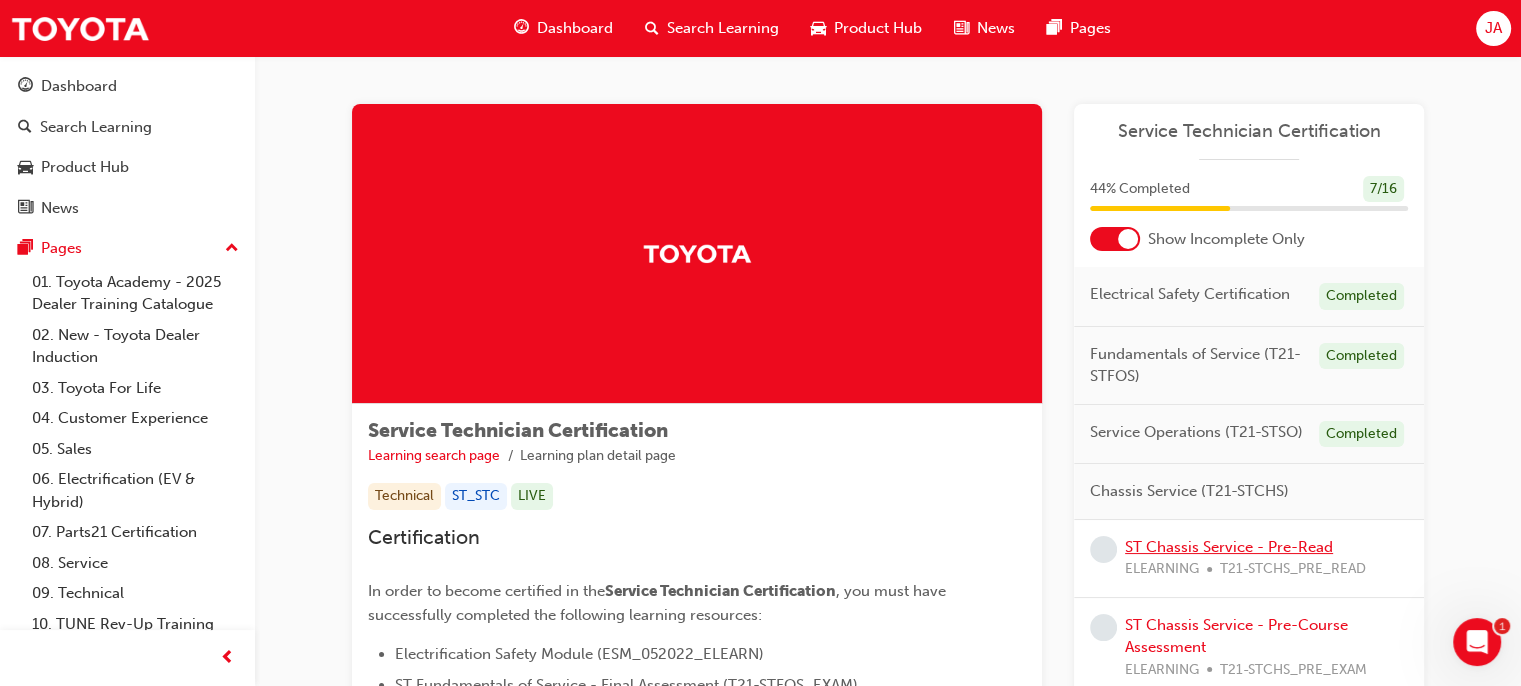click on "ST Chassis Service - Pre-Read" at bounding box center (1229, 547) 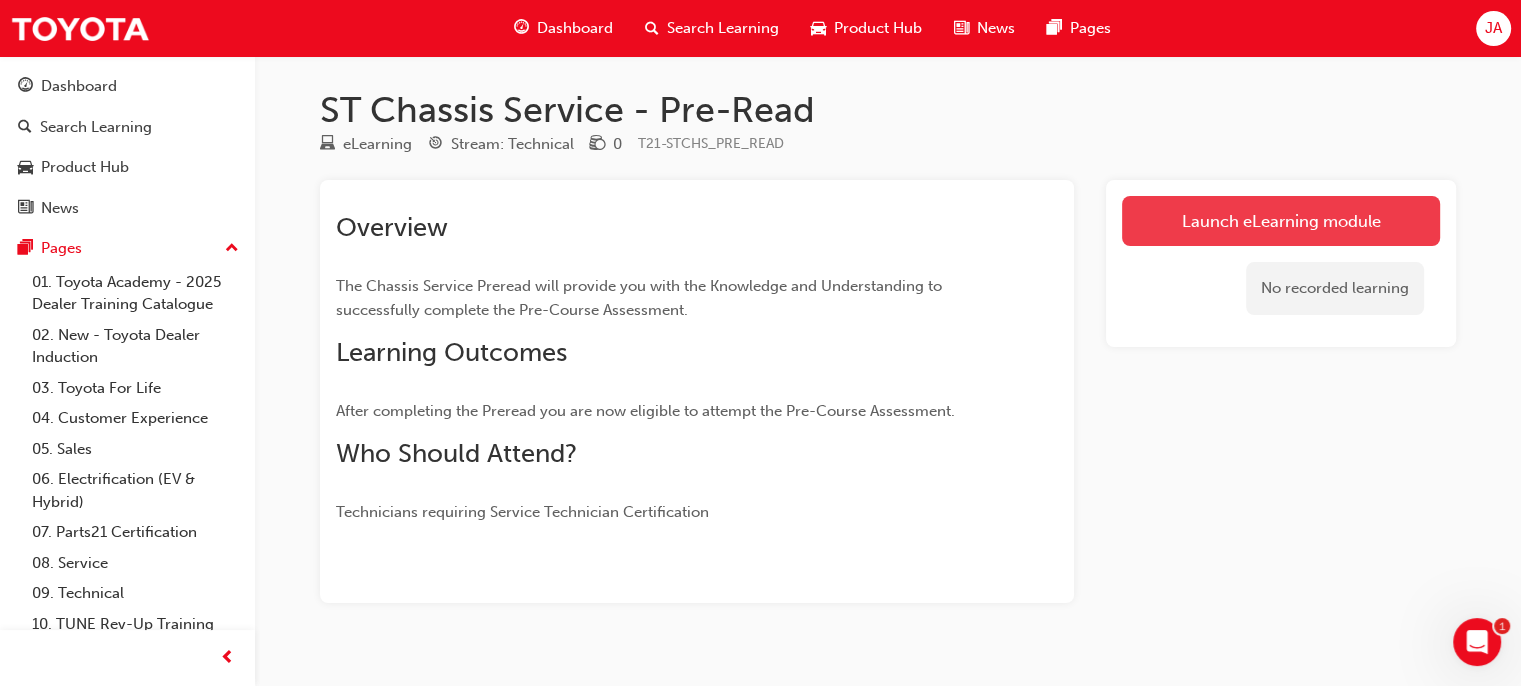 click on "Launch eLearning module" at bounding box center [1281, 221] 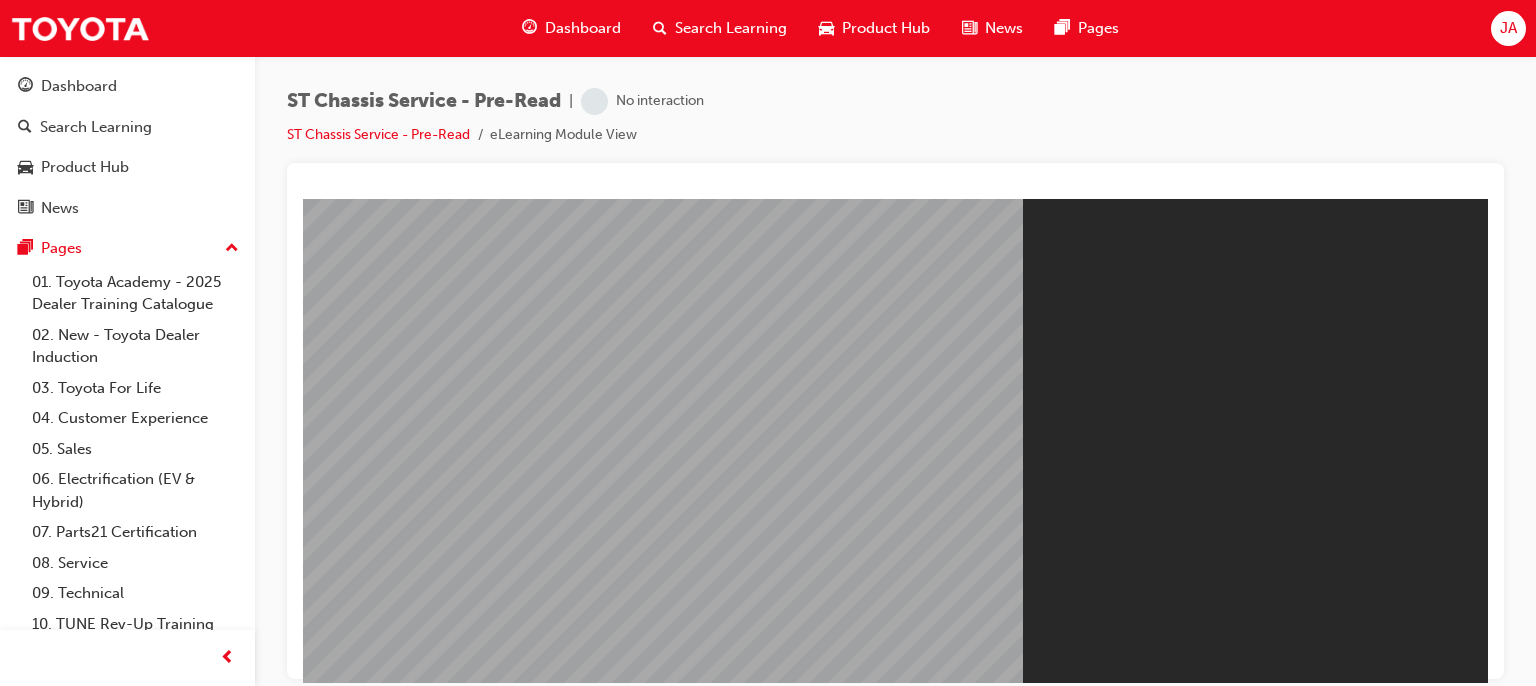 scroll, scrollTop: 0, scrollLeft: 0, axis: both 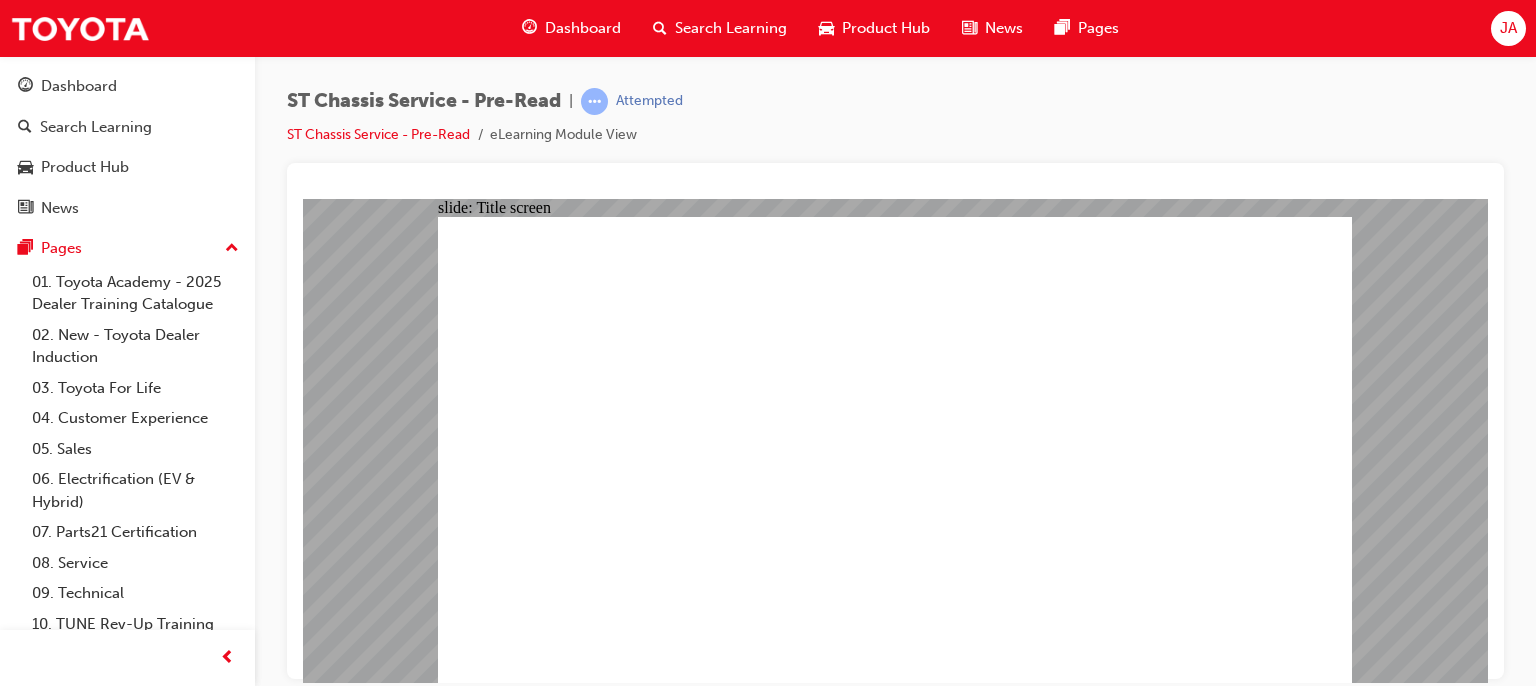 click 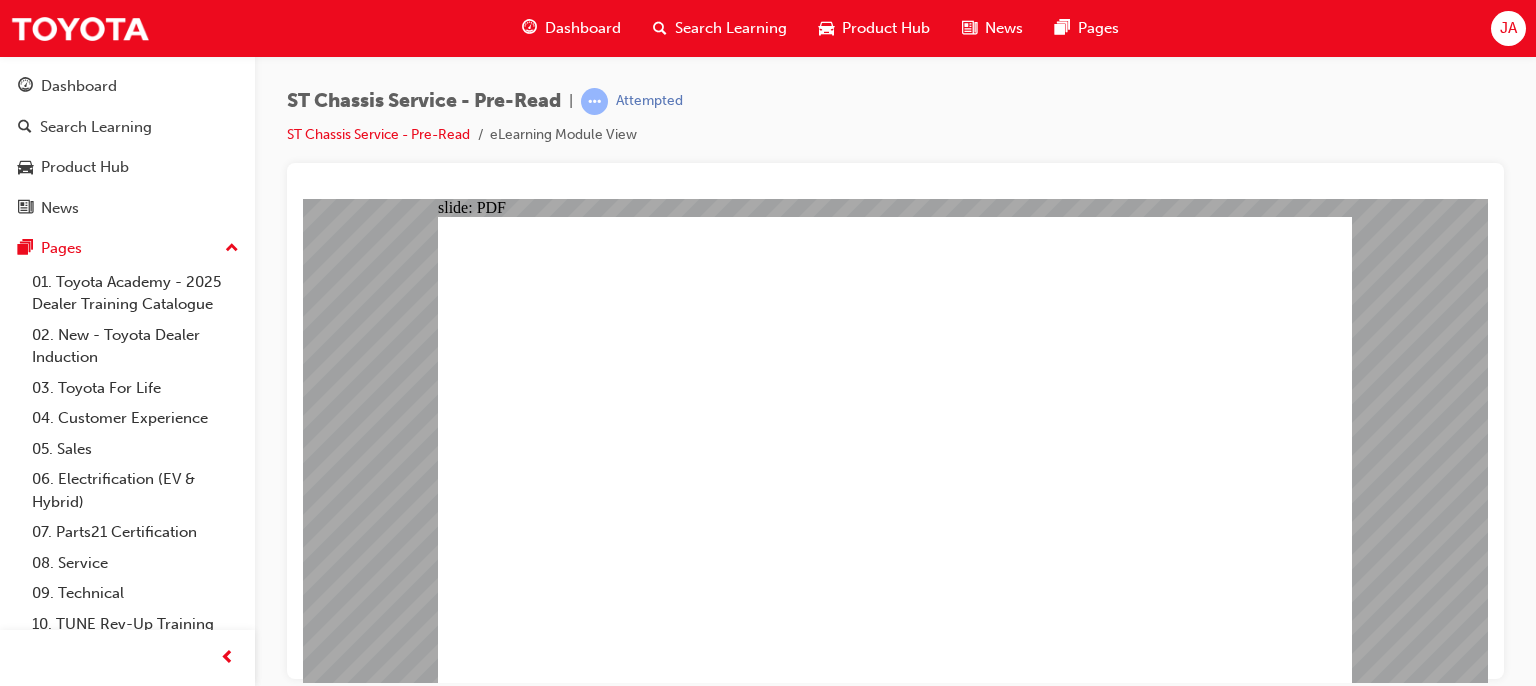 click 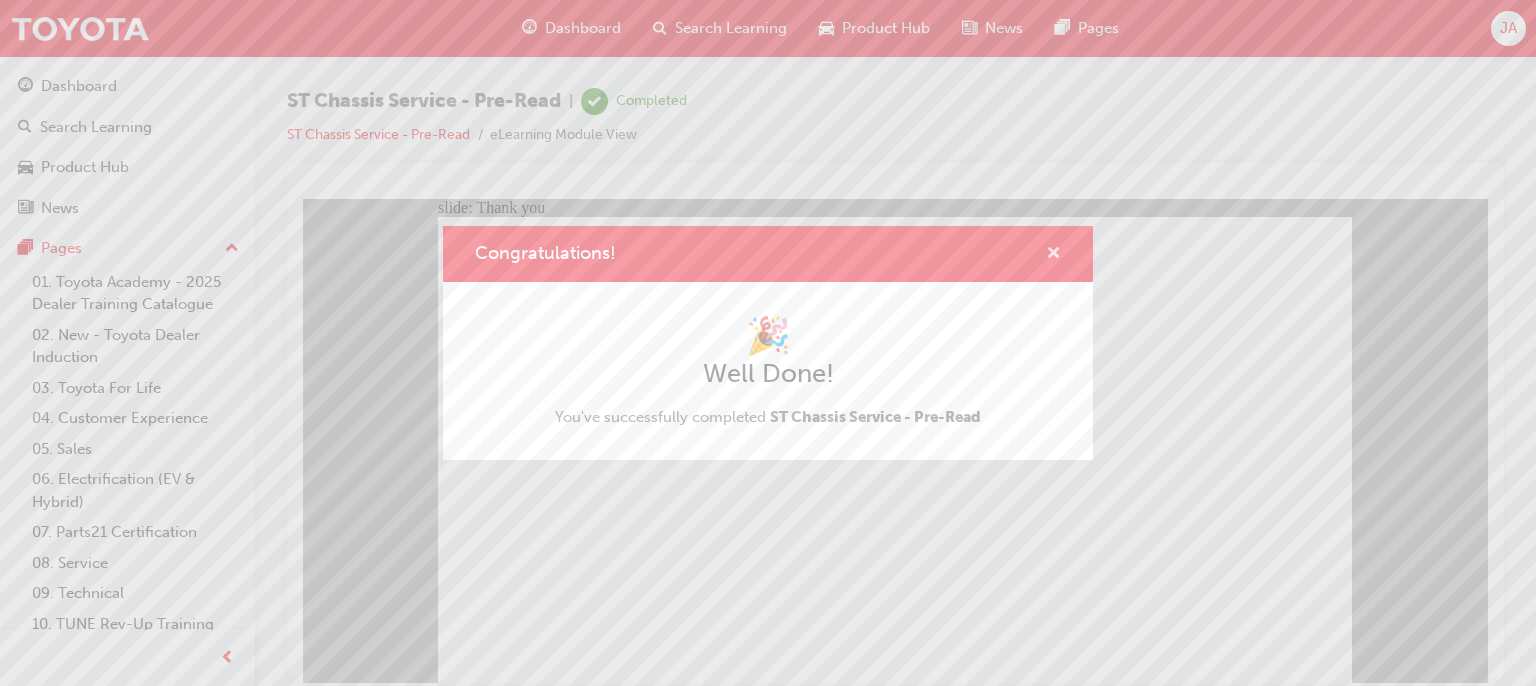click at bounding box center (1053, 255) 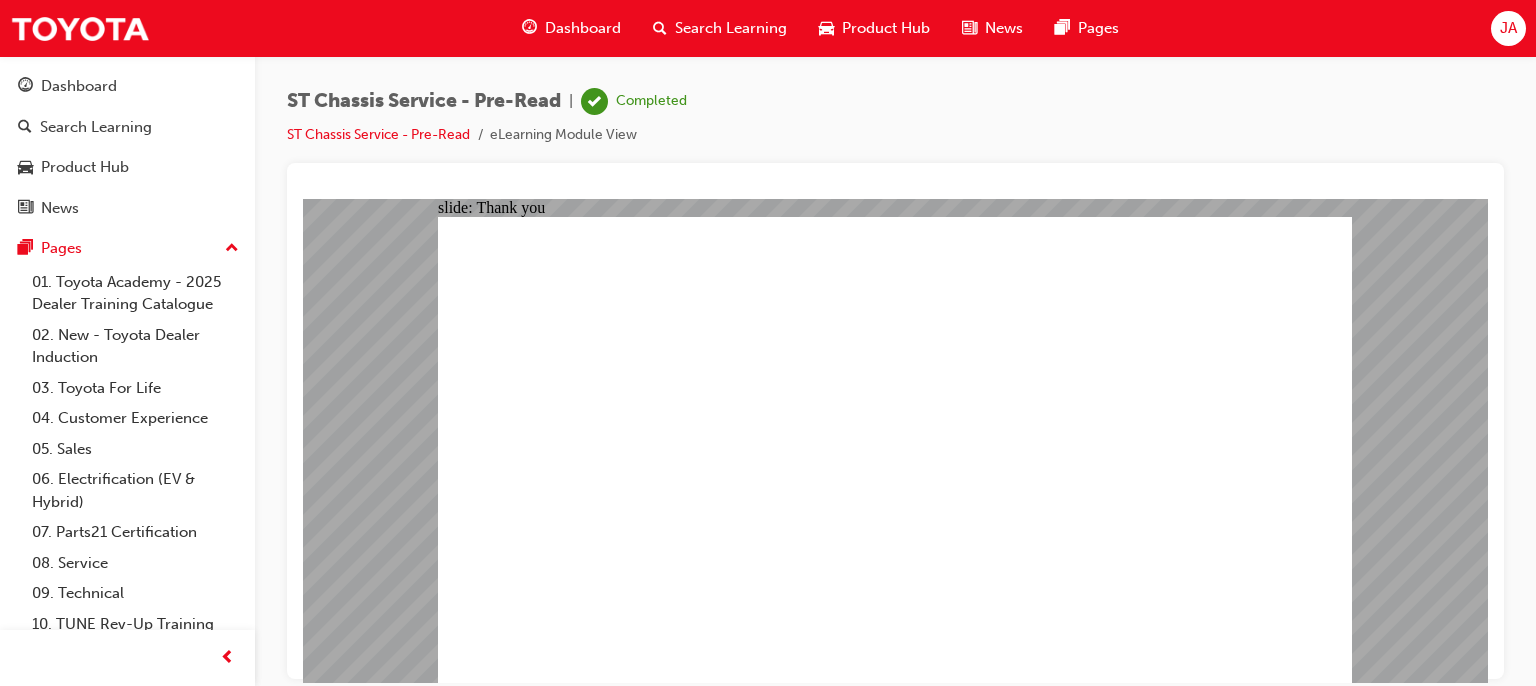 click 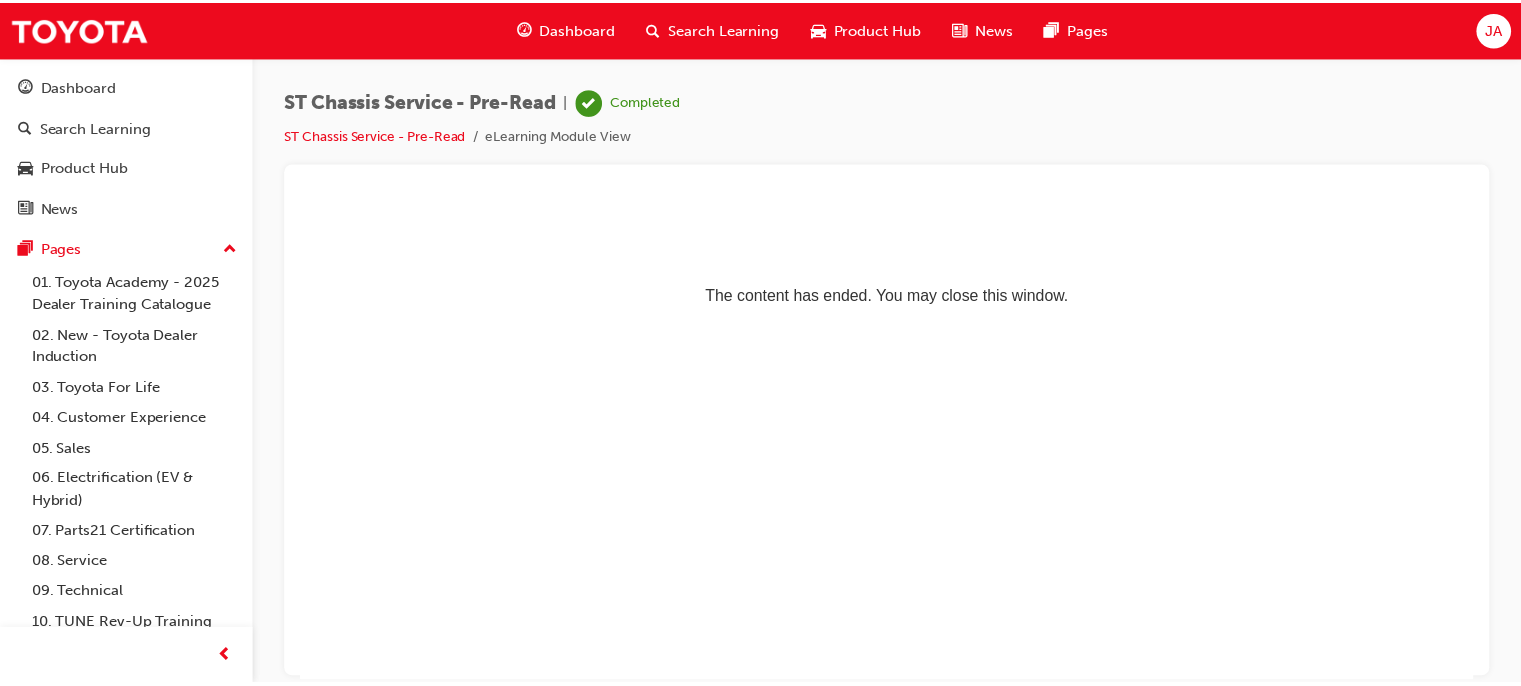 scroll, scrollTop: 0, scrollLeft: 0, axis: both 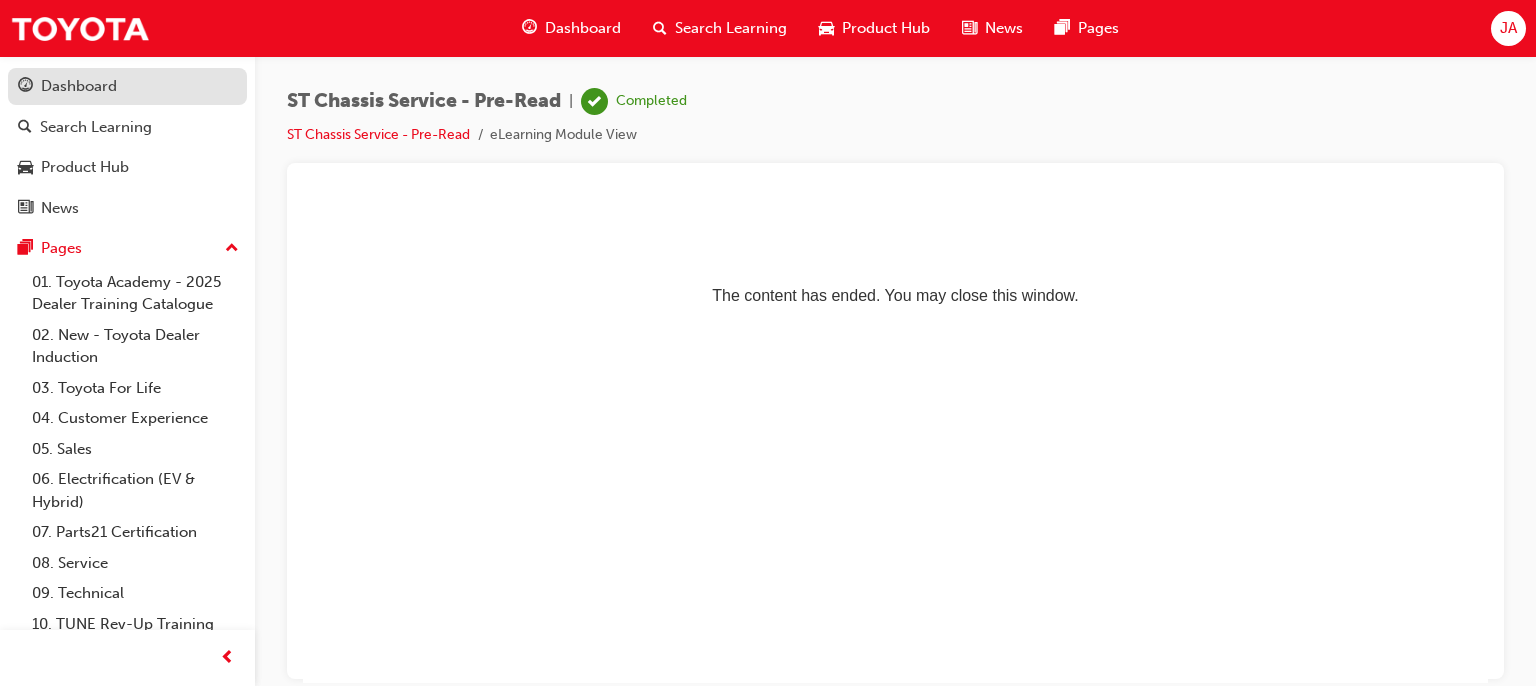 click on "Dashboard" at bounding box center [79, 86] 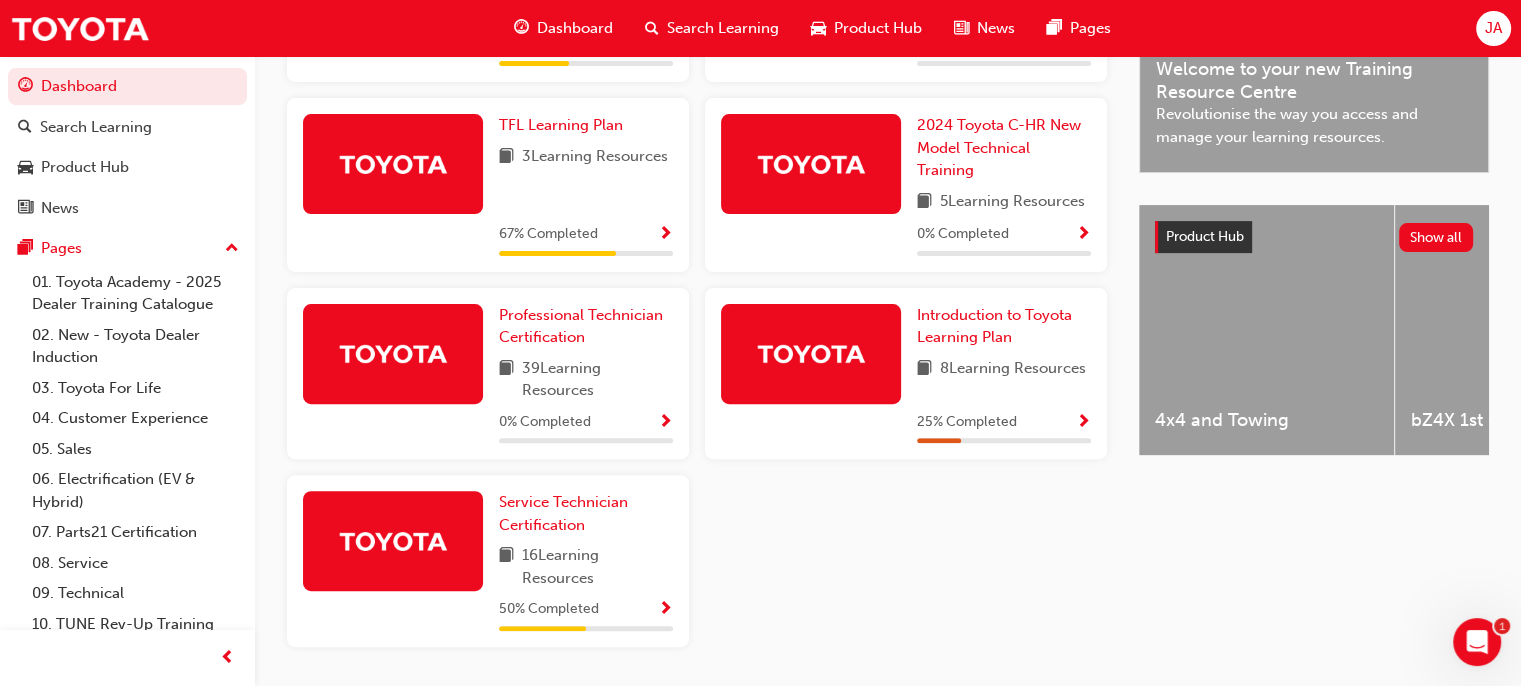 scroll, scrollTop: 644, scrollLeft: 0, axis: vertical 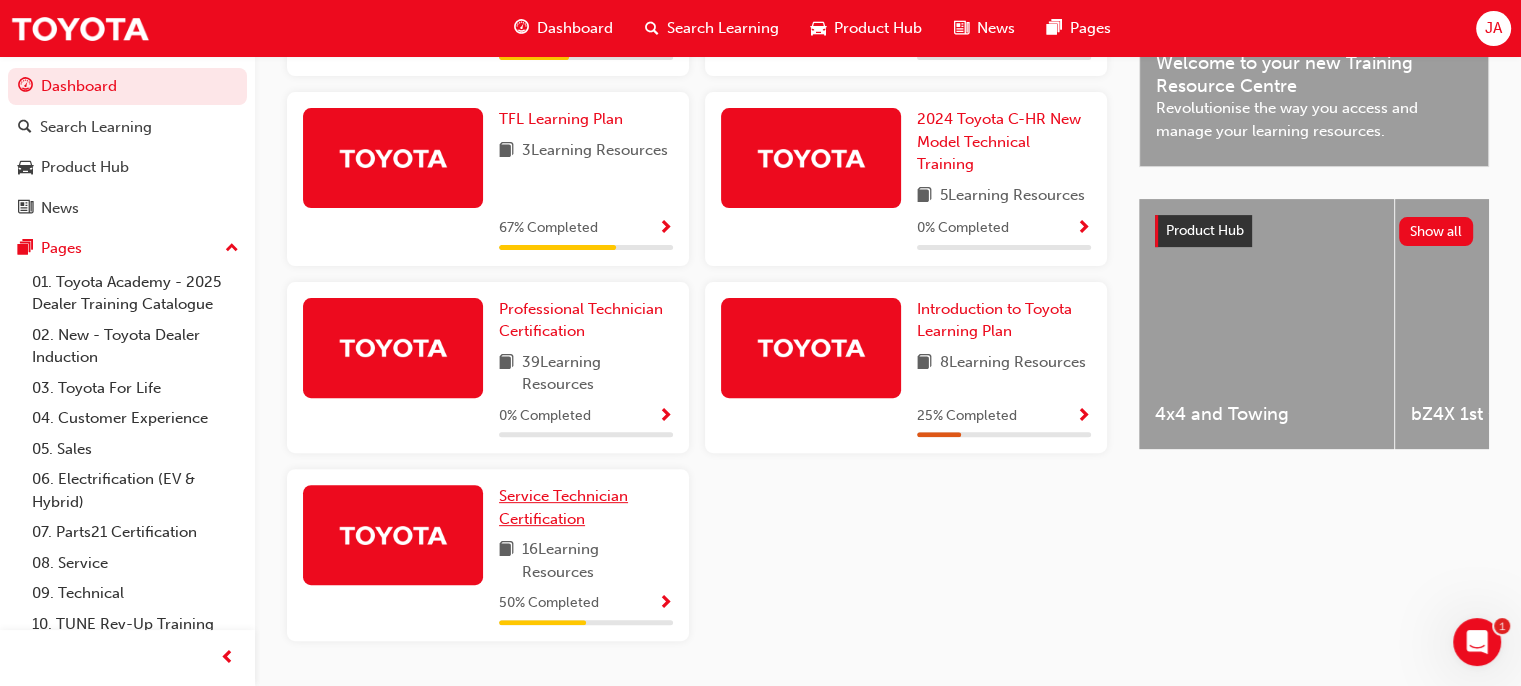 click on "Service Technician Certification" at bounding box center (563, 507) 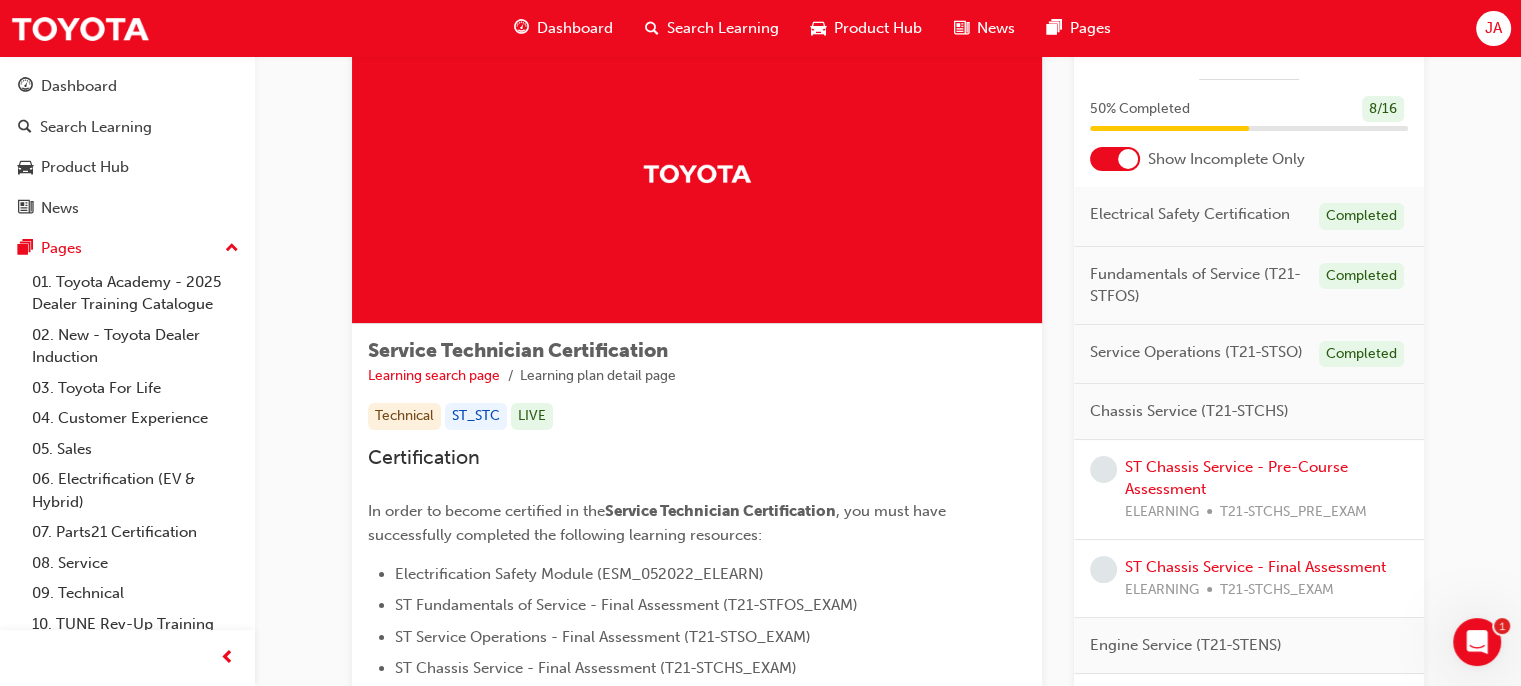 scroll, scrollTop: 79, scrollLeft: 0, axis: vertical 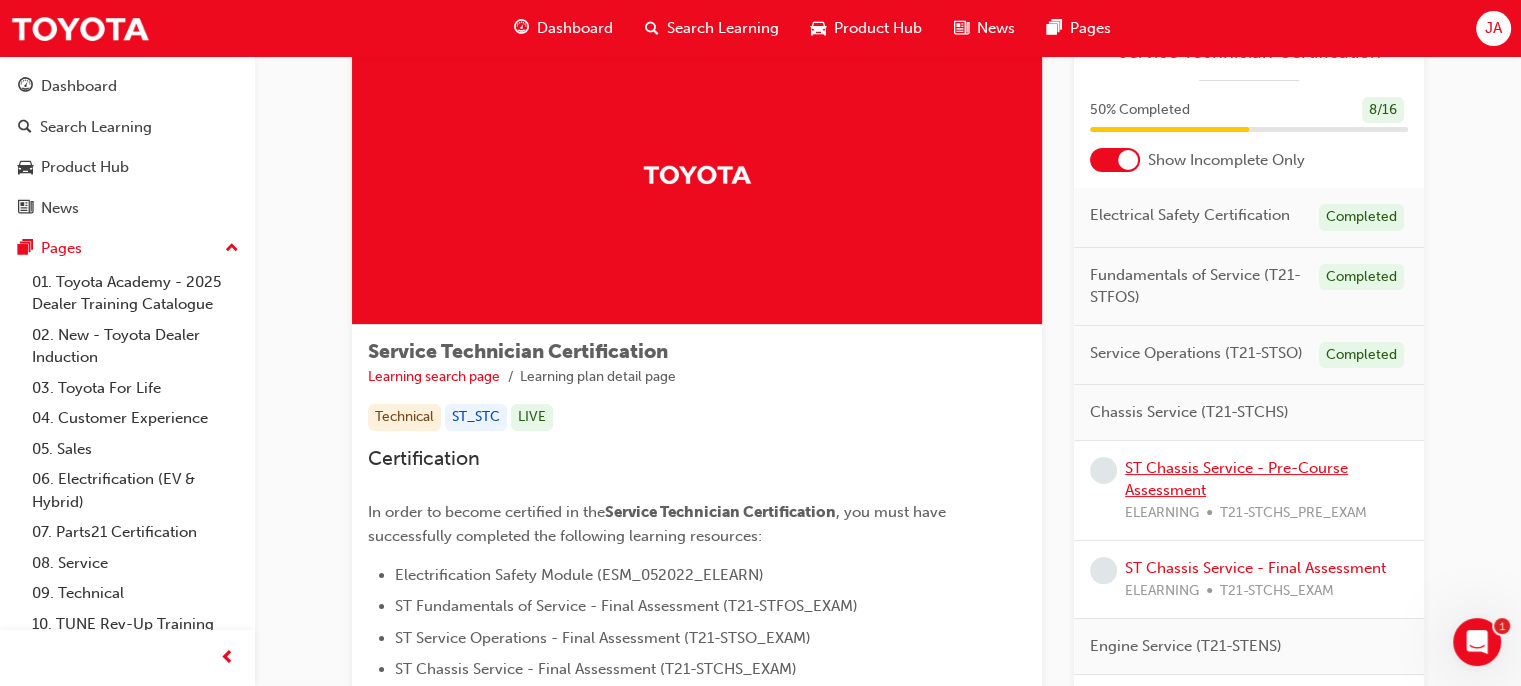 click on "ST Chassis Service - Pre-Course Assessment" at bounding box center [1236, 479] 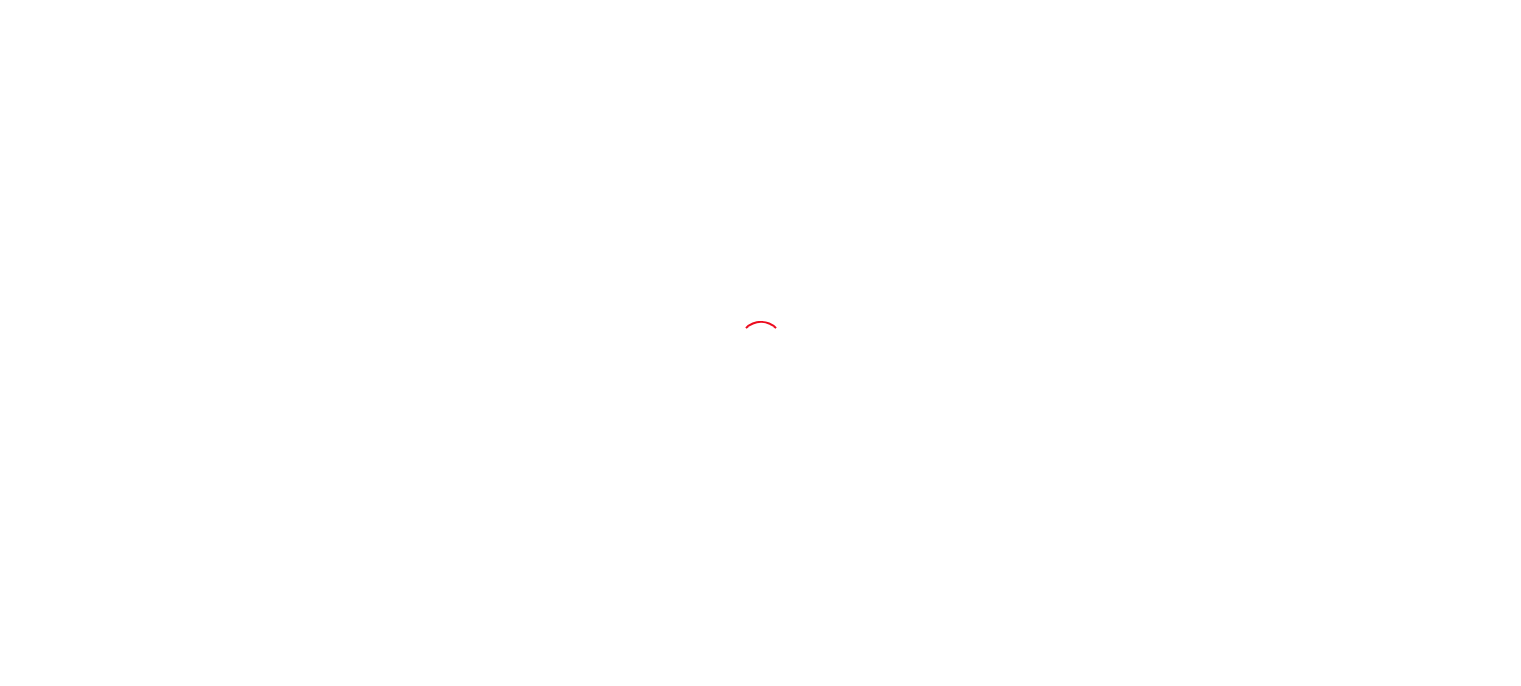scroll, scrollTop: 0, scrollLeft: 0, axis: both 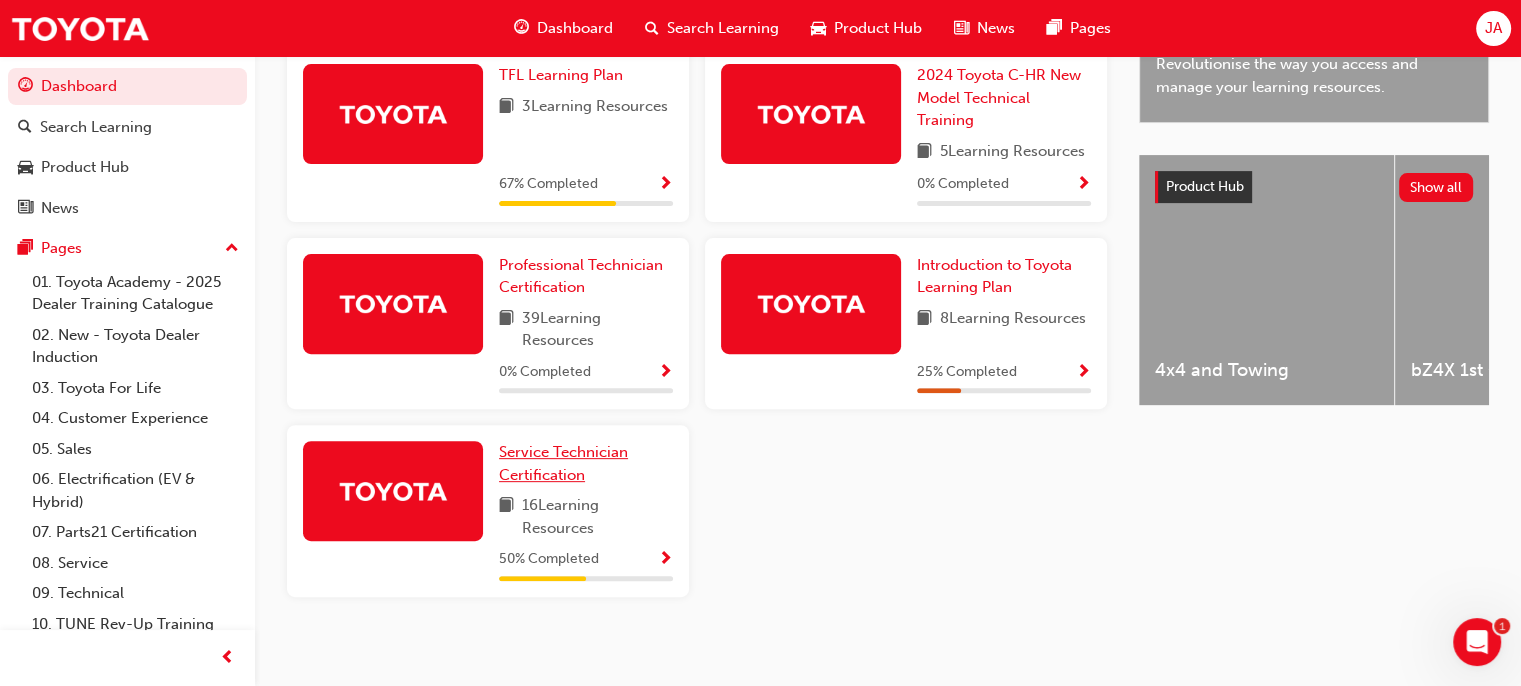 click on "Service Technician Certification" at bounding box center (563, 463) 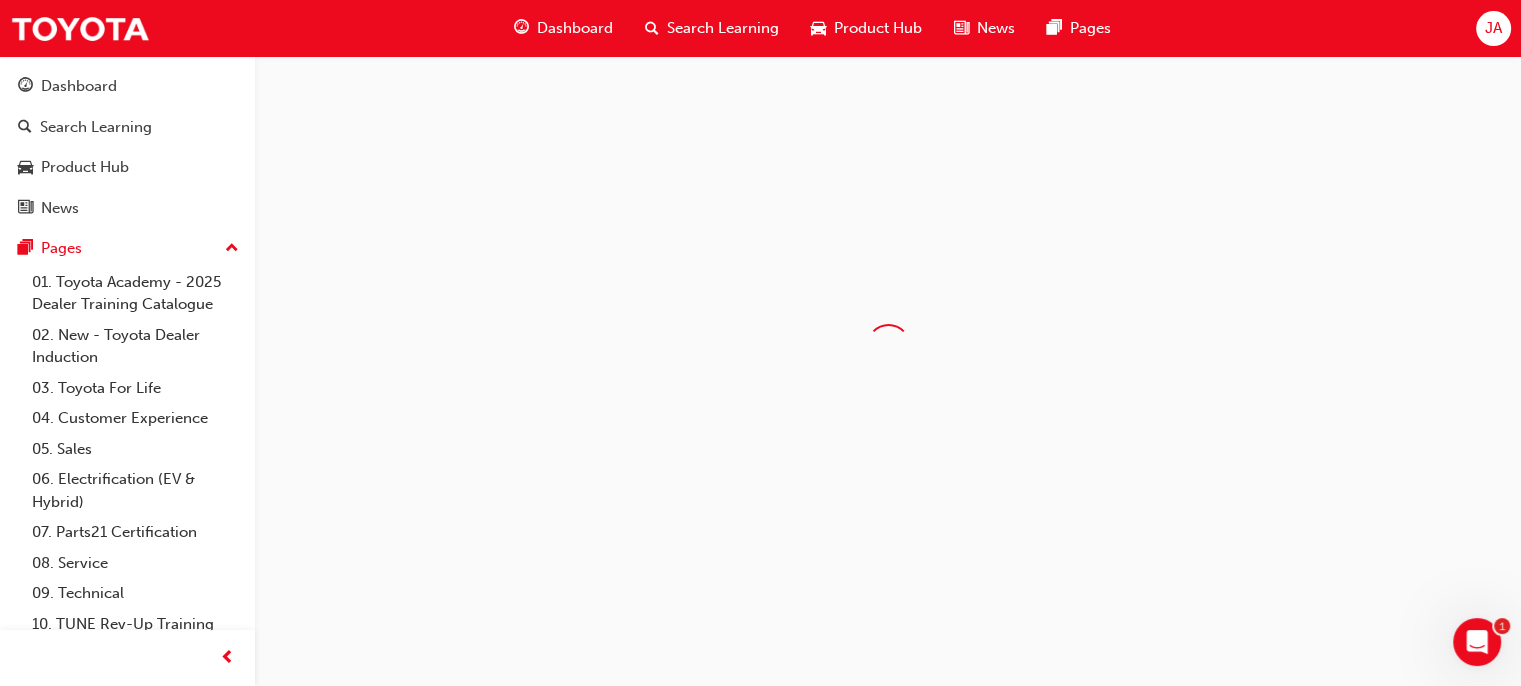 scroll, scrollTop: 0, scrollLeft: 0, axis: both 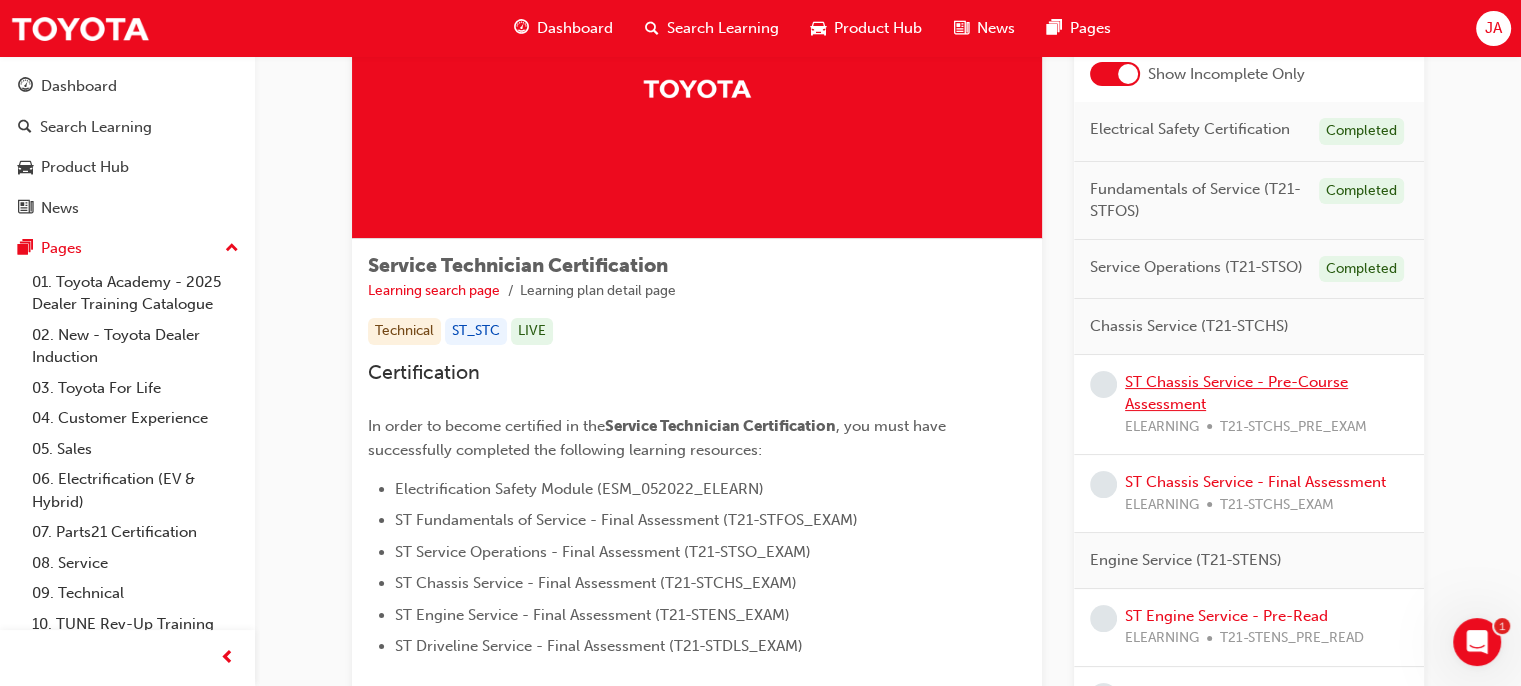 click on "ST Chassis Service - Pre-Course Assessment" at bounding box center [1236, 393] 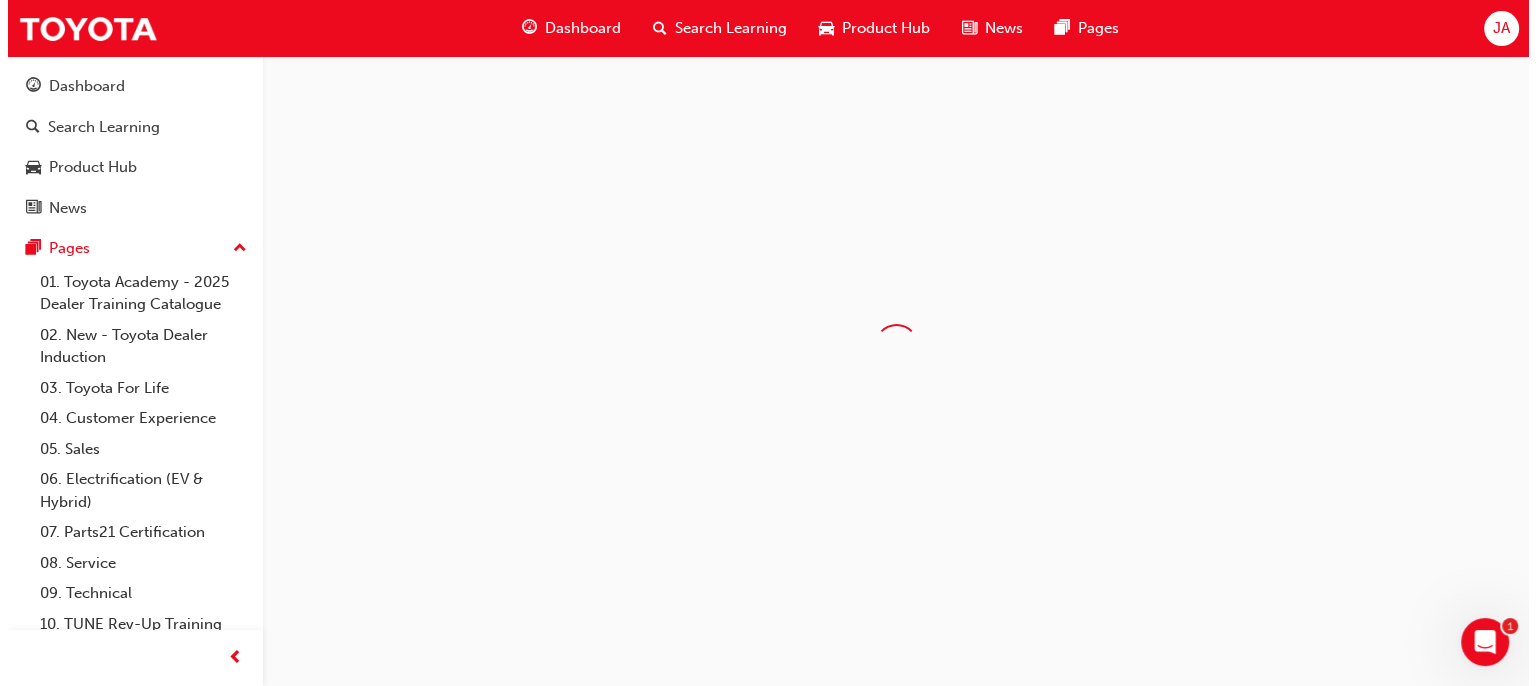 scroll, scrollTop: 0, scrollLeft: 0, axis: both 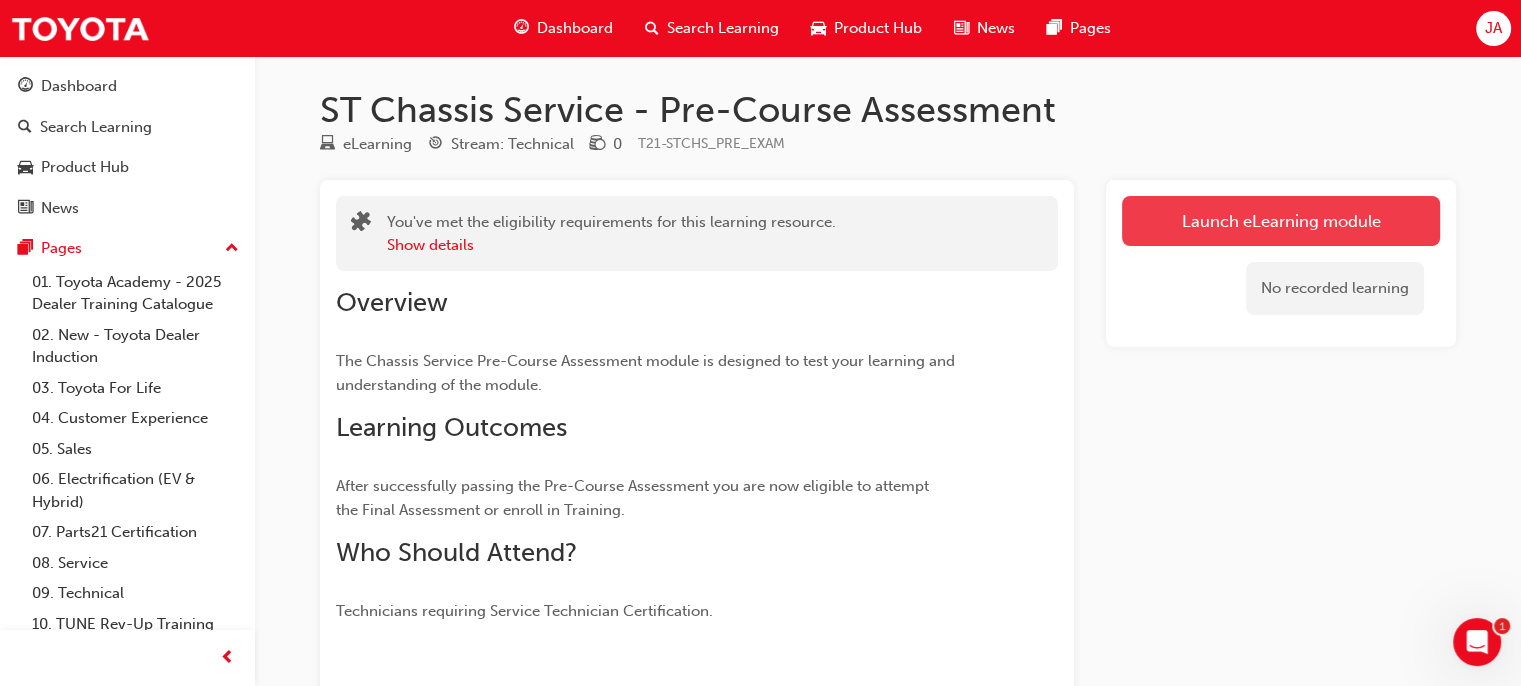 click on "Launch eLearning module" at bounding box center (1281, 221) 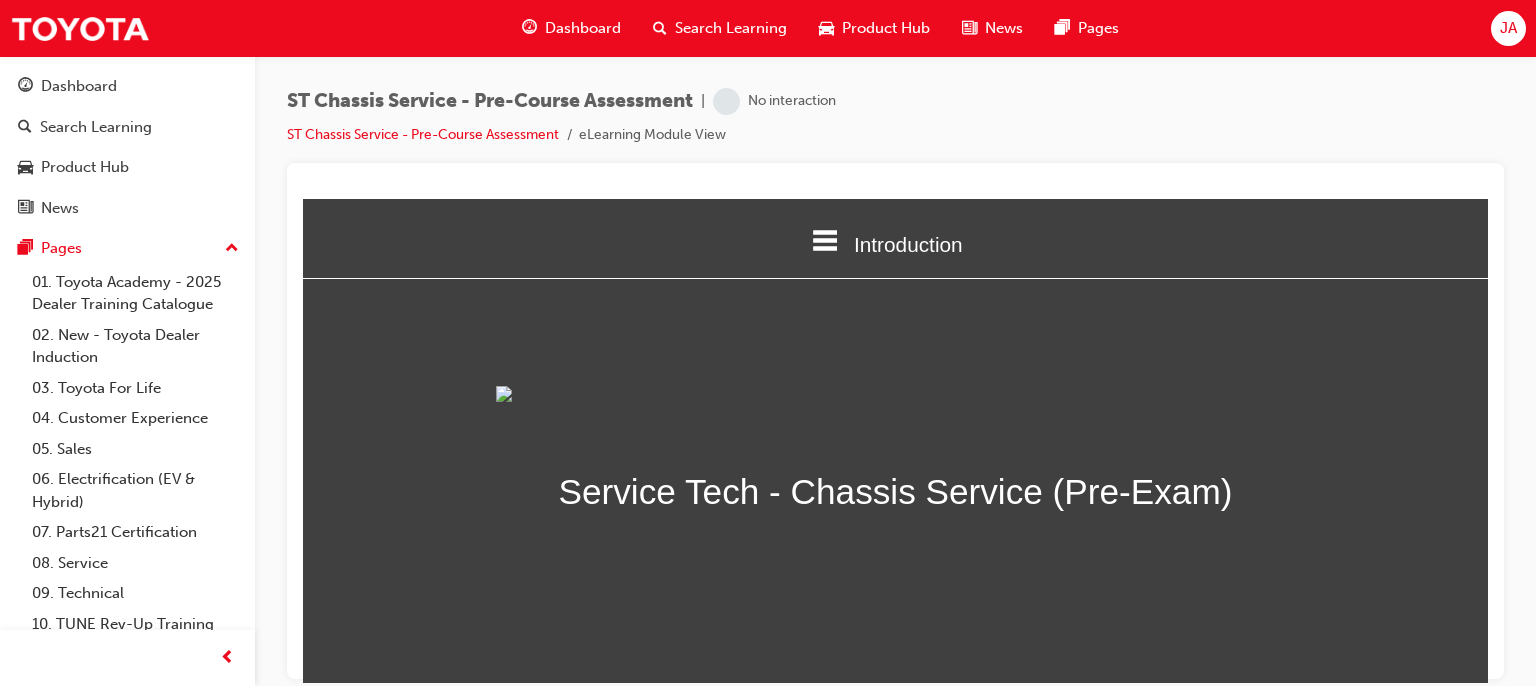 scroll, scrollTop: 0, scrollLeft: 0, axis: both 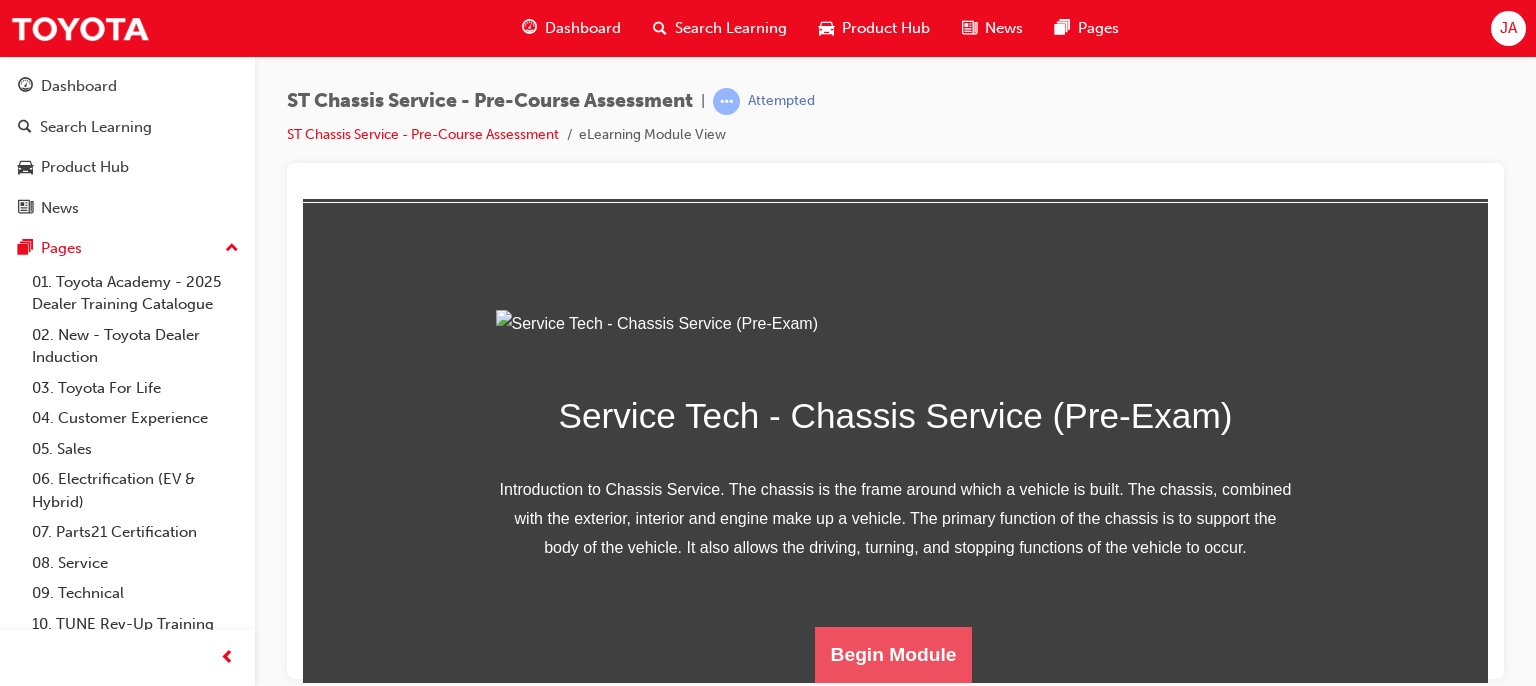 click on "Begin Module" at bounding box center [894, 654] 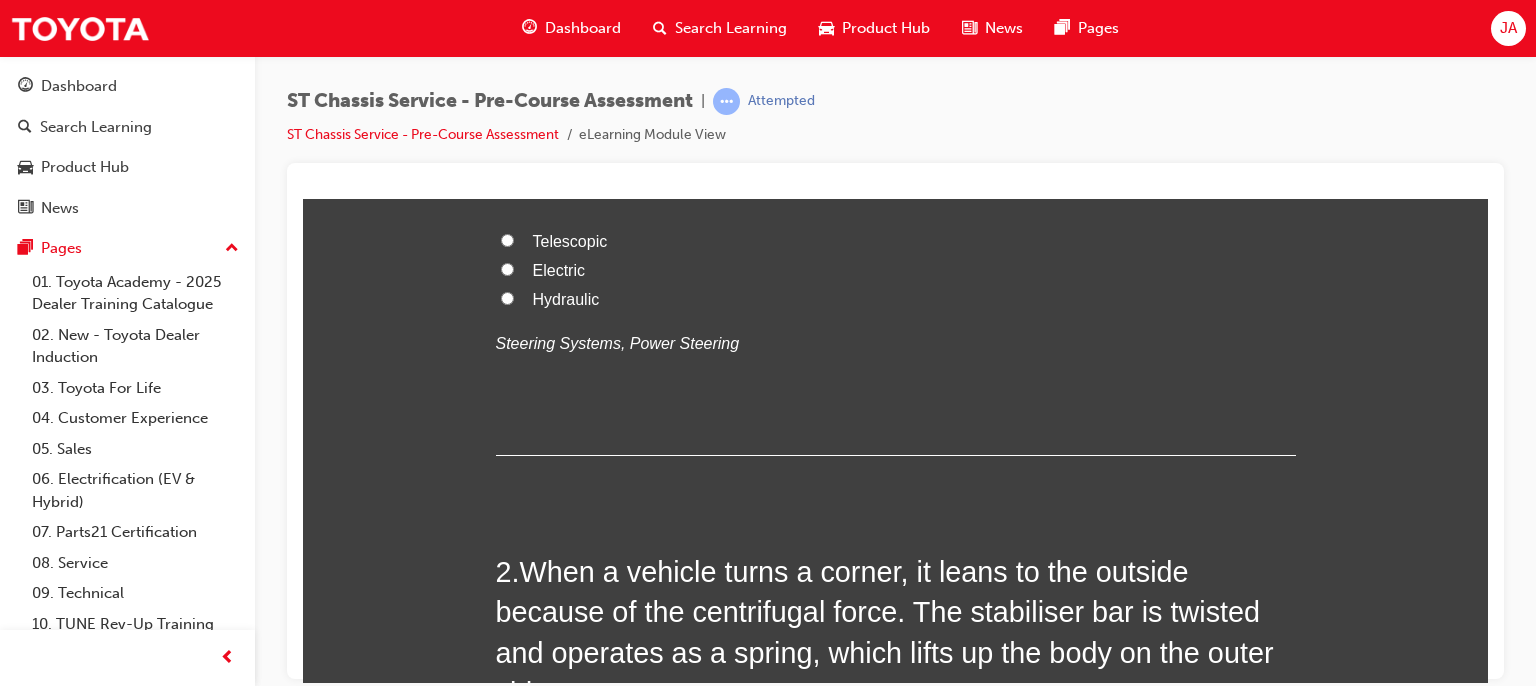 scroll, scrollTop: 0, scrollLeft: 0, axis: both 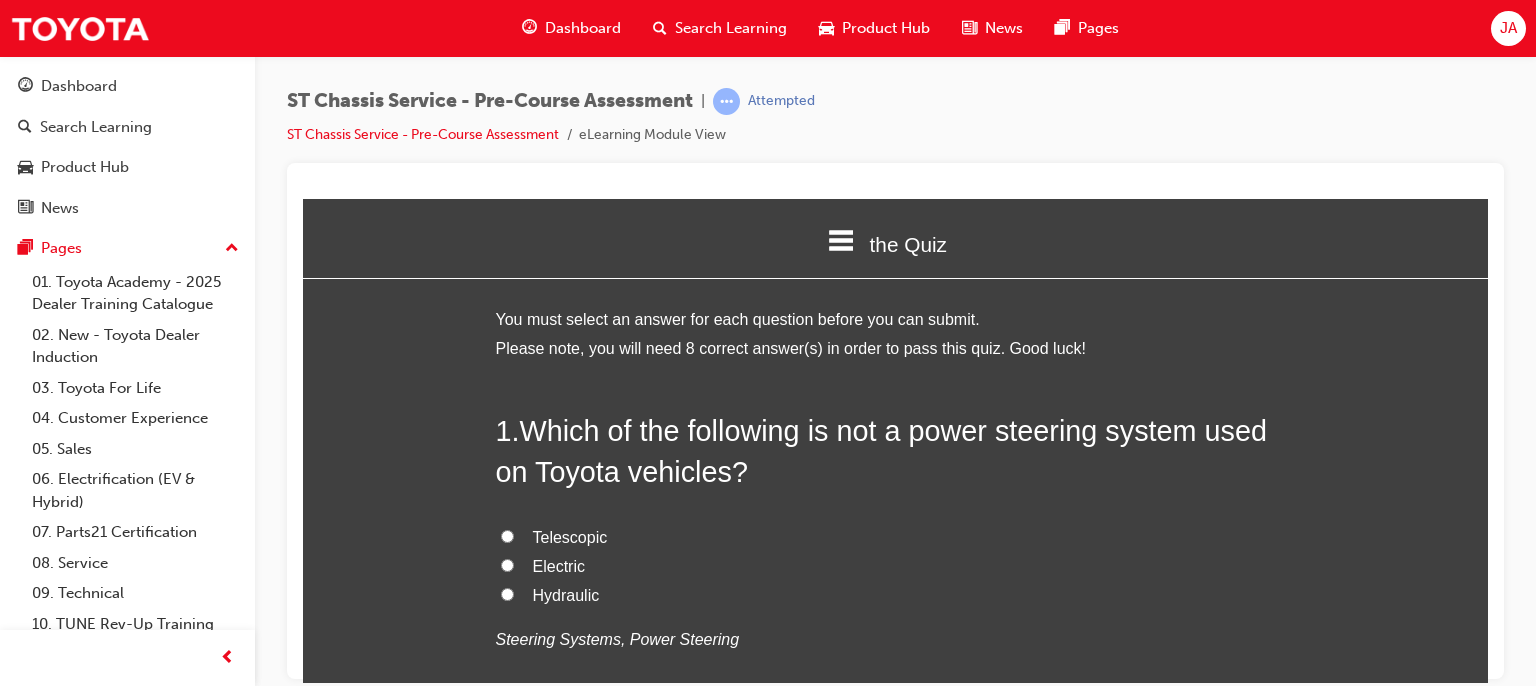 click on "Telescopic" at bounding box center (570, 536) 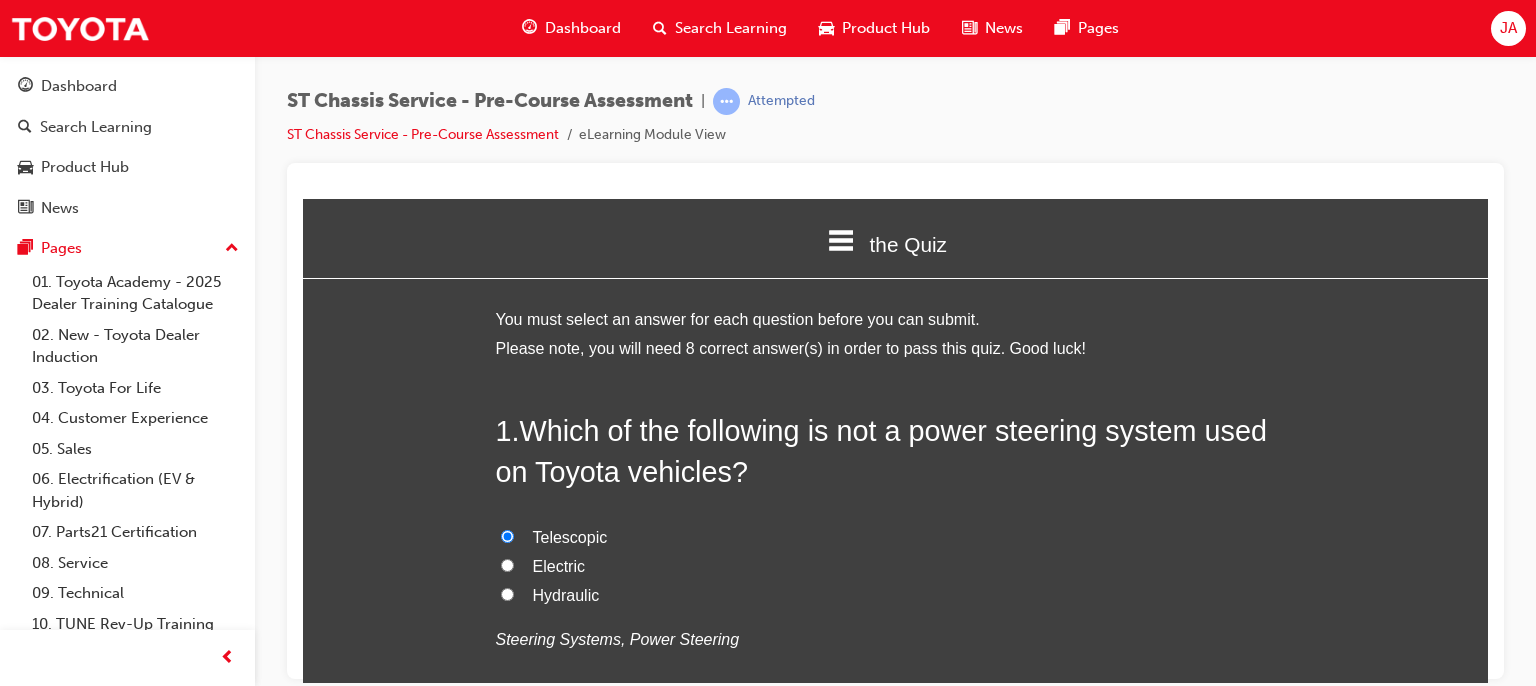 radio on "true" 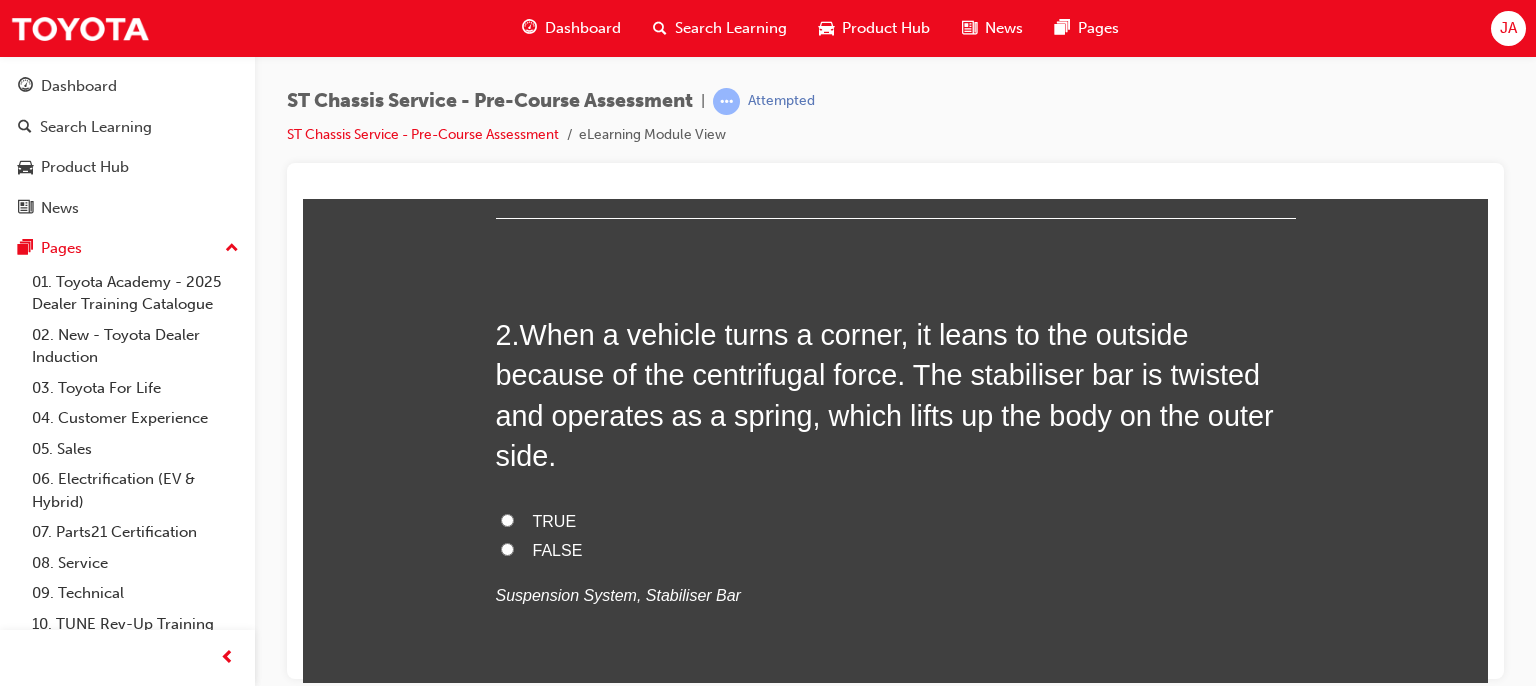 scroll, scrollTop: 573, scrollLeft: 0, axis: vertical 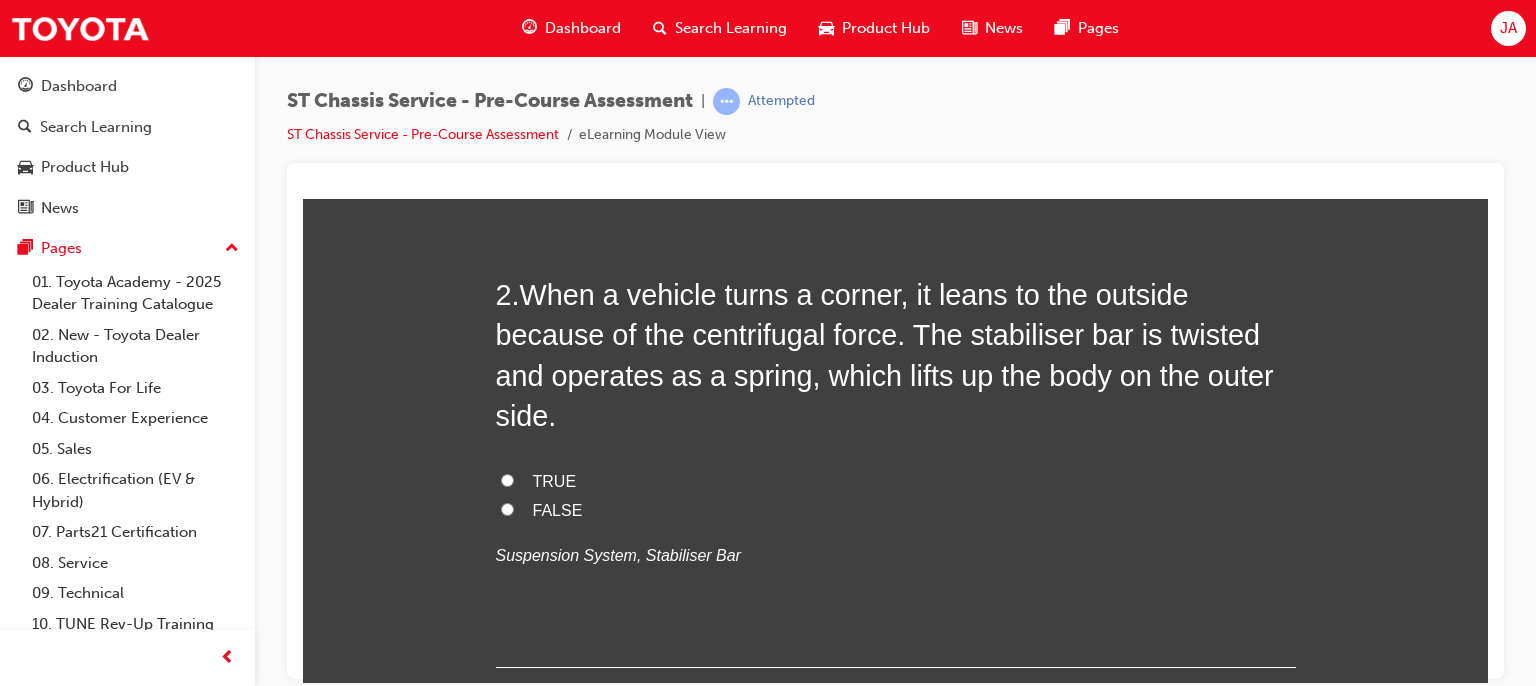 click on "TRUE" at bounding box center (507, 479) 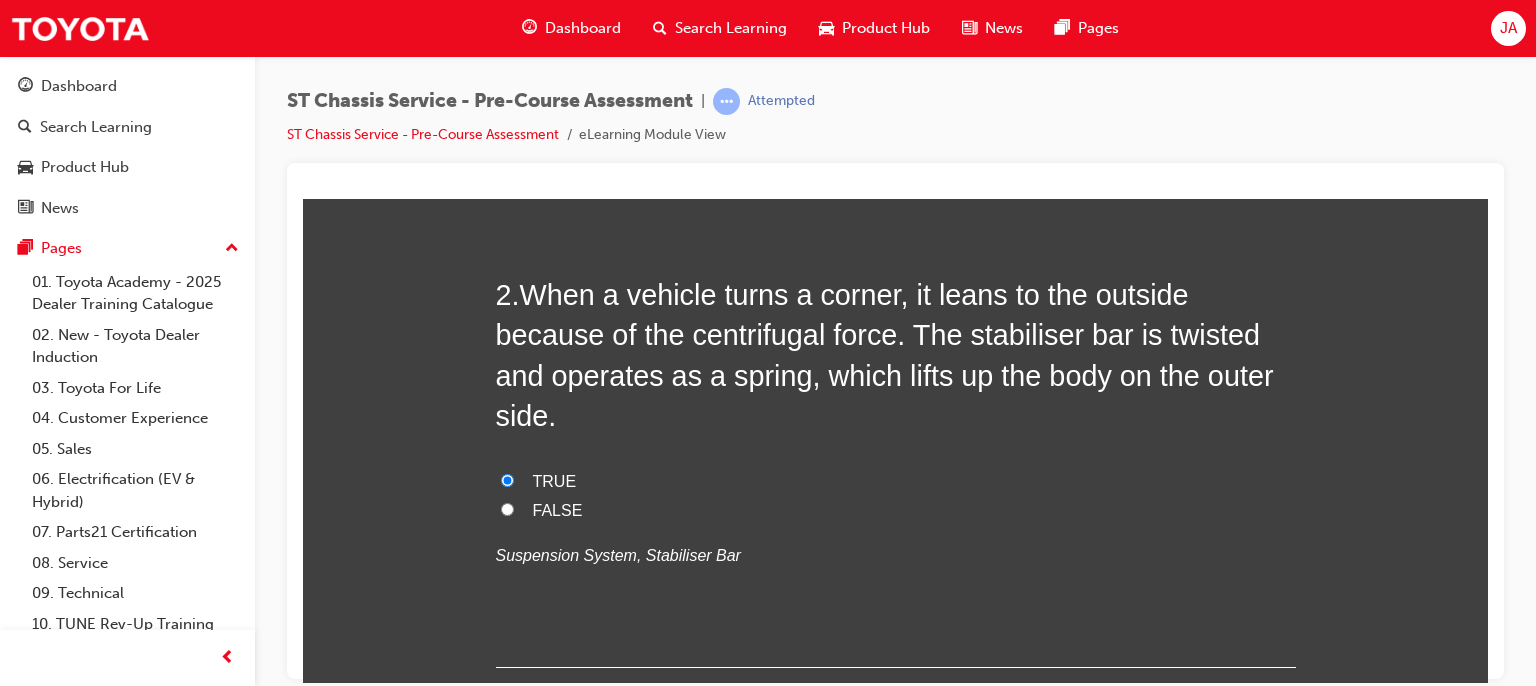 radio on "true" 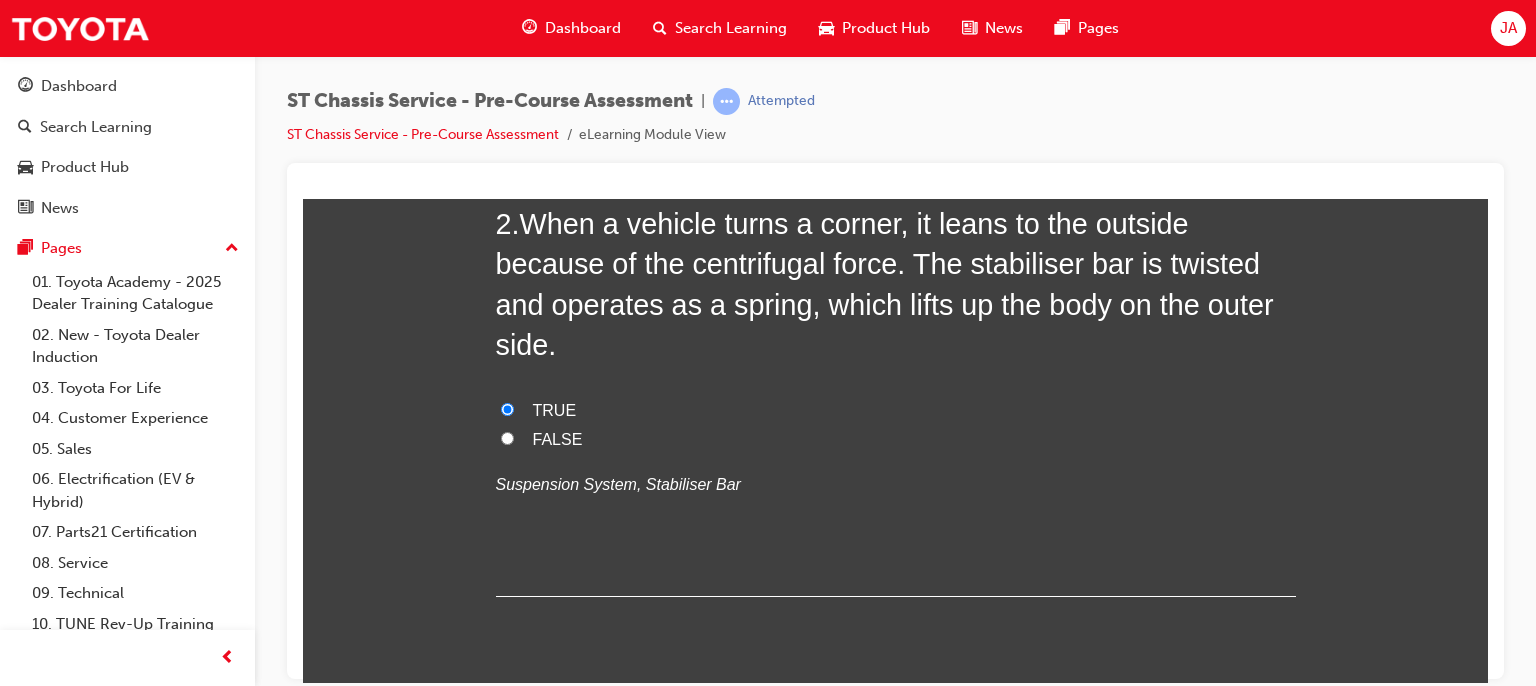 scroll, scrollTop: 653, scrollLeft: 0, axis: vertical 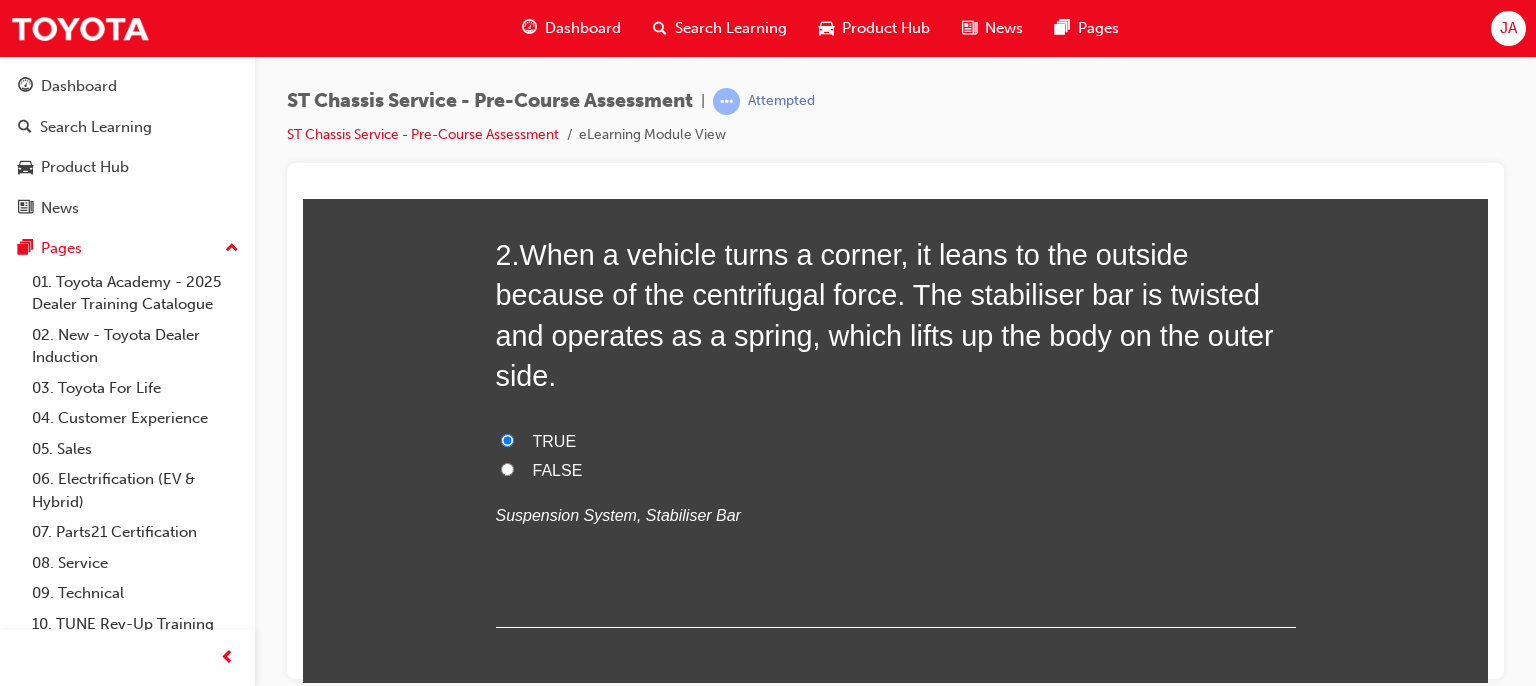 click on "FALSE" at bounding box center [507, 468] 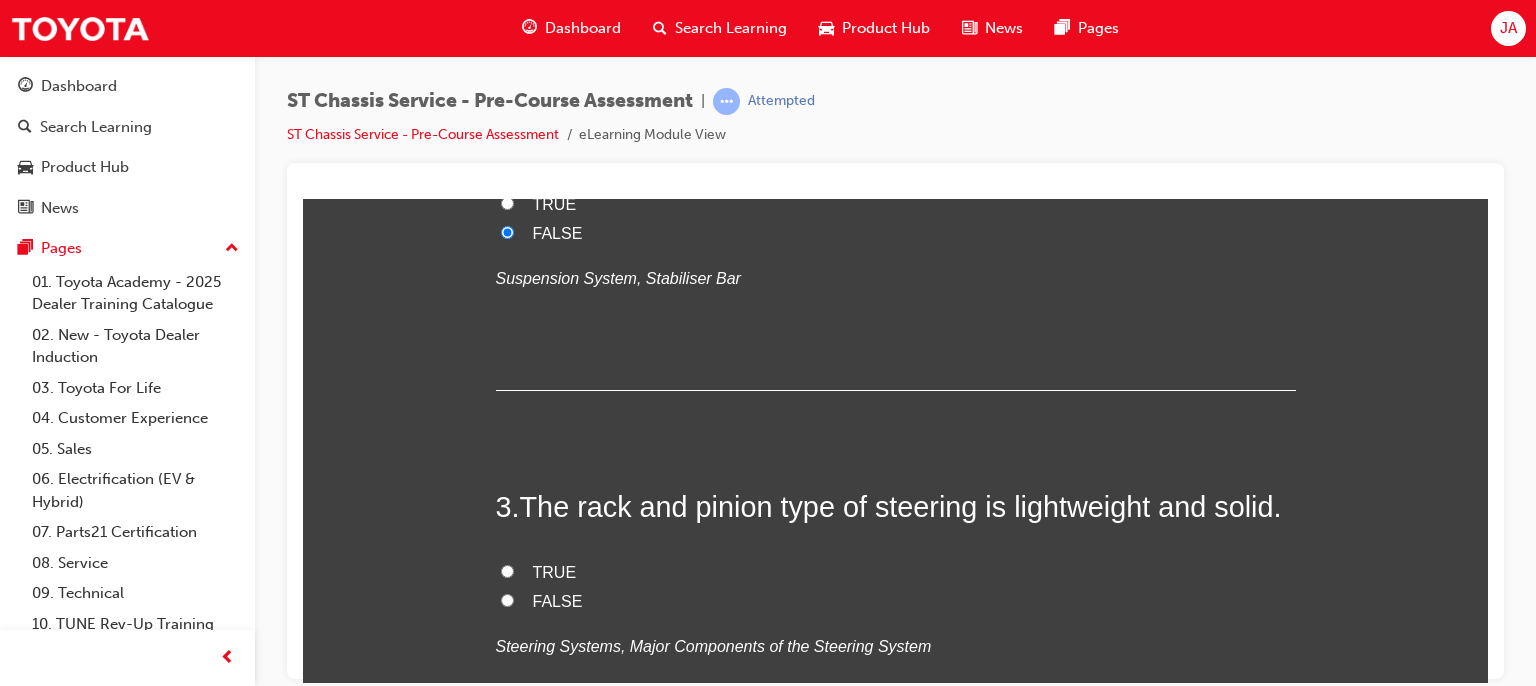 scroll, scrollTop: 893, scrollLeft: 0, axis: vertical 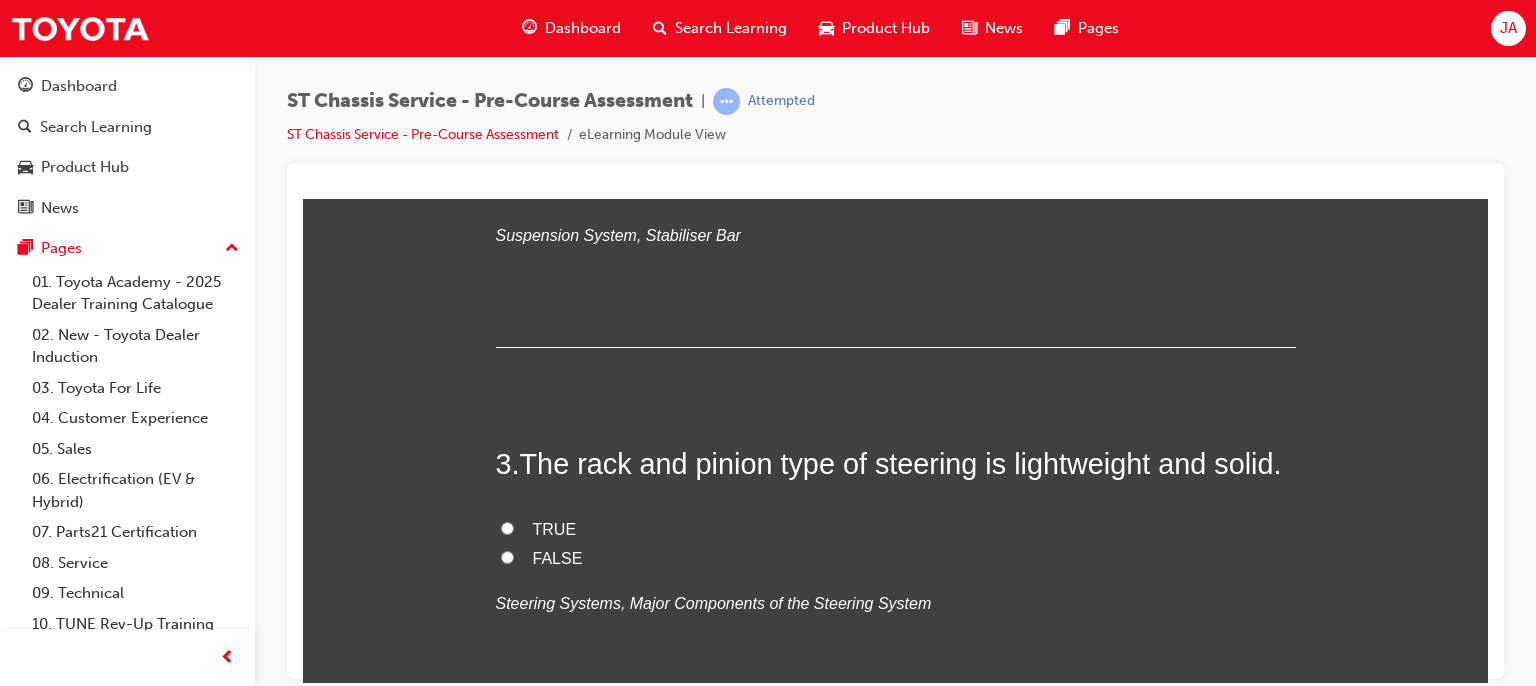click on "TRUE" at bounding box center [507, 527] 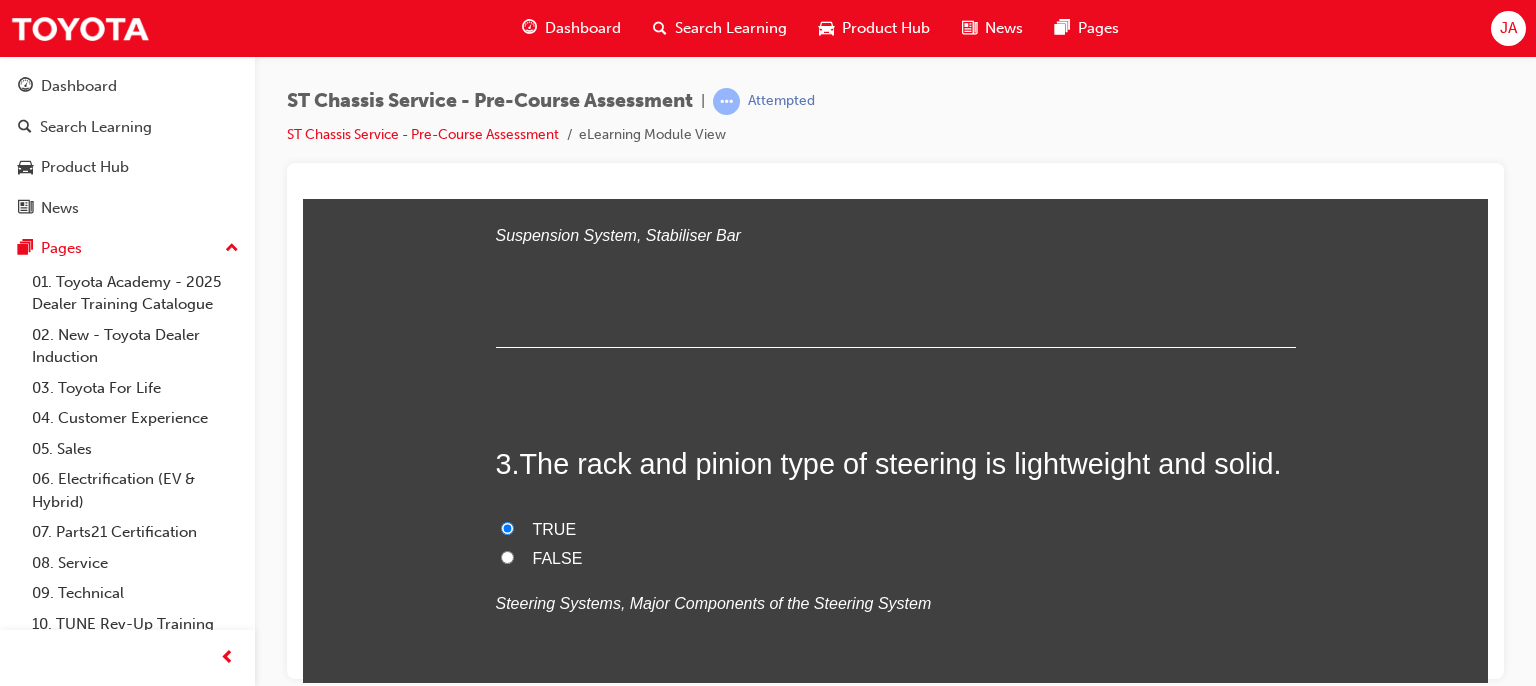 radio on "true" 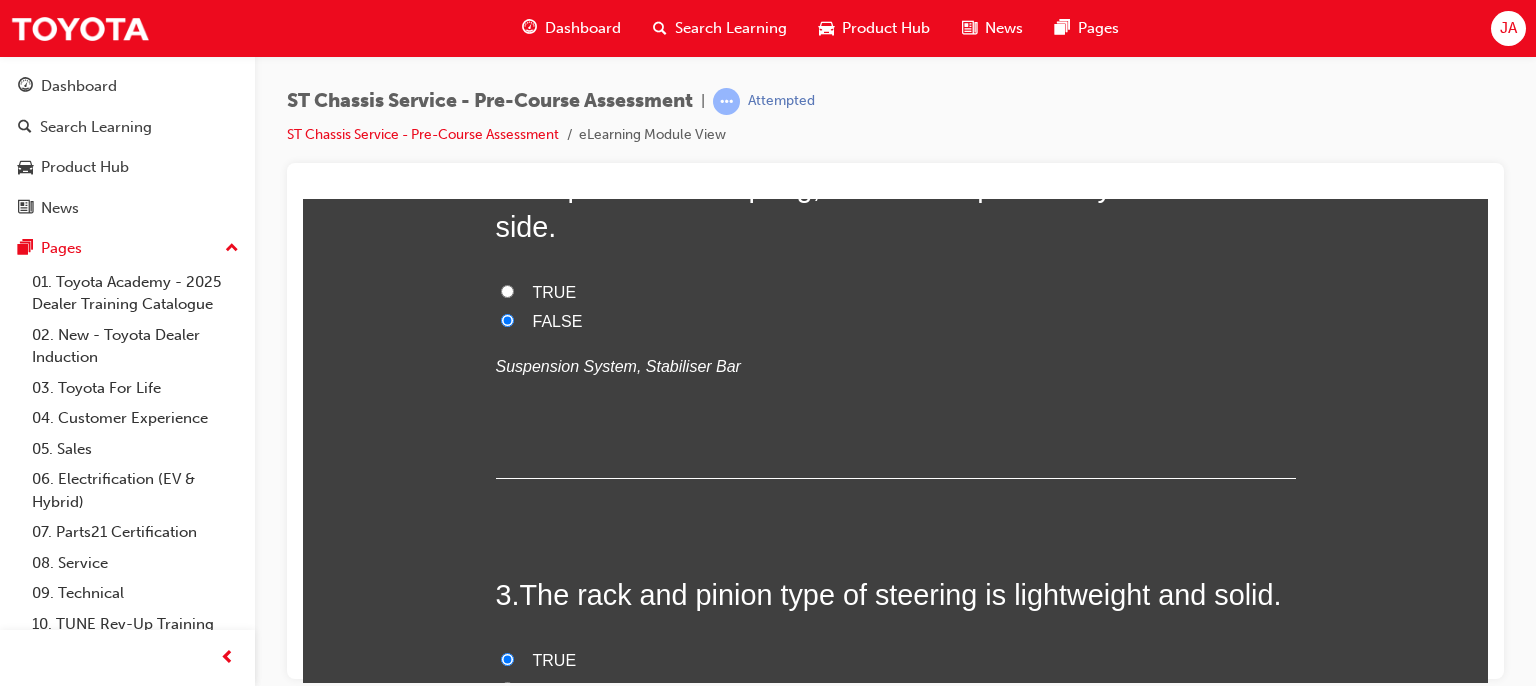 scroll, scrollTop: 733, scrollLeft: 0, axis: vertical 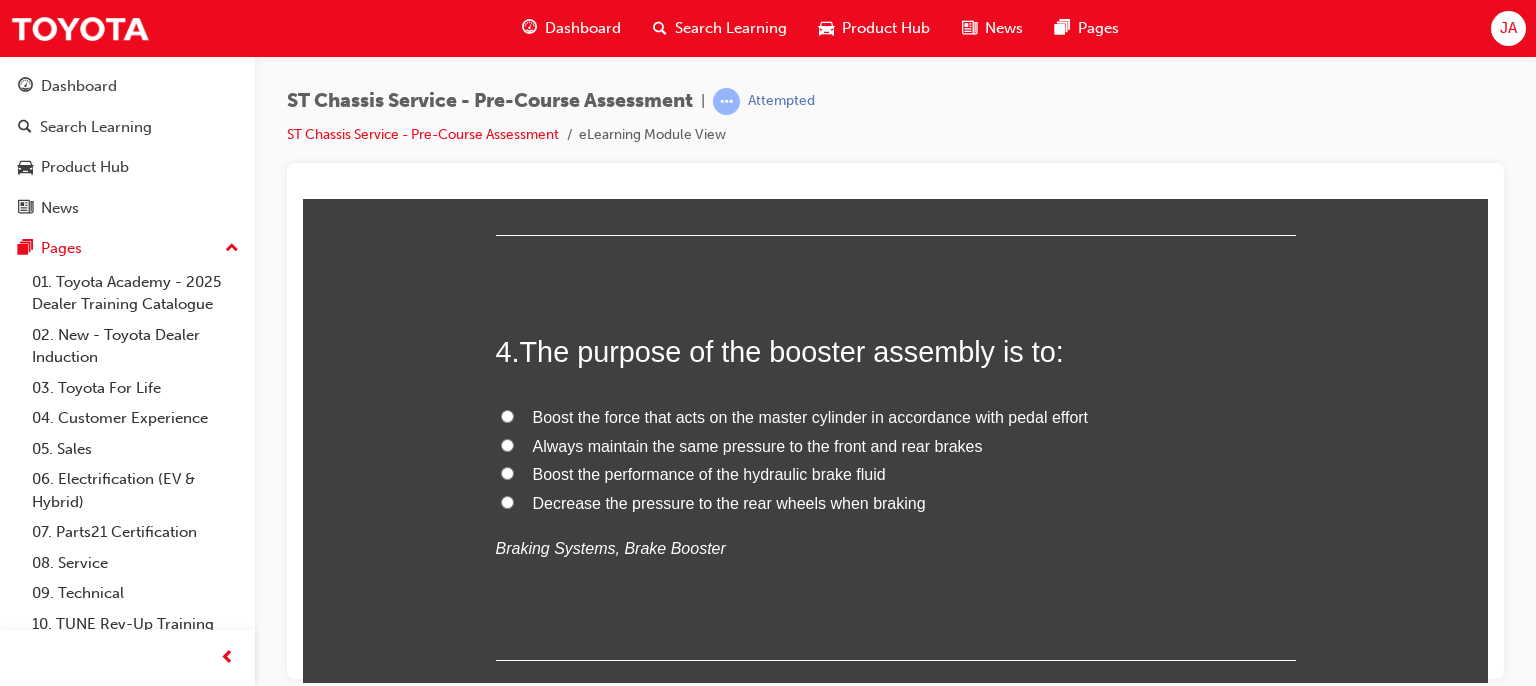 click on "Boost the force that acts on the master cylinder in accordance with pedal effort" at bounding box center [811, 416] 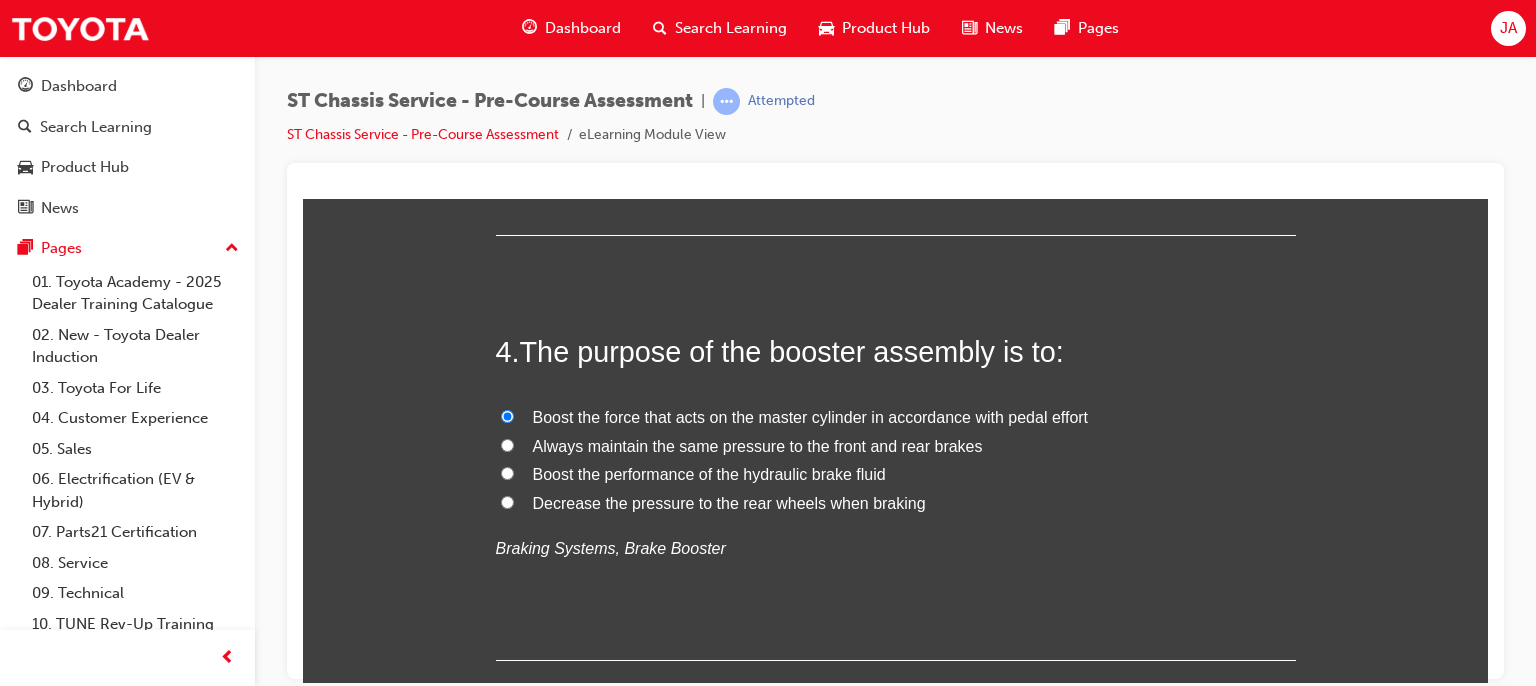 radio on "true" 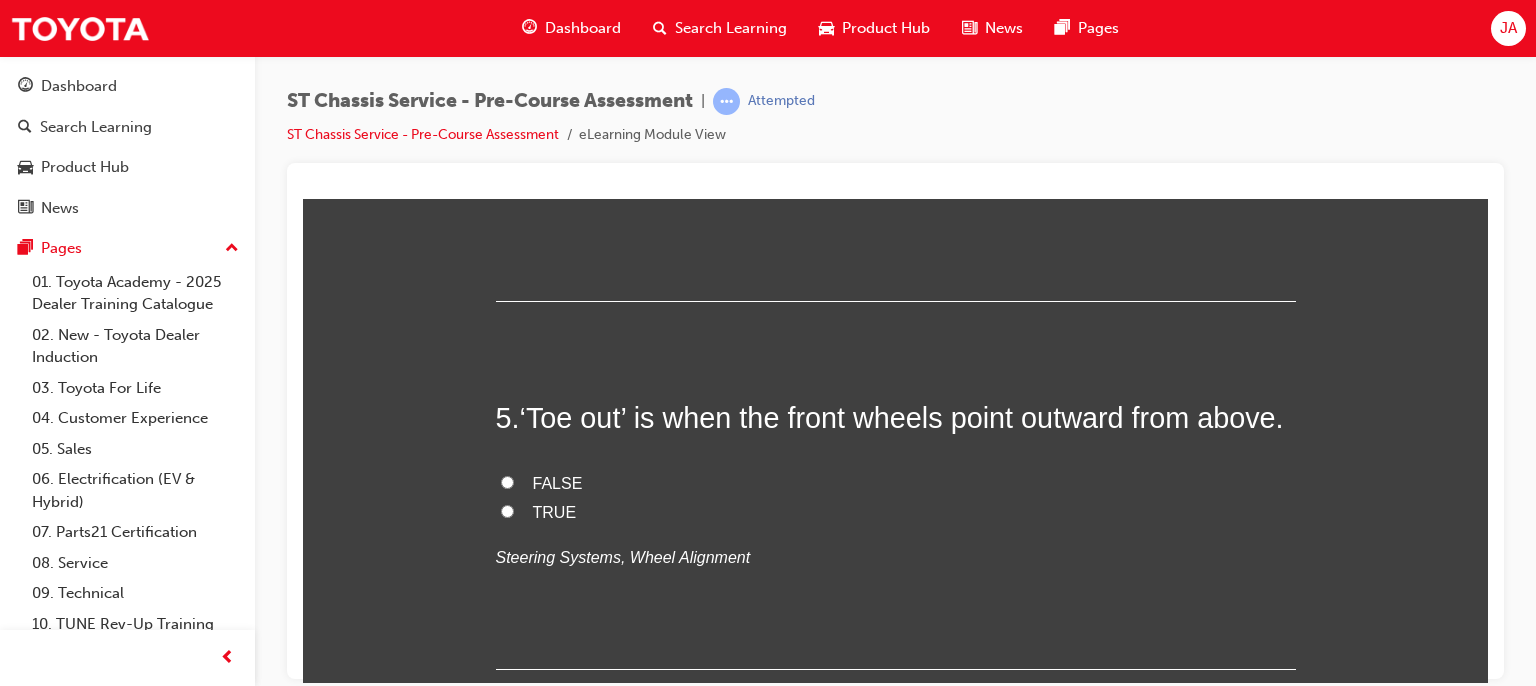 scroll, scrollTop: 1733, scrollLeft: 0, axis: vertical 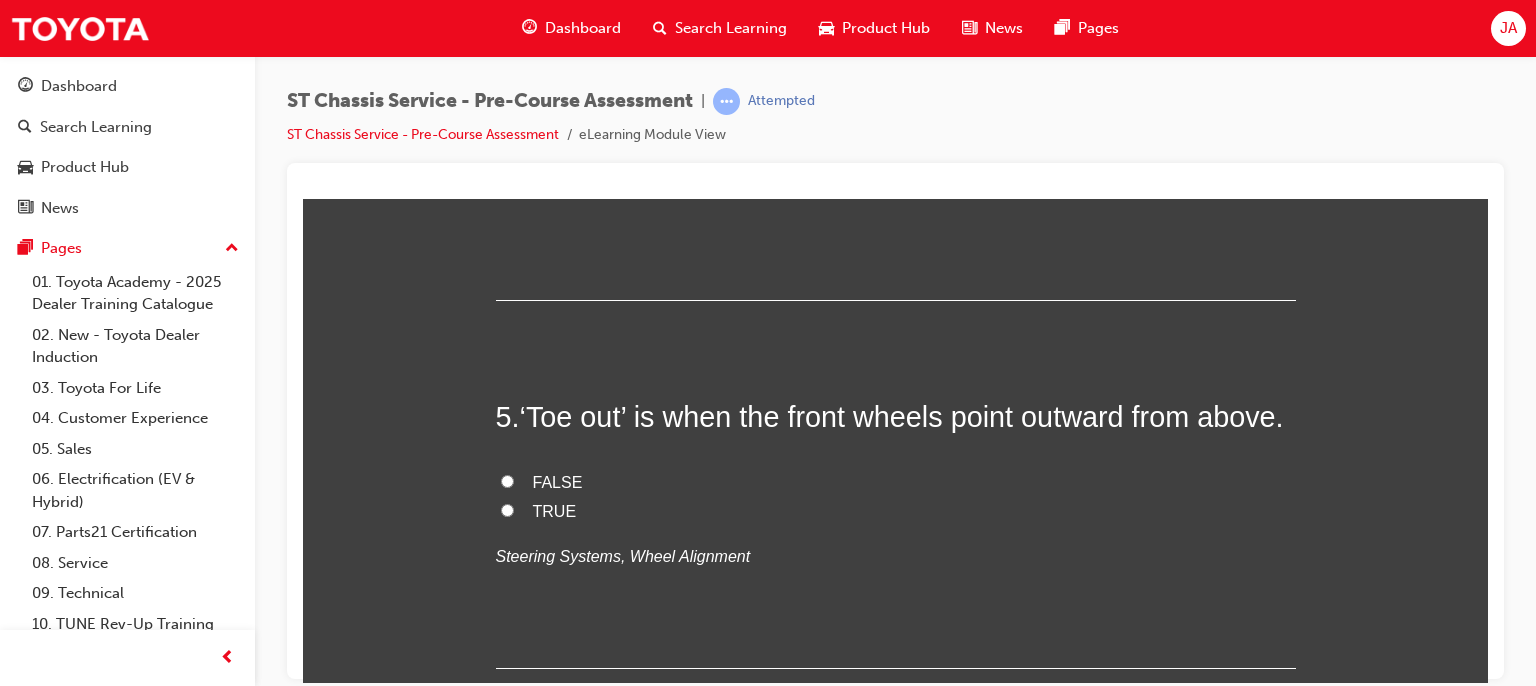 click on "FALSE" at bounding box center (507, 480) 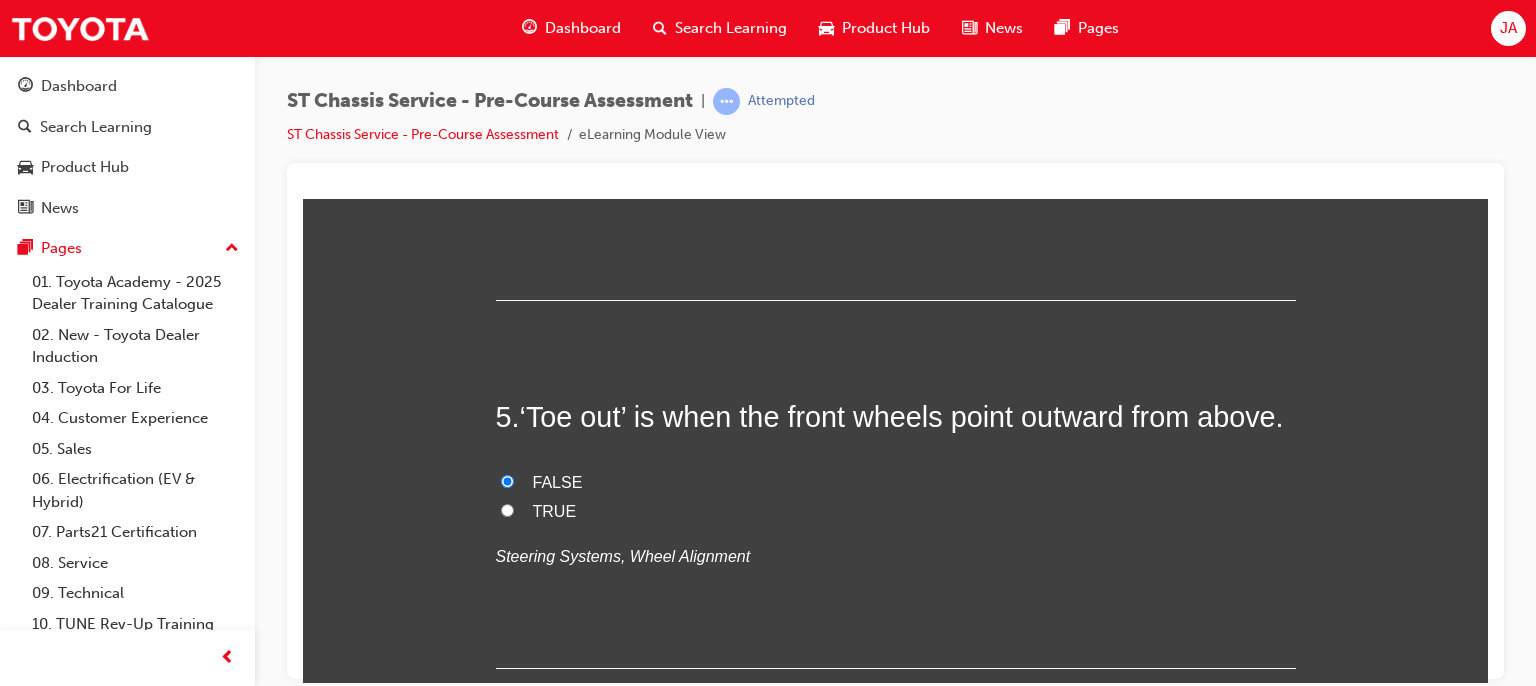 radio on "true" 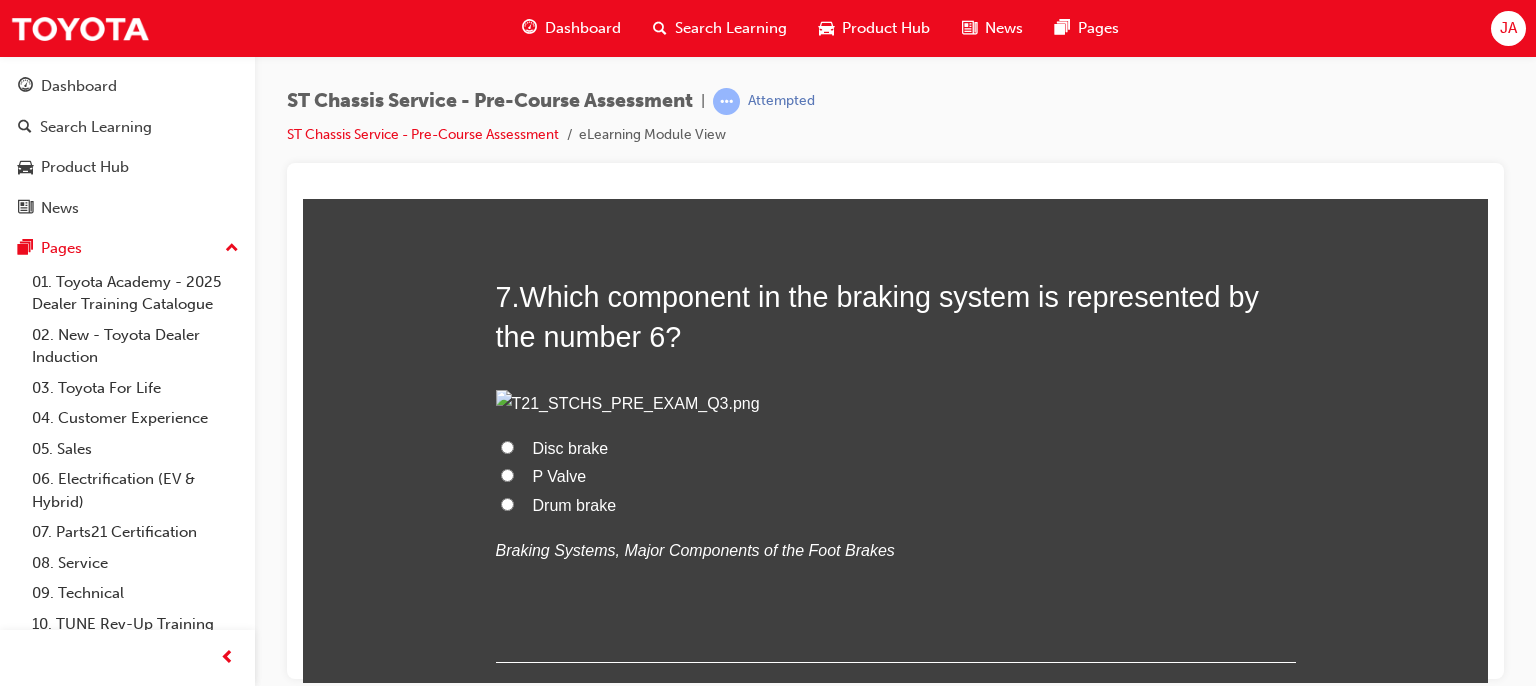 scroll, scrollTop: 2696, scrollLeft: 0, axis: vertical 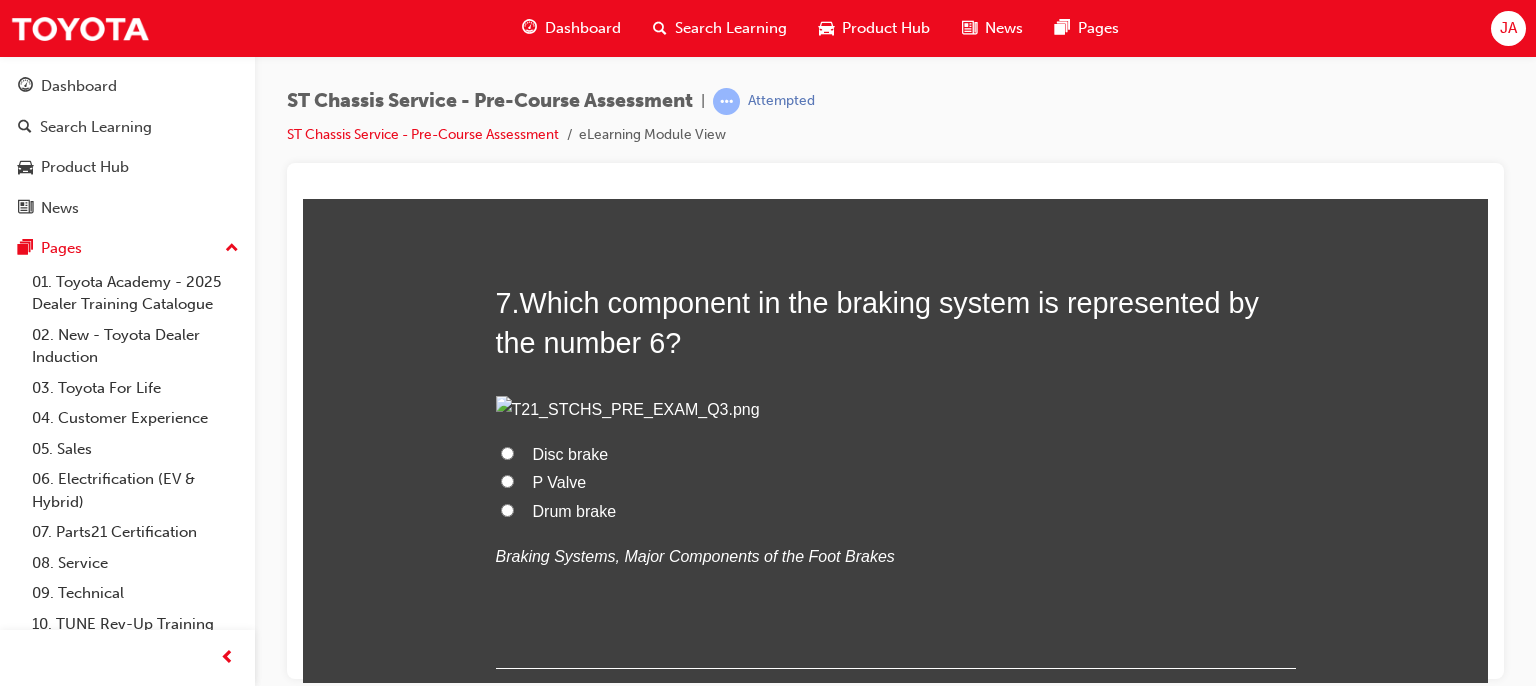 click on "Springs" at bounding box center [507, 28] 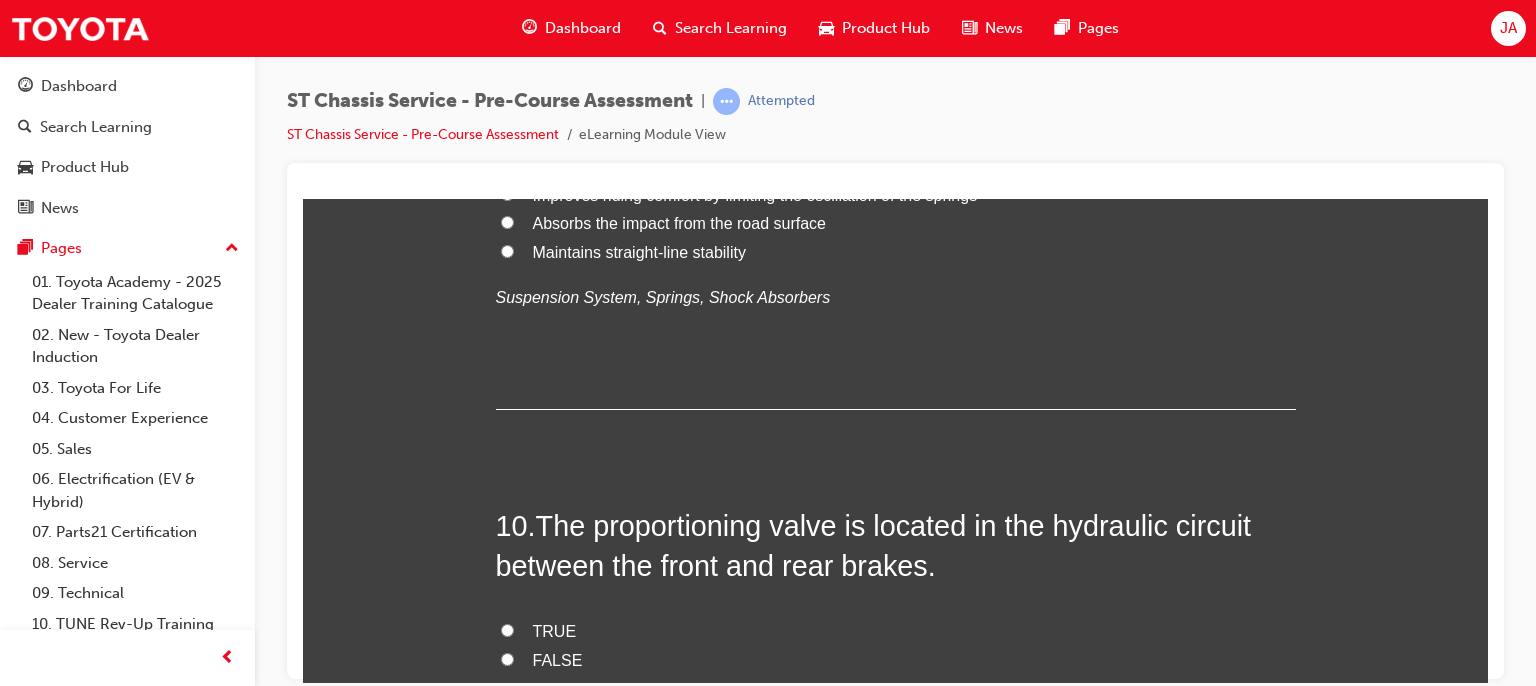scroll, scrollTop: 3749, scrollLeft: 0, axis: vertical 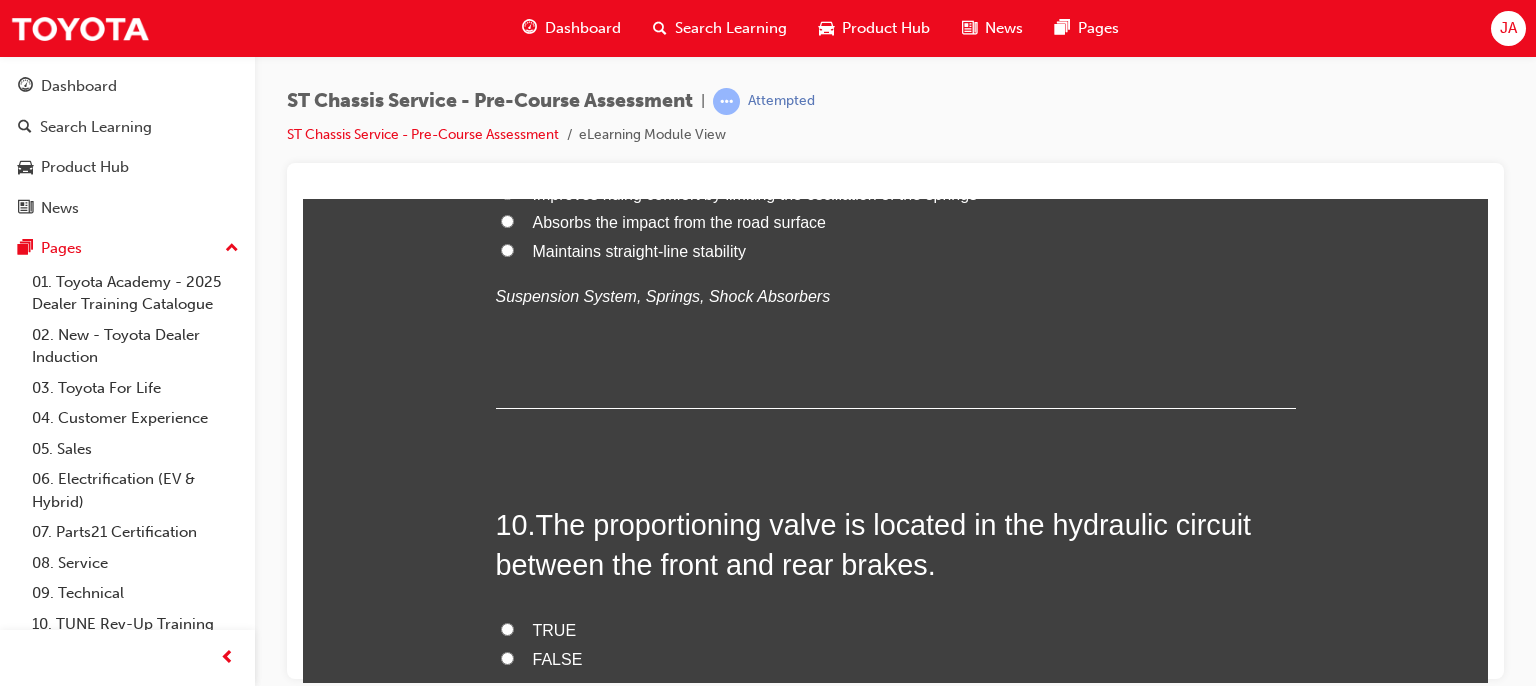click on "Drum brake" at bounding box center [575, -543] 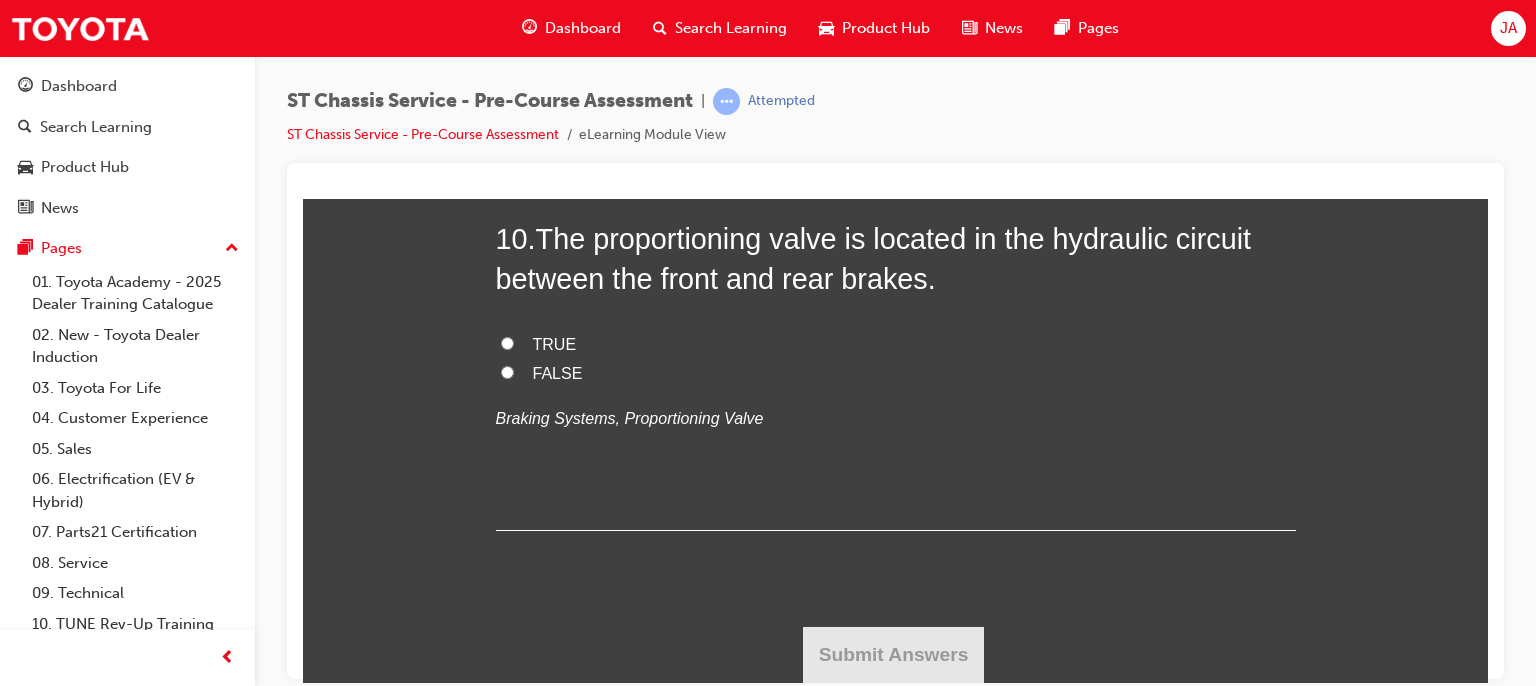 scroll, scrollTop: 4149, scrollLeft: 0, axis: vertical 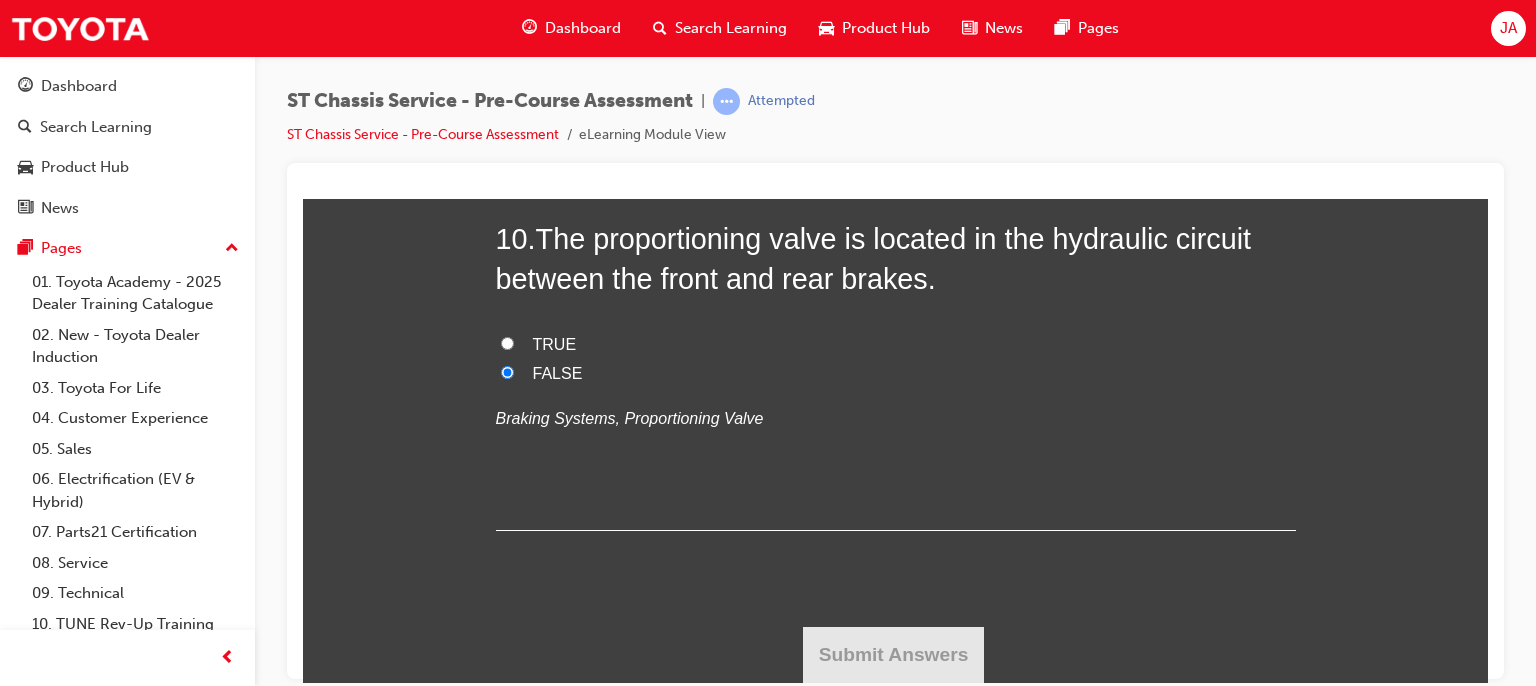radio on "true" 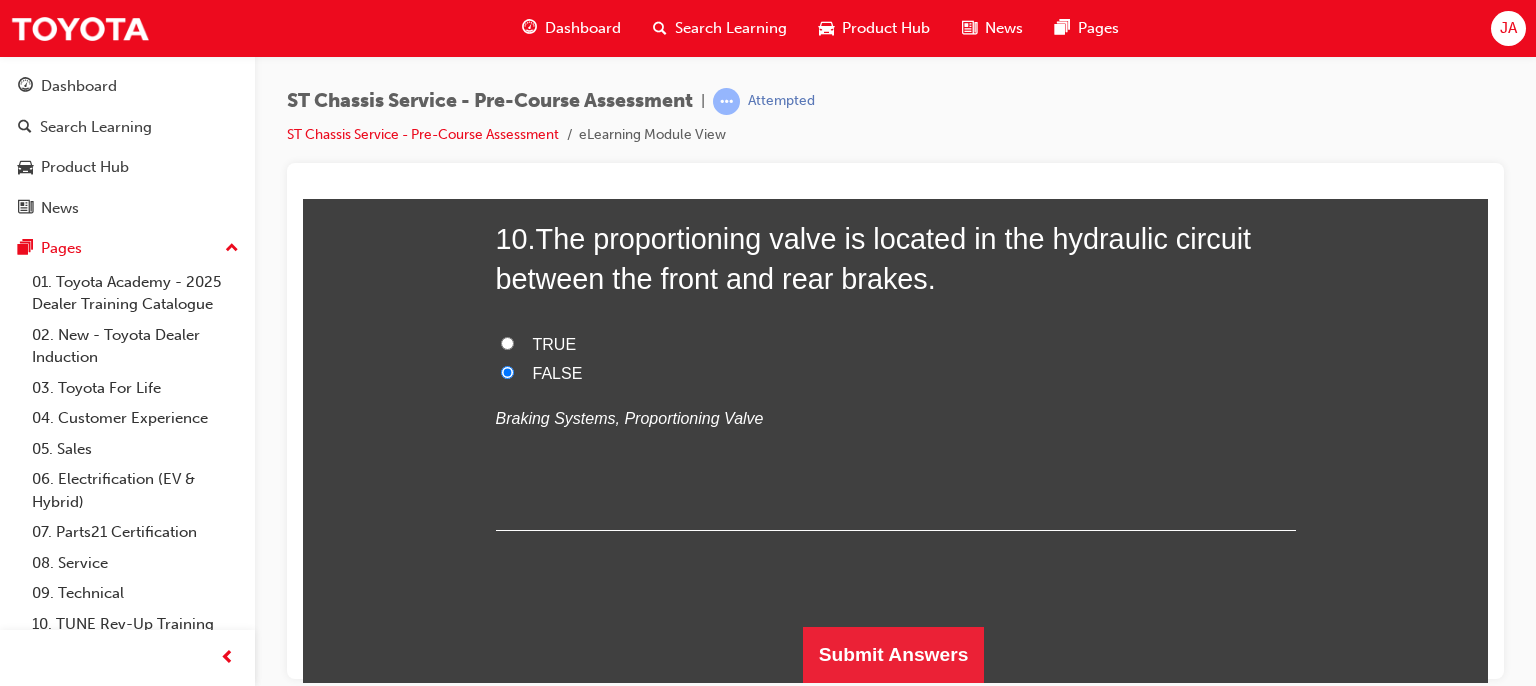 click on "TRUE" at bounding box center [507, 342] 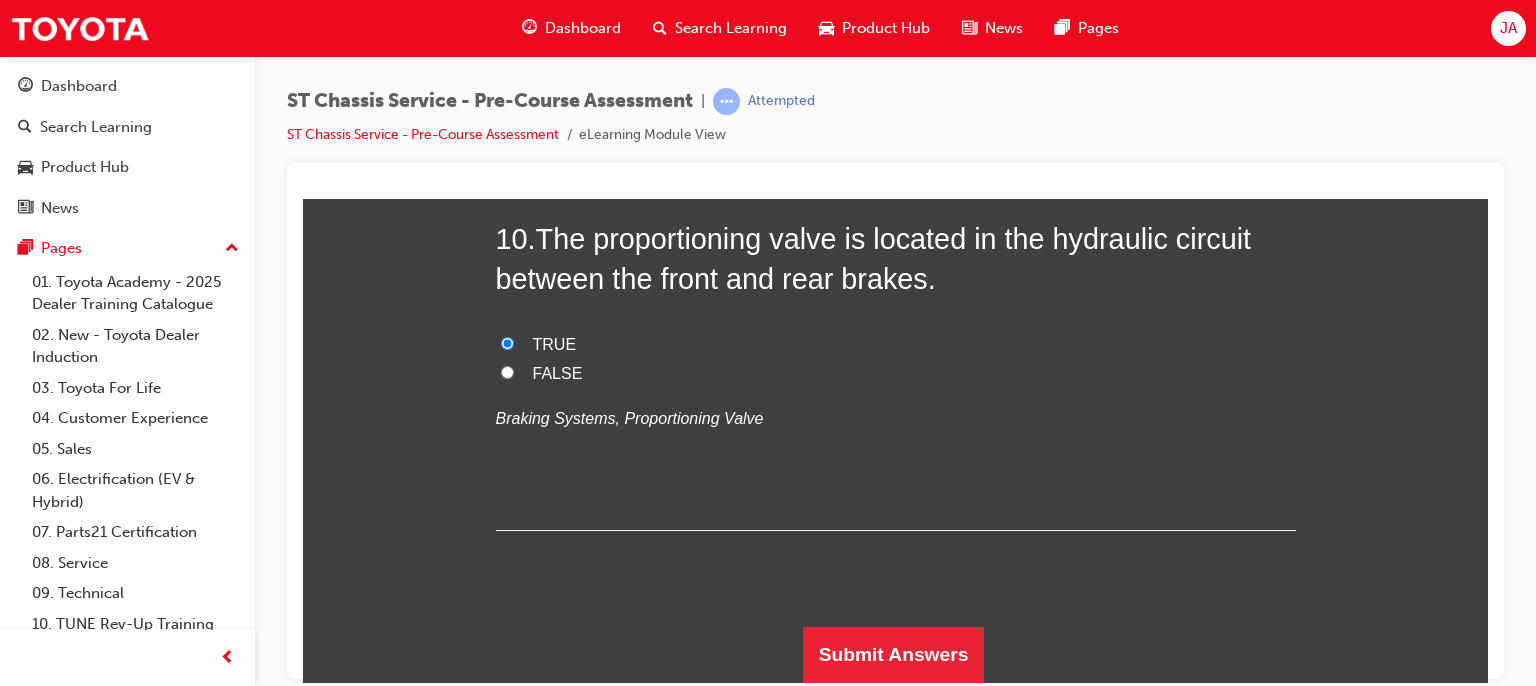 scroll, scrollTop: 5090, scrollLeft: 0, axis: vertical 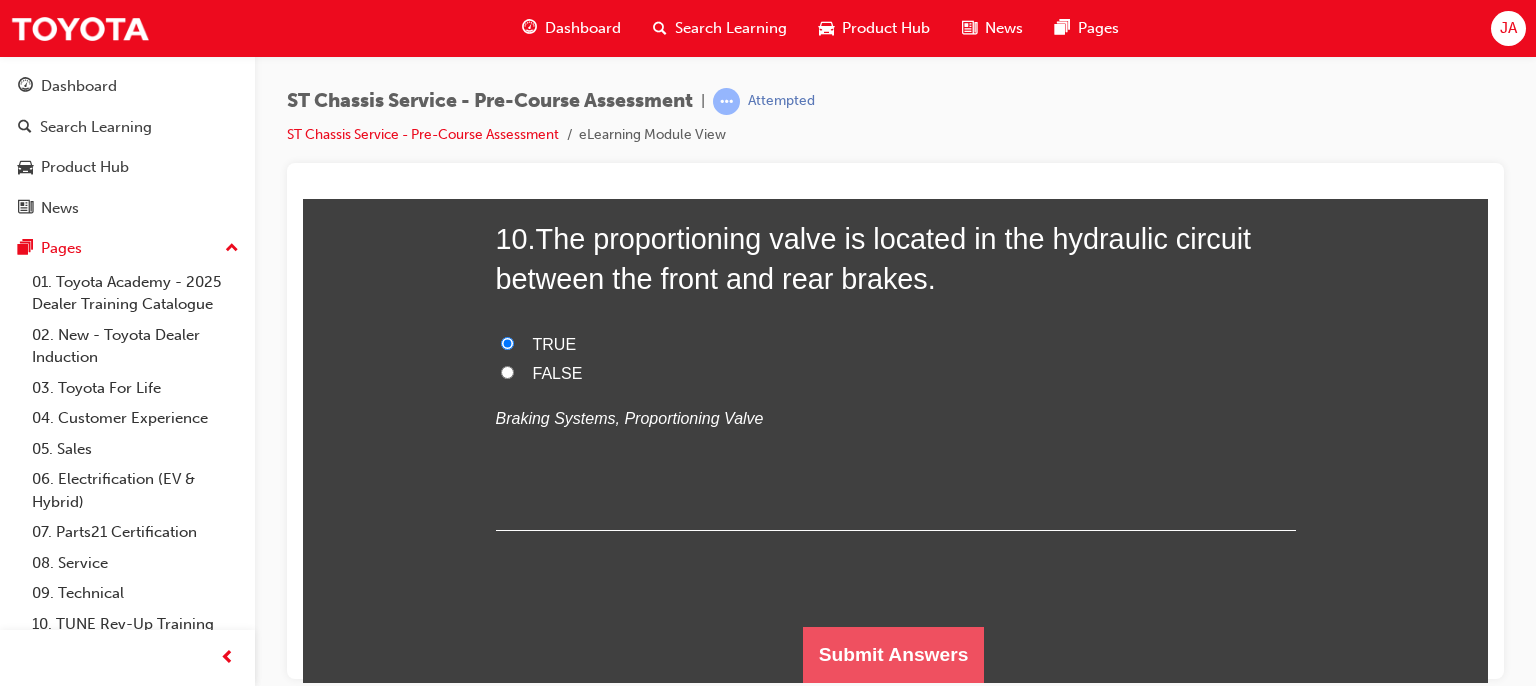 click on "Submit Answers" at bounding box center (894, 654) 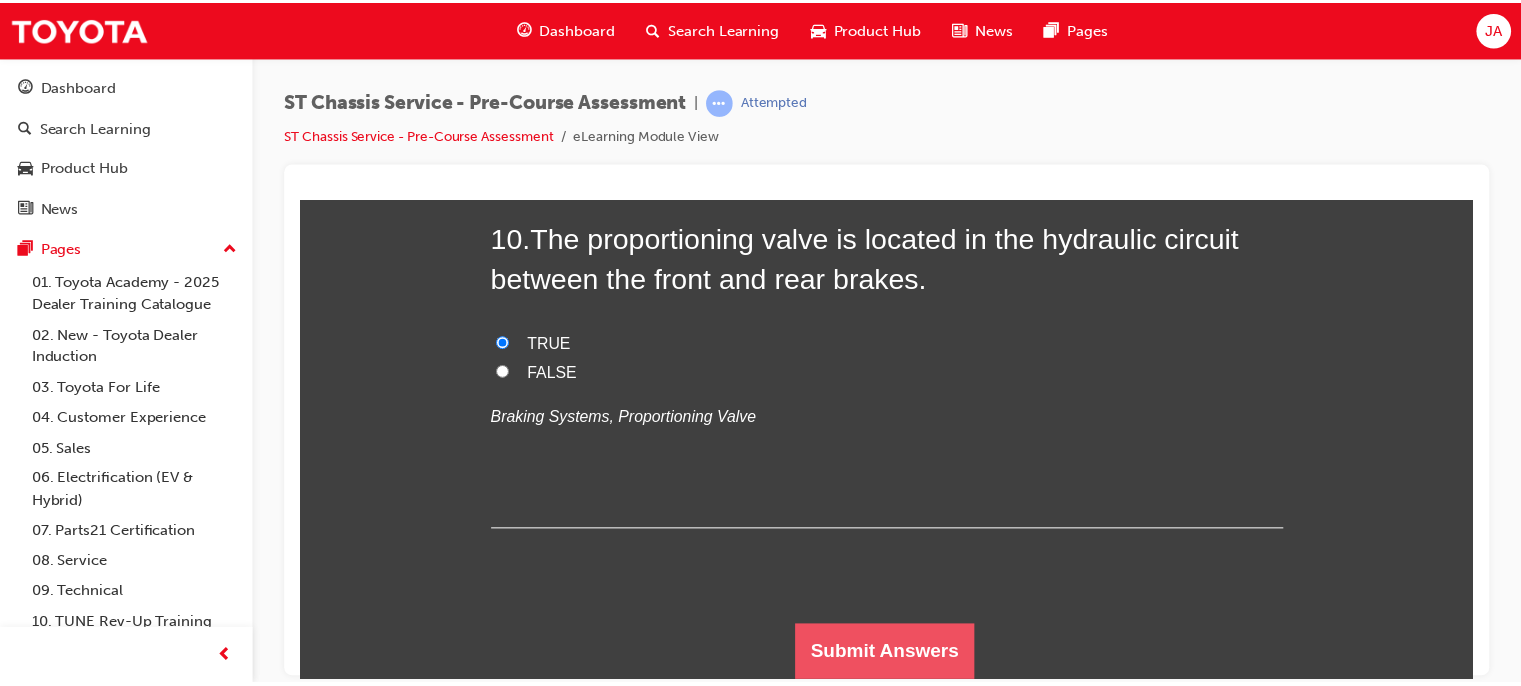 scroll, scrollTop: 0, scrollLeft: 0, axis: both 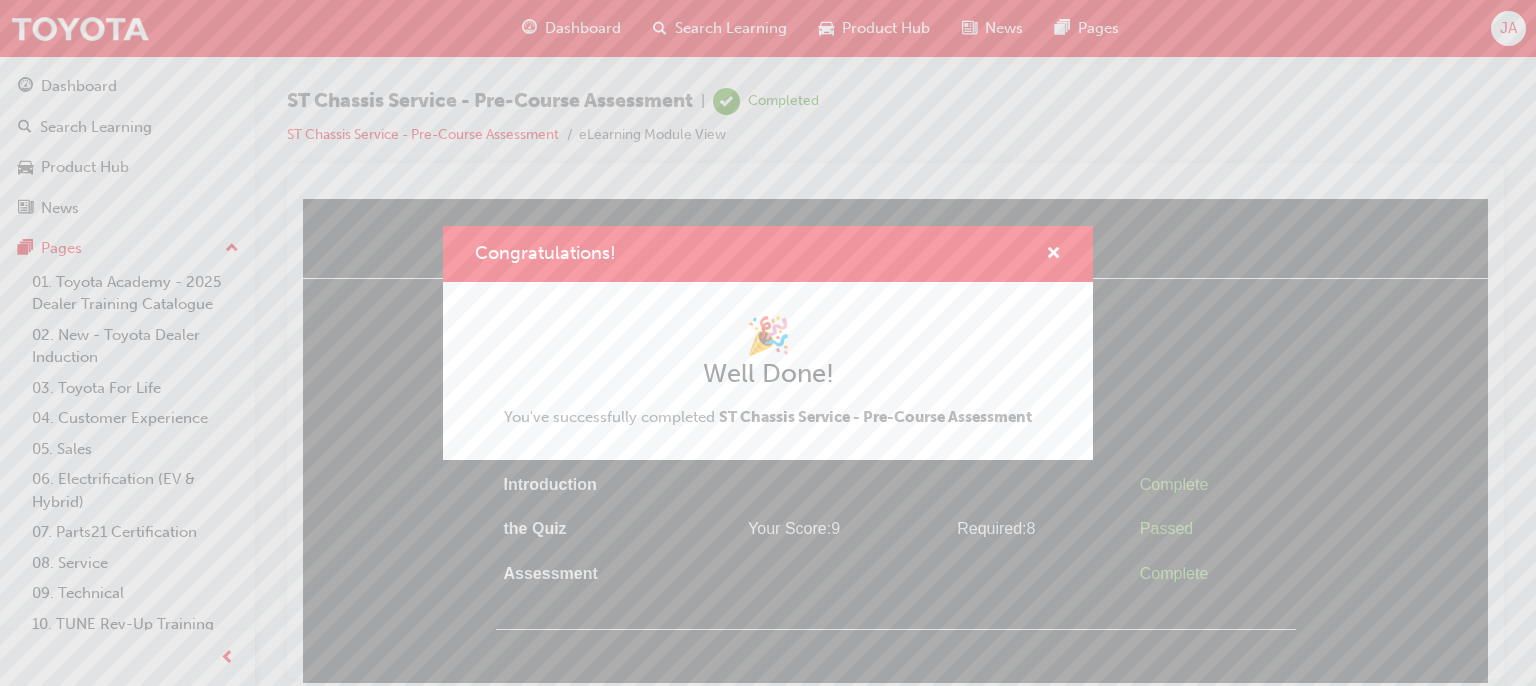 click on "🎉 Well Done! You've successfully completed   ST Chassis Service - Pre-Course Assessment" at bounding box center [768, 371] 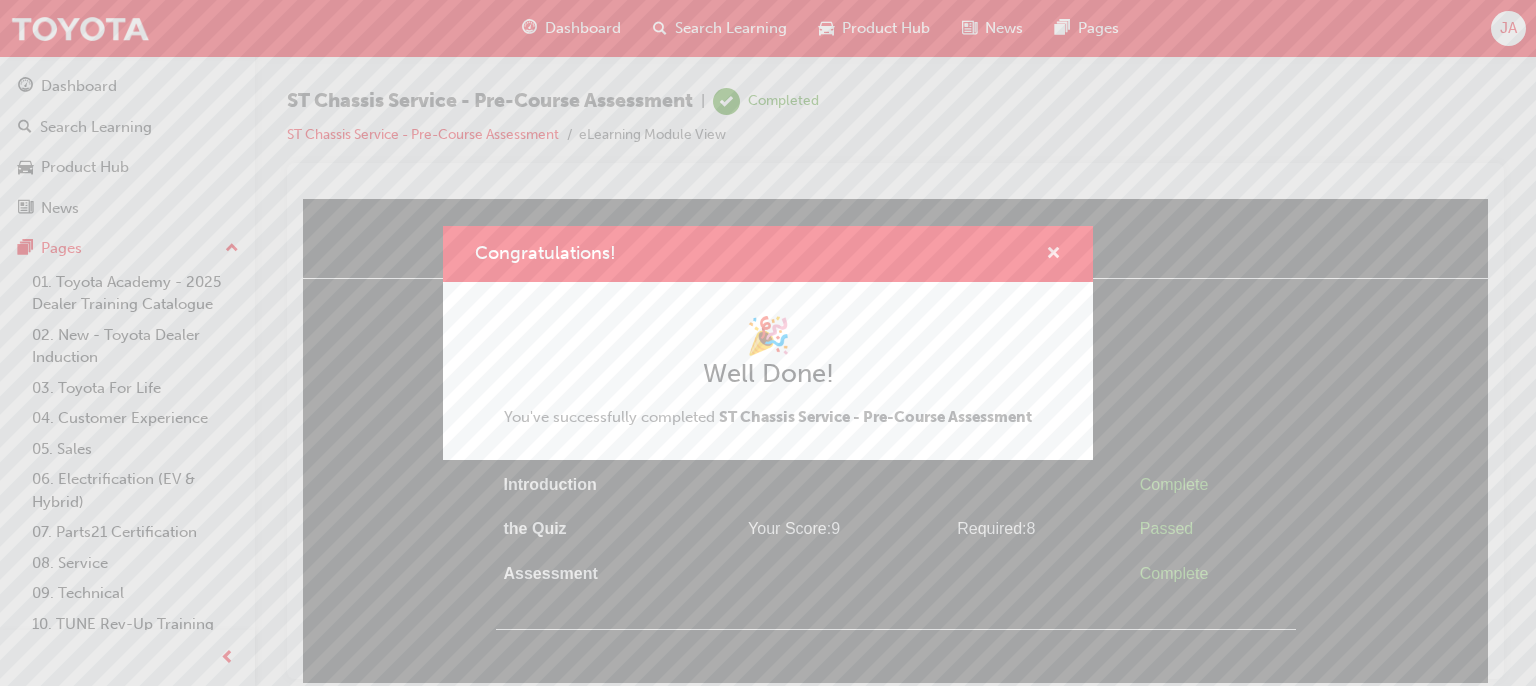 click at bounding box center [1053, 255] 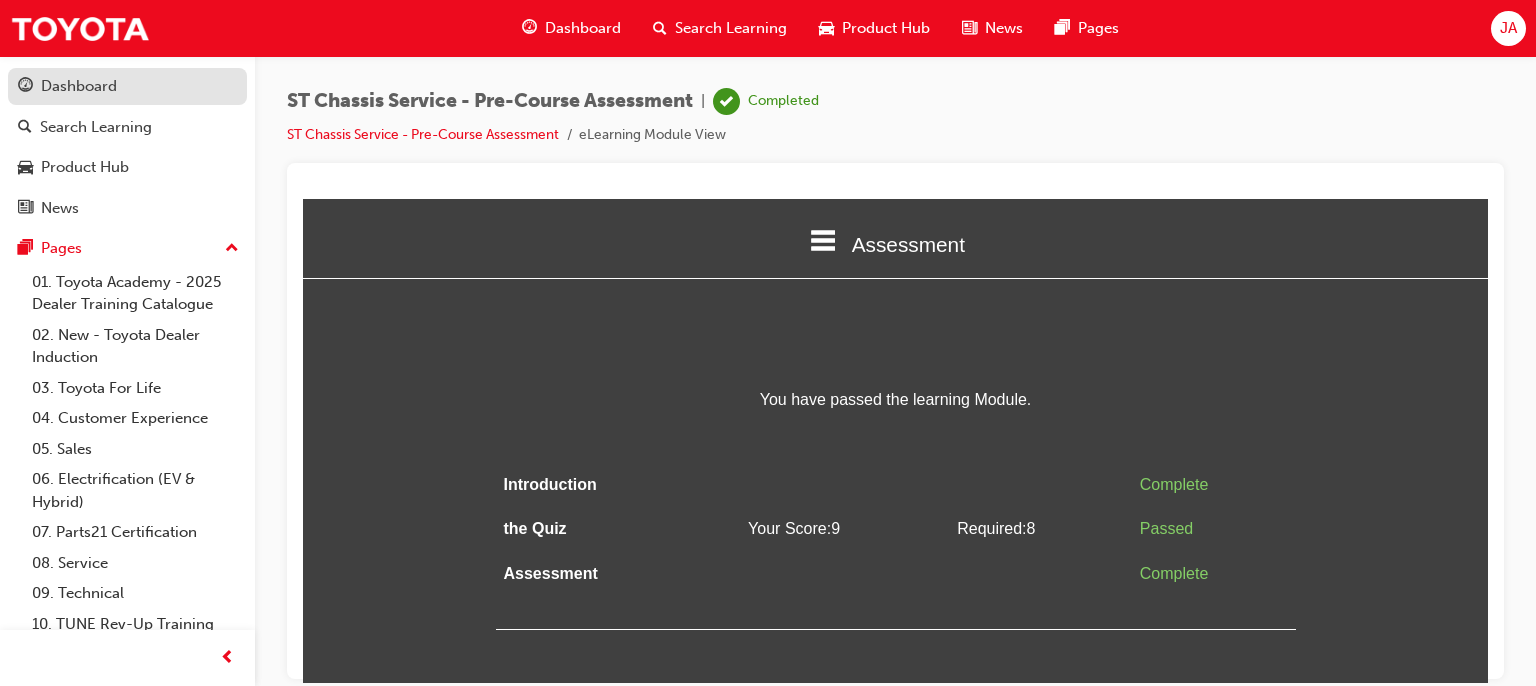 click on "Dashboard" at bounding box center [79, 86] 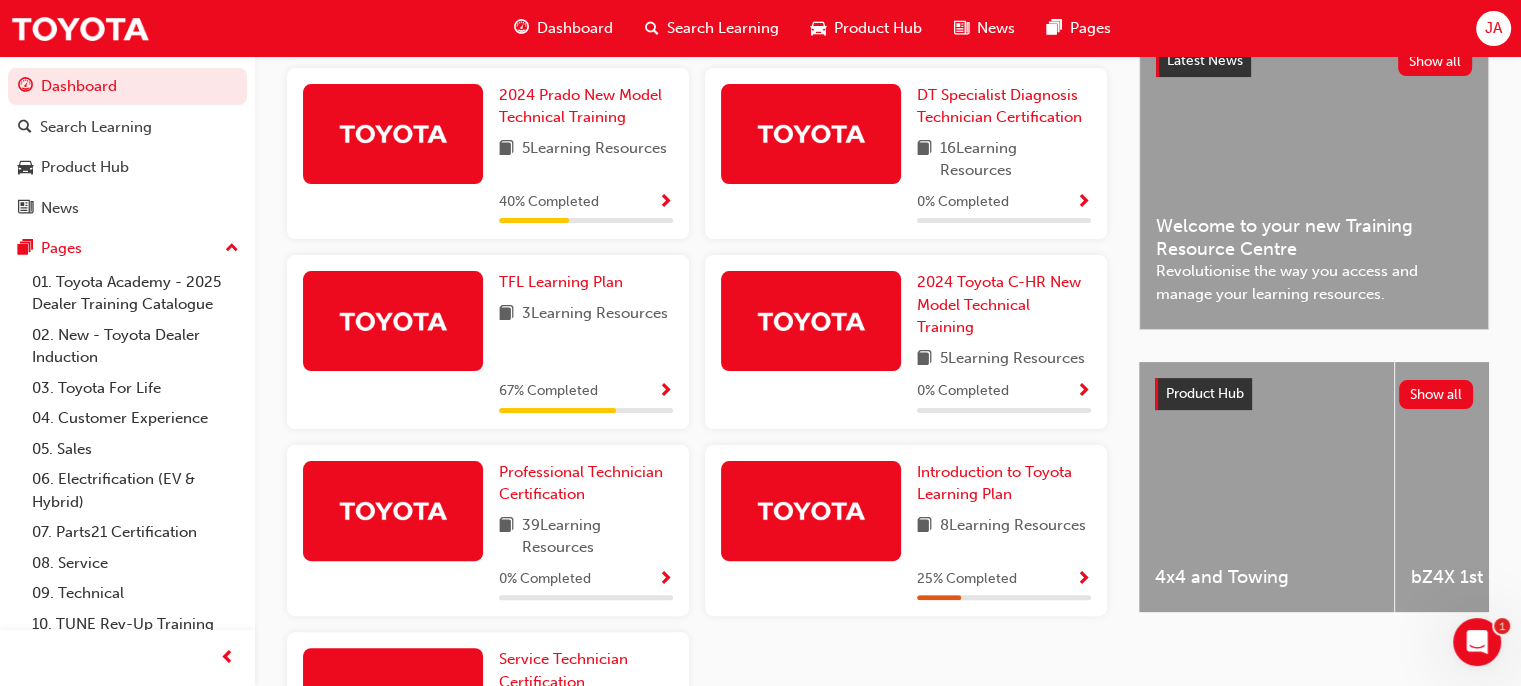 scroll, scrollTop: 705, scrollLeft: 0, axis: vertical 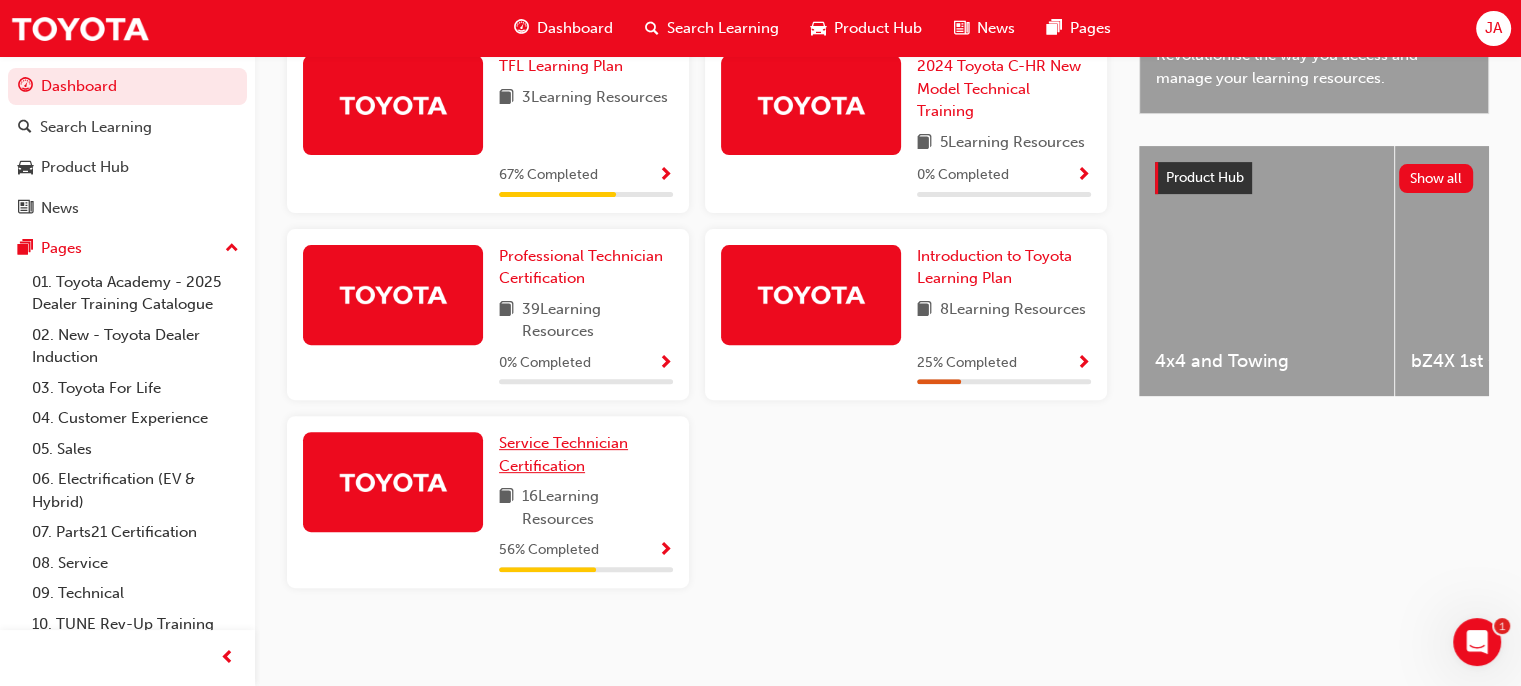 click on "Service Technician Certification" at bounding box center [586, 454] 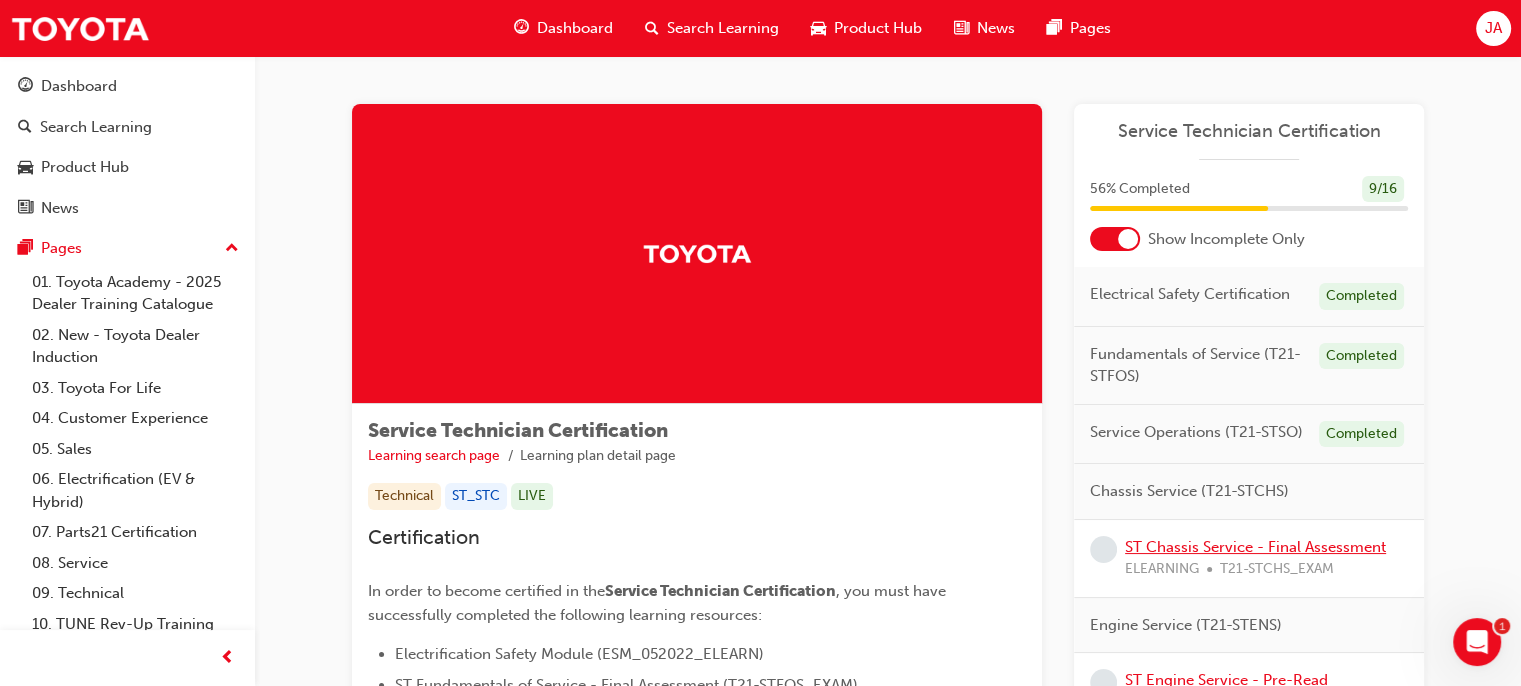click on "ST Chassis Service - Final Assessment" at bounding box center [1255, 547] 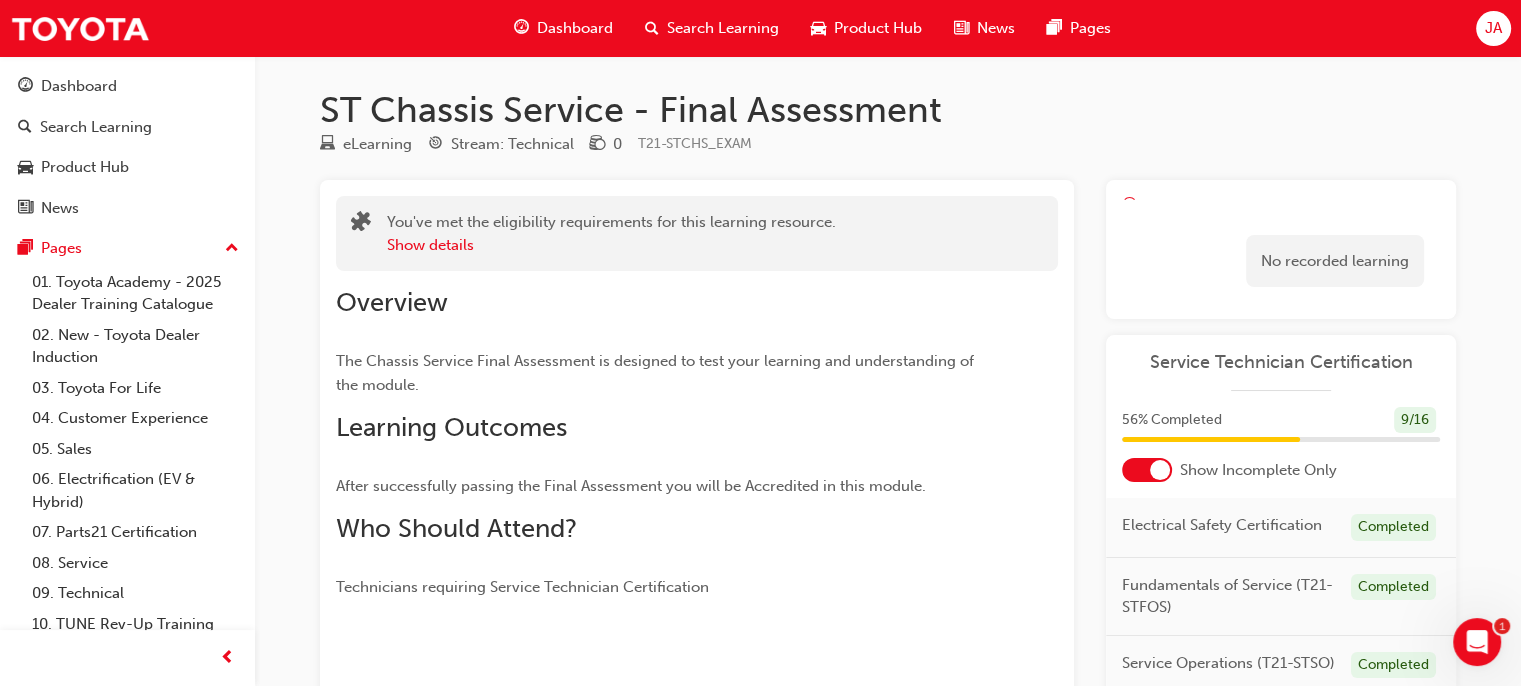 scroll, scrollTop: 326, scrollLeft: 0, axis: vertical 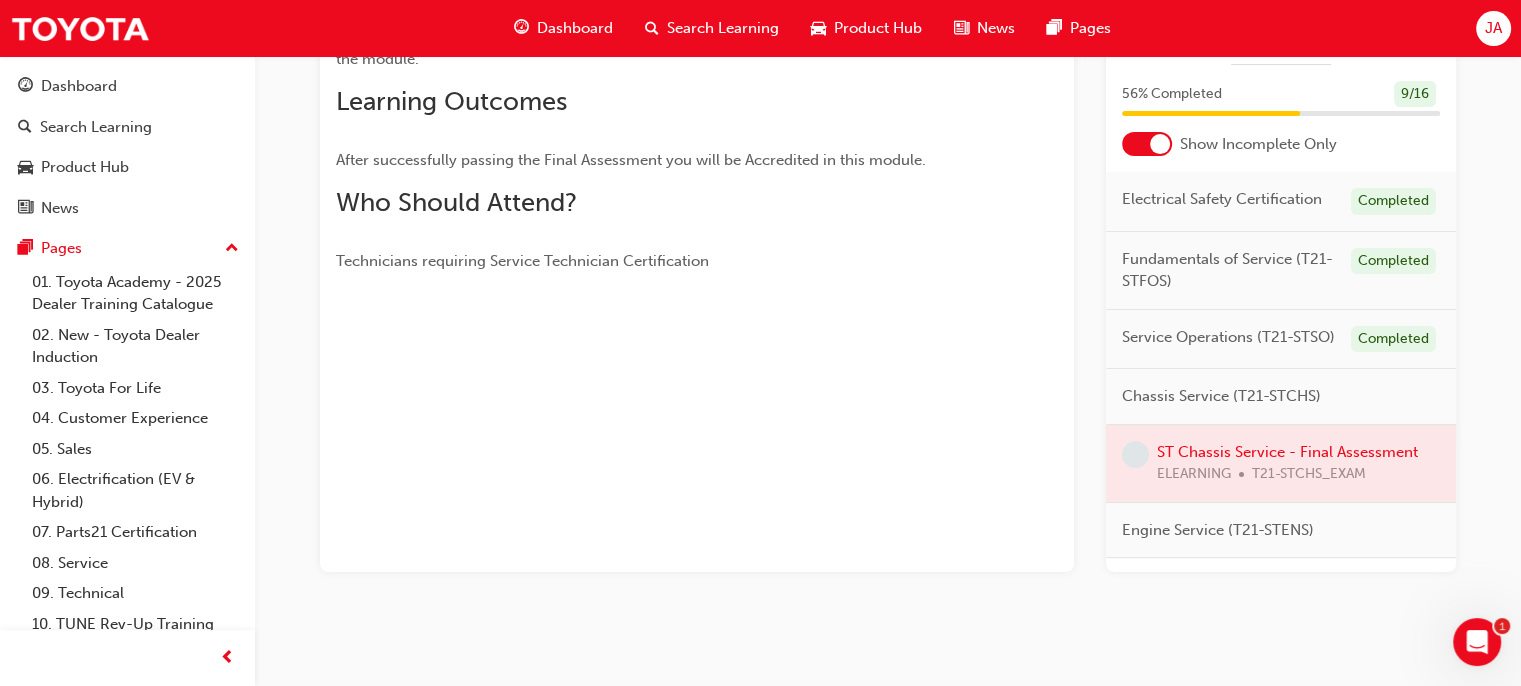 click at bounding box center [1281, 463] 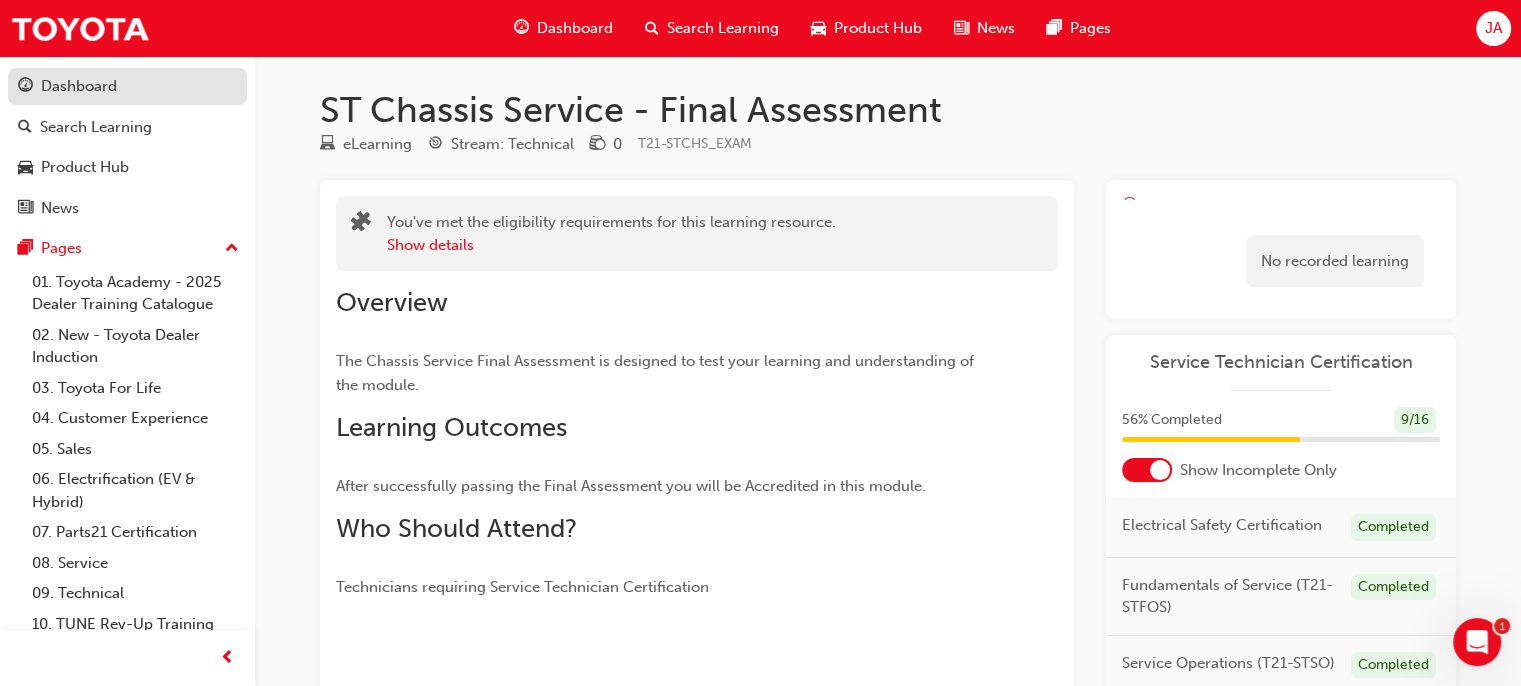 click on "Dashboard" at bounding box center [79, 86] 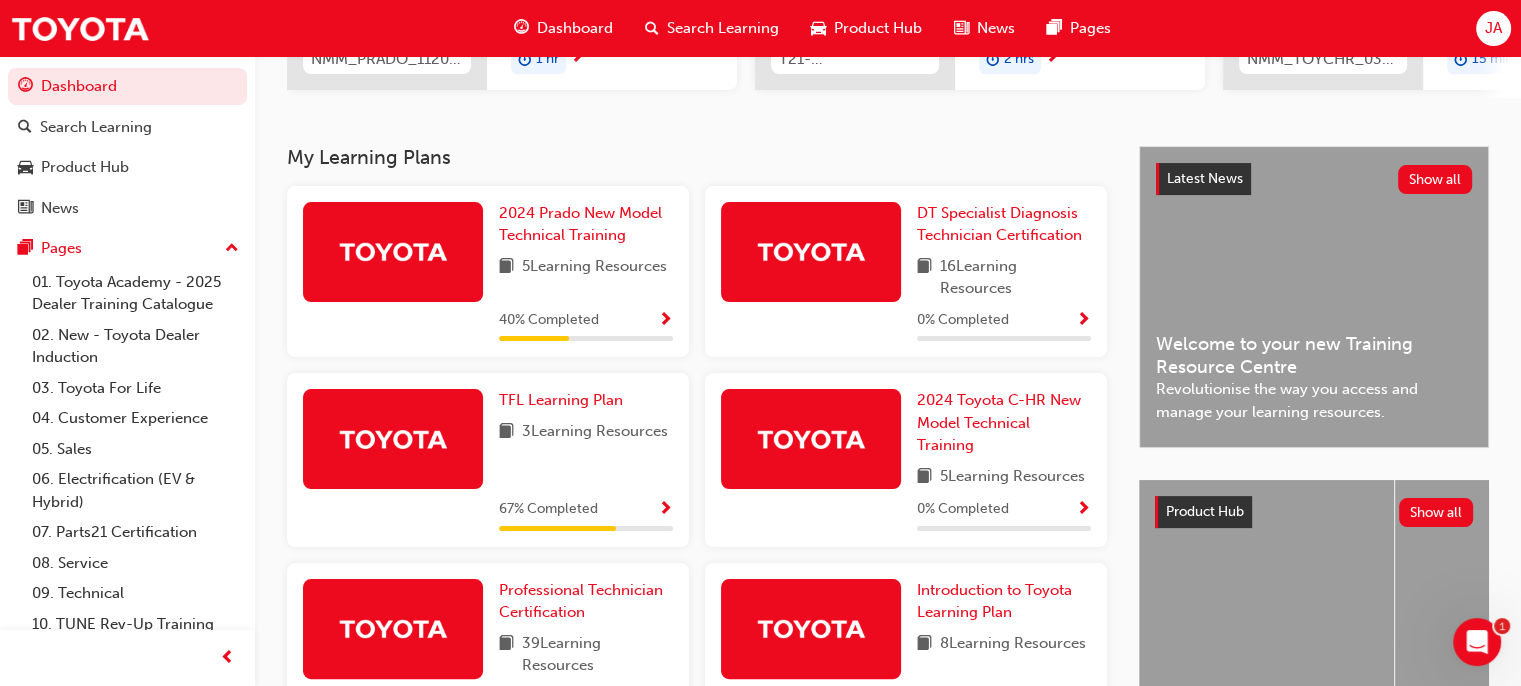 scroll, scrollTop: 0, scrollLeft: 0, axis: both 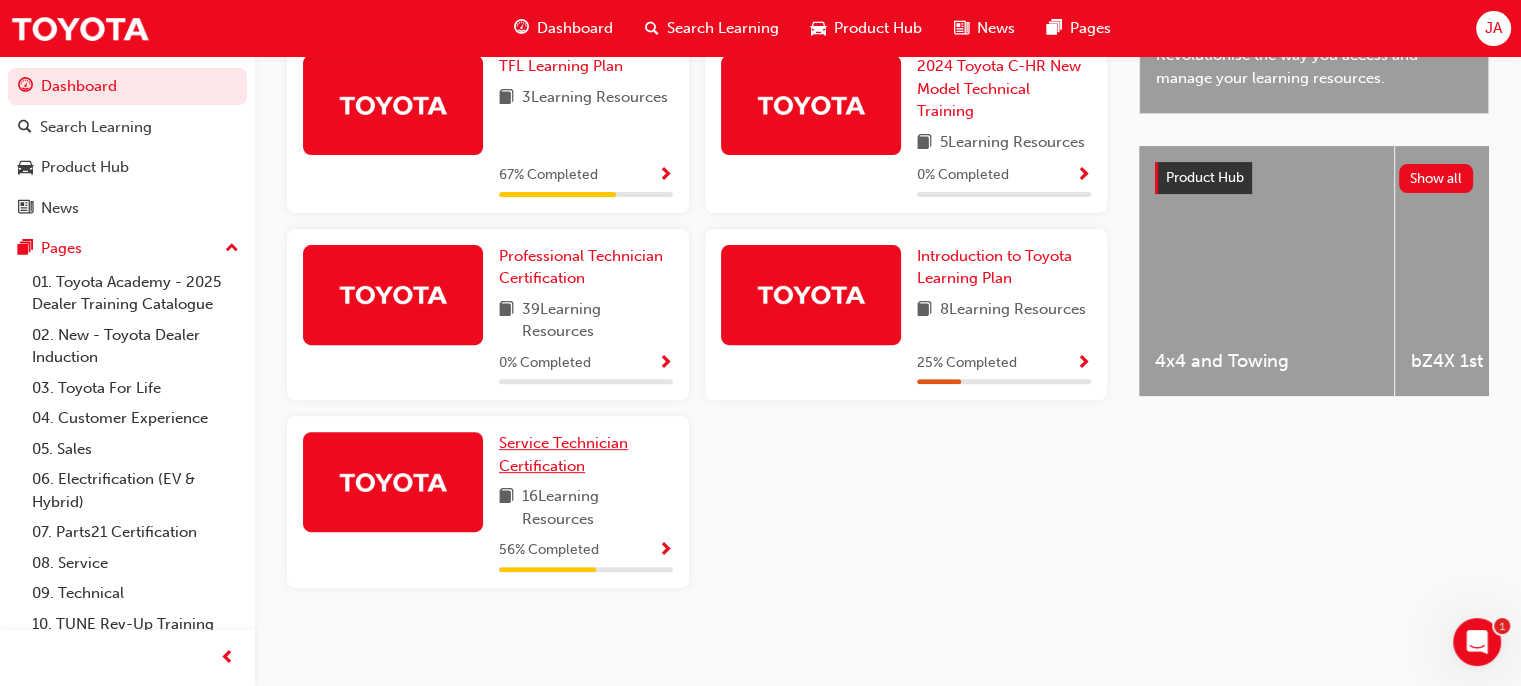 click on "Service Technician Certification" at bounding box center [563, 454] 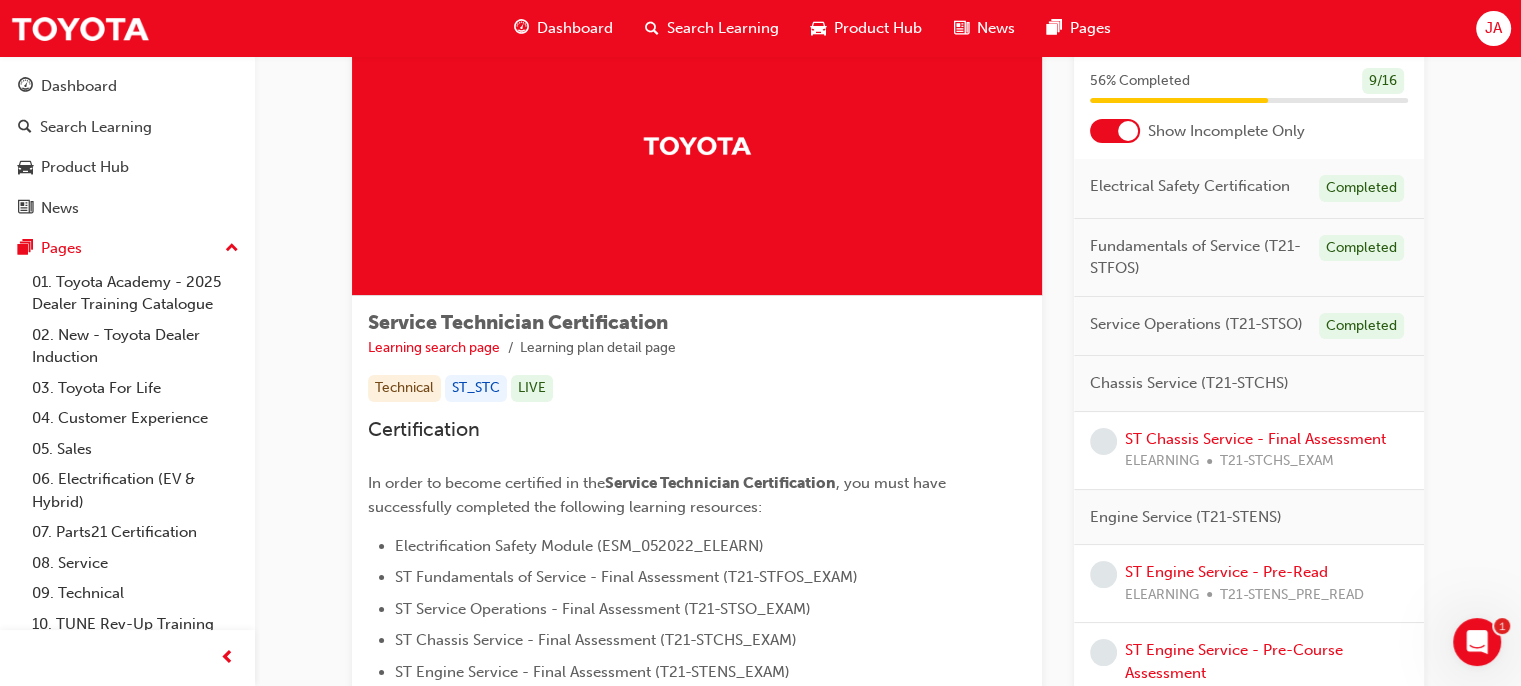 scroll, scrollTop: 110, scrollLeft: 0, axis: vertical 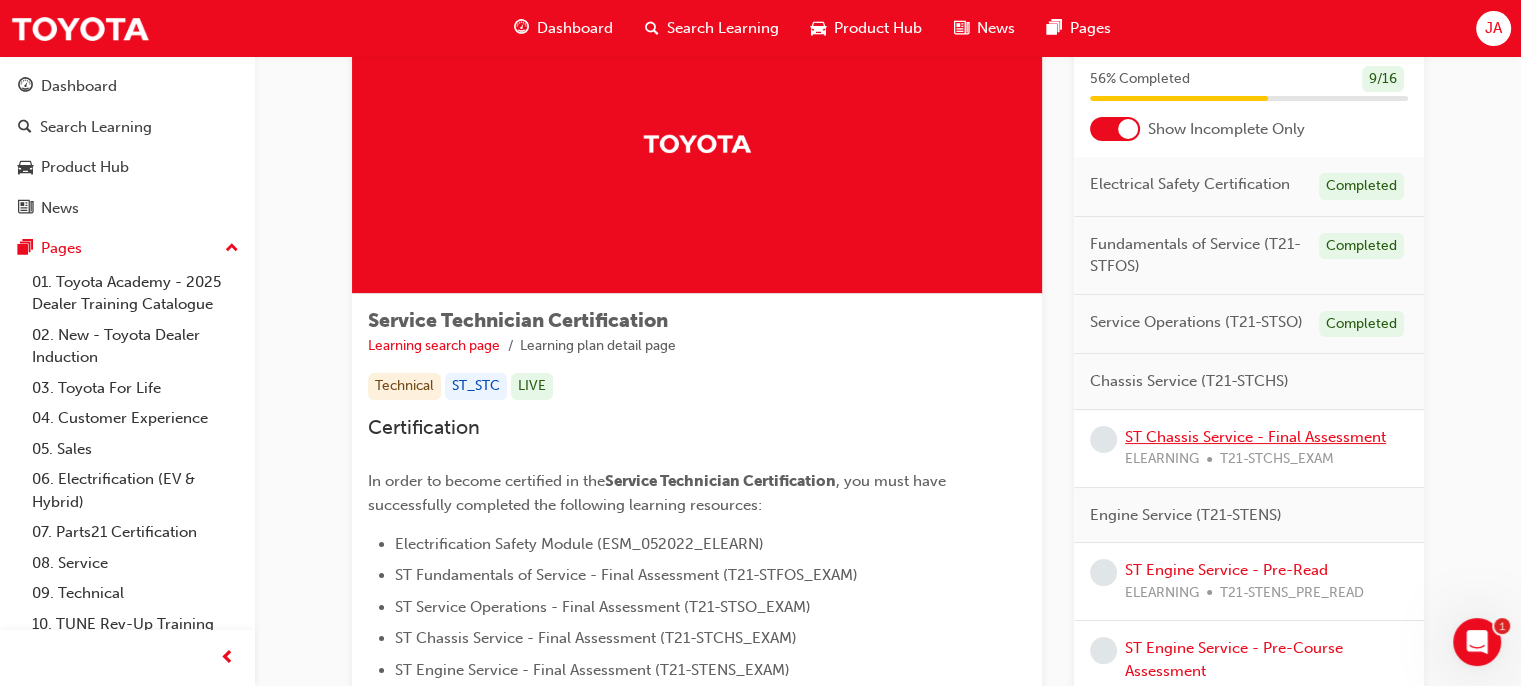 click on "ST Chassis Service - Final Assessment" at bounding box center [1255, 437] 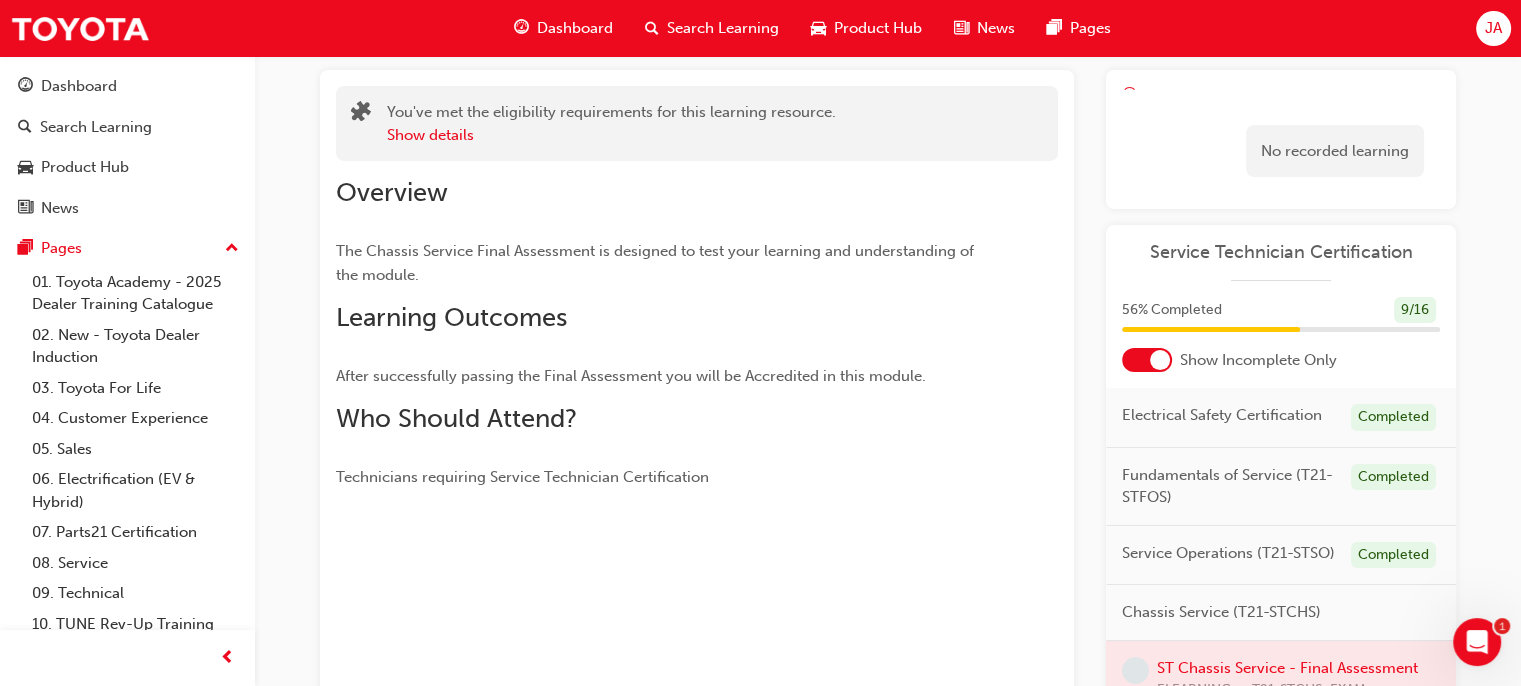scroll, scrollTop: 0, scrollLeft: 0, axis: both 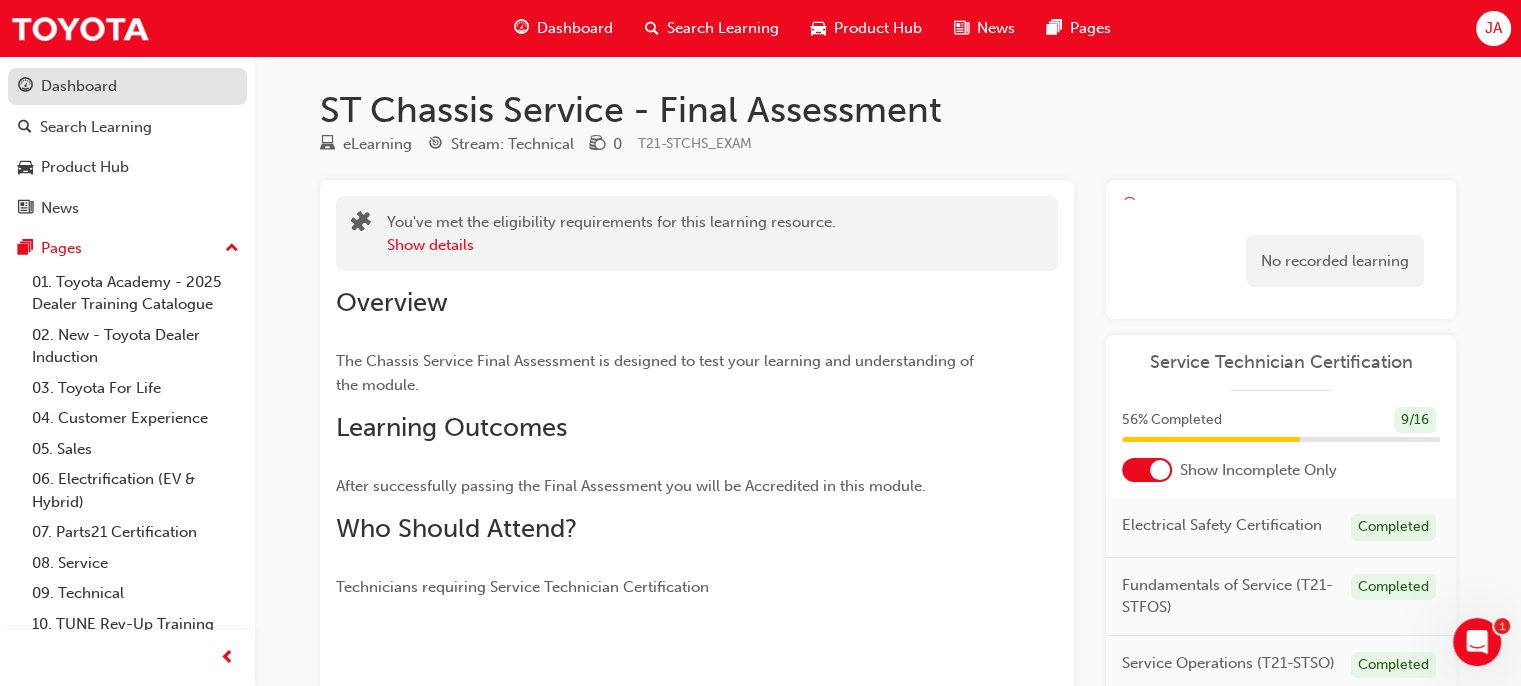 click on "Dashboard" at bounding box center [127, 86] 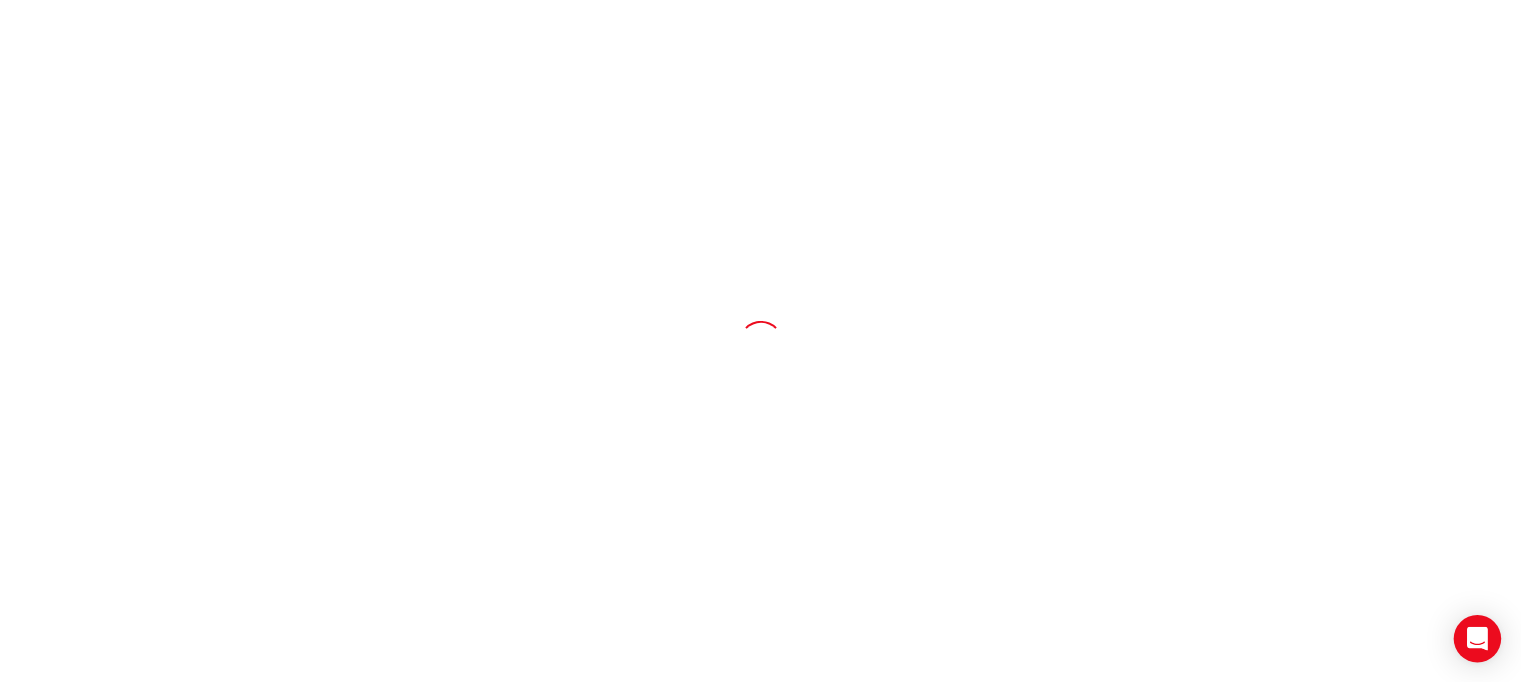 scroll, scrollTop: 0, scrollLeft: 0, axis: both 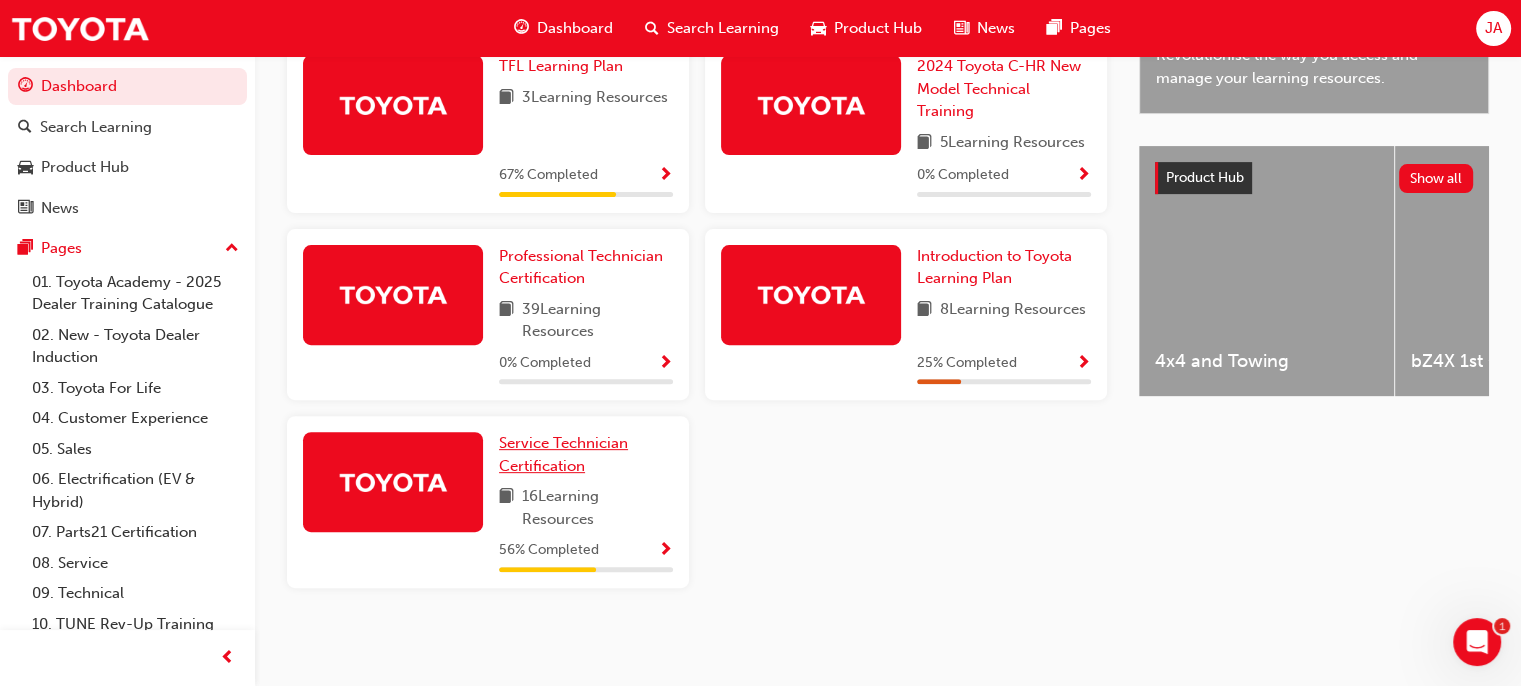 click on "Service Technician Certification" at bounding box center [563, 454] 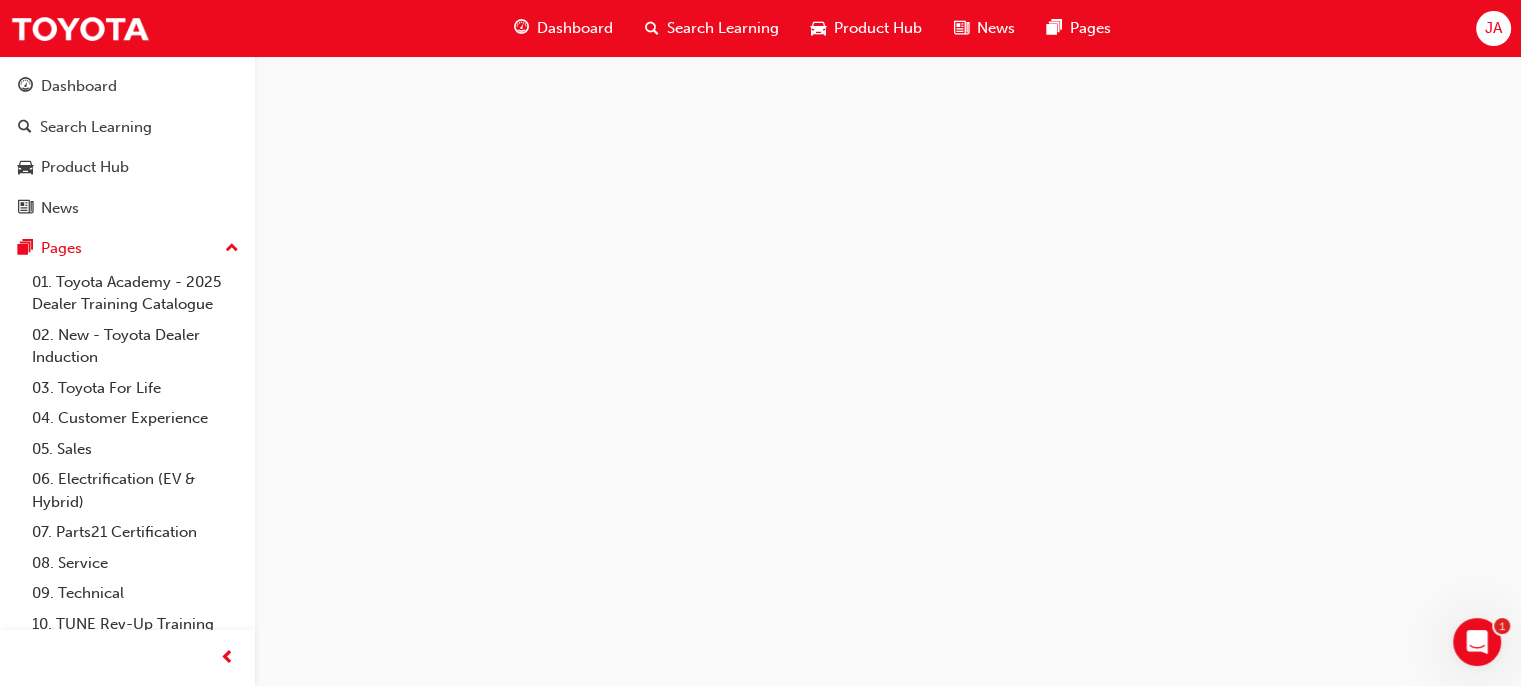 scroll, scrollTop: 0, scrollLeft: 0, axis: both 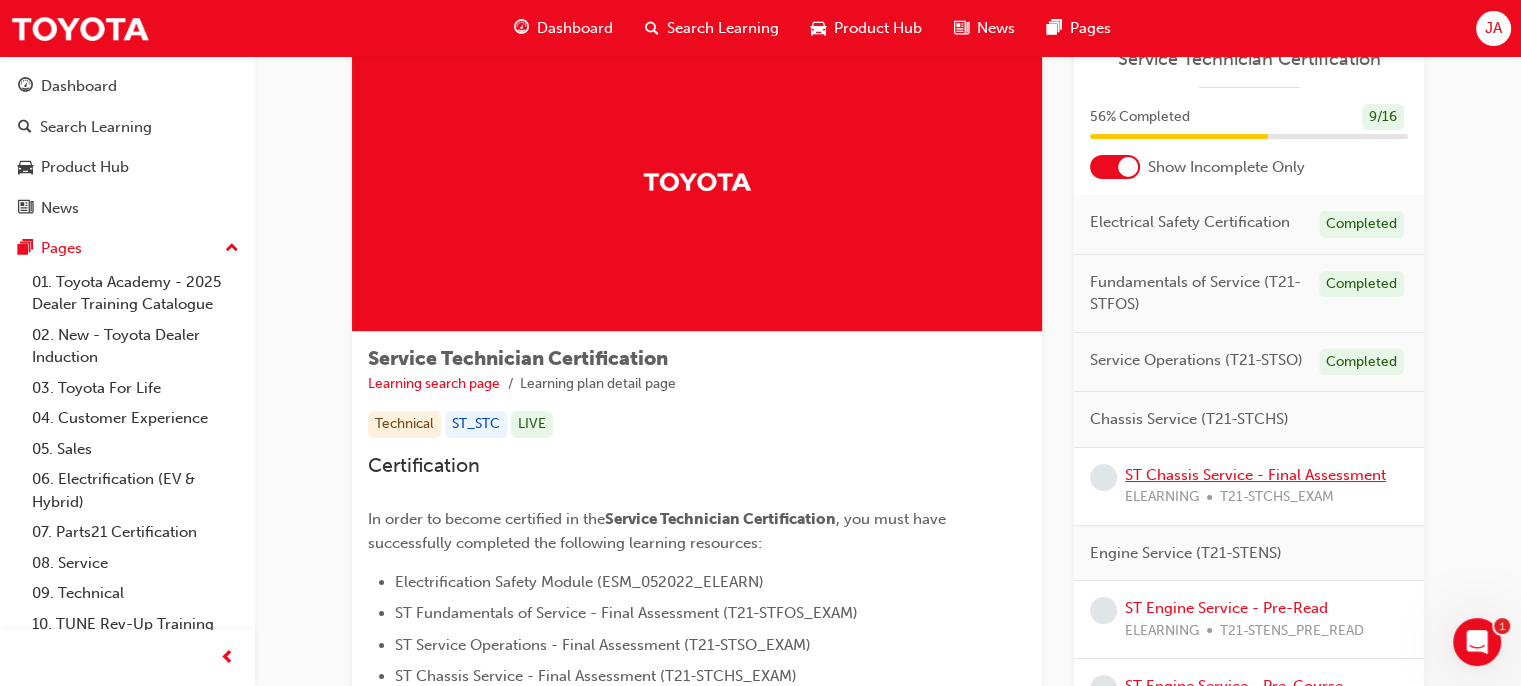 click on "ST Chassis Service - Final Assessment" at bounding box center [1255, 475] 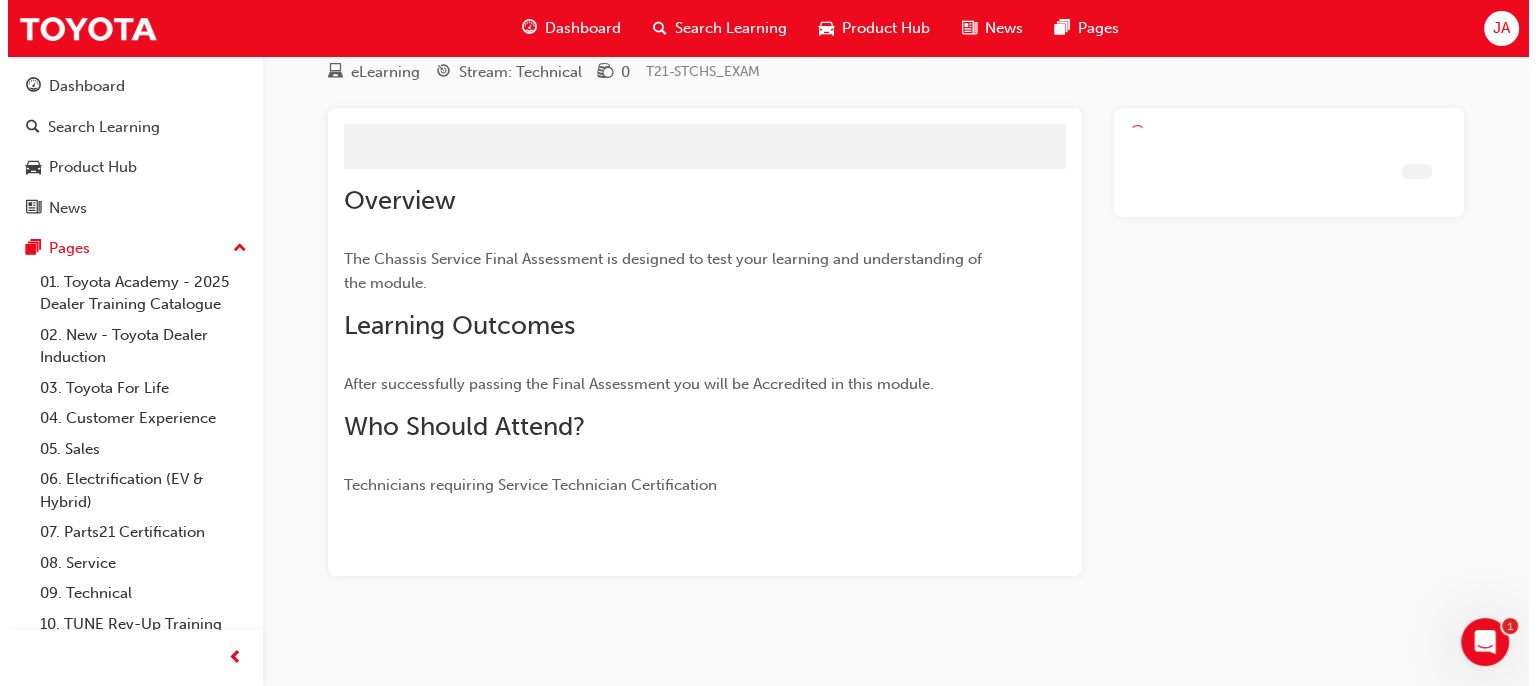 scroll, scrollTop: 0, scrollLeft: 0, axis: both 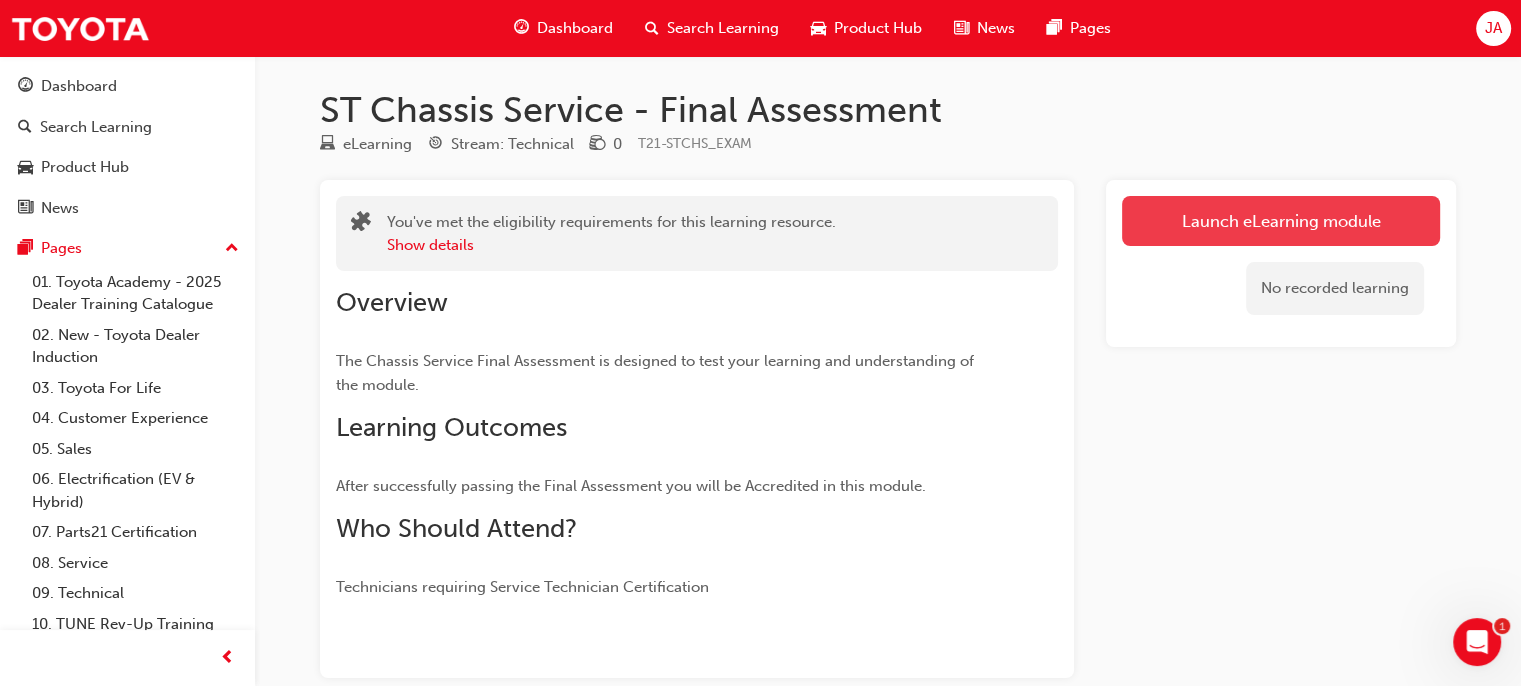 click on "Launch eLearning module" at bounding box center [1281, 221] 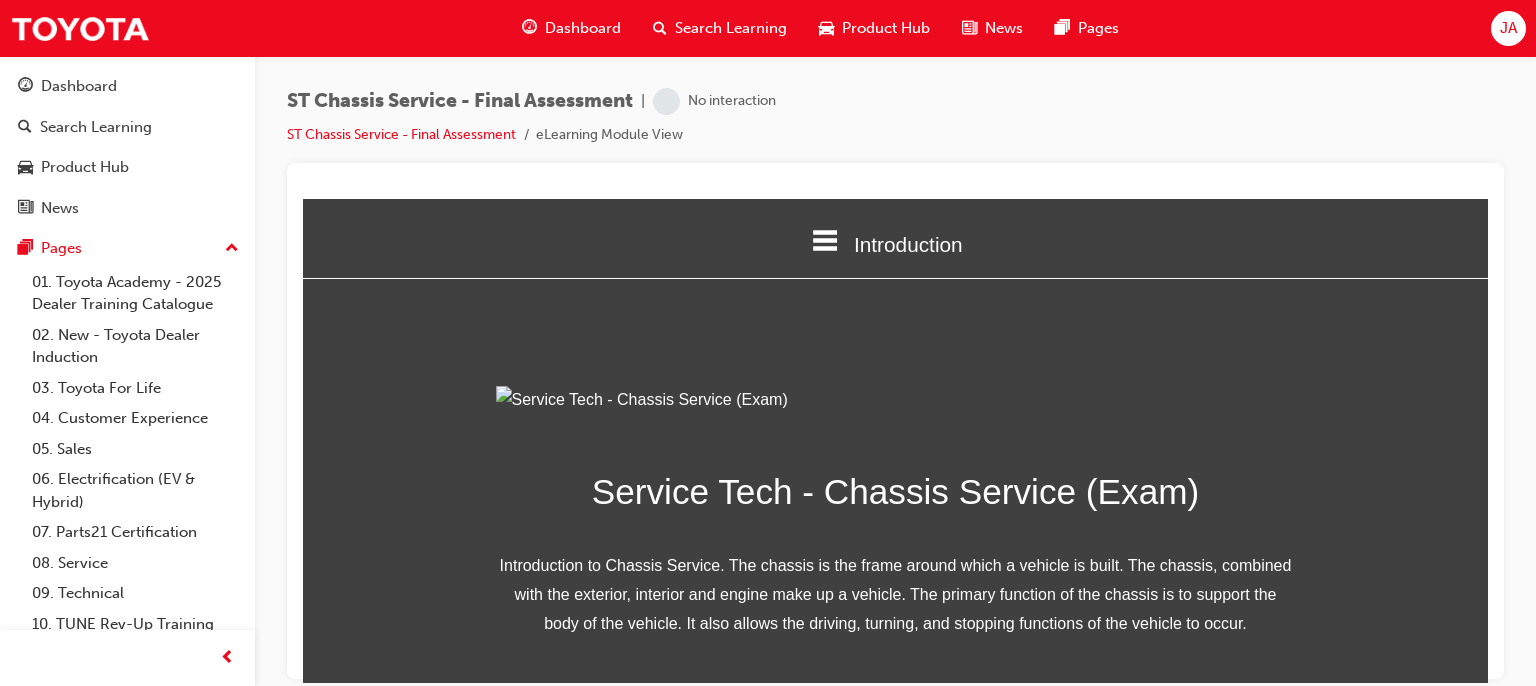 scroll, scrollTop: 0, scrollLeft: 0, axis: both 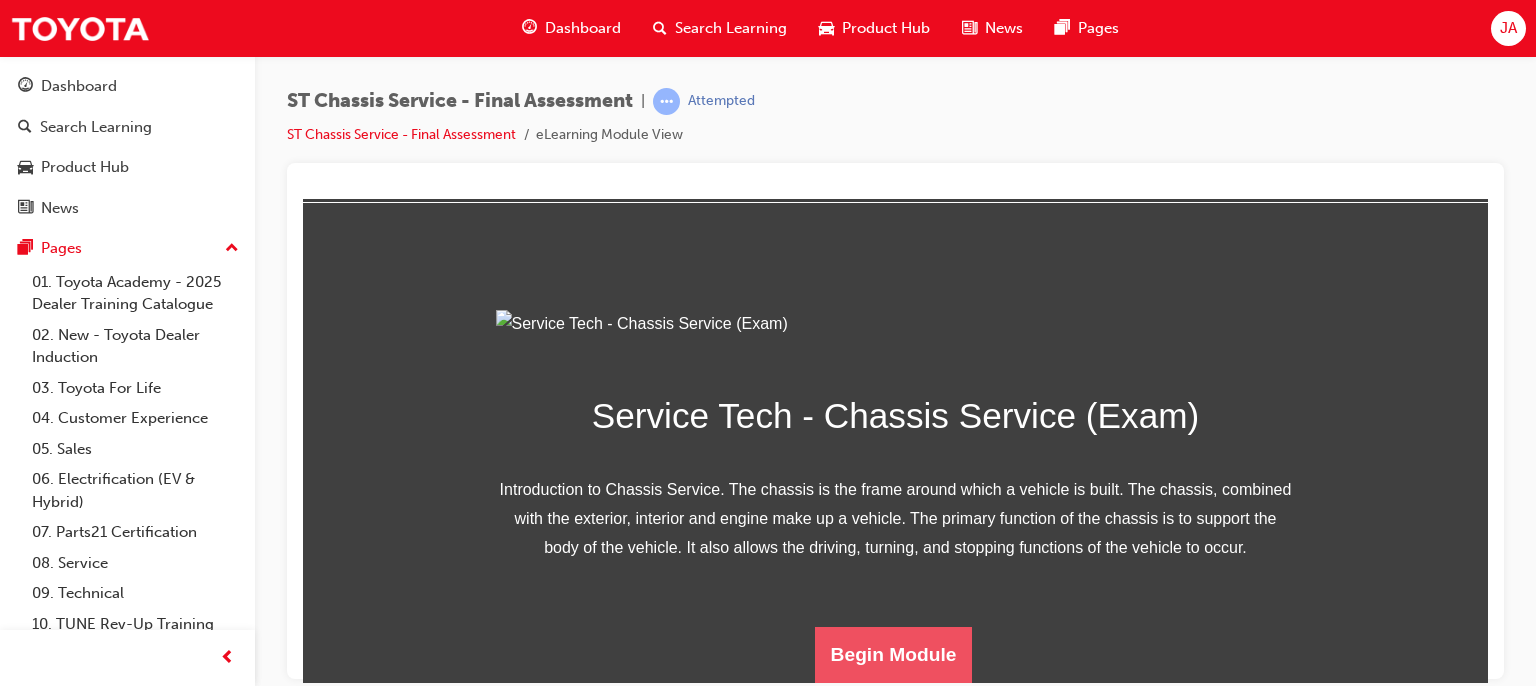 click on "Begin Module" at bounding box center [894, 654] 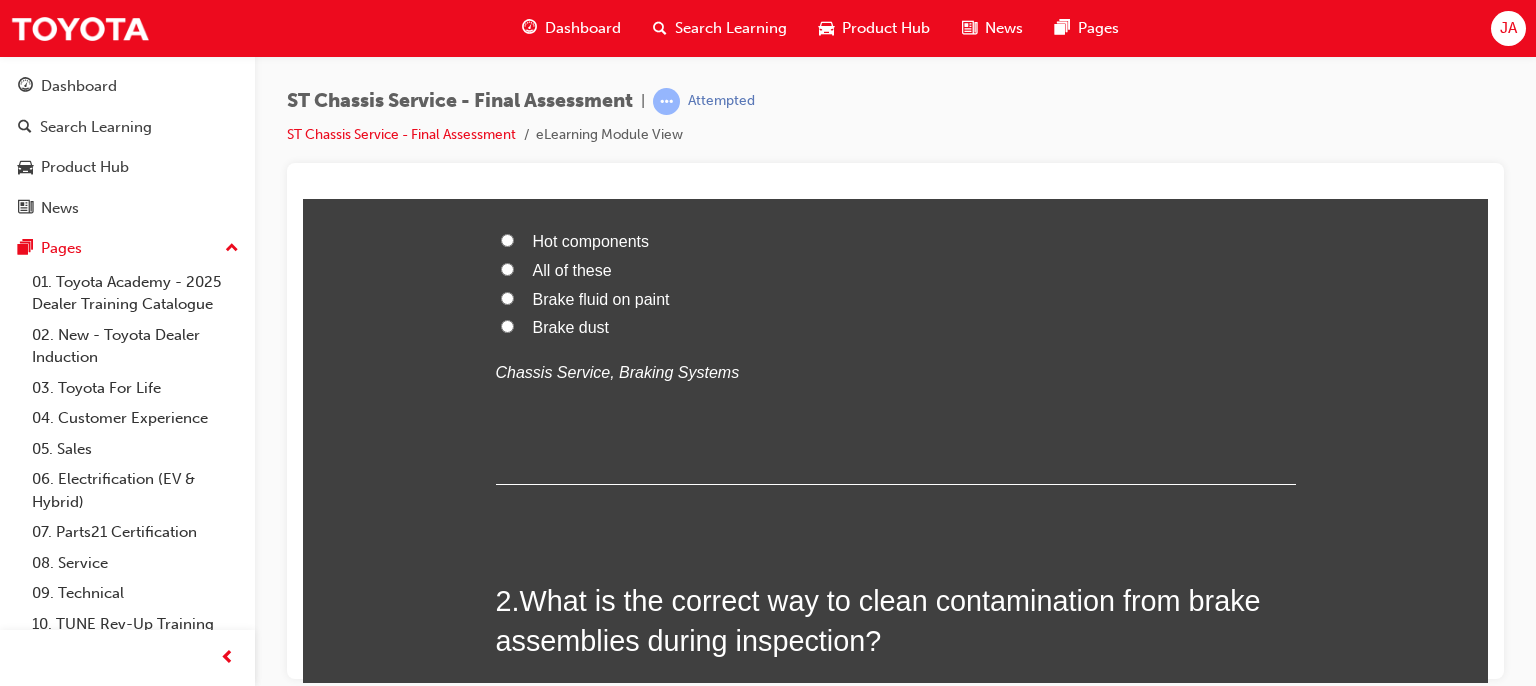 scroll, scrollTop: 0, scrollLeft: 0, axis: both 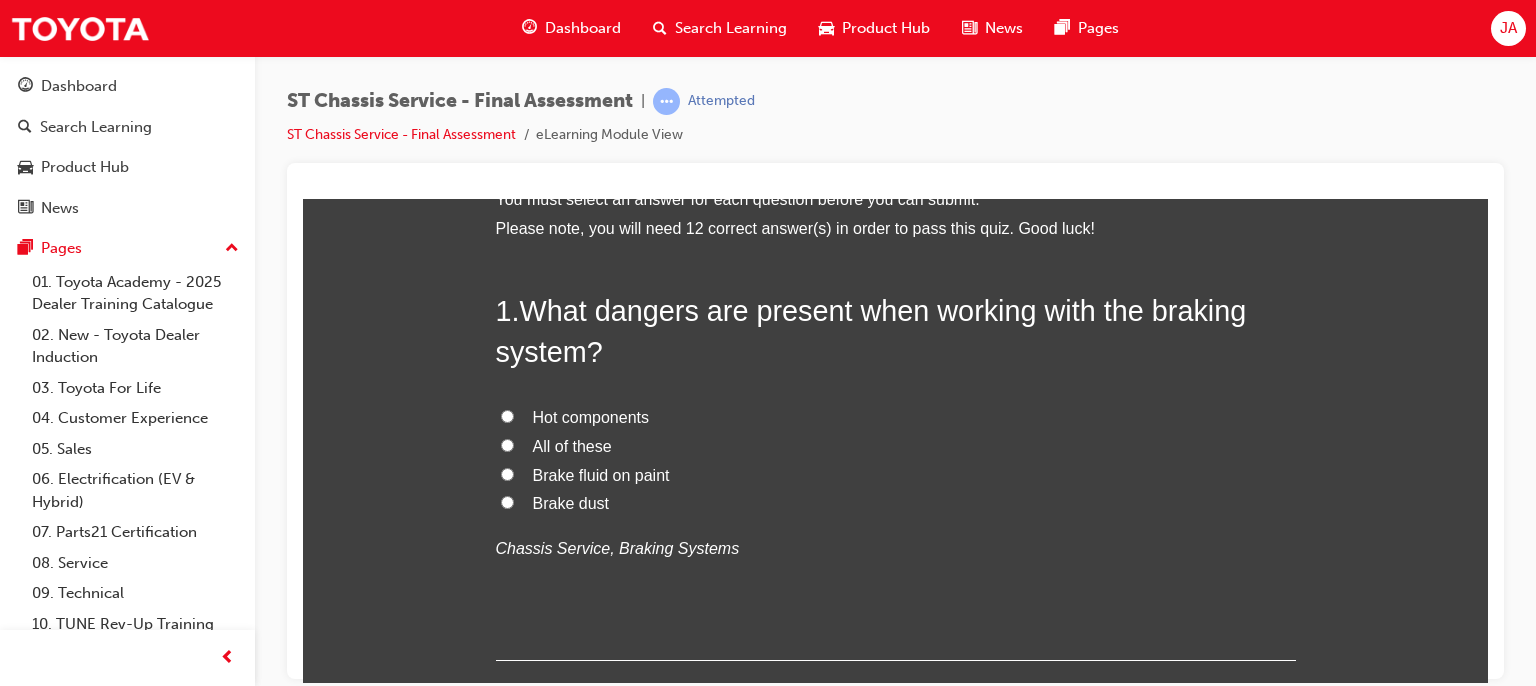 click on "All of these" at bounding box center (572, 445) 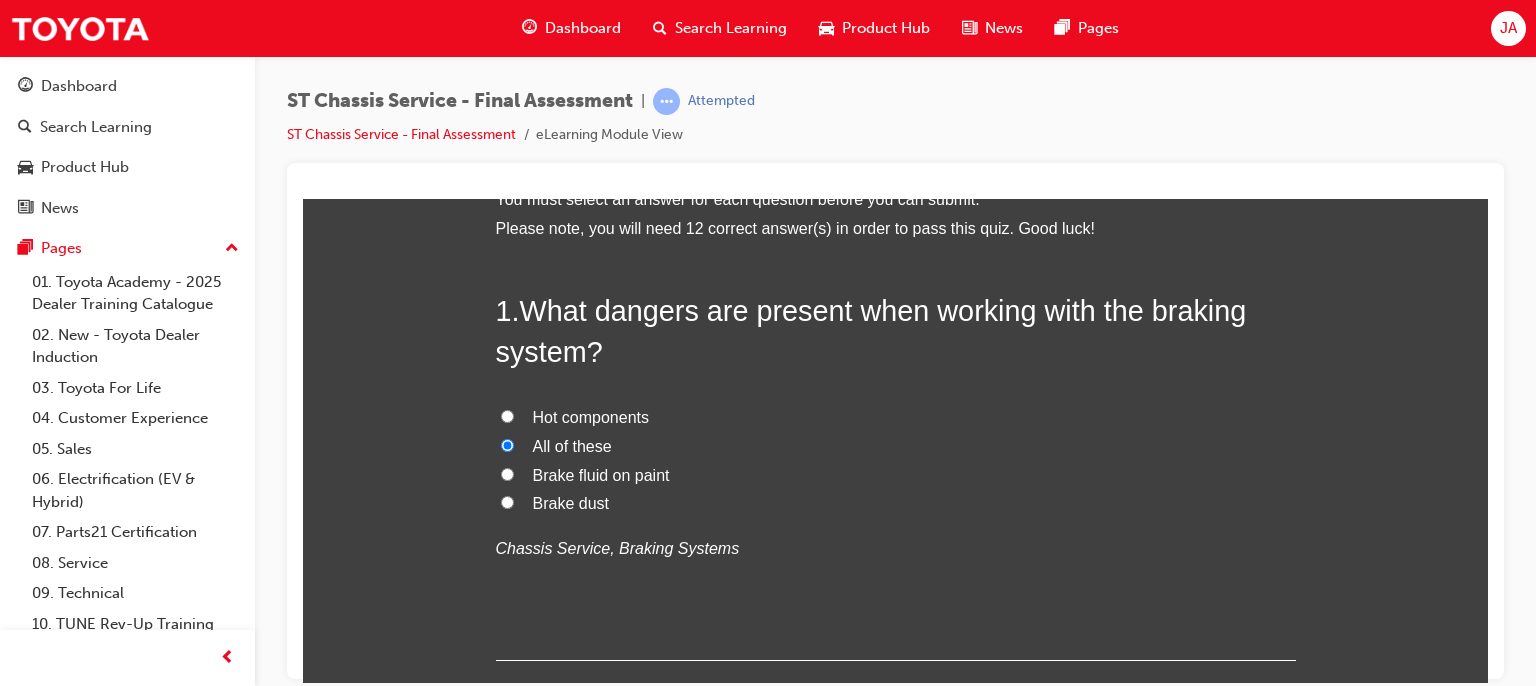 radio on "true" 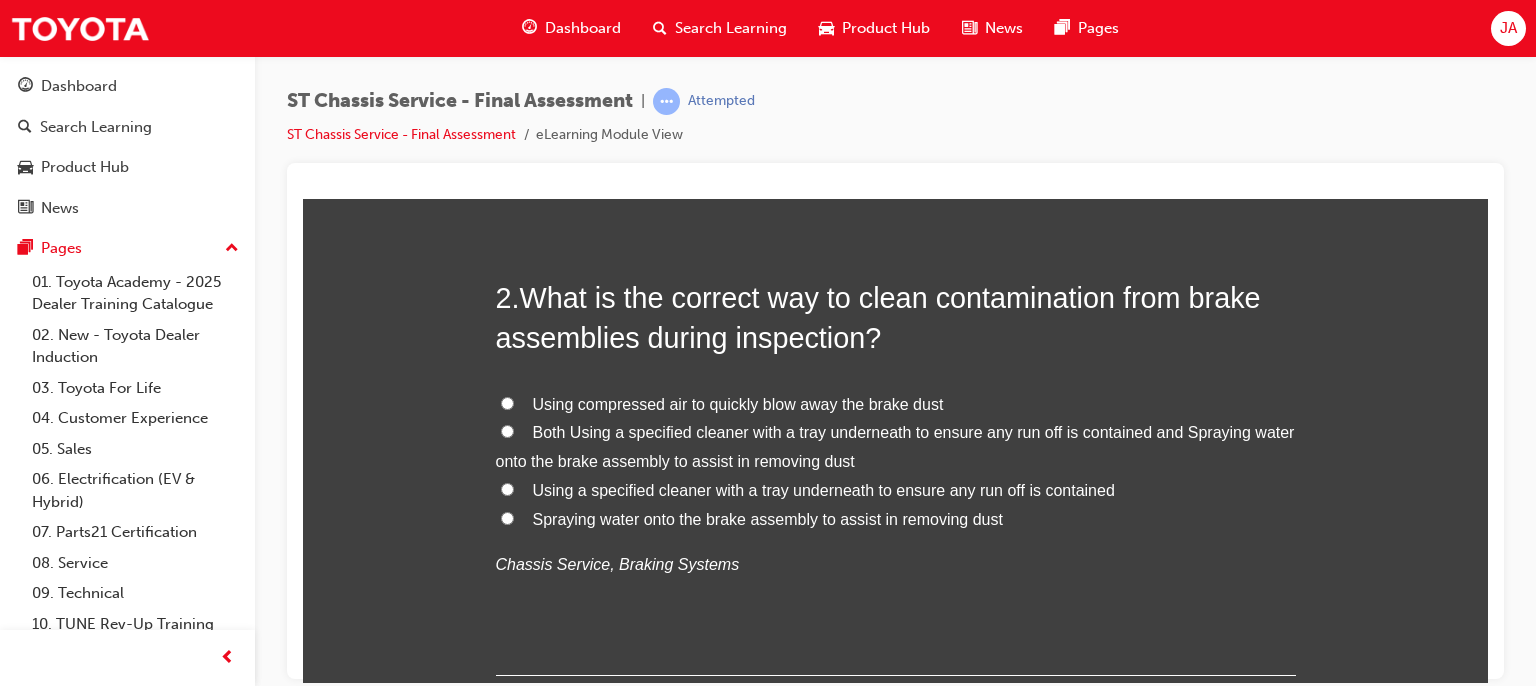 scroll, scrollTop: 600, scrollLeft: 0, axis: vertical 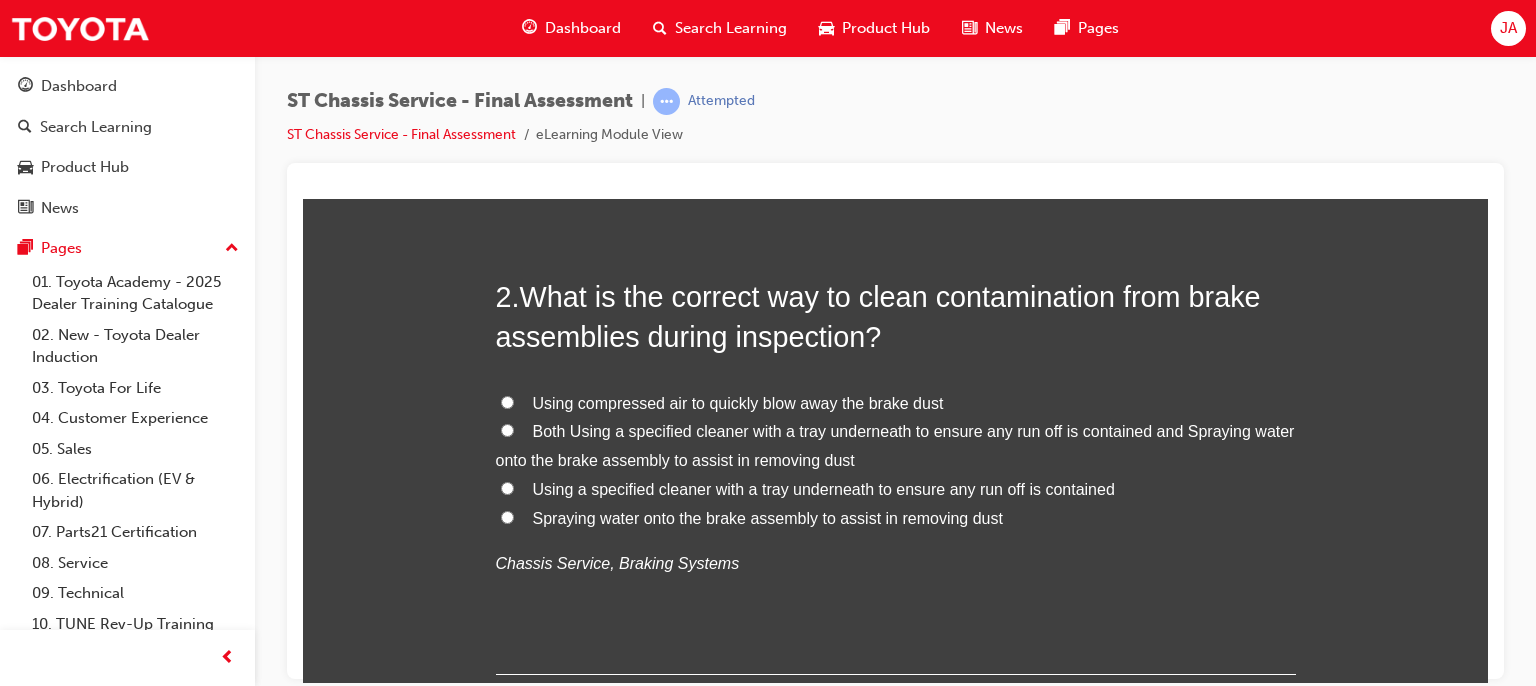 click on "Using a specified cleaner with a tray underneath to ensure any run off is contained" at bounding box center [824, 488] 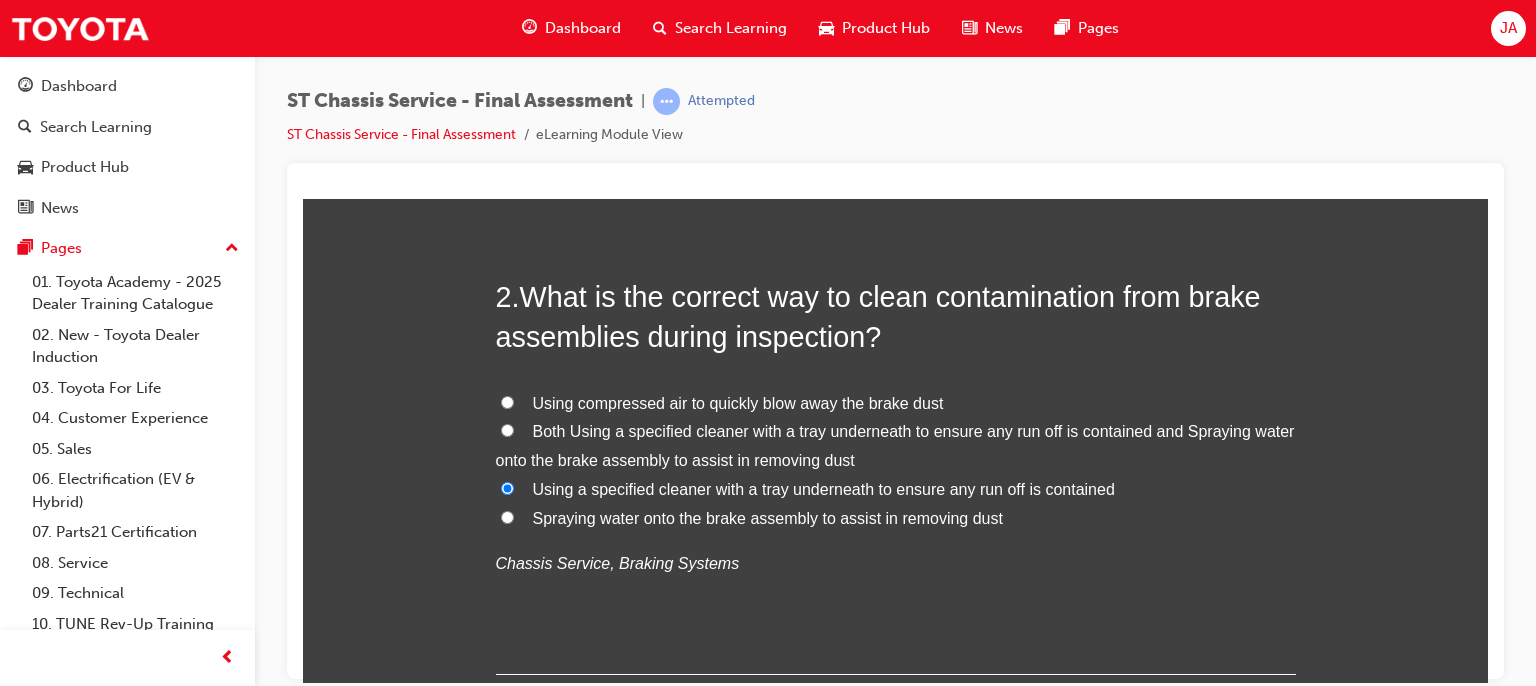 radio on "true" 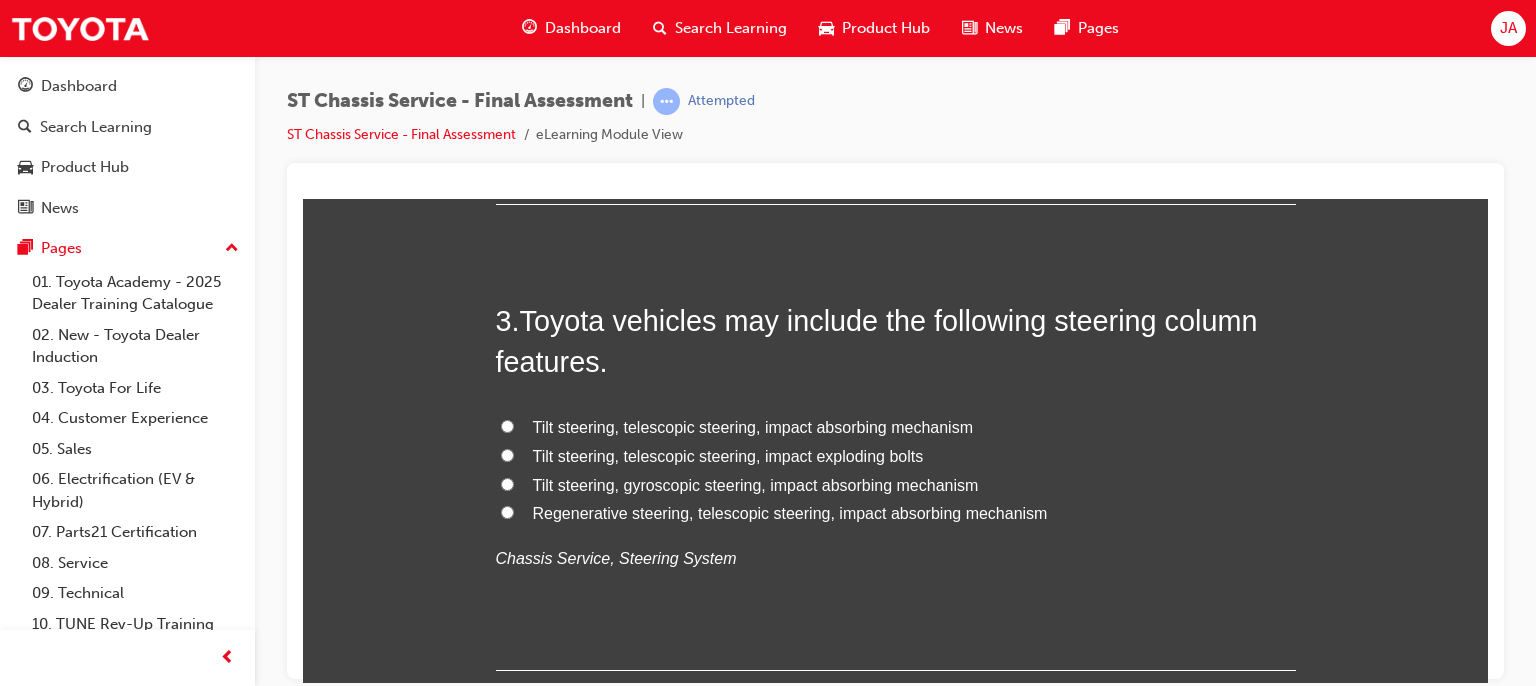 scroll, scrollTop: 1080, scrollLeft: 0, axis: vertical 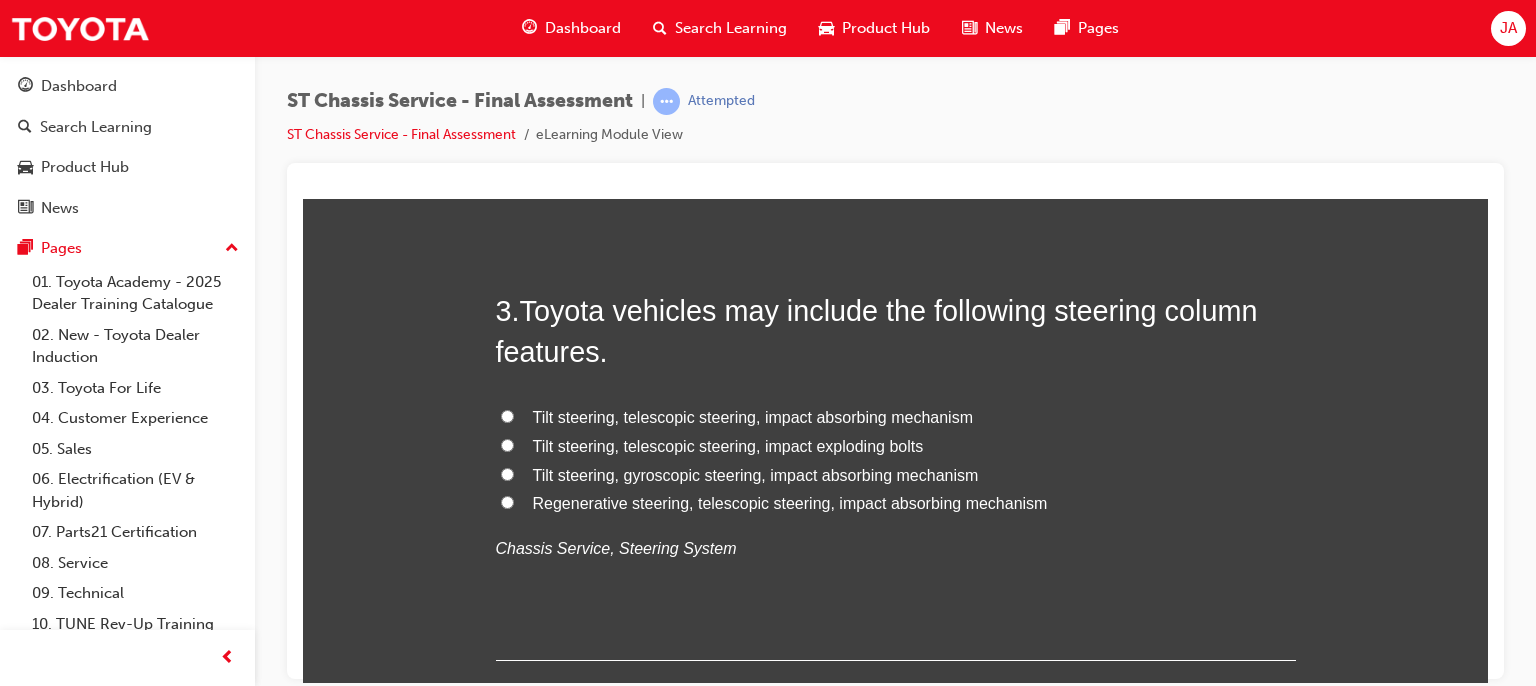 click on "Regenerative steering, telescopic steering, impact absorbing mechanism" at bounding box center (790, 502) 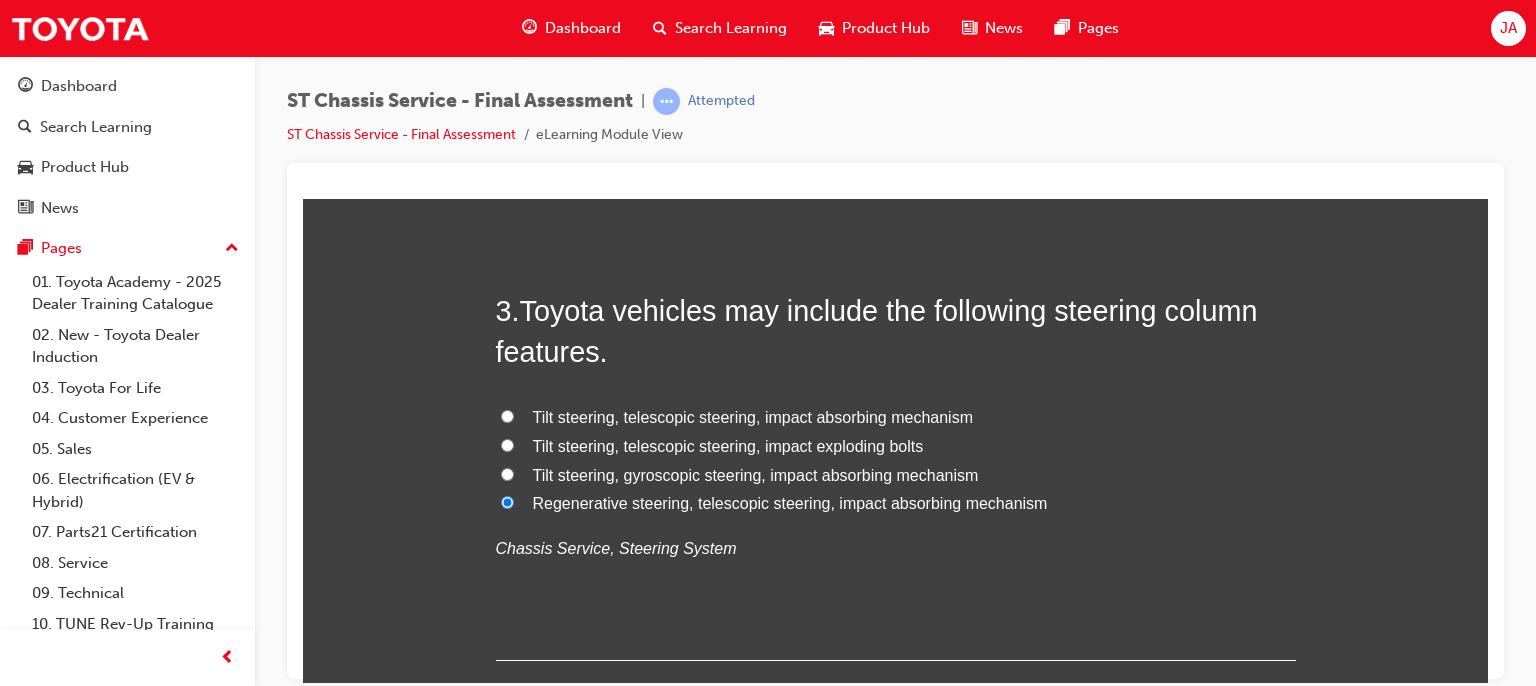 radio on "true" 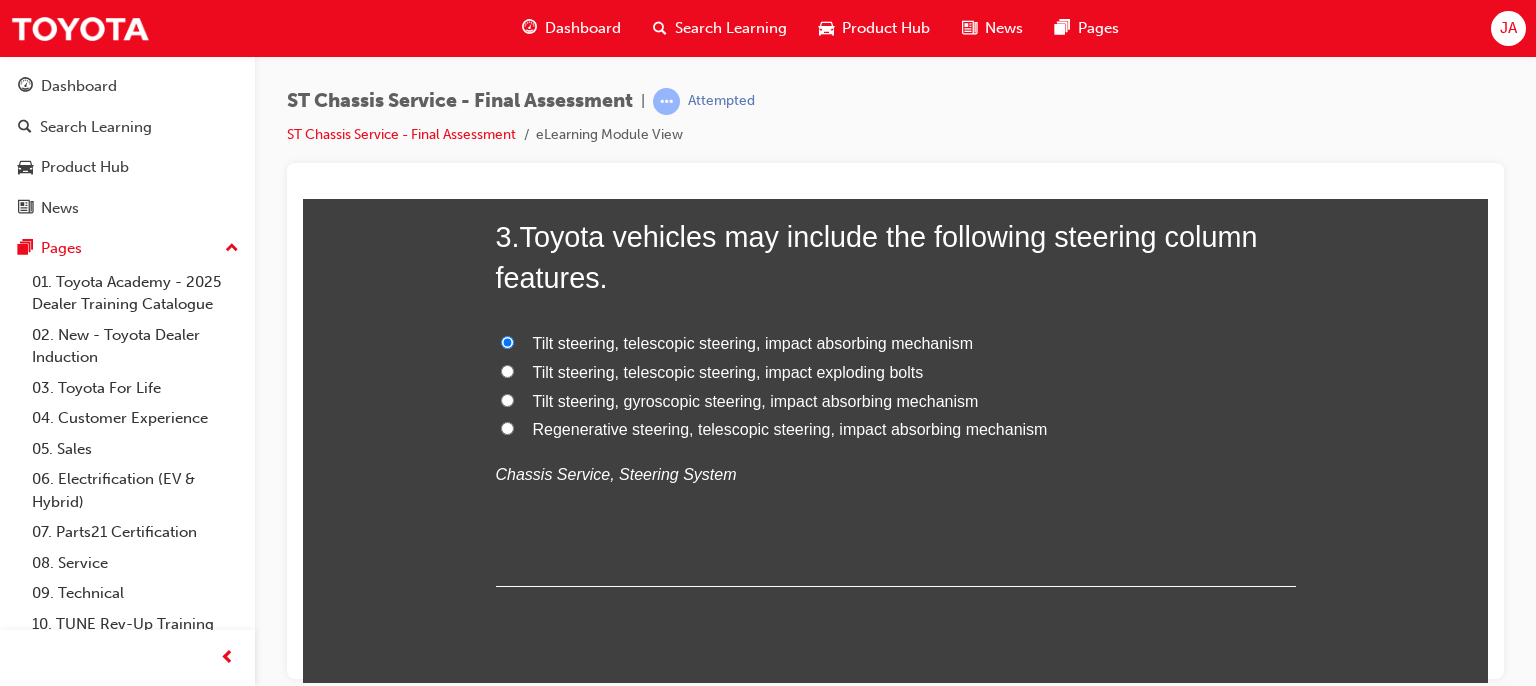 scroll, scrollTop: 1160, scrollLeft: 0, axis: vertical 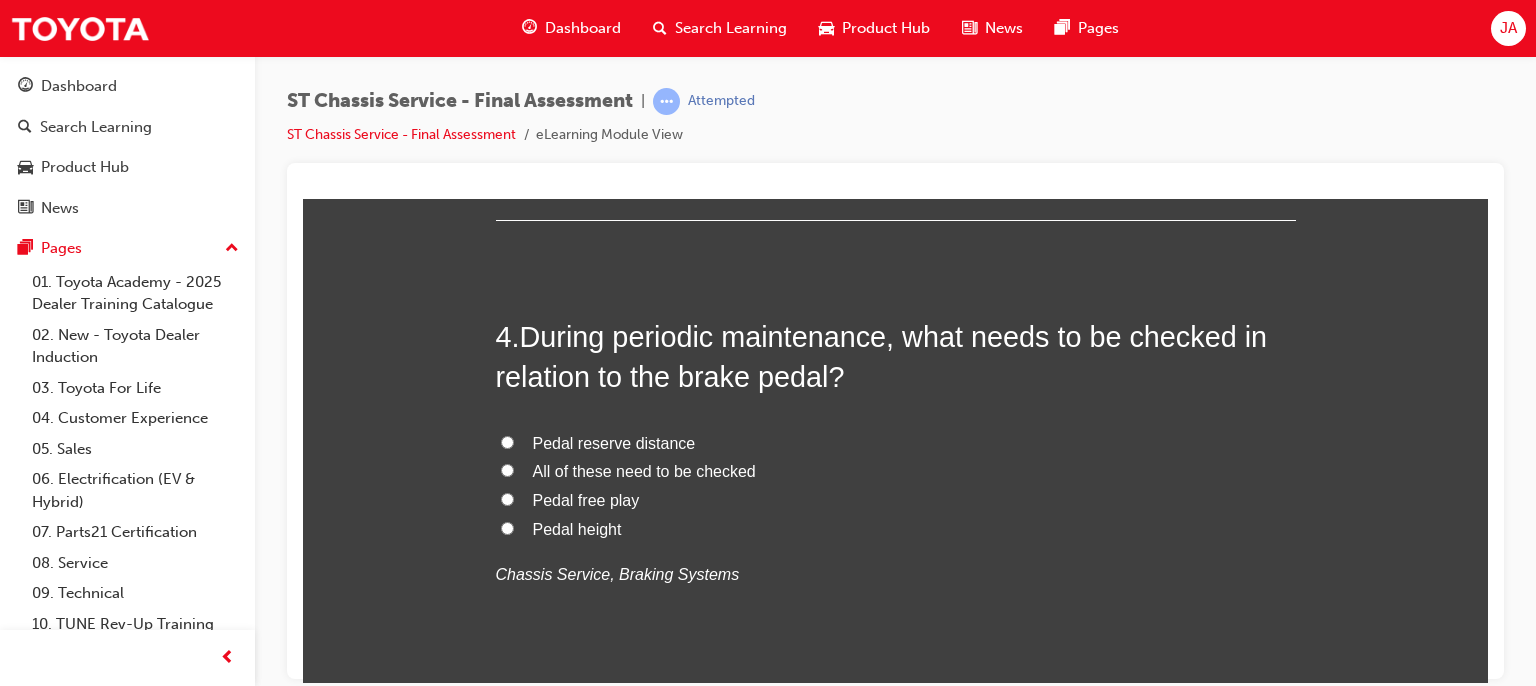 click on "All of these need to be checked" at bounding box center (644, 470) 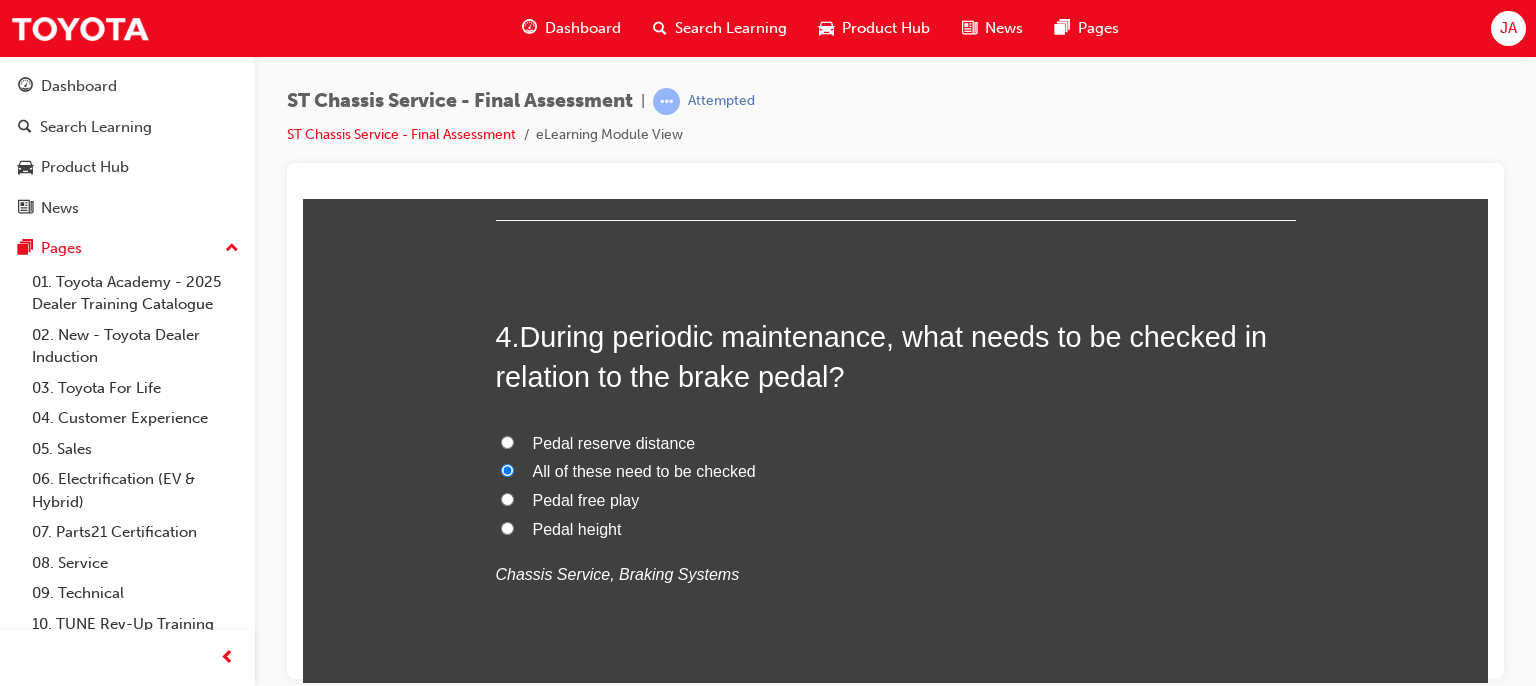 radio on "true" 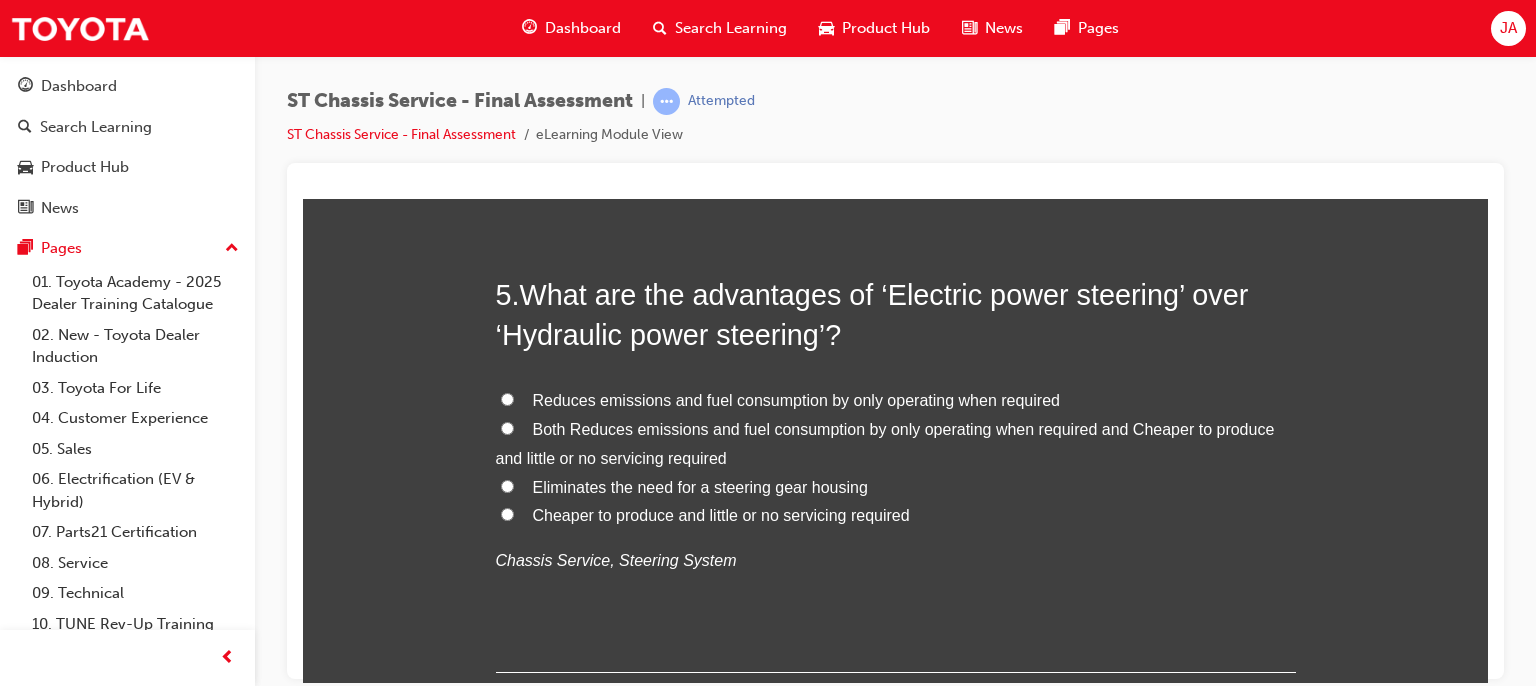 scroll, scrollTop: 2040, scrollLeft: 0, axis: vertical 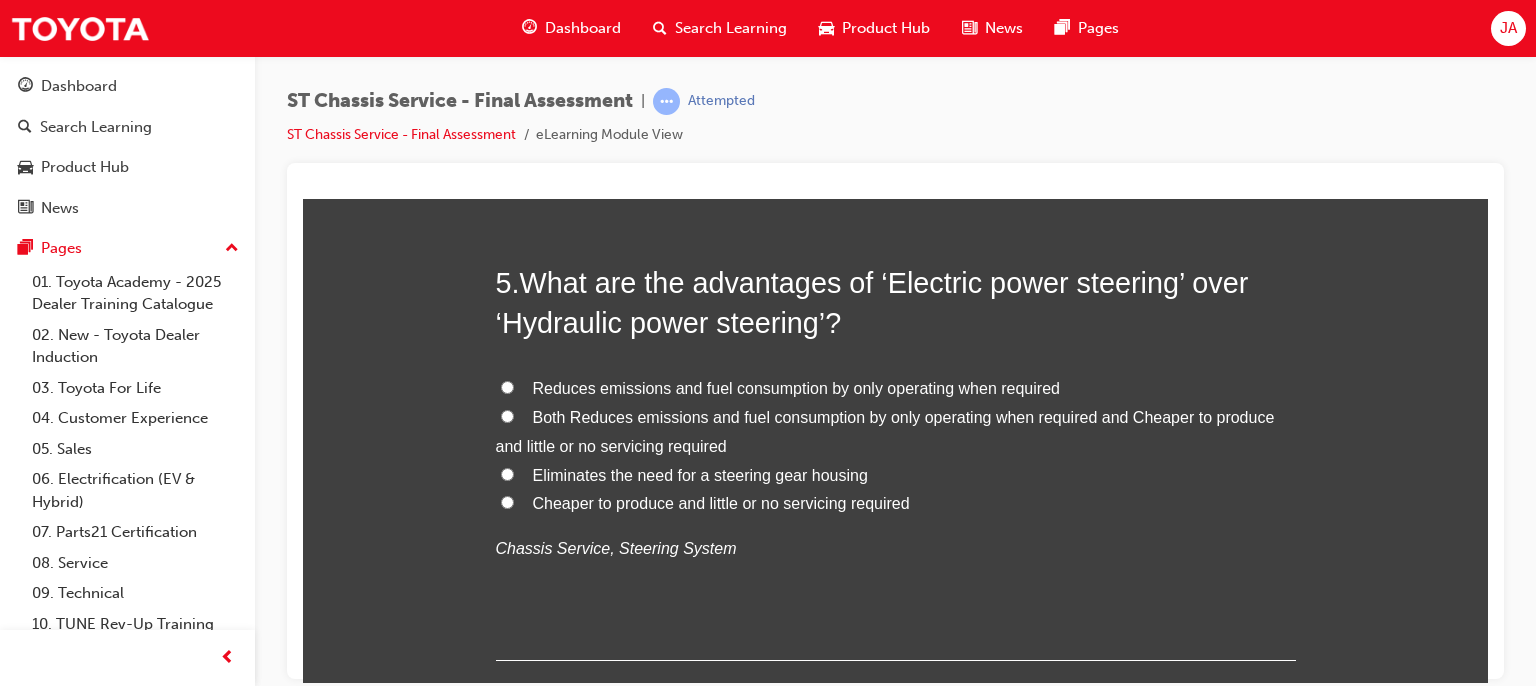 click on "Both Reduces emissions and fuel consumption by only operating when required and Cheaper to produce and little or no servicing required" at bounding box center (885, 431) 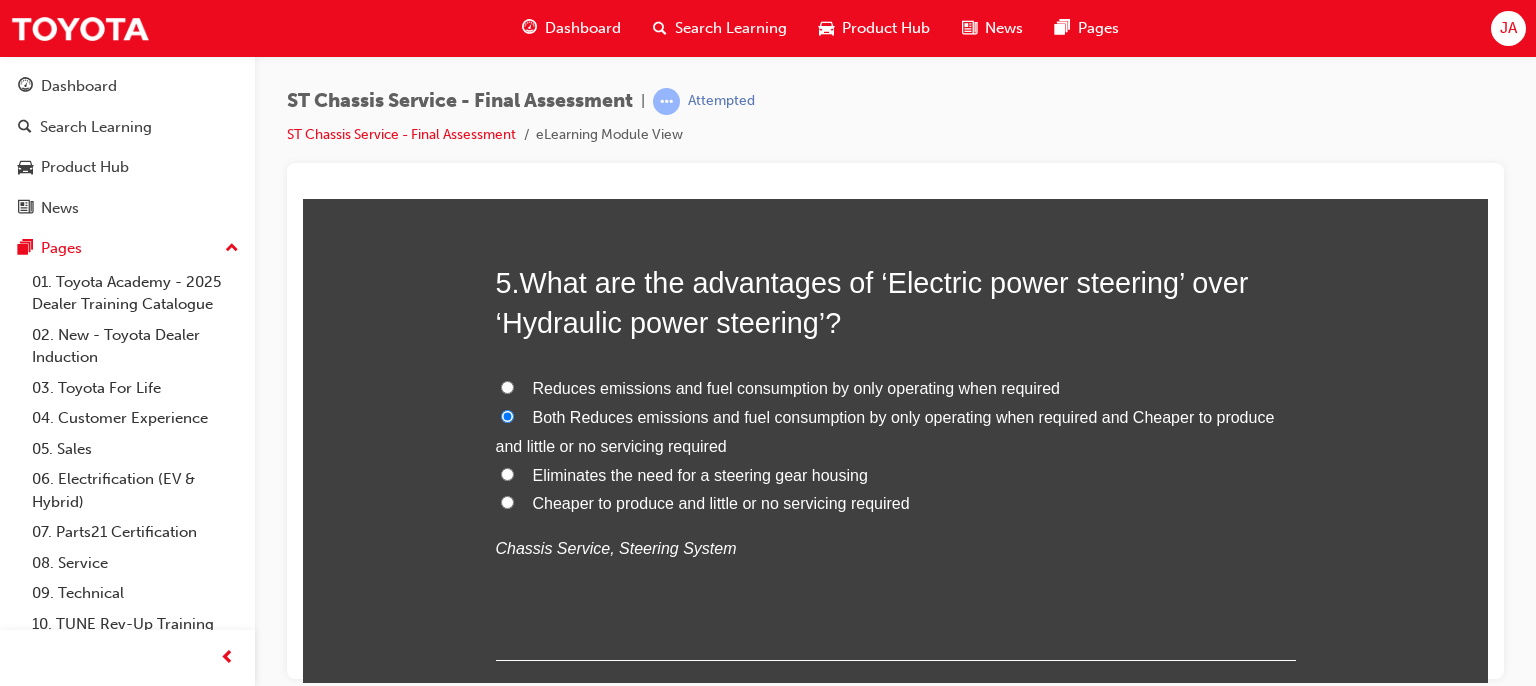 radio on "true" 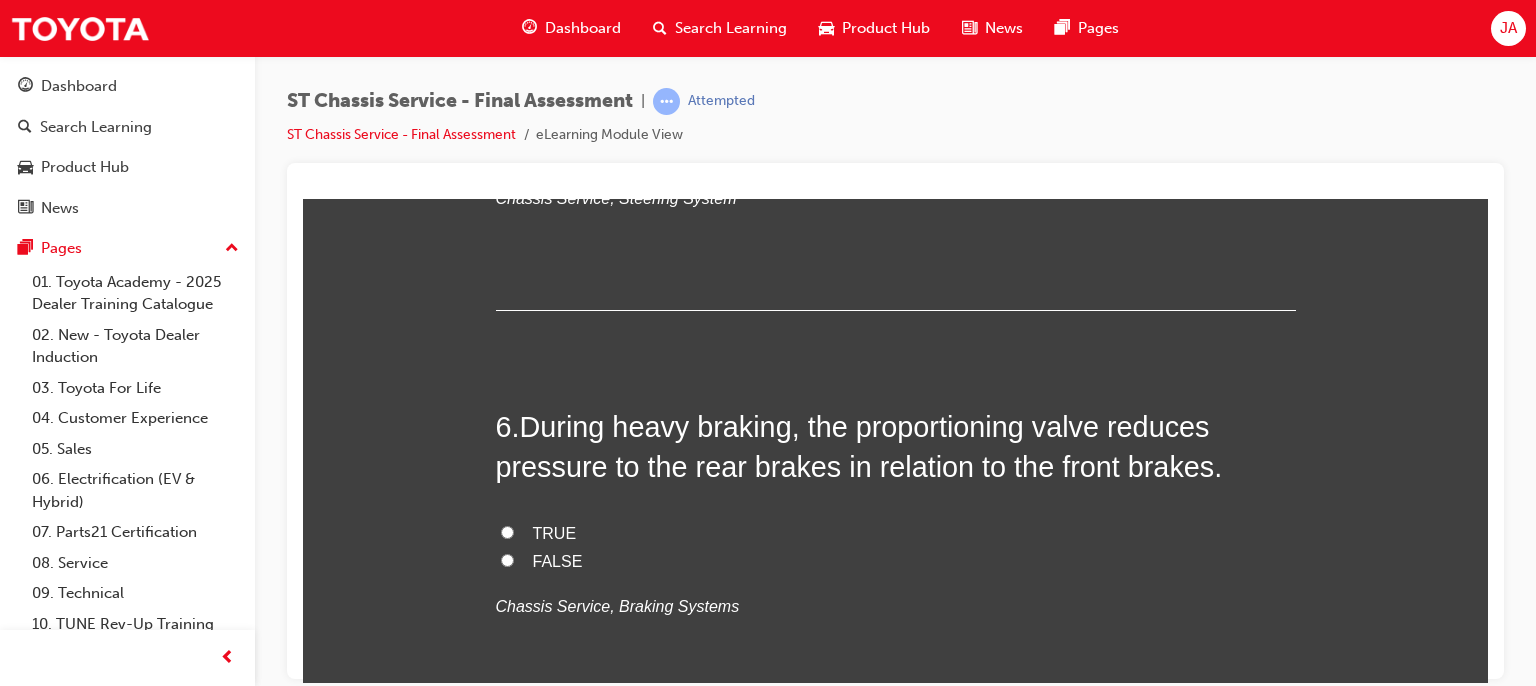 scroll, scrollTop: 2400, scrollLeft: 0, axis: vertical 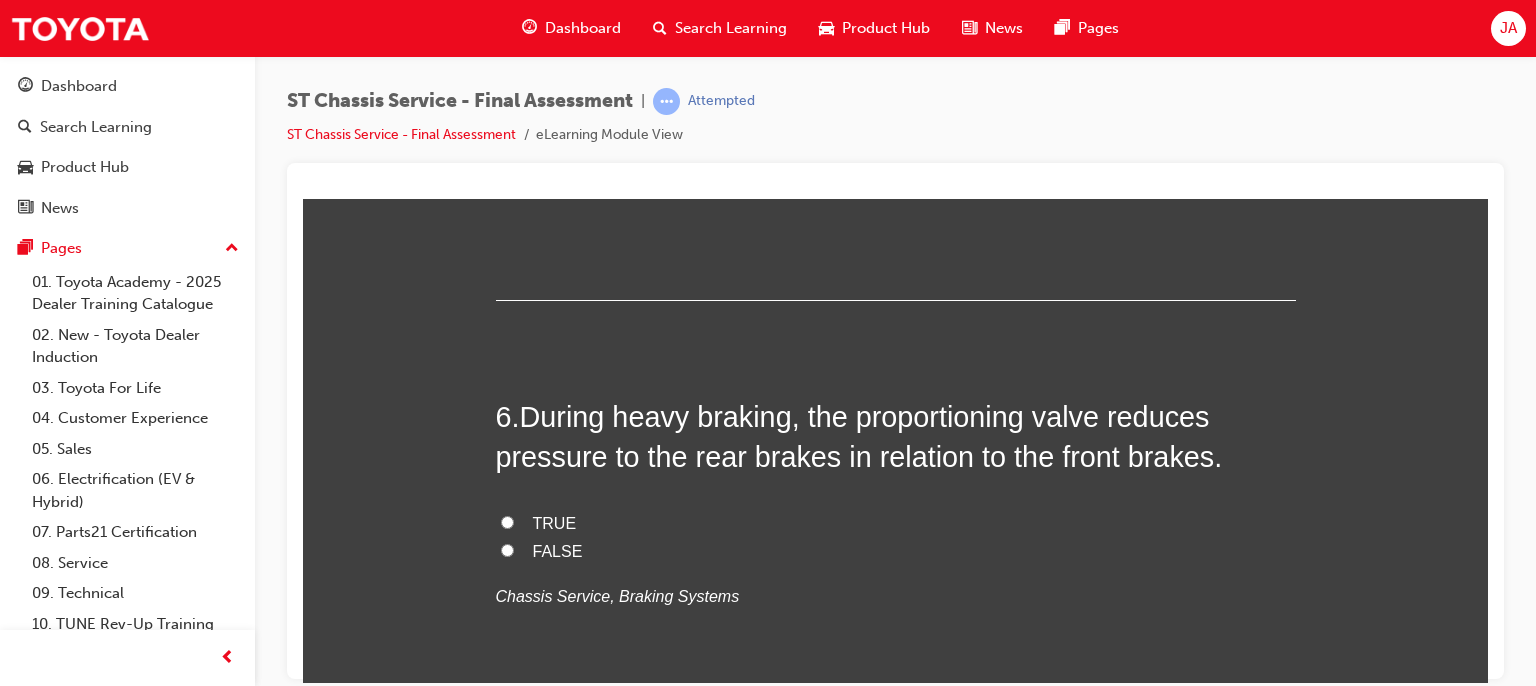 click on "FALSE" at bounding box center [558, 550] 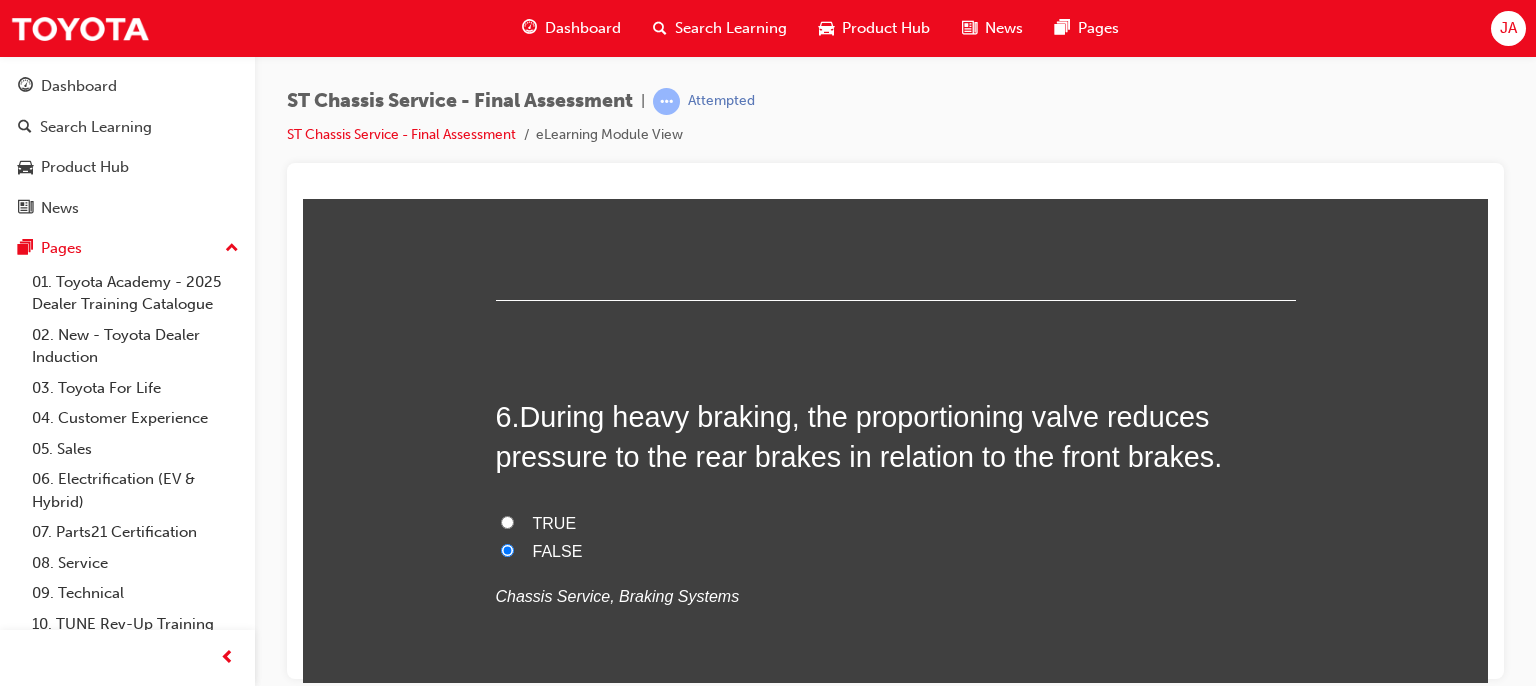 radio on "true" 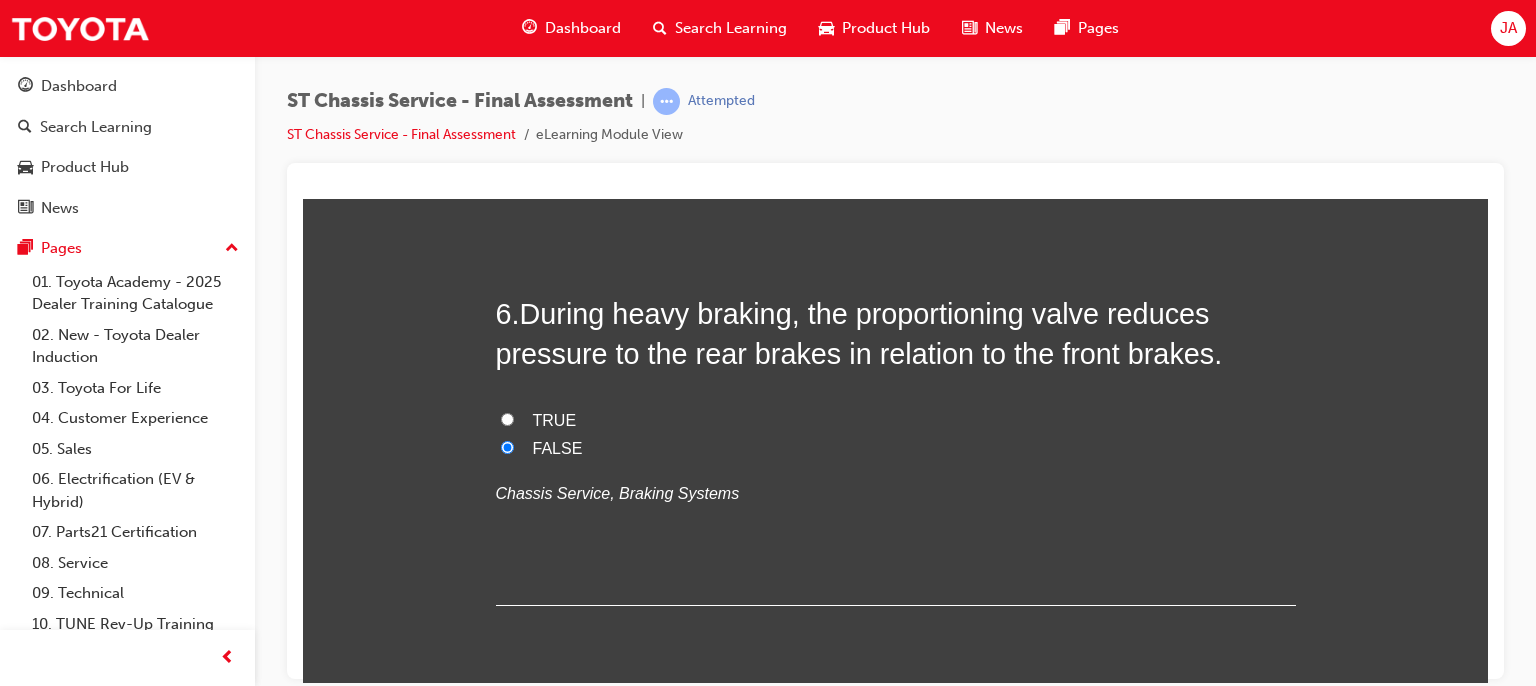 scroll, scrollTop: 2520, scrollLeft: 0, axis: vertical 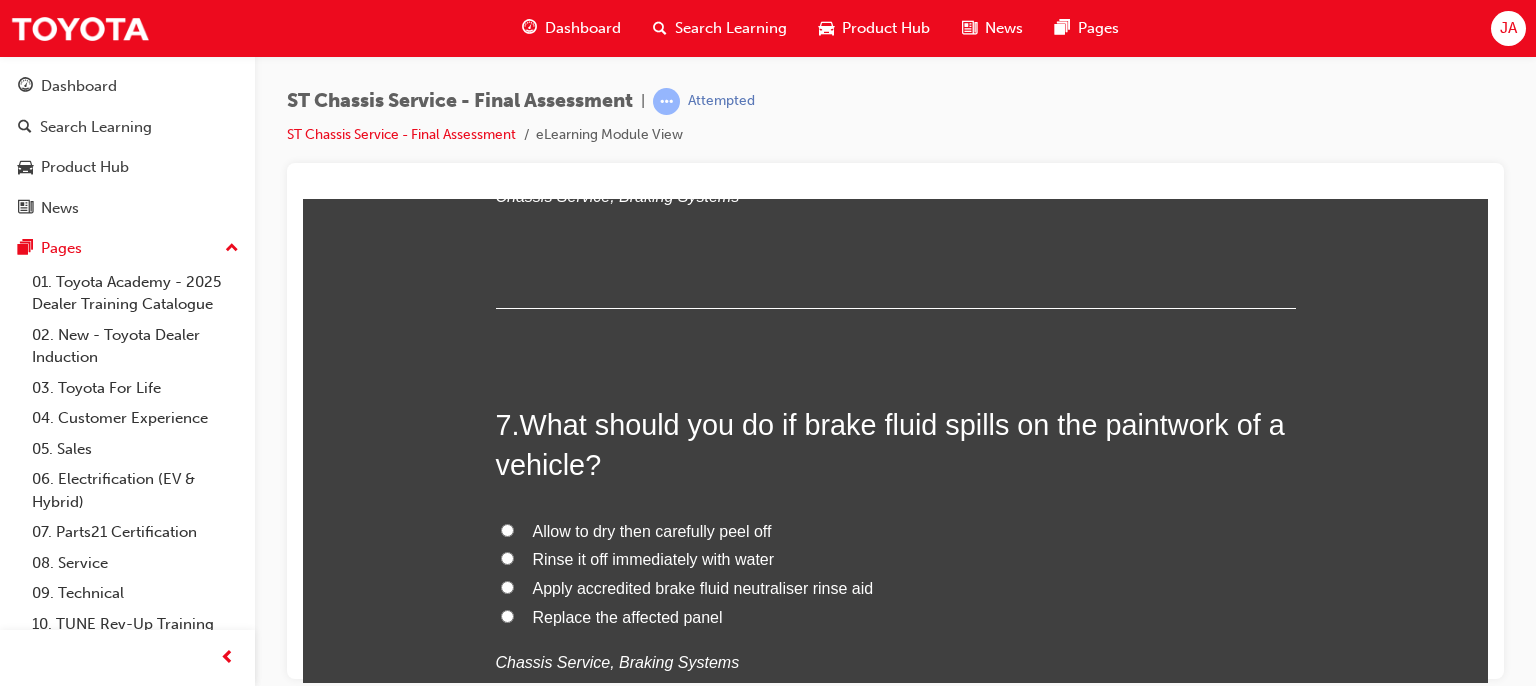 click on "Rinse it off immediately with water" at bounding box center [654, 558] 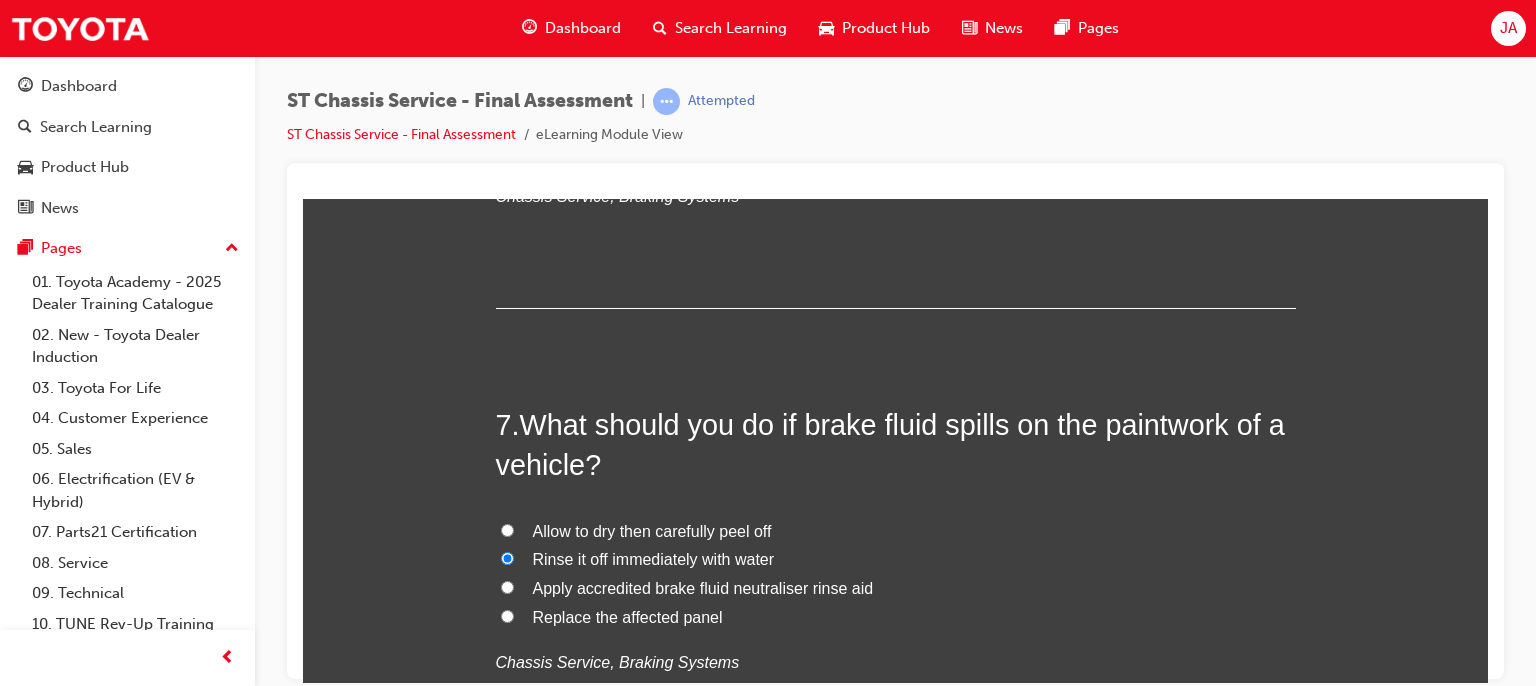 radio on "true" 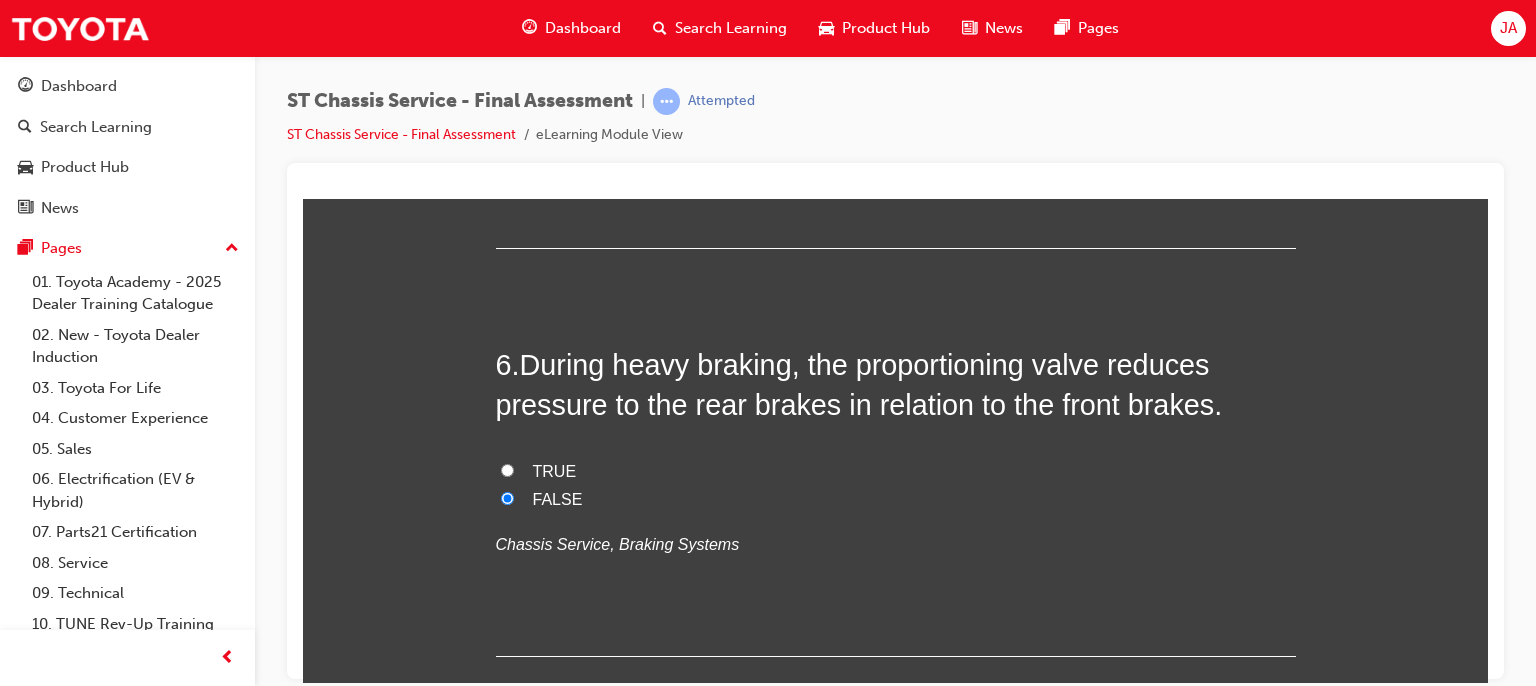 scroll, scrollTop: 2478, scrollLeft: 0, axis: vertical 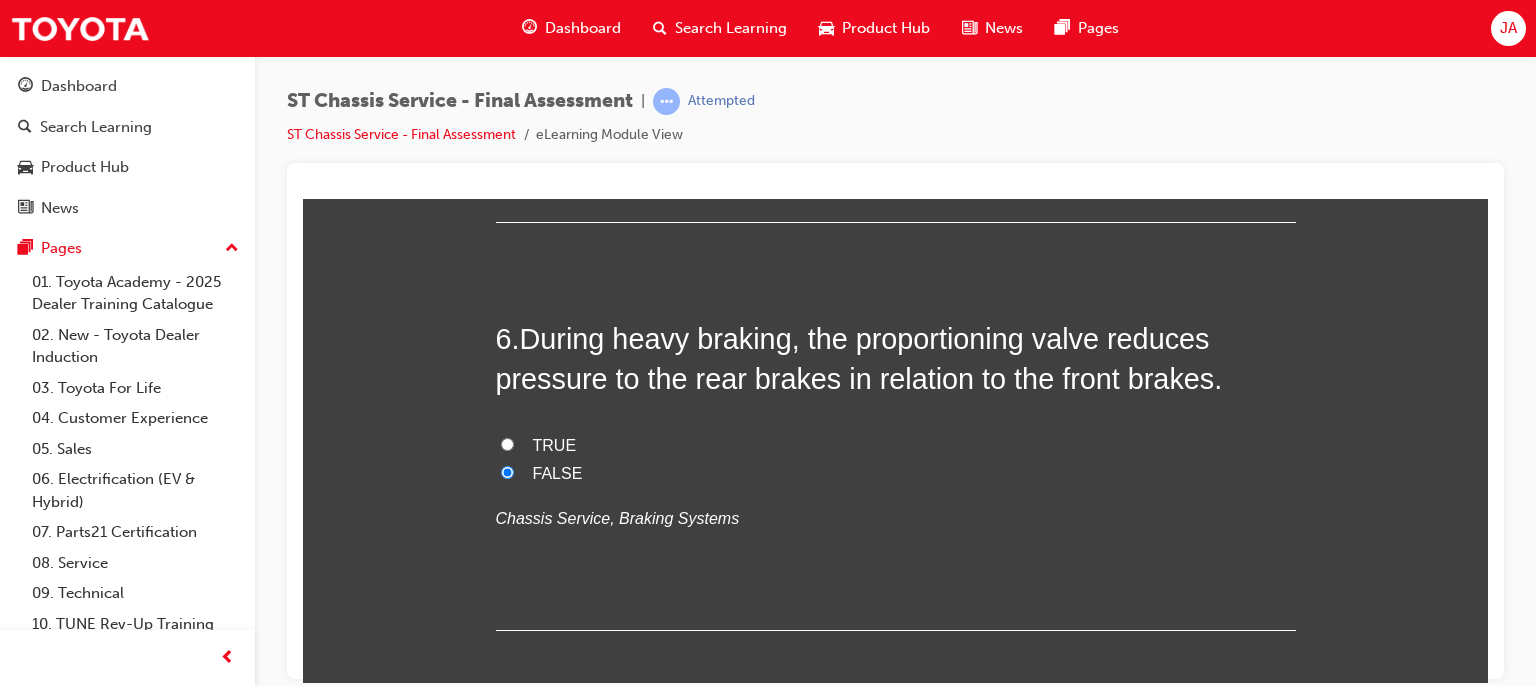 click on "TRUE" at bounding box center (507, 443) 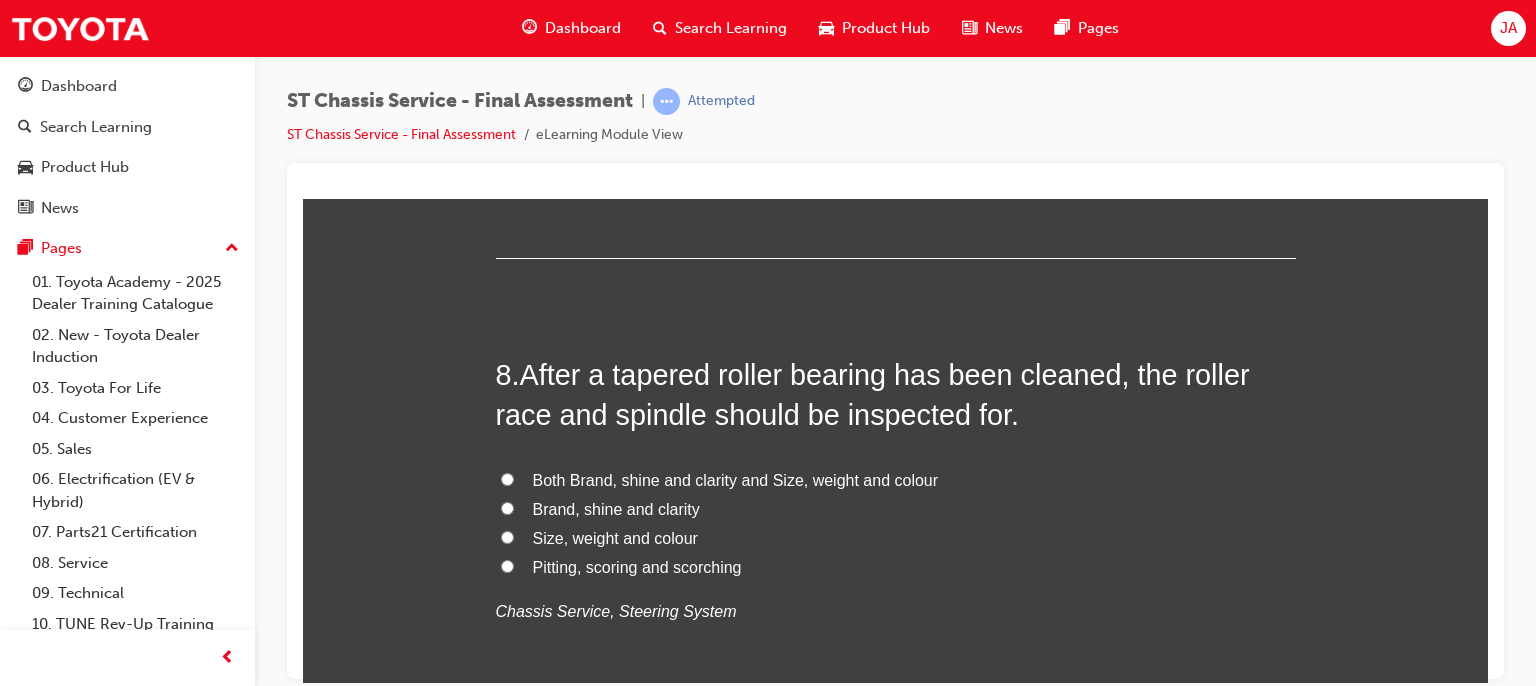 scroll, scrollTop: 3329, scrollLeft: 0, axis: vertical 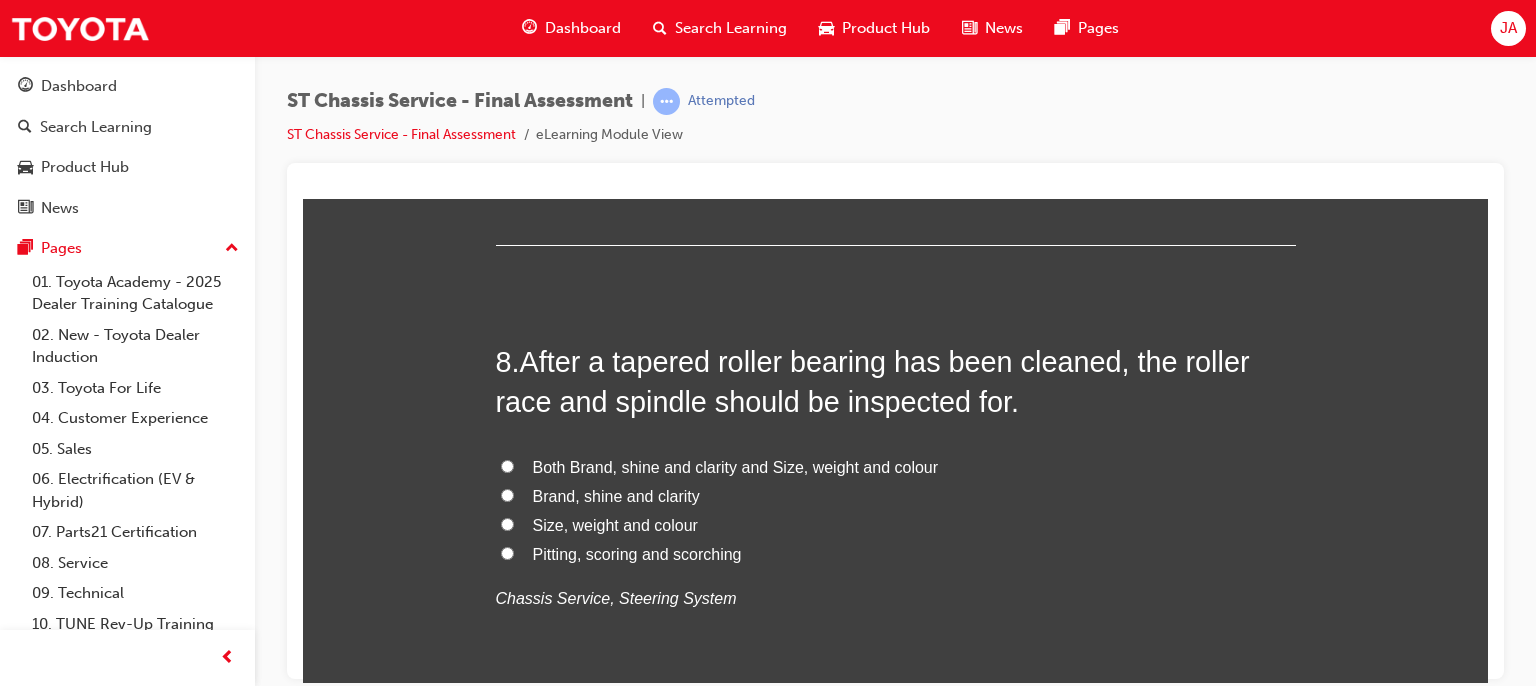 click on "FALSE" at bounding box center [507, -380] 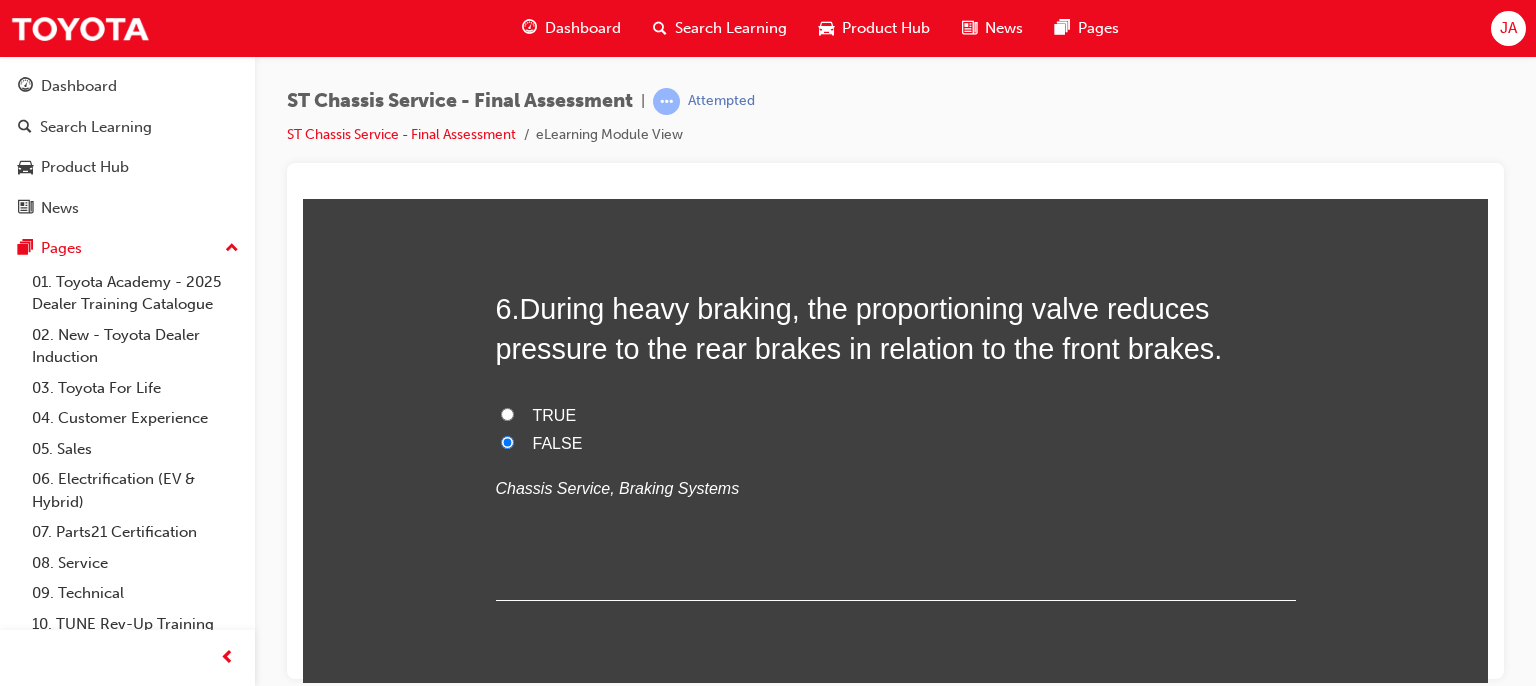 click on "TRUE" at bounding box center [507, 413] 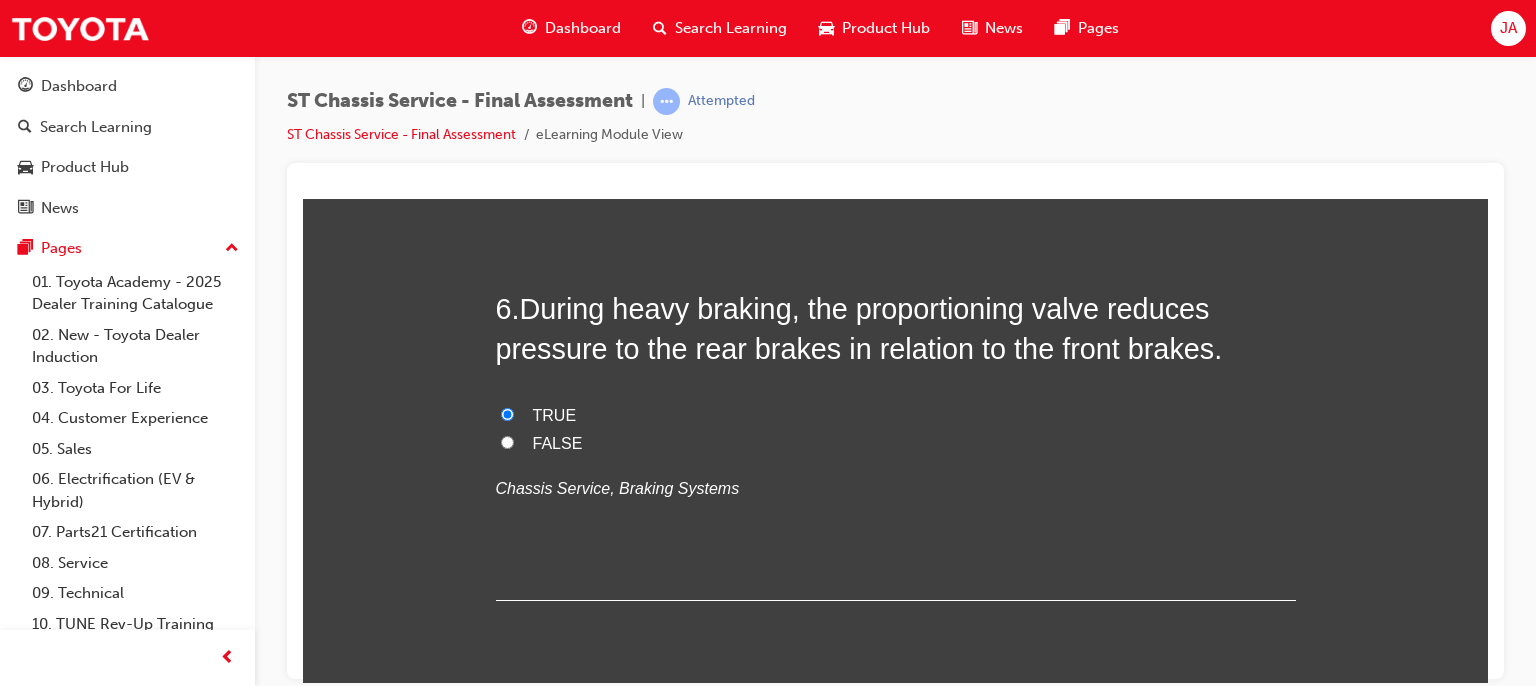 click on "FALSE" at bounding box center [507, 441] 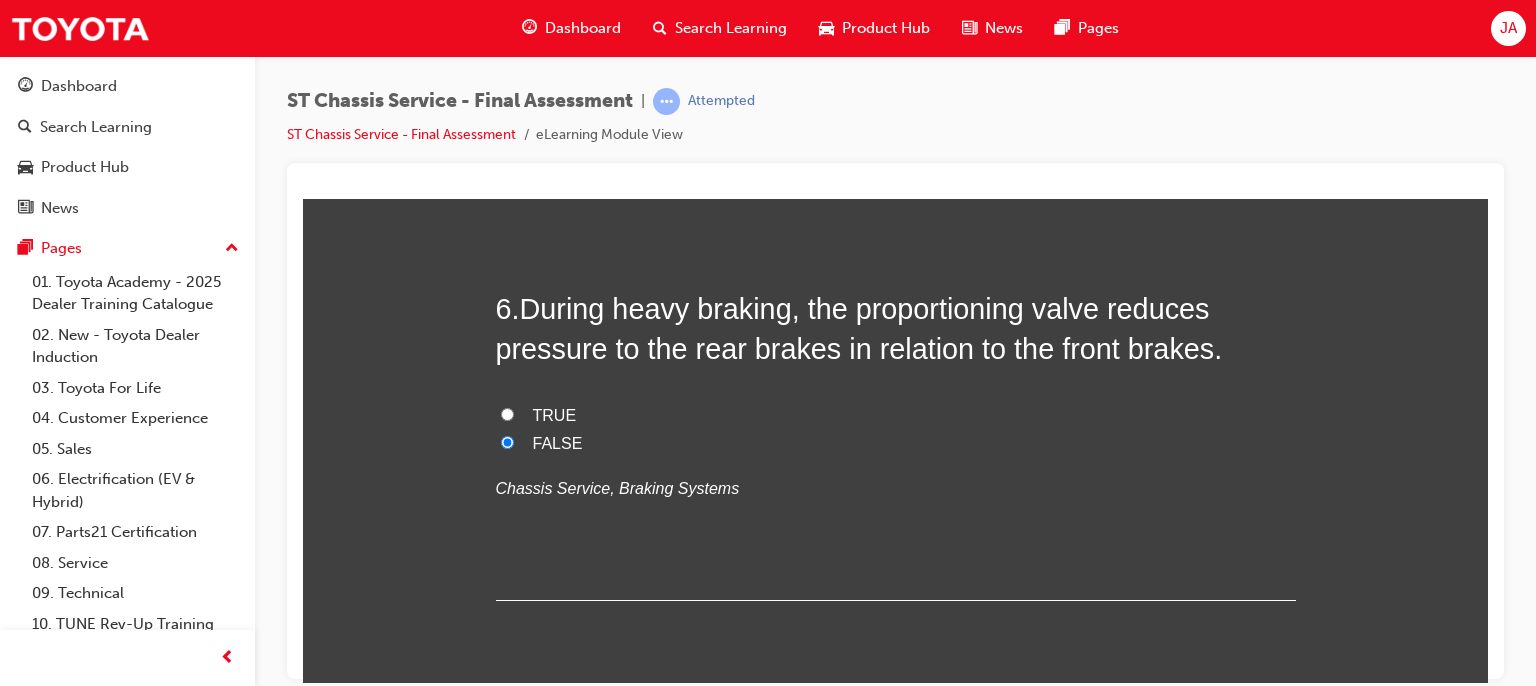 click on "TRUE" at bounding box center [507, 413] 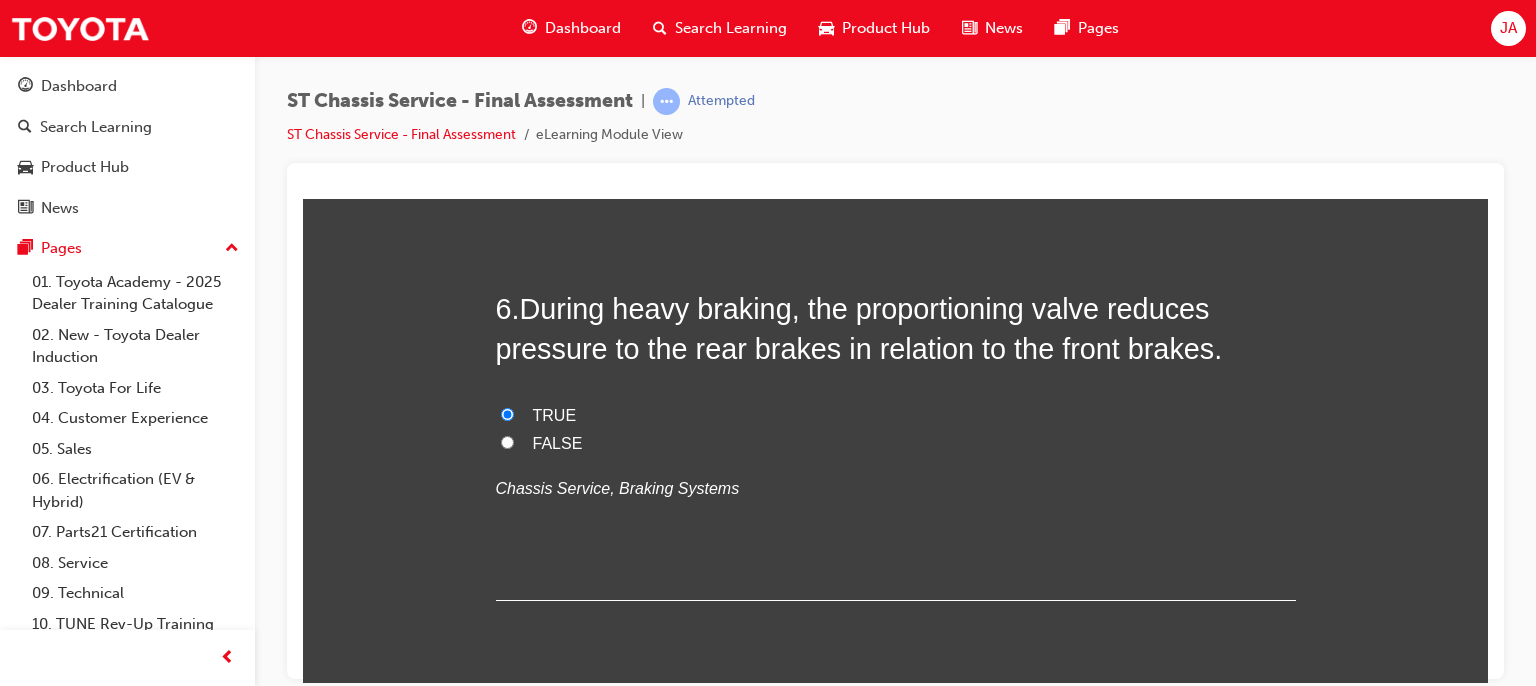 click on "FALSE" at bounding box center (507, 441) 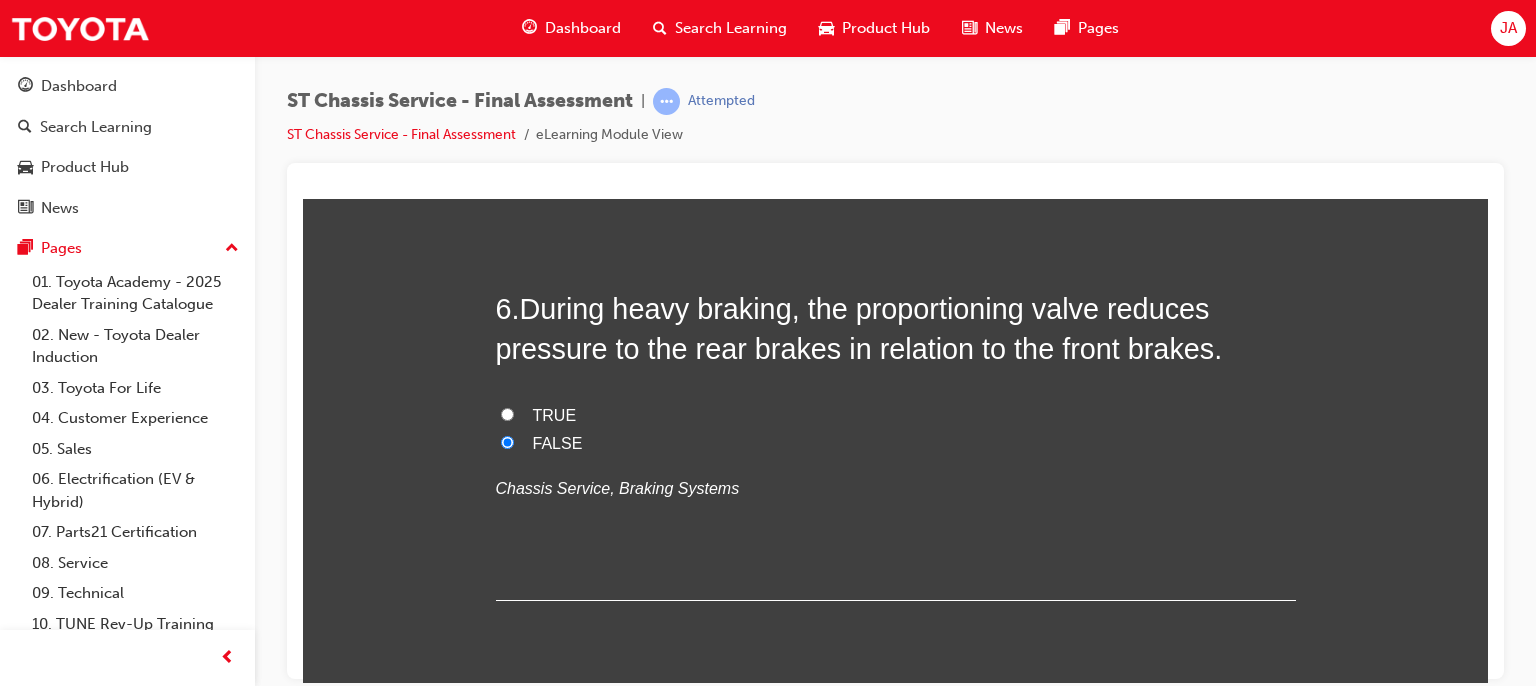 click on "TRUE" at bounding box center [507, 413] 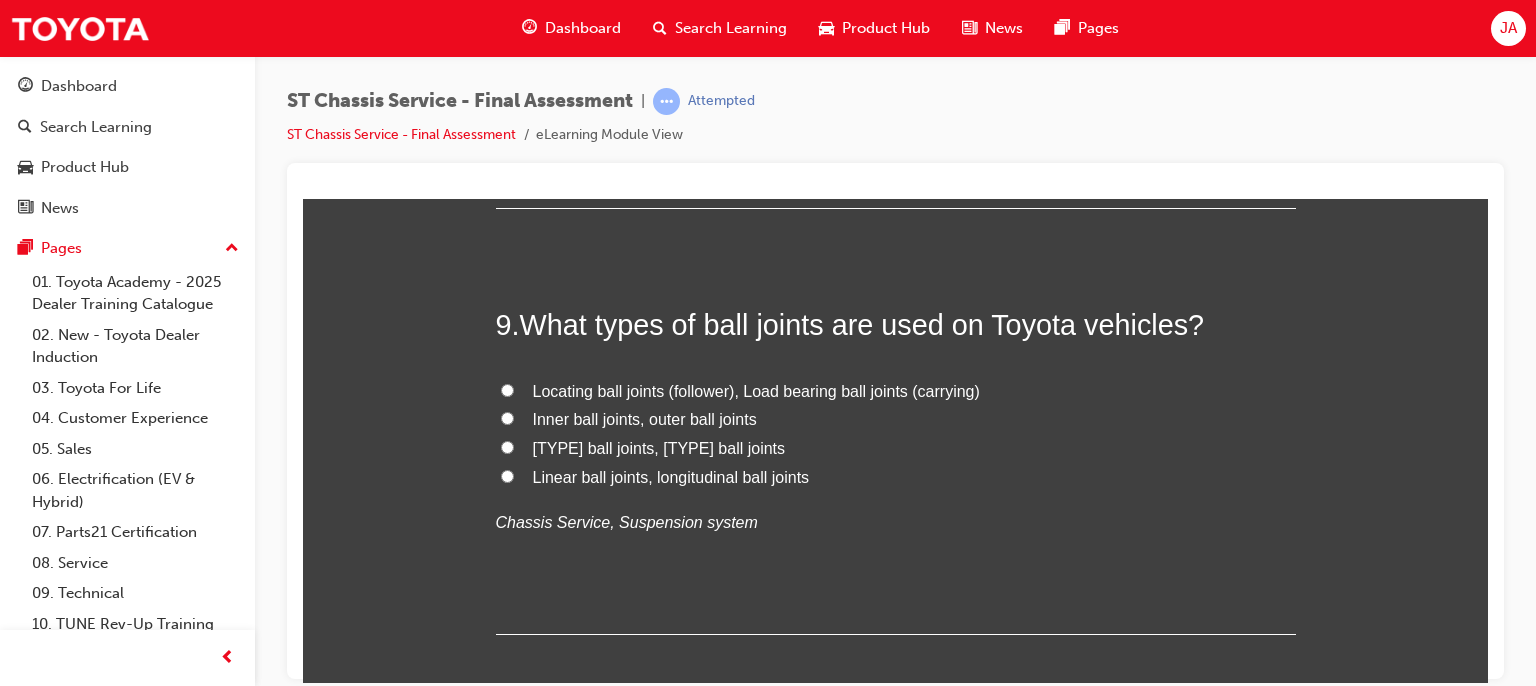scroll, scrollTop: 3856, scrollLeft: 0, axis: vertical 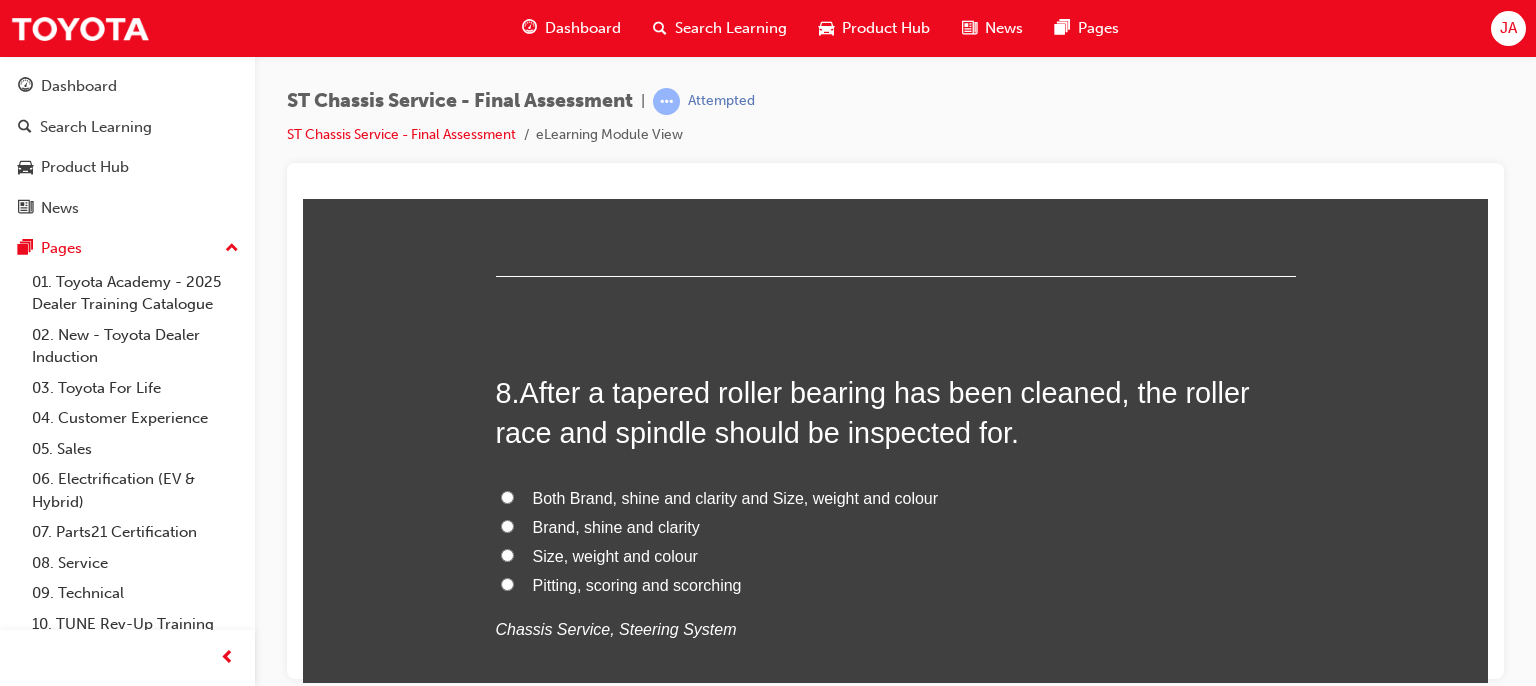 click on "Pitting, scoring and scorching" at bounding box center (637, 584) 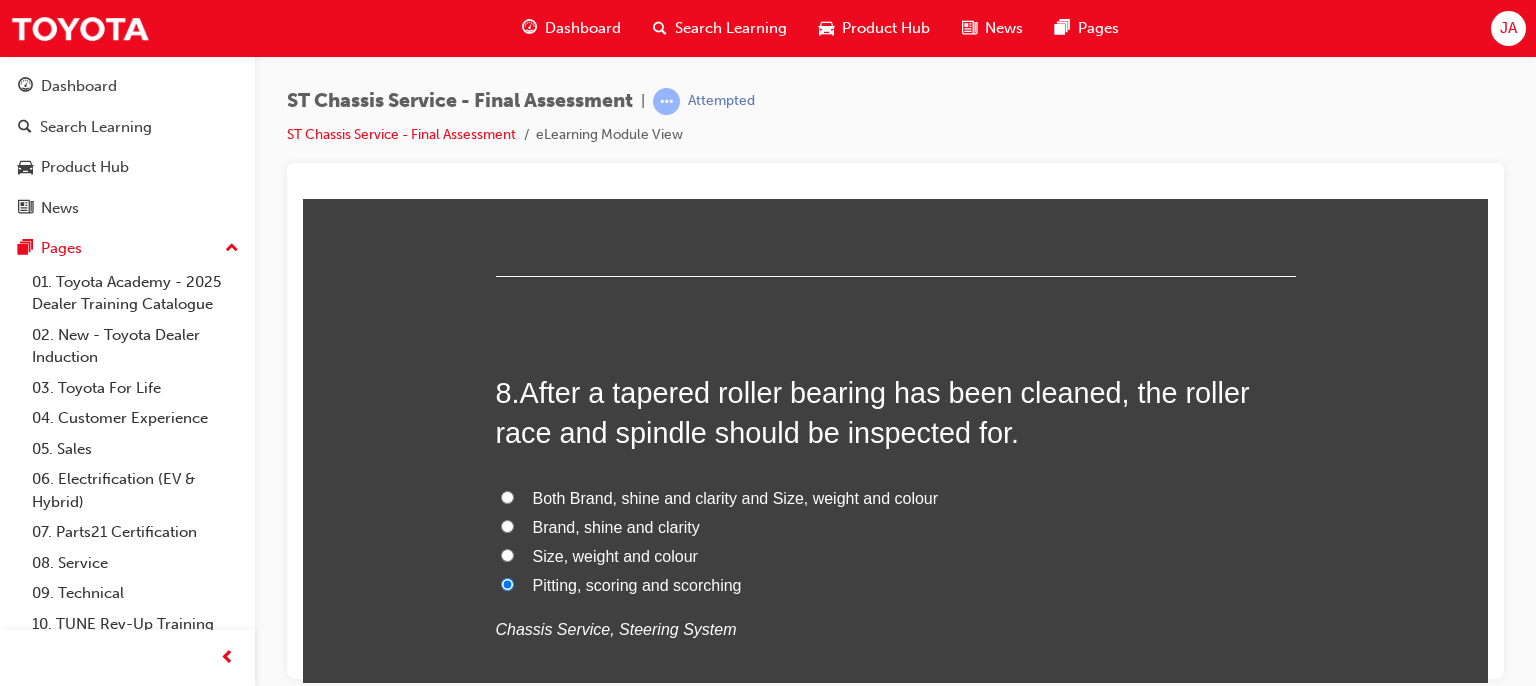radio on "true" 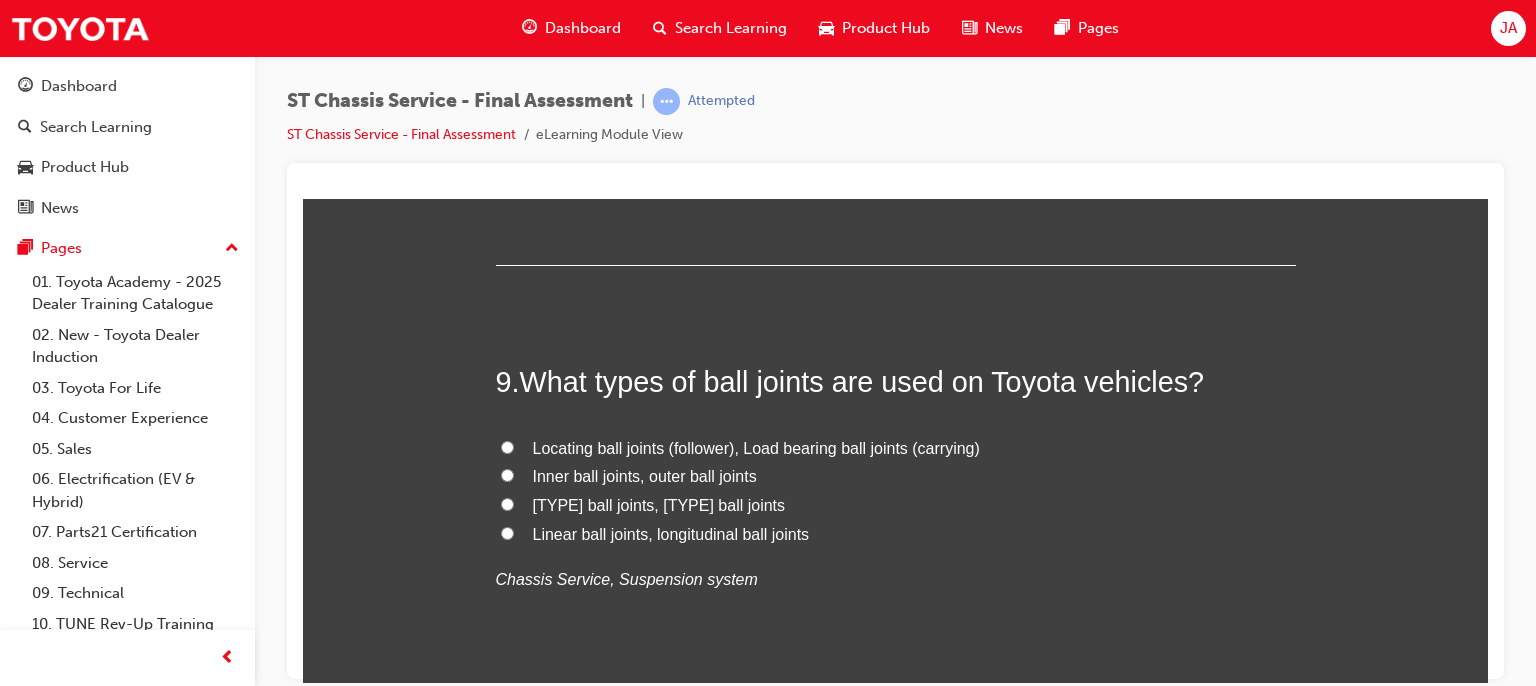 scroll, scrollTop: 3778, scrollLeft: 0, axis: vertical 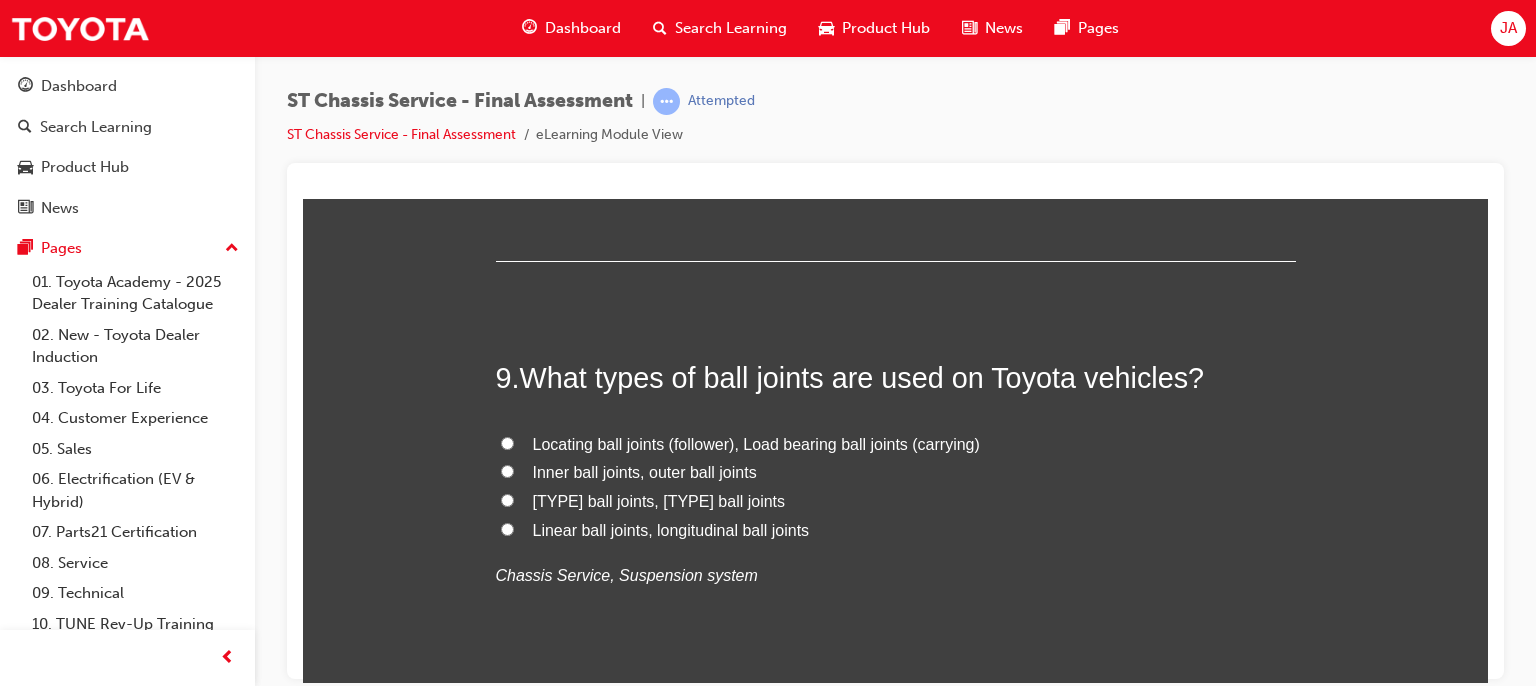 click on "Locating ball joints (follower), Load bearing ball joints (carrying)" at bounding box center [756, 443] 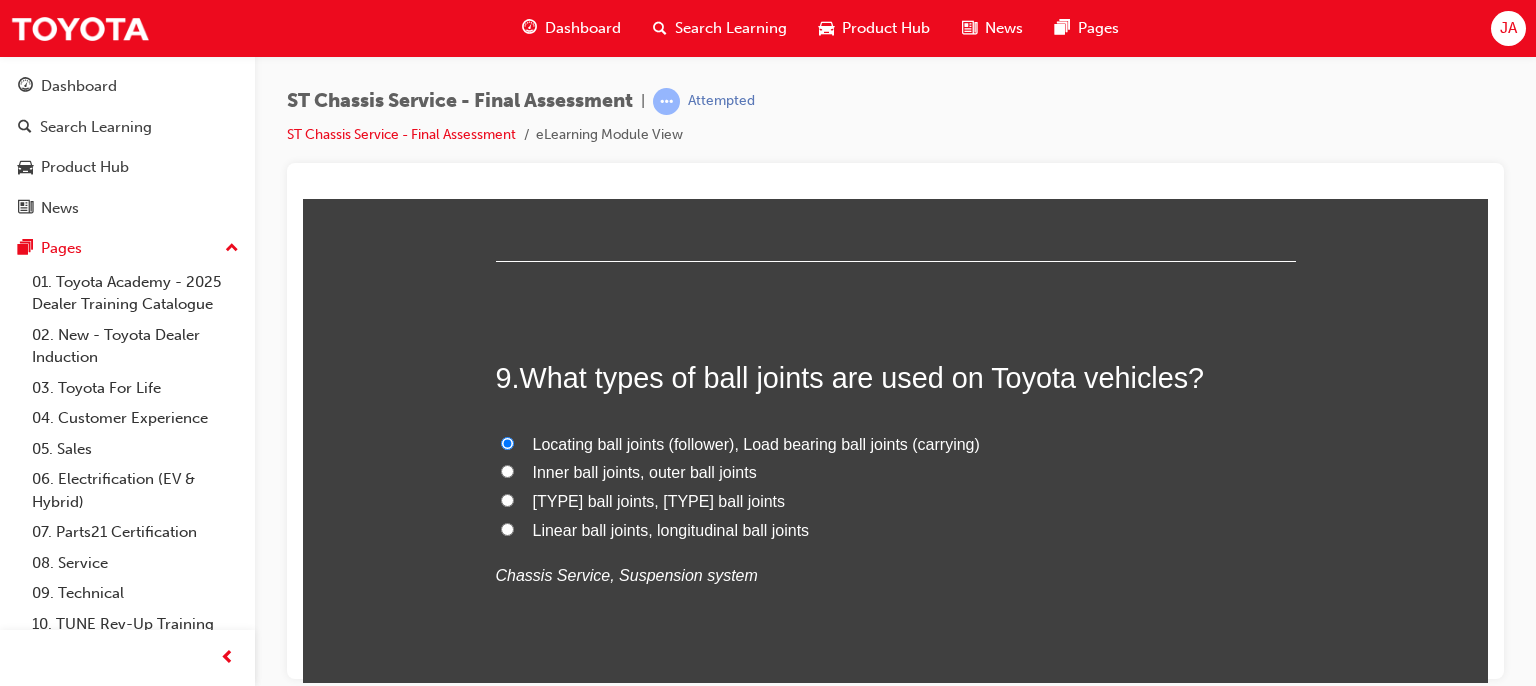 radio on "true" 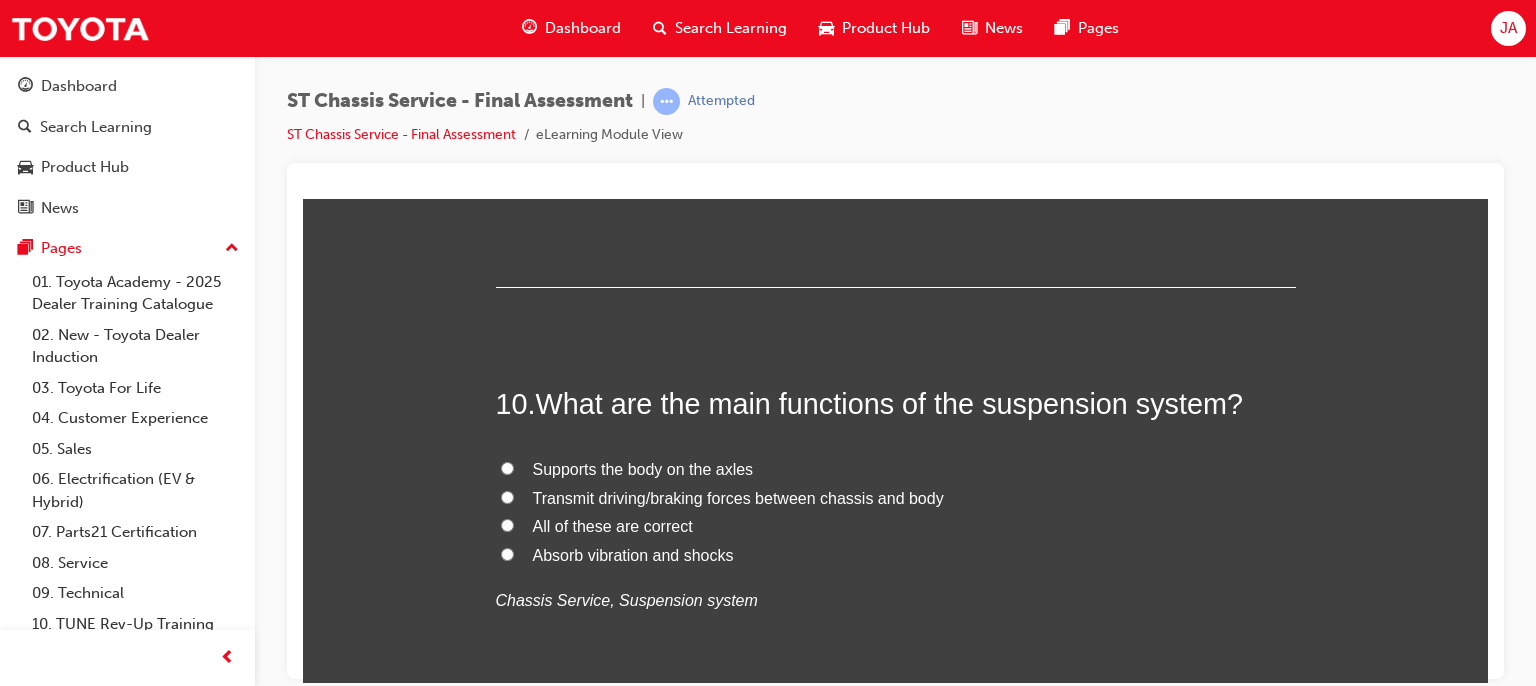 scroll, scrollTop: 4218, scrollLeft: 0, axis: vertical 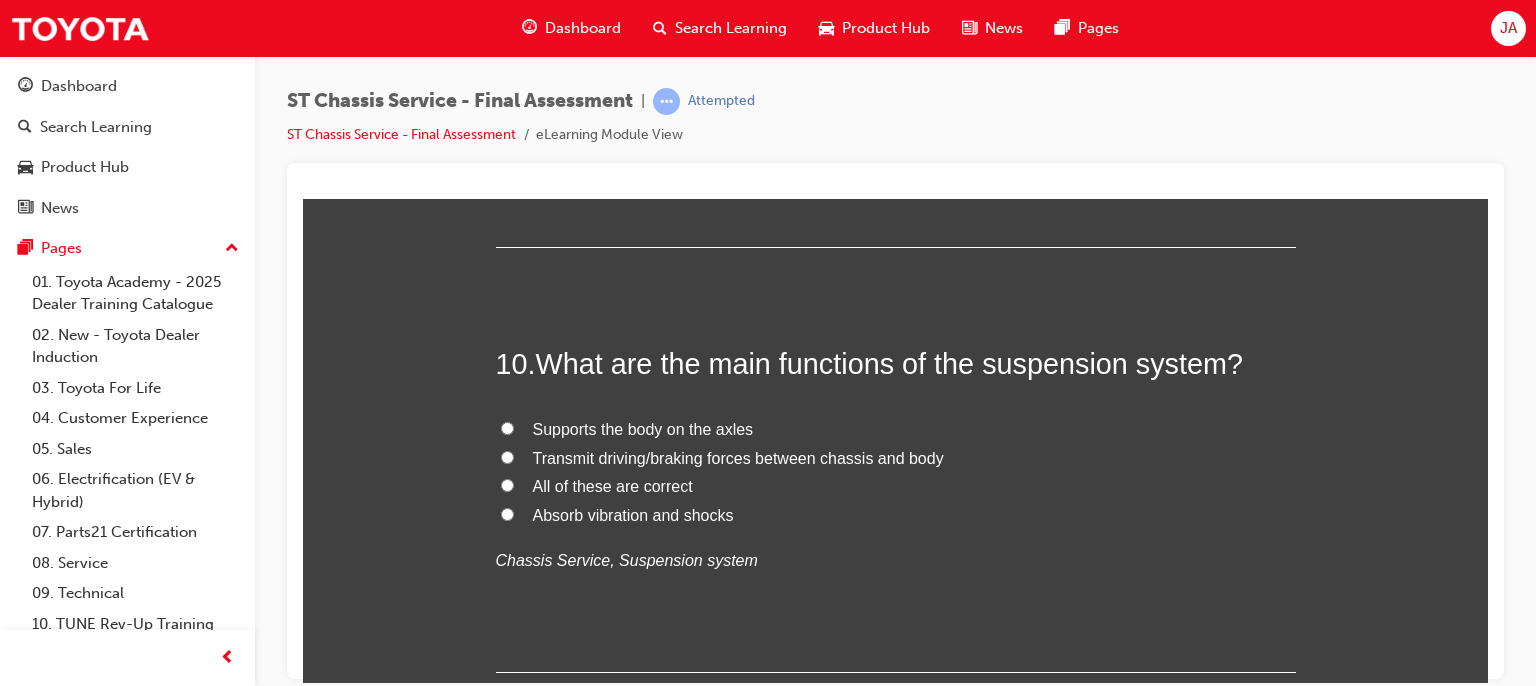 click on "All of these are correct" at bounding box center (613, 485) 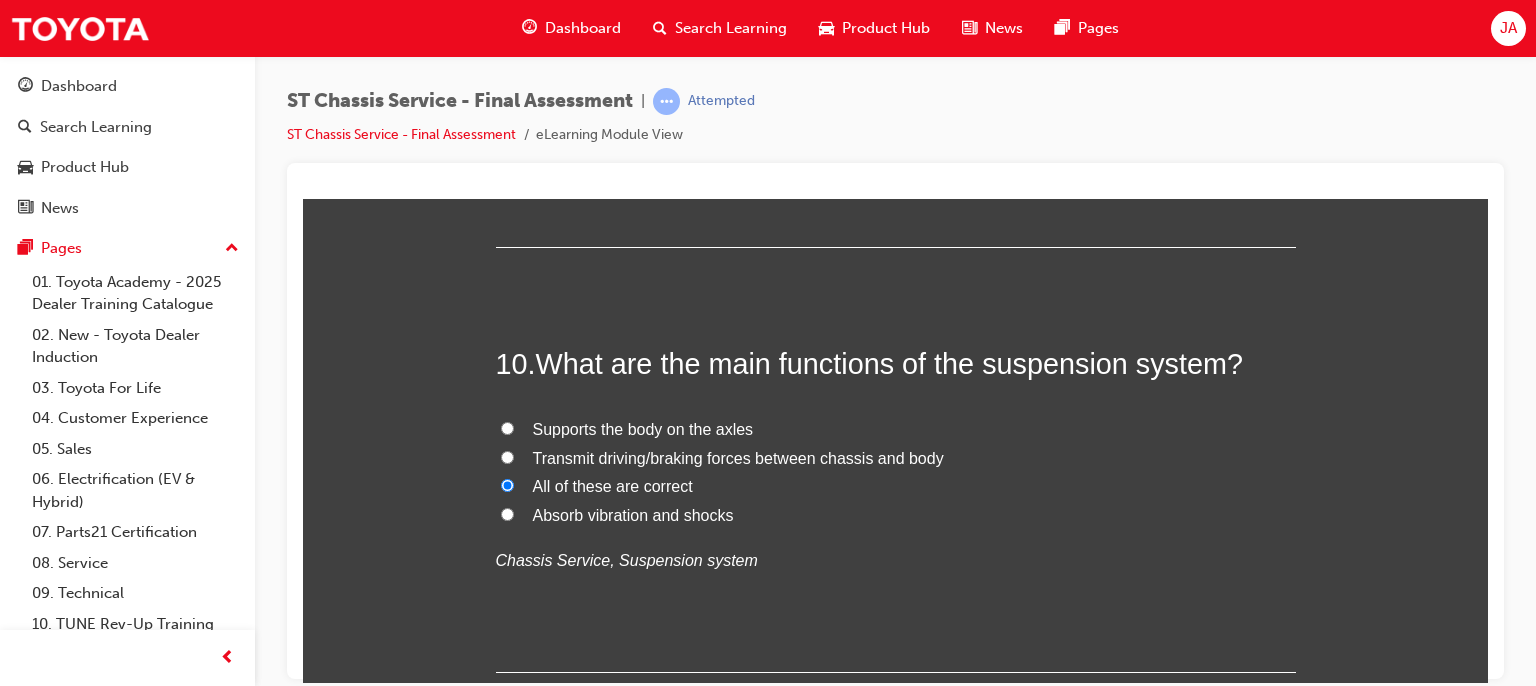 radio on "true" 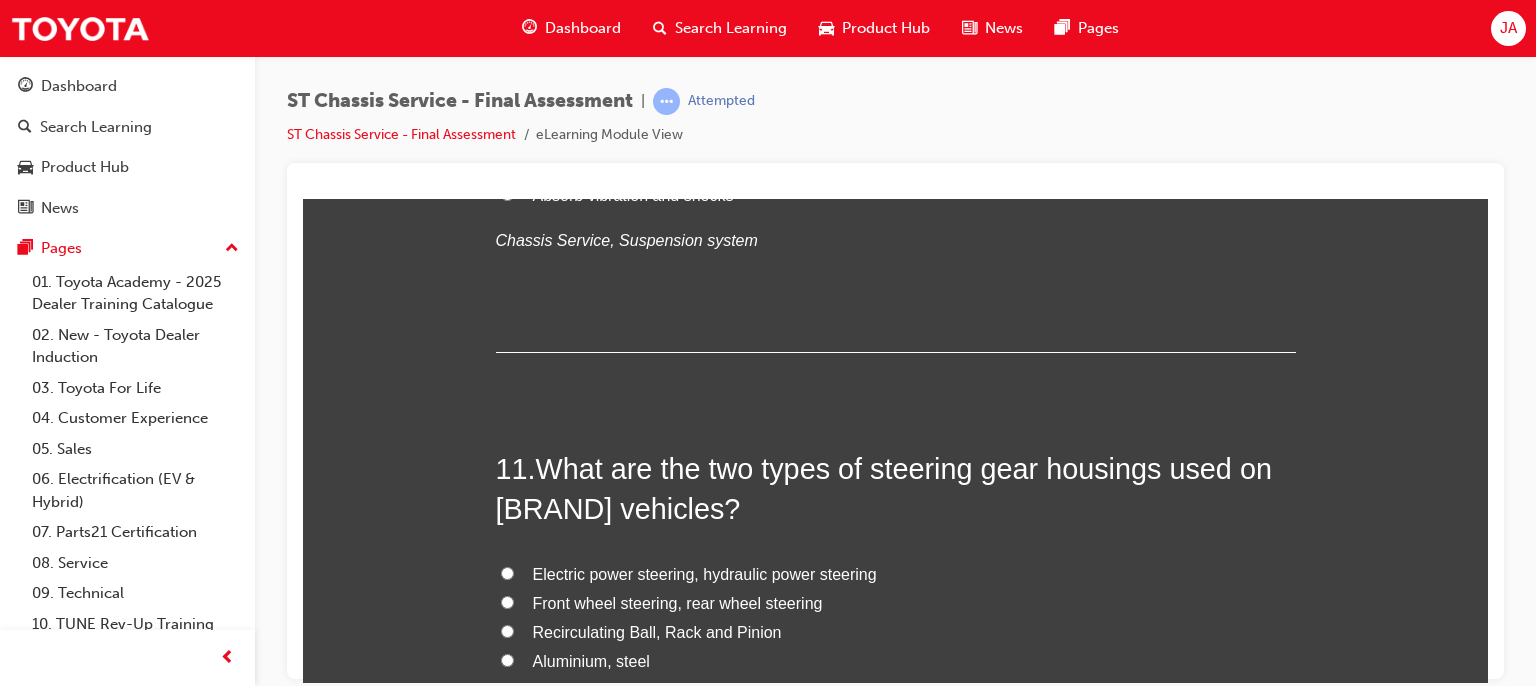scroll, scrollTop: 4578, scrollLeft: 0, axis: vertical 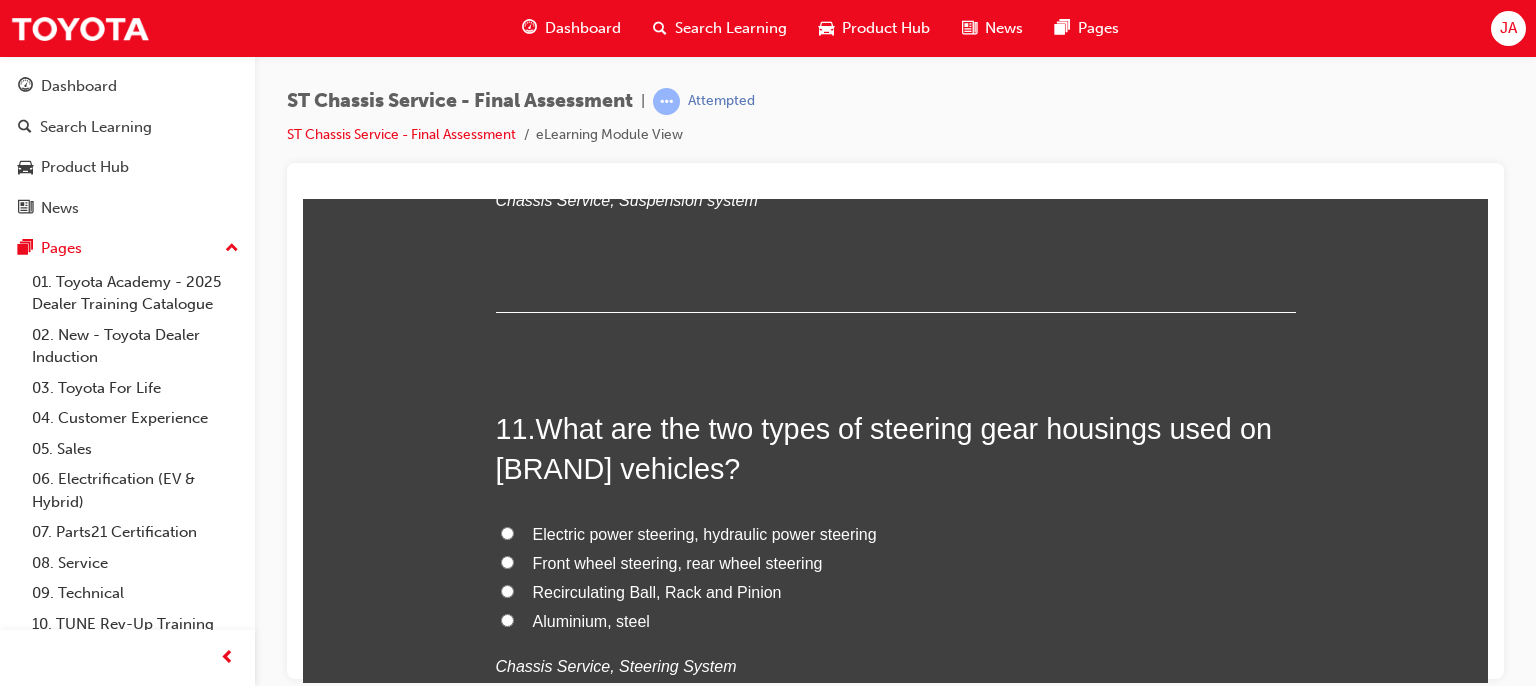click on "Aluminium, steel" at bounding box center (591, 620) 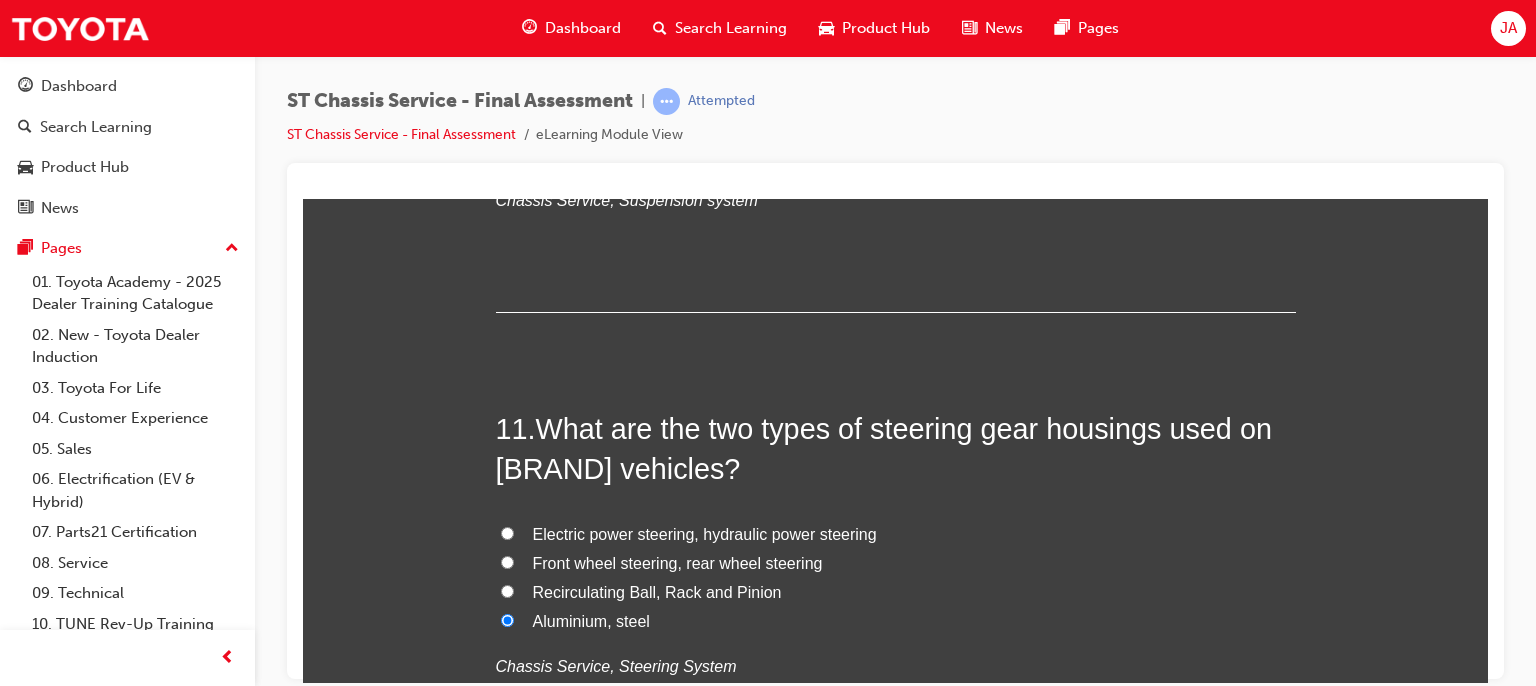 radio on "true" 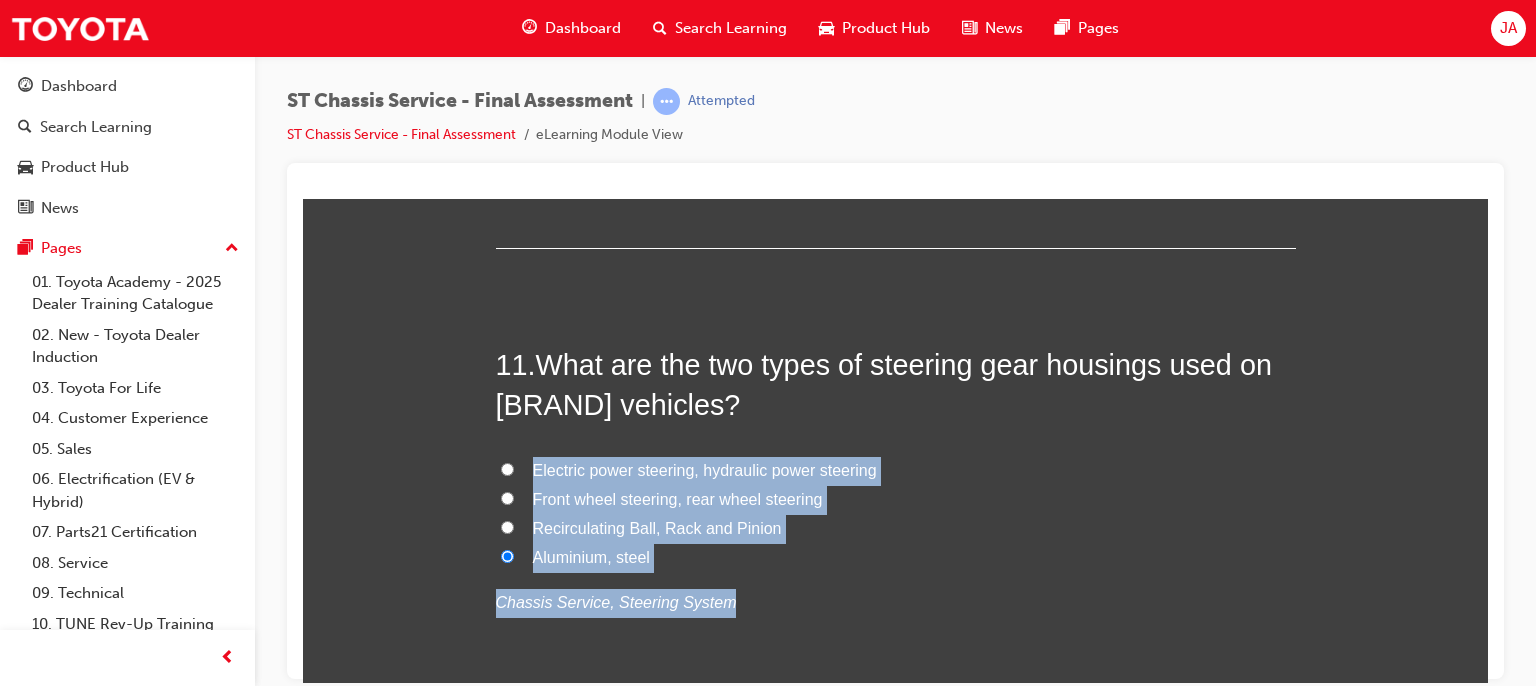 click on "You must select an answer for each question before you can submit. Please note, you will need 12 correct answer(s) in order to pass this quiz. Good luck! 1 .  What dangers are present when working with the braking system? Hot components All of these Brake fluid on paint Brake dust
Chassis Service, Braking Systems 2 .  What is the correct way to clean contamination from brake assemblies during inspection? Using compressed air to quickly blow away the brake dust Both Using a specified cleaner with a tray underneath to ensure any run off is contained and Spraying water onto the brake assembly to assist in removing dust Using a specified cleaner with a tray underneath to ensure any run off is contained Spraying water onto the brake assembly to assist in removing dust
Chassis Service, Braking Systems 3 .  Toyota vehicles may include the following steering column features. Tilt steering, telescopic steering, impact absorbing mechanism Tilt steering, telescopic steering, impact exploding bolts
4 .
5 ." at bounding box center [895, -825] 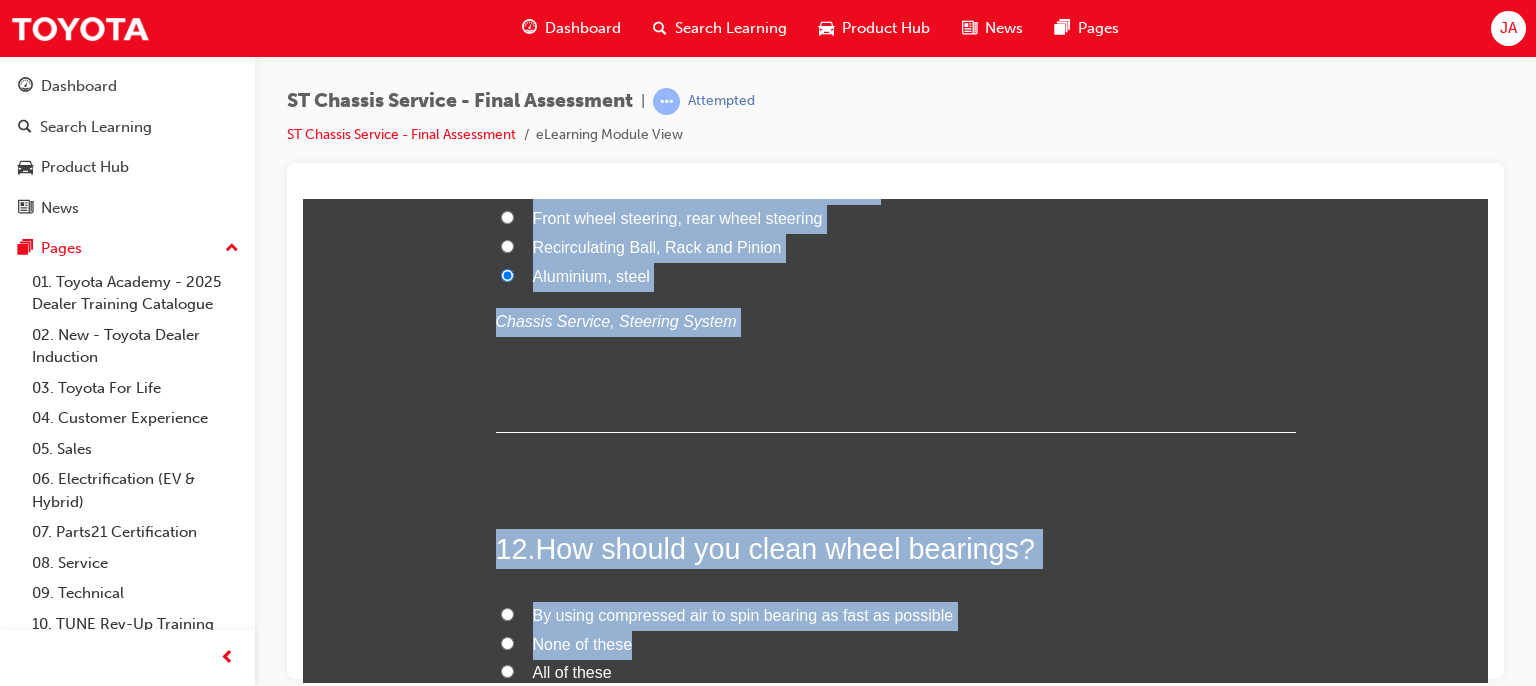 click on "You must select an answer for each question before you can submit. Please note, you will need 12 correct answer(s) in order to pass this quiz. Good luck! 1 .  What dangers are present when working with the braking system? Hot components All of these Brake fluid on paint Brake dust
Chassis Service, Braking Systems 2 .  What is the correct way to clean contamination from brake assemblies during inspection? Using compressed air to quickly blow away the brake dust Both Using a specified cleaner with a tray underneath to ensure any run off is contained and Spraying water onto the brake assembly to assist in removing dust Using a specified cleaner with a tray underneath to ensure any run off is contained Spraying water onto the brake assembly to assist in removing dust
Chassis Service, Braking Systems 3 .  Toyota vehicles may include the following steering column features. Tilt steering, telescopic steering, impact absorbing mechanism Tilt steering, telescopic steering, impact exploding bolts
4 .
5 ." at bounding box center (895, -1106) 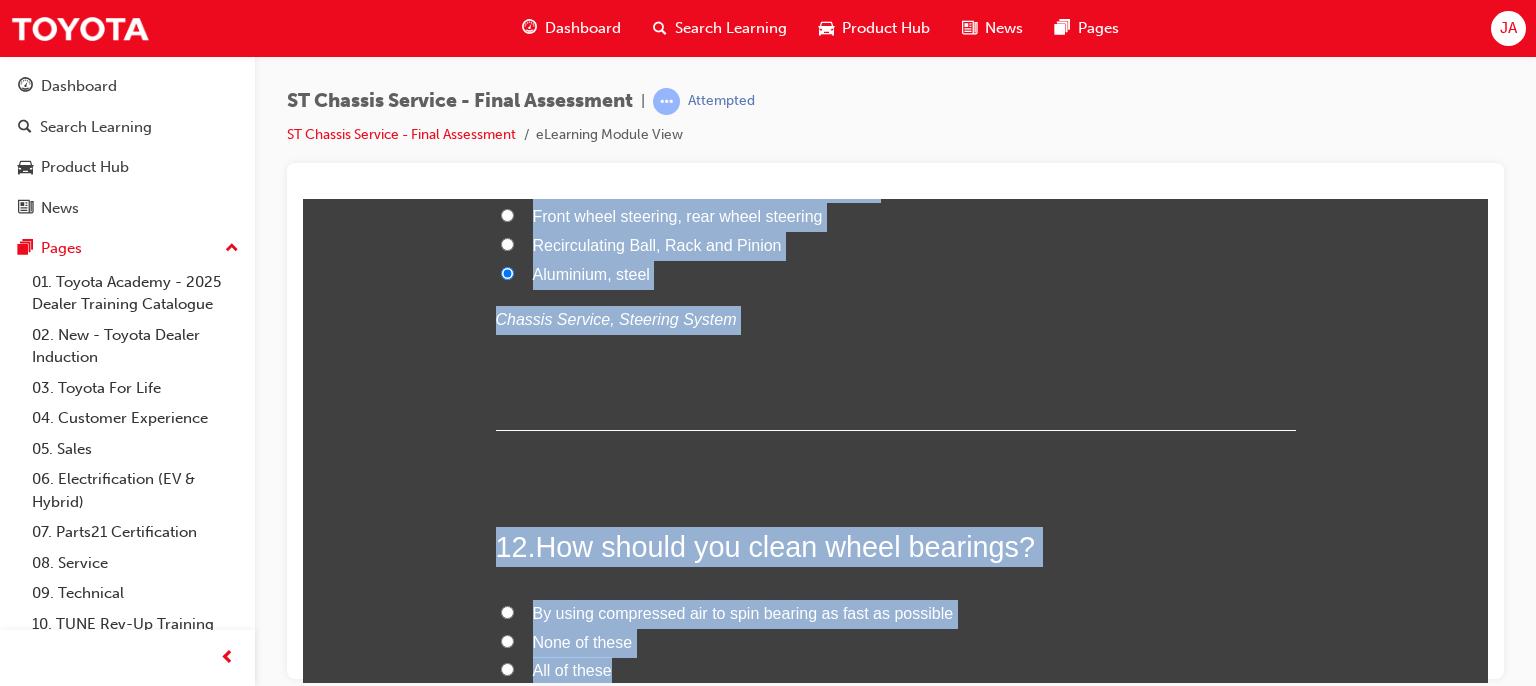 click on "You must select an answer for each question before you can submit. Please note, you will need 12 correct answer(s) in order to pass this quiz. Good luck! 1 .  What dangers are present when working with the braking system? Hot components All of these Brake fluid on paint Brake dust
Chassis Service, Braking Systems 2 .  What is the correct way to clean contamination from brake assemblies during inspection? Using compressed air to quickly blow away the brake dust Both Using a specified cleaner with a tray underneath to ensure any run off is contained and Spraying water onto the brake assembly to assist in removing dust Using a specified cleaner with a tray underneath to ensure any run off is contained Spraying water onto the brake assembly to assist in removing dust
Chassis Service, Braking Systems 3 .  Toyota vehicles may include the following steering column features. Tilt steering, telescopic steering, impact absorbing mechanism Tilt steering, telescopic steering, impact exploding bolts
4 .
5 ." at bounding box center (895, -1108) 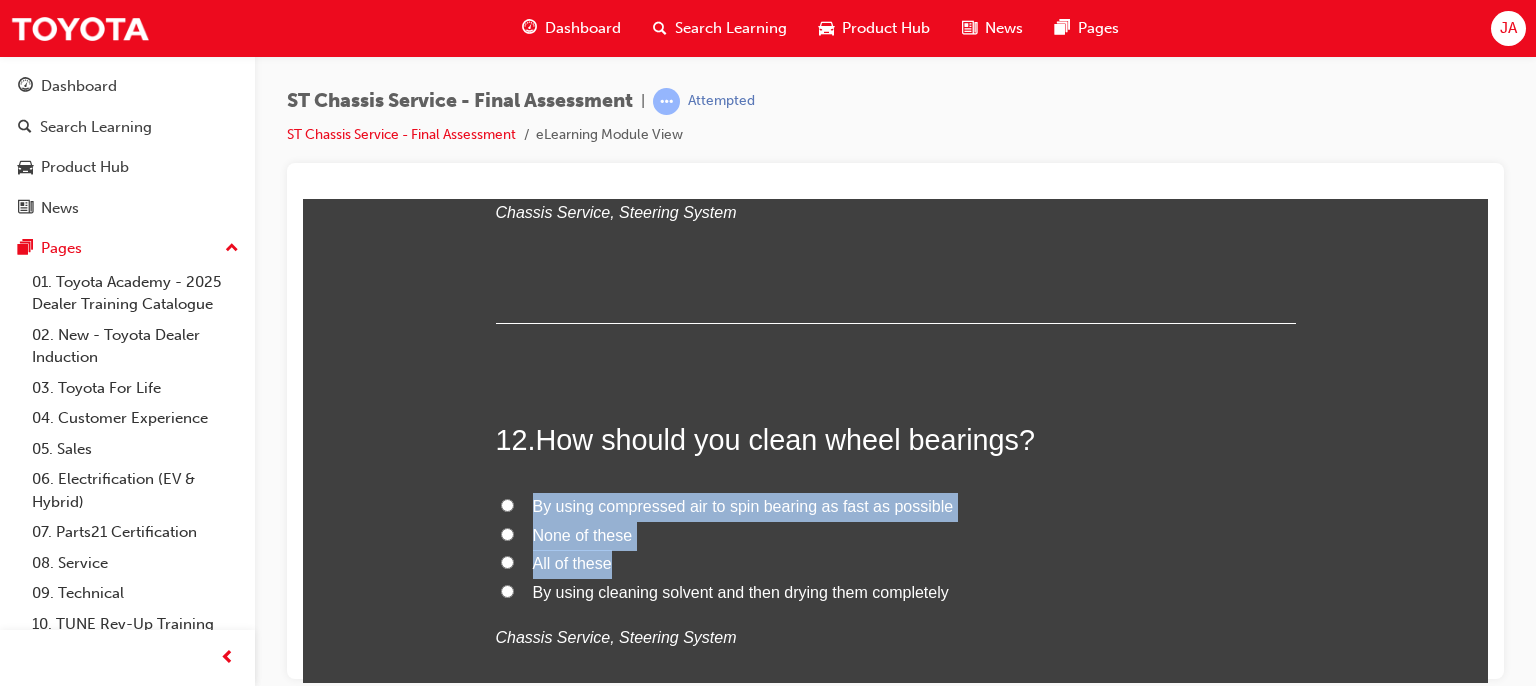 click on "You must select an answer for each question before you can submit. Please note, you will need 12 correct answer(s) in order to pass this quiz. Good luck! 1 .  What dangers are present when working with the braking system? Hot components All of these Brake fluid on paint Brake dust
Chassis Service, Braking Systems 2 .  What is the correct way to clean contamination from brake assemblies during inspection? Using compressed air to quickly blow away the brake dust Both Using a specified cleaner with a tray underneath to ensure any run off is contained and Spraying water onto the brake assembly to assist in removing dust Using a specified cleaner with a tray underneath to ensure any run off is contained Spraying water onto the brake assembly to assist in removing dust
Chassis Service, Braking Systems 3 .  Toyota vehicles may include the following steering column features. Tilt steering, telescopic steering, impact absorbing mechanism Tilt steering, telescopic steering, impact exploding bolts
4 .
5 ." at bounding box center [895, -1215] 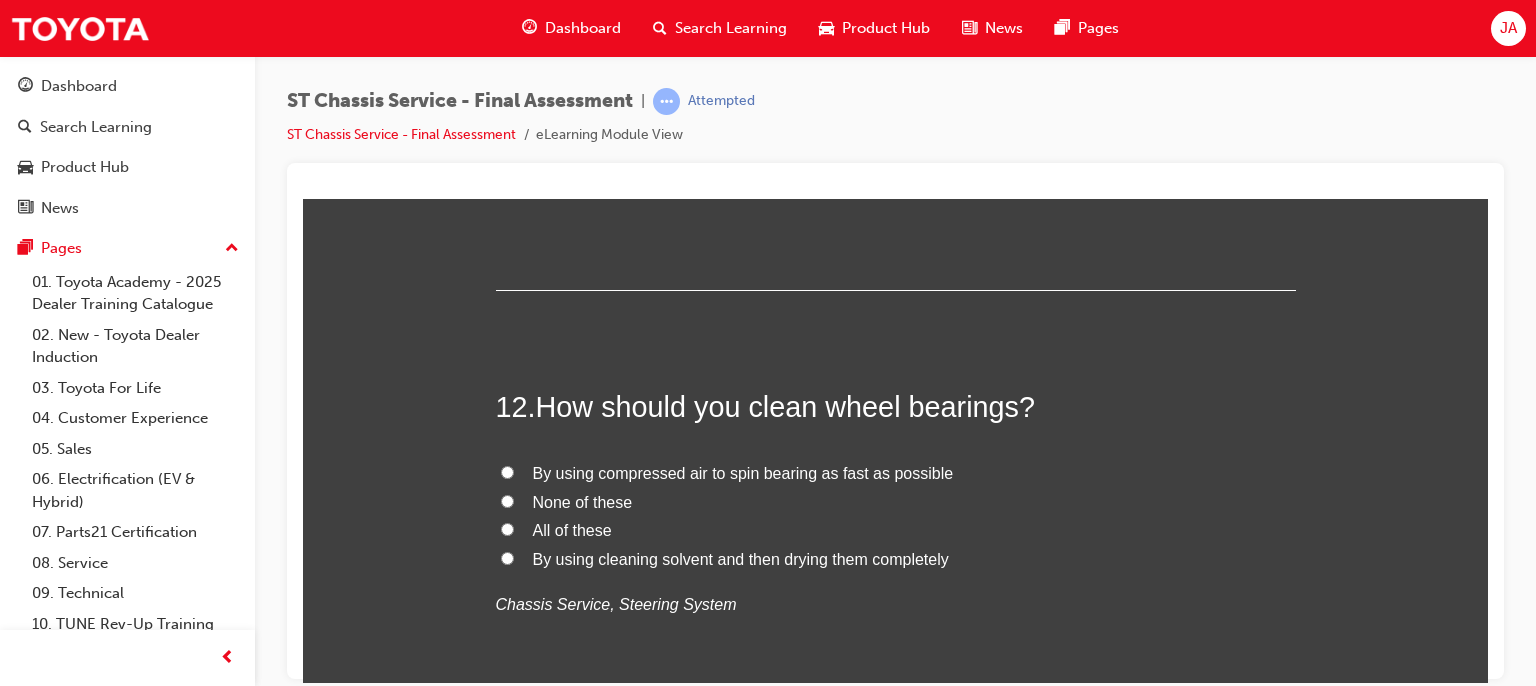 click on "You must select an answer for each question before you can submit. Please note, you will need 12 correct answer(s) in order to pass this quiz. Good luck! 1 .  What dangers are present when working with the braking system? Hot components All of these Brake fluid on paint Brake dust
Chassis Service, Braking Systems 2 .  What is the correct way to clean contamination from brake assemblies during inspection? Using compressed air to quickly blow away the brake dust Both Using a specified cleaner with a tray underneath to ensure any run off is contained and Spraying water onto the brake assembly to assist in removing dust Using a specified cleaner with a tray underneath to ensure any run off is contained Spraying water onto the brake assembly to assist in removing dust
Chassis Service, Braking Systems 3 .  Toyota vehicles may include the following steering column features. Tilt steering, telescopic steering, impact absorbing mechanism Tilt steering, telescopic steering, impact exploding bolts
4 .
5 ." at bounding box center (895, -1248) 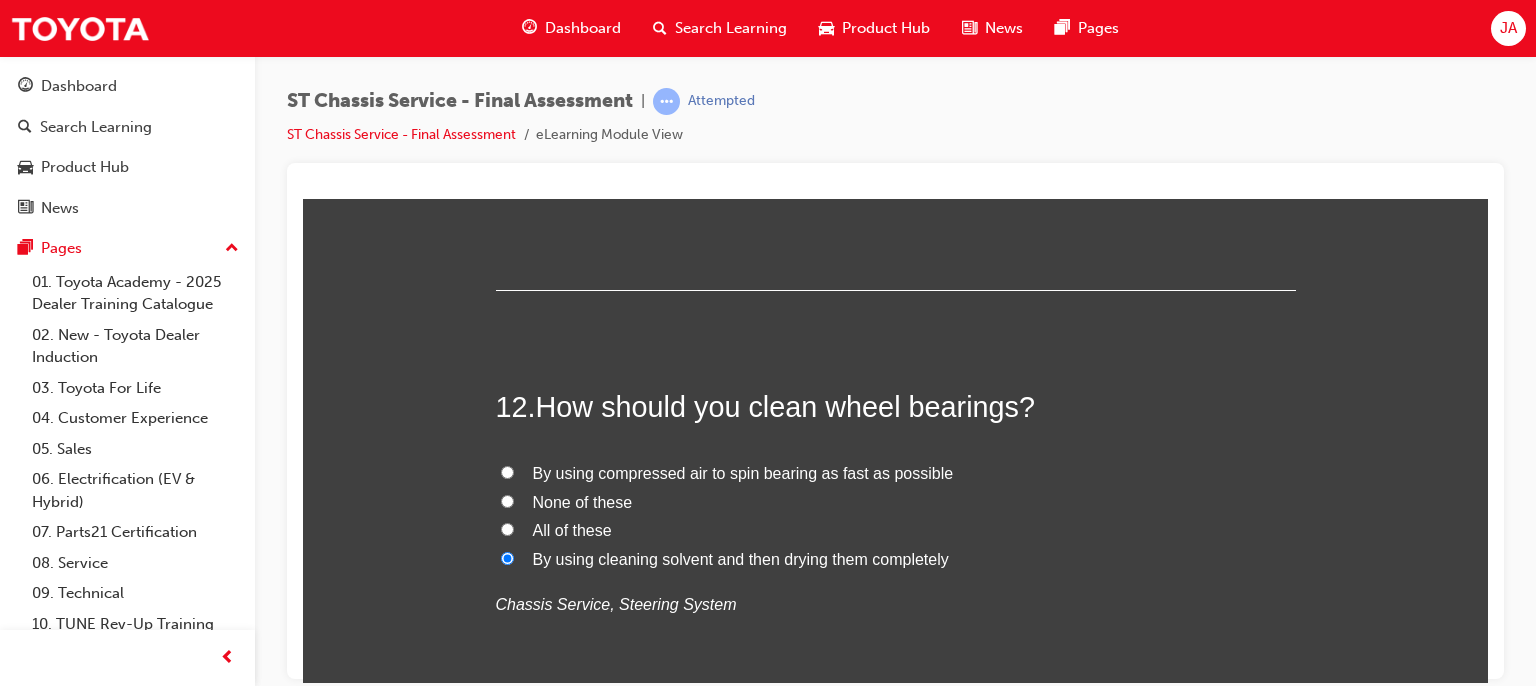 radio on "true" 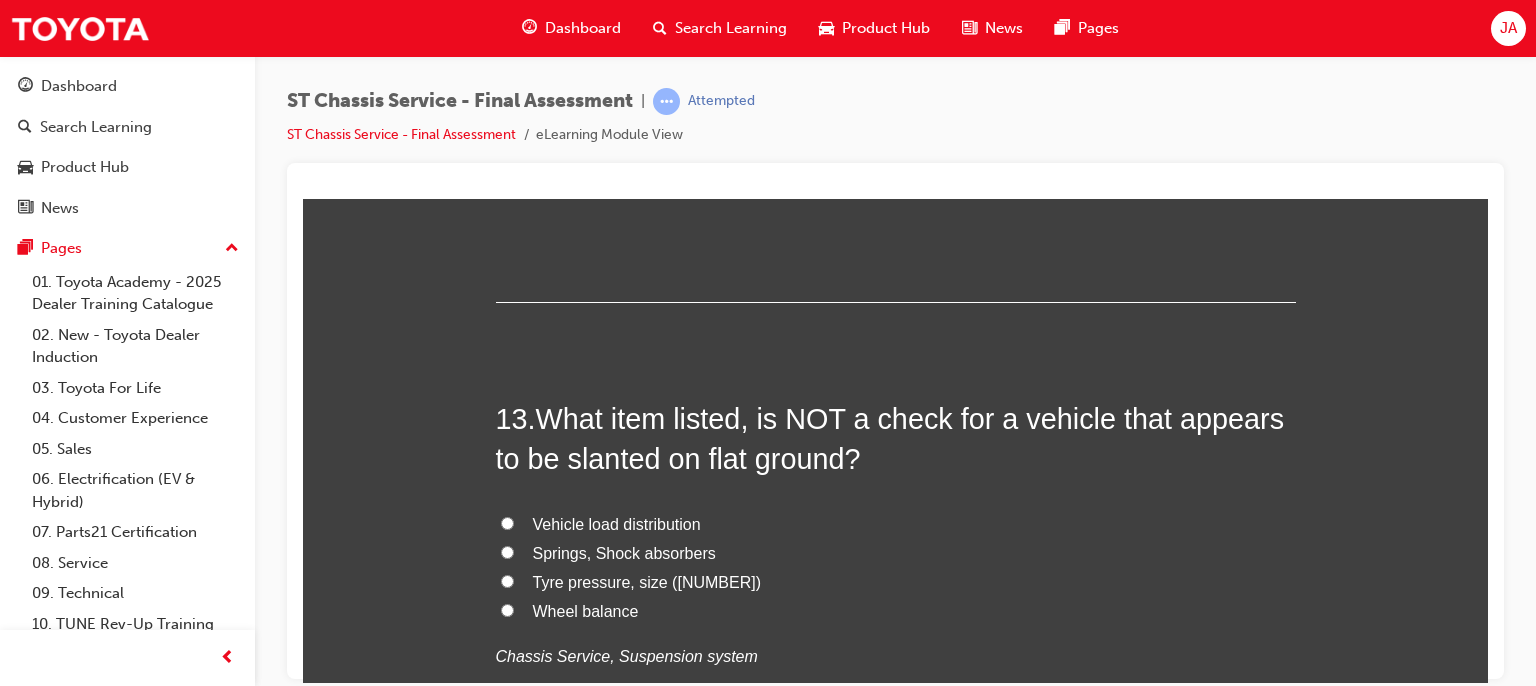 scroll, scrollTop: 5532, scrollLeft: 0, axis: vertical 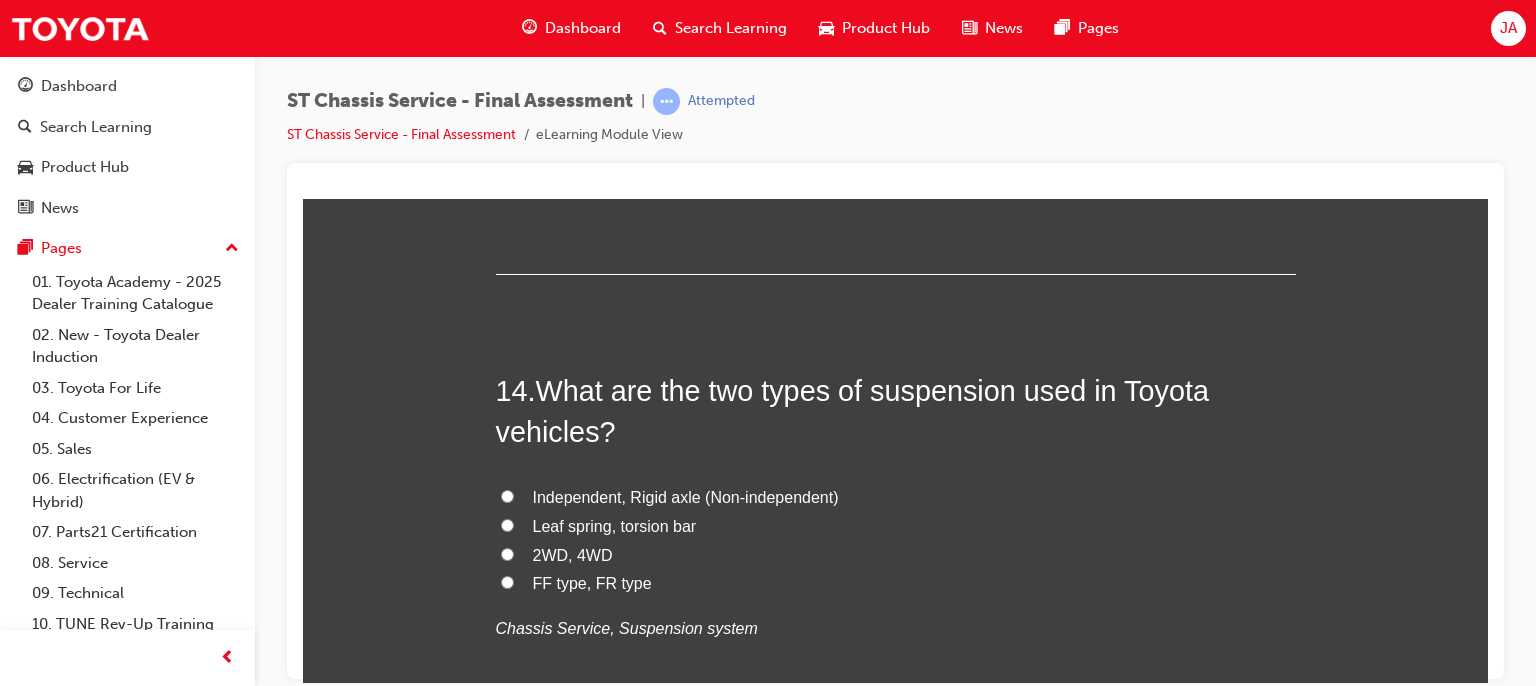 click on "Independent, Rigid axle (Non-independent)" at bounding box center [686, 496] 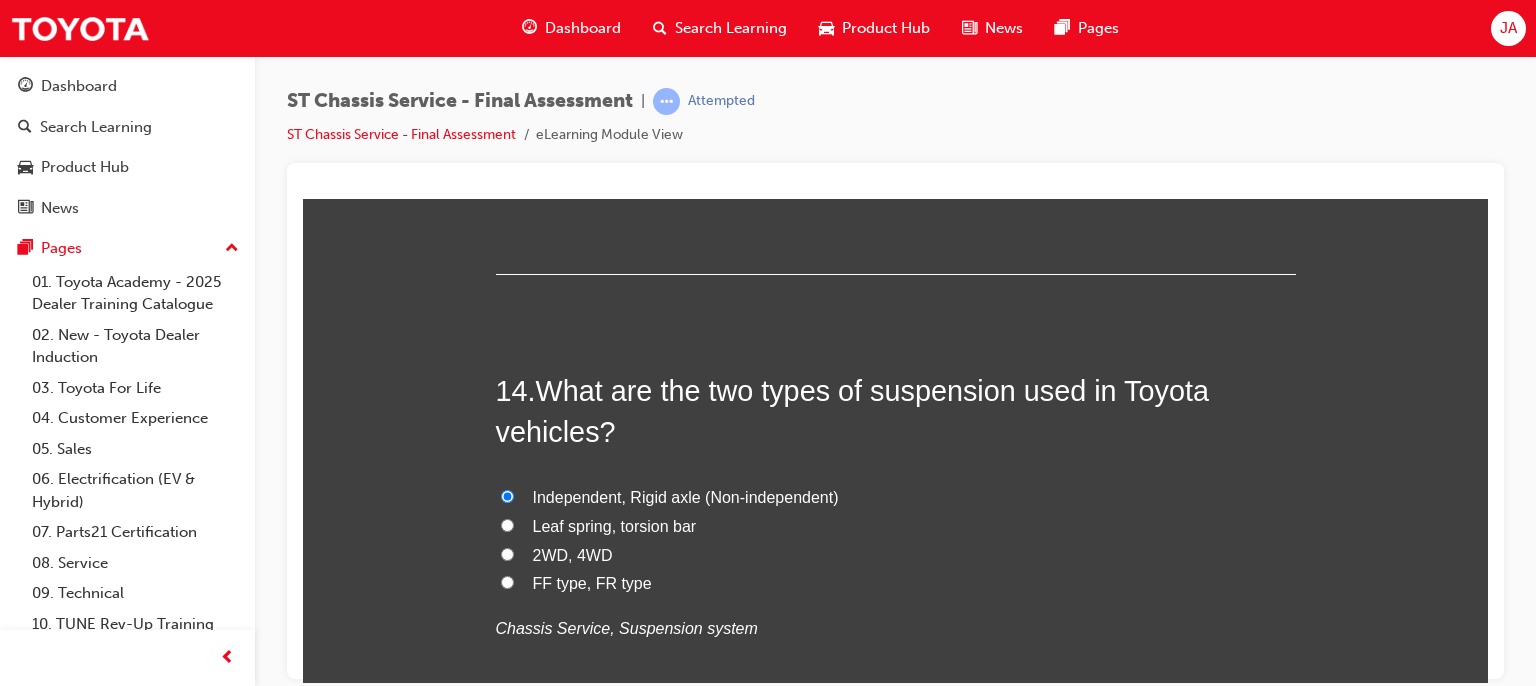 radio on "true" 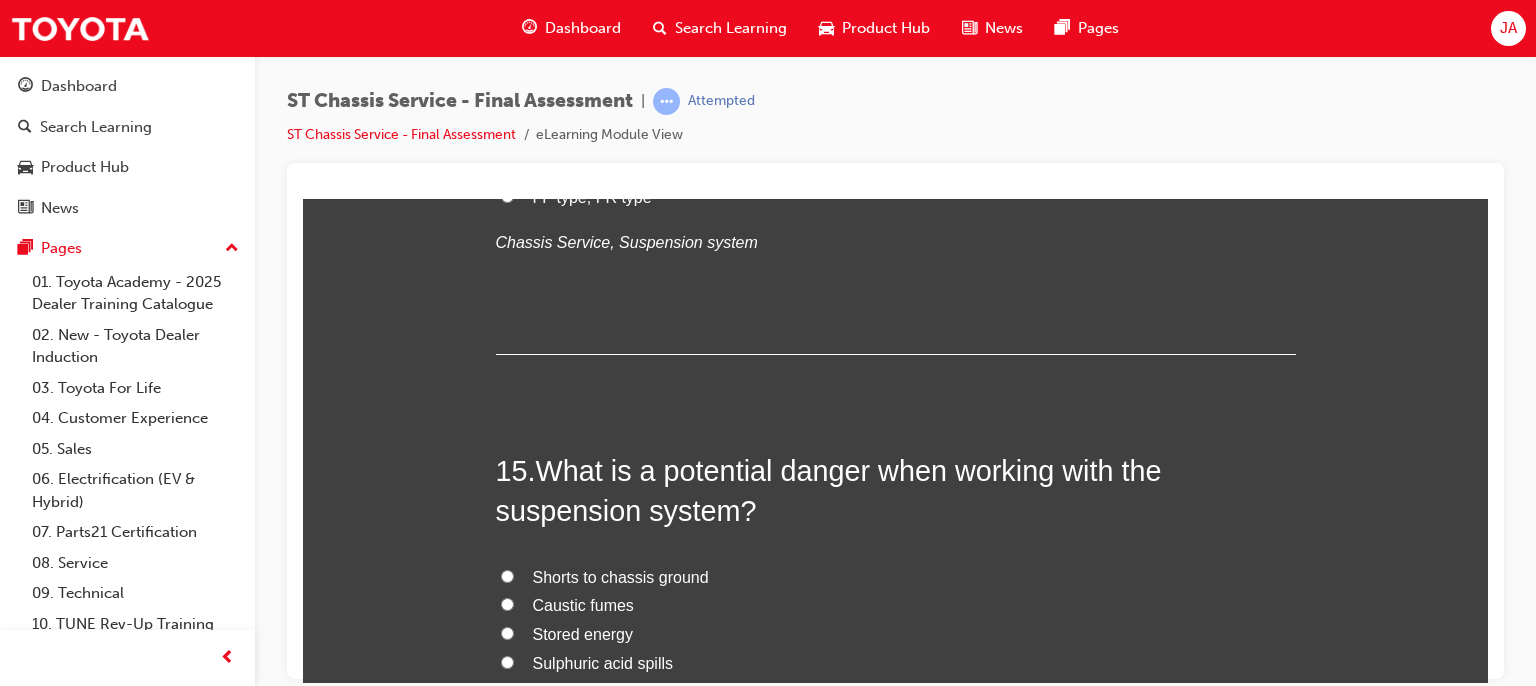 scroll, scrollTop: 6518, scrollLeft: 0, axis: vertical 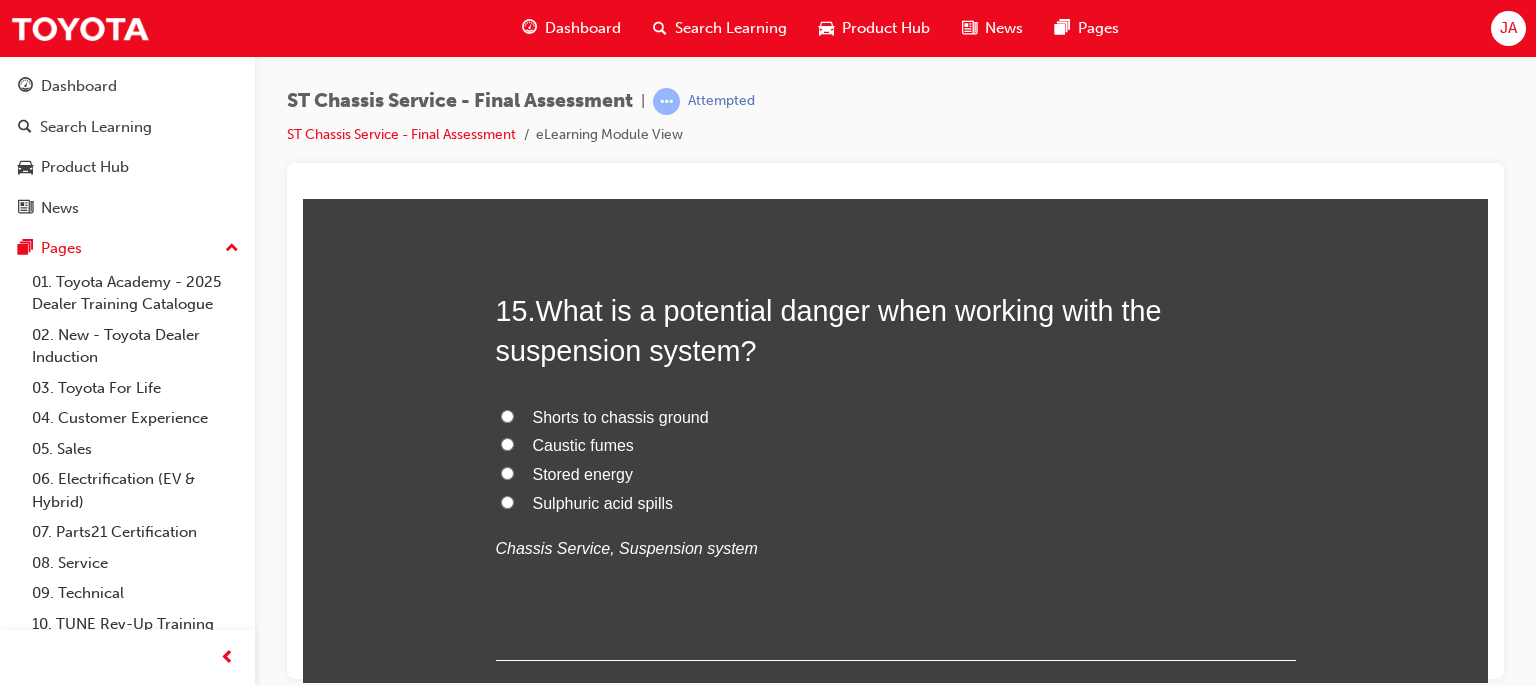 click on "Stored energy" at bounding box center (583, 473) 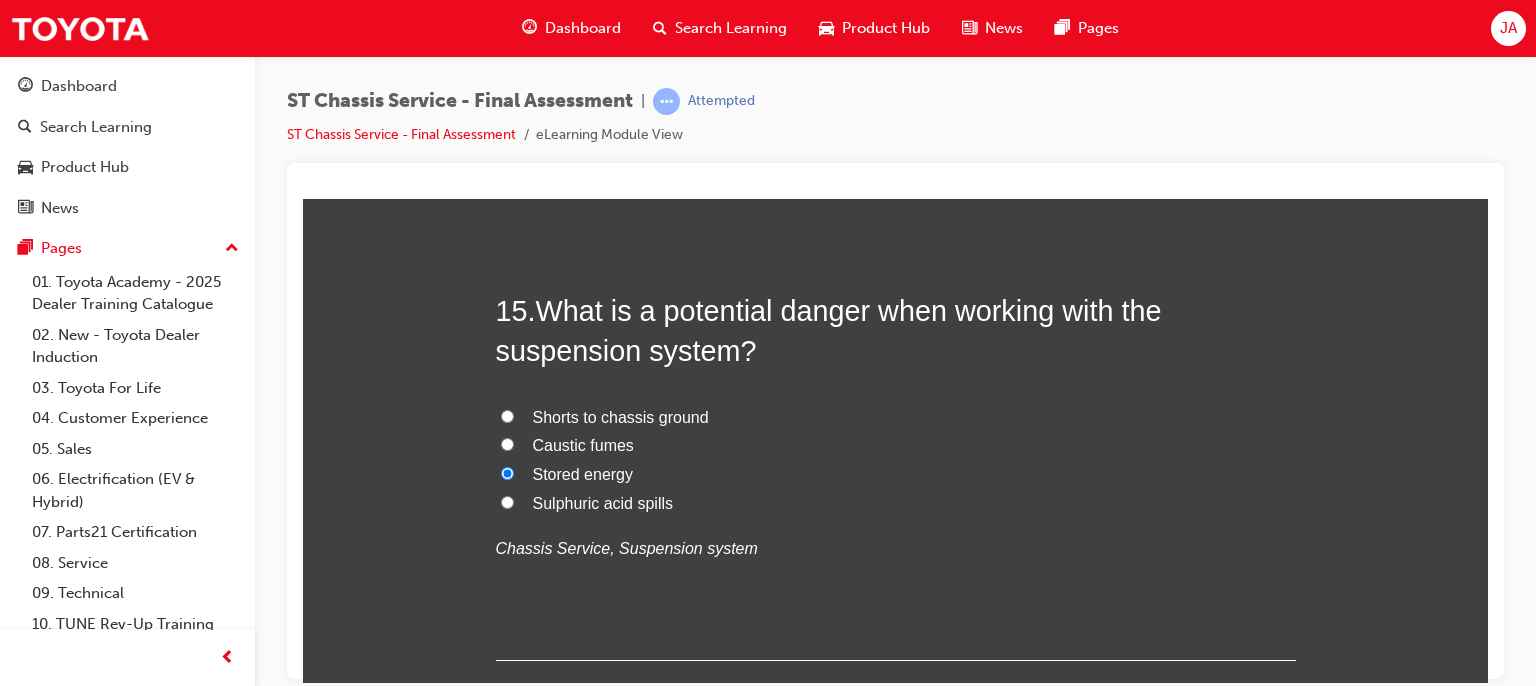 radio on "true" 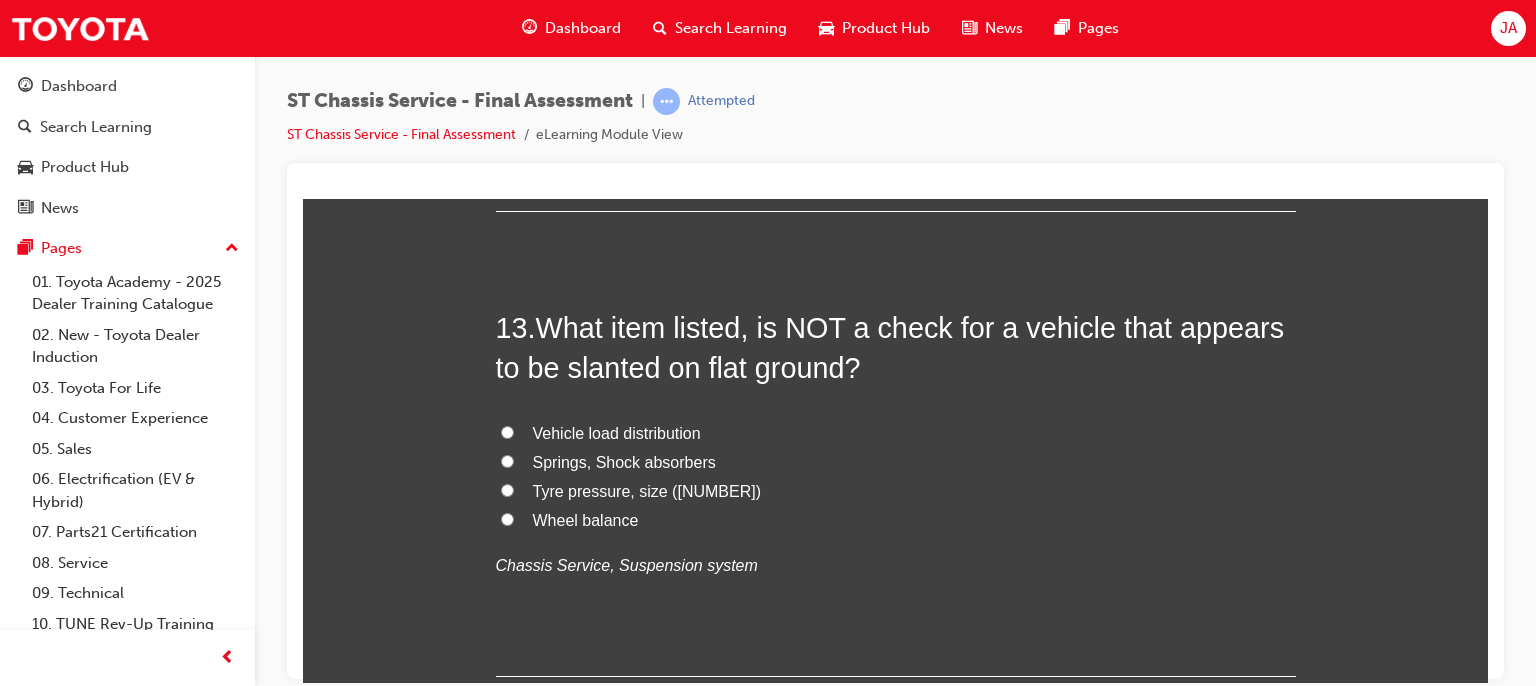 scroll, scrollTop: 5564, scrollLeft: 0, axis: vertical 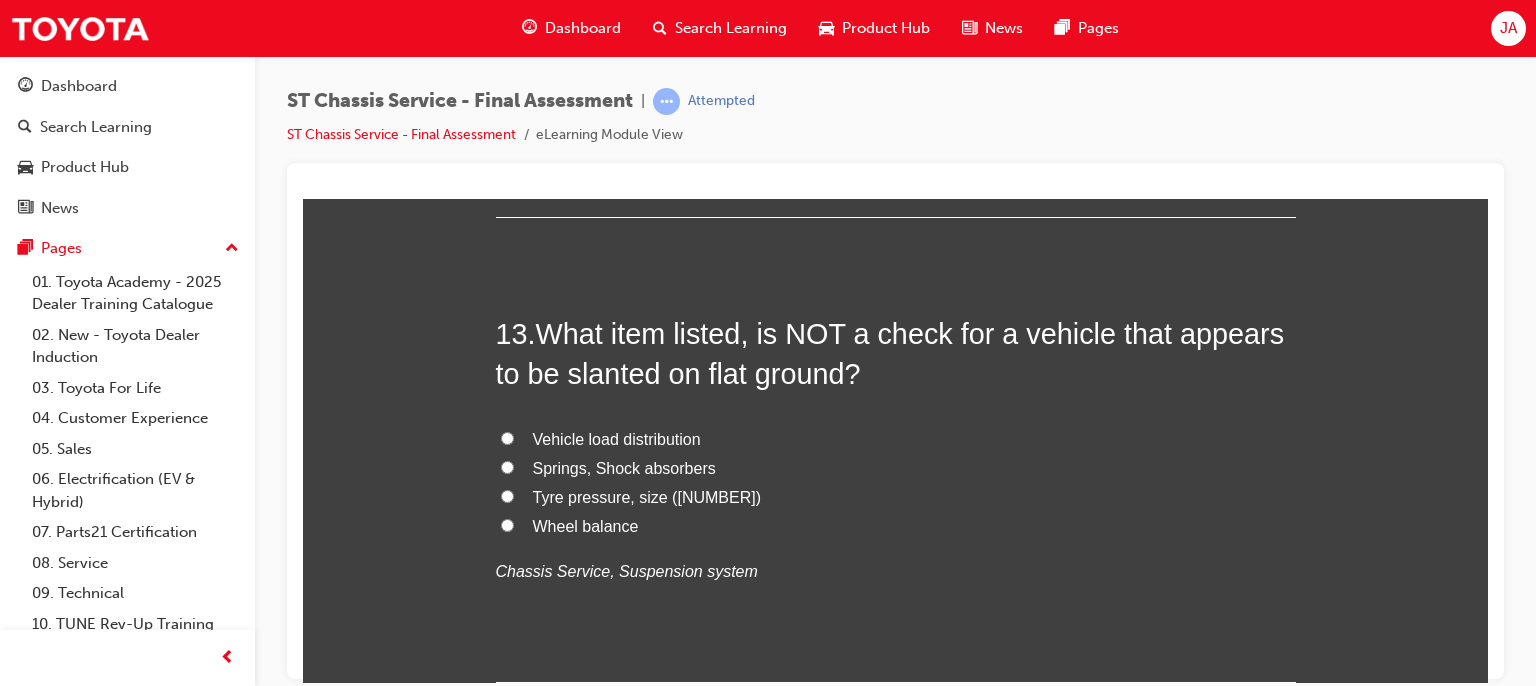 click on "Vehicle load distribution" at bounding box center (896, 439) 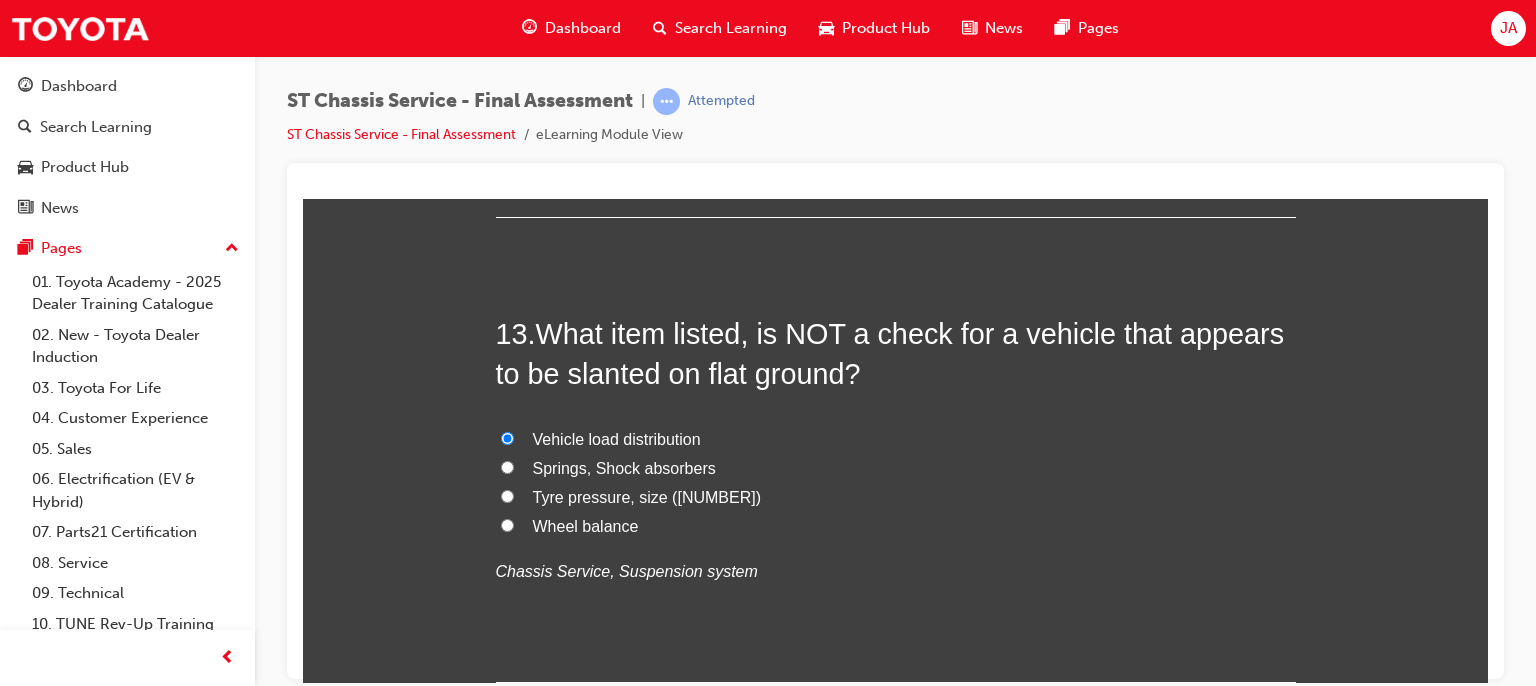 radio on "true" 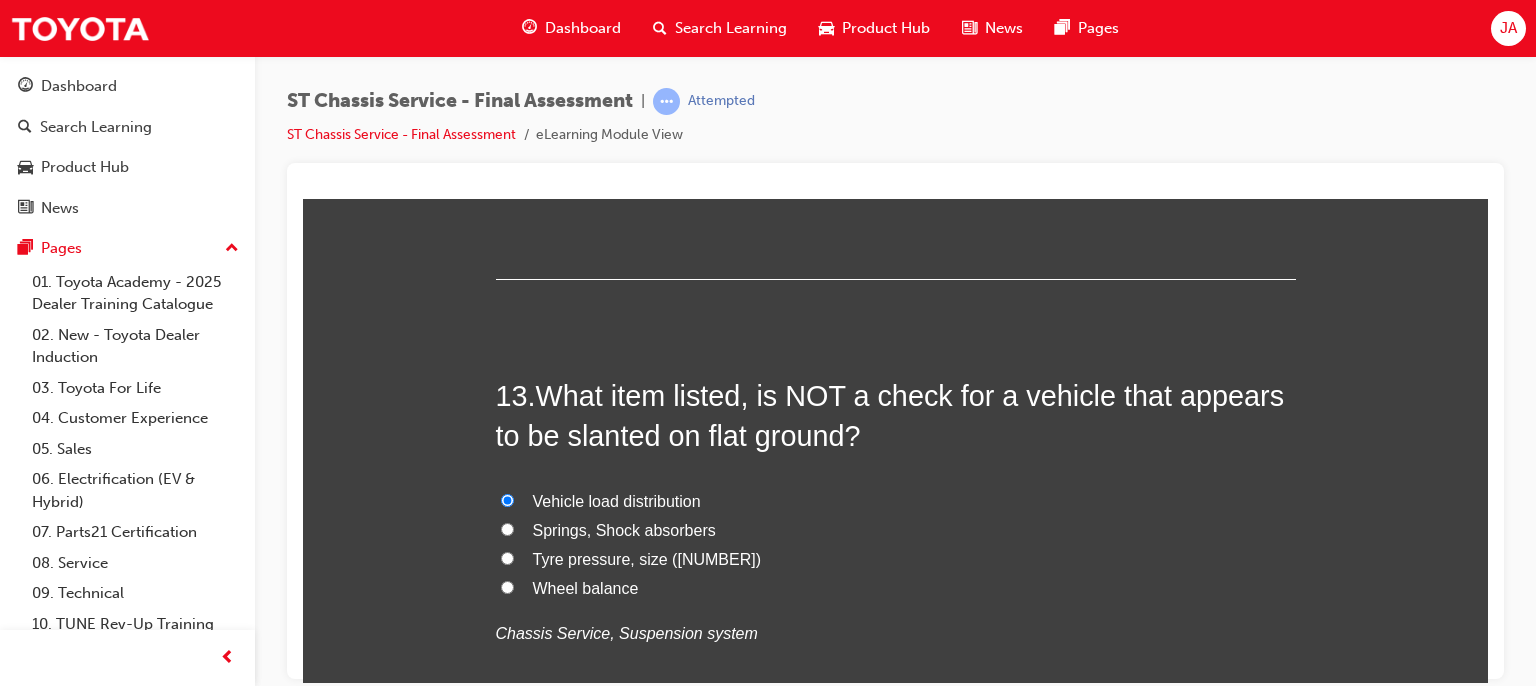 scroll, scrollTop: 5510, scrollLeft: 0, axis: vertical 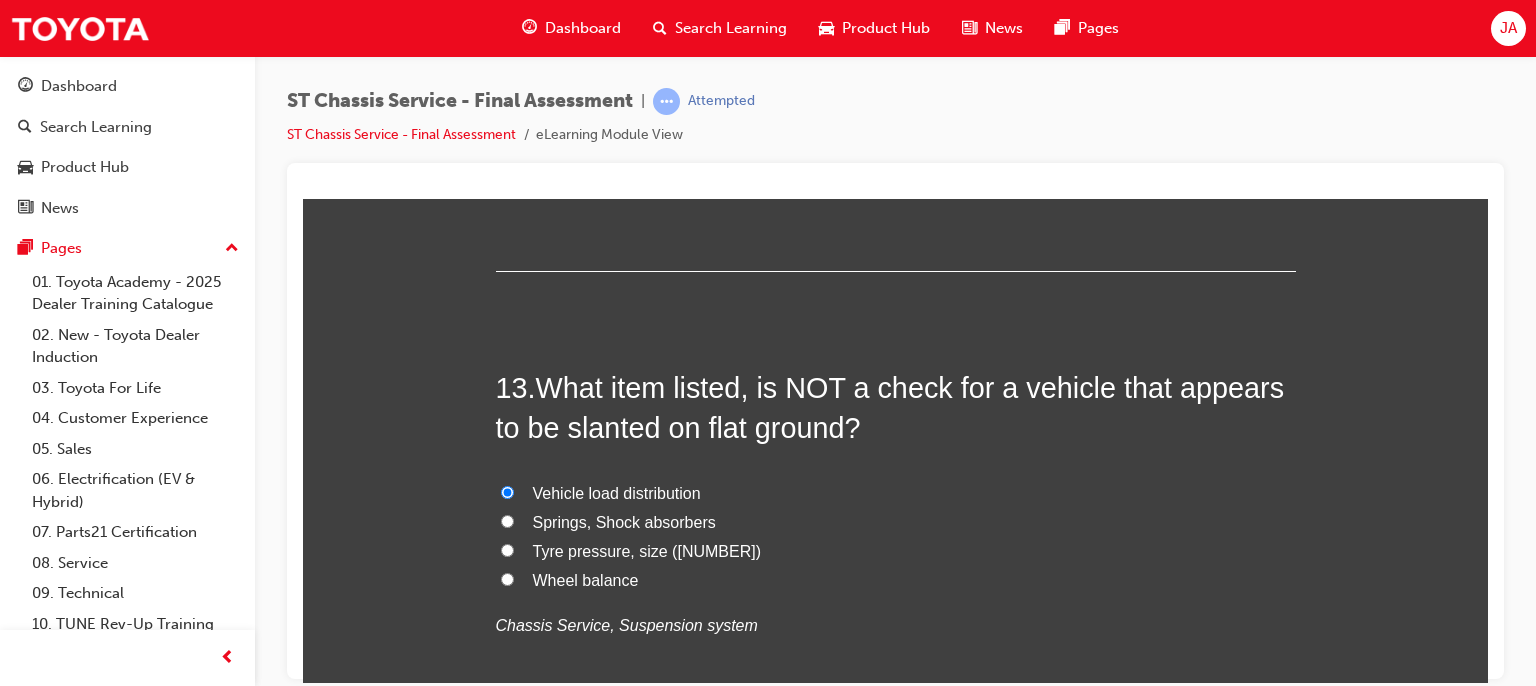 click on "Wheel balance" at bounding box center (586, 579) 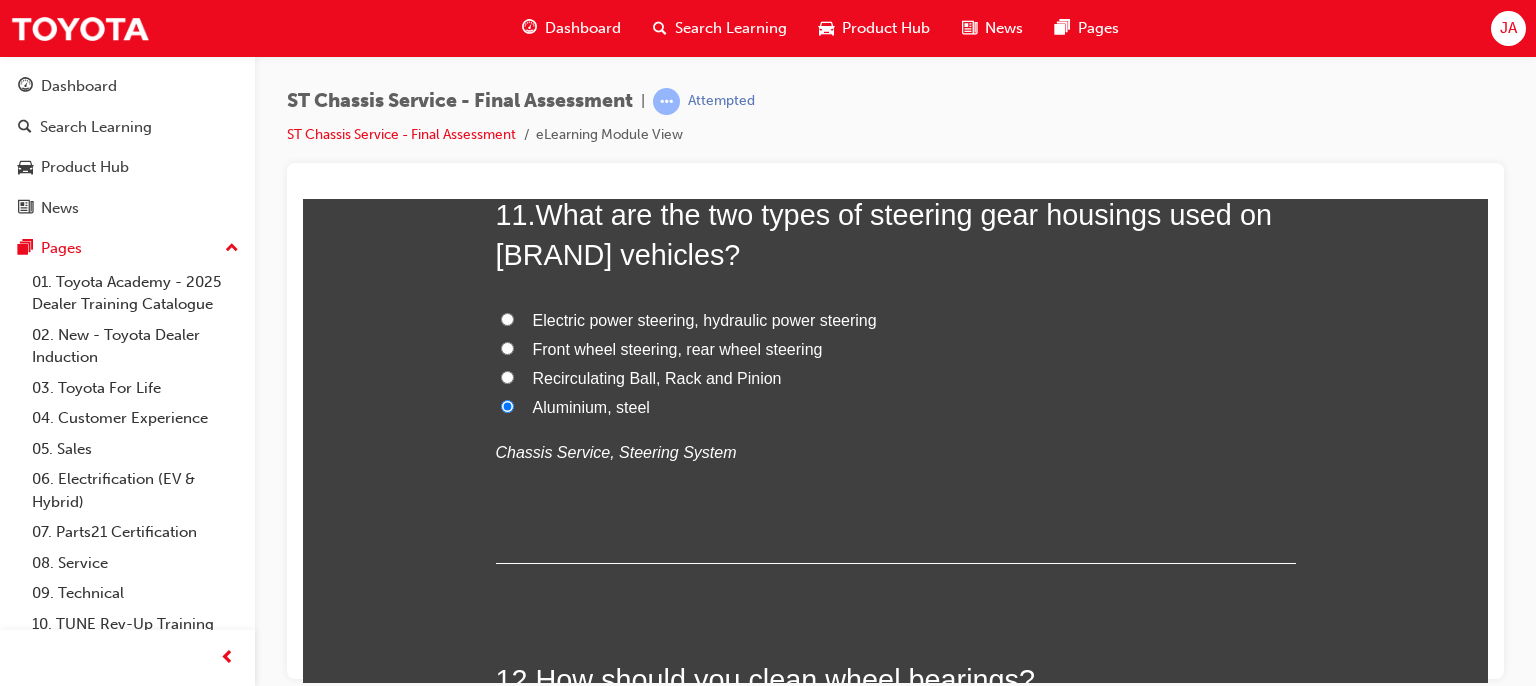 scroll, scrollTop: 4767, scrollLeft: 0, axis: vertical 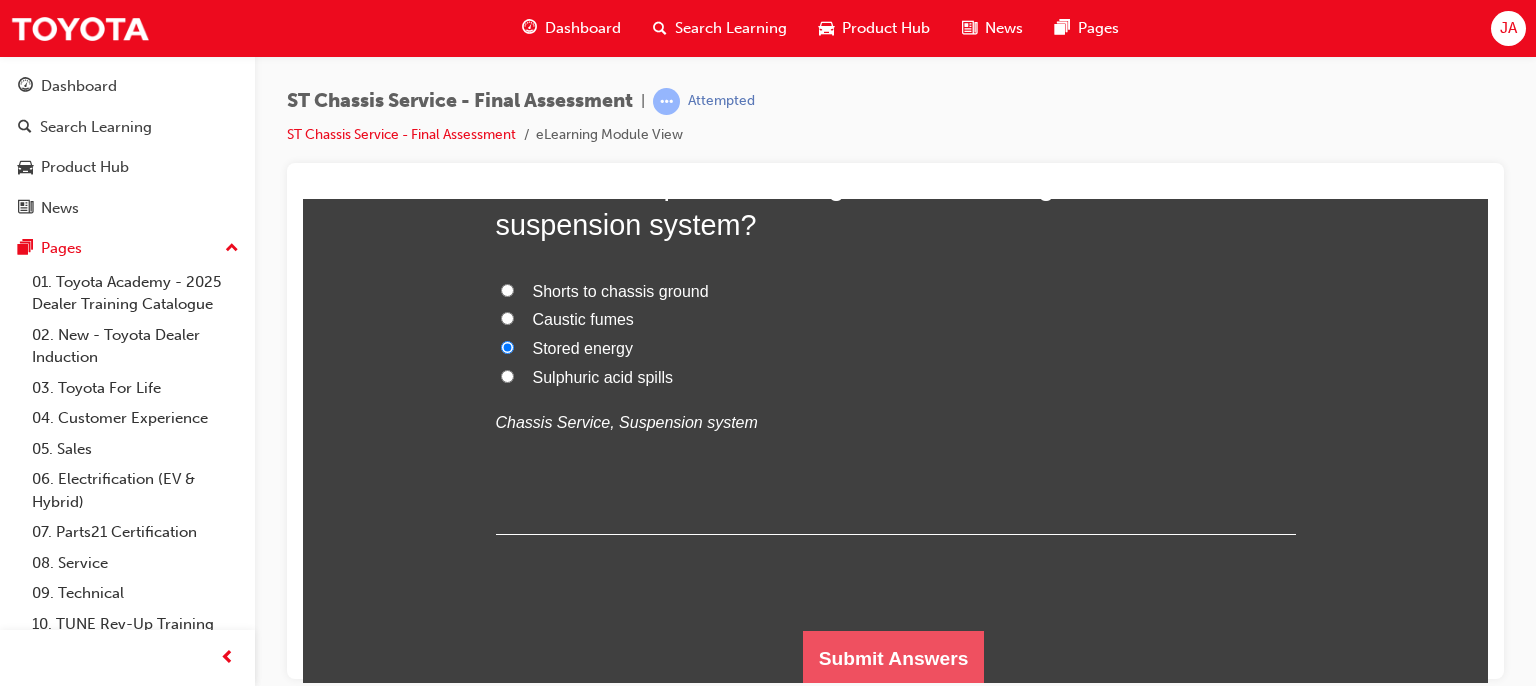 click on "Submit Answers" at bounding box center [894, 658] 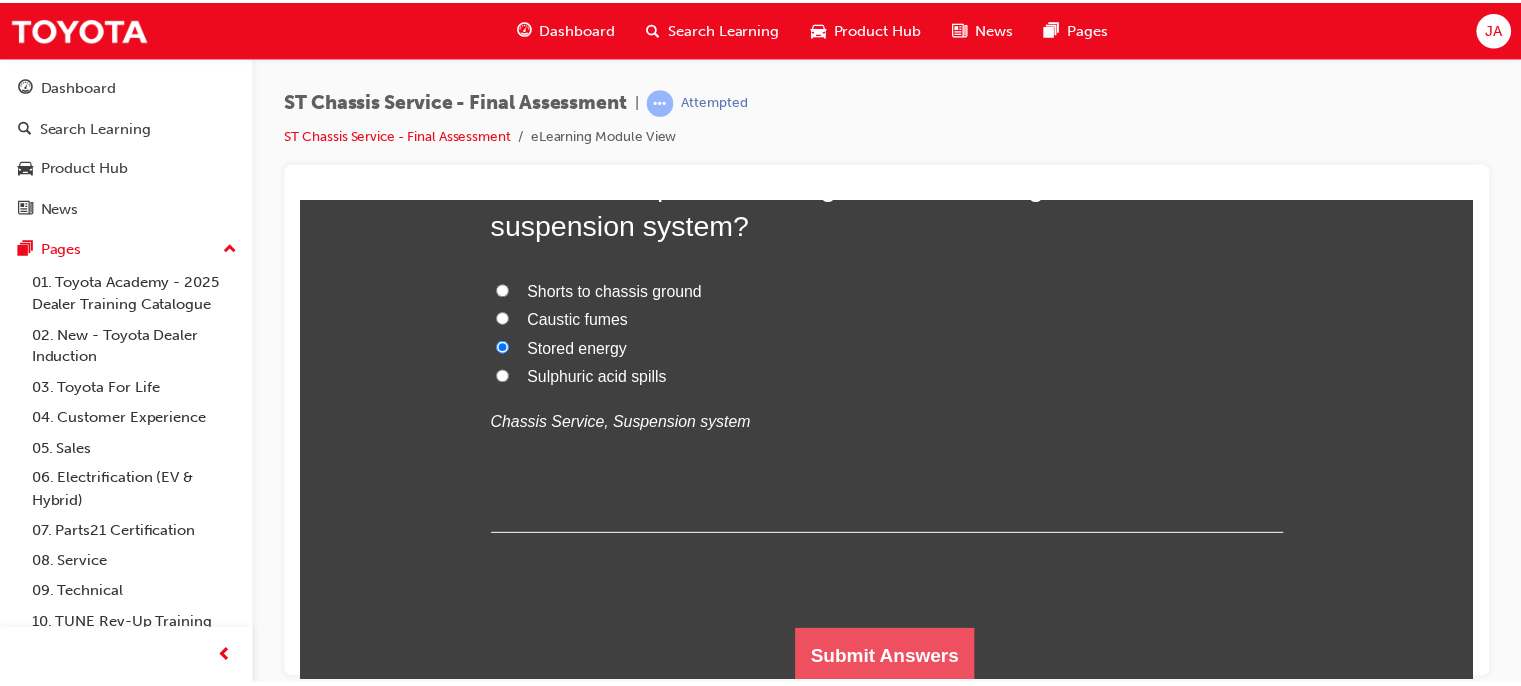 scroll, scrollTop: 0, scrollLeft: 0, axis: both 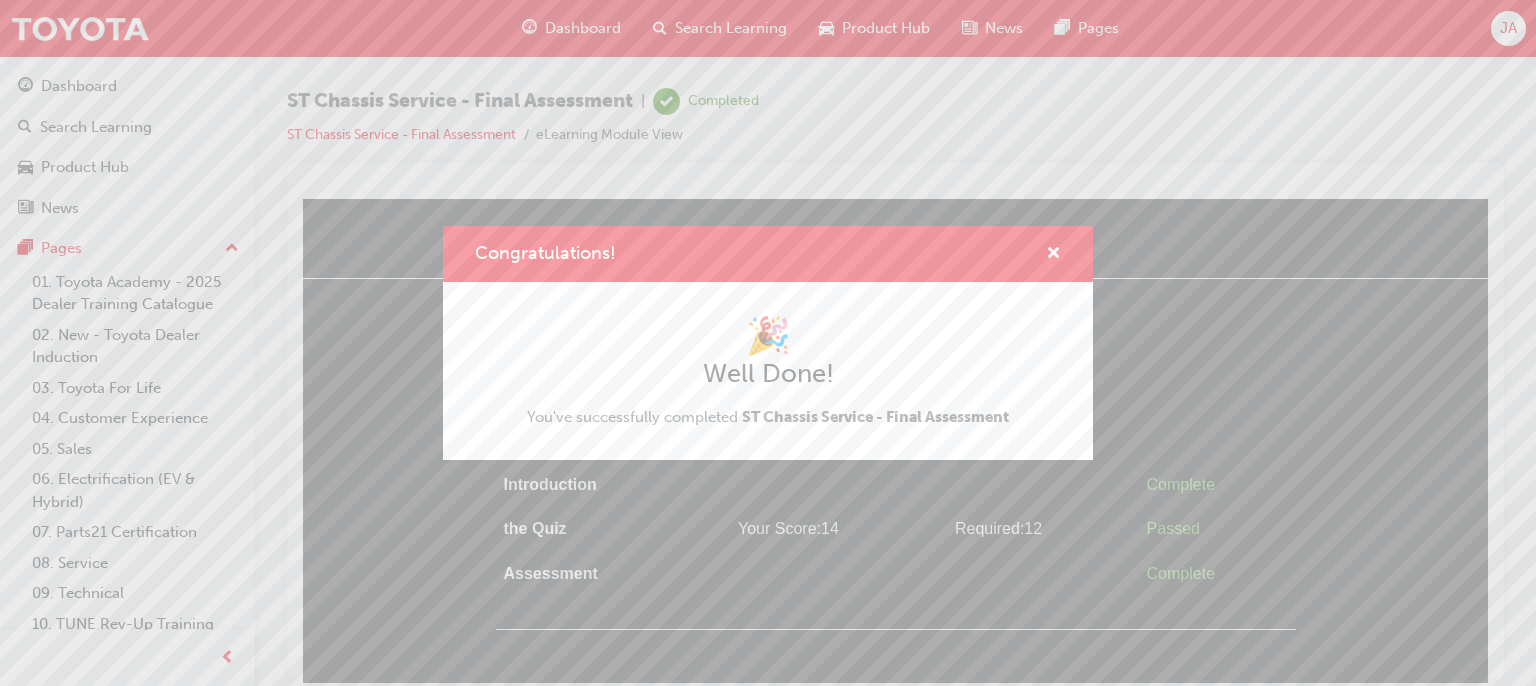 click on "Congratulations! 🎉 Well Done! You've successfully completed   ST Chassis Service - Final Assessment" at bounding box center [768, 343] 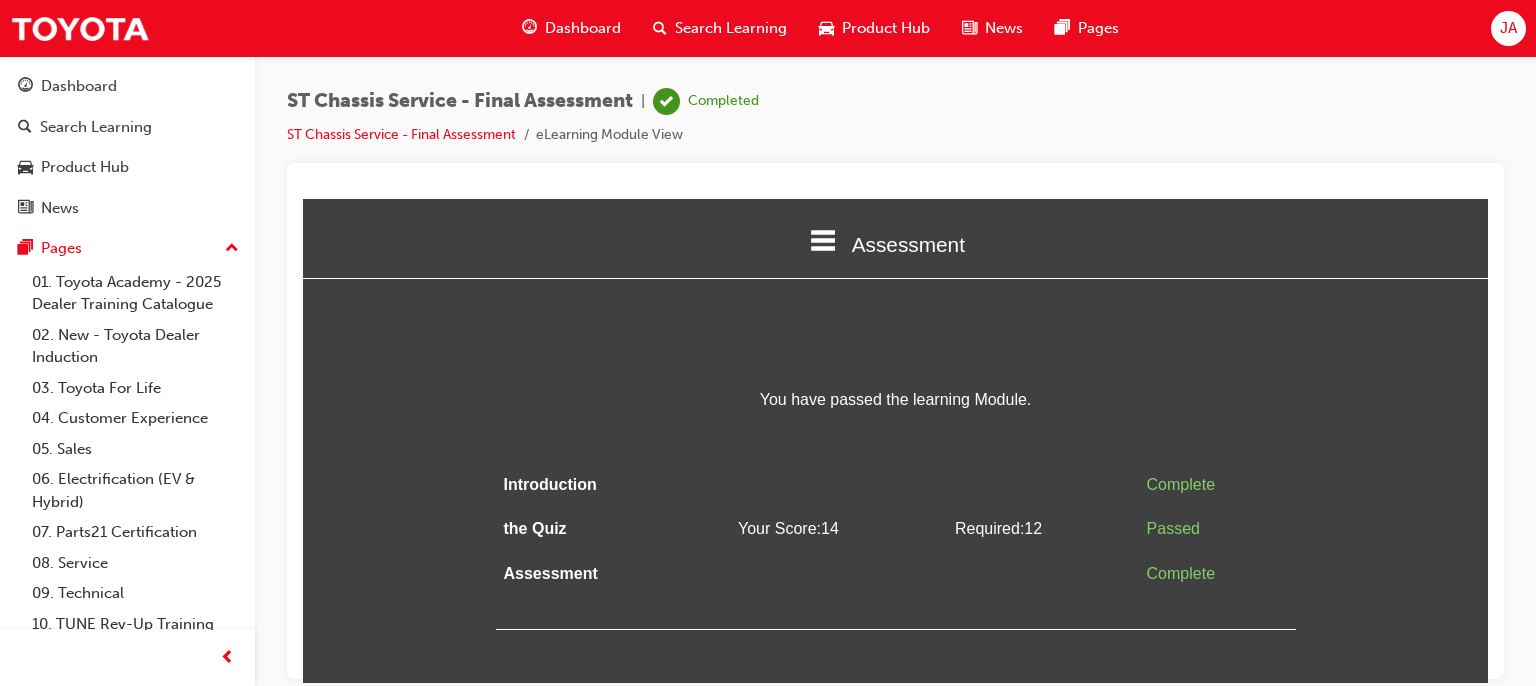 click on "Dashboard" at bounding box center [79, 86] 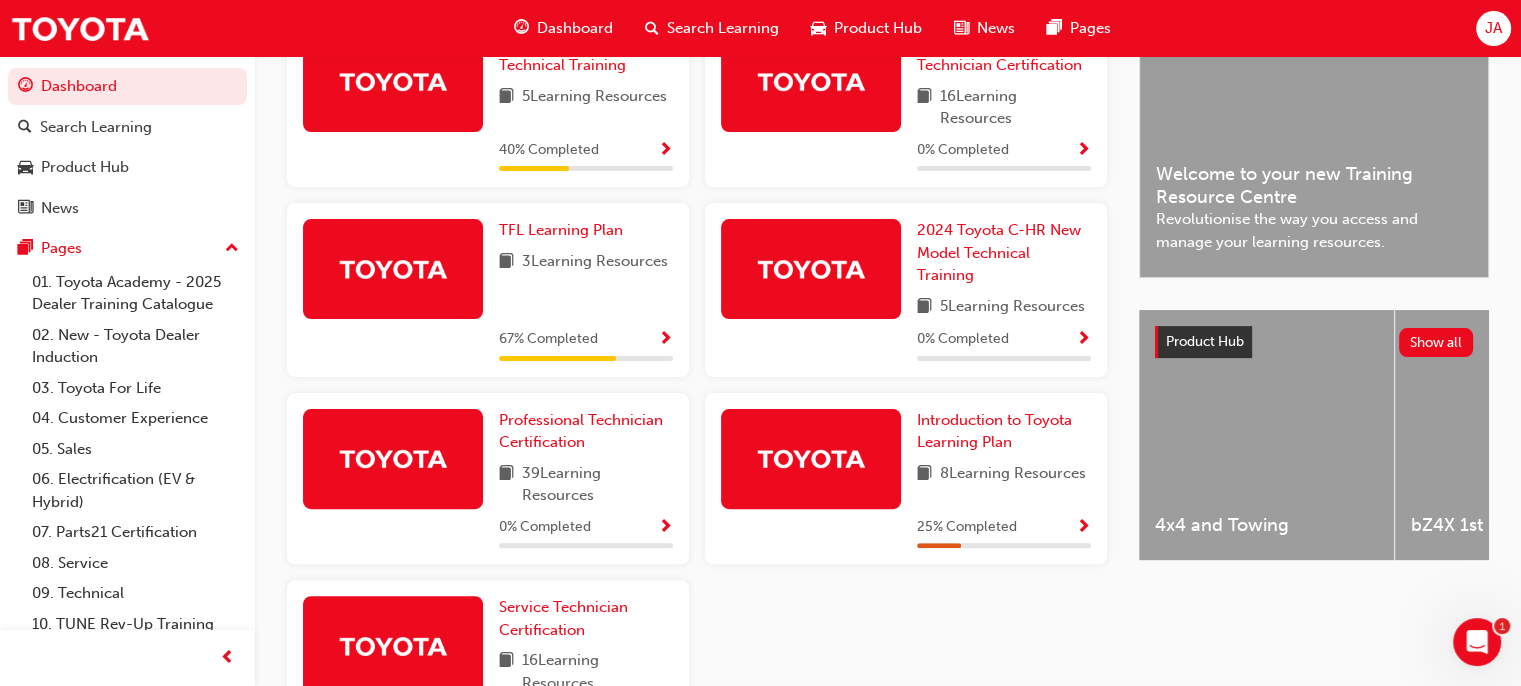 scroll, scrollTop: 705, scrollLeft: 0, axis: vertical 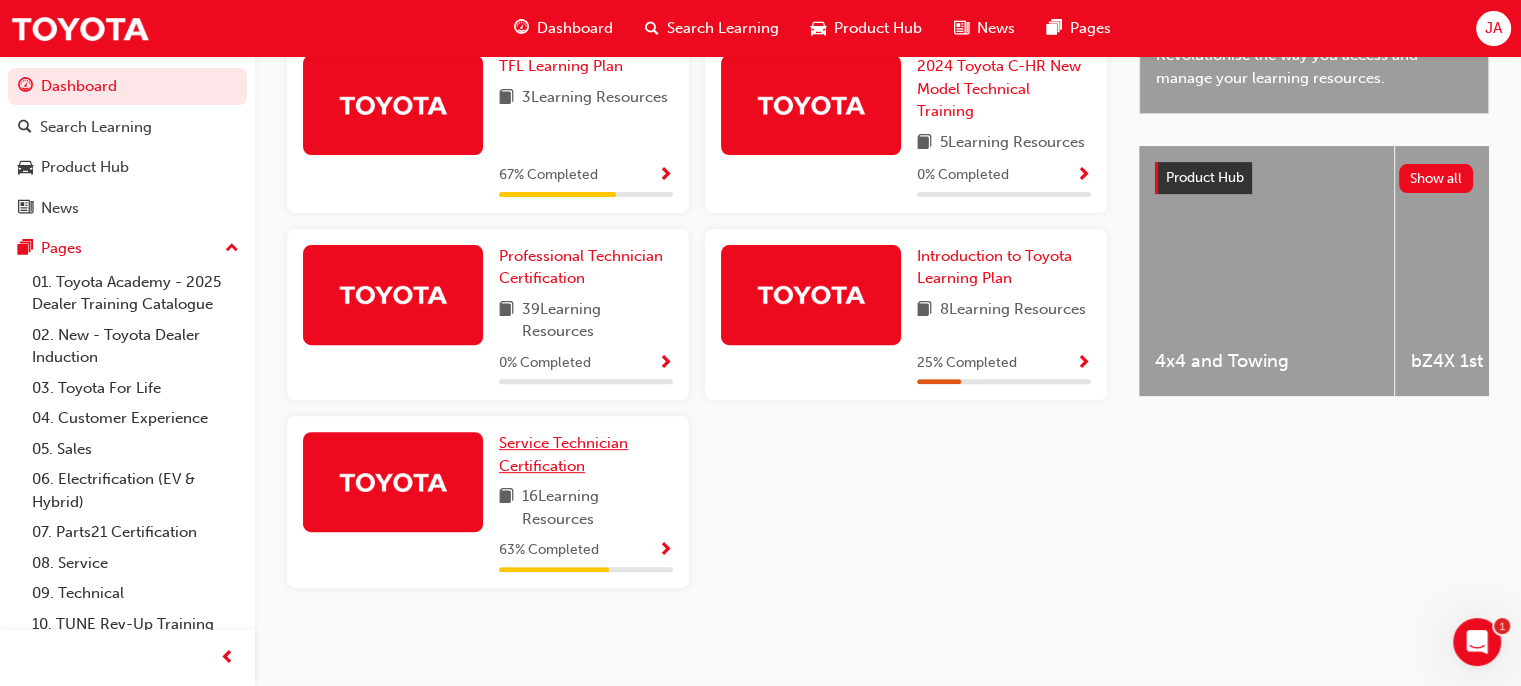 click on "Service Technician Certification" at bounding box center [563, 454] 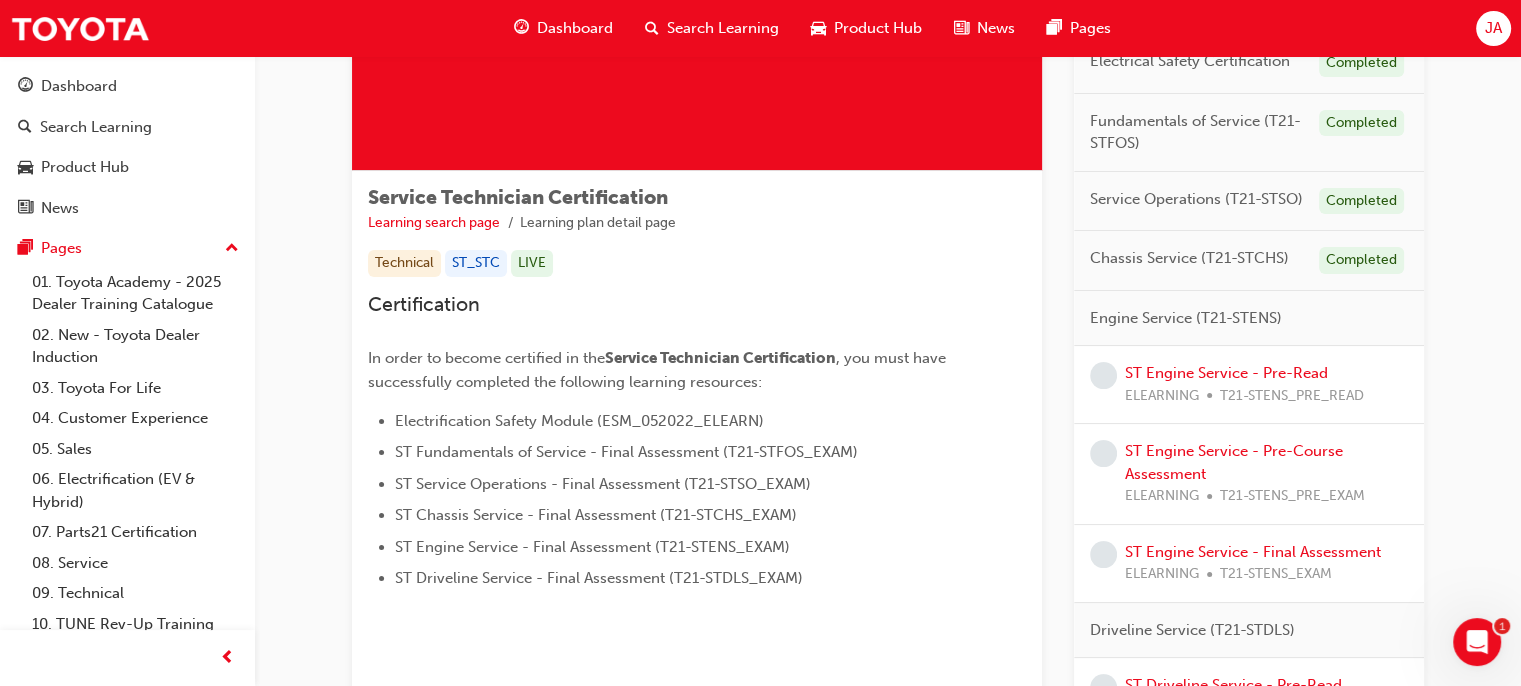 scroll, scrollTop: 236, scrollLeft: 0, axis: vertical 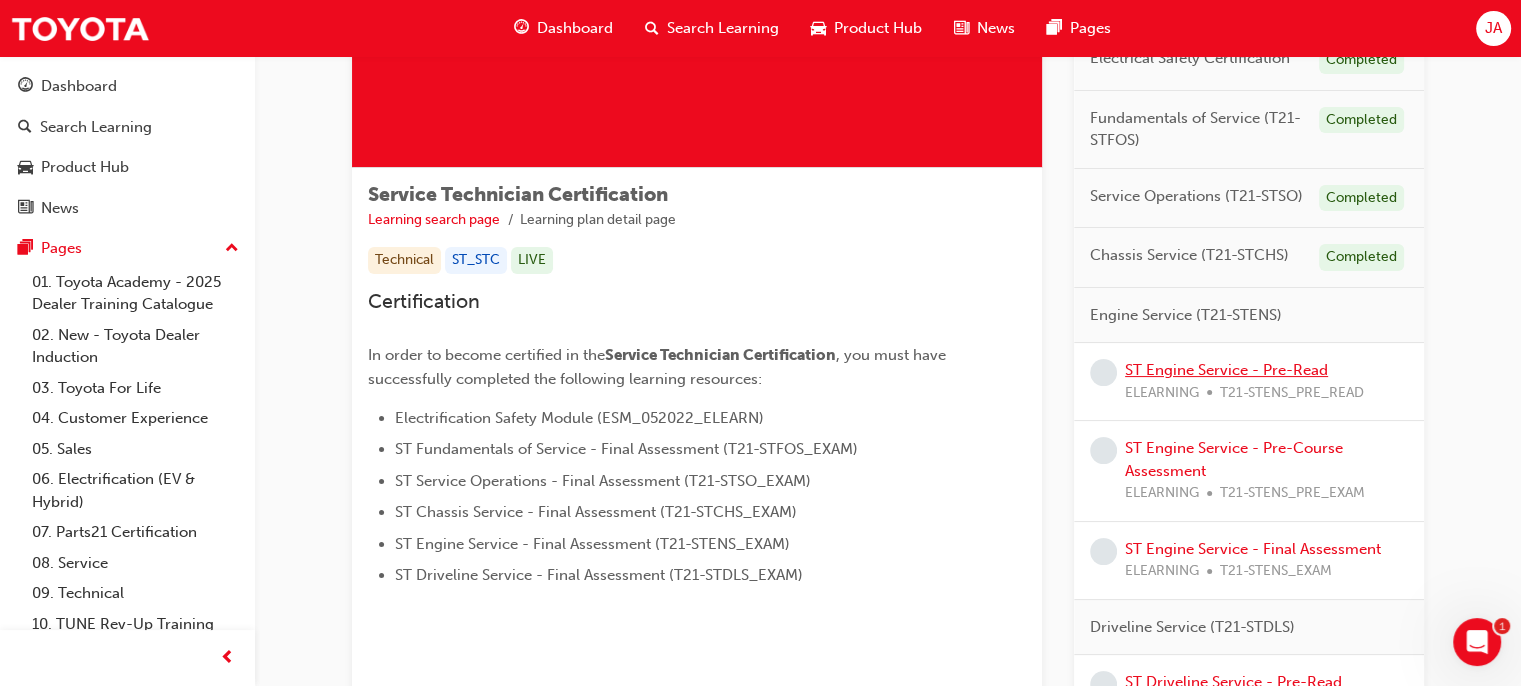 click on "ST Engine Service - Pre-Read" at bounding box center (1226, 370) 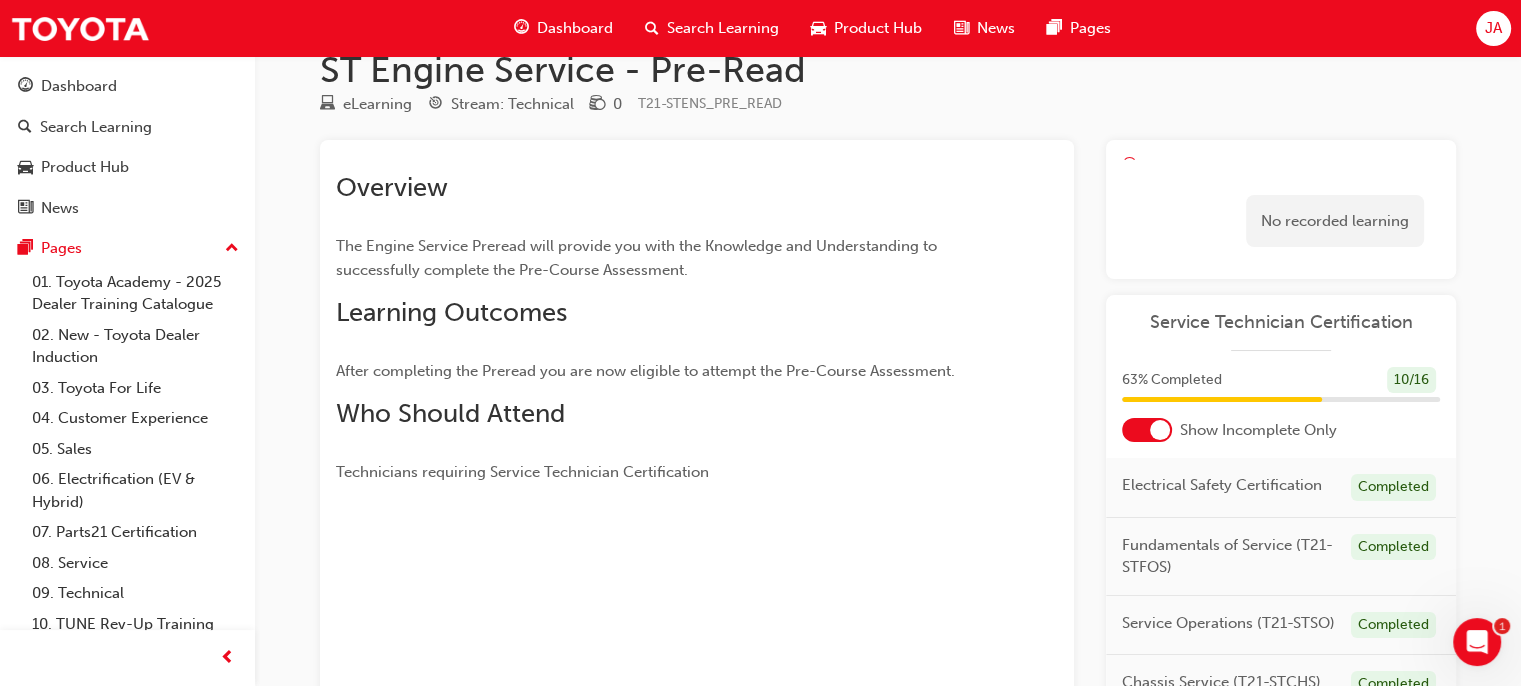 scroll, scrollTop: 0, scrollLeft: 0, axis: both 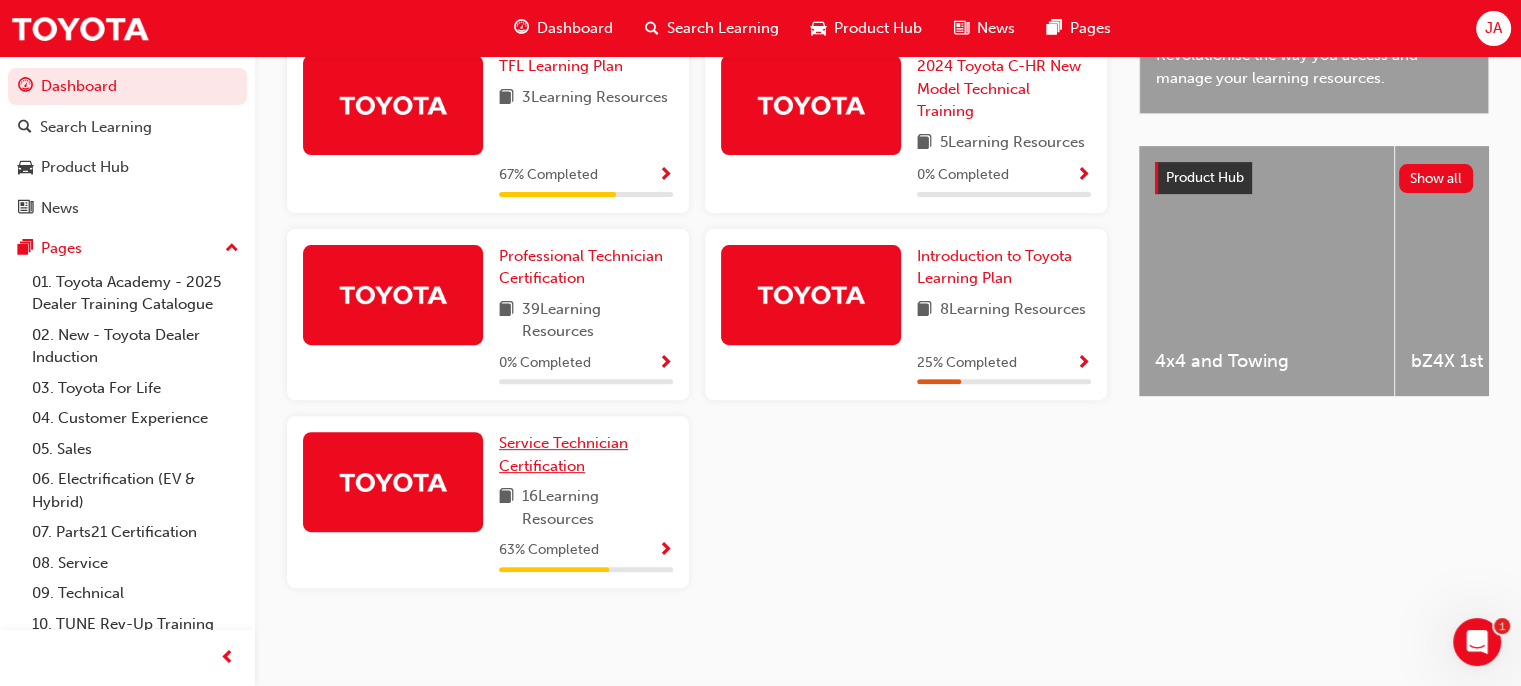 click on "Service Technician Certification" at bounding box center [563, 454] 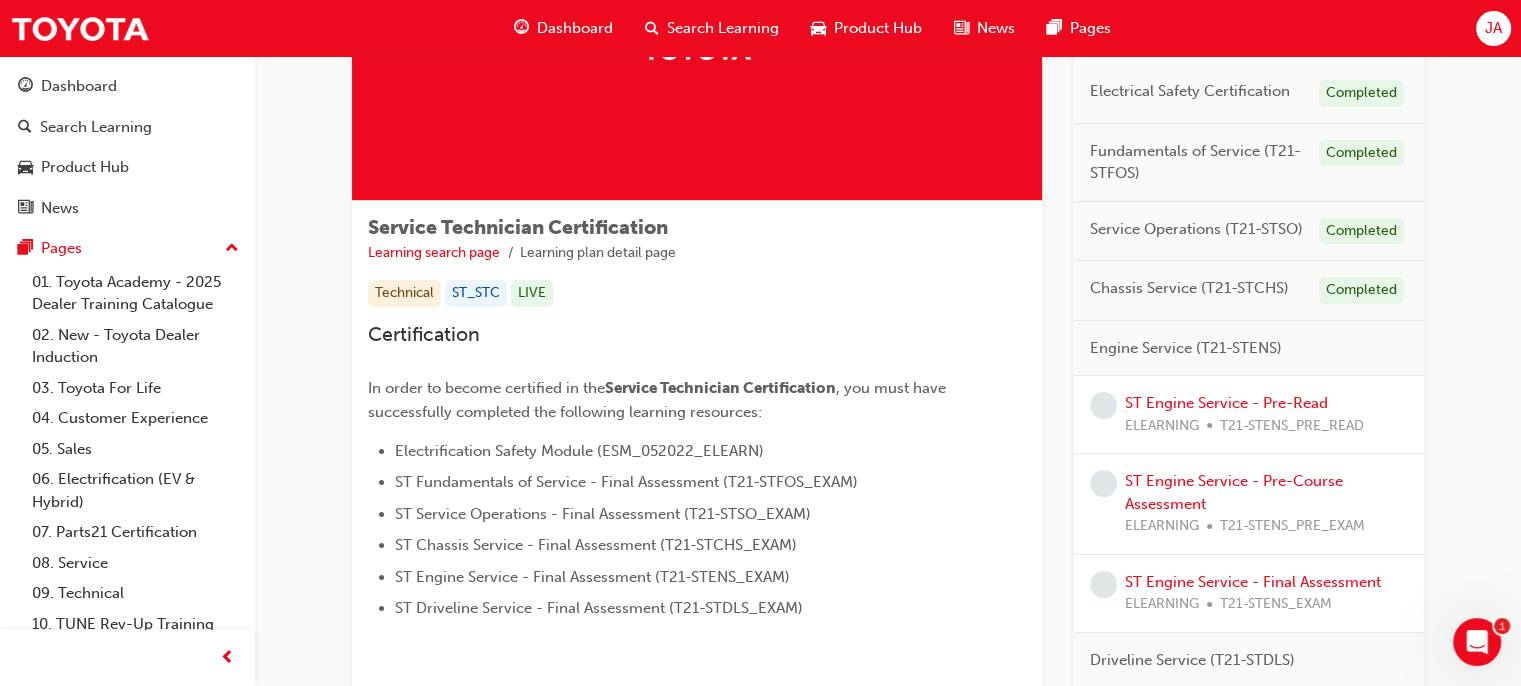 scroll, scrollTop: 225, scrollLeft: 0, axis: vertical 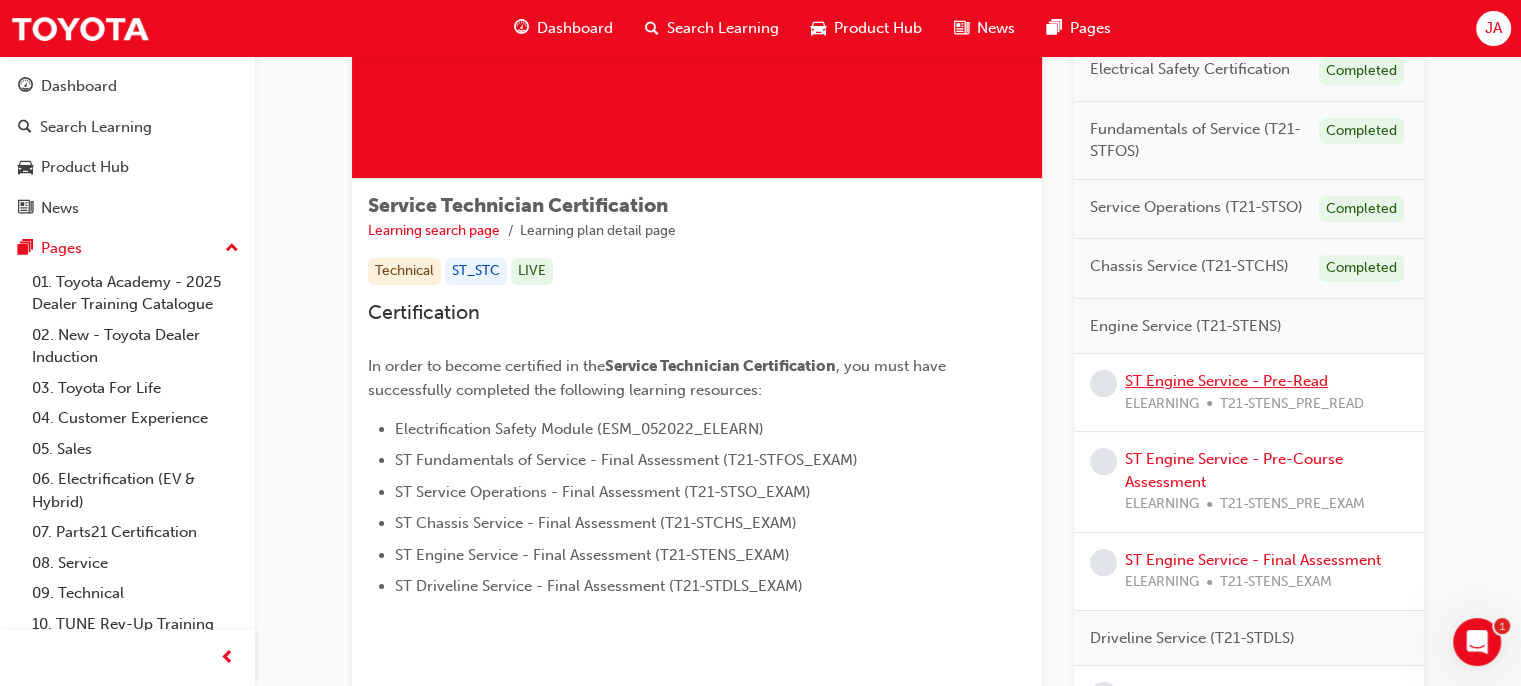 click on "ST Engine Service - Pre-Read" at bounding box center (1226, 381) 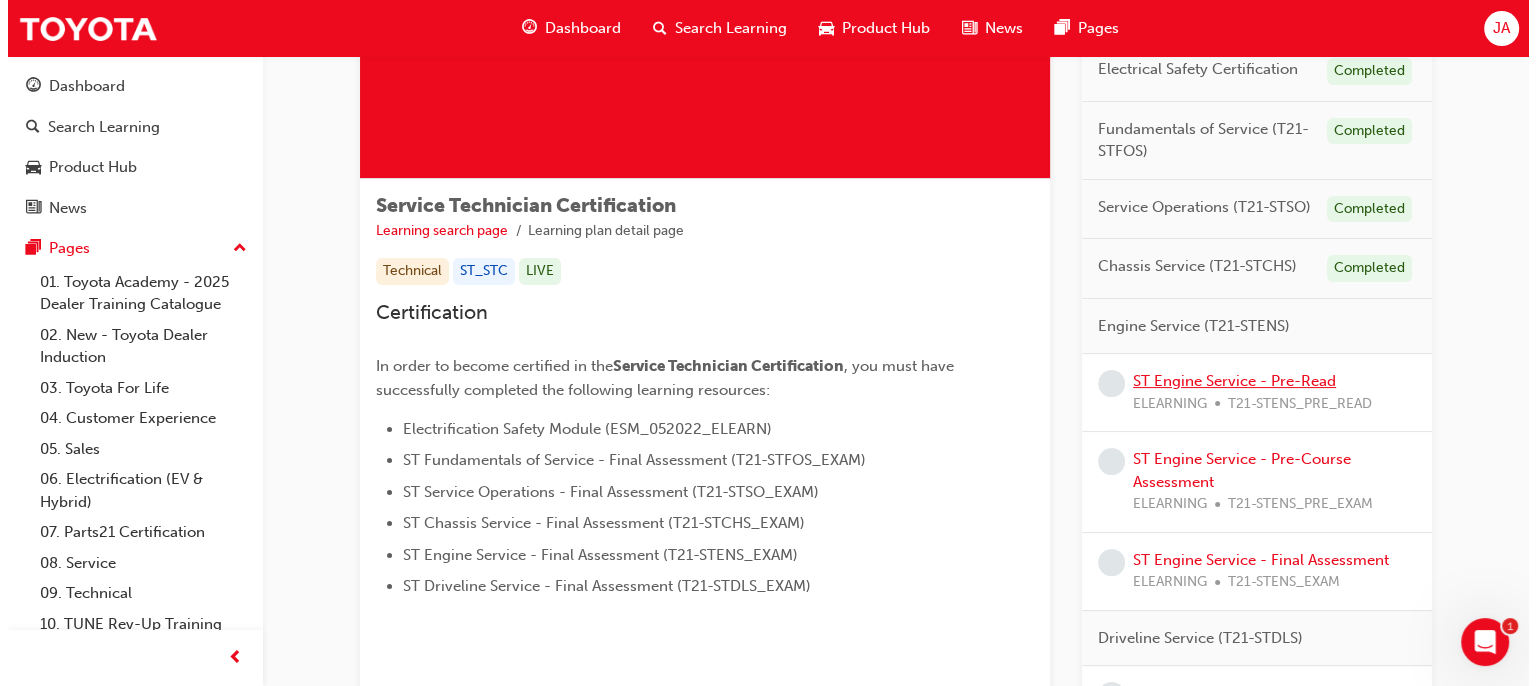 scroll, scrollTop: 0, scrollLeft: 0, axis: both 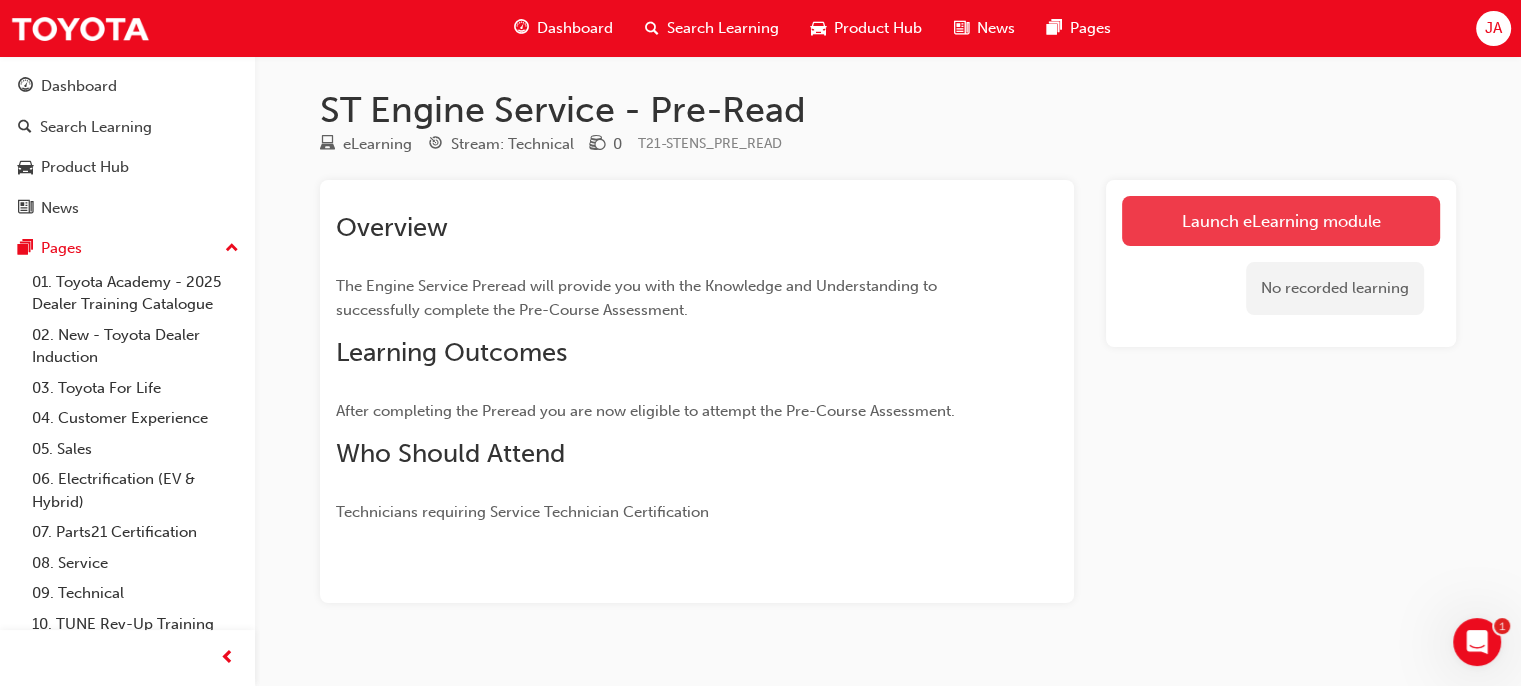 click on "Launch eLearning module" at bounding box center [1281, 221] 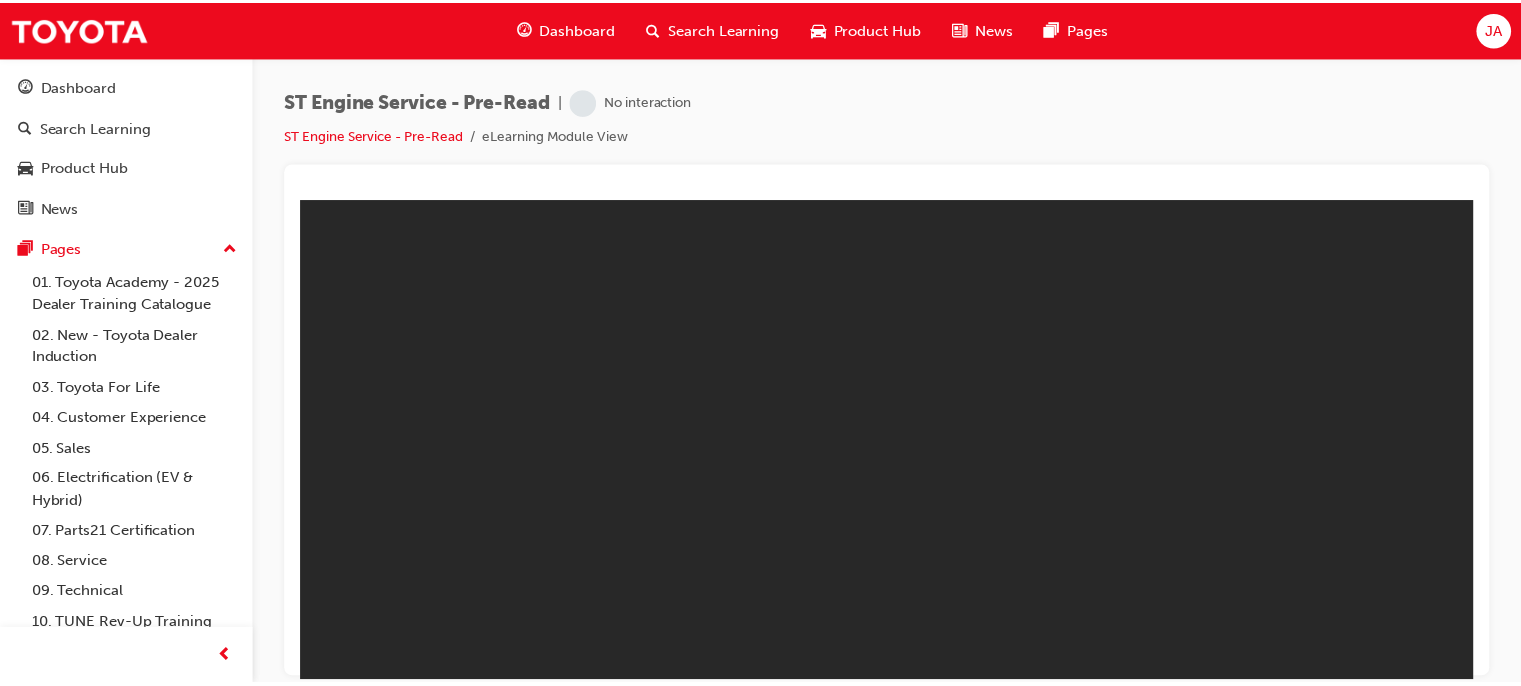 scroll, scrollTop: 0, scrollLeft: 0, axis: both 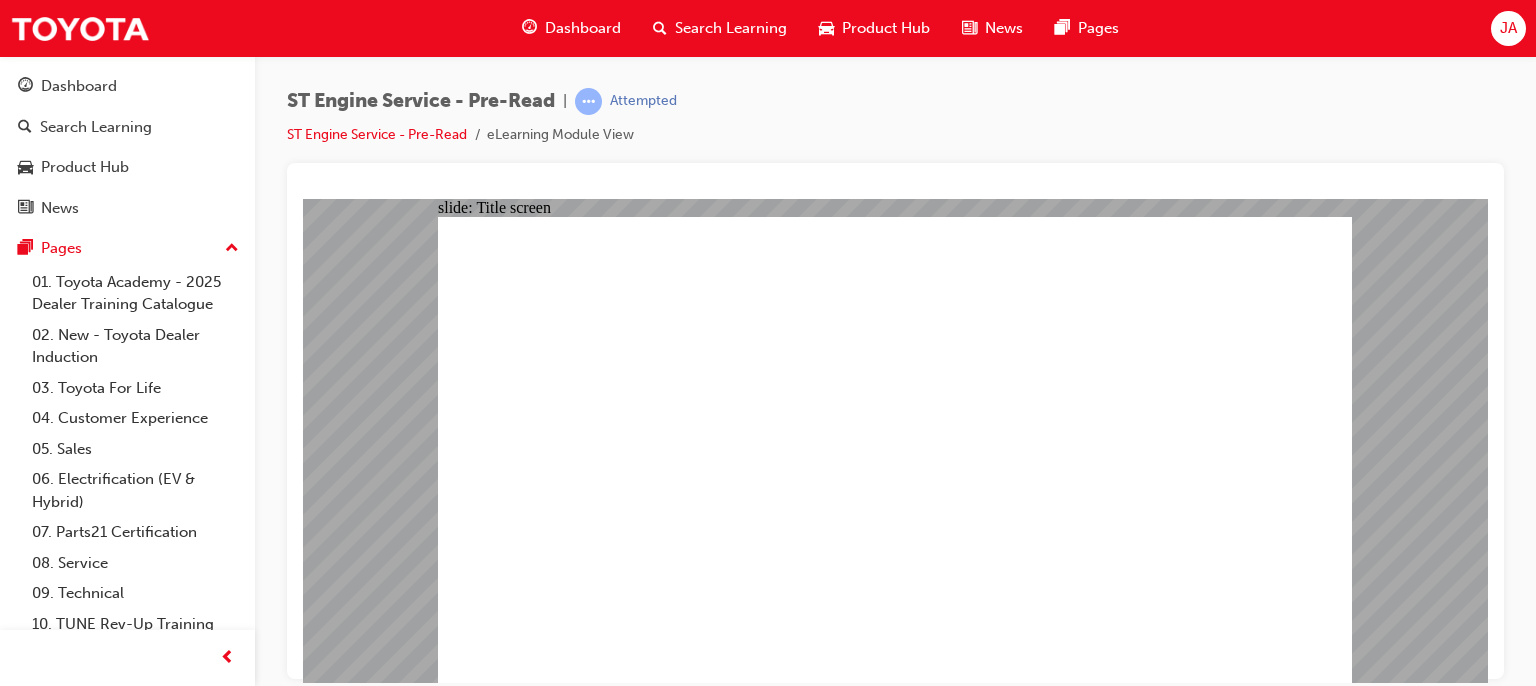 click 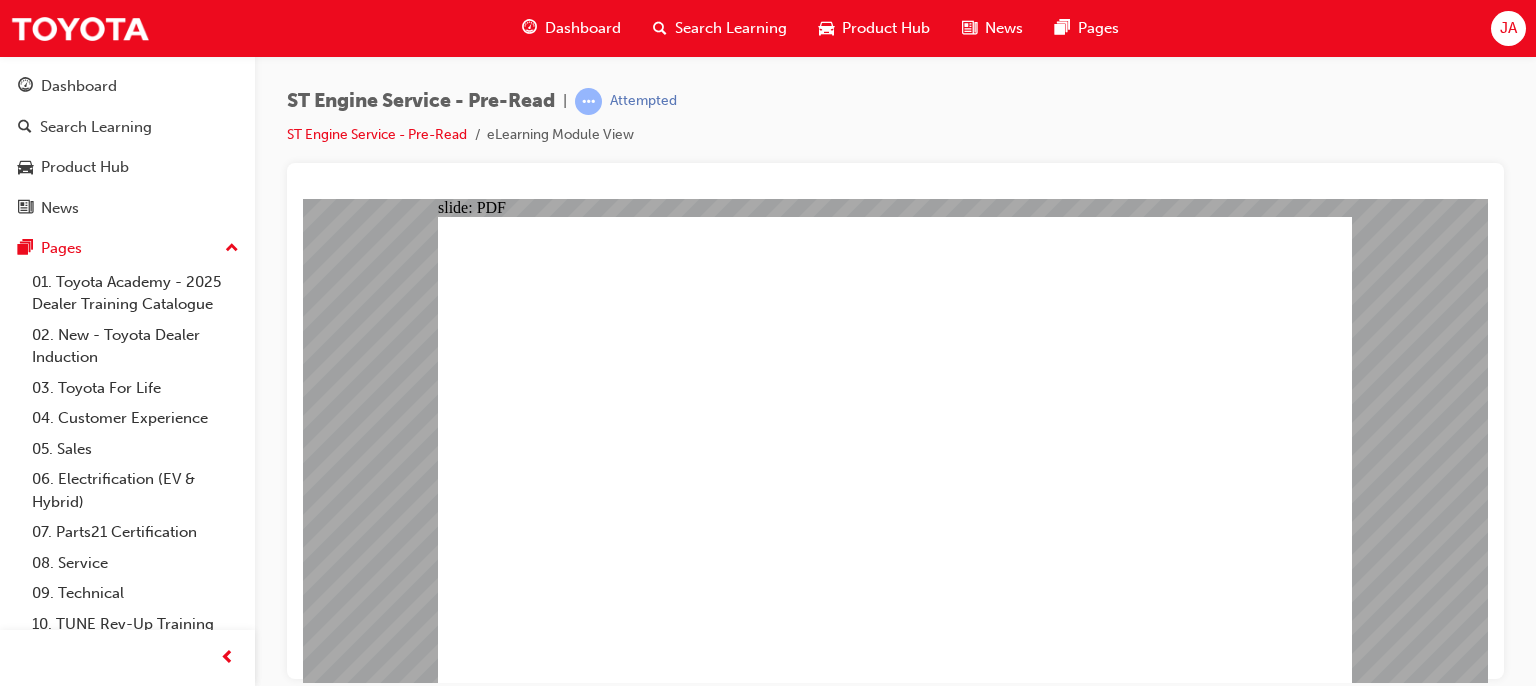 click 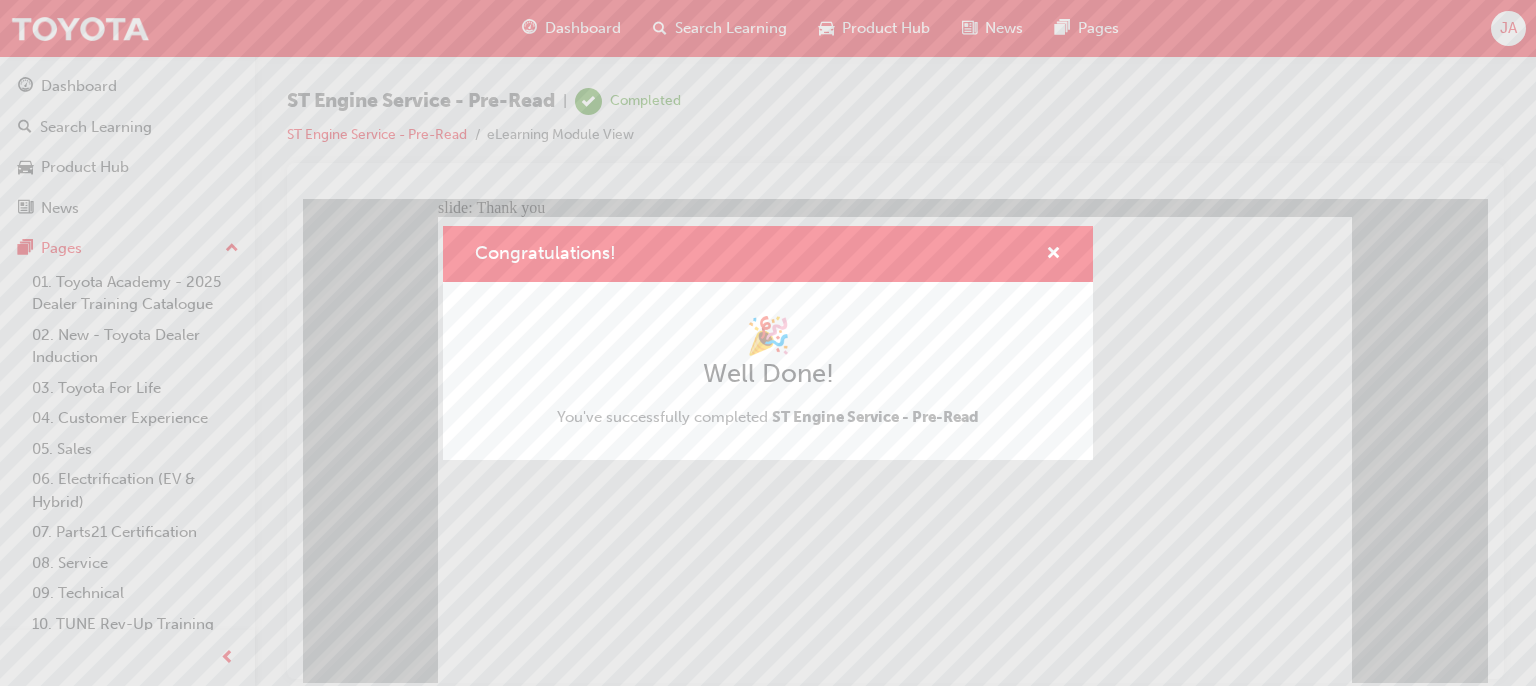 click on "Congratulations! 🎉 Well Done! You've successfully completed   ST Engine Service - Pre-Read" at bounding box center [768, 343] 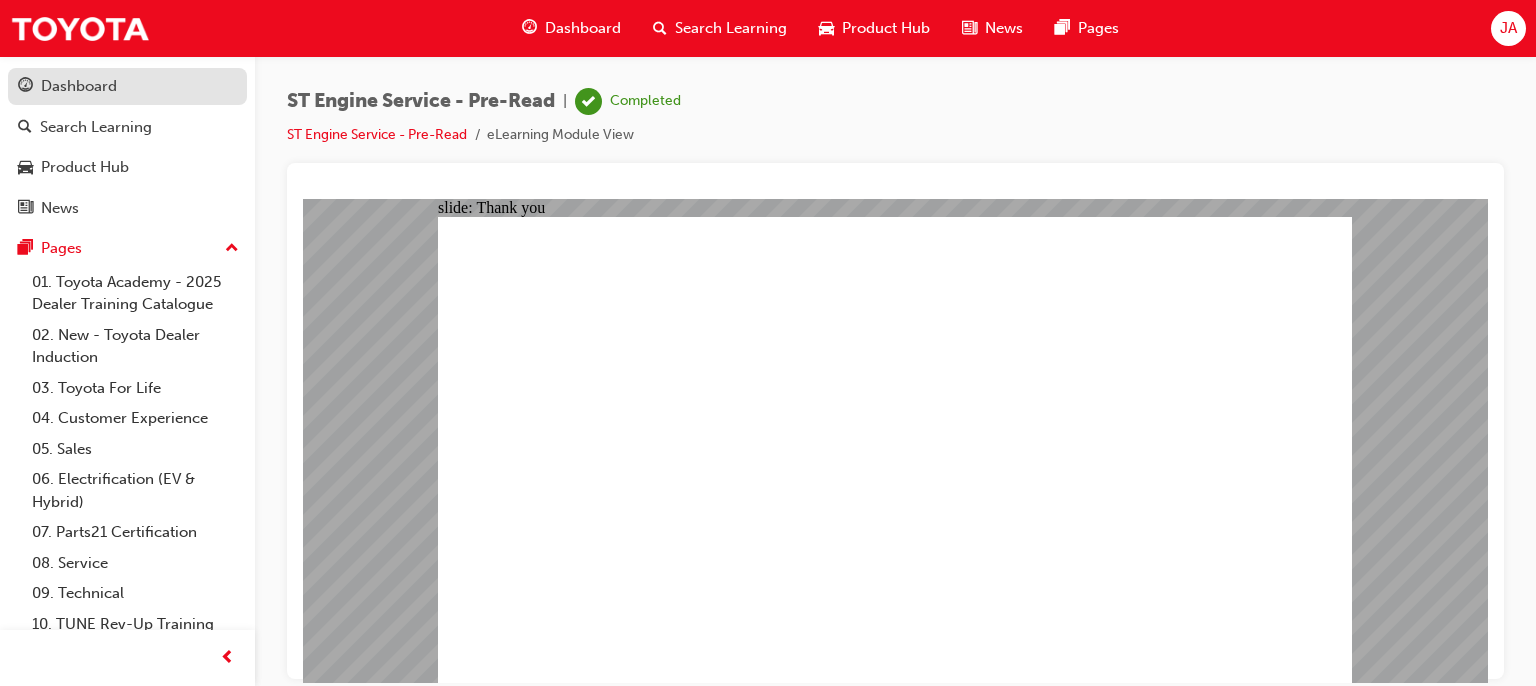 click on "Dashboard" at bounding box center (127, 86) 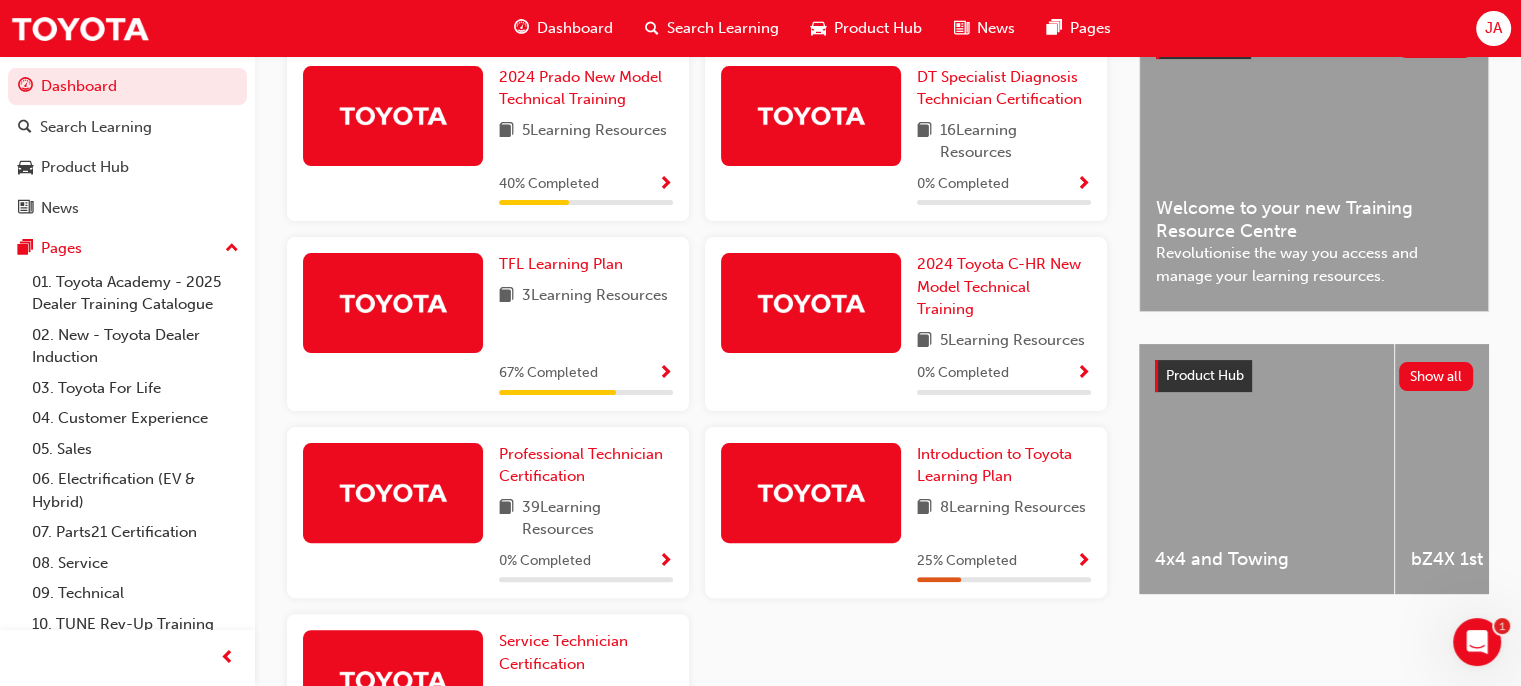 scroll, scrollTop: 705, scrollLeft: 0, axis: vertical 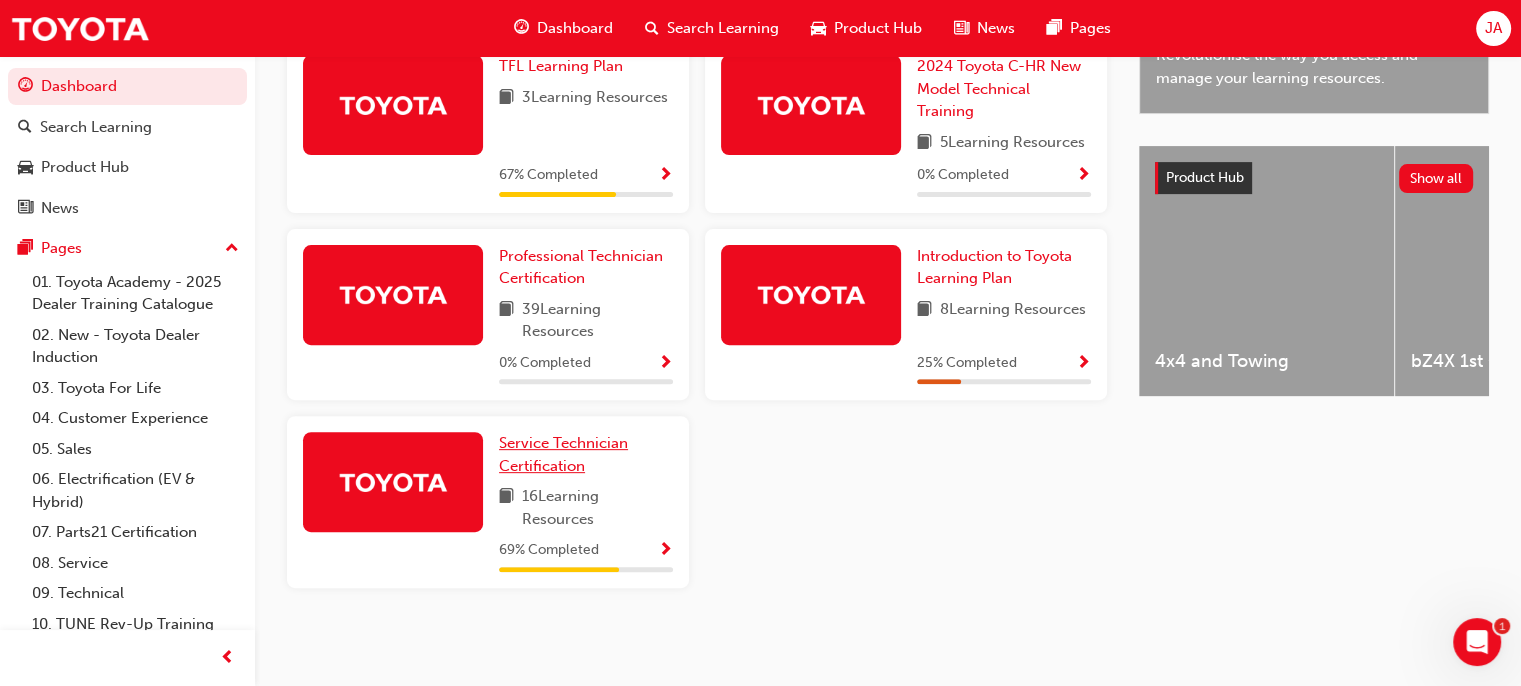 click on "Service Technician Certification" at bounding box center (563, 454) 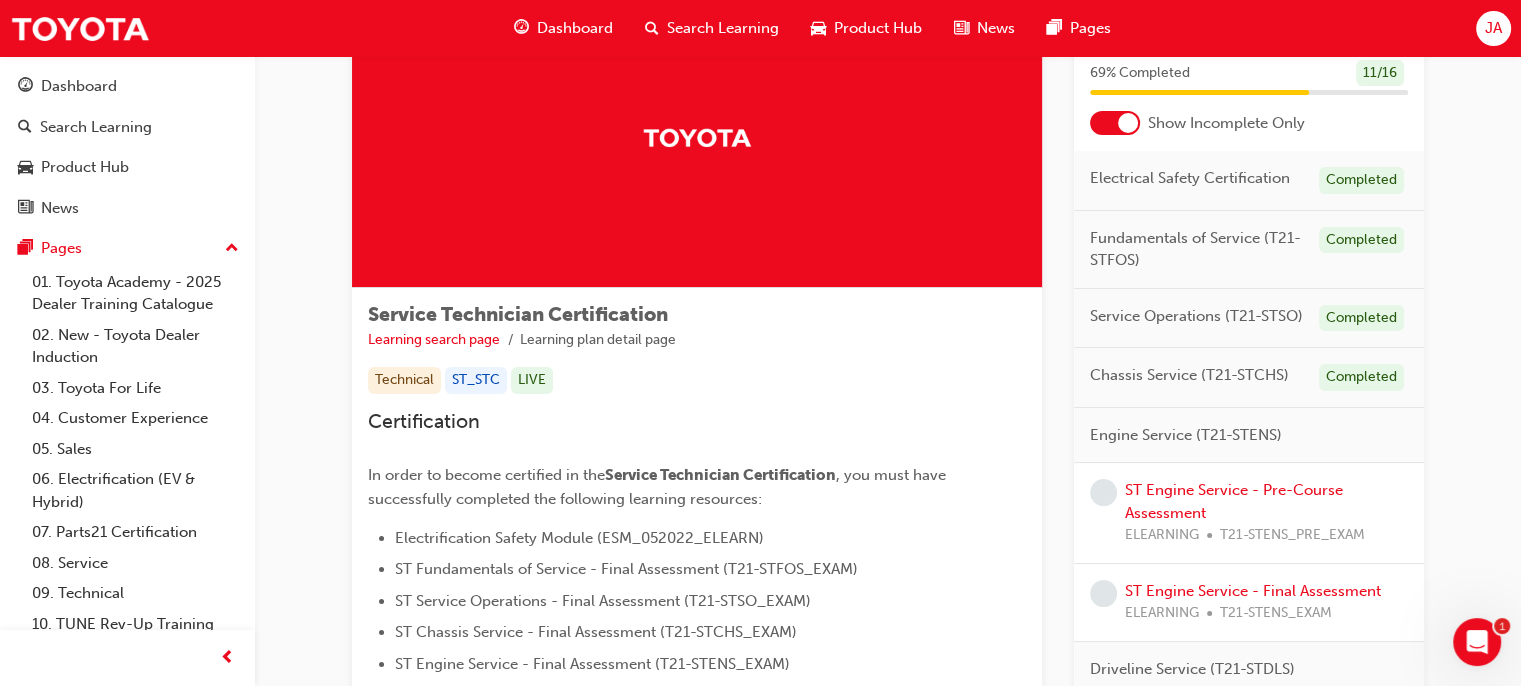 scroll, scrollTop: 138, scrollLeft: 0, axis: vertical 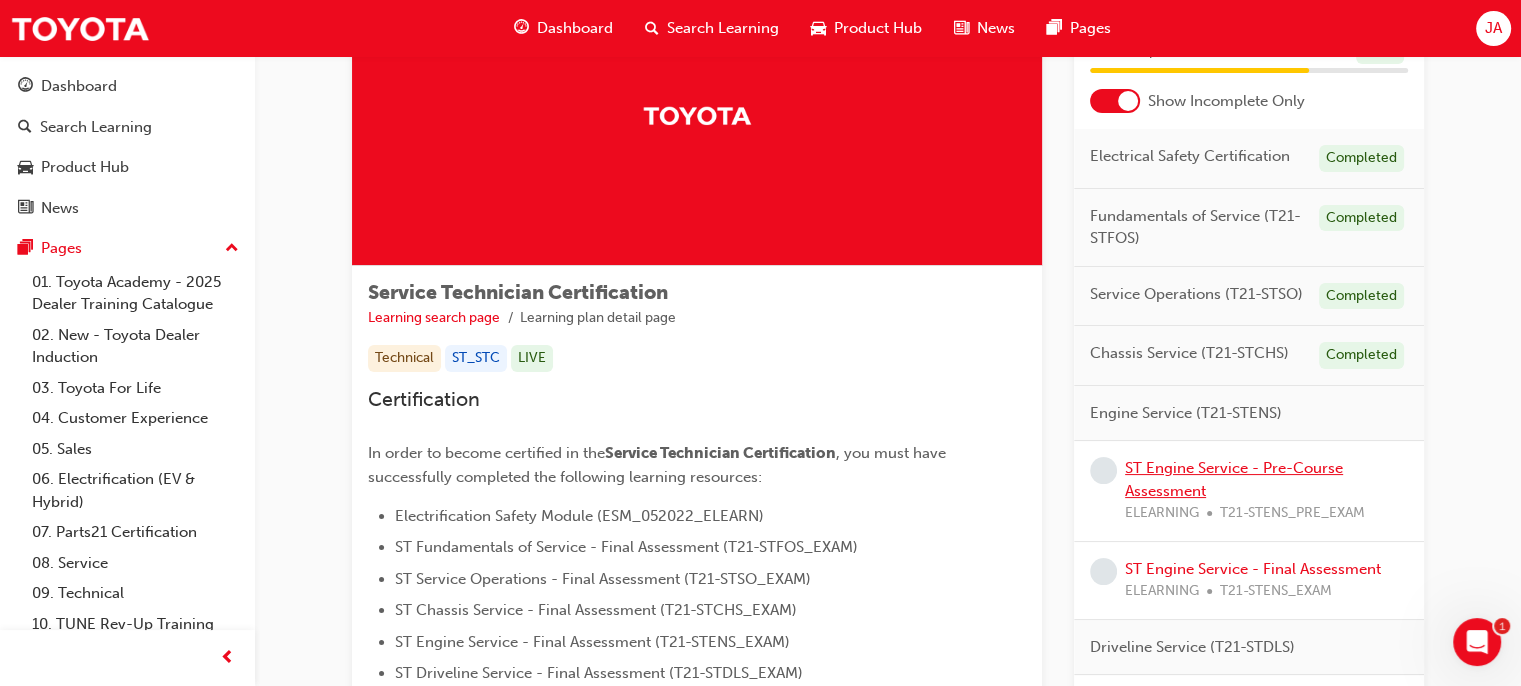 click on "ST Engine Service - Pre-Course Assessment" at bounding box center [1234, 479] 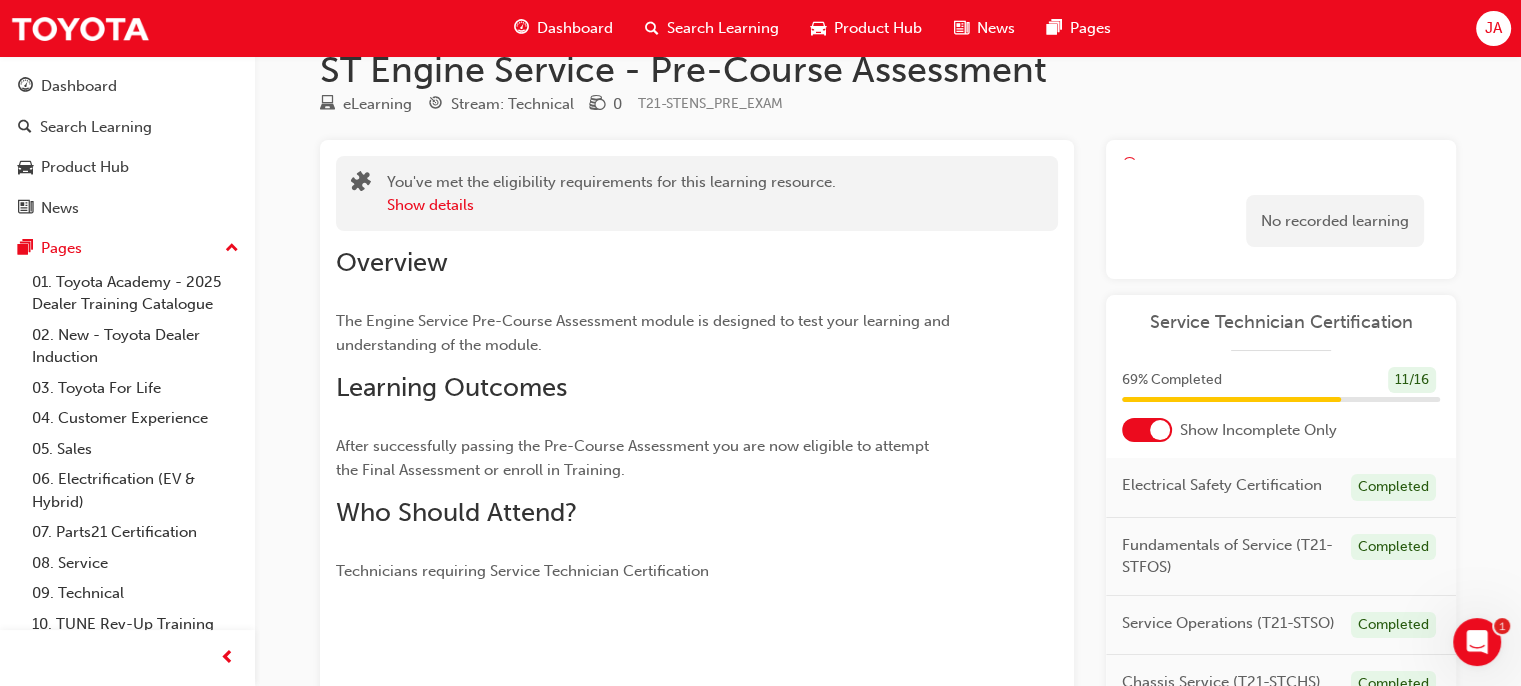 scroll, scrollTop: 40, scrollLeft: 0, axis: vertical 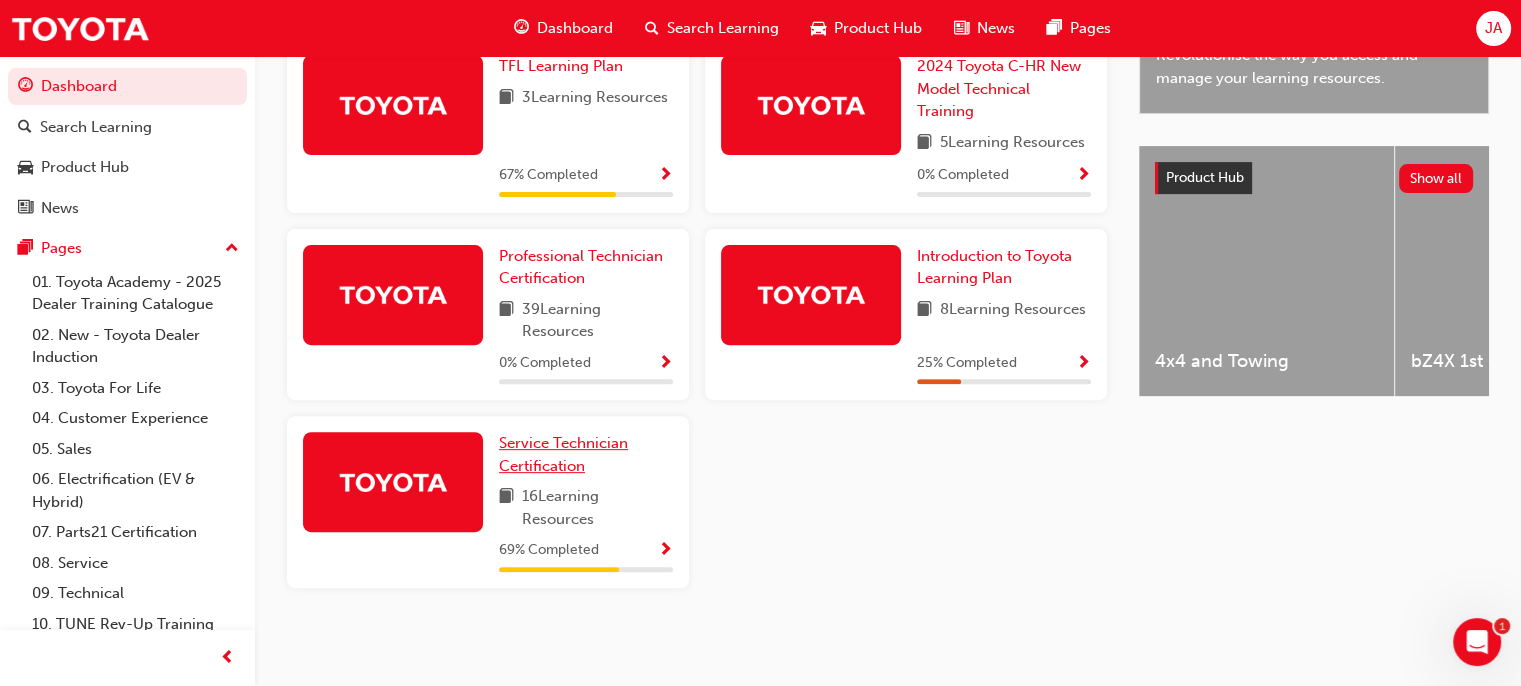 click on "Service Technician Certification" at bounding box center (563, 454) 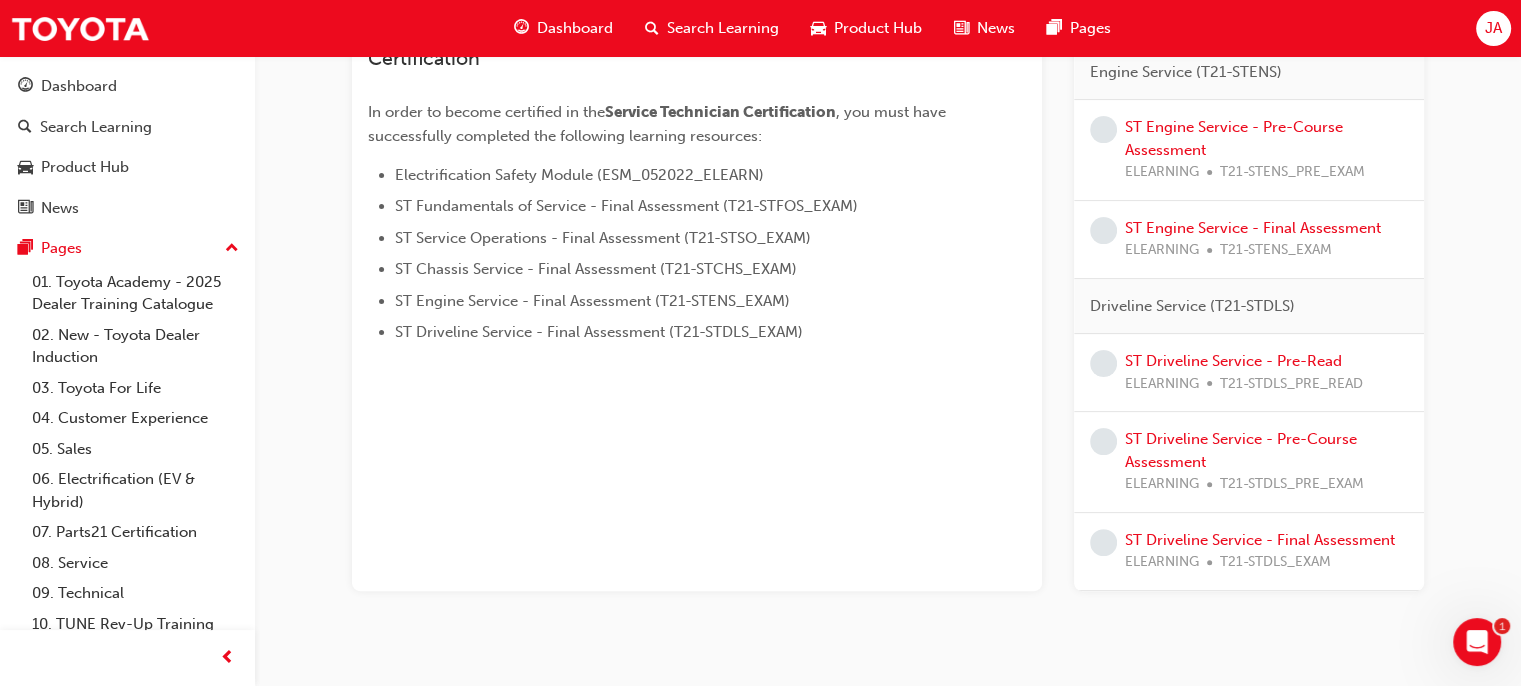 scroll, scrollTop: 527, scrollLeft: 0, axis: vertical 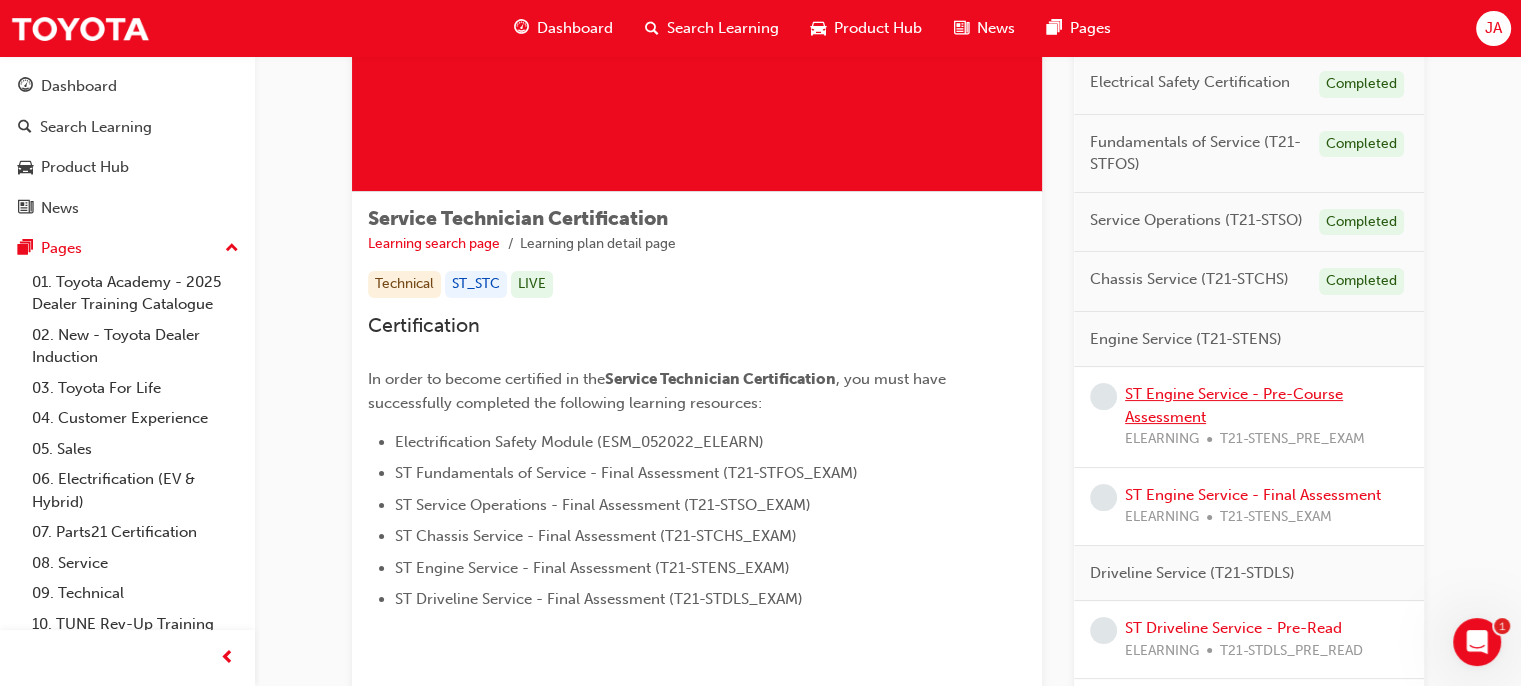 click on "ST Engine Service - Pre-Course Assessment" at bounding box center [1234, 405] 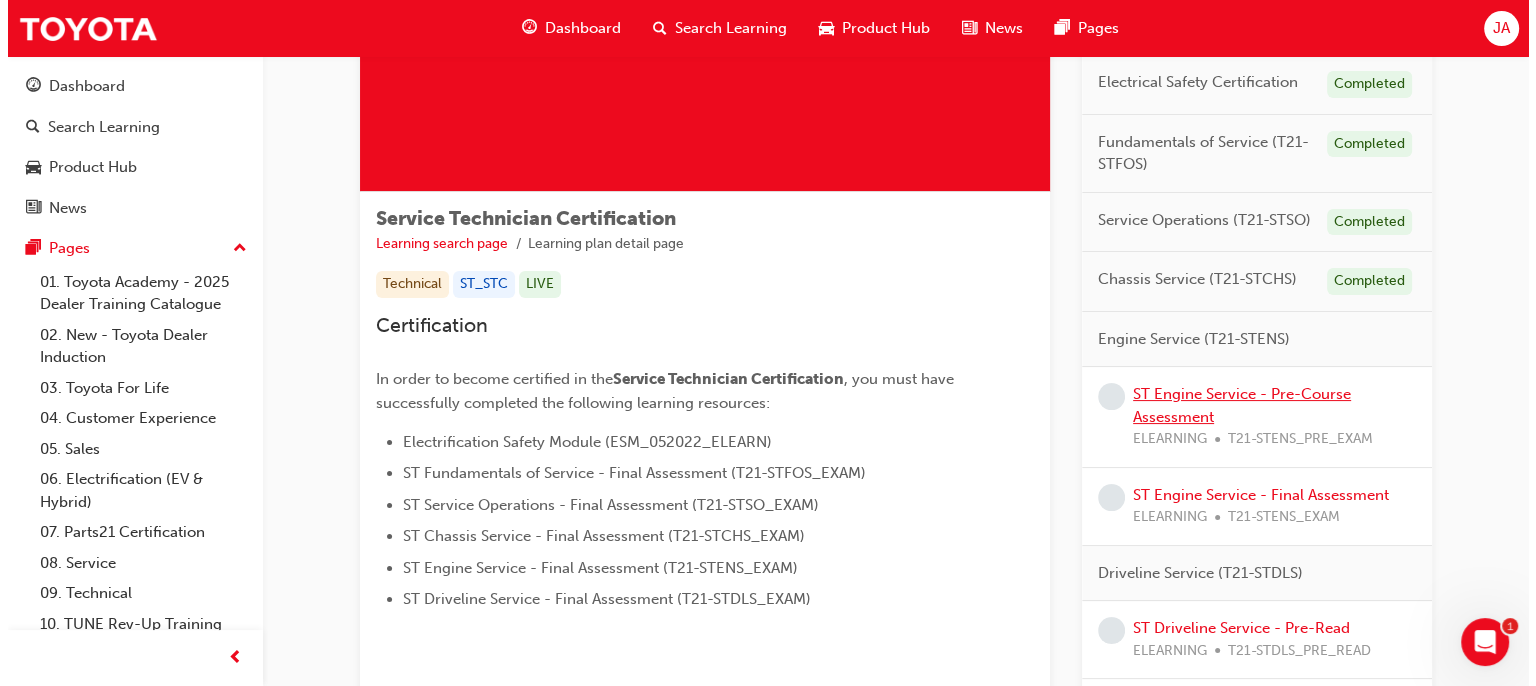 scroll, scrollTop: 0, scrollLeft: 0, axis: both 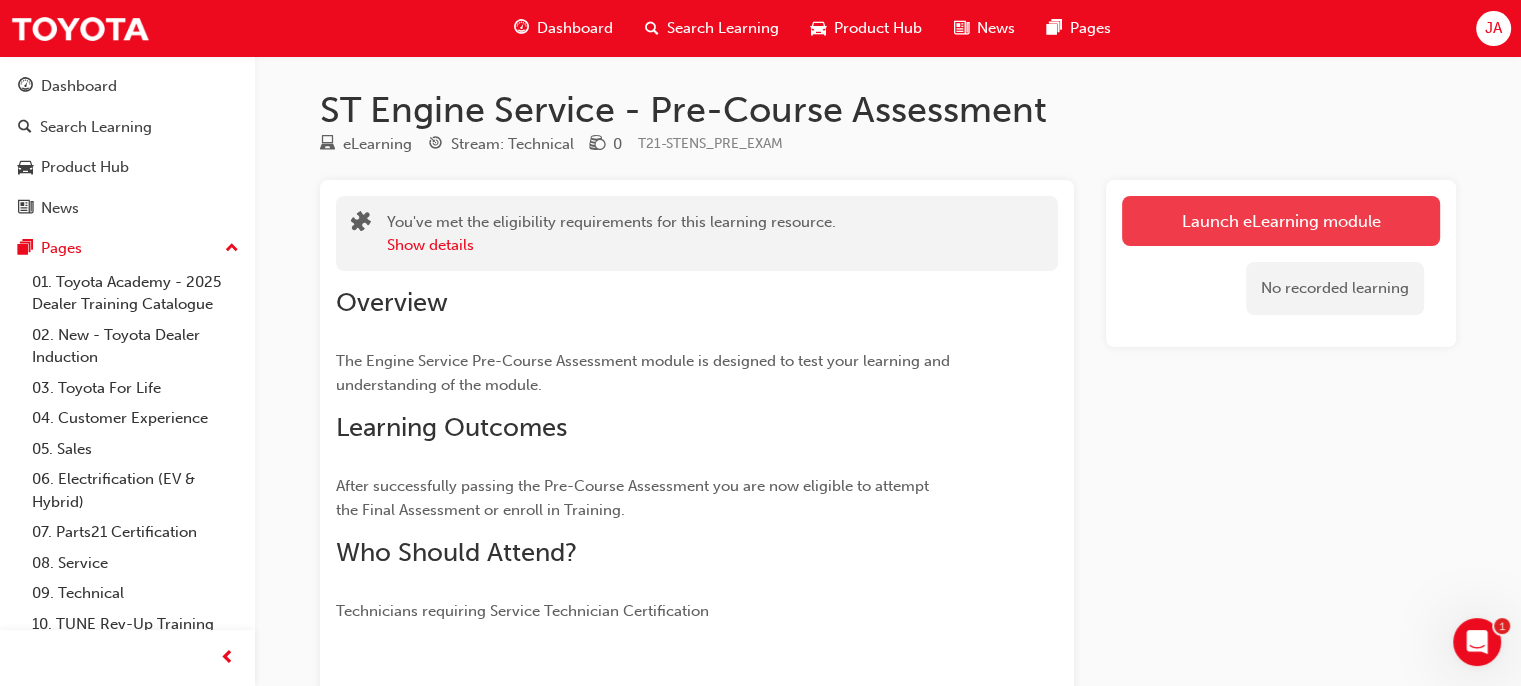 click on "Launch eLearning module" at bounding box center [1281, 221] 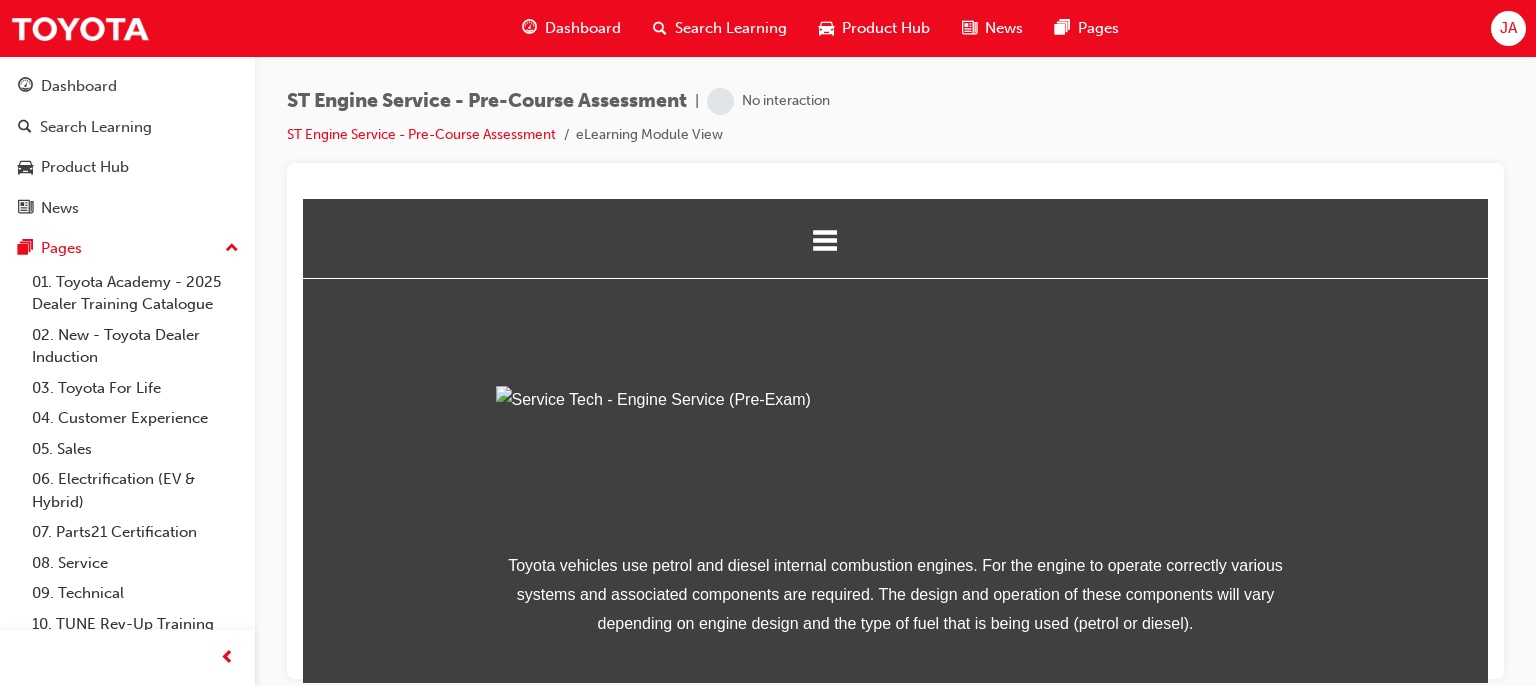 scroll, scrollTop: 0, scrollLeft: 0, axis: both 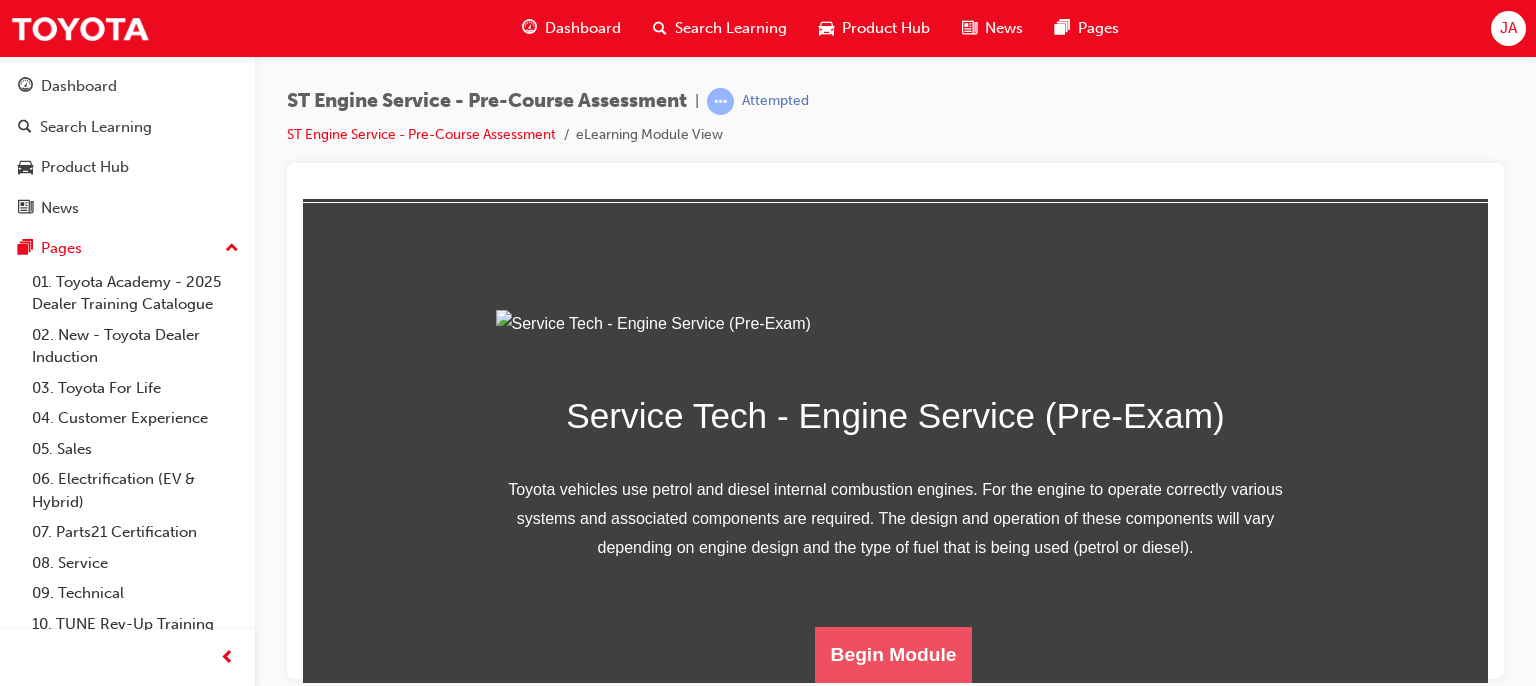 click on "Begin Module" at bounding box center (894, 654) 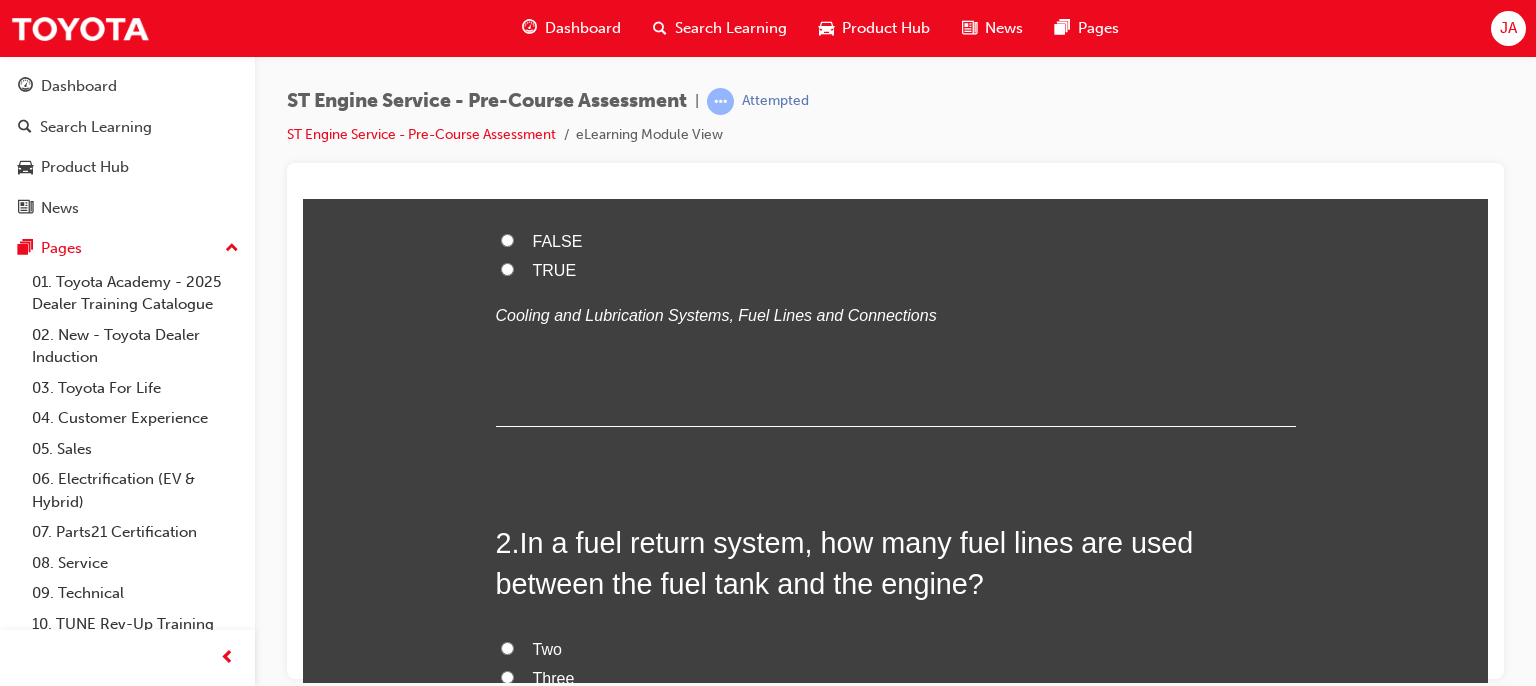 scroll, scrollTop: 0, scrollLeft: 0, axis: both 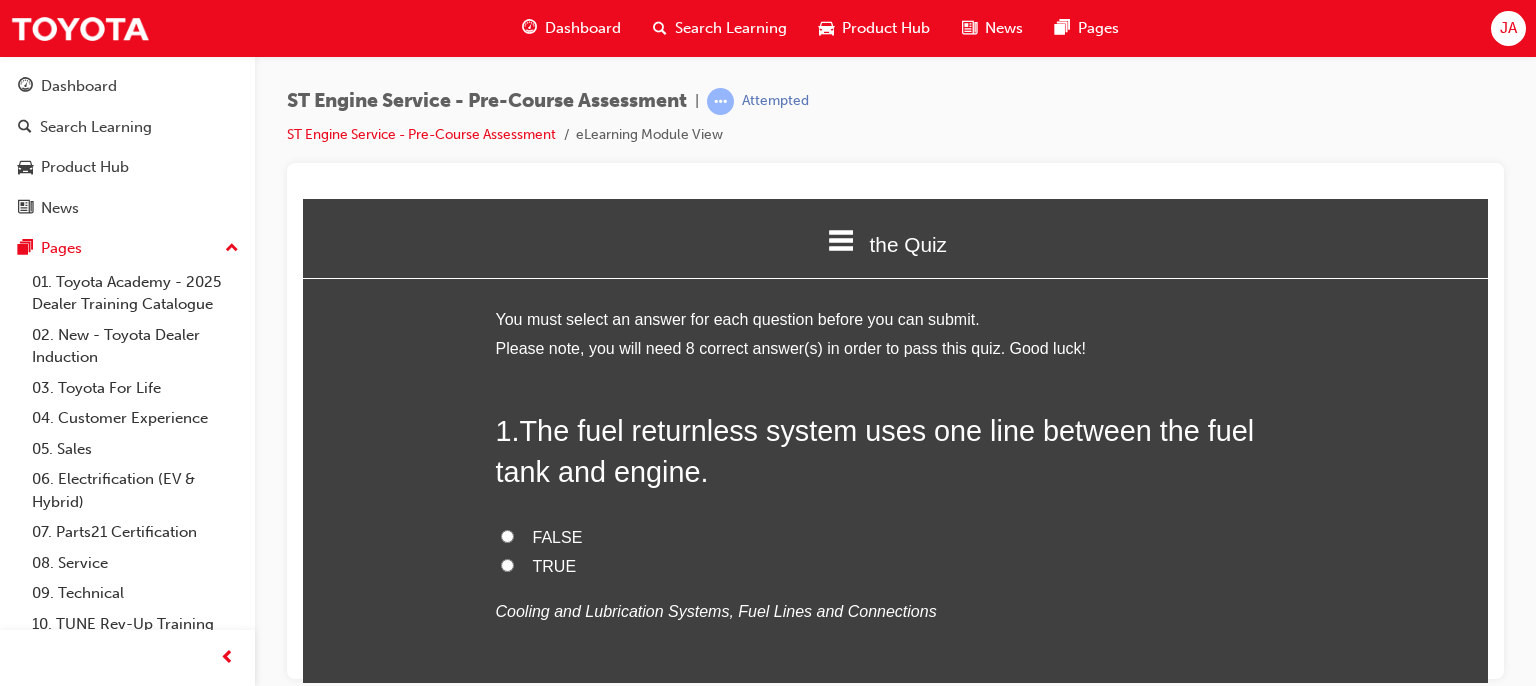 click on "TRUE" at bounding box center [896, 566] 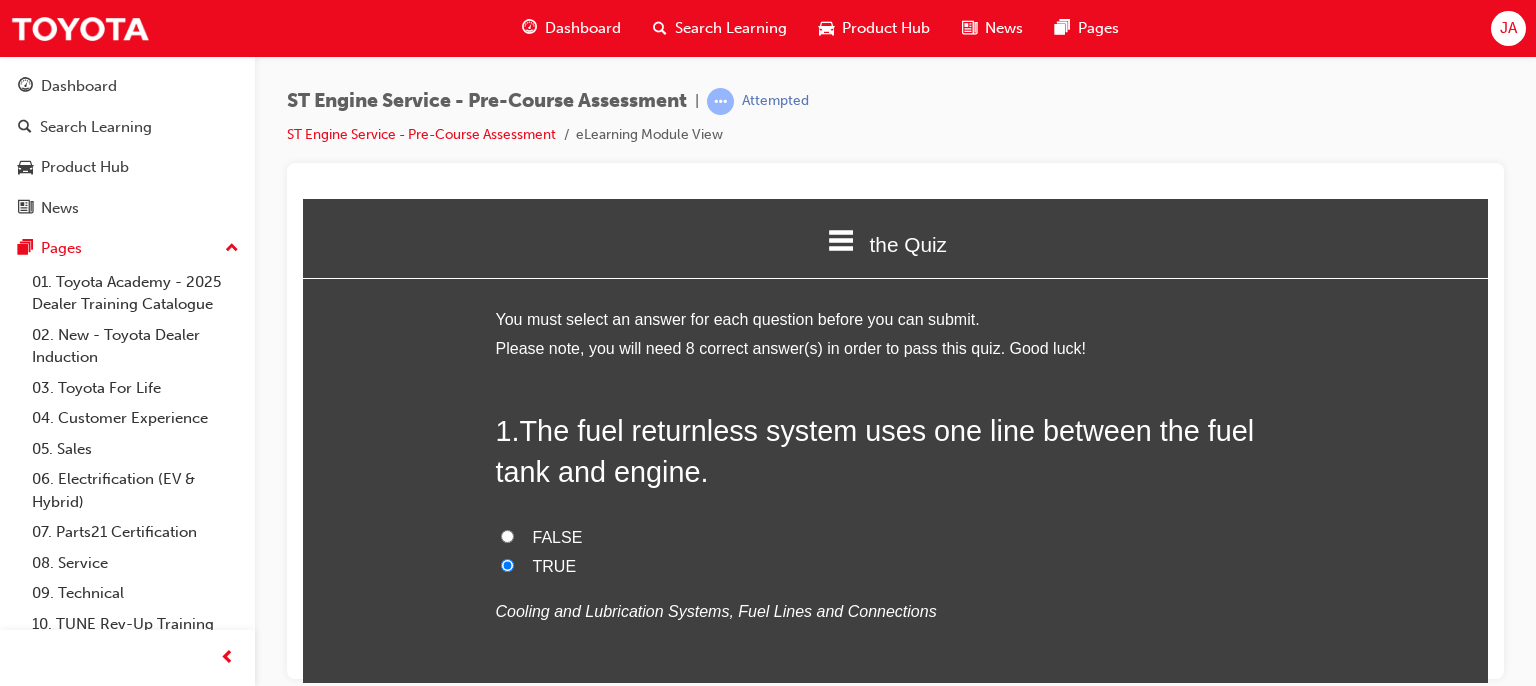 radio on "true" 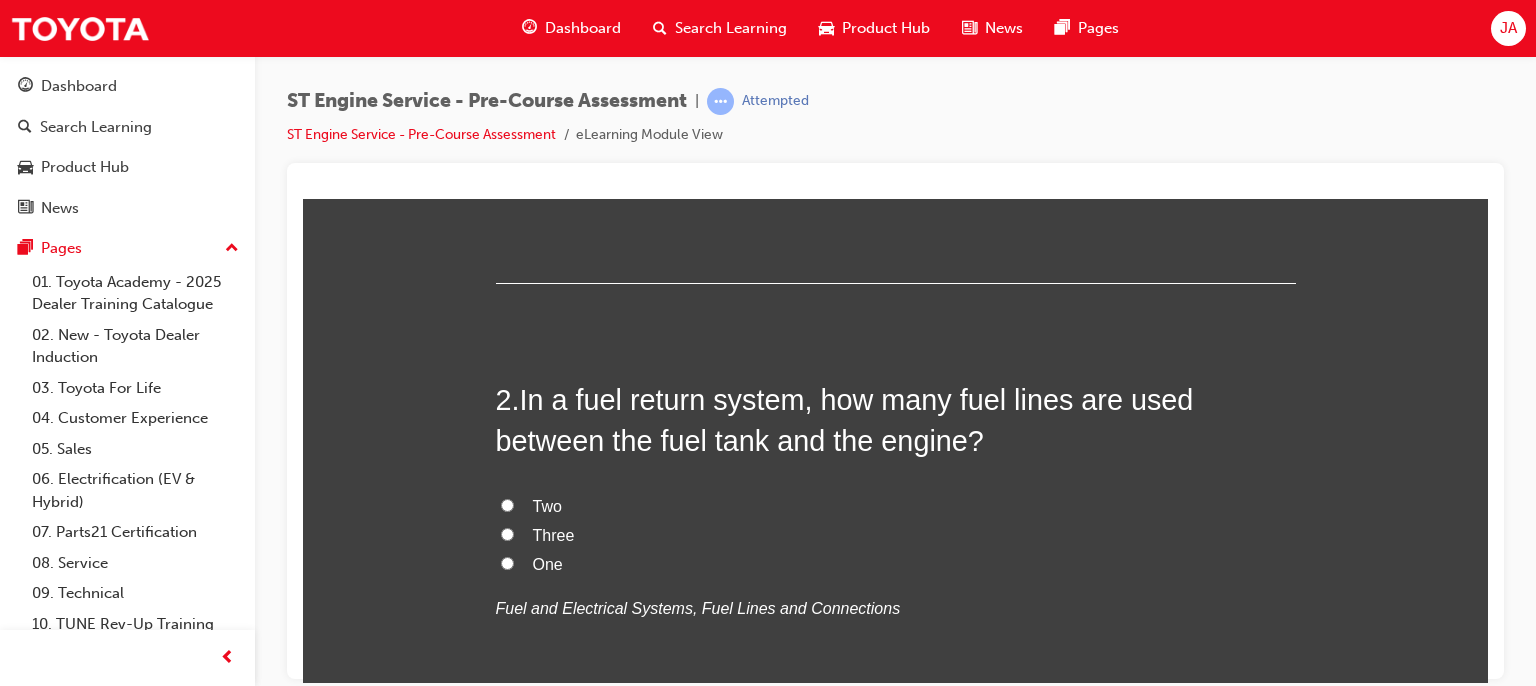 scroll, scrollTop: 440, scrollLeft: 0, axis: vertical 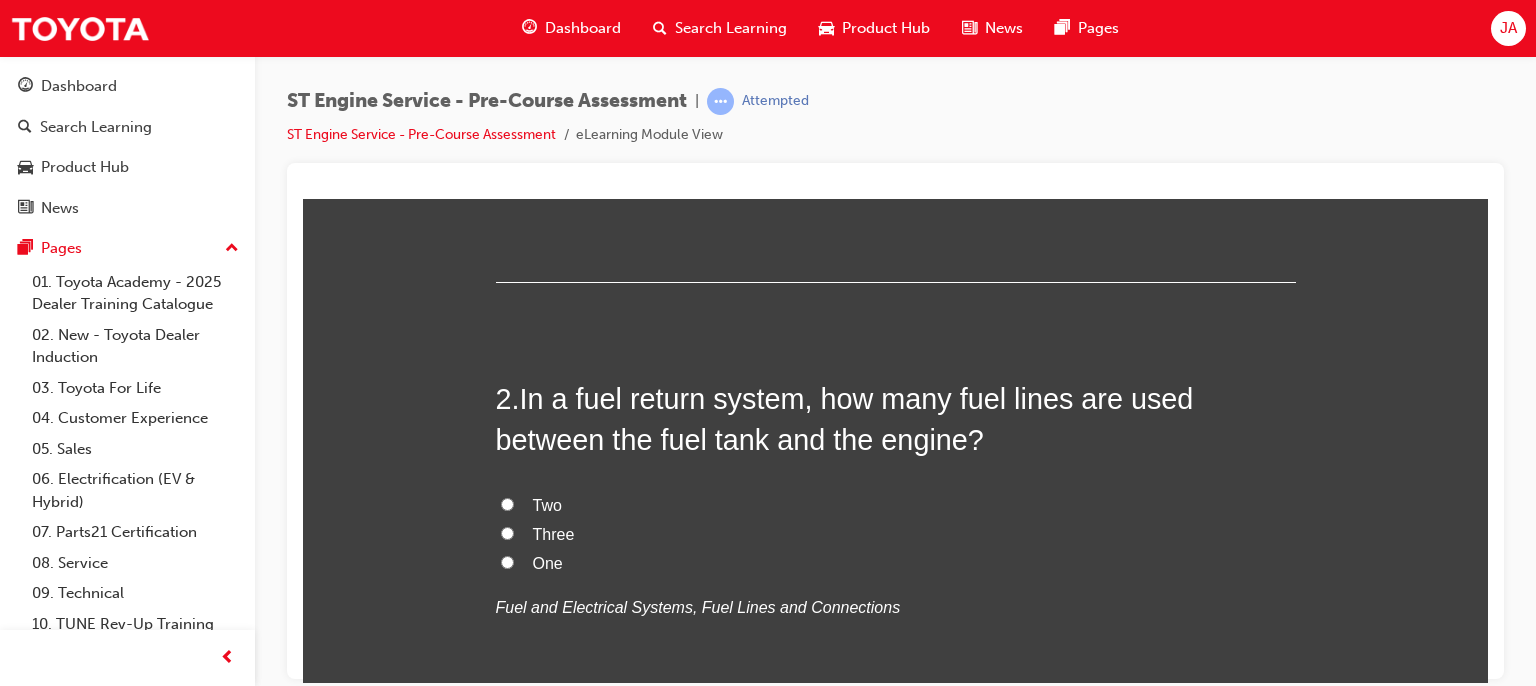 click on "One" at bounding box center (507, 561) 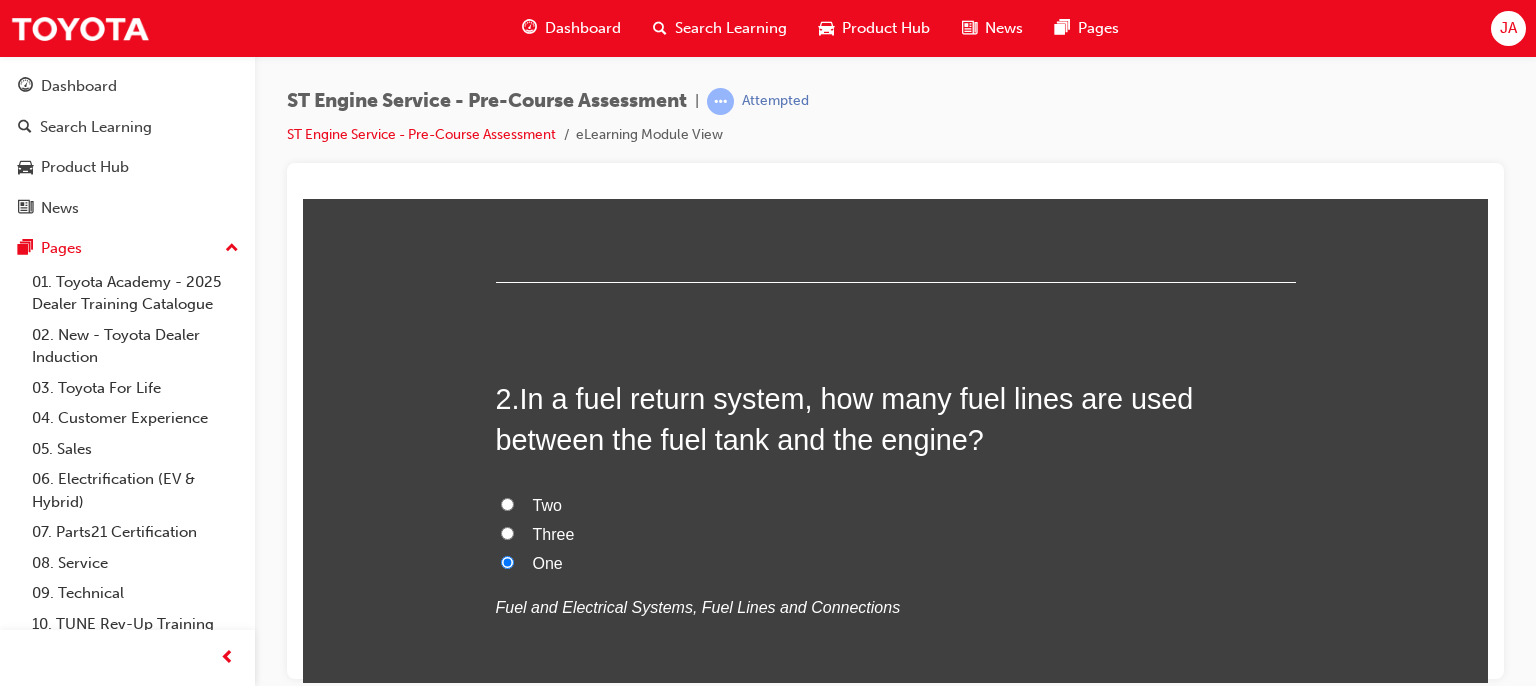 radio on "true" 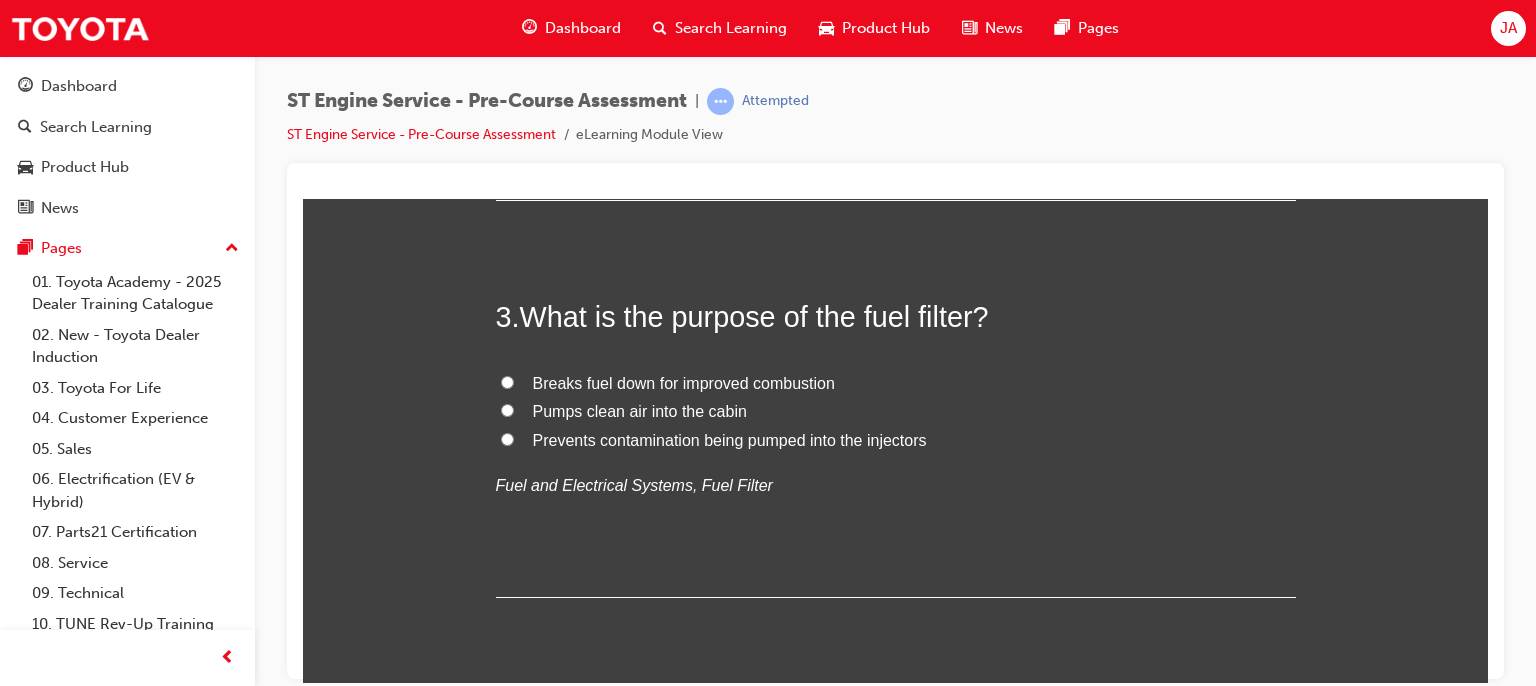 scroll, scrollTop: 960, scrollLeft: 0, axis: vertical 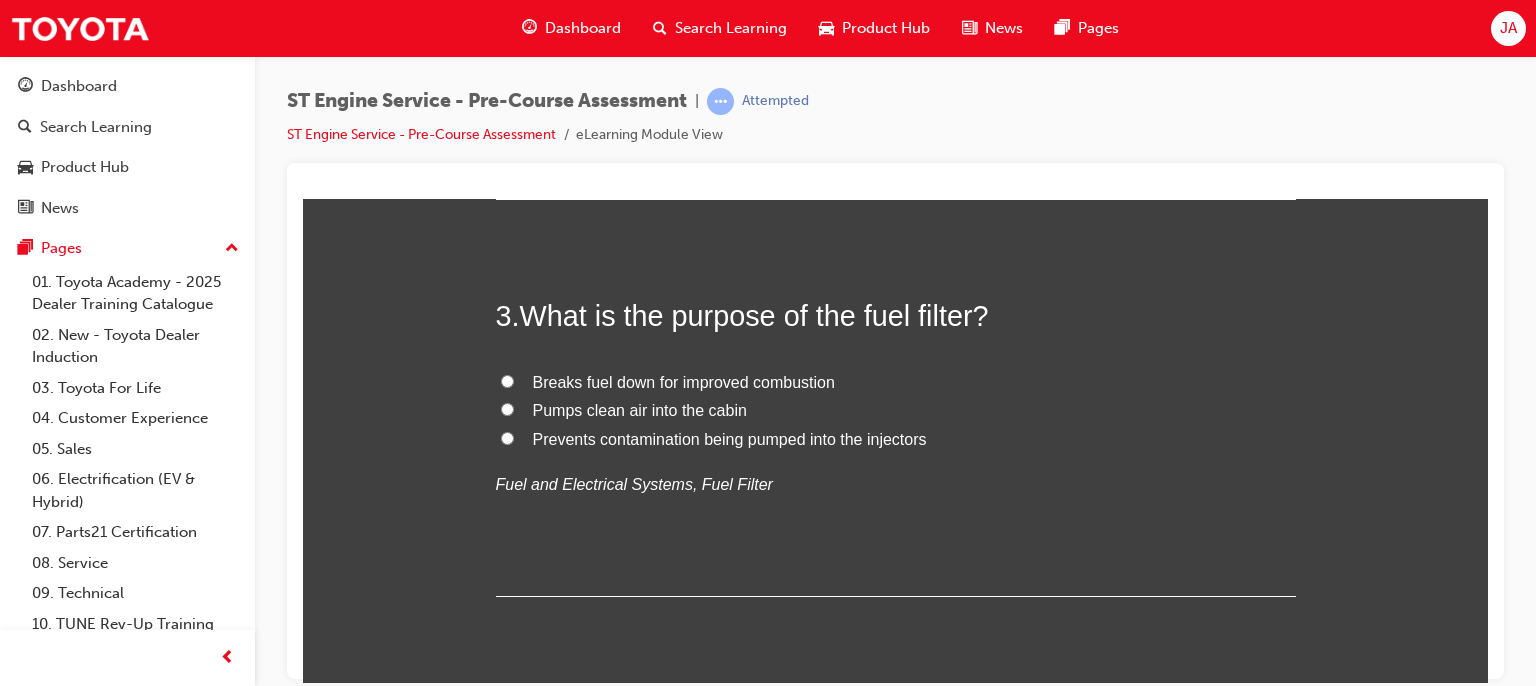 click on "Prevents contamination being pumped into the injectors" at bounding box center [730, 438] 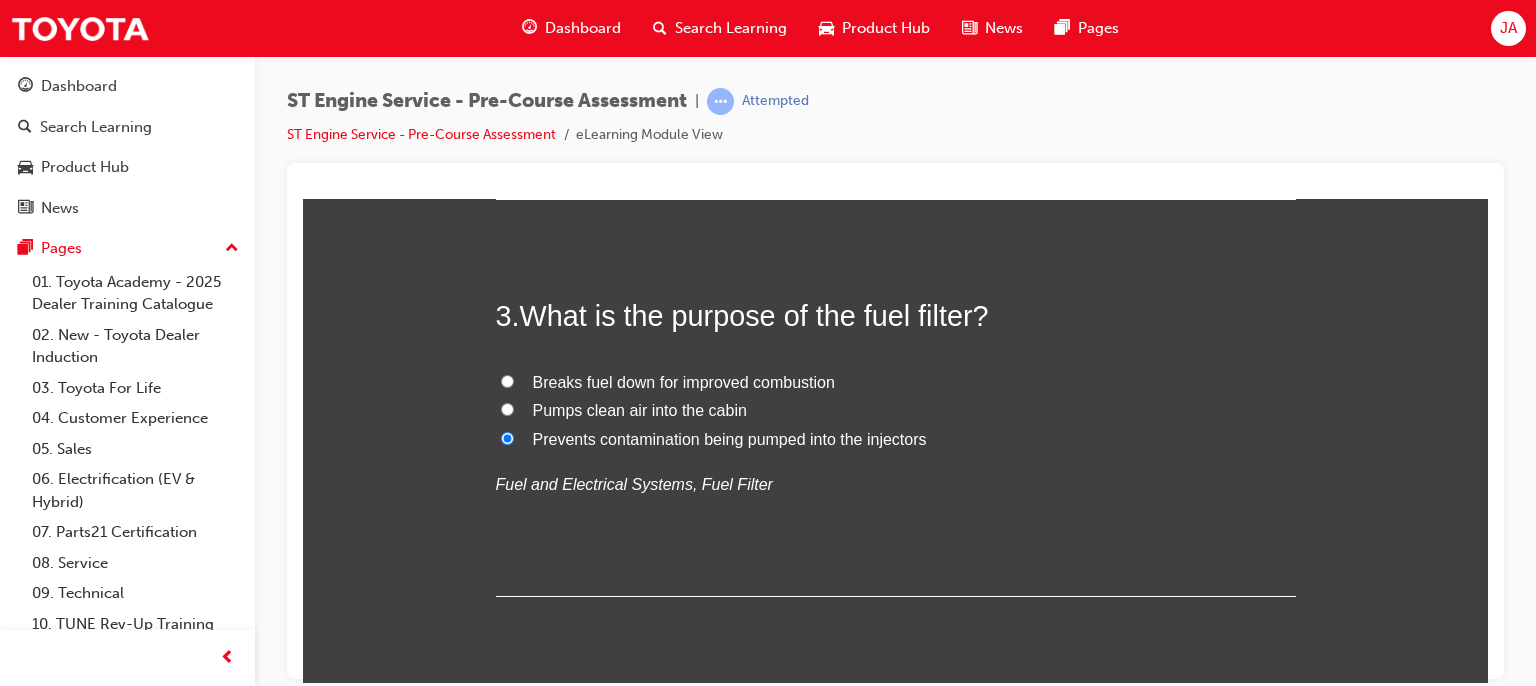radio on "true" 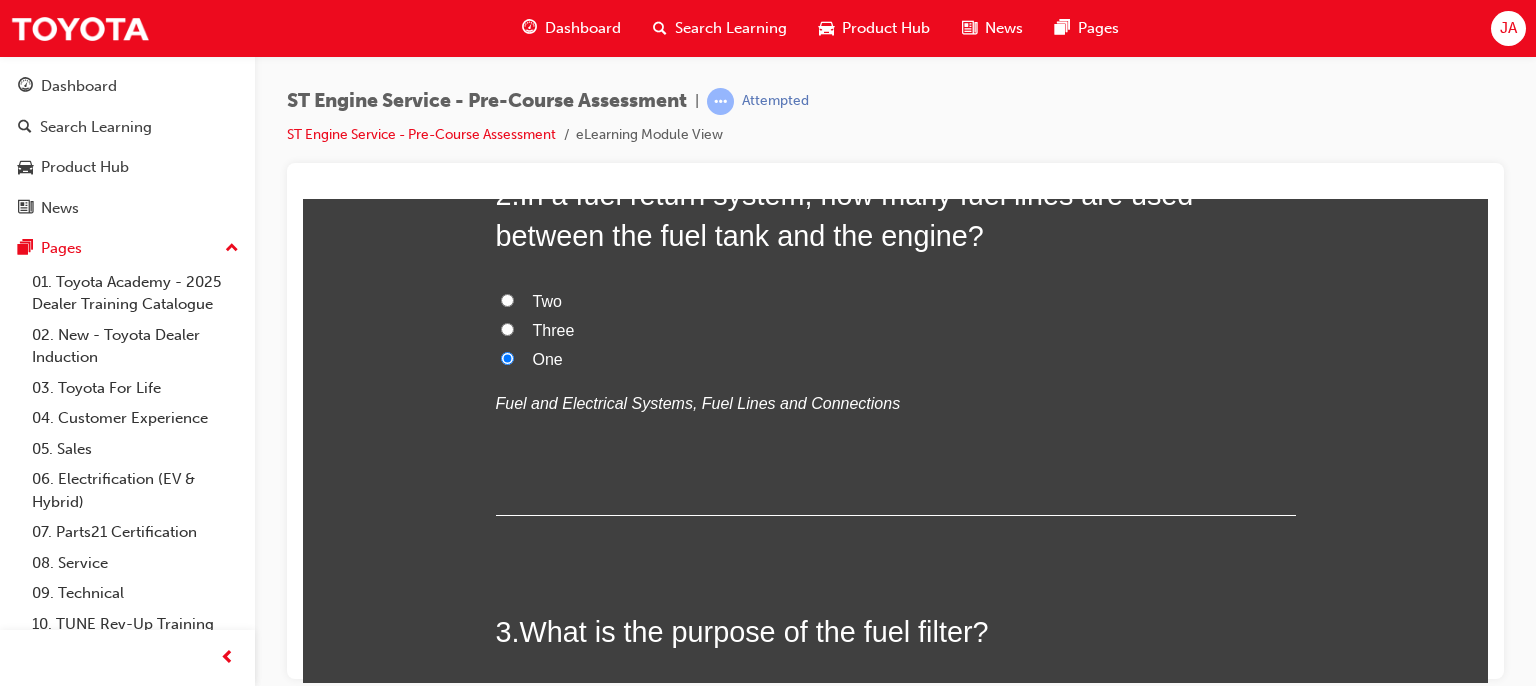 scroll, scrollTop: 640, scrollLeft: 0, axis: vertical 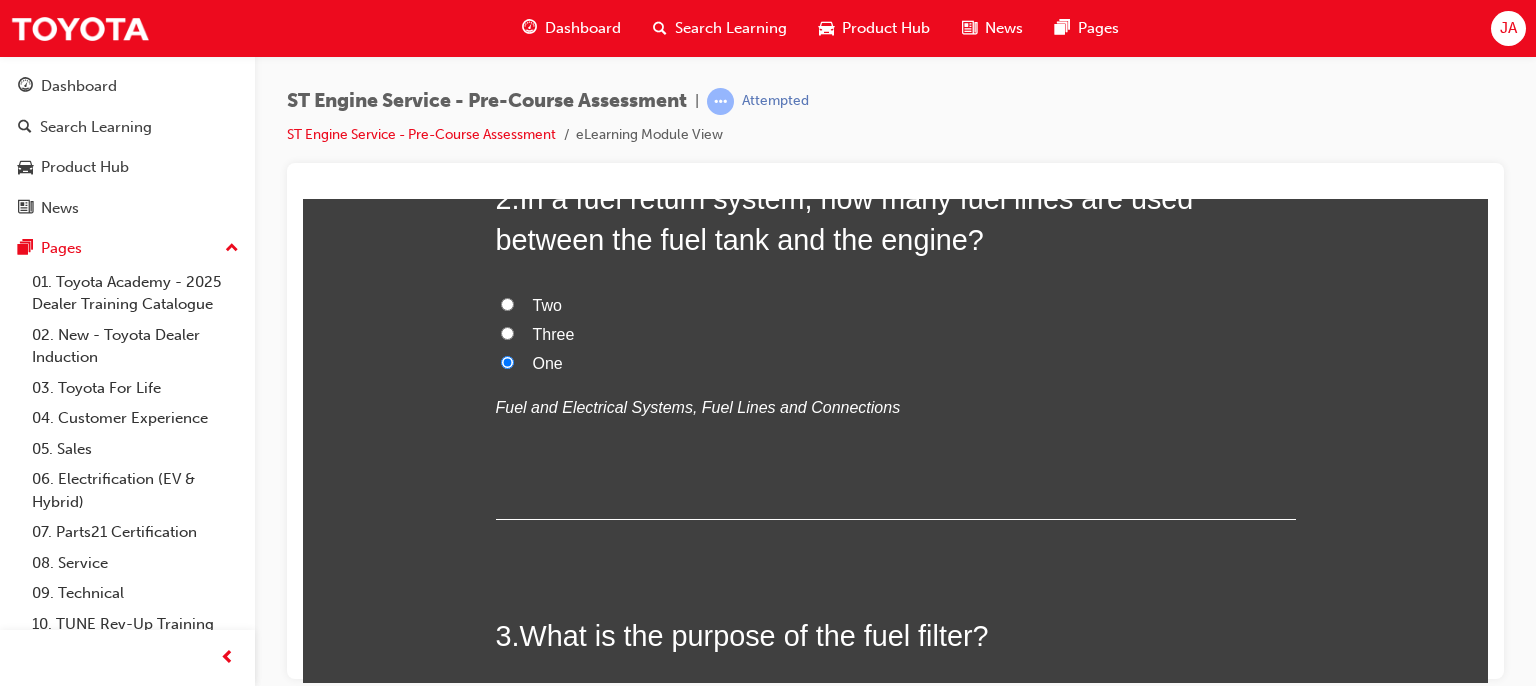 click on "Two" at bounding box center (507, 303) 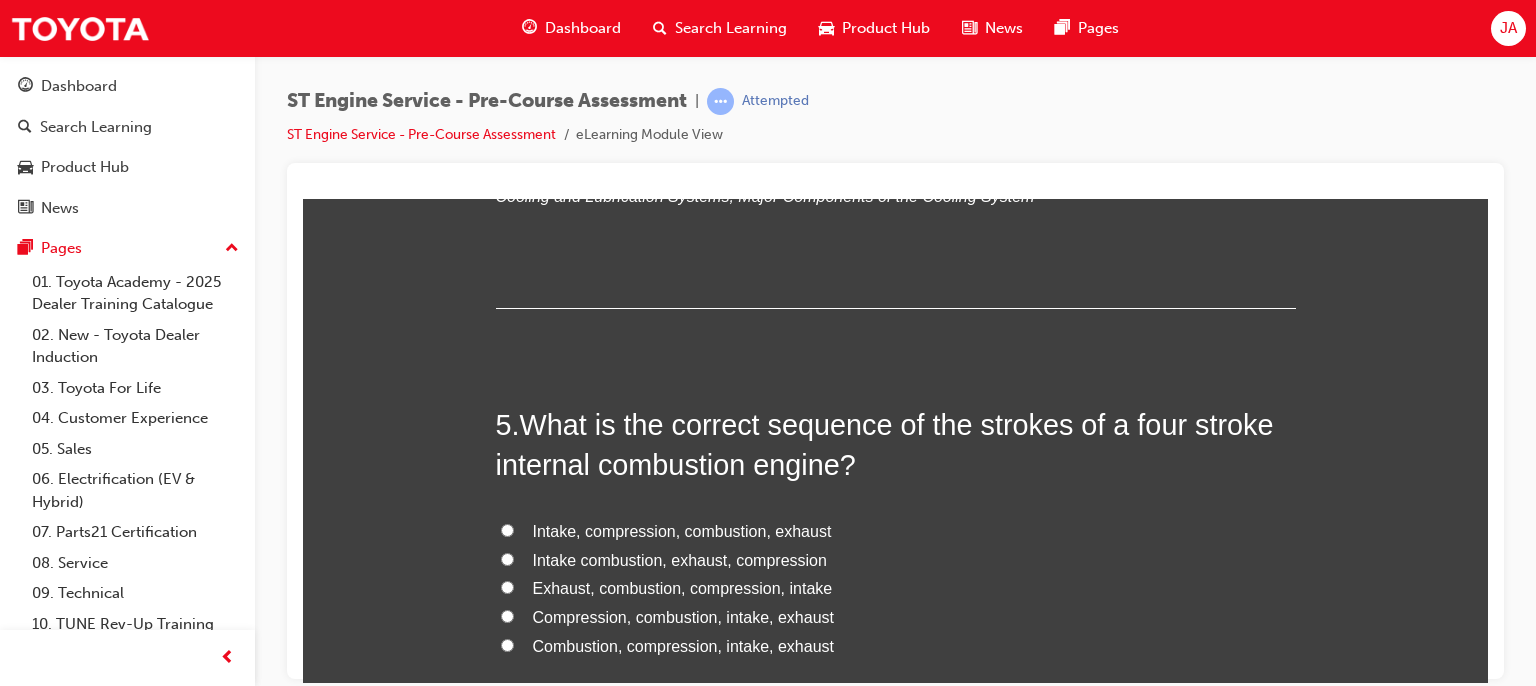 scroll, scrollTop: 1800, scrollLeft: 0, axis: vertical 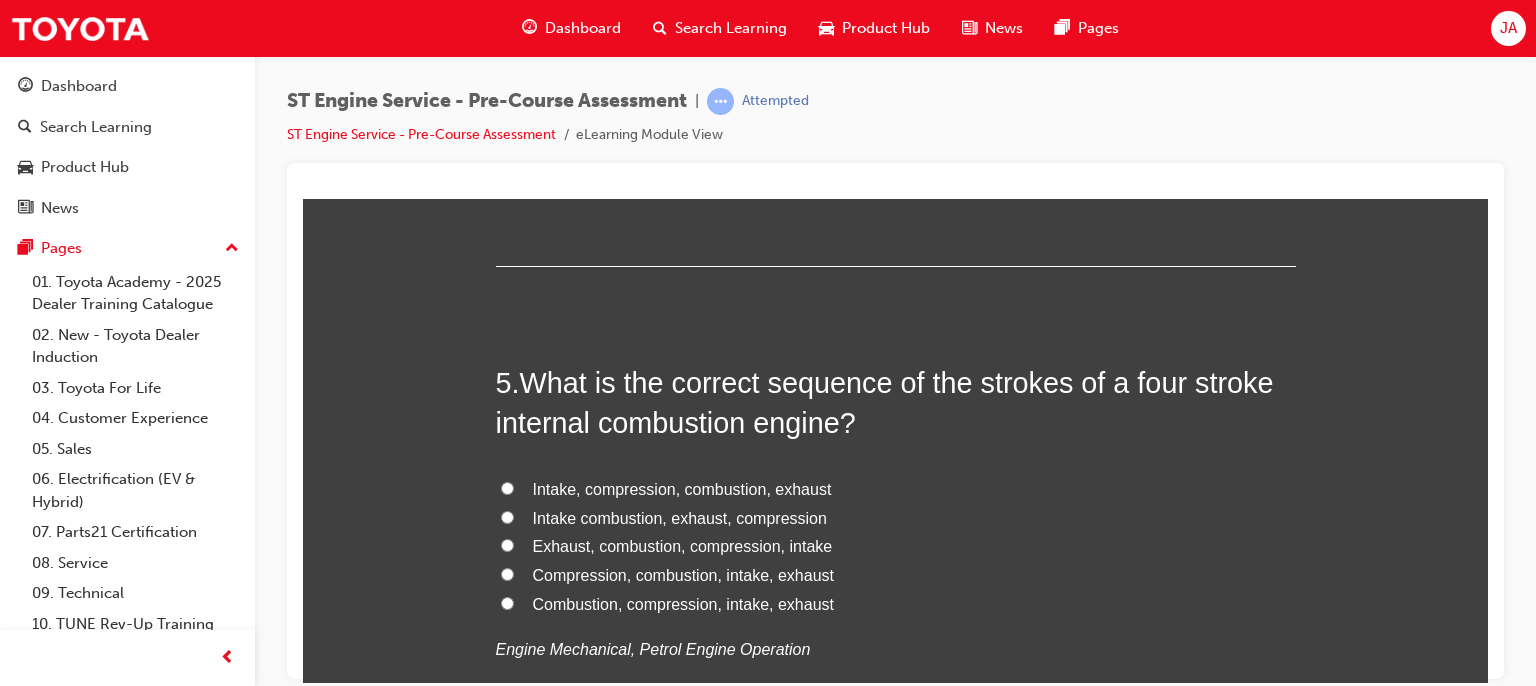 click on "Radiator" at bounding box center (563, 80) 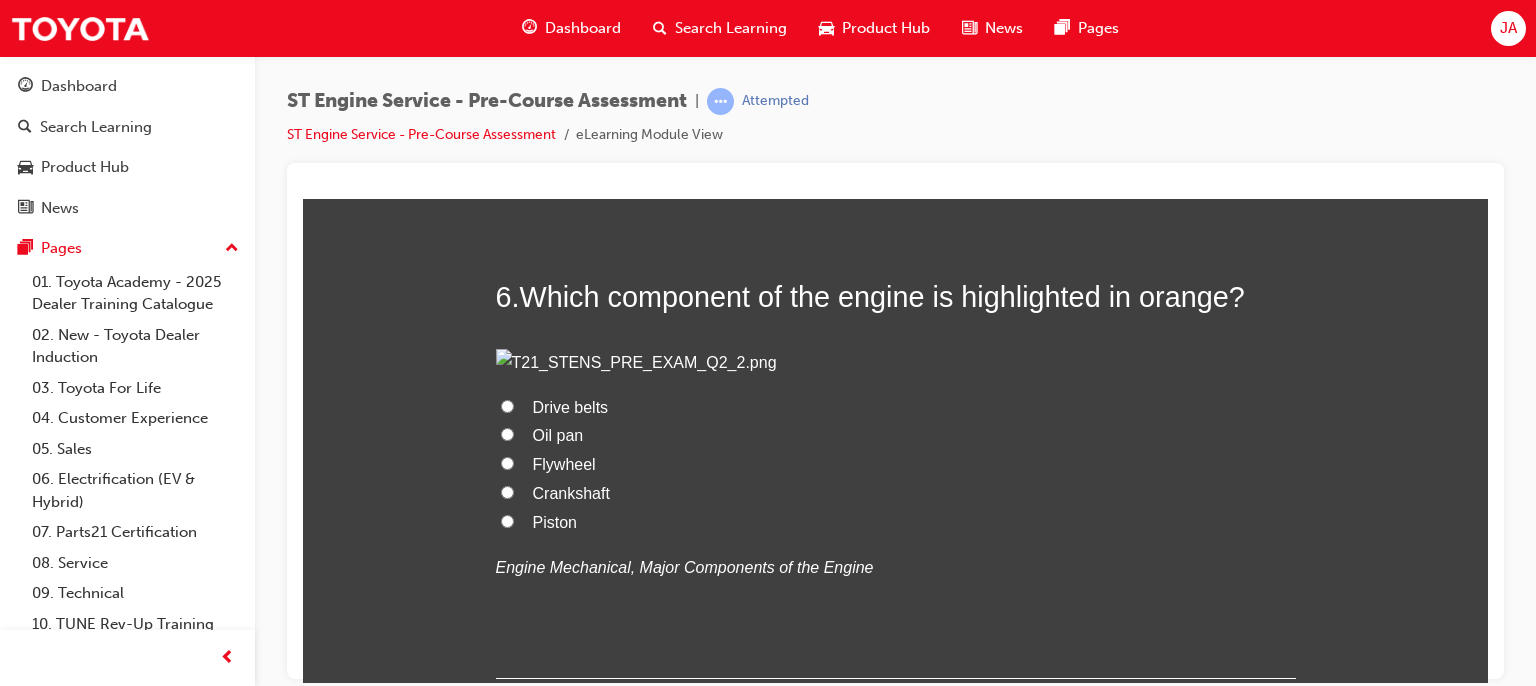 scroll, scrollTop: 2400, scrollLeft: 0, axis: vertical 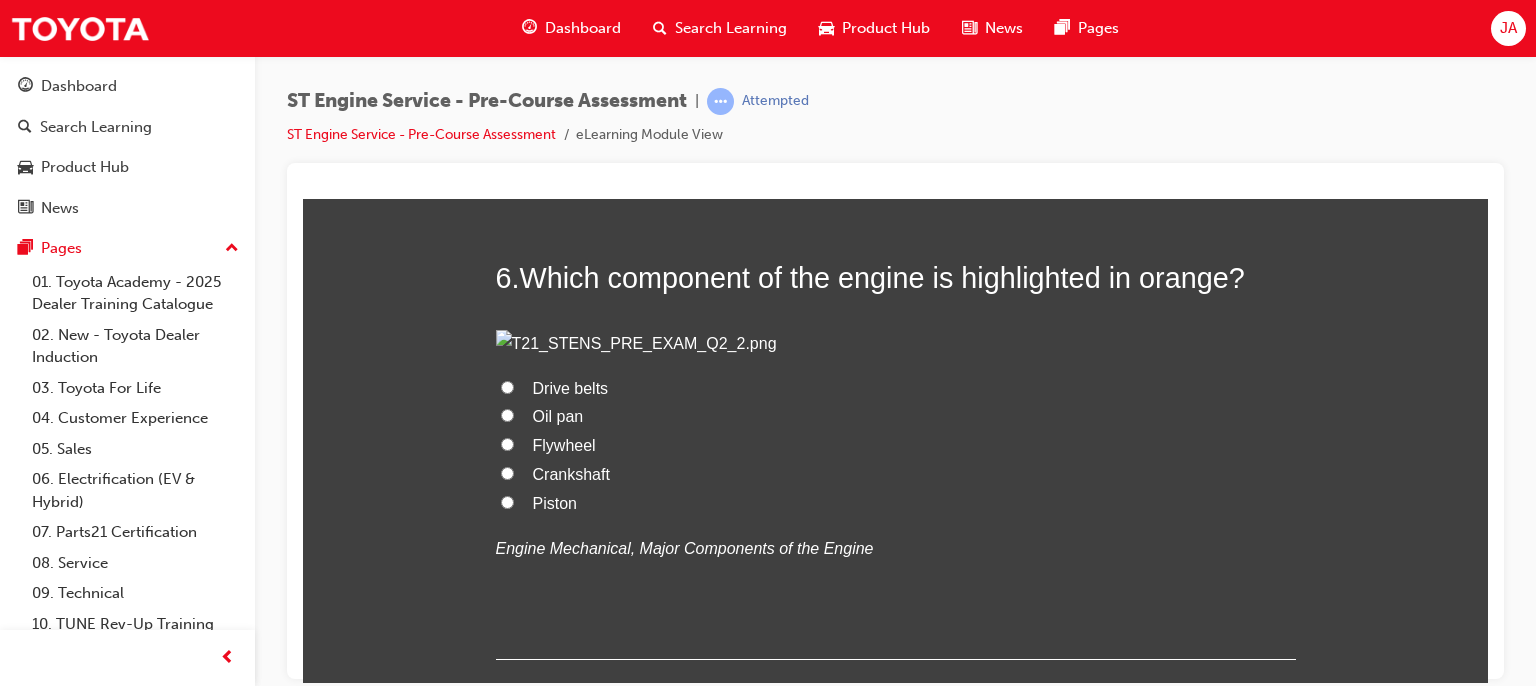click on "Intake, compression, combustion, exhaust" at bounding box center [682, -112] 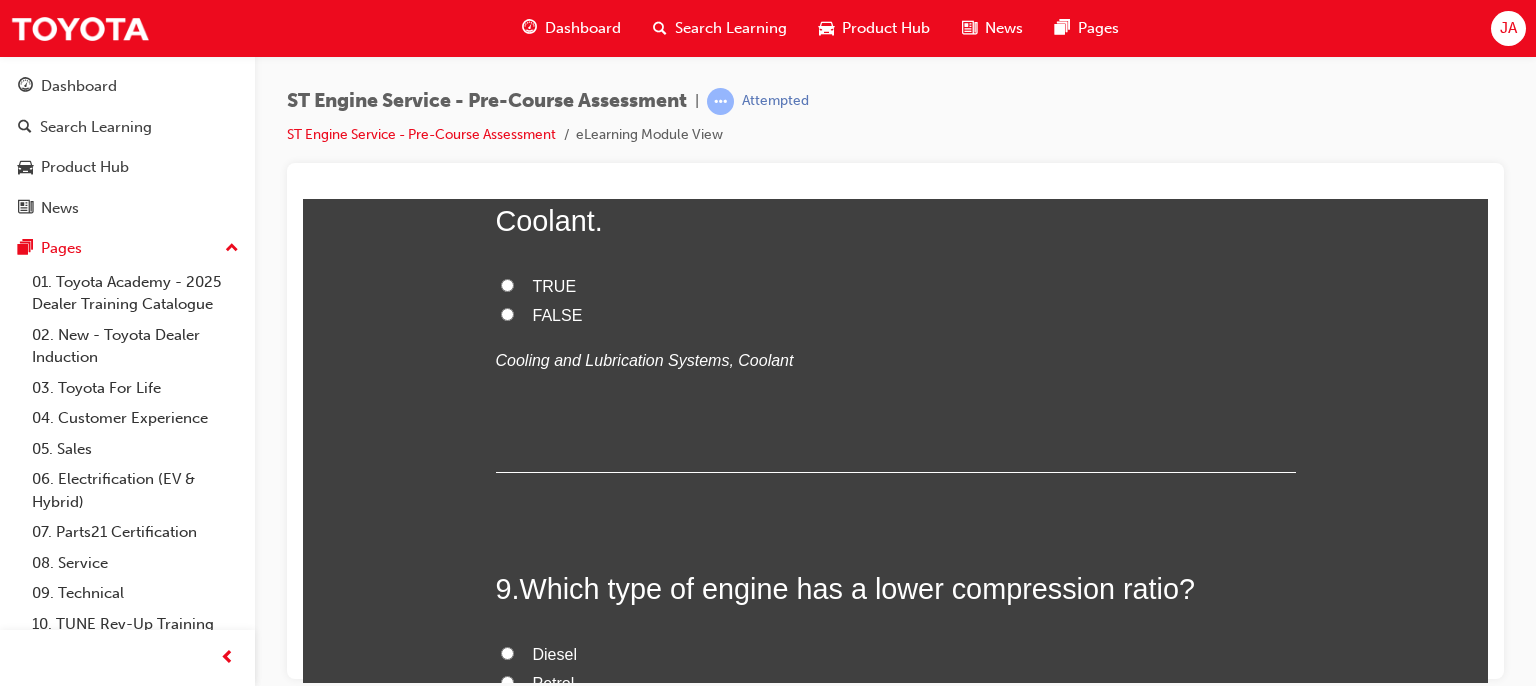 scroll, scrollTop: 3599, scrollLeft: 0, axis: vertical 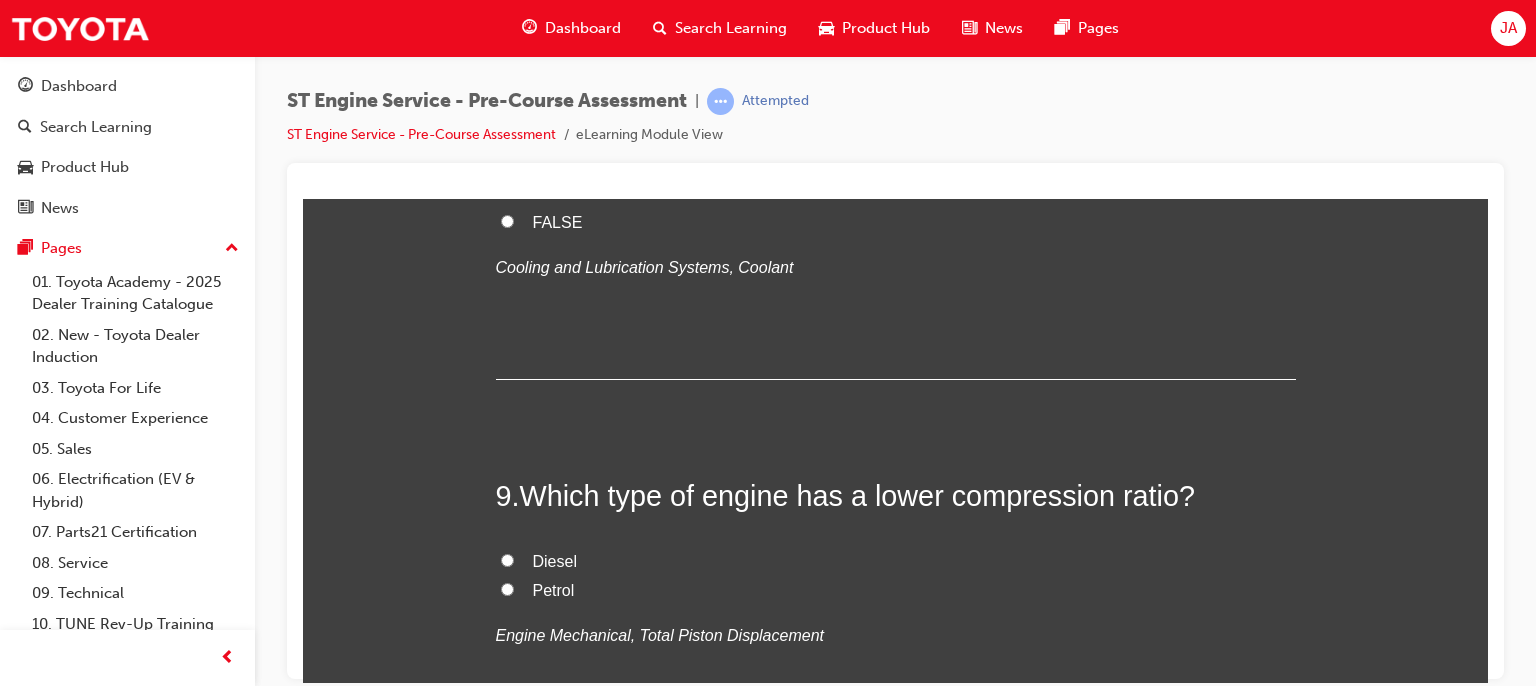 click on "Flywheel" at bounding box center (564, -755) 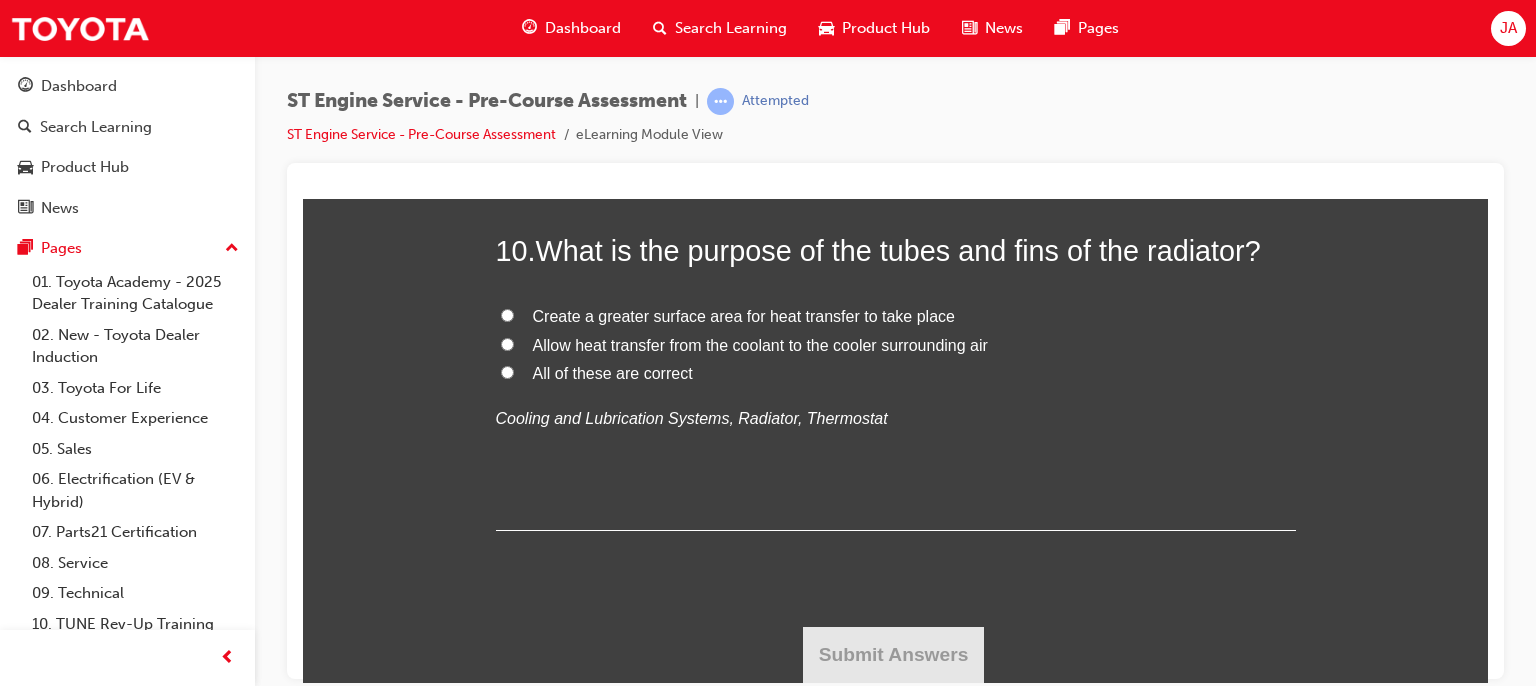 scroll, scrollTop: 4465, scrollLeft: 0, axis: vertical 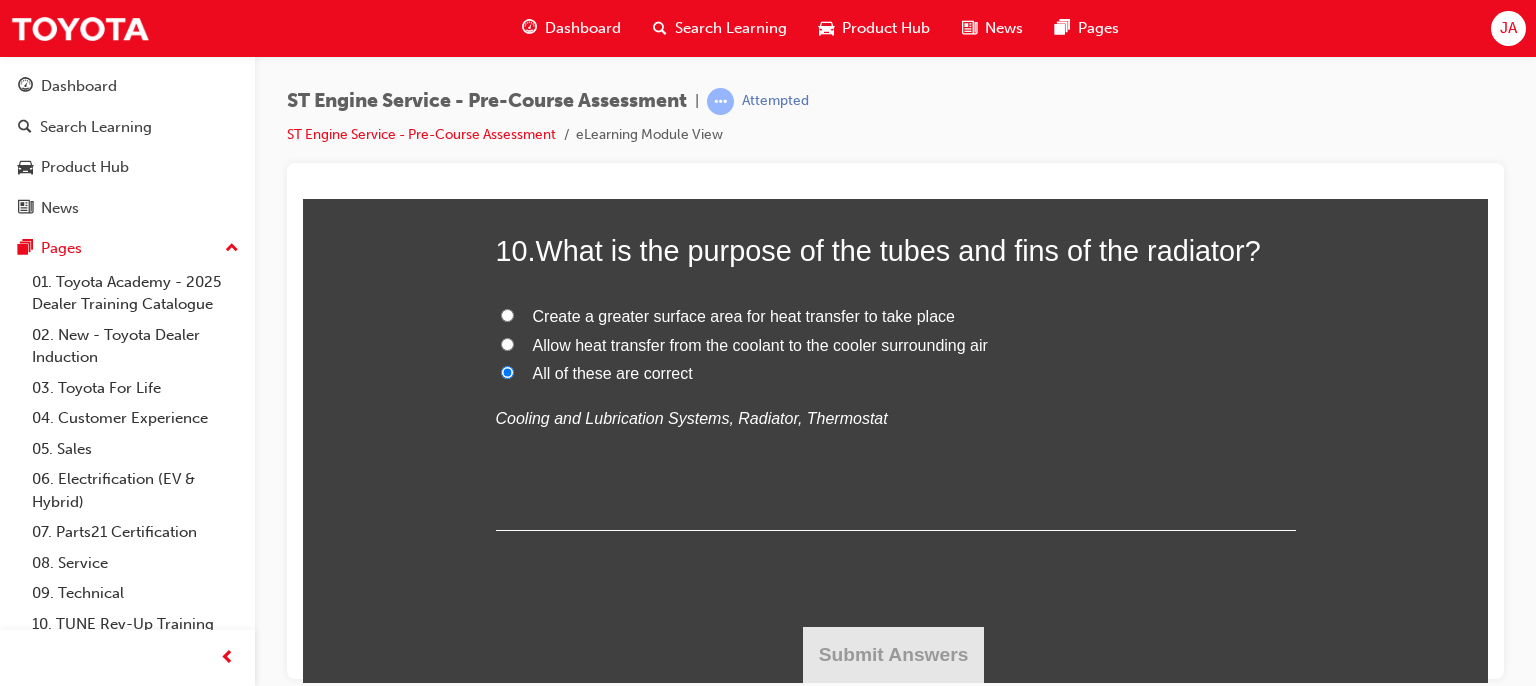 radio on "true" 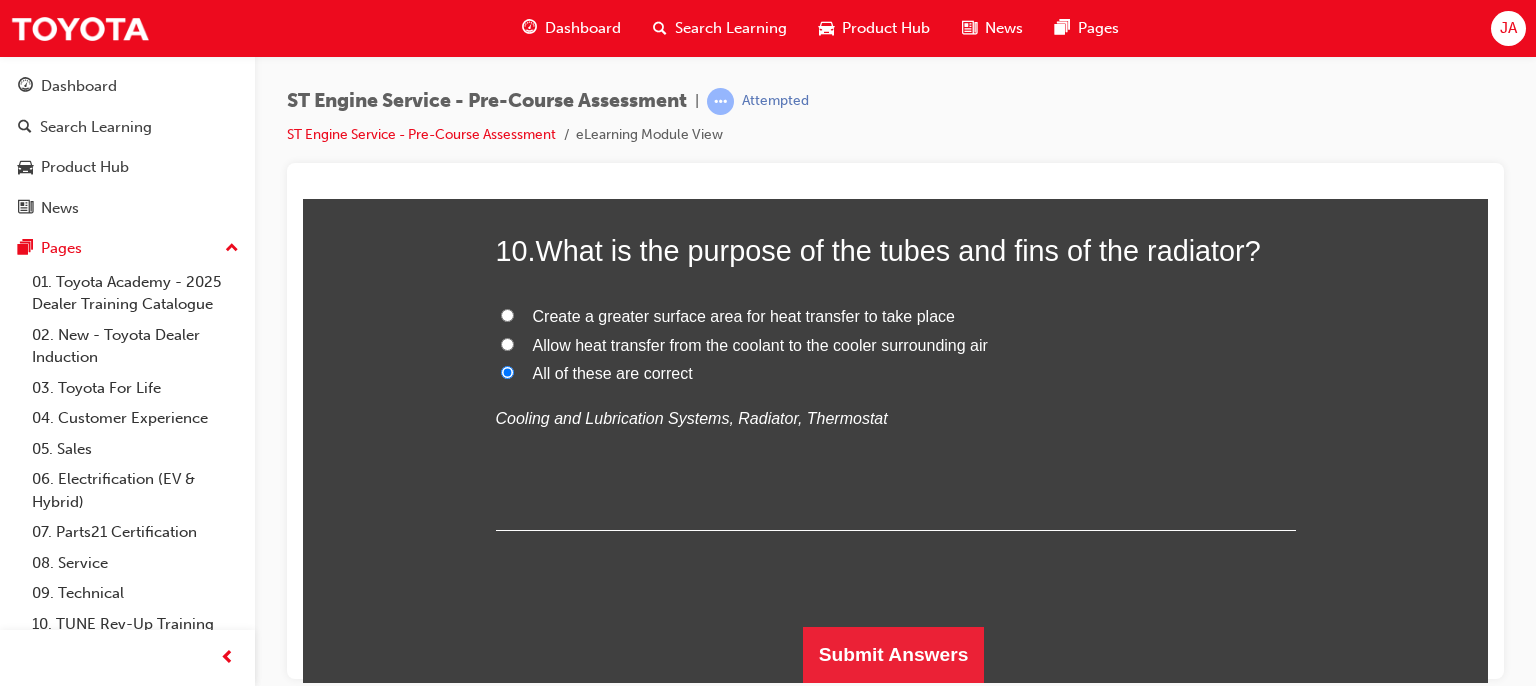 scroll, scrollTop: 5866, scrollLeft: 0, axis: vertical 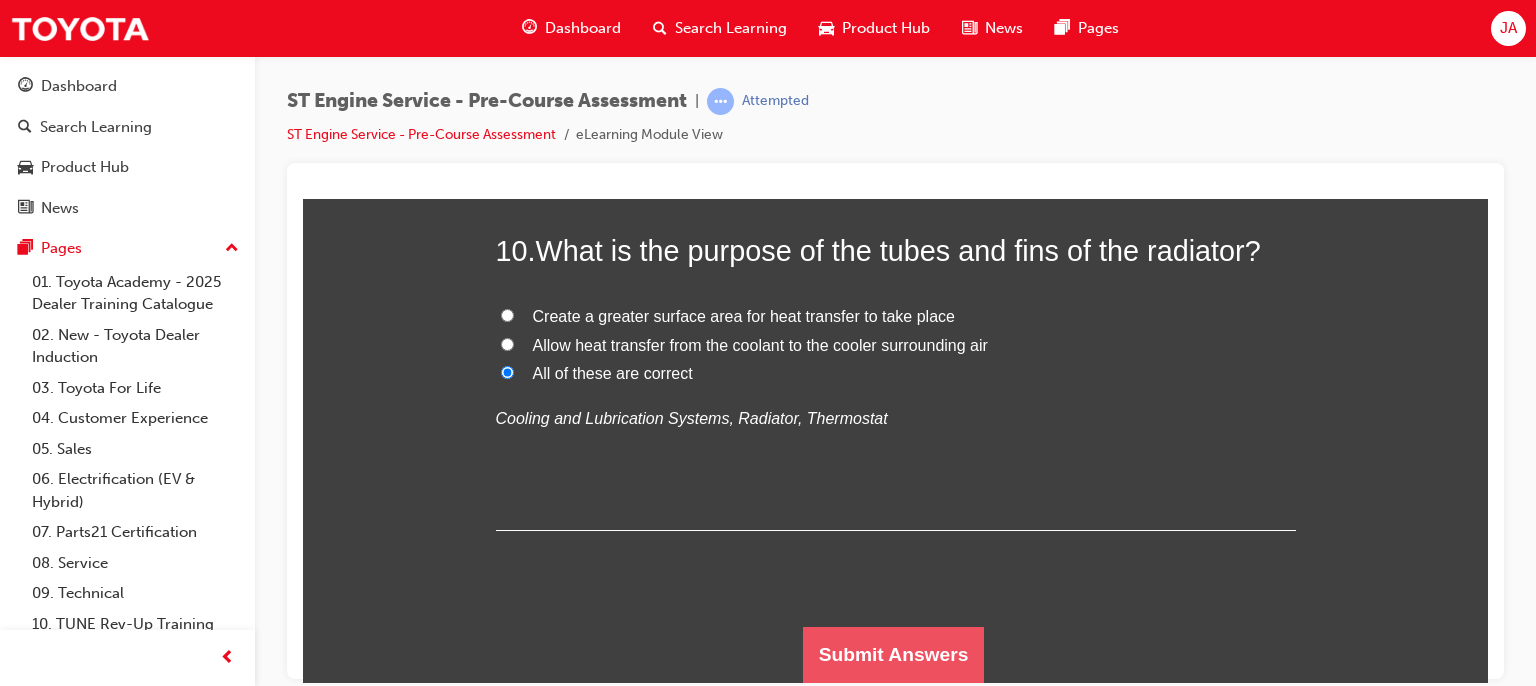 click on "Submit Answers" at bounding box center (894, 654) 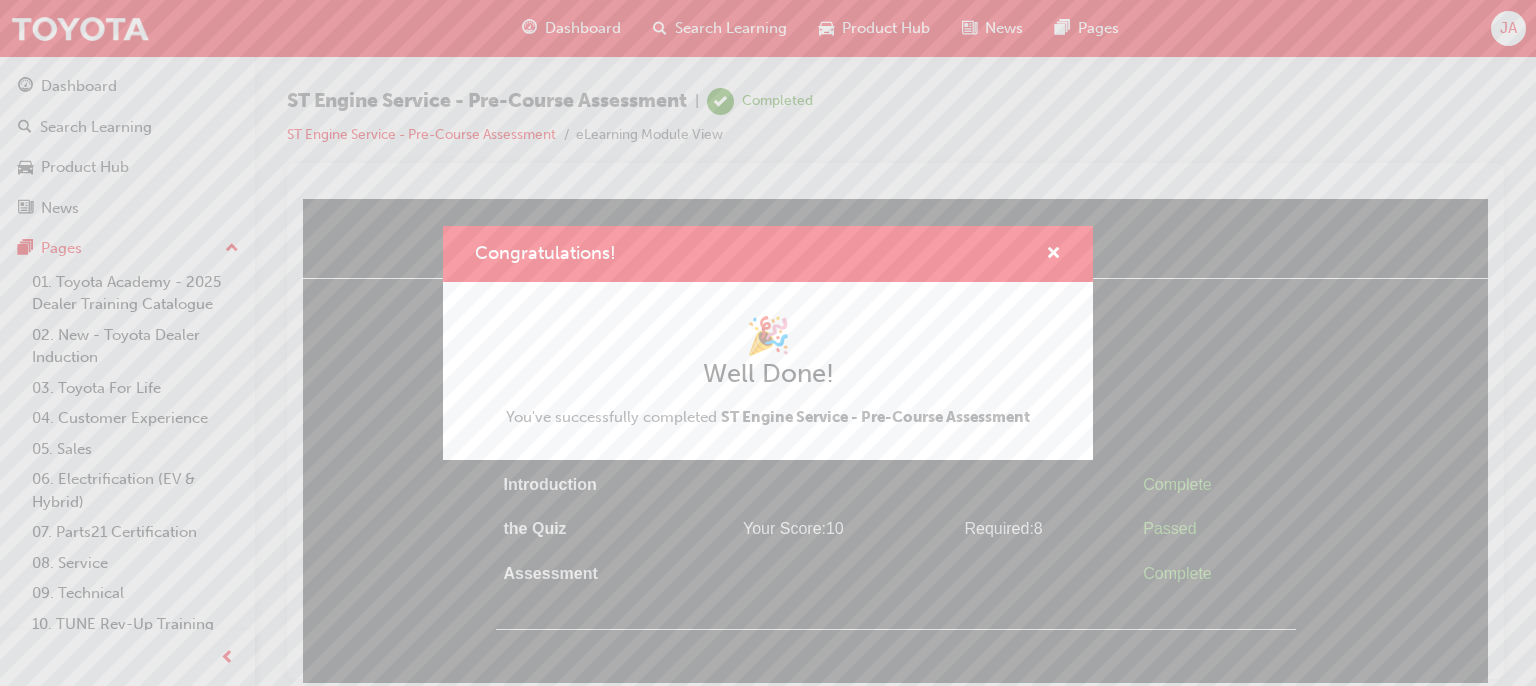 click on "Congratulations! 🎉 Well Done! You've successfully completed   ST Engine Service - Pre-Course Assessment" at bounding box center [768, 343] 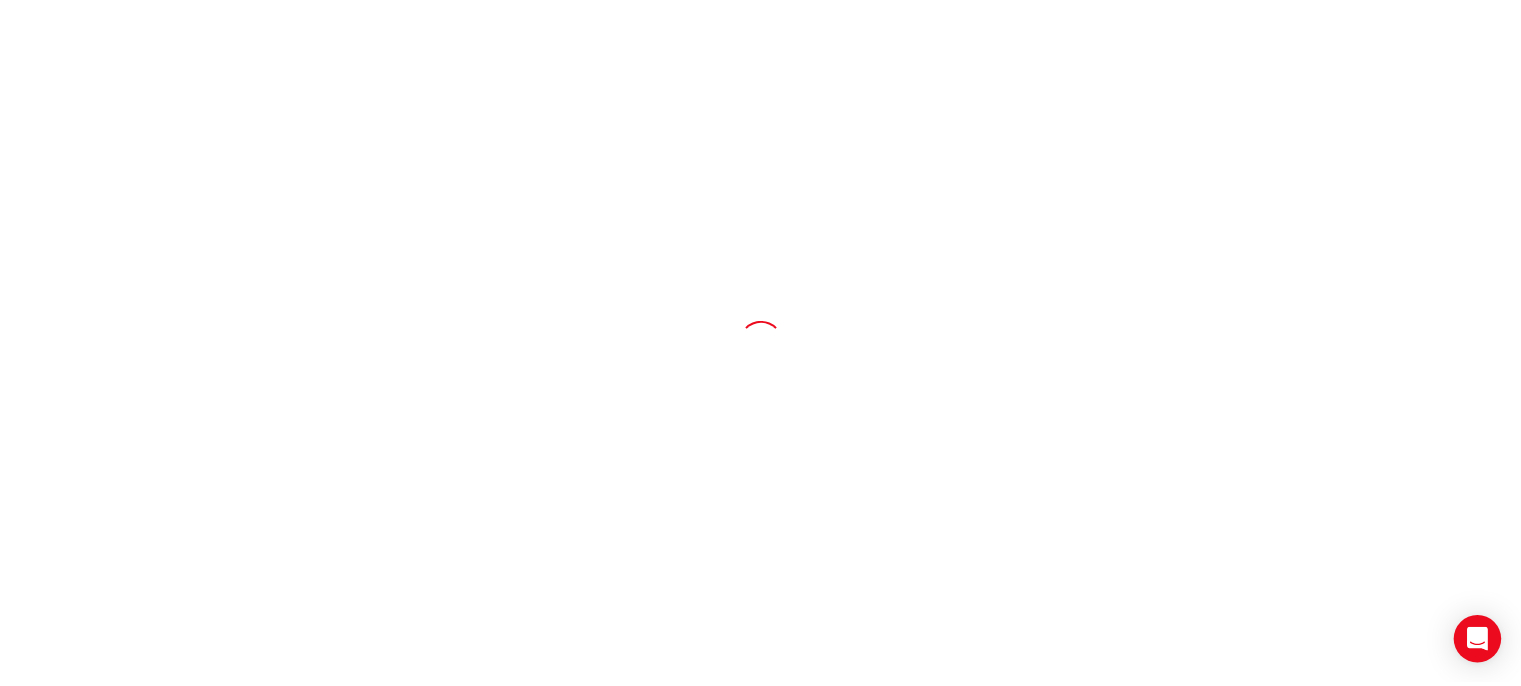 scroll, scrollTop: 0, scrollLeft: 0, axis: both 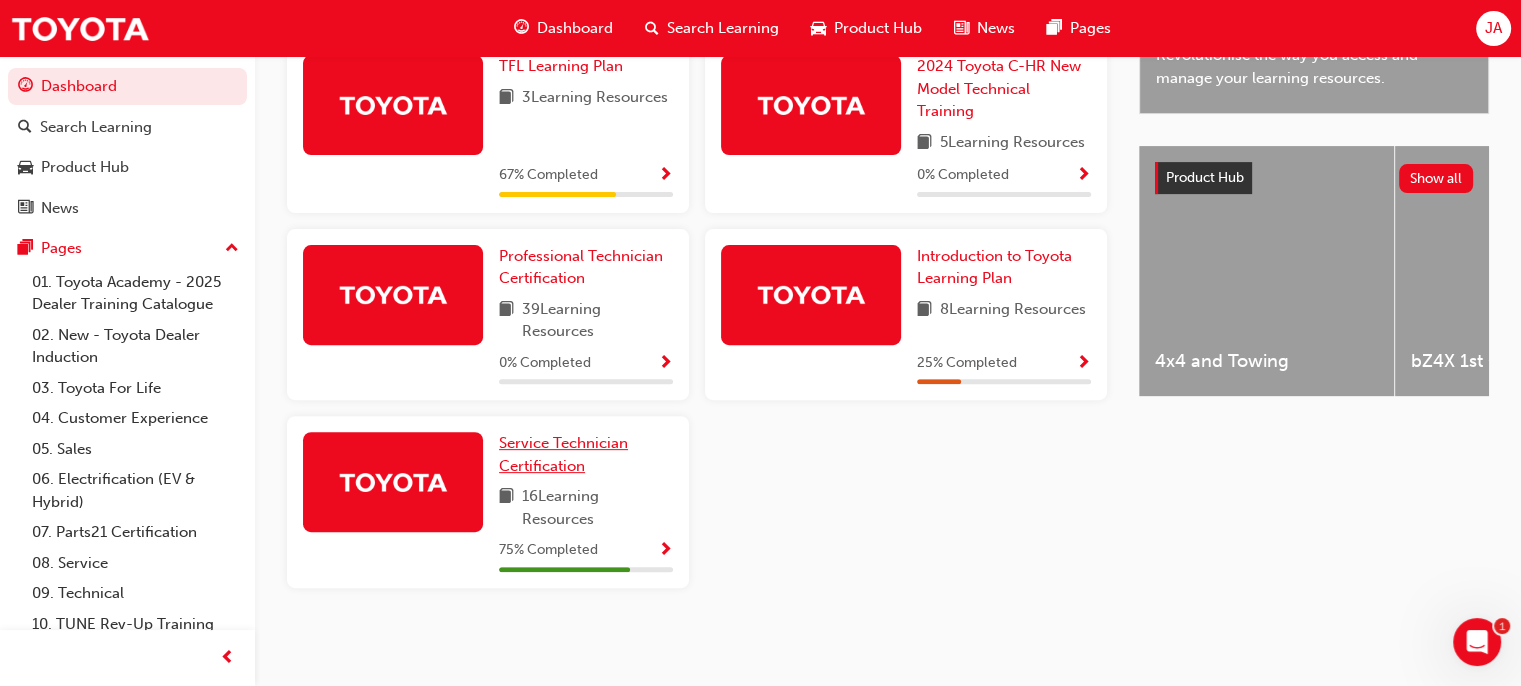 click on "Service Technician Certification" at bounding box center [563, 454] 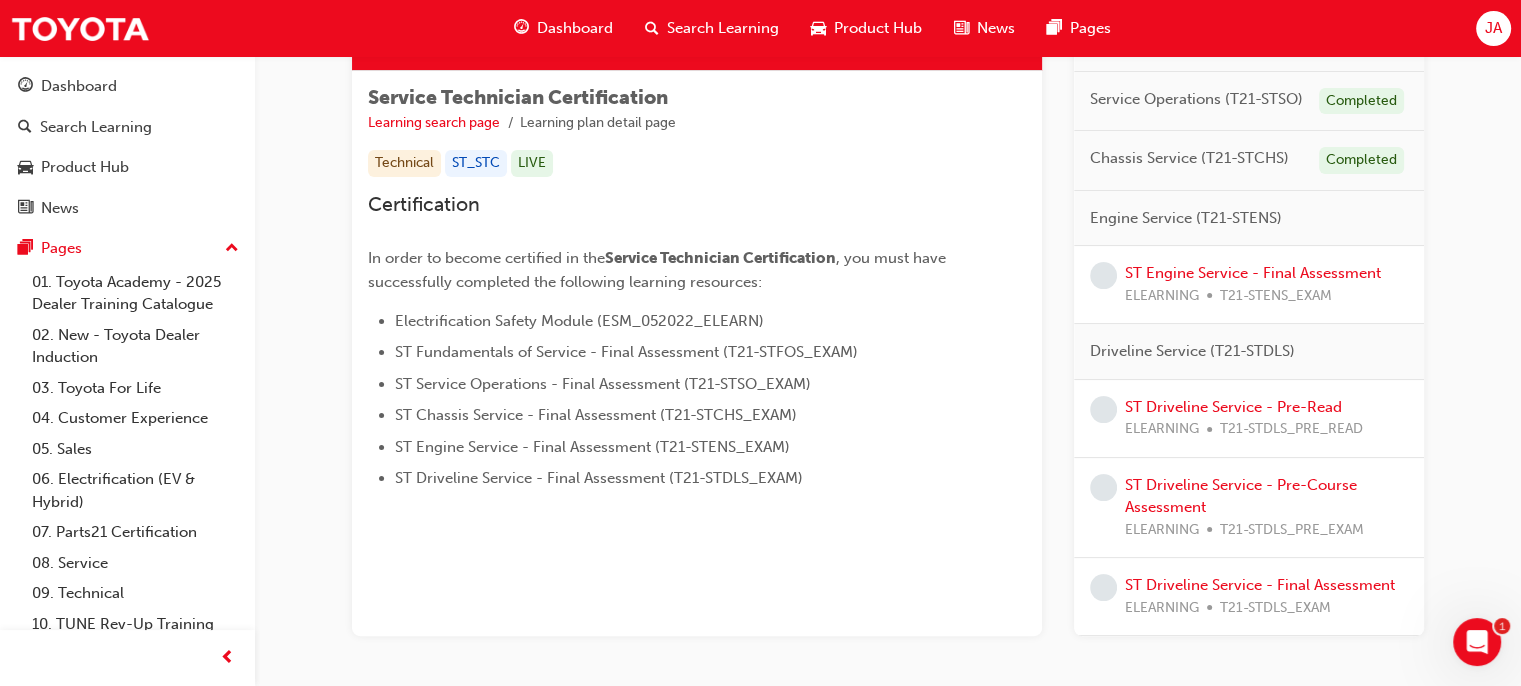 scroll, scrollTop: 335, scrollLeft: 0, axis: vertical 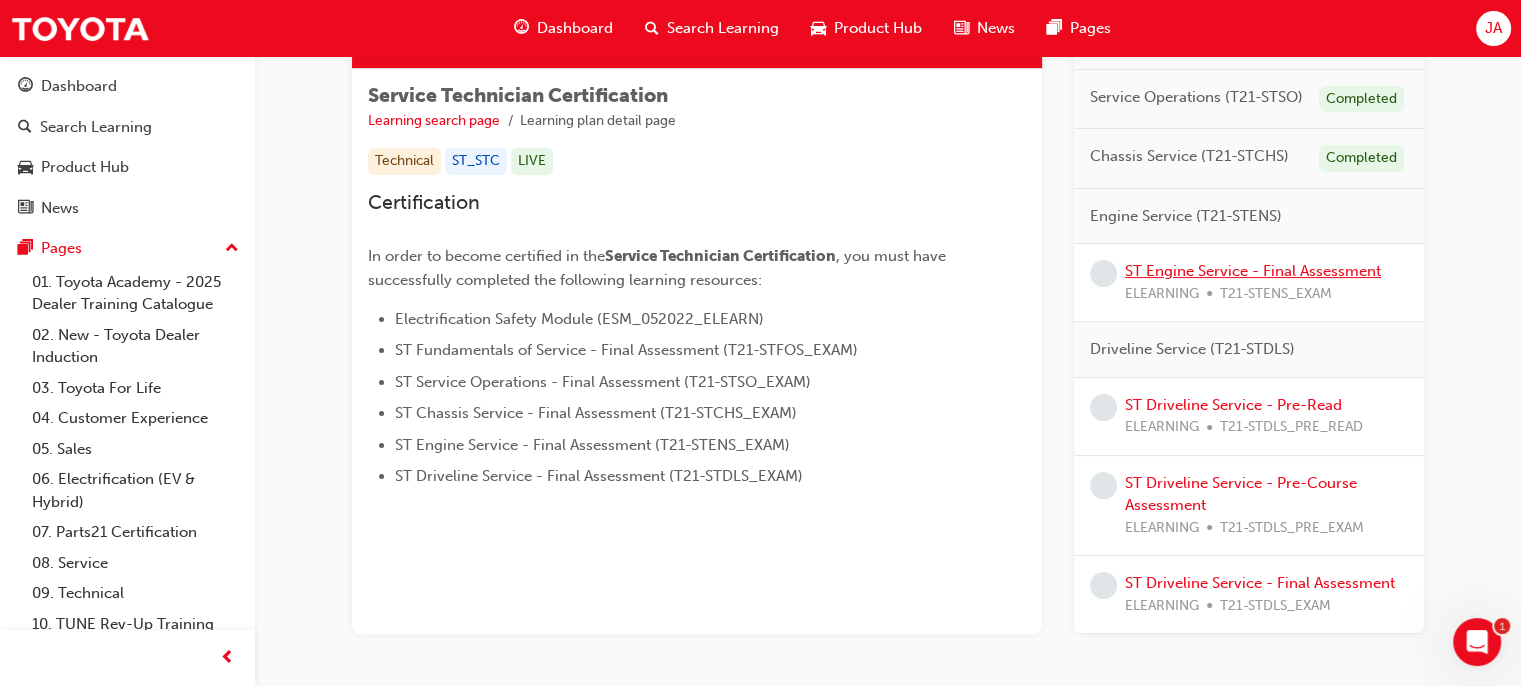 click on "ST Engine Service - Final Assessment" at bounding box center [1253, 271] 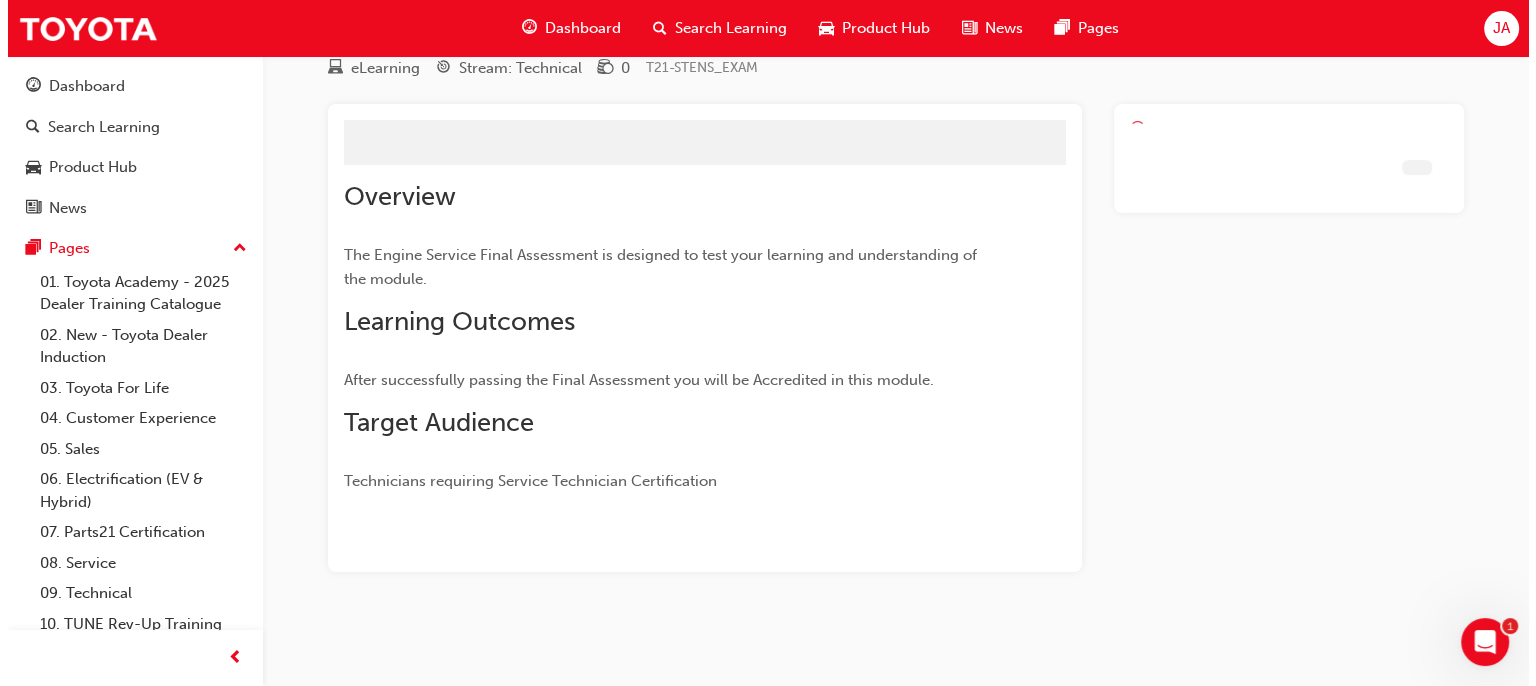 scroll, scrollTop: 0, scrollLeft: 0, axis: both 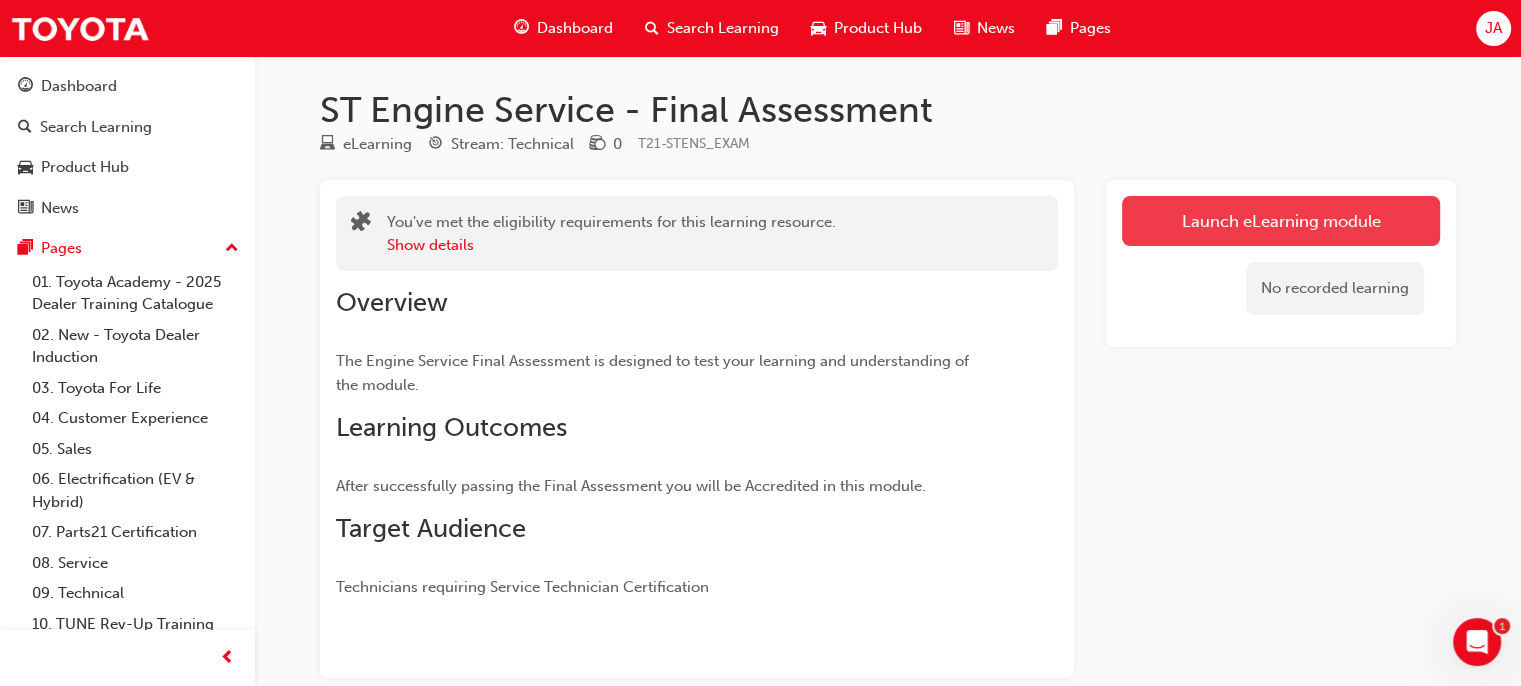 click on "Launch eLearning module" at bounding box center [1281, 221] 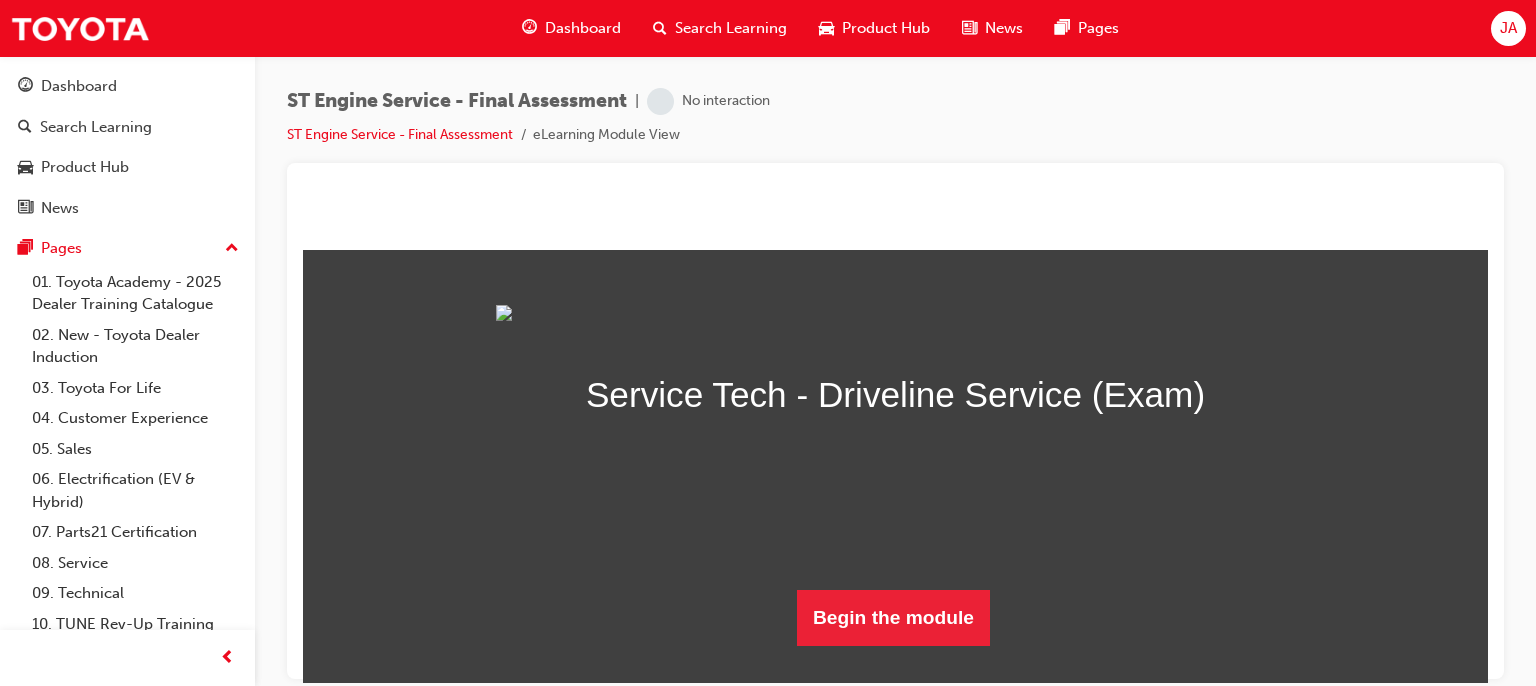 scroll, scrollTop: 0, scrollLeft: 0, axis: both 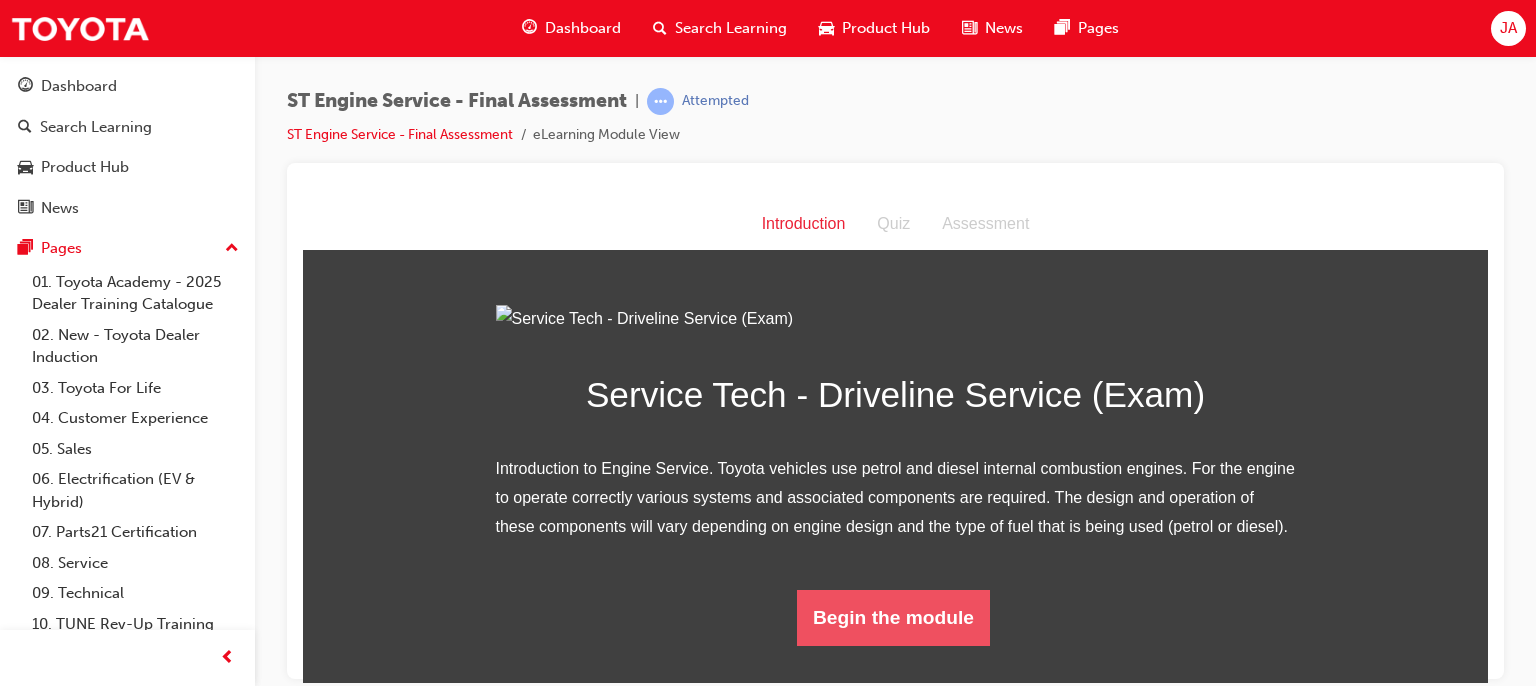 click on "Begin the module" at bounding box center [893, 617] 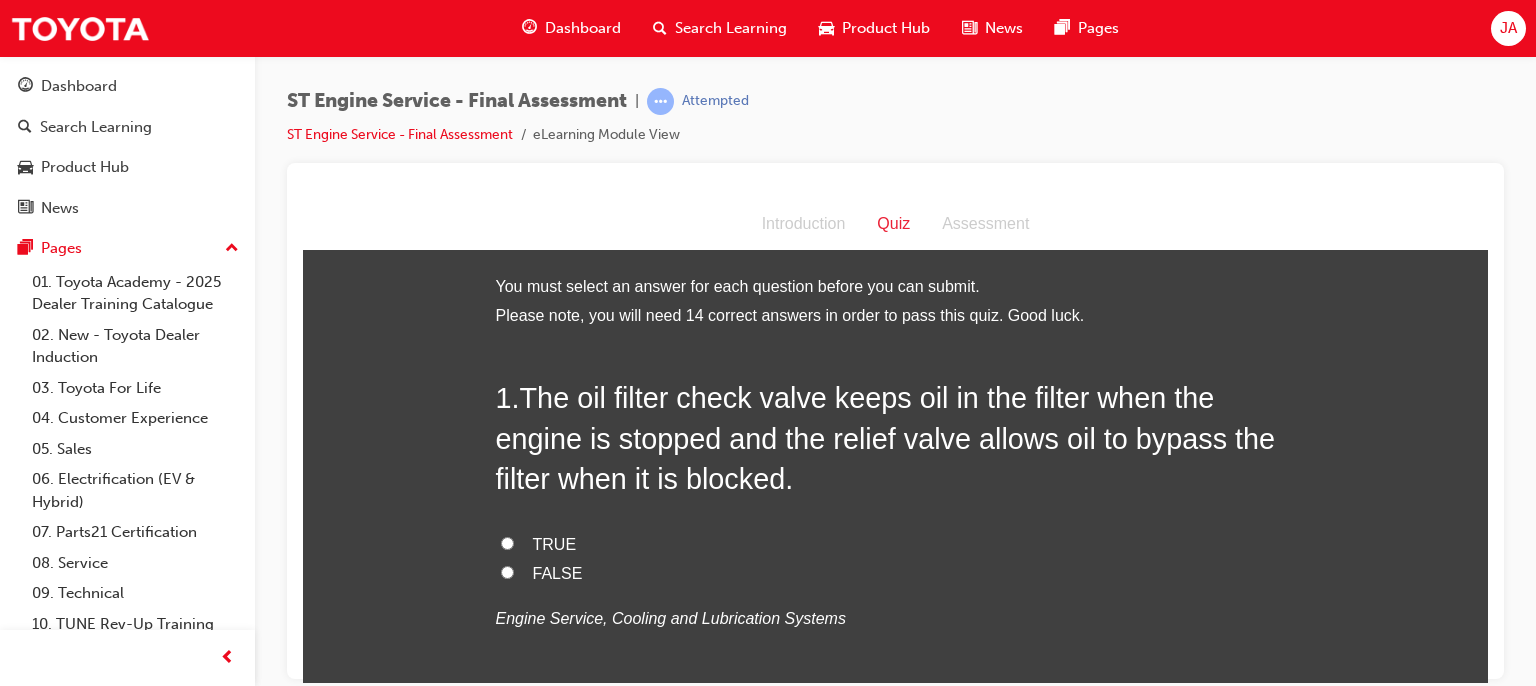 click on "TRUE" at bounding box center [555, 543] 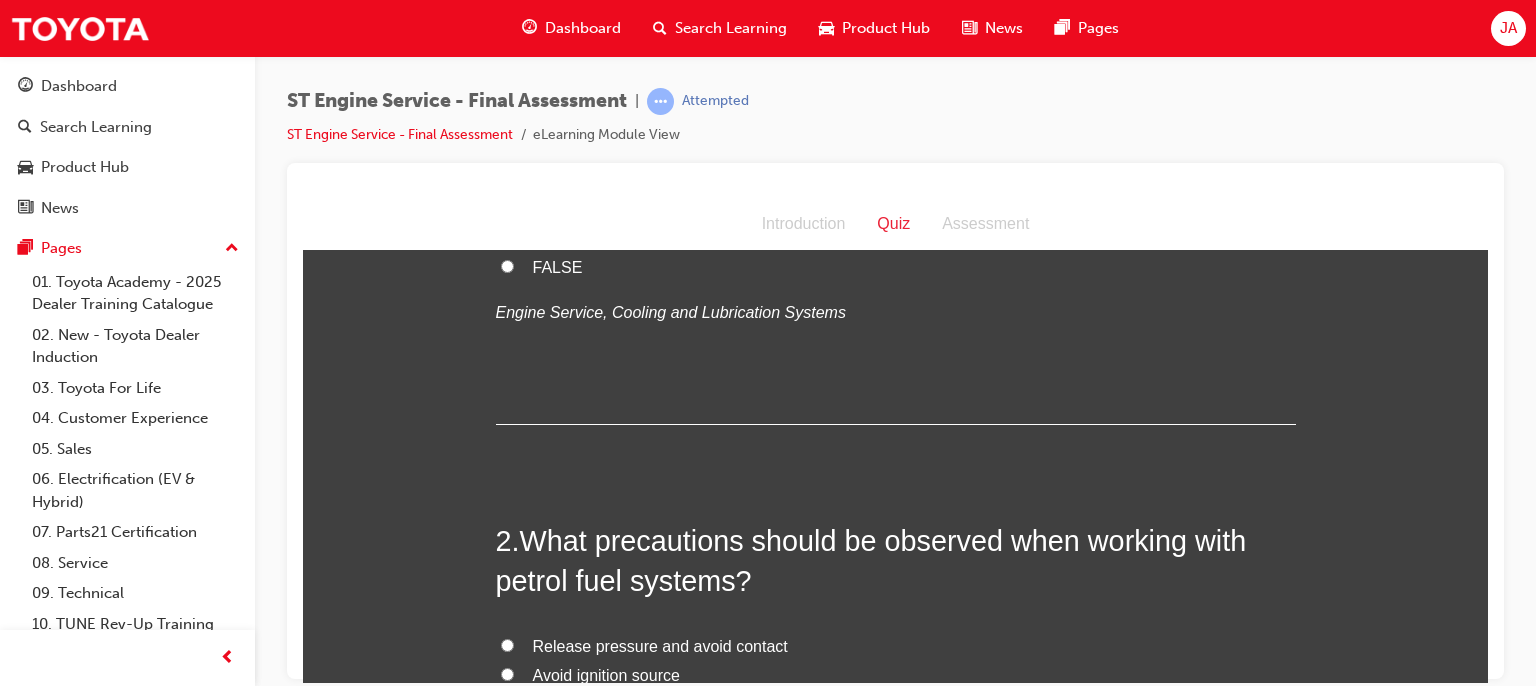scroll, scrollTop: 453, scrollLeft: 0, axis: vertical 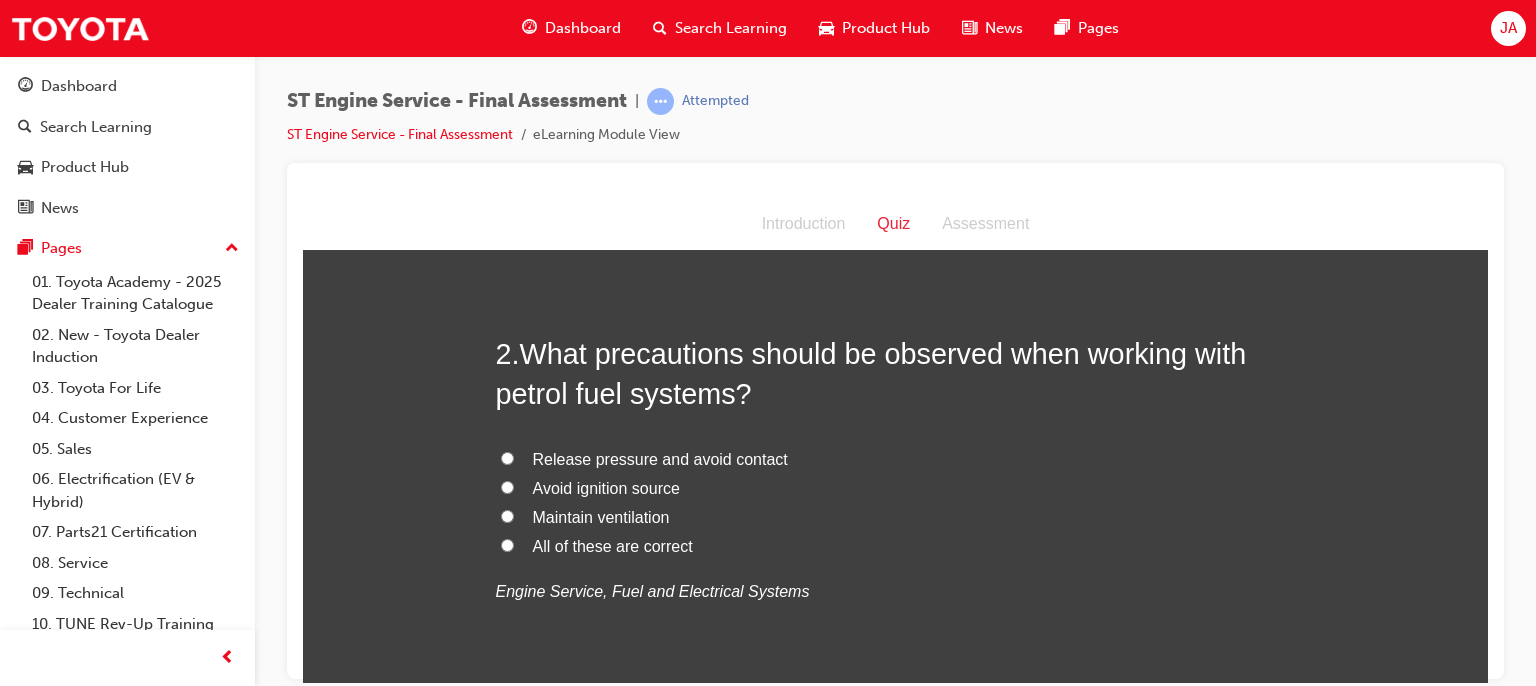click on "All of these are correct" at bounding box center [896, 546] 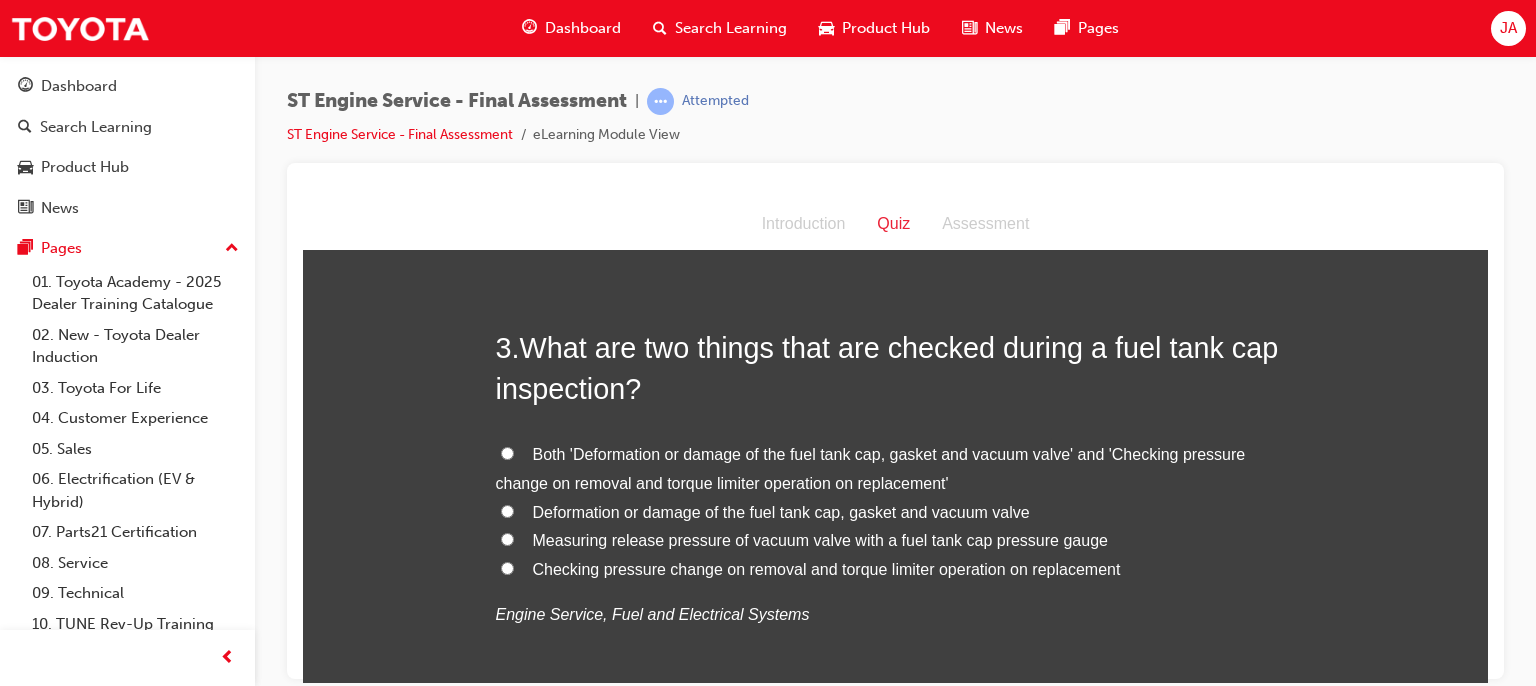 scroll, scrollTop: 973, scrollLeft: 0, axis: vertical 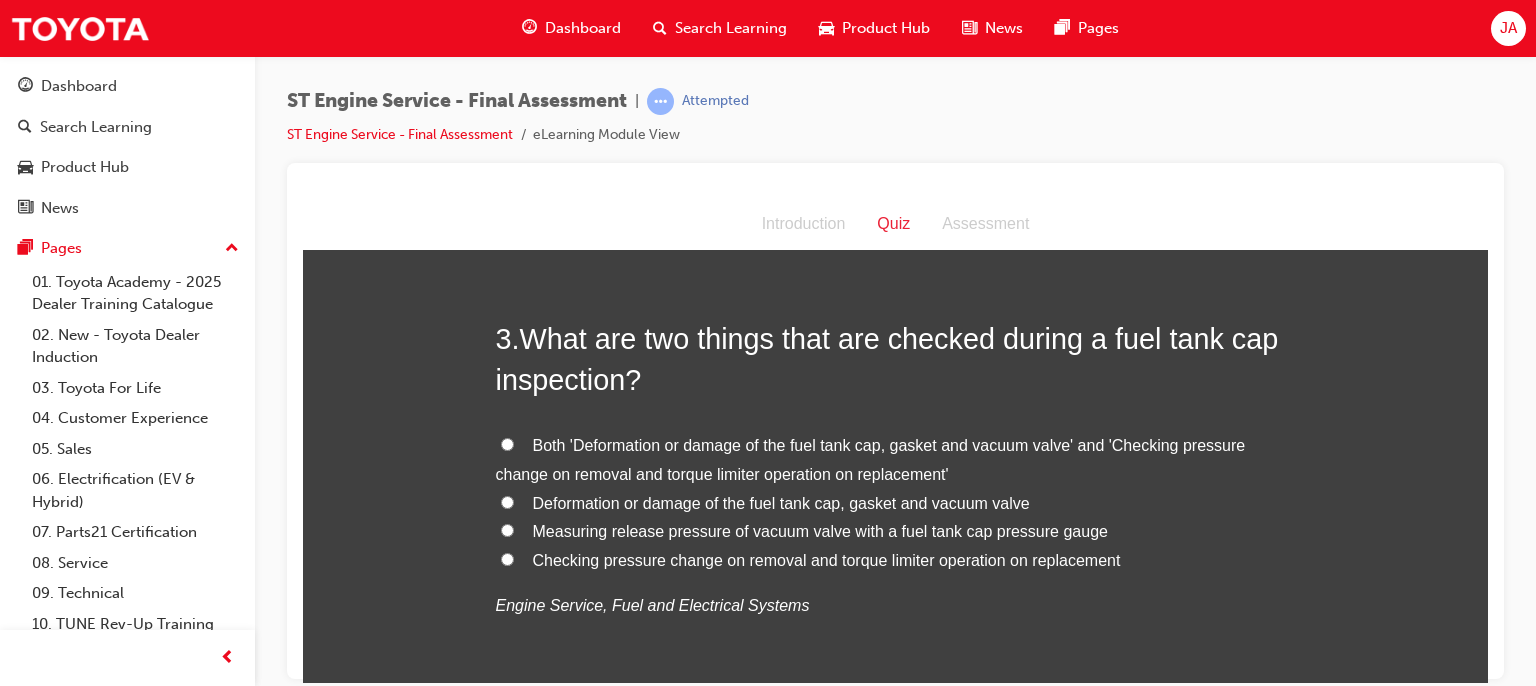 click on "Both 'Deformation or damage of the fuel tank cap, gasket and vacuum valve' and 'Checking pressure change on removal and torque limiter operation on replacement'" at bounding box center (896, 460) 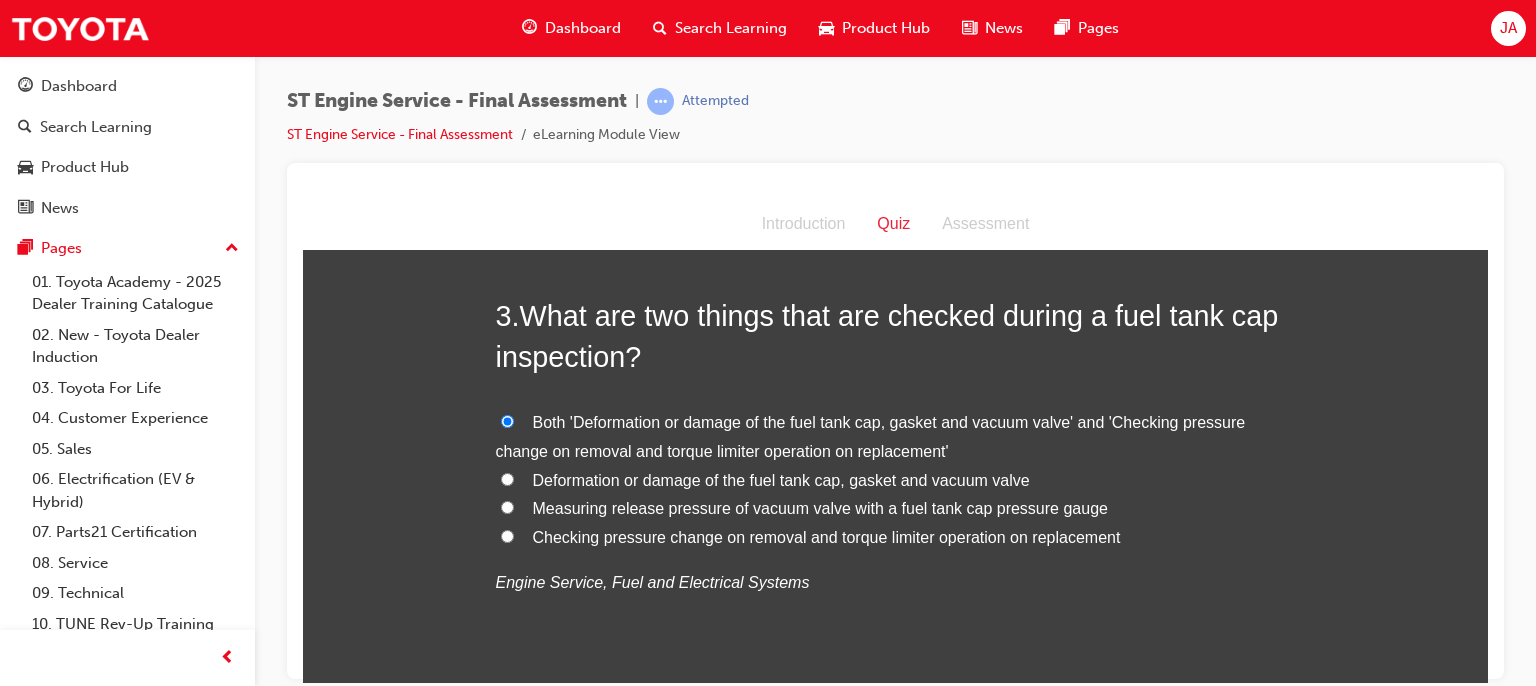 scroll, scrollTop: 1013, scrollLeft: 0, axis: vertical 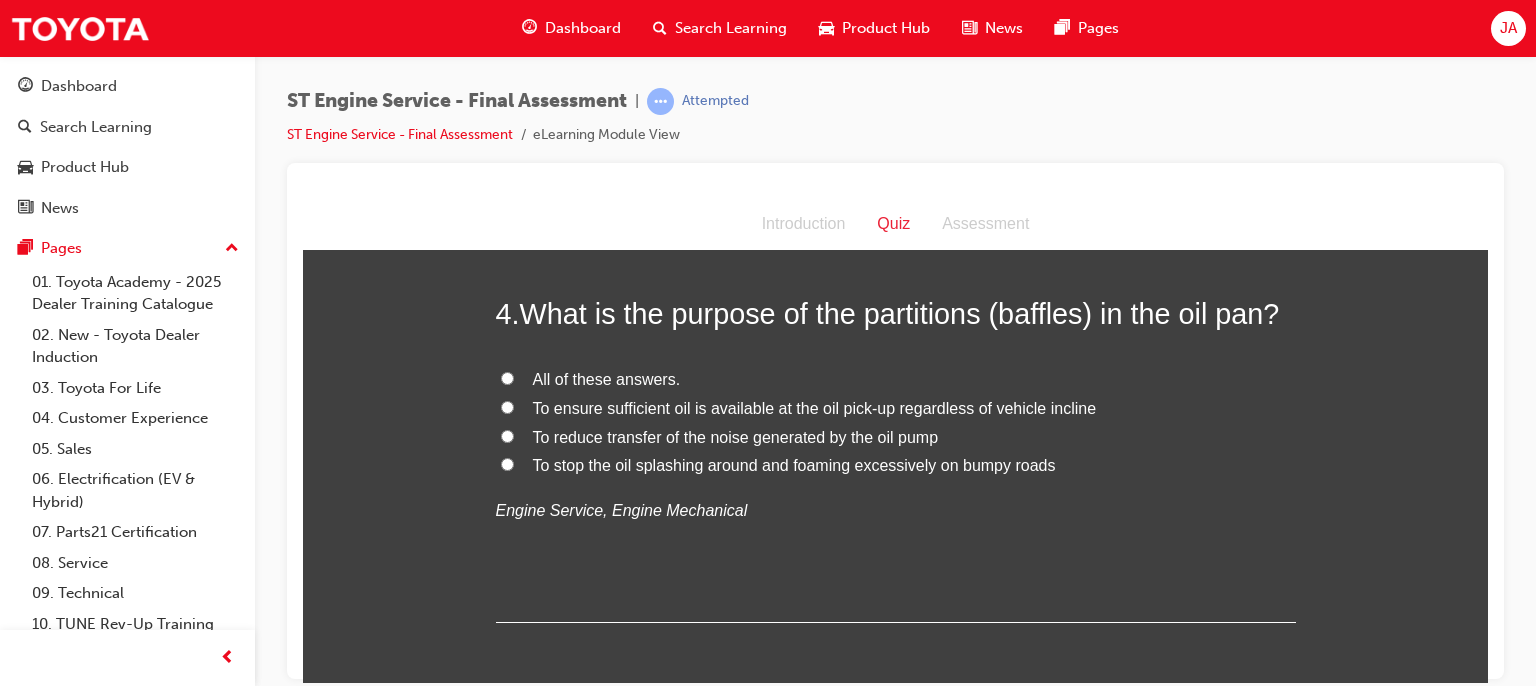 click on "All of these answers." at bounding box center [507, 377] 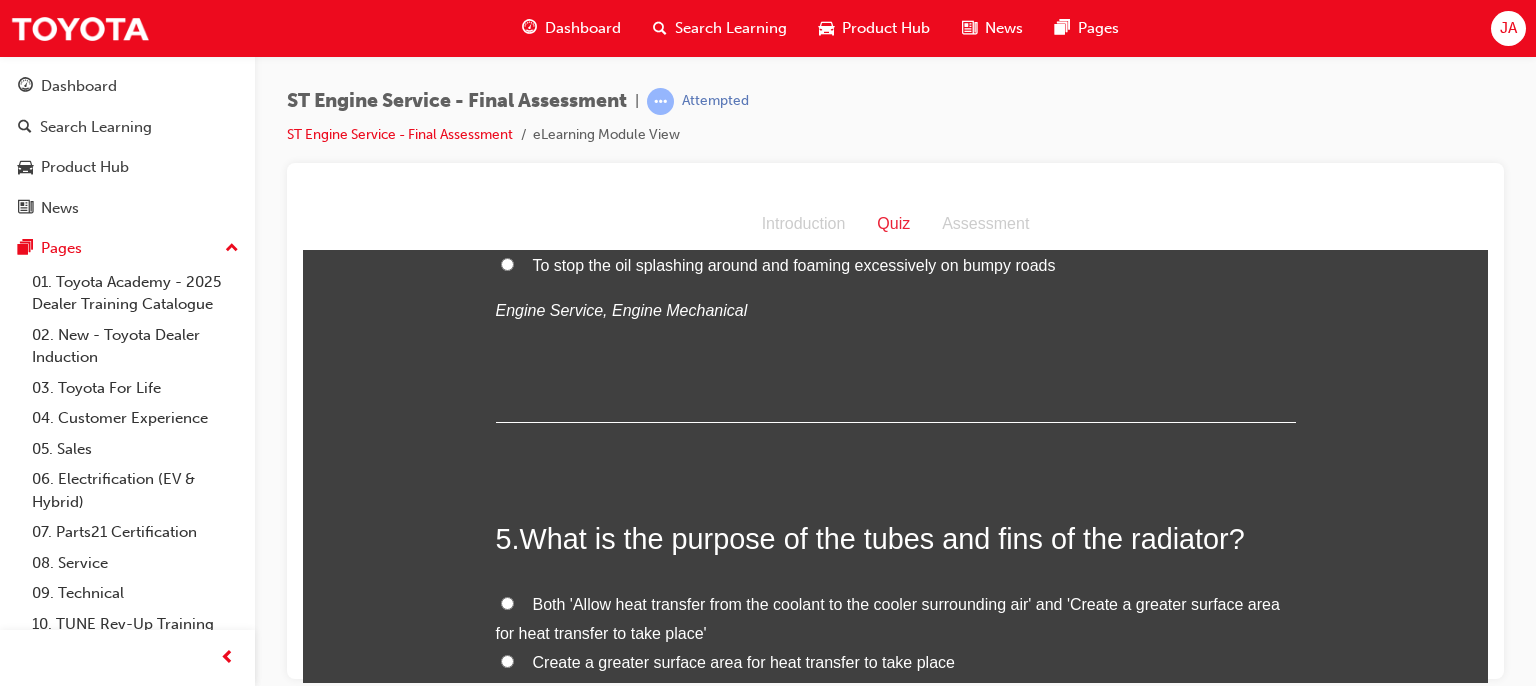 scroll, scrollTop: 1733, scrollLeft: 0, axis: vertical 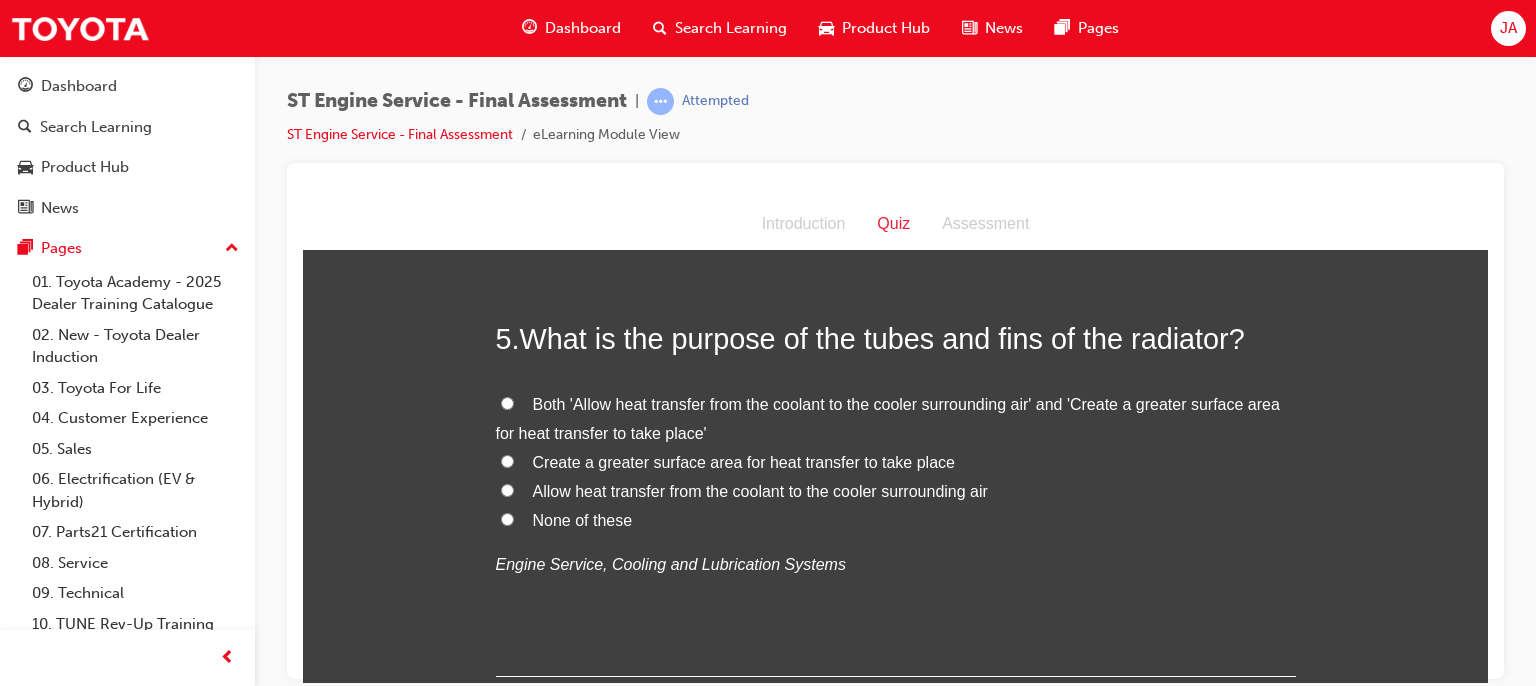 click on "Both 'Allow heat transfer from the coolant to the cooler surrounding air' and 'Create a greater surface area for heat transfer to take place'" at bounding box center (888, 418) 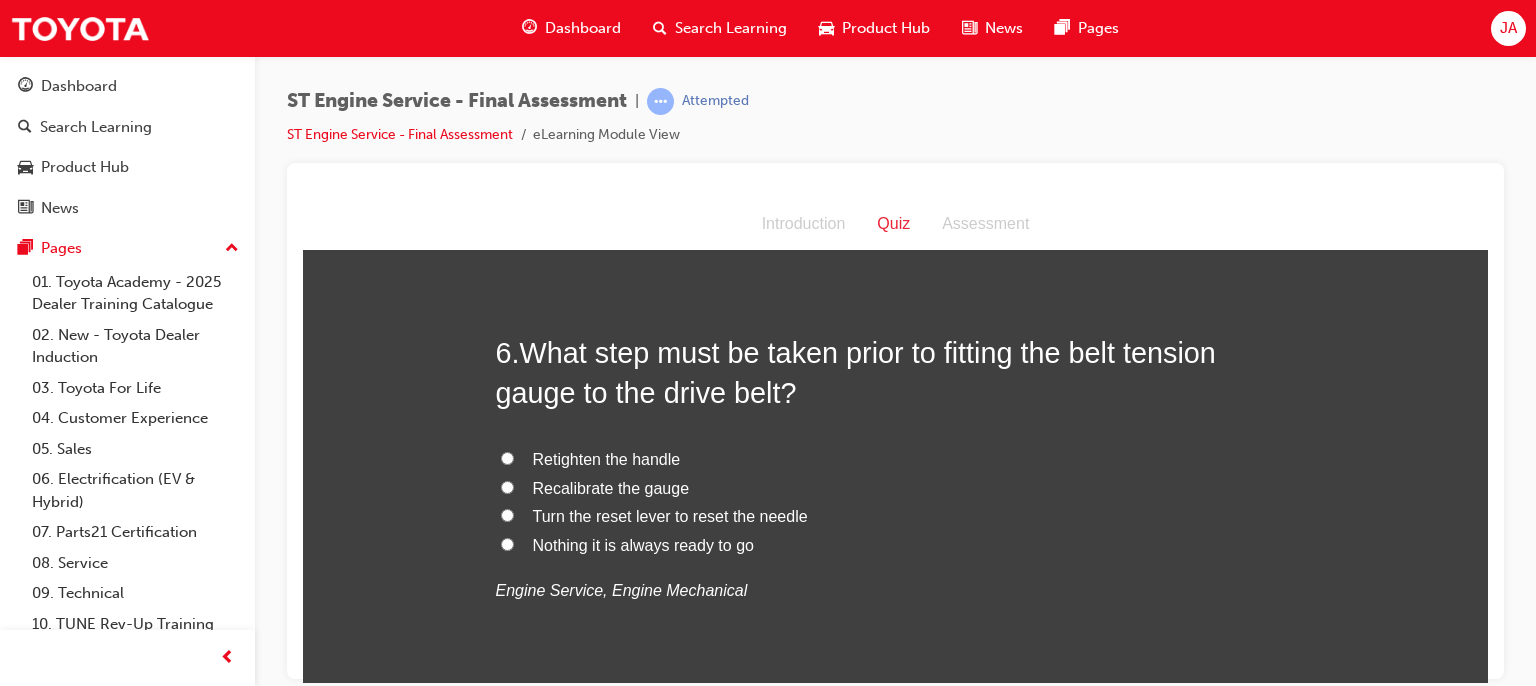 scroll, scrollTop: 2360, scrollLeft: 0, axis: vertical 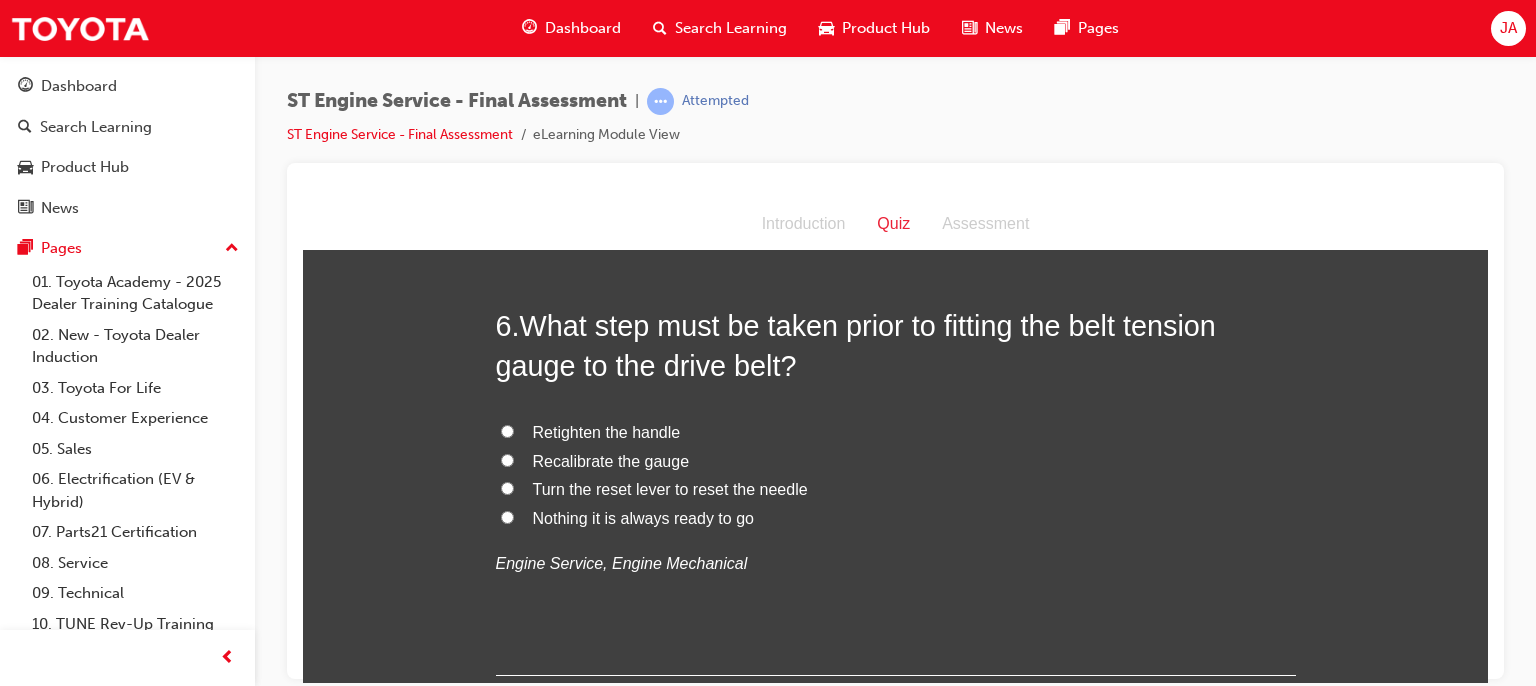 click on "Nothing it is always ready to go" at bounding box center [507, 516] 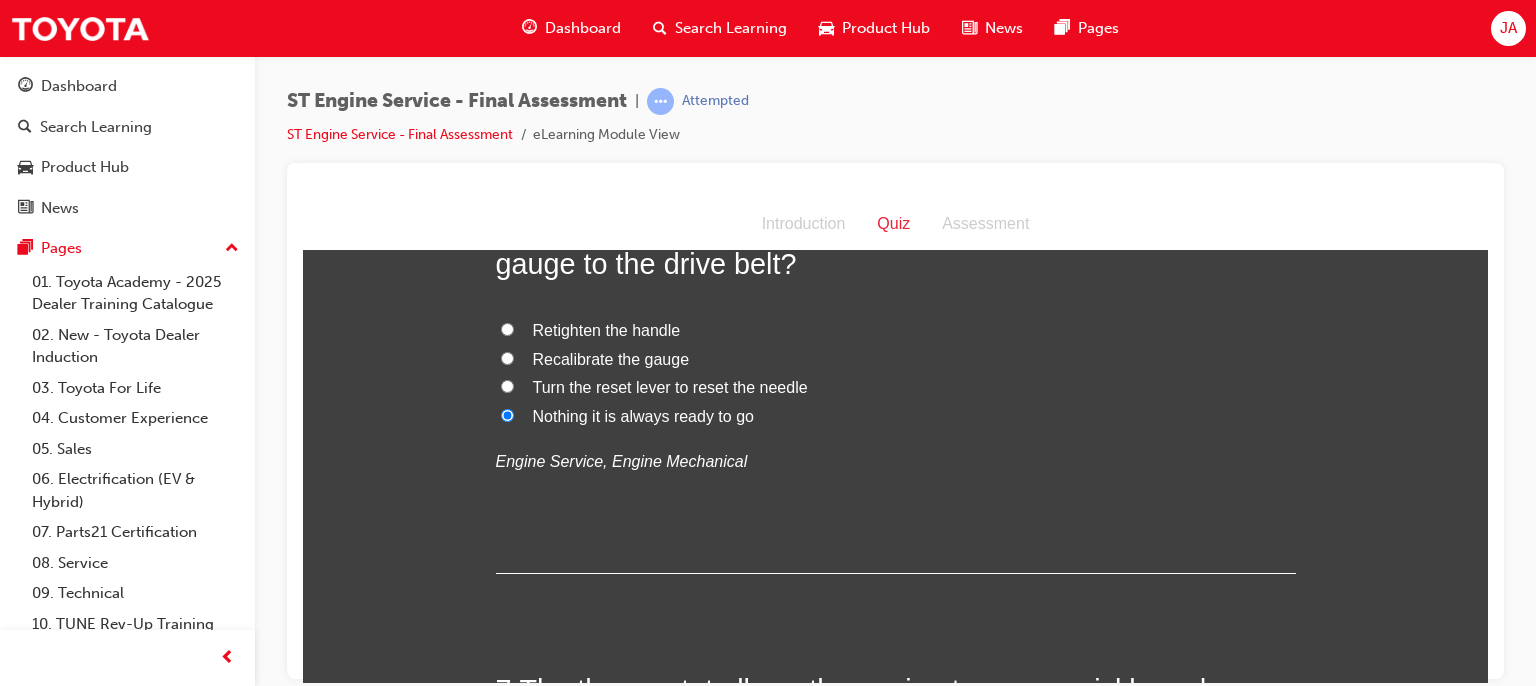 scroll, scrollTop: 2480, scrollLeft: 0, axis: vertical 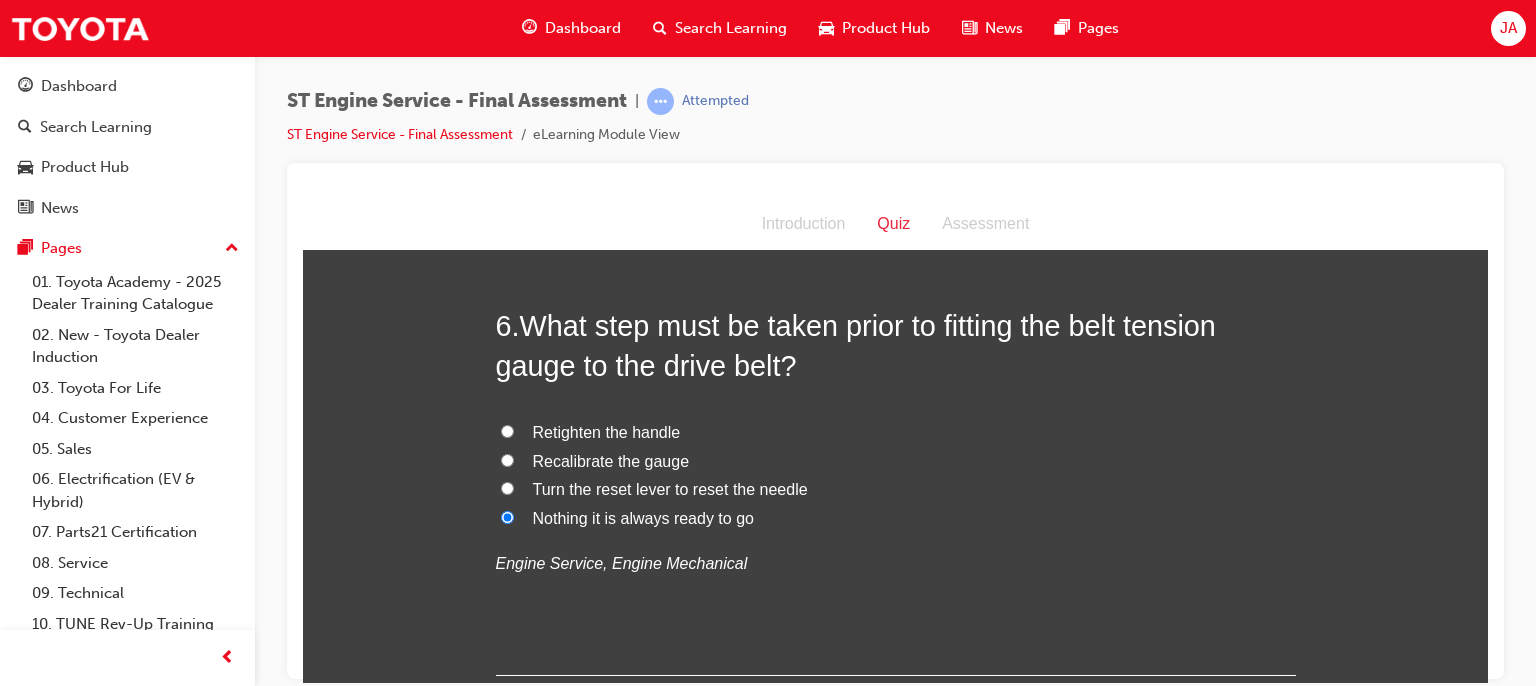 click on "Turn the reset lever to reset the needle" at bounding box center (507, 487) 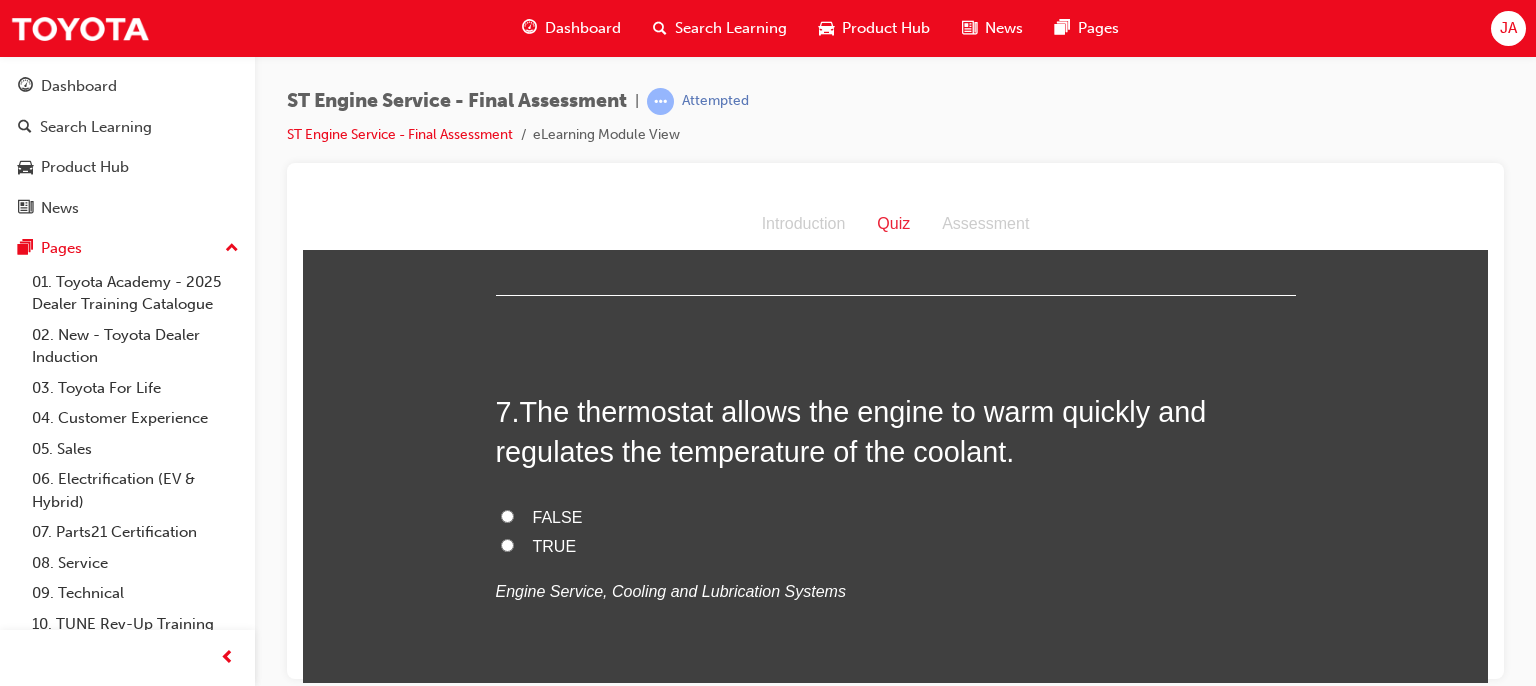scroll, scrollTop: 2760, scrollLeft: 0, axis: vertical 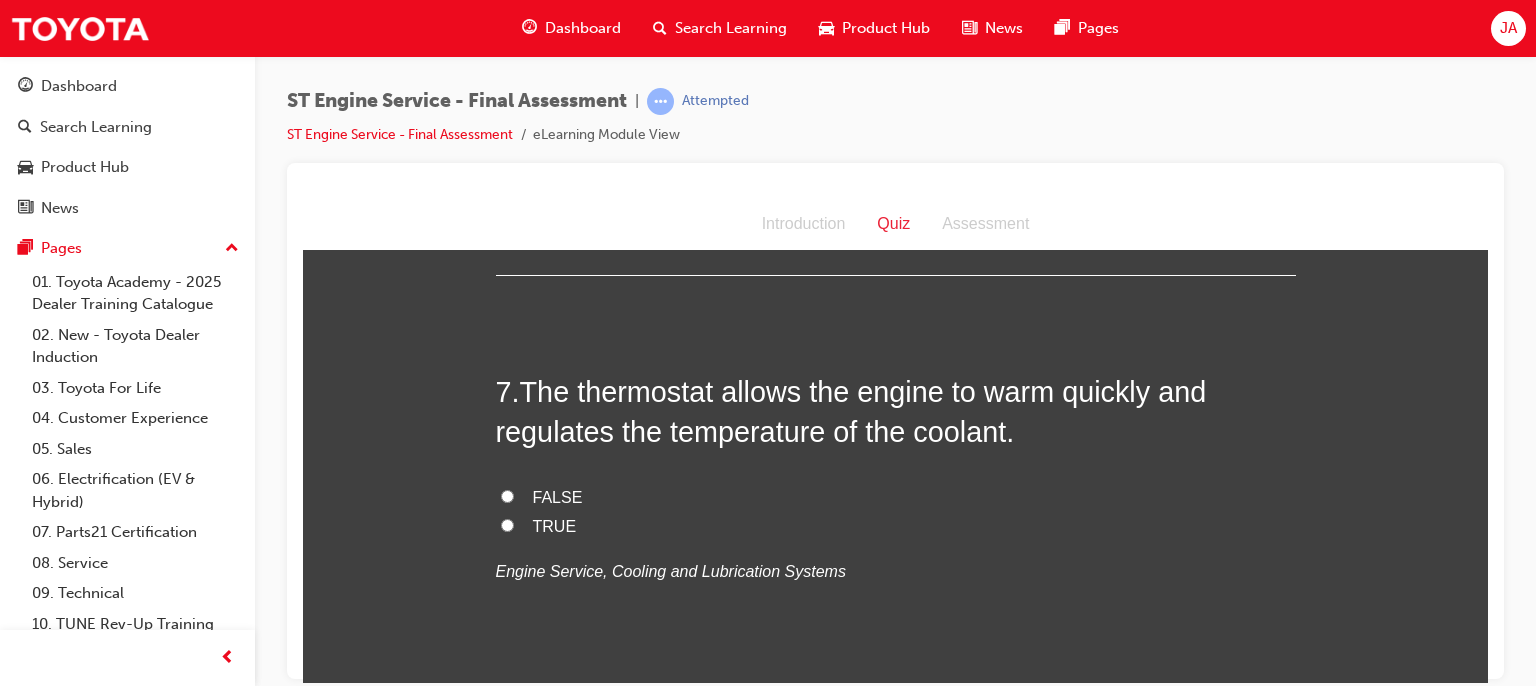 click on "TRUE" at bounding box center [507, 524] 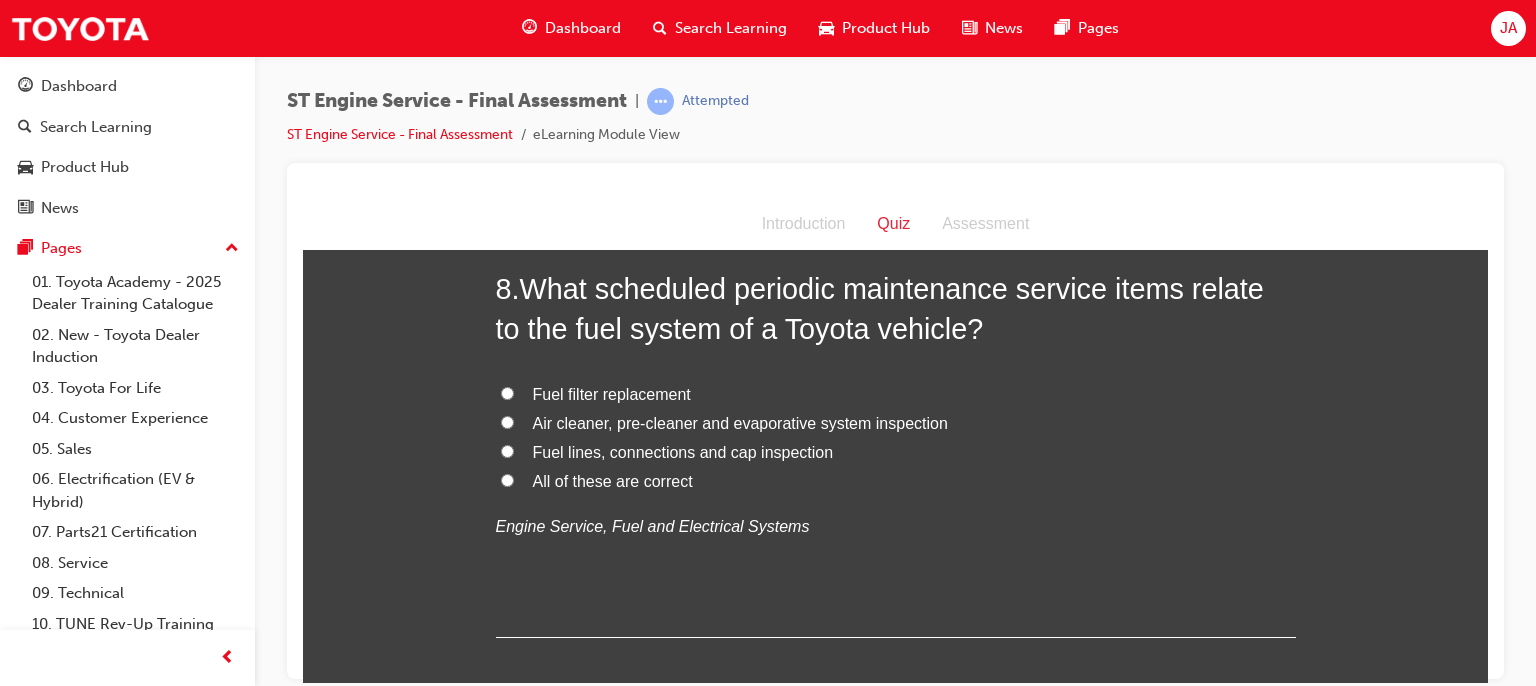 scroll, scrollTop: 3280, scrollLeft: 0, axis: vertical 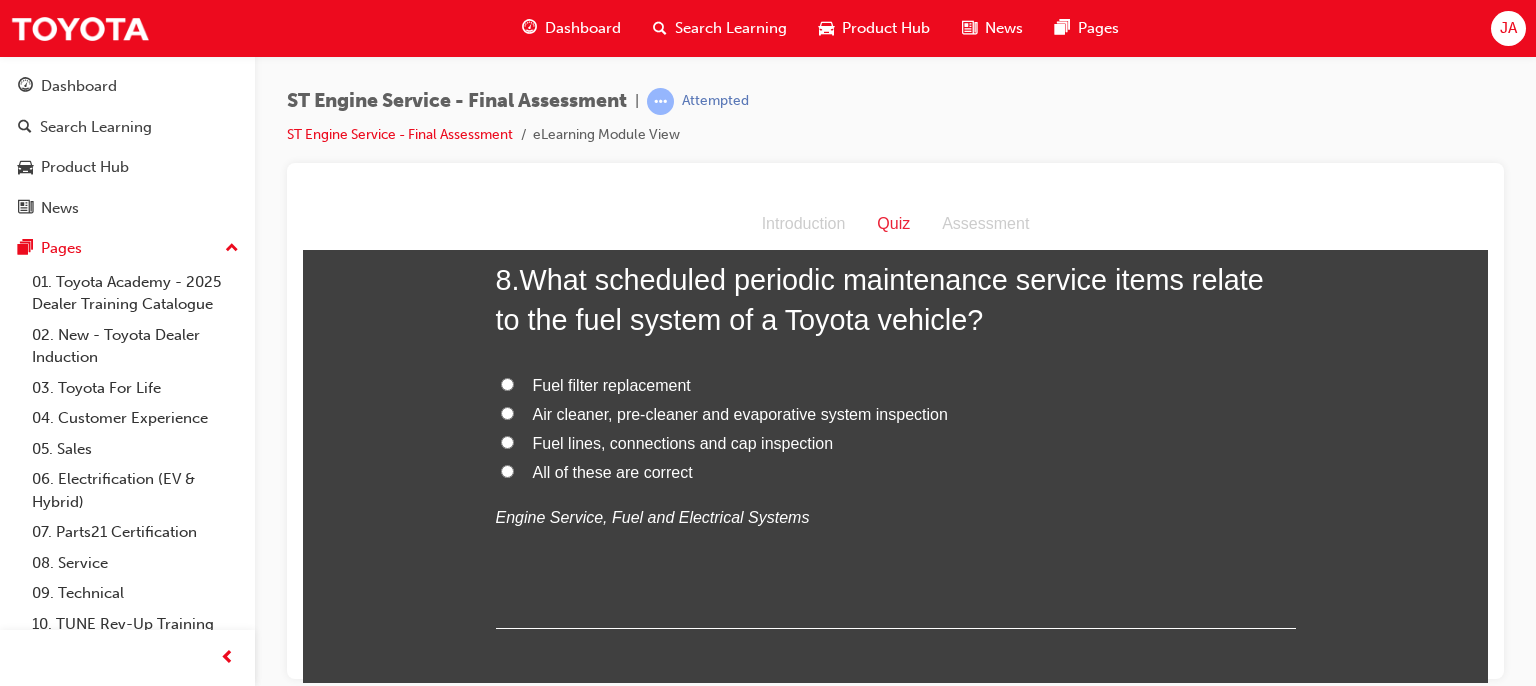 click on "All of these are correct" at bounding box center [613, 471] 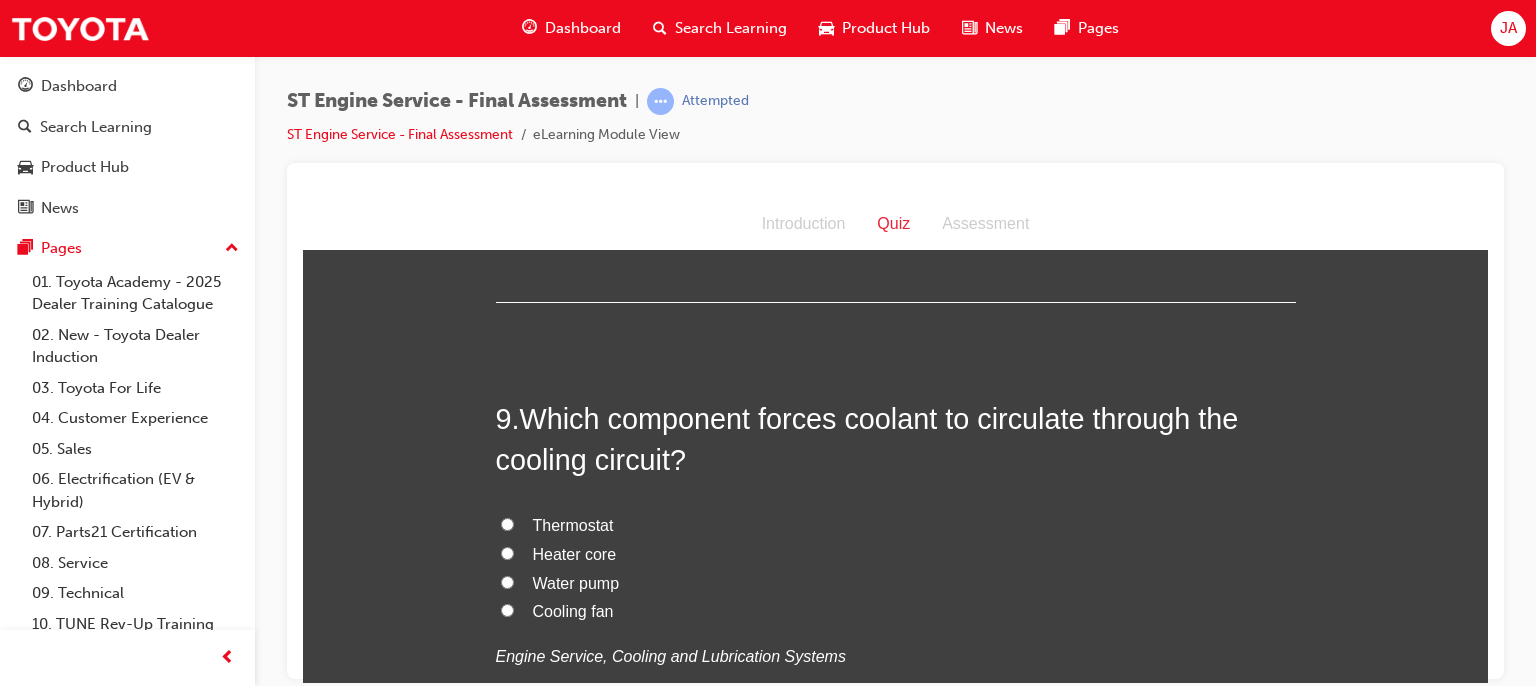 scroll, scrollTop: 3636, scrollLeft: 0, axis: vertical 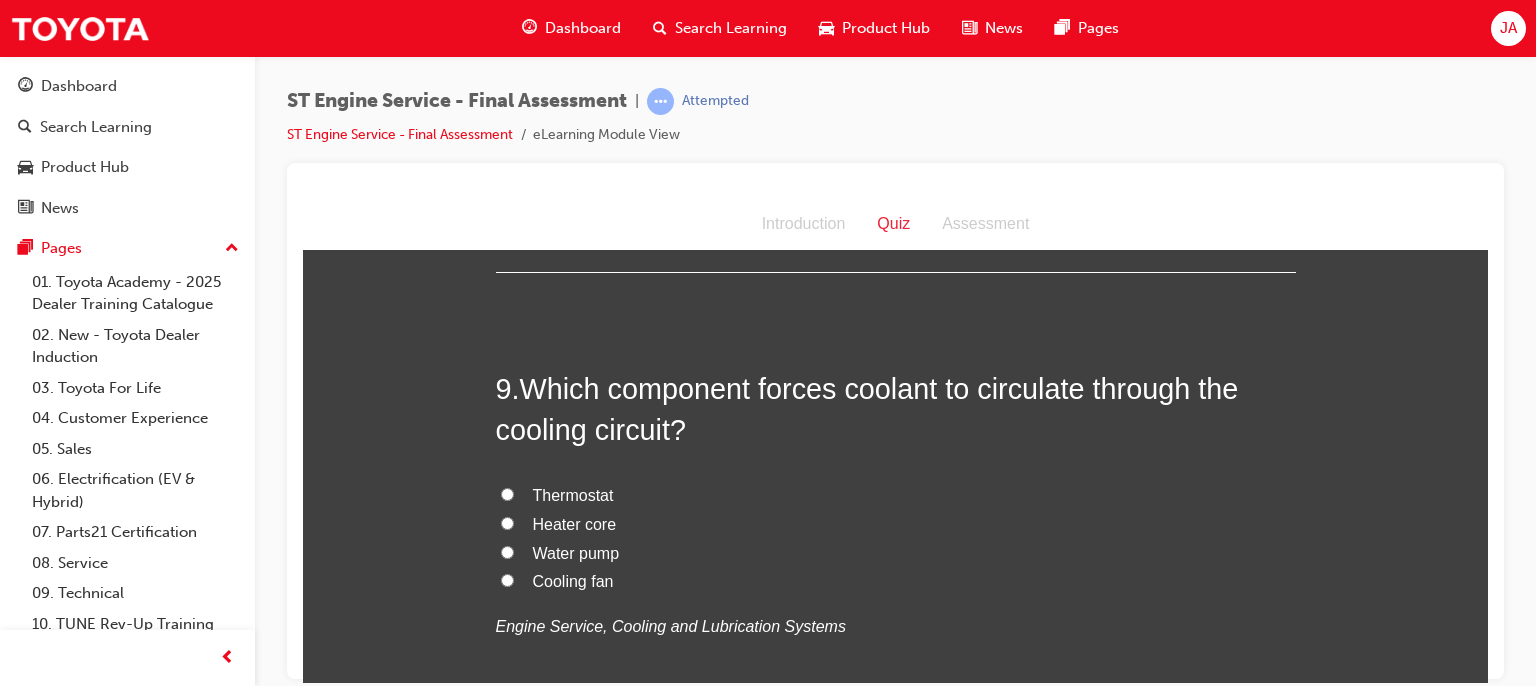 click on "Water pump" at bounding box center (507, 551) 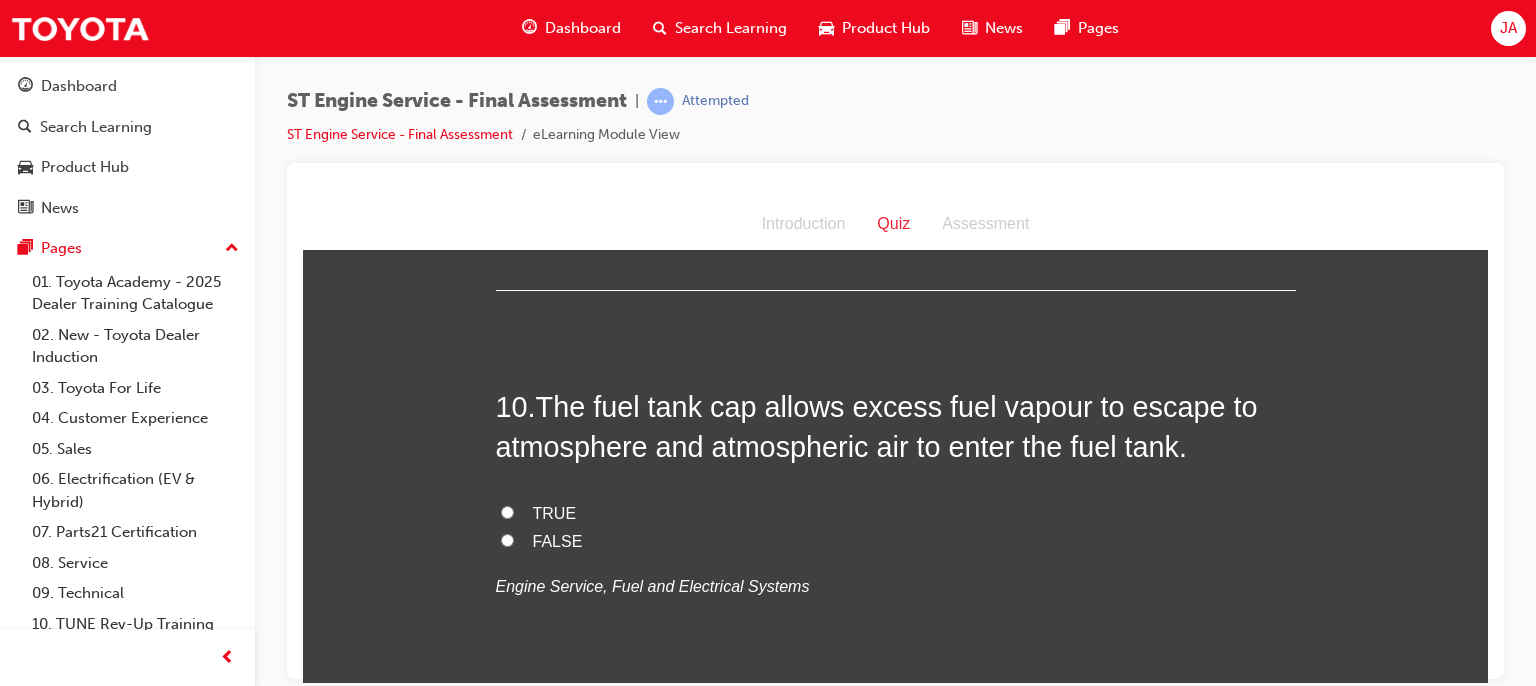 scroll, scrollTop: 4116, scrollLeft: 0, axis: vertical 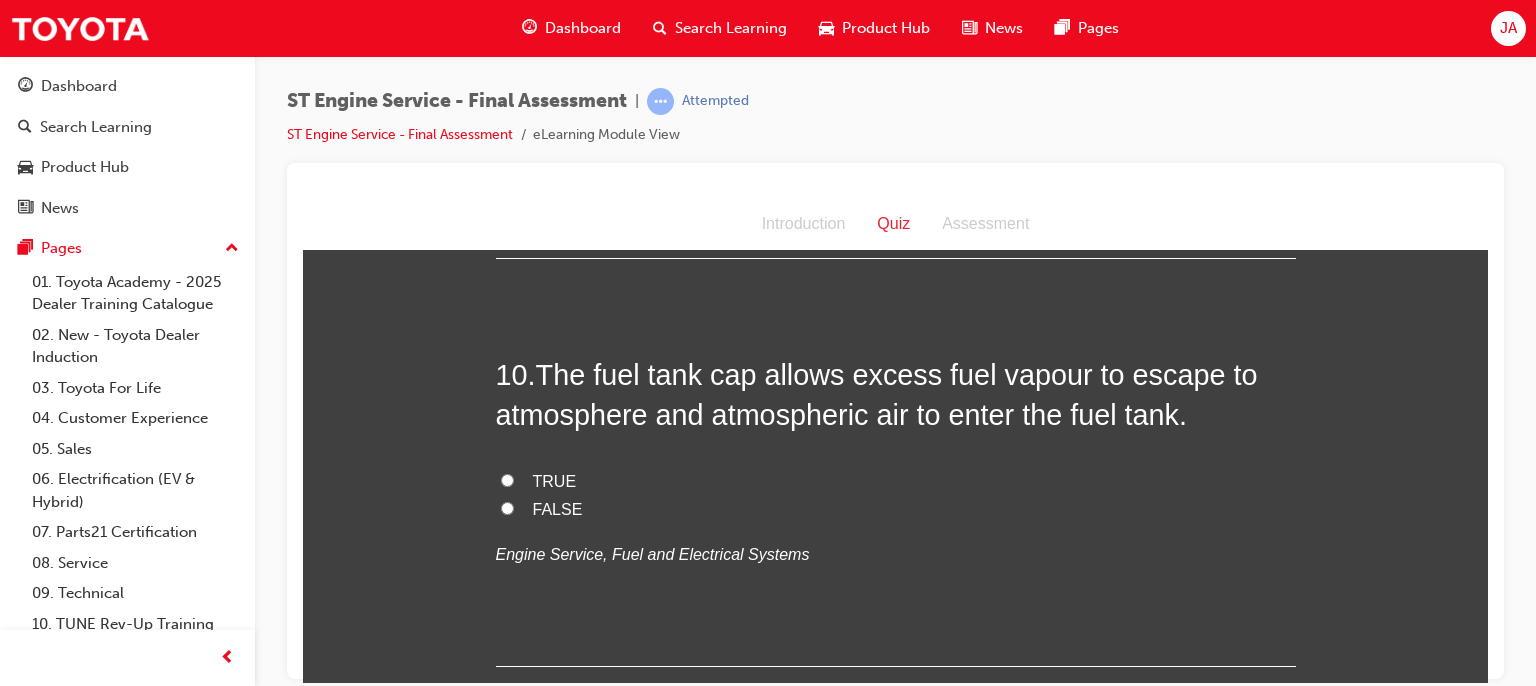 click on "FALSE" at bounding box center (507, 507) 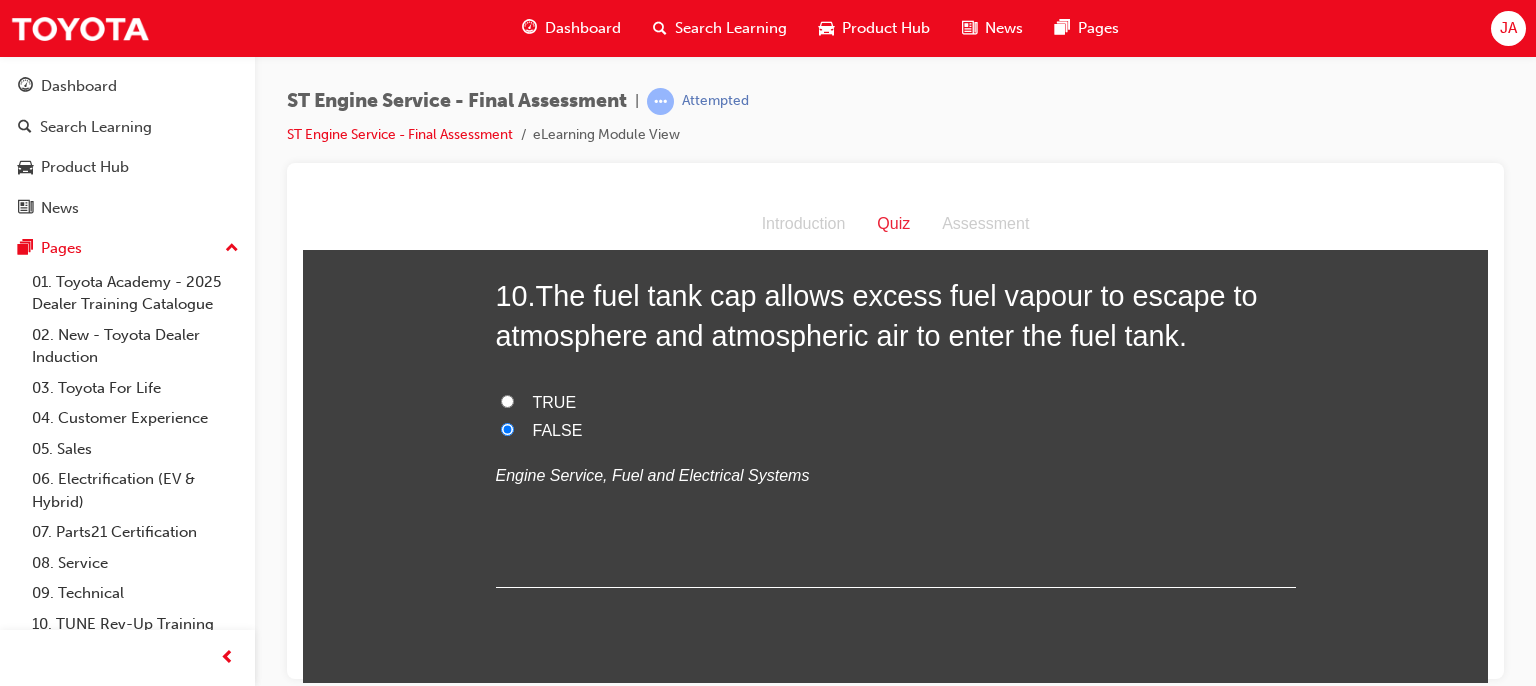 scroll, scrollTop: 4196, scrollLeft: 0, axis: vertical 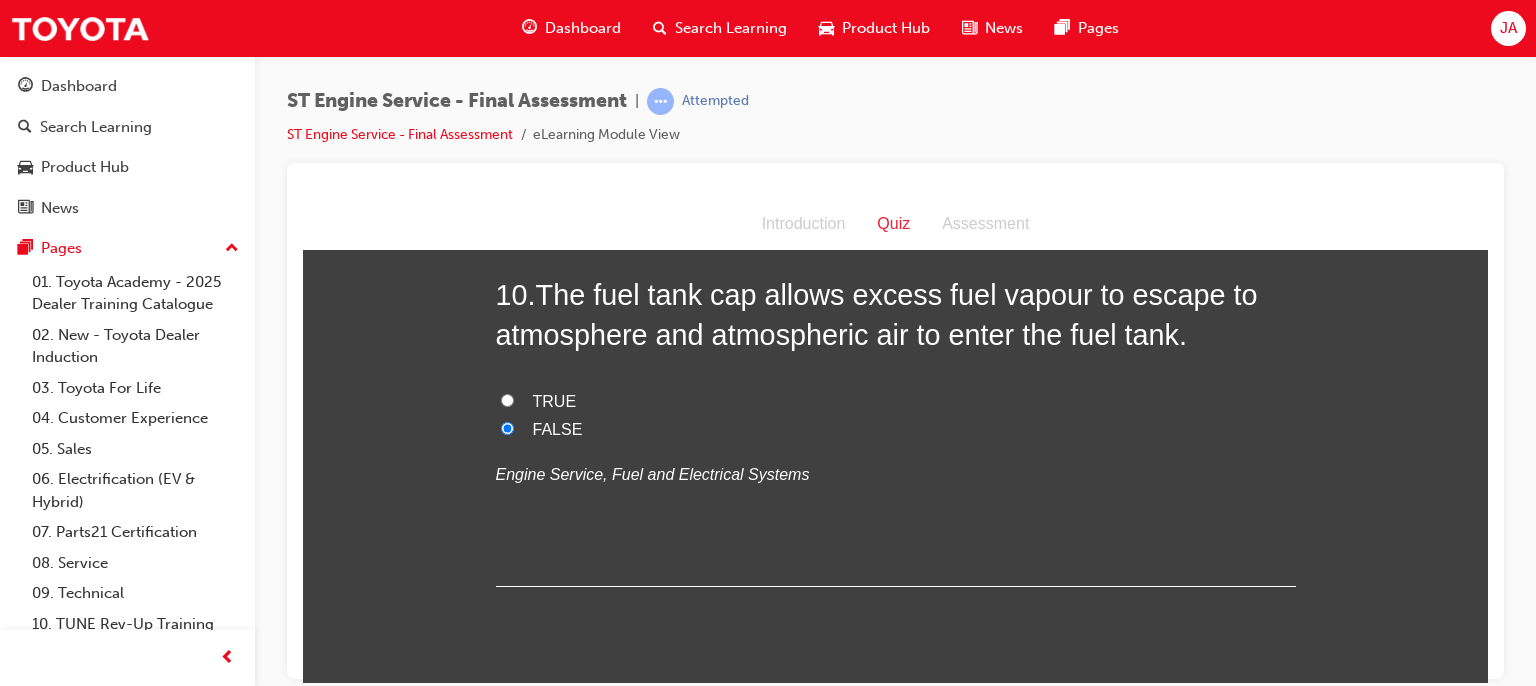 click on "You must select an answer for each question before you can submit. Please note, you will need 14 correct answers in order to pass this quiz. Good luck. 1 . The oil filter check valve keeps oil in the filter when the engine is stopped and the relief valve allows oil to bypass the filter when it is blocked. TRUE FALSE
Engine Service, Cooling and Lubrication Systems 2 . What precautions should be observed when working with petrol fuel systems? Release pressure and avoid contact Avoid ignition source Maintain ventilation All of these are correct
Engine Service, Fuel and Electrical Systems 3 . What are two things that are checked during a fuel tank cap inspection? Both 'Deformation or damage of the fuel tank cap, gasket and vacuum valve' and 'Checking pressure change on removal and torque limiter operation on replacement' Deformation or damage of the fuel tank cap, gasket and vacuum valve Measuring release pressure of vacuum valve with a fuel tank cap pressure gauge
4 . All of these answers.
5 . 6" at bounding box center [895, 212] 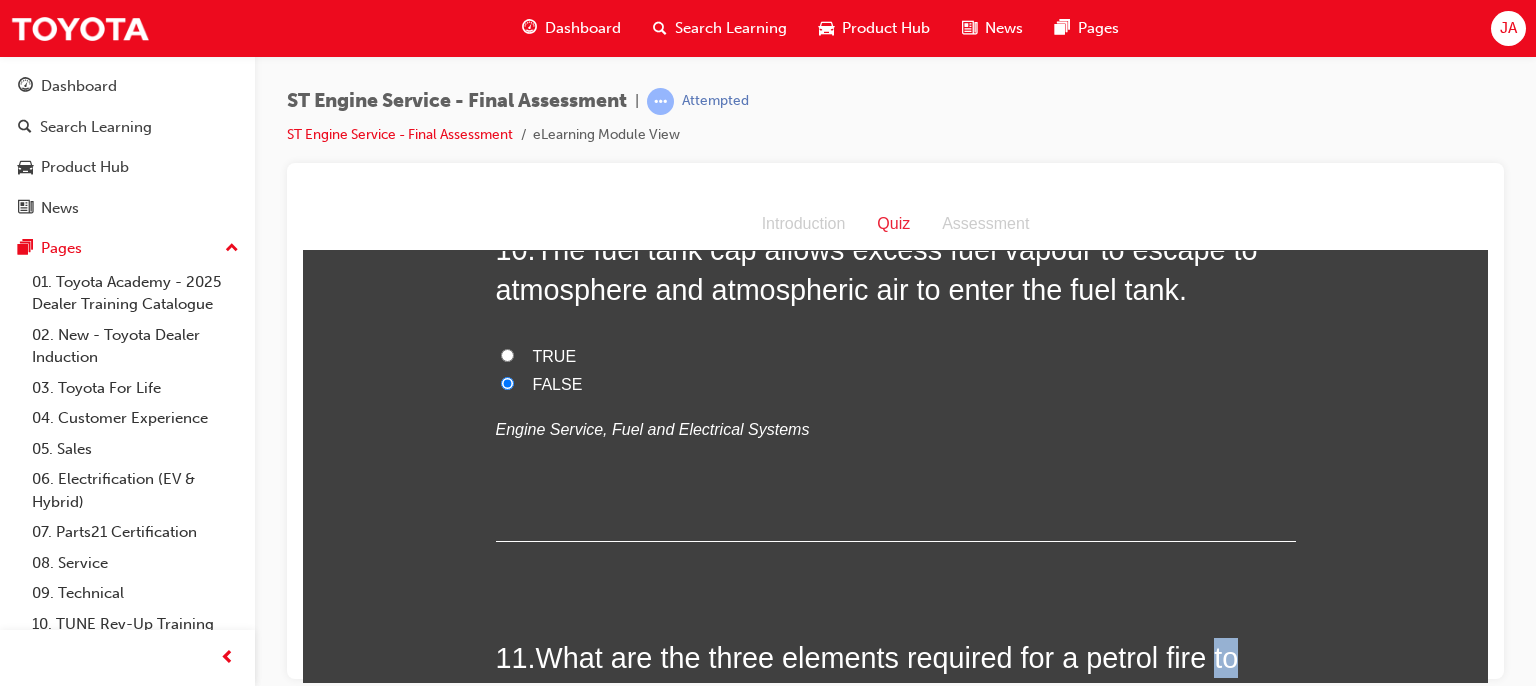 click on "You must select an answer for each question before you can submit. Please note, you will need 14 correct answers in order to pass this quiz. Good luck. 1 . The oil filter check valve keeps oil in the filter when the engine is stopped and the relief valve allows oil to bypass the filter when it is blocked. TRUE FALSE
Engine Service, Cooling and Lubrication Systems 2 . What precautions should be observed when working with petrol fuel systems? Release pressure and avoid contact Avoid ignition source Maintain ventilation All of these are correct
Engine Service, Fuel and Electrical Systems 3 . What are two things that are checked during a fuel tank cap inspection? Both 'Deformation or damage of the fuel tank cap, gasket and vacuum valve' and 'Checking pressure change on removal and torque limiter operation on replacement' Deformation or damage of the fuel tank cap, gasket and vacuum valve Measuring release pressure of vacuum valve with a fuel tank cap pressure gauge
4 . All of these answers.
5 . 6" at bounding box center [895, 167] 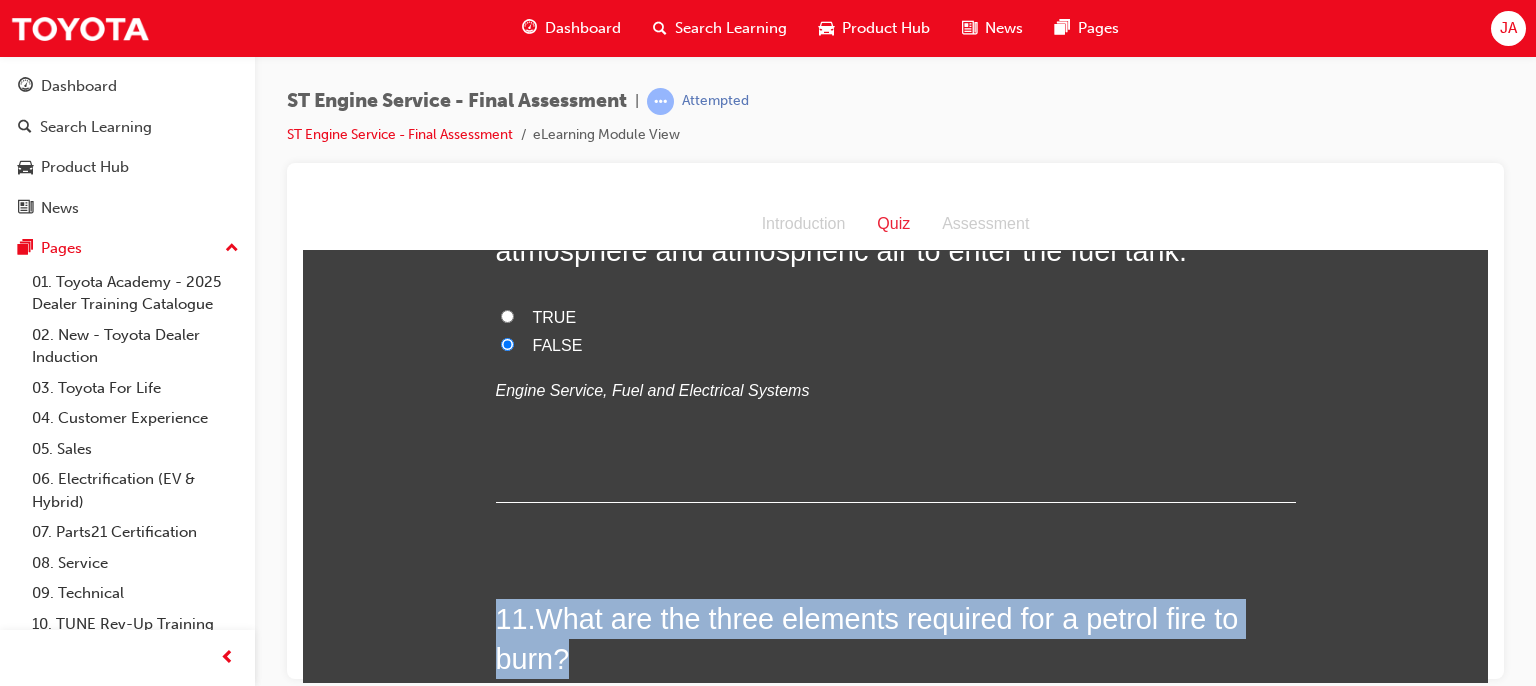 scroll, scrollTop: 4324, scrollLeft: 0, axis: vertical 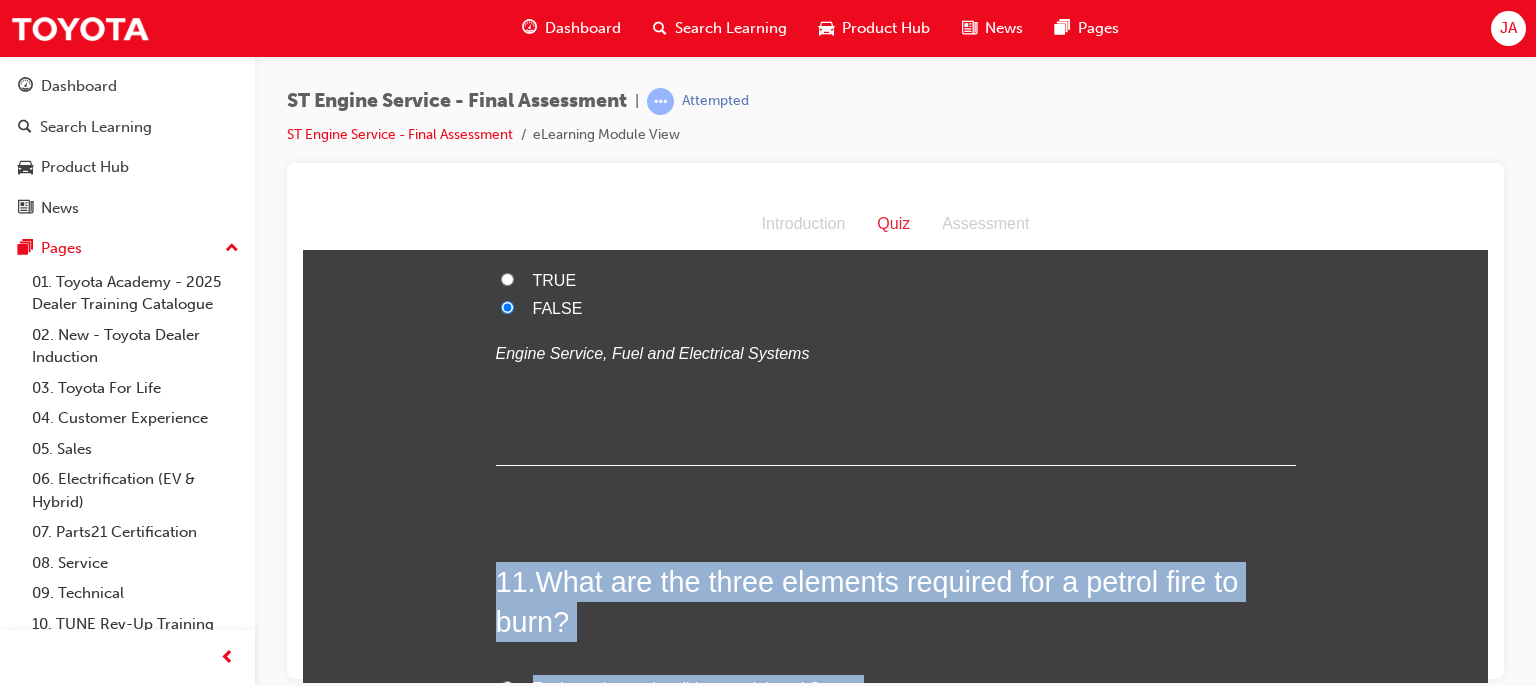 click on "You must select an answer for each question before you can submit. Please note, you will need 14 correct answers in order to pass this quiz. Good luck. 1 . The oil filter check valve keeps oil in the filter when the engine is stopped and the relief valve allows oil to bypass the filter when it is blocked. TRUE FALSE
Engine Service, Cooling and Lubrication Systems 2 . What precautions should be observed when working with petrol fuel systems? Release pressure and avoid contact Avoid ignition source Maintain ventilation All of these are correct
Engine Service, Fuel and Electrical Systems 3 . What are two things that are checked during a fuel tank cap inspection? Both 'Deformation or damage of the fuel tank cap, gasket and vacuum valve' and 'Checking pressure change on removal and torque limiter operation on replacement' Deformation or damage of the fuel tank cap, gasket and vacuum valve Measuring release pressure of vacuum valve with a fuel tank cap pressure gauge
4 . All of these answers.
5 . 6" at bounding box center (895, 91) 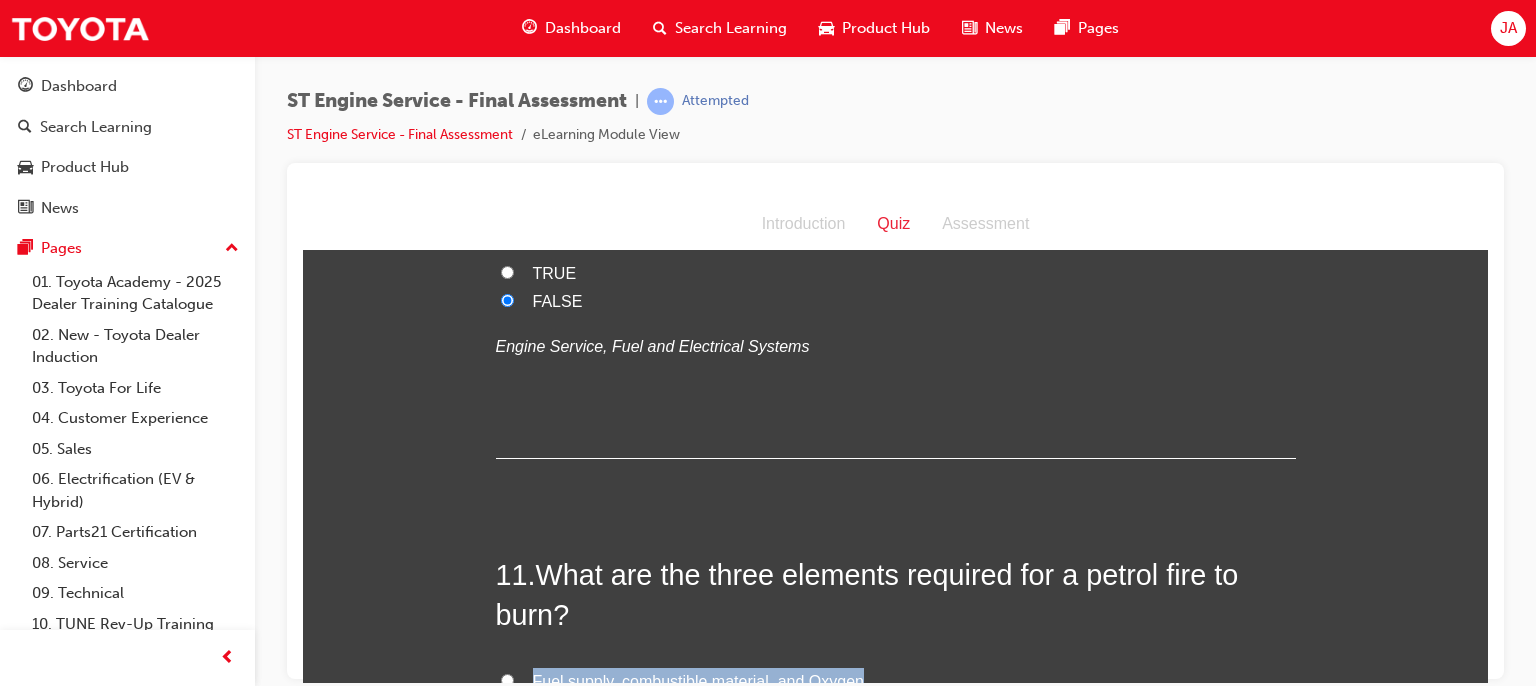 click on "You must select an answer for each question before you can submit. Please note, you will need 14 correct answers in order to pass this quiz. Good luck. 1 . The oil filter check valve keeps oil in the filter when the engine is stopped and the relief valve allows oil to bypass the filter when it is blocked. TRUE FALSE
Engine Service, Cooling and Lubrication Systems 2 . What precautions should be observed when working with petrol fuel systems? Release pressure and avoid contact Avoid ignition source Maintain ventilation All of these are correct
Engine Service, Fuel and Electrical Systems 3 . What are two things that are checked during a fuel tank cap inspection? Both 'Deformation or damage of the fuel tank cap, gasket and vacuum valve' and 'Checking pressure change on removal and torque limiter operation on replacement' Deformation or damage of the fuel tank cap, gasket and vacuum valve Measuring release pressure of vacuum valve with a fuel tank cap pressure gauge
4 . All of these answers.
5 . 6" at bounding box center (895, 84) 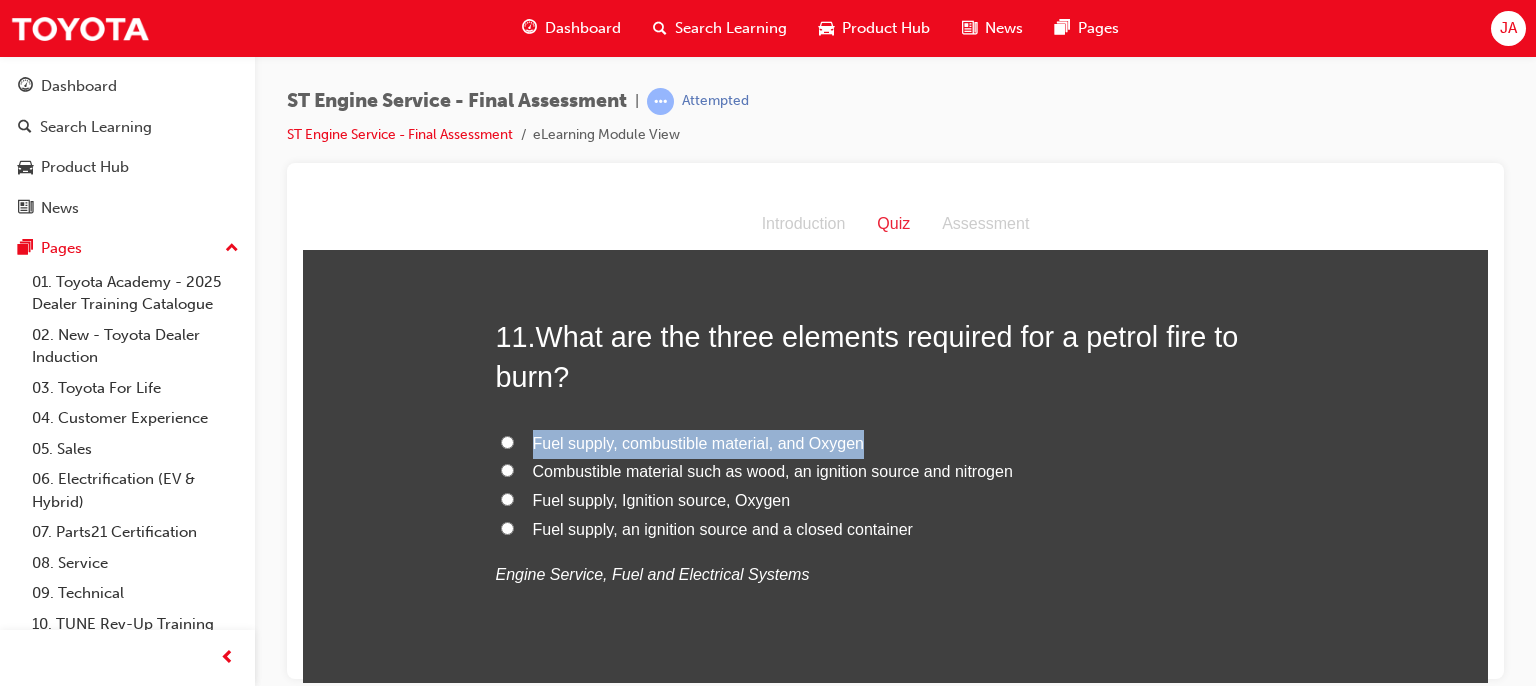 scroll, scrollTop: 4564, scrollLeft: 0, axis: vertical 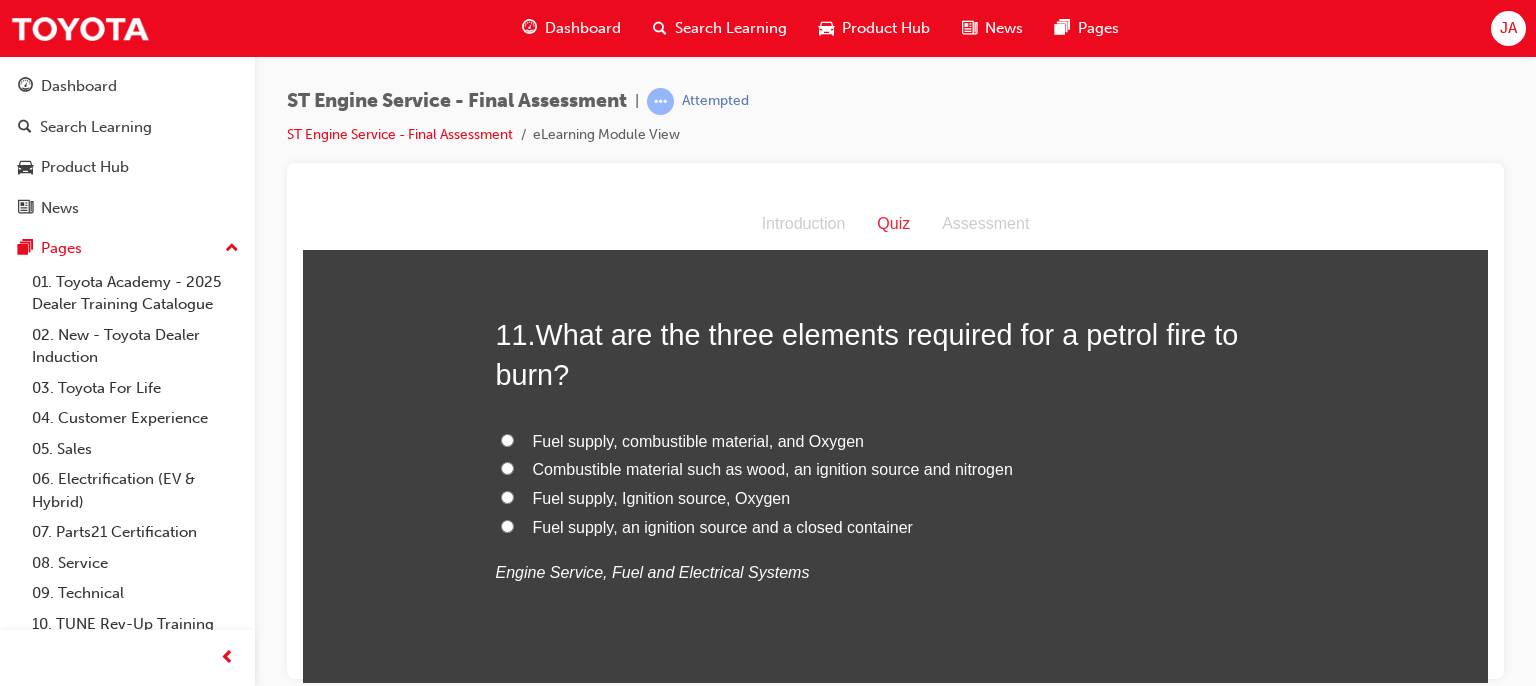 click on "11 .  What are the three elements required for a petrol fire to burn? Fuel supply, combustible material, and Oxygen Combustible material such as wood, an ignition source and nitrogen Fuel supply, Ignition source, Oxygen Fuel supply, an ignition source and a closed container
Engine Service, Fuel and Electrical Systems" at bounding box center (896, 499) 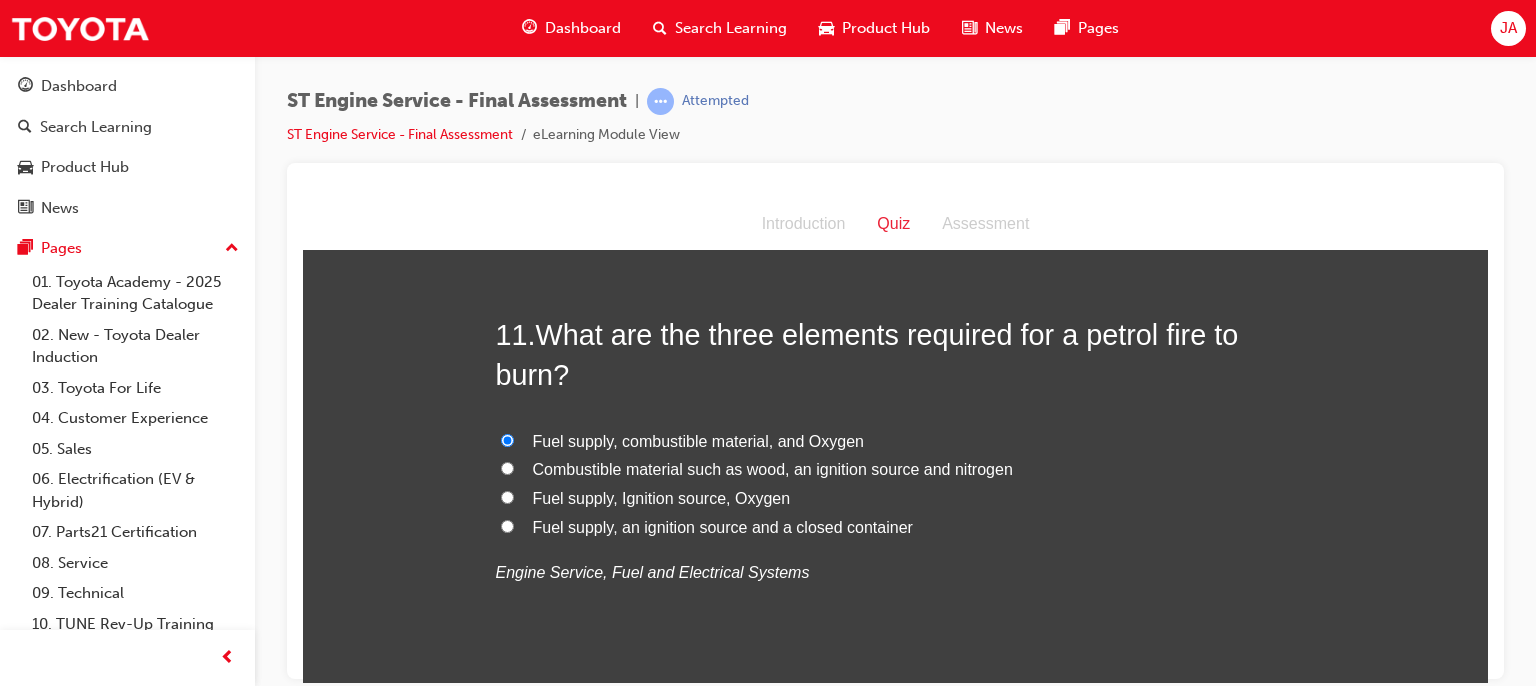 click on "Fuel supply, Ignition source, Oxygen" at bounding box center (662, 497) 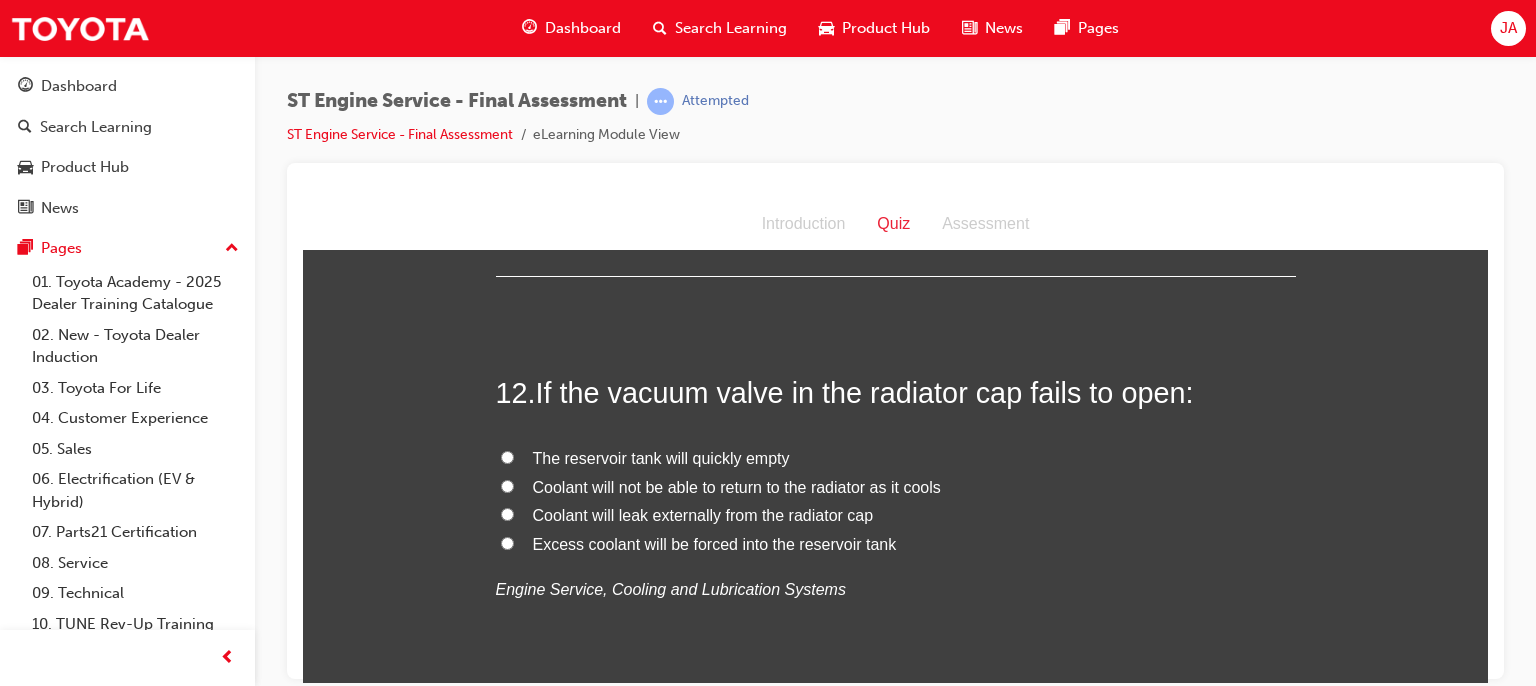 scroll, scrollTop: 4991, scrollLeft: 0, axis: vertical 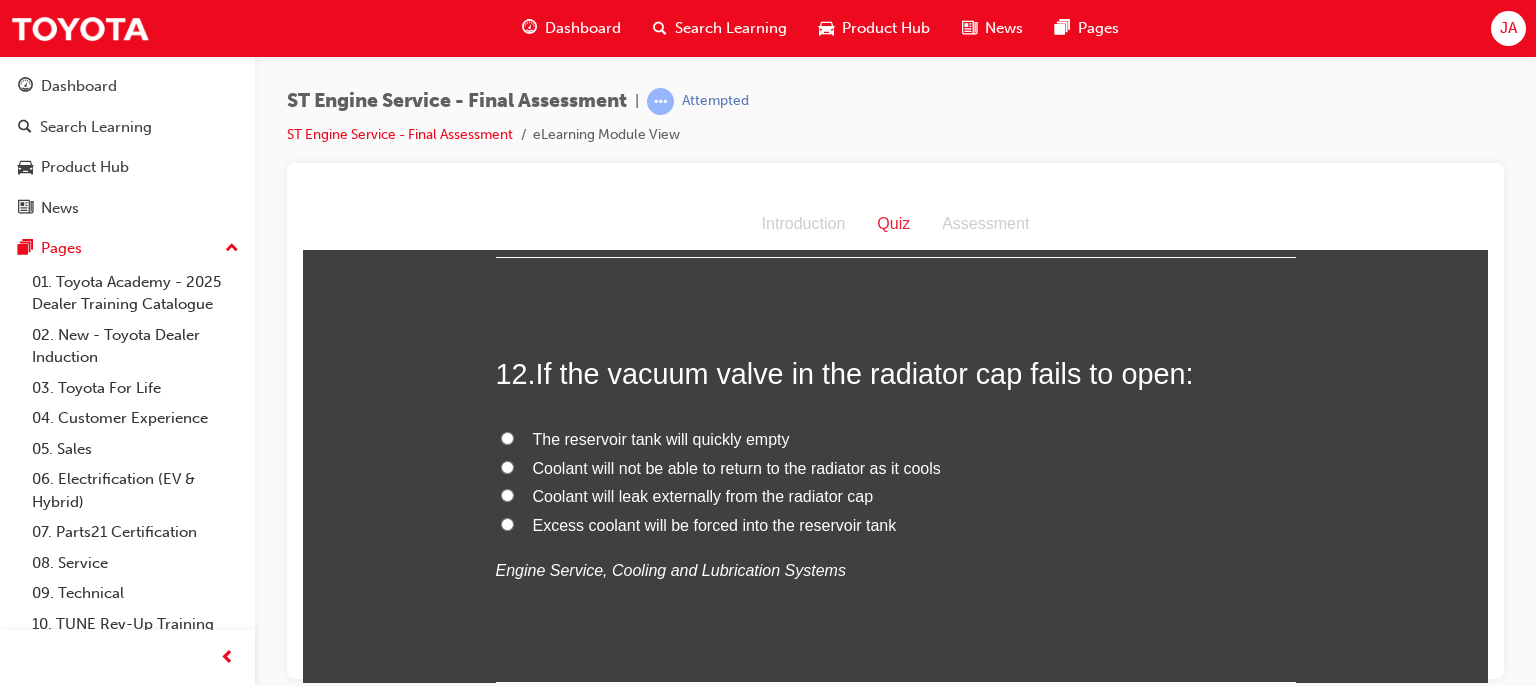 click on "Coolant will leak externally from the radiator cap" at bounding box center (703, 495) 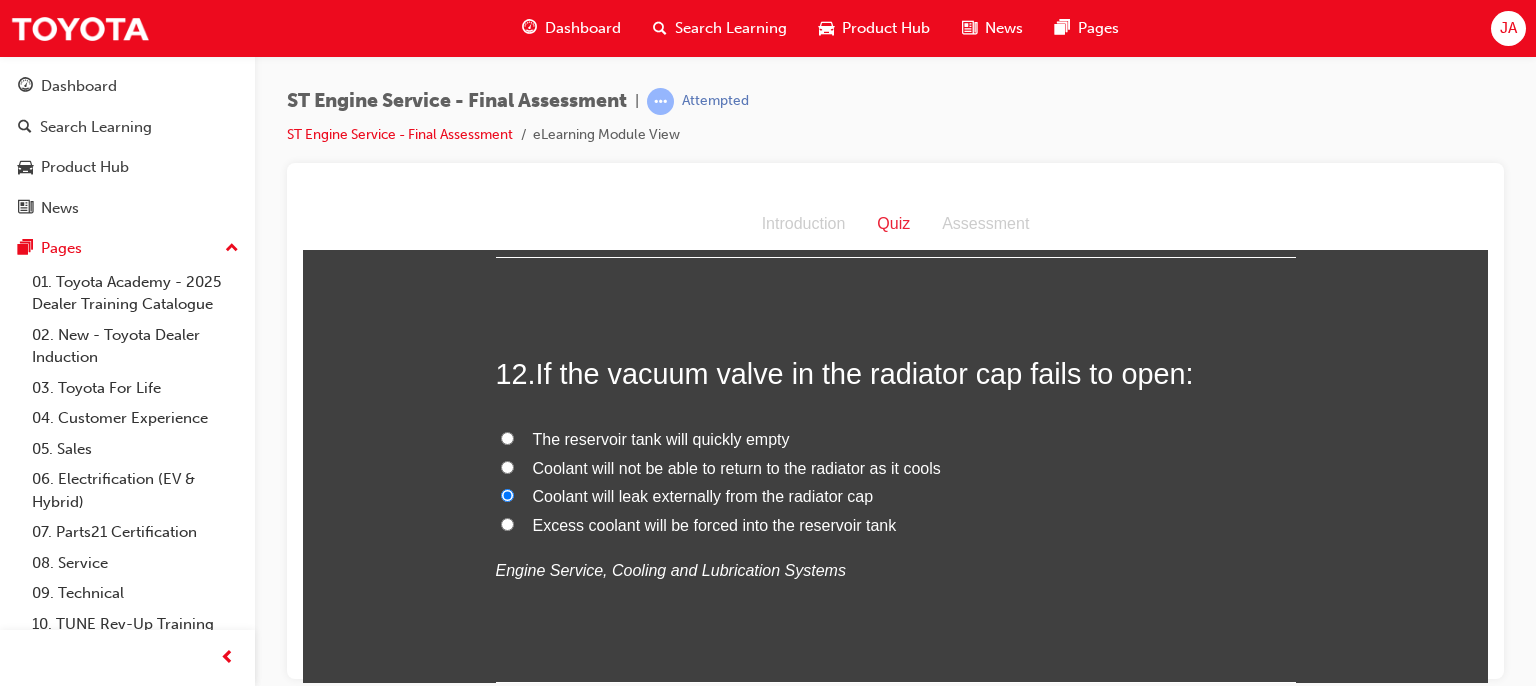 click on "Coolant will not be able to return to the radiator as it cools" at bounding box center [737, 467] 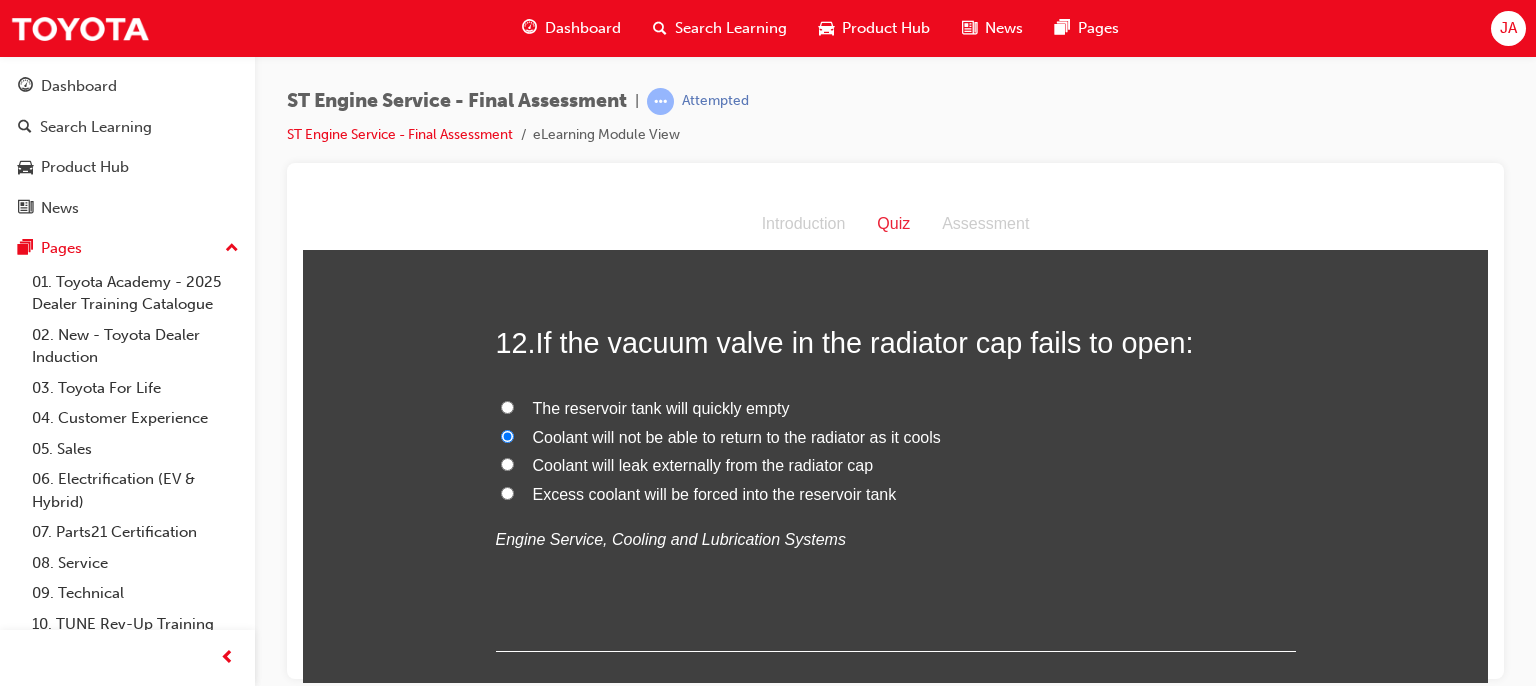 scroll, scrollTop: 5031, scrollLeft: 0, axis: vertical 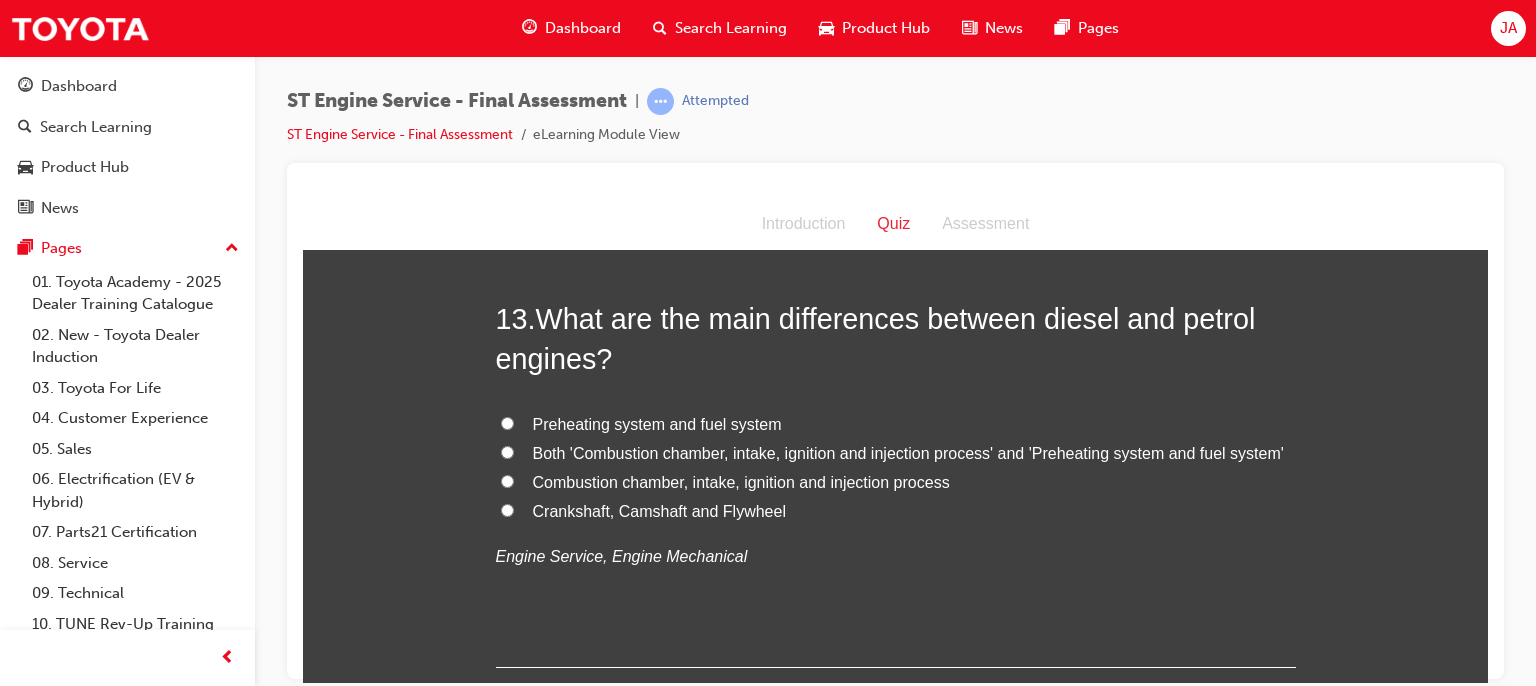 click on "Both 'Combustion chamber, intake, ignition and injection process' and 'Preheating system and fuel system'" at bounding box center (908, 452) 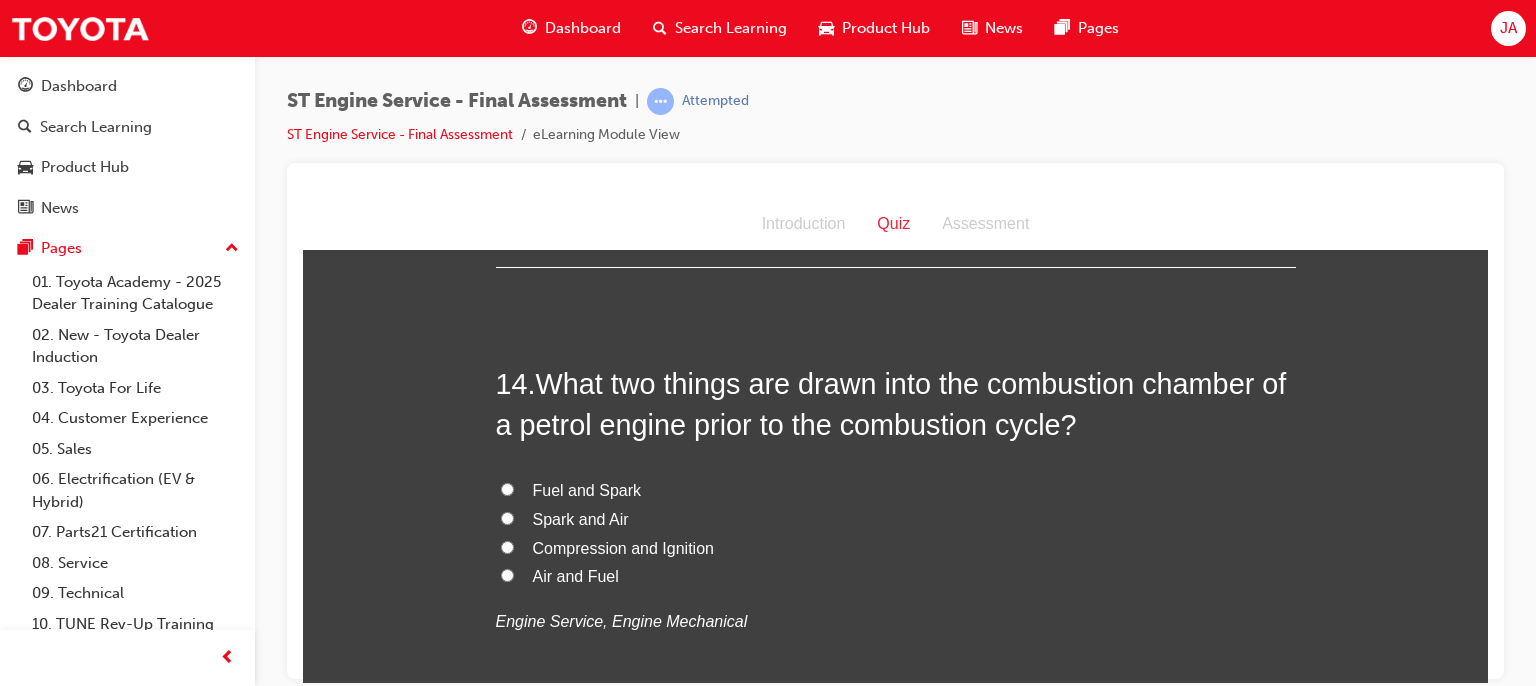 scroll, scrollTop: 5911, scrollLeft: 0, axis: vertical 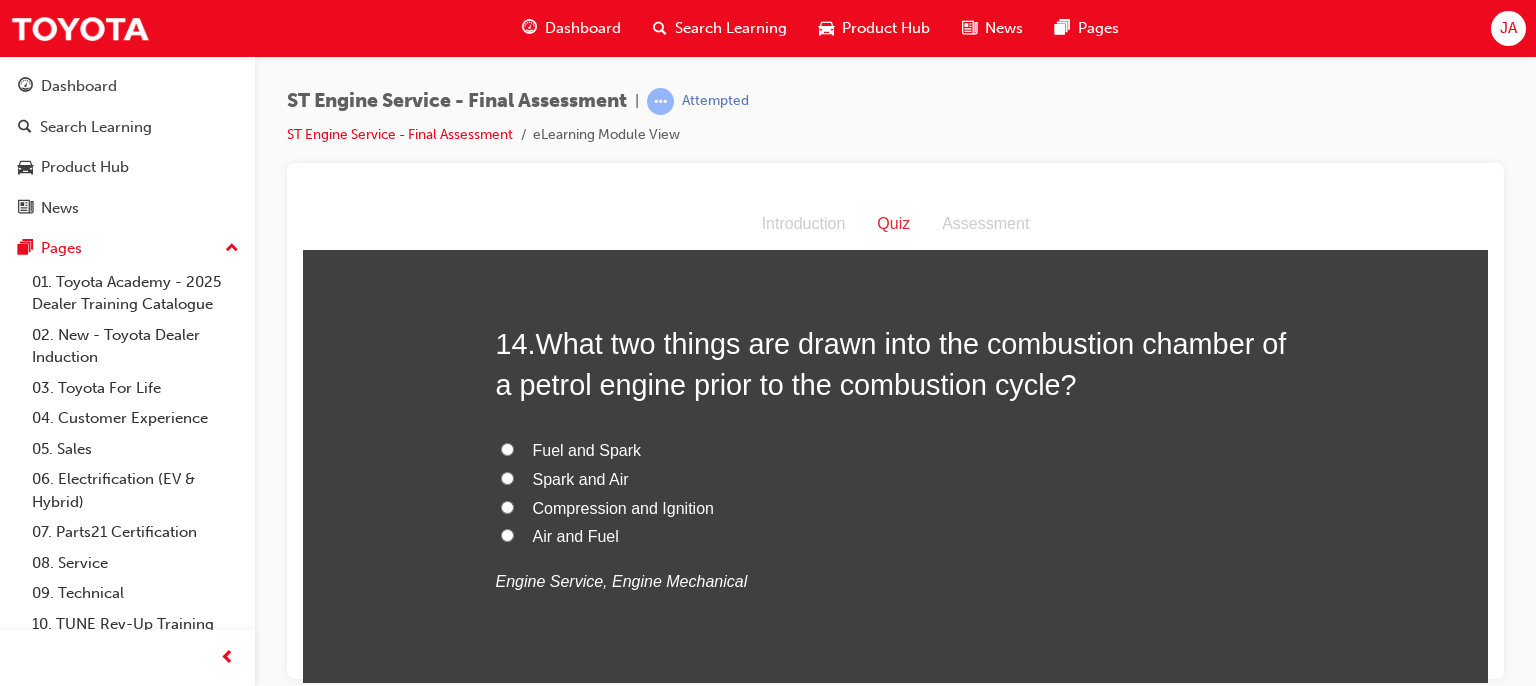 click on "Air and Fuel" at bounding box center [896, 536] 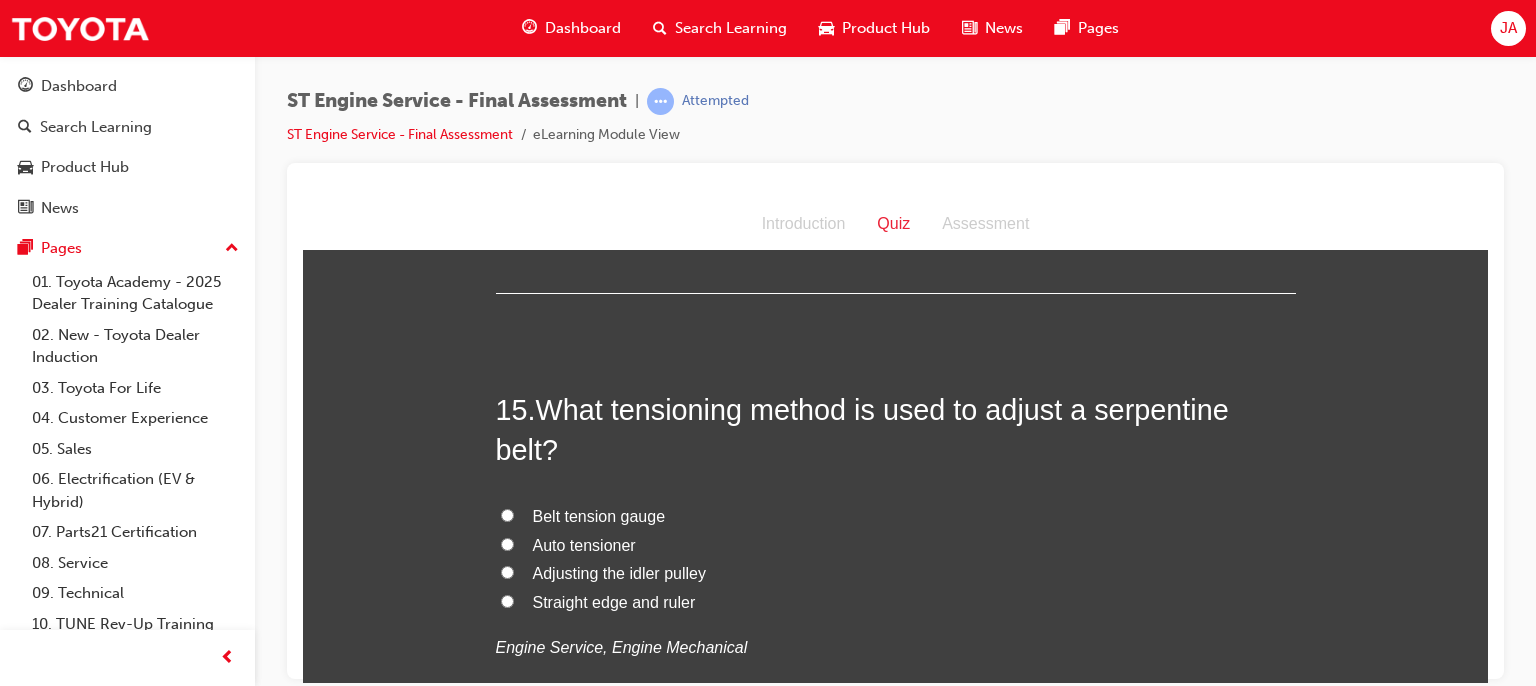 scroll, scrollTop: 6351, scrollLeft: 0, axis: vertical 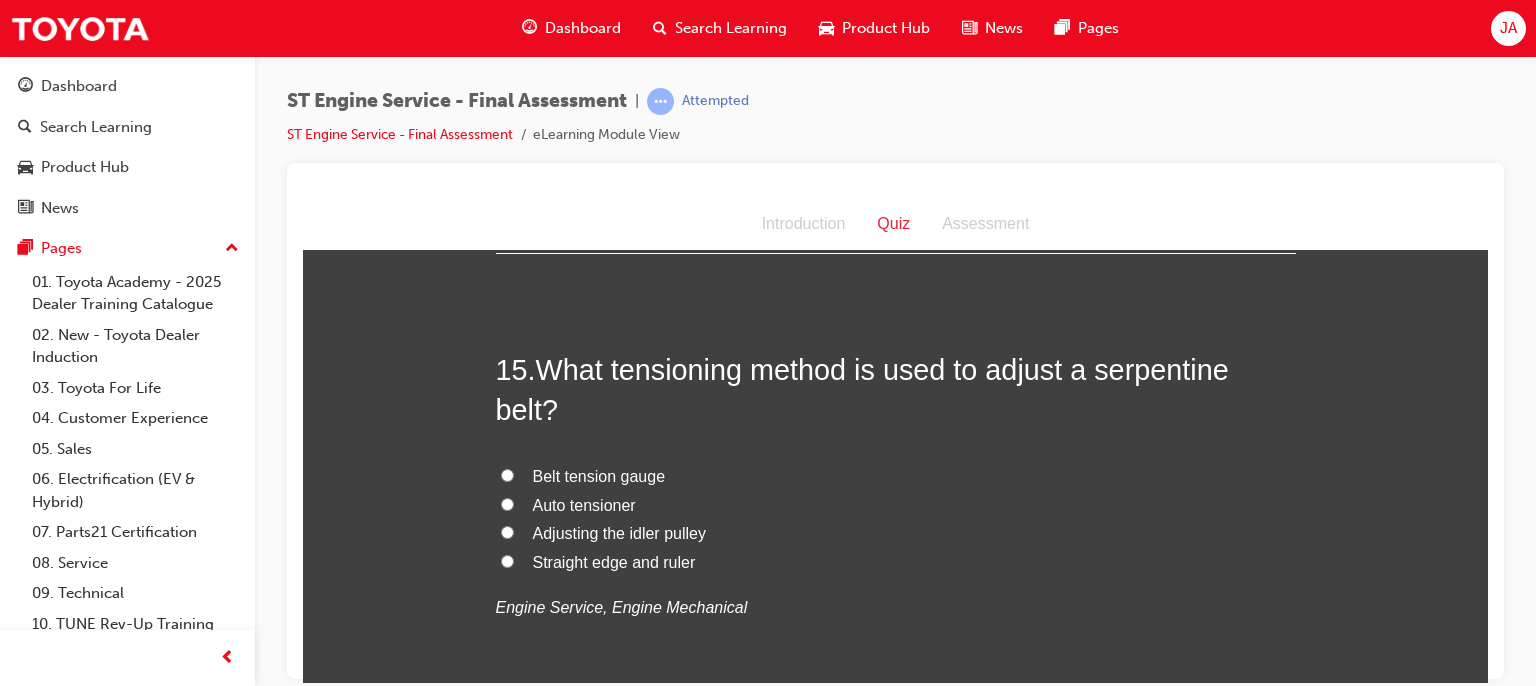 click on "Auto tensioner" at bounding box center (584, 504) 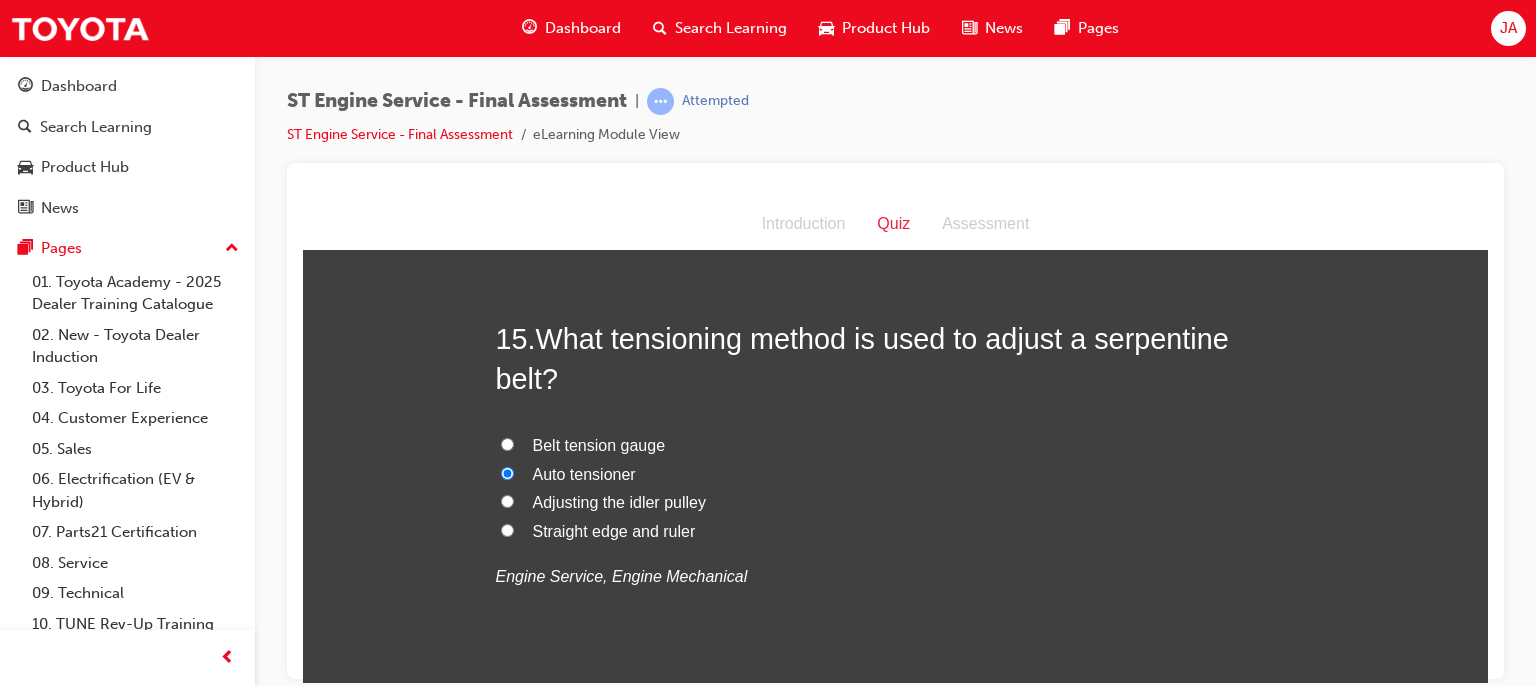 scroll, scrollTop: 6391, scrollLeft: 0, axis: vertical 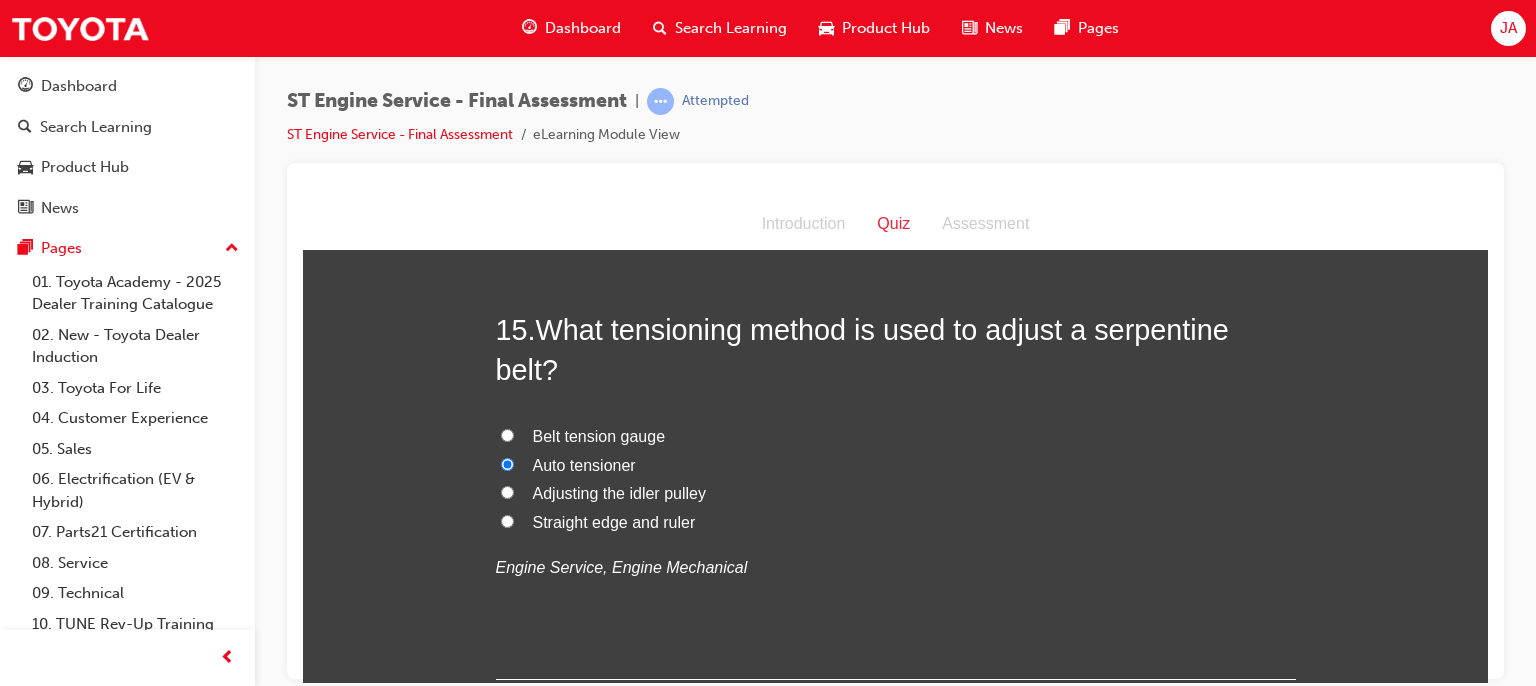 click on "Straight edge and ruler" at bounding box center (614, 521) 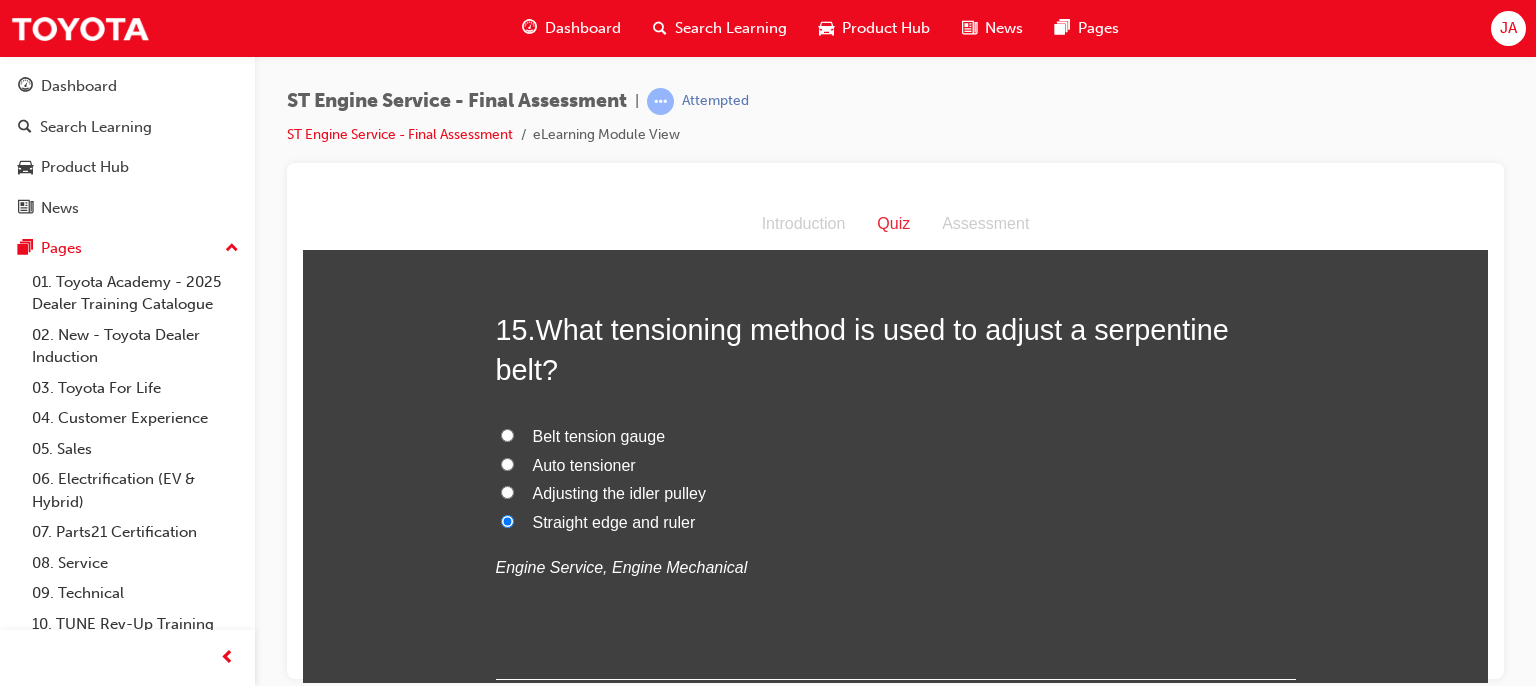 click on "Auto tensioner" at bounding box center (584, 464) 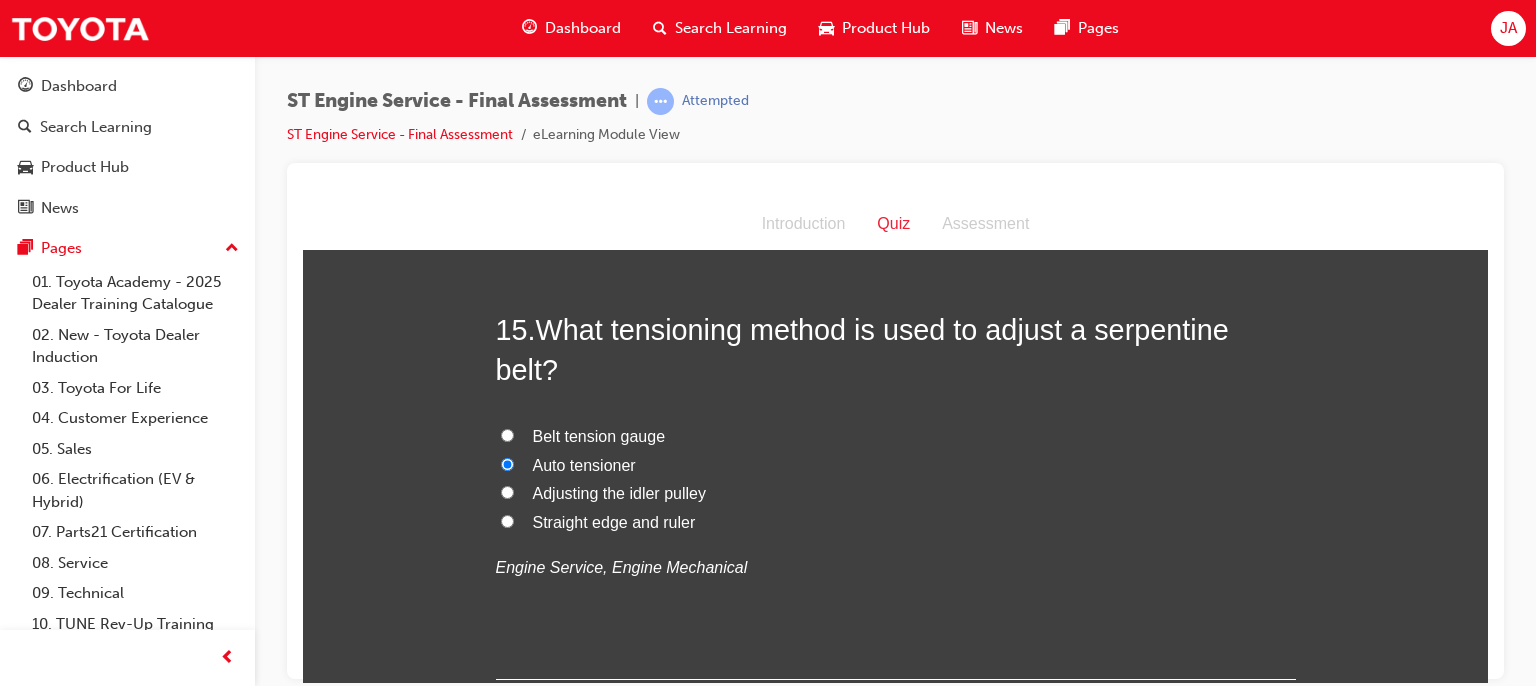 click on "Belt tension gauge" at bounding box center (599, 435) 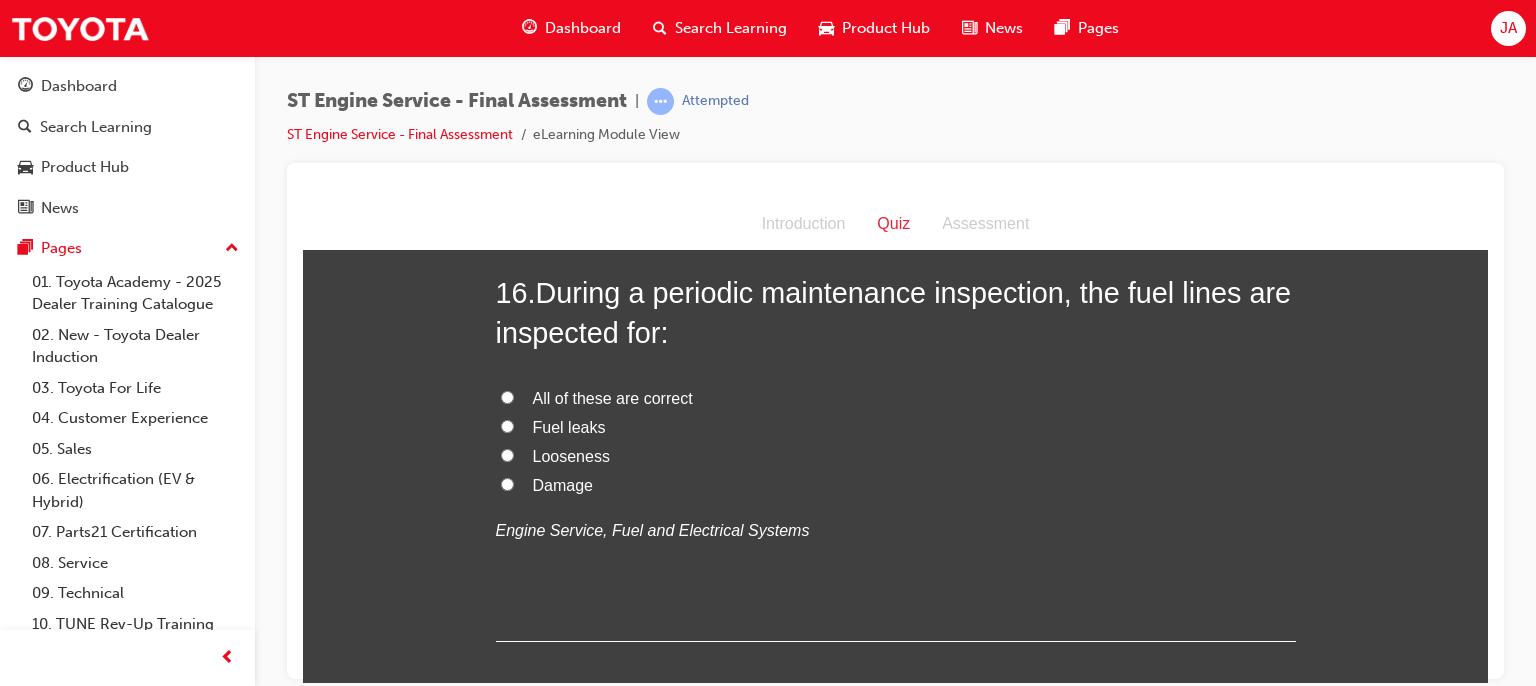 scroll, scrollTop: 6834, scrollLeft: 0, axis: vertical 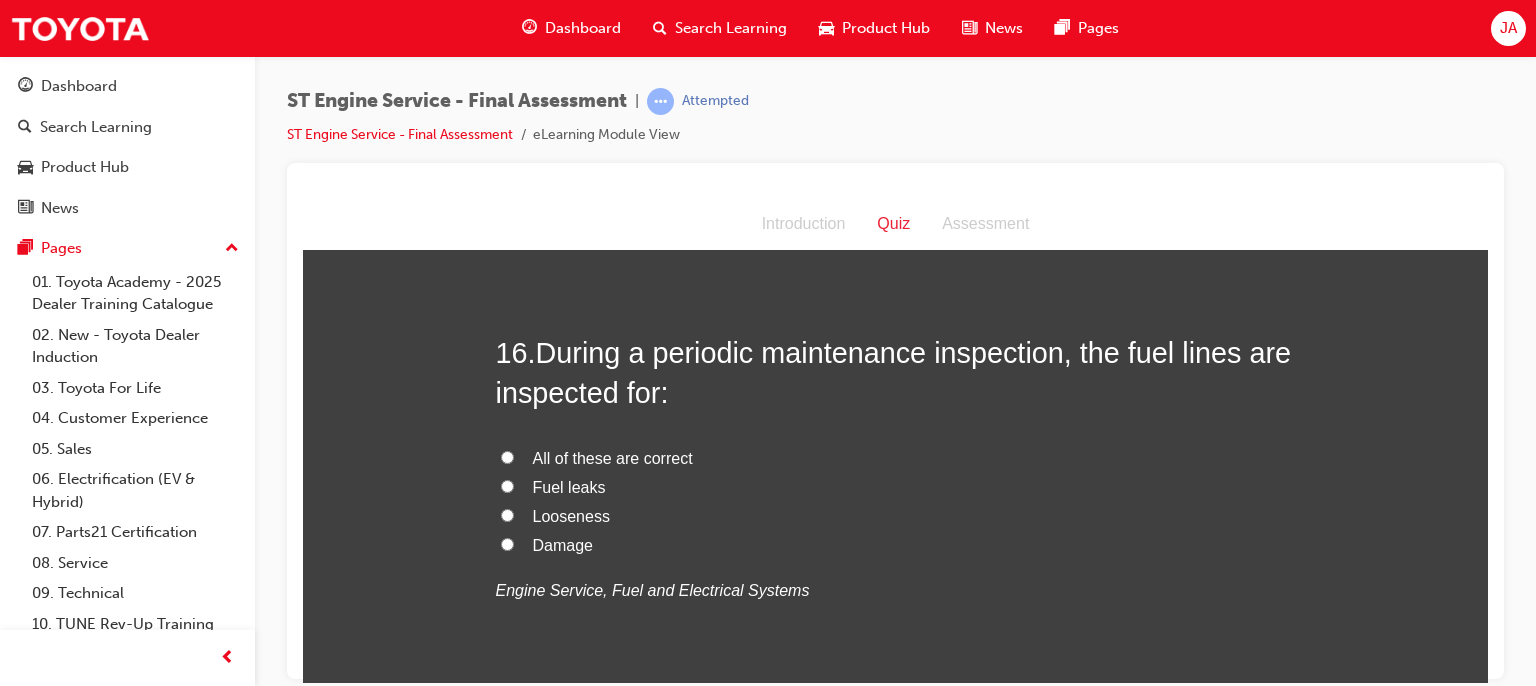 click on "All of these are correct" at bounding box center [613, 457] 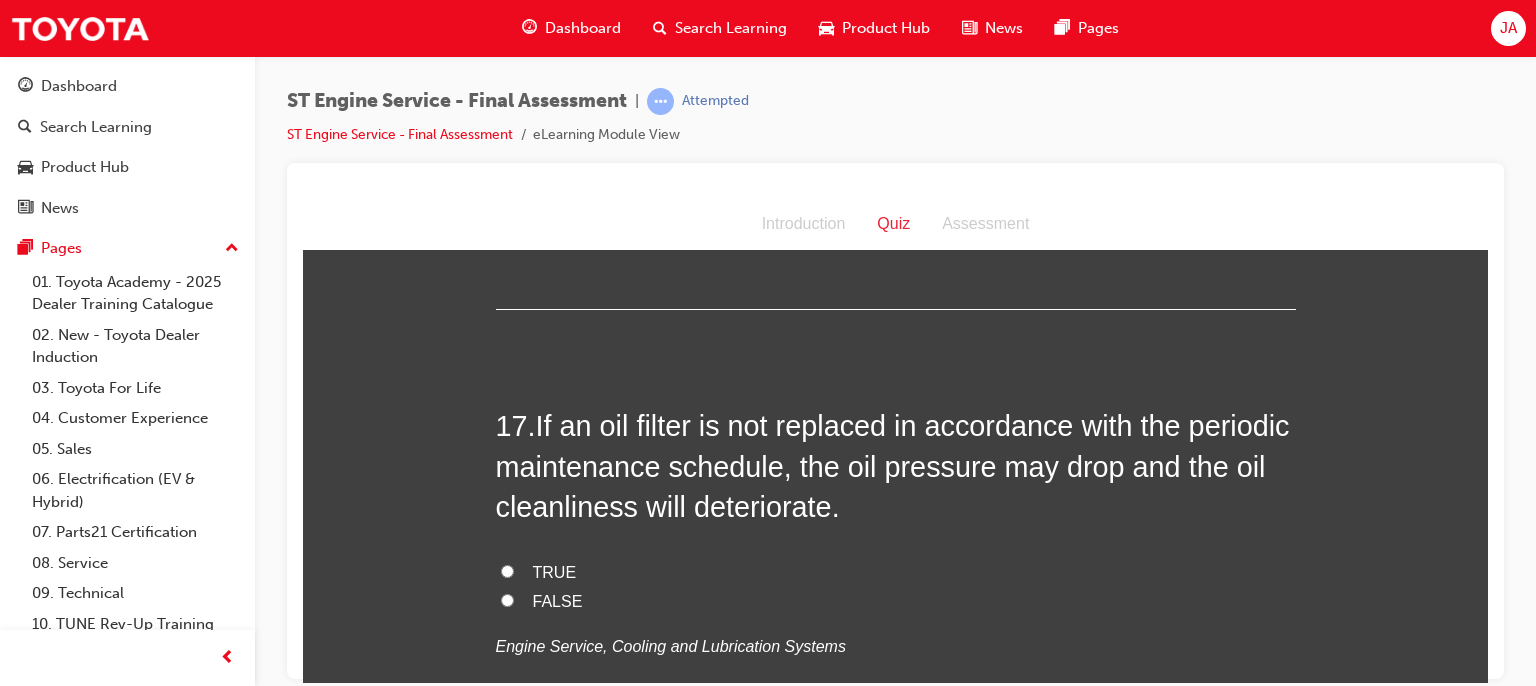 scroll, scrollTop: 7234, scrollLeft: 0, axis: vertical 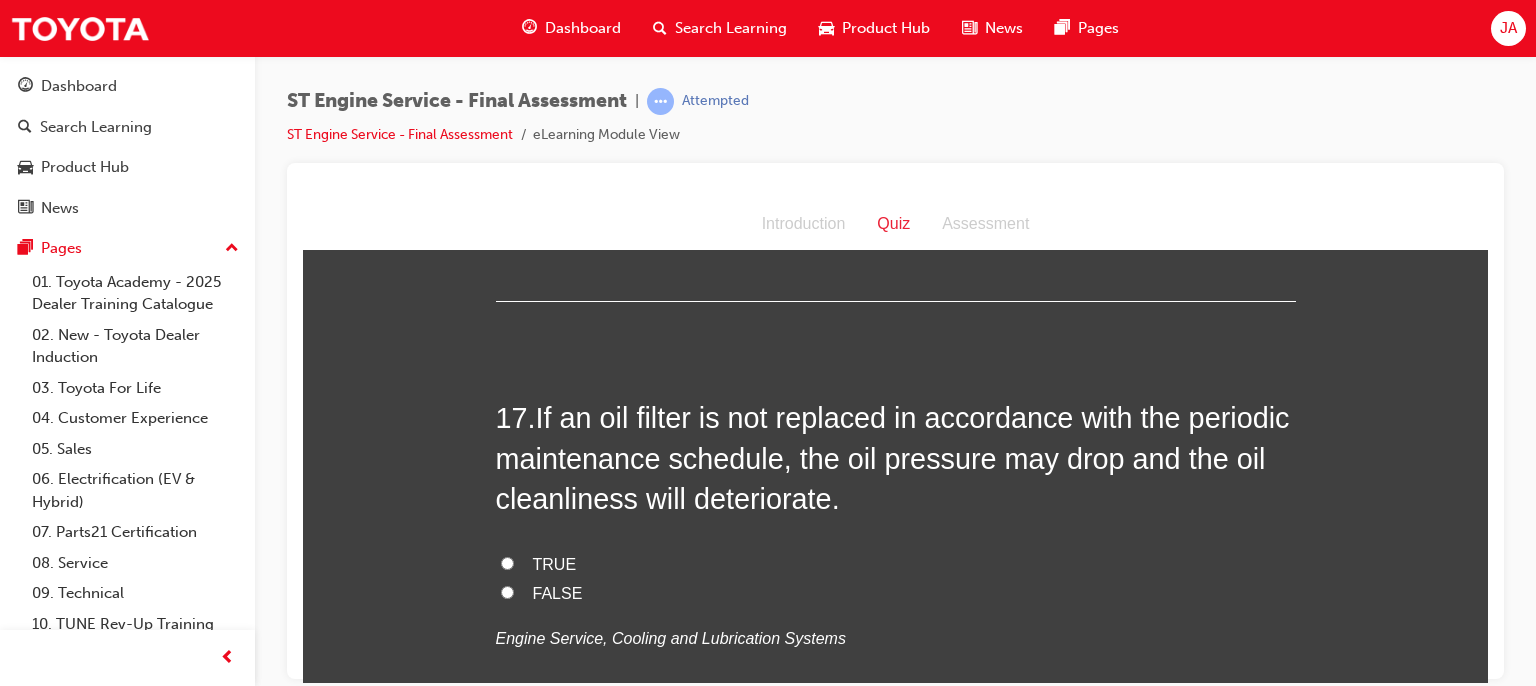 click on "TRUE" at bounding box center [507, 562] 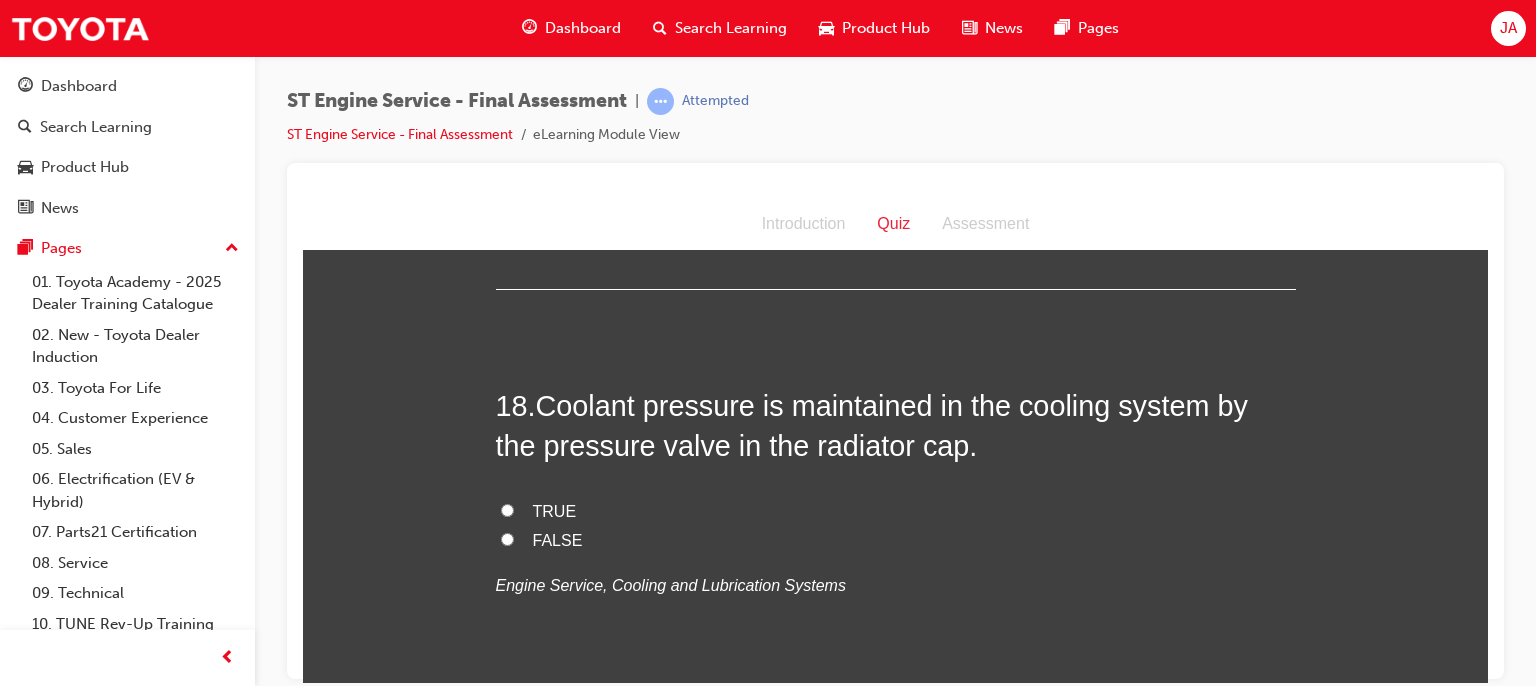 scroll, scrollTop: 7714, scrollLeft: 0, axis: vertical 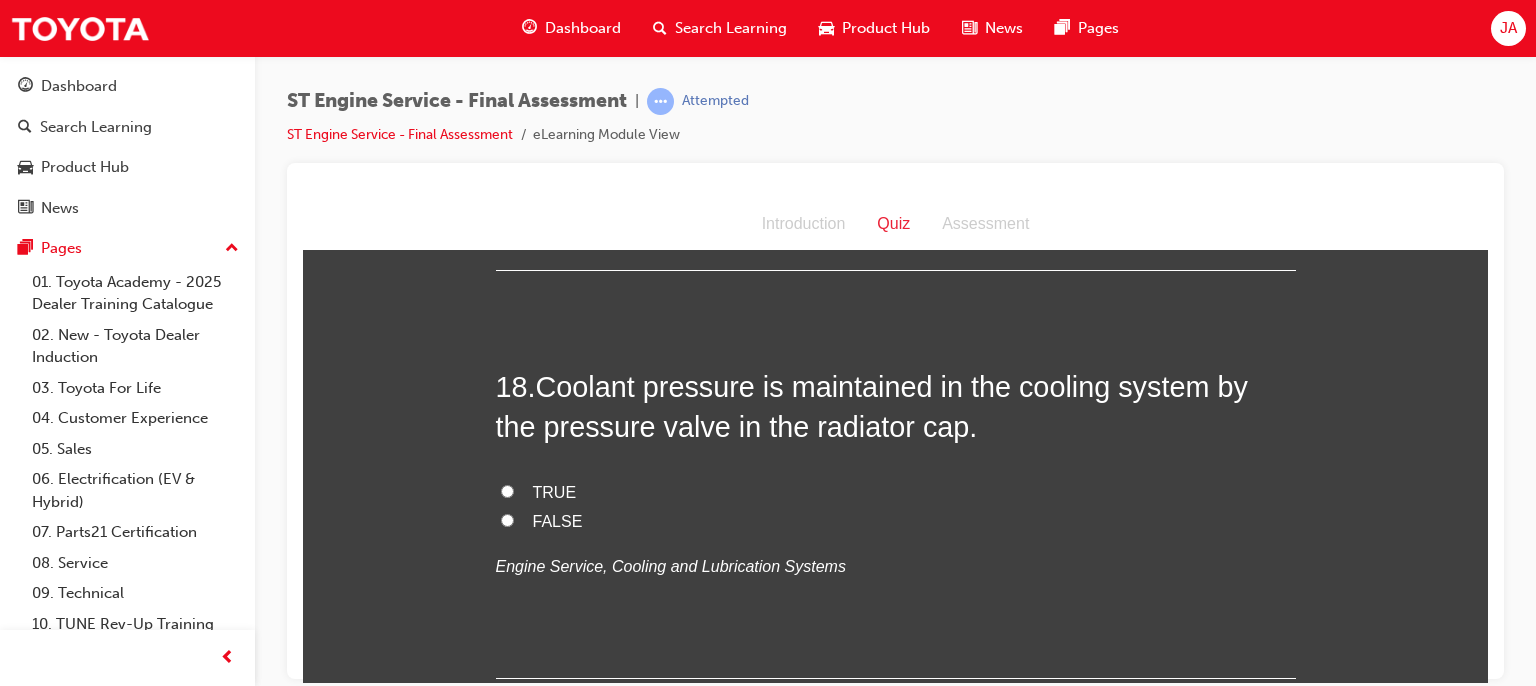 click on "TRUE" at bounding box center [555, 491] 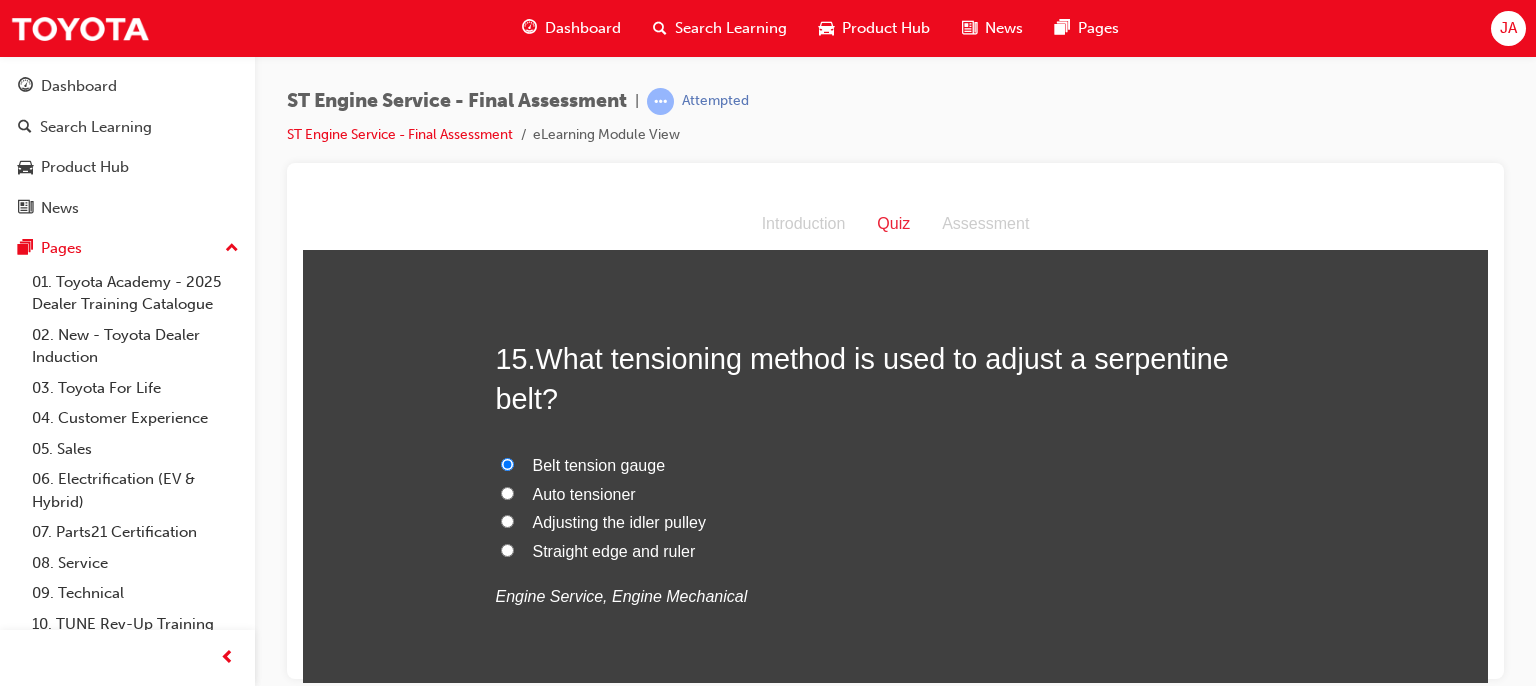 scroll, scrollTop: 6351, scrollLeft: 0, axis: vertical 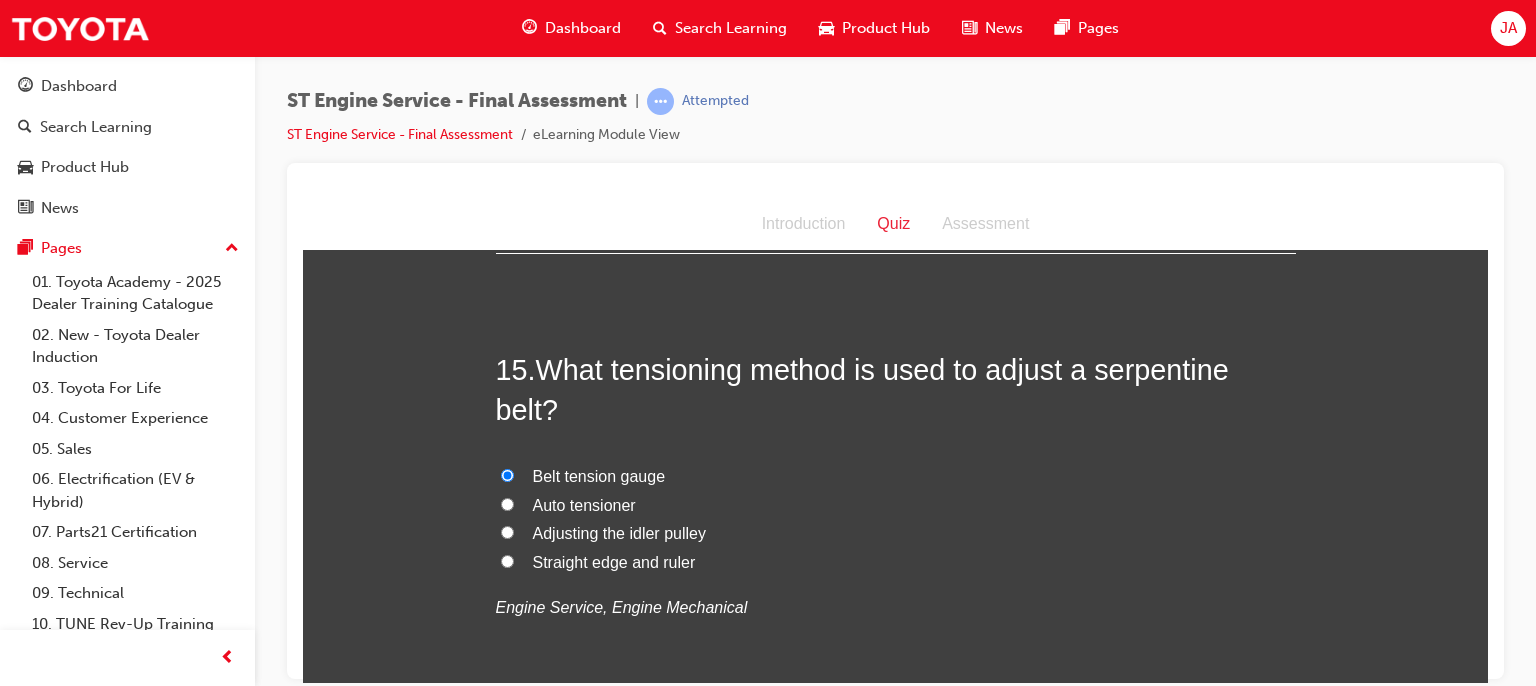click on "Auto tensioner" at bounding box center (507, 503) 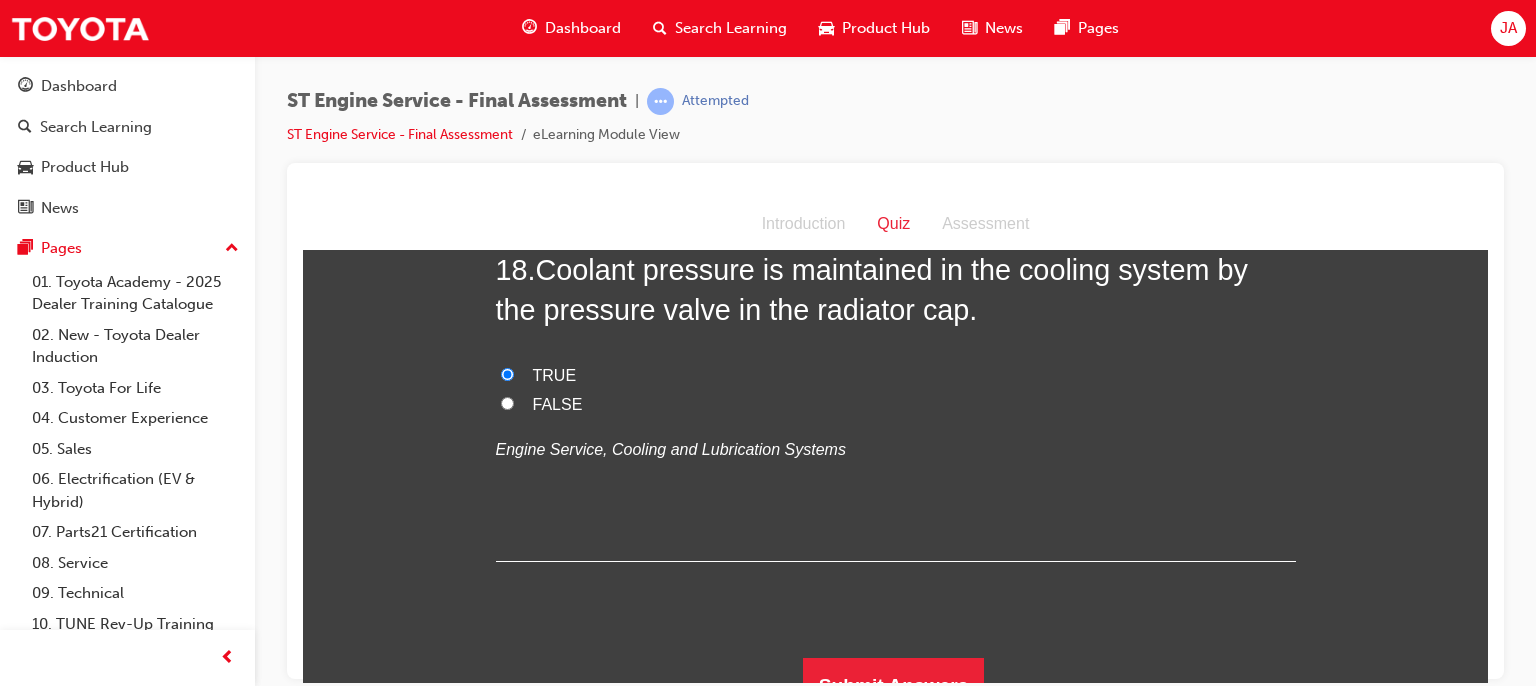 scroll, scrollTop: 7857, scrollLeft: 0, axis: vertical 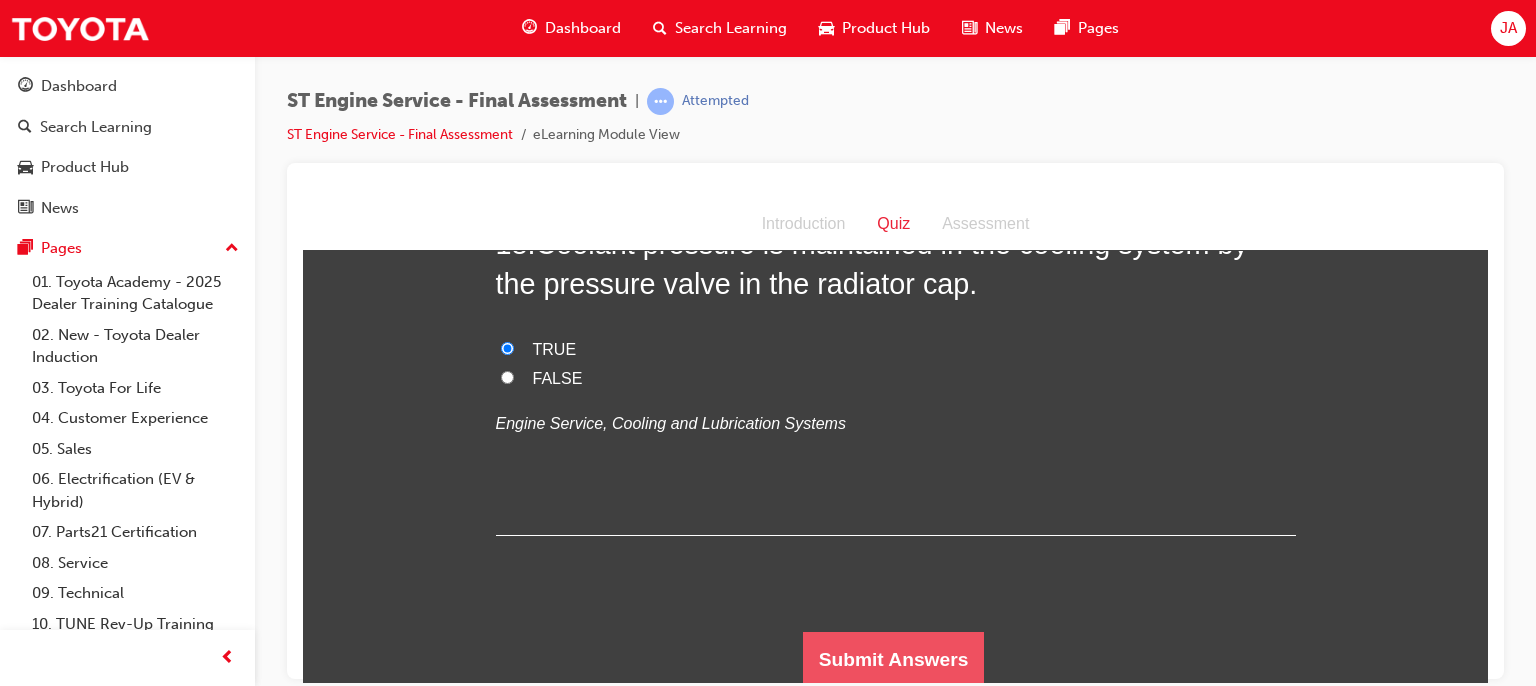 click on "Submit Answers" at bounding box center [894, 659] 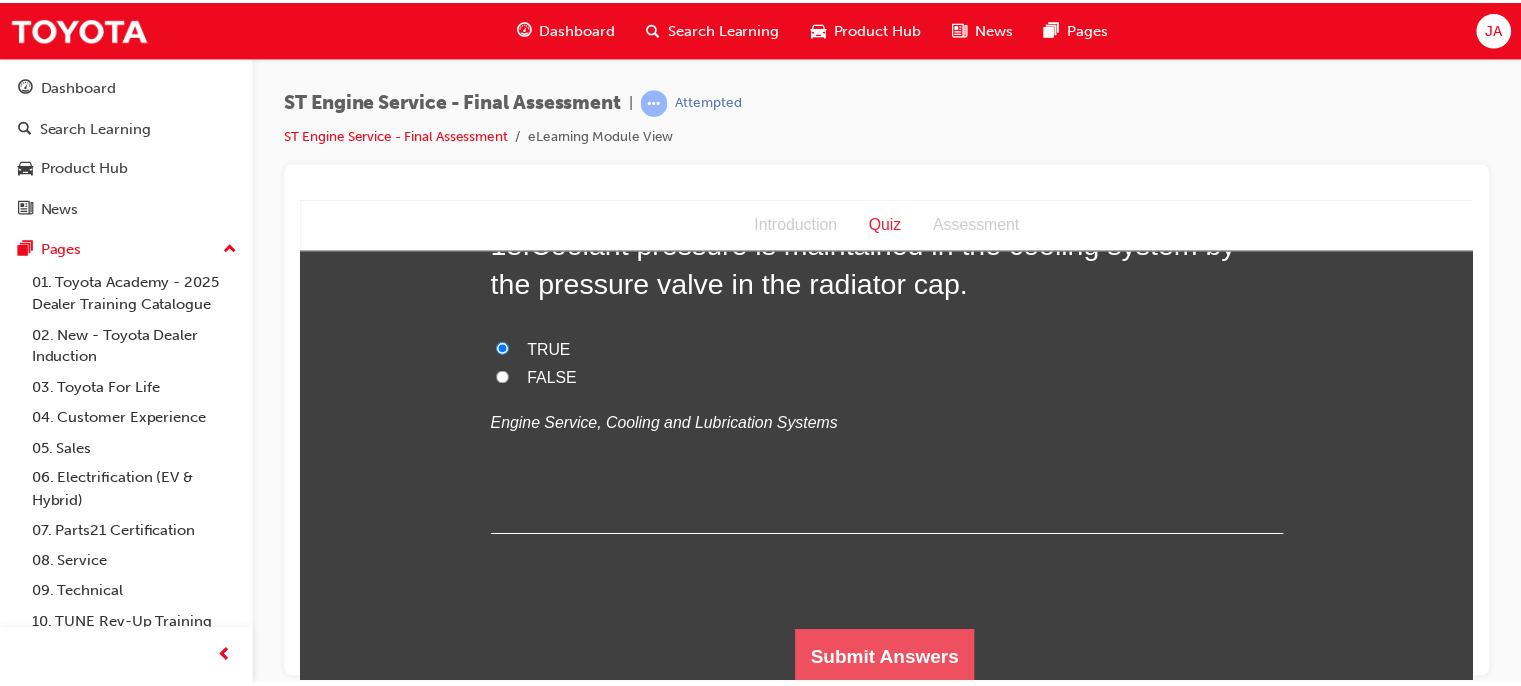 scroll, scrollTop: 0, scrollLeft: 0, axis: both 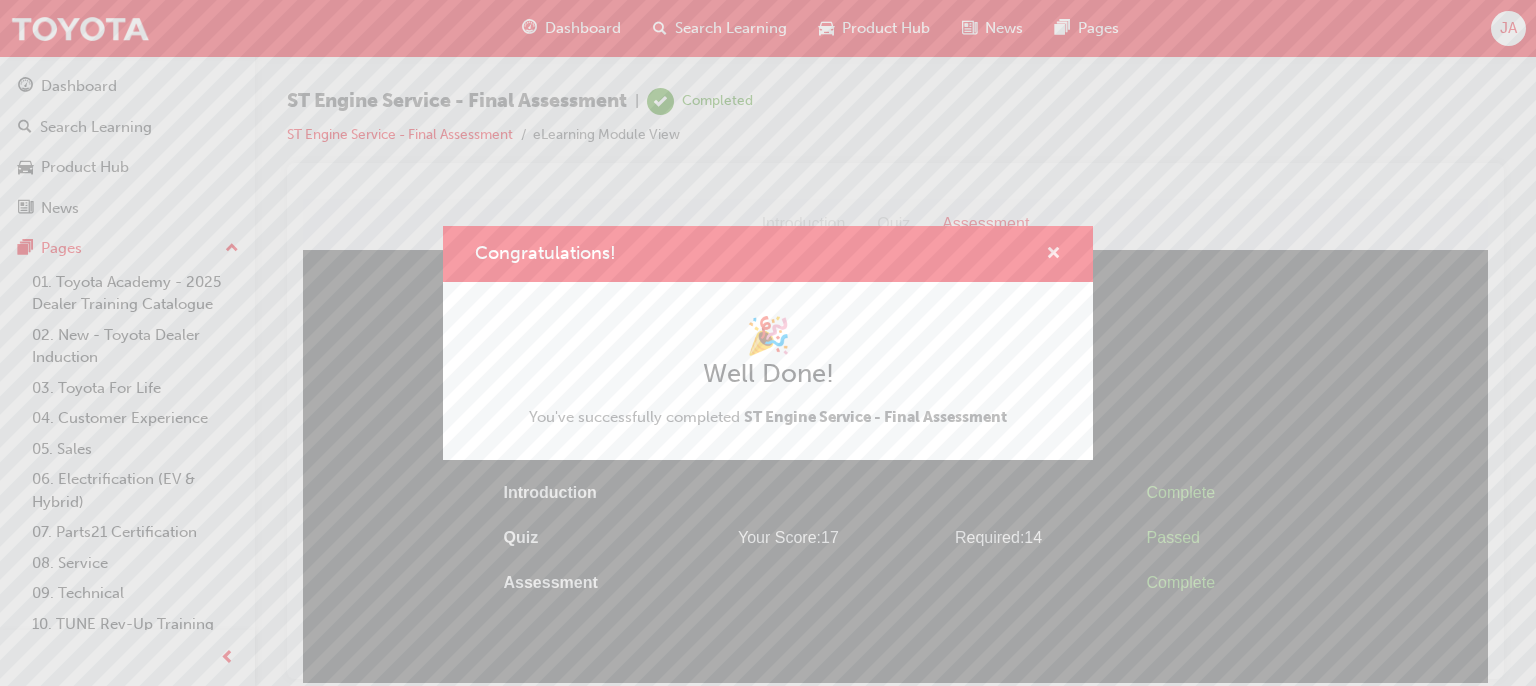 click at bounding box center [1053, 255] 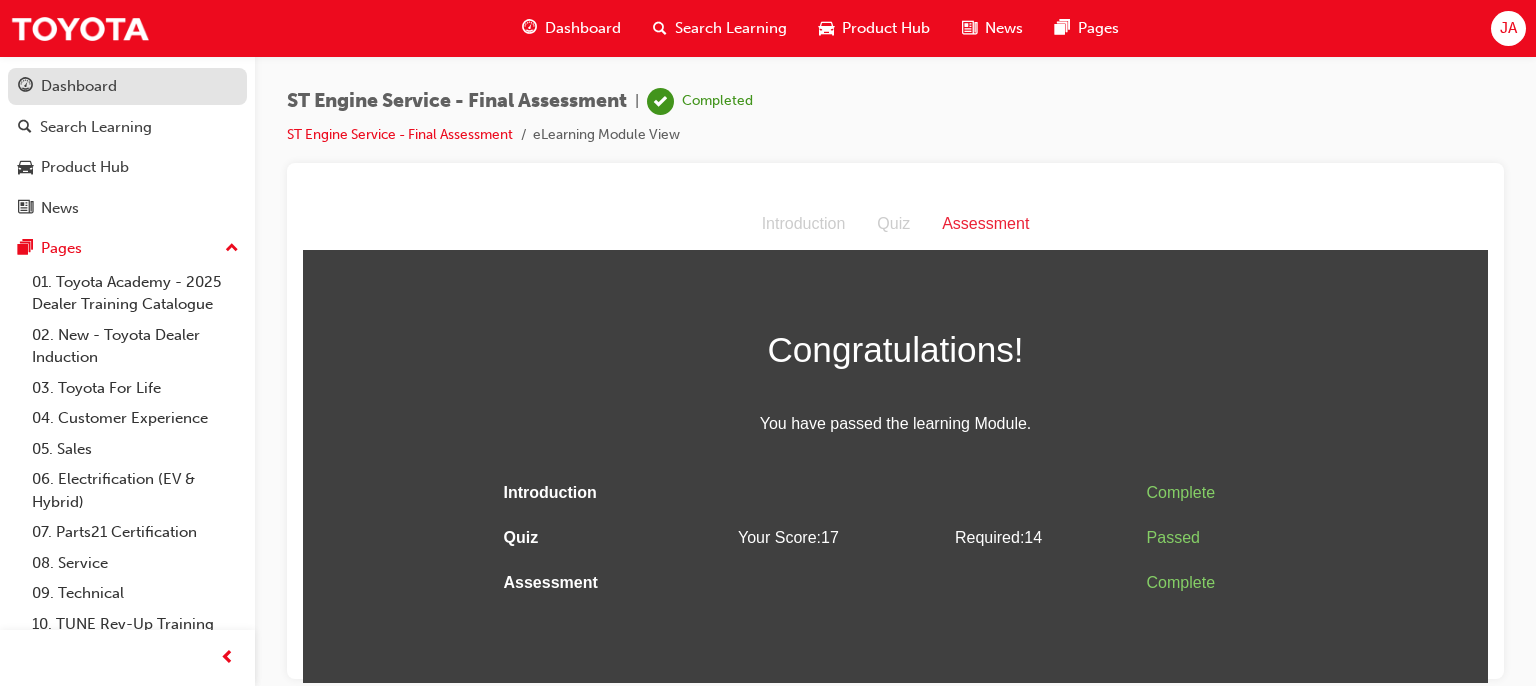 click on "Dashboard" at bounding box center (79, 86) 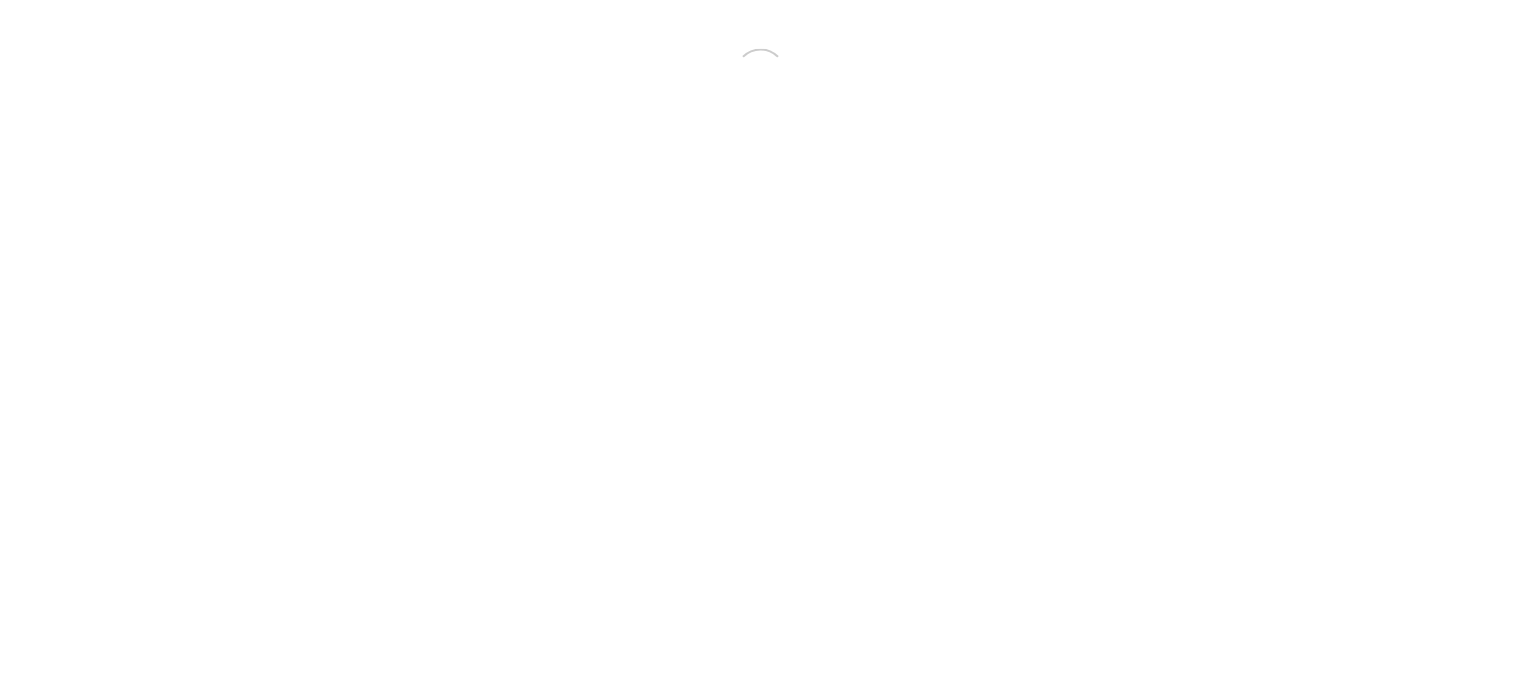scroll, scrollTop: 0, scrollLeft: 0, axis: both 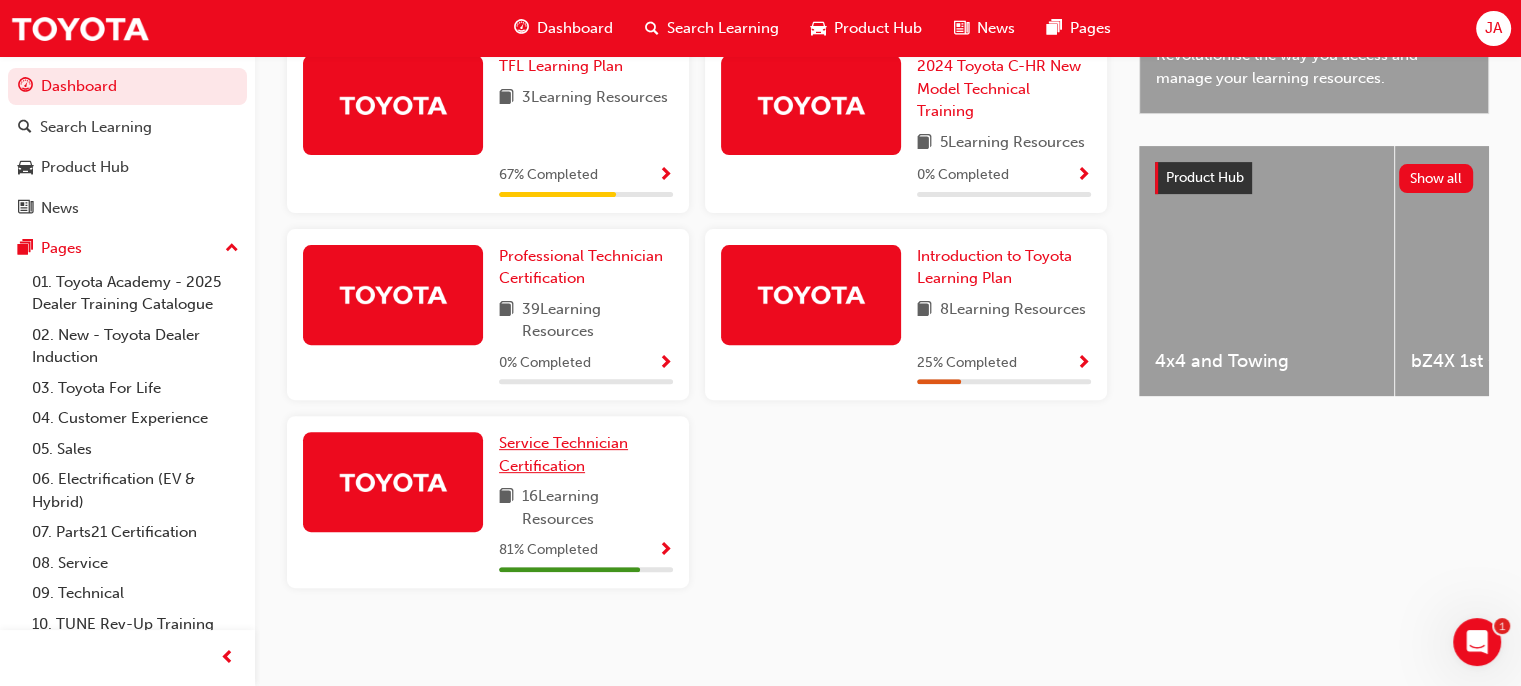 click on "Service Technician Certification" at bounding box center [563, 454] 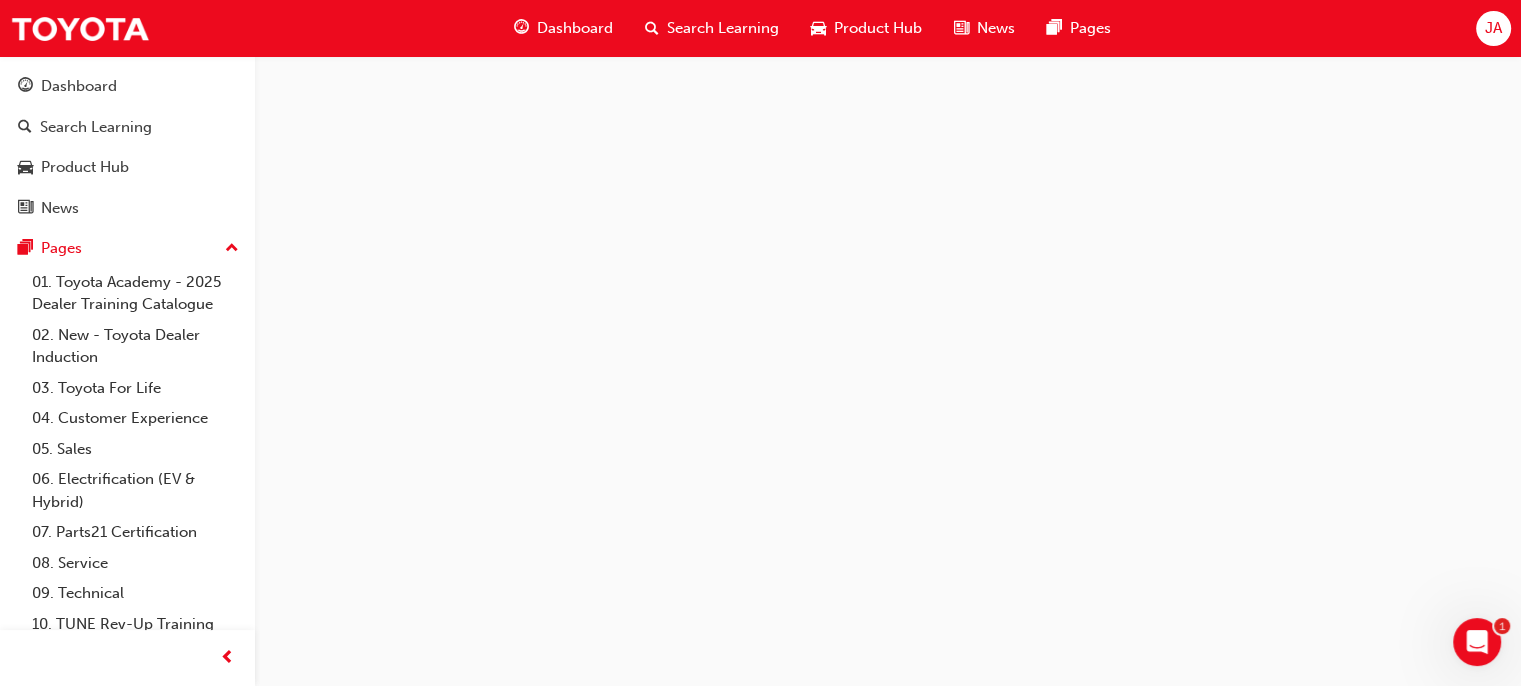 scroll, scrollTop: 0, scrollLeft: 0, axis: both 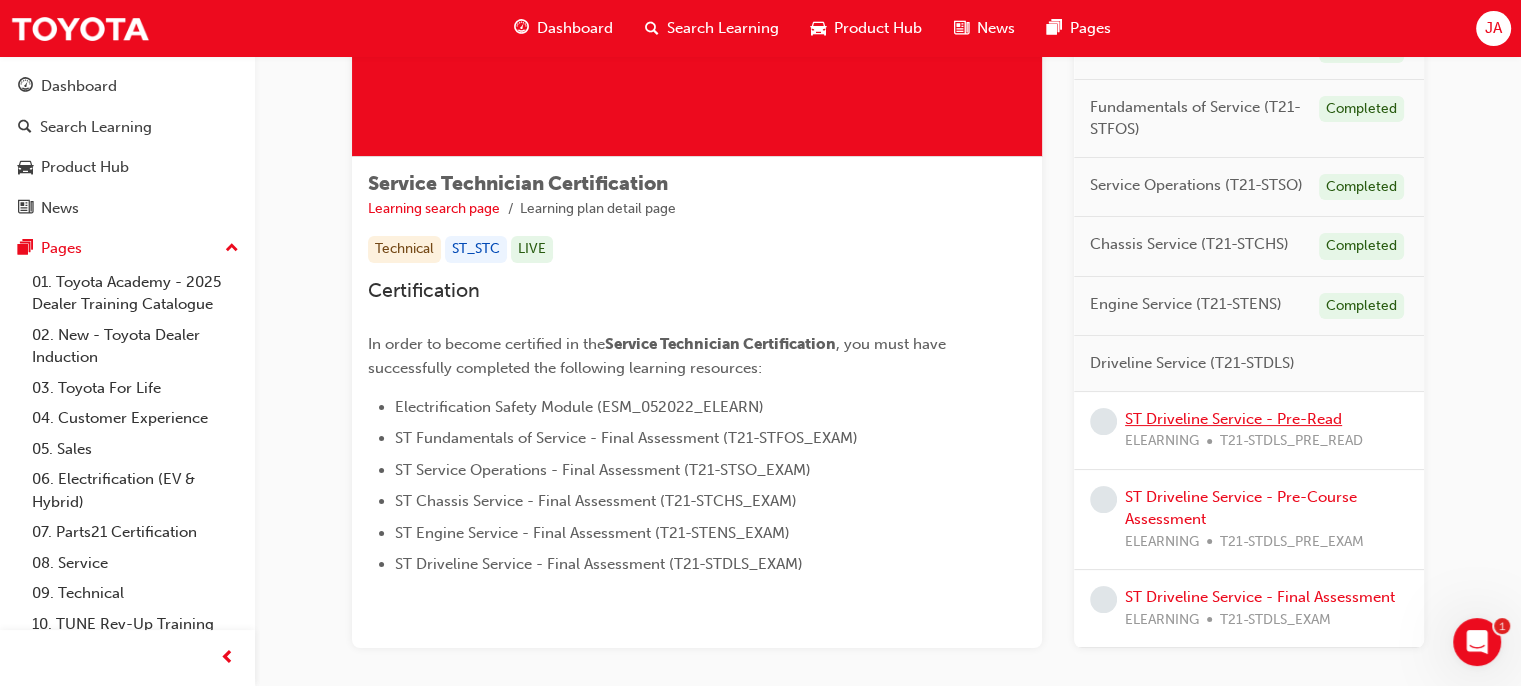 click on "ST Driveline Service - Pre-Read" at bounding box center [1233, 419] 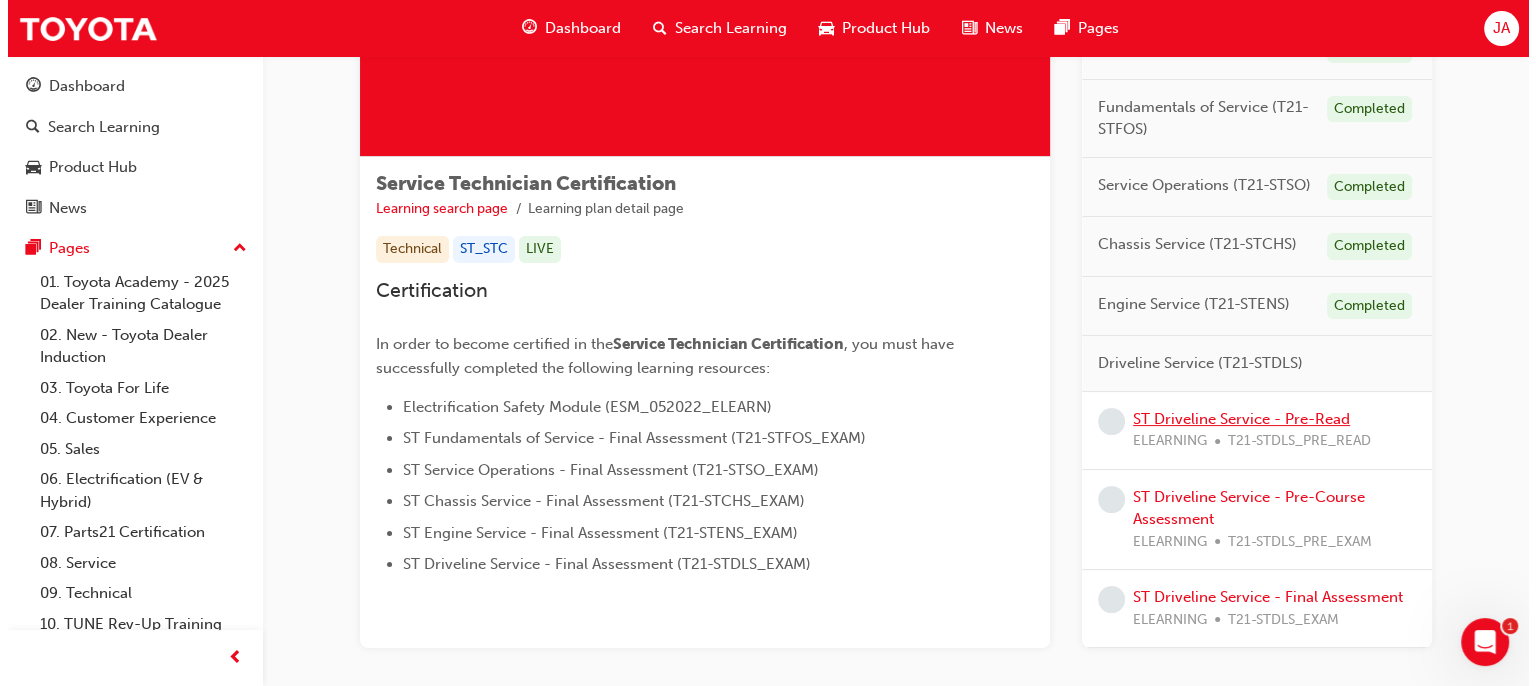 scroll, scrollTop: 0, scrollLeft: 0, axis: both 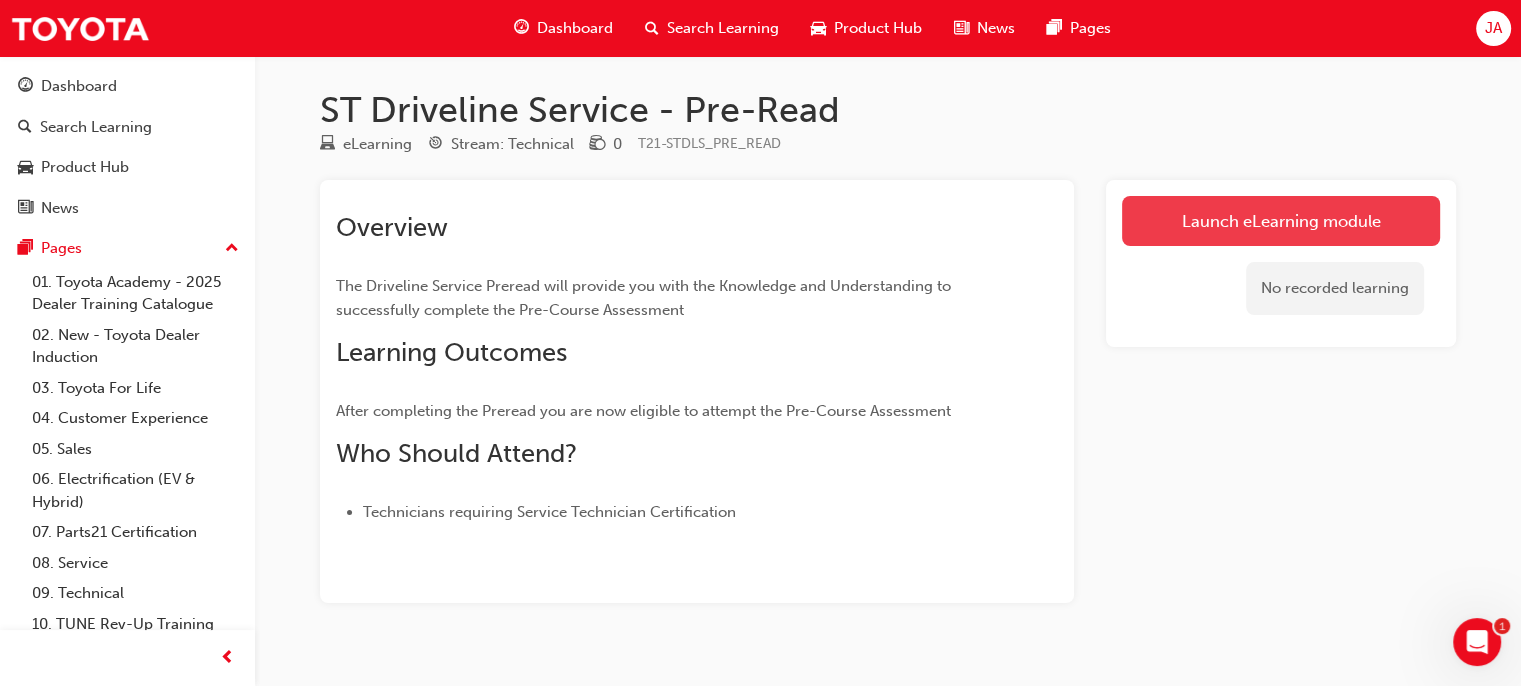 click on "Launch eLearning module" at bounding box center (1281, 221) 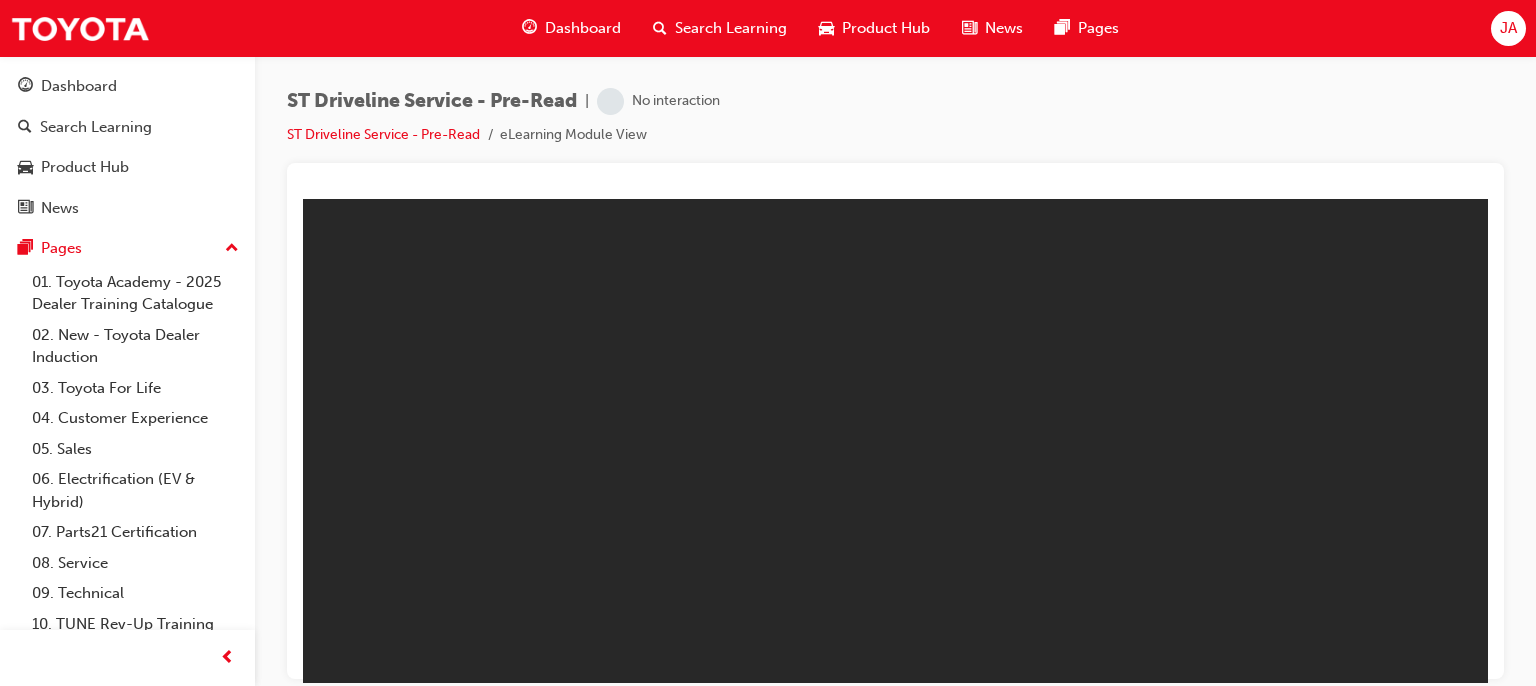 scroll, scrollTop: 0, scrollLeft: 0, axis: both 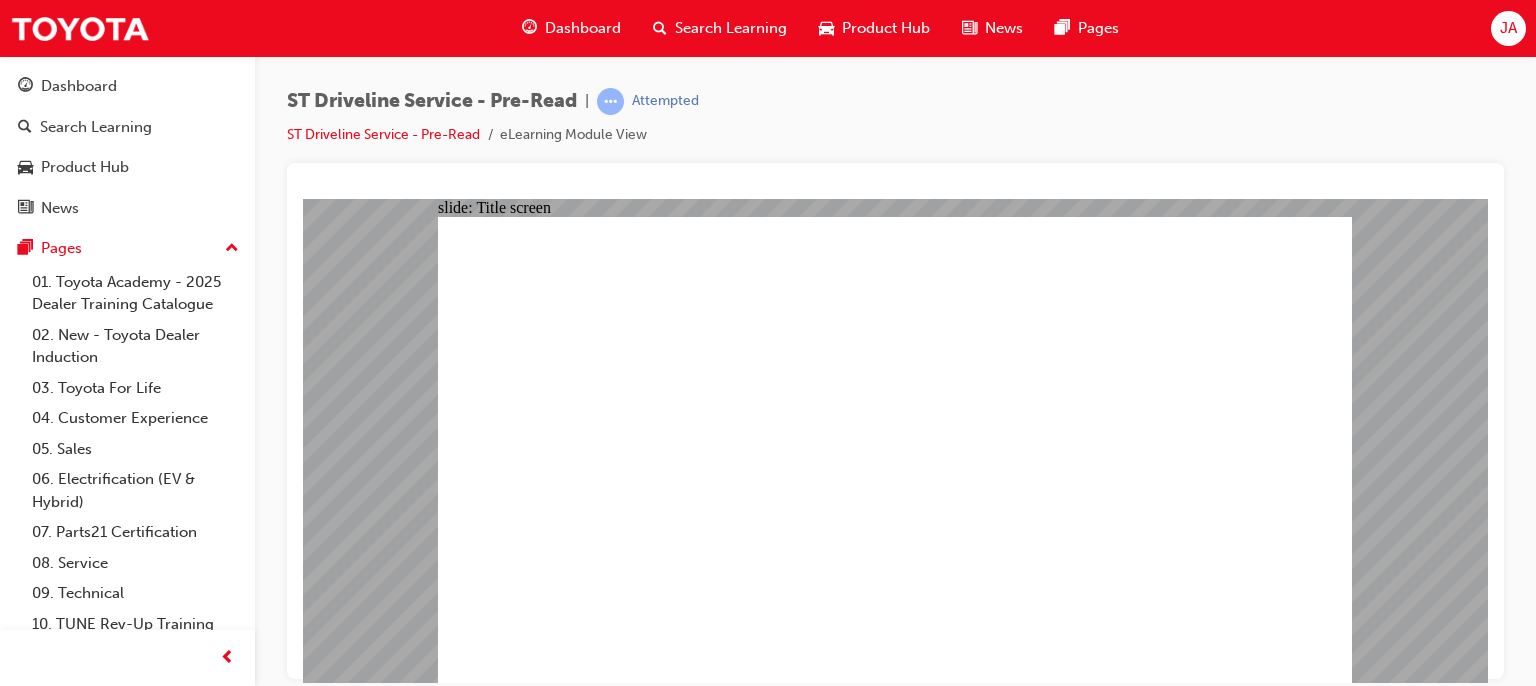 click 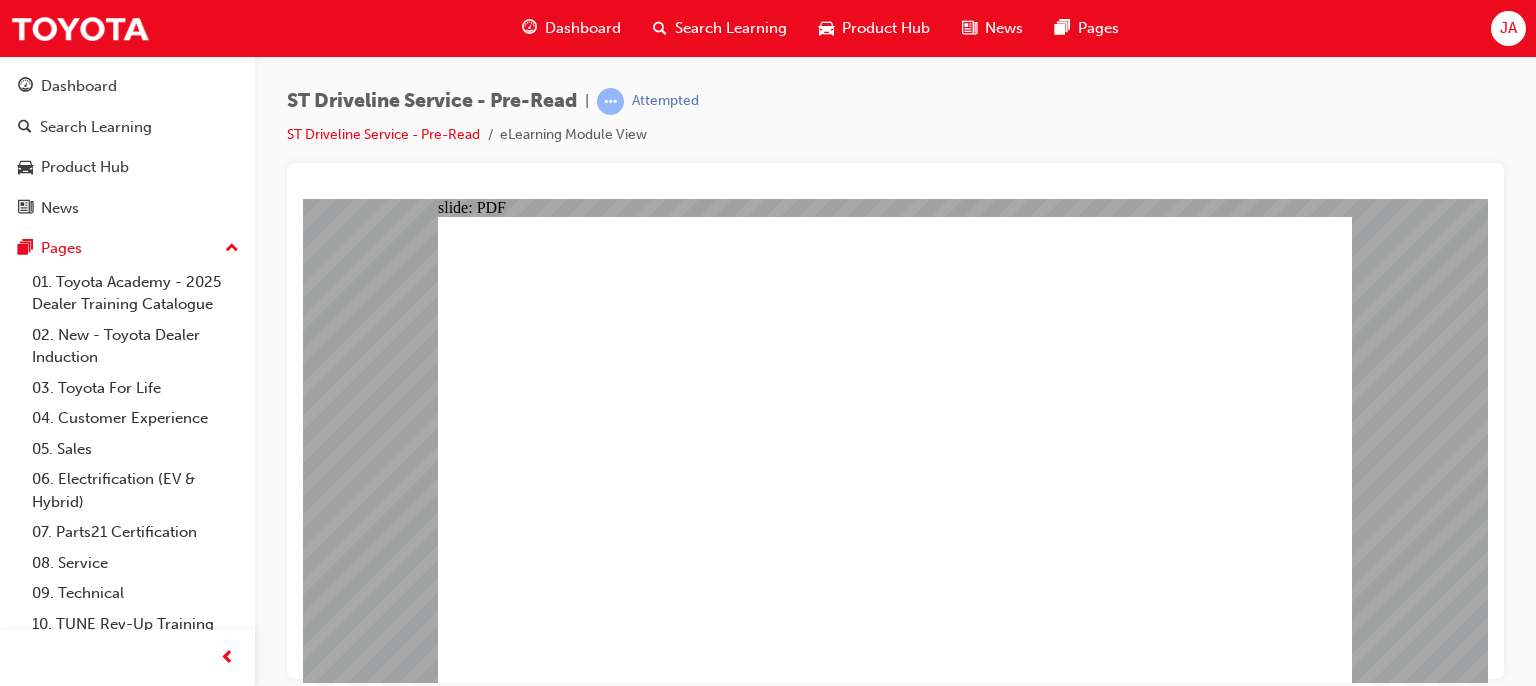 click 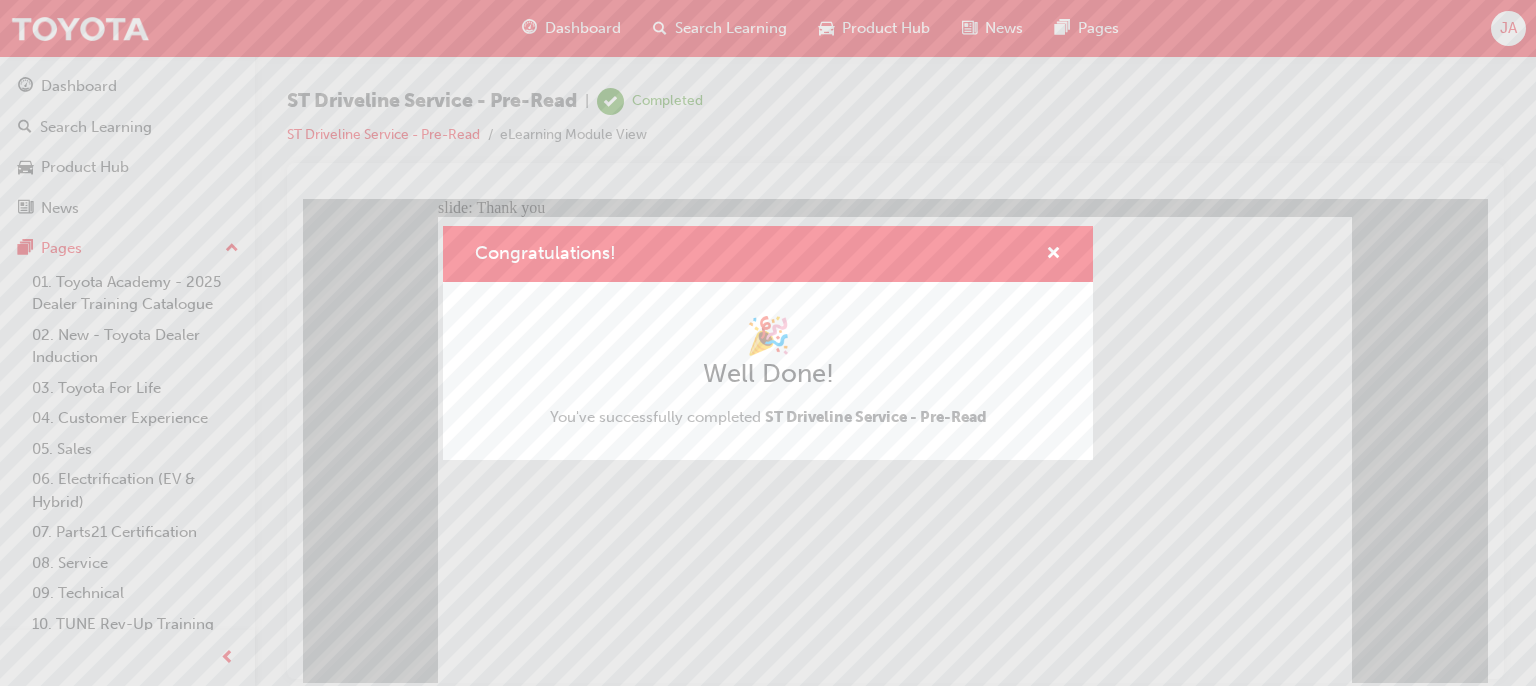 click on "Congratulations! 🎉 Well Done! You've successfully completed   ST Driveline Service - Pre-Read" at bounding box center [768, 343] 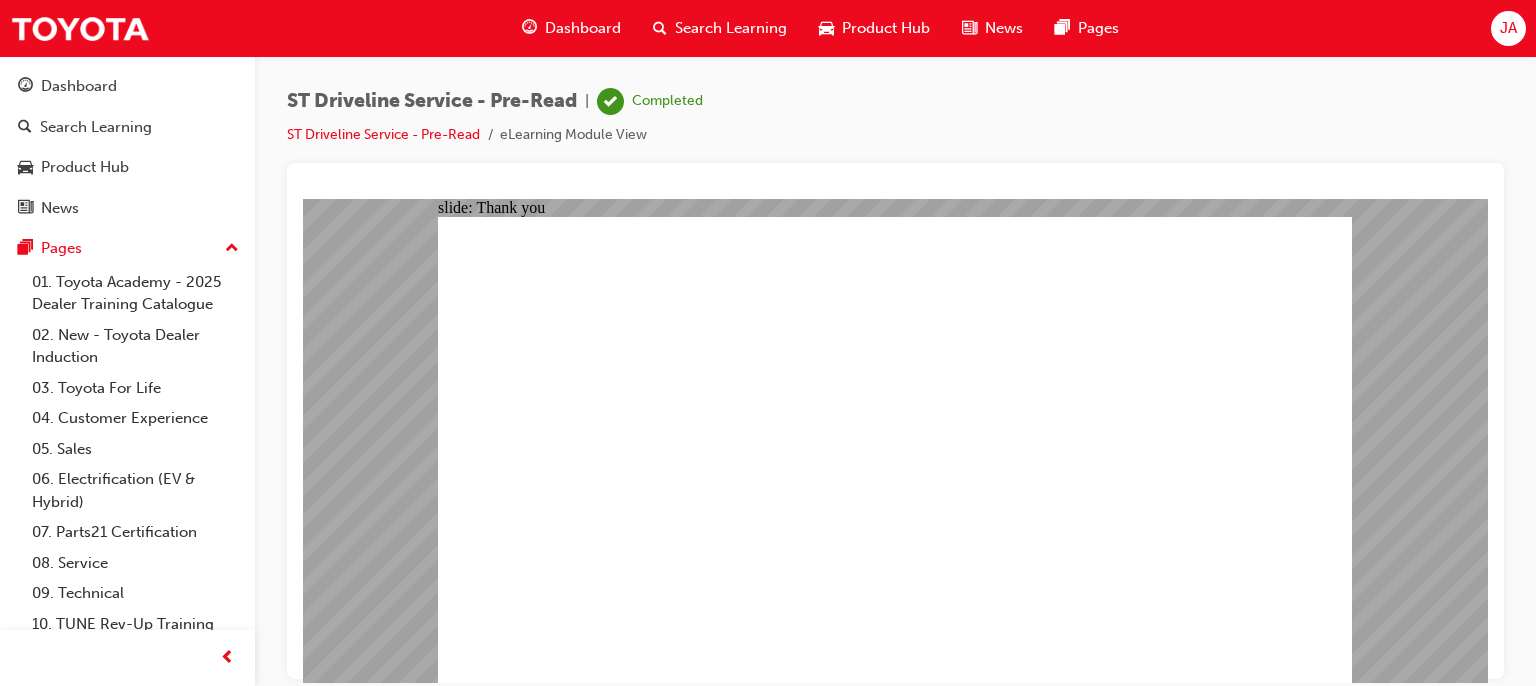 click 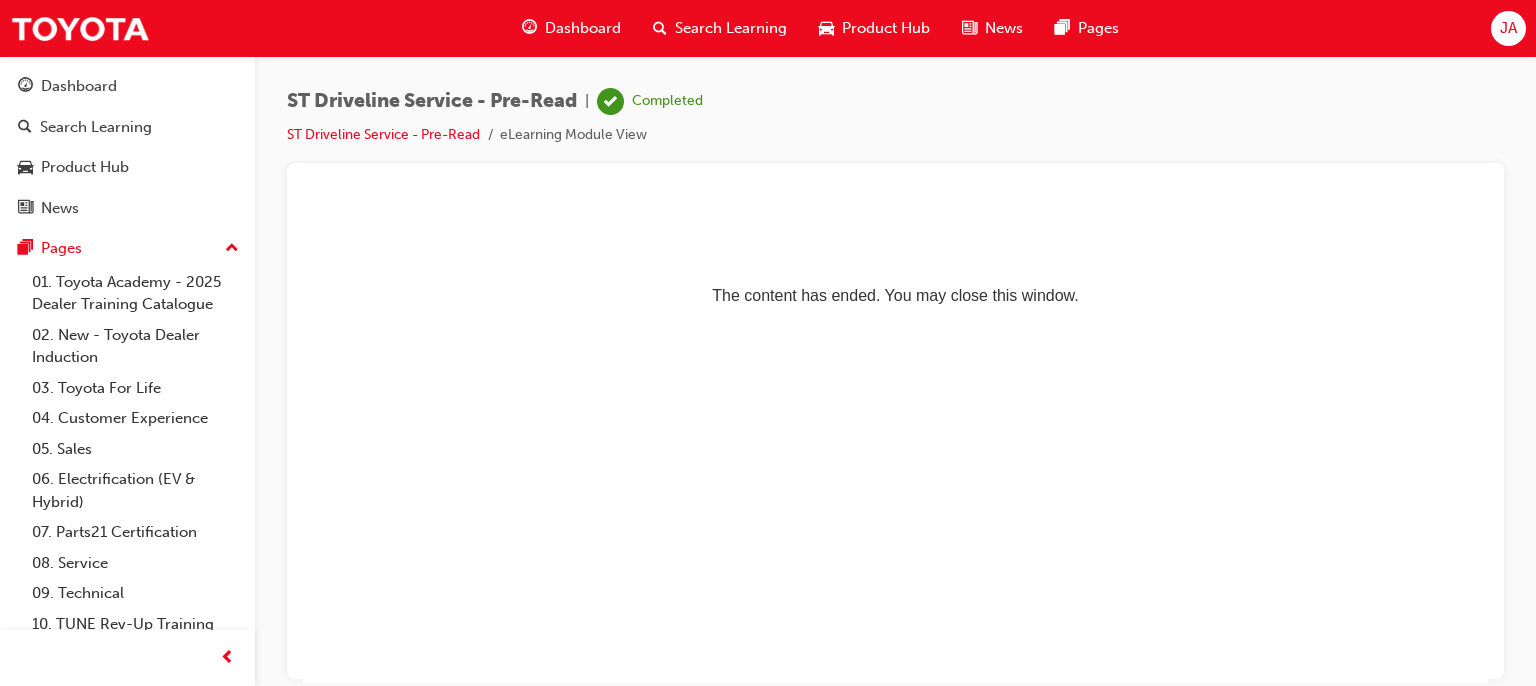 scroll, scrollTop: 0, scrollLeft: 0, axis: both 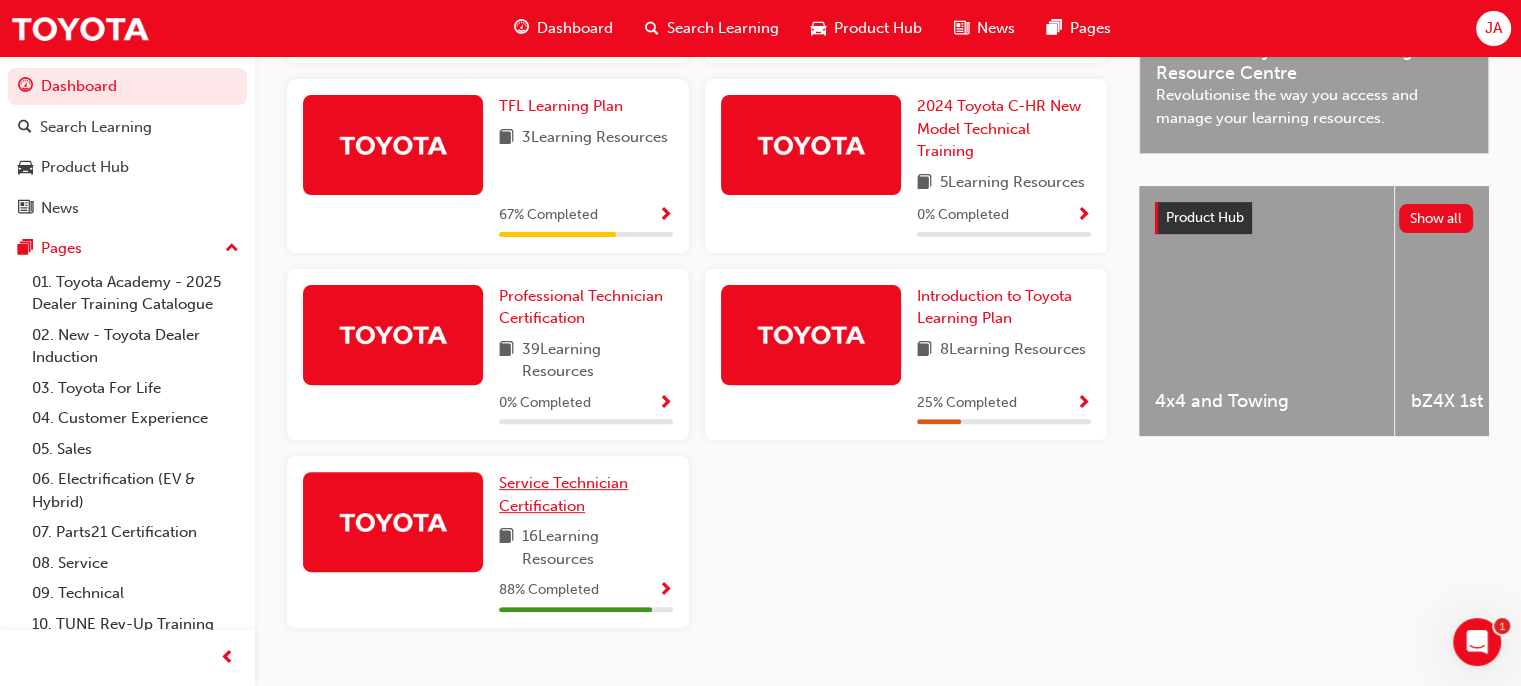 click on "Service Technician Certification" at bounding box center (563, 494) 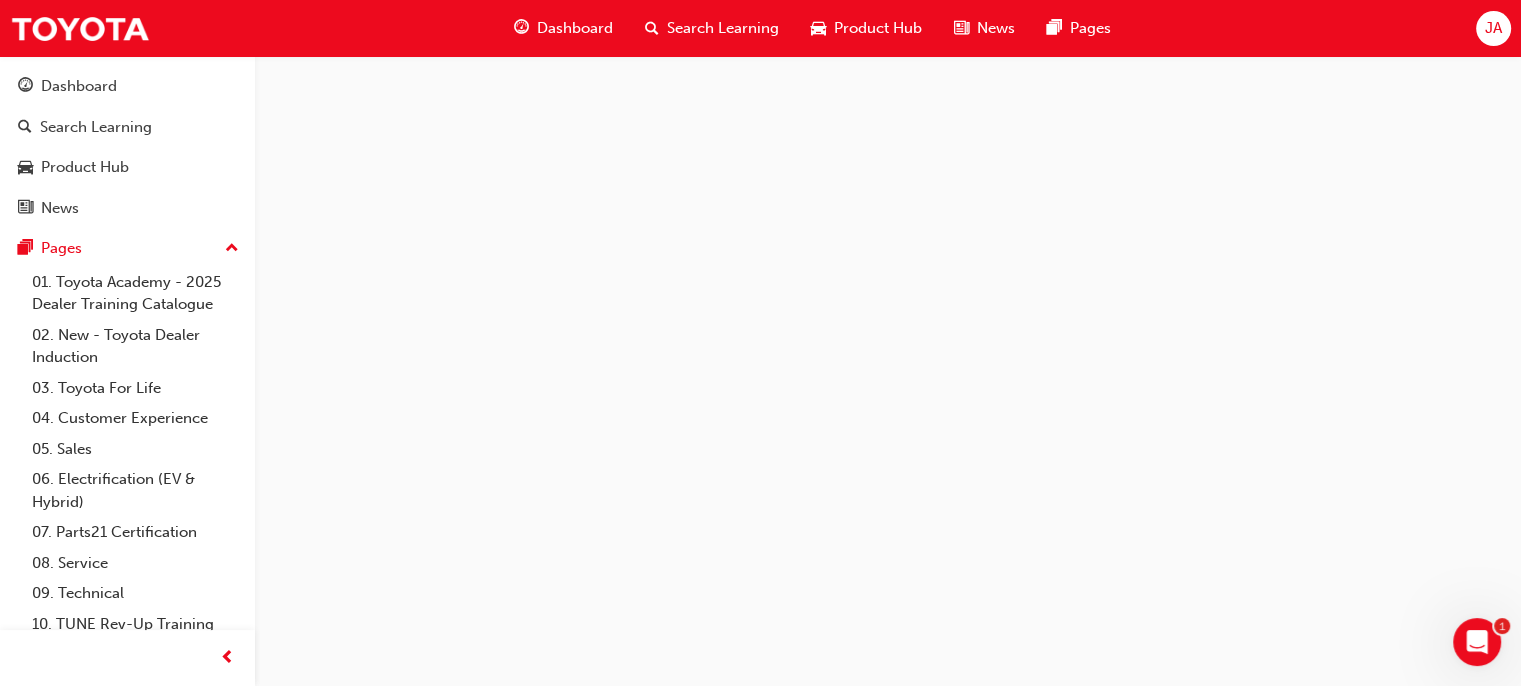 scroll, scrollTop: 0, scrollLeft: 0, axis: both 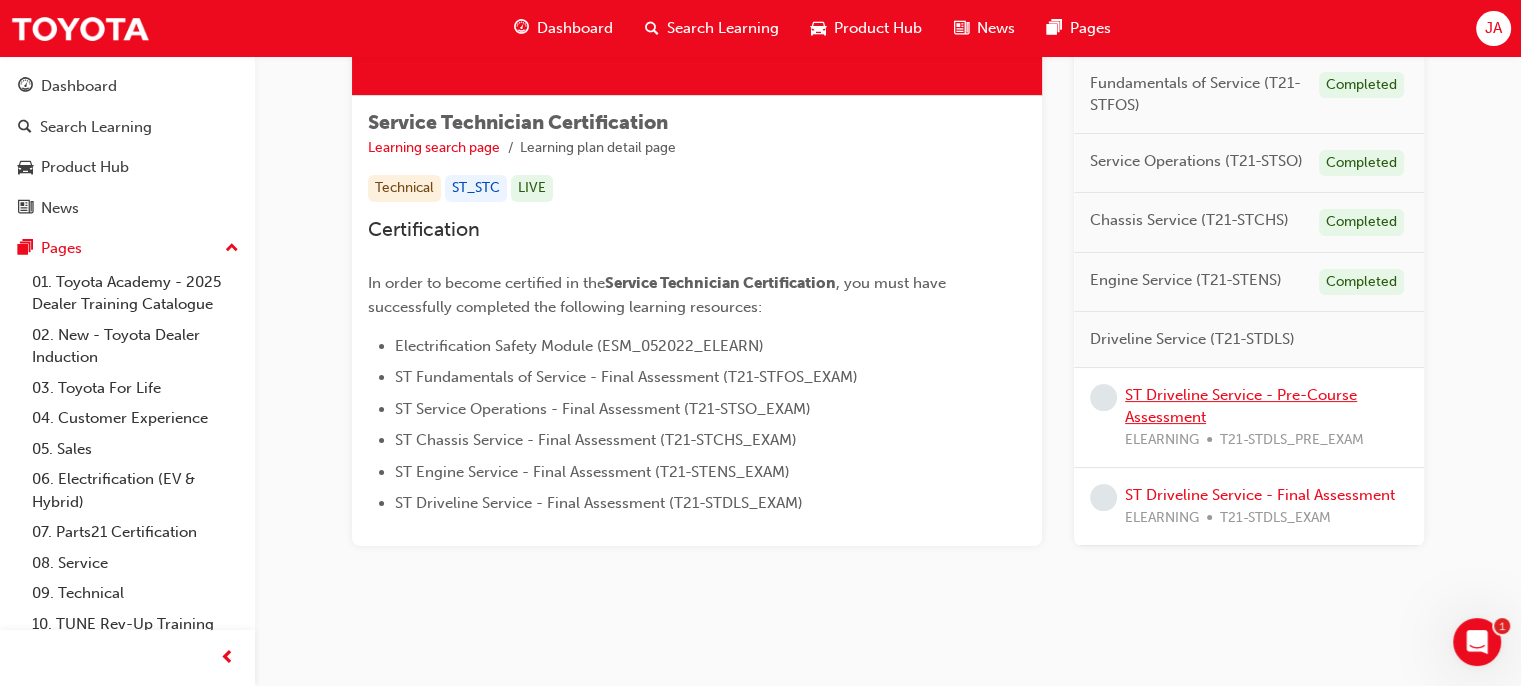 click on "ST Driveline Service - Pre-Course Assessment" at bounding box center (1241, 406) 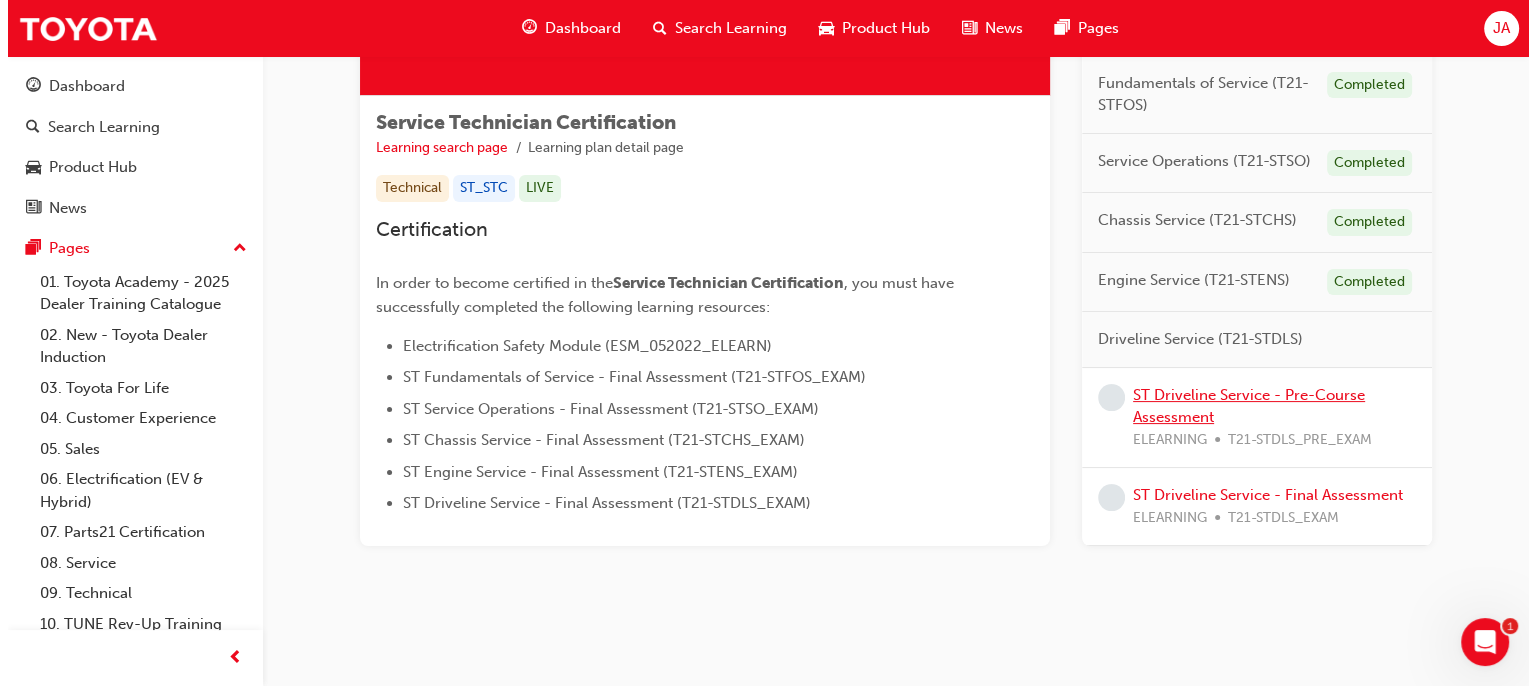 scroll, scrollTop: 0, scrollLeft: 0, axis: both 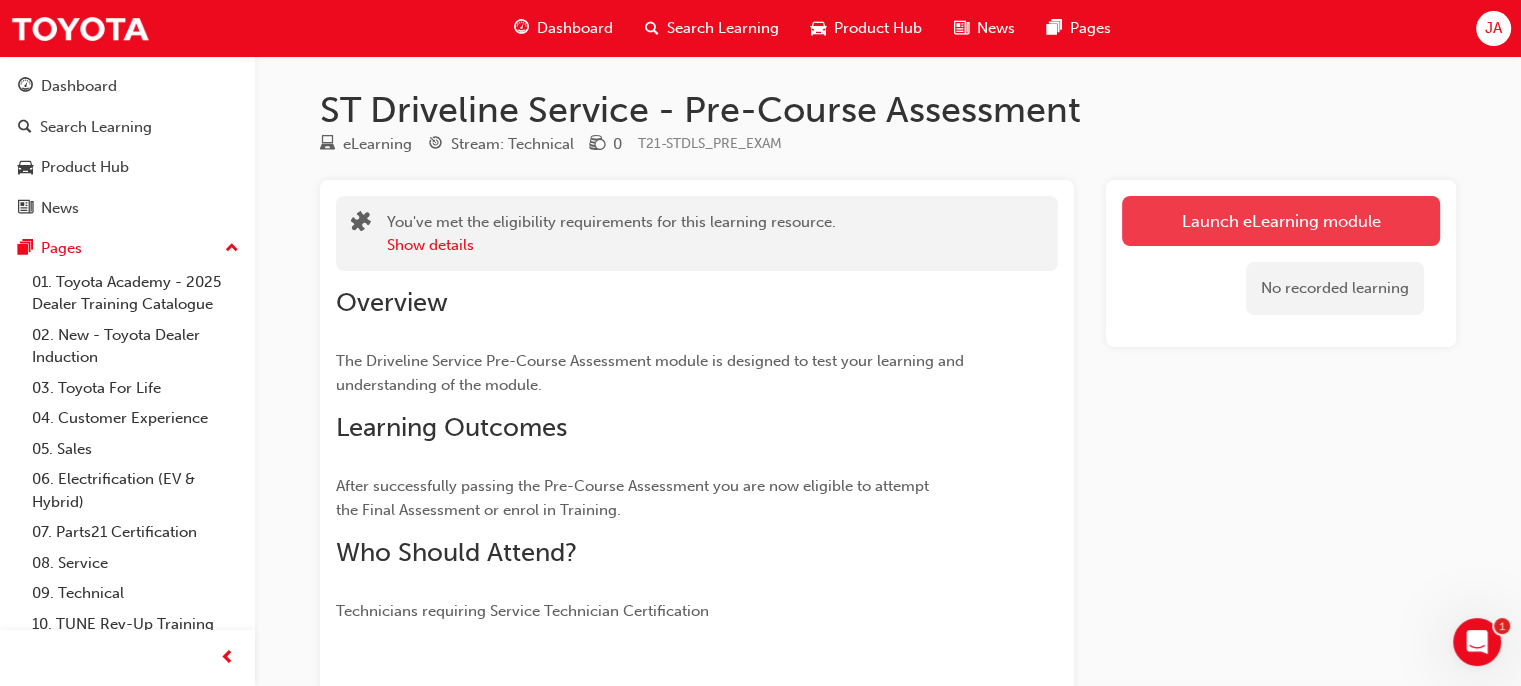 click on "Launch eLearning module" at bounding box center (1281, 221) 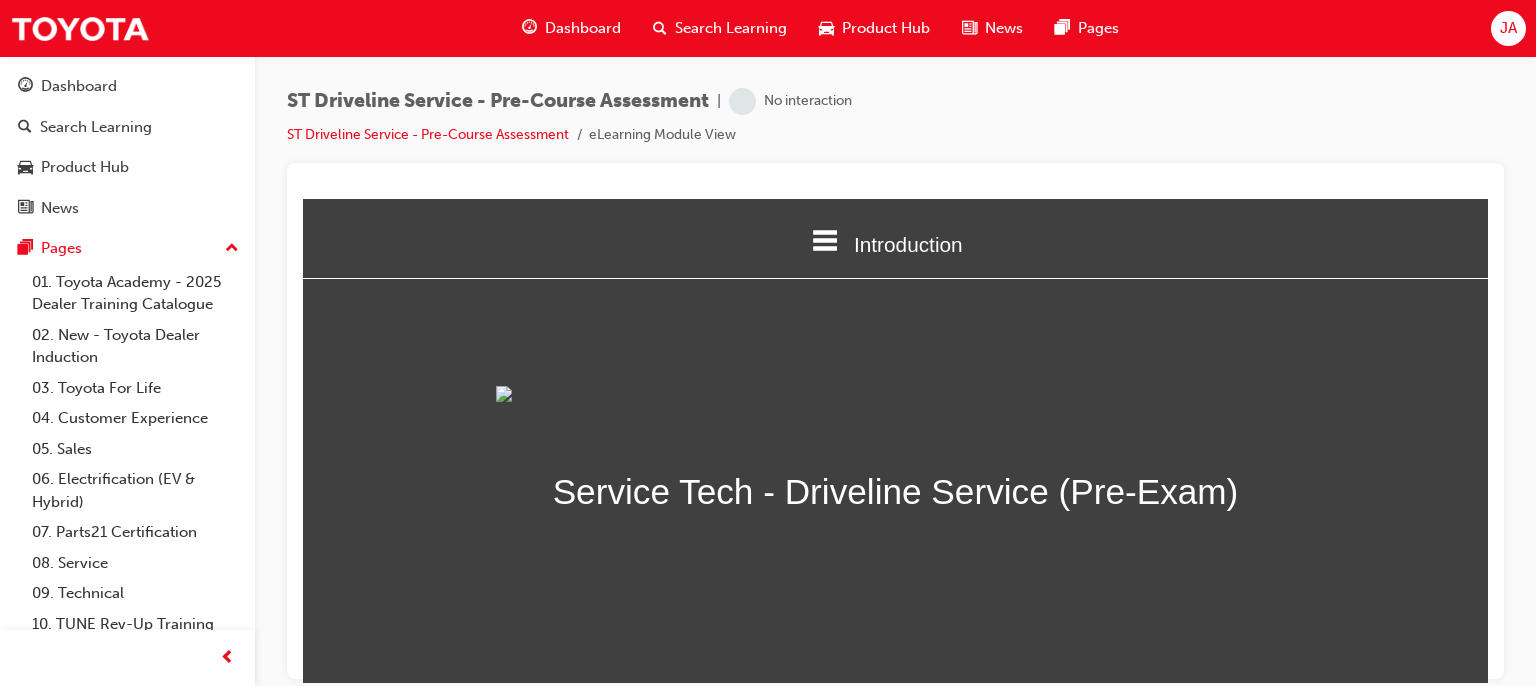 scroll, scrollTop: 0, scrollLeft: 0, axis: both 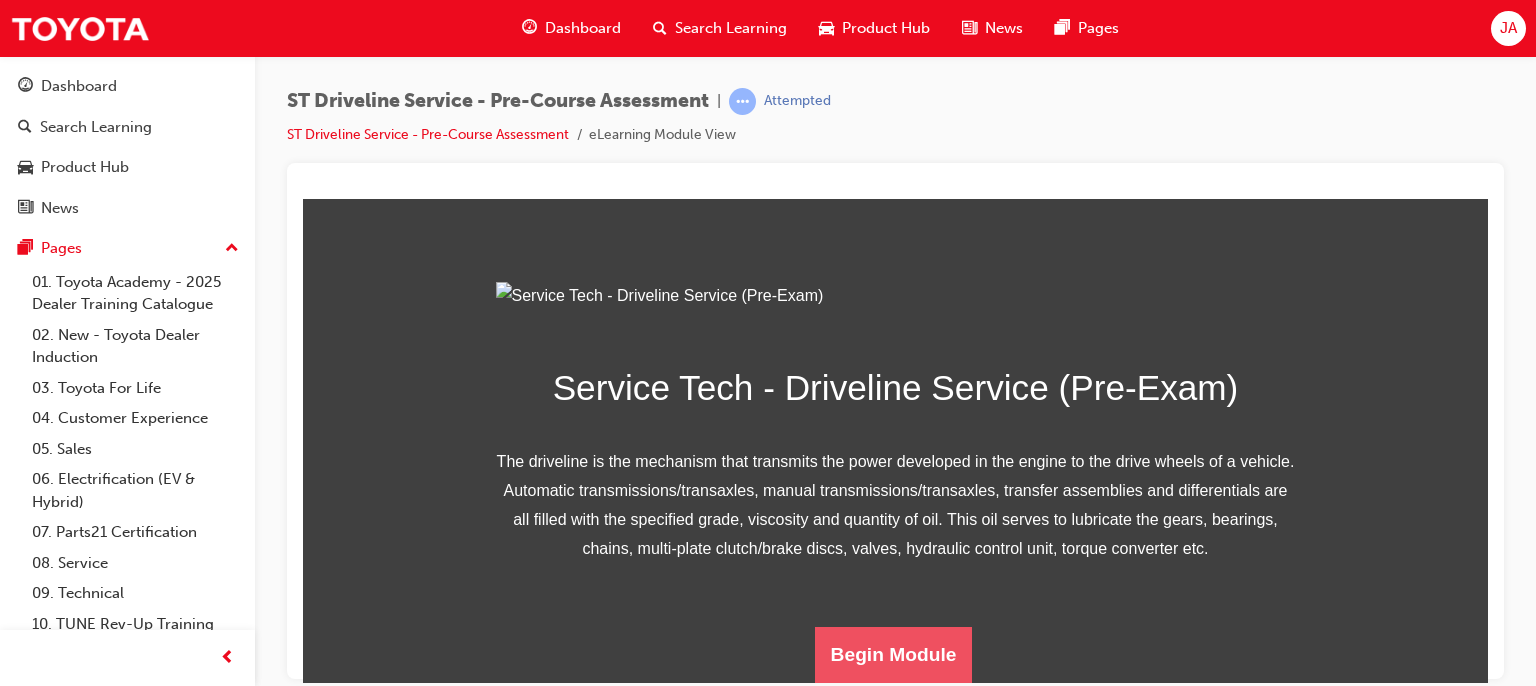 click on "Begin Module" at bounding box center (894, 654) 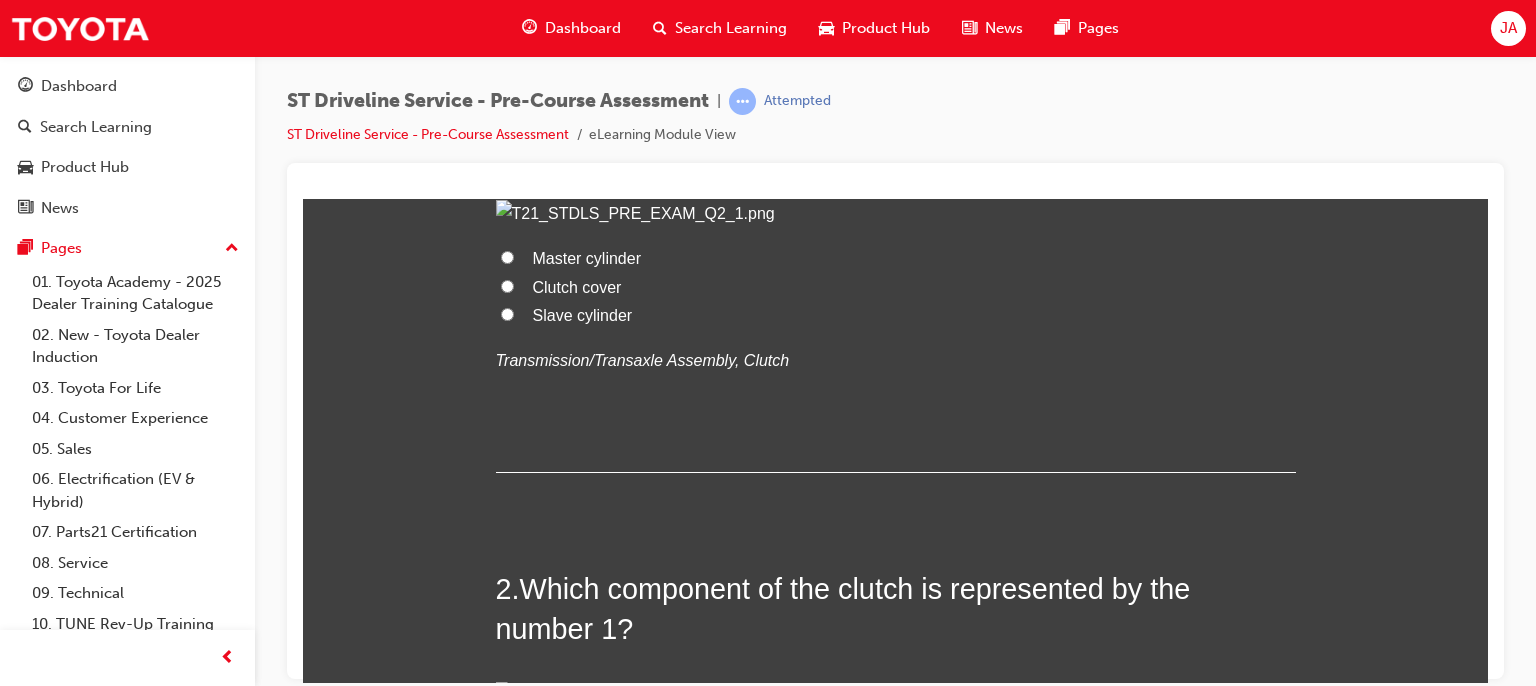 scroll, scrollTop: 0, scrollLeft: 0, axis: both 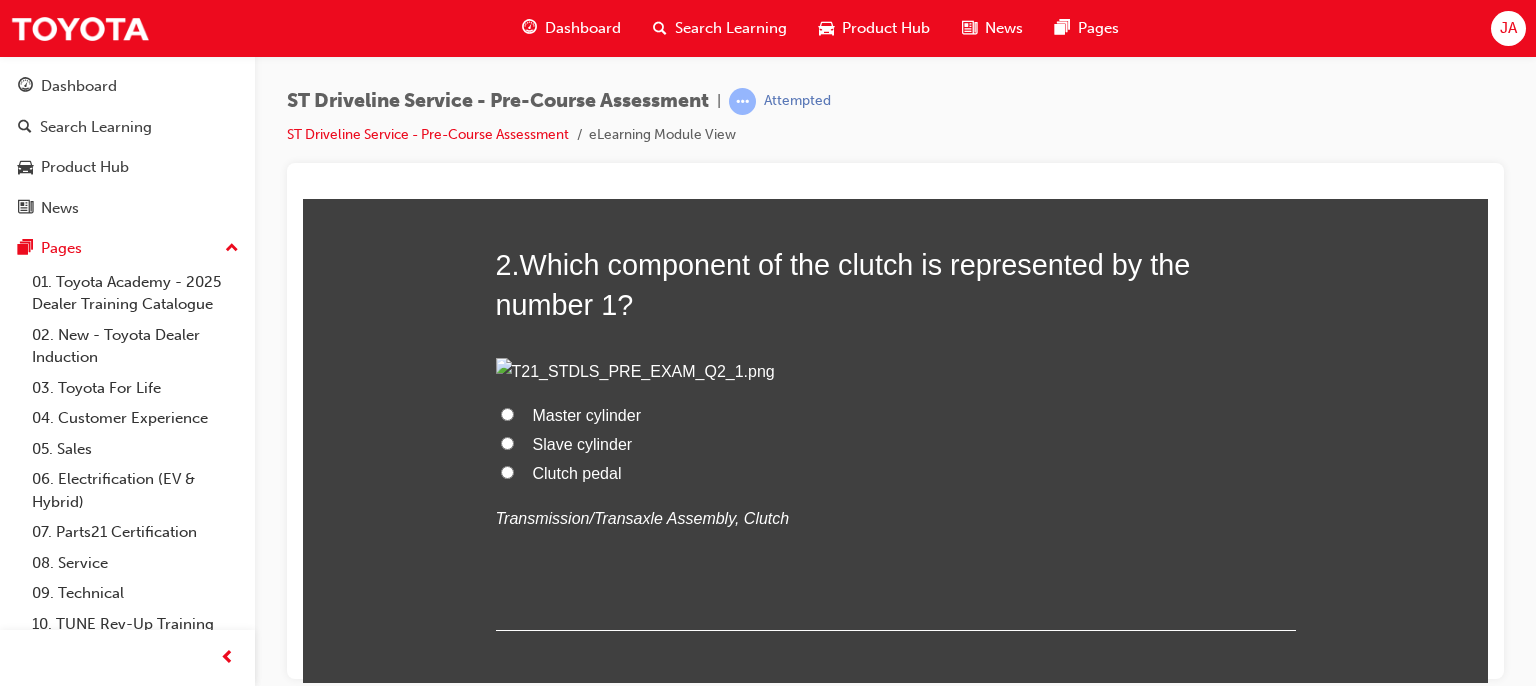 click on "Master cylinder" at bounding box center [587, -67] 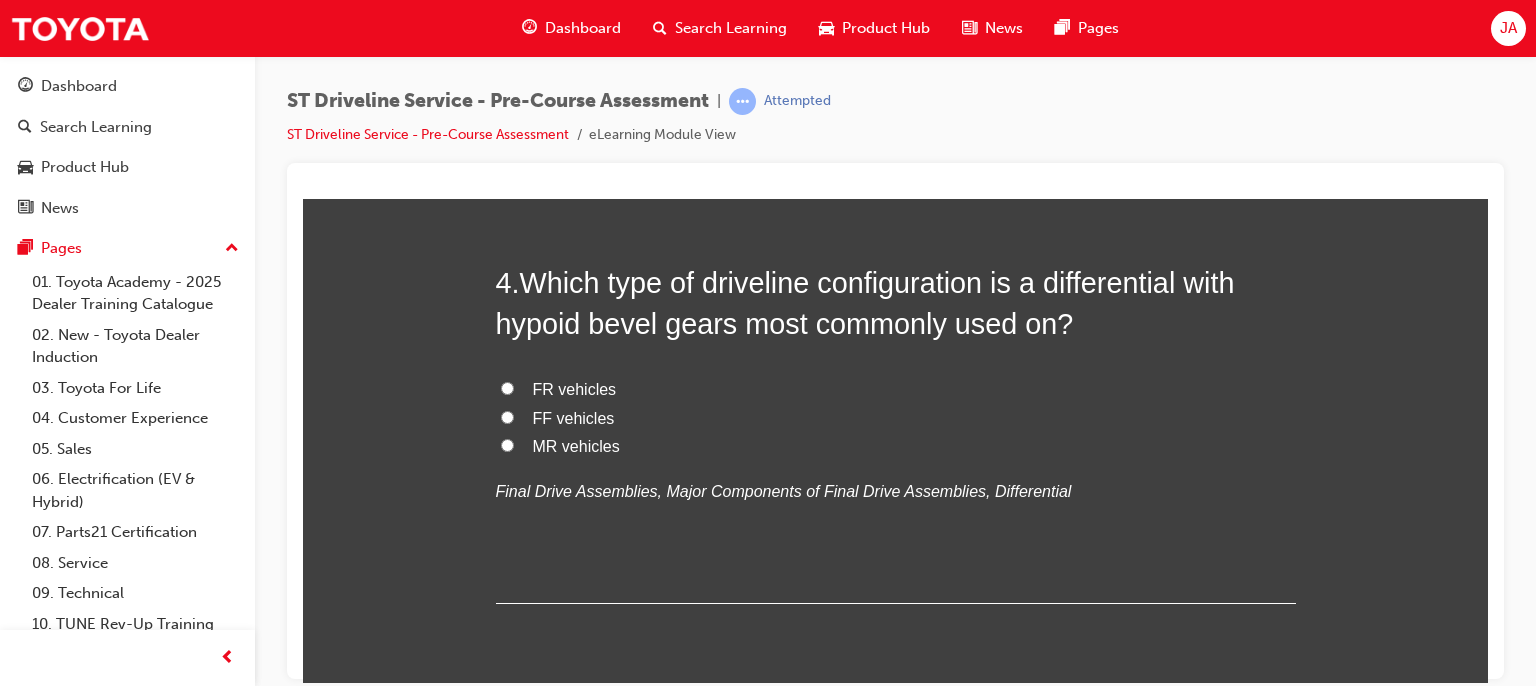 scroll, scrollTop: 1595, scrollLeft: 0, axis: vertical 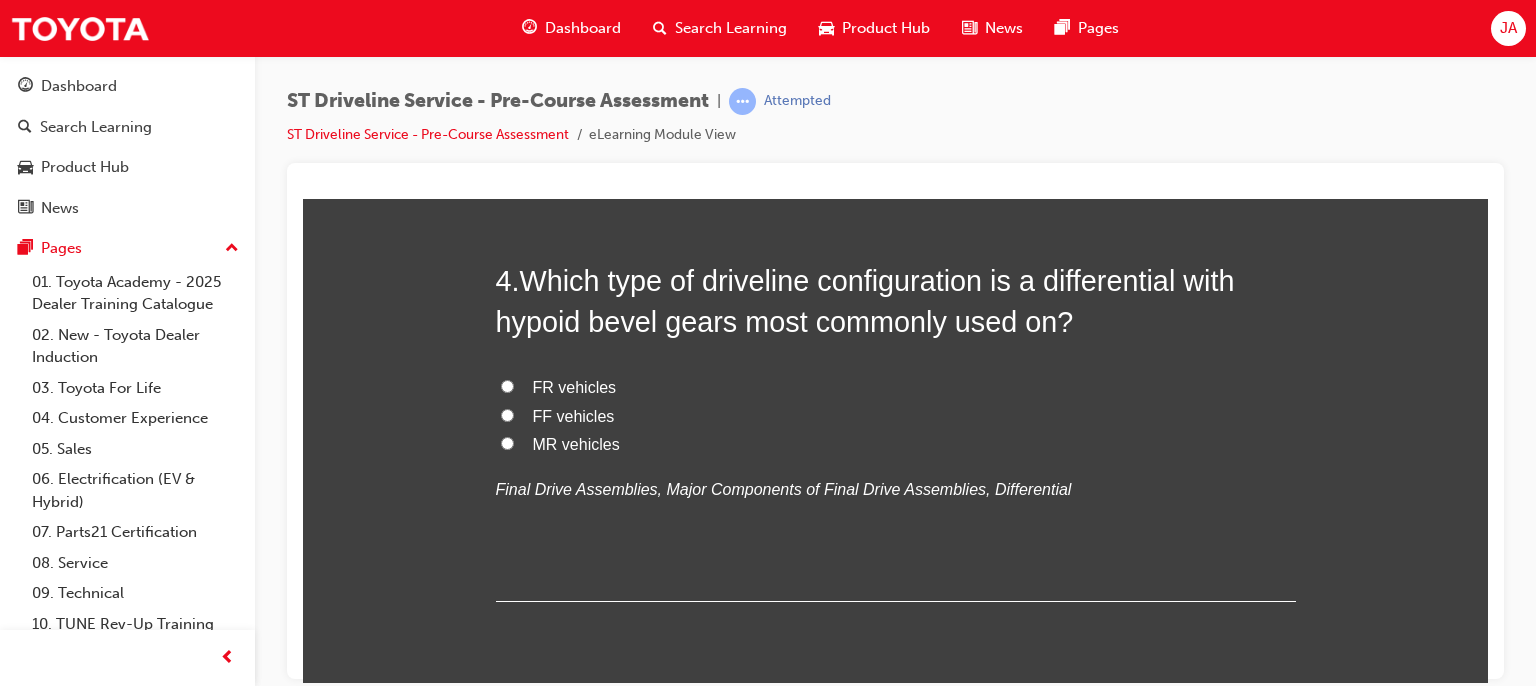 click on "Clutch pedal" at bounding box center (577, -475) 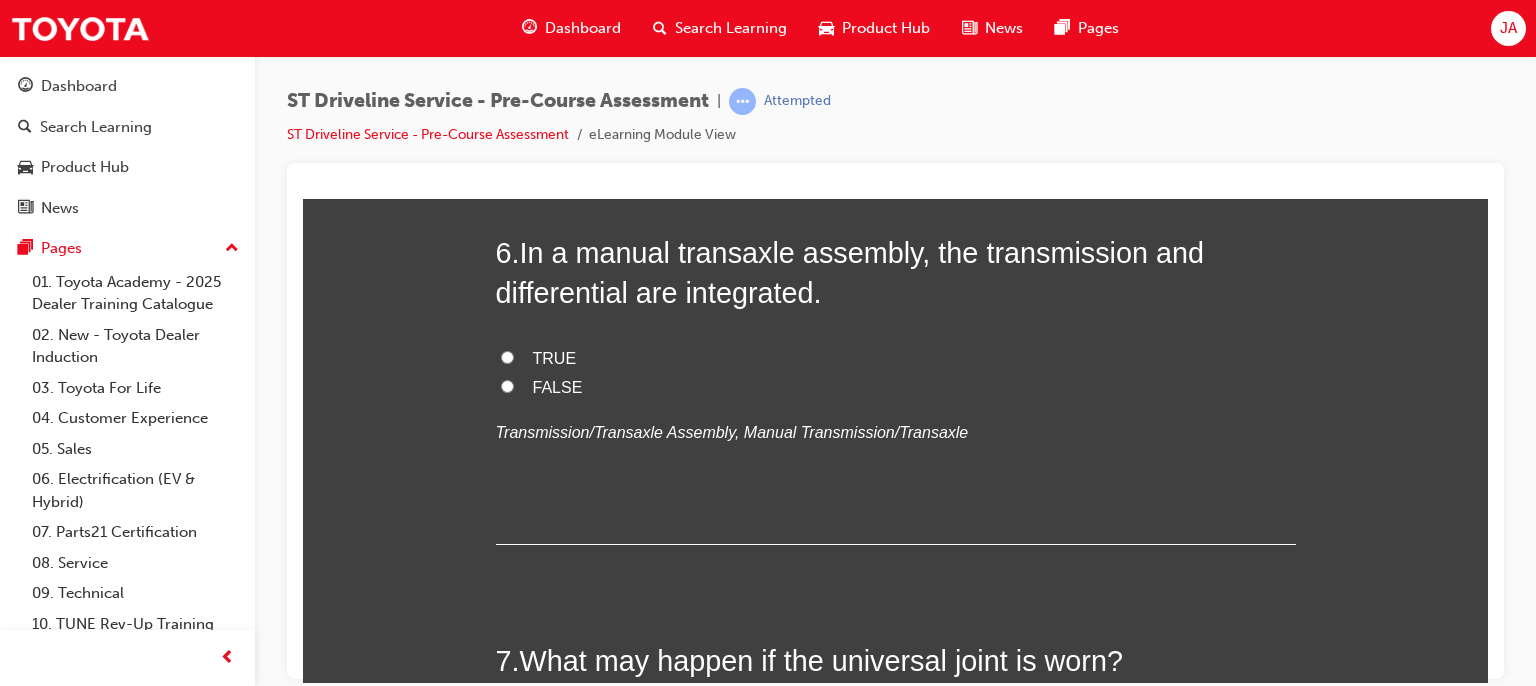 scroll, scrollTop: 2515, scrollLeft: 0, axis: vertical 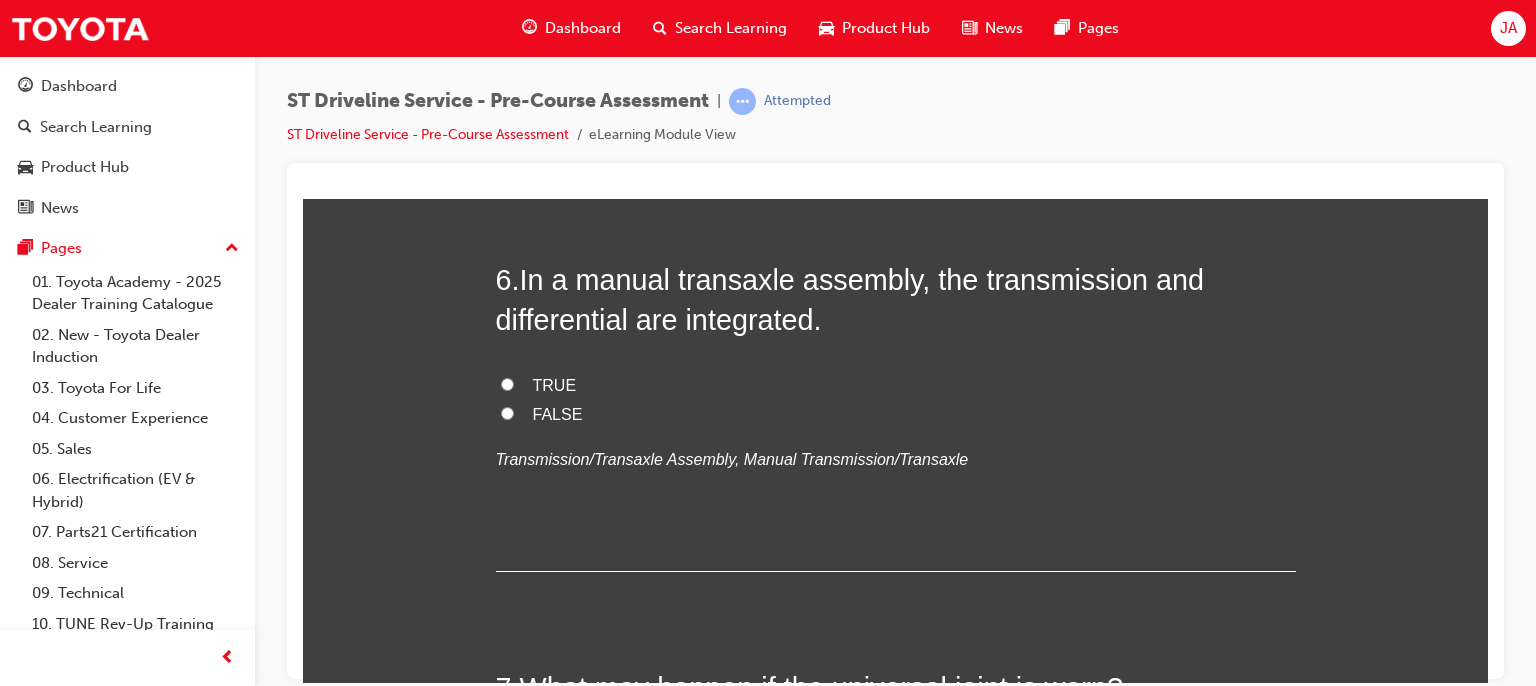 click on "You must select an answer for each question before you can submit. Please note, you will need 8 correct answer(s) in order to pass this quiz. Good luck! 1 .  Which component of the clutch is represented by the number 3?
Master cylinder Clutch cover Slave cylinder
Transmission/Transaxle Assembly, Clutch 2 .  Which component of the clutch is represented by the number 1?
Master cylinder Slave cylinder Clutch pedal
Transmission/Transaxle Assembly, Clutch 3 .  Which component of the differential is represented by the number 3 in the diagram?
Side gear Ring gear Propeller shaft
Final Drive Assemblies, Differential 4 .  Which type of driveline configuration is a differential with hypoid bevel gears most commonly used on? FR vehicles FF vehicles MR vehicles
Final Drive Assemblies, Major Components of Final Drive Assemblies, Differential 5 .  Which component of the differential is represented by the number 5 in the diagram?
Side gear Drive gear Ring gear
Final Drive Assemblies, Differential" at bounding box center [895, 106] 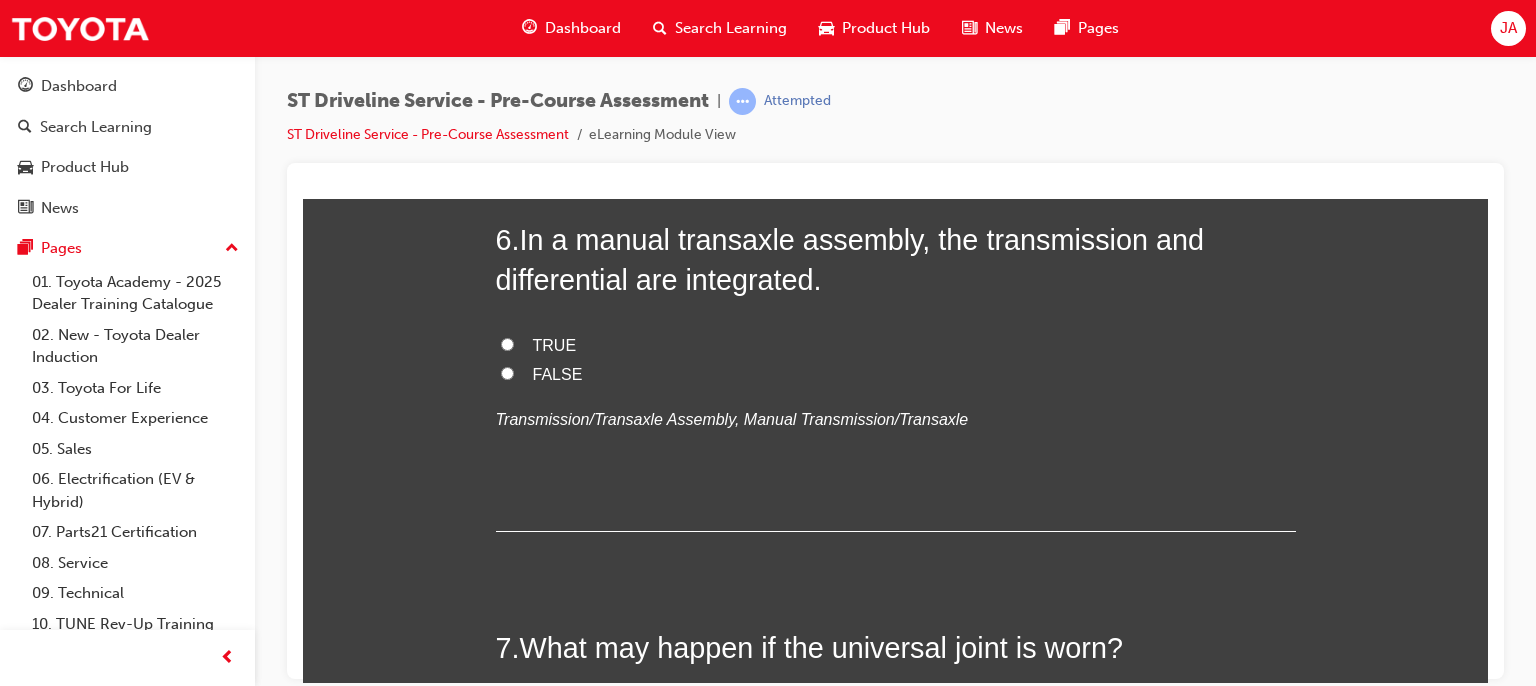 click on "You must select an answer for each question before you can submit. Please note, you will need 8 correct answer(s) in order to pass this quiz. Good luck! 1 .  Which component of the clutch is represented by the number 3?
Master cylinder Clutch cover Slave cylinder
Transmission/Transaxle Assembly, Clutch 2 .  Which component of the clutch is represented by the number 1?
Master cylinder Slave cylinder Clutch pedal
Transmission/Transaxle Assembly, Clutch 3 .  Which component of the differential is represented by the number 3 in the diagram?
Side gear Ring gear Propeller shaft
Final Drive Assemblies, Differential 4 .  Which type of driveline configuration is a differential with hypoid bevel gears most commonly used on? FR vehicles FF vehicles MR vehicles
Final Drive Assemblies, Major Components of Final Drive Assemblies, Differential 5 .  Which component of the differential is represented by the number 5 in the diagram?
Side gear Drive gear Ring gear
Final Drive Assemblies, Differential" at bounding box center (895, 66) 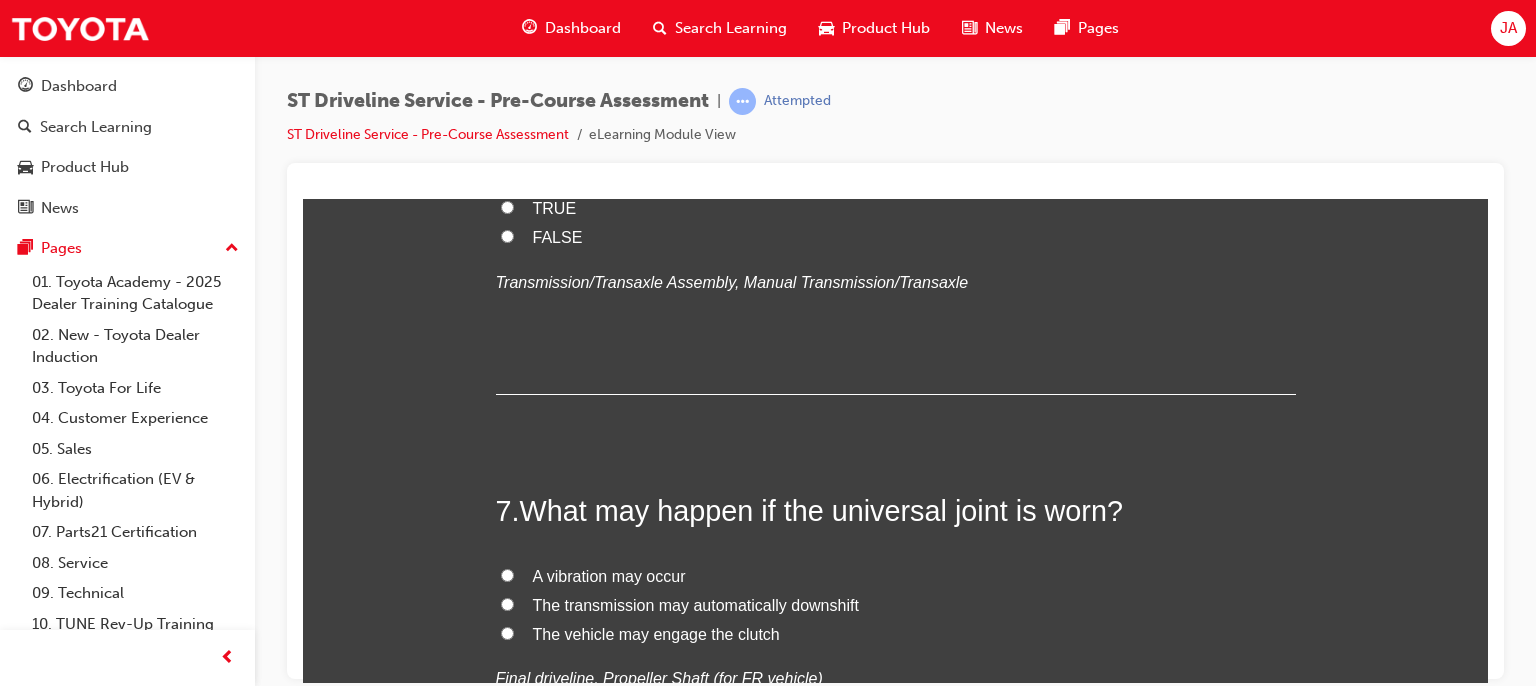 click on "You must select an answer for each question before you can submit. Please note, you will need 8 correct answer(s) in order to pass this quiz. Good luck! 1 .  Which component of the clutch is represented by the number 3?
Master cylinder Clutch cover Slave cylinder
Transmission/Transaxle Assembly, Clutch 2 .  Which component of the clutch is represented by the number 1?
Master cylinder Slave cylinder Clutch pedal
Transmission/Transaxle Assembly, Clutch 3 .  Which component of the differential is represented by the number 3 in the diagram?
Side gear Ring gear Propeller shaft
Final Drive Assemblies, Differential 4 .  Which type of driveline configuration is a differential with hypoid bevel gears most commonly used on? FR vehicles FF vehicles MR vehicles
Final Drive Assemblies, Major Components of Final Drive Assemblies, Differential 5 .  Which component of the differential is represented by the number 5 in the diagram?
Side gear Drive gear Ring gear
Final Drive Assemblies, Differential" at bounding box center (895, -71) 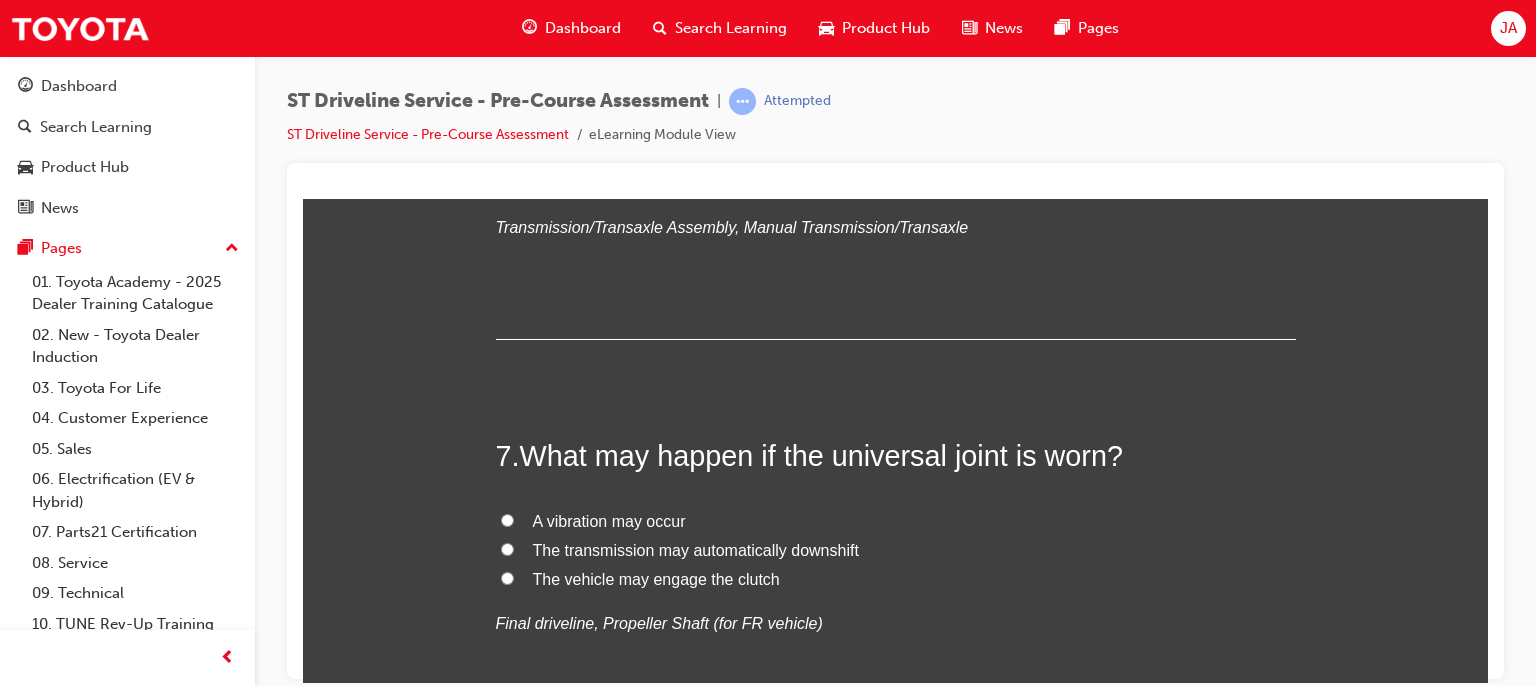 click on "You must select an answer for each question before you can submit. Please note, you will need 8 correct answer(s) in order to pass this quiz. Good luck! 1 .  Which component of the clutch is represented by the number 3?
Master cylinder Clutch cover Slave cylinder
Transmission/Transaxle Assembly, Clutch 2 .  Which component of the clutch is represented by the number 1?
Master cylinder Slave cylinder Clutch pedal
Transmission/Transaxle Assembly, Clutch 3 .  Which component of the differential is represented by the number 3 in the diagram?
Side gear Ring gear Propeller shaft
Final Drive Assemblies, Differential 4 .  Which type of driveline configuration is a differential with hypoid bevel gears most commonly used on? FR vehicles FF vehicles MR vehicles
Final Drive Assemblies, Major Components of Final Drive Assemblies, Differential 5 .  Which component of the differential is represented by the number 5 in the diagram?
Side gear Drive gear Ring gear
Final Drive Assemblies, Differential" at bounding box center (895, -126) 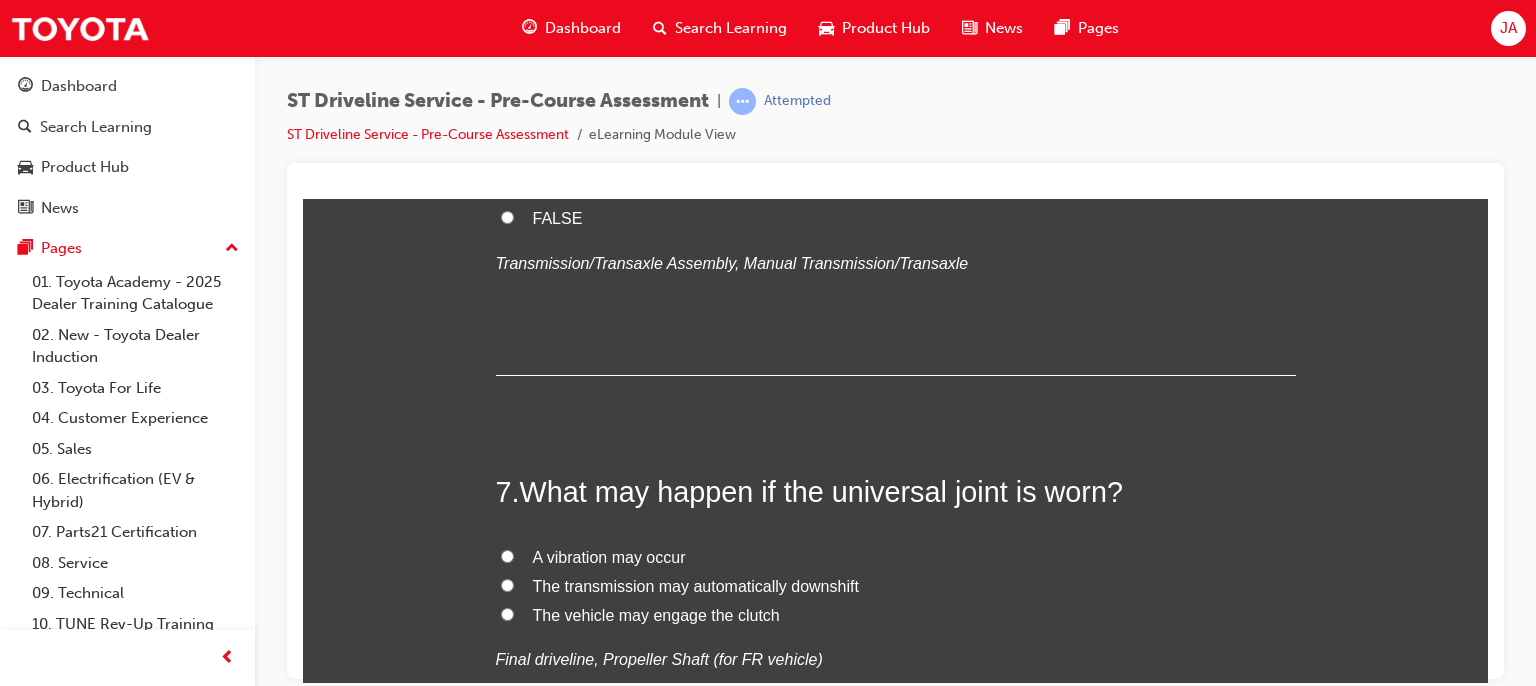 scroll, scrollTop: 2792, scrollLeft: 0, axis: vertical 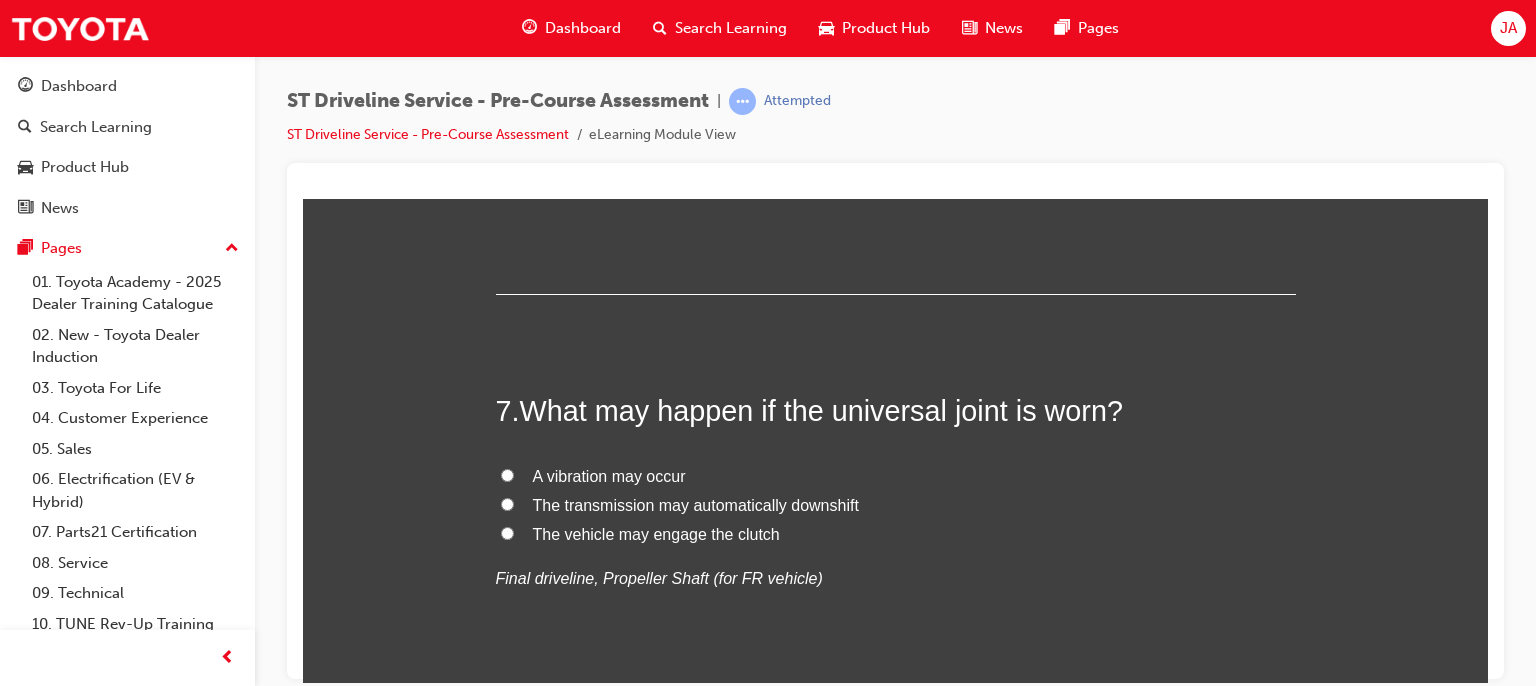 click on "Ring gear" at bounding box center [567, -1219] 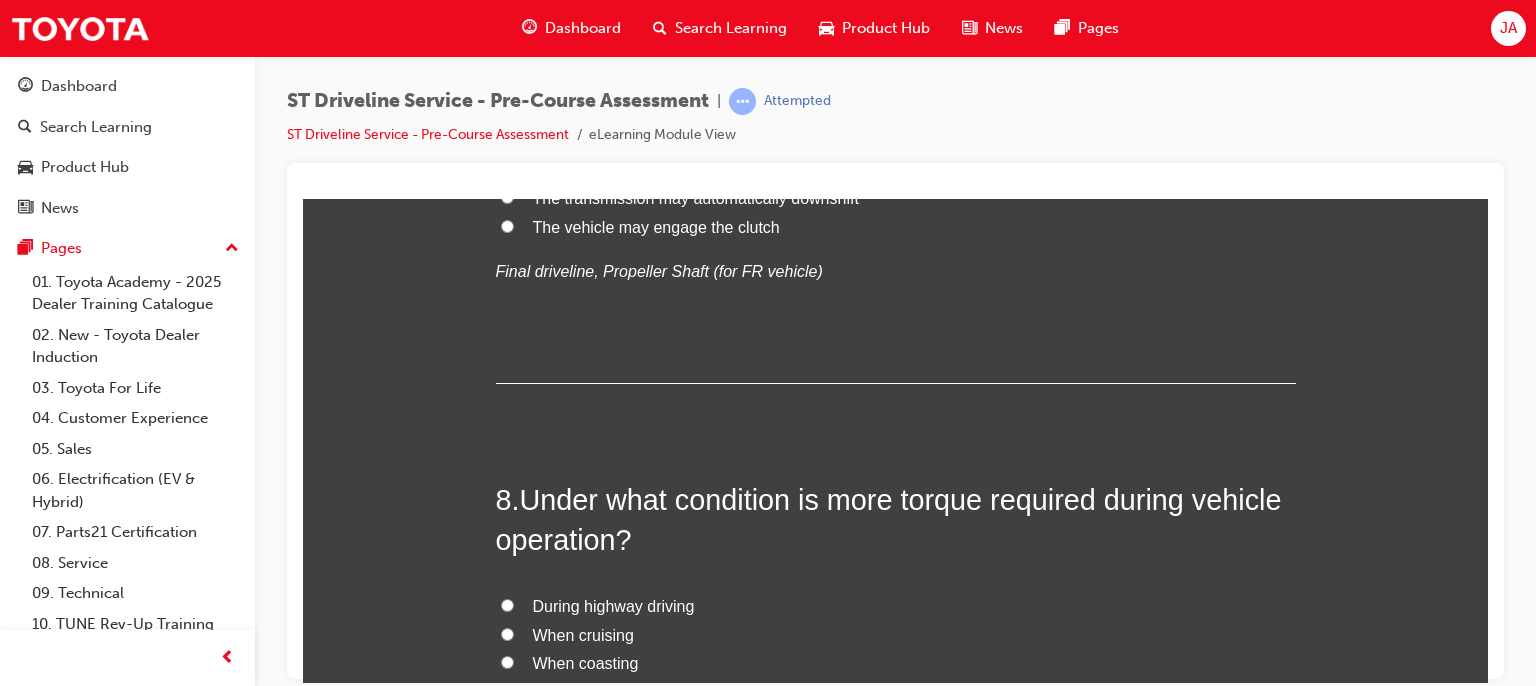 scroll, scrollTop: 3165, scrollLeft: 0, axis: vertical 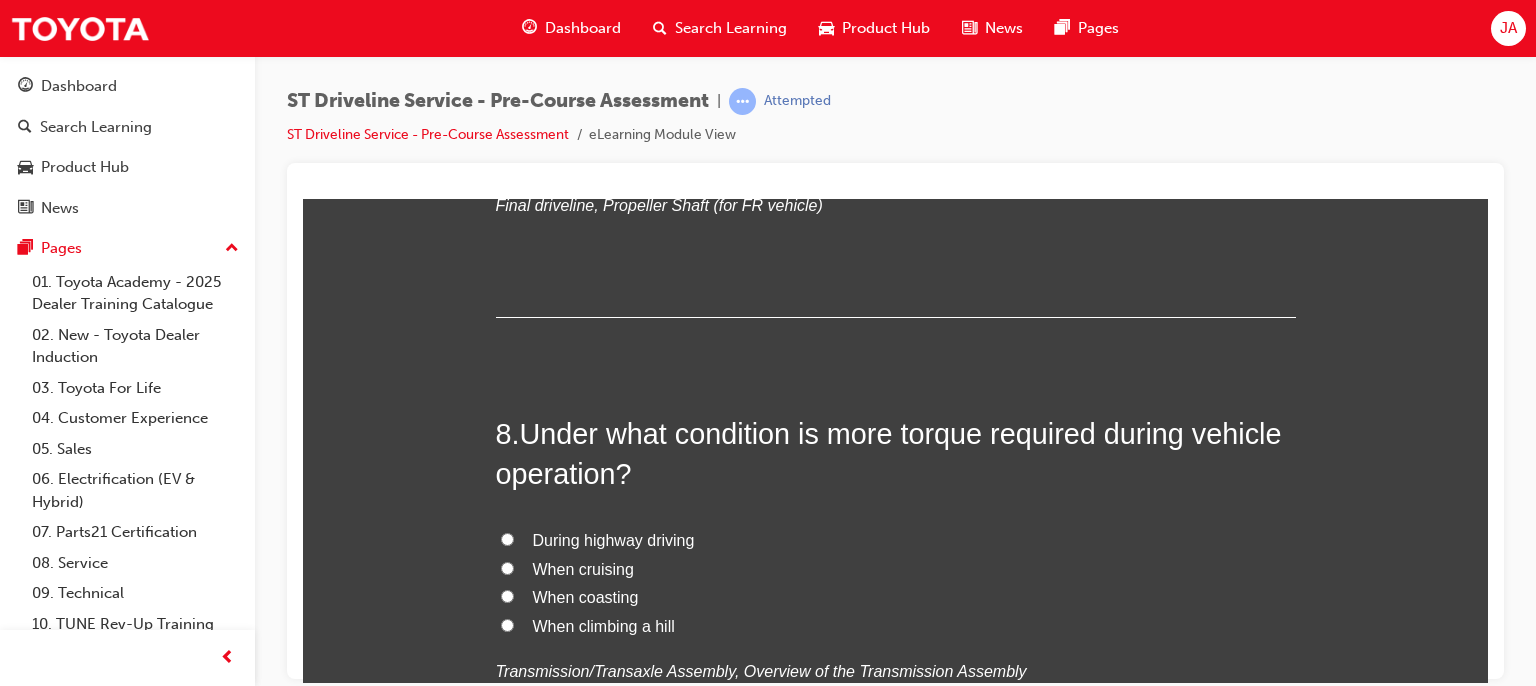 click on "FR vehicles" at bounding box center [575, -1184] 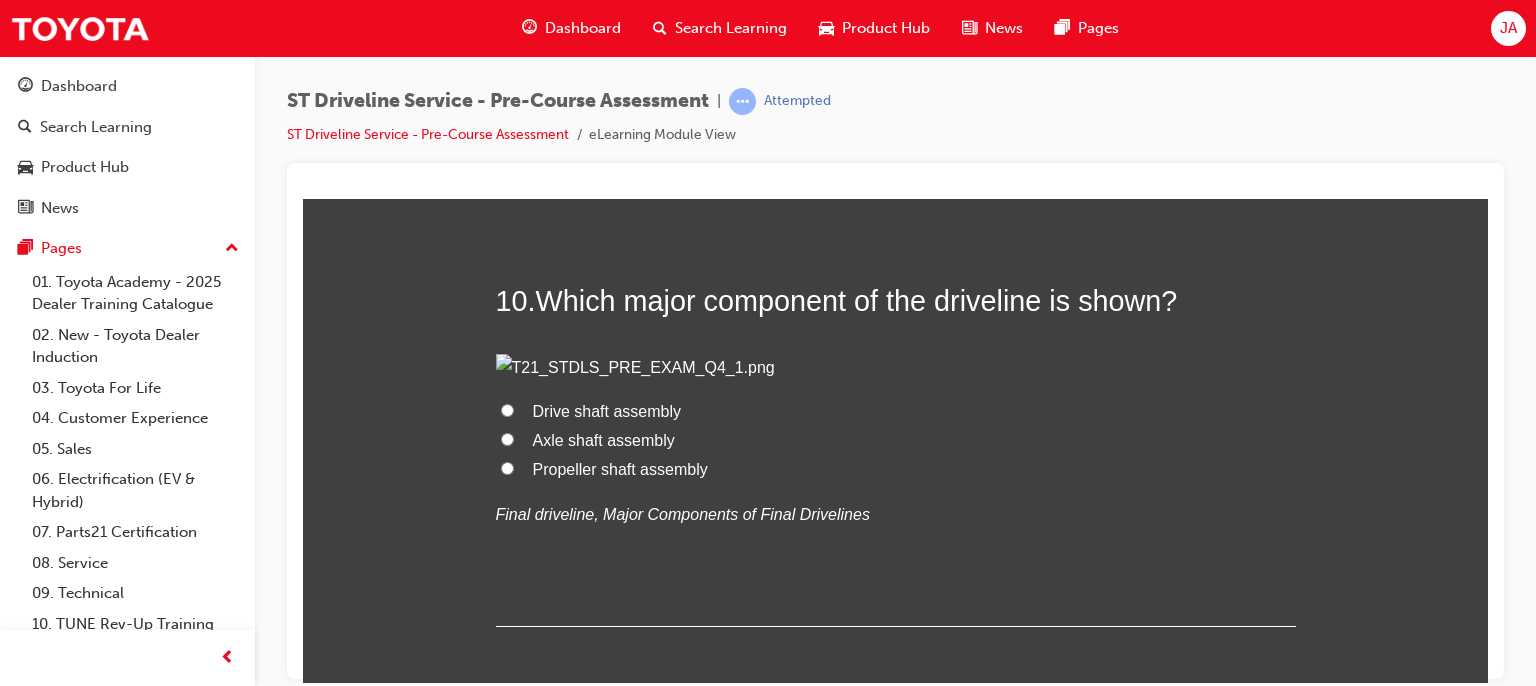 scroll, scrollTop: 4165, scrollLeft: 0, axis: vertical 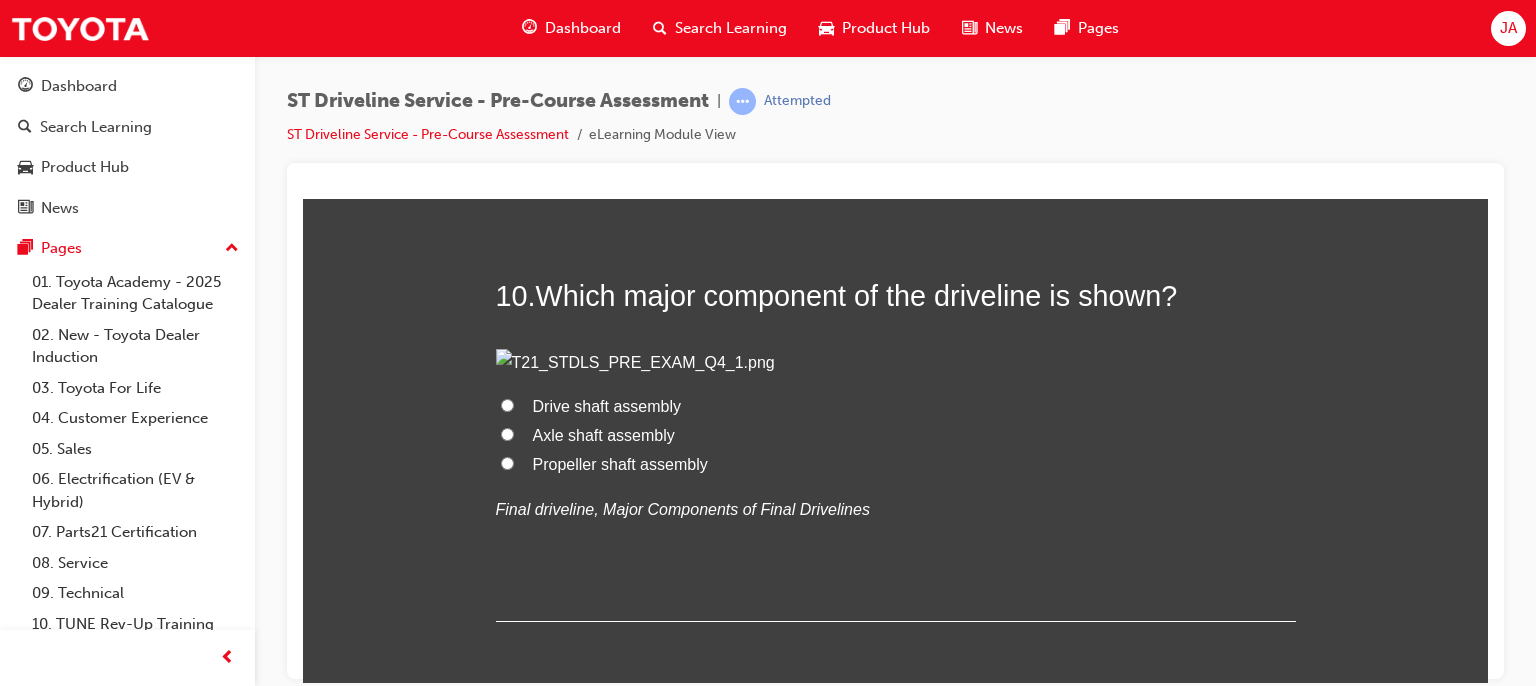 click at bounding box center (895, 421) 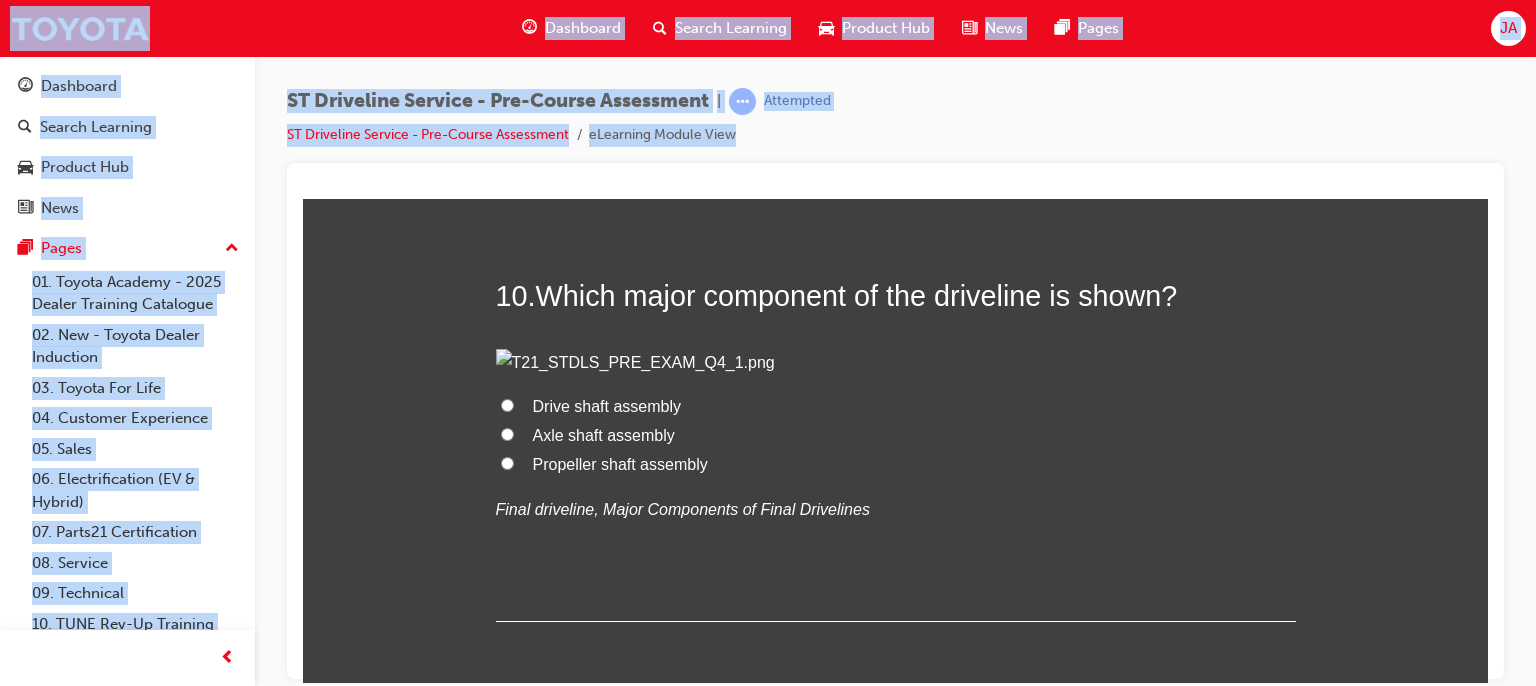 click at bounding box center [895, 421] 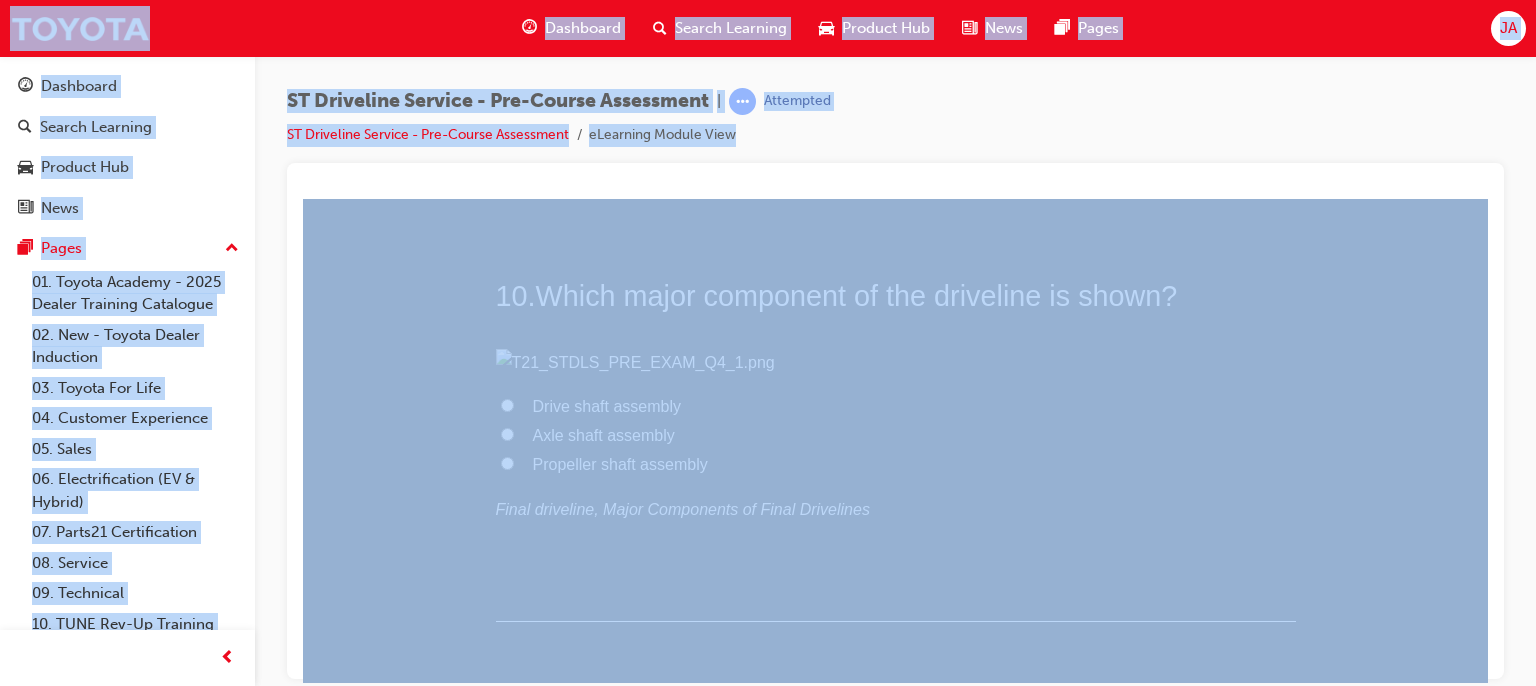 click at bounding box center [895, 421] 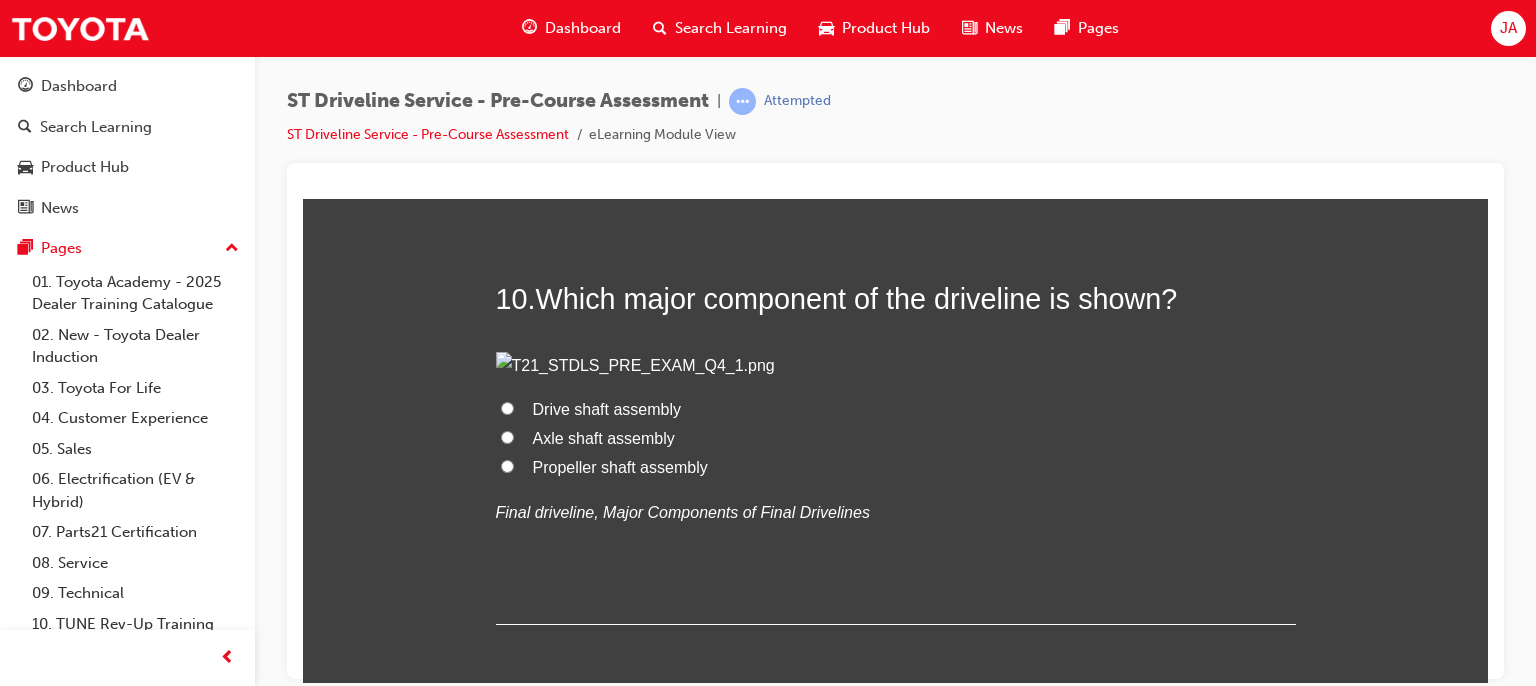 scroll, scrollTop: 4165, scrollLeft: 0, axis: vertical 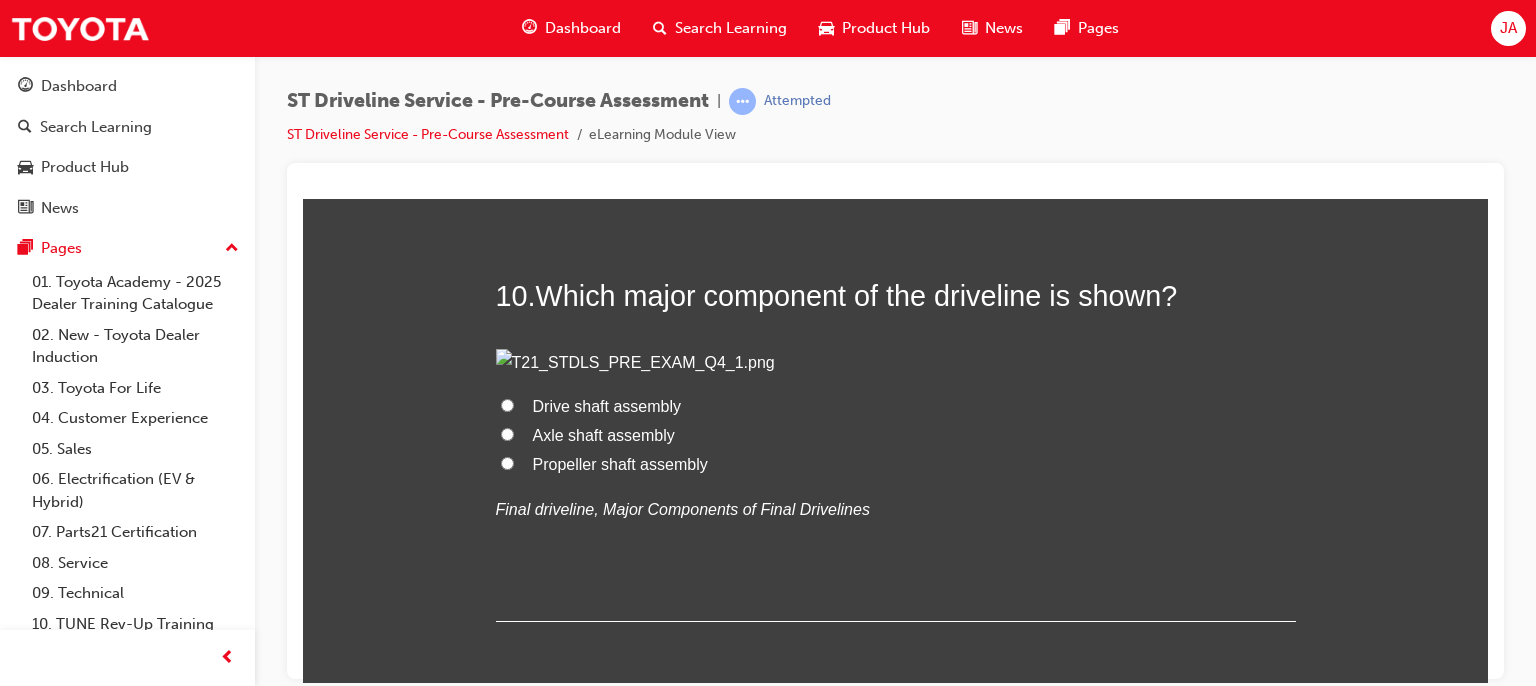 click on "Side gear" at bounding box center (567, -1703) 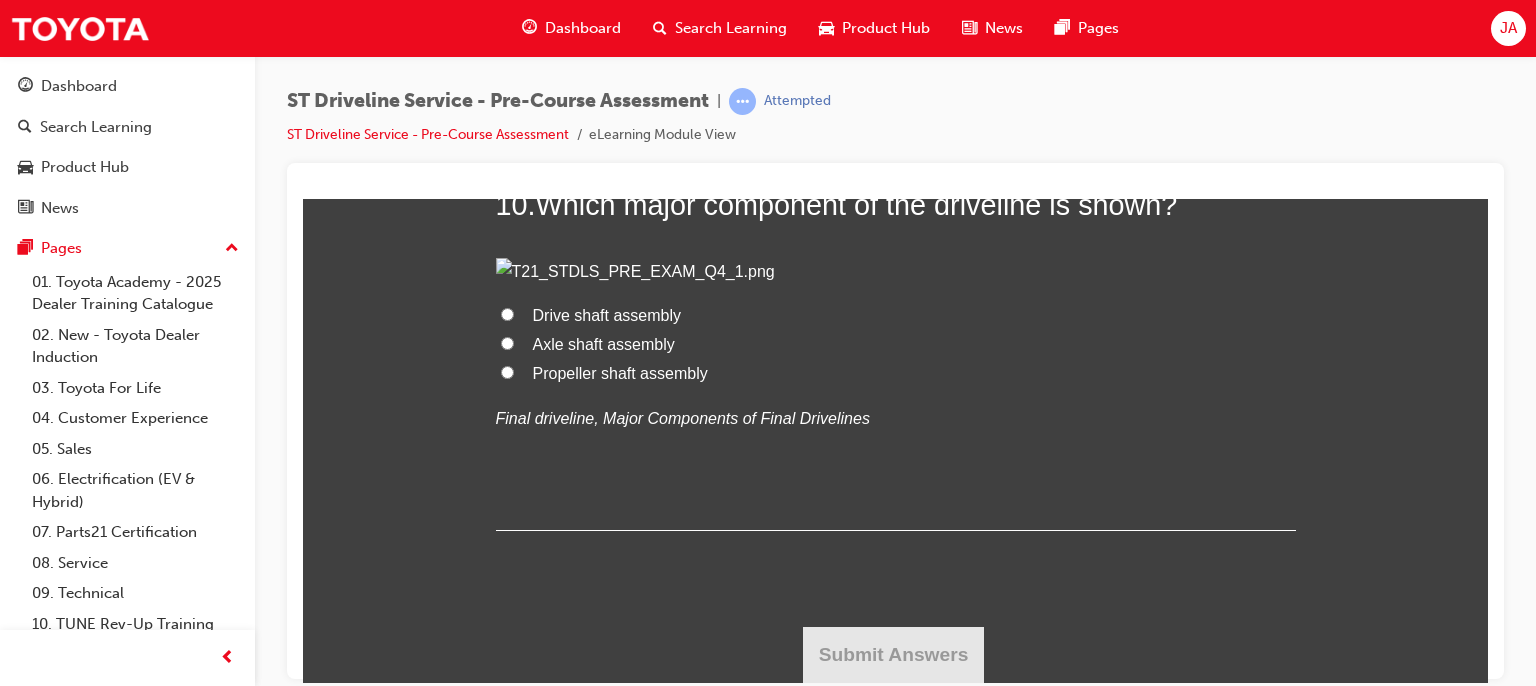 scroll, scrollTop: 4741, scrollLeft: 0, axis: vertical 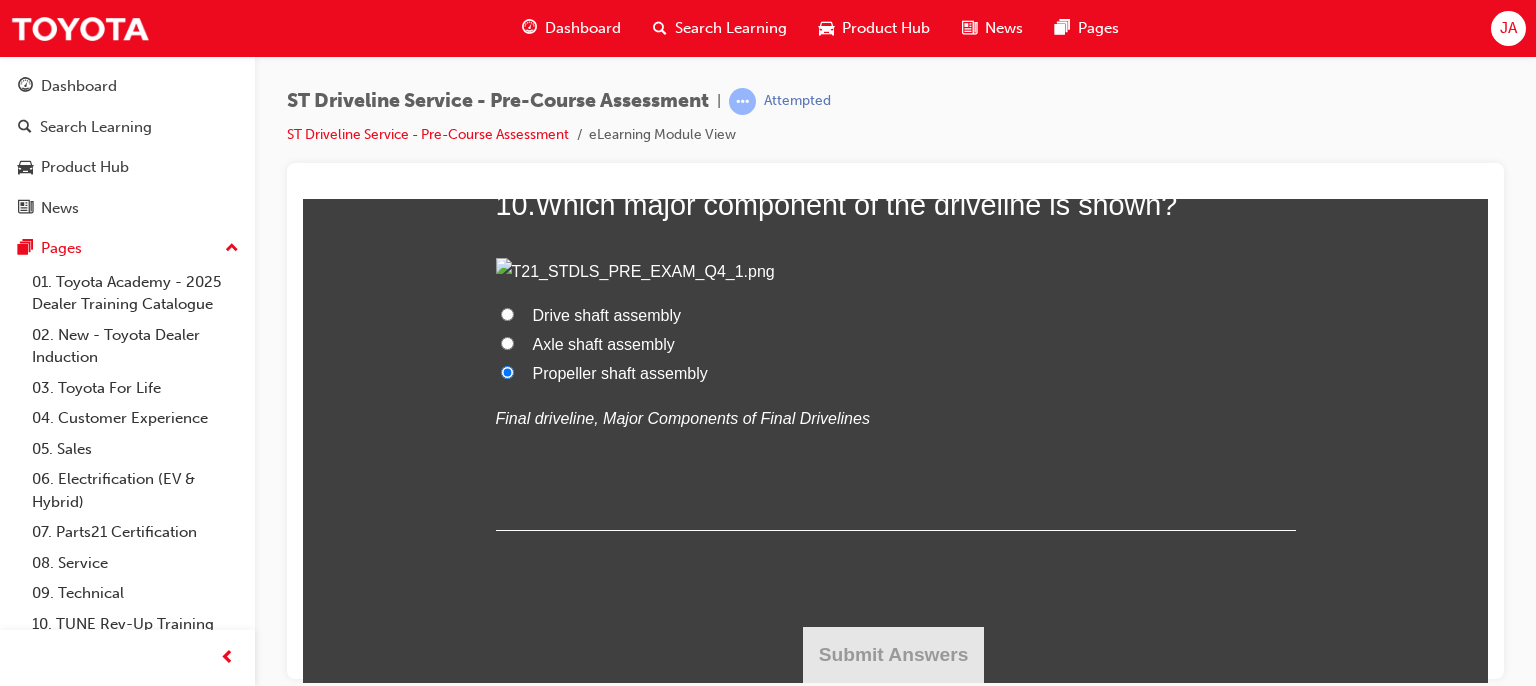radio on "true" 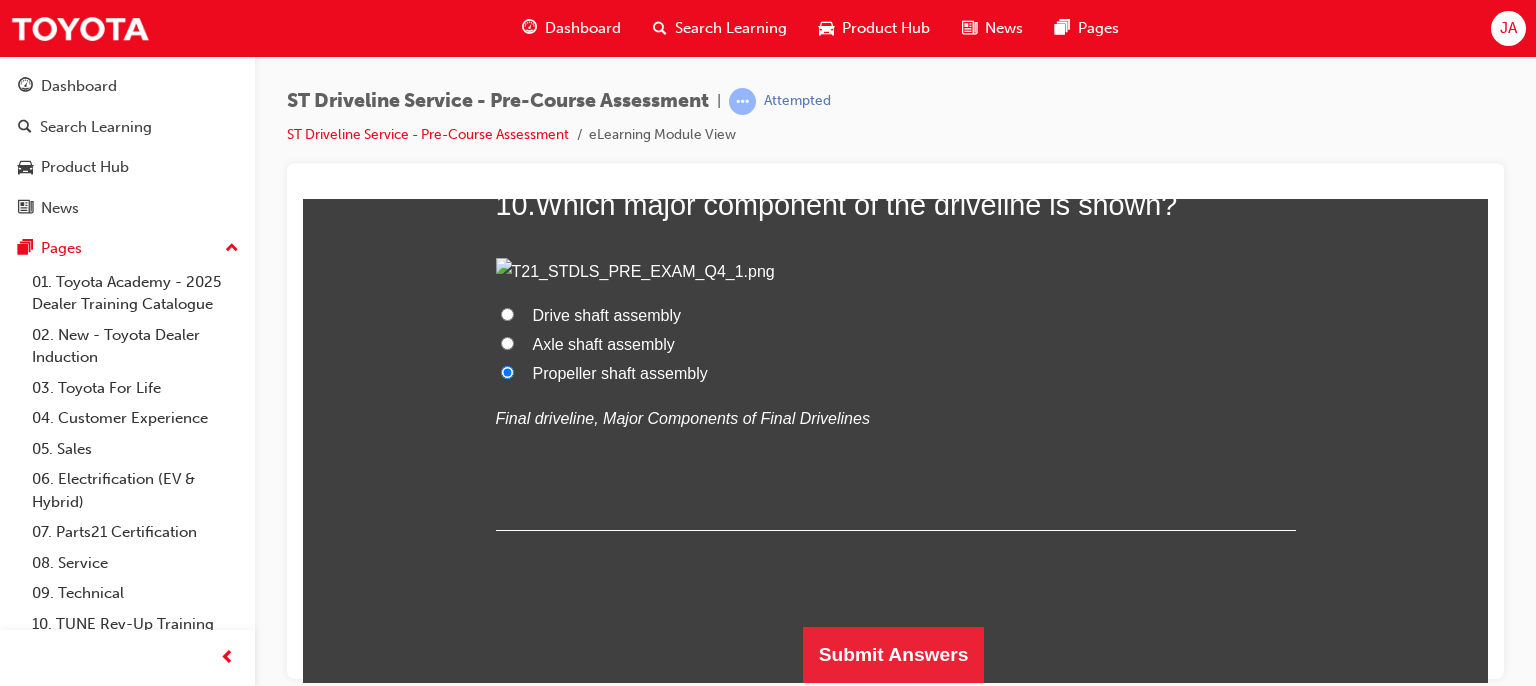 scroll, scrollTop: 7104, scrollLeft: 0, axis: vertical 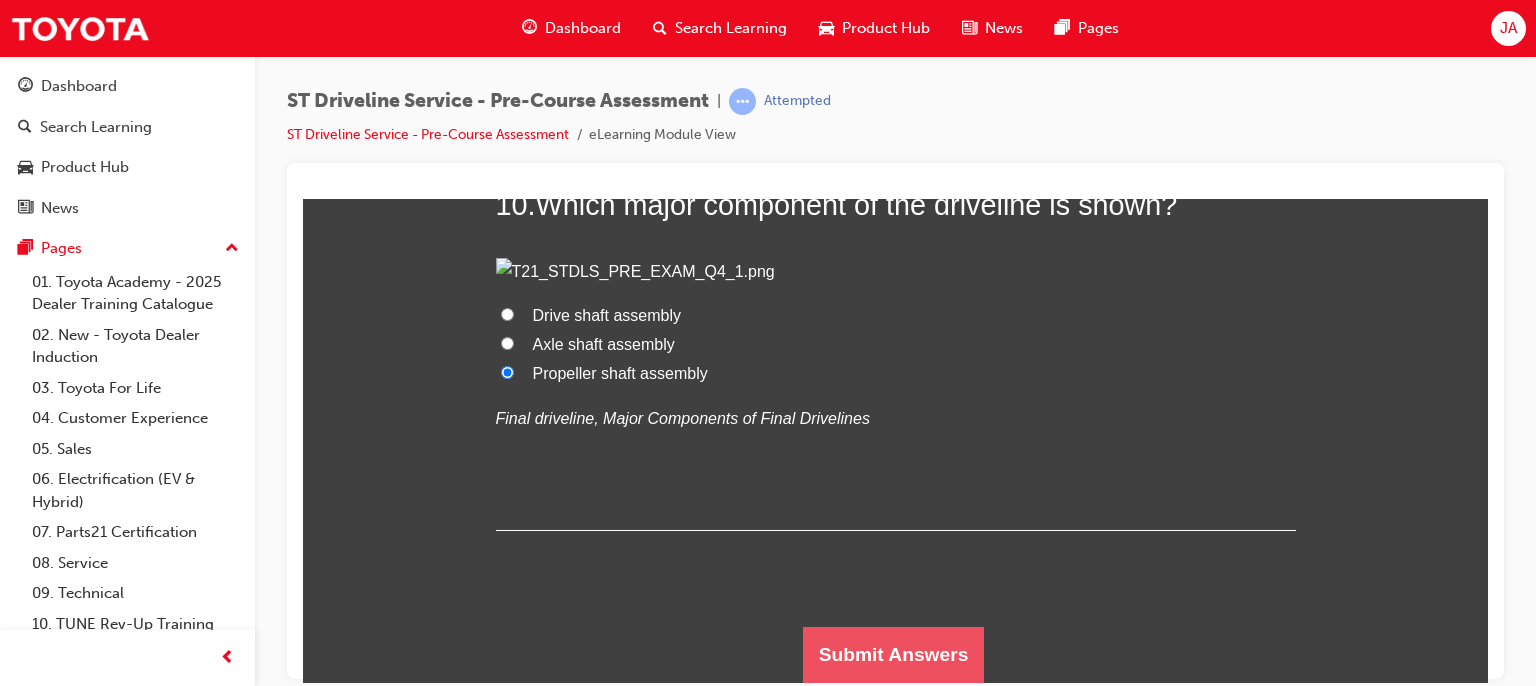 click on "Submit Answers" at bounding box center [894, 654] 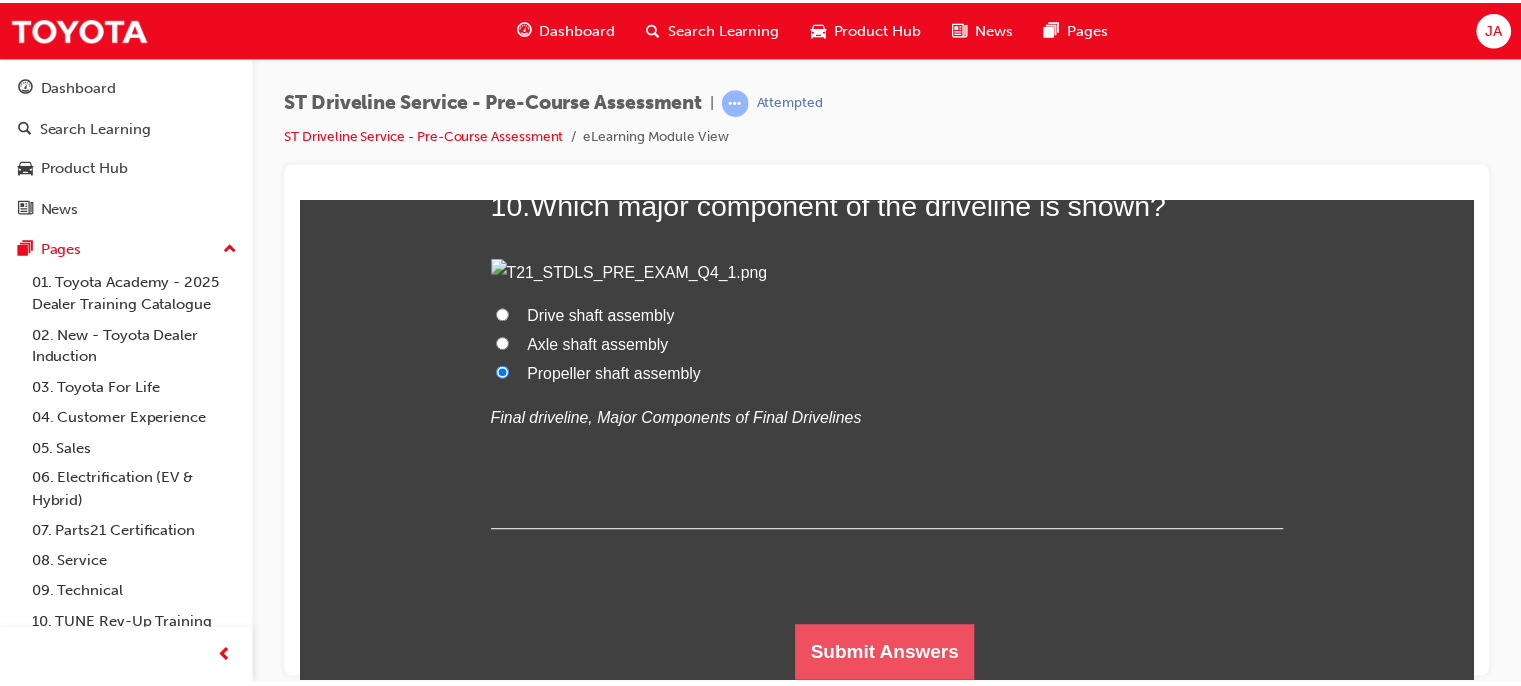 scroll, scrollTop: 0, scrollLeft: 0, axis: both 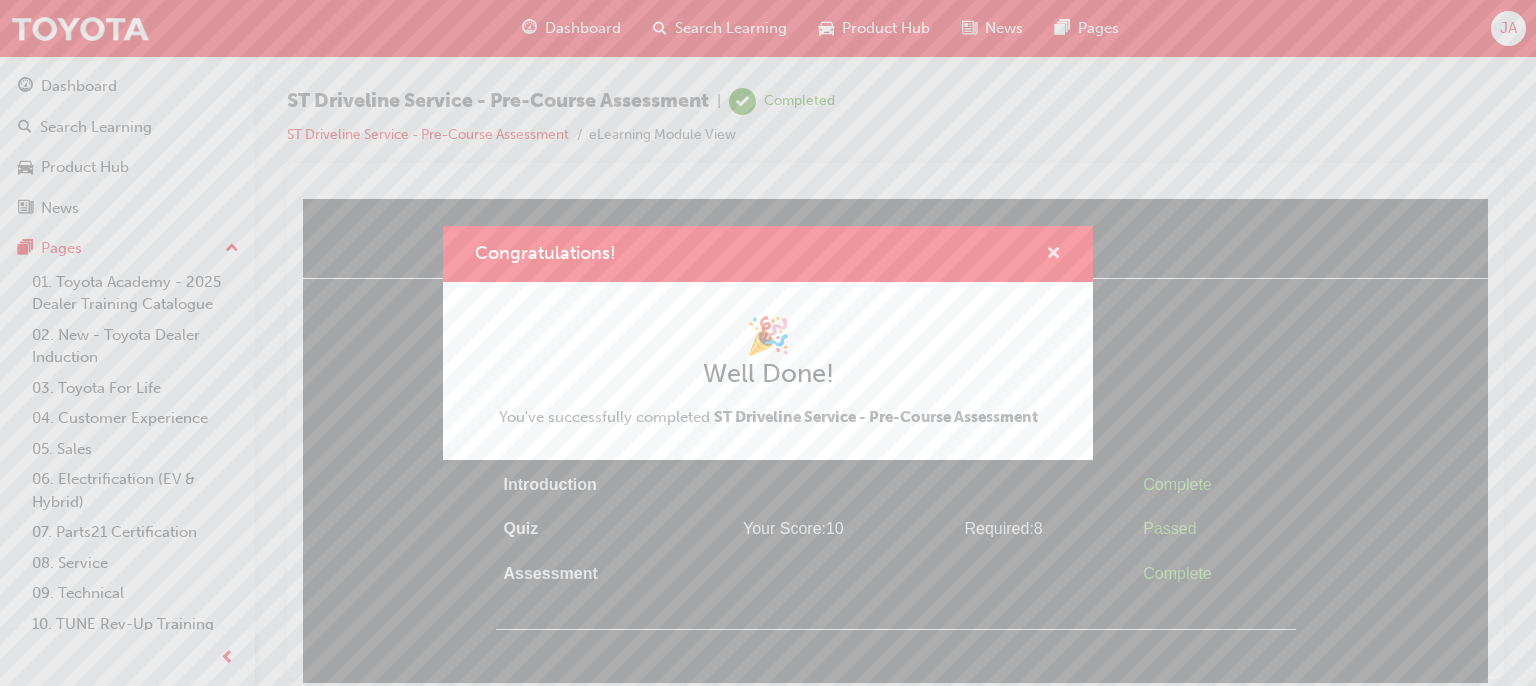 click at bounding box center (1053, 255) 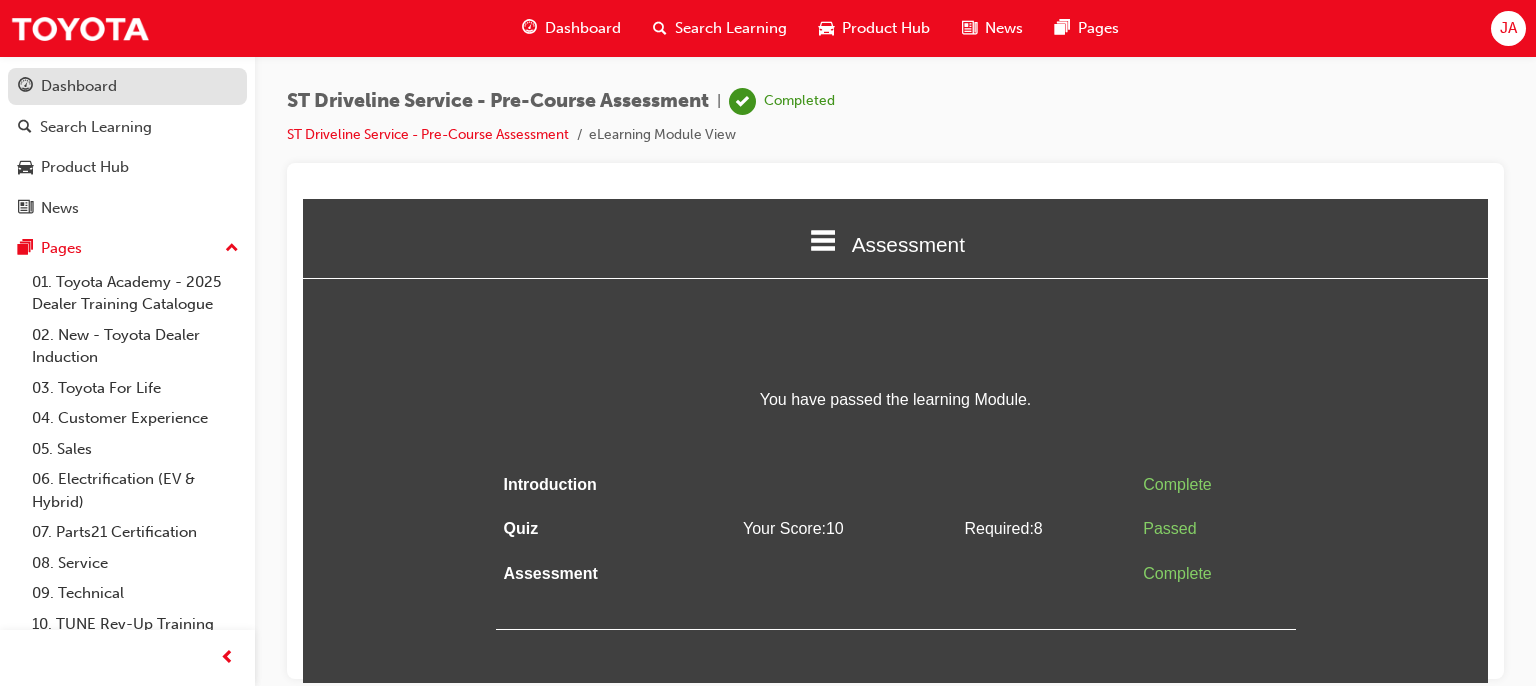 click on "Dashboard" at bounding box center [79, 86] 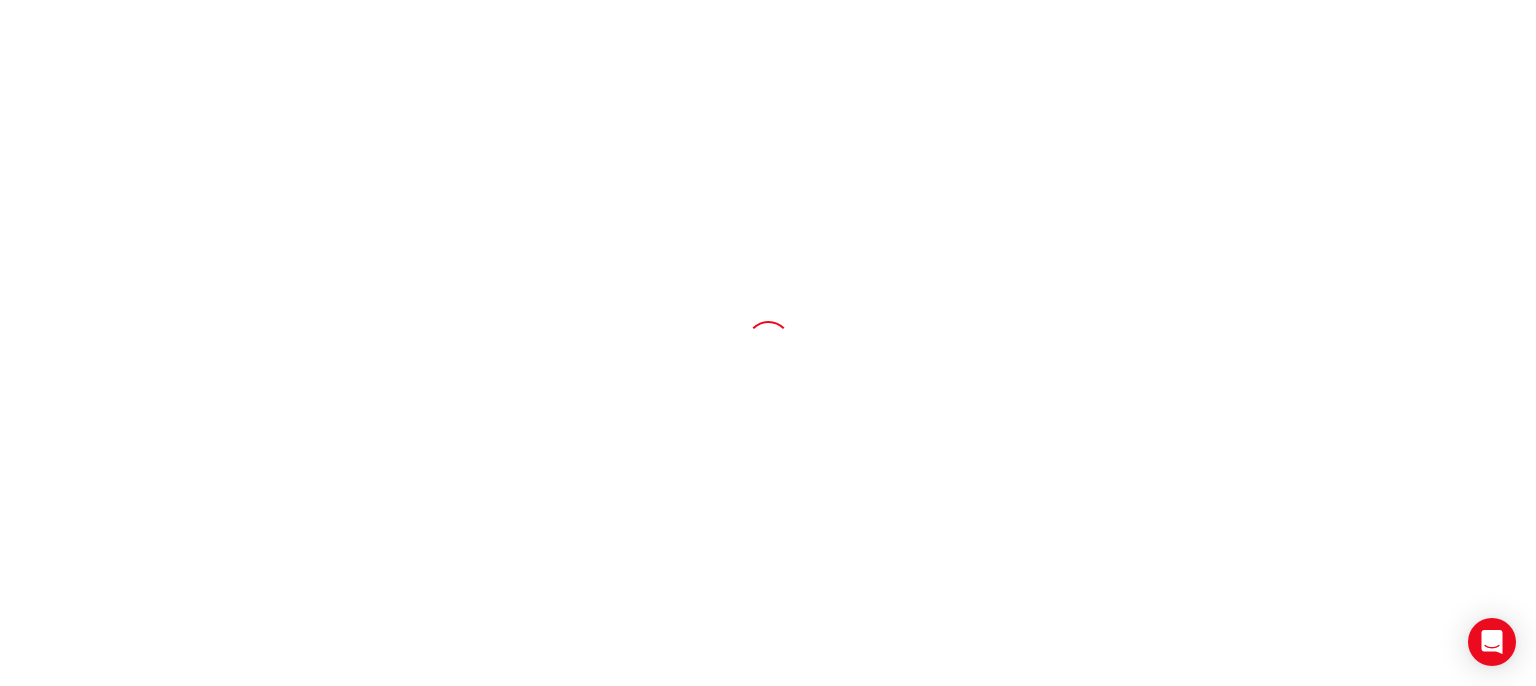click at bounding box center [768, 343] 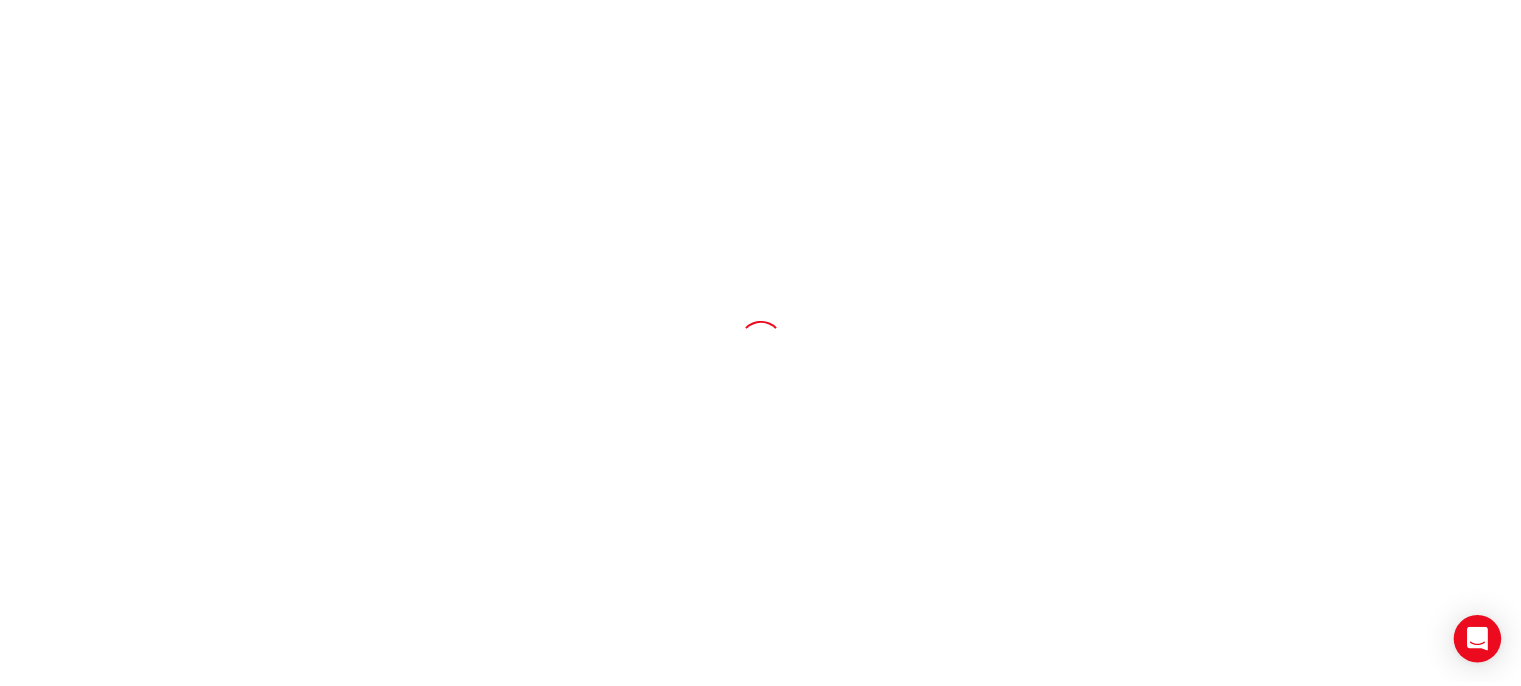 scroll, scrollTop: 0, scrollLeft: 0, axis: both 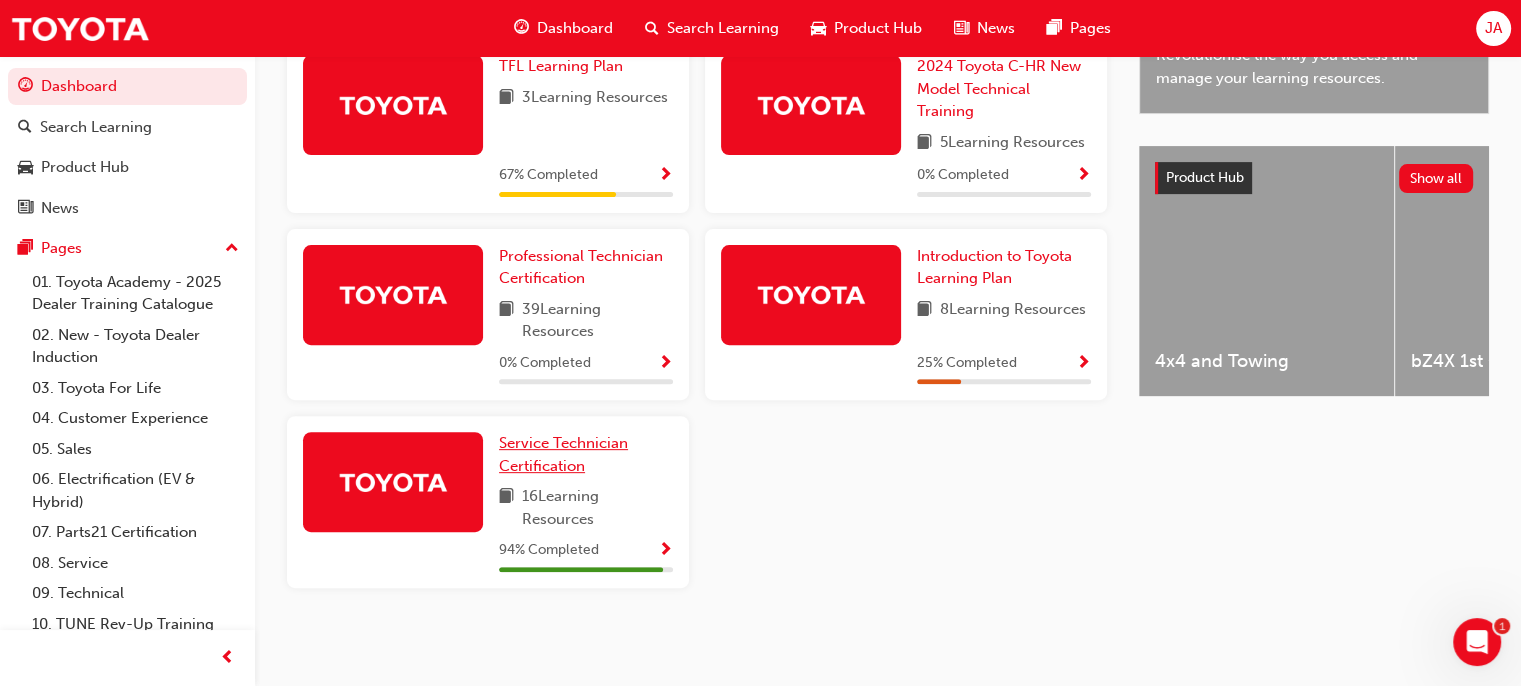 click on "Service Technician Certification" at bounding box center [563, 454] 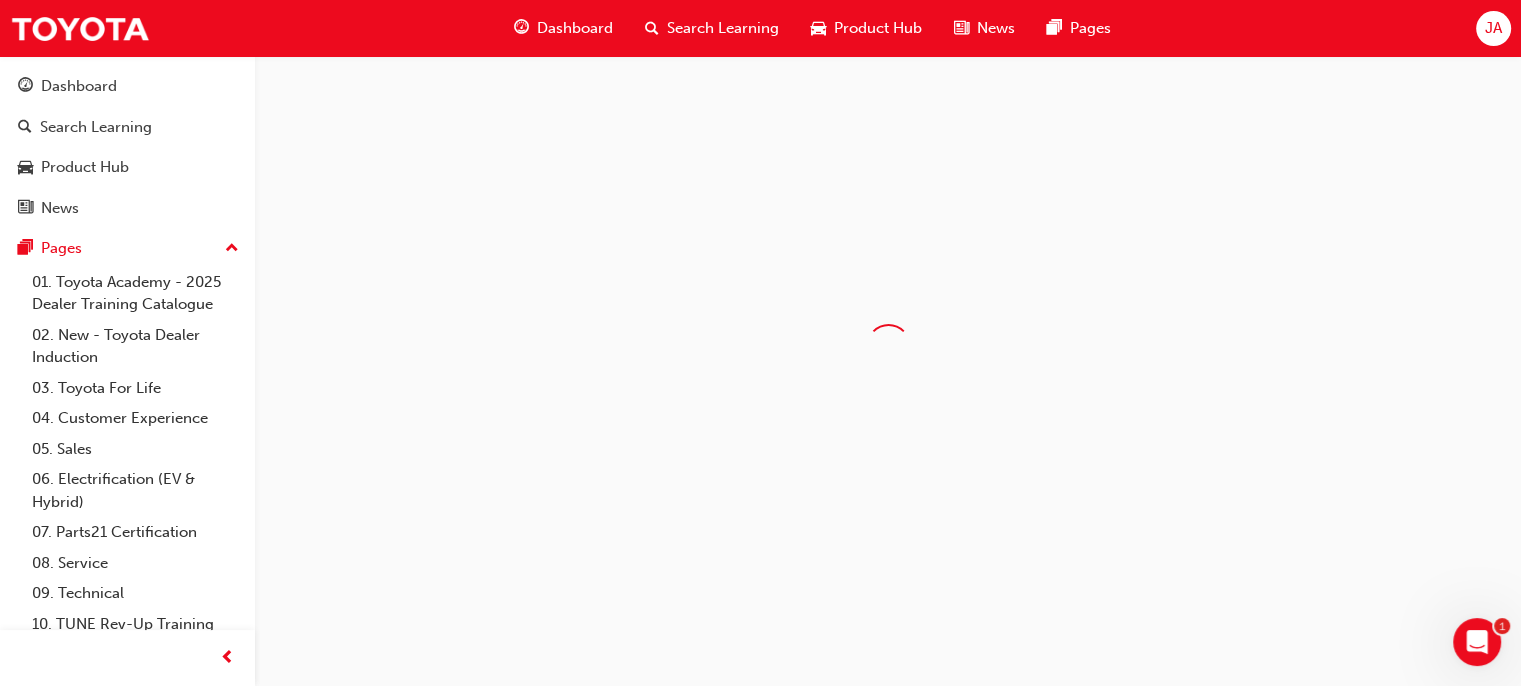 scroll, scrollTop: 0, scrollLeft: 0, axis: both 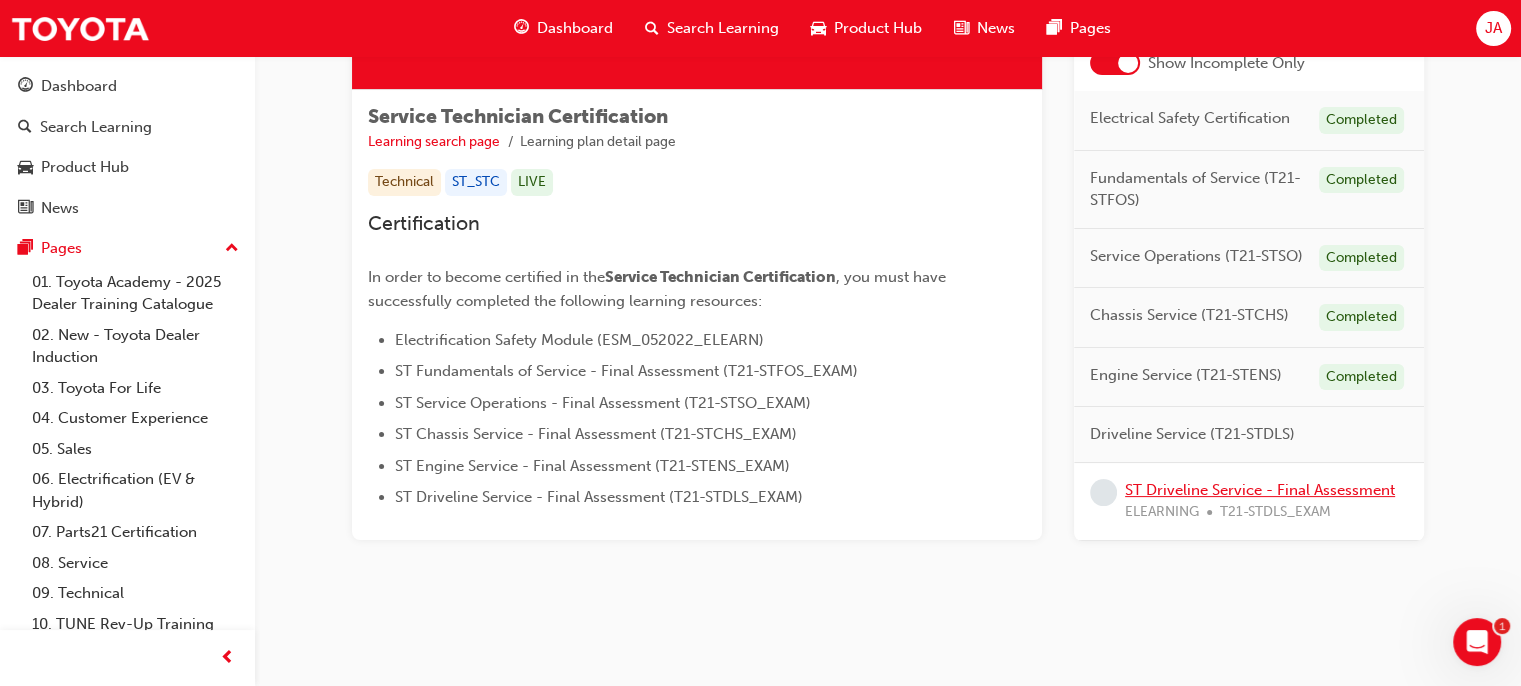 click on "ST Driveline Service - Final Assessment" at bounding box center (1260, 489) 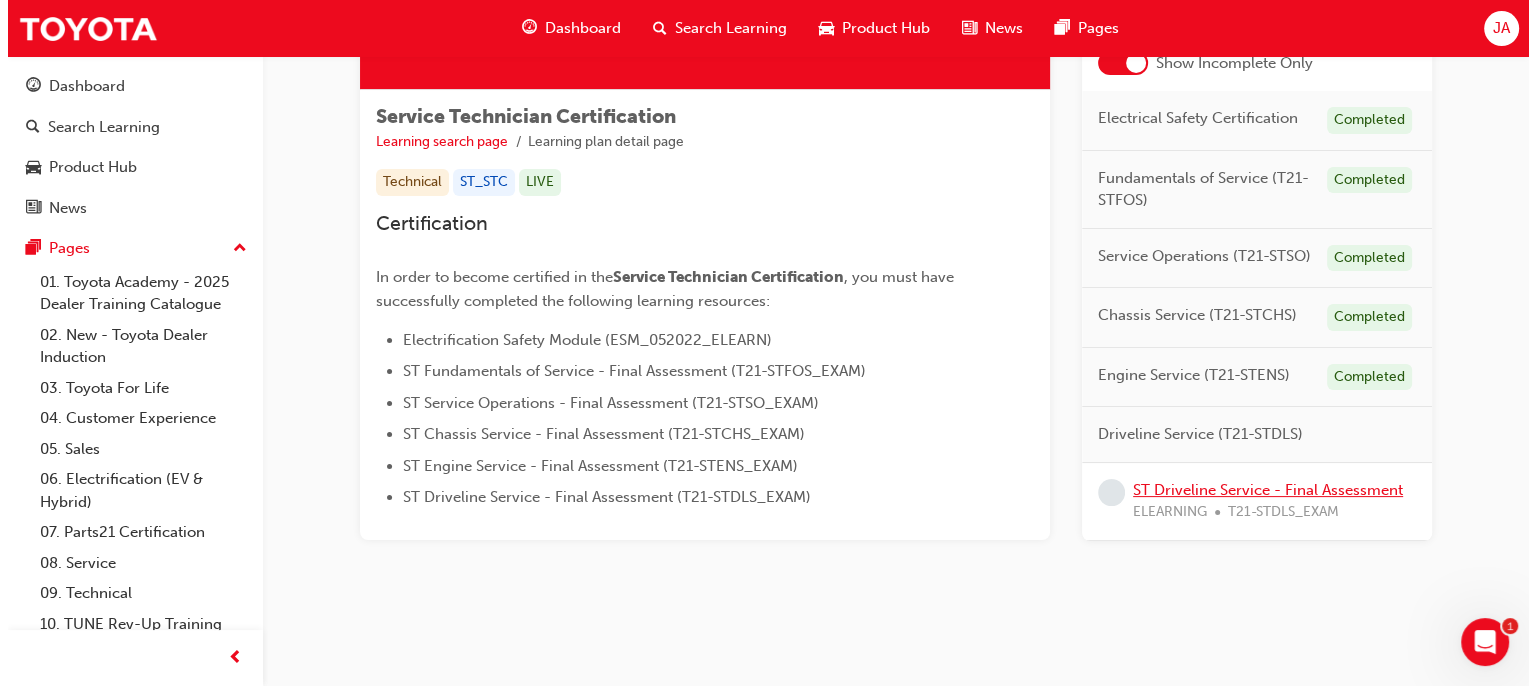 scroll, scrollTop: 0, scrollLeft: 0, axis: both 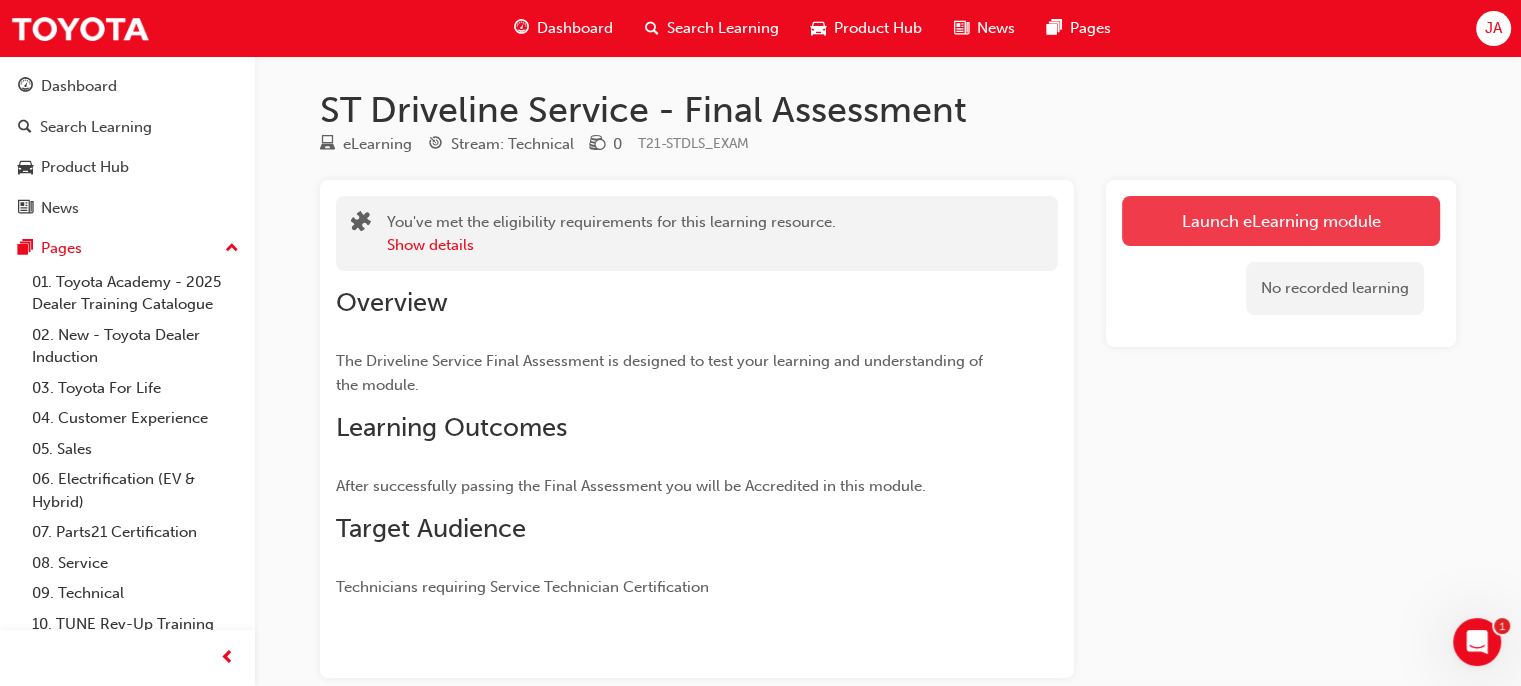 click on "Launch eLearning module" at bounding box center [1281, 221] 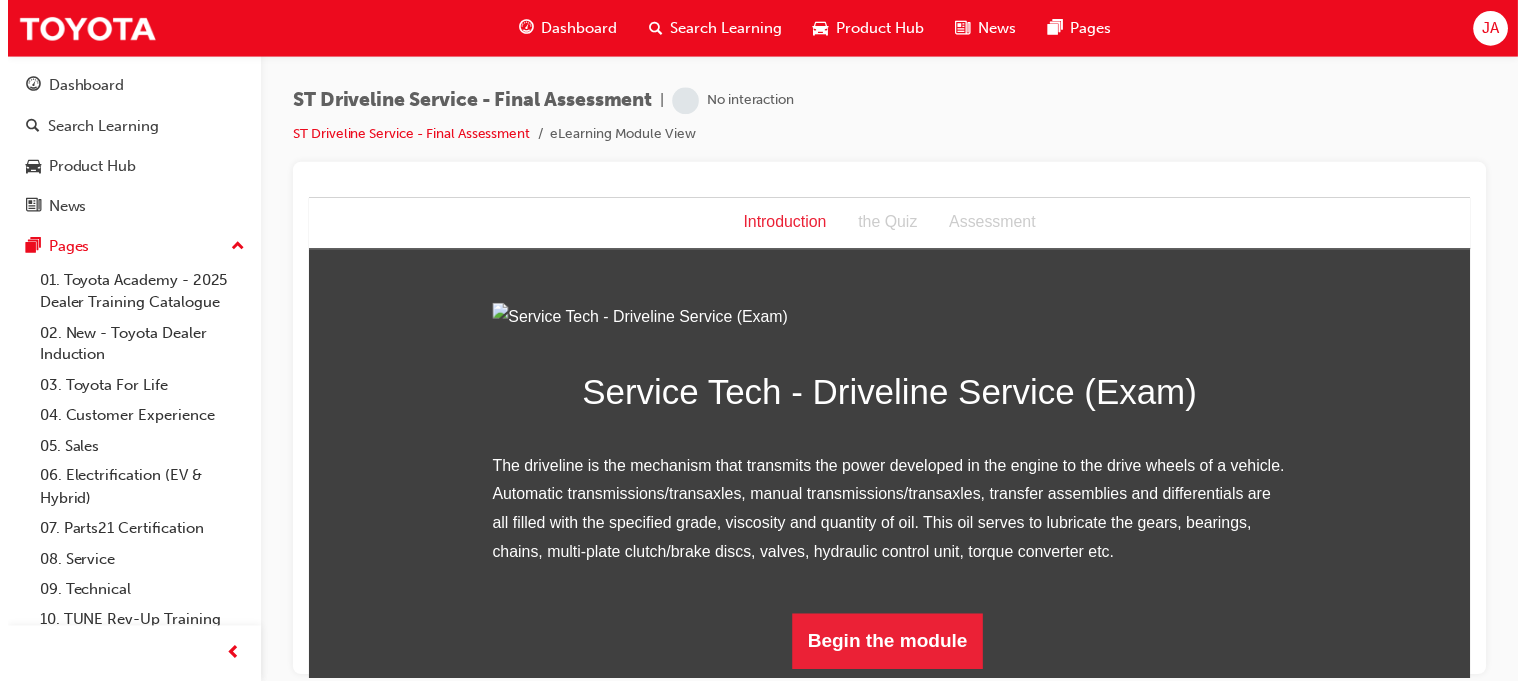 scroll, scrollTop: 0, scrollLeft: 0, axis: both 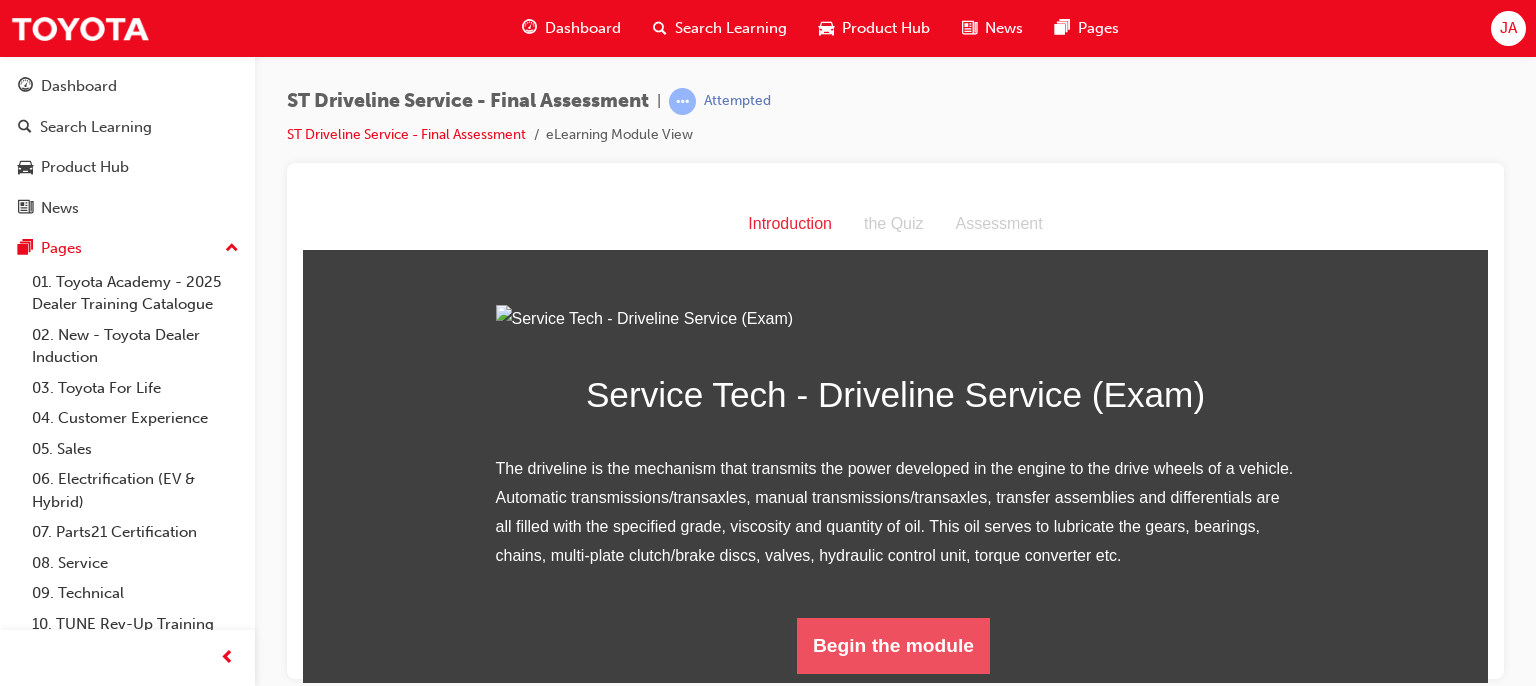click on "Begin the module" at bounding box center (893, 645) 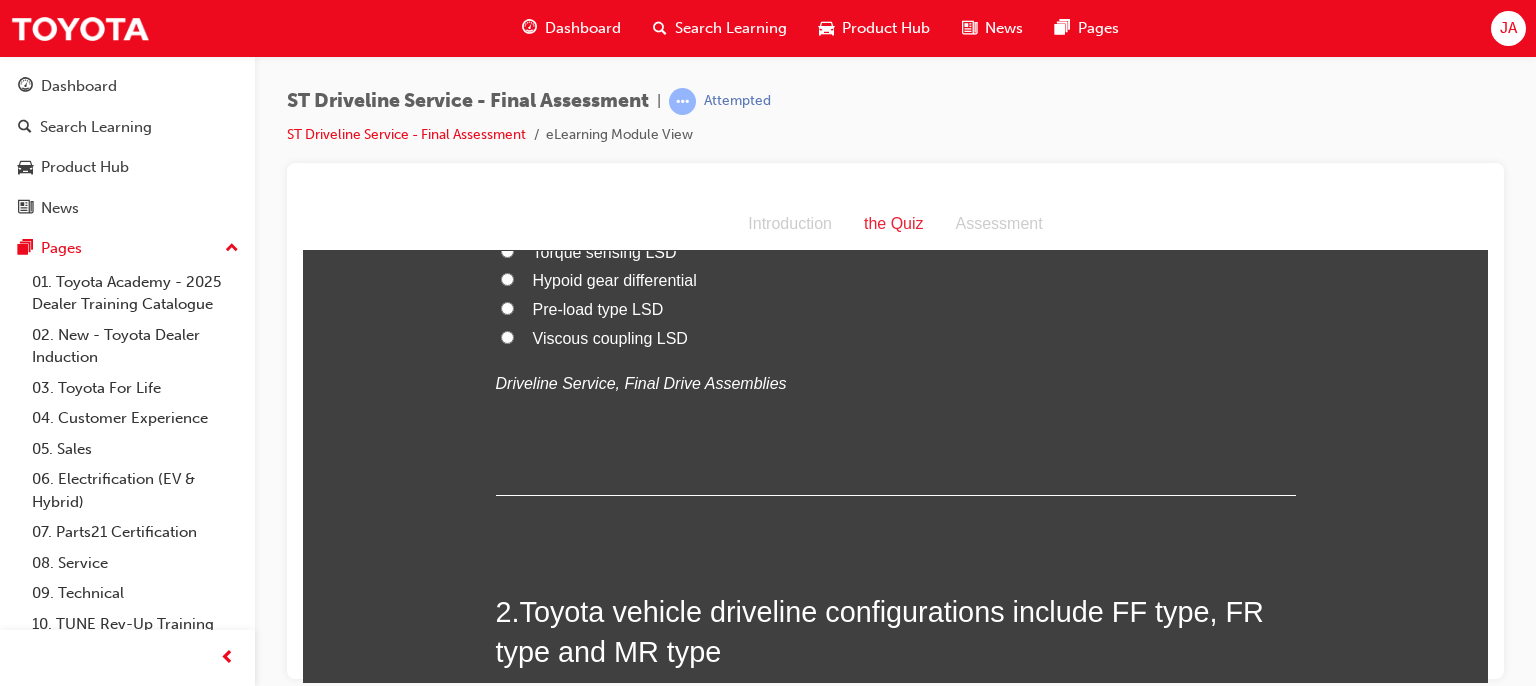 scroll, scrollTop: 0, scrollLeft: 0, axis: both 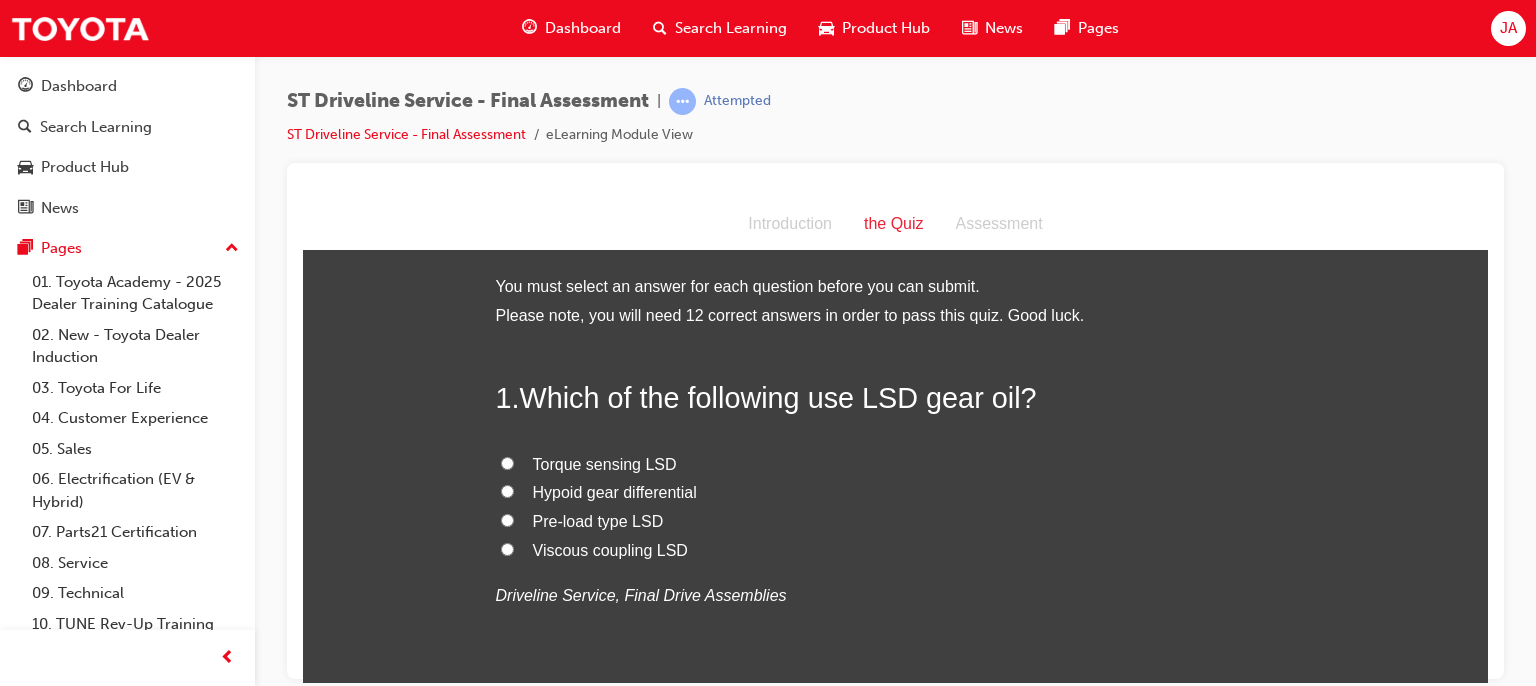 click on "Hypoid gear differential" at bounding box center [615, 491] 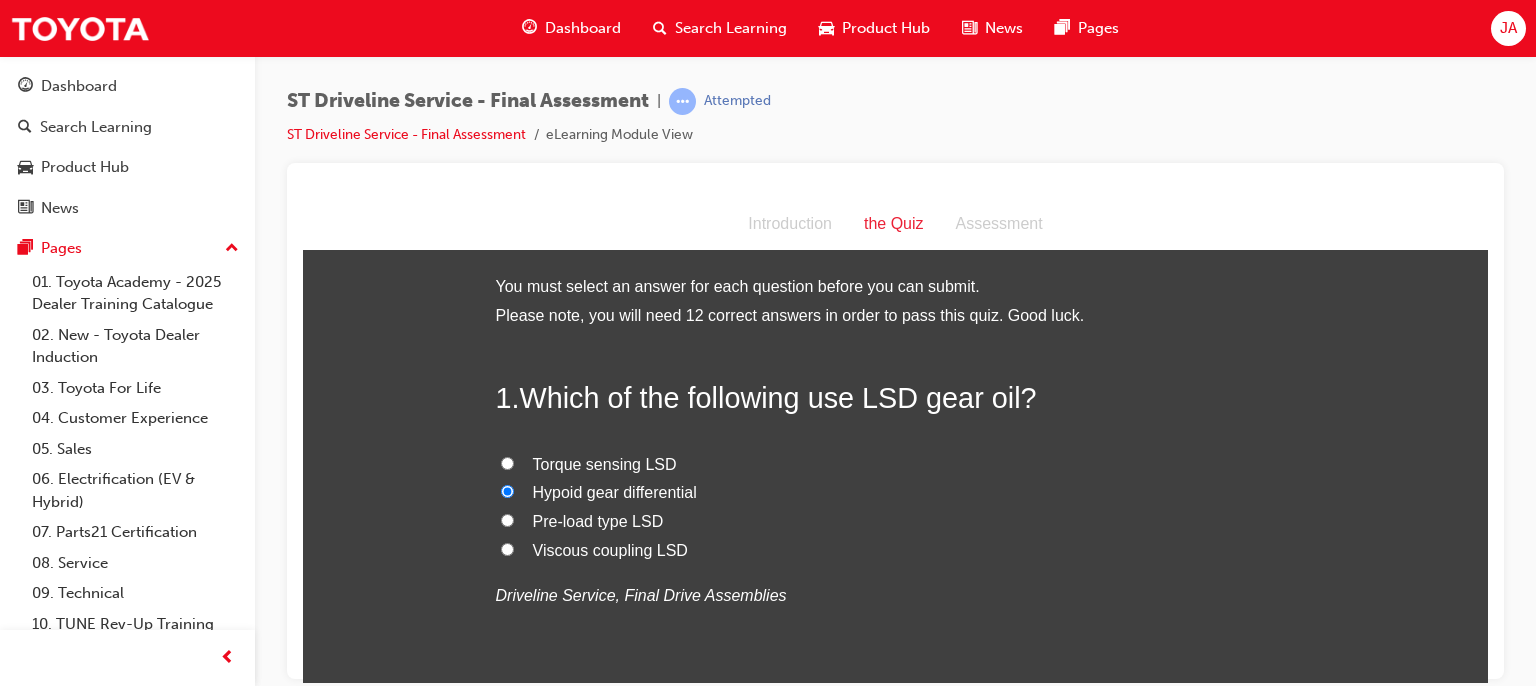 radio on "true" 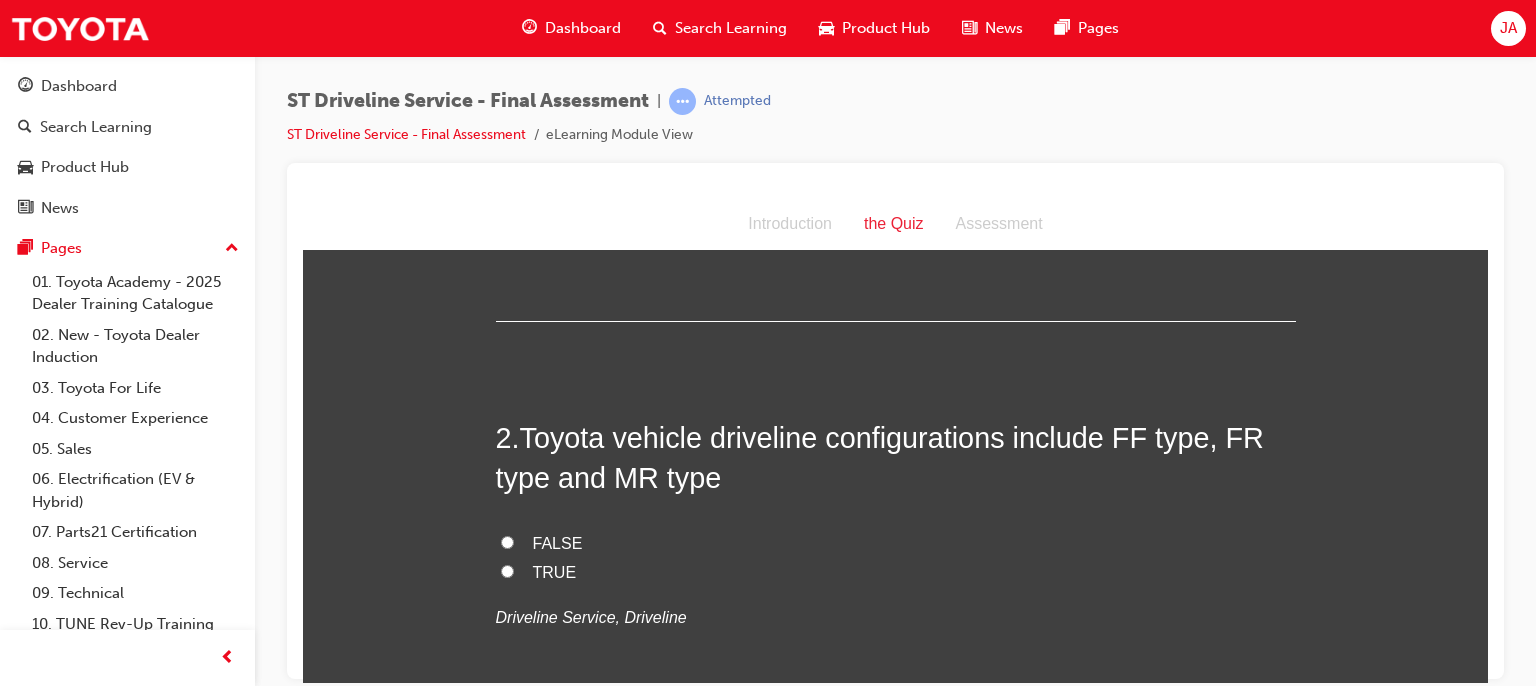 scroll, scrollTop: 426, scrollLeft: 0, axis: vertical 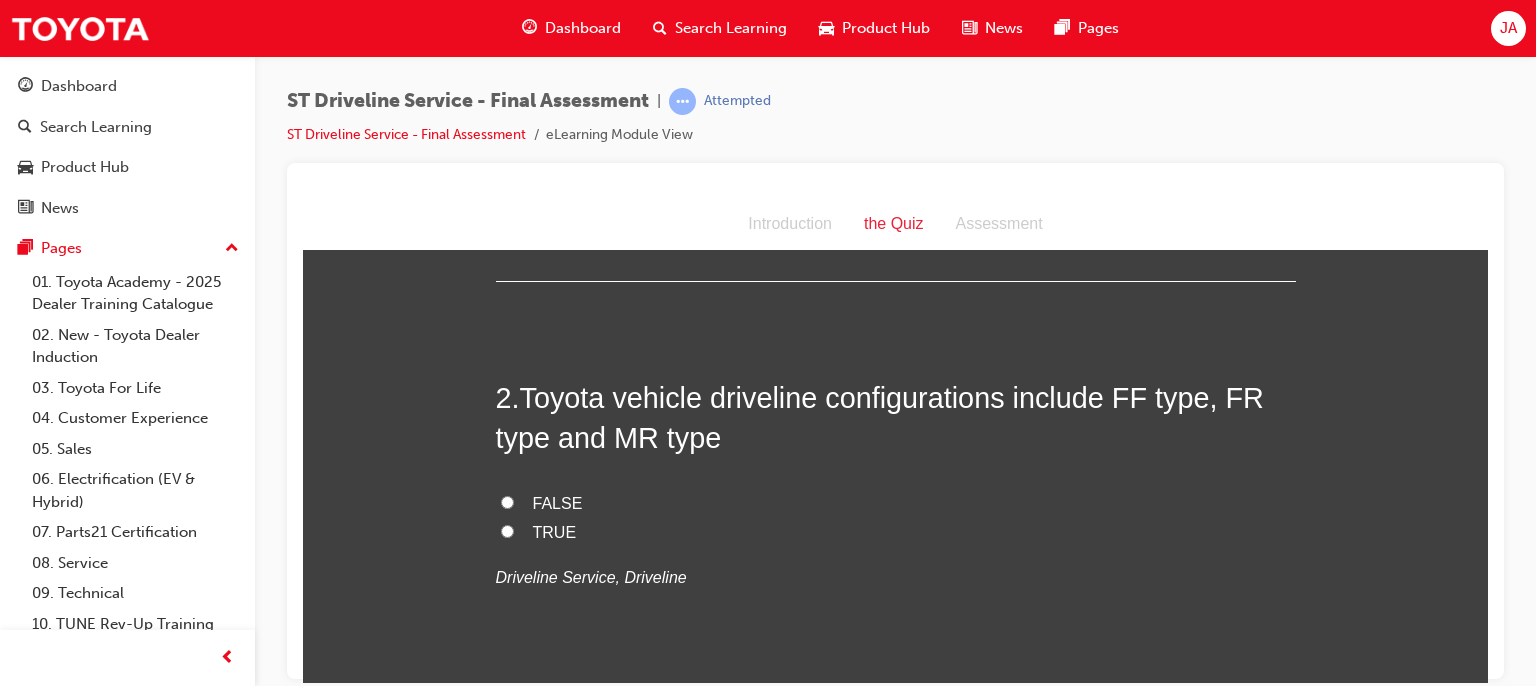click on "TRUE" at bounding box center [555, 531] 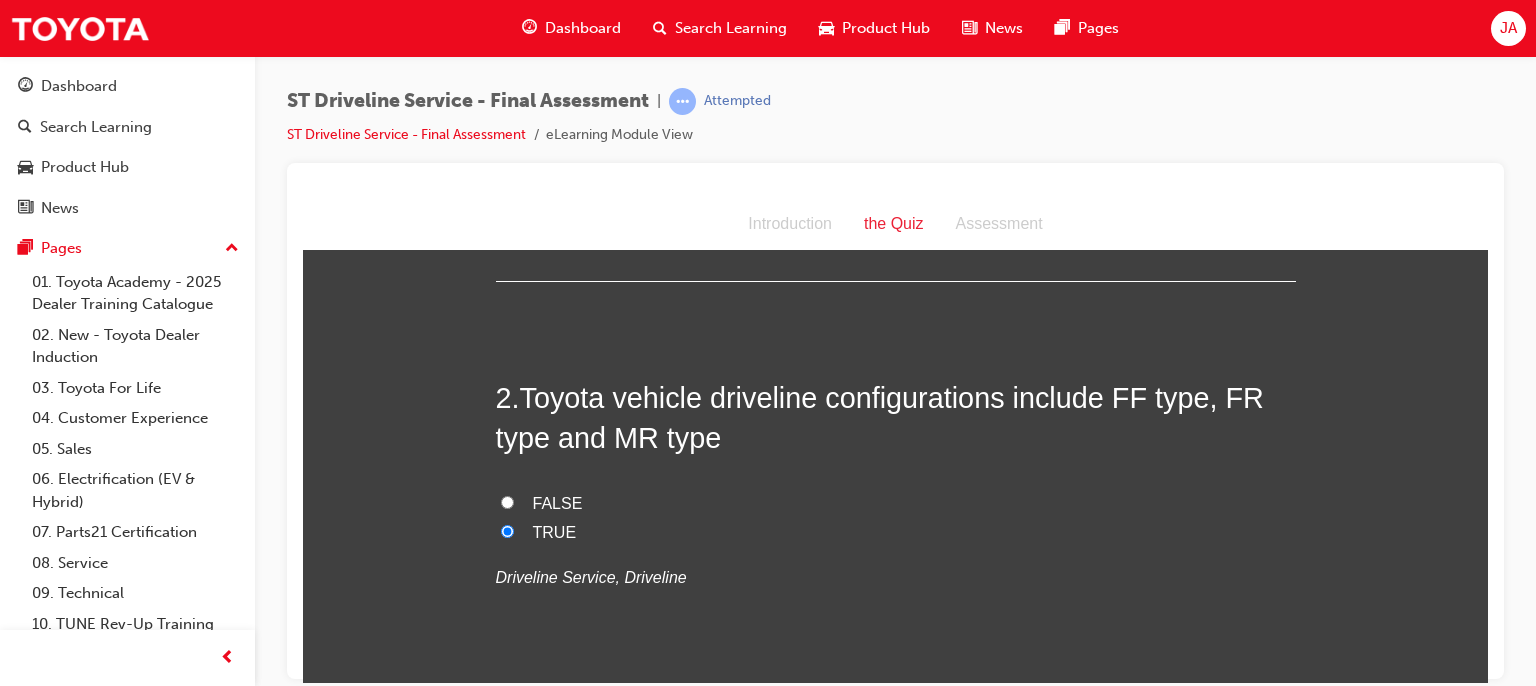 radio on "true" 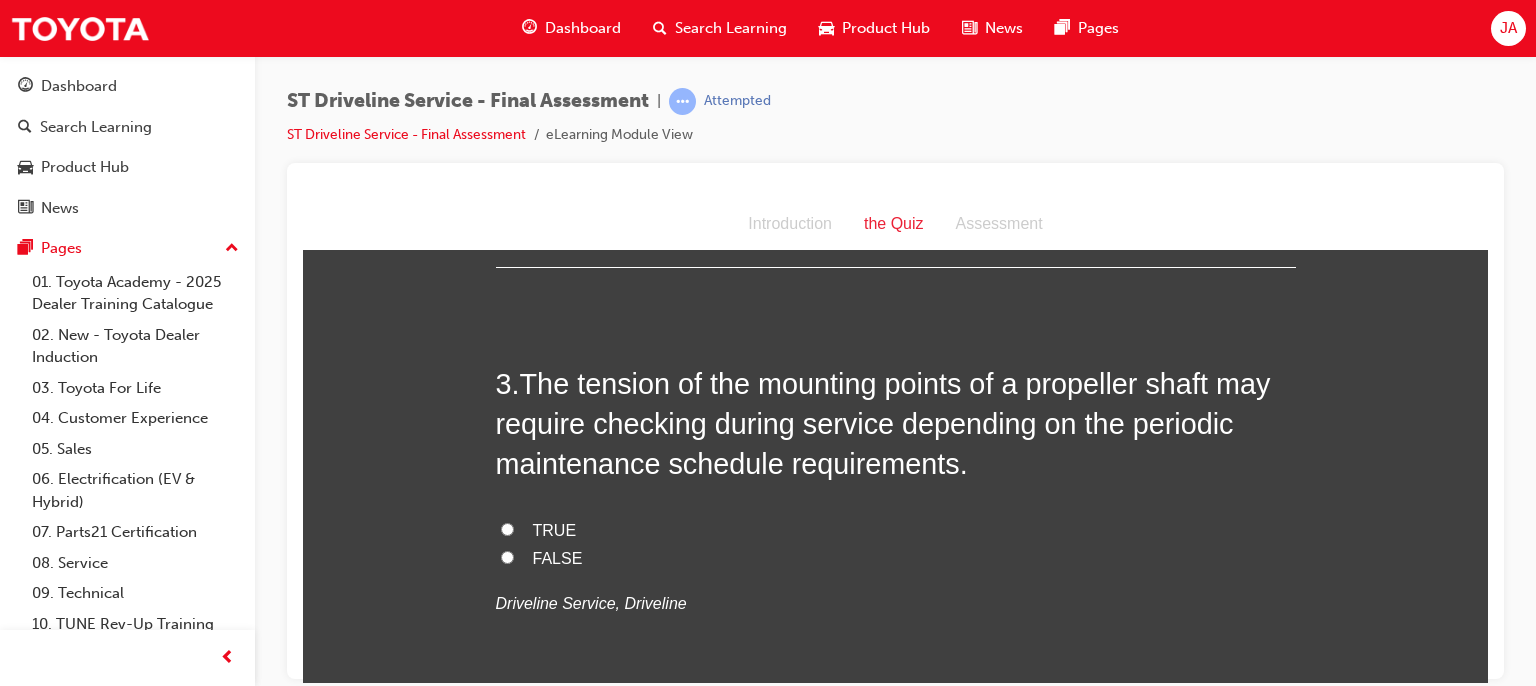 scroll, scrollTop: 866, scrollLeft: 0, axis: vertical 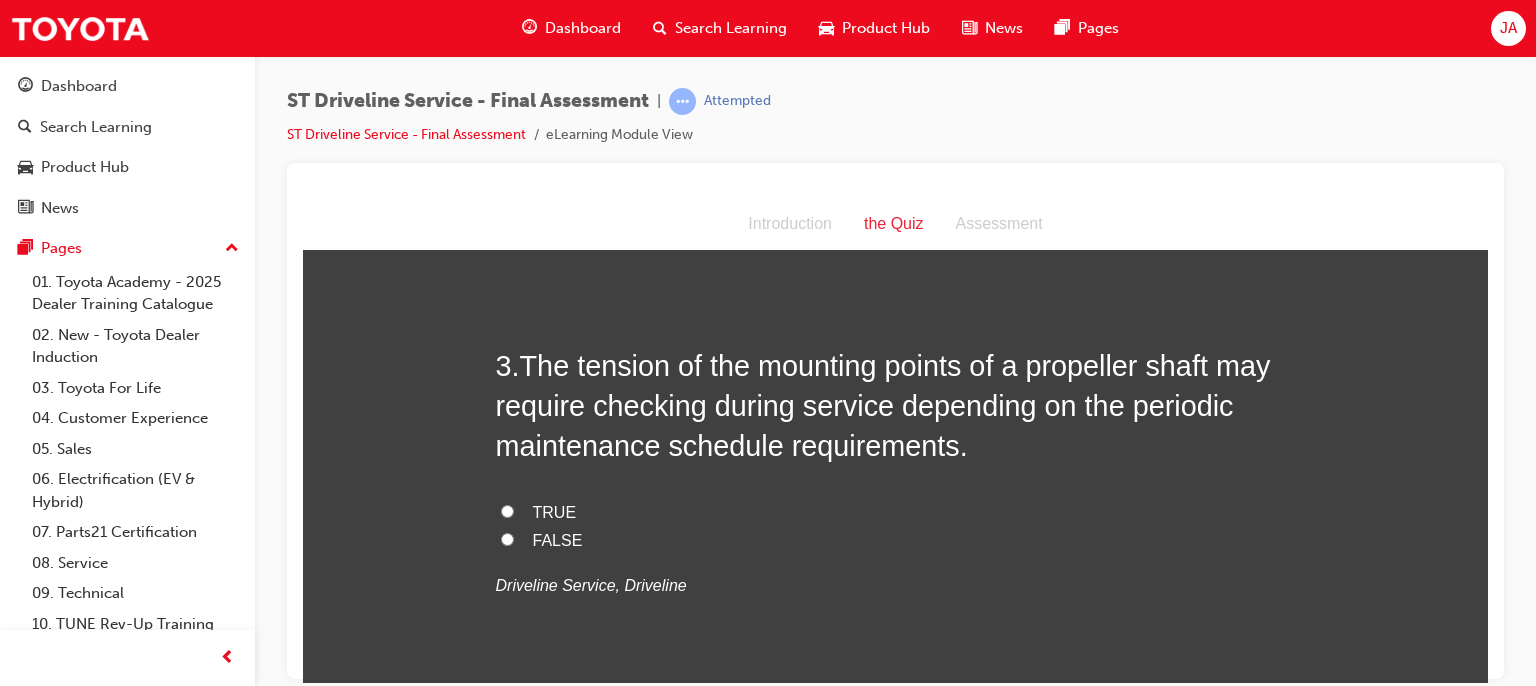 click on "FALSE" at bounding box center [507, 538] 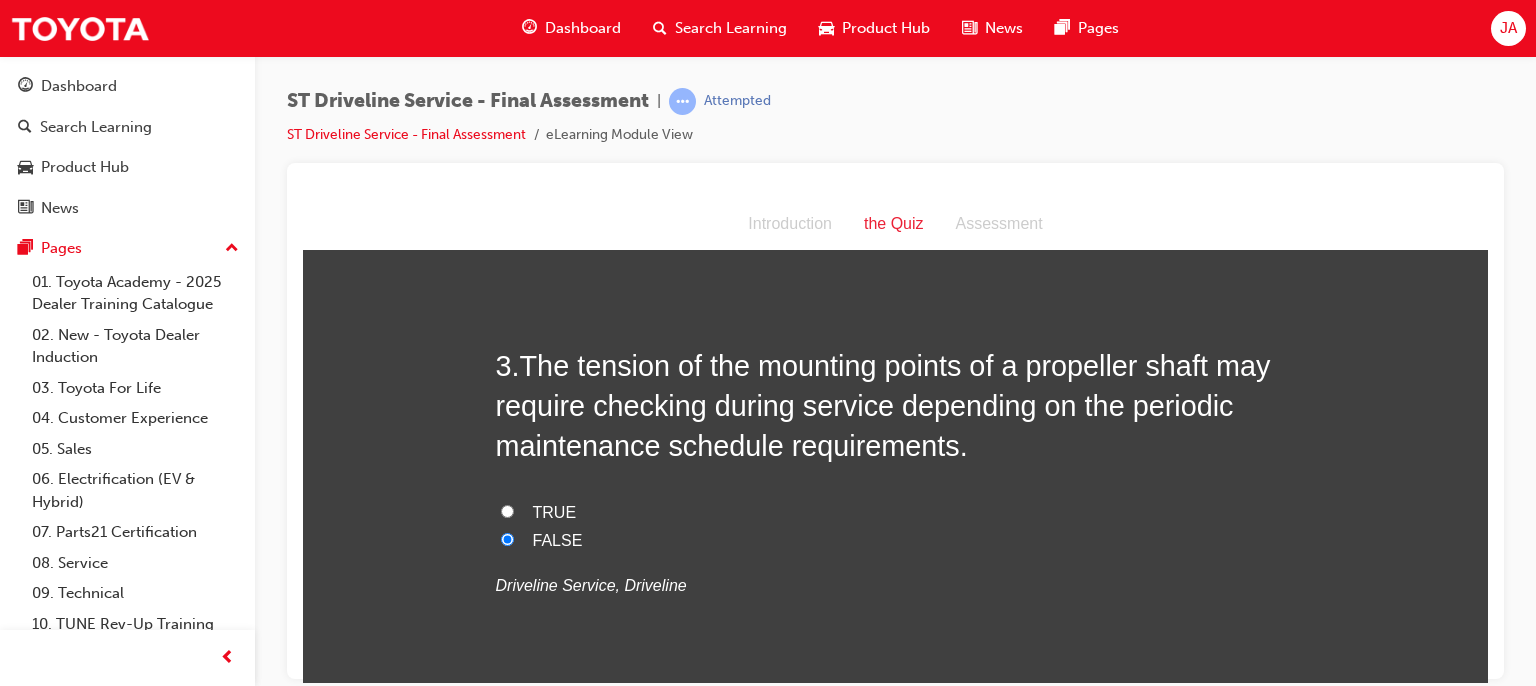 radio on "true" 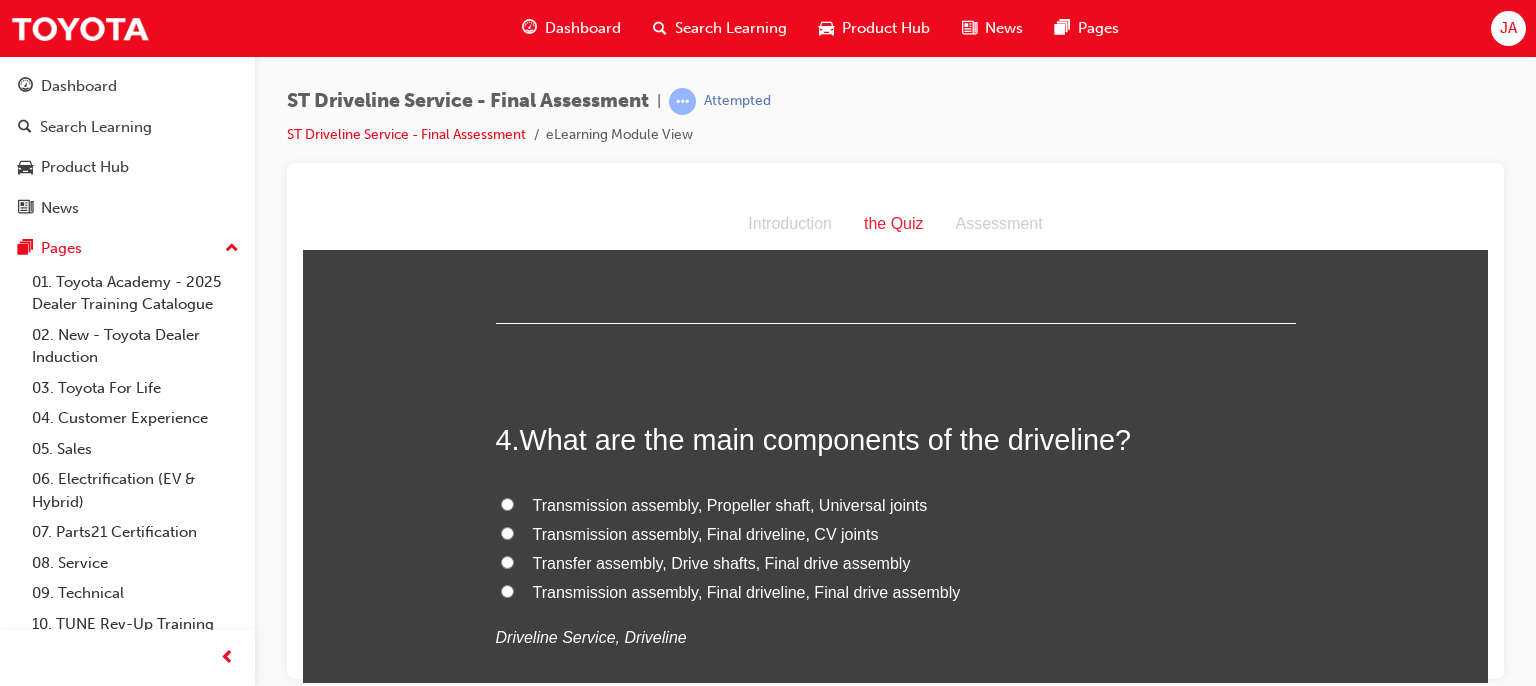 scroll, scrollTop: 1280, scrollLeft: 0, axis: vertical 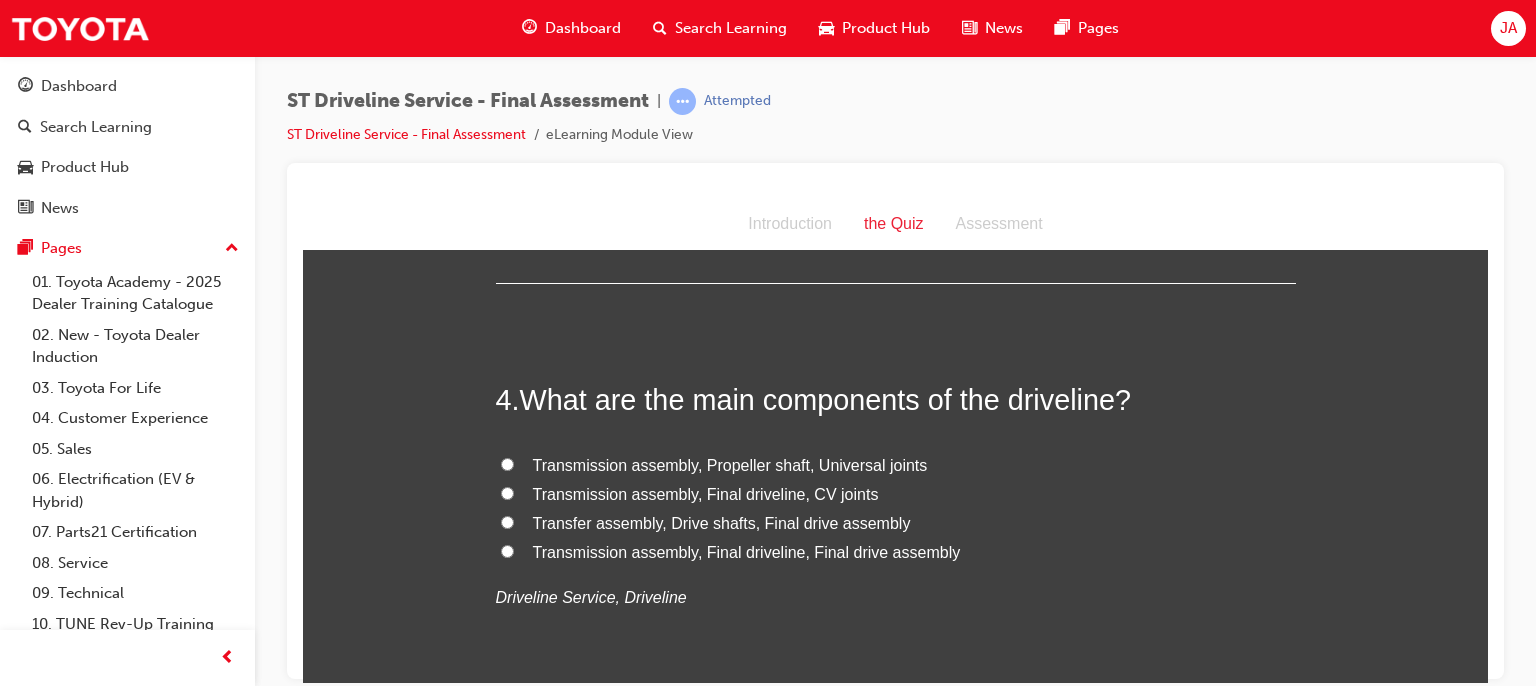 click on "Transmission assembly, Final driveline, Final drive assembly" at bounding box center (896, 552) 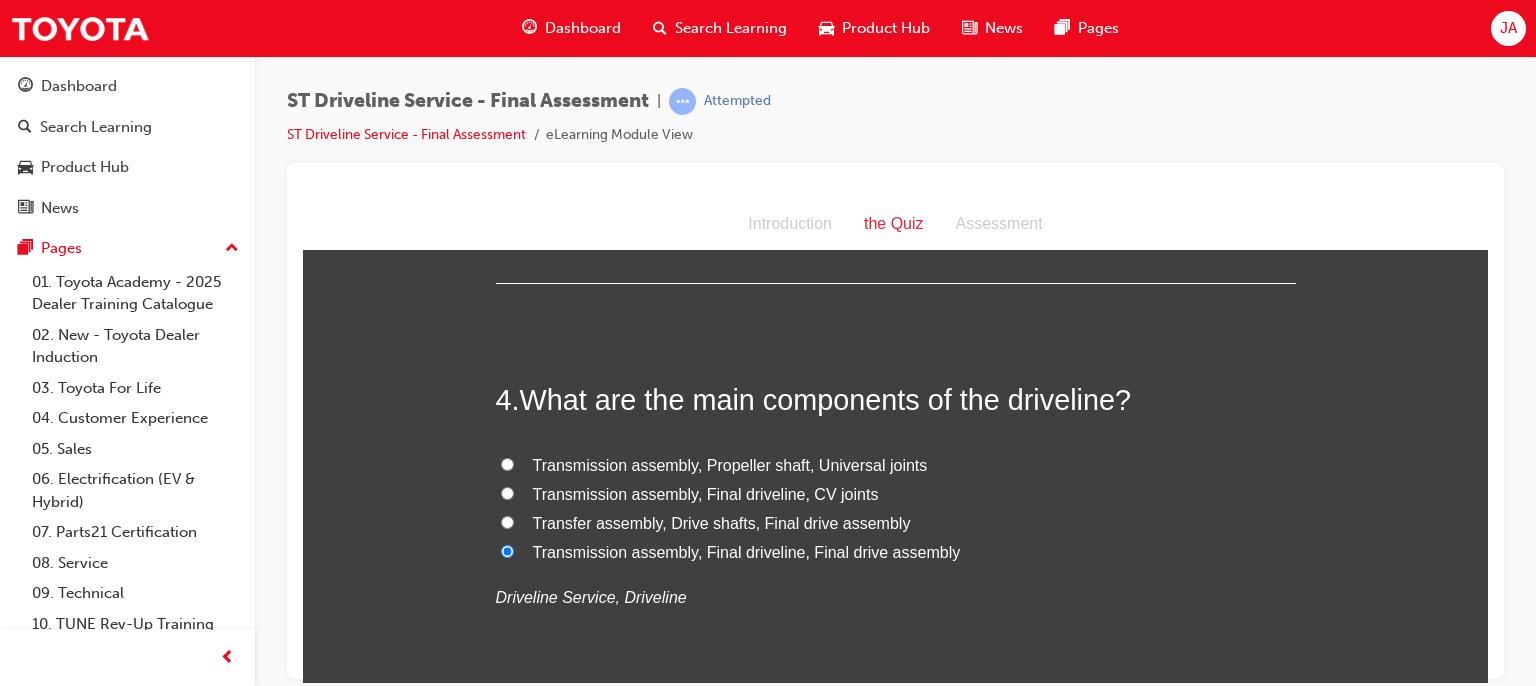 radio on "true" 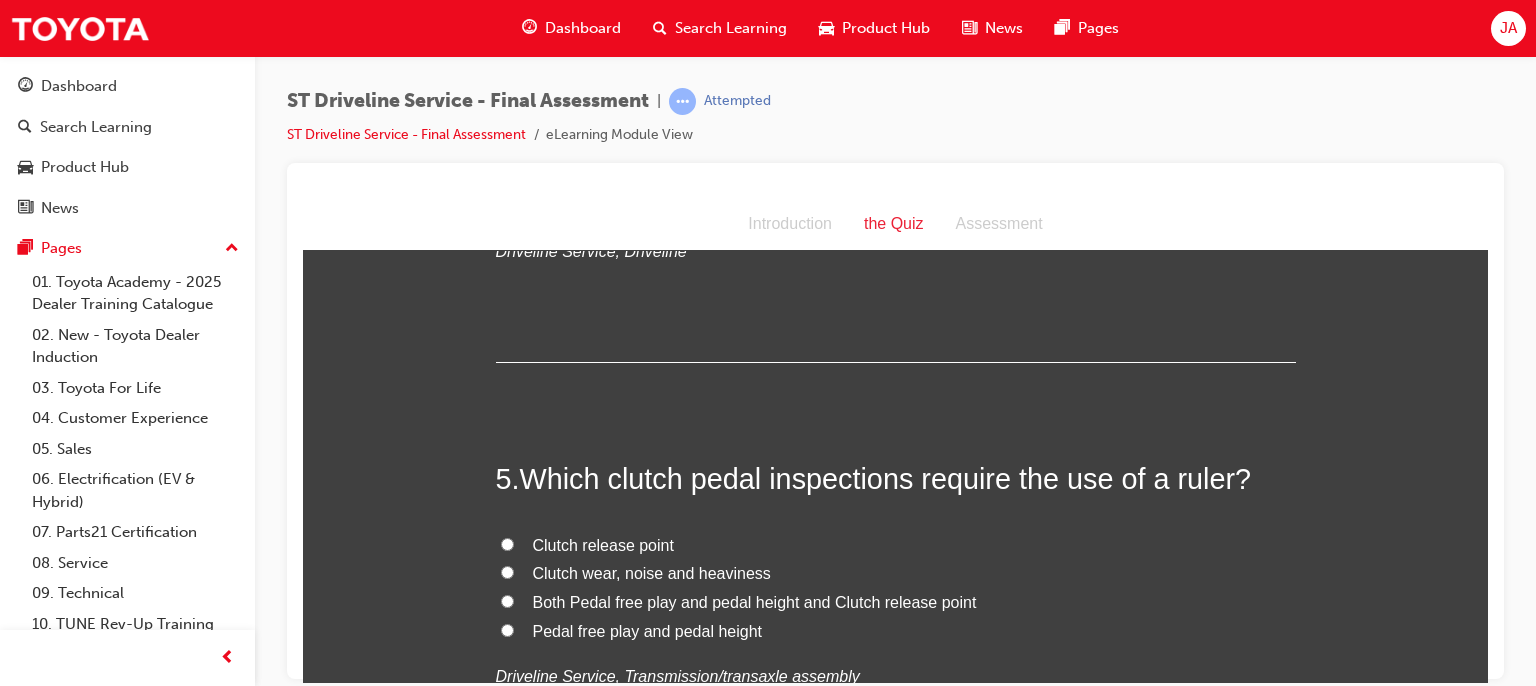 scroll, scrollTop: 1680, scrollLeft: 0, axis: vertical 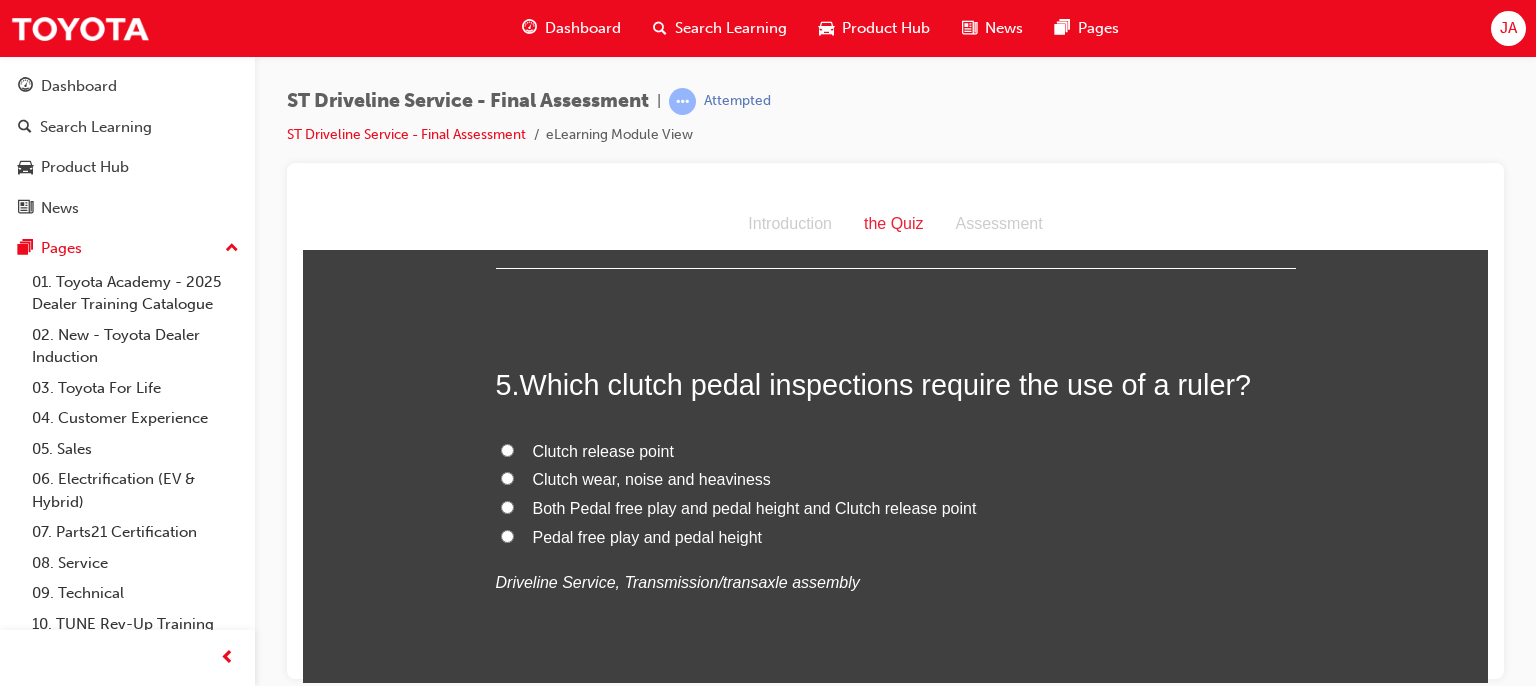 click on "Both Pedal free play and pedal height and Clutch release point" at bounding box center [755, 507] 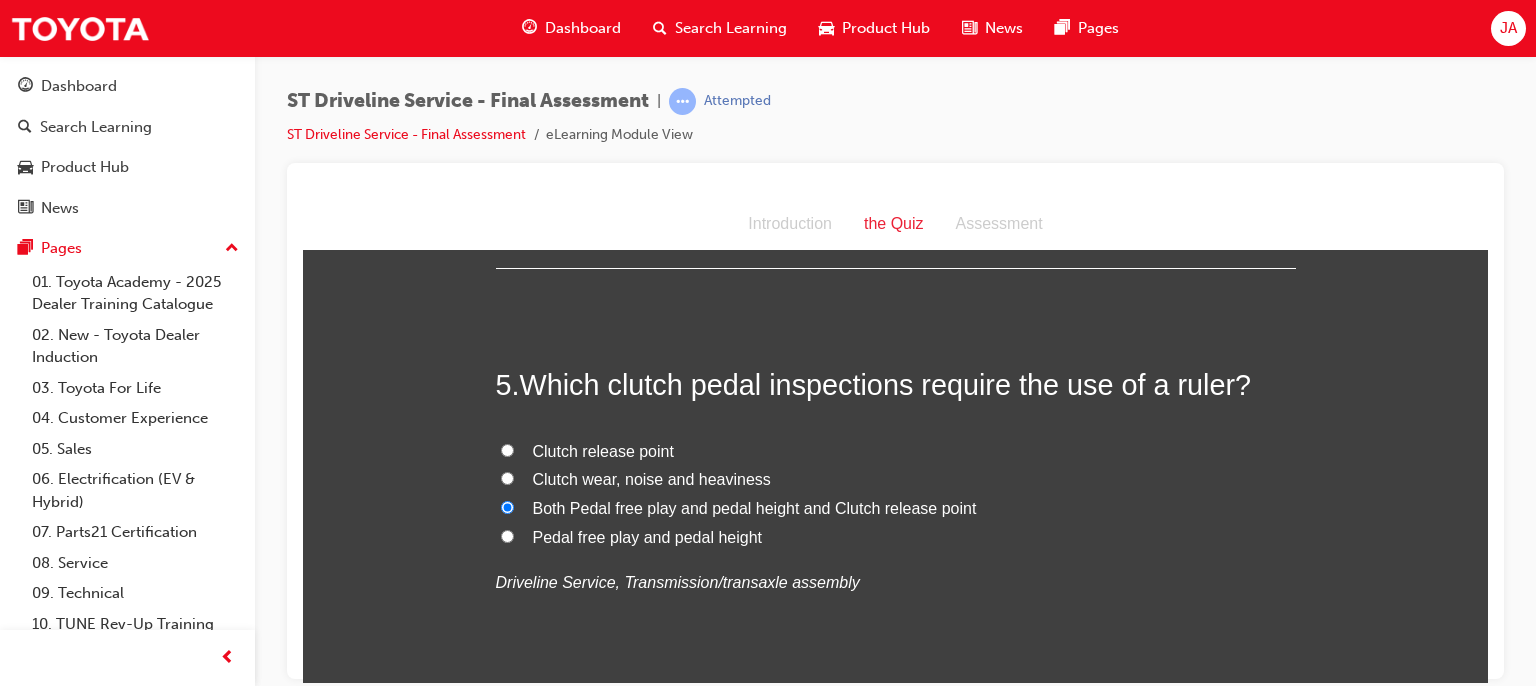 radio on "true" 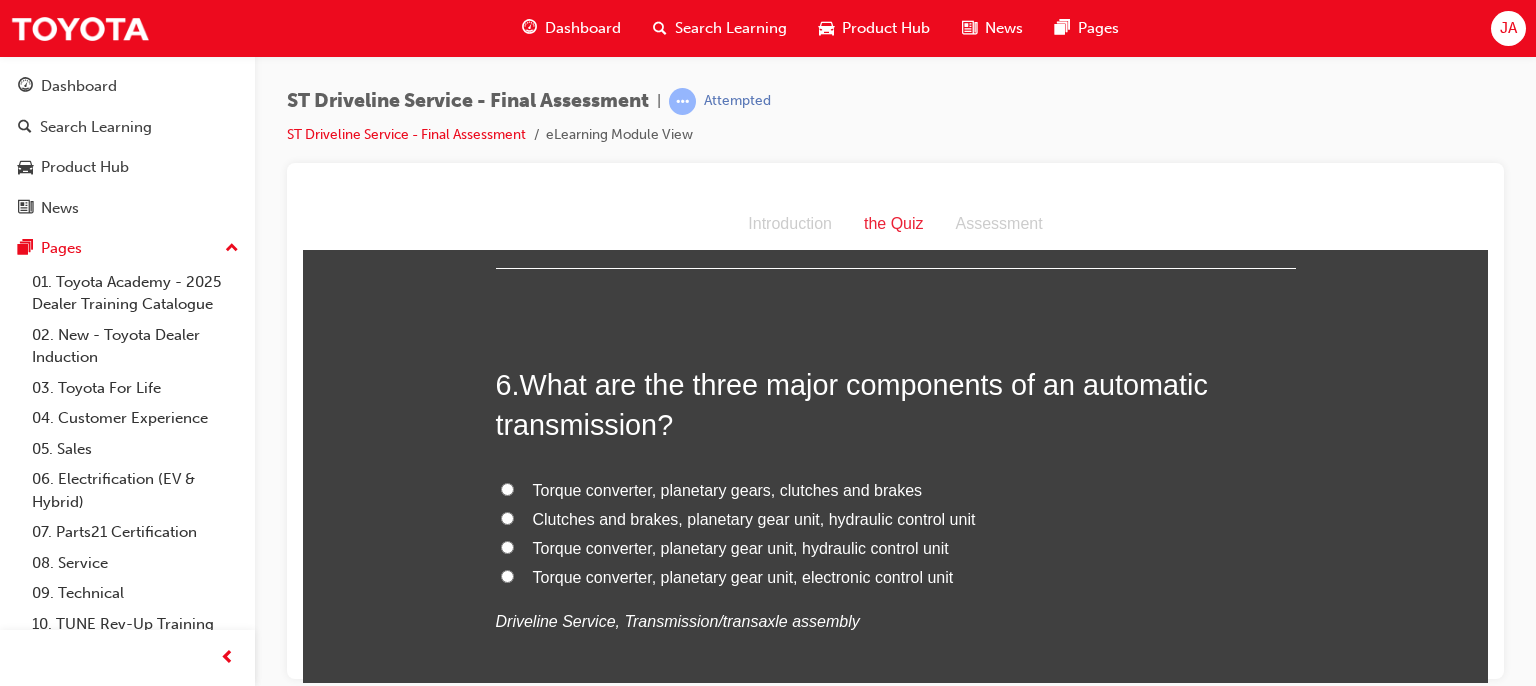 scroll, scrollTop: 2186, scrollLeft: 0, axis: vertical 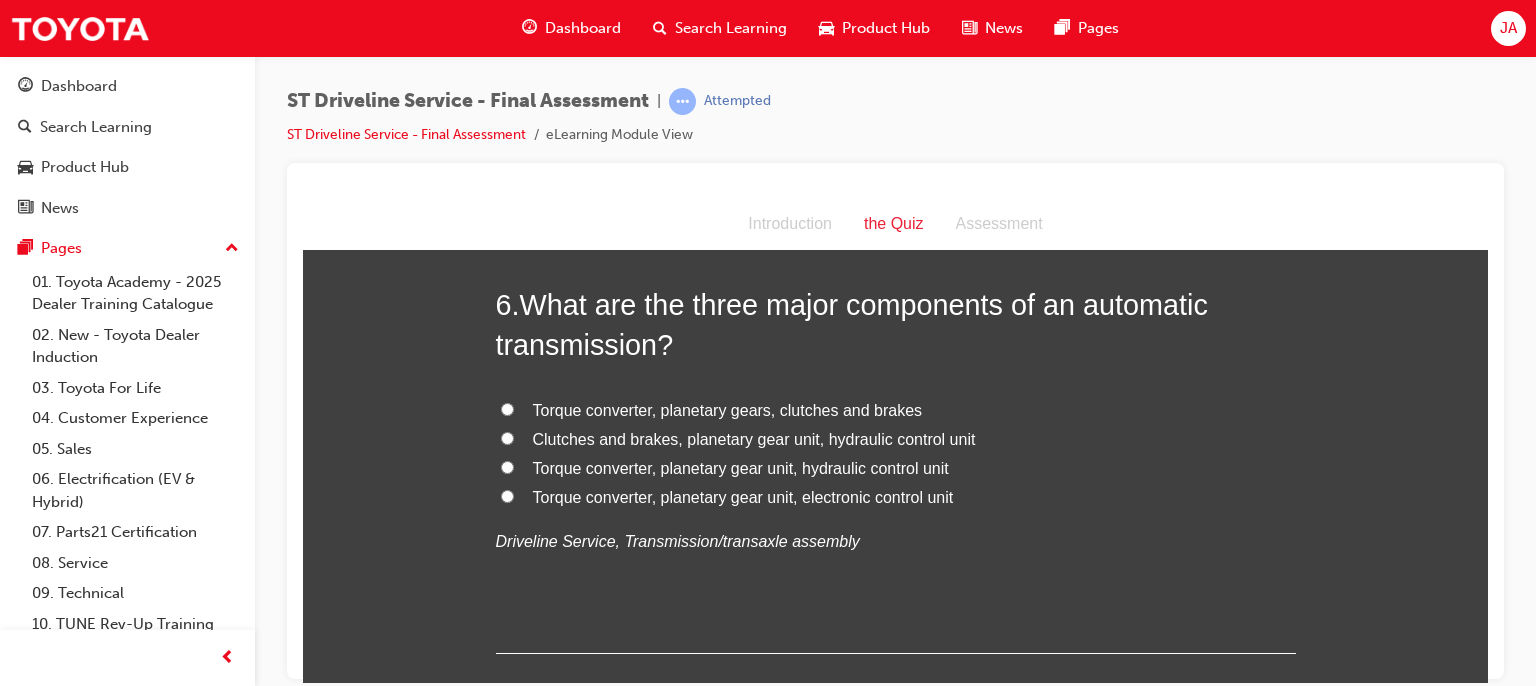 click on "Torque converter, planetary gear unit, hydraulic control unit" at bounding box center [896, 468] 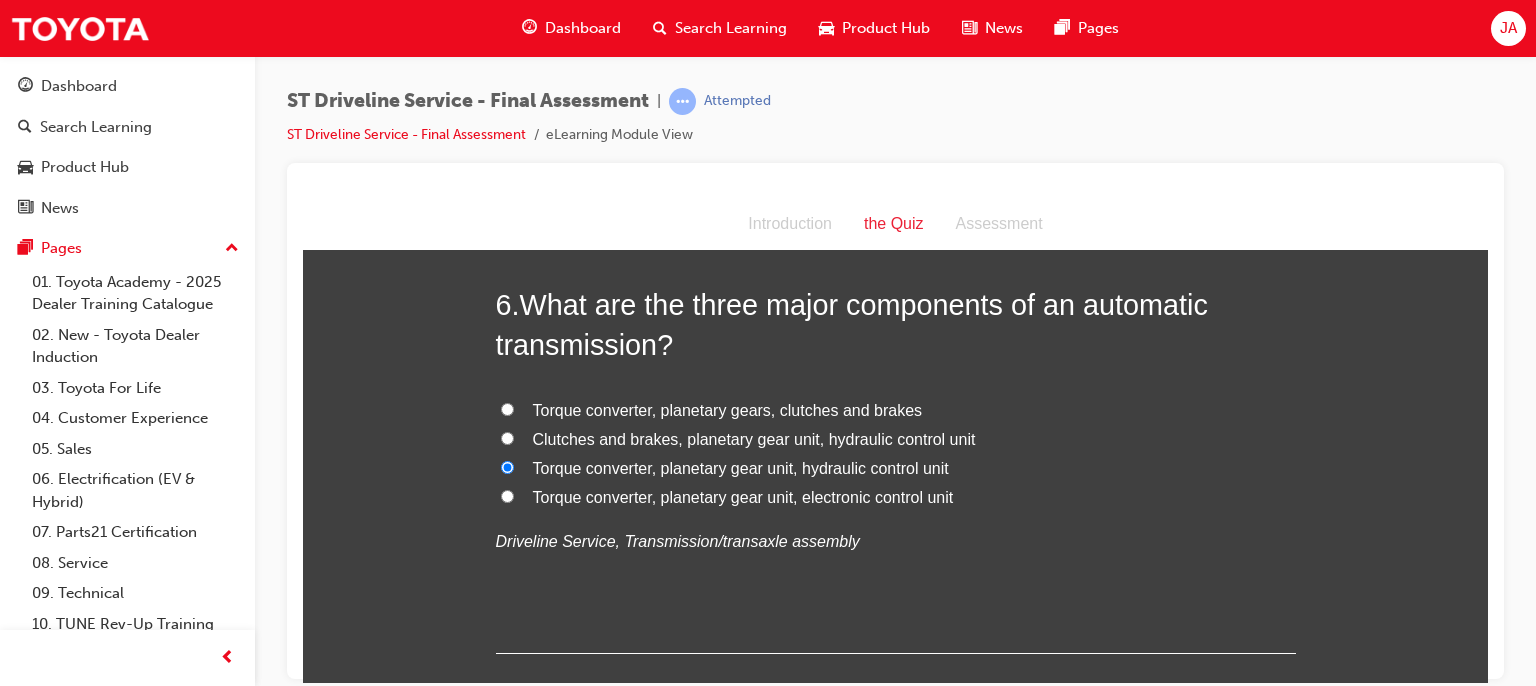 radio on "true" 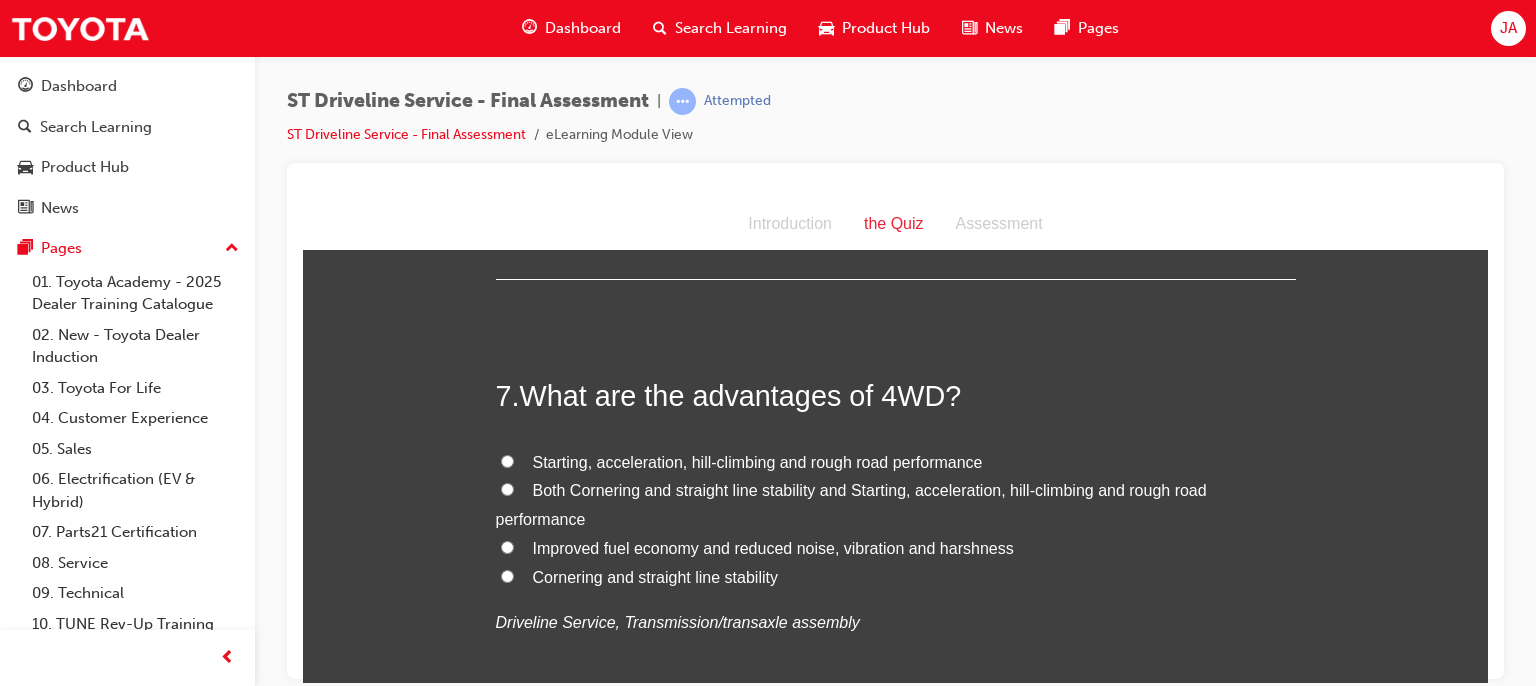 scroll, scrollTop: 2640, scrollLeft: 0, axis: vertical 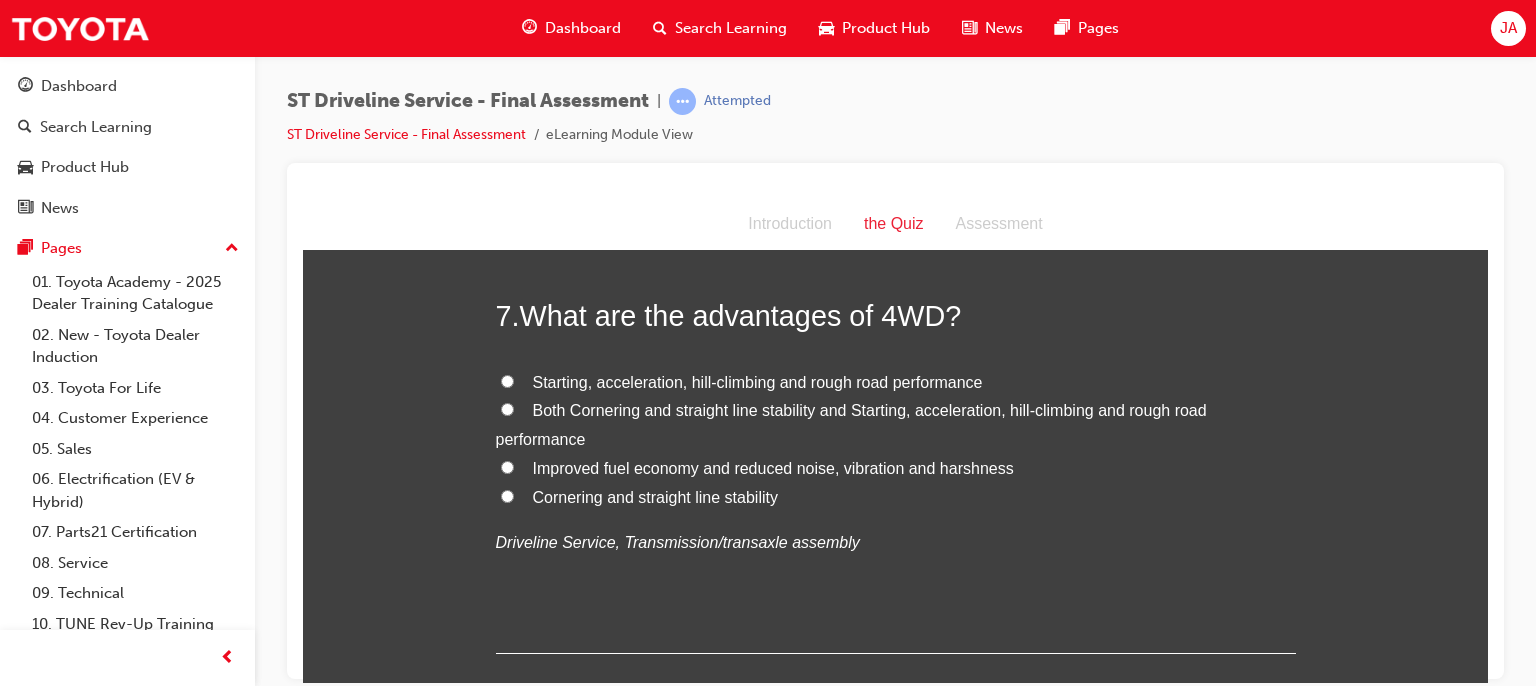 click on "Both Cornering and straight line stability and Starting, acceleration, hill-climbing and rough road performance" at bounding box center (896, 425) 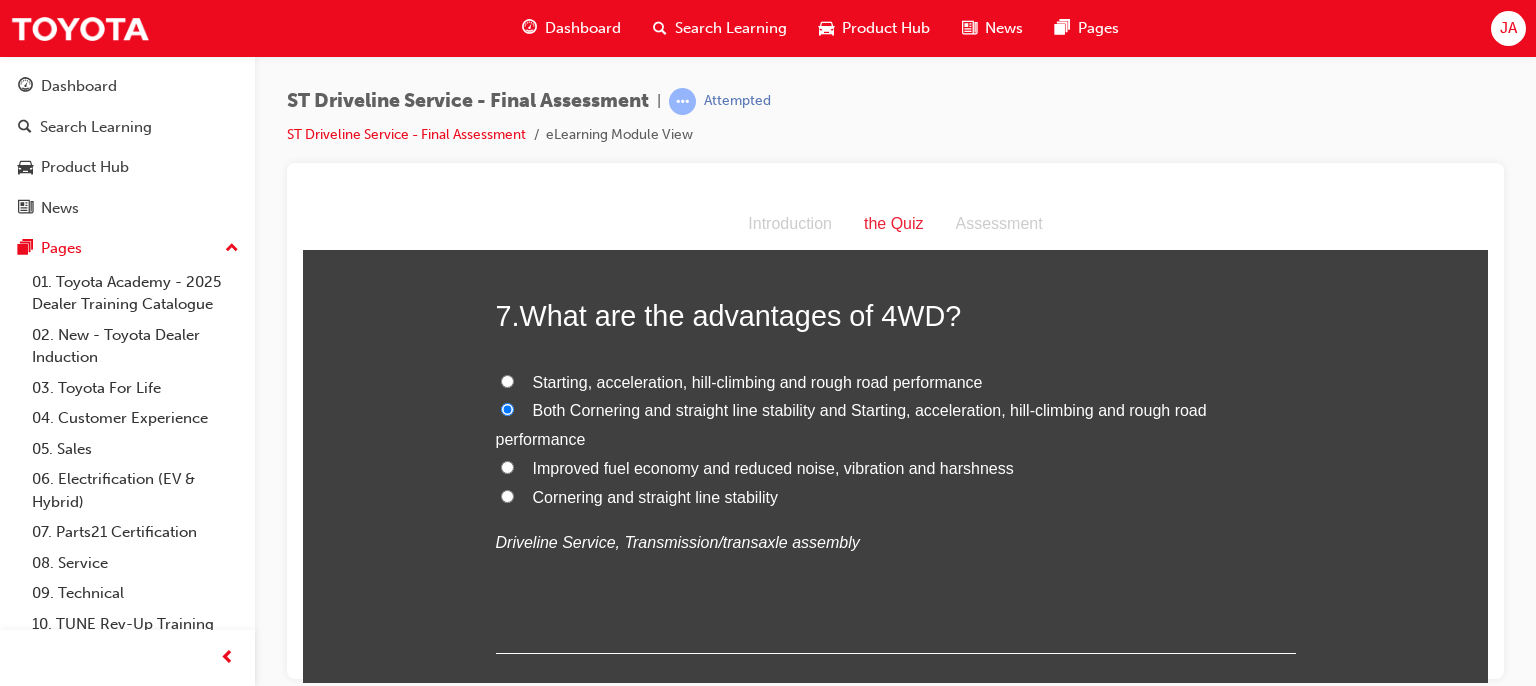 radio on "true" 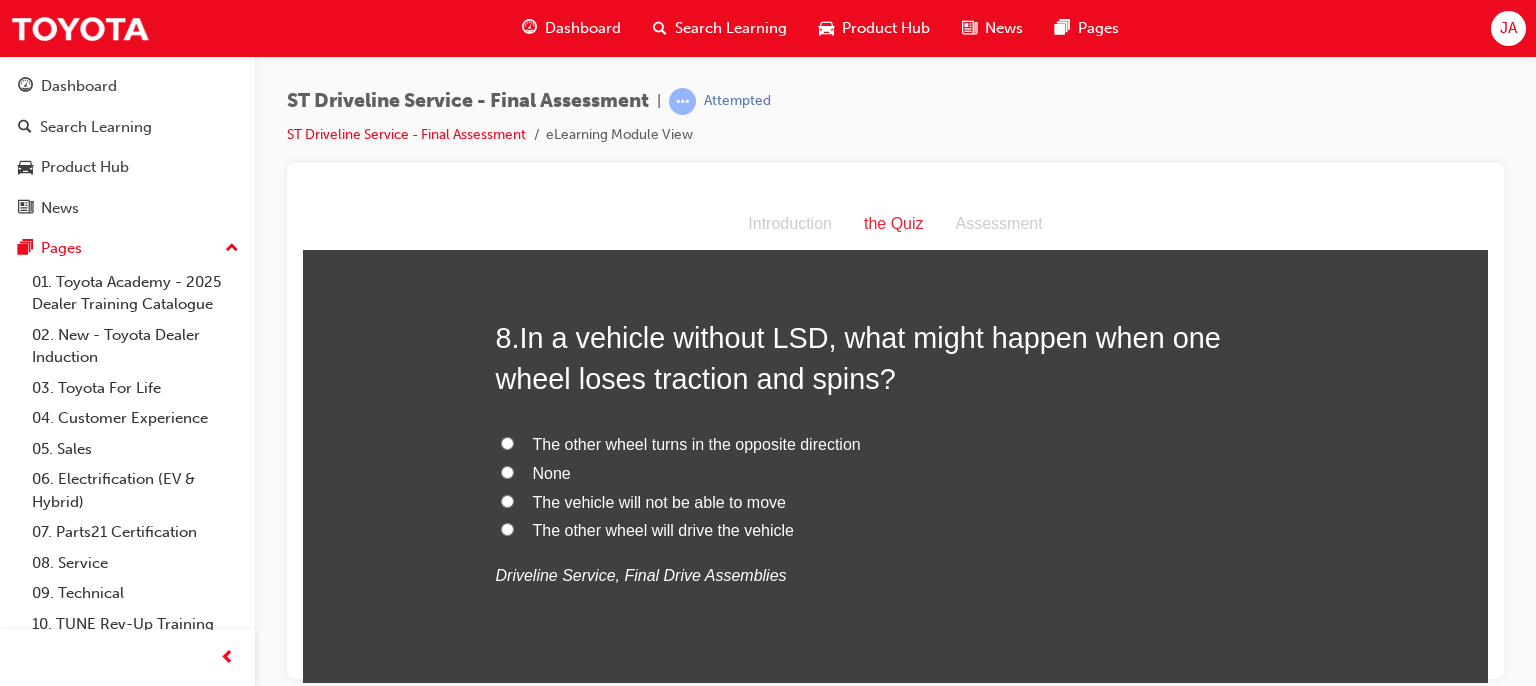 scroll, scrollTop: 3120, scrollLeft: 0, axis: vertical 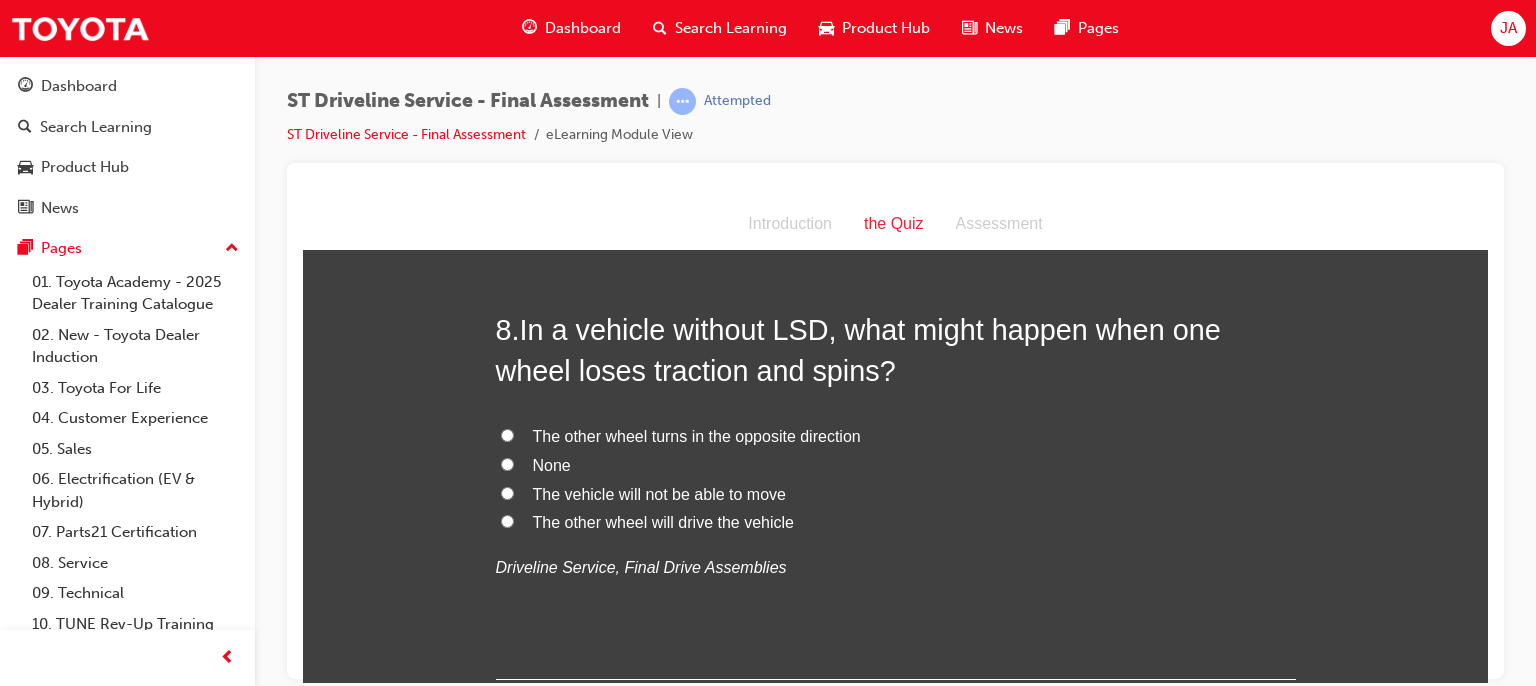 click on "The other wheel will drive the vehicle" at bounding box center (896, 522) 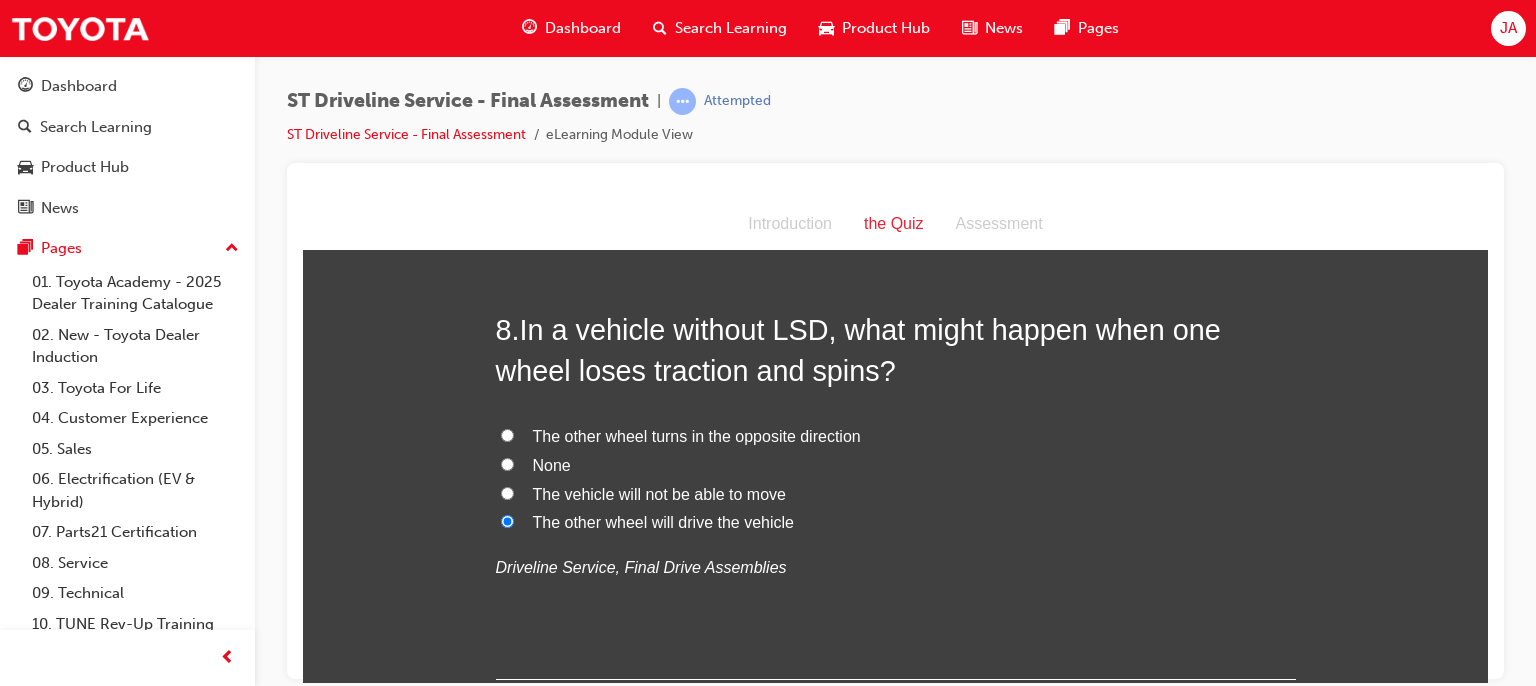 radio on "true" 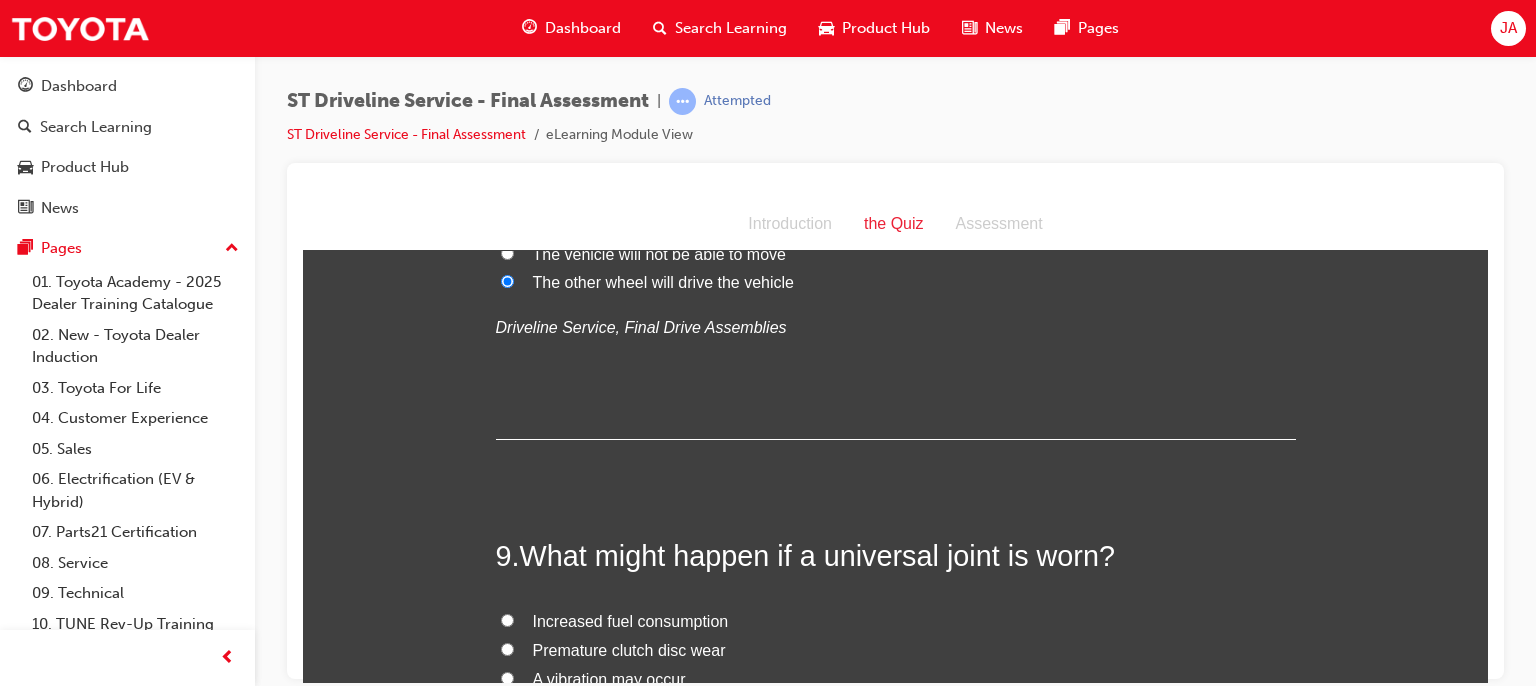 scroll, scrollTop: 3520, scrollLeft: 0, axis: vertical 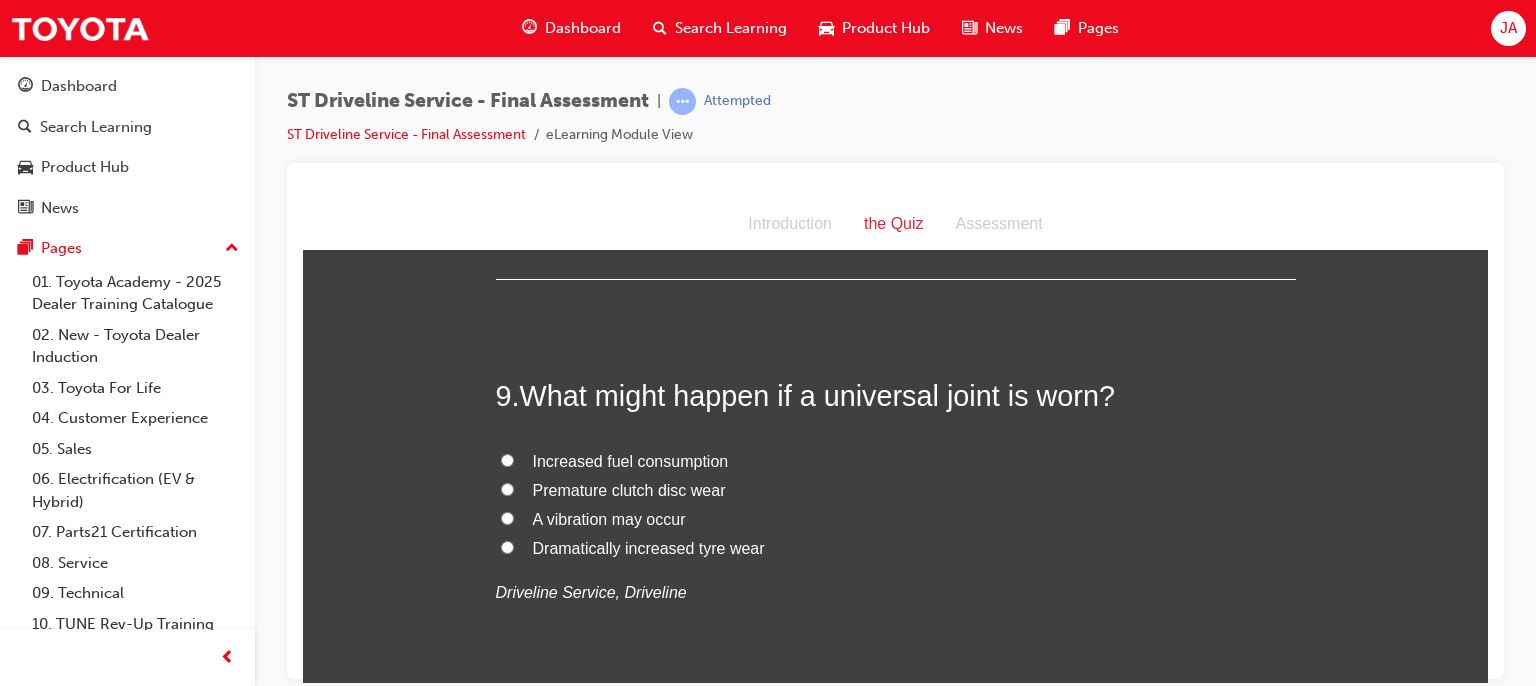 click on "A vibration may occur" at bounding box center [609, 518] 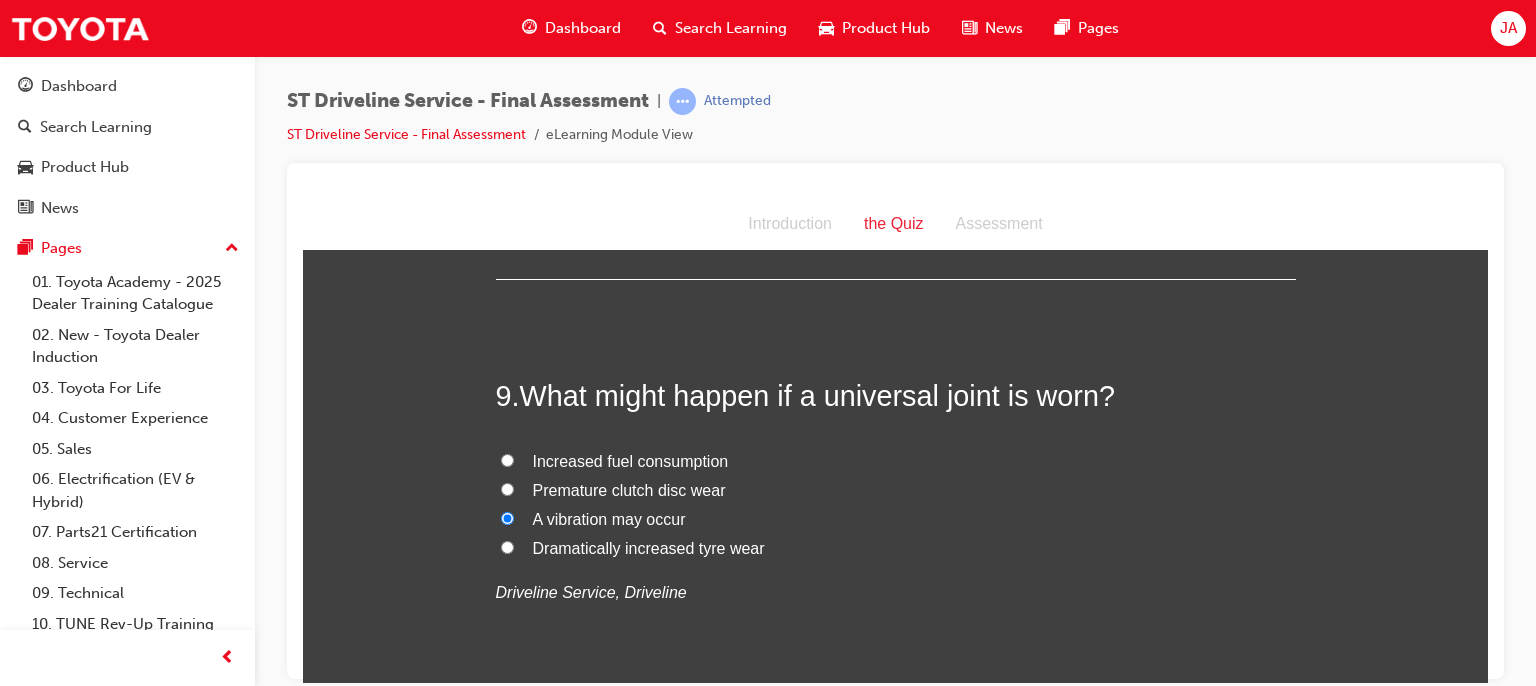 radio on "true" 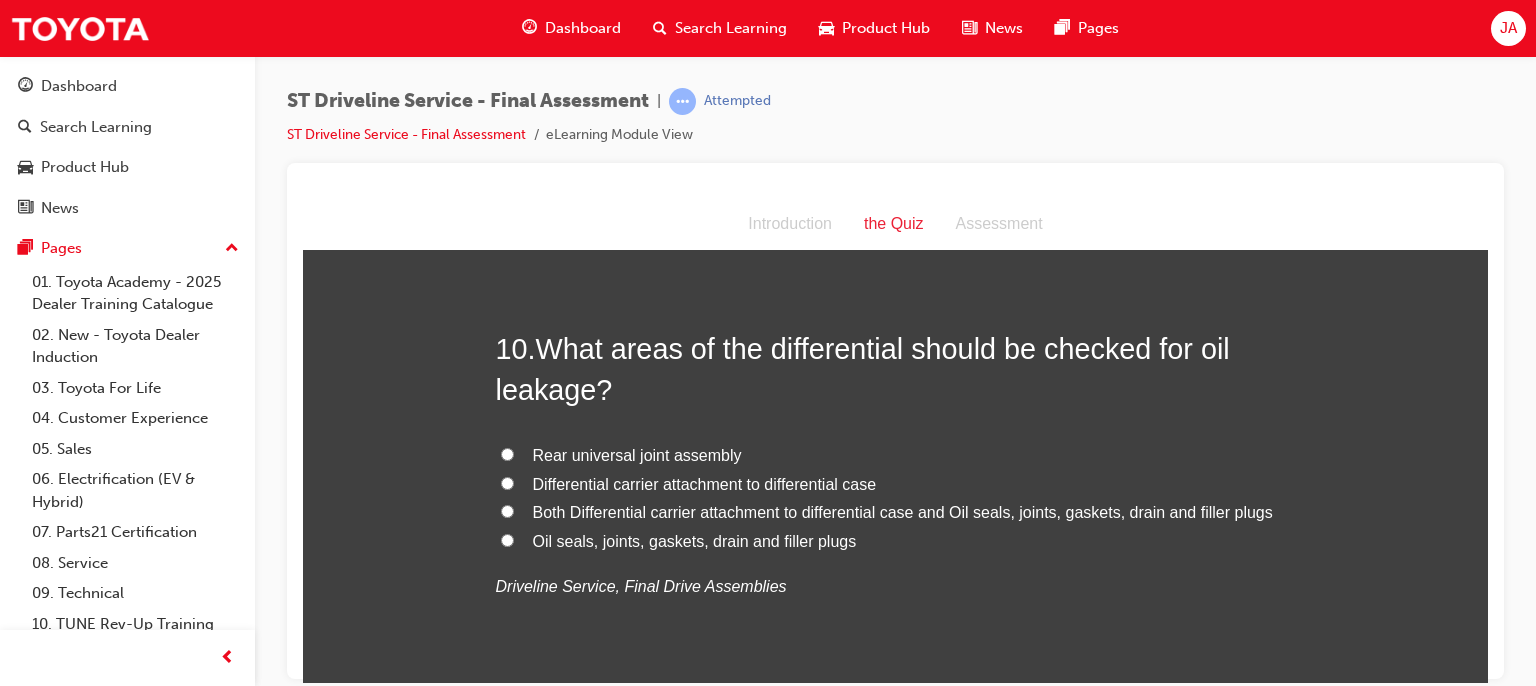 scroll, scrollTop: 4000, scrollLeft: 0, axis: vertical 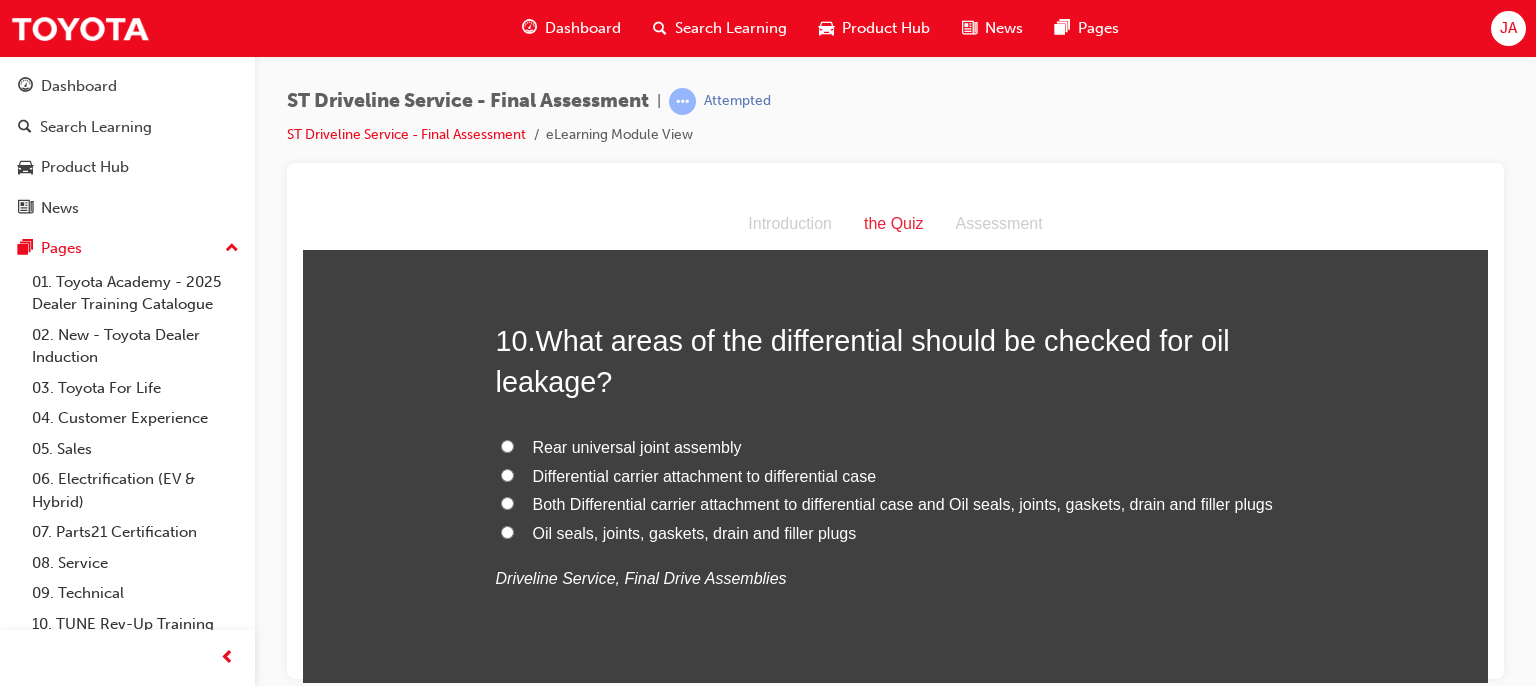 click on "Both Differential carrier attachment to differential case and Oil seals, joints, gaskets, drain and filler plugs" at bounding box center [896, 504] 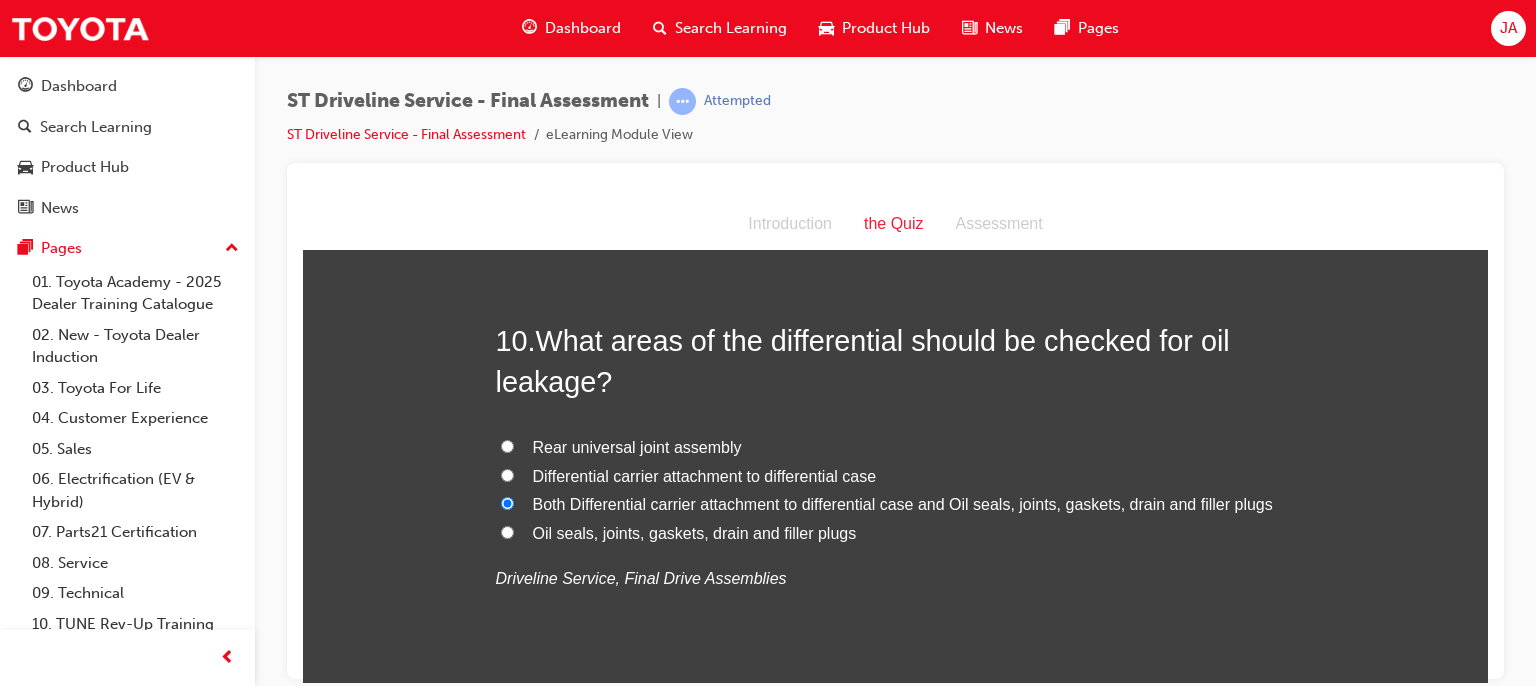 radio on "true" 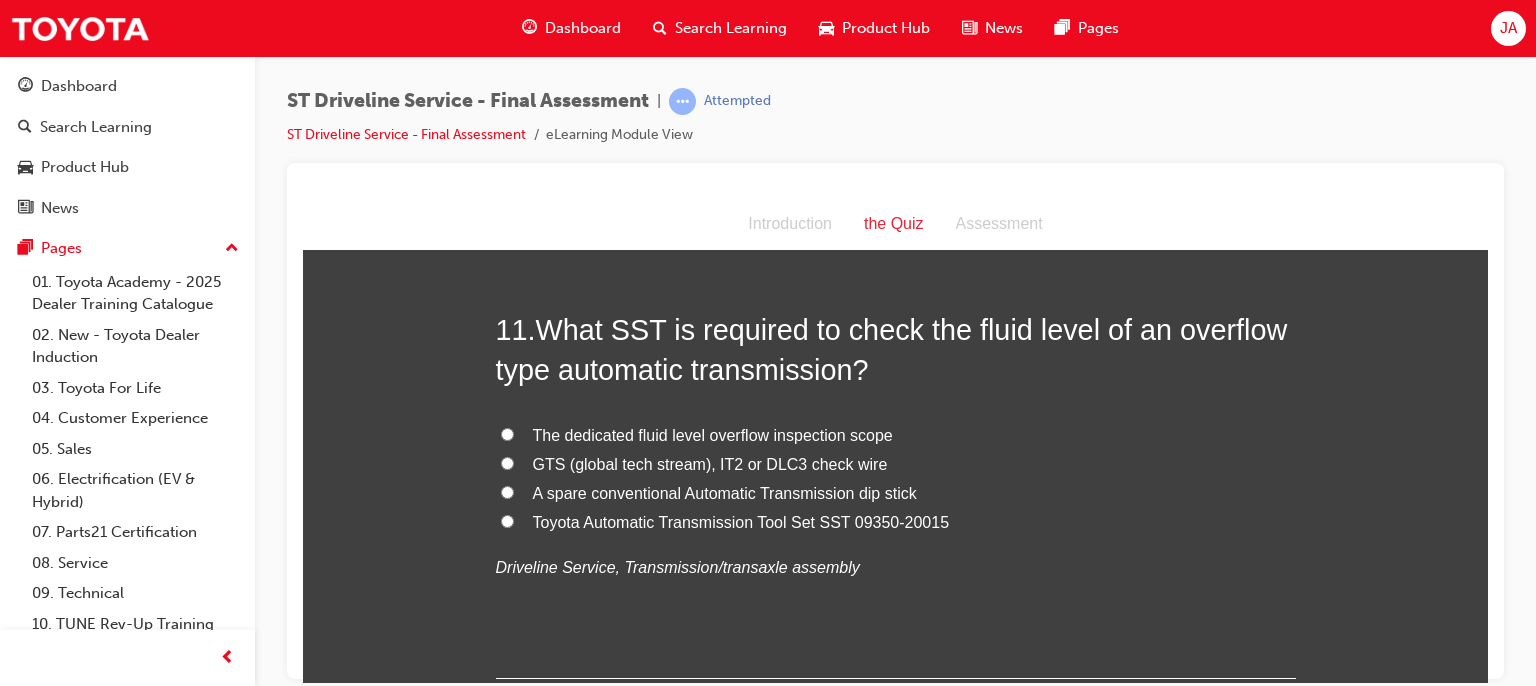 scroll, scrollTop: 4493, scrollLeft: 0, axis: vertical 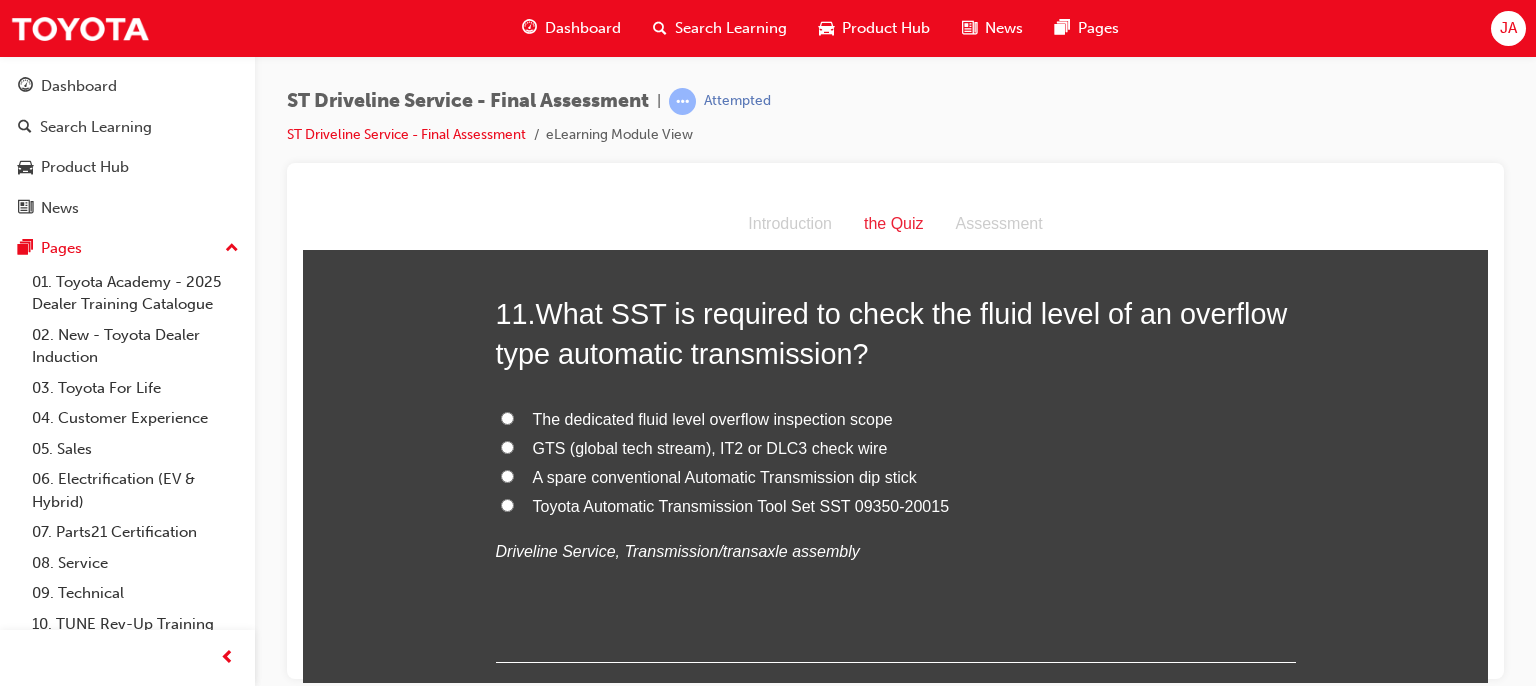 click on "The dedicated fluid level overflow inspection scope" at bounding box center [713, 418] 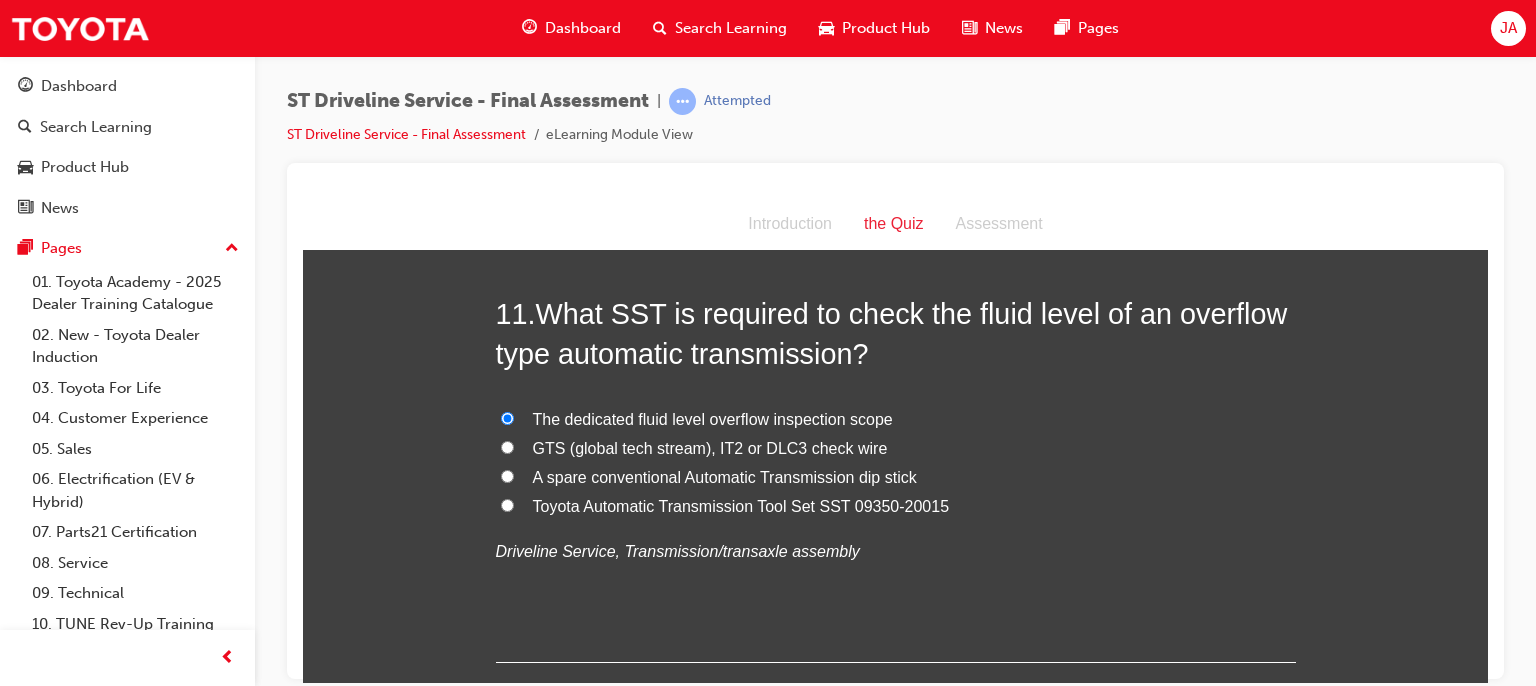 radio on "true" 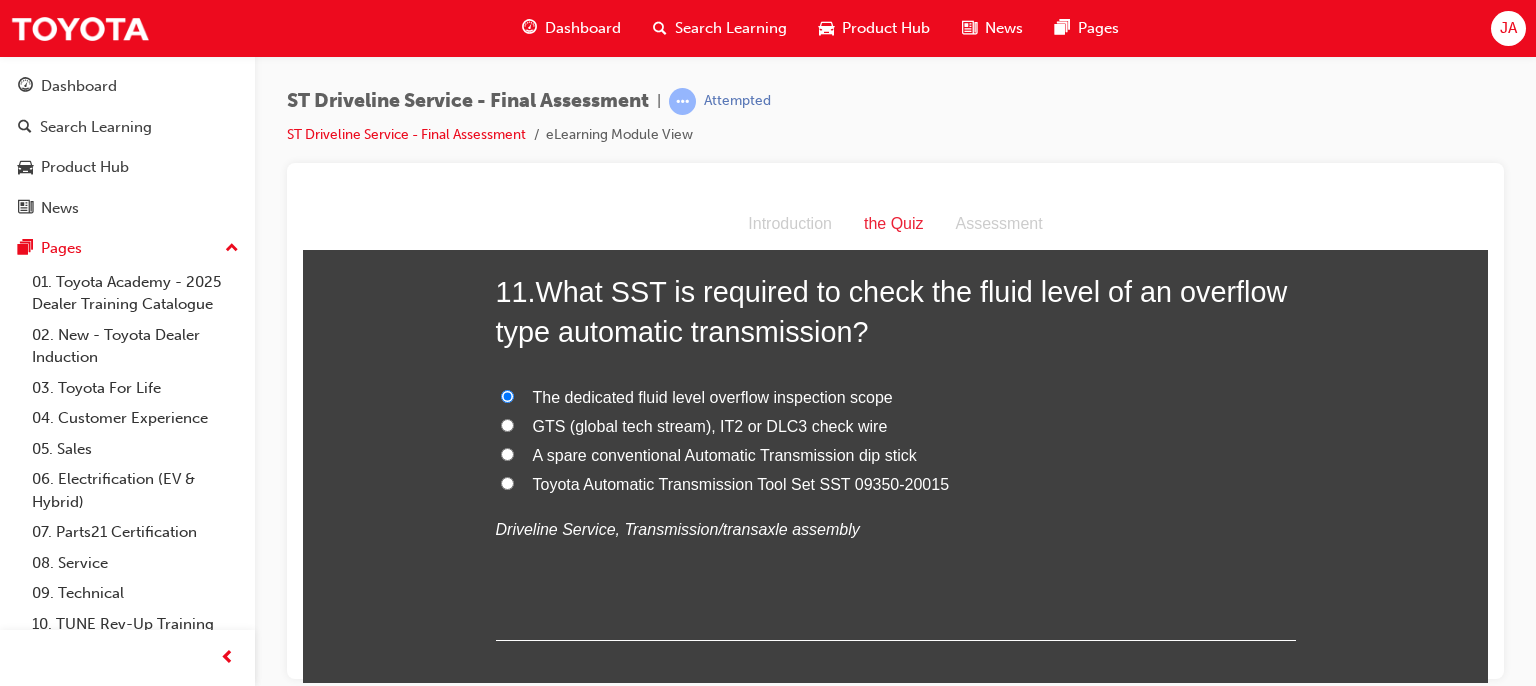 scroll, scrollTop: 4533, scrollLeft: 0, axis: vertical 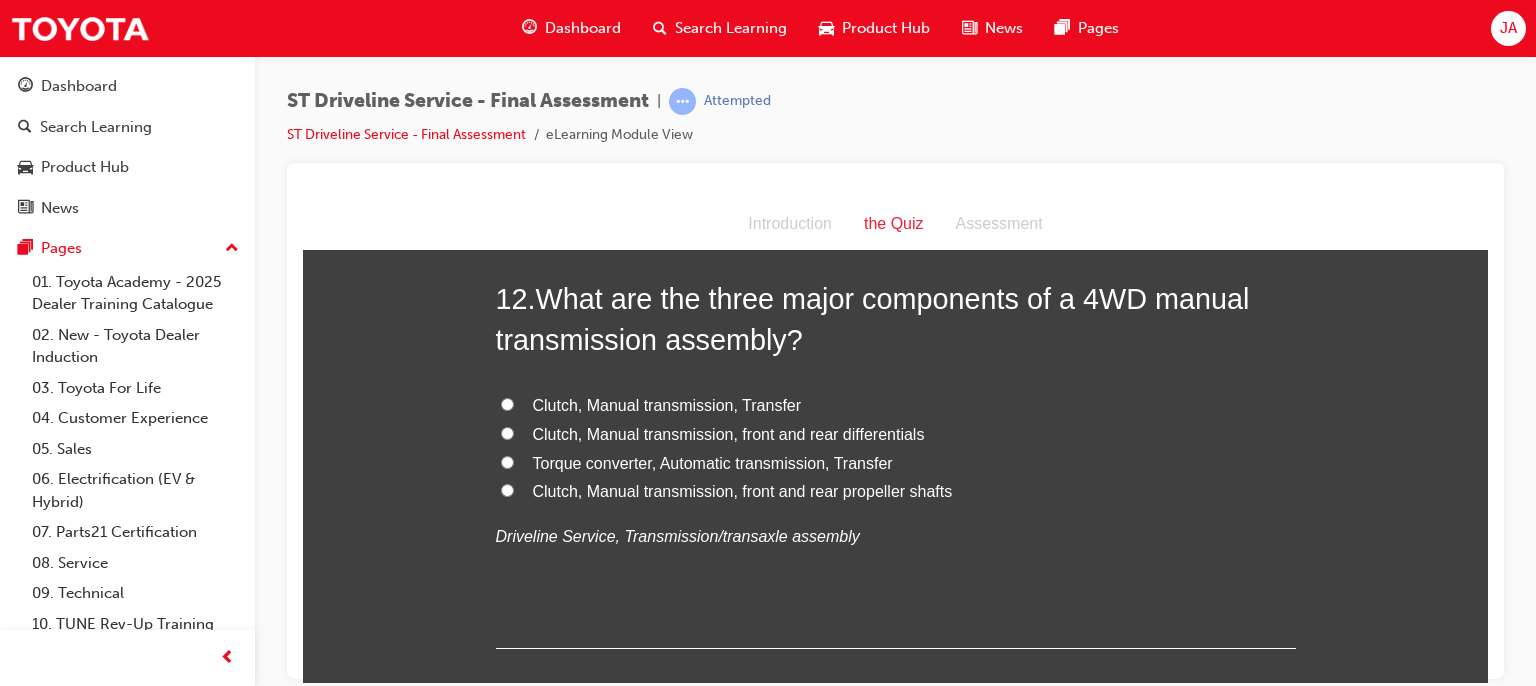 click on "Clutch, Manual transmission, front and rear differentials" at bounding box center [729, 433] 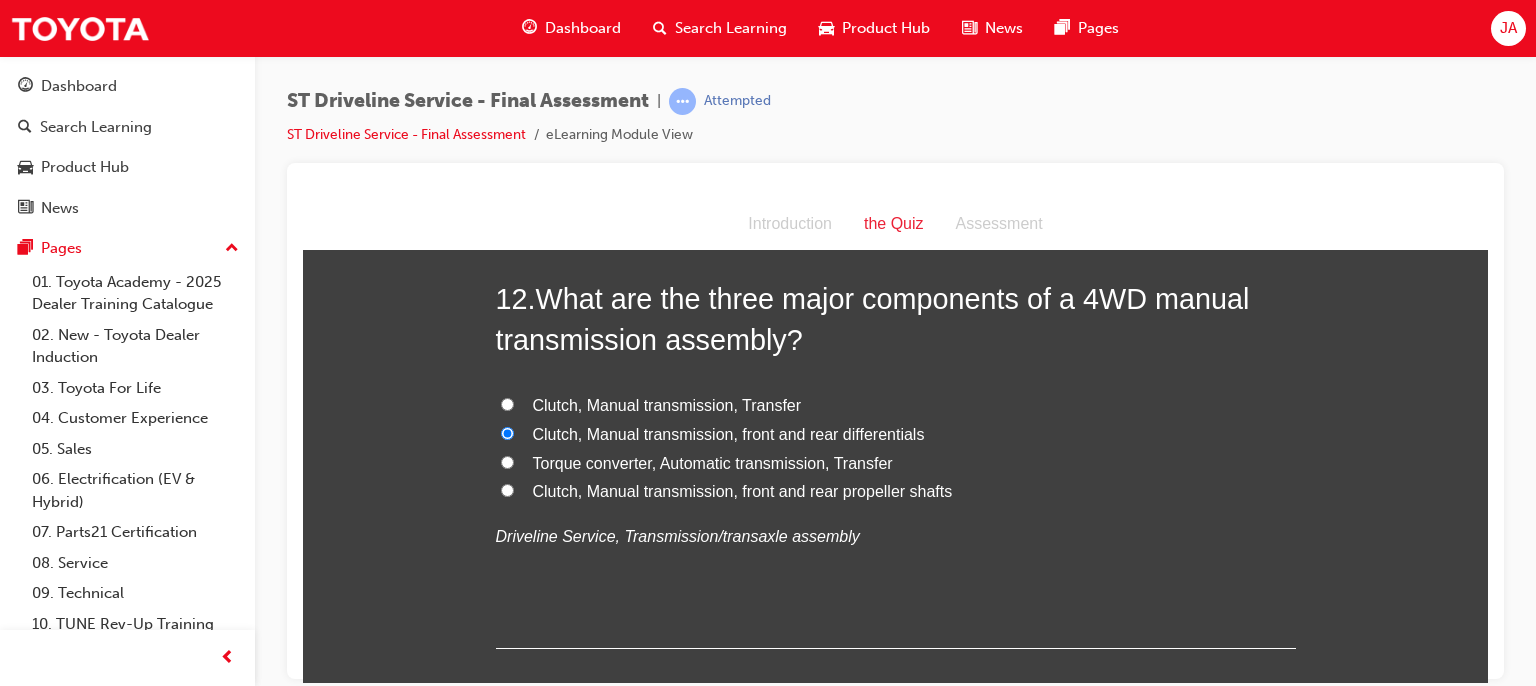 radio on "true" 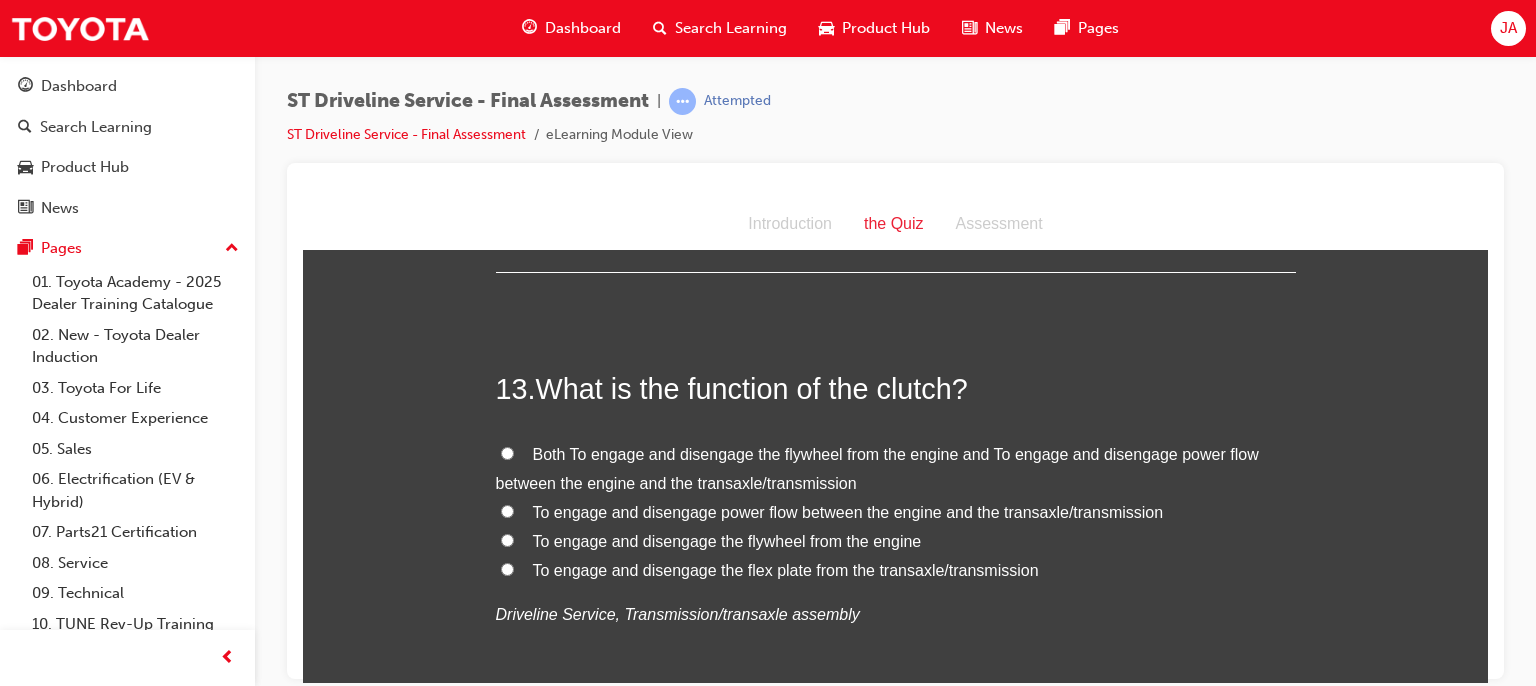 scroll, scrollTop: 5360, scrollLeft: 0, axis: vertical 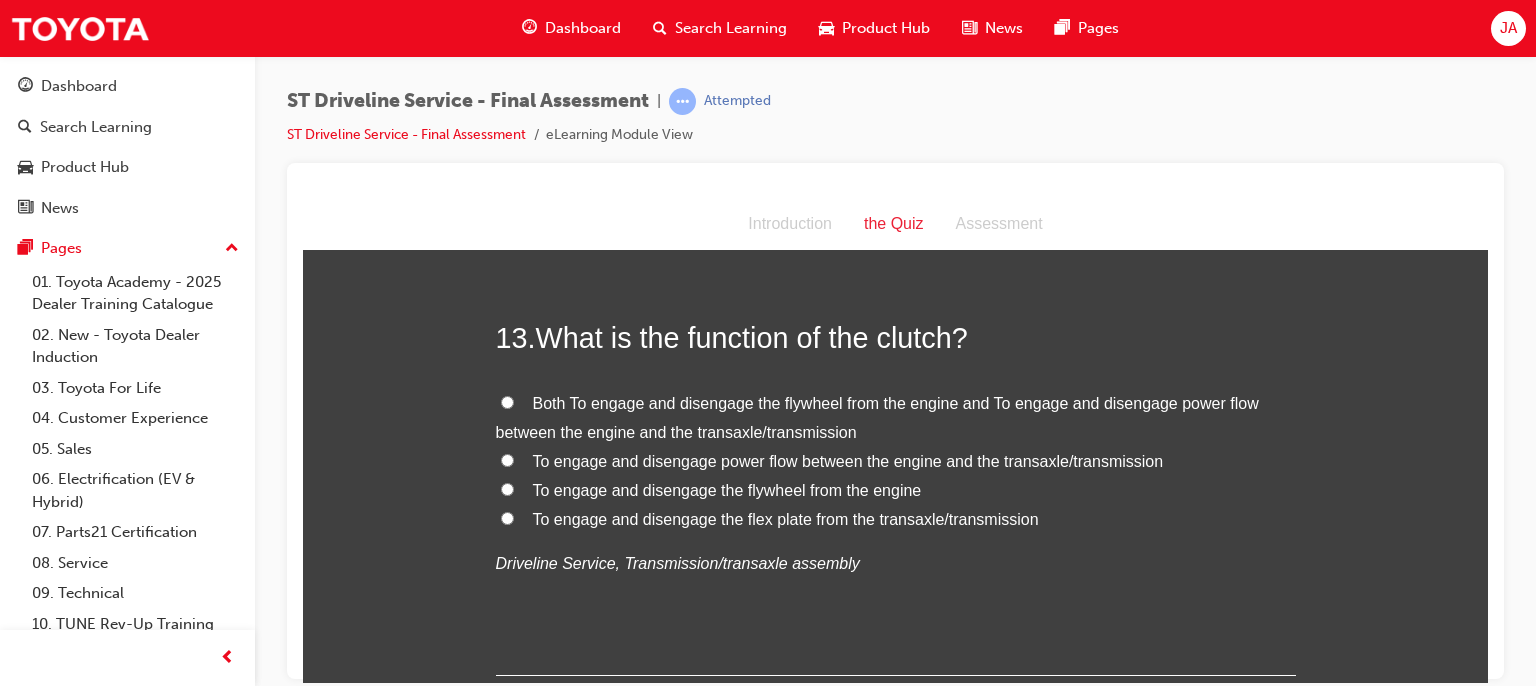 click on "Both To engage and disengage the flywheel from the engine and To engage and disengage power flow between the engine and the transaxle/transmission" at bounding box center (877, 417) 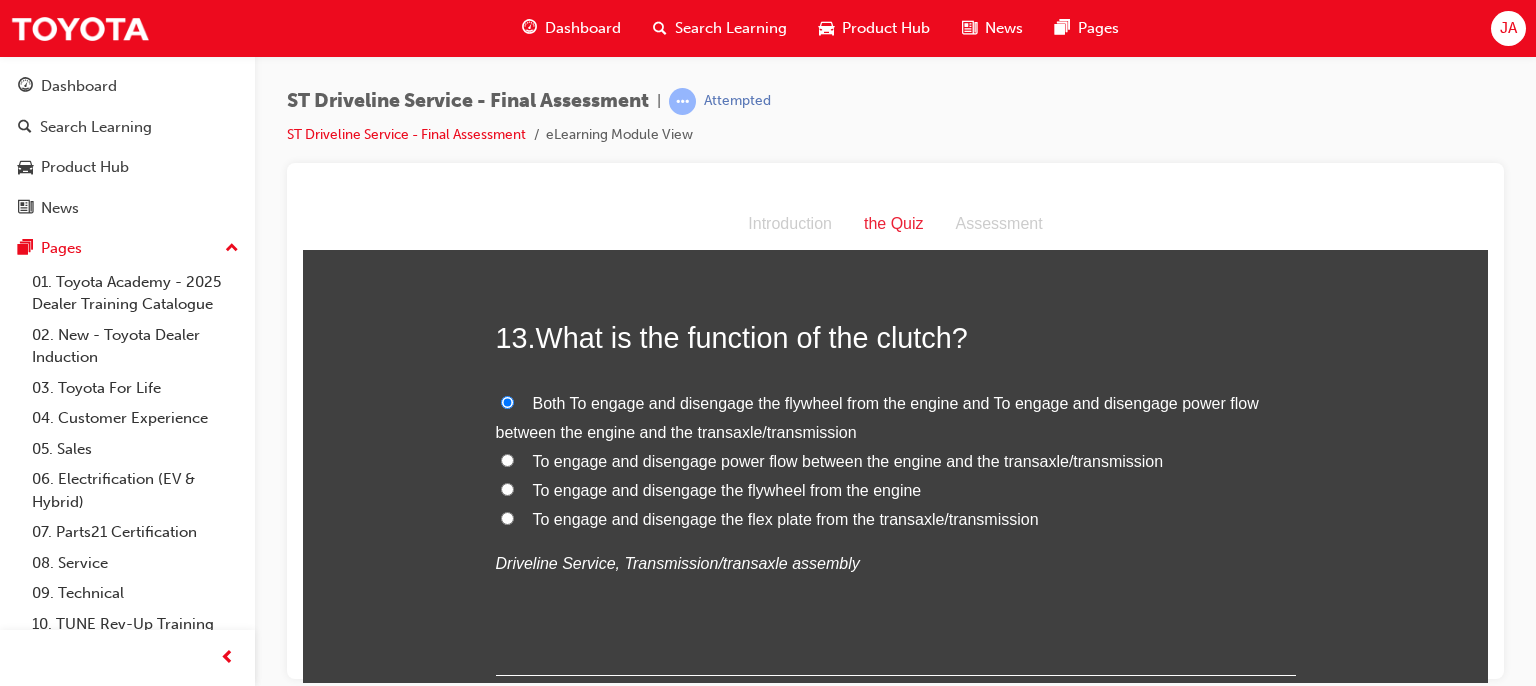 radio on "true" 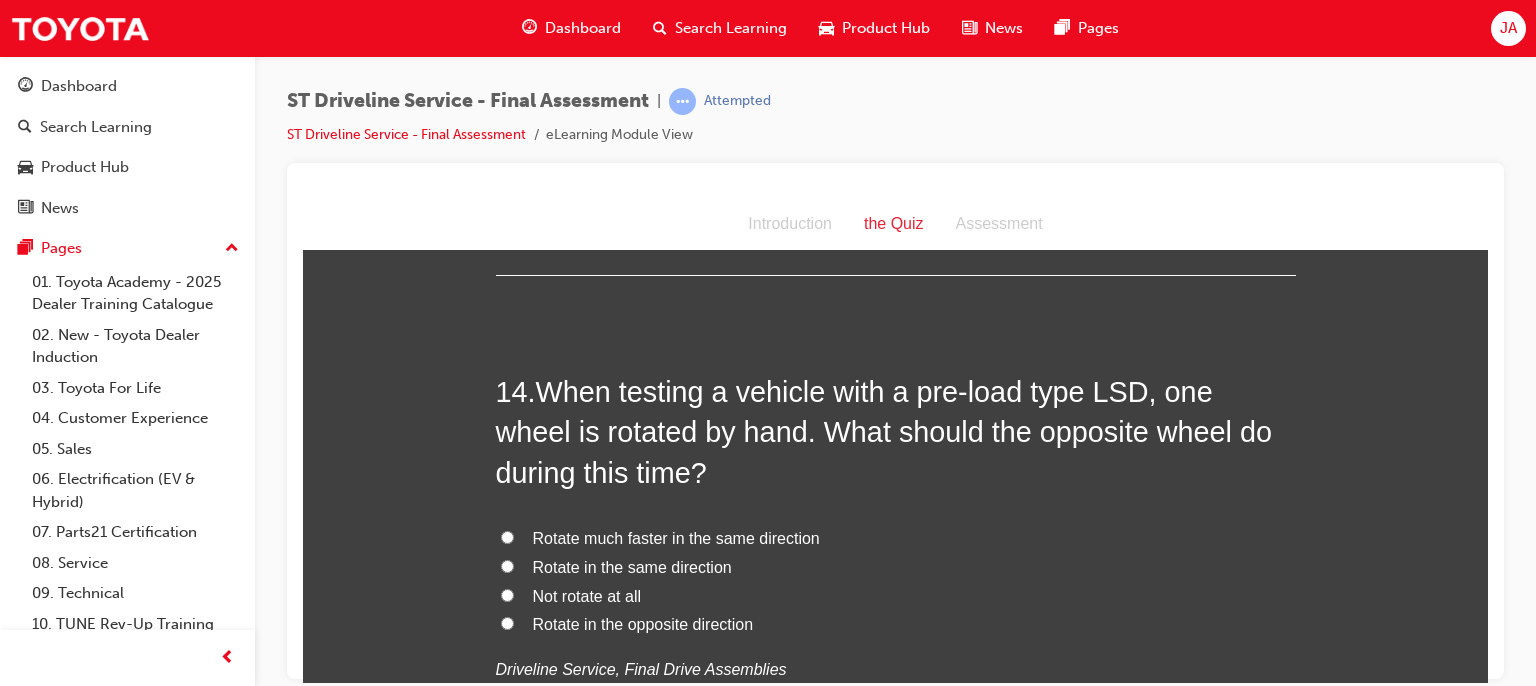 scroll, scrollTop: 5840, scrollLeft: 0, axis: vertical 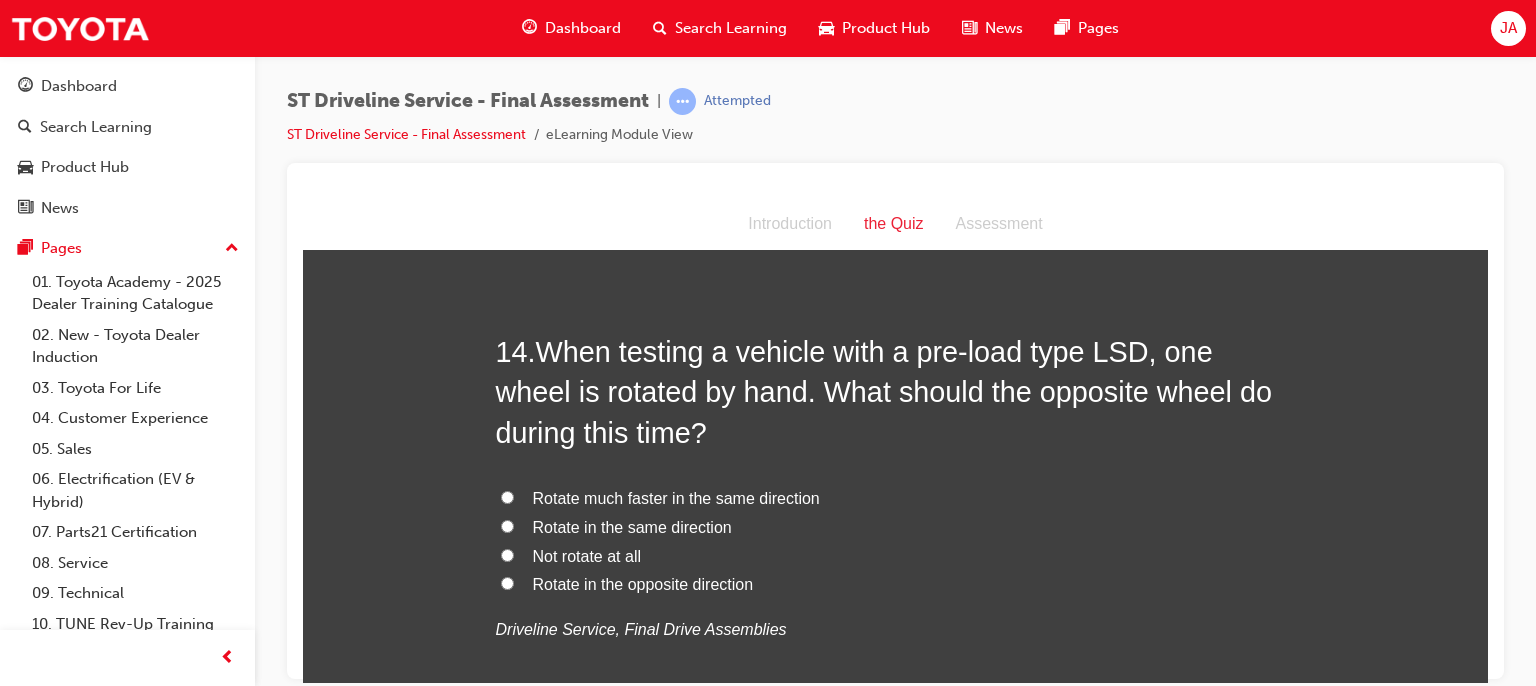 click on "Rotate in the same direction" at bounding box center [632, 526] 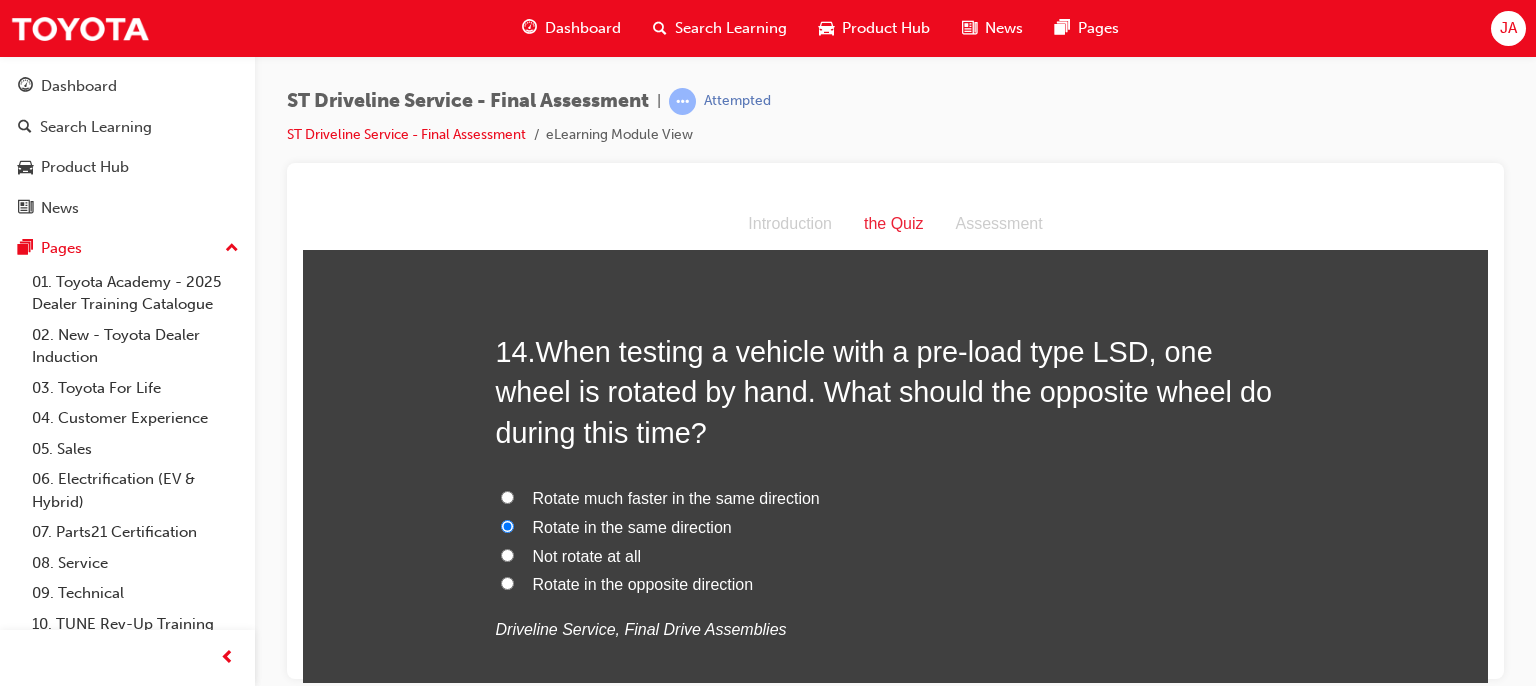 radio on "true" 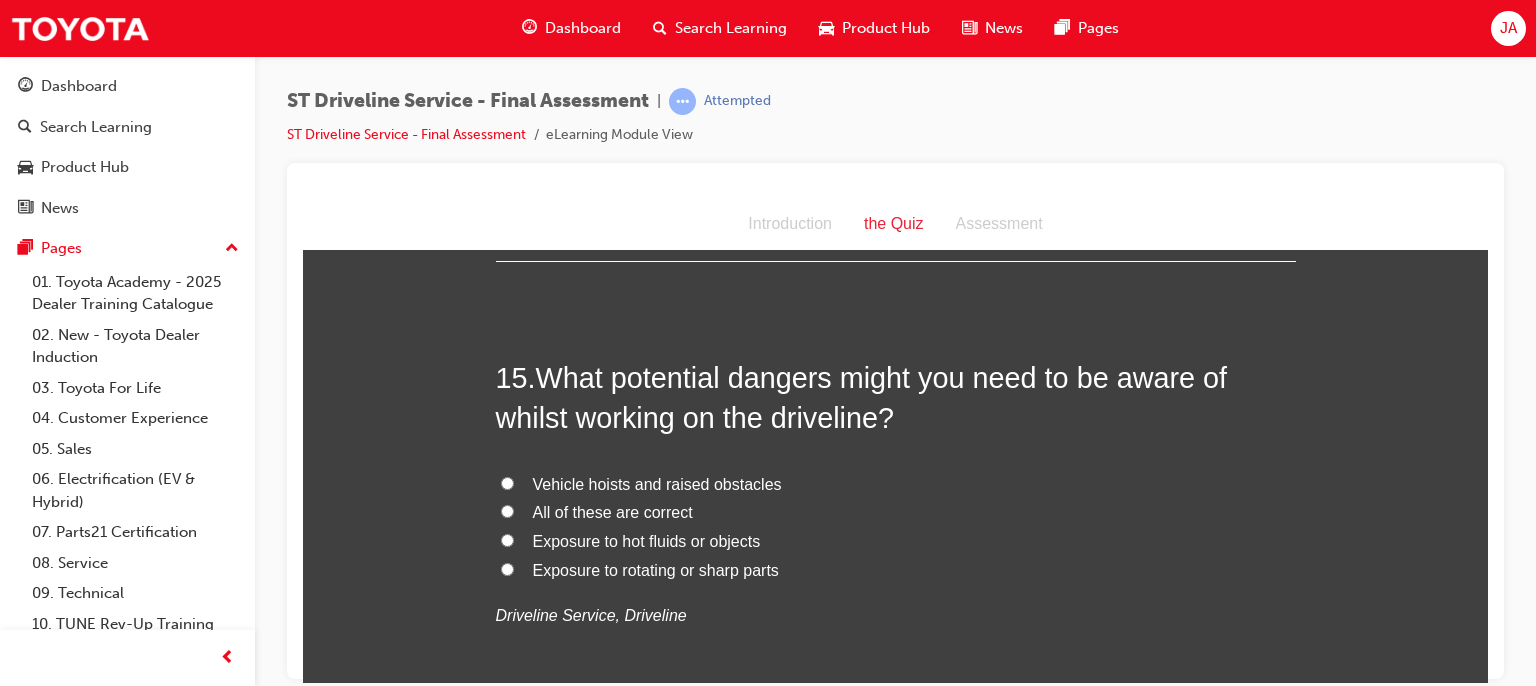 scroll, scrollTop: 6360, scrollLeft: 0, axis: vertical 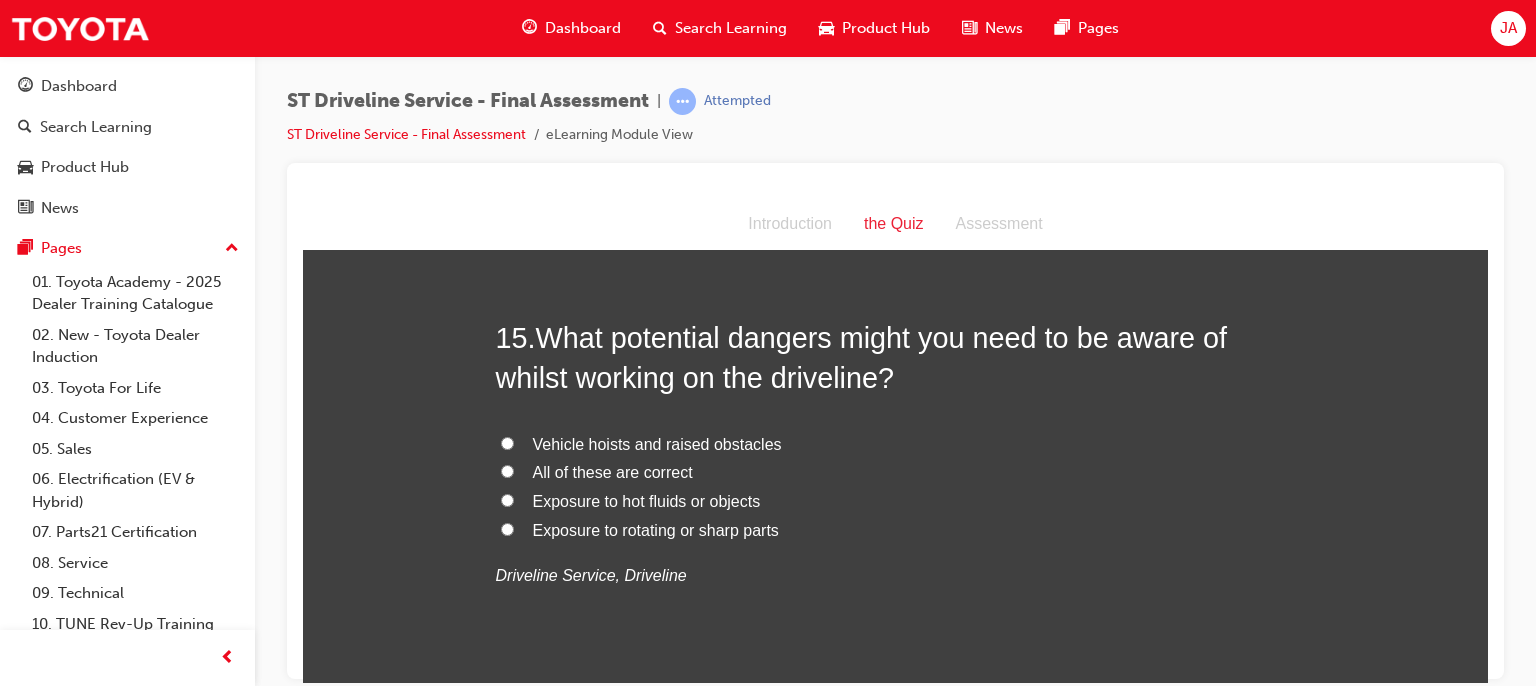 click on "All of these are correct" at bounding box center (613, 471) 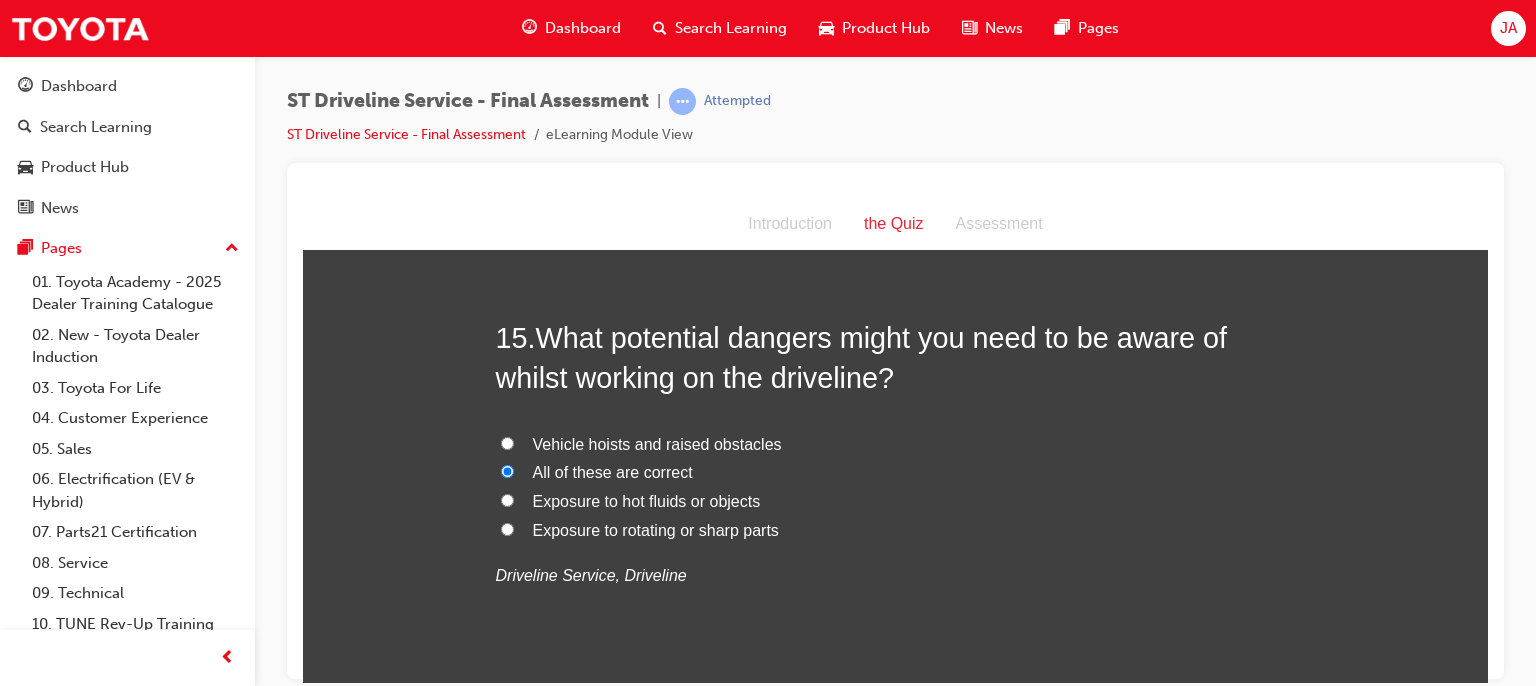 radio on "true" 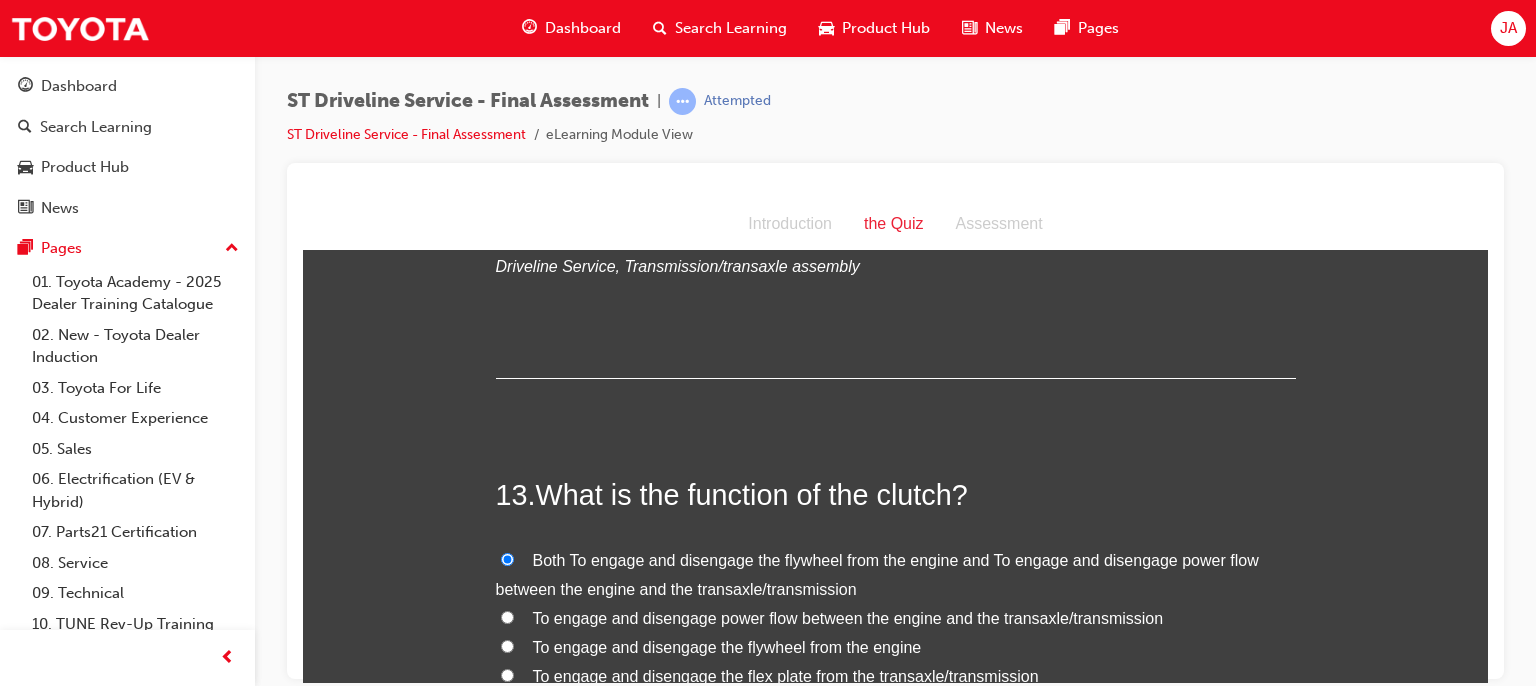 scroll, scrollTop: 4820, scrollLeft: 0, axis: vertical 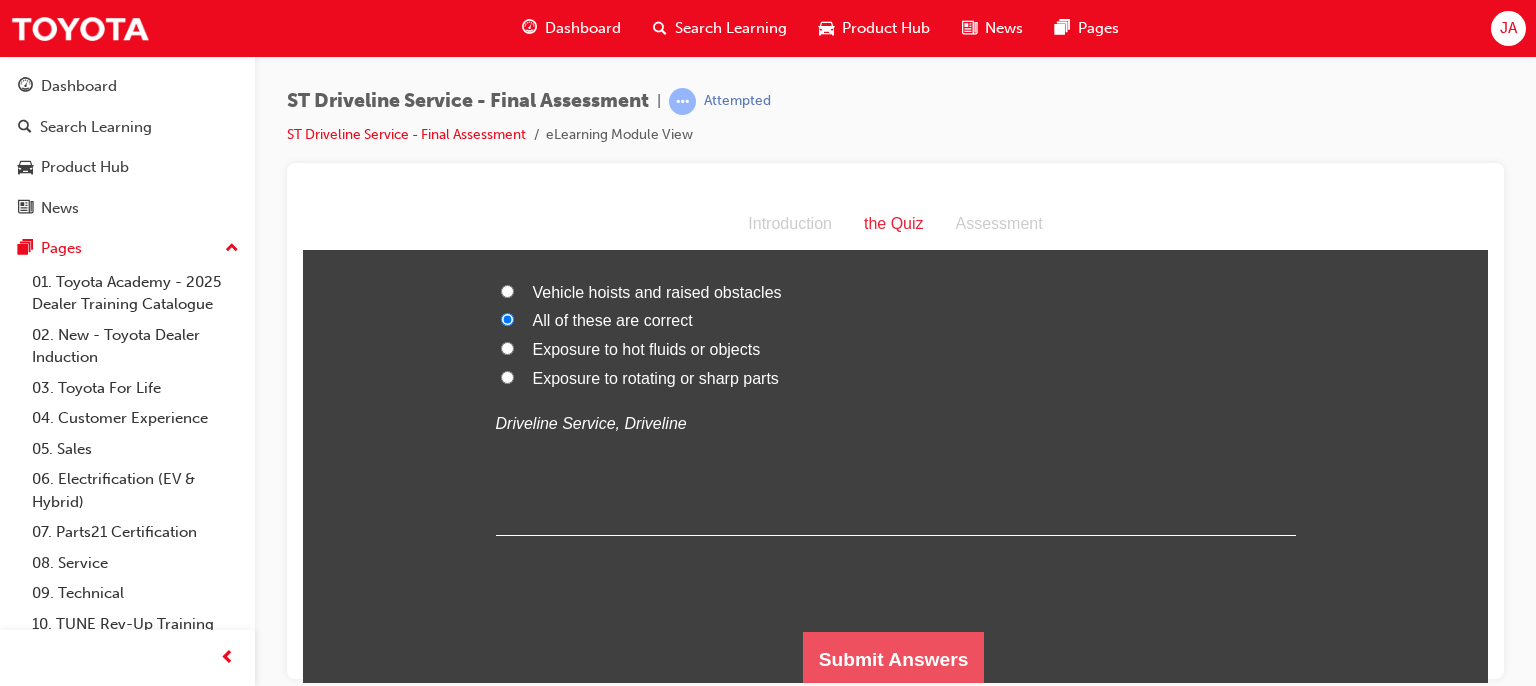 click on "Submit Answers" at bounding box center [894, 659] 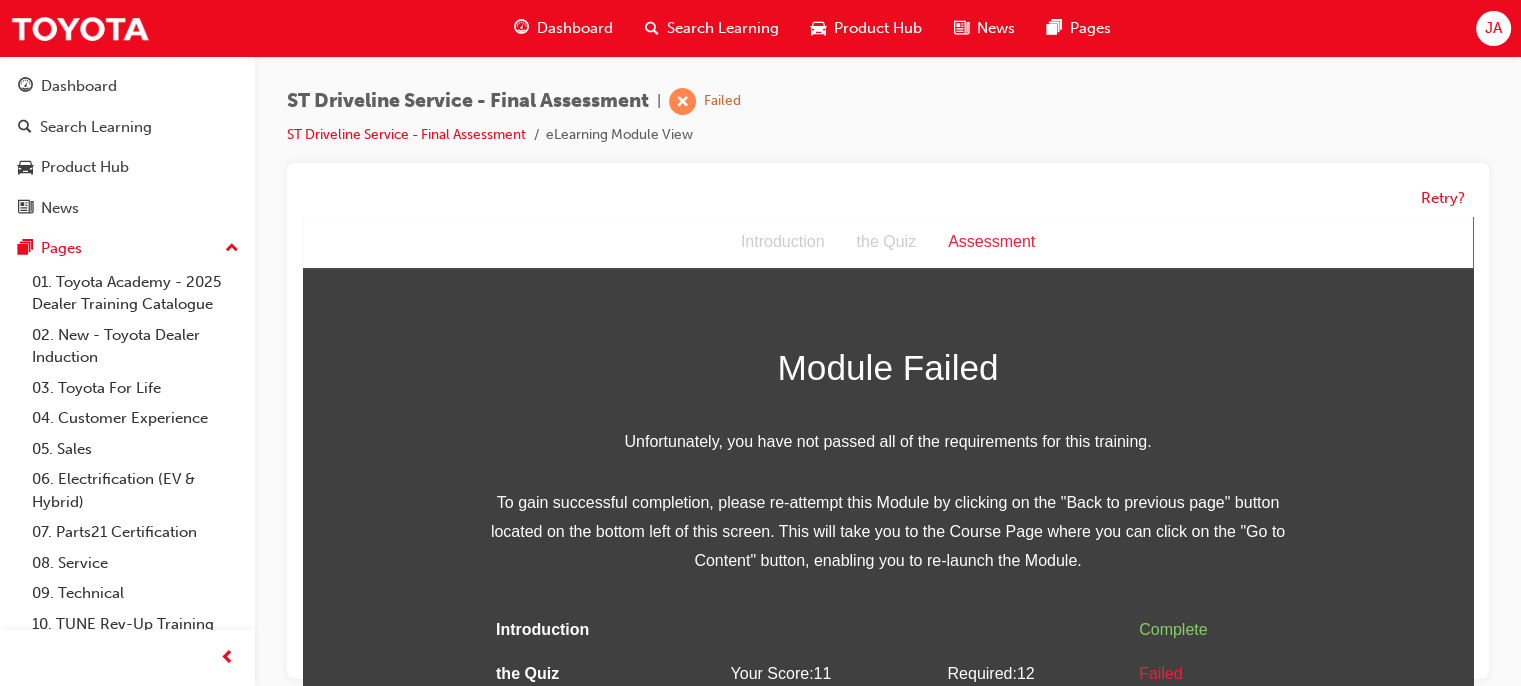 scroll, scrollTop: 40, scrollLeft: 0, axis: vertical 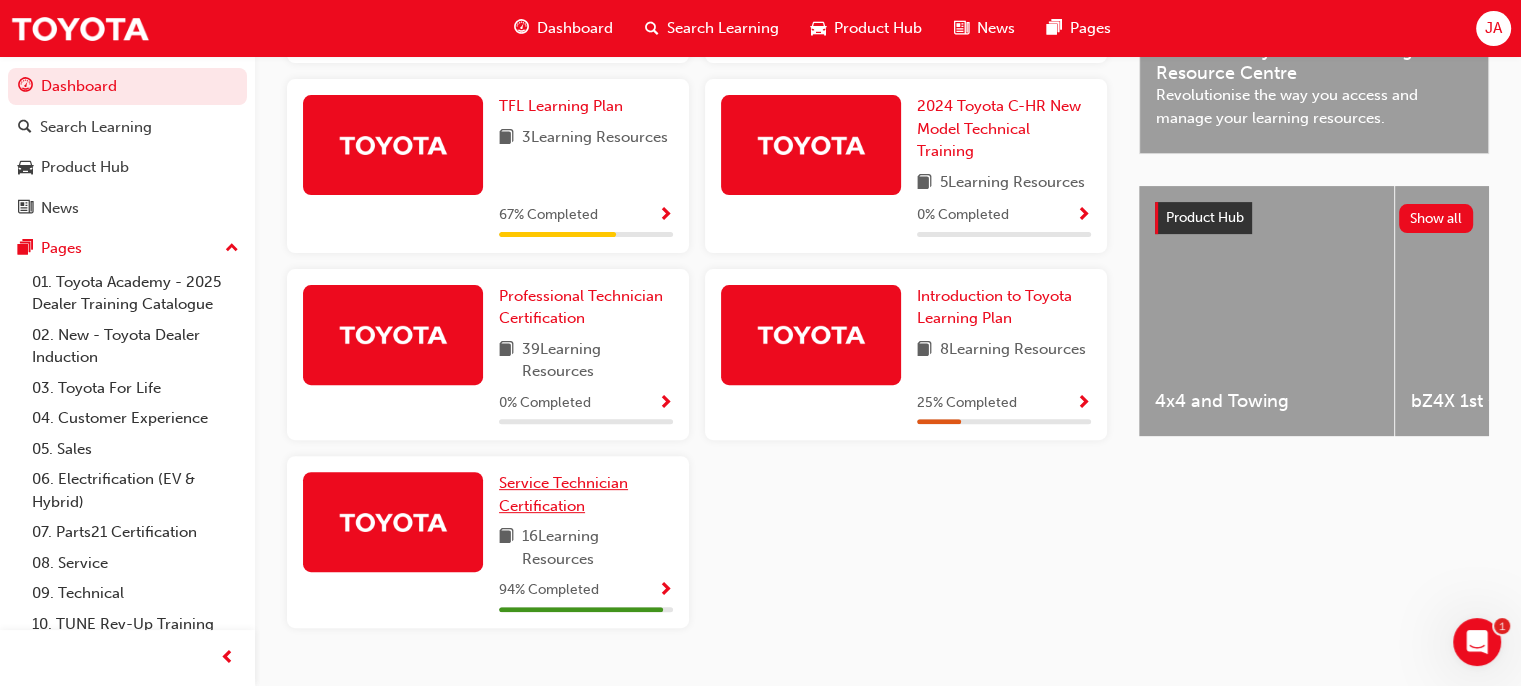 click on "Service Technician Certification" at bounding box center (586, 494) 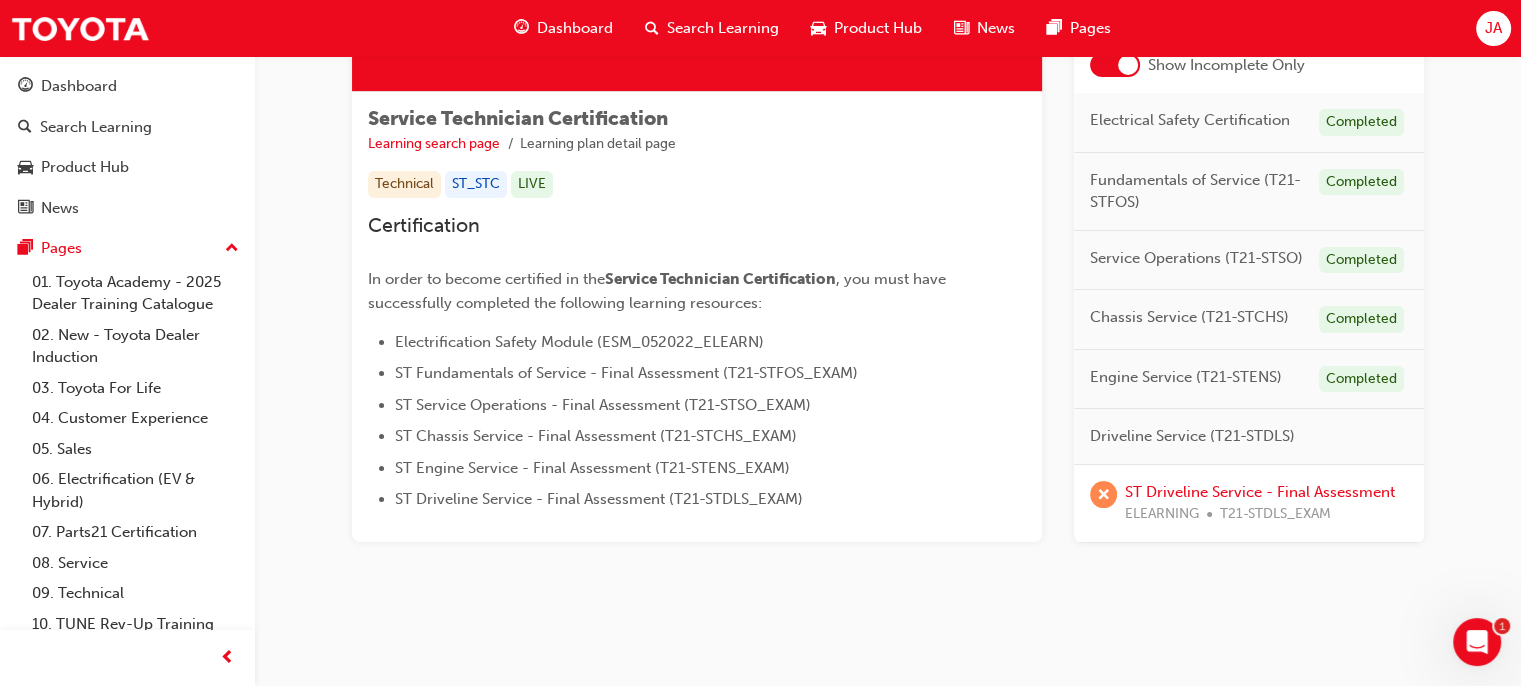 scroll, scrollTop: 314, scrollLeft: 0, axis: vertical 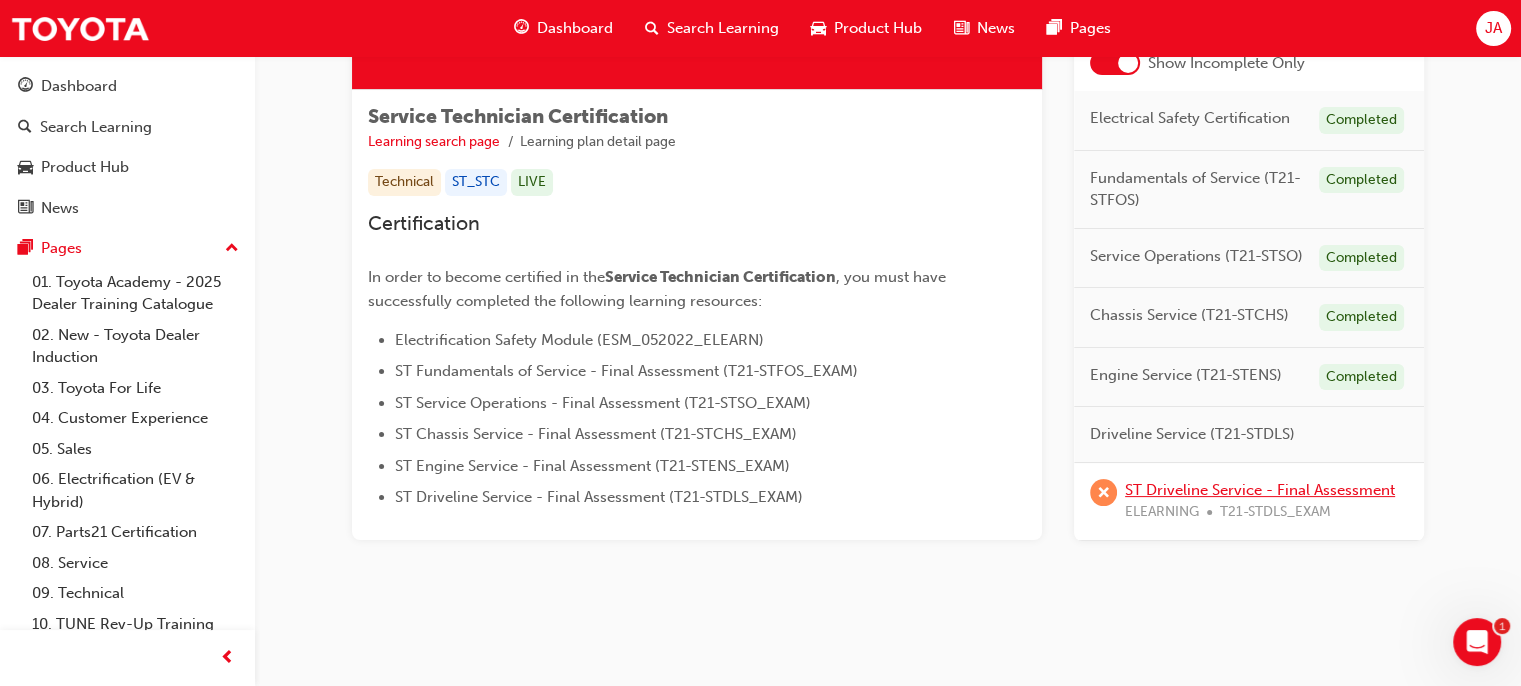 click on "ST Driveline Service - Final Assessment" at bounding box center (1260, 489) 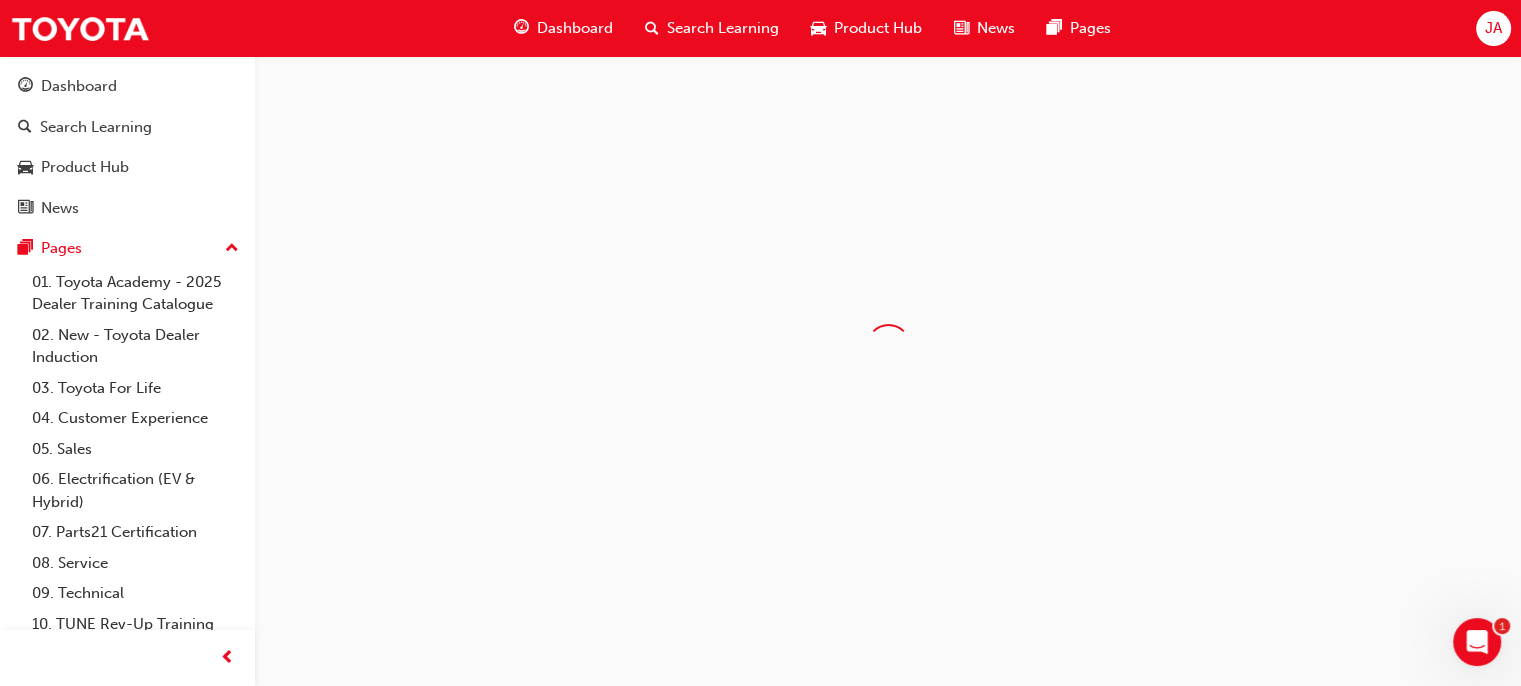 scroll, scrollTop: 0, scrollLeft: 0, axis: both 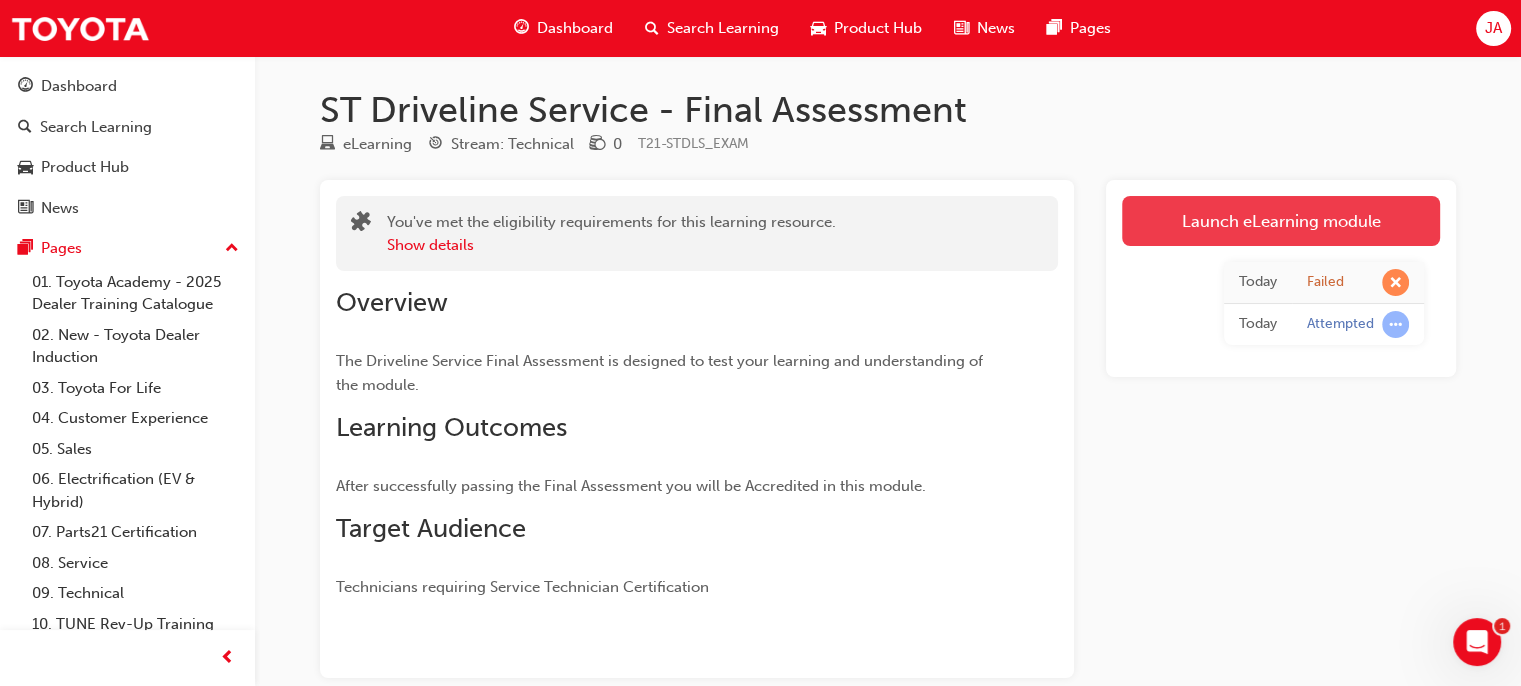 click on "Launch eLearning module" at bounding box center (1281, 221) 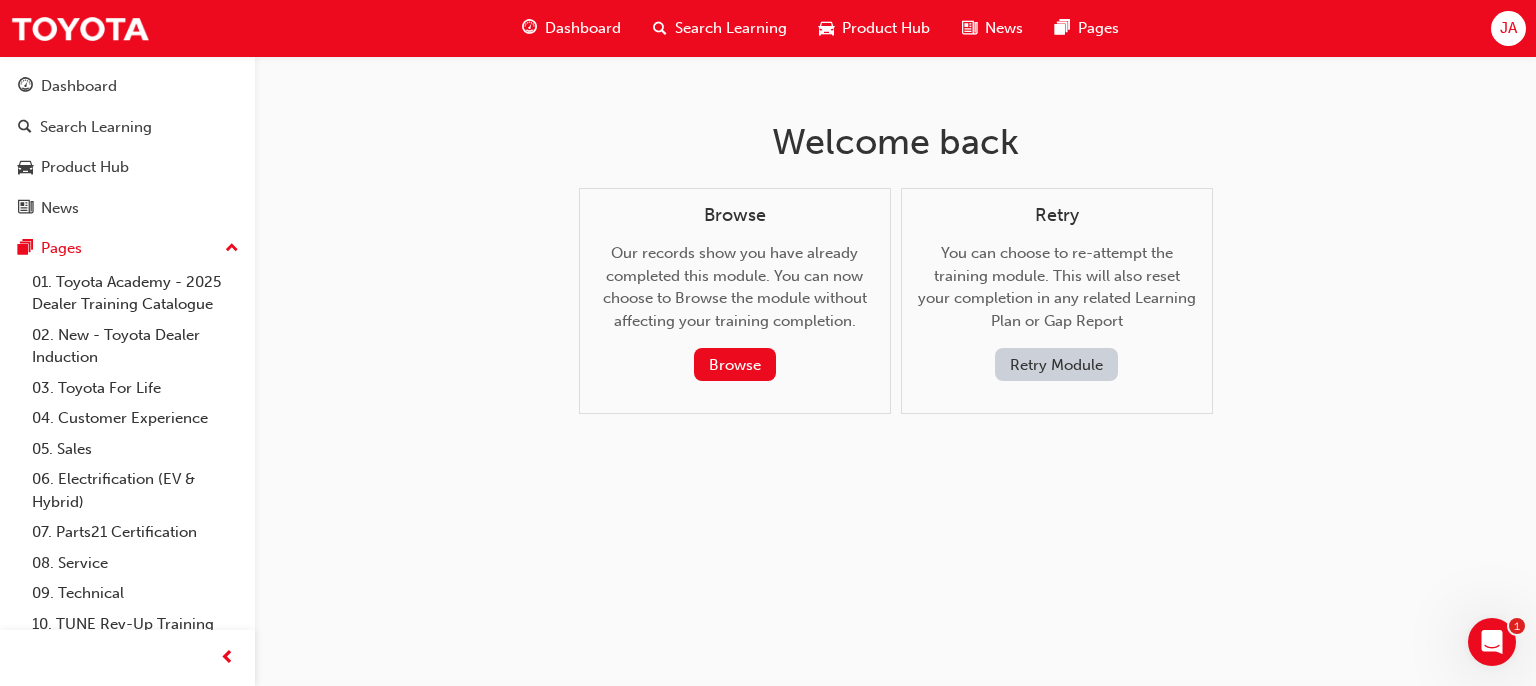 click on "Retry Module" at bounding box center (1056, 364) 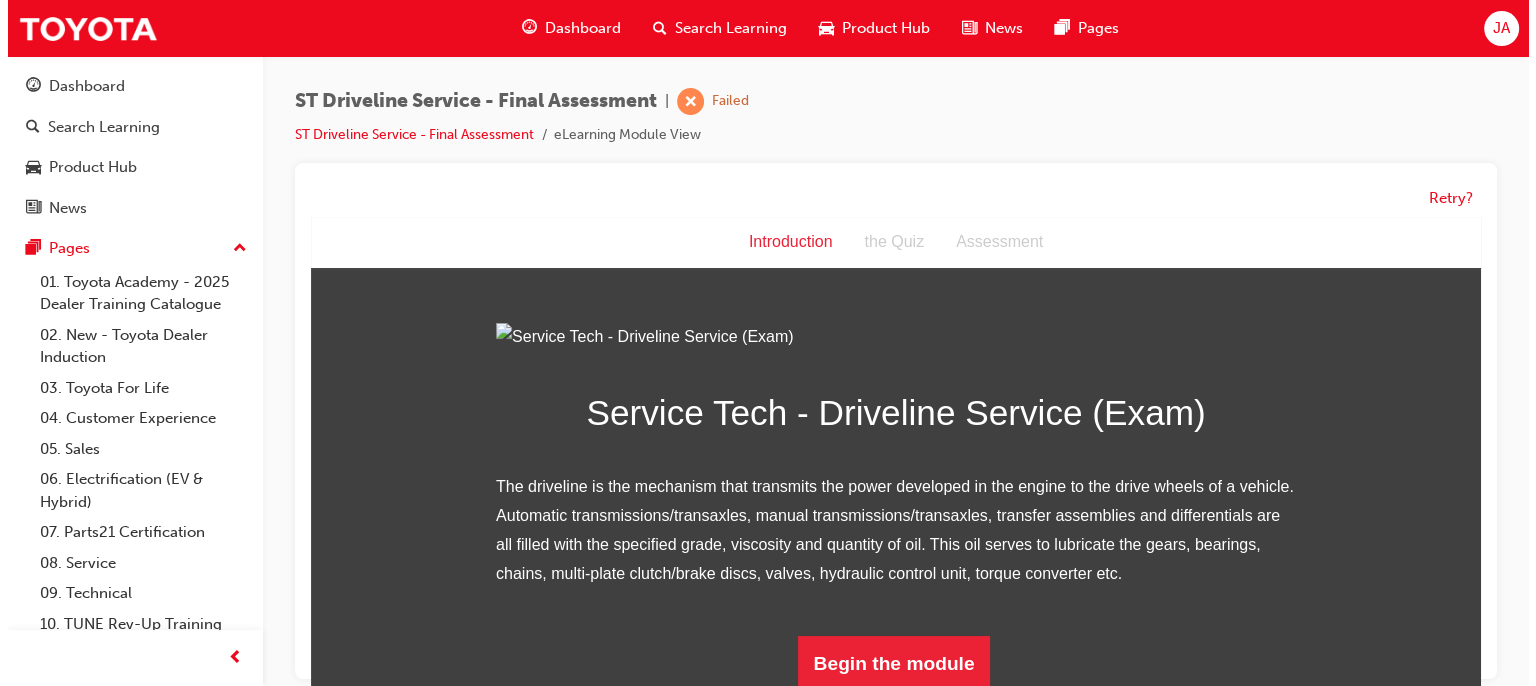 scroll, scrollTop: 0, scrollLeft: 0, axis: both 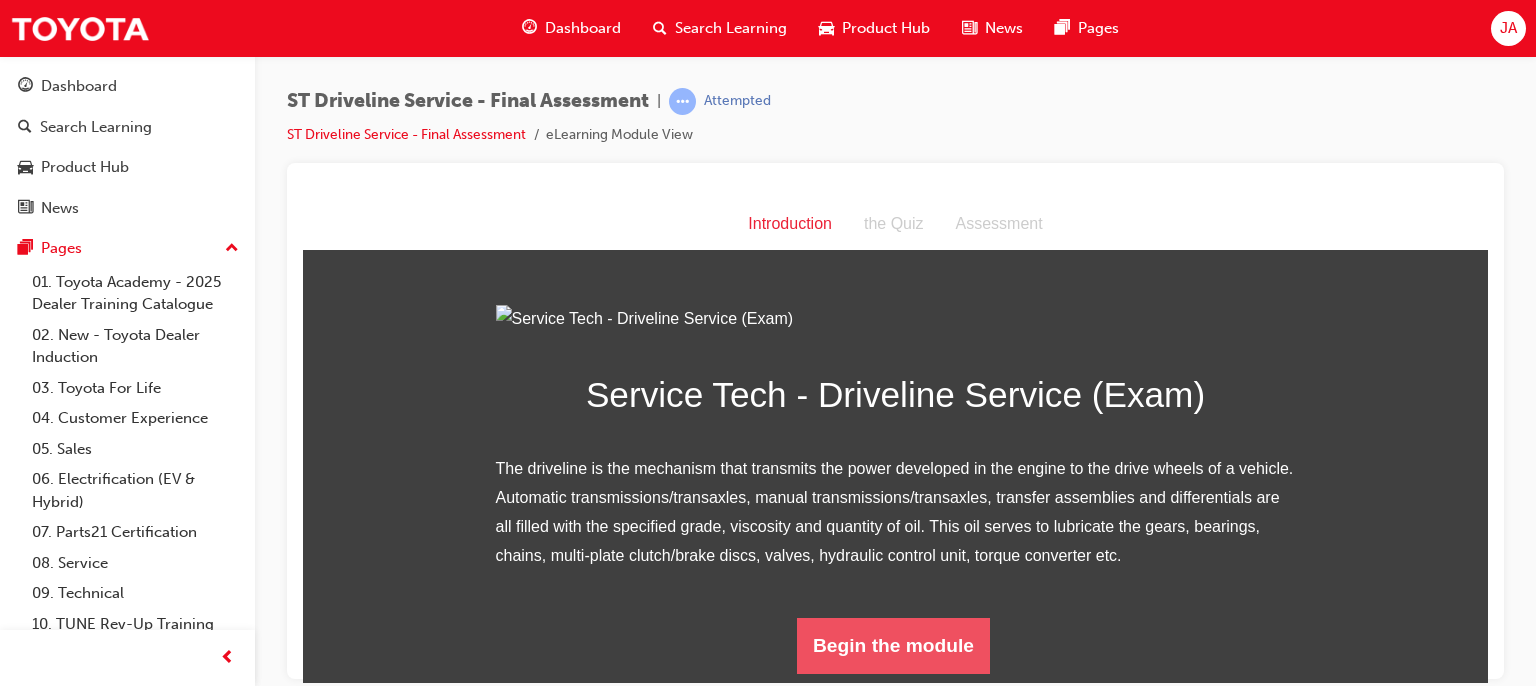 click on "Begin the module" at bounding box center [893, 645] 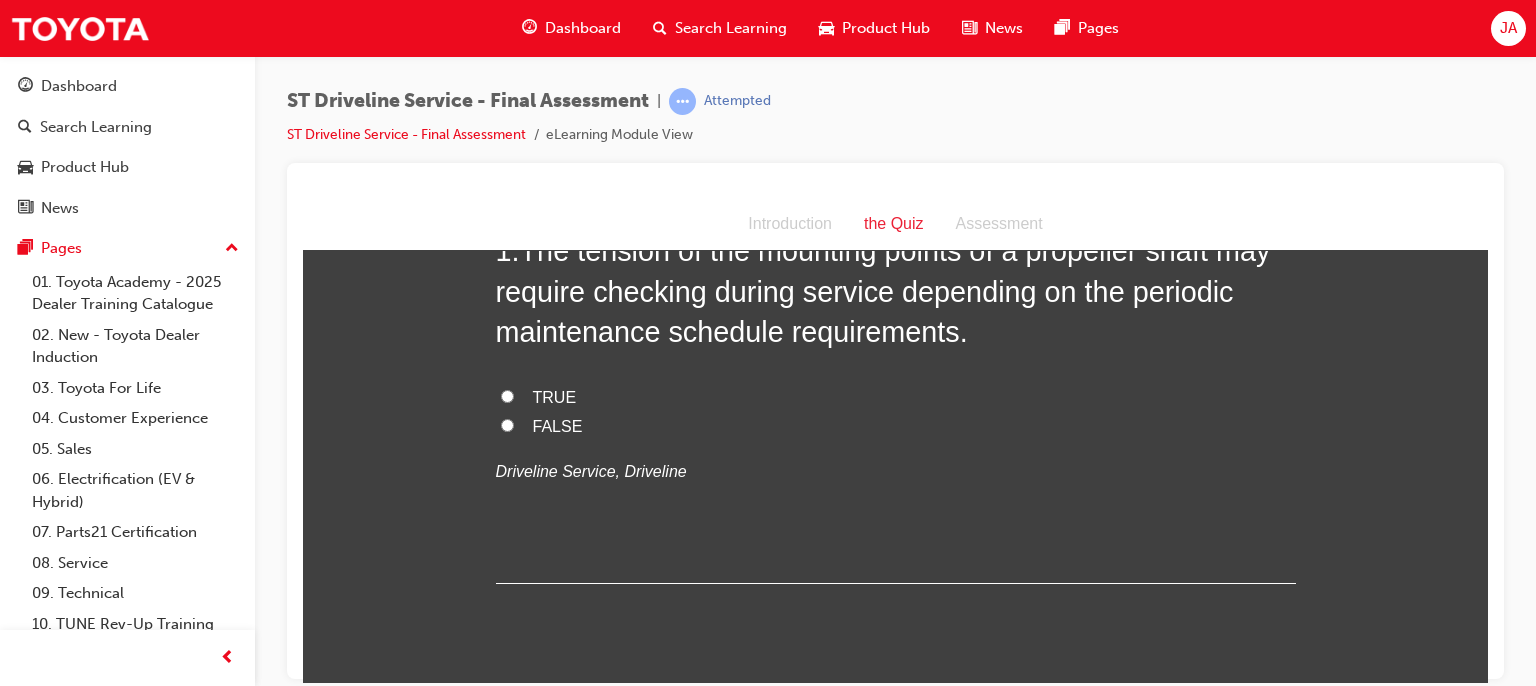 scroll, scrollTop: 0, scrollLeft: 0, axis: both 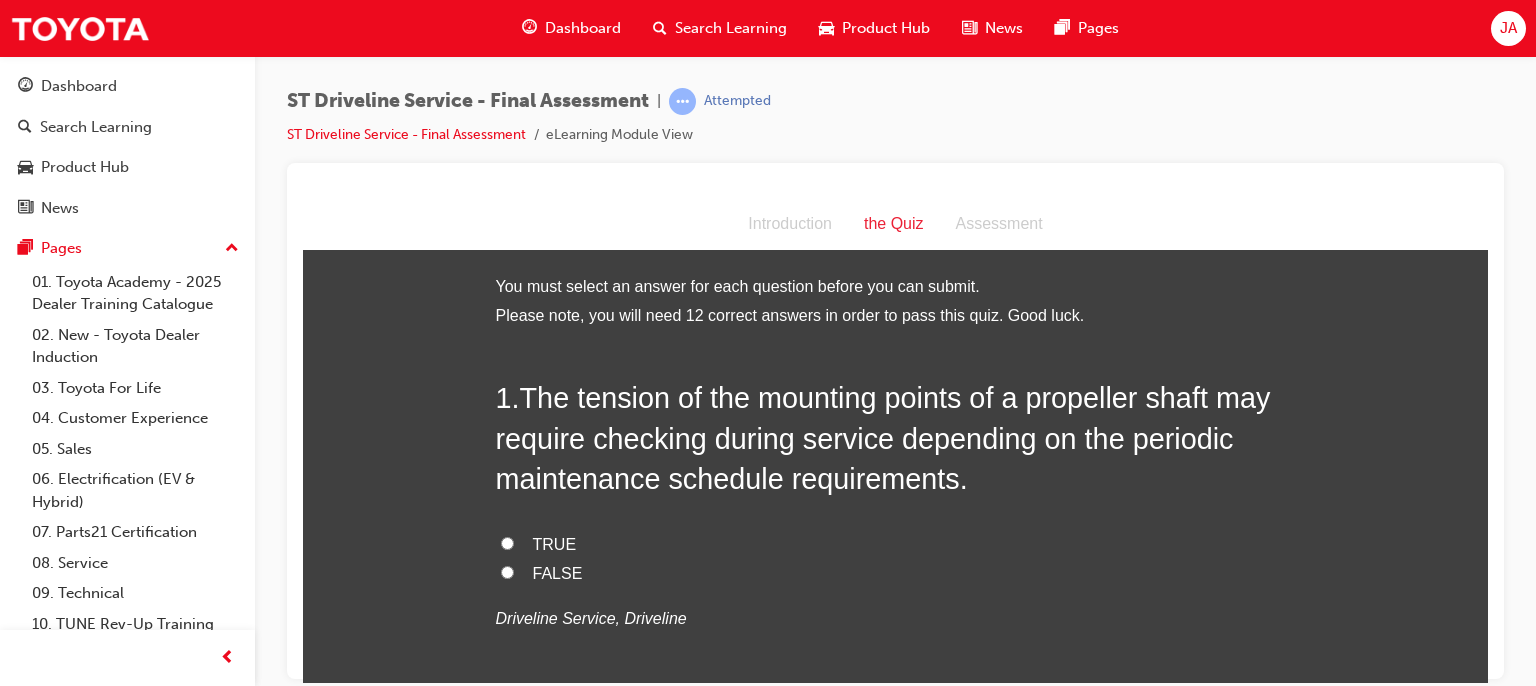 click on "TRUE" at bounding box center (555, 543) 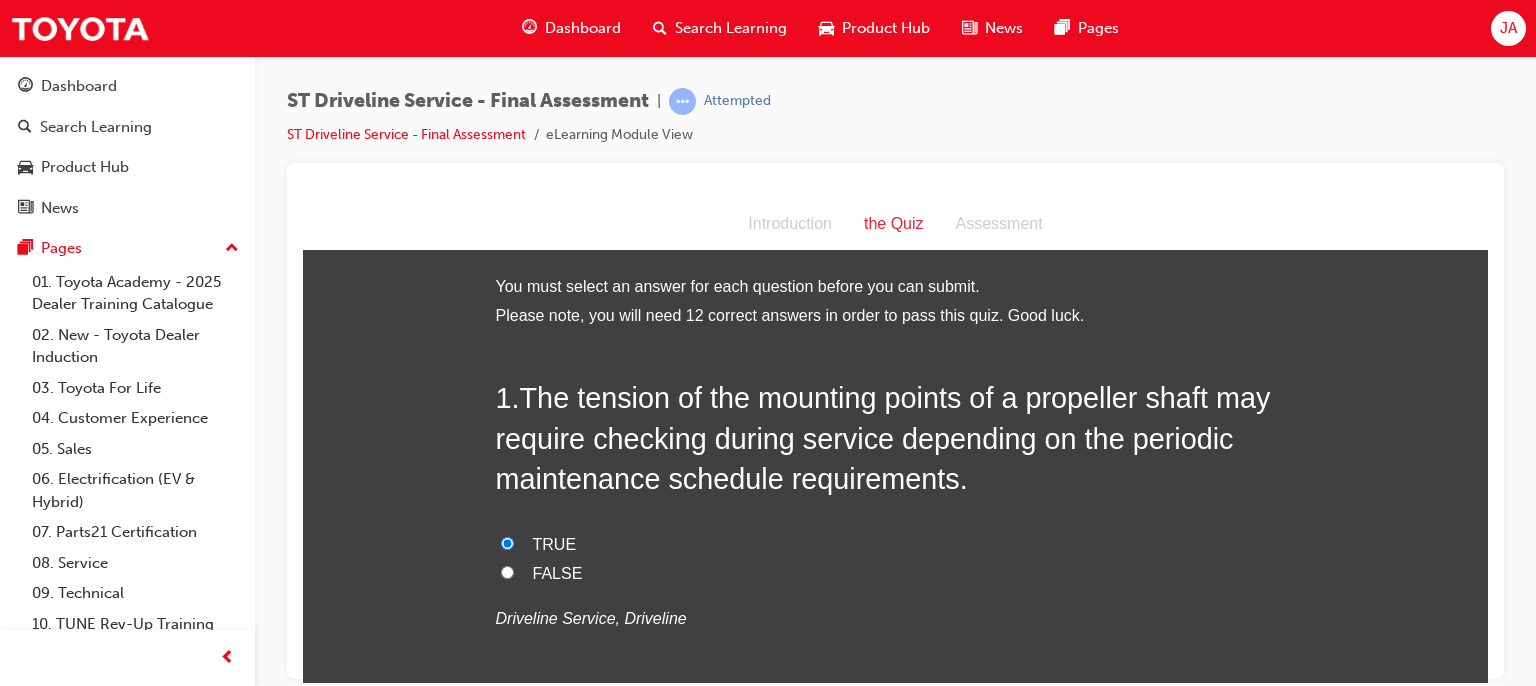 radio on "true" 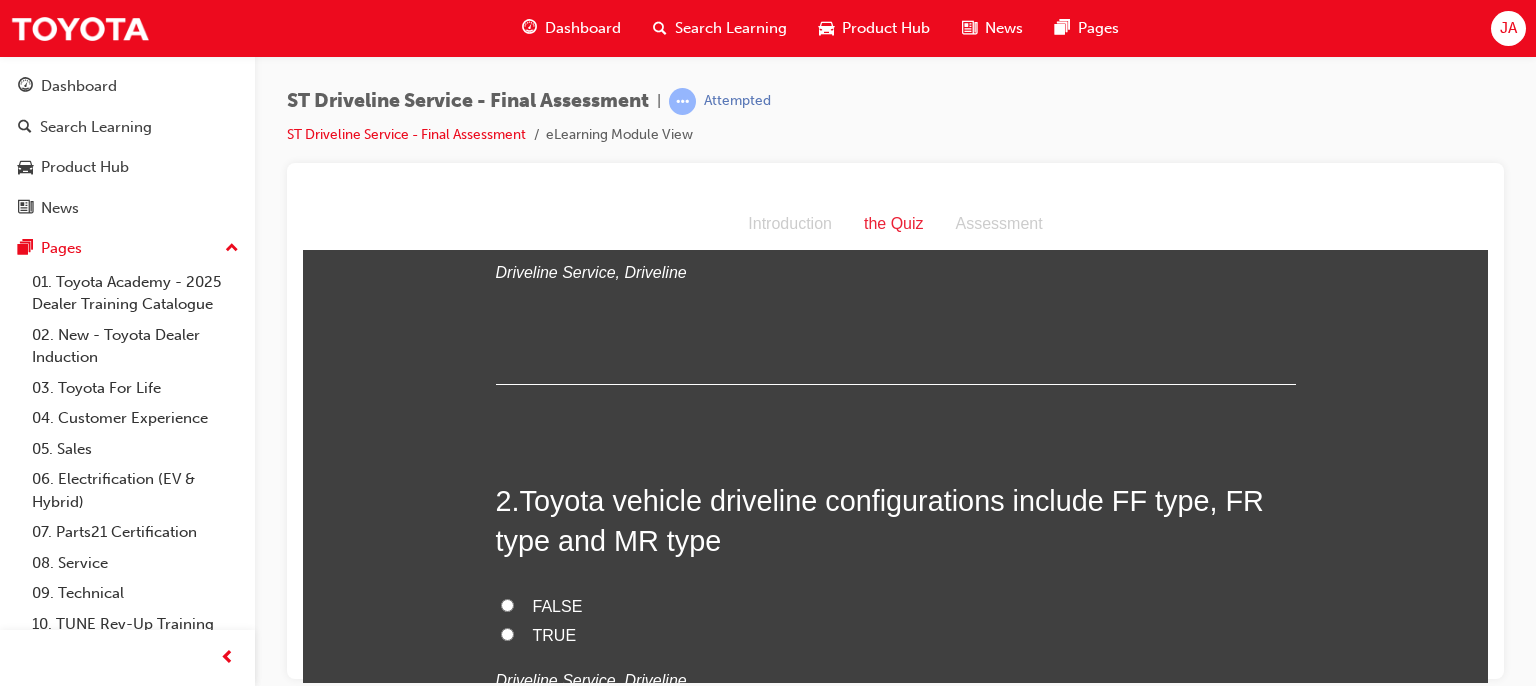 scroll, scrollTop: 400, scrollLeft: 0, axis: vertical 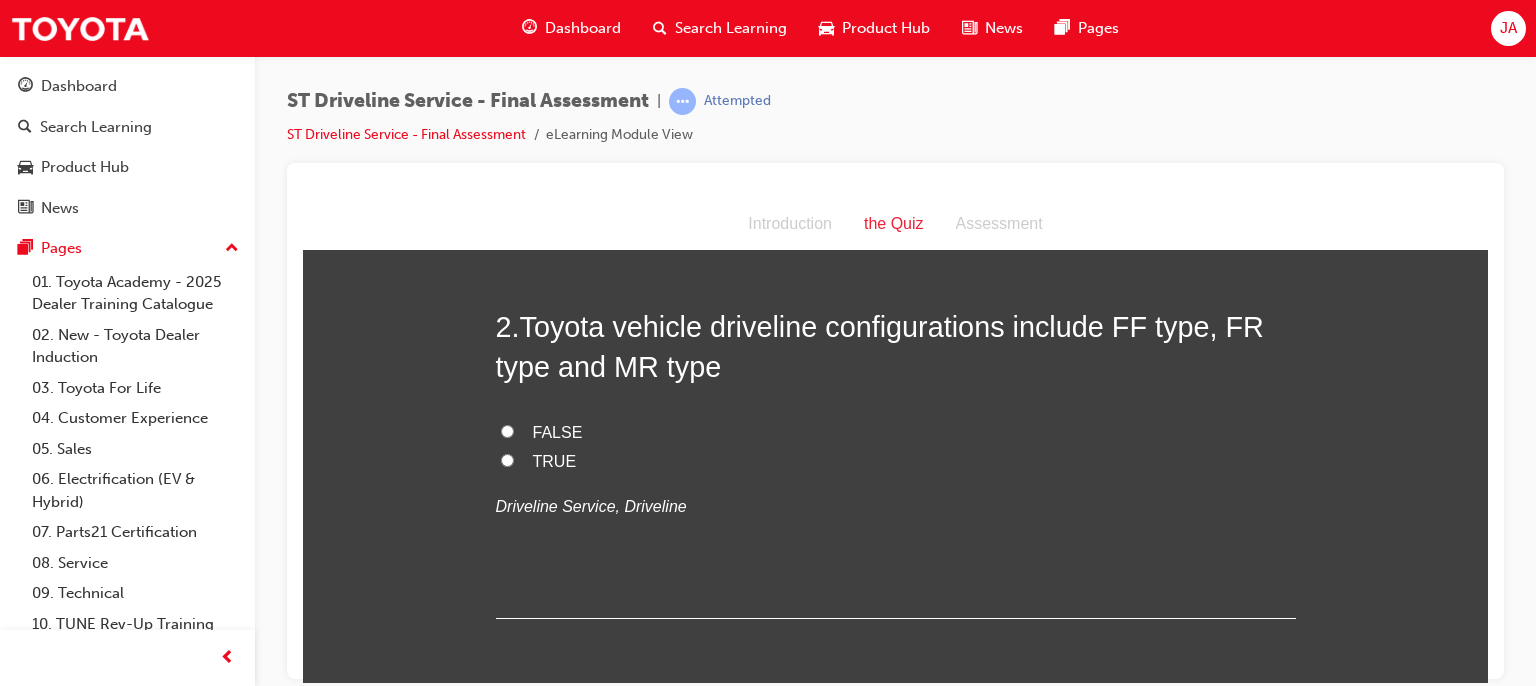click on "TRUE" at bounding box center (507, 459) 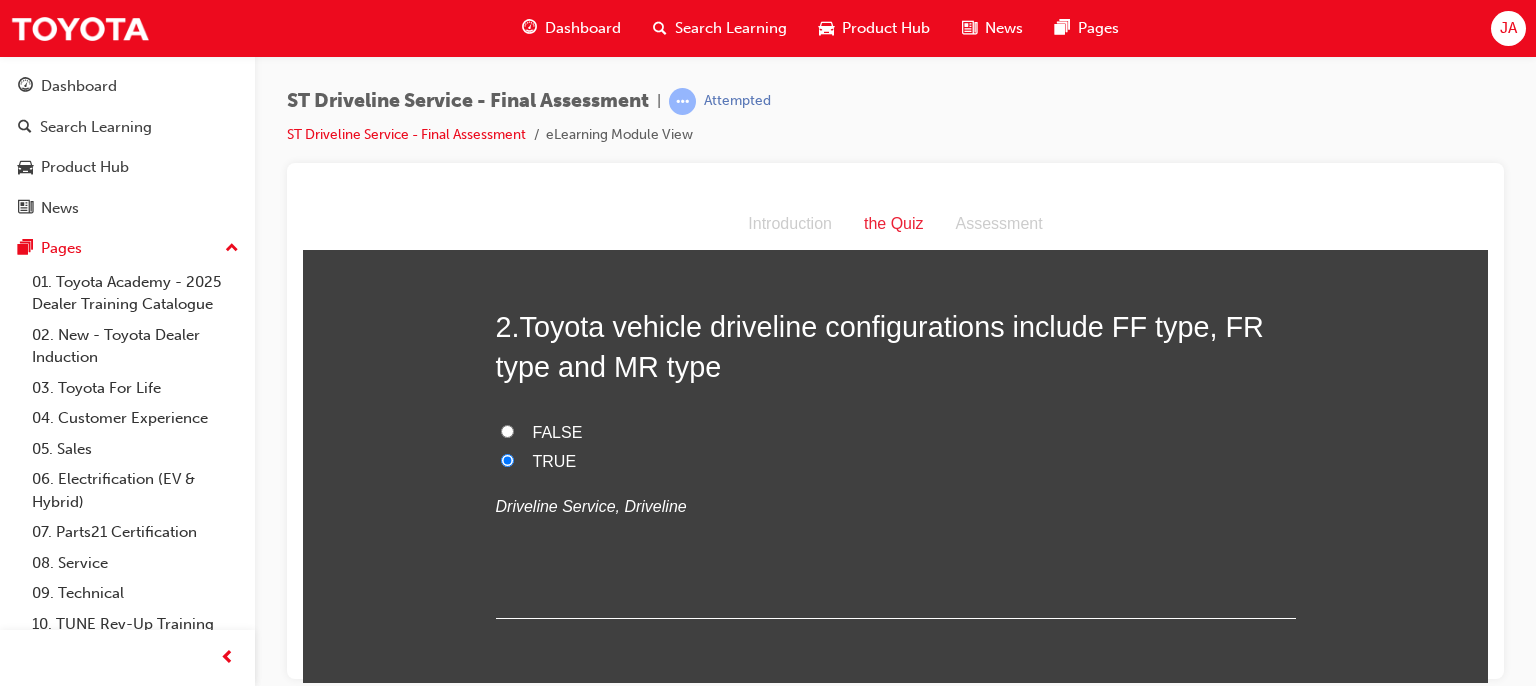 radio on "true" 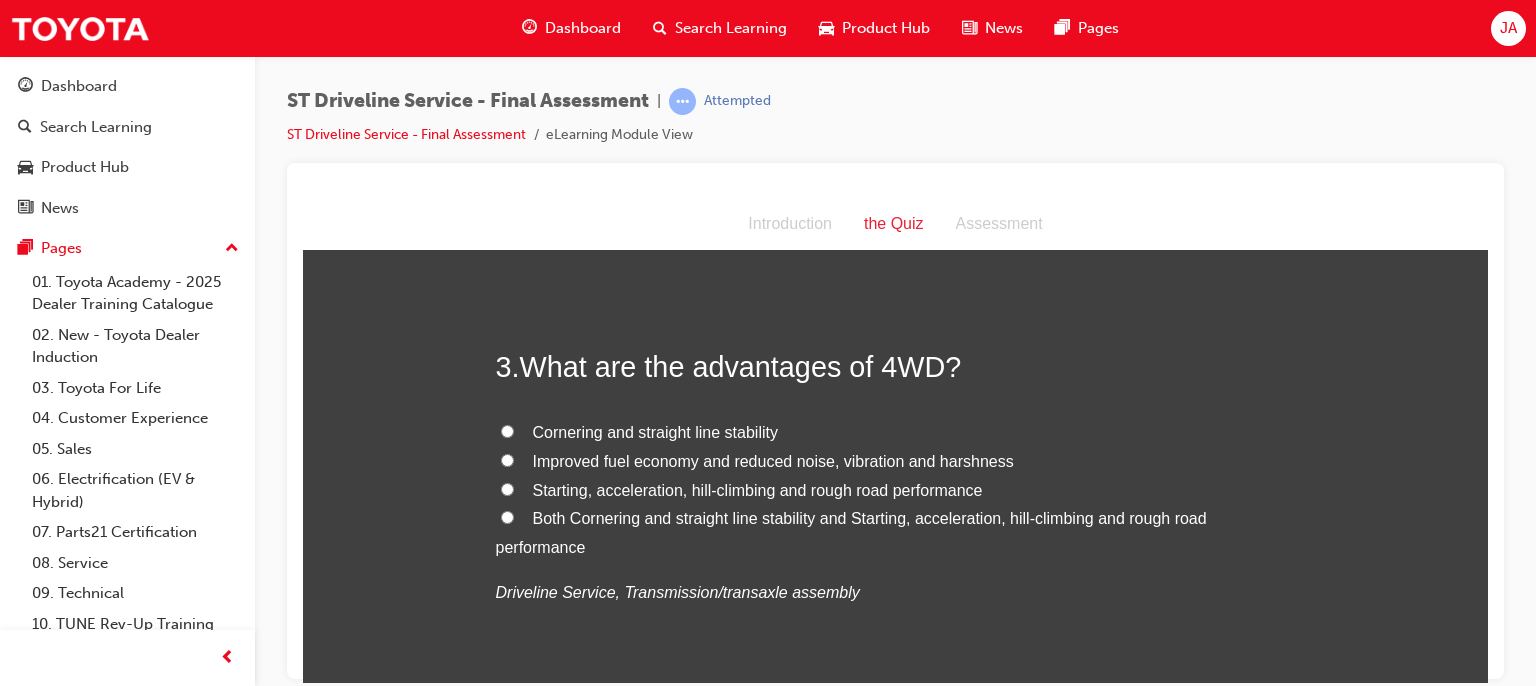 scroll, scrollTop: 906, scrollLeft: 0, axis: vertical 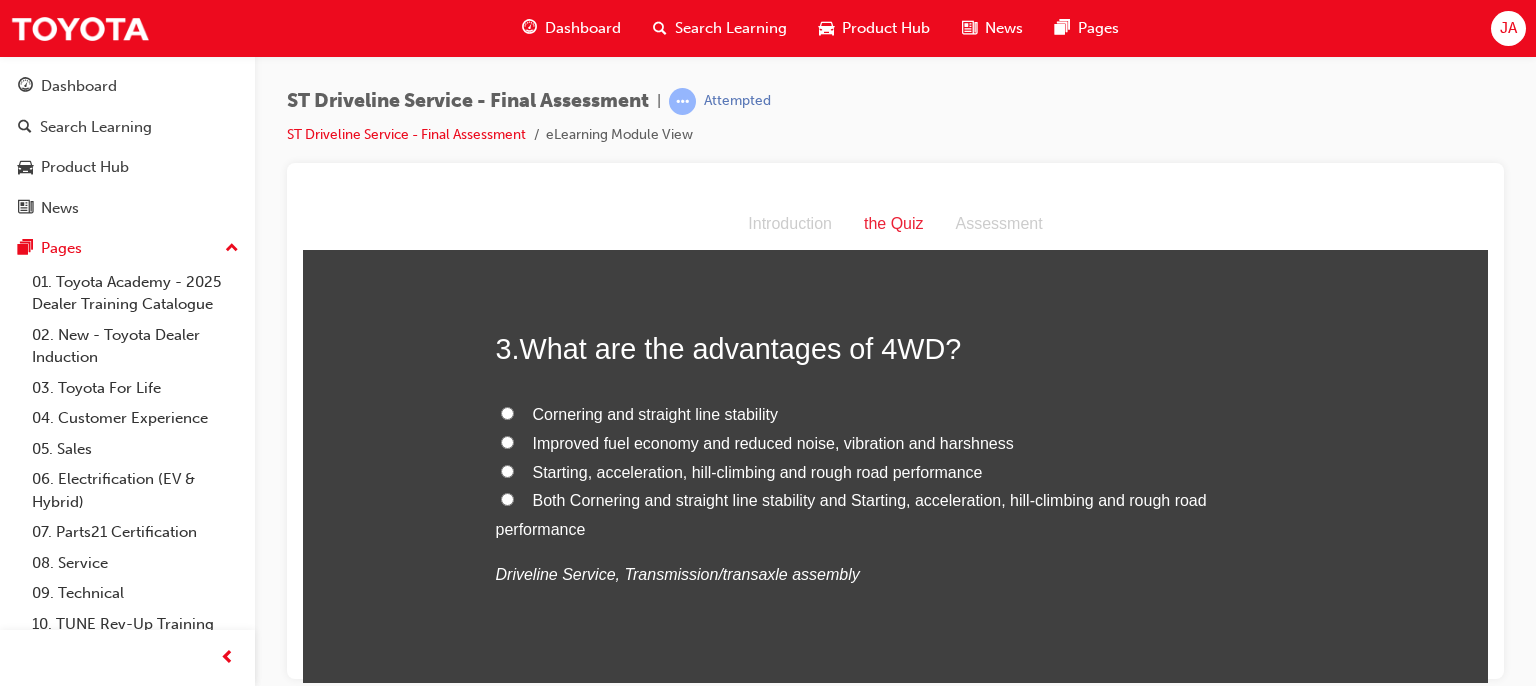 click on "Both Cornering and straight line stability and Starting, acceleration, hill-climbing and rough road performance" at bounding box center (851, 514) 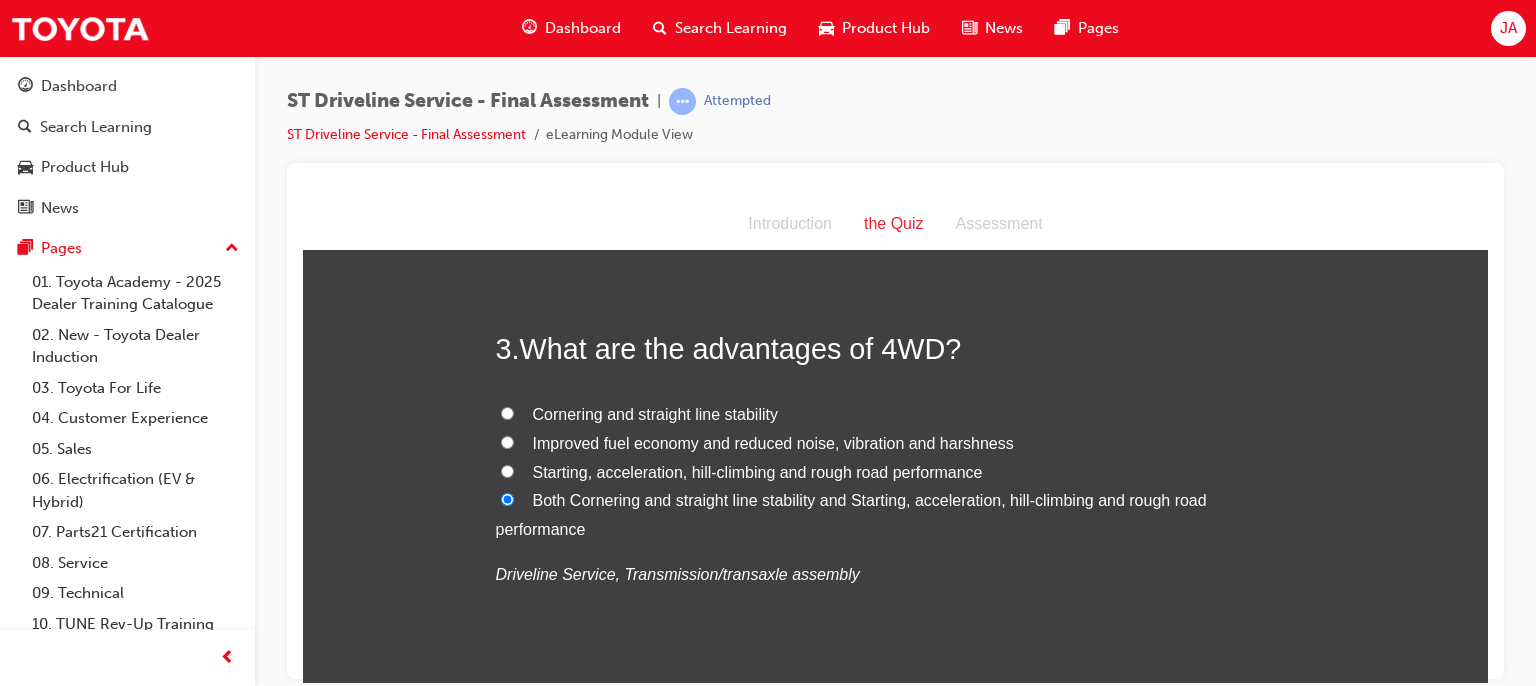 radio on "true" 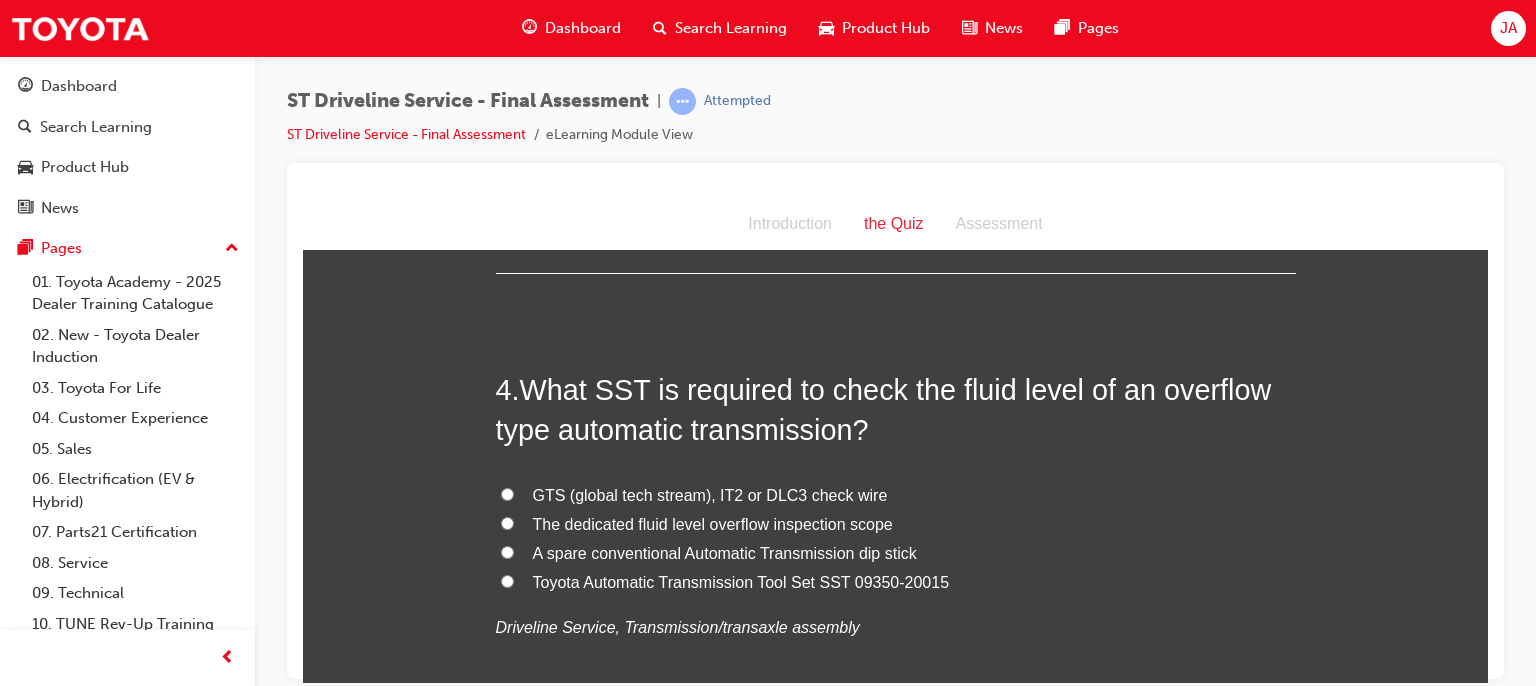 scroll, scrollTop: 1359, scrollLeft: 0, axis: vertical 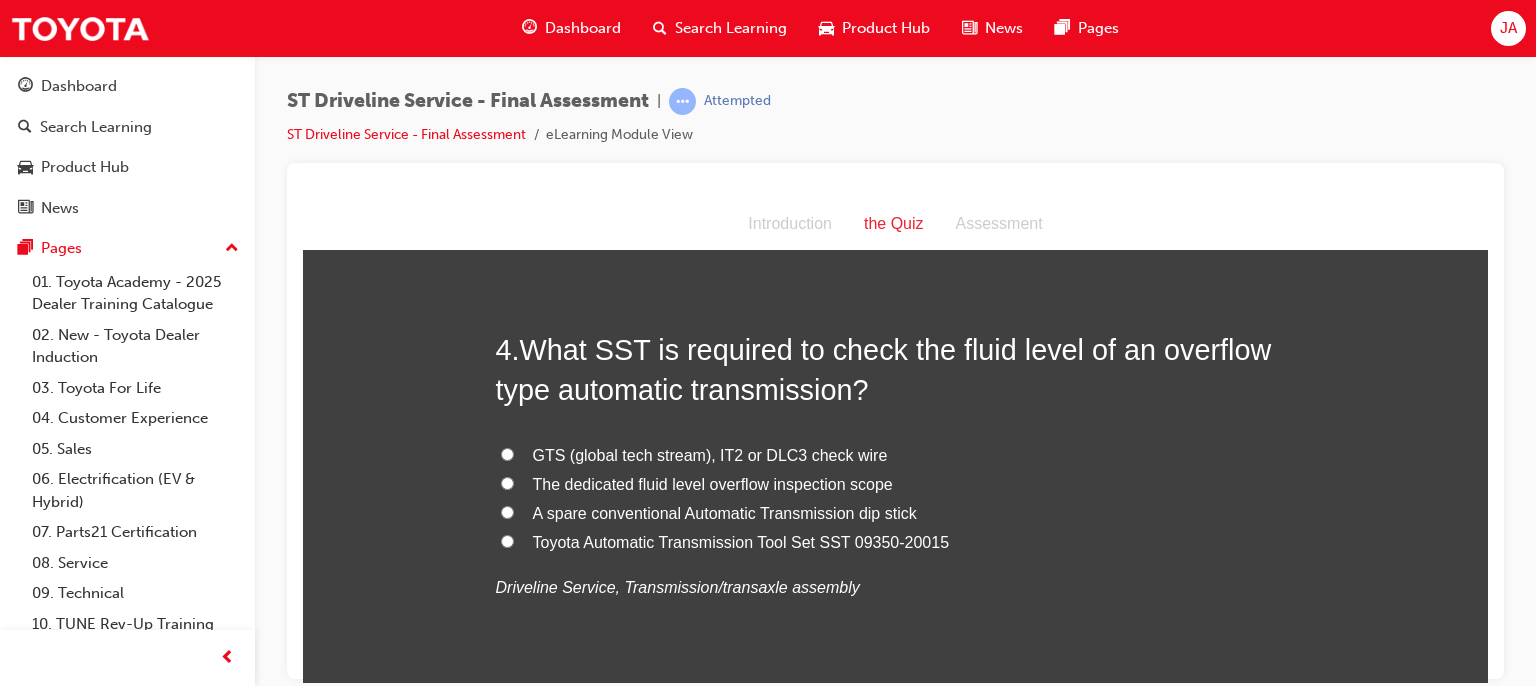 click on "GTS (global tech stream), IT2 or DLC3 check wire" at bounding box center (710, 454) 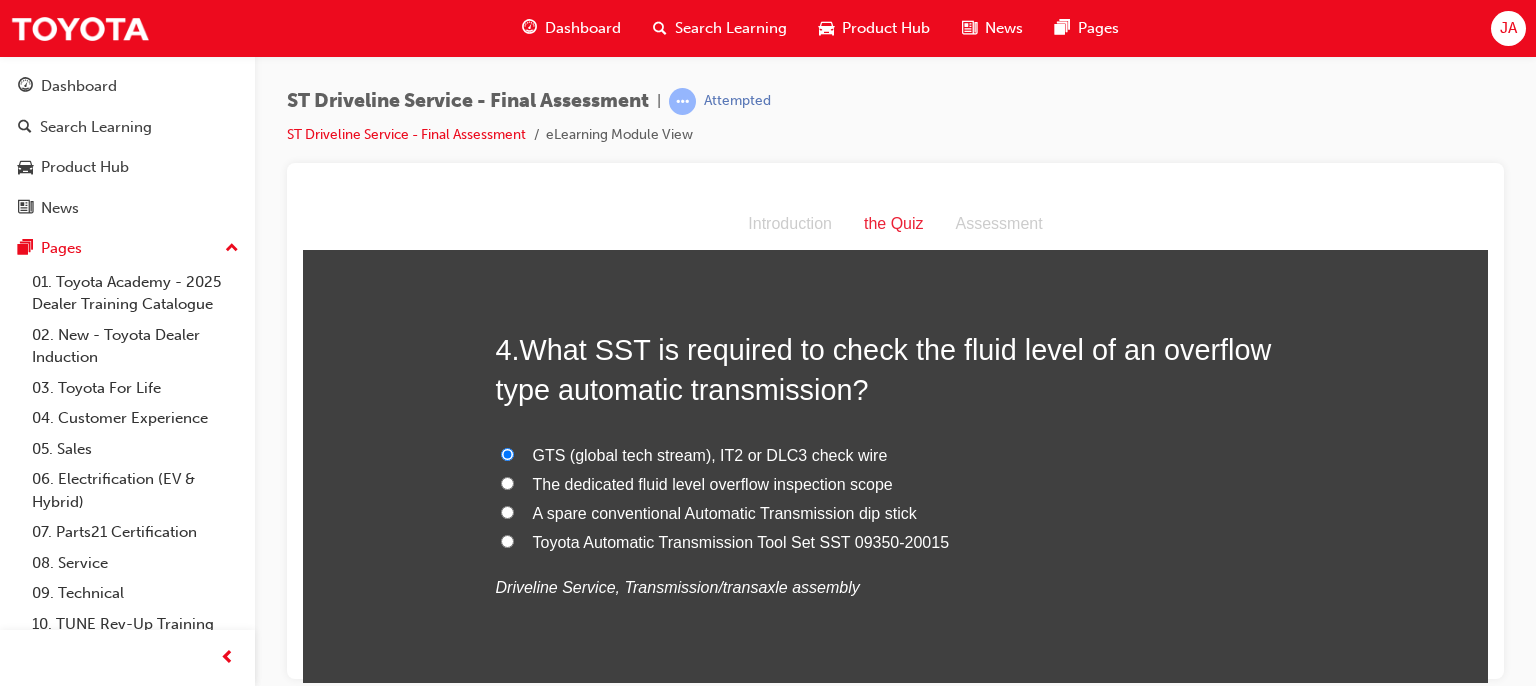 radio on "true" 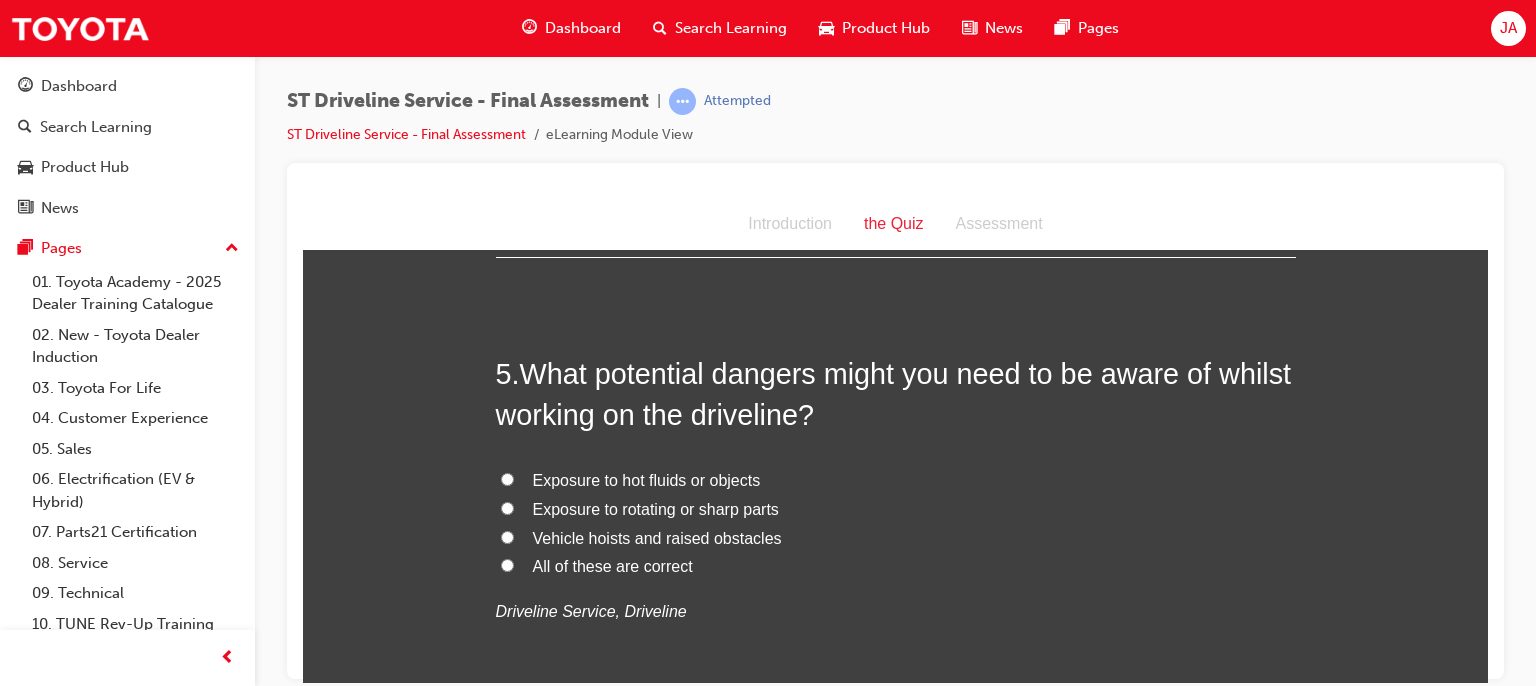 scroll, scrollTop: 1866, scrollLeft: 0, axis: vertical 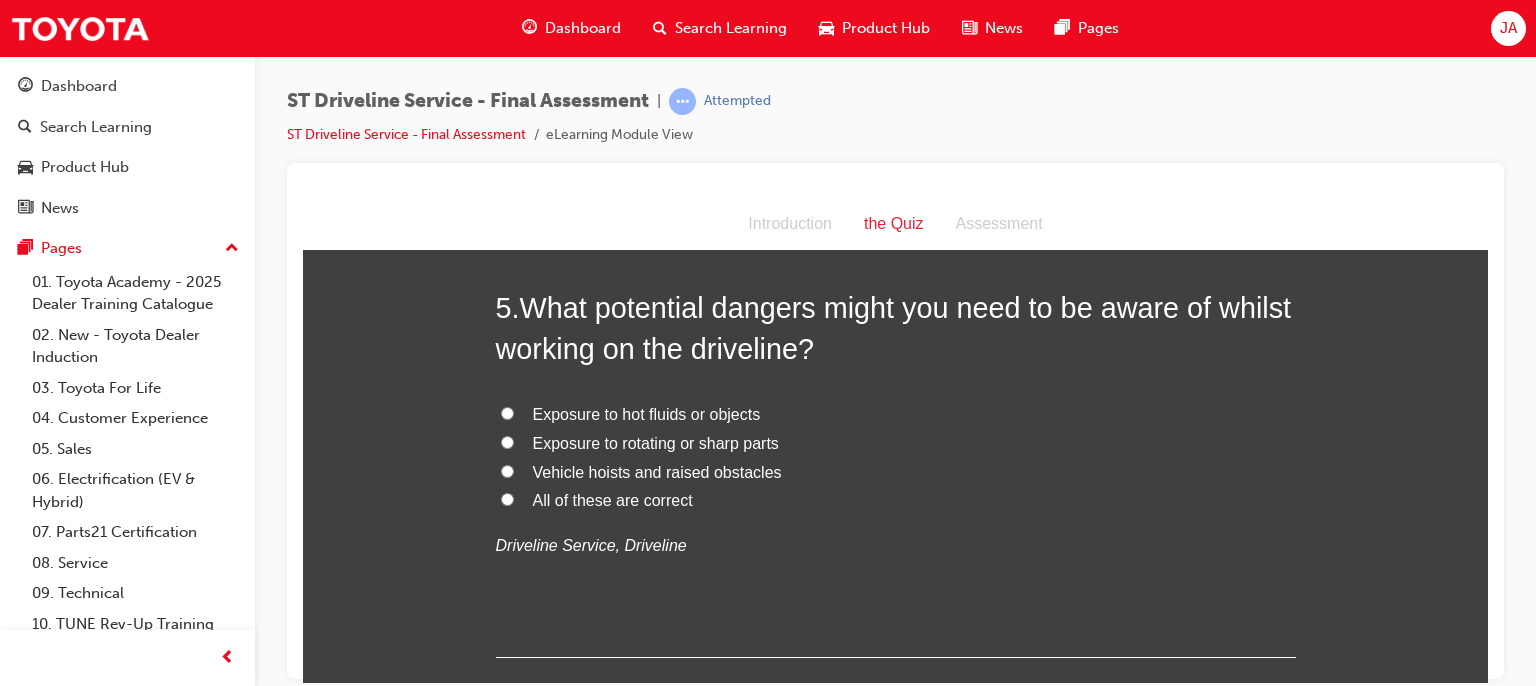 click on "All of these are correct" at bounding box center (613, 499) 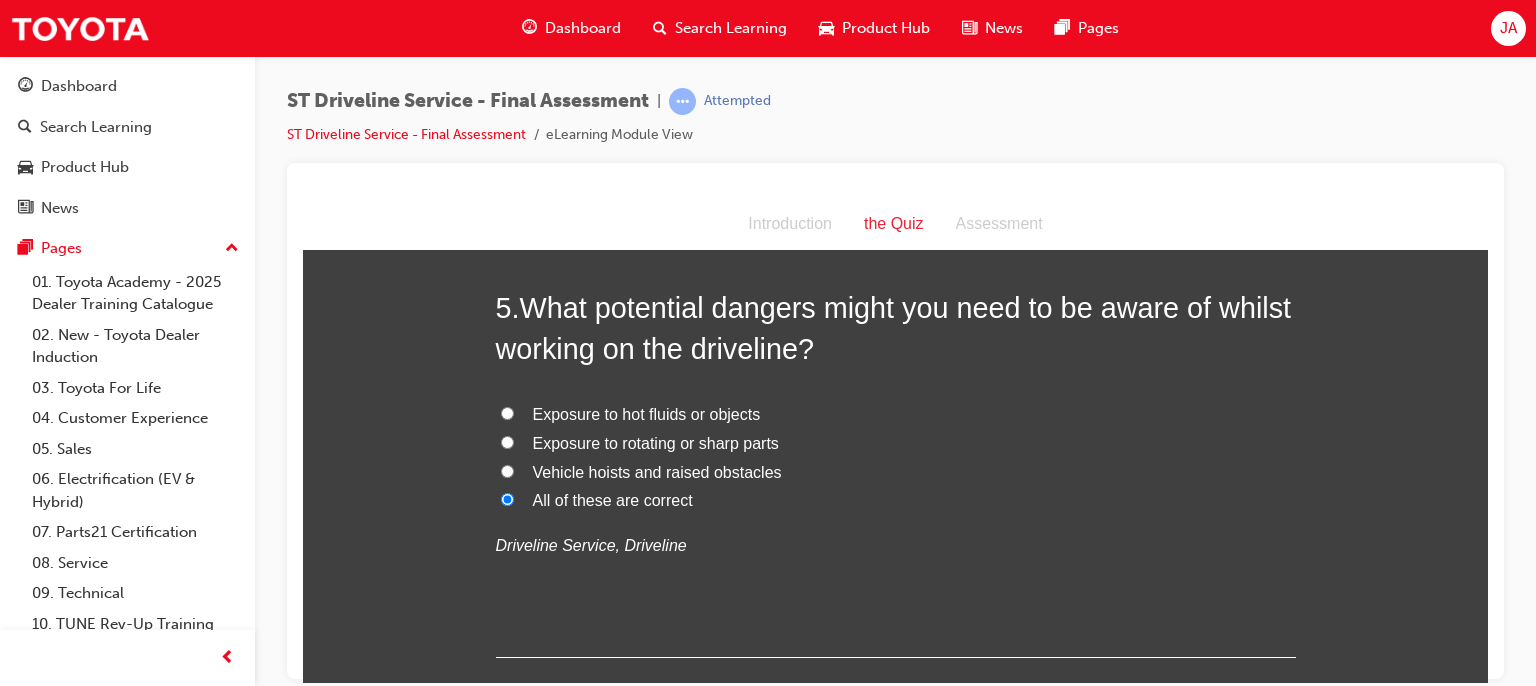 radio on "true" 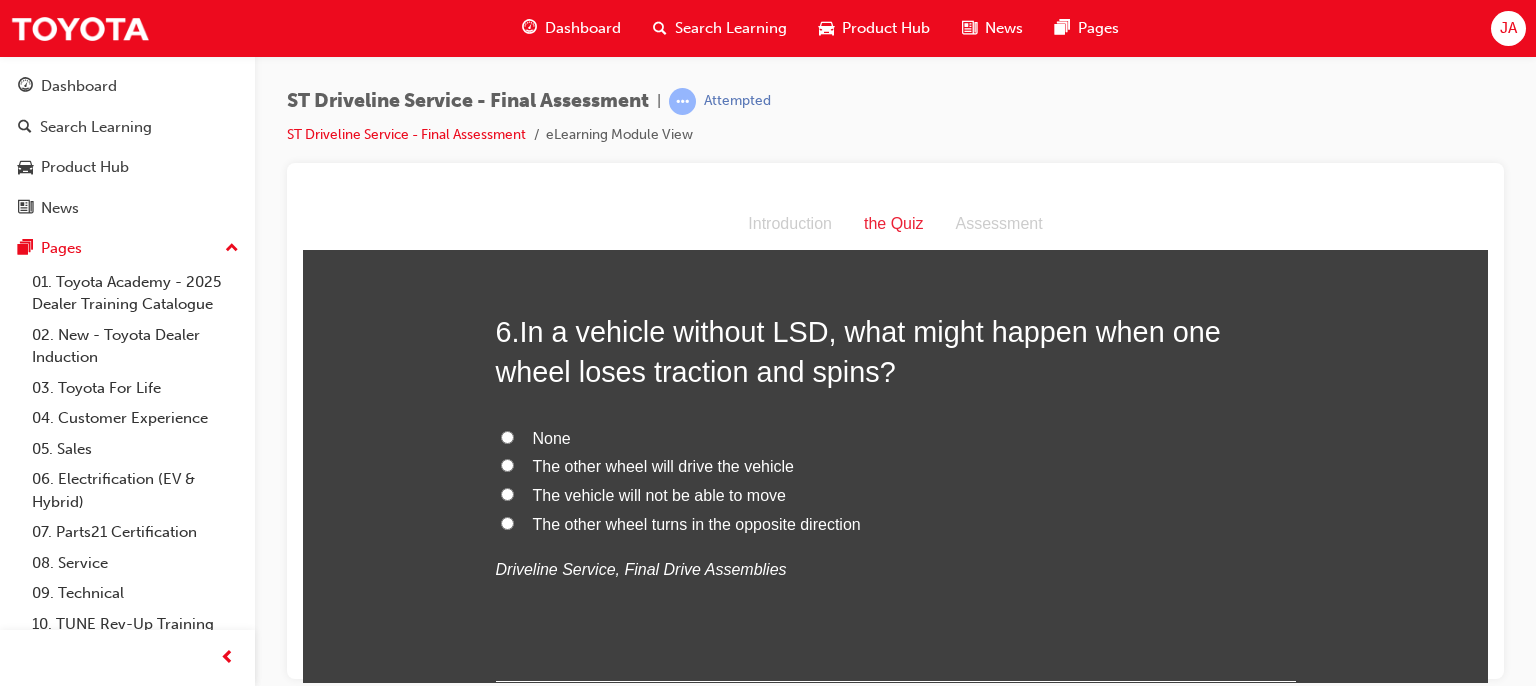 scroll, scrollTop: 2345, scrollLeft: 0, axis: vertical 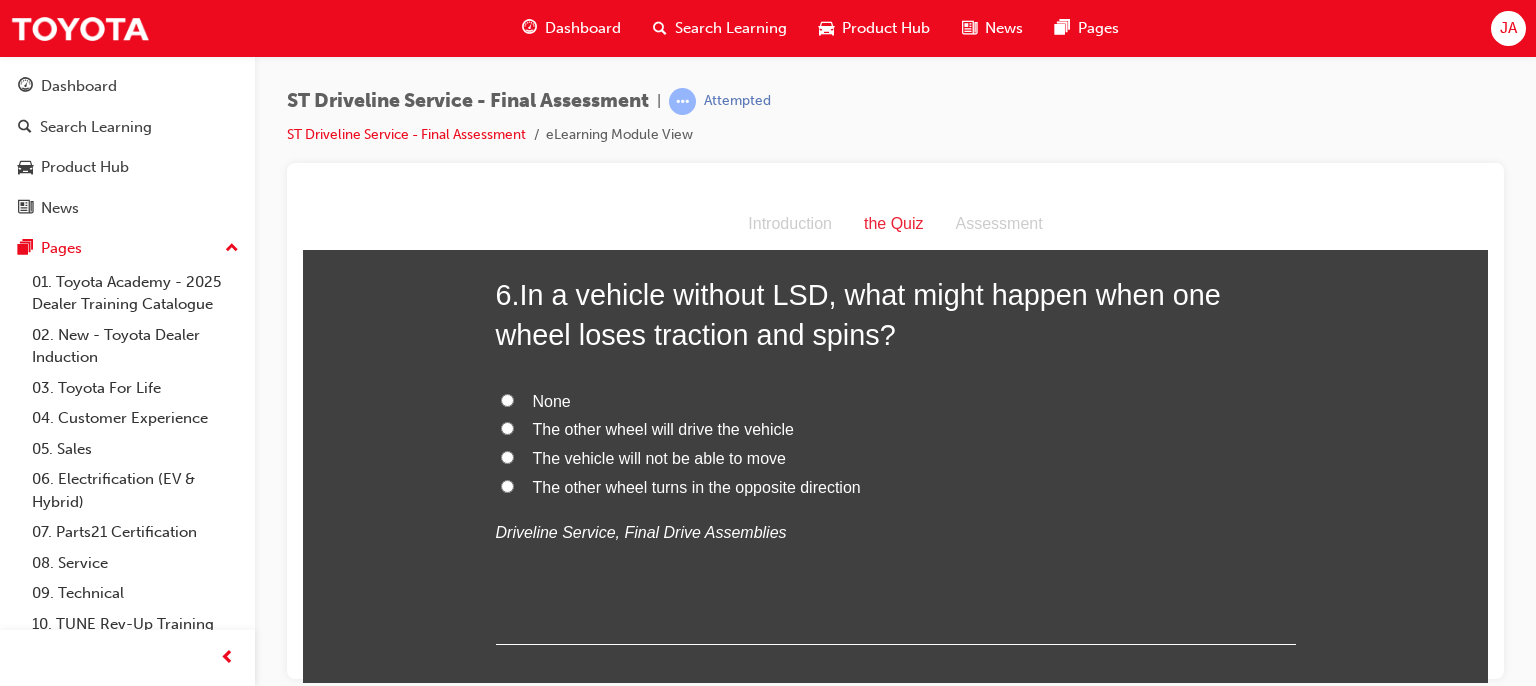 click on "The other wheel turns in the opposite direction" at bounding box center [697, 486] 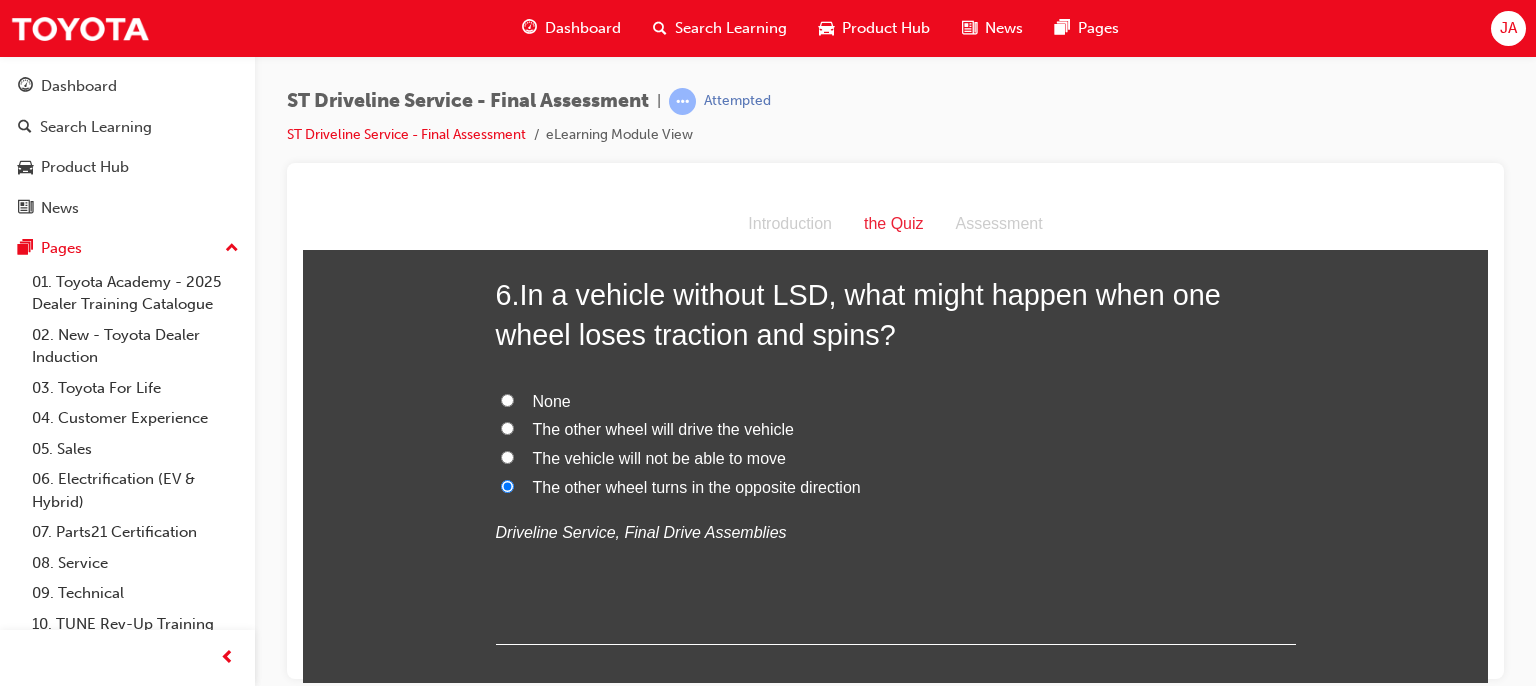 radio on "true" 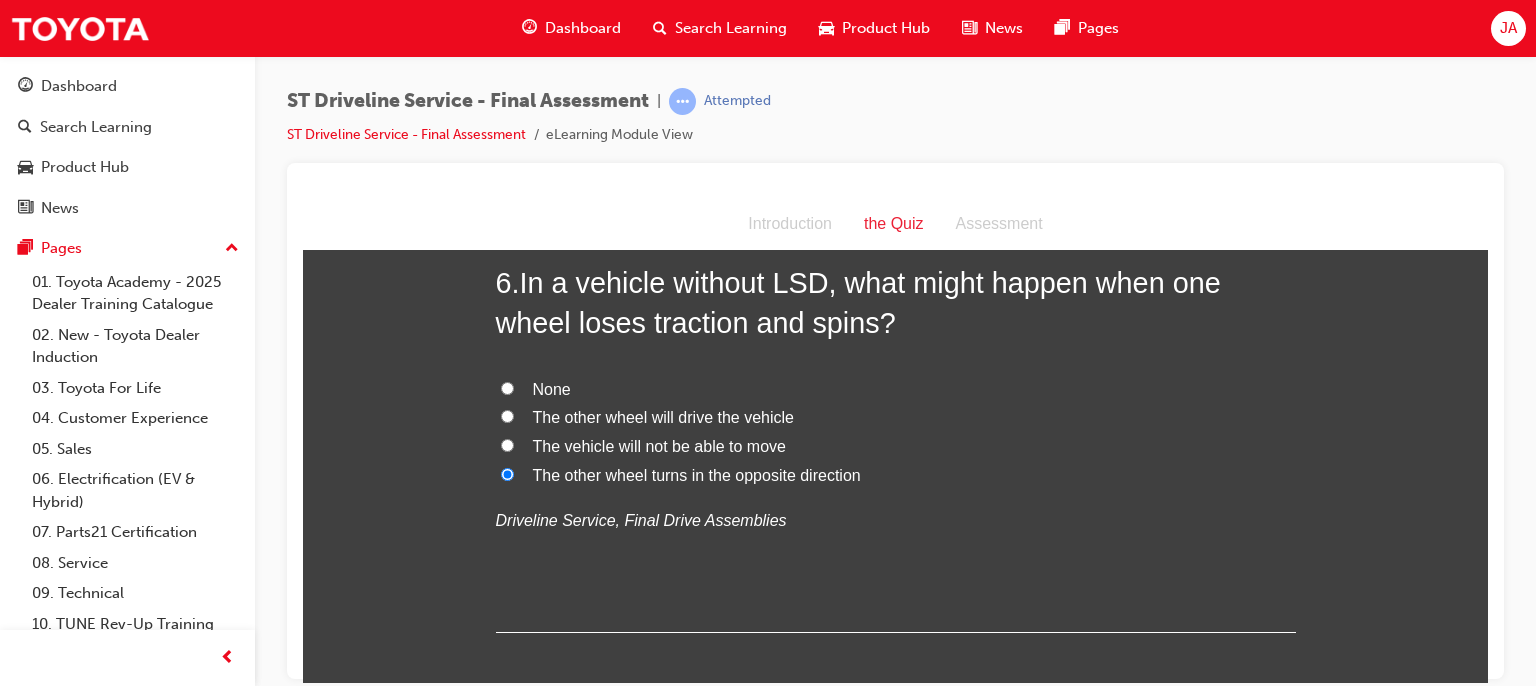 scroll, scrollTop: 2345, scrollLeft: 0, axis: vertical 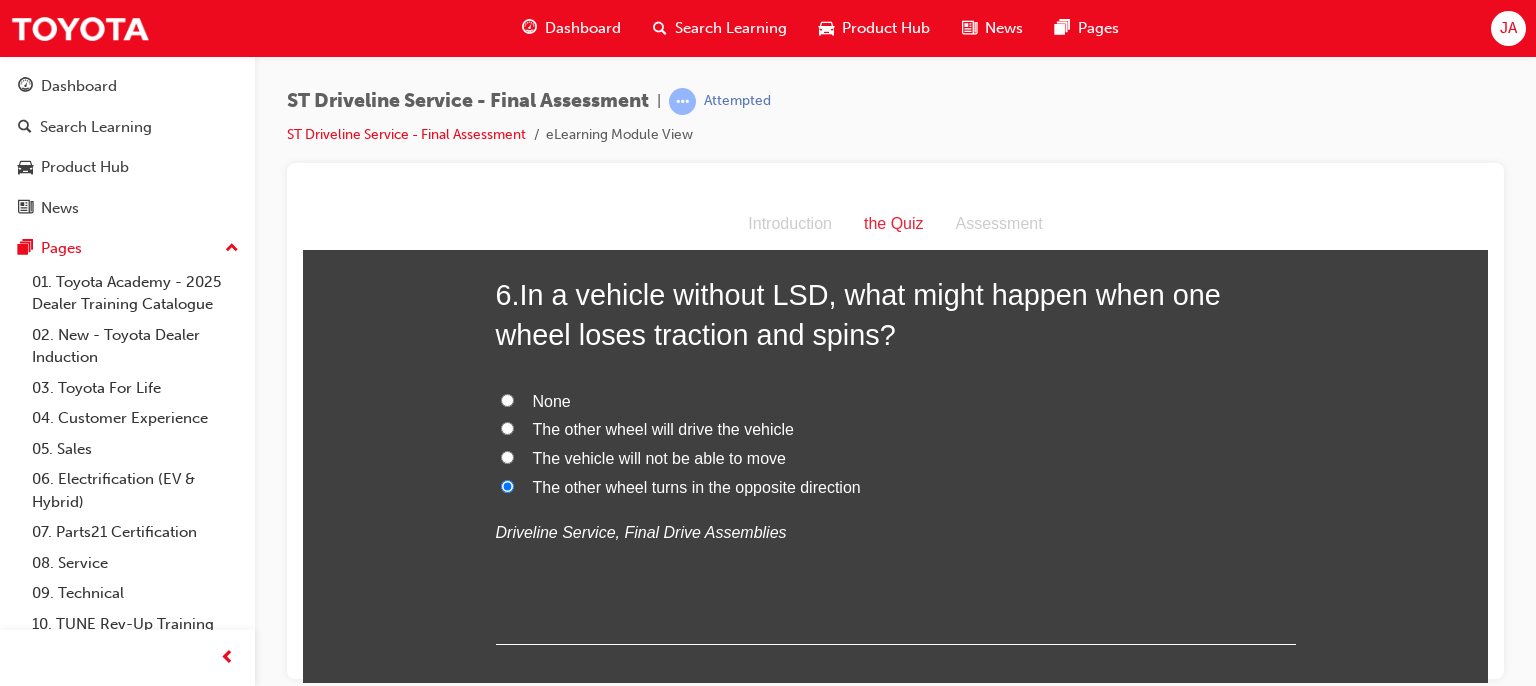 click on "The vehicle will not be able to move" at bounding box center (507, 456) 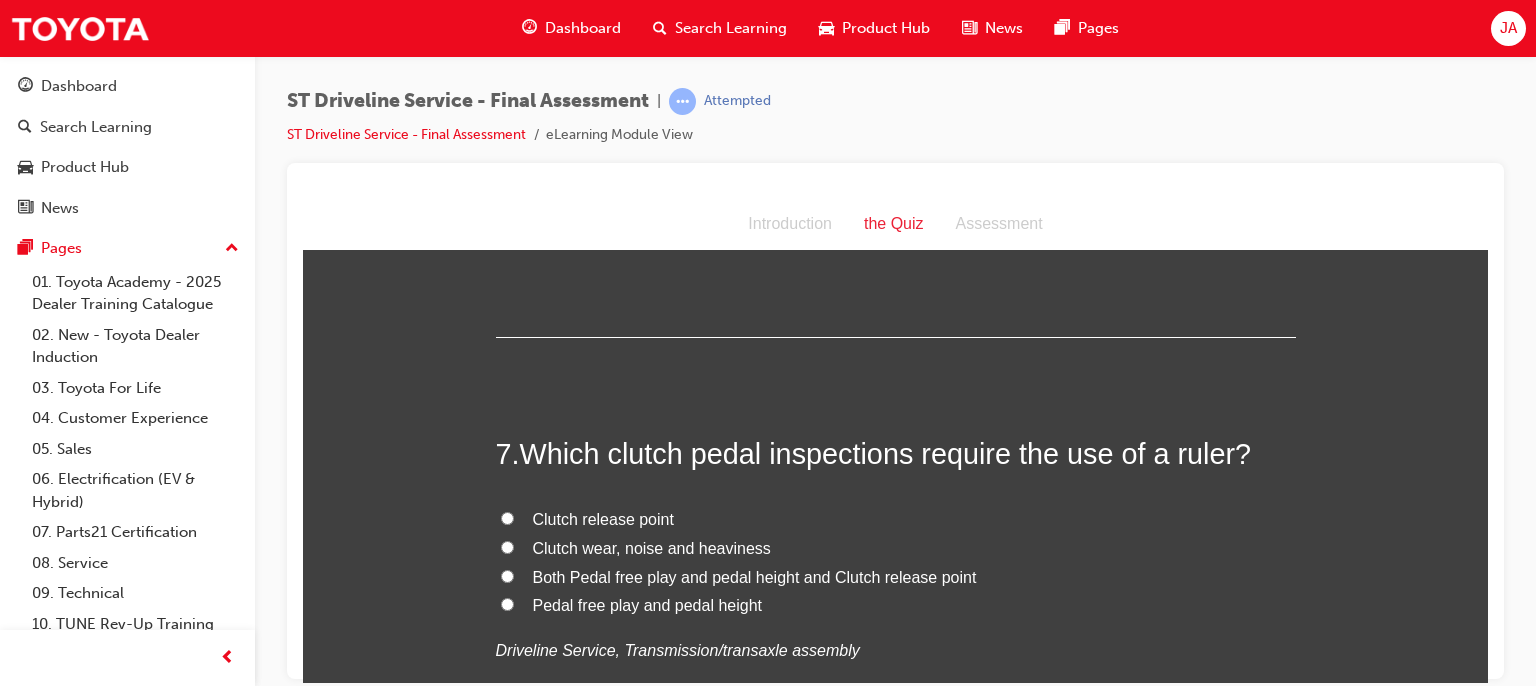 scroll, scrollTop: 2706, scrollLeft: 0, axis: vertical 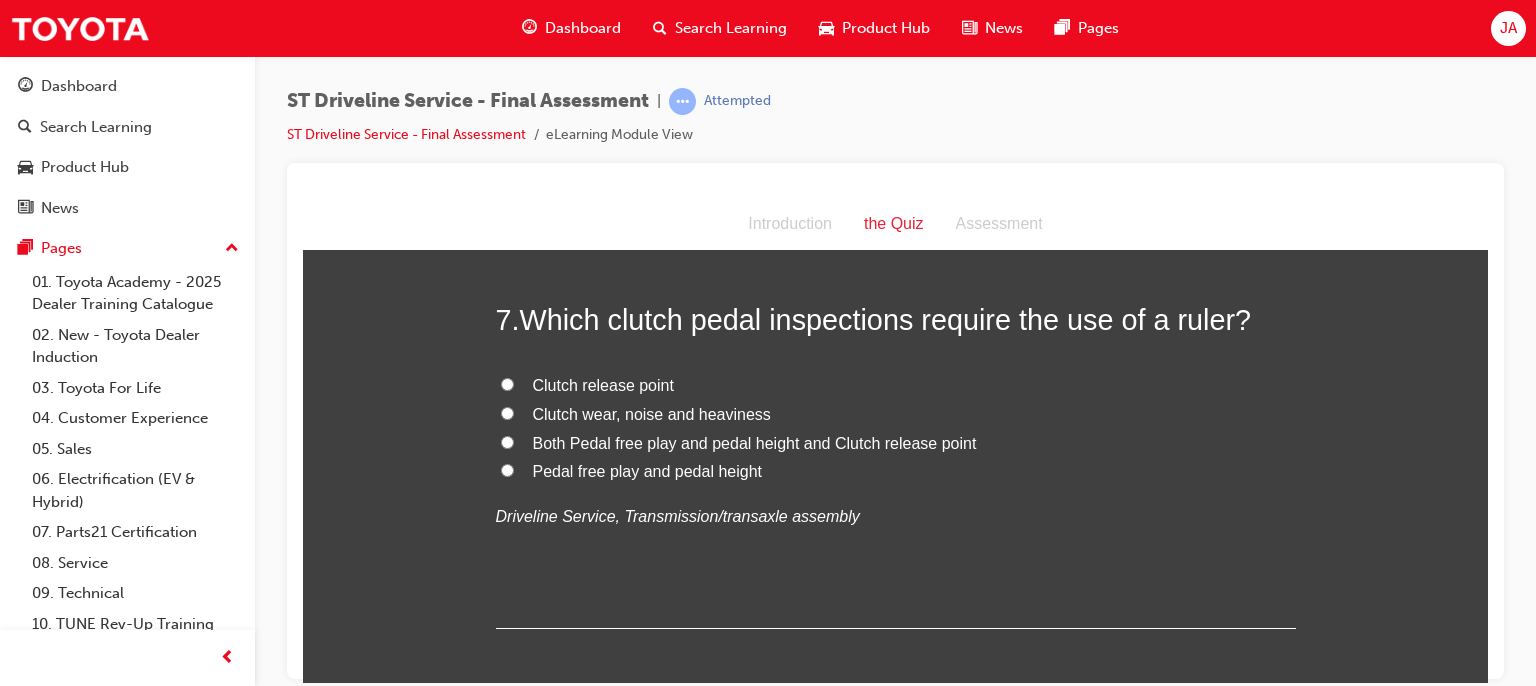 click on "Both Pedal free play and pedal height and Clutch release point" at bounding box center [755, 442] 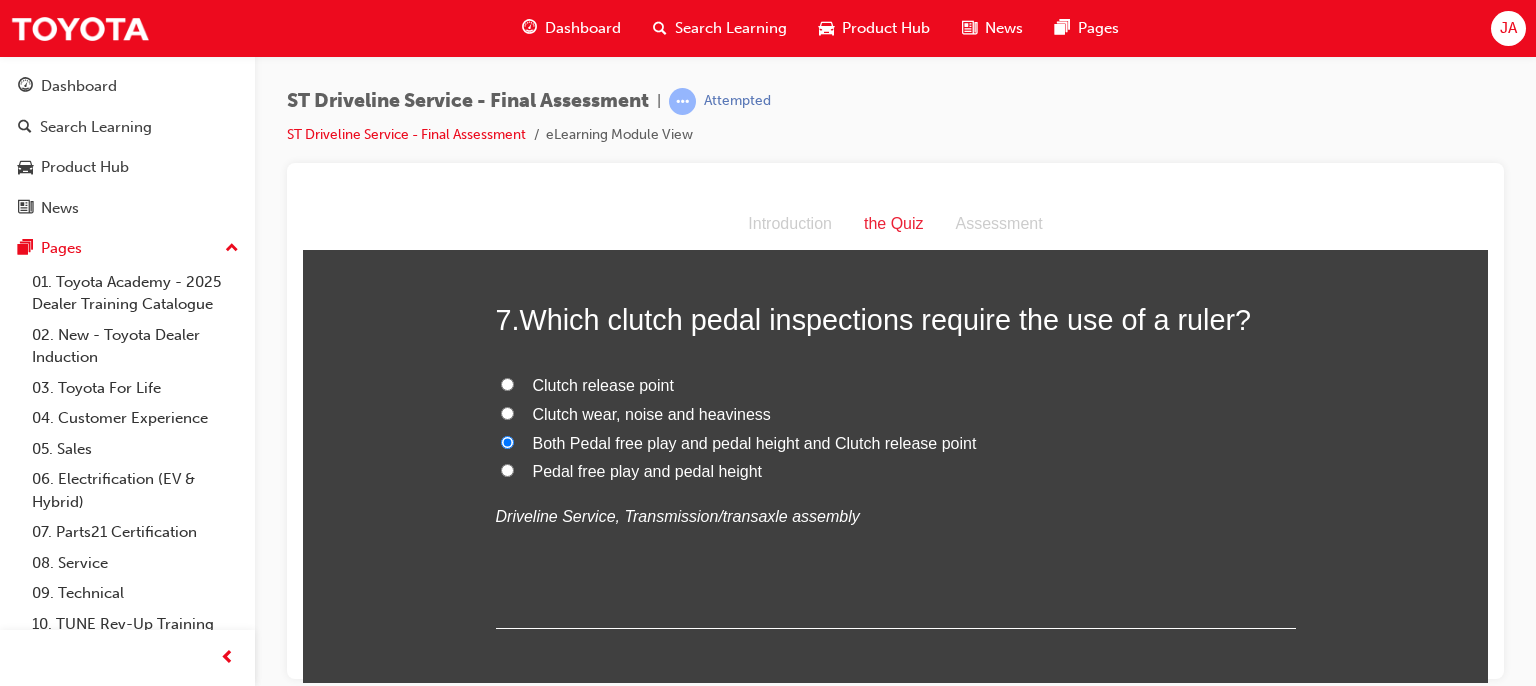 radio on "true" 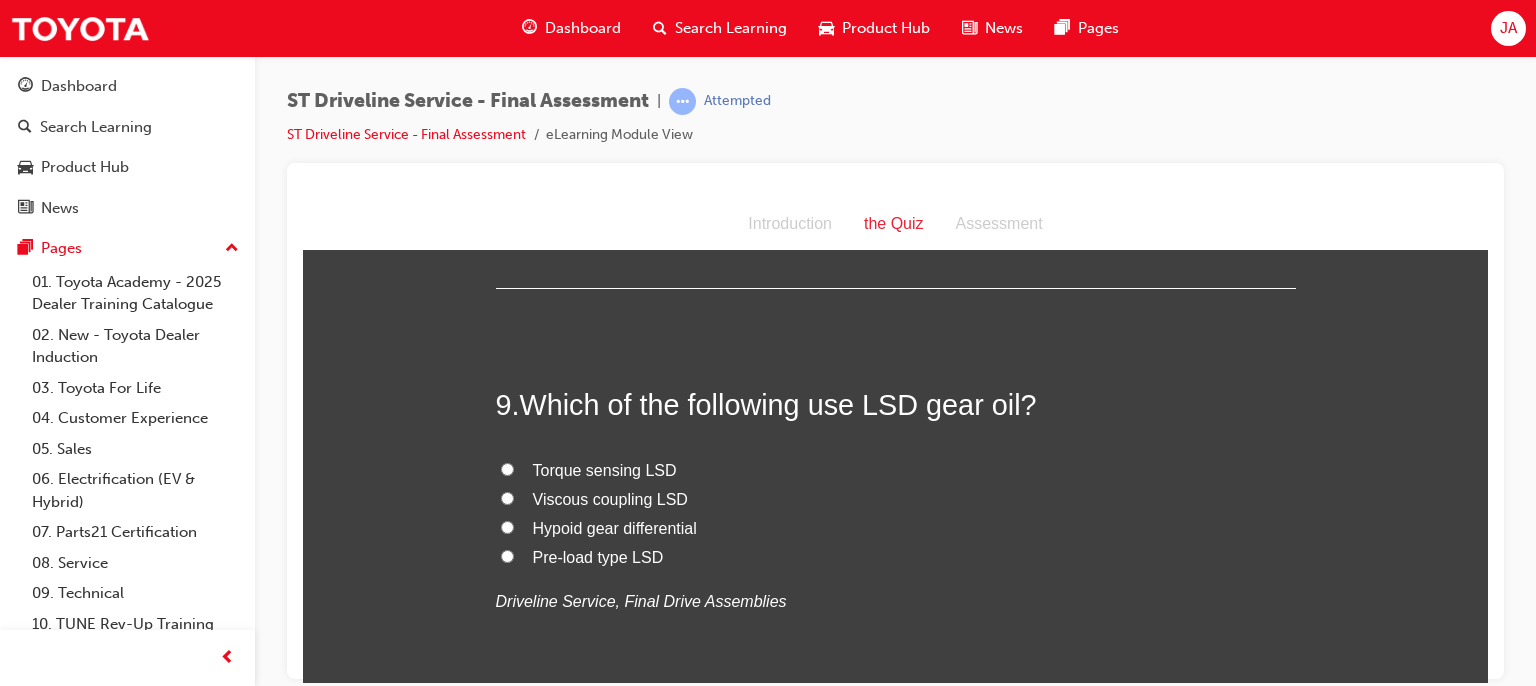 scroll, scrollTop: 4056, scrollLeft: 0, axis: vertical 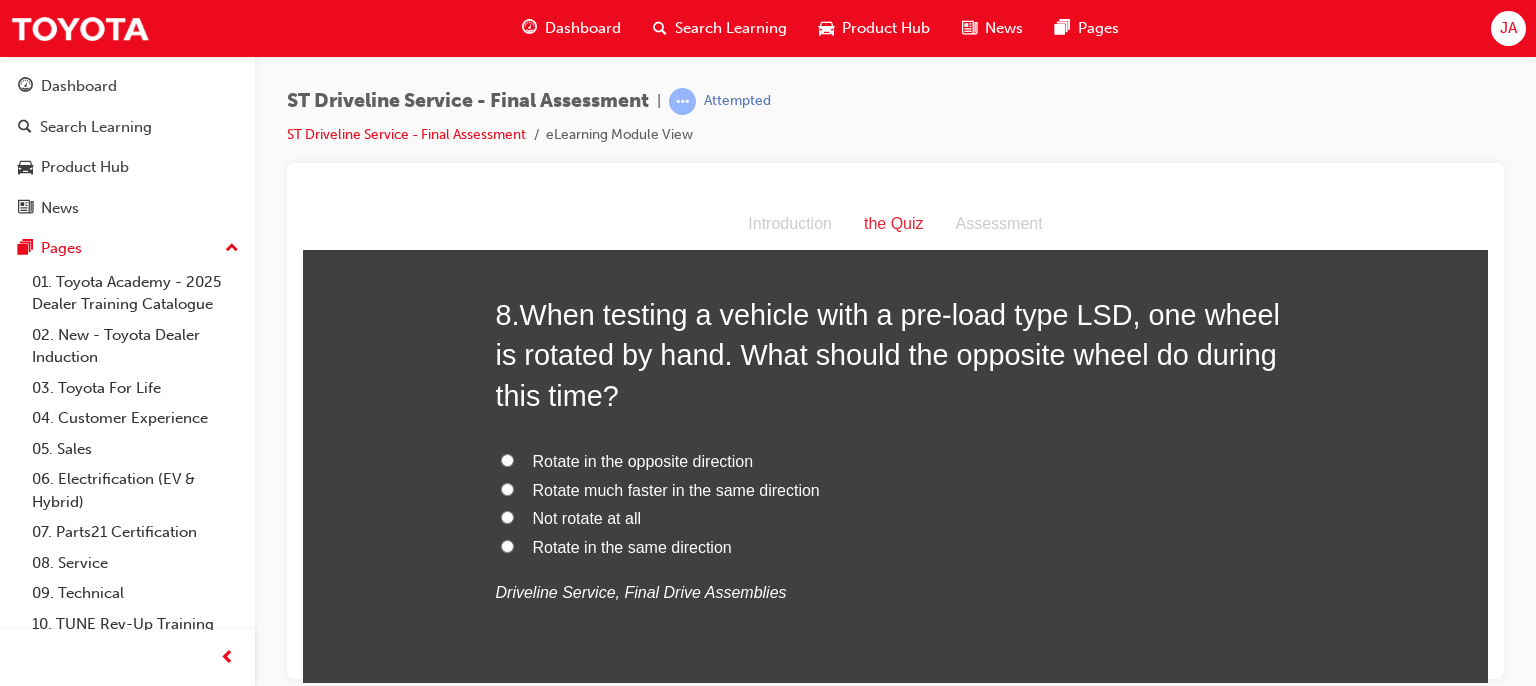 click on "Rotate in the same direction" at bounding box center [632, 546] 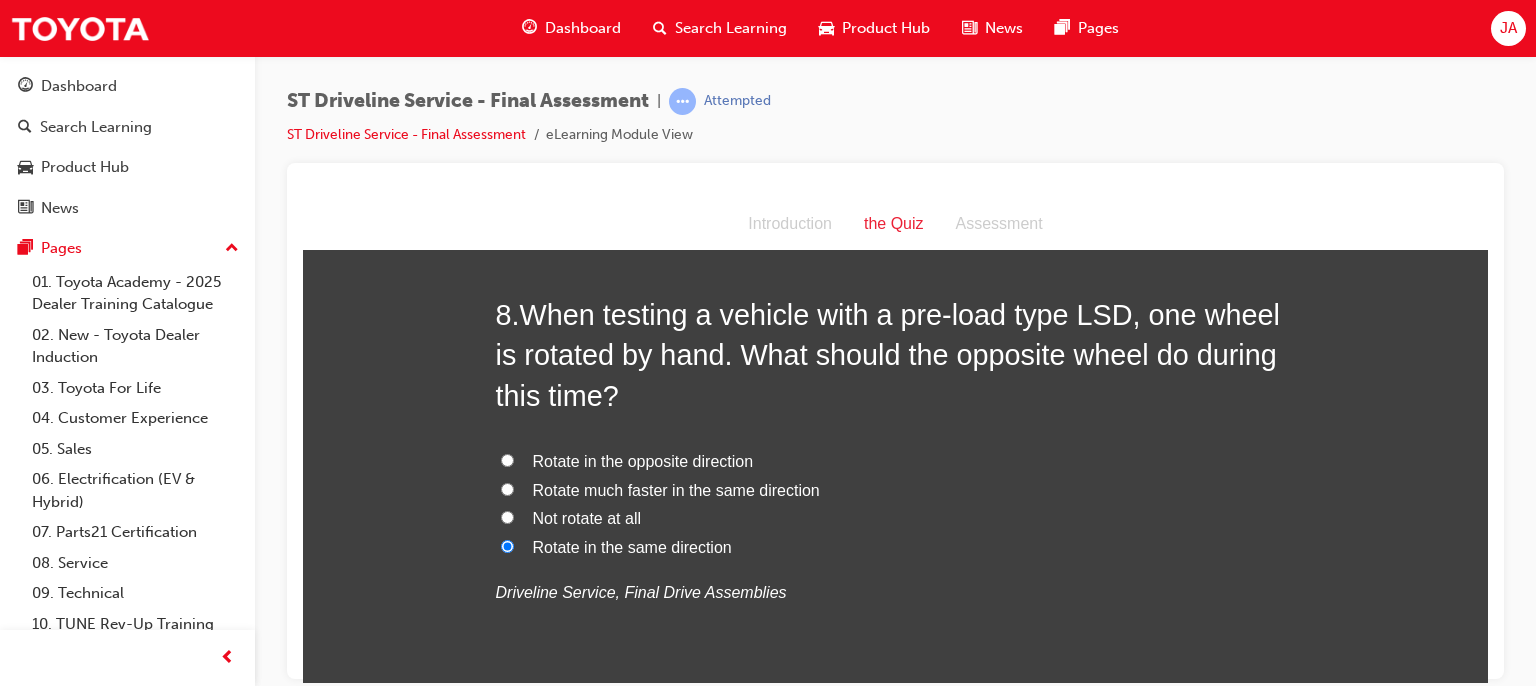 radio on "true" 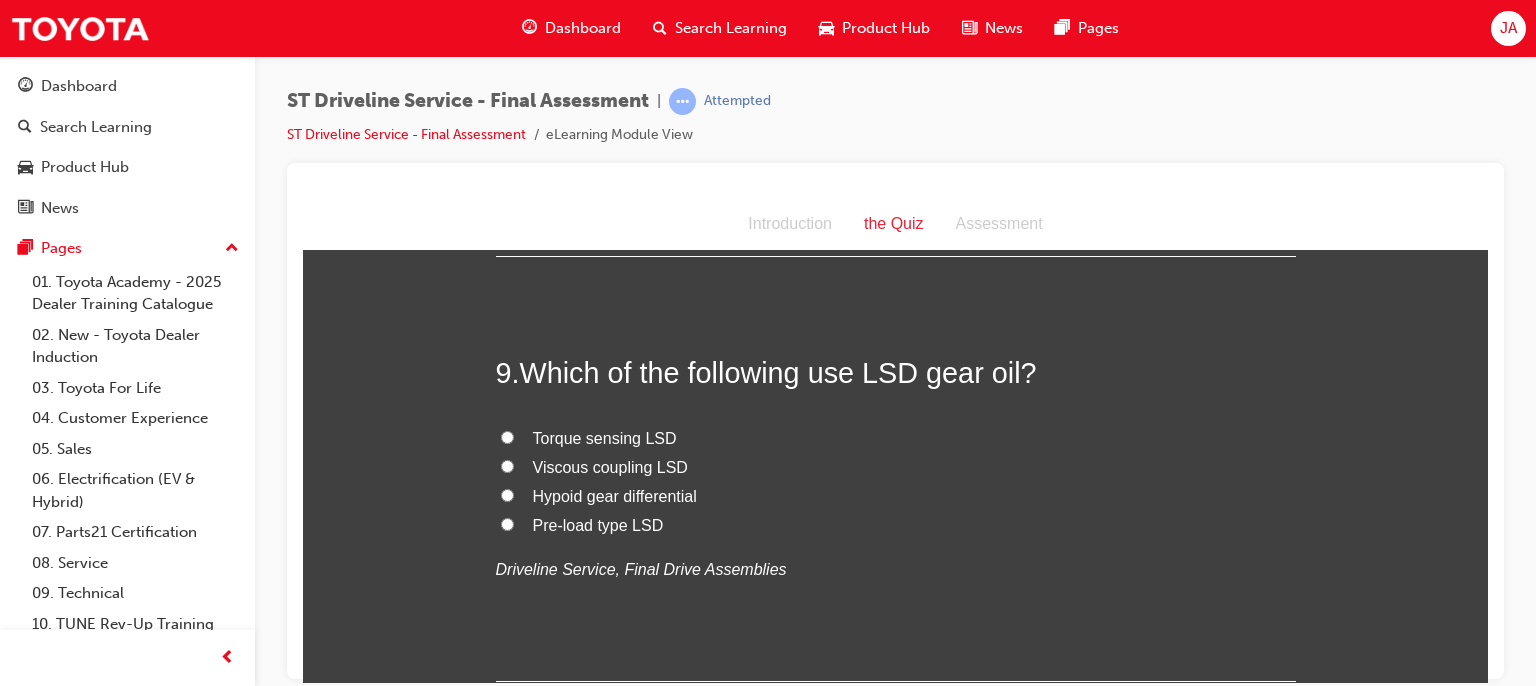 scroll, scrollTop: 3696, scrollLeft: 0, axis: vertical 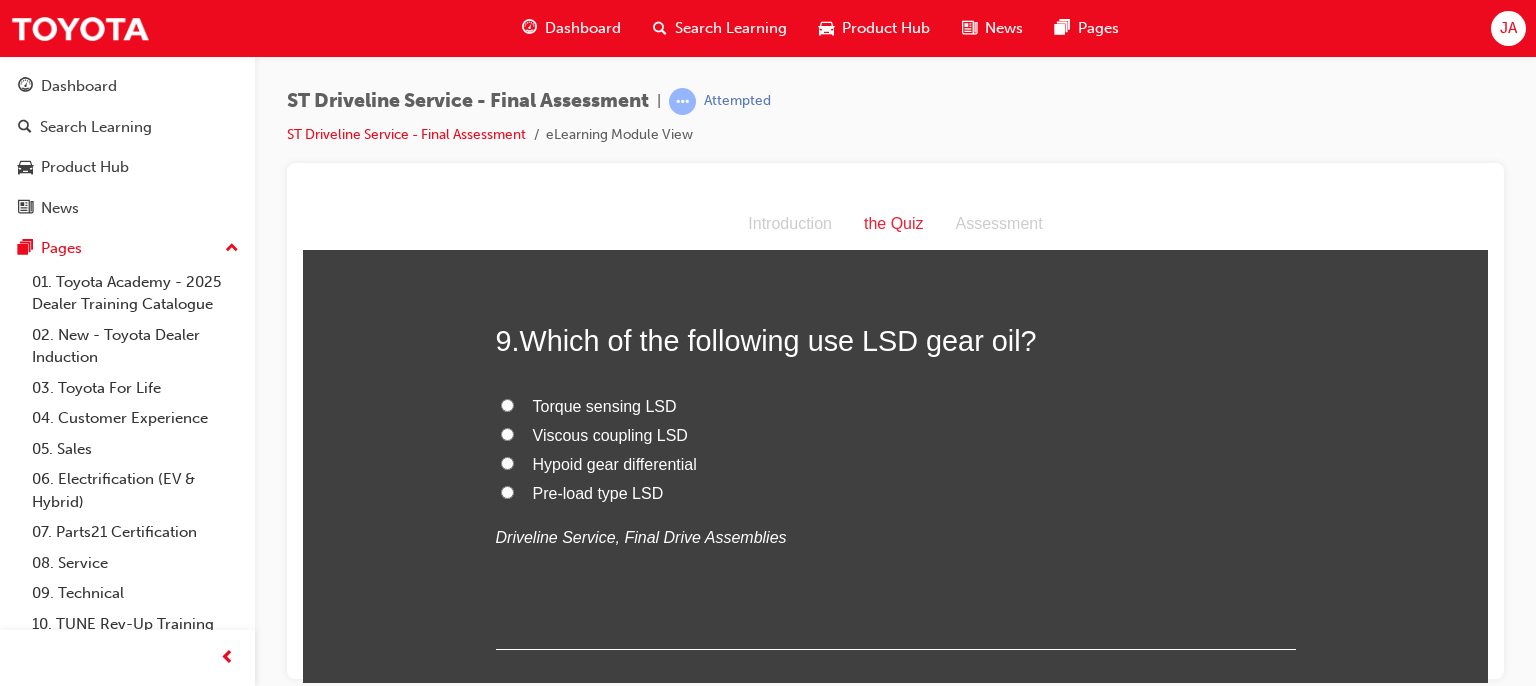 click on "Pre-load type LSD" at bounding box center (598, 492) 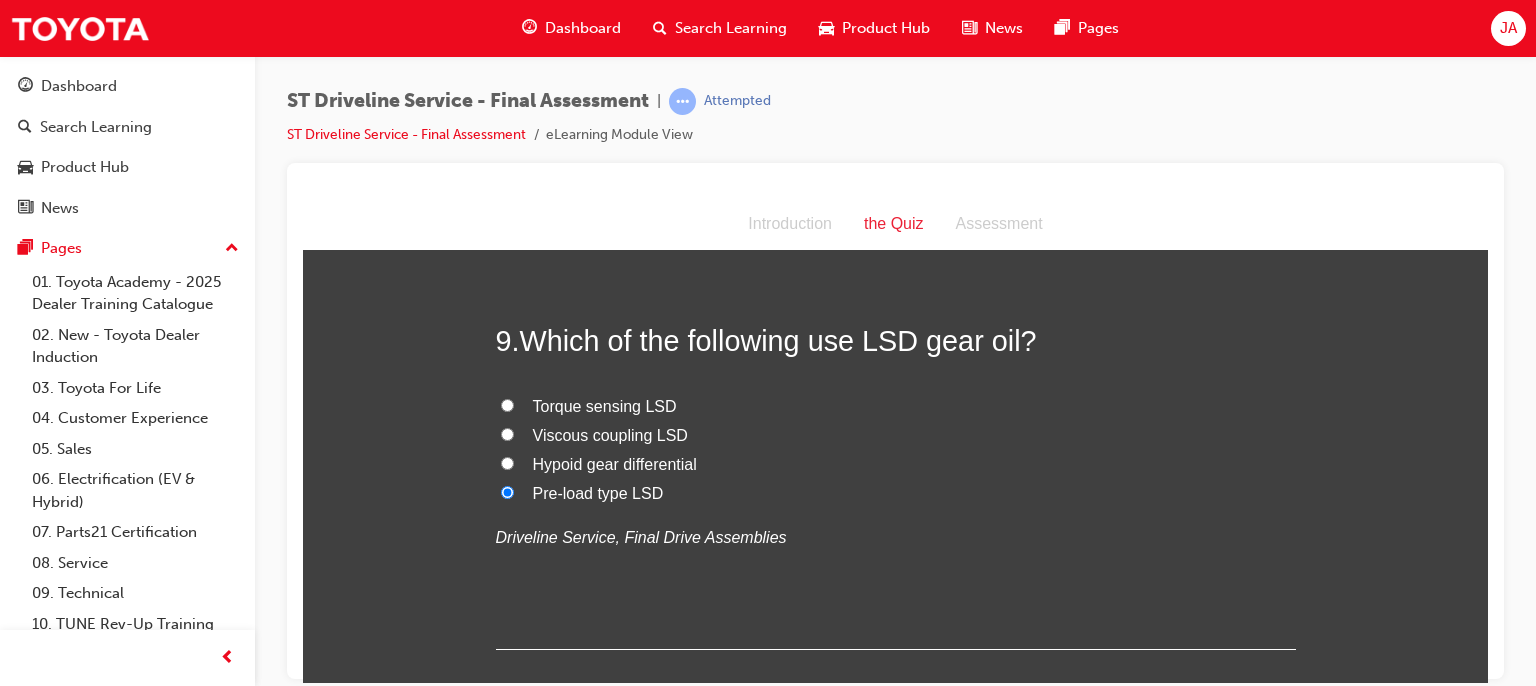 radio on "true" 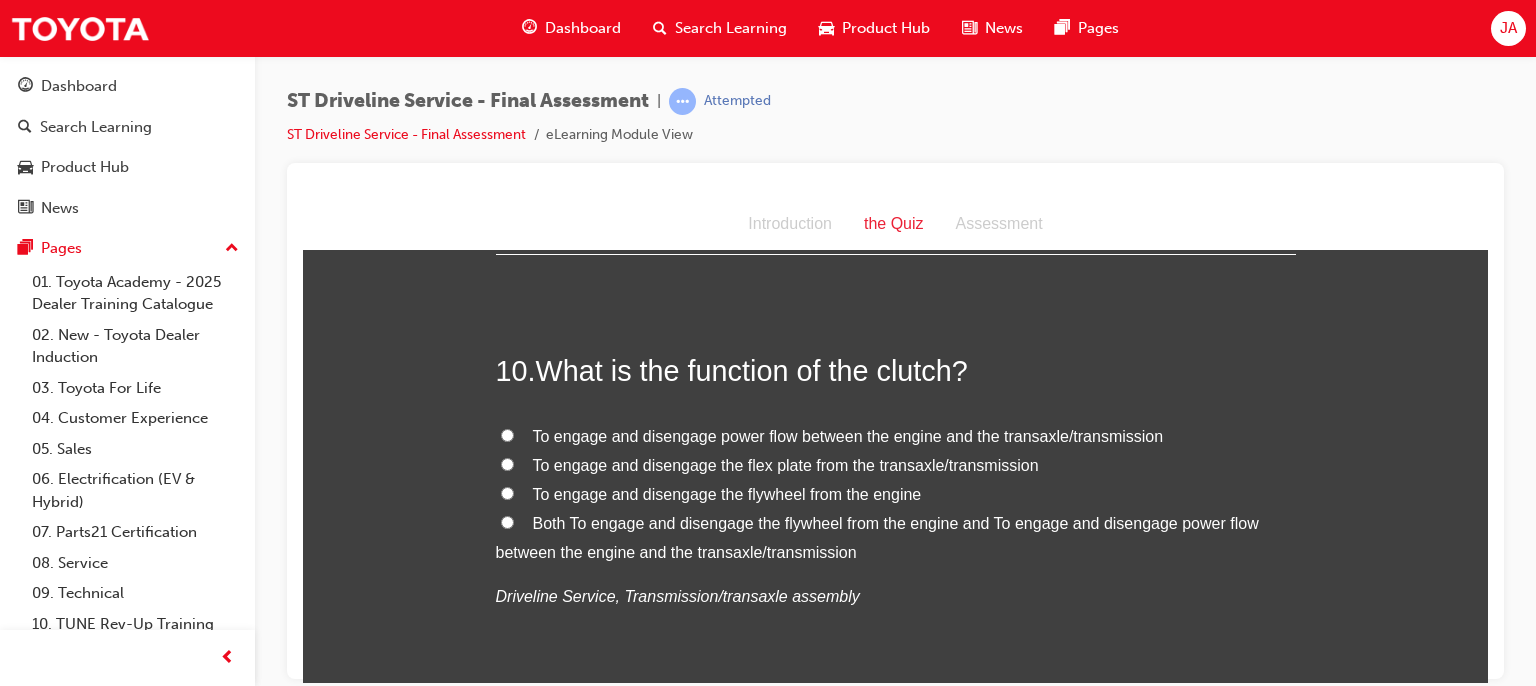scroll, scrollTop: 4108, scrollLeft: 0, axis: vertical 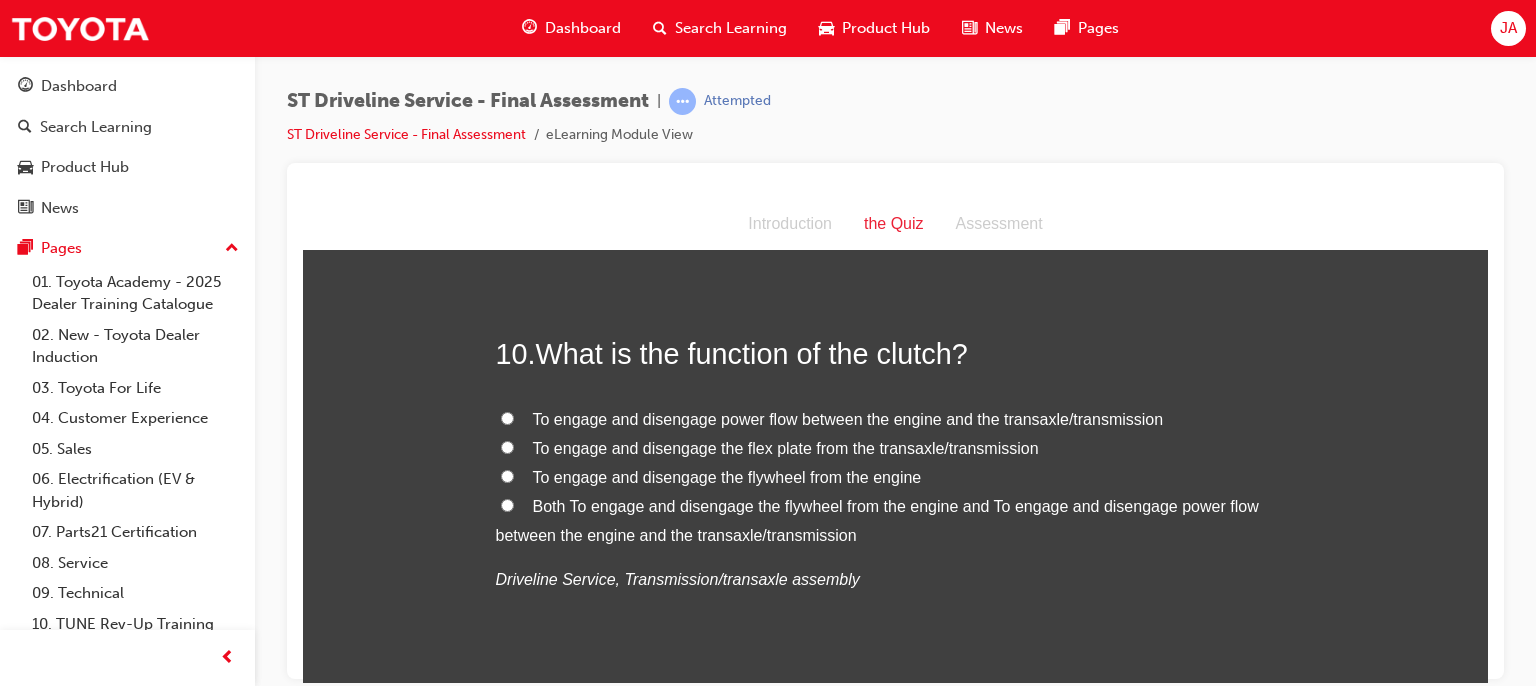 click on "Both To engage and disengage the flywheel from the engine and To engage and disengage power flow between the engine and the transaxle/transmission" at bounding box center (877, 520) 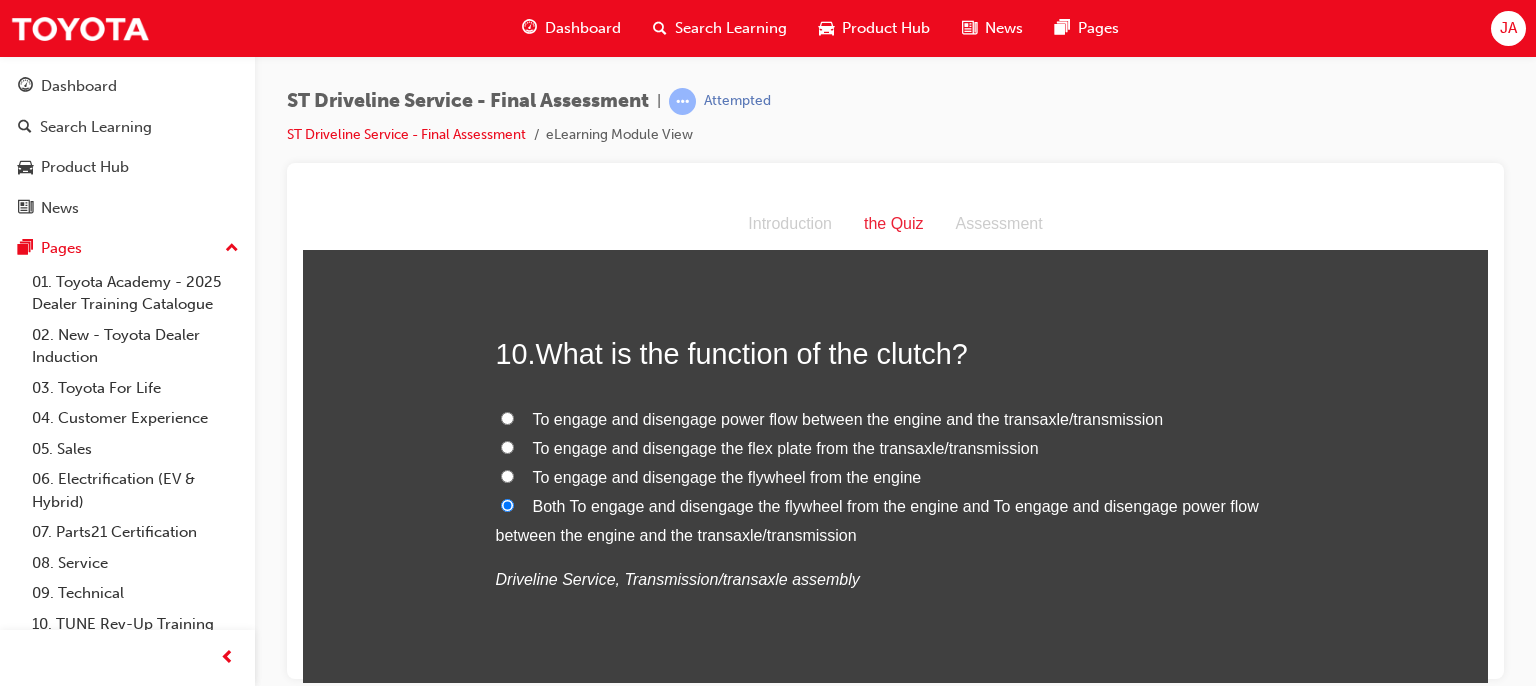 radio on "true" 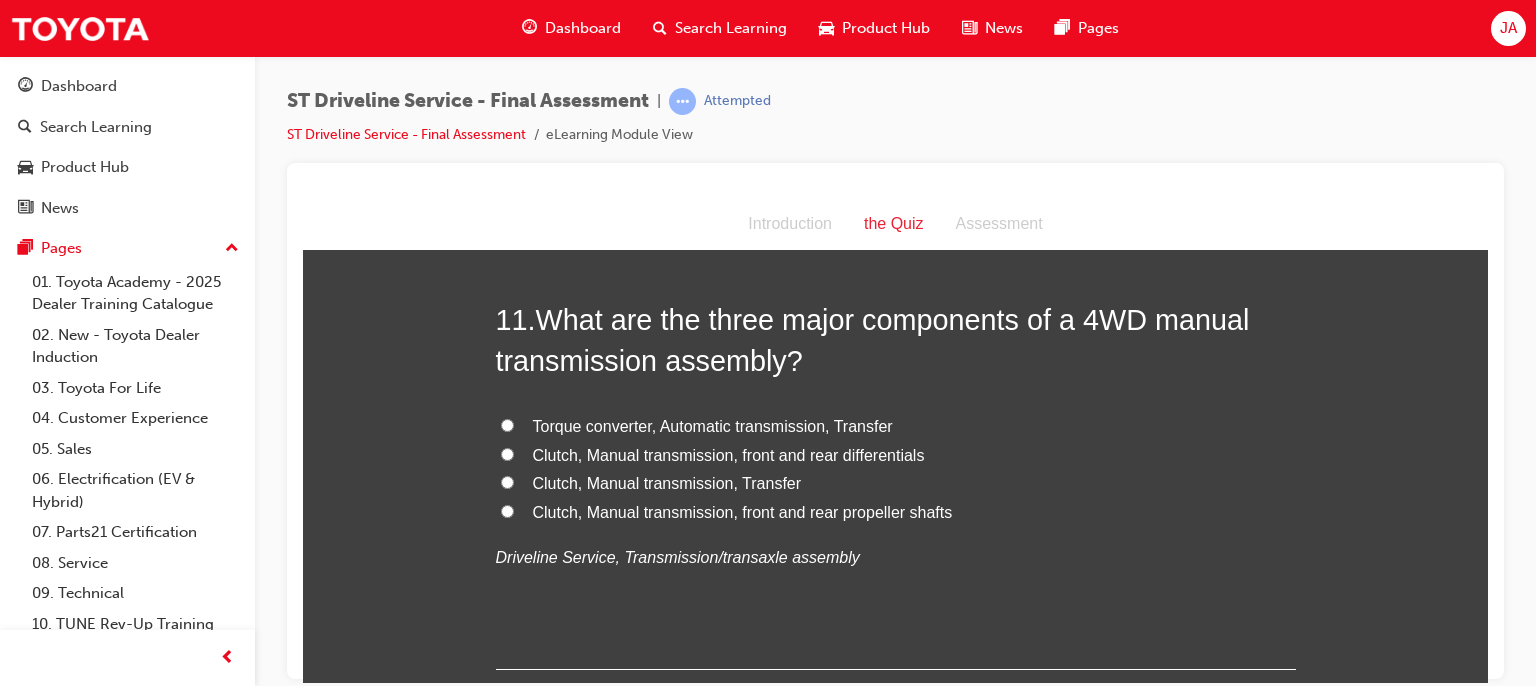 scroll, scrollTop: 4602, scrollLeft: 0, axis: vertical 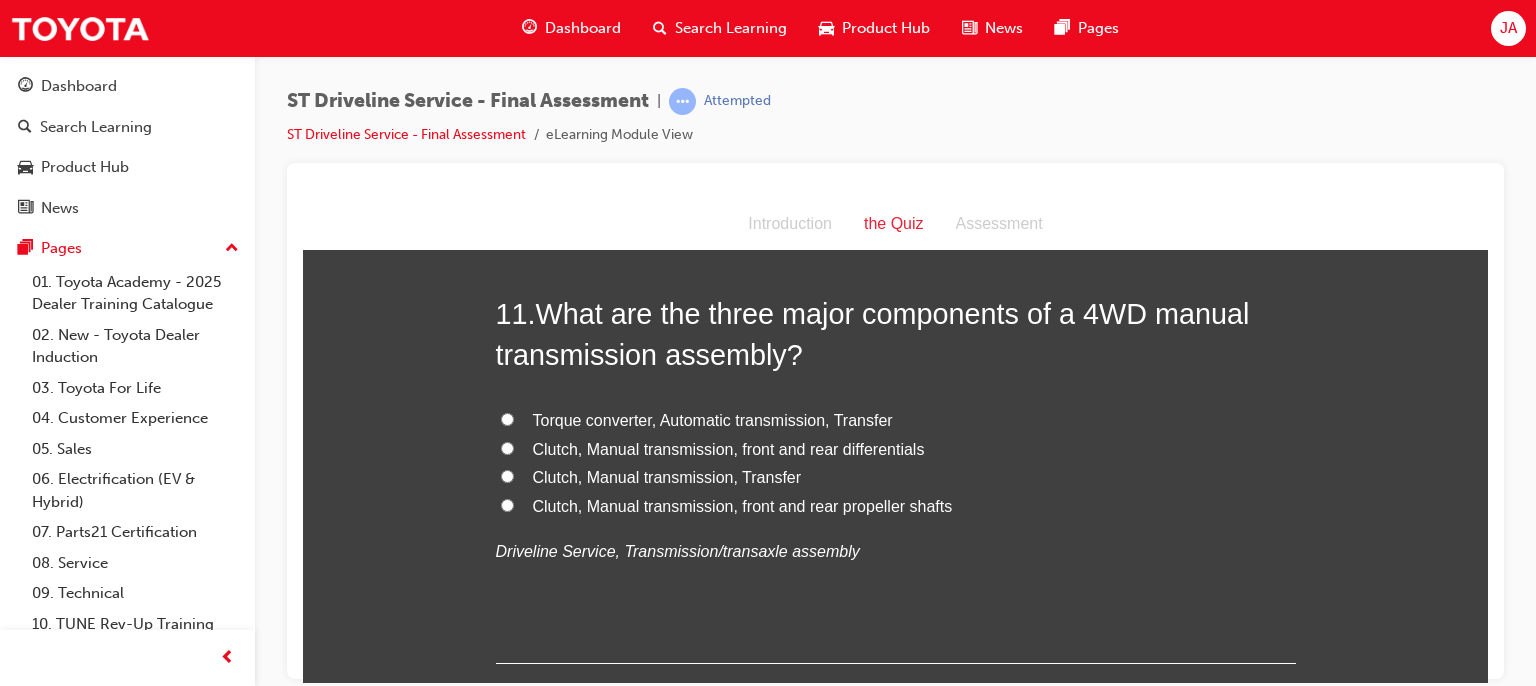 click on "Clutch, Manual transmission, Transfer" at bounding box center (667, 476) 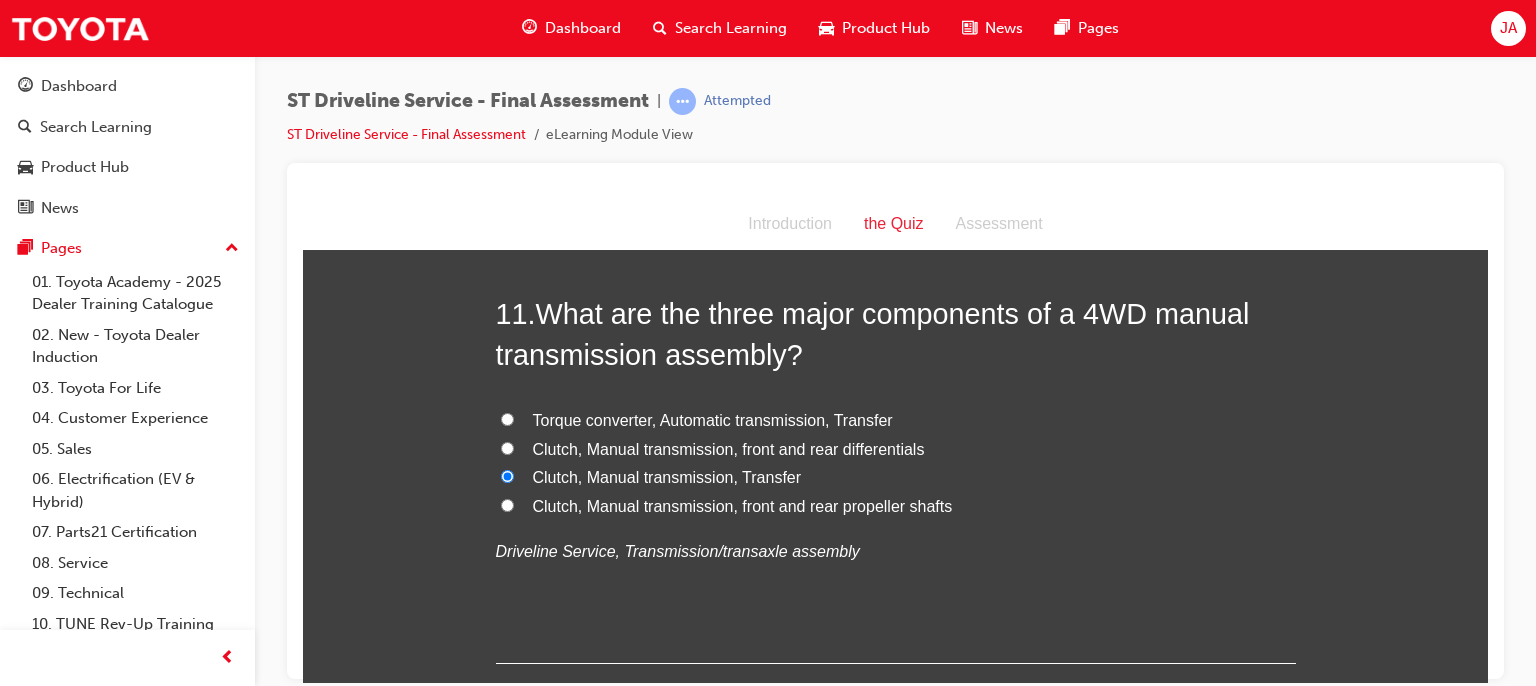 radio on "true" 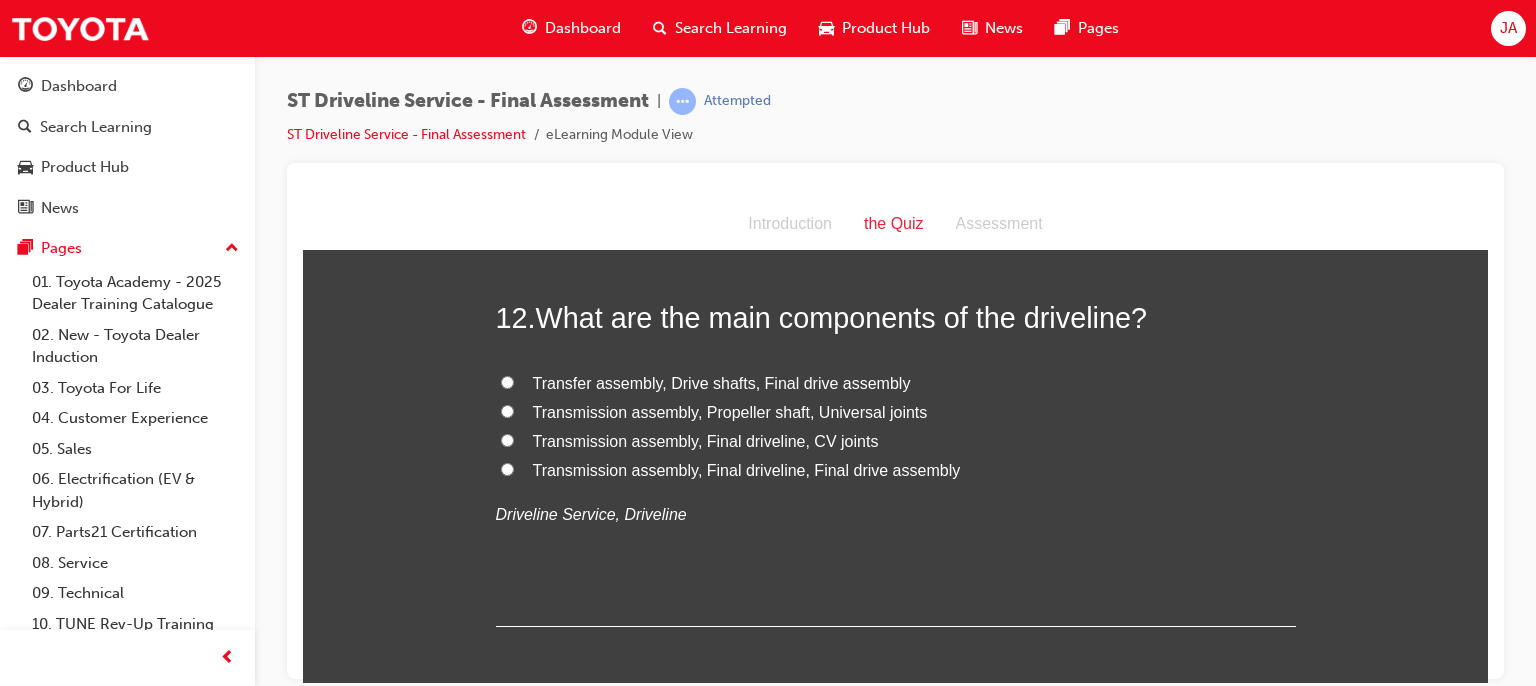 scroll, scrollTop: 5082, scrollLeft: 0, axis: vertical 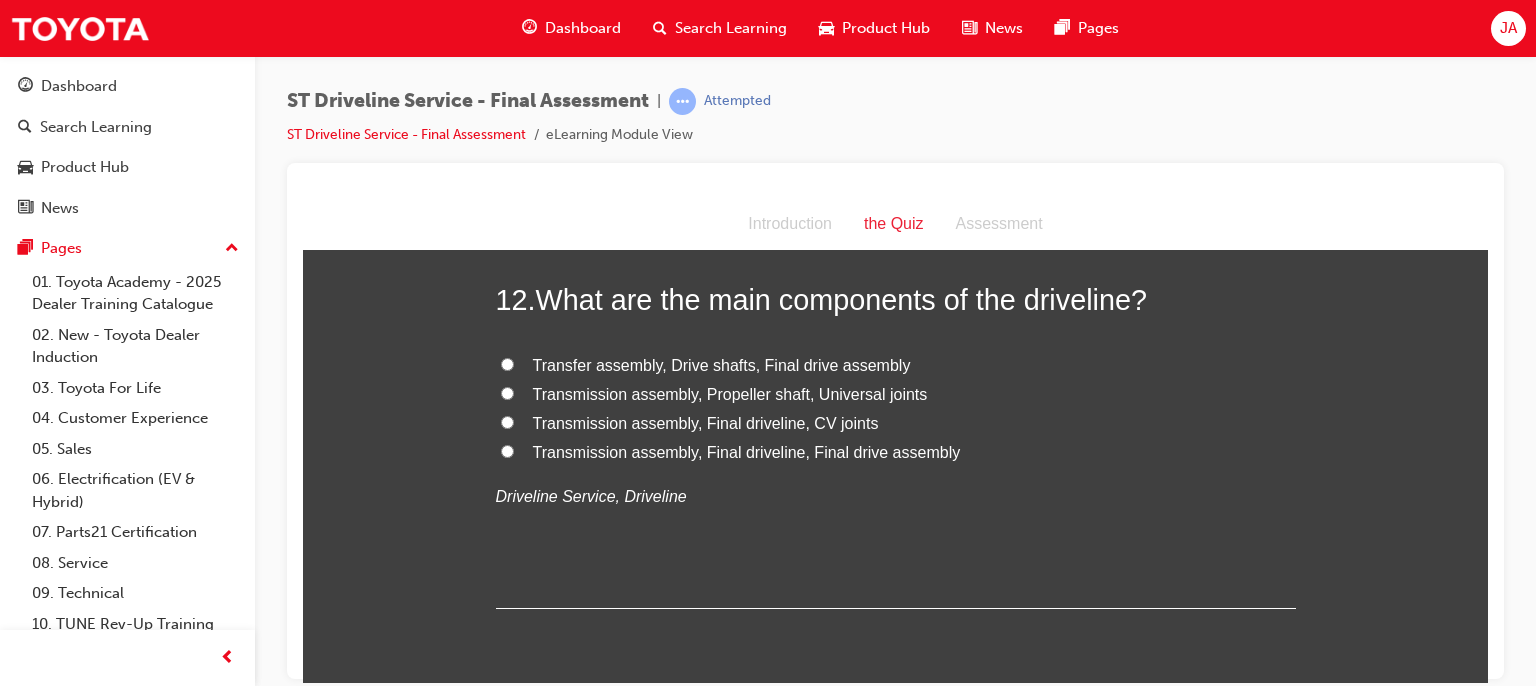 click on "Transmission assembly, Final driveline, Final drive assembly" at bounding box center (747, 451) 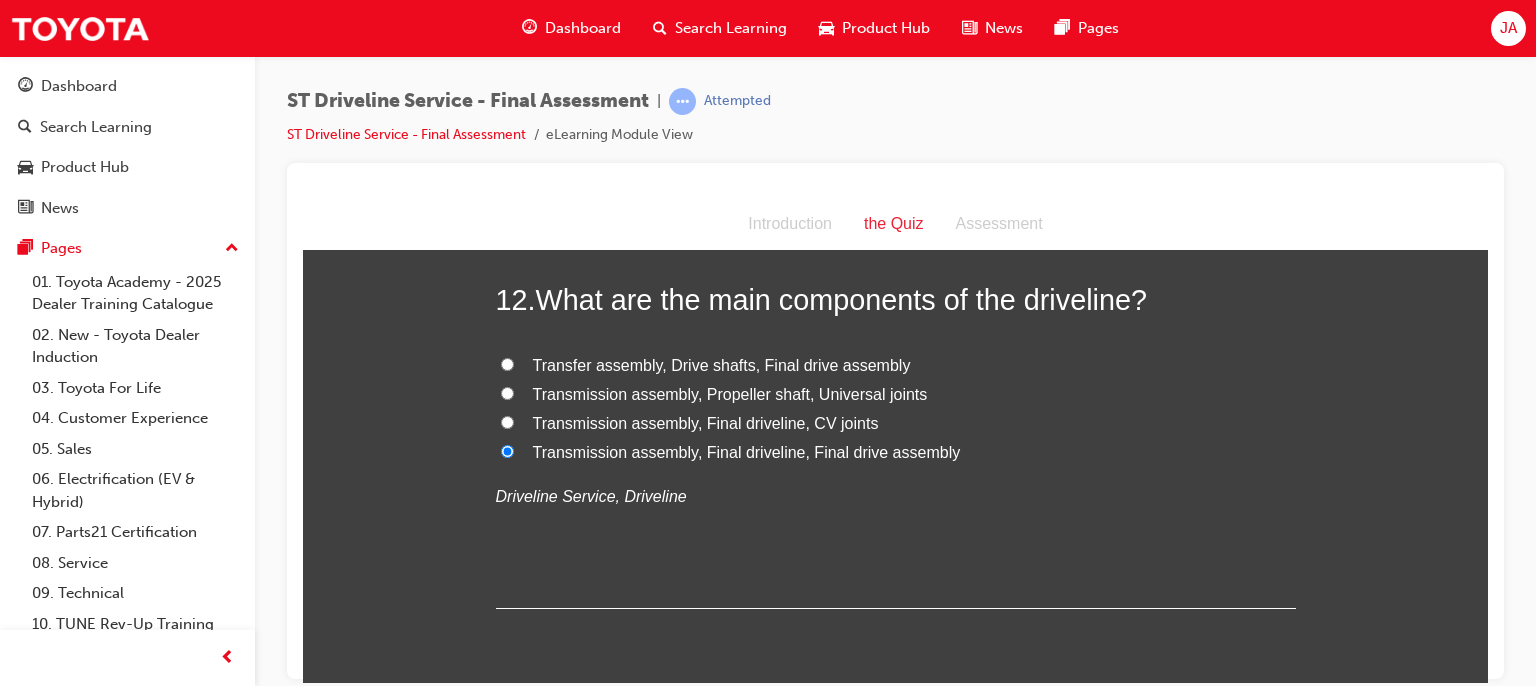 radio on "true" 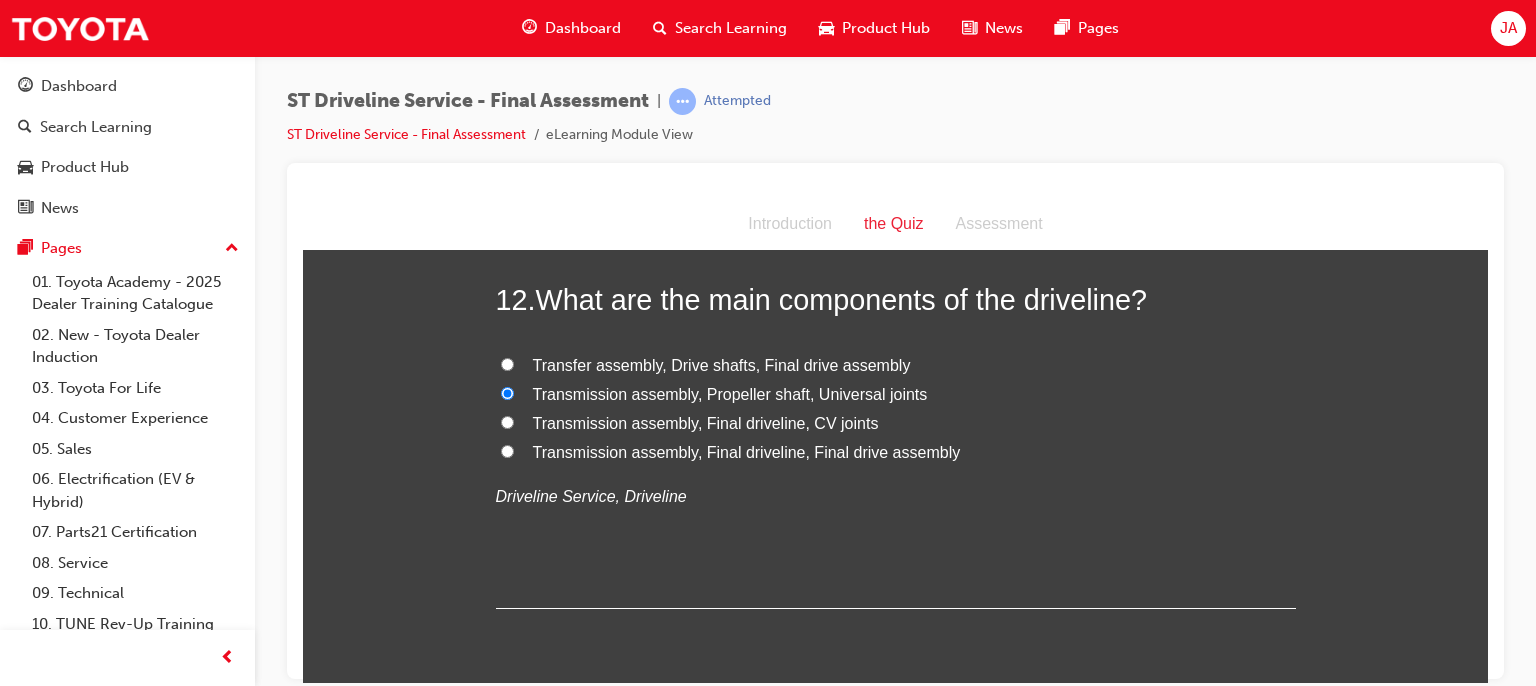 click on "Transmission assembly, Final driveline, Final drive assembly" at bounding box center (747, 451) 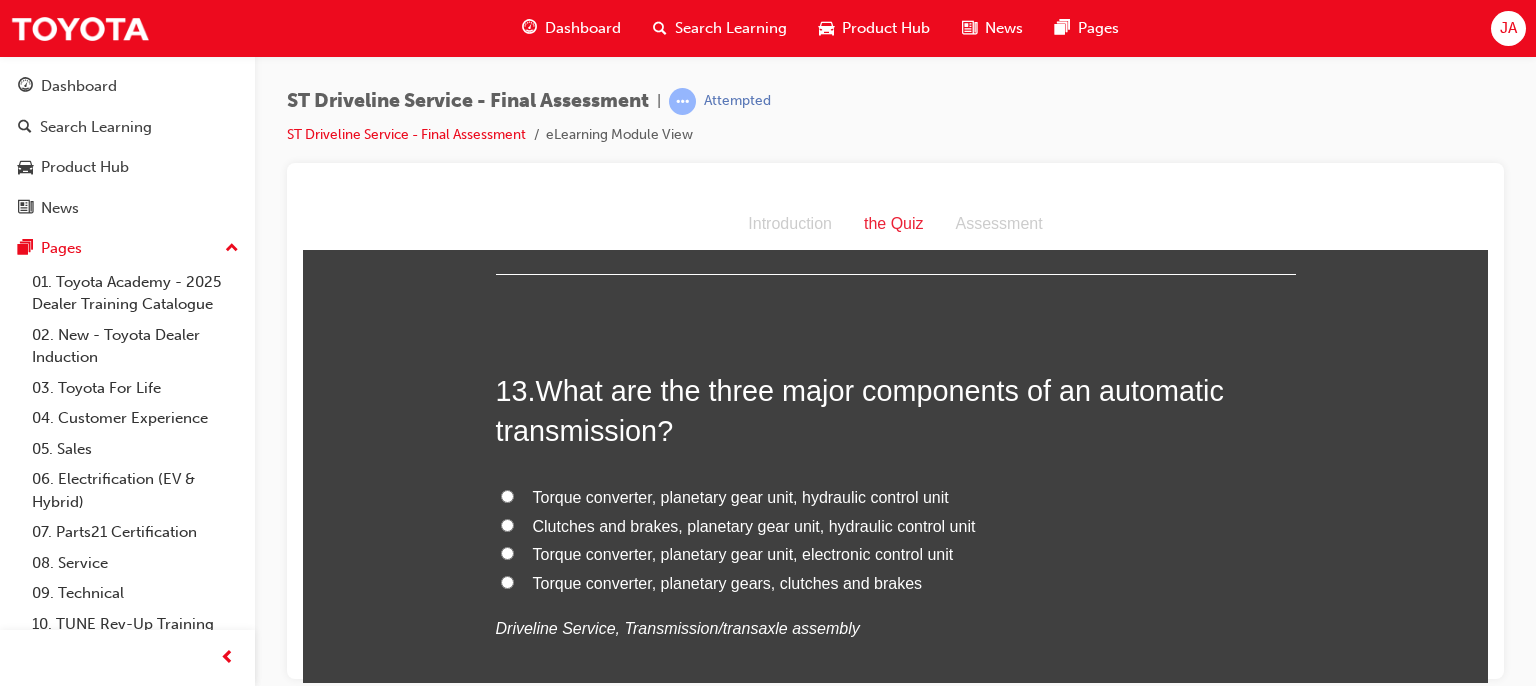 scroll, scrollTop: 5428, scrollLeft: 0, axis: vertical 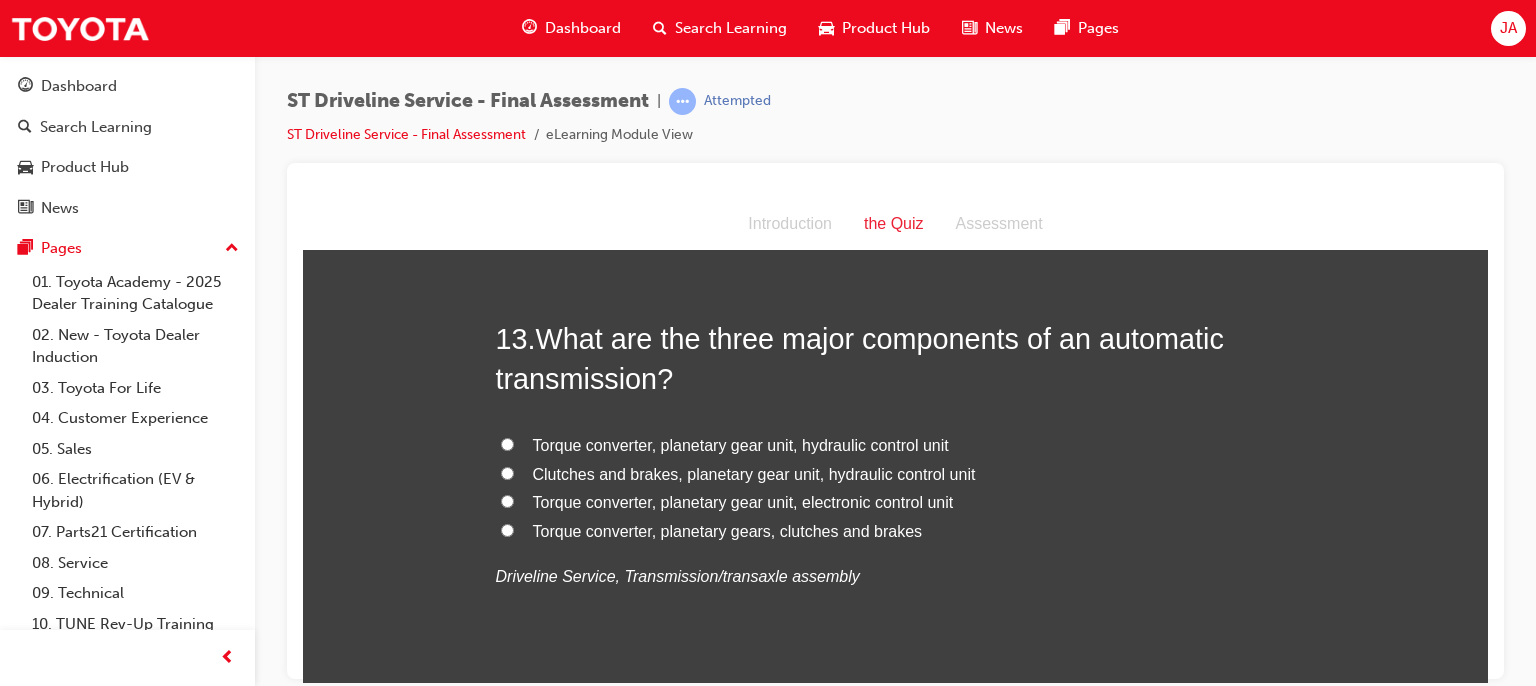 click on "Torque converter, planetary gears, clutches and brakes" at bounding box center (728, 530) 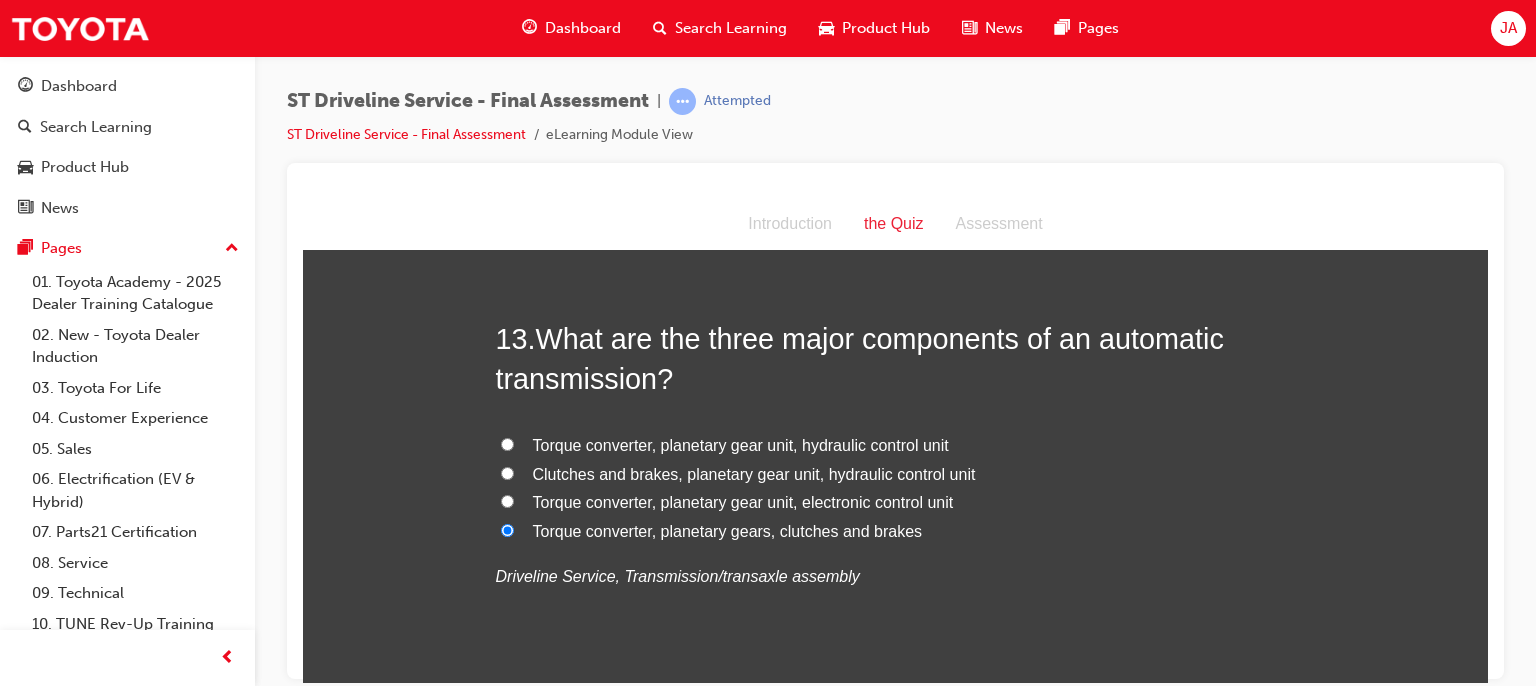 radio on "true" 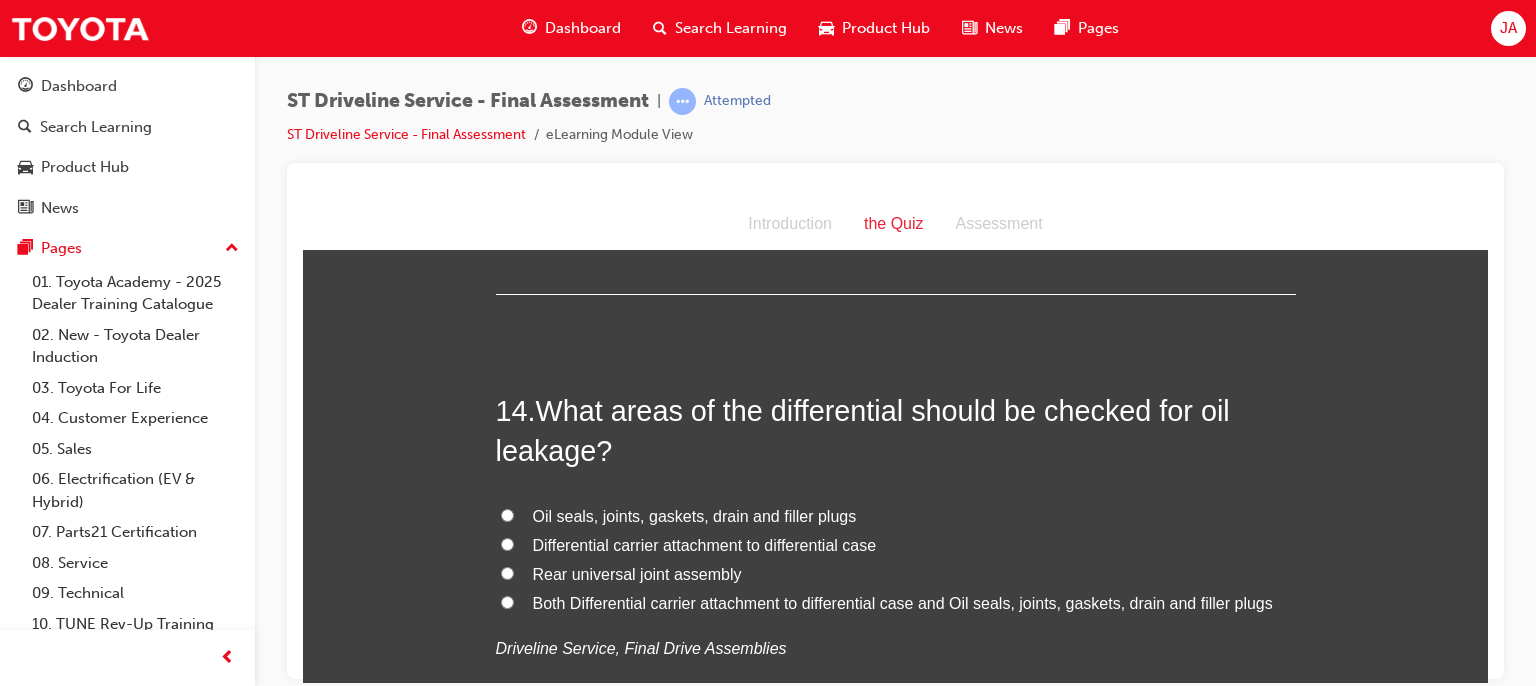 scroll, scrollTop: 5882, scrollLeft: 0, axis: vertical 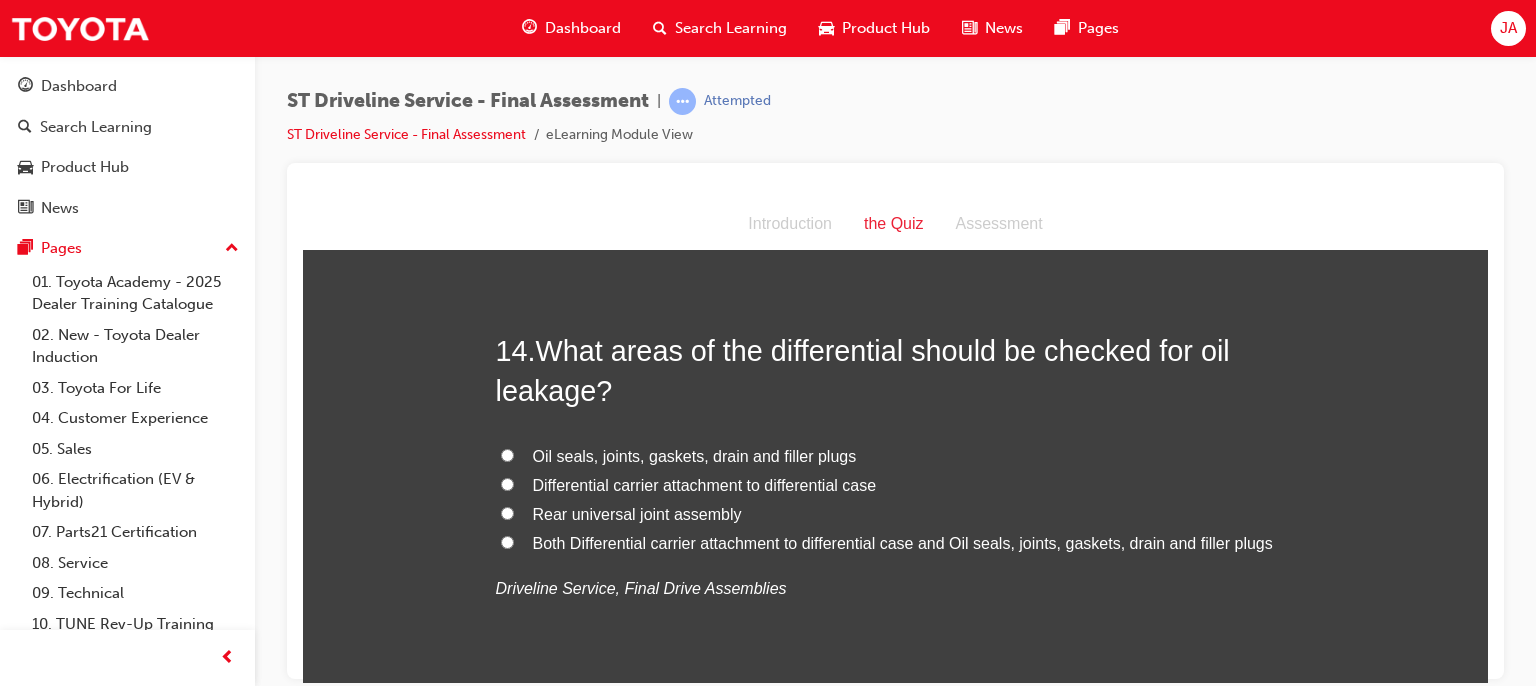 click on "Both Differential carrier attachment to differential case and Oil seals, joints, gaskets, drain and filler plugs" at bounding box center [903, 542] 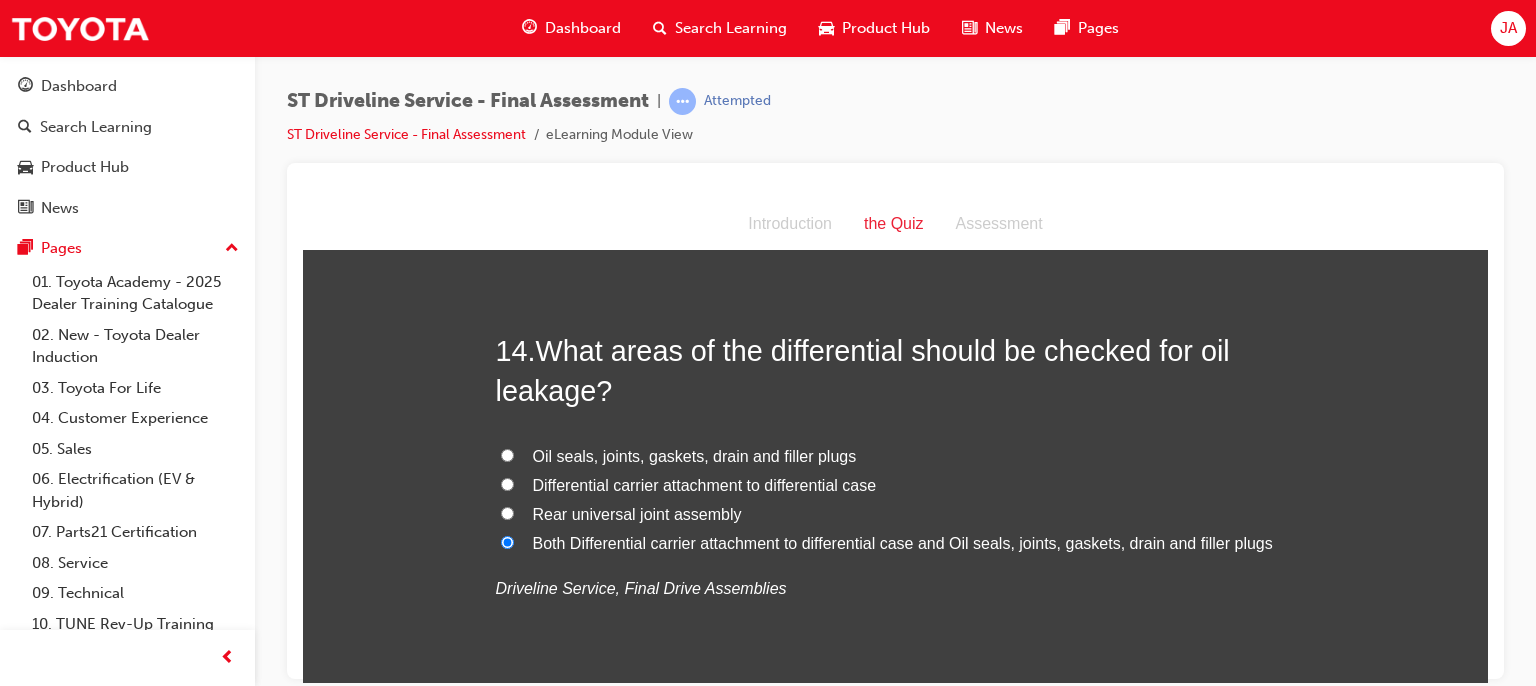 radio on "true" 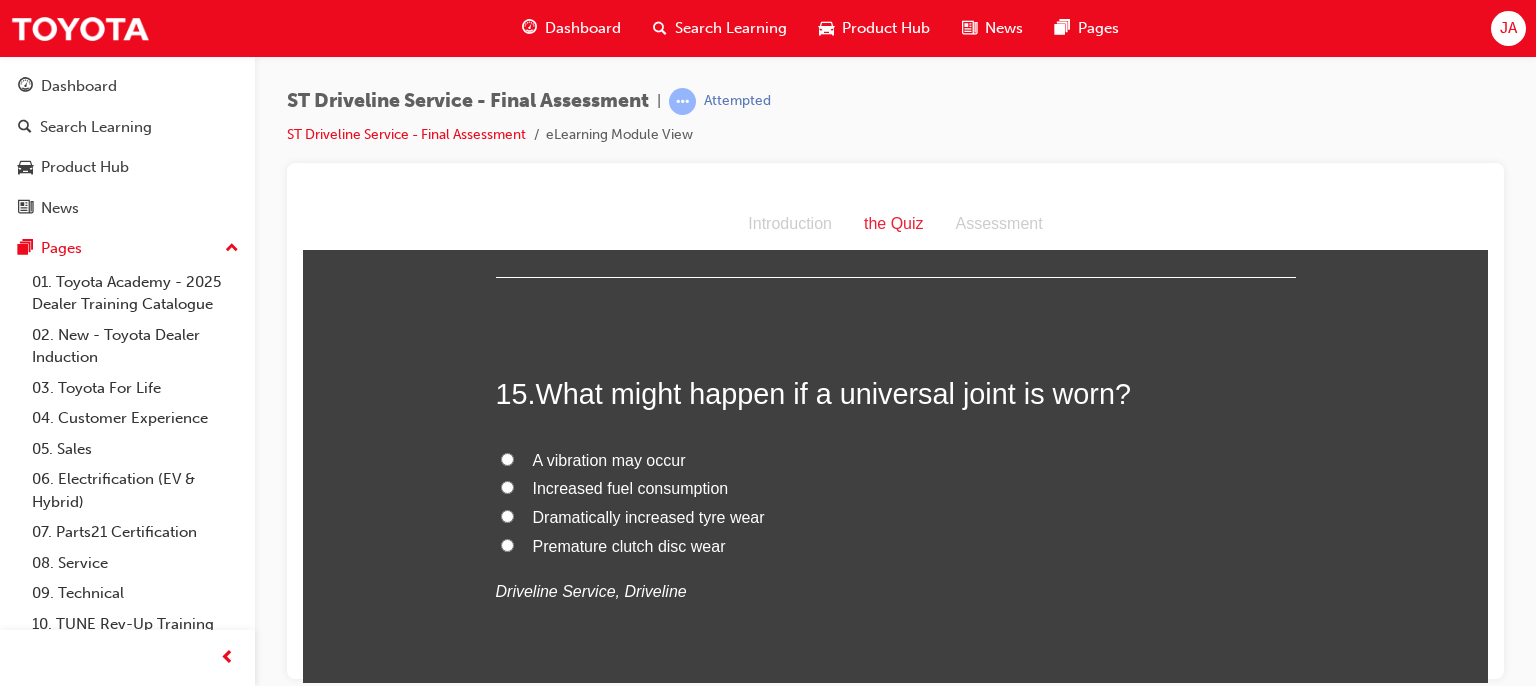 scroll, scrollTop: 6362, scrollLeft: 0, axis: vertical 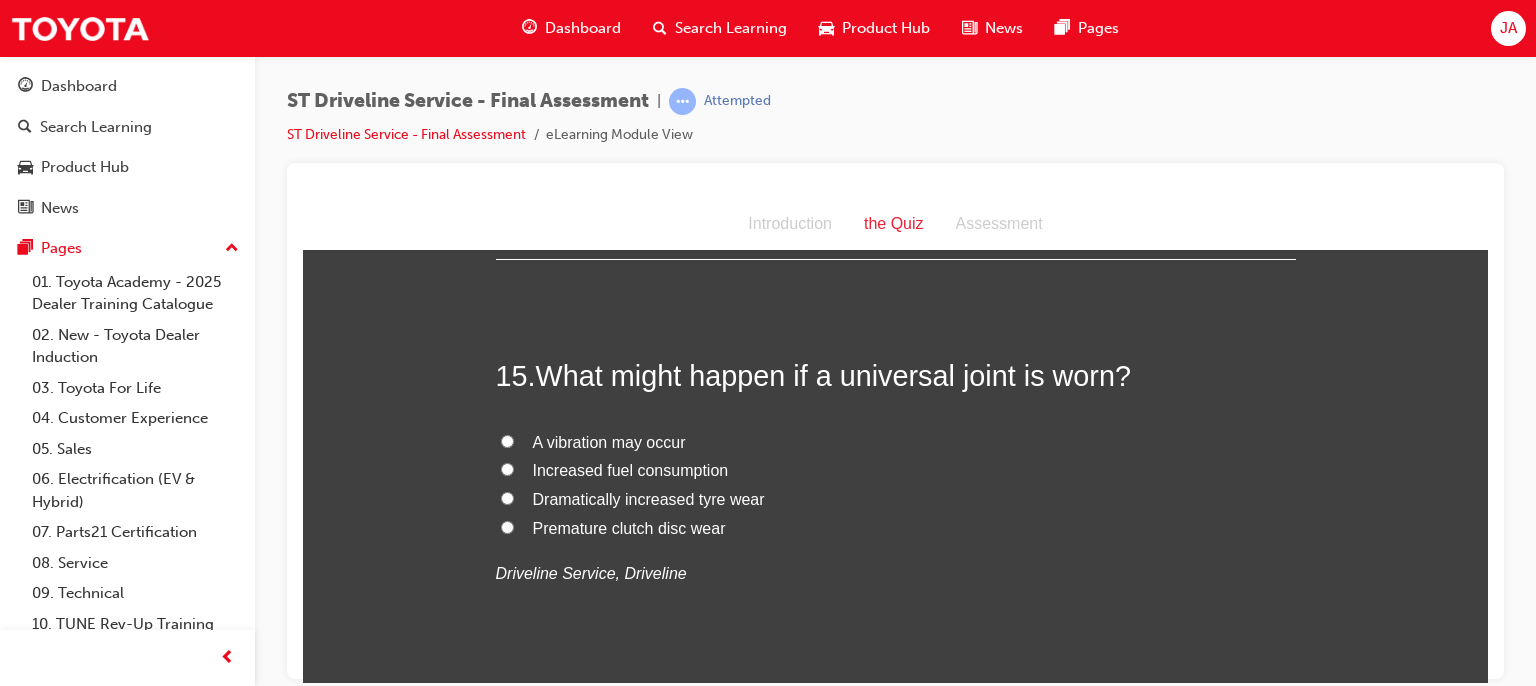 click on "A vibration may occur" at bounding box center (609, 441) 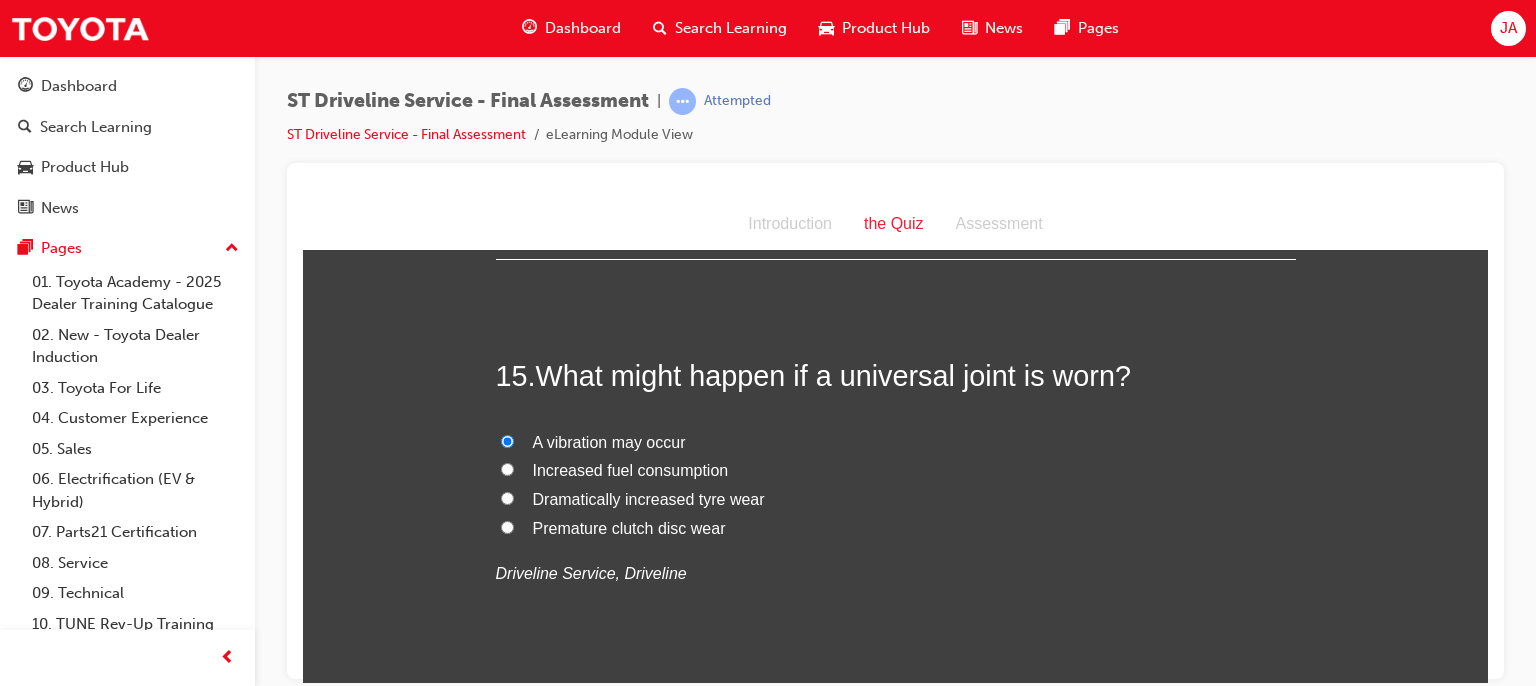 radio on "true" 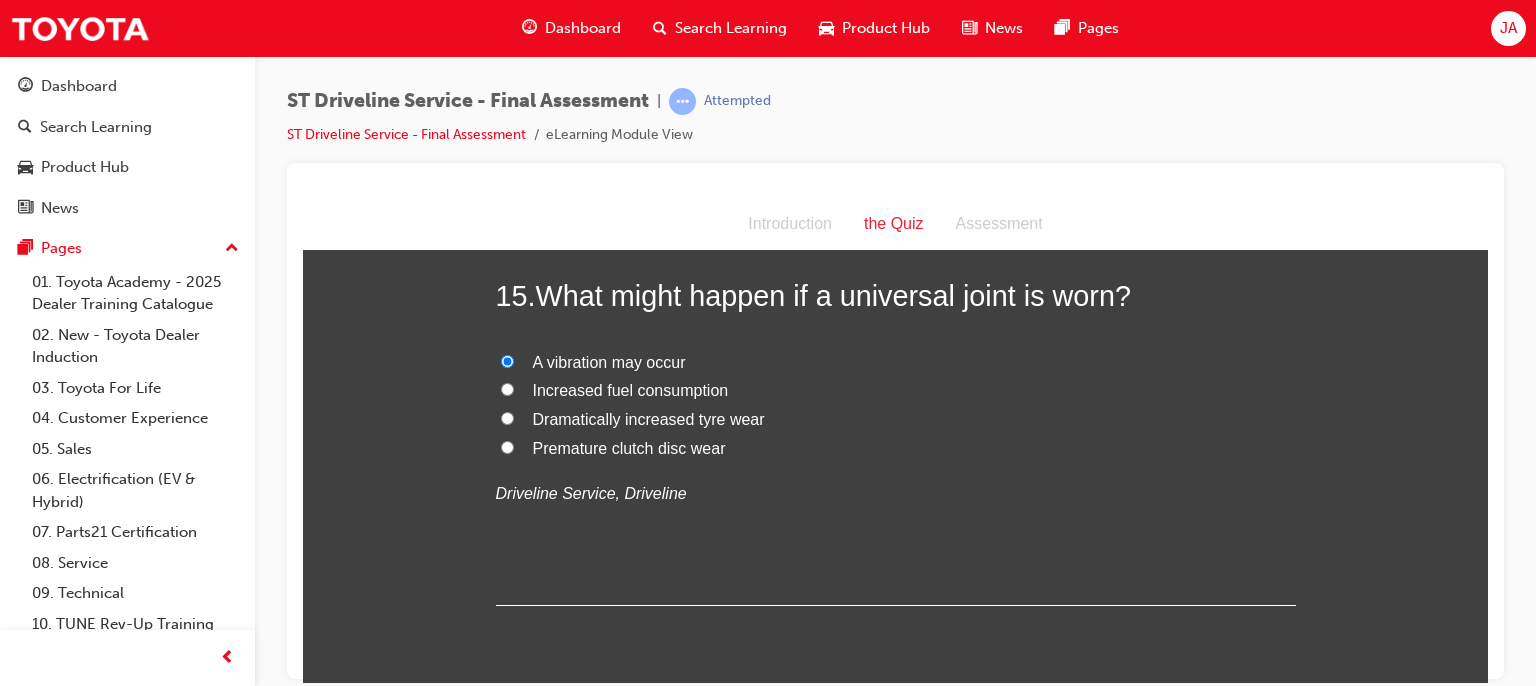 scroll, scrollTop: 6512, scrollLeft: 0, axis: vertical 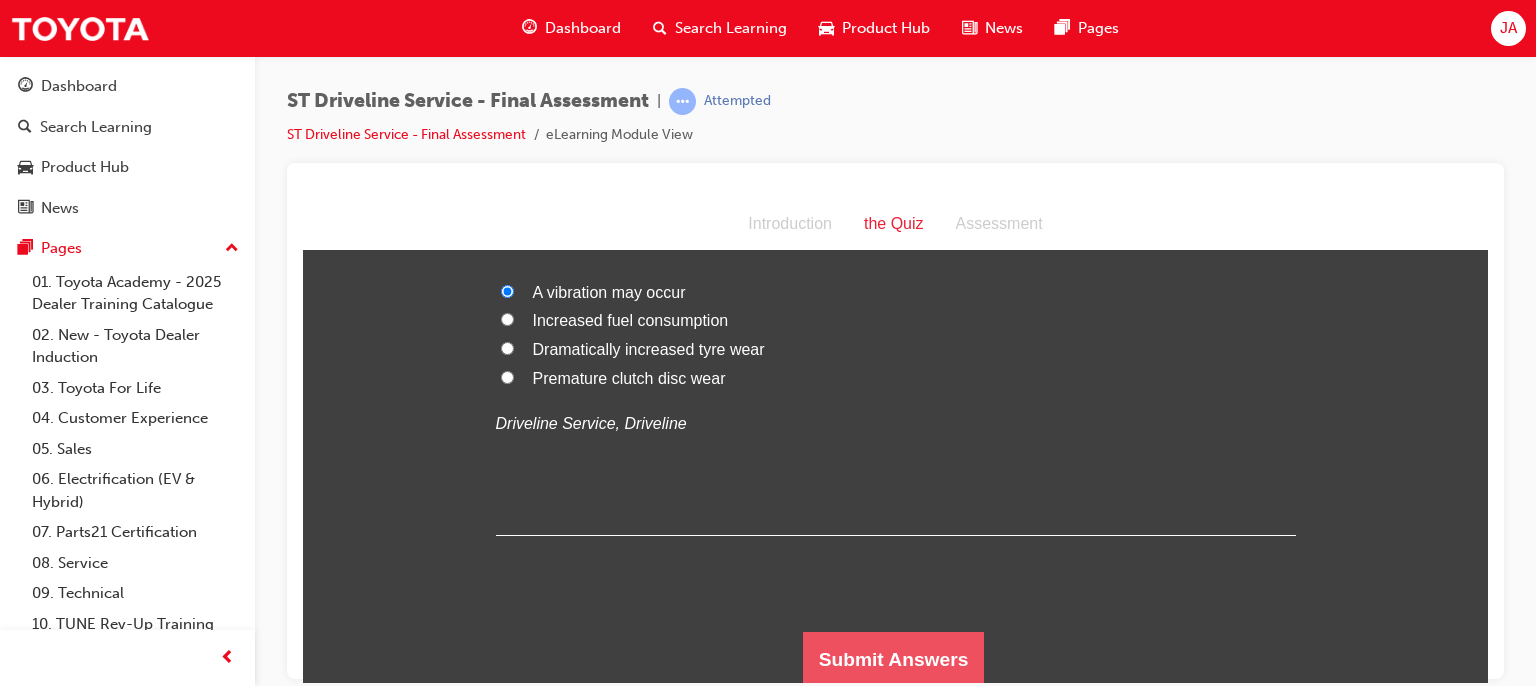click on "Submit Answers" at bounding box center (894, 659) 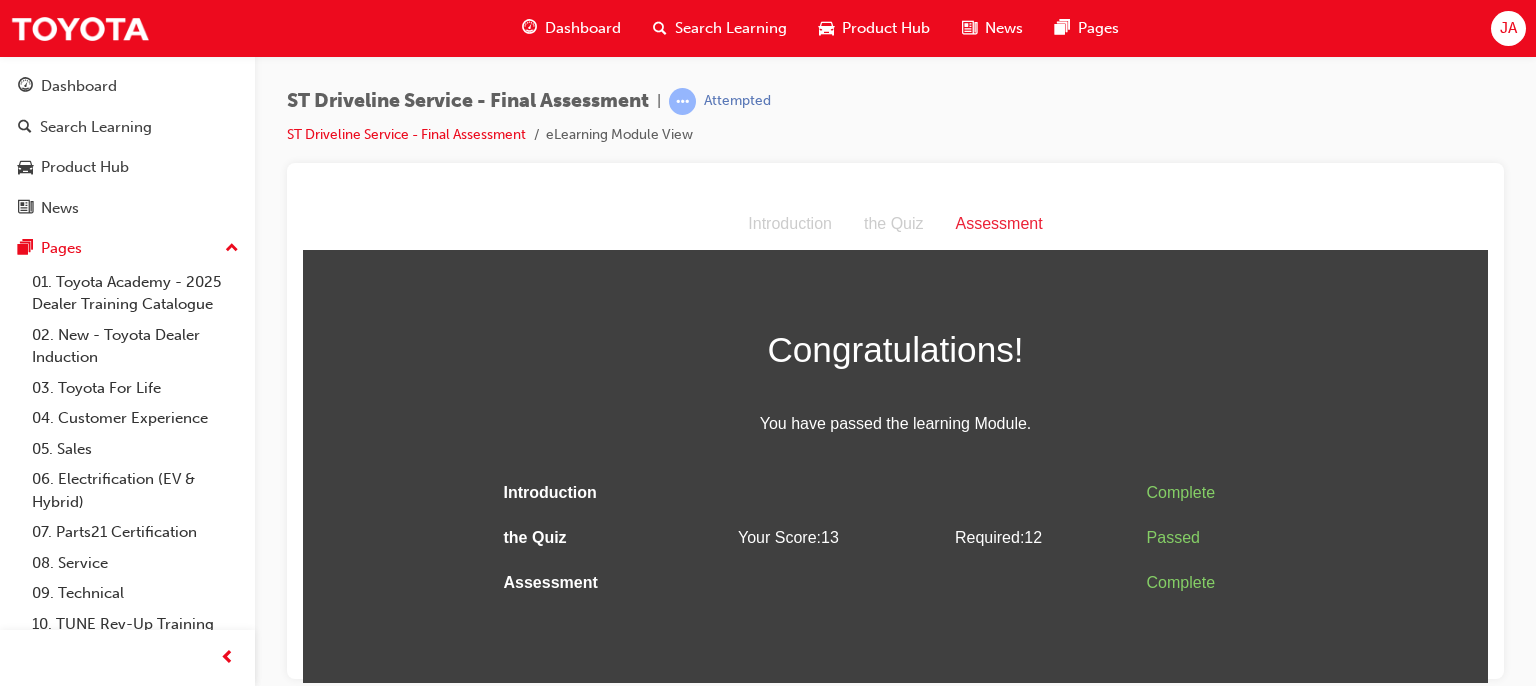 scroll, scrollTop: 0, scrollLeft: 0, axis: both 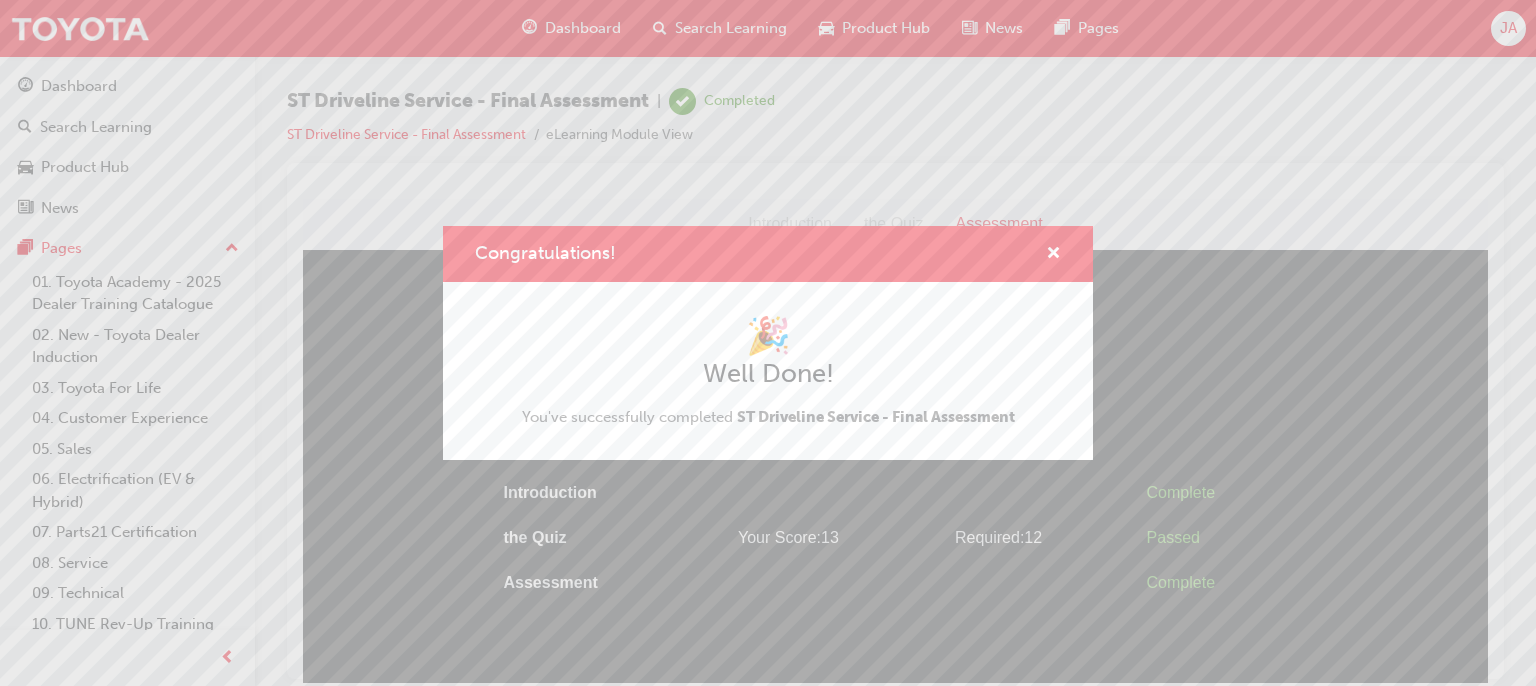 click on "Congratulations!" at bounding box center (768, 254) 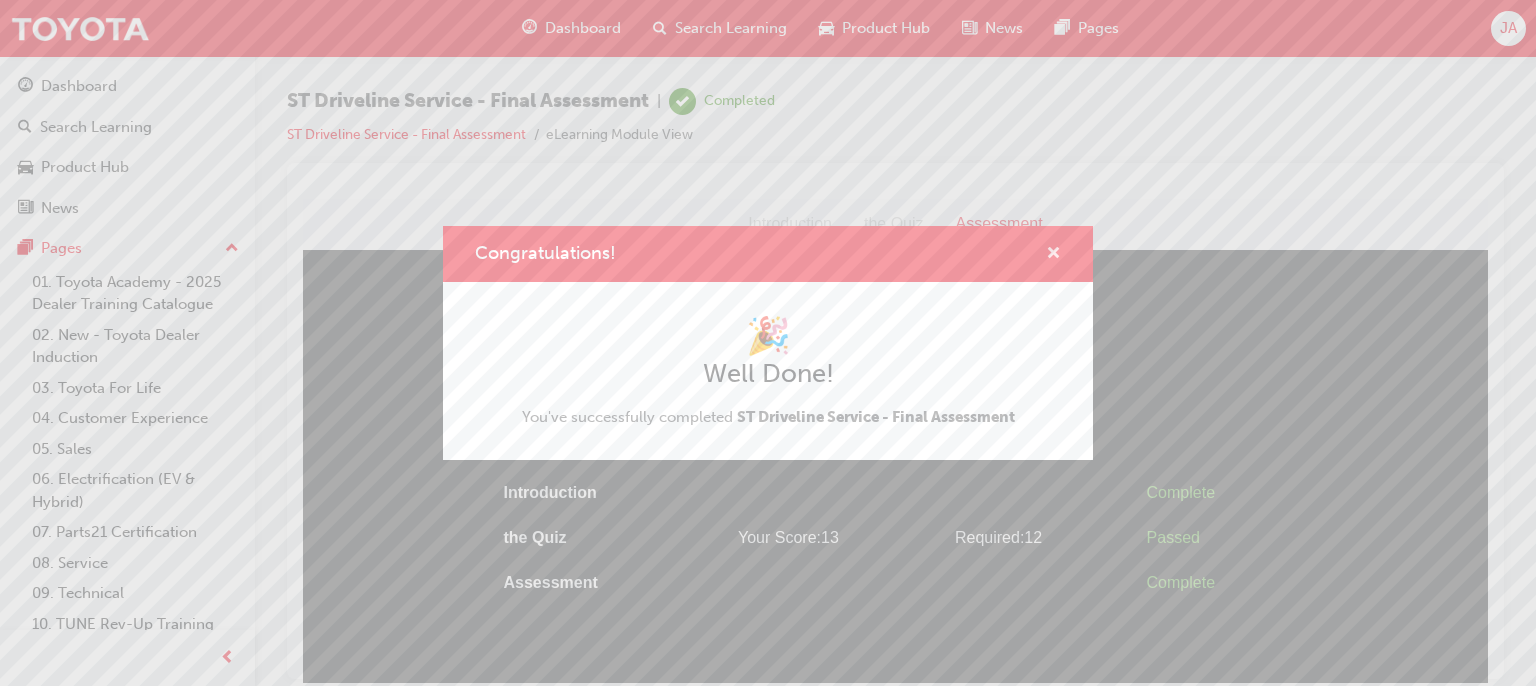 click at bounding box center (1053, 255) 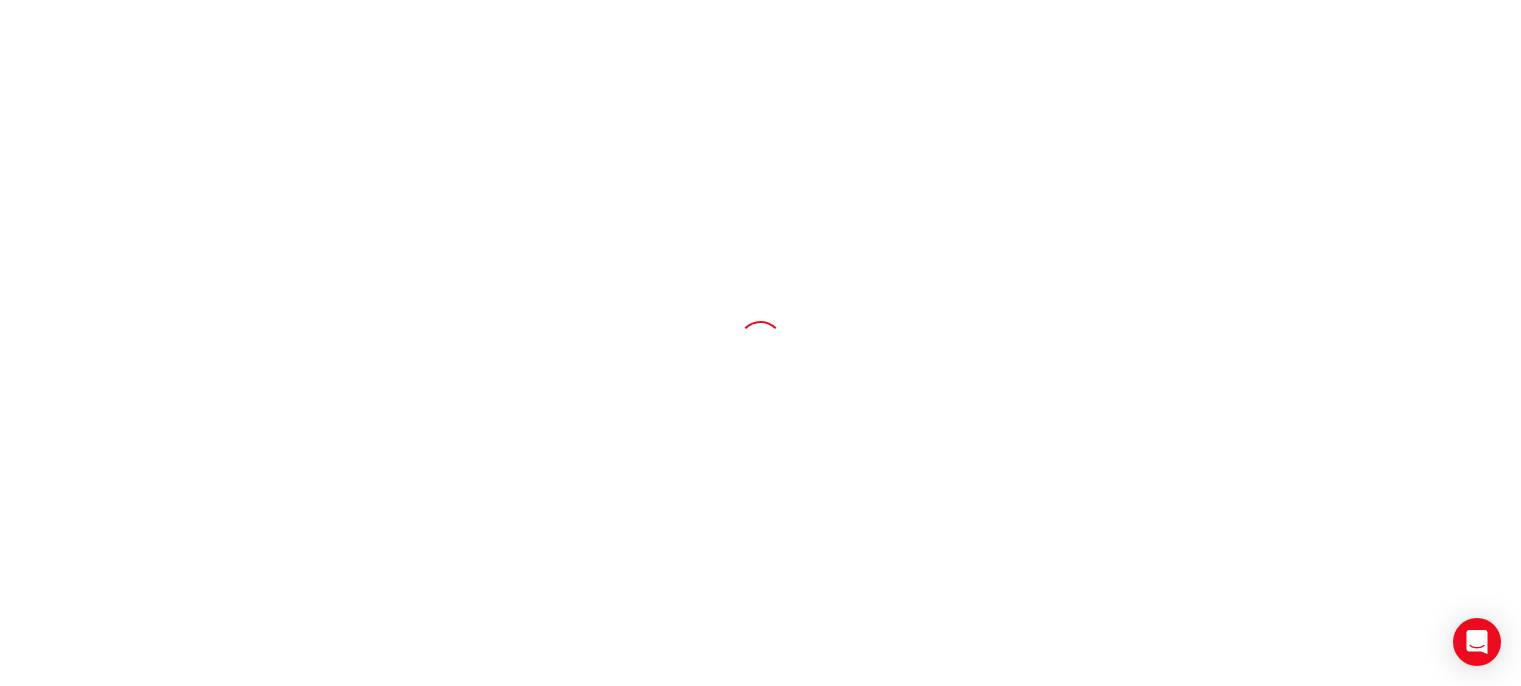 scroll, scrollTop: 0, scrollLeft: 0, axis: both 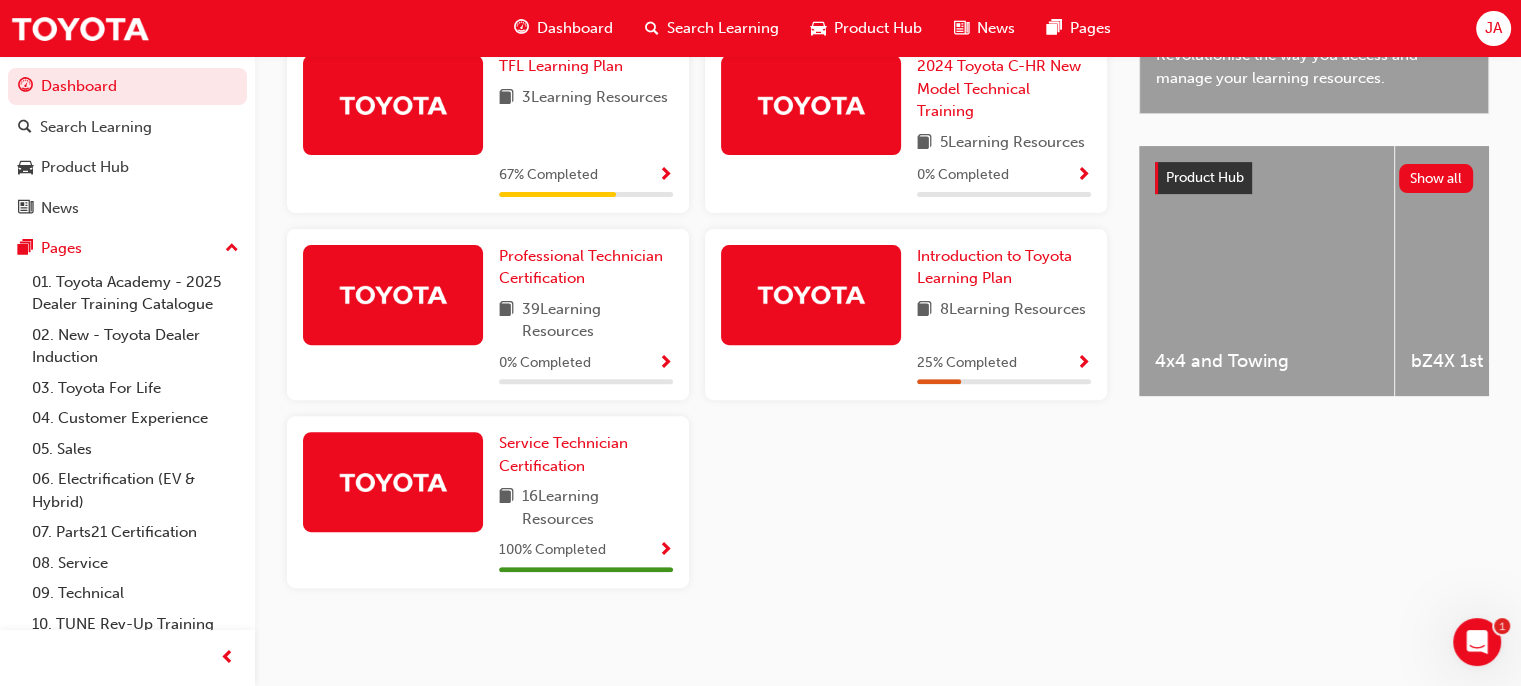 click at bounding box center (393, 294) 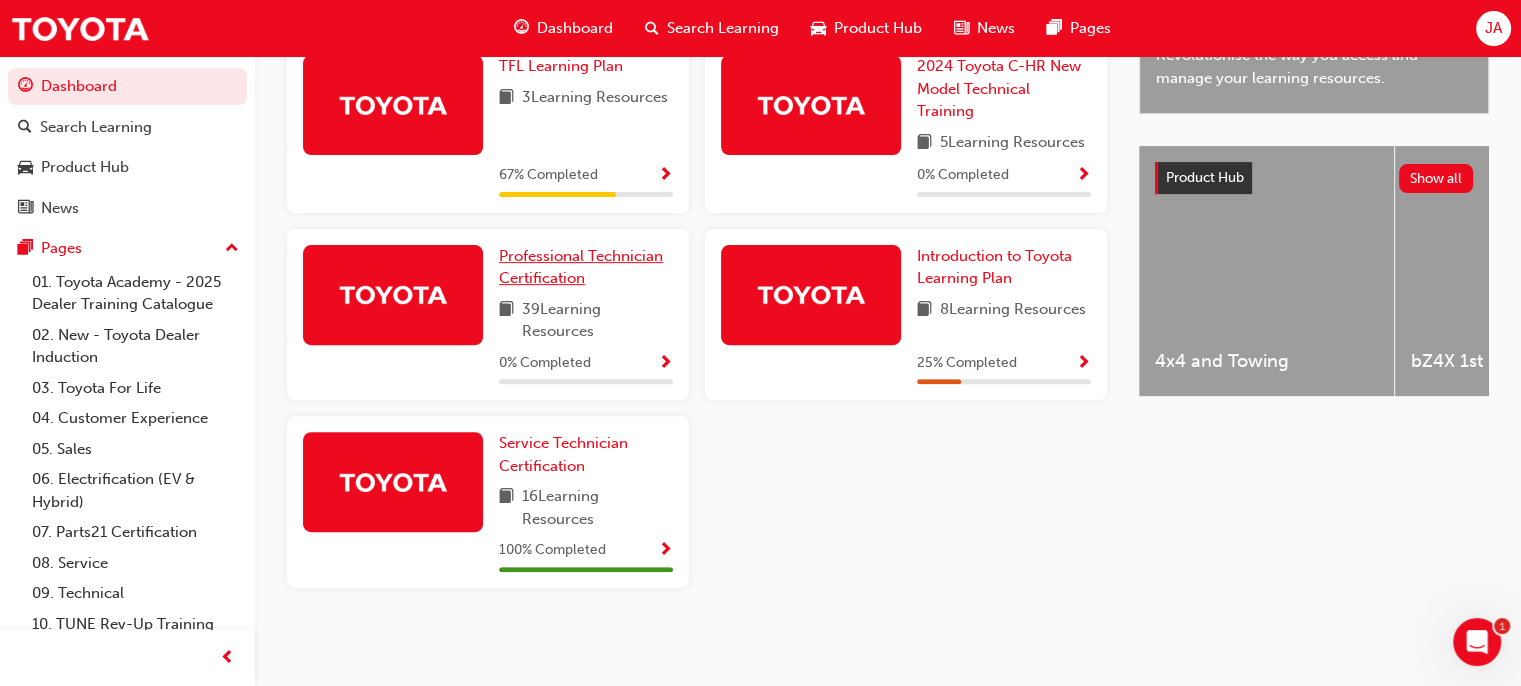click on "Professional Technician Certification" at bounding box center (581, 267) 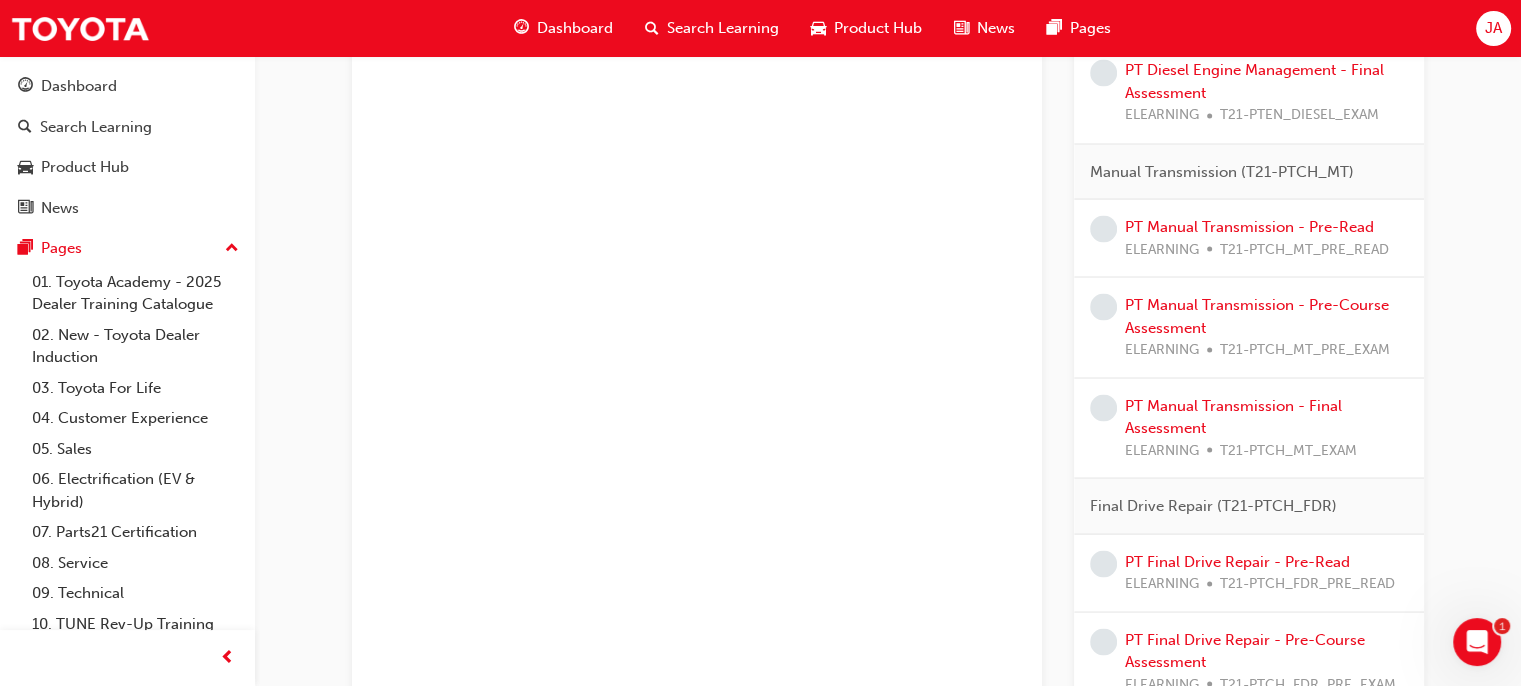 scroll, scrollTop: 3962, scrollLeft: 0, axis: vertical 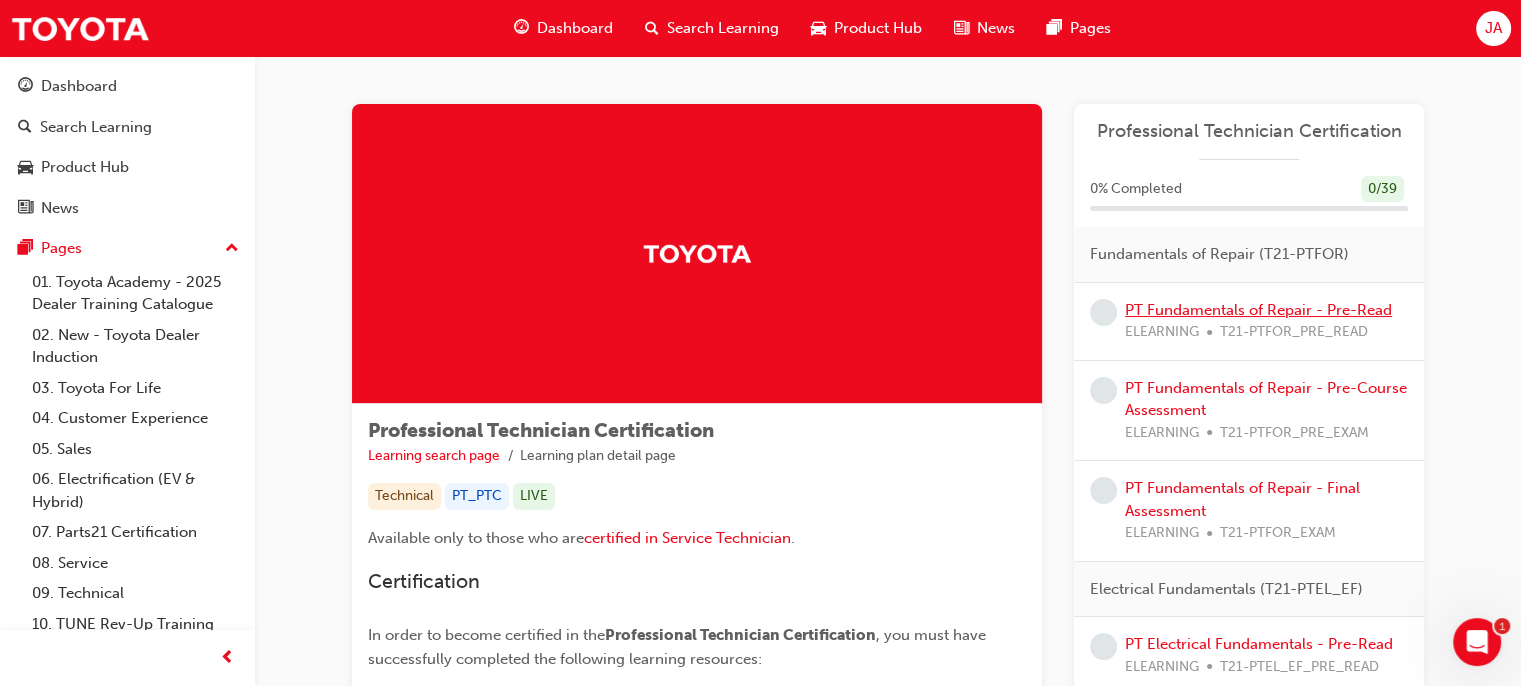 click on "PT Fundamentals of Repair - Pre-Read" at bounding box center (1258, 310) 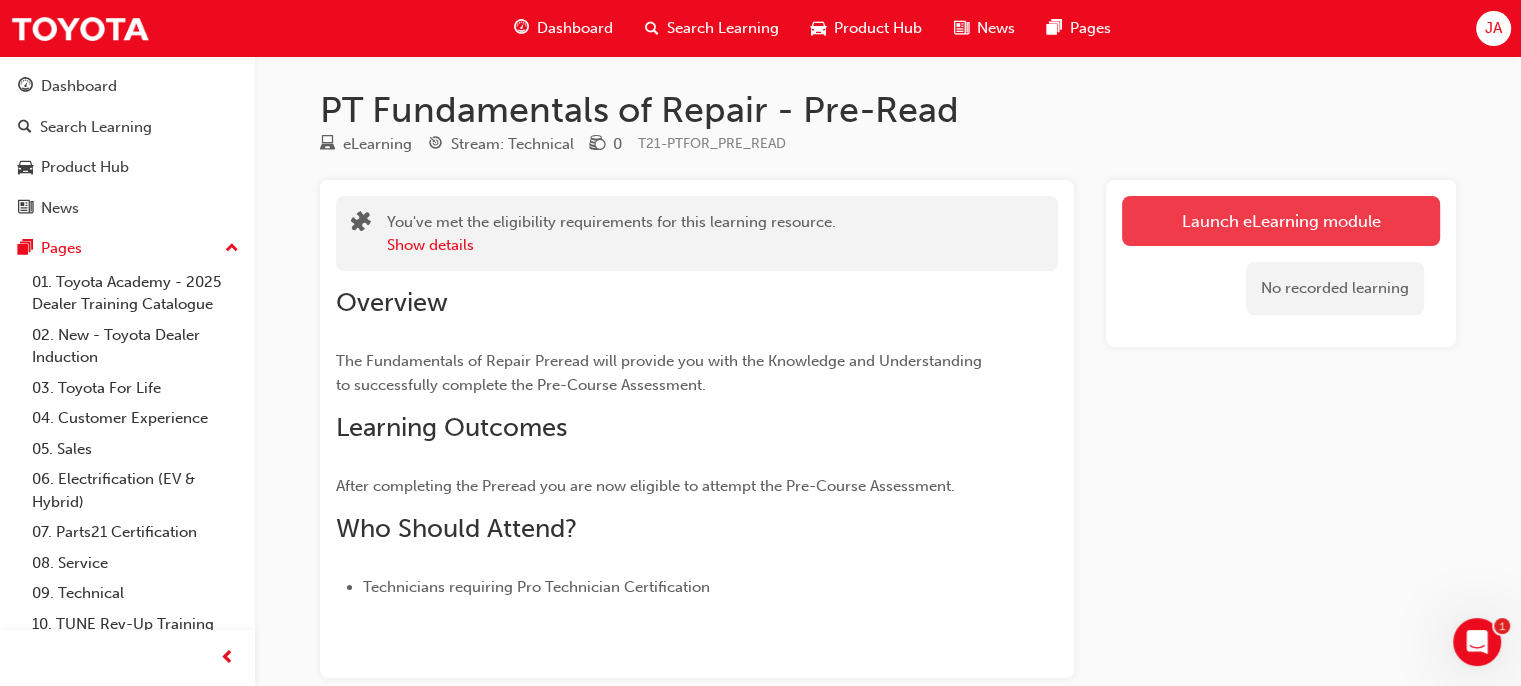 click on "Launch eLearning module" at bounding box center [1281, 221] 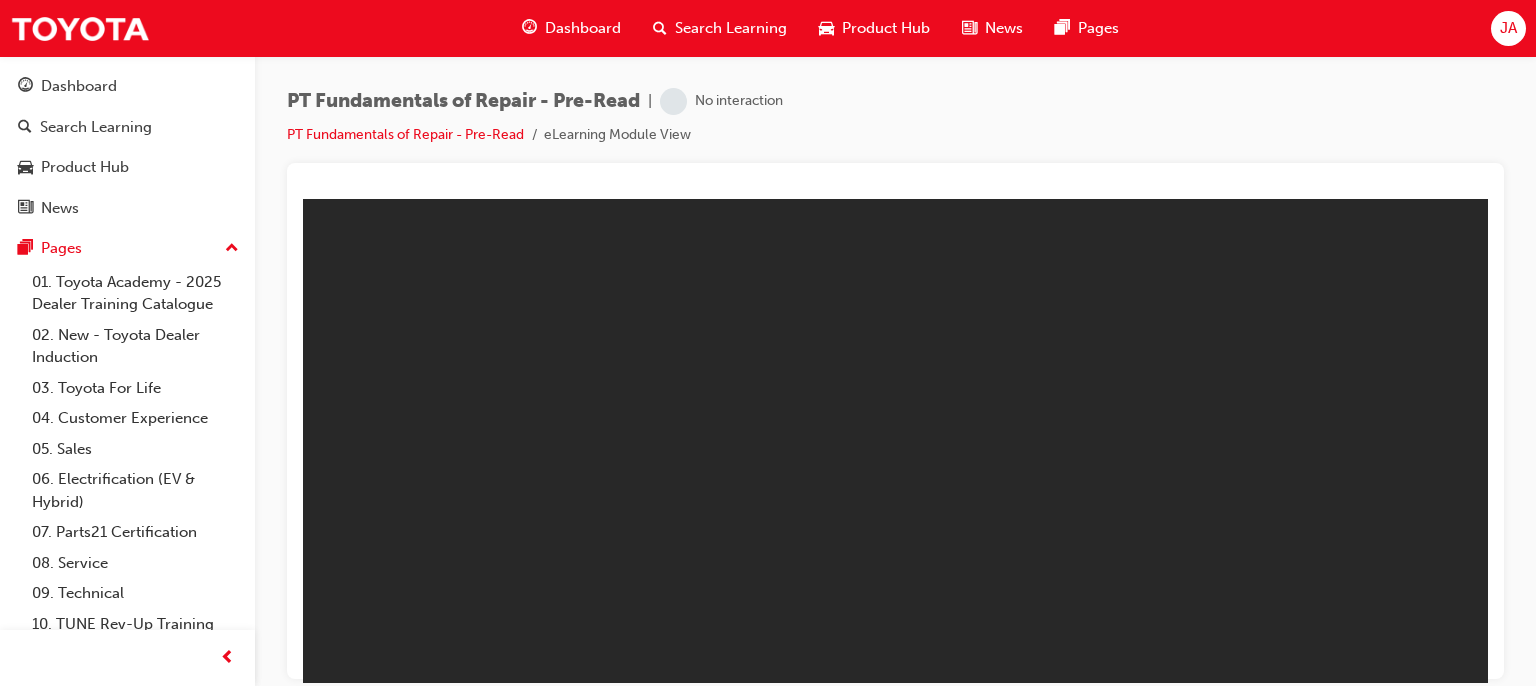 scroll, scrollTop: 0, scrollLeft: 0, axis: both 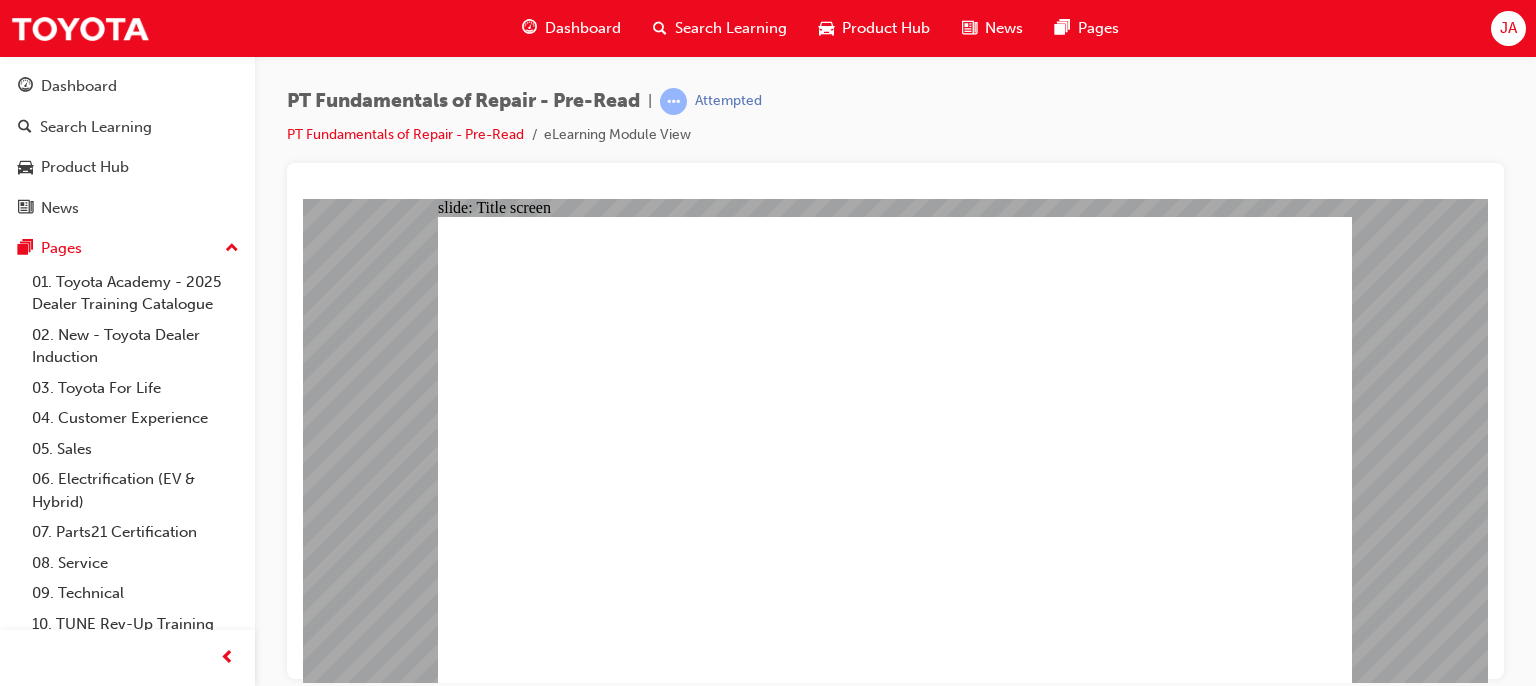 click 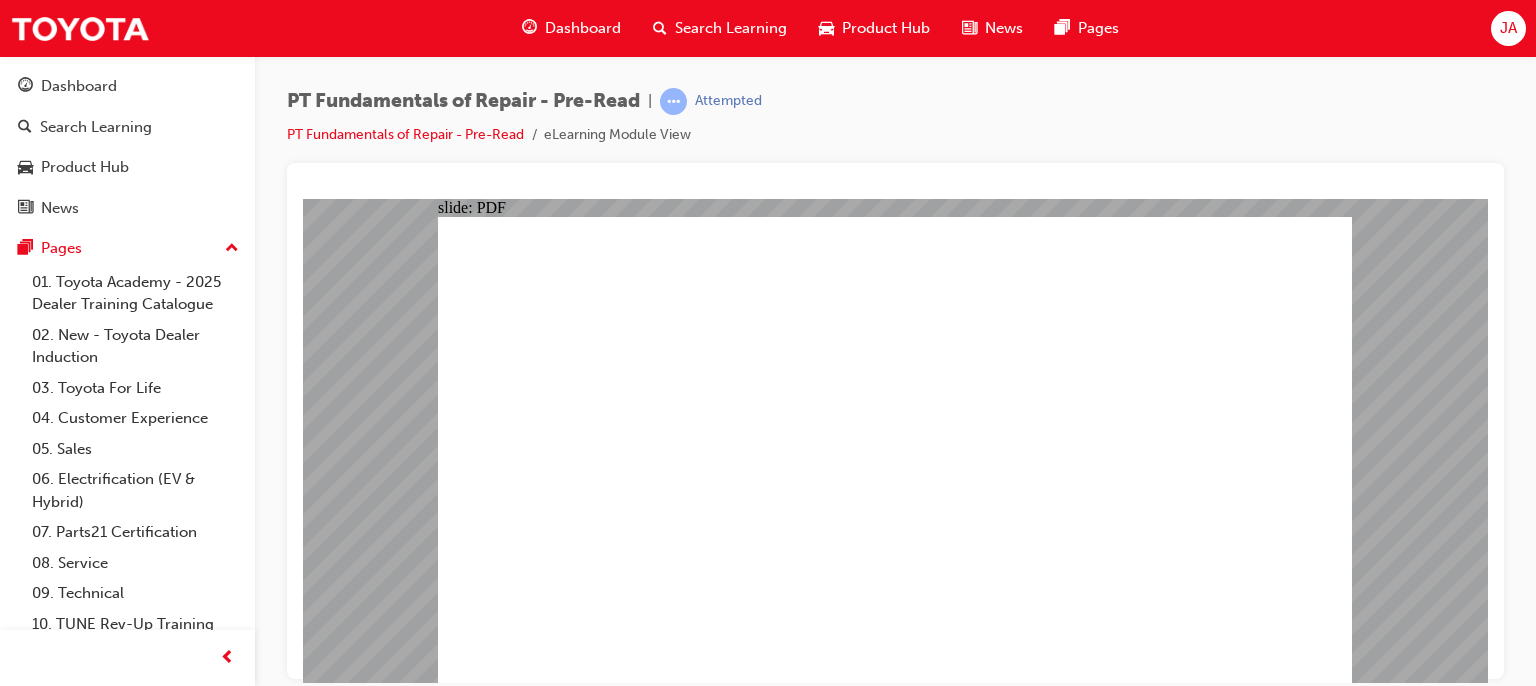 click 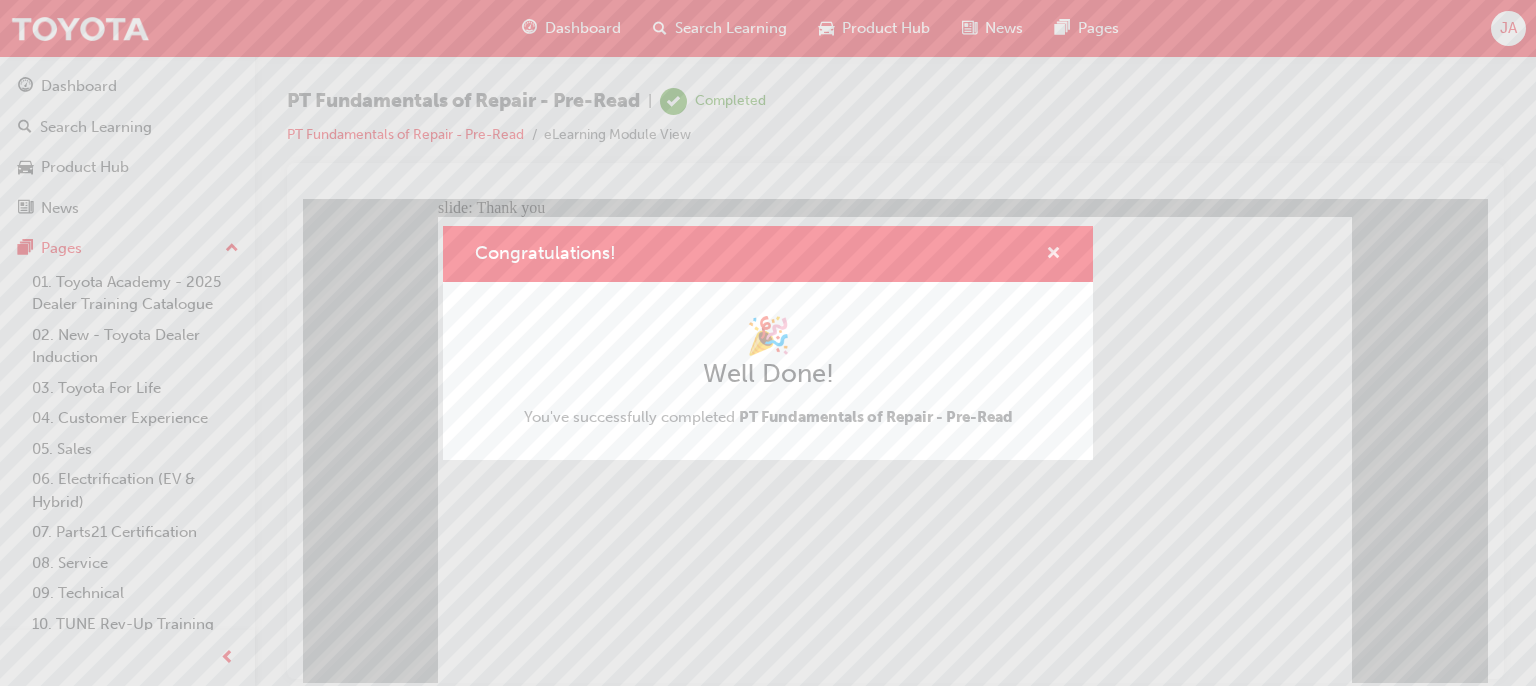 click at bounding box center (1053, 255) 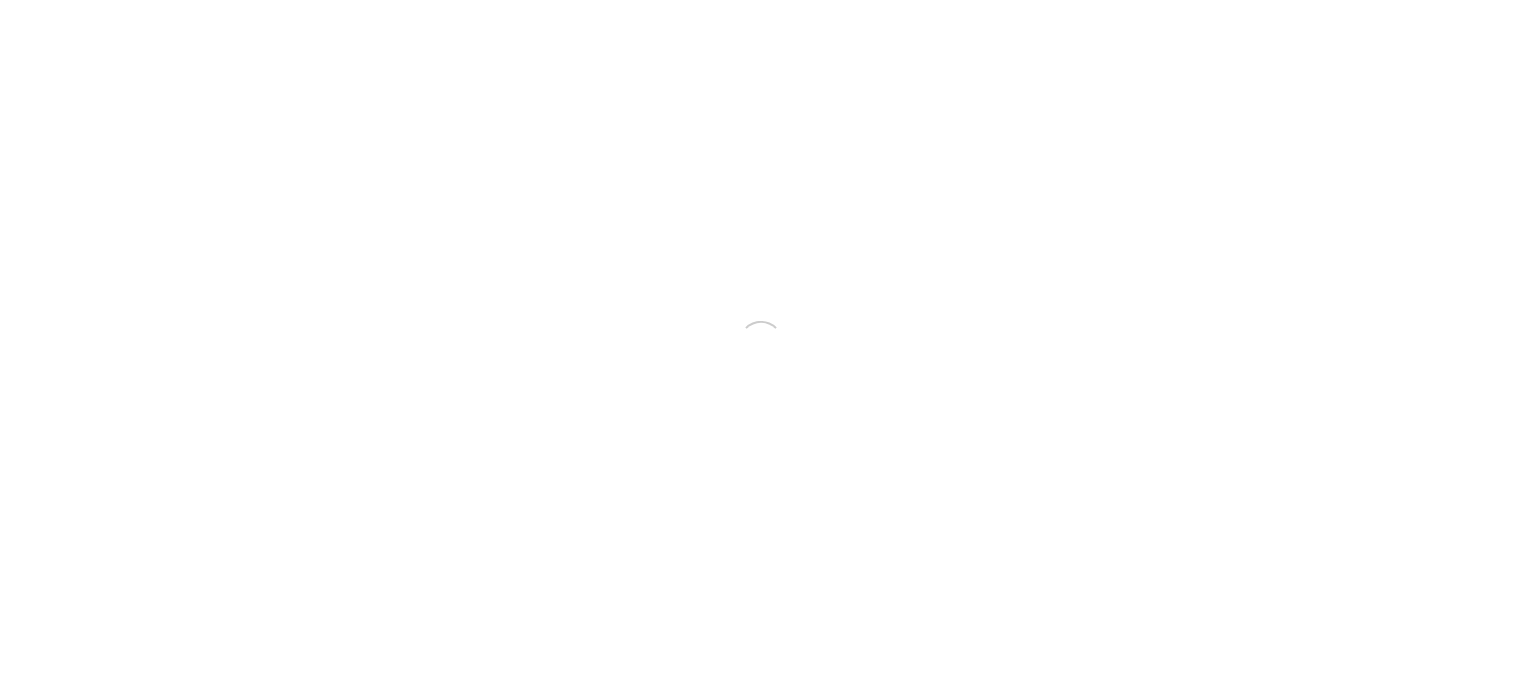 scroll, scrollTop: 0, scrollLeft: 0, axis: both 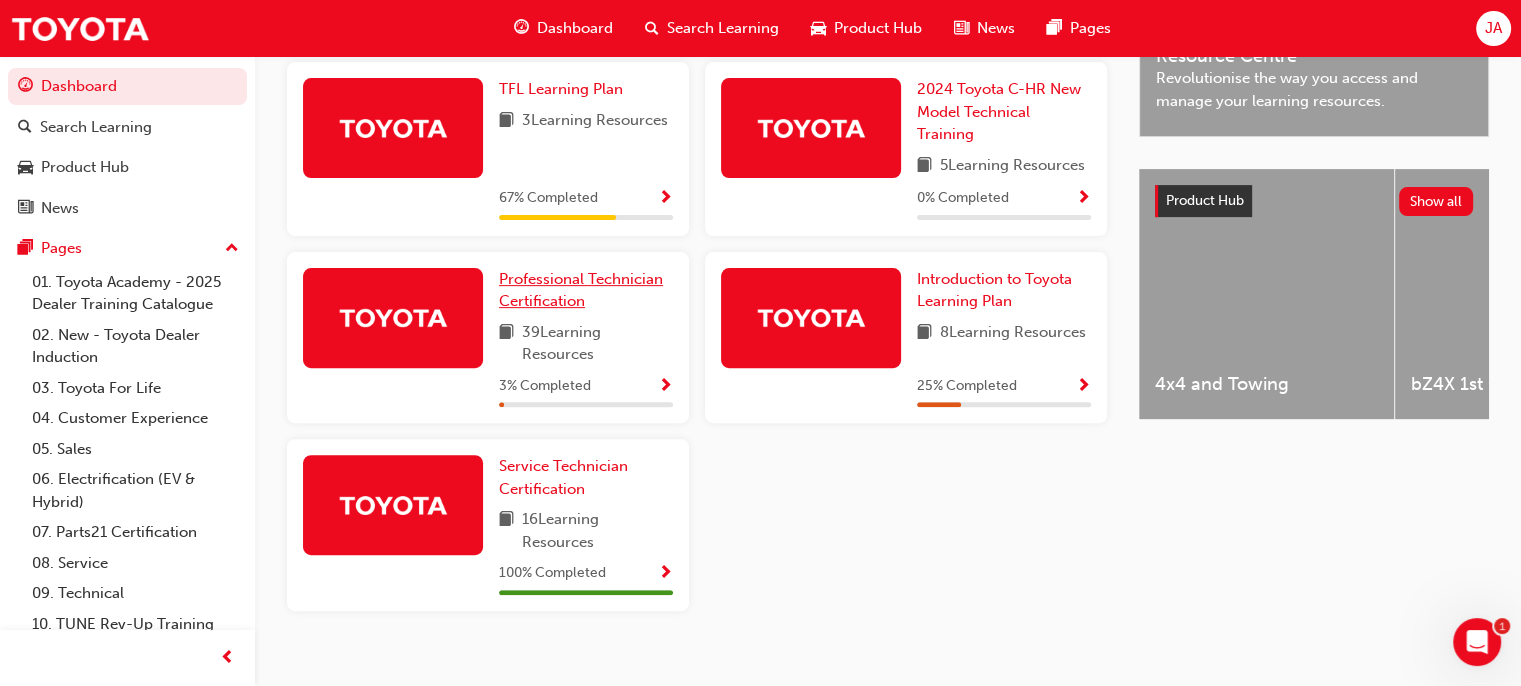 click on "Professional Technician Certification" at bounding box center [581, 290] 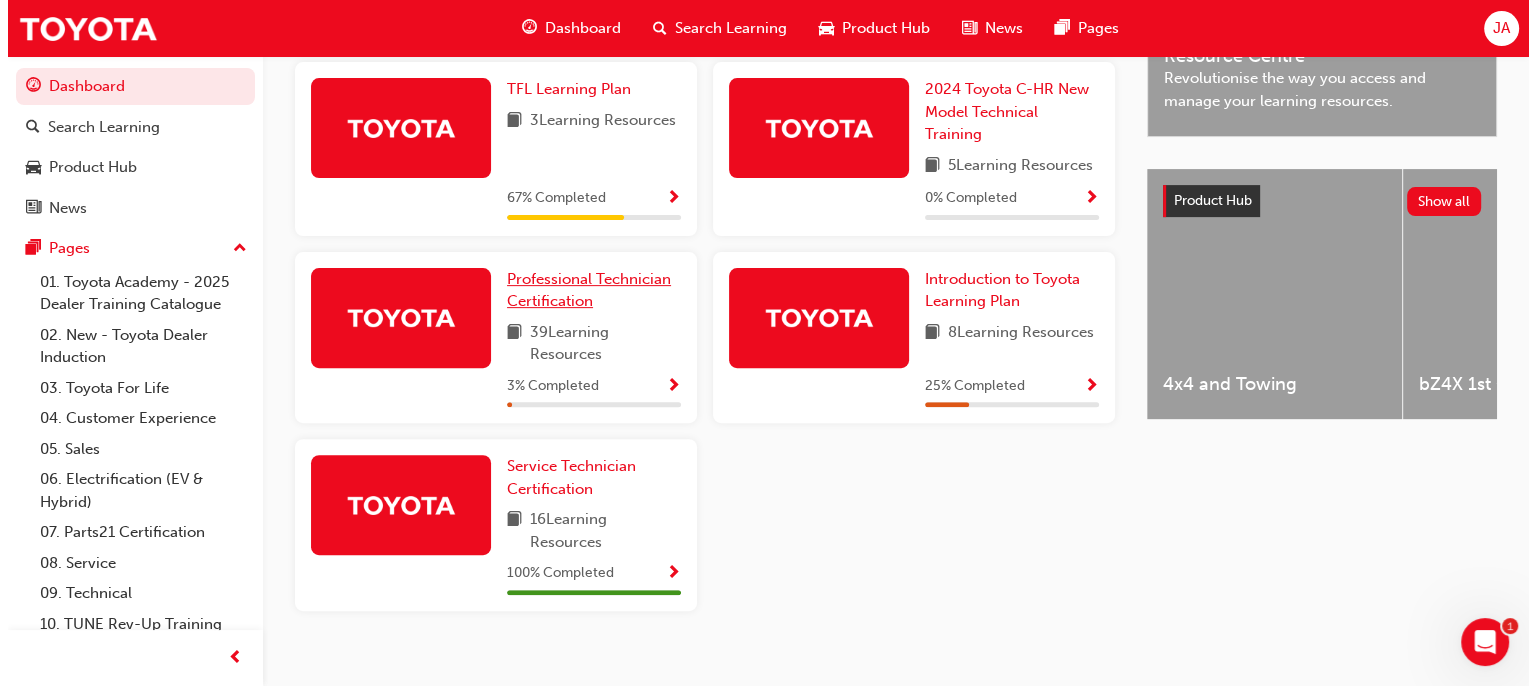 scroll, scrollTop: 0, scrollLeft: 0, axis: both 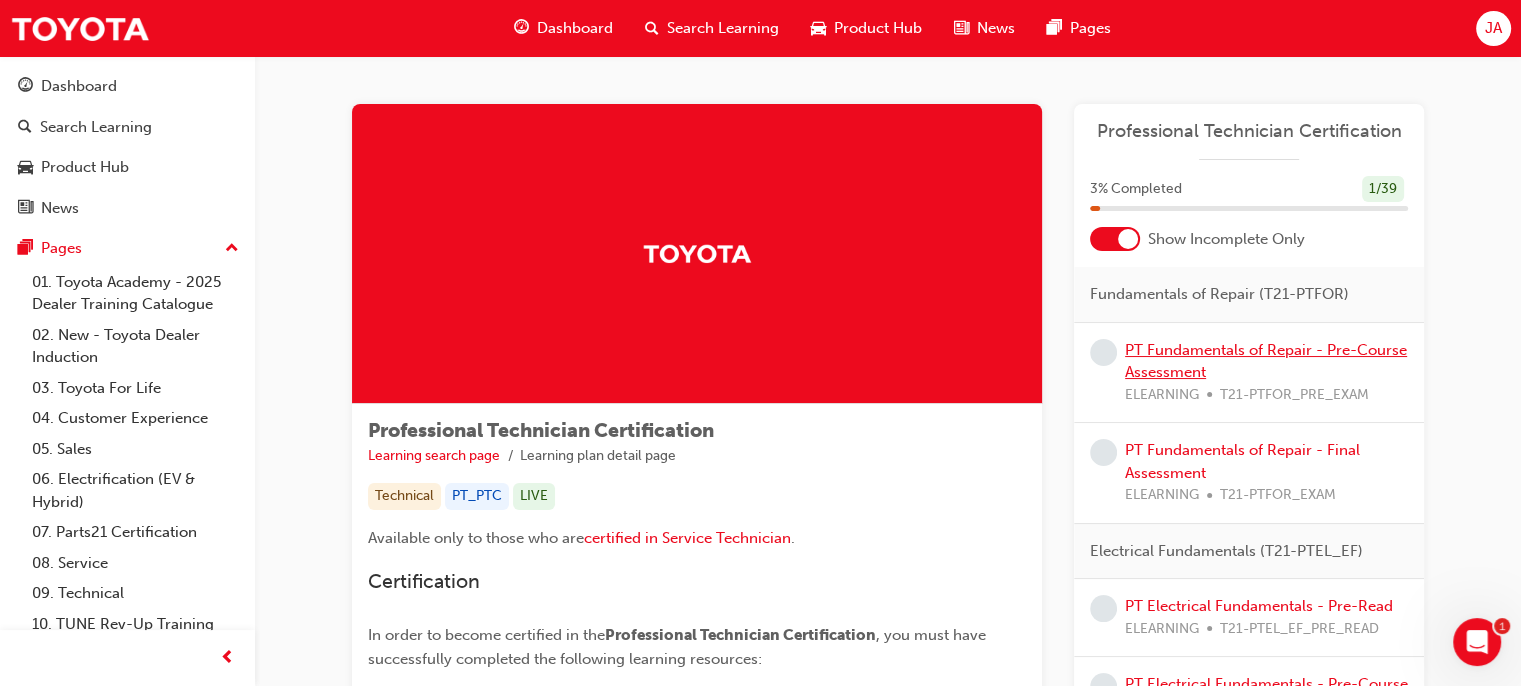 click on "PT Fundamentals of Repair - Pre-Course Assessment" at bounding box center (1266, 361) 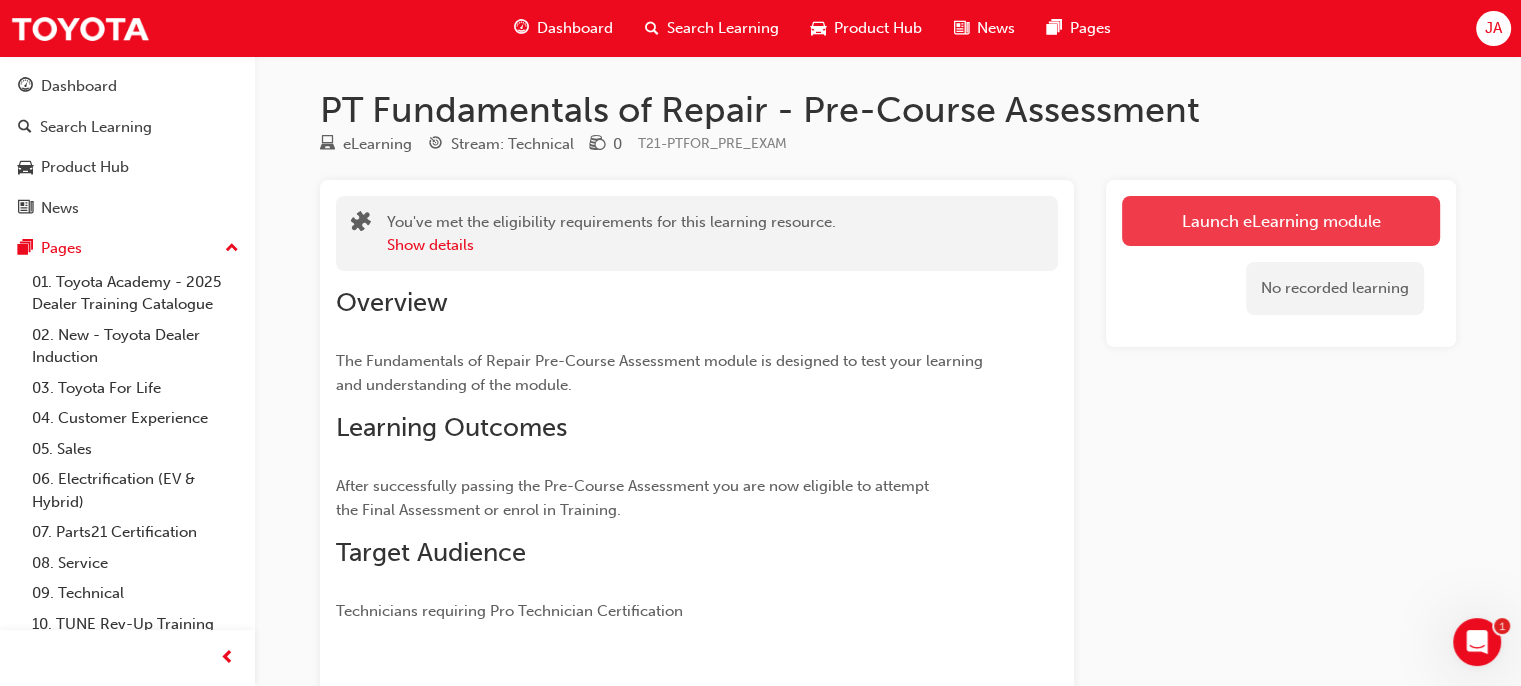 click on "Launch eLearning module" at bounding box center (1281, 221) 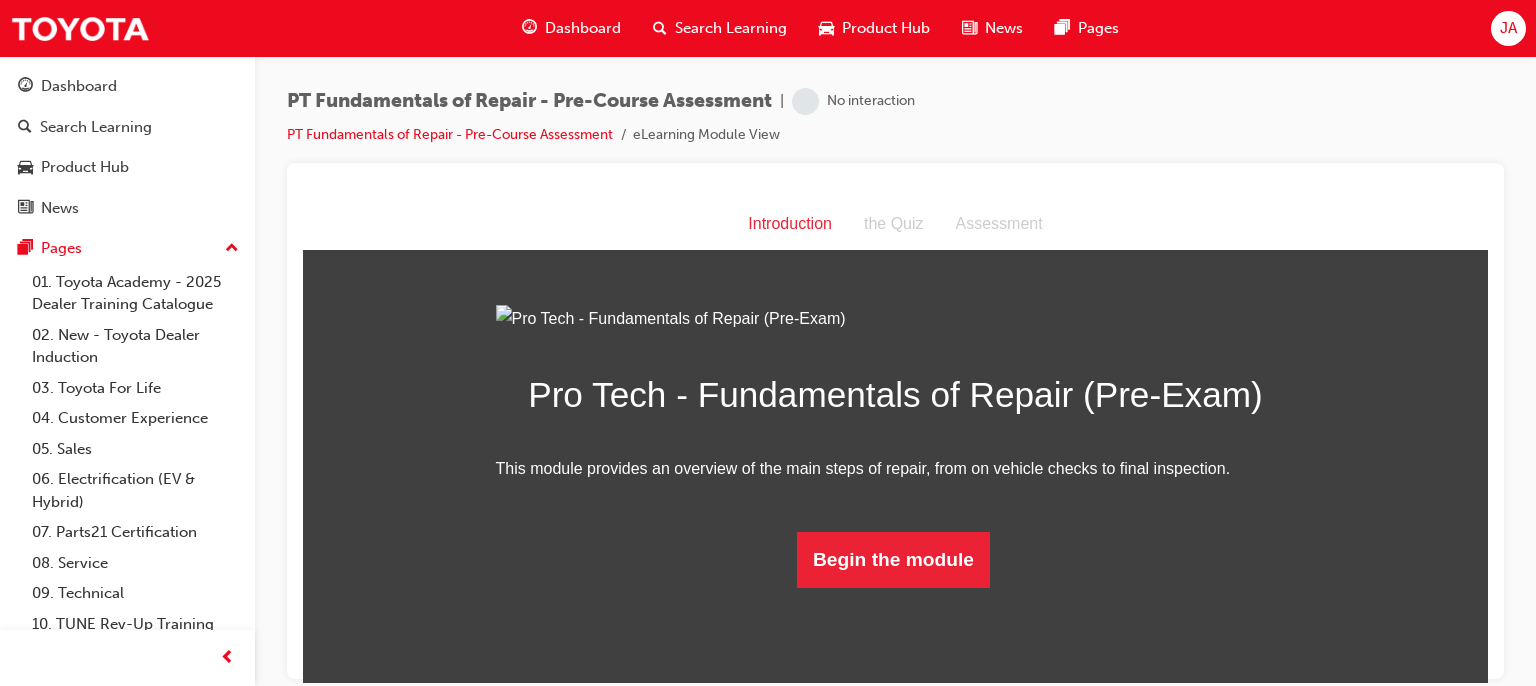 scroll, scrollTop: 0, scrollLeft: 0, axis: both 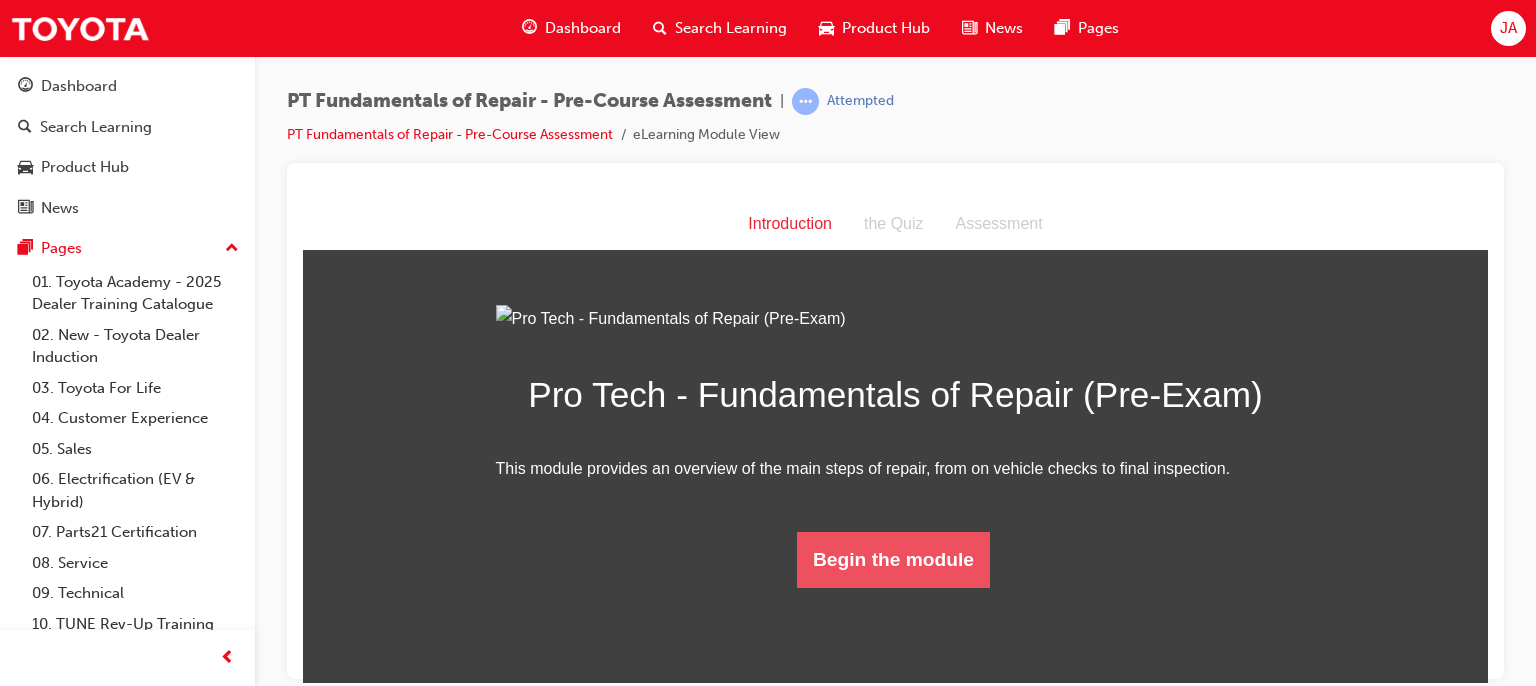 click on "Begin the module" at bounding box center (893, 559) 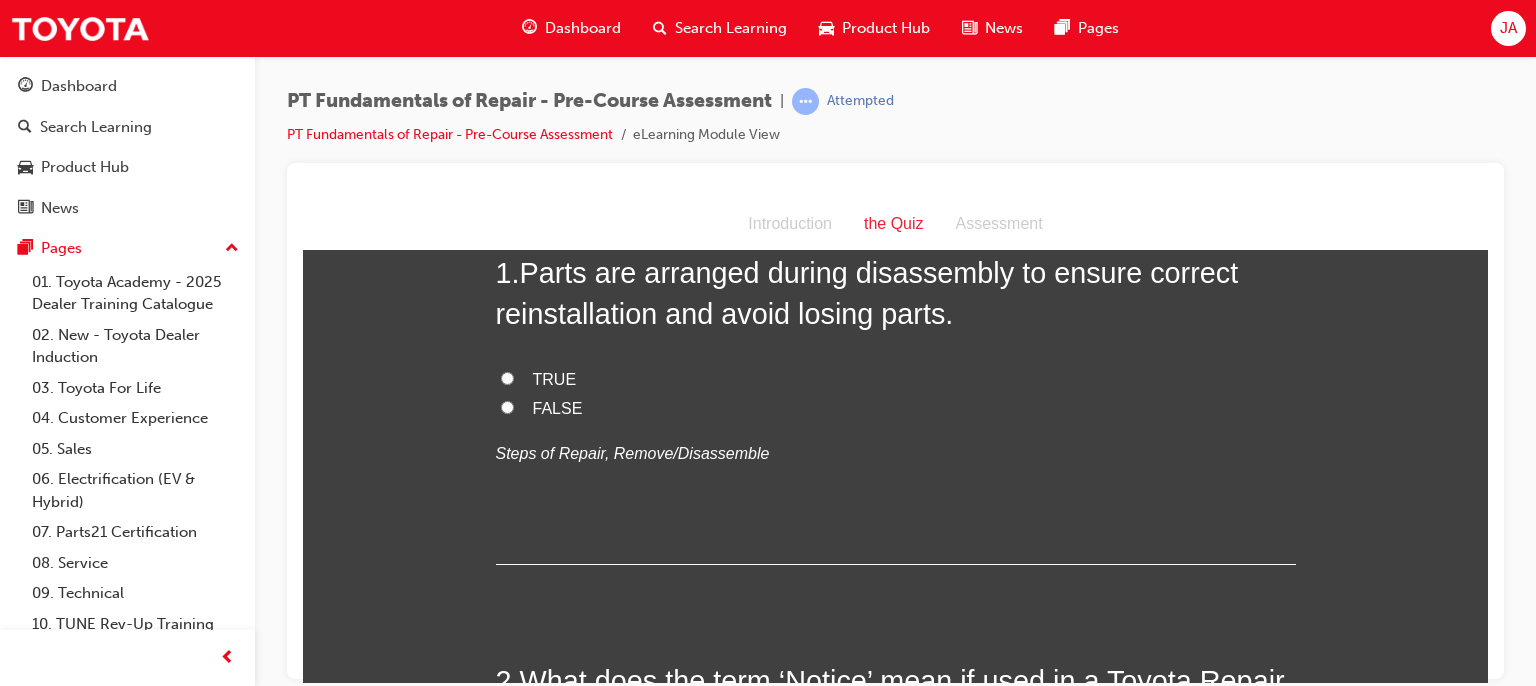 scroll, scrollTop: 0, scrollLeft: 0, axis: both 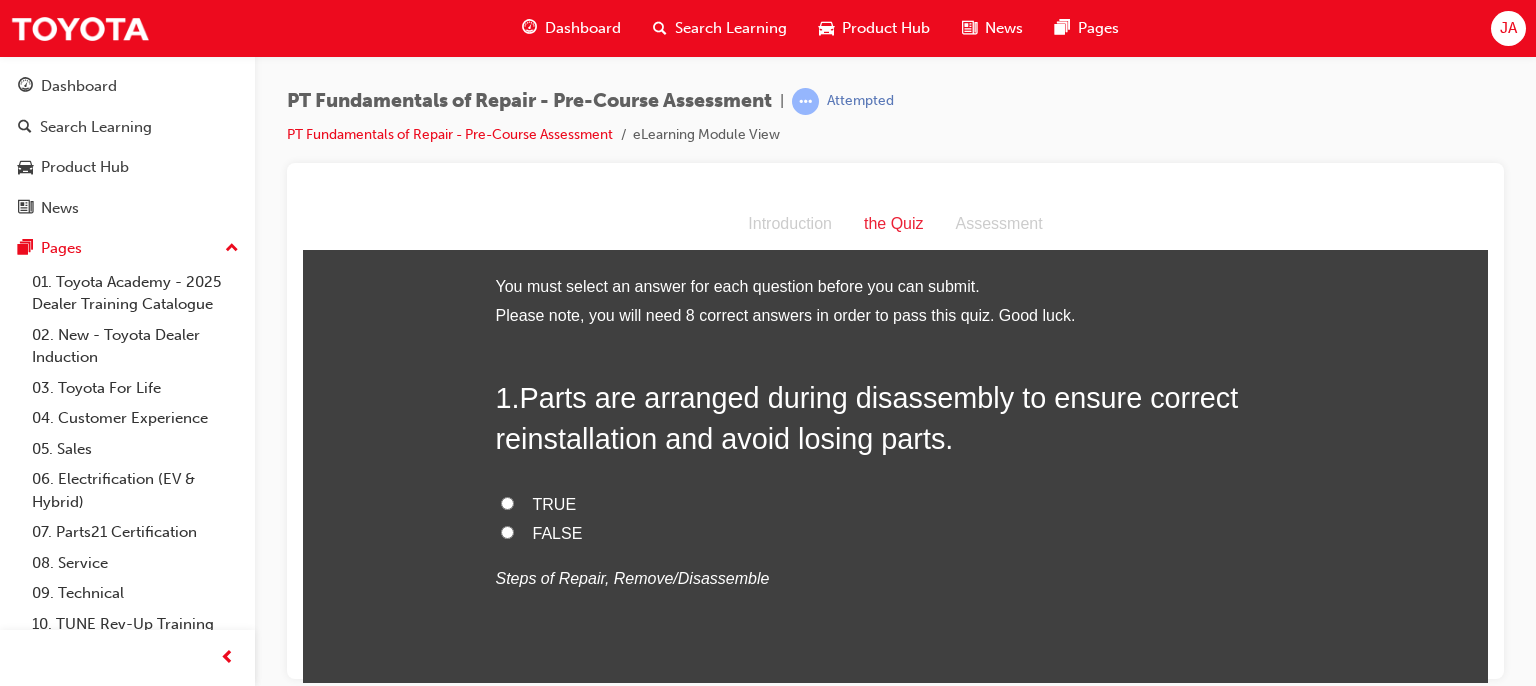 click on "TRUE" at bounding box center [555, 503] 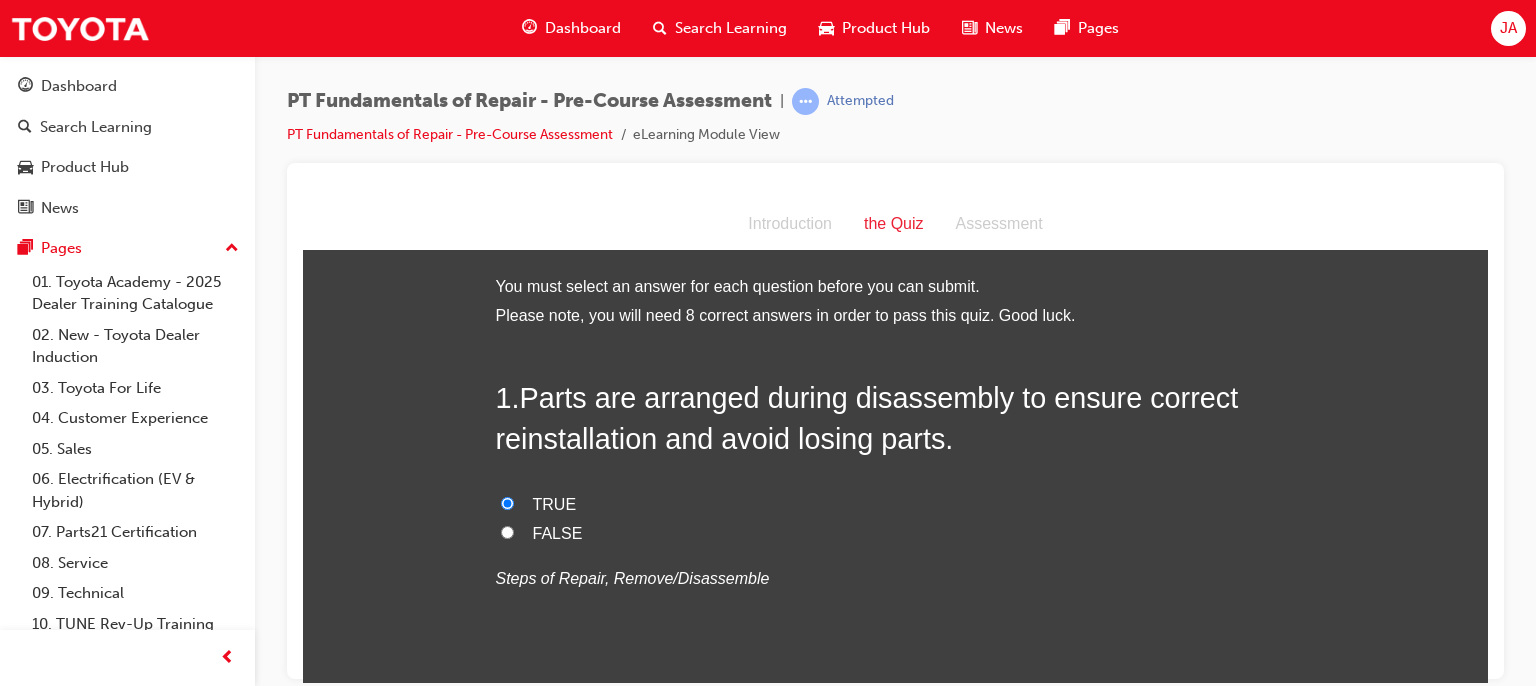 radio on "true" 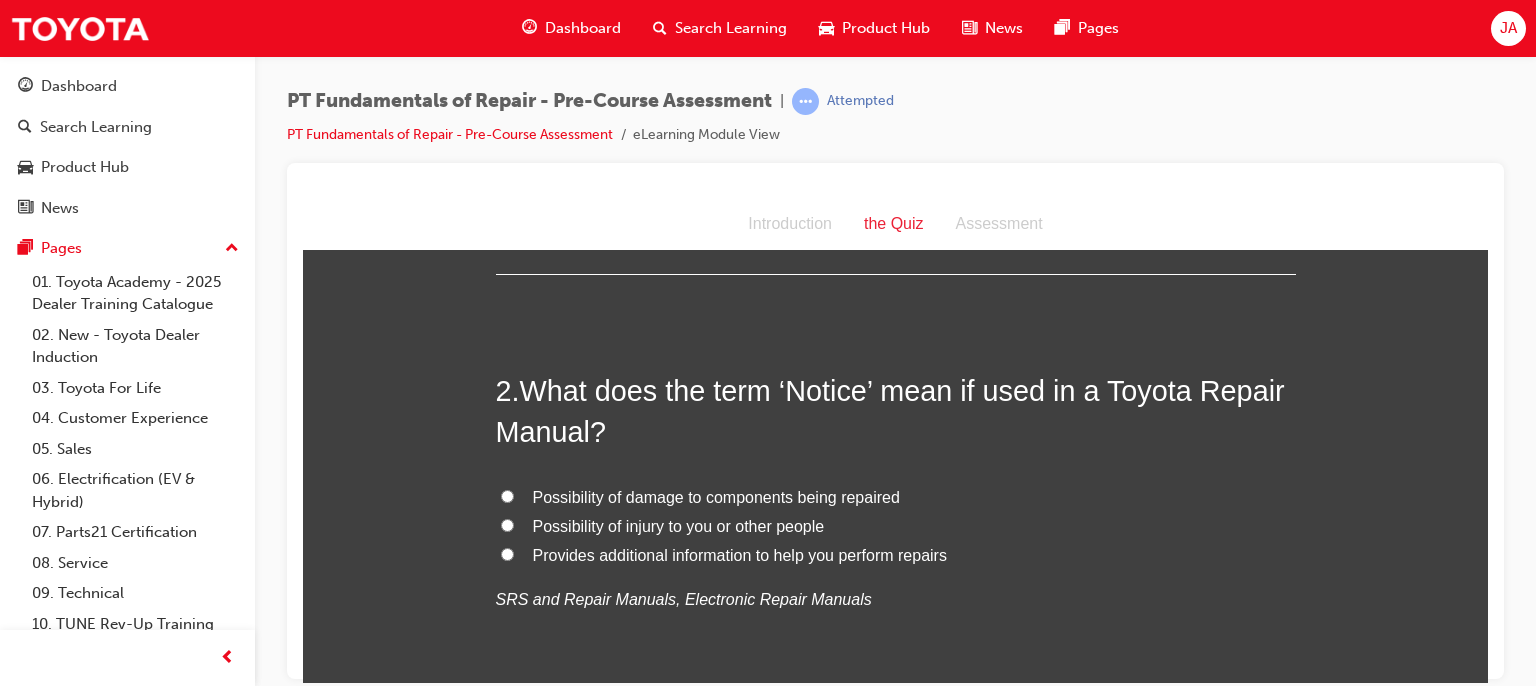 scroll, scrollTop: 453, scrollLeft: 0, axis: vertical 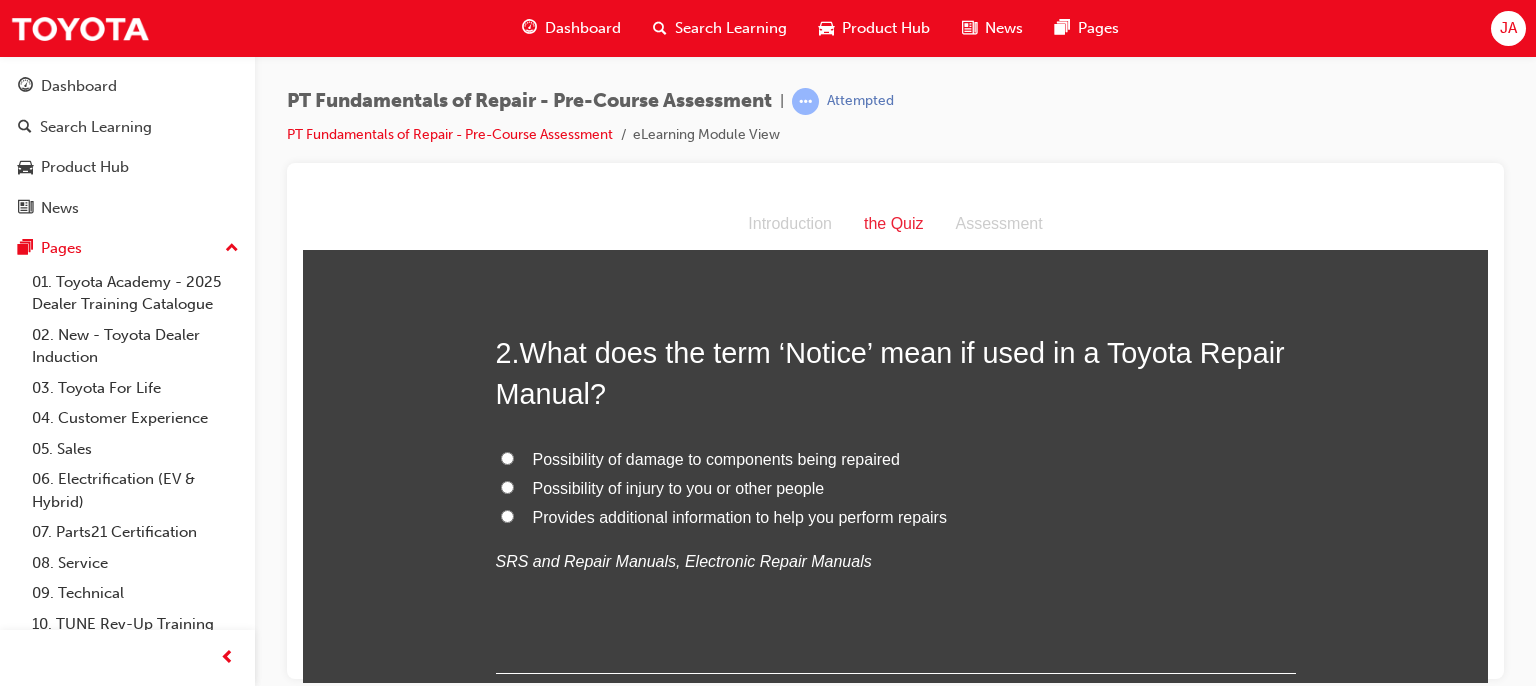 click on "Provides additional information to help you perform repairs" at bounding box center [740, 516] 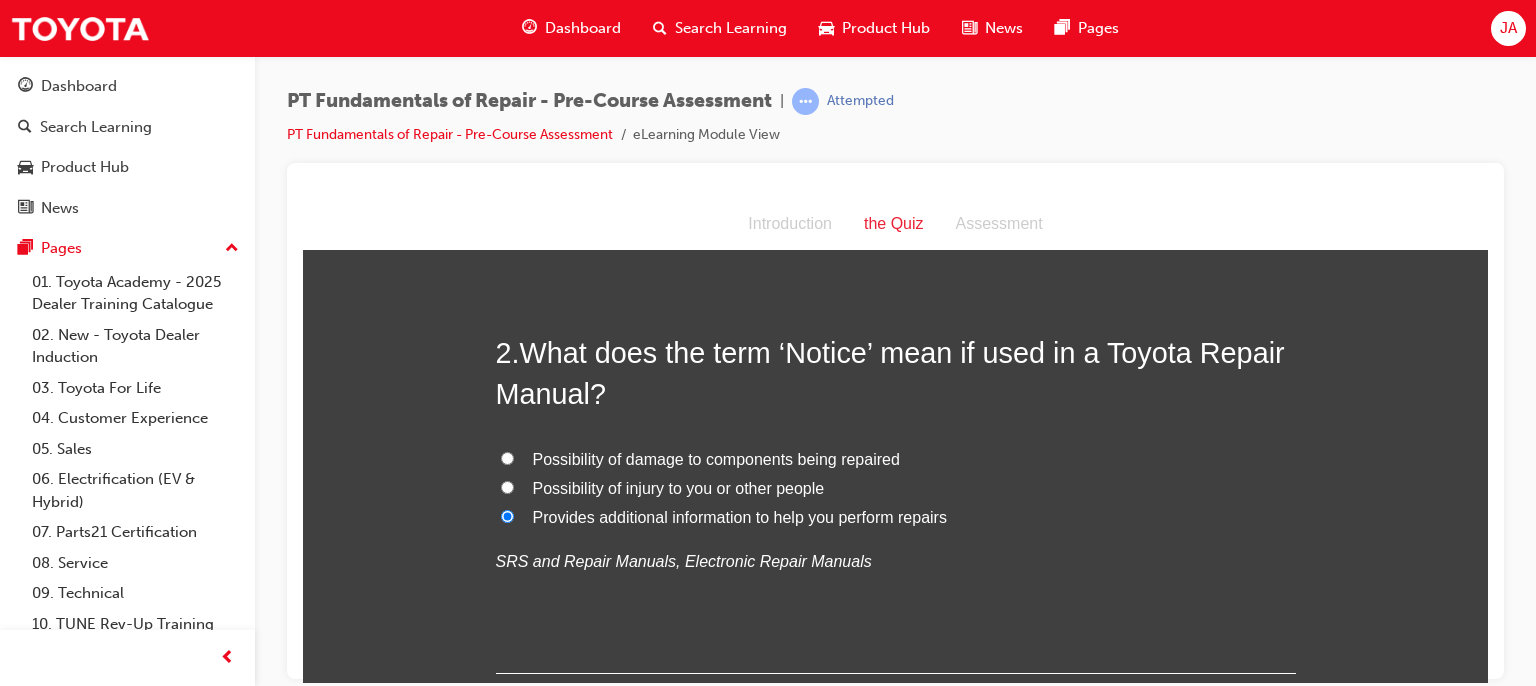 radio on "true" 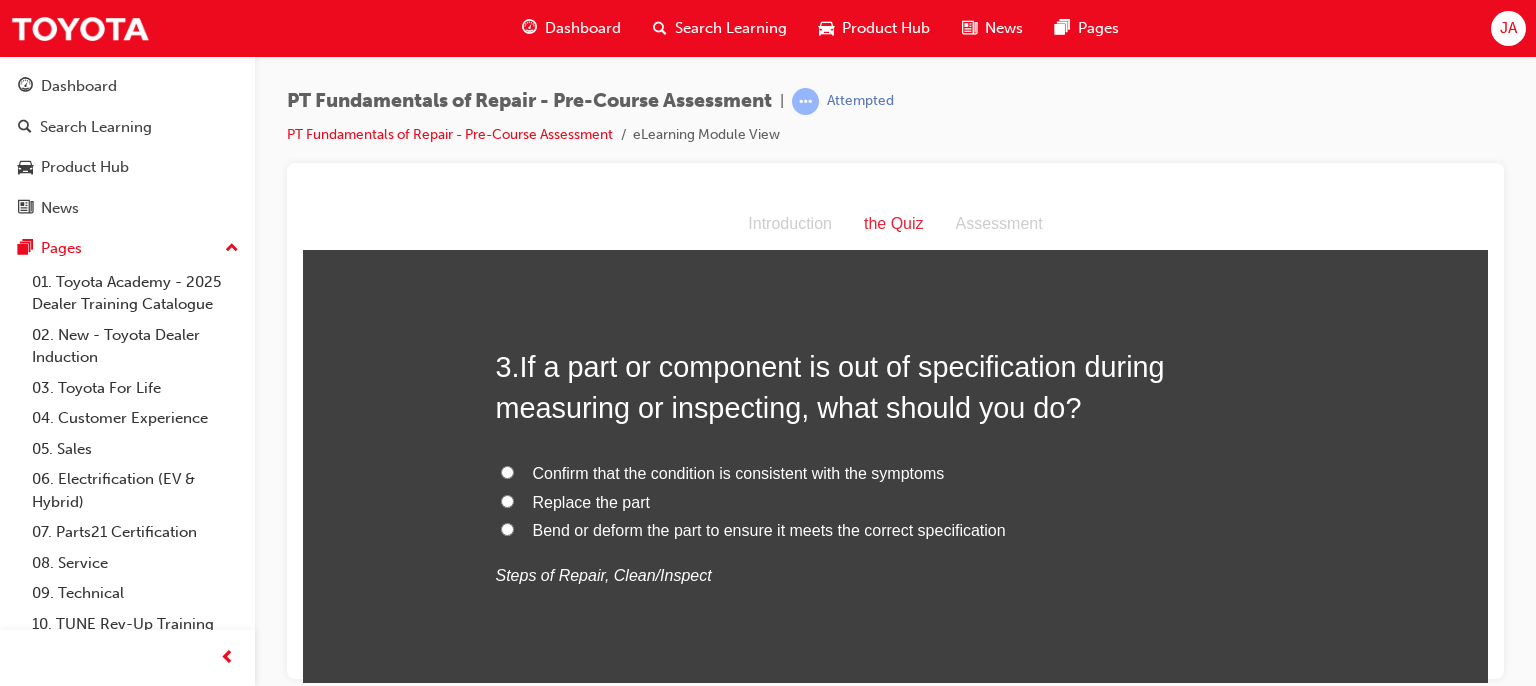 scroll, scrollTop: 892, scrollLeft: 0, axis: vertical 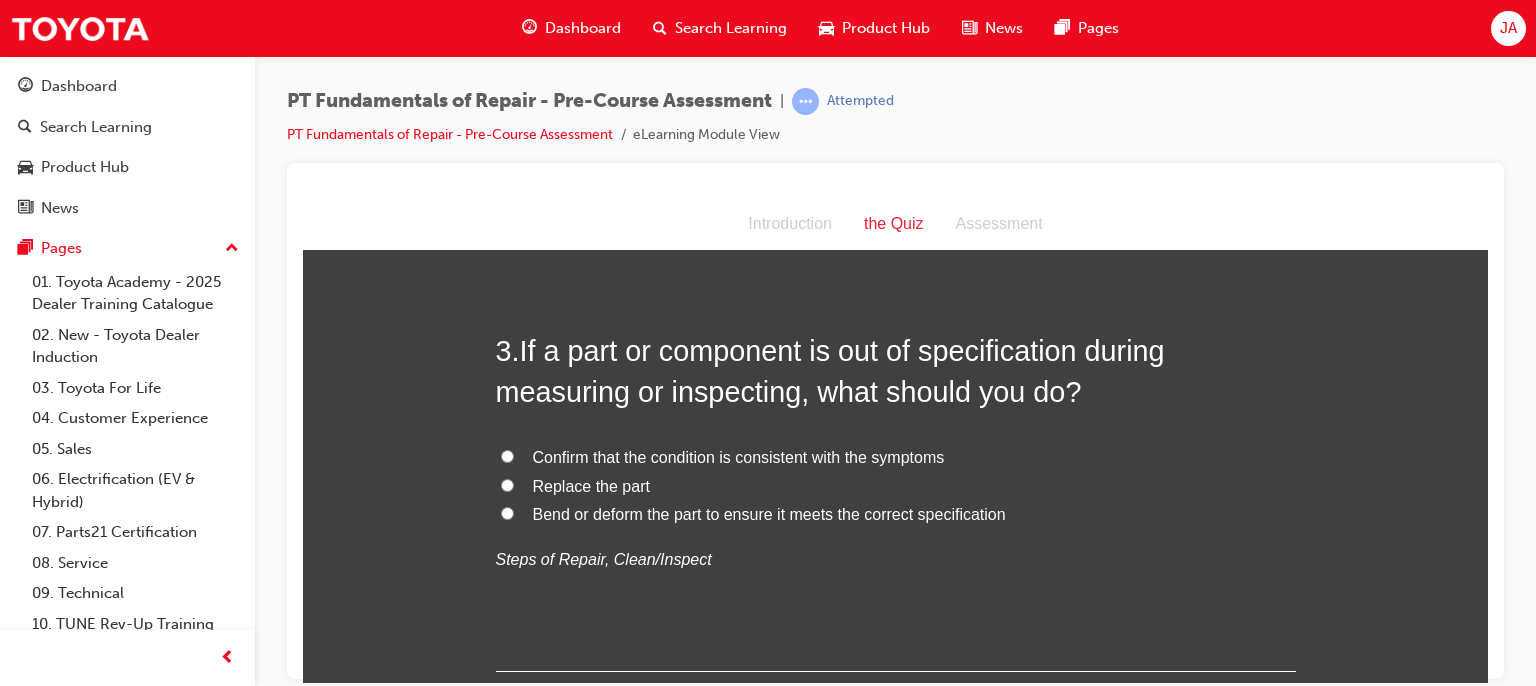 click on "Confirm that the condition is consistent with the symptoms" at bounding box center [739, 456] 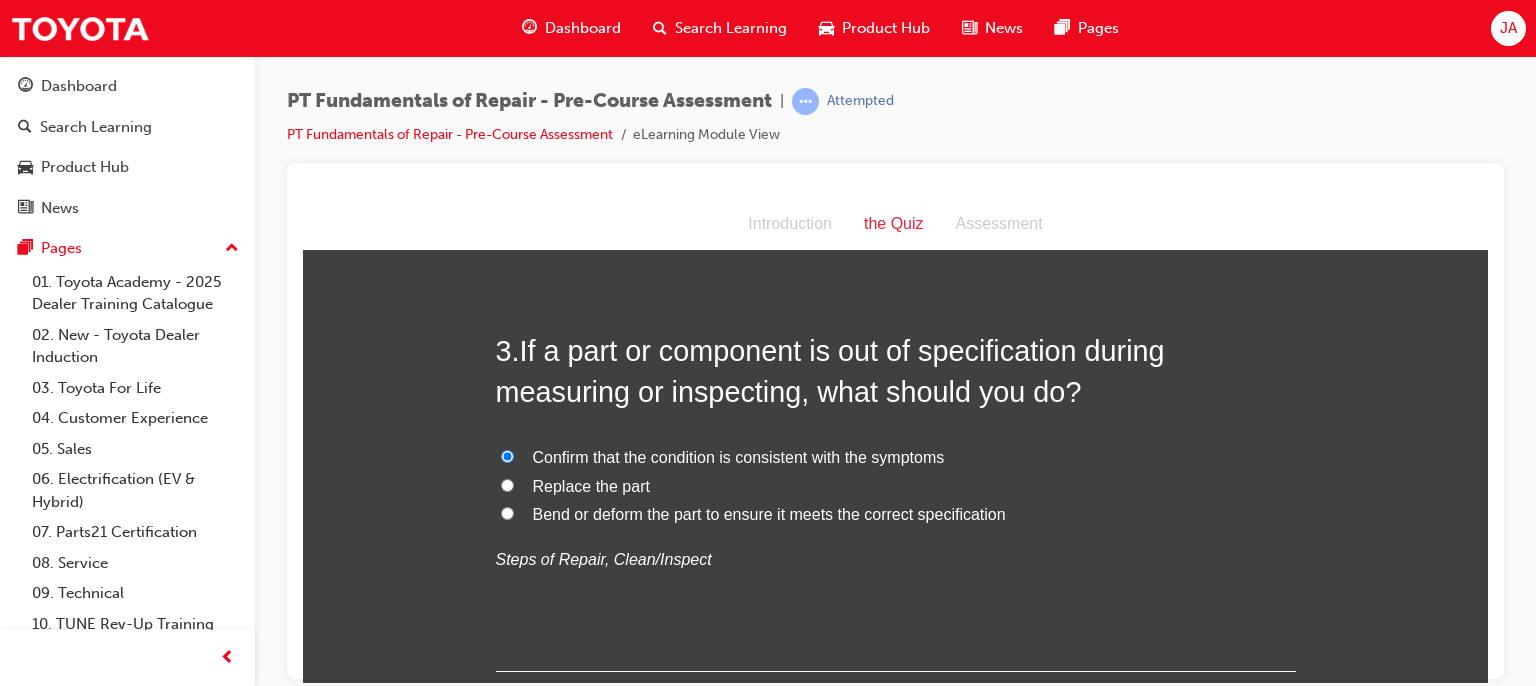radio on "true" 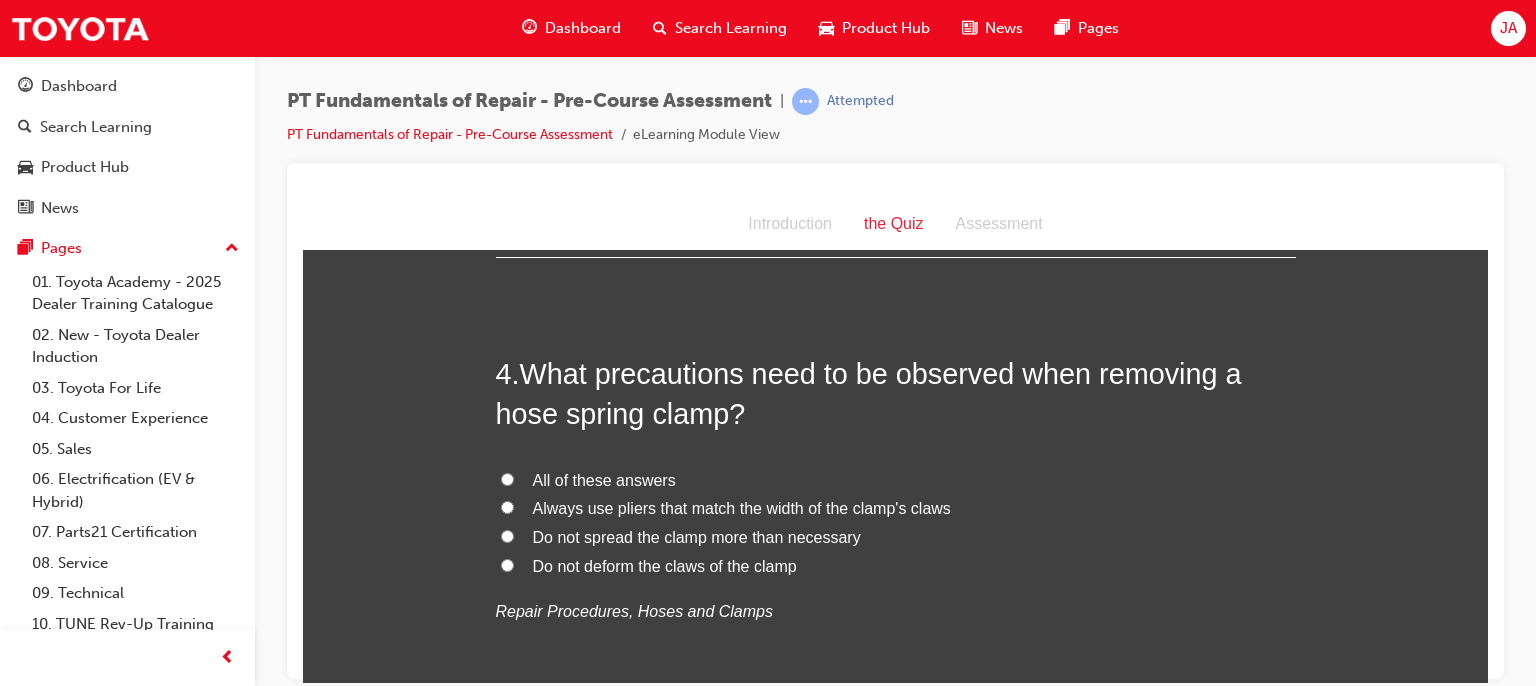 scroll, scrollTop: 1332, scrollLeft: 0, axis: vertical 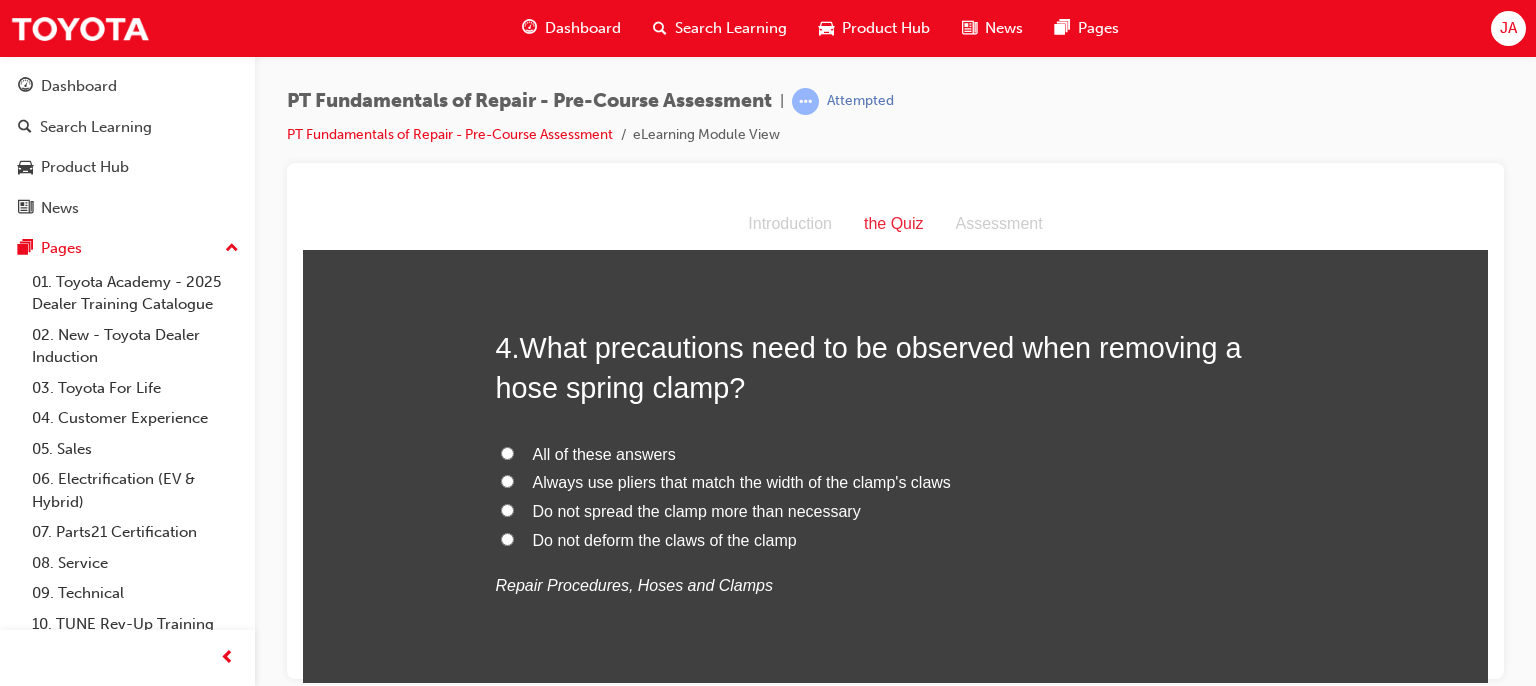 click on "All of these answers" at bounding box center (896, 454) 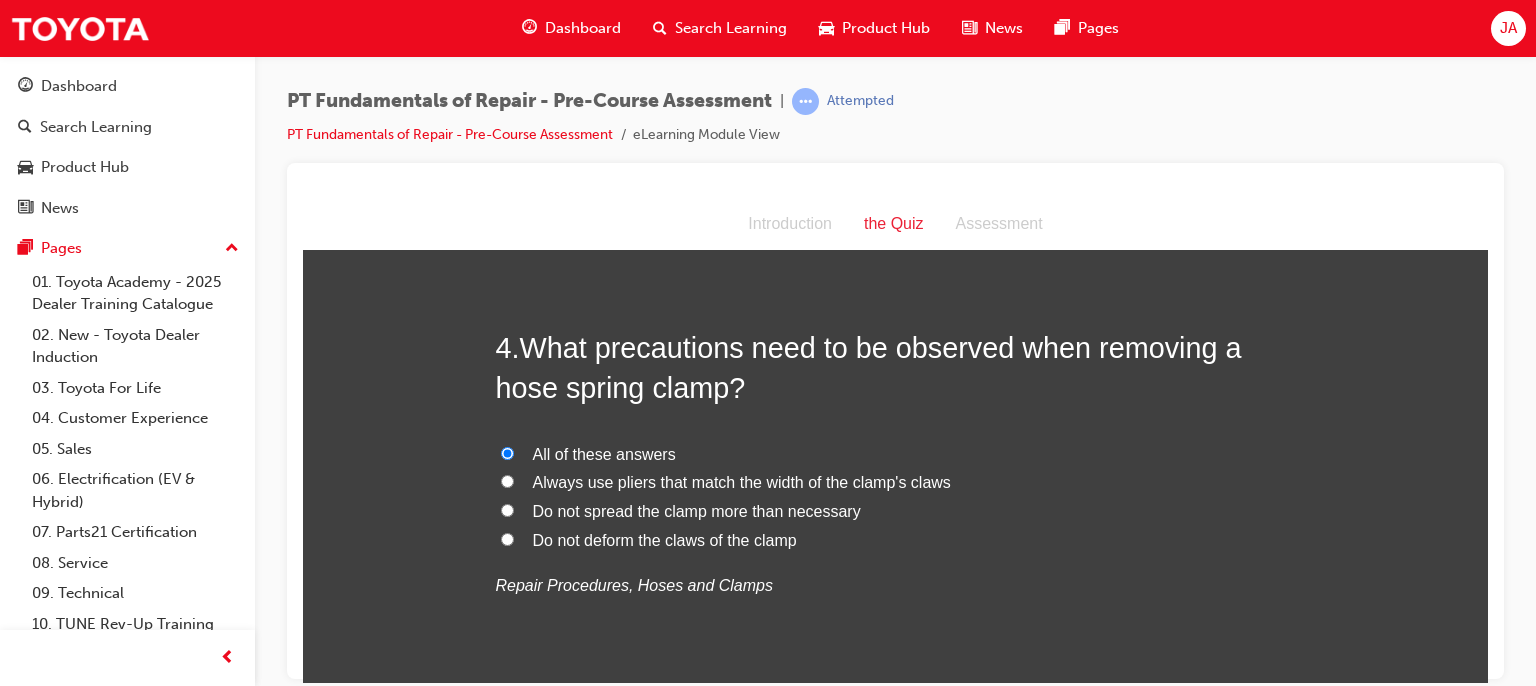 radio on "true" 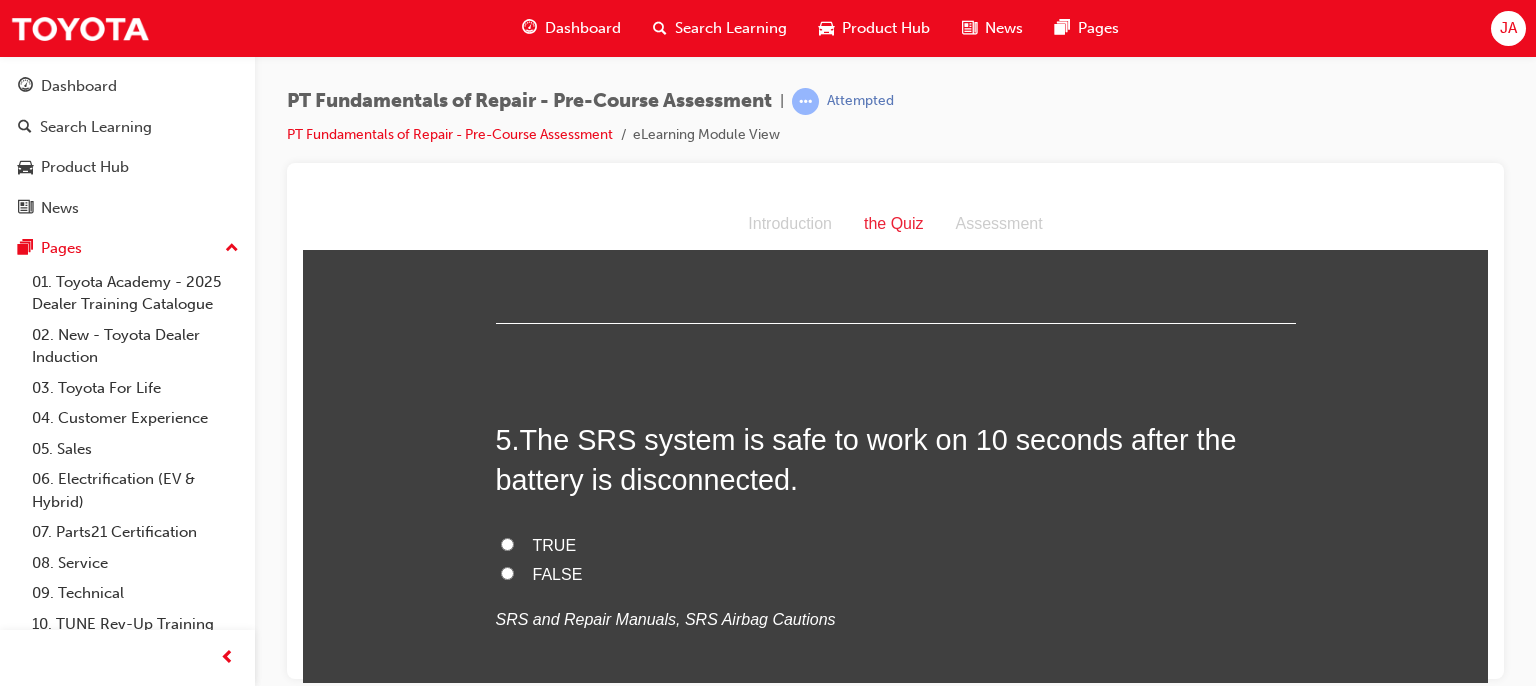 scroll, scrollTop: 1760, scrollLeft: 0, axis: vertical 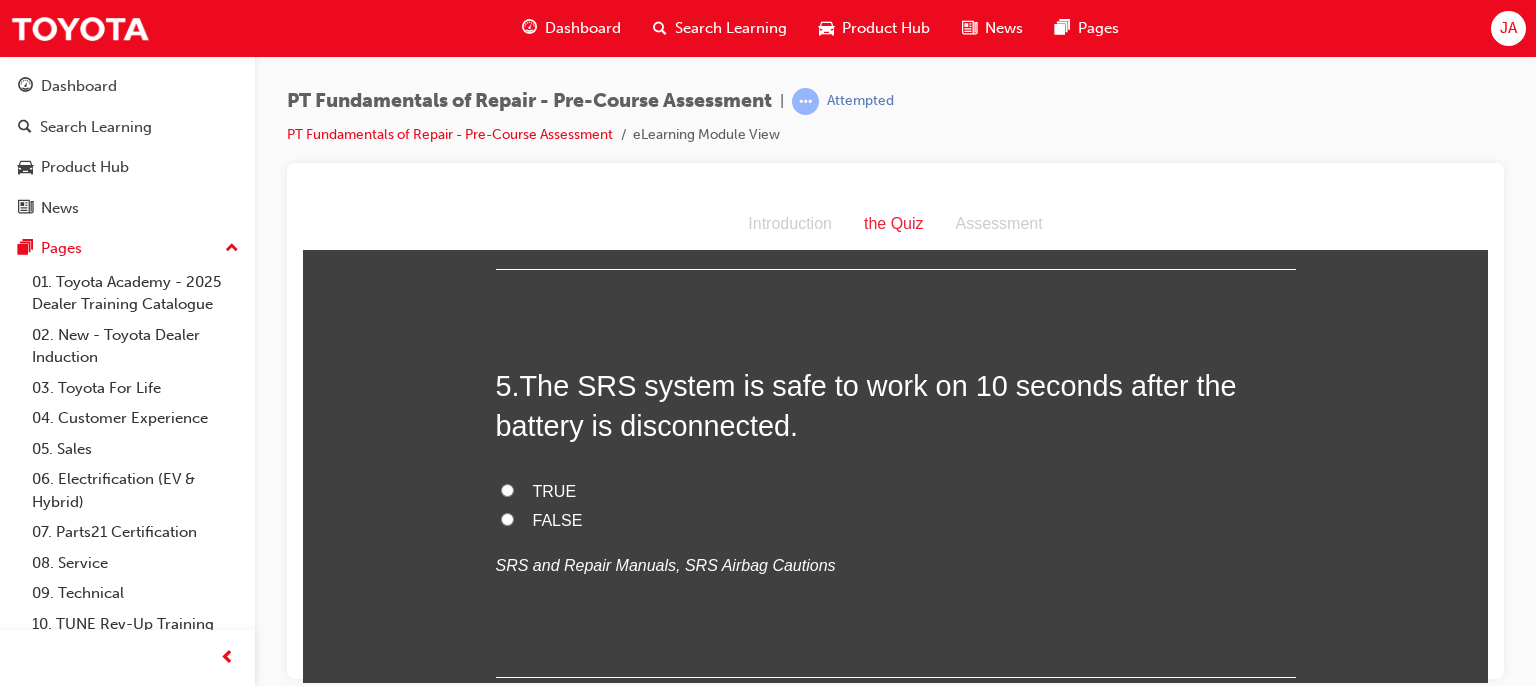 click on "FALSE" at bounding box center [507, 518] 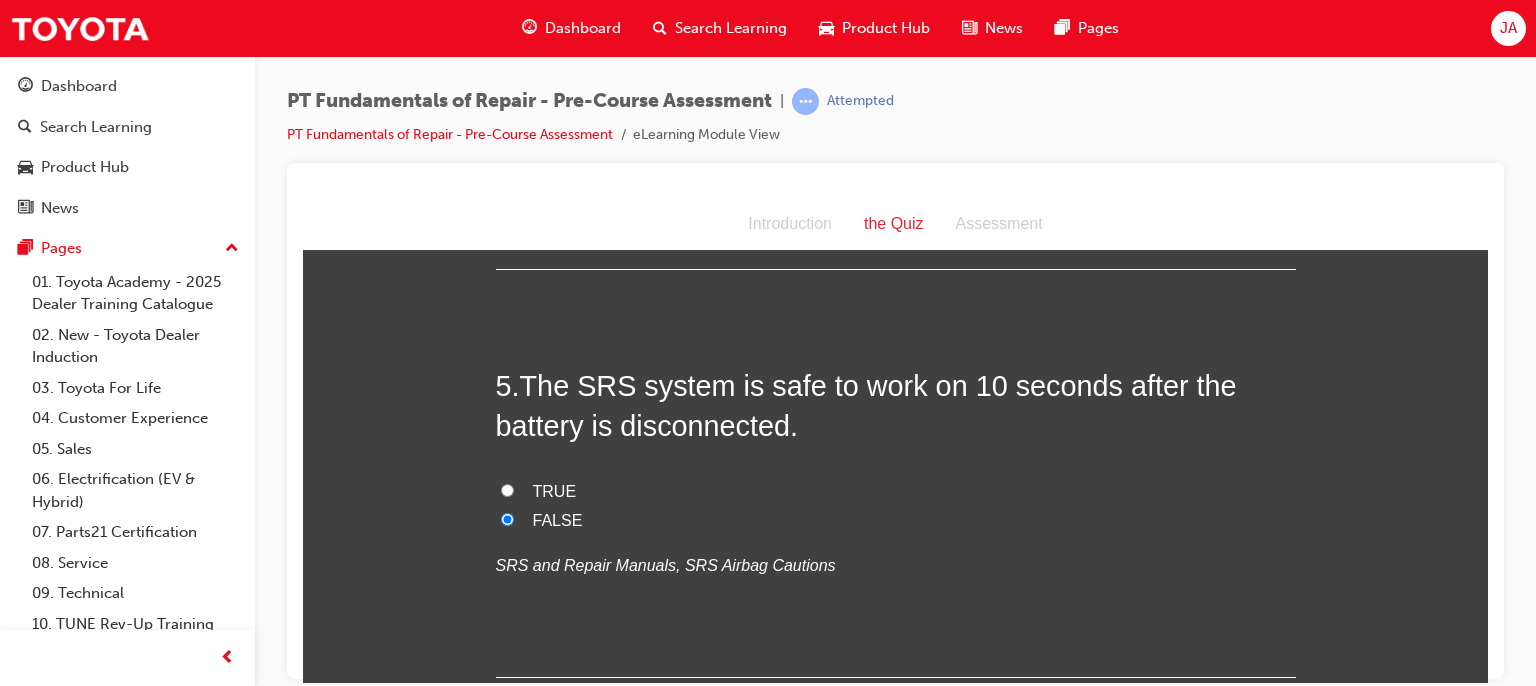 radio on "true" 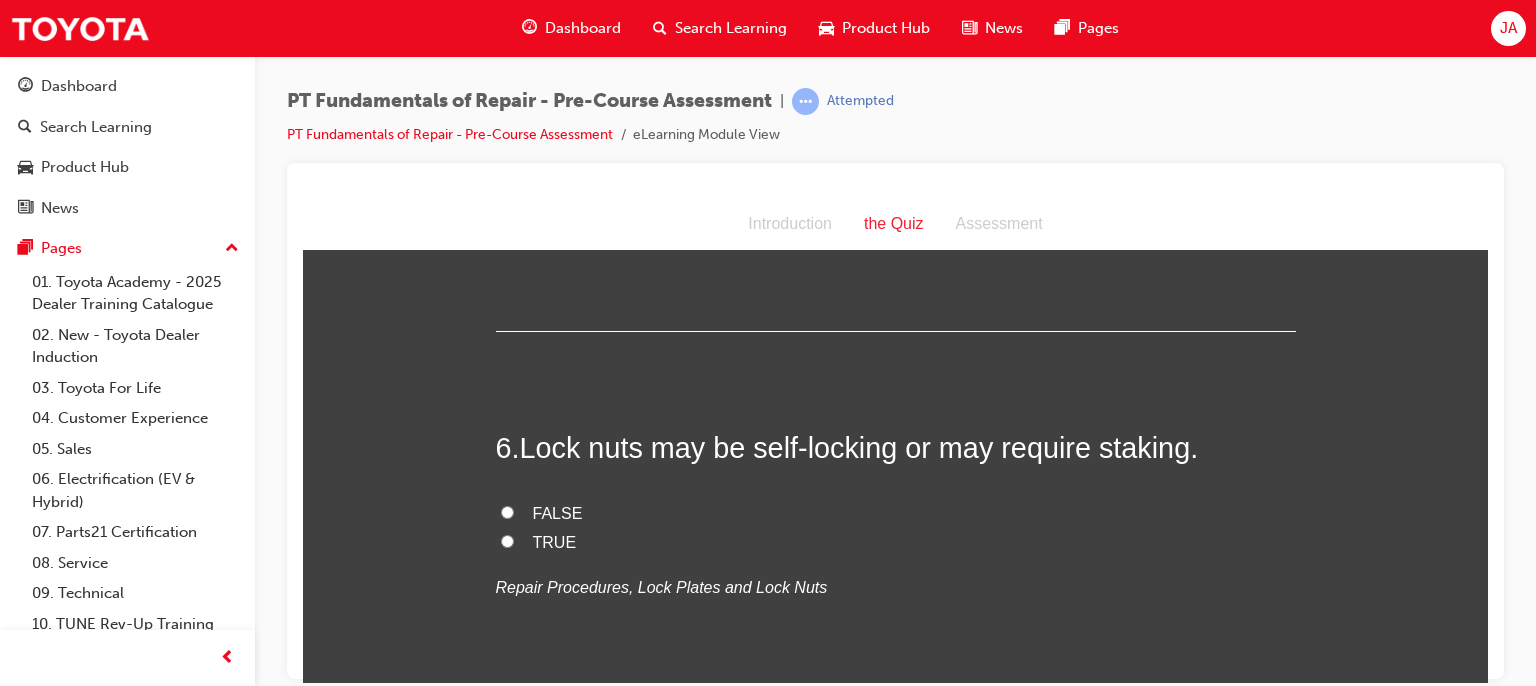 scroll, scrollTop: 2172, scrollLeft: 0, axis: vertical 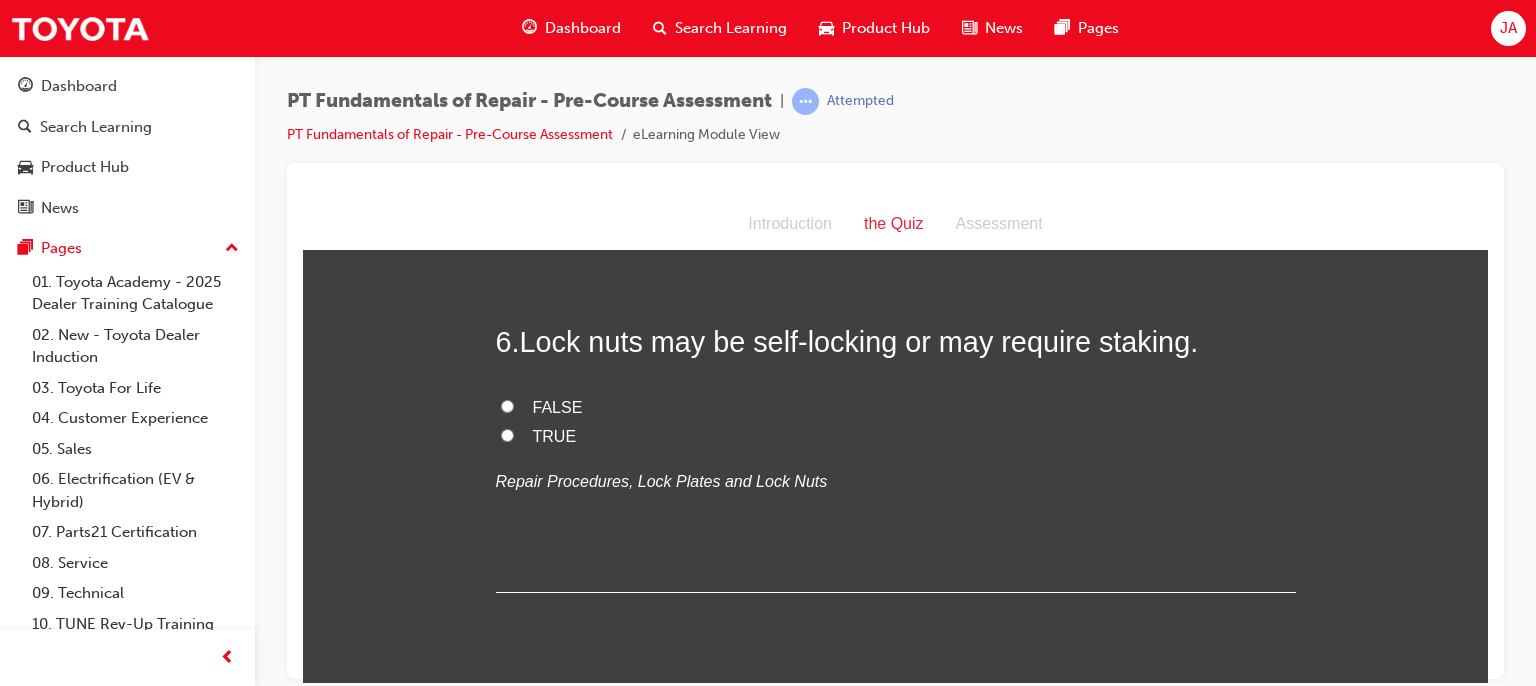 click on "TRUE" at bounding box center [507, 434] 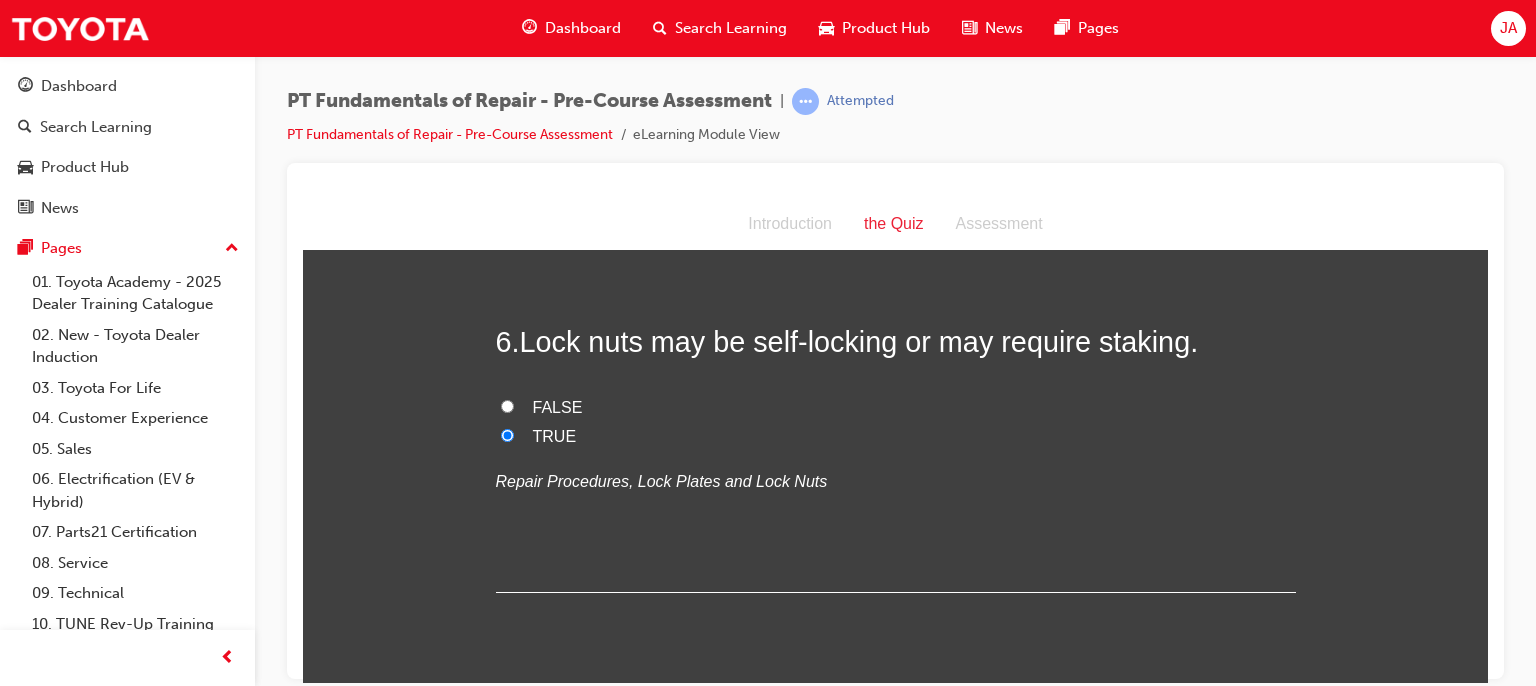 radio on "true" 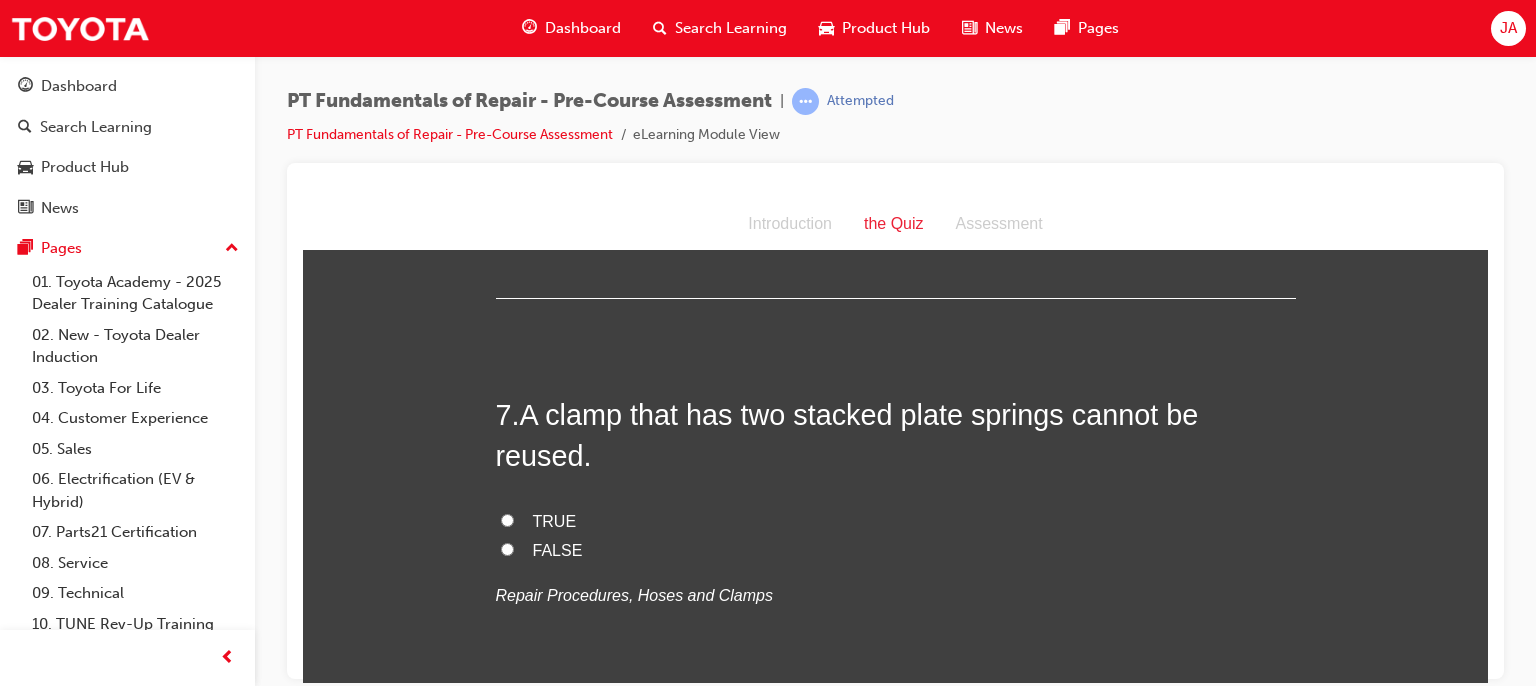 scroll, scrollTop: 2559, scrollLeft: 0, axis: vertical 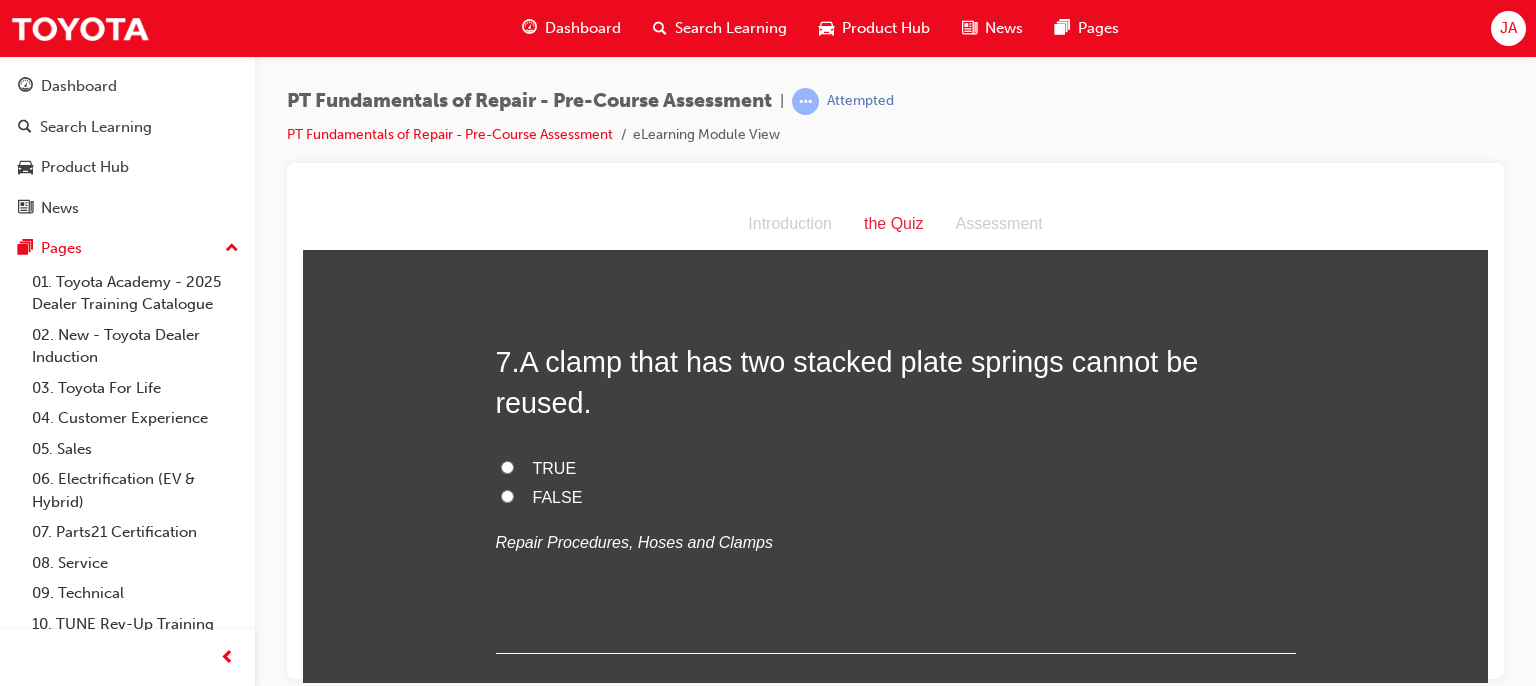 click on "TRUE" at bounding box center [507, 466] 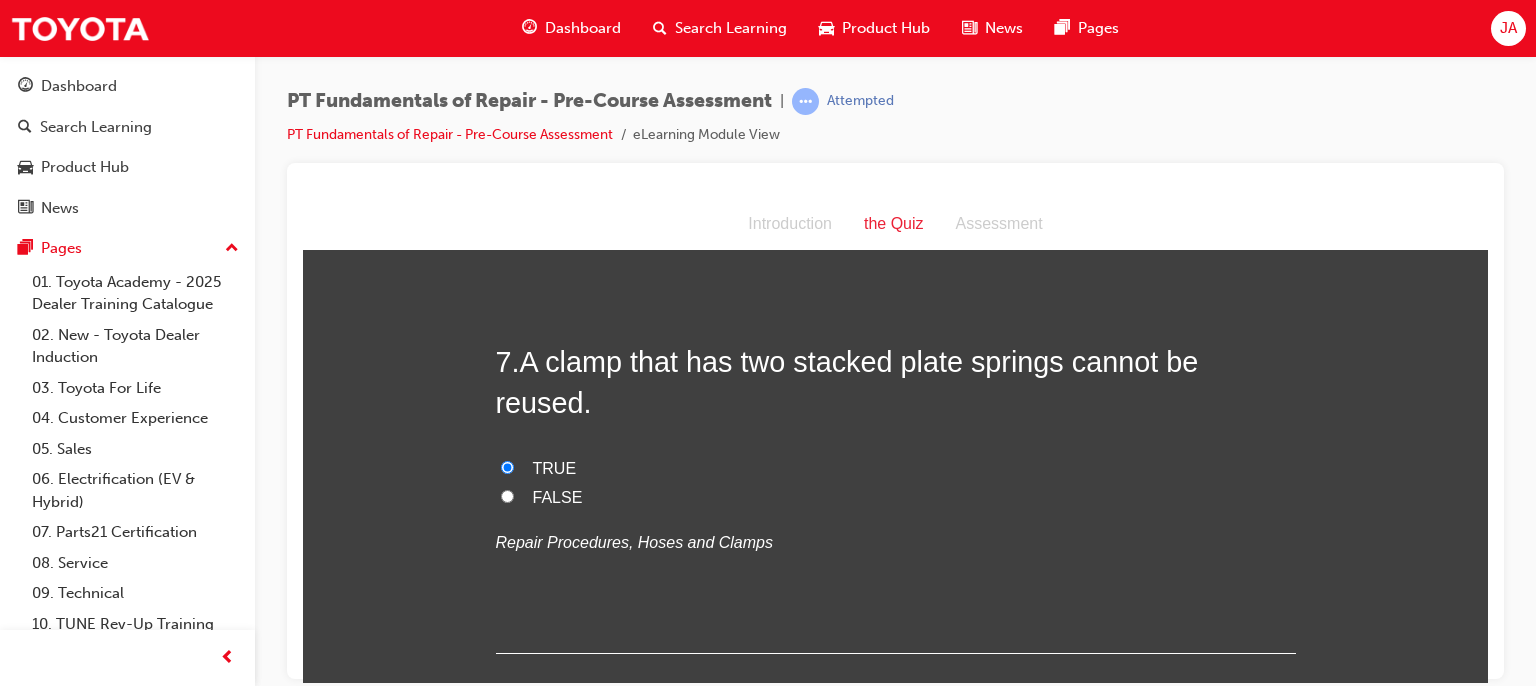radio on "true" 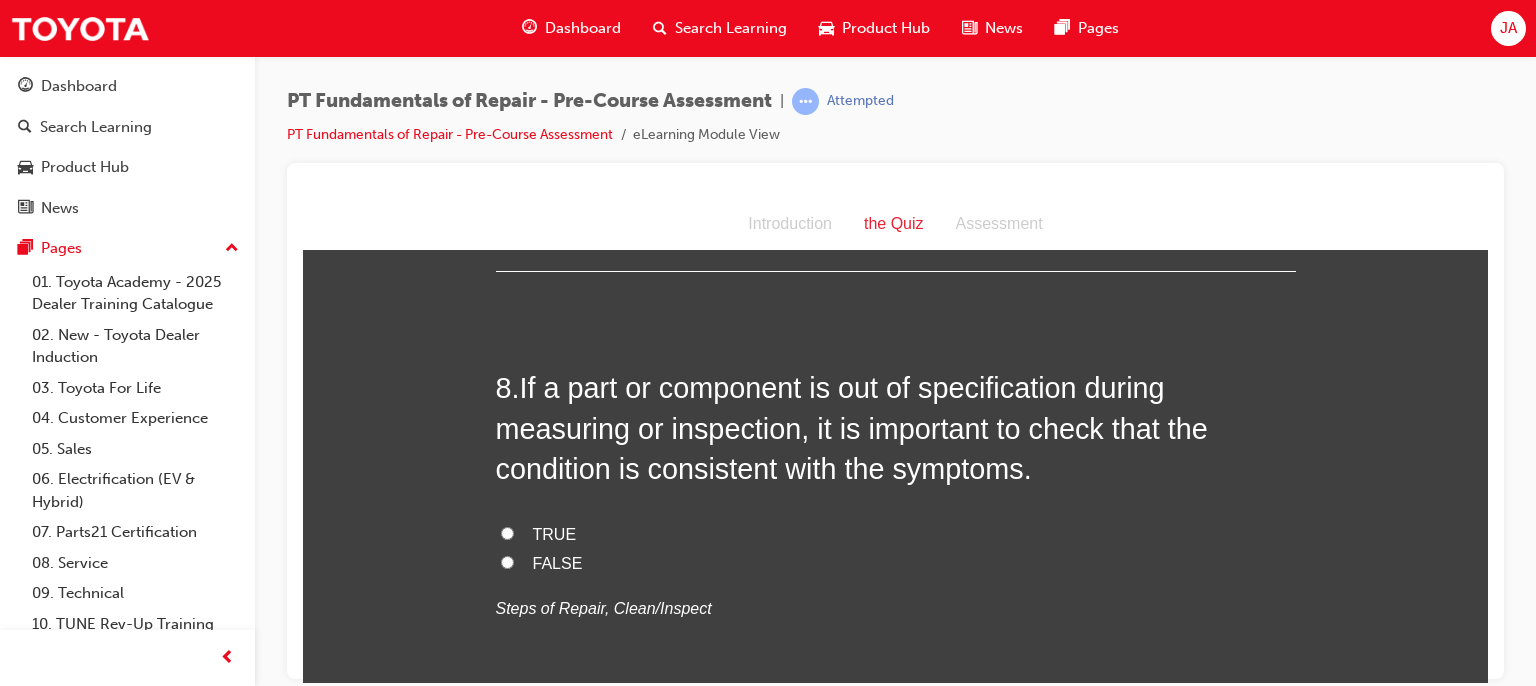 scroll, scrollTop: 2959, scrollLeft: 0, axis: vertical 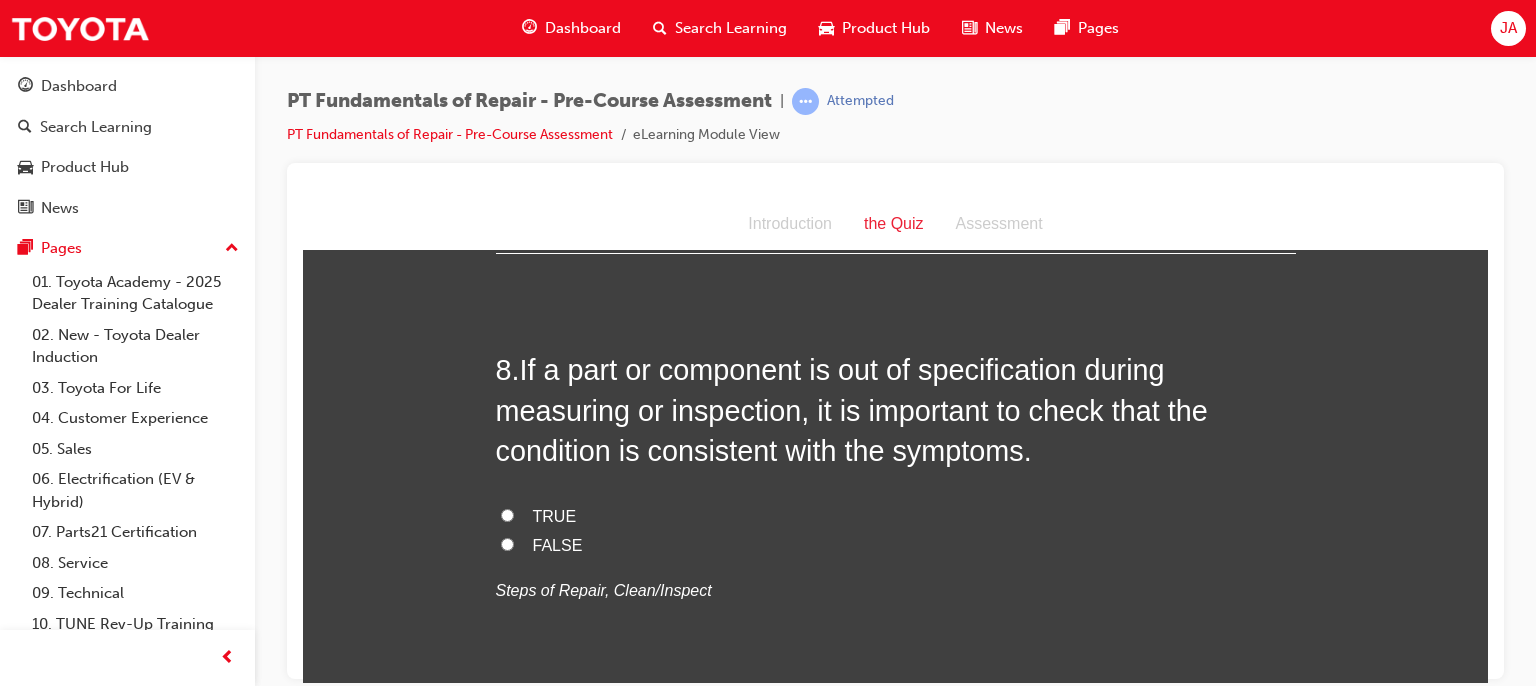 click on "TRUE" at bounding box center (507, 514) 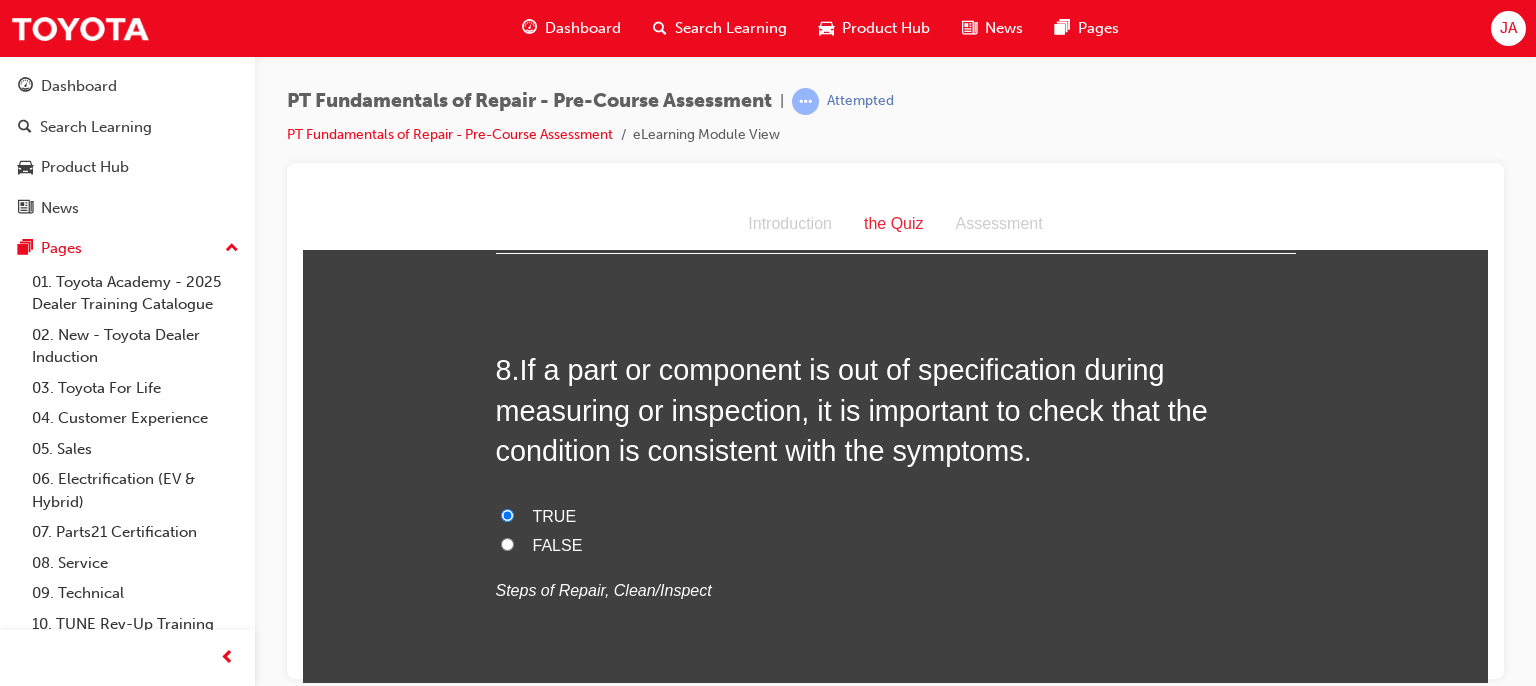 radio on "true" 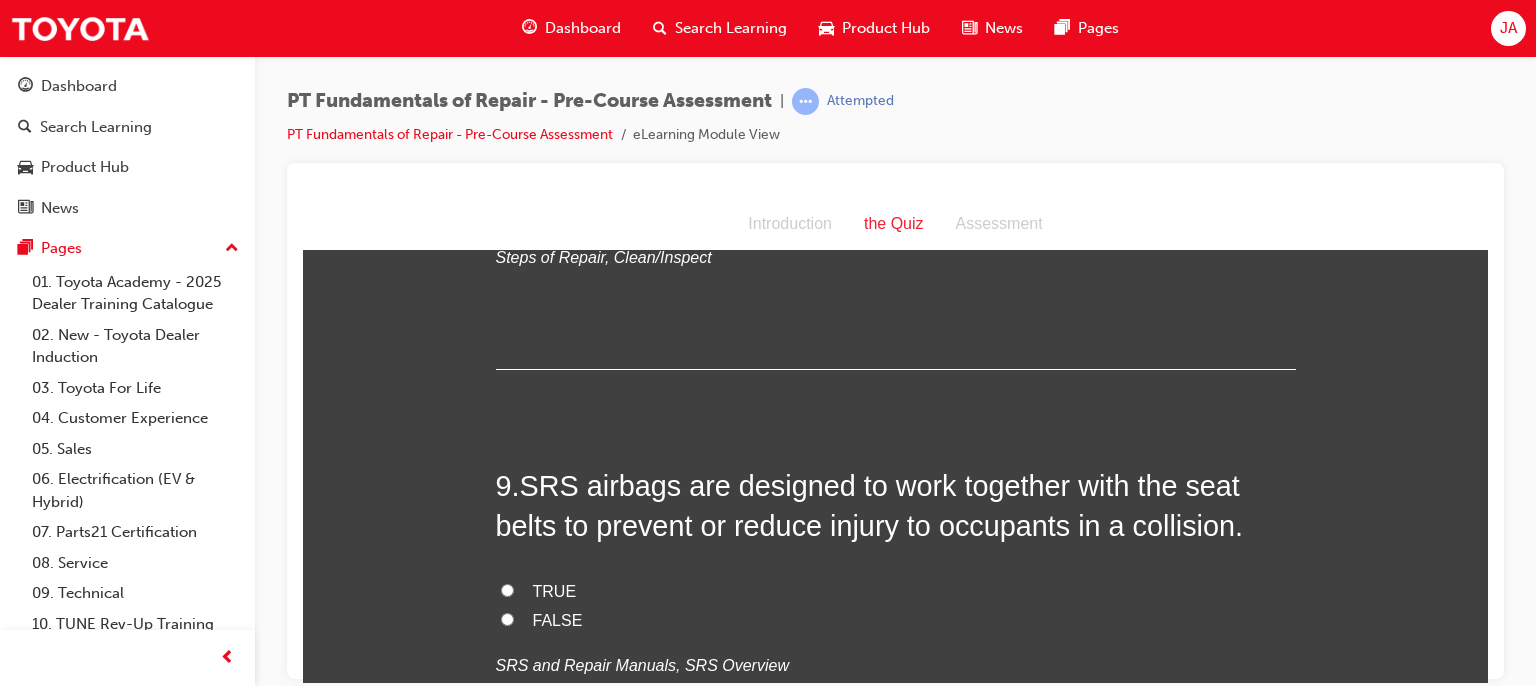 scroll, scrollTop: 3345, scrollLeft: 0, axis: vertical 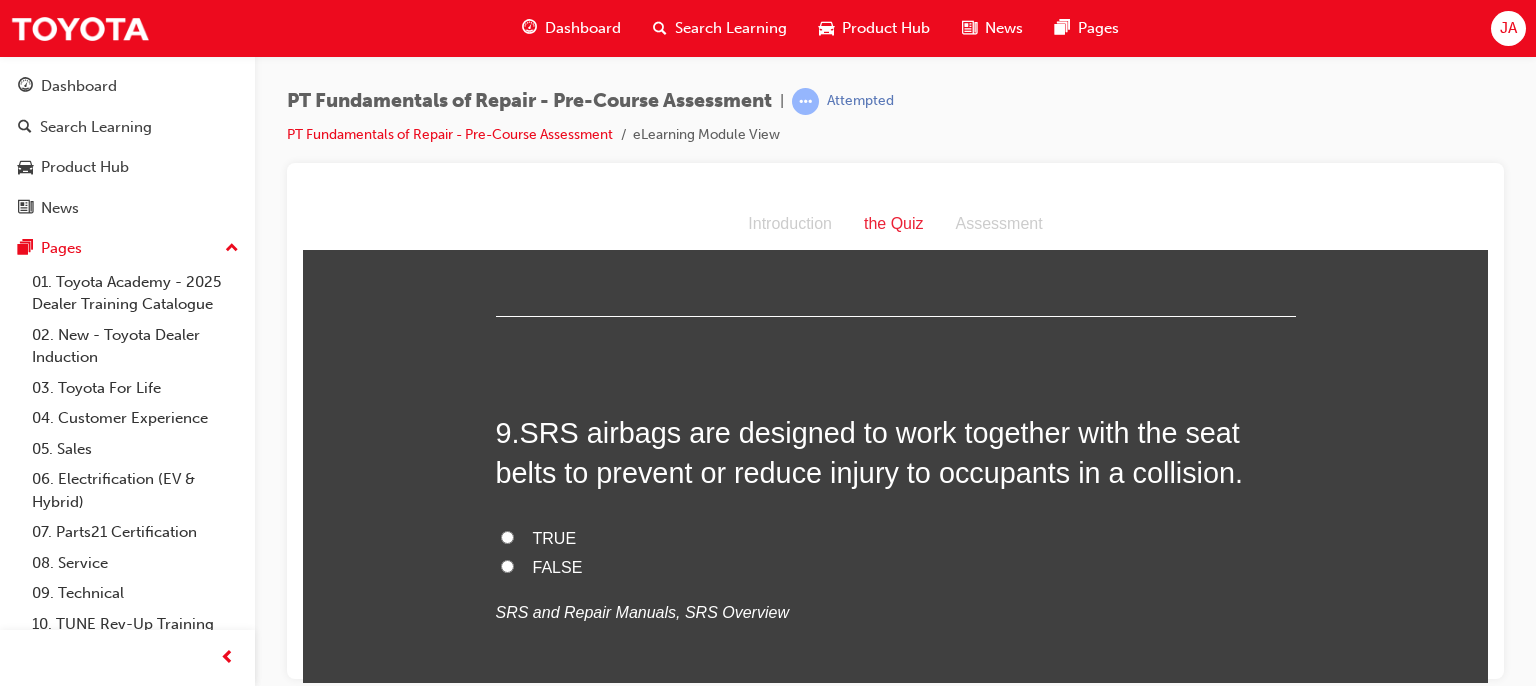 click on "TRUE" at bounding box center (507, 536) 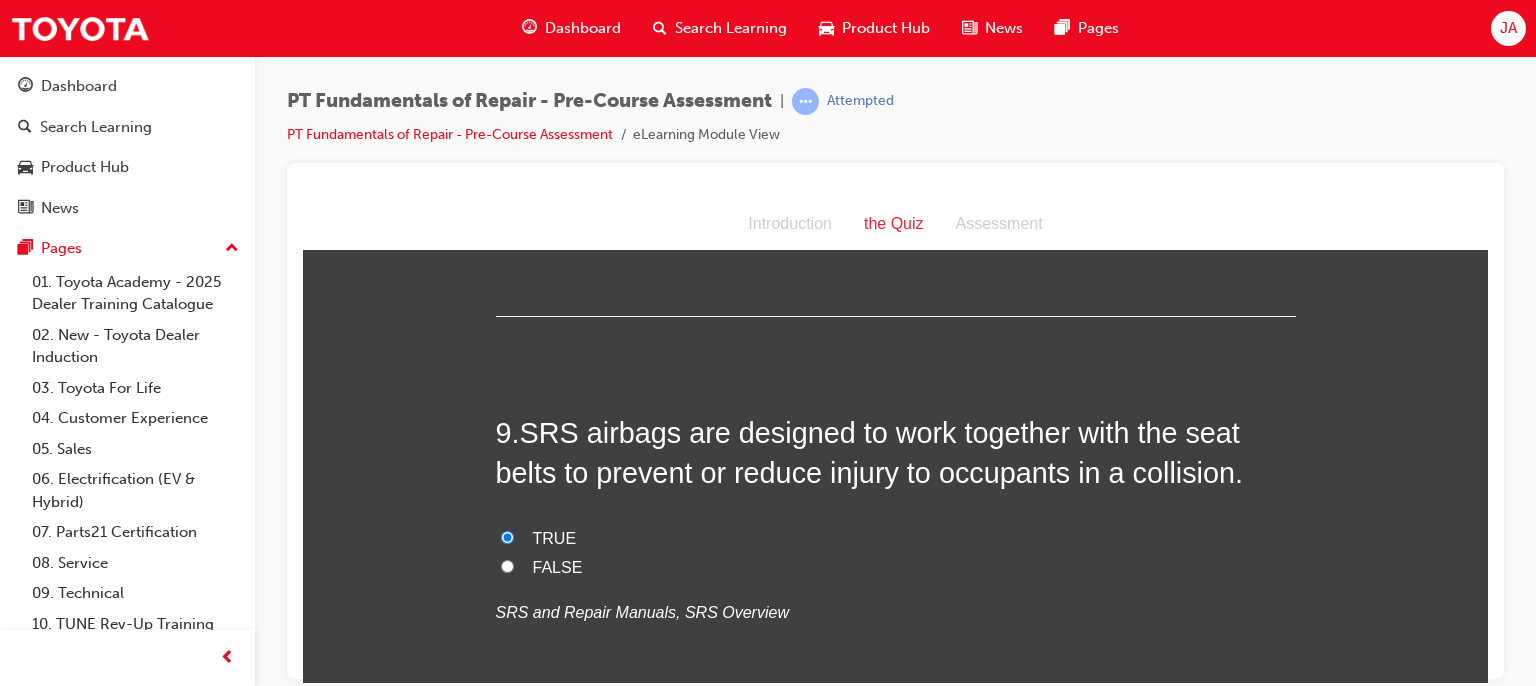 radio on "true" 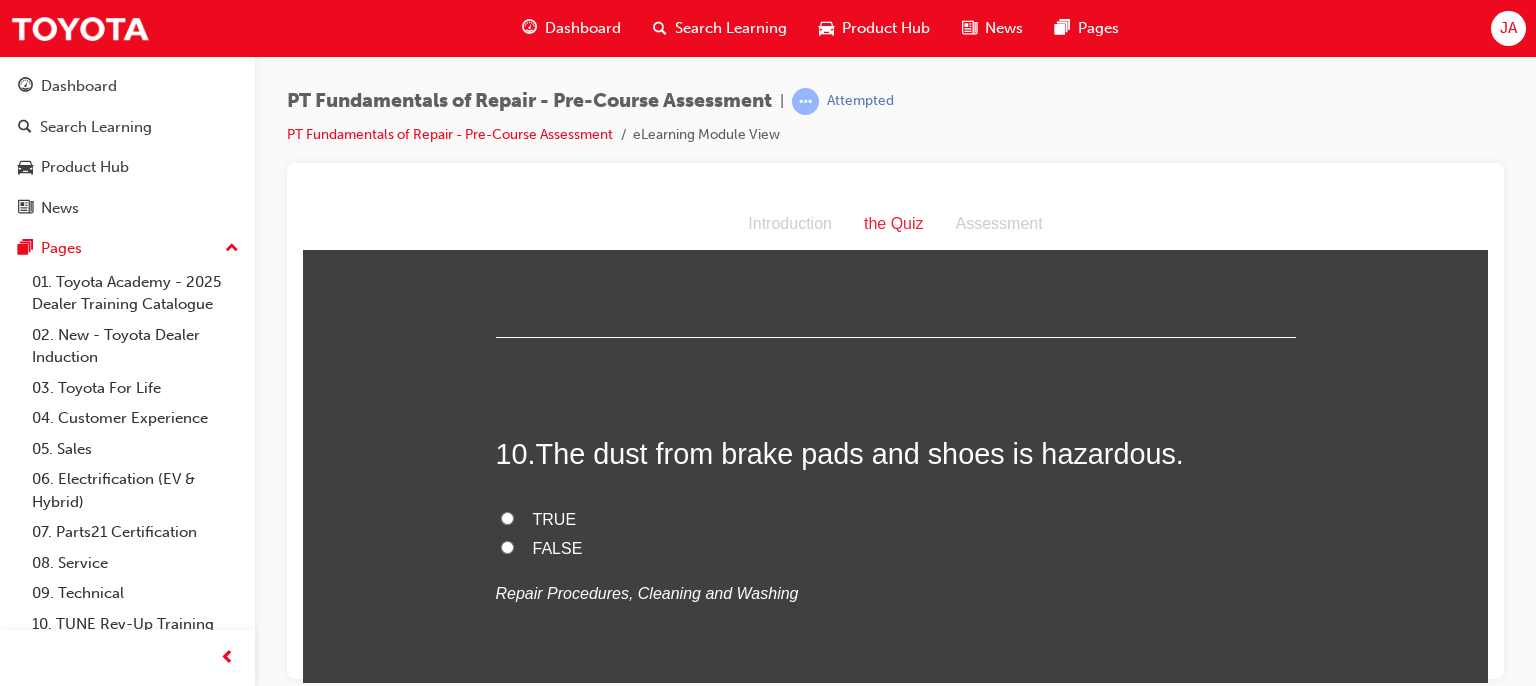 scroll, scrollTop: 3772, scrollLeft: 0, axis: vertical 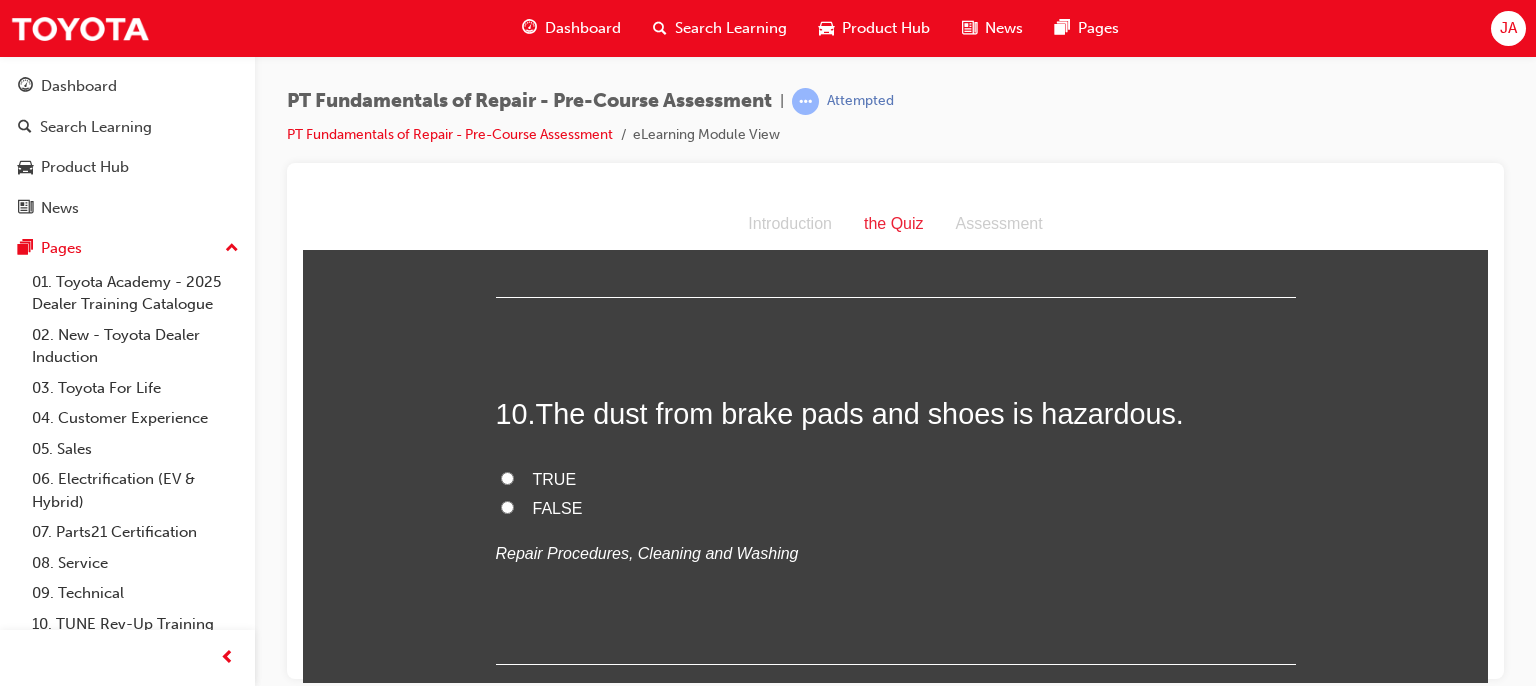 click on "TRUE" at bounding box center (507, 477) 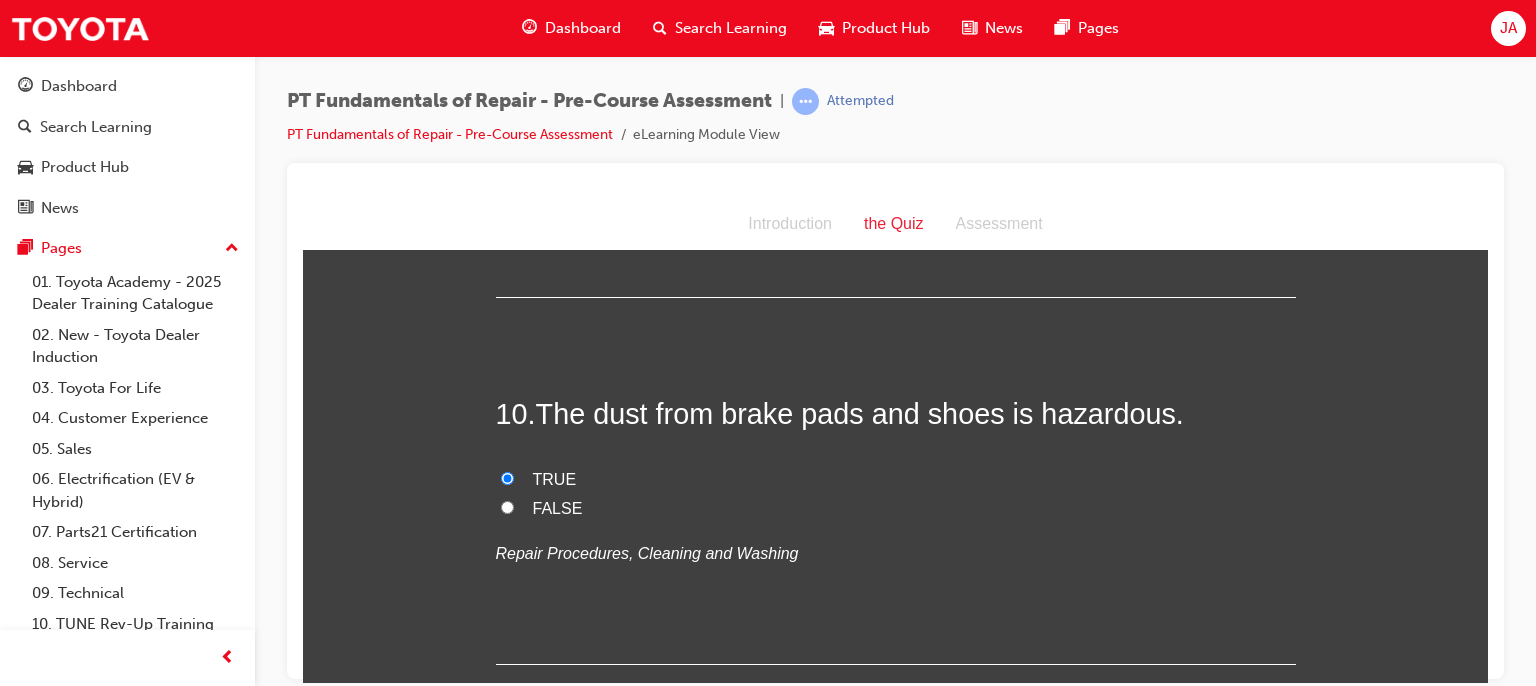 radio on "true" 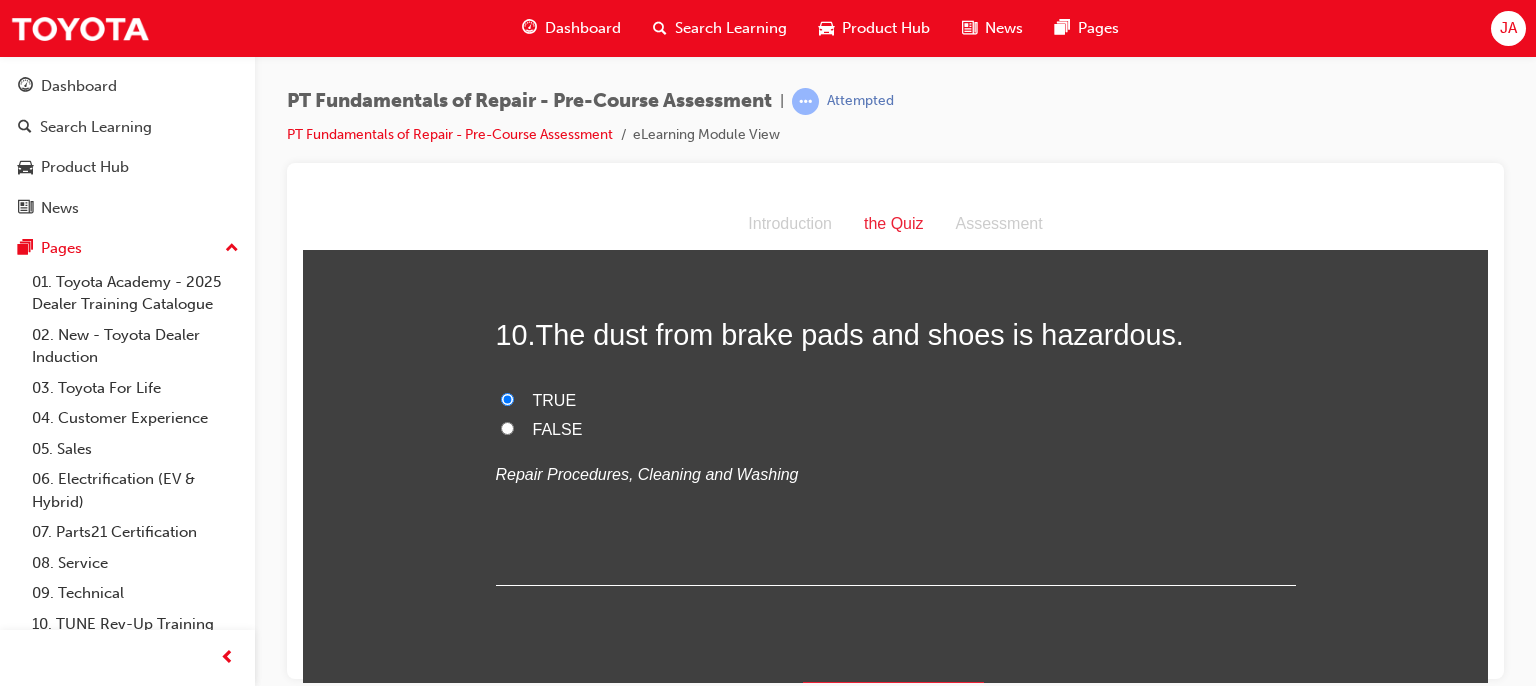 scroll, scrollTop: 3863, scrollLeft: 0, axis: vertical 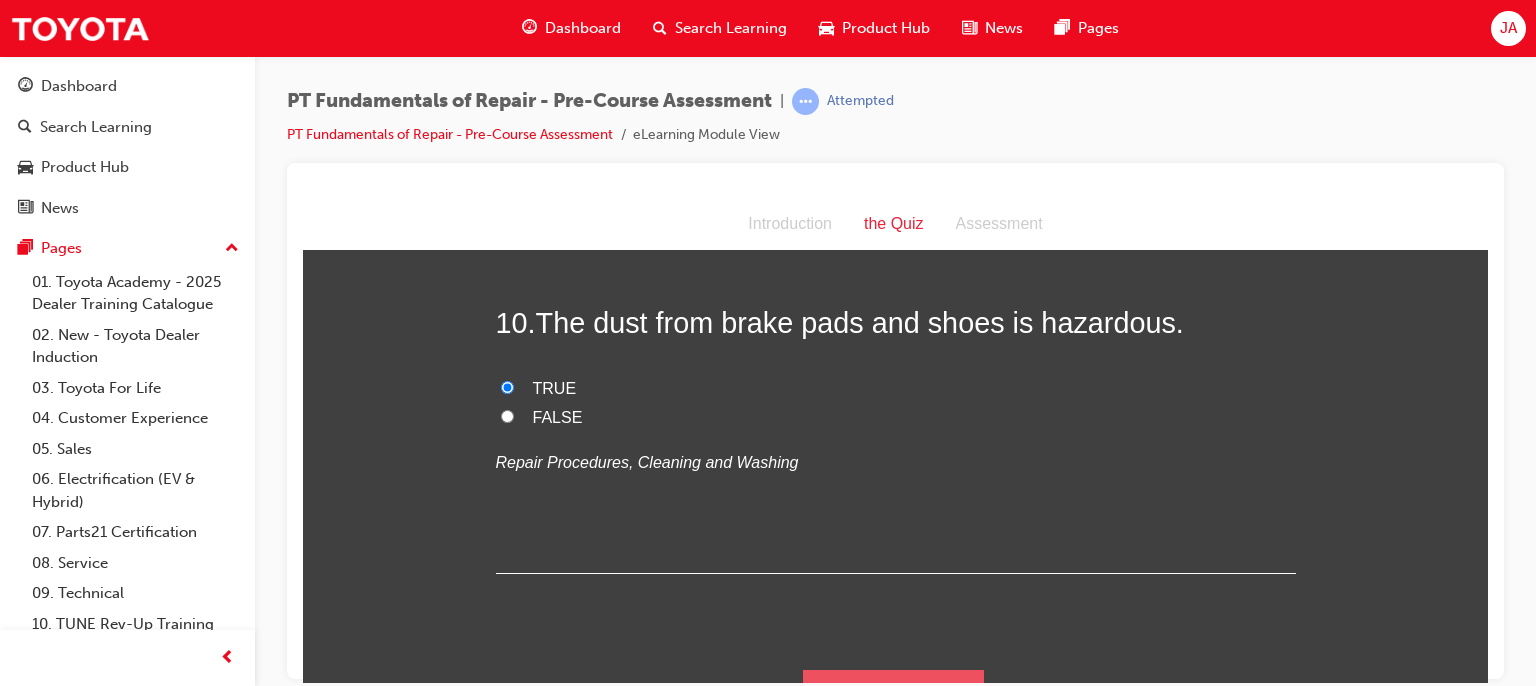 click on "Submit Answers" at bounding box center (894, 697) 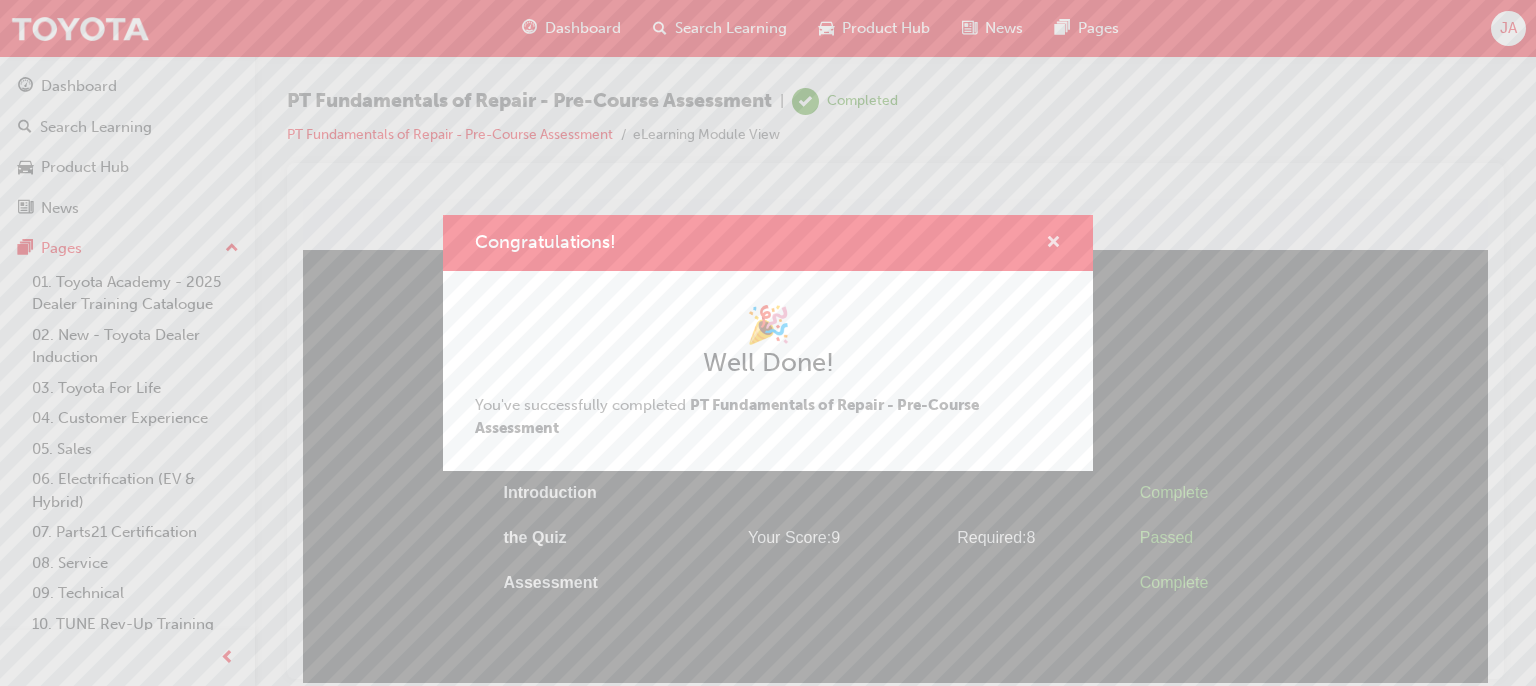 click at bounding box center [1053, 243] 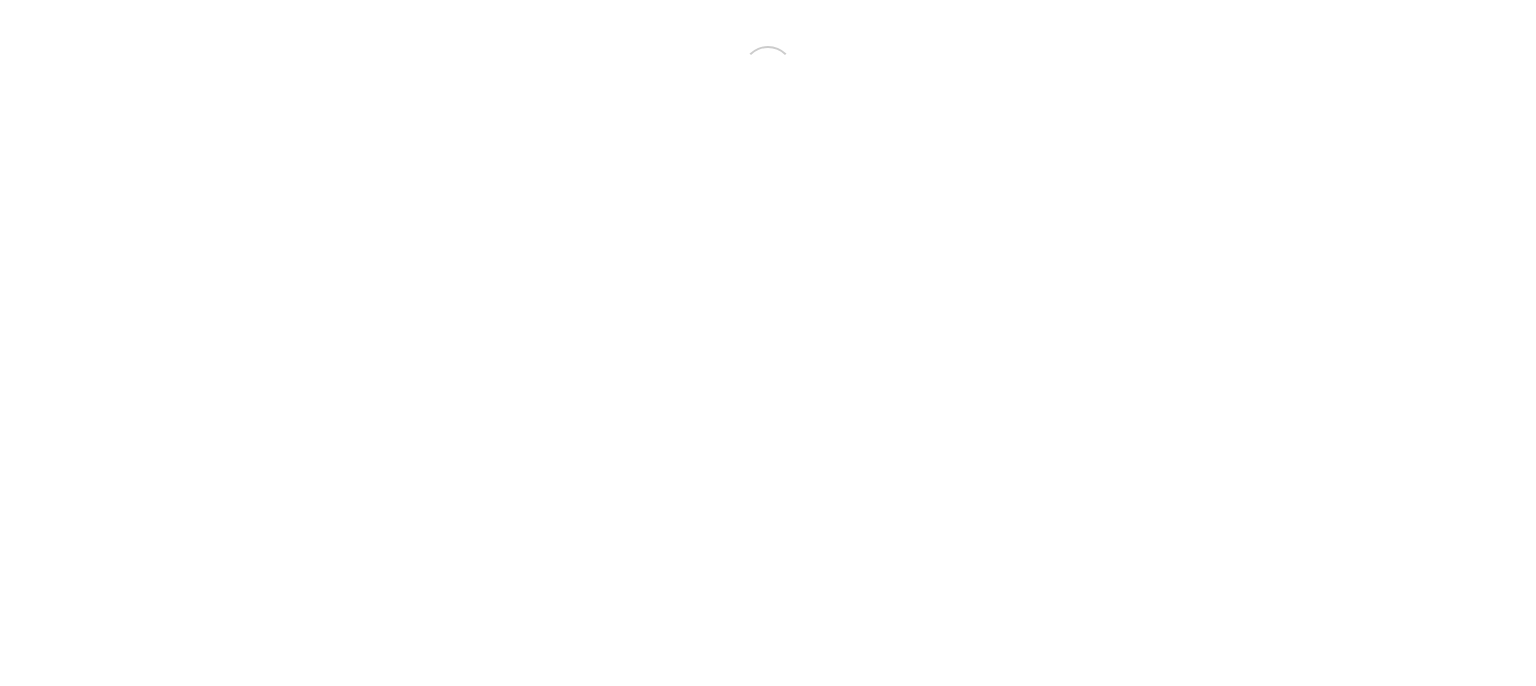 scroll, scrollTop: 0, scrollLeft: 0, axis: both 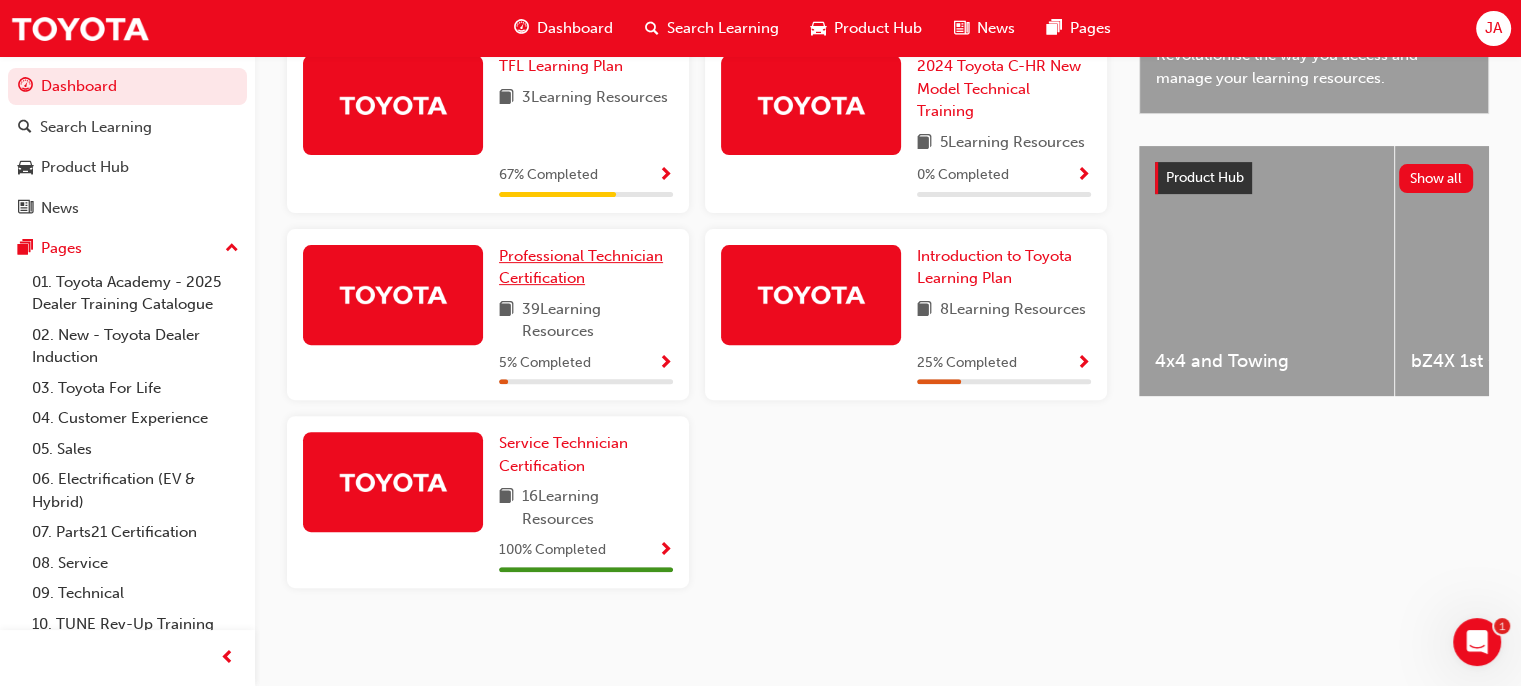 click on "Professional Technician Certification" at bounding box center [586, 267] 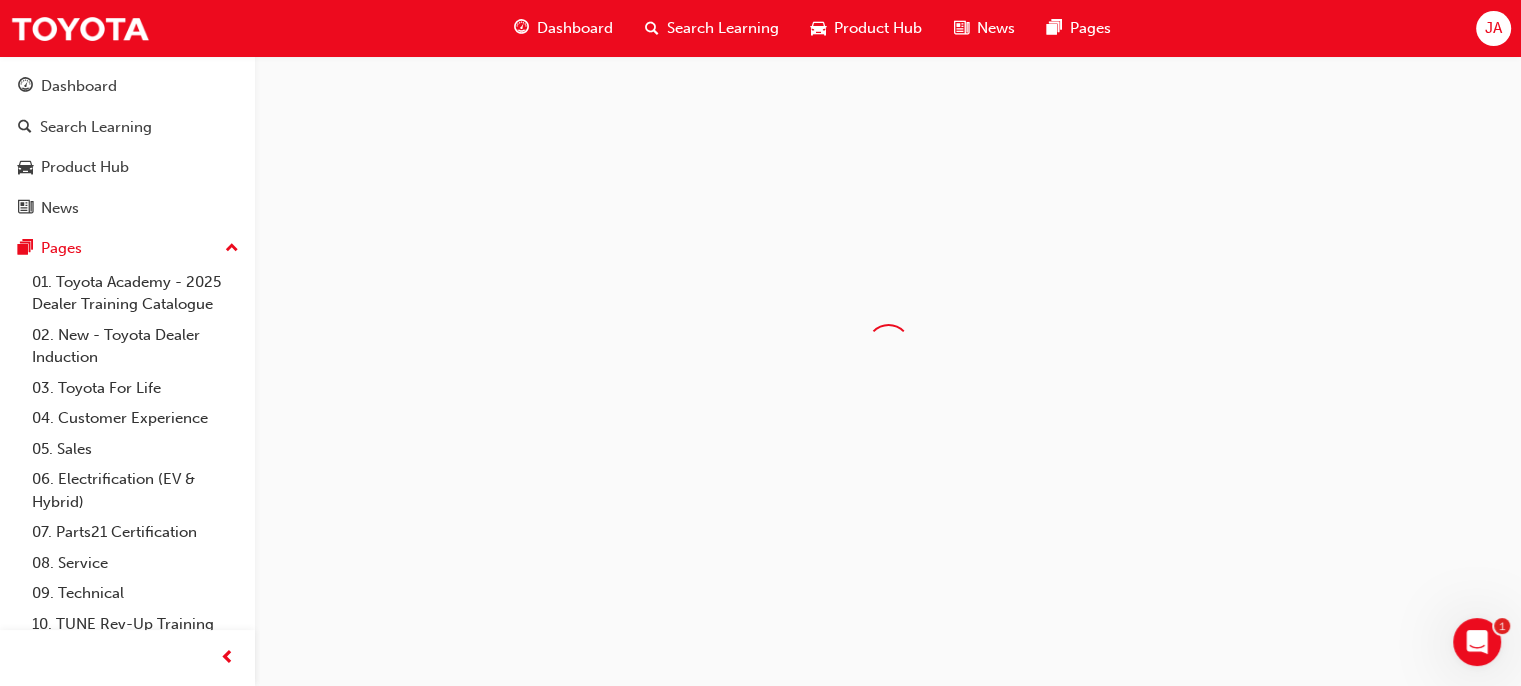 scroll, scrollTop: 0, scrollLeft: 0, axis: both 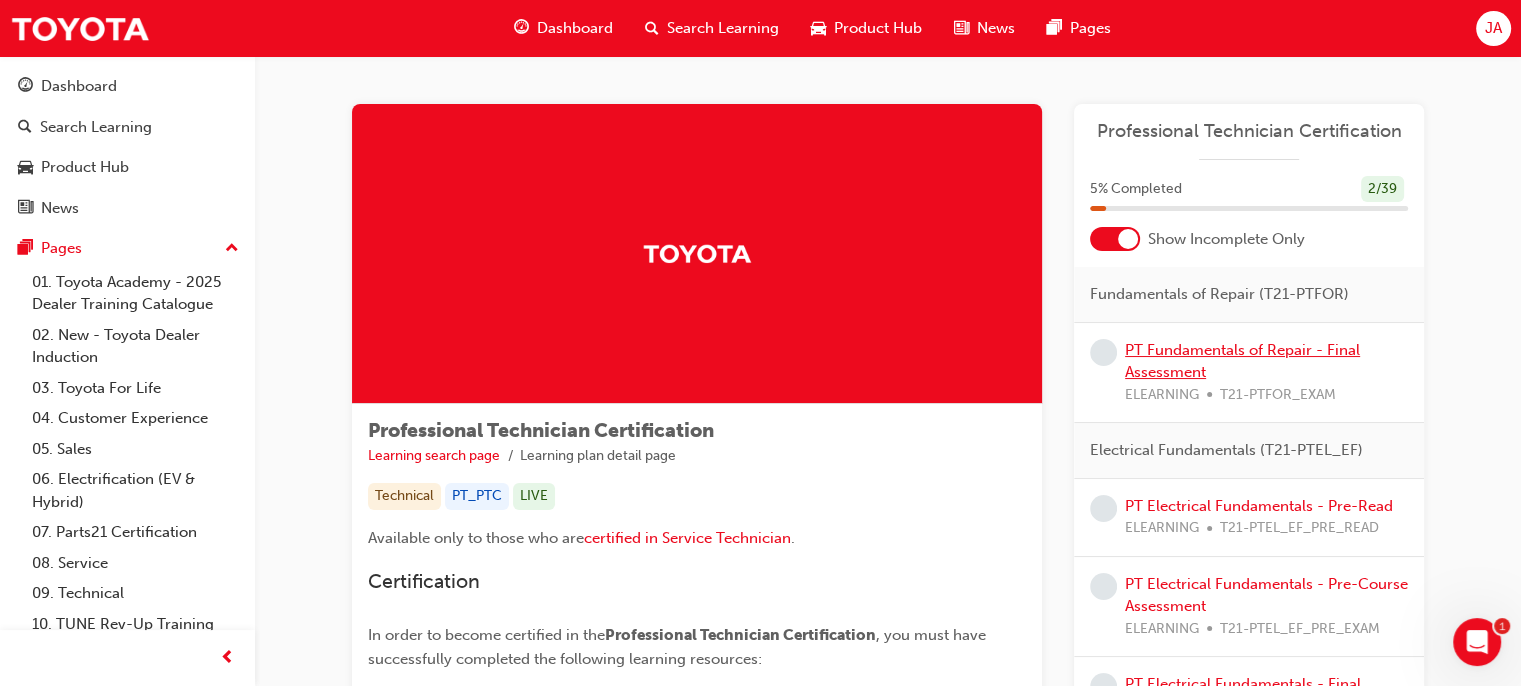 click on "PT Fundamentals of Repair - Final Assessment" at bounding box center [1242, 361] 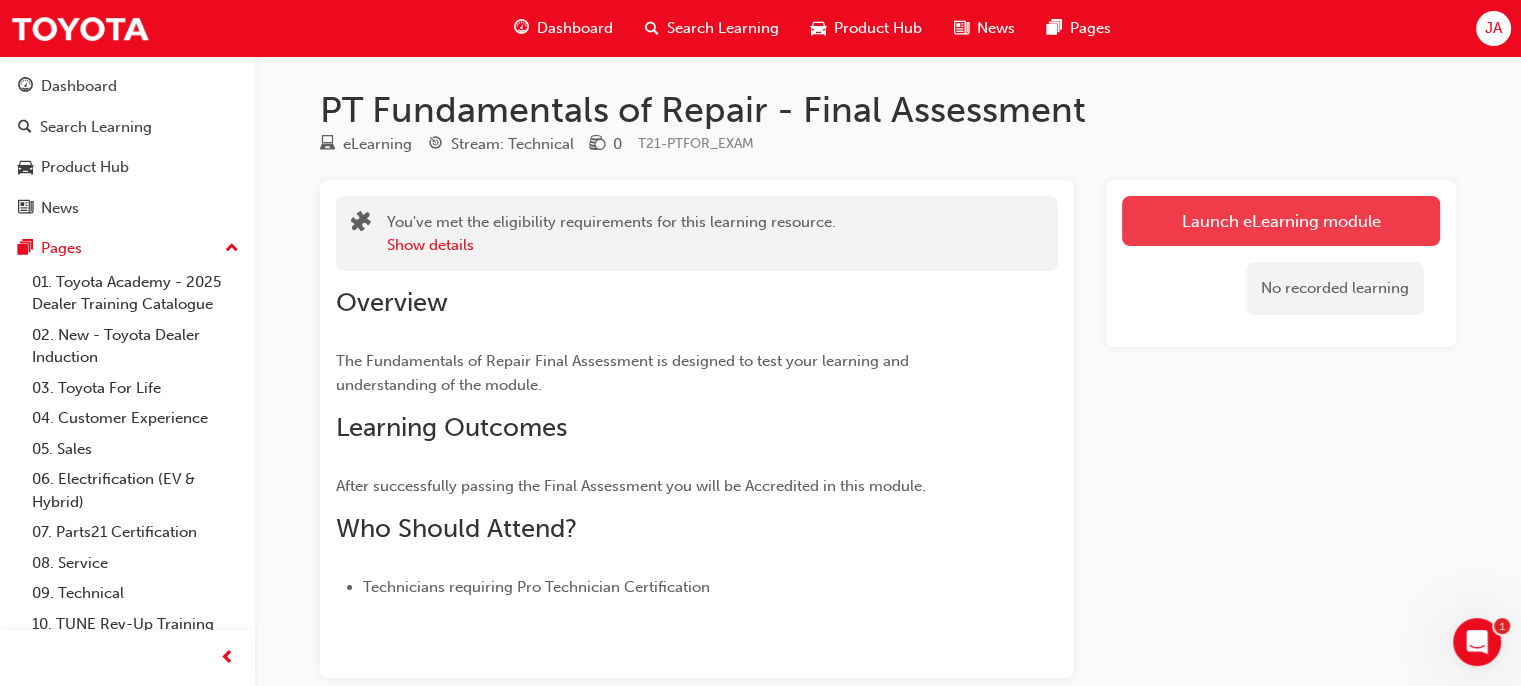 click on "Launch eLearning module" at bounding box center [1281, 221] 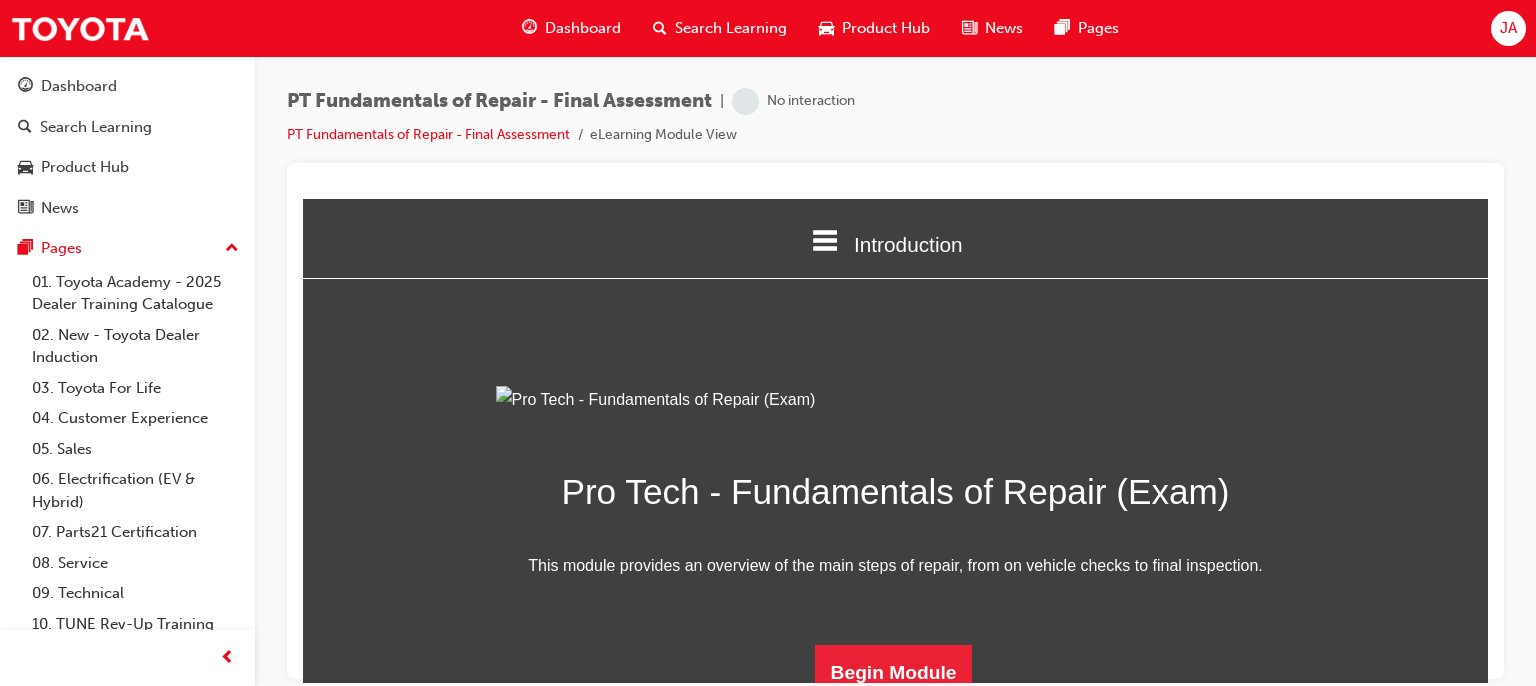 scroll, scrollTop: 0, scrollLeft: 0, axis: both 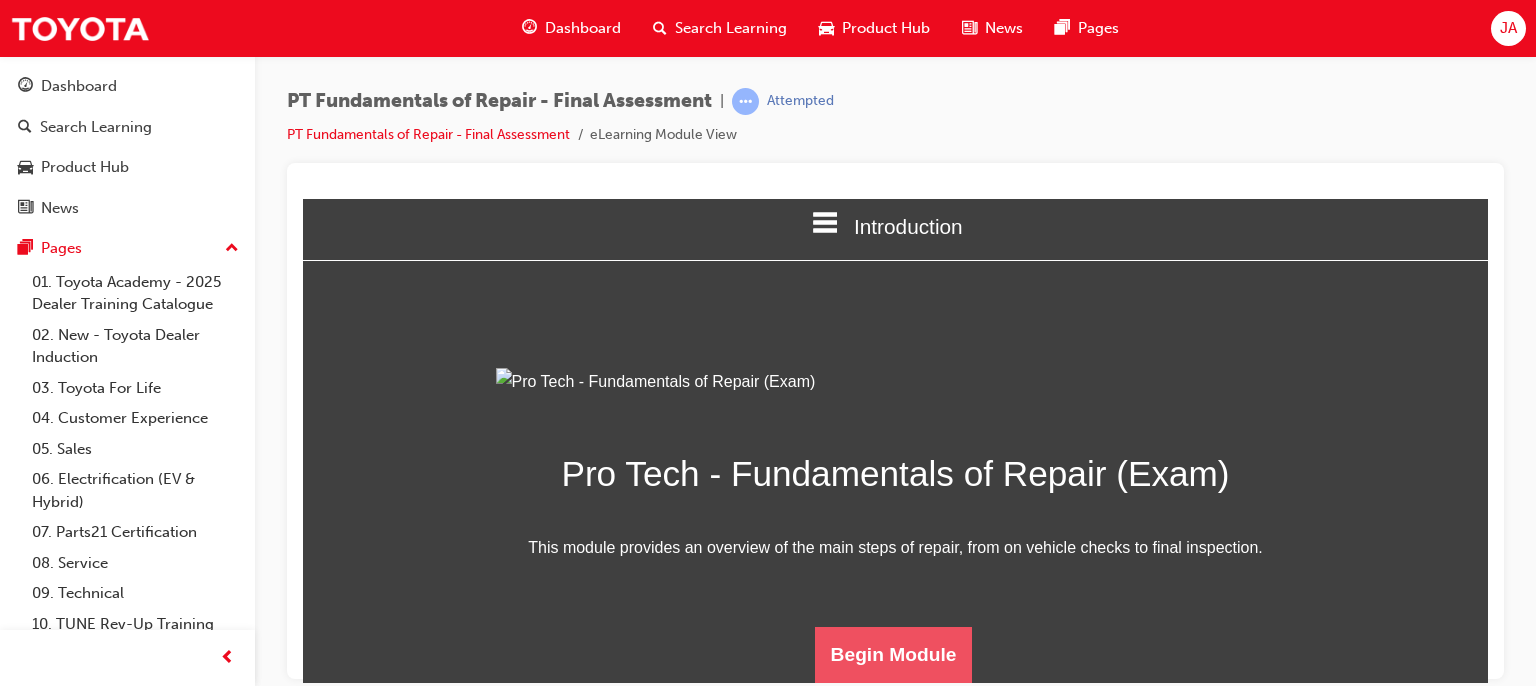 click on "Begin Module" at bounding box center (894, 654) 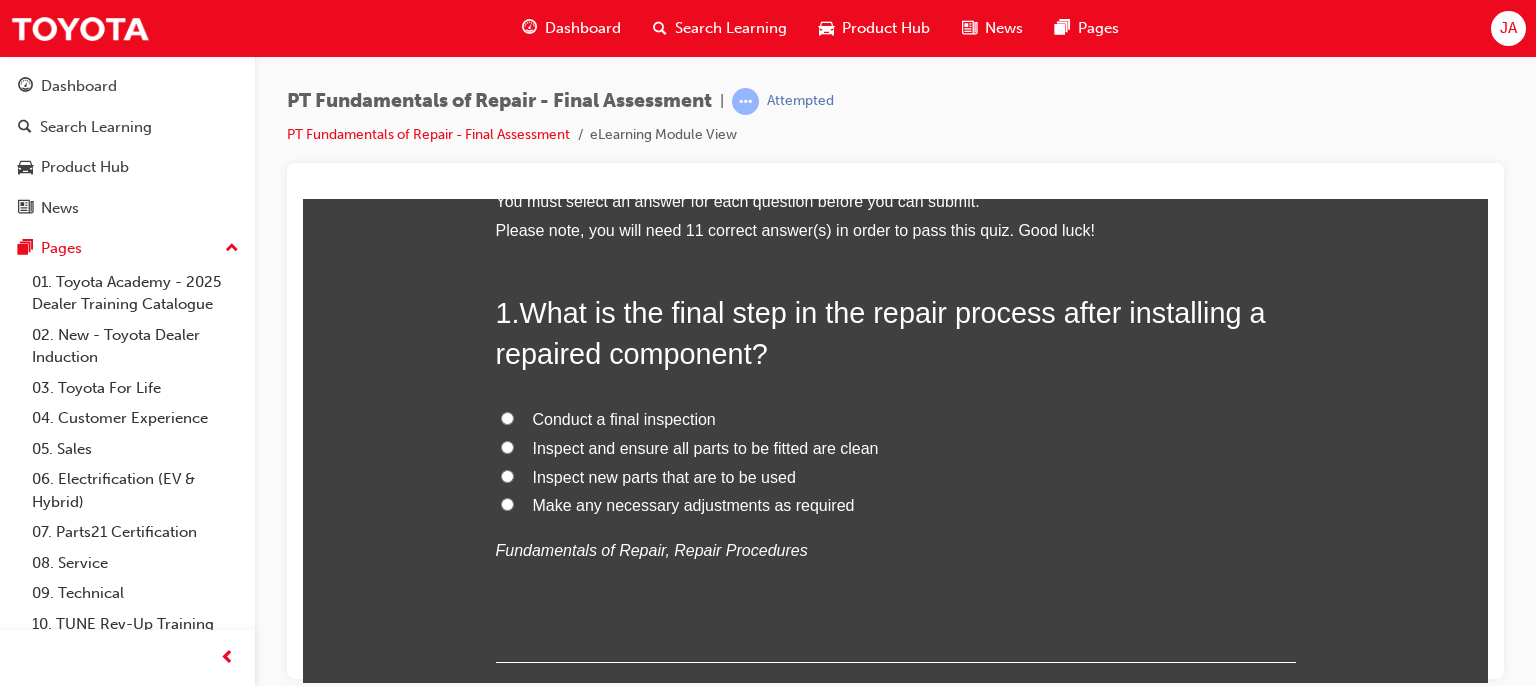 scroll, scrollTop: 120, scrollLeft: 0, axis: vertical 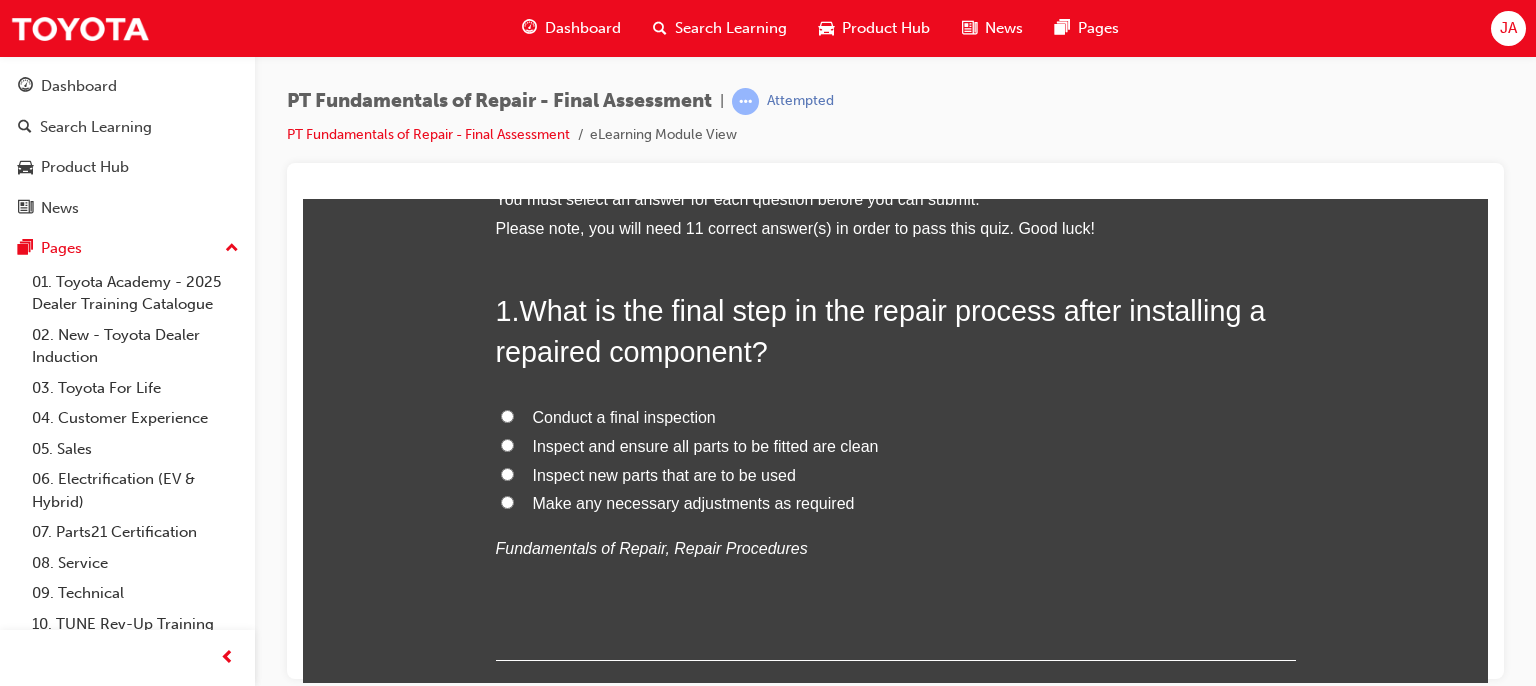 click on "Conduct a final inspection" at bounding box center (624, 416) 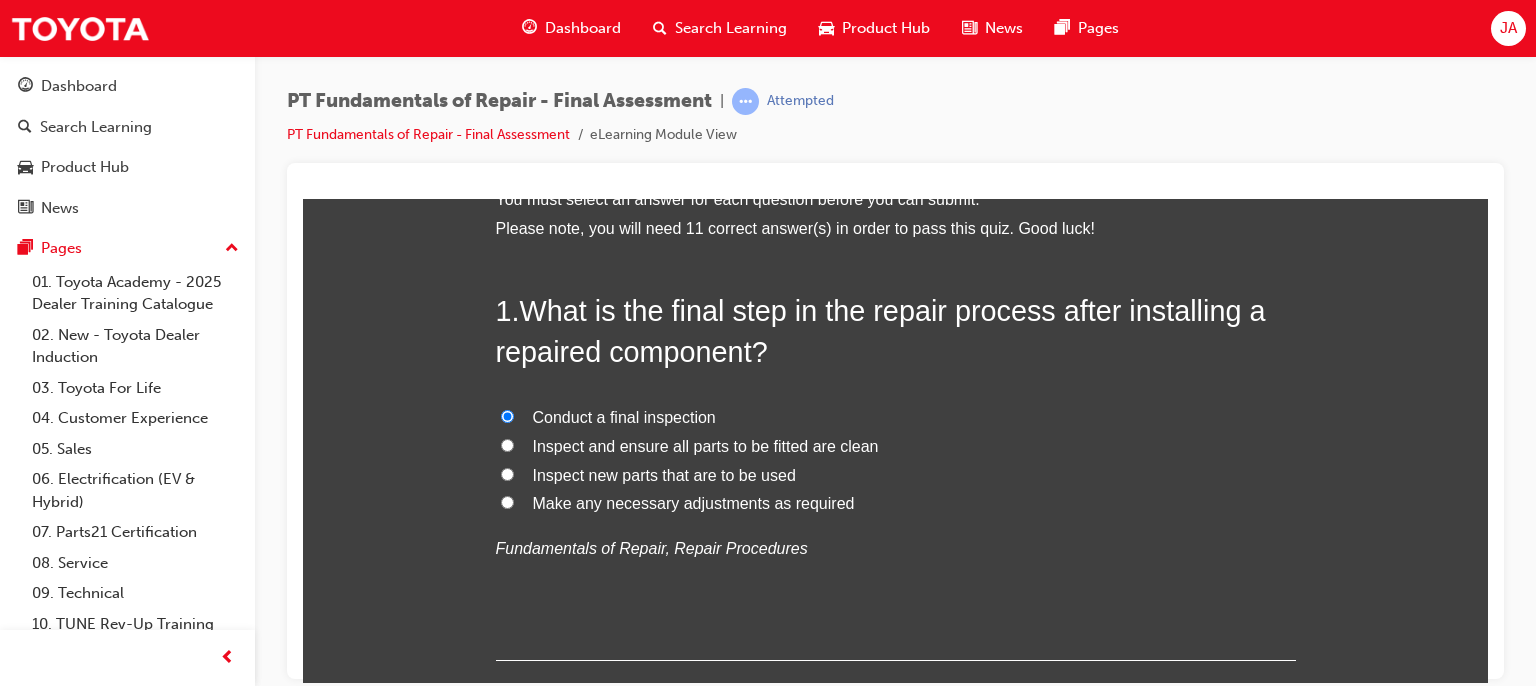 radio on "true" 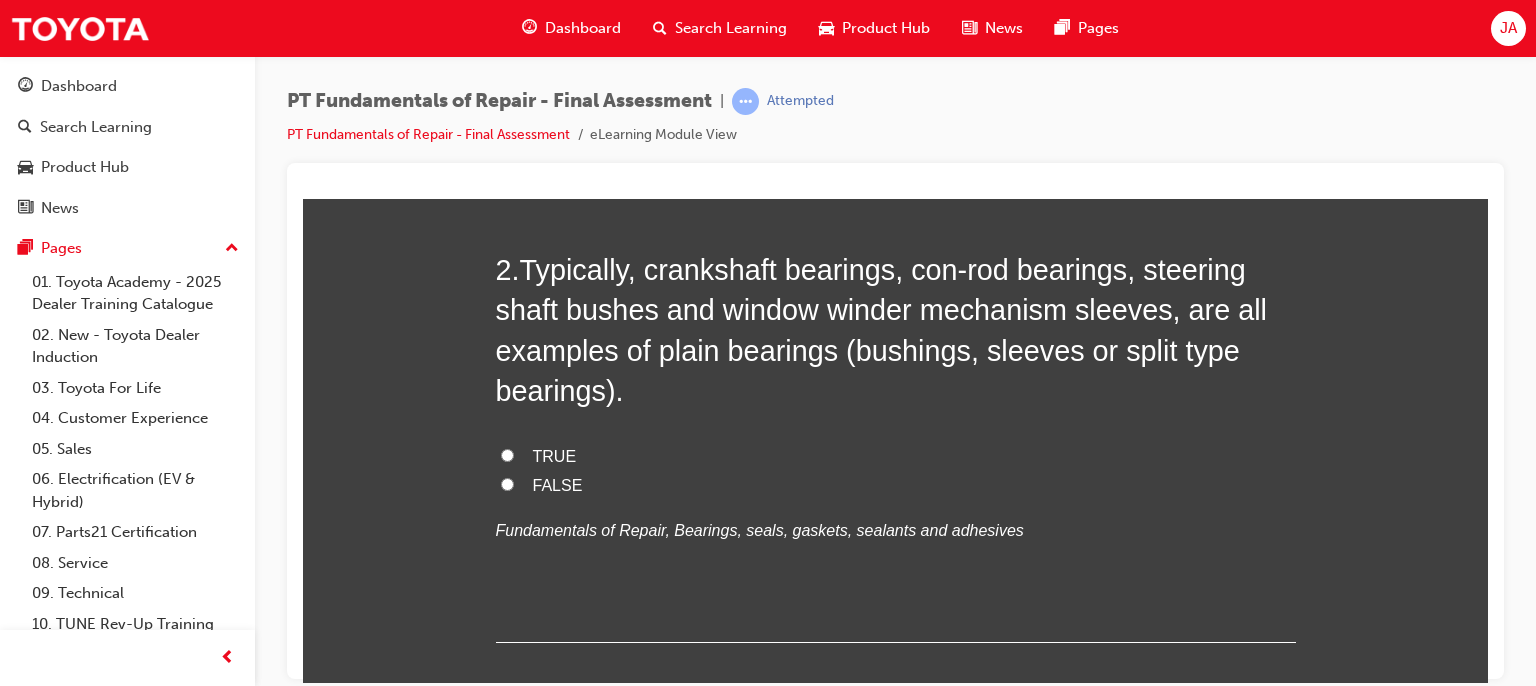 scroll, scrollTop: 640, scrollLeft: 0, axis: vertical 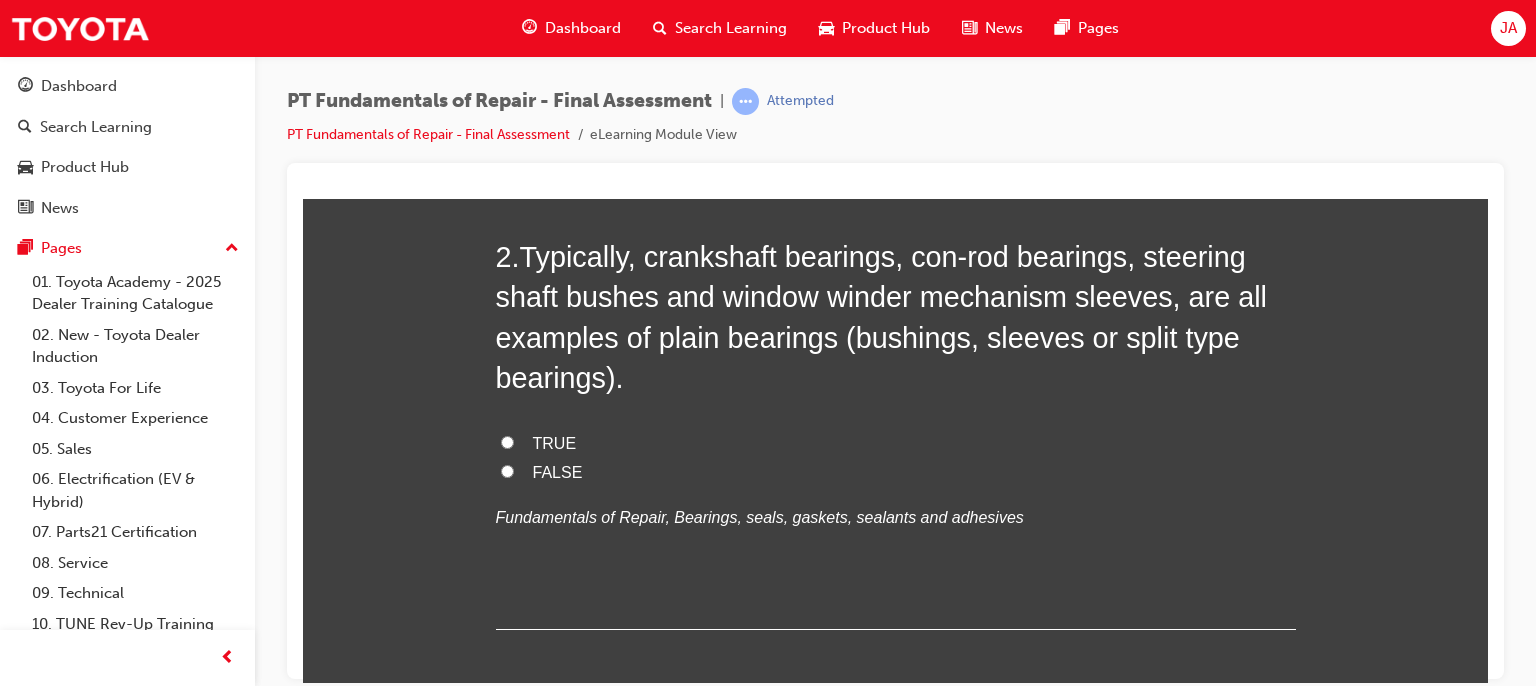click on "TRUE" at bounding box center [896, 443] 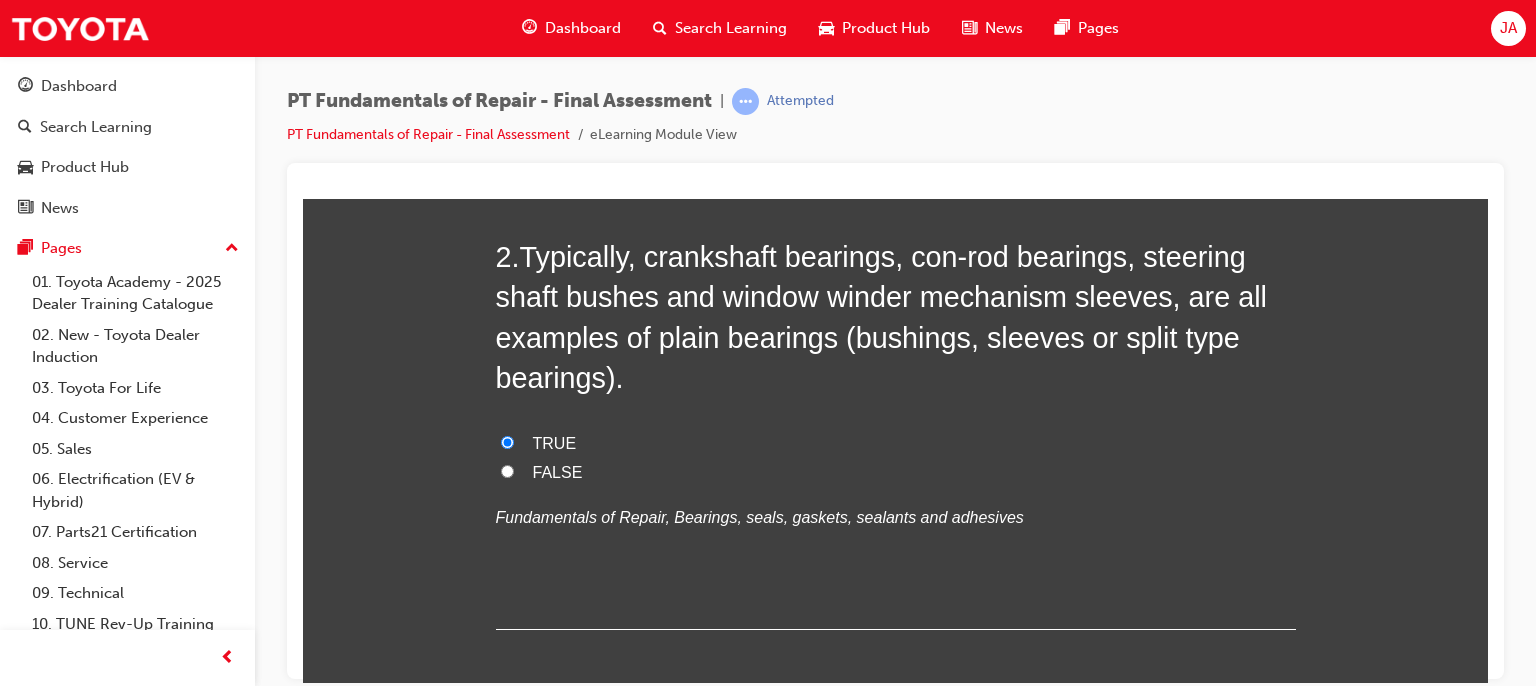 radio on "true" 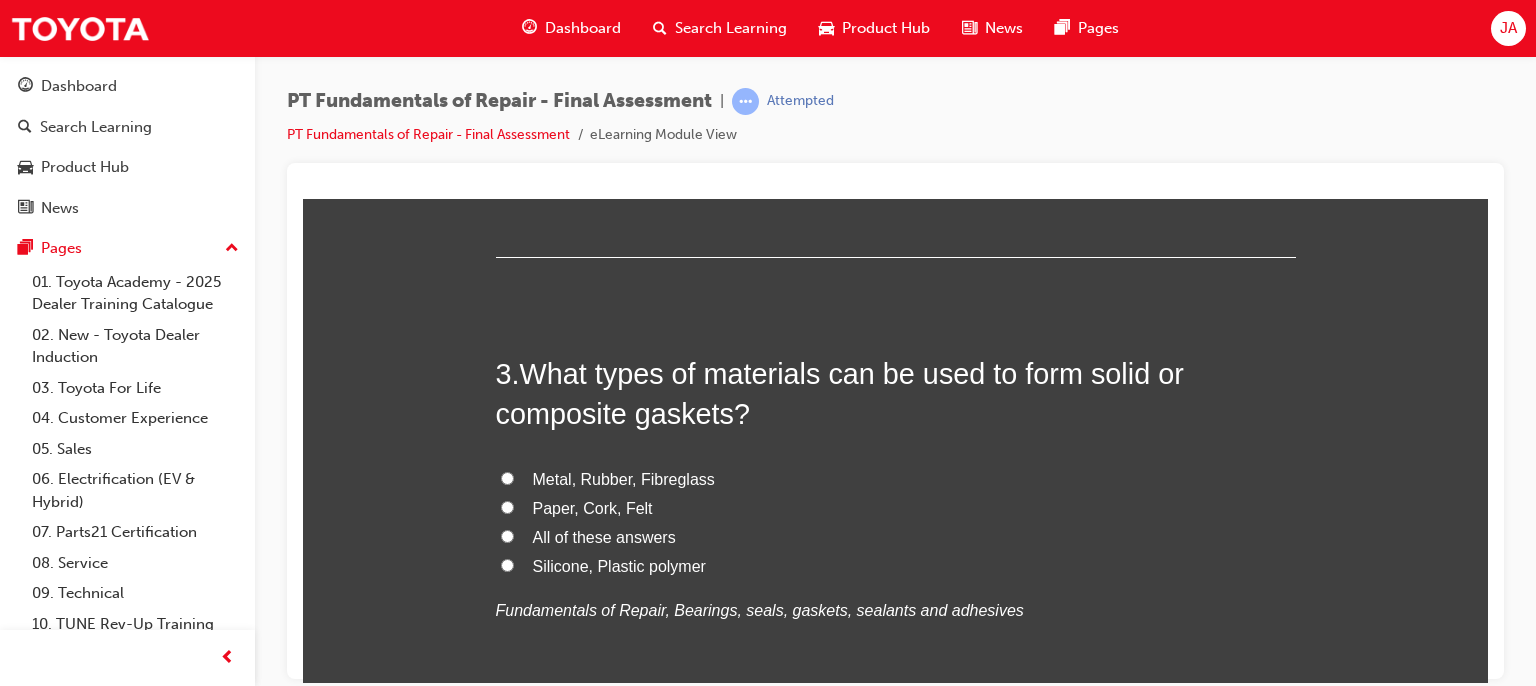 scroll, scrollTop: 1040, scrollLeft: 0, axis: vertical 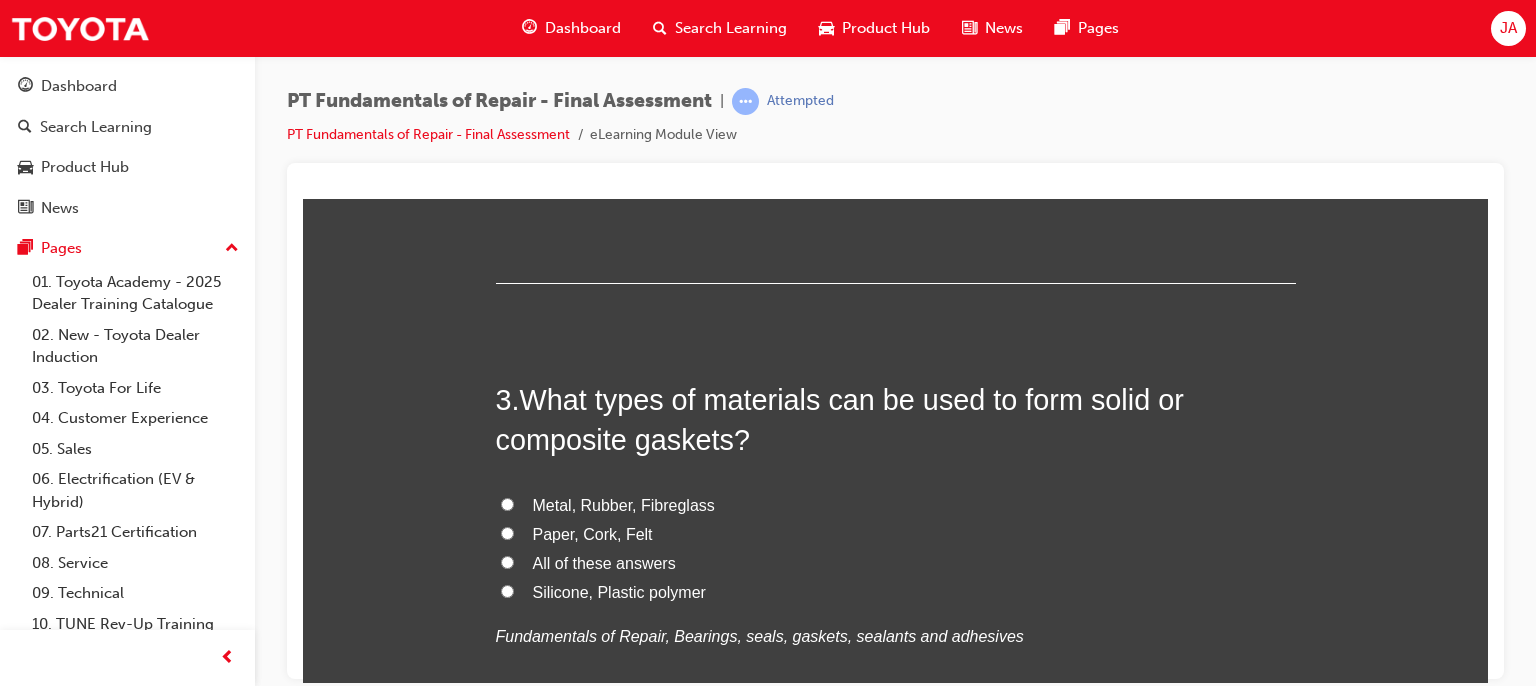 click on "All of these answers" at bounding box center [604, 562] 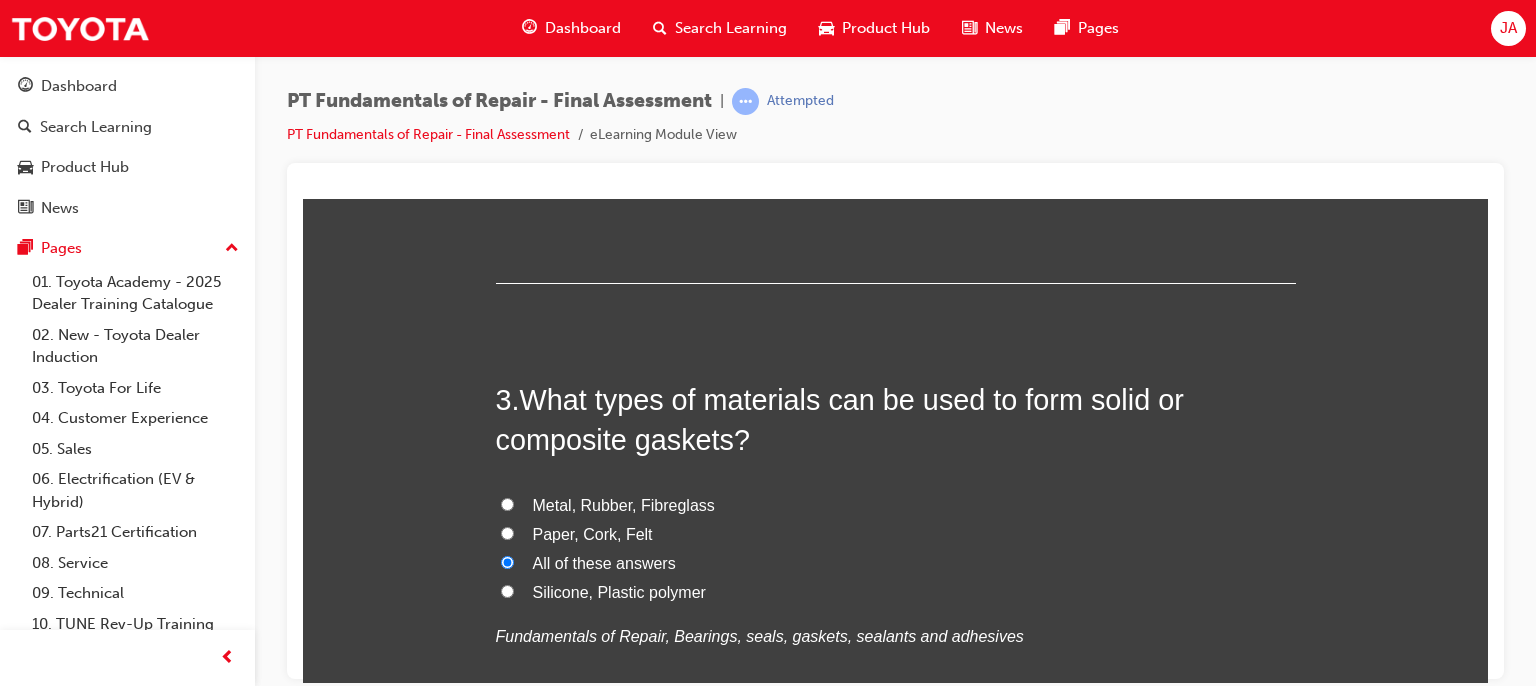 radio on "true" 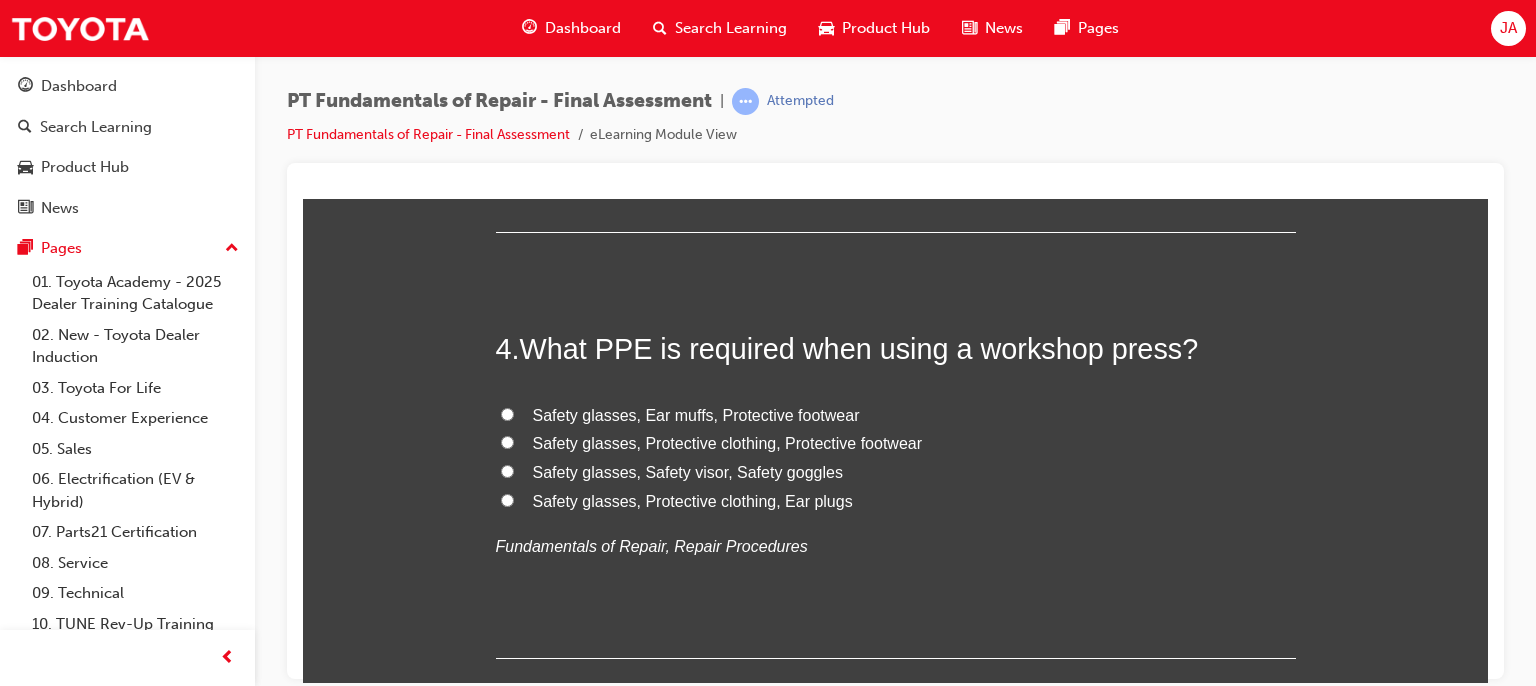 scroll, scrollTop: 1532, scrollLeft: 0, axis: vertical 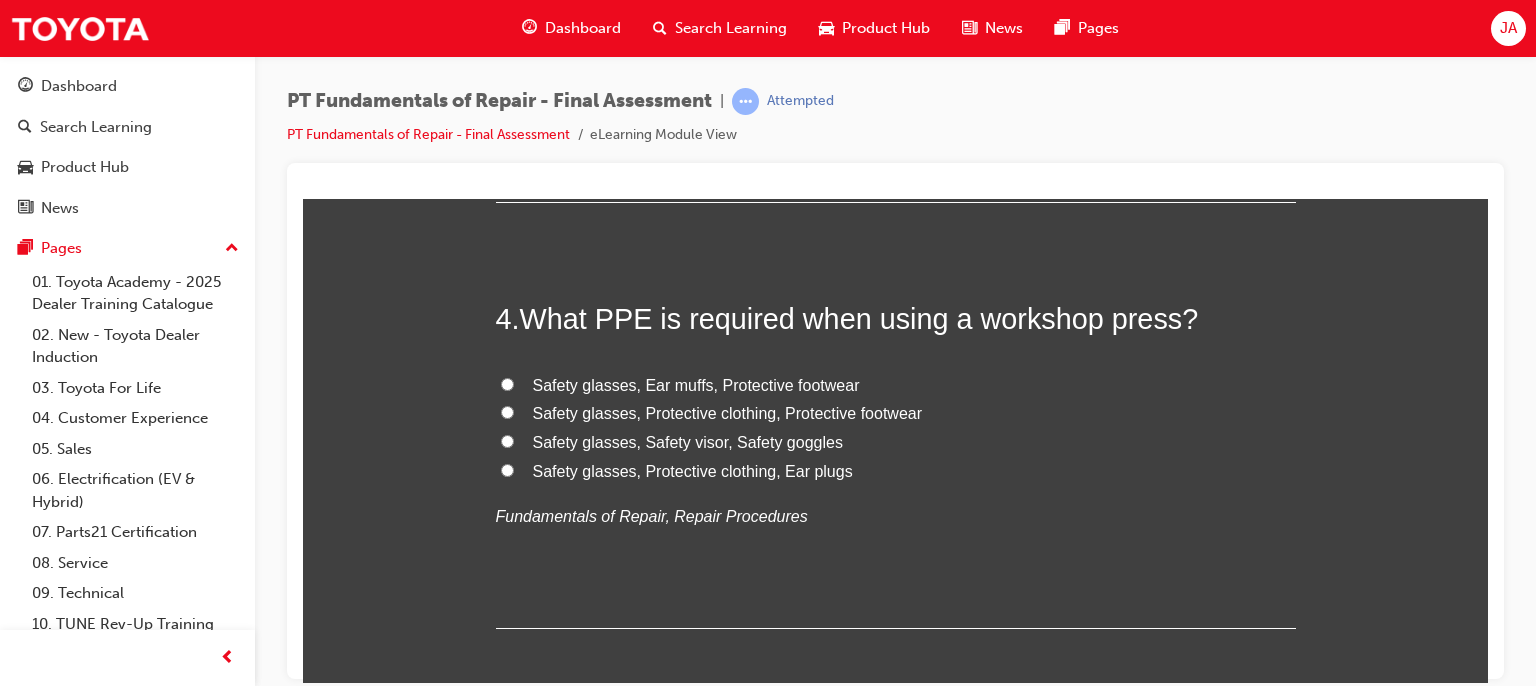 click on "Safety glasses, Protective clothing, Protective footwear" at bounding box center [728, 412] 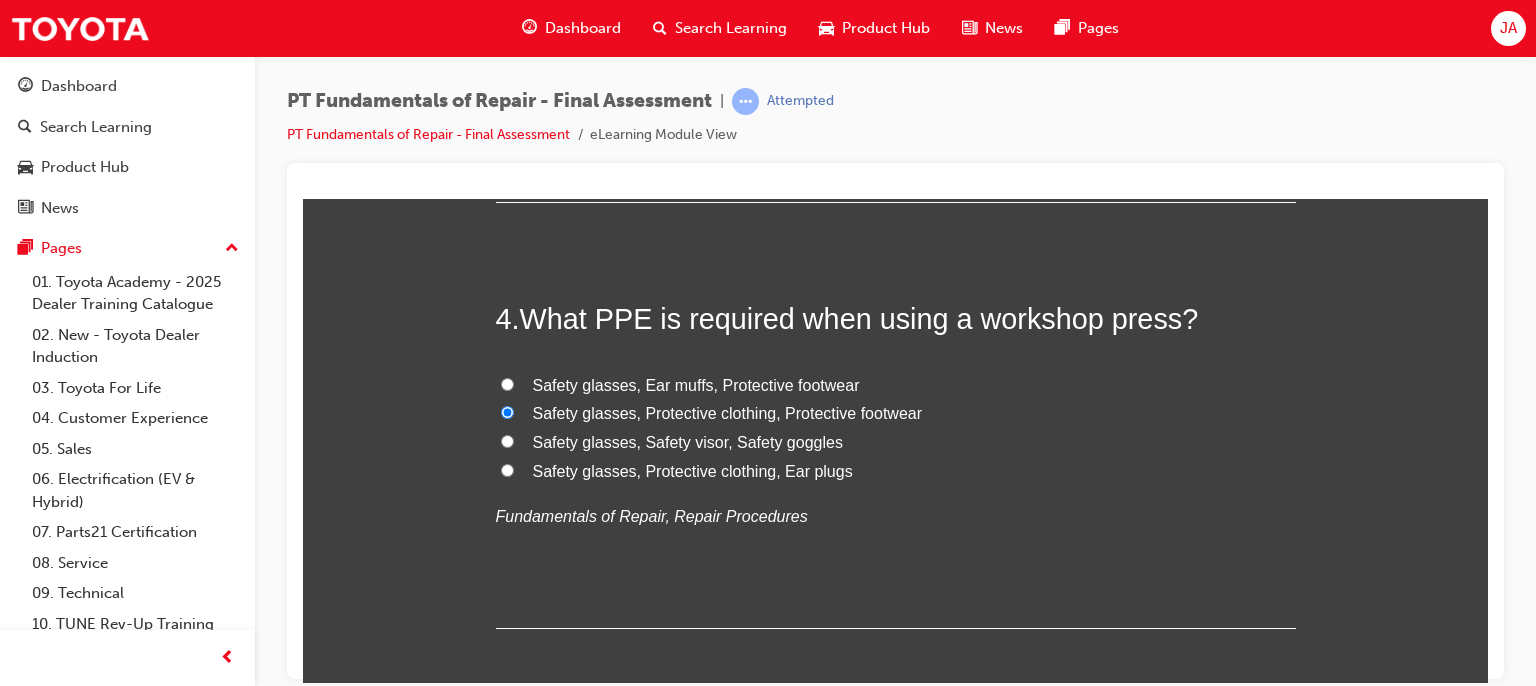radio on "true" 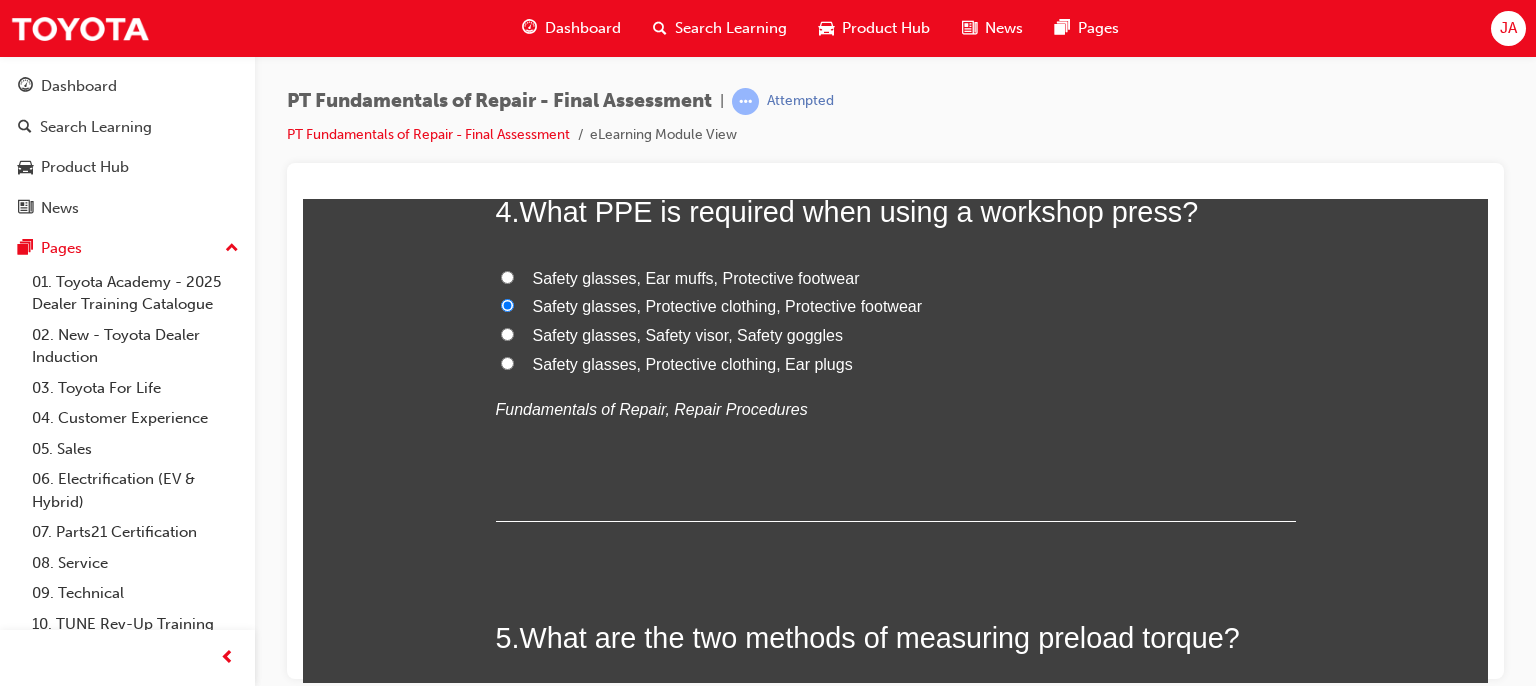 scroll, scrollTop: 1719, scrollLeft: 0, axis: vertical 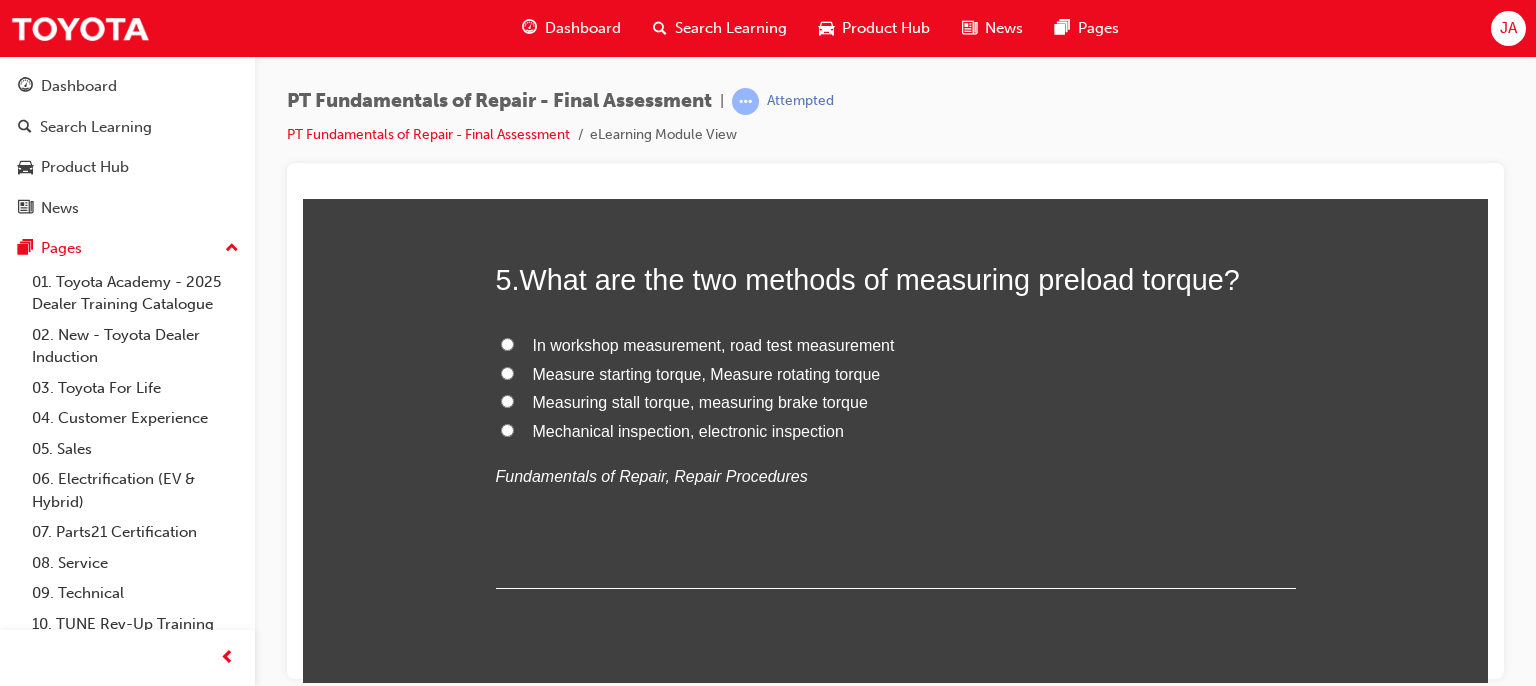 click on "Measure starting torque, Measure rotating torque" at bounding box center [707, 373] 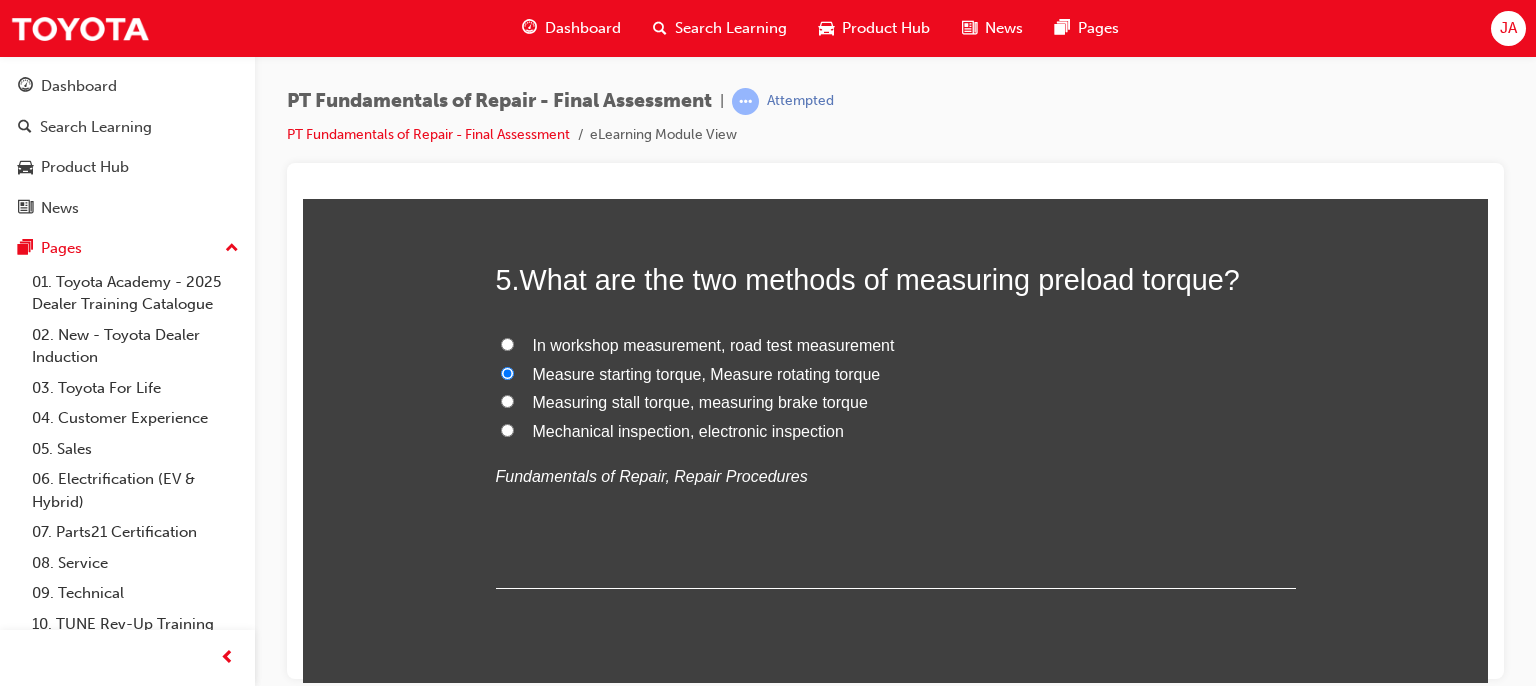 radio on "true" 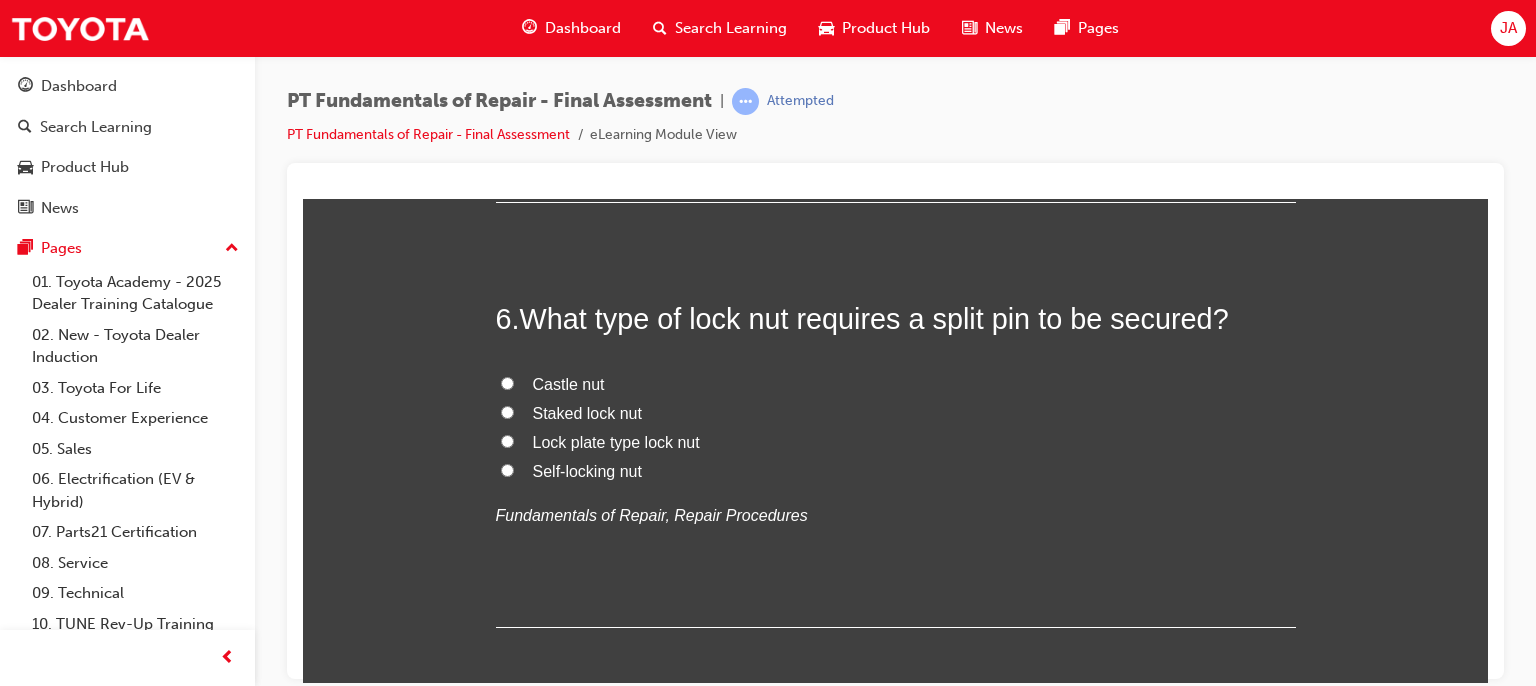 scroll, scrollTop: 2396, scrollLeft: 0, axis: vertical 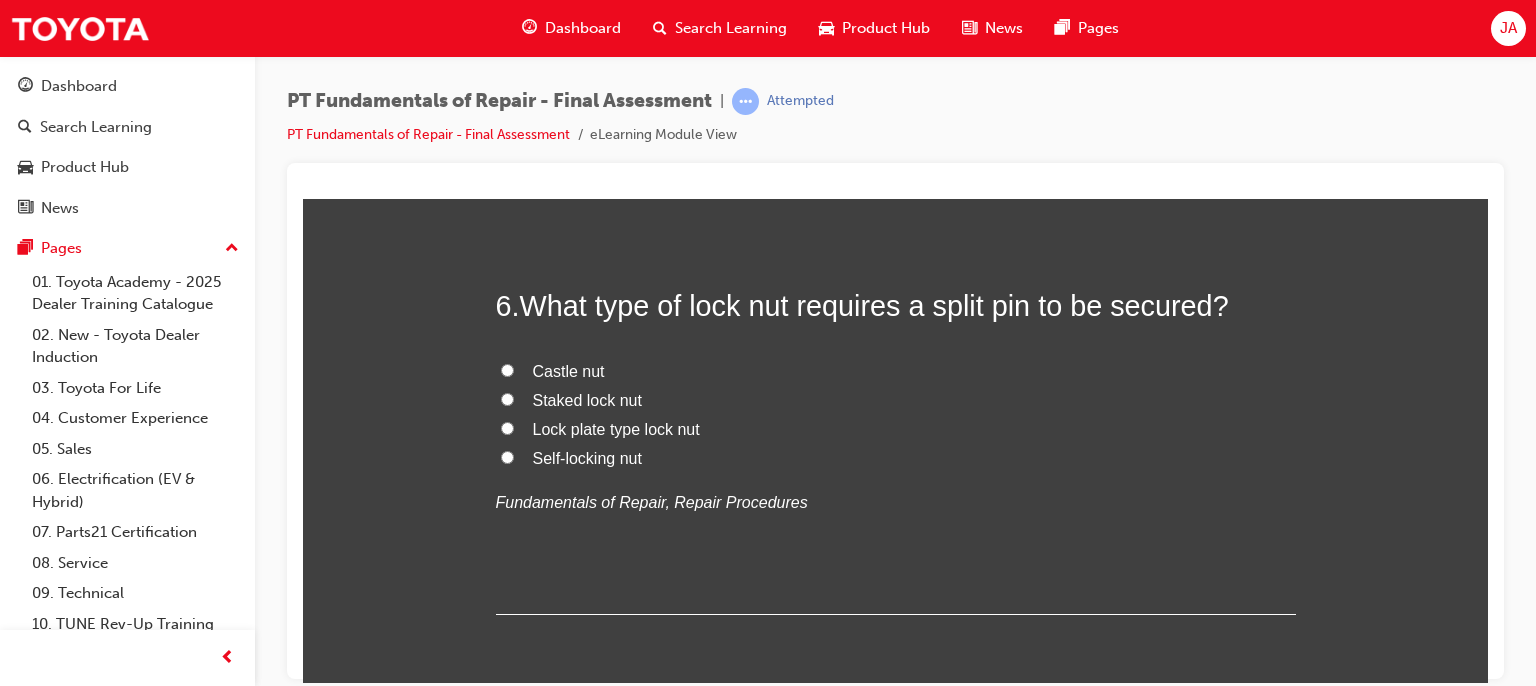 click on "Castle nut" at bounding box center (569, 370) 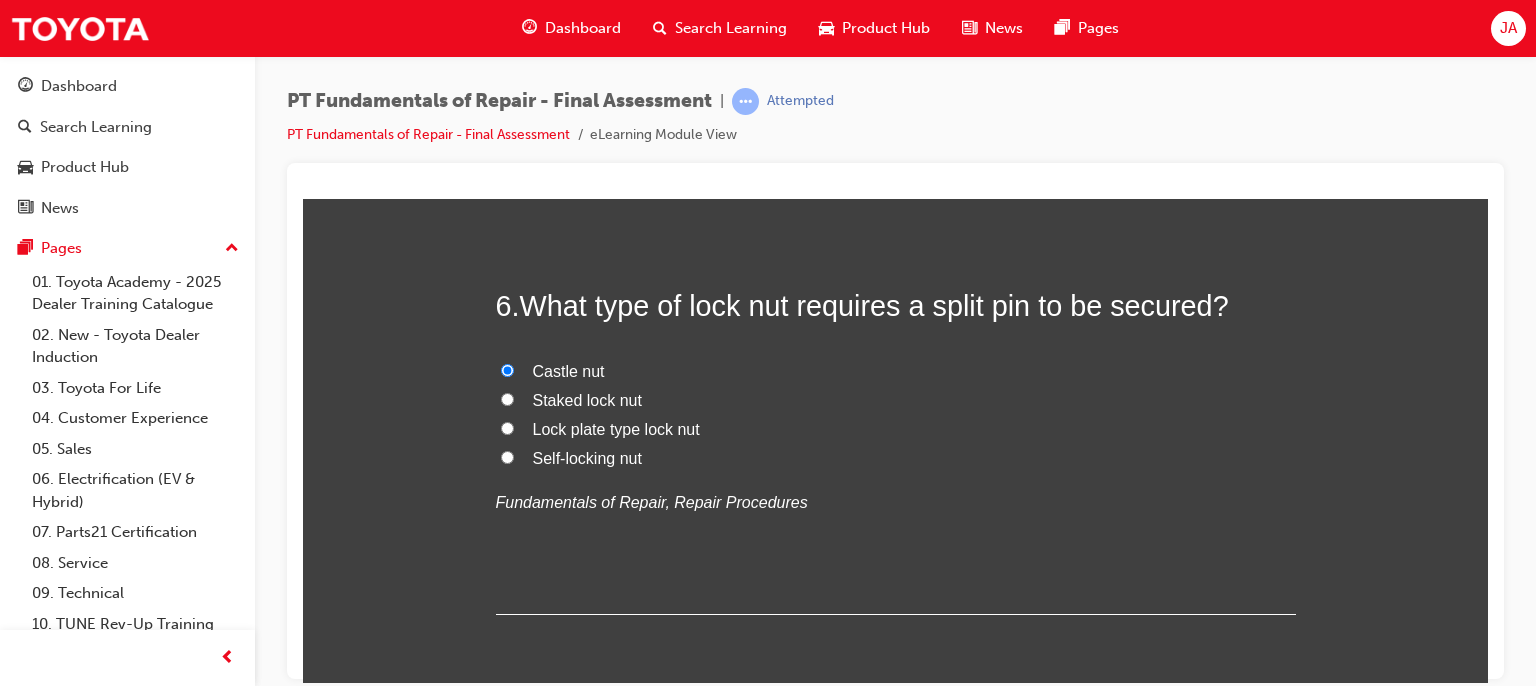 radio on "true" 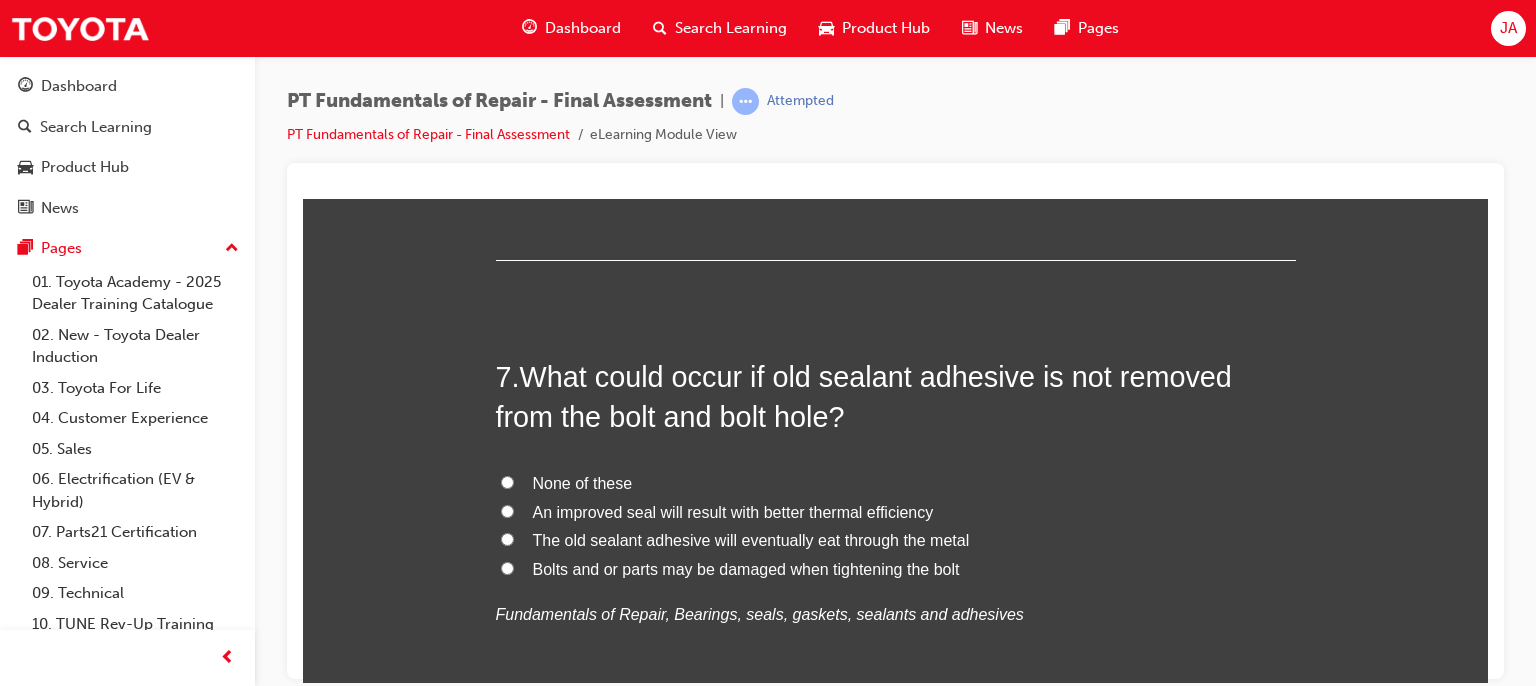 scroll, scrollTop: 2833, scrollLeft: 0, axis: vertical 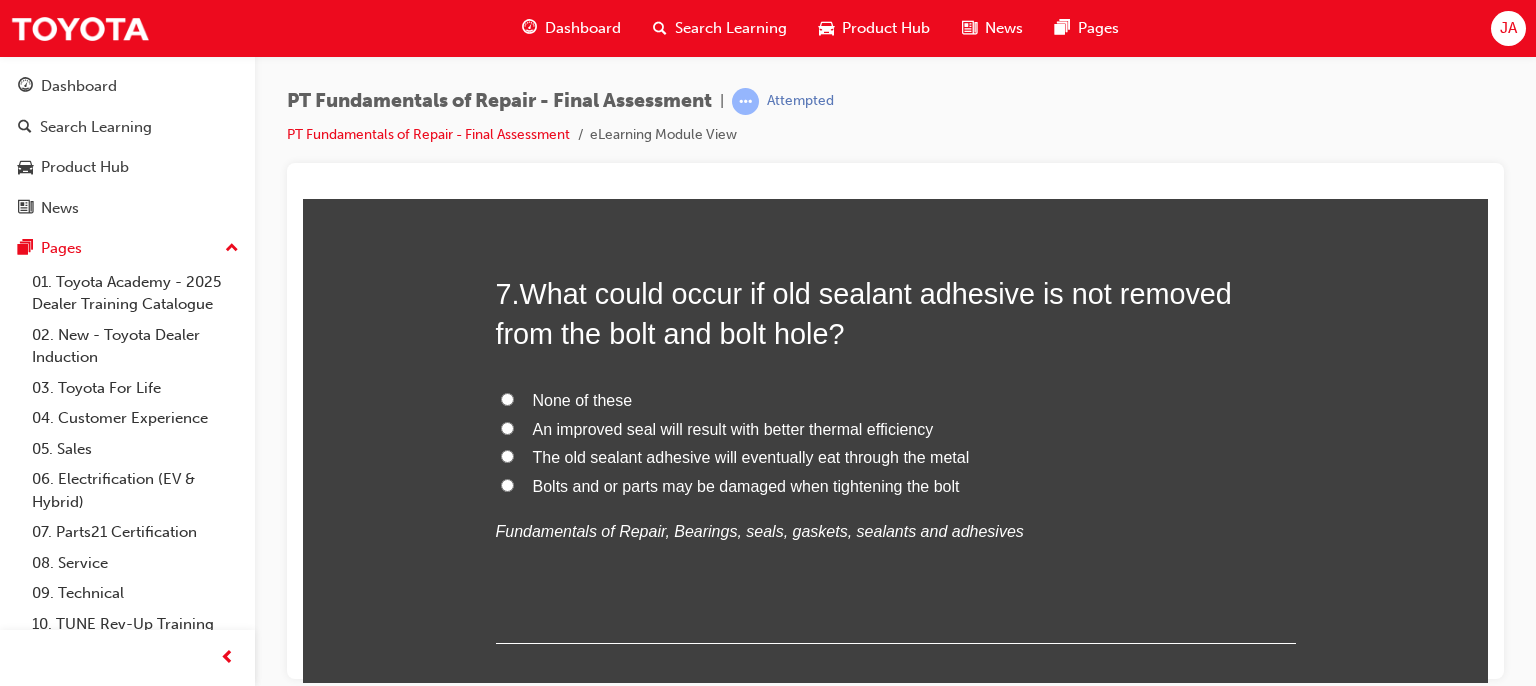 click on "Bolts and or parts may be damaged when tightening the bolt" at bounding box center [746, 485] 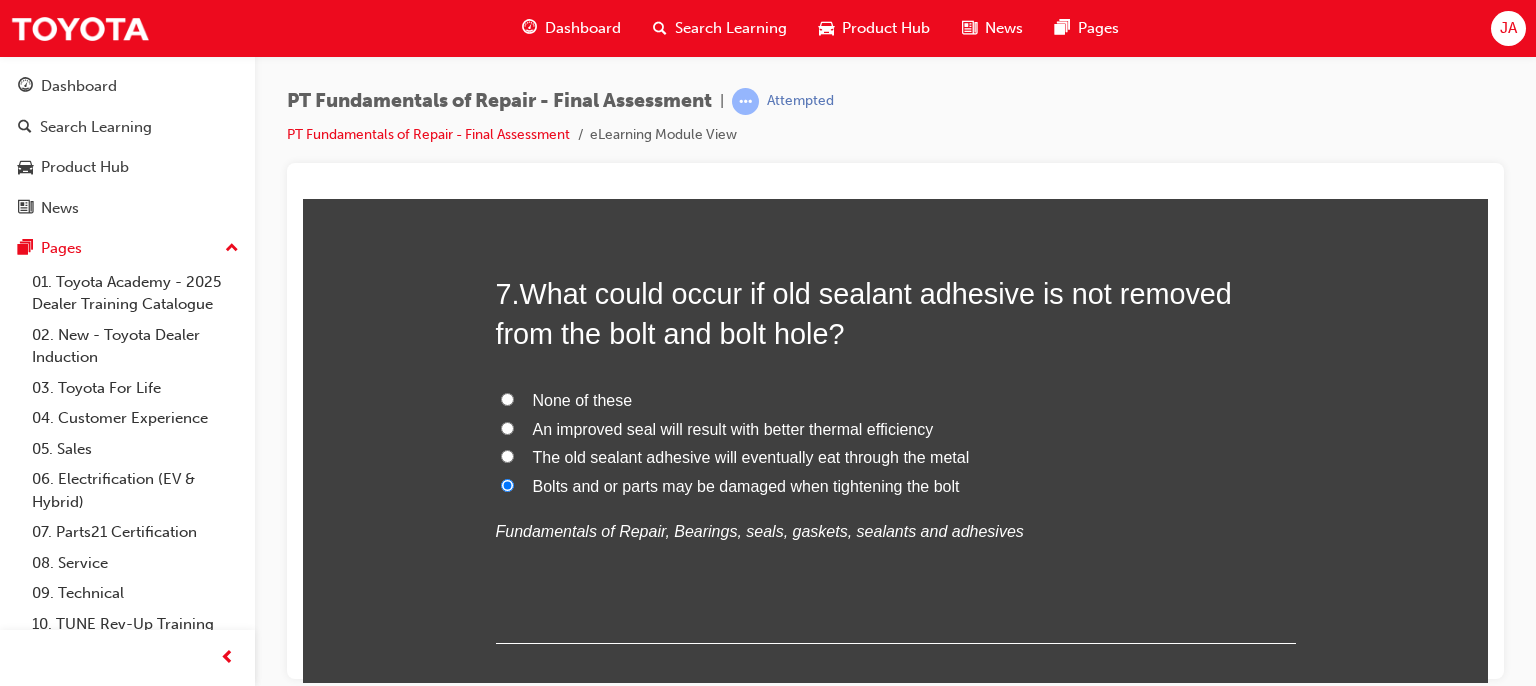 radio on "true" 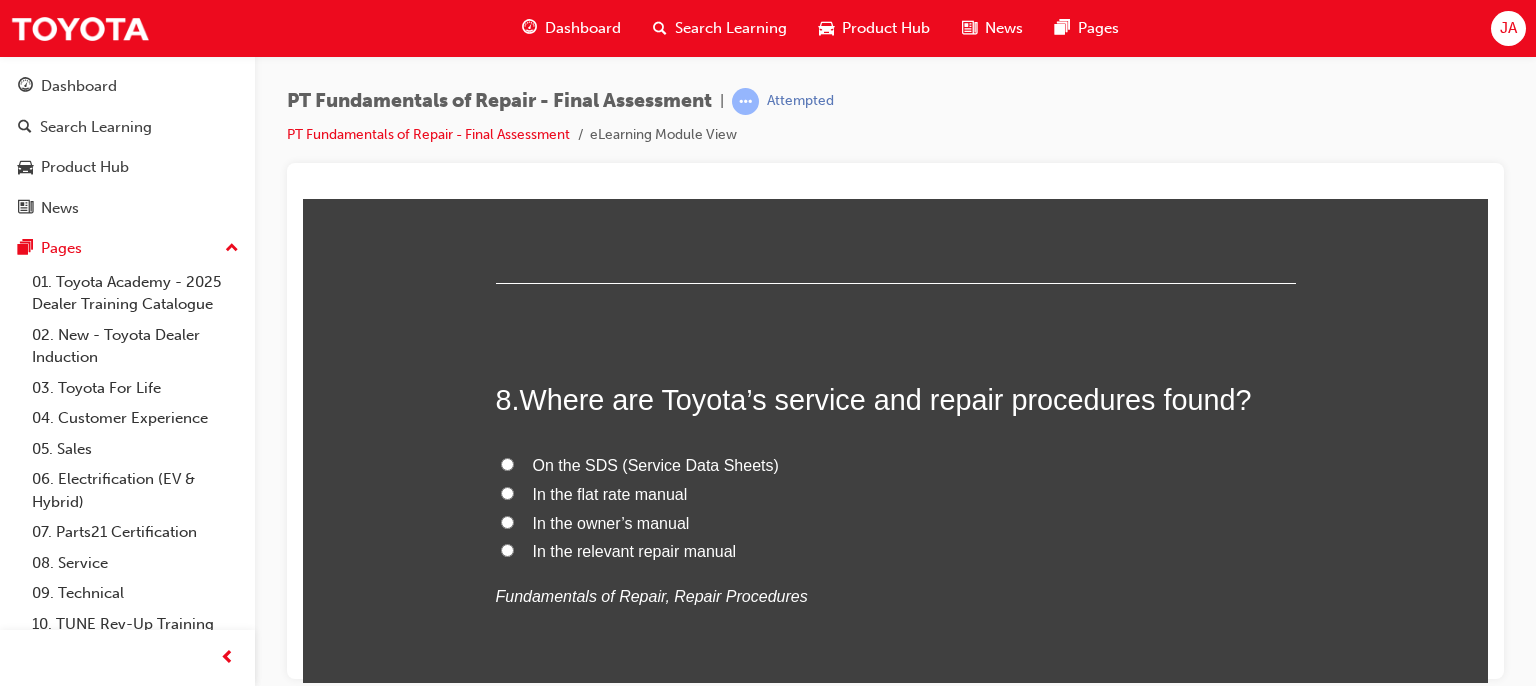 scroll, scrollTop: 3233, scrollLeft: 0, axis: vertical 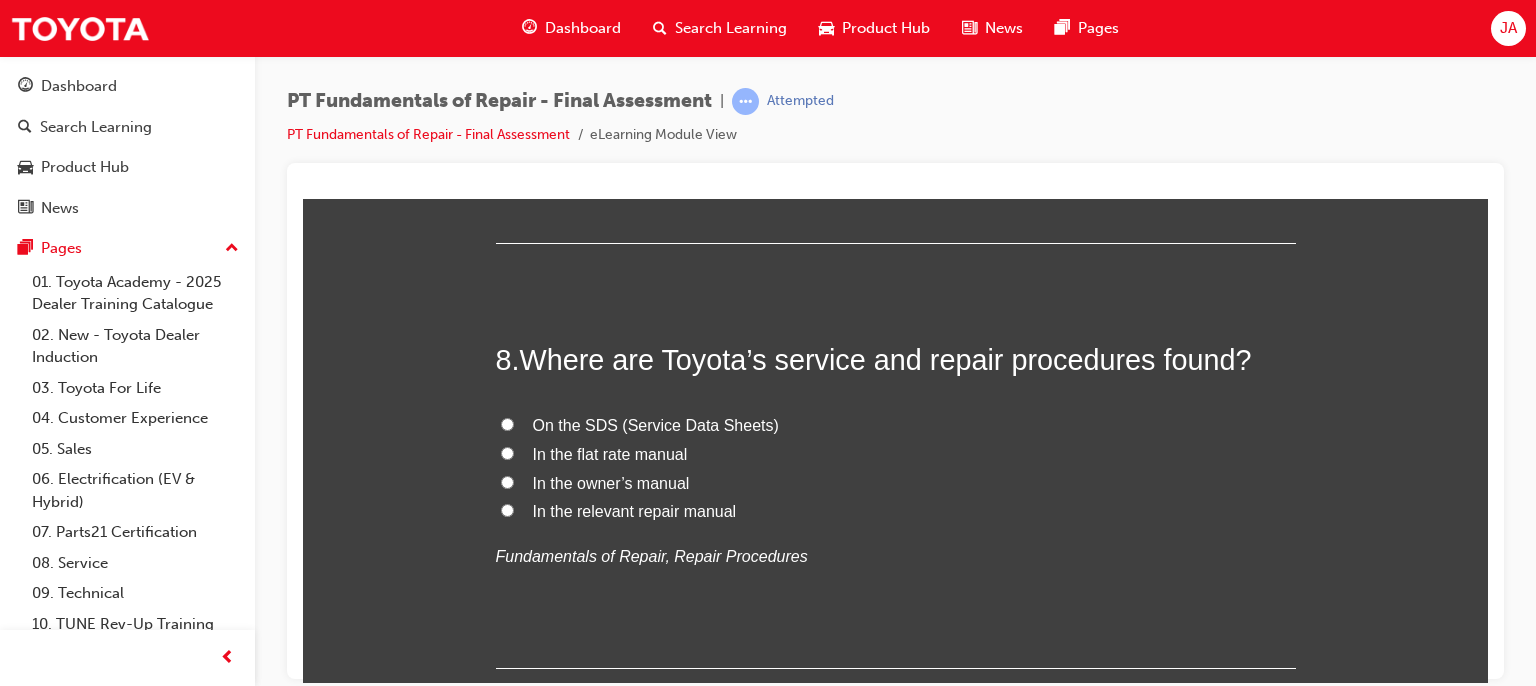 click on "In the relevant repair manual" at bounding box center (635, 510) 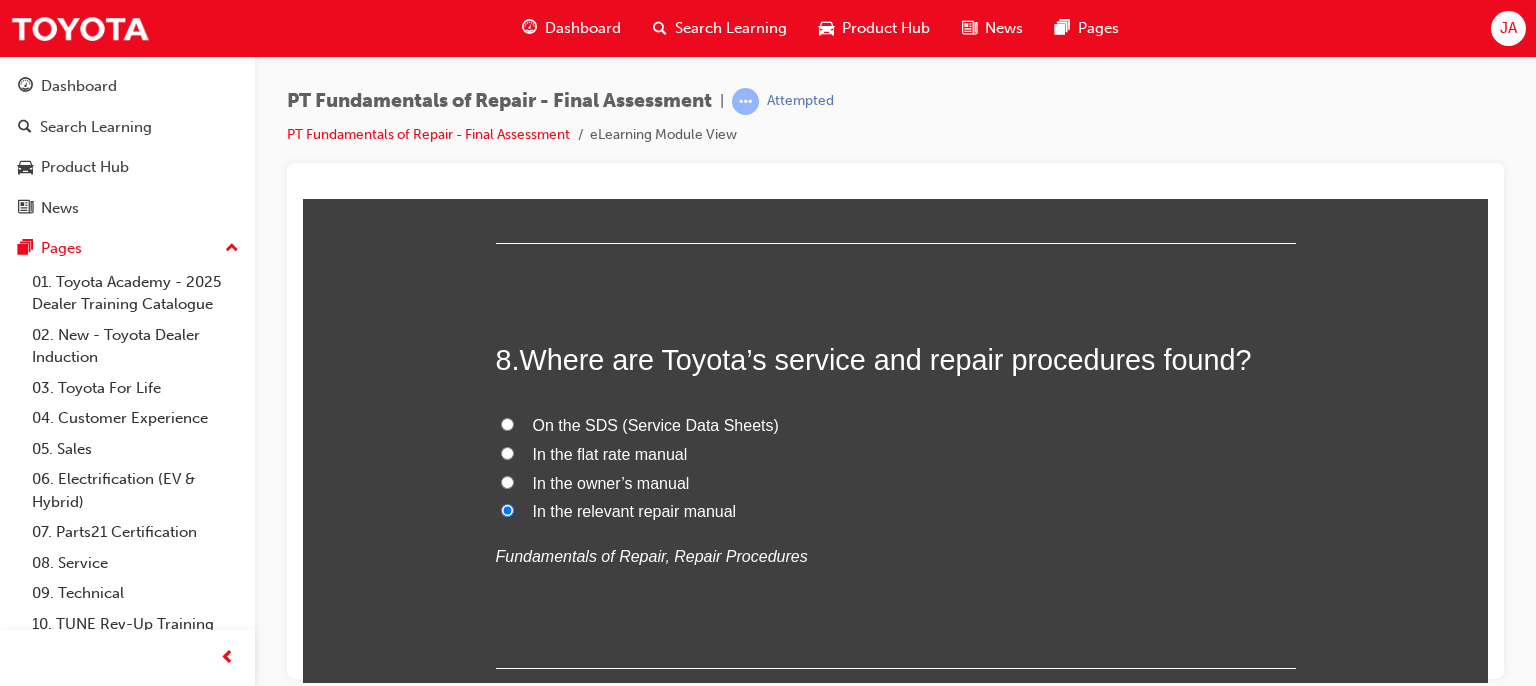 radio on "true" 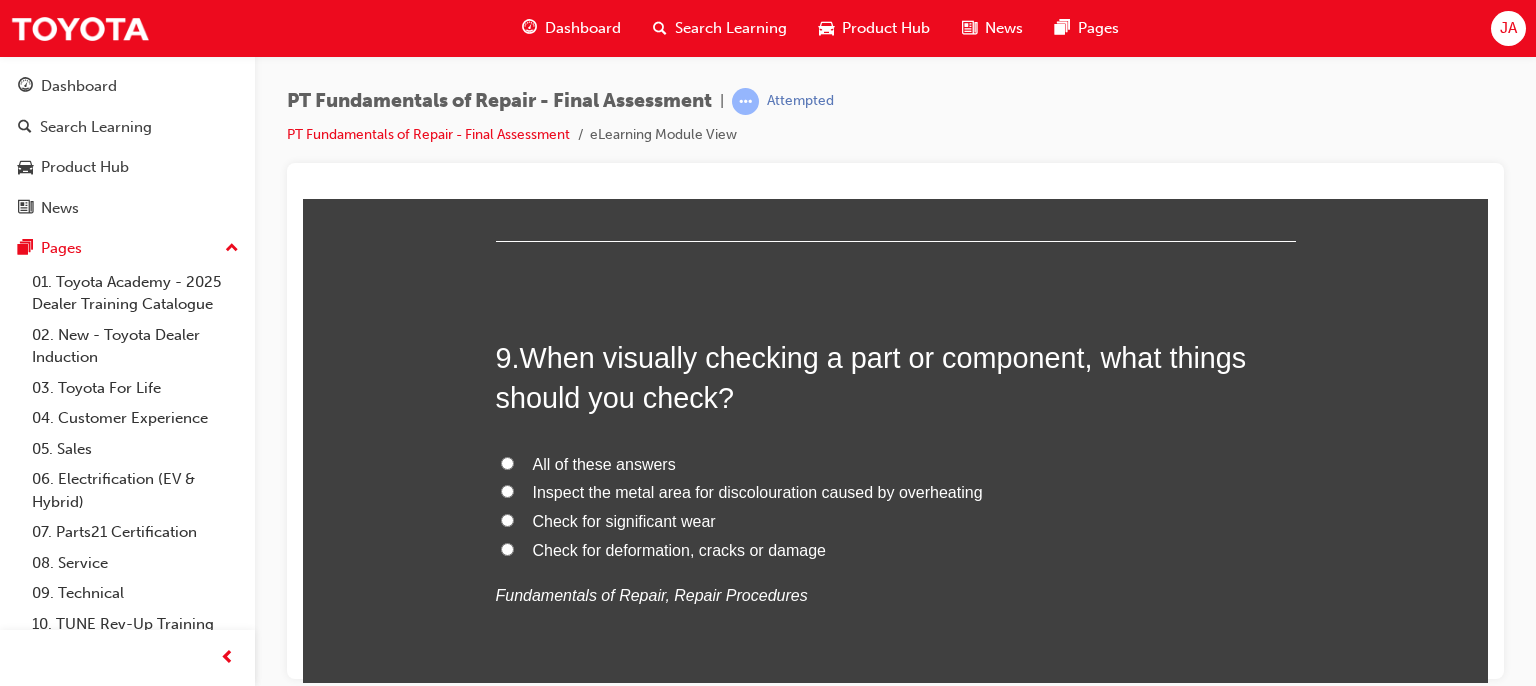 scroll, scrollTop: 3673, scrollLeft: 0, axis: vertical 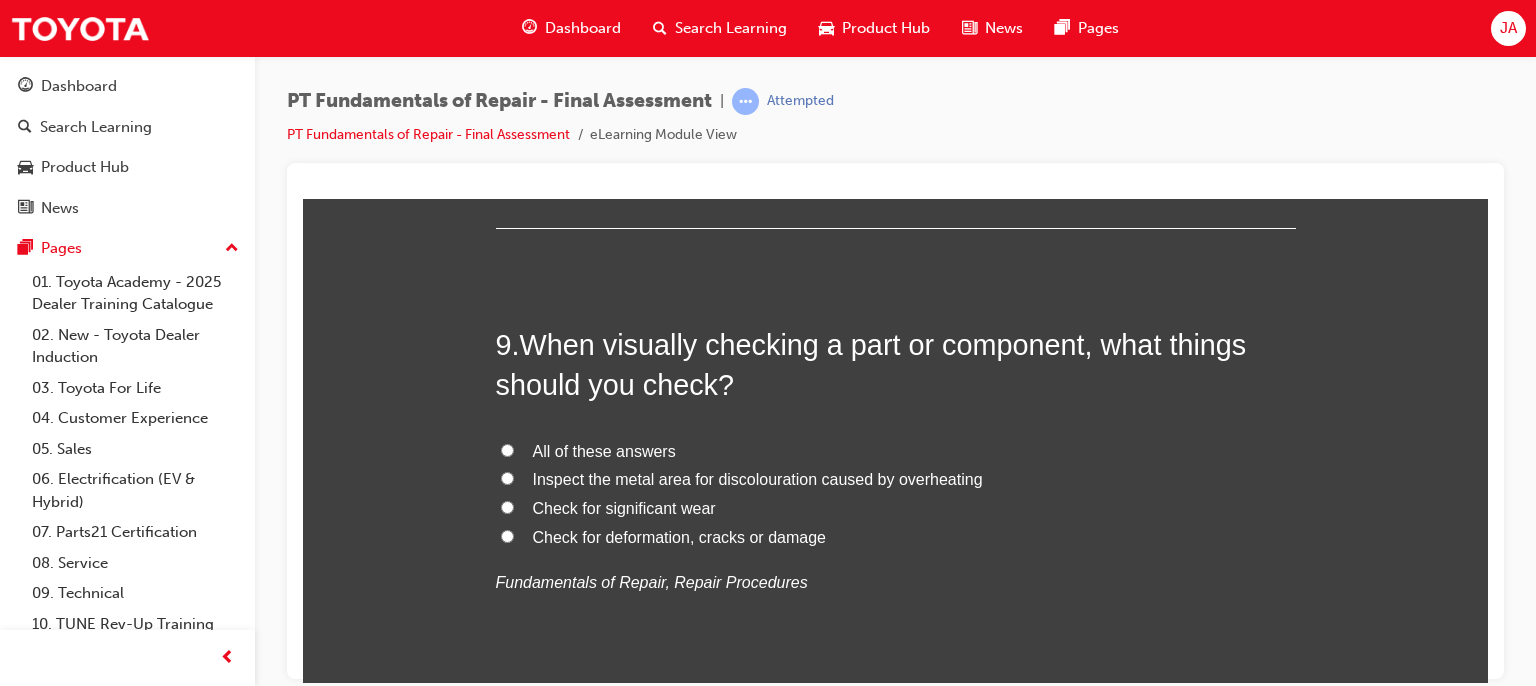 click on "All of these answers" at bounding box center [604, 450] 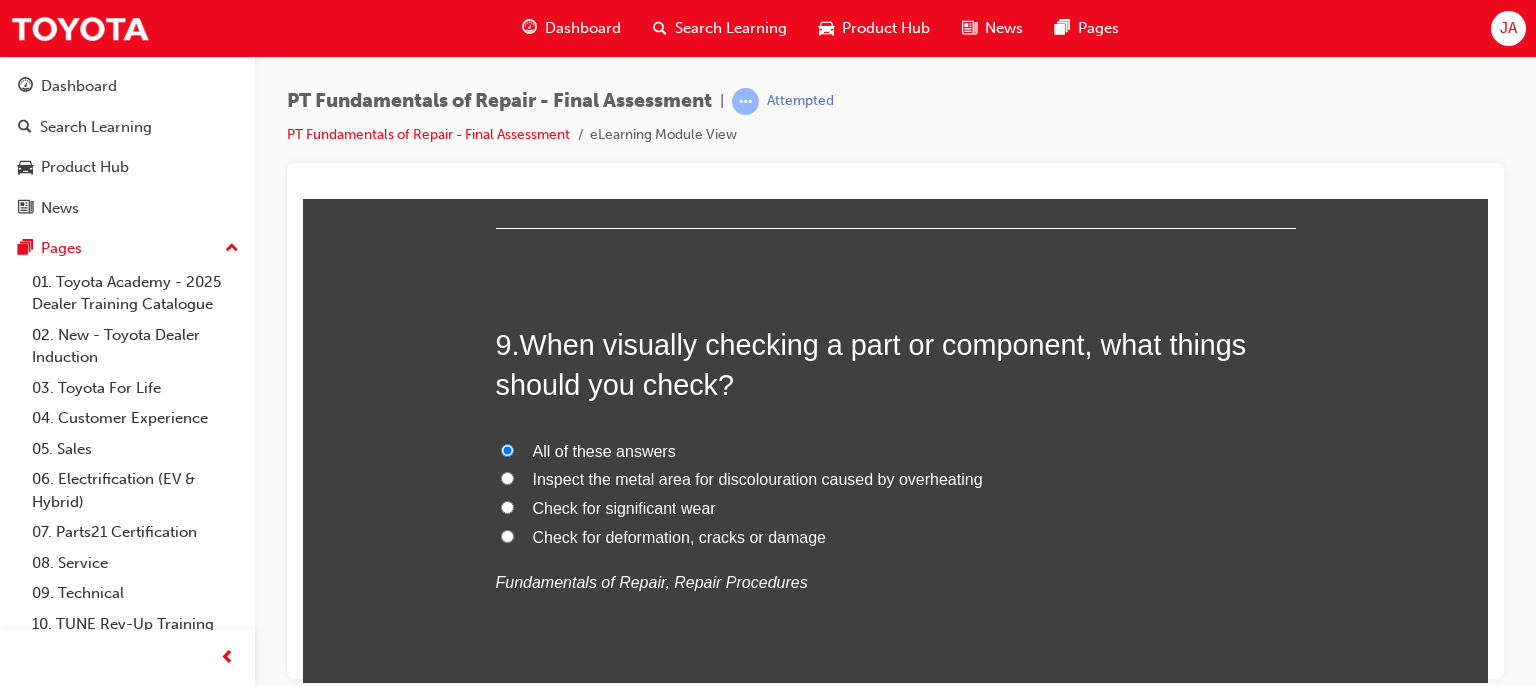 radio on "true" 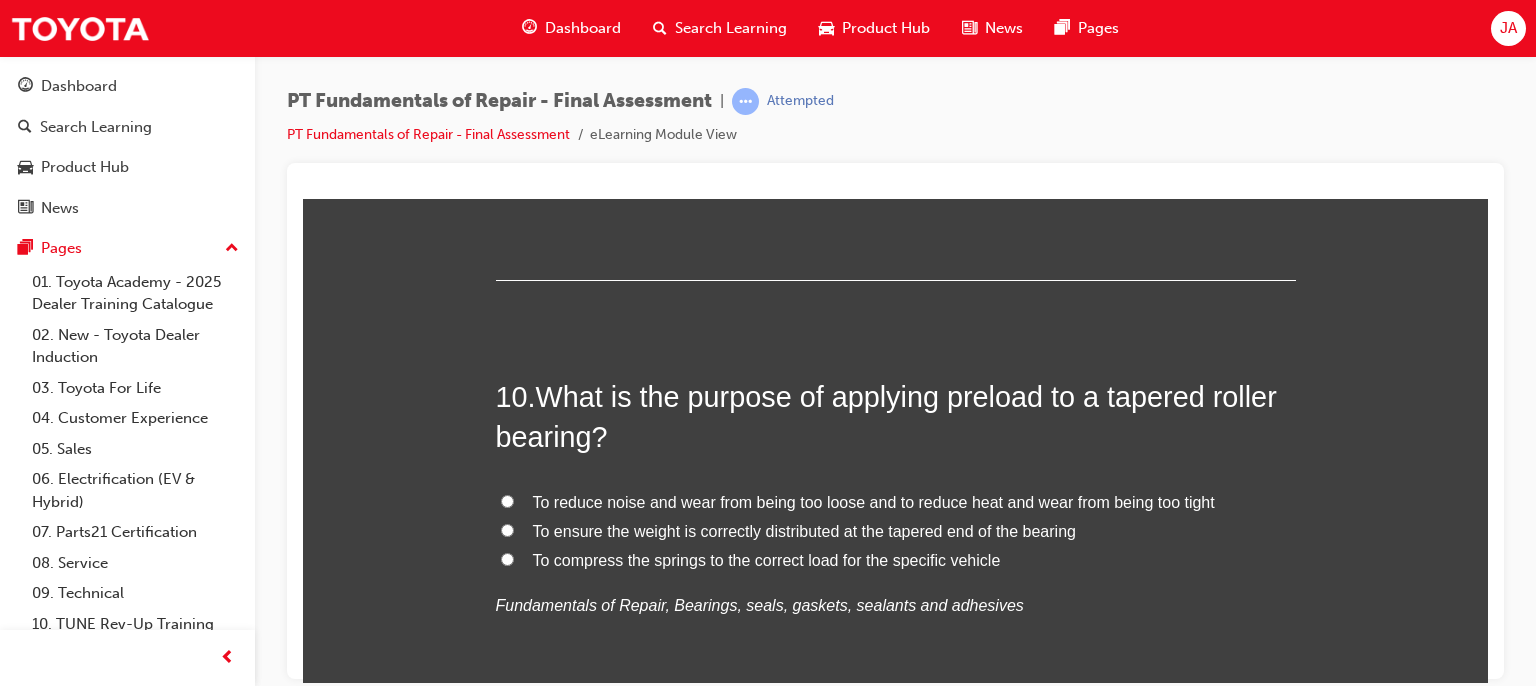scroll, scrollTop: 4127, scrollLeft: 0, axis: vertical 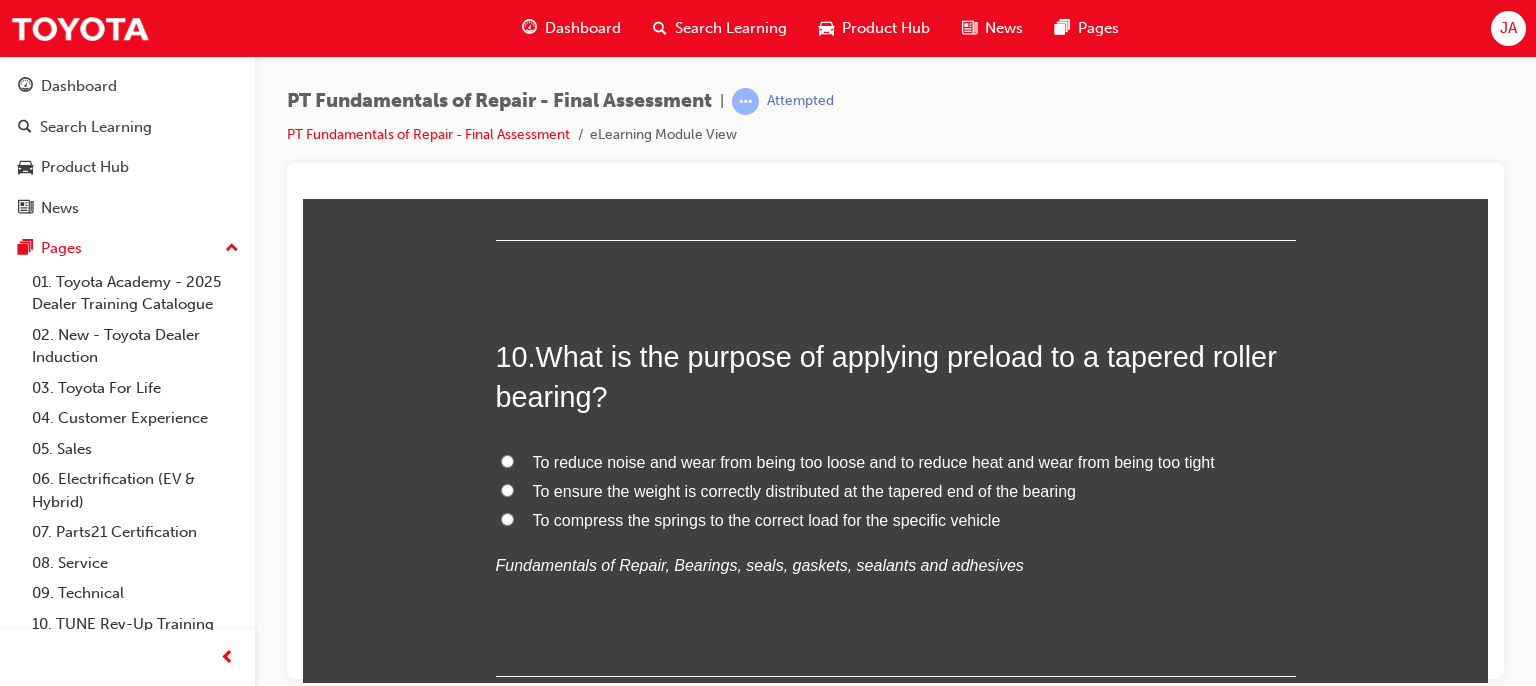 click on "To reduce noise and wear from being too loose and to reduce heat and wear from being too tight" at bounding box center [874, 461] 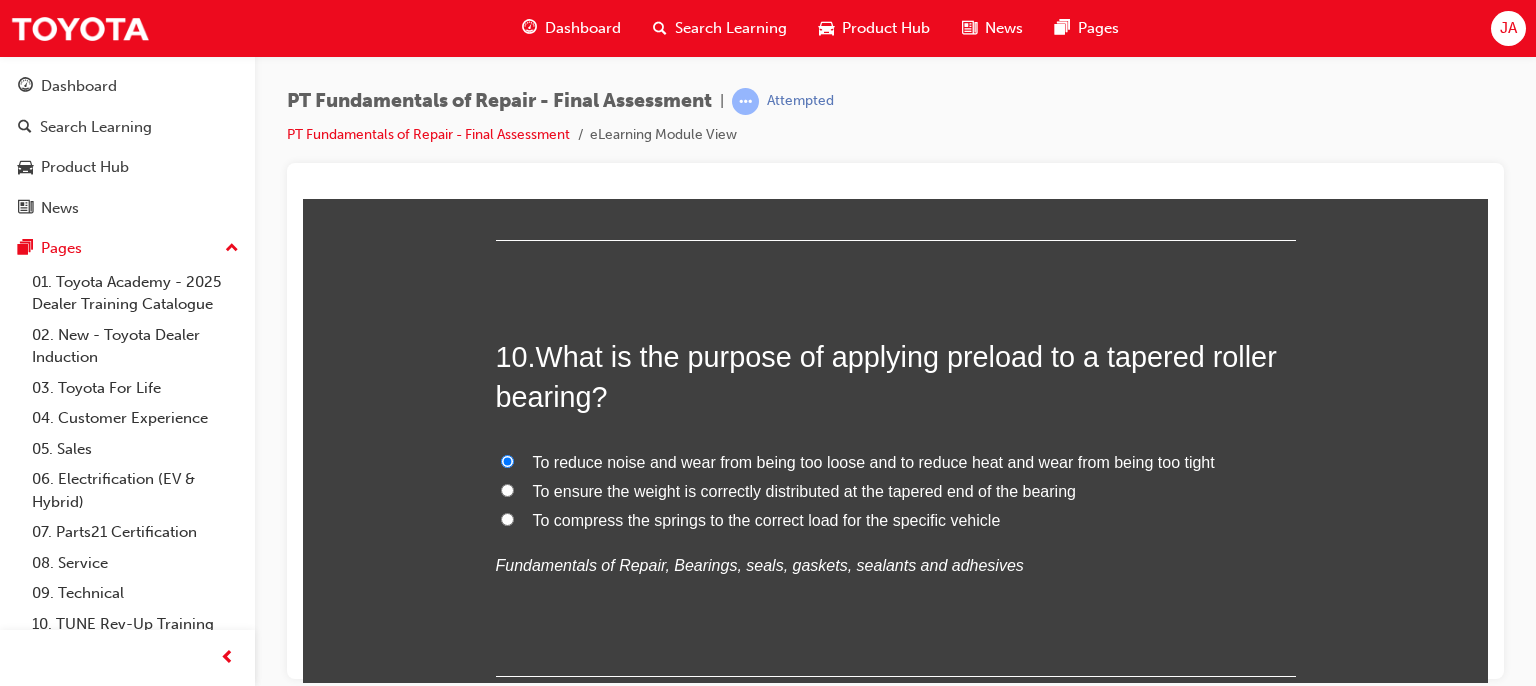 radio on "true" 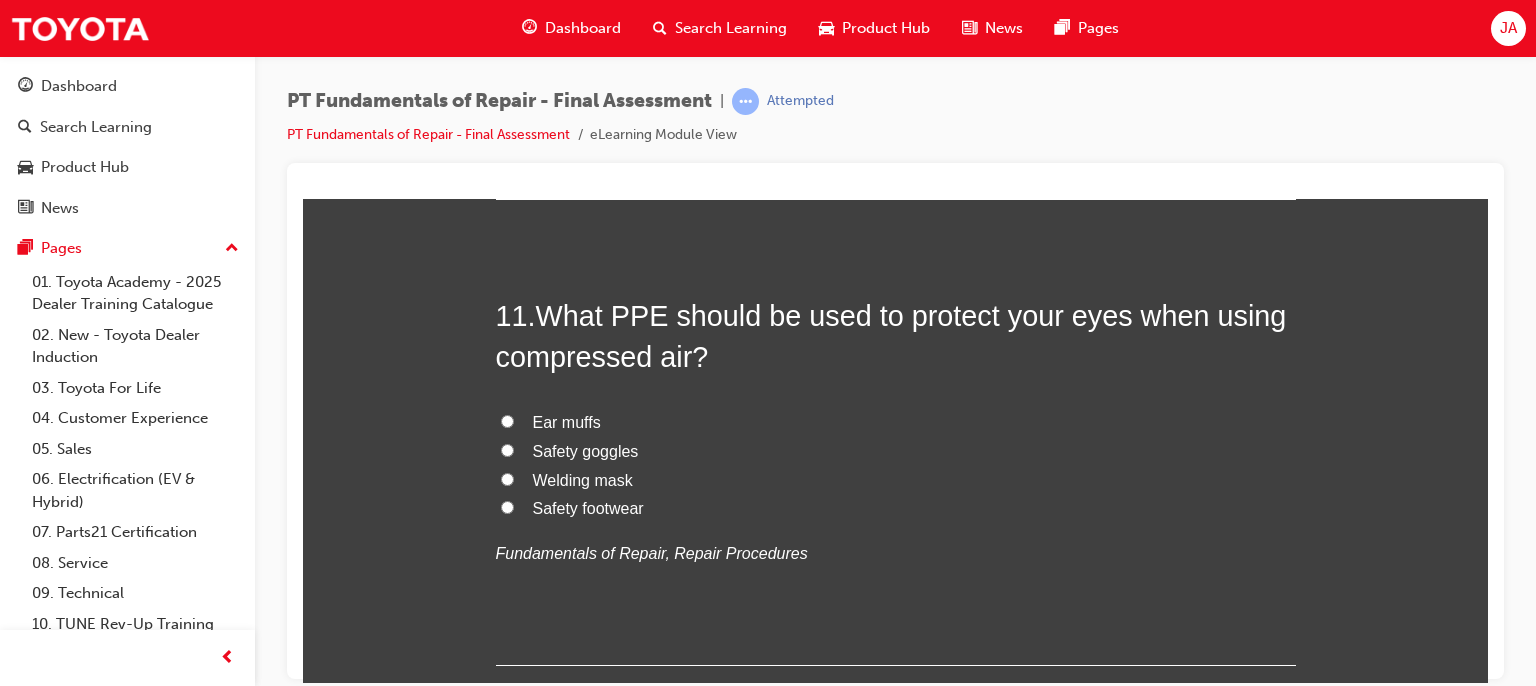 scroll, scrollTop: 4633, scrollLeft: 0, axis: vertical 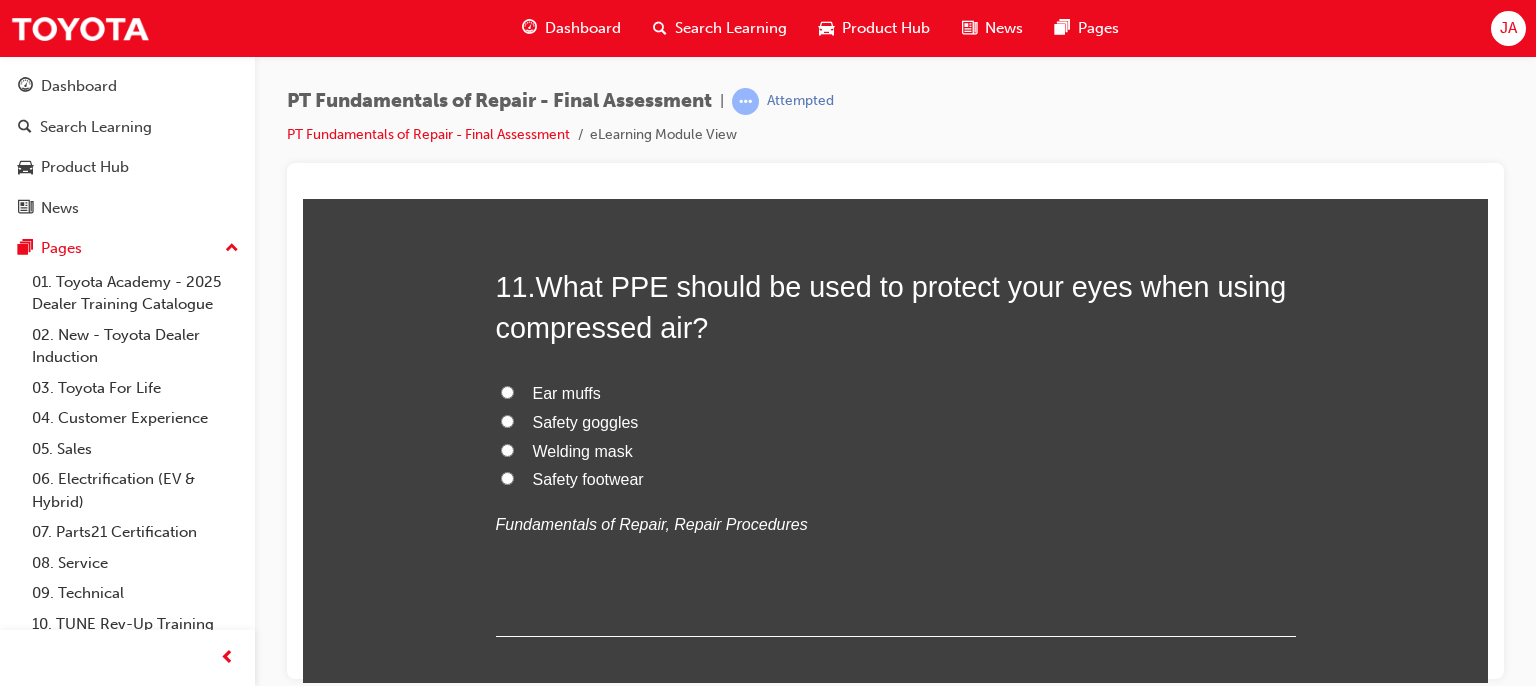 click on "Safety goggles" at bounding box center [586, 421] 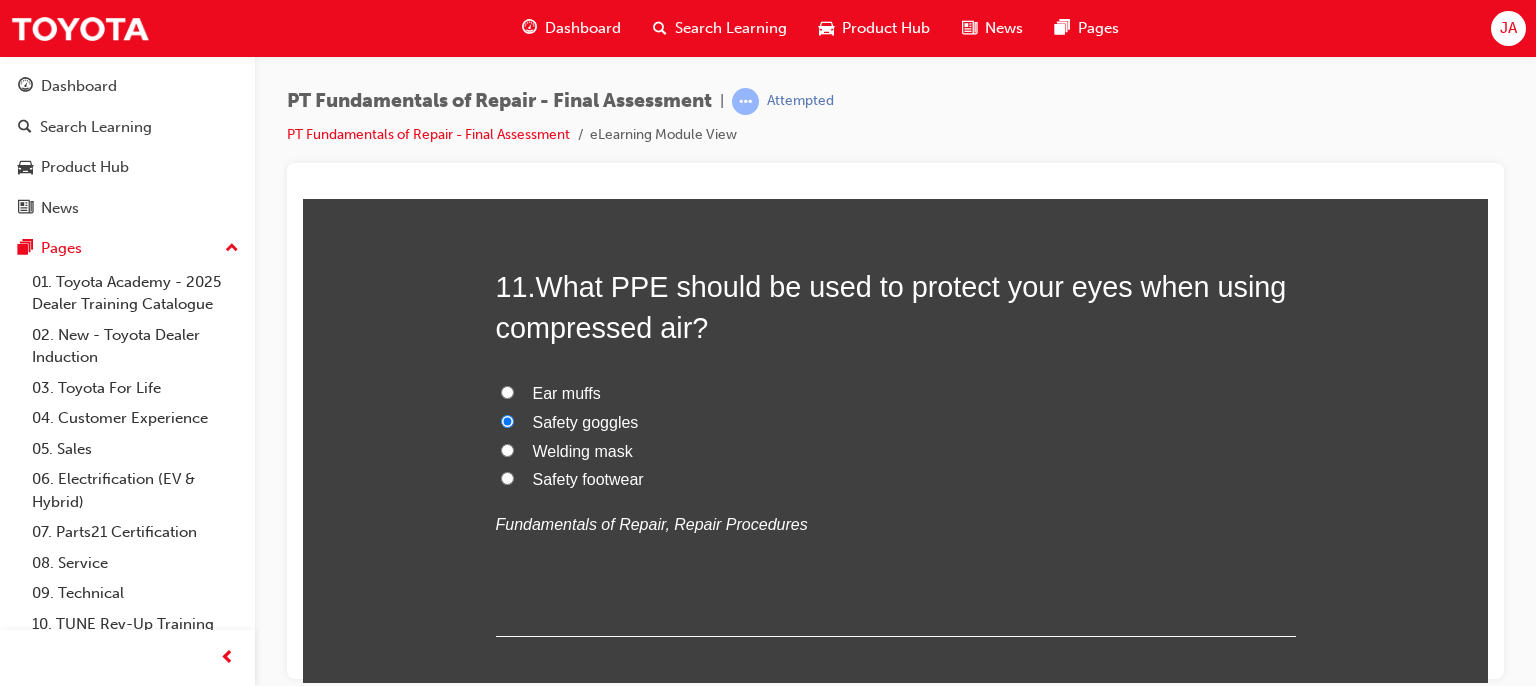 radio on "true" 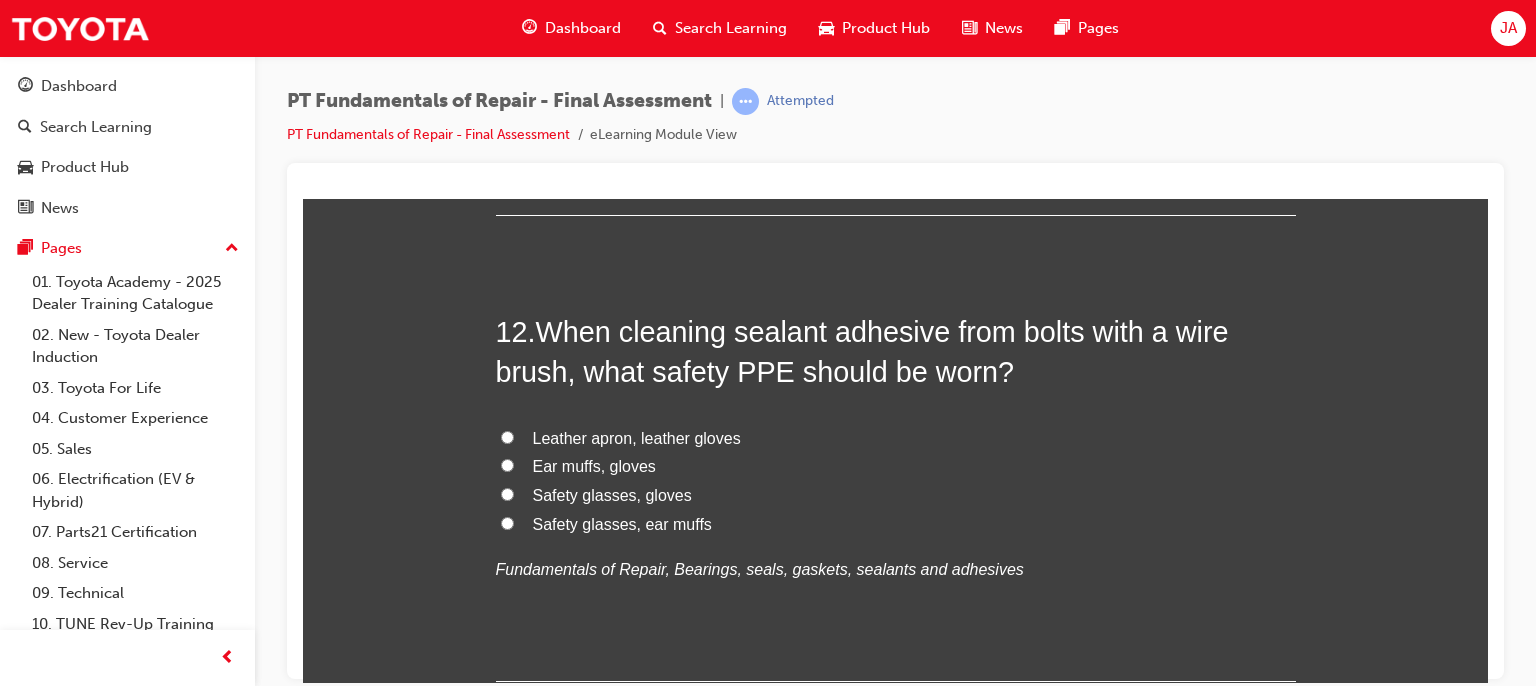 scroll, scrollTop: 5060, scrollLeft: 0, axis: vertical 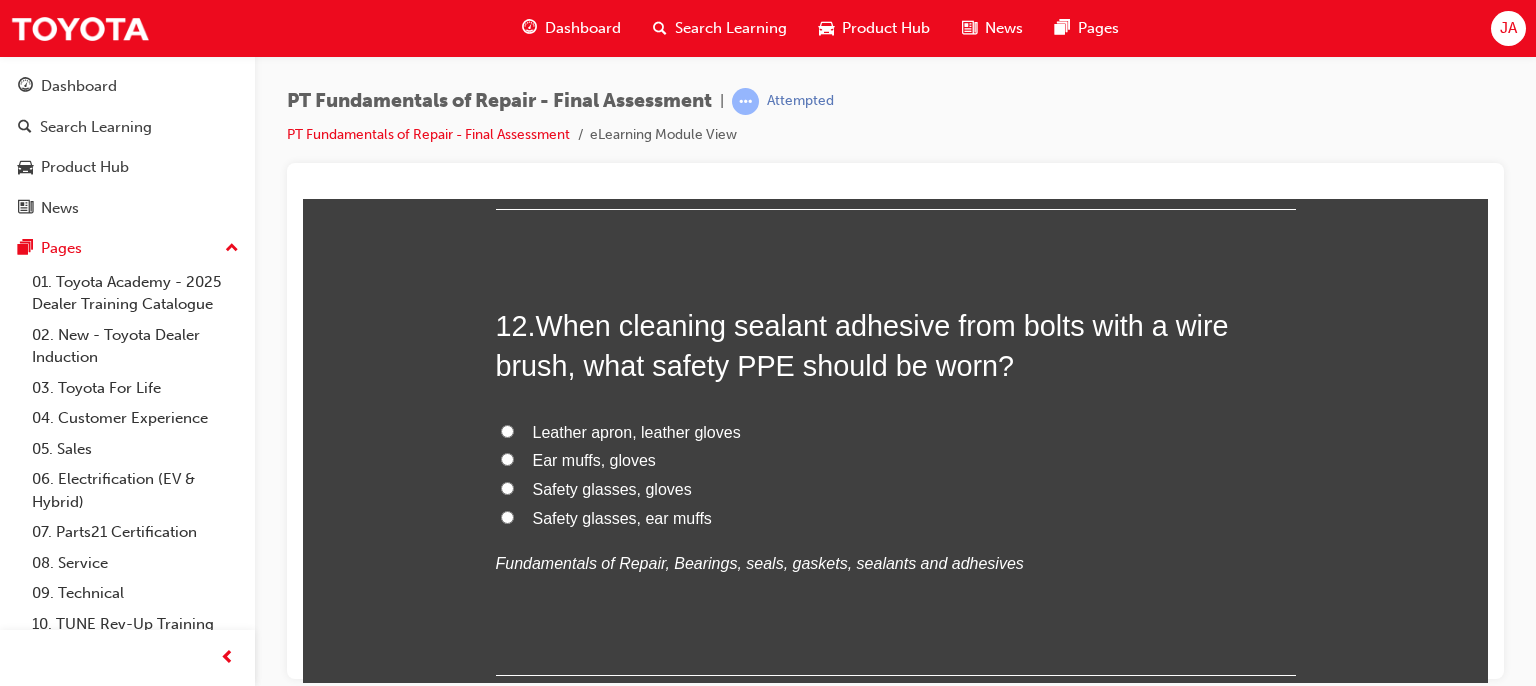 click on "Safety glasses, gloves" at bounding box center [612, 488] 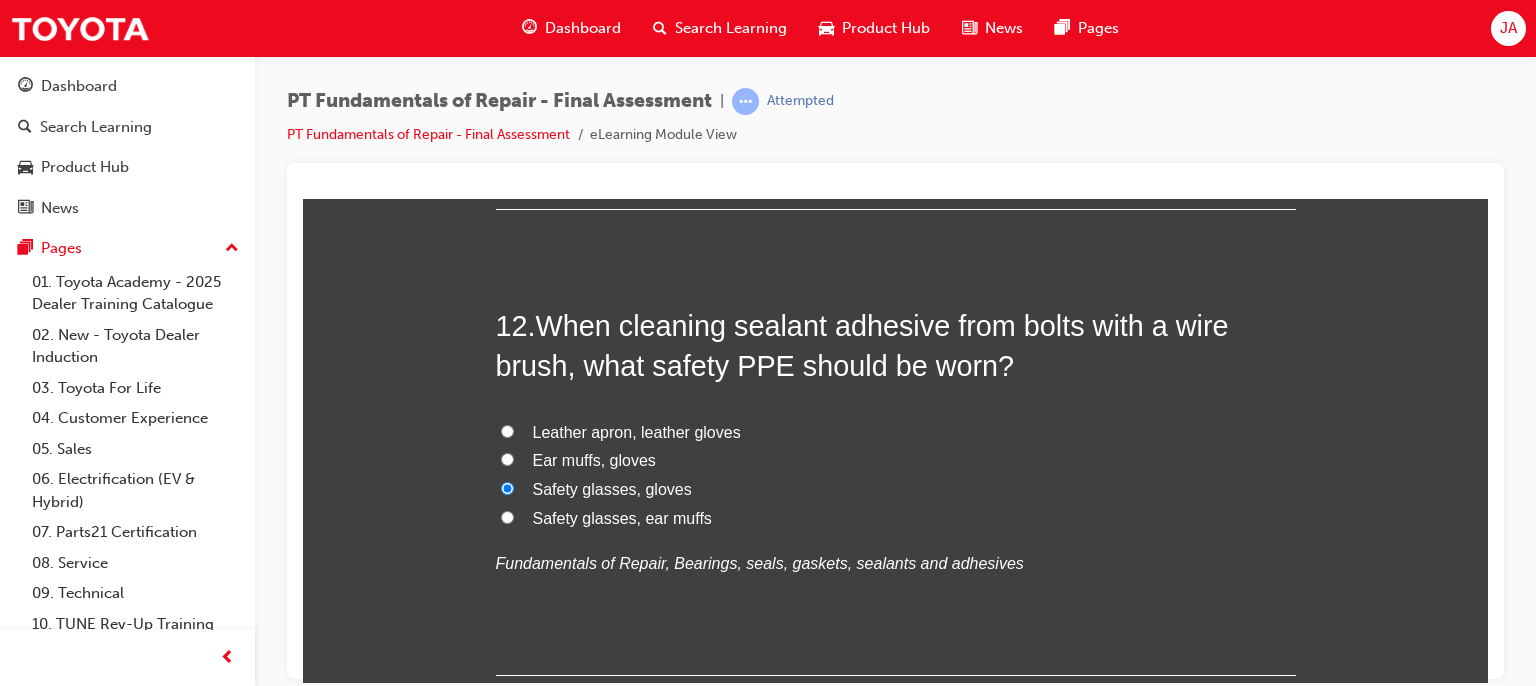 radio on "true" 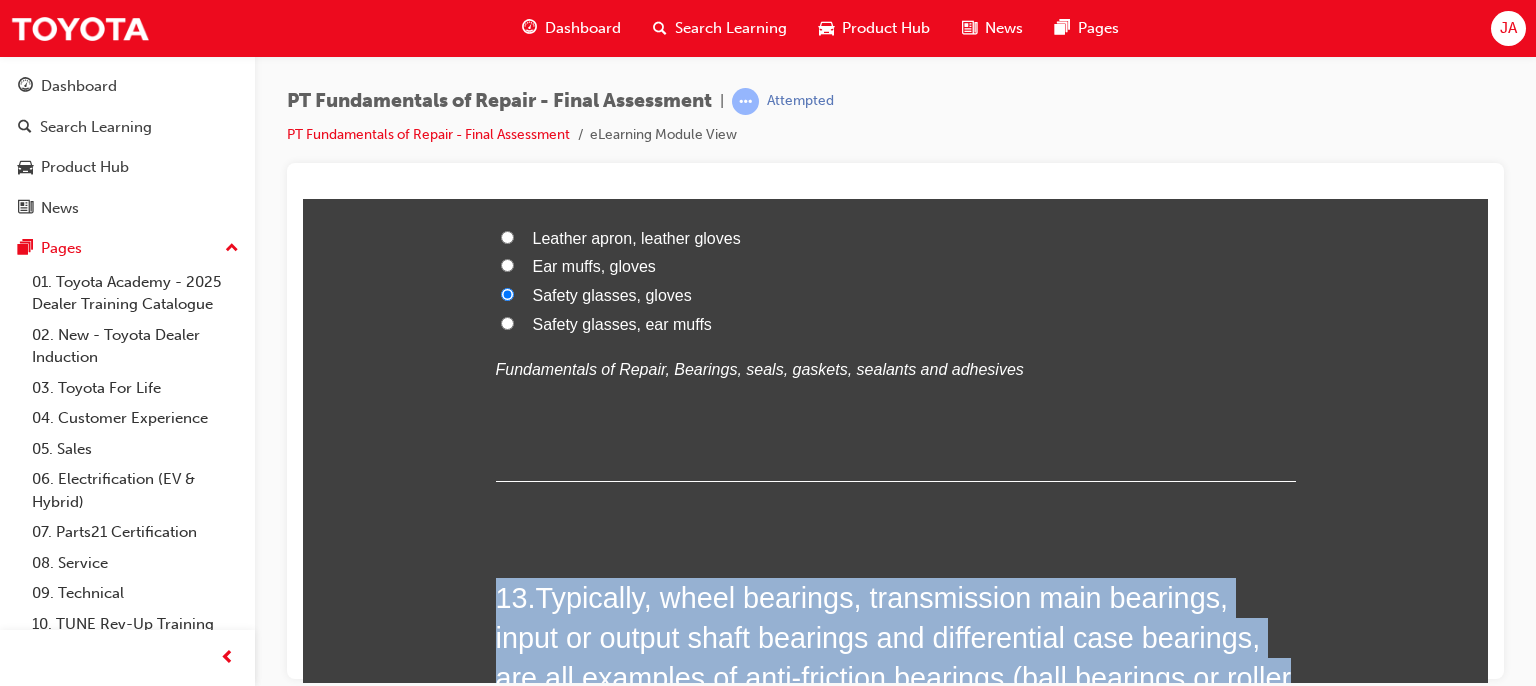 scroll, scrollTop: 5271, scrollLeft: 0, axis: vertical 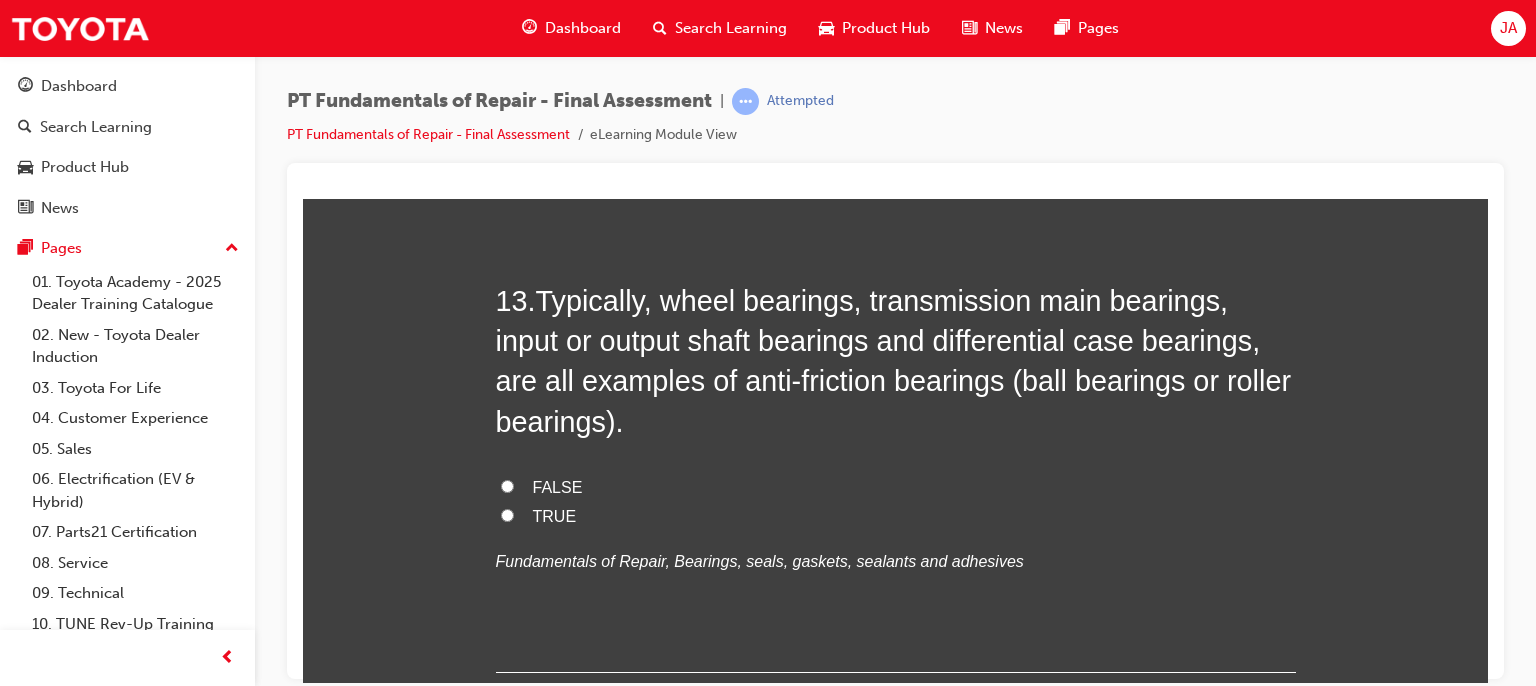 click on "You must select an answer for each question before you can submit. Please note, you will need 11 correct answer(s) in order to pass this quiz. Good luck! 1 .  What is the final step in the repair process after installing a repaired component? Conduct a final inspection Inspect and ensure all parts to be fitted are clean Inspect new parts that are to be used Make any necessary adjustments as required
Fundamentals of Repair, Repair Procedures 2 .  Typically, crankshaft bearings, con-rod bearings, steering shaft bushes and window winder mechanism sleeves, are all examples of plain bearings (bushings, sleeves or split type bearings). TRUE FALSE
Fundamentals of Repair, Bearings, seals, gaskets, sealants and adhesives 3 .  What types of materials can be used to form solid or composite gaskets? Metal, Rubber, Fibreglass Paper, Cork, Felt All of these answers Silicone, Plastic polymer
Fundamentals of Repair, Bearings, seals, gaskets, sealants and adhesives 4 .  Safety glasses, Ear muffs, Protective footwear" at bounding box center [895, -1978] 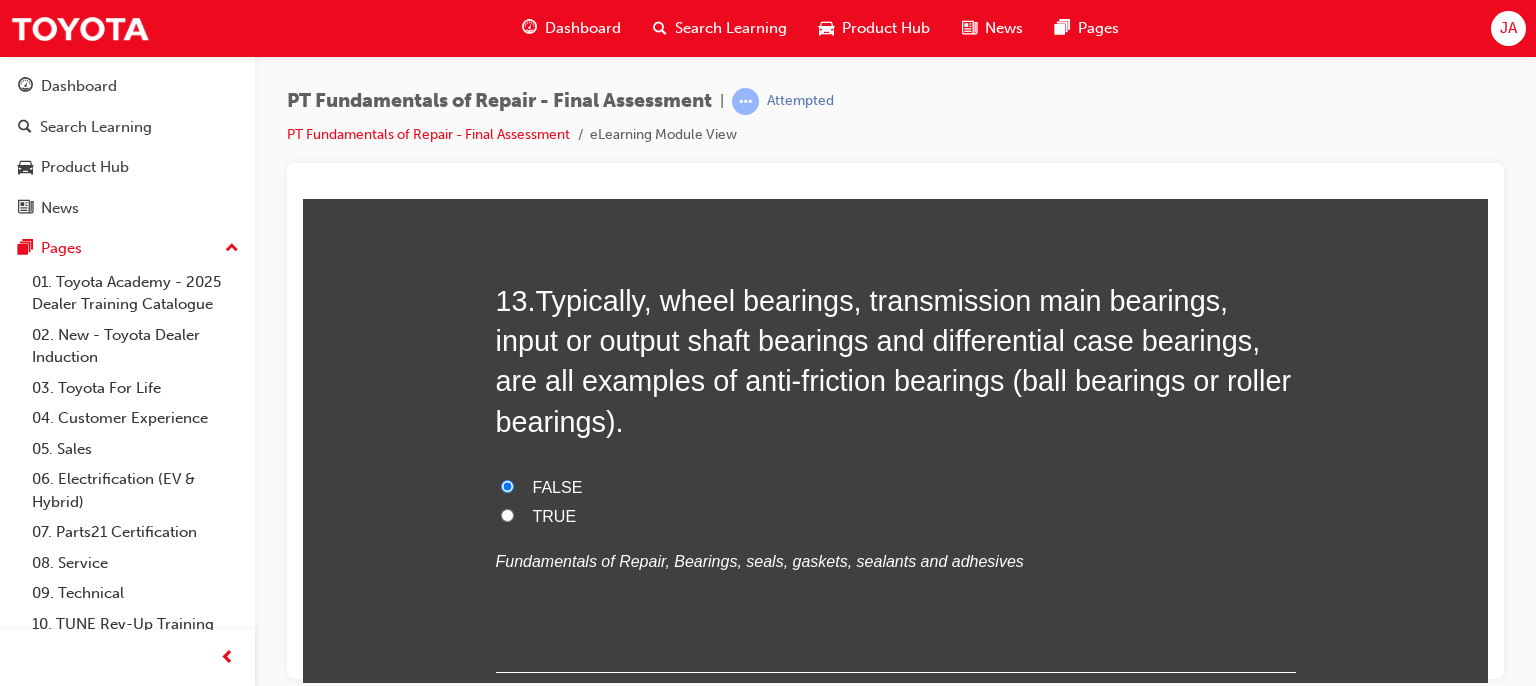 radio on "true" 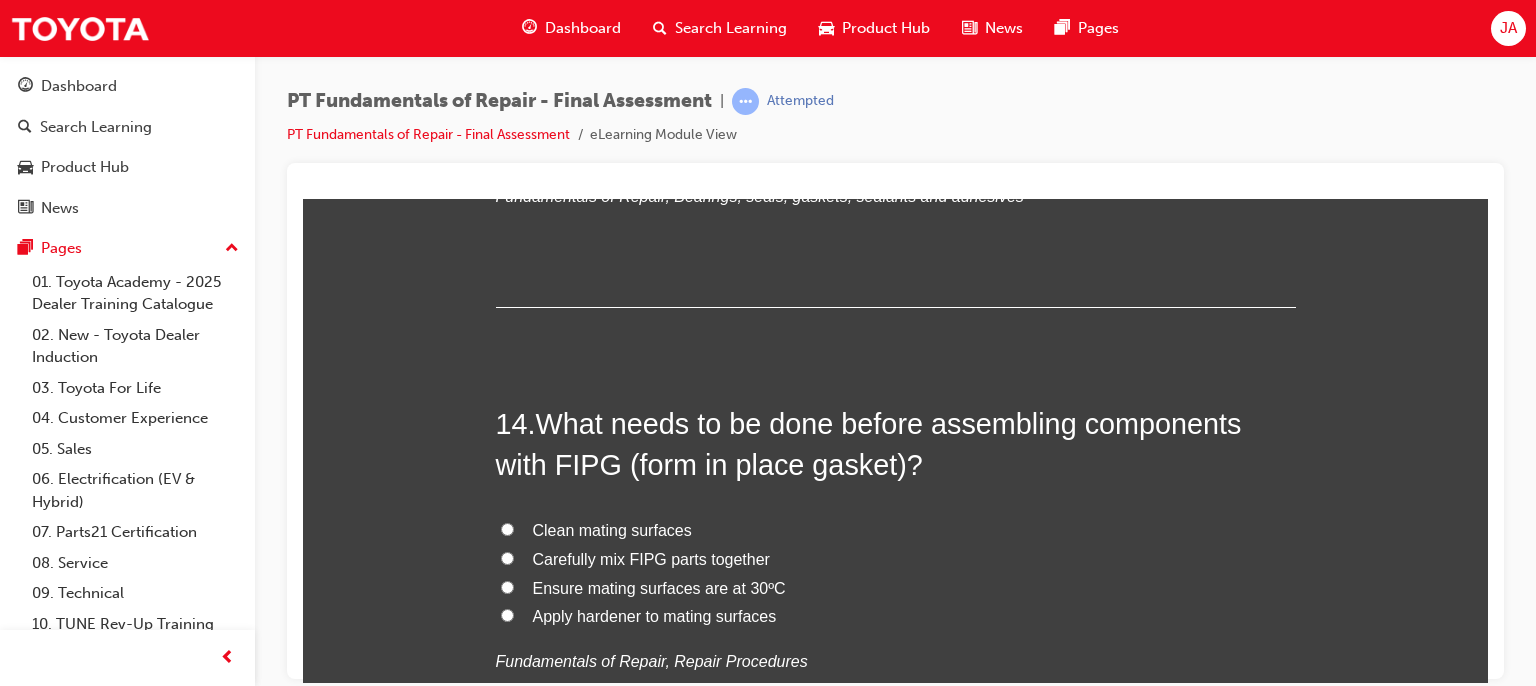 scroll, scrollTop: 6036, scrollLeft: 0, axis: vertical 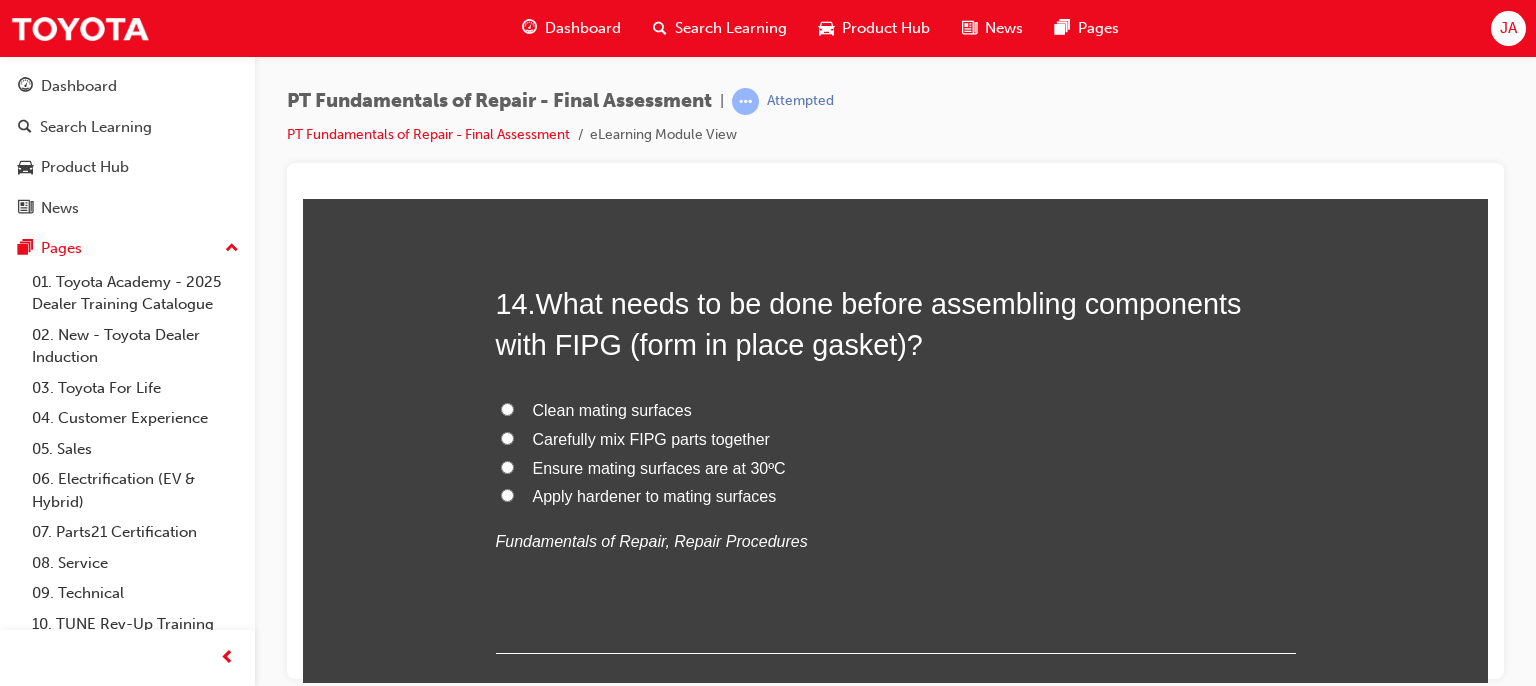 click on "Clean mating surfaces" at bounding box center [612, 409] 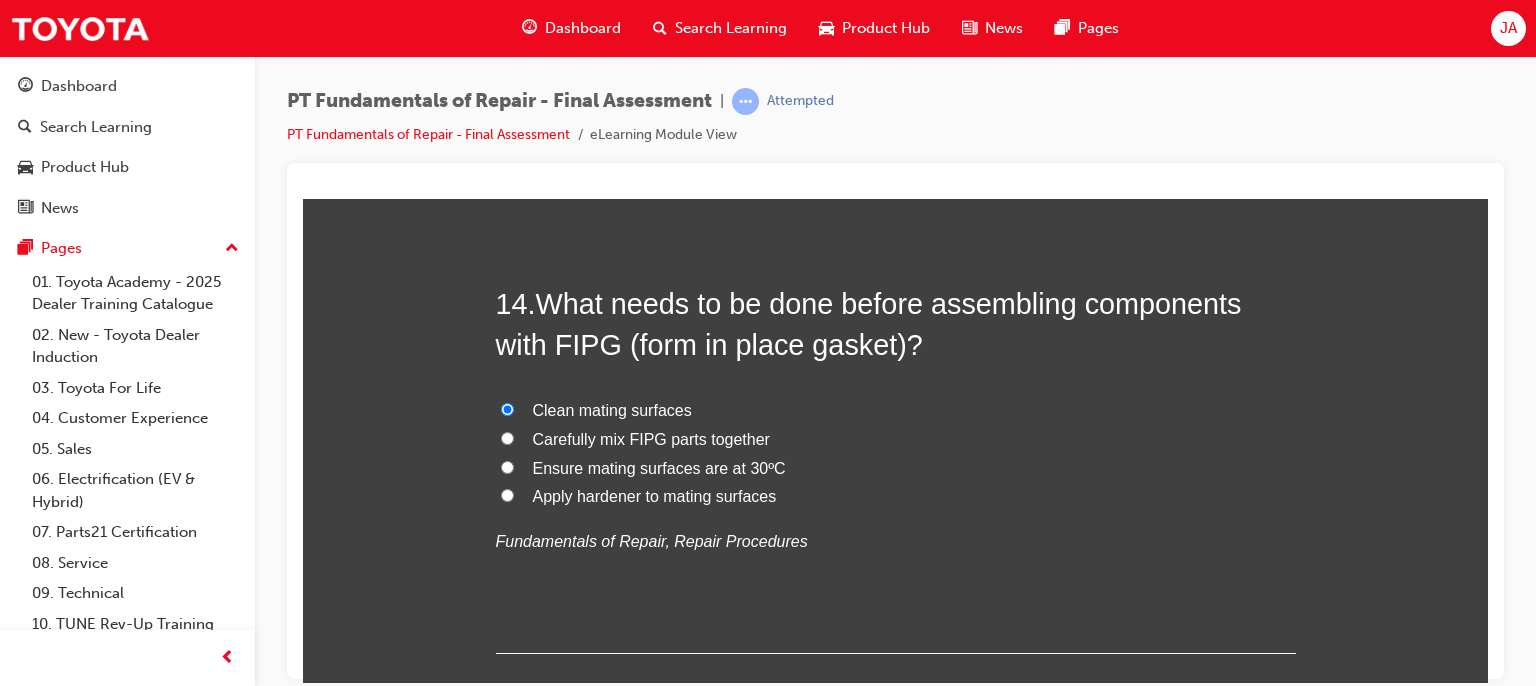 radio on "true" 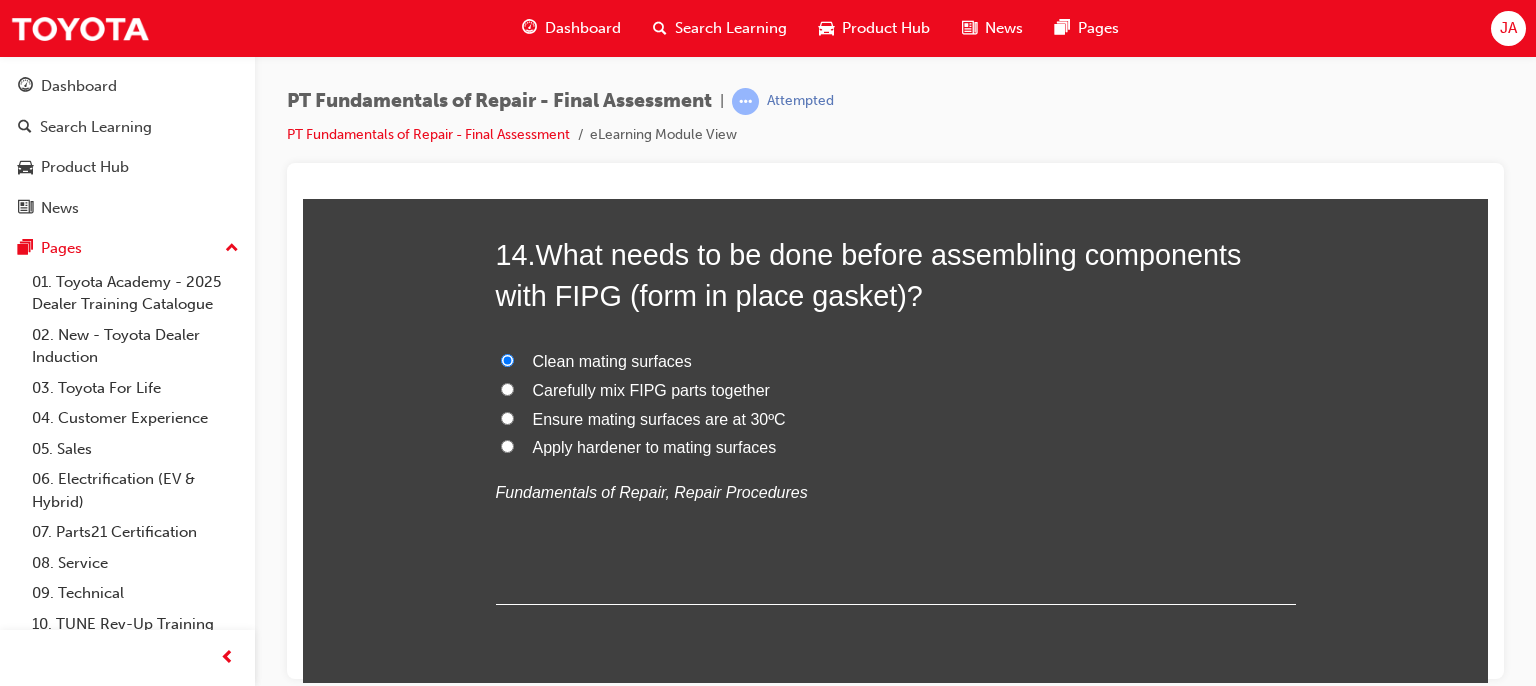 scroll, scrollTop: 6155, scrollLeft: 0, axis: vertical 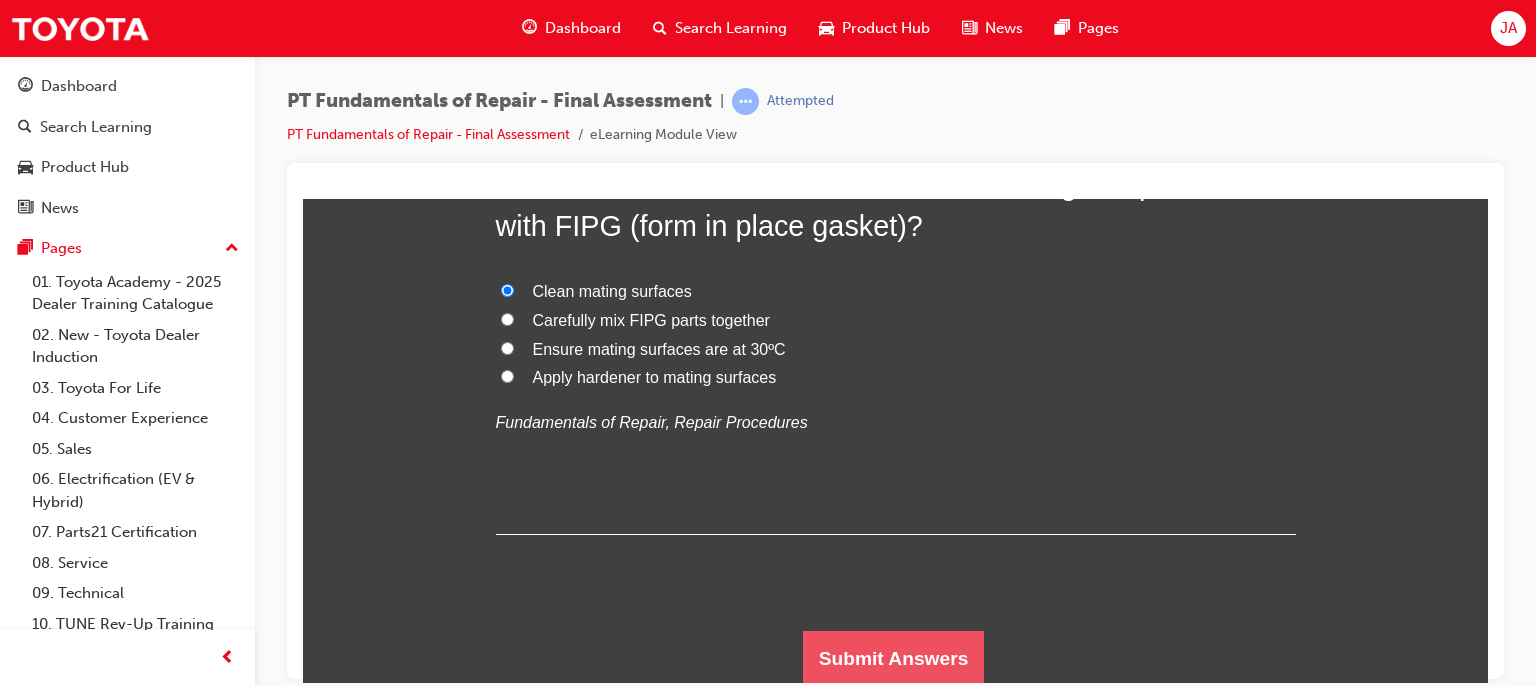 click on "Submit Answers" at bounding box center [894, 658] 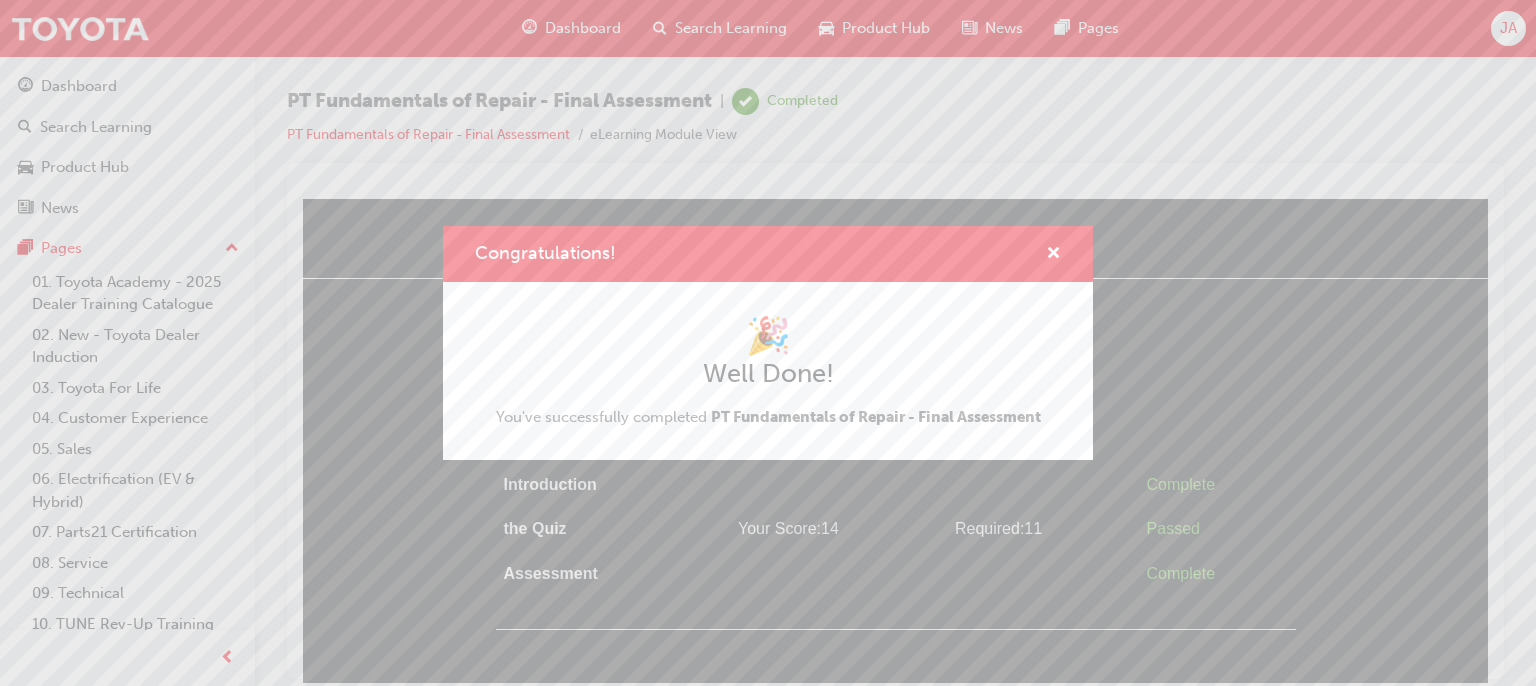 click on "Congratulations! 🎉 Well Done! You've successfully completed   PT Fundamentals of Repair - Final Assessment" at bounding box center [768, 343] 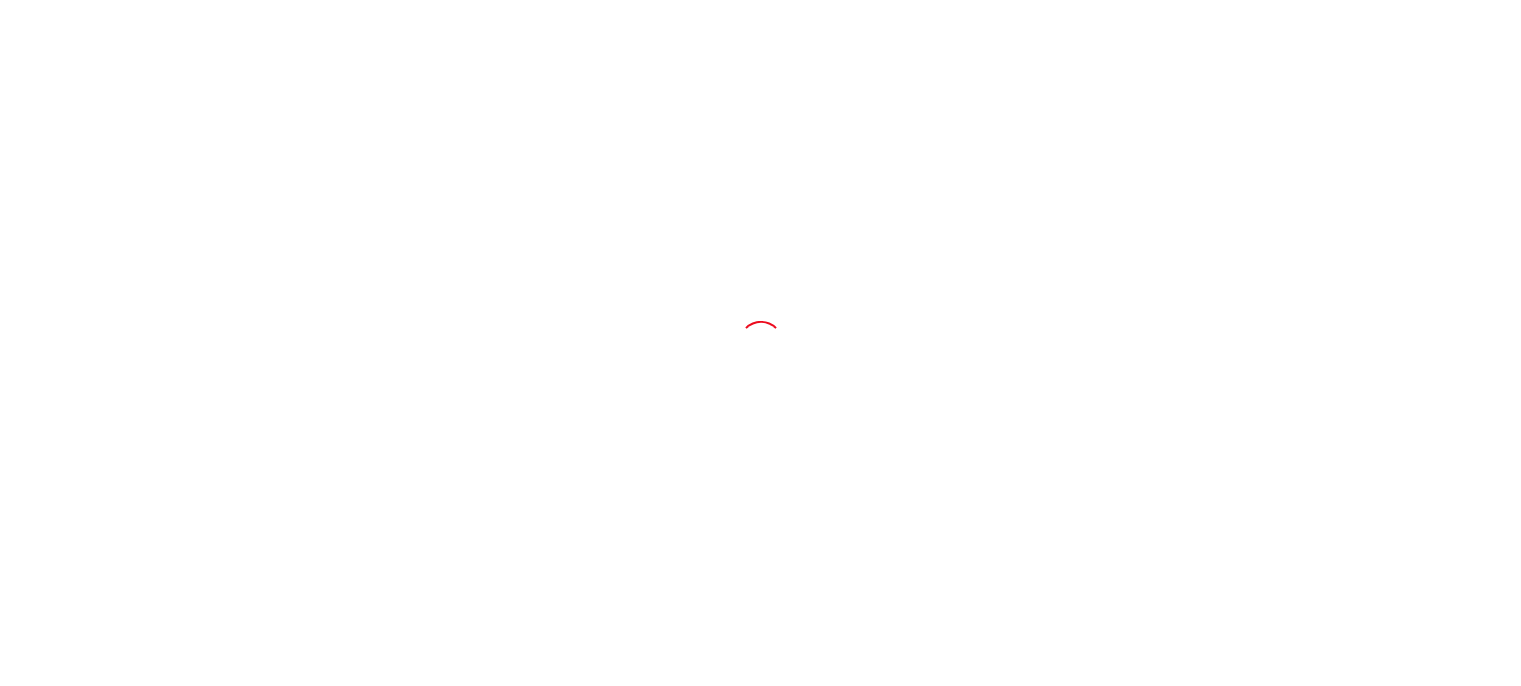 scroll, scrollTop: 0, scrollLeft: 0, axis: both 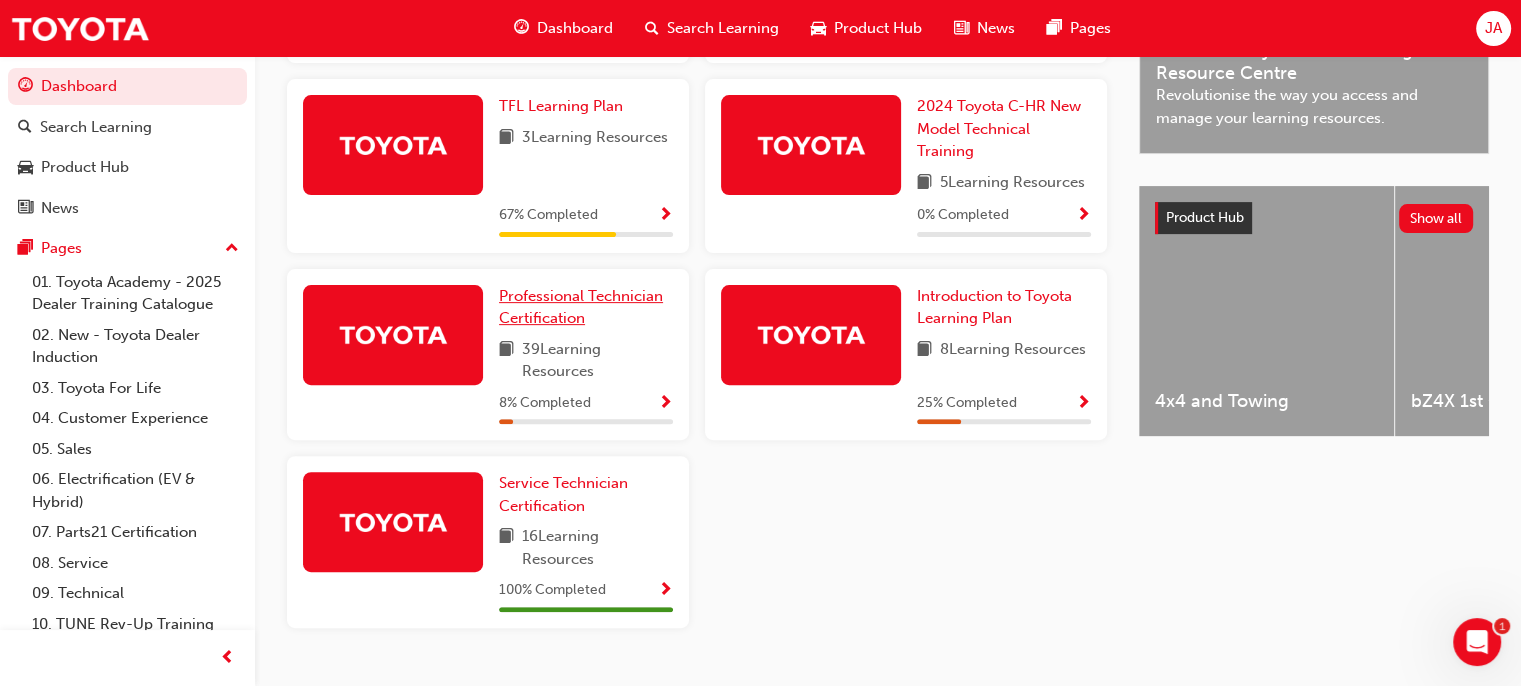 click on "Professional Technician Certification" at bounding box center [581, 307] 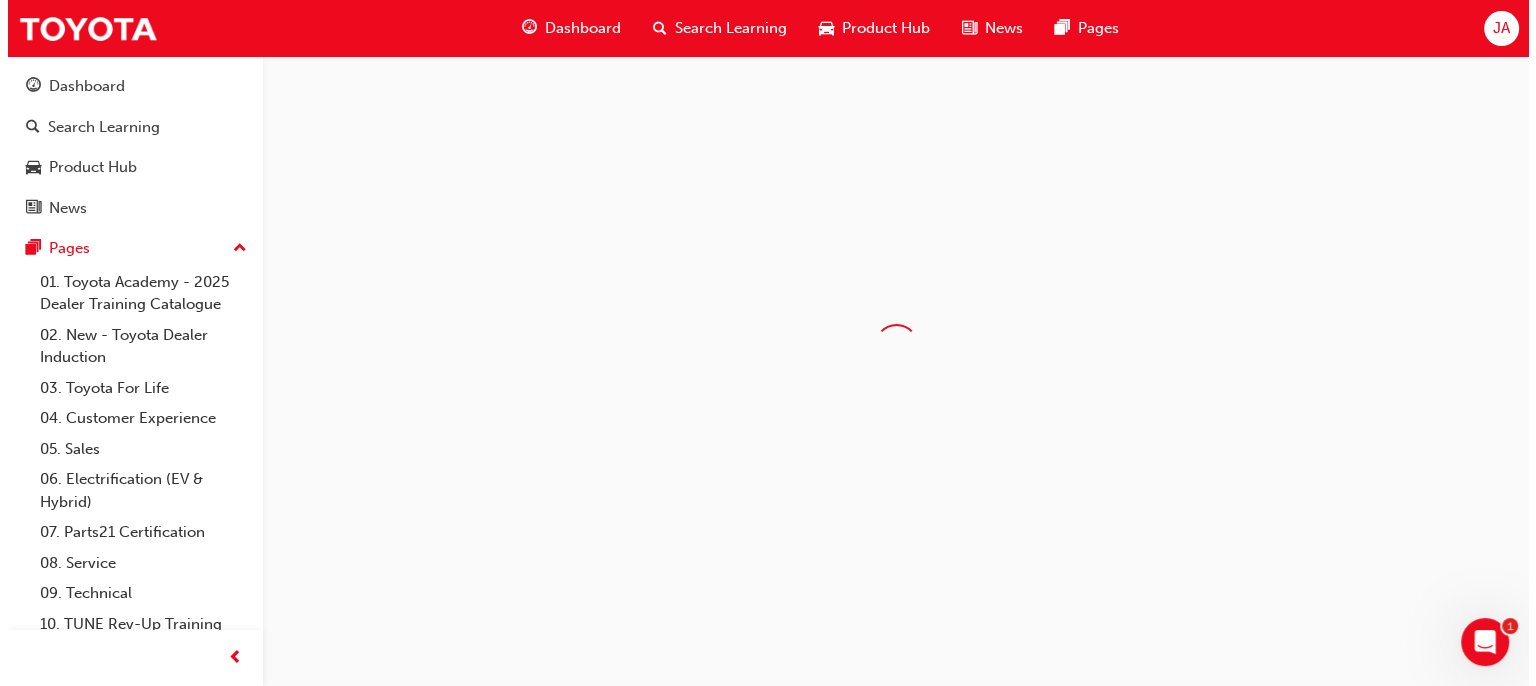 scroll, scrollTop: 0, scrollLeft: 0, axis: both 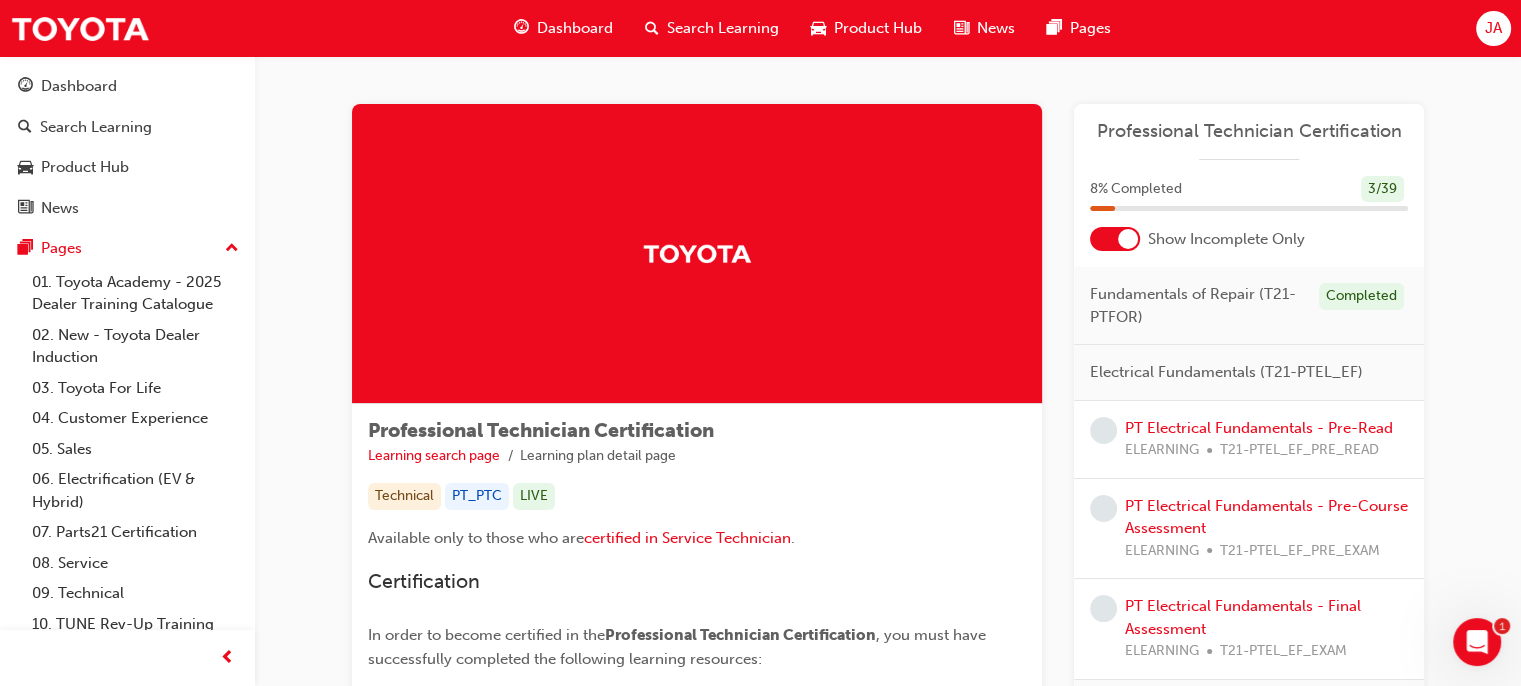 click on "PT Electrical Fundamentals - Pre-Read ELEARNING T21-PTEL_EF_PRE_READ" at bounding box center (1259, 439) 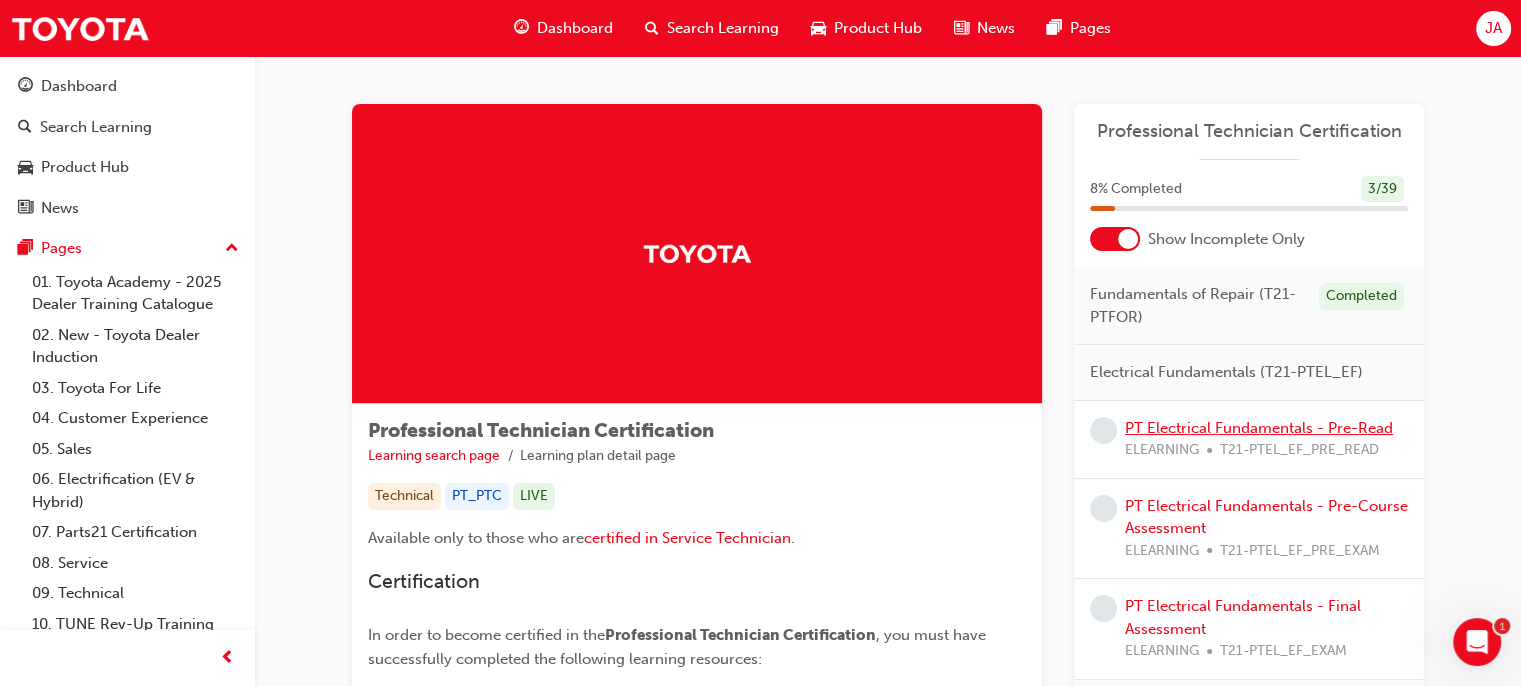 click on "PT Electrical Fundamentals - Pre-Read" at bounding box center (1259, 428) 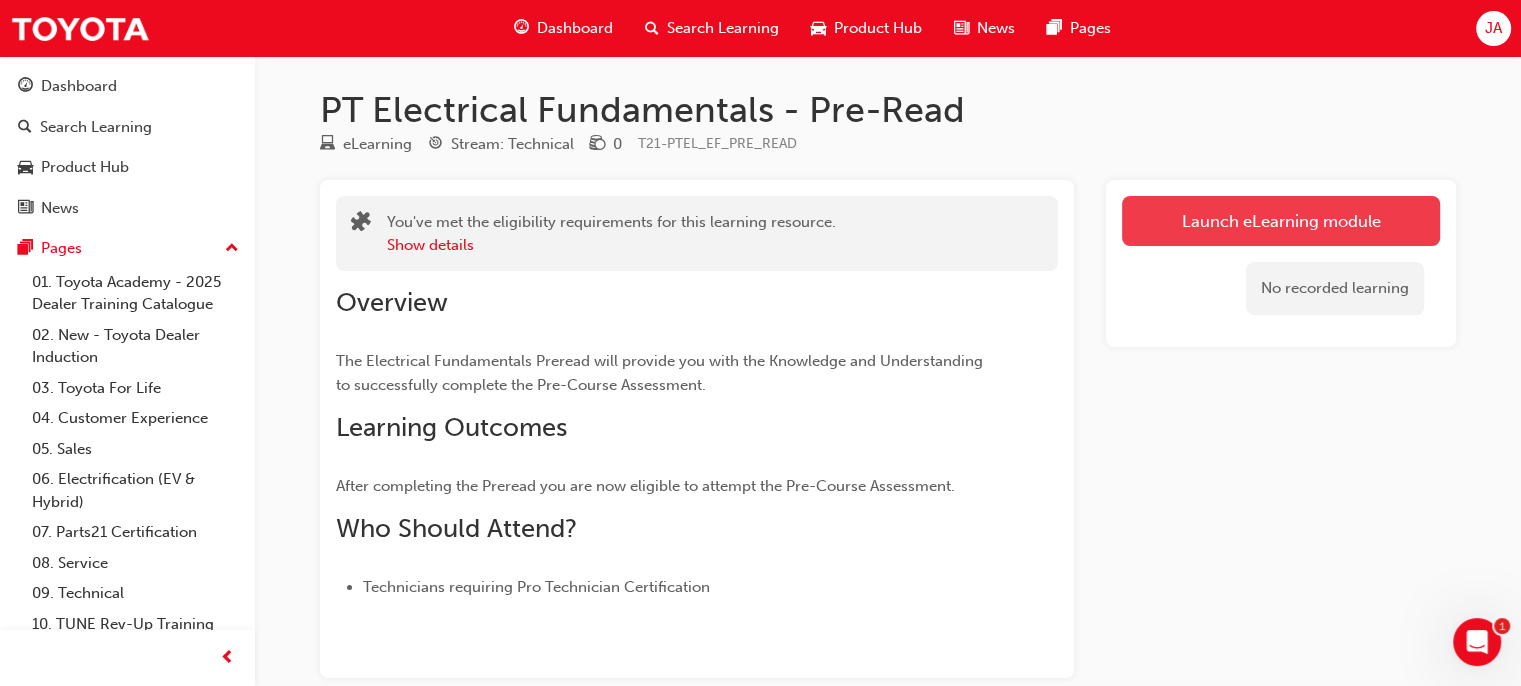 click on "Launch eLearning module" at bounding box center (1281, 221) 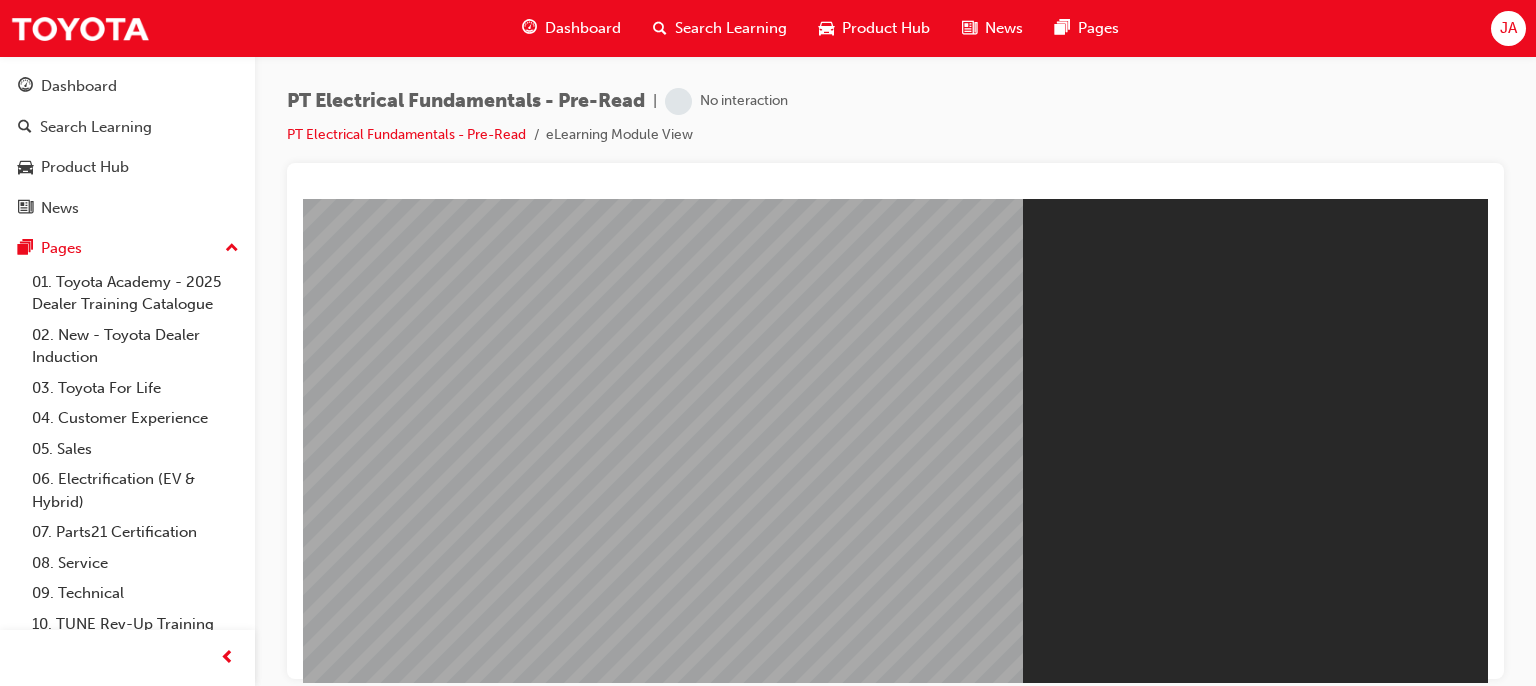 scroll, scrollTop: 0, scrollLeft: 0, axis: both 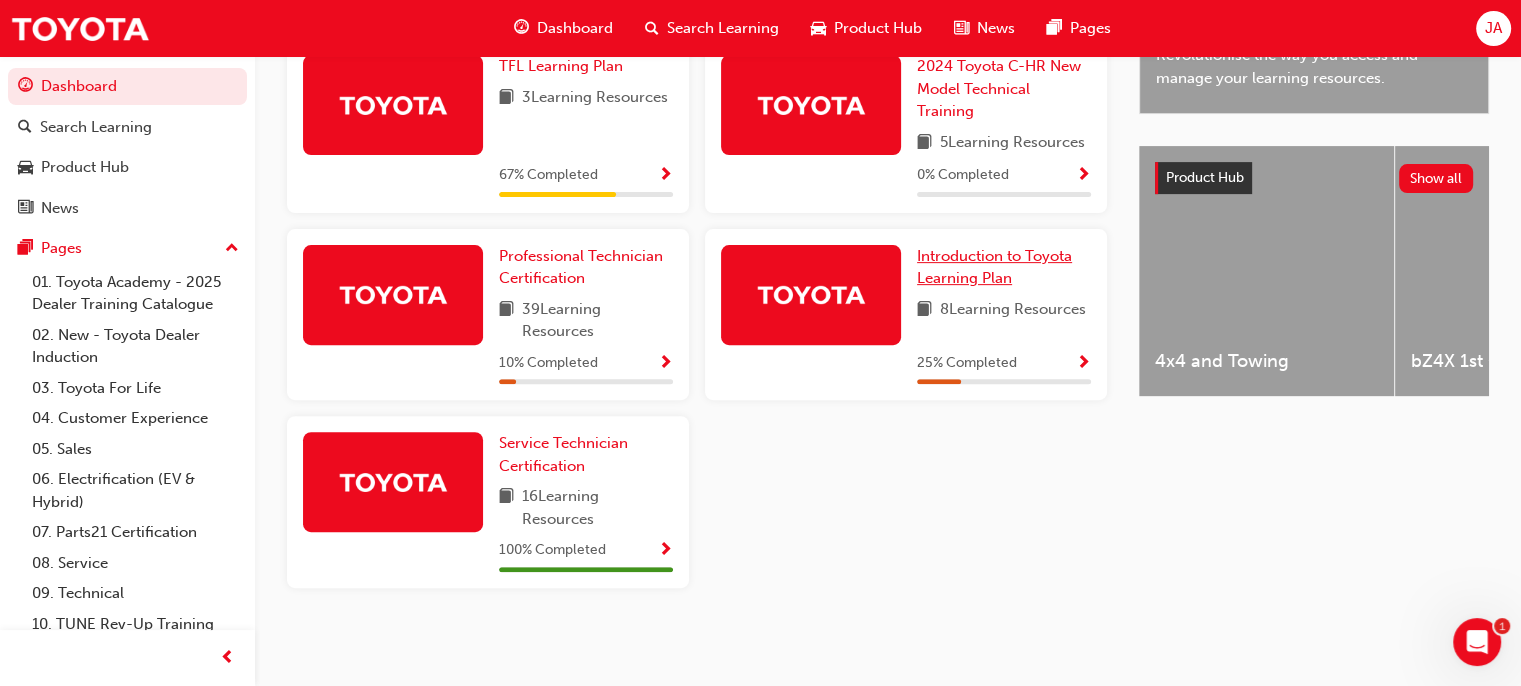 click on "Introduction to Toyota Learning Plan" at bounding box center (994, 267) 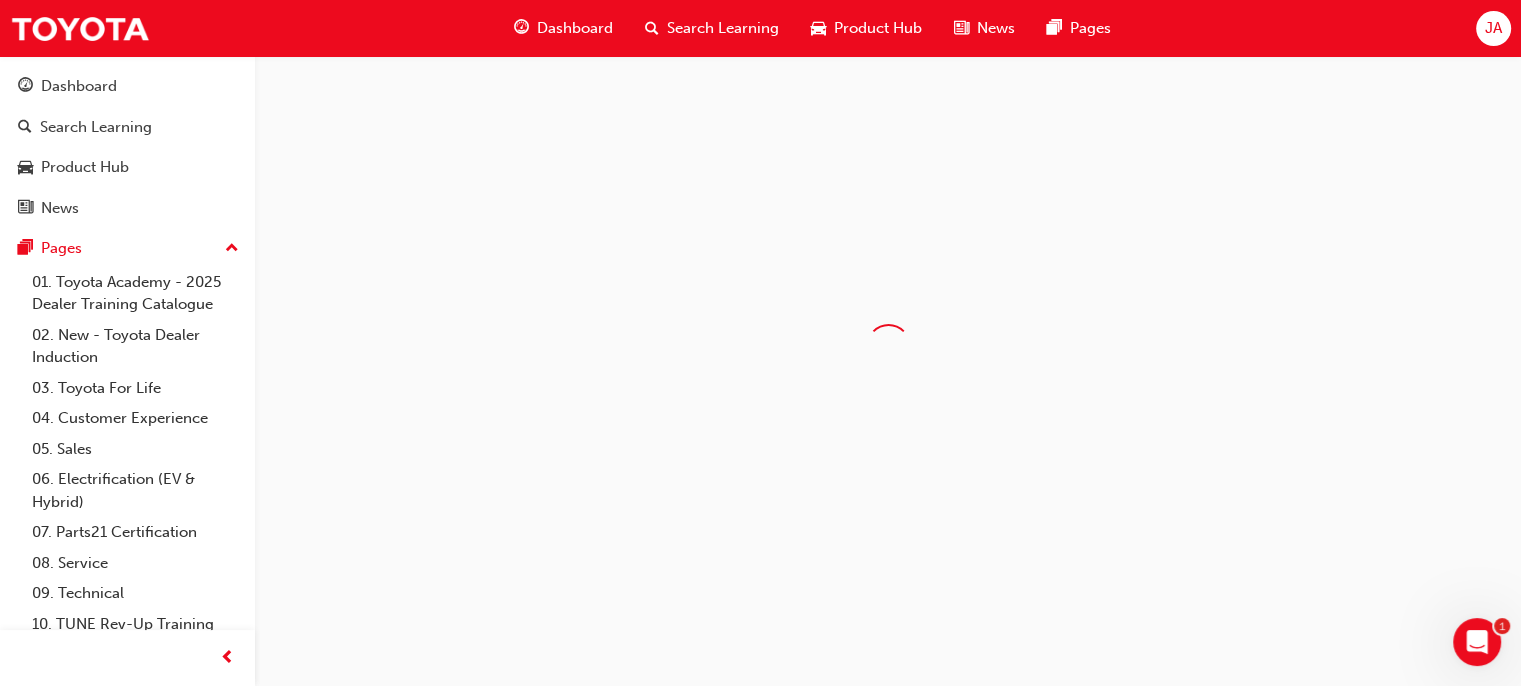 scroll, scrollTop: 0, scrollLeft: 0, axis: both 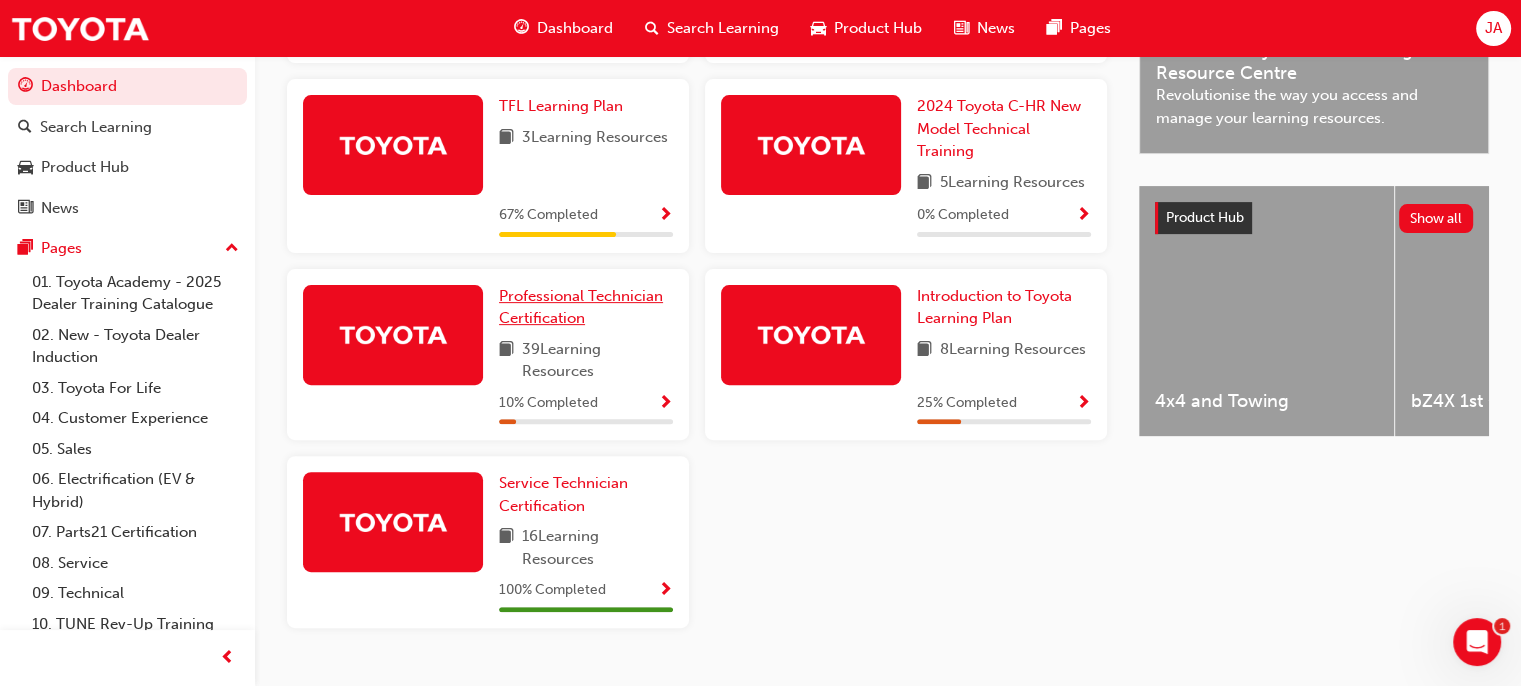 click on "Professional Technician Certification" at bounding box center [581, 307] 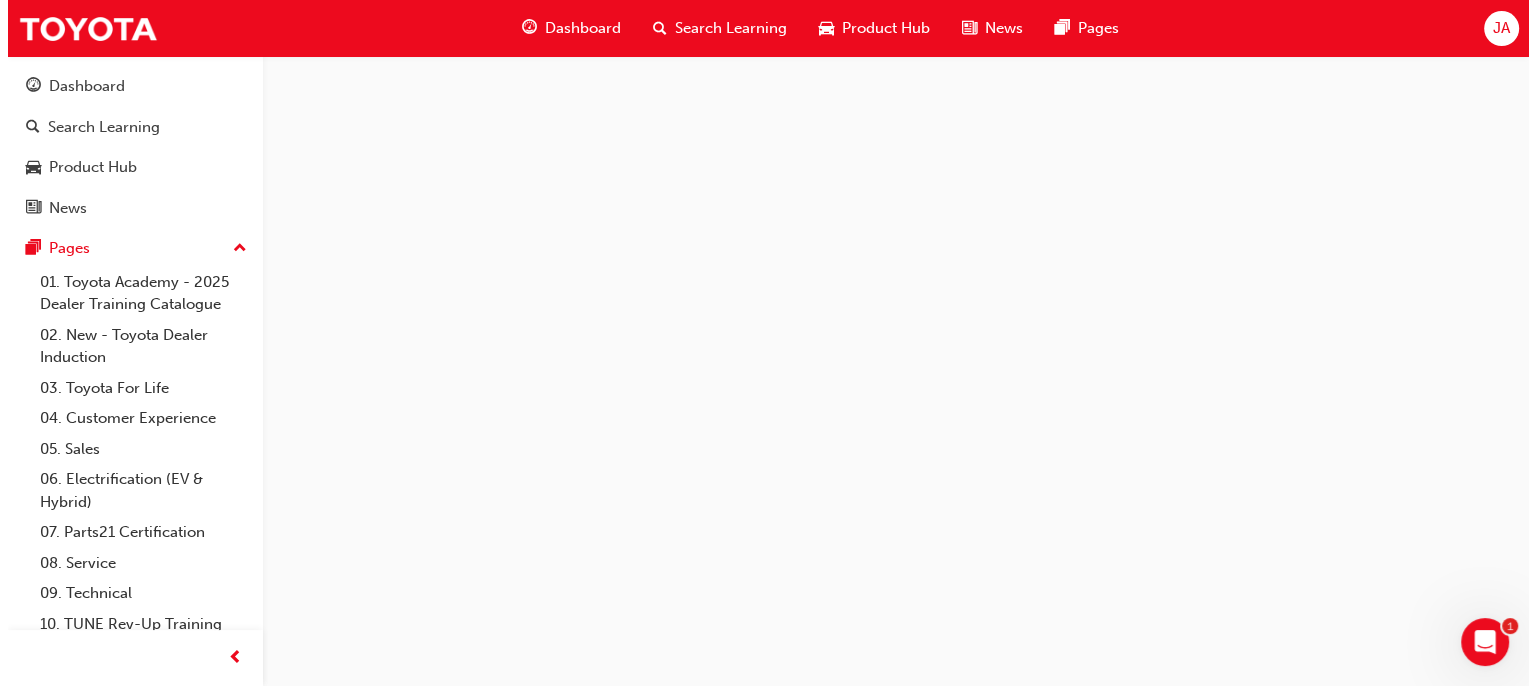 scroll, scrollTop: 0, scrollLeft: 0, axis: both 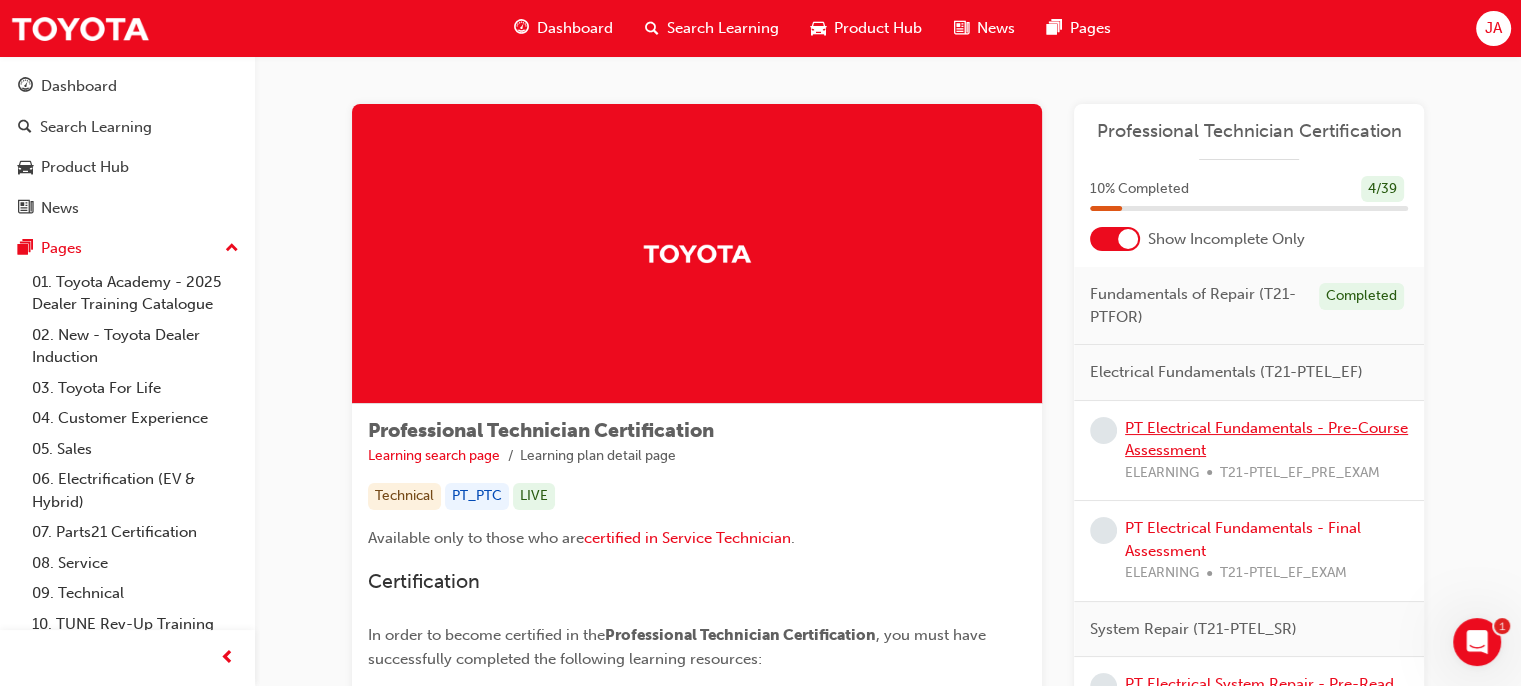 click on "PT Electrical Fundamentals - Pre-Course Assessment" at bounding box center (1266, 439) 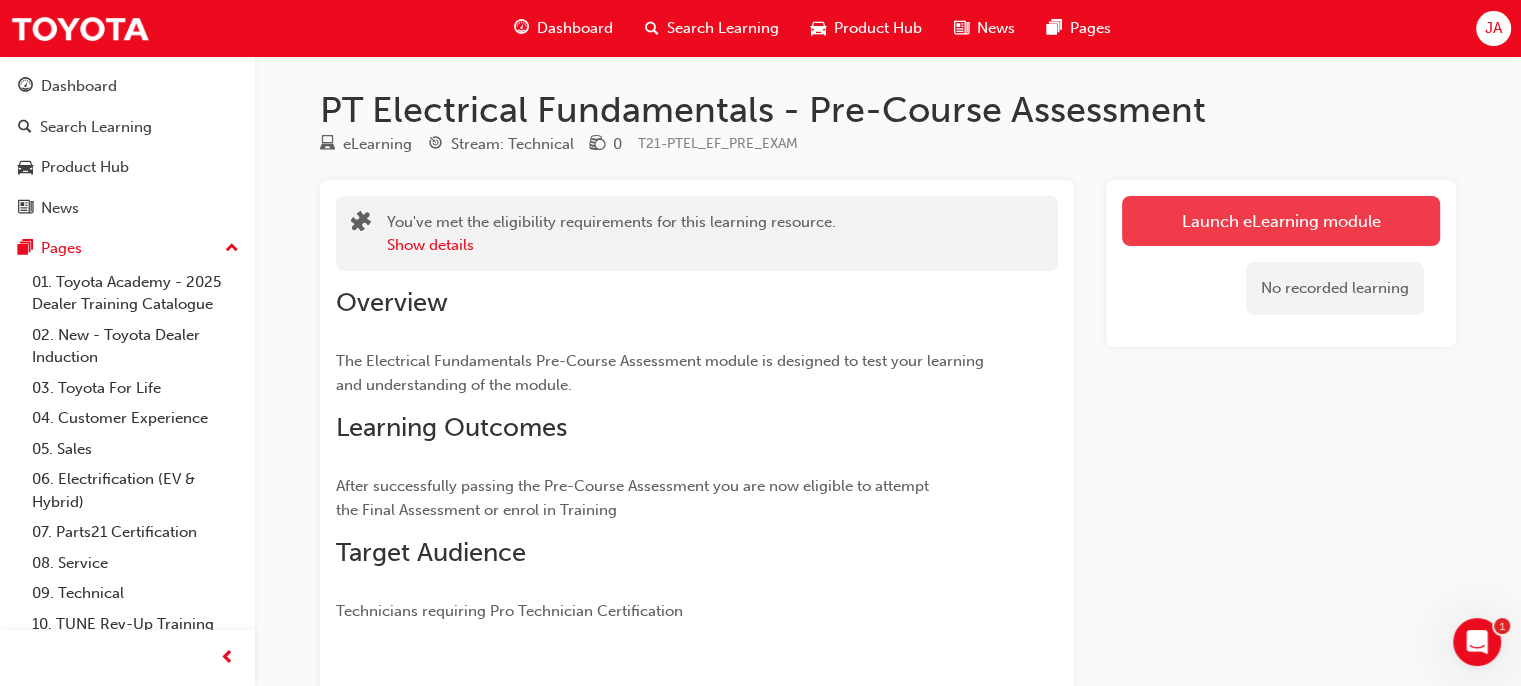click on "Launch eLearning module" at bounding box center [1281, 221] 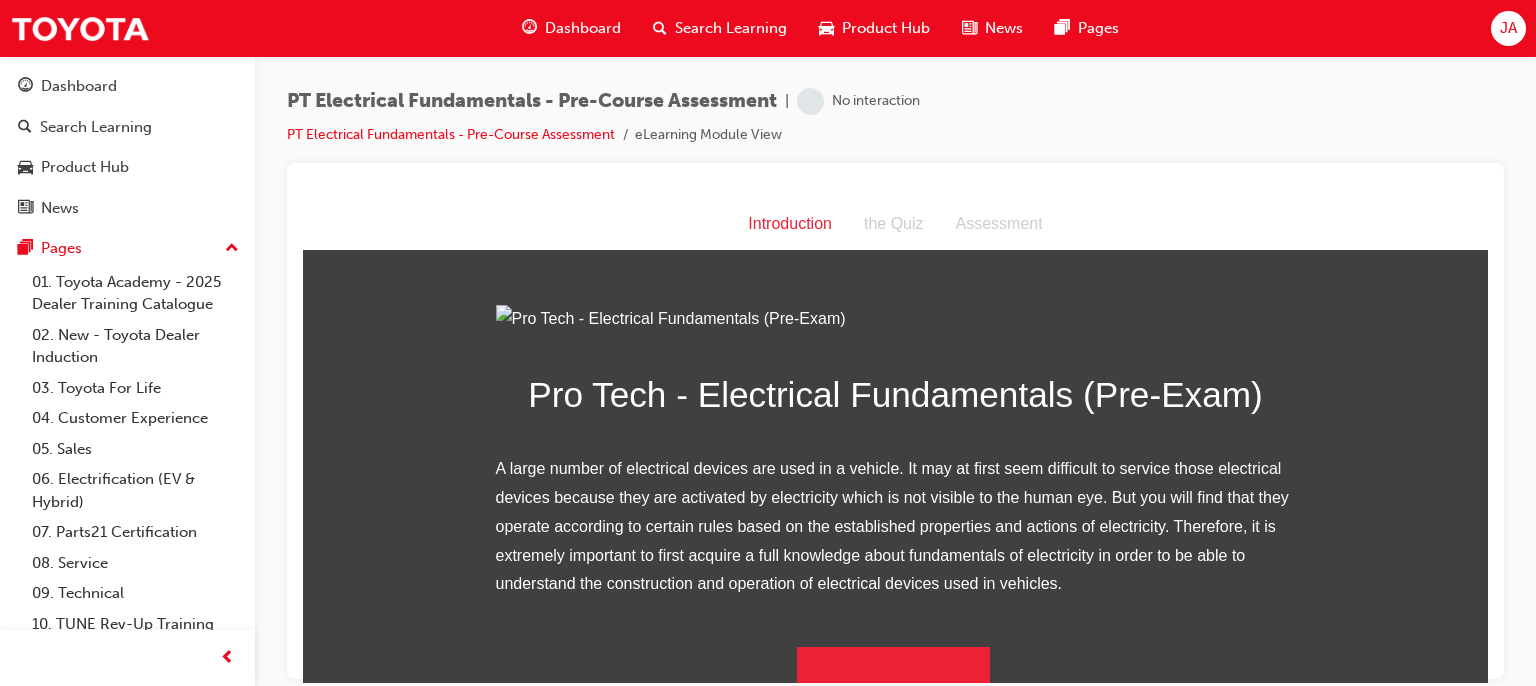 scroll, scrollTop: 0, scrollLeft: 0, axis: both 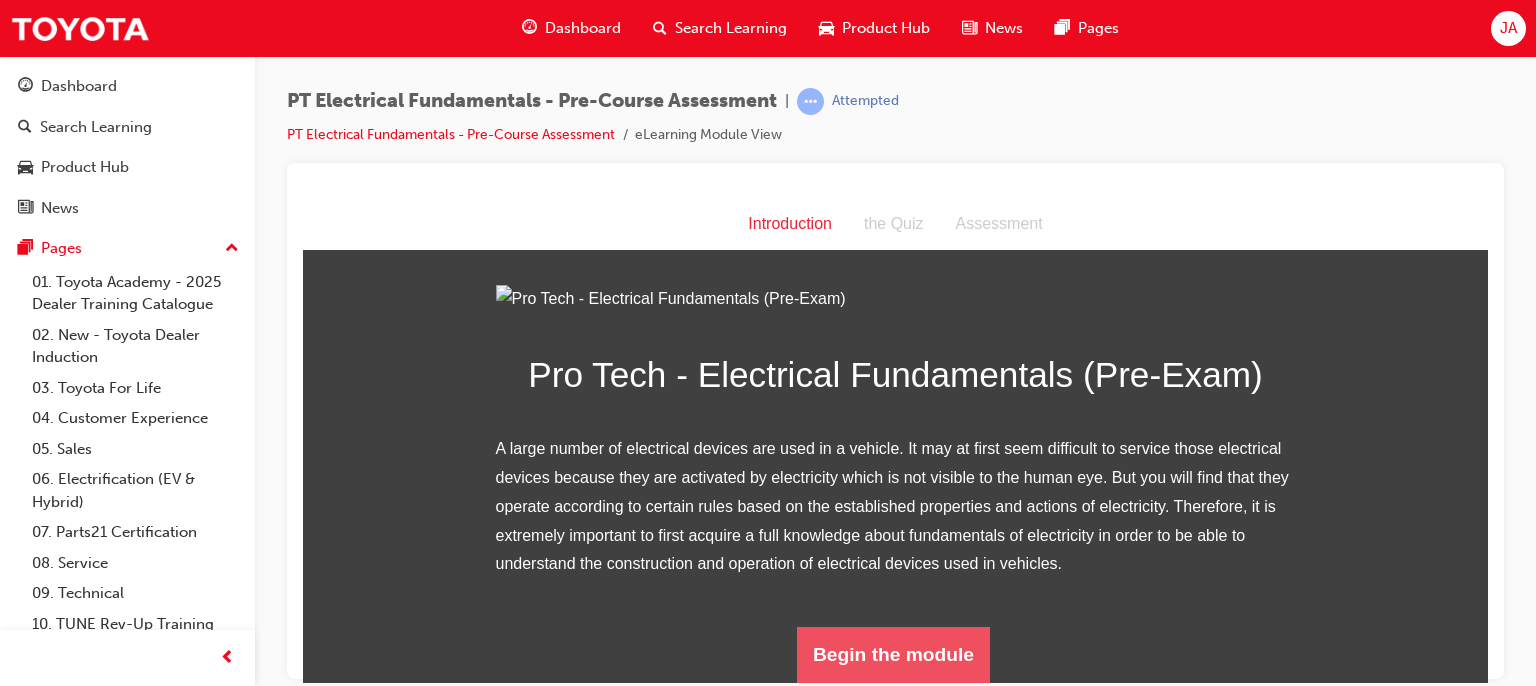 click on "Begin the module" at bounding box center [893, 654] 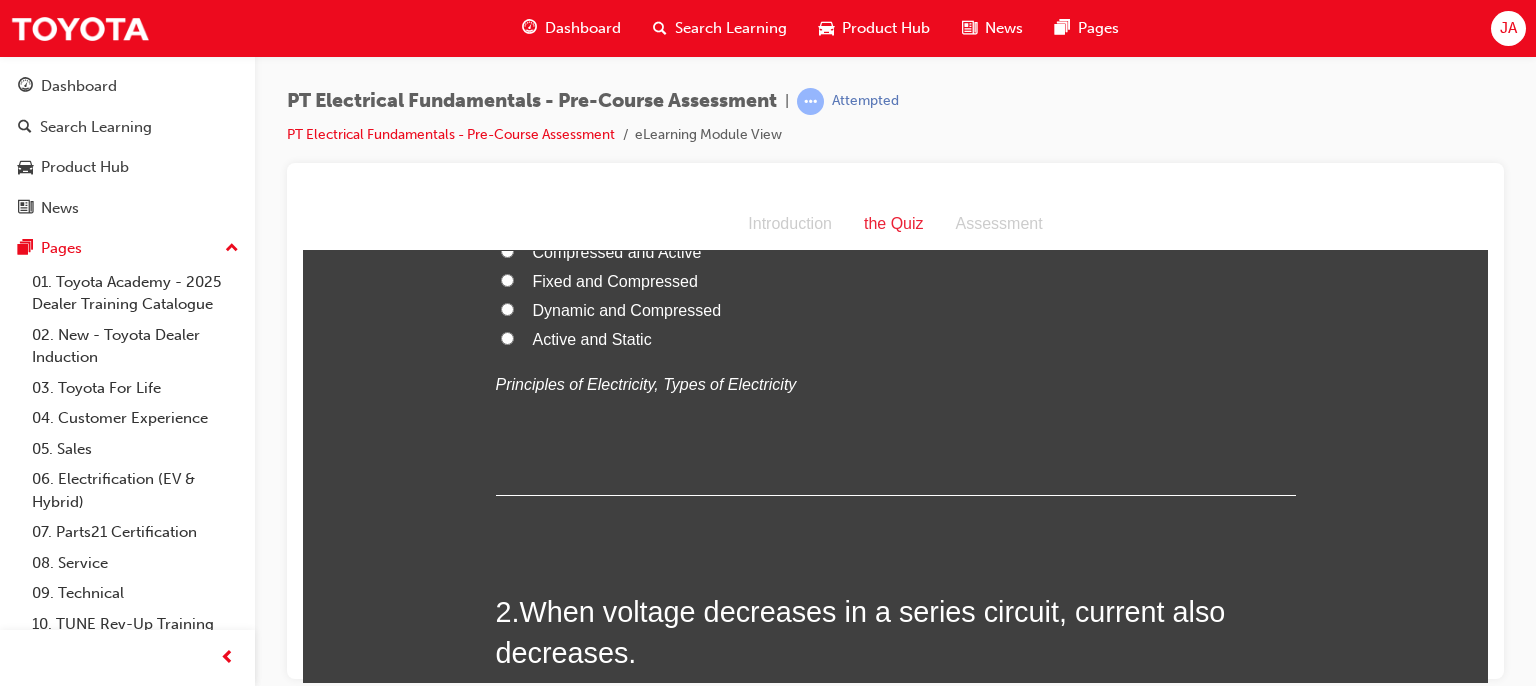 scroll, scrollTop: 0, scrollLeft: 0, axis: both 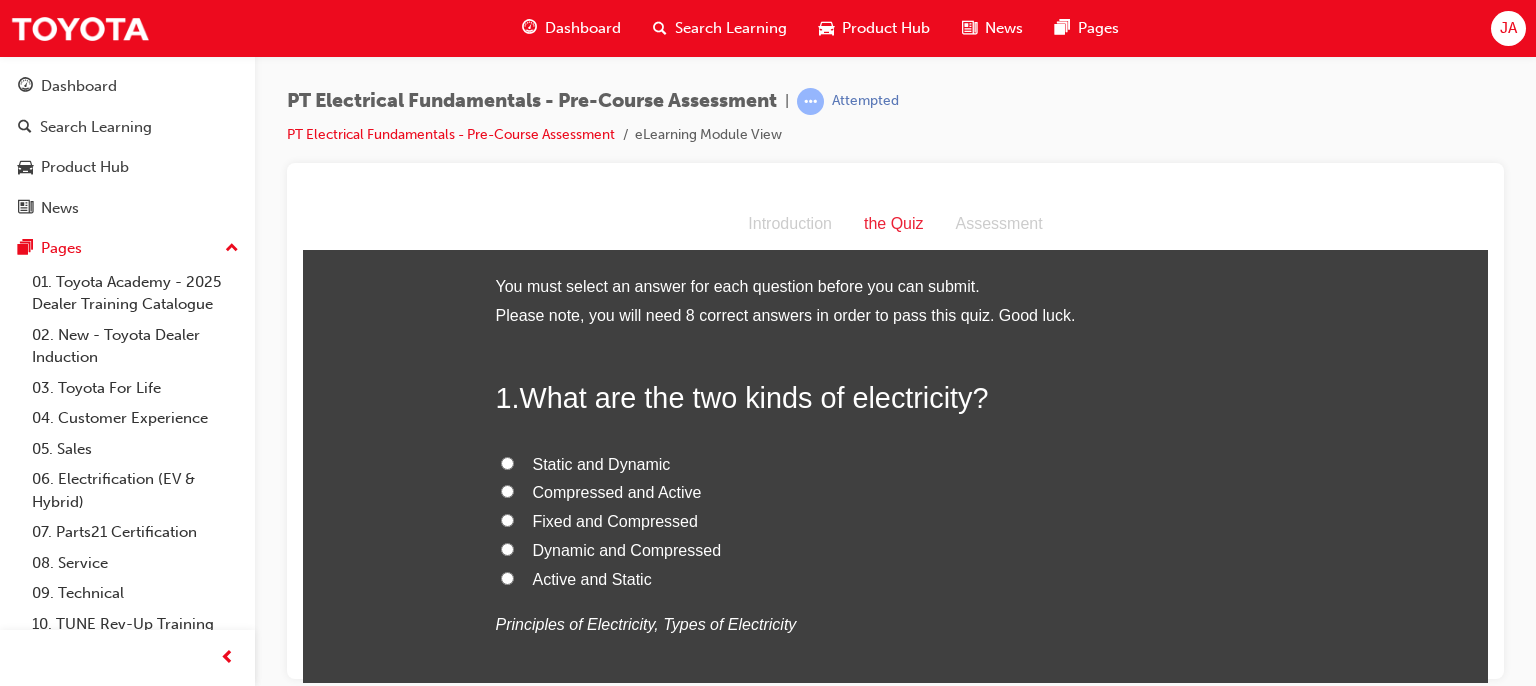 click on "Static and Dynamic" at bounding box center (602, 463) 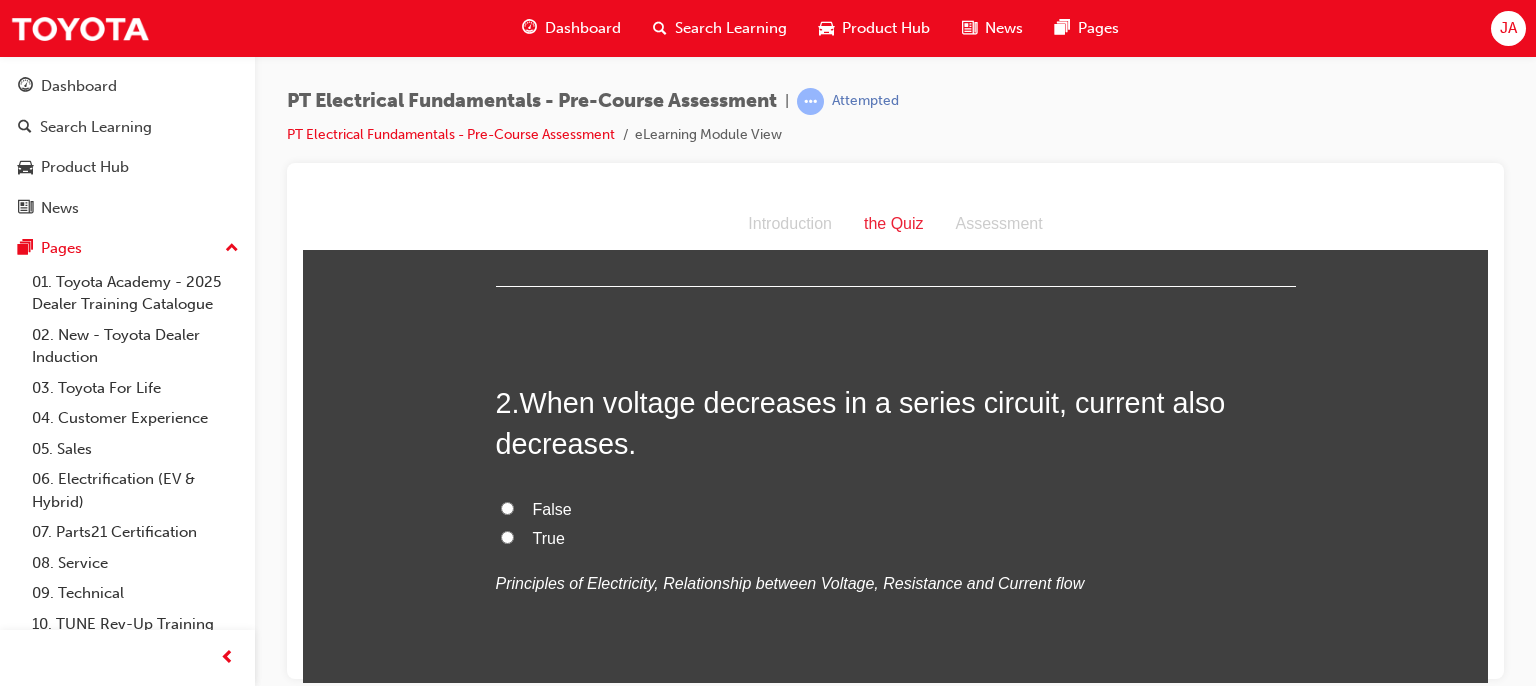 scroll, scrollTop: 466, scrollLeft: 0, axis: vertical 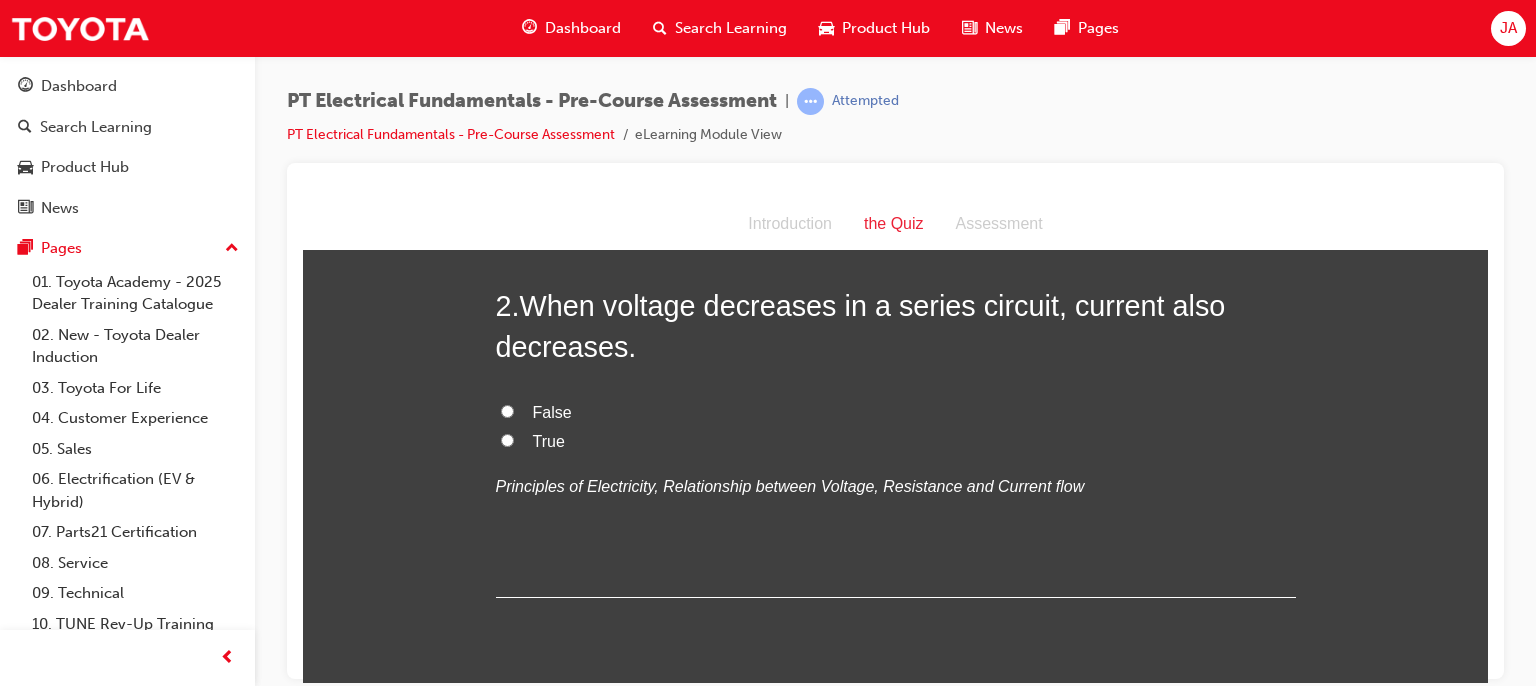 click on "True" at bounding box center (507, 439) 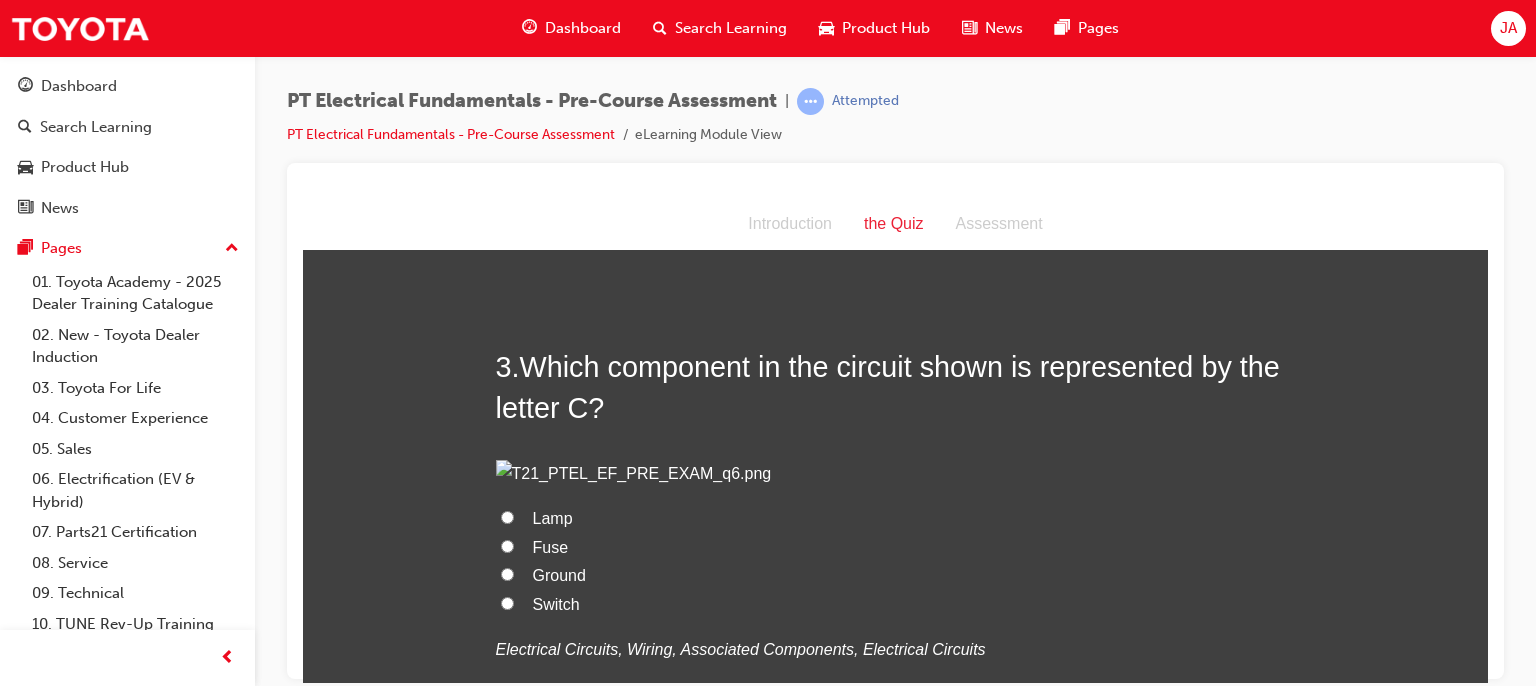 scroll, scrollTop: 933, scrollLeft: 0, axis: vertical 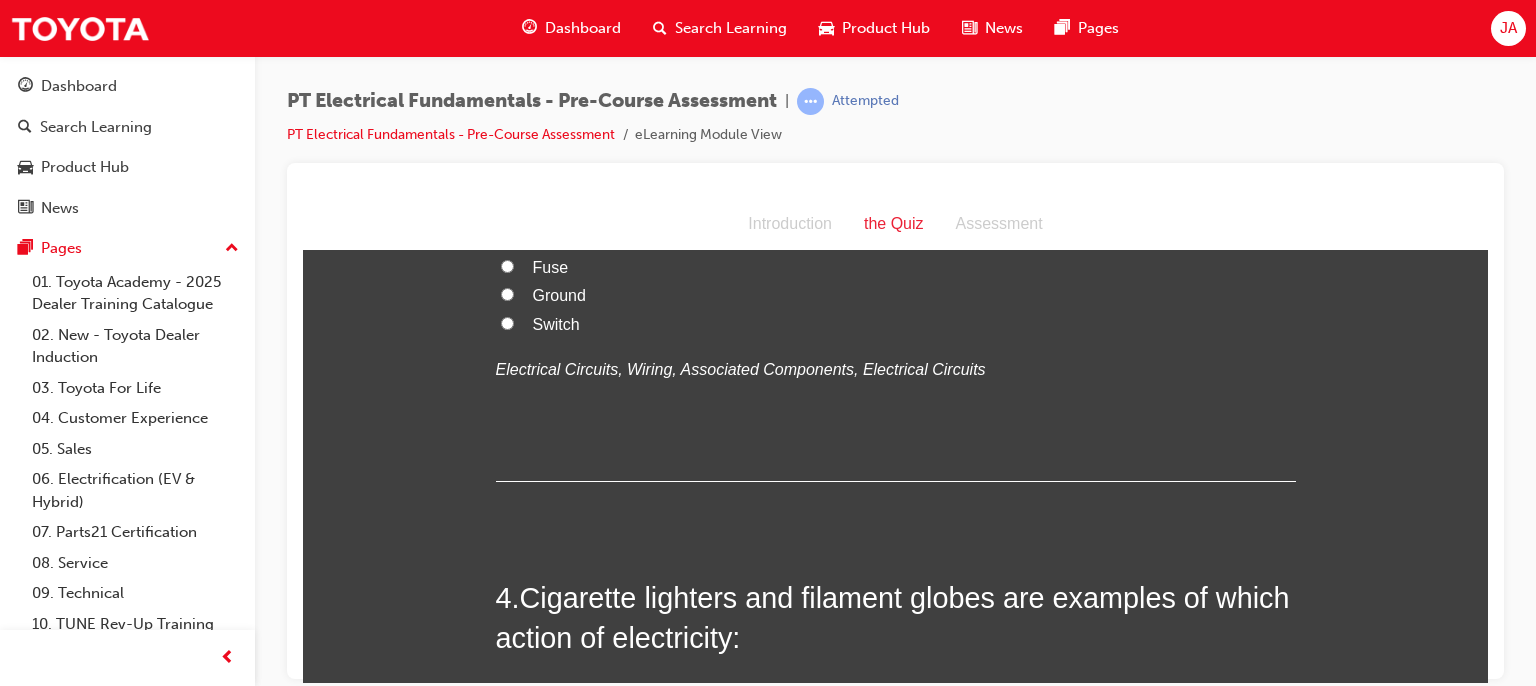 click on "Fuse" at bounding box center (551, 266) 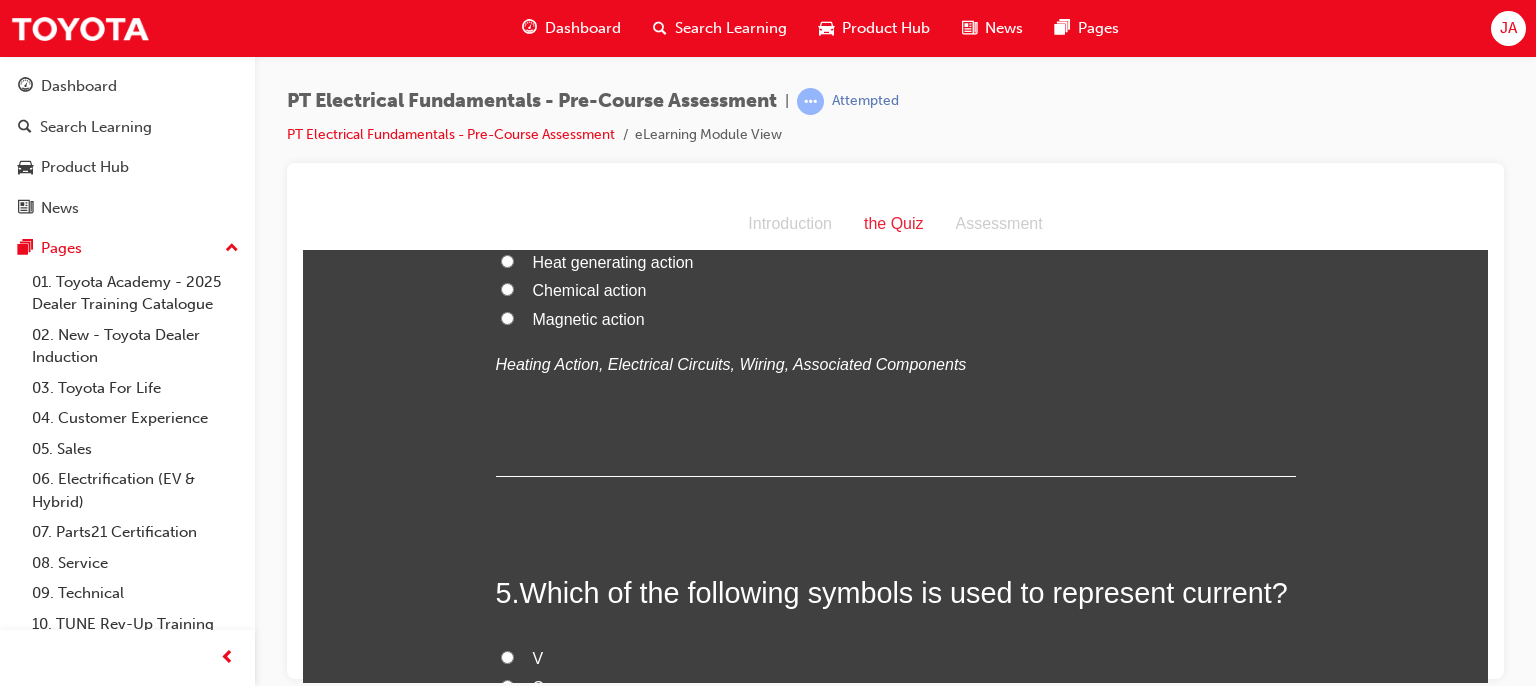 scroll, scrollTop: 1626, scrollLeft: 0, axis: vertical 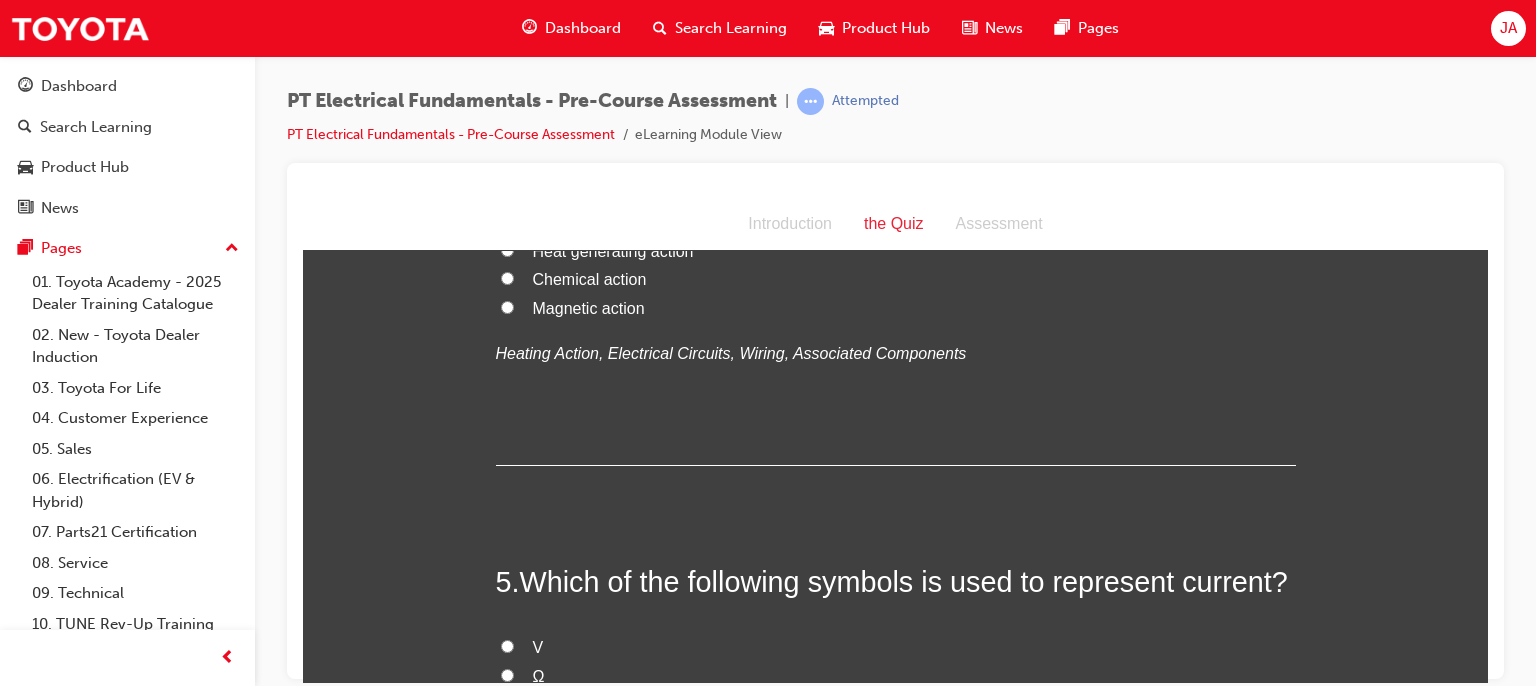 click on "Heat generating action" at bounding box center (613, 250) 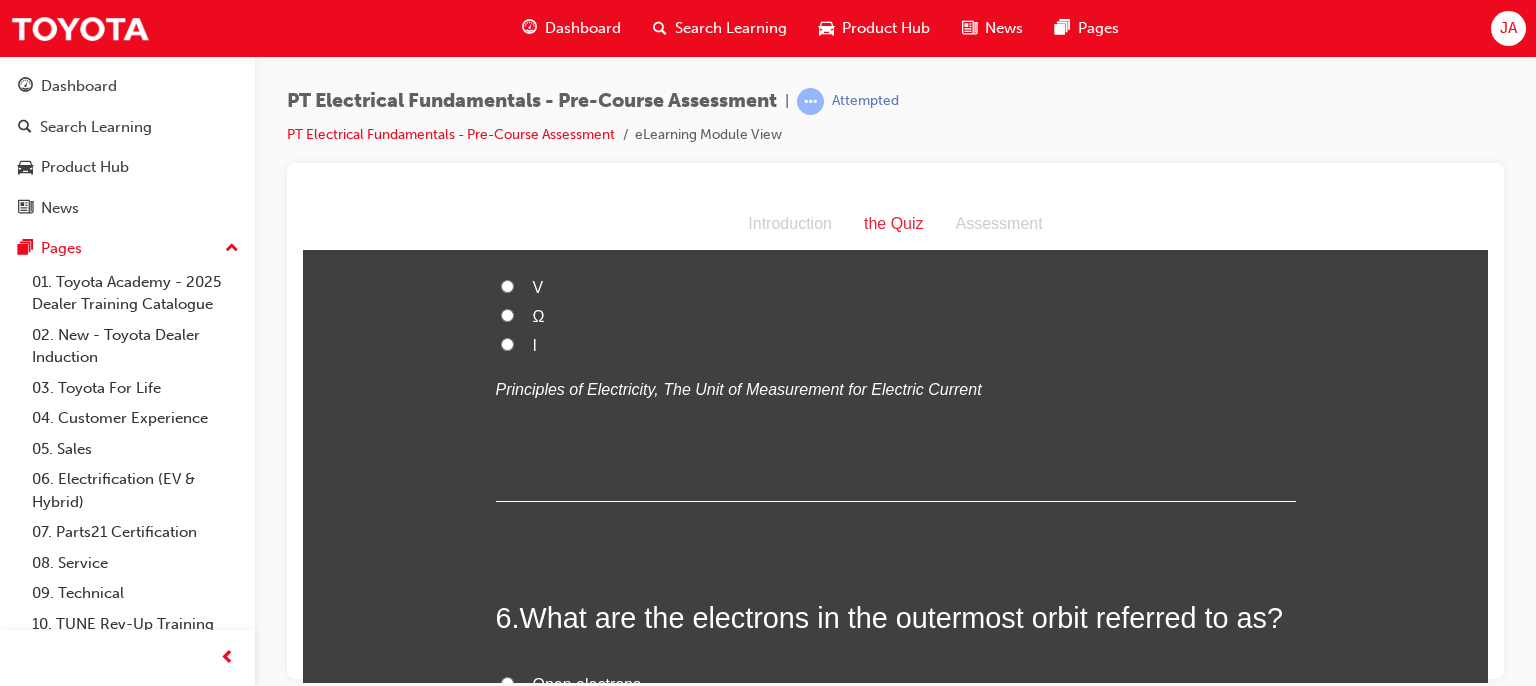scroll, scrollTop: 2040, scrollLeft: 0, axis: vertical 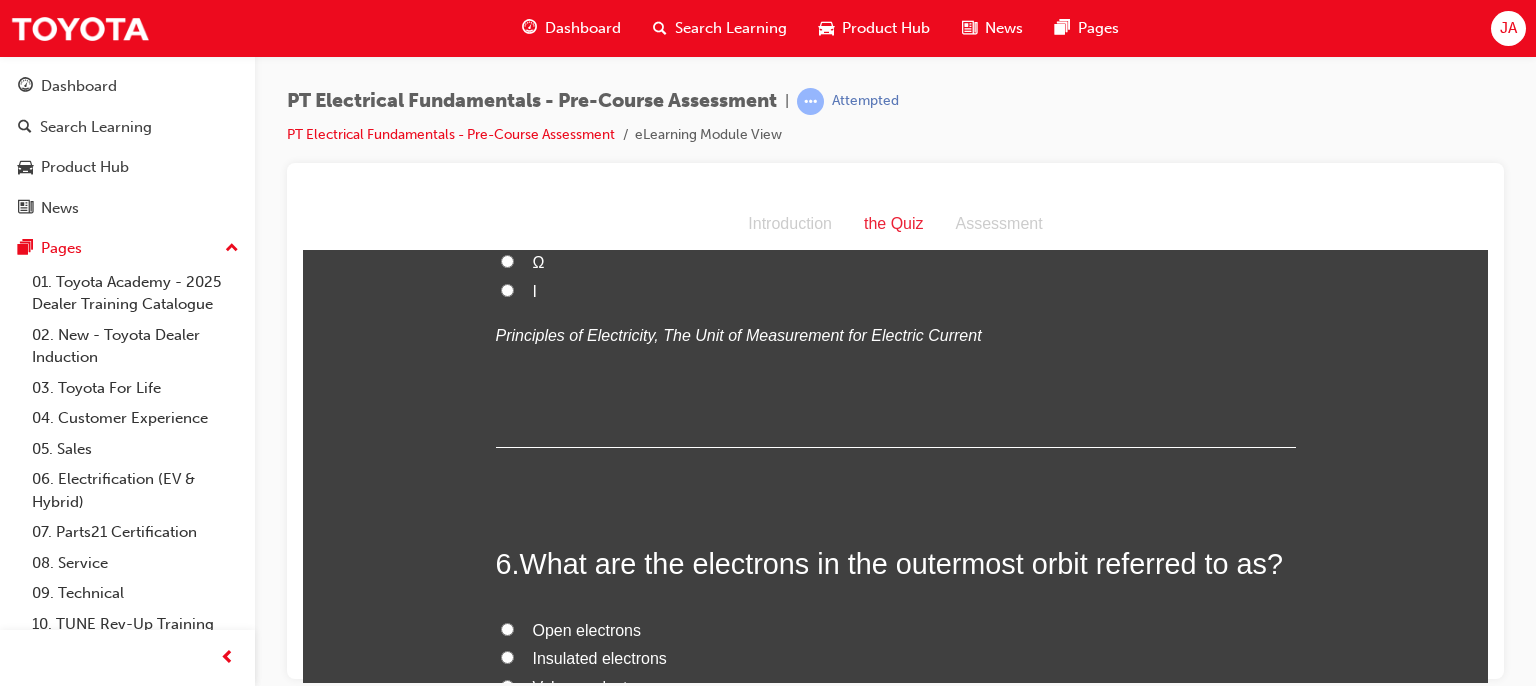 click on "I" at bounding box center [507, 289] 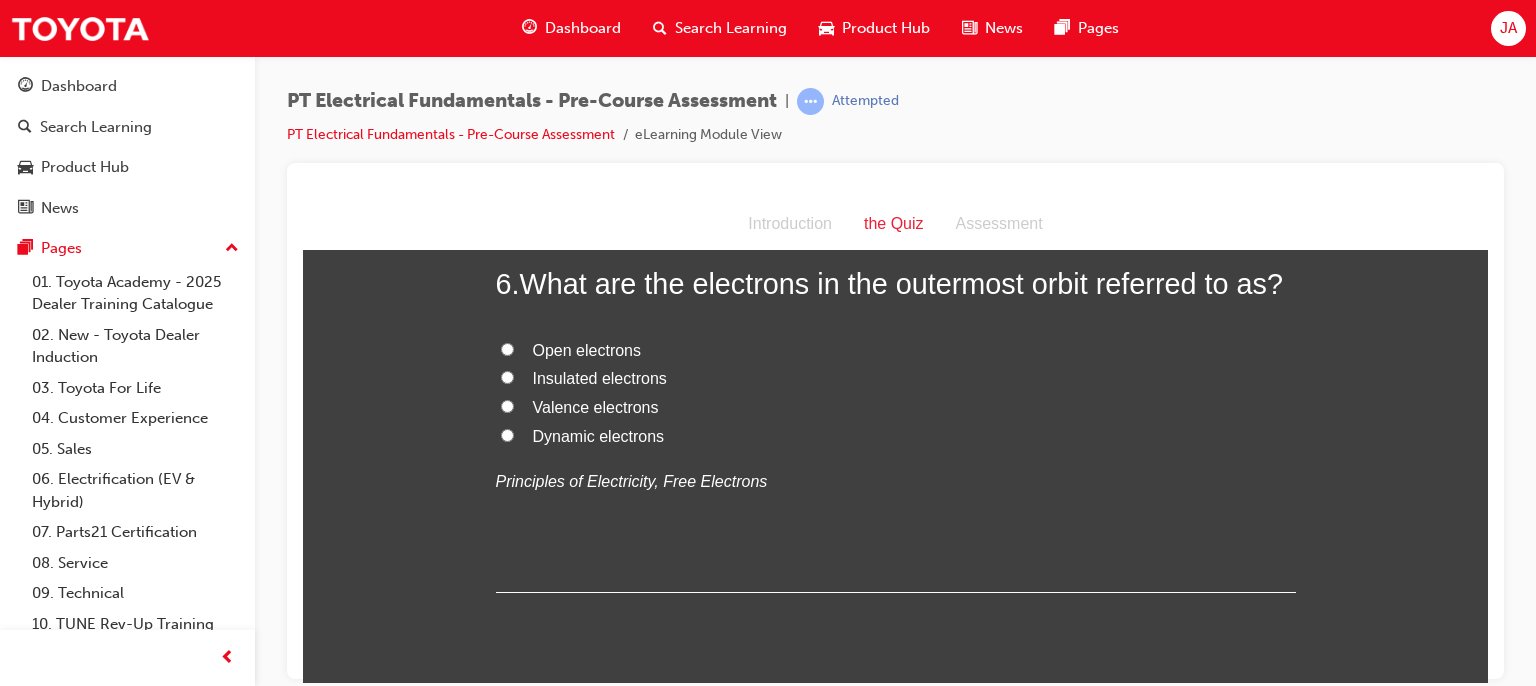 scroll, scrollTop: 2480, scrollLeft: 0, axis: vertical 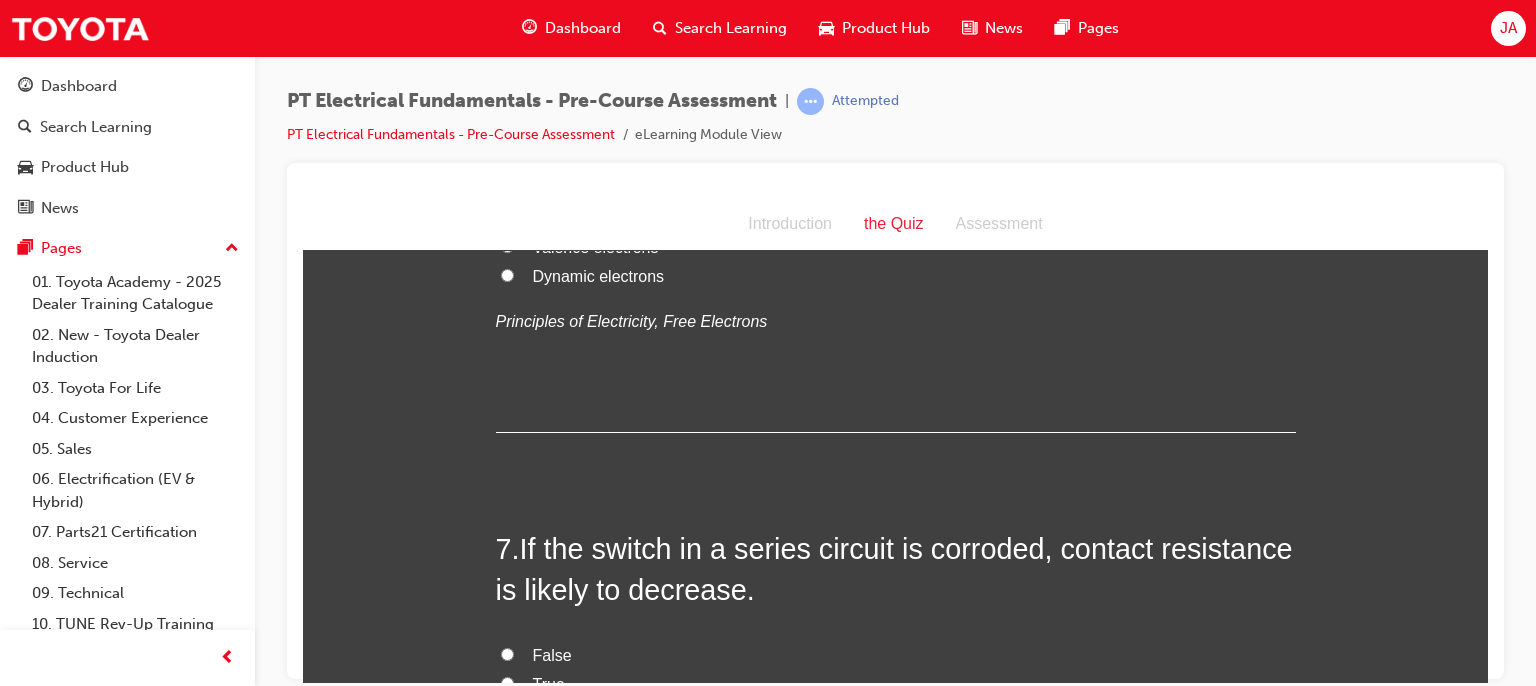 click on "Dynamic electrons" at bounding box center (896, 276) 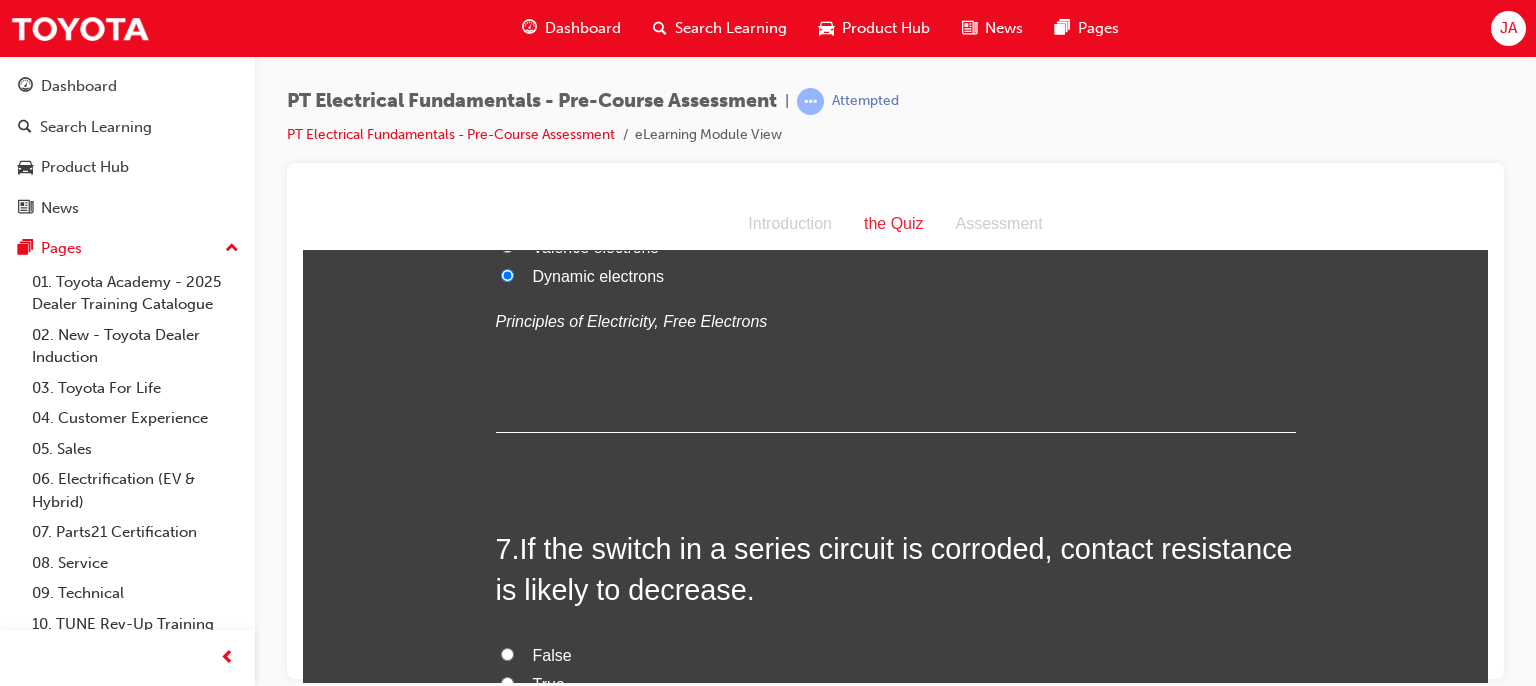 click on "Insulated electrons" at bounding box center (600, 217) 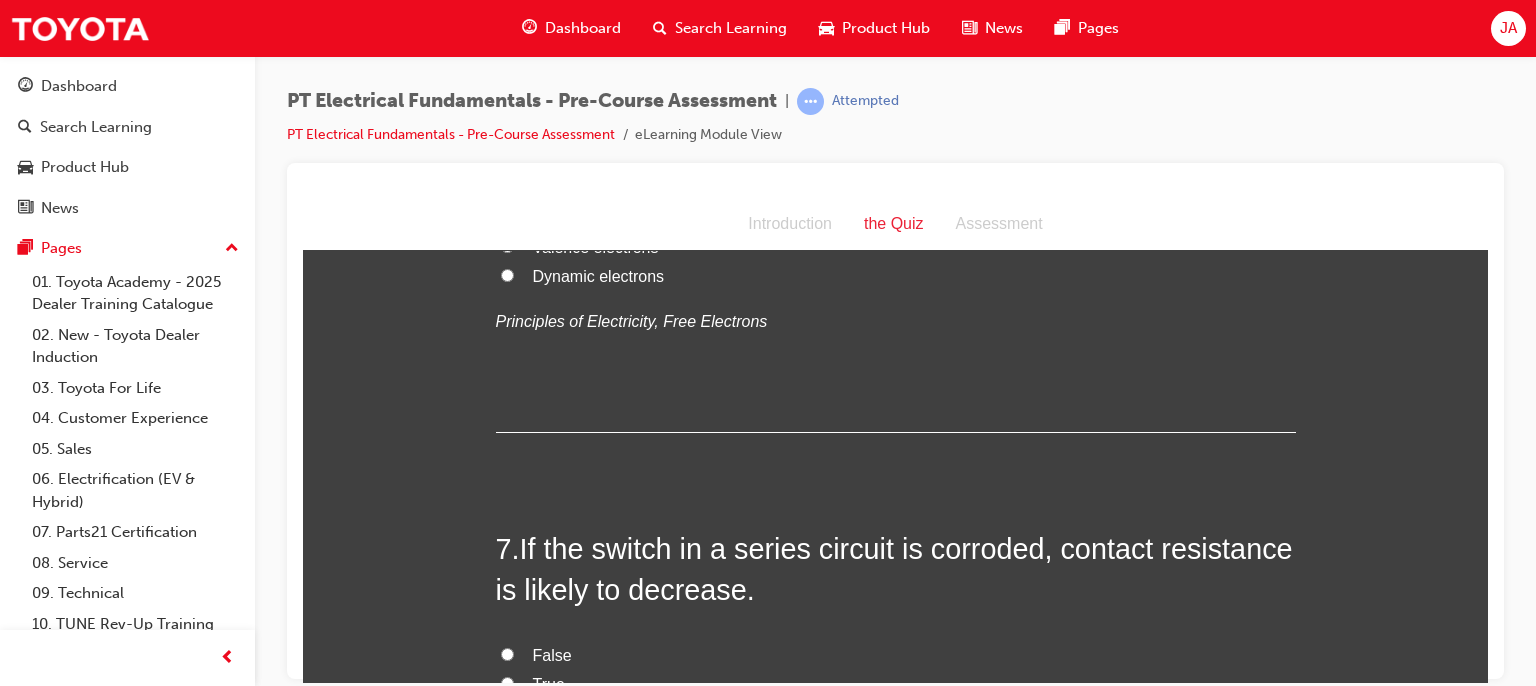 click on "Valence electrons" at bounding box center (596, 246) 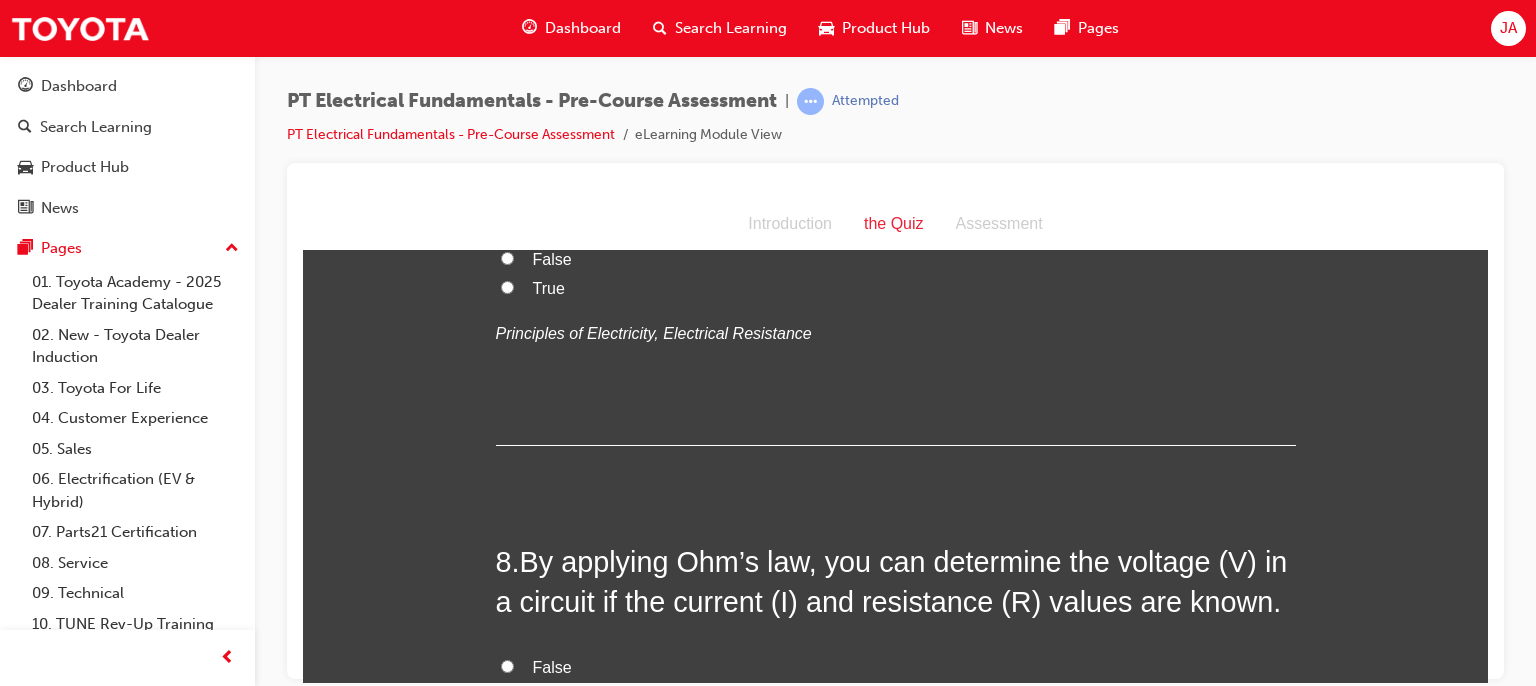 scroll, scrollTop: 2880, scrollLeft: 0, axis: vertical 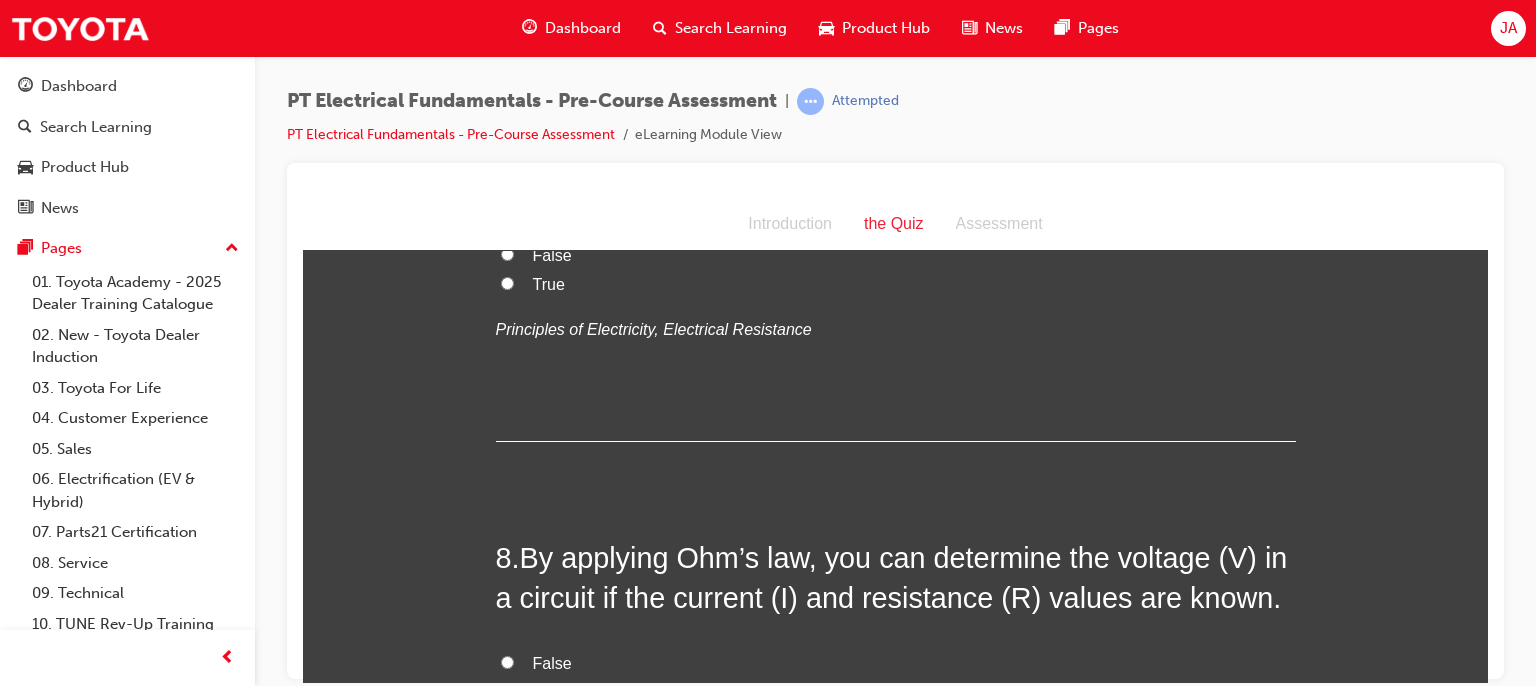 click on "True" at bounding box center (507, 282) 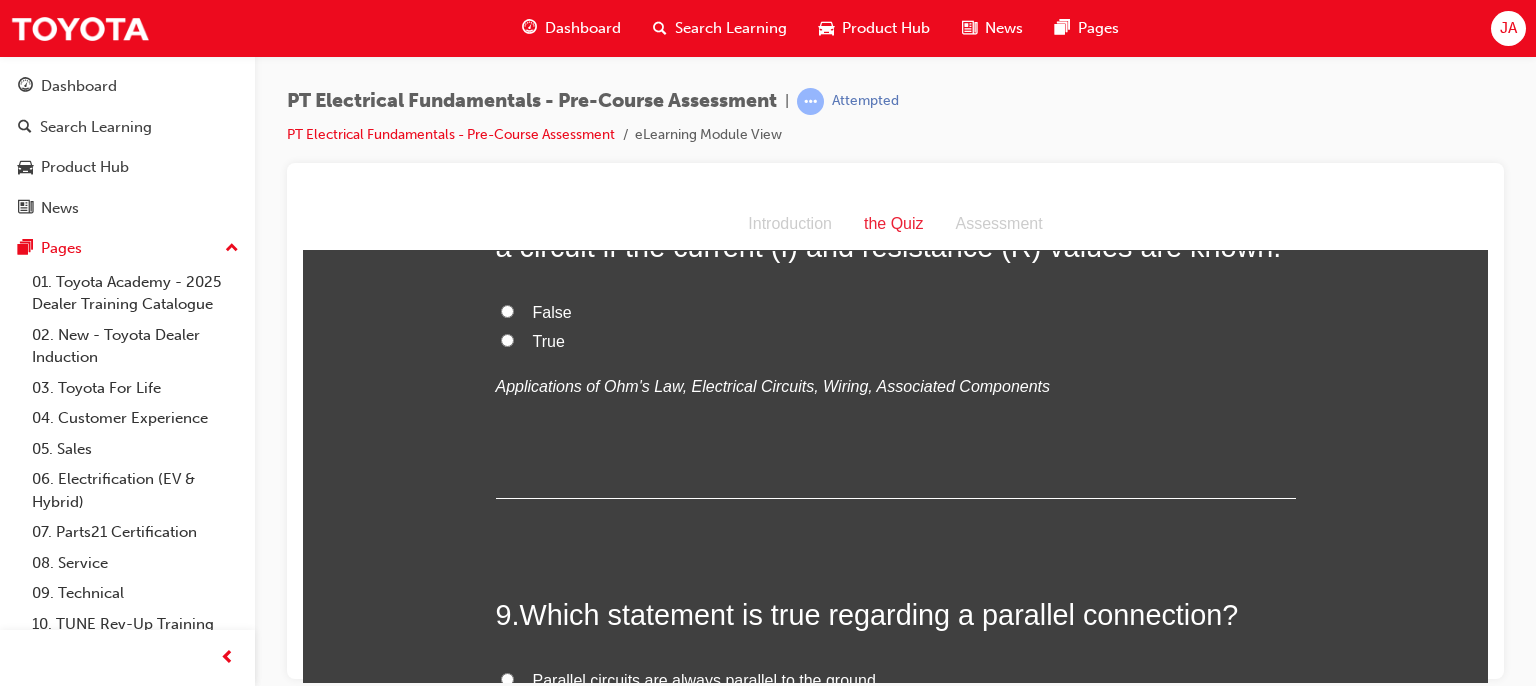 scroll, scrollTop: 3240, scrollLeft: 0, axis: vertical 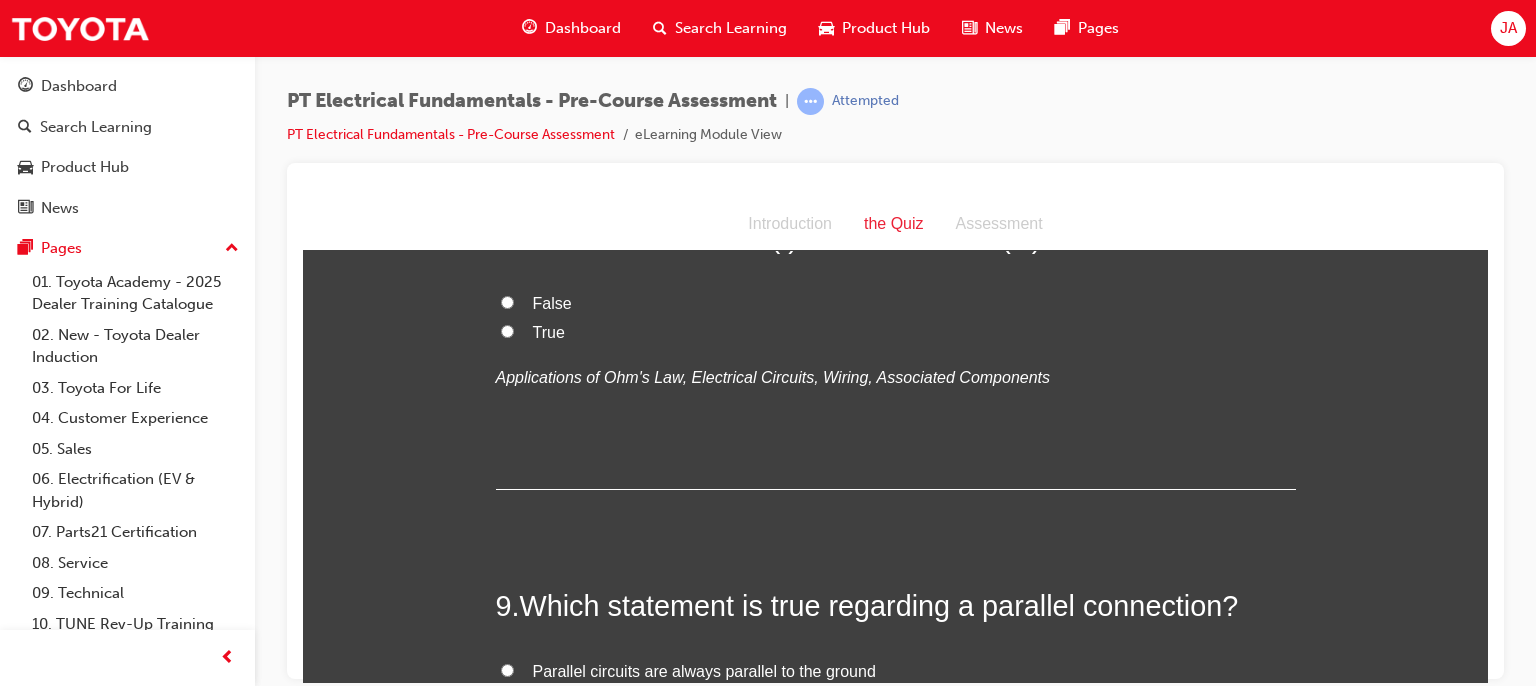 click on "True" at bounding box center (507, 330) 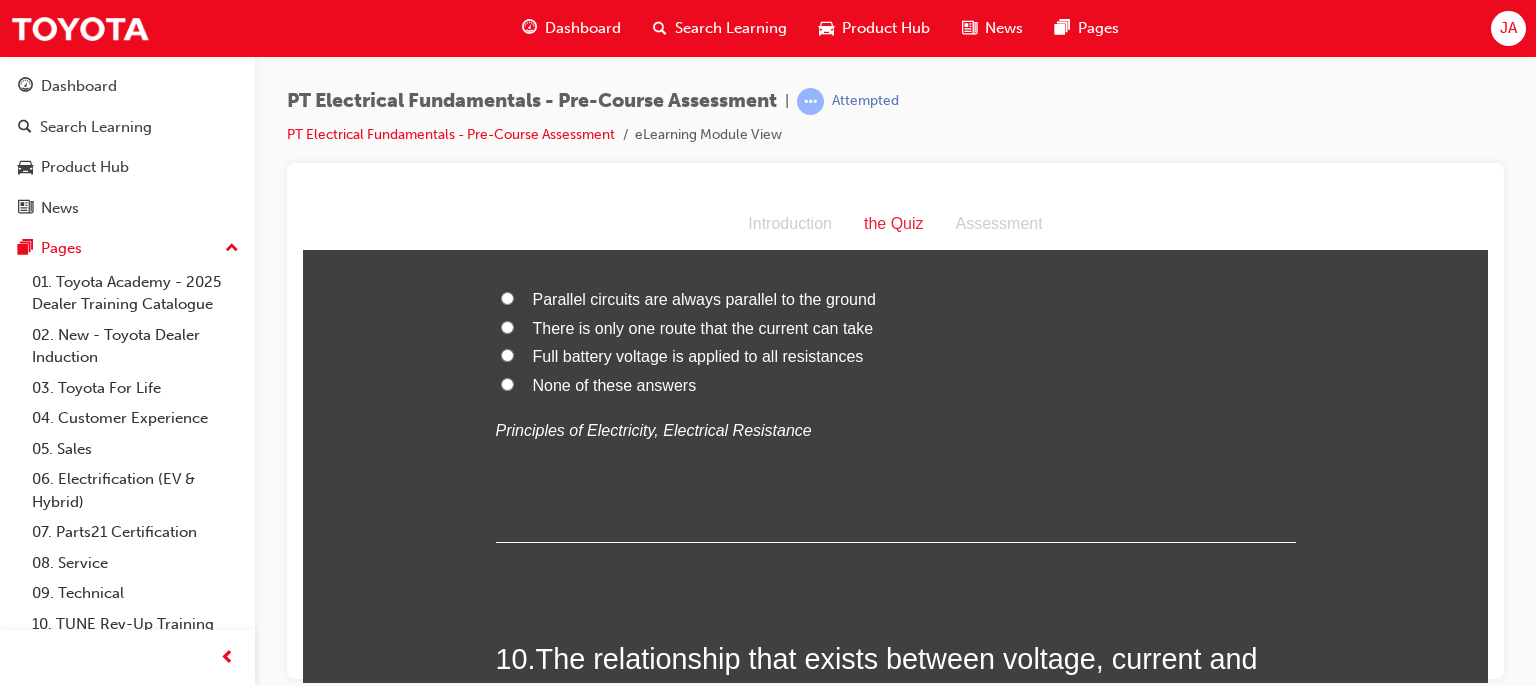 scroll, scrollTop: 3639, scrollLeft: 0, axis: vertical 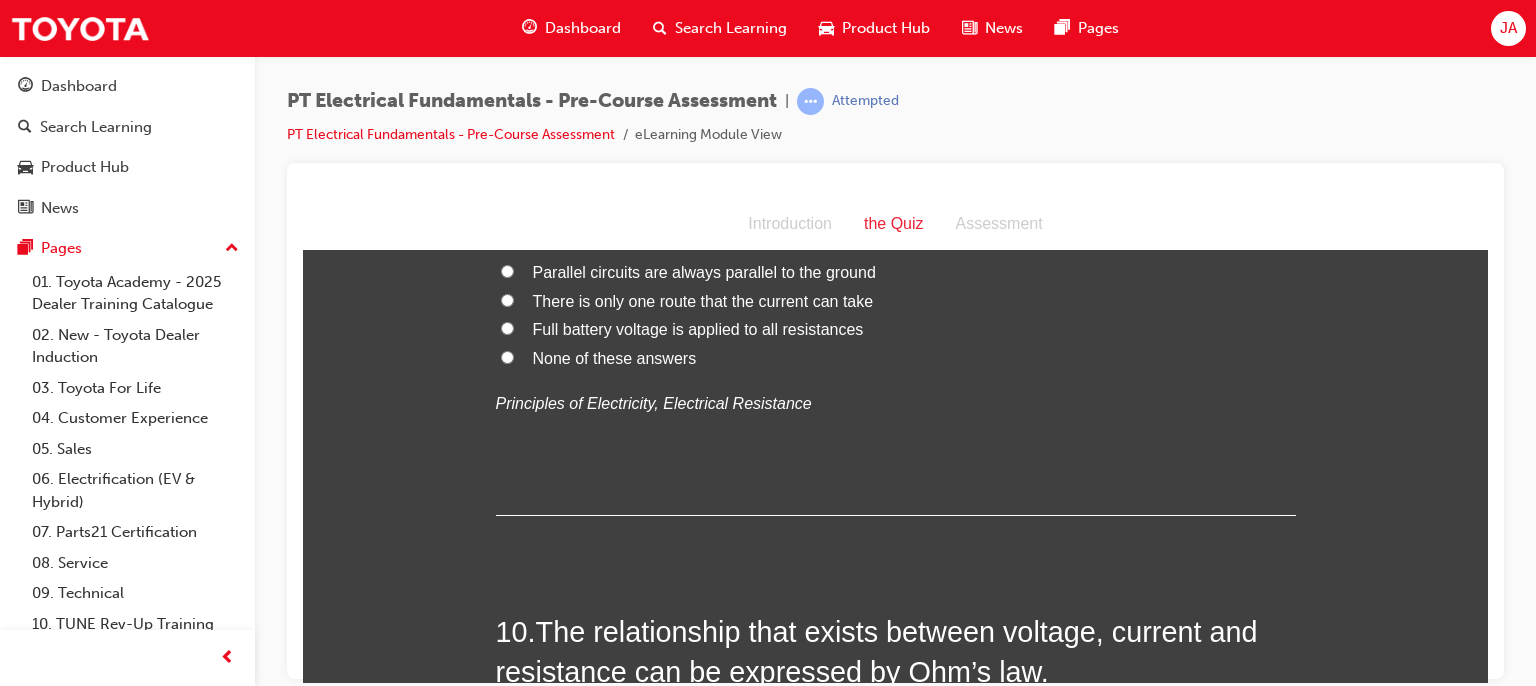 click on "Parallel circuits are always parallel to the ground" at bounding box center [704, 271] 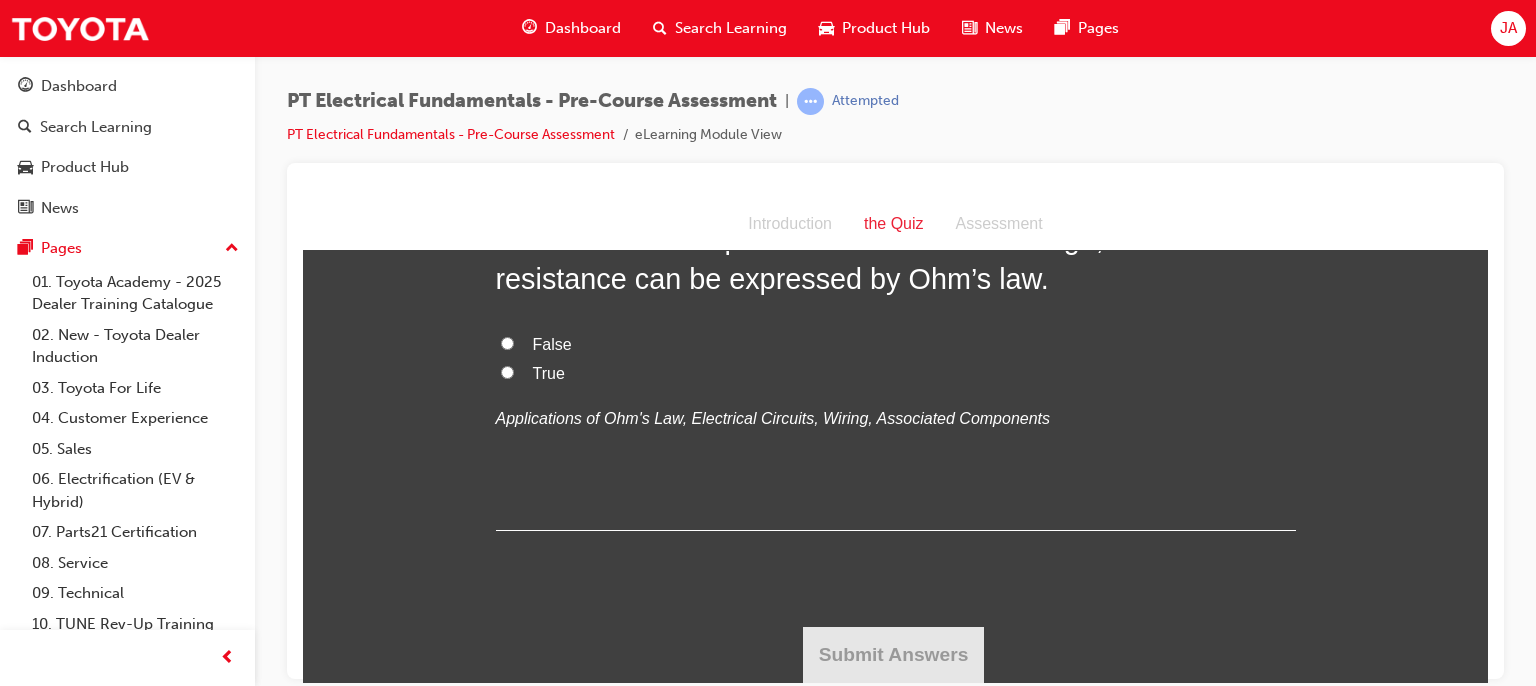 scroll, scrollTop: 4256, scrollLeft: 0, axis: vertical 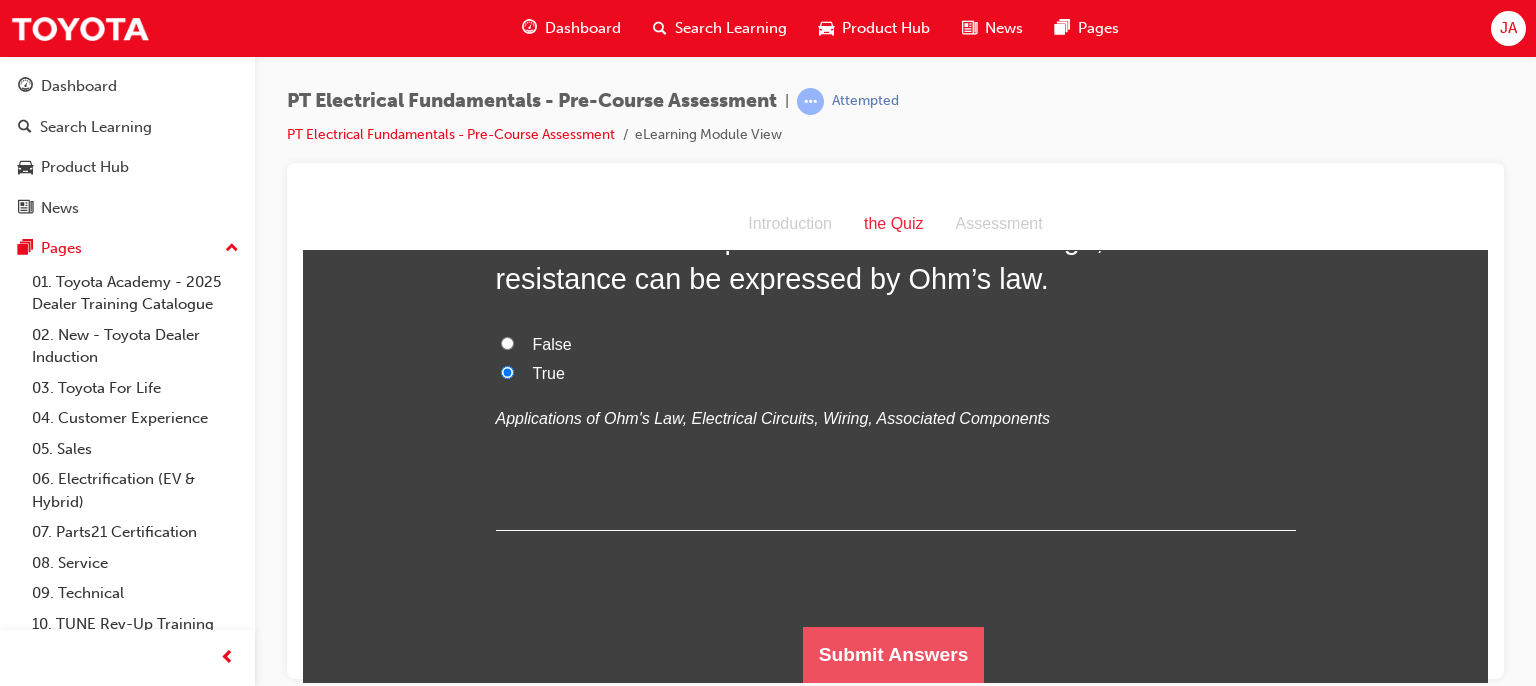 click on "Submit Answers" at bounding box center (894, 654) 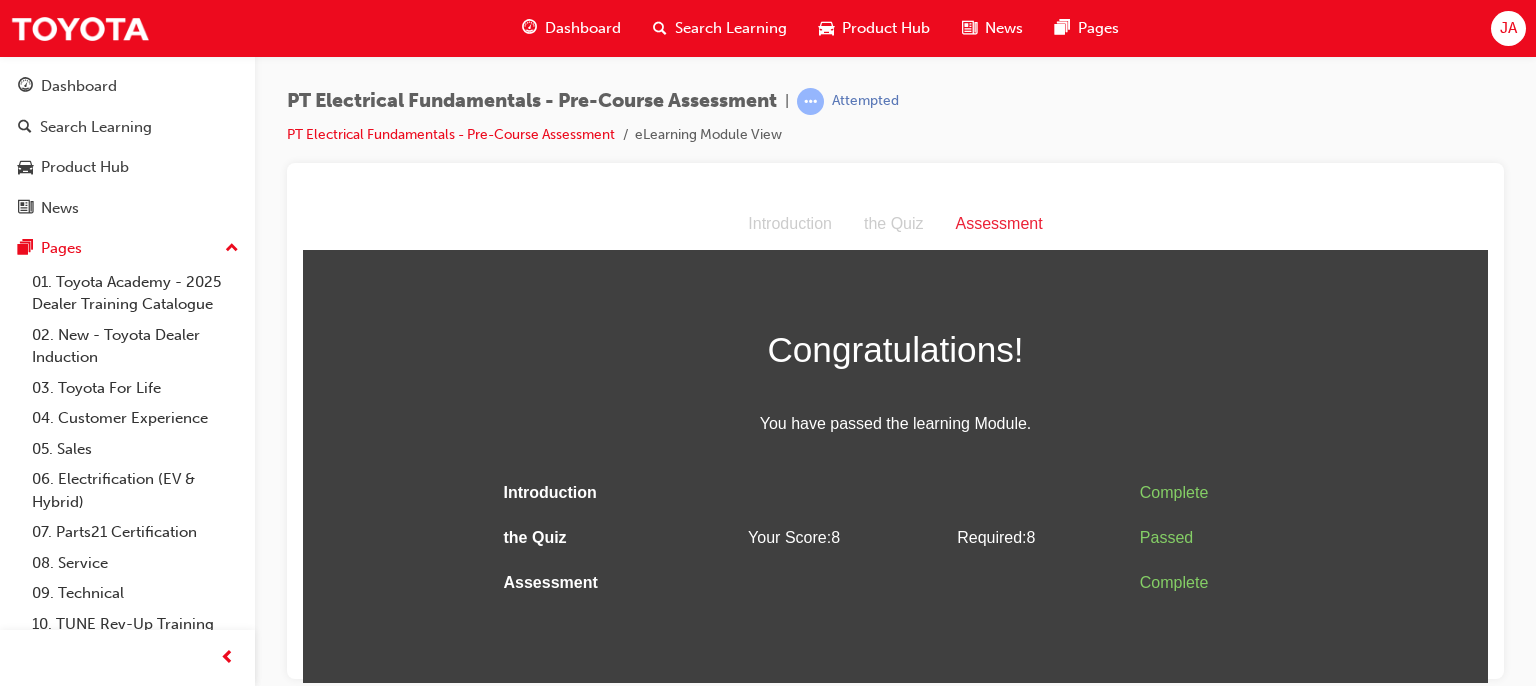 scroll, scrollTop: 0, scrollLeft: 0, axis: both 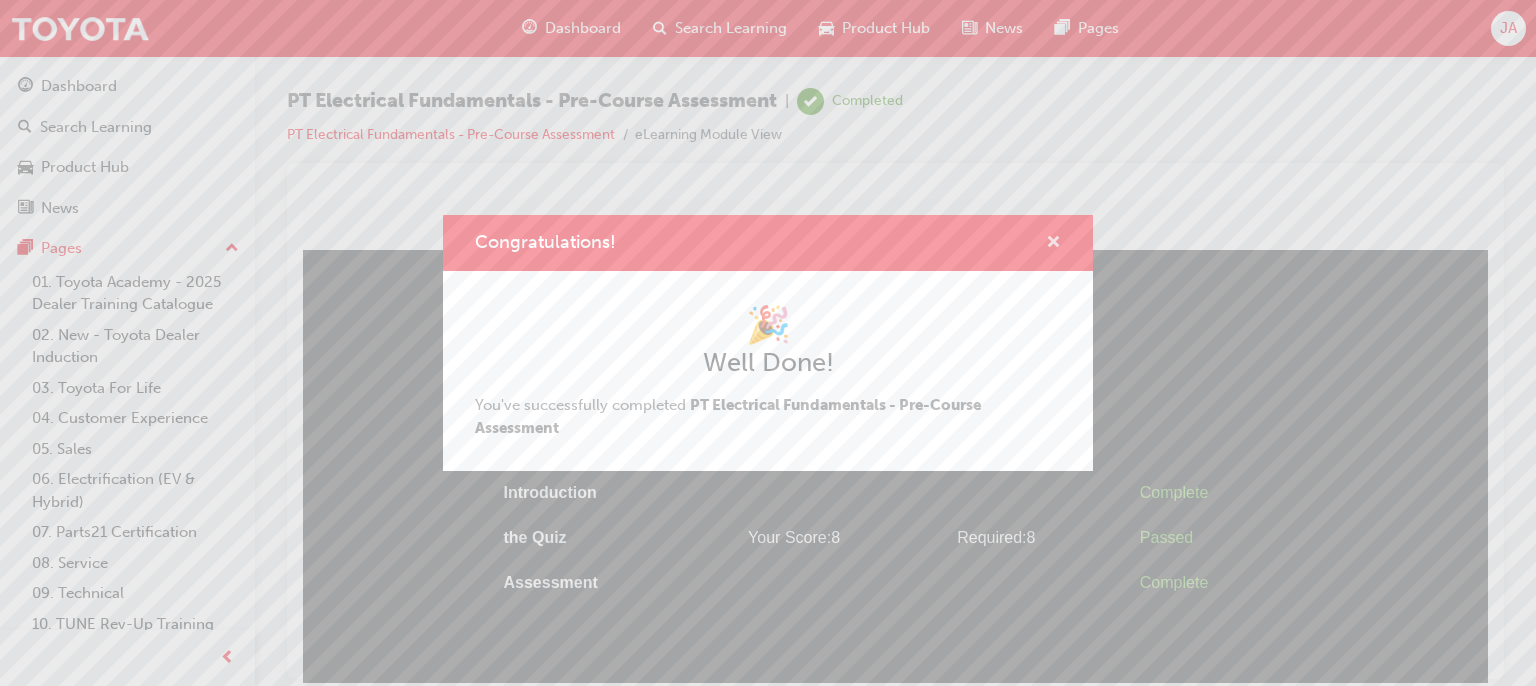 click at bounding box center [1053, 244] 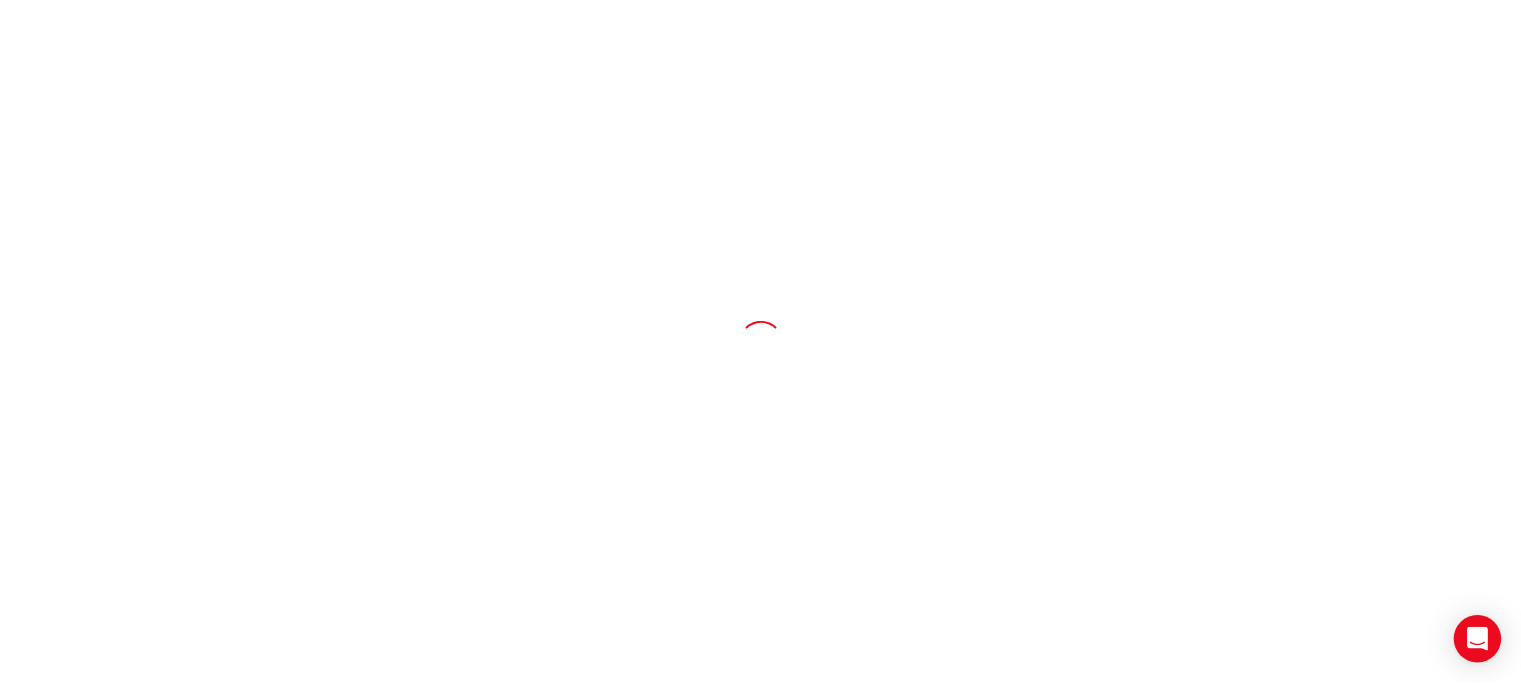 scroll, scrollTop: 0, scrollLeft: 0, axis: both 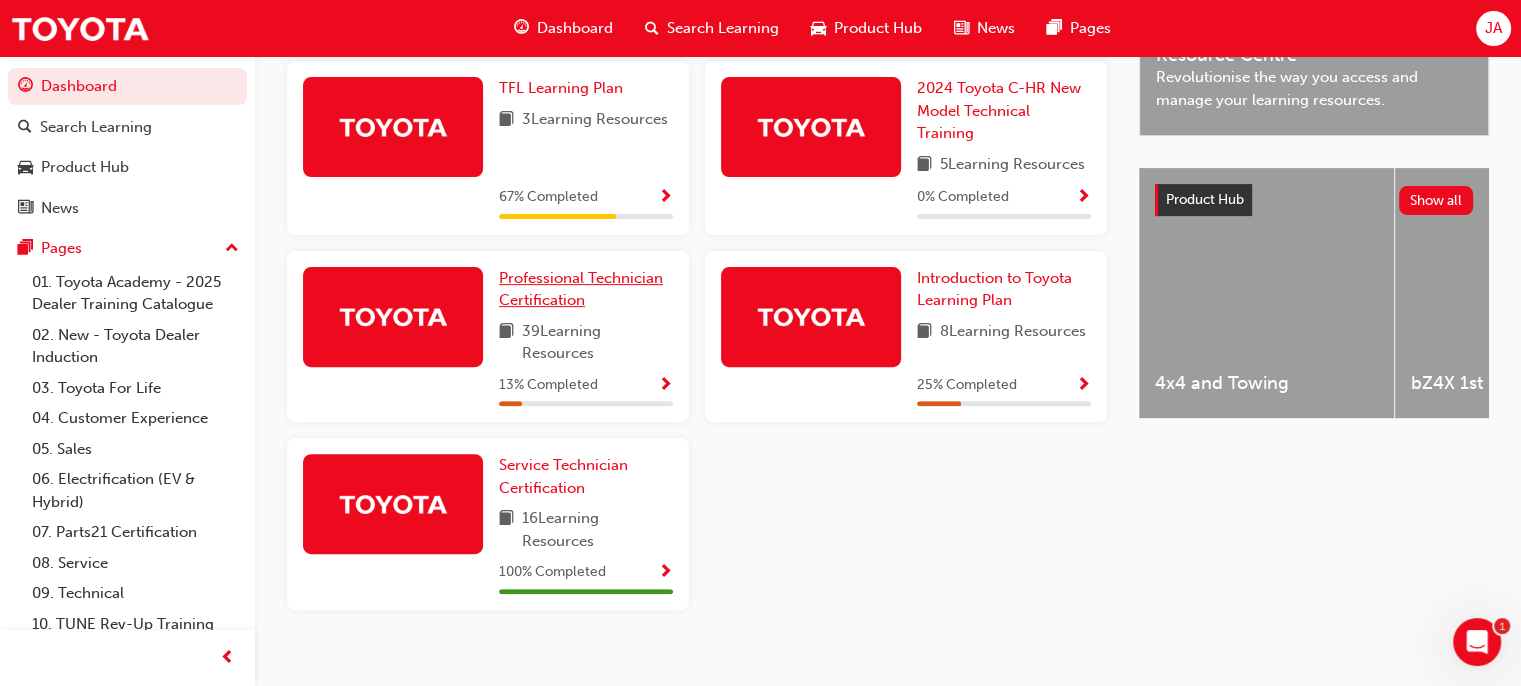 click on "Professional Technician Certification" at bounding box center (581, 289) 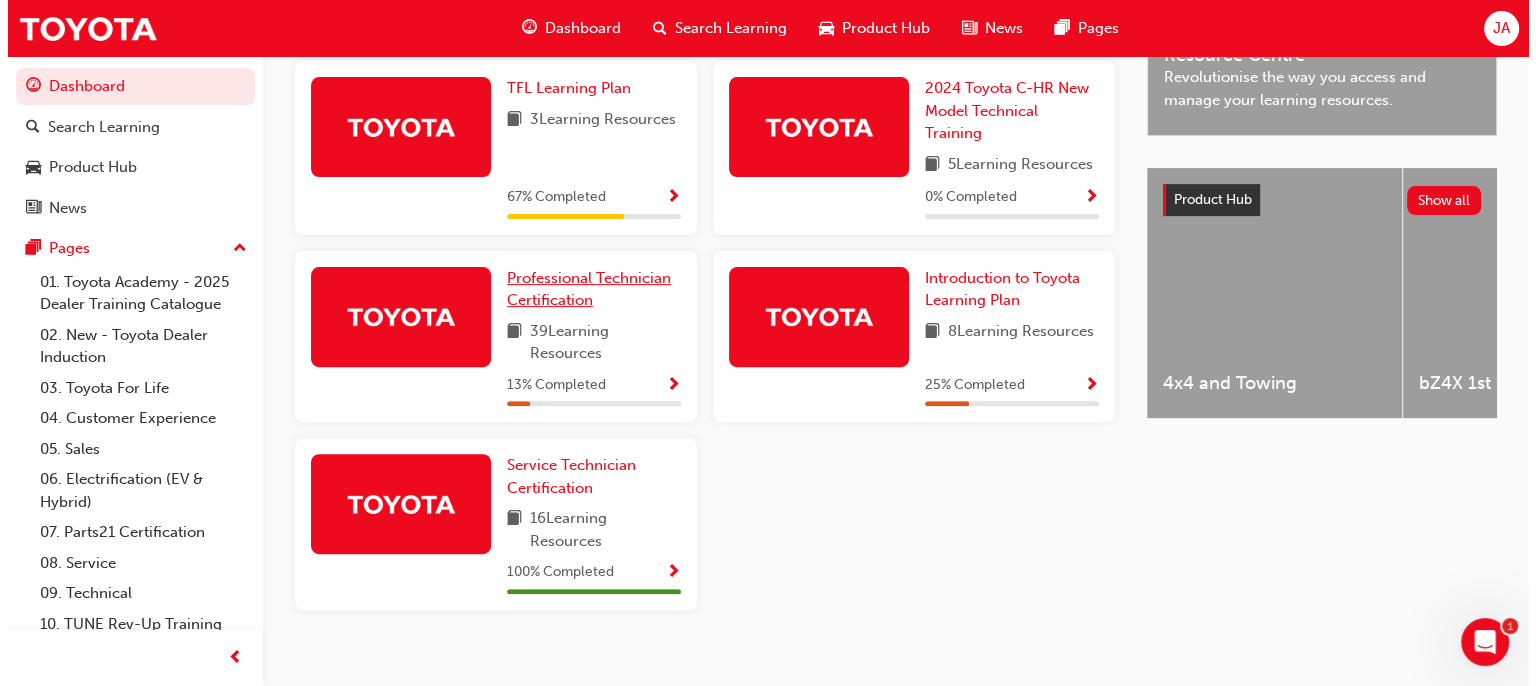 scroll, scrollTop: 0, scrollLeft: 0, axis: both 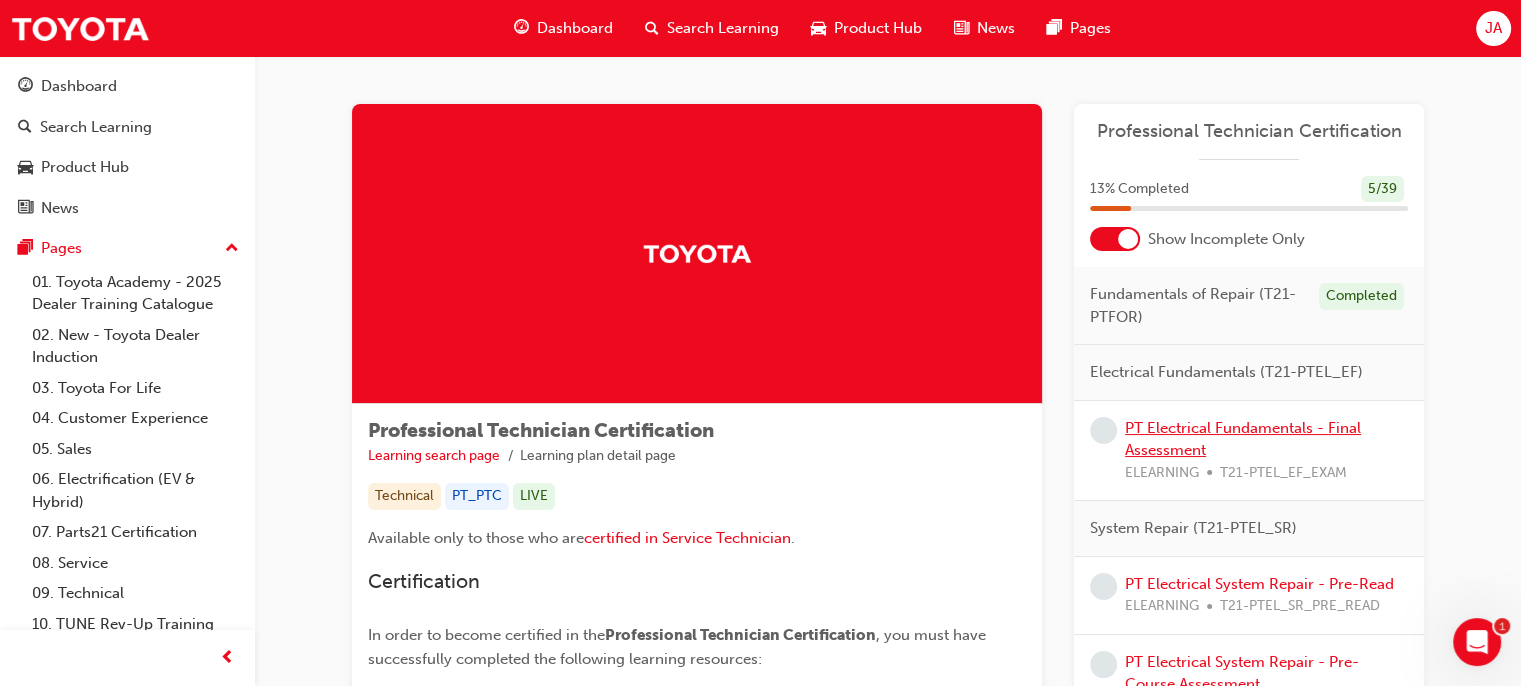 click on "PT Electrical Fundamentals - Final Assessment" at bounding box center (1243, 439) 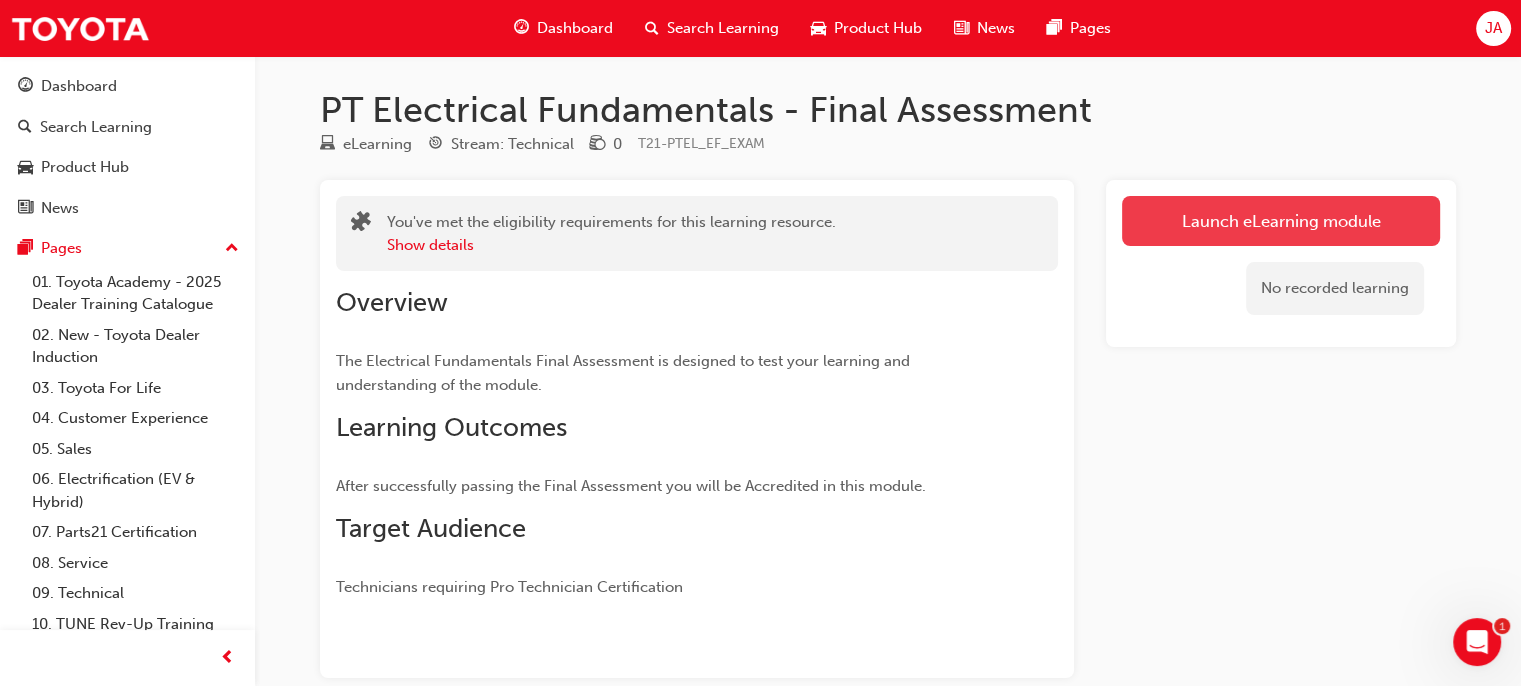 click on "Launch eLearning module" at bounding box center (1281, 221) 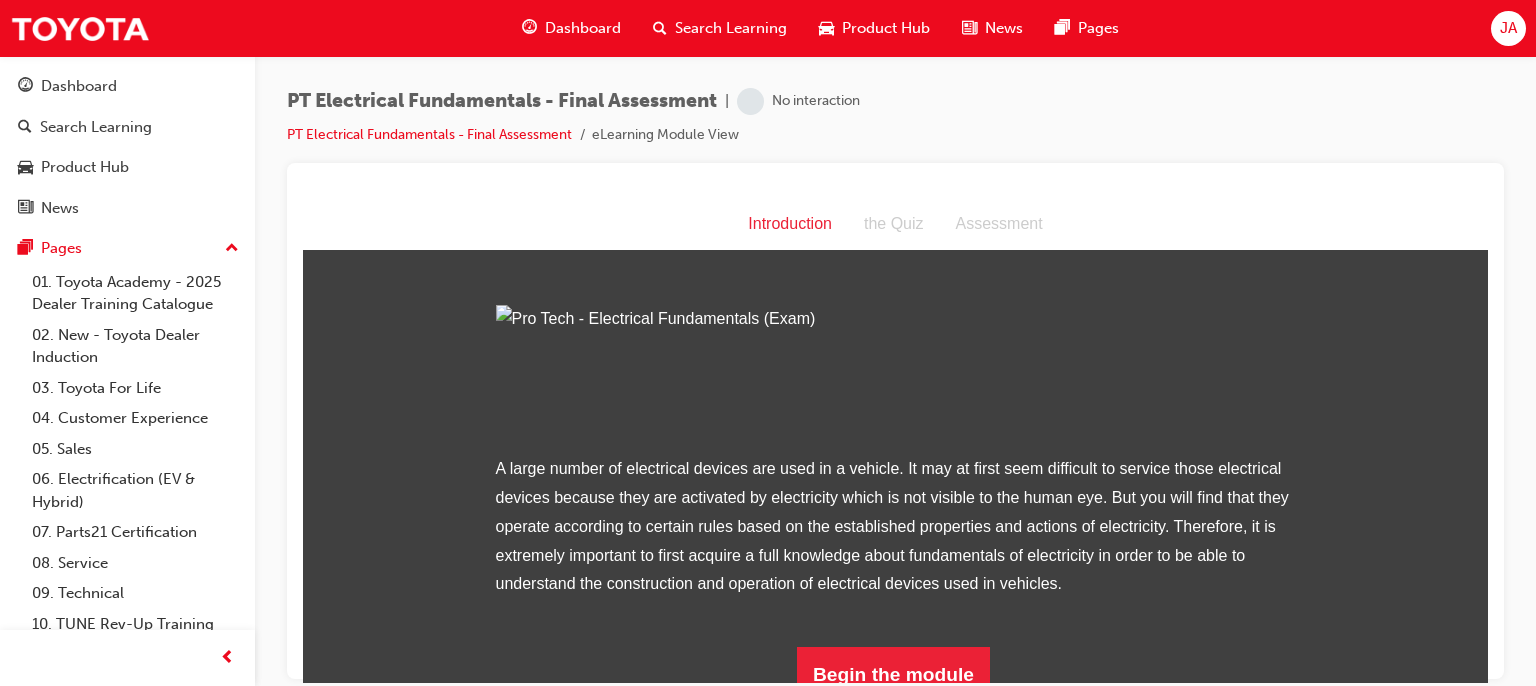 scroll, scrollTop: 0, scrollLeft: 0, axis: both 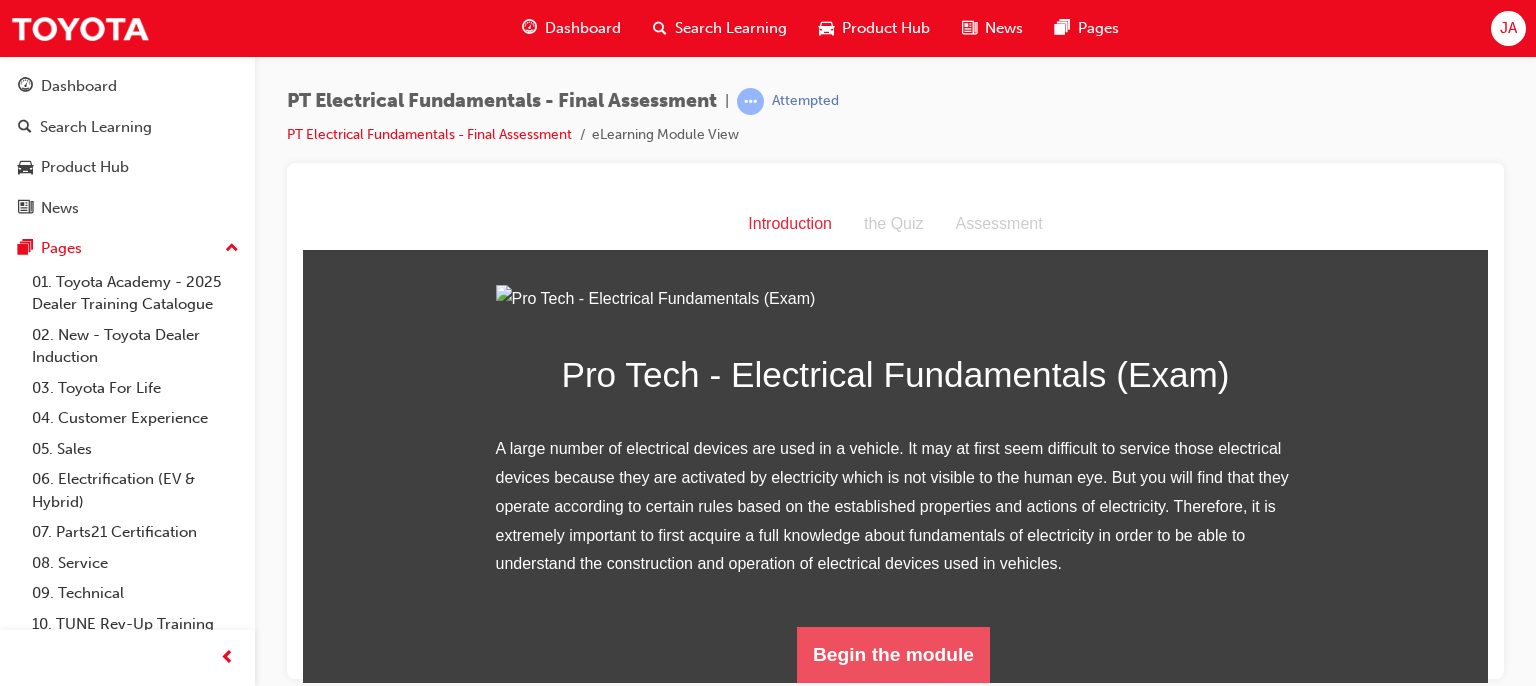 click on "Begin the module" at bounding box center [893, 654] 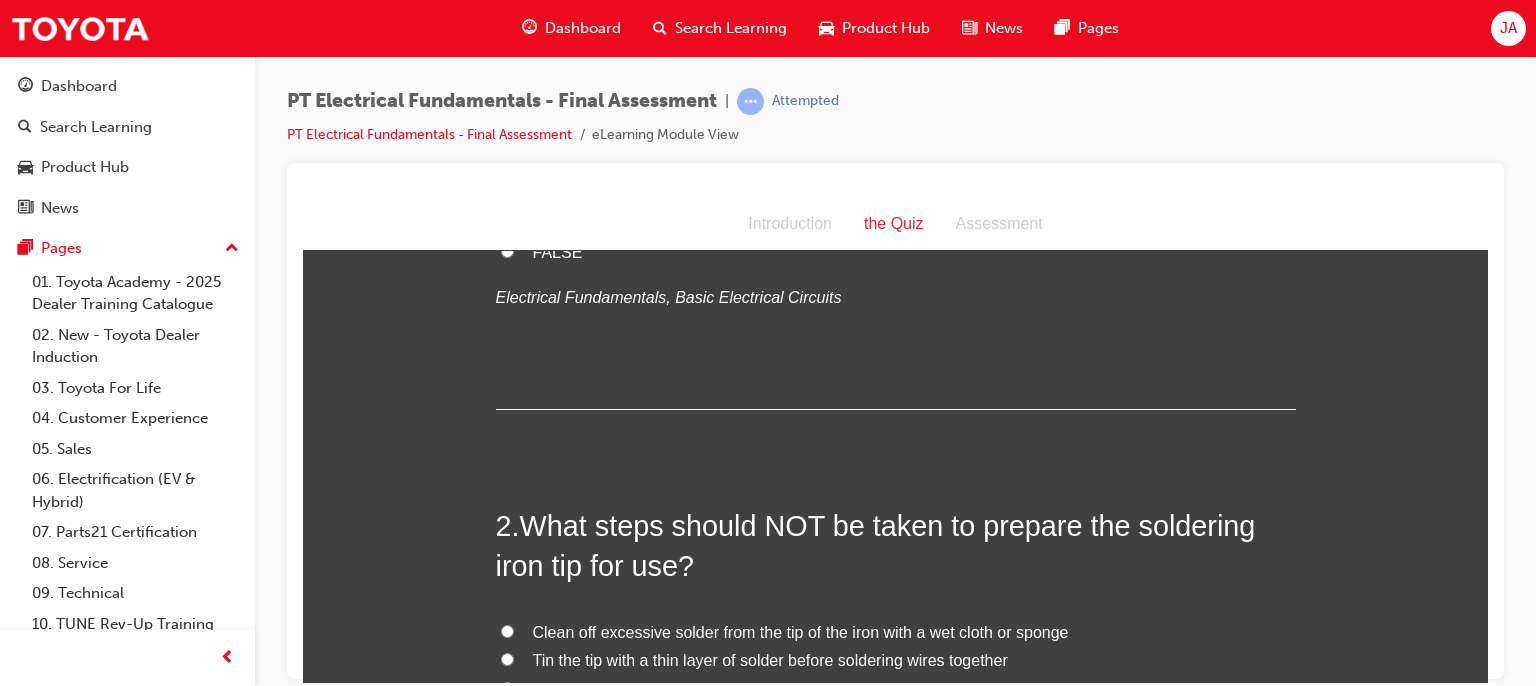 scroll, scrollTop: 0, scrollLeft: 0, axis: both 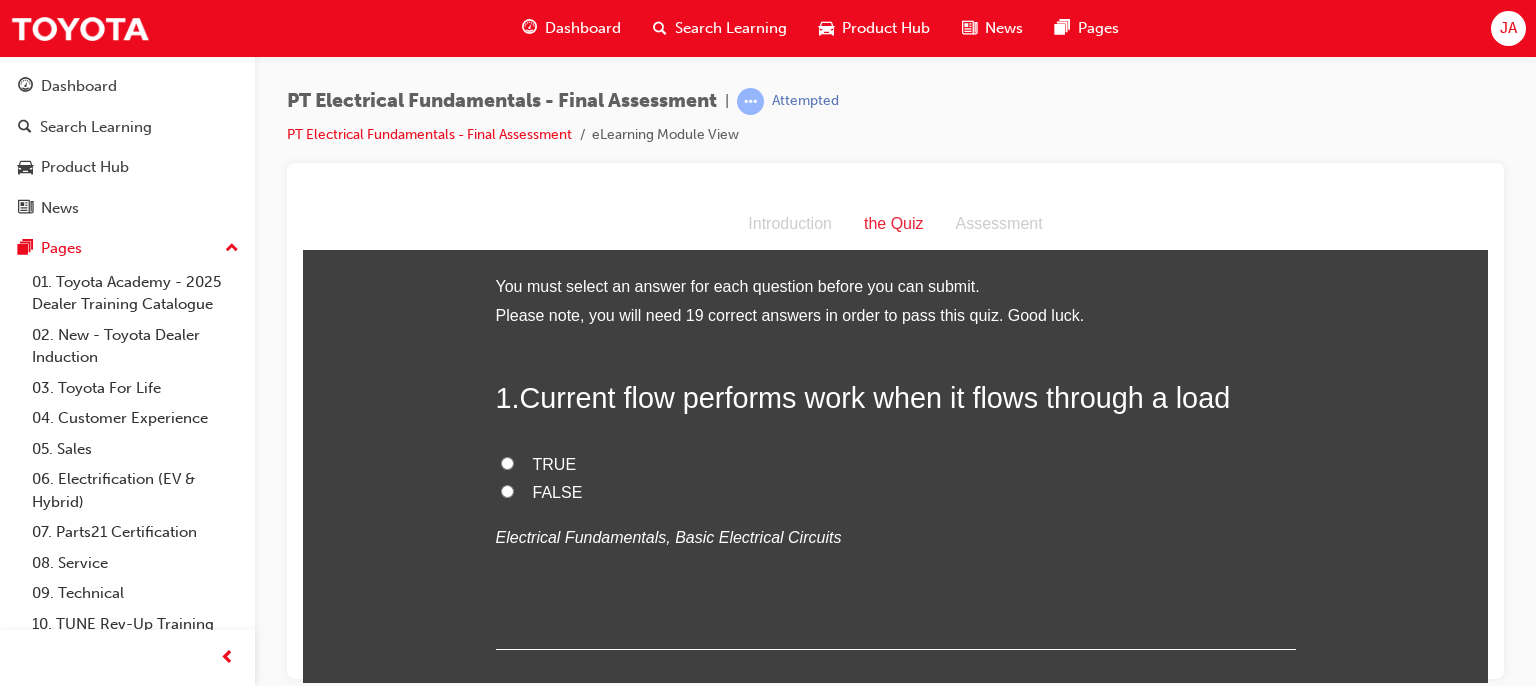 click on "TRUE" at bounding box center (507, 462) 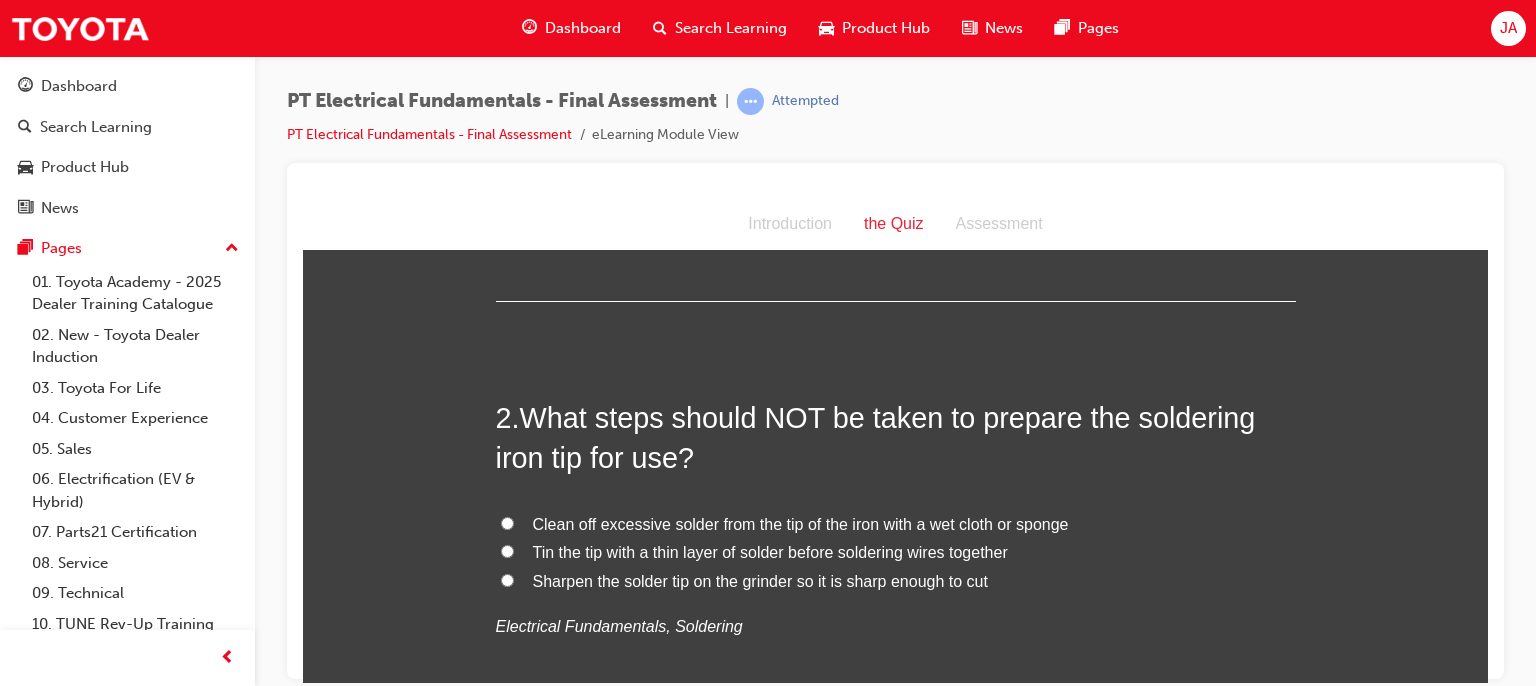 scroll, scrollTop: 360, scrollLeft: 0, axis: vertical 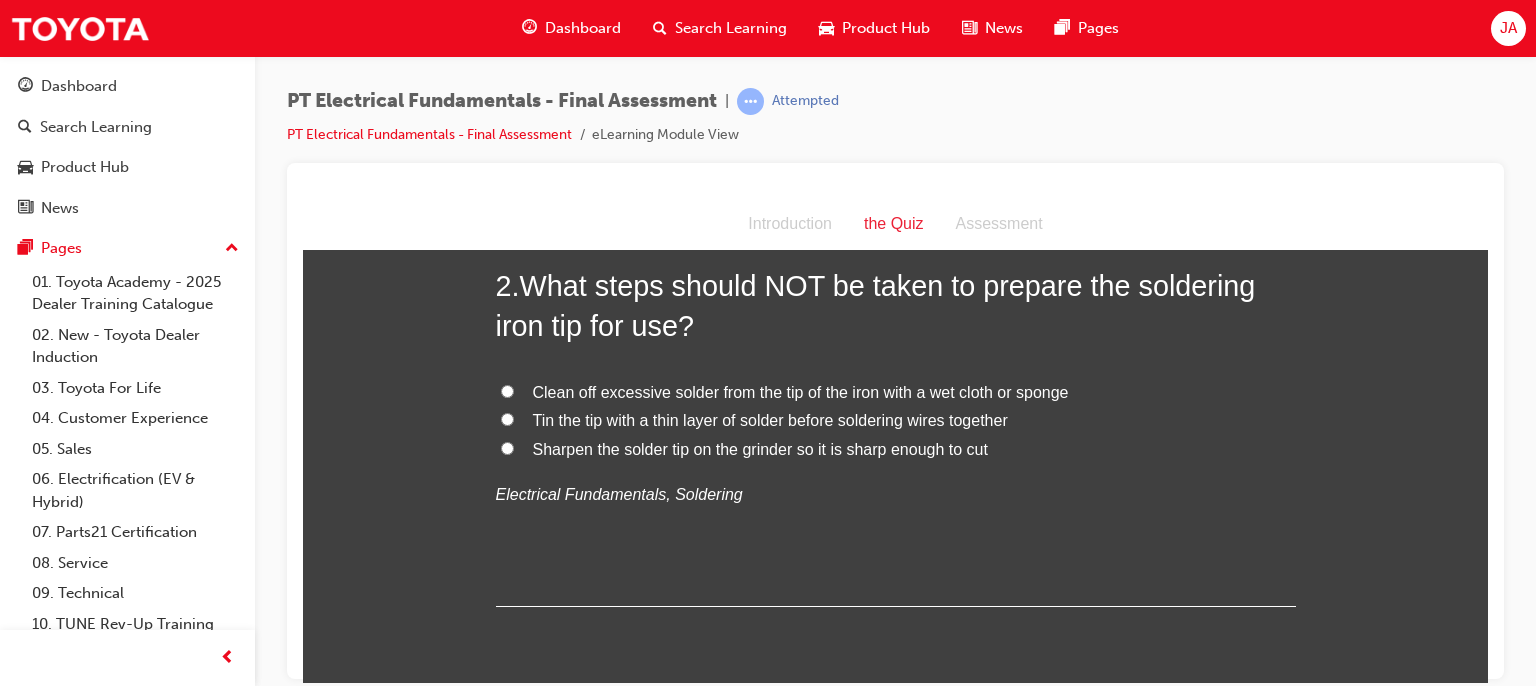 click on "Clean off excessive solder from the tip of the iron with a wet cloth or sponge" at bounding box center [801, 391] 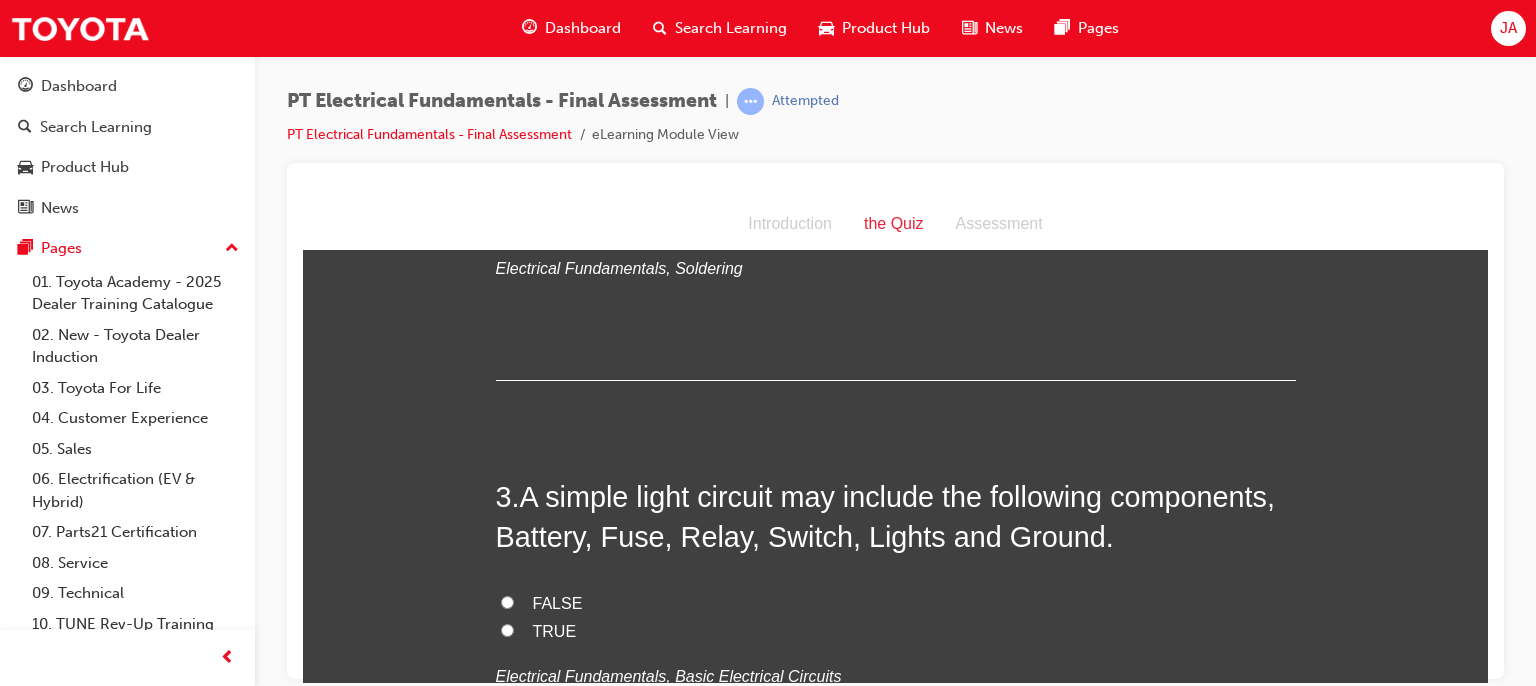 scroll, scrollTop: 826, scrollLeft: 0, axis: vertical 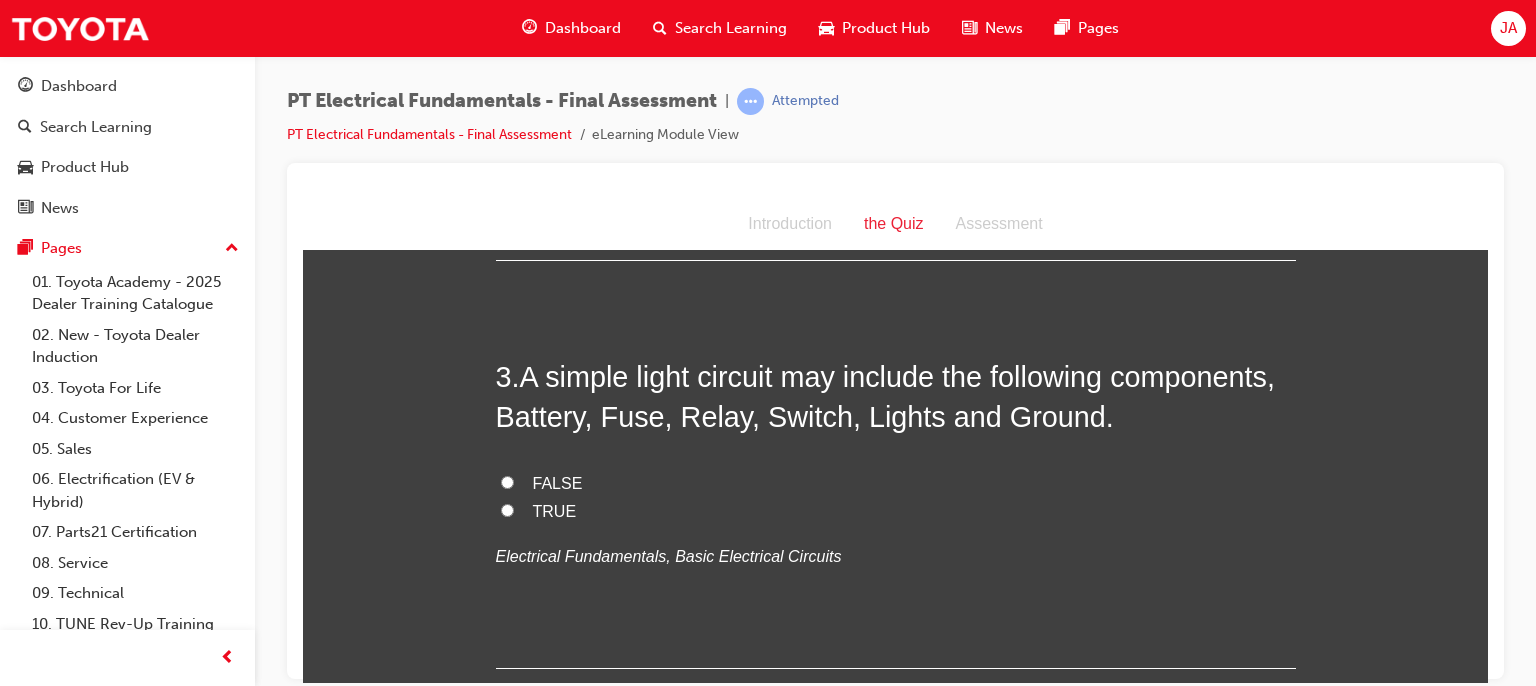 click on "TRUE" at bounding box center [555, 510] 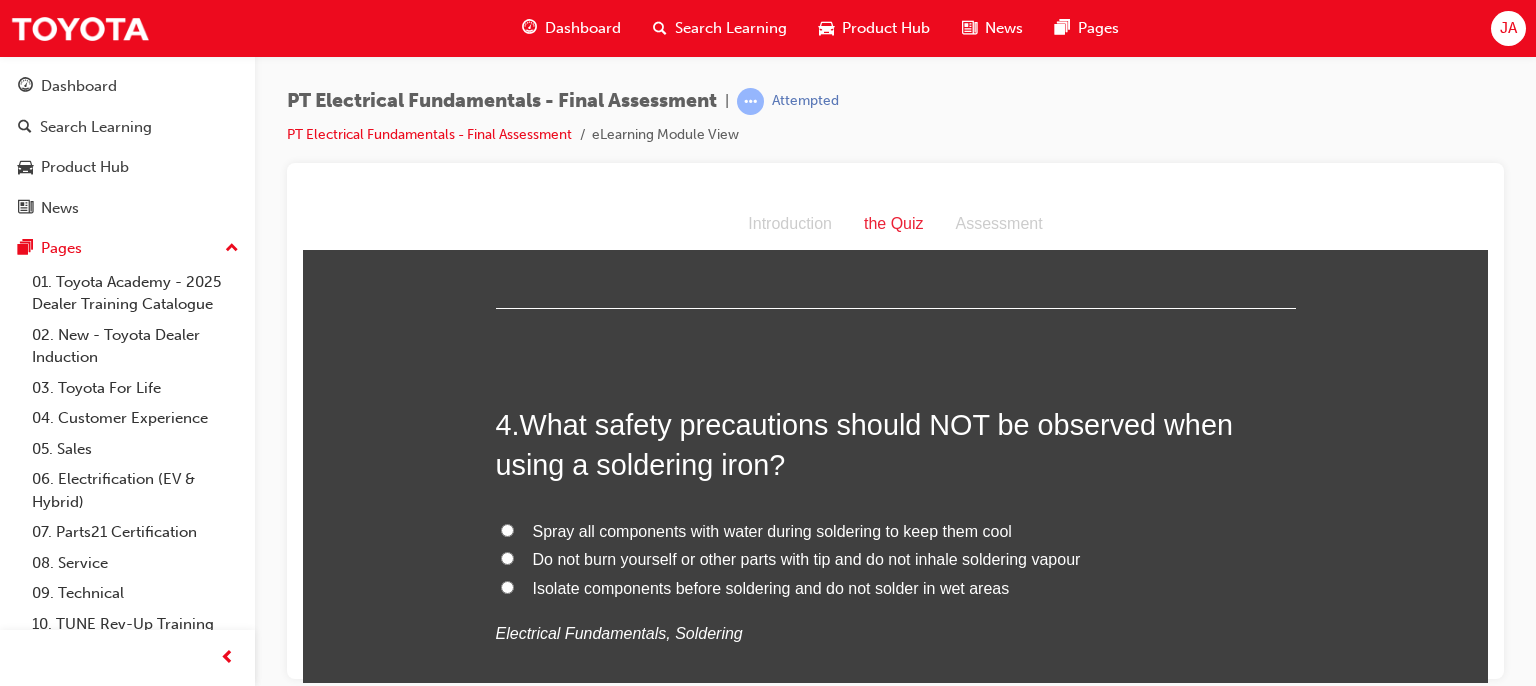scroll, scrollTop: 1226, scrollLeft: 0, axis: vertical 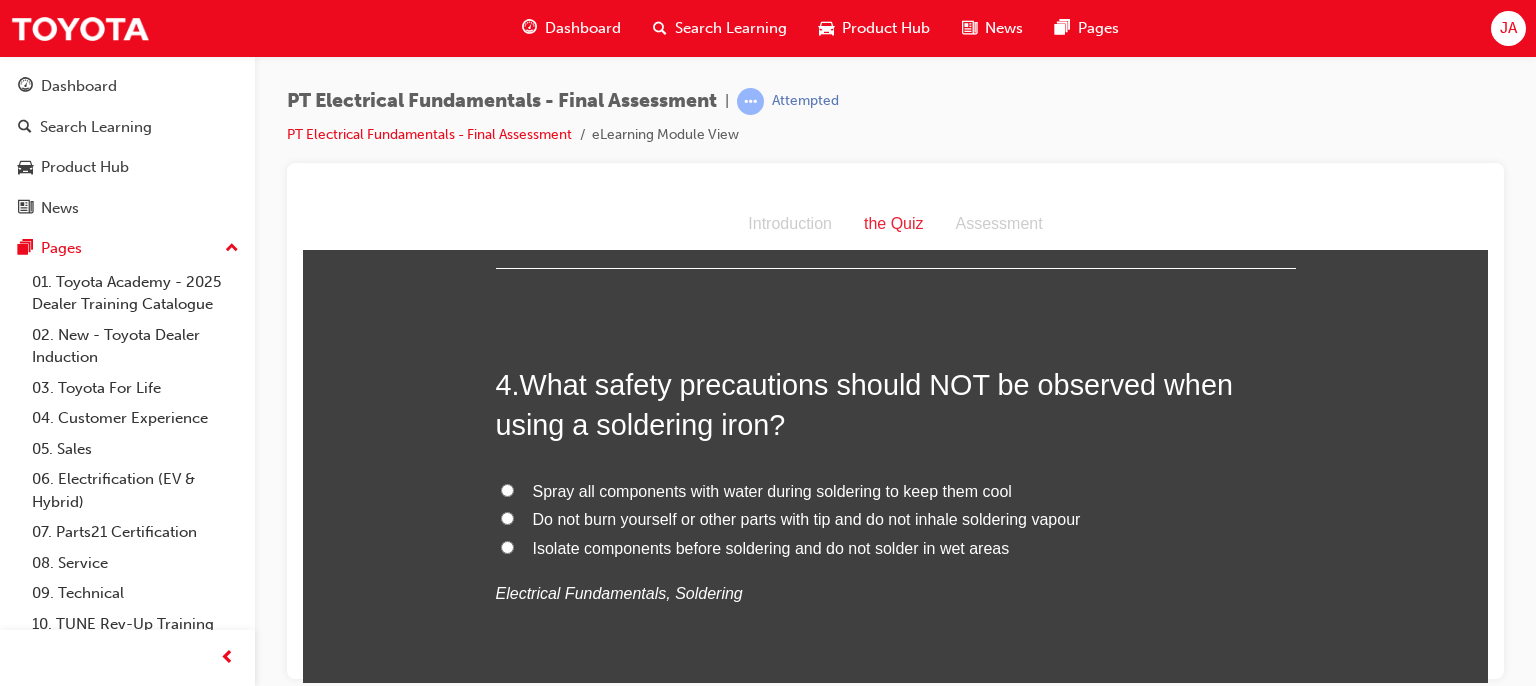 click on "Do not burn yourself or other parts with tip and do not inhale soldering vapour" at bounding box center (807, 518) 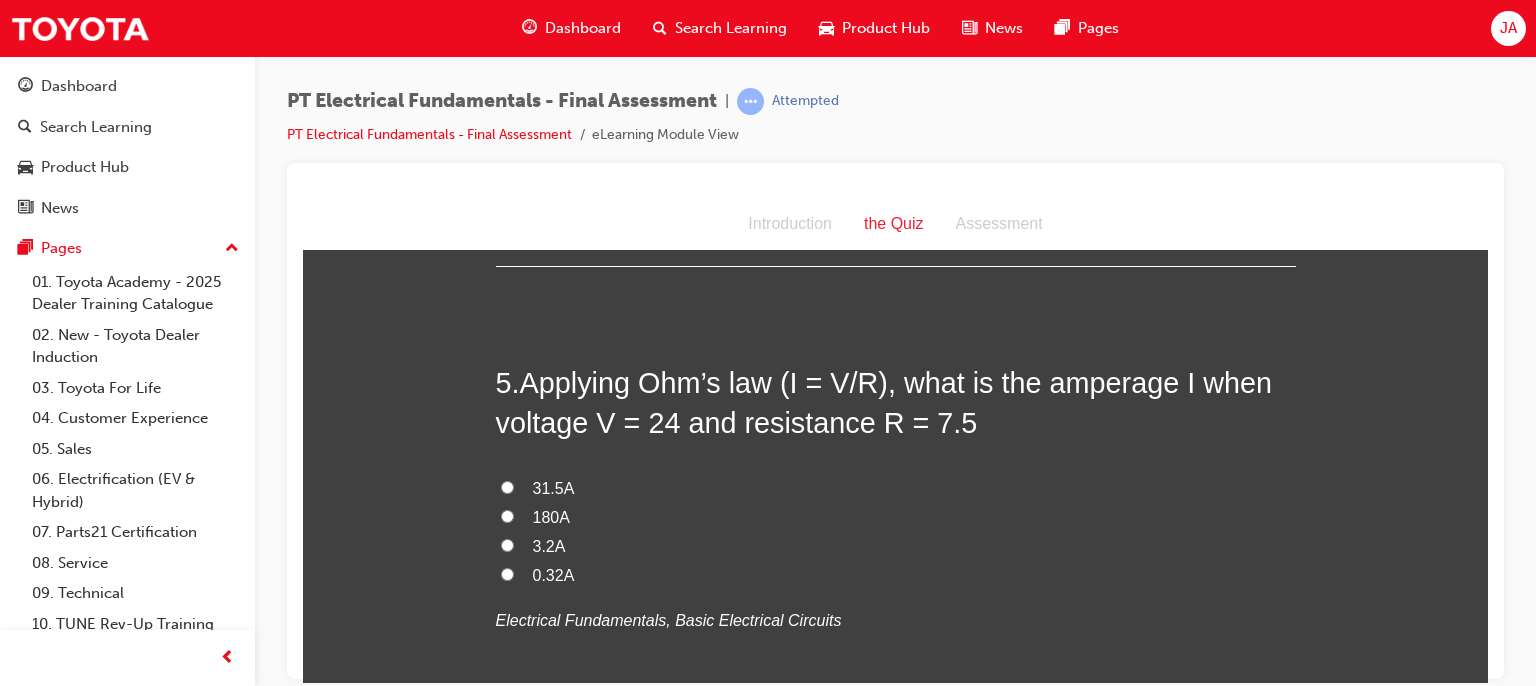 scroll, scrollTop: 1666, scrollLeft: 0, axis: vertical 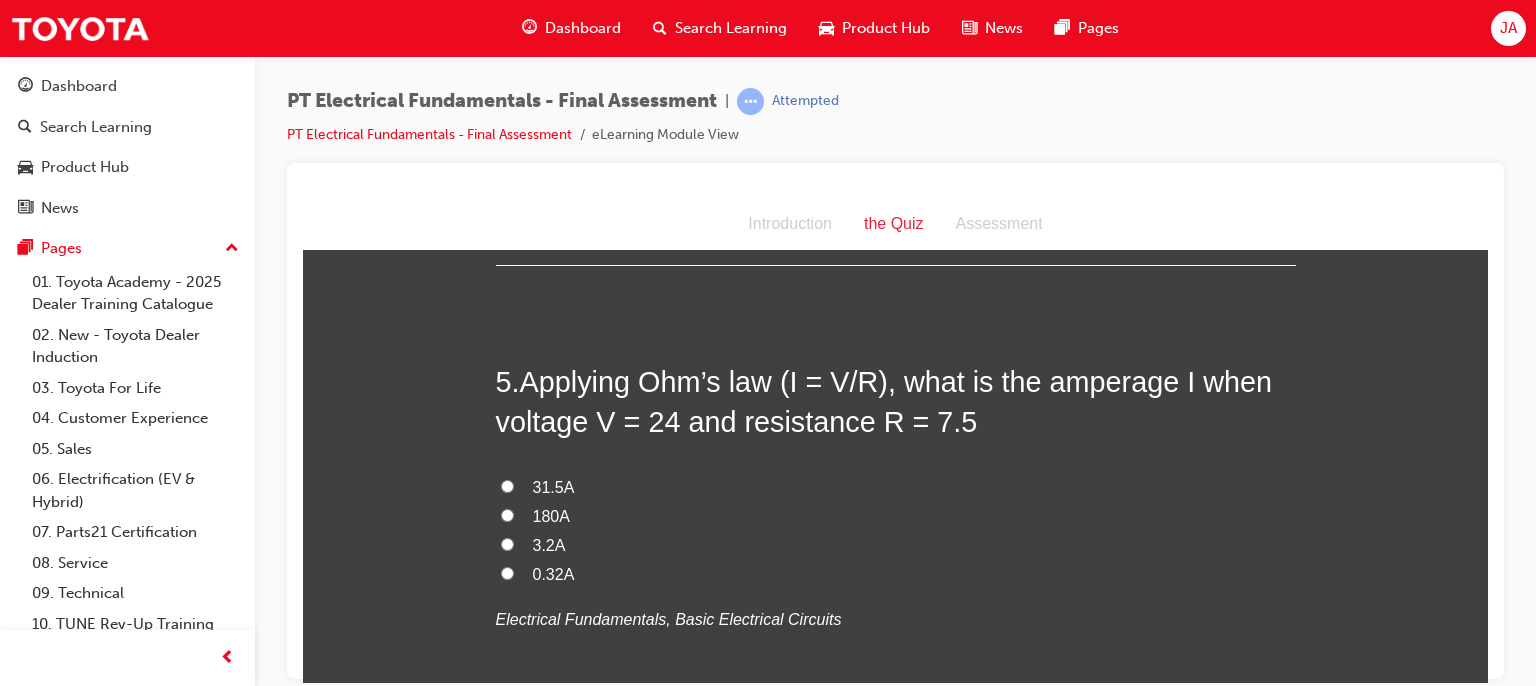 click on "3.2A" at bounding box center (549, 544) 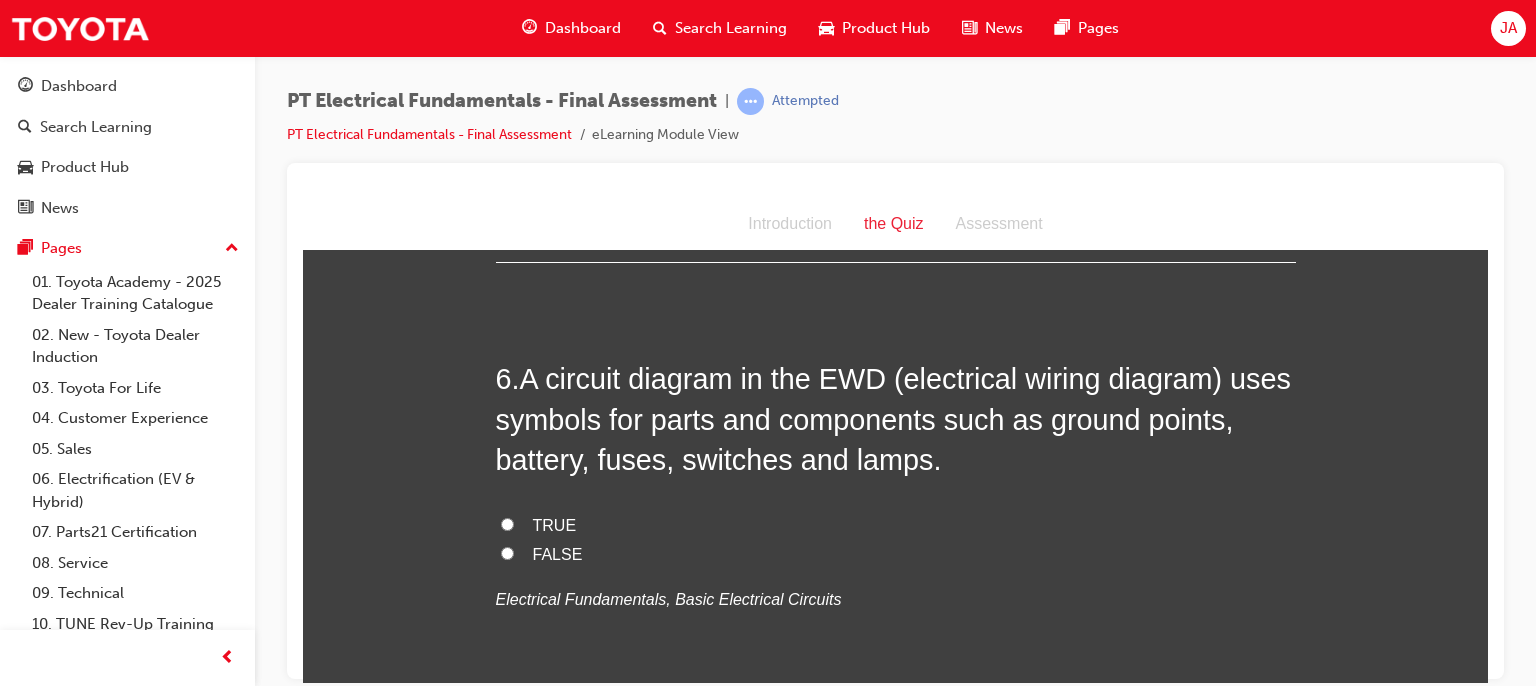 scroll, scrollTop: 2173, scrollLeft: 0, axis: vertical 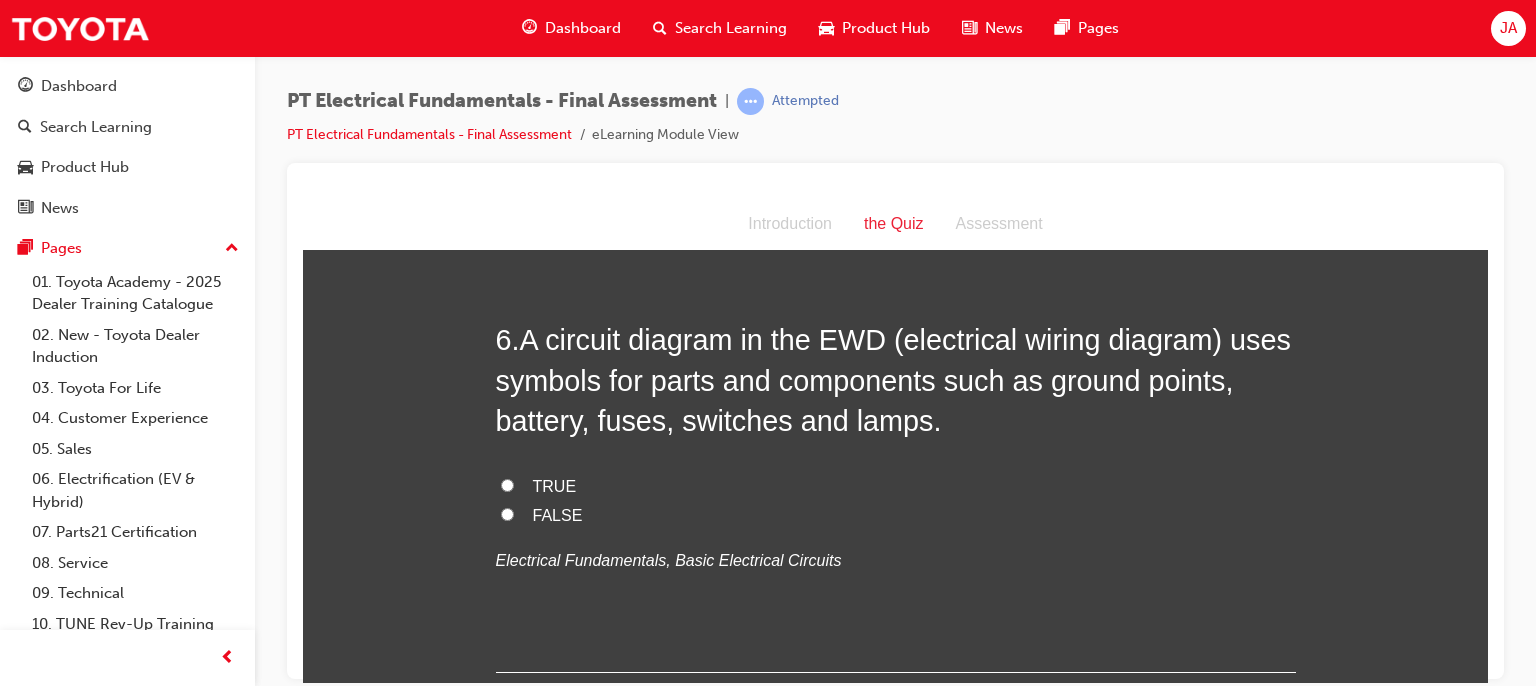 click on "TRUE" at bounding box center (507, 484) 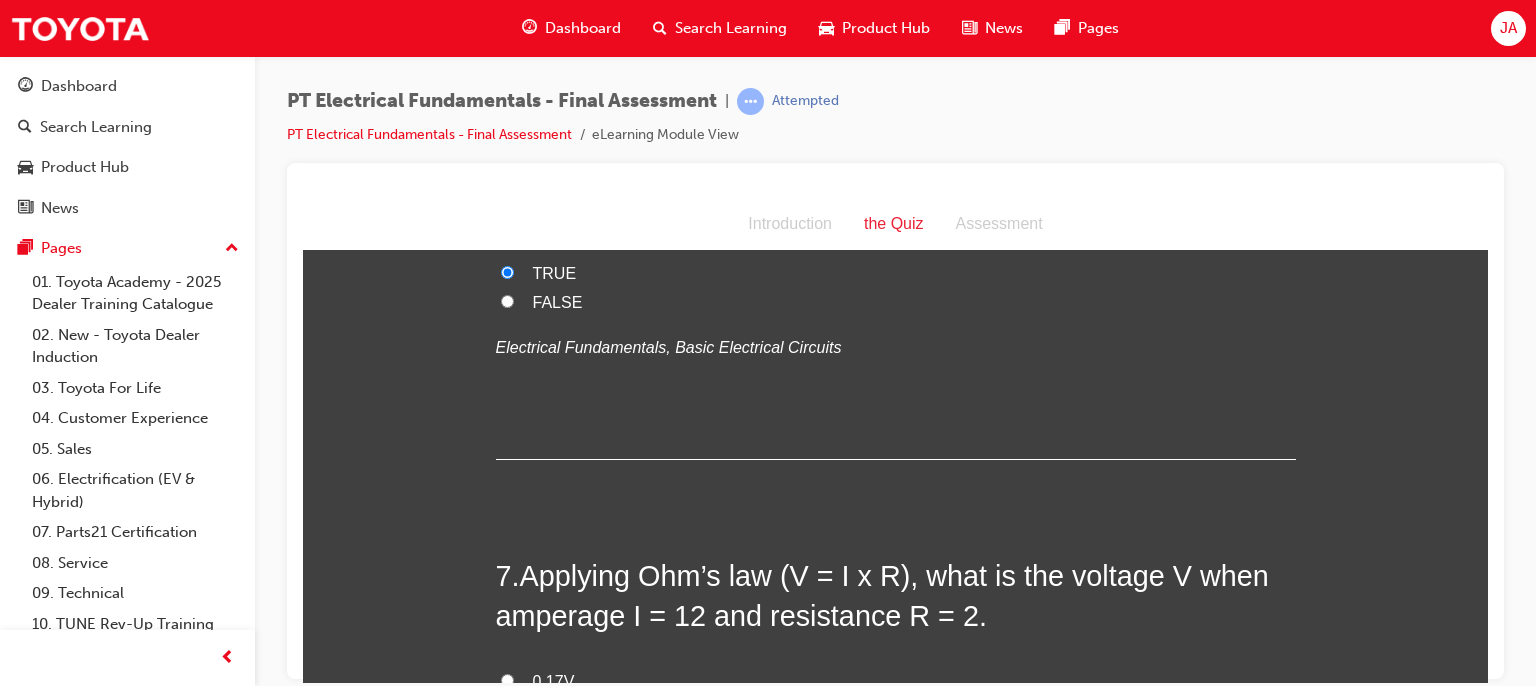 scroll, scrollTop: 2546, scrollLeft: 0, axis: vertical 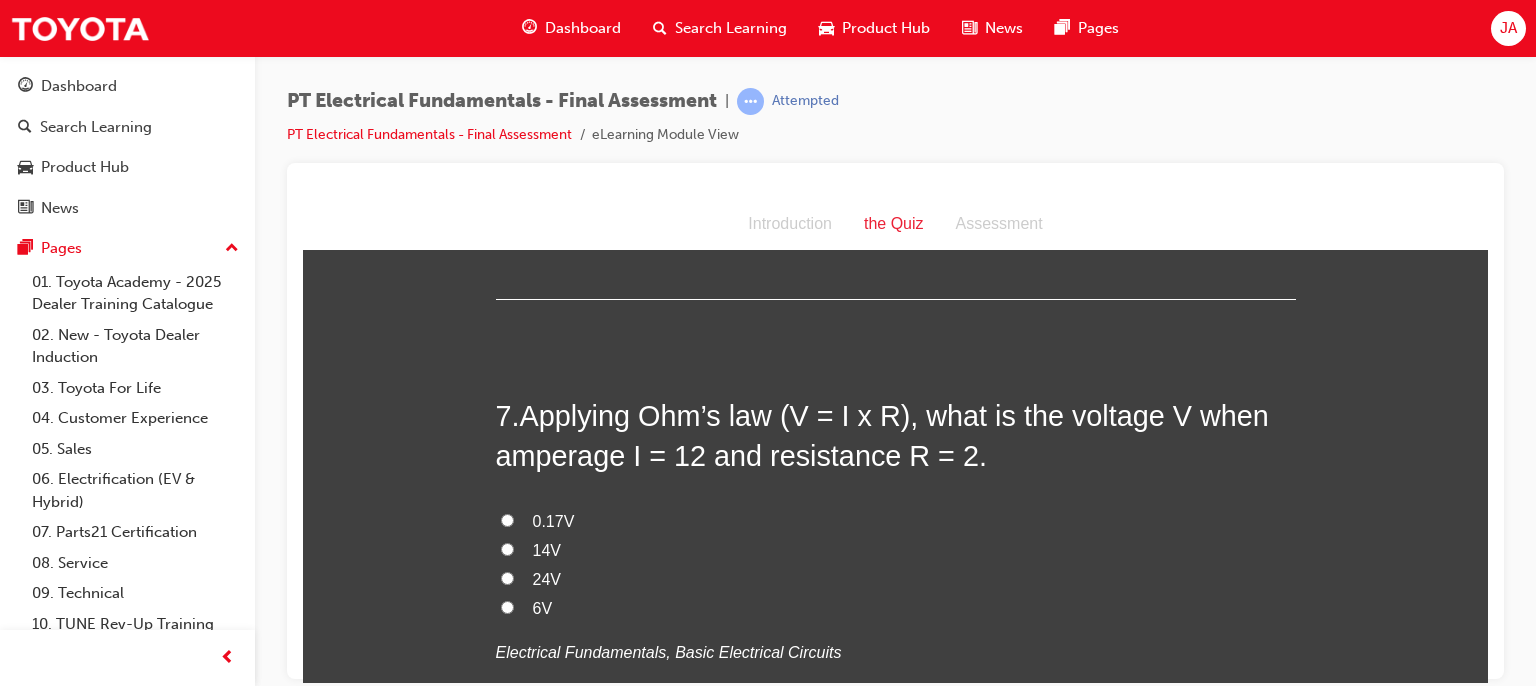 click on "6V" at bounding box center [543, 607] 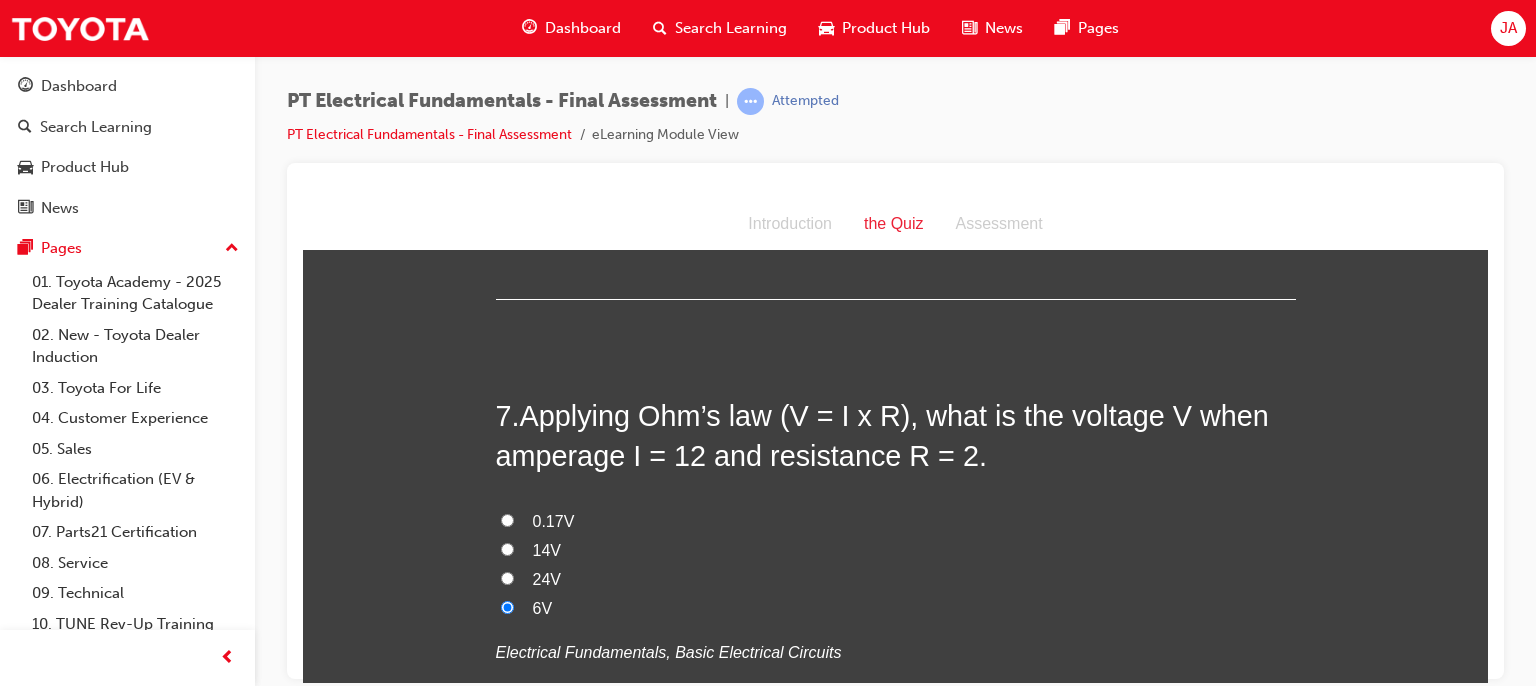 click on "24V" at bounding box center [507, 577] 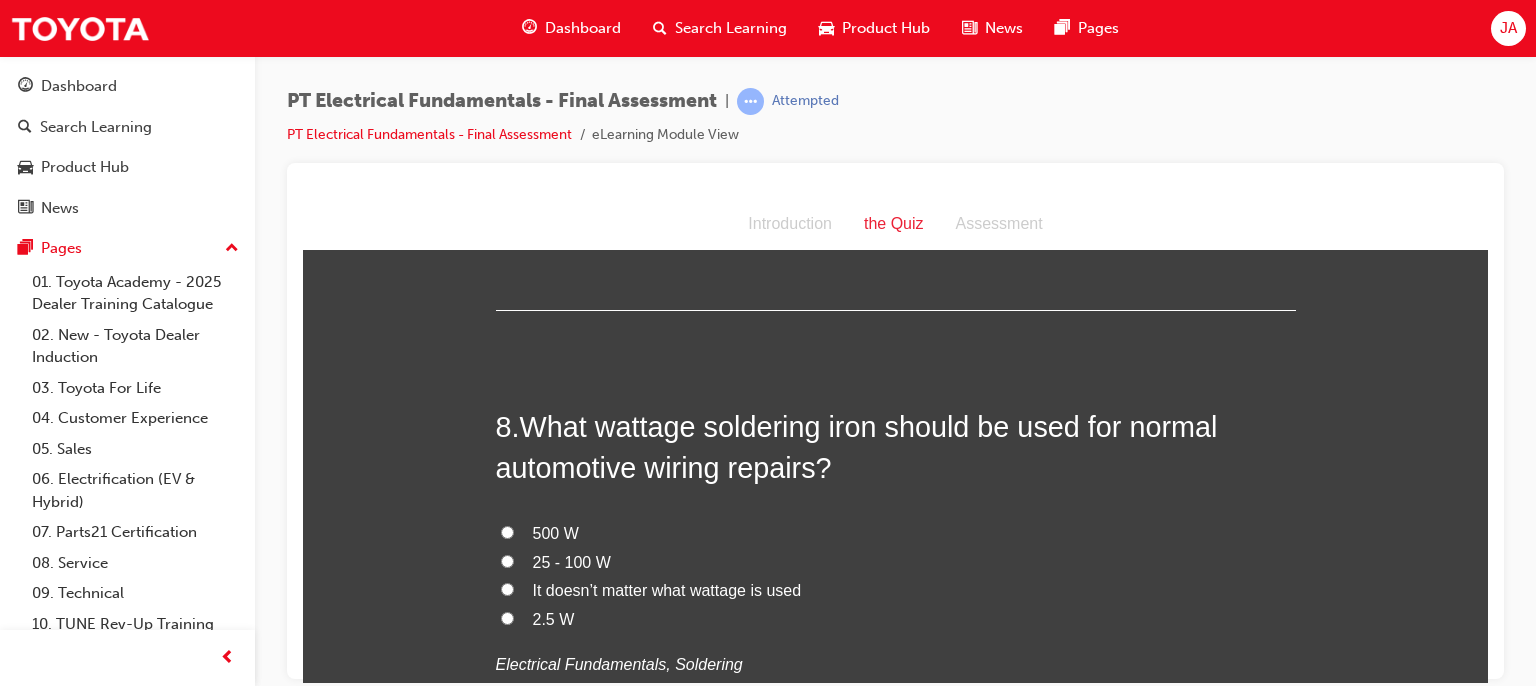 scroll, scrollTop: 3040, scrollLeft: 0, axis: vertical 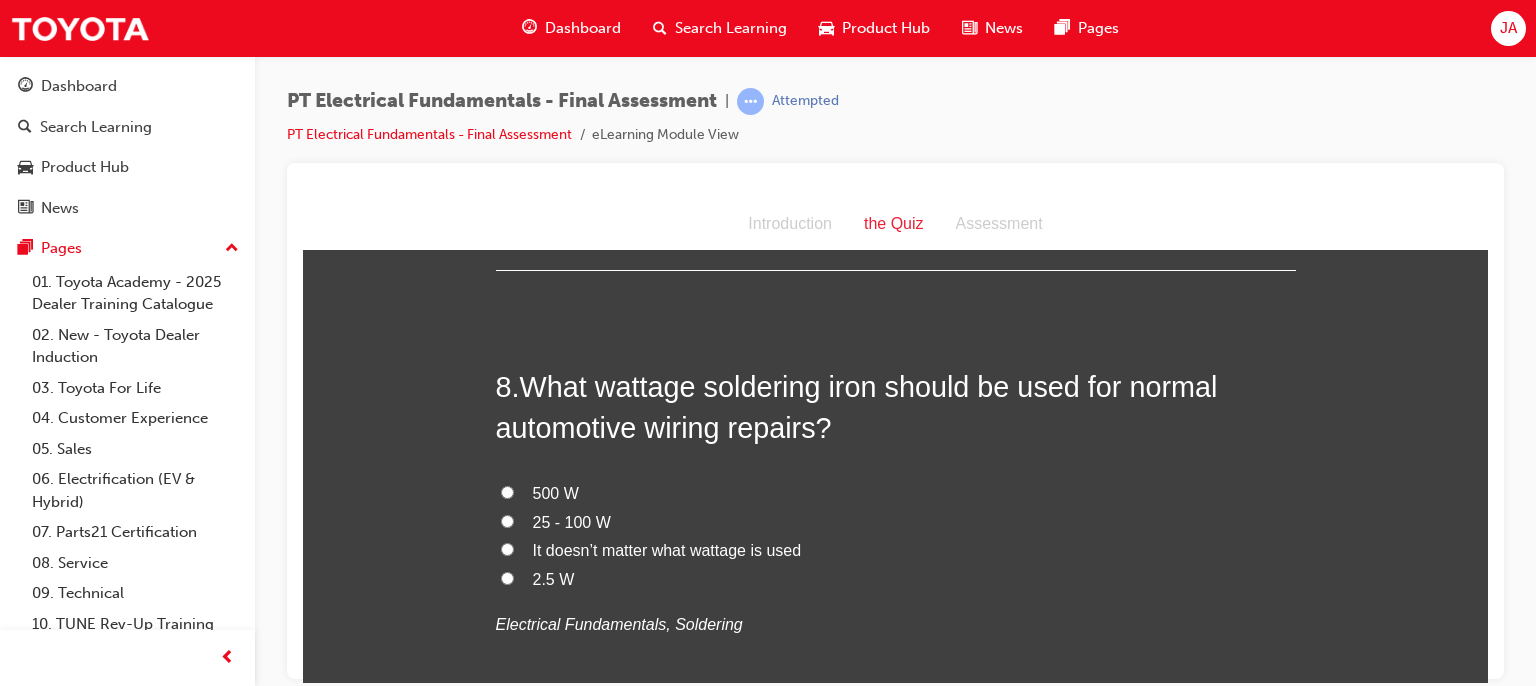 click on "25 - 100 W" at bounding box center [572, 521] 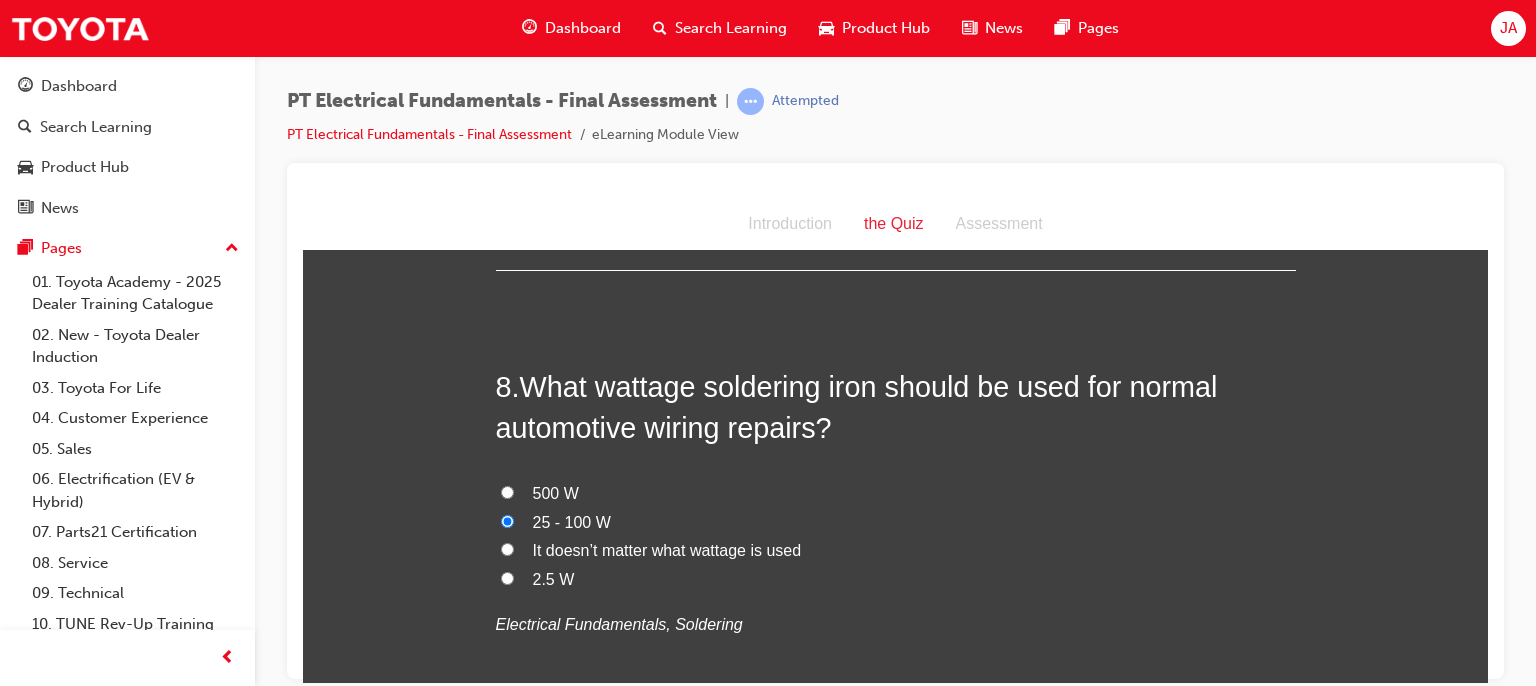 scroll, scrollTop: 3463, scrollLeft: 0, axis: vertical 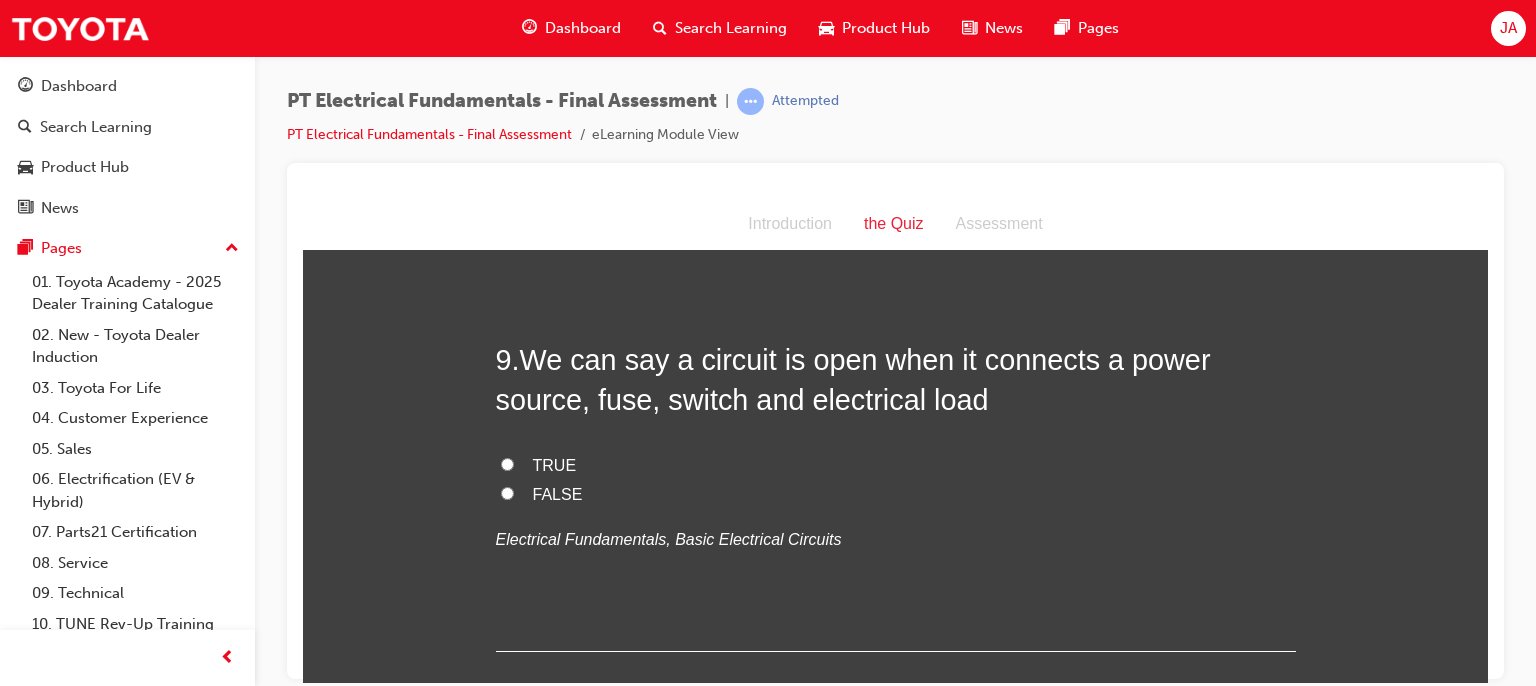 click on "FALSE" at bounding box center [507, 492] 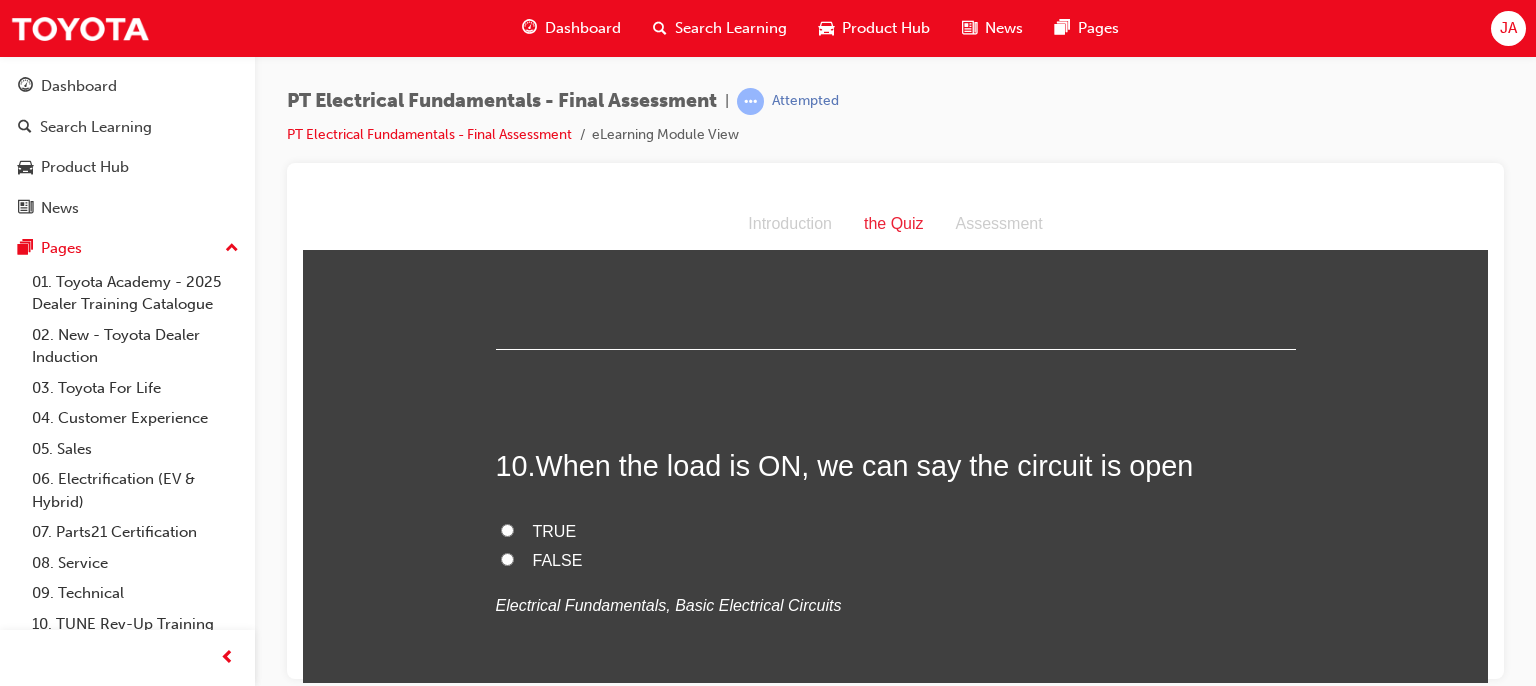 scroll, scrollTop: 3853, scrollLeft: 0, axis: vertical 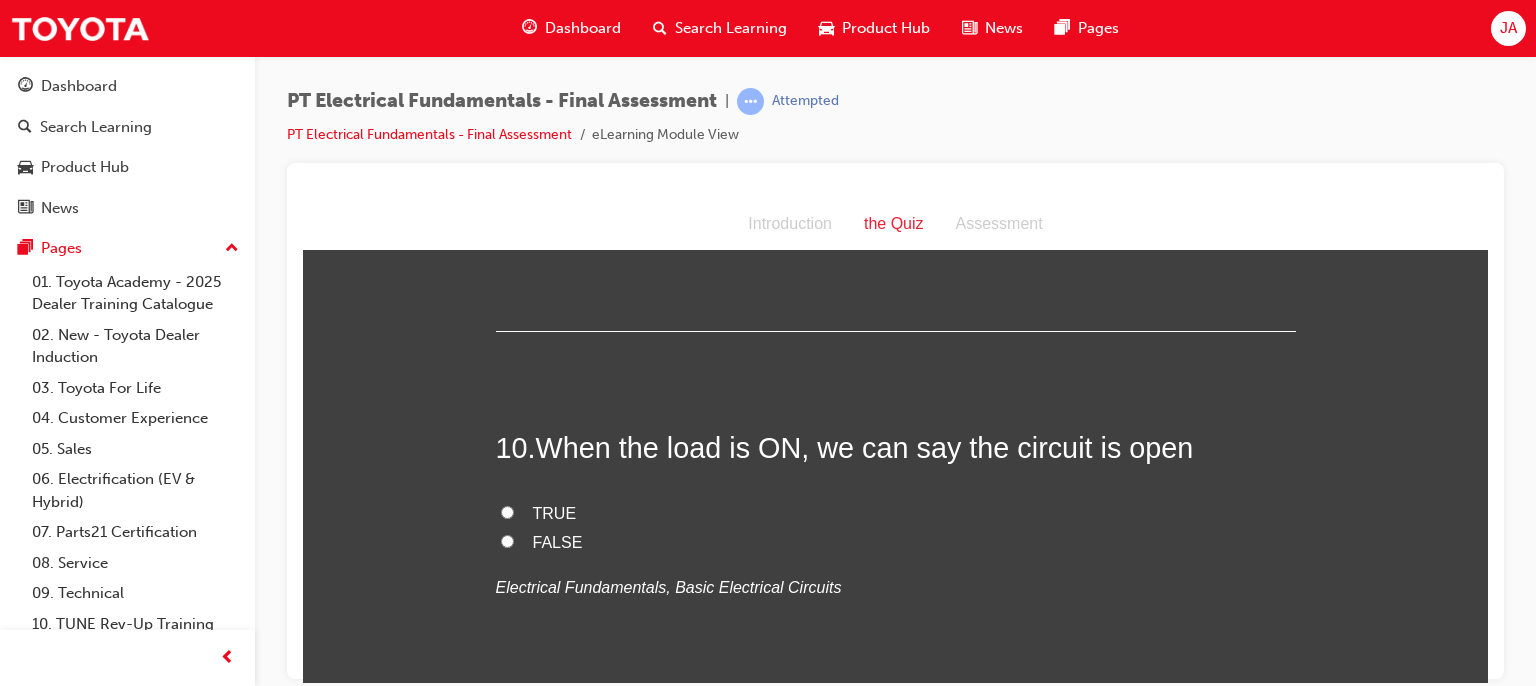 click on "FALSE" at bounding box center [507, 540] 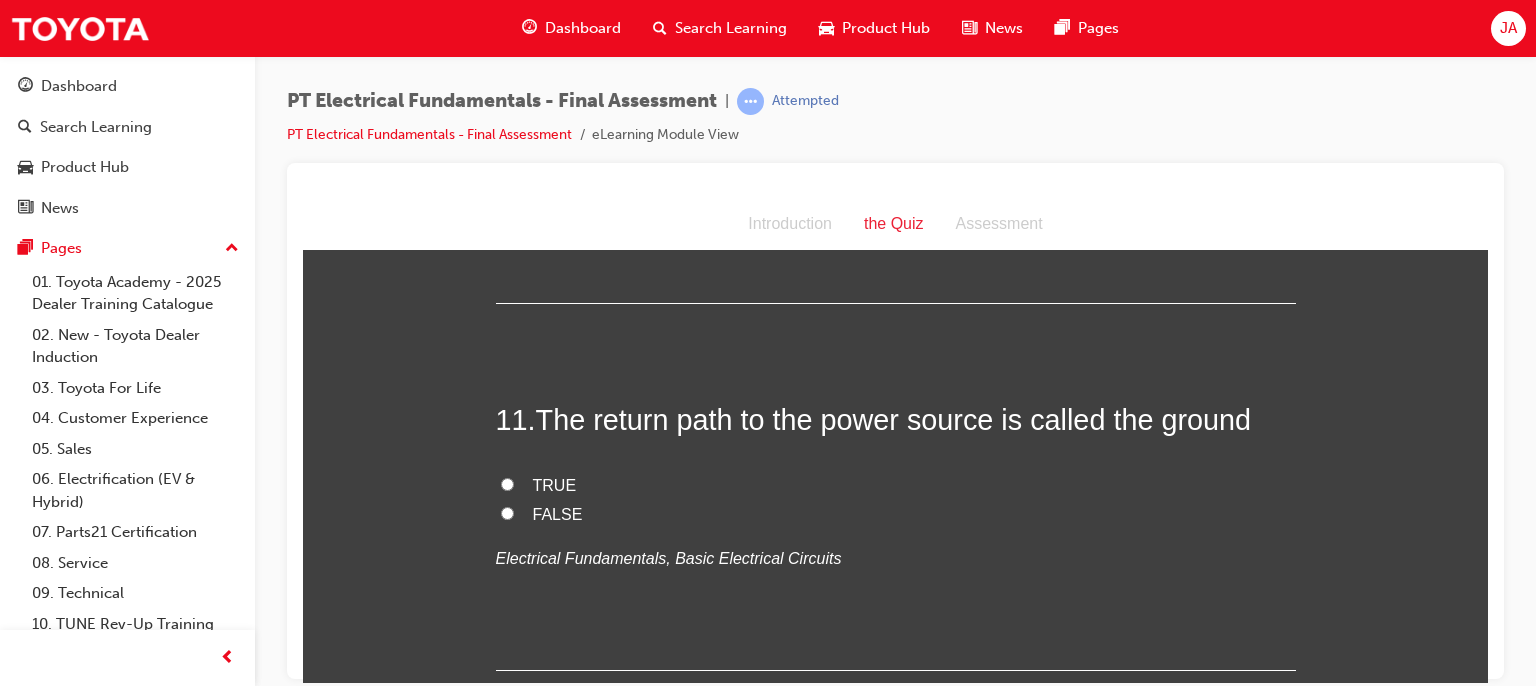 scroll, scrollTop: 4267, scrollLeft: 0, axis: vertical 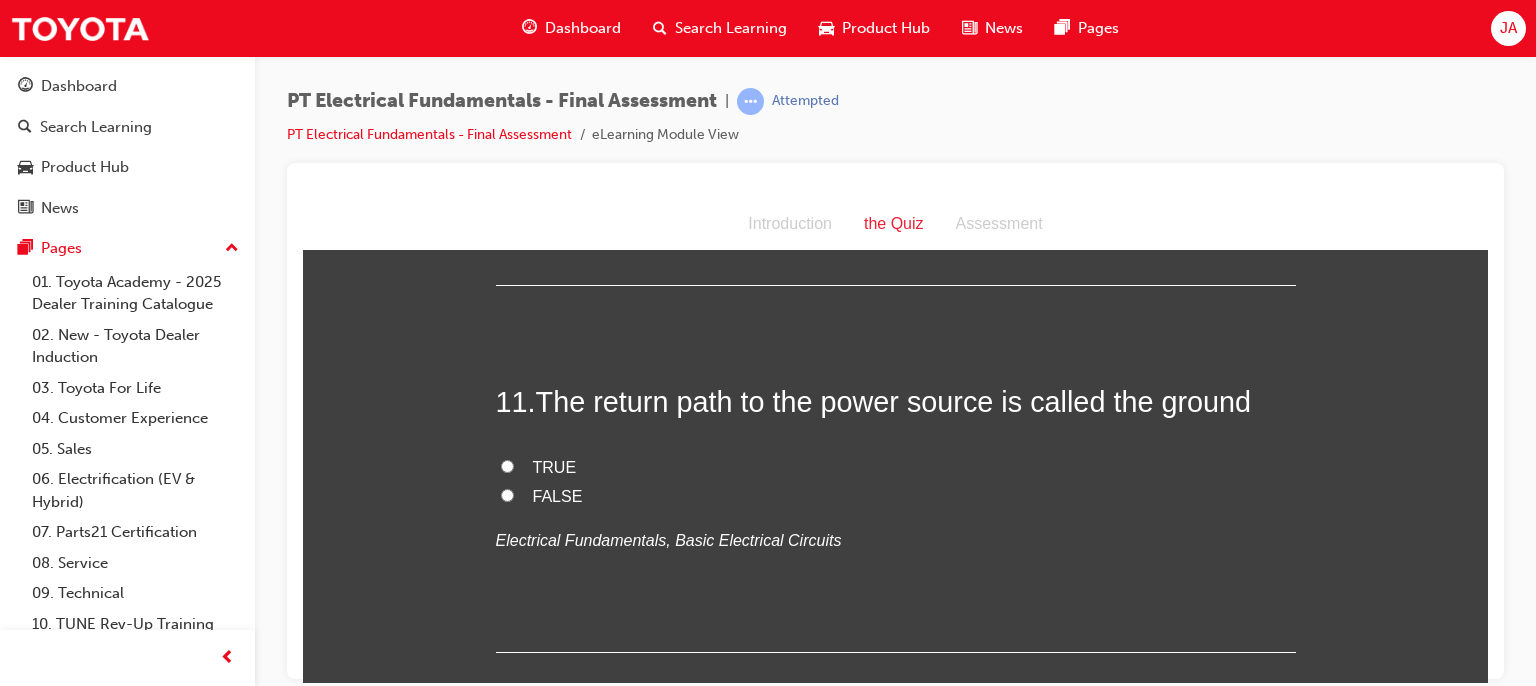 click on "TRUE" at bounding box center [555, 466] 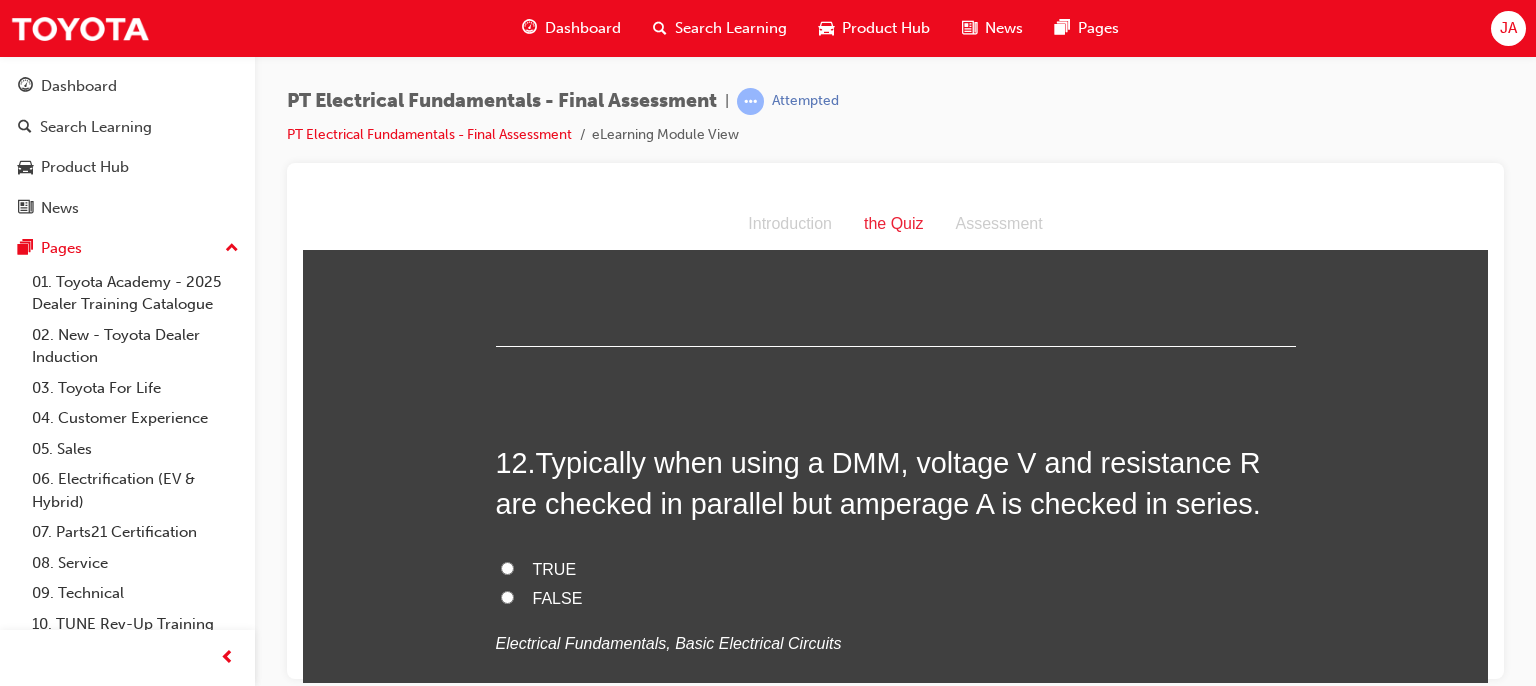 scroll, scrollTop: 4613, scrollLeft: 0, axis: vertical 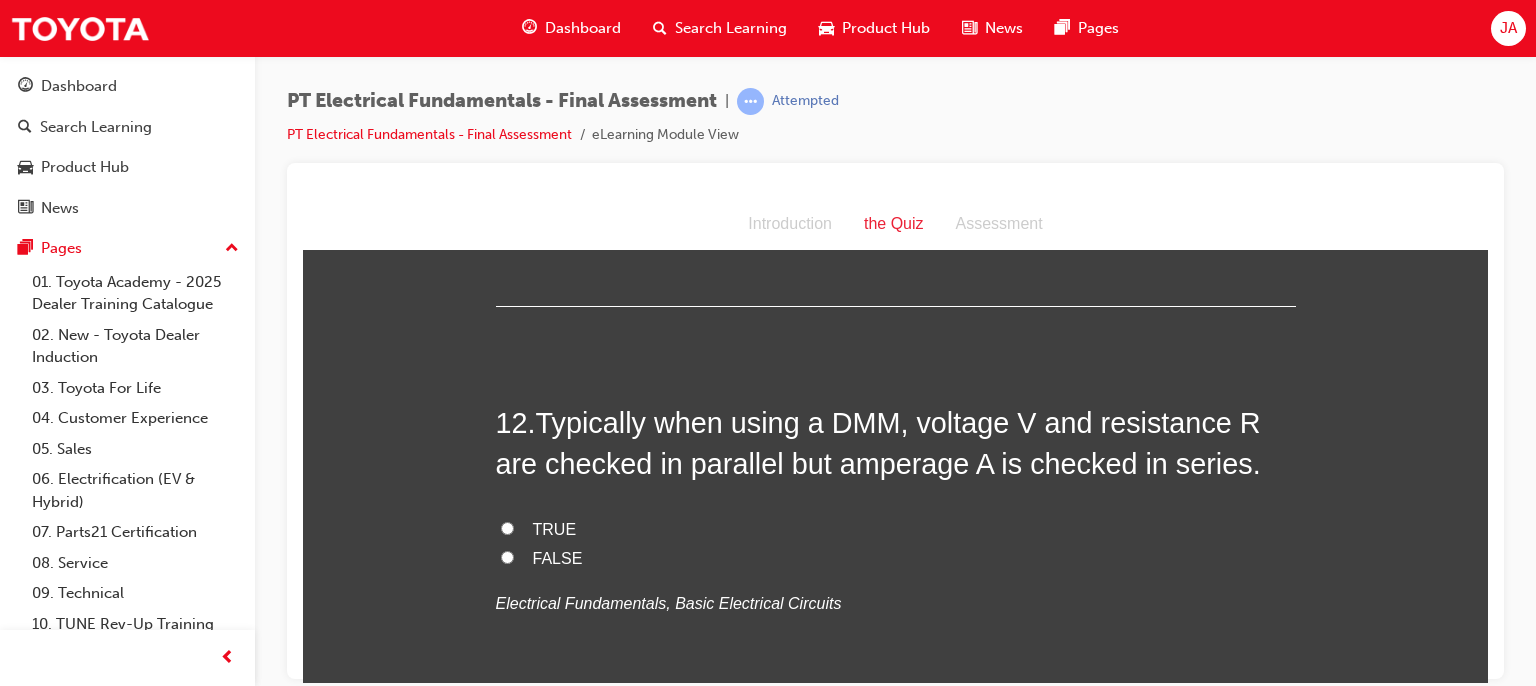 click on "FALSE" at bounding box center [896, 558] 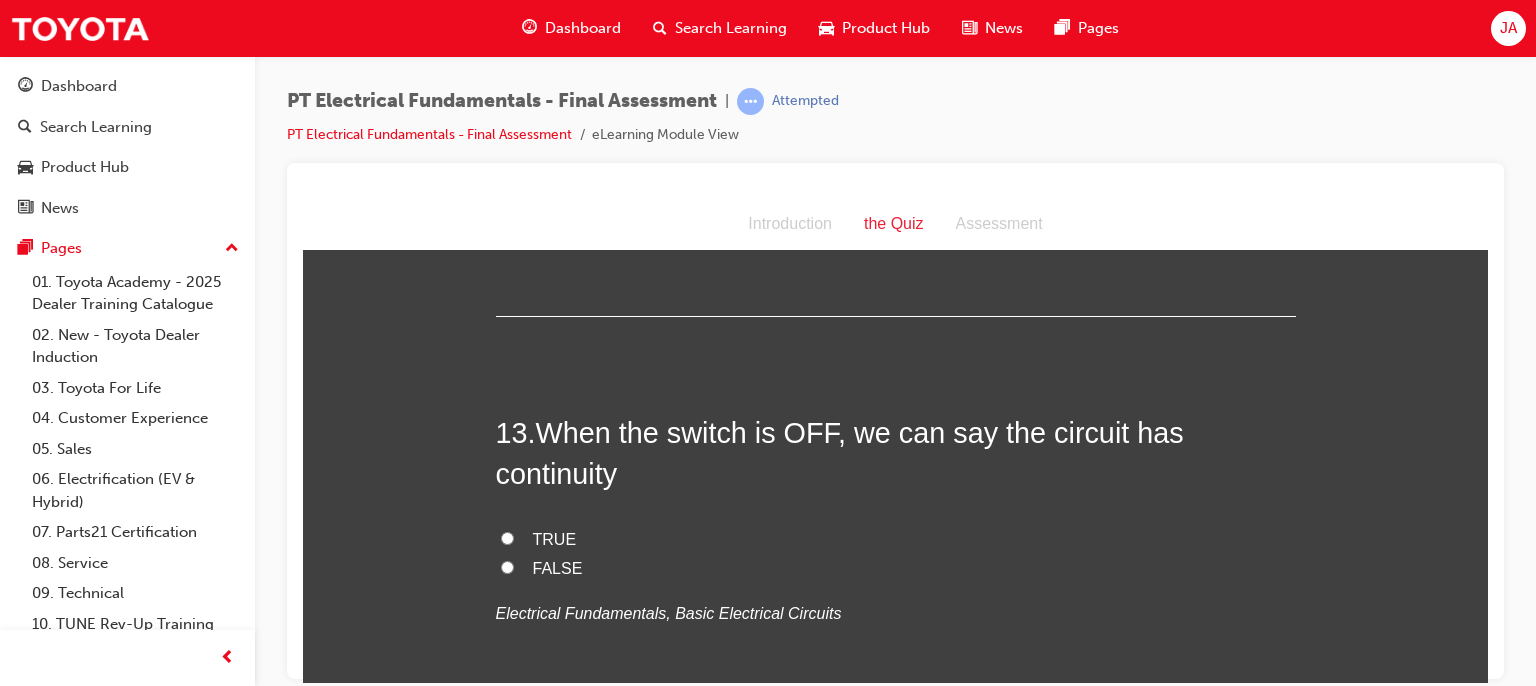 scroll, scrollTop: 5013, scrollLeft: 0, axis: vertical 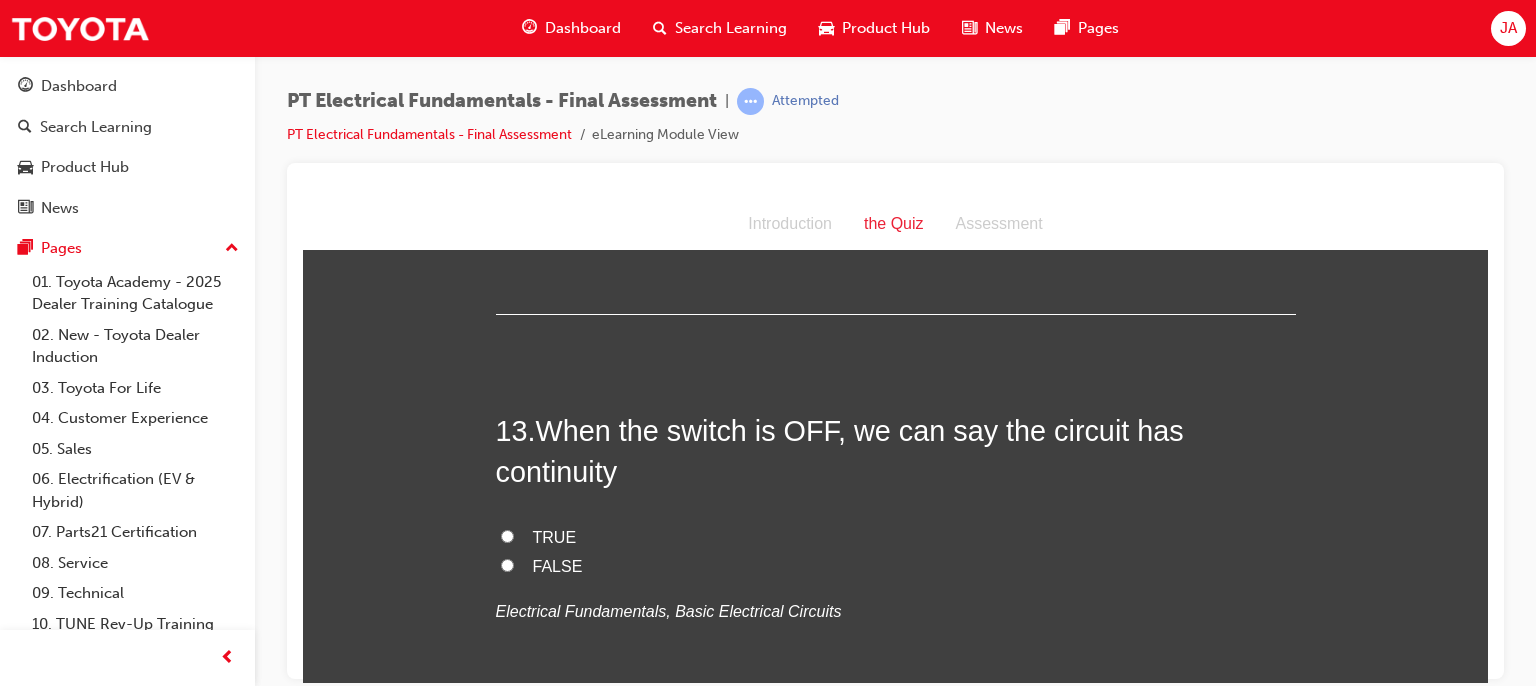 click on "FALSE" at bounding box center [558, 565] 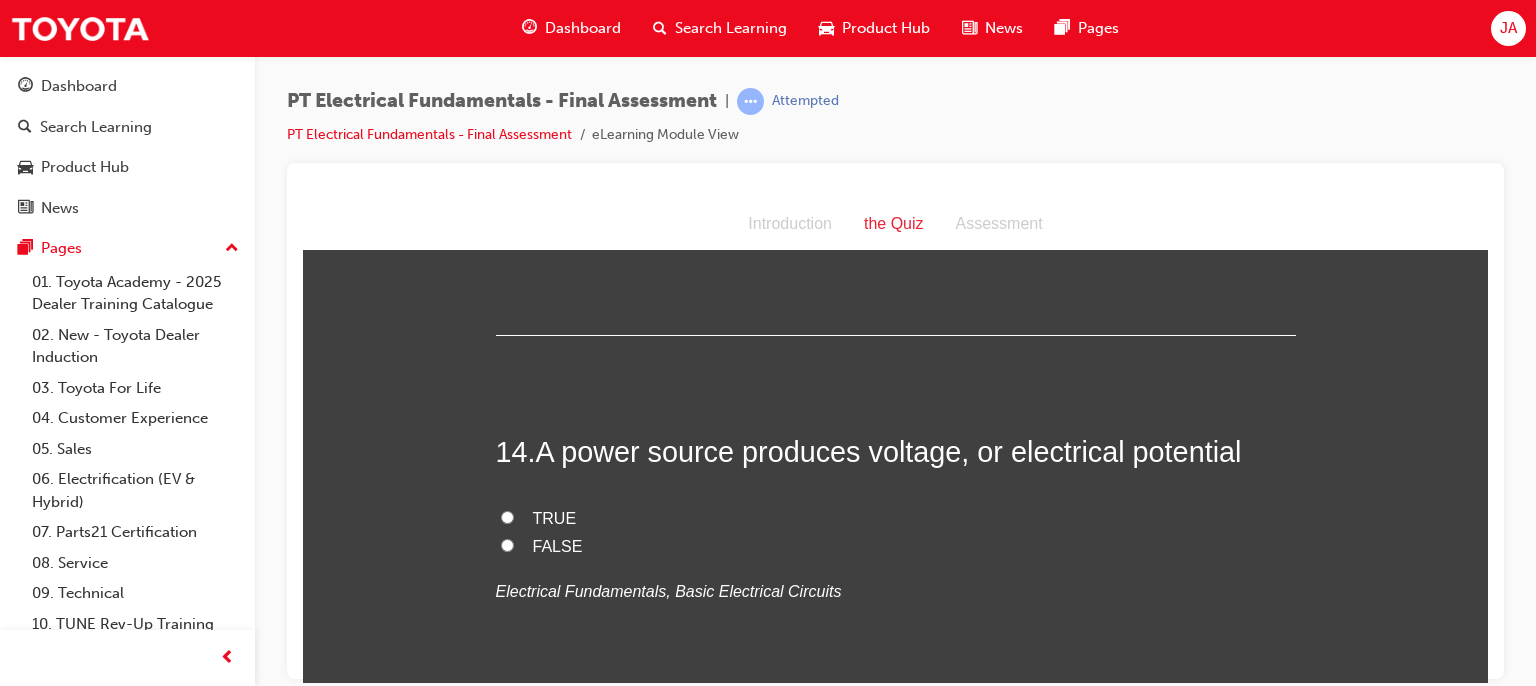 scroll, scrollTop: 5413, scrollLeft: 0, axis: vertical 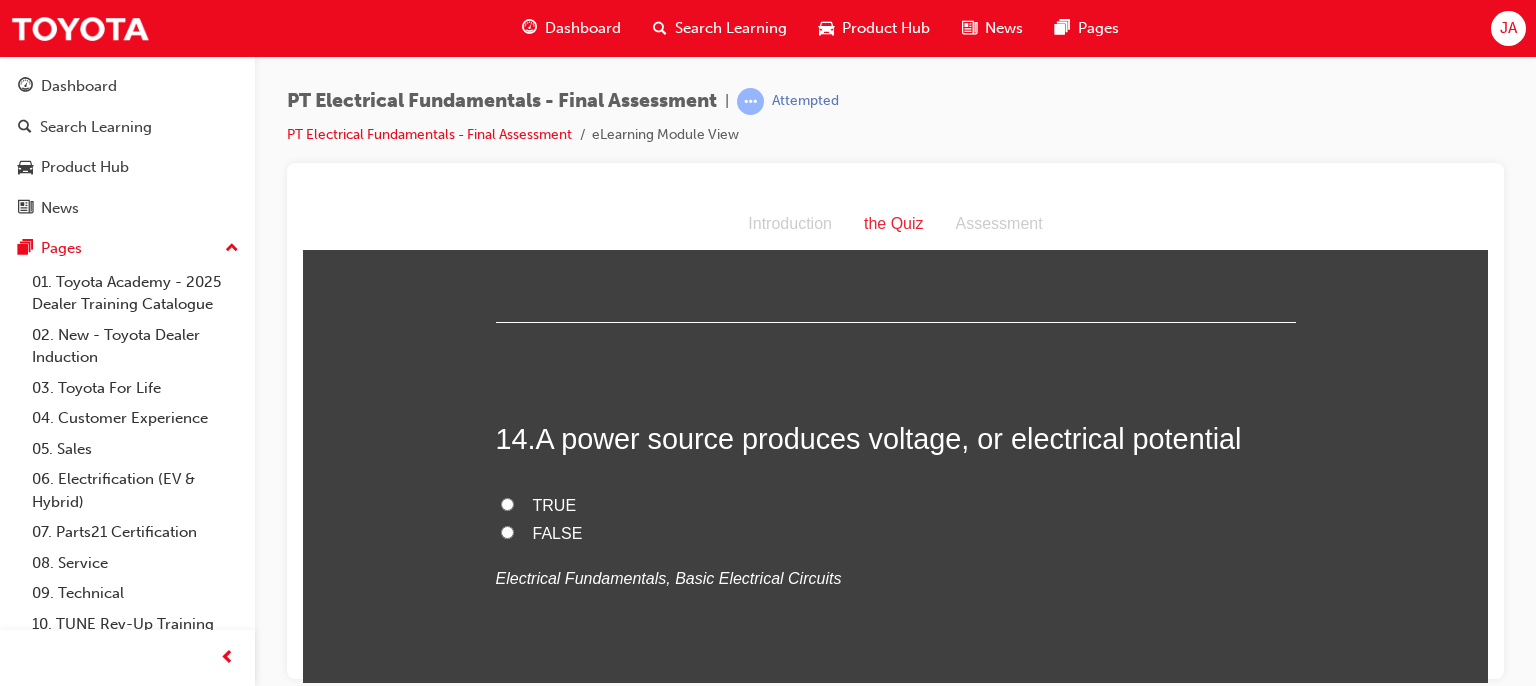 click on "TRUE" at bounding box center (555, 504) 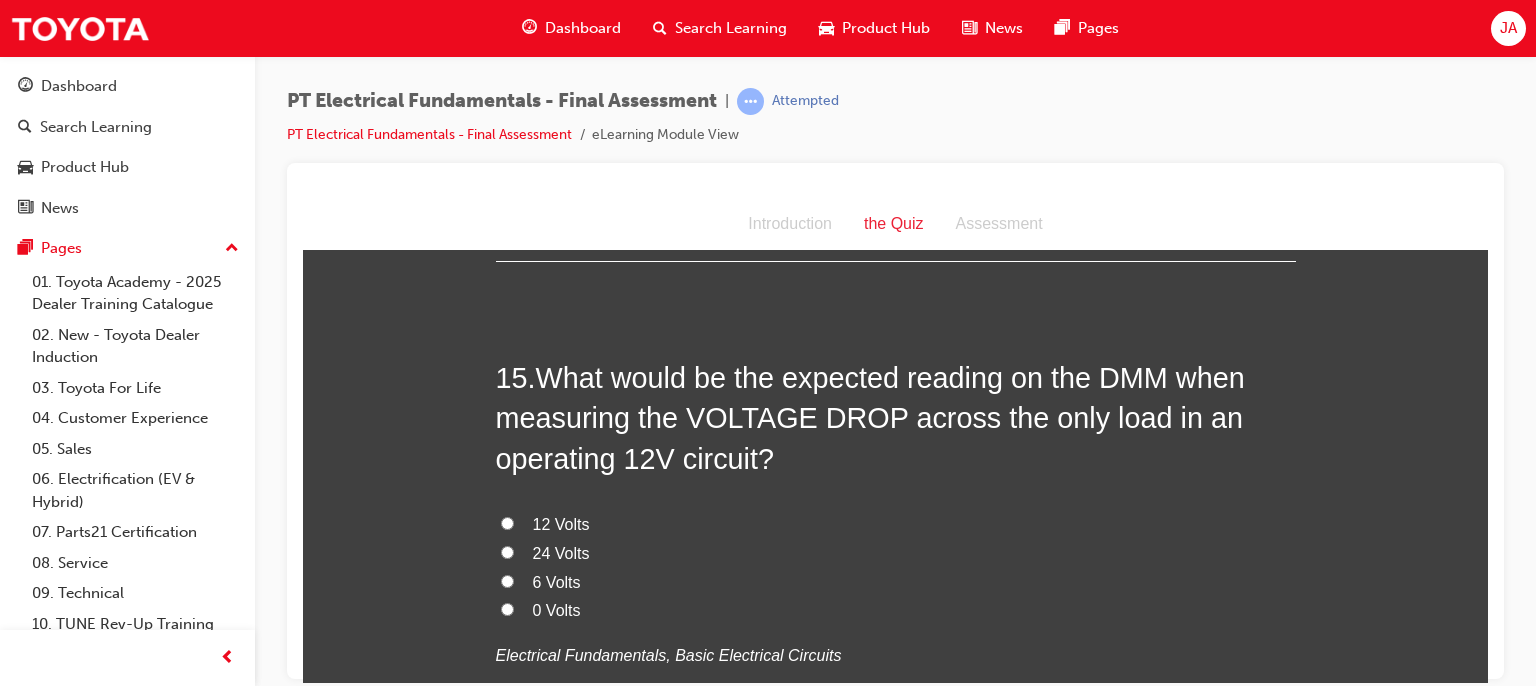 scroll, scrollTop: 5853, scrollLeft: 0, axis: vertical 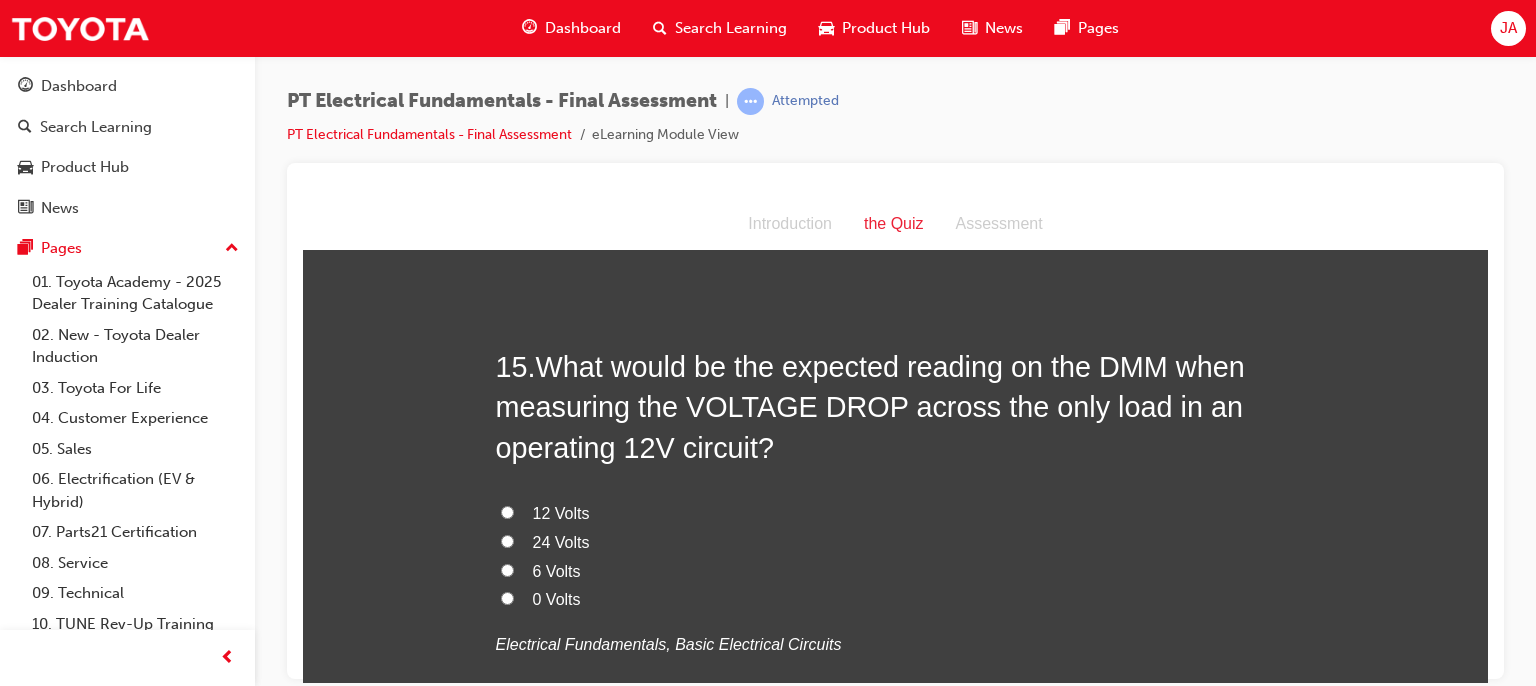 click on "12 Volts" at bounding box center [561, 512] 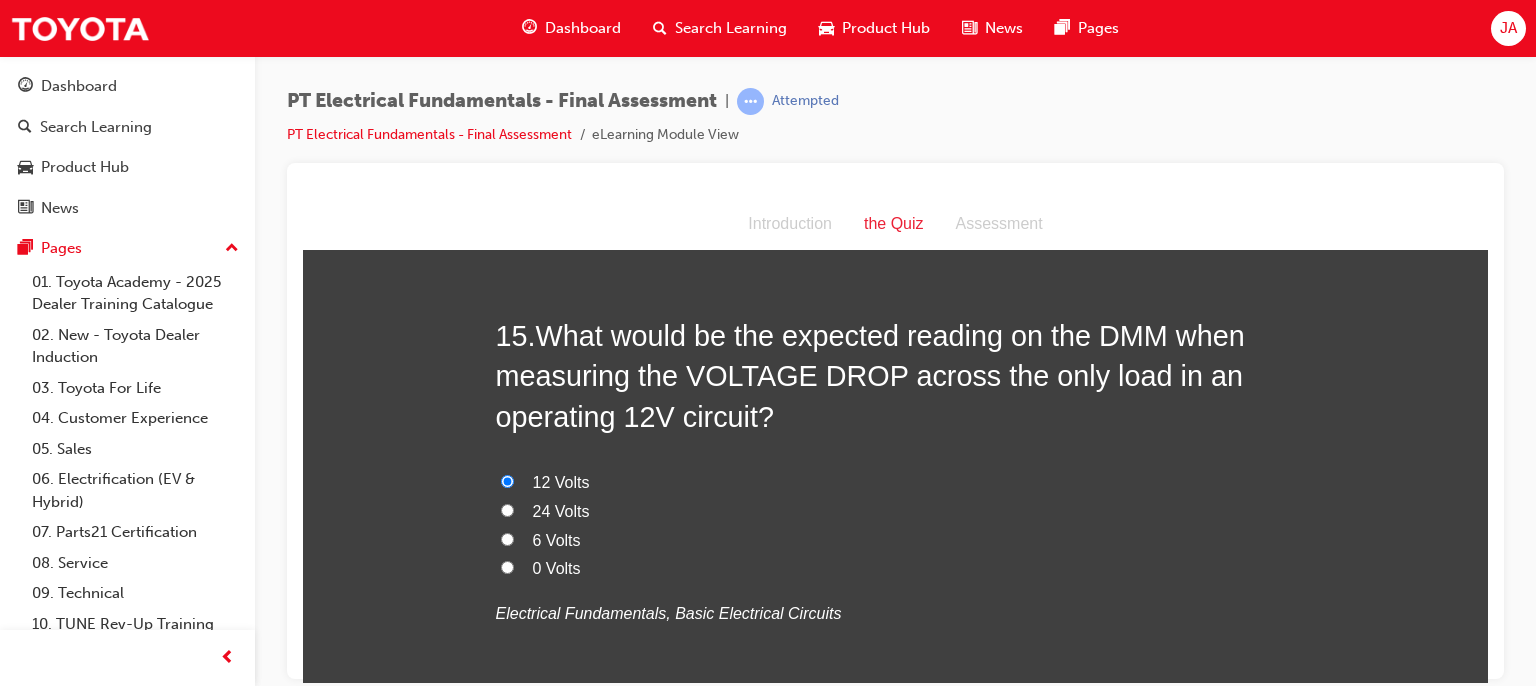 scroll, scrollTop: 5893, scrollLeft: 0, axis: vertical 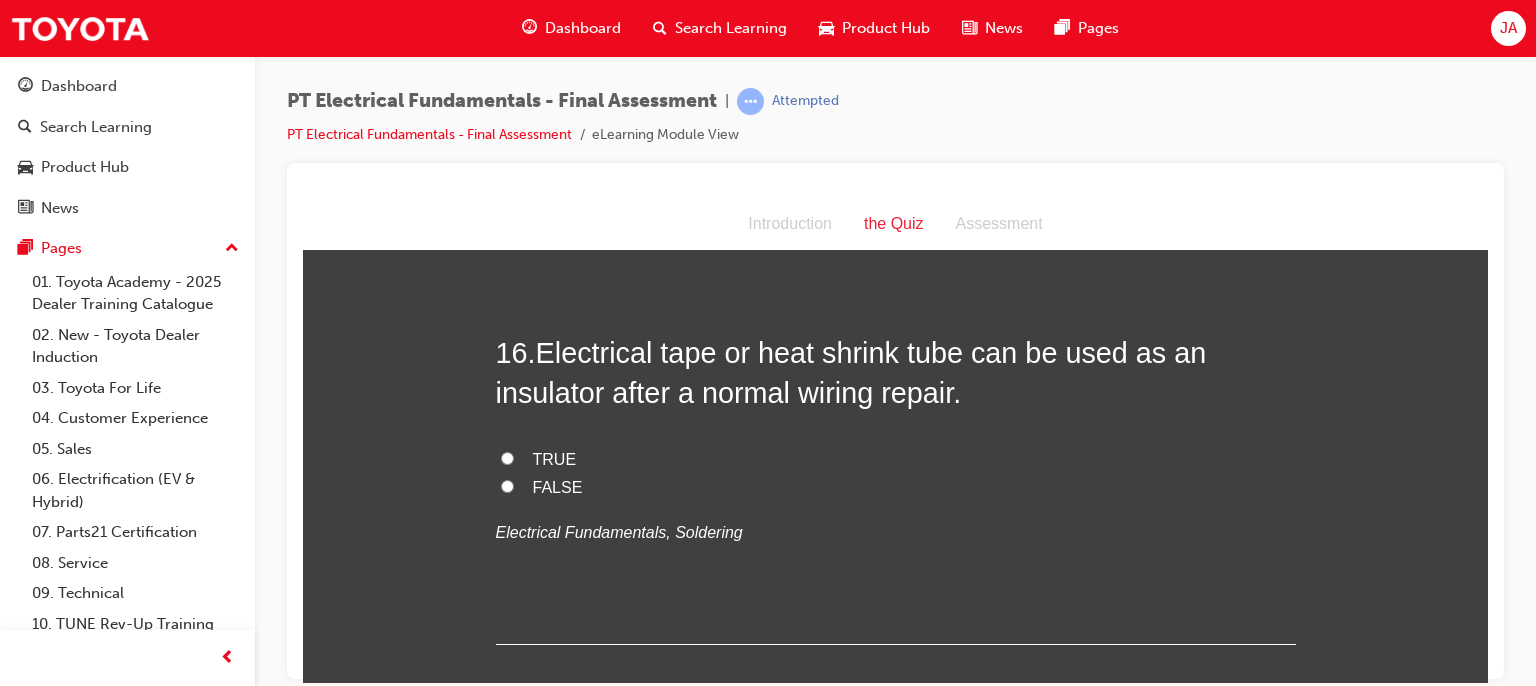 click on "TRUE" at bounding box center [507, 457] 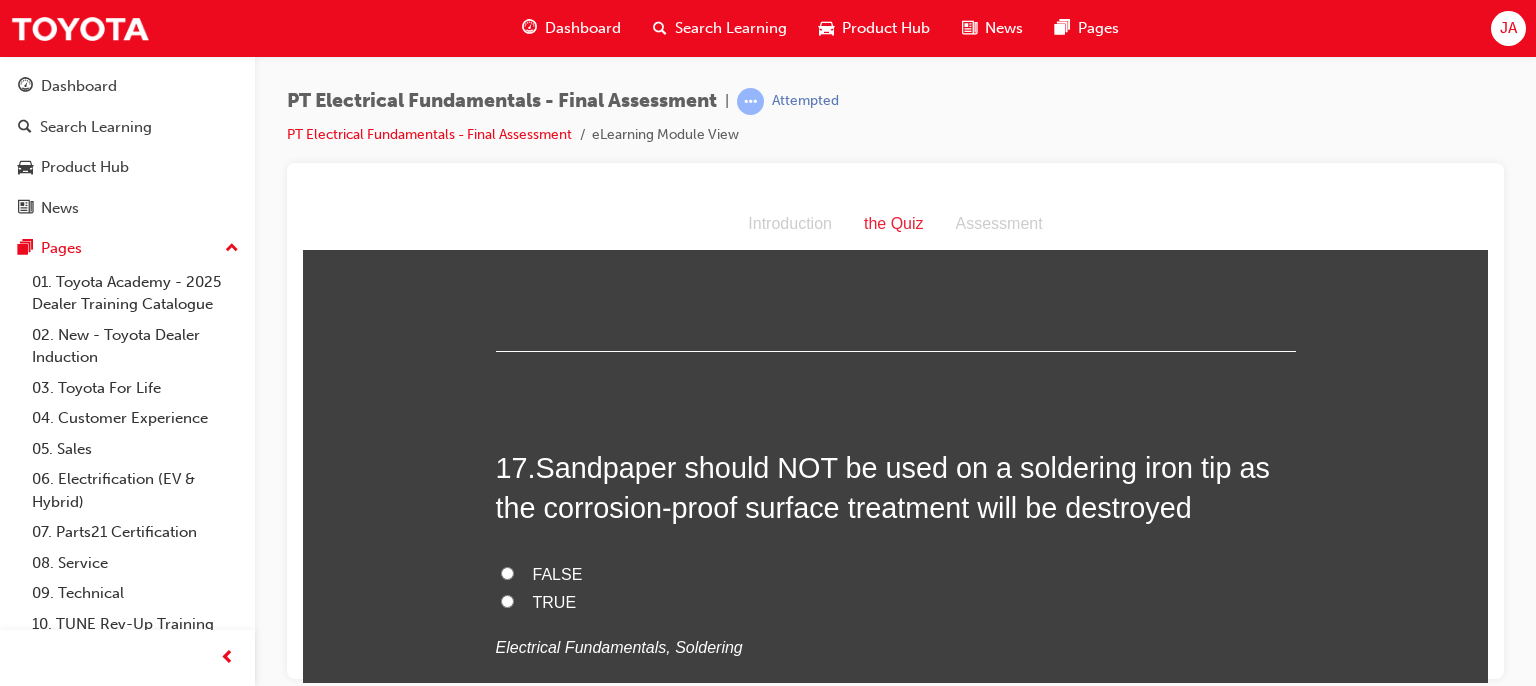 scroll, scrollTop: 6720, scrollLeft: 0, axis: vertical 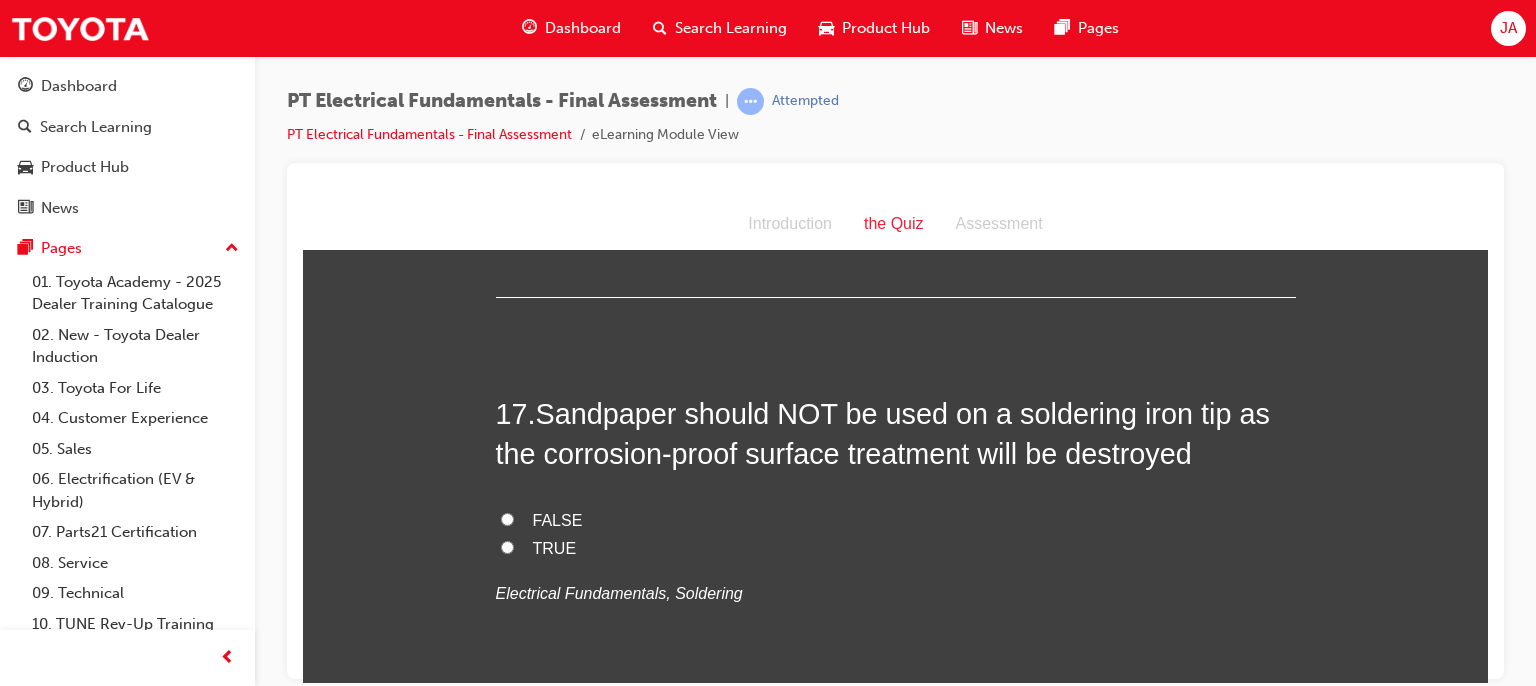 click on "TRUE" at bounding box center (507, 546) 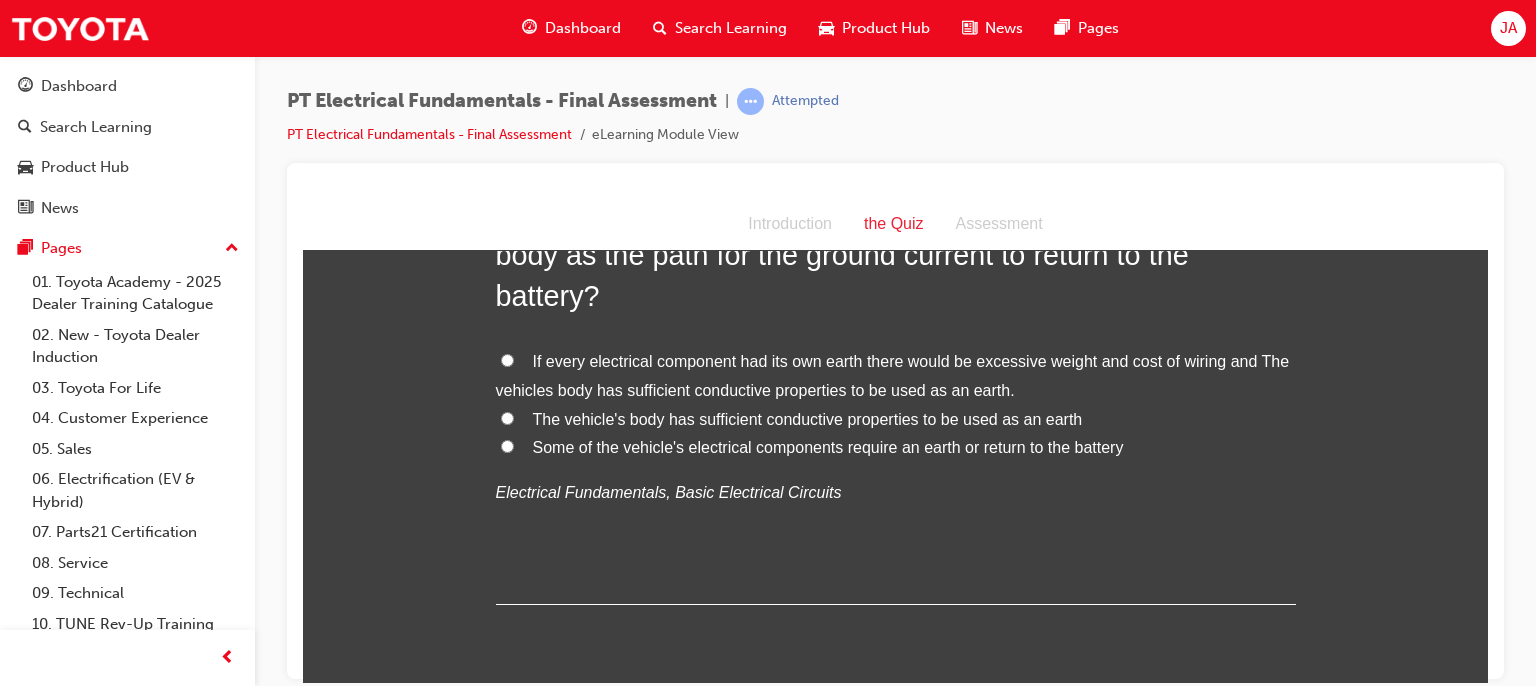 scroll, scrollTop: 7333, scrollLeft: 0, axis: vertical 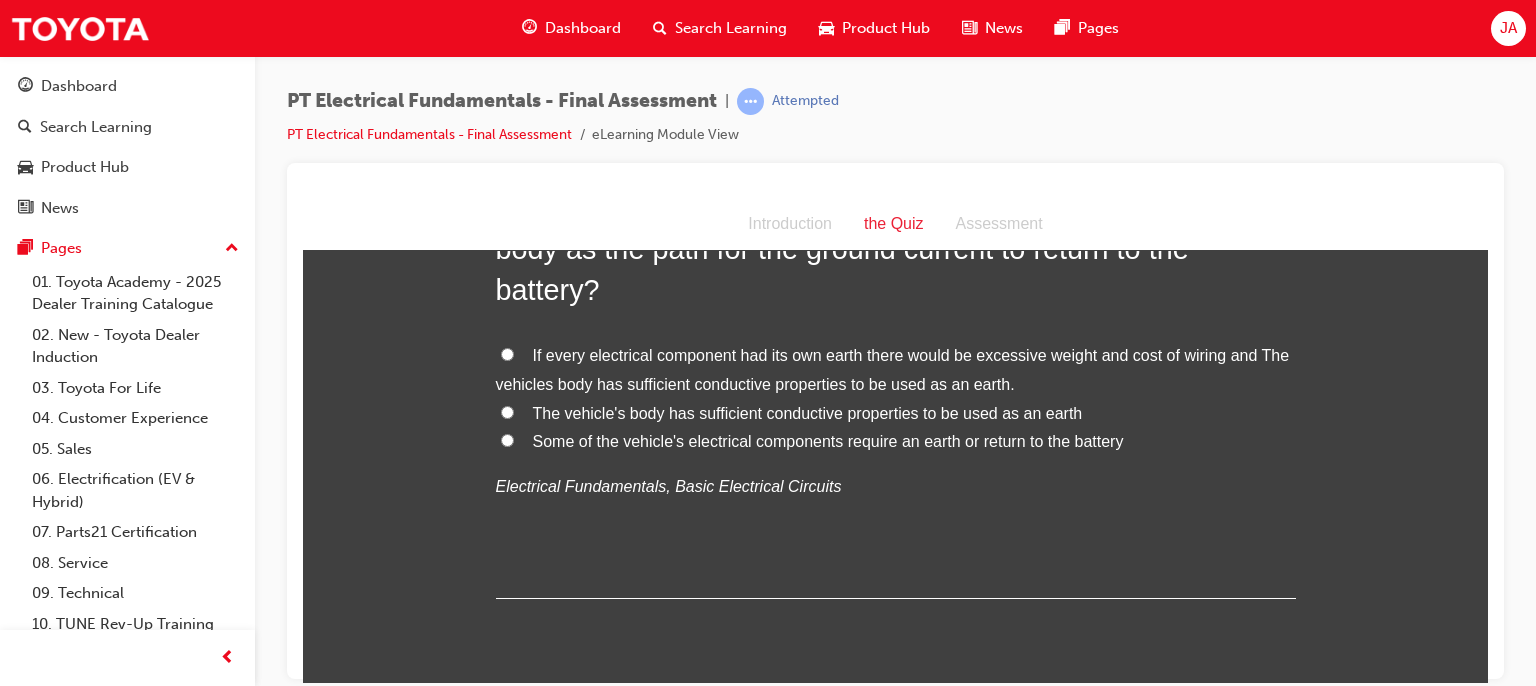 click on "If every electrical component had its own earth there would be excessive weight and cost of wiring and The vehicles body has sufficient conductive properties to be used as an earth." at bounding box center [896, 370] 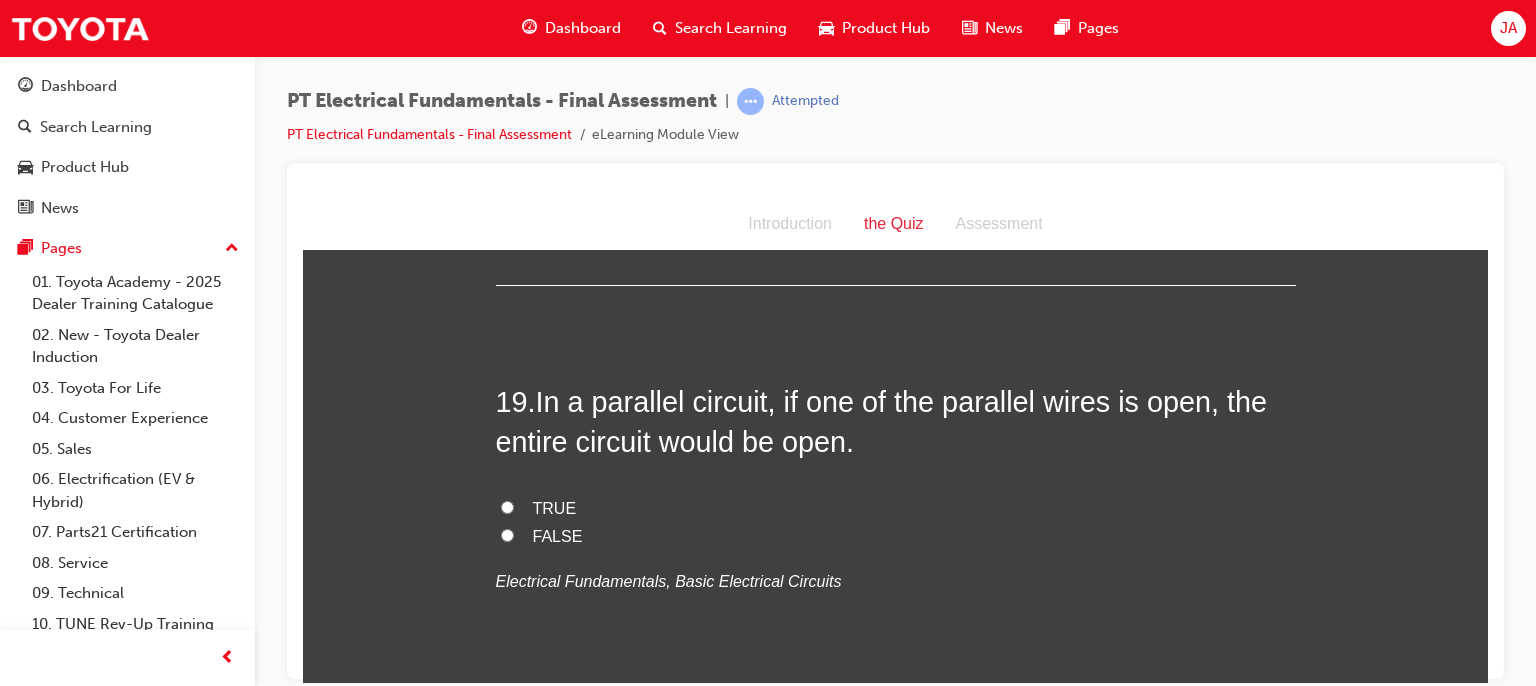 scroll, scrollTop: 7653, scrollLeft: 0, axis: vertical 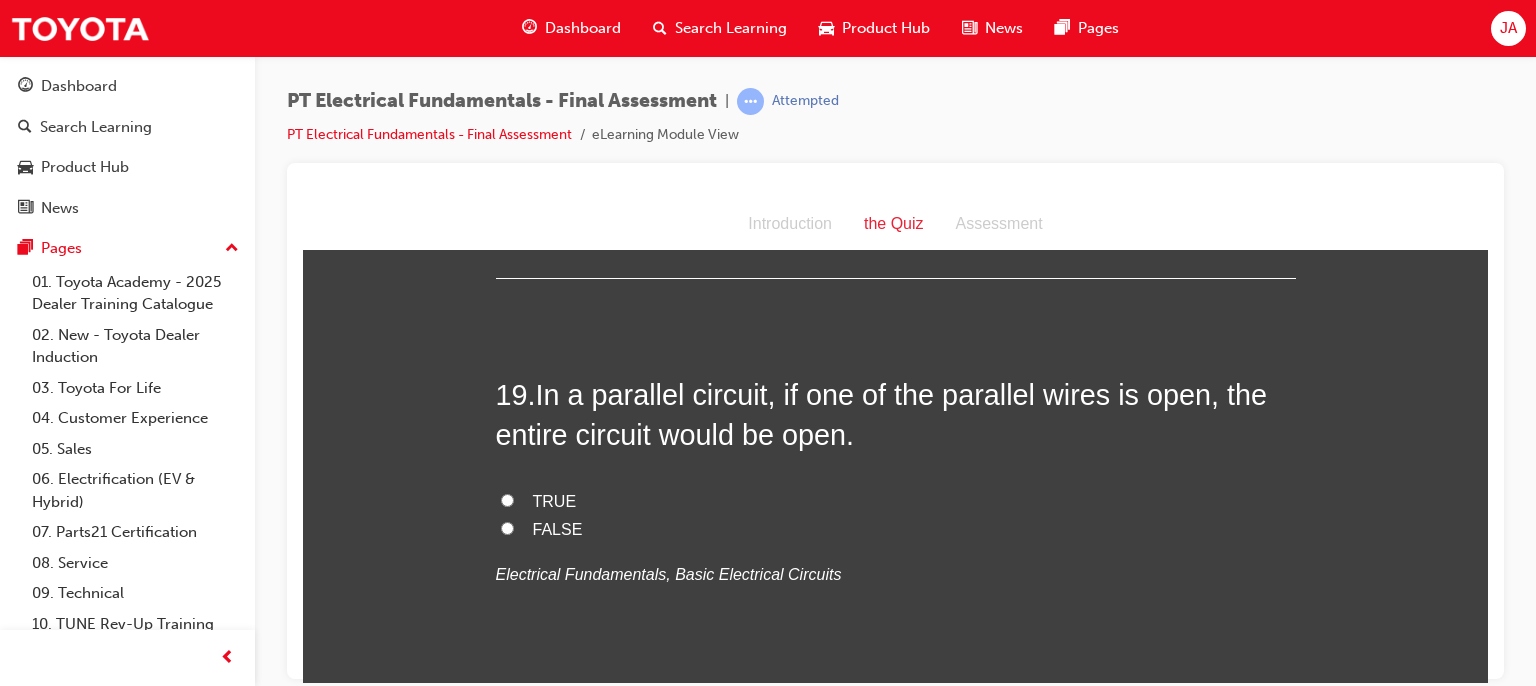 click on "FALSE" at bounding box center (558, 528) 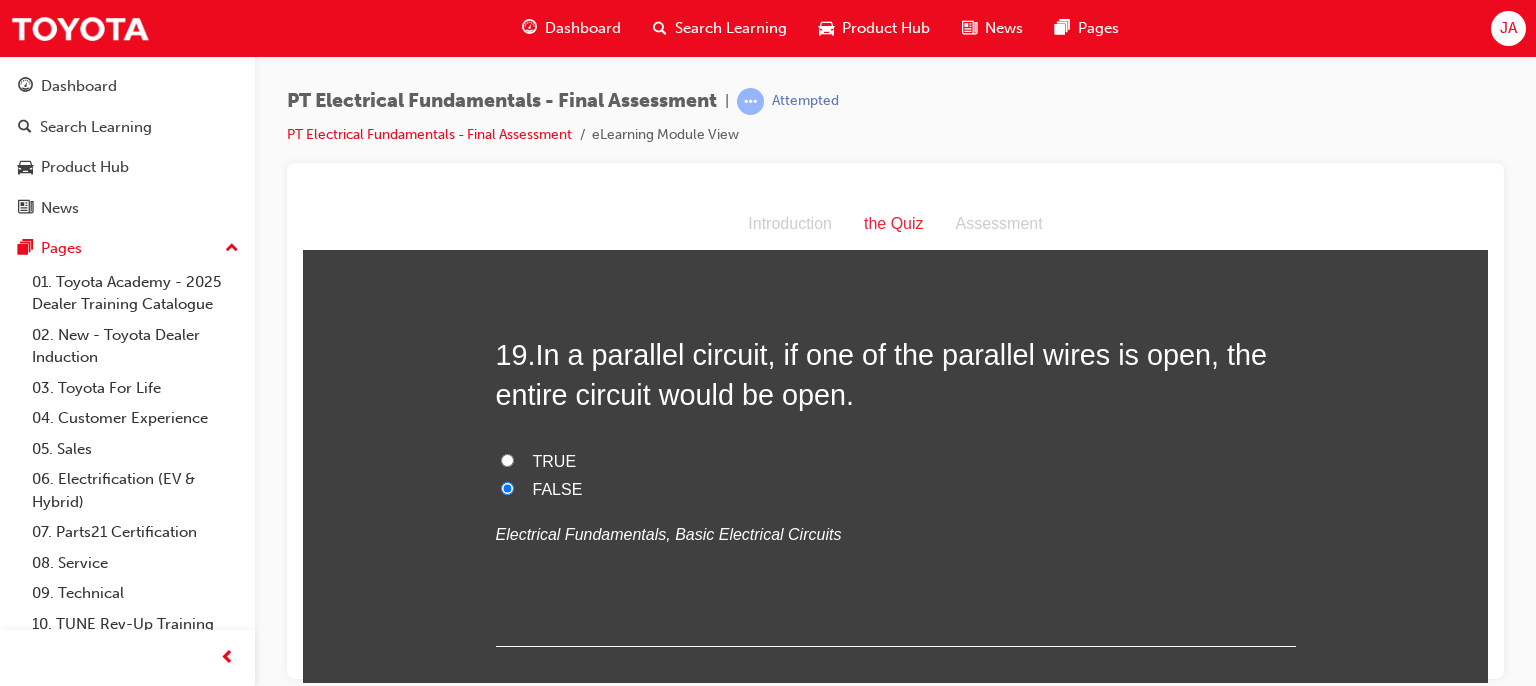 scroll, scrollTop: 7733, scrollLeft: 0, axis: vertical 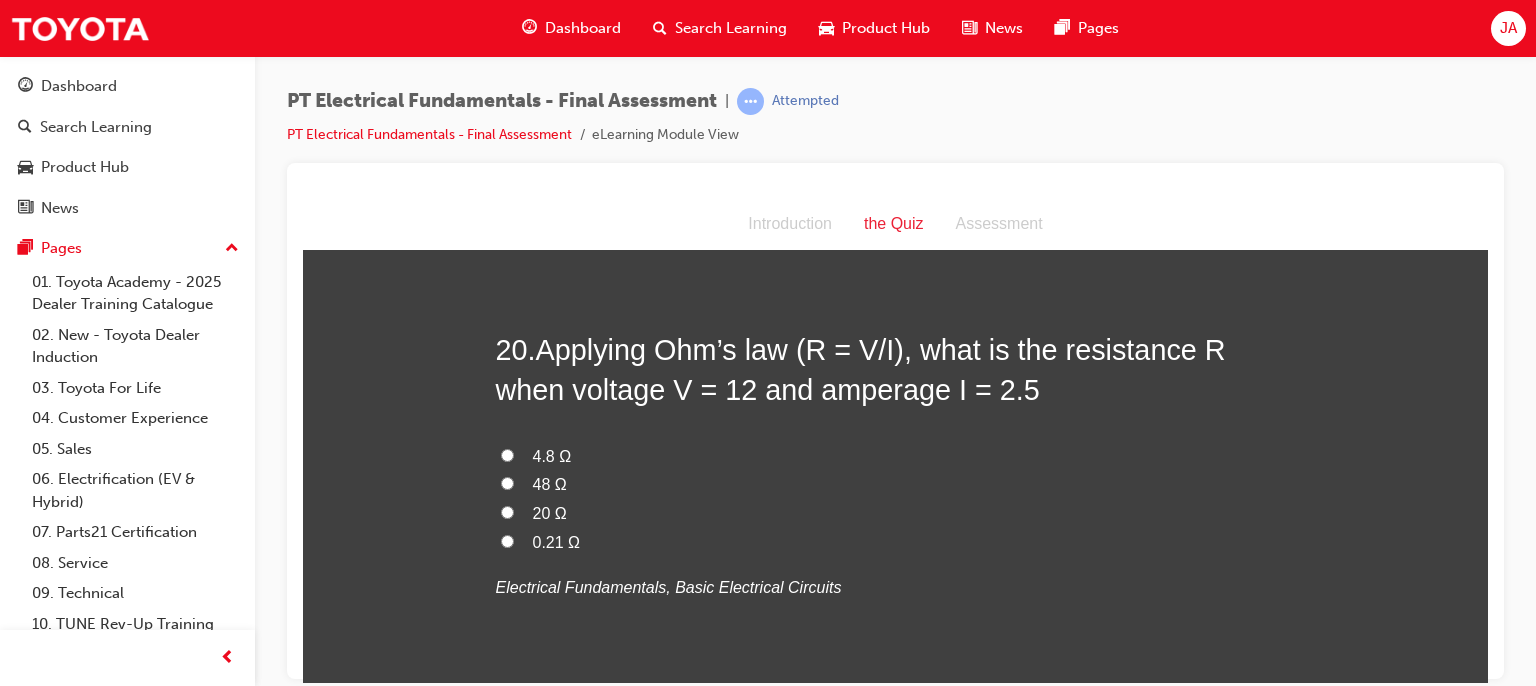 click on "4.8 Ω" at bounding box center [552, 455] 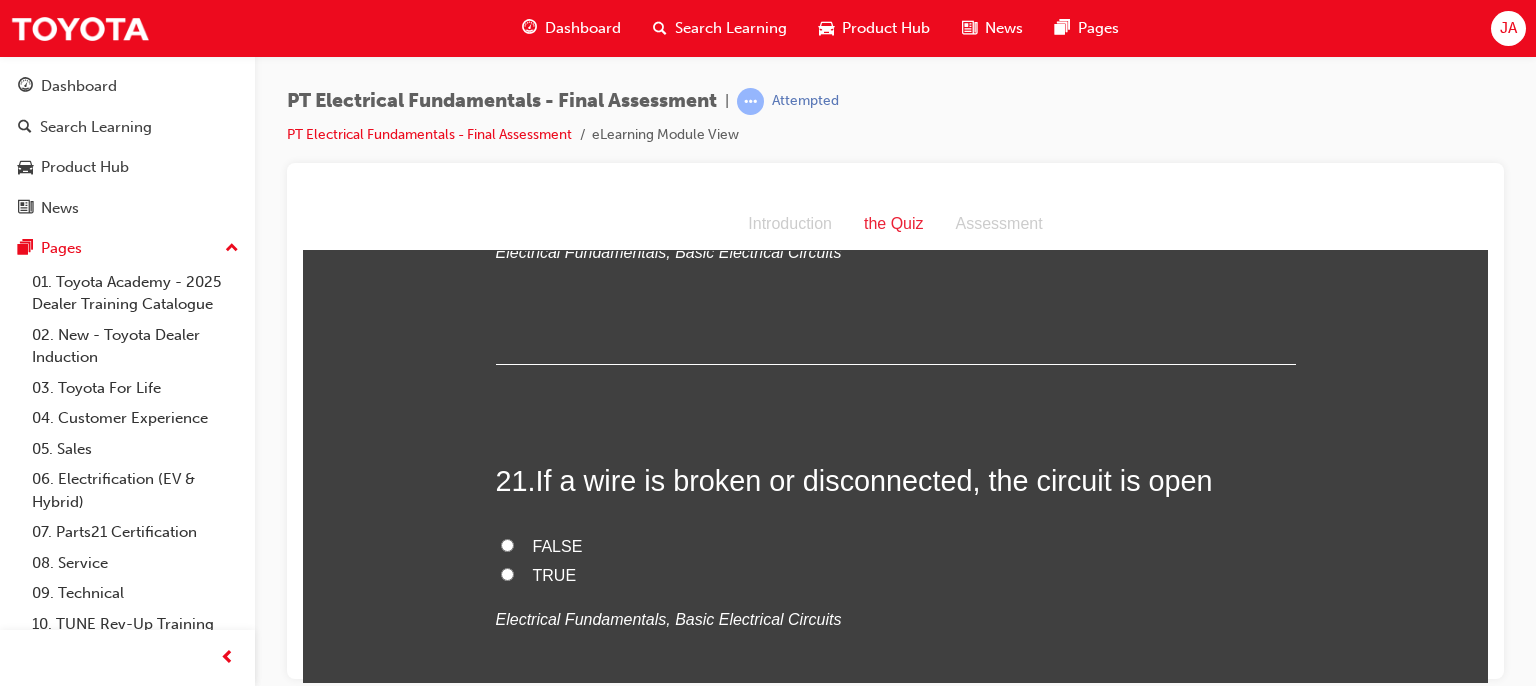 scroll, scrollTop: 8466, scrollLeft: 0, axis: vertical 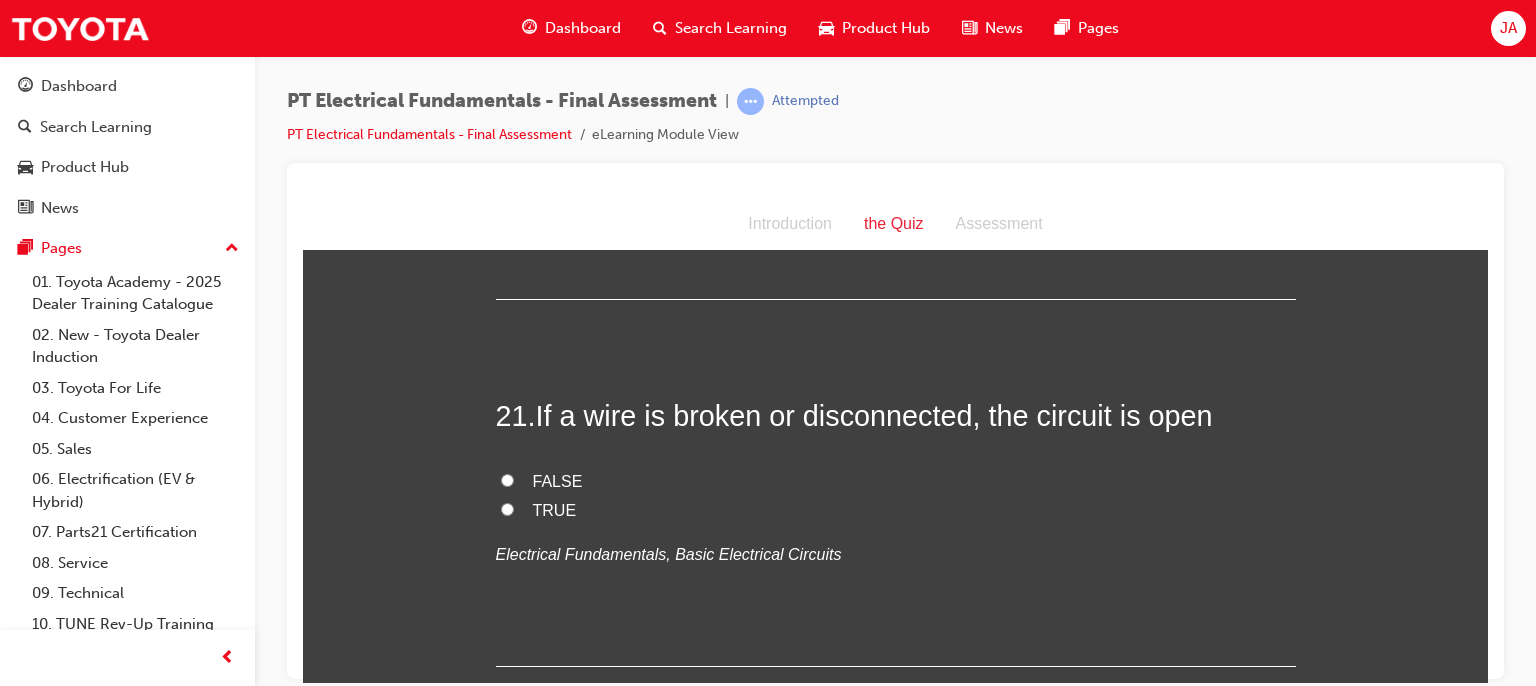 click on "TRUE" at bounding box center [507, 508] 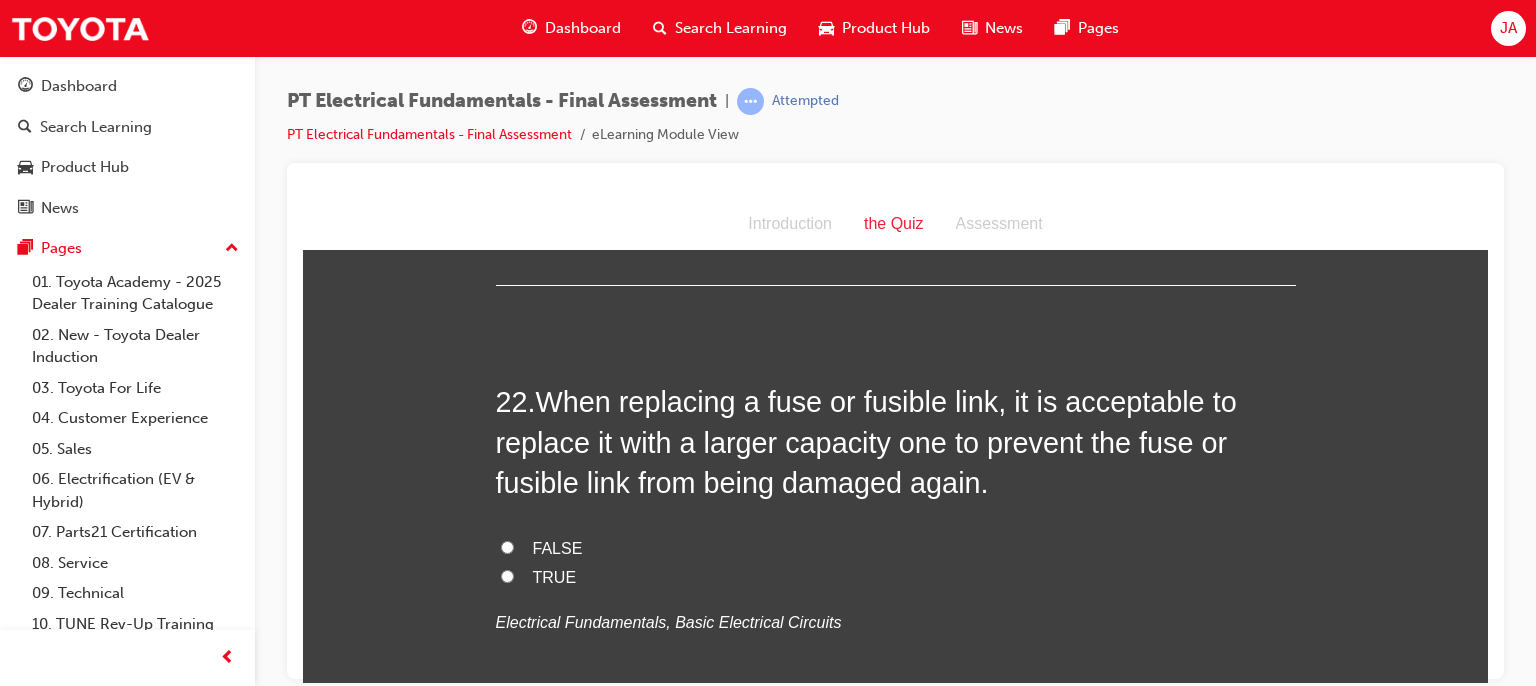 scroll, scrollTop: 8906, scrollLeft: 0, axis: vertical 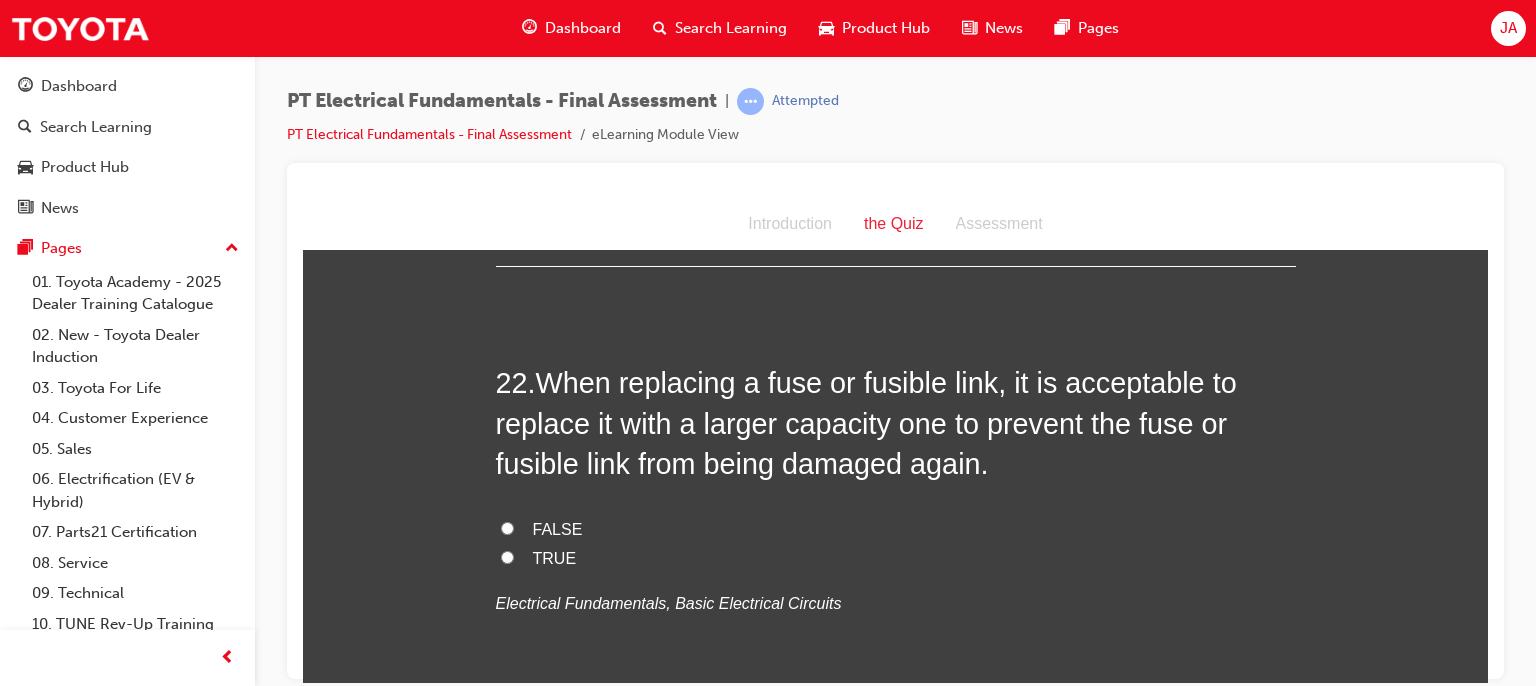 click on "FALSE" at bounding box center (507, 527) 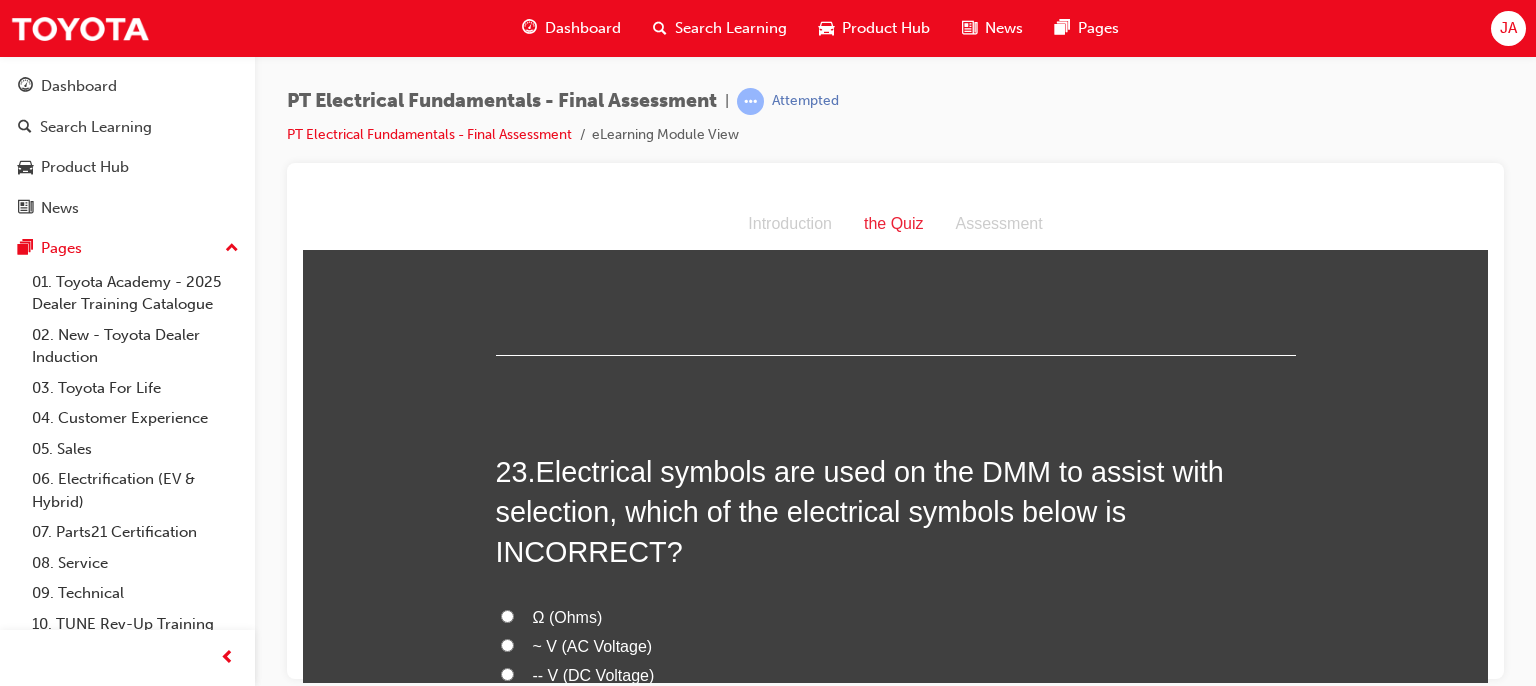 scroll, scrollTop: 9372, scrollLeft: 0, axis: vertical 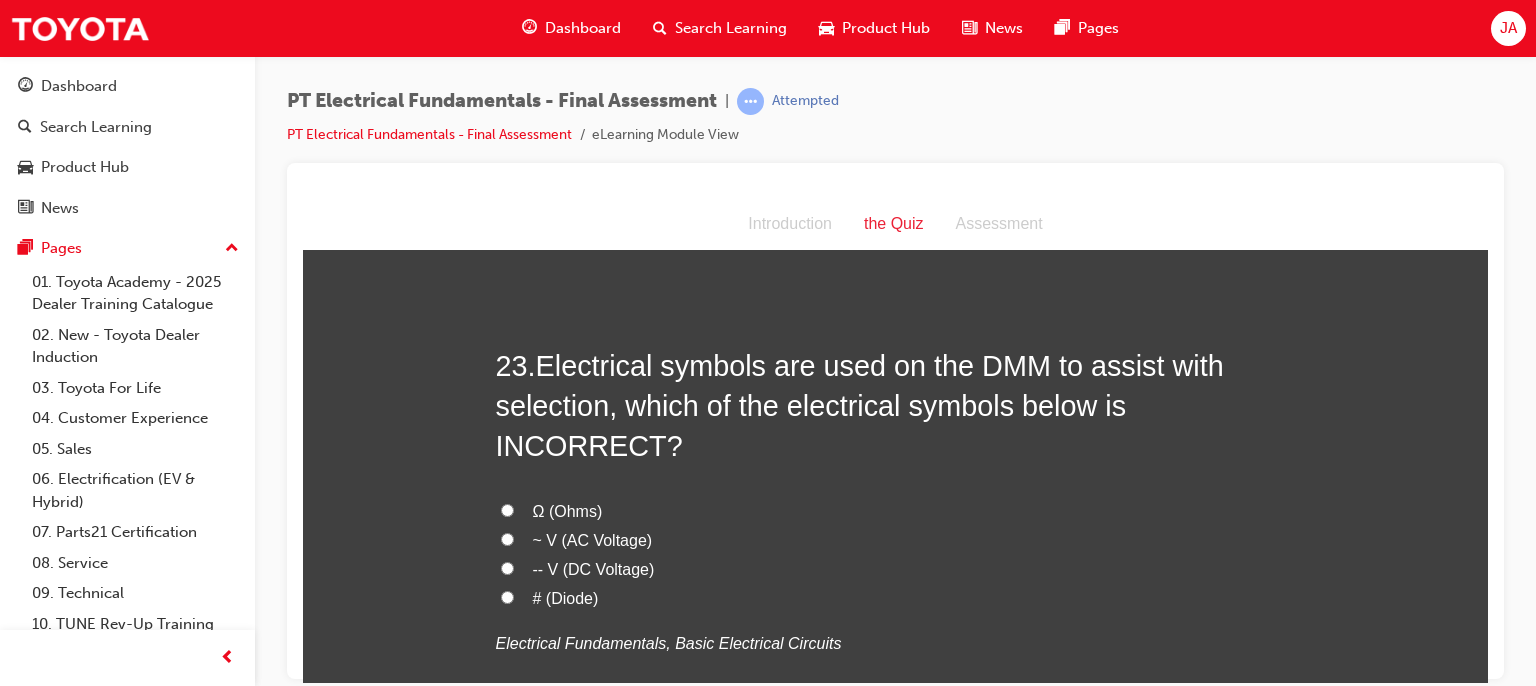 click on "# (Diode)" at bounding box center (566, 597) 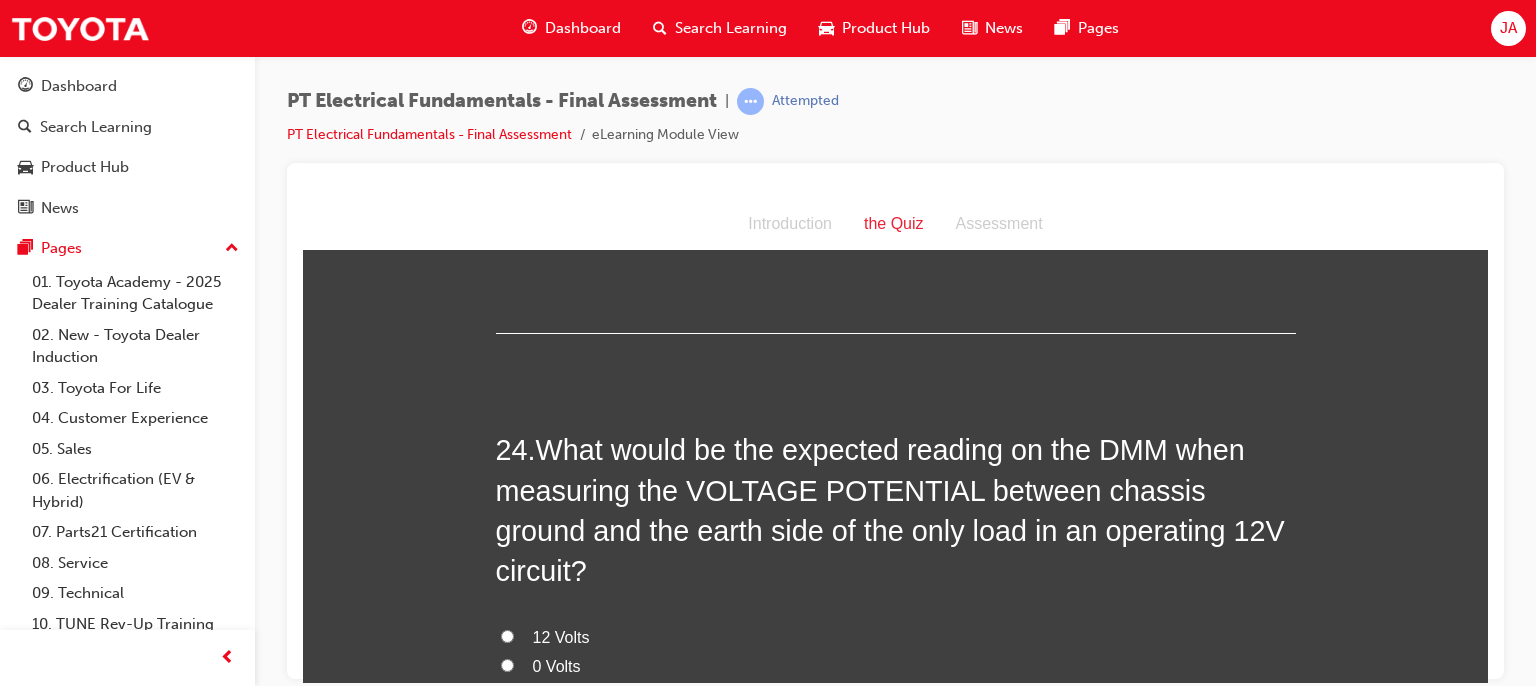 scroll, scrollTop: 9812, scrollLeft: 0, axis: vertical 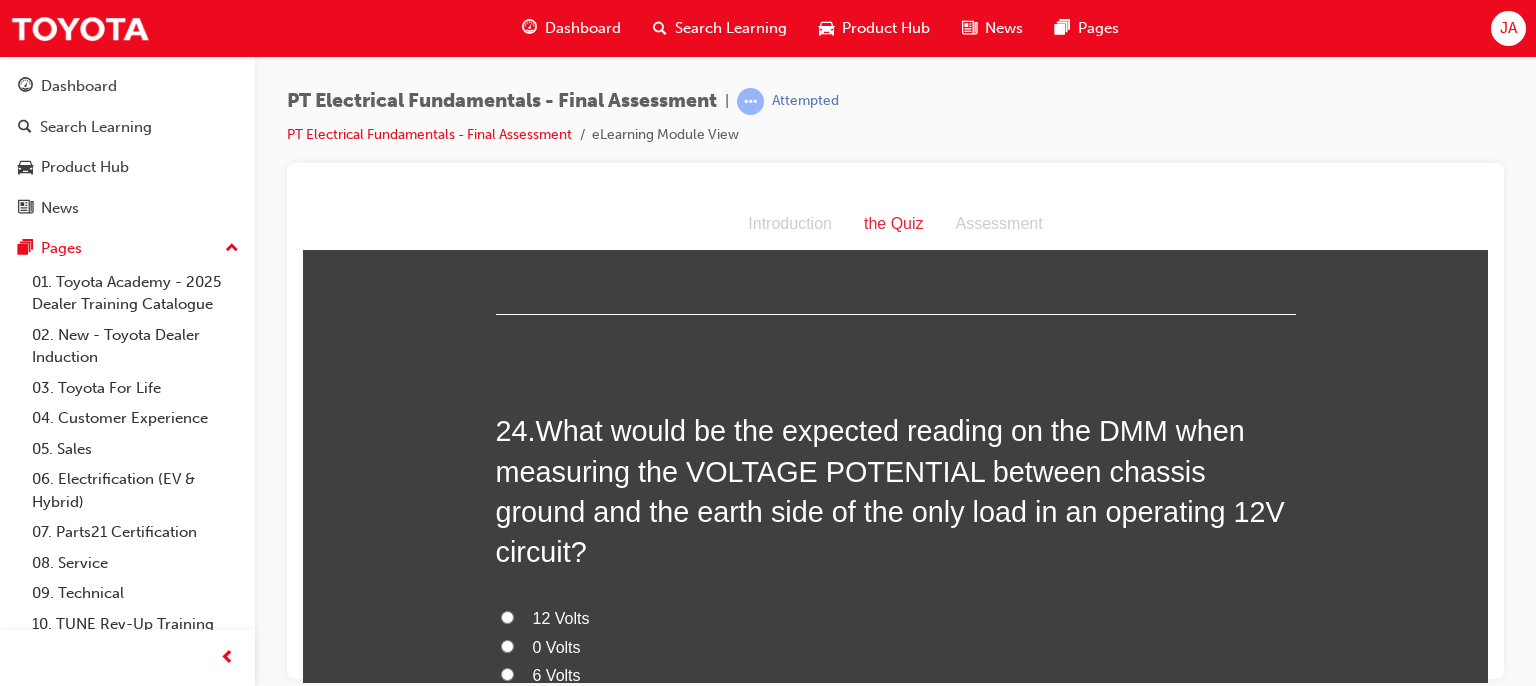 click on "0 Volts" at bounding box center [557, 646] 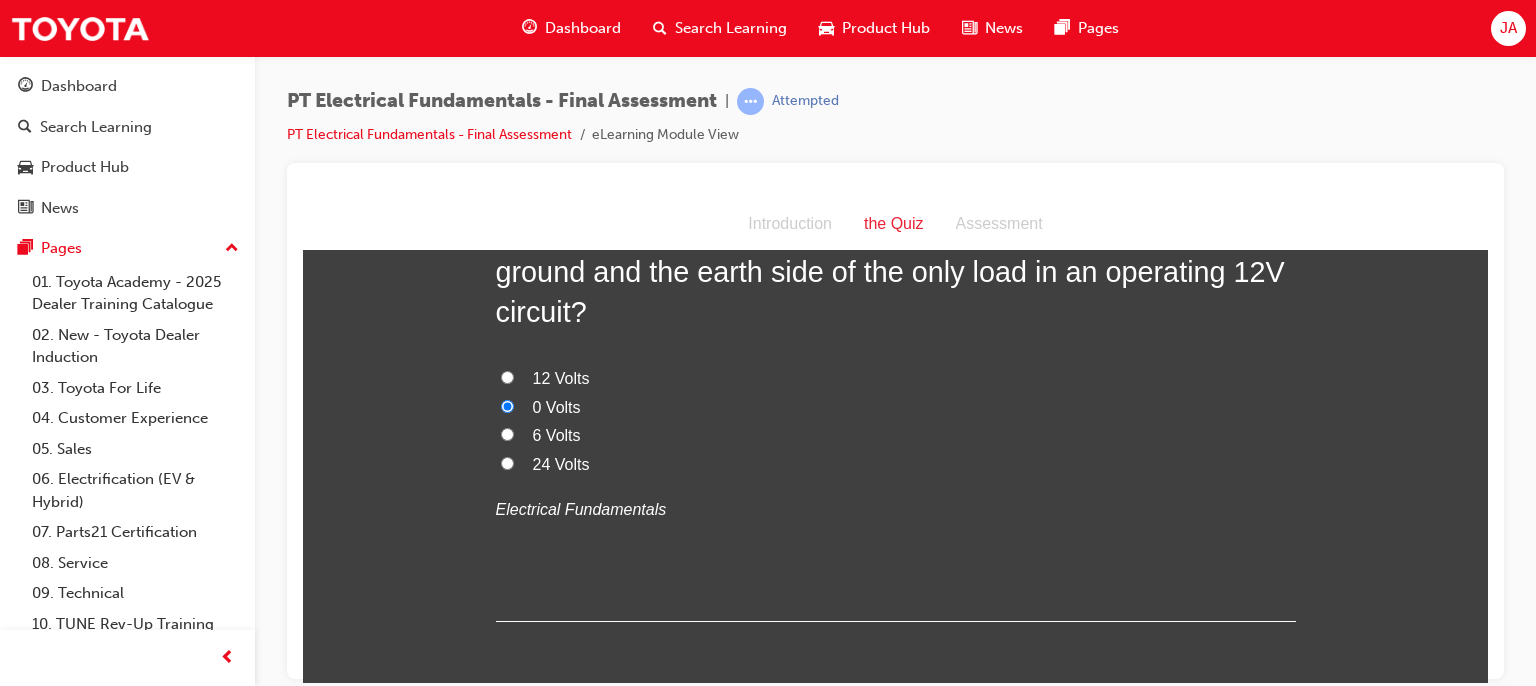 scroll, scrollTop: 10056, scrollLeft: 0, axis: vertical 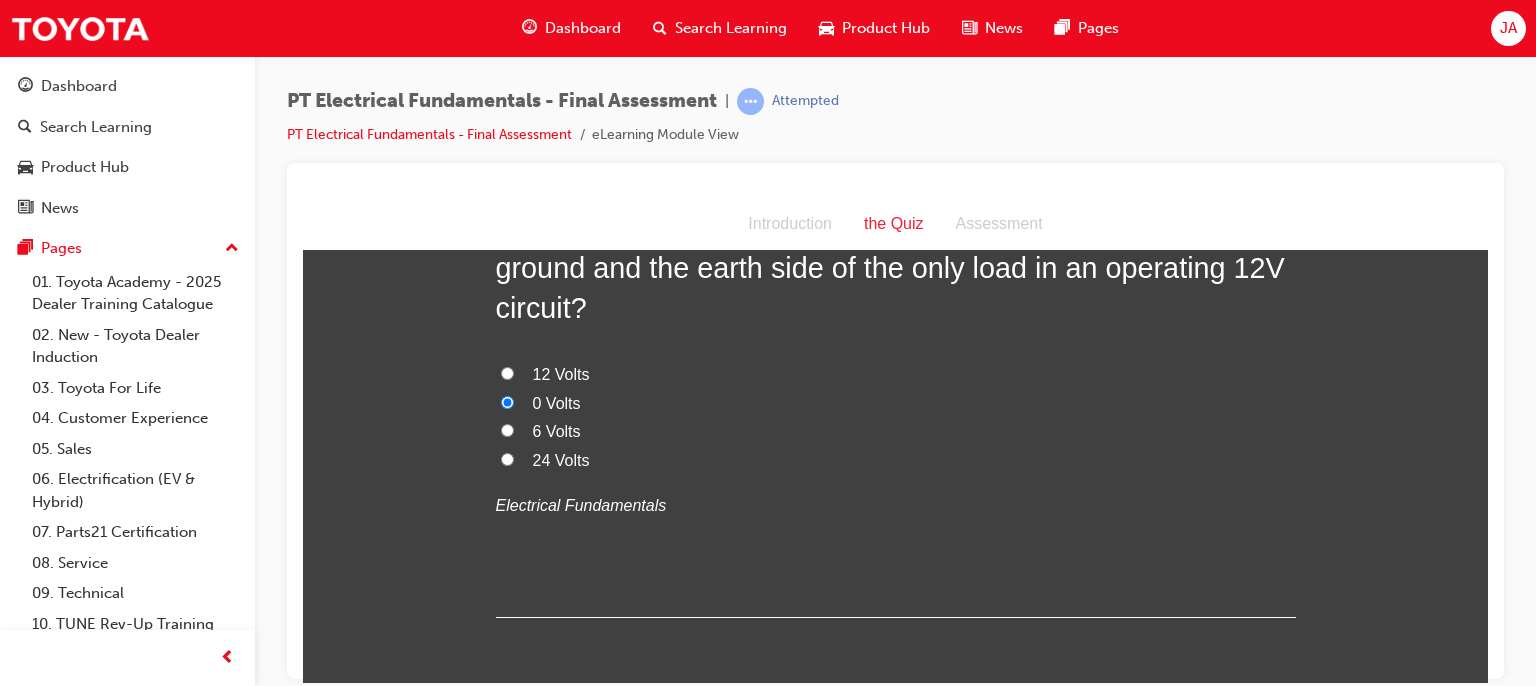 click on "Submit Answers" at bounding box center [894, 741] 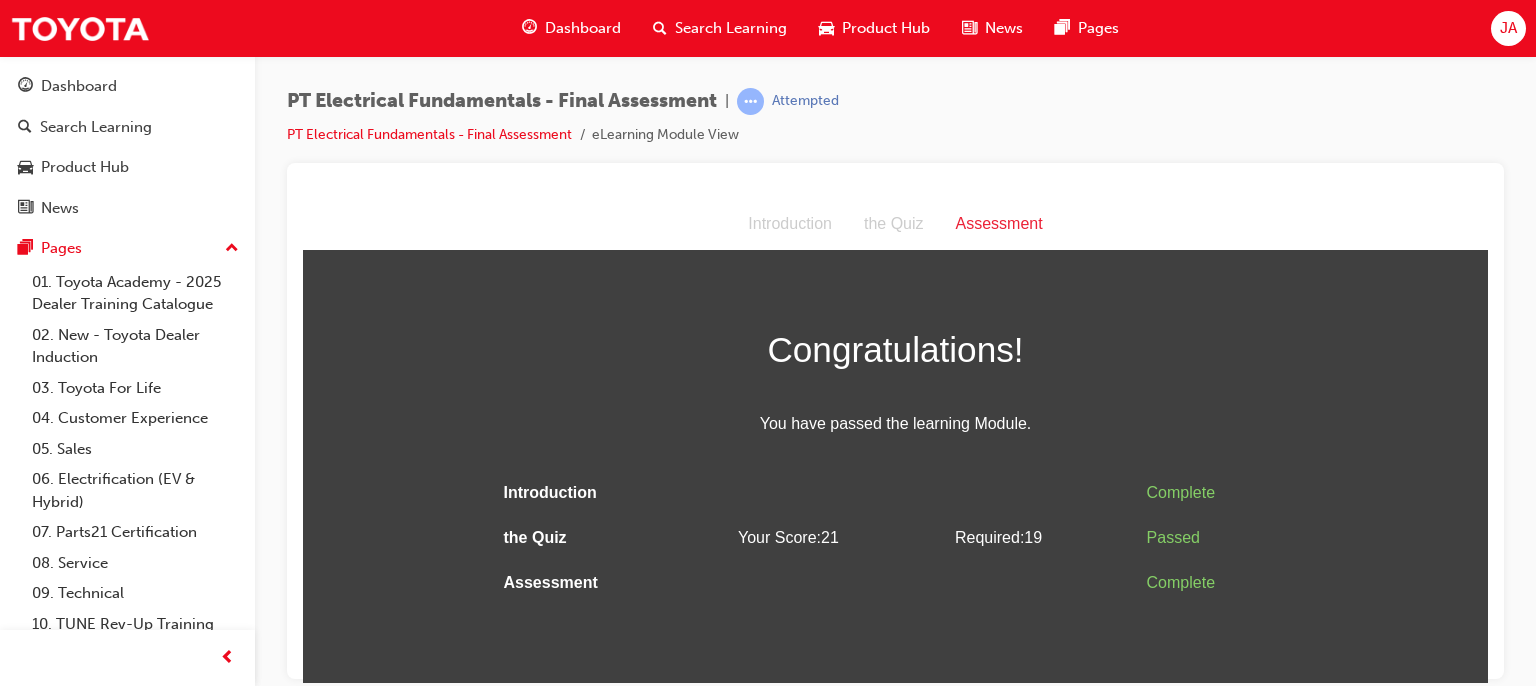scroll, scrollTop: 0, scrollLeft: 0, axis: both 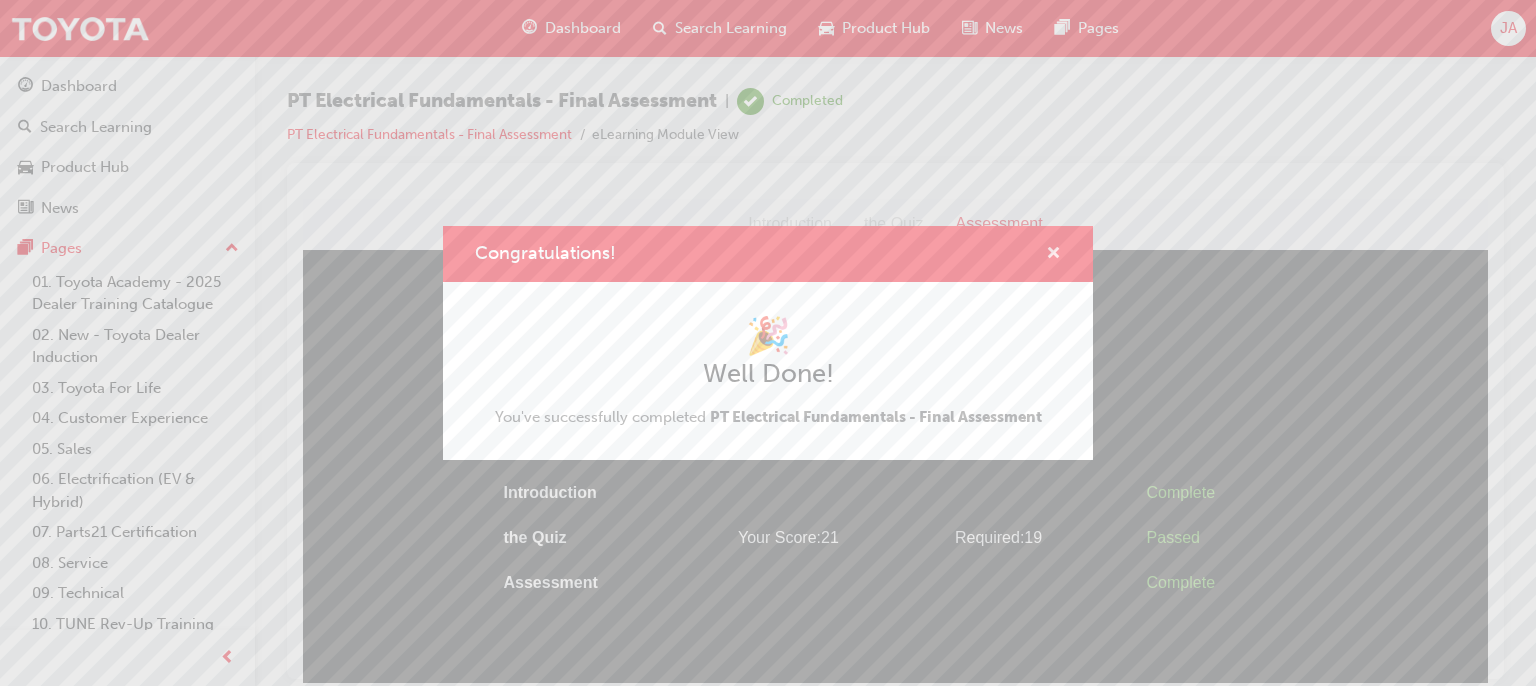 click at bounding box center (1053, 255) 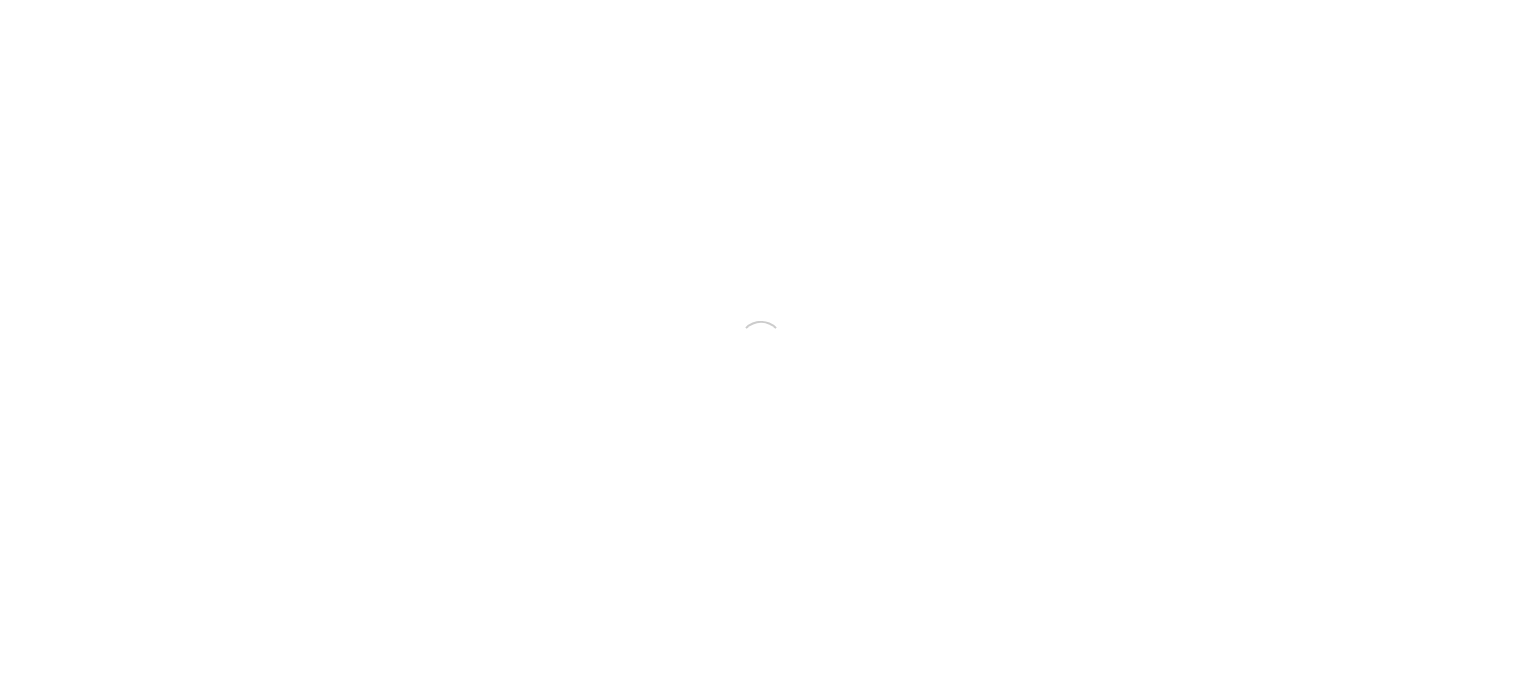 scroll, scrollTop: 0, scrollLeft: 0, axis: both 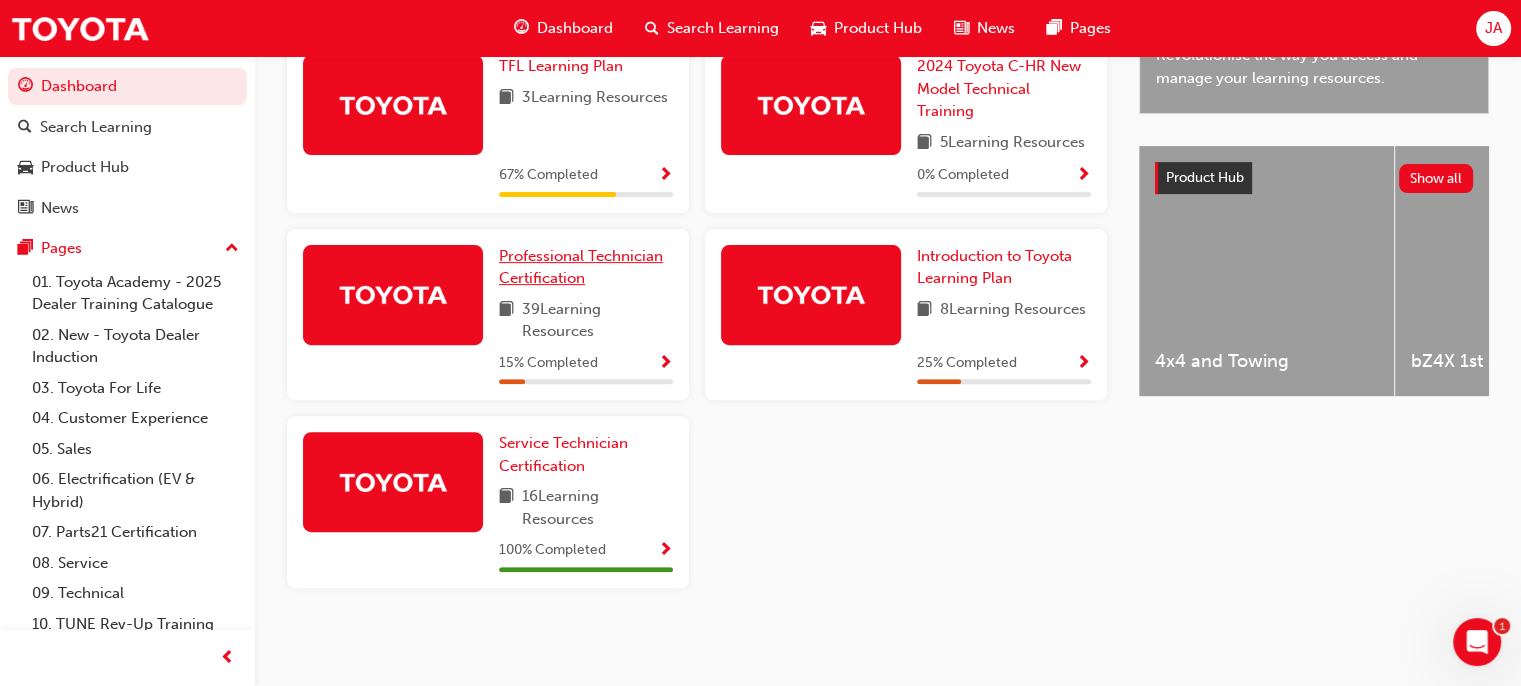 click on "Professional Technician Certification" at bounding box center [586, 267] 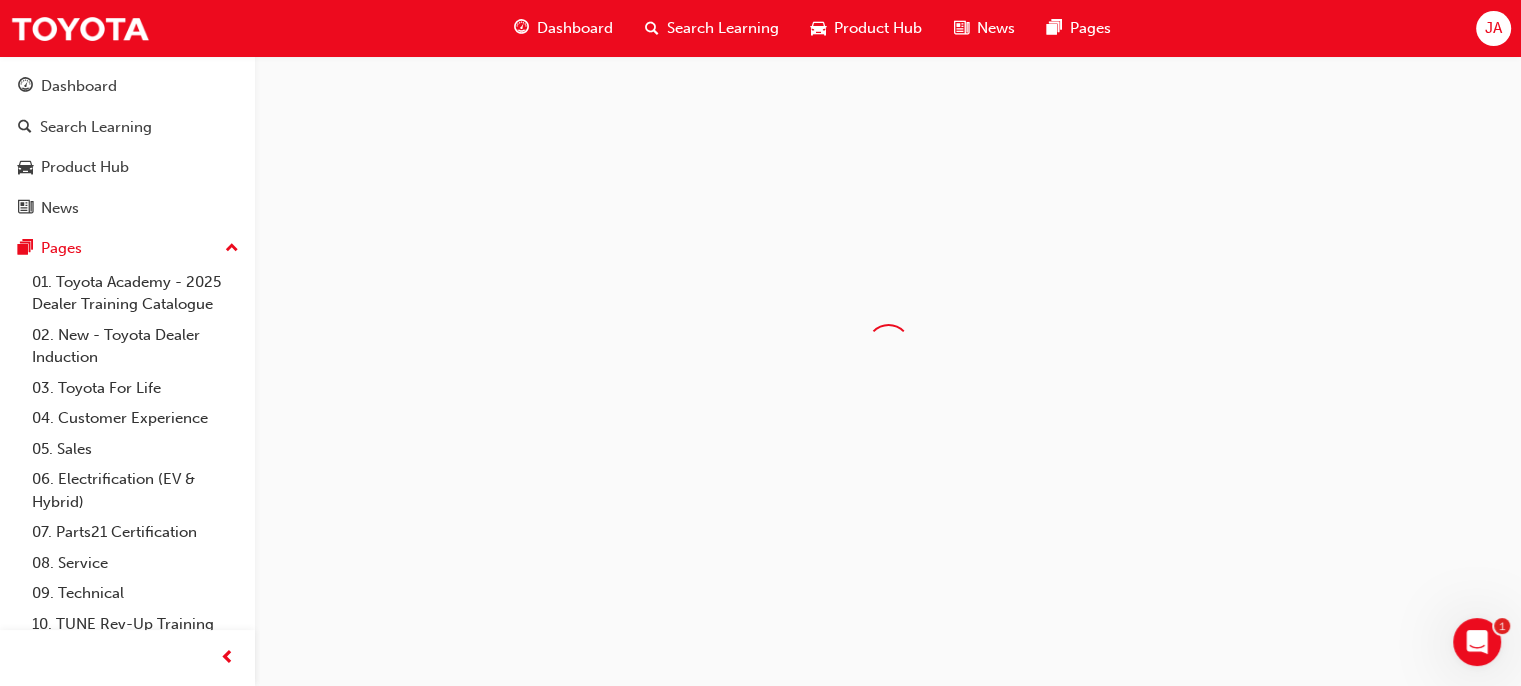 scroll, scrollTop: 0, scrollLeft: 0, axis: both 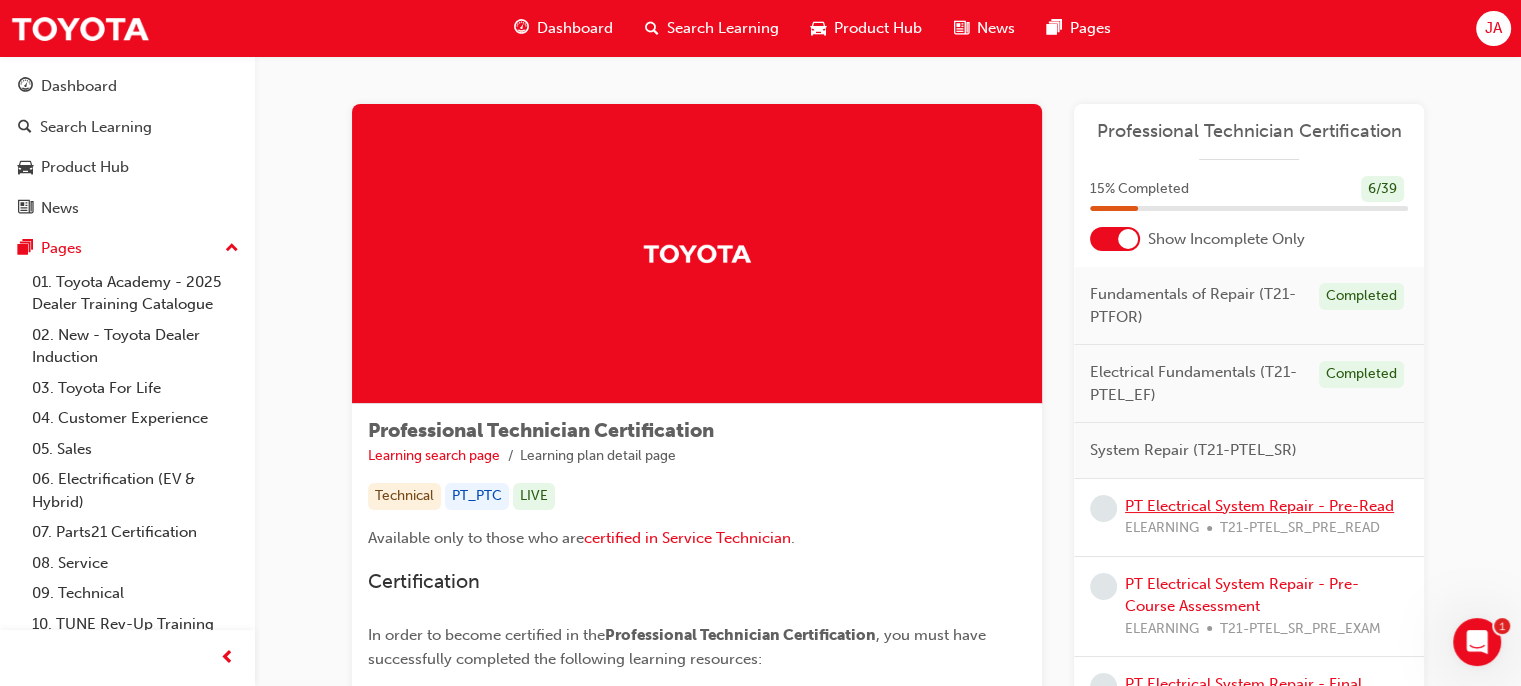 click on "PT Electrical System Repair - Pre-Read" at bounding box center [1259, 506] 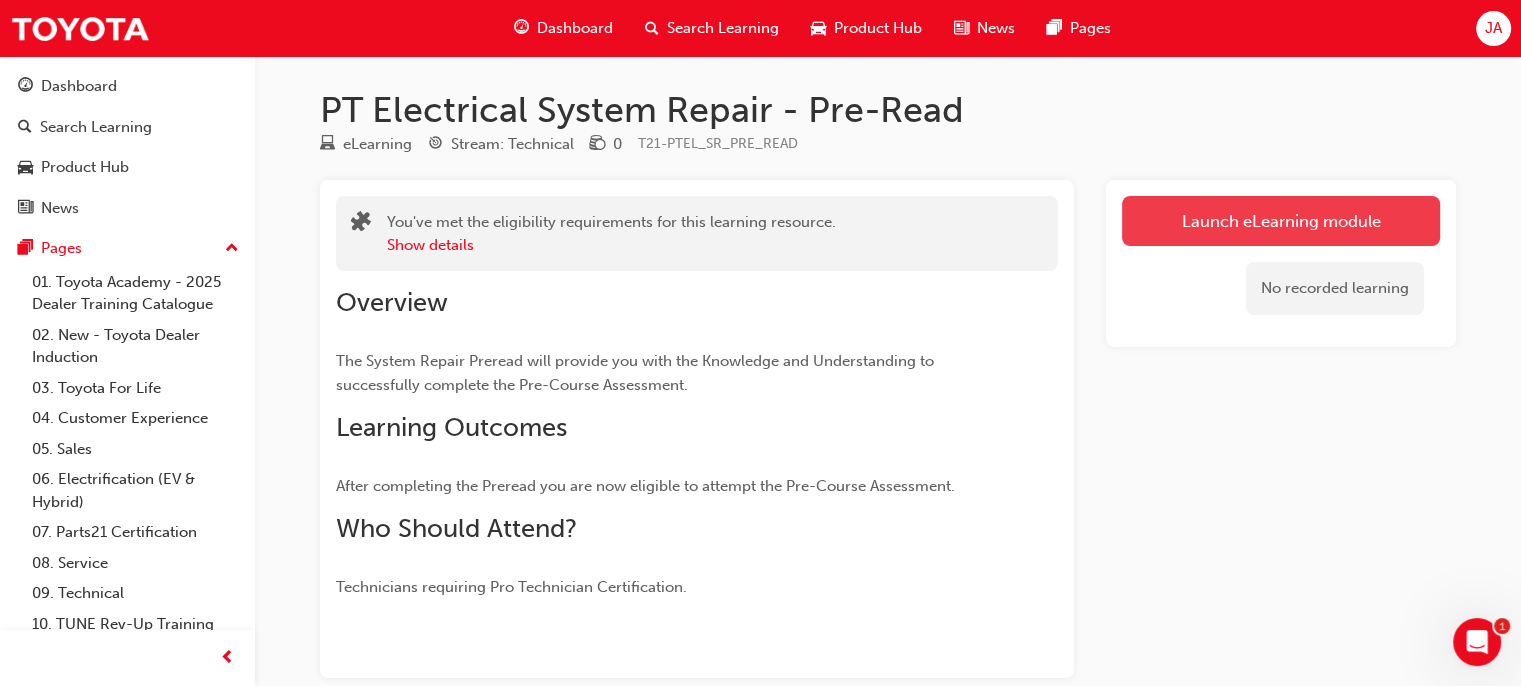 click on "Launch eLearning module" at bounding box center (1281, 221) 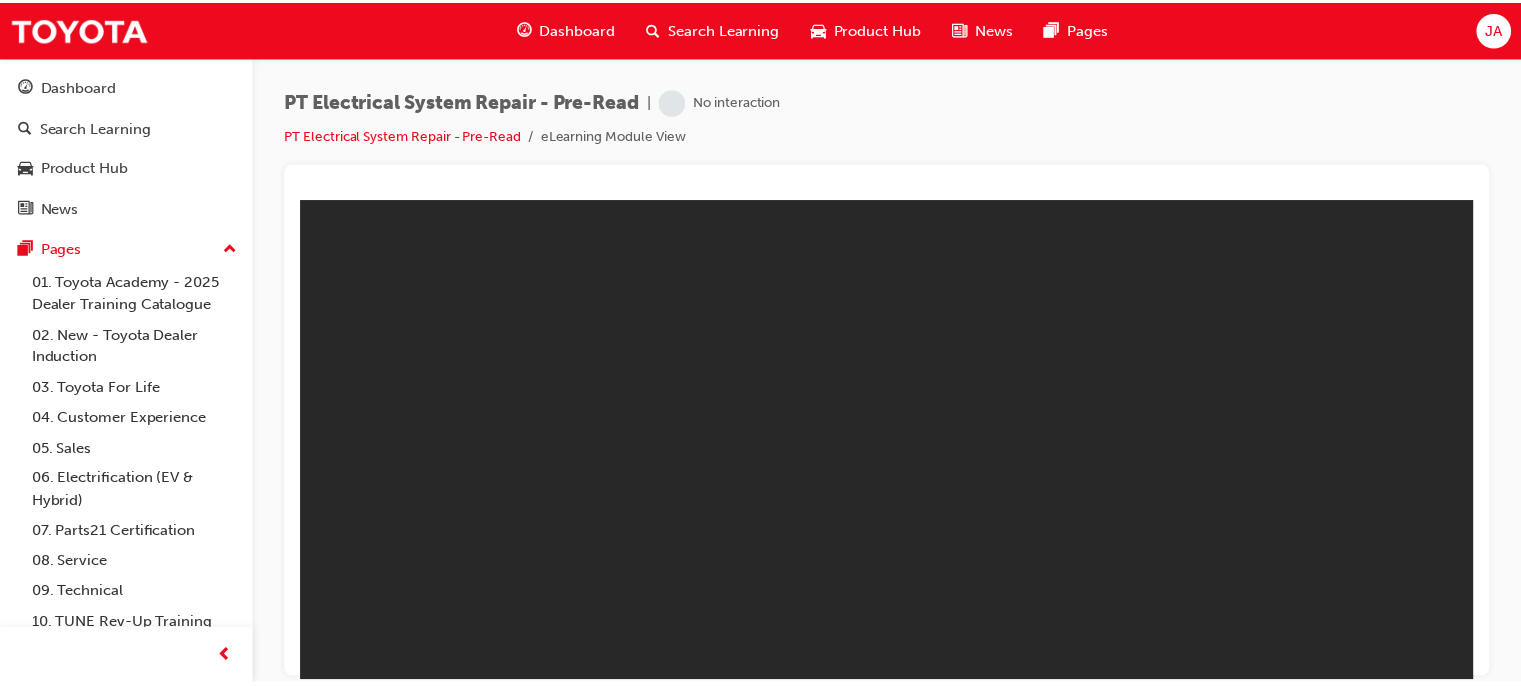 scroll, scrollTop: 0, scrollLeft: 0, axis: both 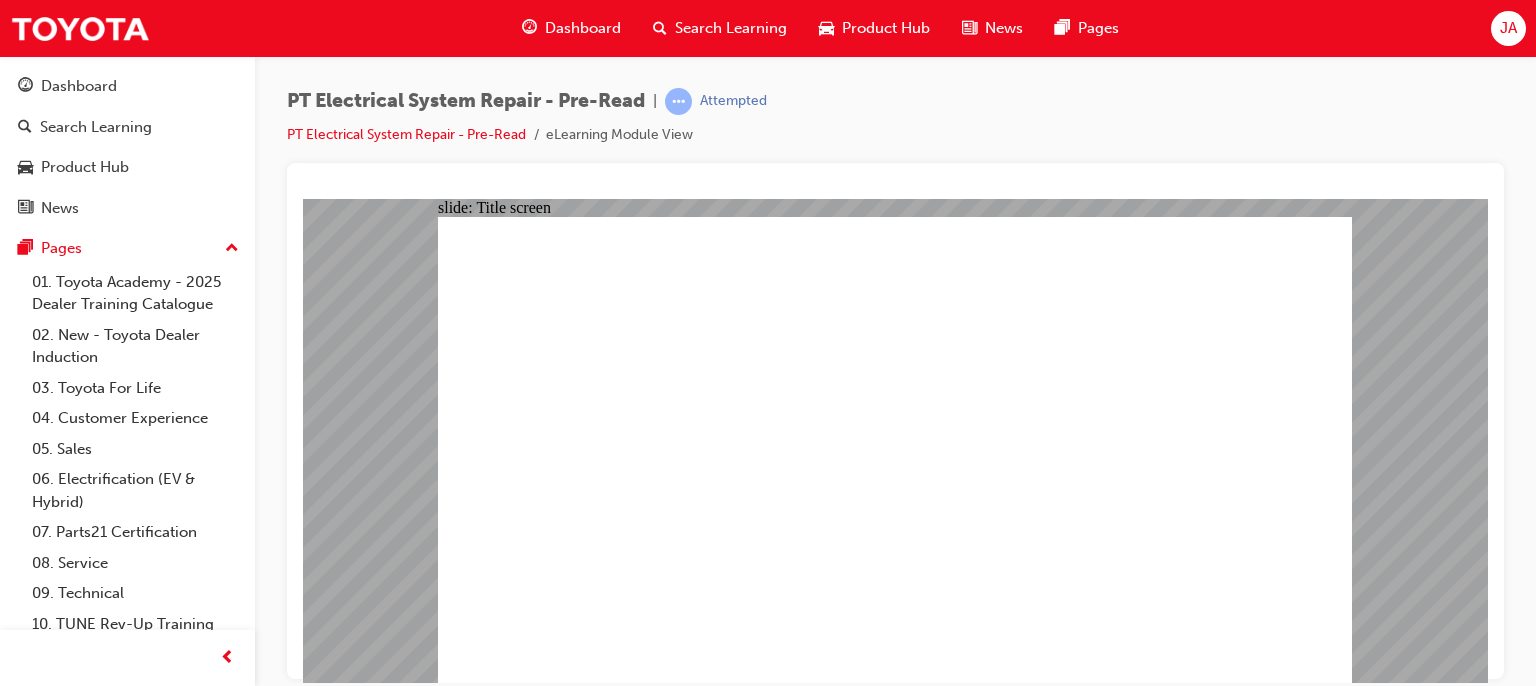 click 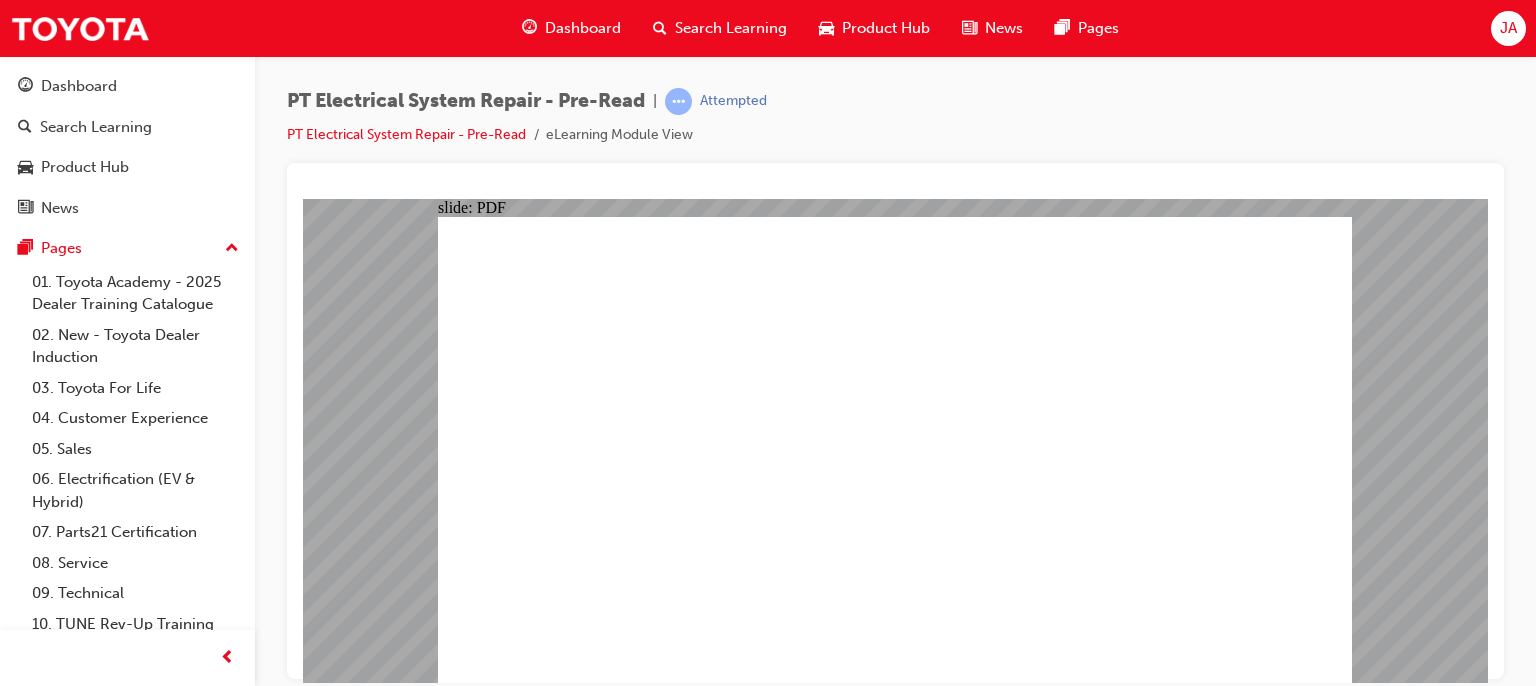 click 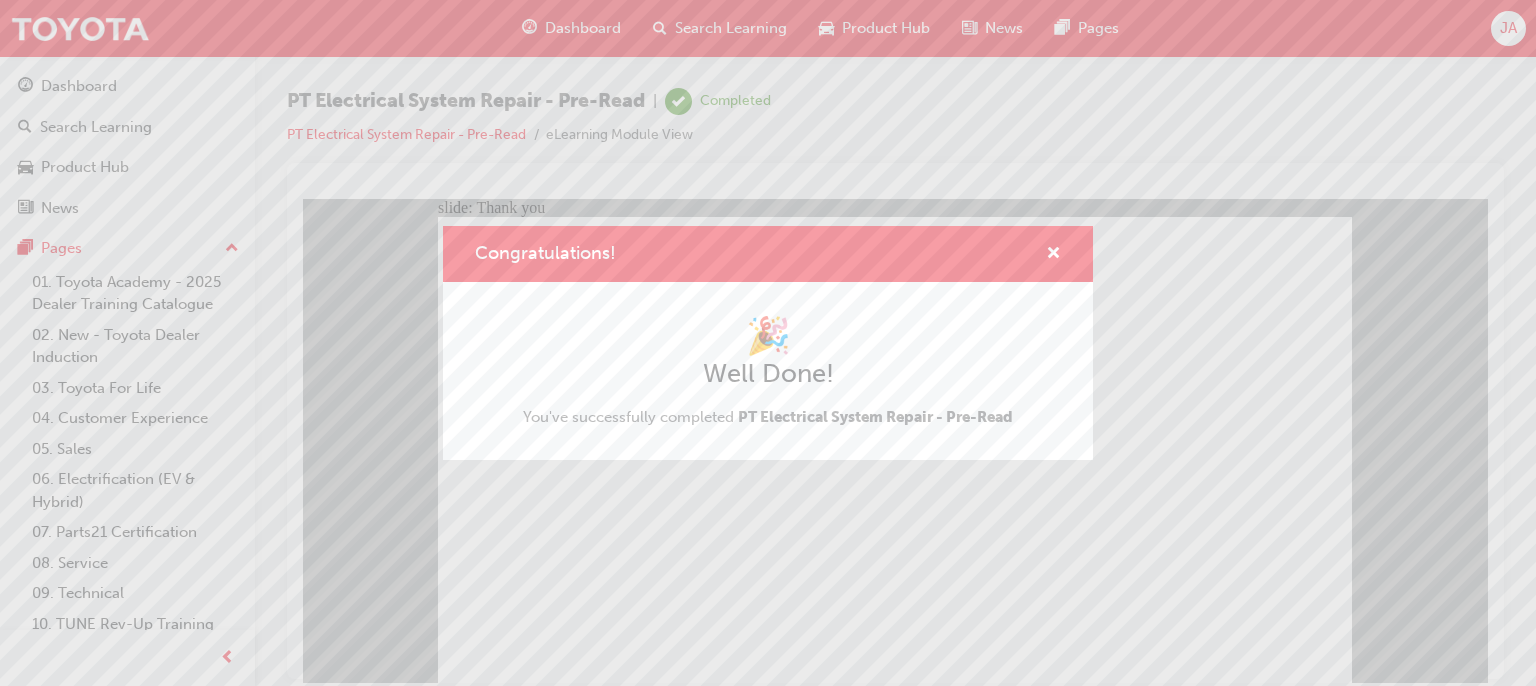 click on "Congratulations! 🎉 Well Done! You've successfully completed   PT Electrical System Repair - Pre-Read" at bounding box center (768, 343) 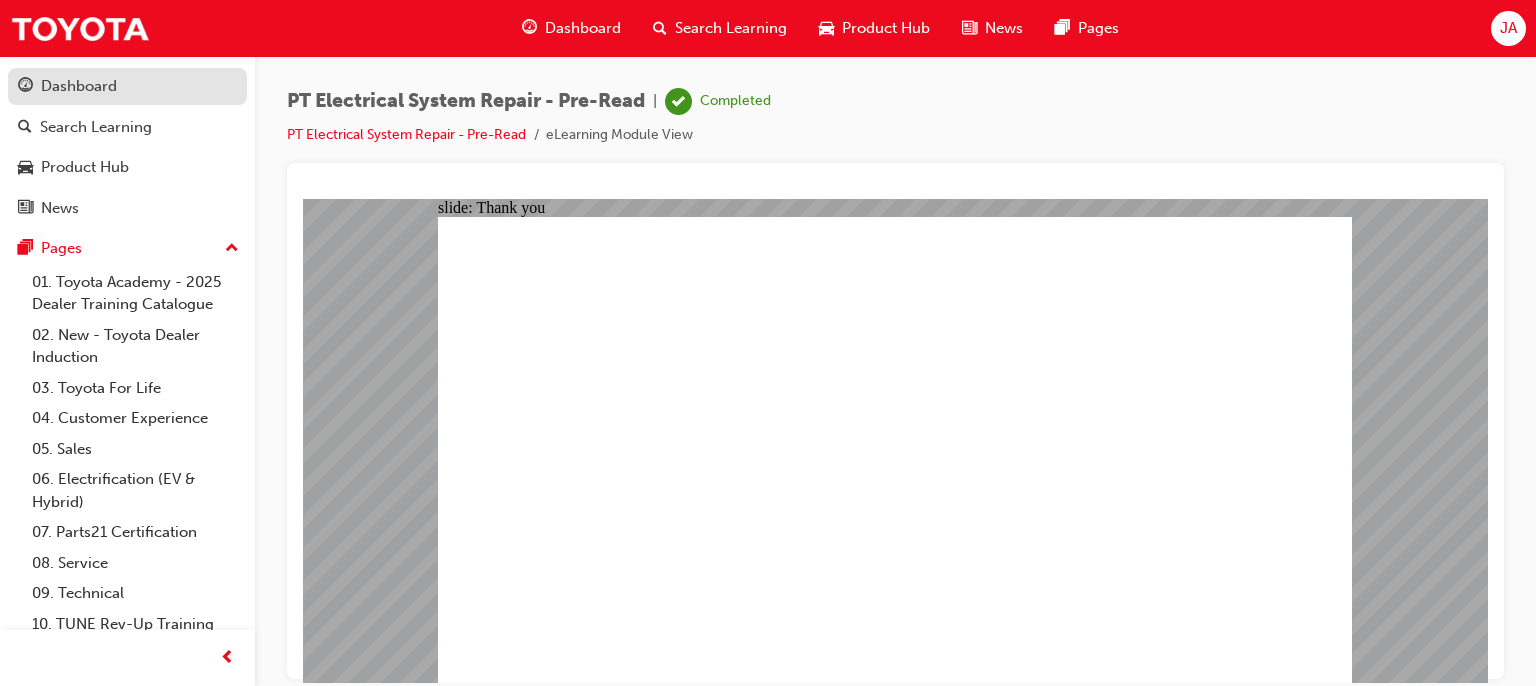 click on "Dashboard" at bounding box center [79, 86] 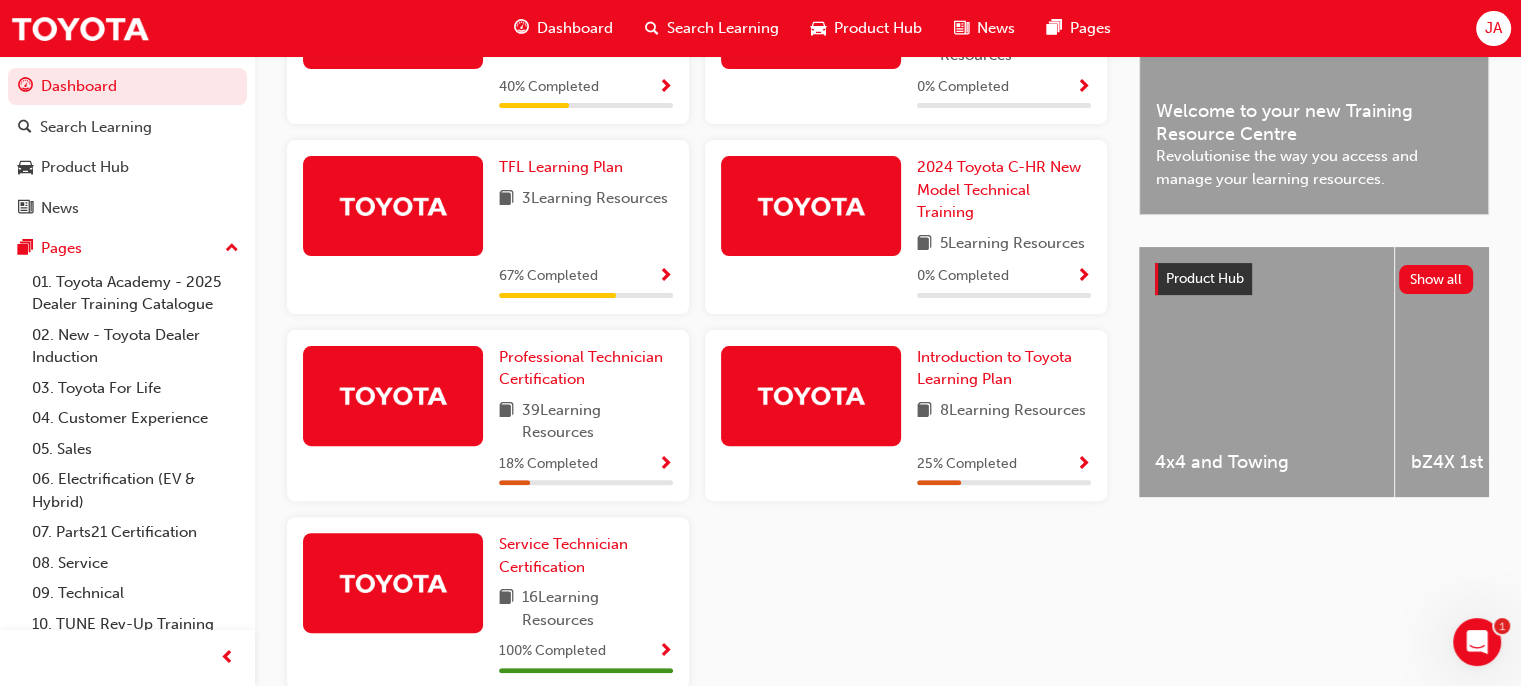 scroll, scrollTop: 705, scrollLeft: 0, axis: vertical 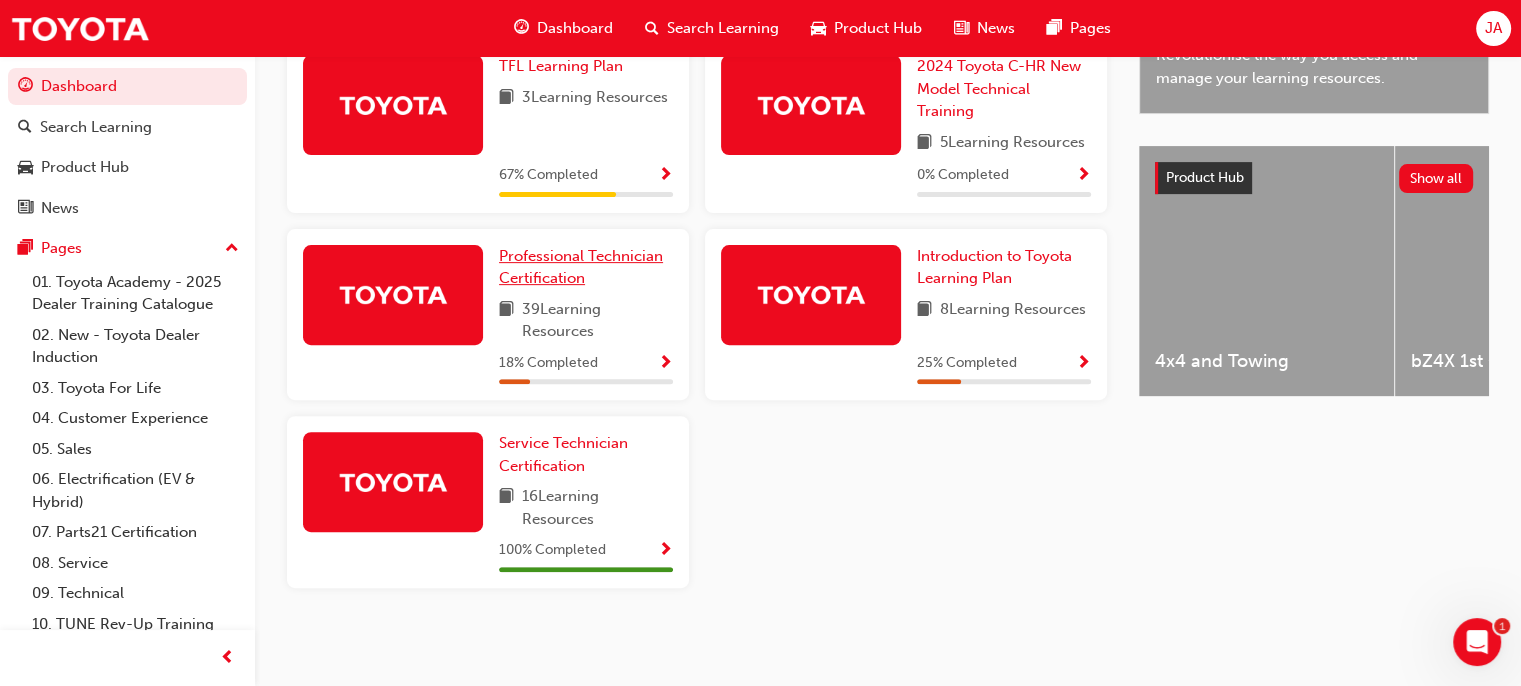 click on "Professional Technician Certification" at bounding box center [581, 267] 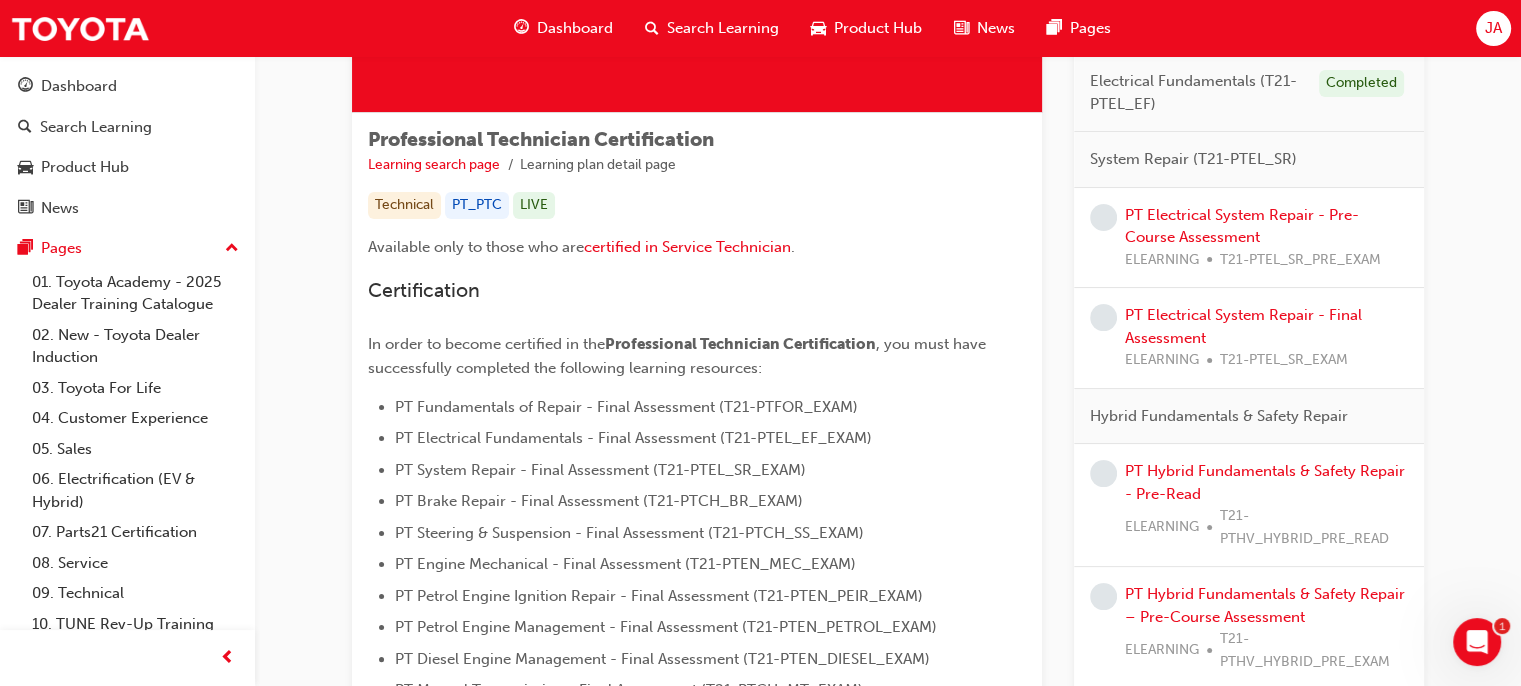 scroll, scrollTop: 296, scrollLeft: 0, axis: vertical 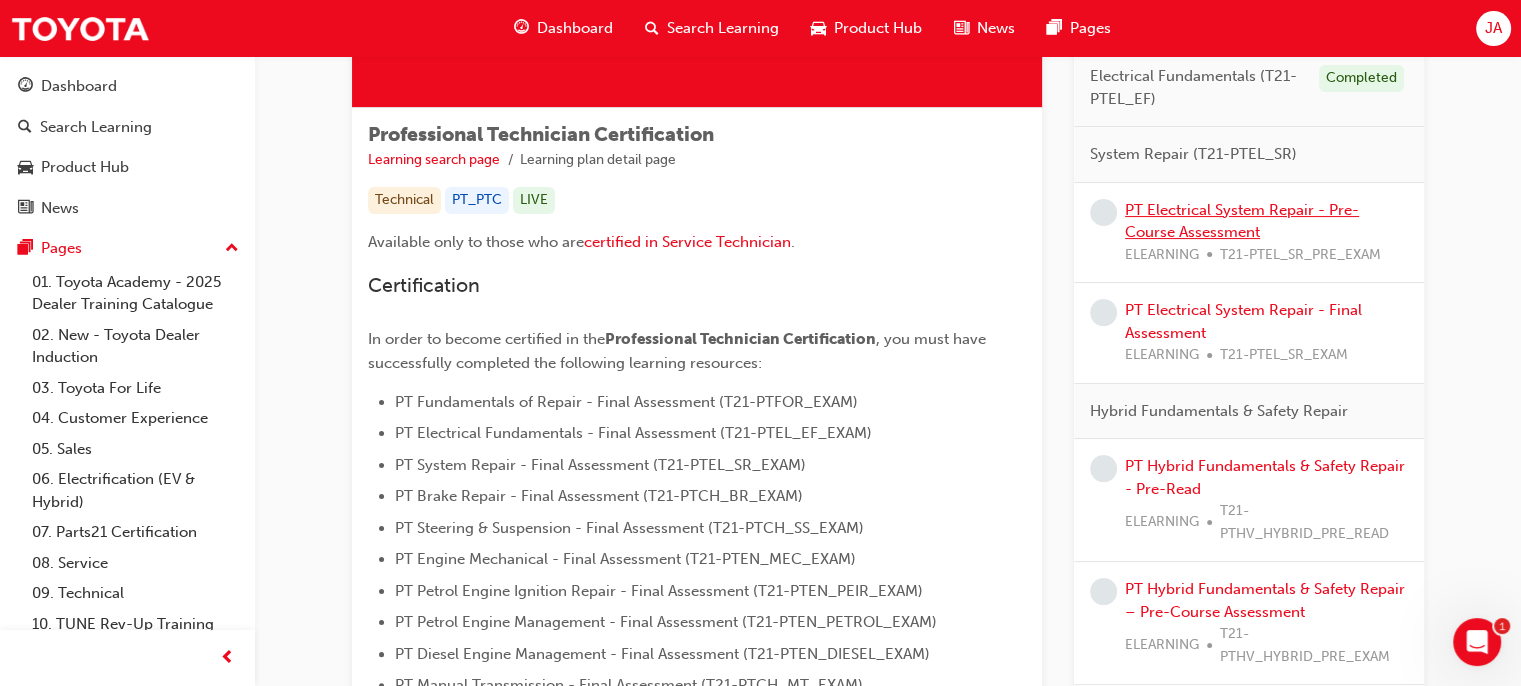 click on "PT Electrical System Repair - Pre-Course Assessment" at bounding box center (1242, 221) 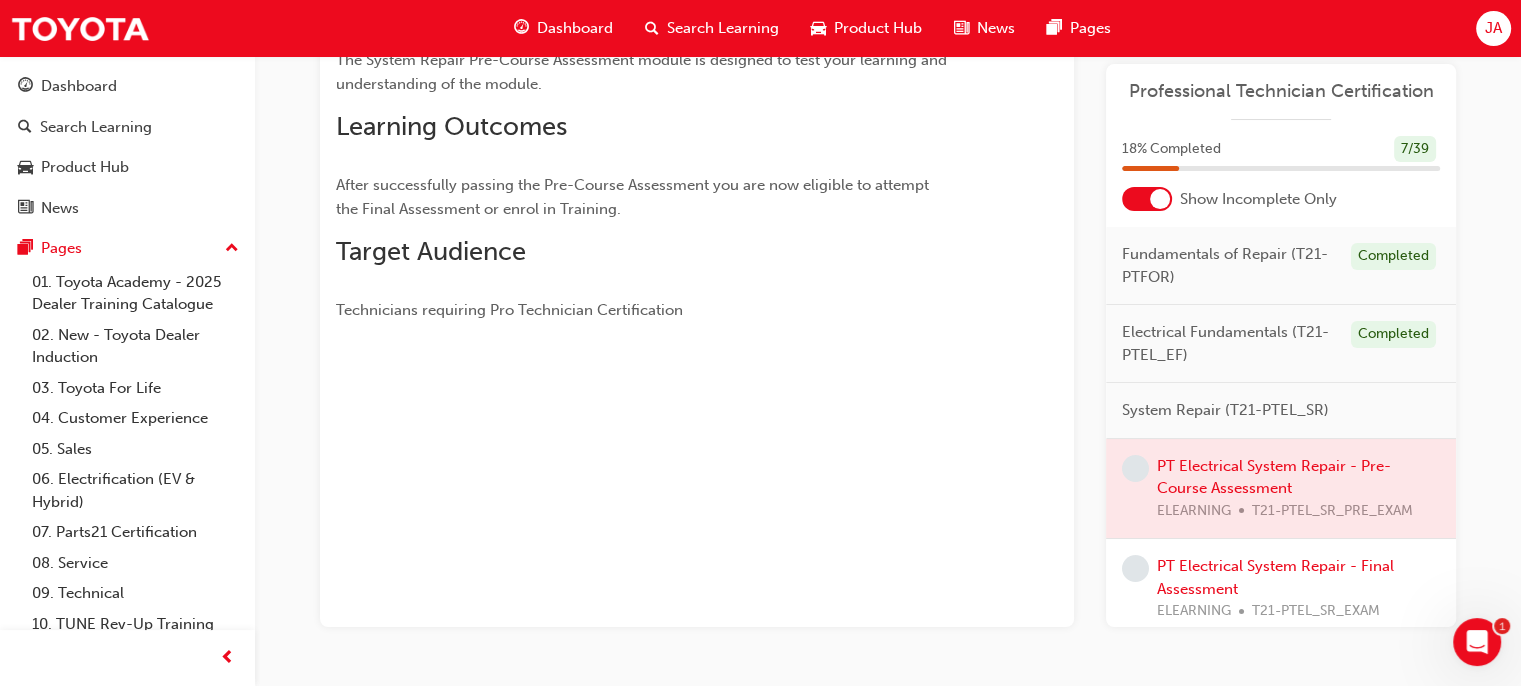 scroll, scrollTop: 296, scrollLeft: 0, axis: vertical 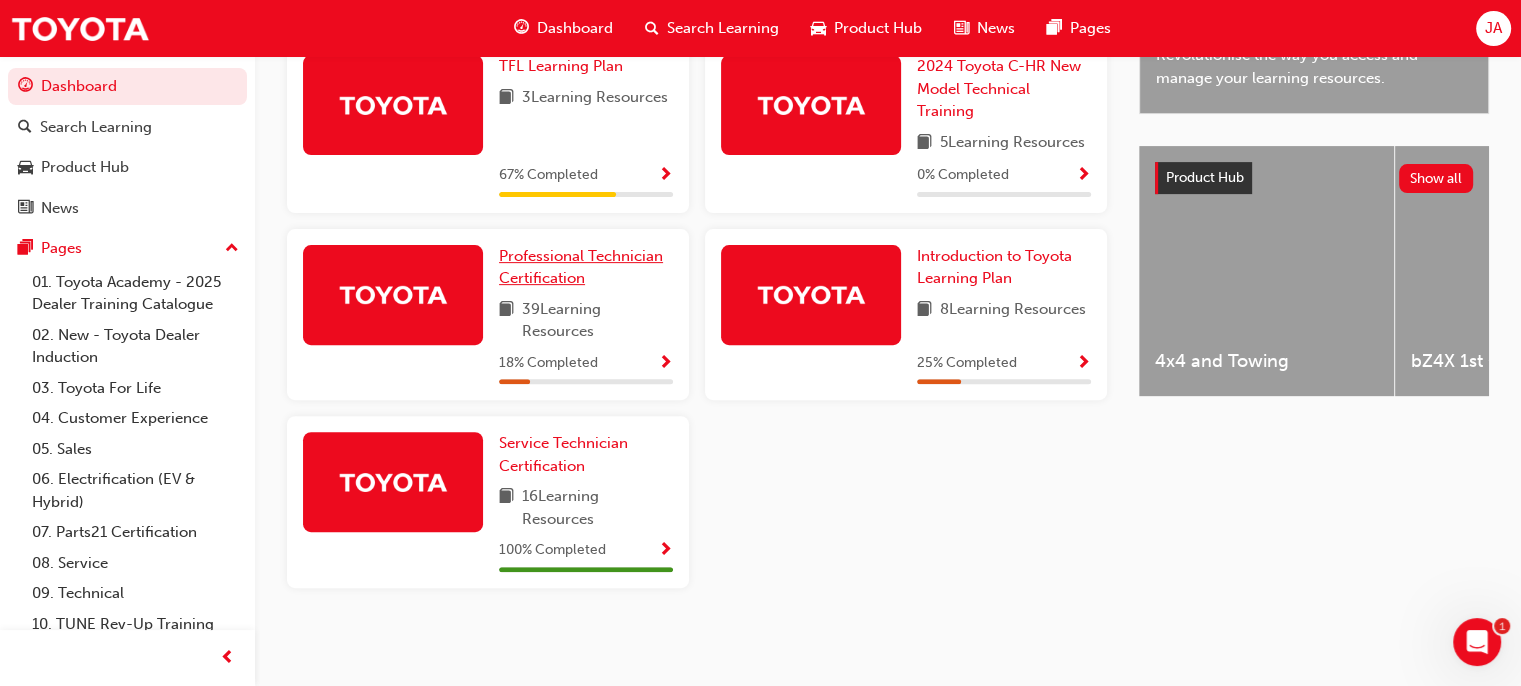 click on "Professional Technician Certification" at bounding box center [581, 267] 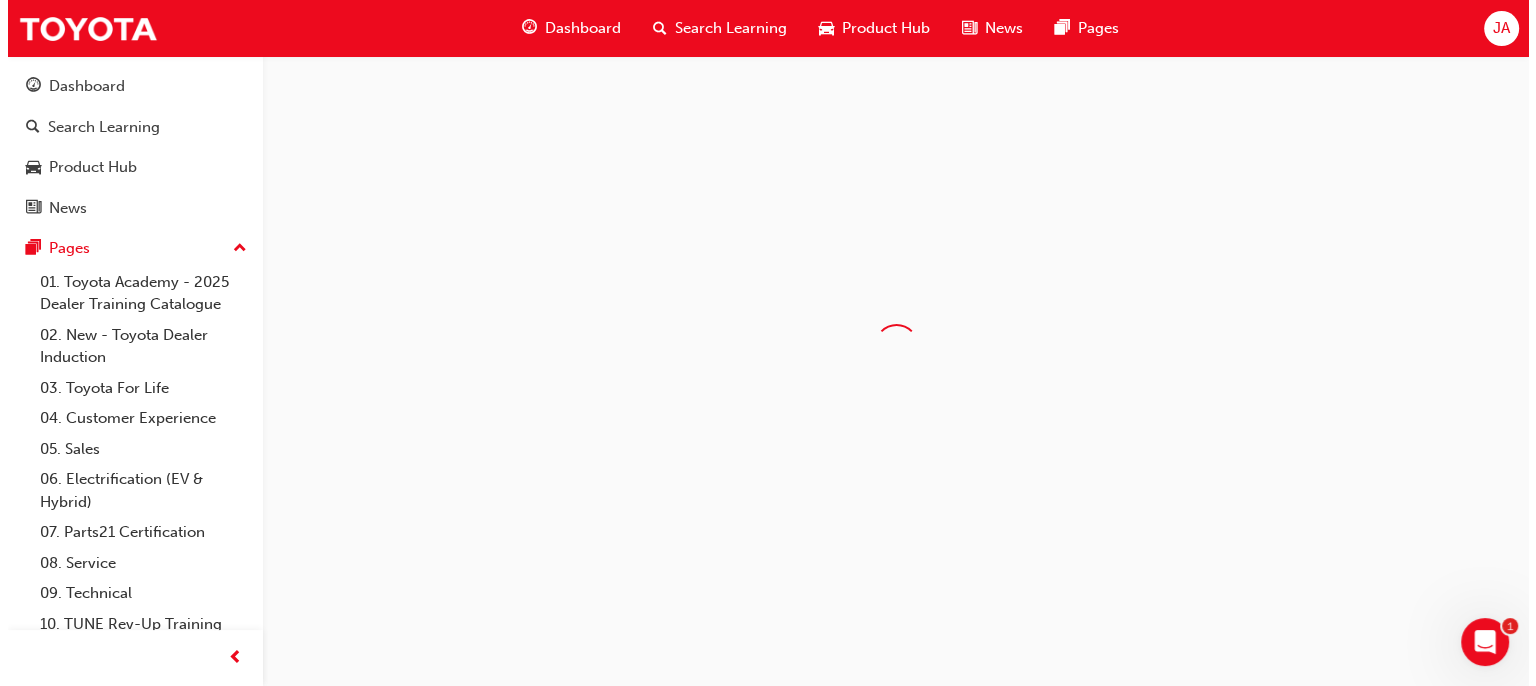 scroll, scrollTop: 0, scrollLeft: 0, axis: both 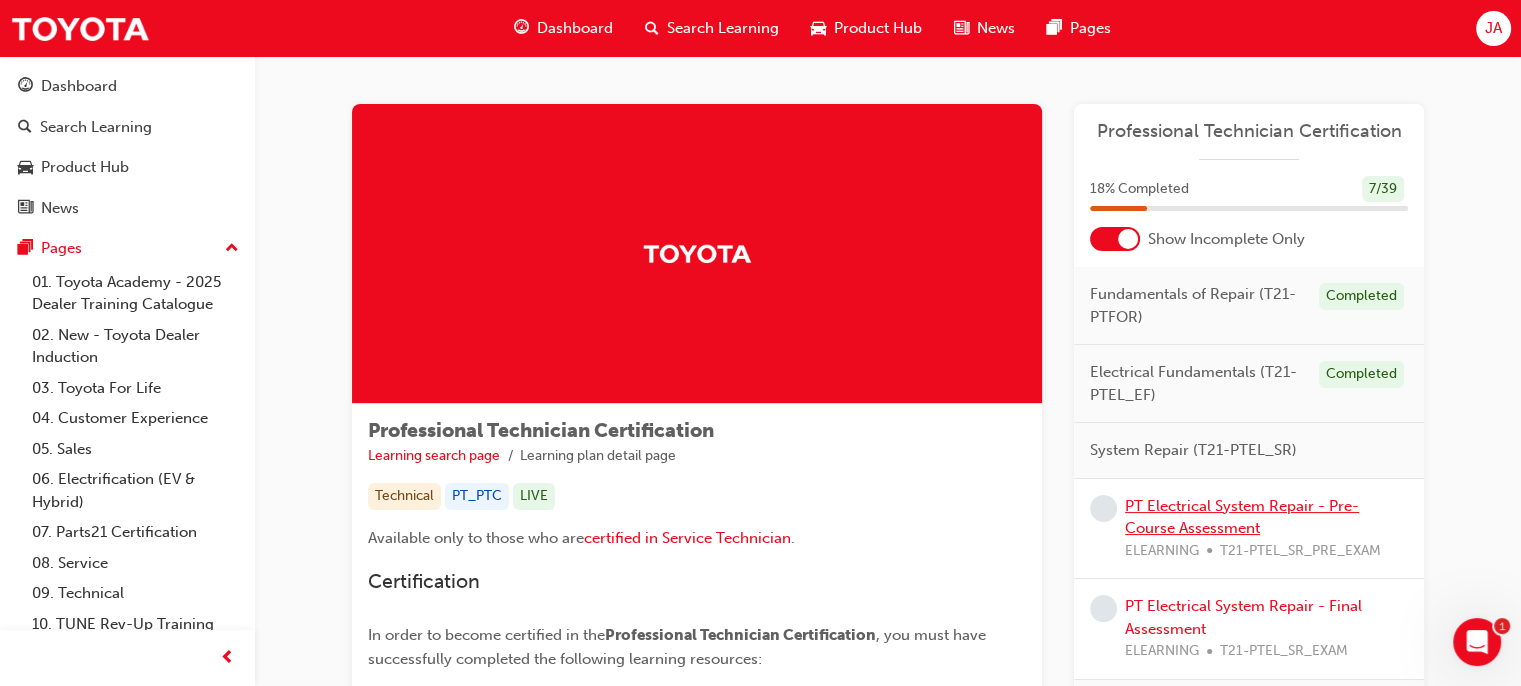 click on "PT Electrical System Repair - Pre-Course Assessment" at bounding box center (1242, 517) 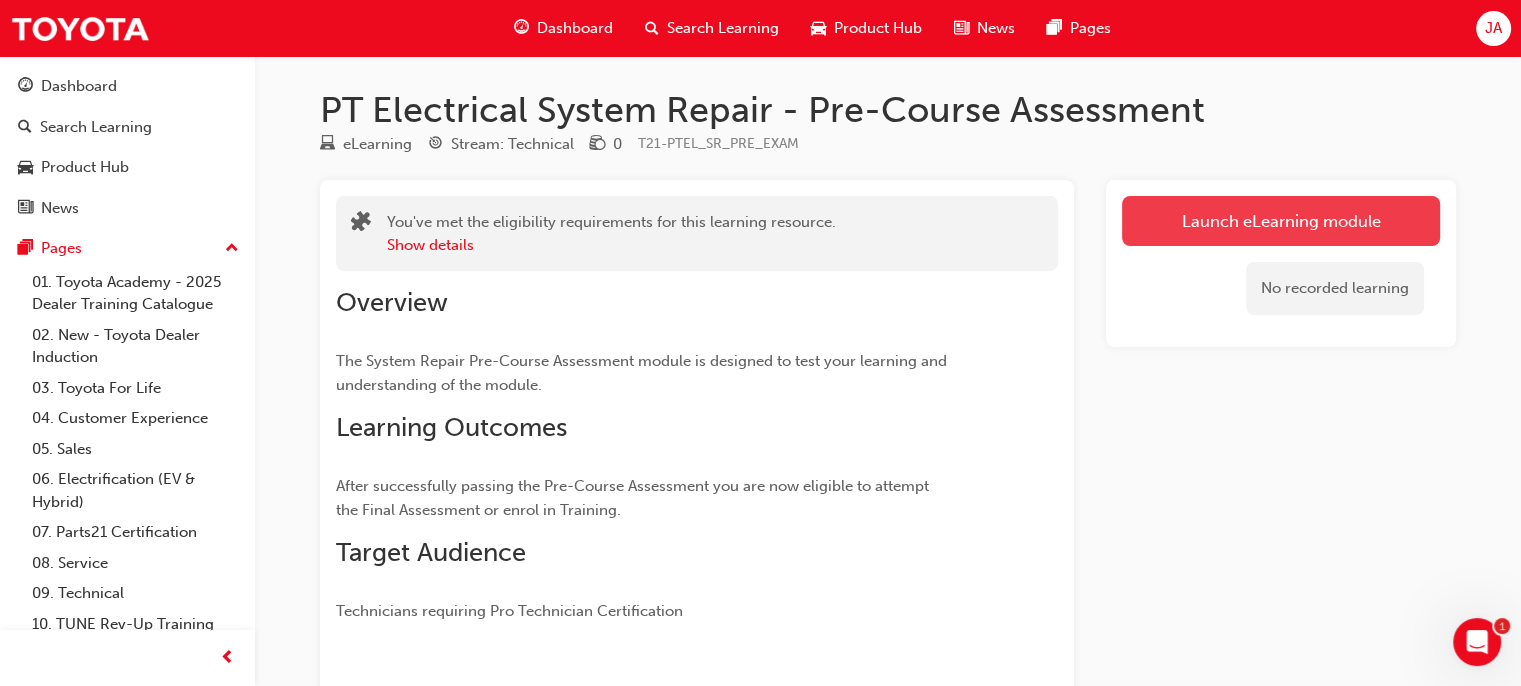 click on "Launch eLearning module" at bounding box center (1281, 221) 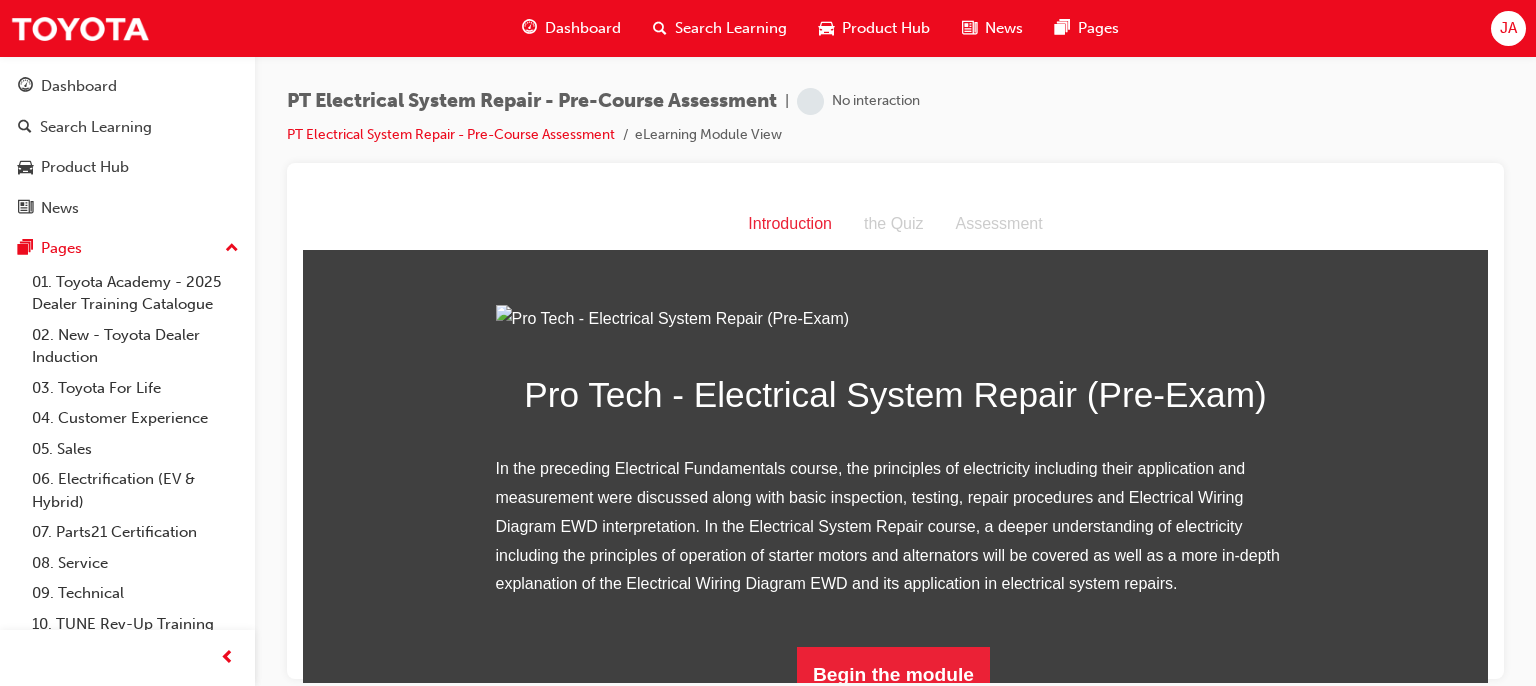 scroll, scrollTop: 0, scrollLeft: 0, axis: both 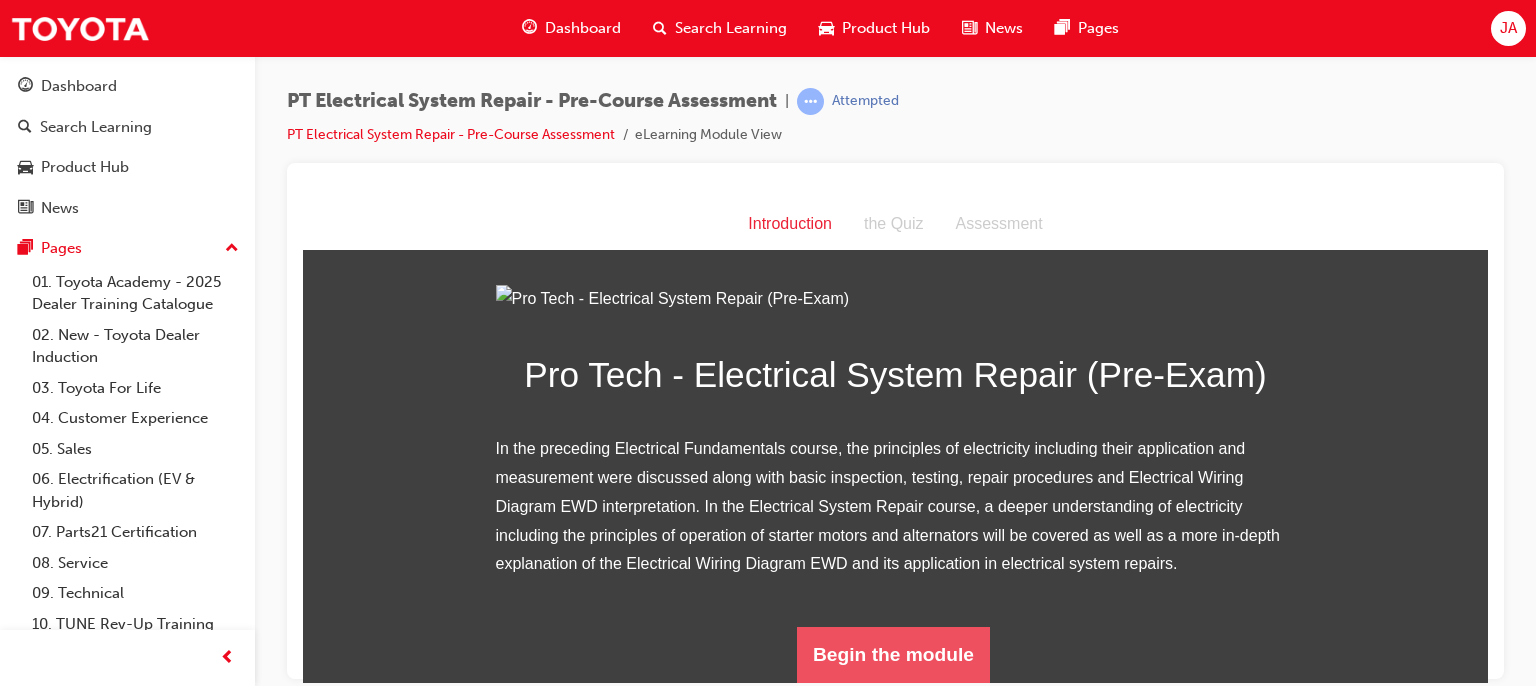 click on "Begin the module" at bounding box center (893, 654) 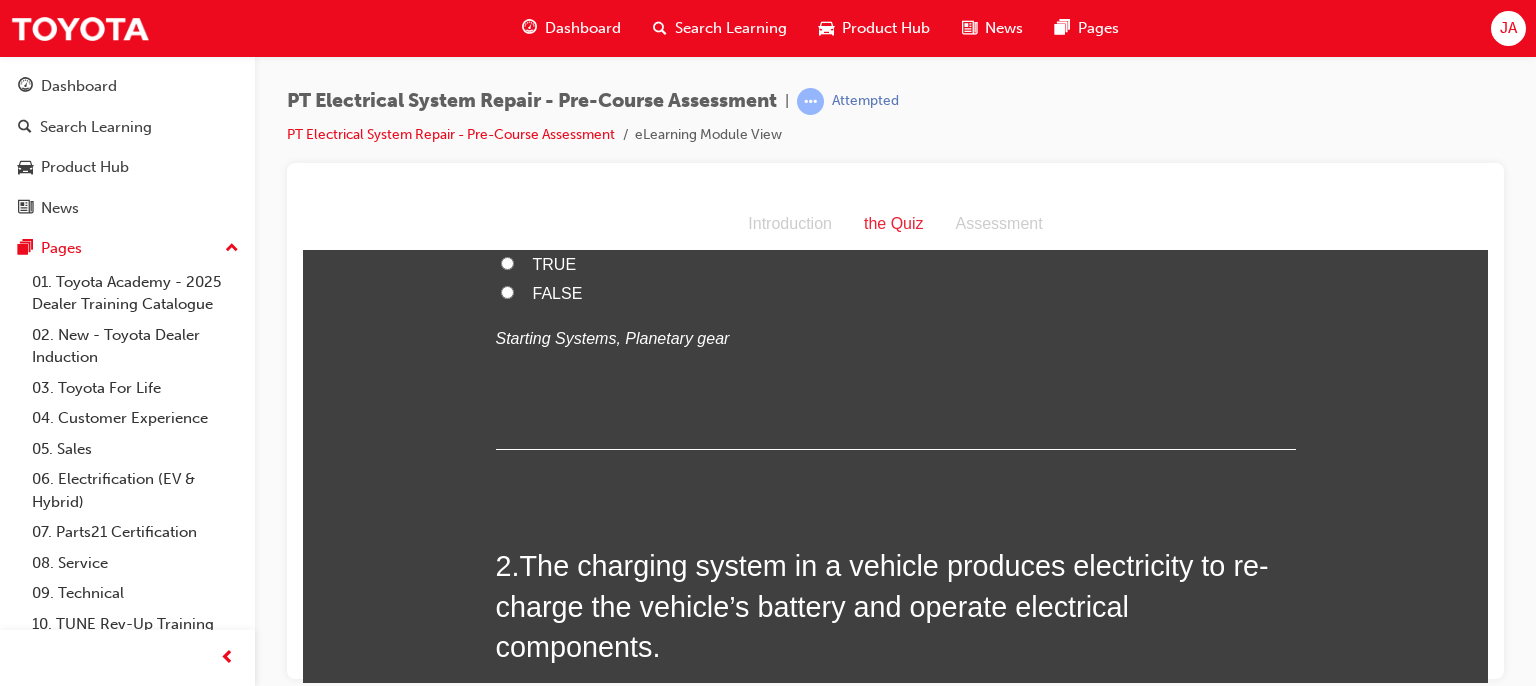scroll, scrollTop: 0, scrollLeft: 0, axis: both 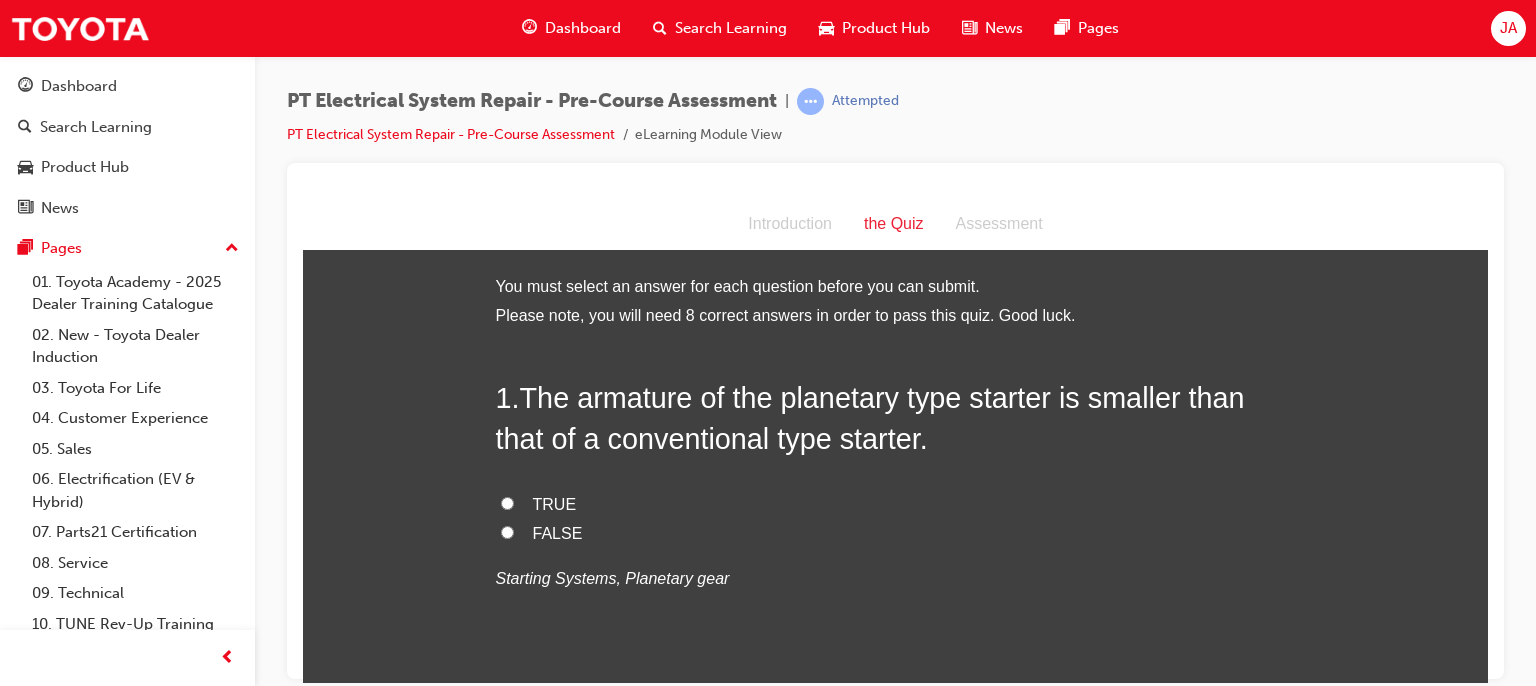 click on "TRUE" at bounding box center [507, 502] 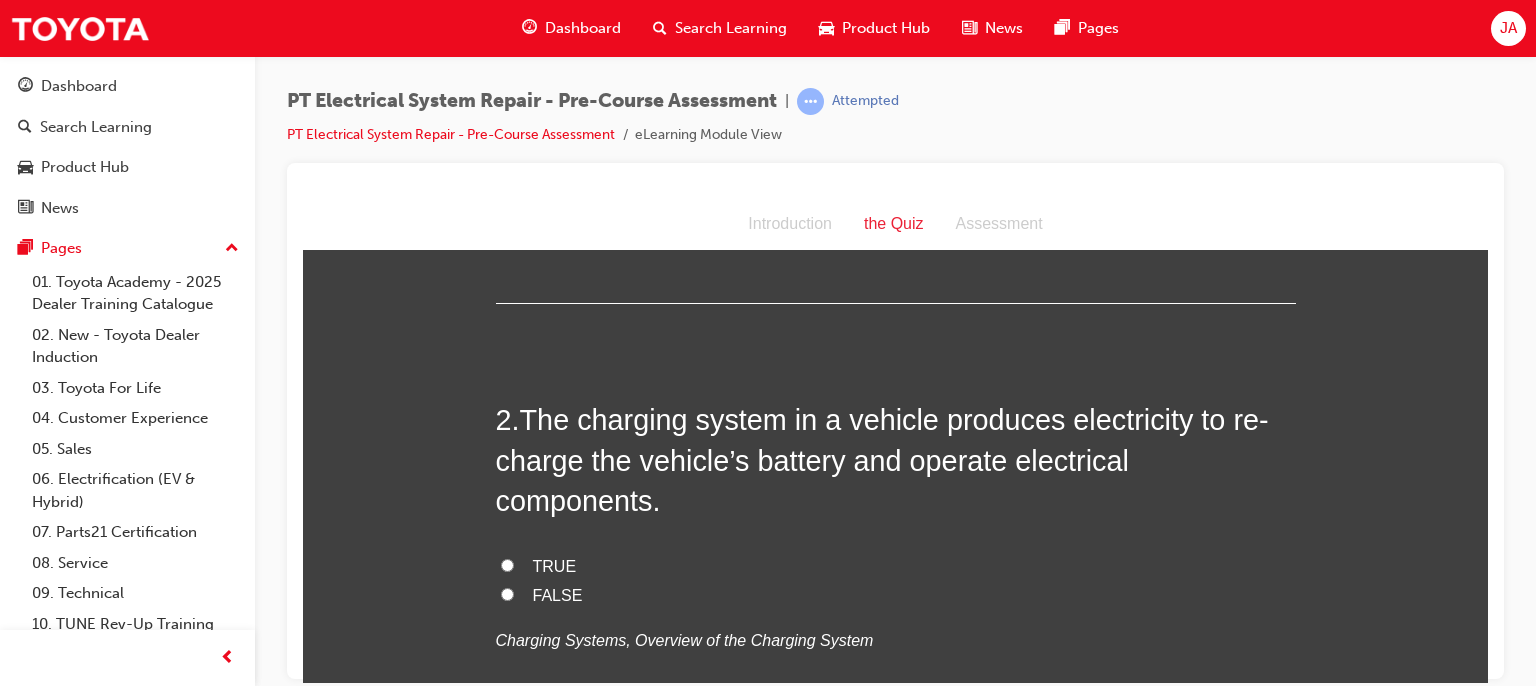 scroll, scrollTop: 400, scrollLeft: 0, axis: vertical 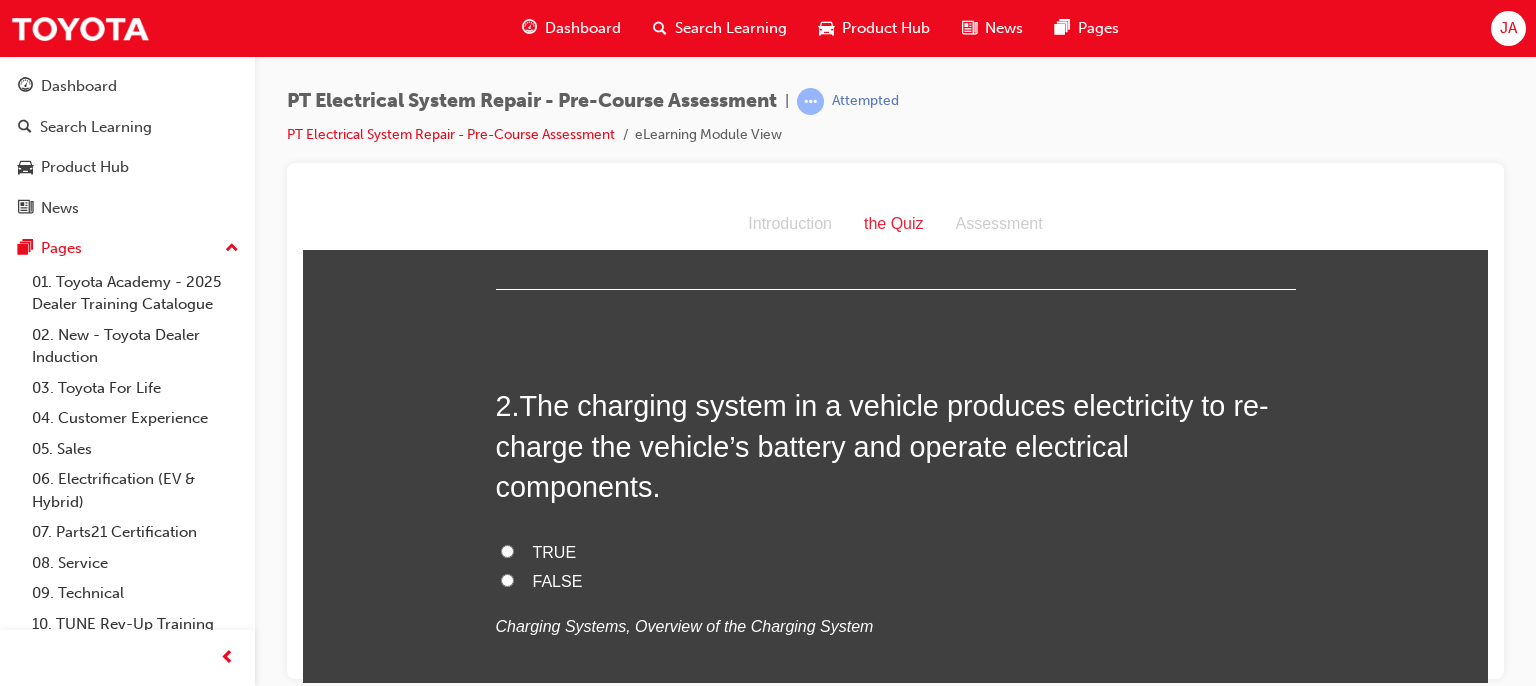 click on "TRUE" at bounding box center (507, 550) 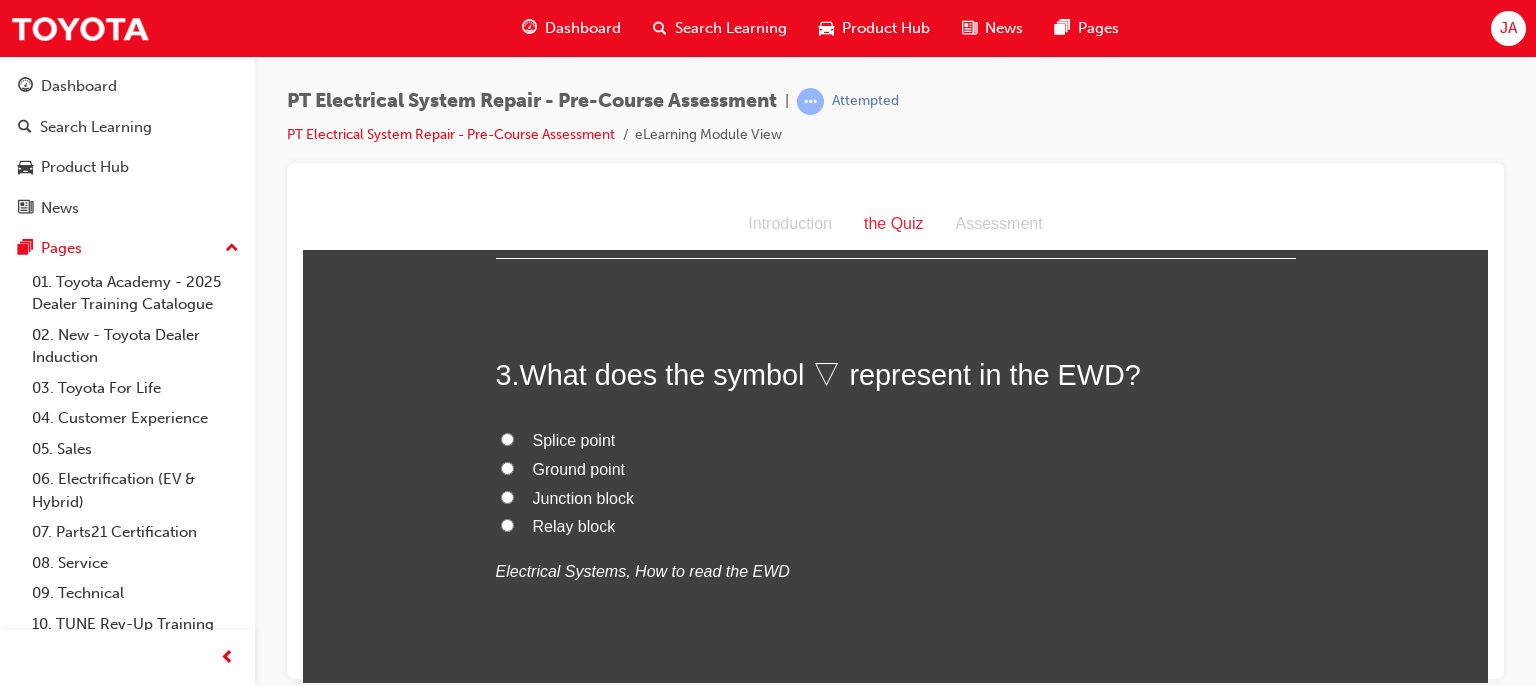scroll, scrollTop: 946, scrollLeft: 0, axis: vertical 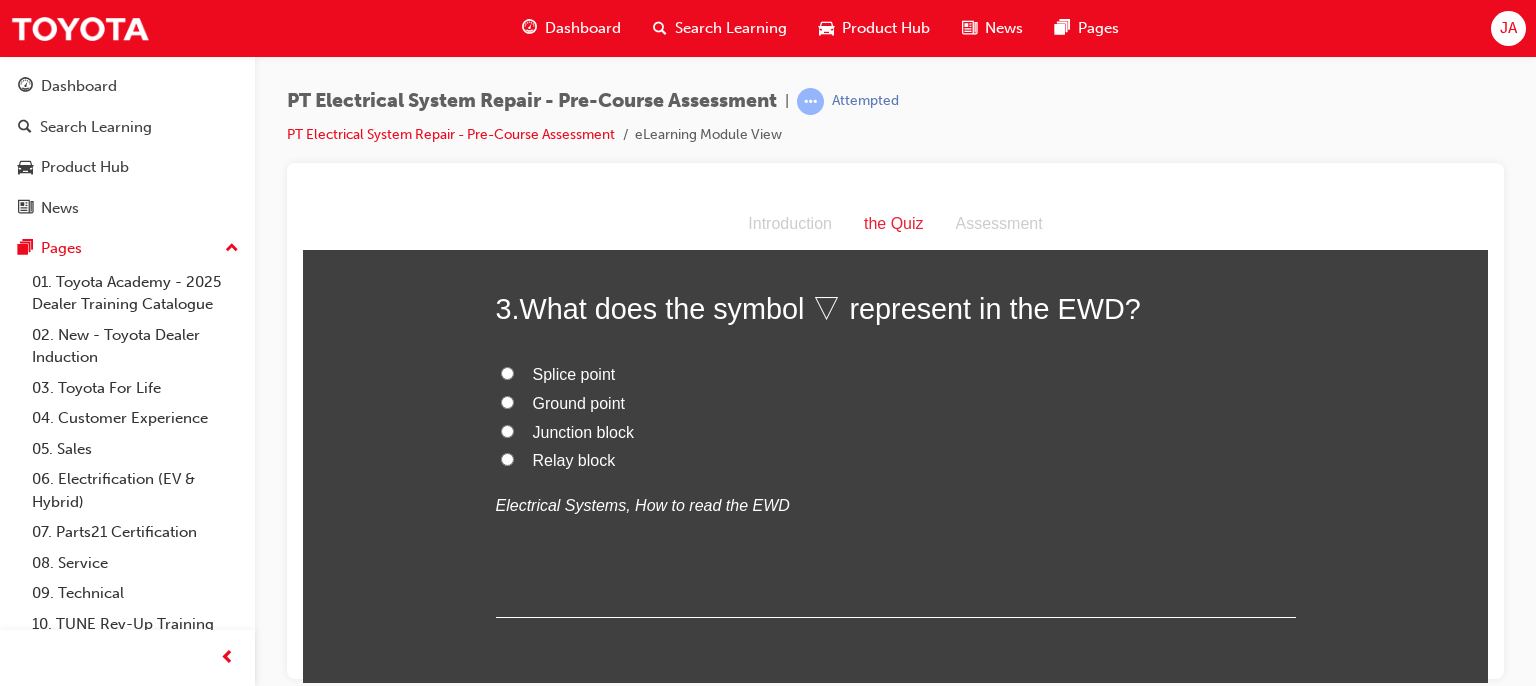 click on "Ground point" at bounding box center [896, 403] 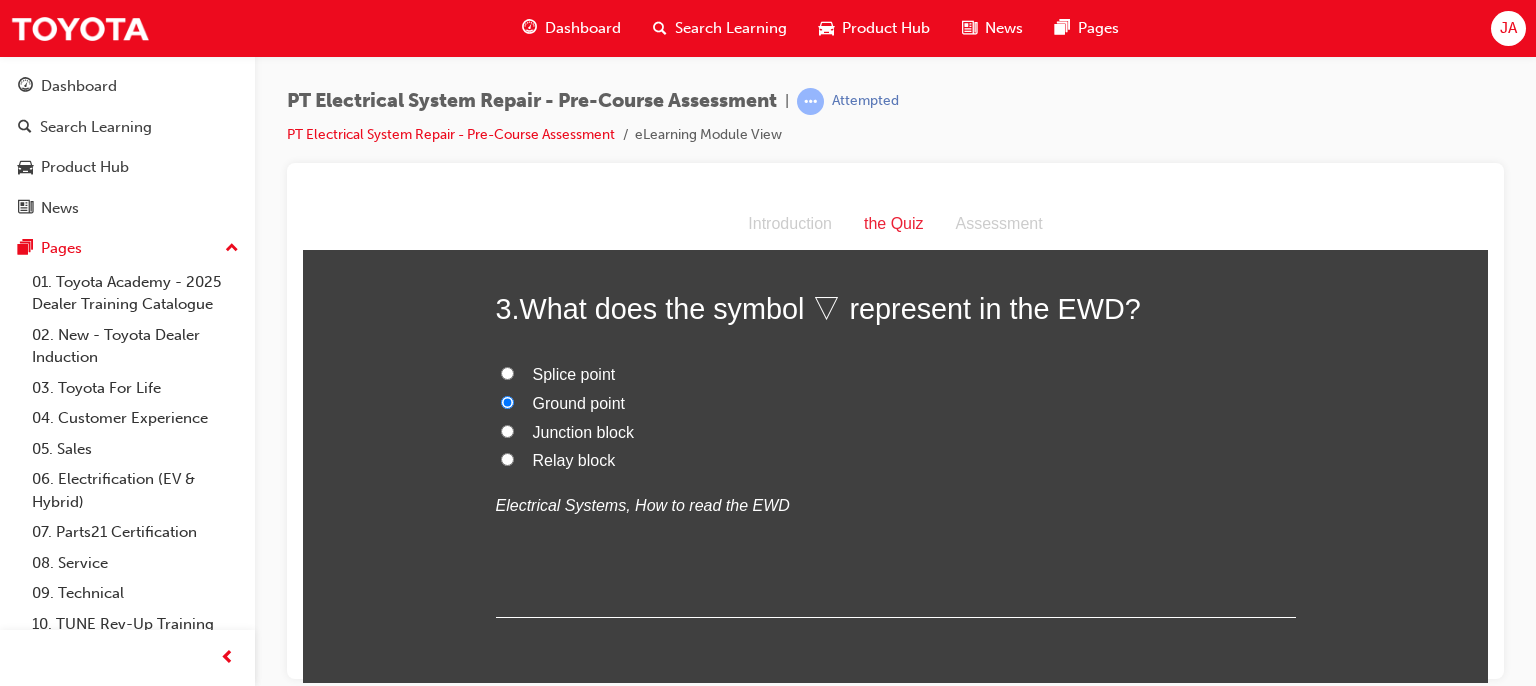 click on "Splice point" at bounding box center (574, 373) 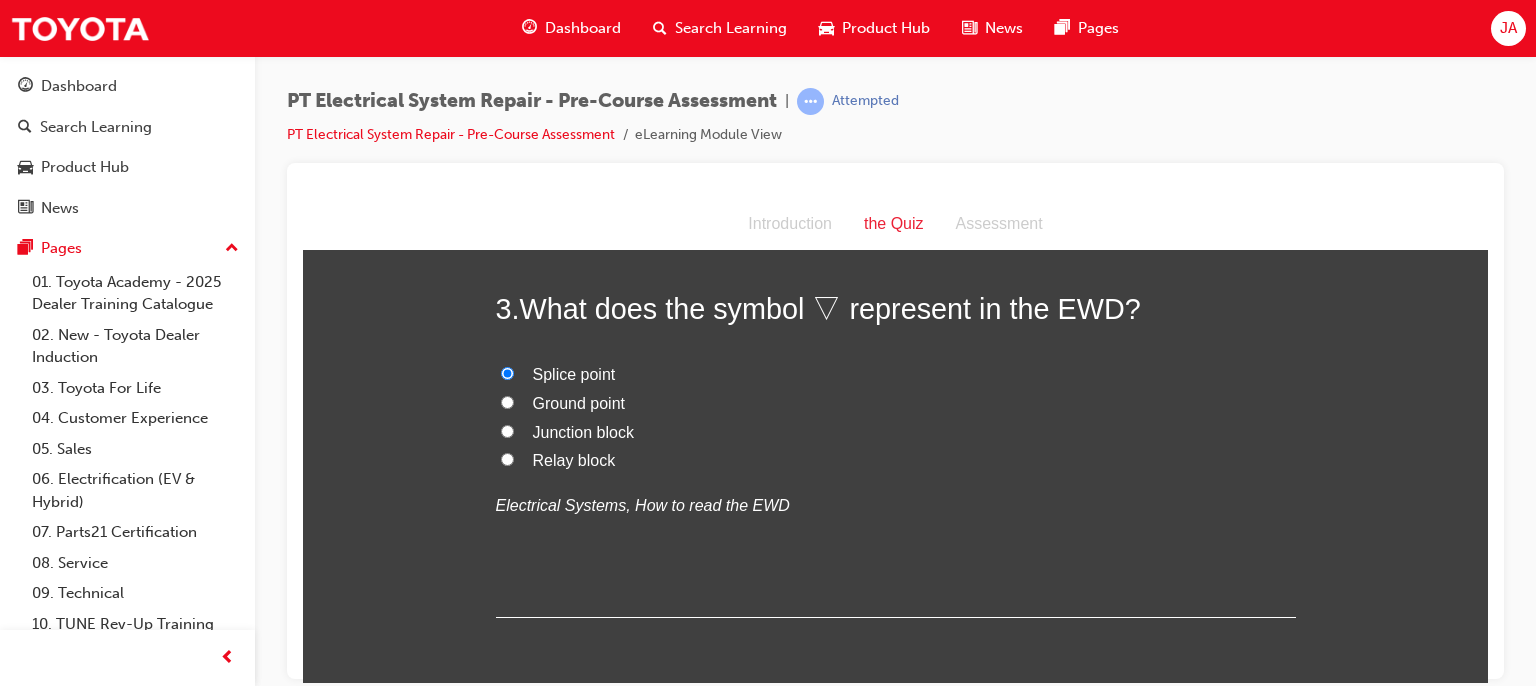 click on "Junction block" at bounding box center [583, 431] 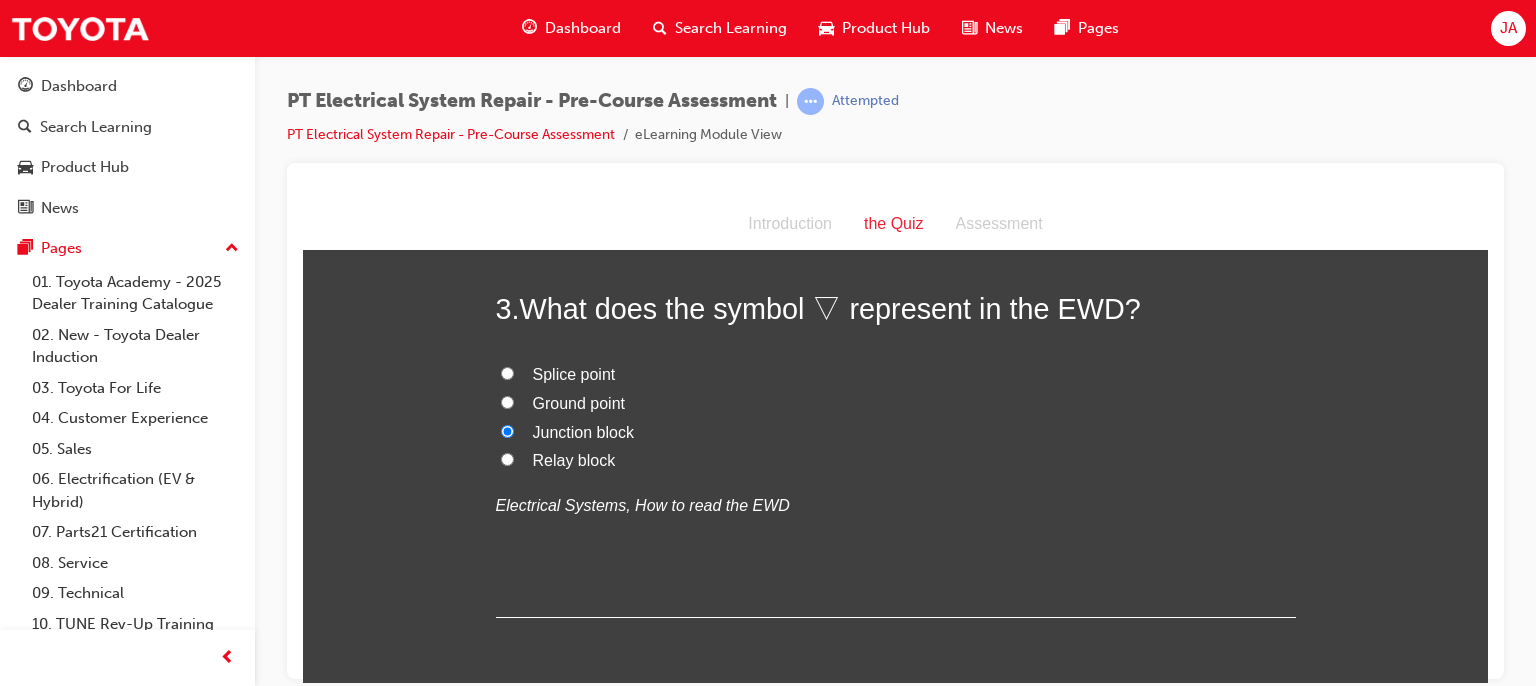 click on "Ground point" at bounding box center [579, 402] 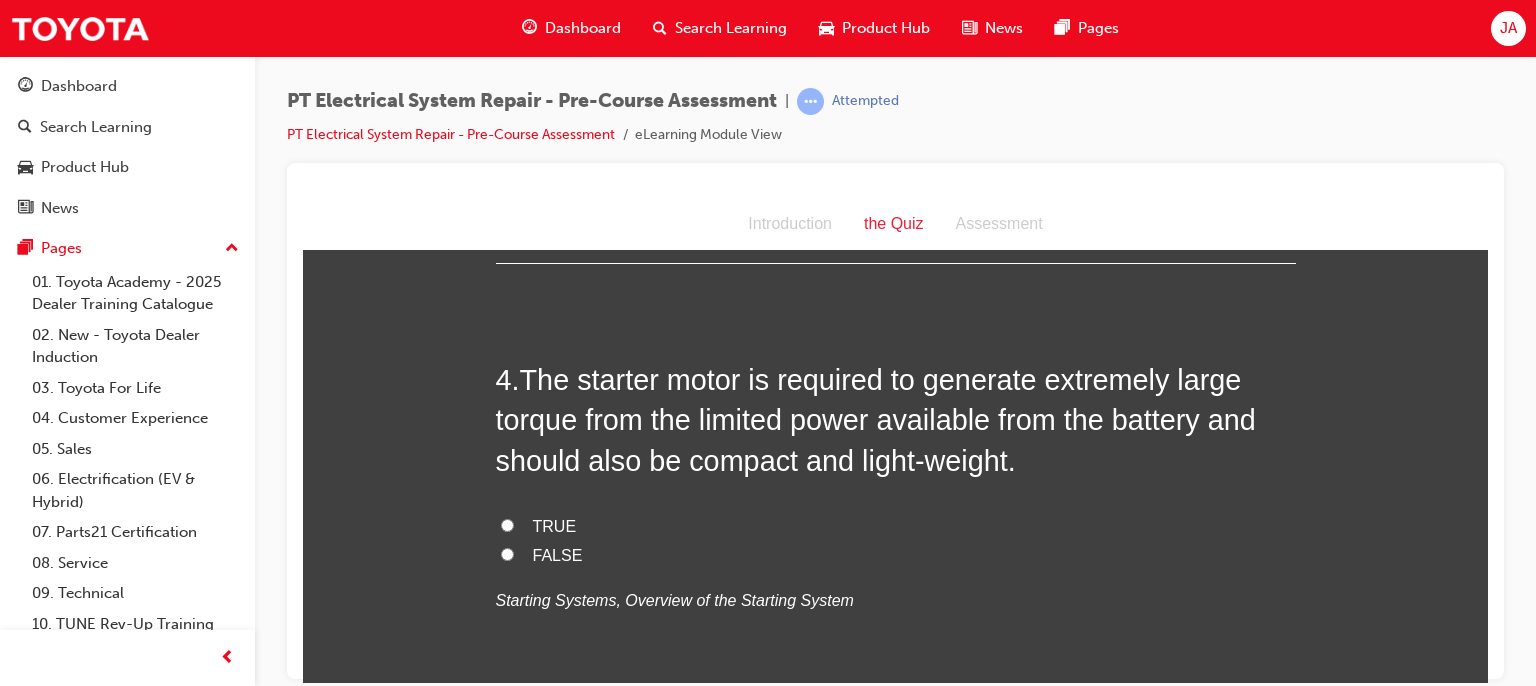 scroll, scrollTop: 1336, scrollLeft: 0, axis: vertical 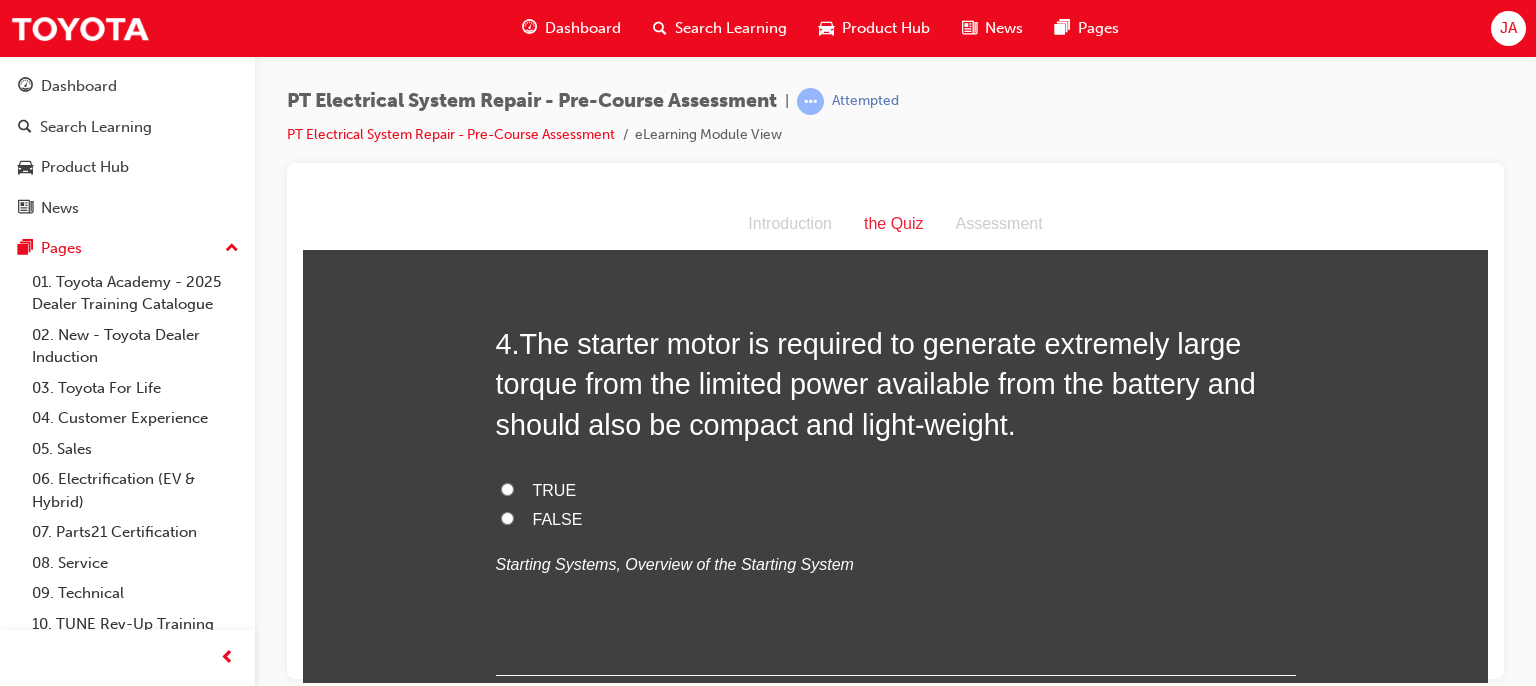 click on "TRUE" at bounding box center [896, 490] 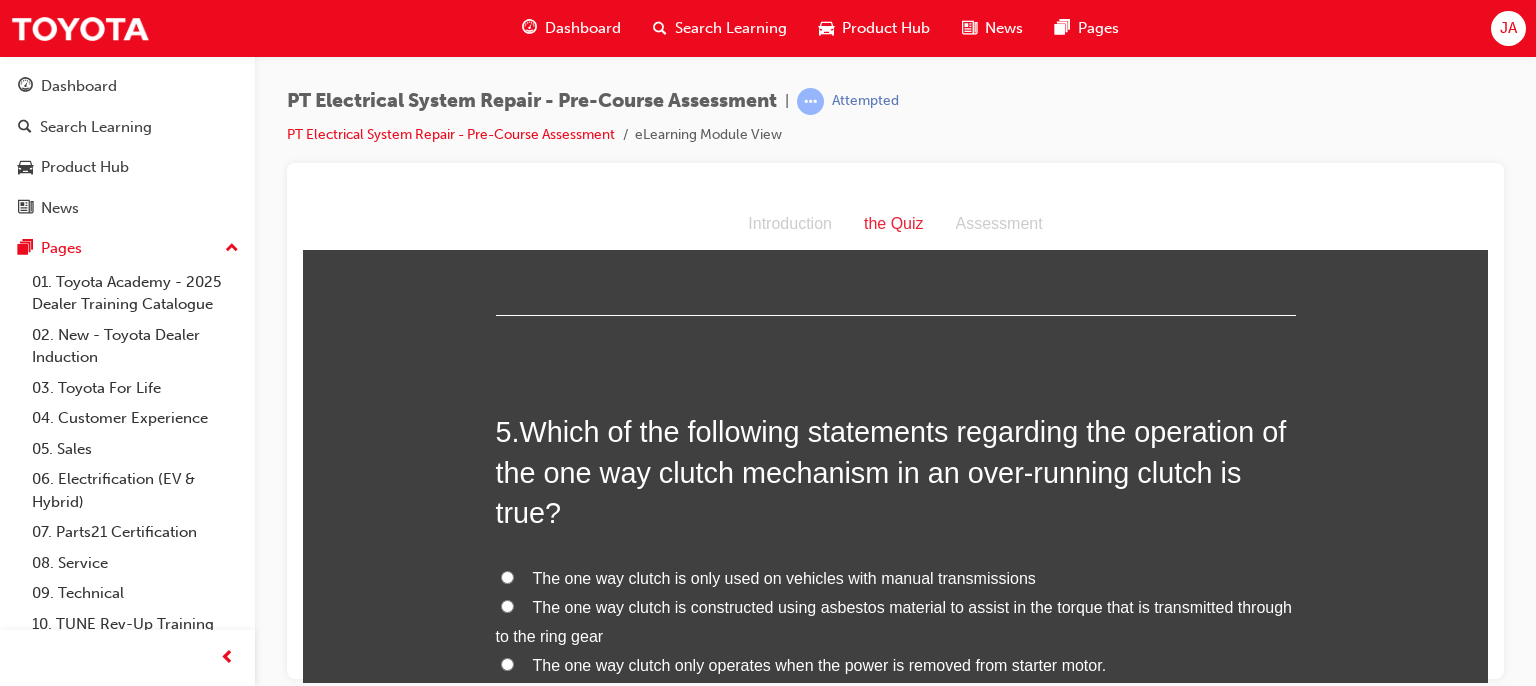 scroll, scrollTop: 1736, scrollLeft: 0, axis: vertical 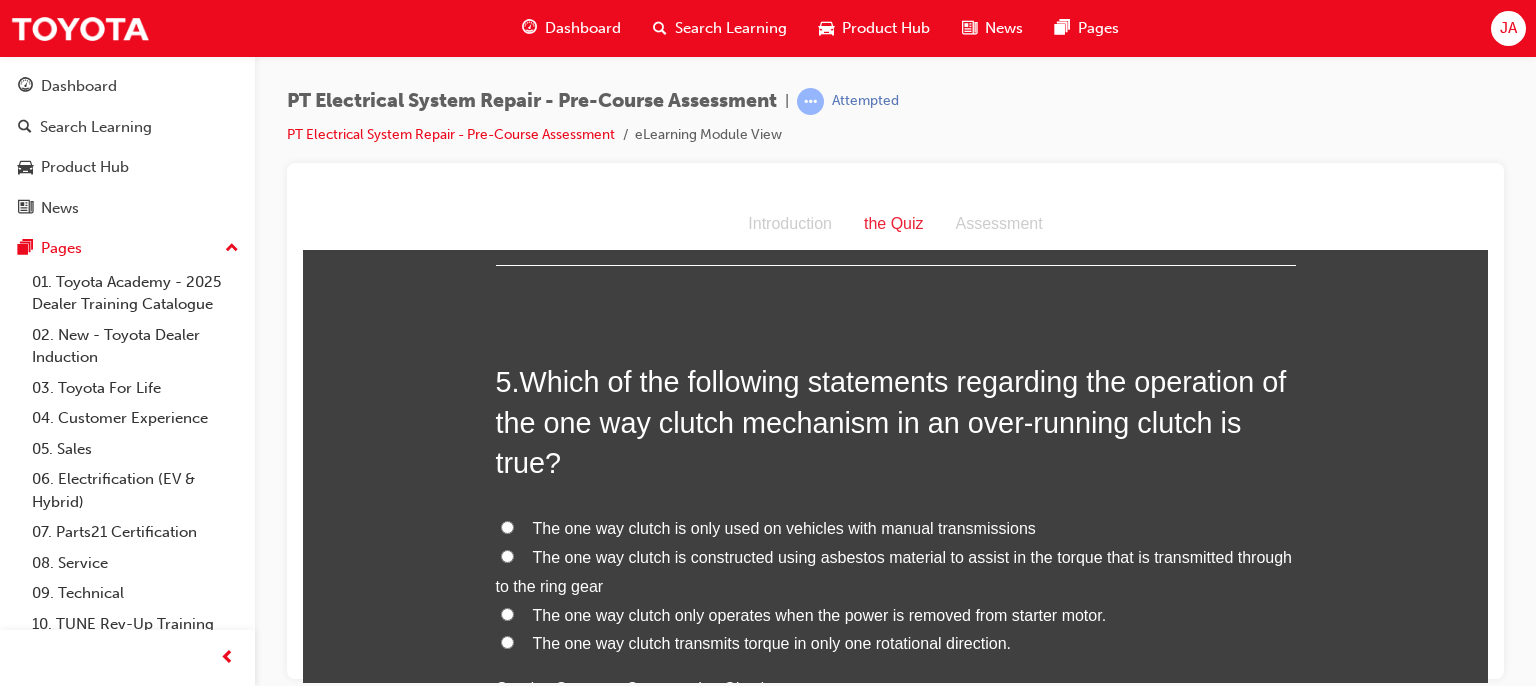 click on "The one way clutch transmits torque in only one rotational direction." at bounding box center (772, 642) 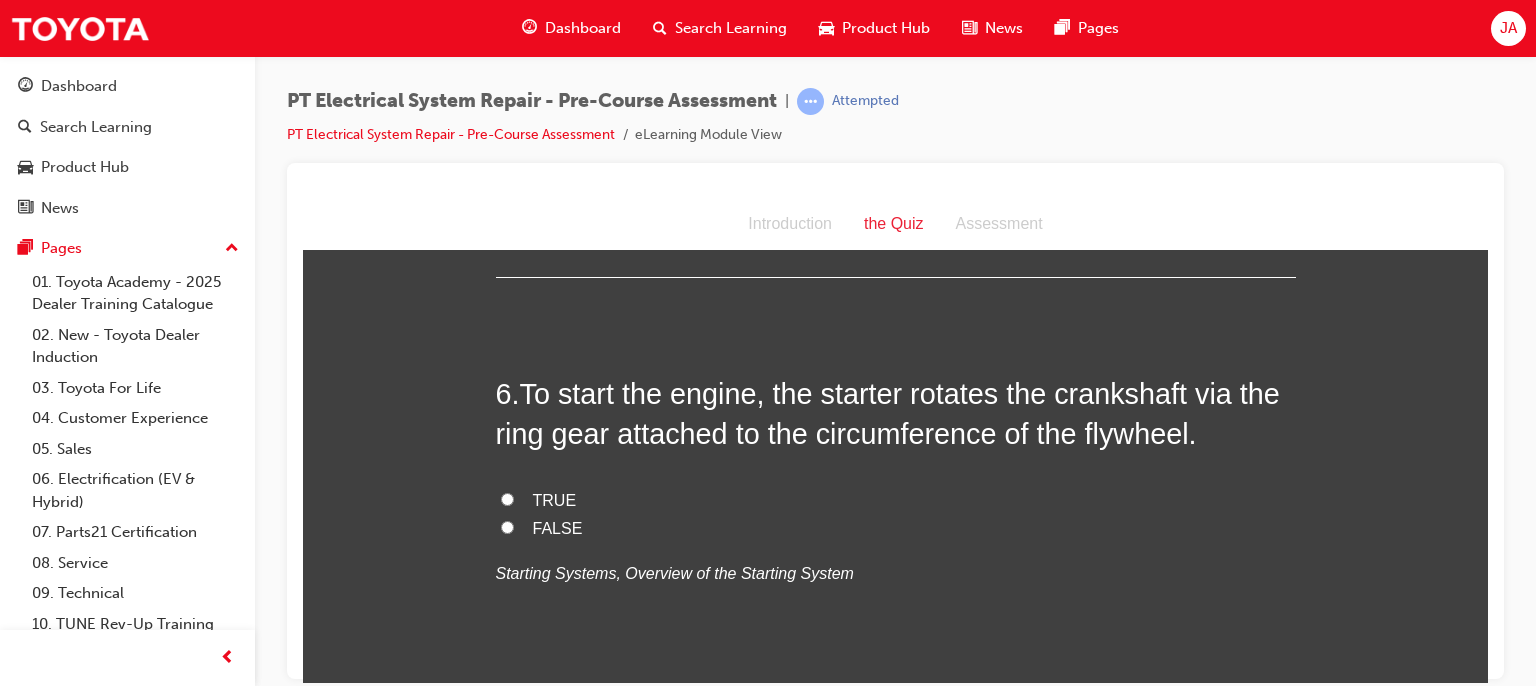 scroll, scrollTop: 2296, scrollLeft: 0, axis: vertical 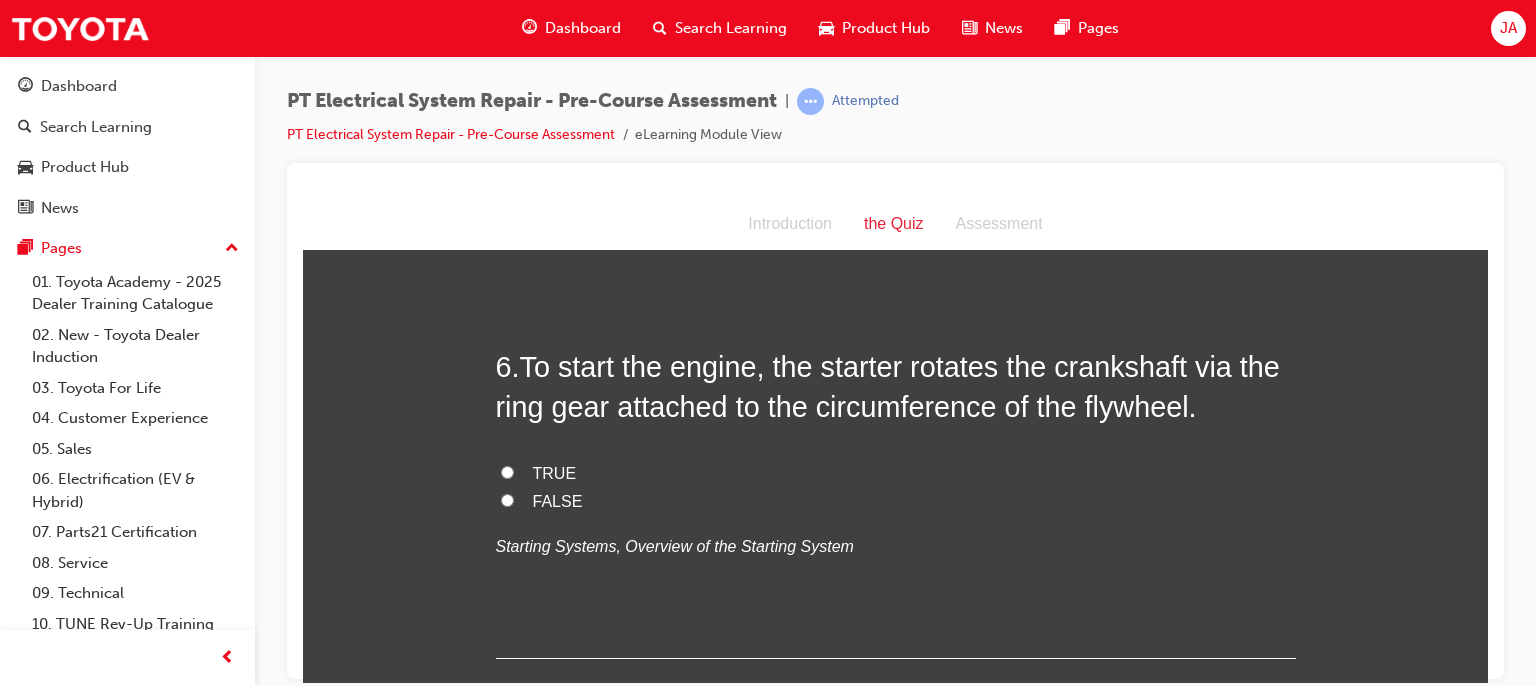 click on "TRUE" at bounding box center (507, 471) 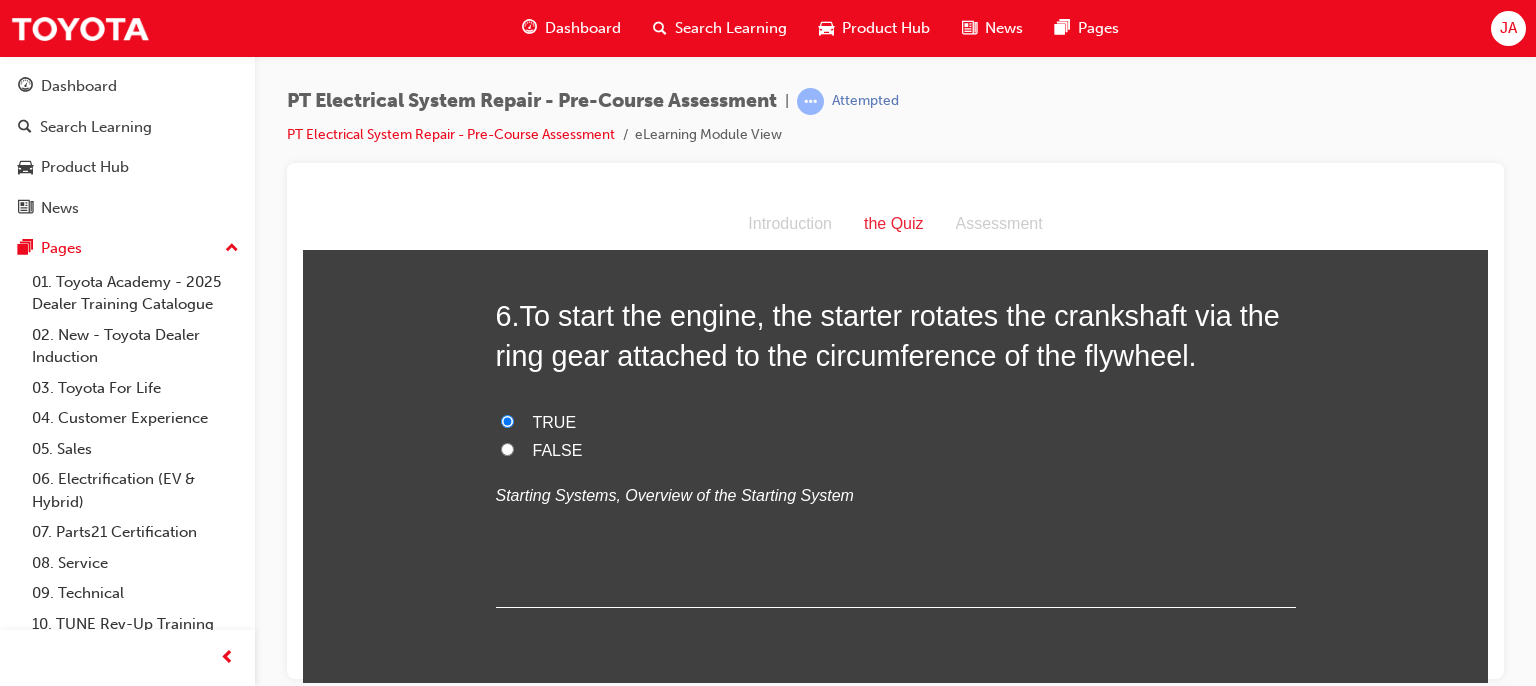 scroll, scrollTop: 2376, scrollLeft: 0, axis: vertical 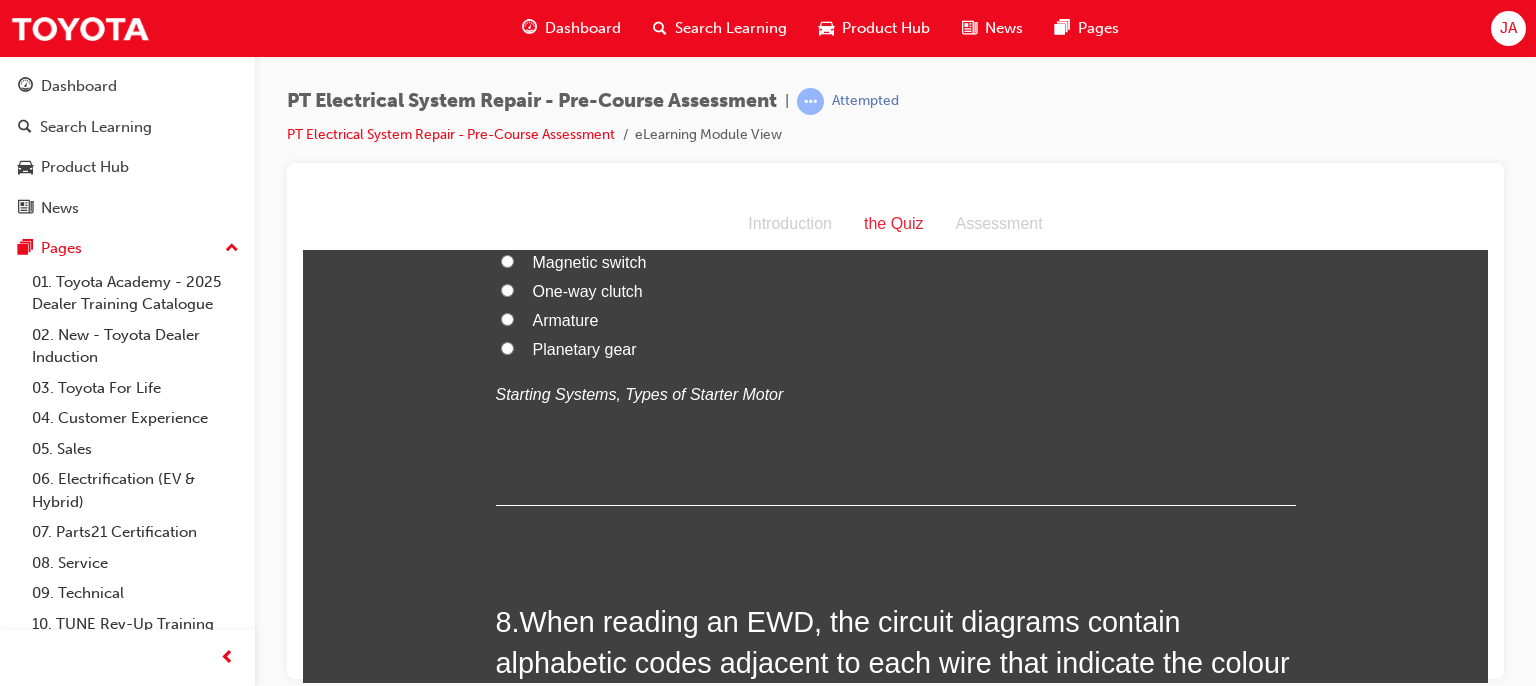 click on "Planetary gear" at bounding box center (585, 348) 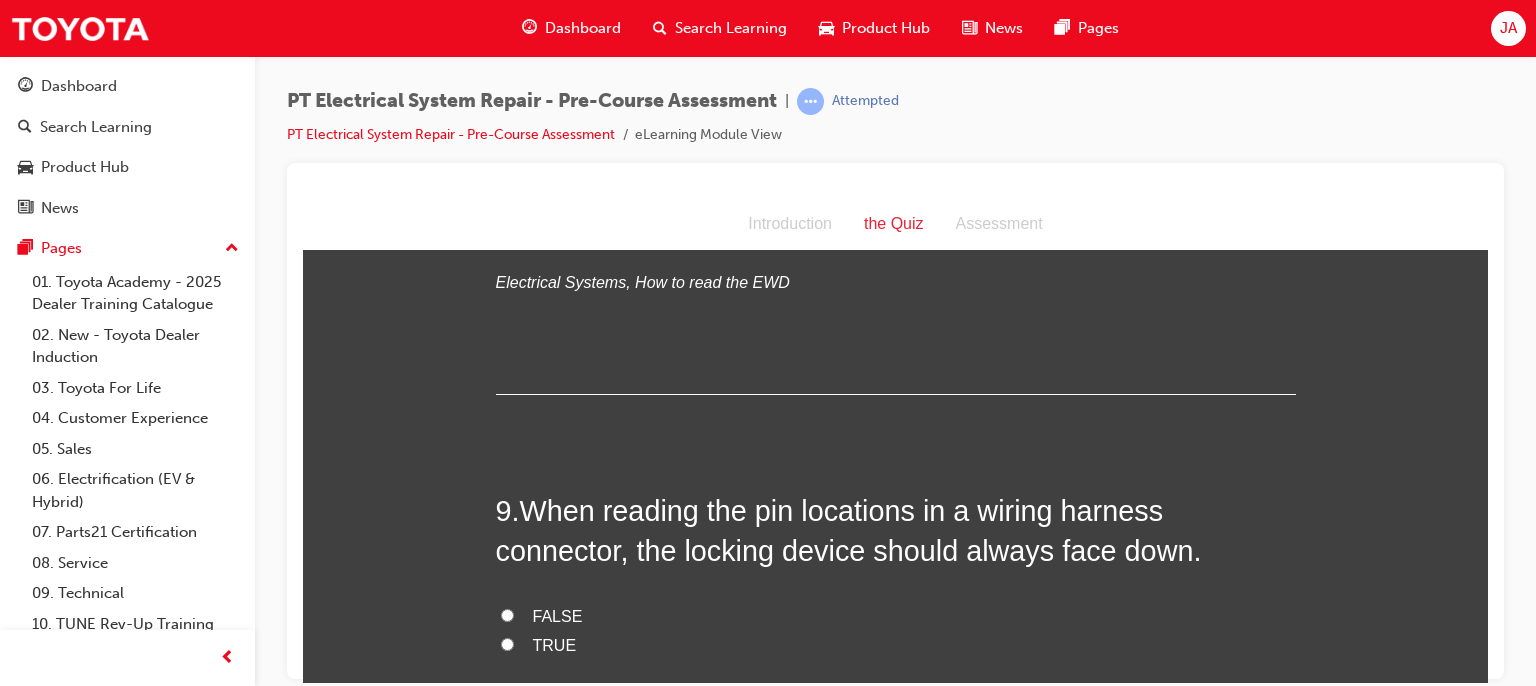 scroll, scrollTop: 3559, scrollLeft: 0, axis: vertical 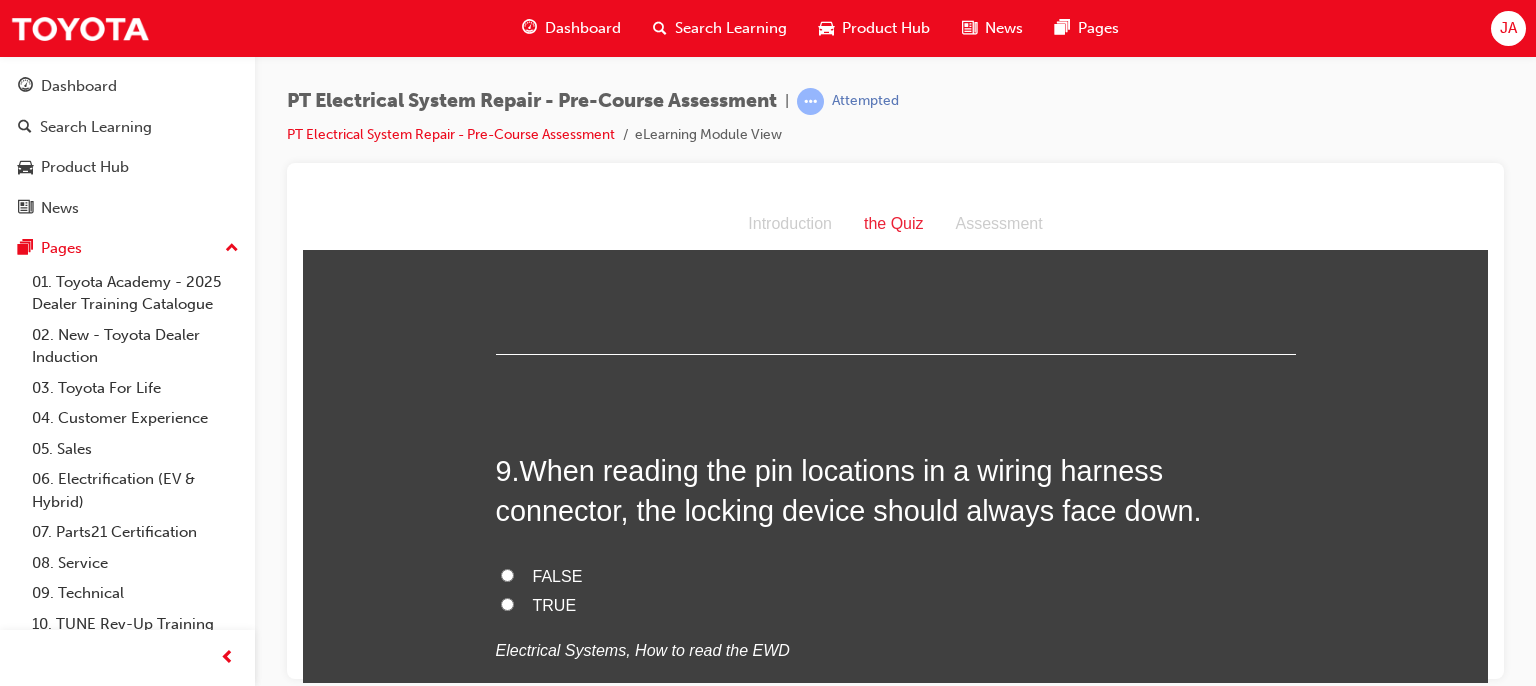 click on "TRUE" at bounding box center [555, 196] 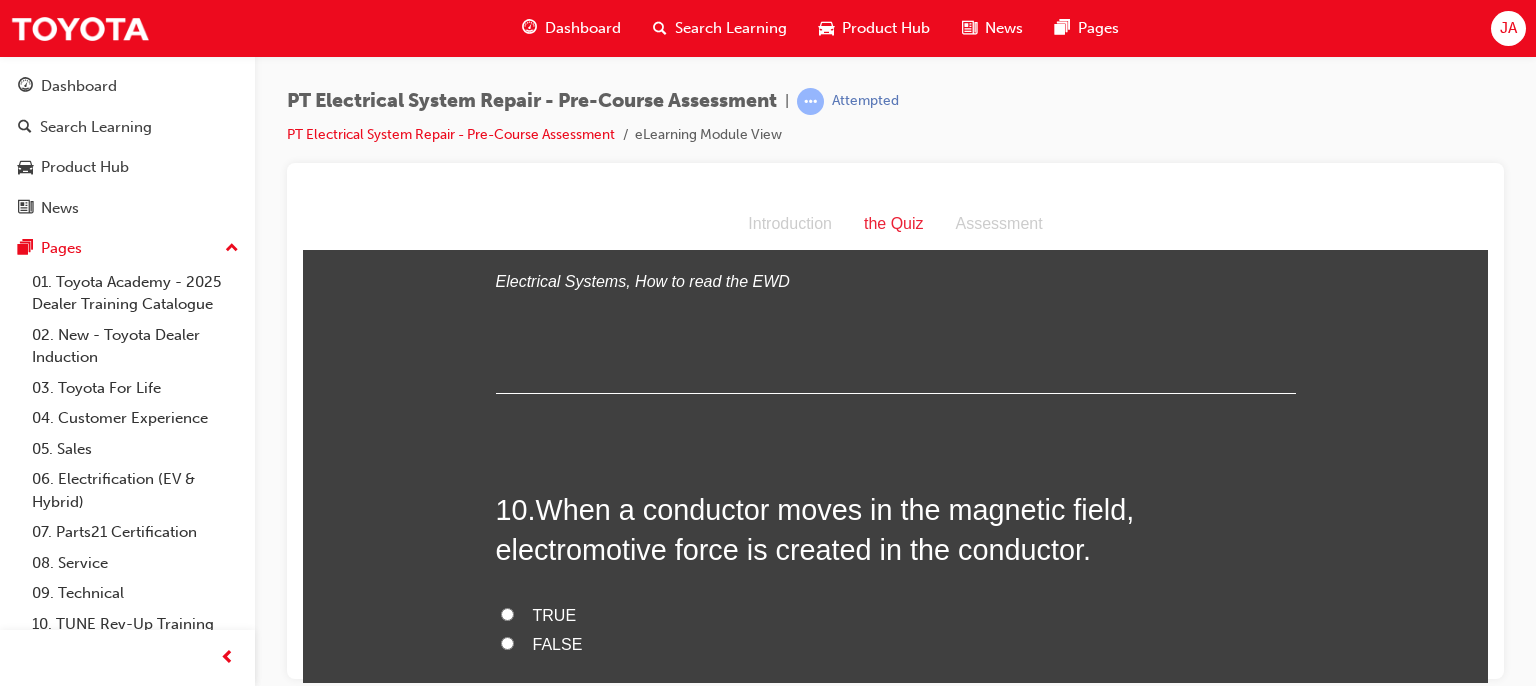 scroll, scrollTop: 3945, scrollLeft: 0, axis: vertical 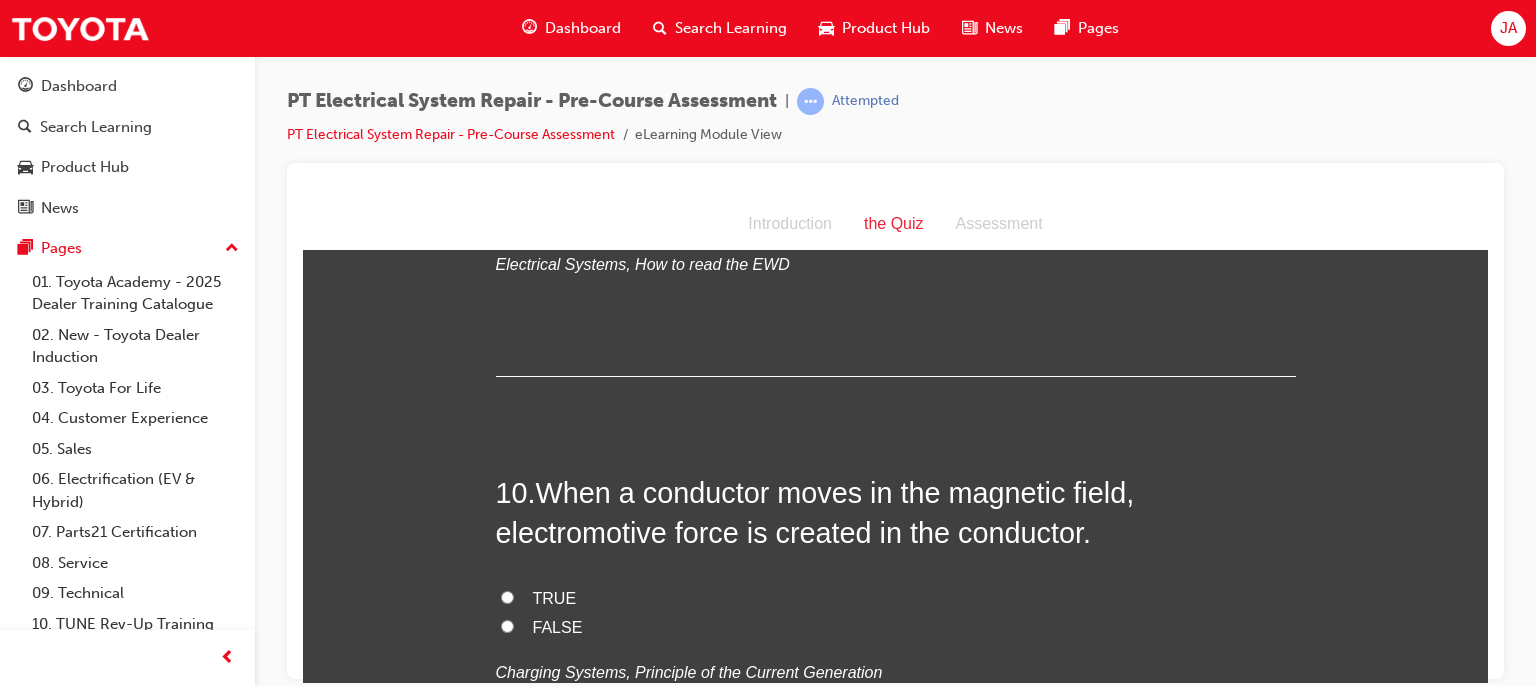 click on "FALSE" at bounding box center [507, 188] 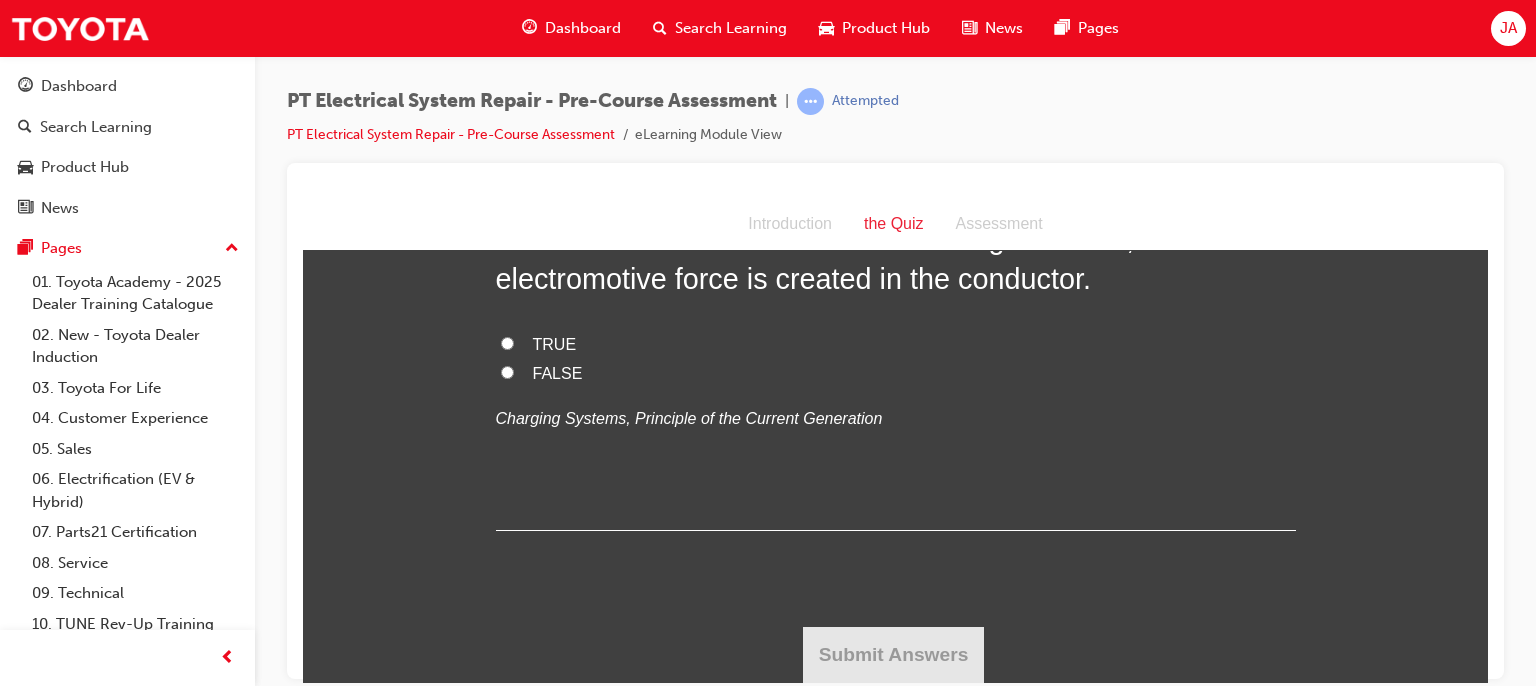 scroll, scrollTop: 4504, scrollLeft: 0, axis: vertical 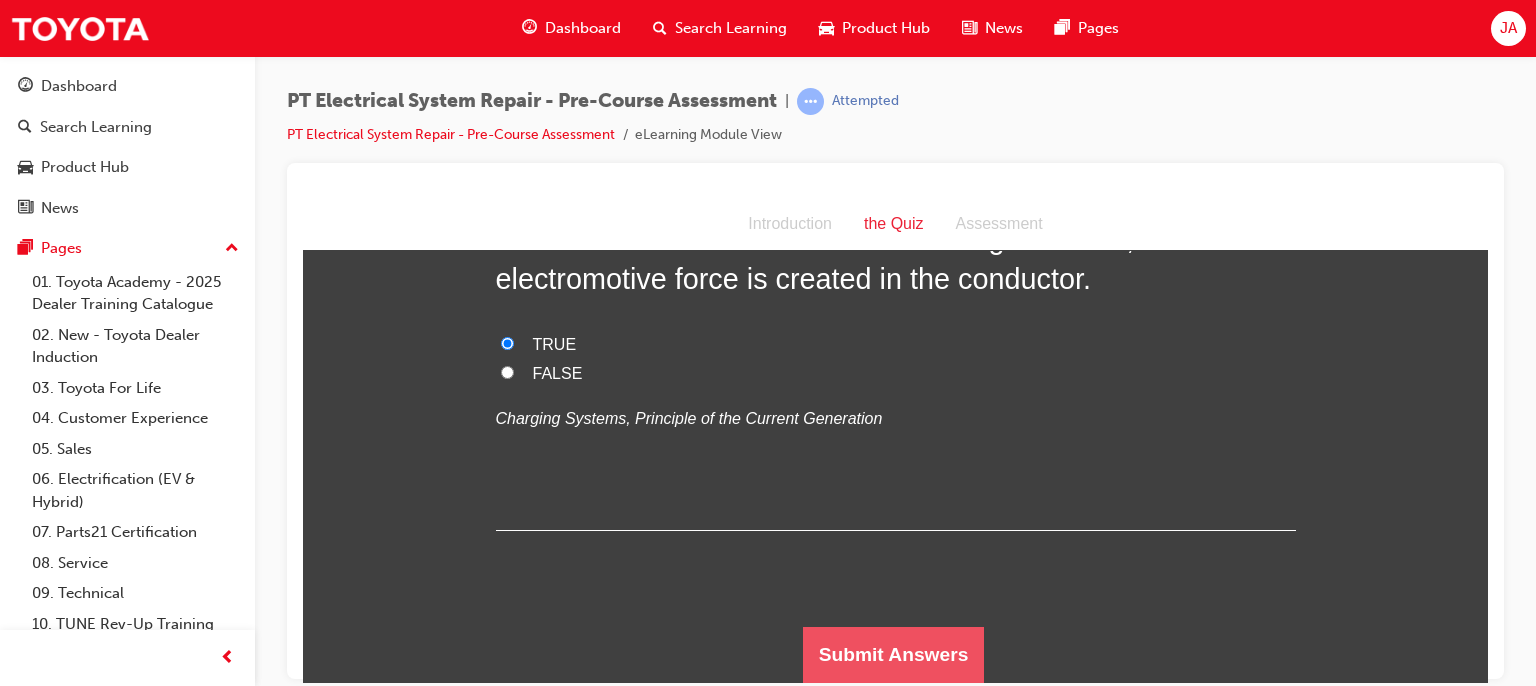 click on "Submit Answers" at bounding box center (894, 654) 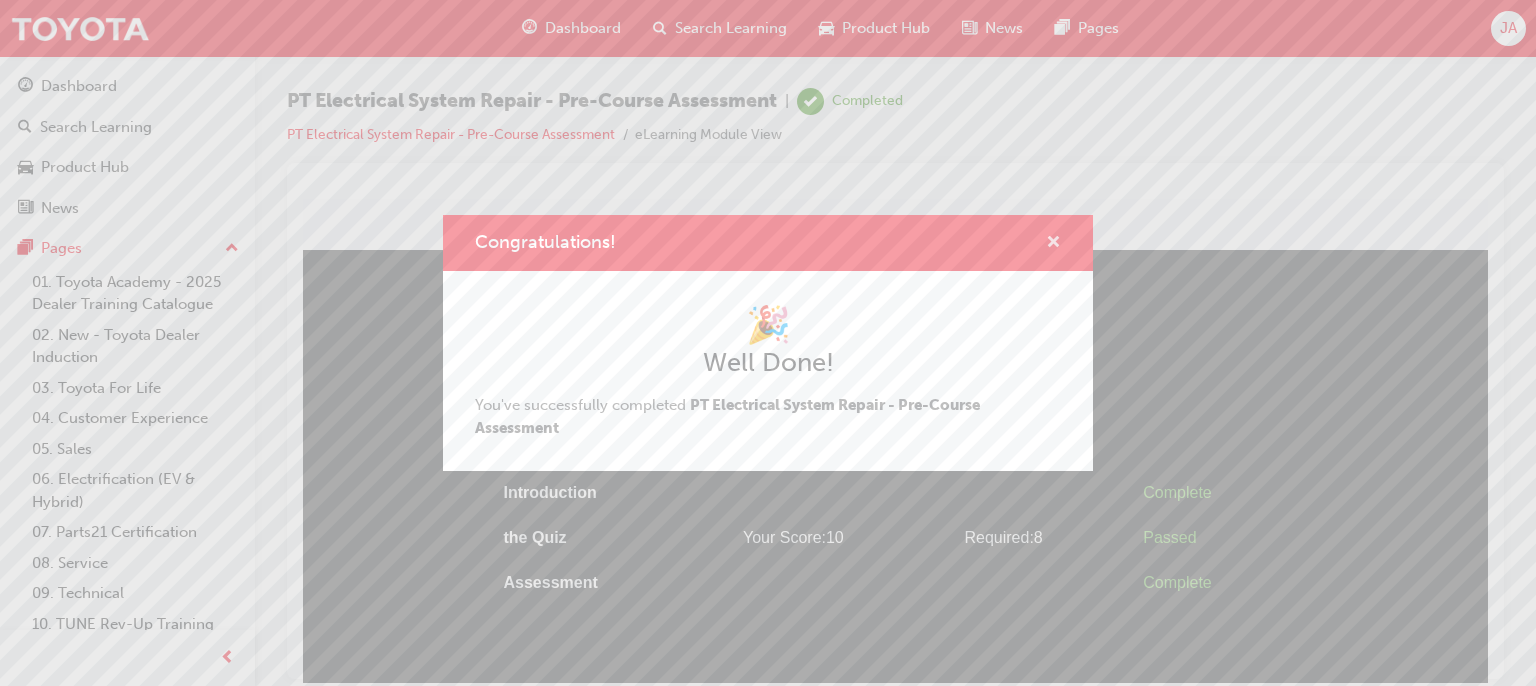 click at bounding box center (1053, 243) 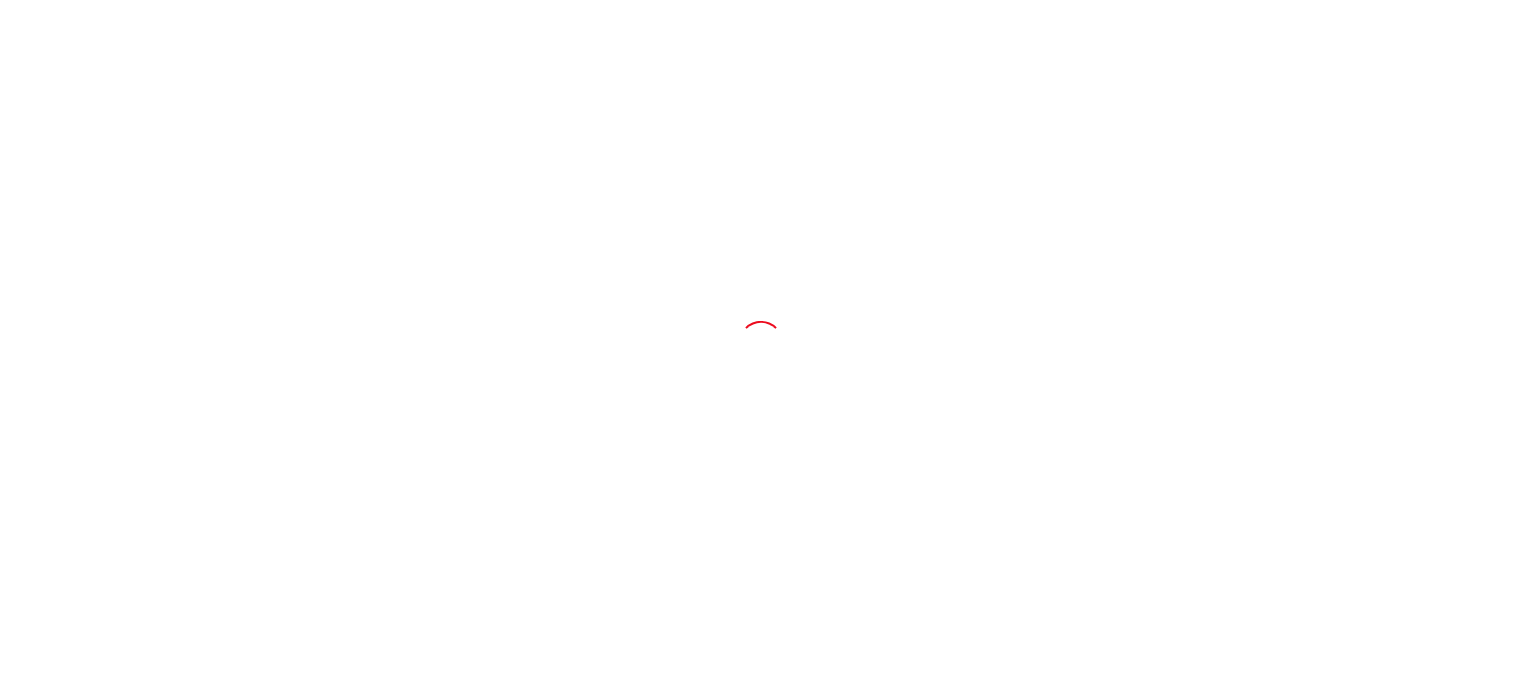 scroll, scrollTop: 0, scrollLeft: 0, axis: both 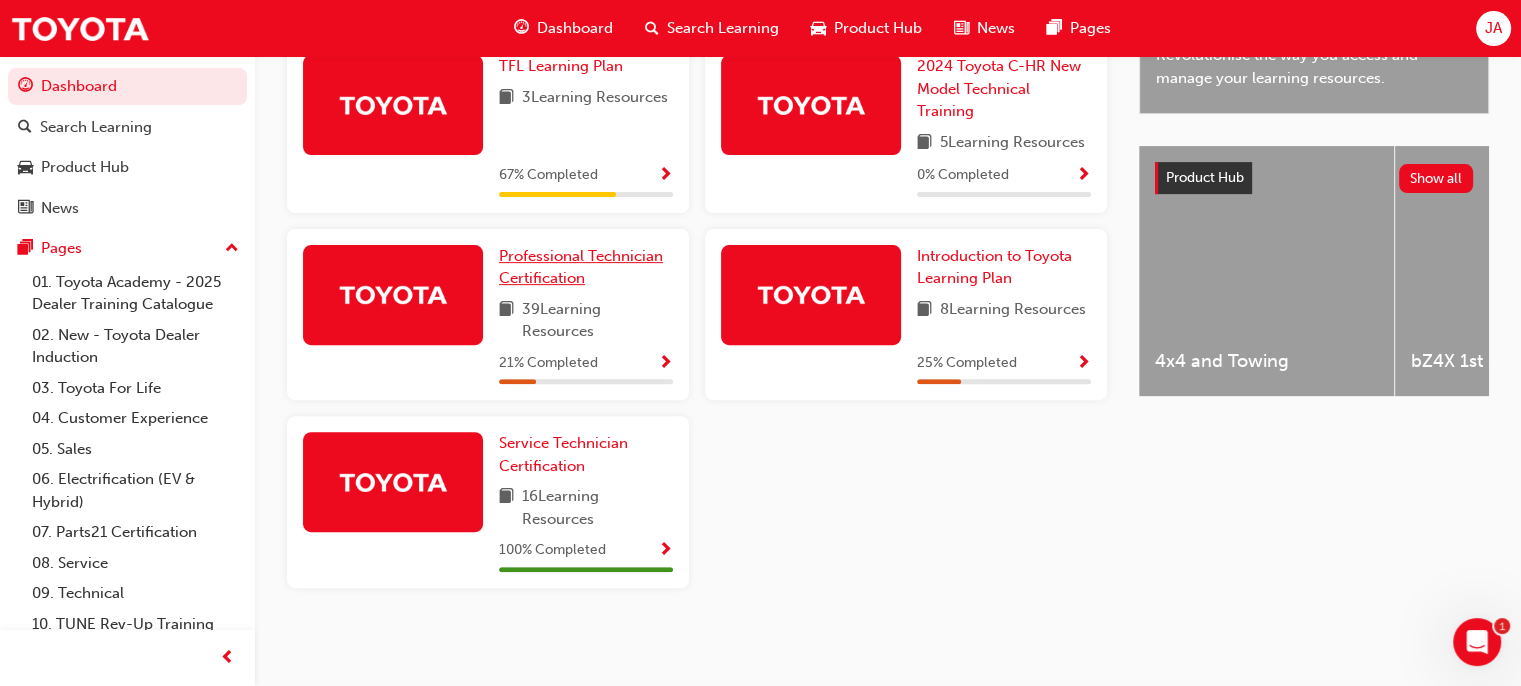 click on "Professional Technician Certification" at bounding box center [581, 267] 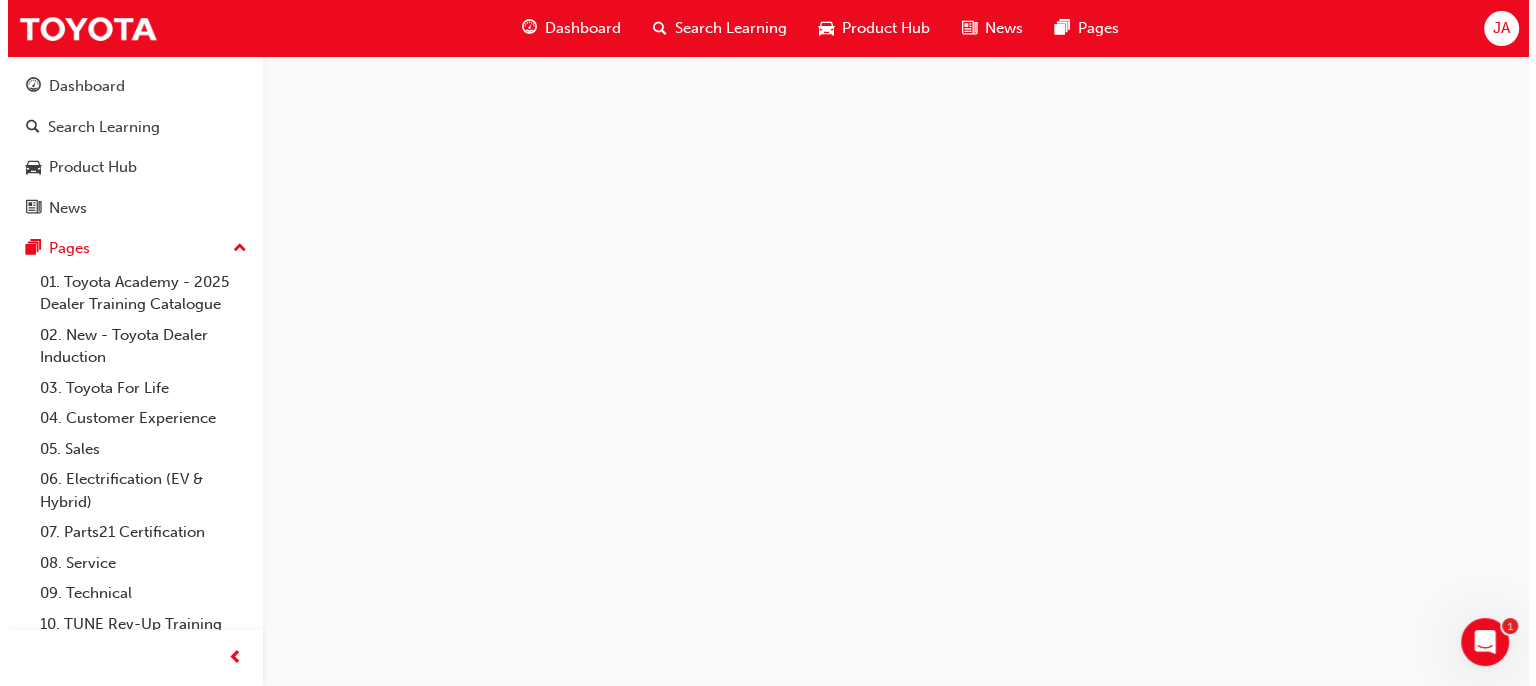 scroll, scrollTop: 0, scrollLeft: 0, axis: both 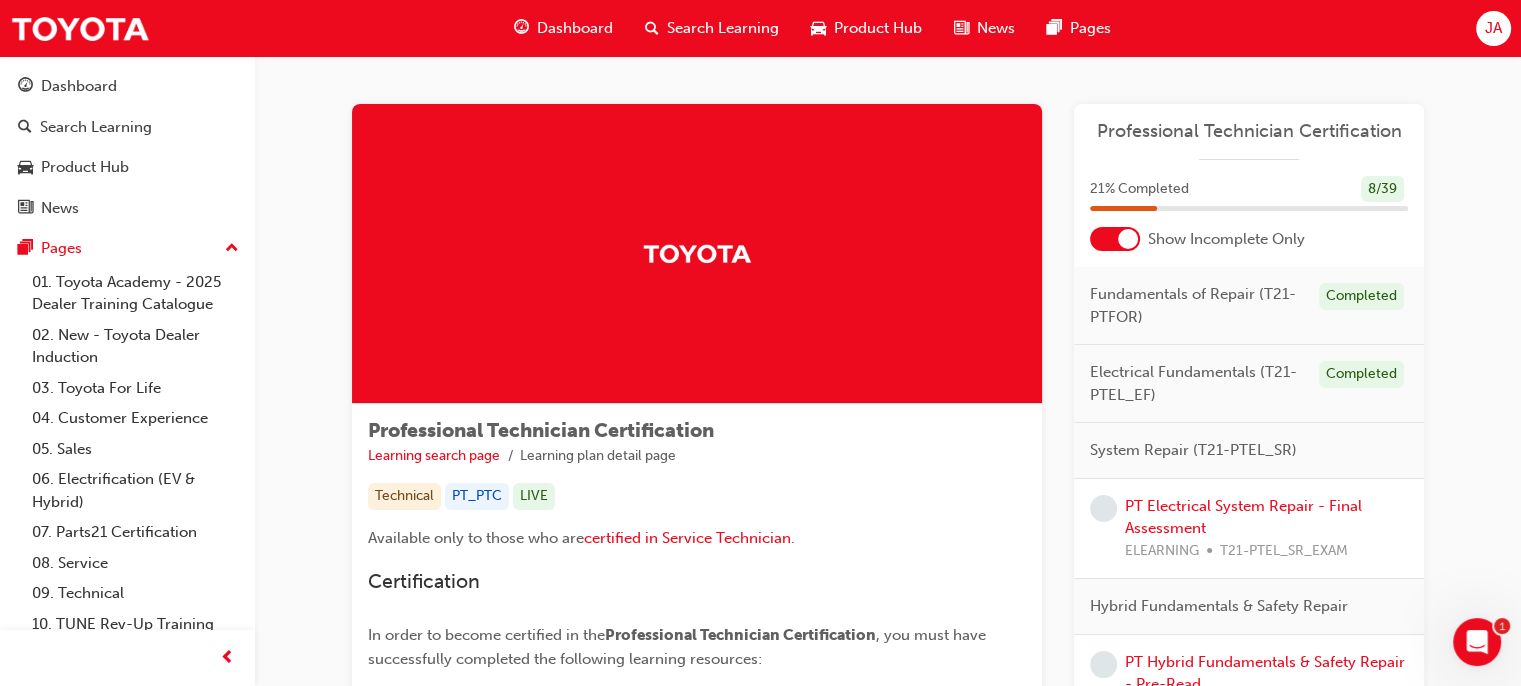 click on "PT Electrical System Repair - Final Assessment ELEARNING T21-PTEL_SR_EXAM" at bounding box center (1266, 529) 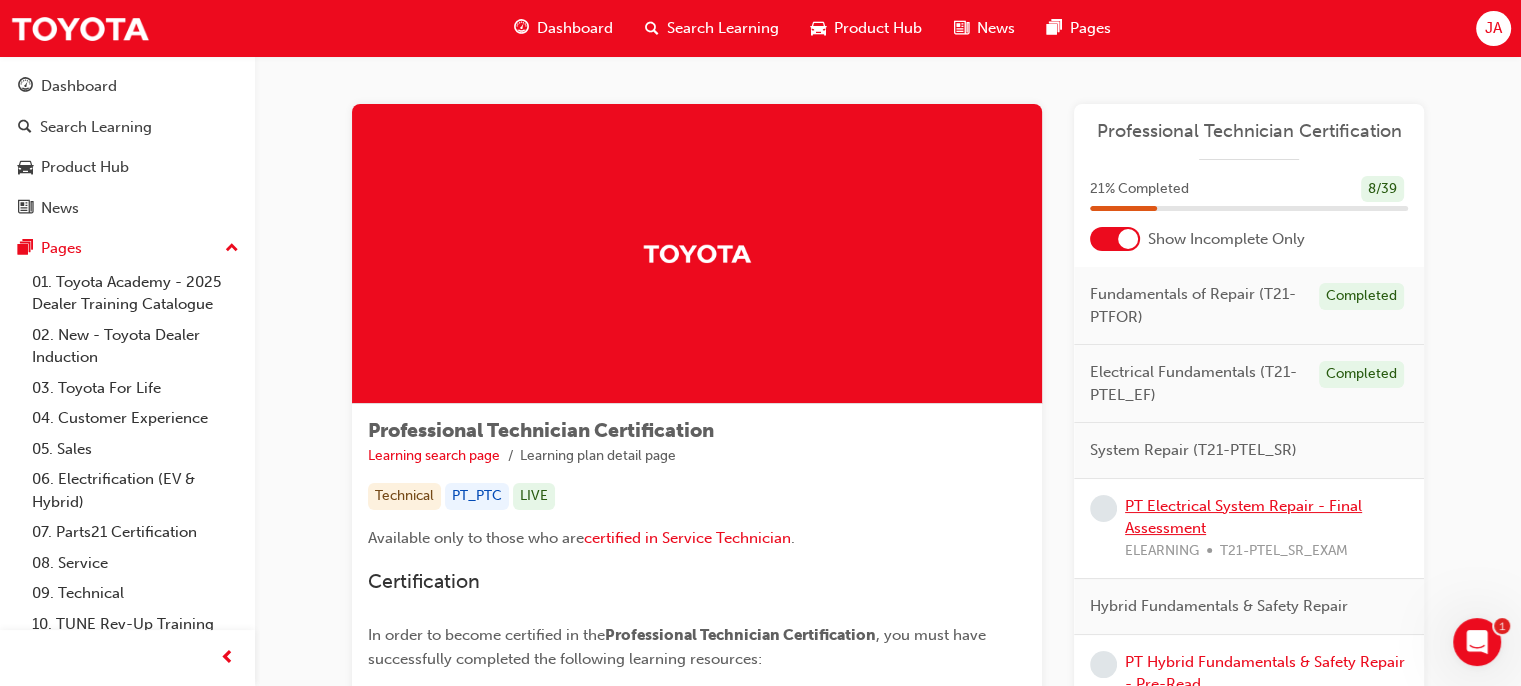 click on "PT Electrical System Repair - Final Assessment" at bounding box center [1243, 517] 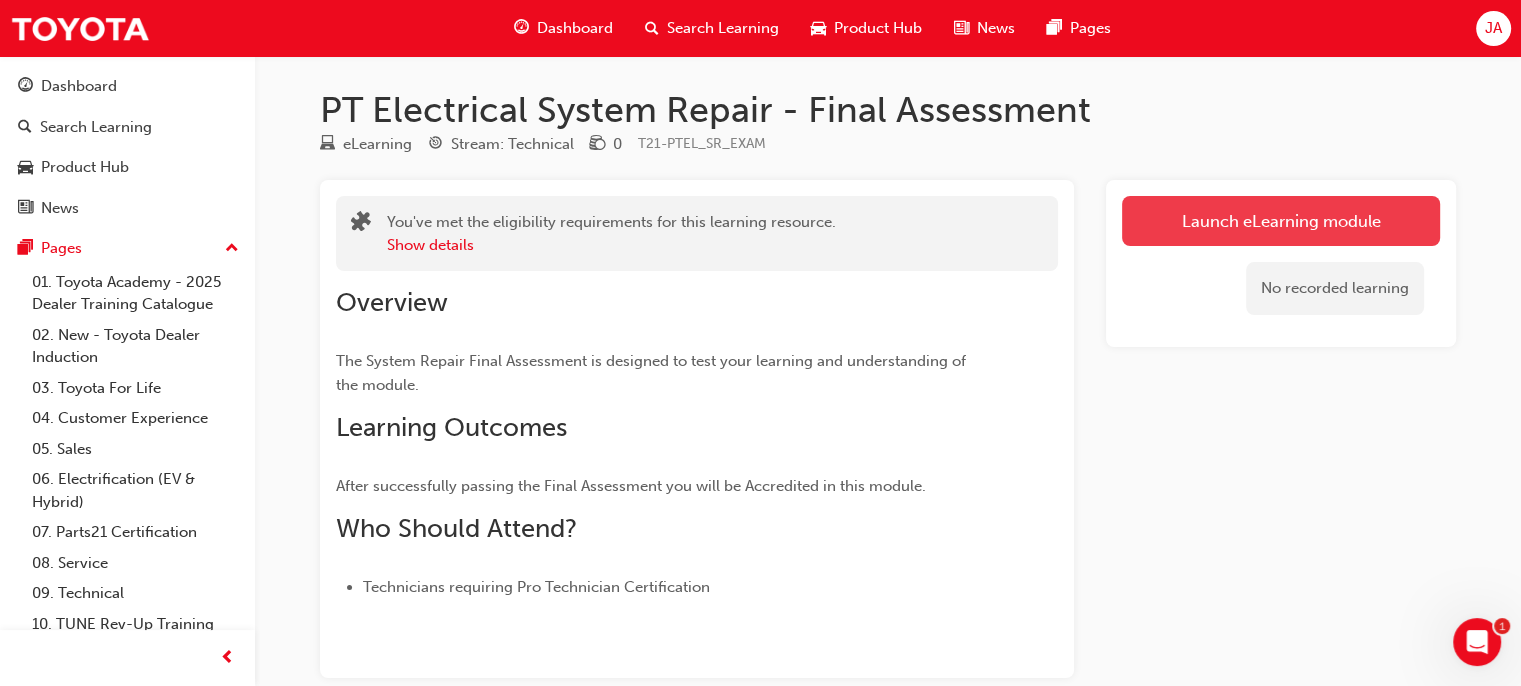 click on "Launch eLearning module" at bounding box center (1281, 221) 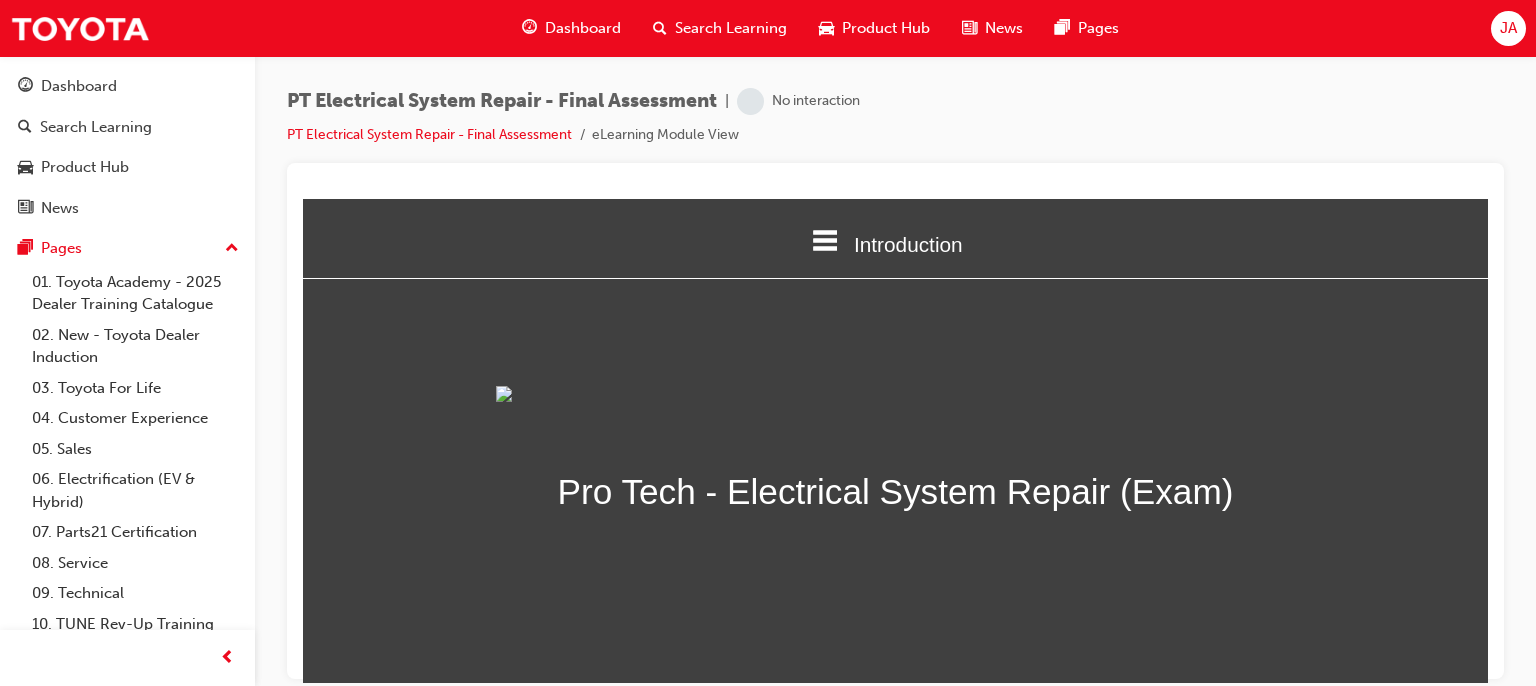 scroll, scrollTop: 0, scrollLeft: 0, axis: both 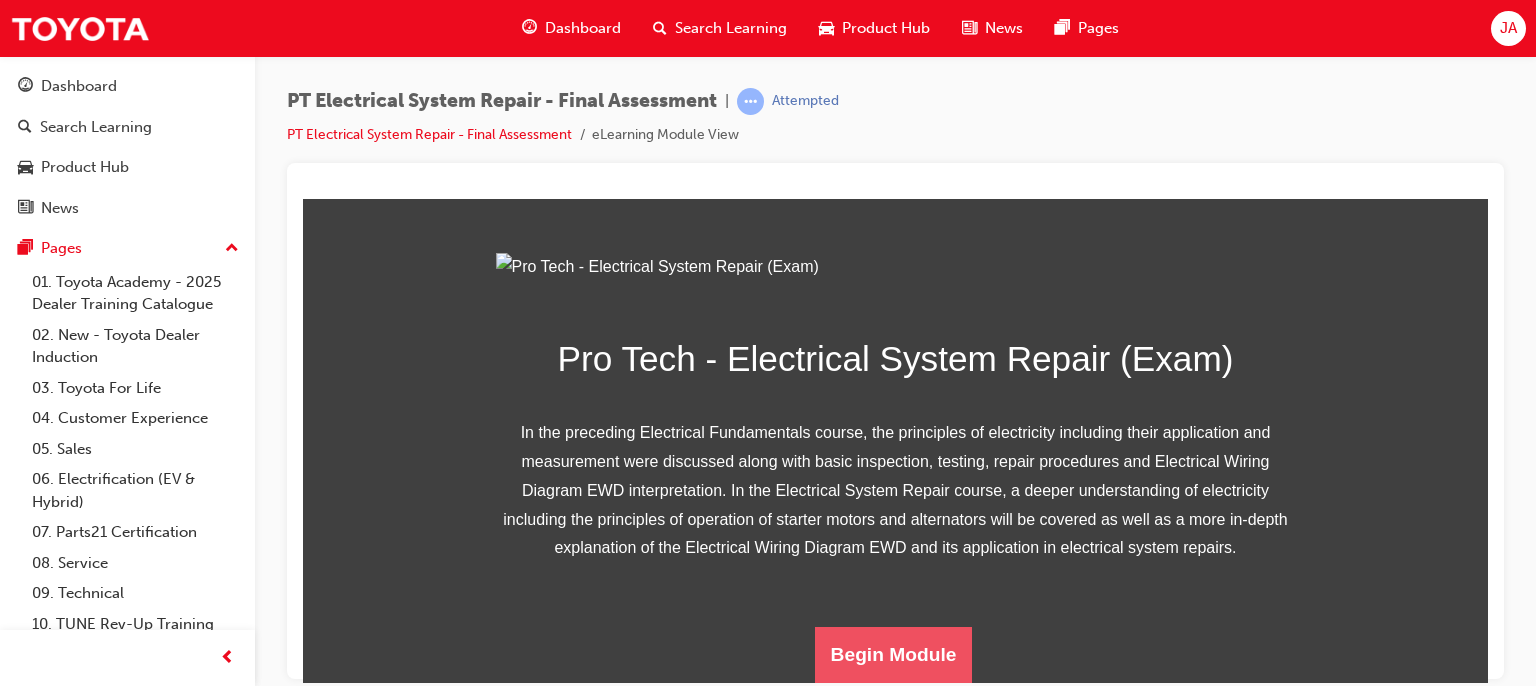 click on "Begin Module" at bounding box center (894, 654) 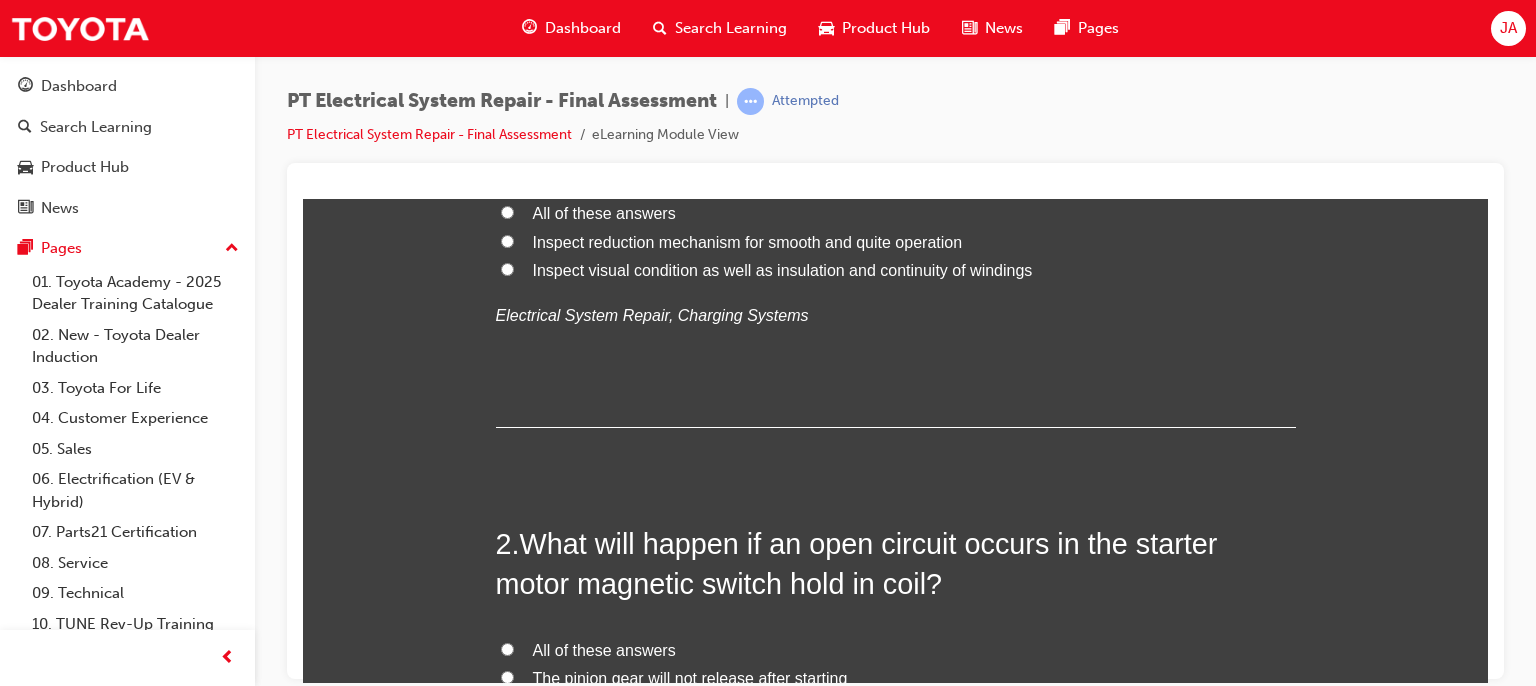 scroll, scrollTop: 0, scrollLeft: 0, axis: both 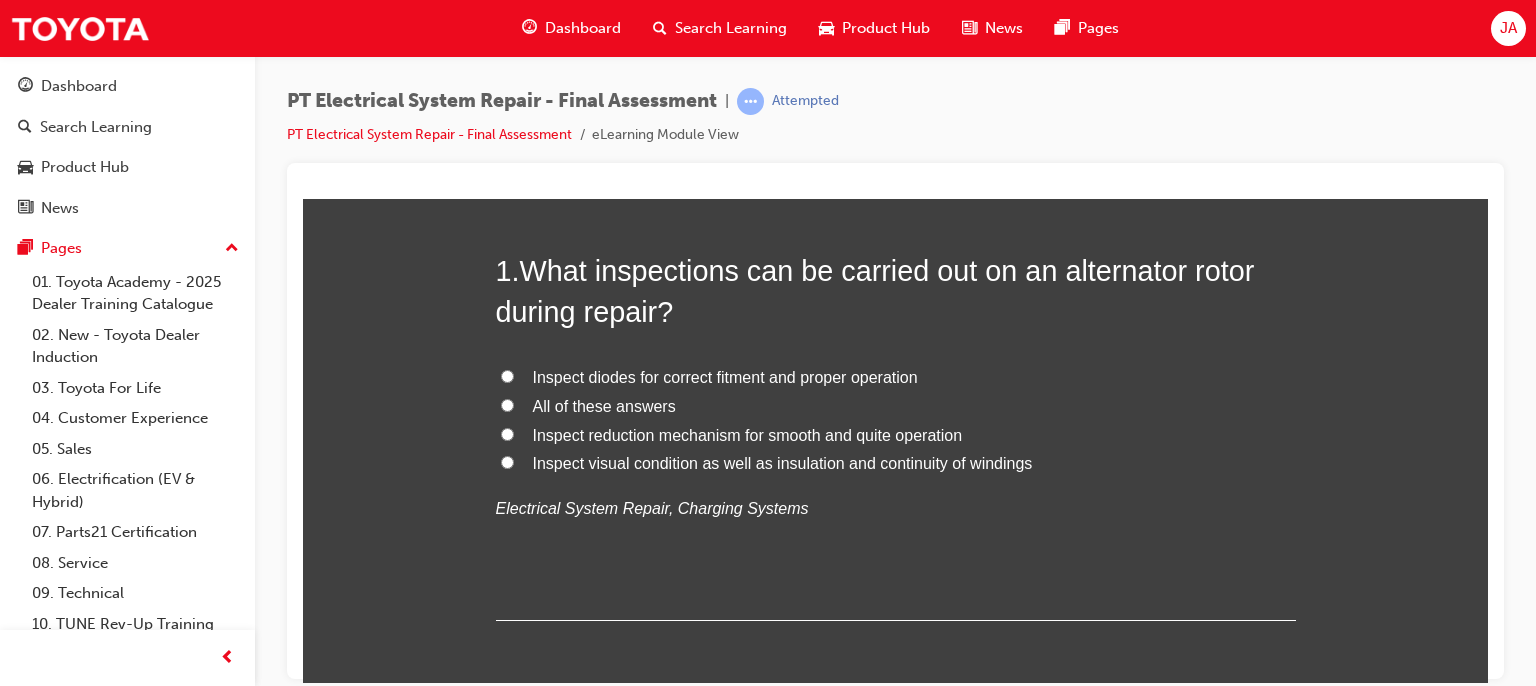 click on "All of these answers" at bounding box center (604, 405) 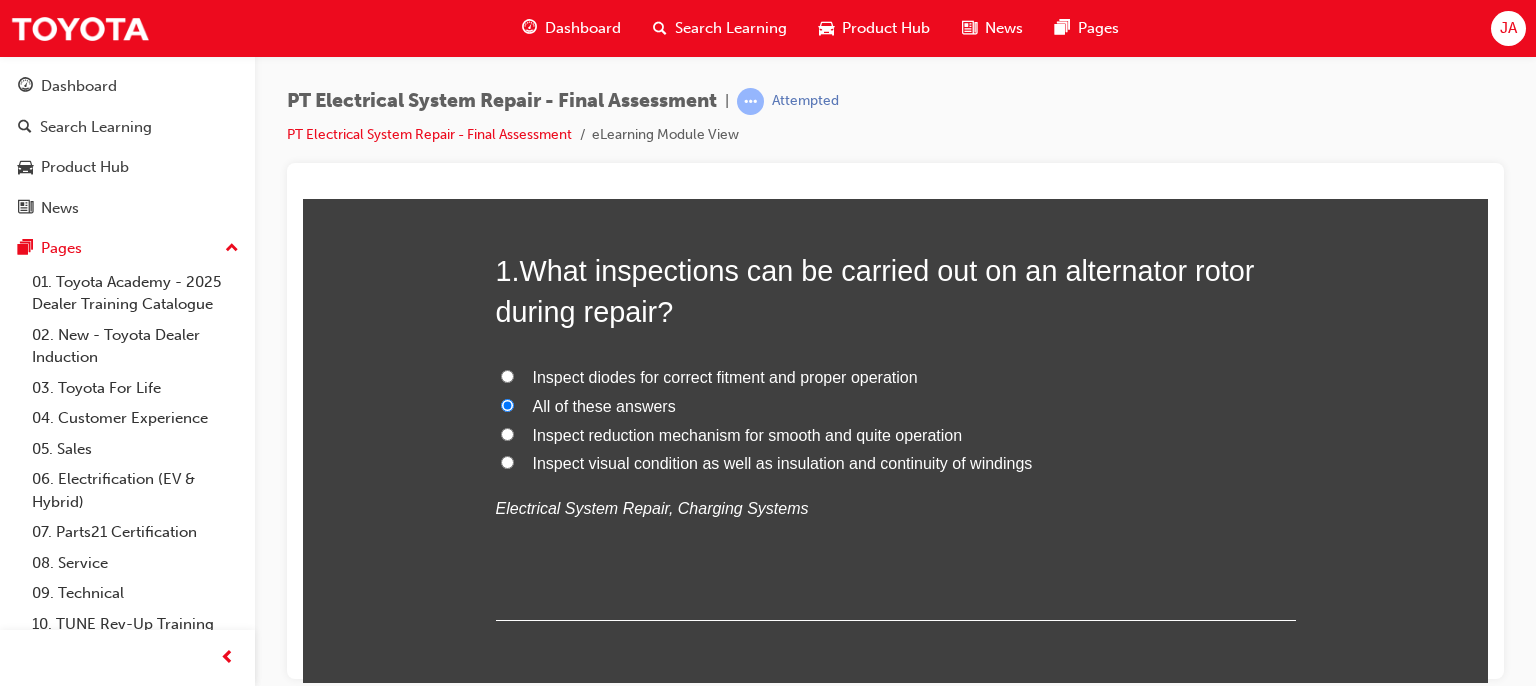 radio on "true" 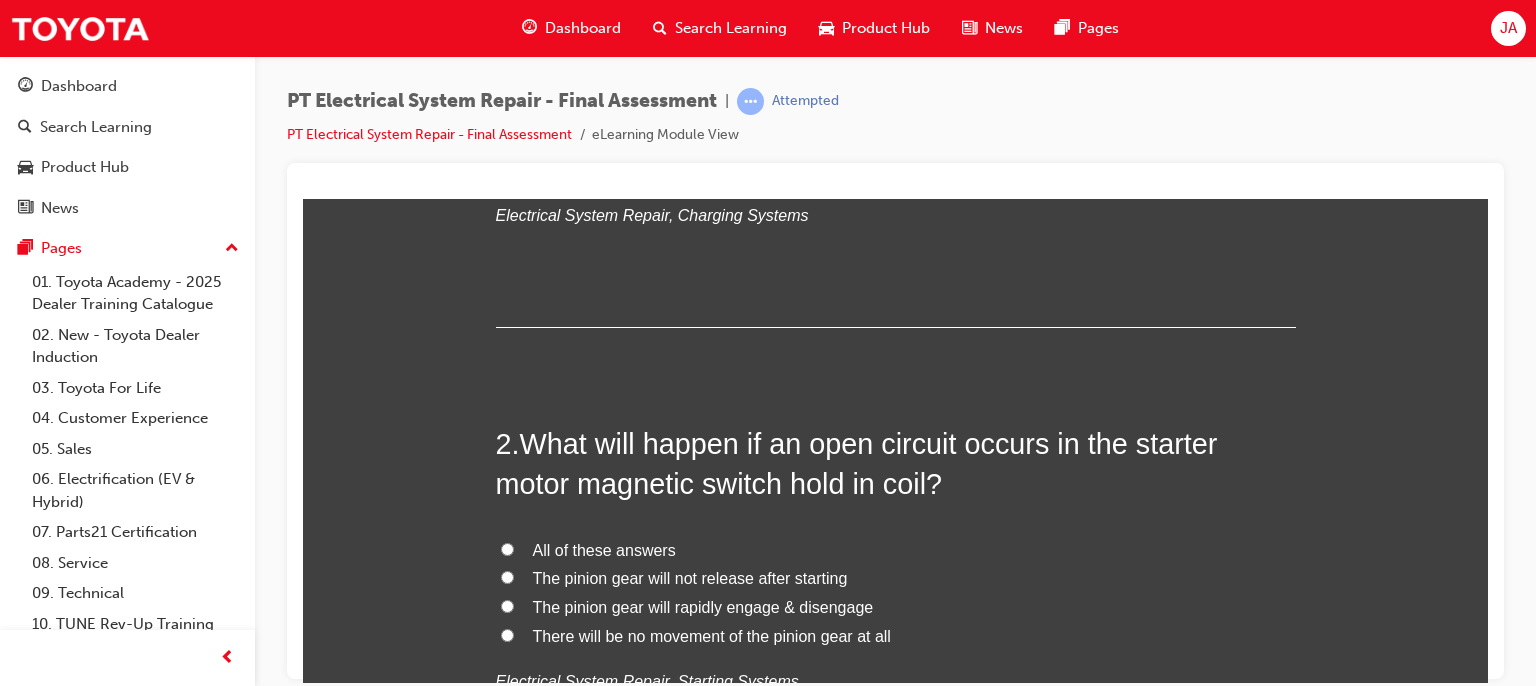 scroll, scrollTop: 546, scrollLeft: 0, axis: vertical 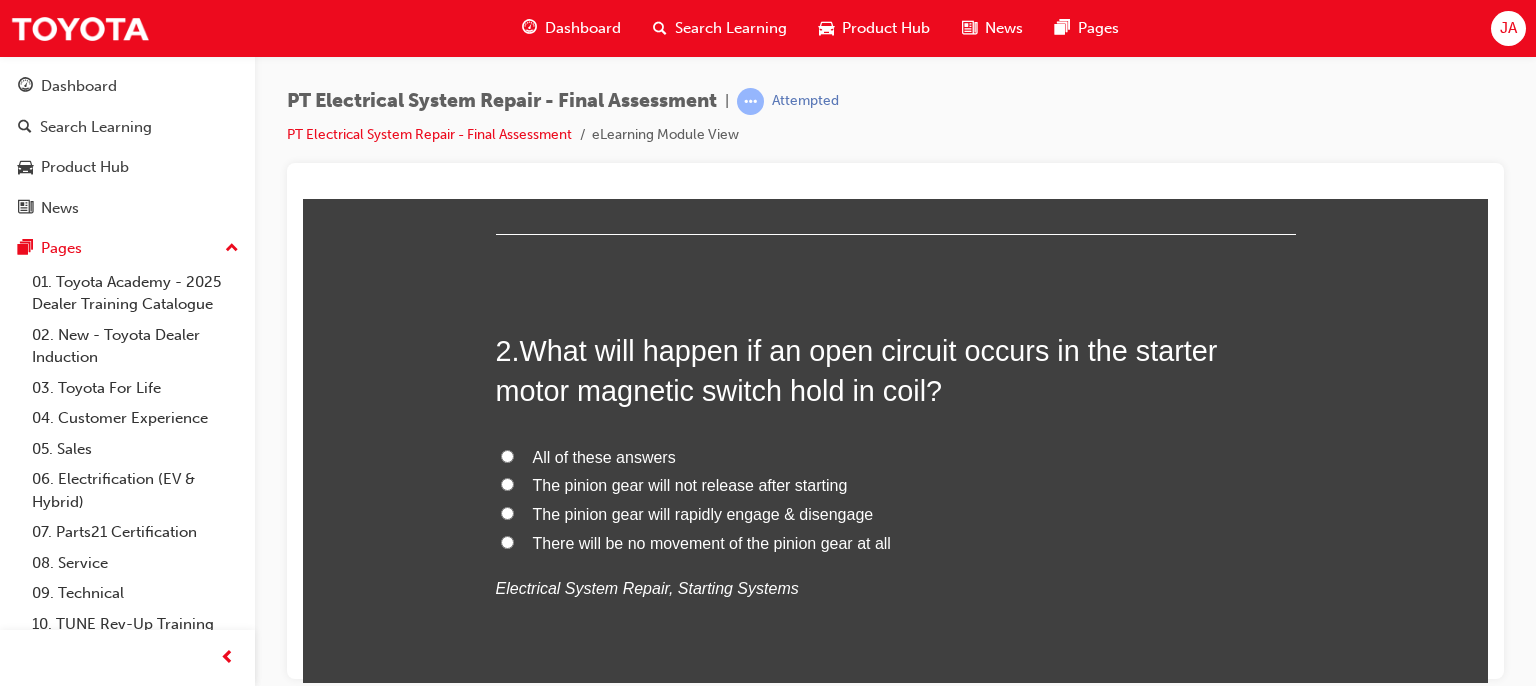 click on "All of these answers" at bounding box center [604, 456] 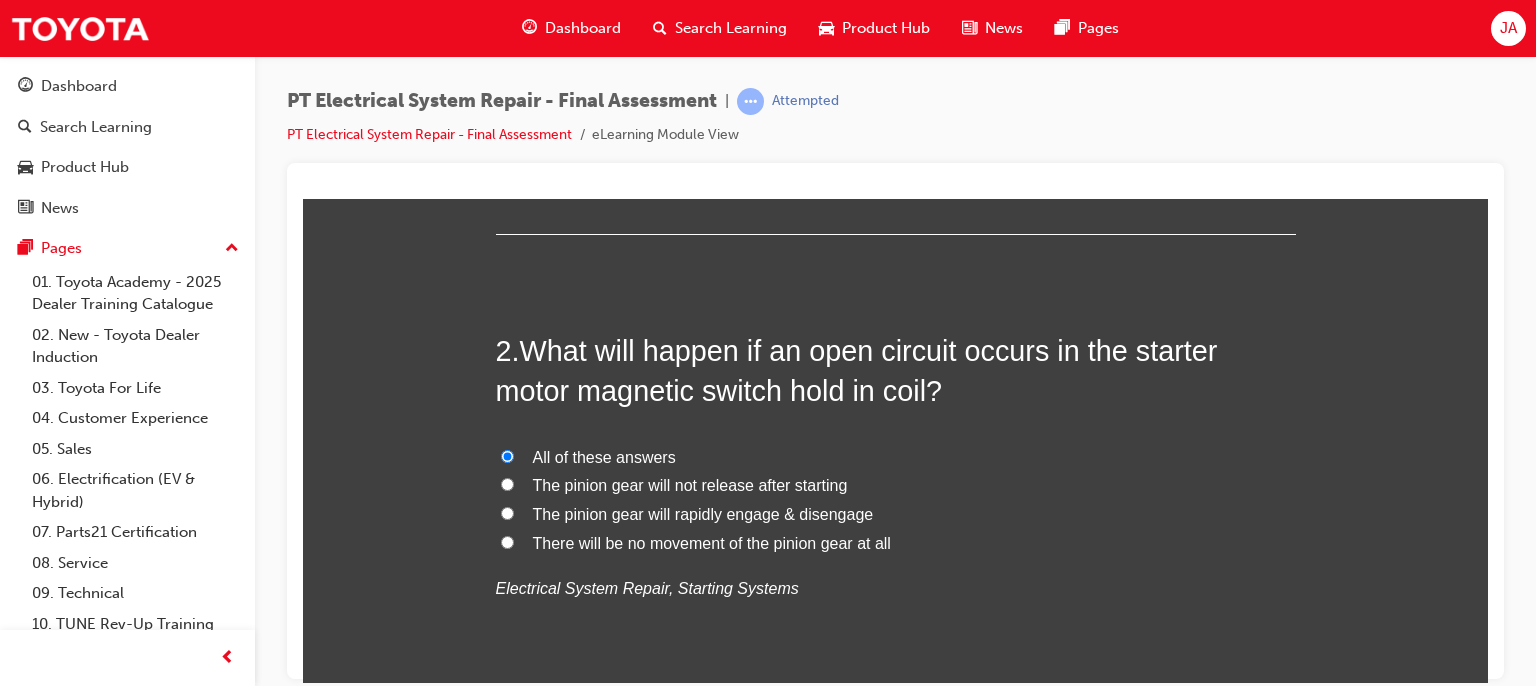 radio on "true" 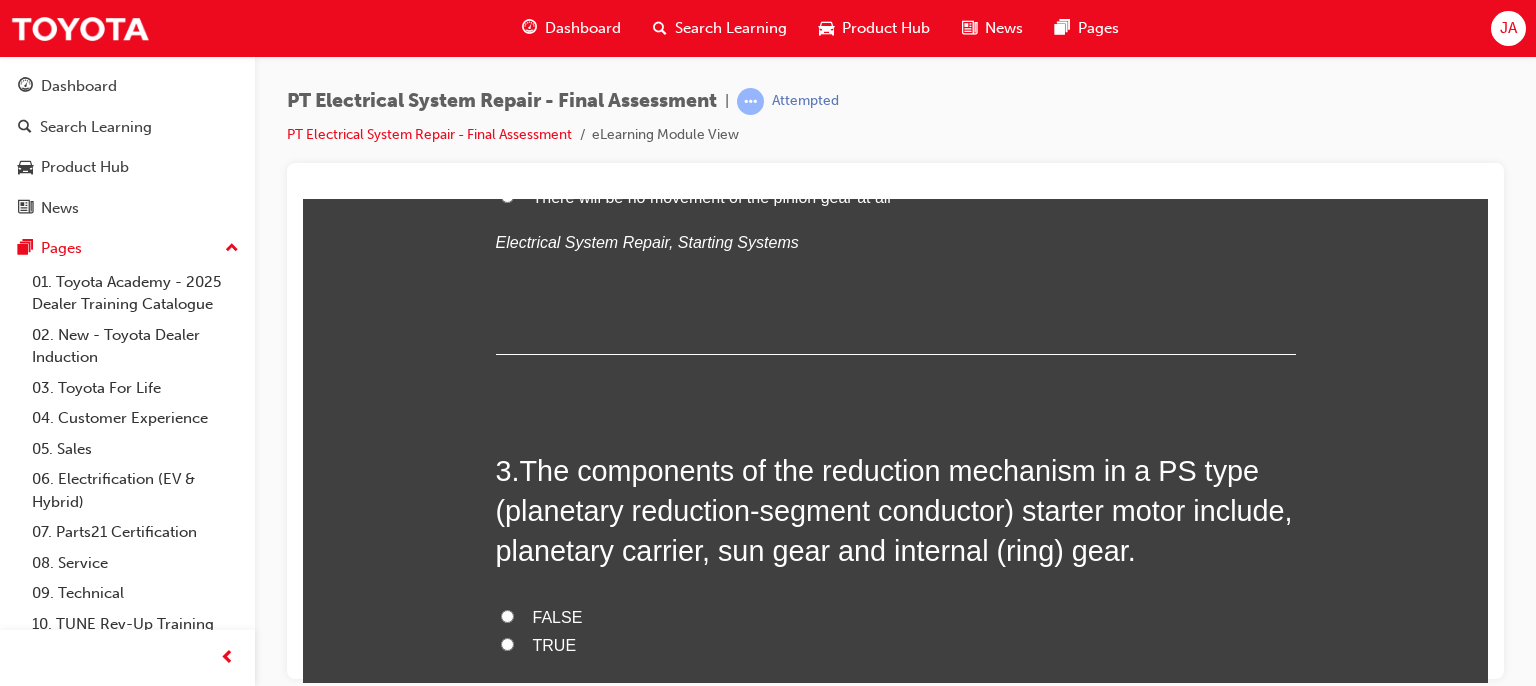 scroll, scrollTop: 986, scrollLeft: 0, axis: vertical 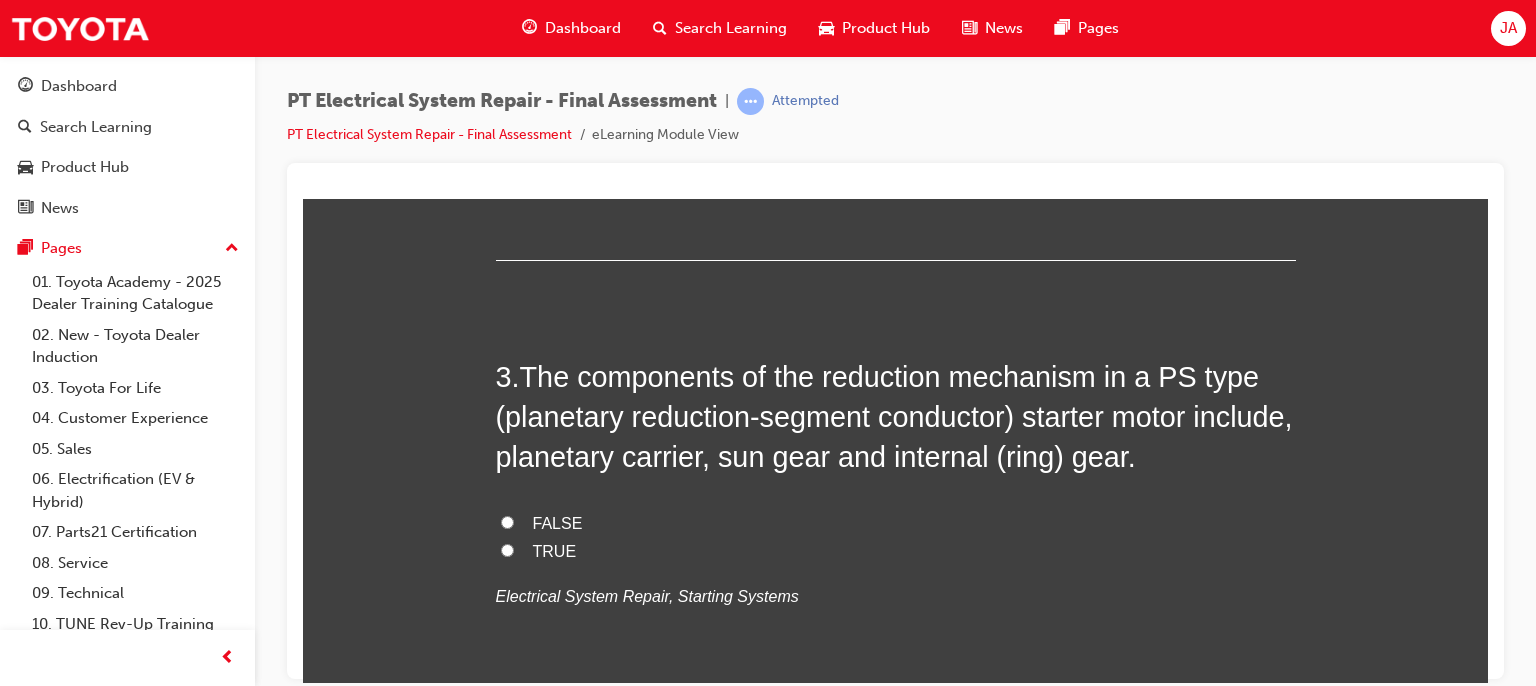 click on "TRUE" at bounding box center [896, 551] 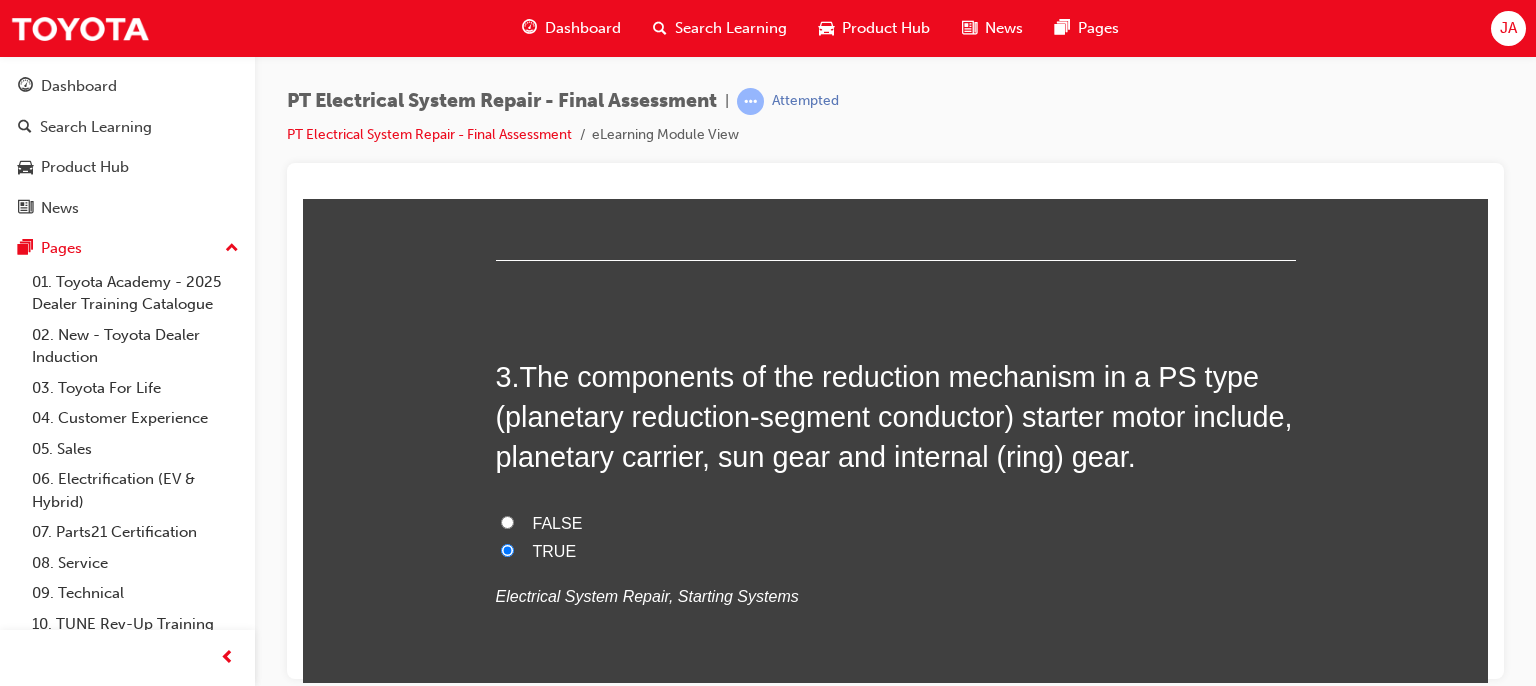 radio on "true" 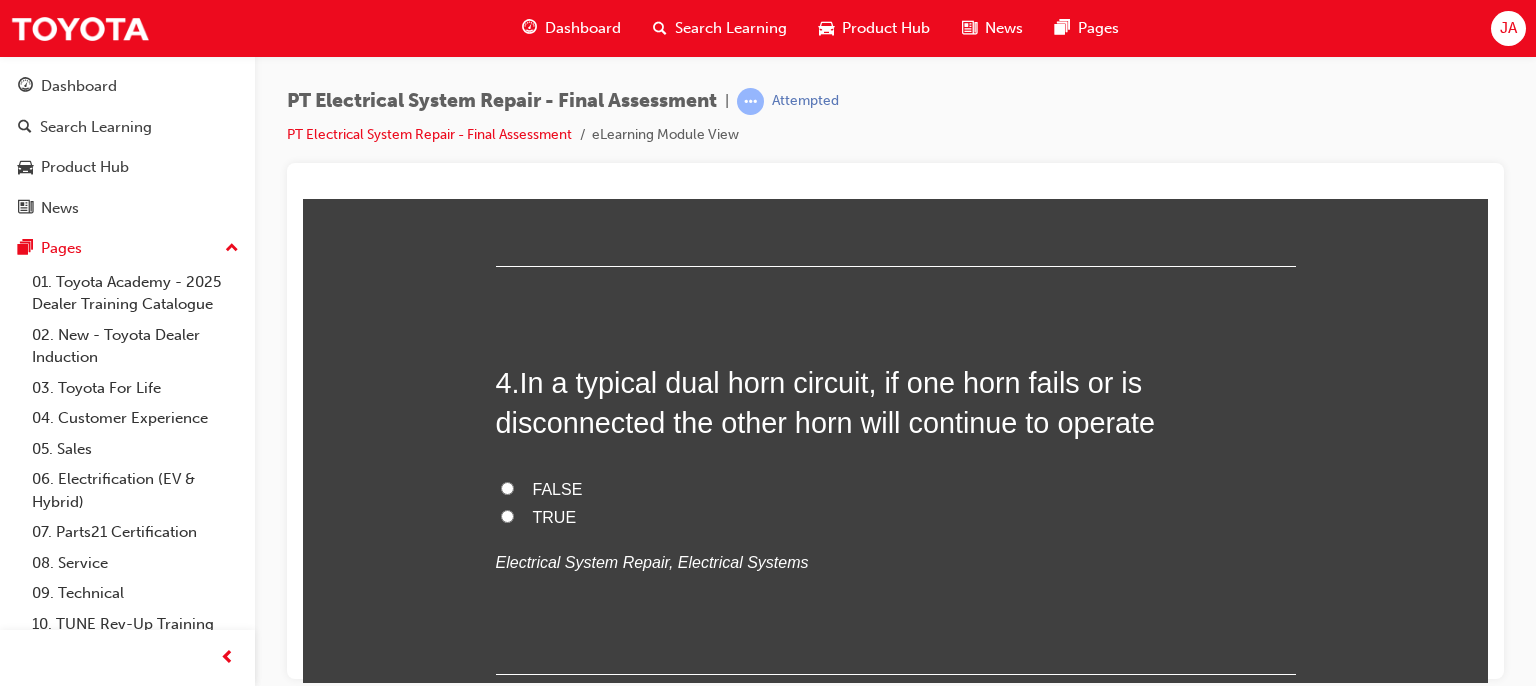 scroll, scrollTop: 1439, scrollLeft: 0, axis: vertical 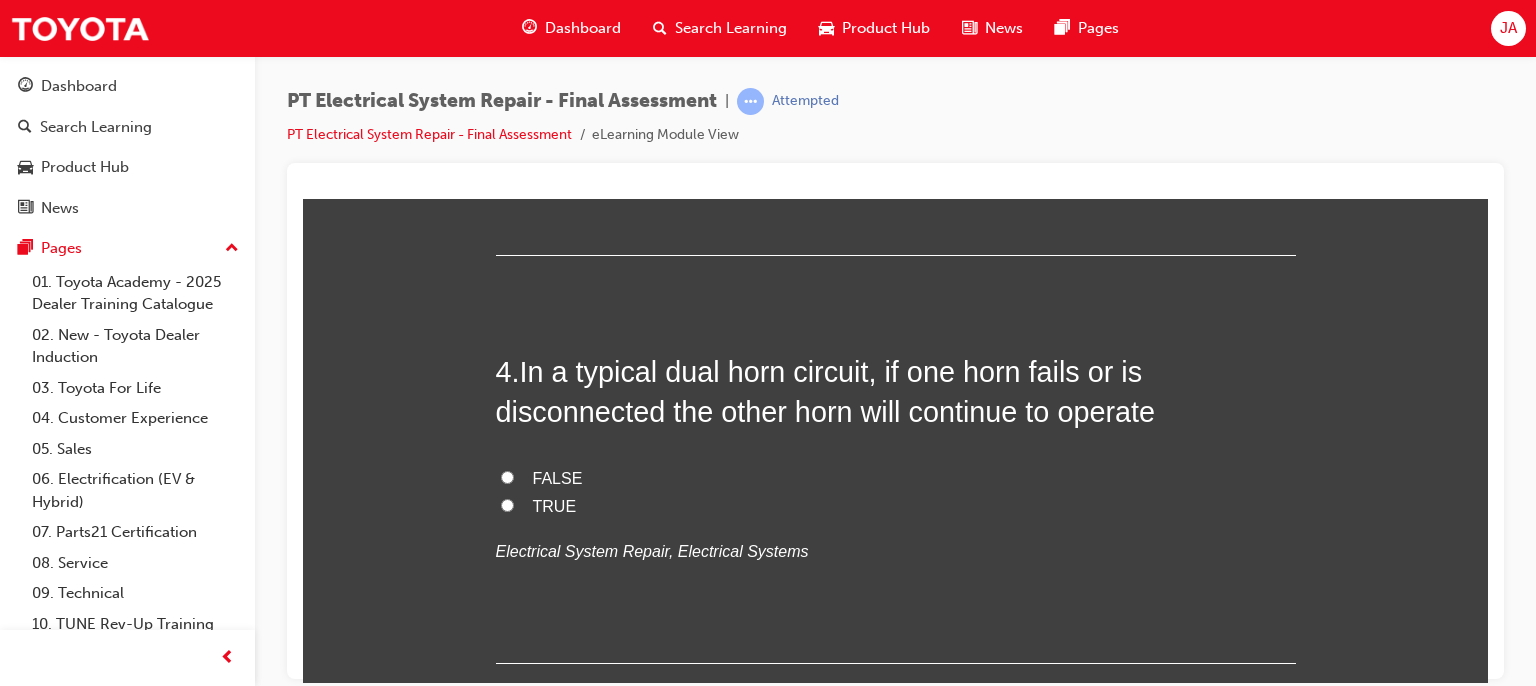 click on "TRUE" at bounding box center [507, 504] 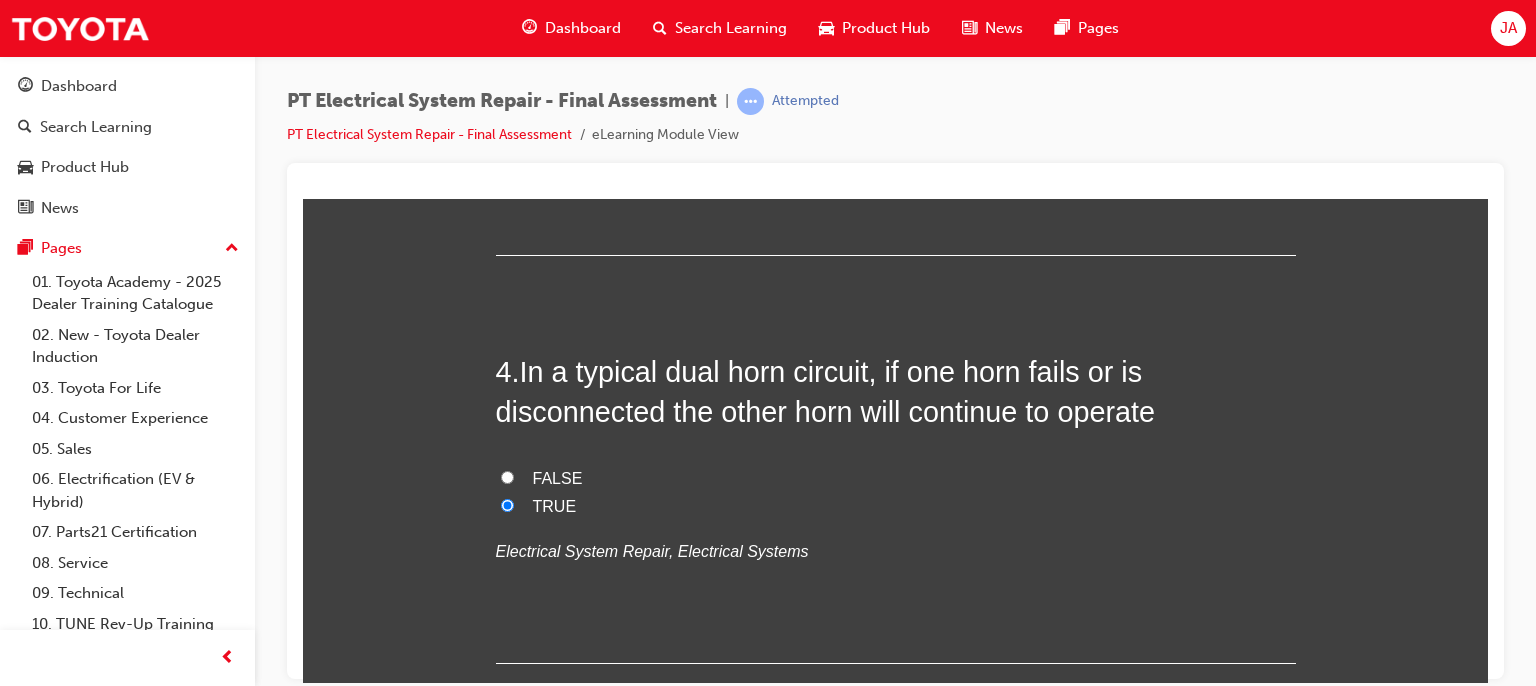 radio on "true" 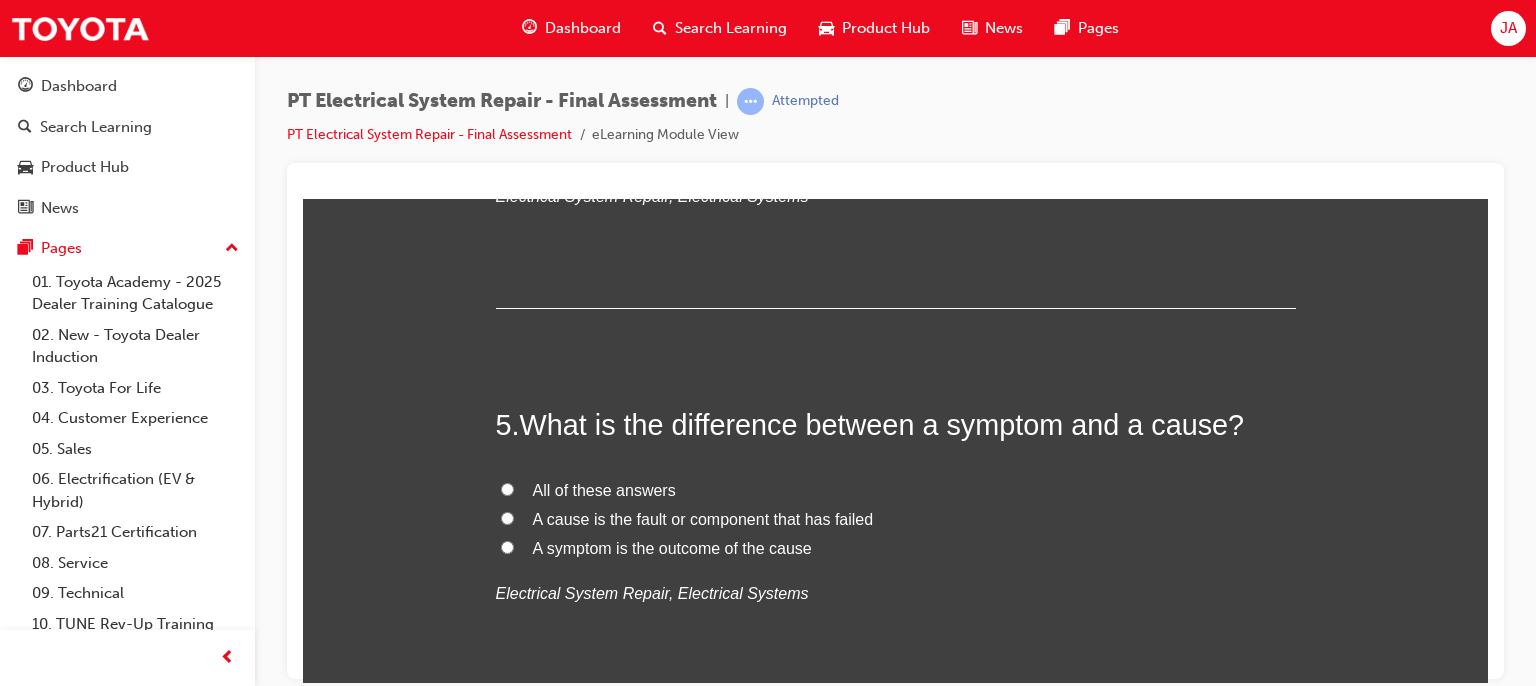 scroll, scrollTop: 1812, scrollLeft: 0, axis: vertical 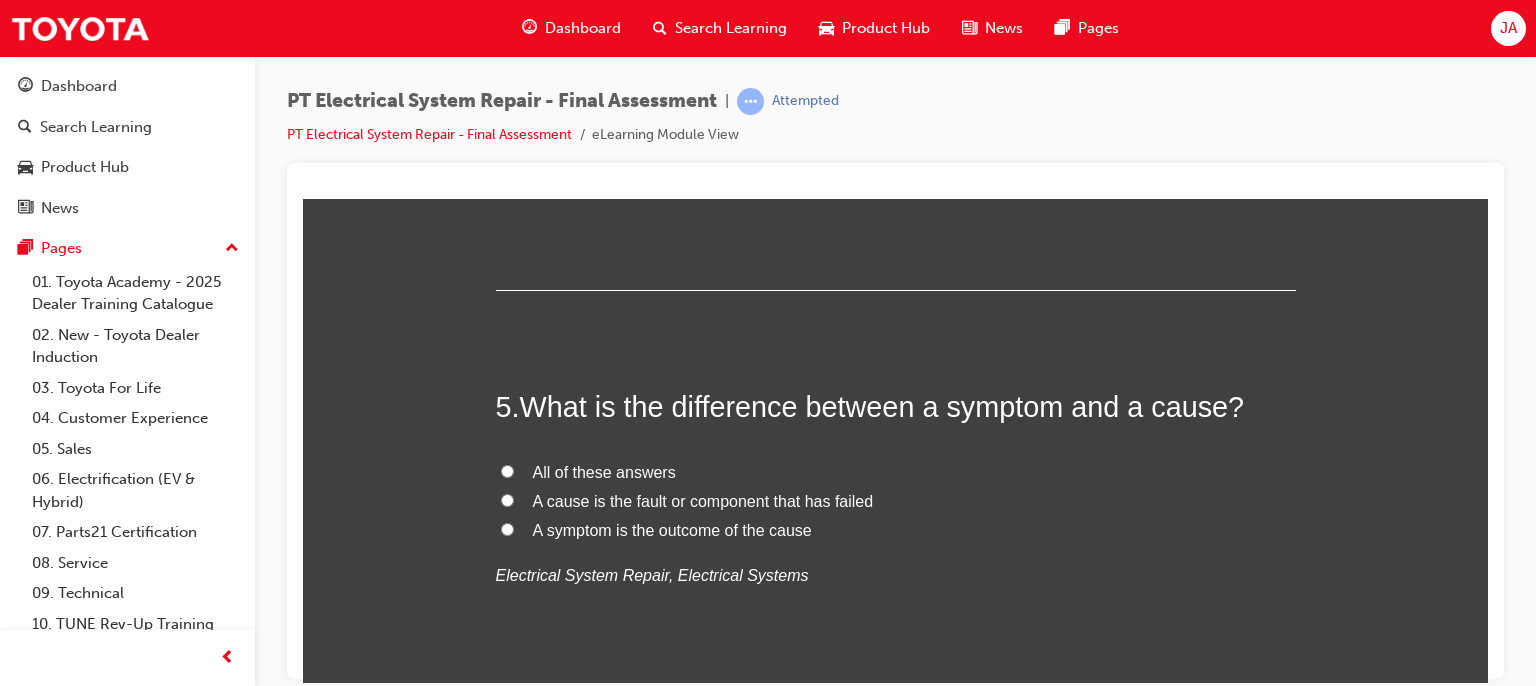 click on "All of these answers" at bounding box center [604, 471] 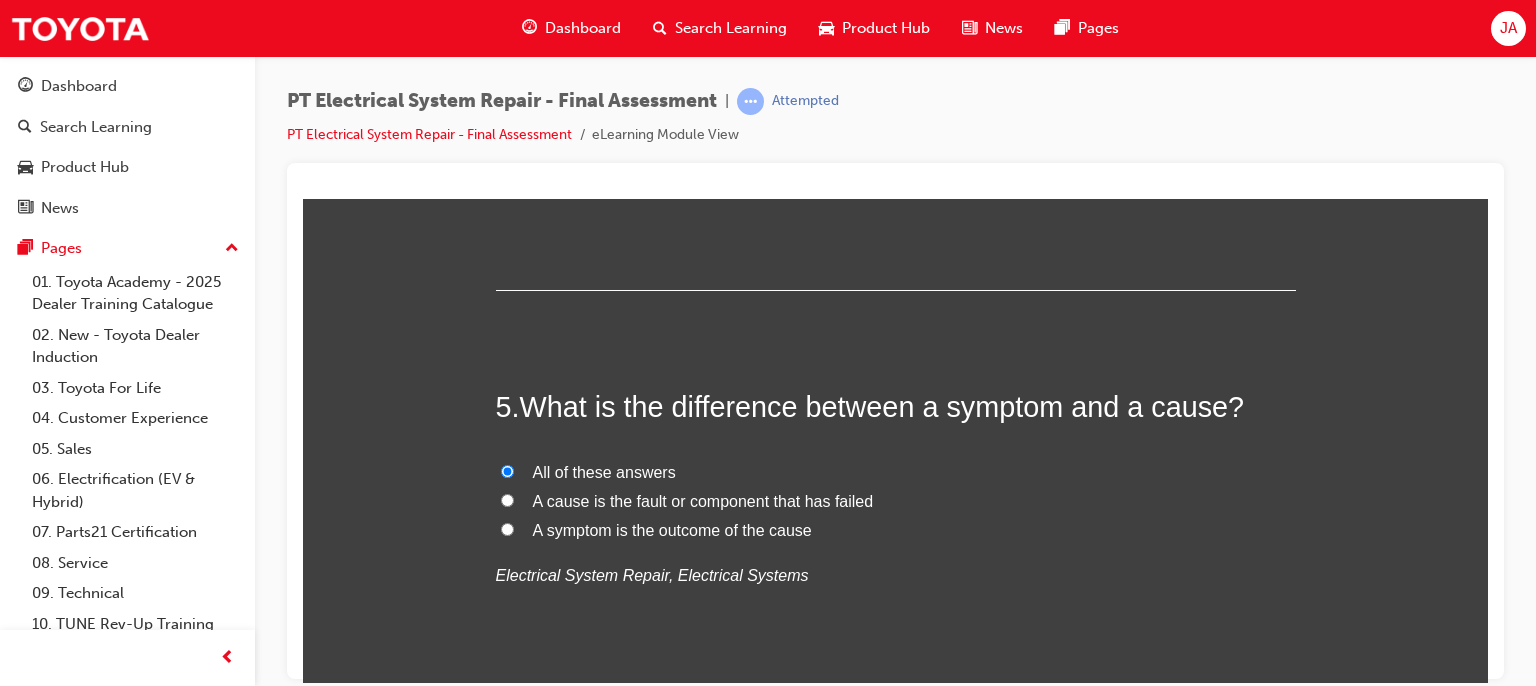 radio on "true" 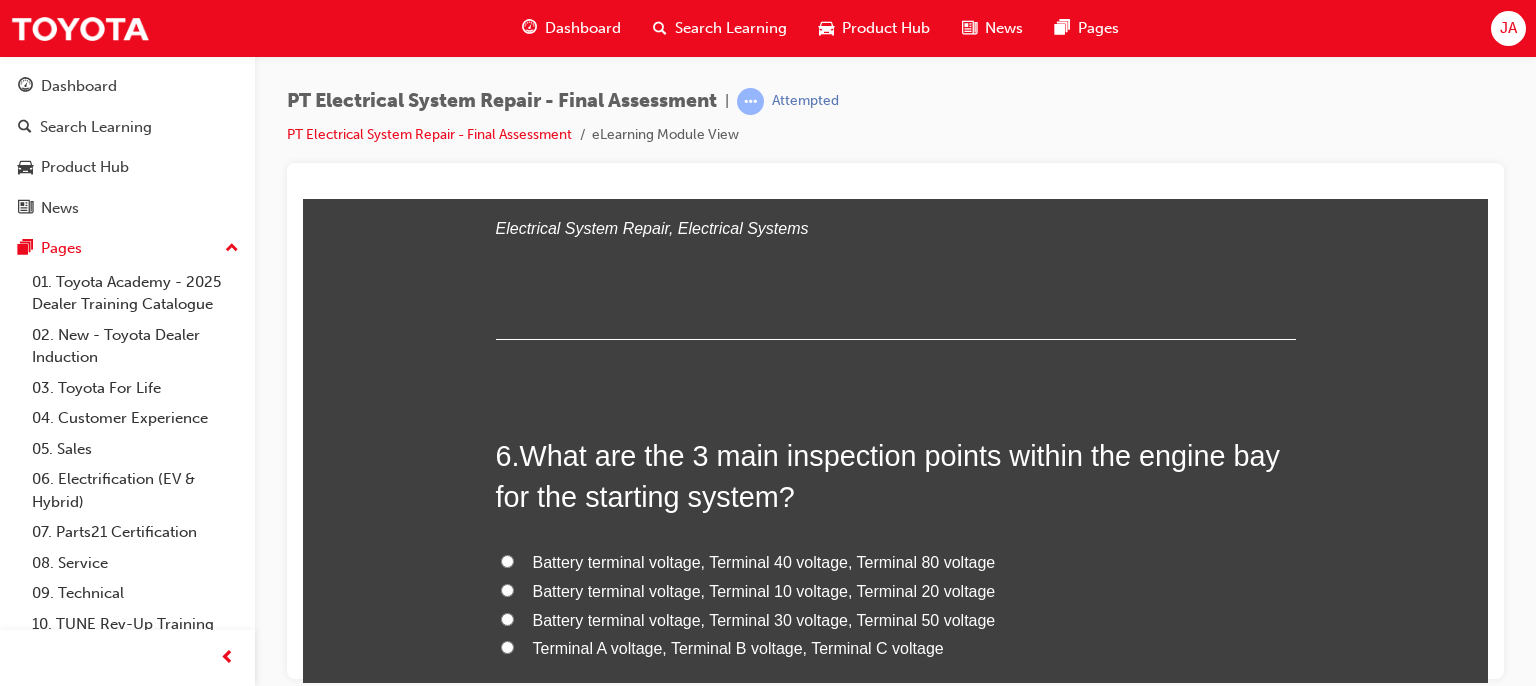 scroll, scrollTop: 2252, scrollLeft: 0, axis: vertical 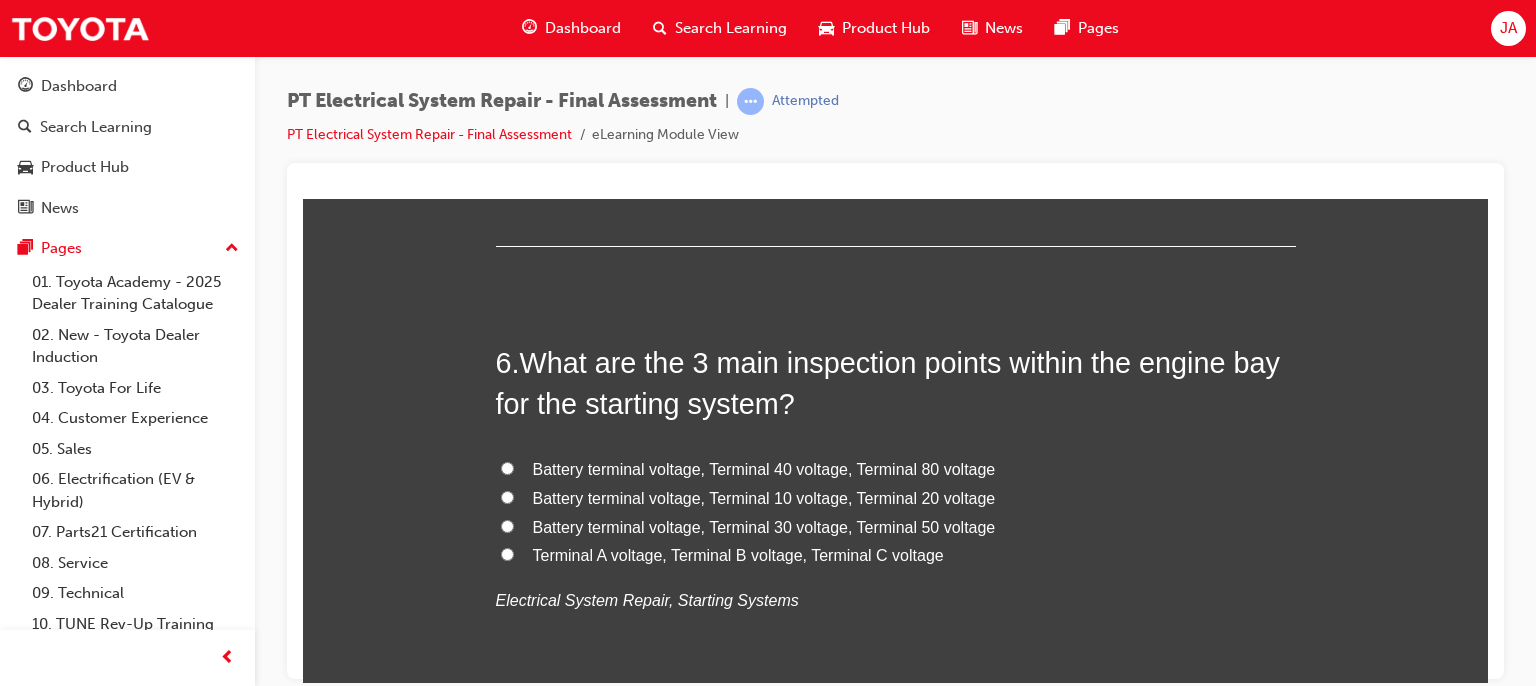 click on "Terminal A voltage, Terminal B voltage, Terminal C voltage" at bounding box center [738, 554] 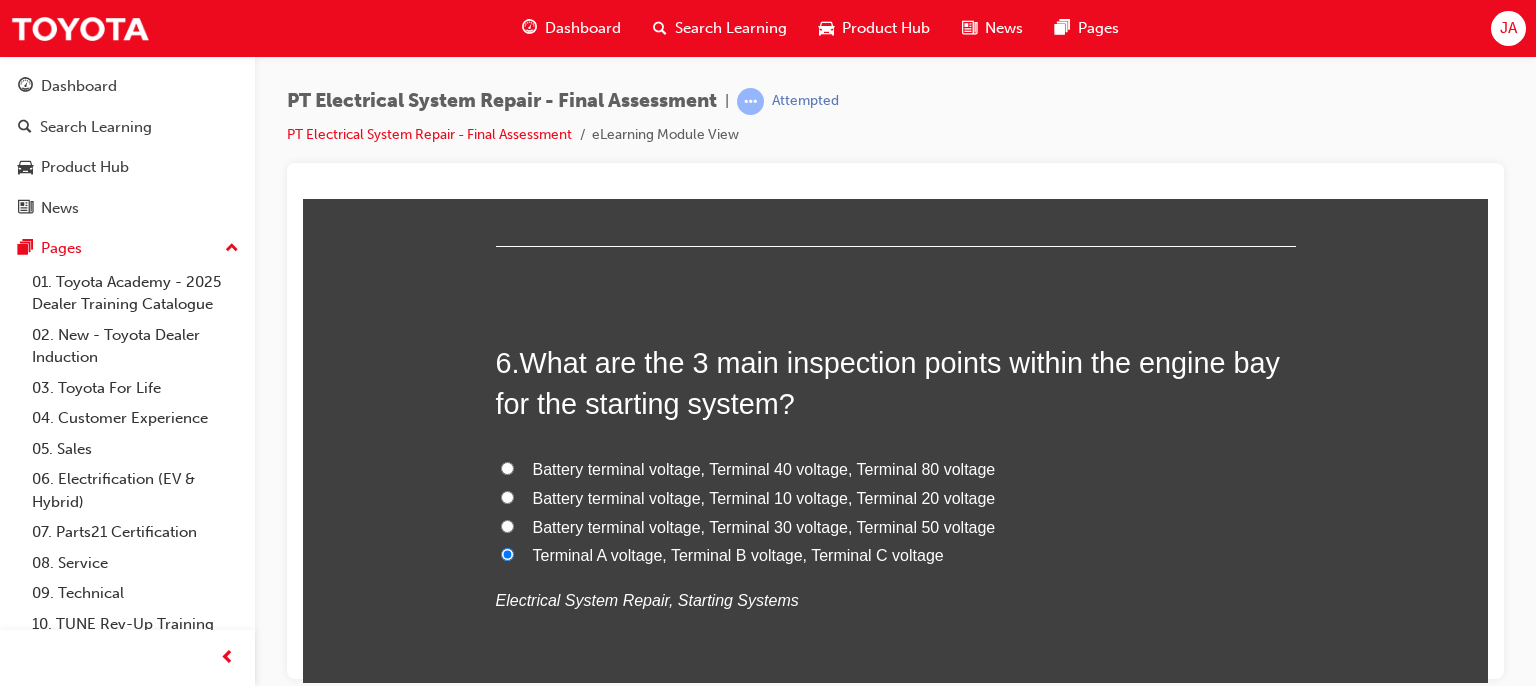 radio on "true" 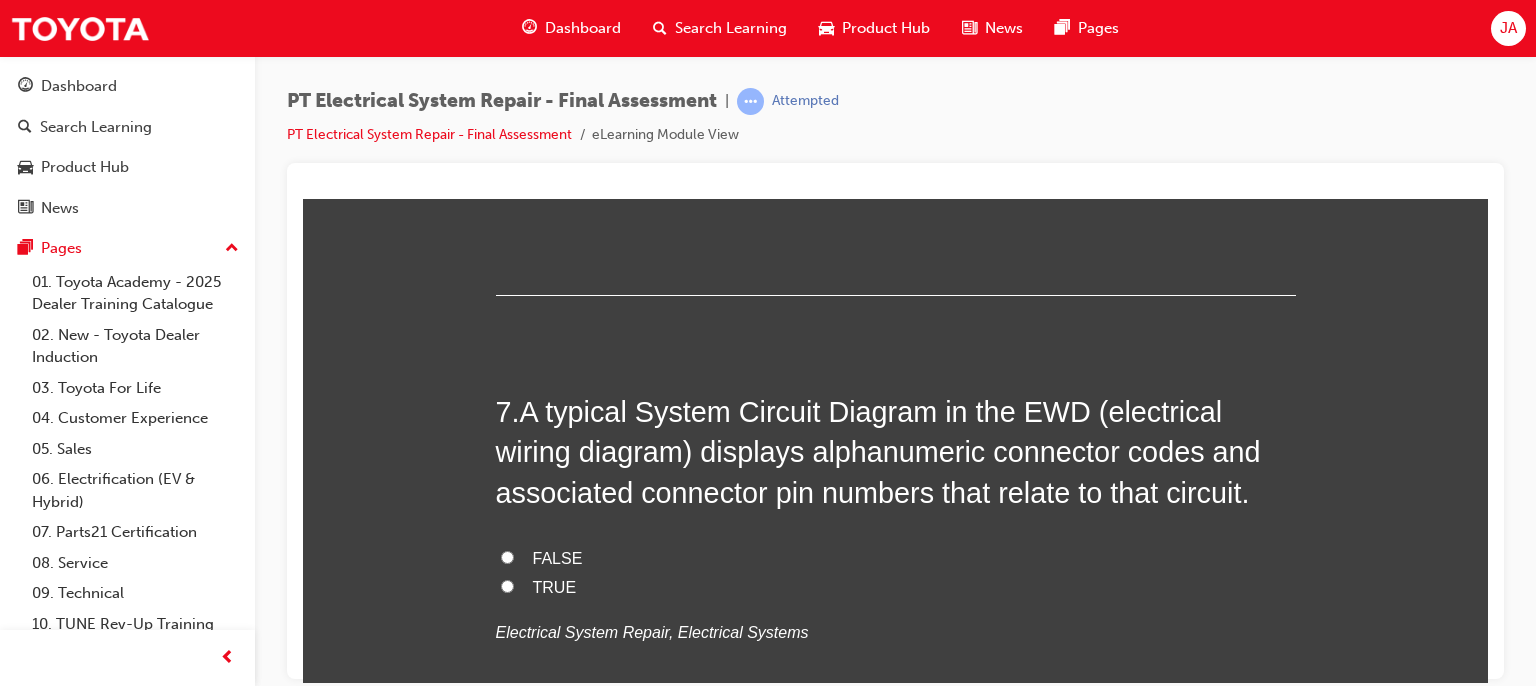 scroll, scrollTop: 2692, scrollLeft: 0, axis: vertical 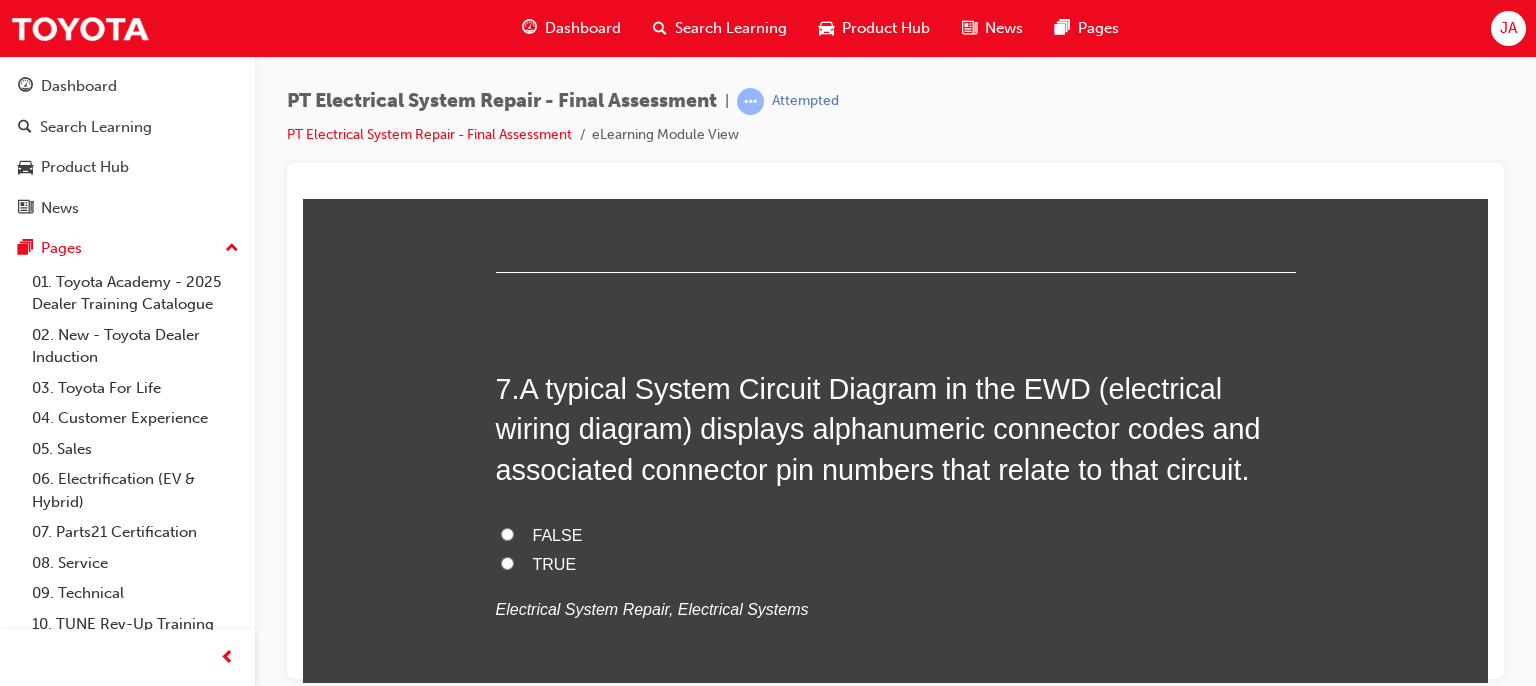 click on "TRUE" at bounding box center (555, 563) 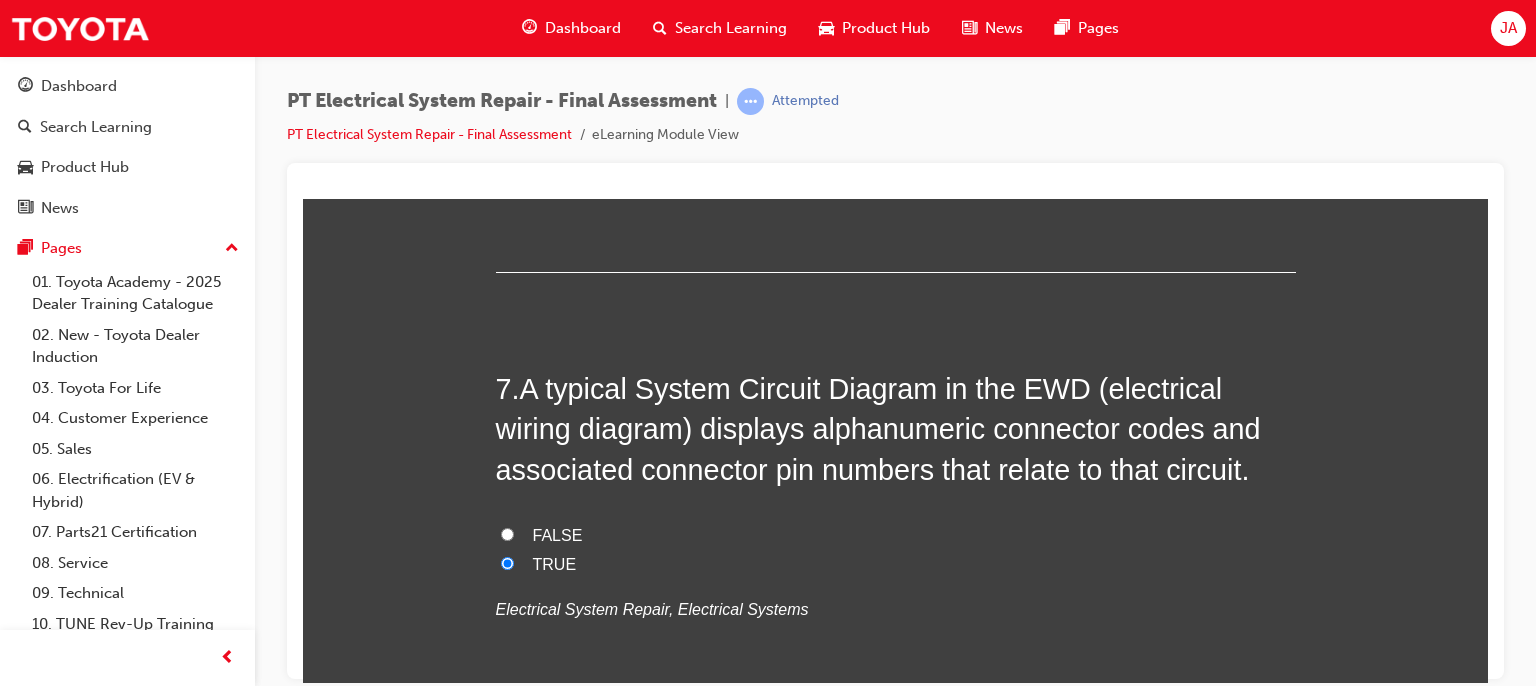 radio on "true" 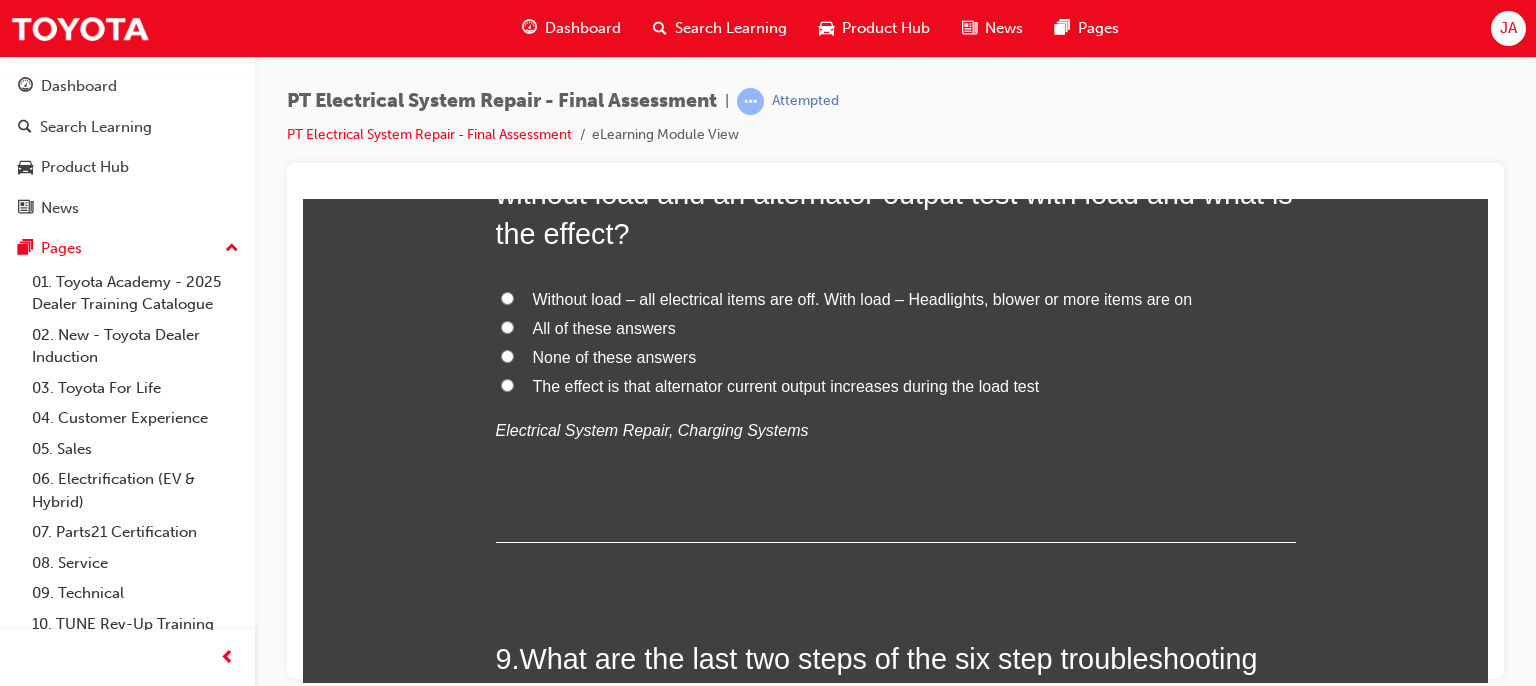 scroll, scrollTop: 3232, scrollLeft: 0, axis: vertical 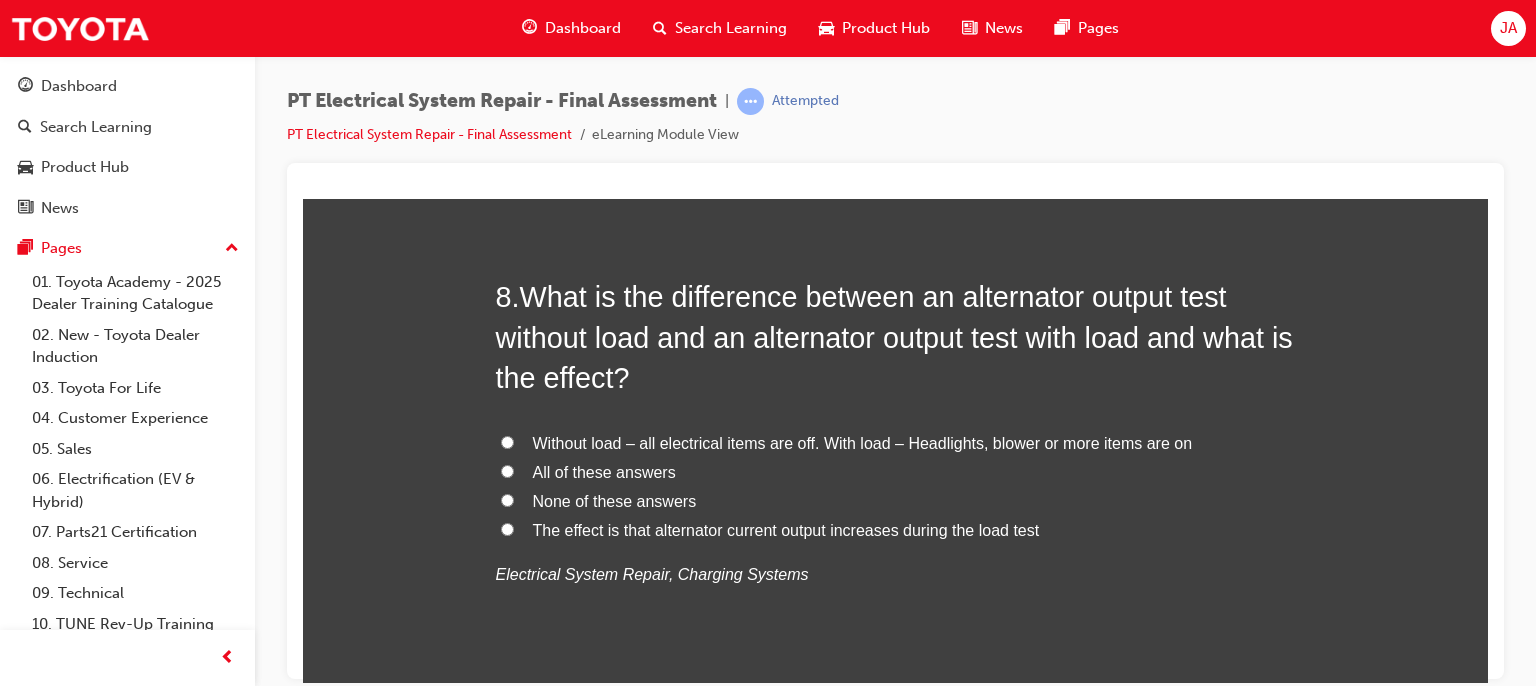 click on "All of these answers" at bounding box center [604, 471] 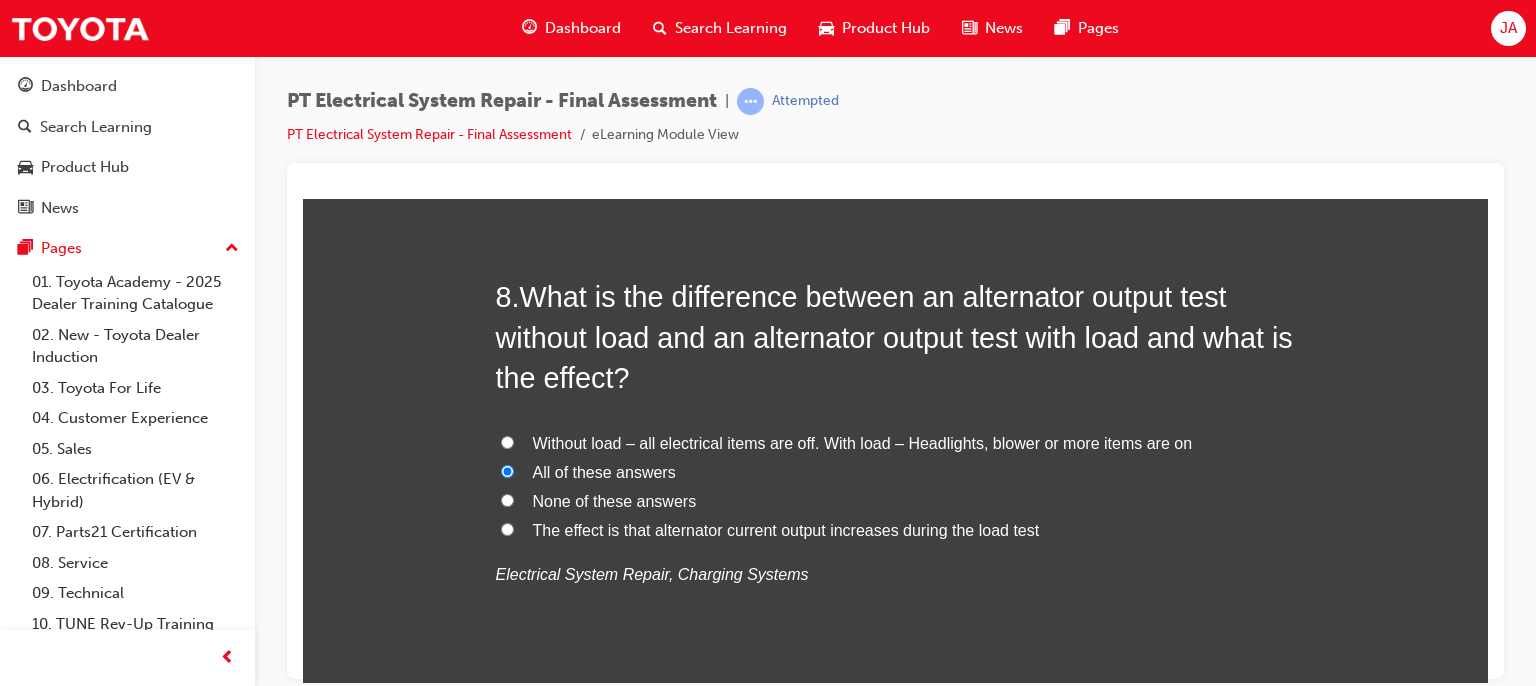 radio on "true" 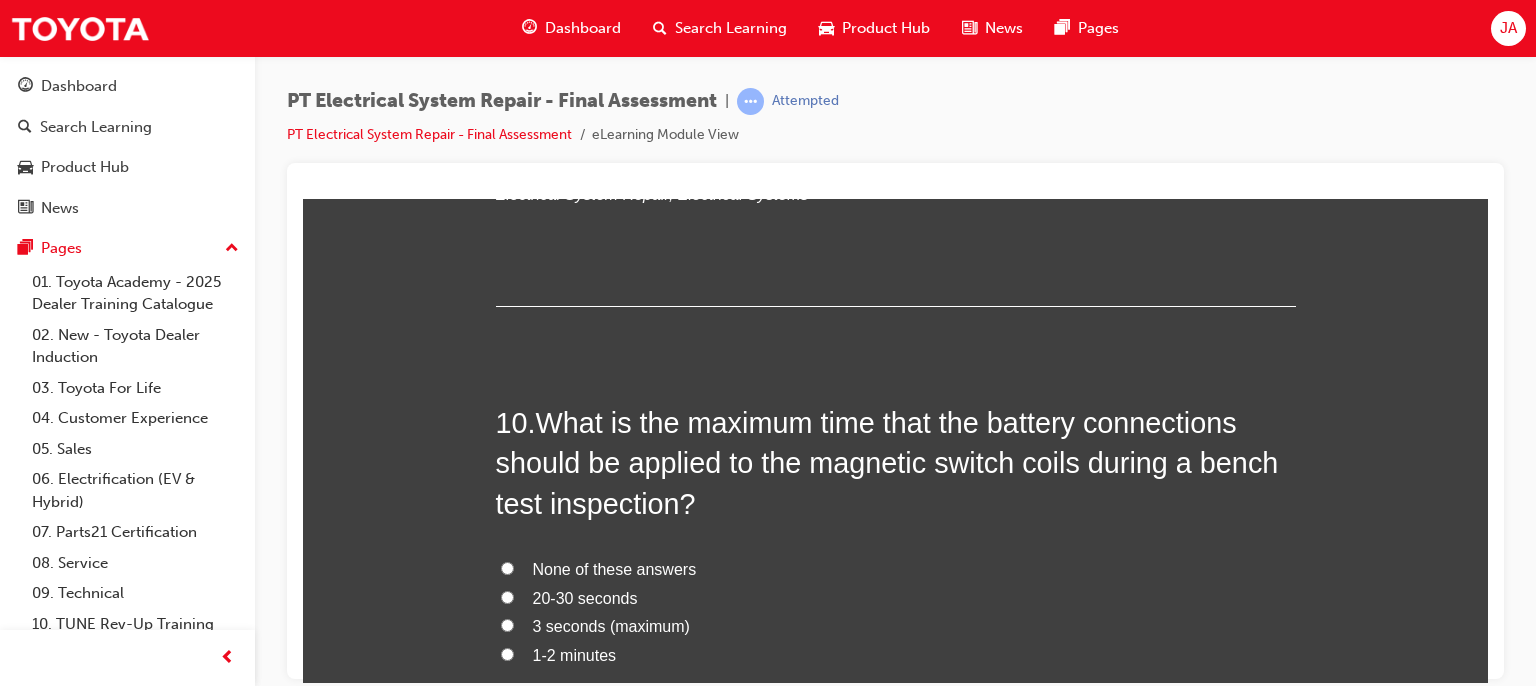 scroll, scrollTop: 4501, scrollLeft: 0, axis: vertical 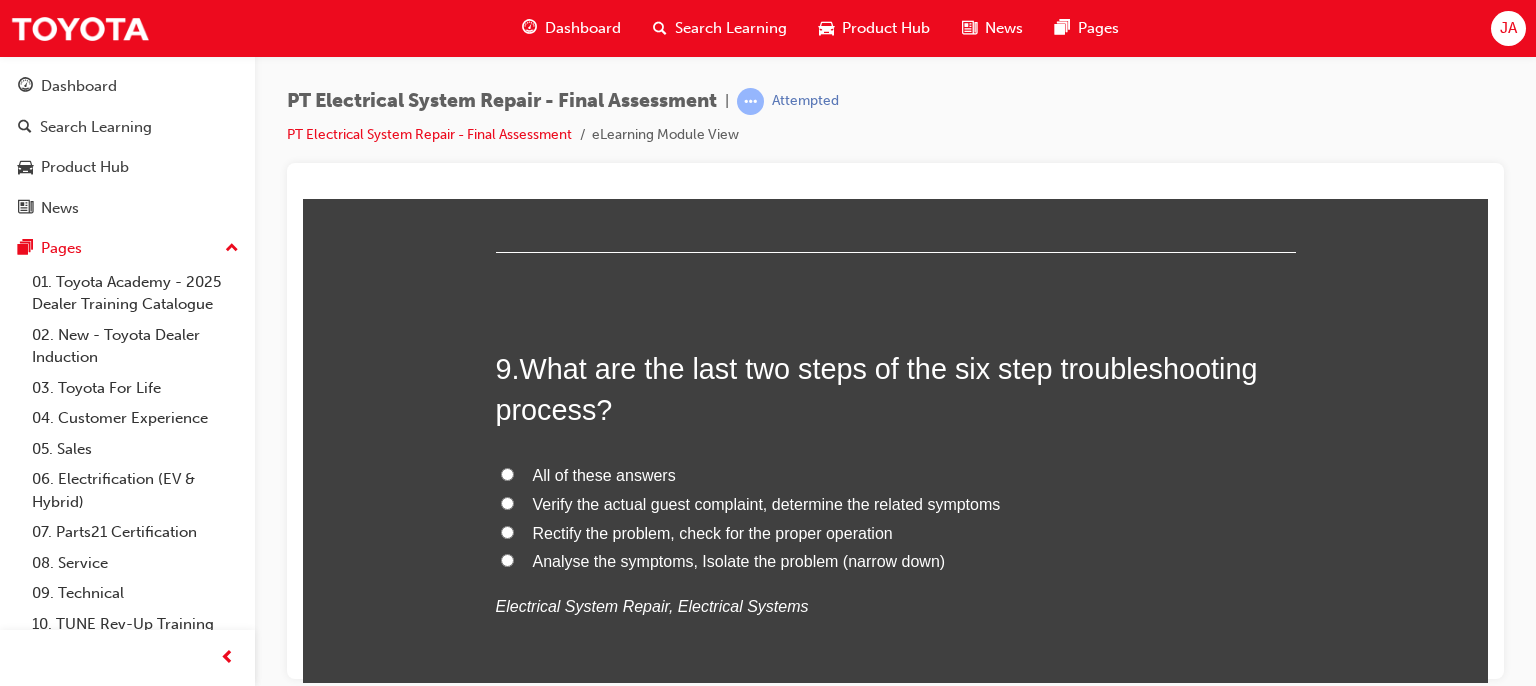 click on "All of these answers" at bounding box center (507, 473) 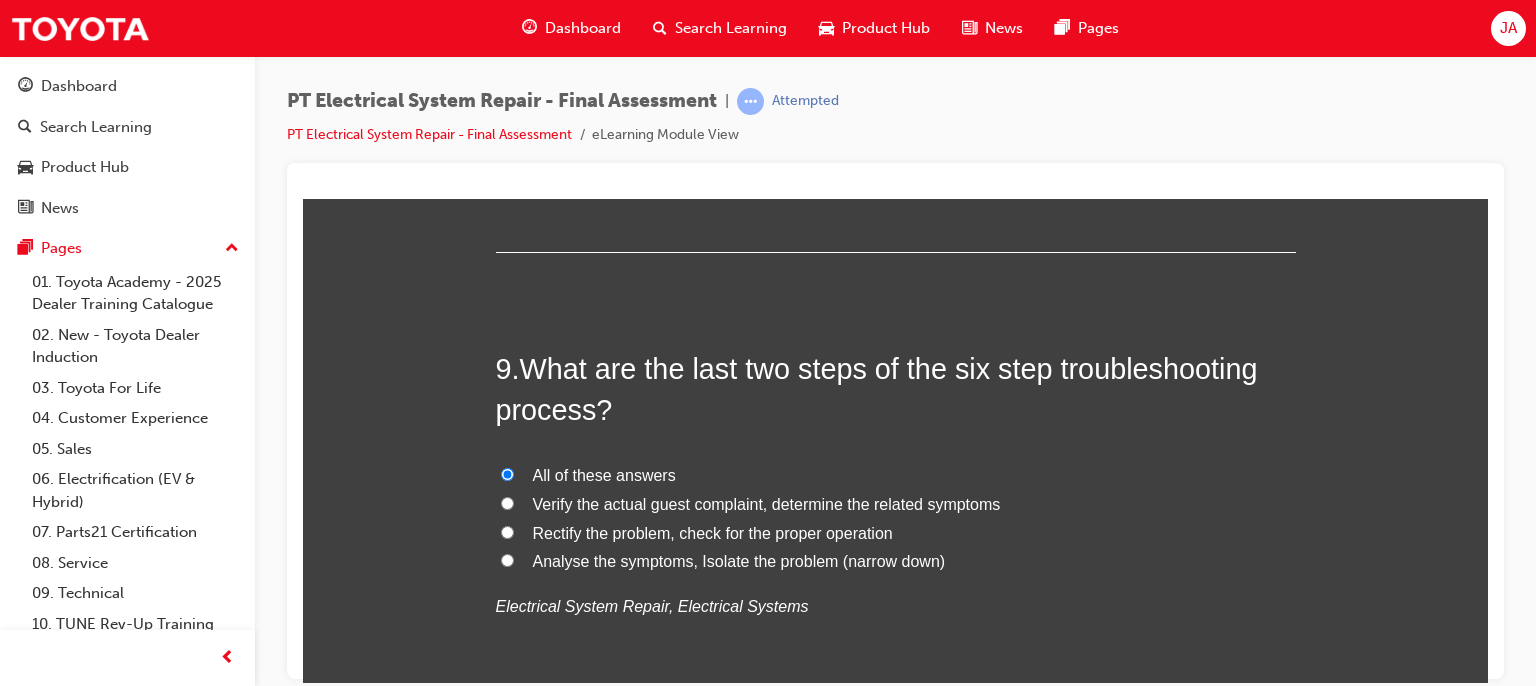 radio on "true" 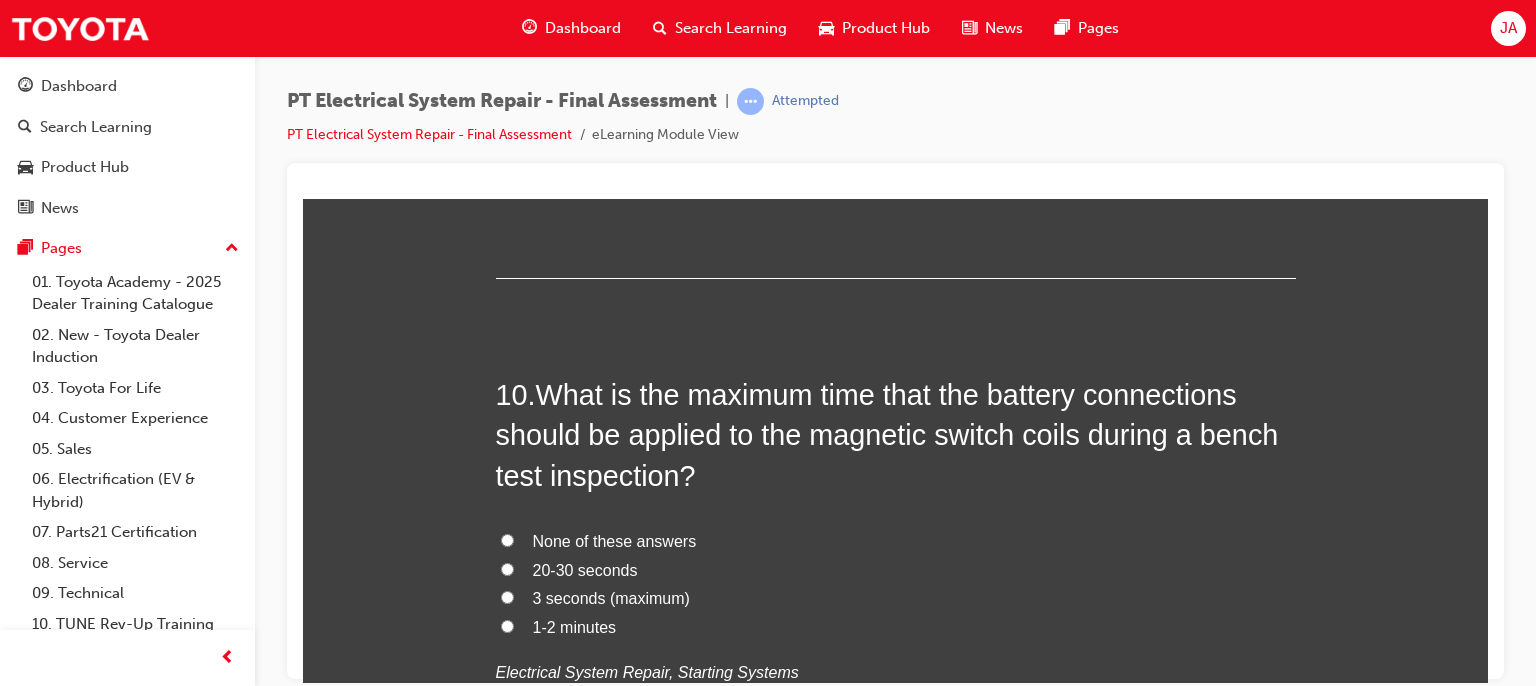 scroll, scrollTop: 4146, scrollLeft: 0, axis: vertical 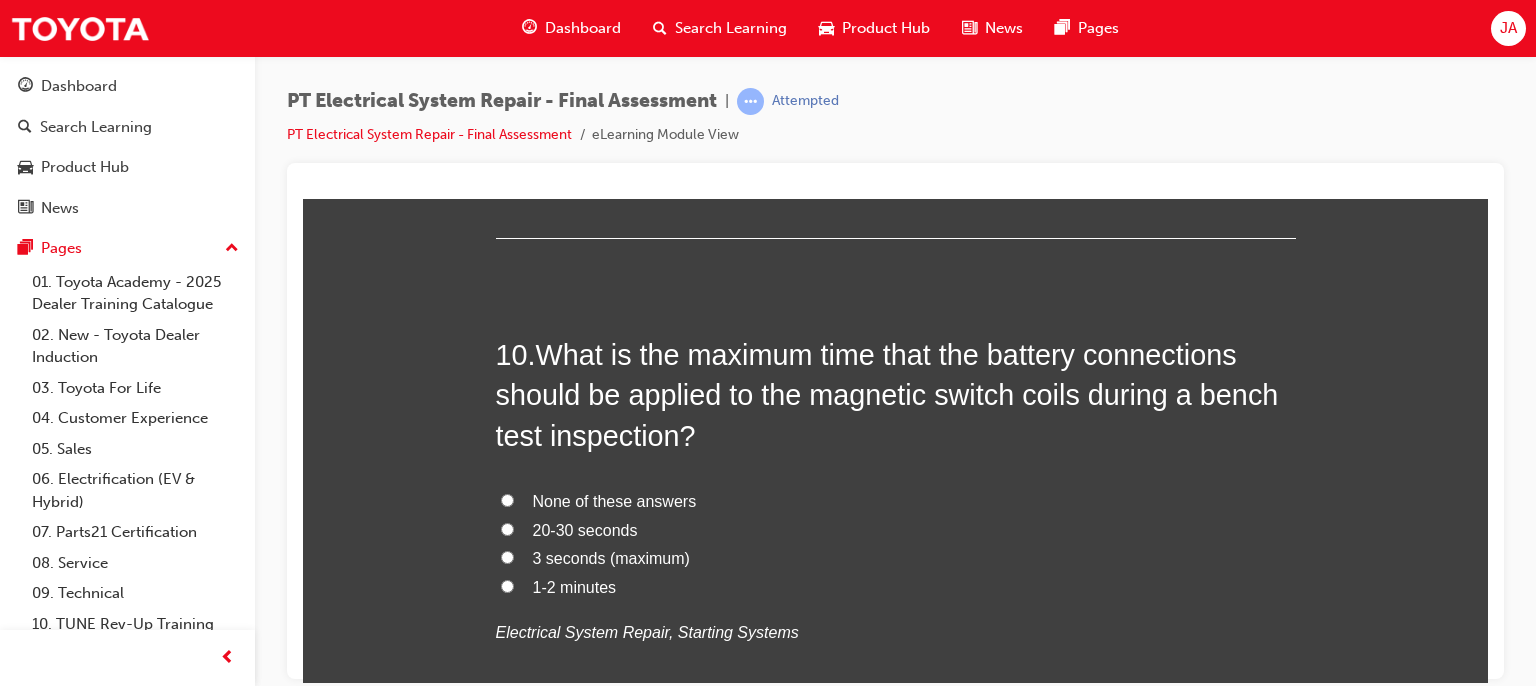 click on "None of these answers" at bounding box center [896, 501] 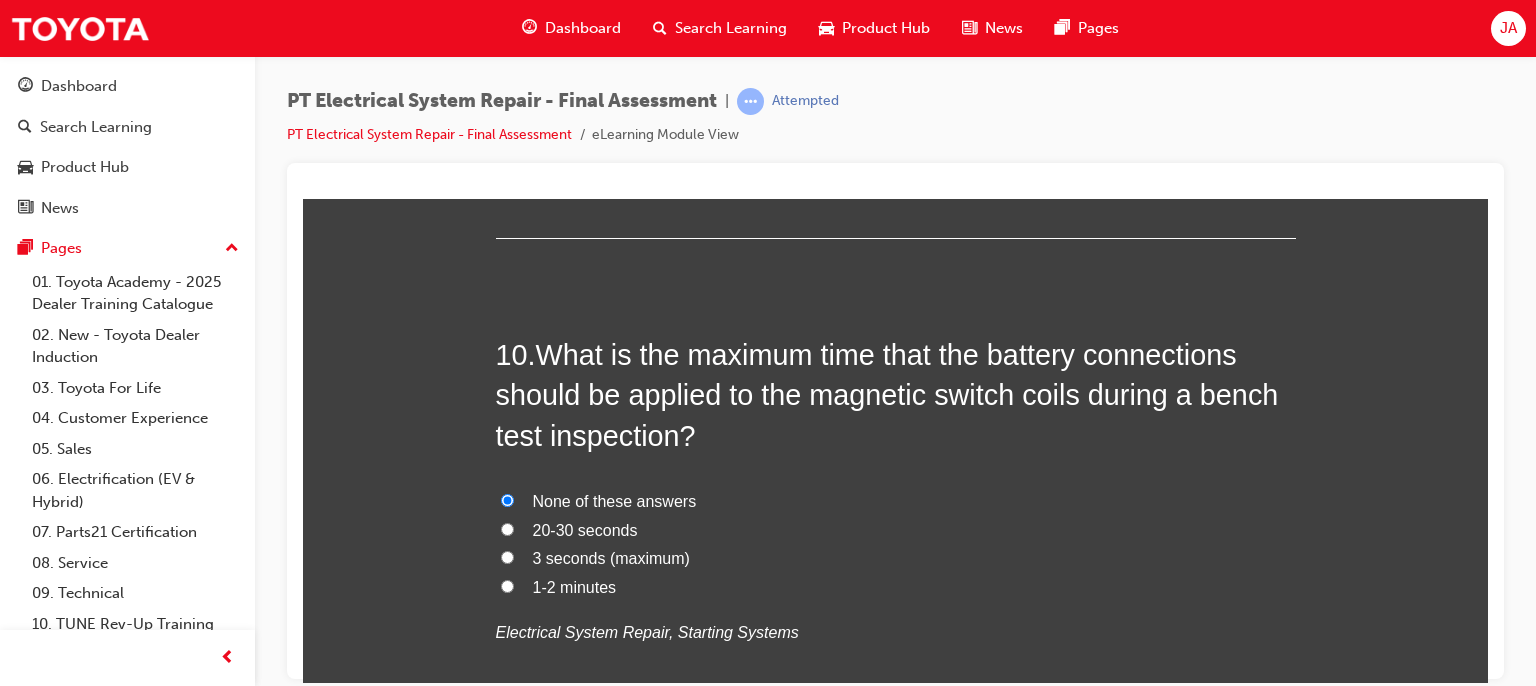 radio on "true" 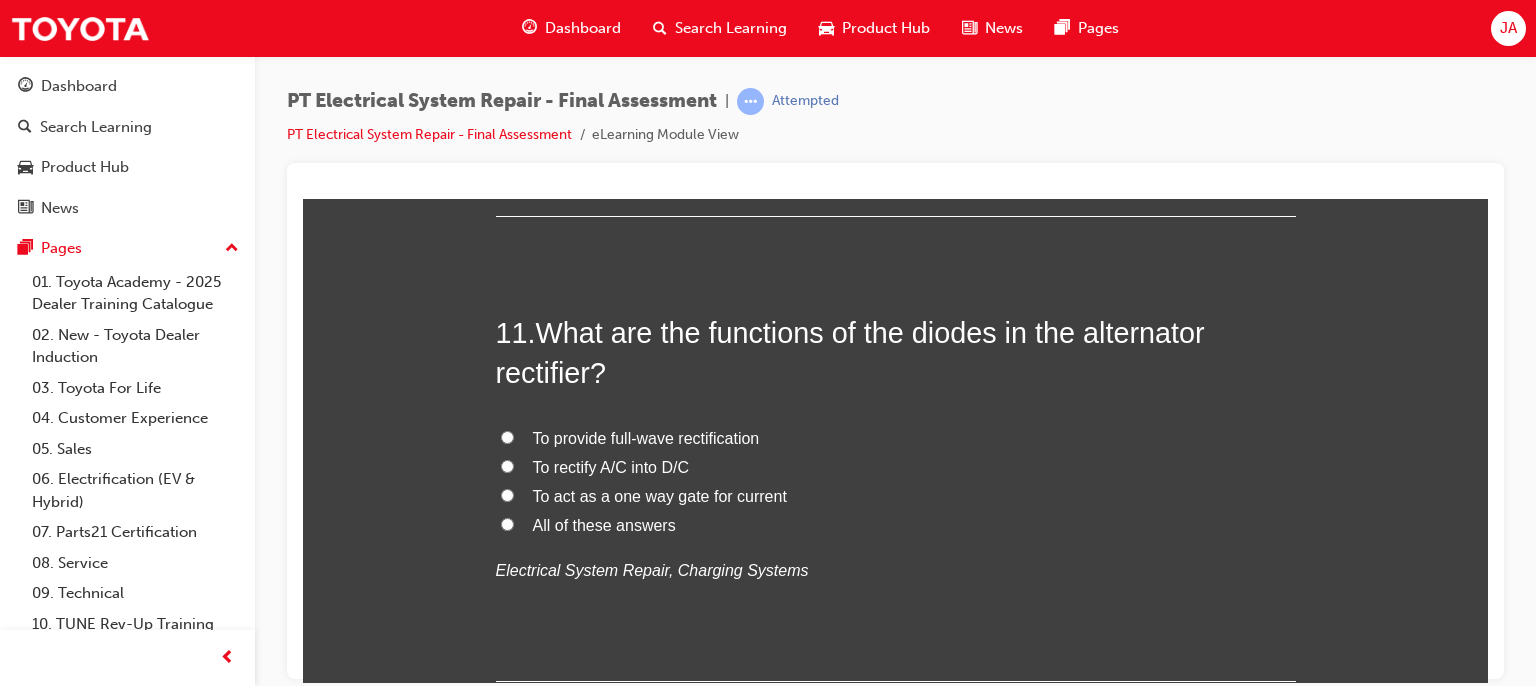scroll, scrollTop: 4698, scrollLeft: 0, axis: vertical 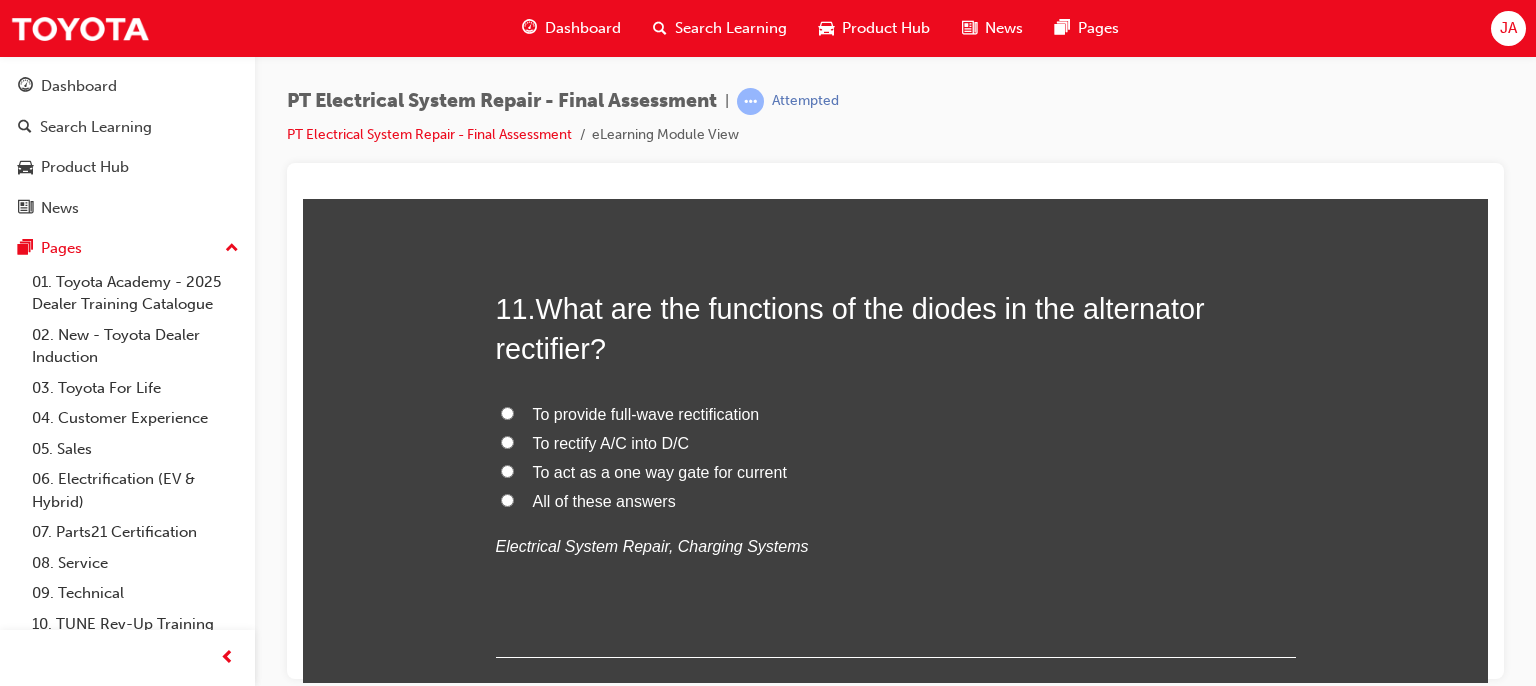 click on "All of these answers" at bounding box center (604, 500) 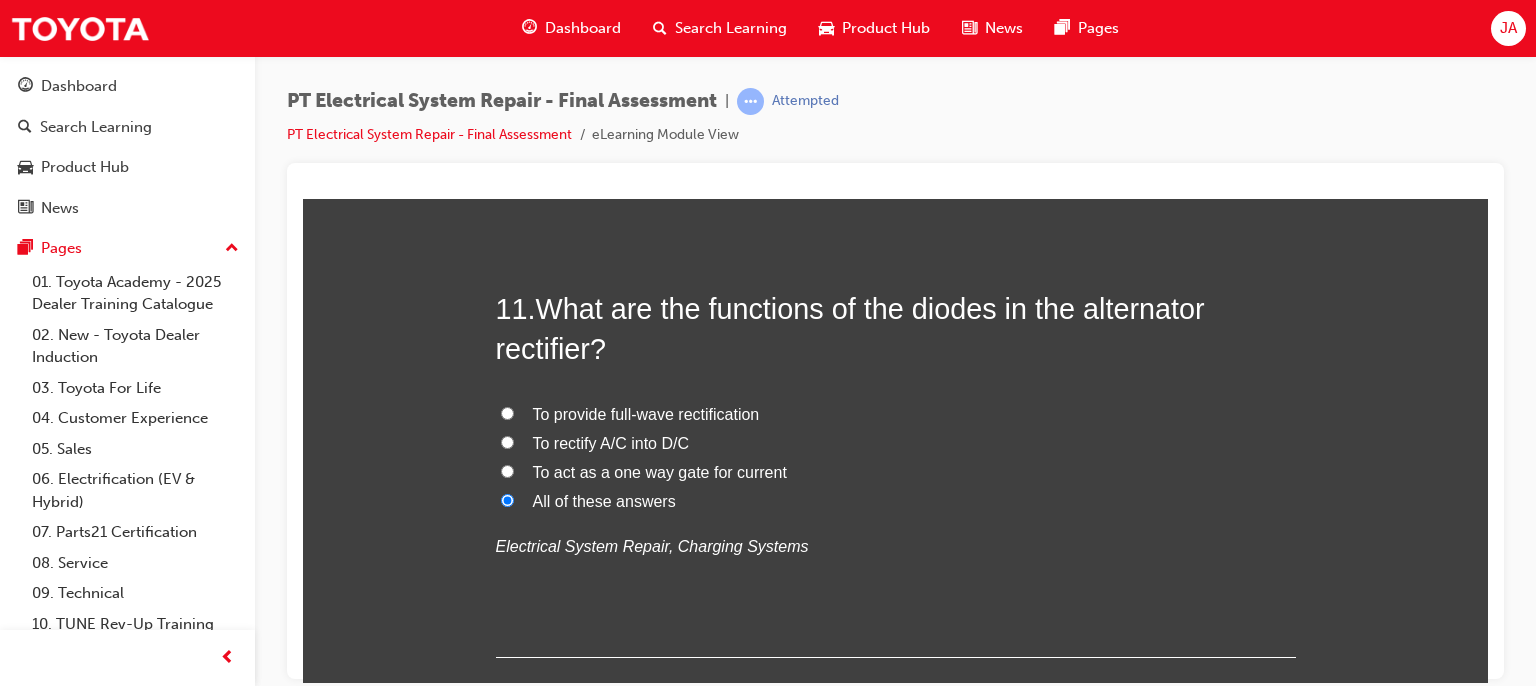 radio on "true" 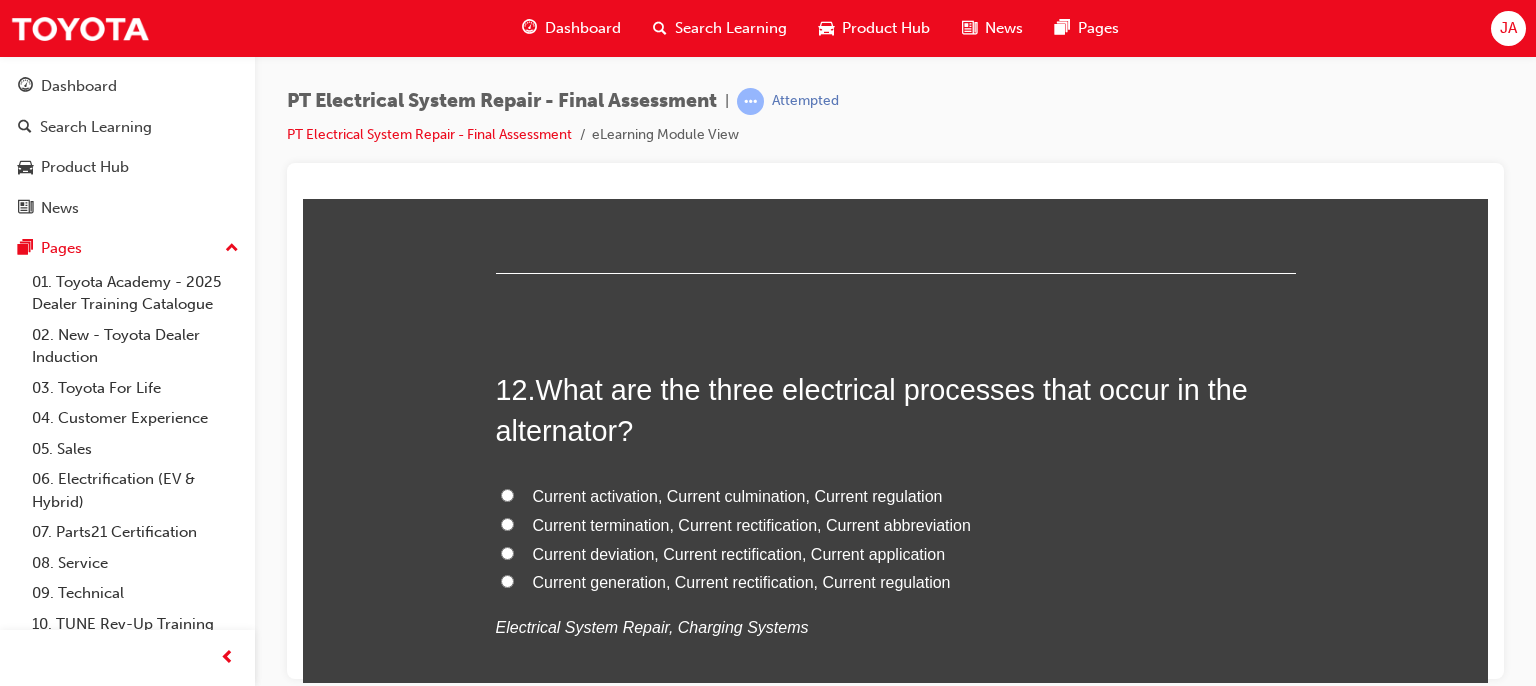 scroll, scrollTop: 5098, scrollLeft: 0, axis: vertical 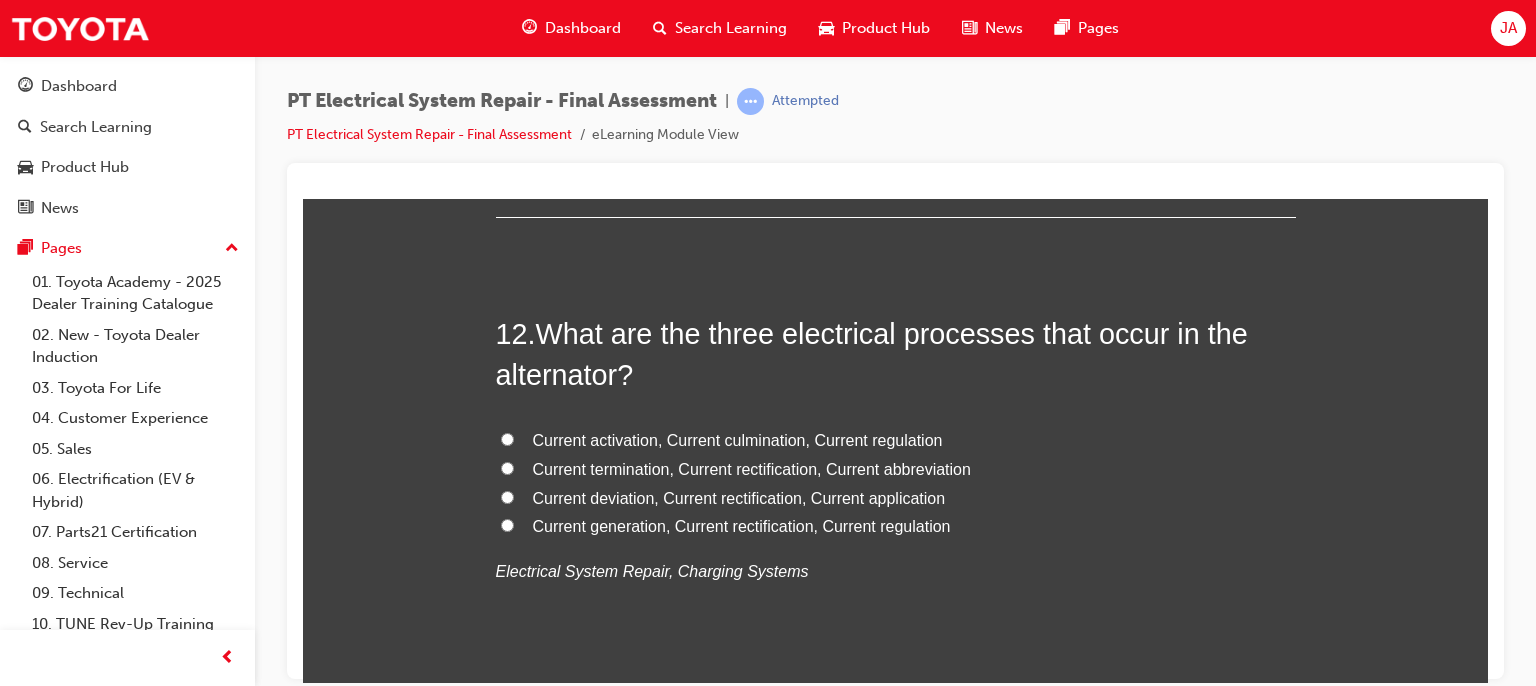 click on "Current generation, Current rectification, Current regulation" at bounding box center (742, 525) 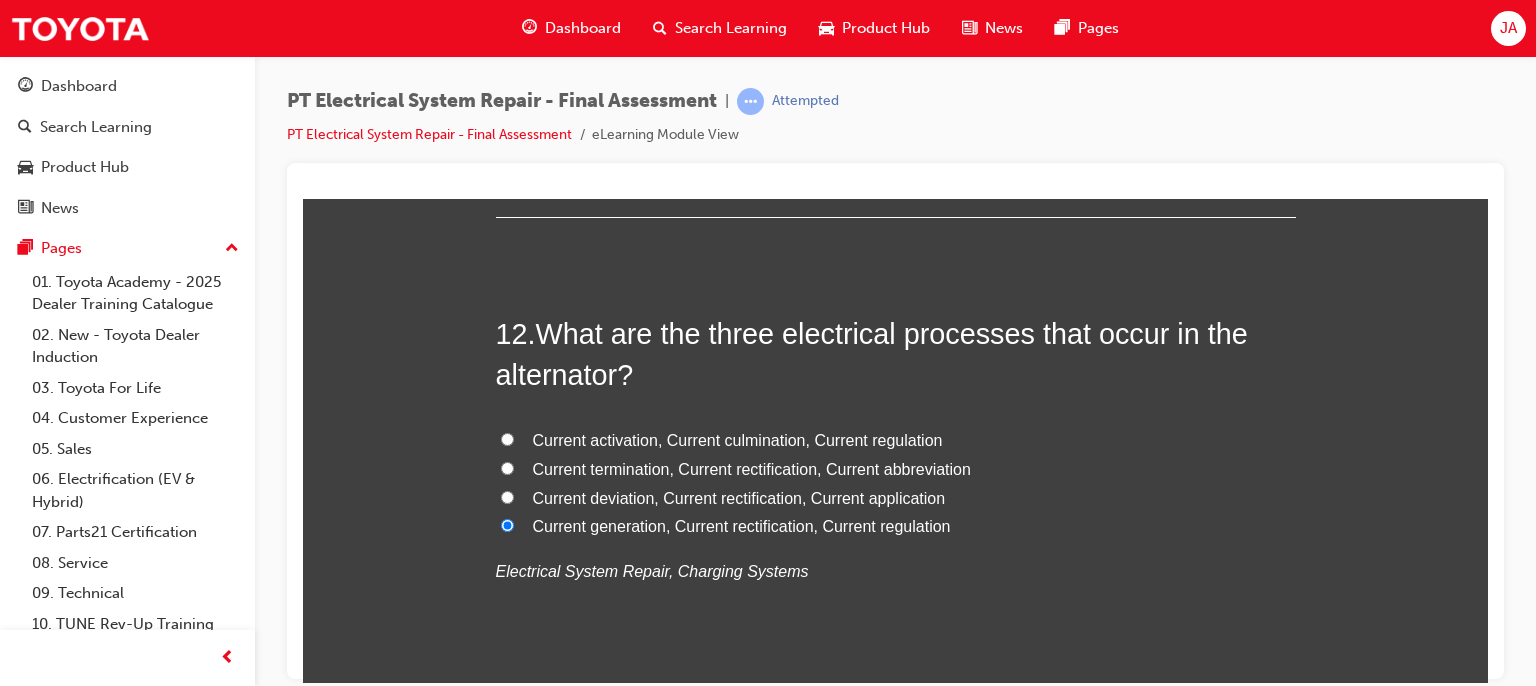 radio on "true" 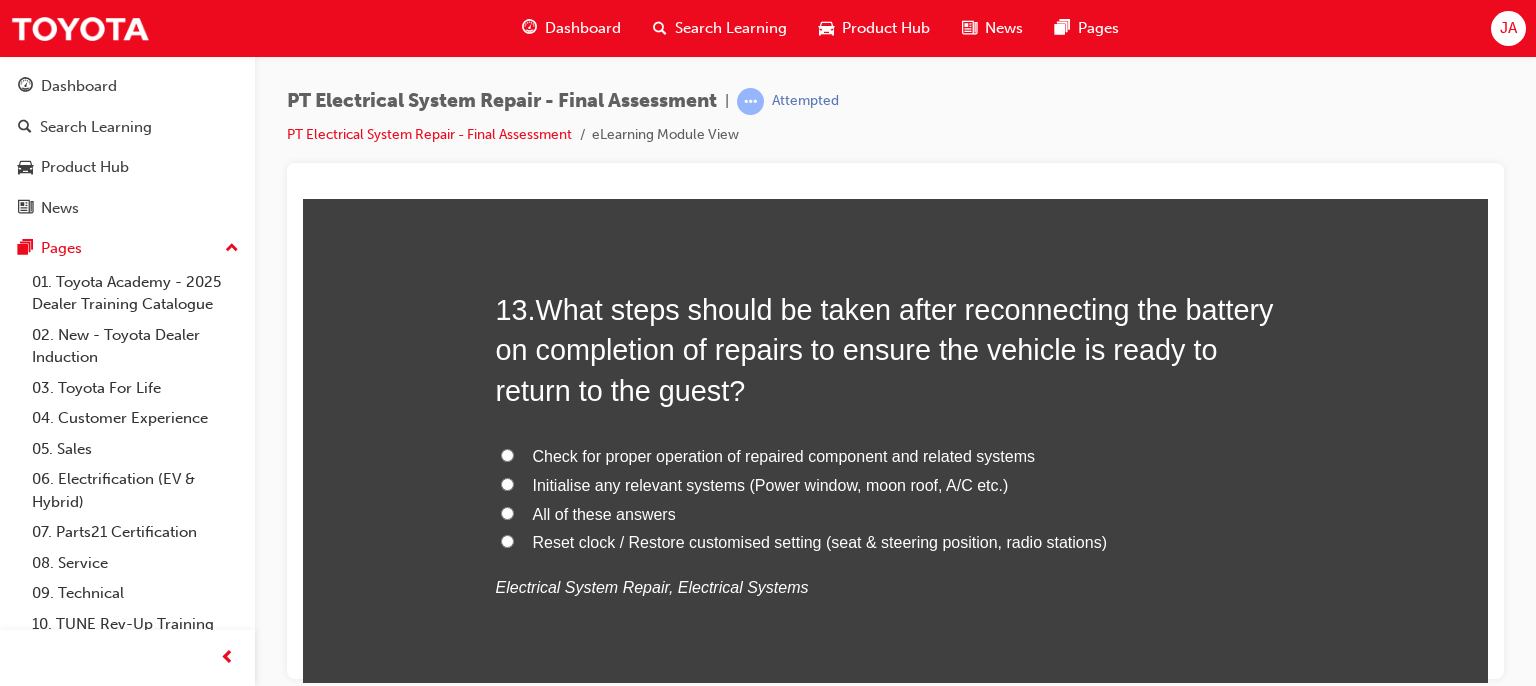 scroll, scrollTop: 5658, scrollLeft: 0, axis: vertical 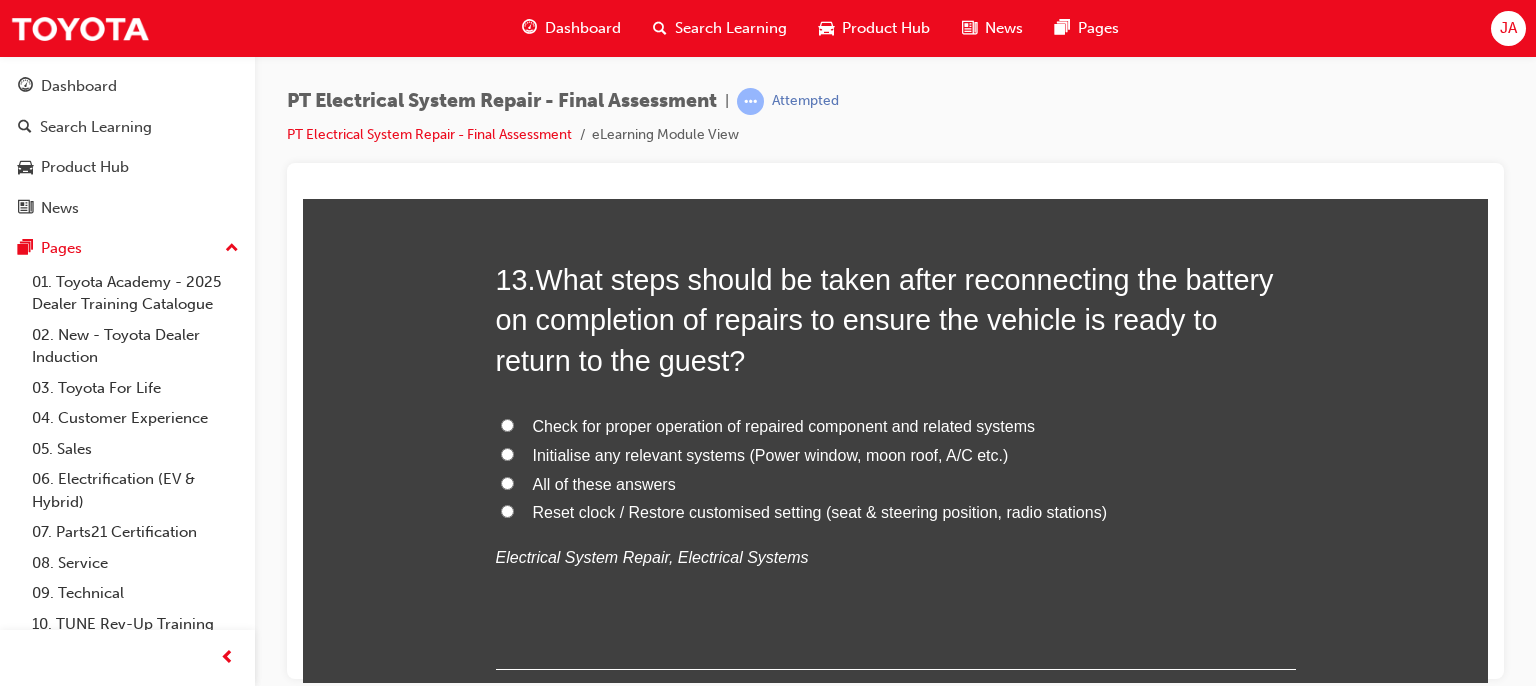 click on "All of these answers" at bounding box center (604, 483) 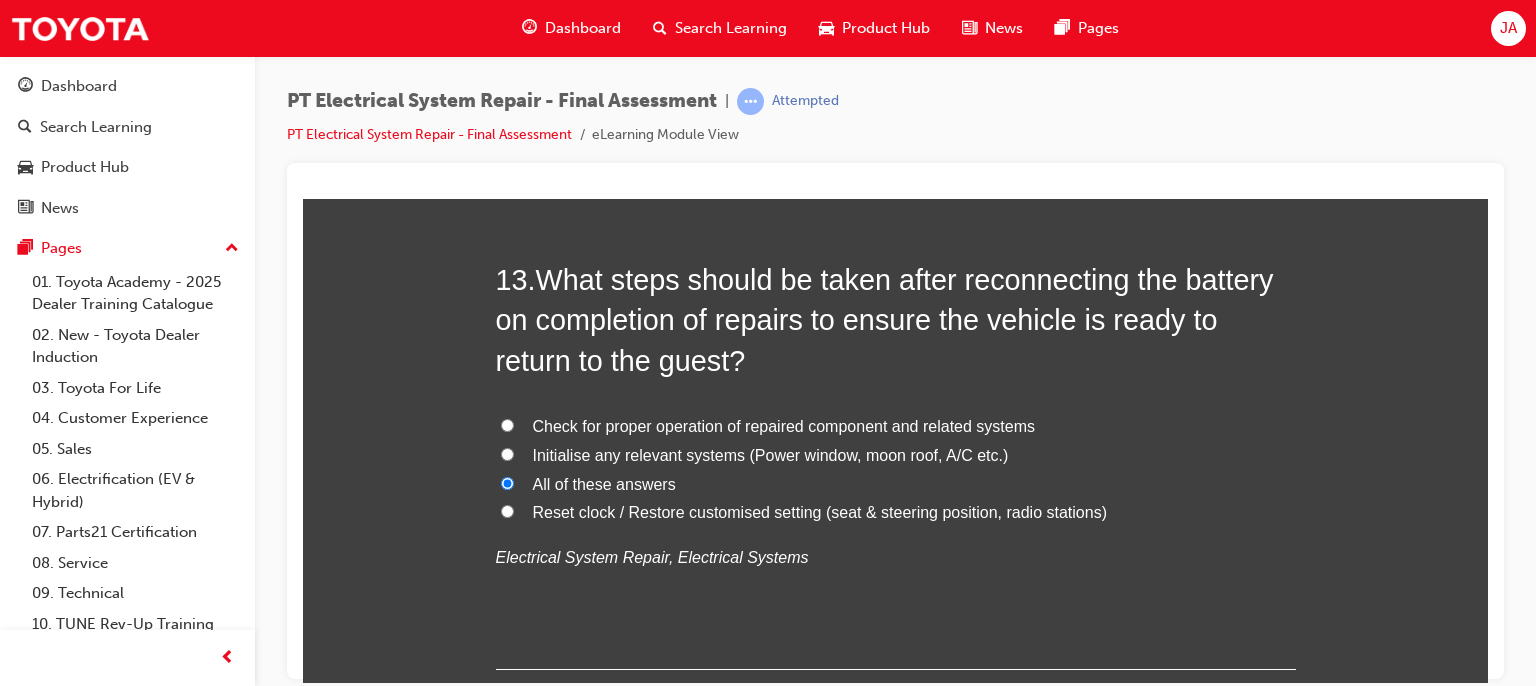 radio on "true" 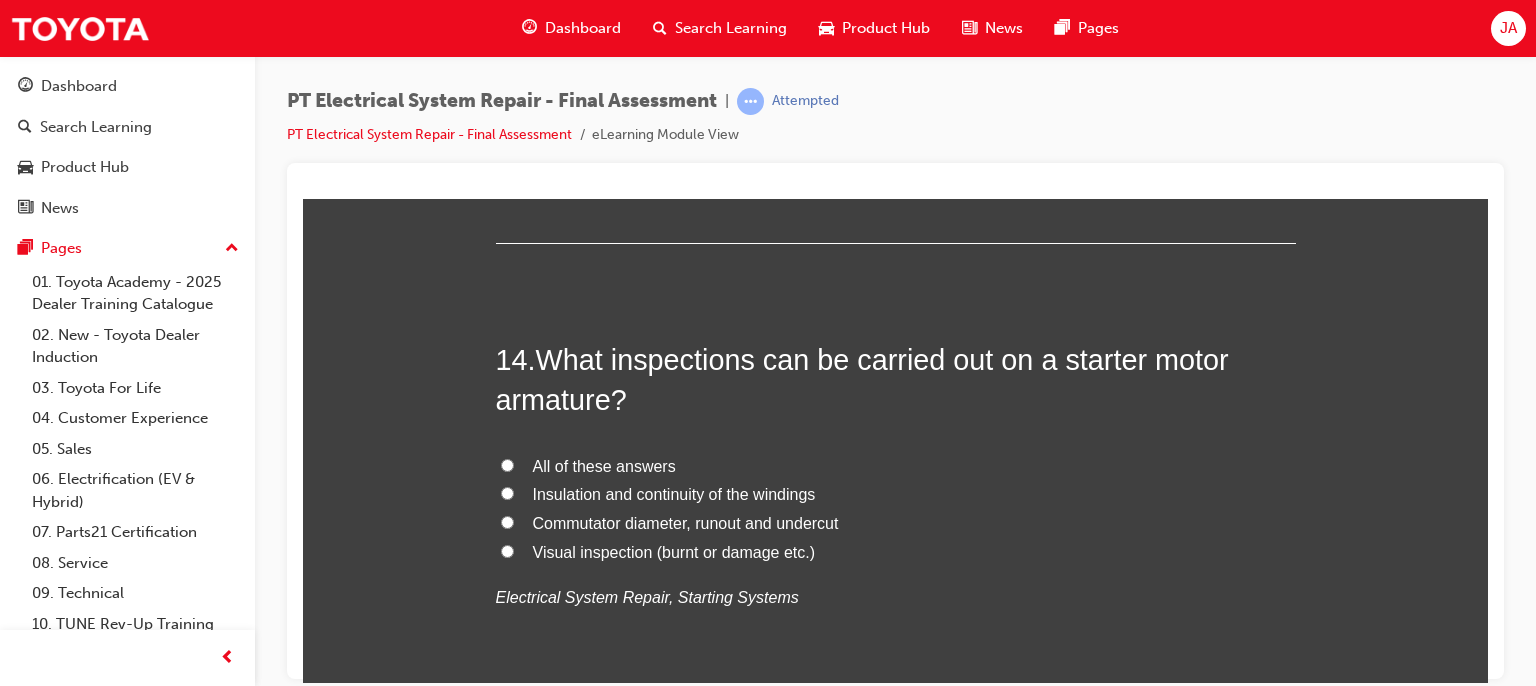 scroll, scrollTop: 6098, scrollLeft: 0, axis: vertical 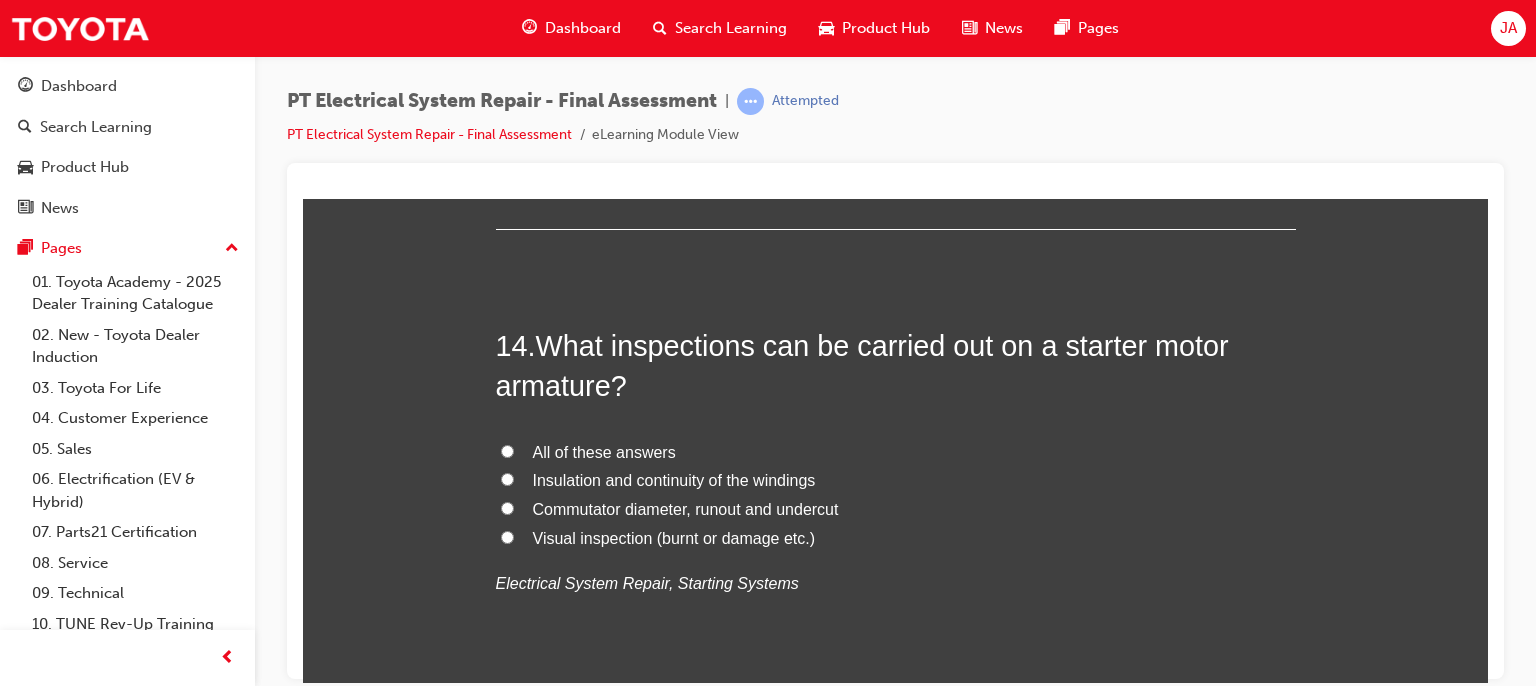 click on "All of these answers" at bounding box center [604, 451] 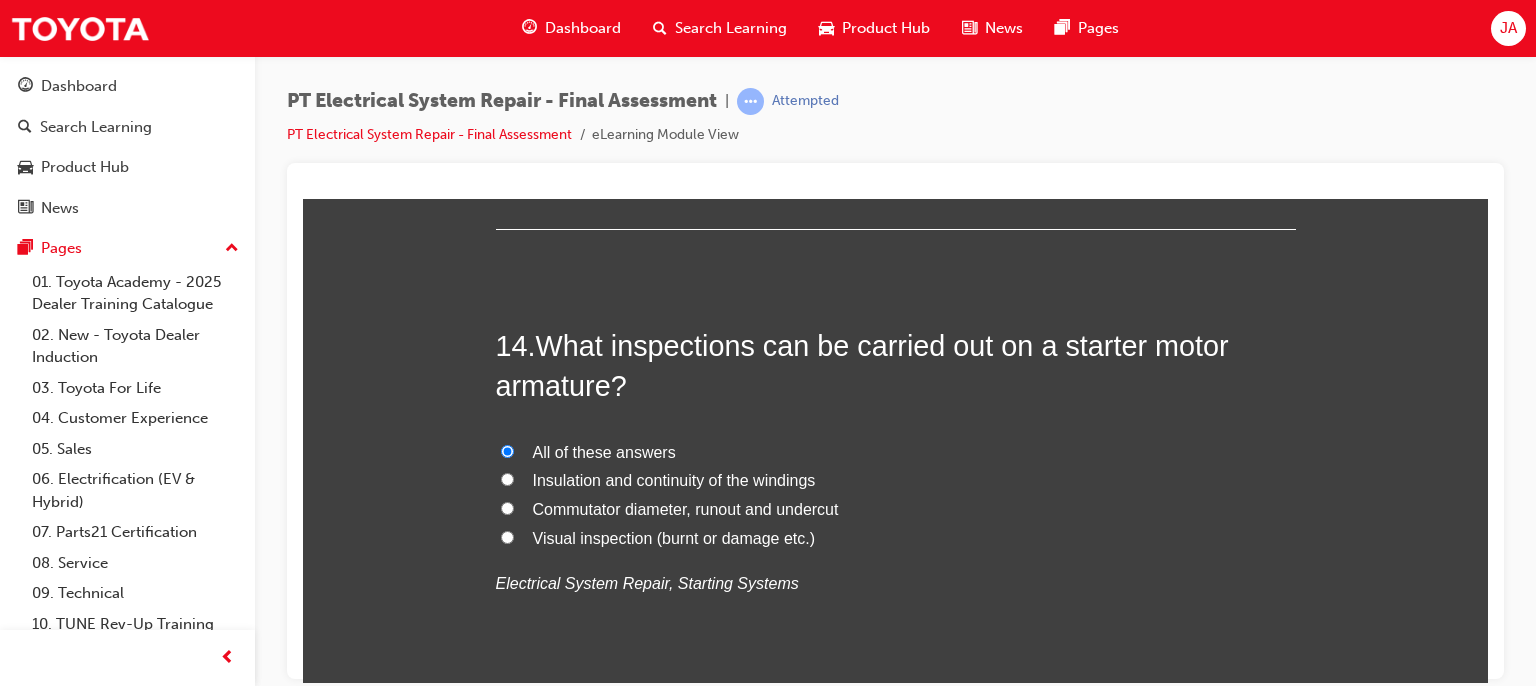 radio on "true" 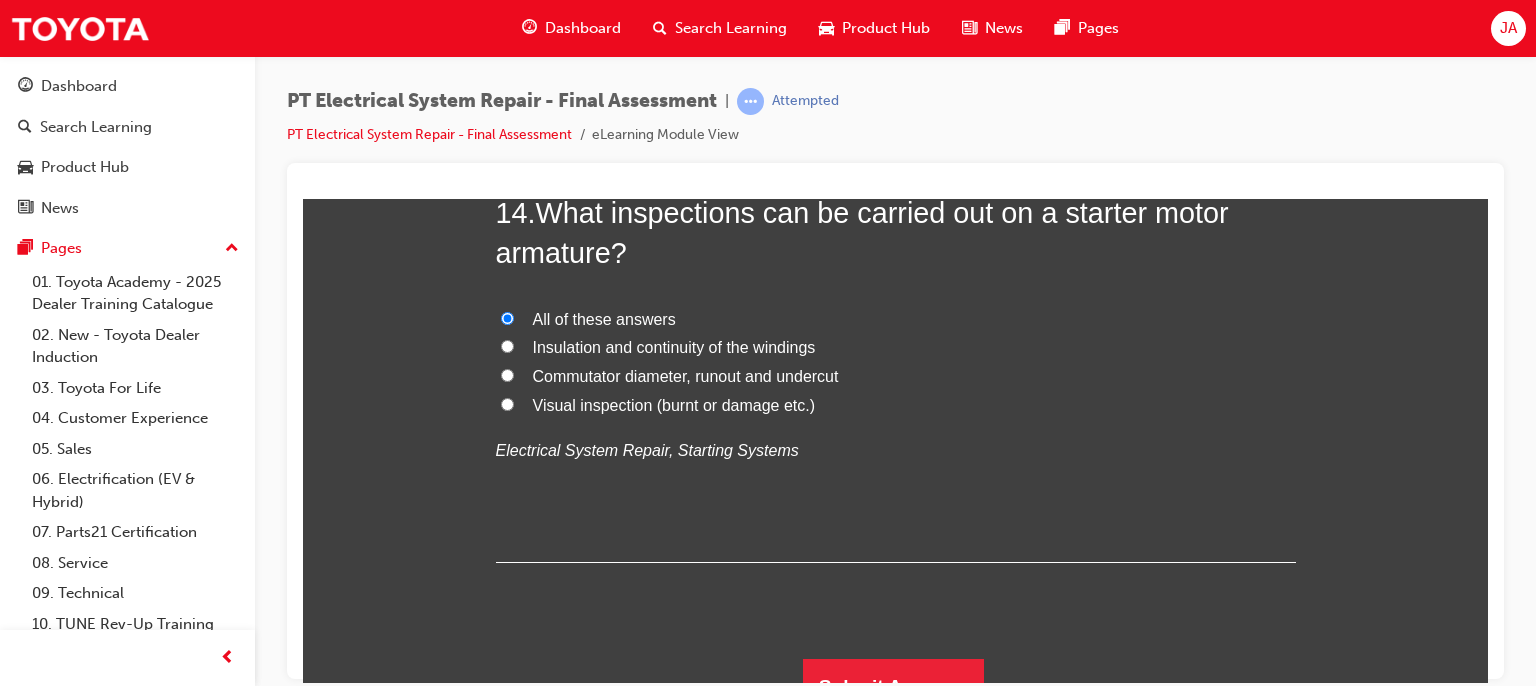 scroll, scrollTop: 6259, scrollLeft: 0, axis: vertical 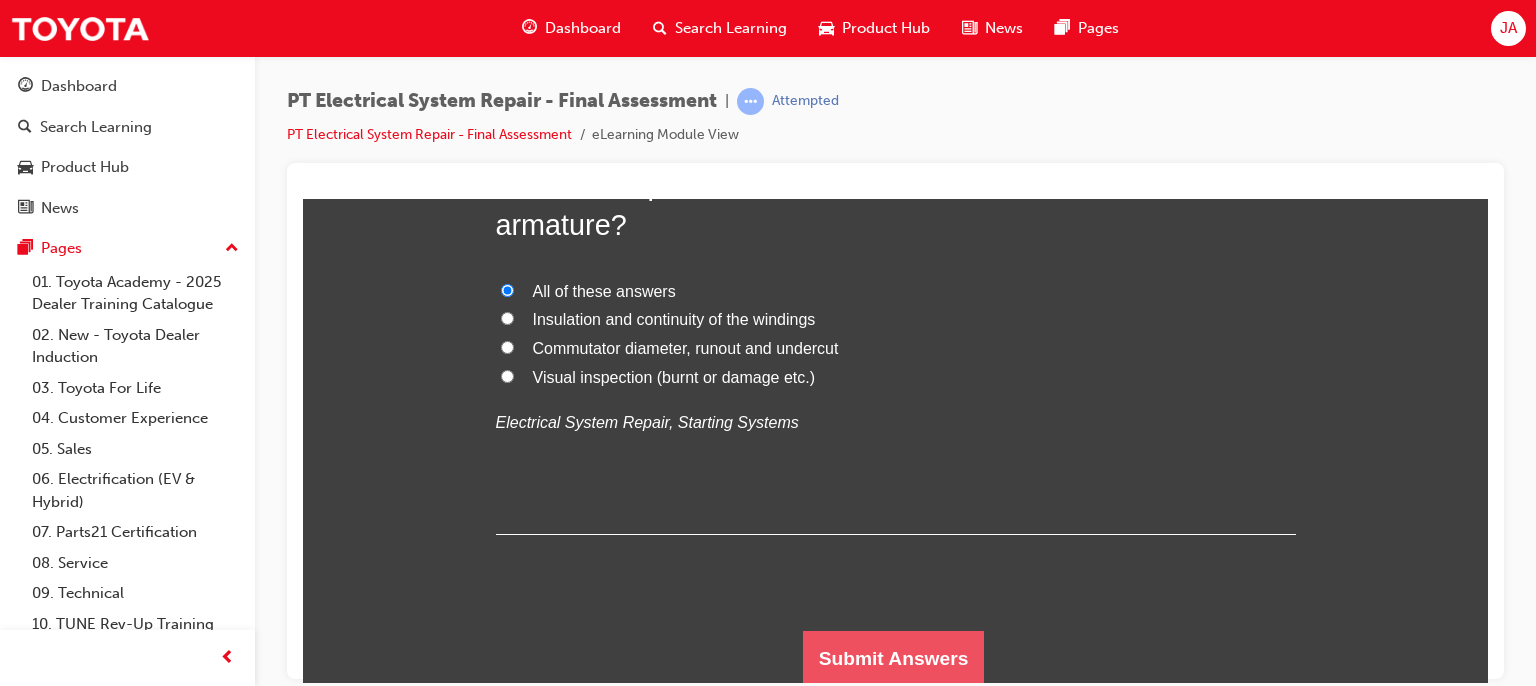 click on "Submit Answers" at bounding box center (894, 658) 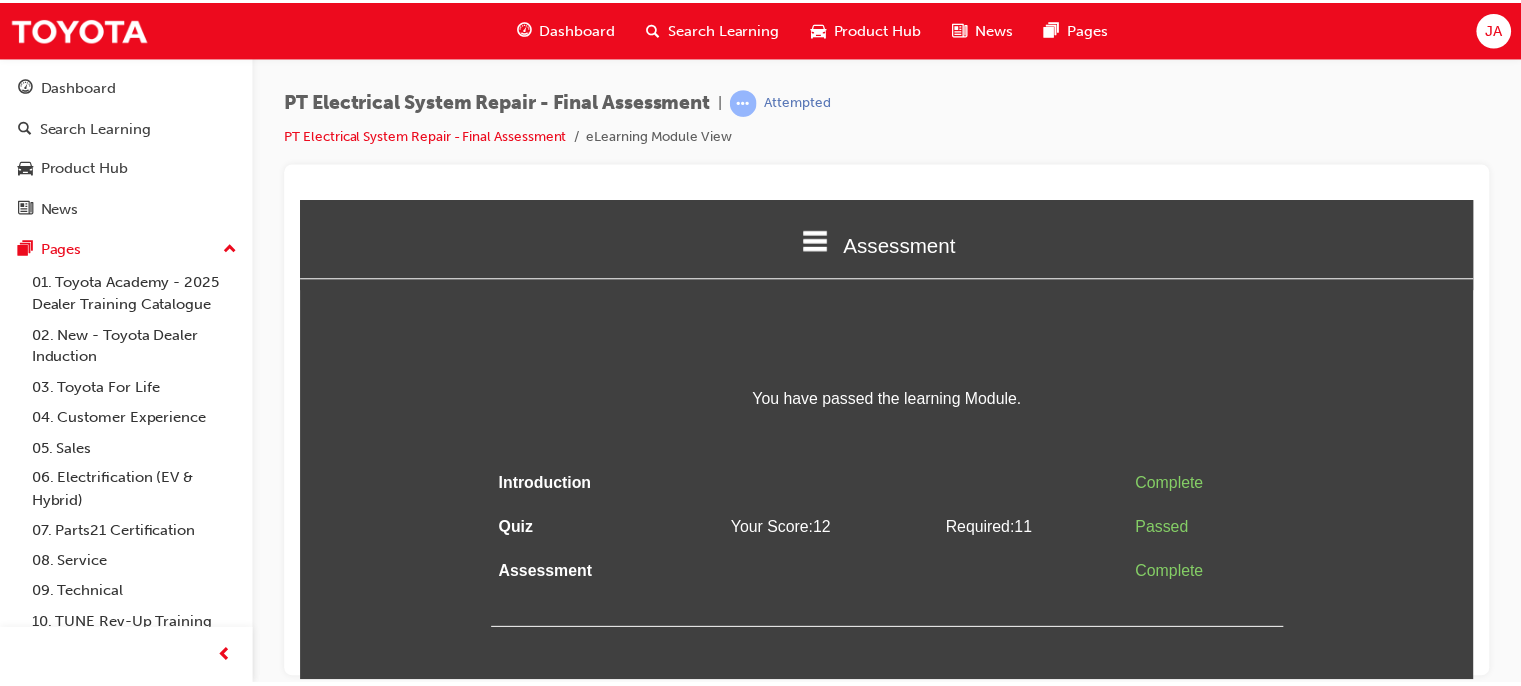 scroll, scrollTop: 0, scrollLeft: 0, axis: both 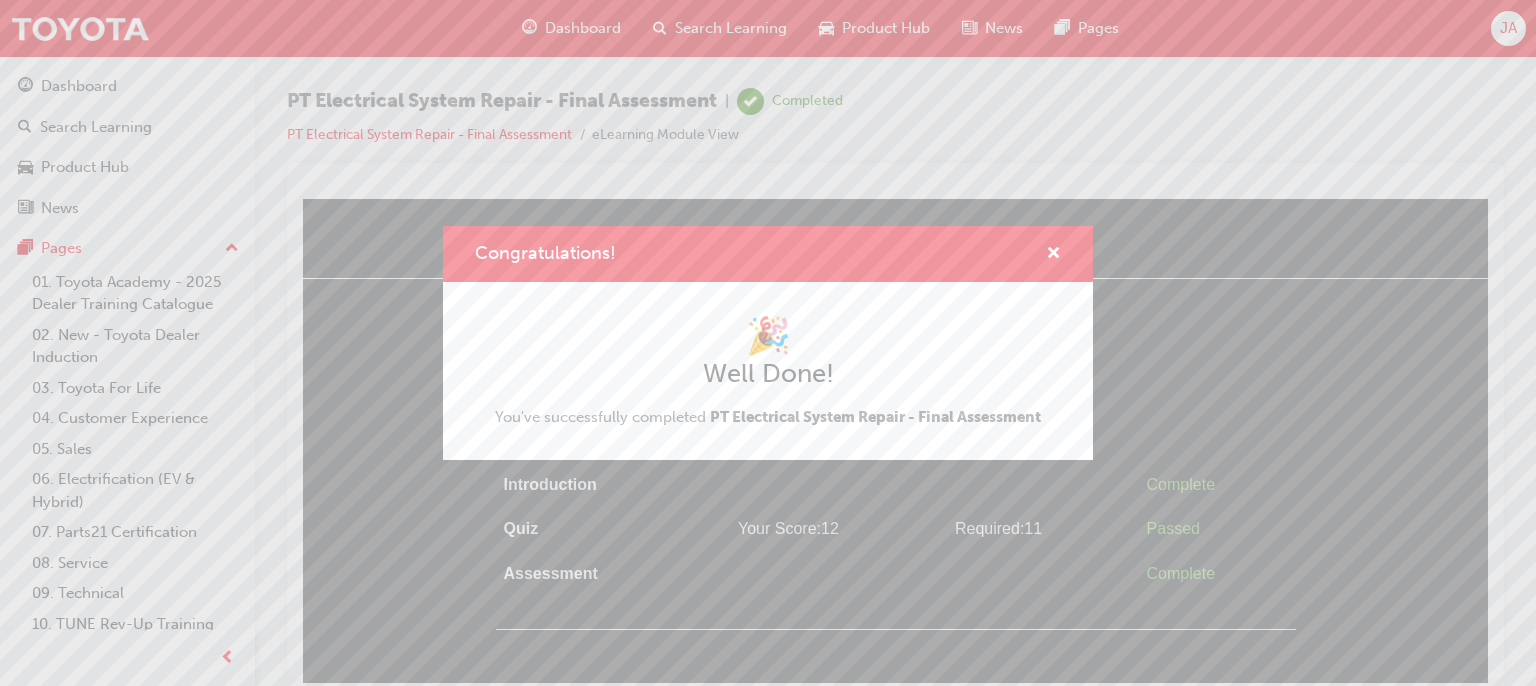 click on "Congratulations!" at bounding box center (768, 254) 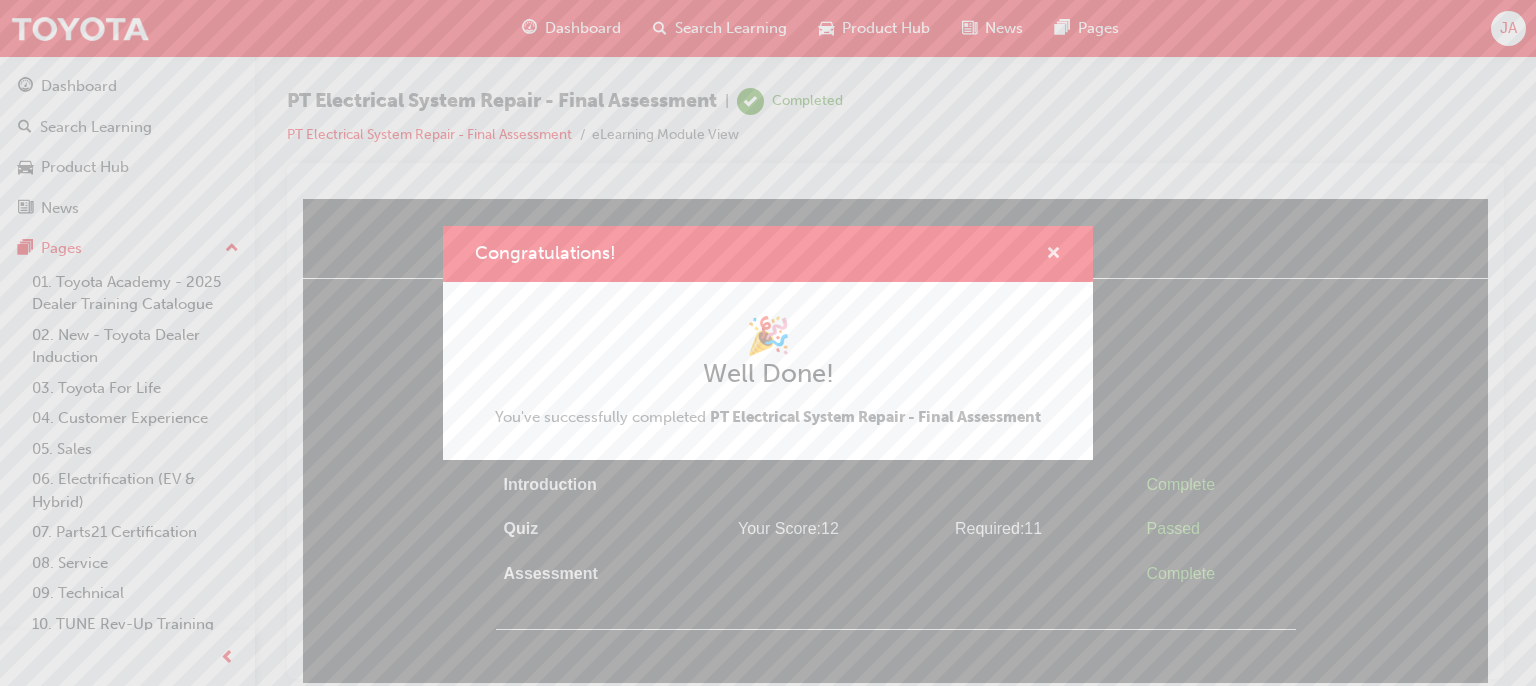 click at bounding box center [1053, 255] 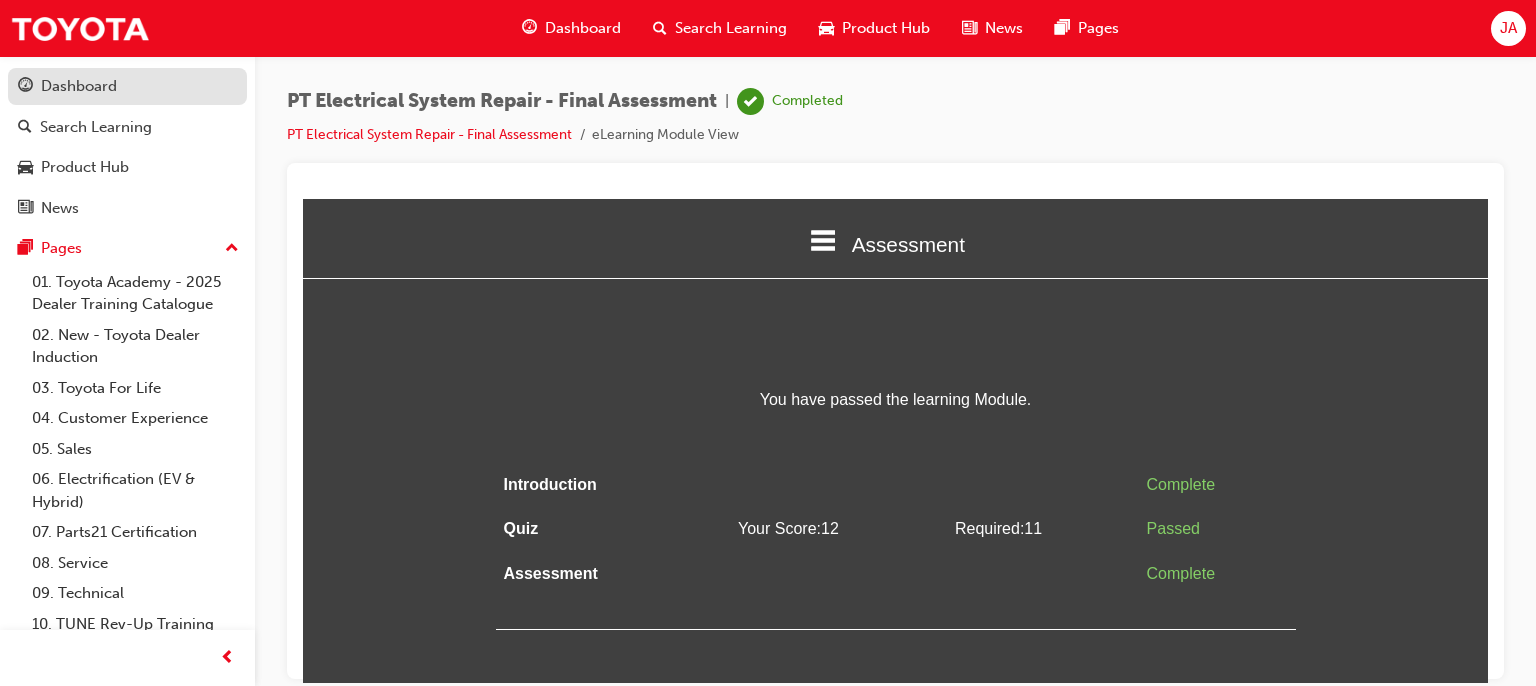 click on "Dashboard" at bounding box center [79, 86] 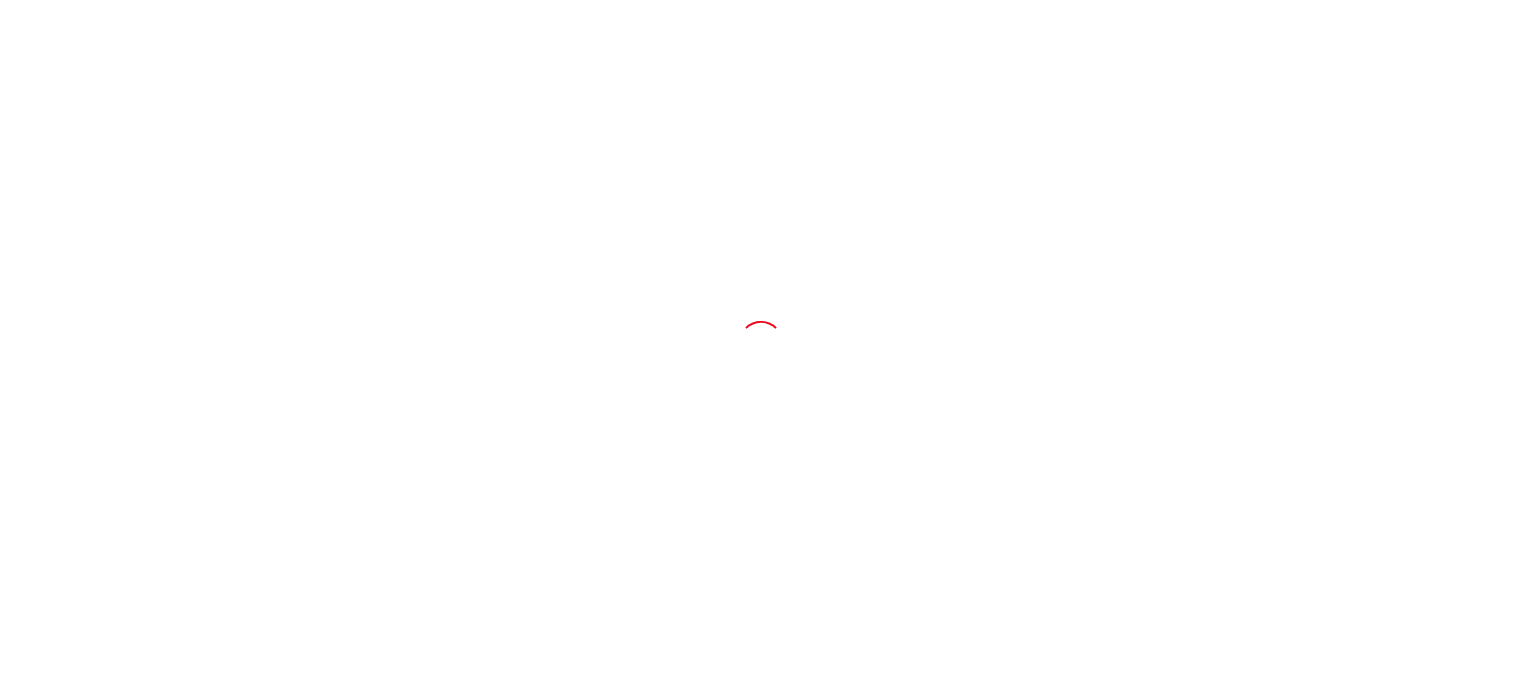 scroll, scrollTop: 0, scrollLeft: 0, axis: both 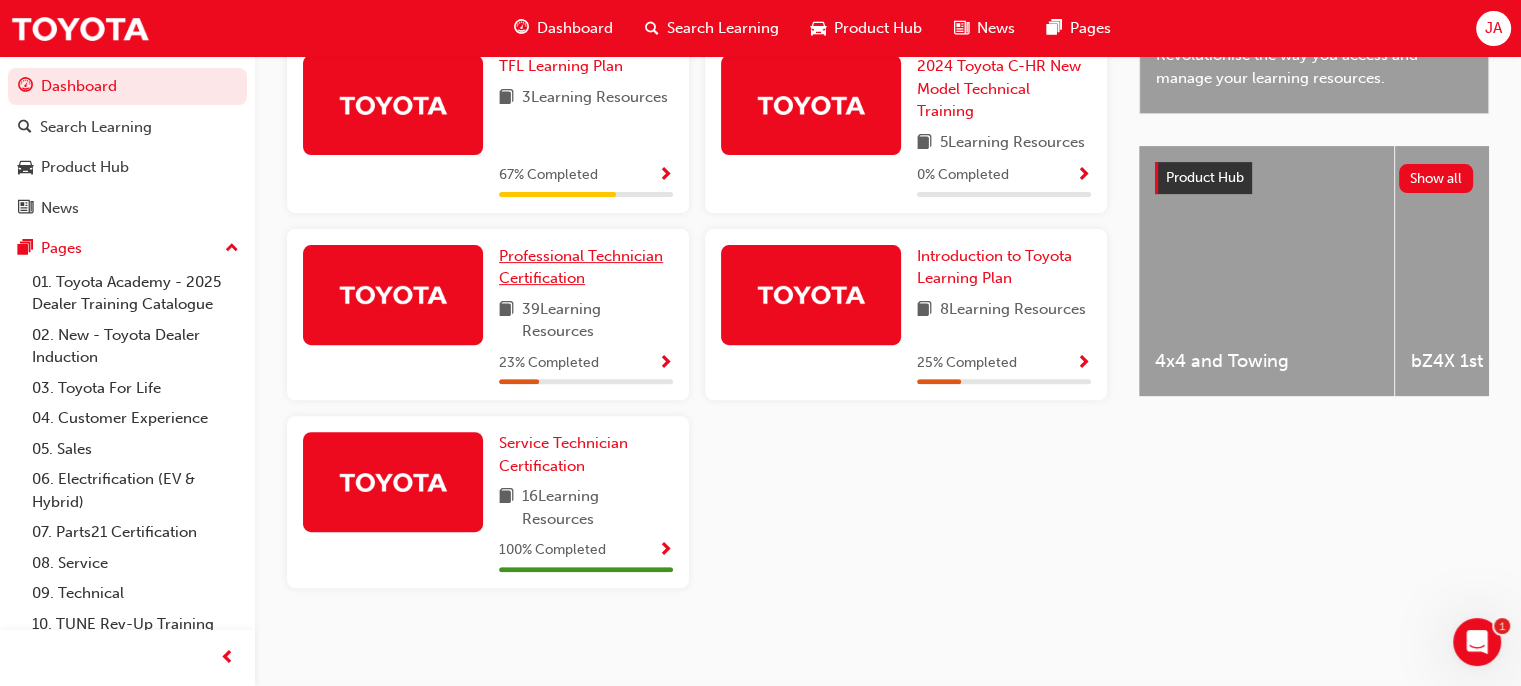 click on "Professional Technician Certification" at bounding box center (581, 267) 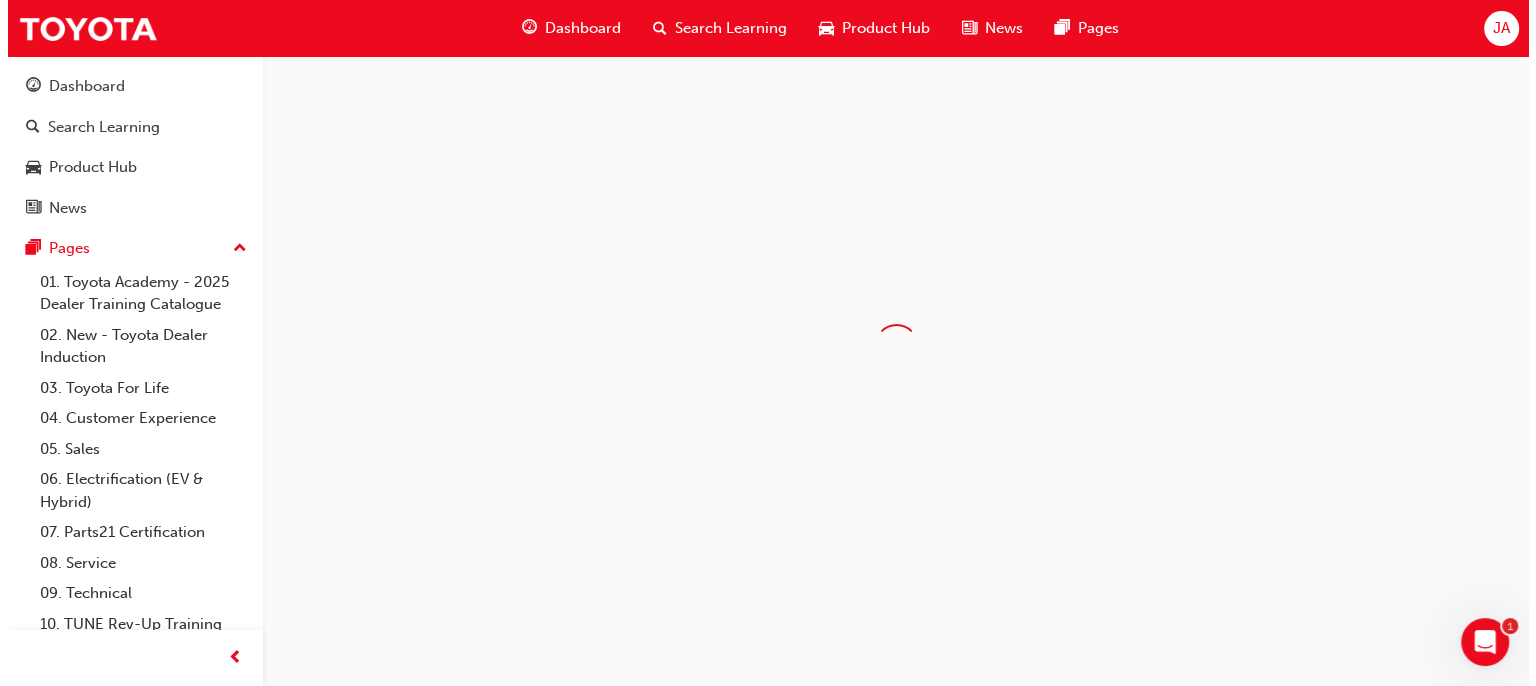 scroll, scrollTop: 0, scrollLeft: 0, axis: both 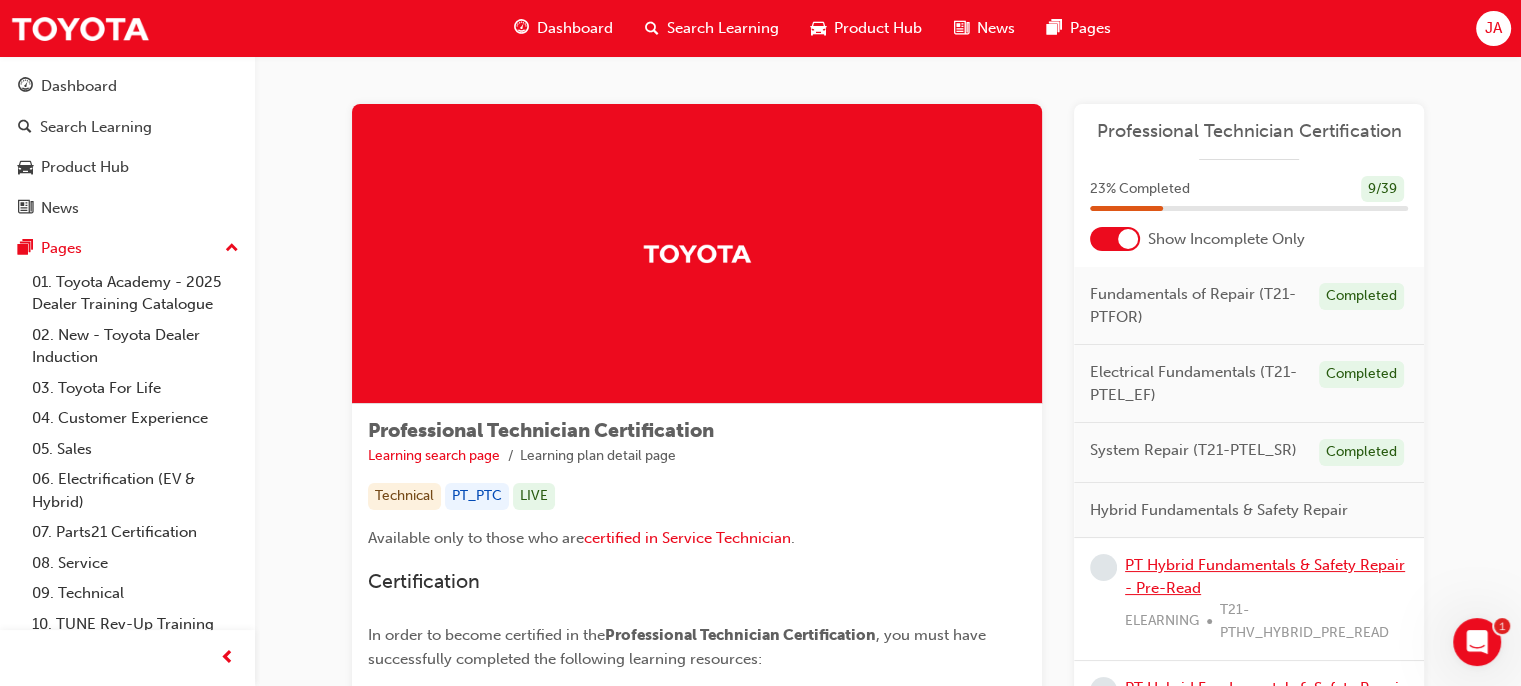 click on "PT Hybrid Fundamentals & Safety Repair - Pre-Read" at bounding box center (1265, 576) 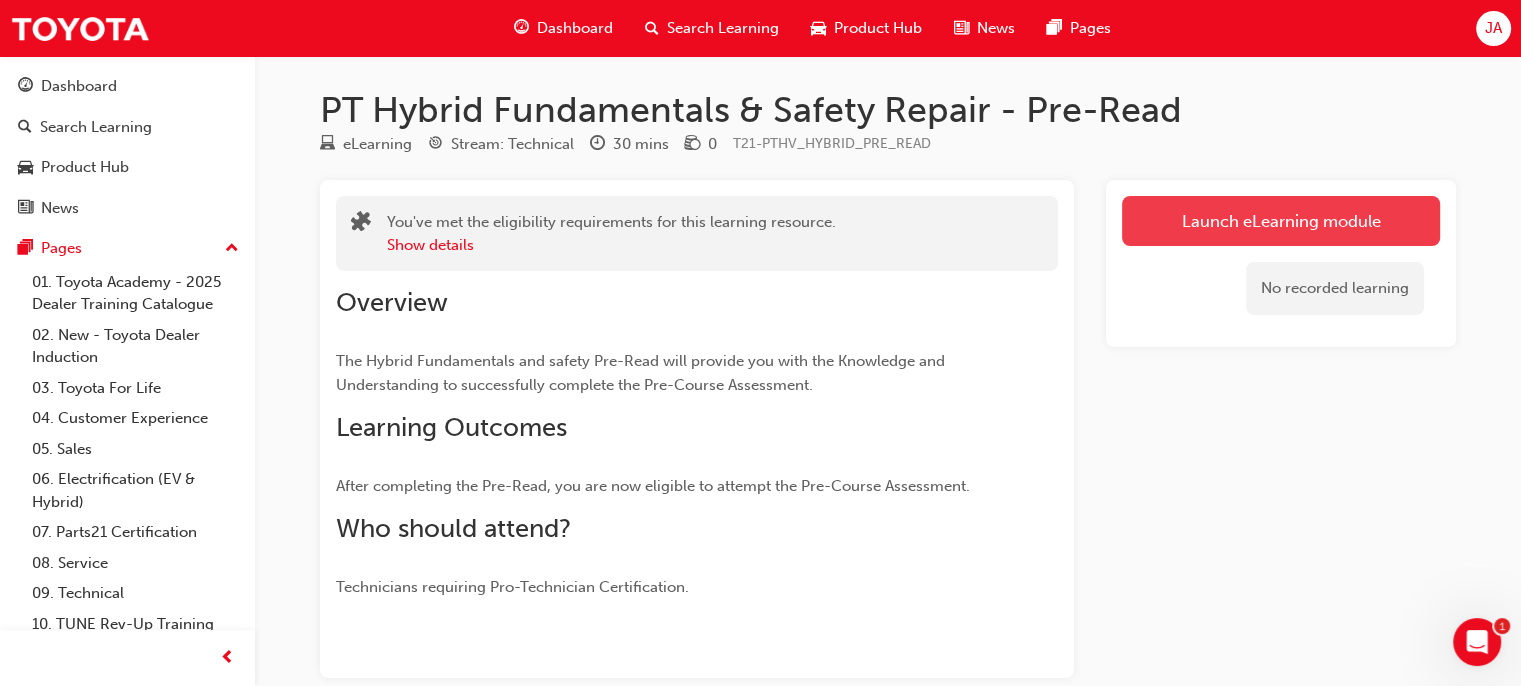 click on "Launch eLearning module" at bounding box center [1281, 221] 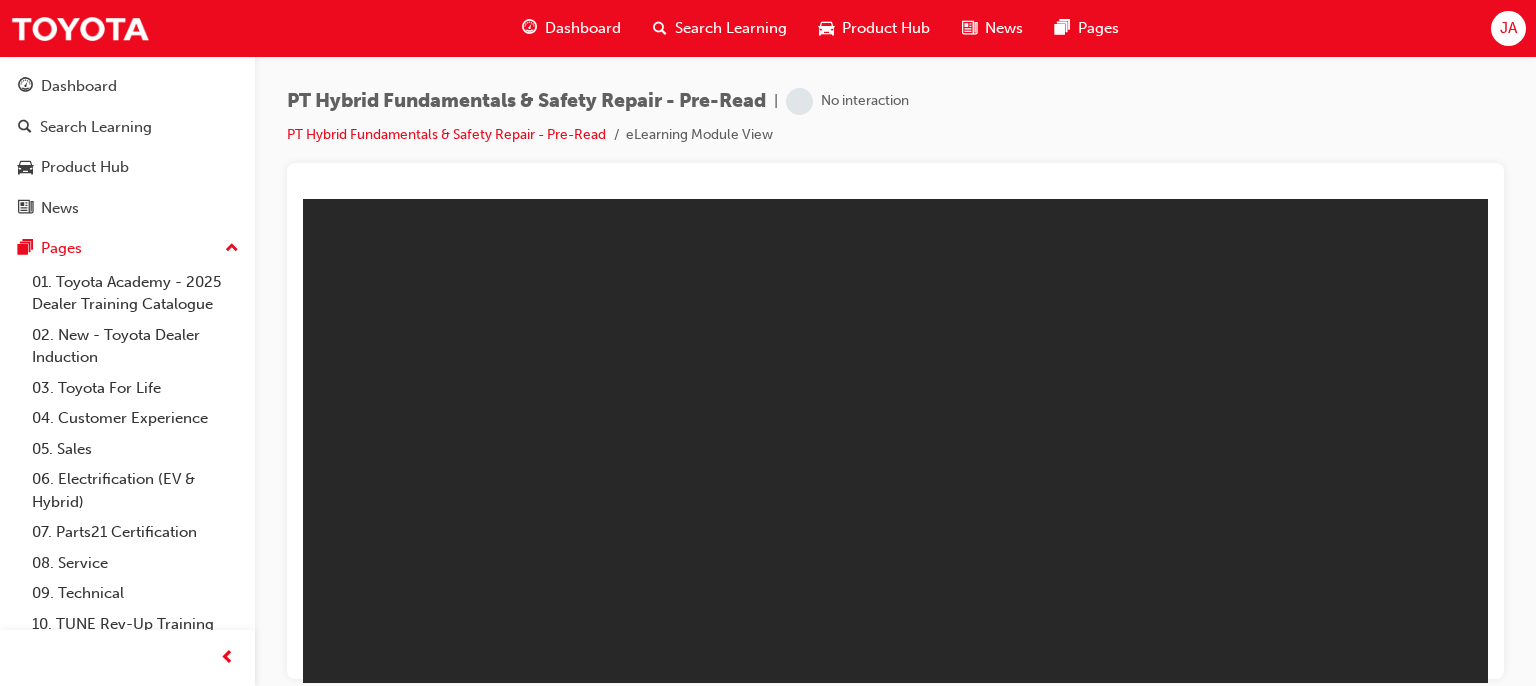 scroll, scrollTop: 0, scrollLeft: 0, axis: both 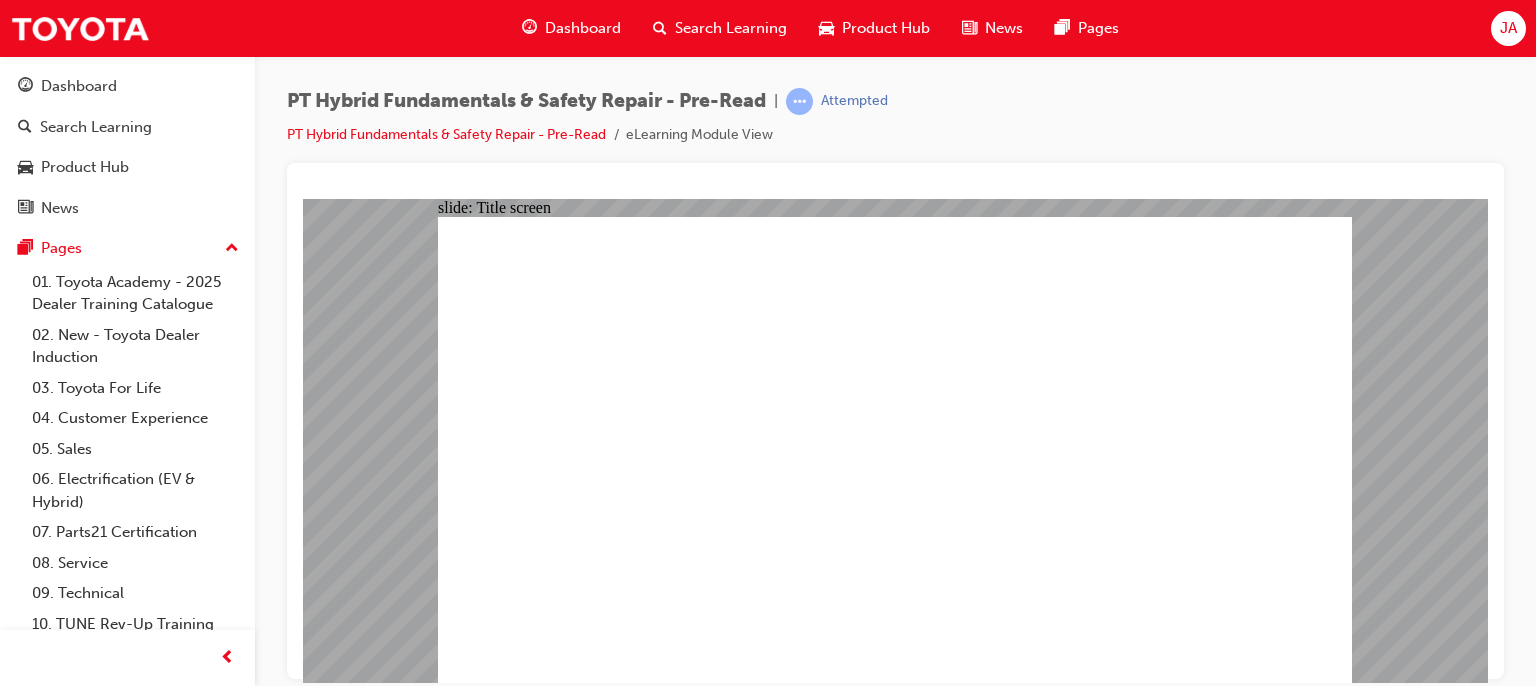 click 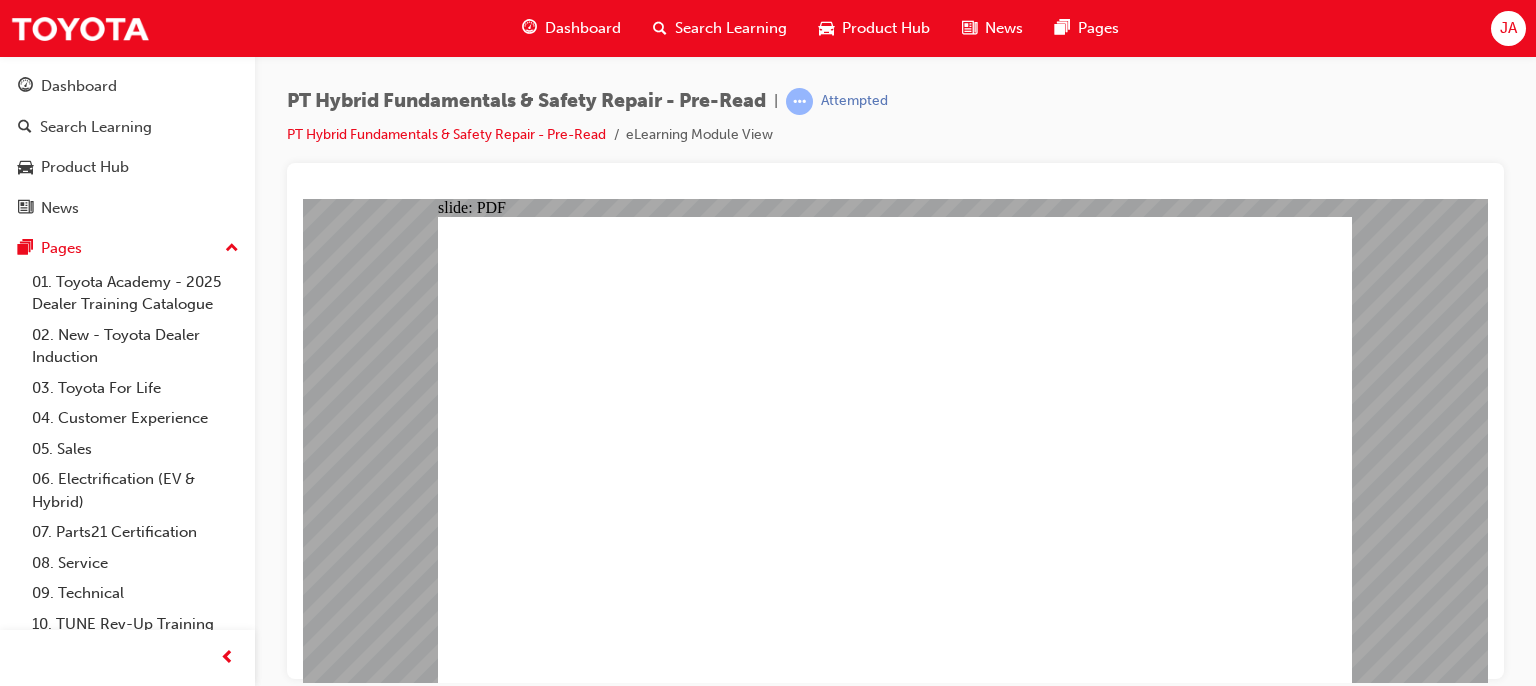 scroll, scrollTop: 0, scrollLeft: 0, axis: both 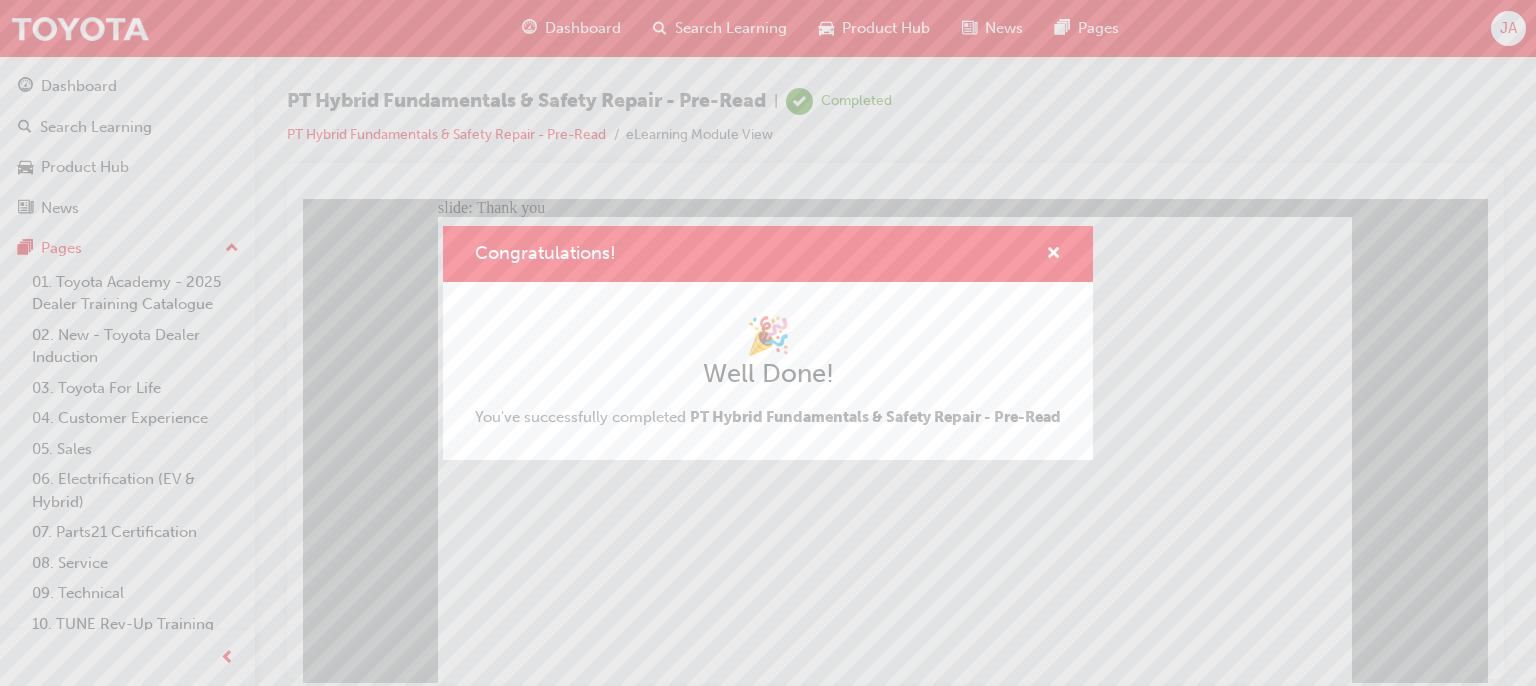 click on "Congratulations! 🎉 Well Done! You've successfully completed   PT Hybrid Fundamentals & Safety Repair - Pre-Read" at bounding box center (768, 343) 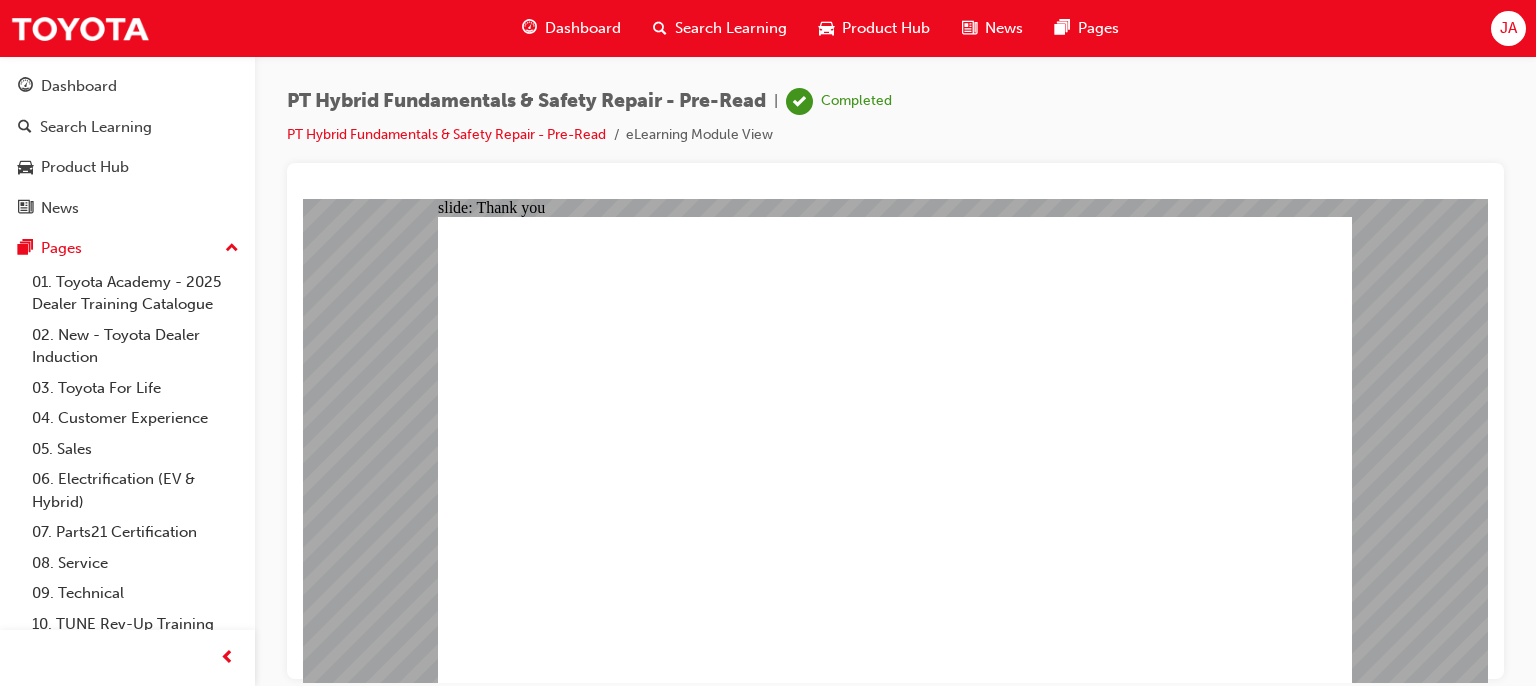 click 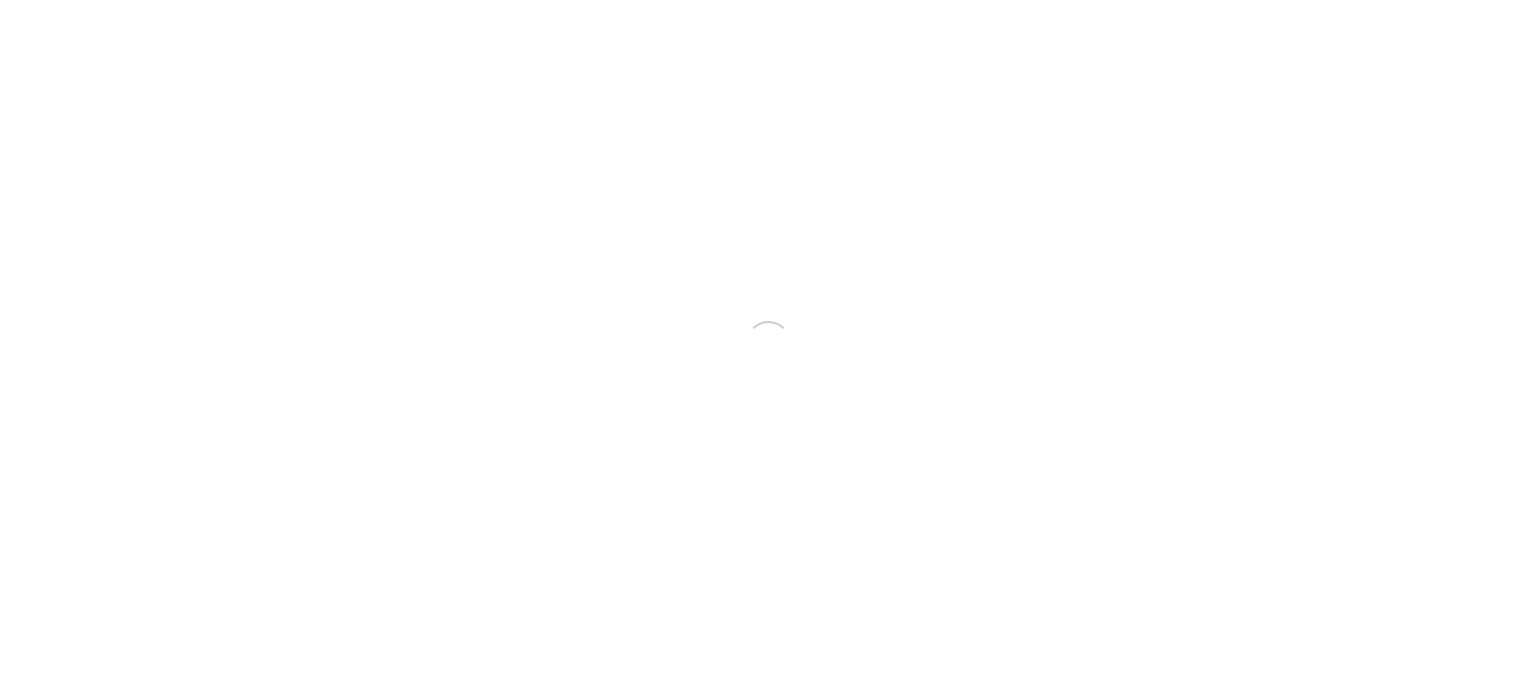 scroll, scrollTop: 0, scrollLeft: 0, axis: both 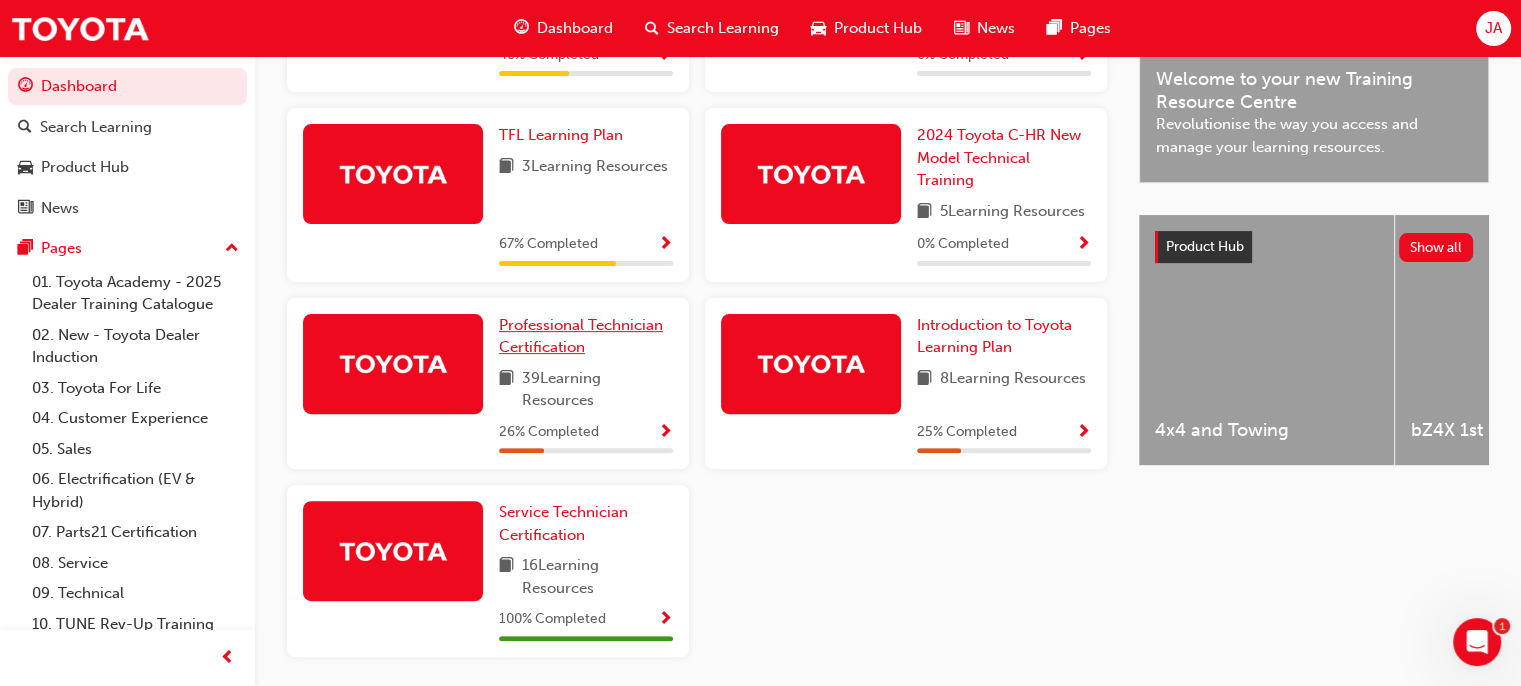 click on "Professional Technician Certification" at bounding box center [581, 336] 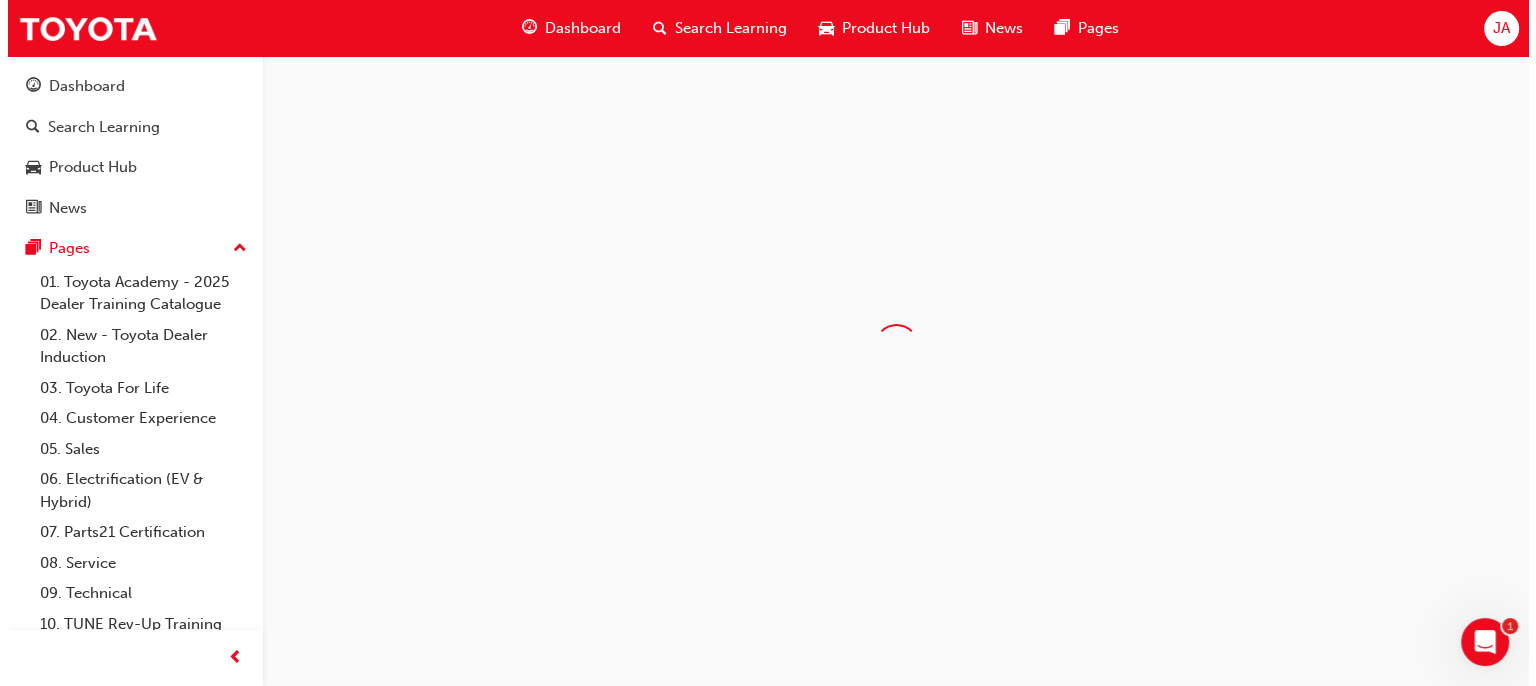 scroll, scrollTop: 0, scrollLeft: 0, axis: both 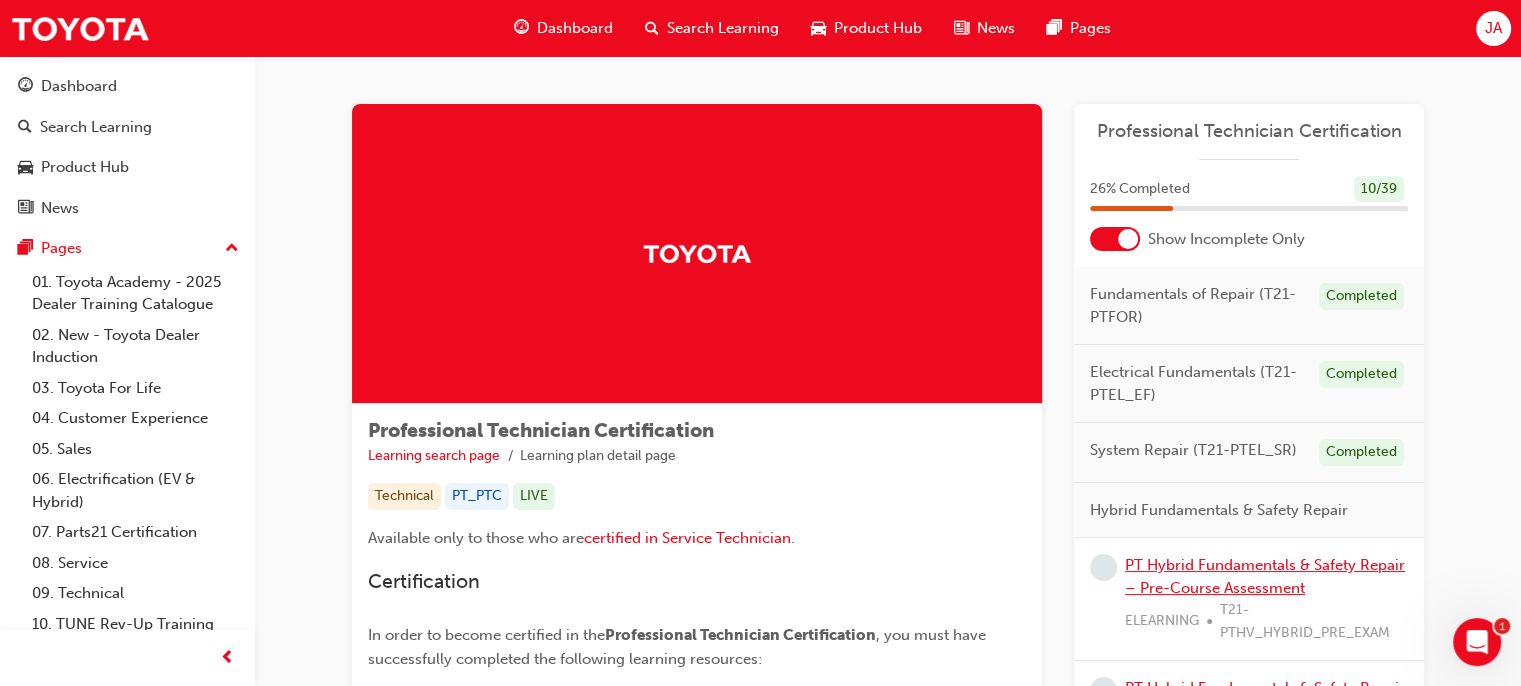 click on "PT Hybrid Fundamentals & Safety Repair – Pre-Course Assessment" at bounding box center [1265, 576] 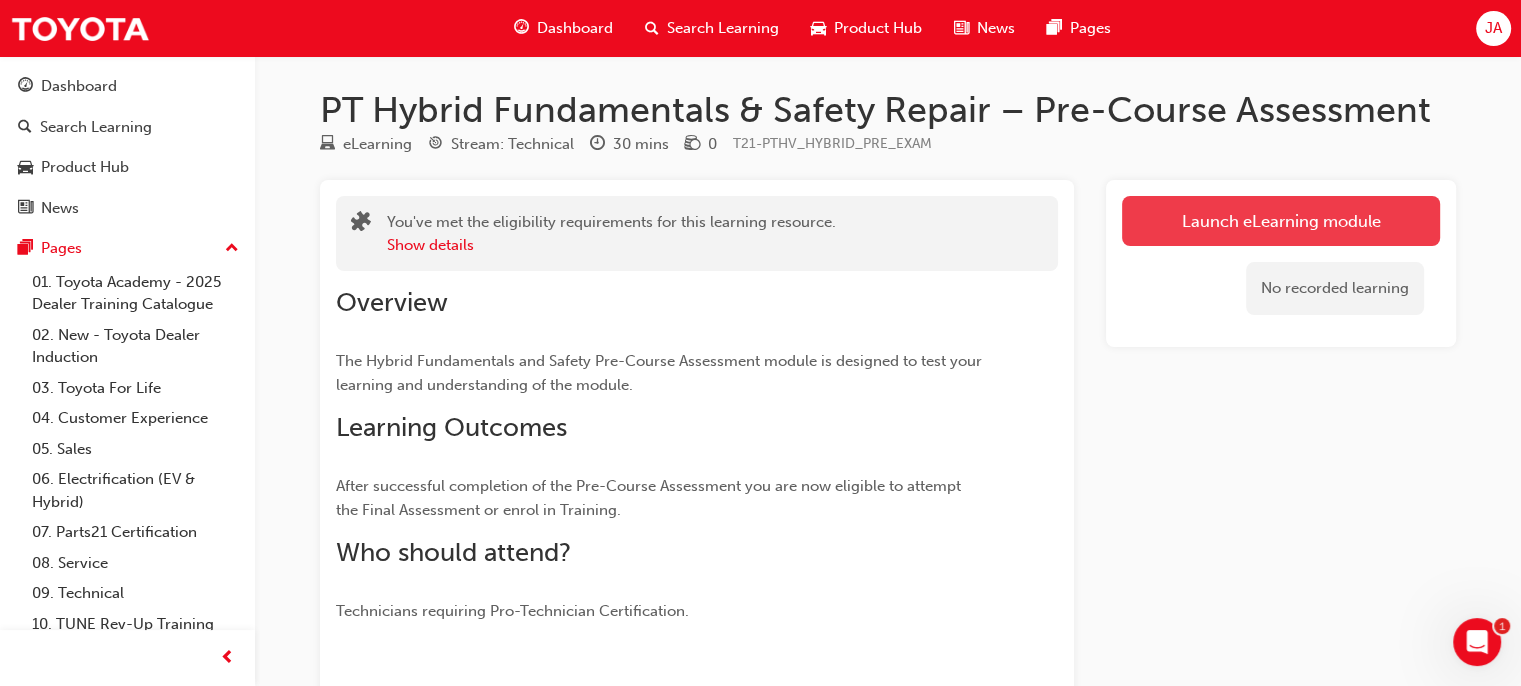click on "Launch eLearning module" at bounding box center [1281, 221] 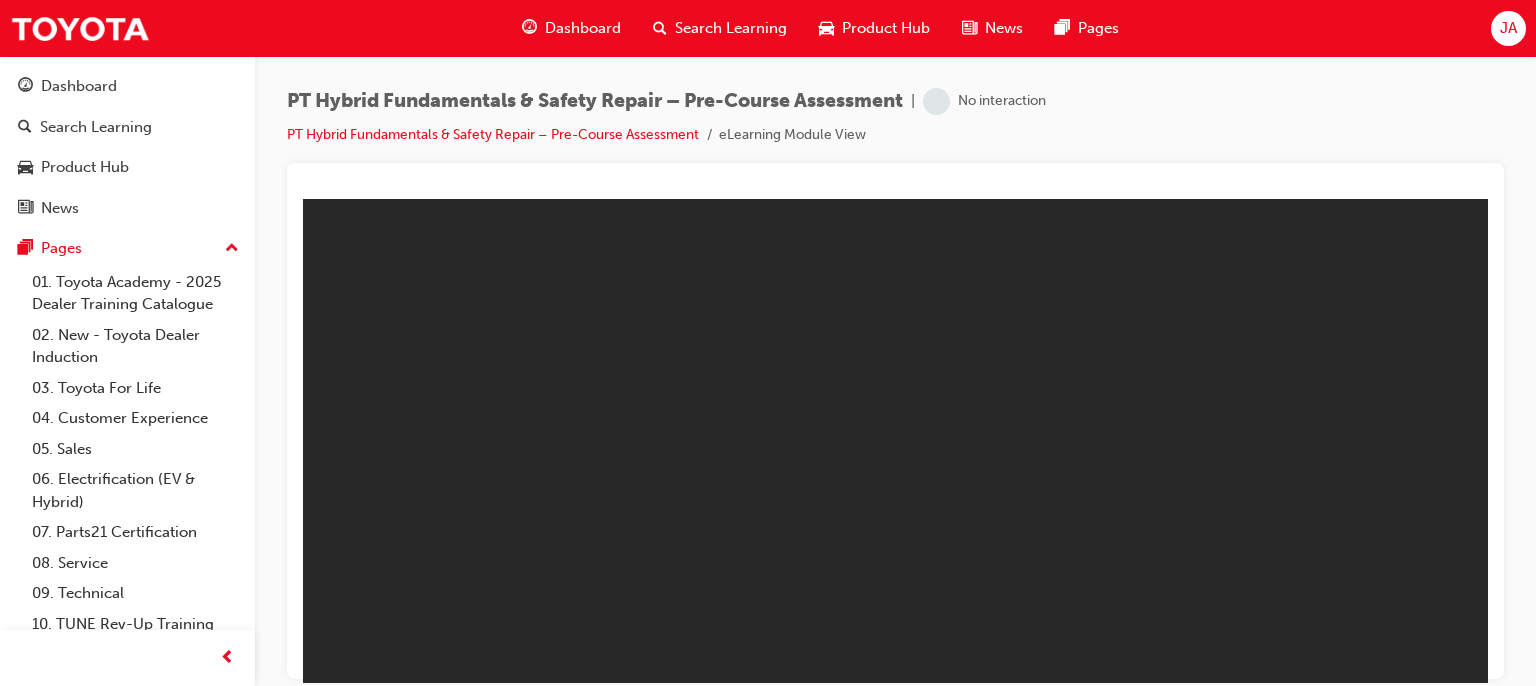 scroll, scrollTop: 0, scrollLeft: 0, axis: both 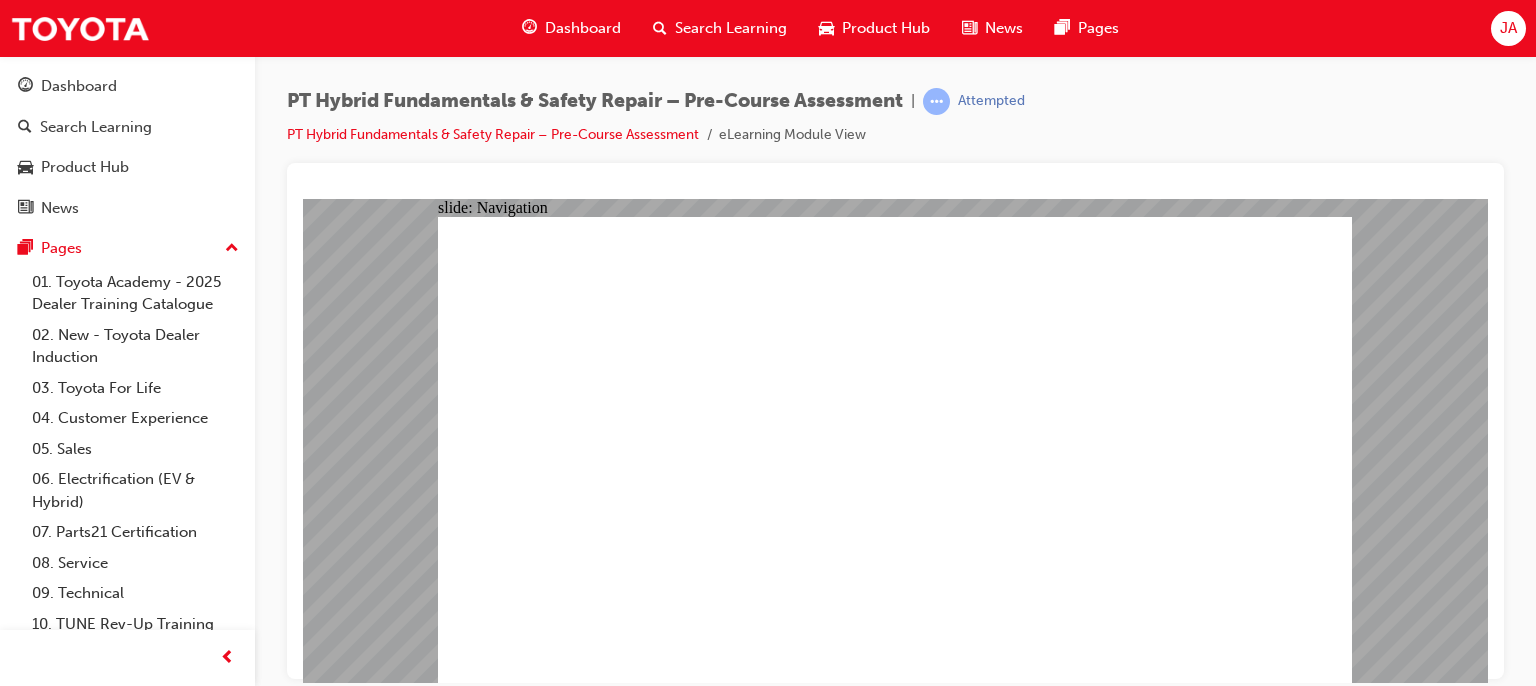 click 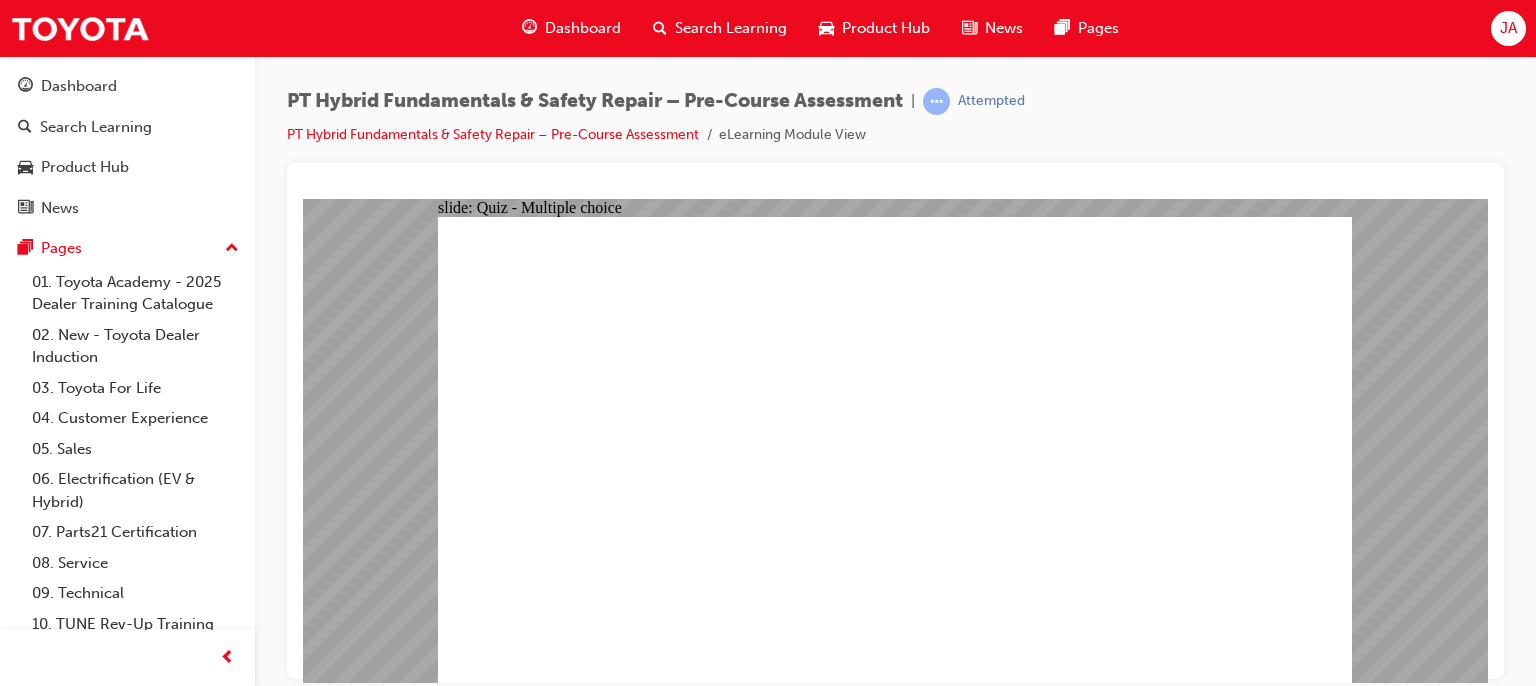 click 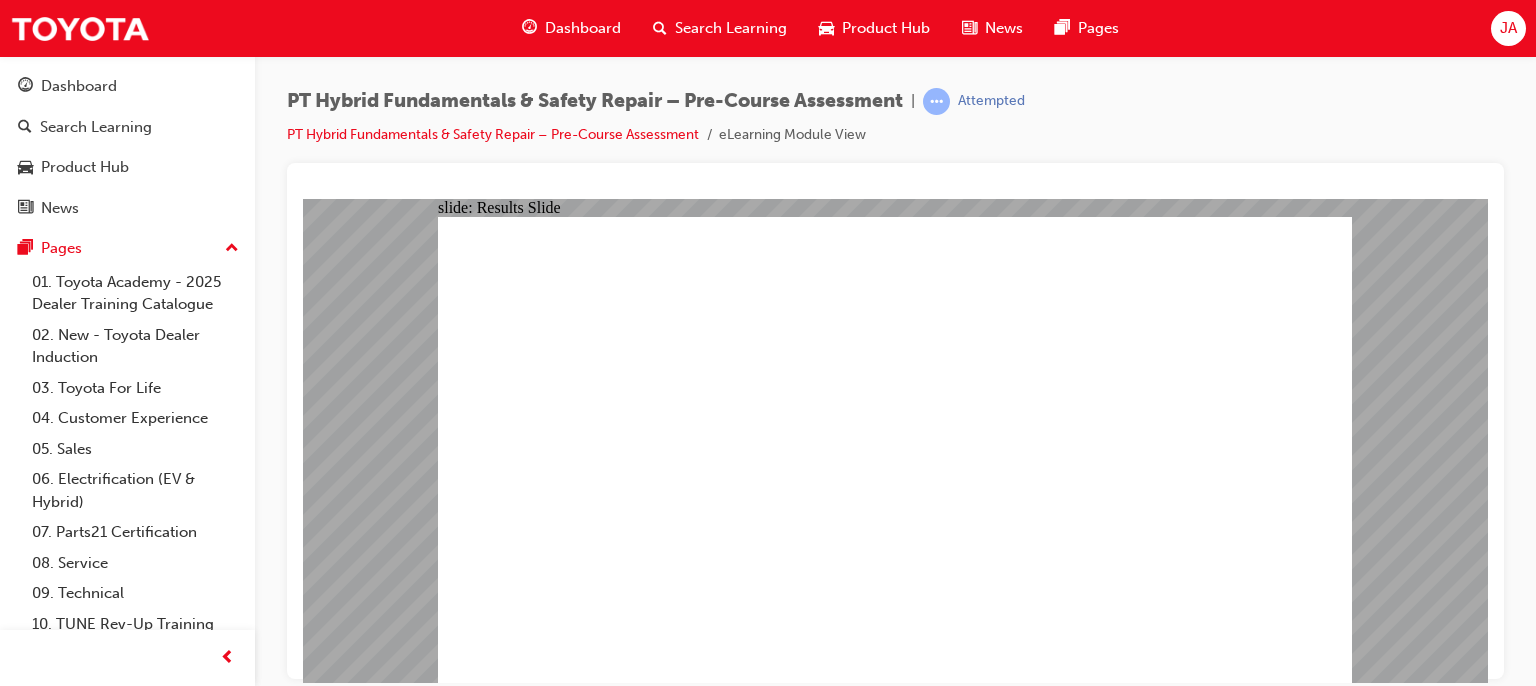 click 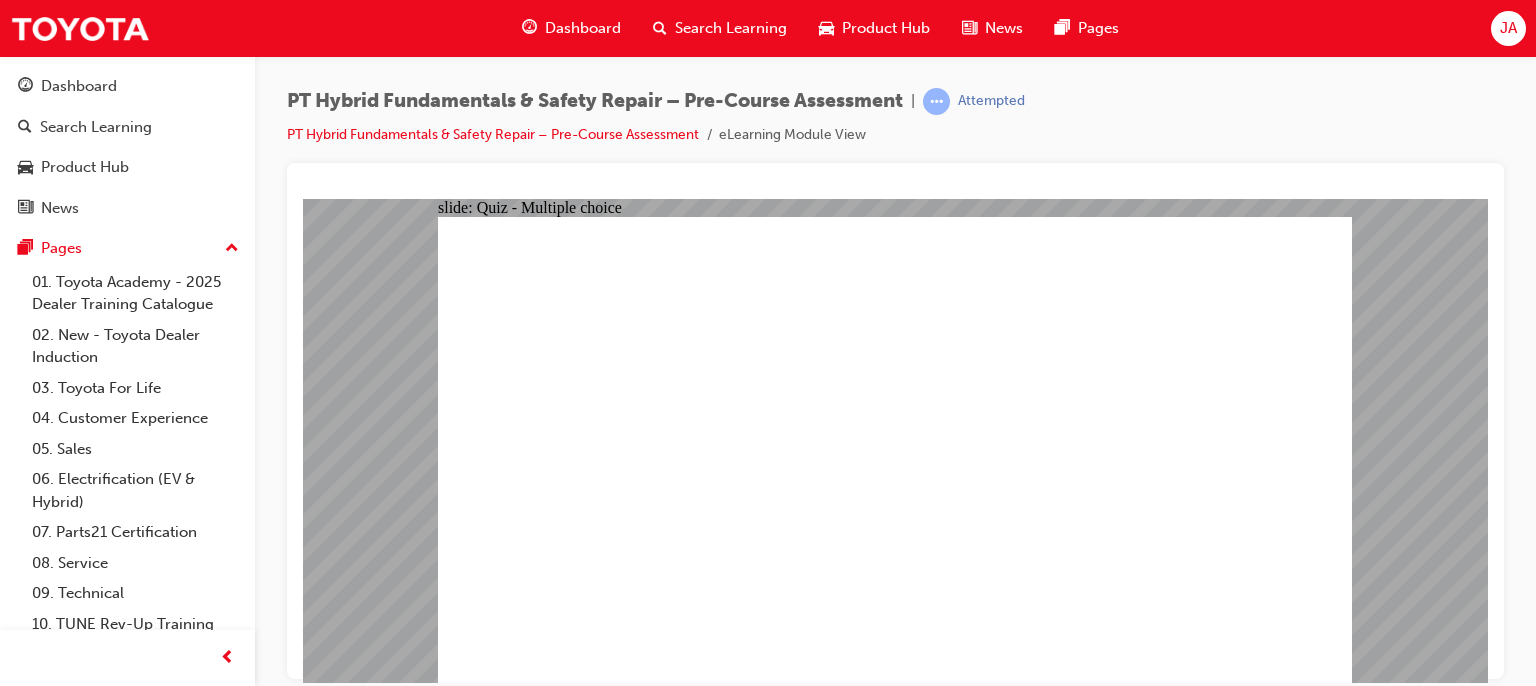 click 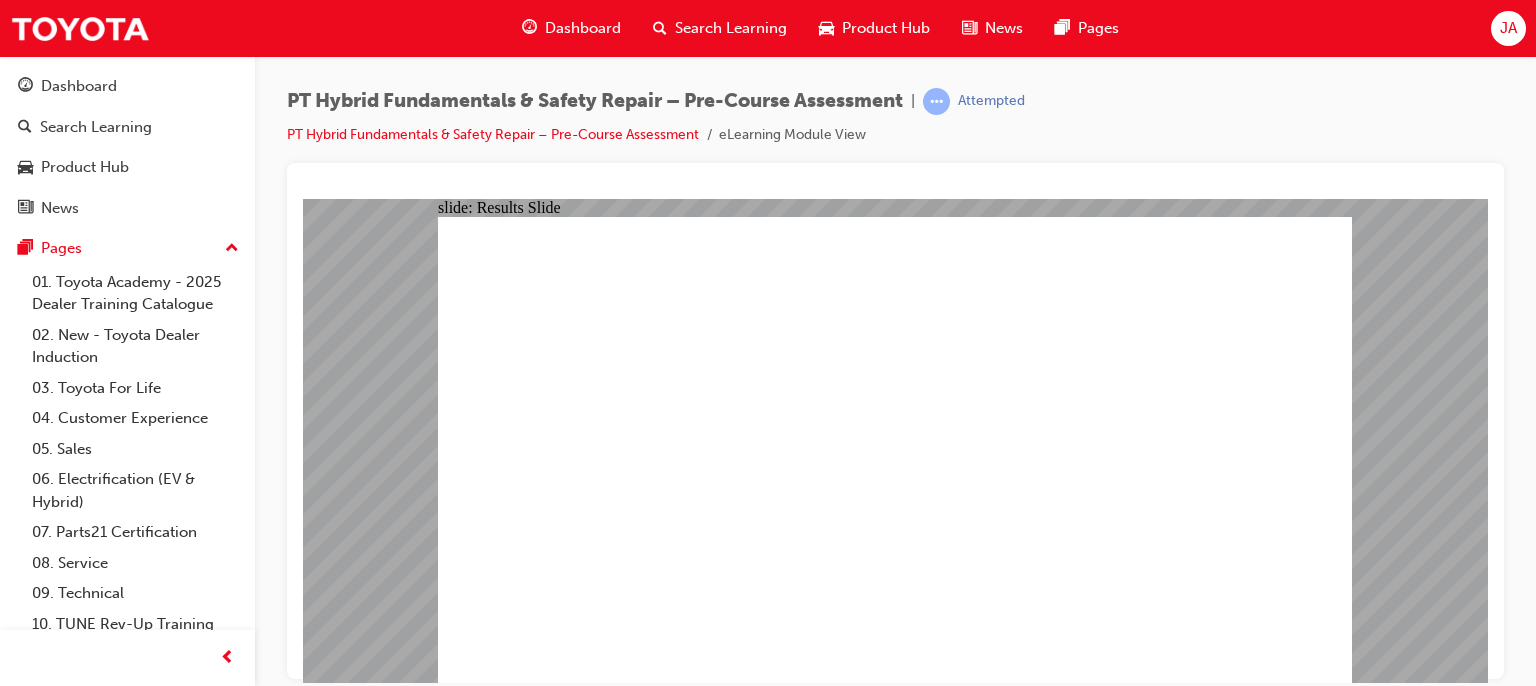 click 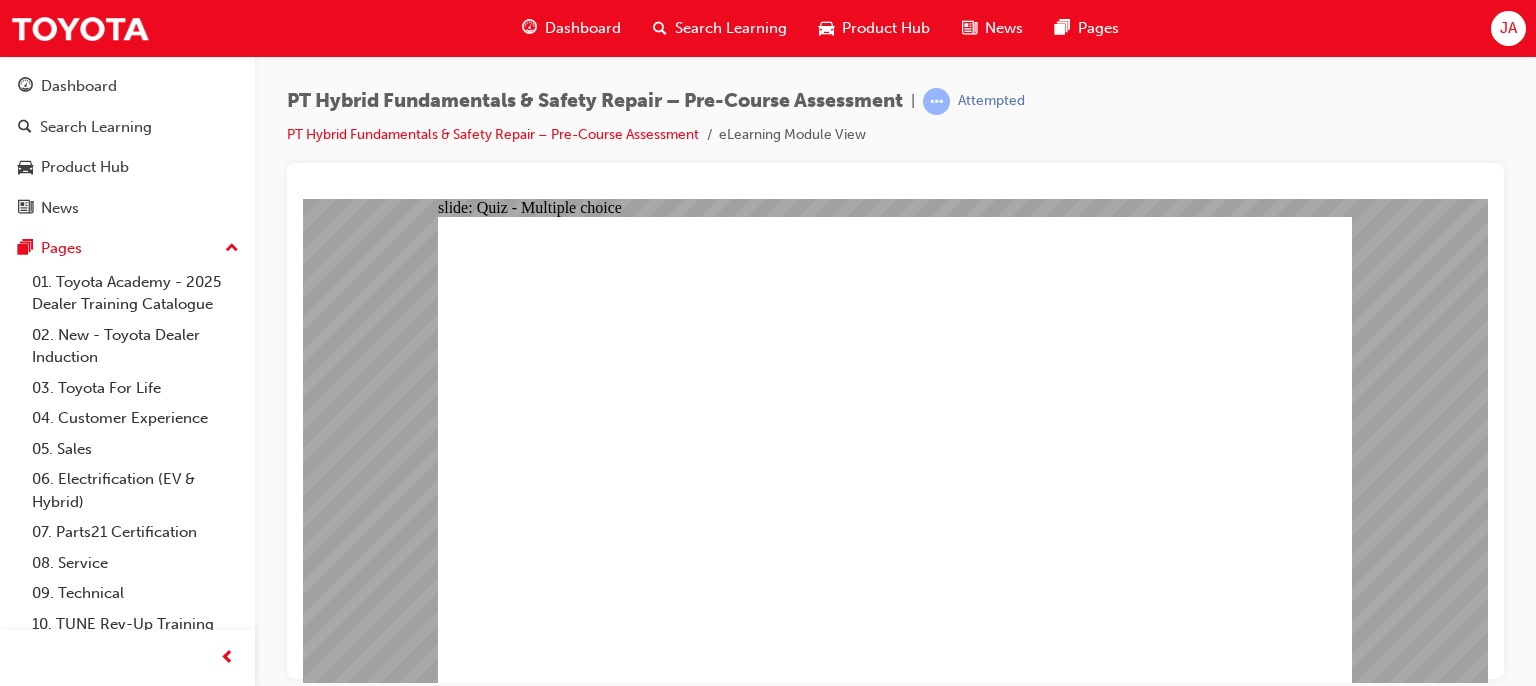 click 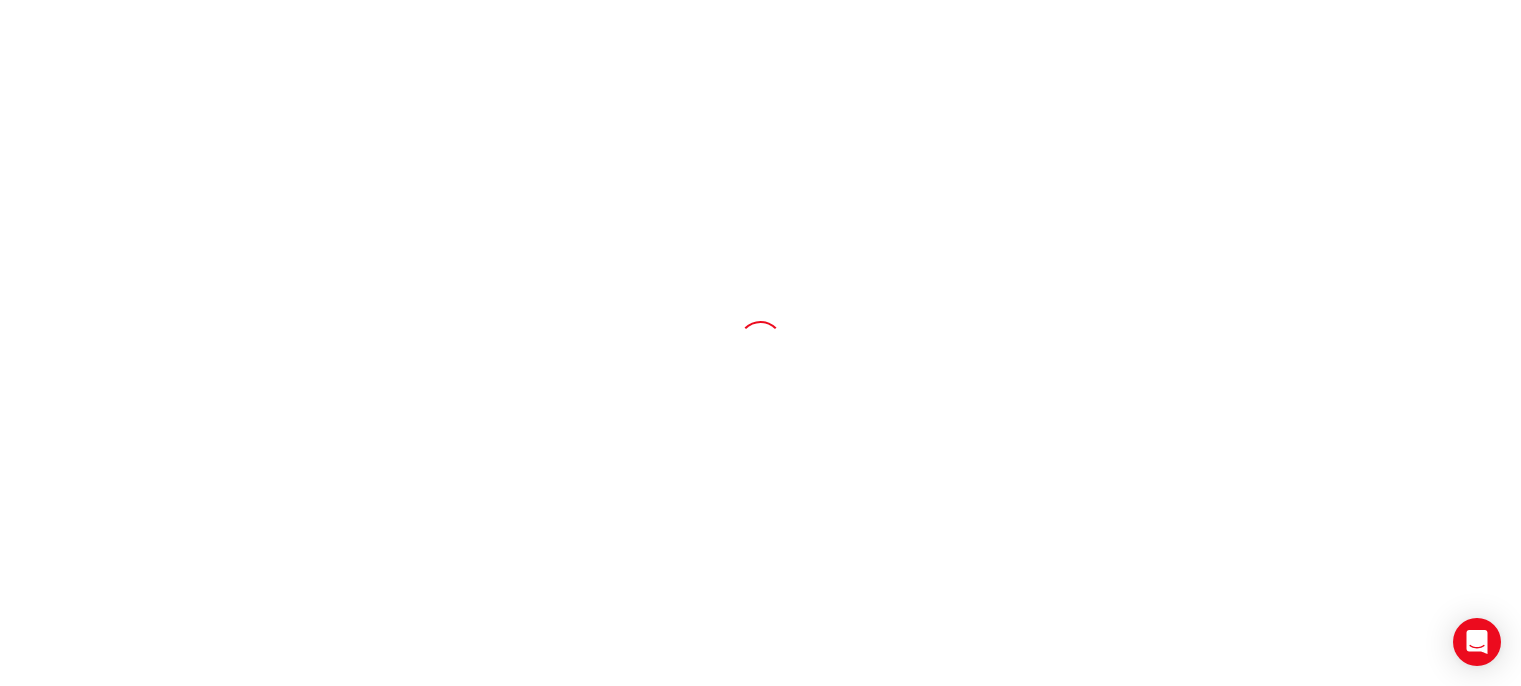 scroll, scrollTop: 0, scrollLeft: 0, axis: both 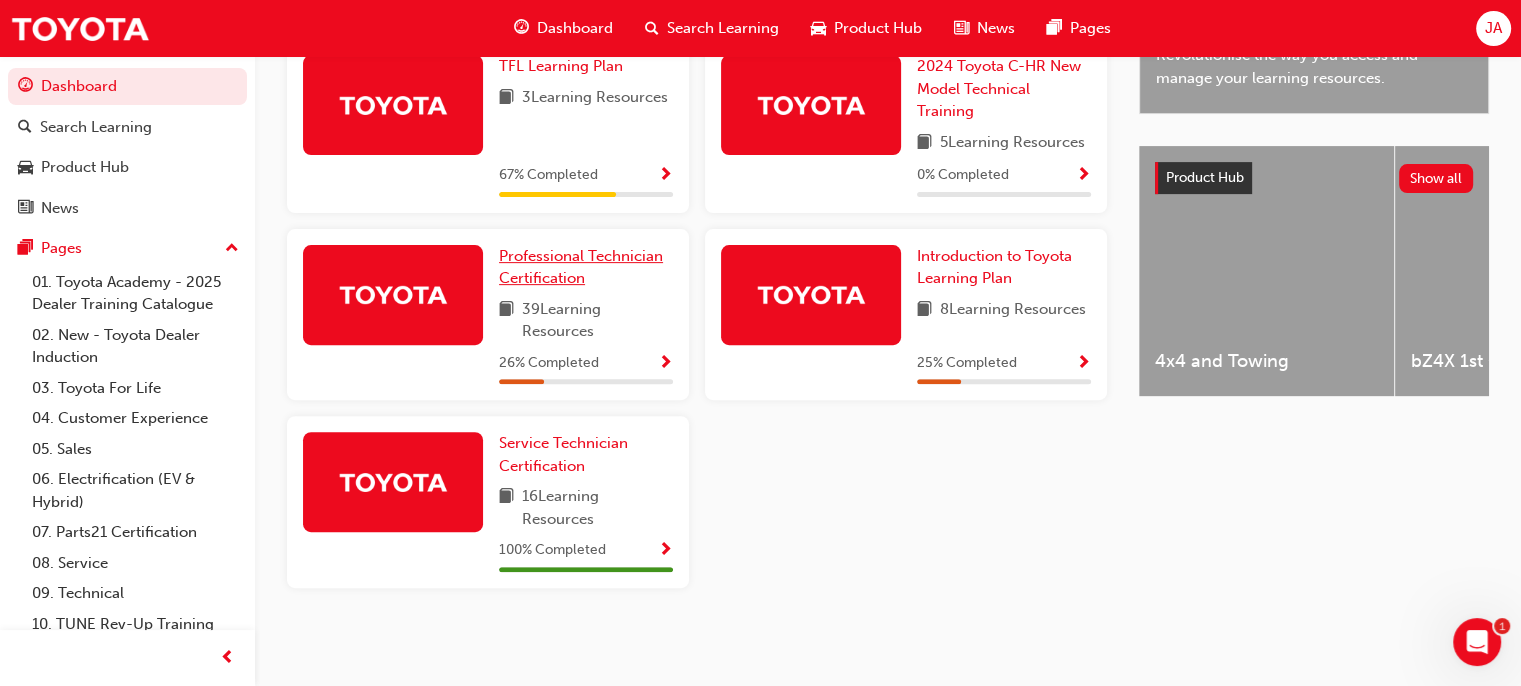 click on "Professional Technician Certification" at bounding box center (581, 267) 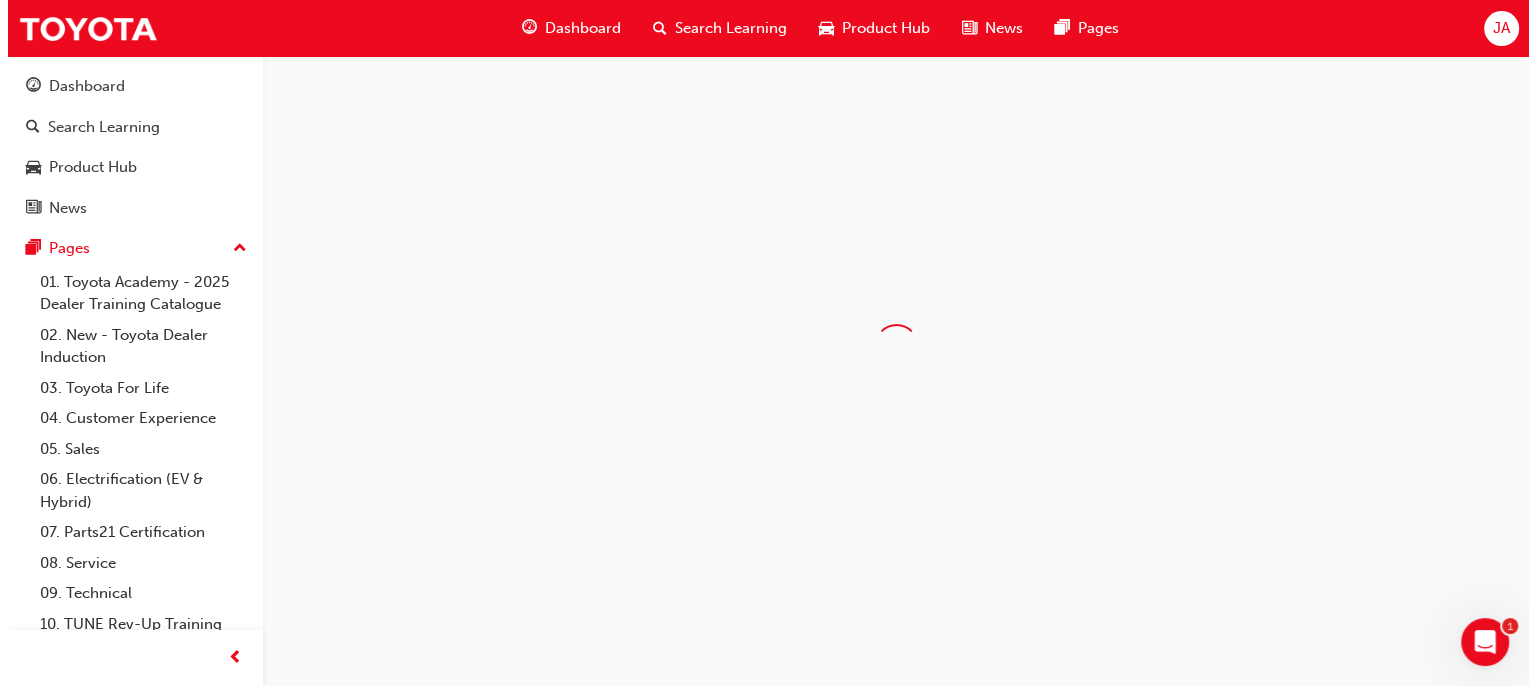 scroll, scrollTop: 0, scrollLeft: 0, axis: both 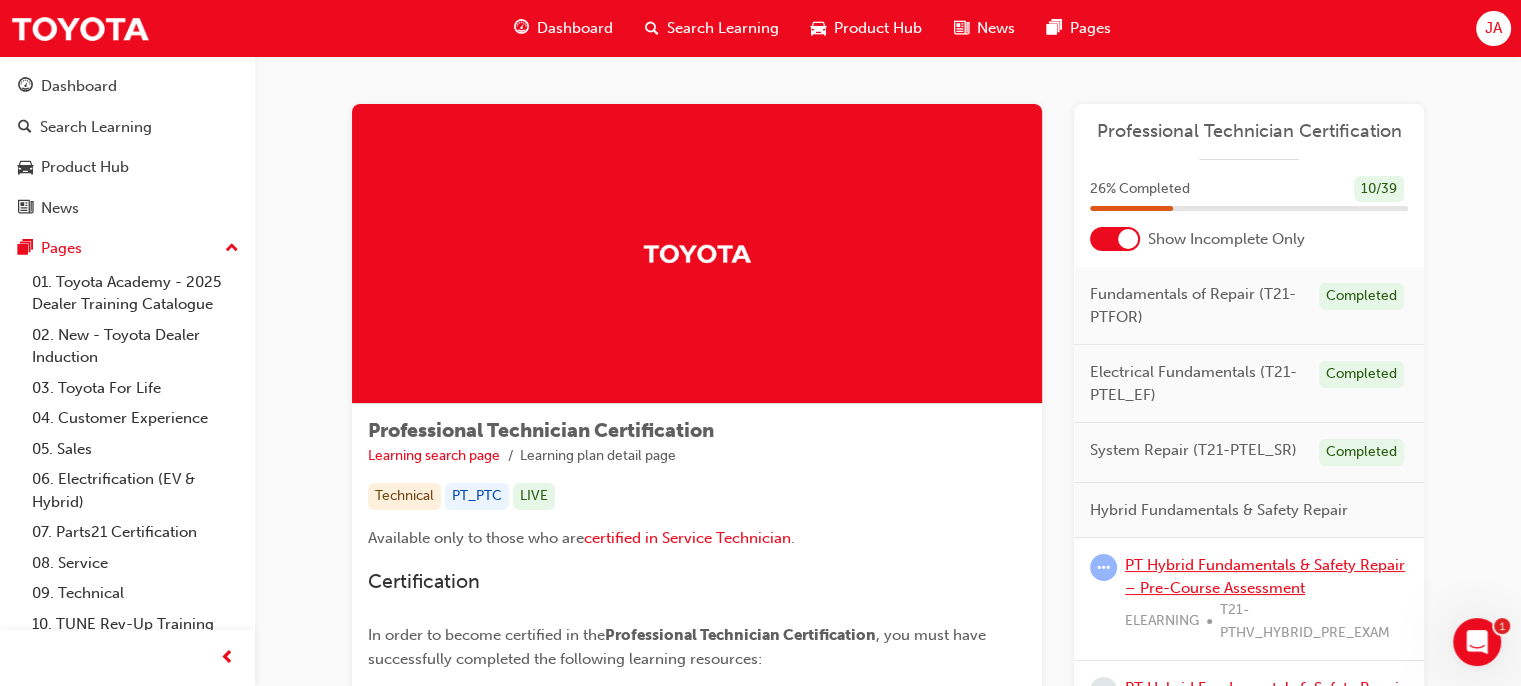 click on "PT Hybrid Fundamentals & Safety Repair – Pre-Course Assessment" at bounding box center (1265, 576) 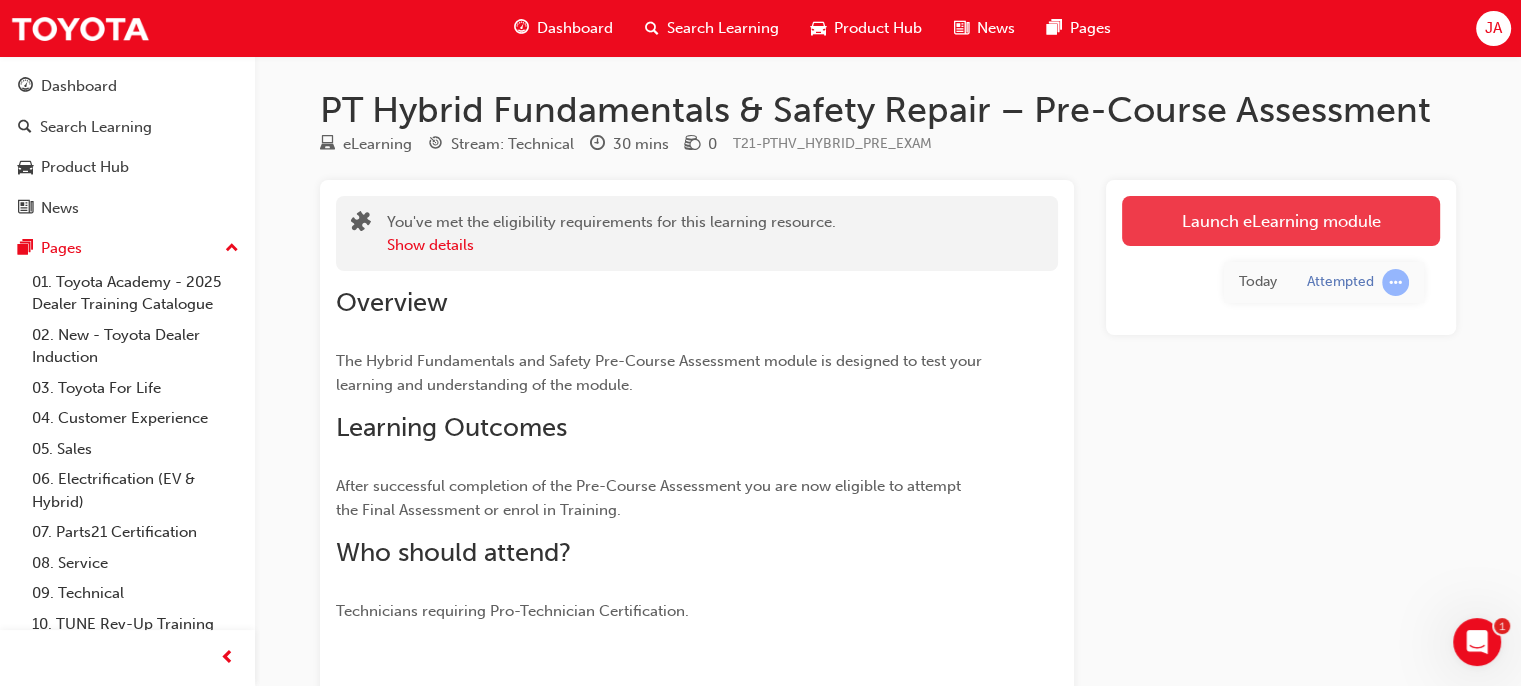 click on "Launch eLearning module" at bounding box center [1281, 221] 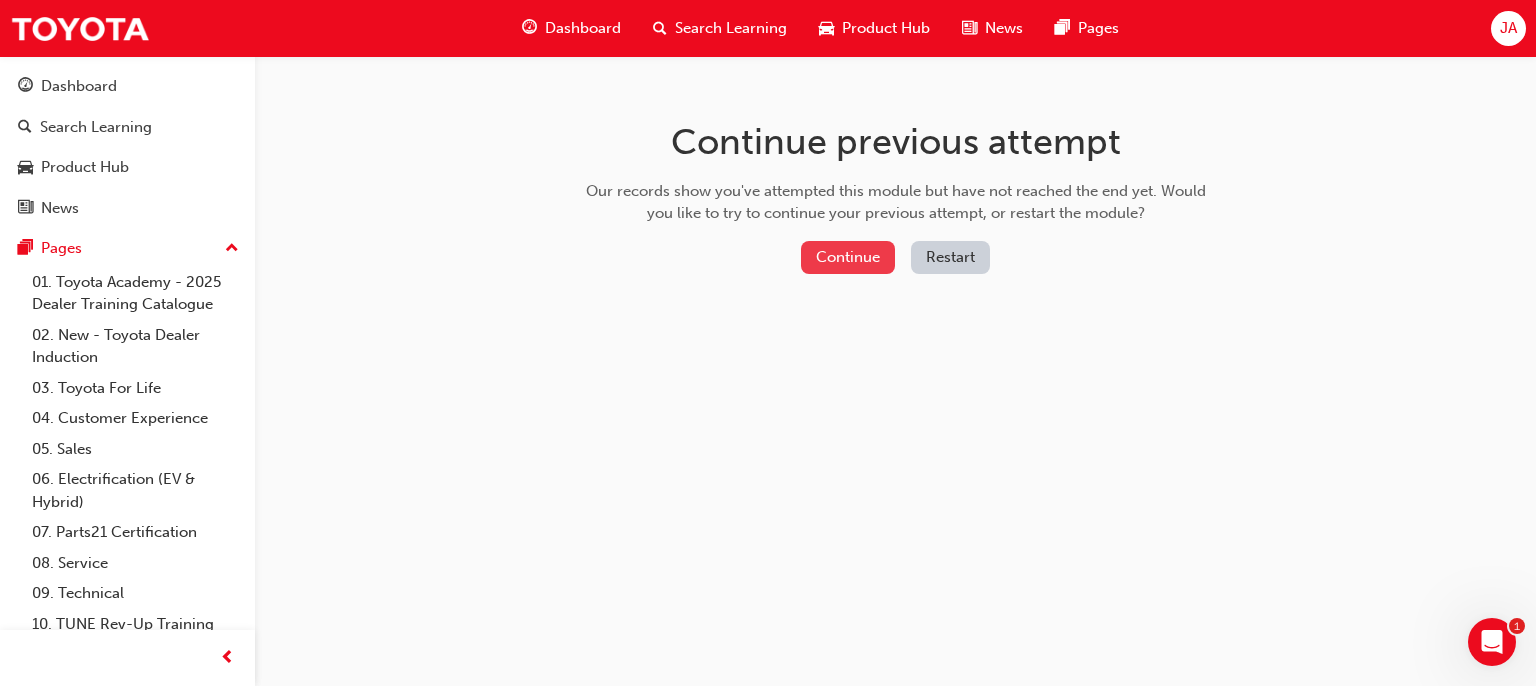 click on "Continue" at bounding box center [848, 257] 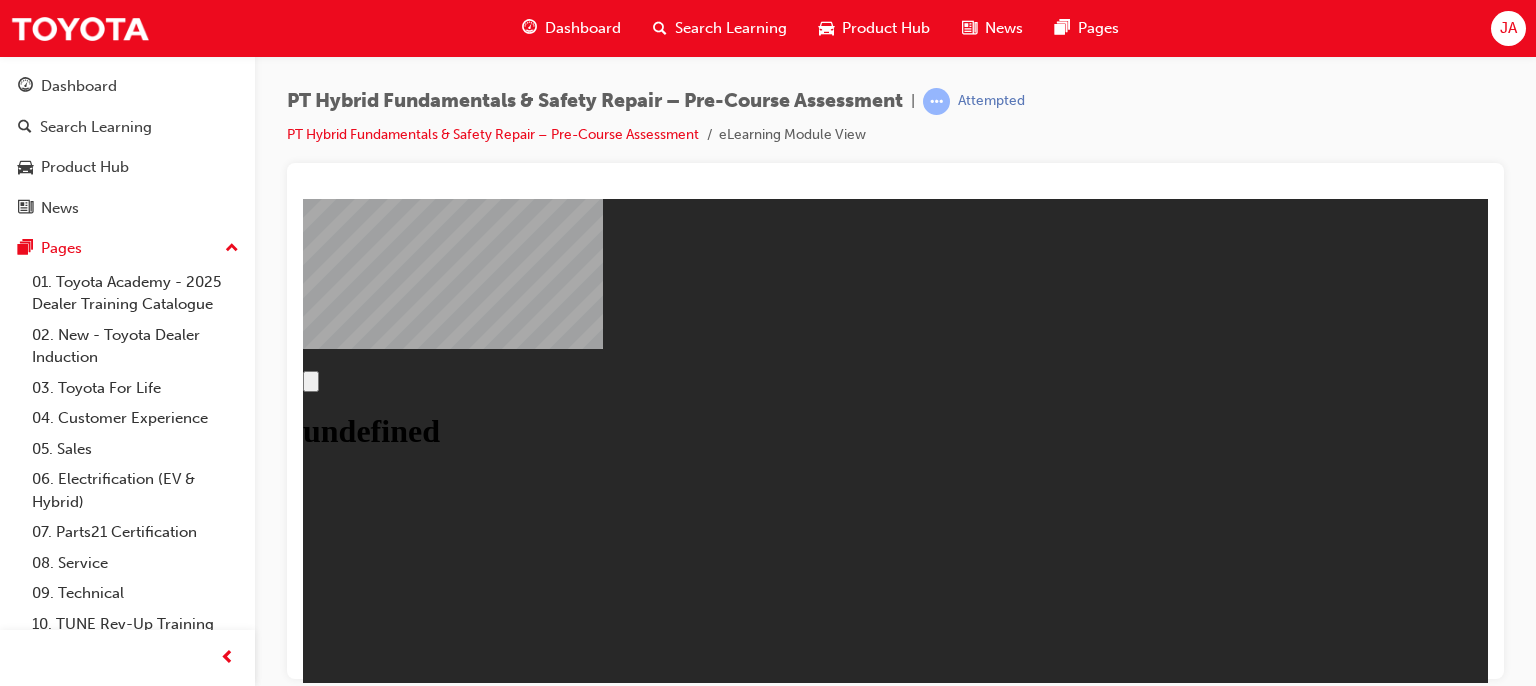 scroll, scrollTop: 0, scrollLeft: 0, axis: both 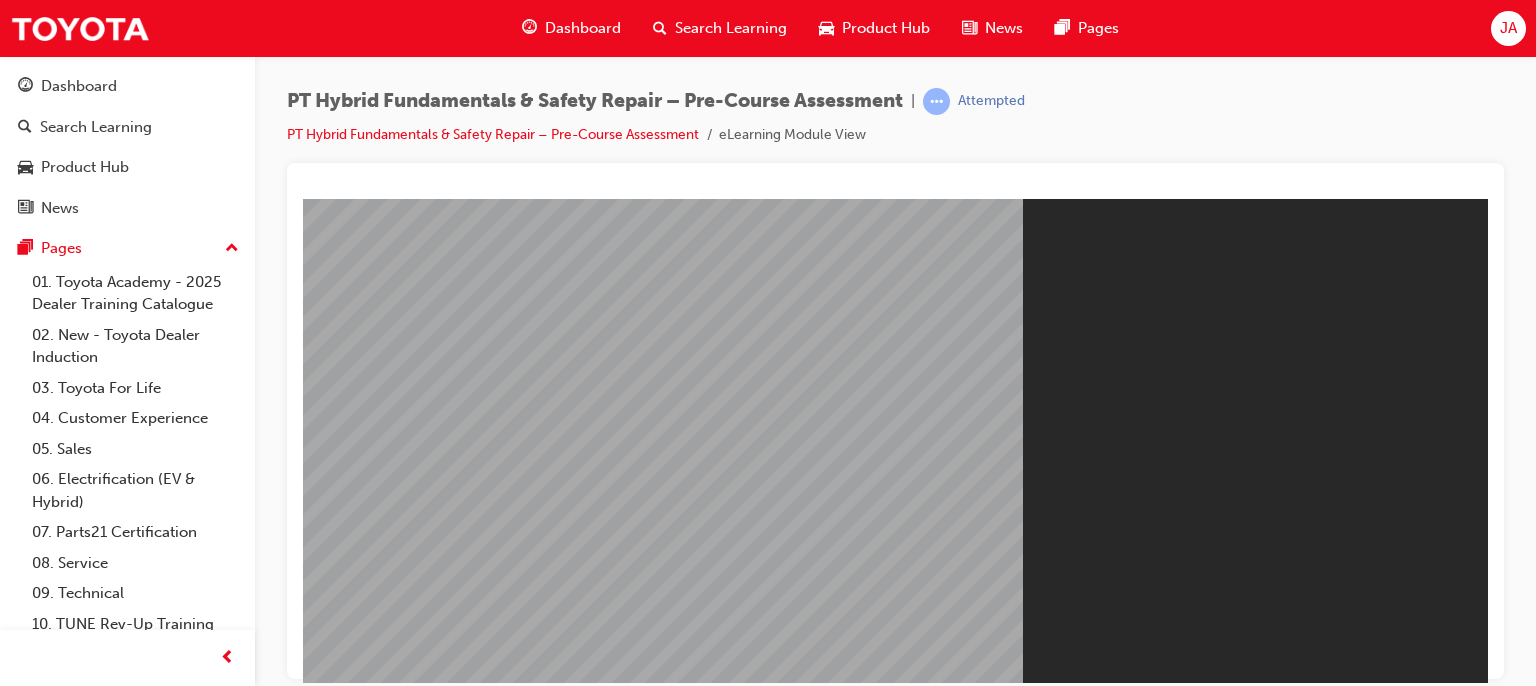 click on "Resume" at bounding box center [341, 840] 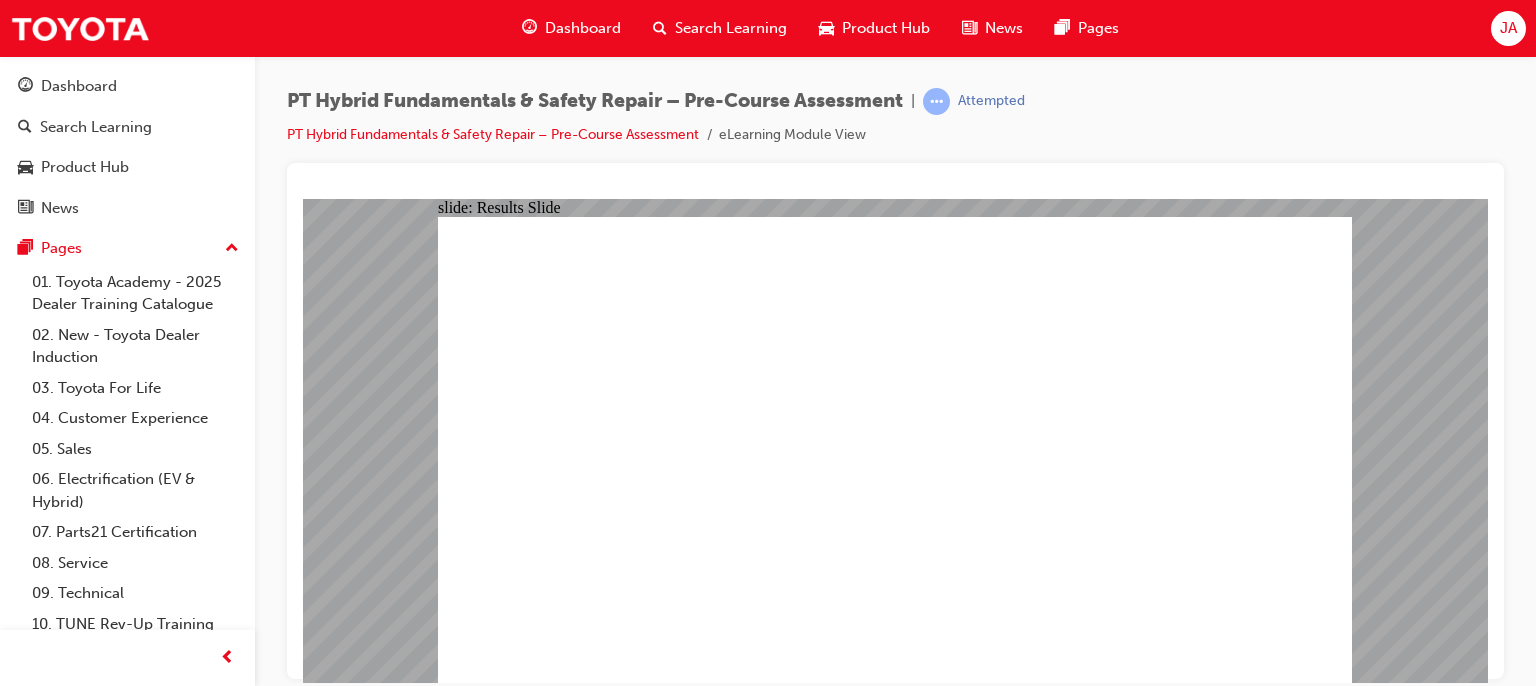 click 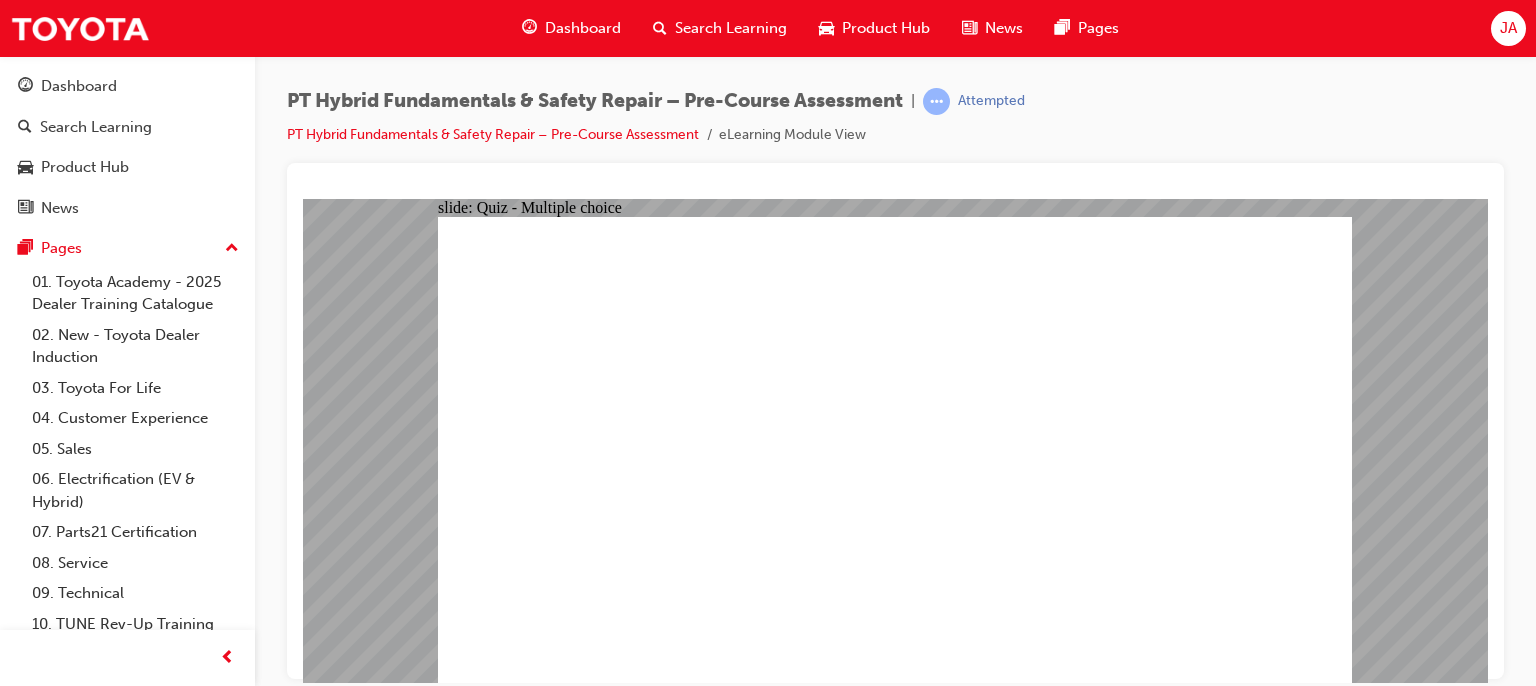 click 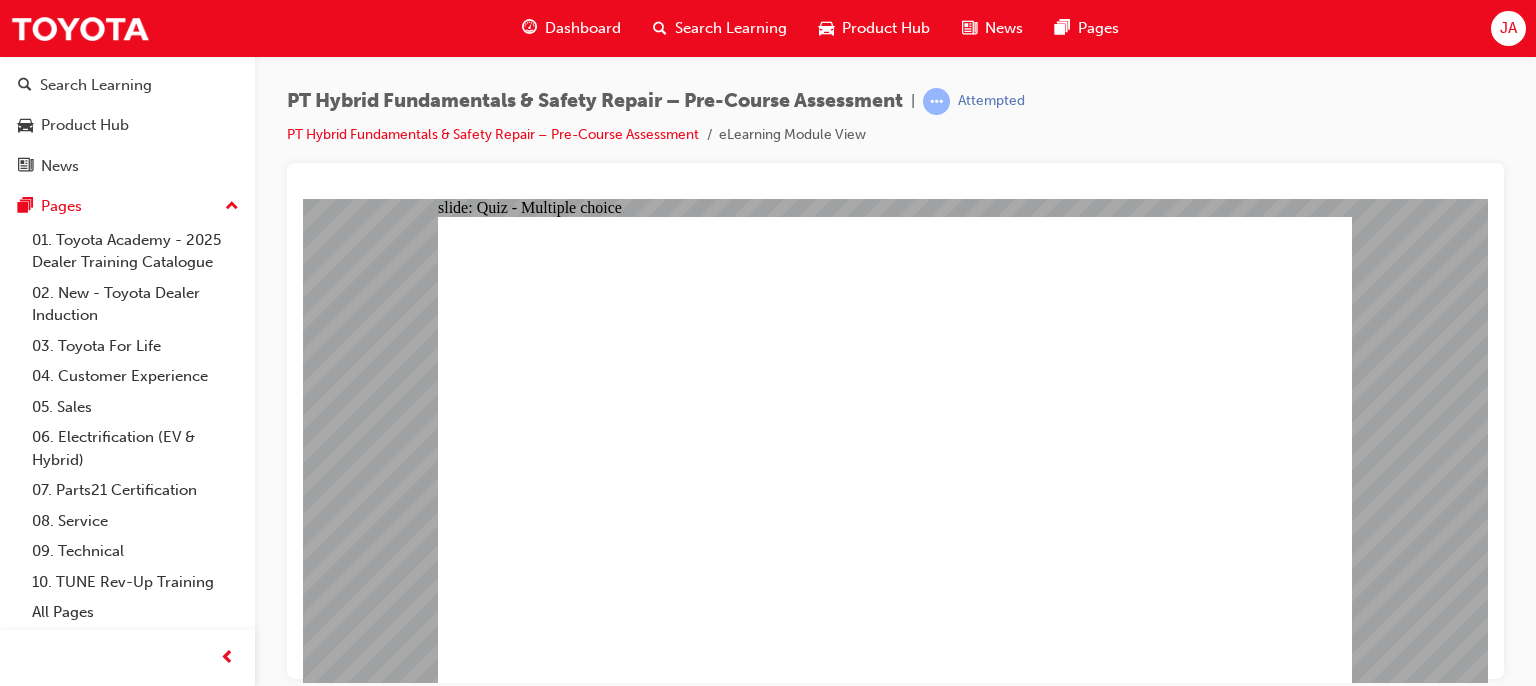 click 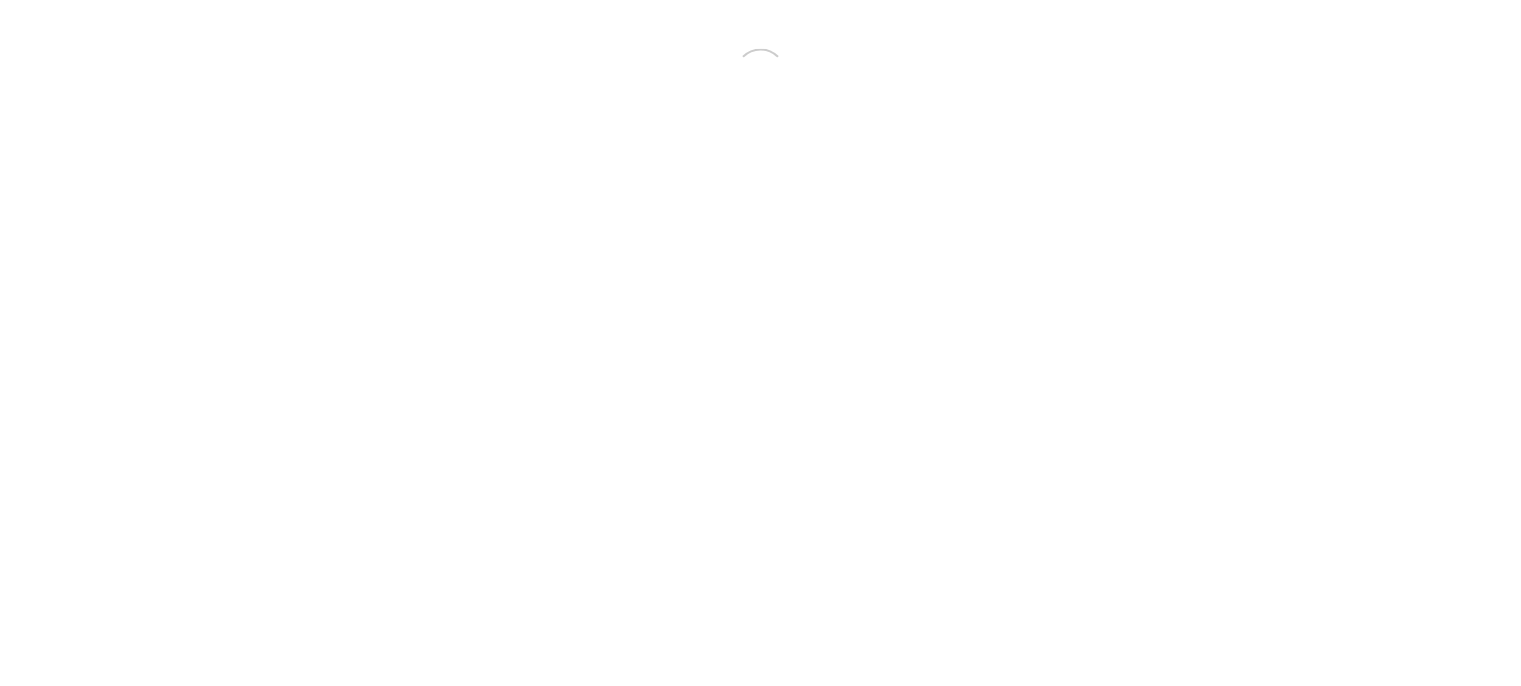 scroll, scrollTop: 0, scrollLeft: 0, axis: both 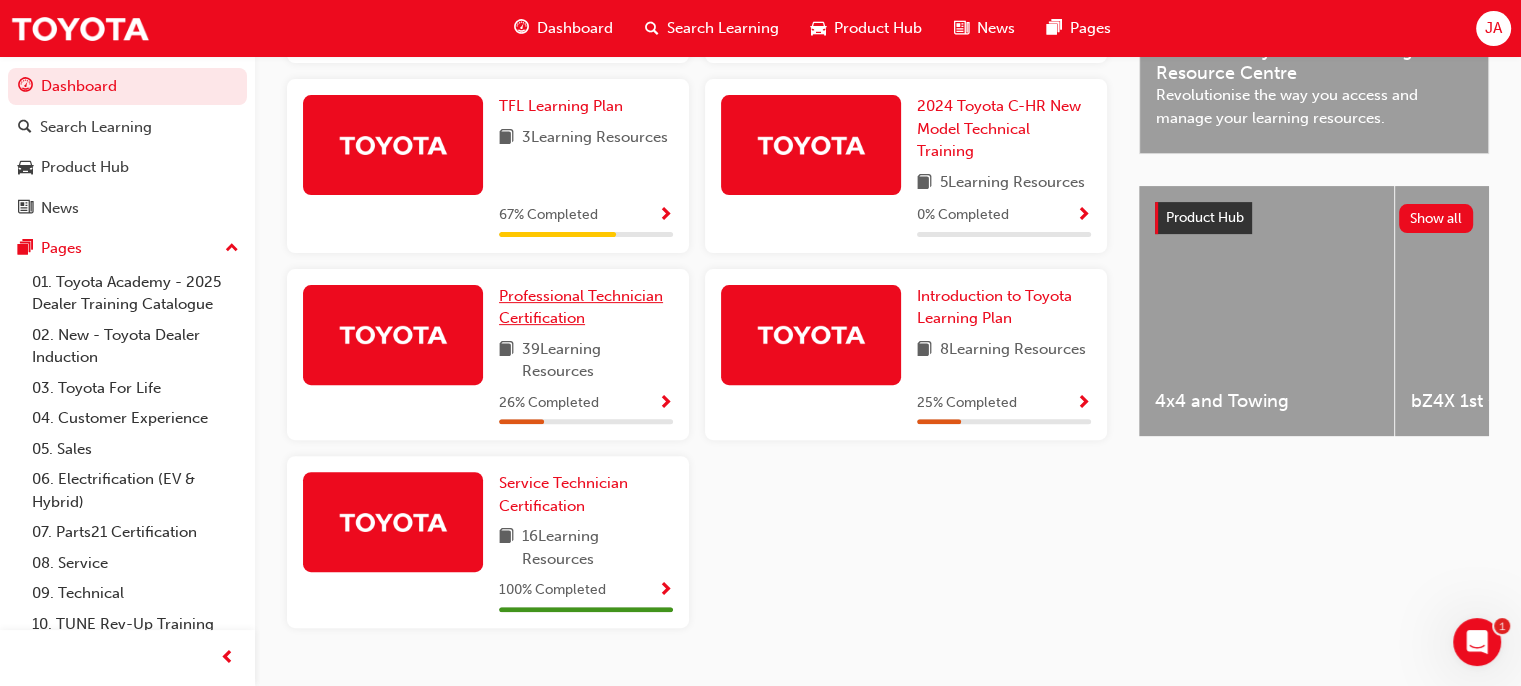 click on "Professional Technician Certification" at bounding box center [586, 307] 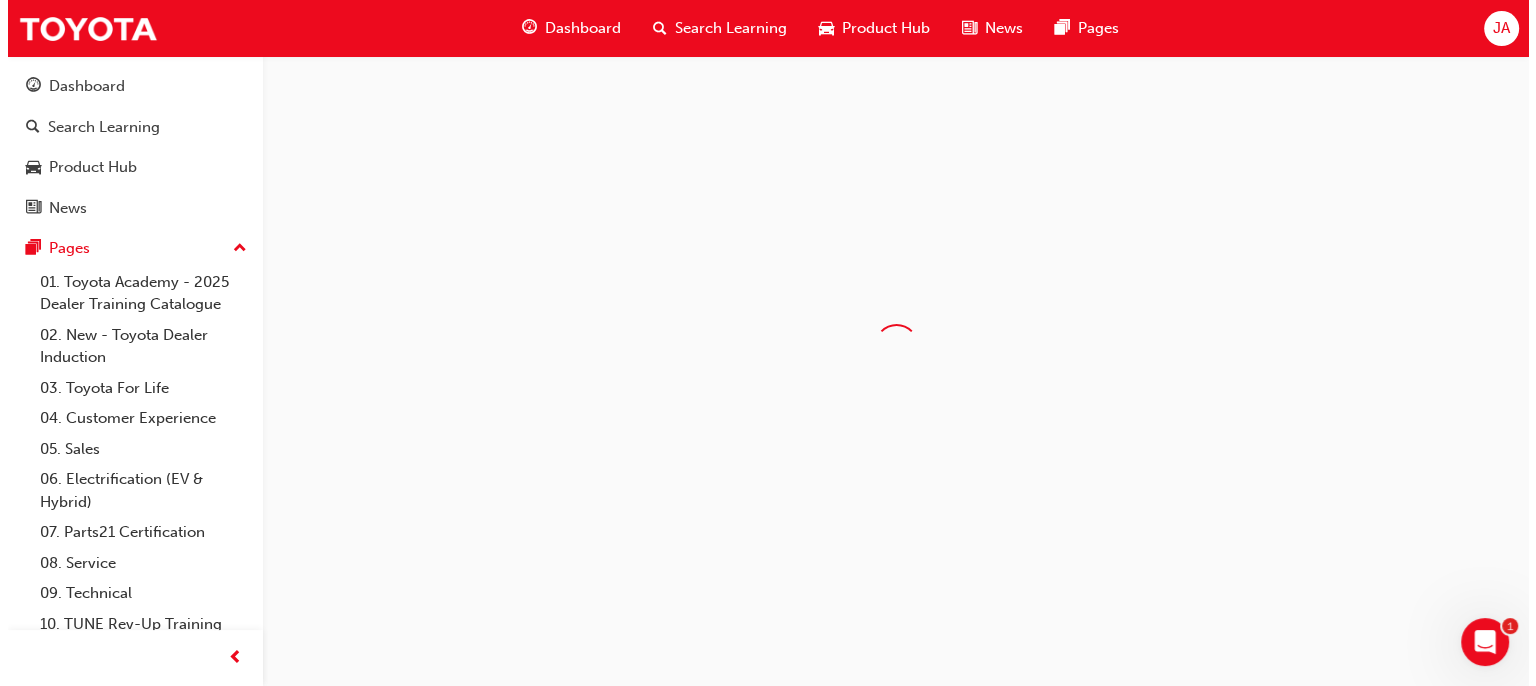scroll, scrollTop: 0, scrollLeft: 0, axis: both 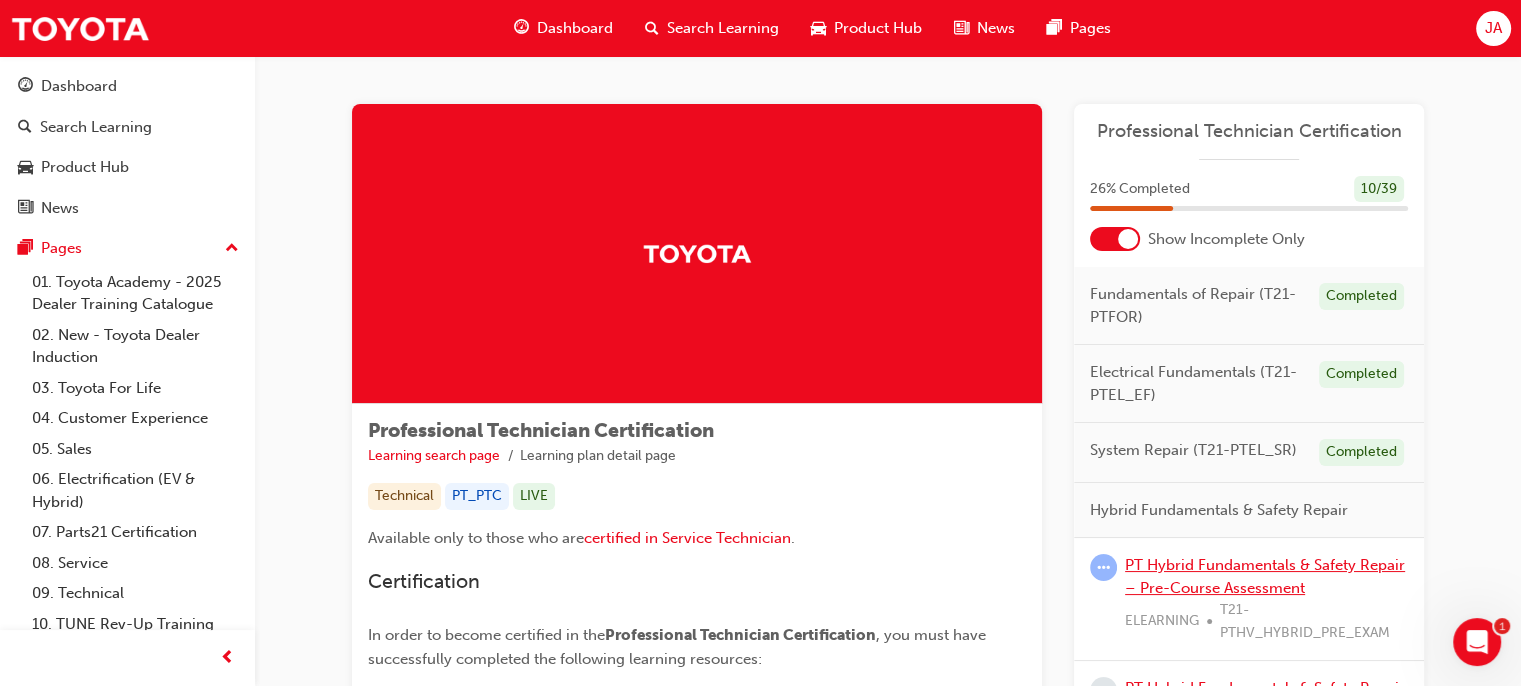 click on "PT Hybrid Fundamentals & Safety Repair – Pre-Course Assessment" at bounding box center [1265, 576] 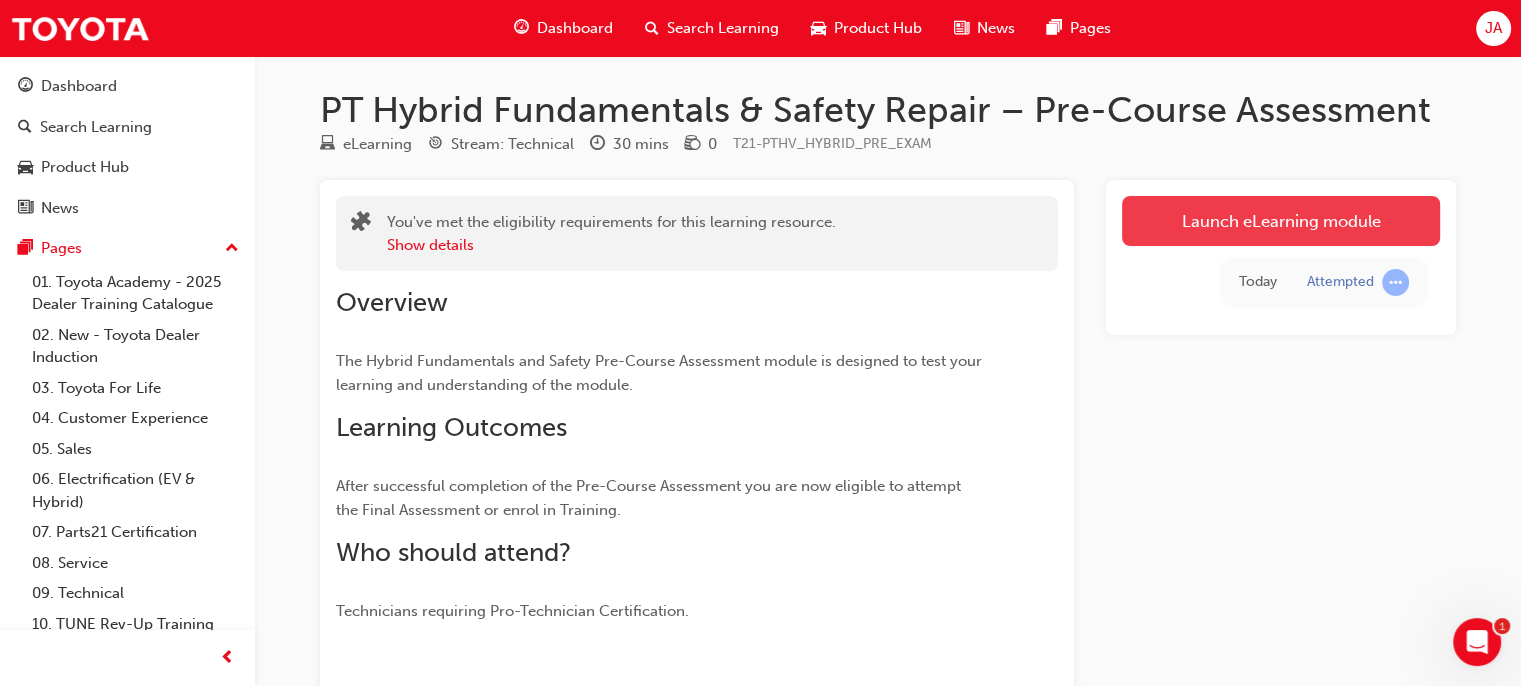 click on "Launch eLearning module" at bounding box center [1281, 221] 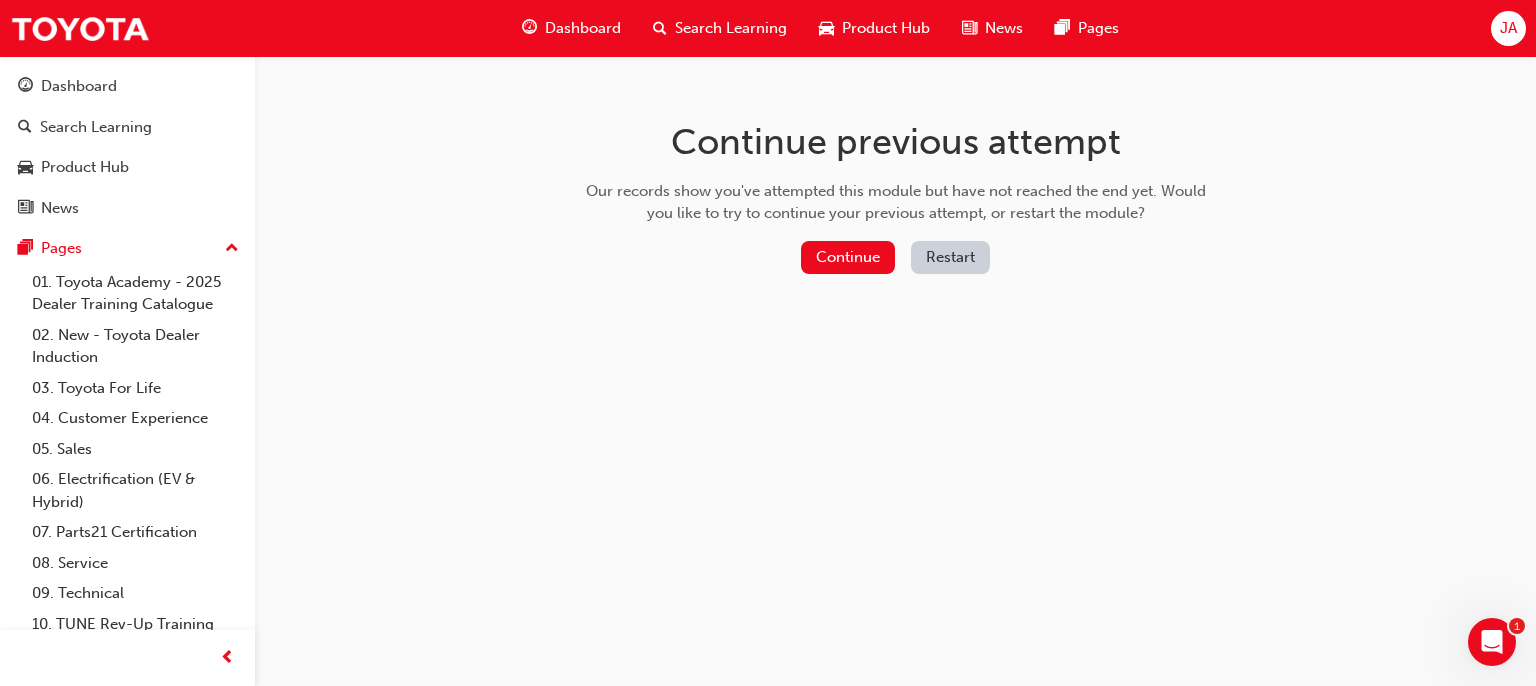 click on "Restart" at bounding box center (950, 257) 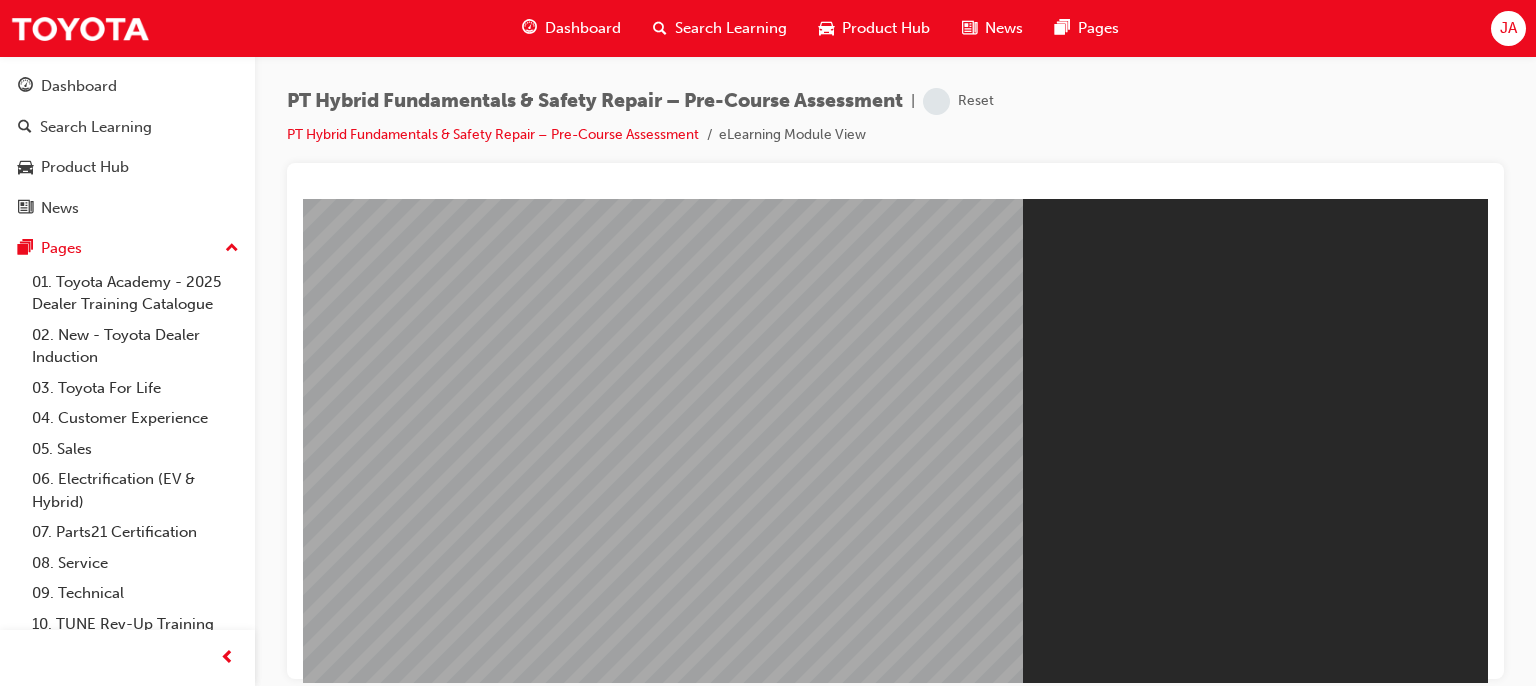 scroll, scrollTop: 0, scrollLeft: 0, axis: both 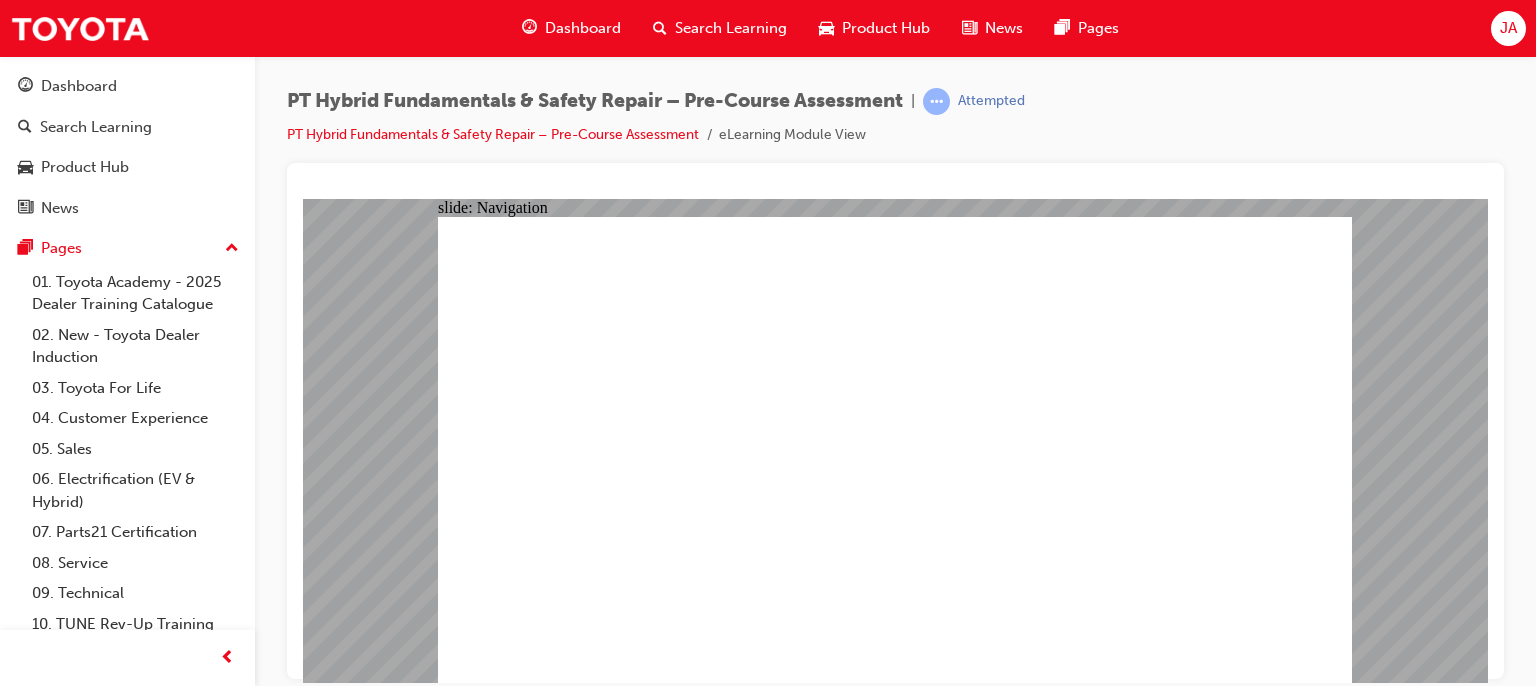 click 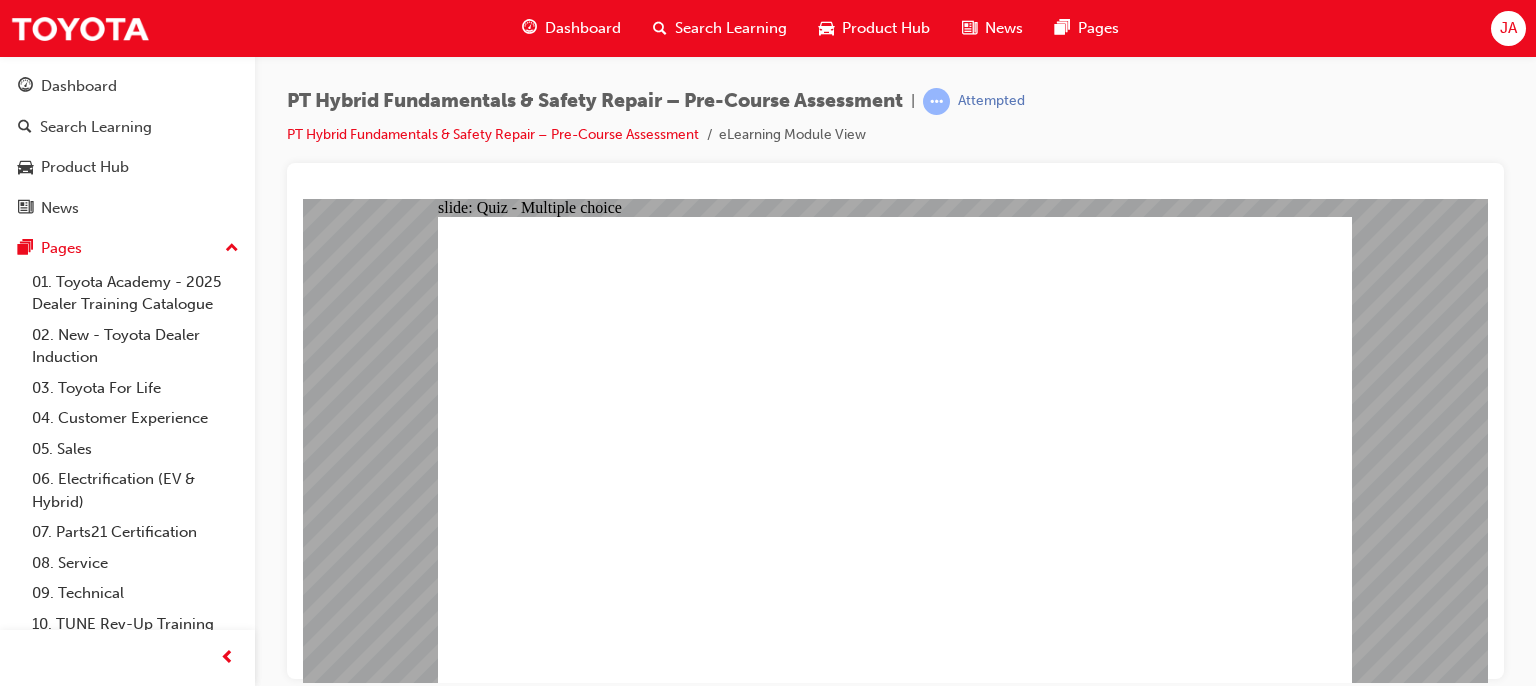 click 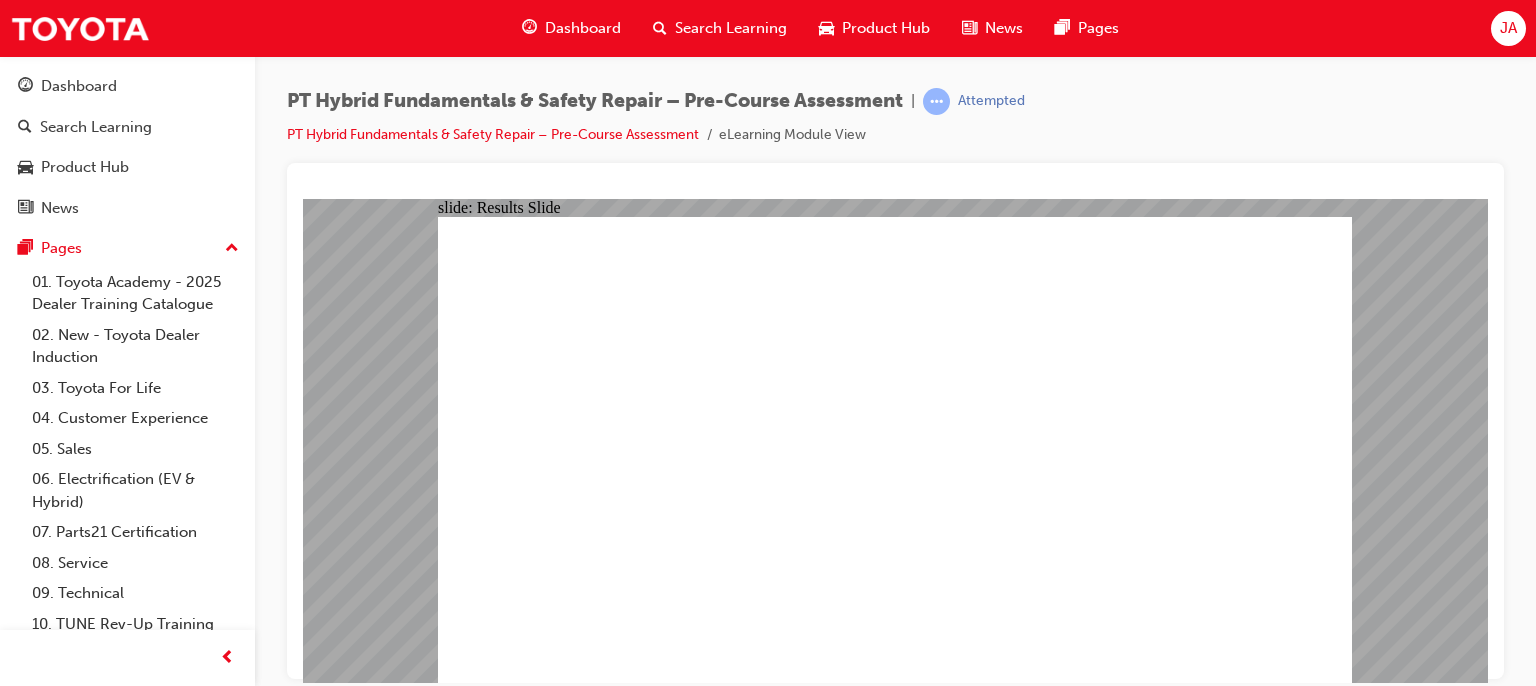click 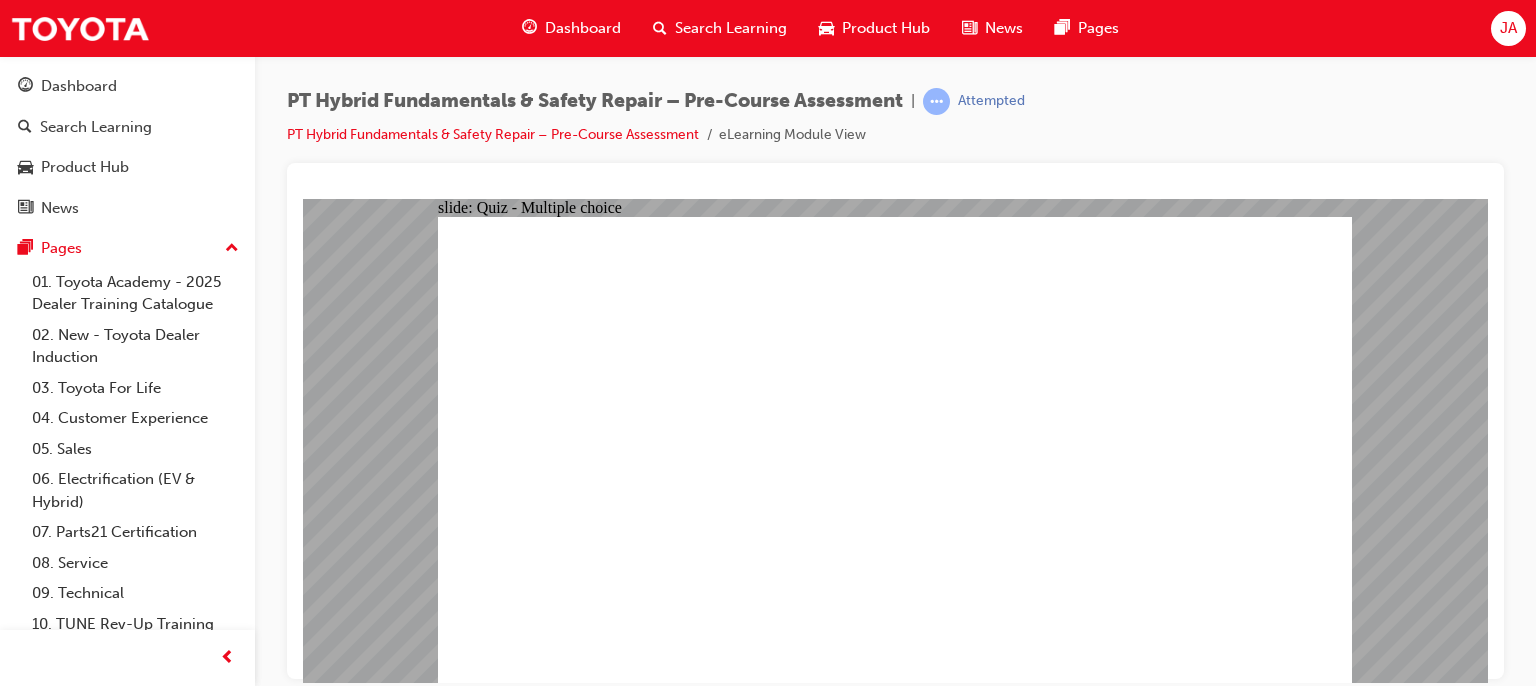 click 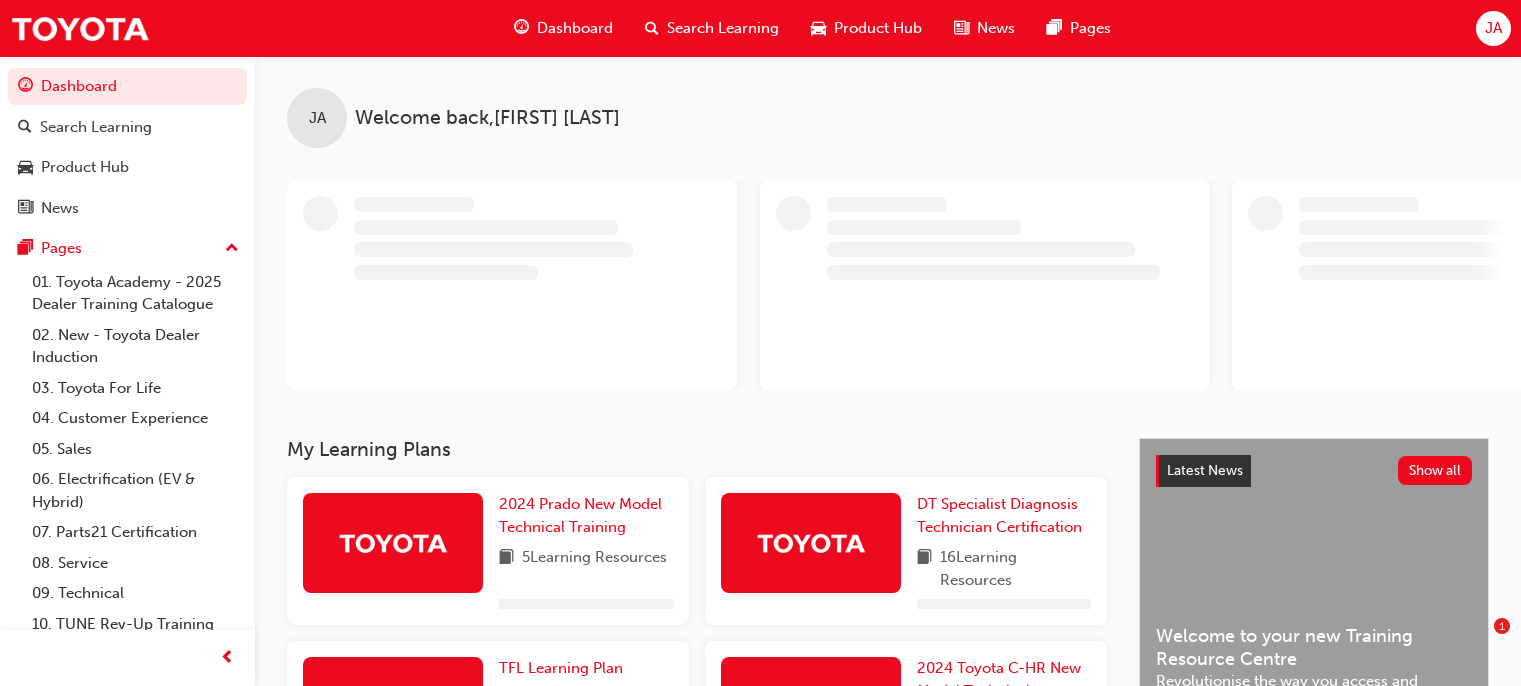 scroll, scrollTop: 0, scrollLeft: 0, axis: both 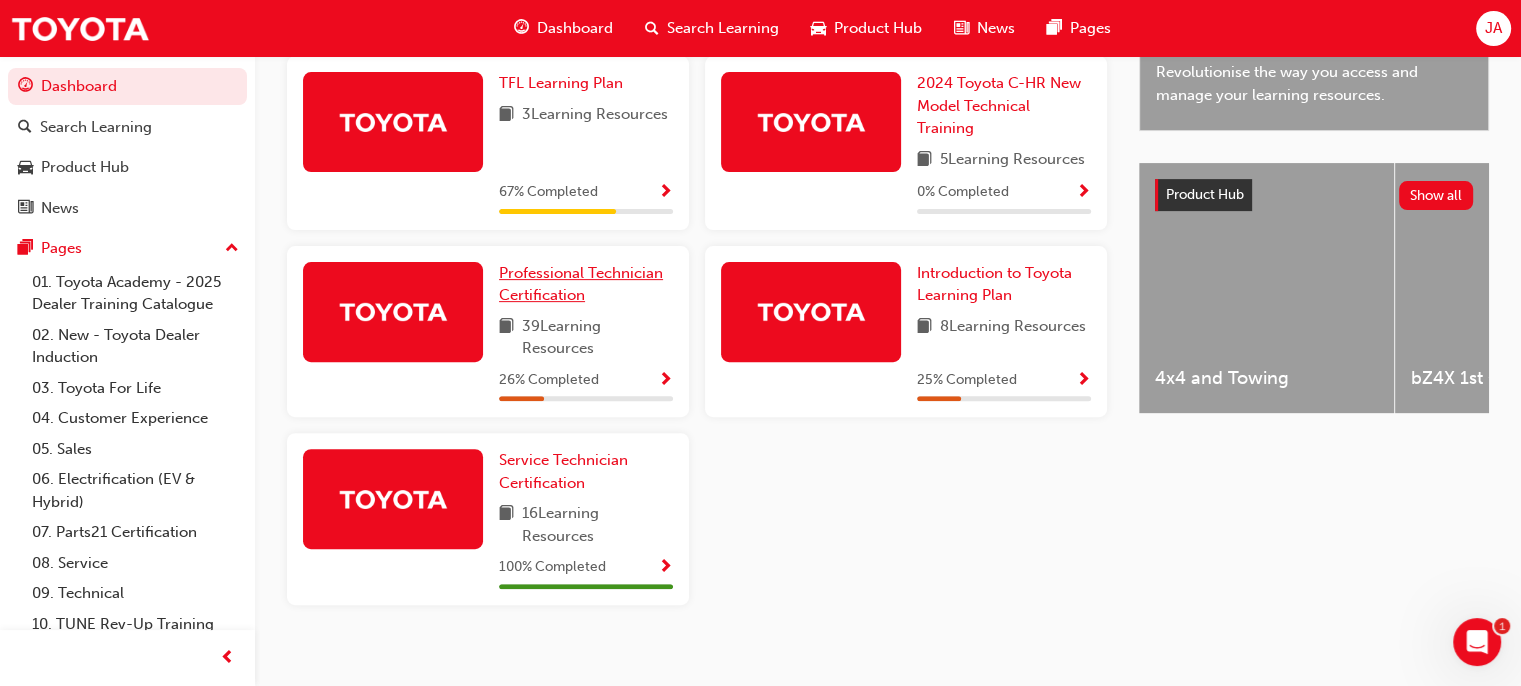 click on "Professional Technician Certification" at bounding box center [581, 284] 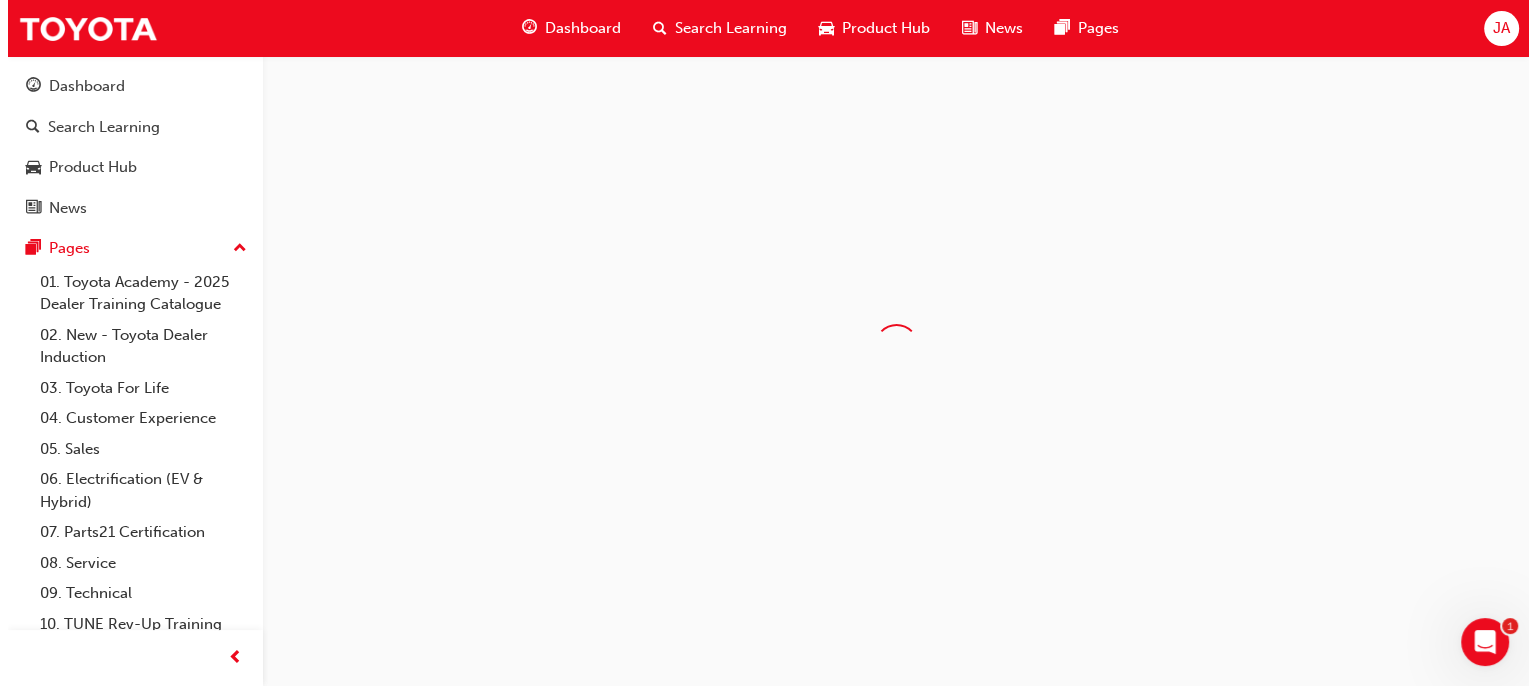 scroll, scrollTop: 0, scrollLeft: 0, axis: both 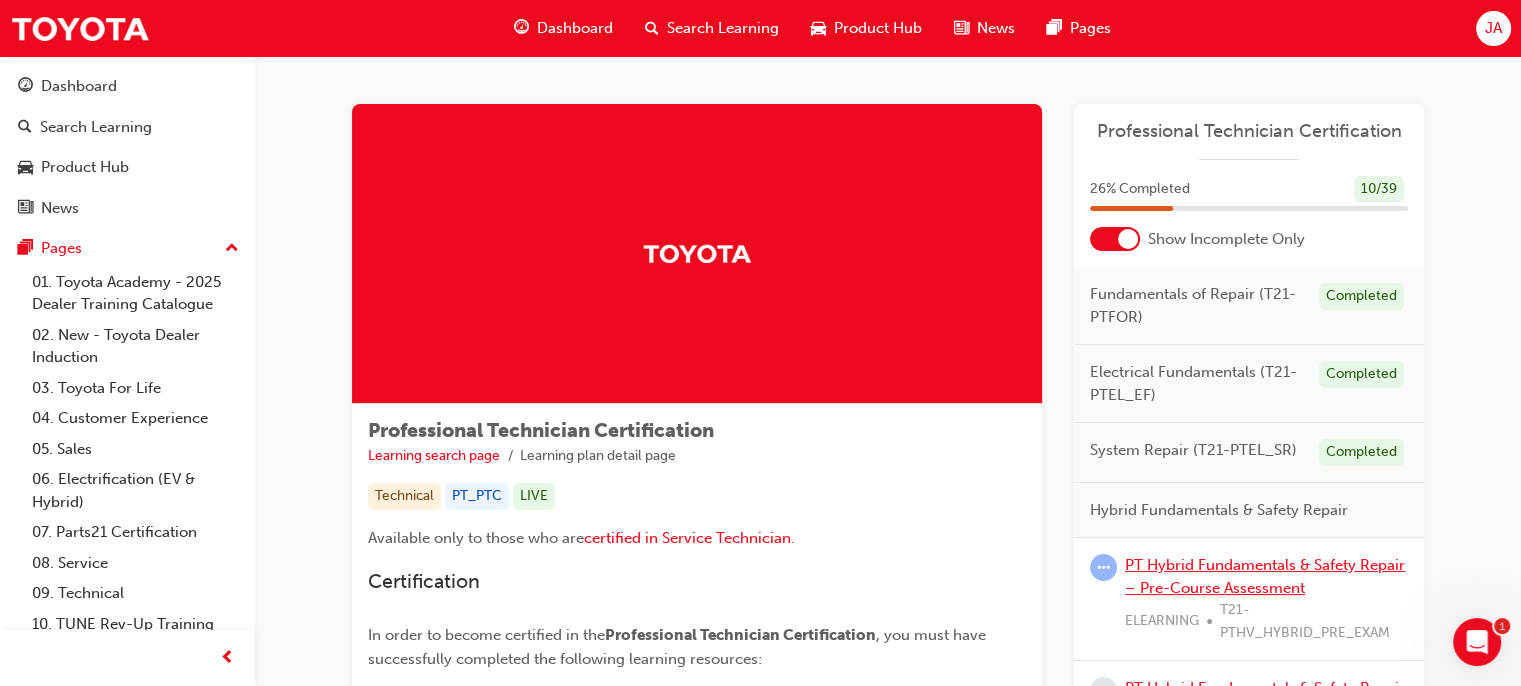 click on "PT Hybrid Fundamentals & Safety Repair – Pre-Course Assessment" at bounding box center [1265, 576] 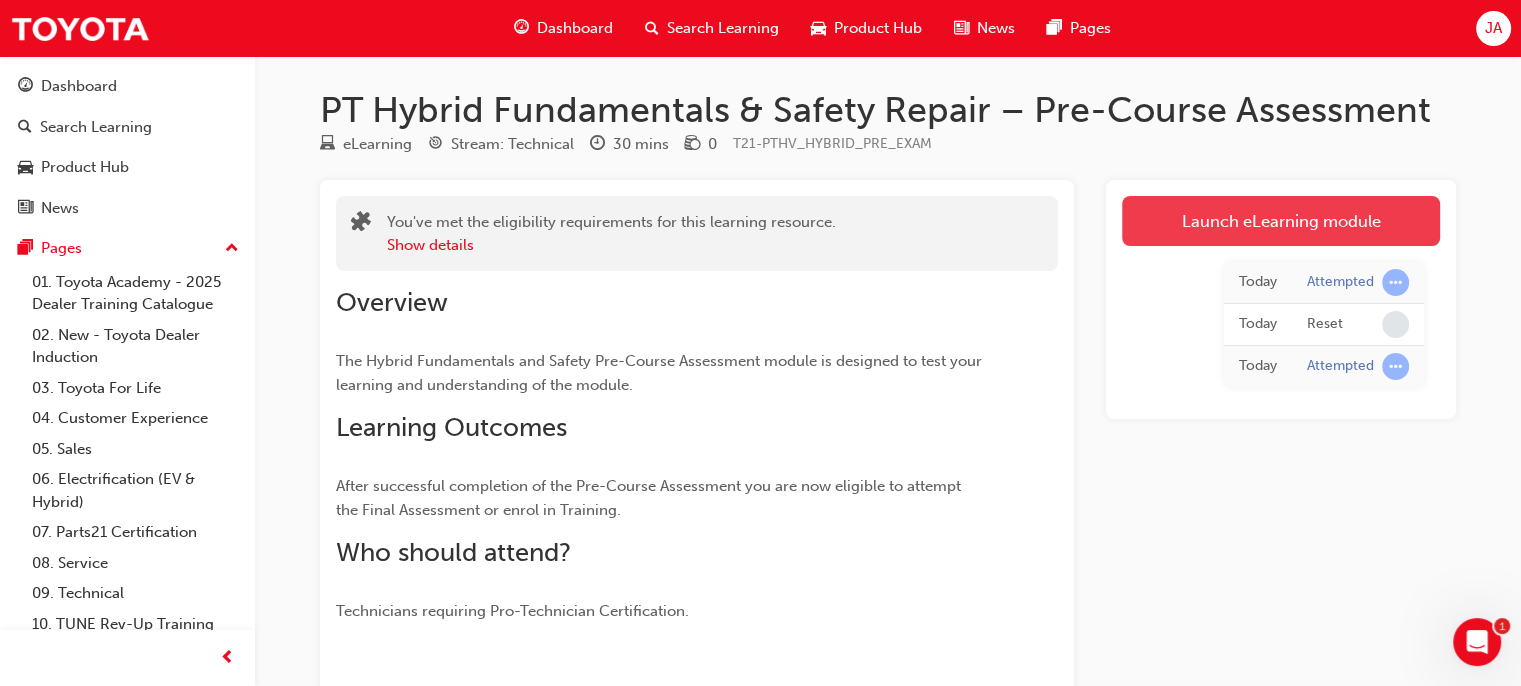 click on "Launch eLearning module" at bounding box center (1281, 221) 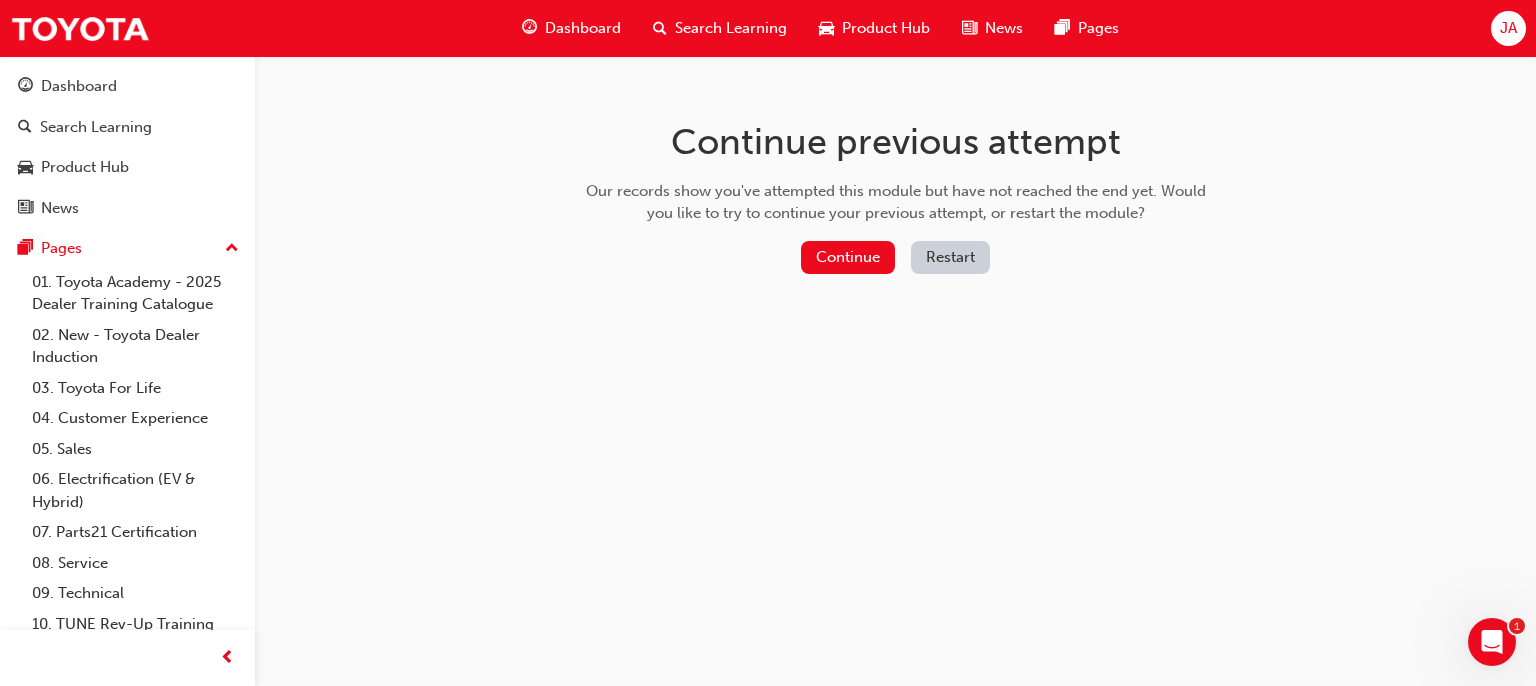 click on "Restart" at bounding box center (950, 257) 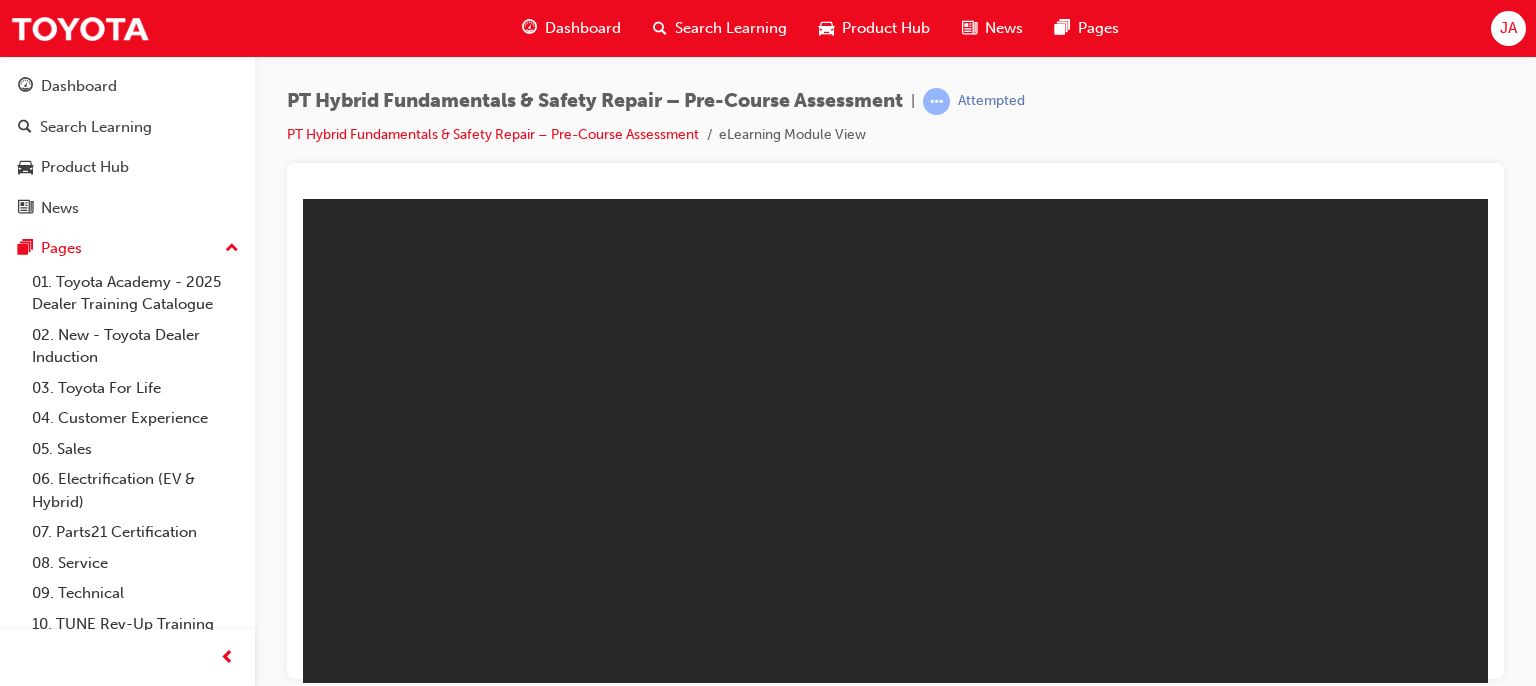 scroll, scrollTop: 0, scrollLeft: 0, axis: both 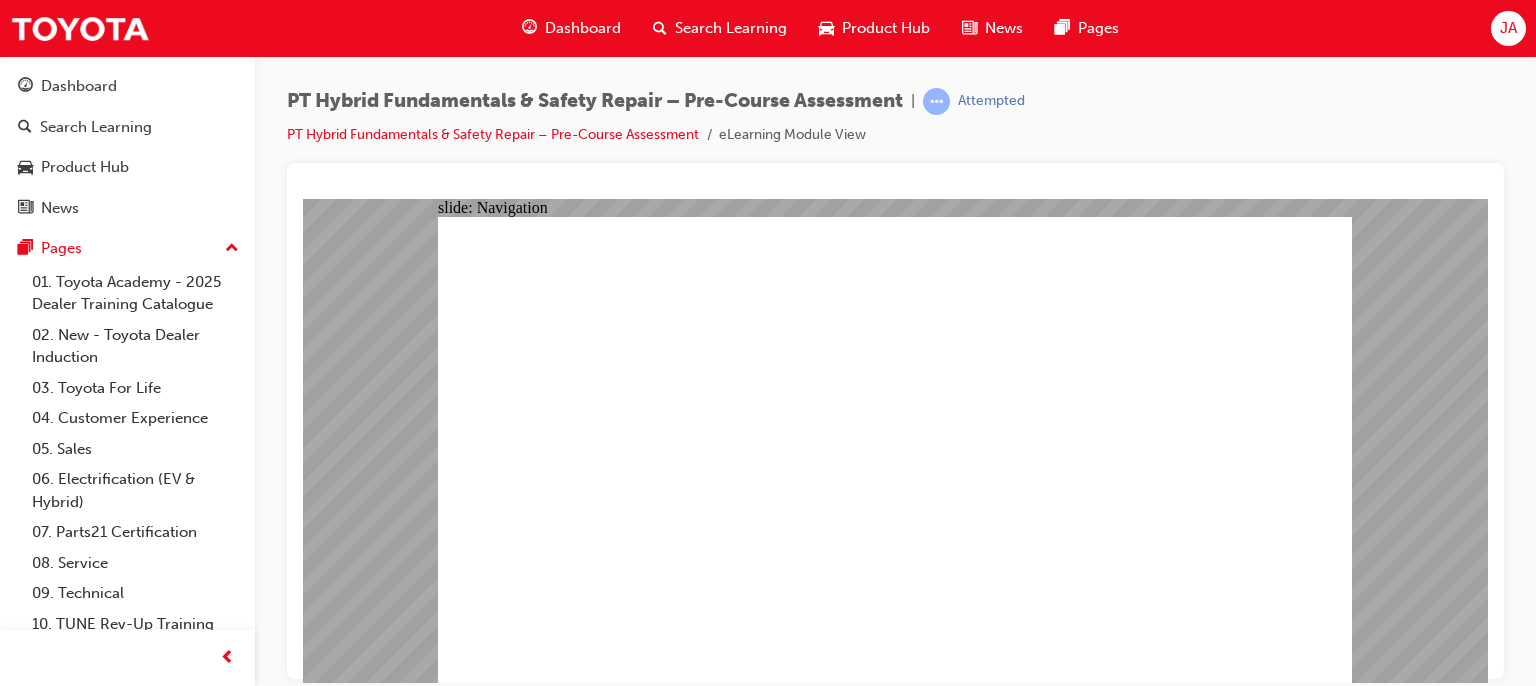 click 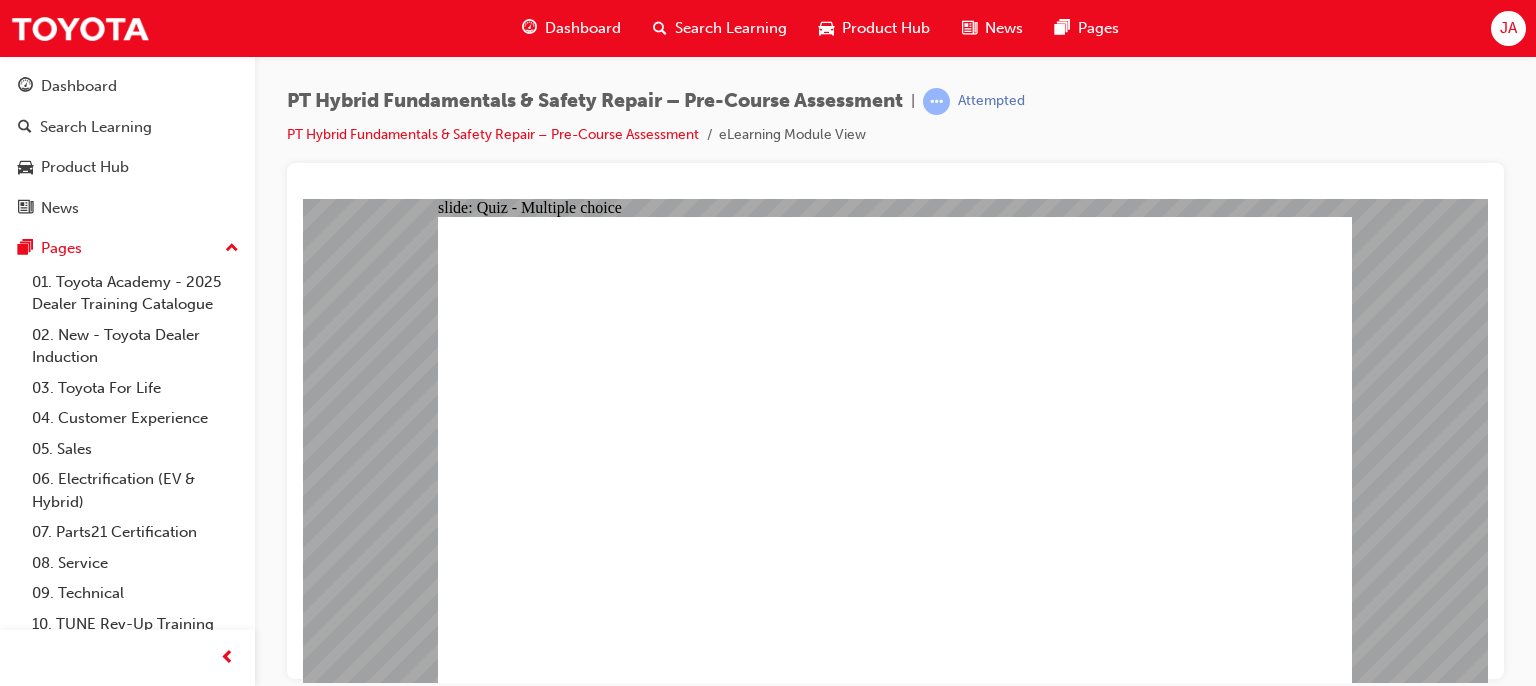 click 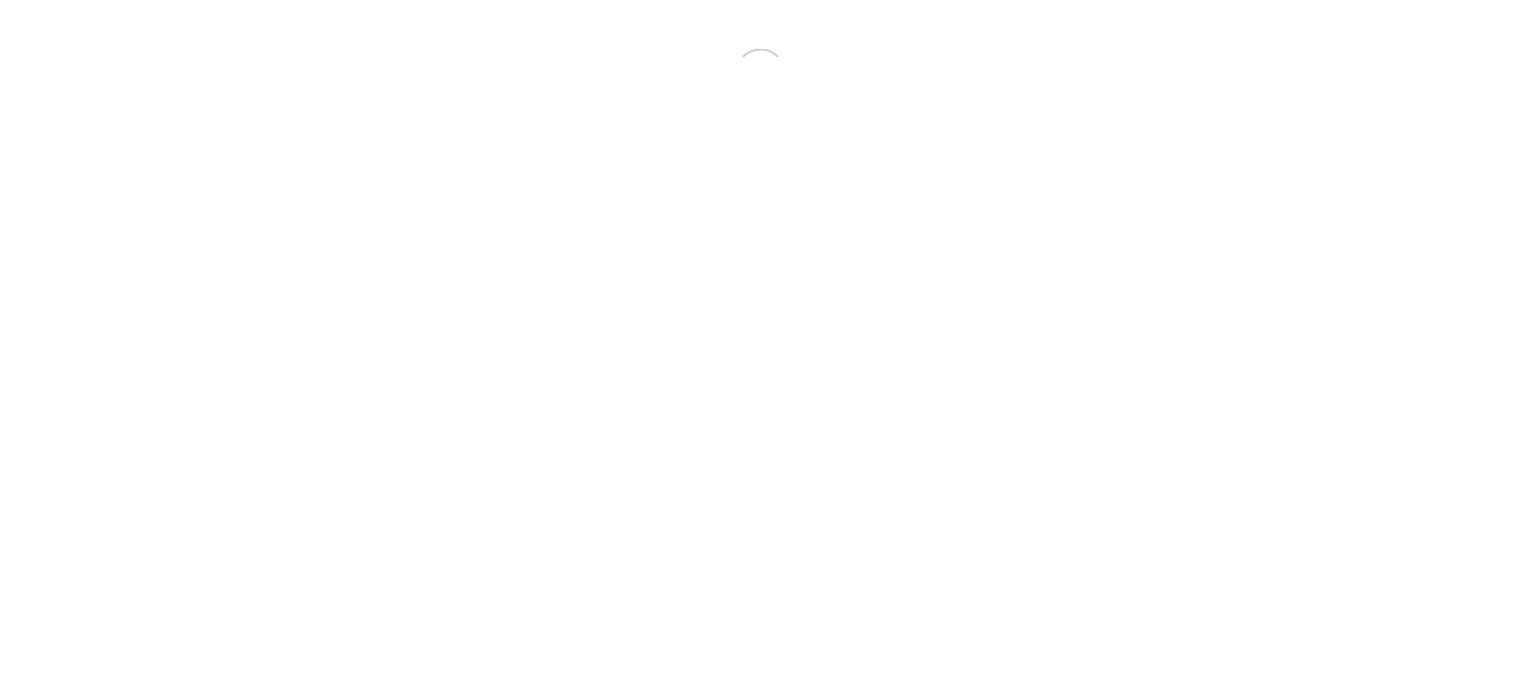 scroll, scrollTop: 0, scrollLeft: 0, axis: both 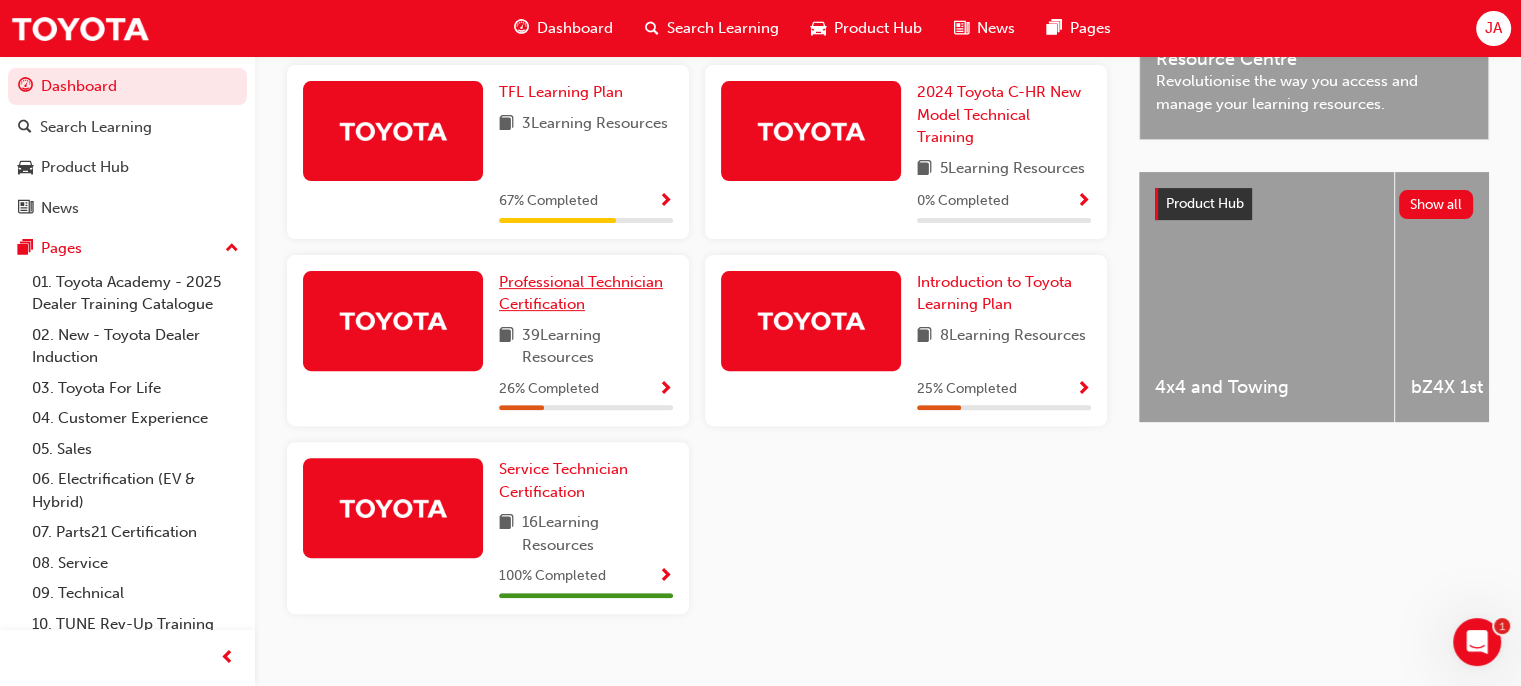 click on "Professional Technician Certification" at bounding box center (581, 293) 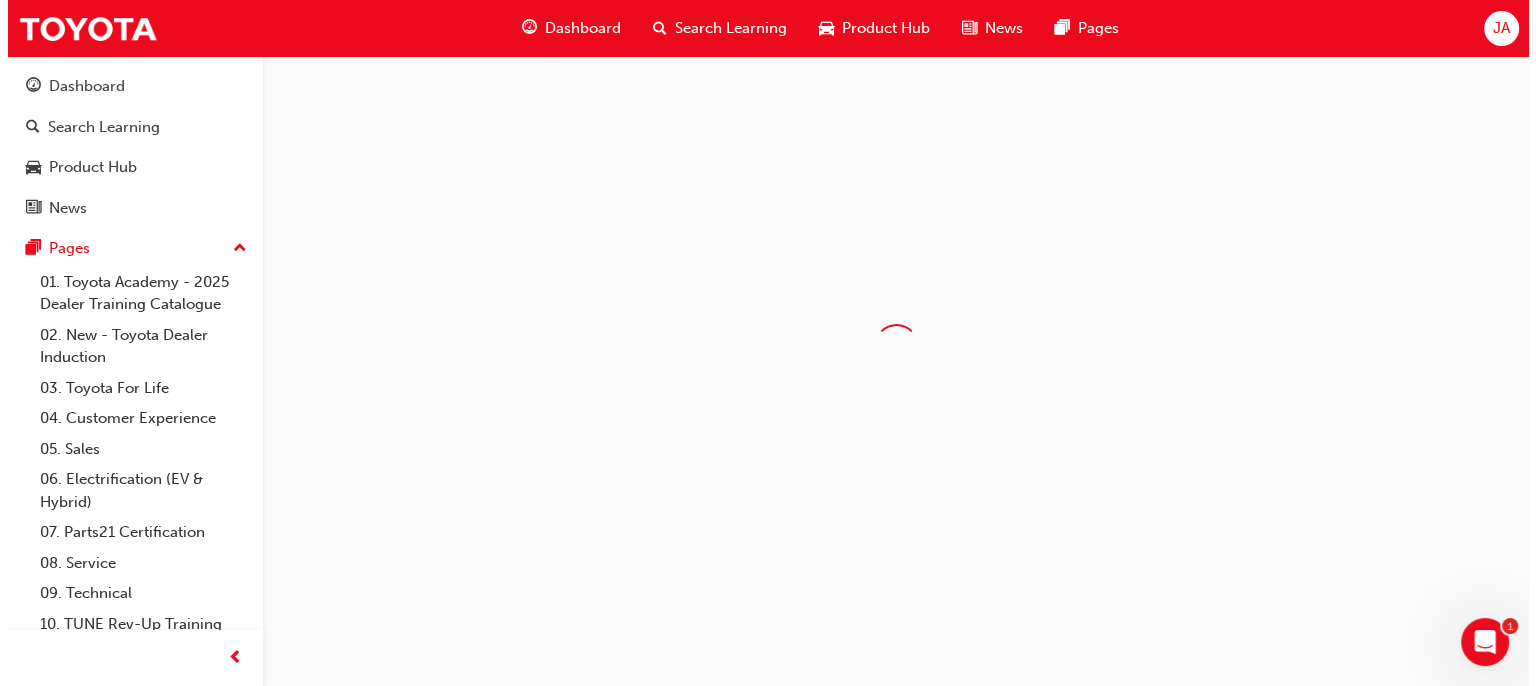 scroll, scrollTop: 0, scrollLeft: 0, axis: both 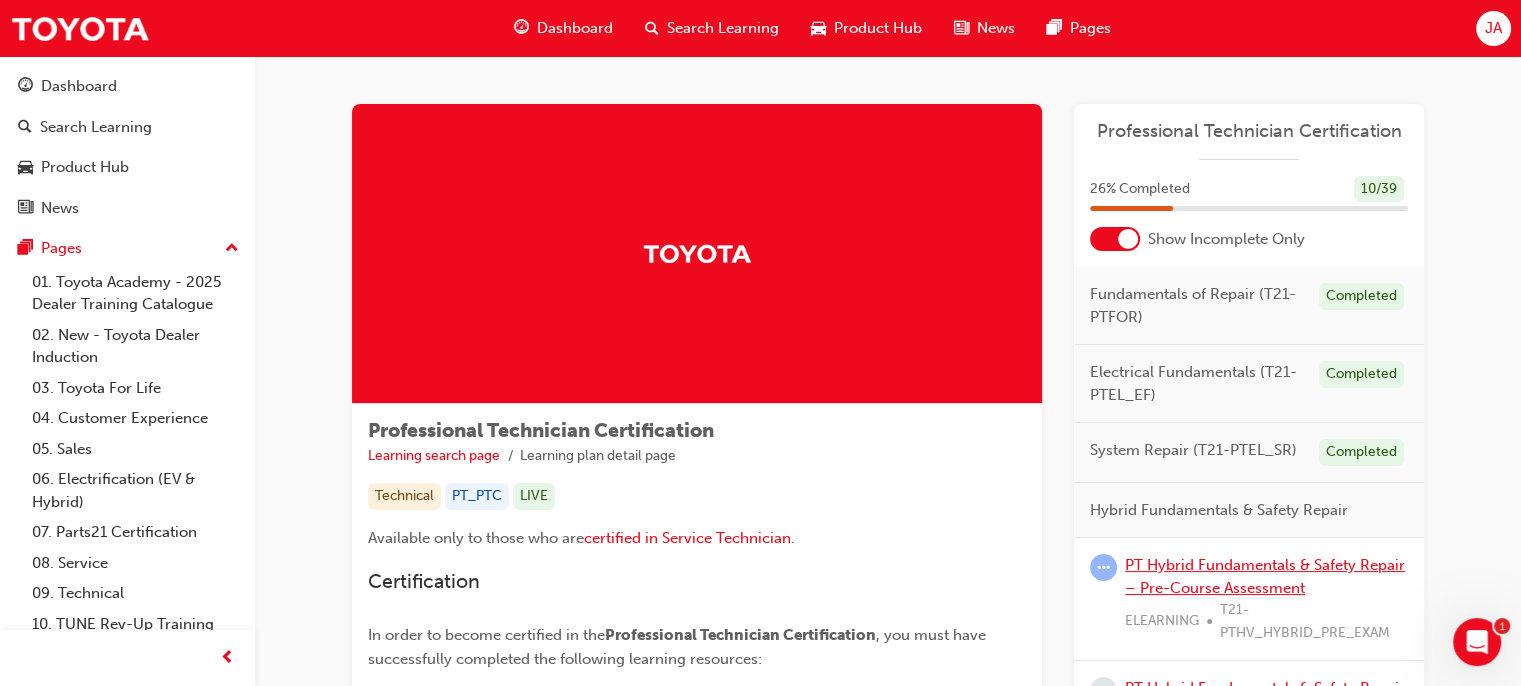 click on "PT Hybrid Fundamentals & Safety Repair – Pre-Course Assessment" at bounding box center (1265, 576) 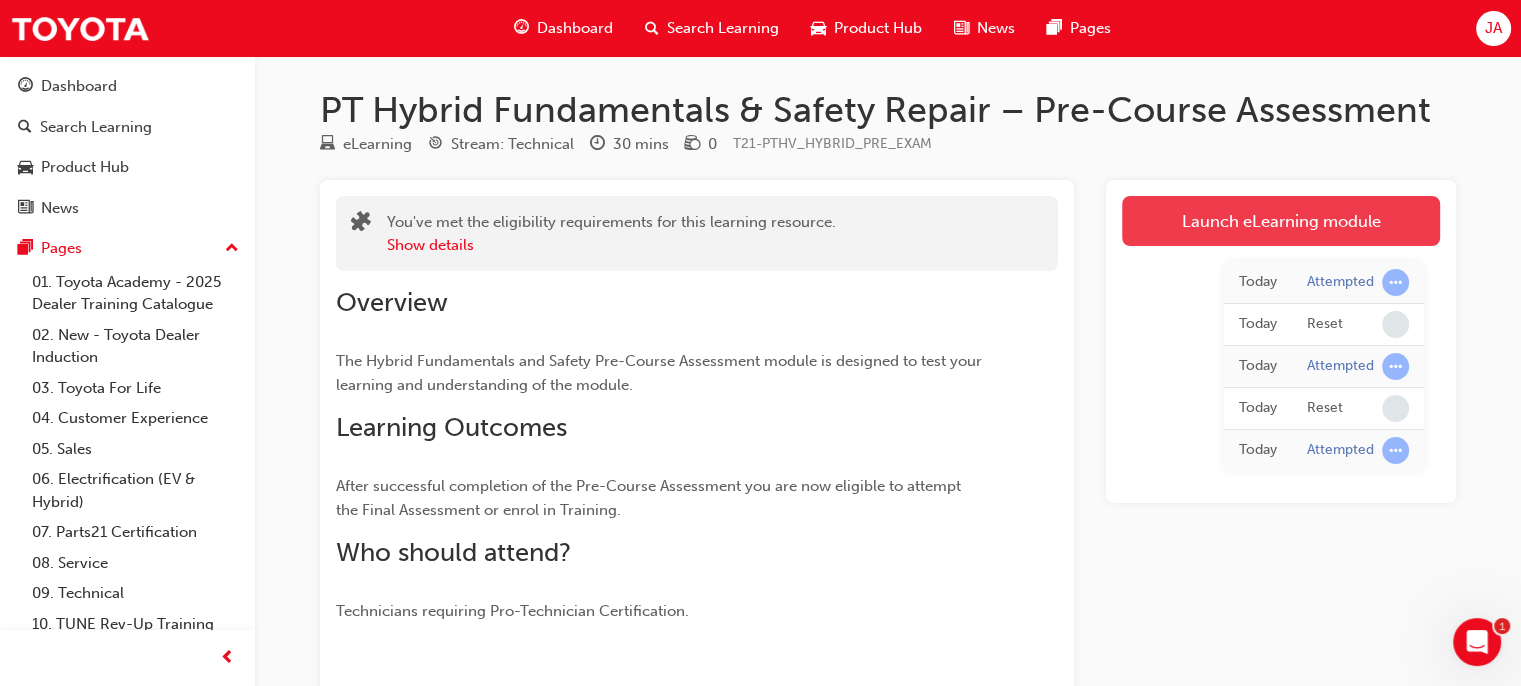 click on "Launch eLearning module" at bounding box center [1281, 221] 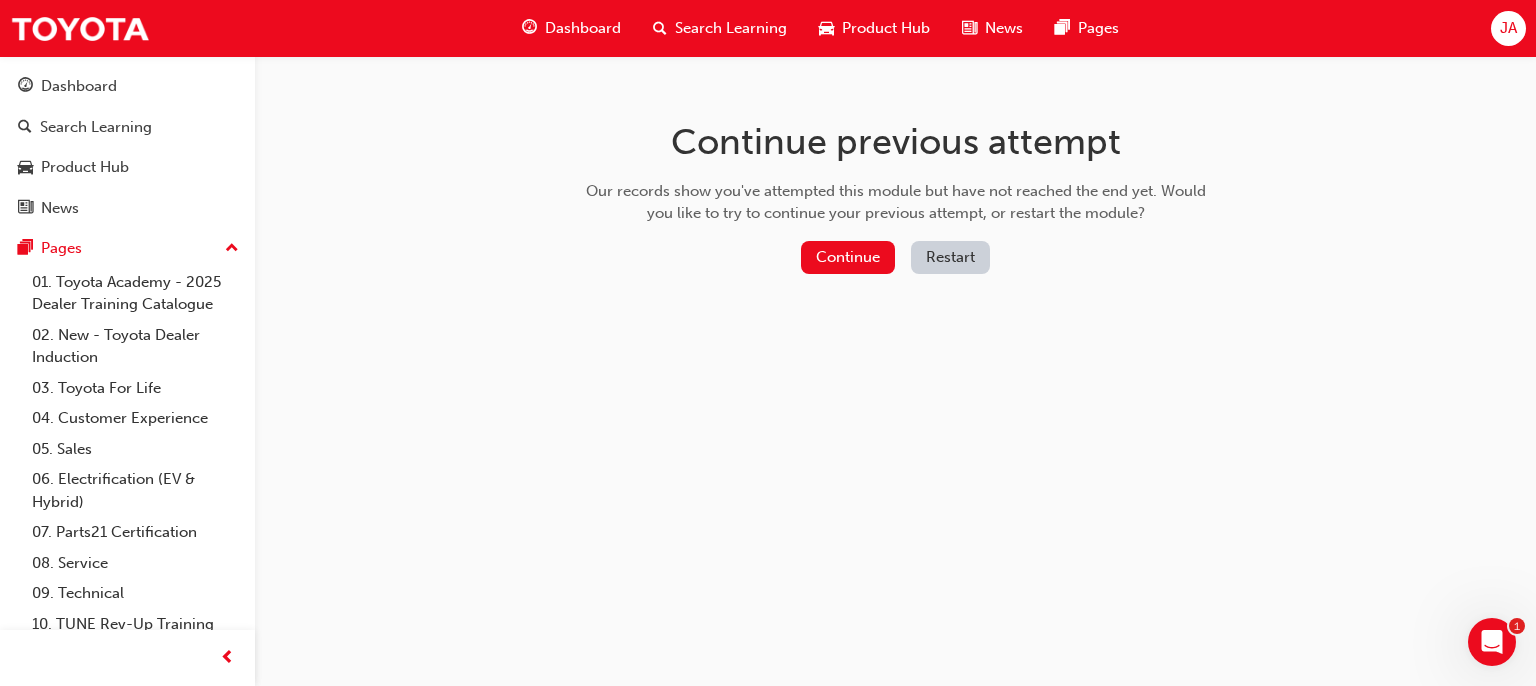 click on "Restart" at bounding box center [950, 257] 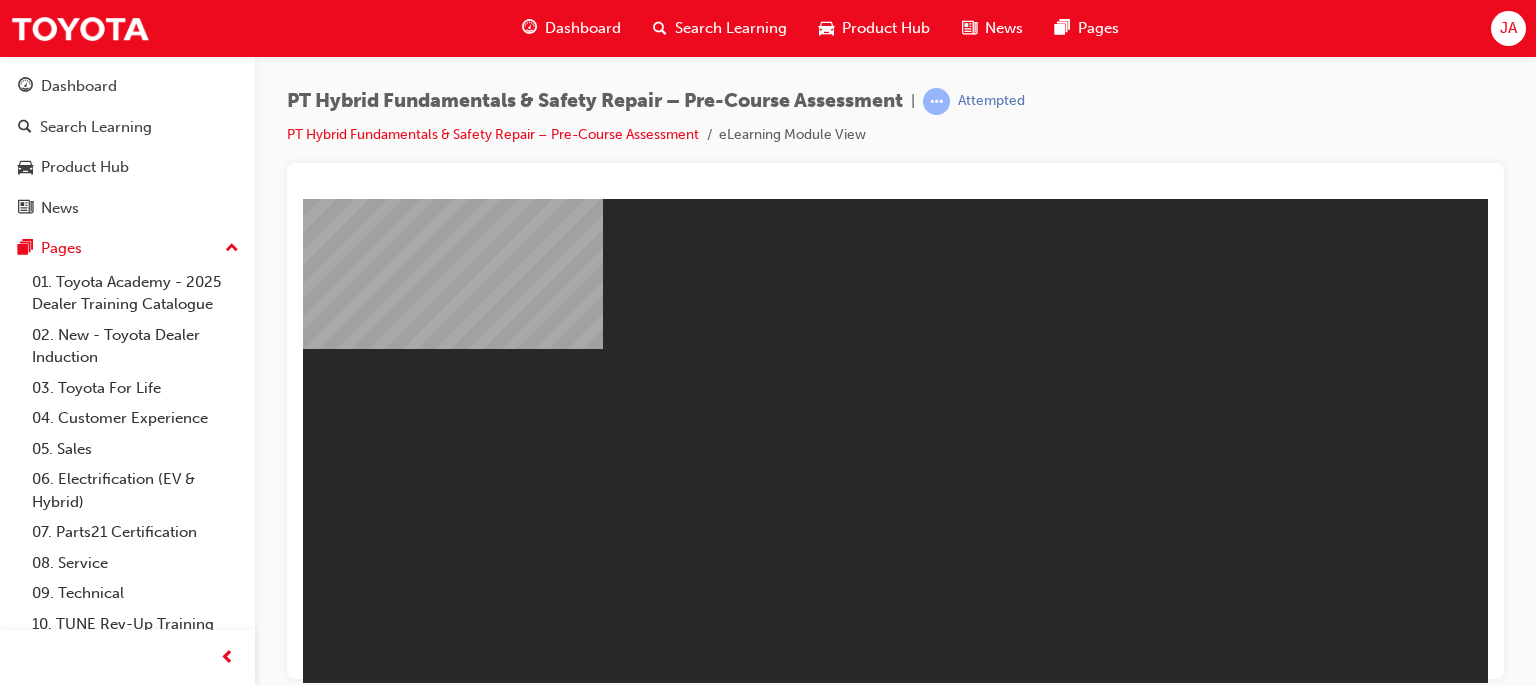 scroll, scrollTop: 0, scrollLeft: 0, axis: both 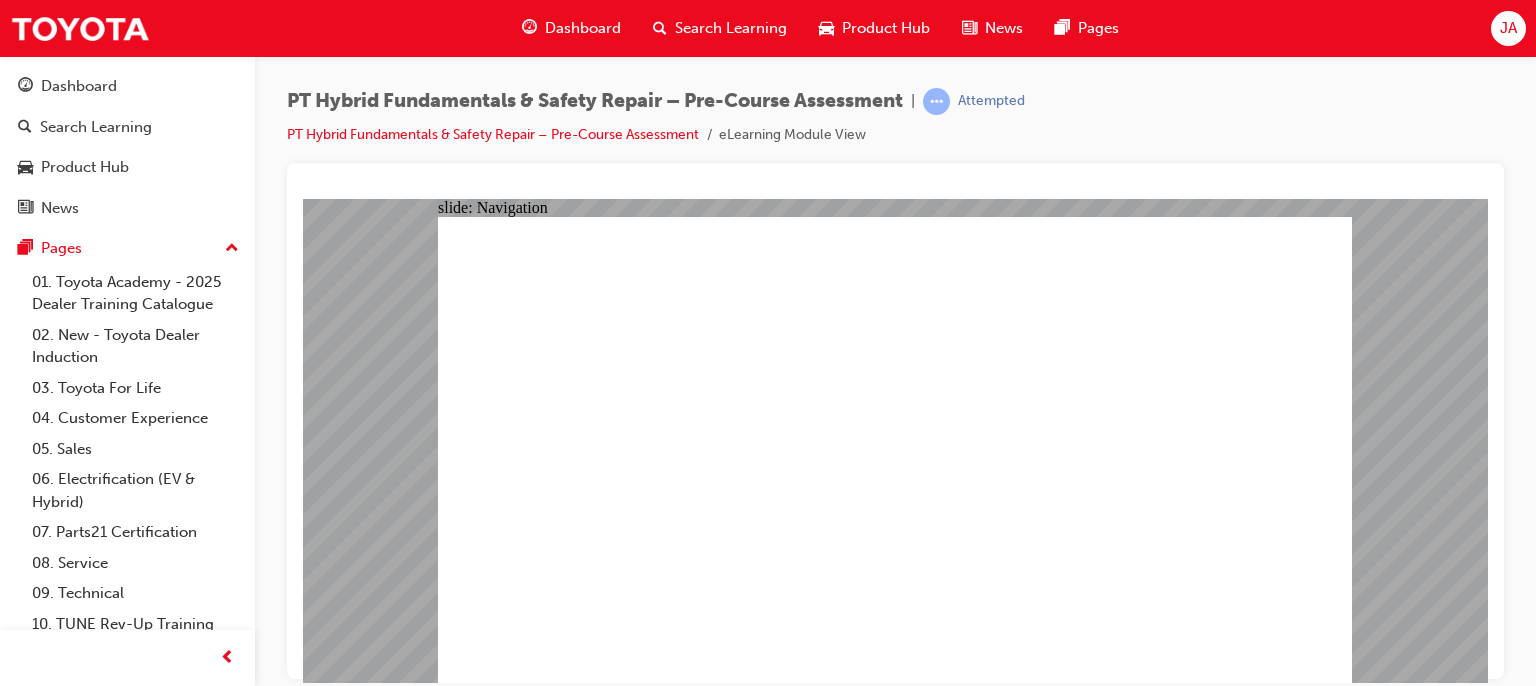 click 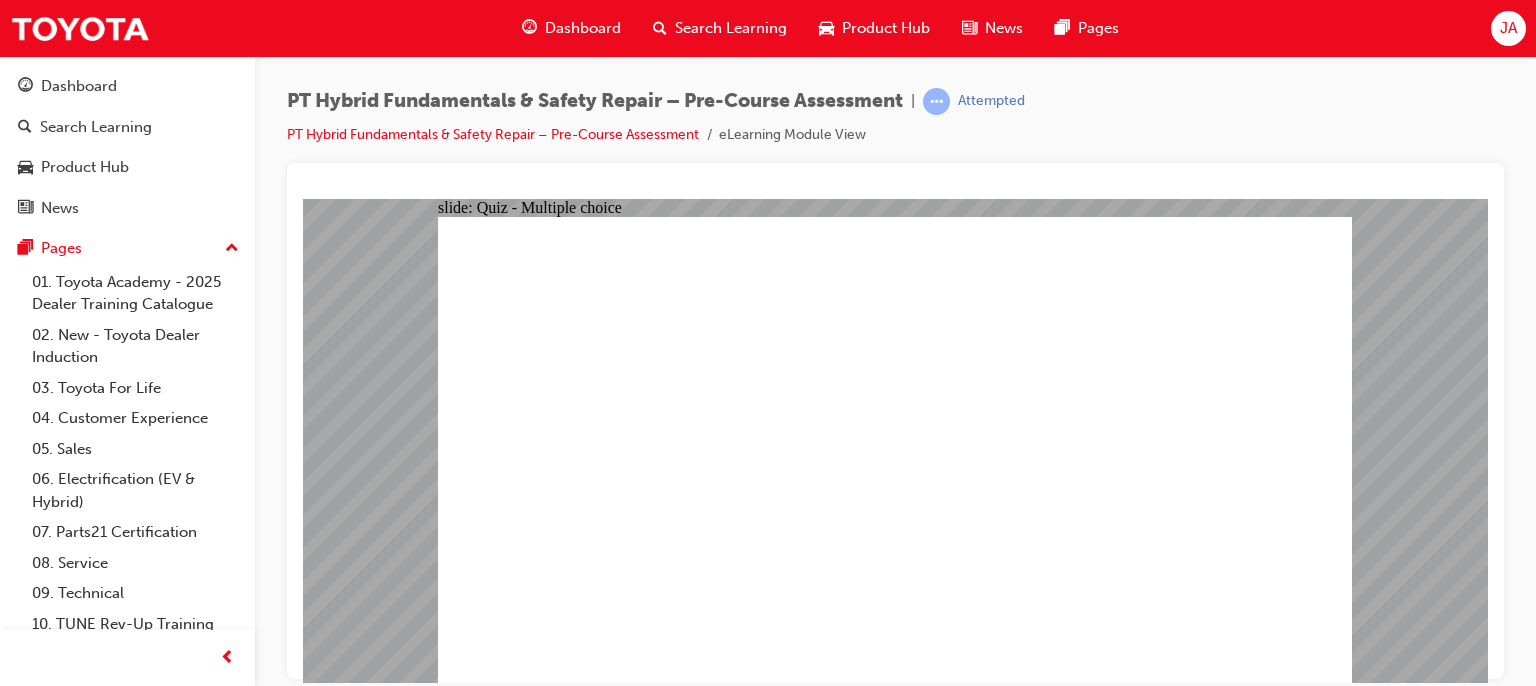 click 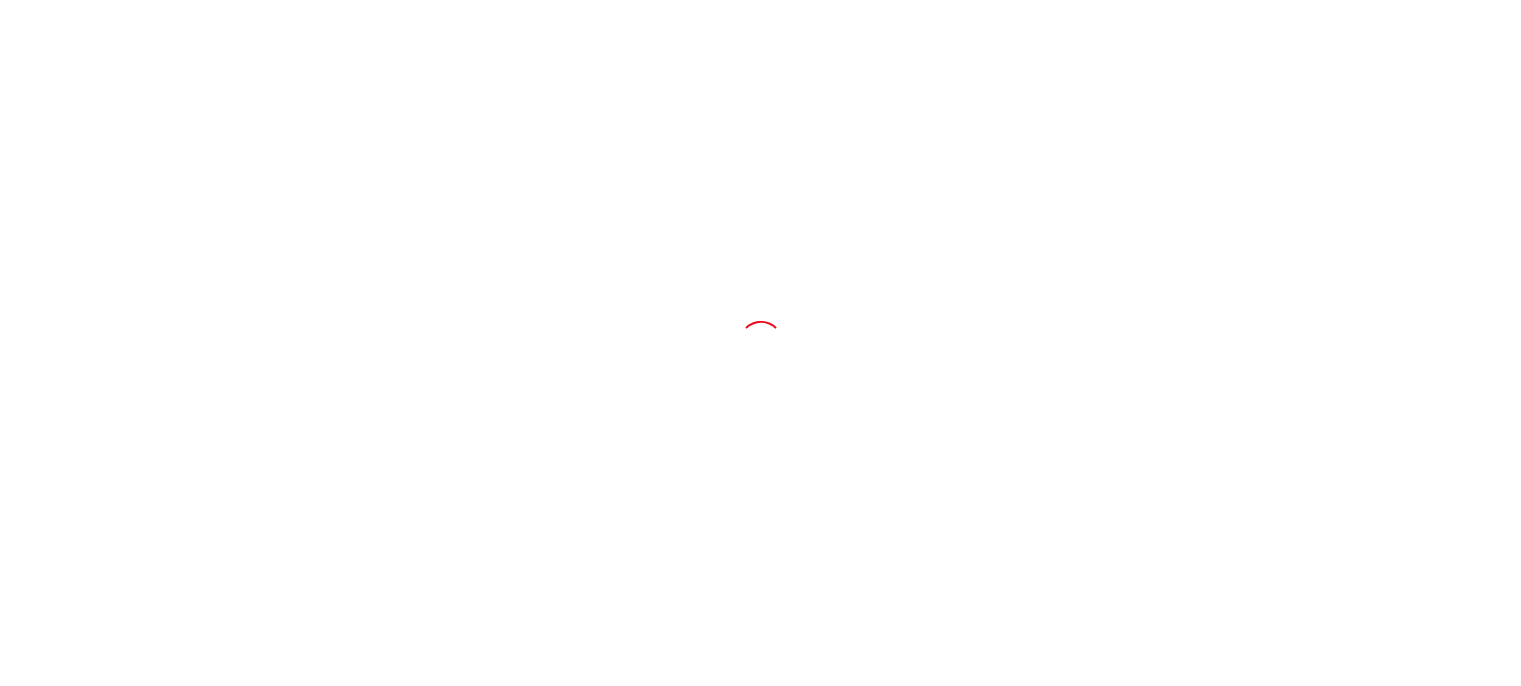 scroll, scrollTop: 0, scrollLeft: 0, axis: both 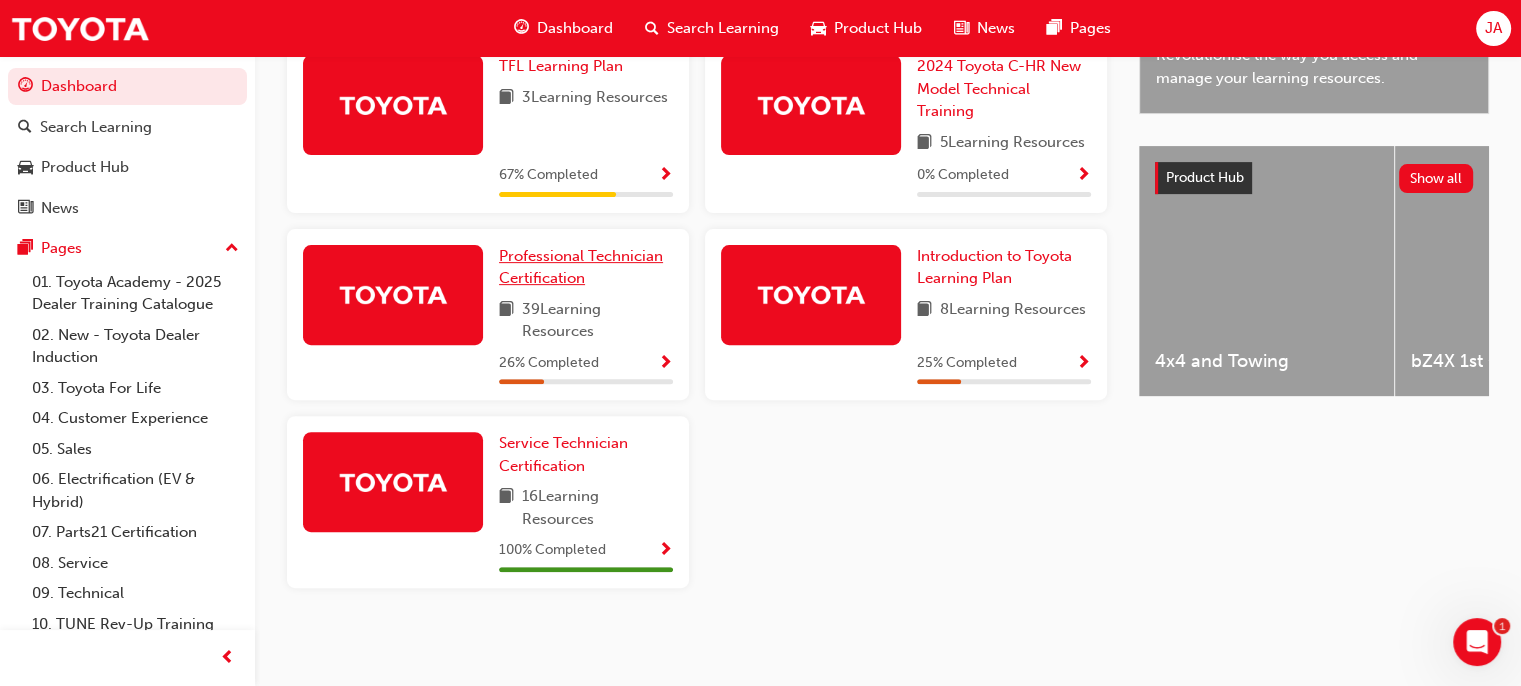 click on "Professional Technician Certification" at bounding box center [586, 267] 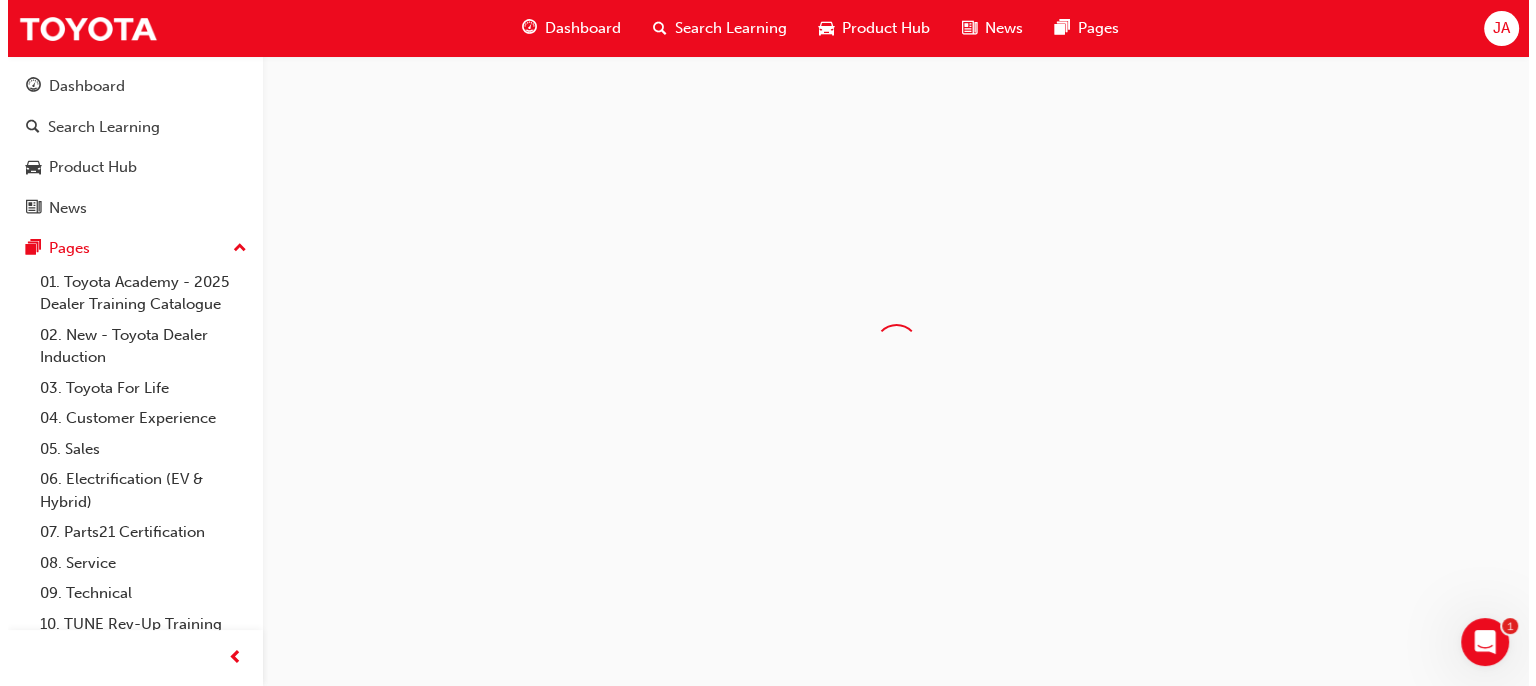 scroll, scrollTop: 0, scrollLeft: 0, axis: both 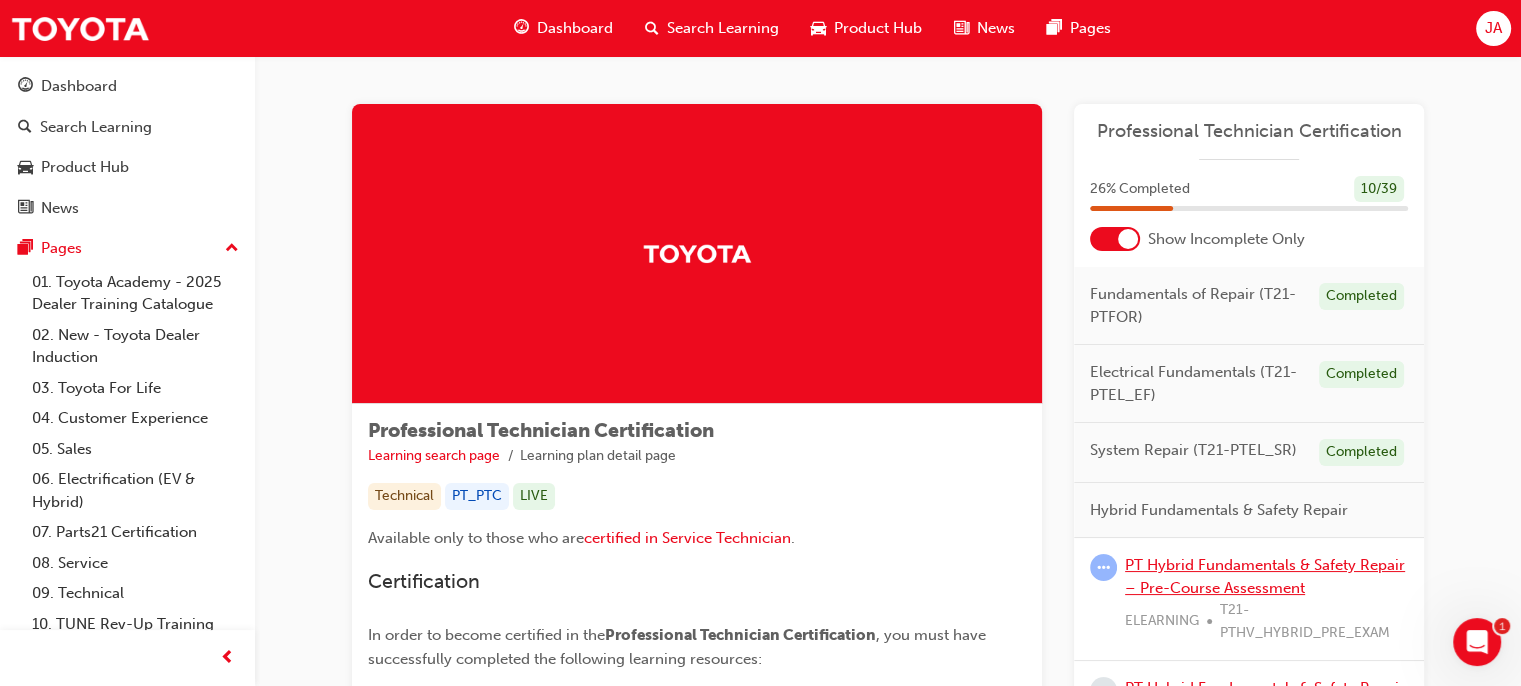 click on "PT Hybrid Fundamentals & Safety Repair – Pre-Course Assessment" at bounding box center [1265, 576] 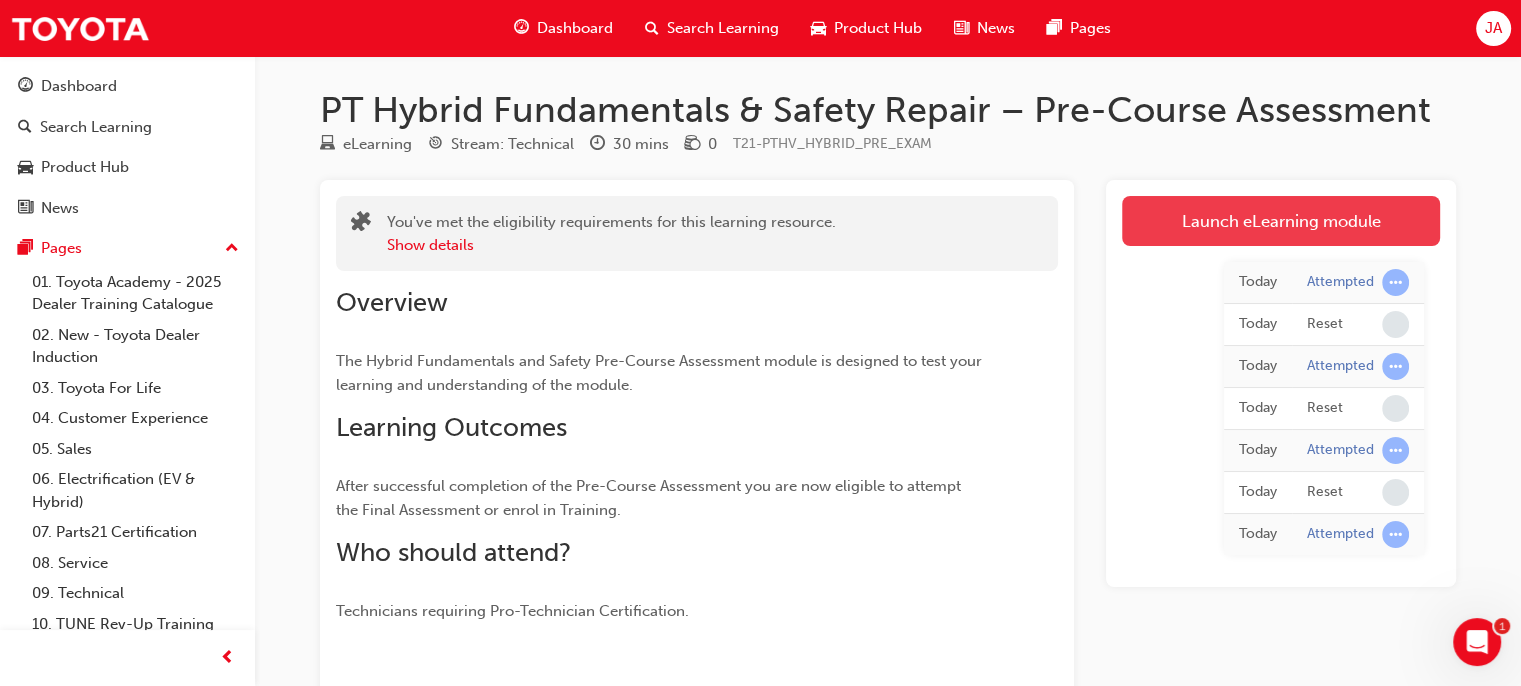 click on "Launch eLearning module" at bounding box center [1281, 221] 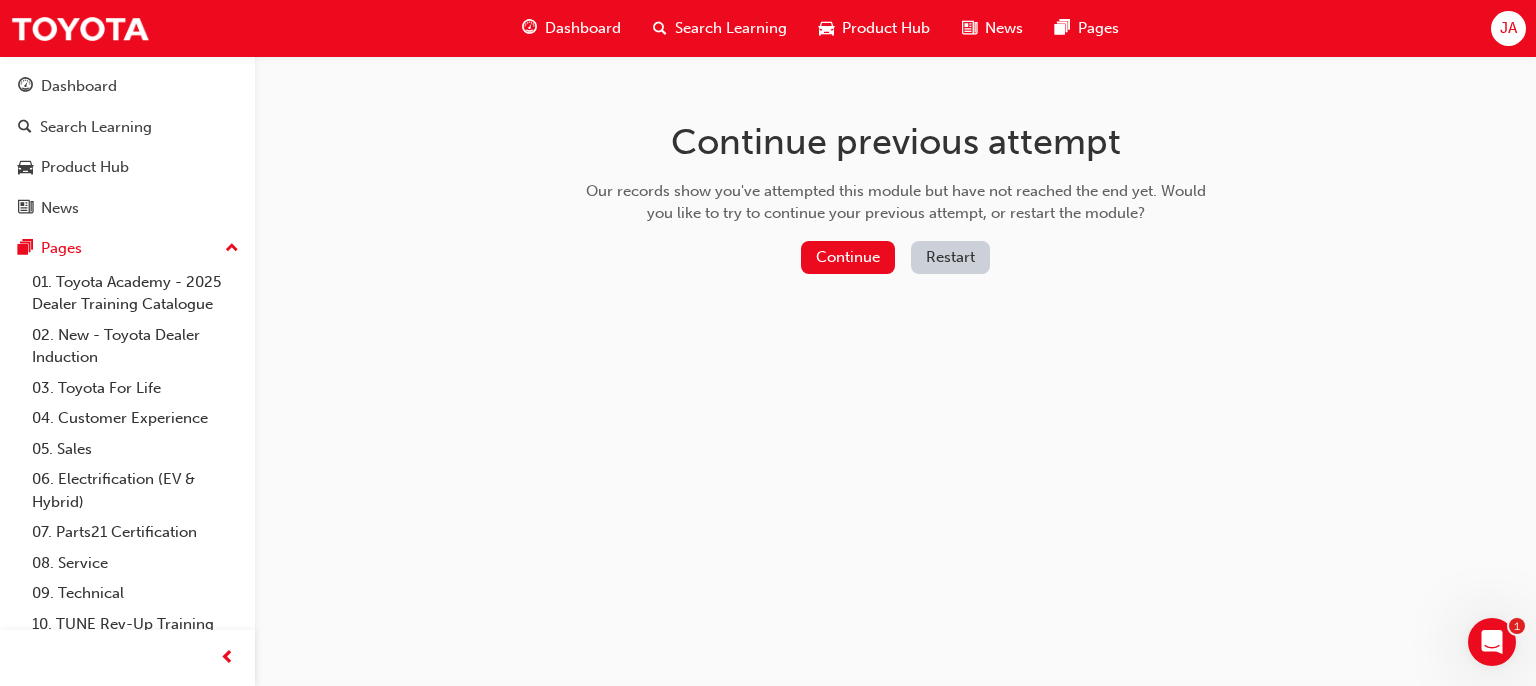 click on "Restart" at bounding box center (950, 257) 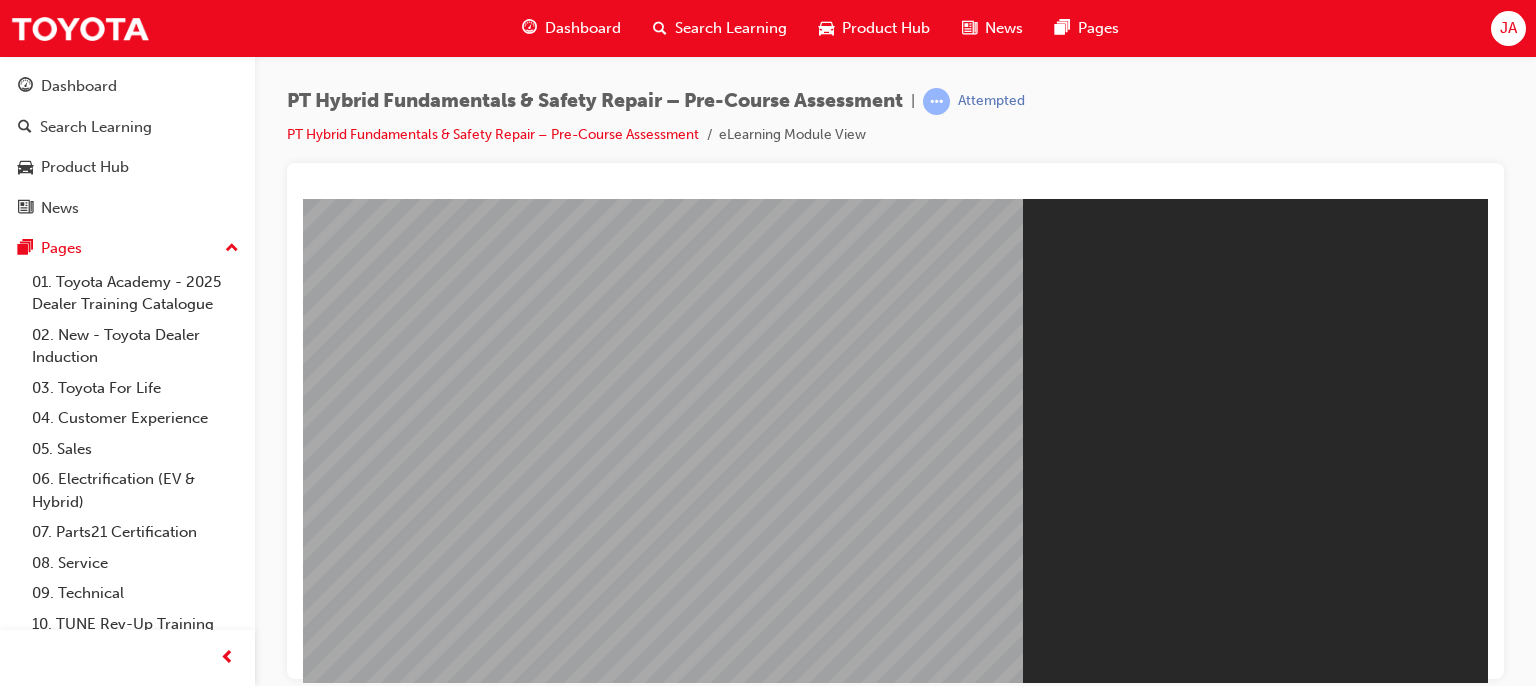 scroll, scrollTop: 0, scrollLeft: 0, axis: both 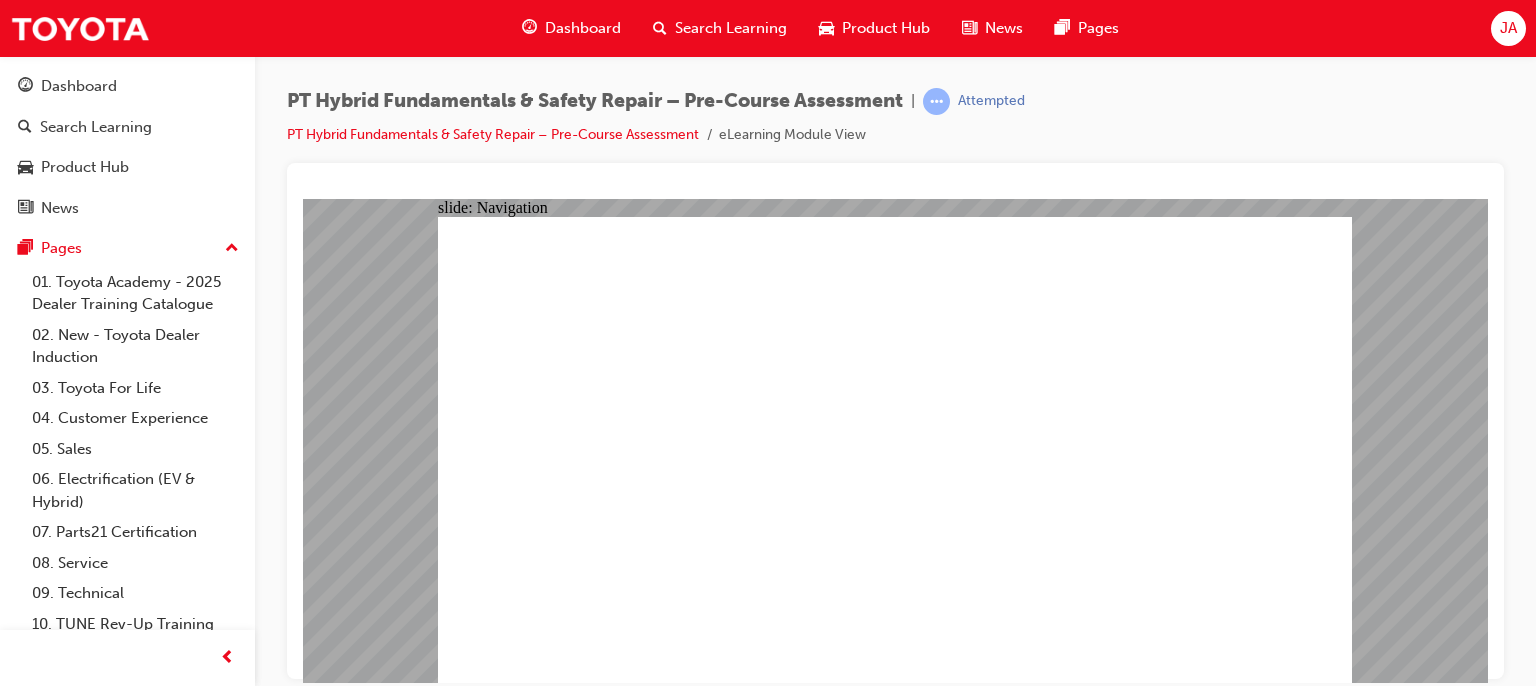 click 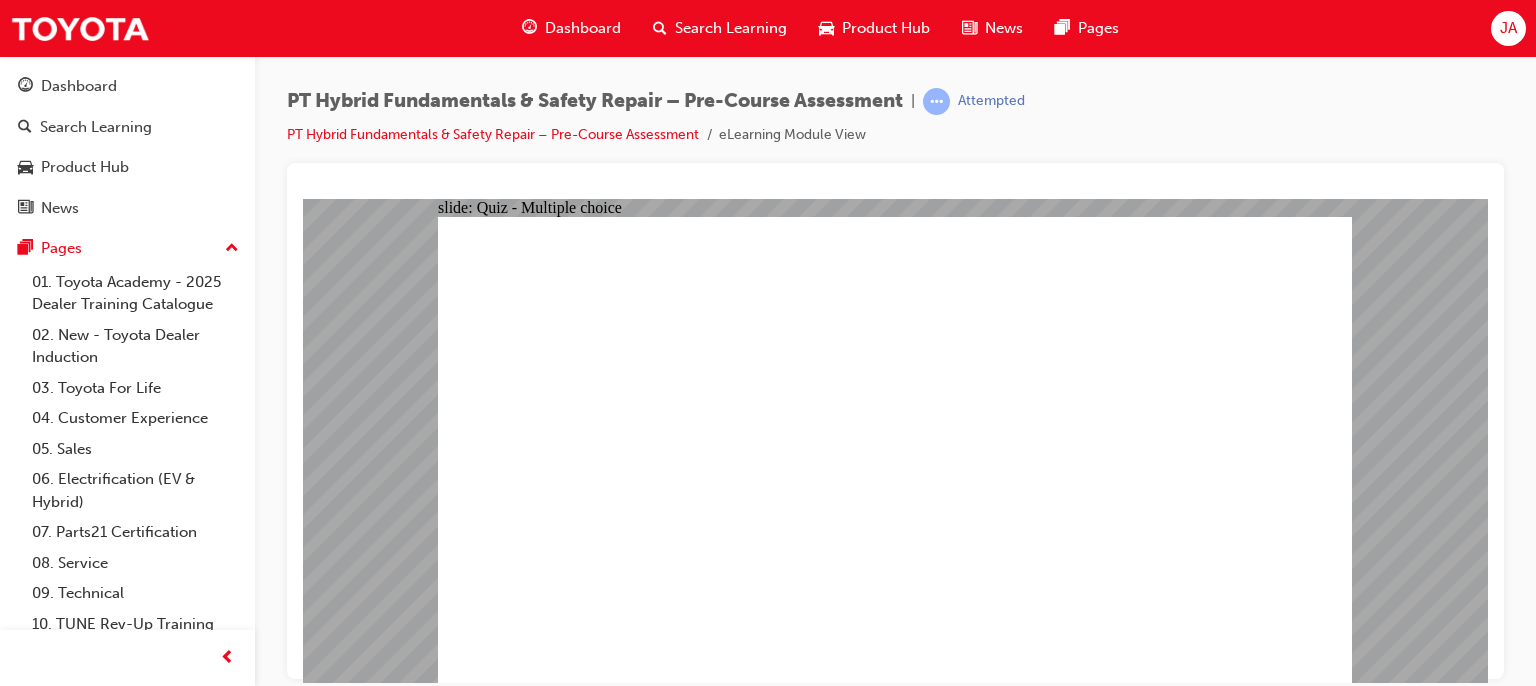 click 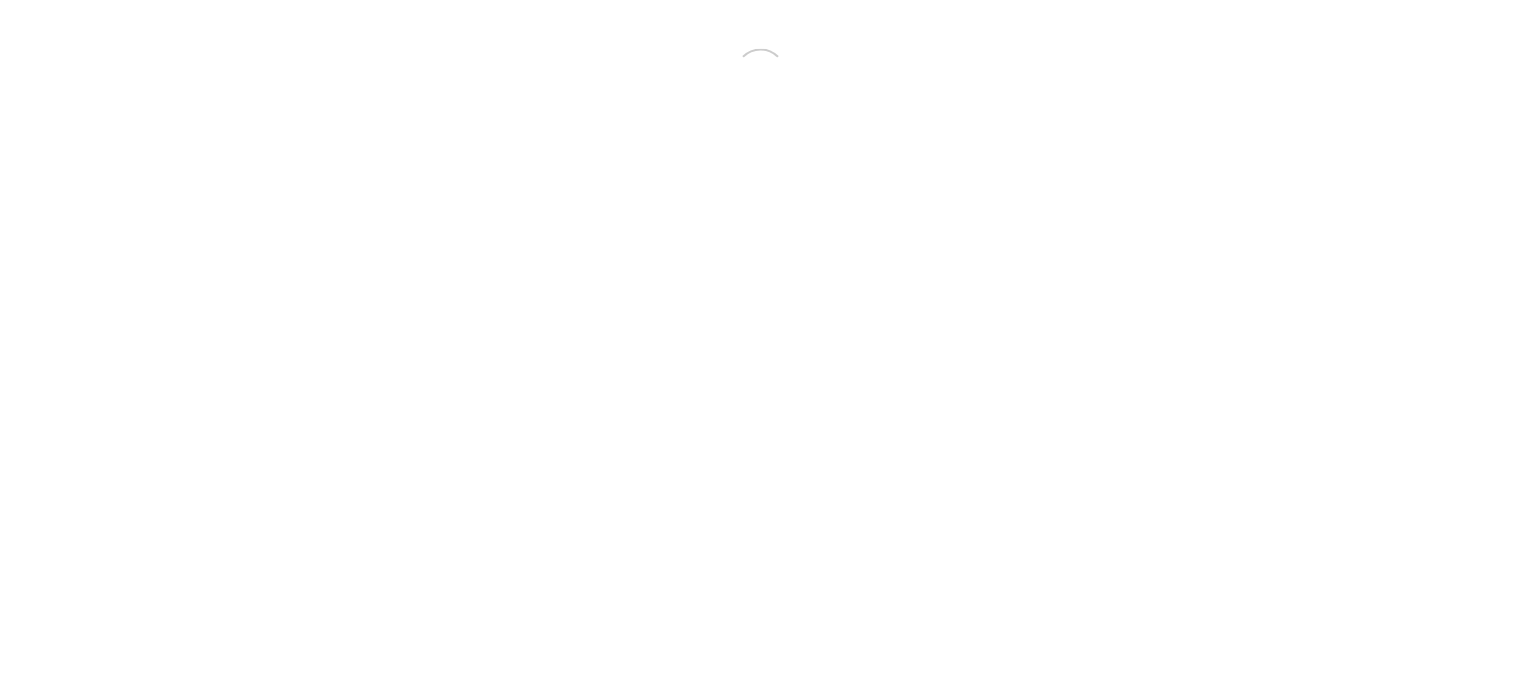 scroll, scrollTop: 0, scrollLeft: 0, axis: both 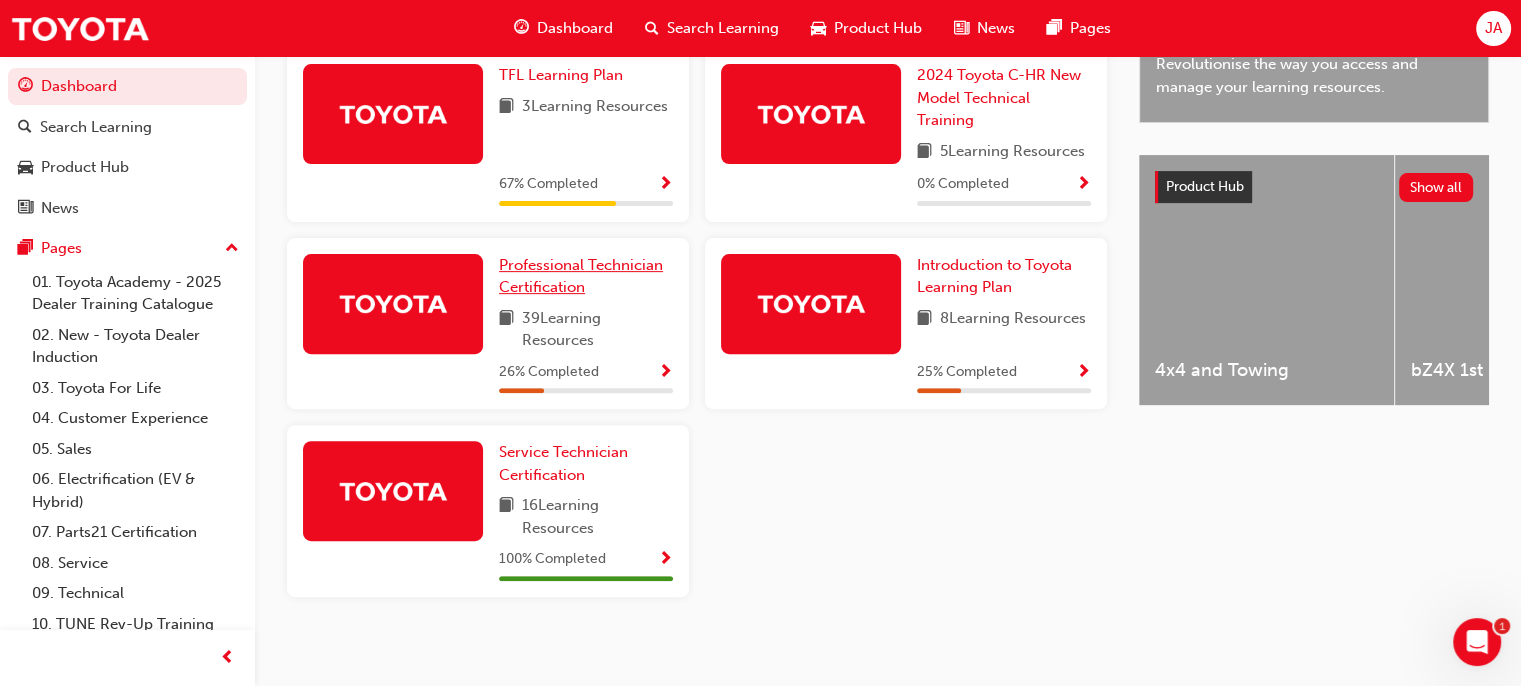 click on "Professional Technician Certification" at bounding box center [581, 276] 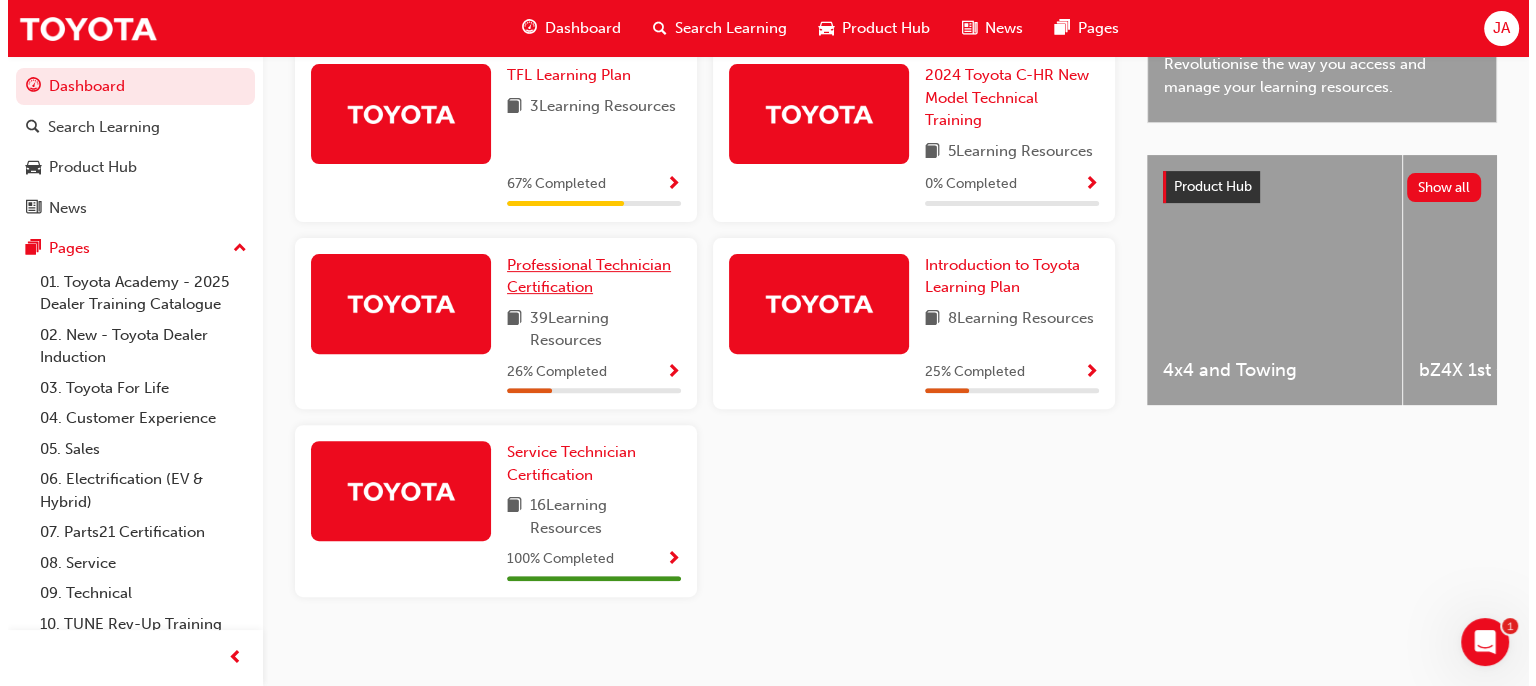 scroll, scrollTop: 0, scrollLeft: 0, axis: both 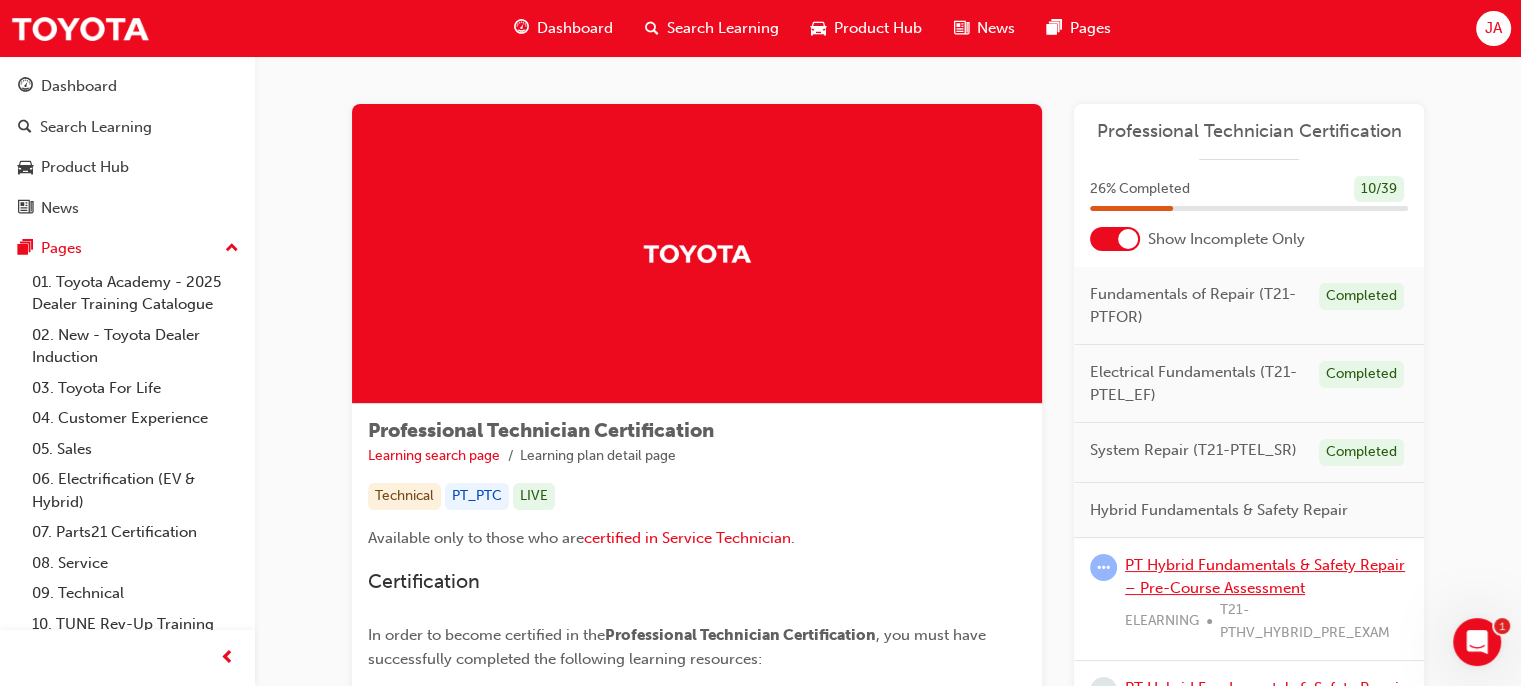 click on "PT Hybrid Fundamentals & Safety Repair – Pre-Course Assessment" at bounding box center [1265, 576] 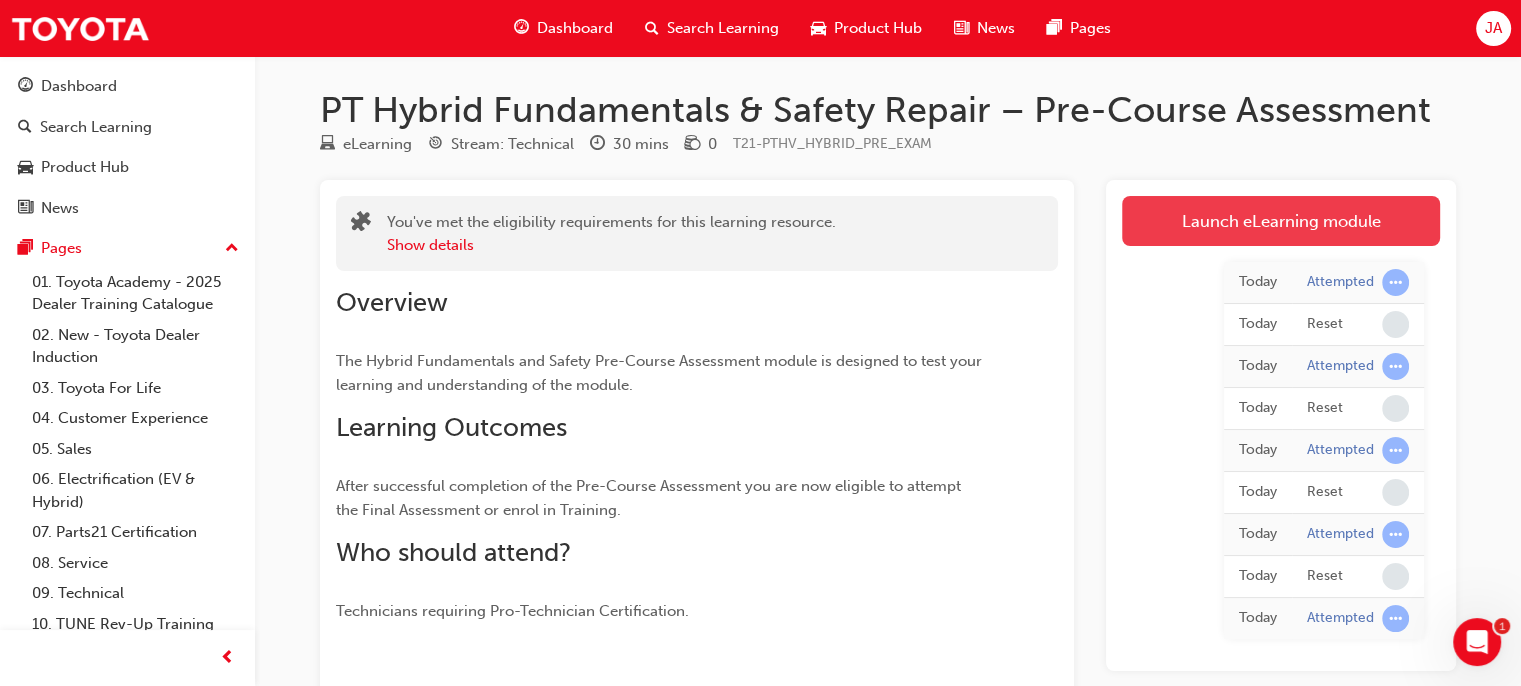 click on "Launch eLearning module" at bounding box center [1281, 221] 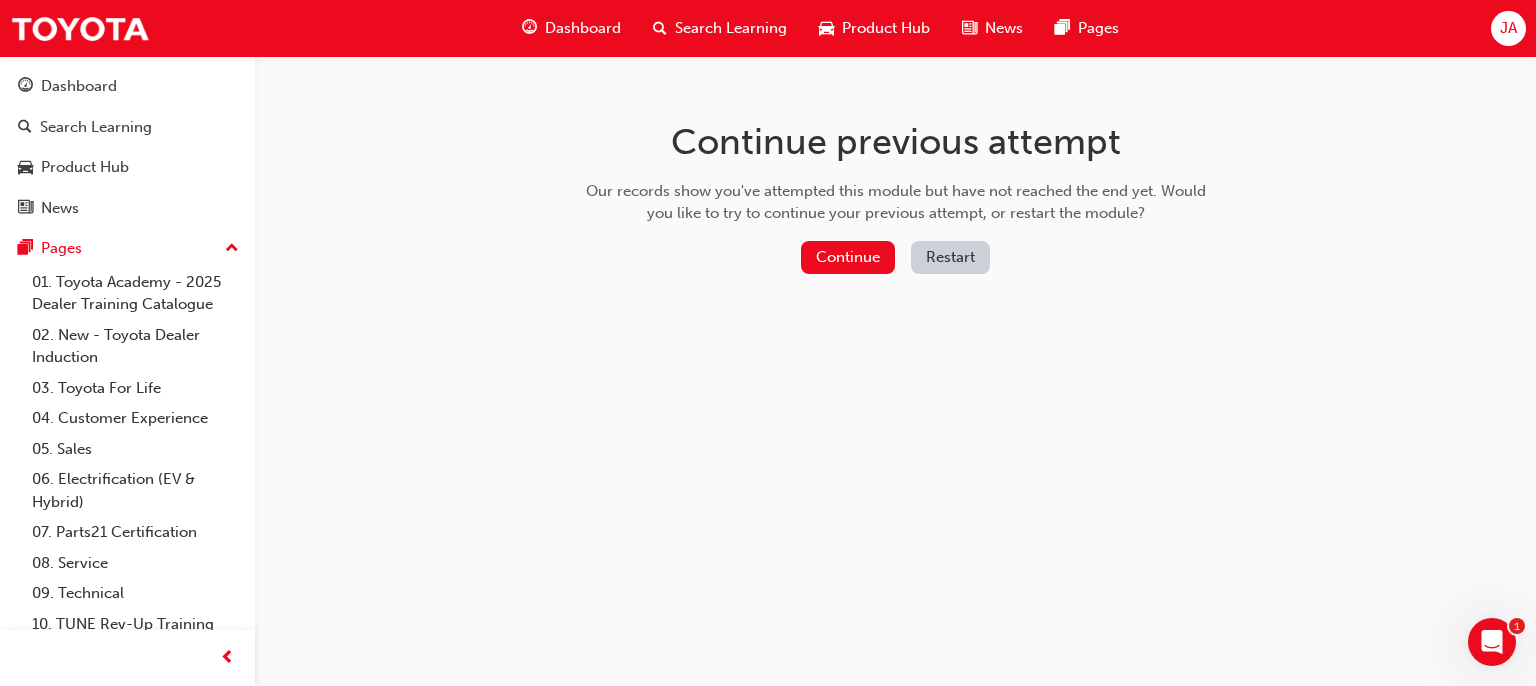 click on "Restart" at bounding box center [950, 257] 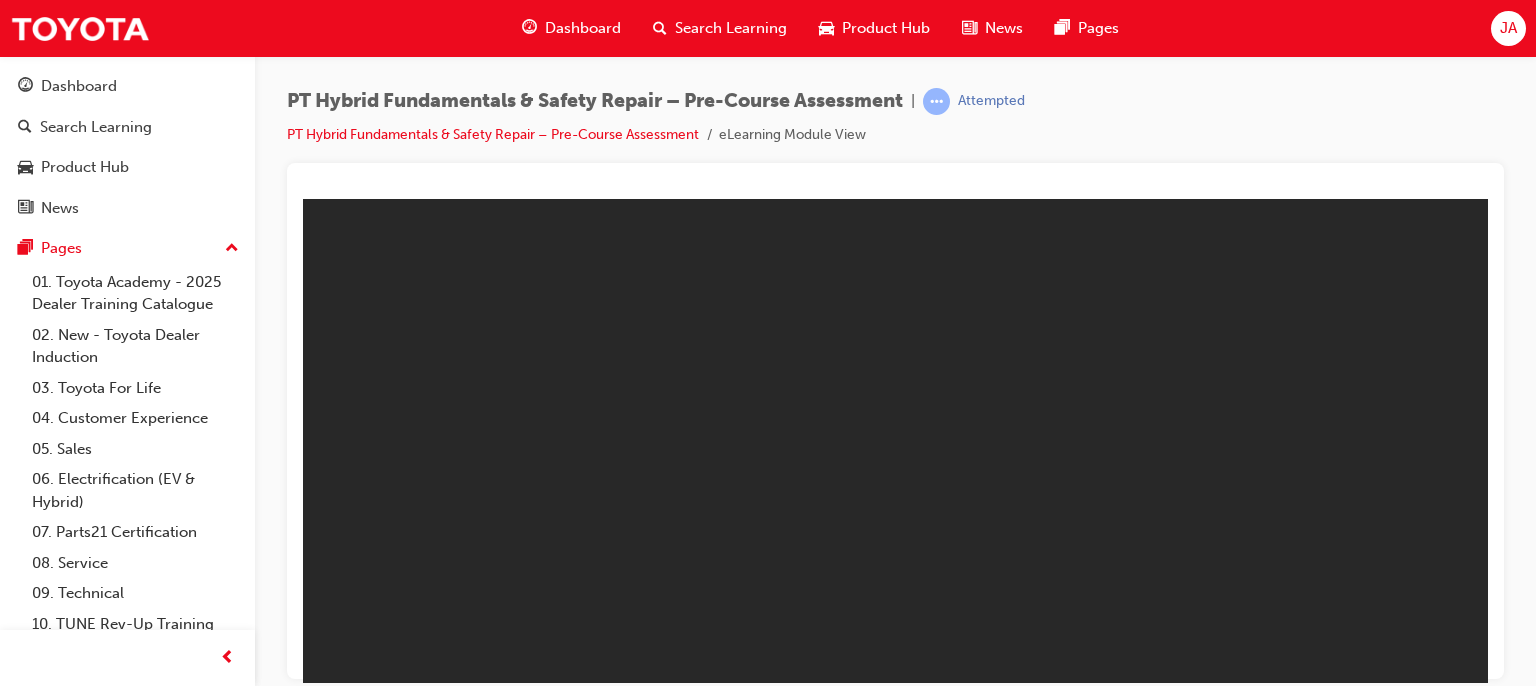 scroll, scrollTop: 0, scrollLeft: 0, axis: both 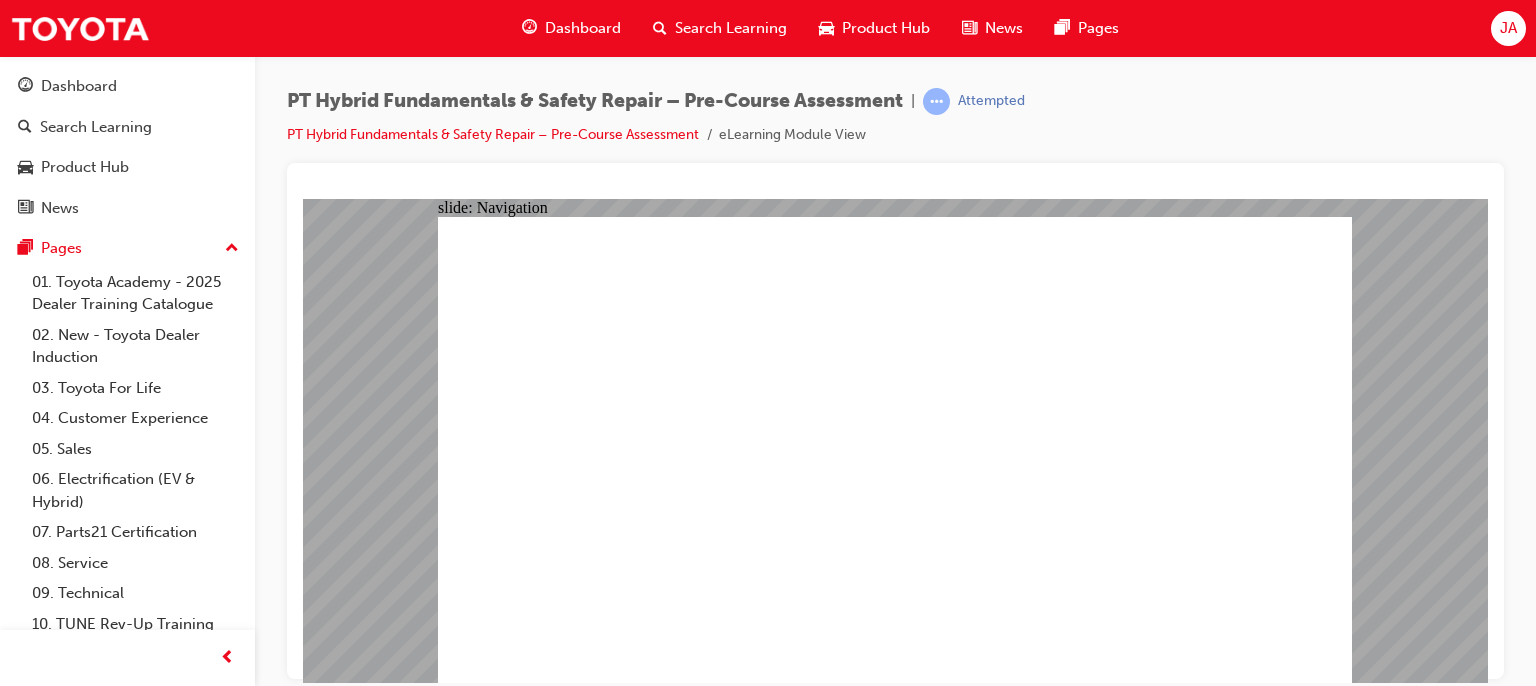 click 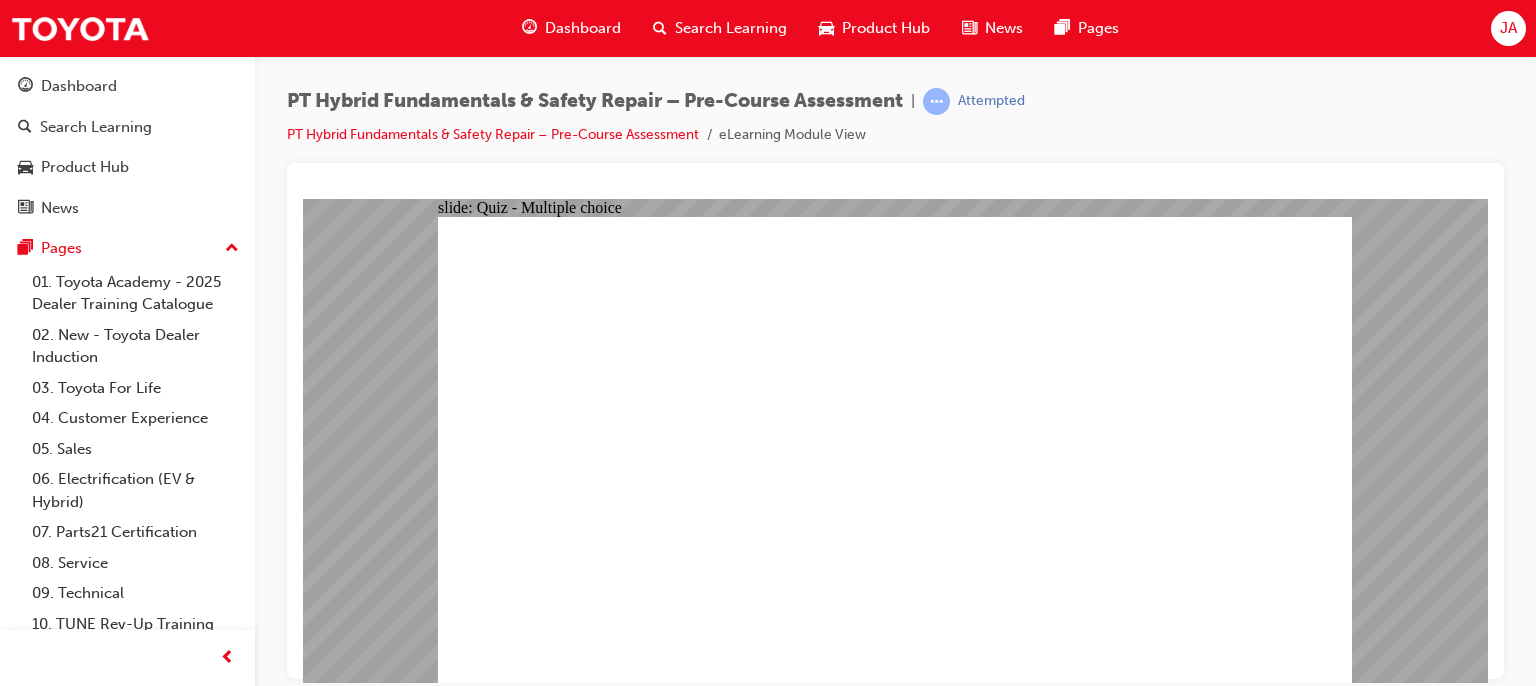 click 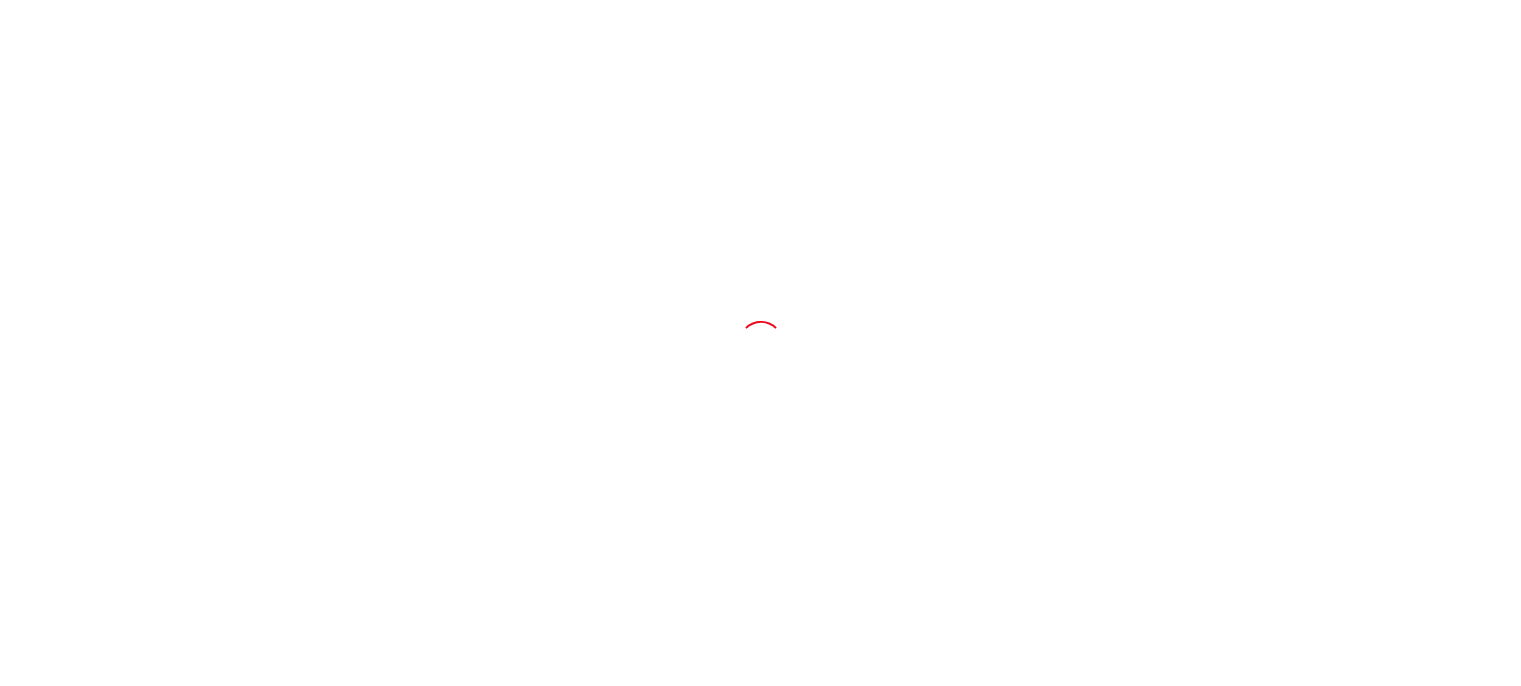 scroll, scrollTop: 0, scrollLeft: 0, axis: both 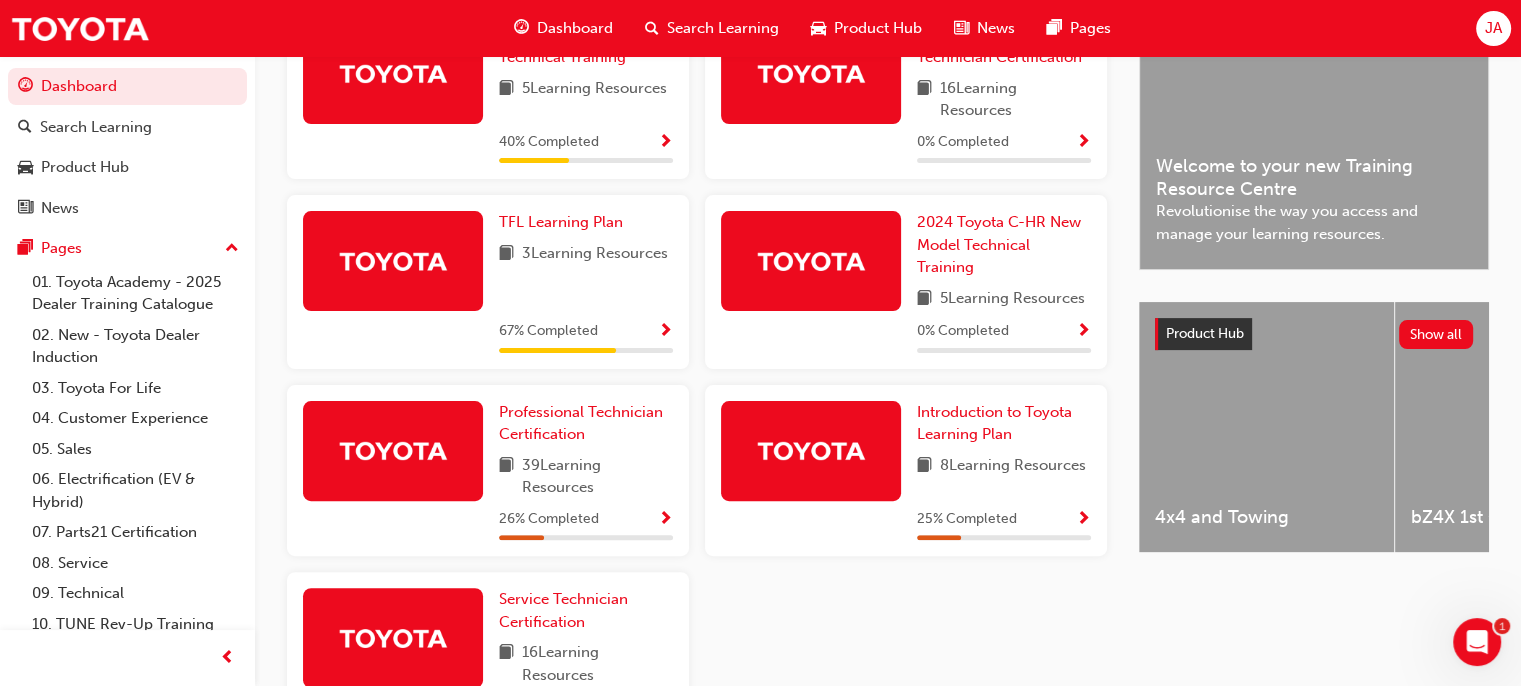 click on "39  Learning Resources" at bounding box center (597, 476) 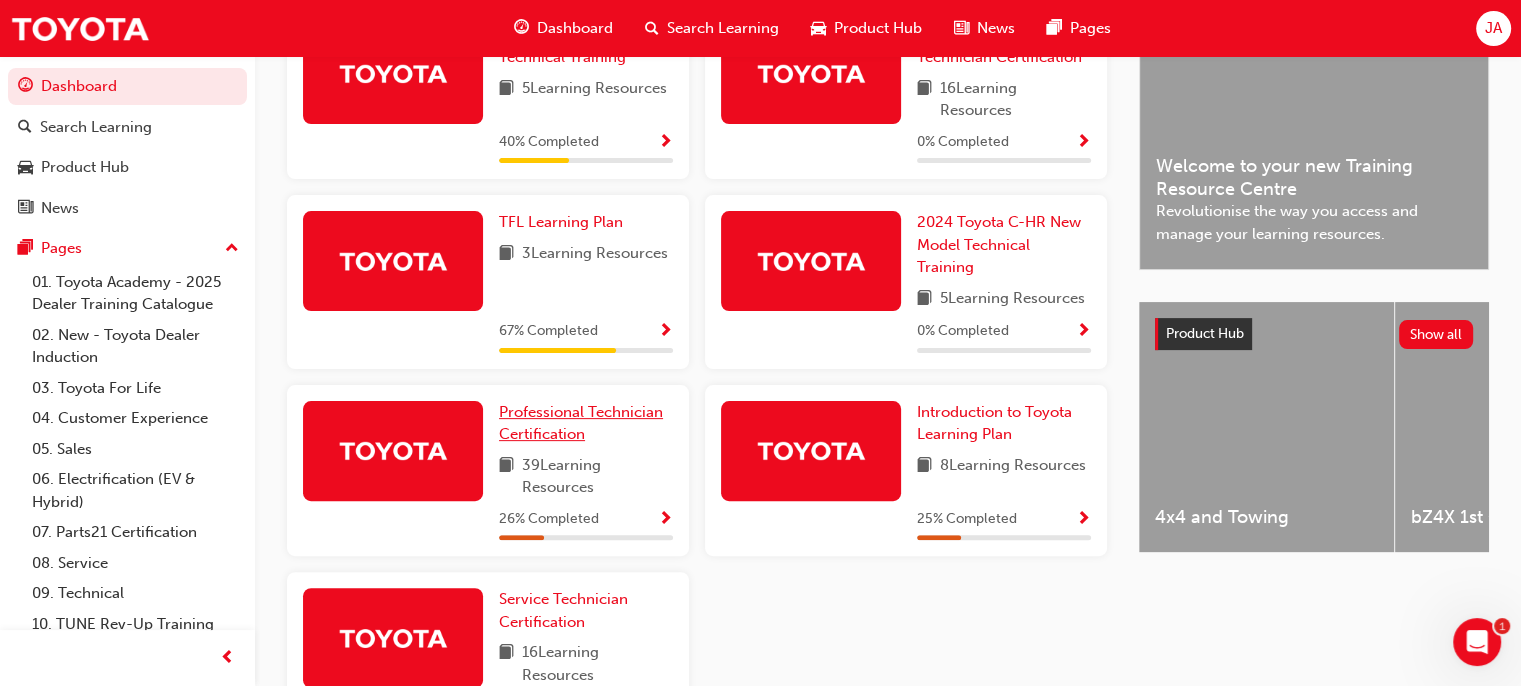 click on "Professional Technician Certification" at bounding box center [581, 423] 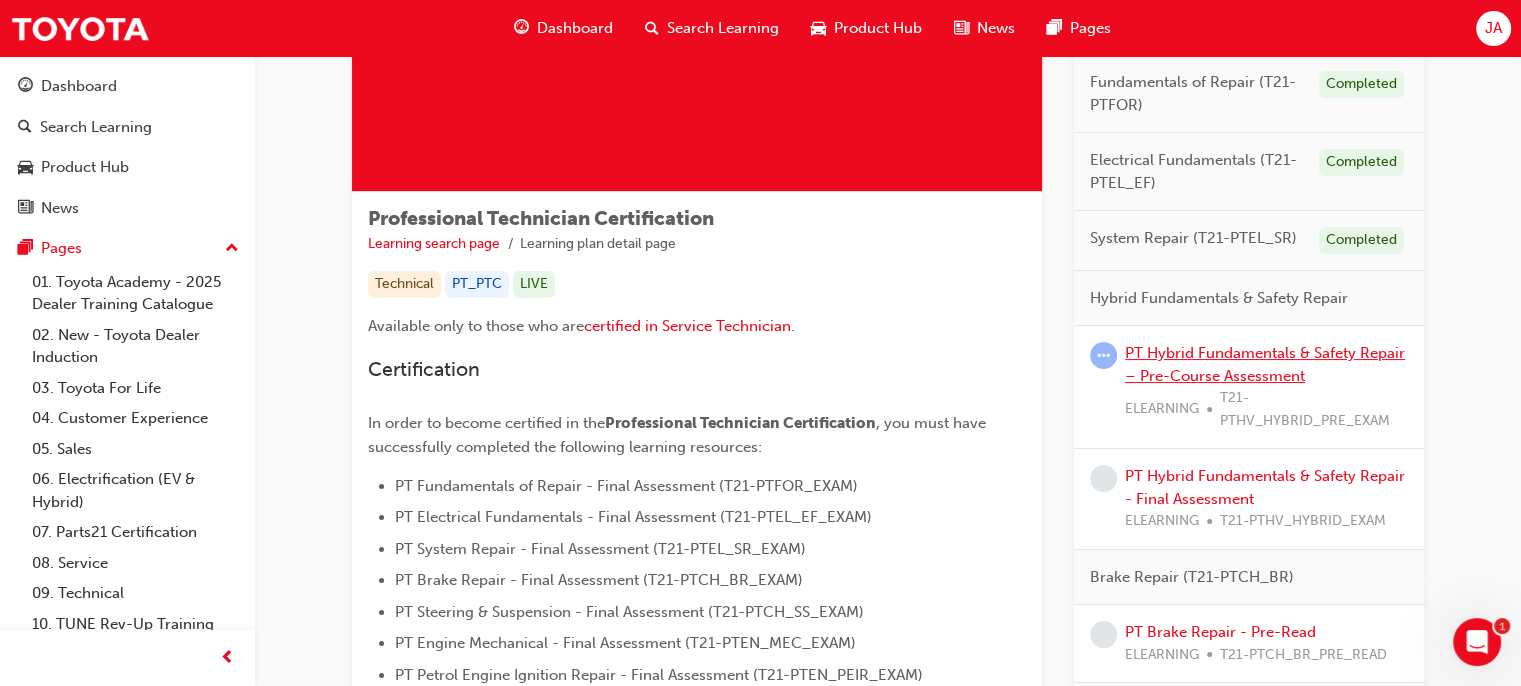 scroll, scrollTop: 212, scrollLeft: 0, axis: vertical 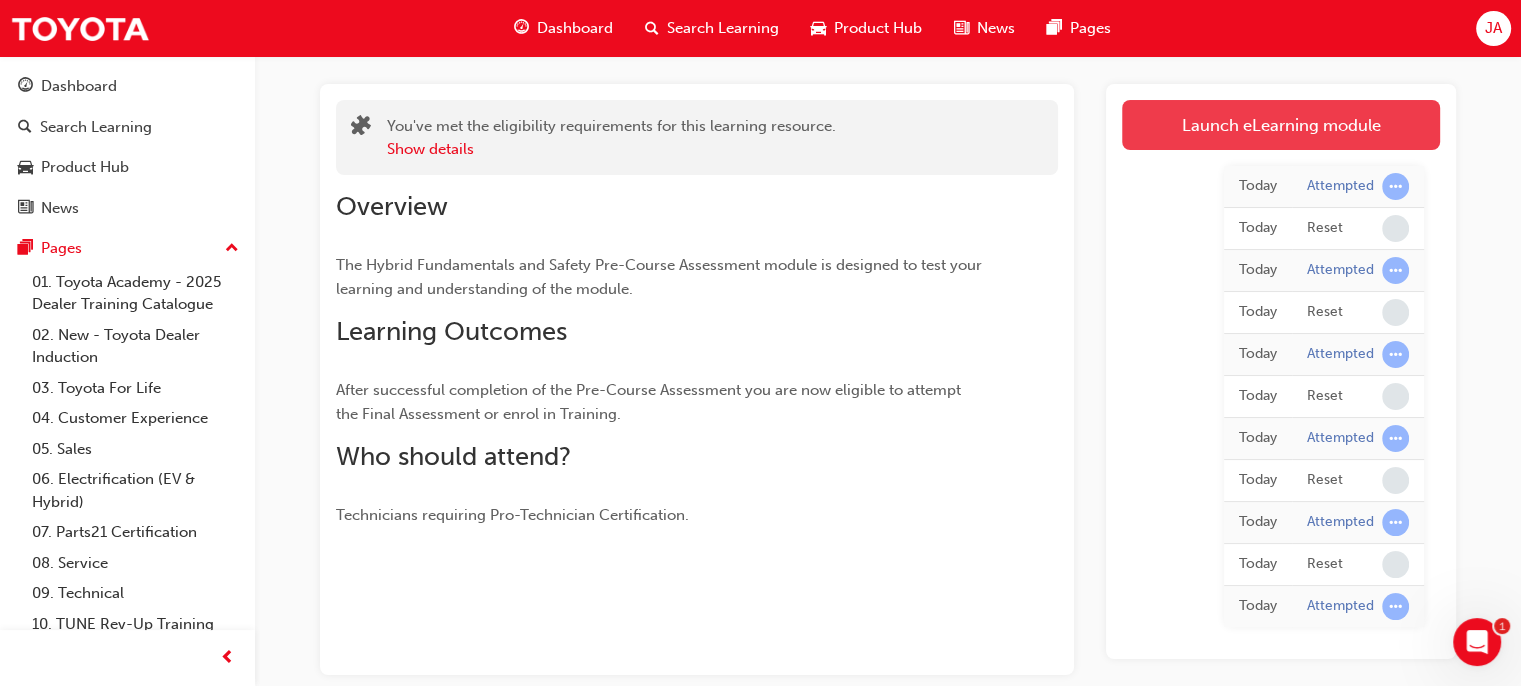 click on "Launch eLearning module" at bounding box center [1281, 125] 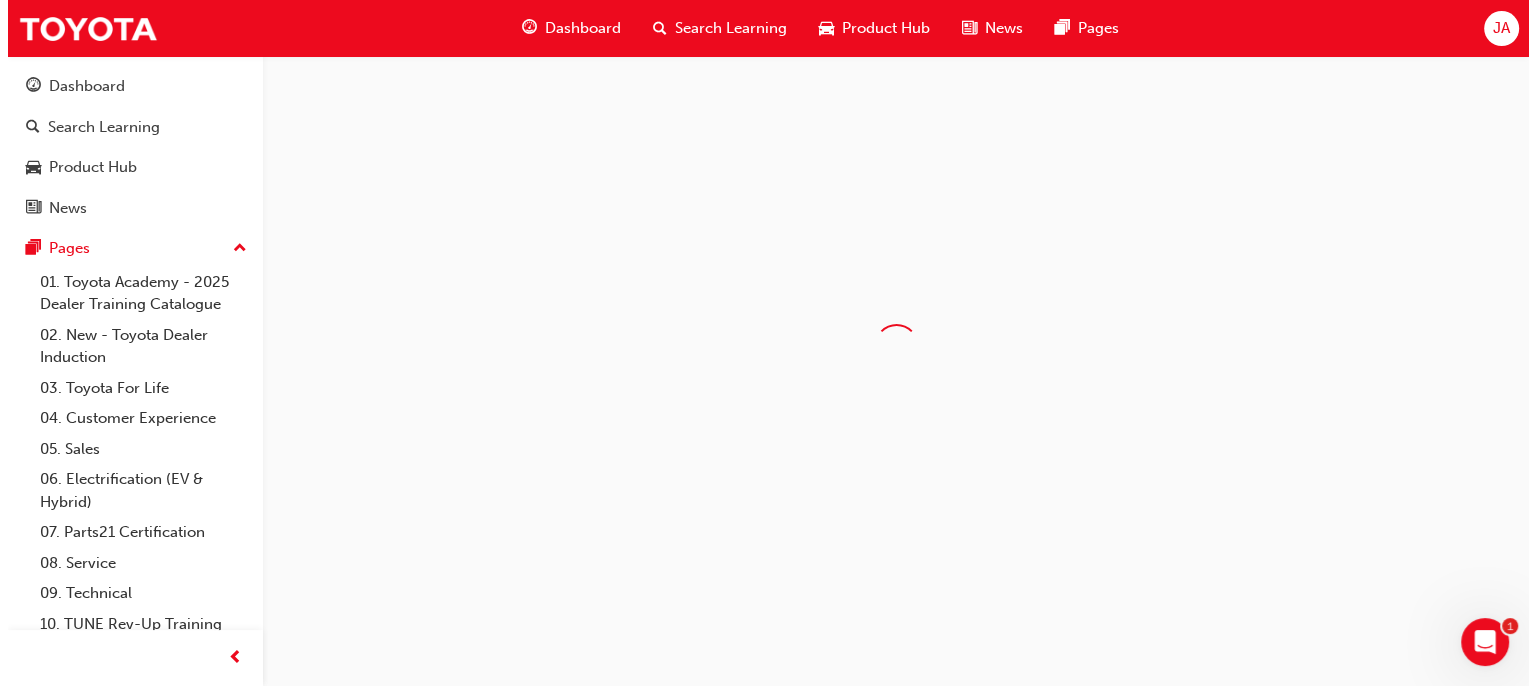 scroll, scrollTop: 0, scrollLeft: 0, axis: both 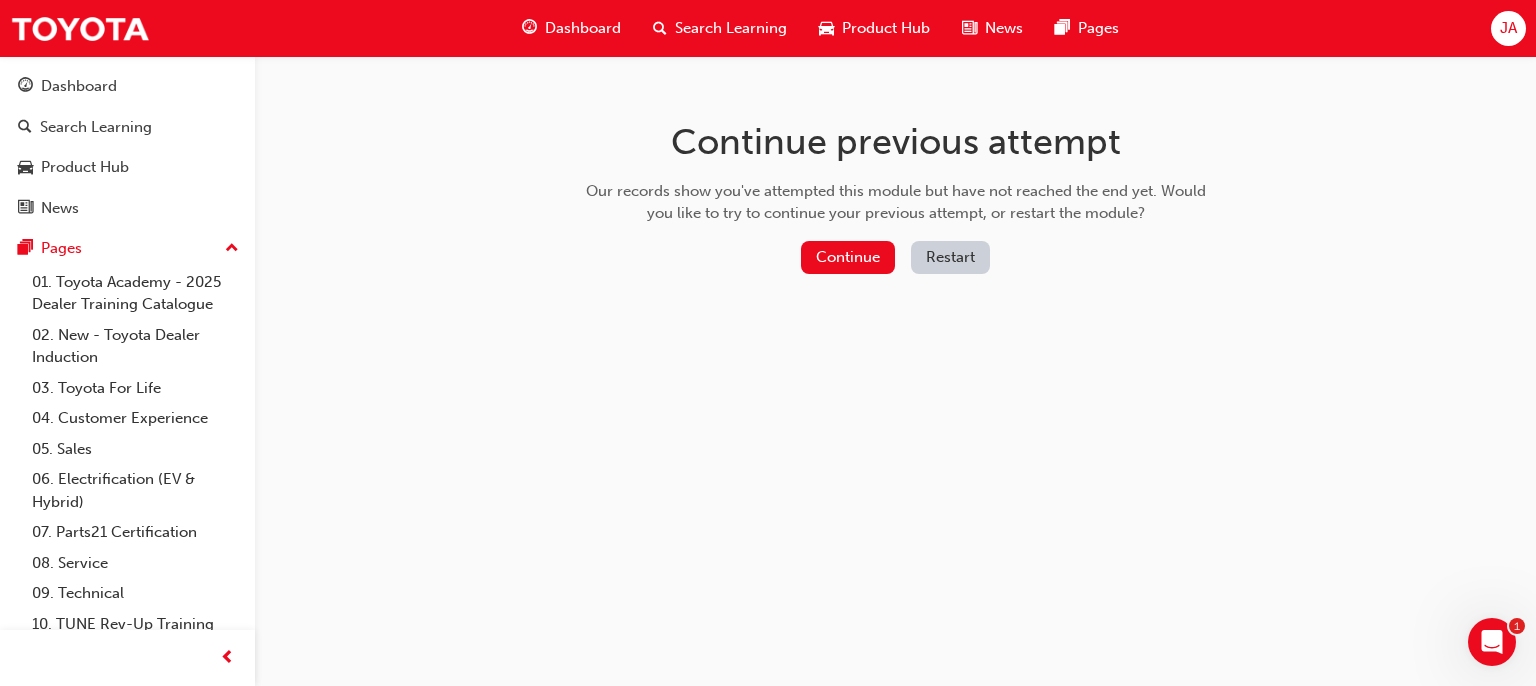 click on "Restart" at bounding box center [950, 257] 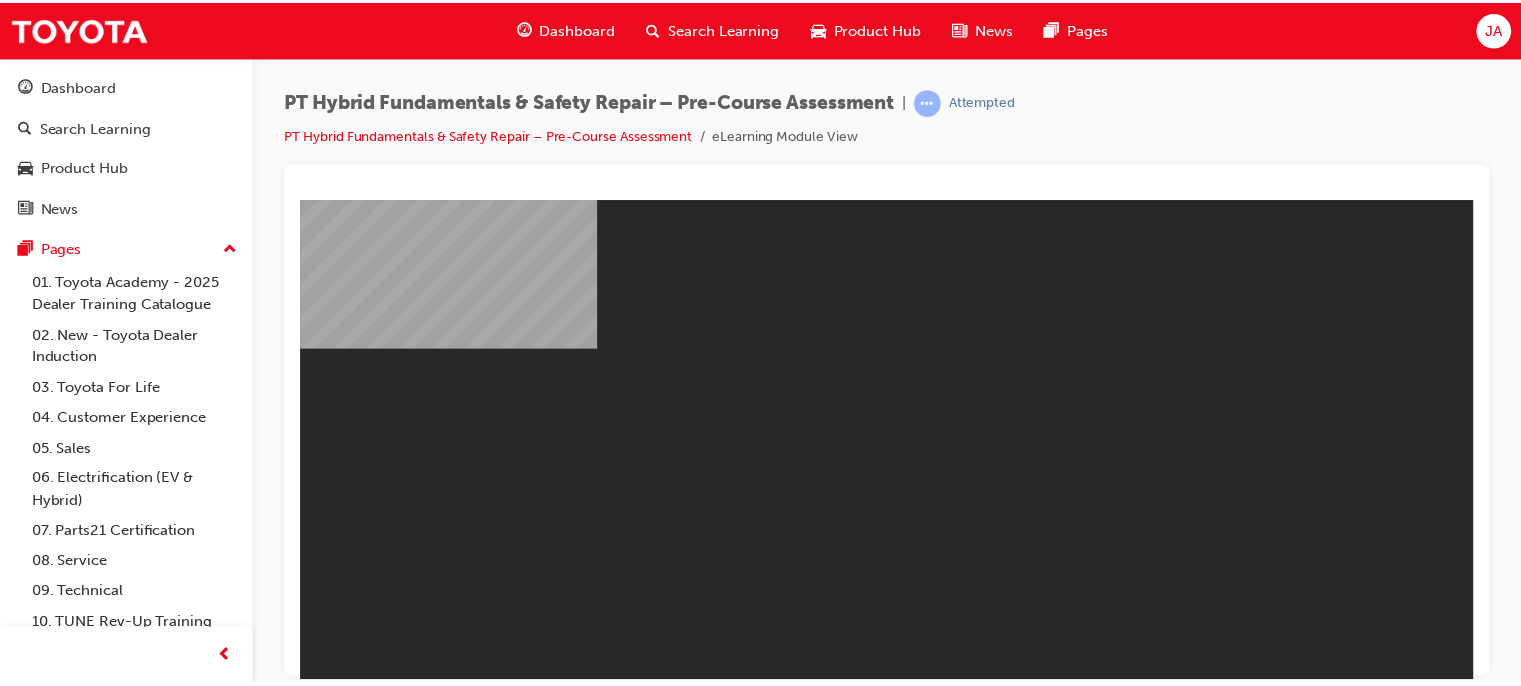 scroll, scrollTop: 0, scrollLeft: 0, axis: both 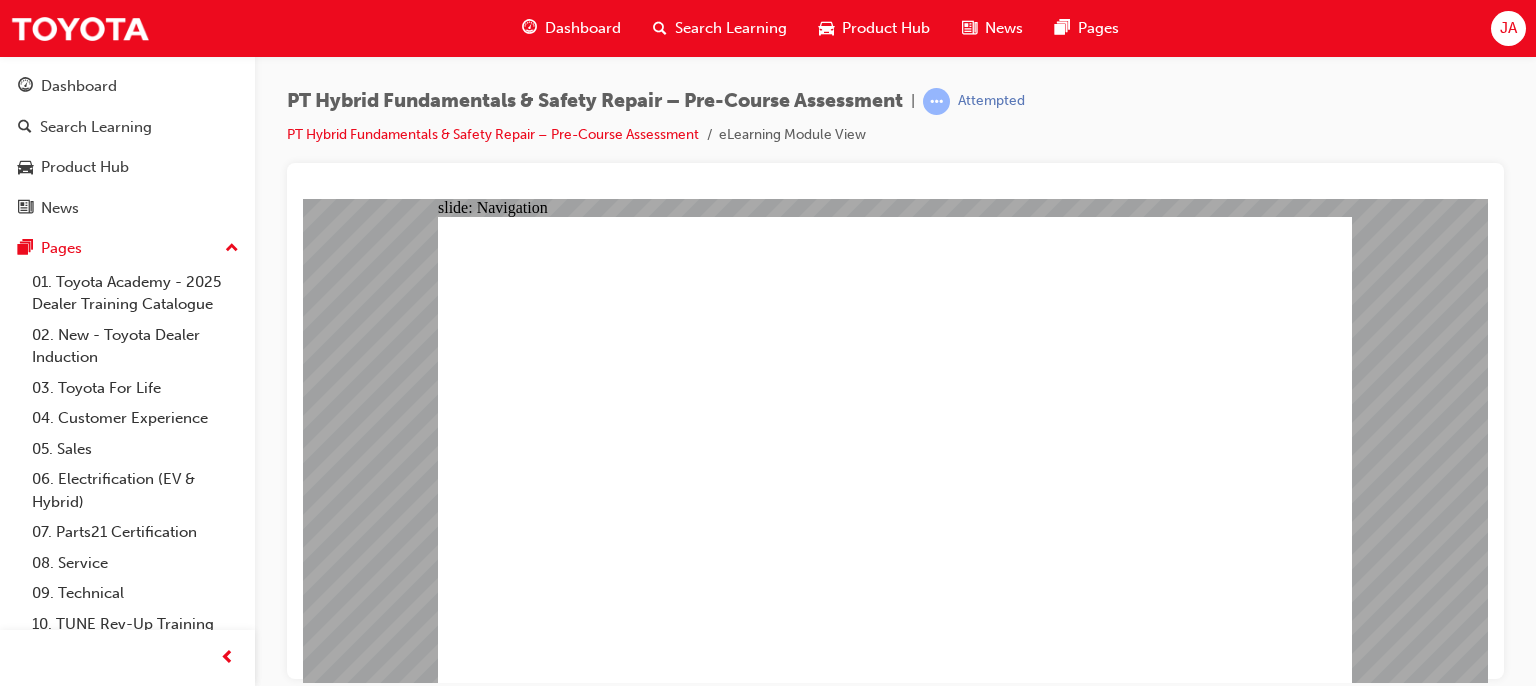 click 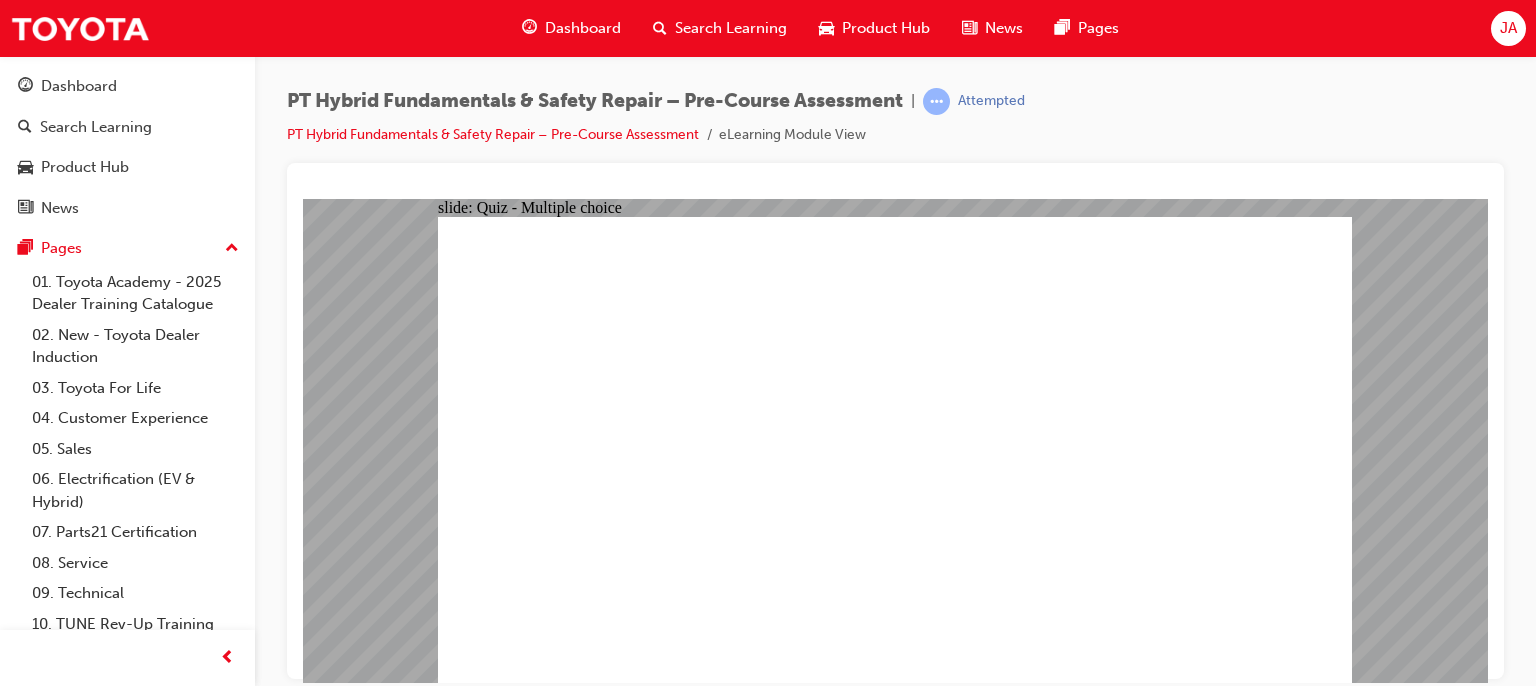 click 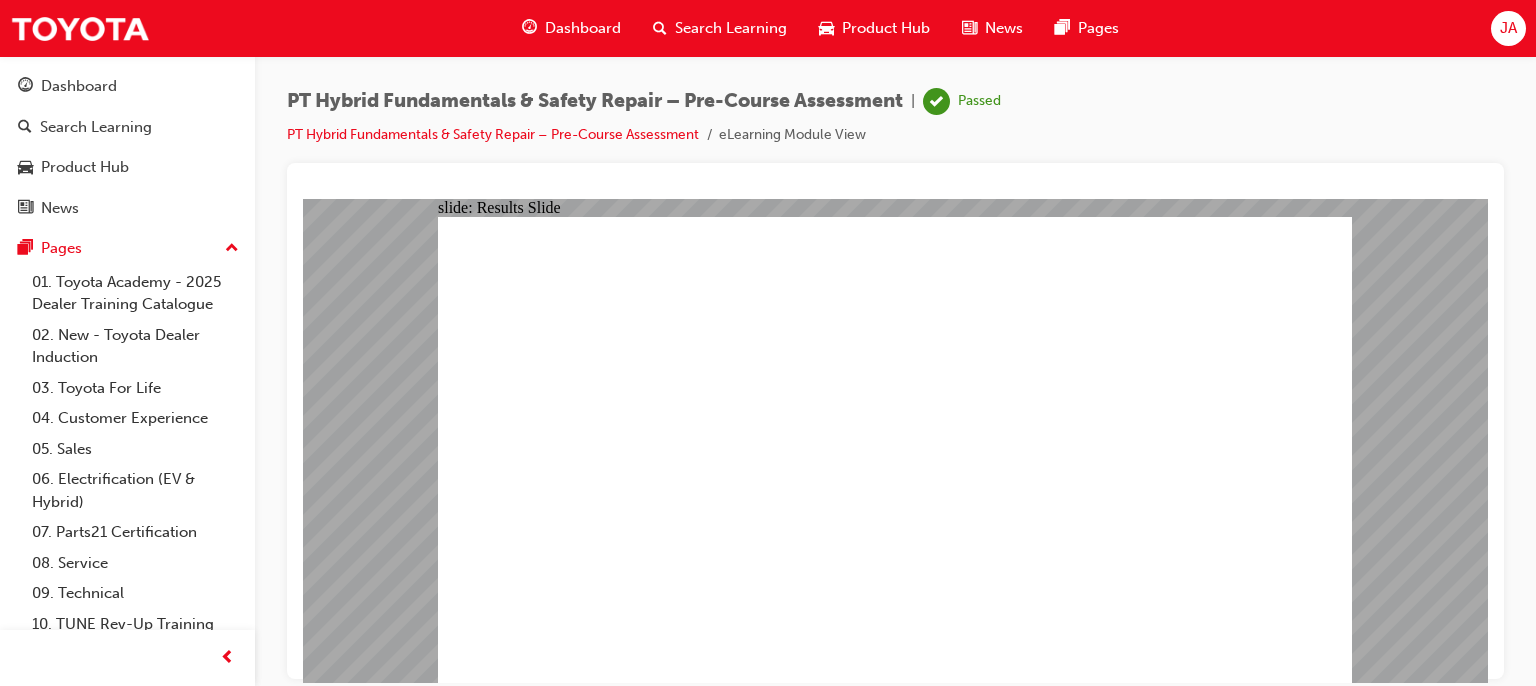 click on "Dashboard" at bounding box center [571, 28] 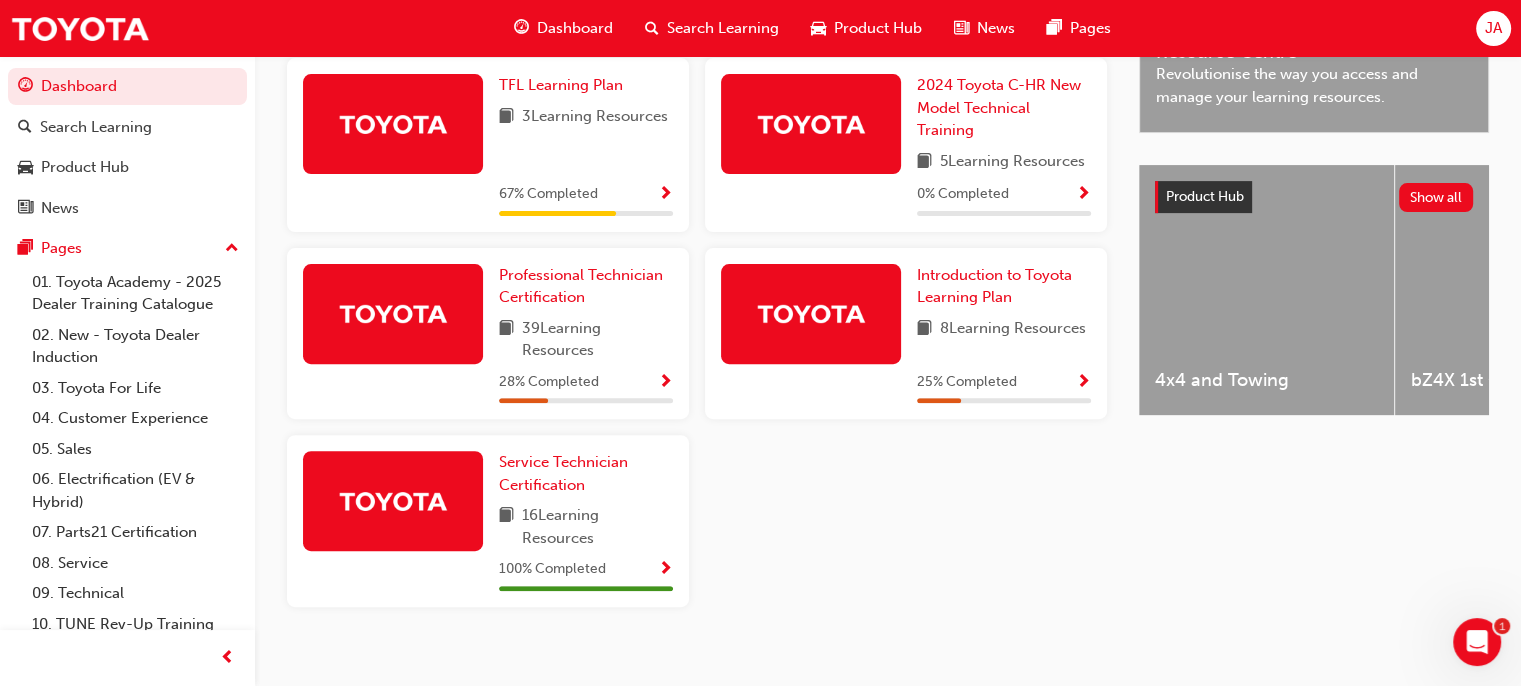 scroll, scrollTop: 669, scrollLeft: 0, axis: vertical 